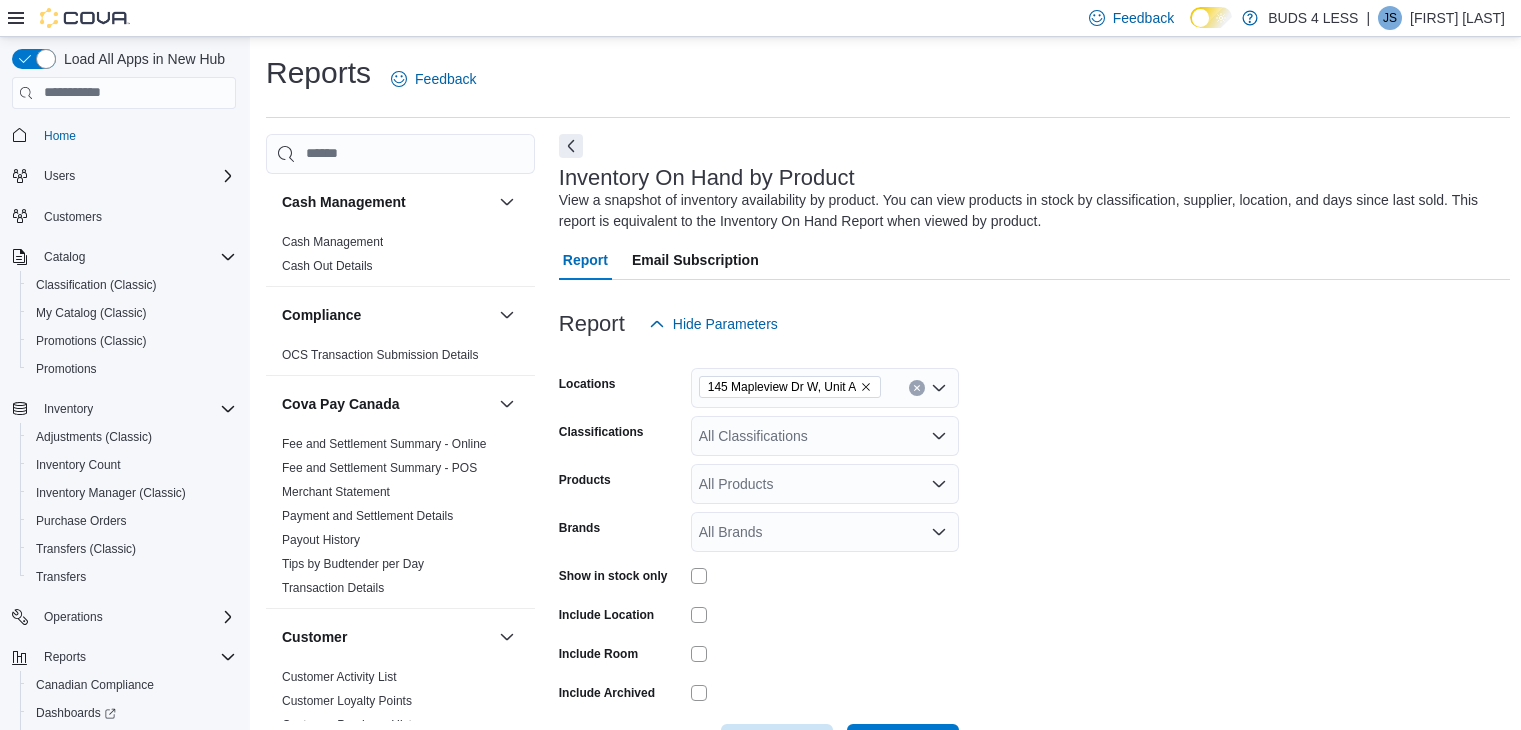 scroll, scrollTop: 500, scrollLeft: 0, axis: vertical 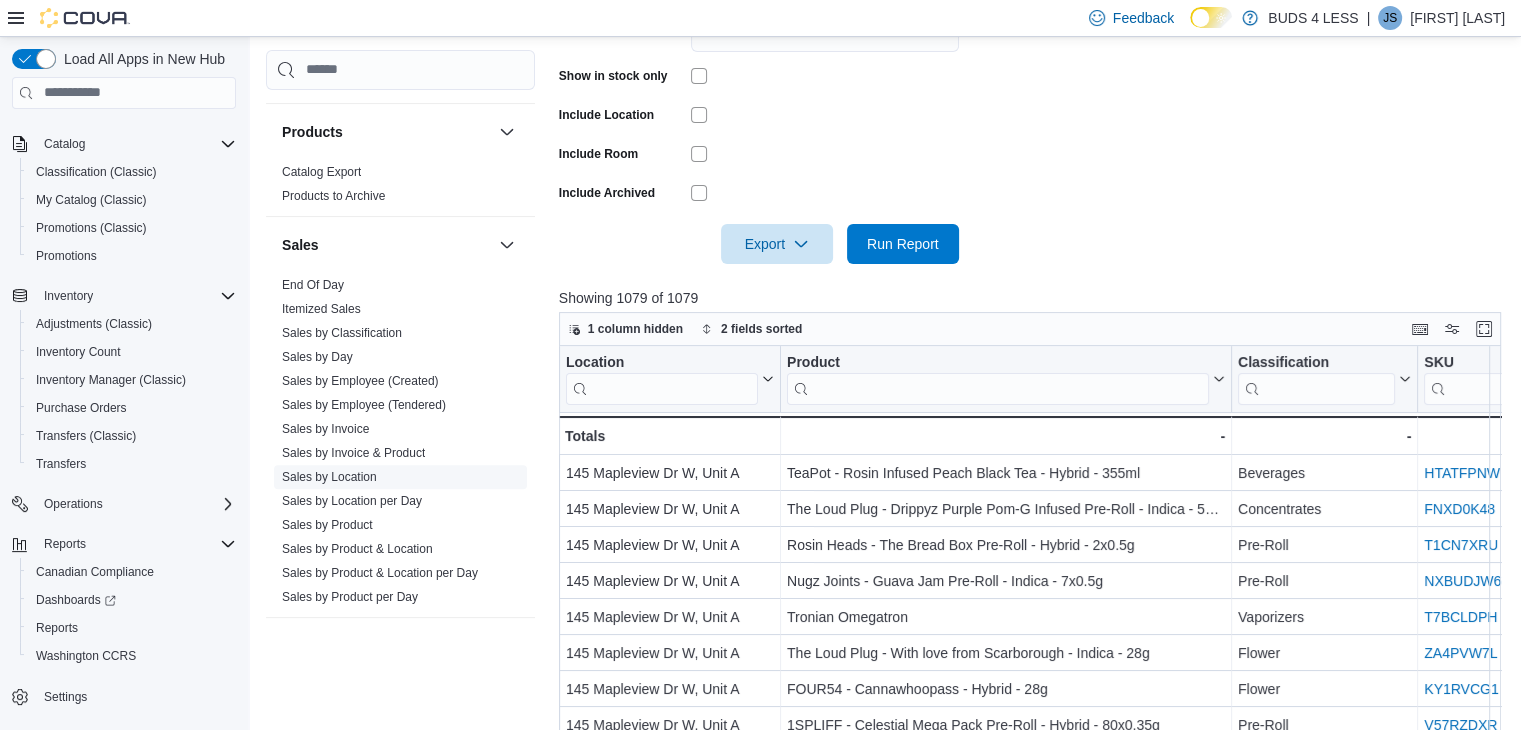 click on "Sales by Location" at bounding box center (329, 477) 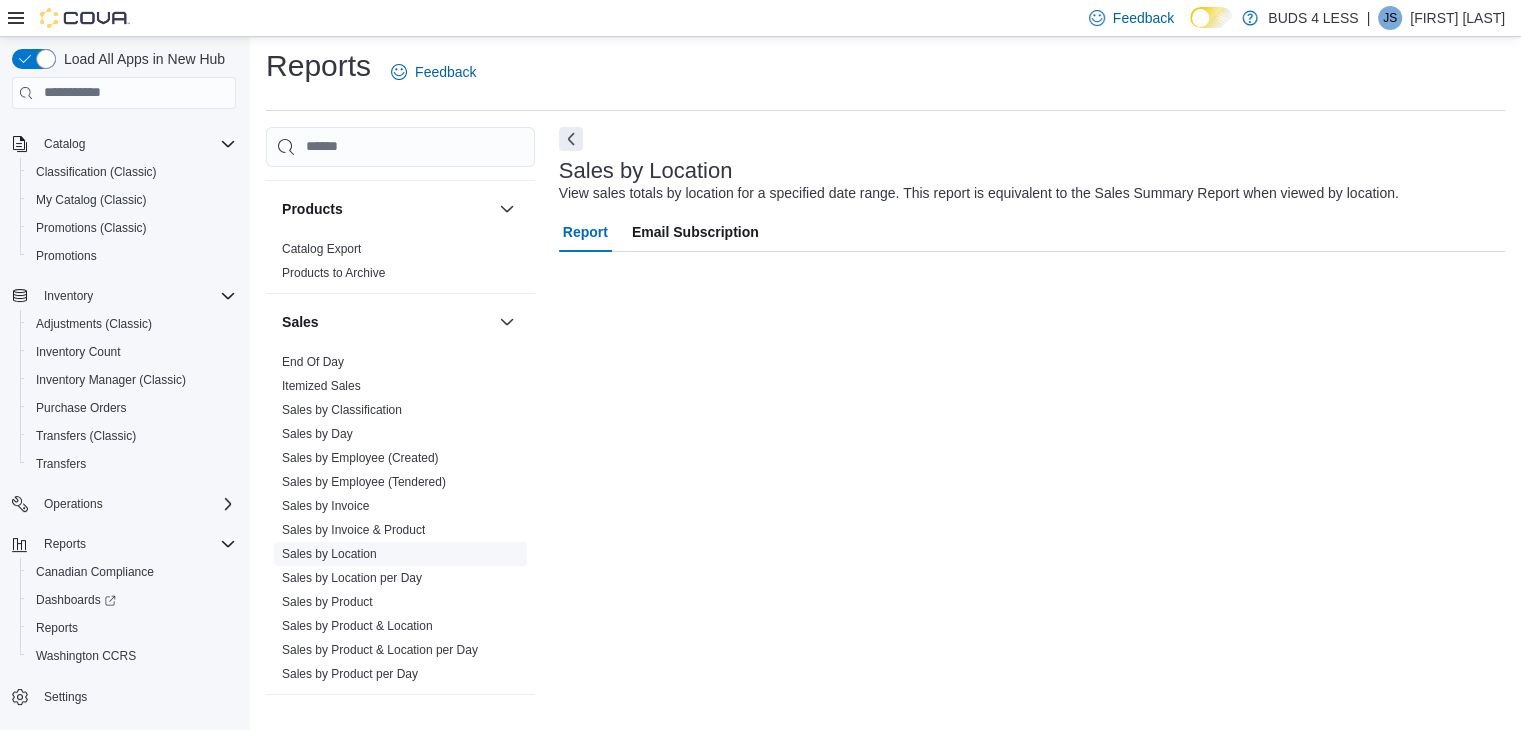 scroll, scrollTop: 7, scrollLeft: 0, axis: vertical 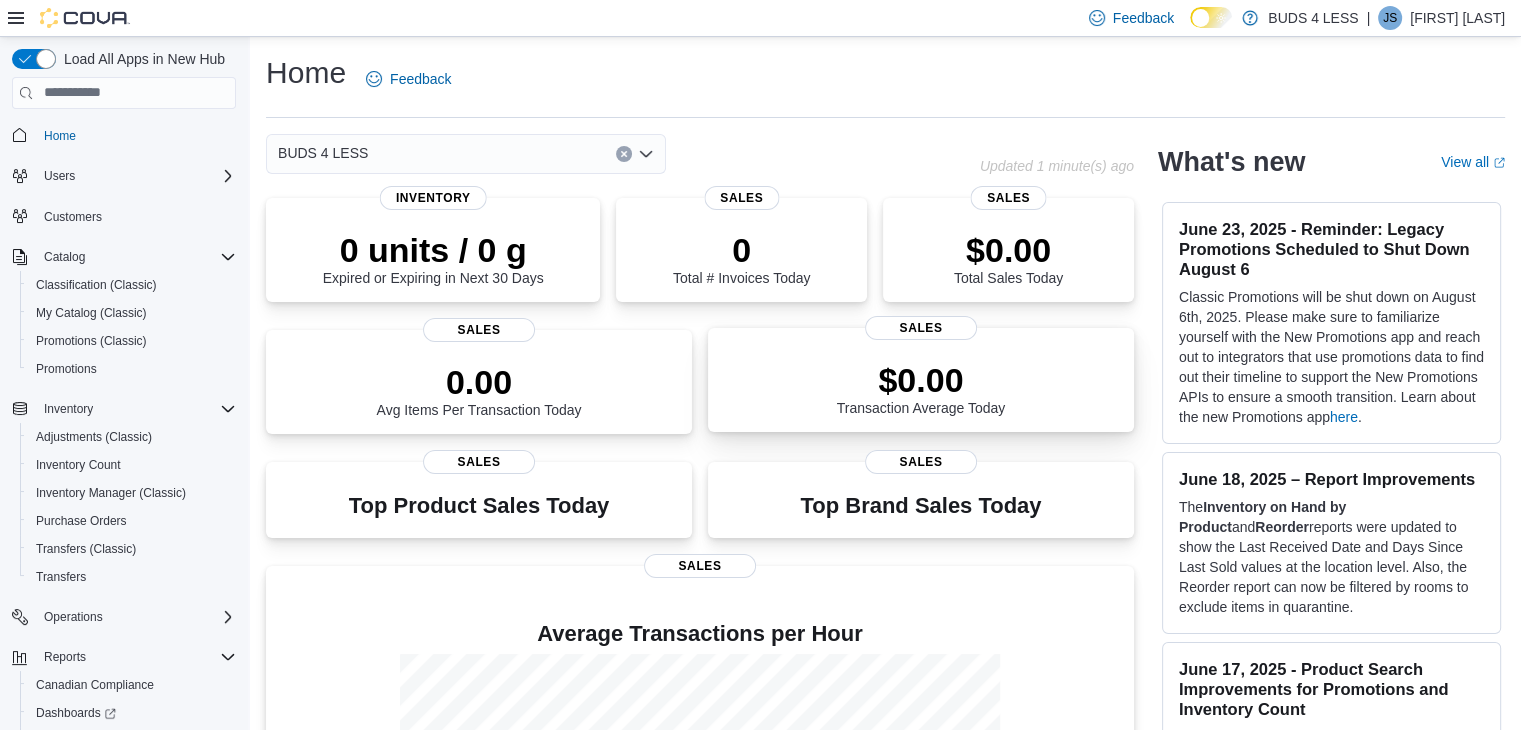click on "$0.00 Transaction Average Today" at bounding box center [921, 384] 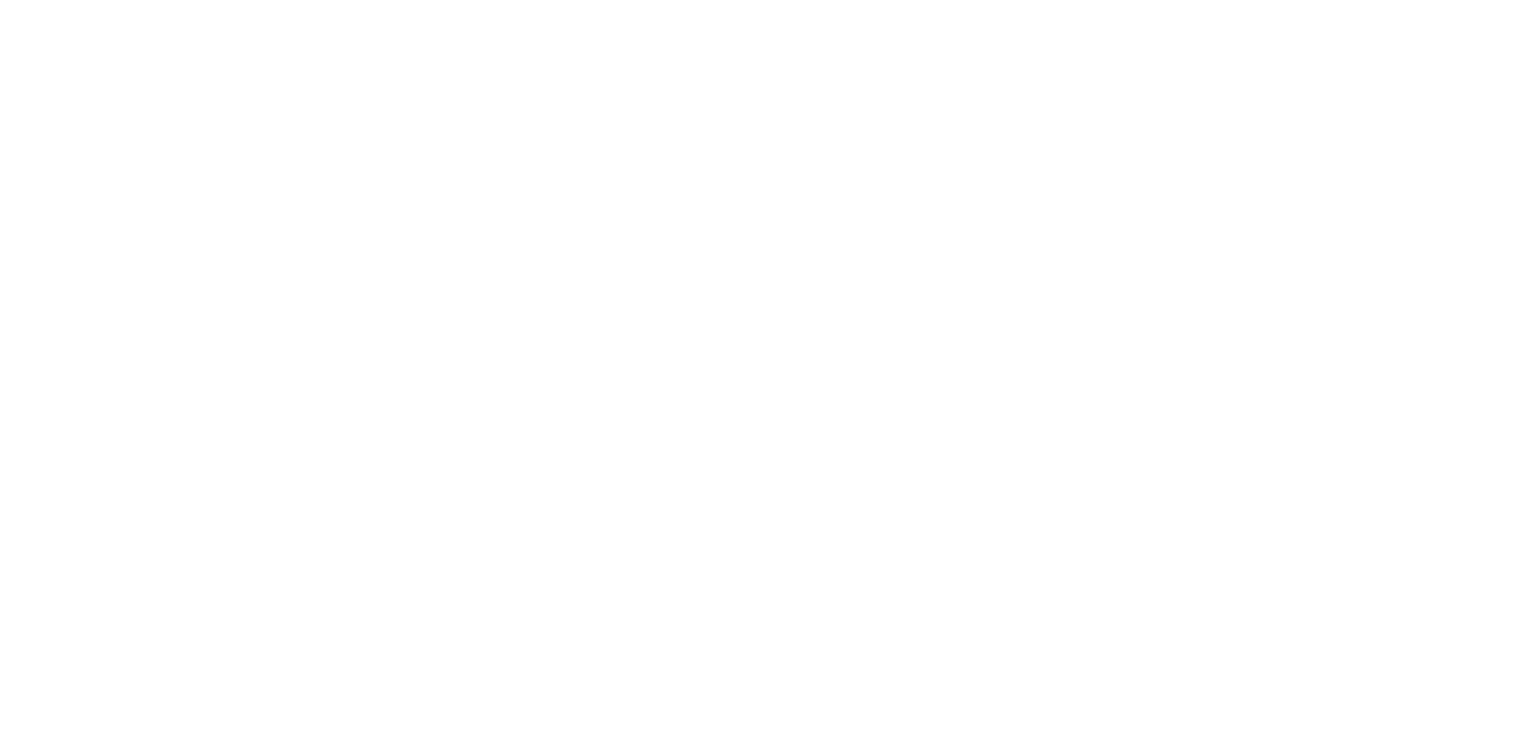 scroll, scrollTop: 0, scrollLeft: 0, axis: both 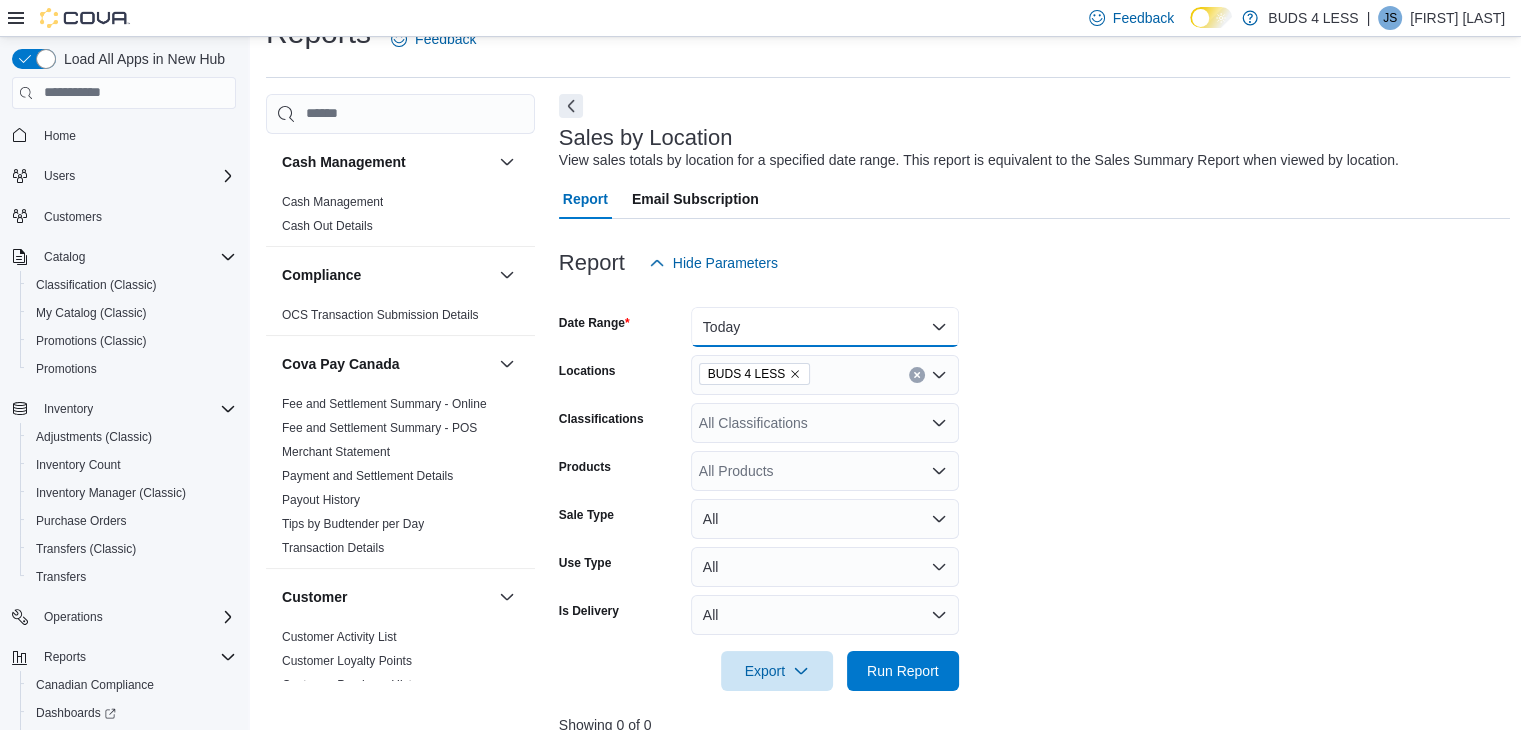 click on "Today" at bounding box center [825, 327] 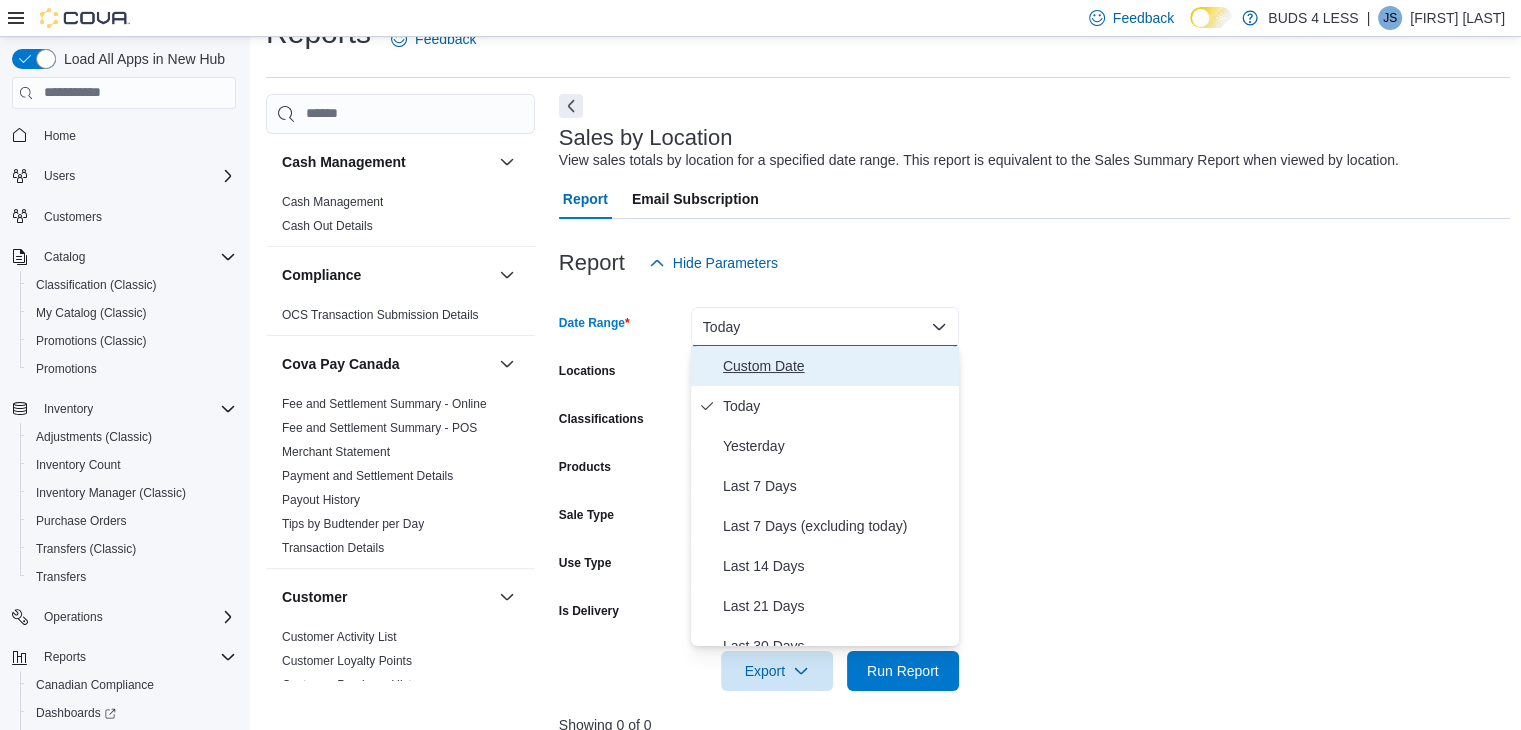 click on "Custom Date" at bounding box center [837, 366] 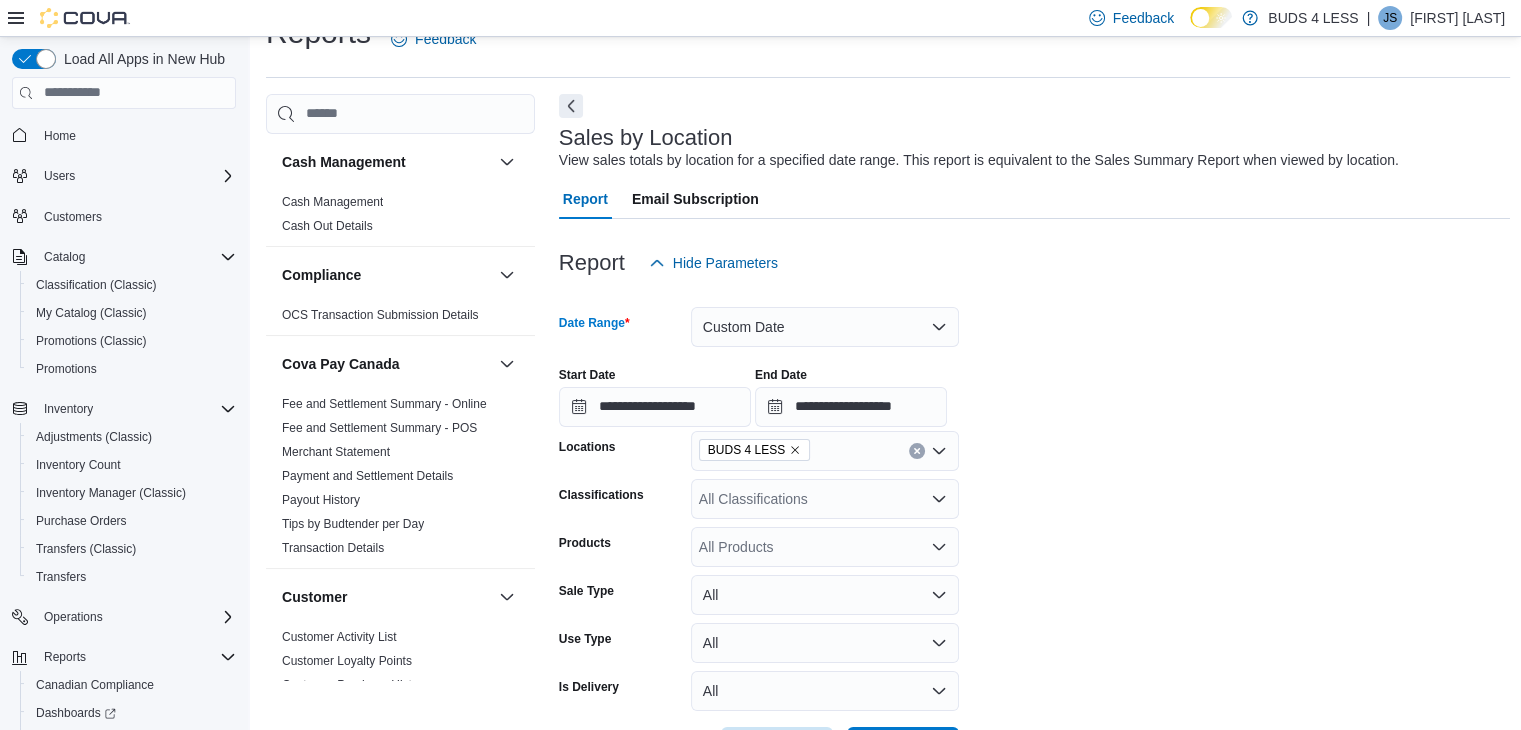 click on "Report Hide Parameters" at bounding box center [1035, 263] 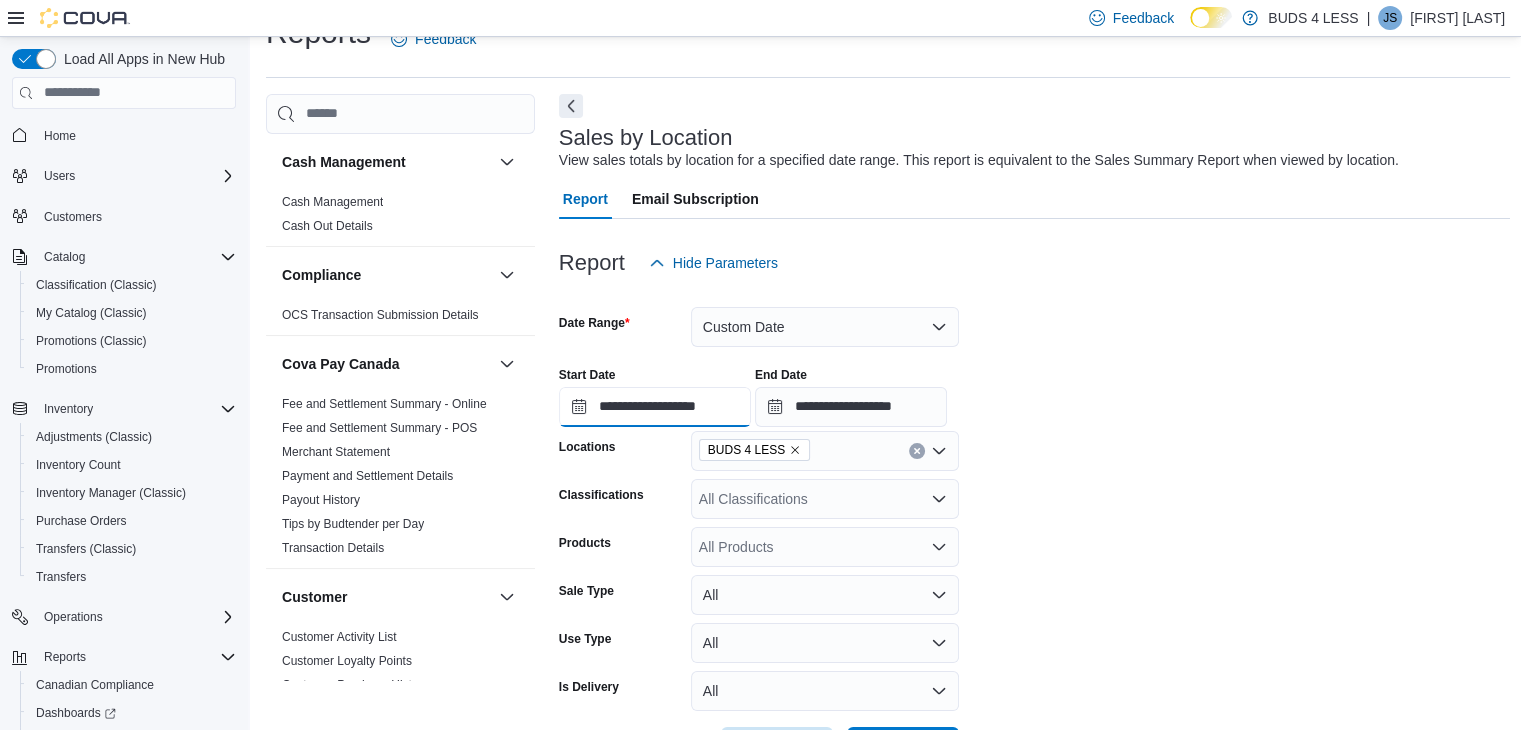 click on "**********" at bounding box center (655, 407) 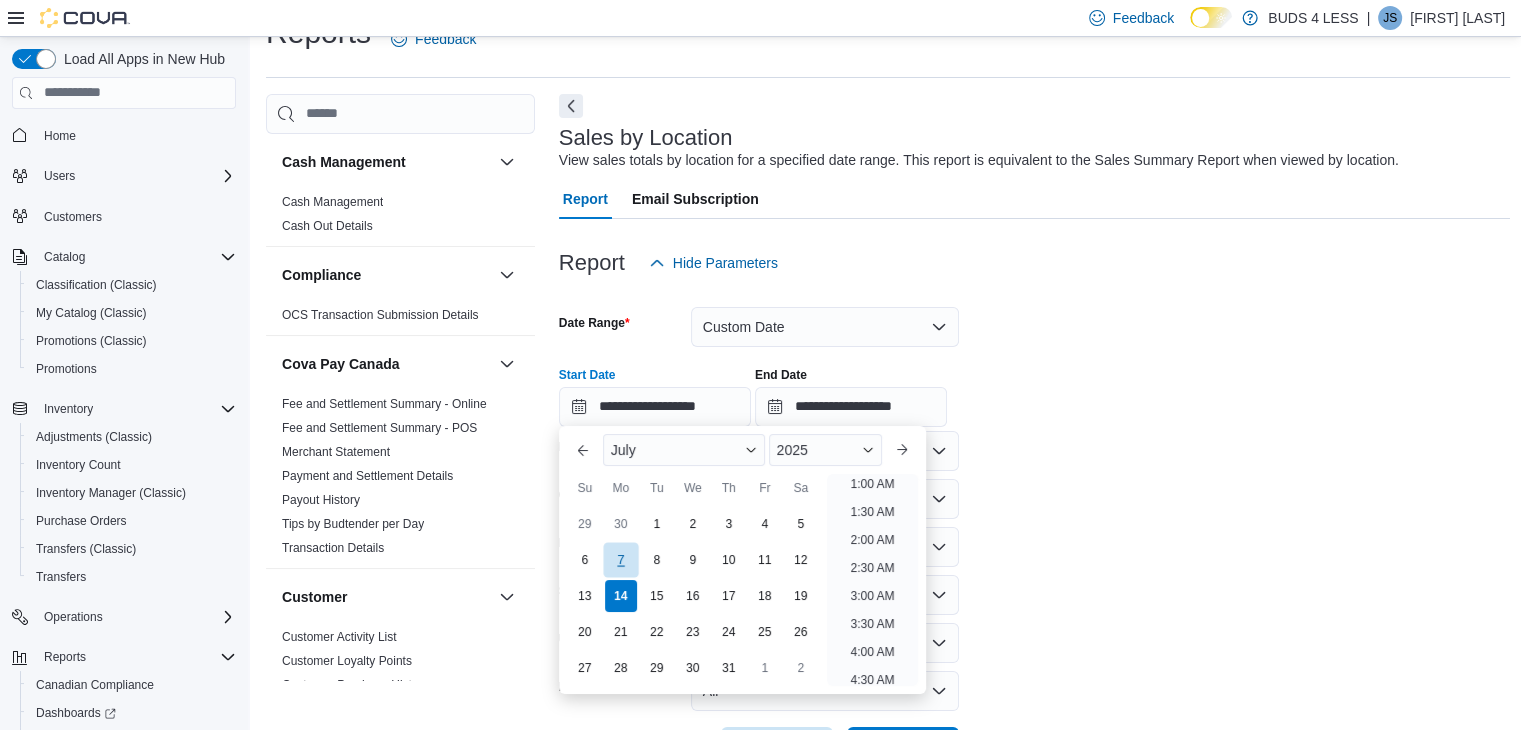click on "7" at bounding box center [620, 560] 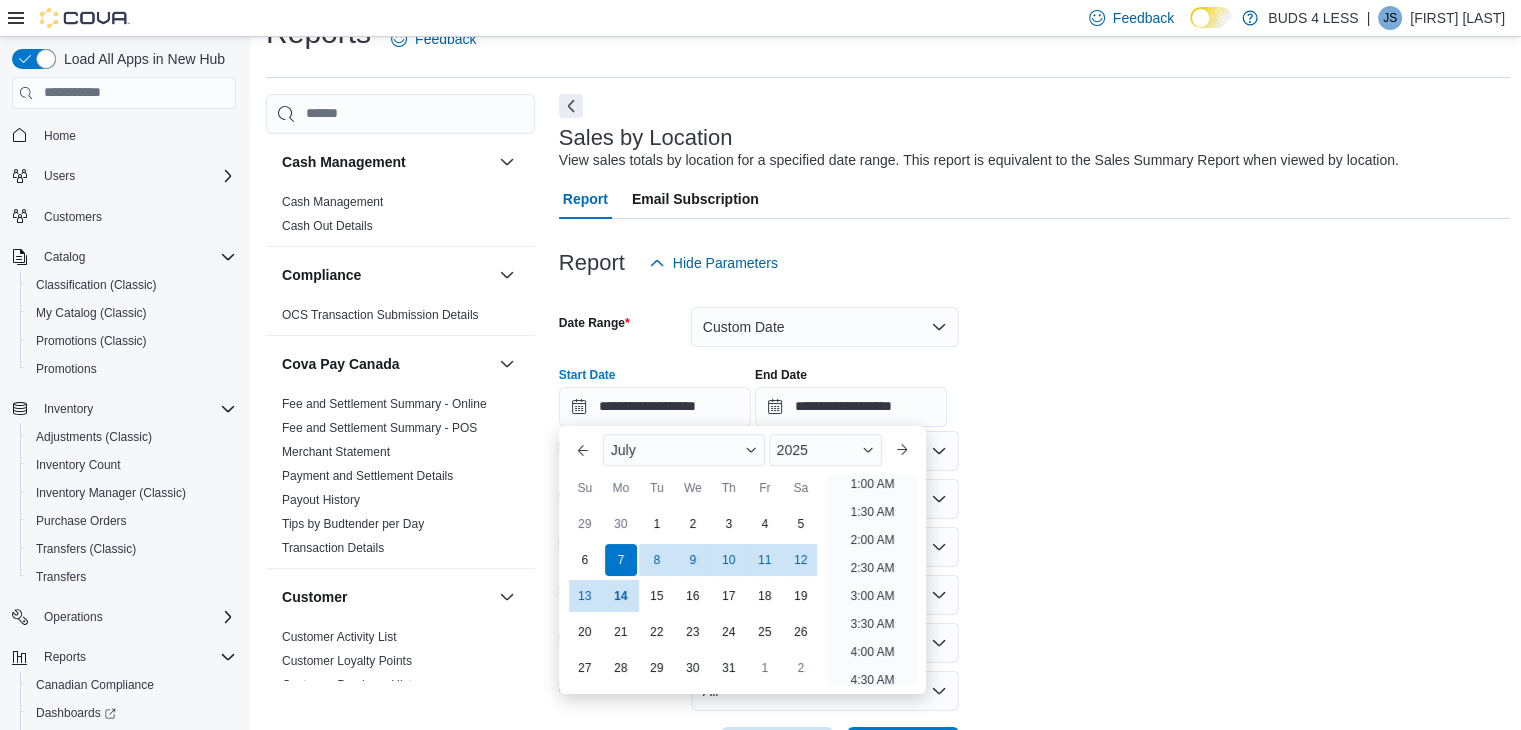 scroll, scrollTop: 4, scrollLeft: 0, axis: vertical 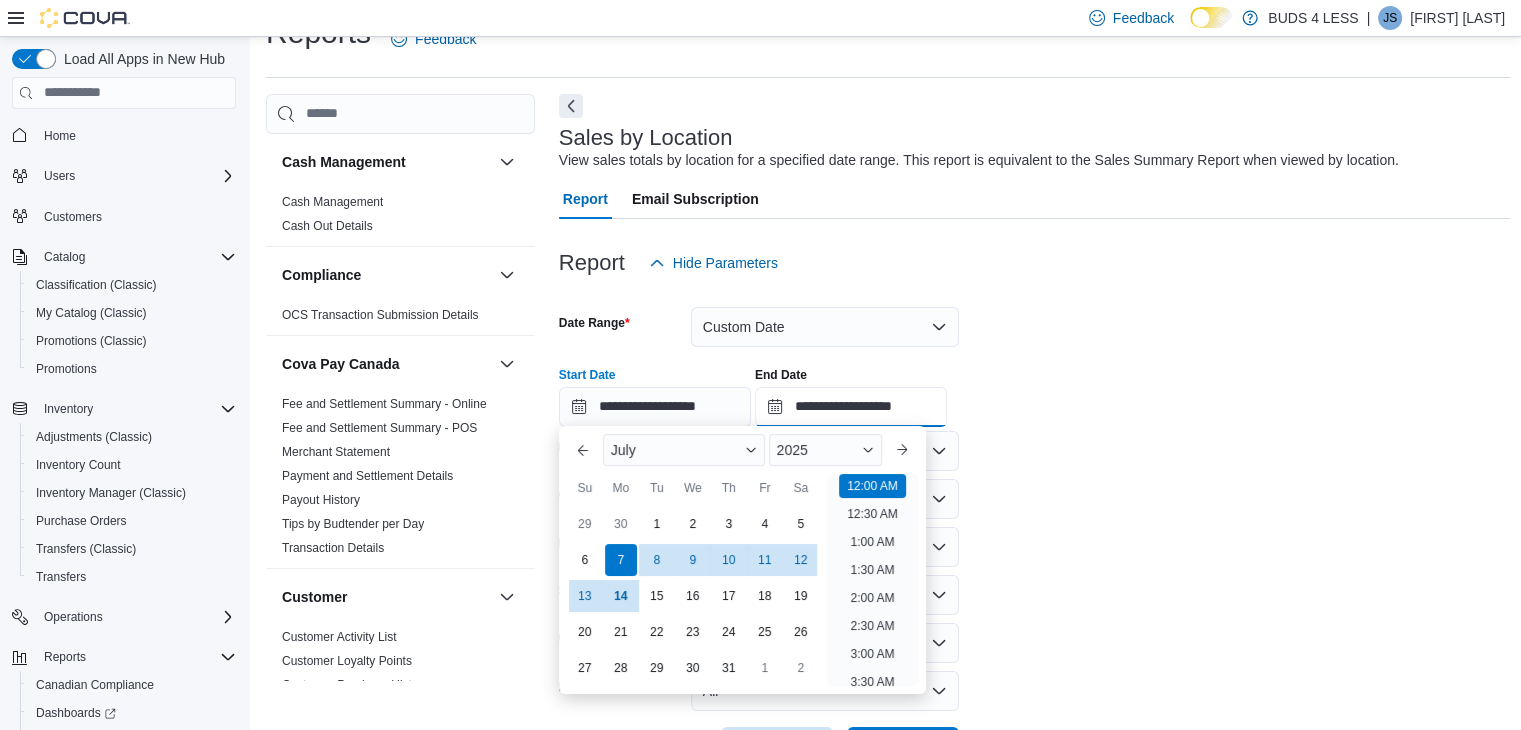 click on "**********" at bounding box center (851, 407) 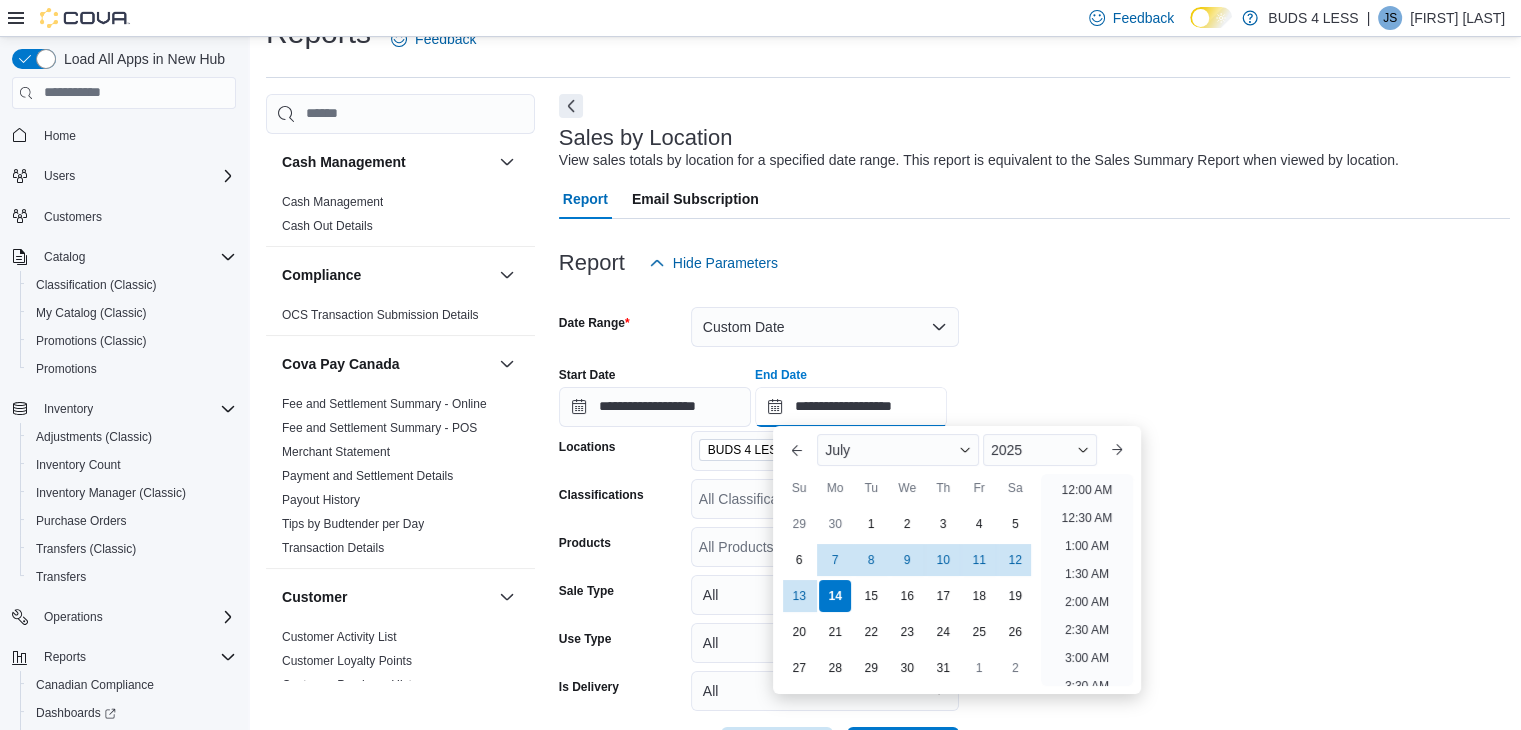 scroll, scrollTop: 1136, scrollLeft: 0, axis: vertical 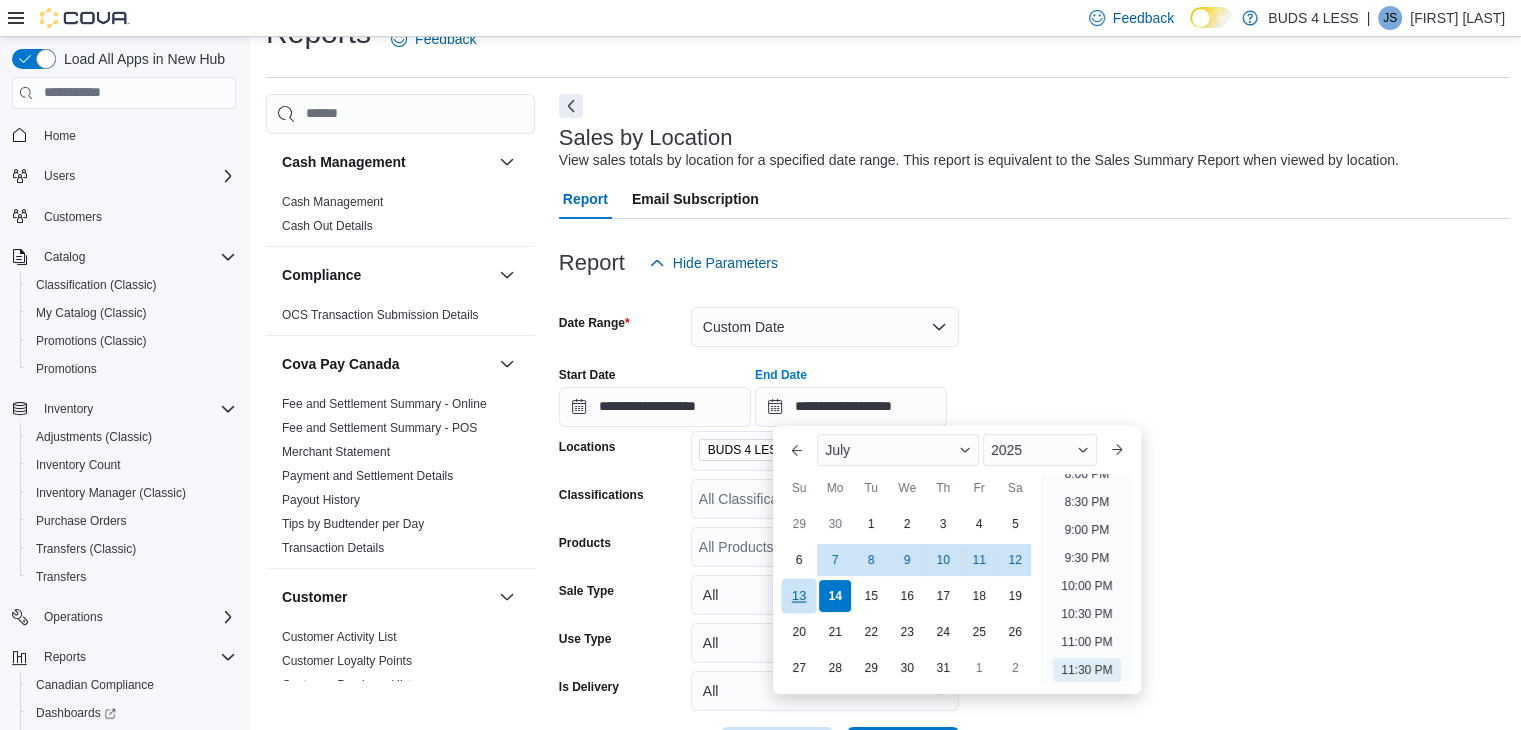 click on "13" at bounding box center [799, 596] 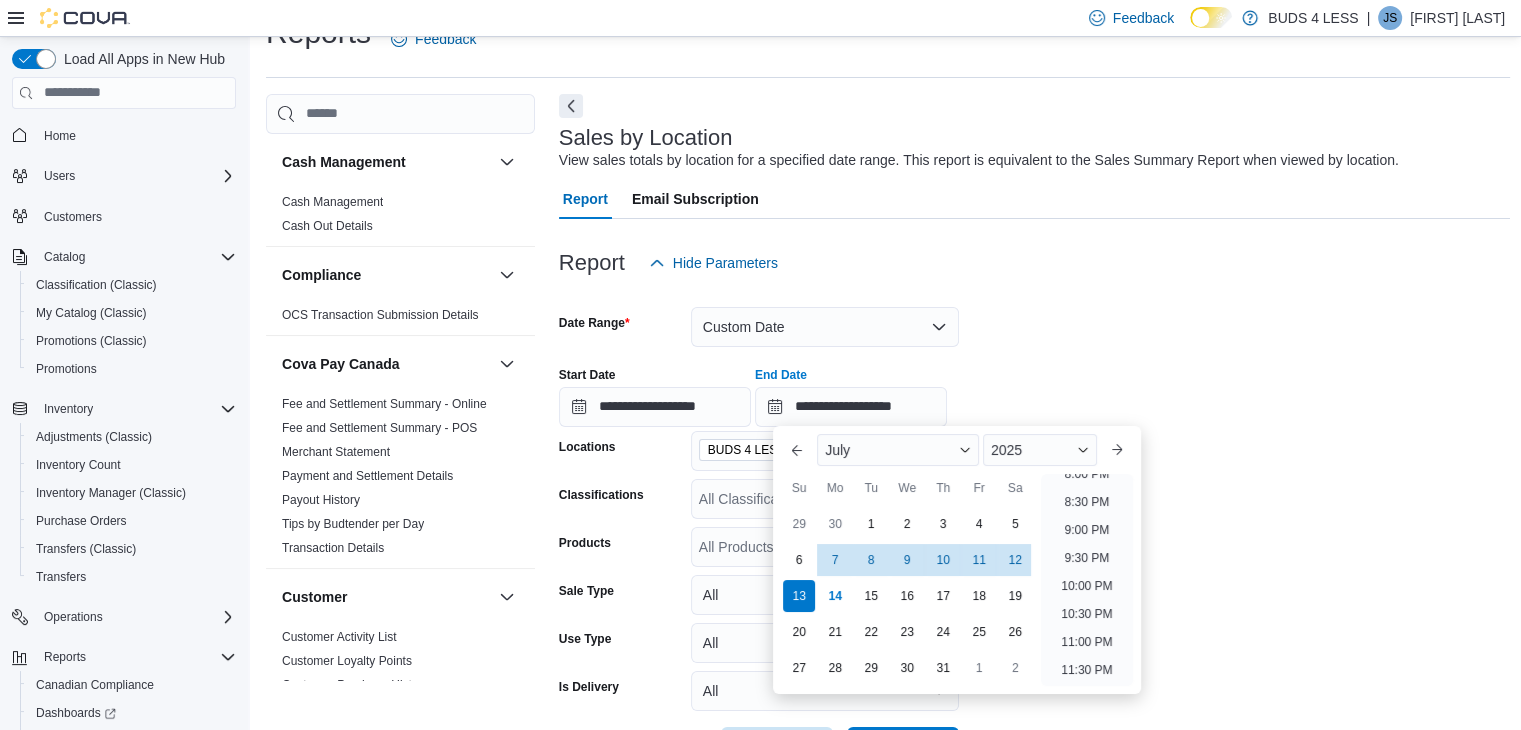 click on "Report Hide Parameters" at bounding box center (1035, 263) 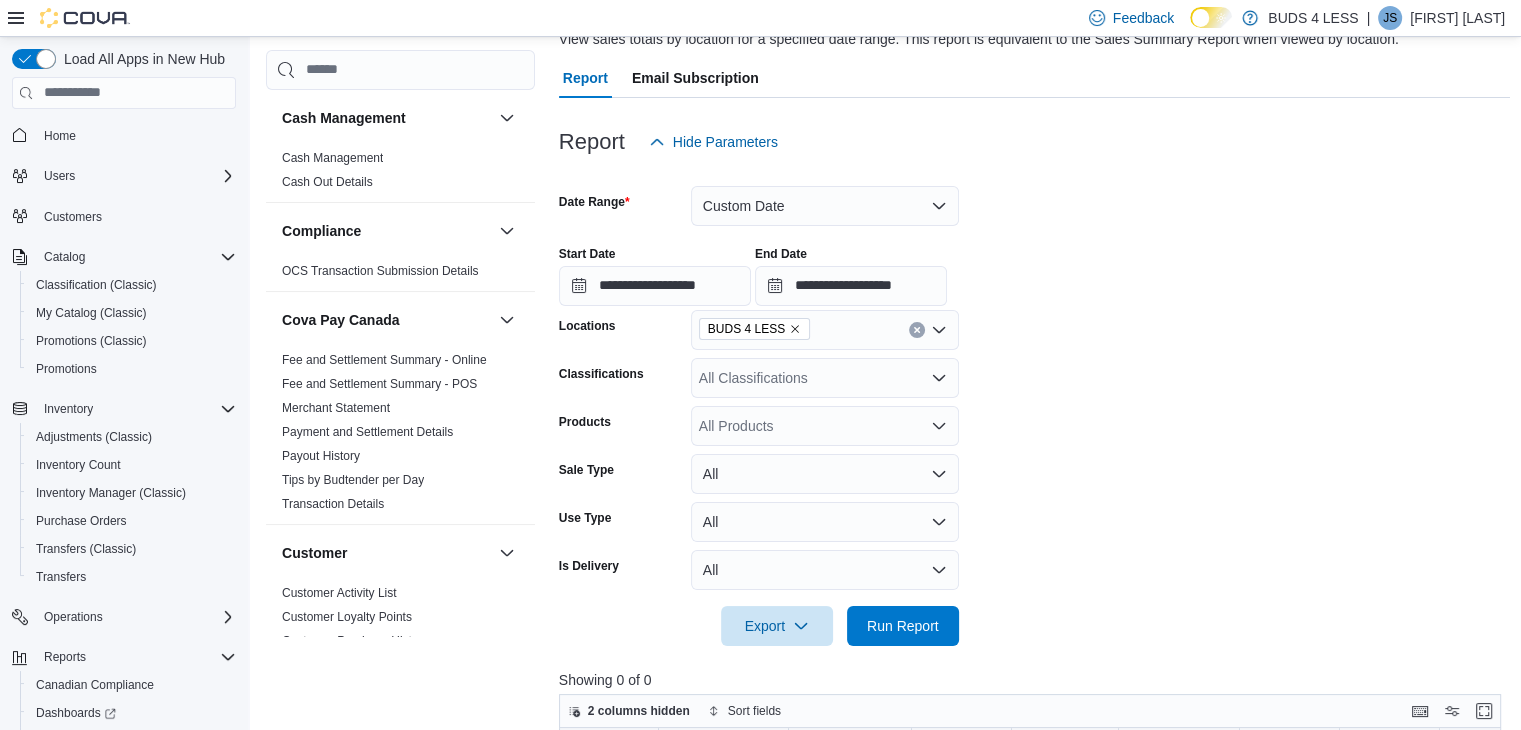 scroll, scrollTop: 440, scrollLeft: 0, axis: vertical 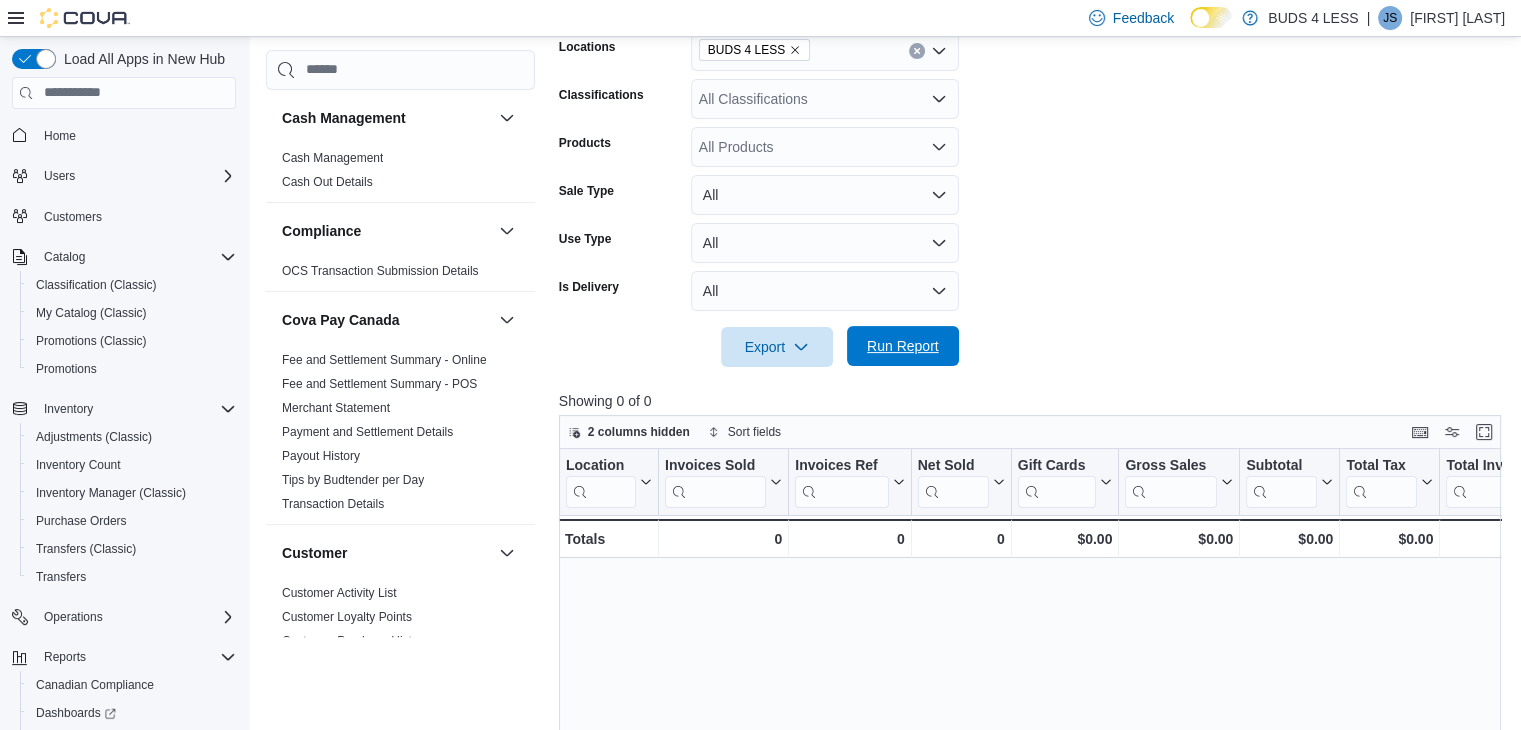 click on "Run Report" at bounding box center [903, 346] 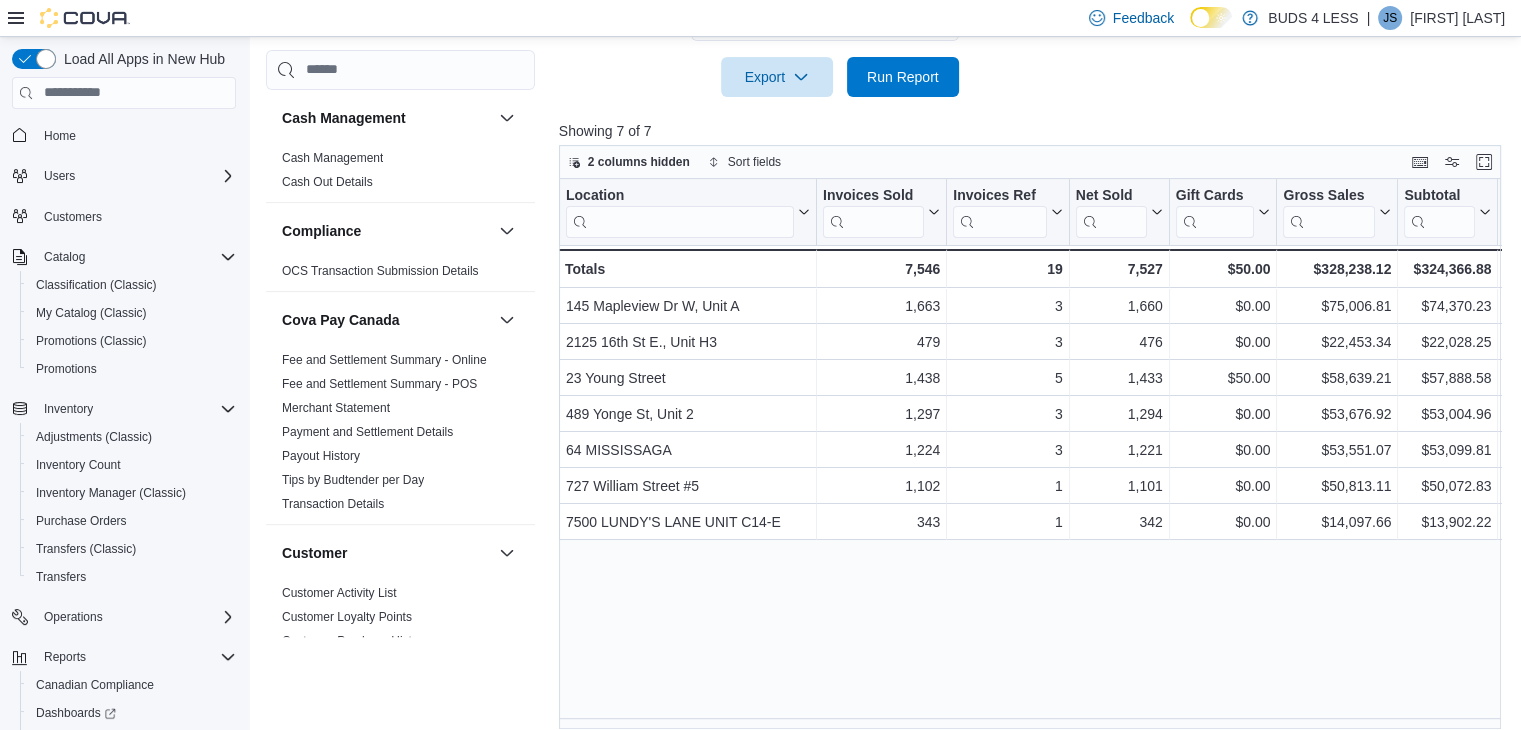 scroll, scrollTop: 724, scrollLeft: 0, axis: vertical 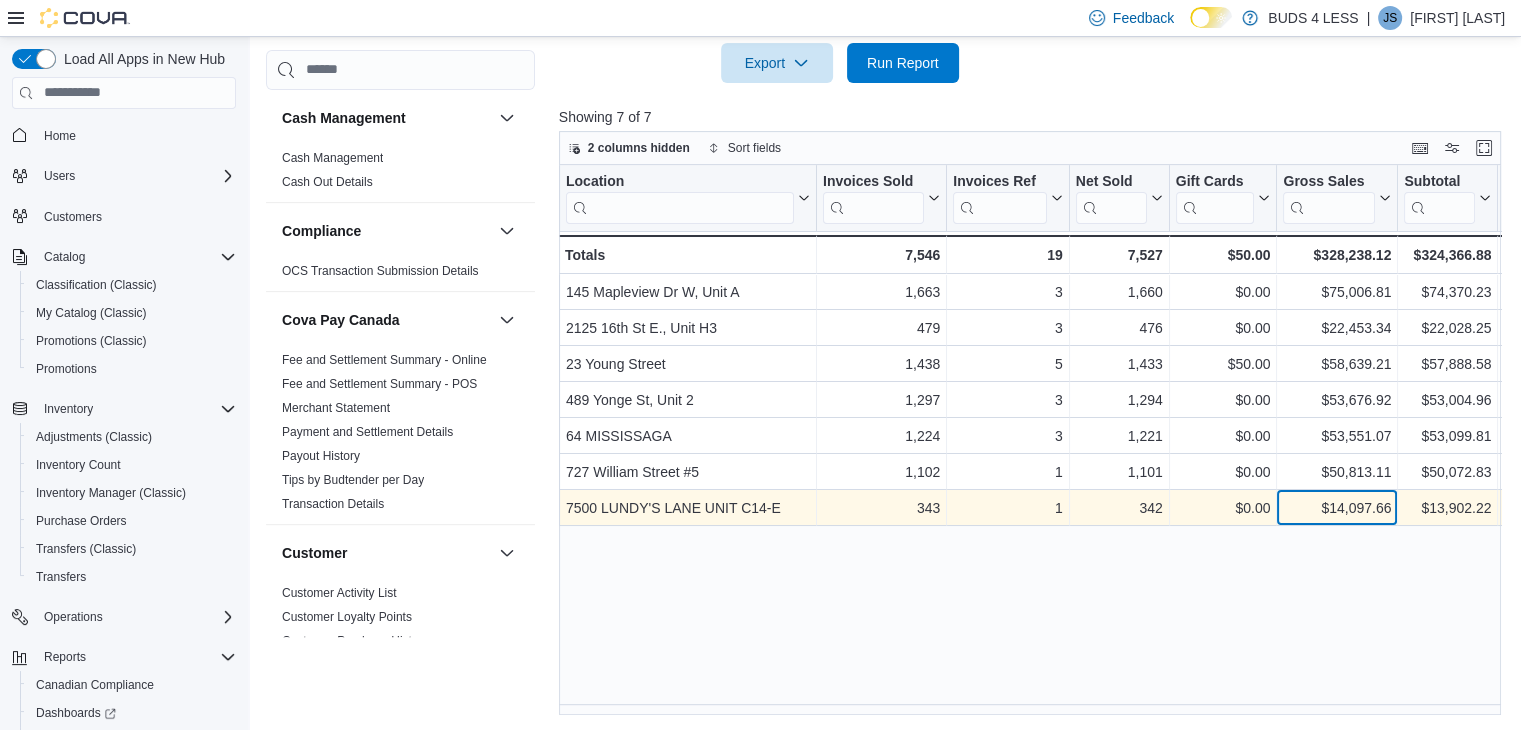 click on "$14,097.66" at bounding box center [1337, 508] 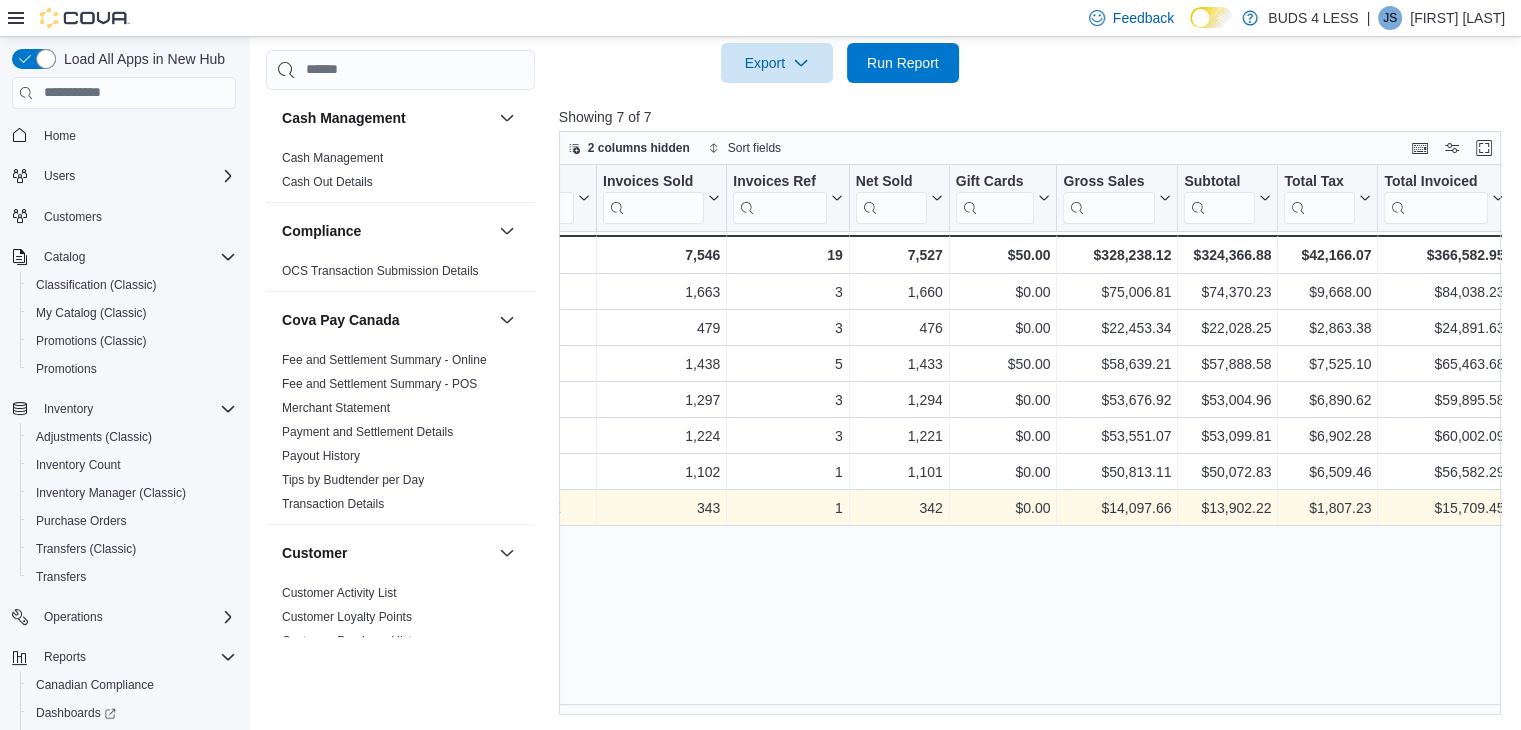 scroll, scrollTop: 0, scrollLeft: 327, axis: horizontal 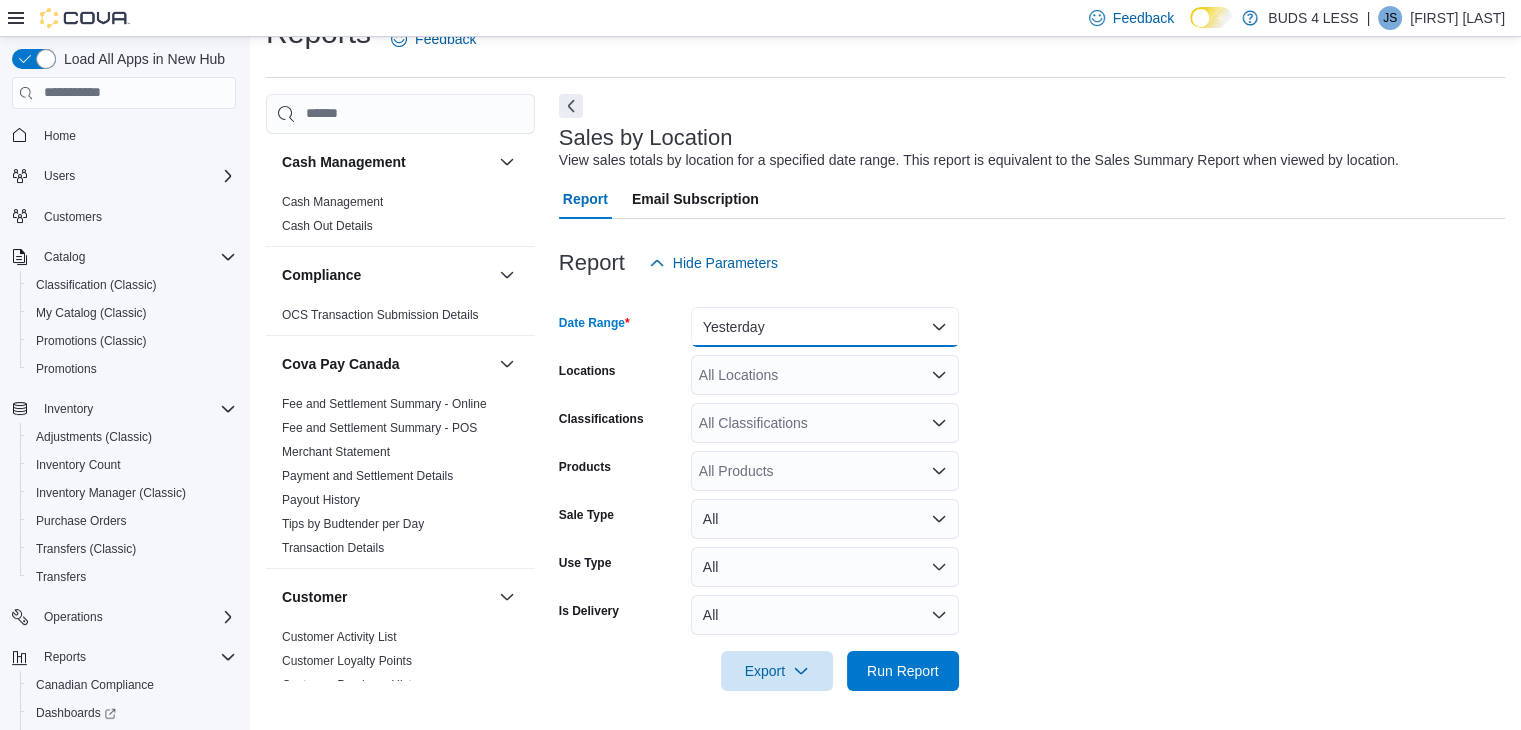 click on "Yesterday" at bounding box center [825, 327] 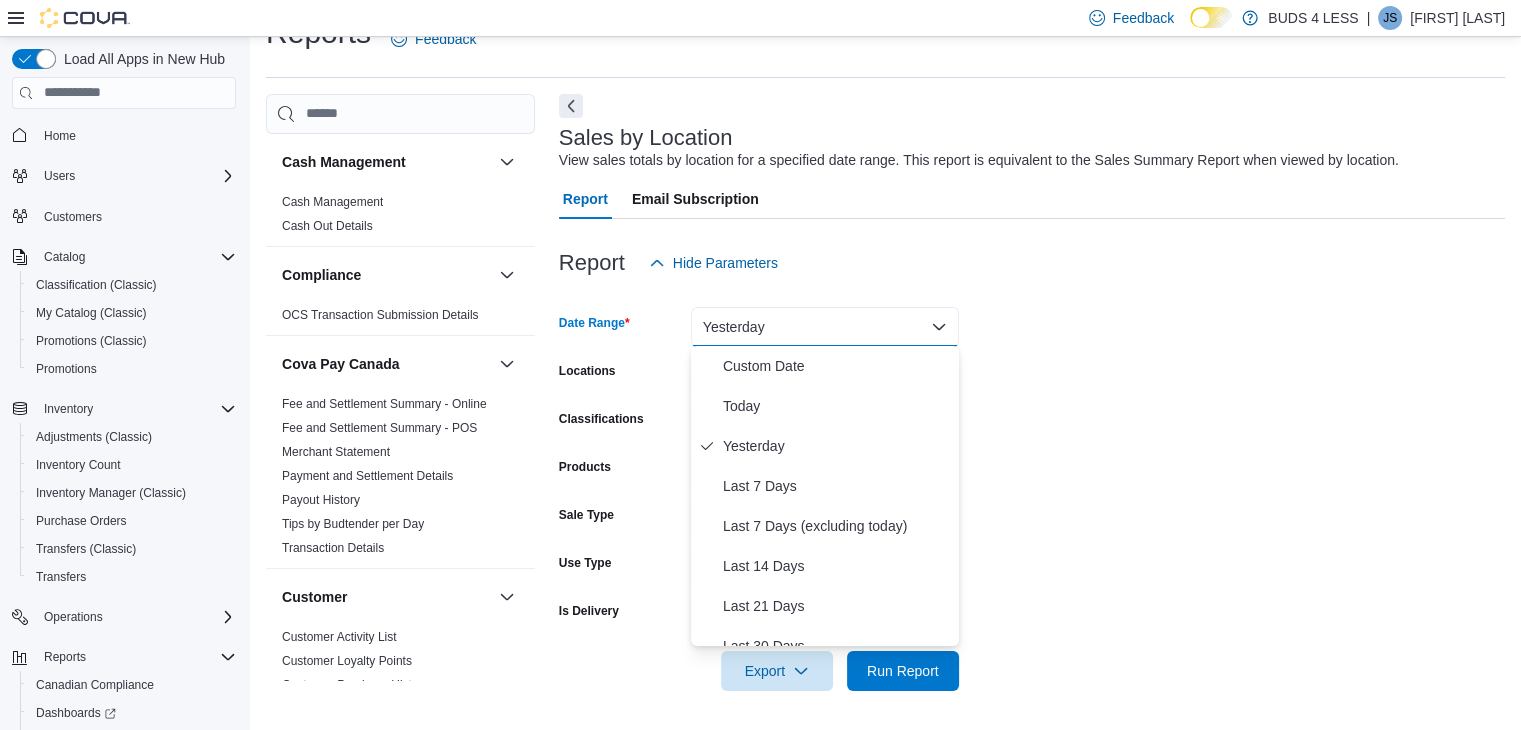 click on "Report Hide Parameters" at bounding box center [1032, 263] 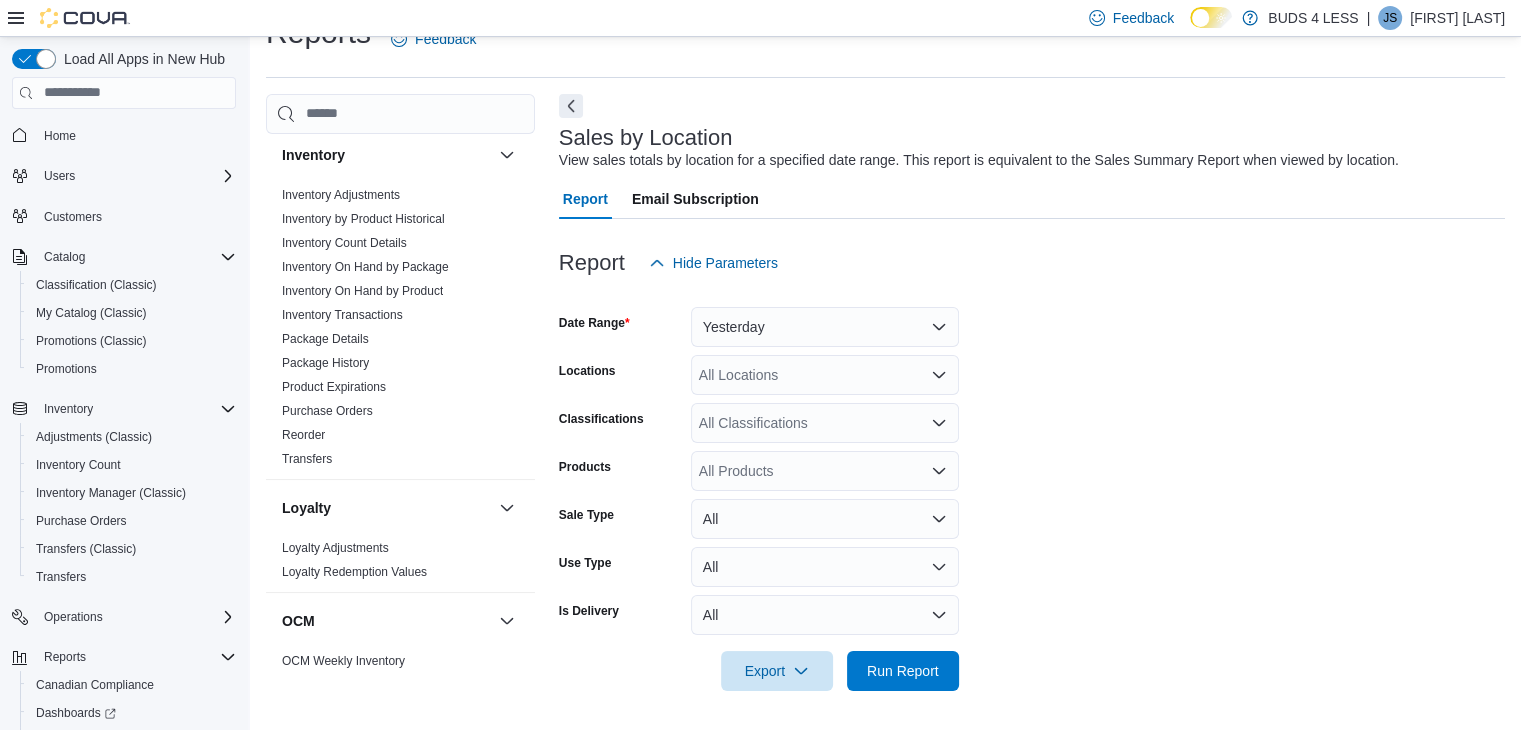 scroll, scrollTop: 1000, scrollLeft: 0, axis: vertical 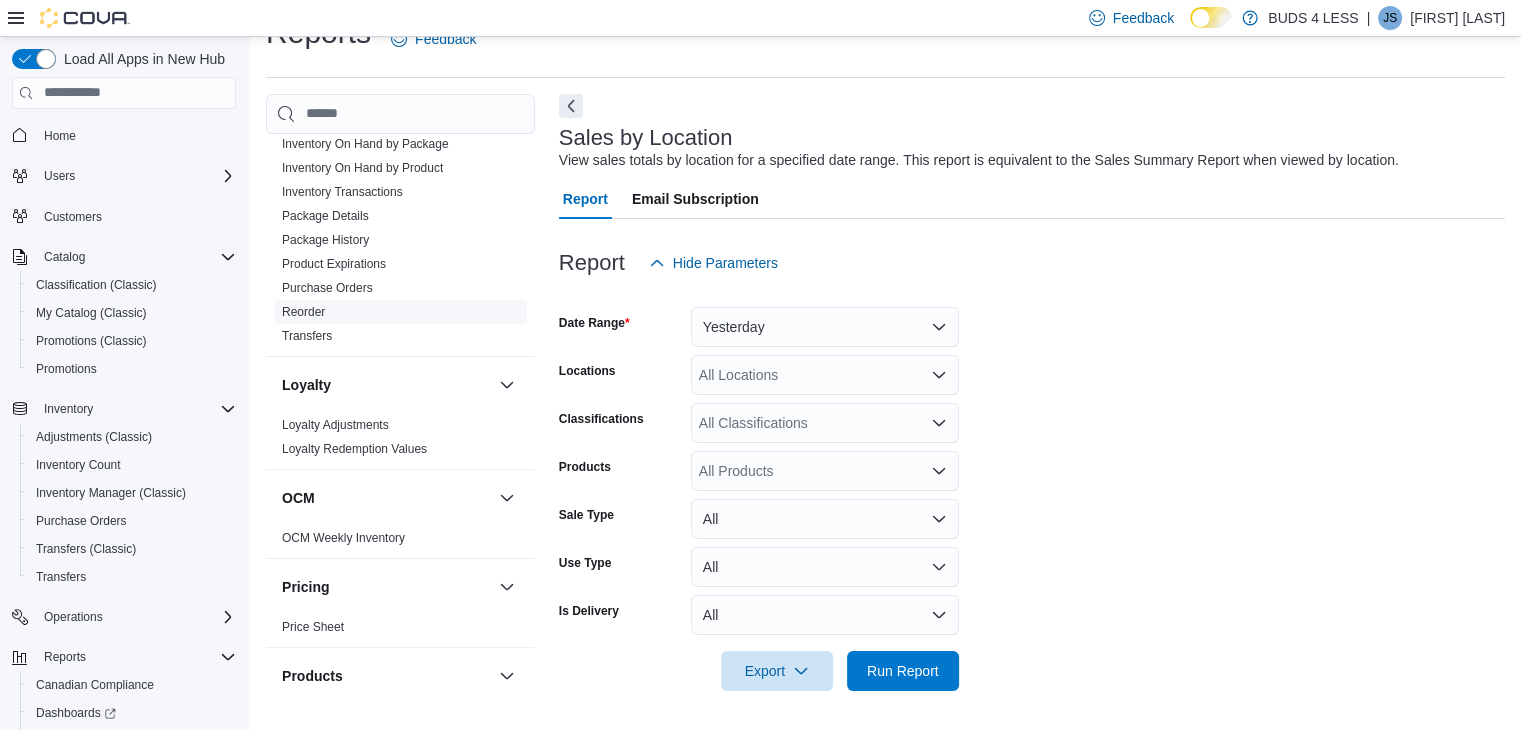 click on "Reorder" at bounding box center (303, 312) 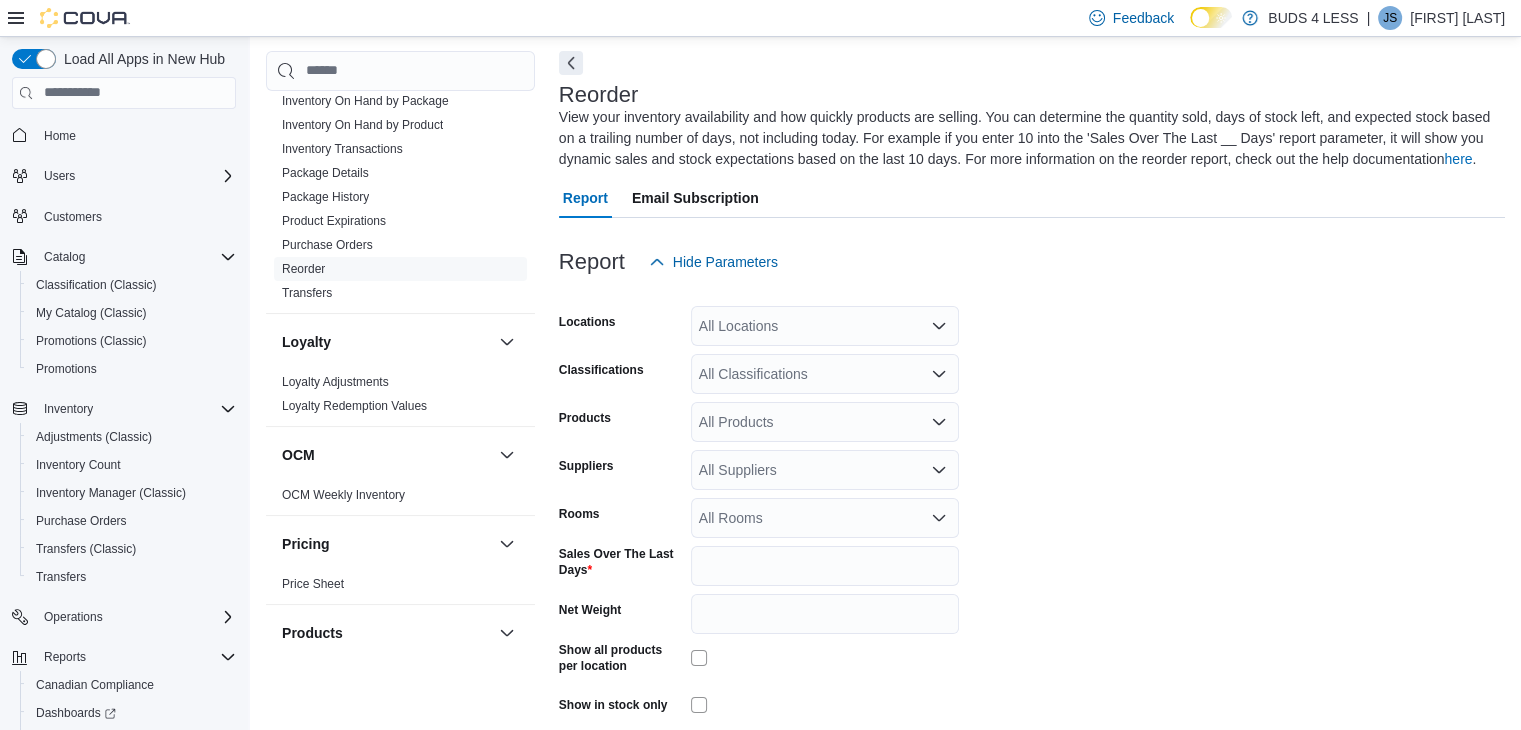 scroll, scrollTop: 88, scrollLeft: 0, axis: vertical 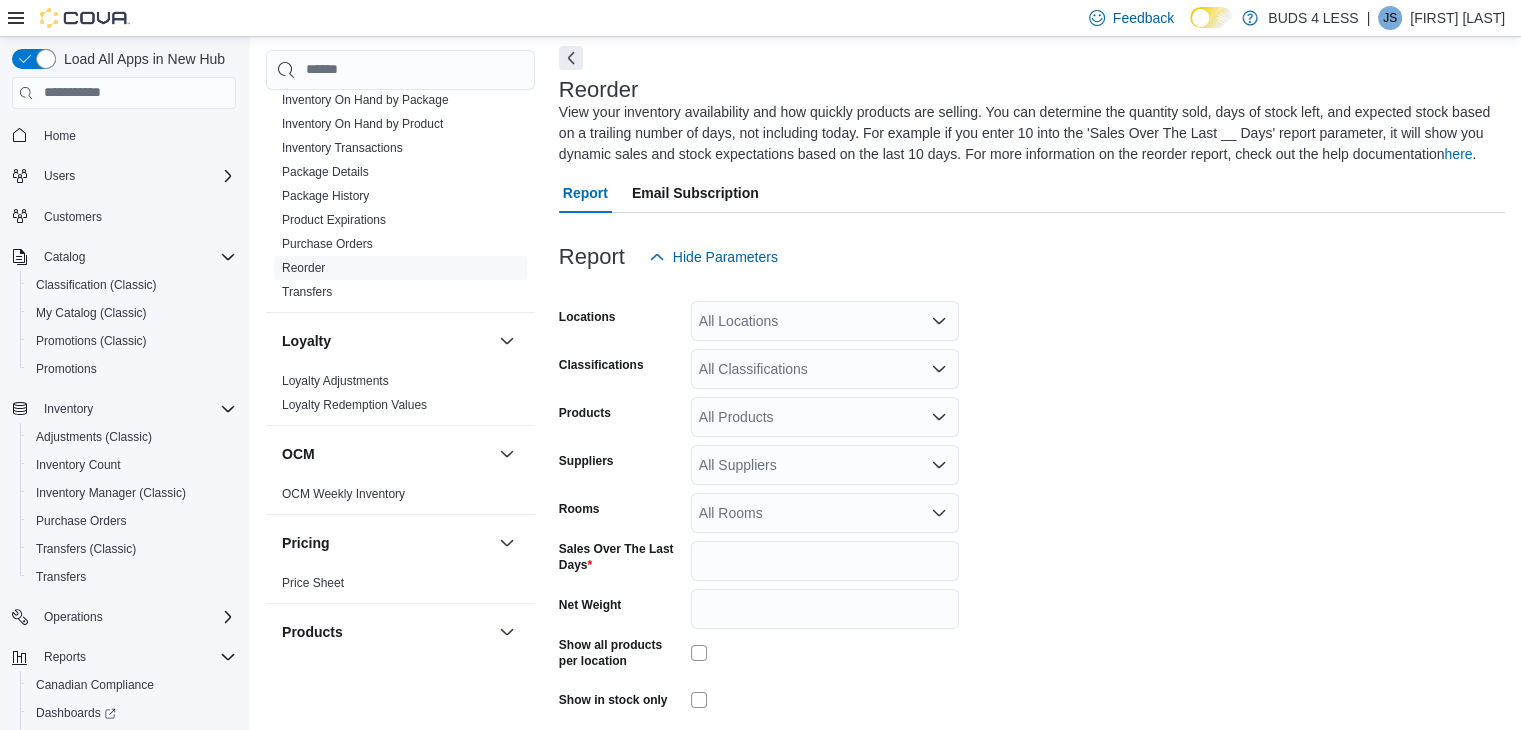 click on "All Locations" at bounding box center (825, 321) 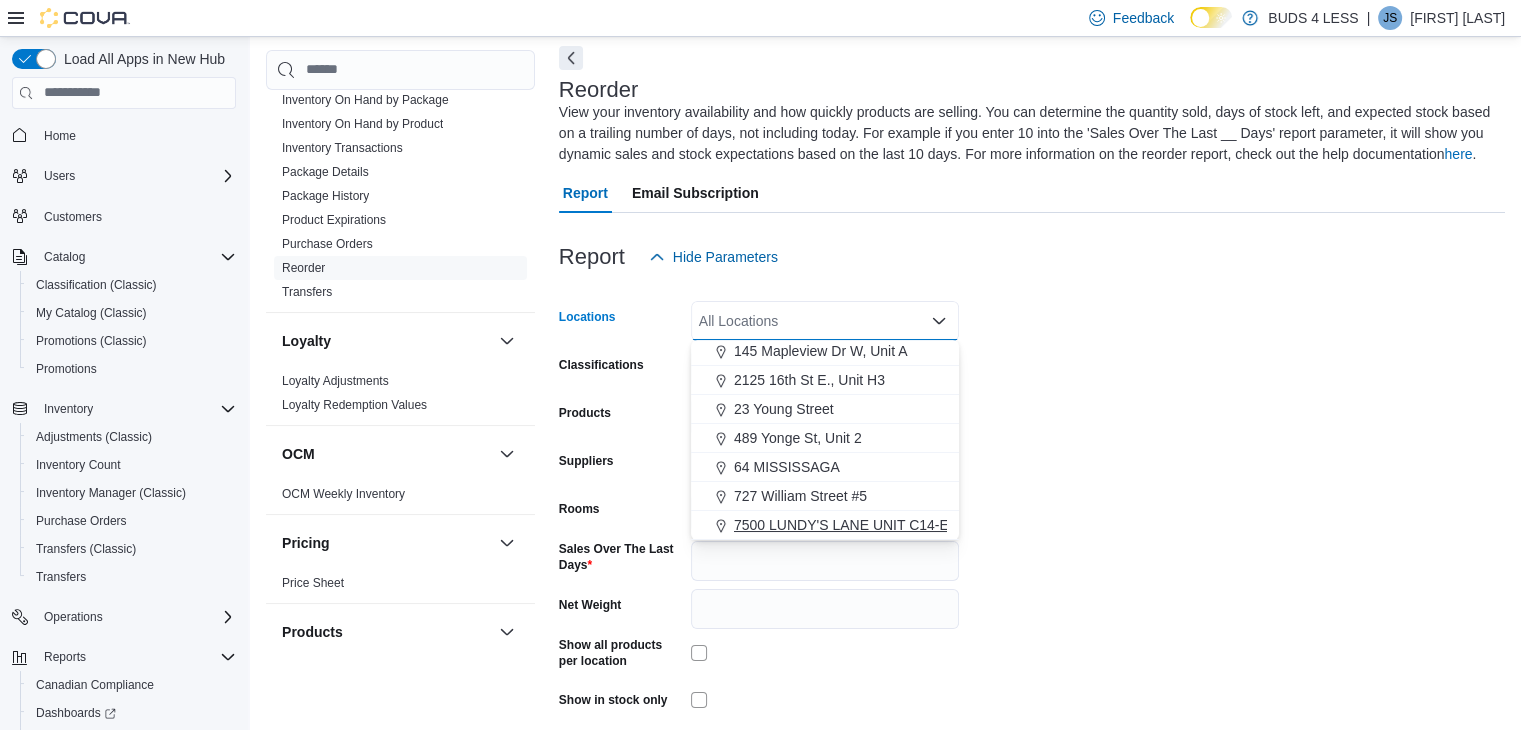 click on "7500 LUNDY'S LANE UNIT C14-E" at bounding box center [841, 525] 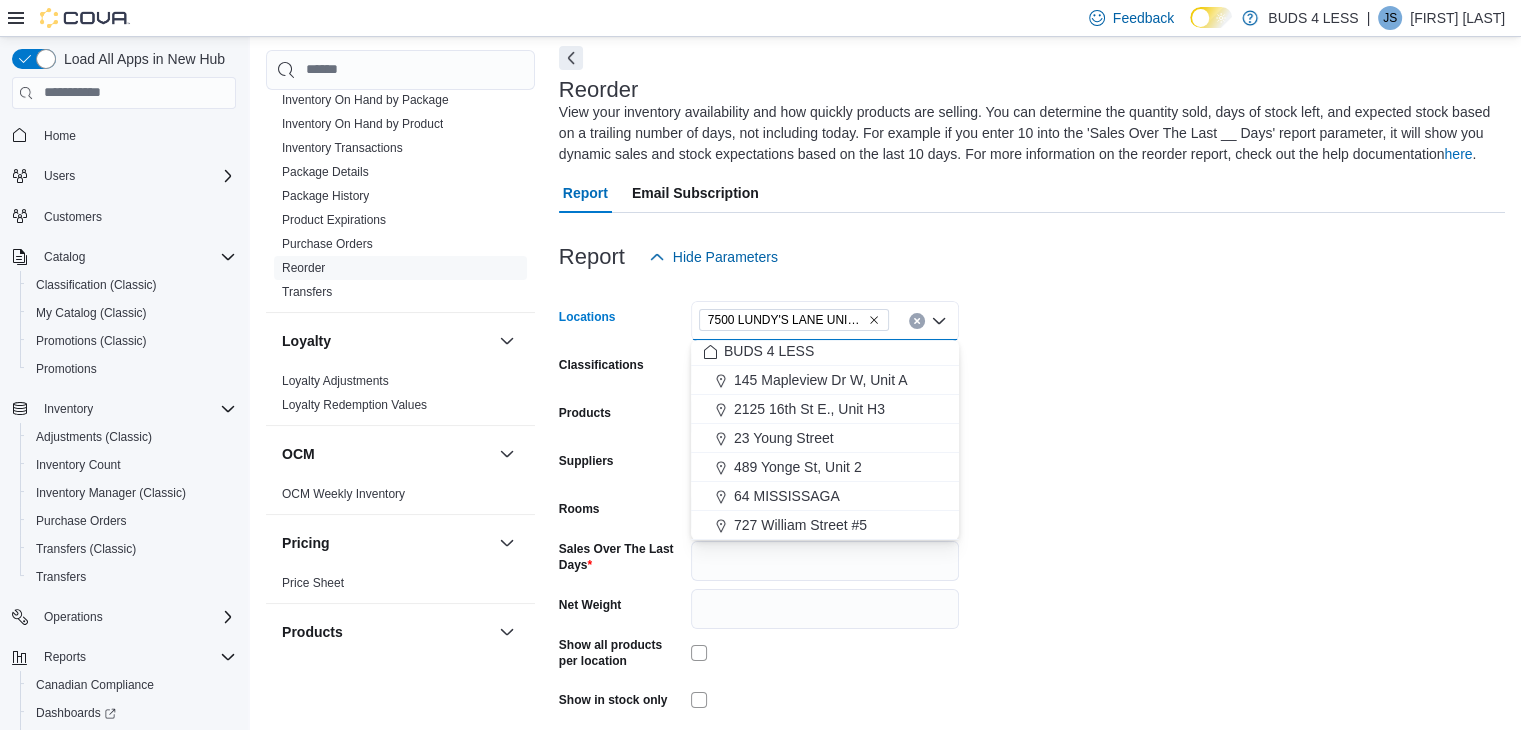 scroll, scrollTop: 3, scrollLeft: 0, axis: vertical 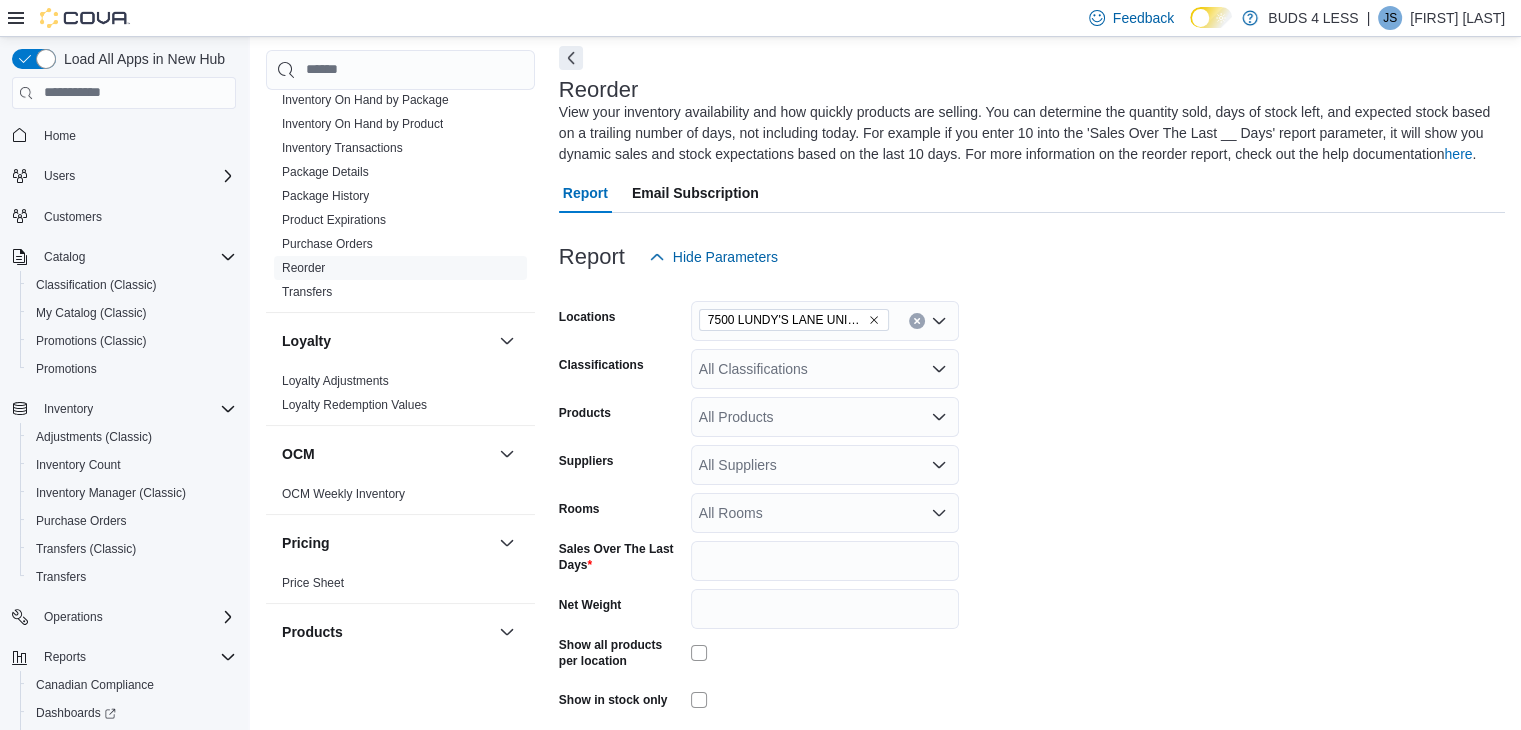 click on "All Classifications" at bounding box center (825, 369) 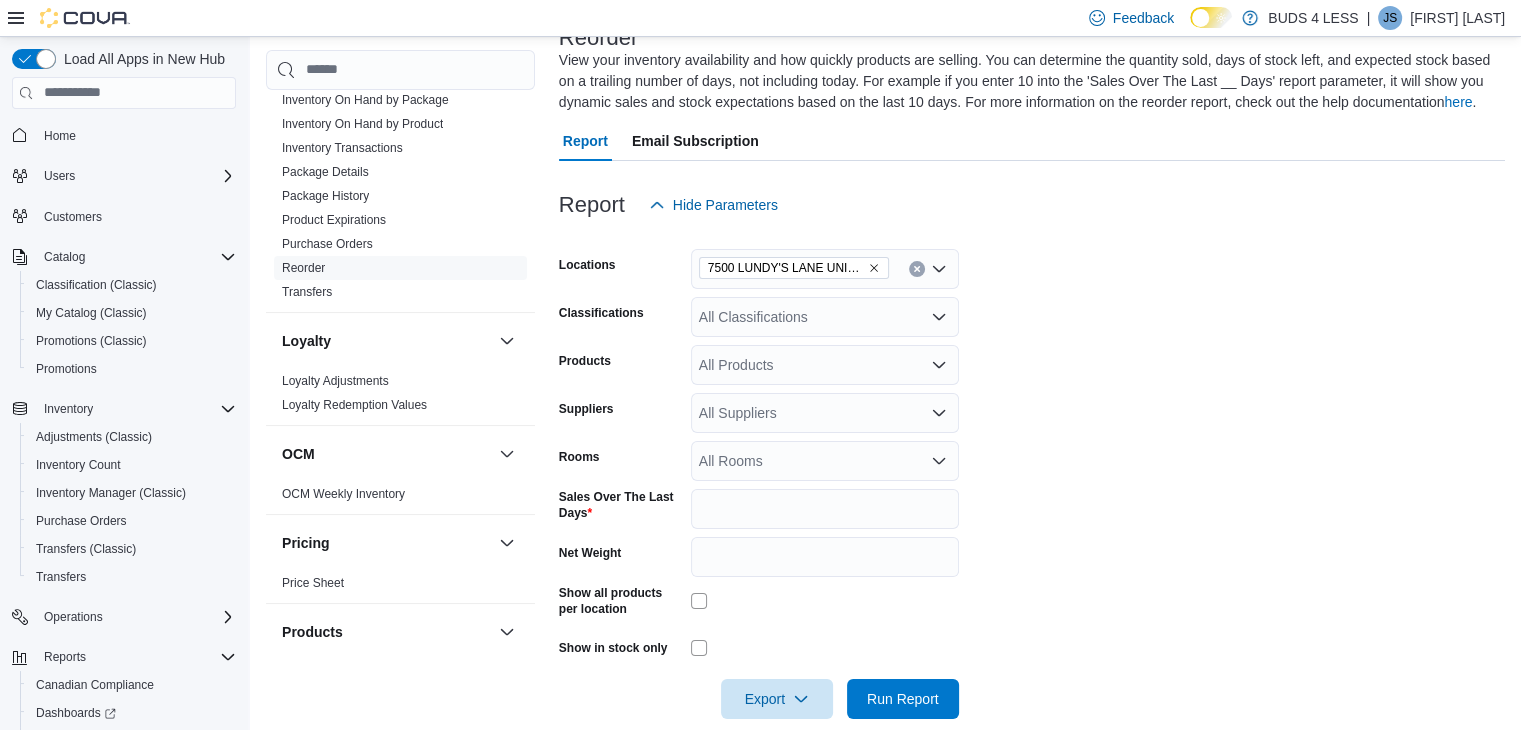 scroll, scrollTop: 168, scrollLeft: 0, axis: vertical 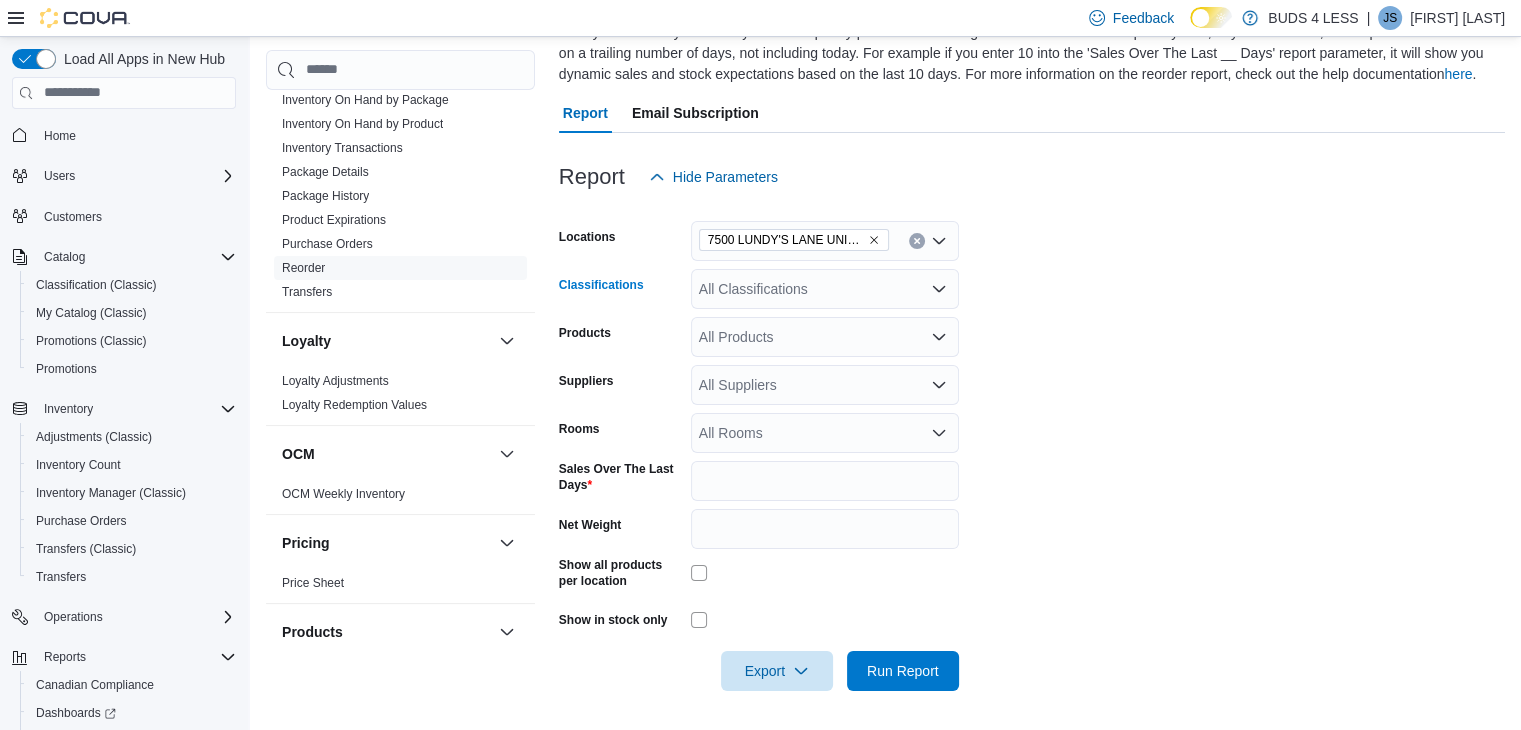 click on "All Classifications" at bounding box center (825, 289) 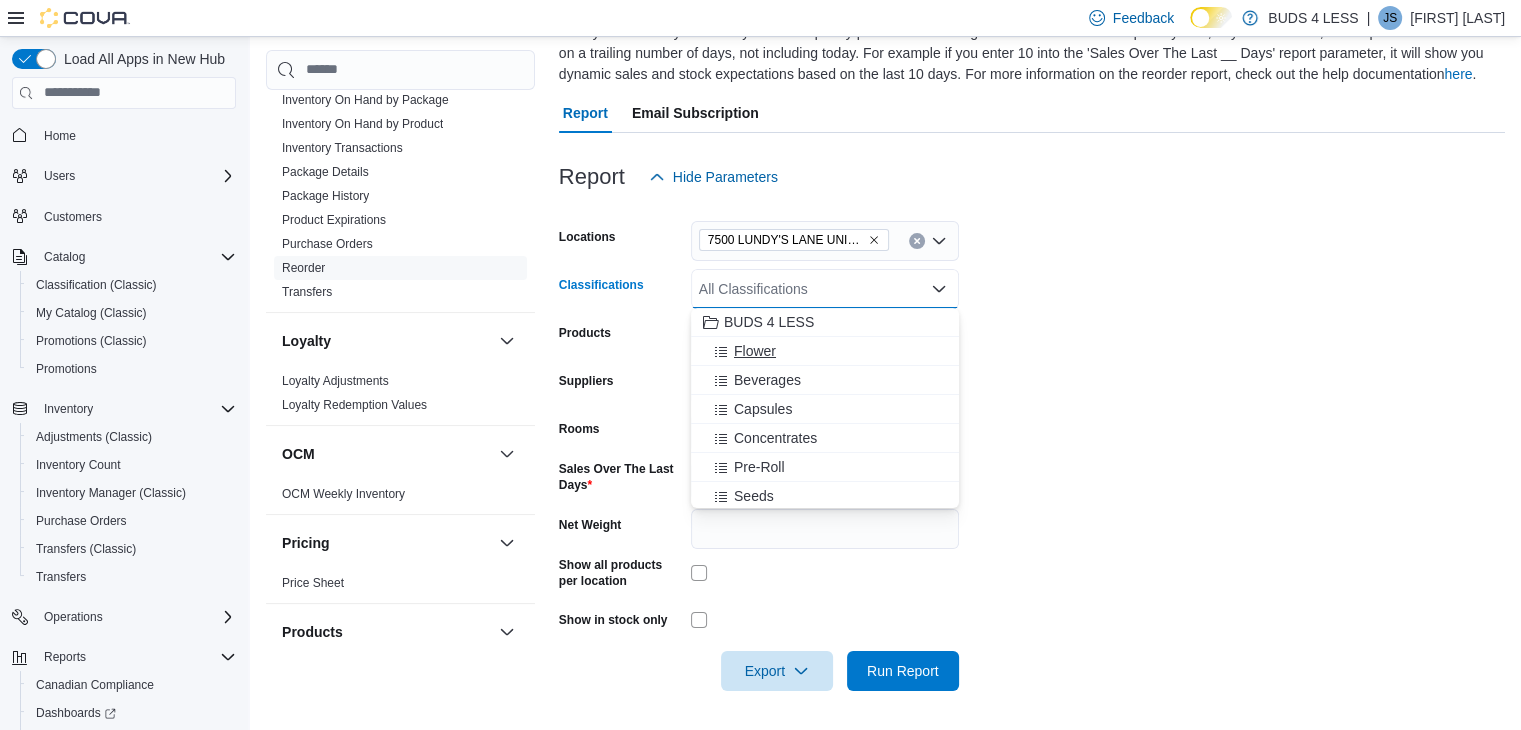 click on "Flower" at bounding box center (825, 351) 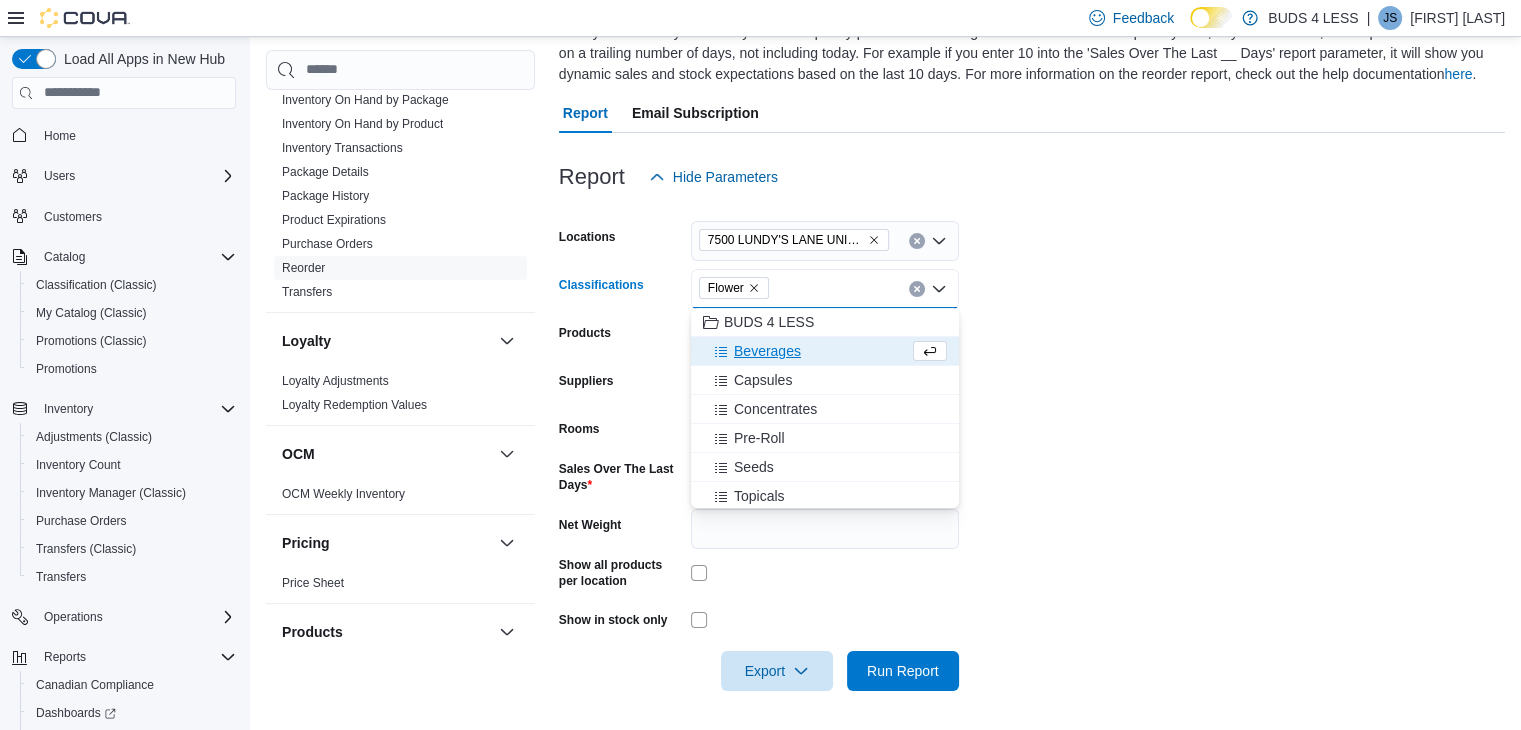 click on "Locations 7500 LUNDY'S LANE UNIT C14-E Classifications Flower Combo box. Selected. Flower. Press Backspace to delete Flower. Combo box input. All Classifications. Type some text or, to display a list of choices, press Down Arrow. To exit the list of choices, press Escape. Products All Products Suppliers All Suppliers Rooms All Rooms Sales Over The Last Days * Net Weight Show all products per location Show in stock only Export  Run Report" at bounding box center [1032, 444] 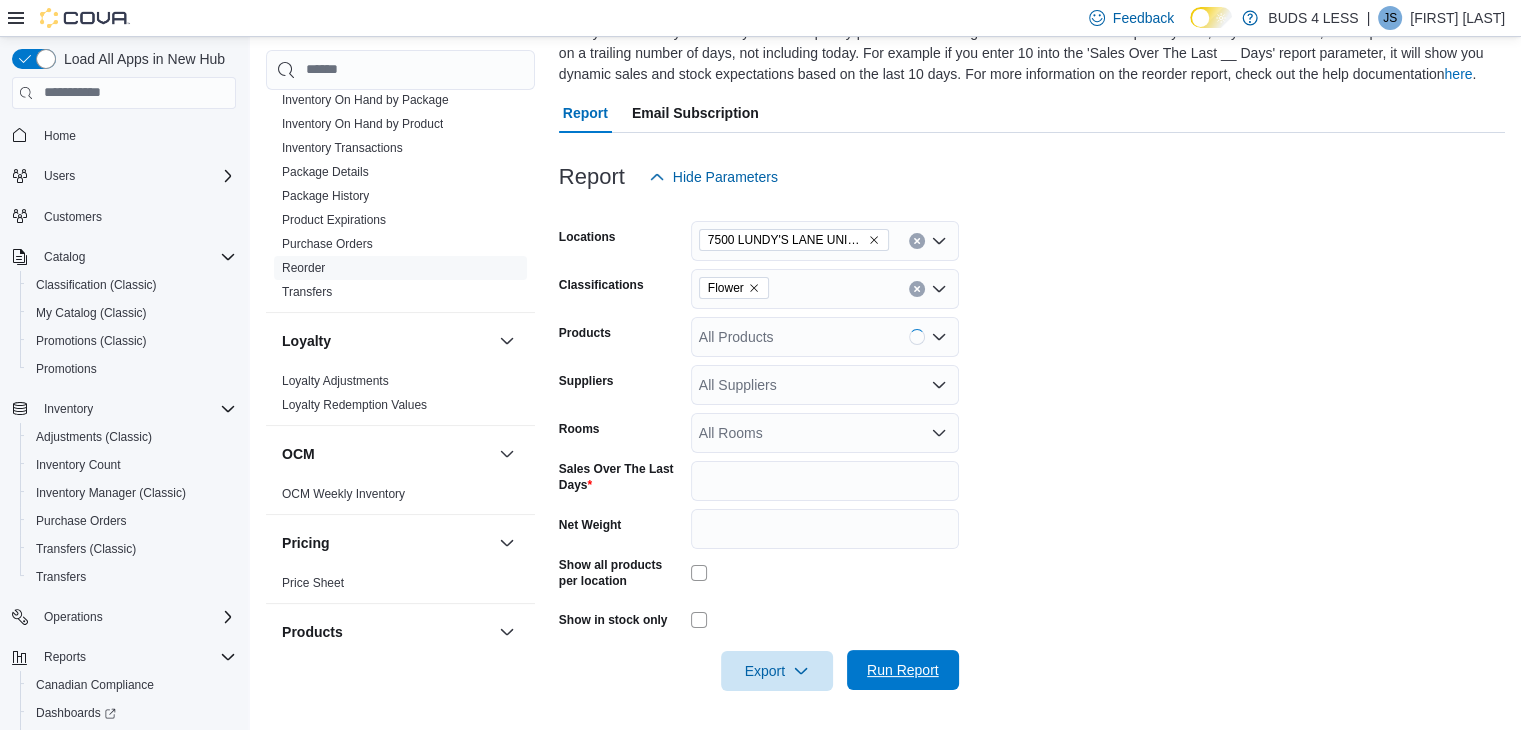 click on "Run Report" at bounding box center (903, 670) 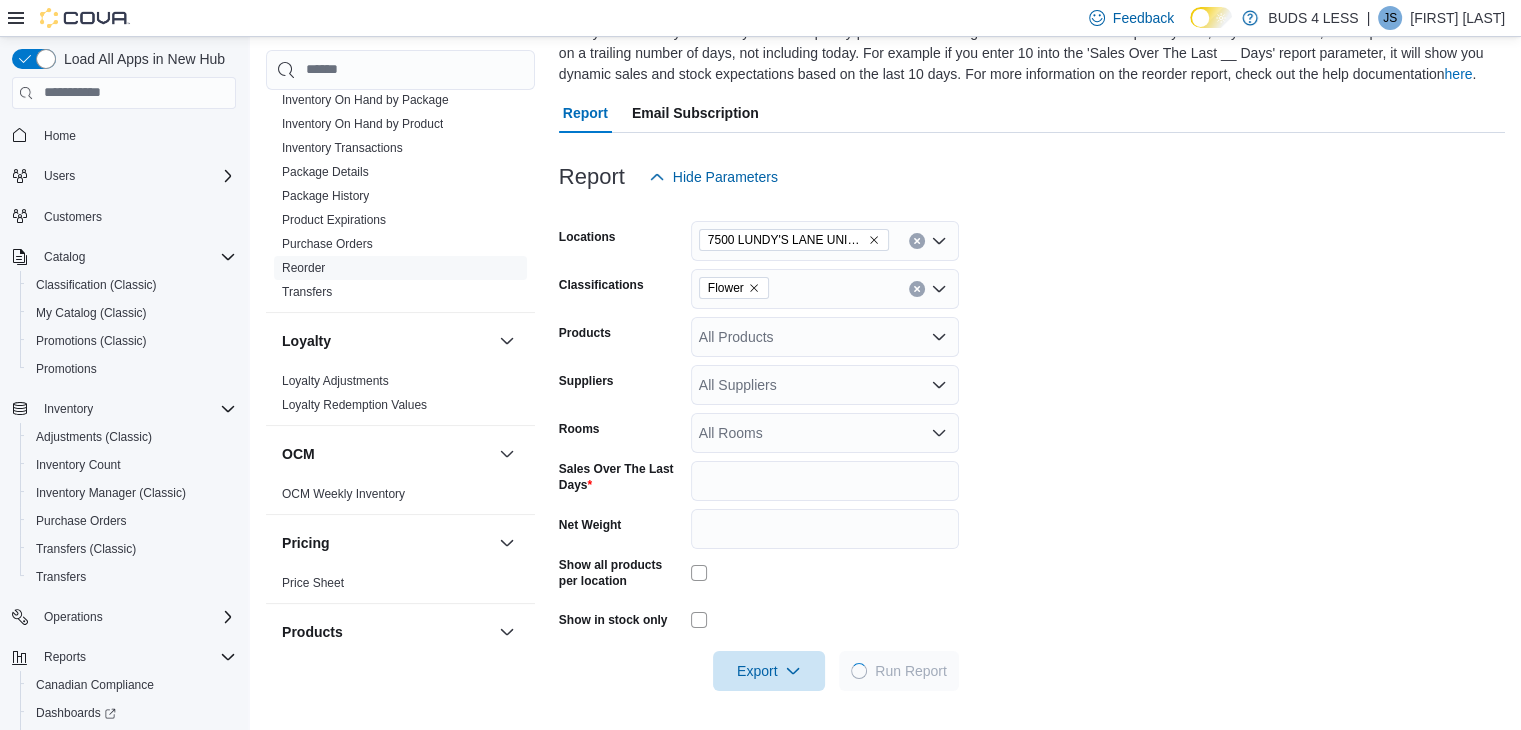 click on "Locations 7500 LUNDY'S LANE UNIT C14-E Classifications Flower Products All Products Suppliers All Suppliers Rooms All Rooms Sales Over The Last Days * Net Weight Show all products per location Show in stock only Export  Run Report" at bounding box center (1032, 444) 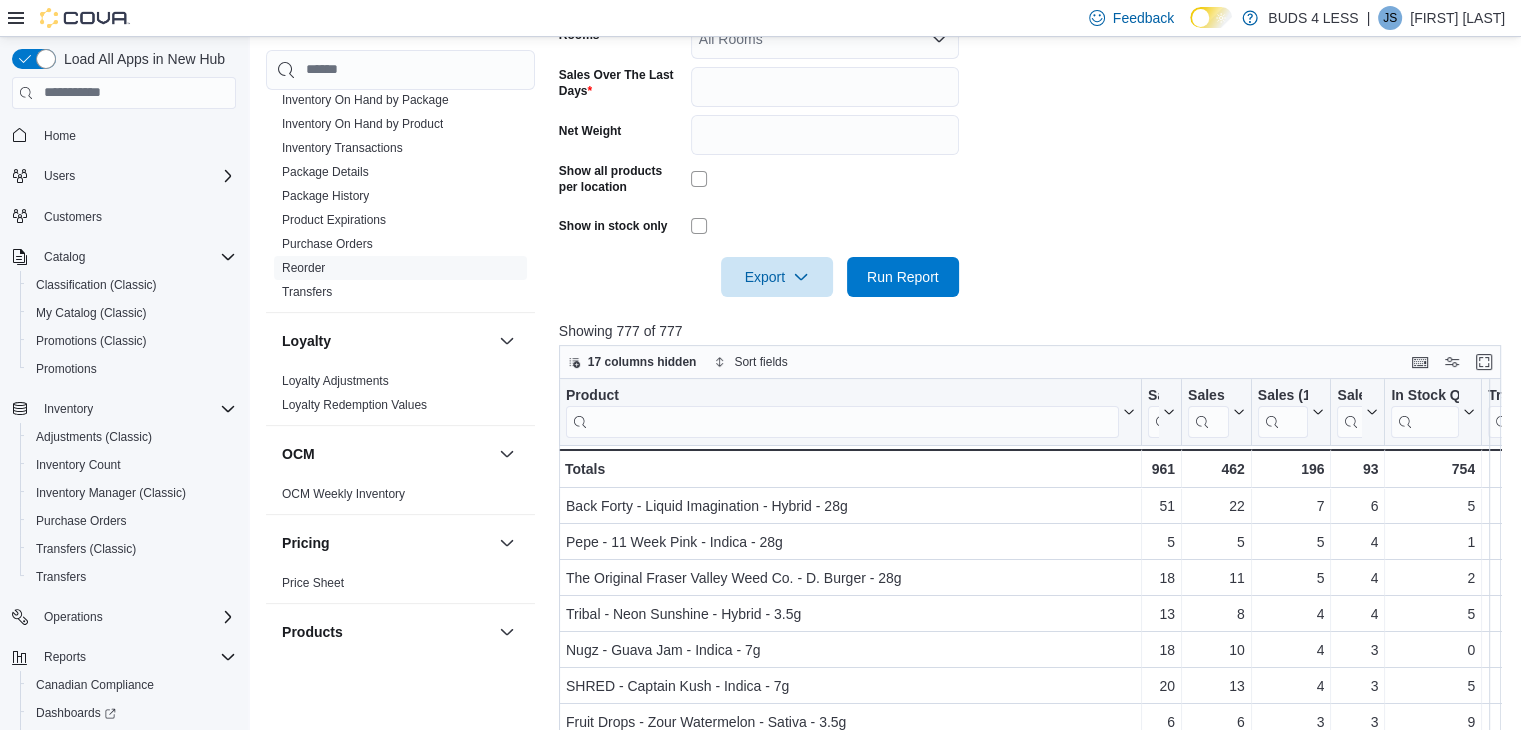 scroll, scrollTop: 568, scrollLeft: 0, axis: vertical 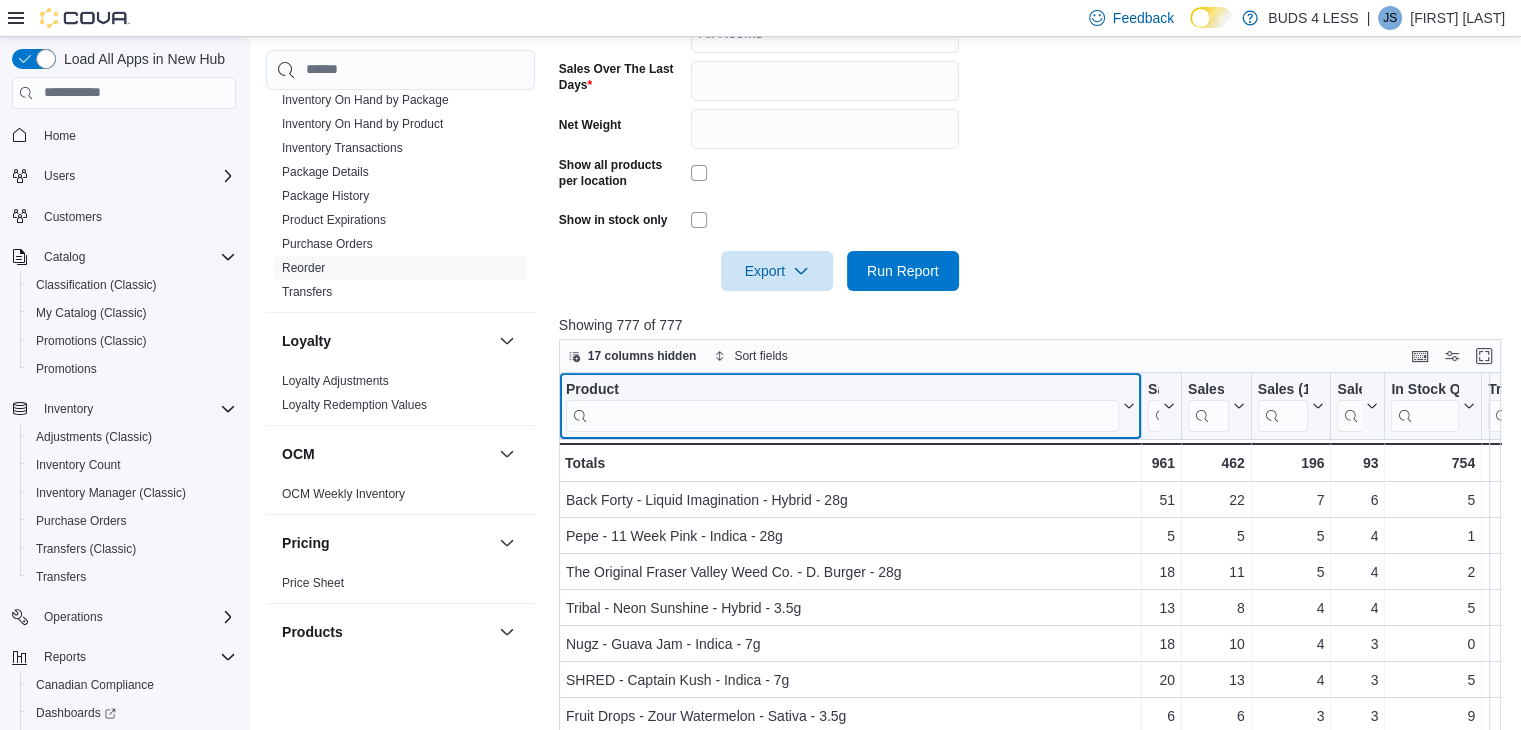 click at bounding box center (842, 415) 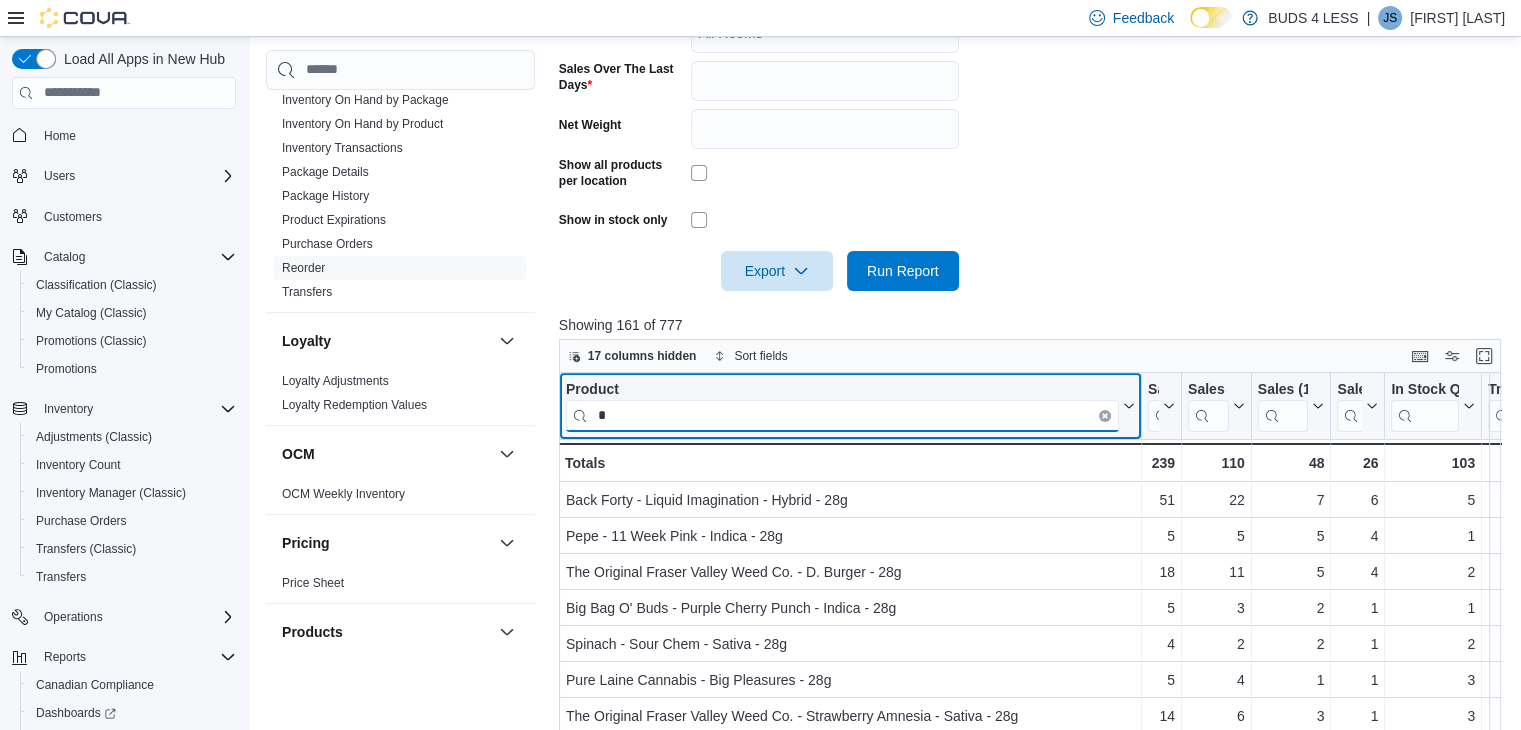 type on "**" 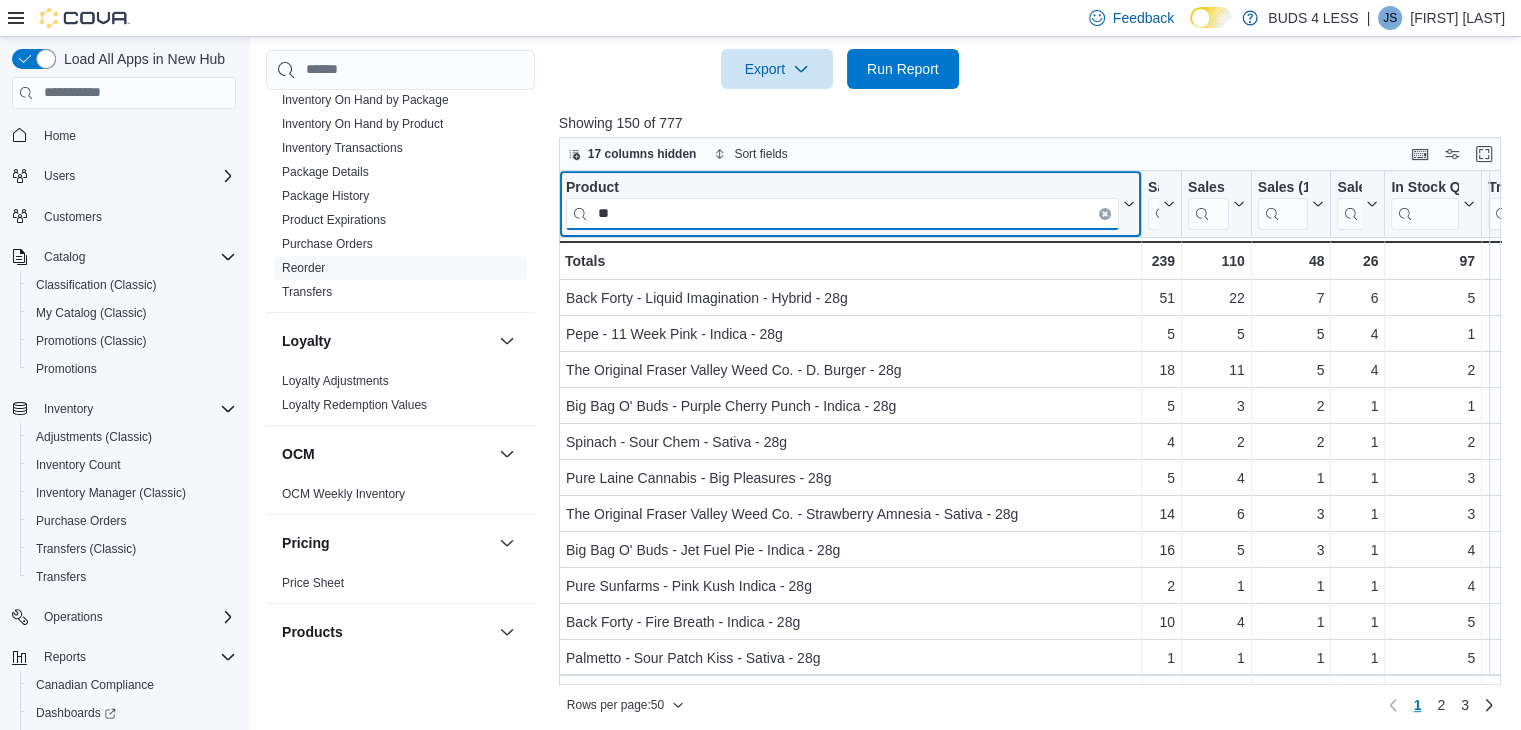 scroll, scrollTop: 776, scrollLeft: 0, axis: vertical 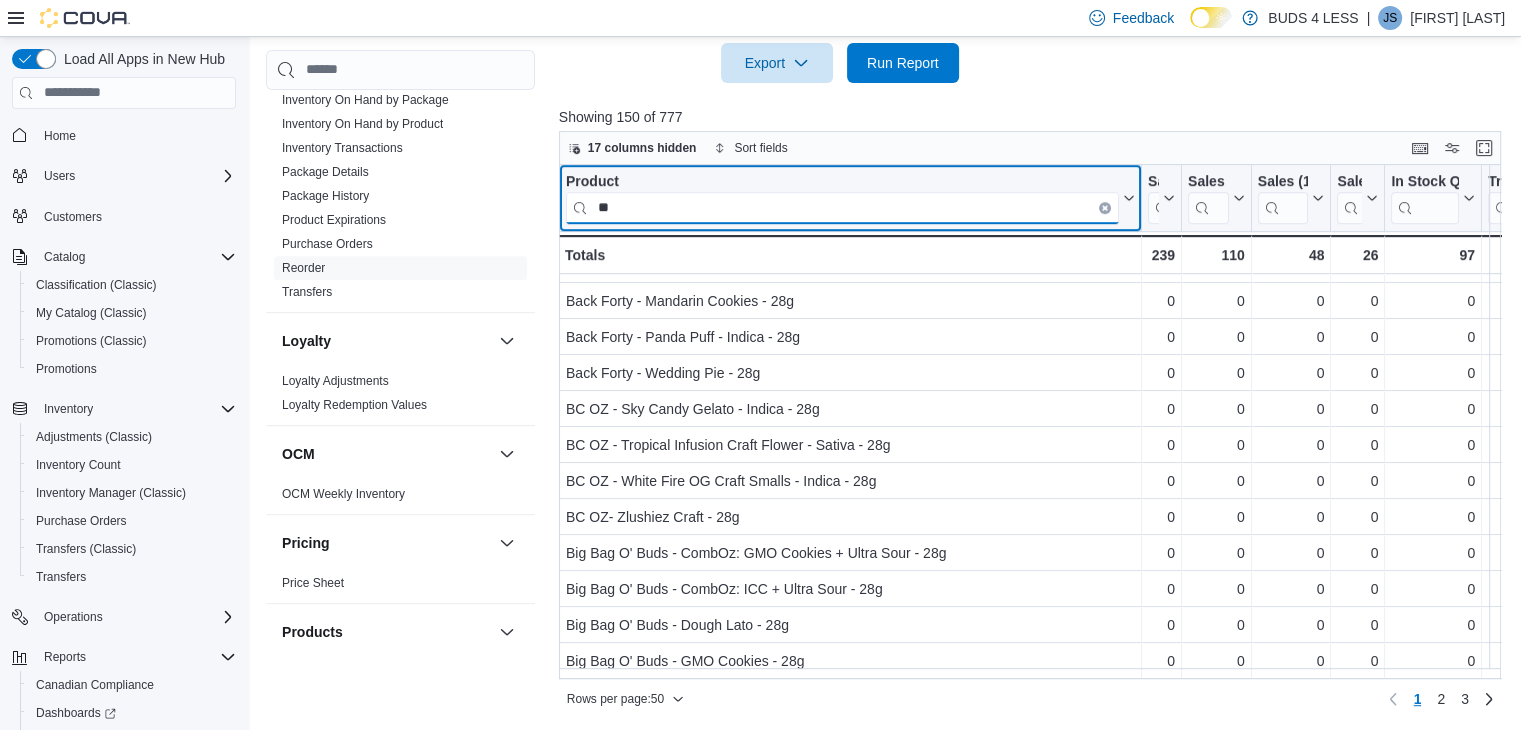 drag, startPoint x: 701, startPoint y: 193, endPoint x: 557, endPoint y: 198, distance: 144.08678 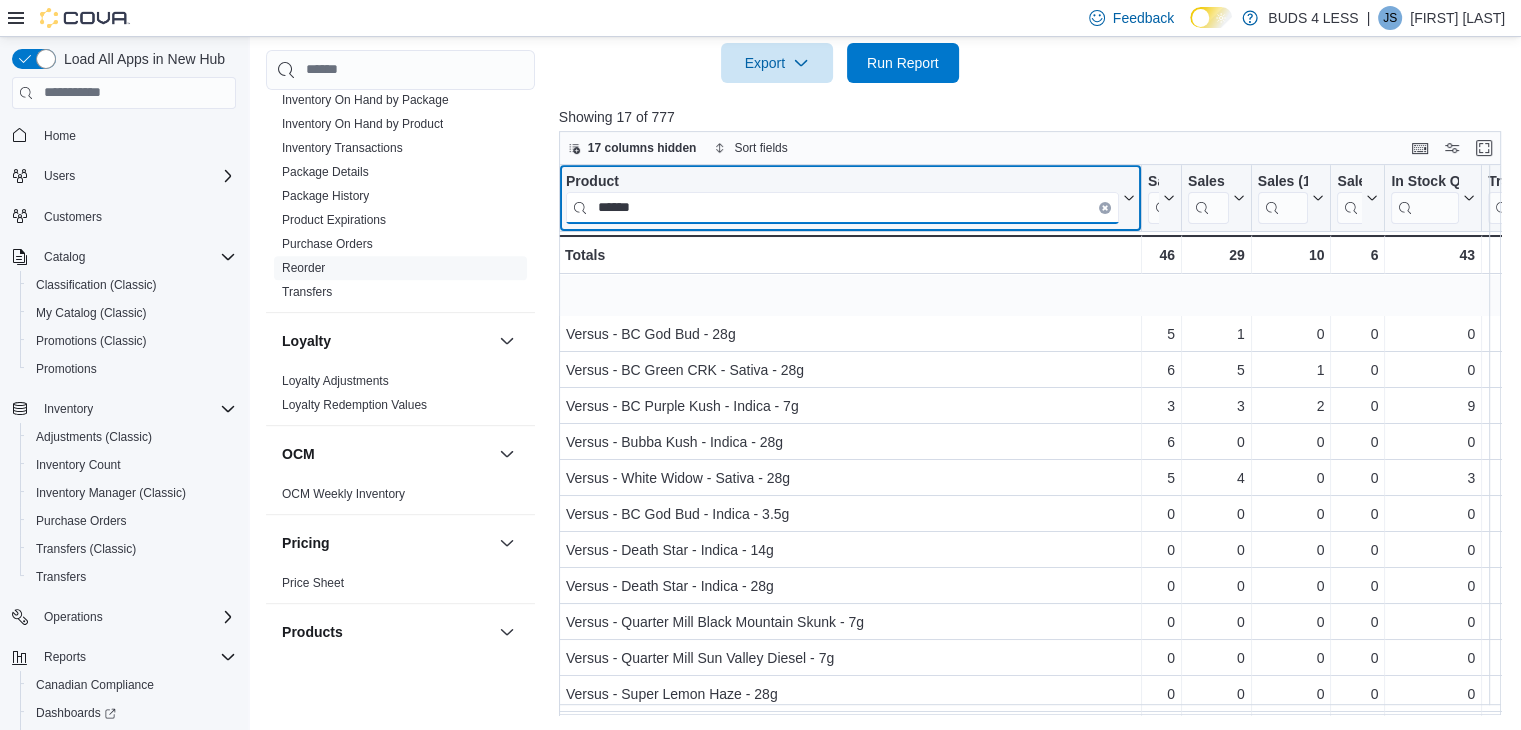 scroll, scrollTop: 0, scrollLeft: 0, axis: both 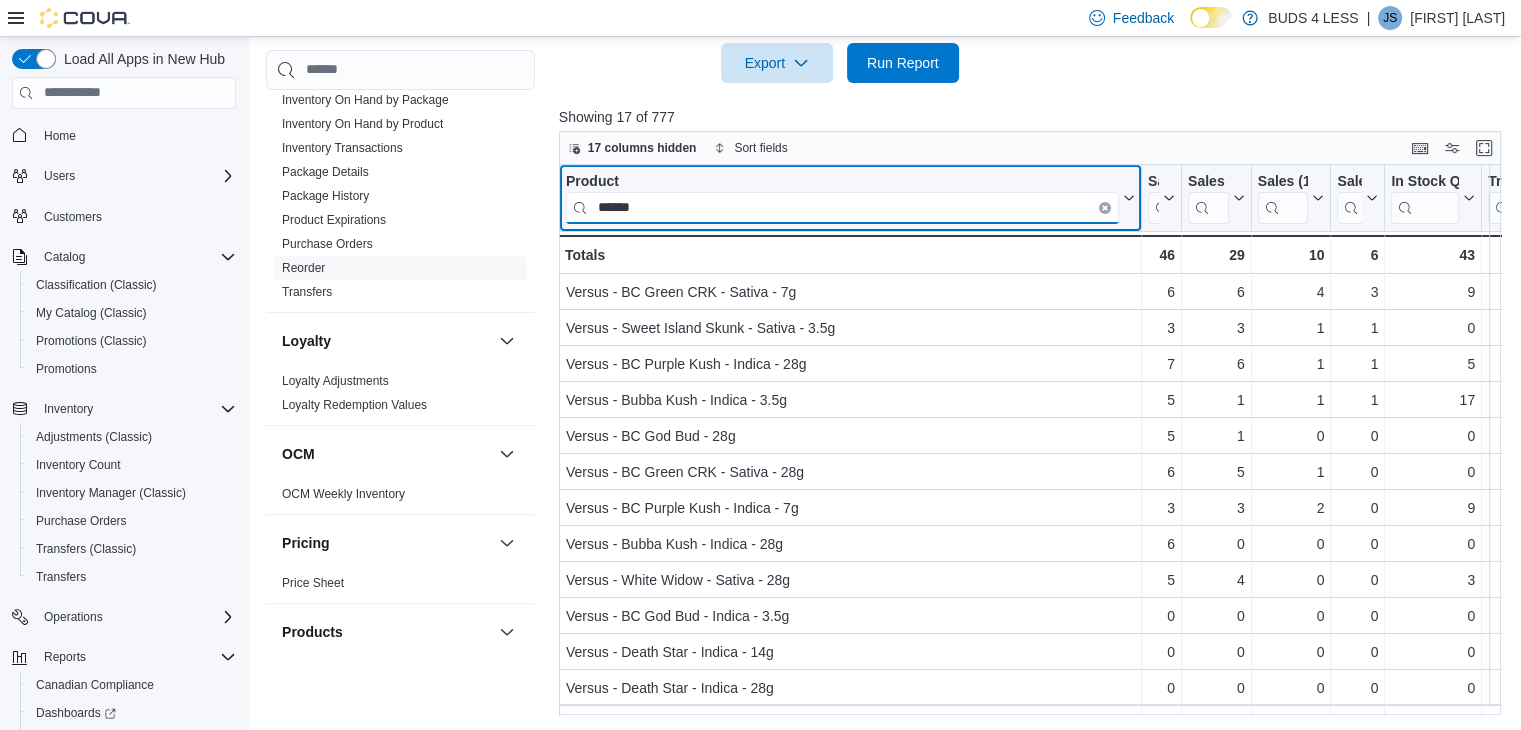 type on "******" 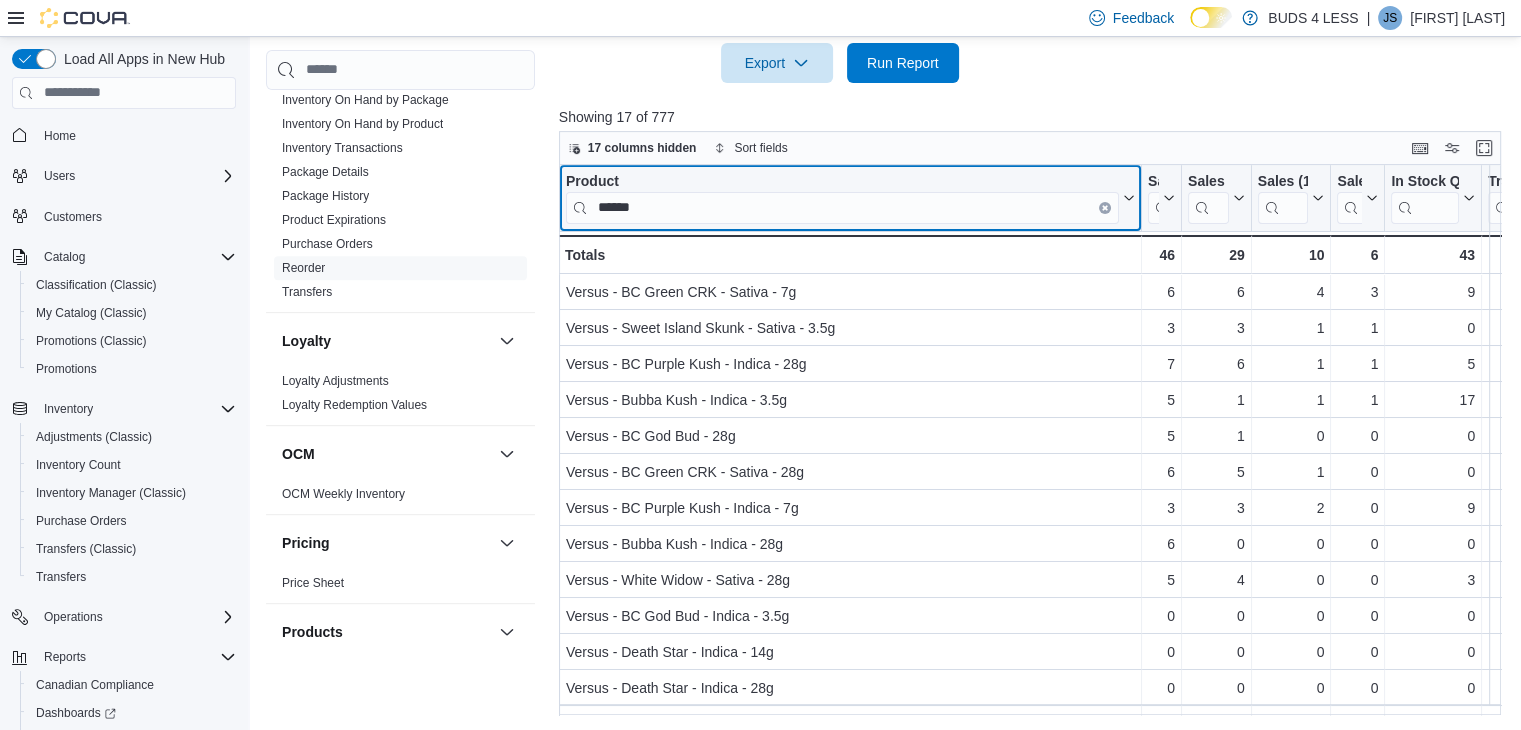click 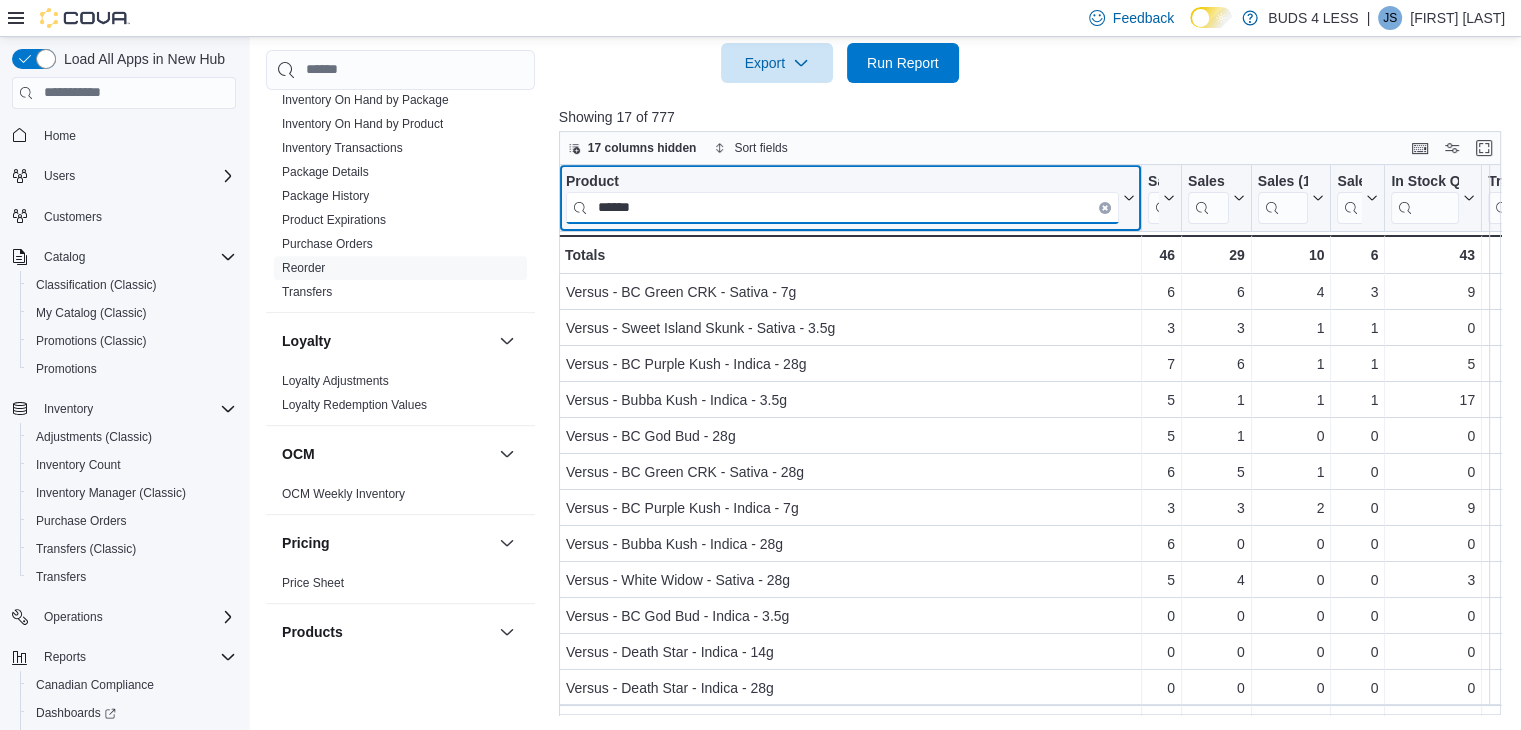 type 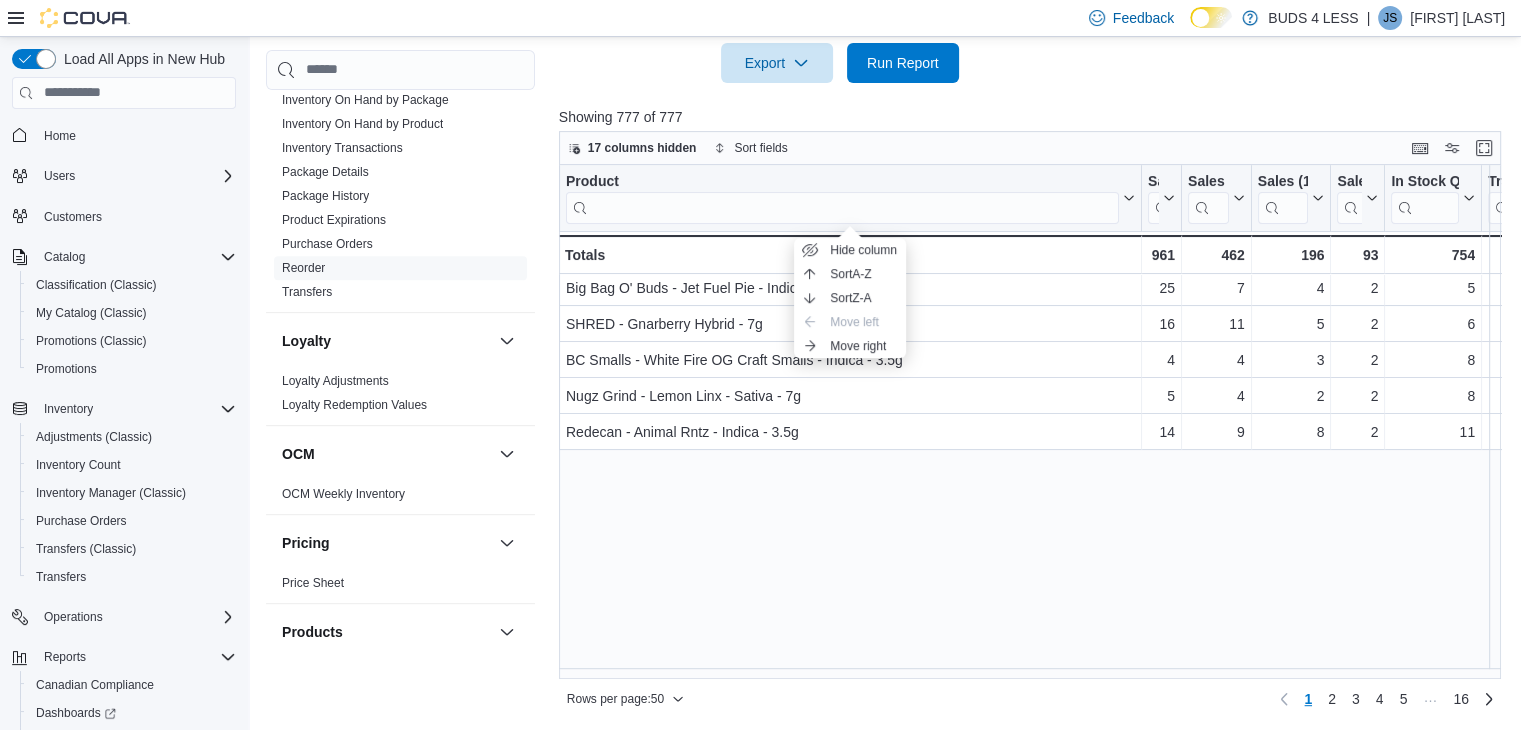 scroll, scrollTop: 0, scrollLeft: 0, axis: both 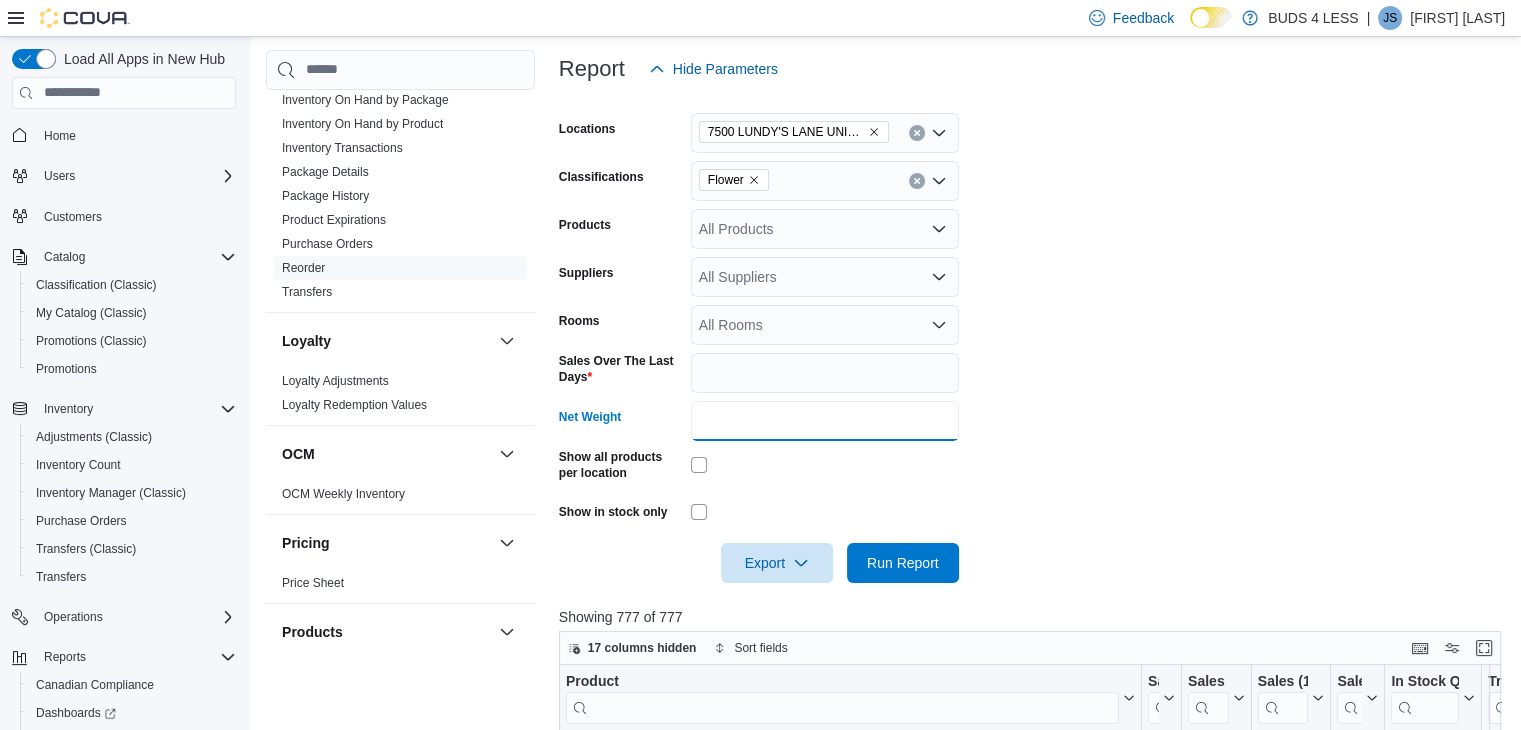 click on "Net Weight" at bounding box center (825, 421) 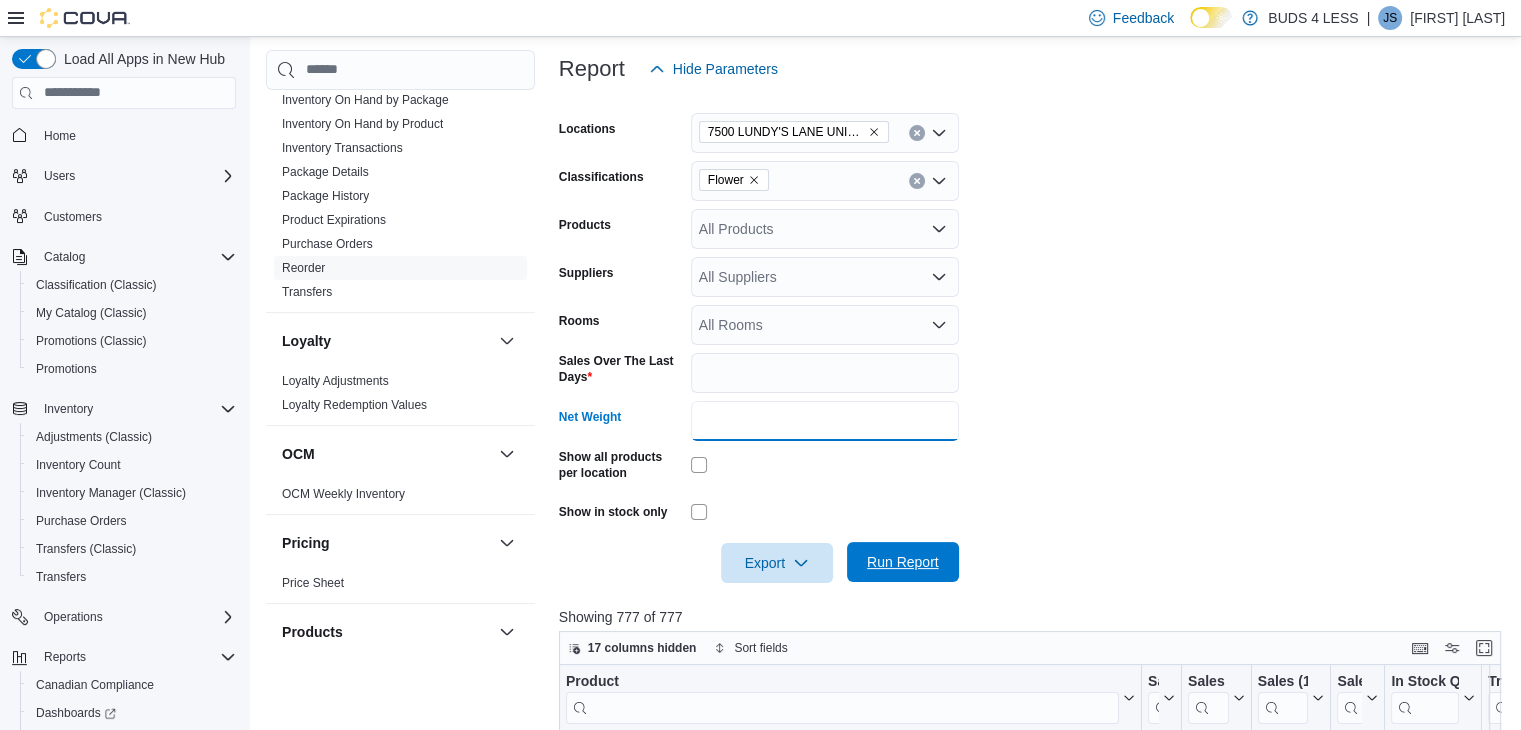 type on "**" 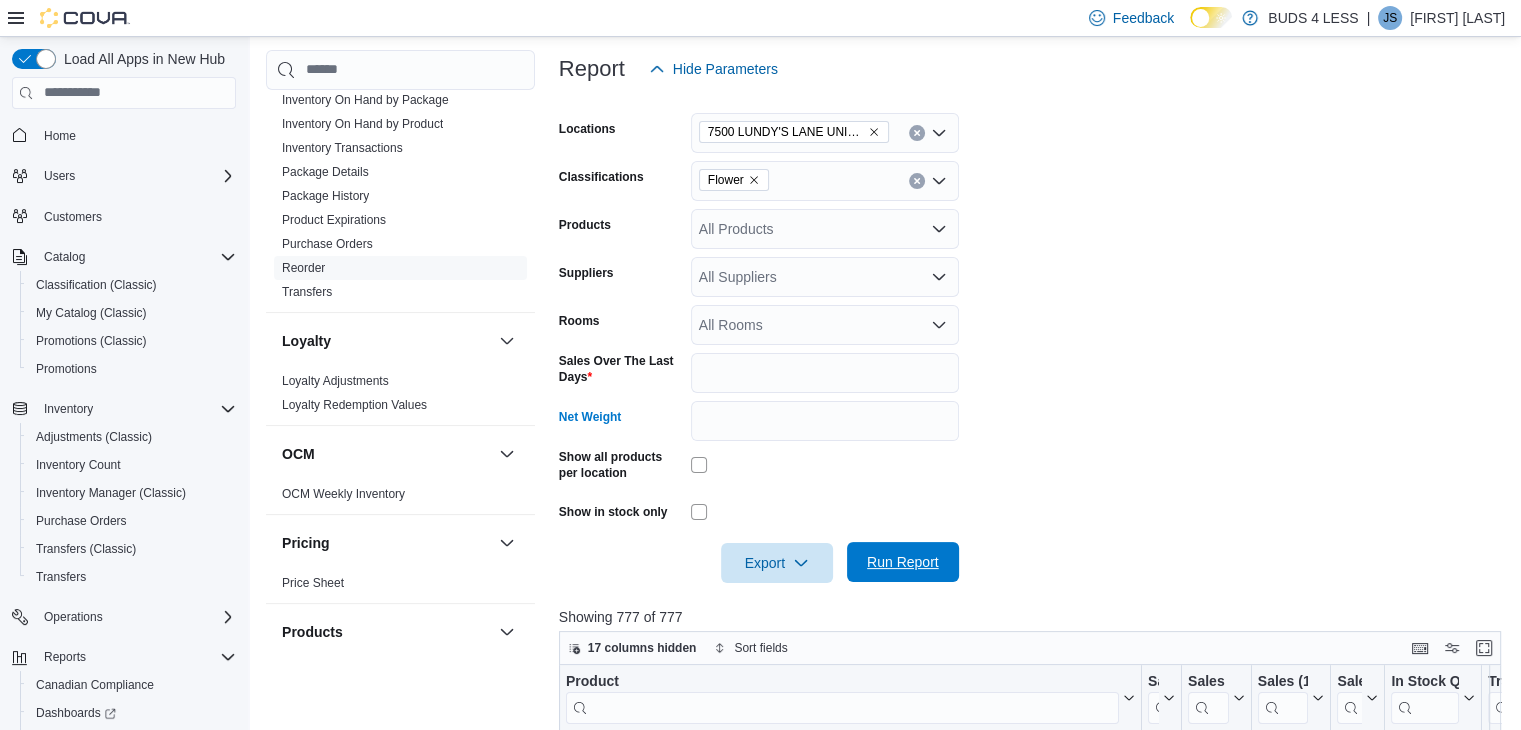 click on "Run Report" at bounding box center [903, 562] 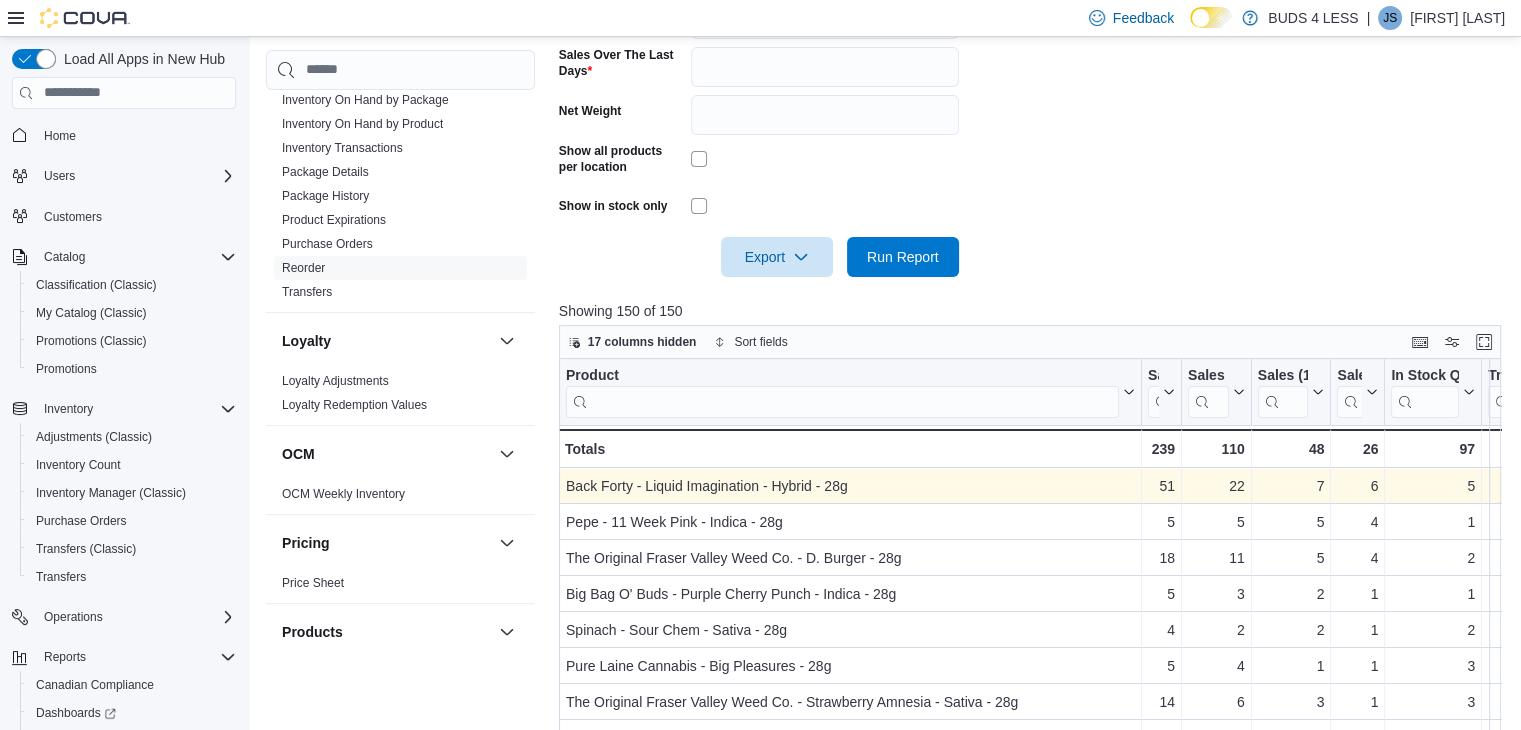 scroll, scrollTop: 676, scrollLeft: 0, axis: vertical 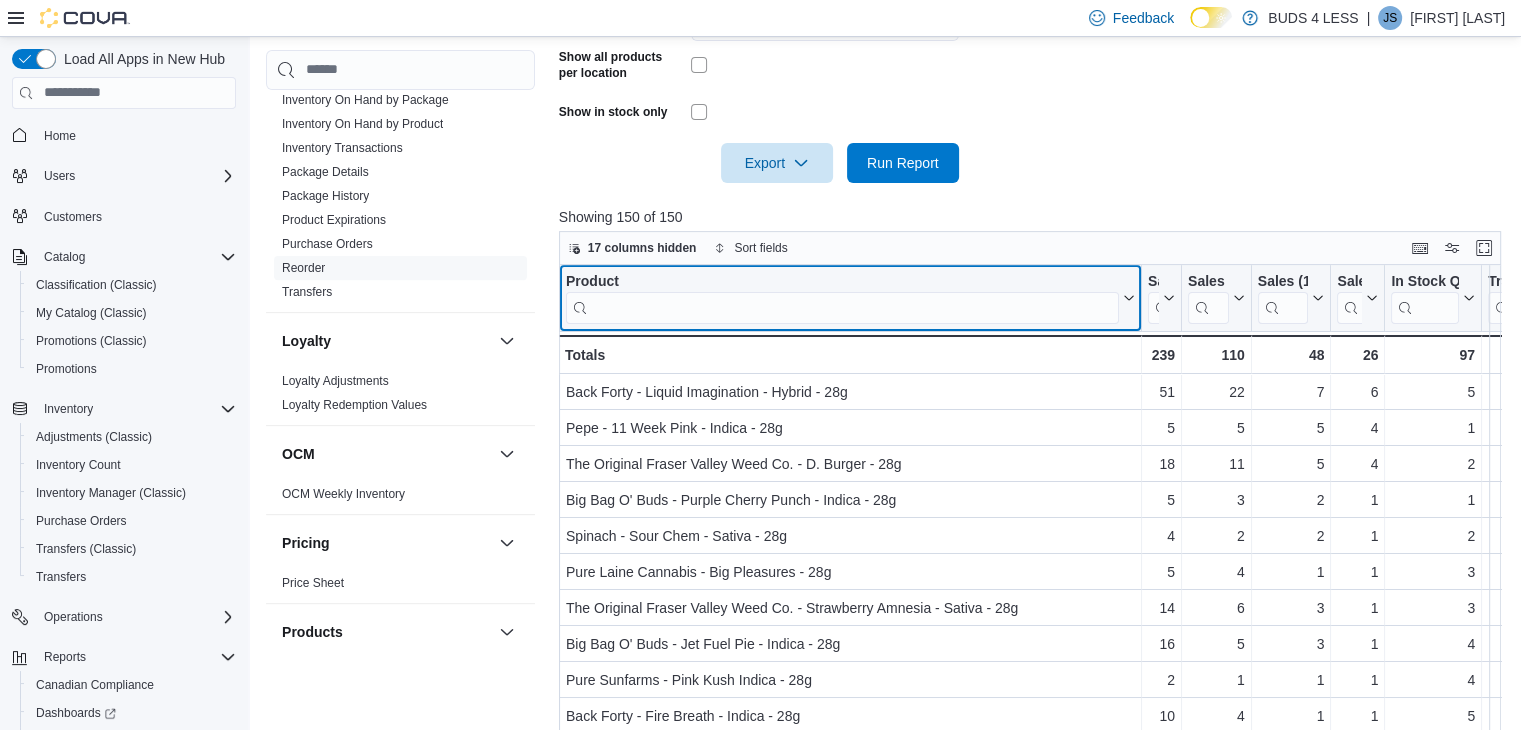click at bounding box center [842, 307] 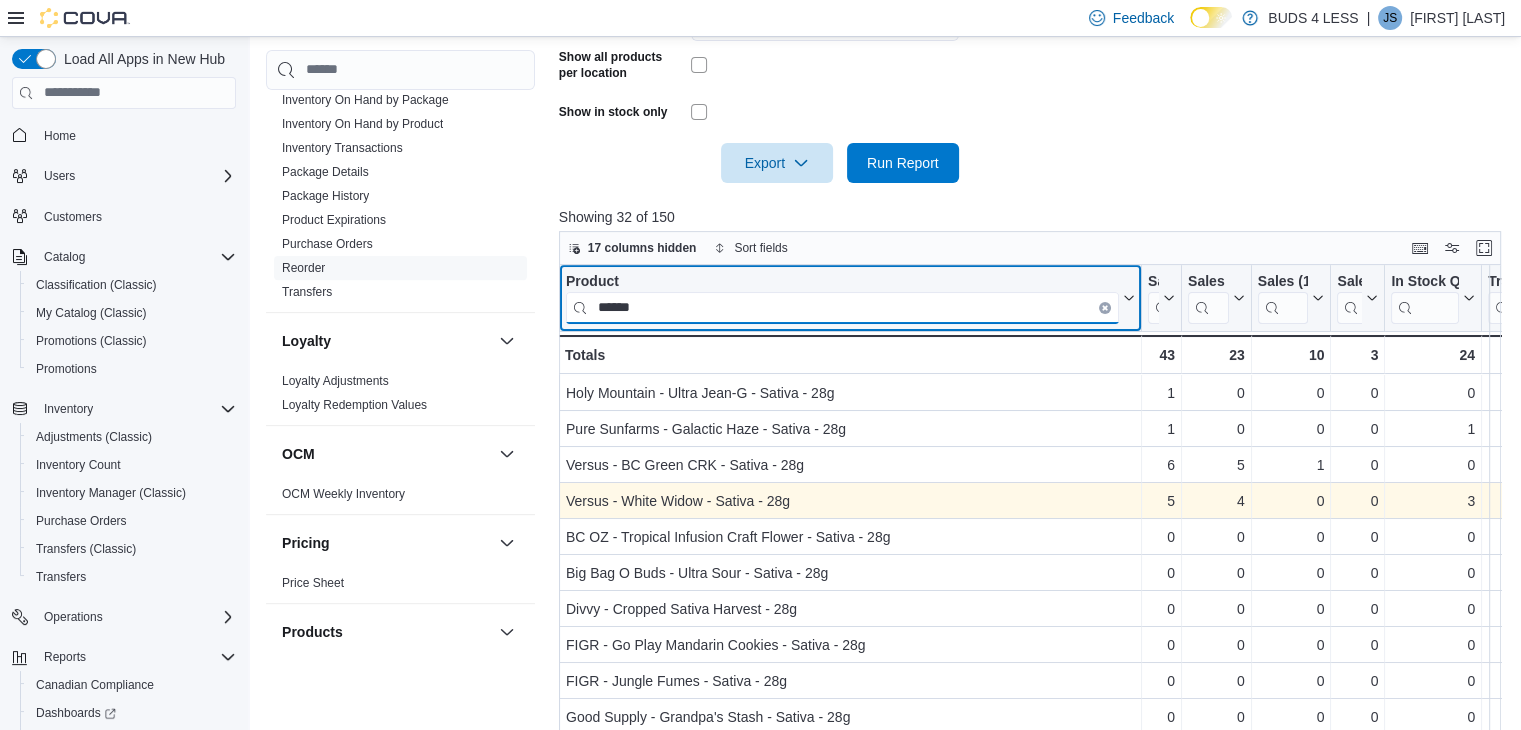 scroll, scrollTop: 200, scrollLeft: 0, axis: vertical 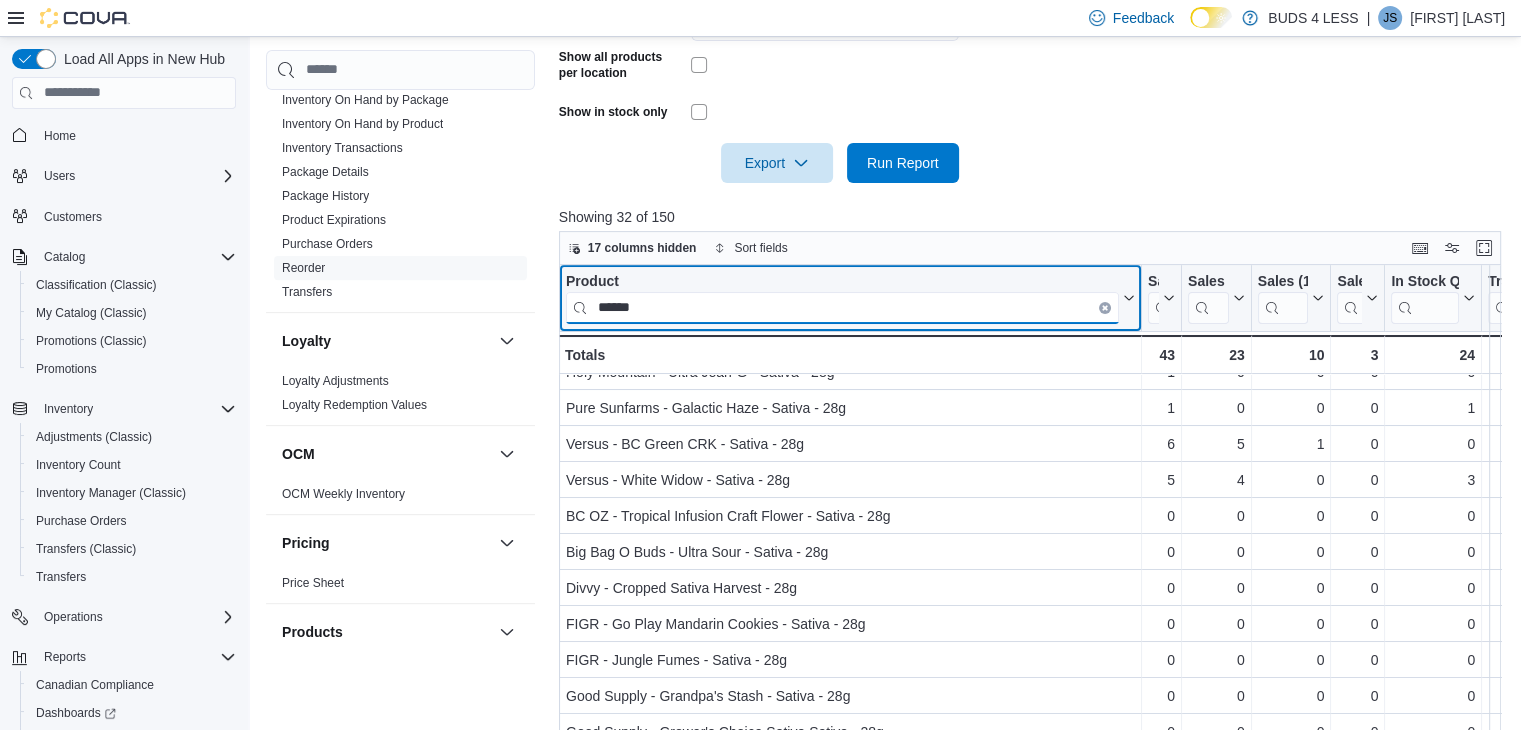 type on "******" 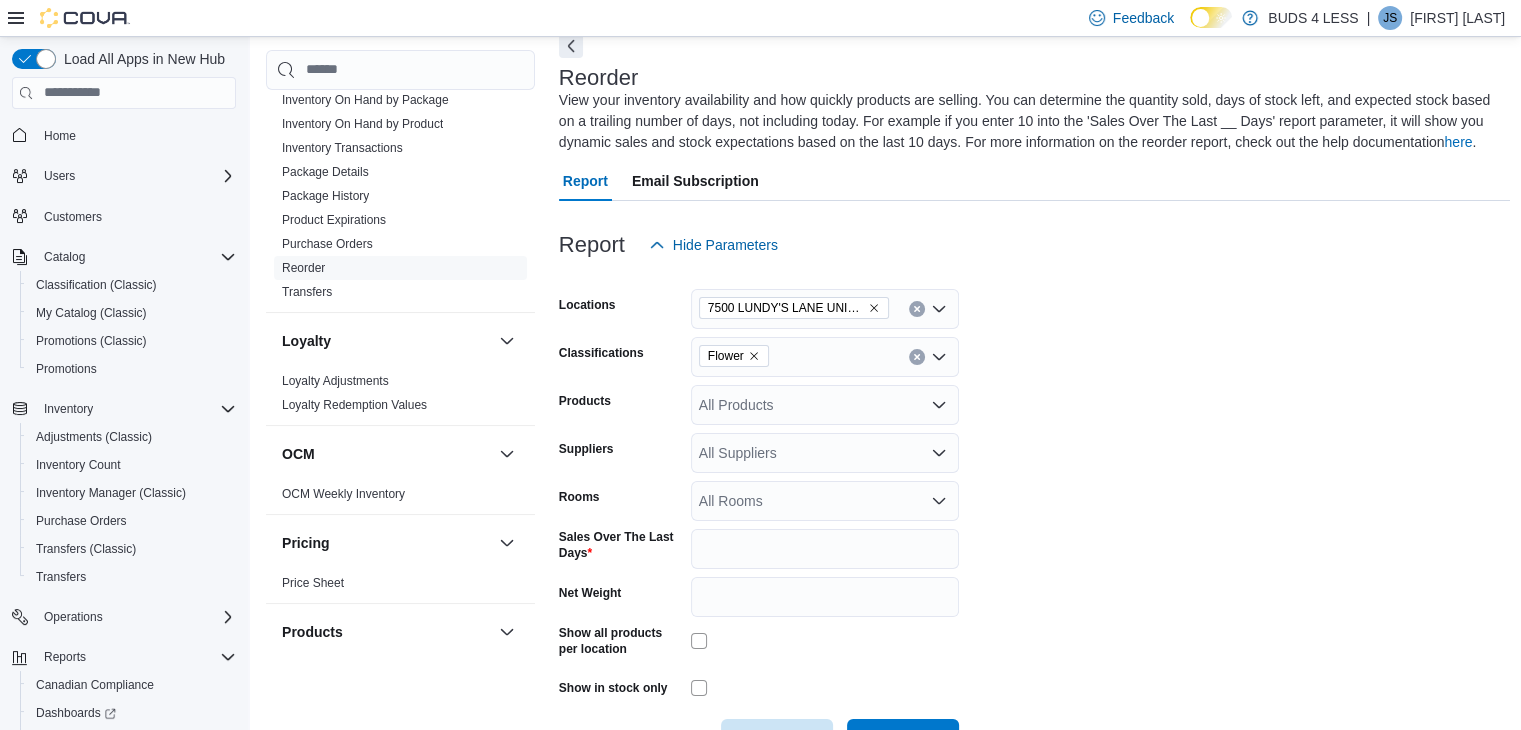 scroll, scrollTop: 76, scrollLeft: 0, axis: vertical 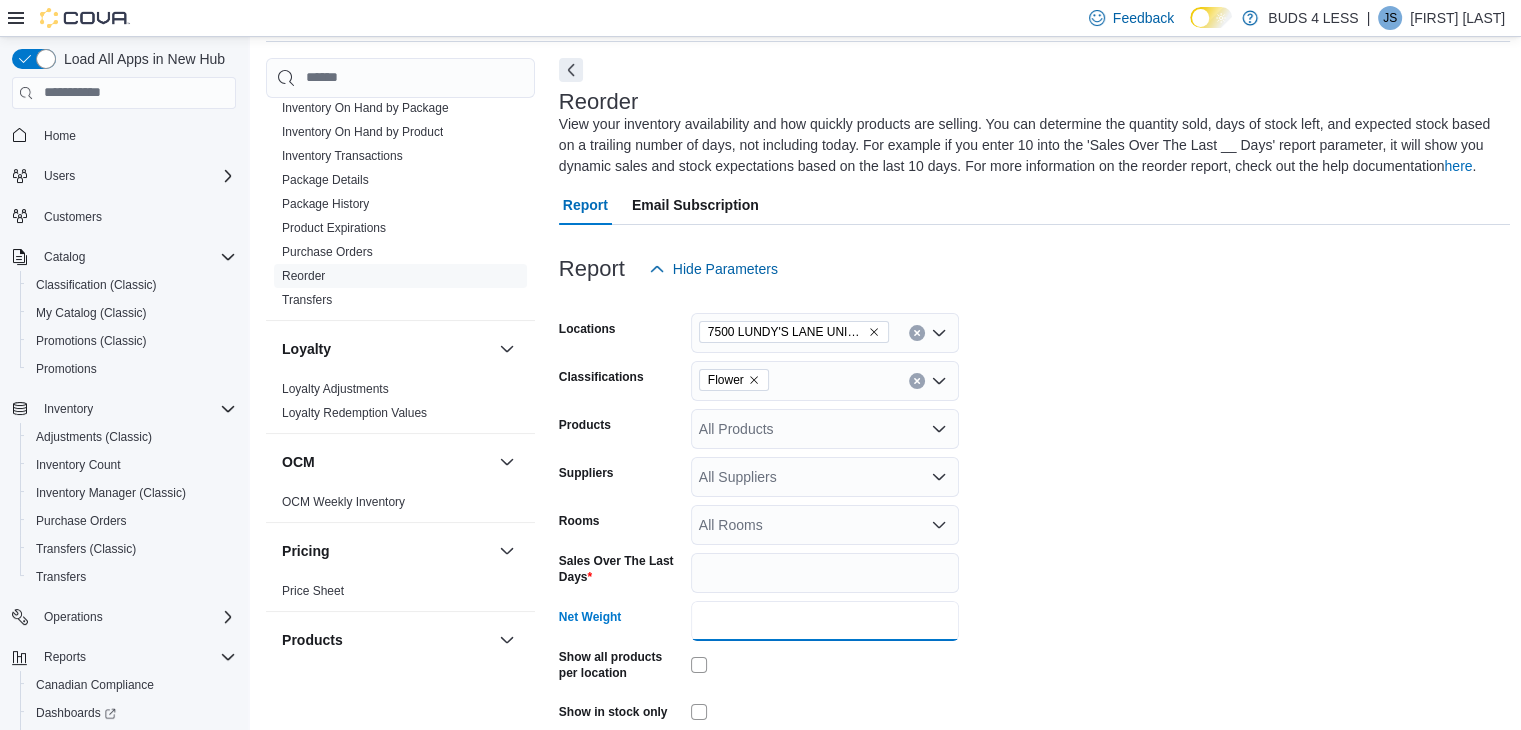click on "**" at bounding box center [825, 621] 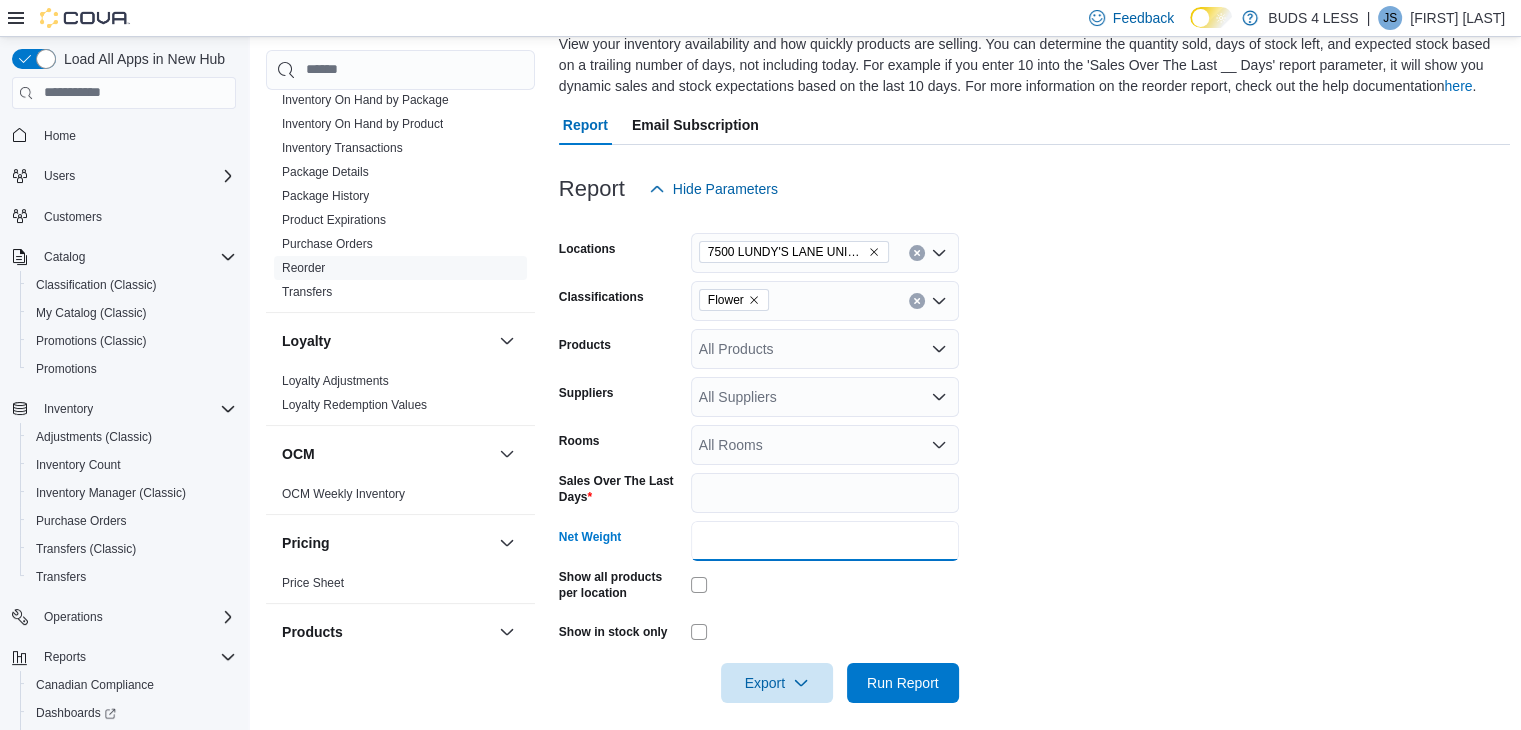 scroll, scrollTop: 276, scrollLeft: 0, axis: vertical 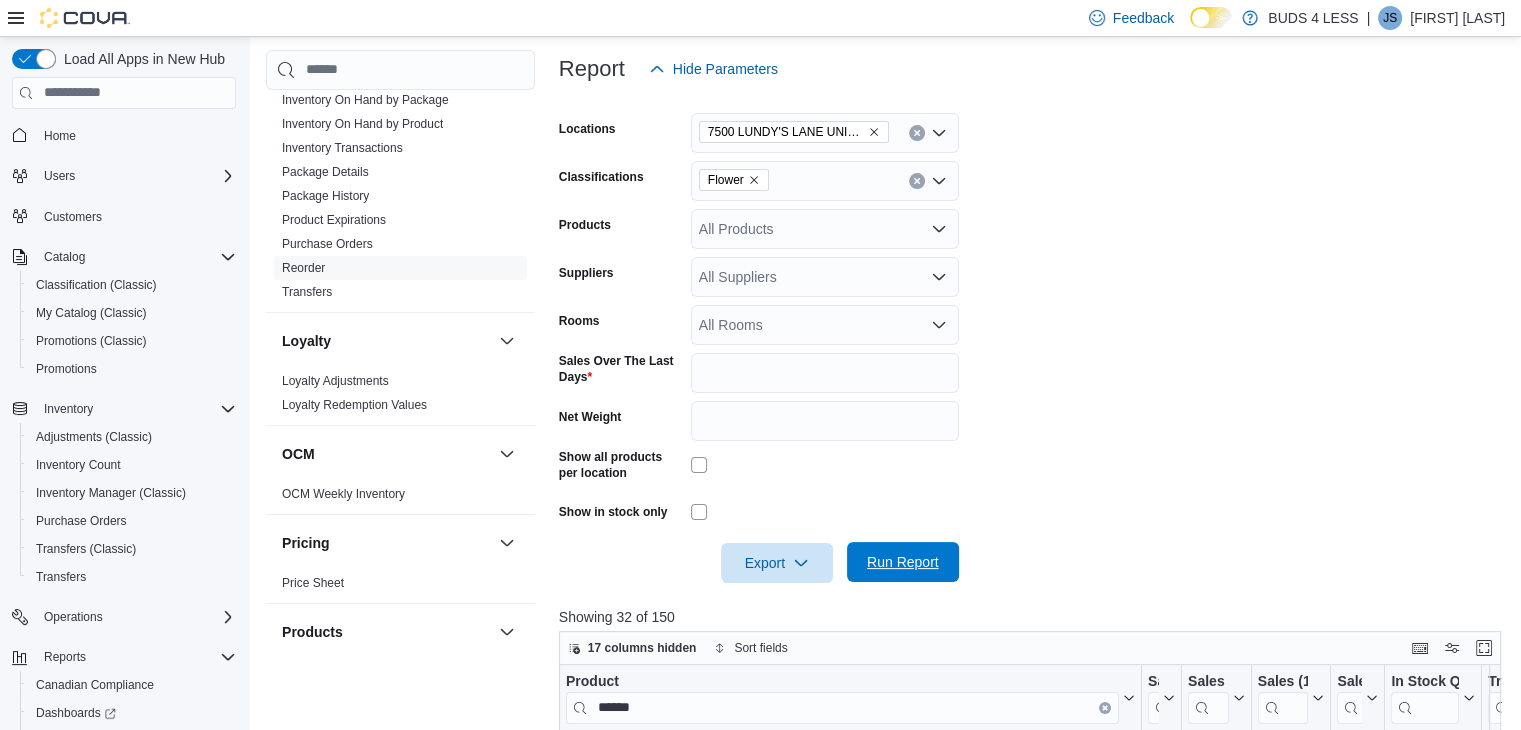 click on "Run Report" at bounding box center (903, 562) 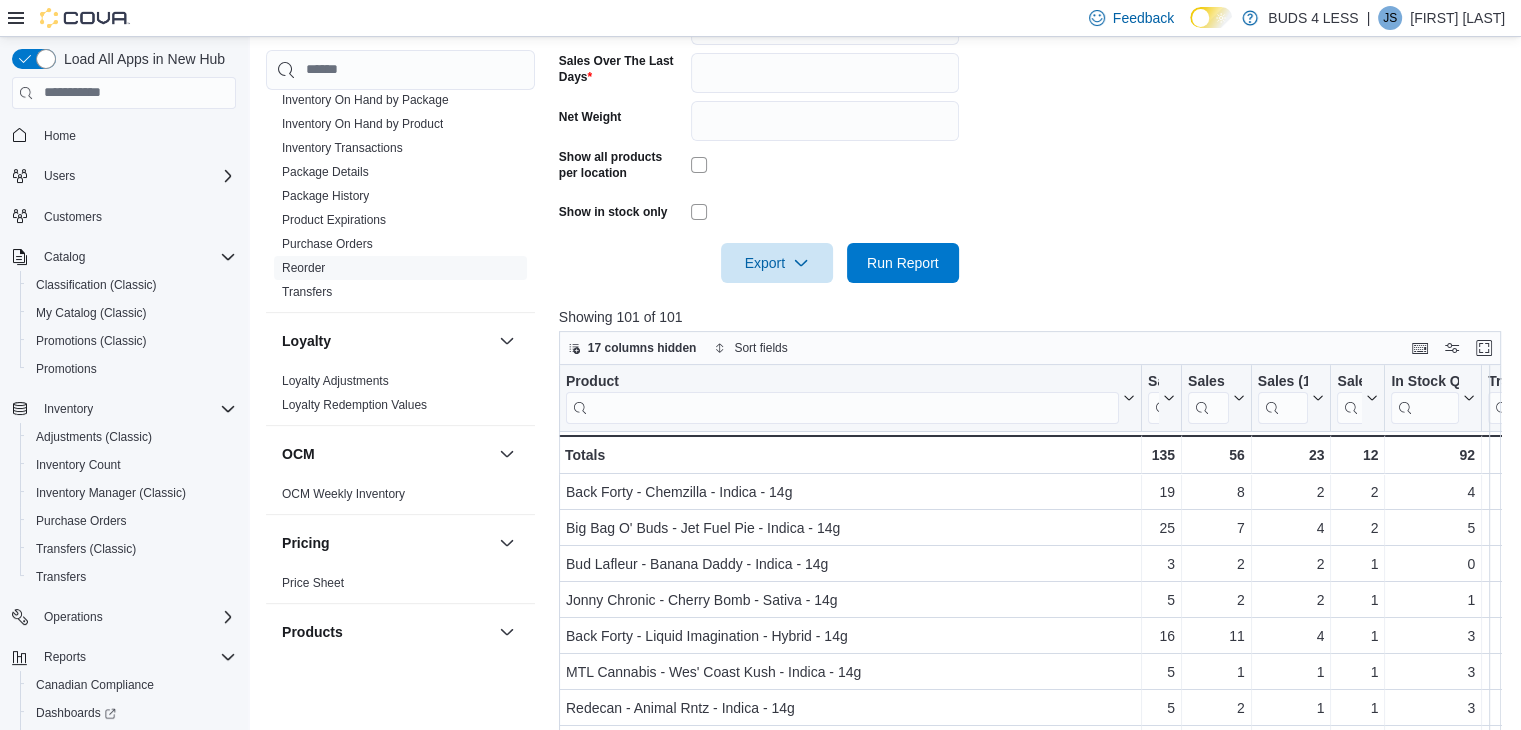 scroll, scrollTop: 776, scrollLeft: 0, axis: vertical 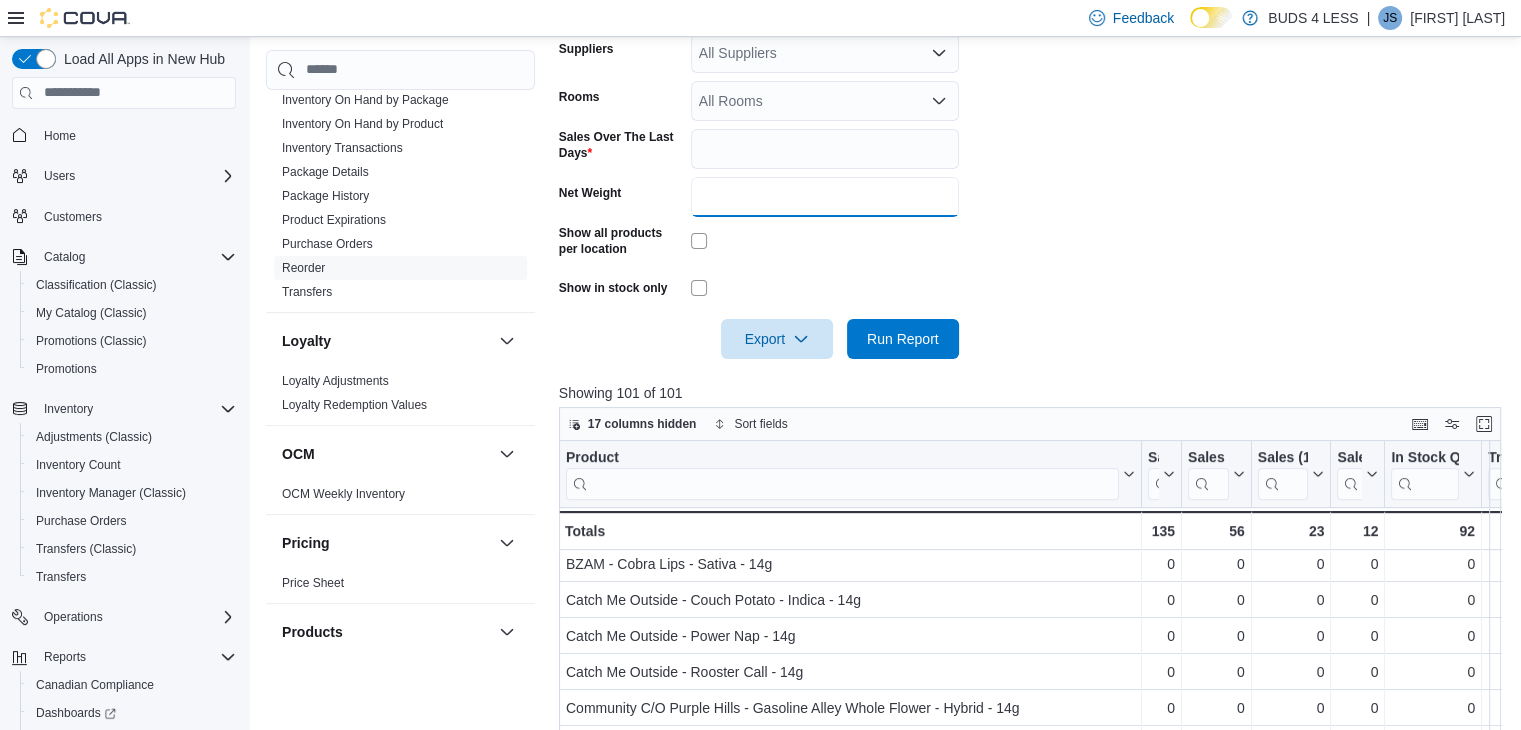 click on "**" at bounding box center (825, 197) 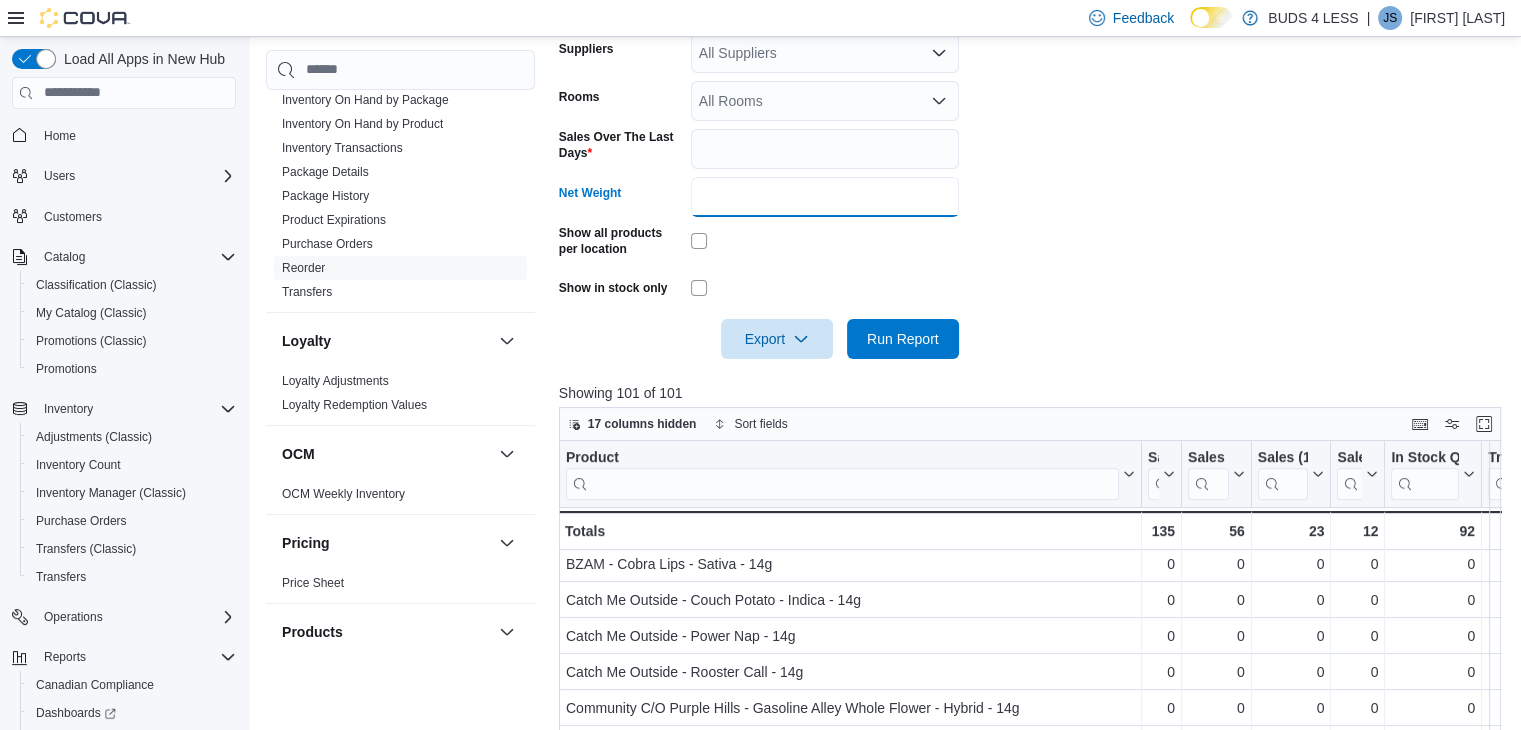 type on "*" 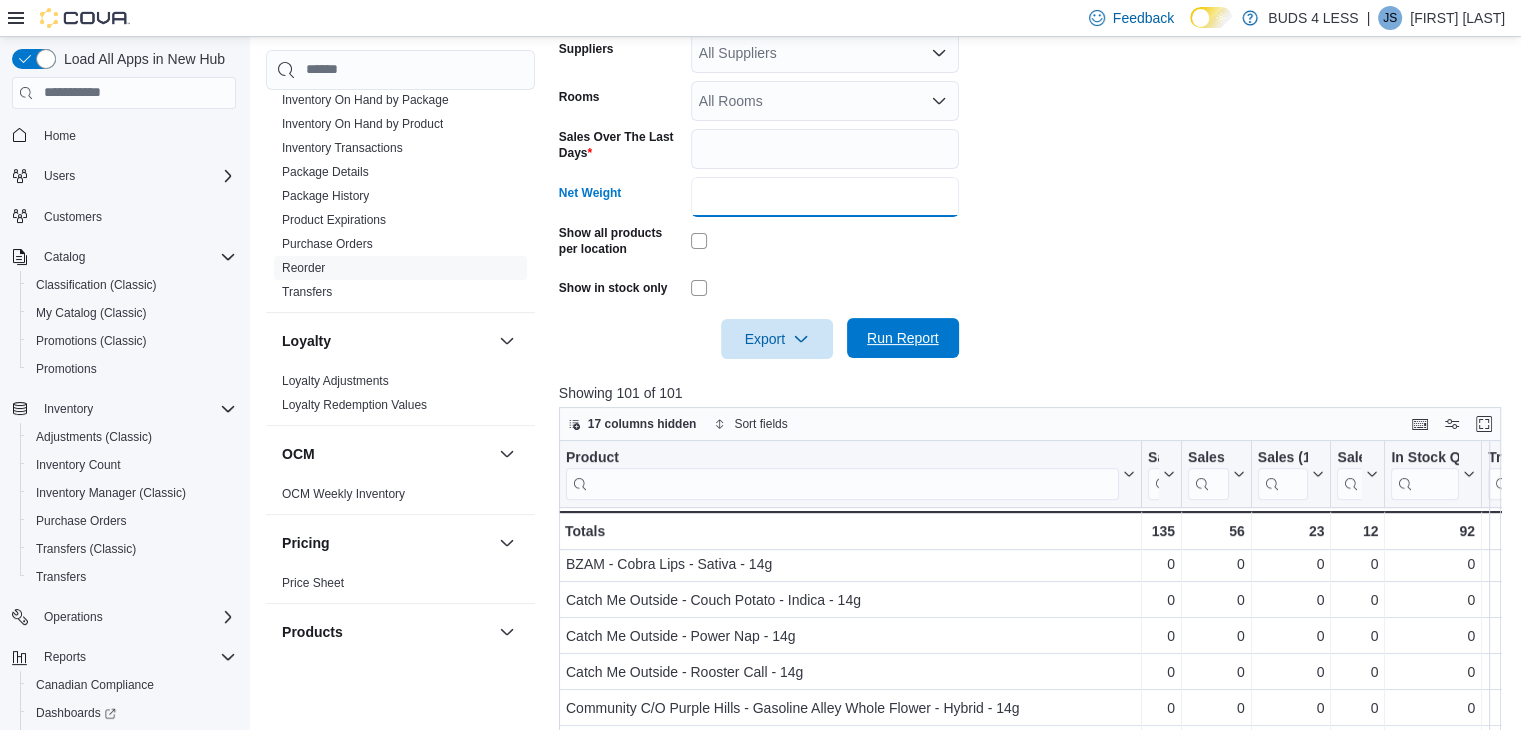type on "*" 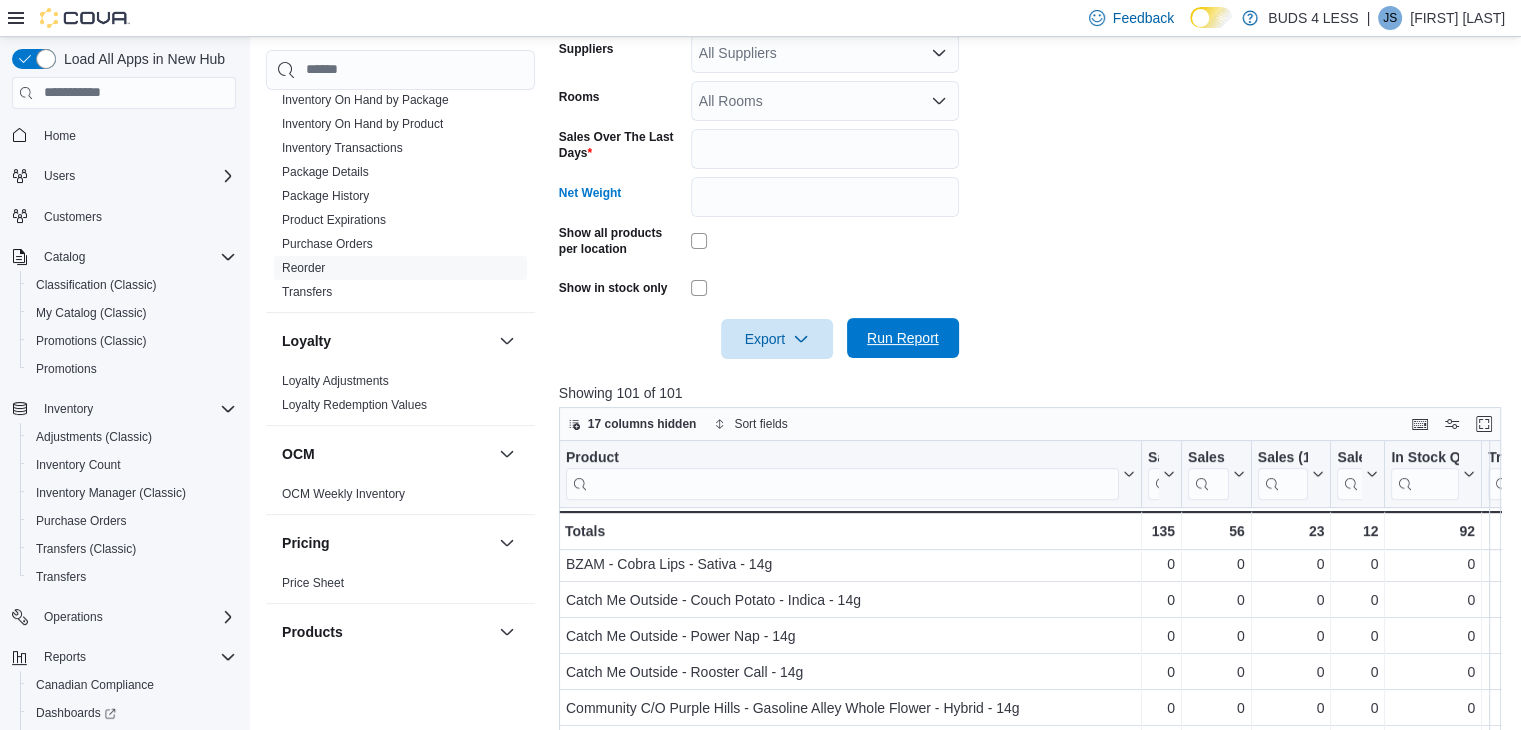 click on "Run Report" at bounding box center (903, 338) 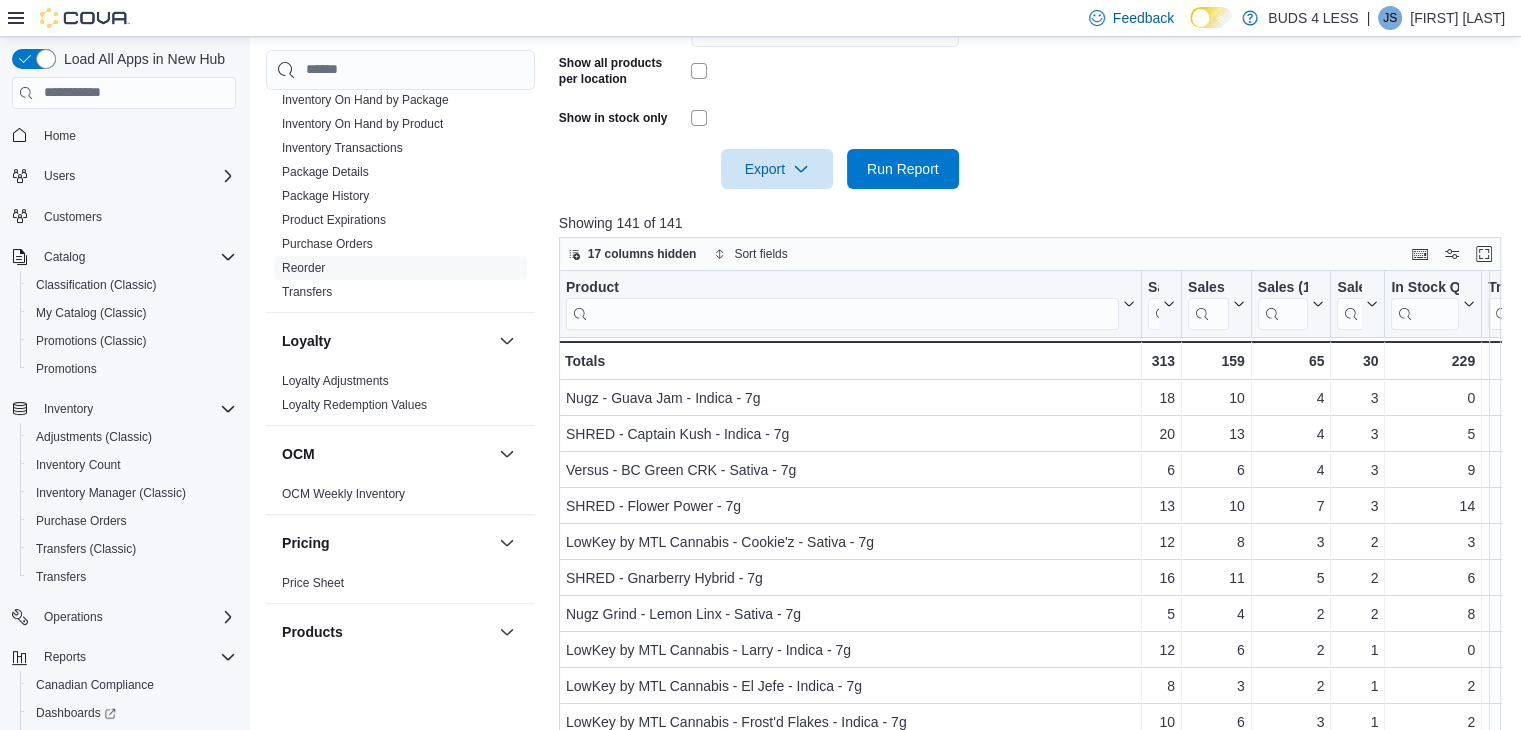 scroll, scrollTop: 700, scrollLeft: 0, axis: vertical 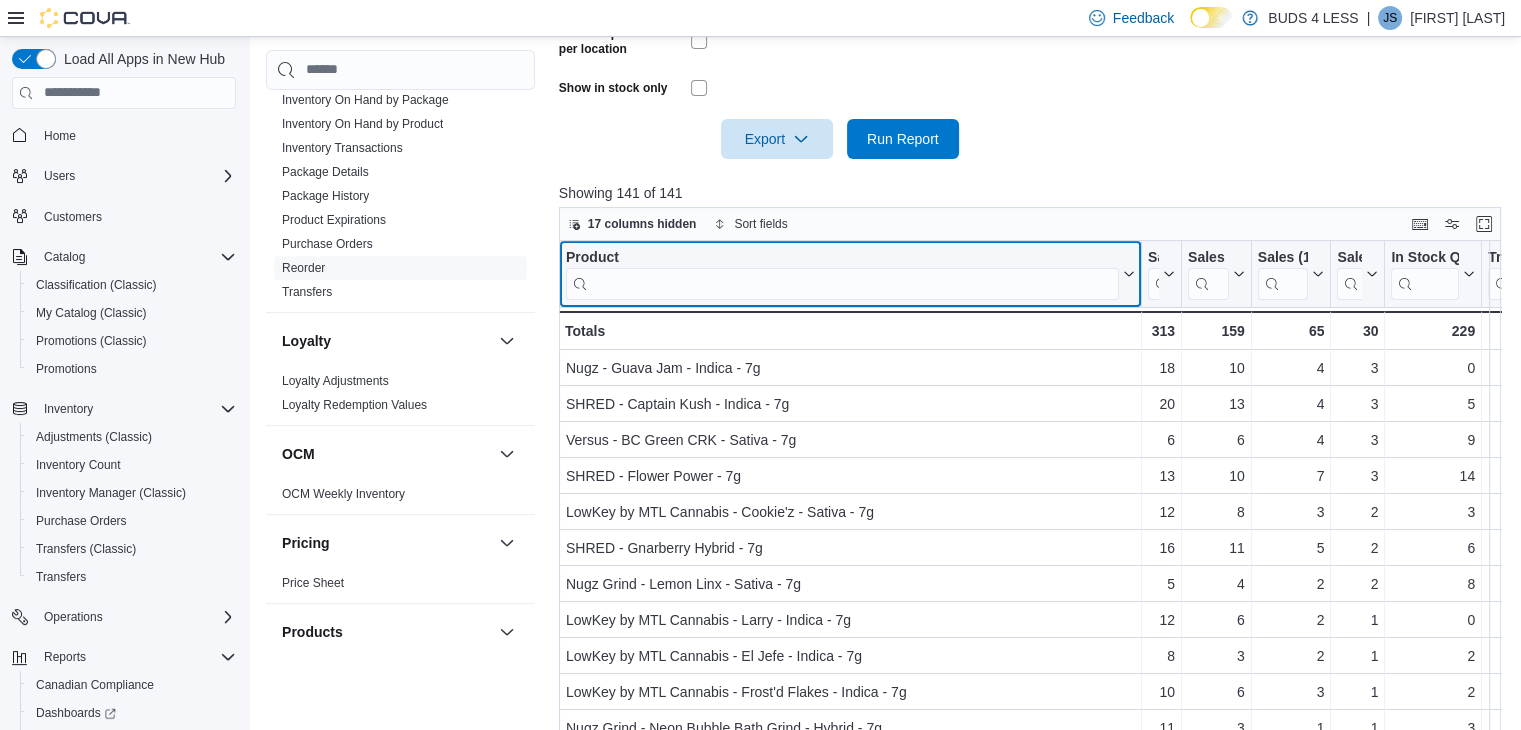 click at bounding box center (842, 283) 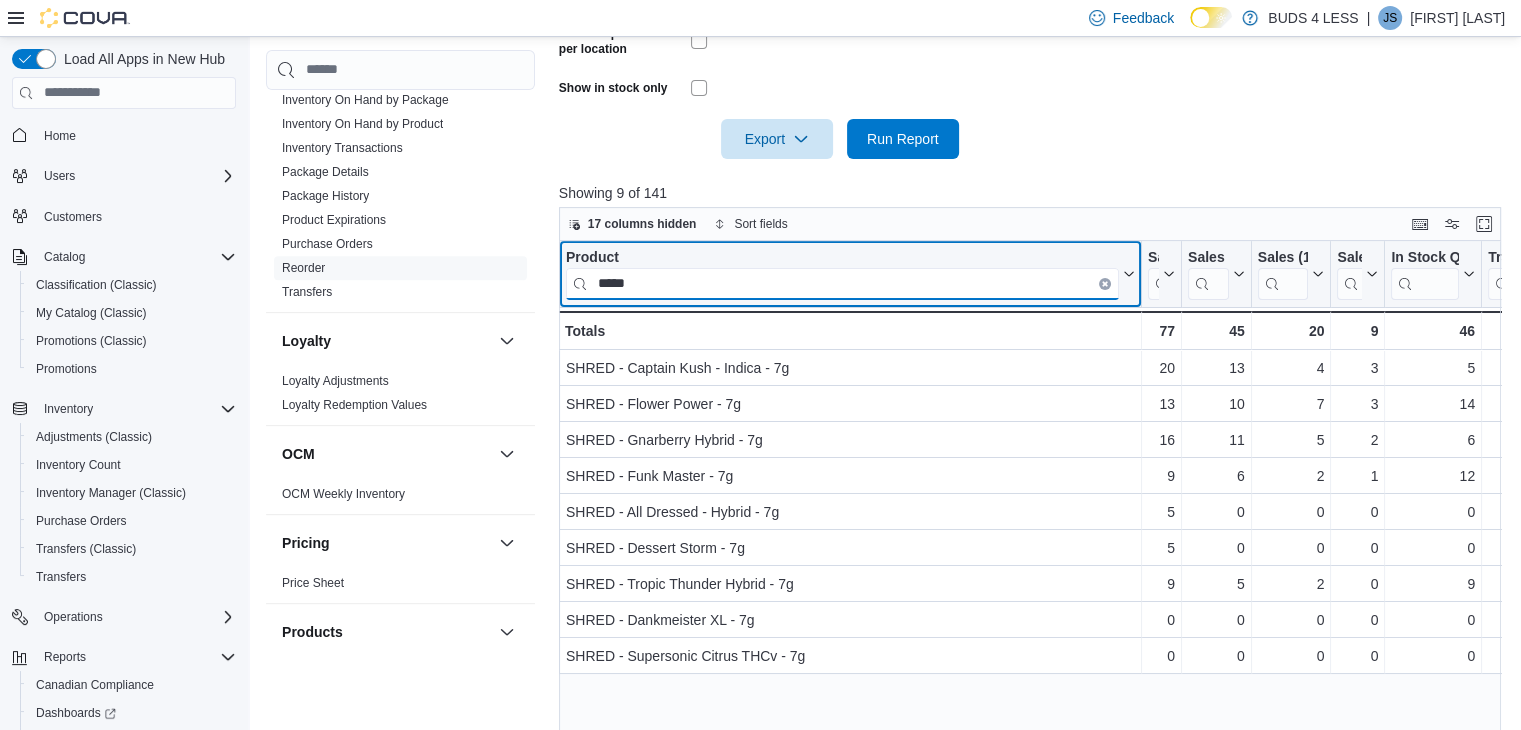 type on "*****" 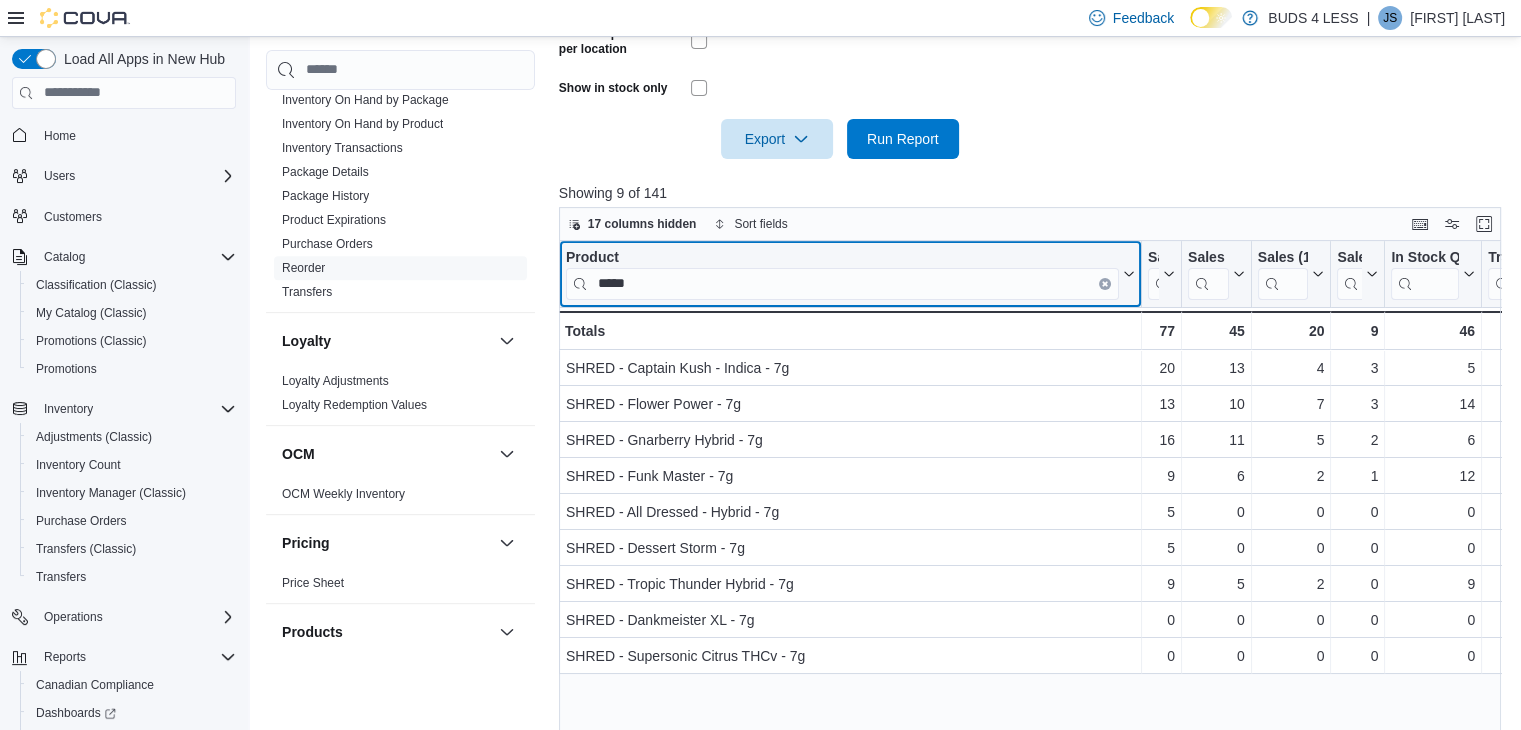 click 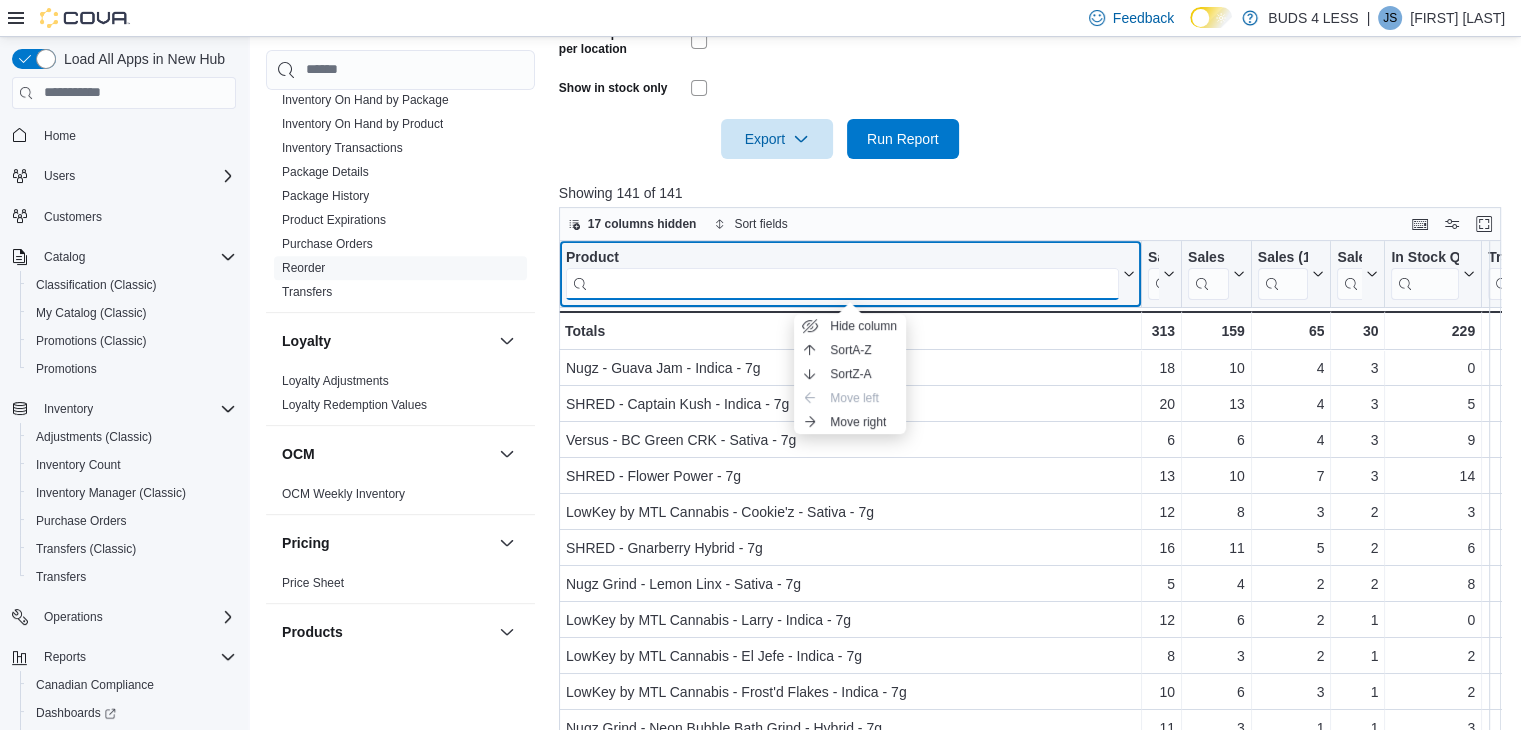 click at bounding box center (842, 283) 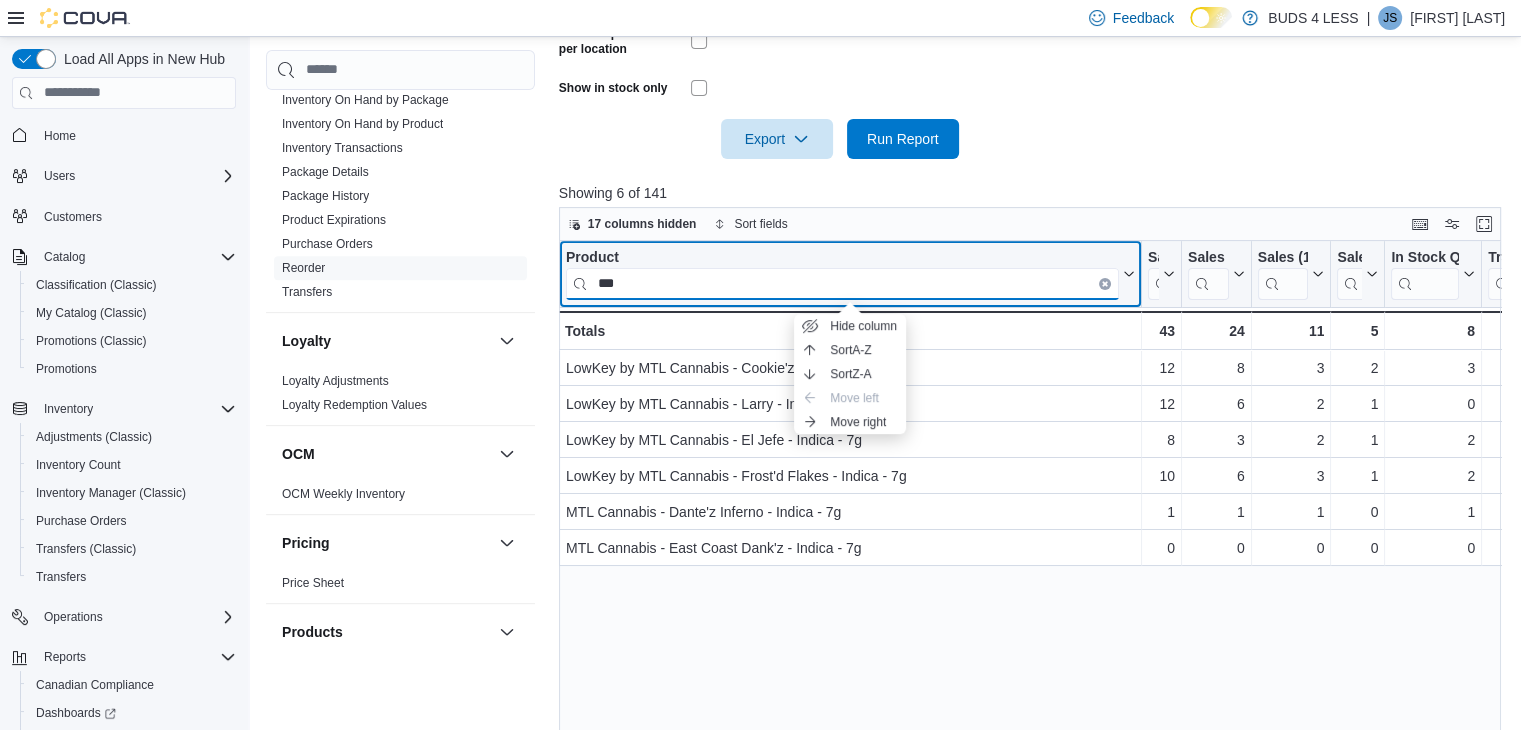 type on "***" 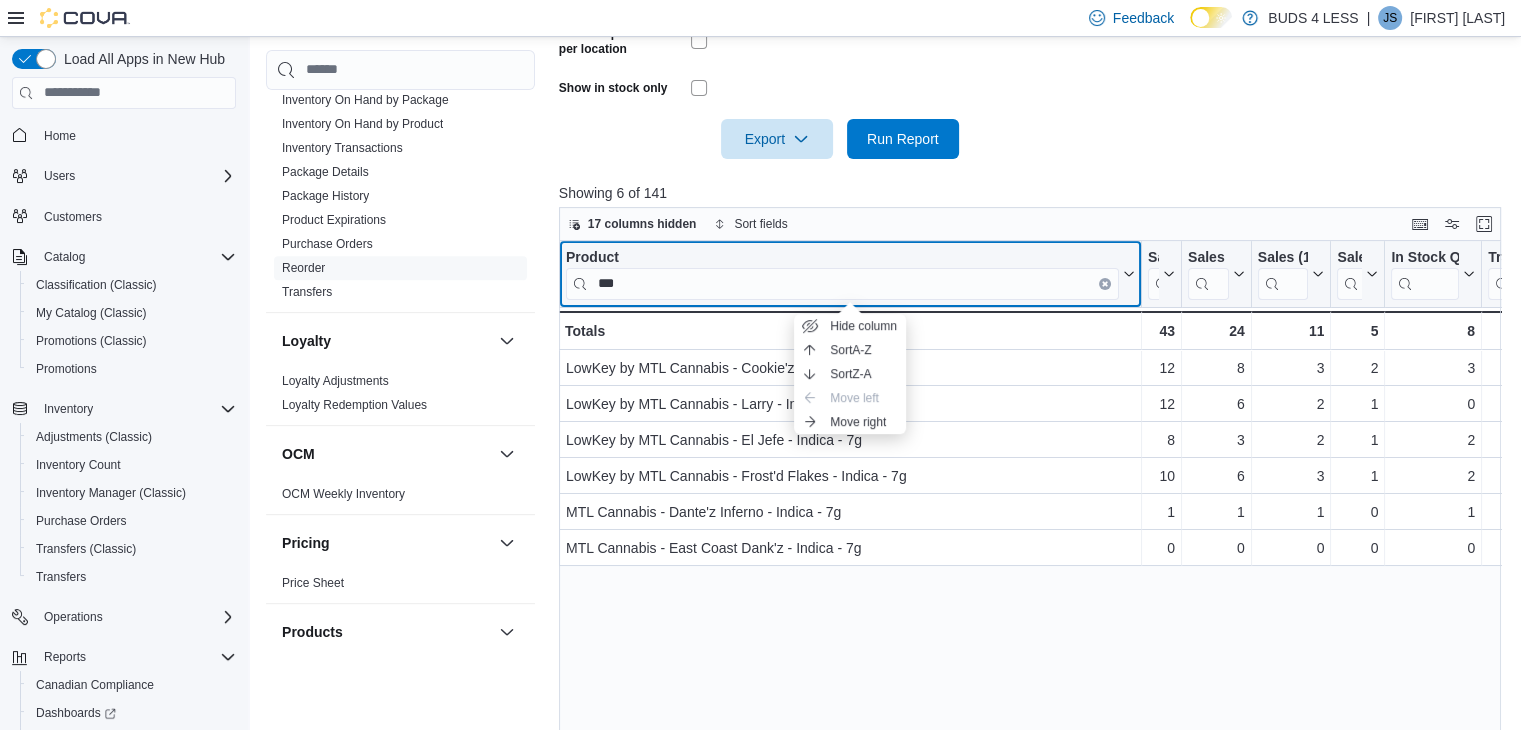 click on "Product ***" at bounding box center (850, 273) 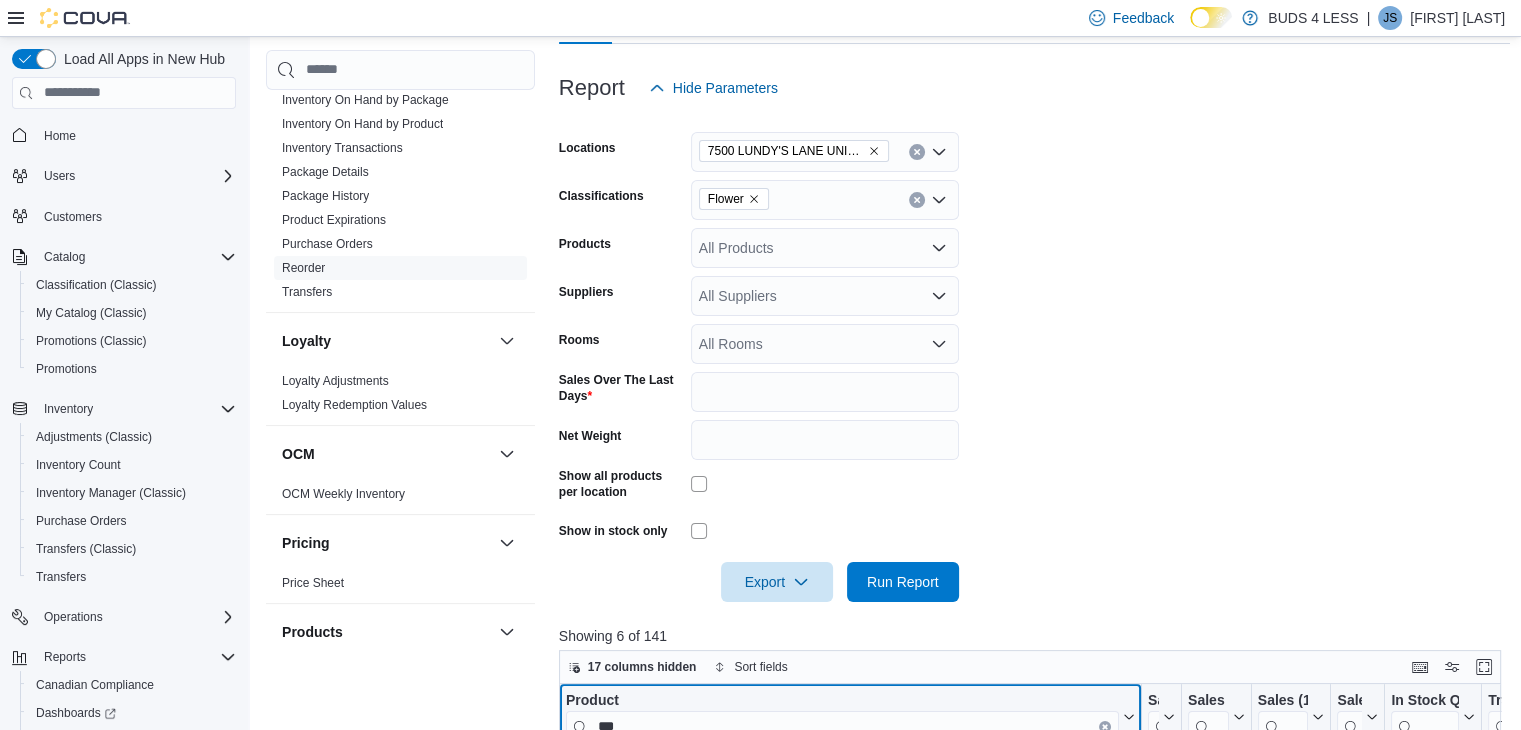 scroll, scrollTop: 200, scrollLeft: 0, axis: vertical 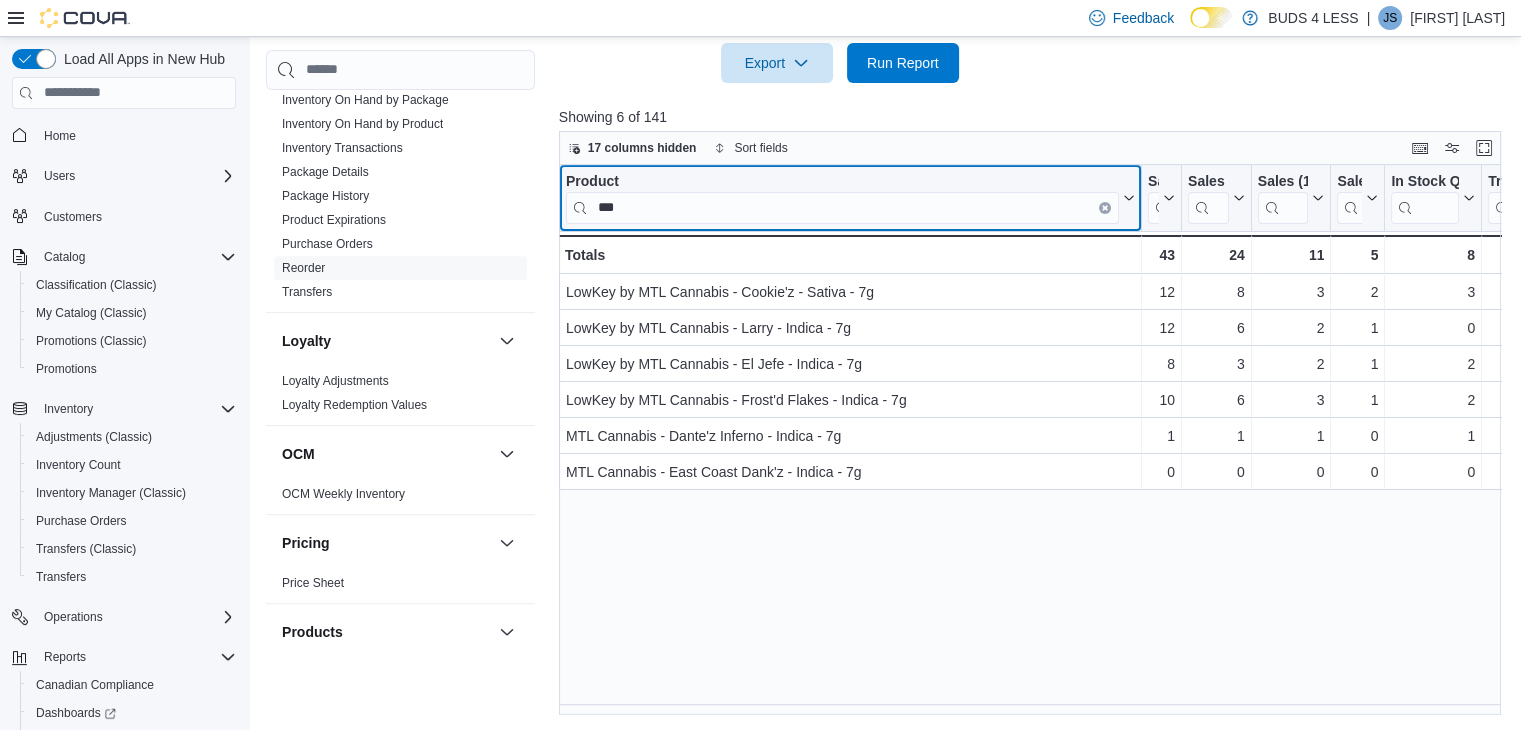click 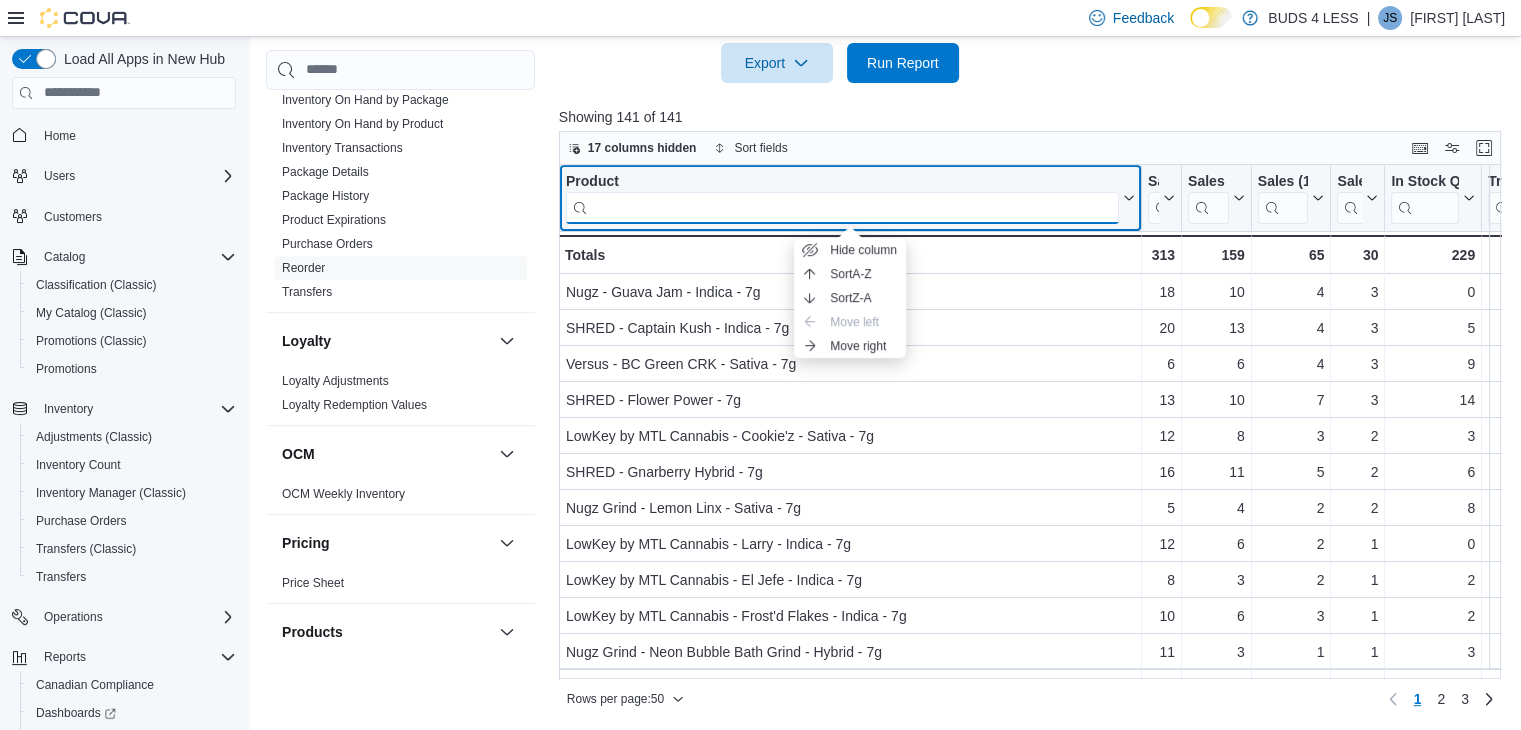 click at bounding box center (842, 207) 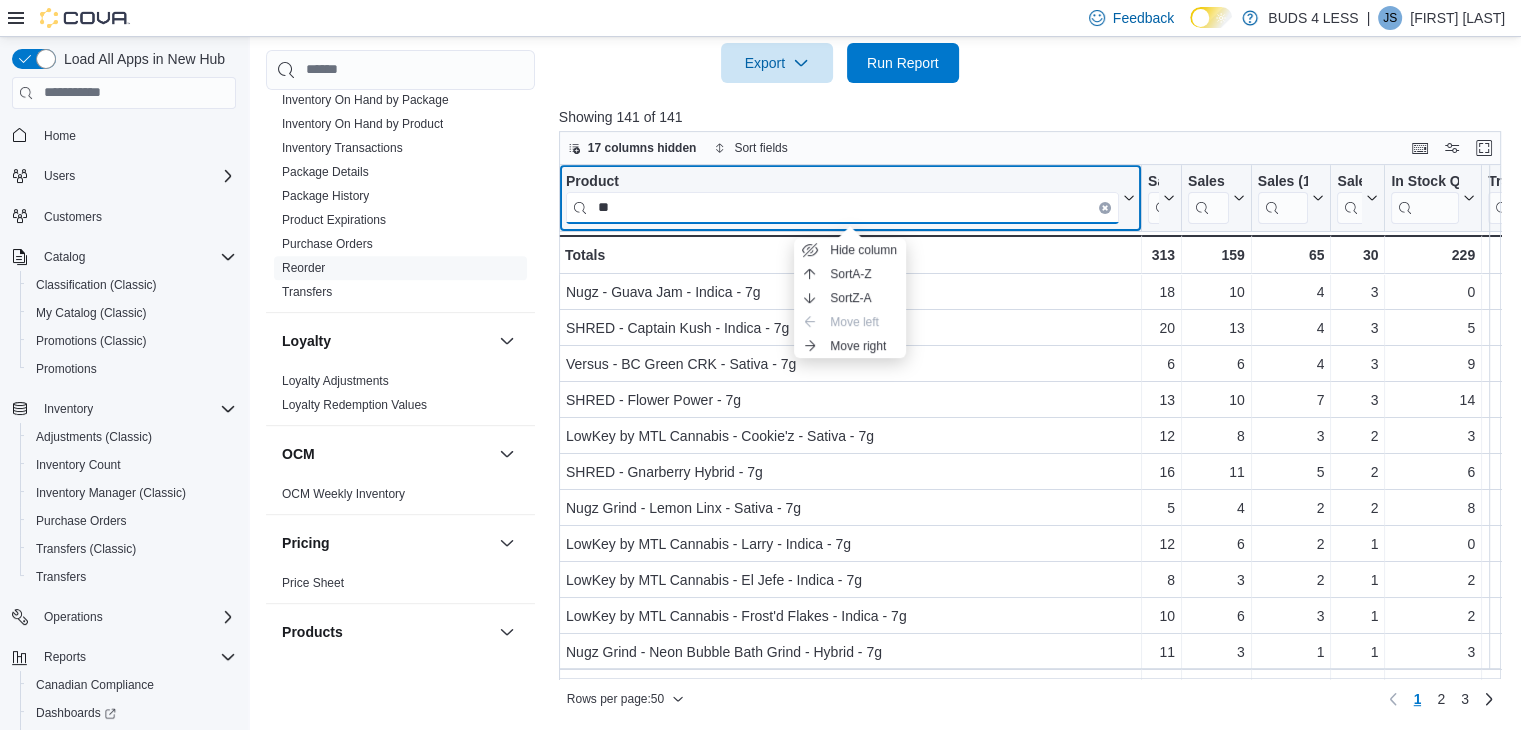type on "**" 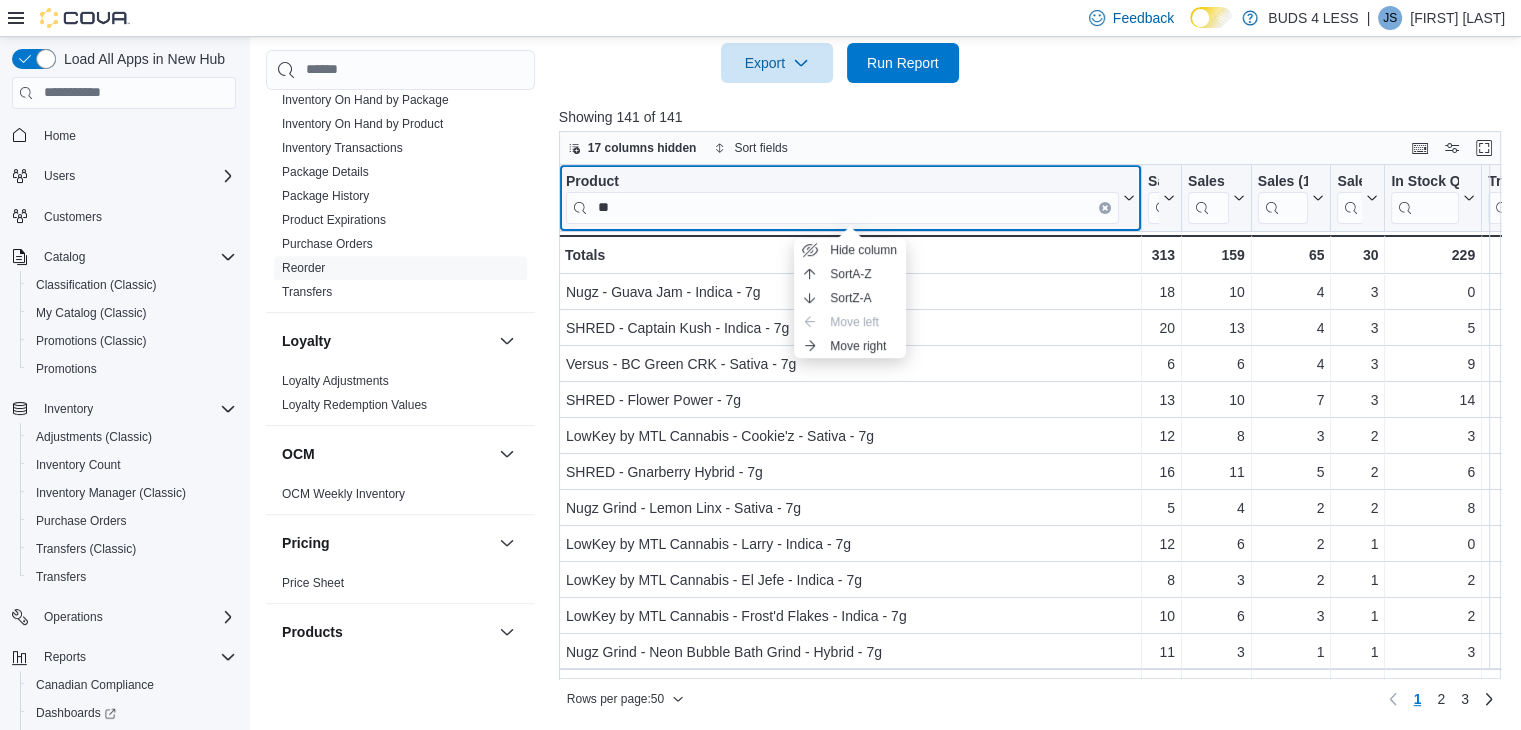 click on "Product **" at bounding box center (850, 197) 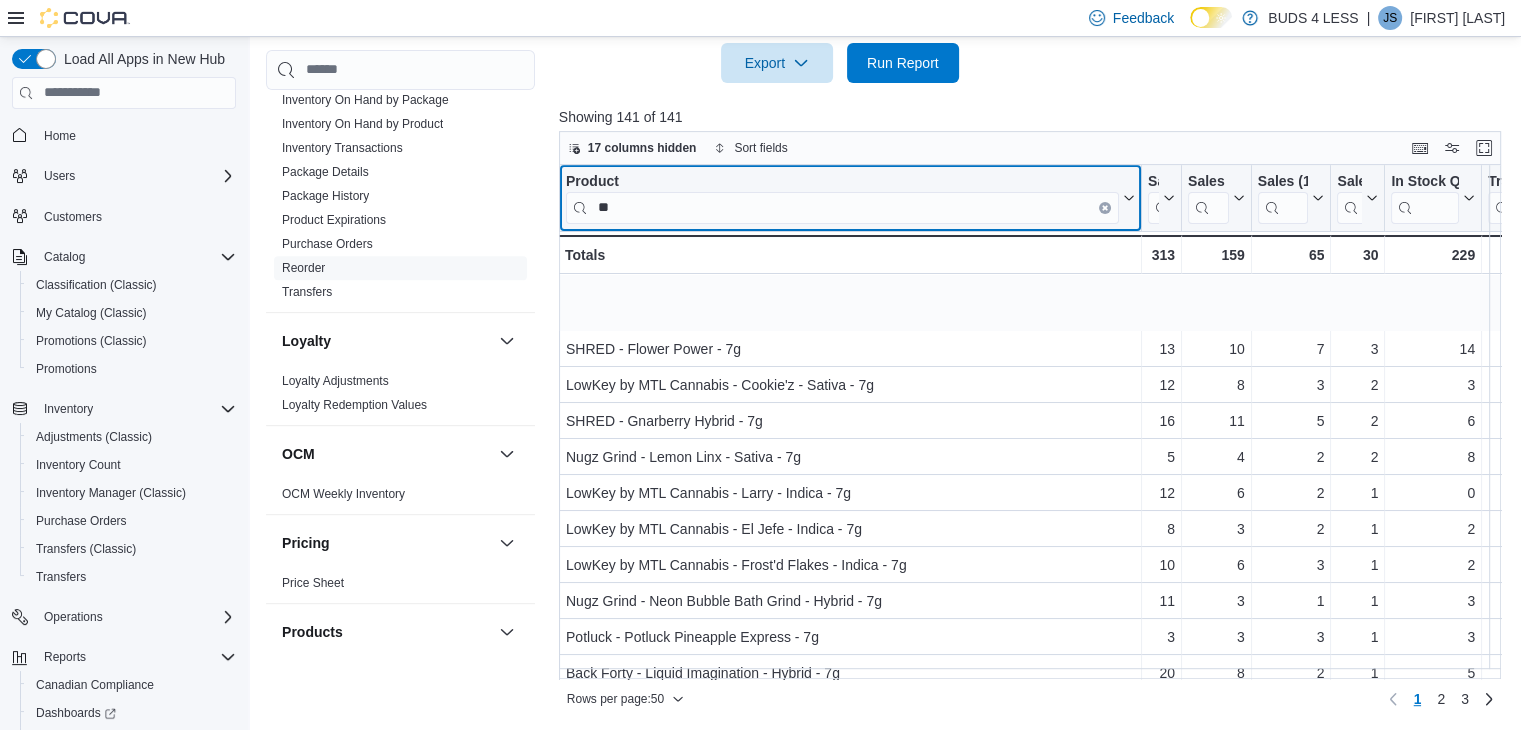 scroll, scrollTop: 5, scrollLeft: 0, axis: vertical 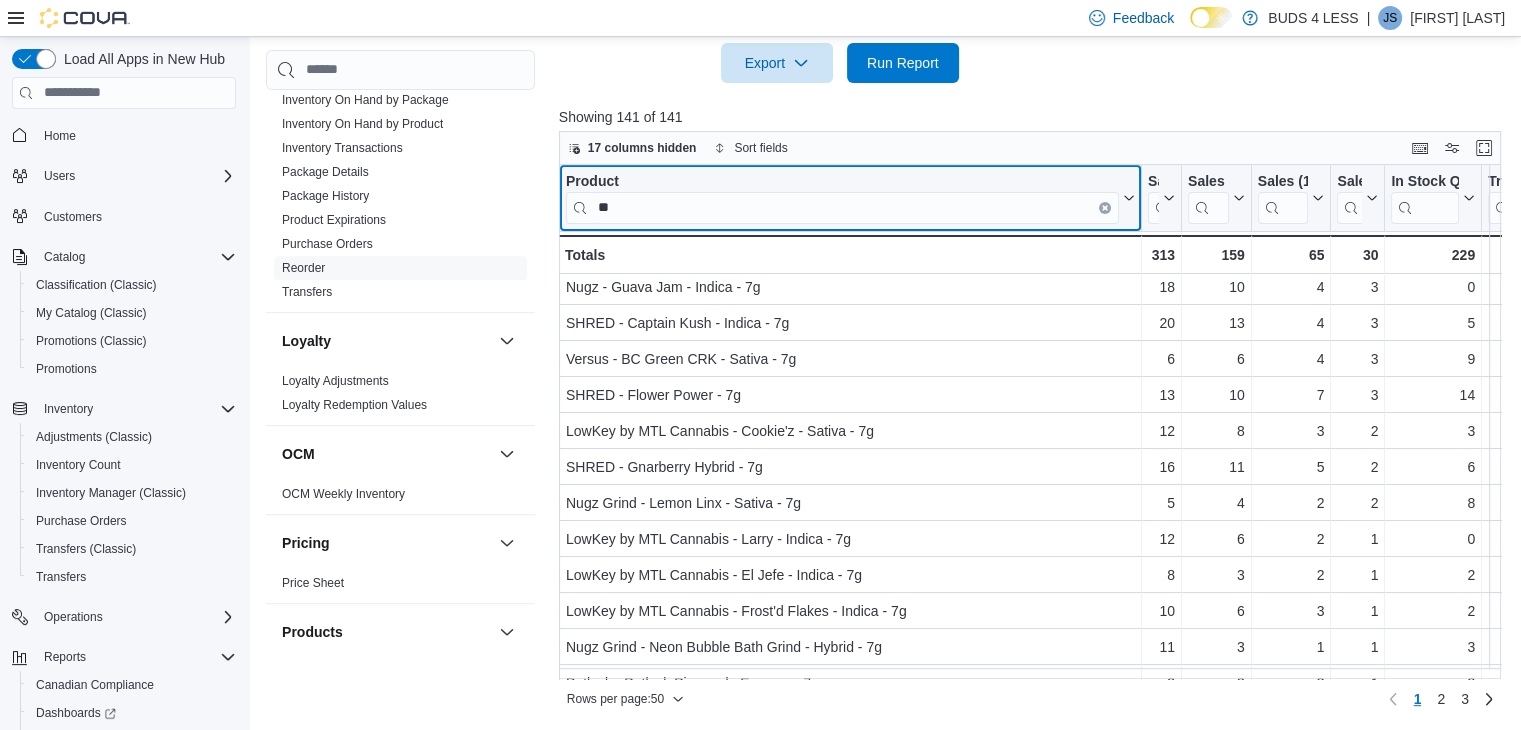 click 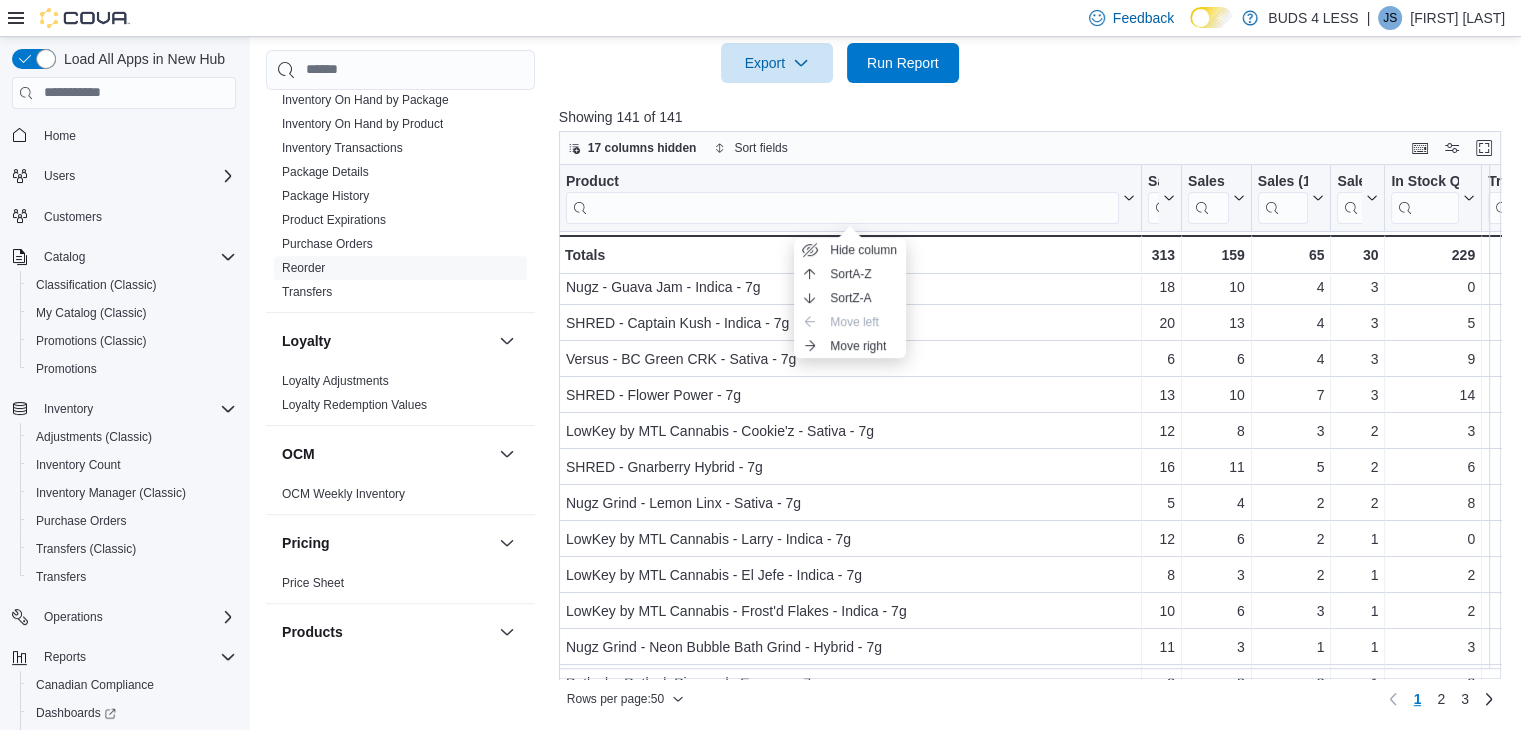scroll, scrollTop: 0, scrollLeft: 0, axis: both 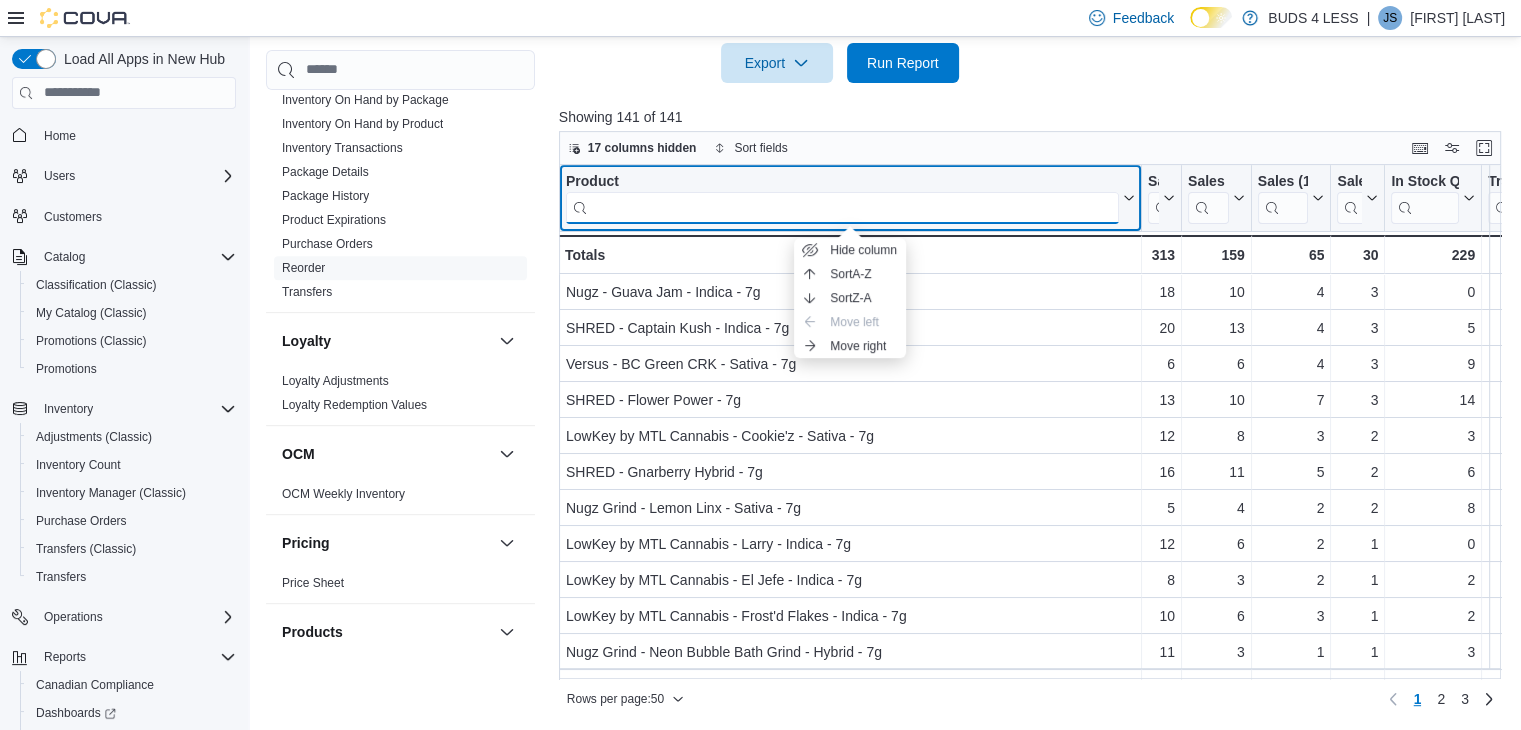 click at bounding box center [842, 207] 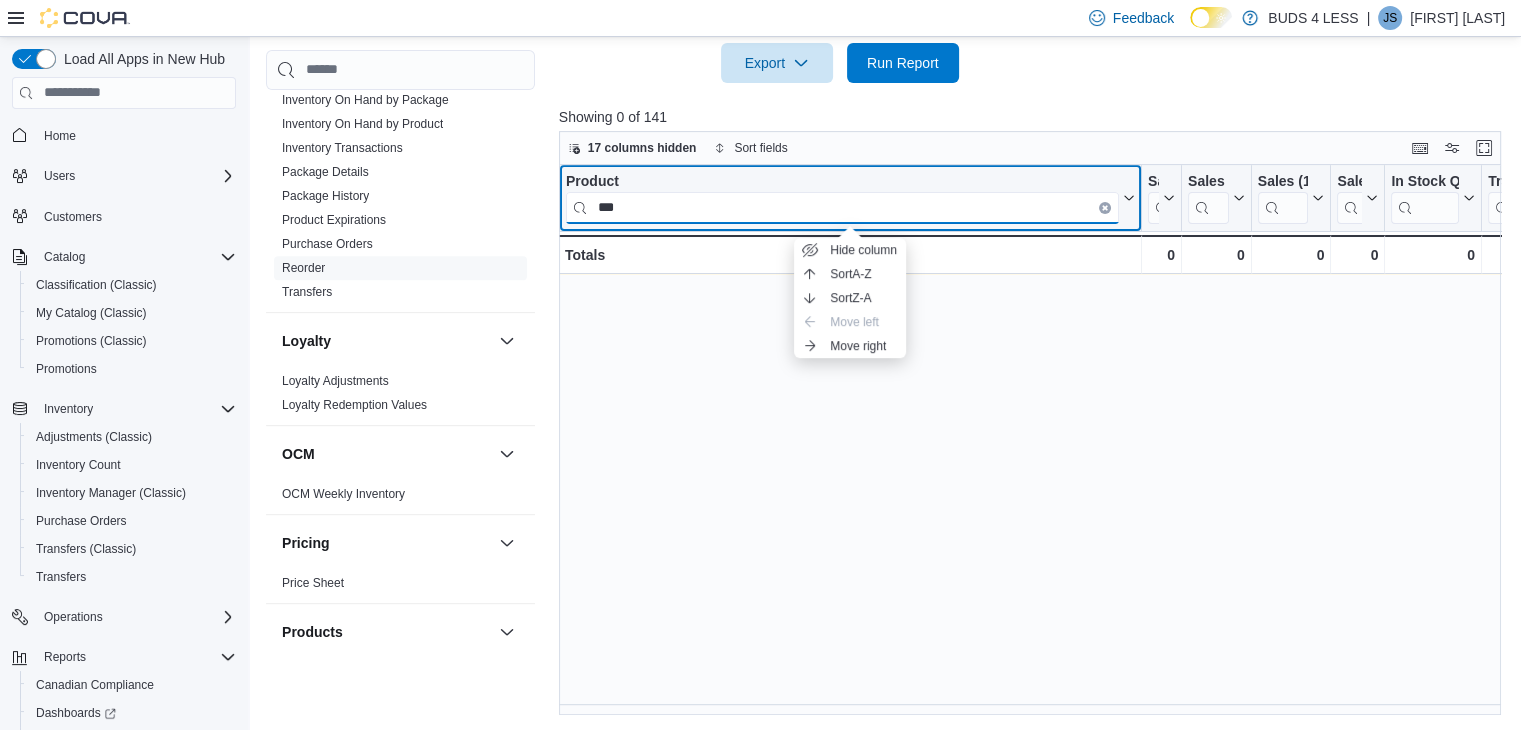 scroll, scrollTop: 376, scrollLeft: 0, axis: vertical 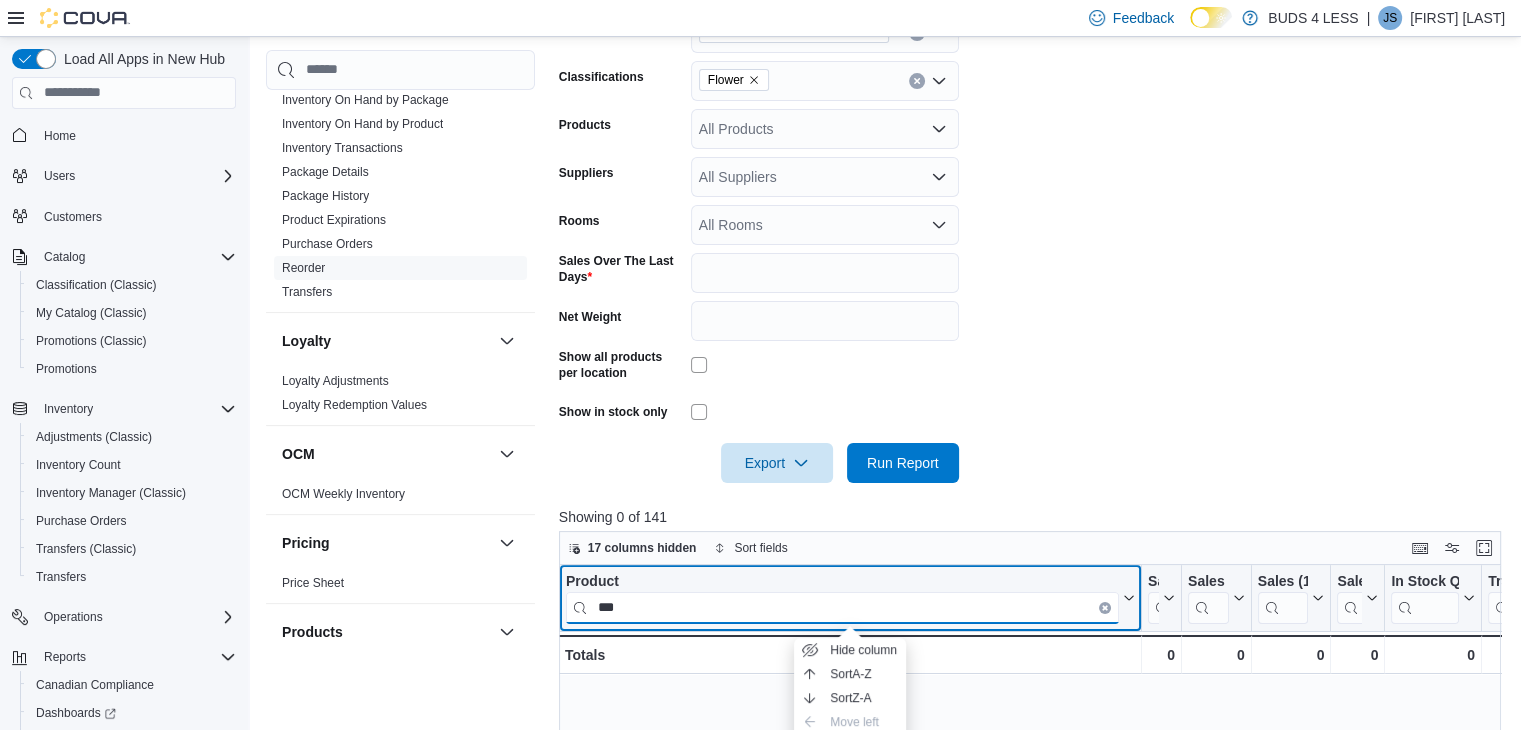 type on "***" 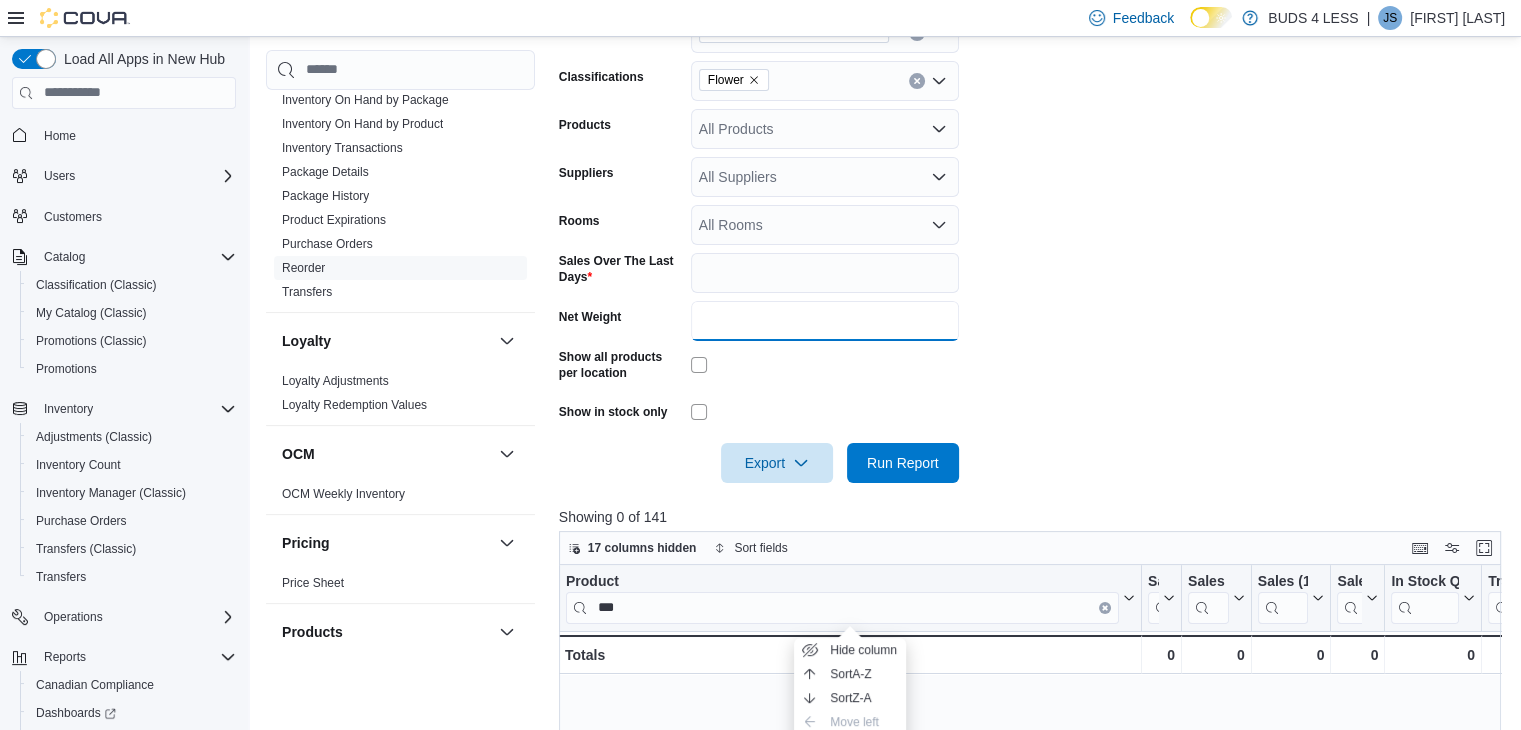 click on "*" at bounding box center (825, 321) 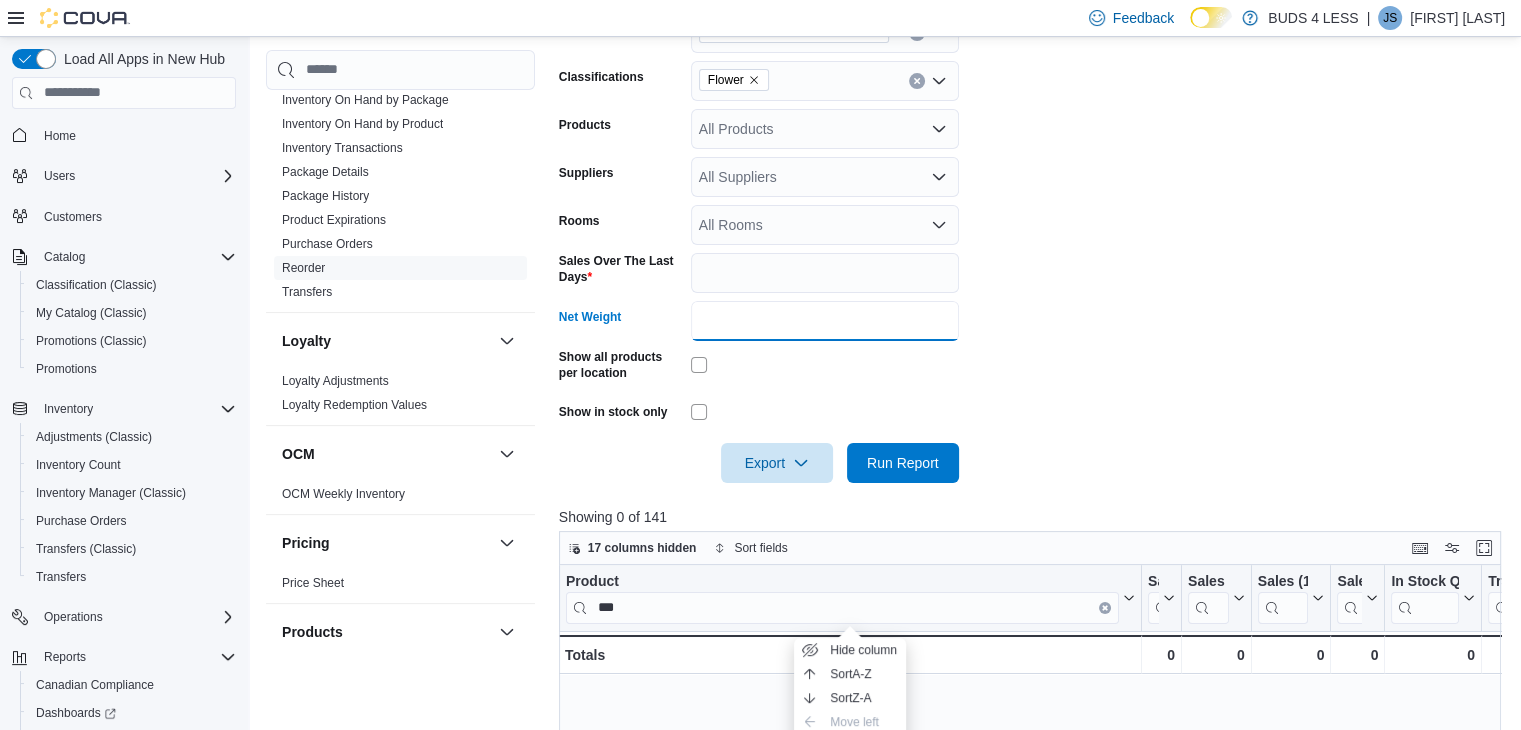 type 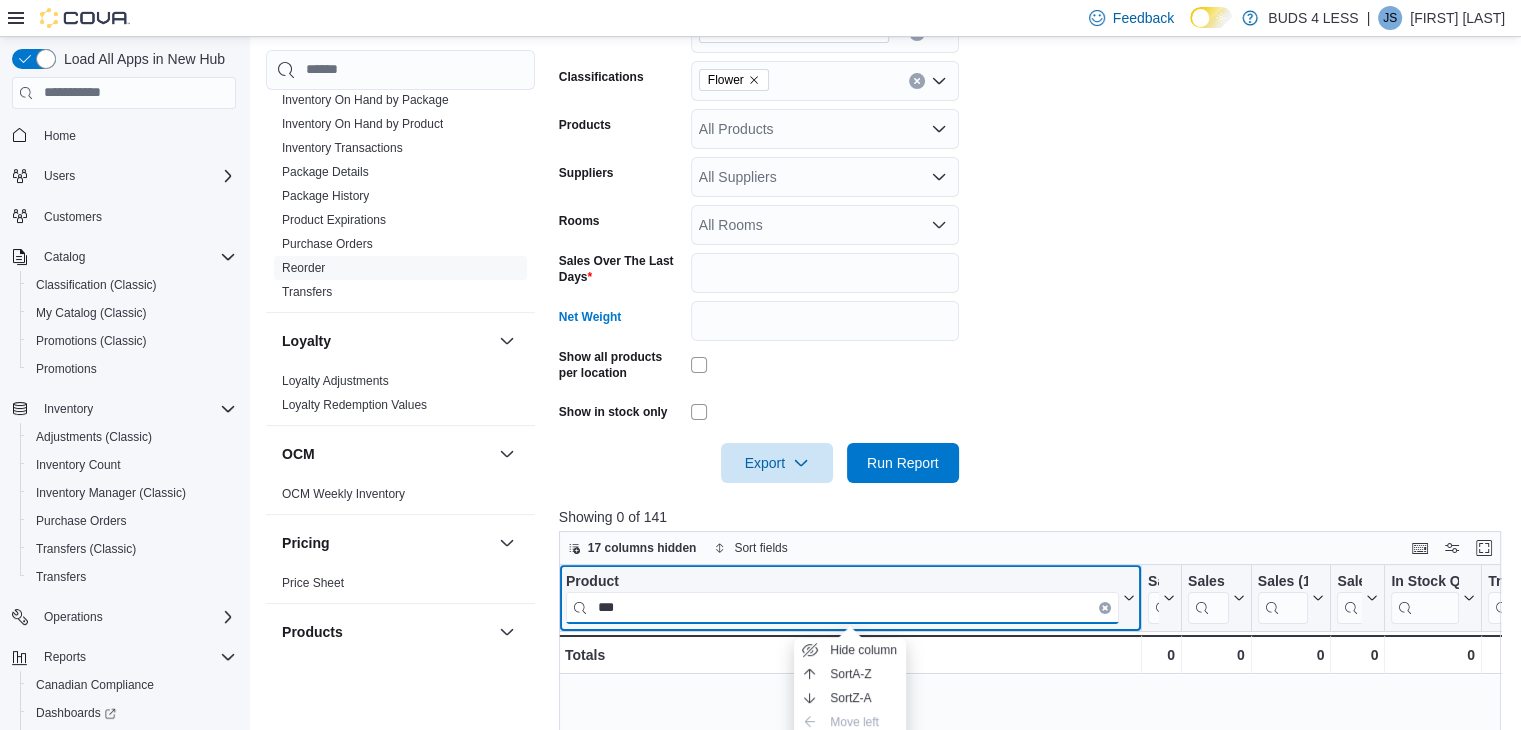 click on "***" at bounding box center [842, 607] 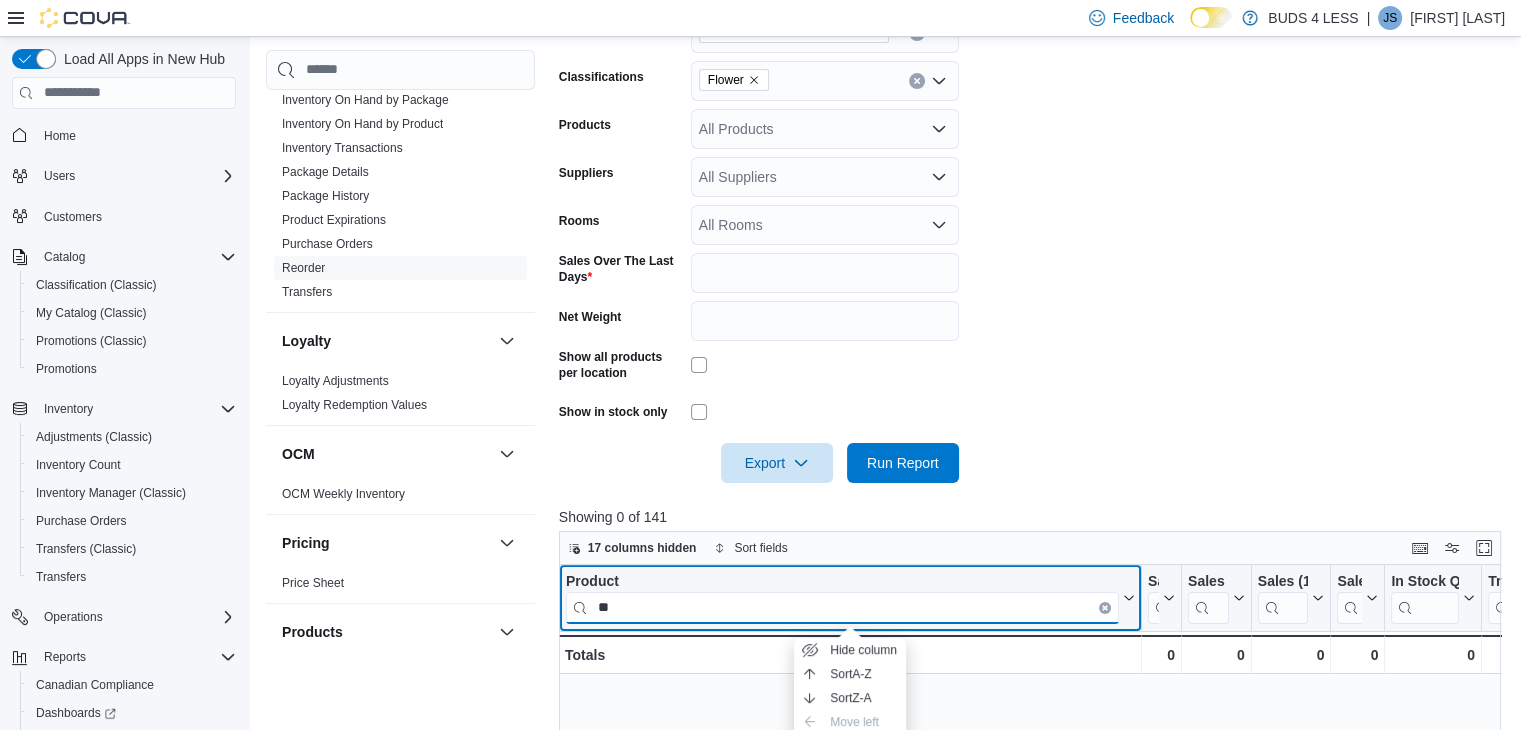 type on "*" 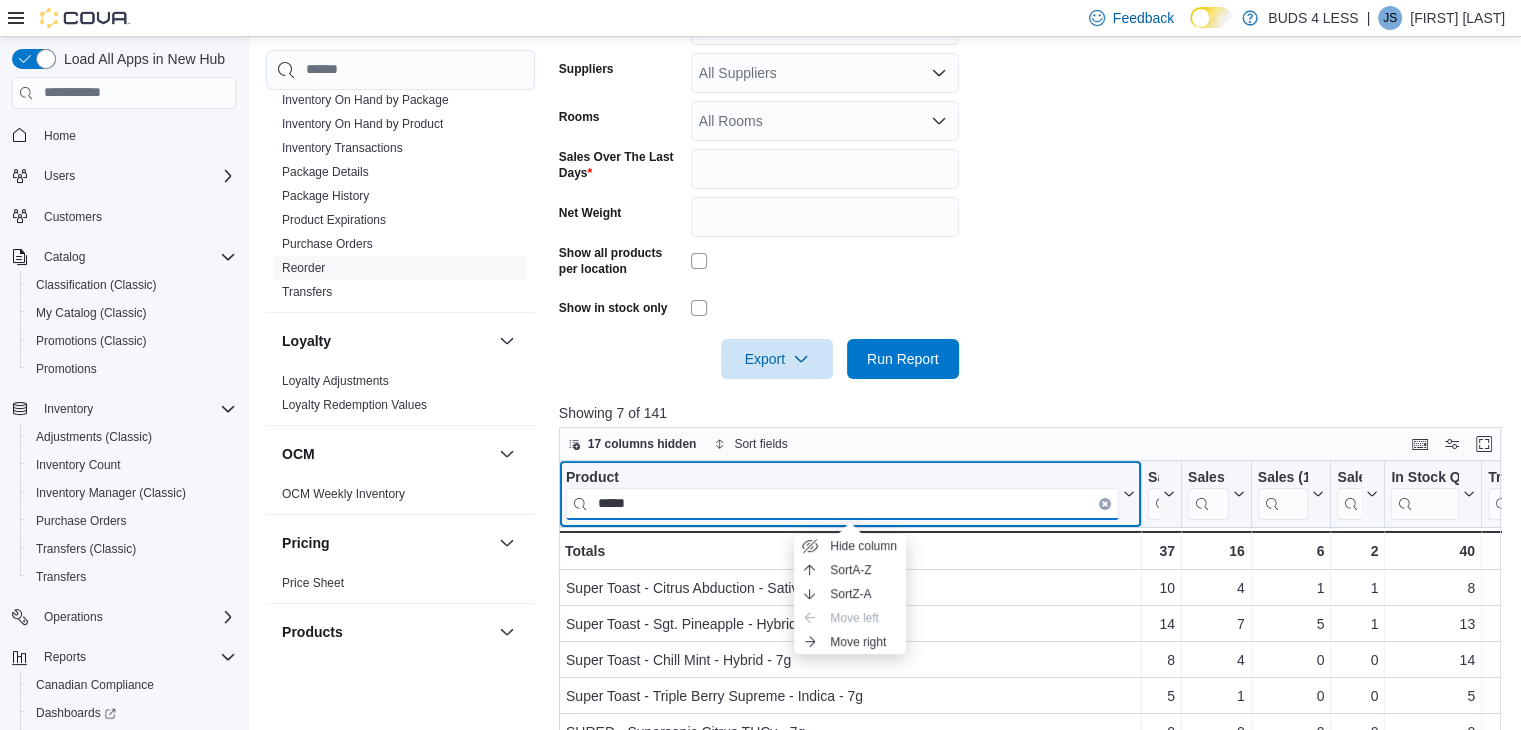 scroll, scrollTop: 676, scrollLeft: 0, axis: vertical 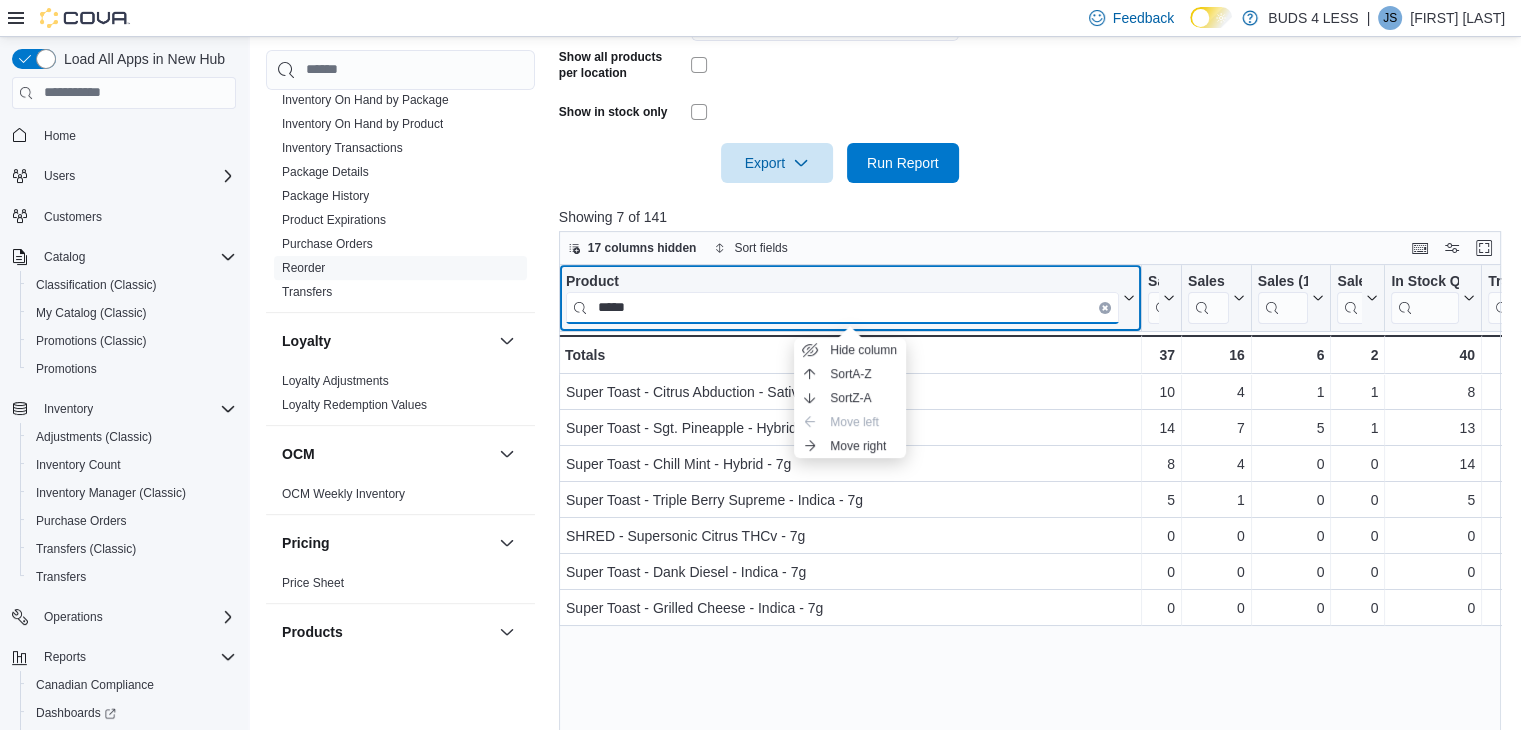 type on "*****" 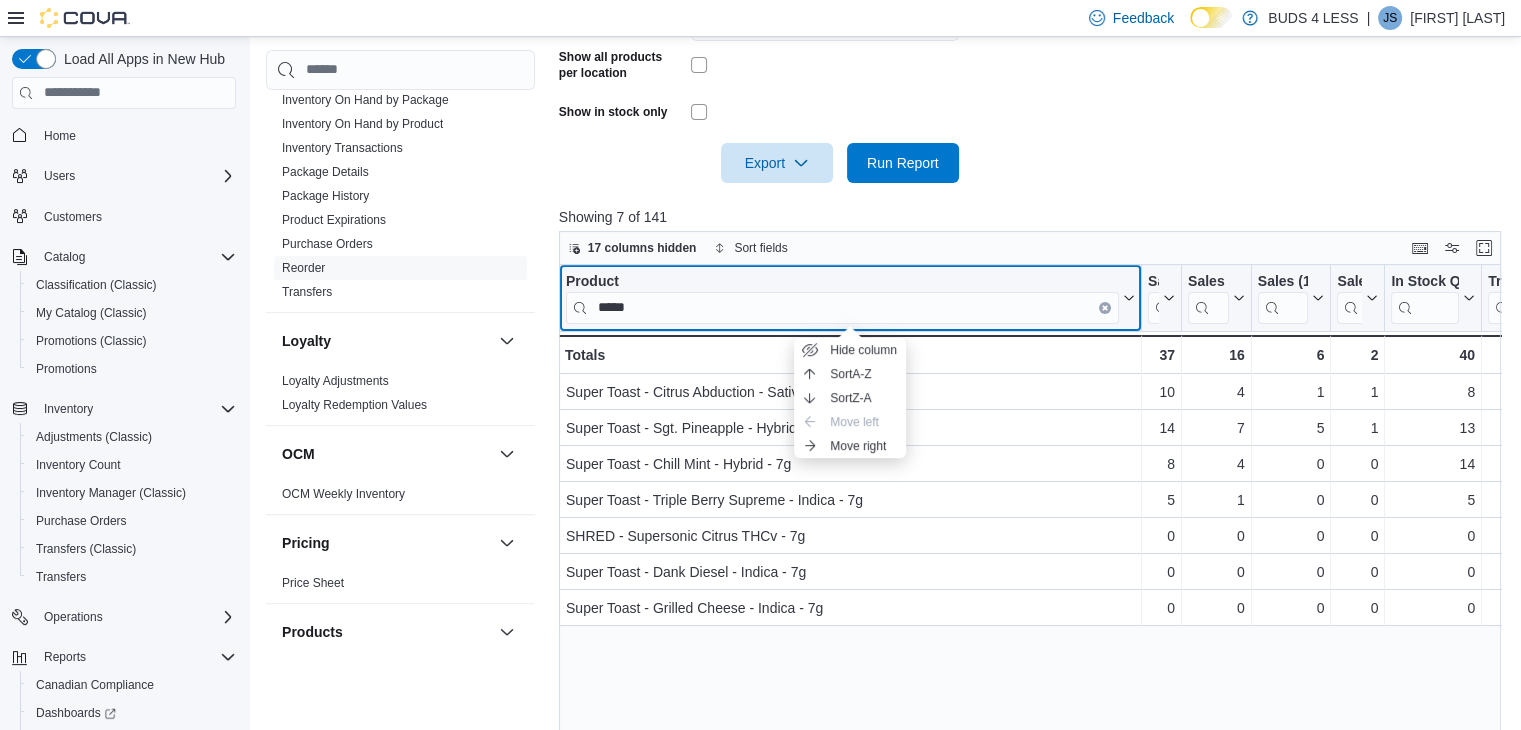 click 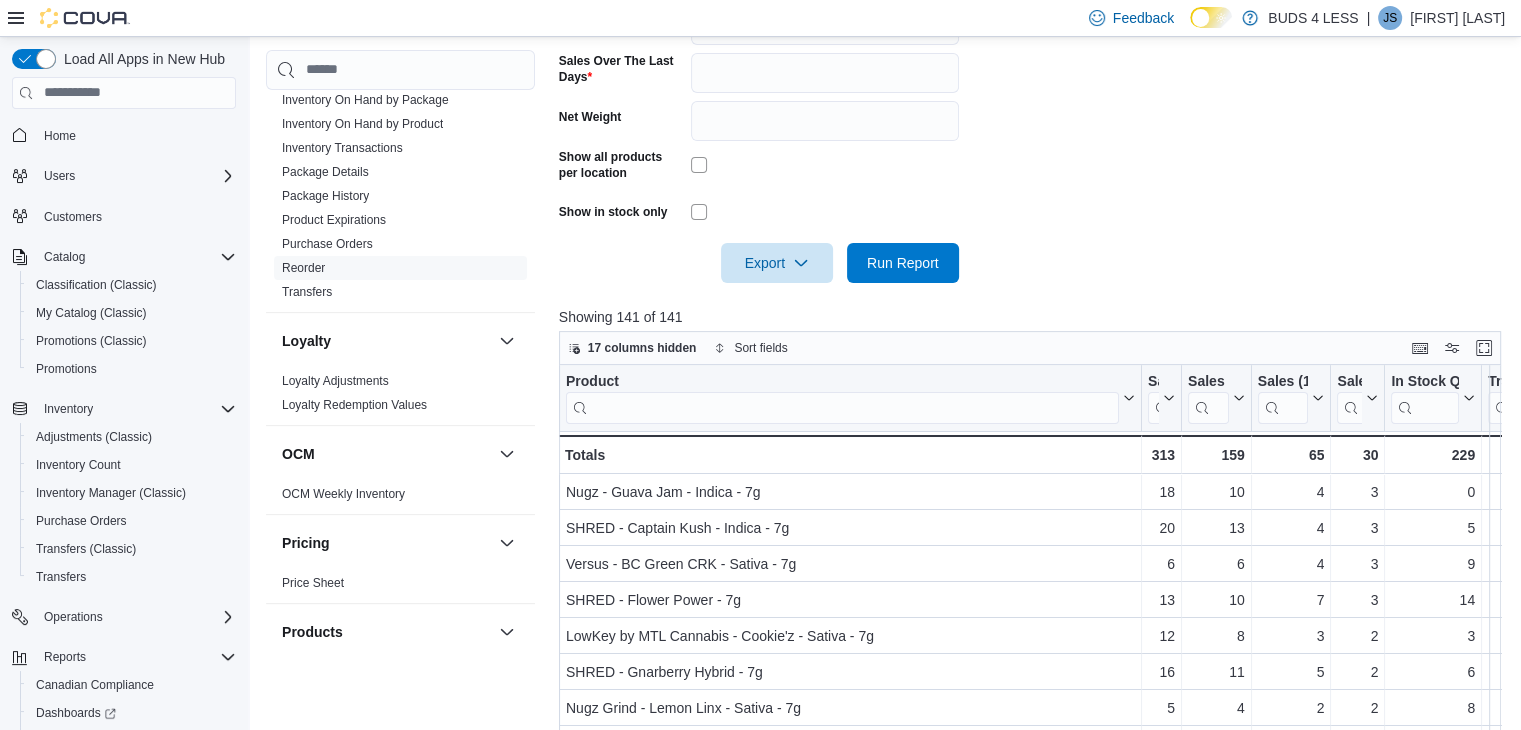 scroll, scrollTop: 476, scrollLeft: 0, axis: vertical 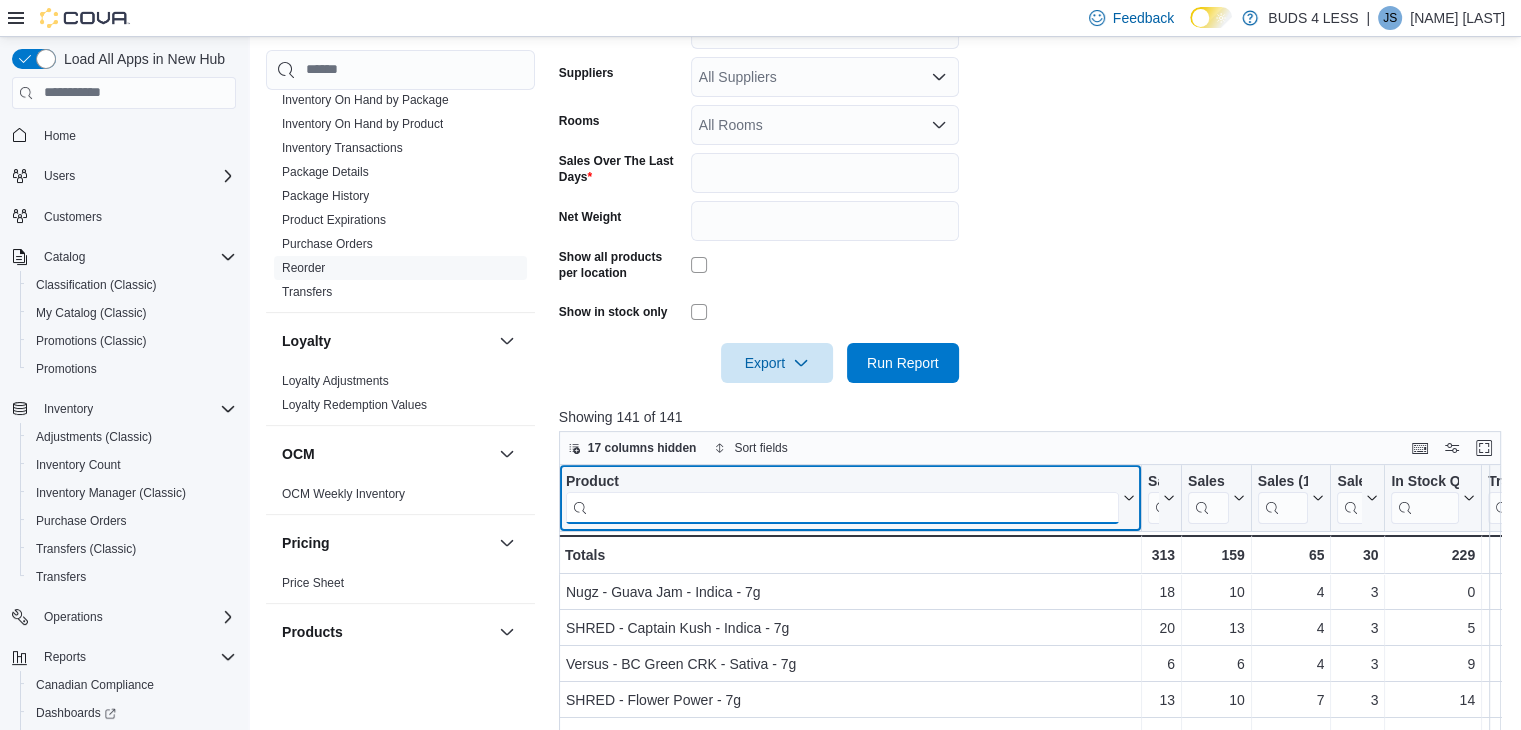 click 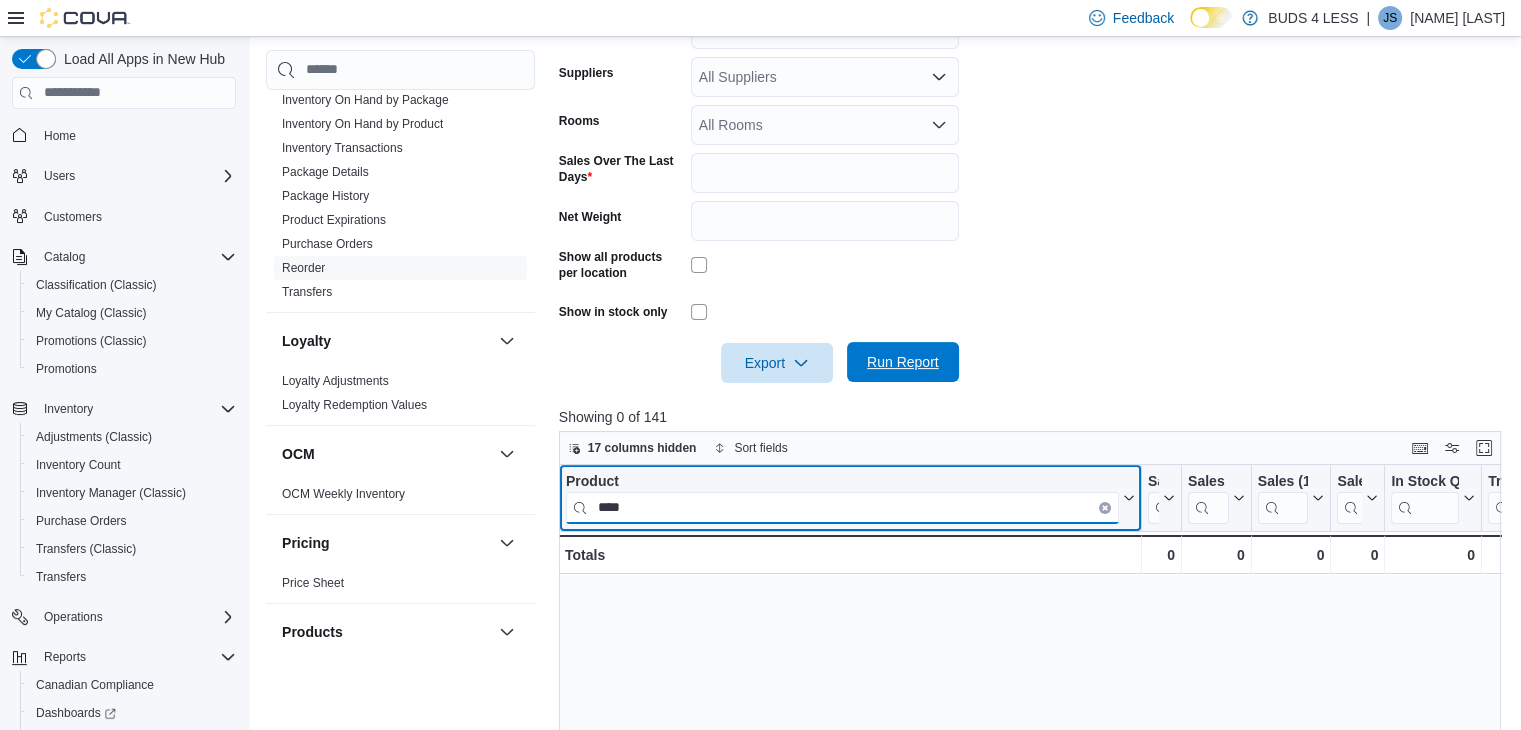 type on "****" 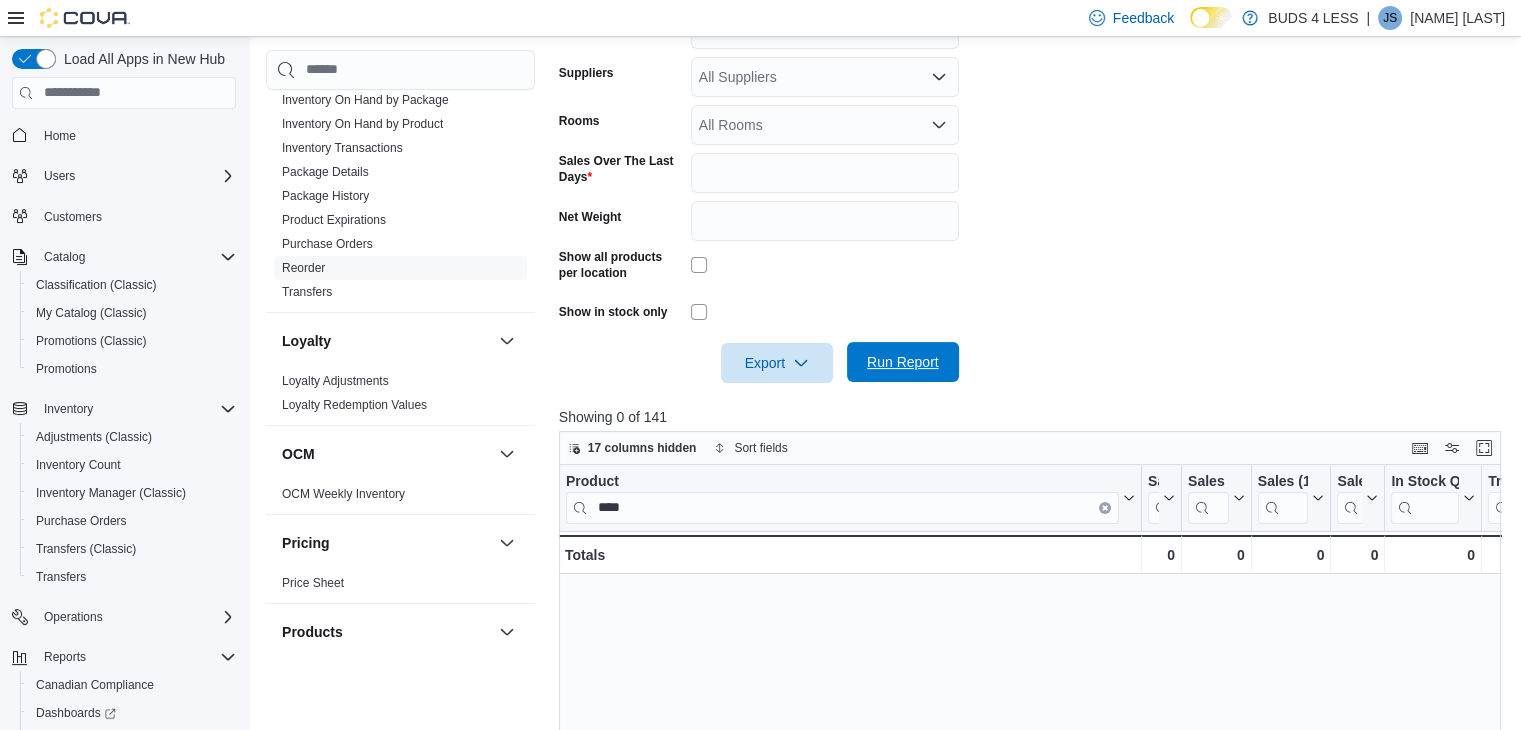 click on "Run Report" 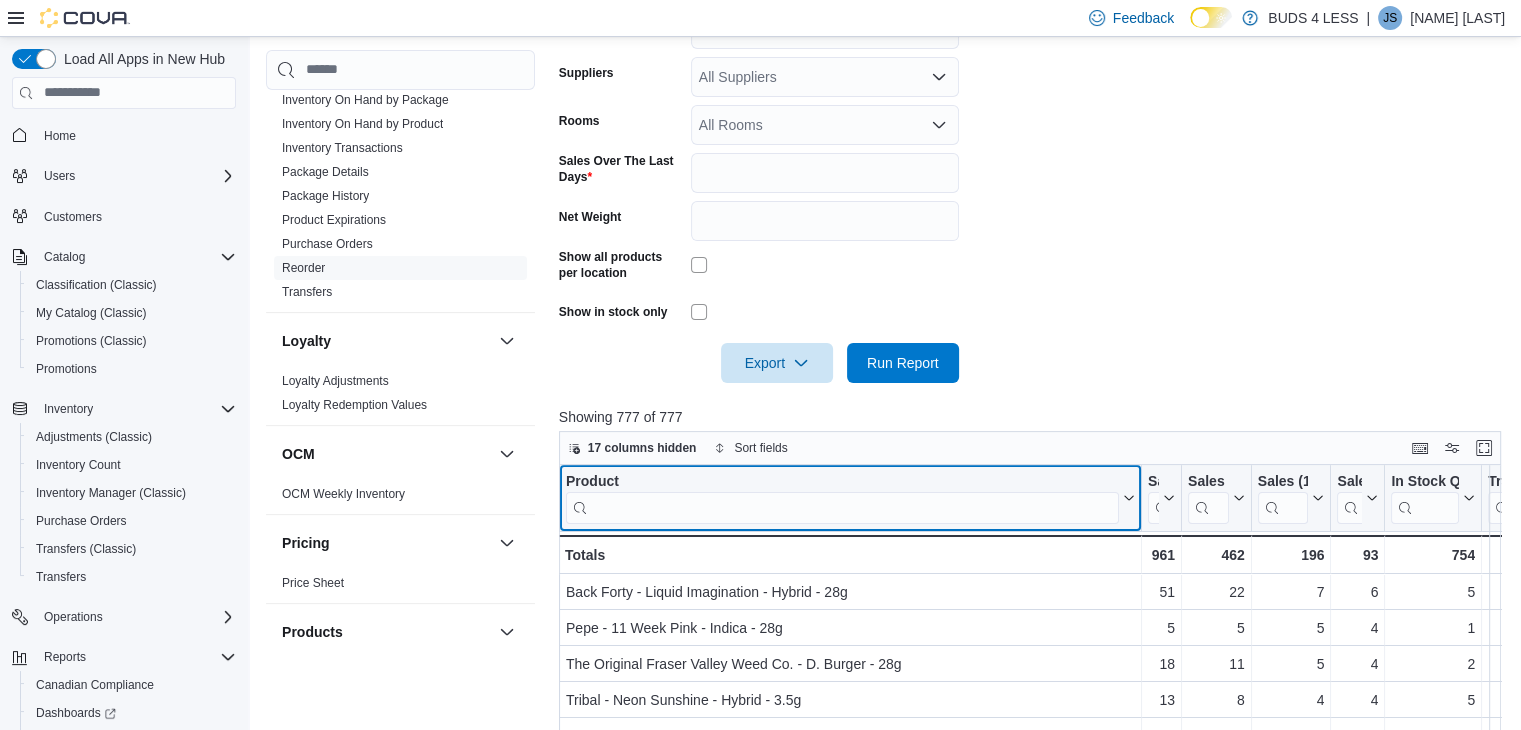 click 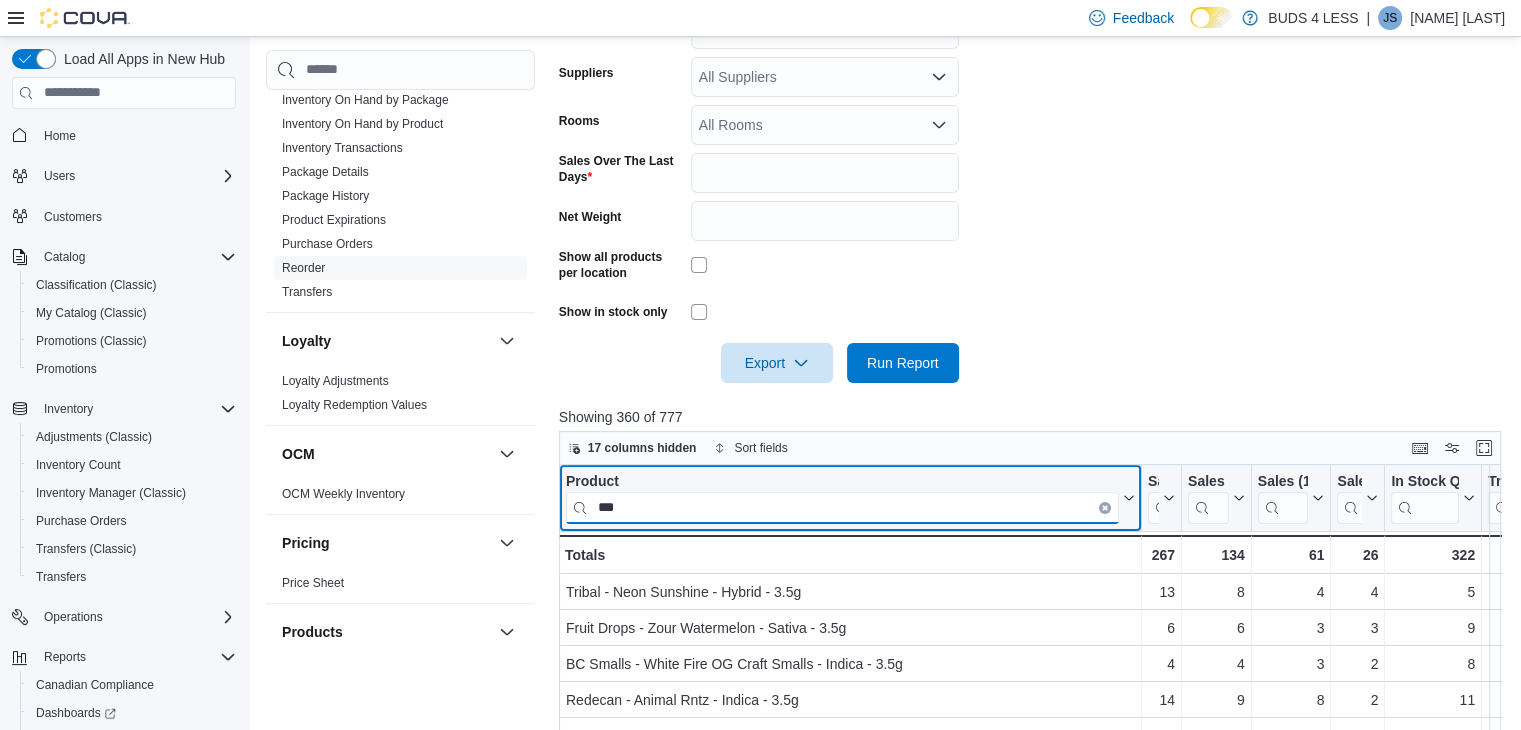 type on "****" 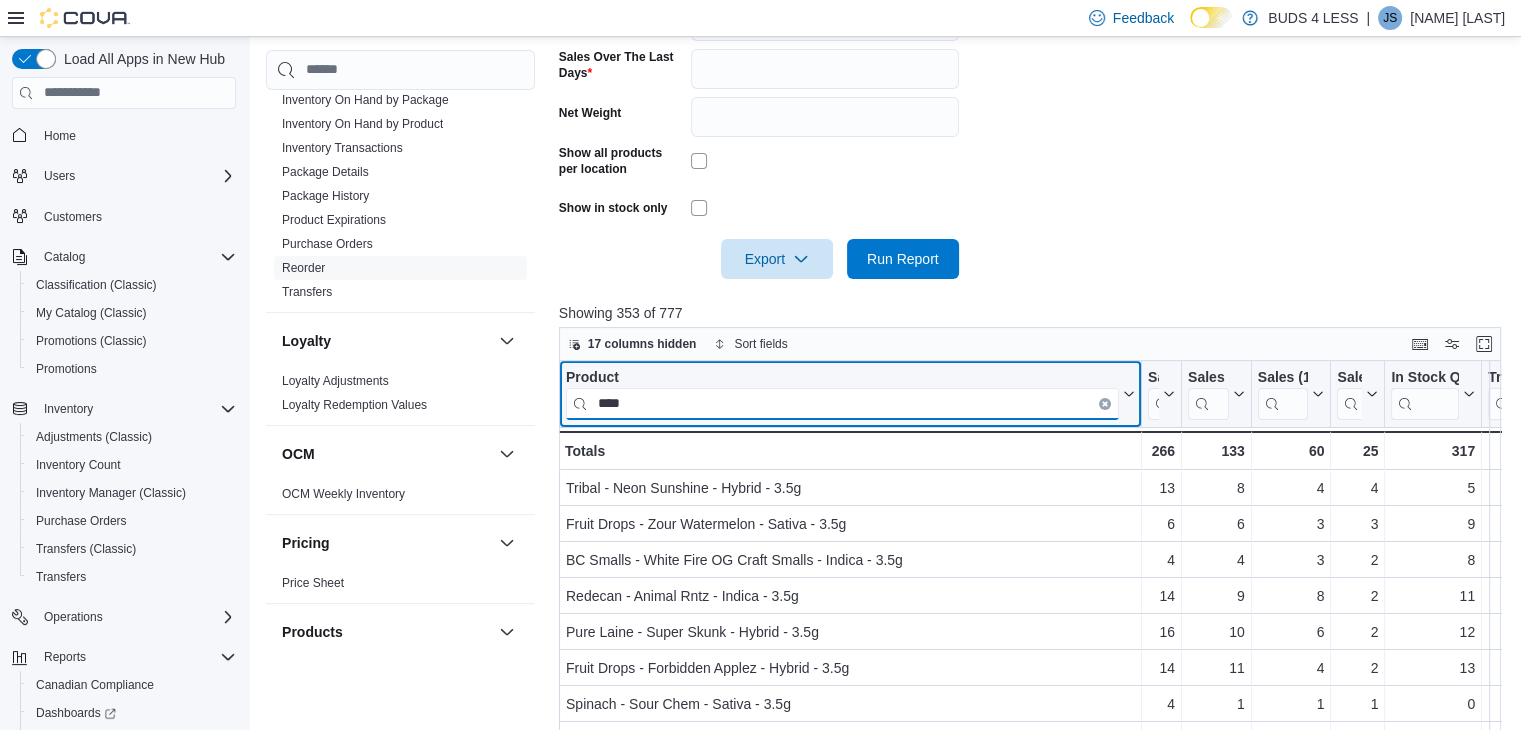 scroll, scrollTop: 776, scrollLeft: 0, axis: vertical 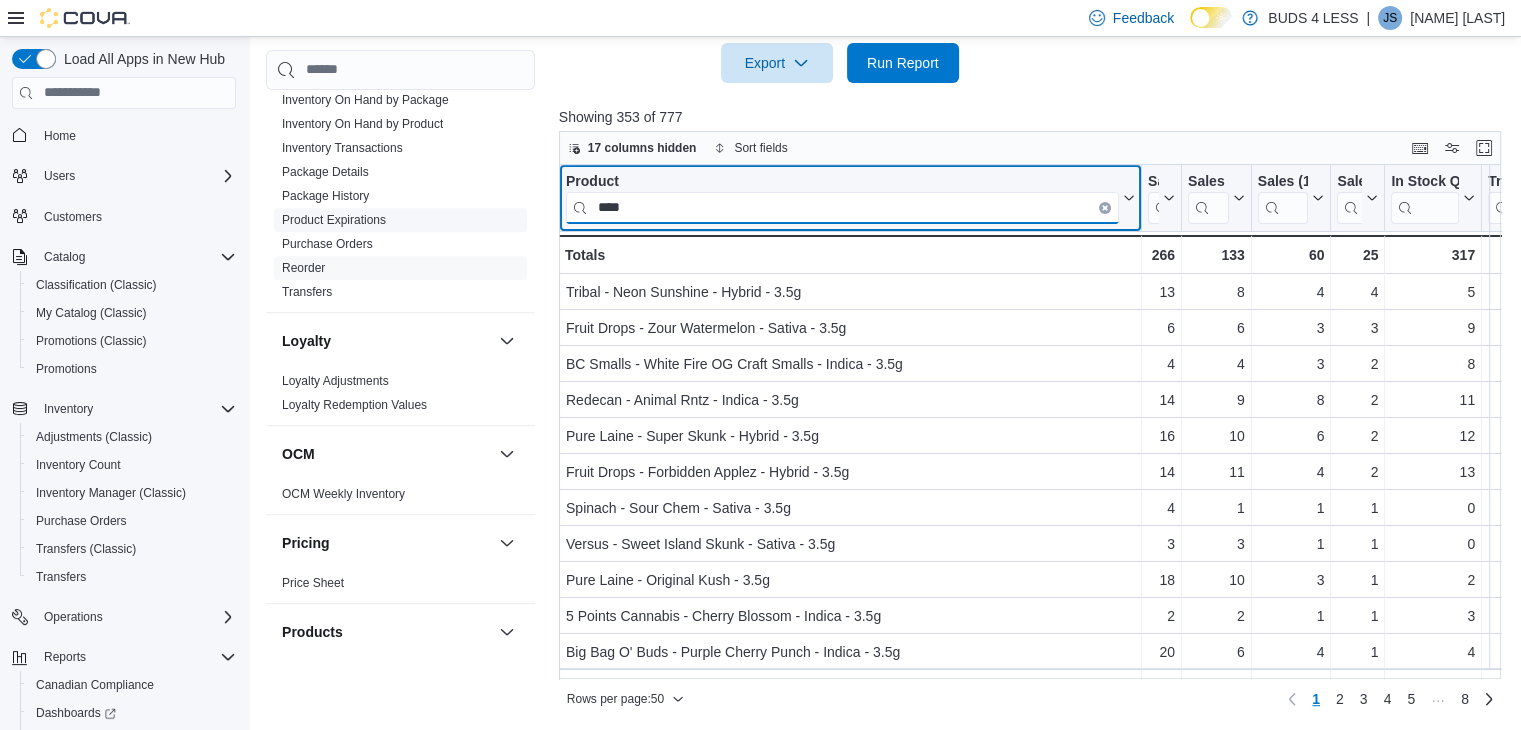 drag, startPoint x: 922, startPoint y: 212, endPoint x: 448, endPoint y: 226, distance: 474.2067 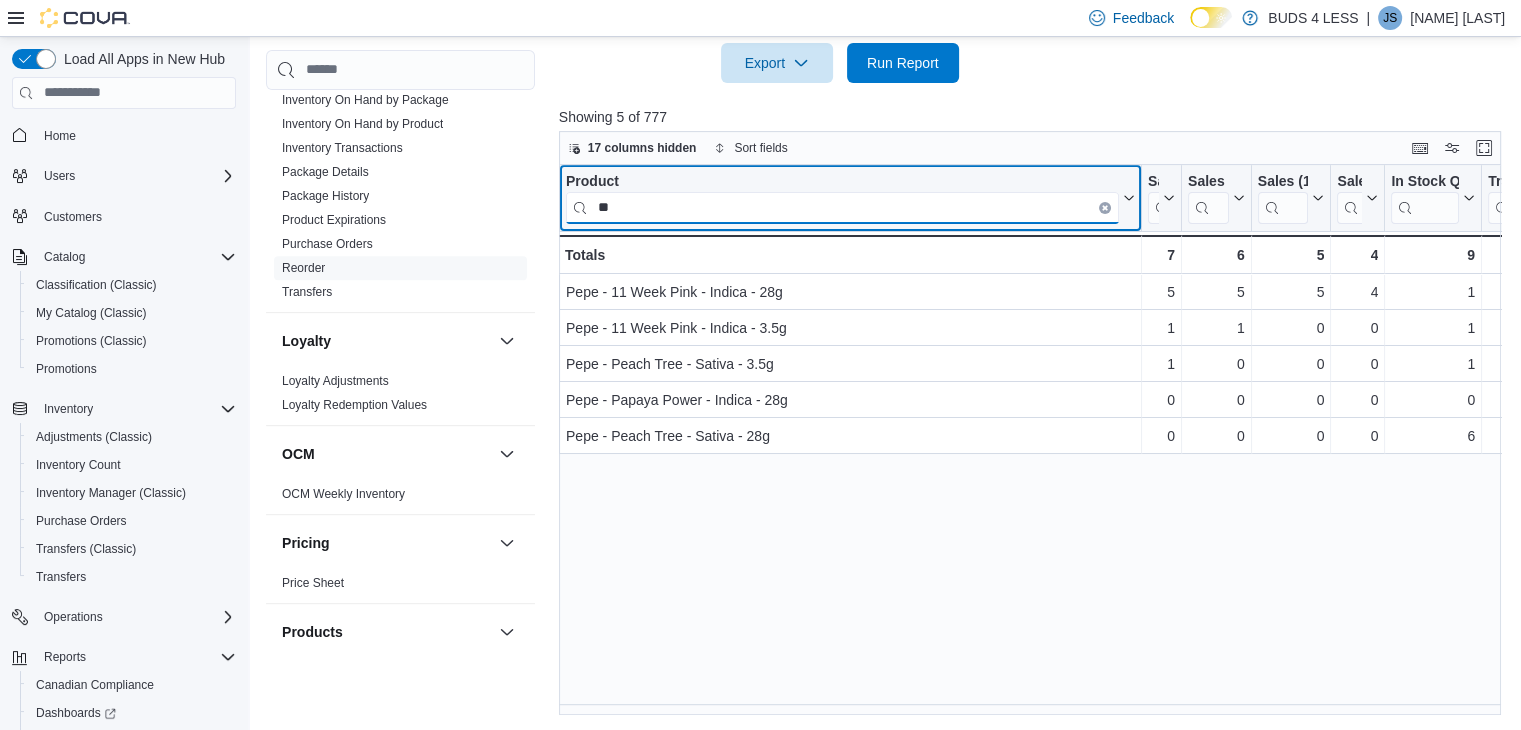 type on "*" 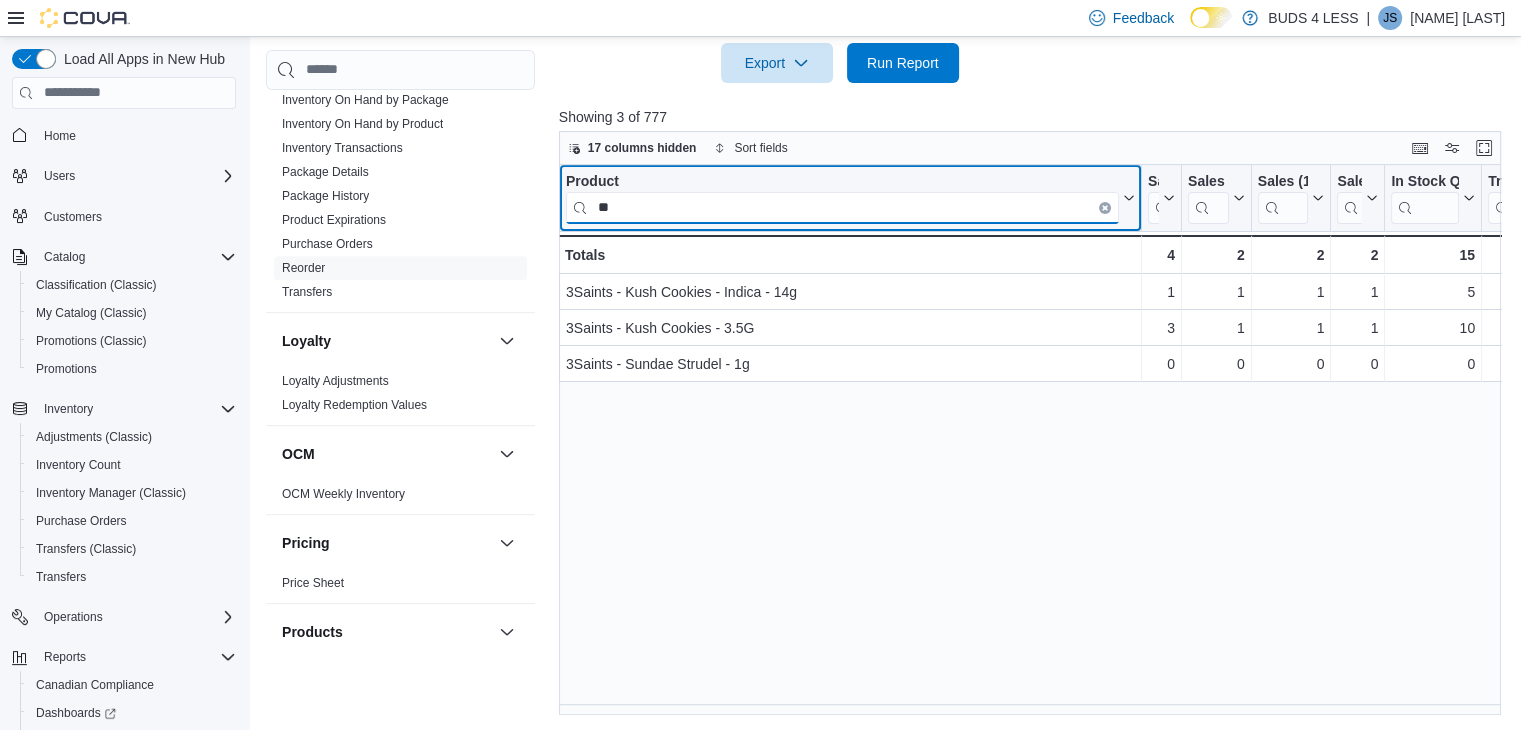 type on "*" 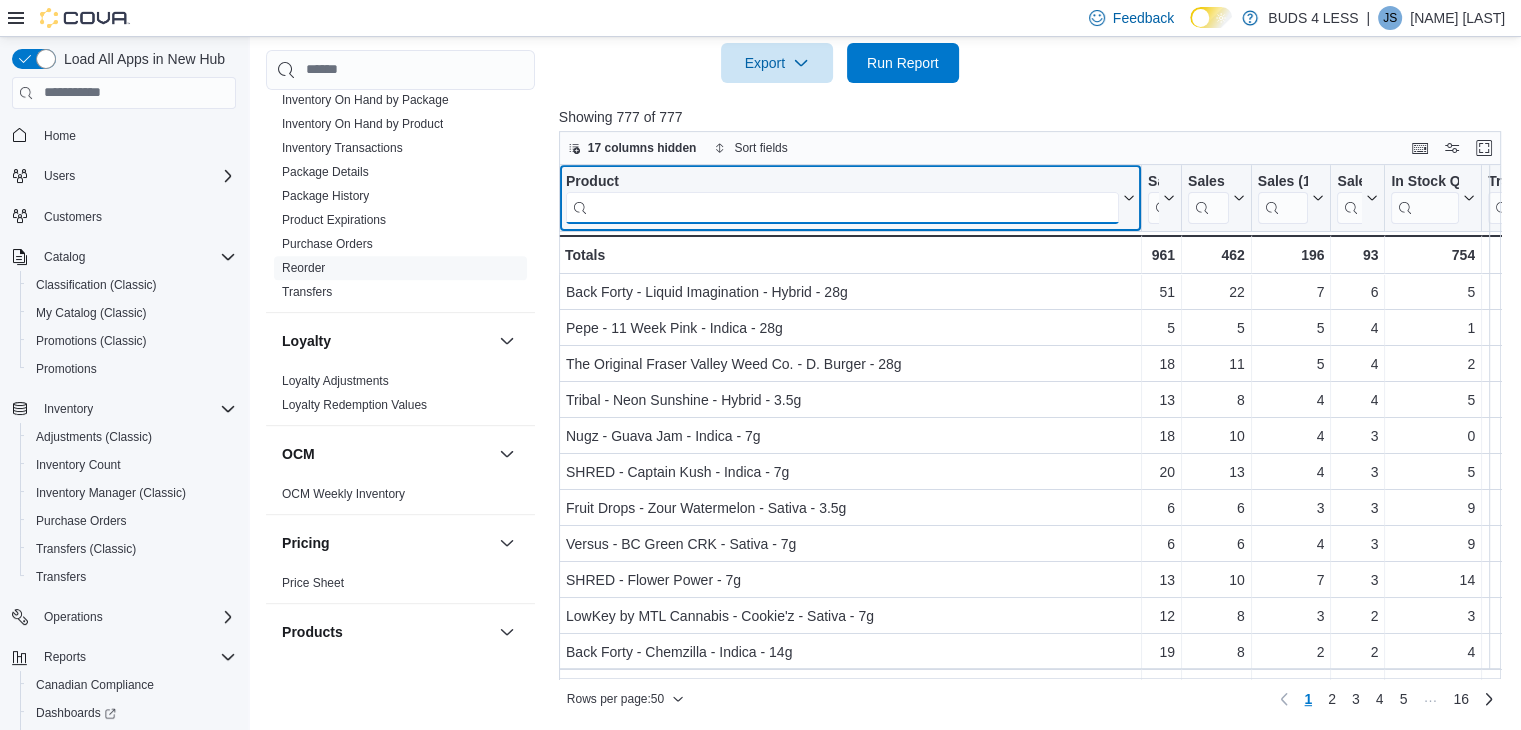 click 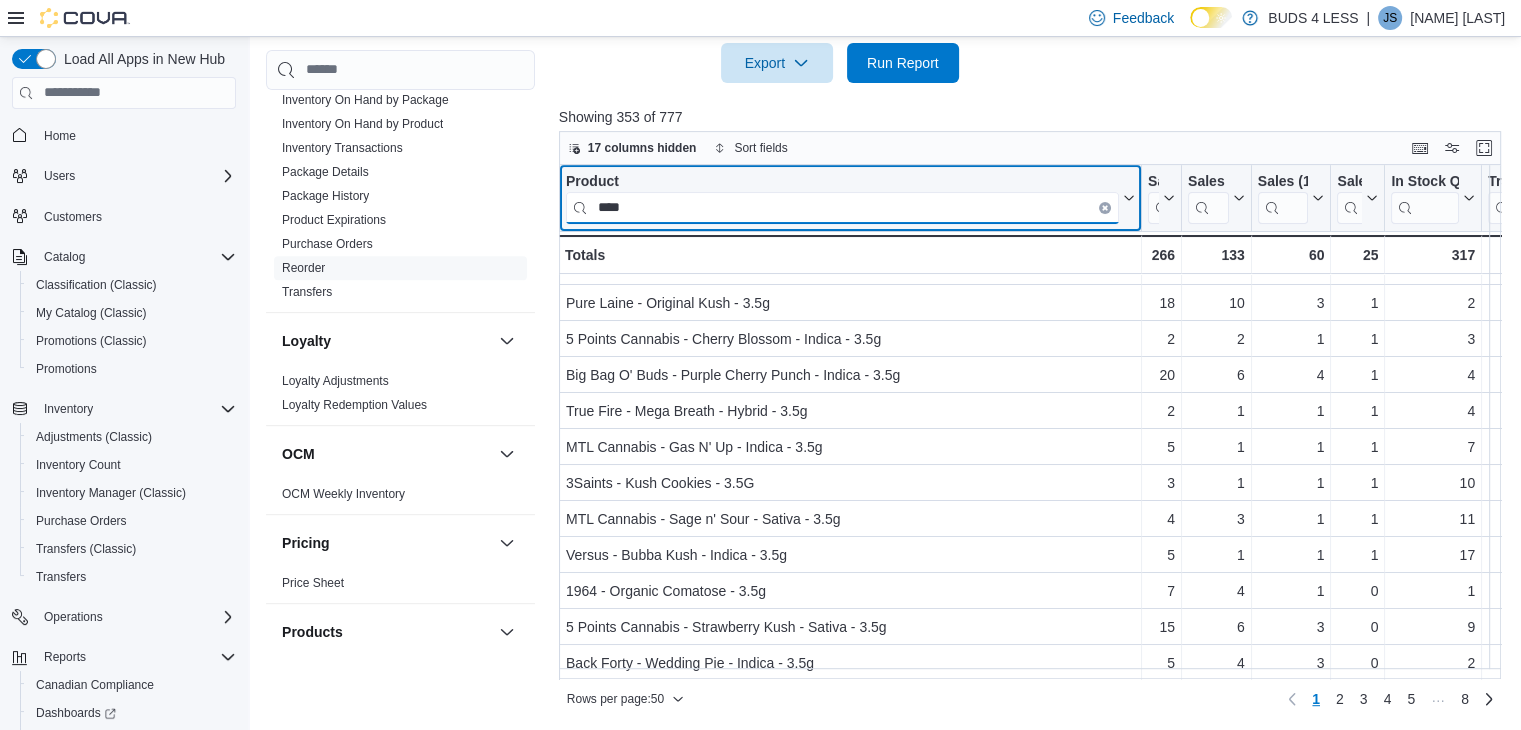 scroll, scrollTop: 300, scrollLeft: 0, axis: vertical 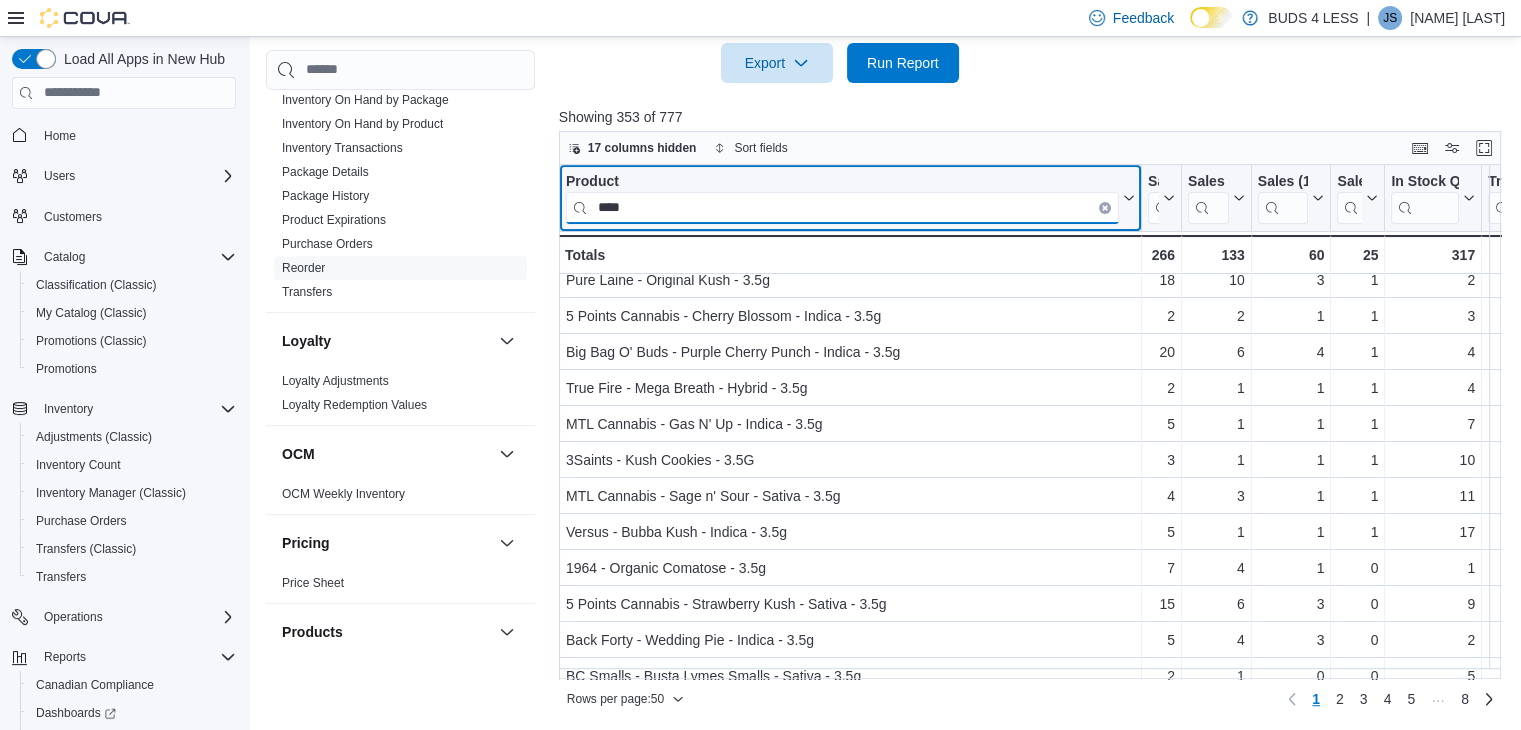 type on "****" 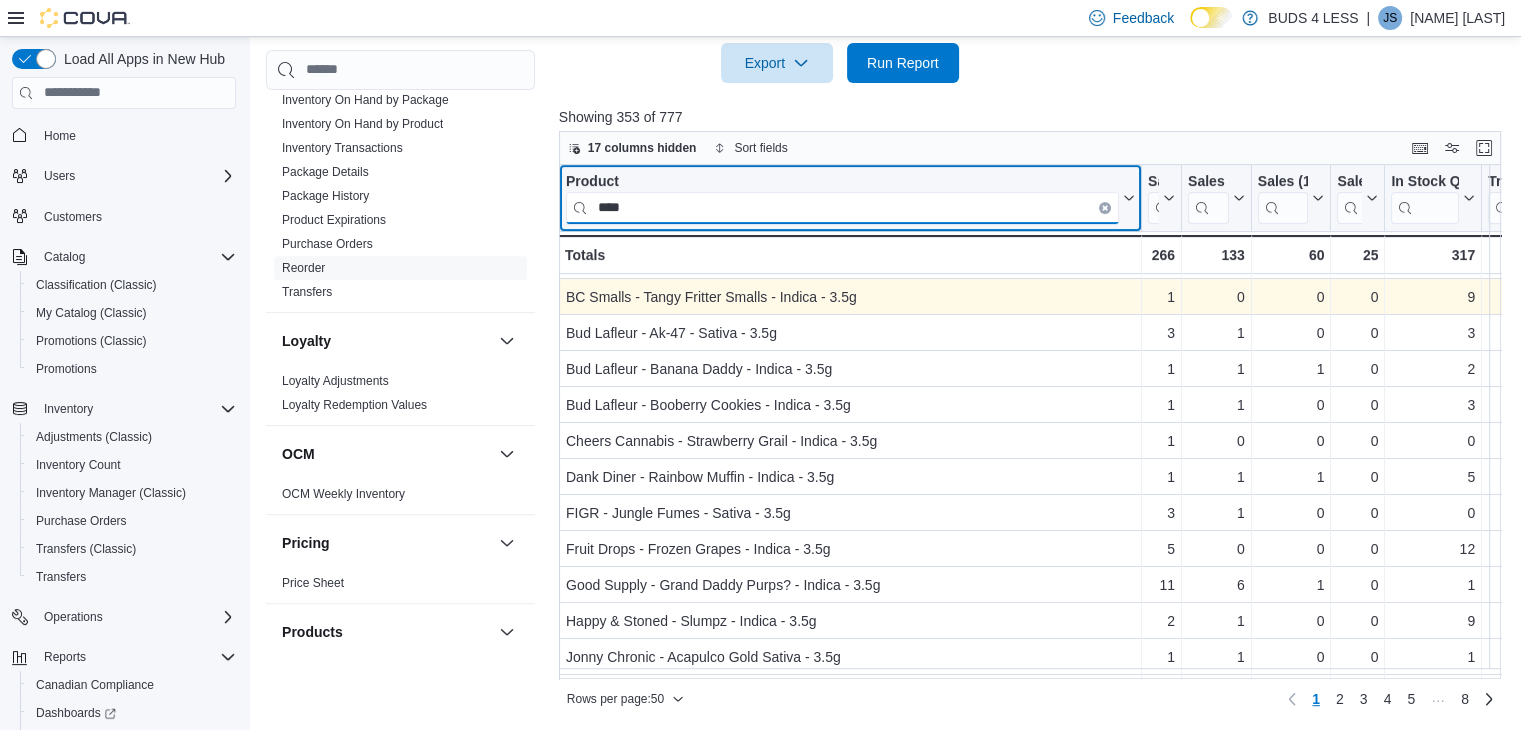 scroll, scrollTop: 800, scrollLeft: 0, axis: vertical 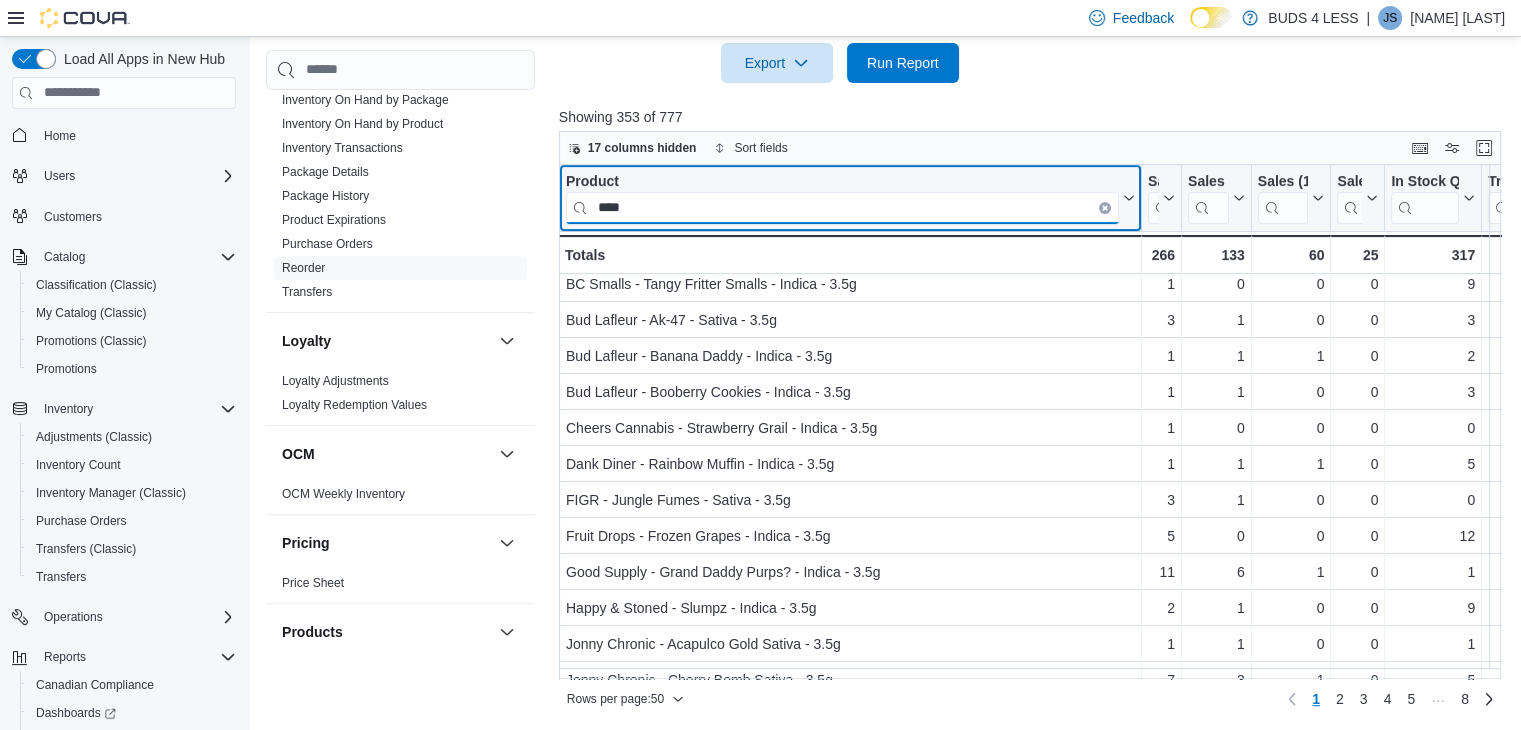 drag, startPoint x: 716, startPoint y: 207, endPoint x: 521, endPoint y: 191, distance: 195.6553 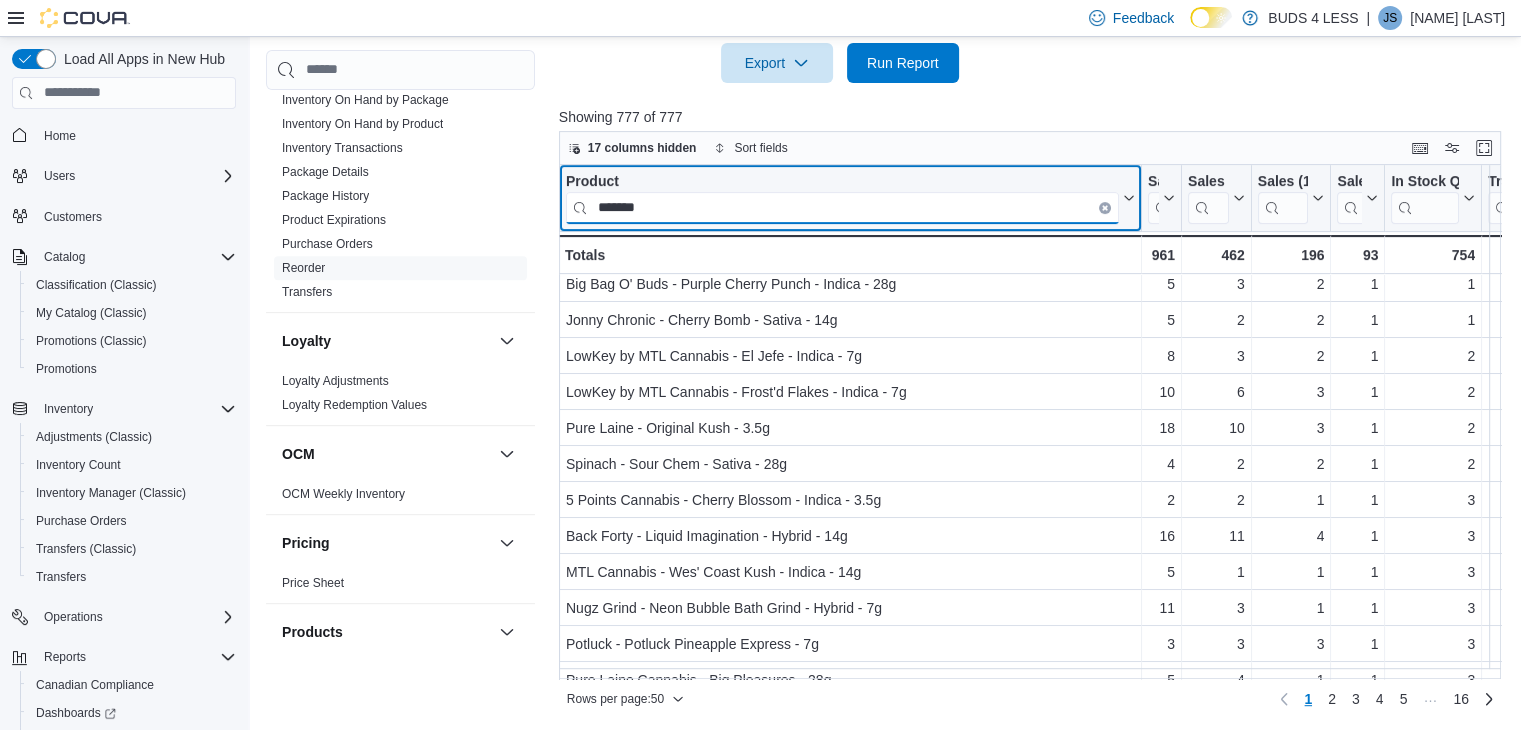 scroll, scrollTop: 0, scrollLeft: 0, axis: both 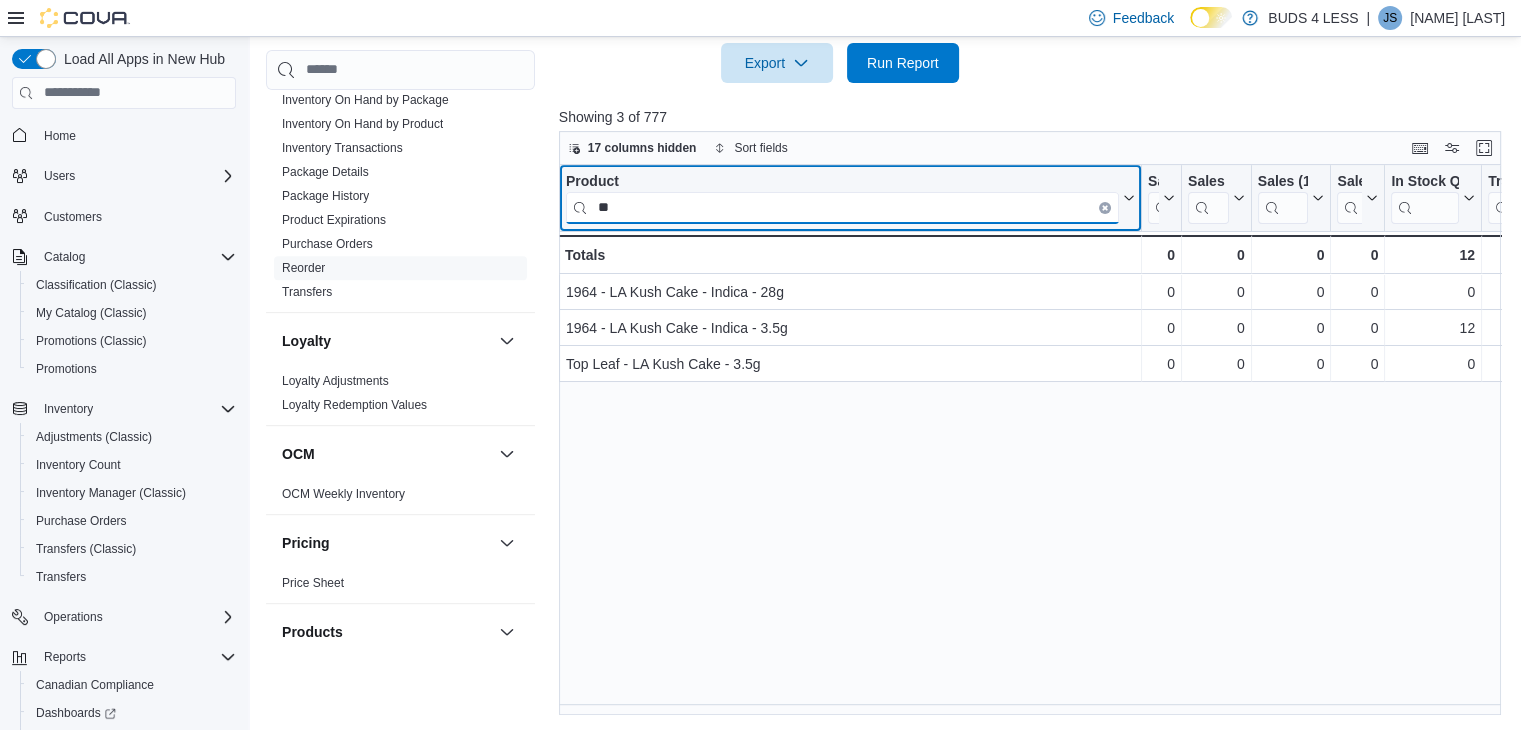 type on "*" 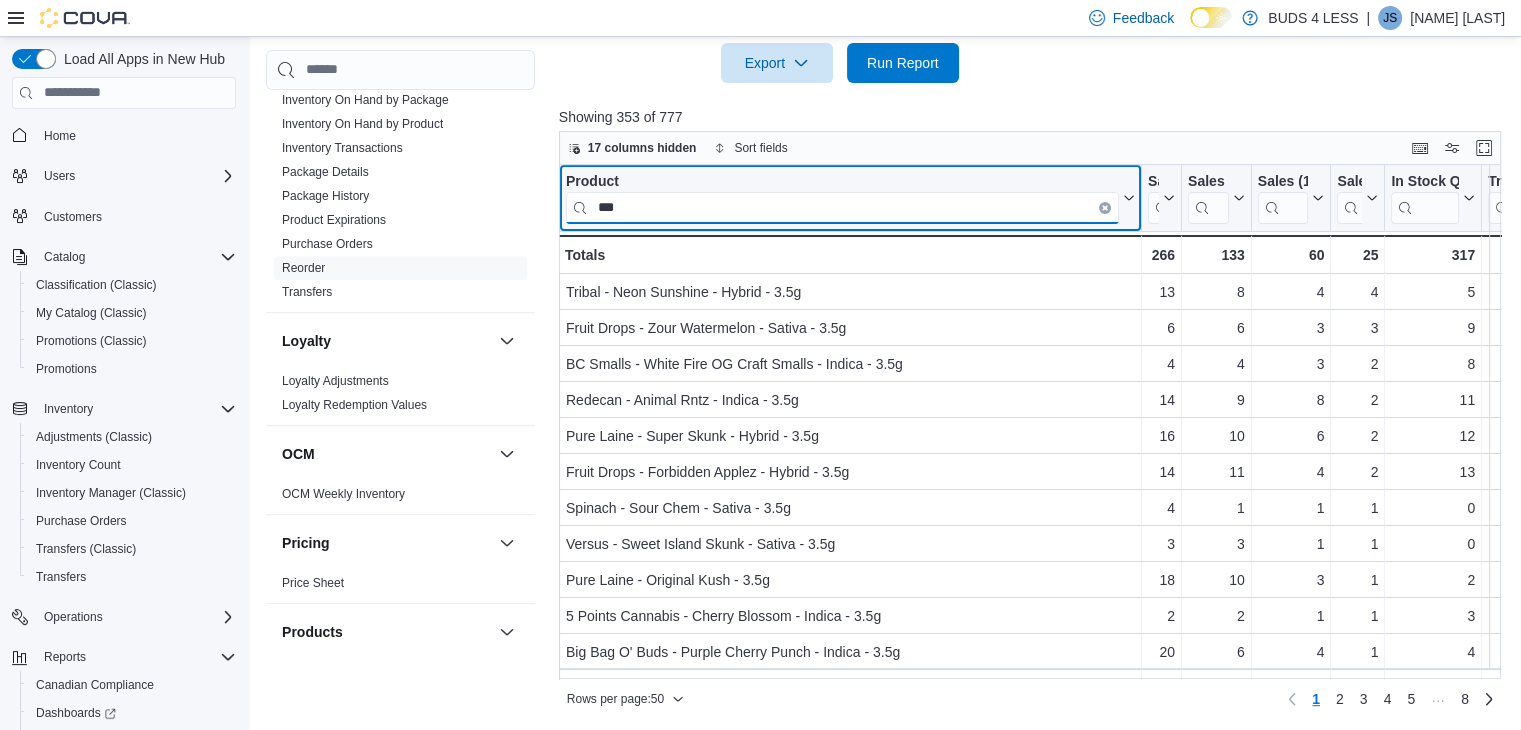 type on "****" 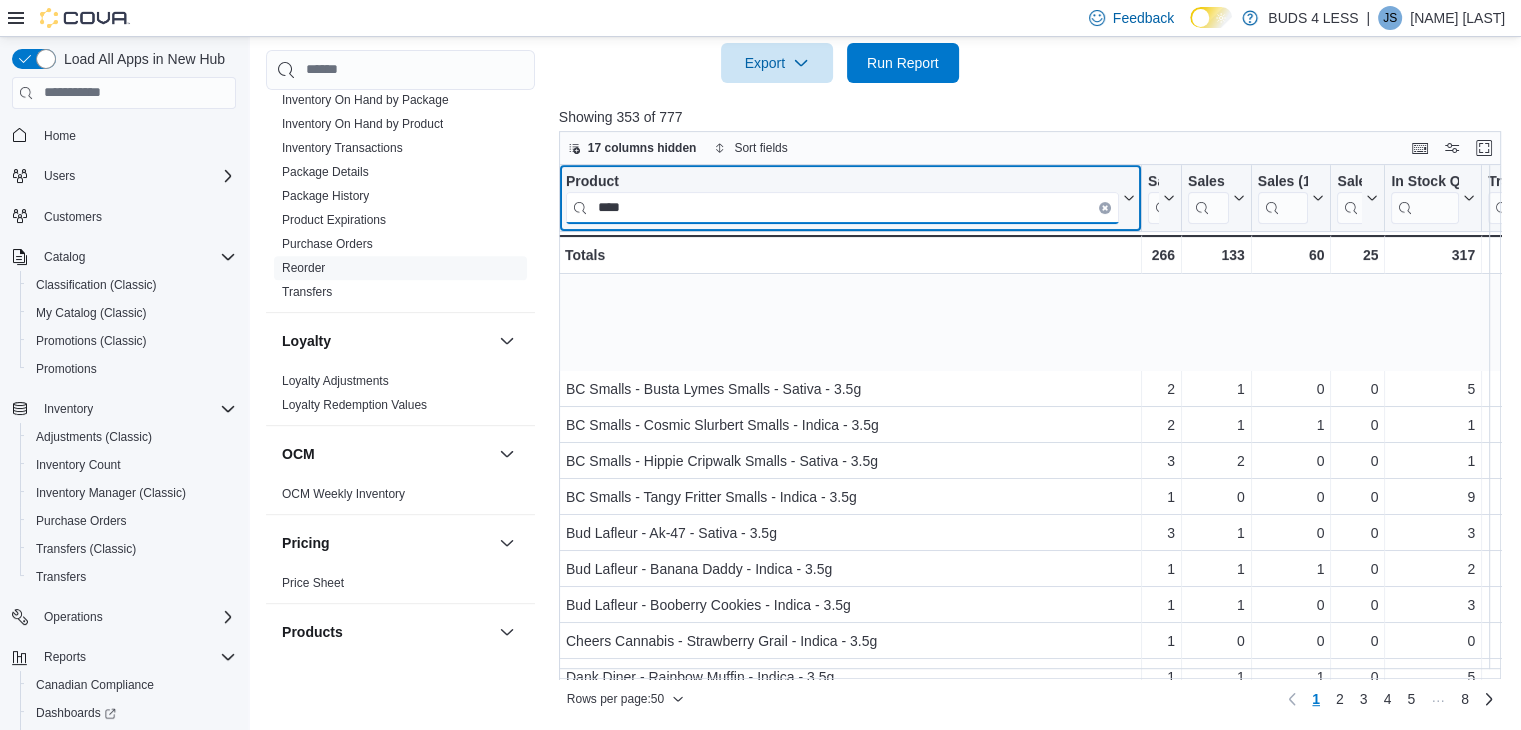 scroll, scrollTop: 800, scrollLeft: 0, axis: vertical 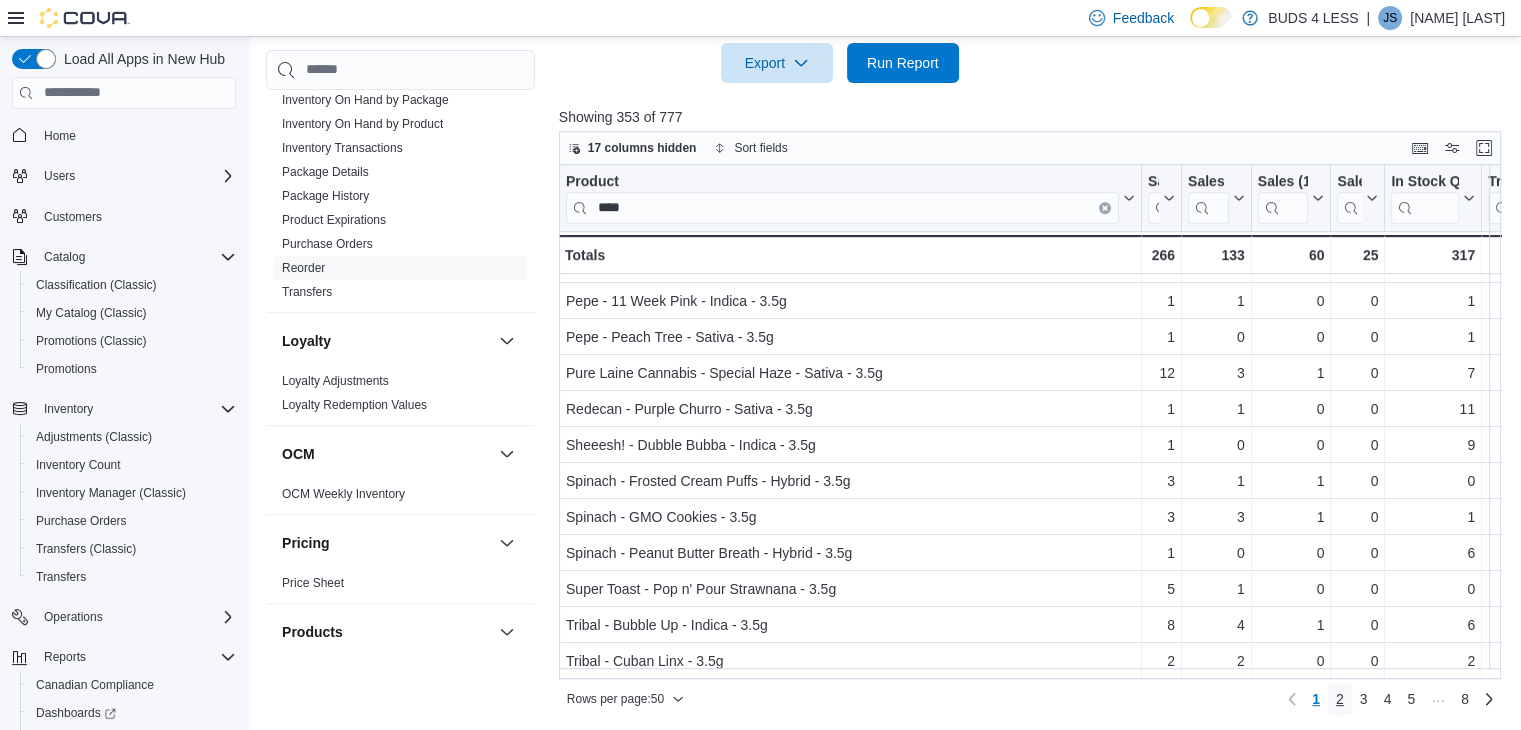 click on "2" 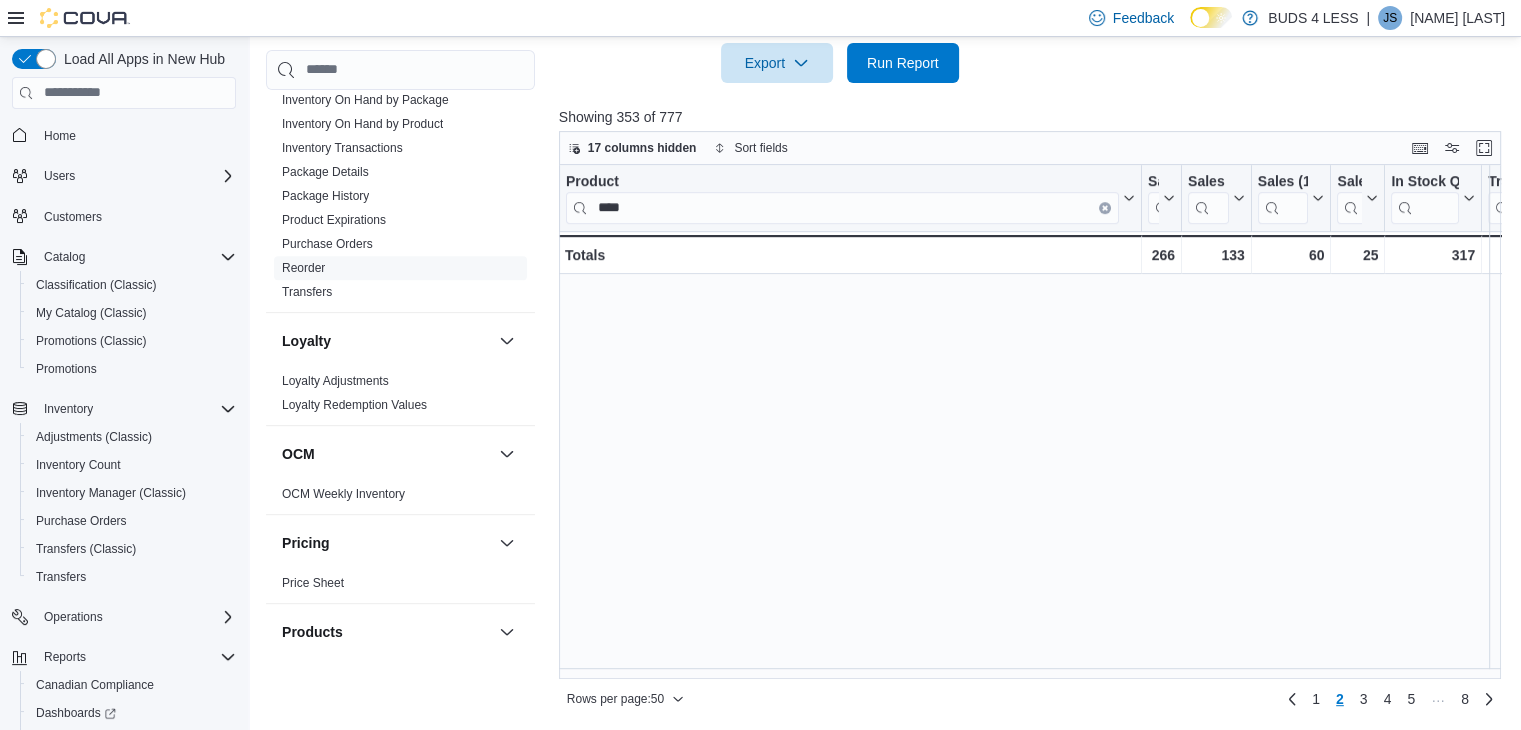 scroll, scrollTop: 0, scrollLeft: 0, axis: both 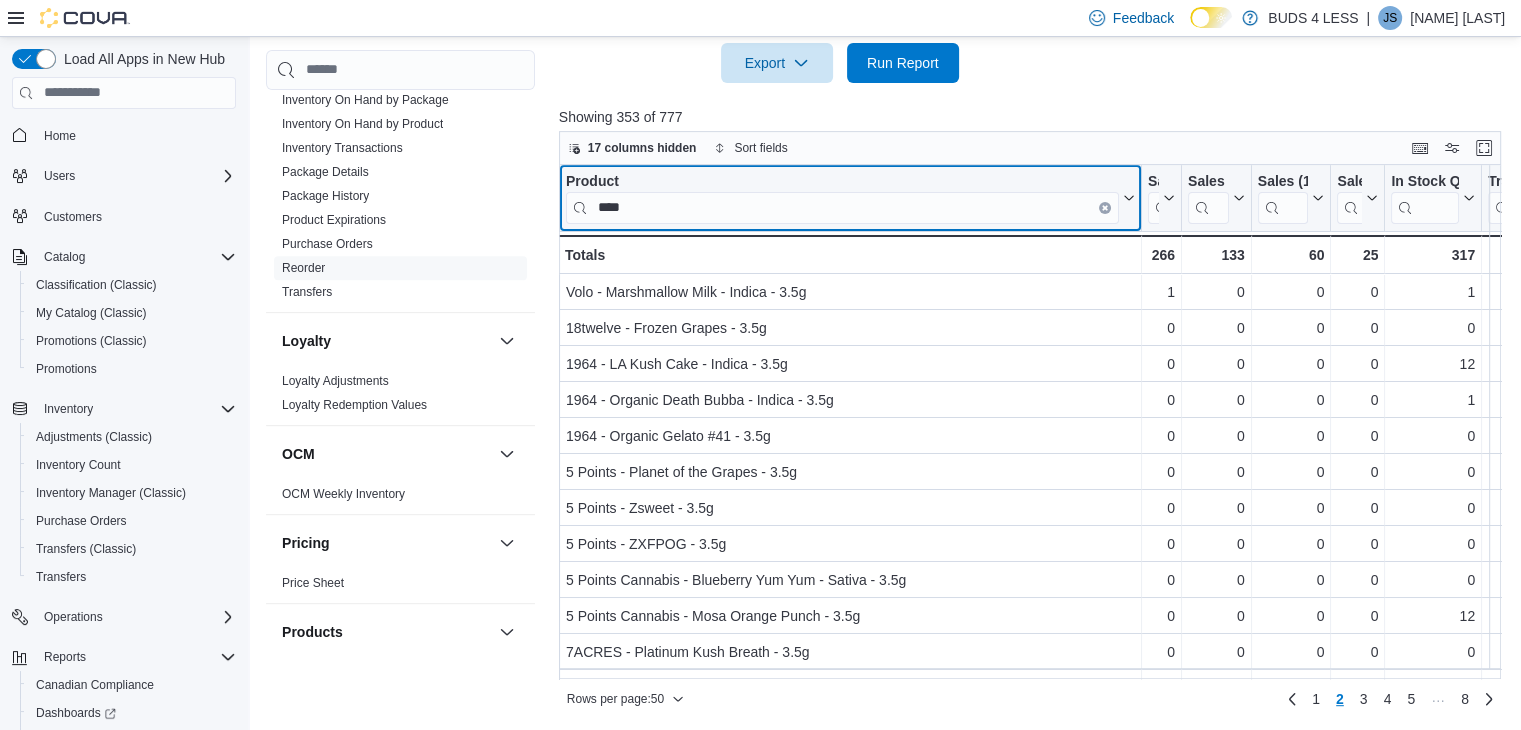 drag, startPoint x: 706, startPoint y: 201, endPoint x: 521, endPoint y: 177, distance: 186.55026 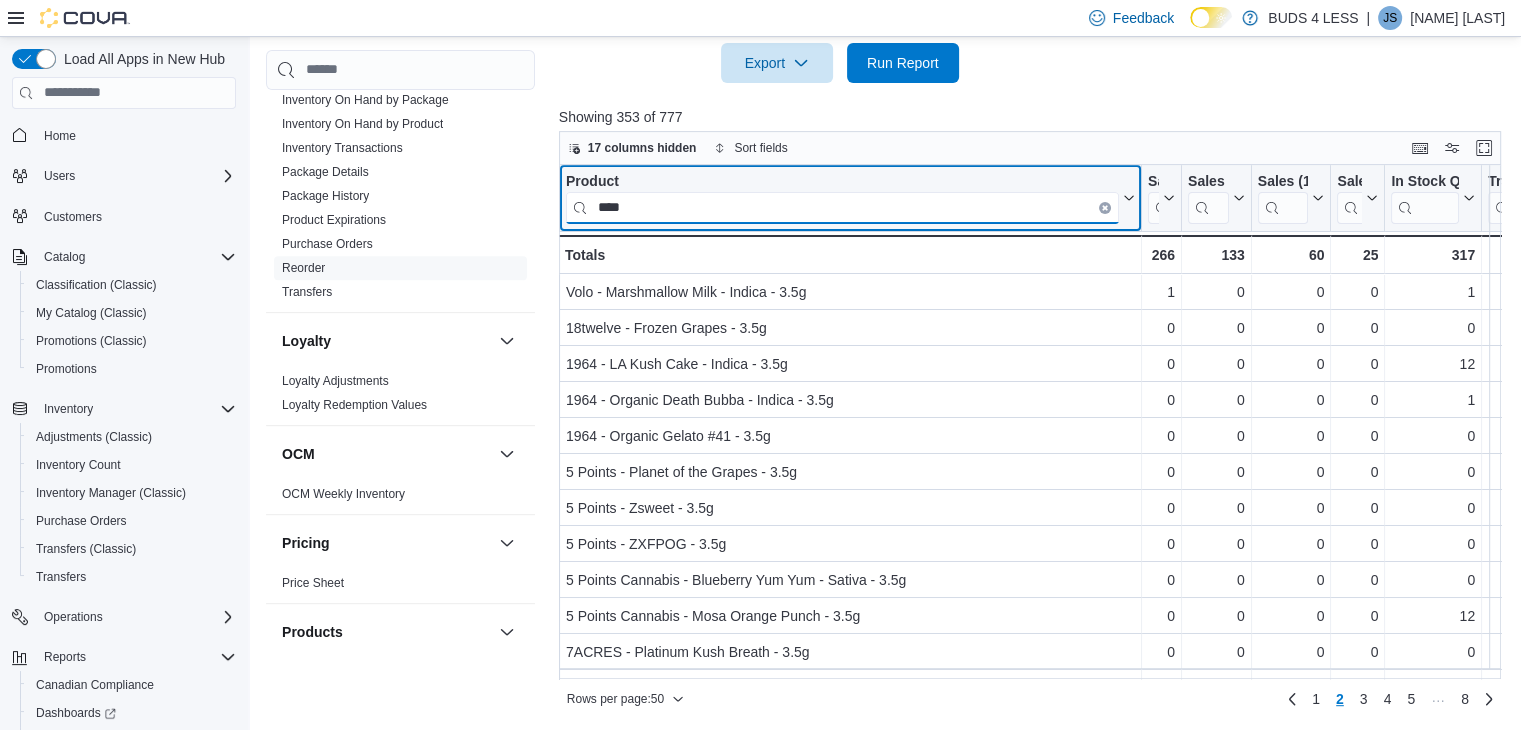 drag, startPoint x: 648, startPoint y: 205, endPoint x: 547, endPoint y: 197, distance: 101.31634 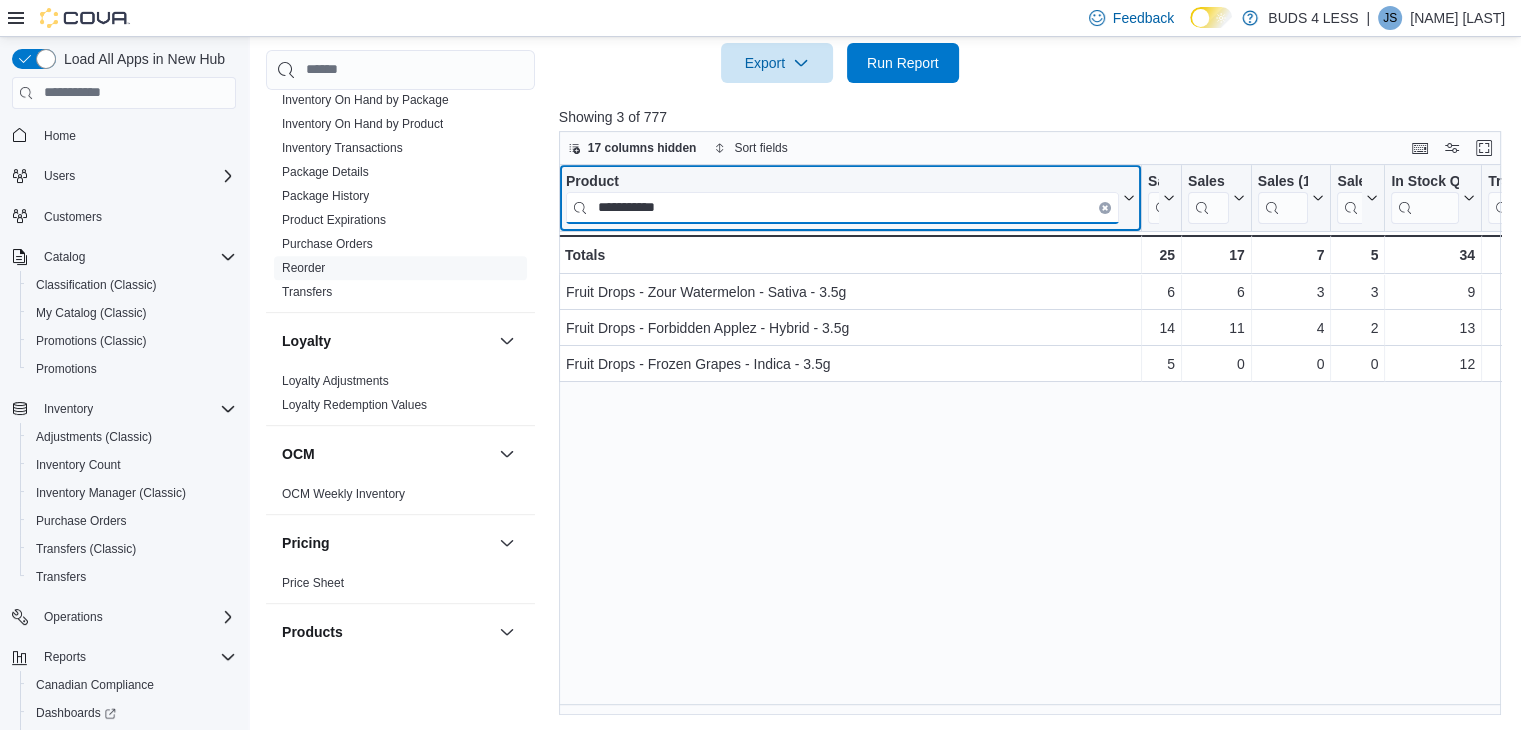 type on "**********" 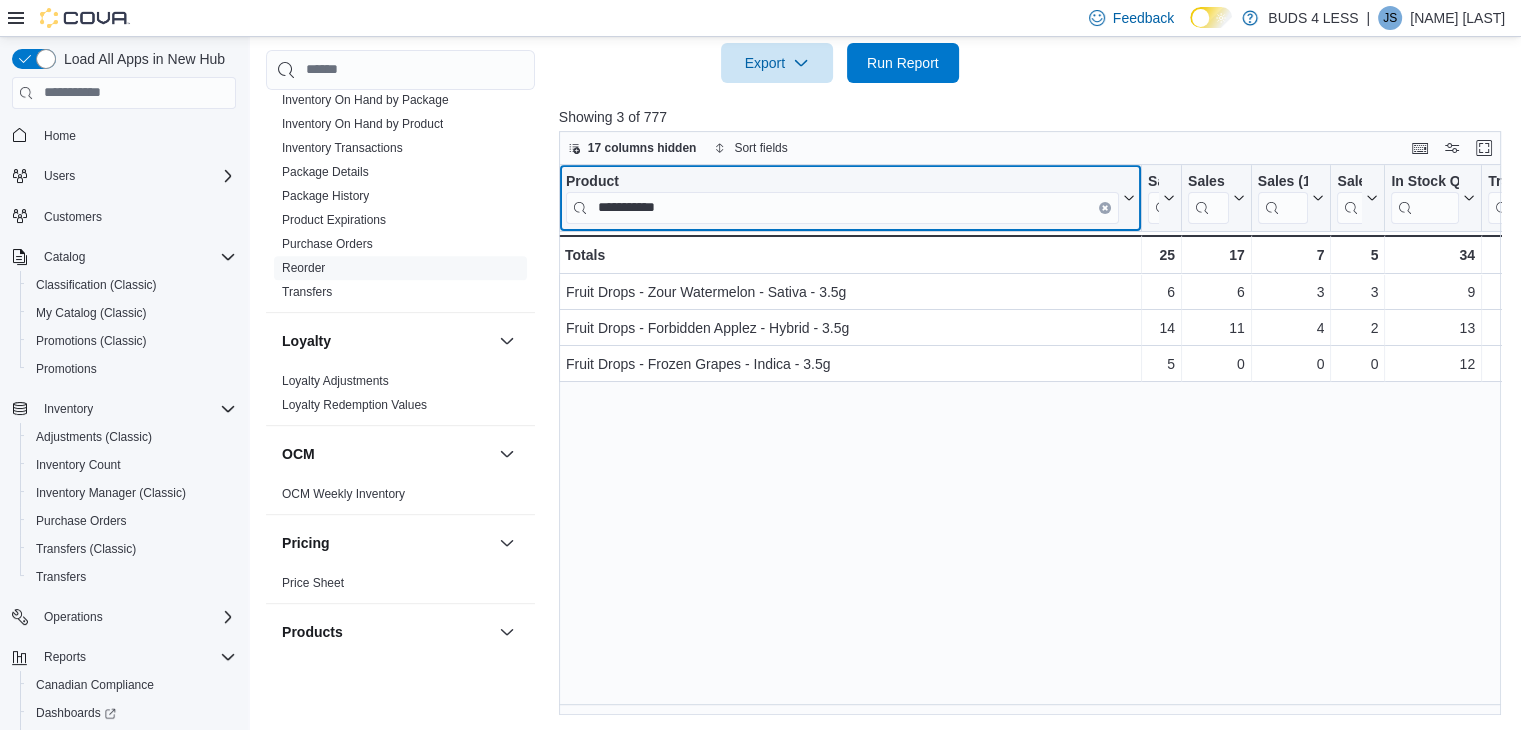 click 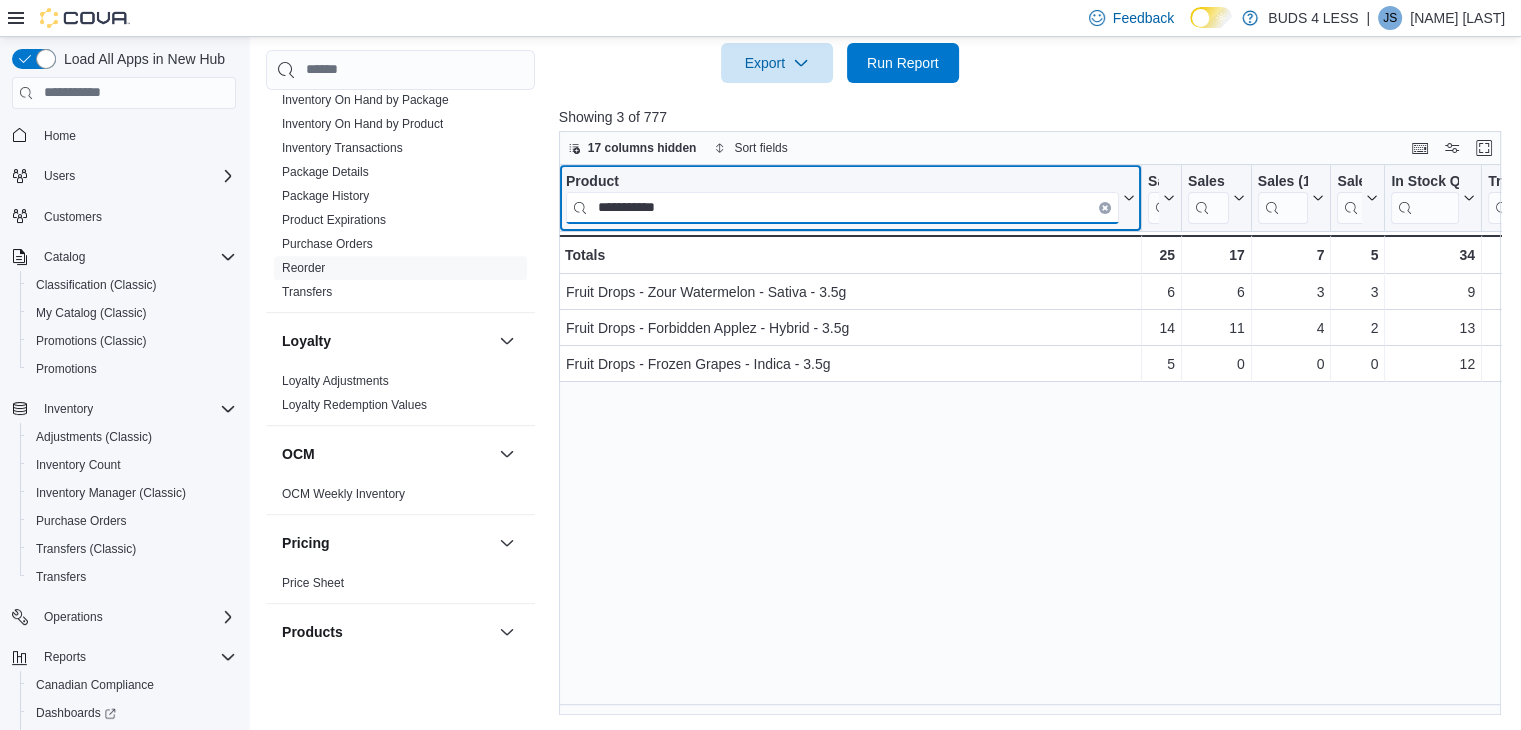 type 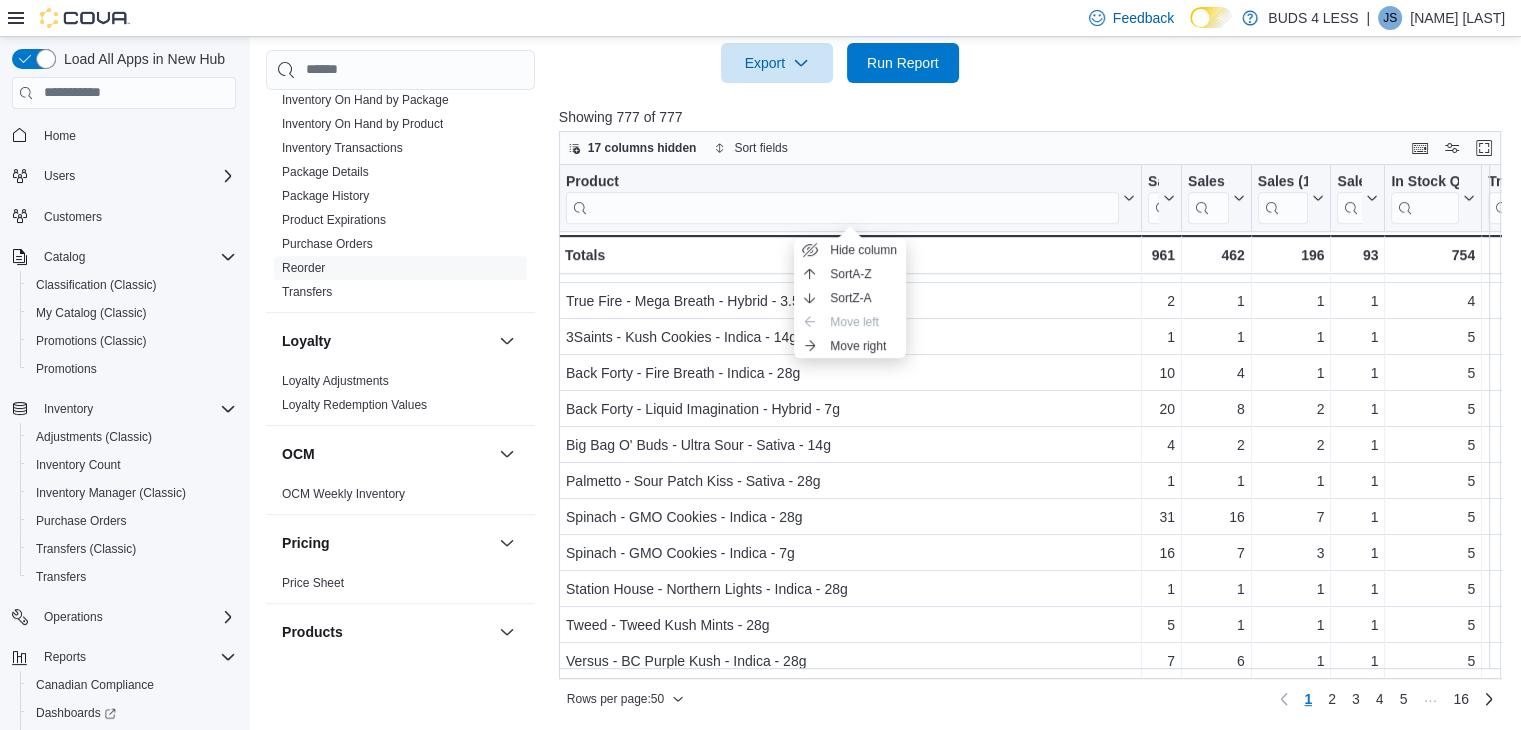 scroll, scrollTop: 0, scrollLeft: 0, axis: both 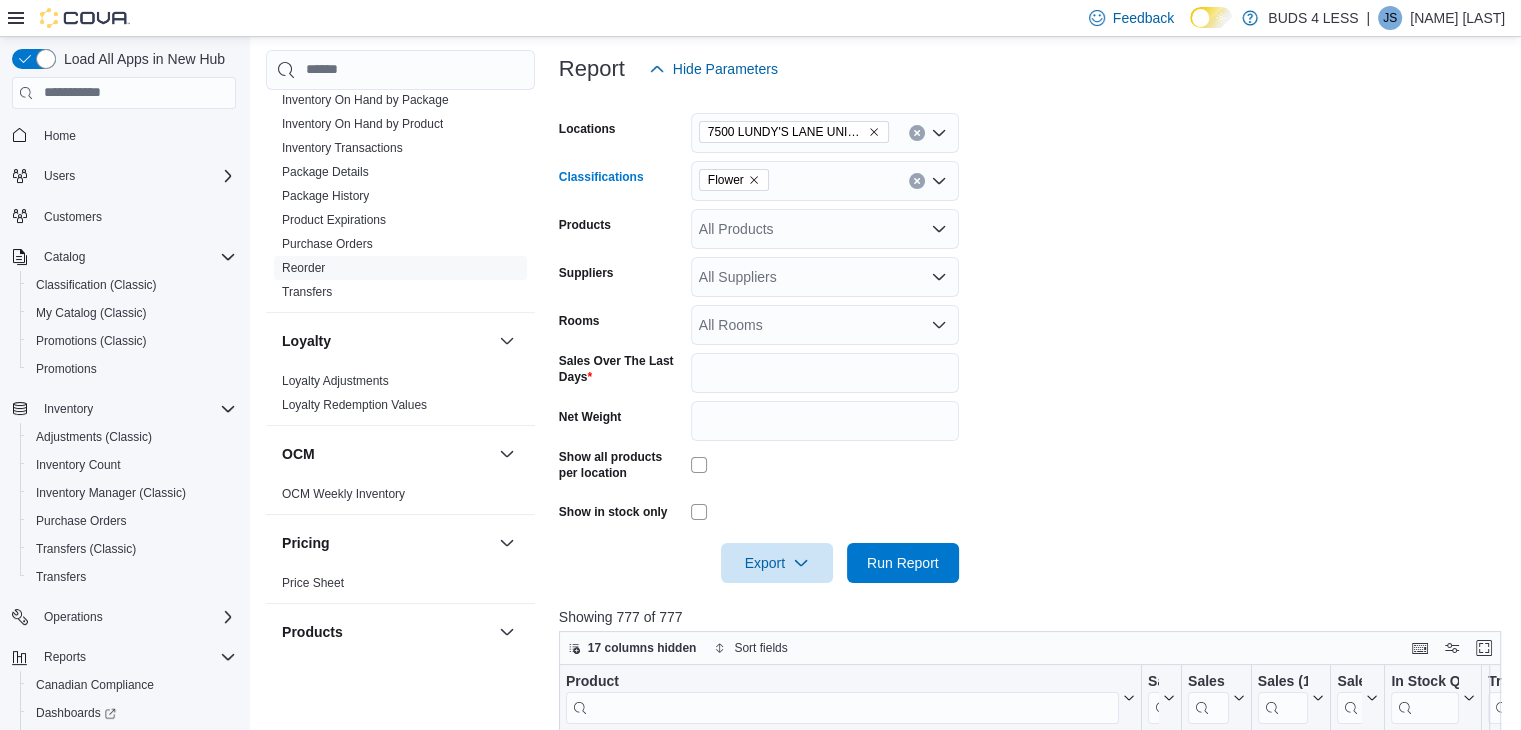 click 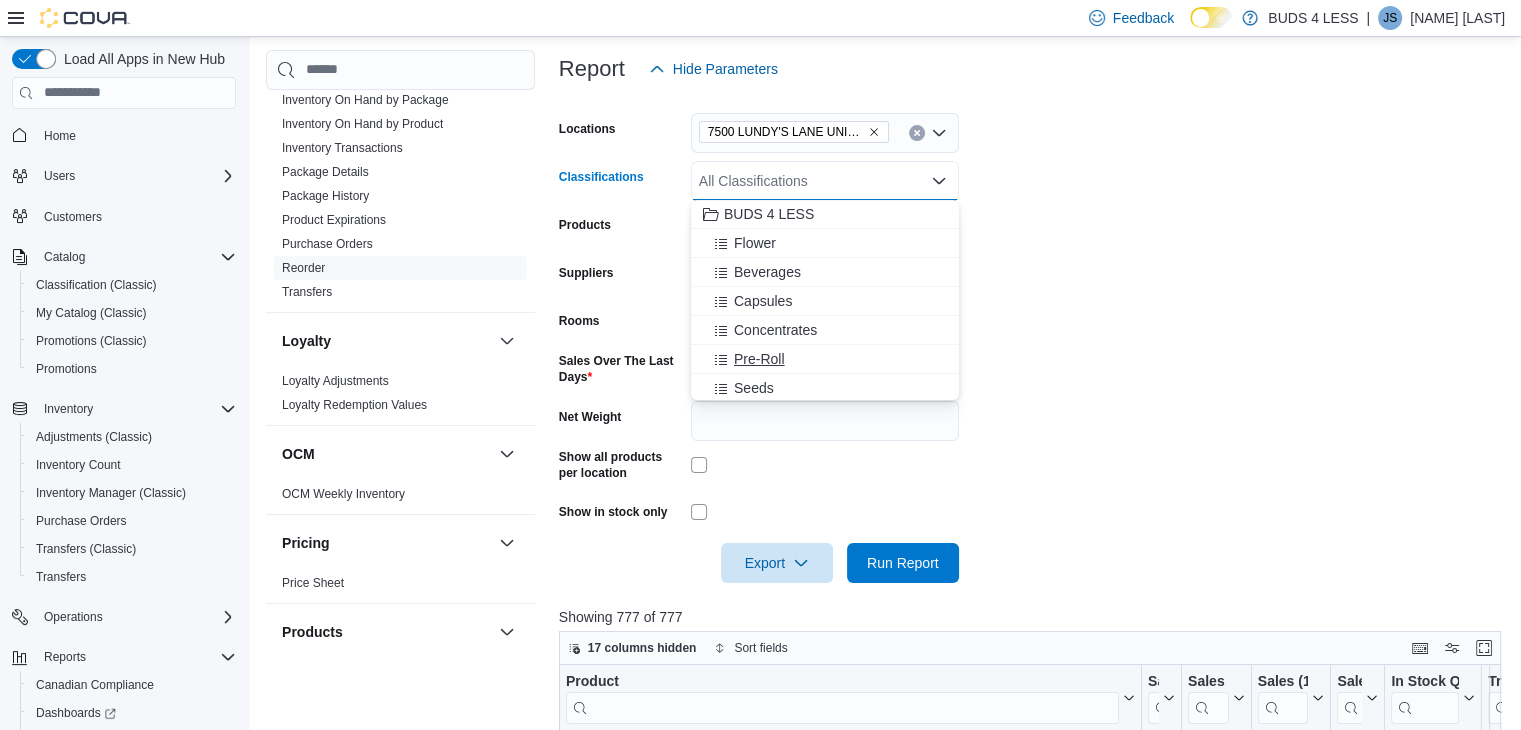 click on "Pre-Roll" 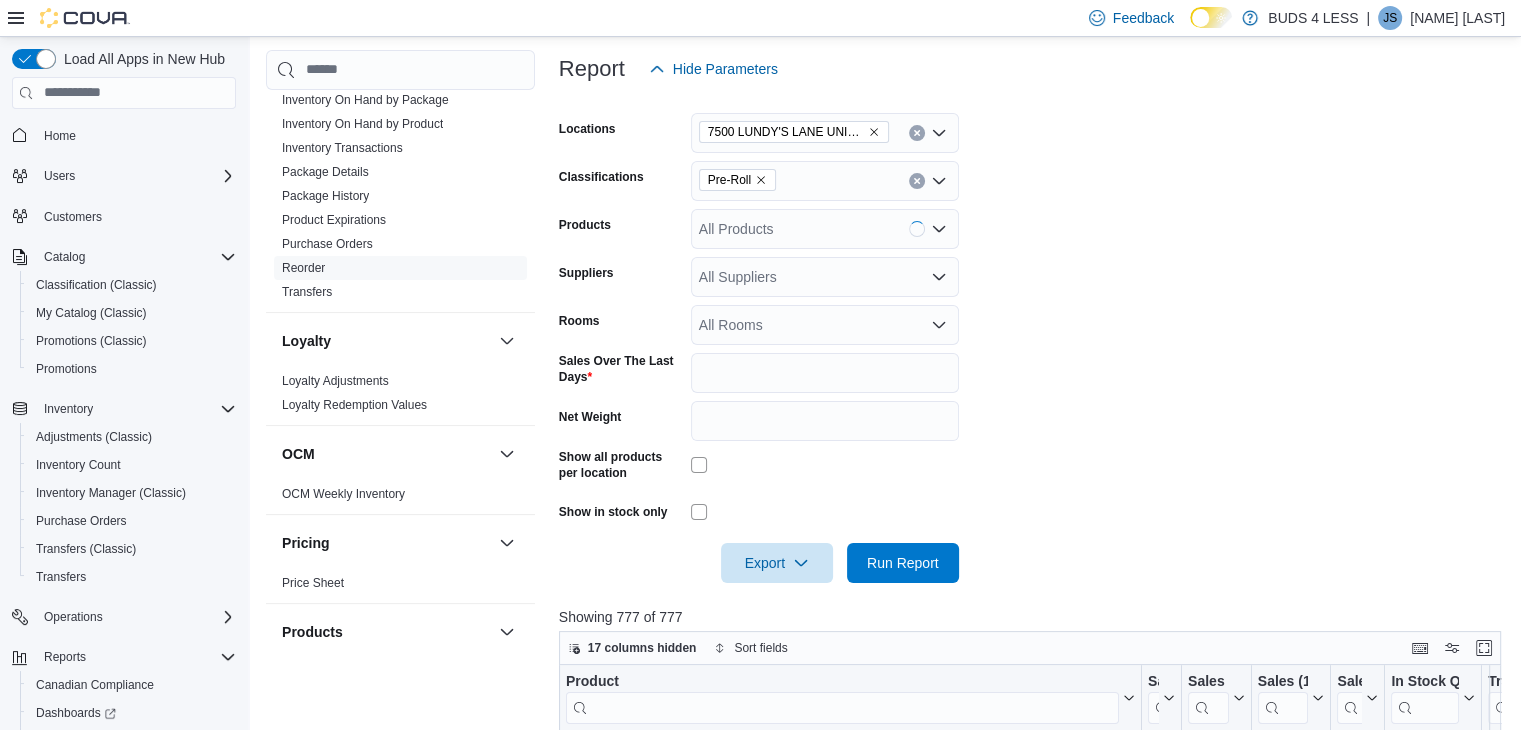 click 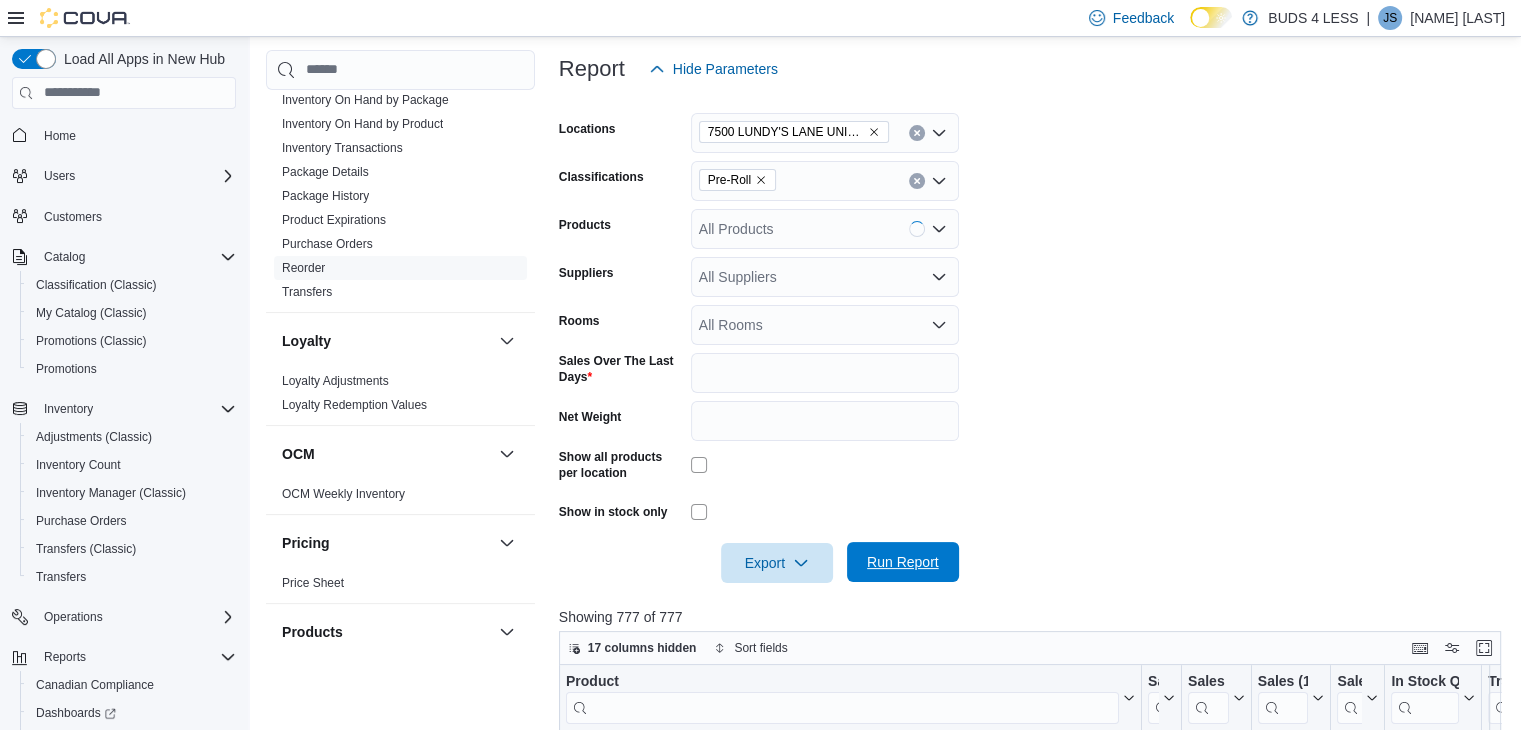 click on "Run Report" 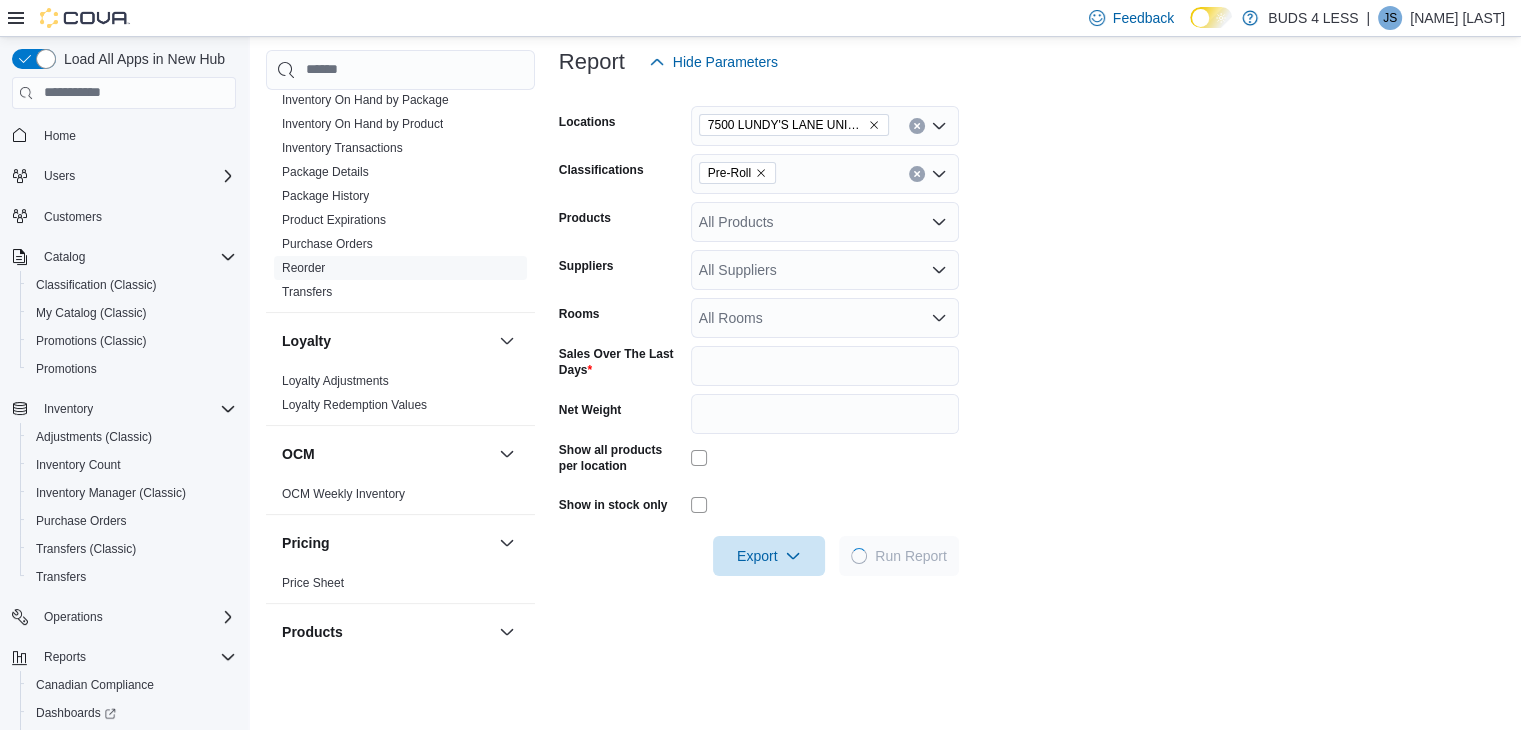 scroll, scrollTop: 276, scrollLeft: 0, axis: vertical 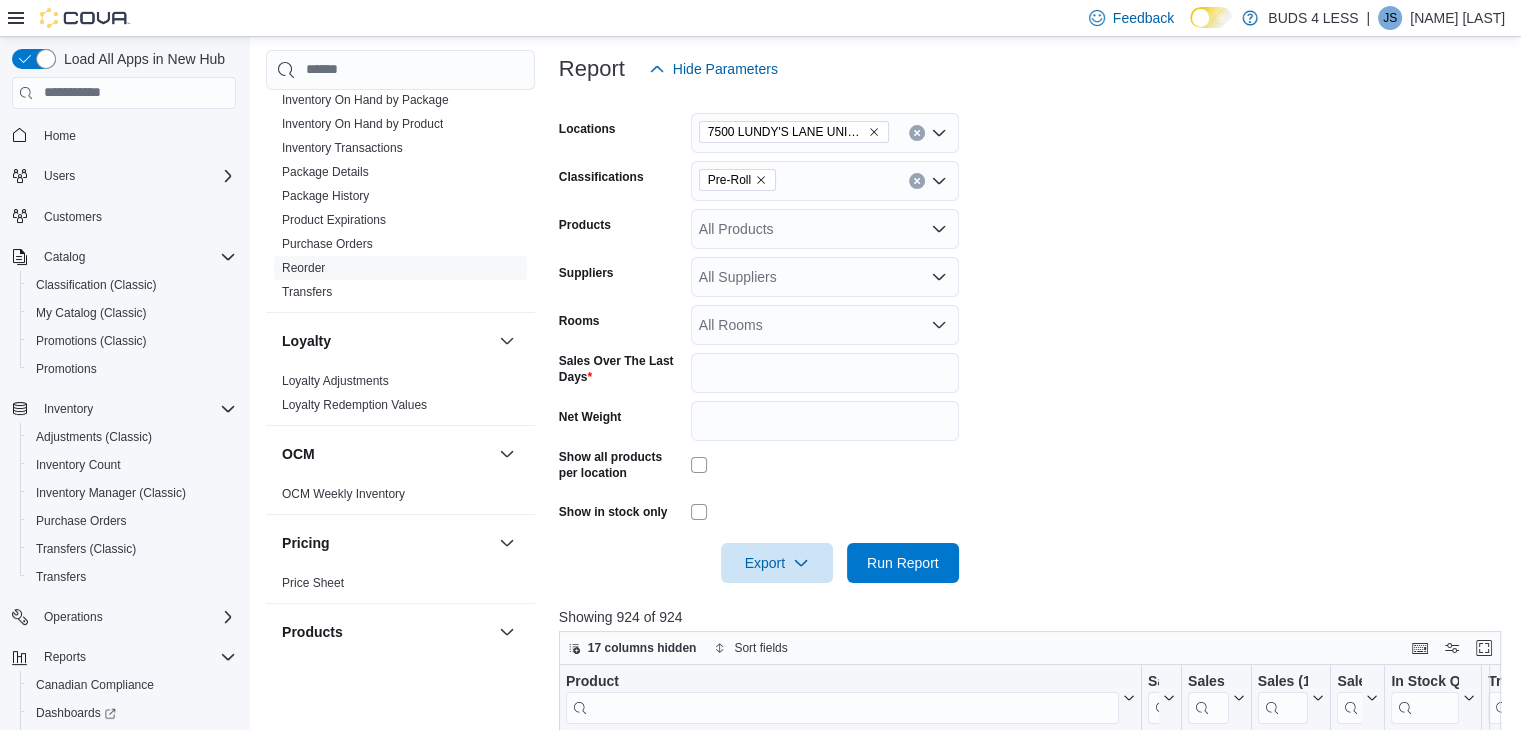 click on "Locations 7500 LUNDY'S LANE UNIT C14-E Classifications Pre-Roll Products All Products Suppliers All Suppliers Rooms All Rooms Sales Over The Last Days * Net Weight Show all products per location Show in stock only Export  Run Report" 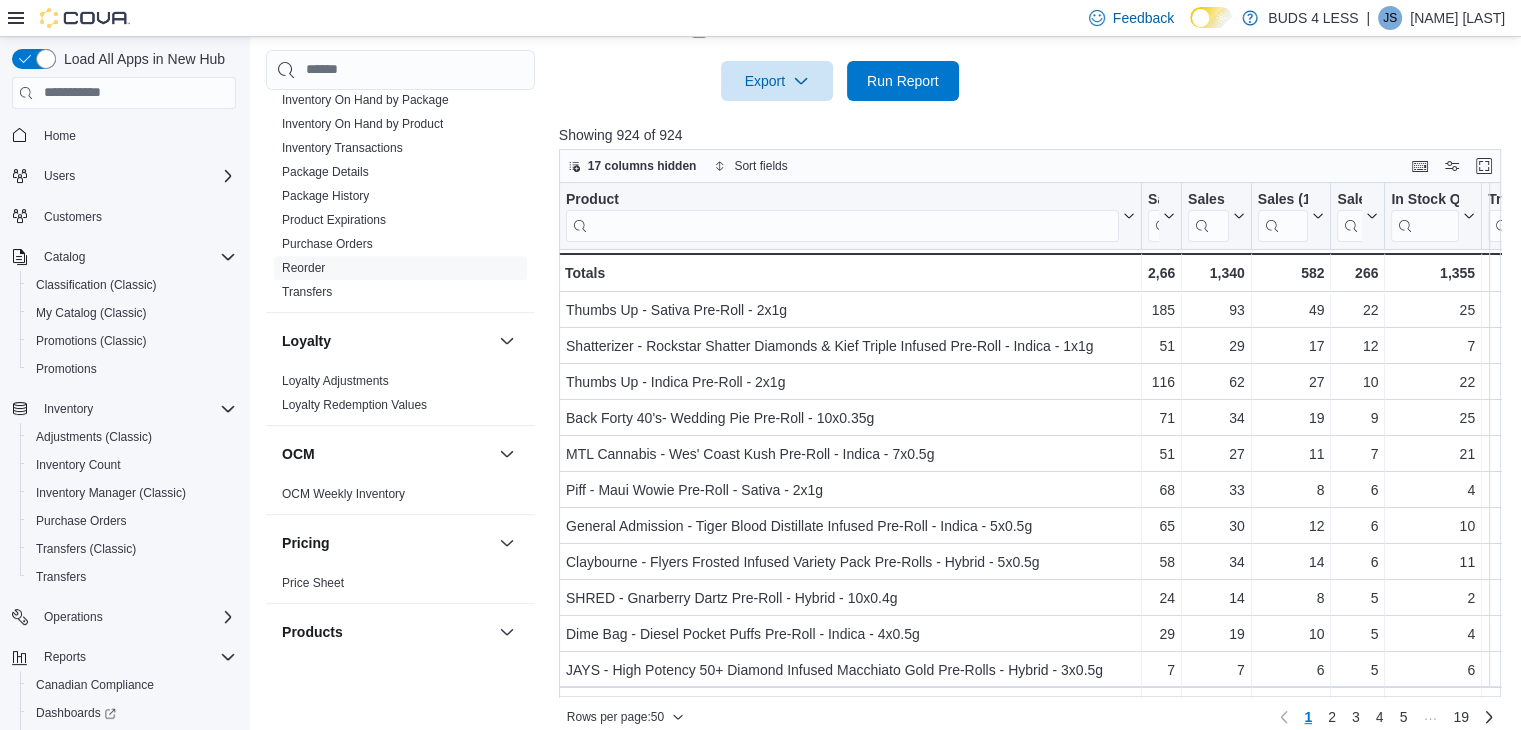 scroll, scrollTop: 776, scrollLeft: 0, axis: vertical 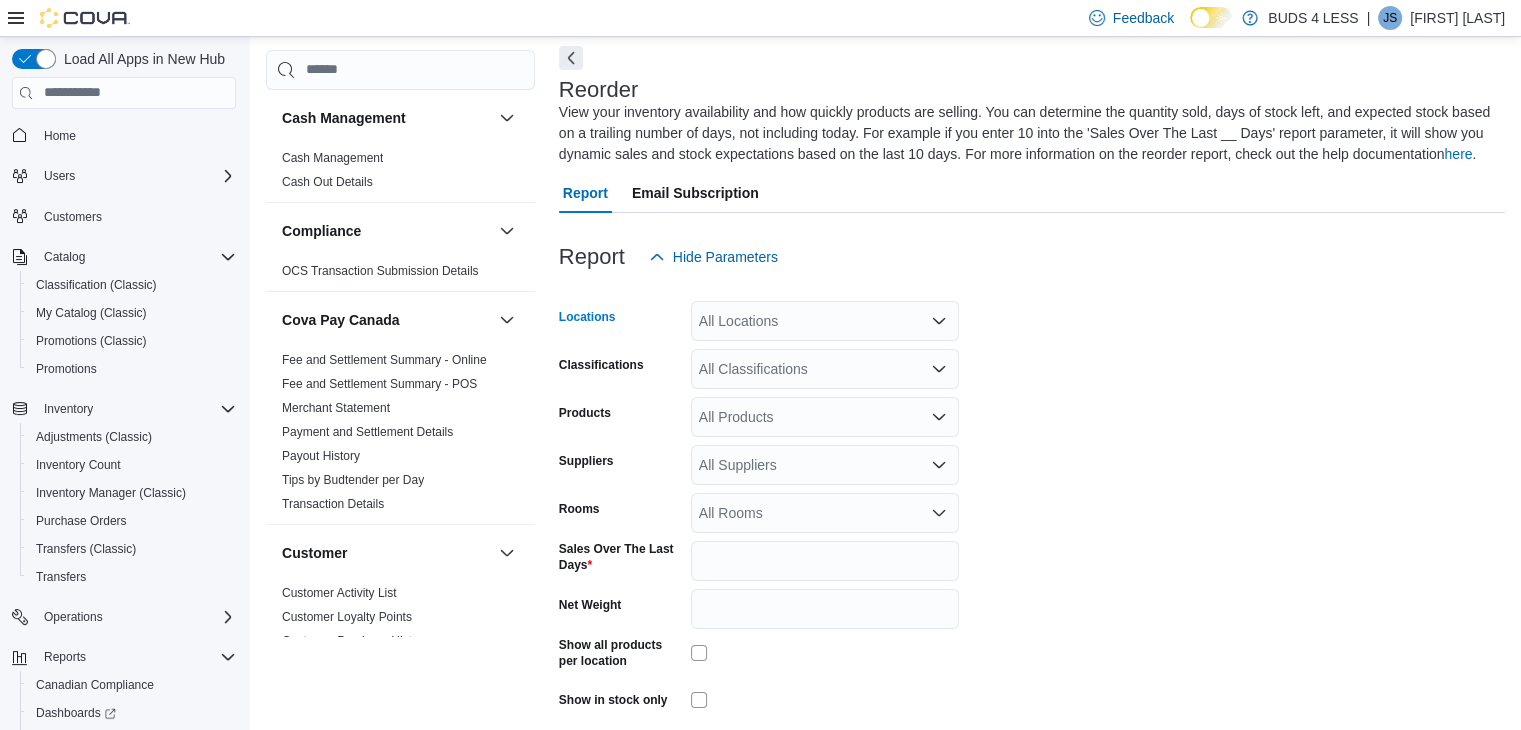 click on "All Locations" at bounding box center [825, 321] 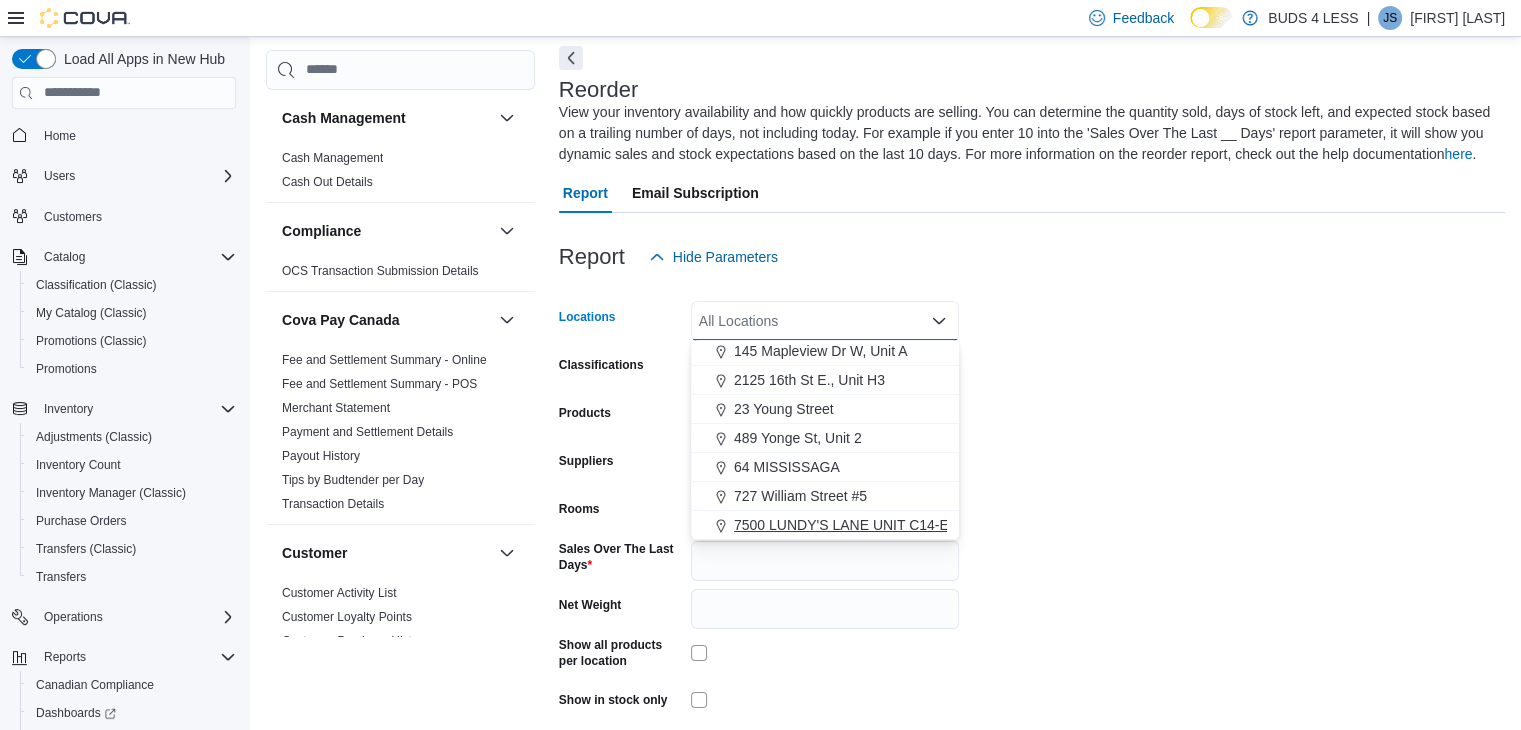 click on "7500 LUNDY'S LANE UNIT C14-E" at bounding box center [841, 525] 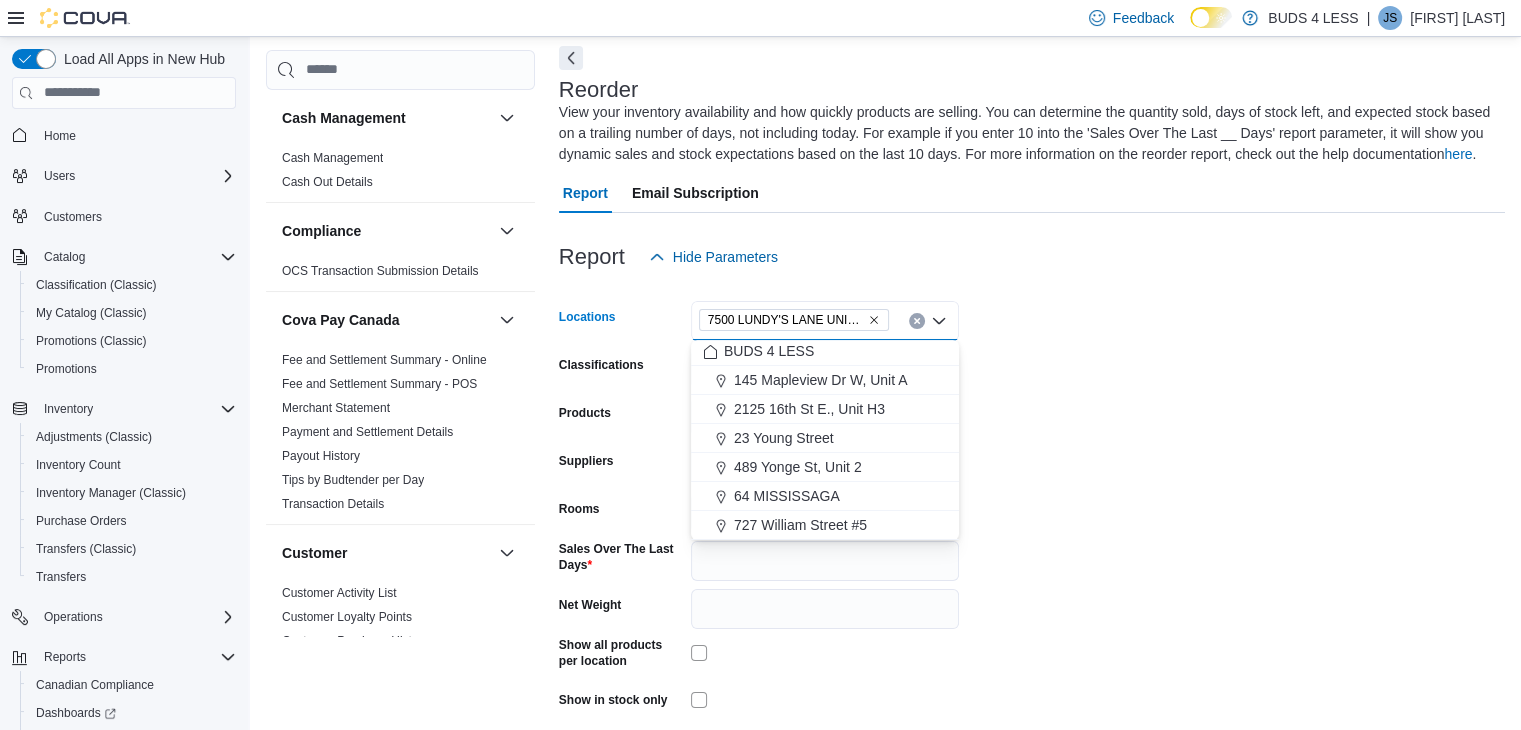 scroll, scrollTop: 3, scrollLeft: 0, axis: vertical 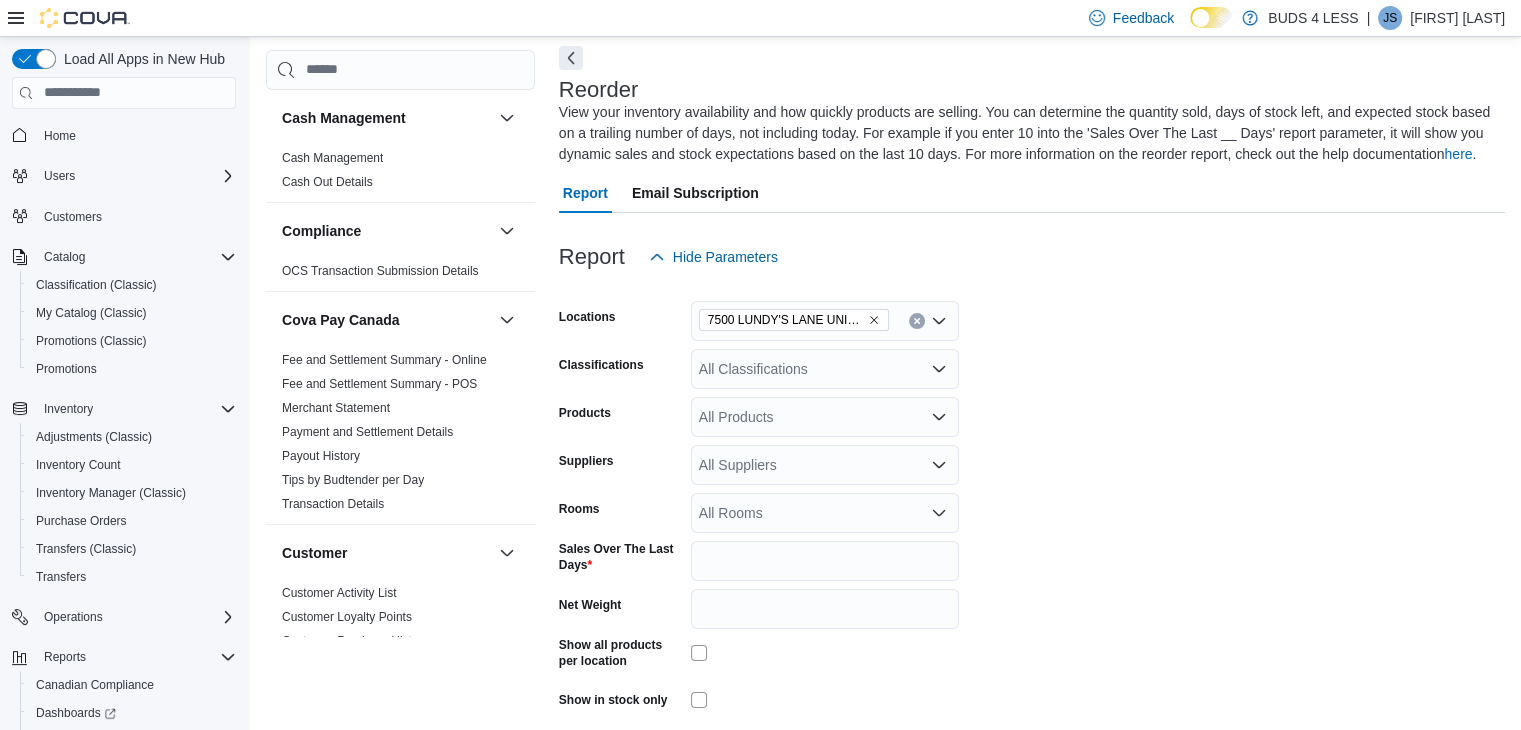 click on "All Classifications" at bounding box center [825, 369] 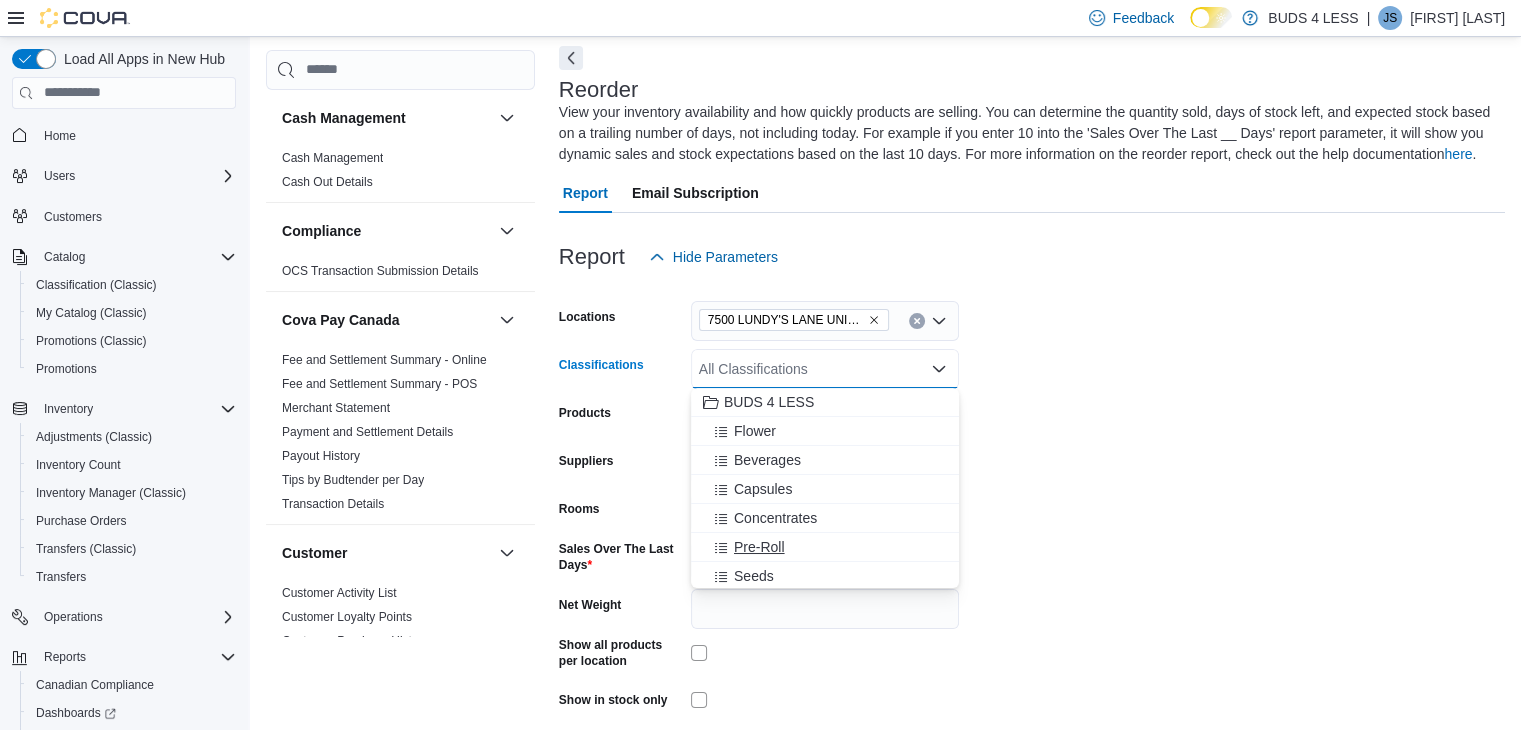 click on "Pre-Roll" at bounding box center (825, 547) 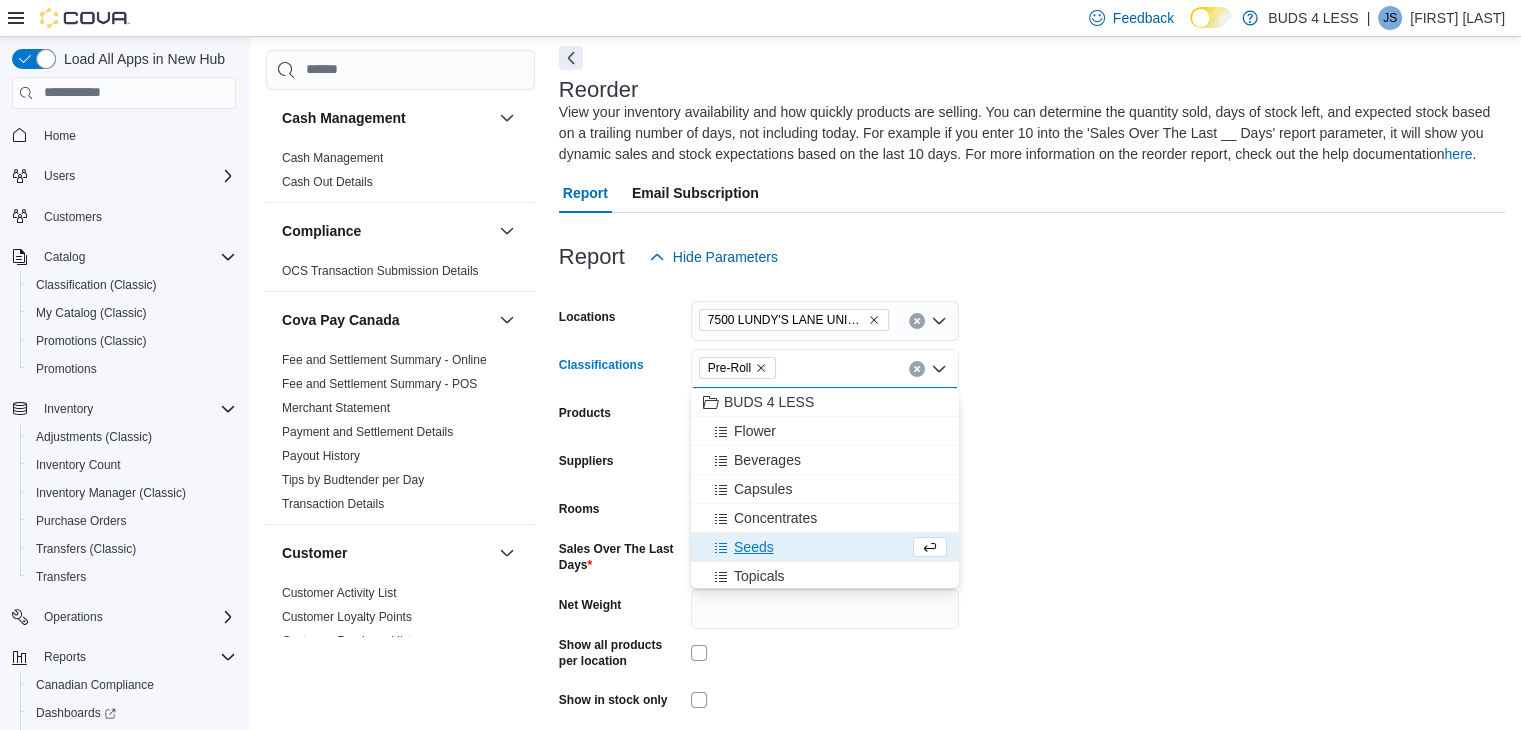 click on "Locations [NUMBER] [STREET] UNIT [UNIT] Classifications Pre-Roll Combo box. Selected. Pre-Roll. Press Backspace to delete Pre-Roll. Combo box input. All Classifications. Type some text or, to display a list of choices, press Down Arrow. To exit the list of choices, press Escape. Products All Products Suppliers All Suppliers Rooms All Rooms Sales Over The Last Days * Net Weight Show all products per location Show in stock only Export  Run Report" at bounding box center (1032, 524) 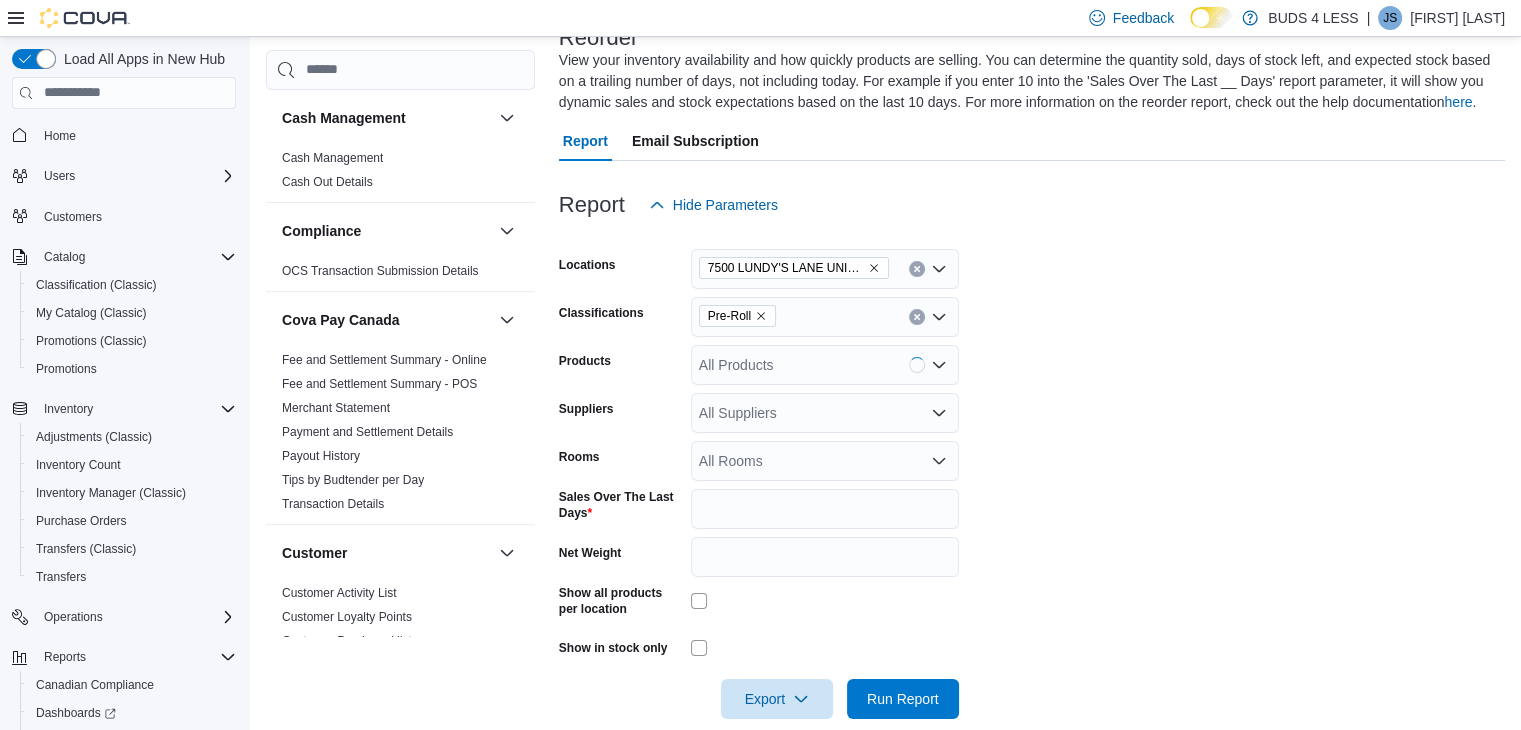 scroll, scrollTop: 168, scrollLeft: 0, axis: vertical 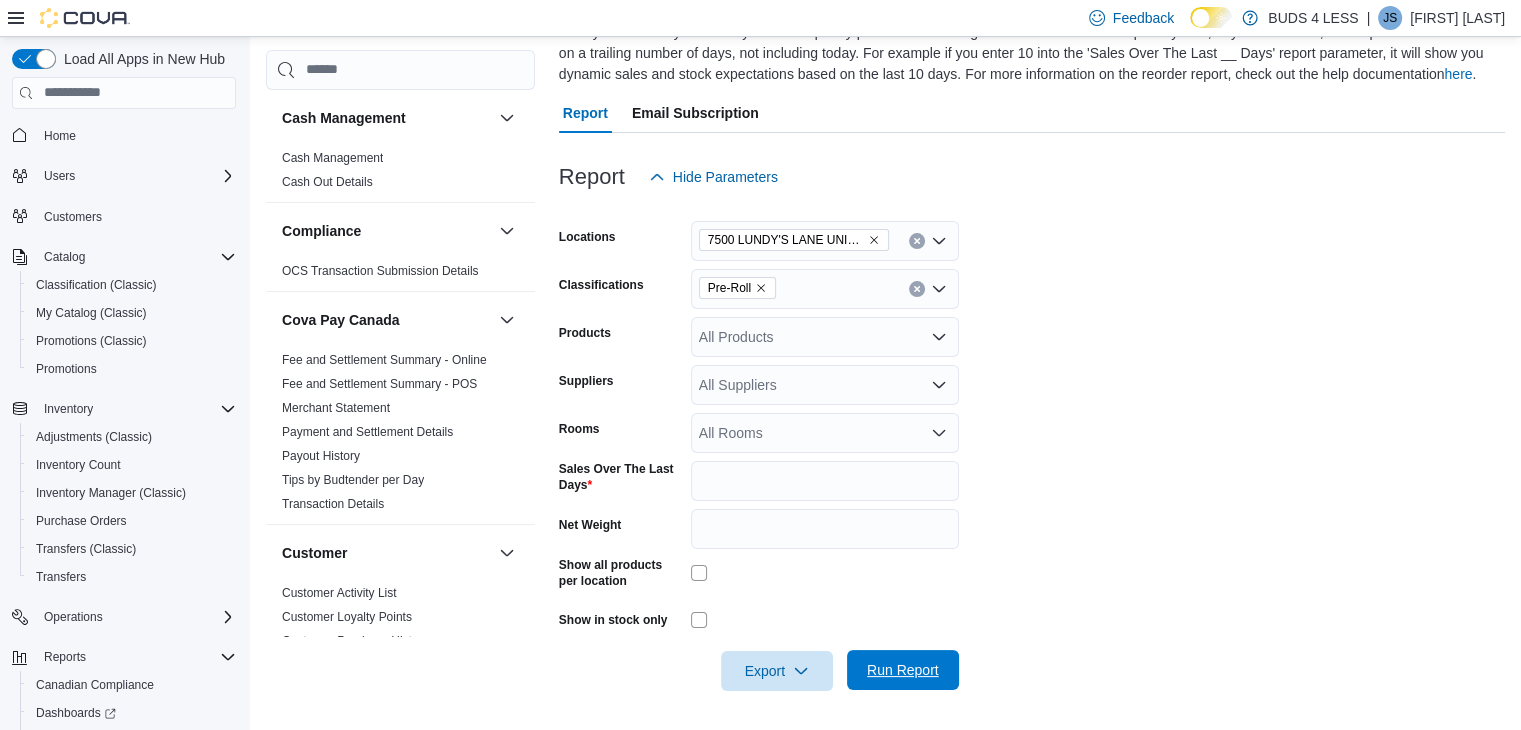 click on "Run Report" at bounding box center [903, 670] 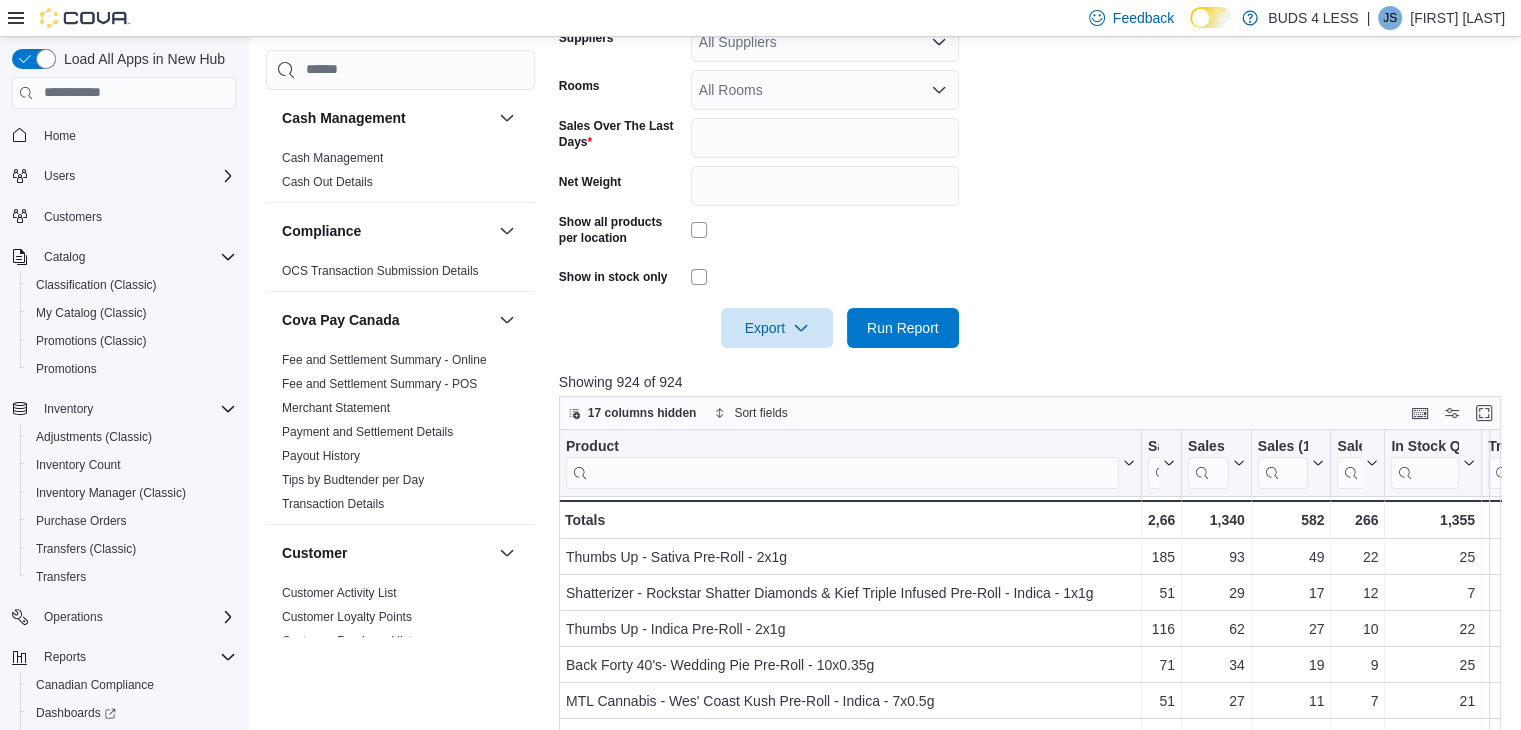 scroll, scrollTop: 768, scrollLeft: 0, axis: vertical 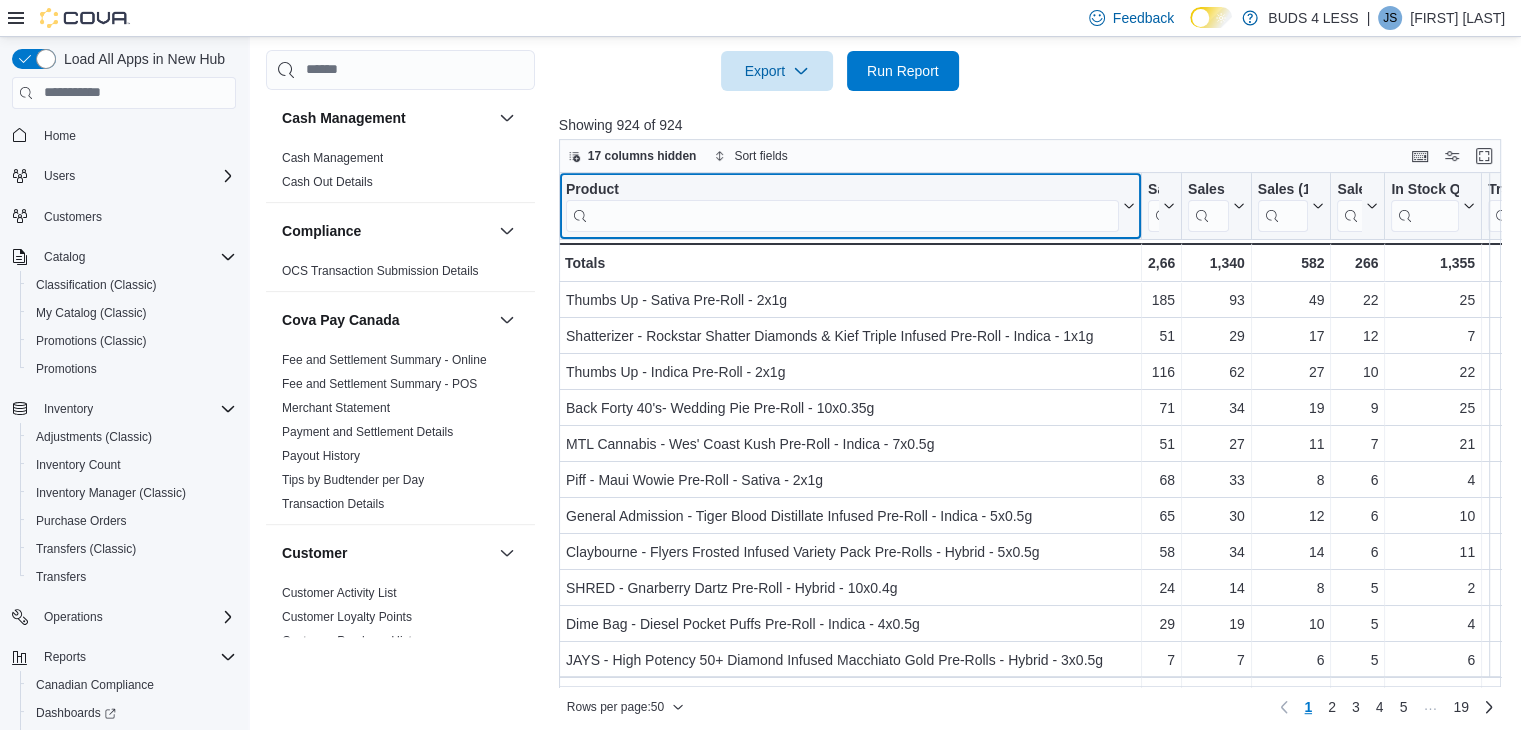 click at bounding box center [842, 215] 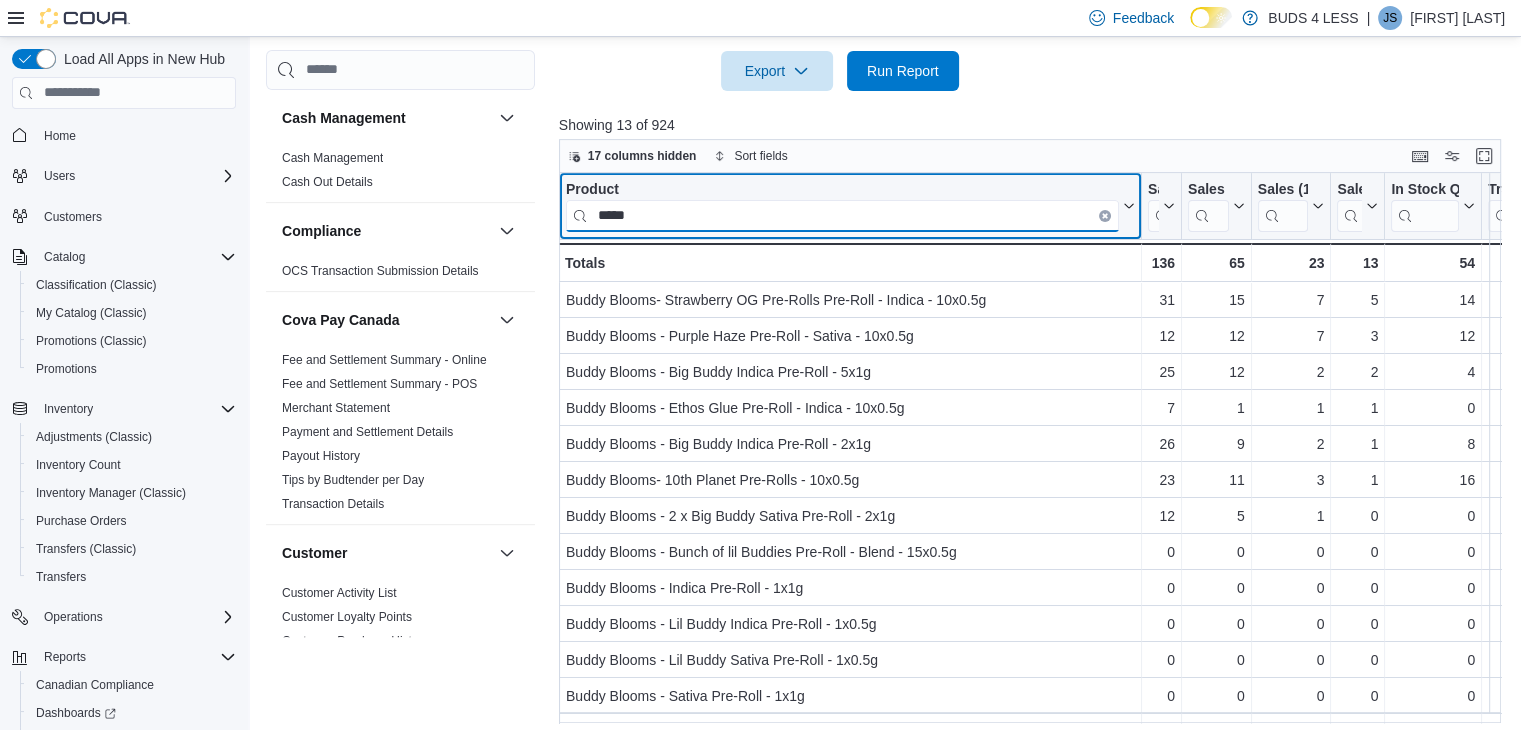 type on "*****" 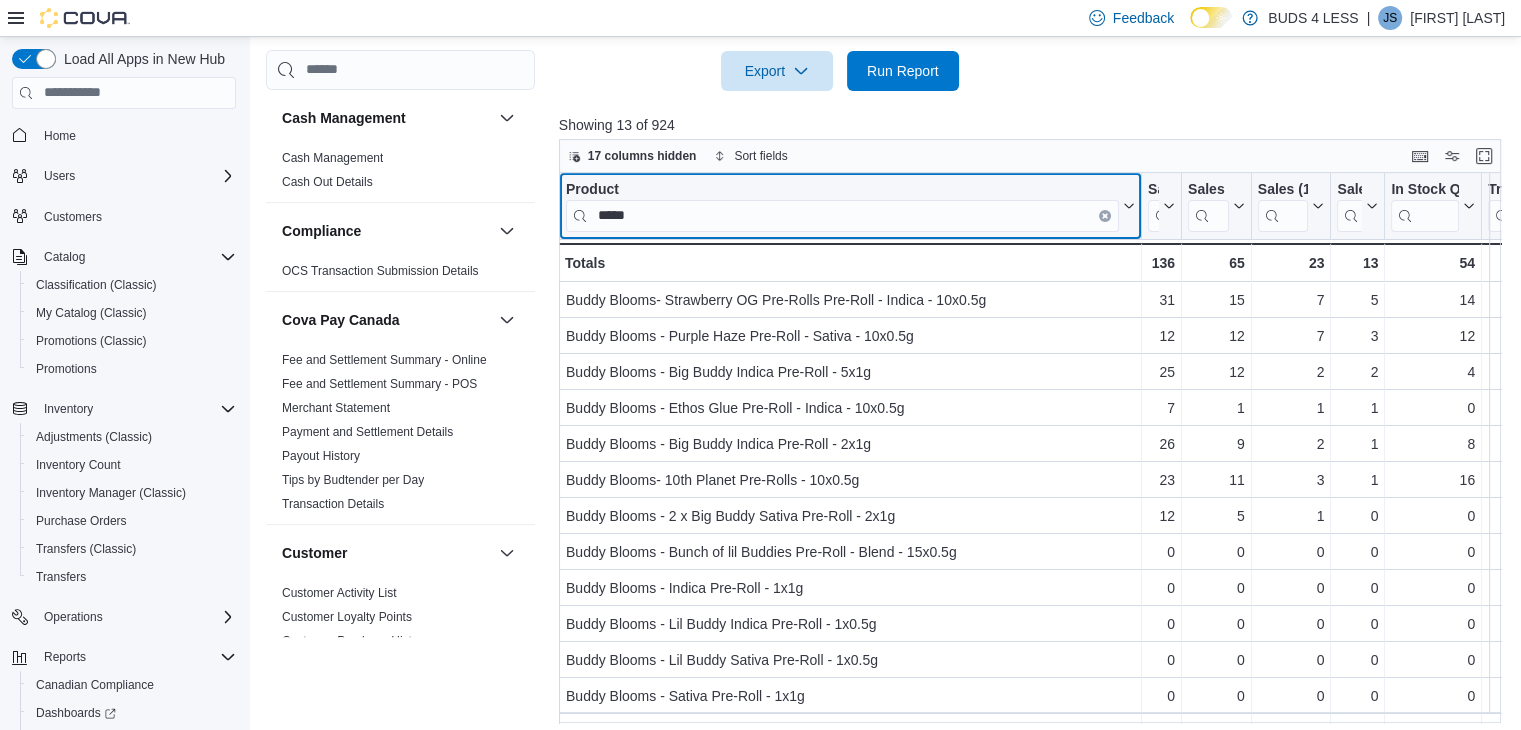 click 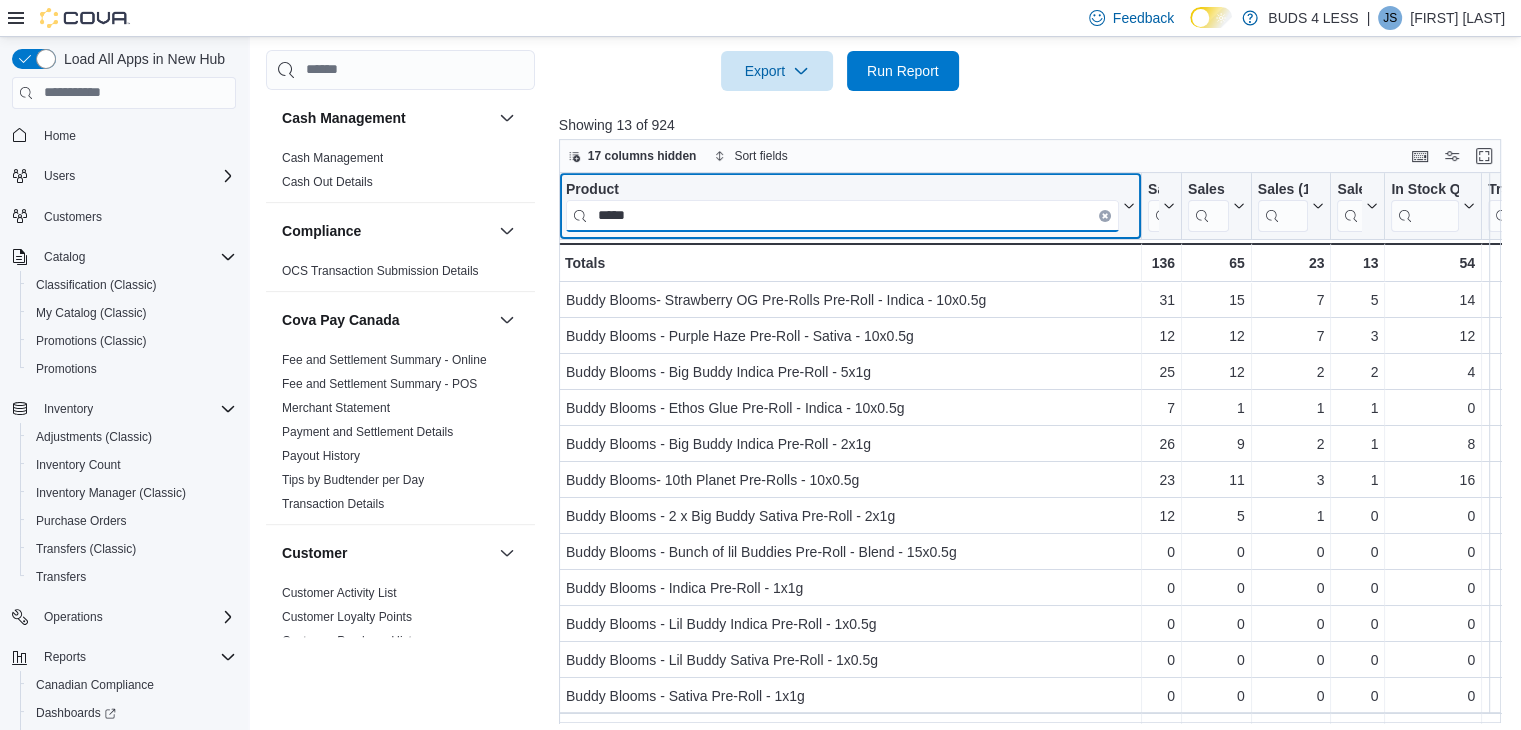 type 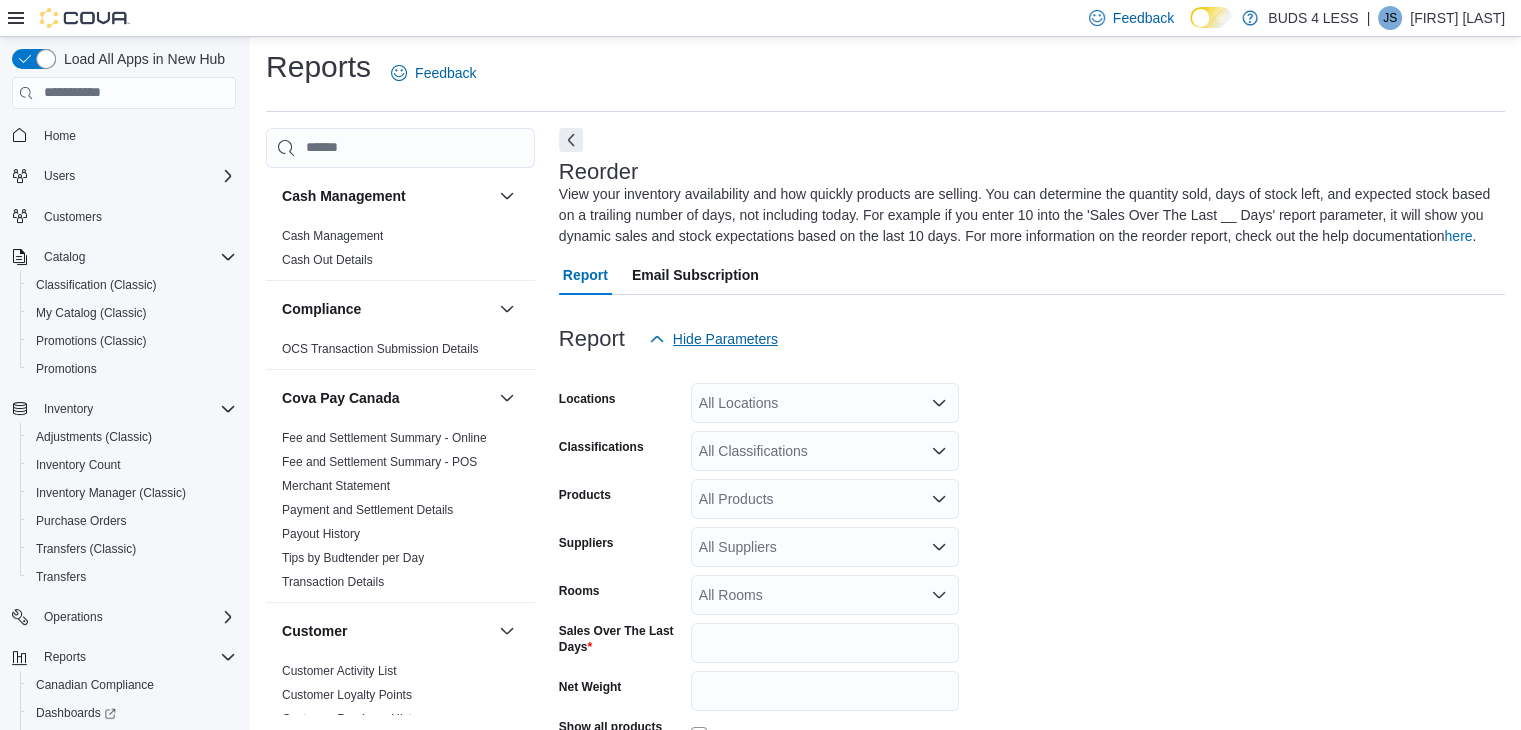 scroll, scrollTop: 88, scrollLeft: 0, axis: vertical 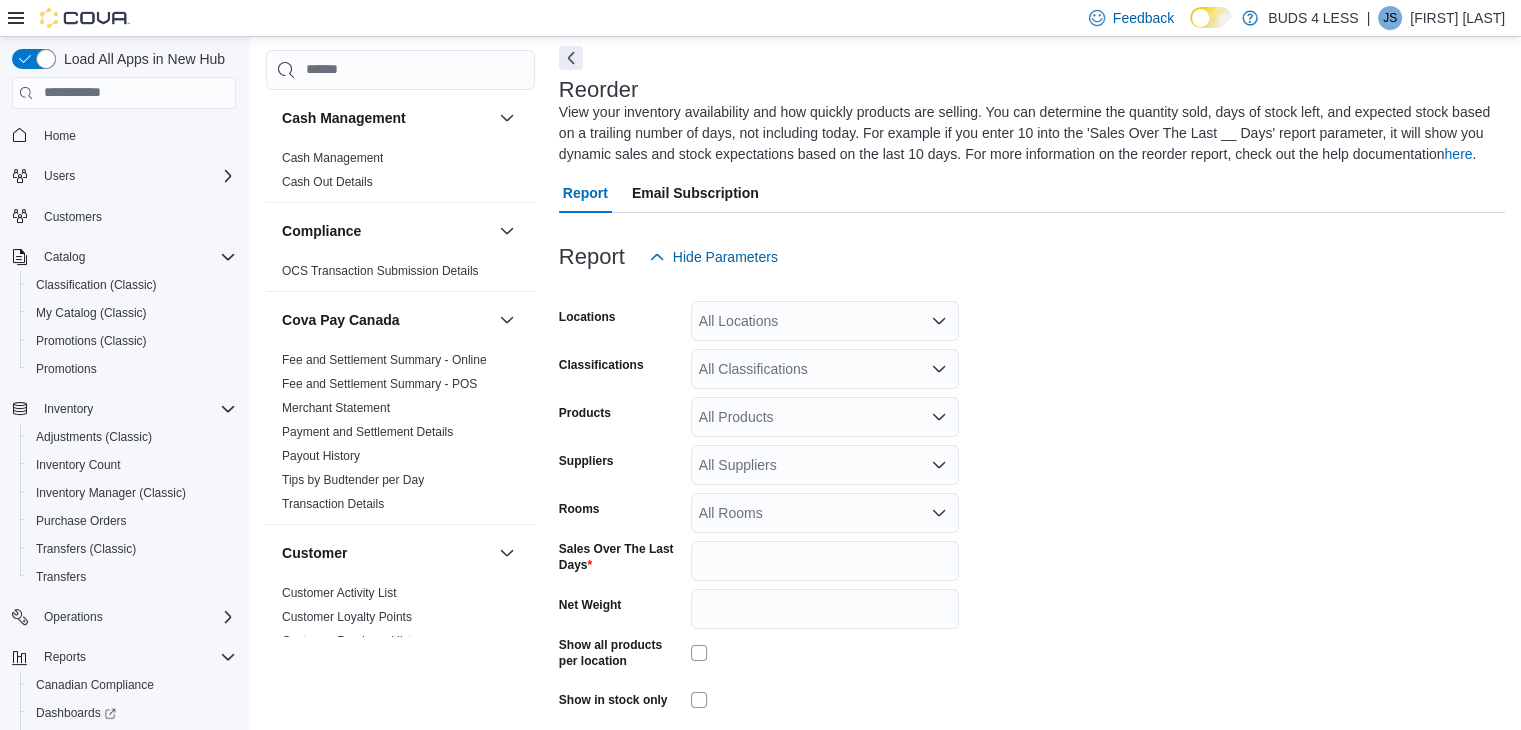 click on "All Locations" at bounding box center [825, 321] 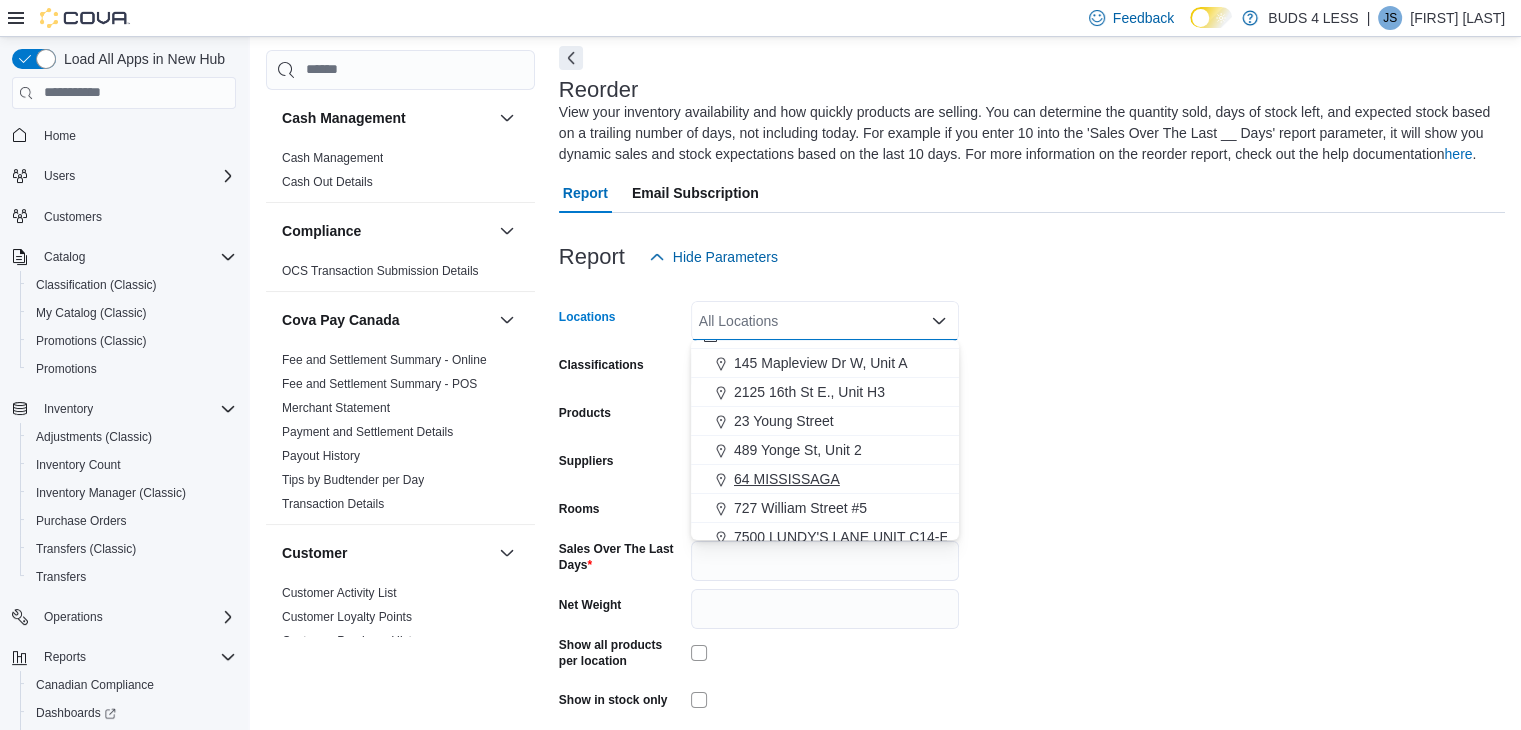 scroll, scrollTop: 32, scrollLeft: 0, axis: vertical 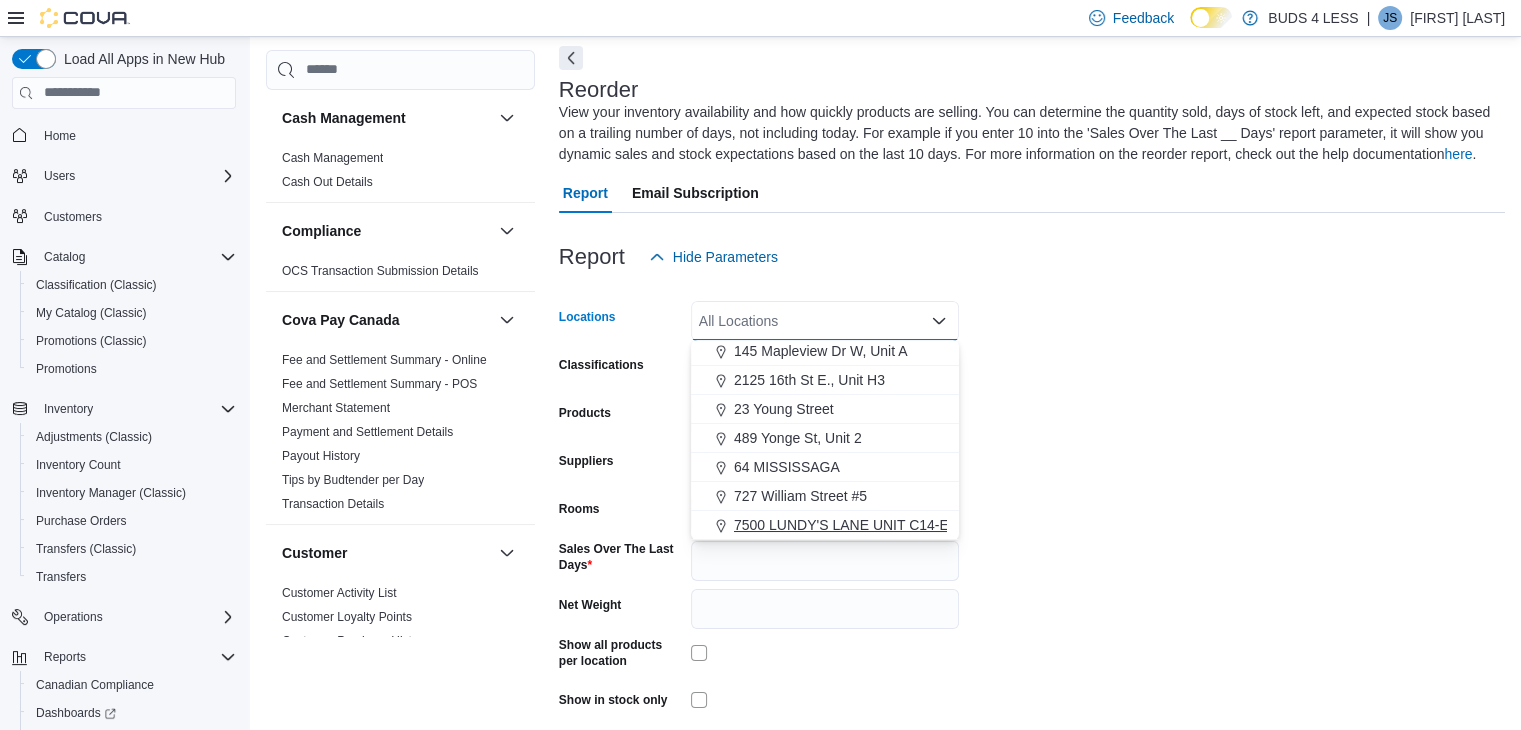 click on "7500 LUNDY'S LANE UNIT C14-E" at bounding box center [841, 525] 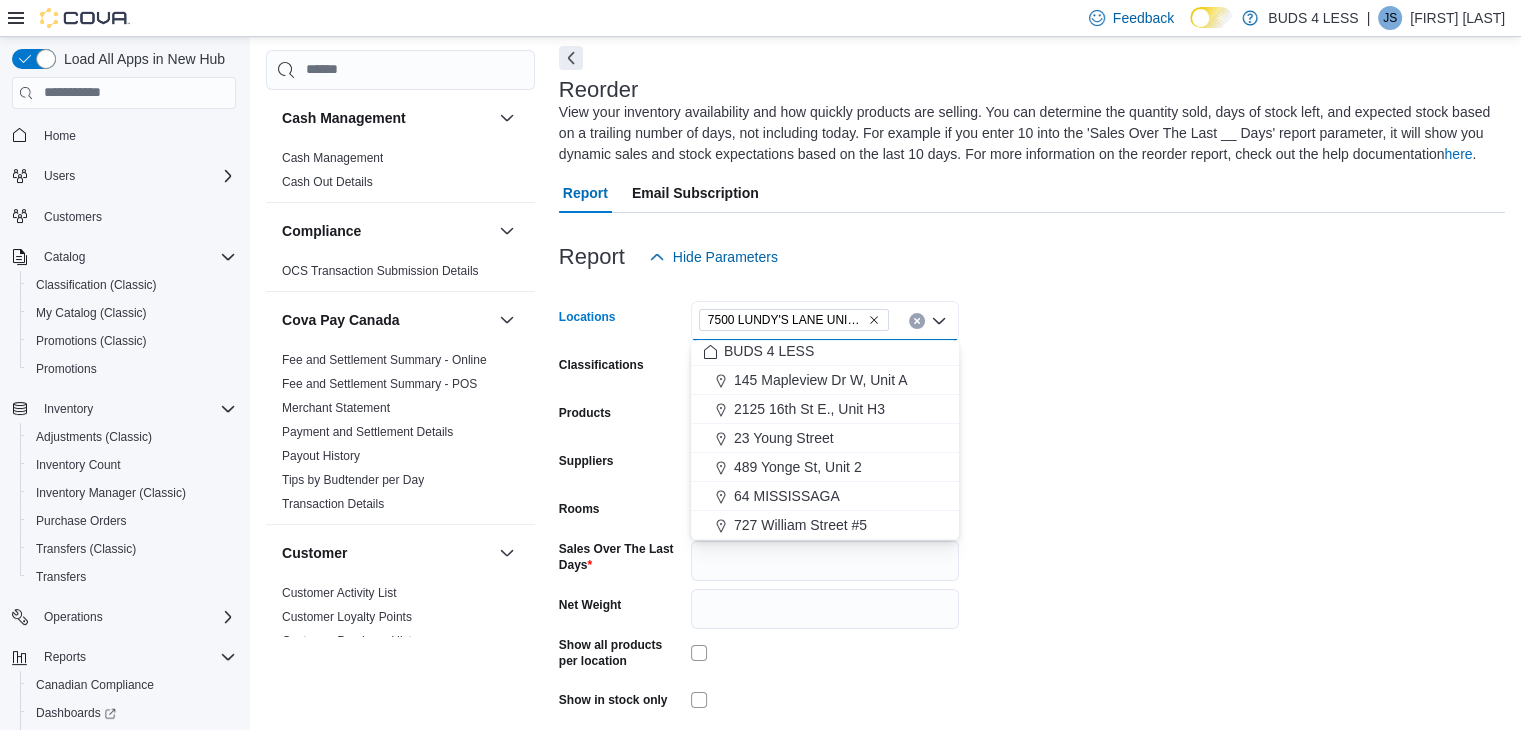 scroll, scrollTop: 3, scrollLeft: 0, axis: vertical 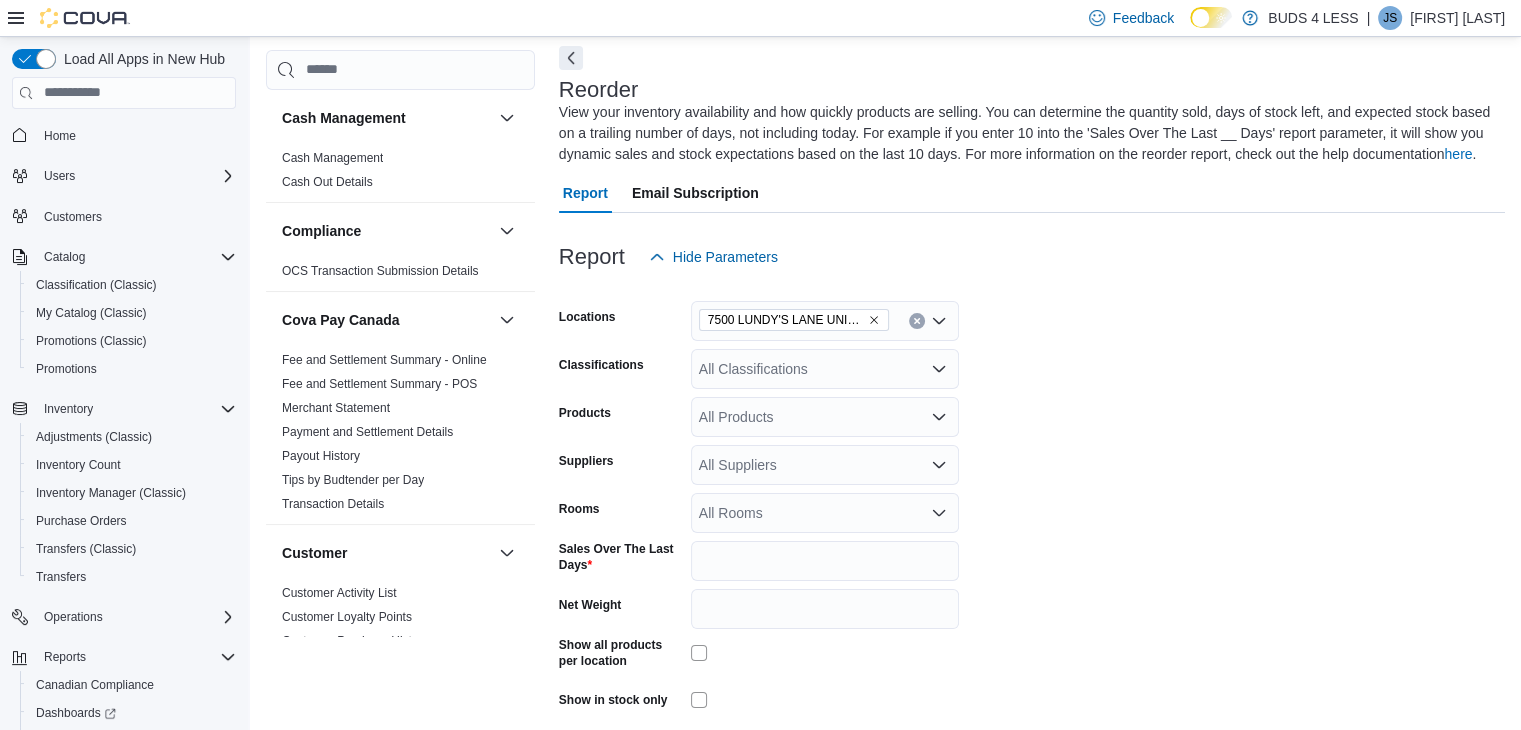 click on "All Classifications" at bounding box center [825, 369] 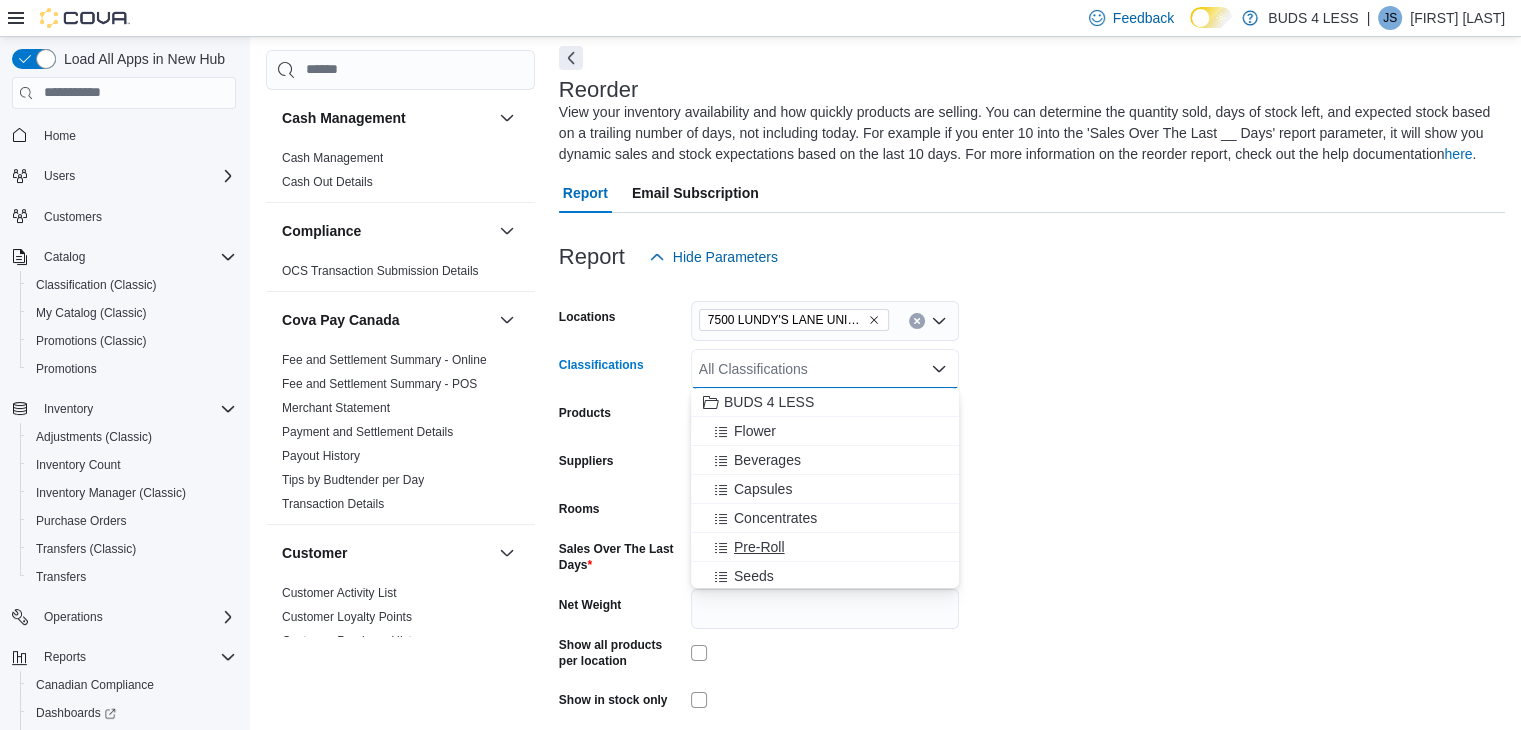 click on "Pre-Roll" at bounding box center [759, 547] 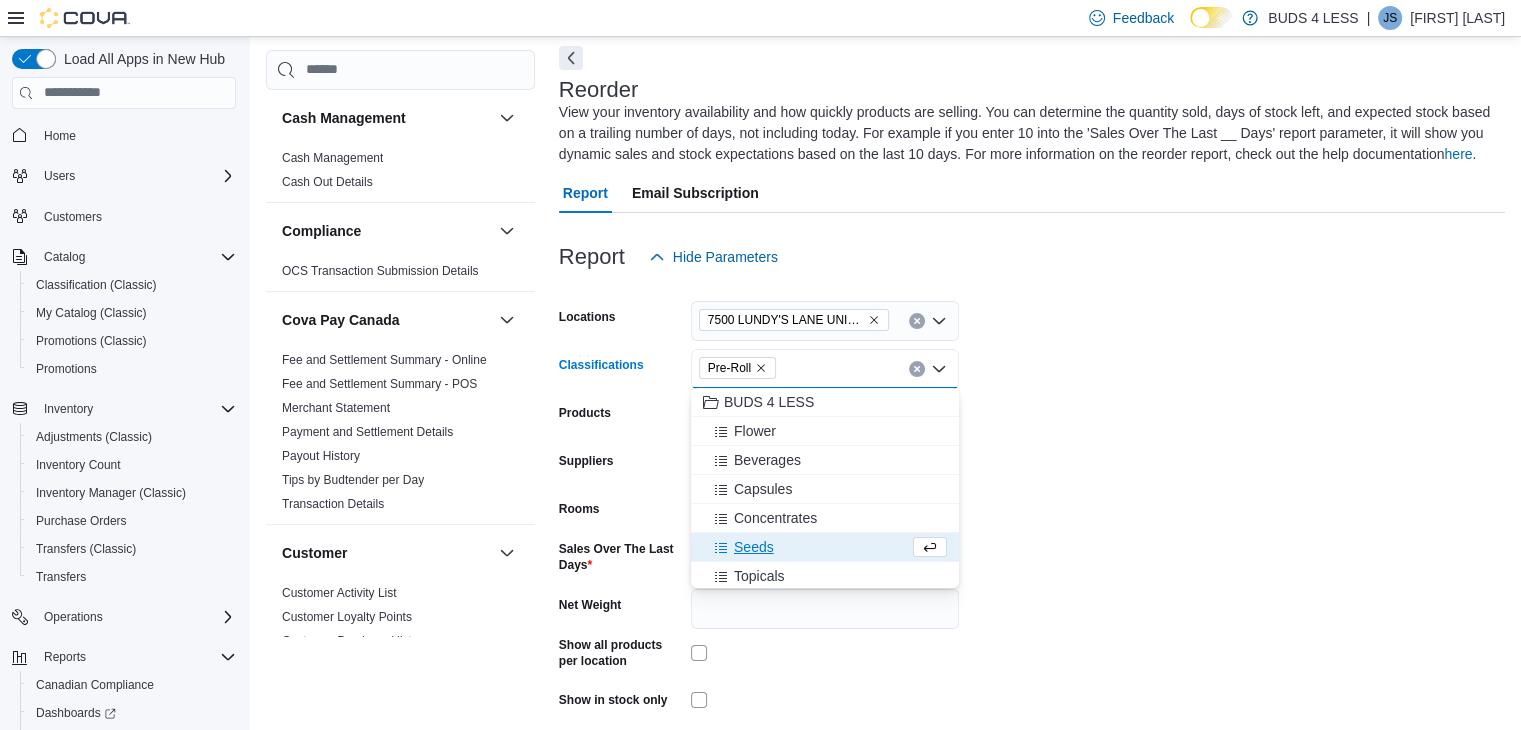 click on "Locations 7500 LUNDY'S LANE UNIT C14-E Classifications Pre-Roll Combo box. Selected. Pre-Roll. Press Backspace to delete Pre-Roll. Combo box input. All Classifications. Type some text or, to display a list of choices, press Down Arrow. To exit the list of choices, press Escape. Products All Products Suppliers All Suppliers Rooms All Rooms Sales Over The Last Days * Net Weight Show all products per location Show in stock only Export  Run Report" at bounding box center (1032, 524) 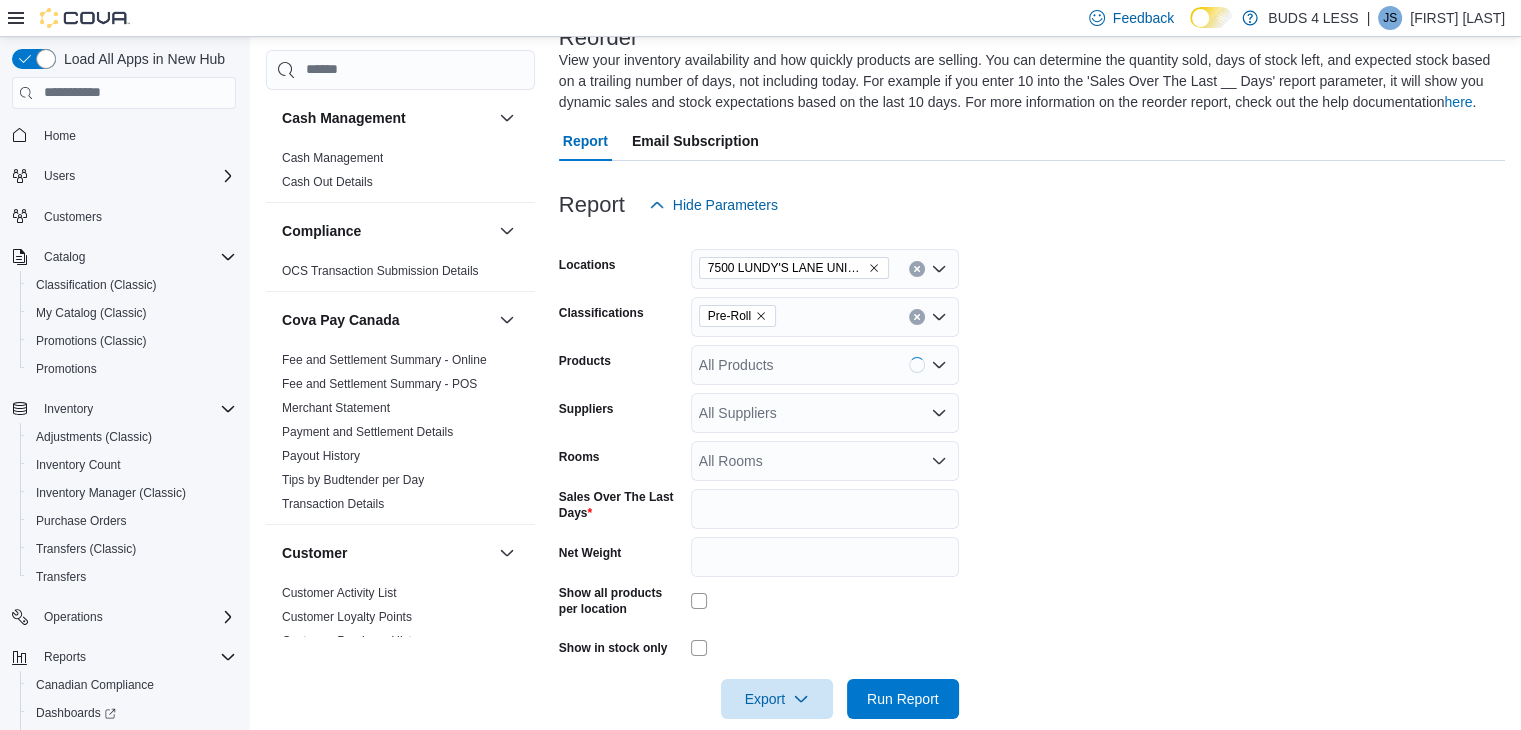scroll, scrollTop: 168, scrollLeft: 0, axis: vertical 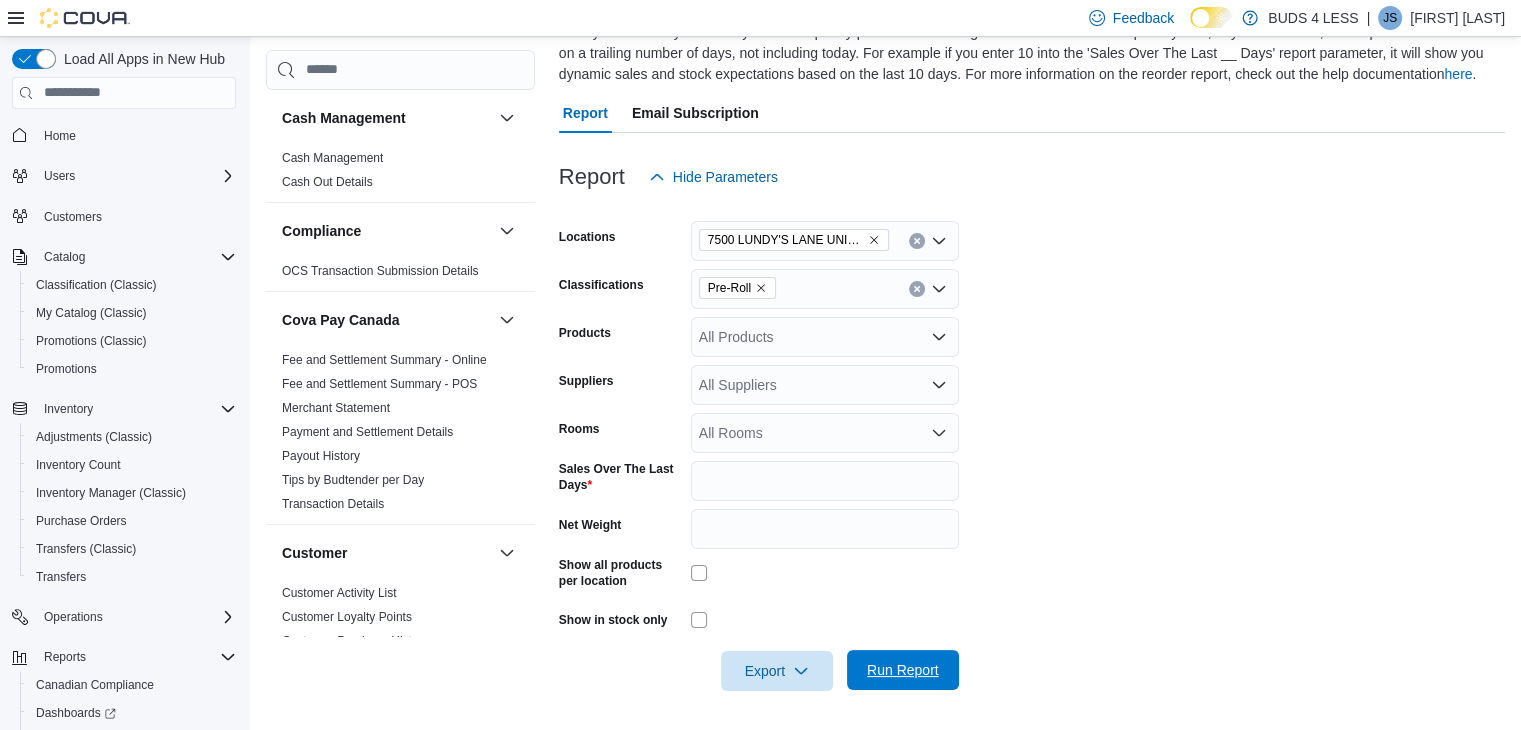 click on "Run Report" at bounding box center (903, 670) 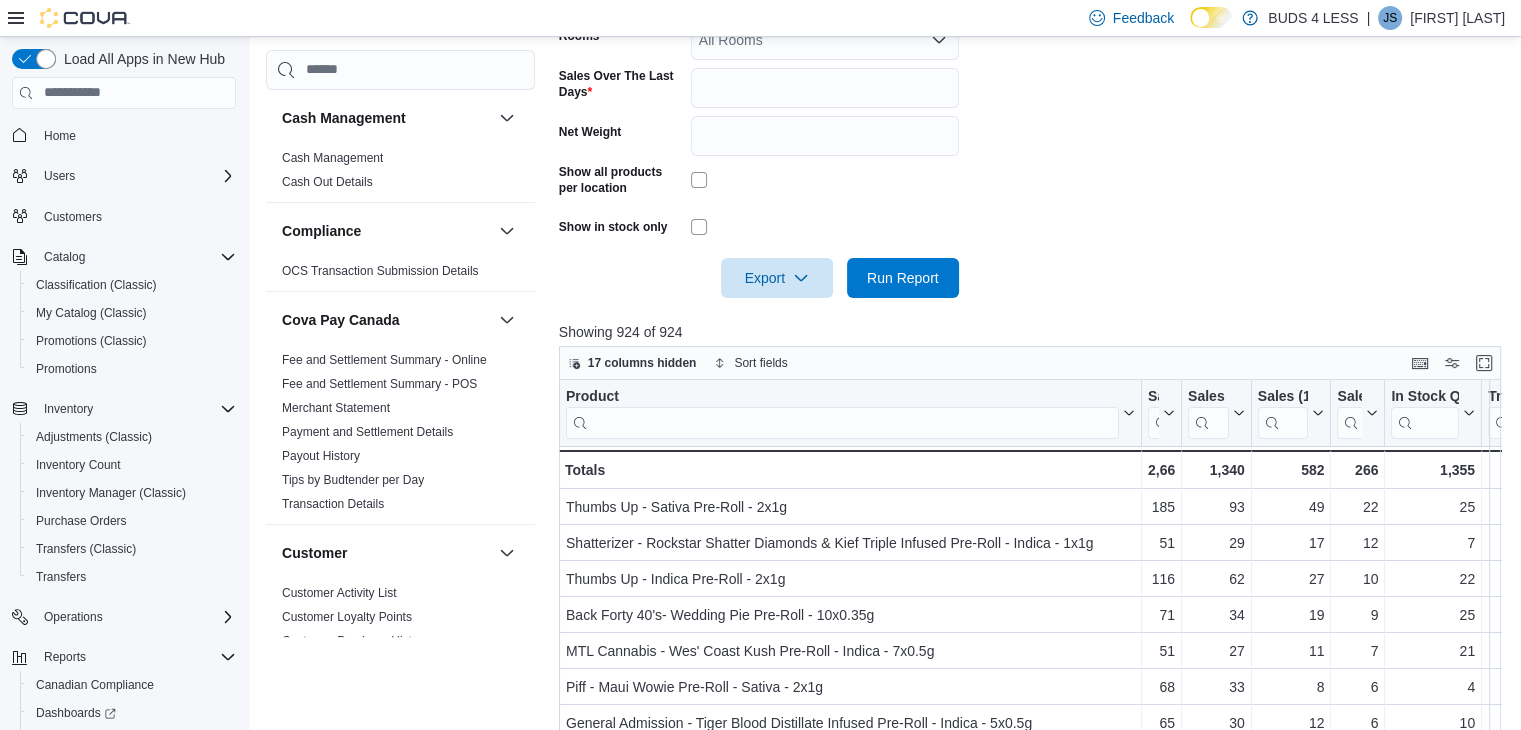 scroll, scrollTop: 568, scrollLeft: 0, axis: vertical 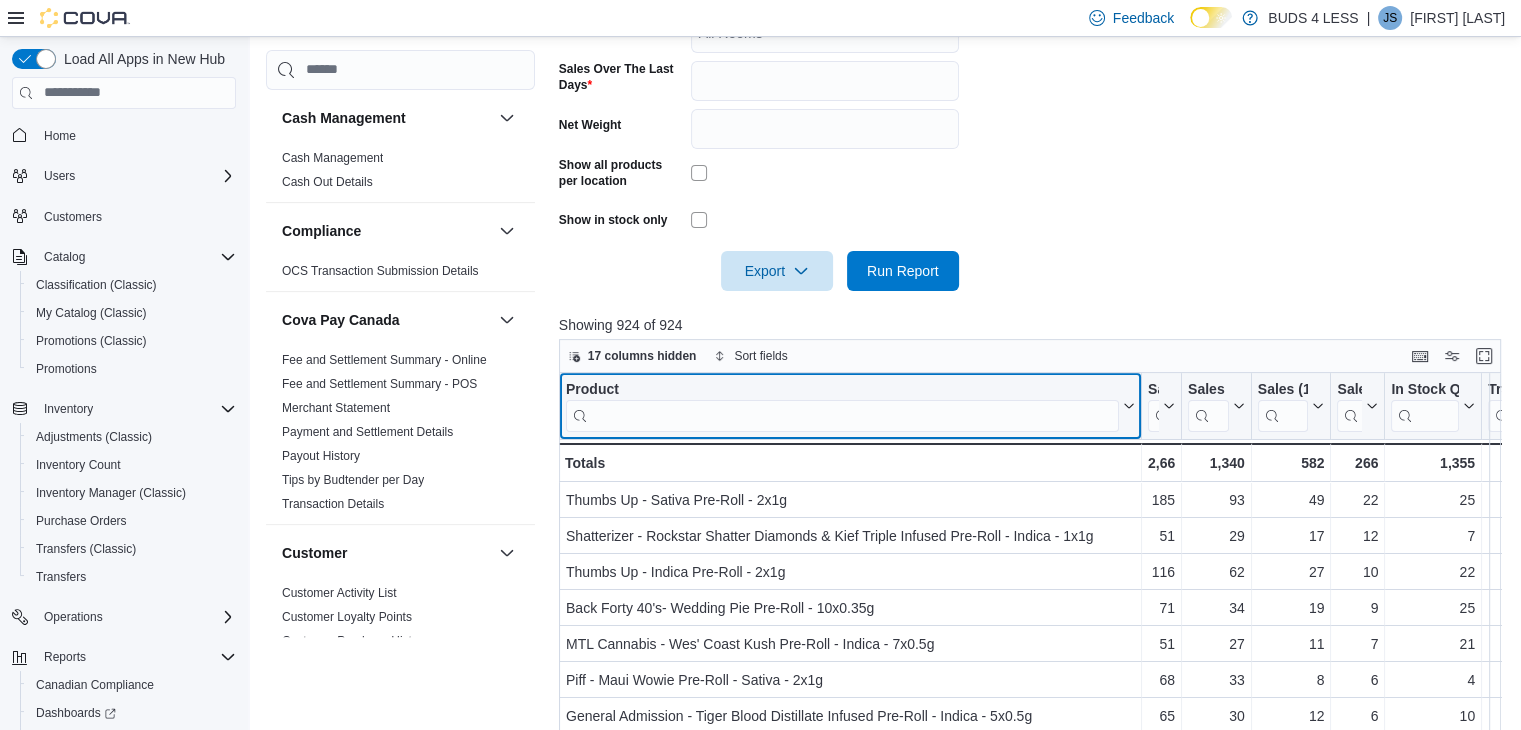 click at bounding box center (842, 415) 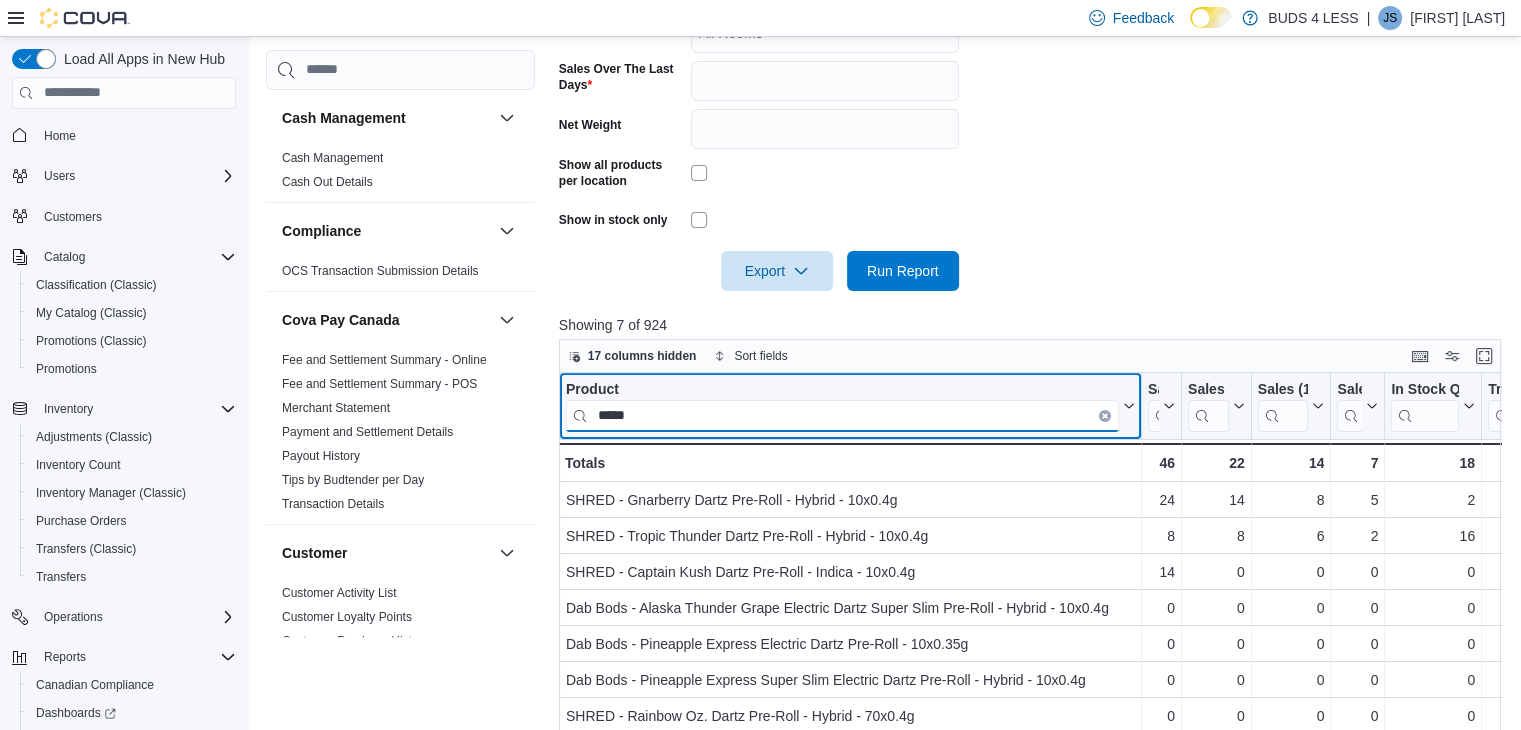 type on "*****" 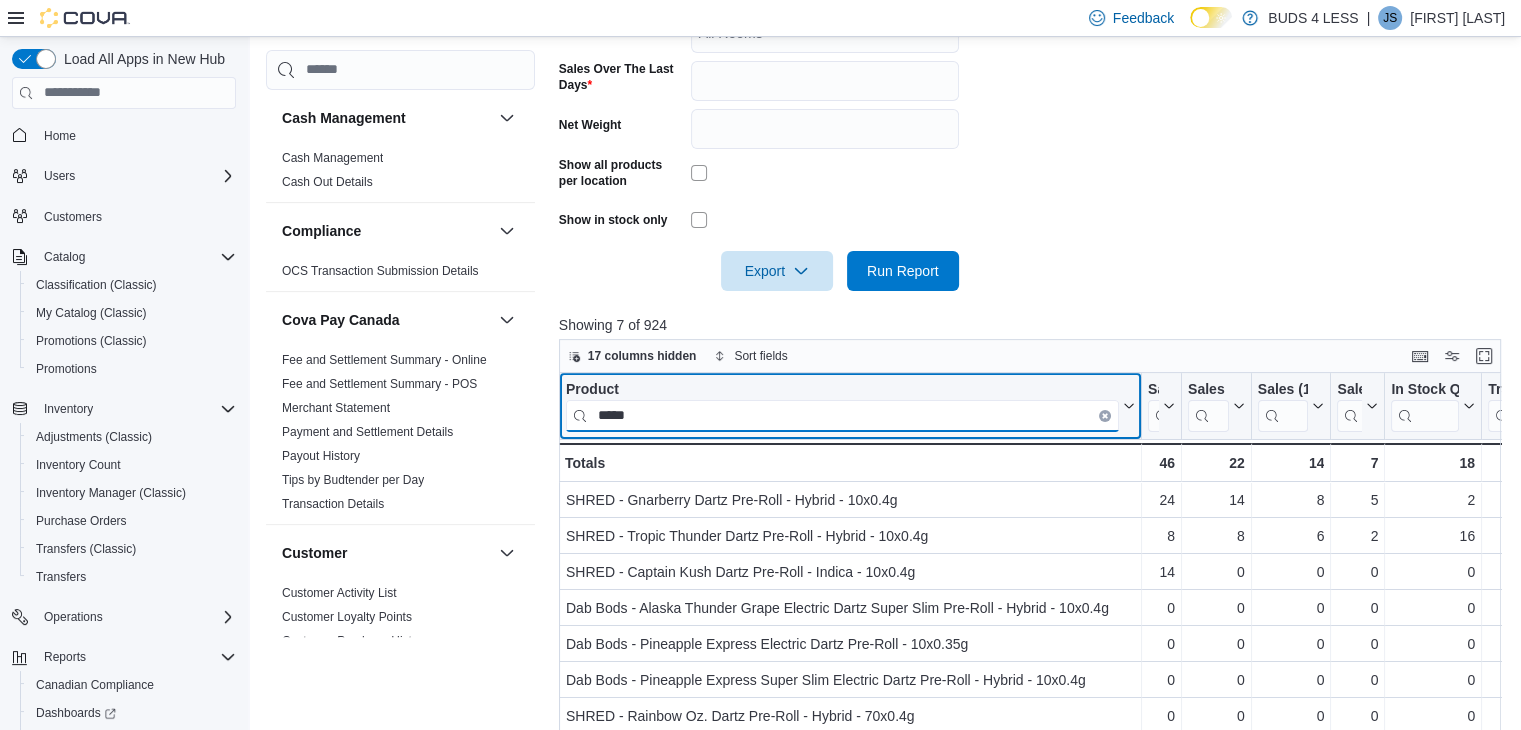 drag, startPoint x: 649, startPoint y: 408, endPoint x: 592, endPoint y: 401, distance: 57.428215 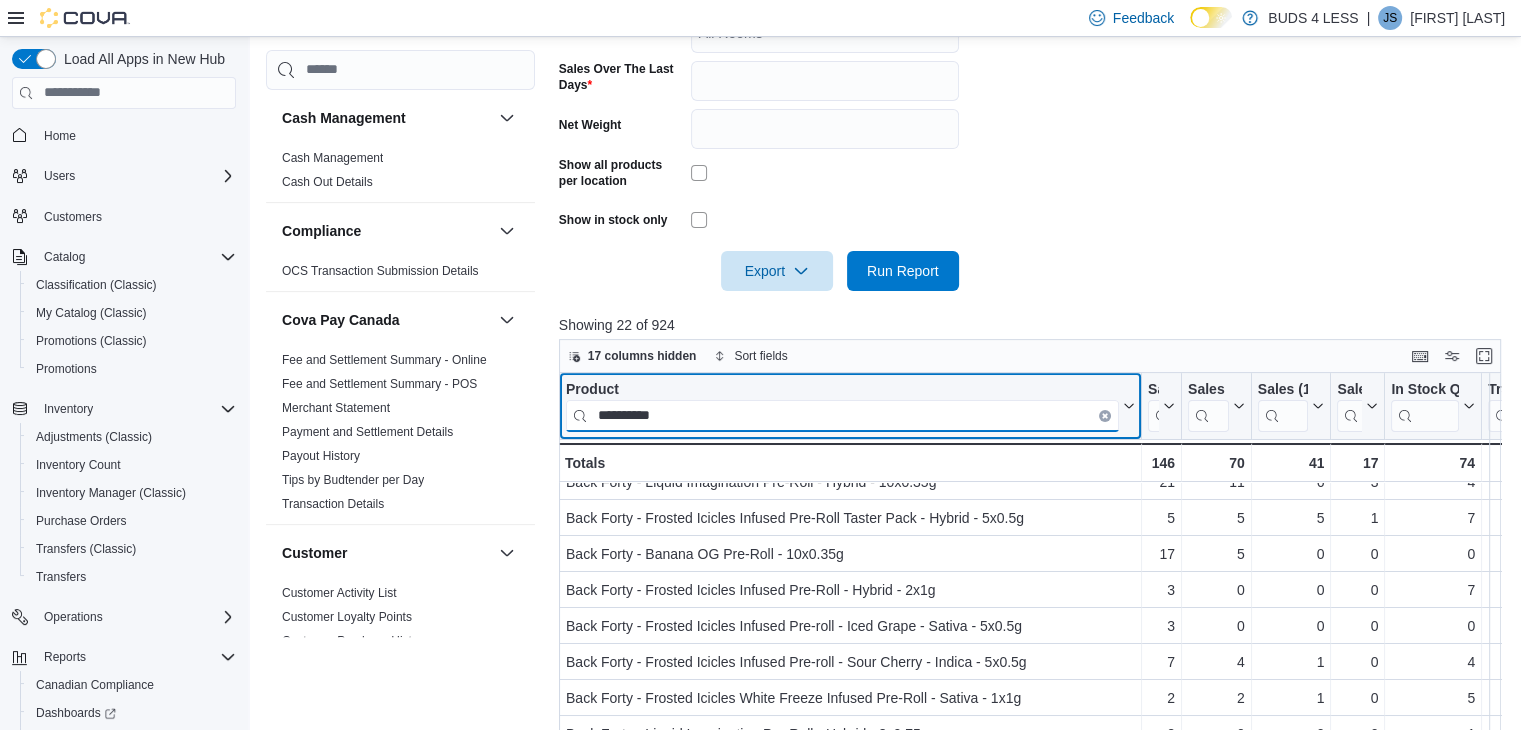 scroll, scrollTop: 200, scrollLeft: 0, axis: vertical 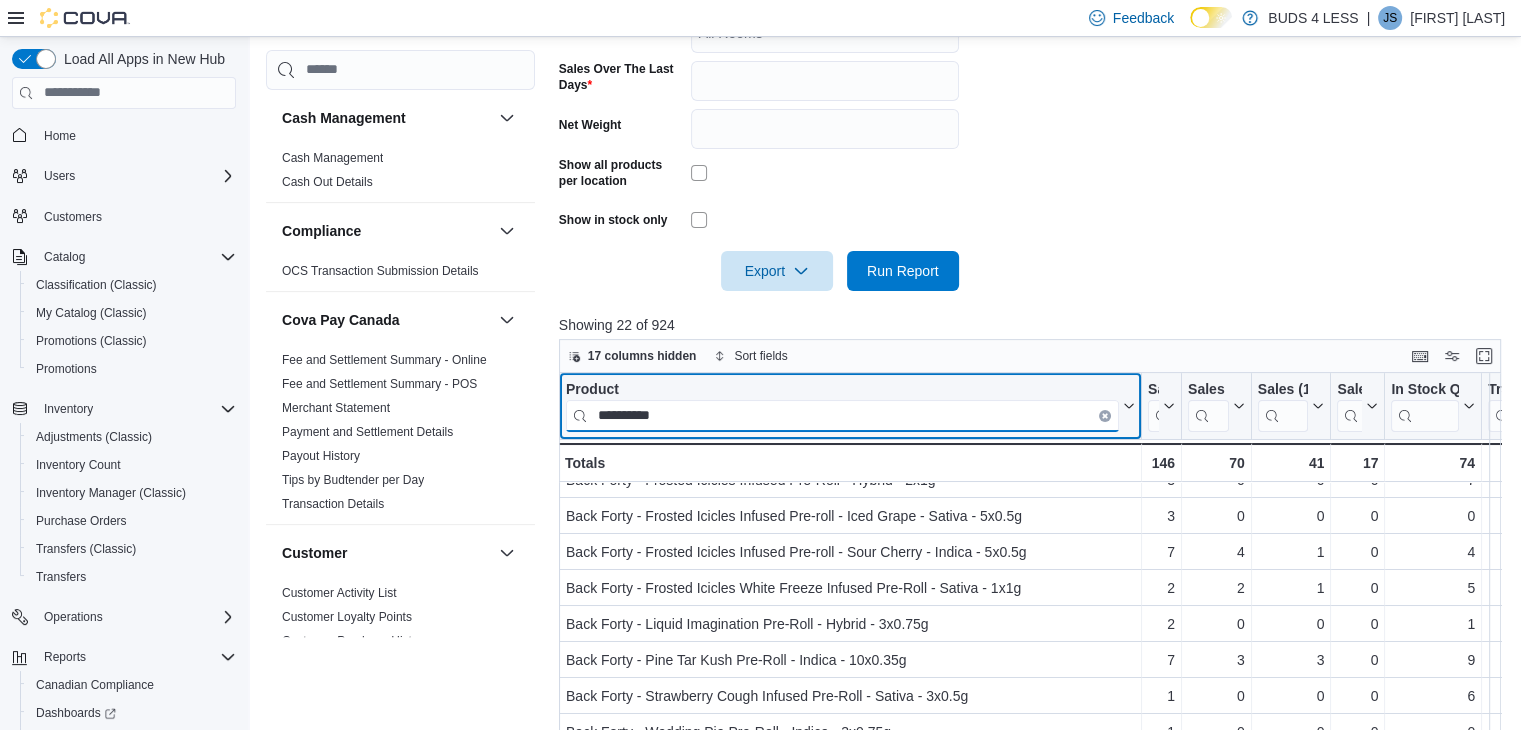 type on "**********" 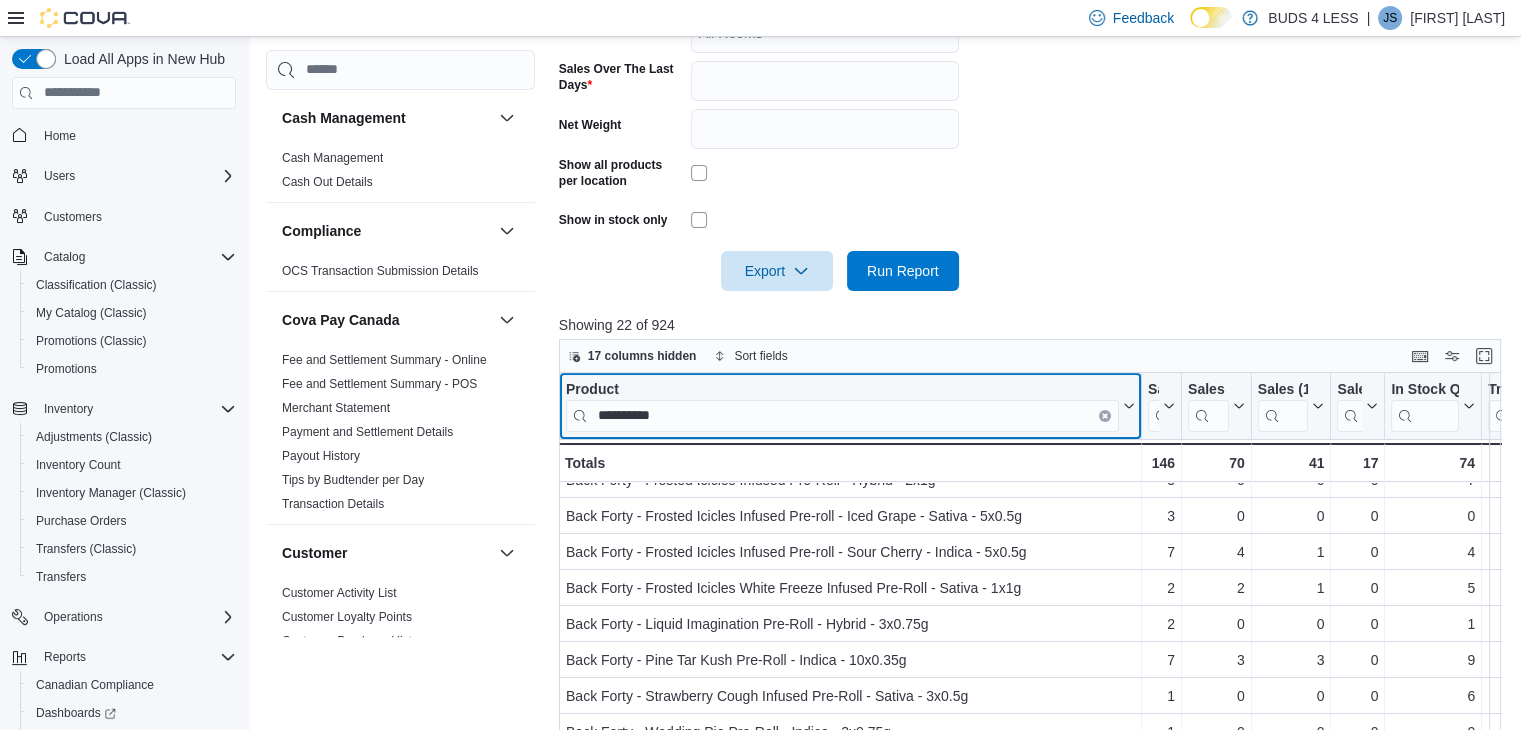 click at bounding box center [1105, 415] 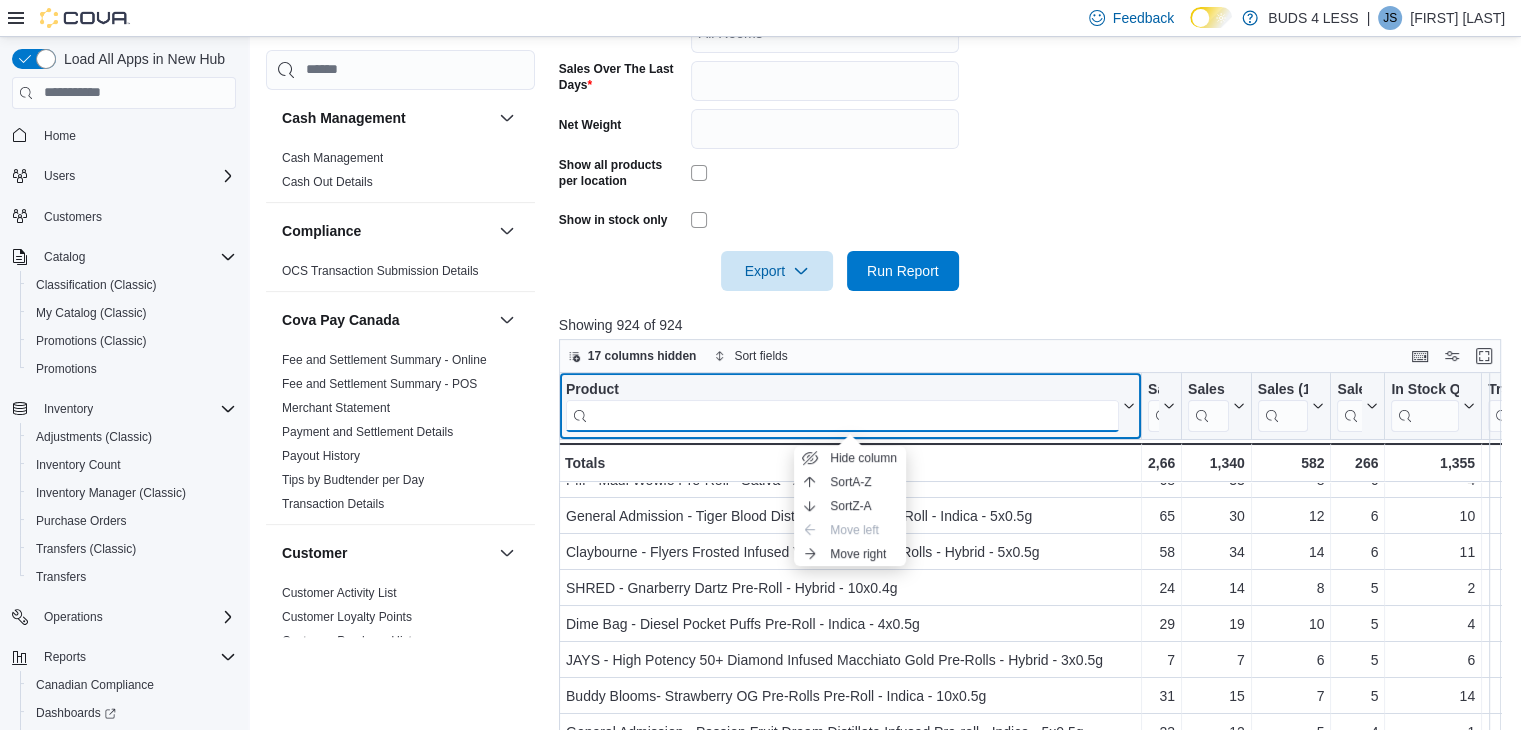 click at bounding box center (842, 415) 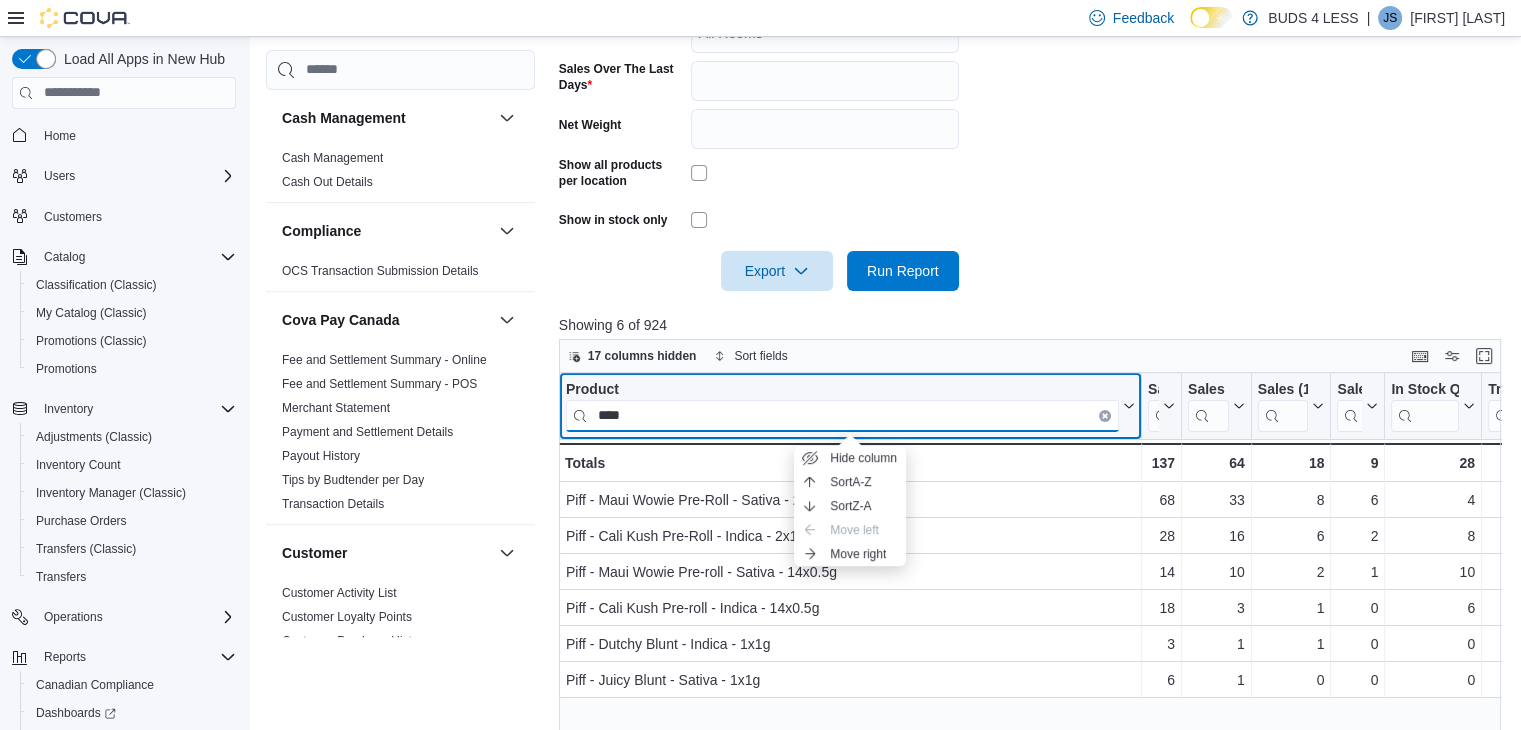 scroll, scrollTop: 0, scrollLeft: 0, axis: both 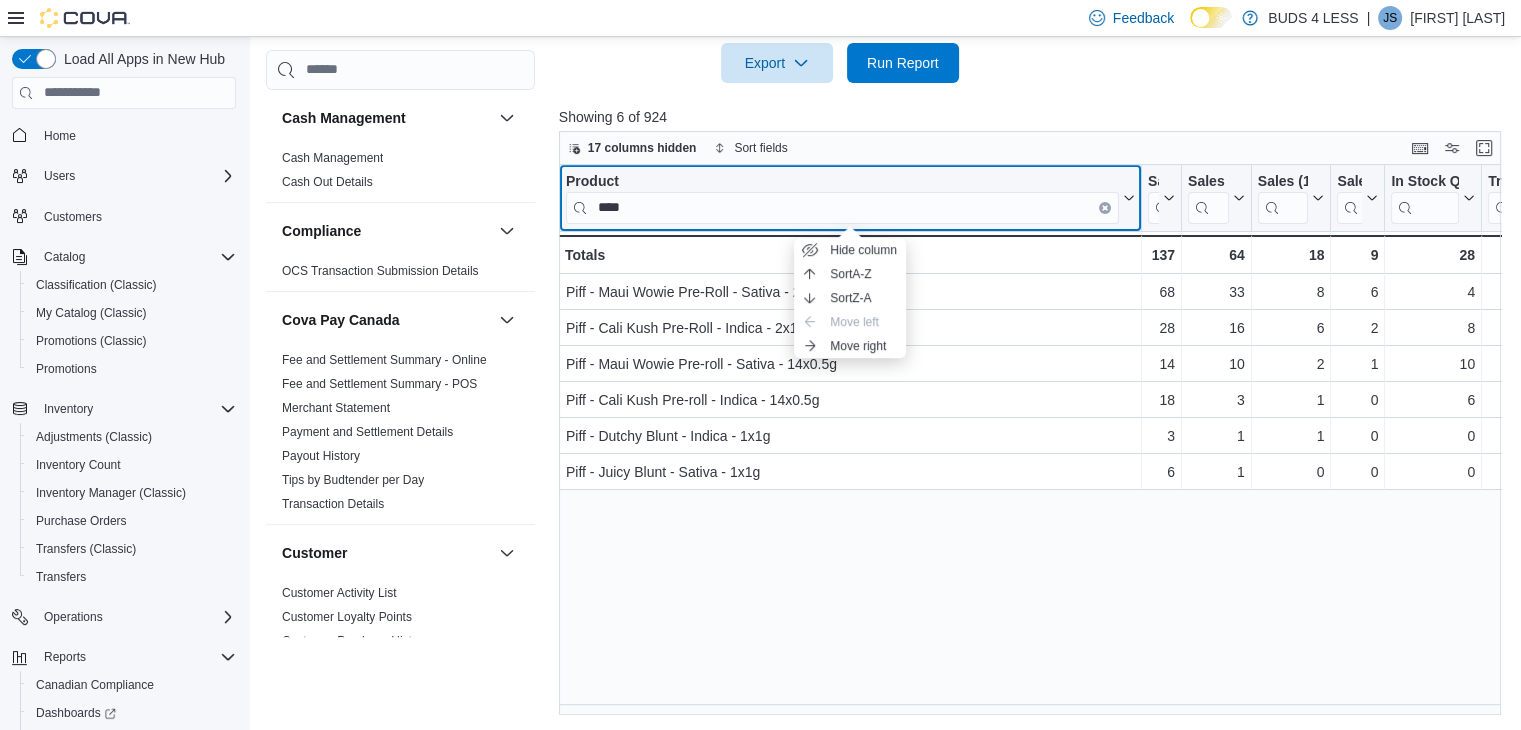 click on "Product ****" at bounding box center [850, 197] 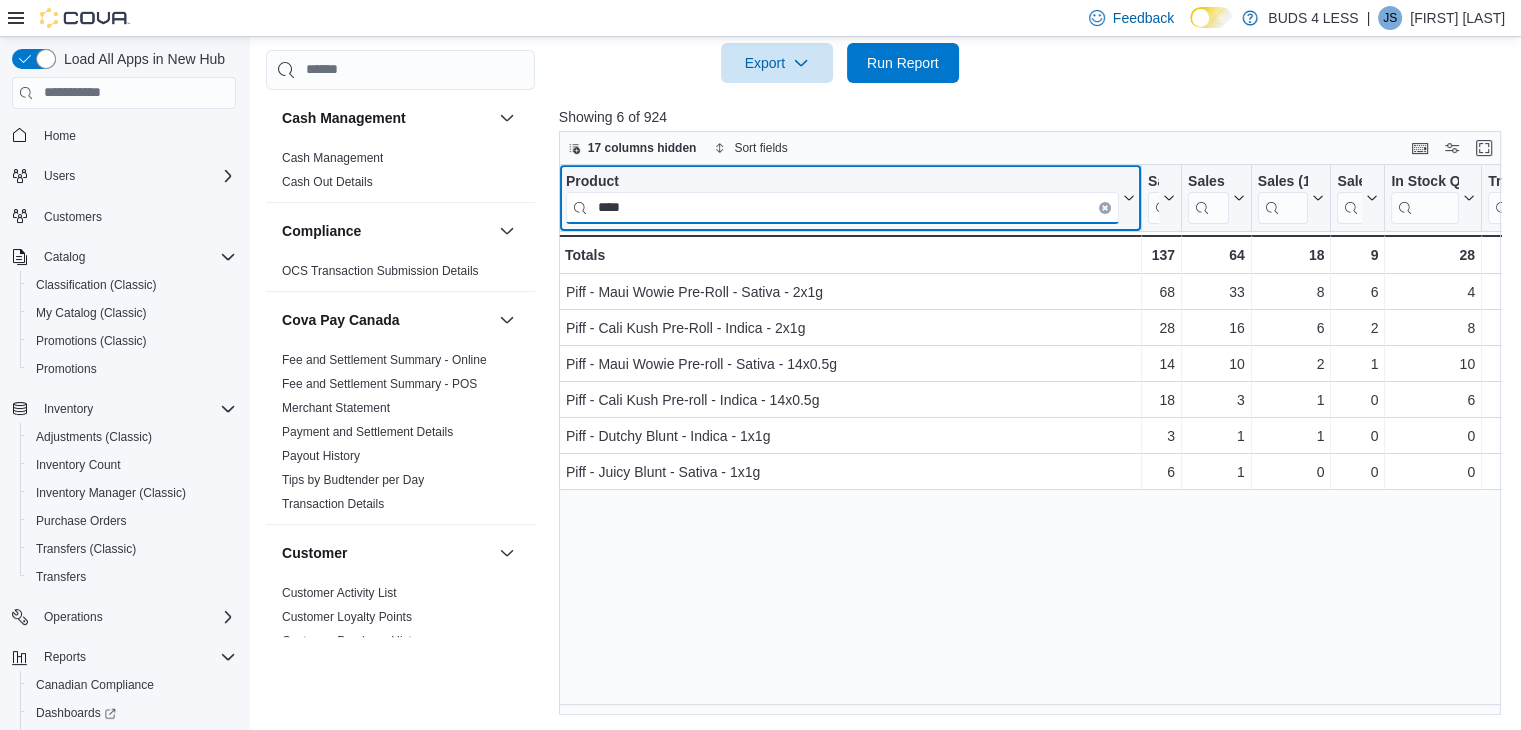 drag, startPoint x: 644, startPoint y: 195, endPoint x: 534, endPoint y: 190, distance: 110.11358 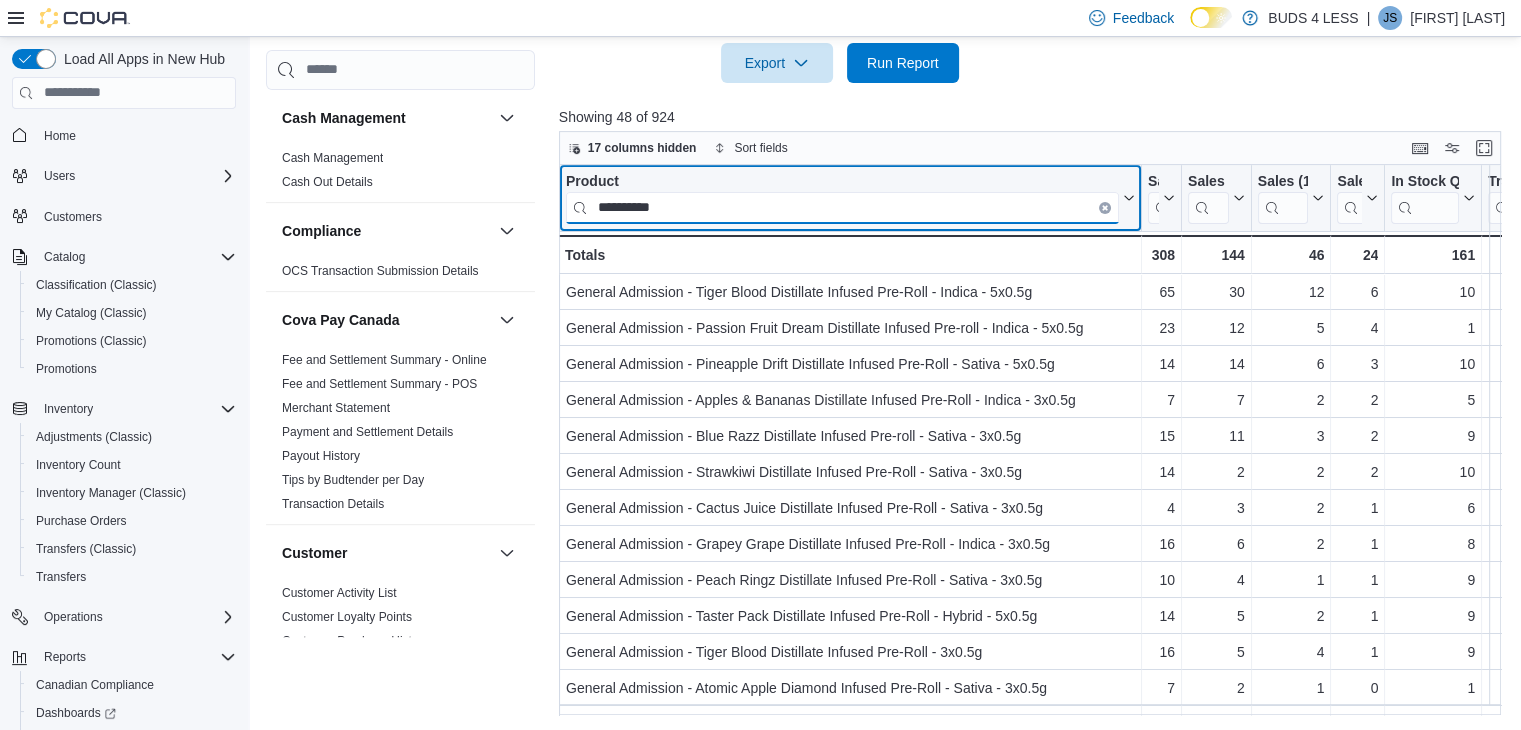 type on "**********" 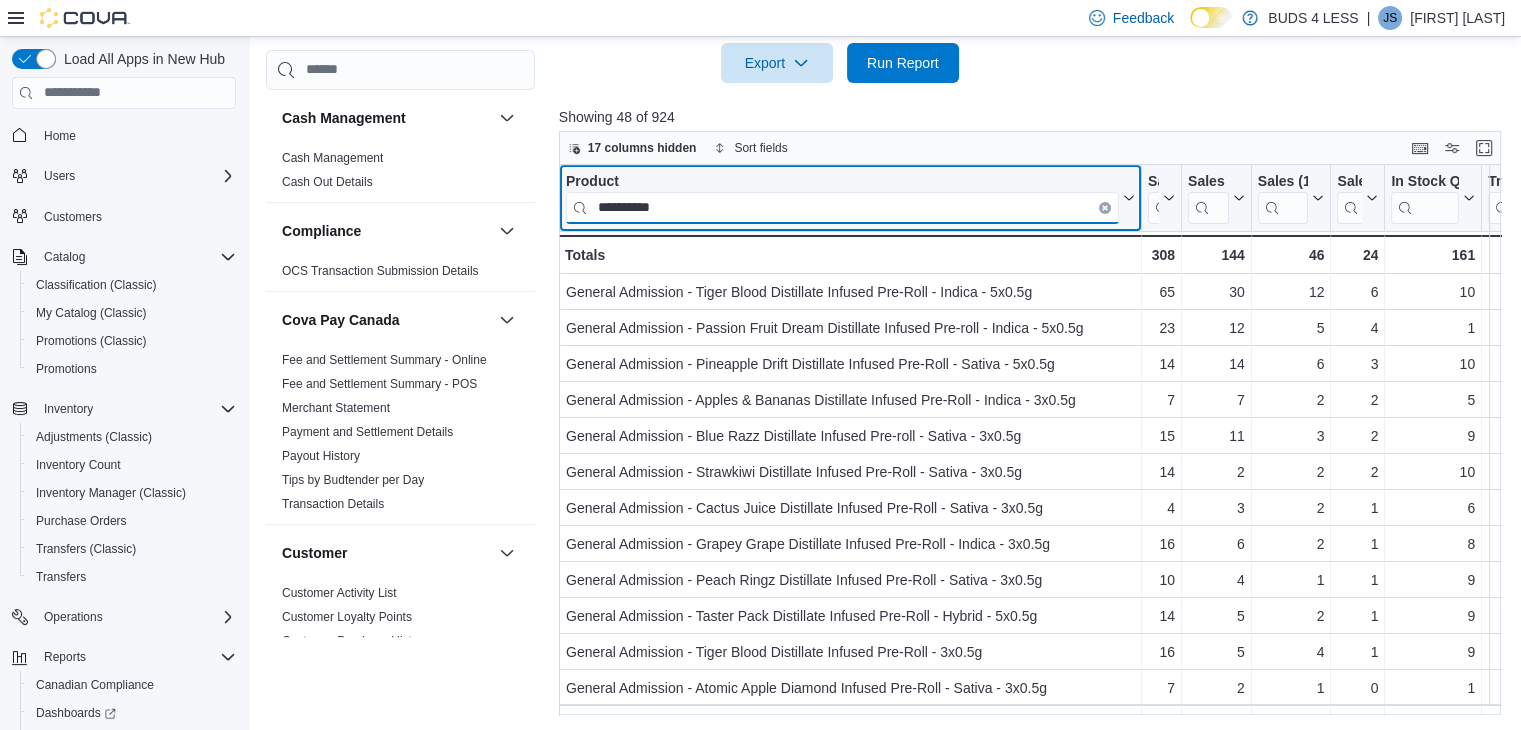 drag, startPoint x: 729, startPoint y: 217, endPoint x: 568, endPoint y: 197, distance: 162.23749 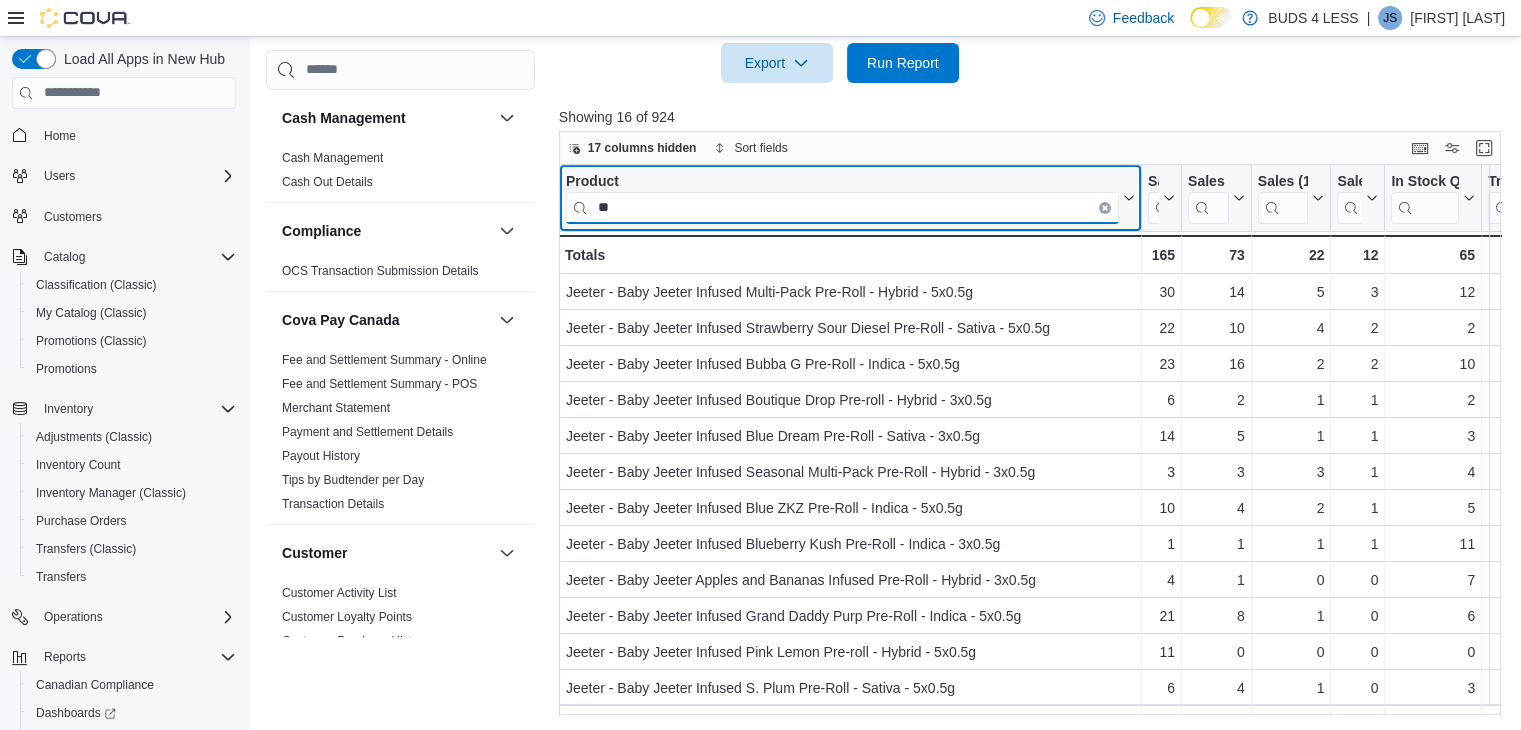 type on "*" 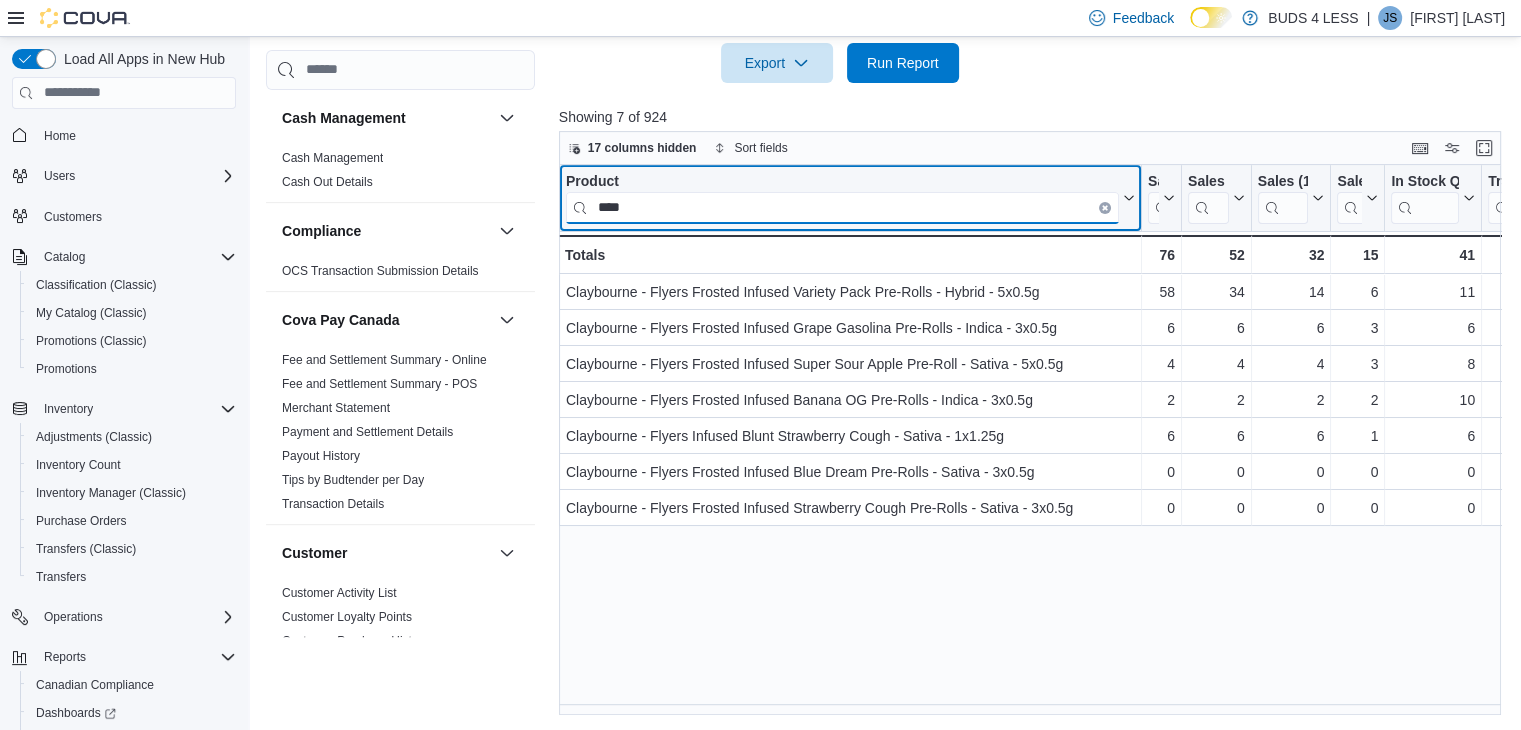 type on "****" 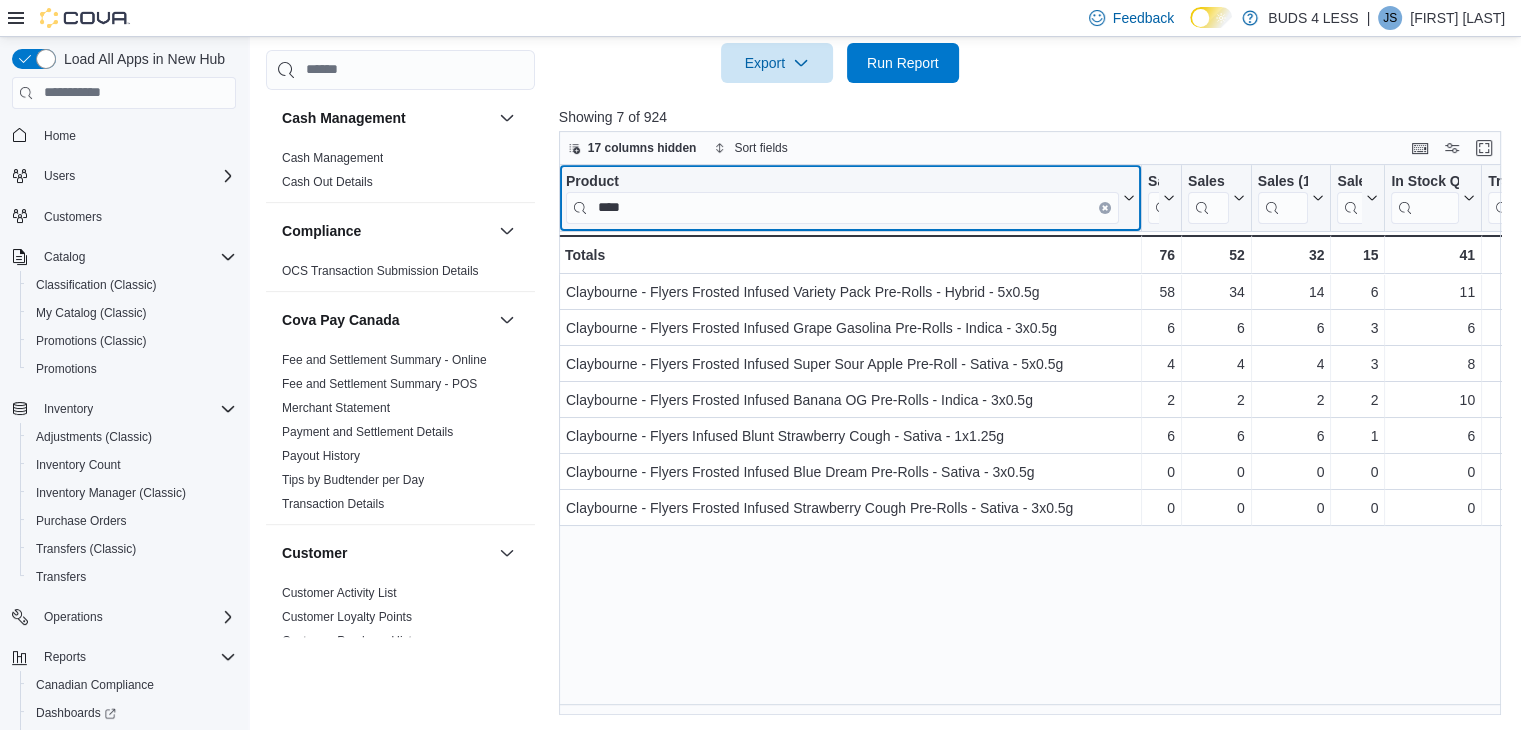click 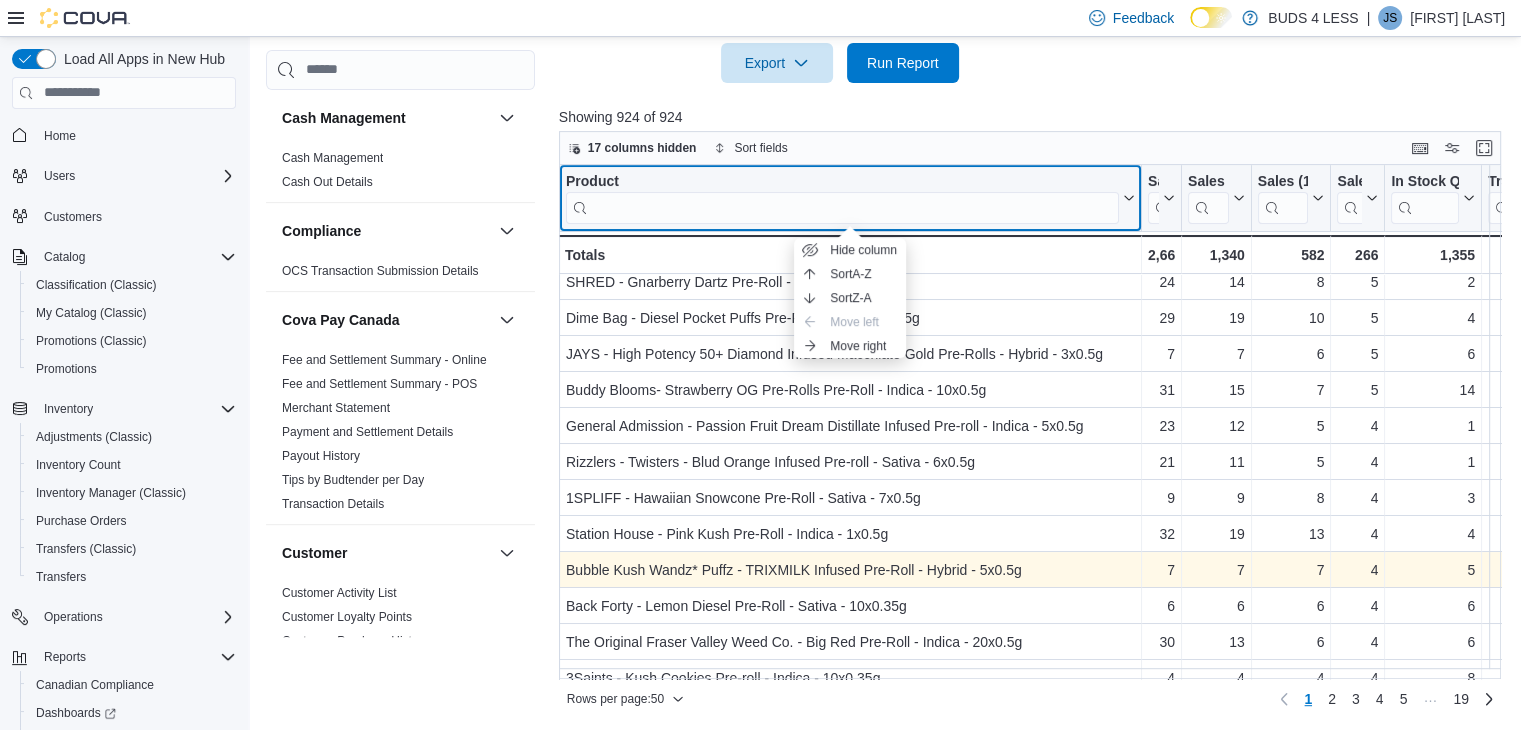 scroll, scrollTop: 300, scrollLeft: 0, axis: vertical 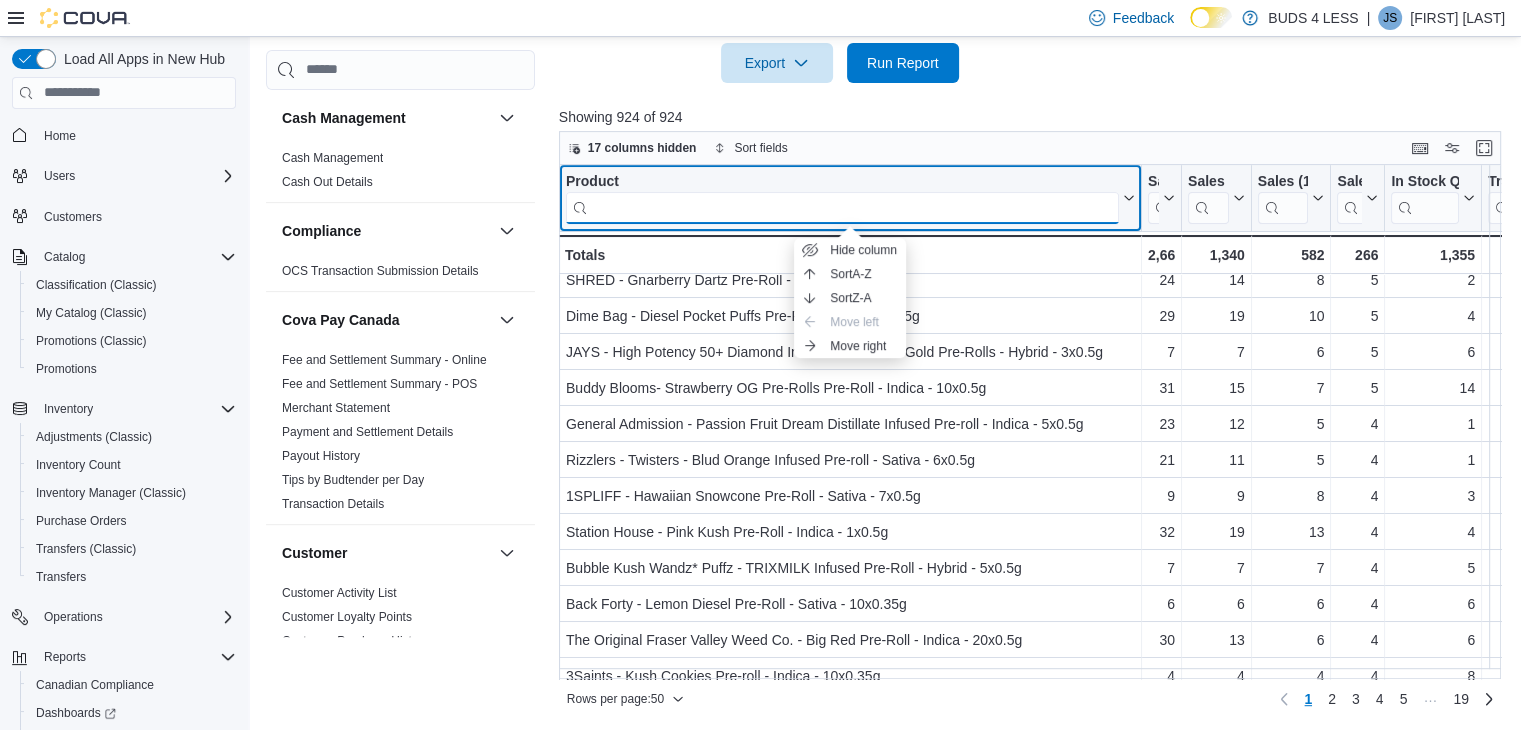 click at bounding box center [842, 207] 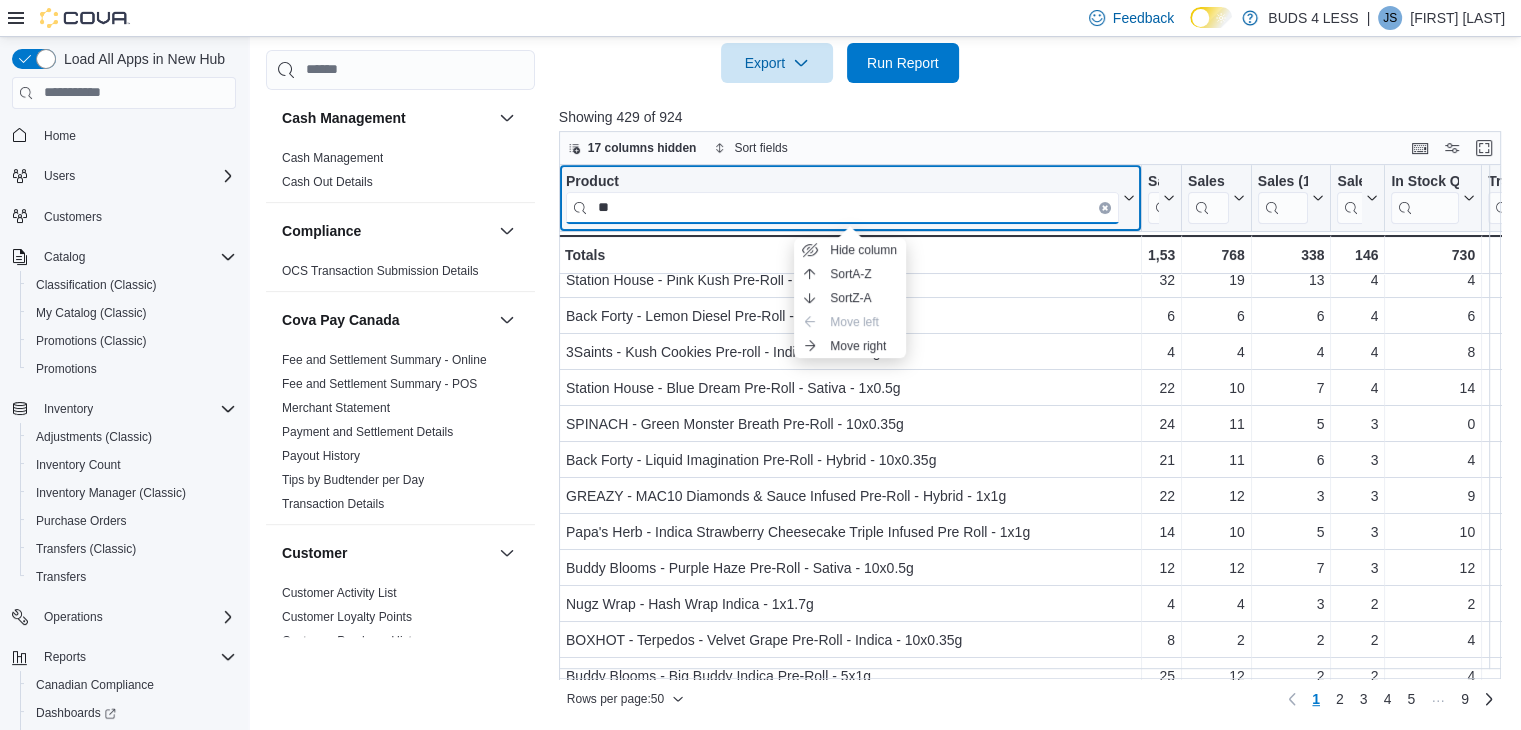 scroll, scrollTop: 0, scrollLeft: 0, axis: both 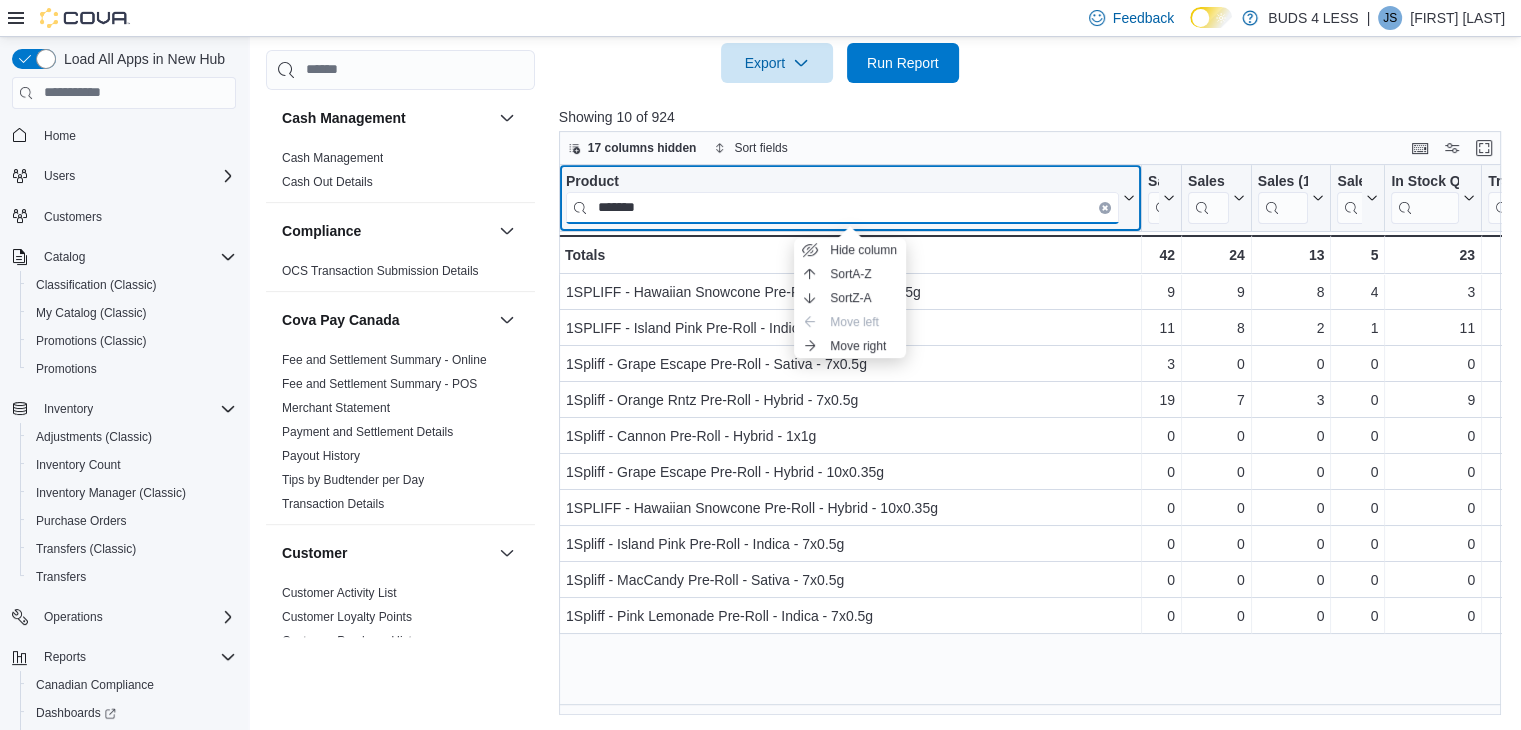 type on "*******" 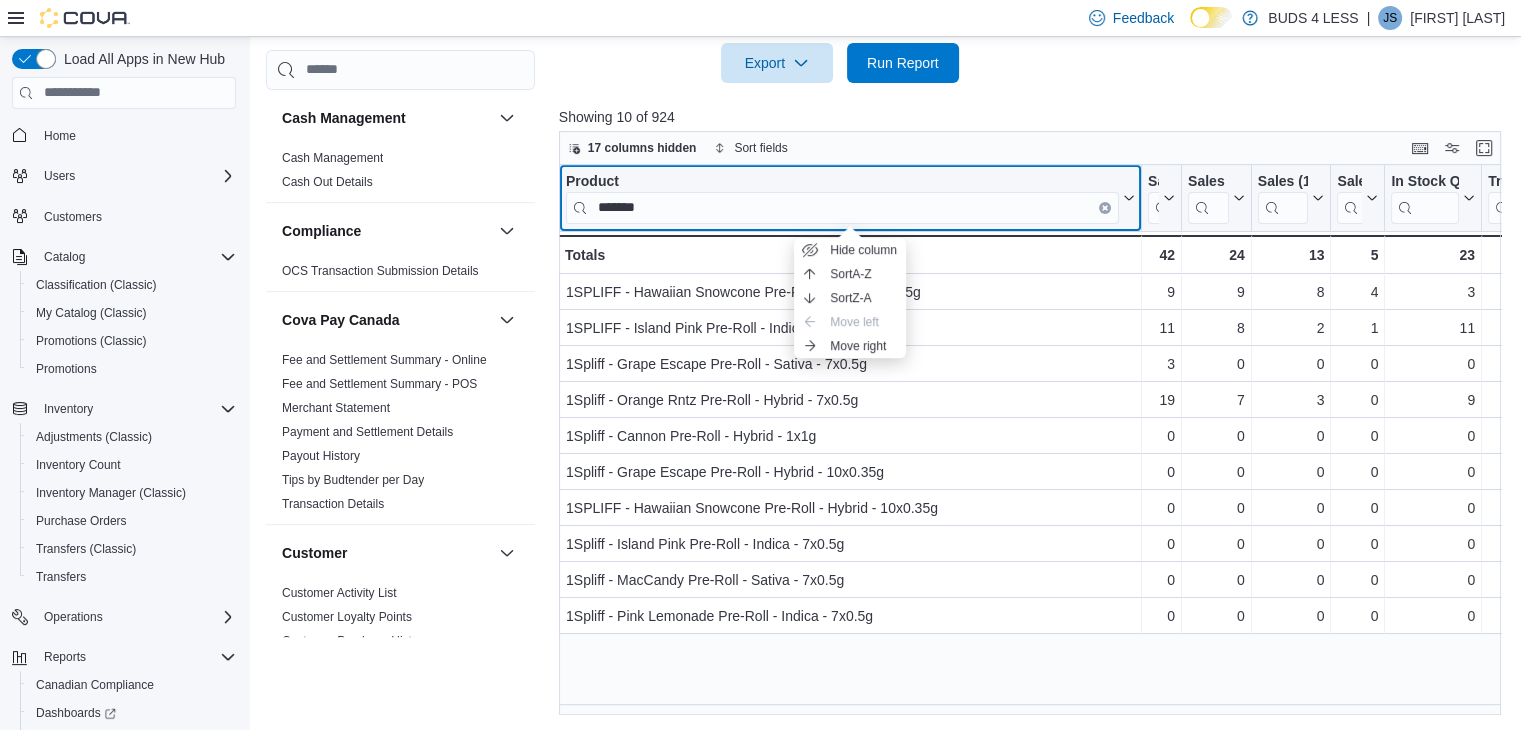 click 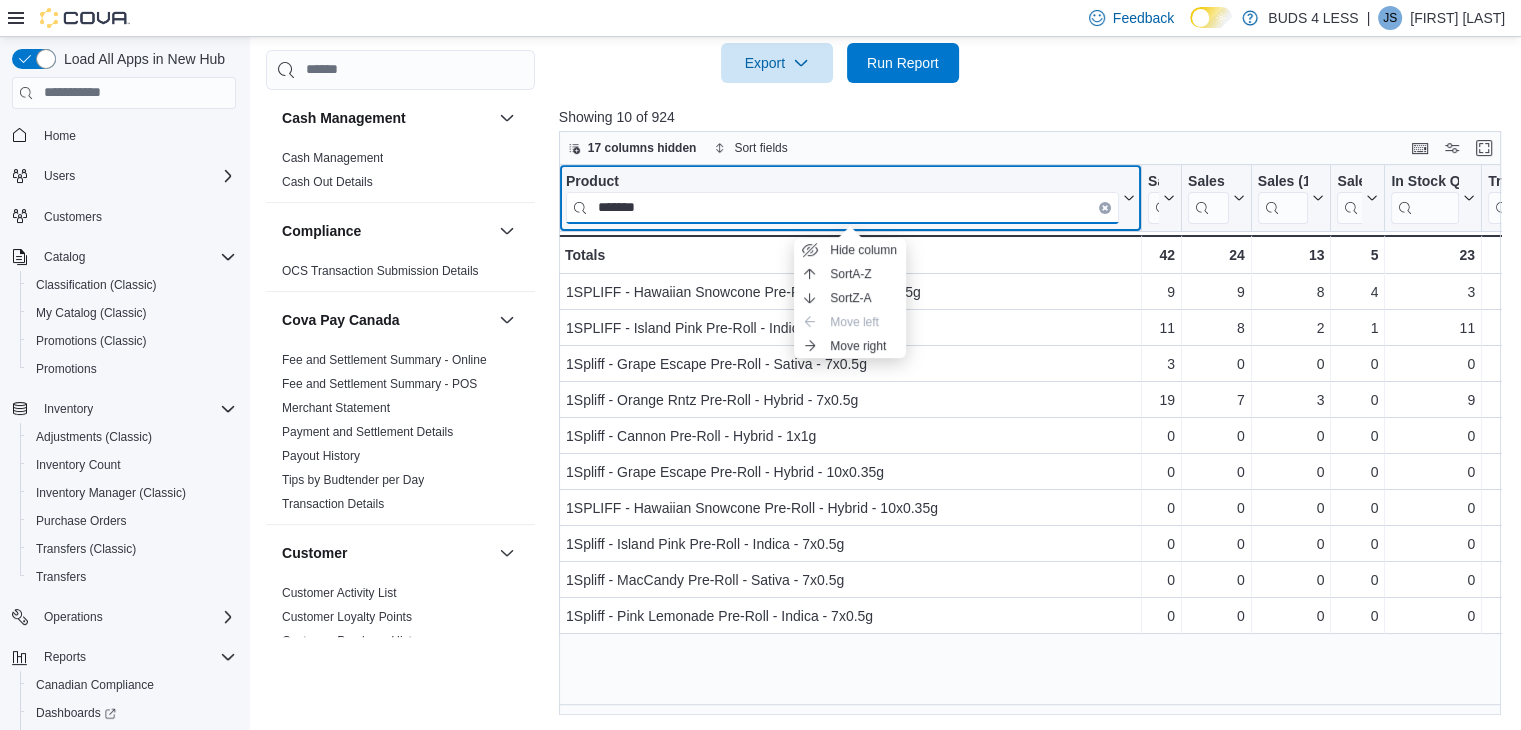 type 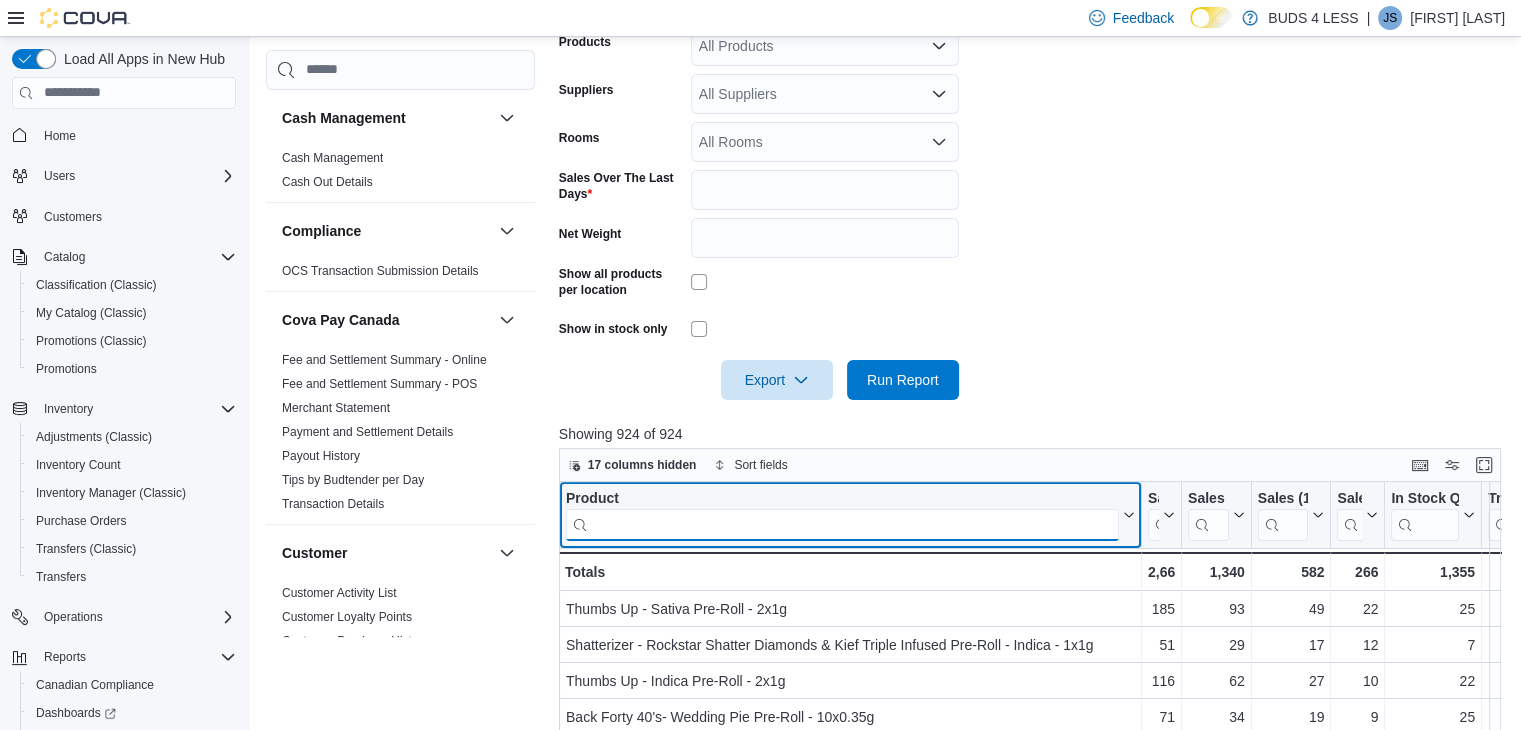 scroll, scrollTop: 376, scrollLeft: 0, axis: vertical 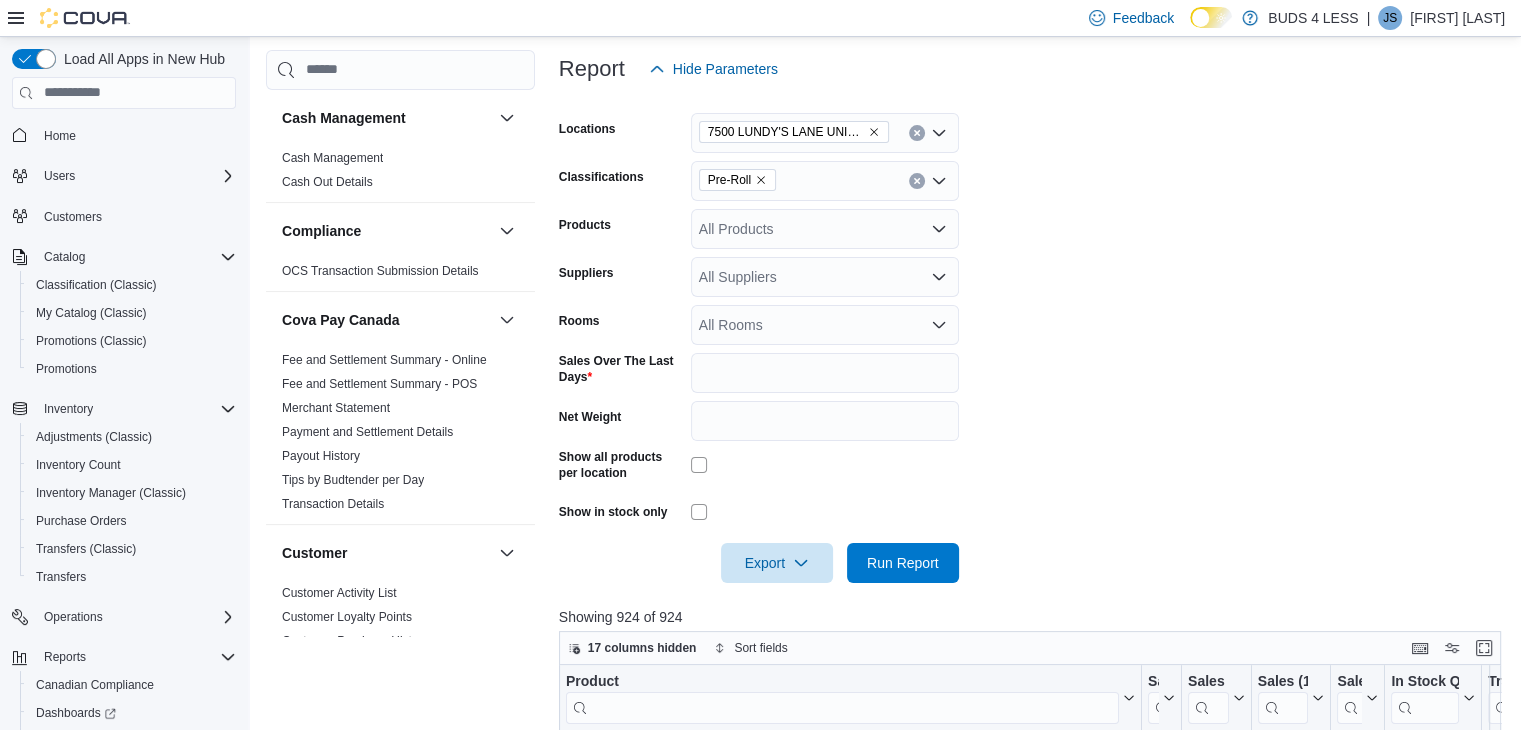 click 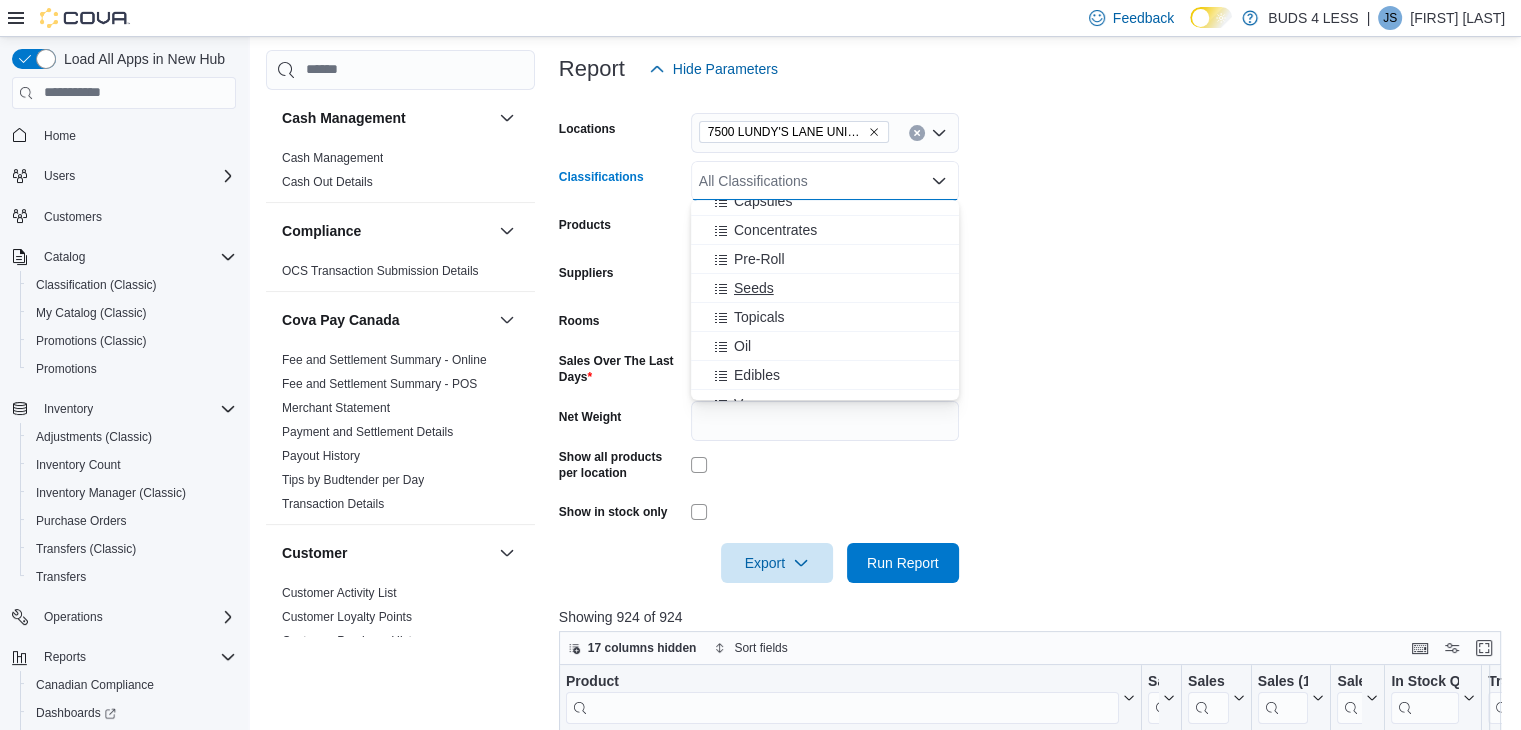 scroll, scrollTop: 200, scrollLeft: 0, axis: vertical 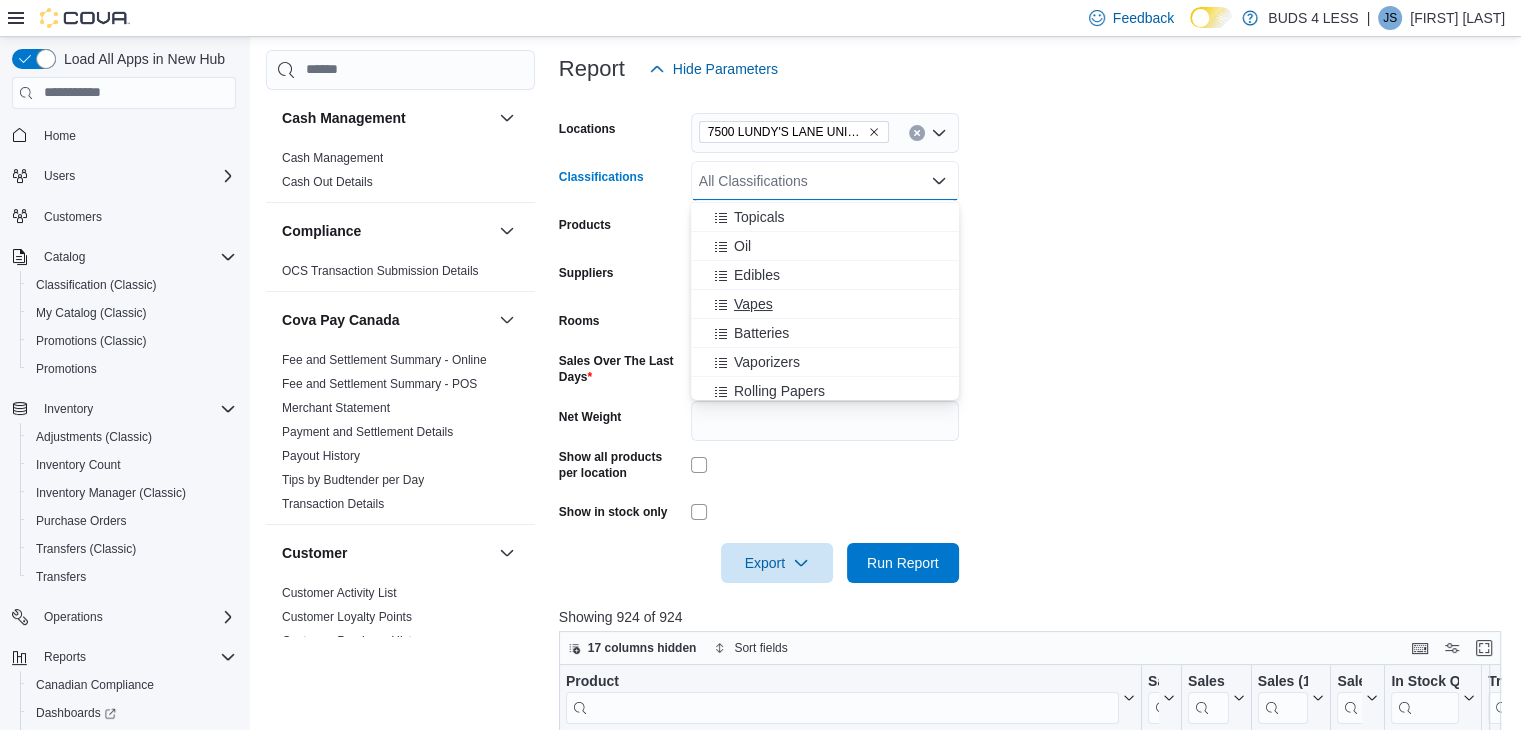 click on "Vapes" at bounding box center (753, 304) 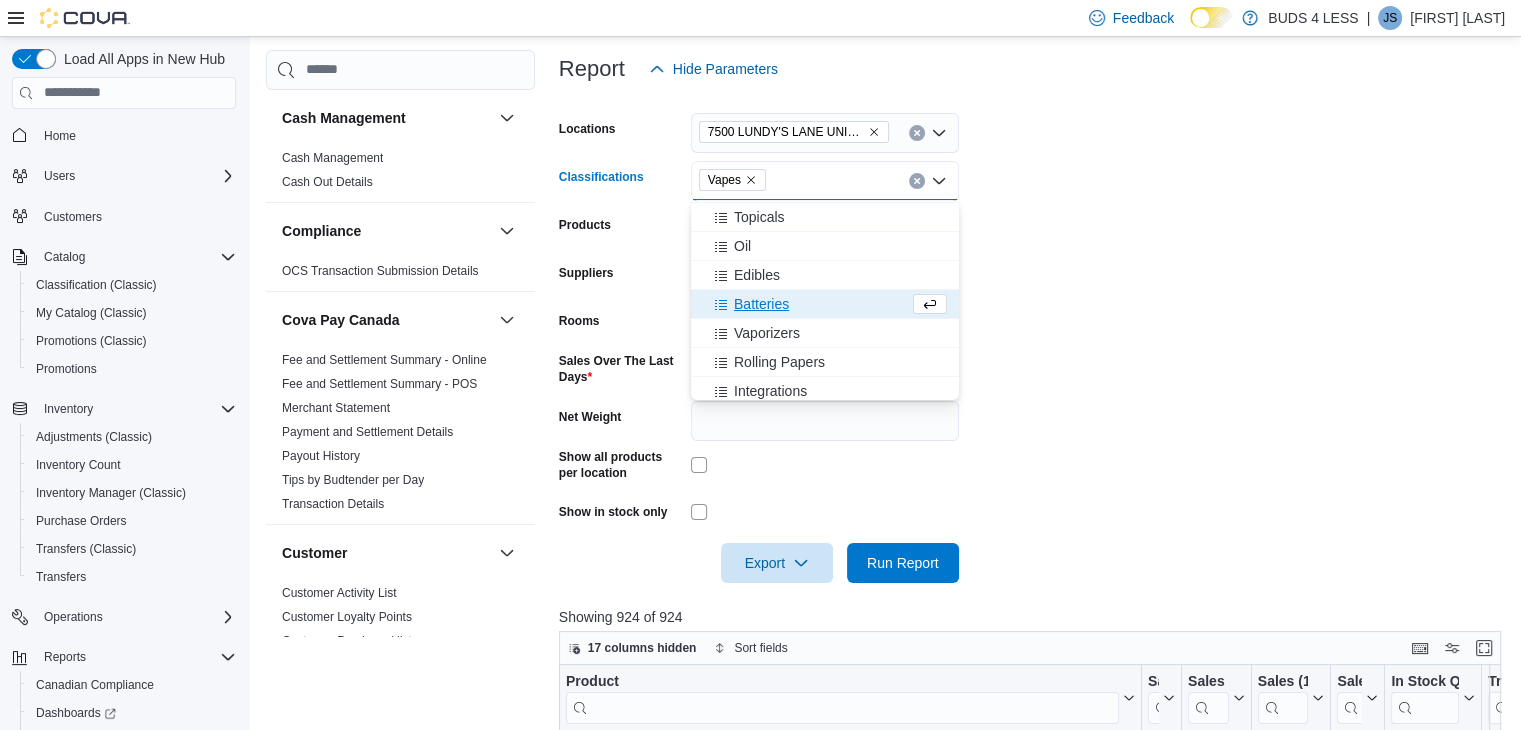 click on "Locations 7500 LUNDY'S LANE UNIT C14-E Classifications Vapes Combo box. Selected. Vapes. Press Backspace to delete Vapes. Combo box input. All Classifications. Type some text or, to display a list of choices, press Down Arrow. To exit the list of choices, press Escape. Products All Products Suppliers All Suppliers Rooms All Rooms Sales Over The Last Days * Net Weight Show all products per location Show in stock only Export  Run Report" at bounding box center [1035, 336] 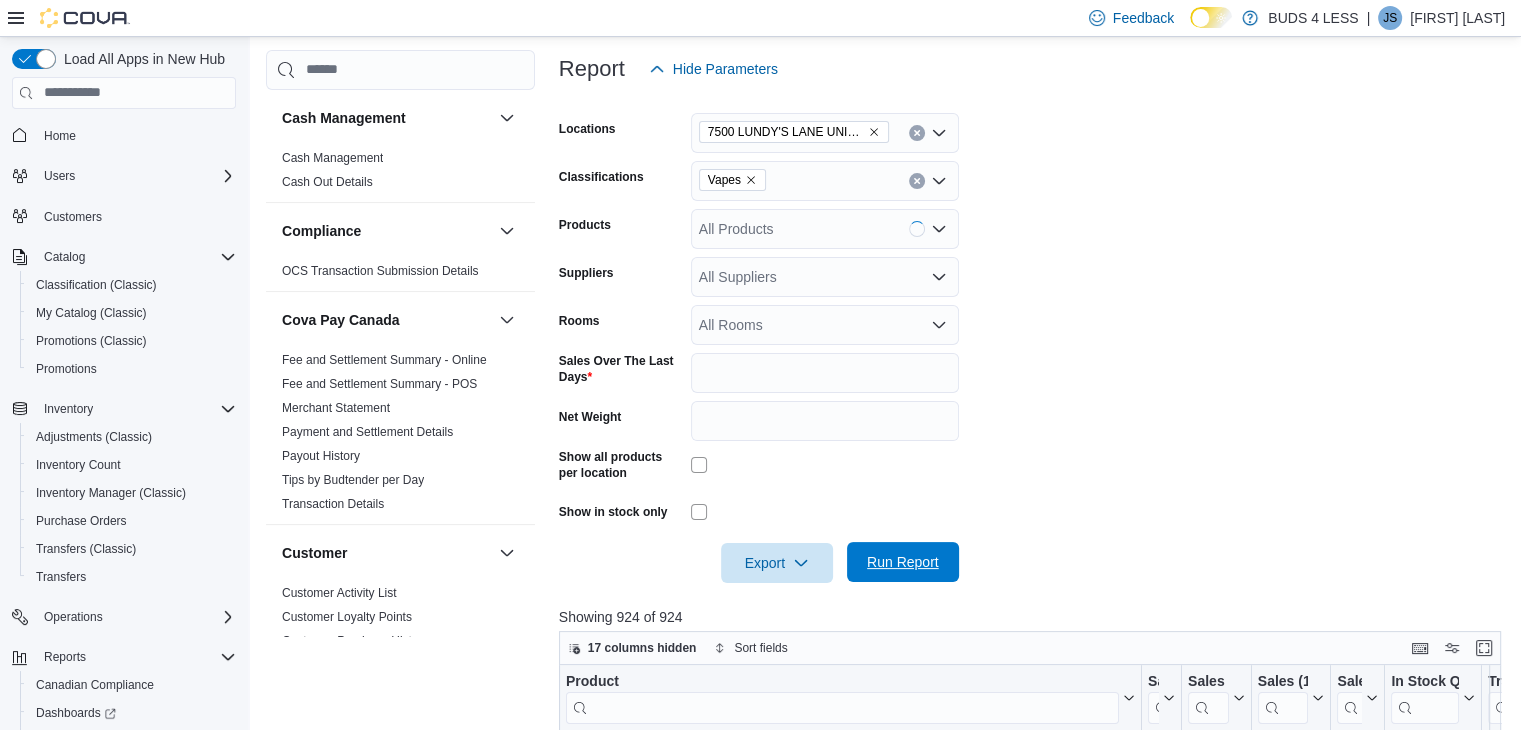 click on "Run Report" at bounding box center (903, 562) 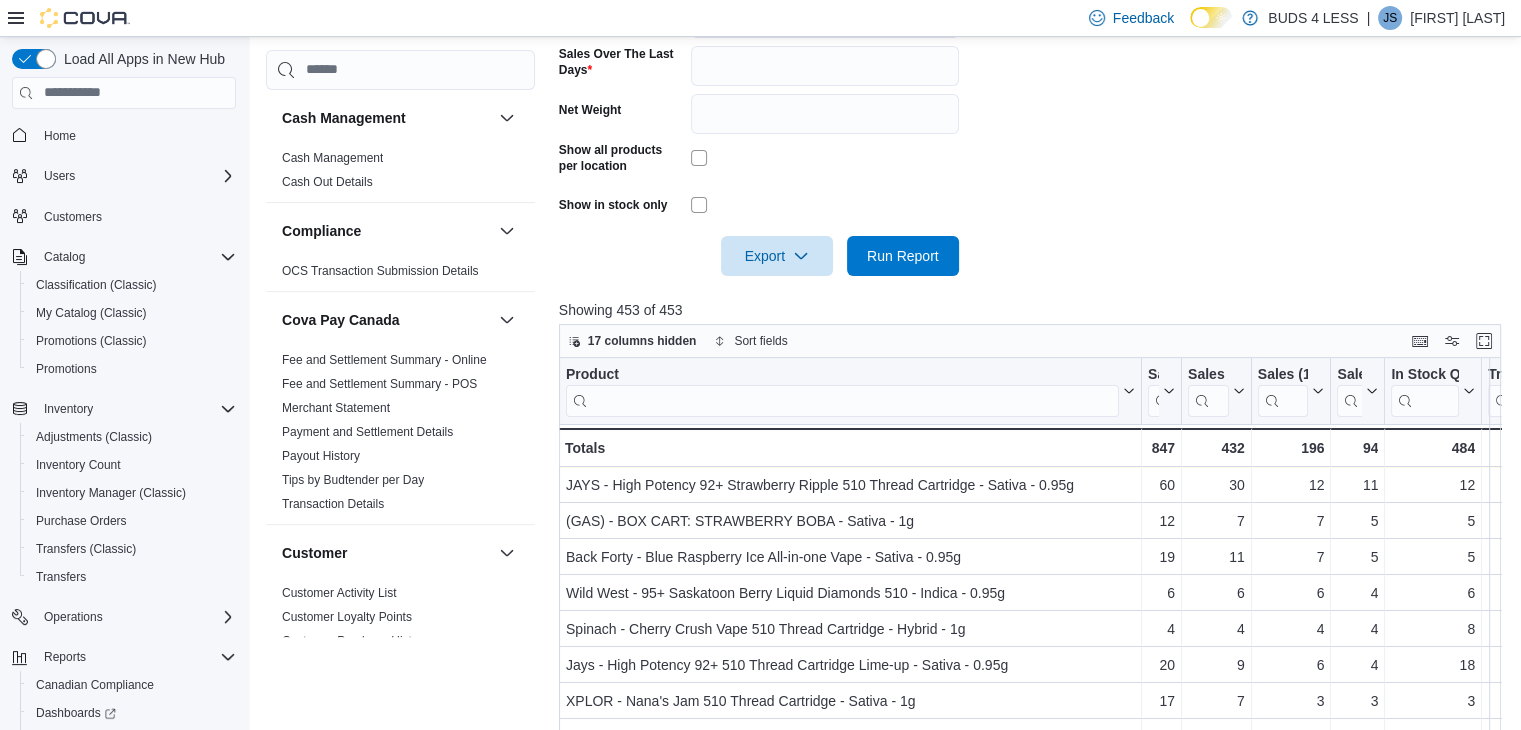 scroll, scrollTop: 676, scrollLeft: 0, axis: vertical 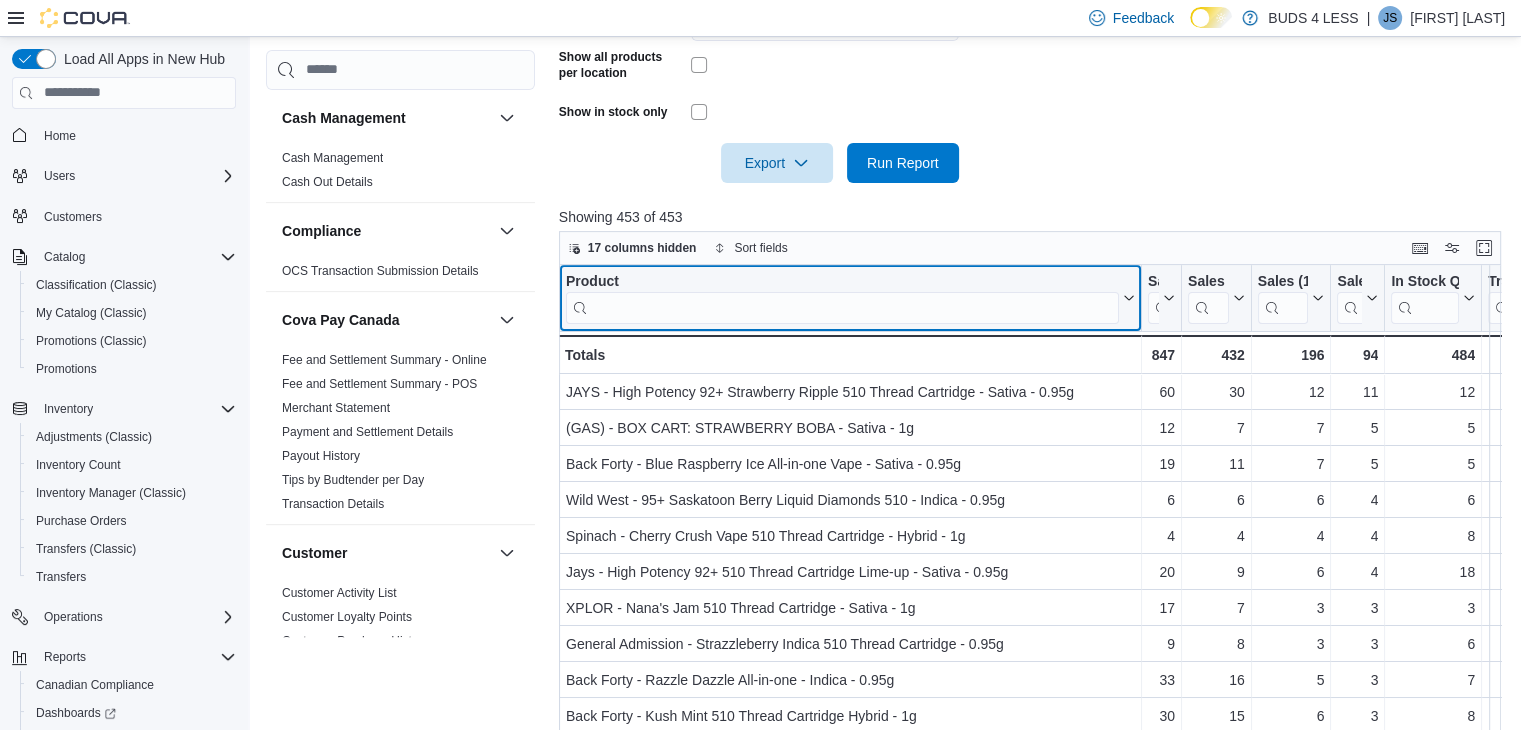 click at bounding box center (842, 307) 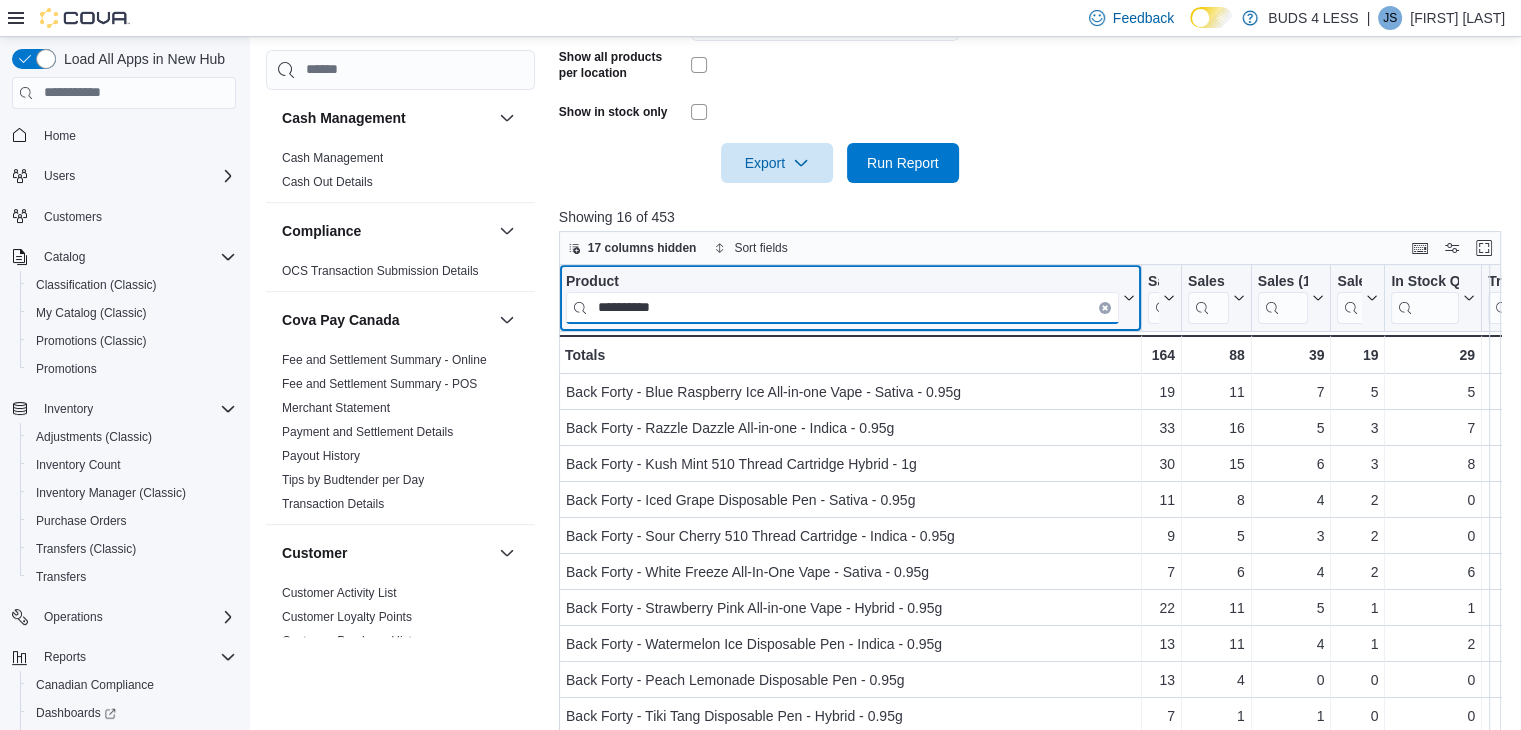 type on "**********" 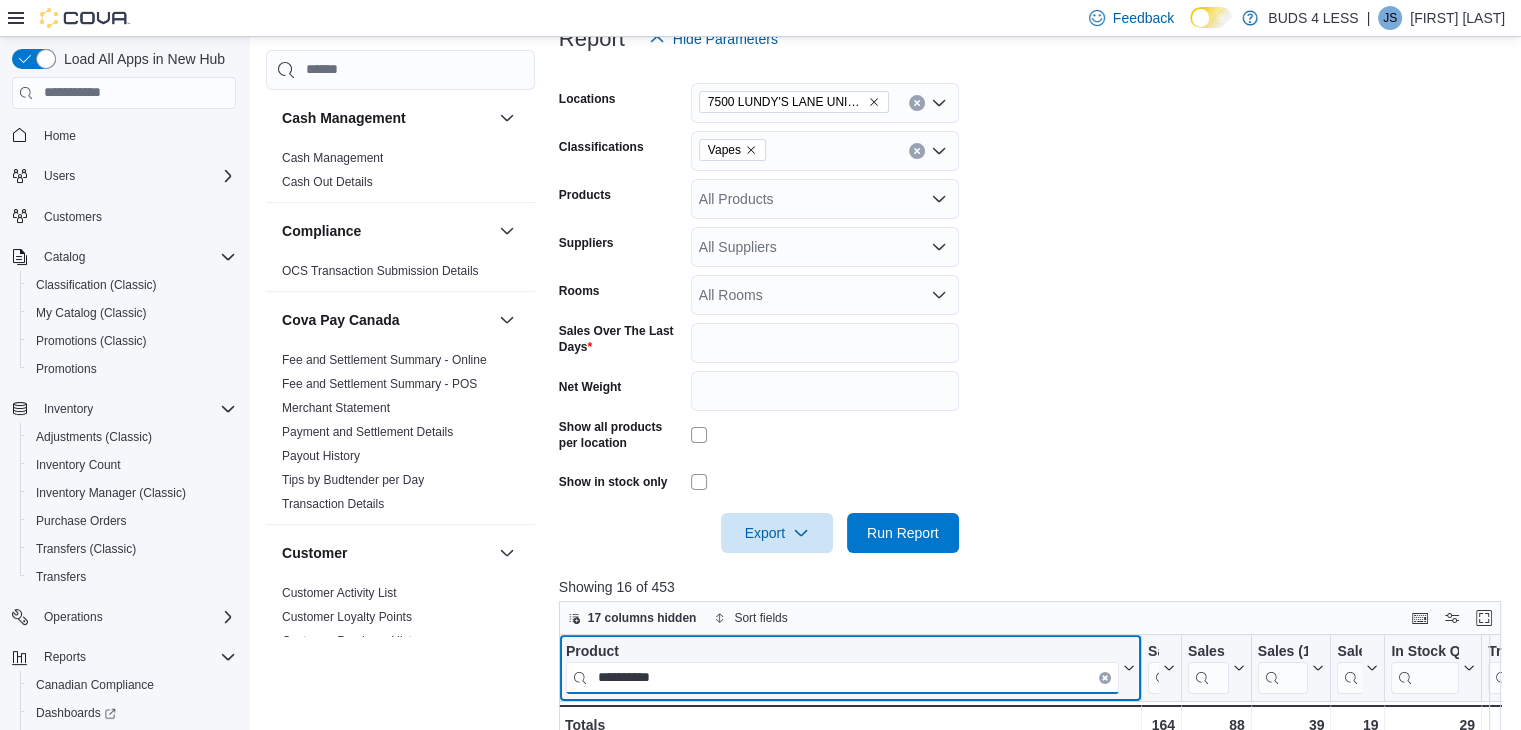 scroll, scrollTop: 276, scrollLeft: 0, axis: vertical 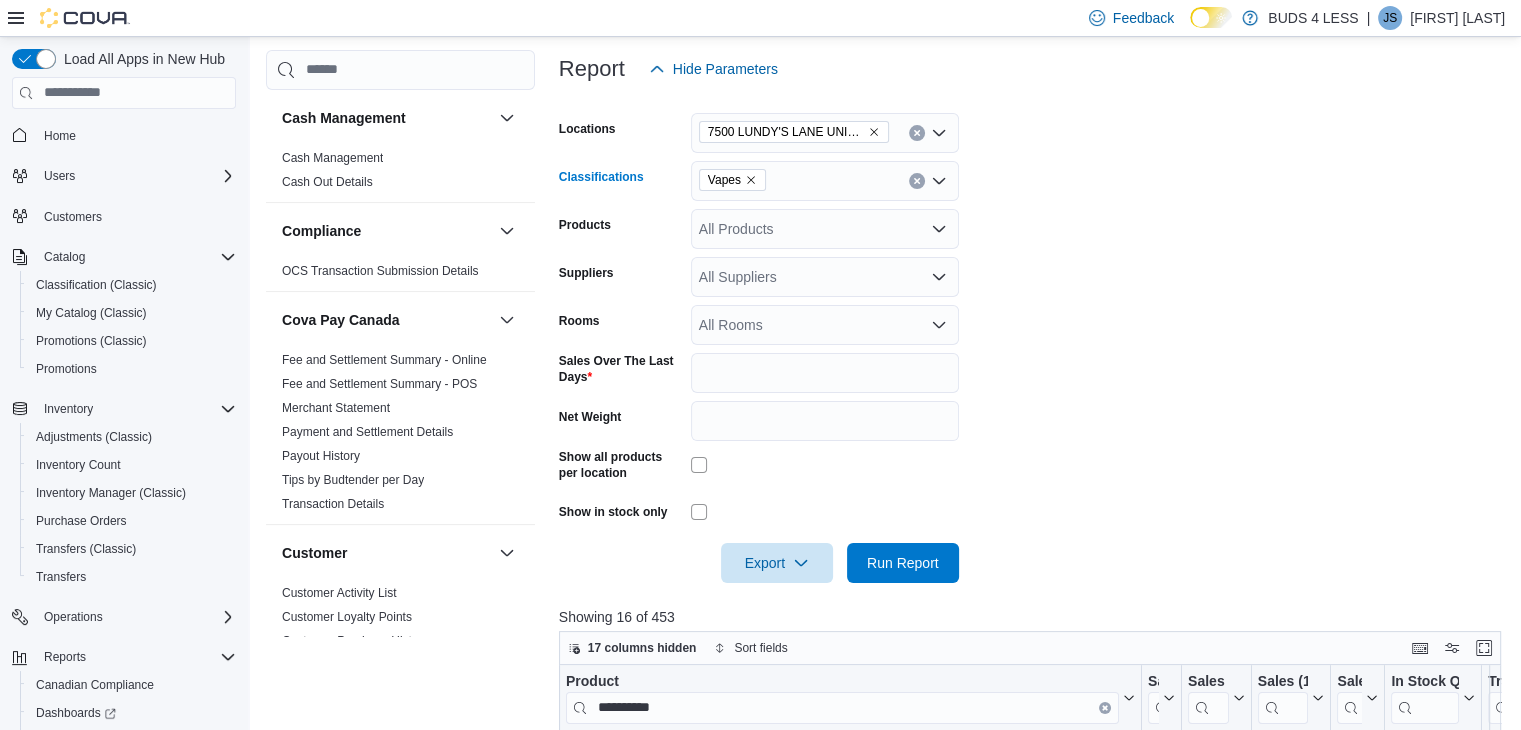 click 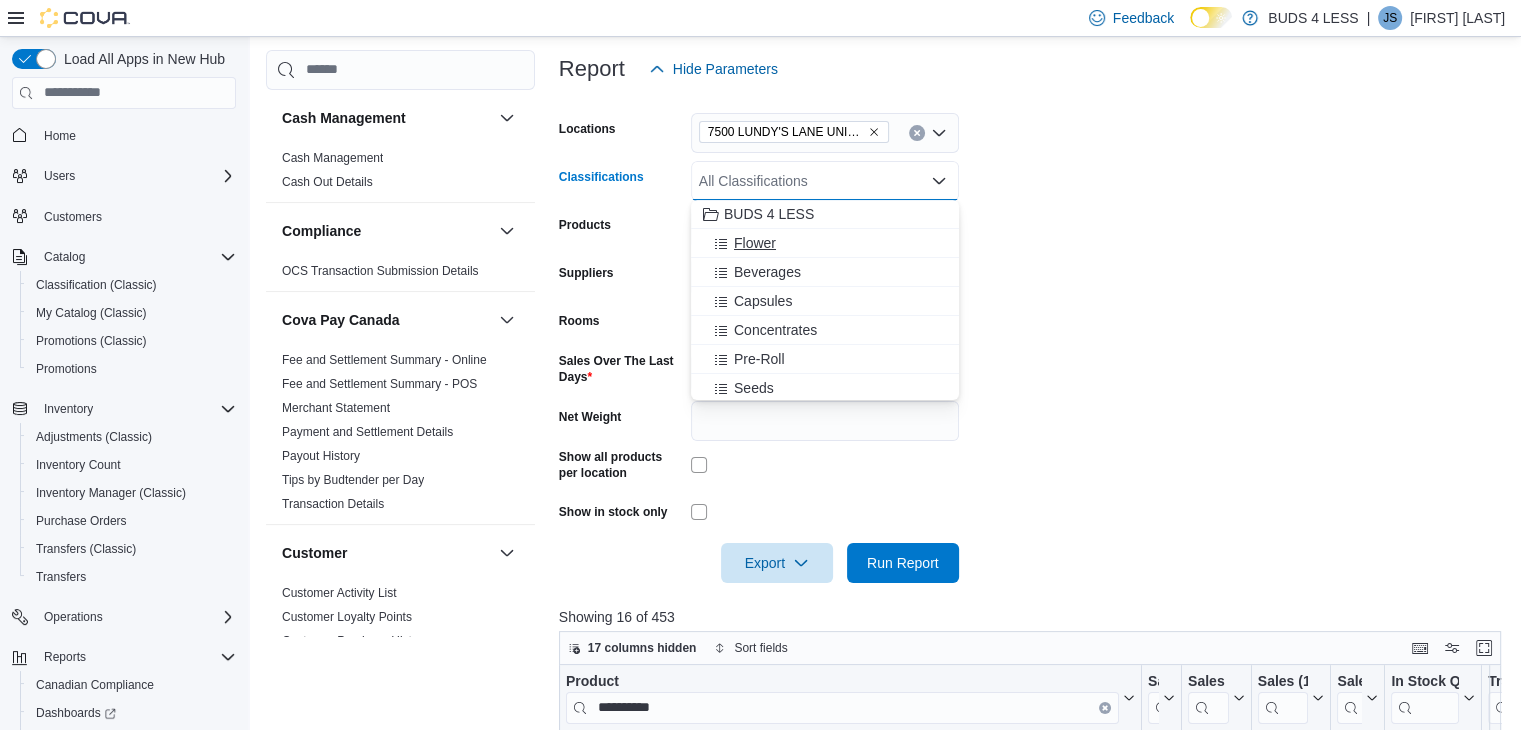 click on "Flower" at bounding box center [755, 243] 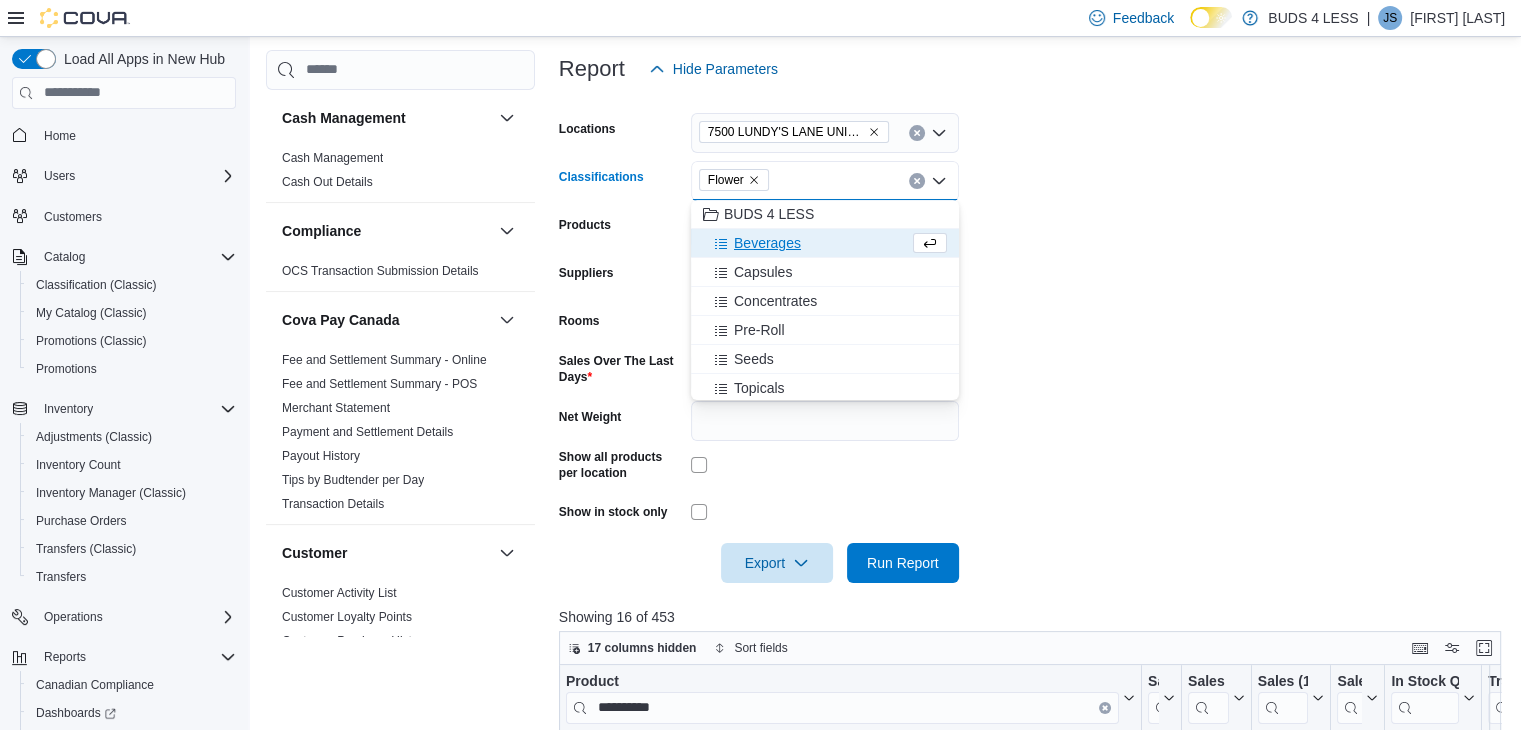click on "Locations 7500 LUNDY'S LANE UNIT C14-E Classifications Flower Combo box. Selected. Flower. Press Backspace to delete Flower. Combo box input. All Classifications. Type some text or, to display a list of choices, press Down Arrow. To exit the list of choices, press Escape. Products All Products Suppliers All Suppliers Rooms All Rooms Sales Over The Last Days * Net Weight Show all products per location Show in stock only Export  Run Report" at bounding box center [1035, 336] 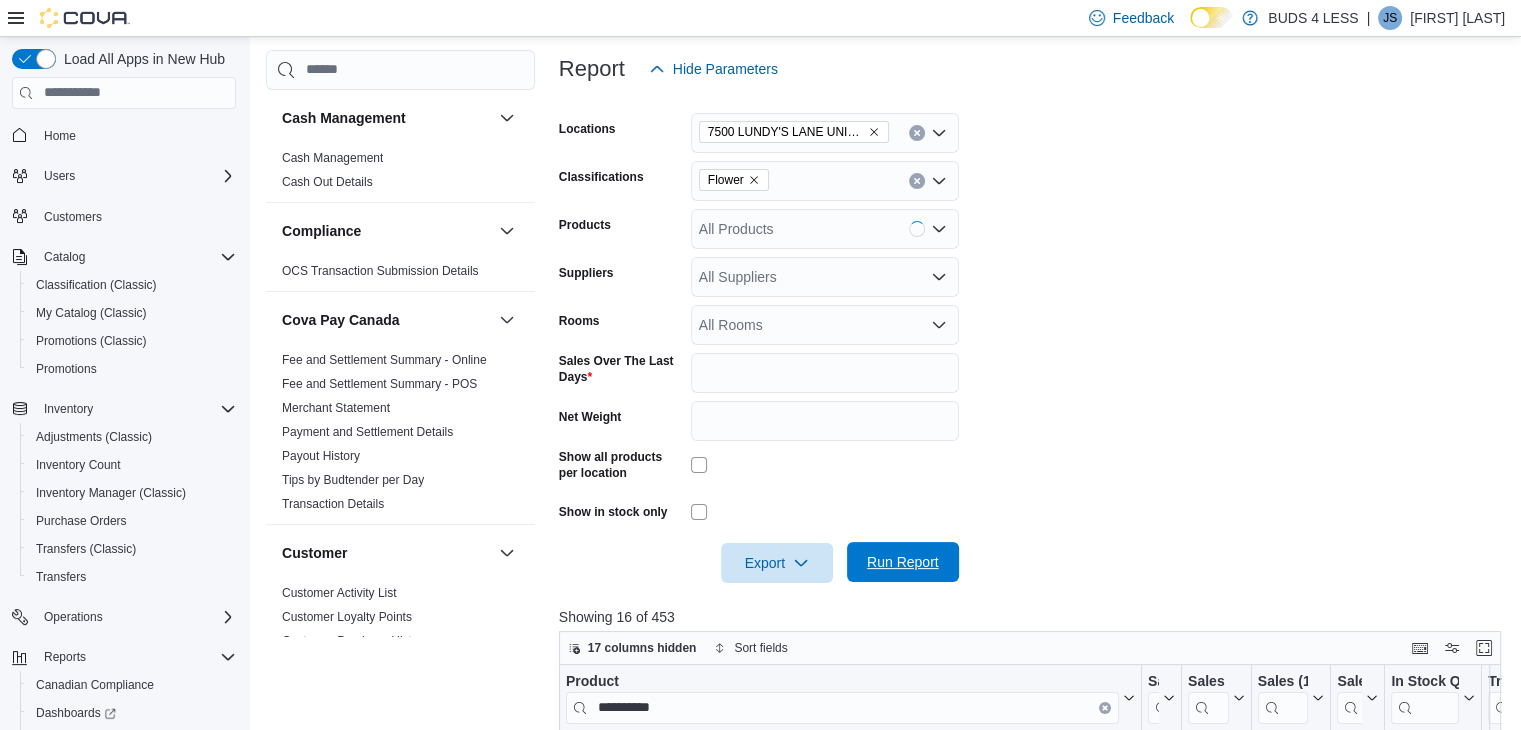click on "Run Report" at bounding box center (903, 562) 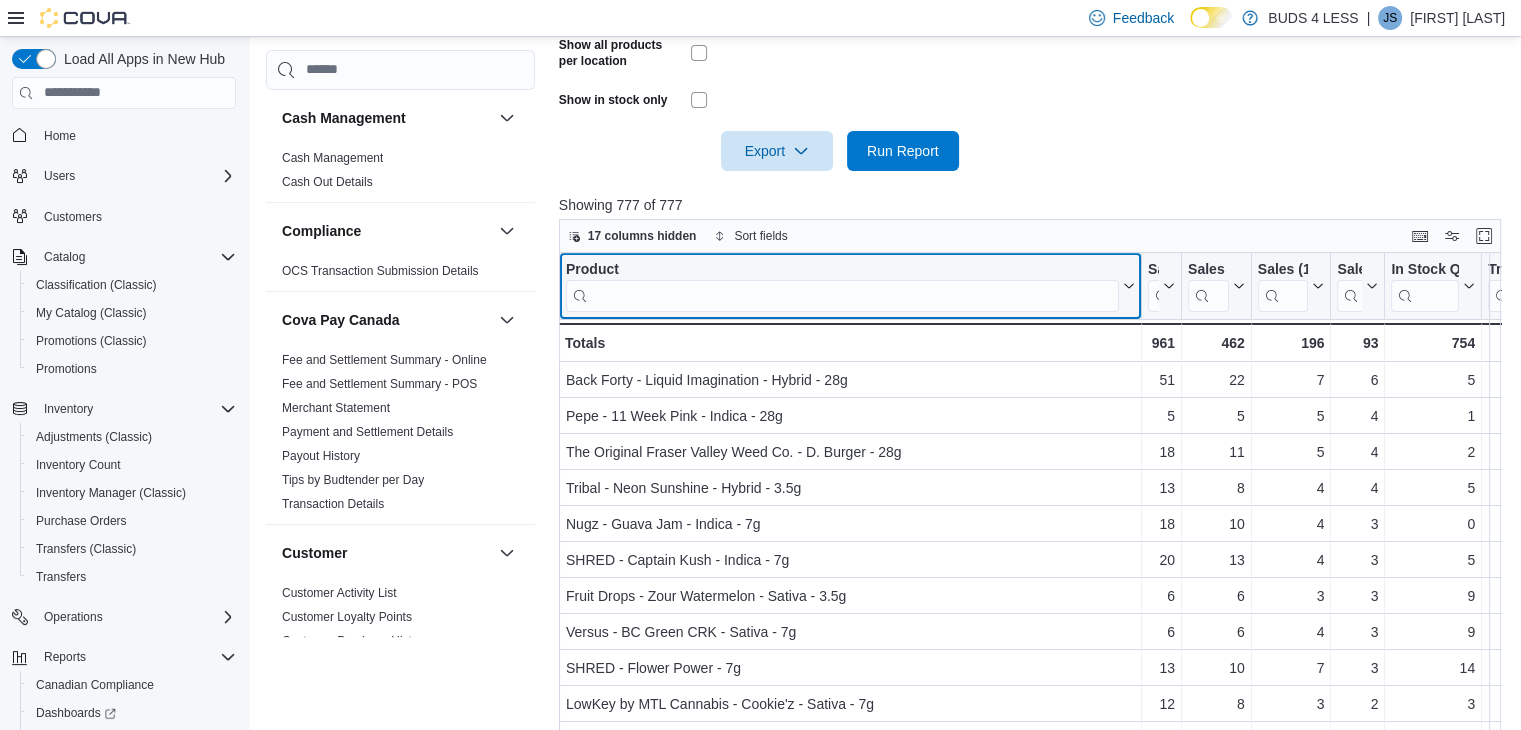 click on "Showing 777 of 777 17 columns hidden Sort fields Product Click to view column header actions Sales (60 Days) Click to view column header actions Sales (30 Days) Click to view column header actions Sales (14 Days) Click to view column header actions Sales (7 Days) Click to view column header actions In Stock Qty Click to view column header actions Transfer In Click to view column header actions Transfer Out Click to view column header actions In Stock Cost Click to view column header actions Avg Unit Cost Click to view column header actions Price Click to view column header actions Margin Click to view column header actions Last Received Date Click to view column header actions Days Since Last Sold Click to view column header actions Back Forty - Liquid Imagination - Hybrid - 28g -  Product, column 1, row 1 51 -  Sales (60 Days), column 2, row 1 22 -  Sales (30 Days), column 3, row 1 7 -  Sales (14 Days), column 4, row 1 6 -  Sales (7 Days), column 5, row 1 5 -  In Stock Qty, column 6, row 1 0 -  0 -  -  5 -" at bounding box center [1035, 499] 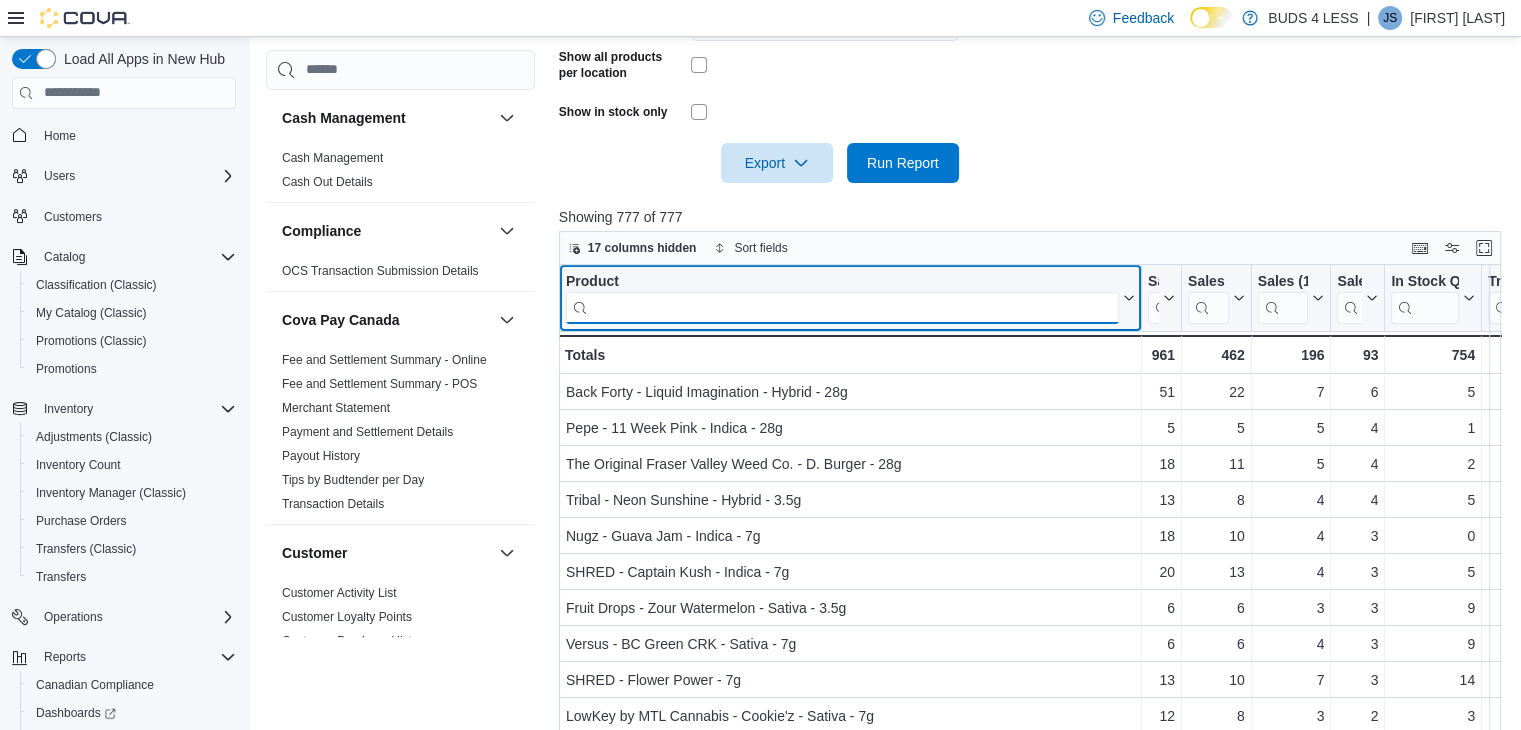 click at bounding box center [842, 307] 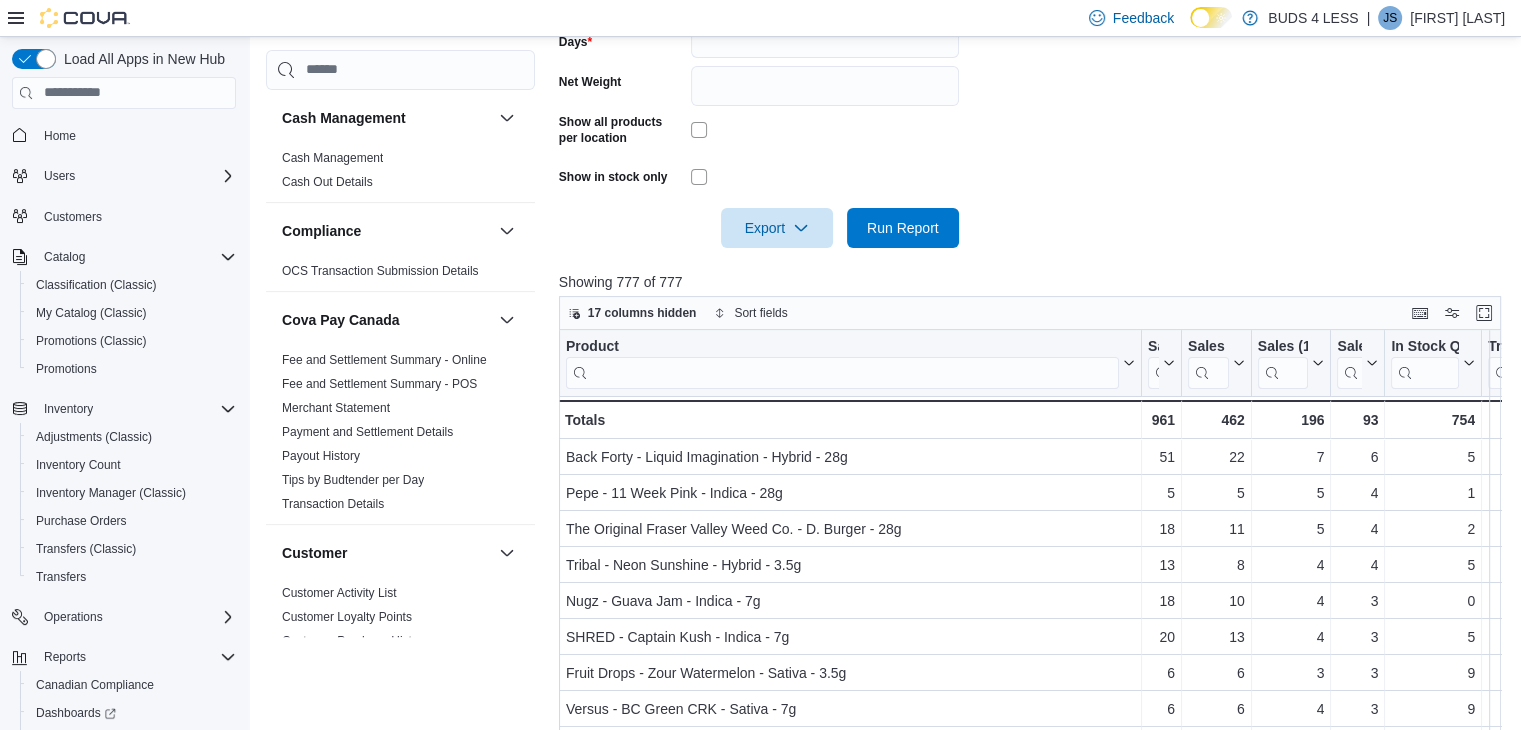 scroll, scrollTop: 576, scrollLeft: 0, axis: vertical 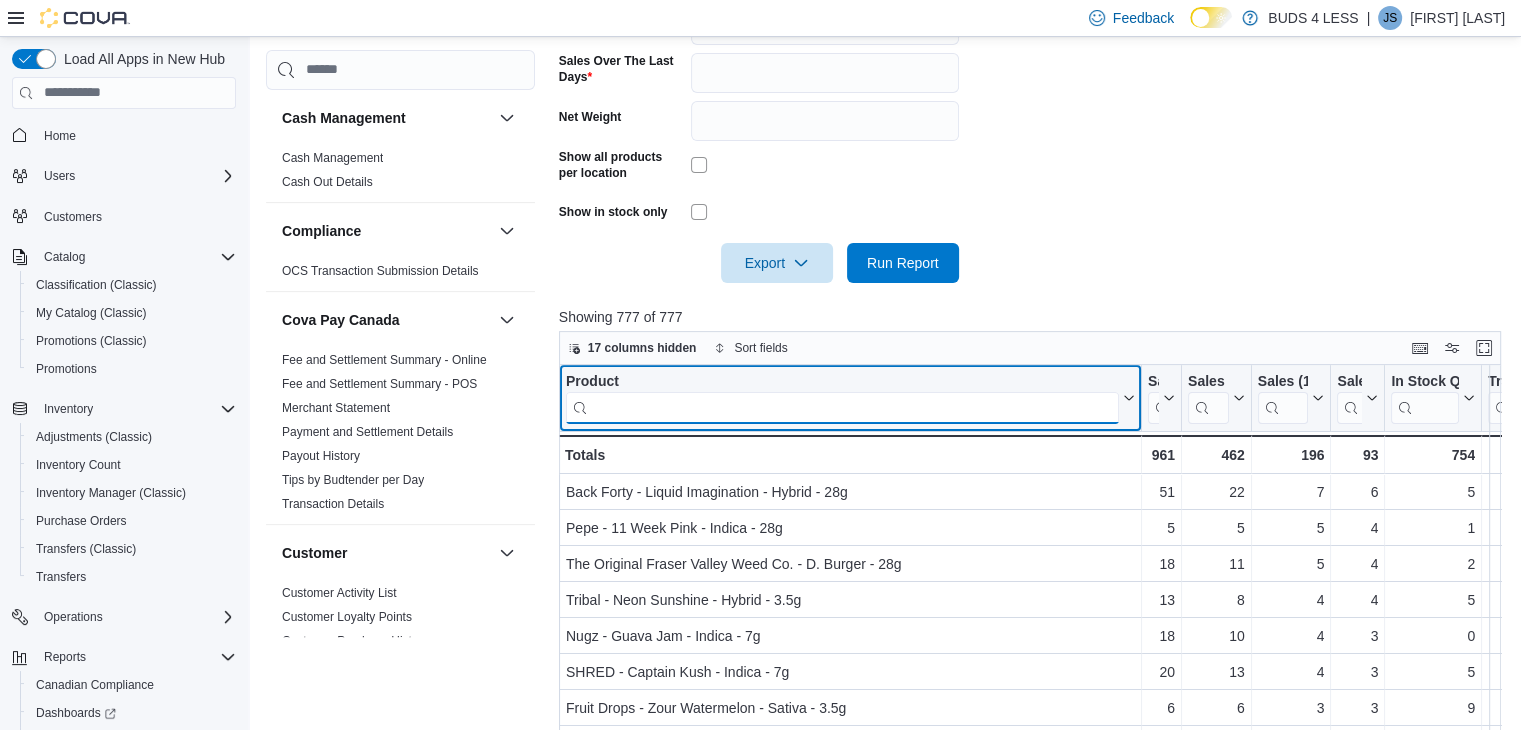 click at bounding box center (842, 407) 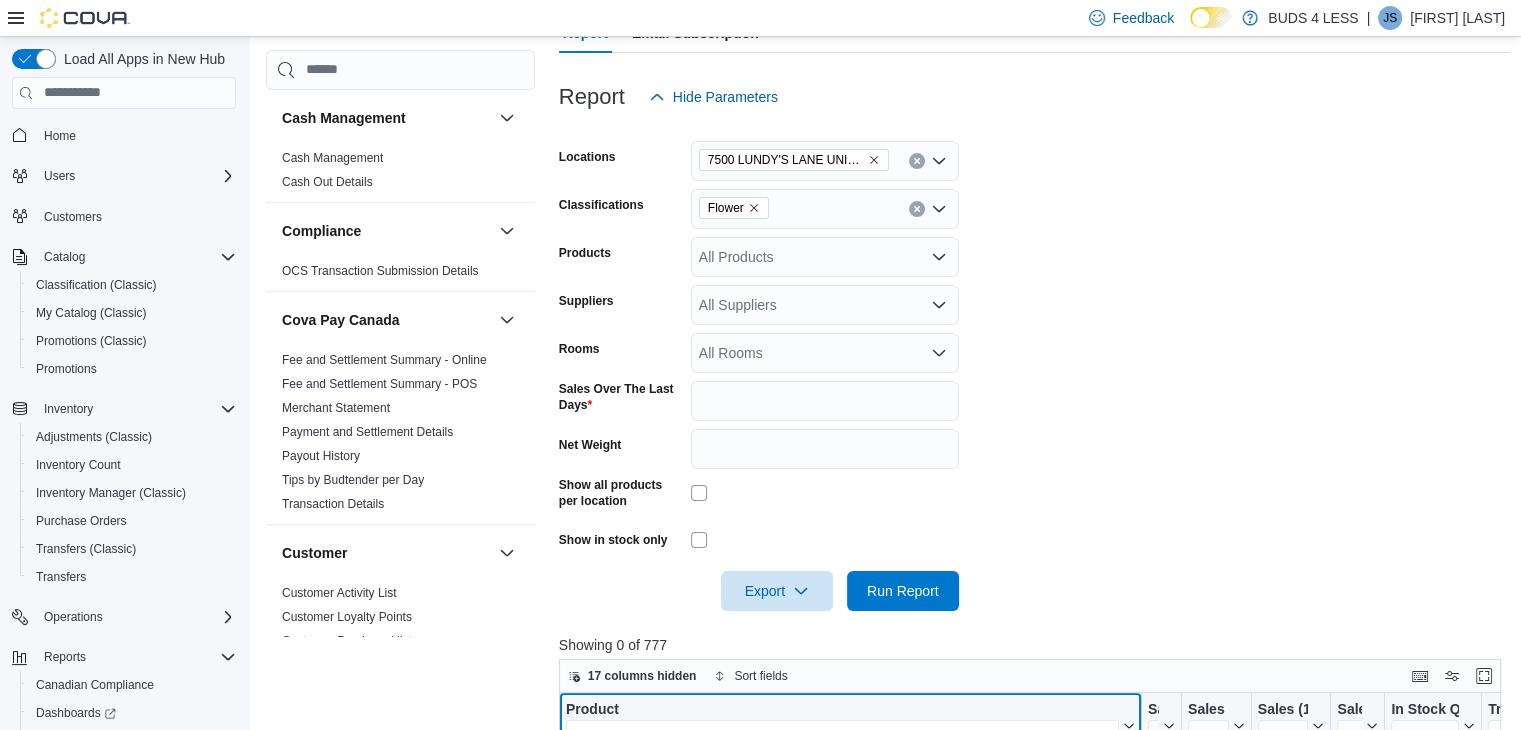 scroll, scrollTop: 176, scrollLeft: 0, axis: vertical 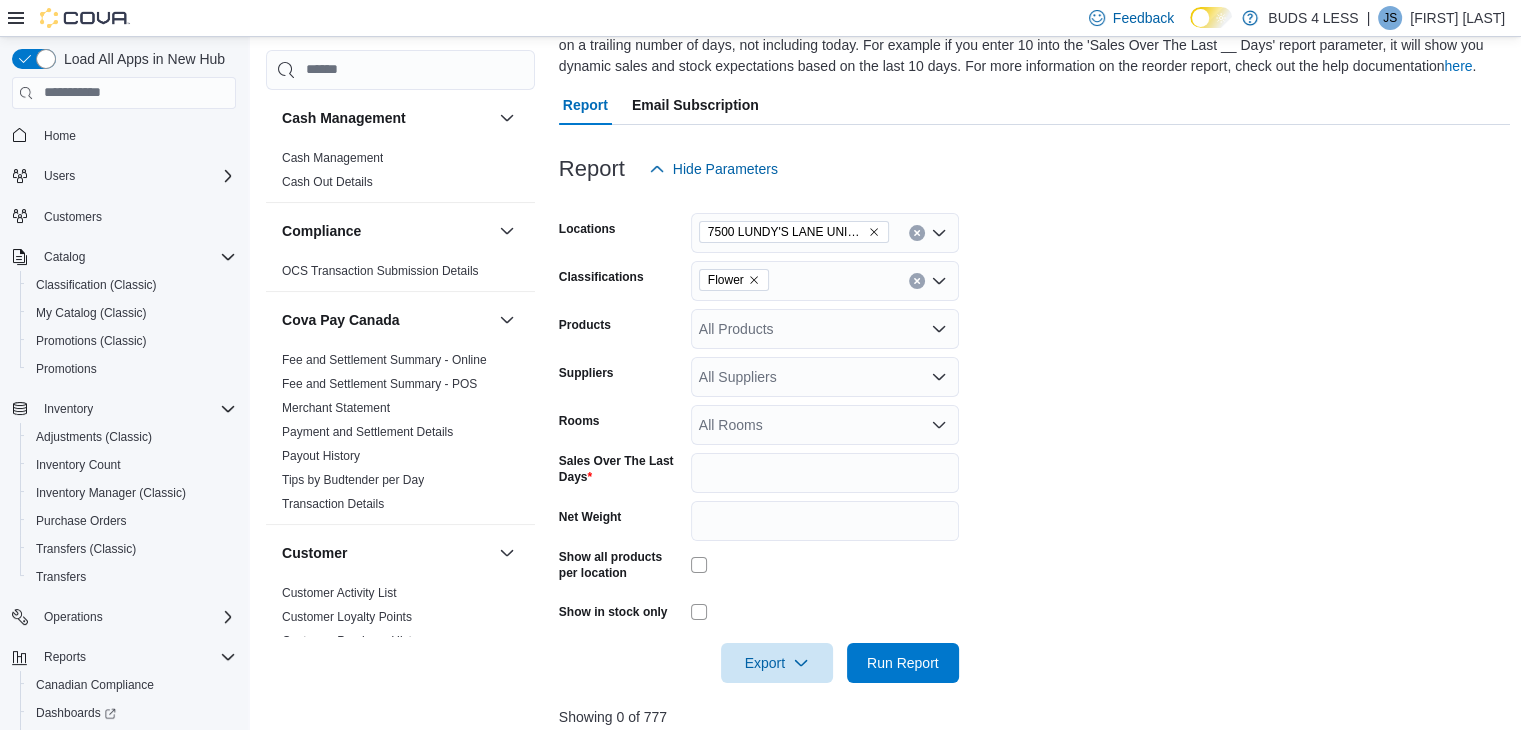 type on "******" 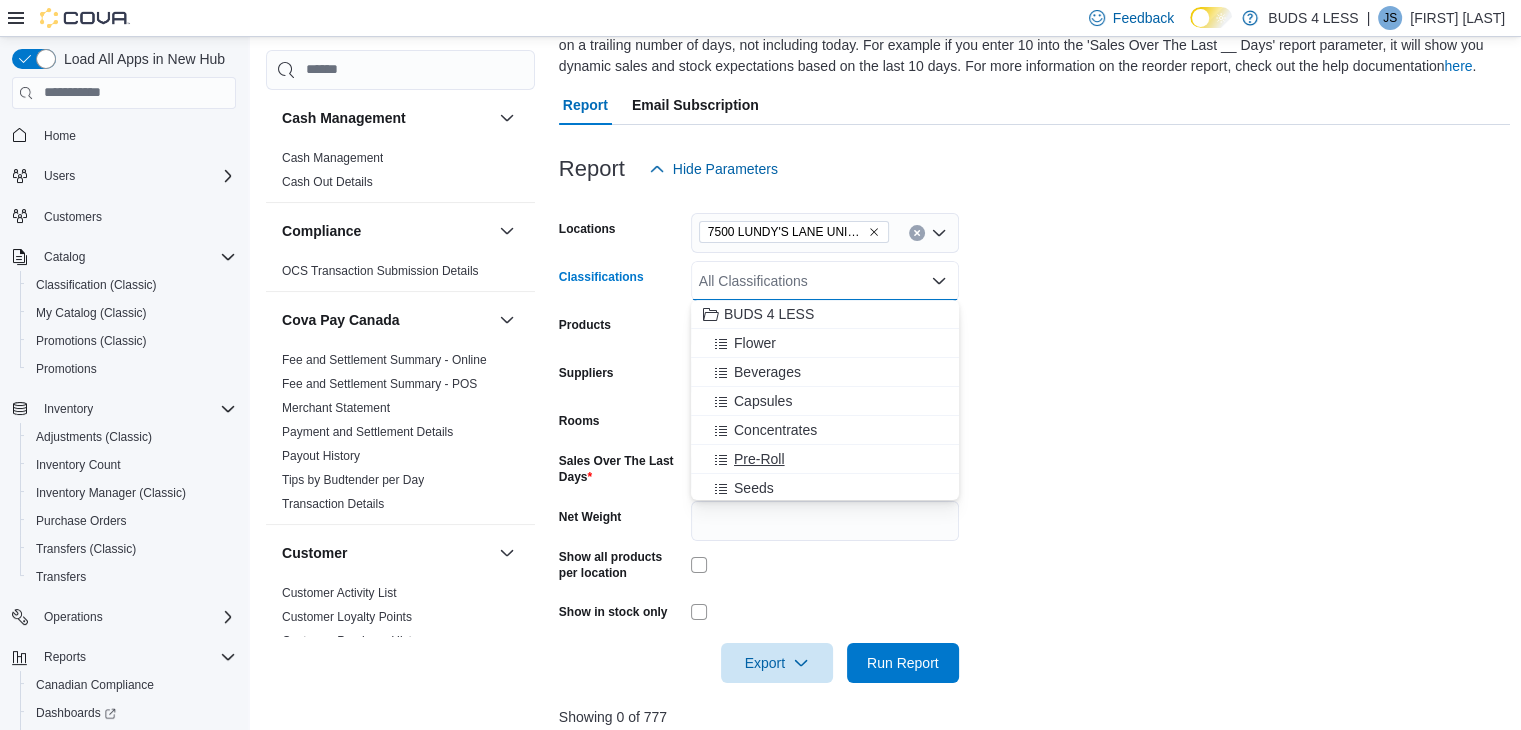 click on "Pre-Roll" at bounding box center [759, 459] 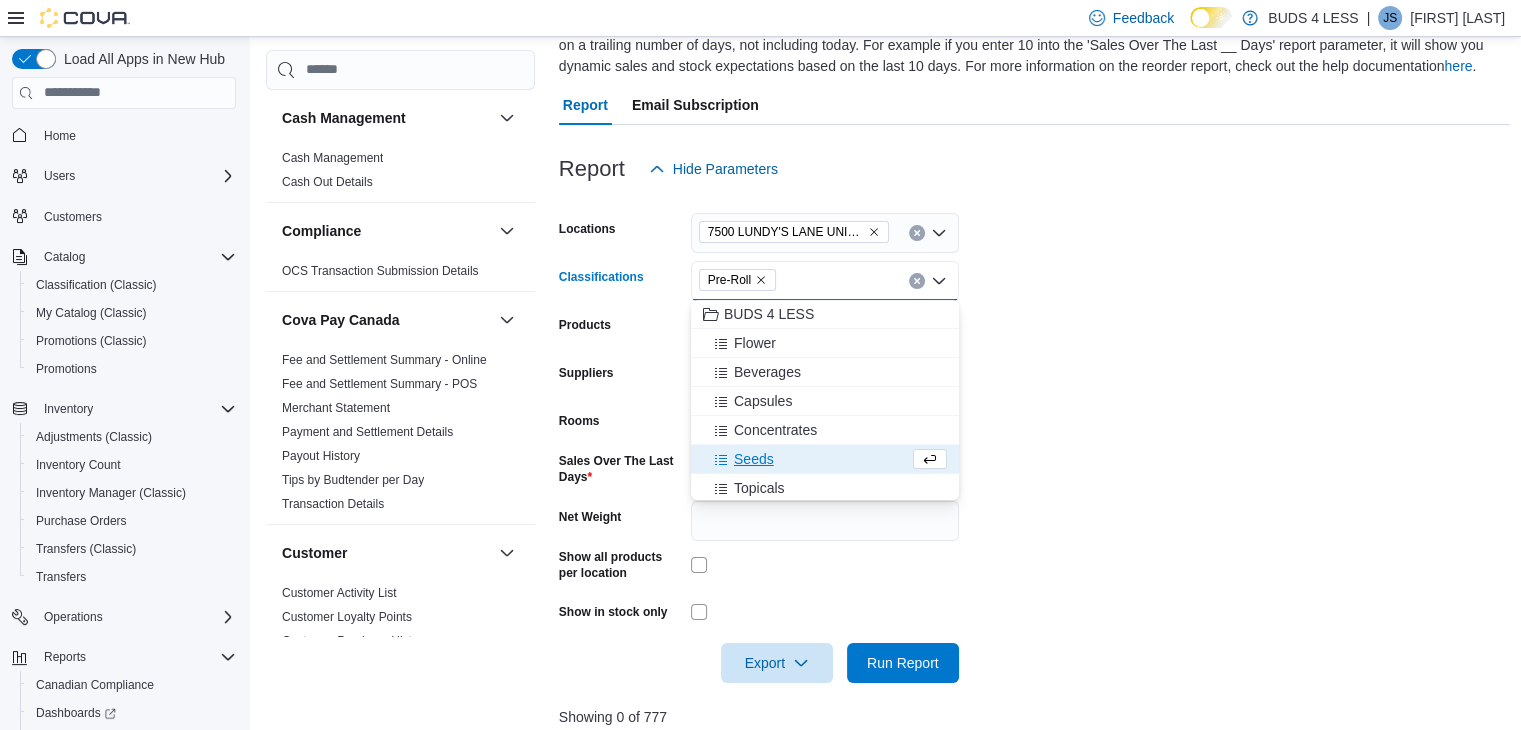 click on "Locations 7500 LUNDY'S LANE UNIT C14-E Classifications Pre-Roll Combo box. Selected. Pre-Roll. Press Backspace to delete Pre-Roll. Combo box input. All Classifications. Type some text or, to display a list of choices, press Down Arrow. To exit the list of choices, press Escape. Products All Products Suppliers All Suppliers Rooms All Rooms Sales Over The Last Days * Net Weight Show all products per location Show in stock only Export  Run Report" at bounding box center [1035, 436] 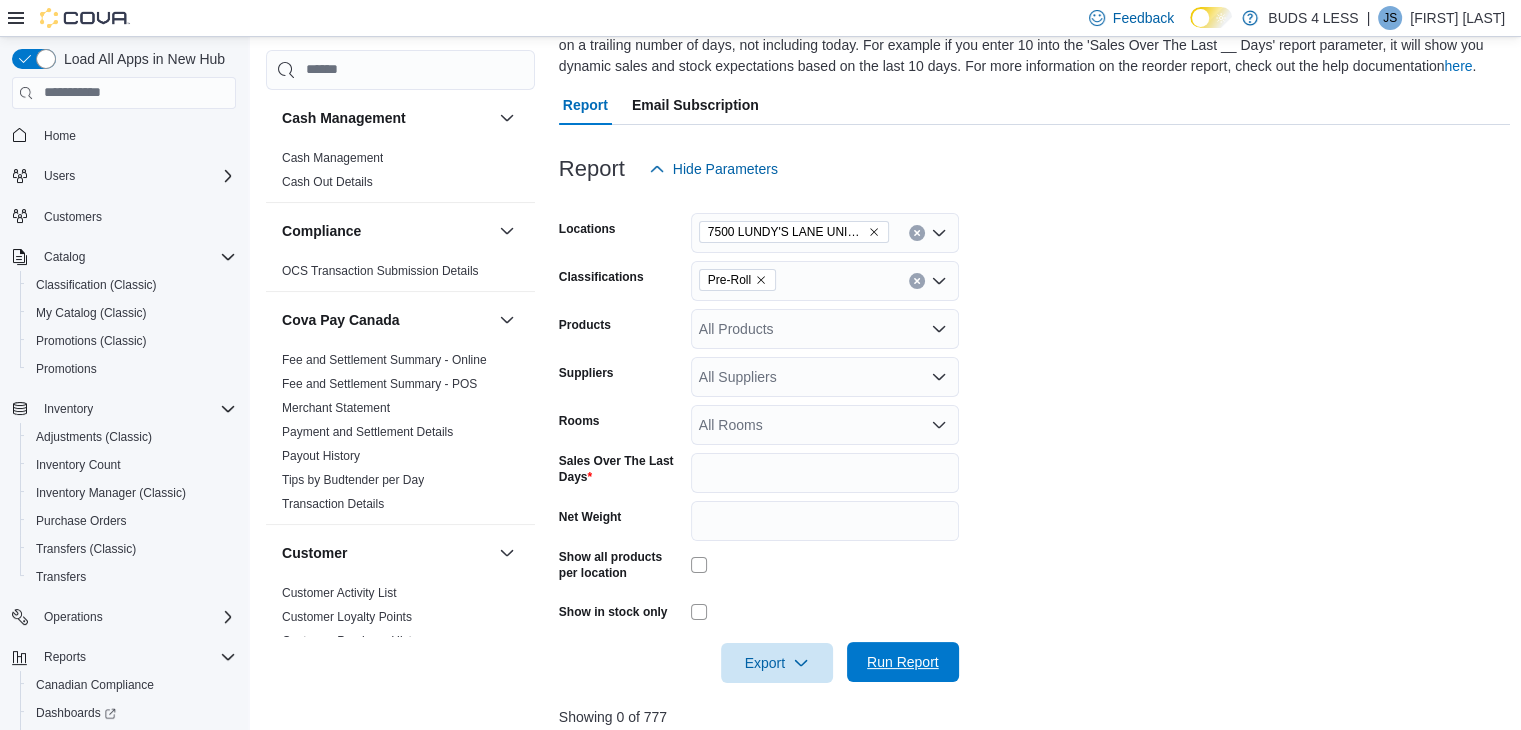 click on "Run Report" at bounding box center [903, 662] 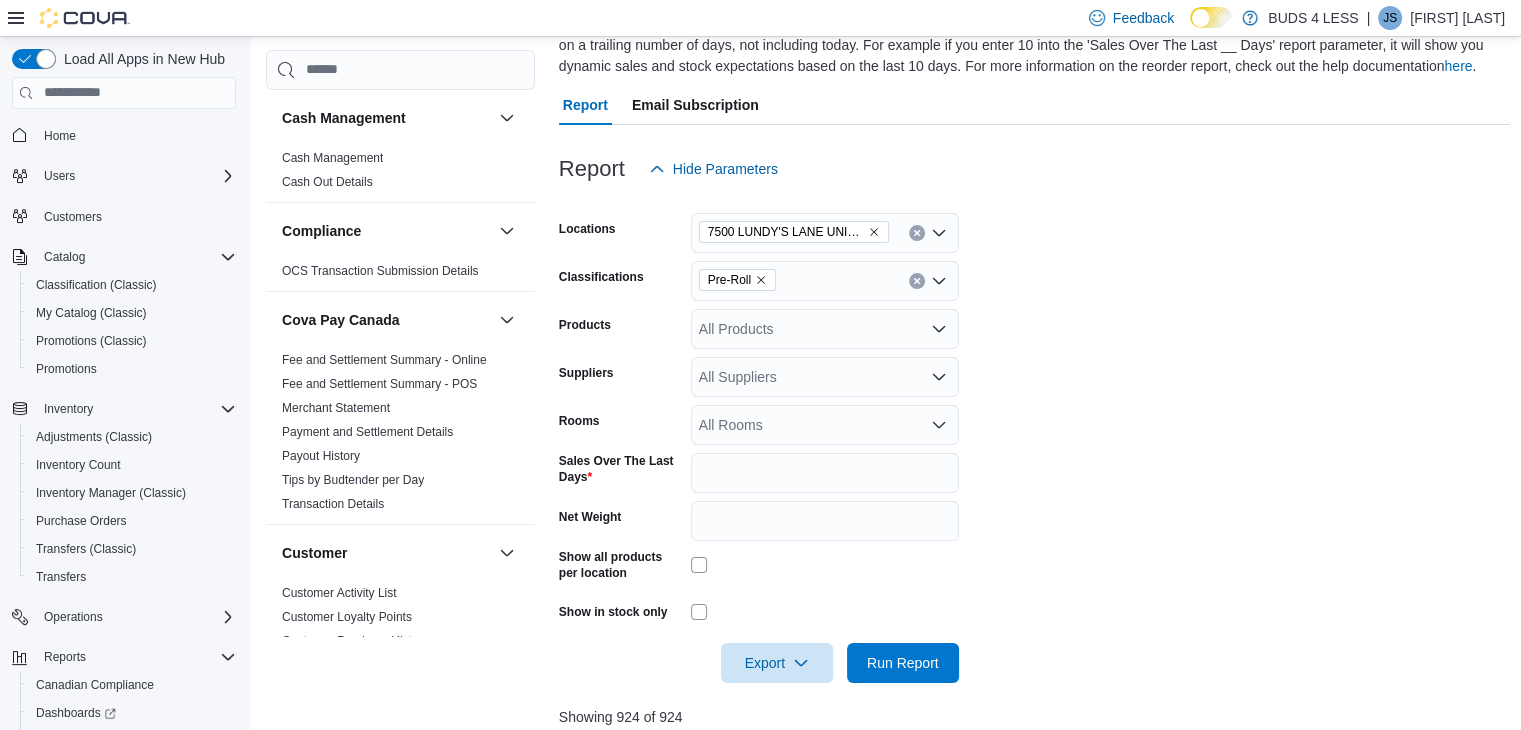 click on "Locations 7500 LUNDY'S LANE UNIT C14-E Classifications Pre-Roll Products All Products Suppliers All Suppliers Rooms All Rooms Sales Over The Last Days * Net Weight Show all products per location Show in stock only Export  Run Report" at bounding box center (1035, 436) 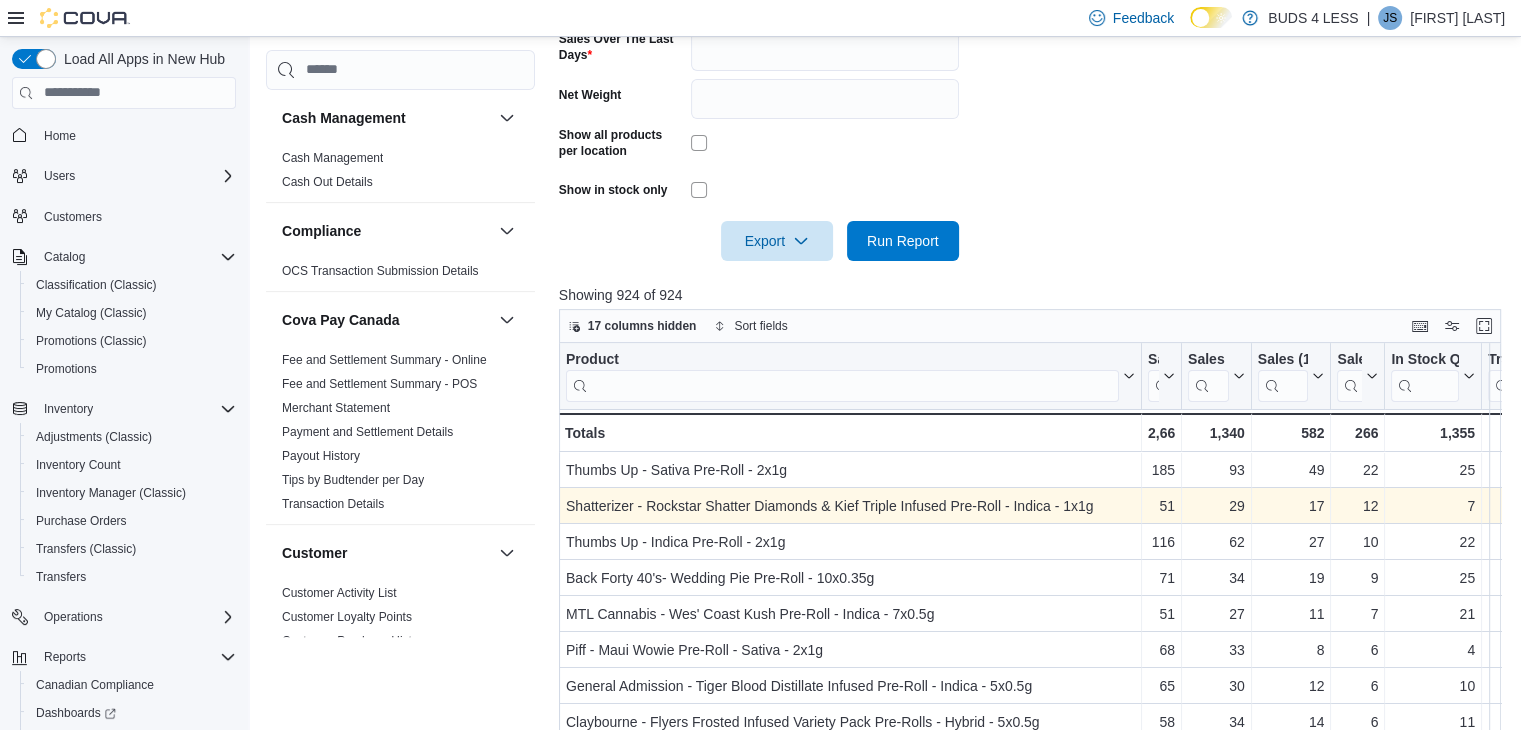 scroll, scrollTop: 676, scrollLeft: 0, axis: vertical 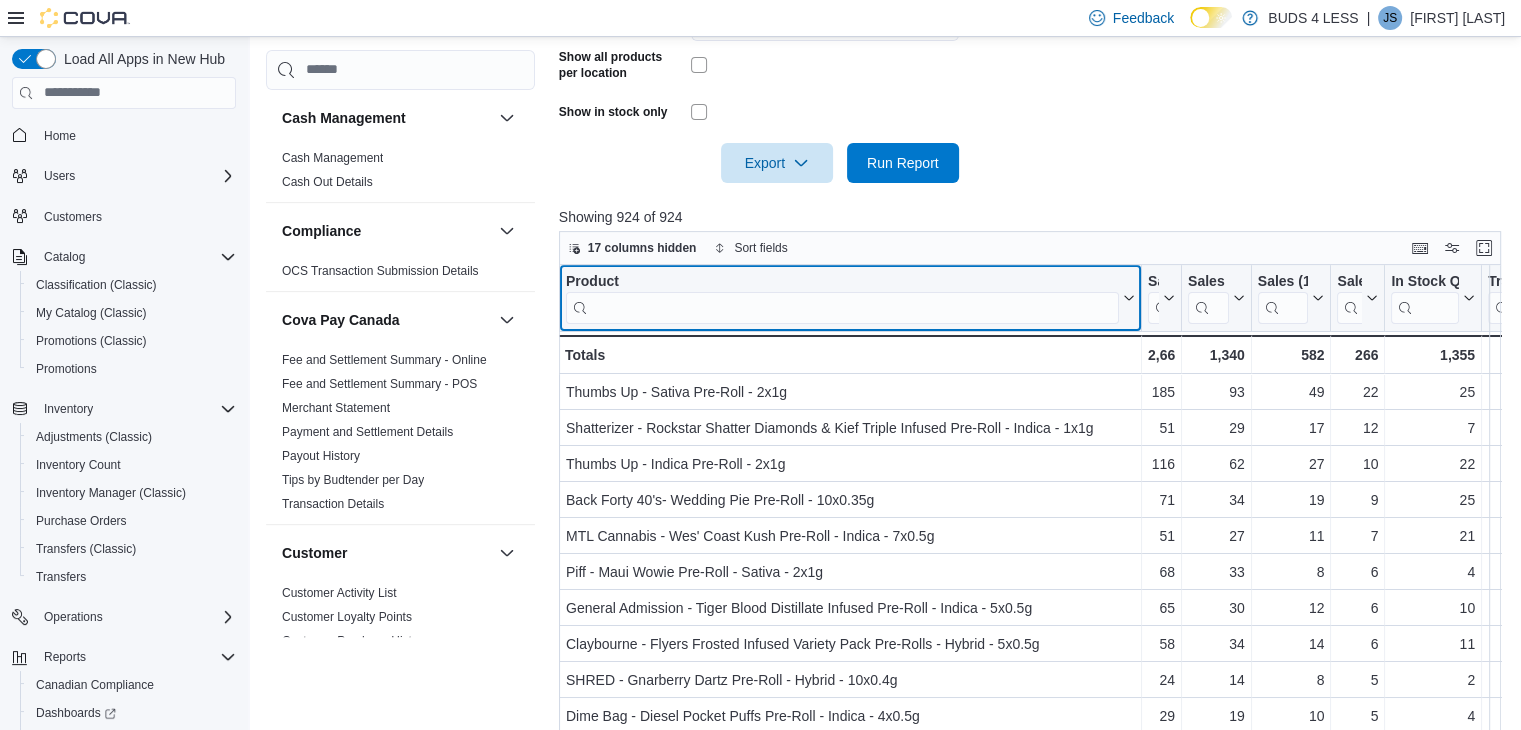 click at bounding box center (842, 307) 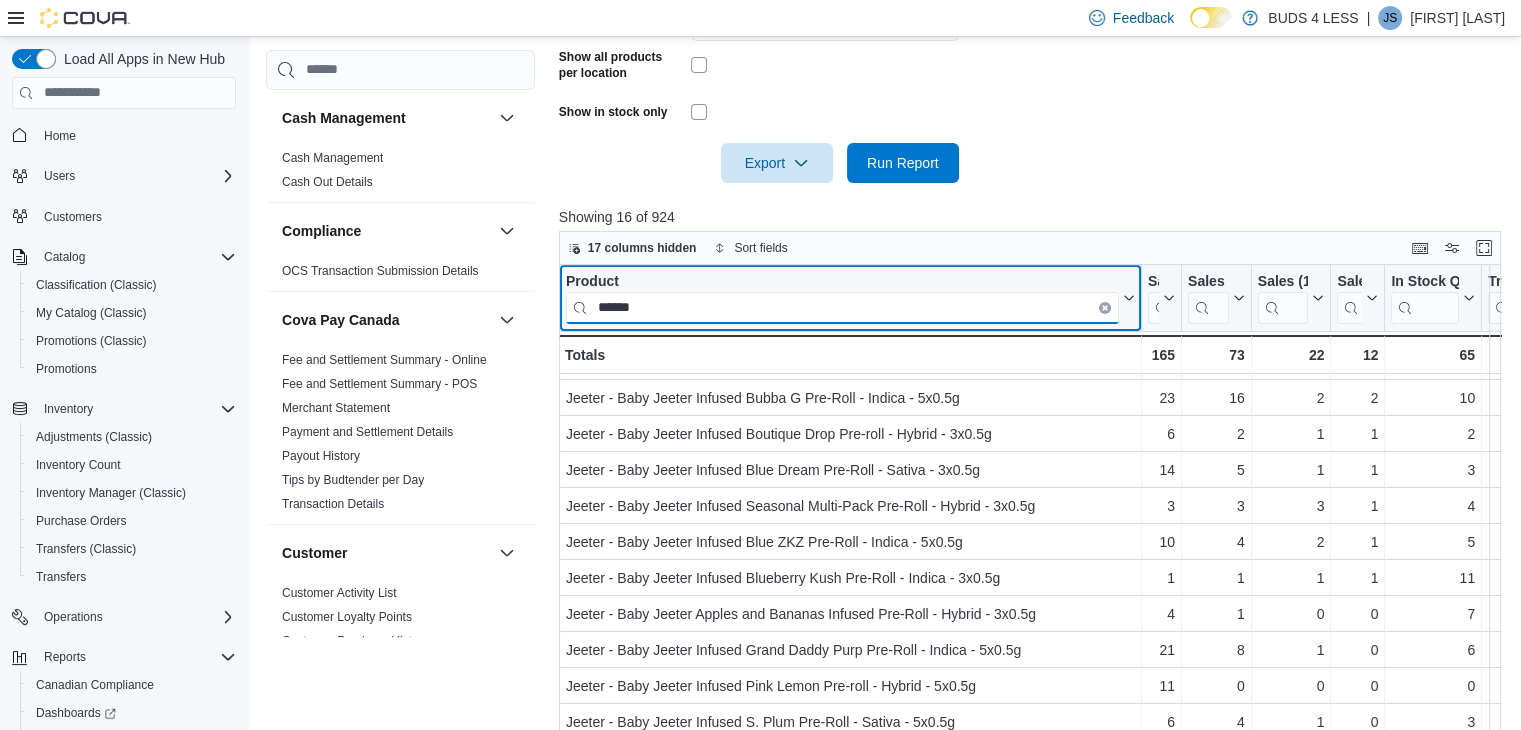 scroll, scrollTop: 100, scrollLeft: 0, axis: vertical 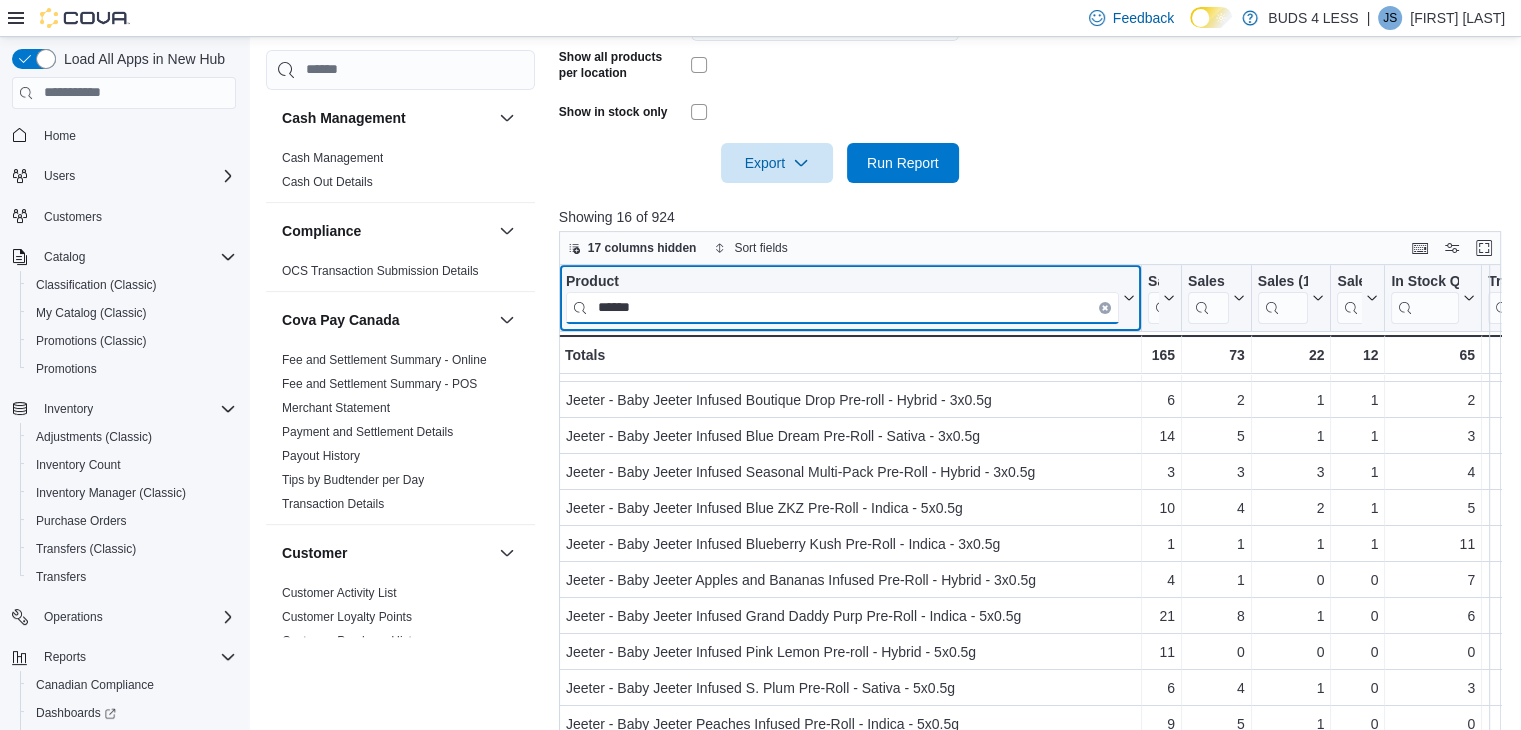 type on "******" 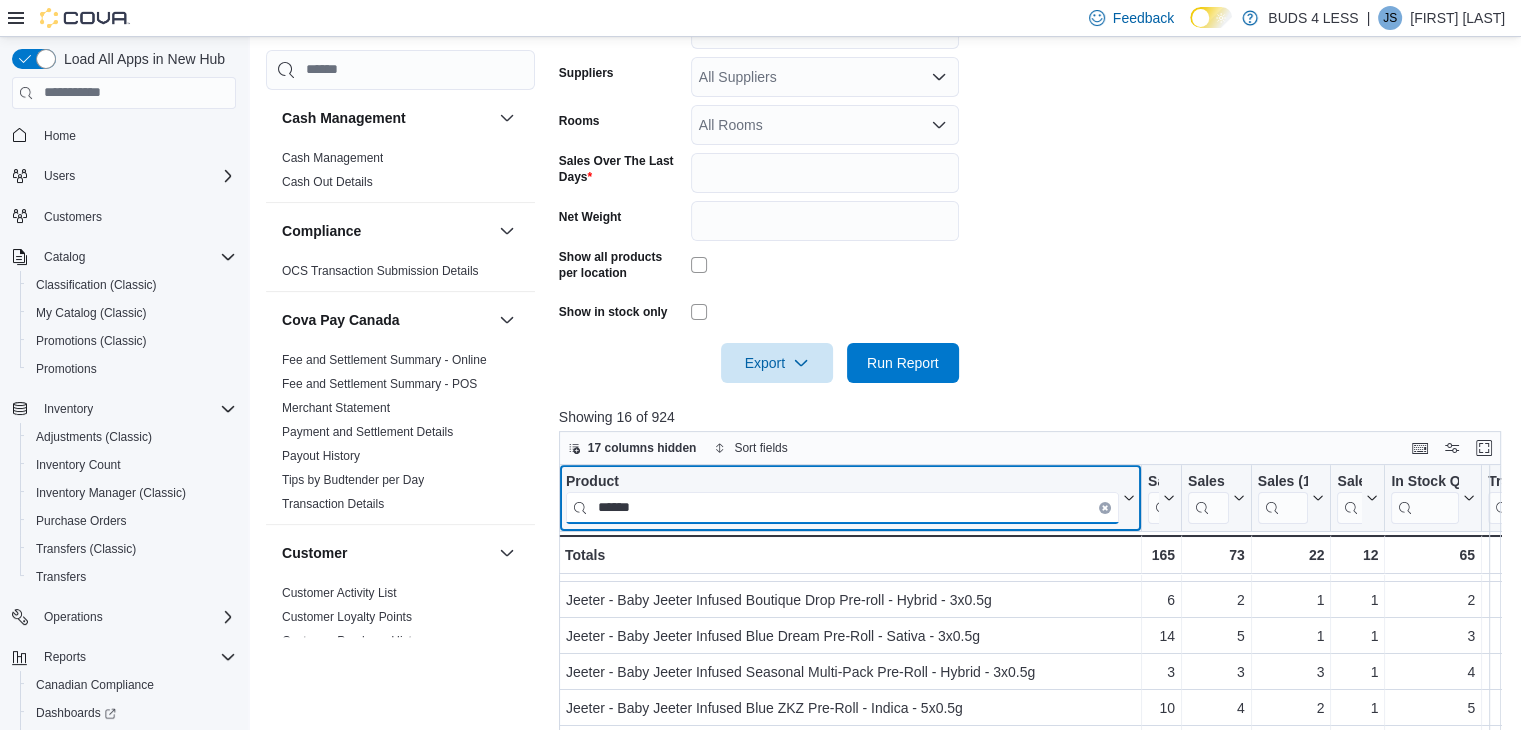 scroll, scrollTop: 176, scrollLeft: 0, axis: vertical 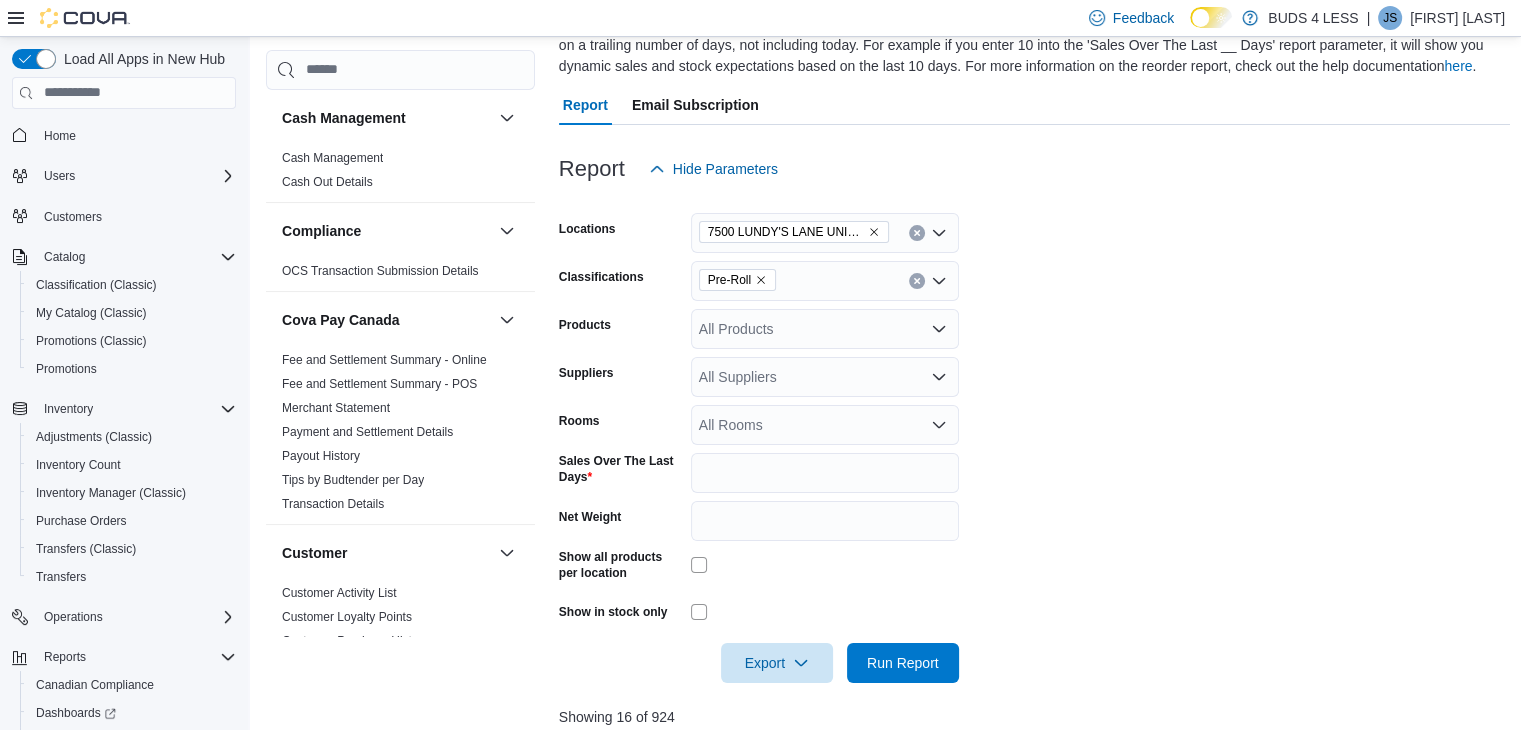 click 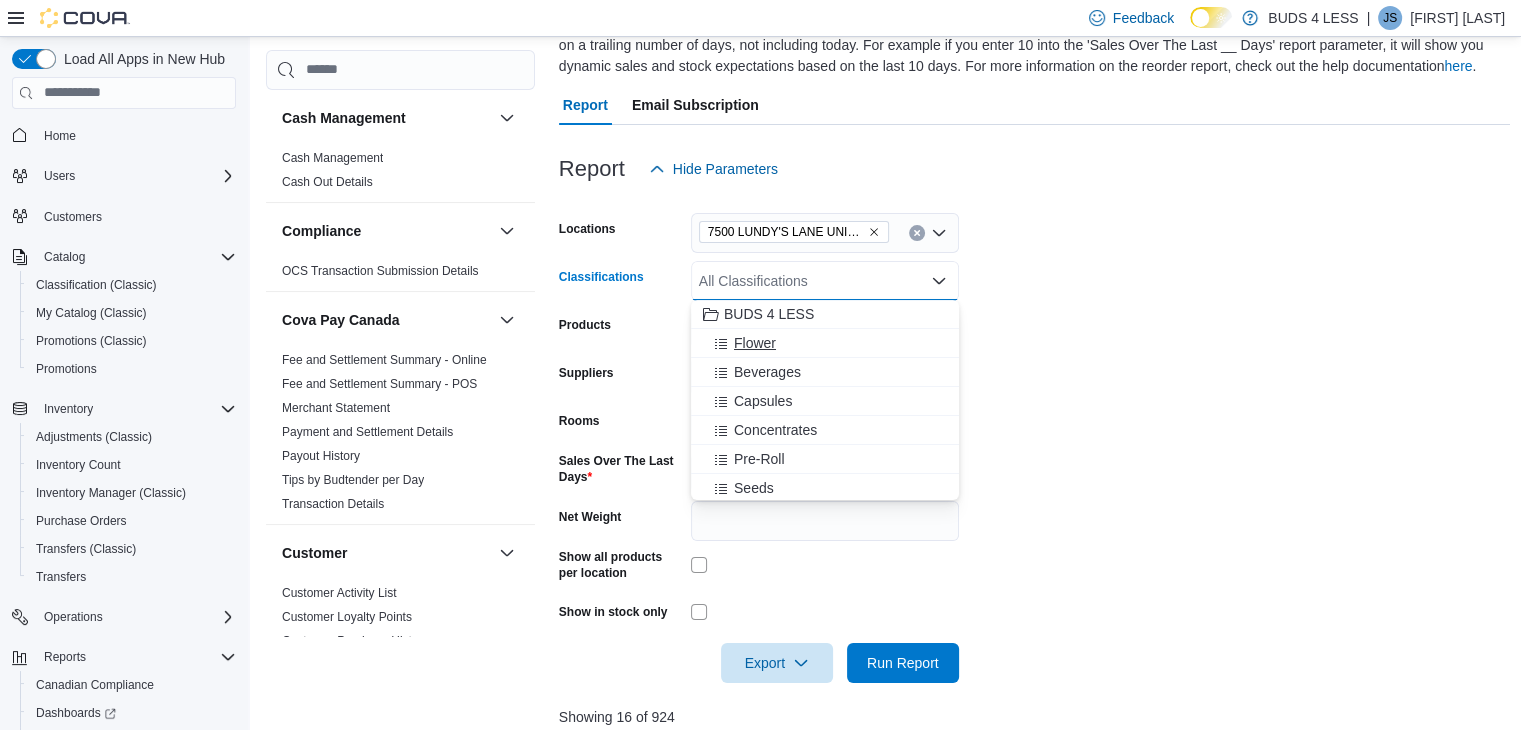 click on "Flower" at bounding box center (755, 343) 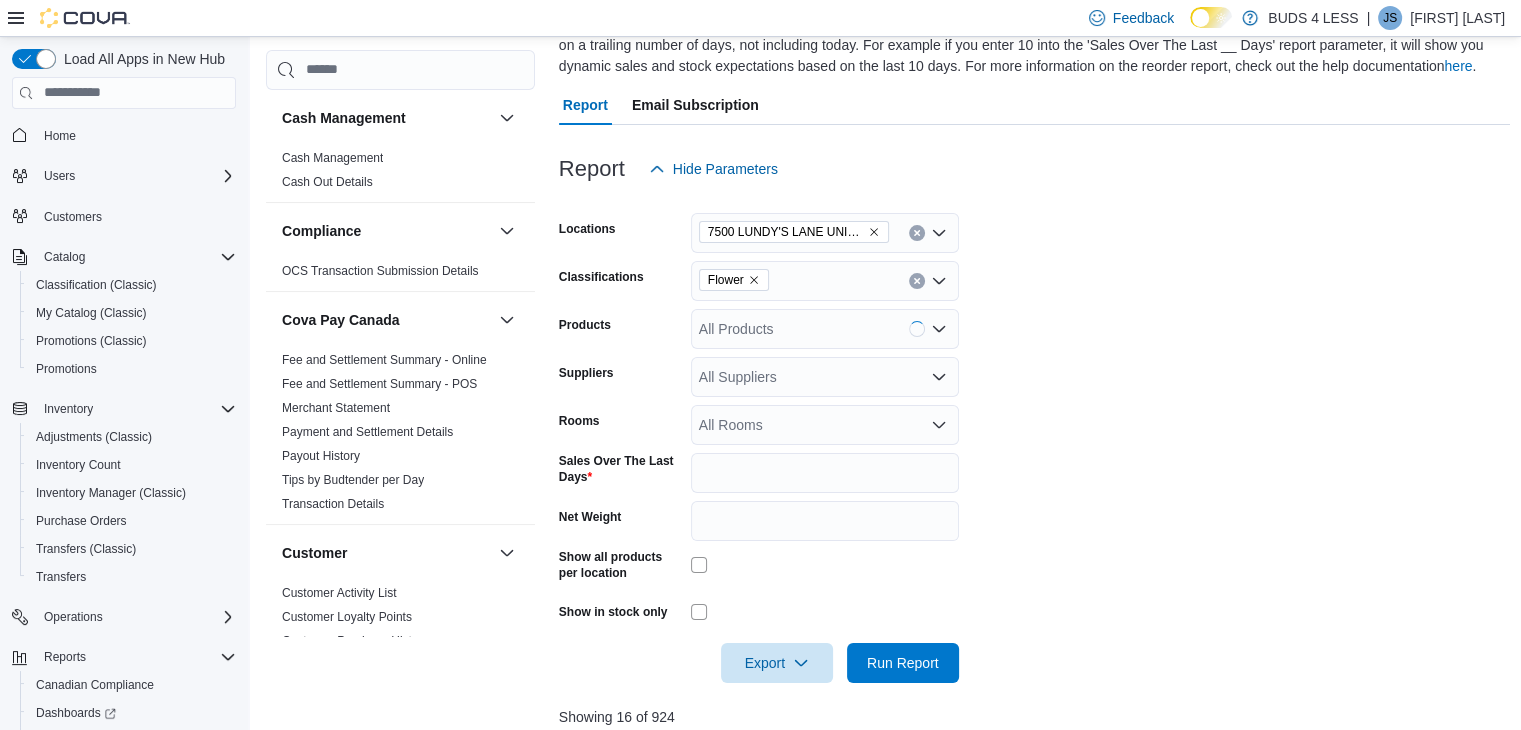click on "Locations 7500 LUNDY'S LANE UNIT C14-E Classifications Flower Products All Products Suppliers All Suppliers Rooms All Rooms Sales Over The Last Days * Net Weight Show all products per location Show in stock only Export  Run Report" at bounding box center (1035, 436) 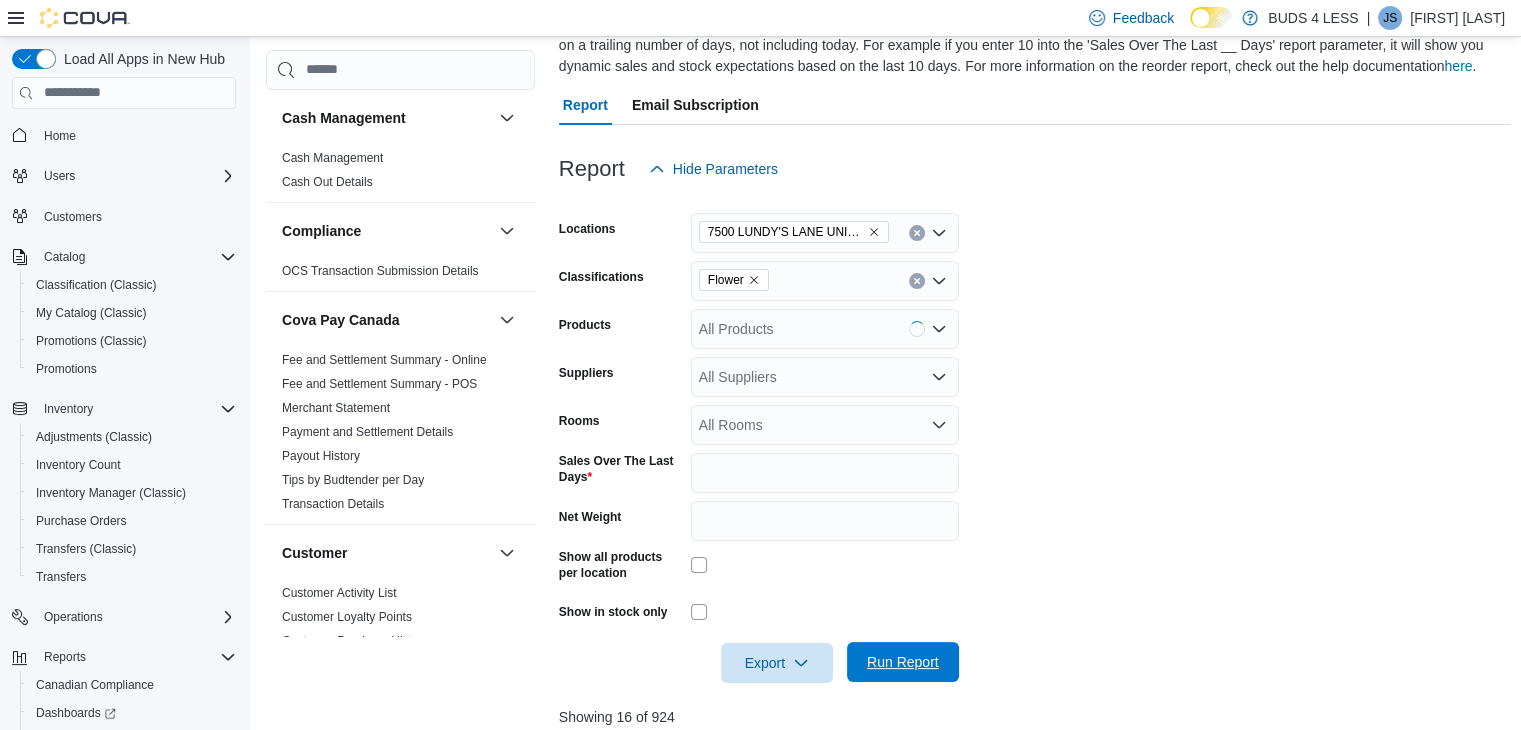 click on "Run Report" at bounding box center [903, 662] 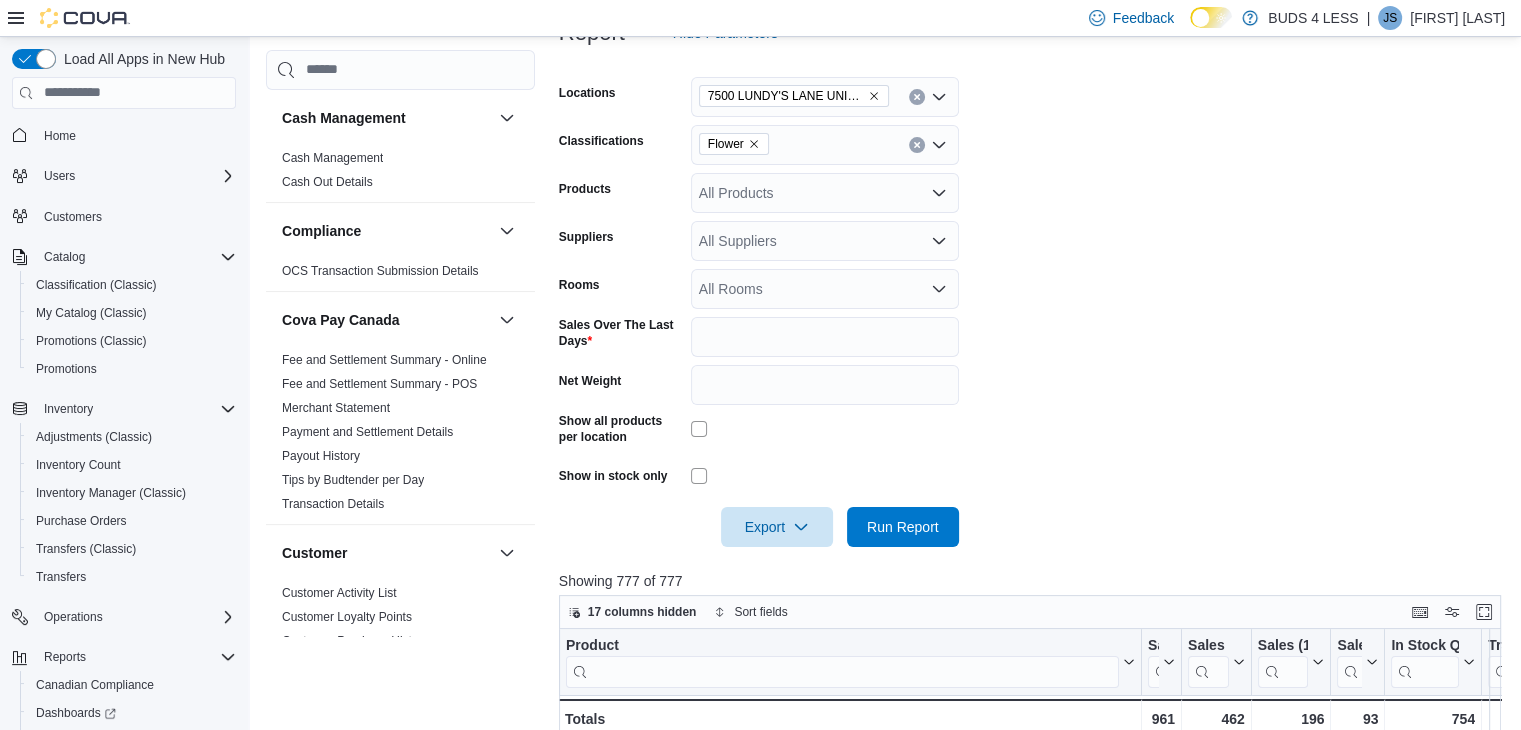 scroll, scrollTop: 676, scrollLeft: 0, axis: vertical 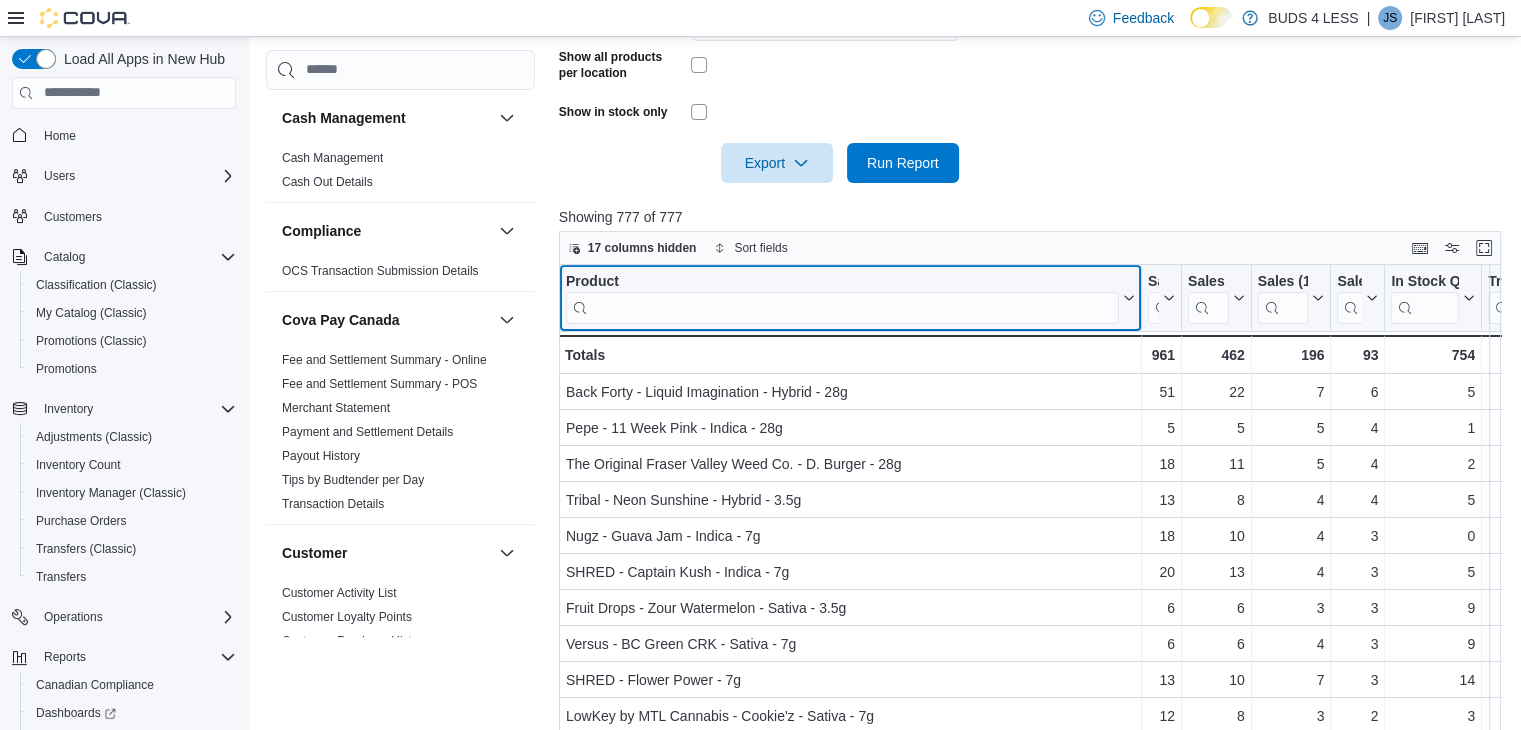 click at bounding box center [842, 307] 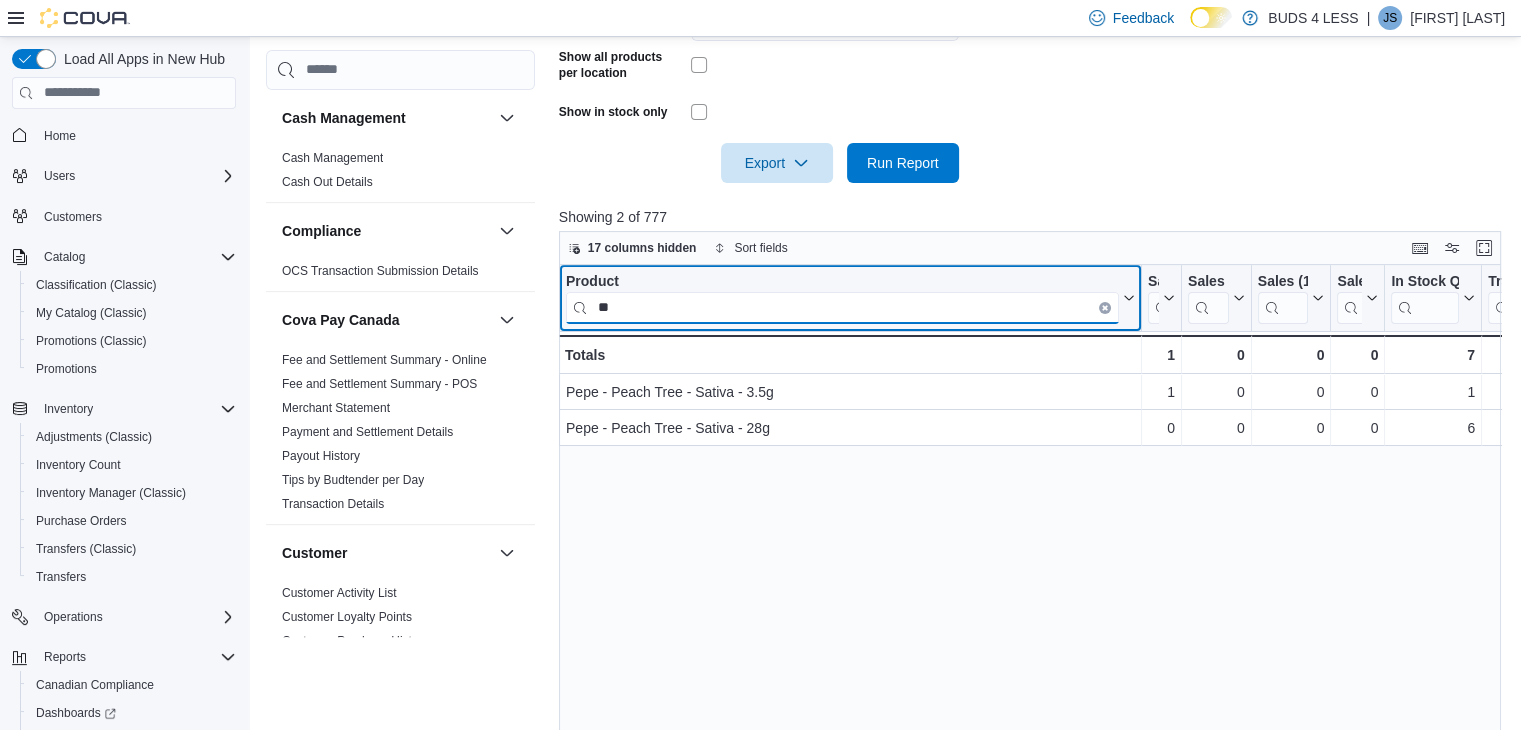 type on "*" 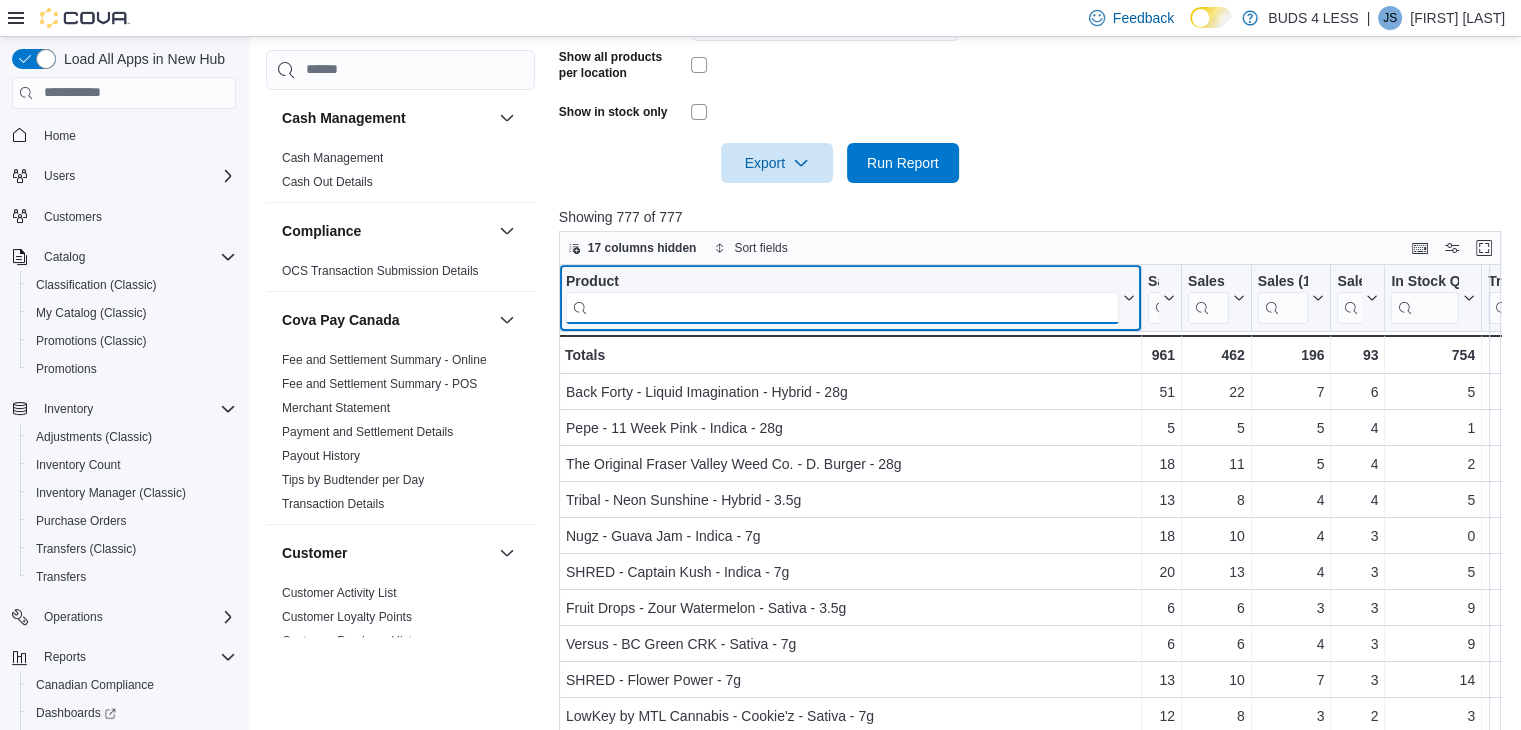 click at bounding box center (842, 307) 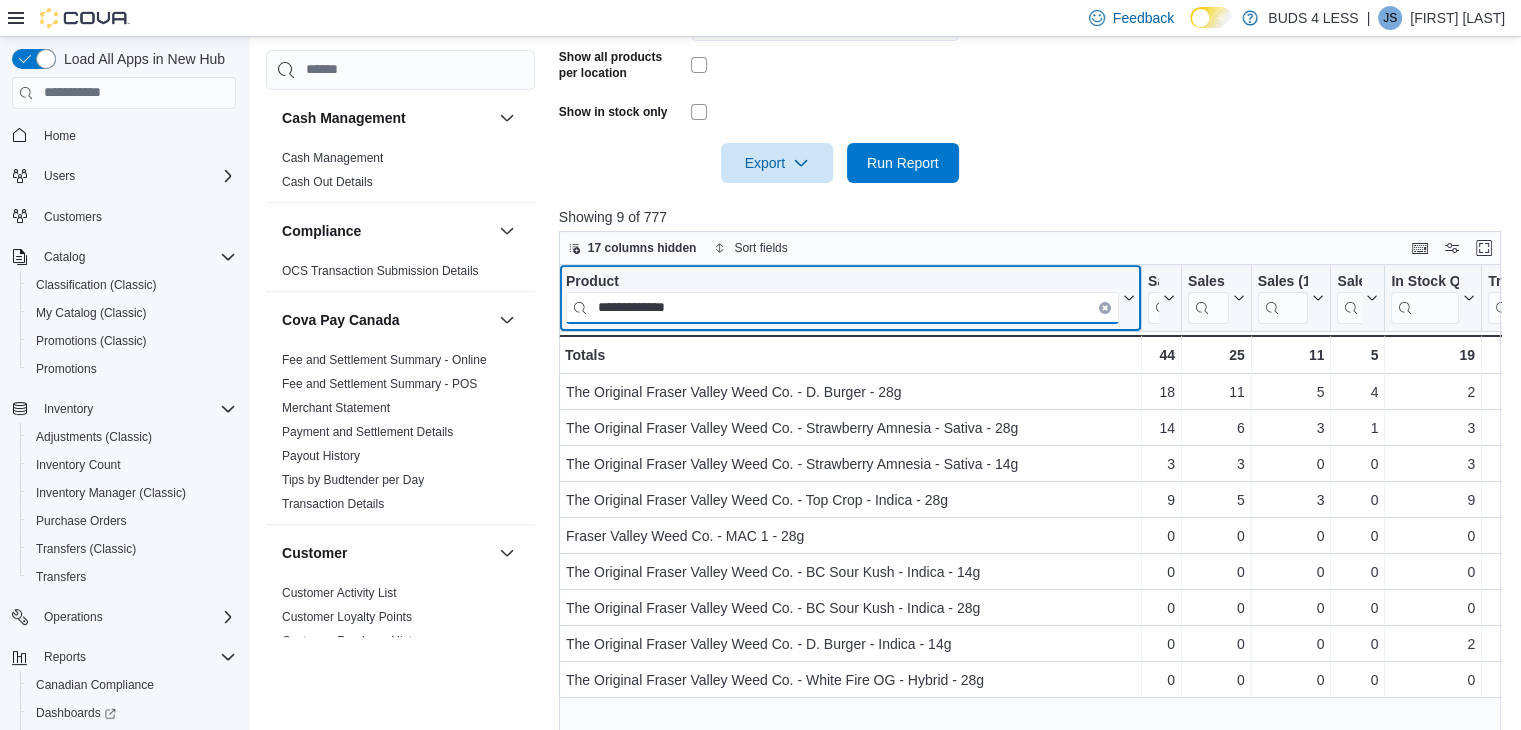 type on "**********" 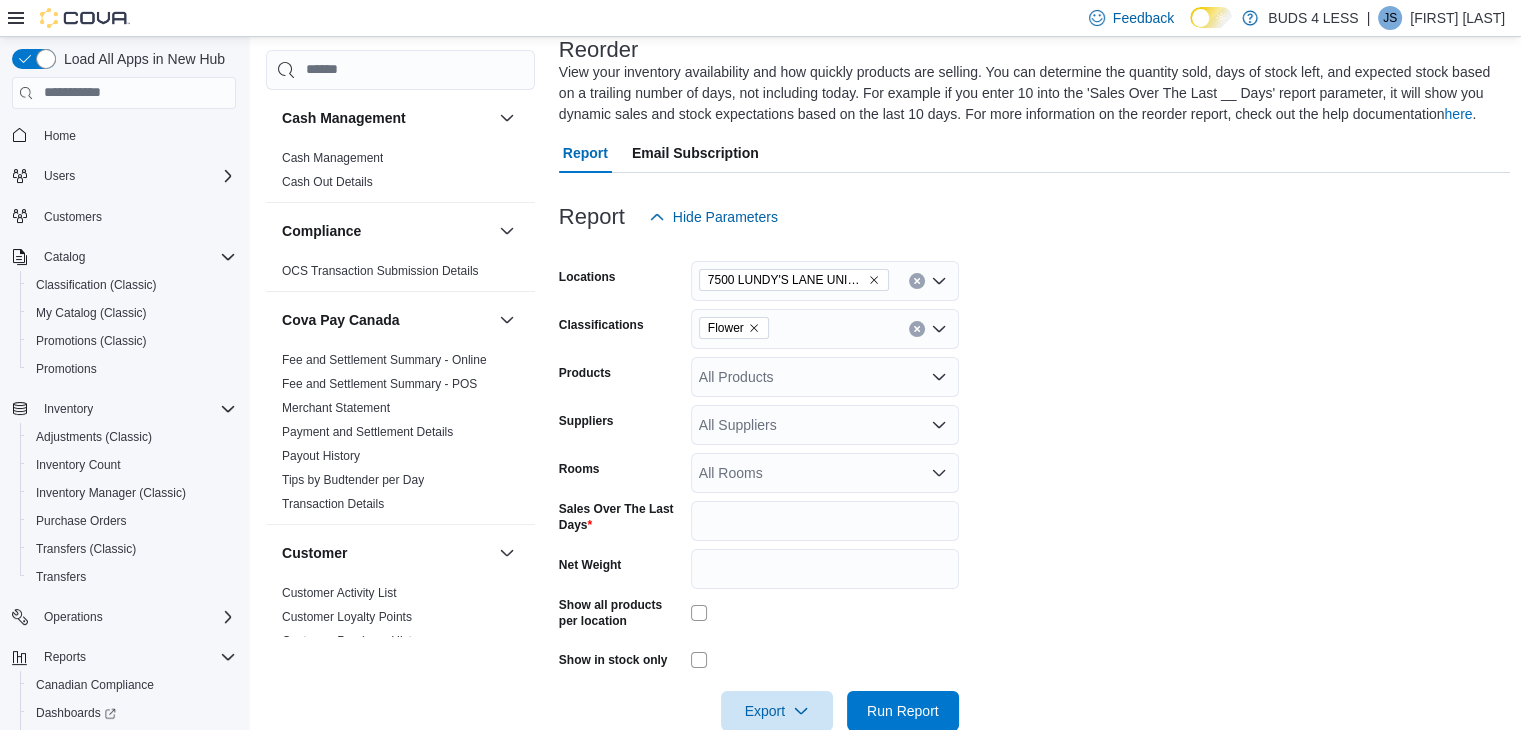 scroll, scrollTop: 176, scrollLeft: 0, axis: vertical 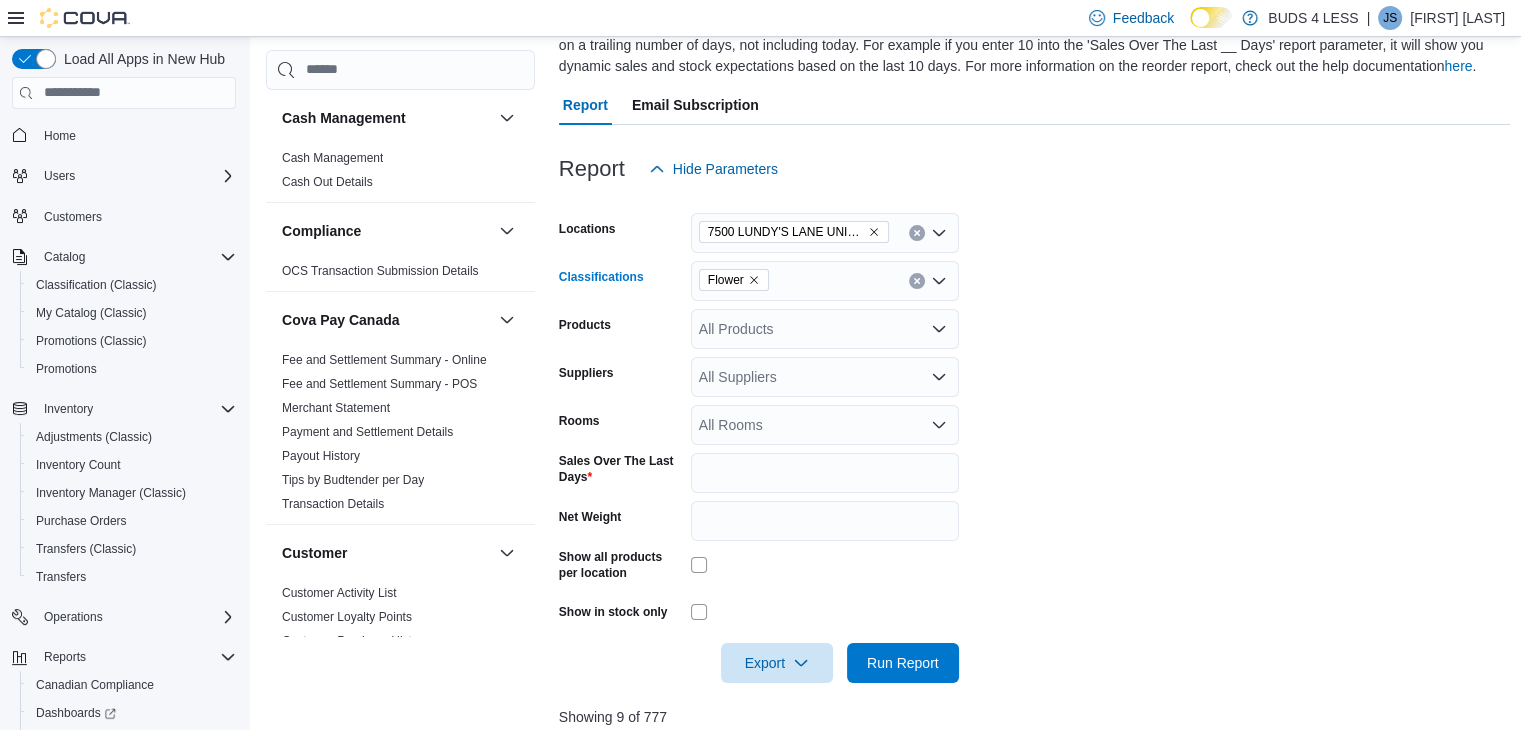 click 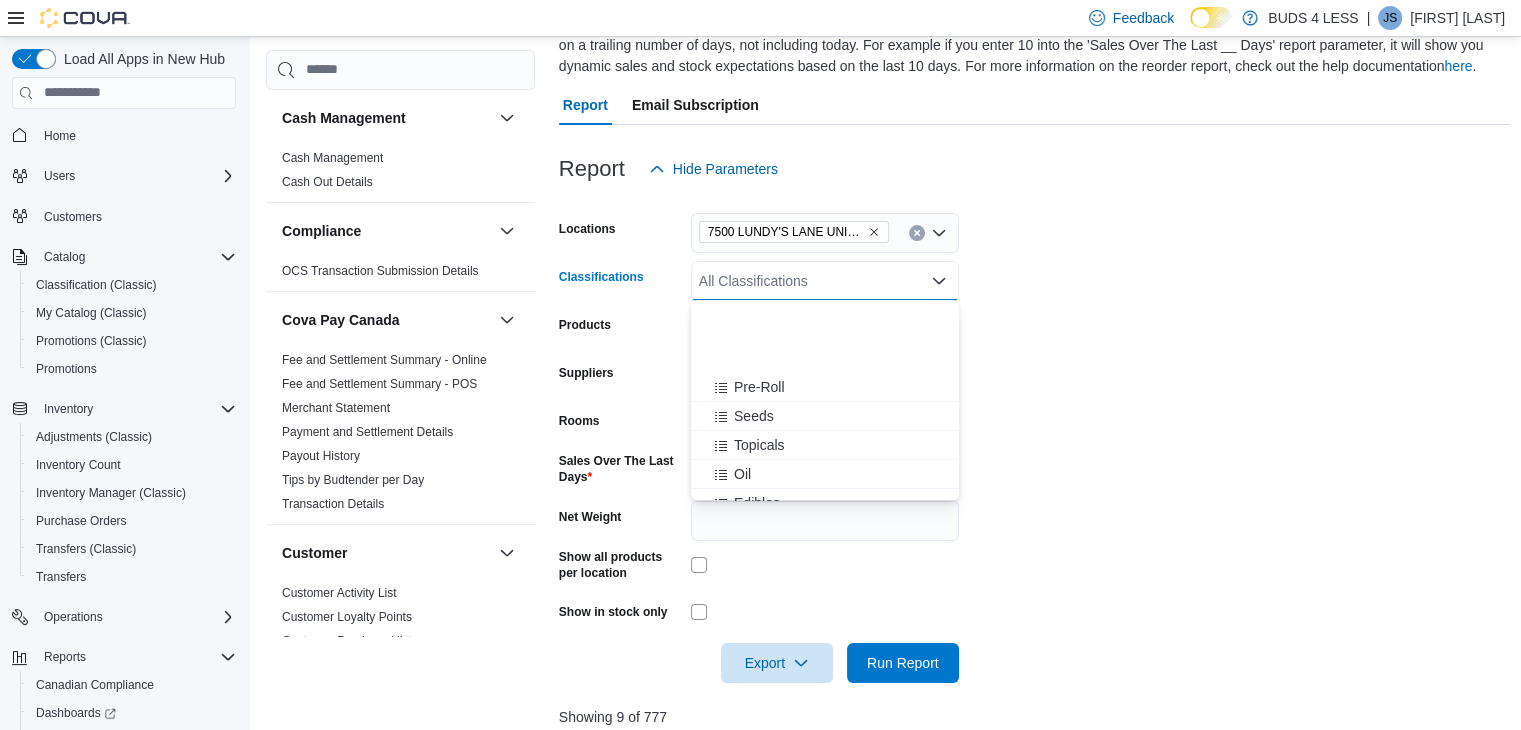 scroll, scrollTop: 200, scrollLeft: 0, axis: vertical 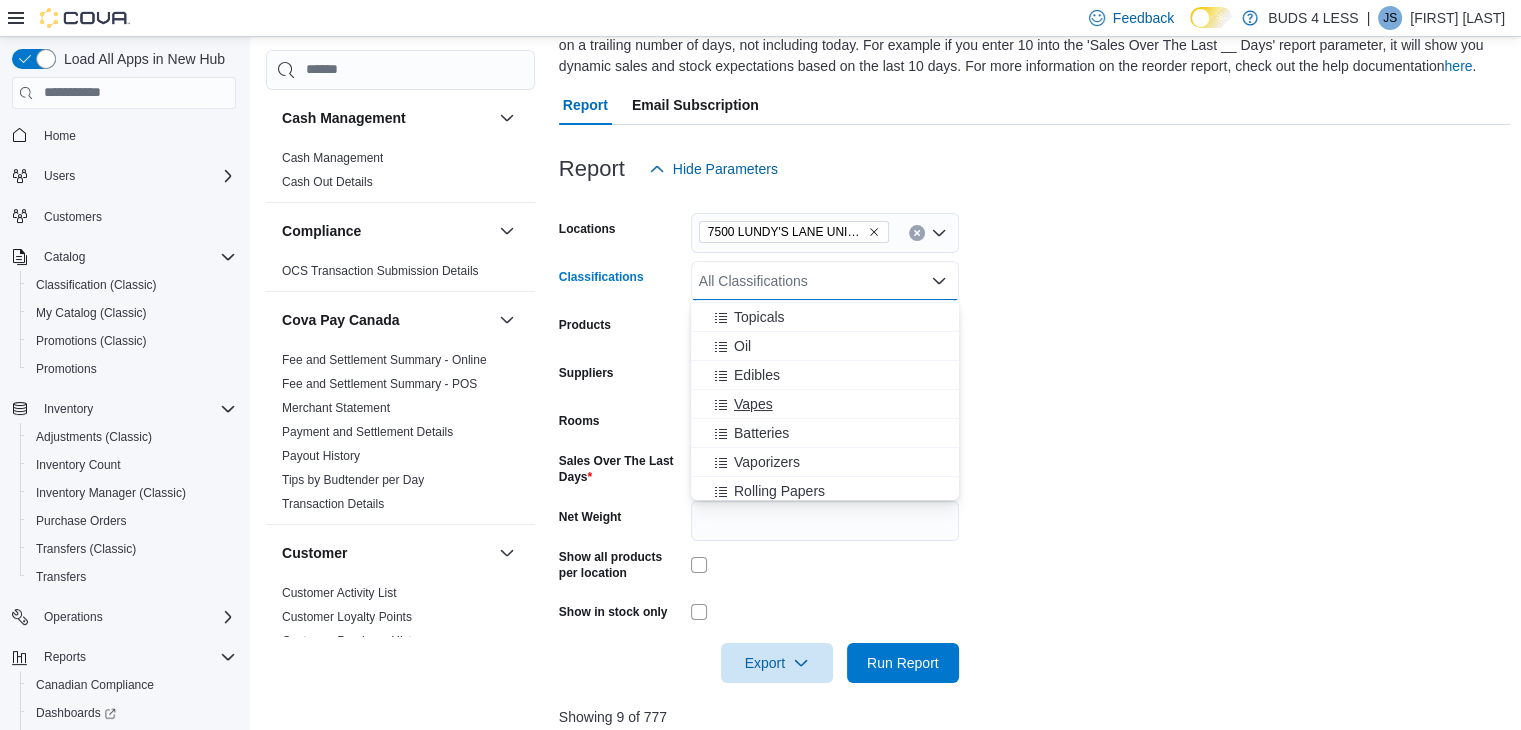 click on "Vapes" at bounding box center [753, 404] 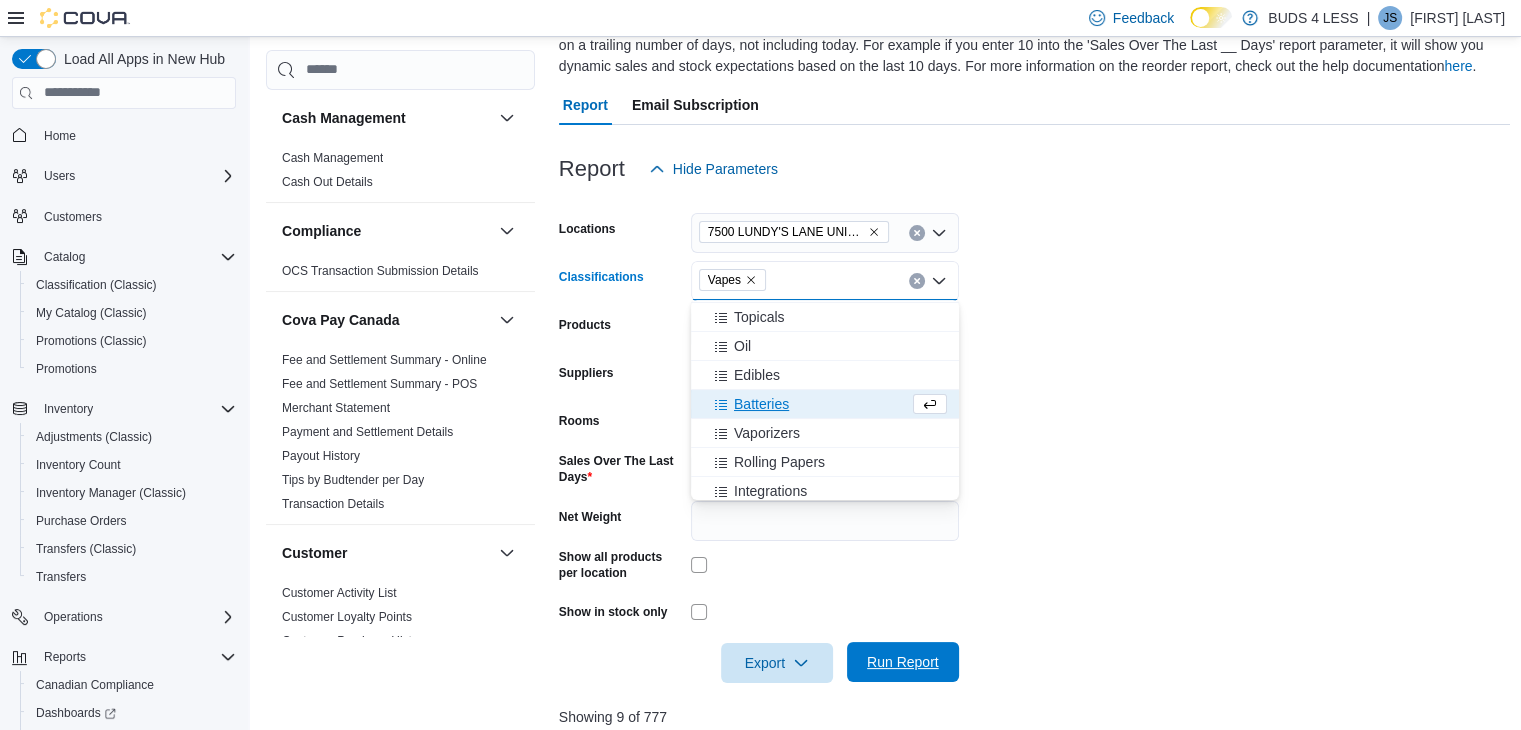 click on "Run Report" at bounding box center (903, 662) 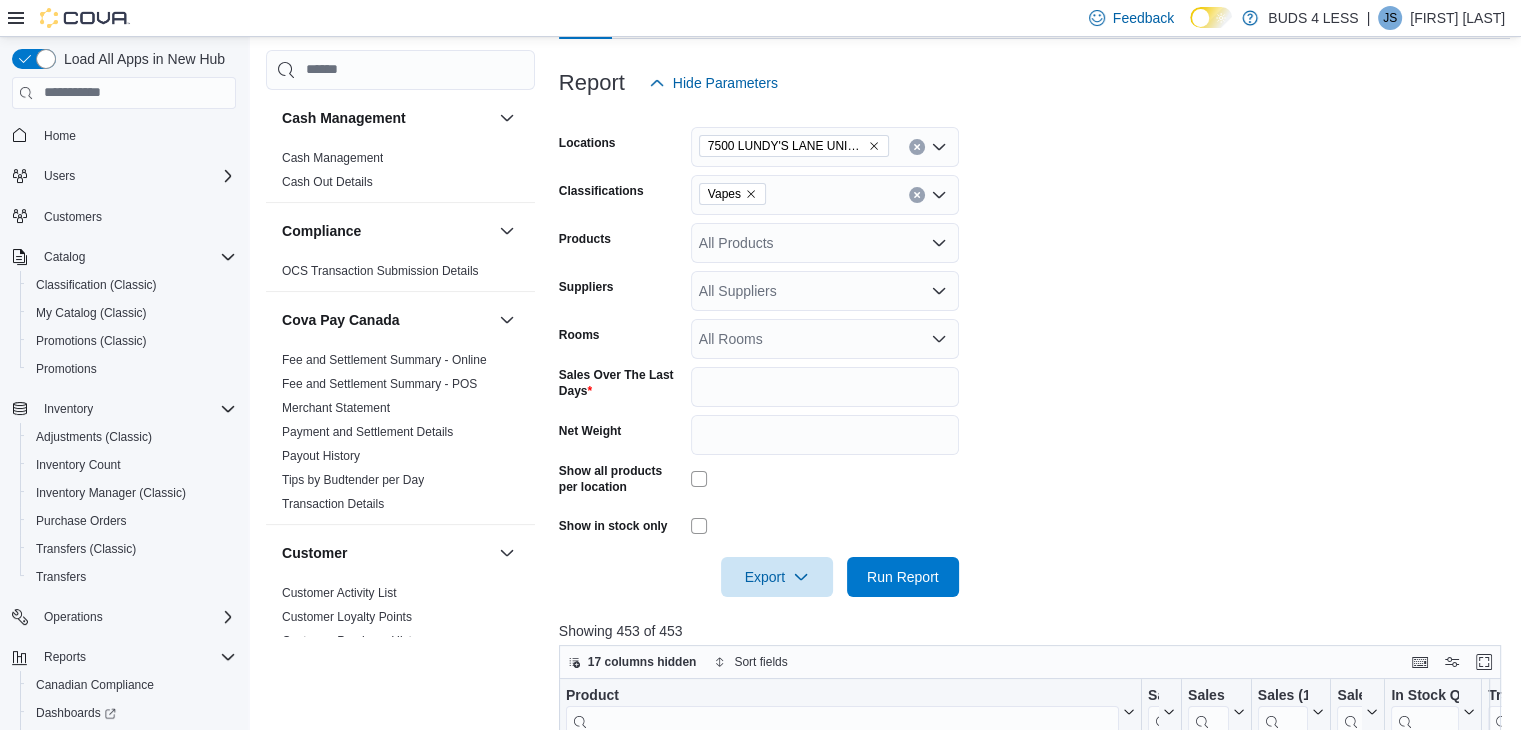 scroll, scrollTop: 576, scrollLeft: 0, axis: vertical 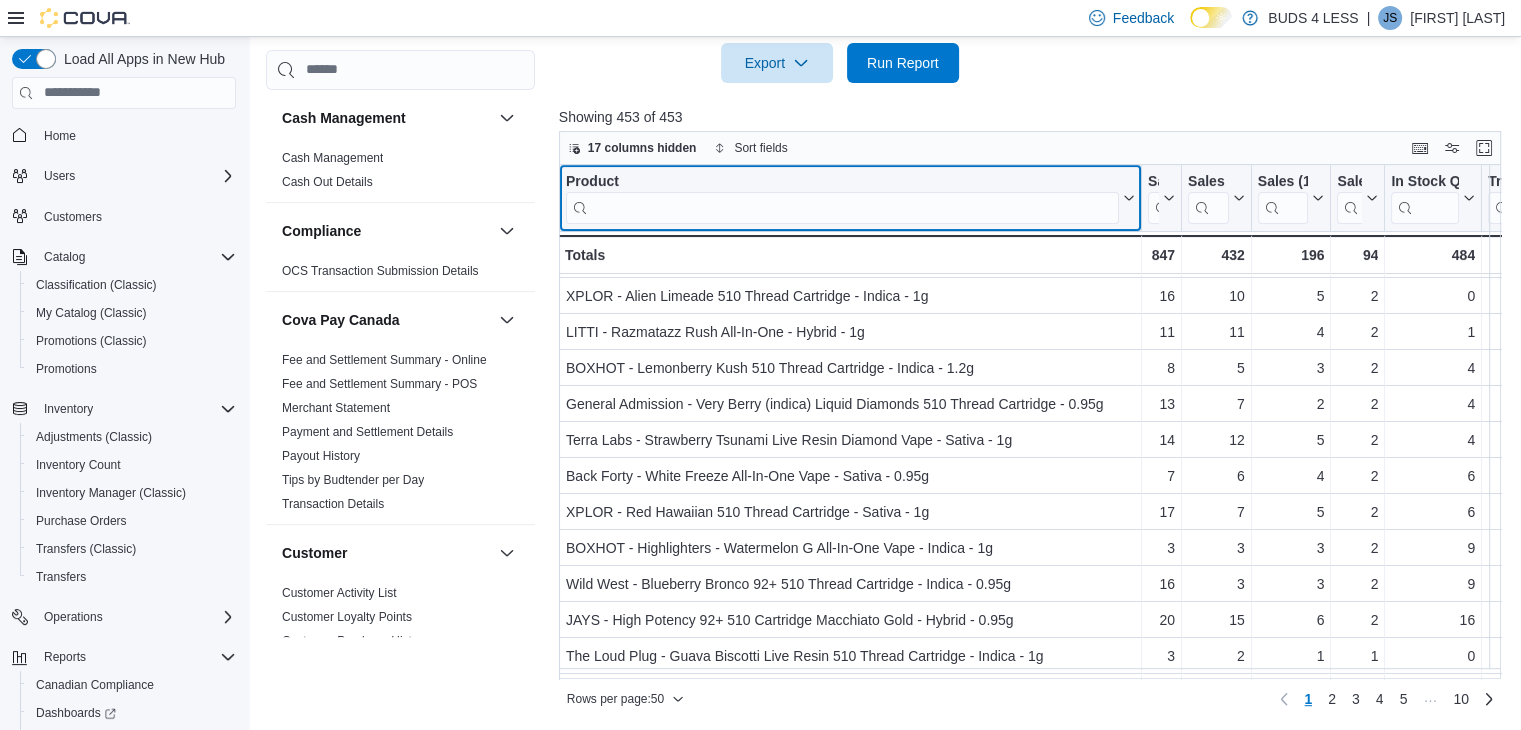 click at bounding box center [842, 207] 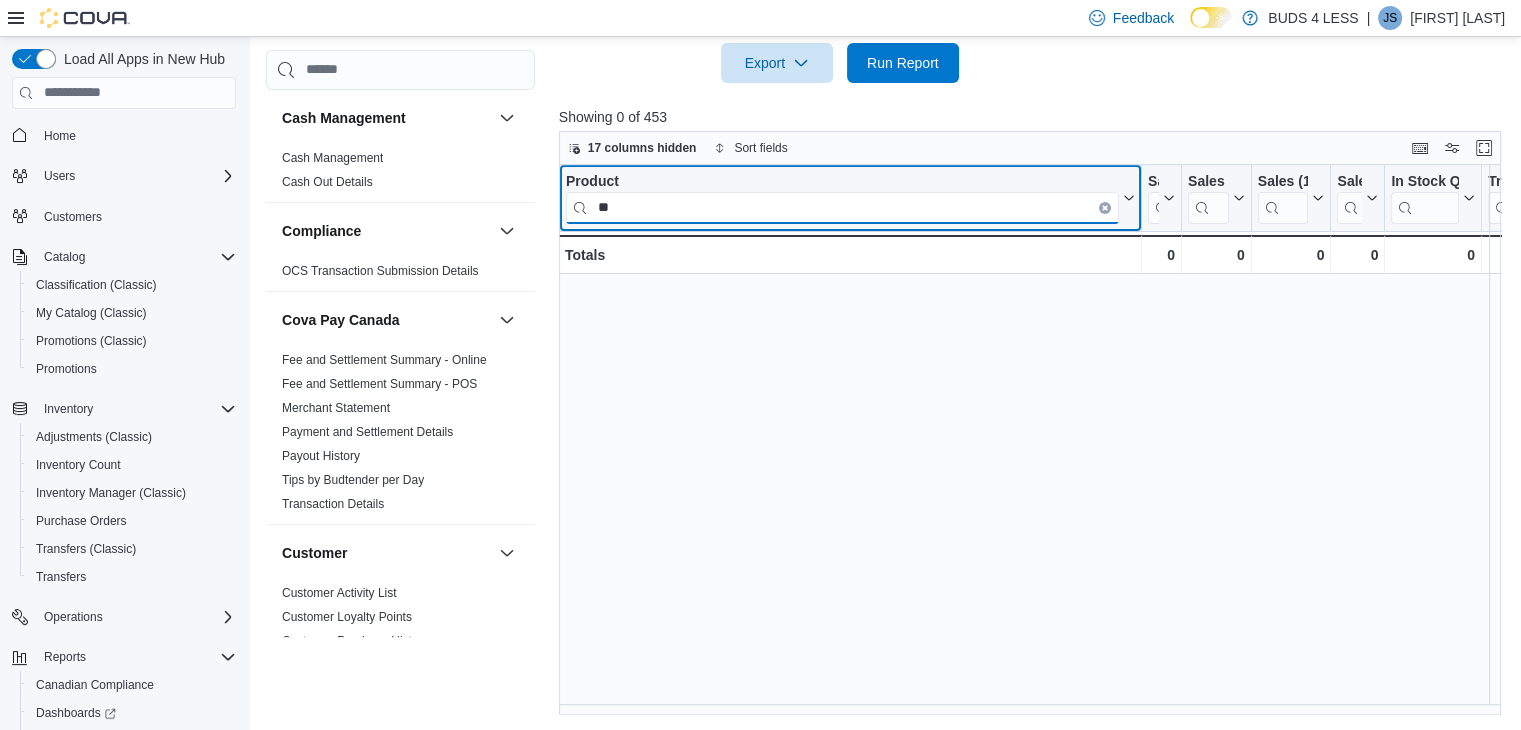 scroll, scrollTop: 0, scrollLeft: 0, axis: both 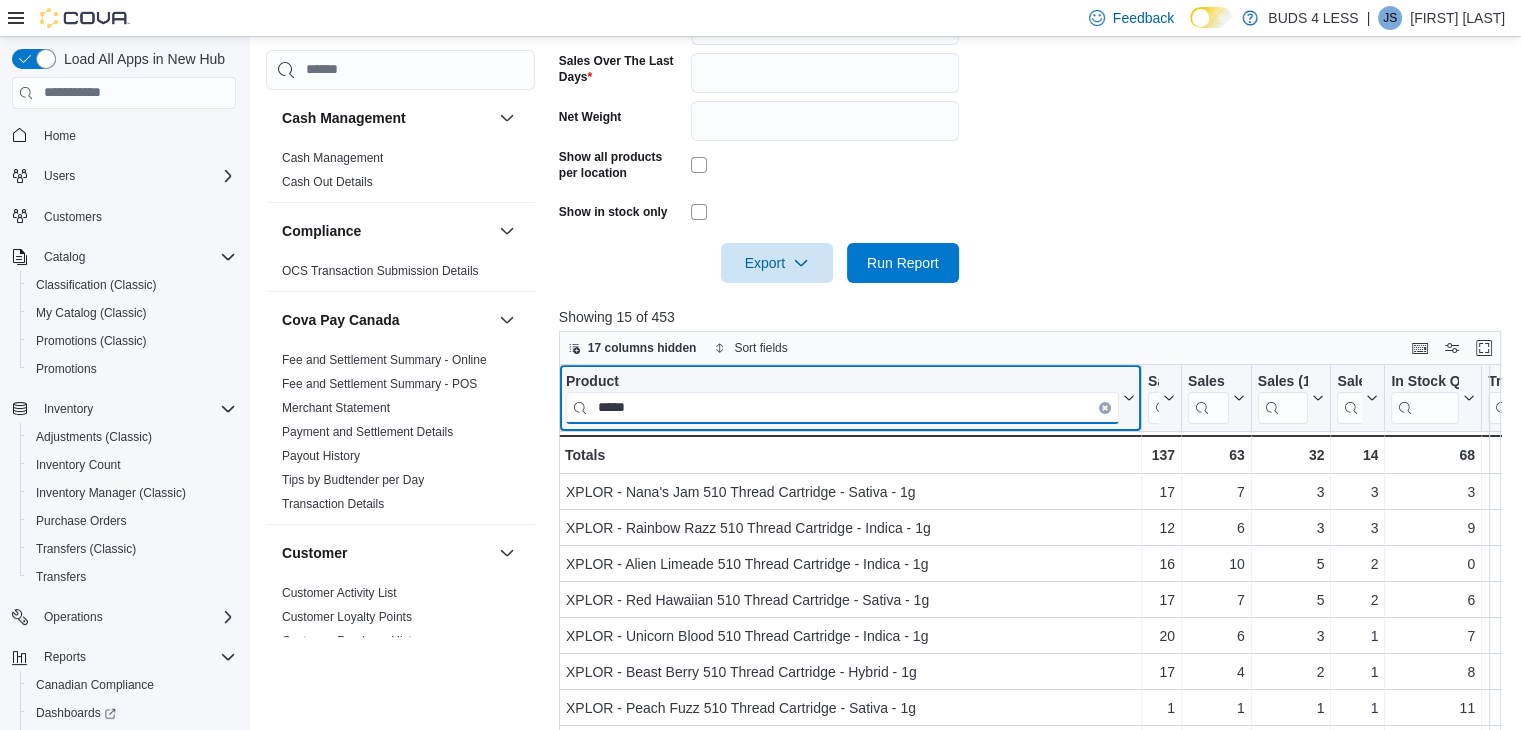 type on "*****" 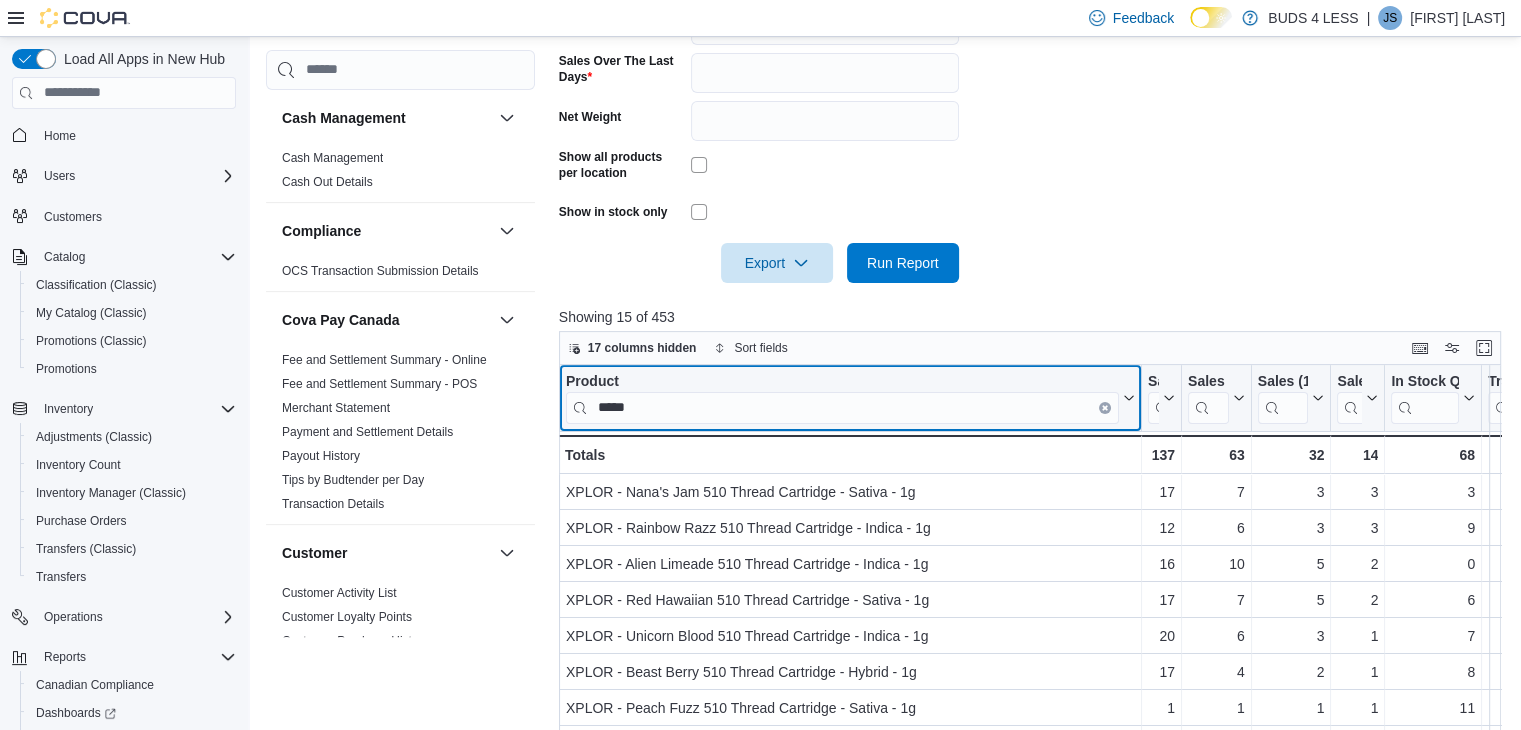 click 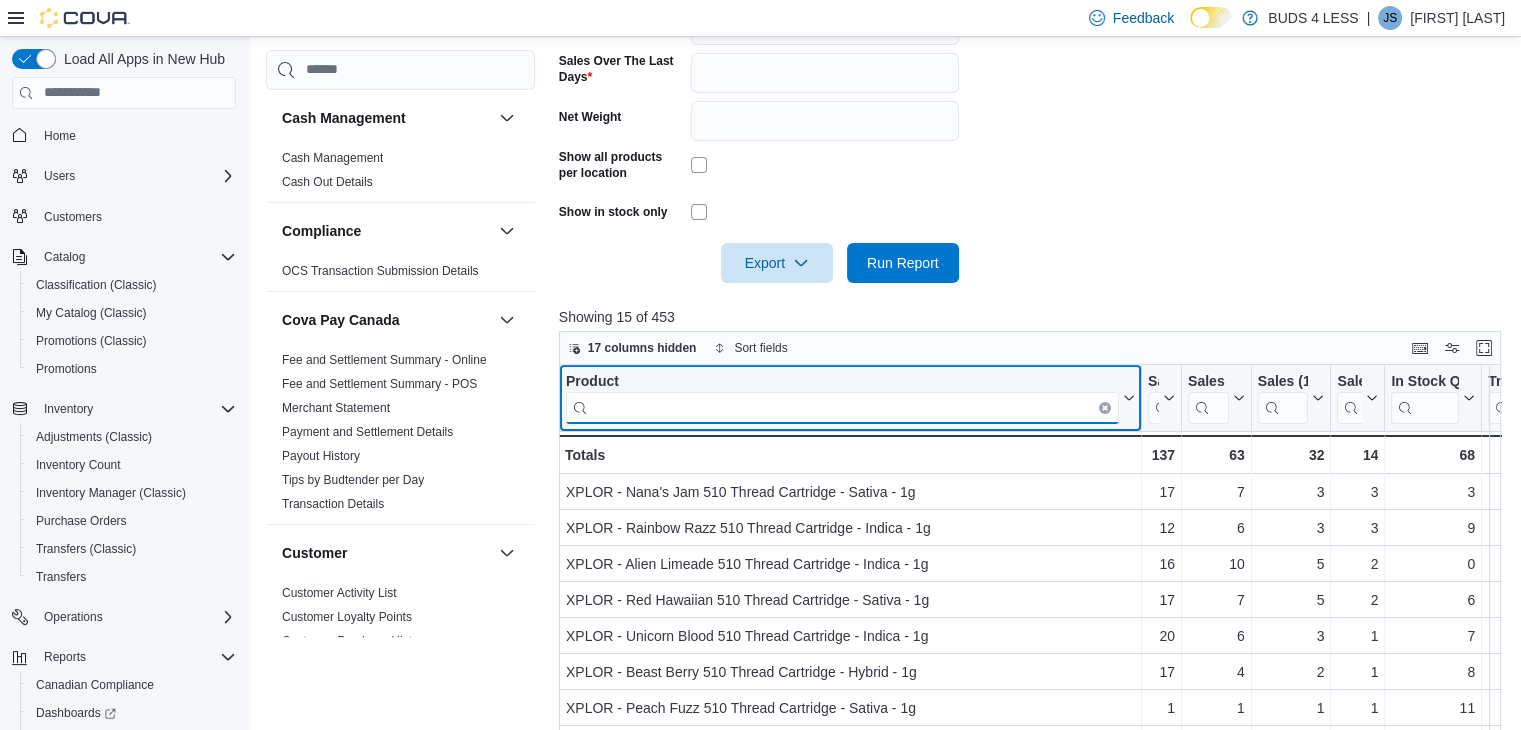 click at bounding box center (842, 407) 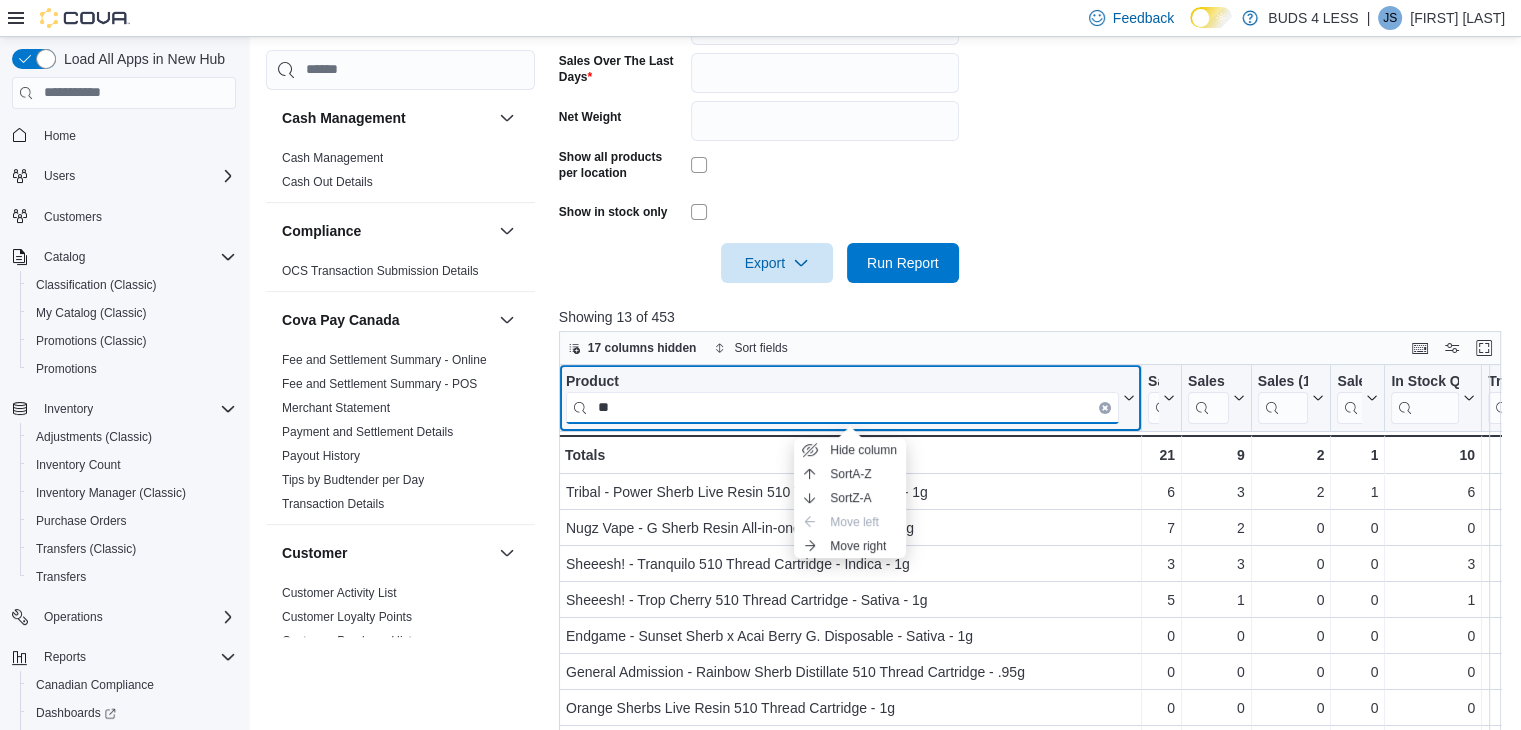 type on "*" 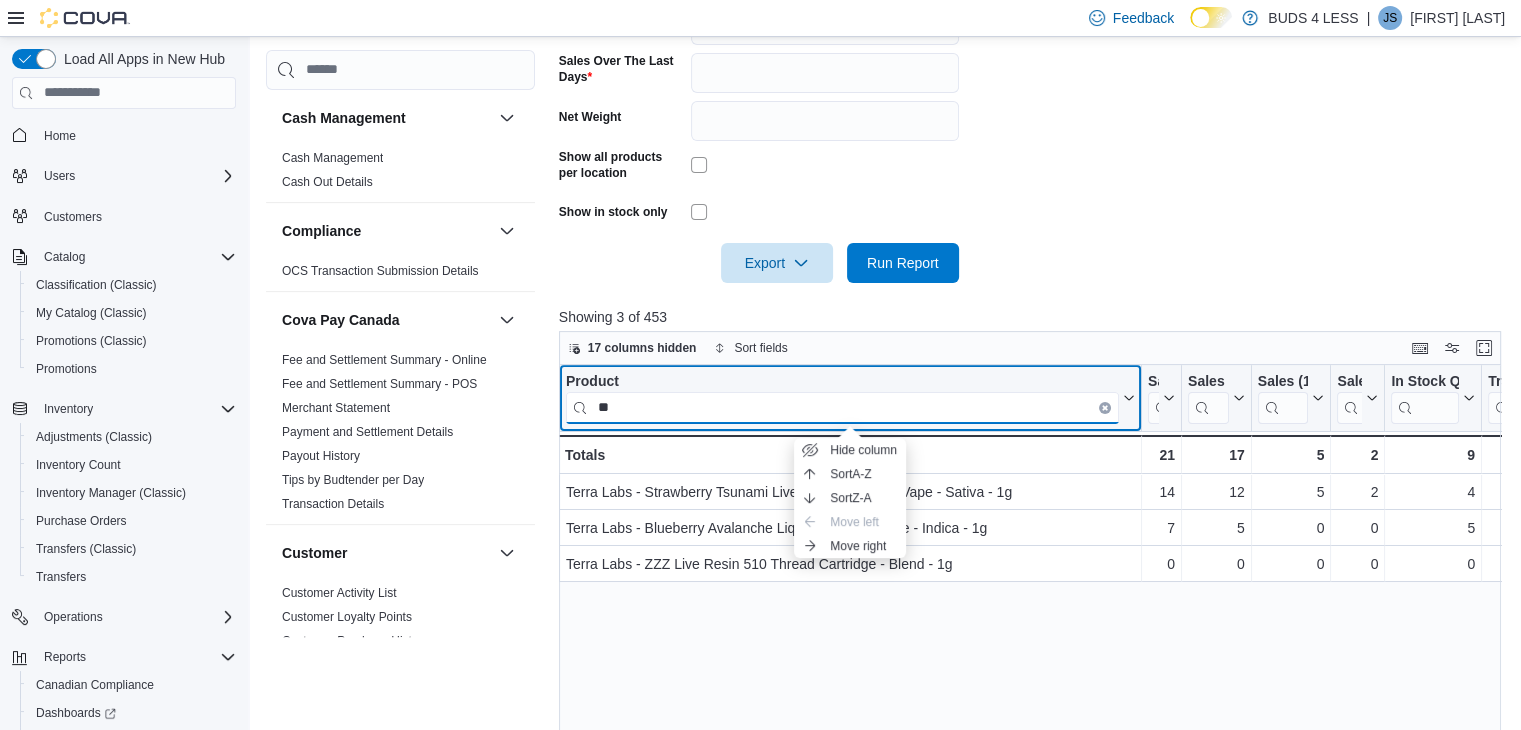type on "*" 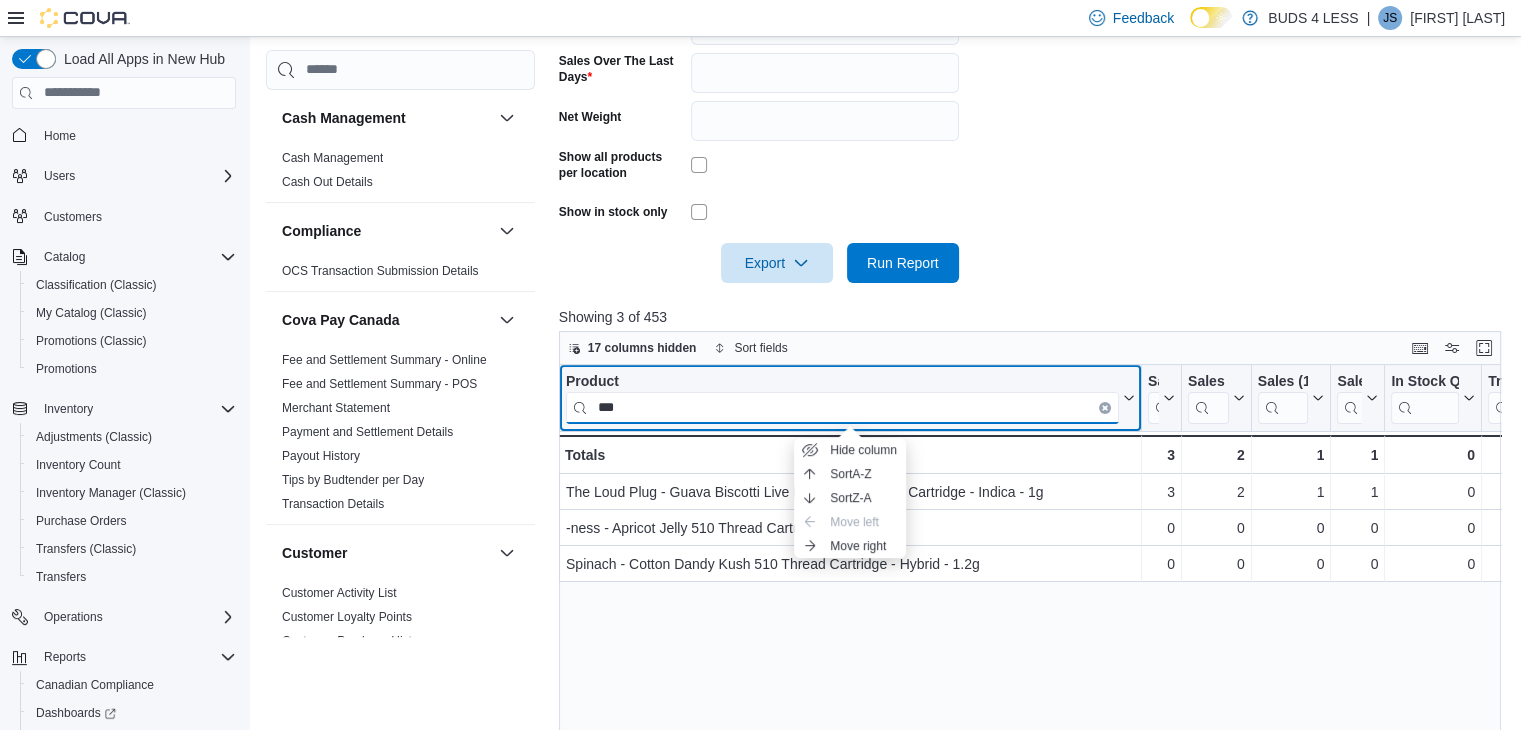 type on "***" 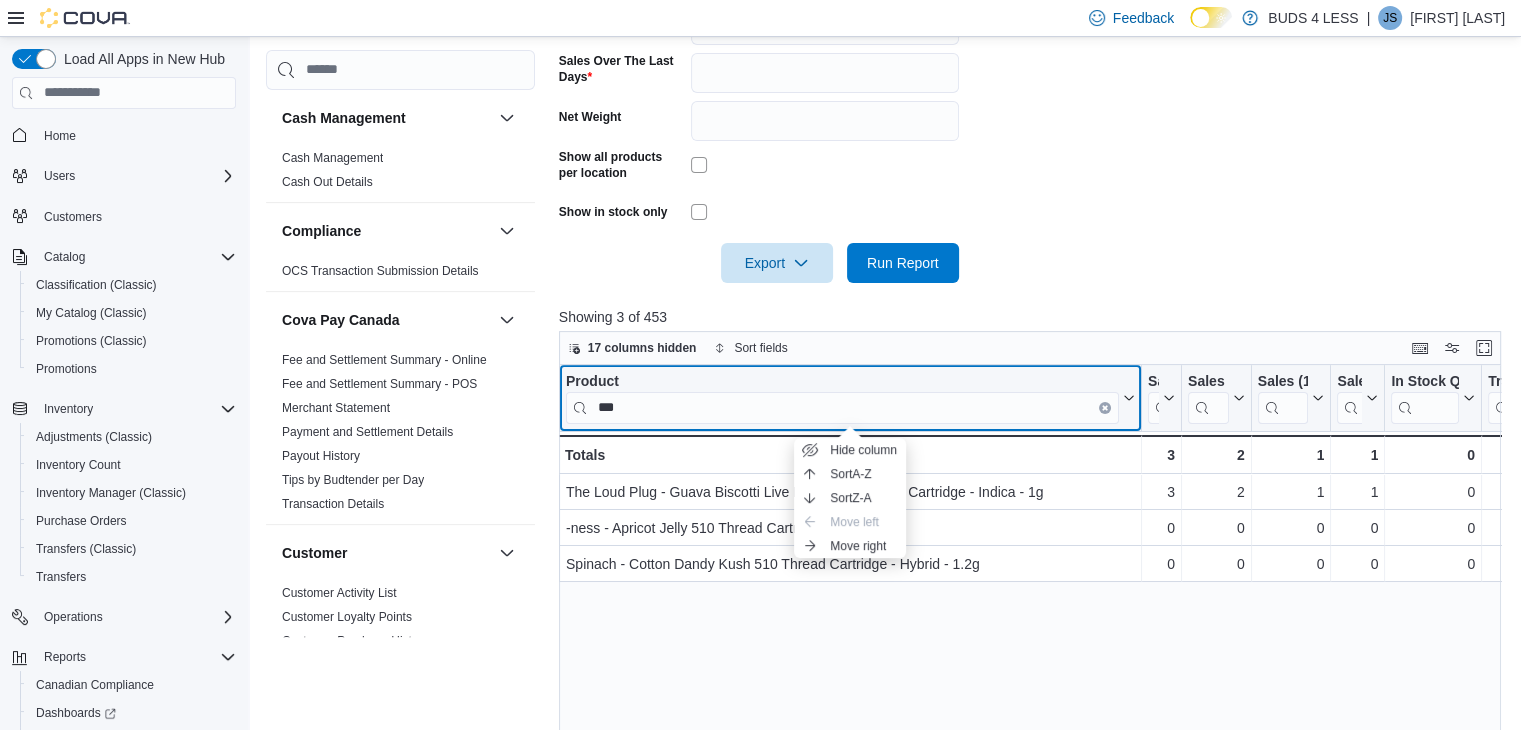 click on "Product ***" at bounding box center (850, 397) 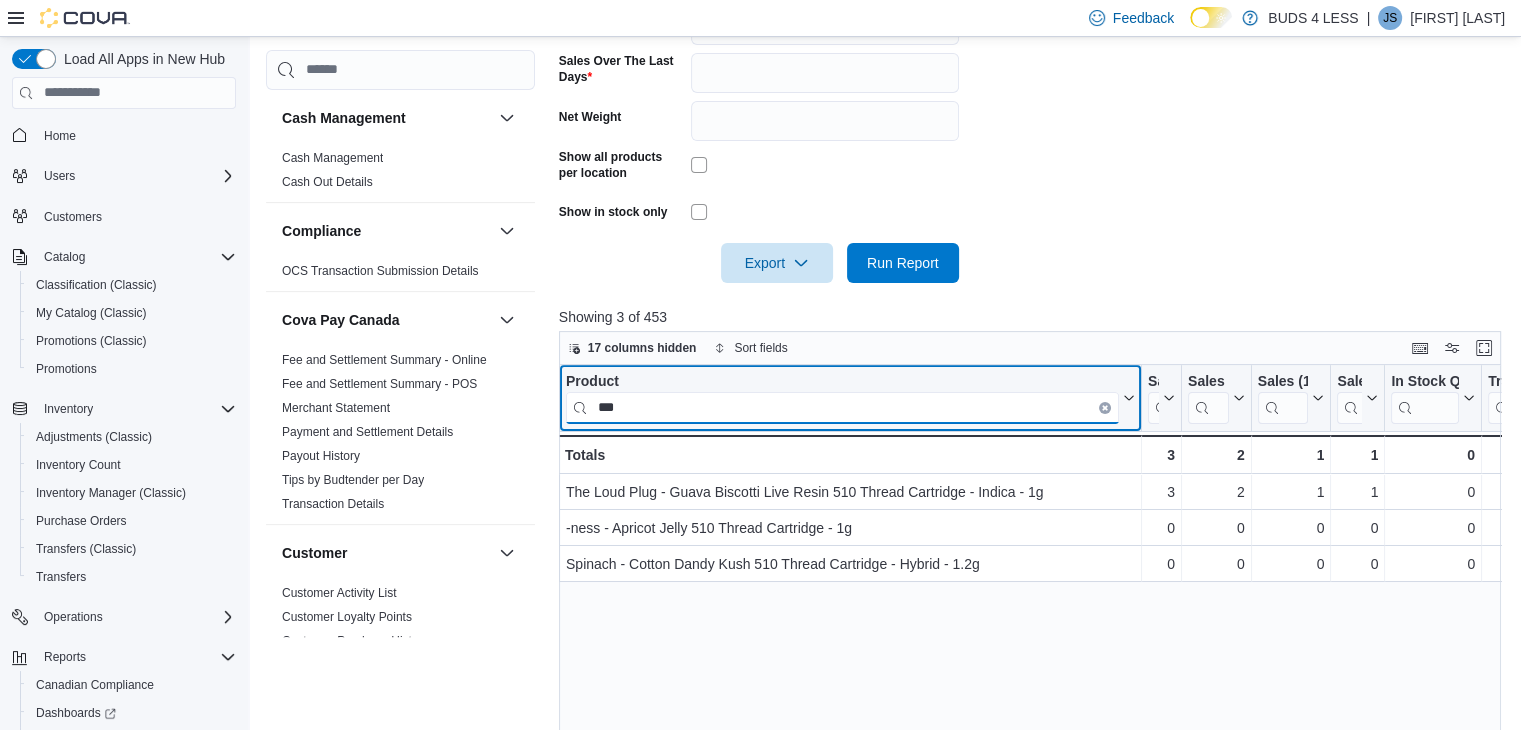 drag, startPoint x: 652, startPoint y: 414, endPoint x: 567, endPoint y: 406, distance: 85.37564 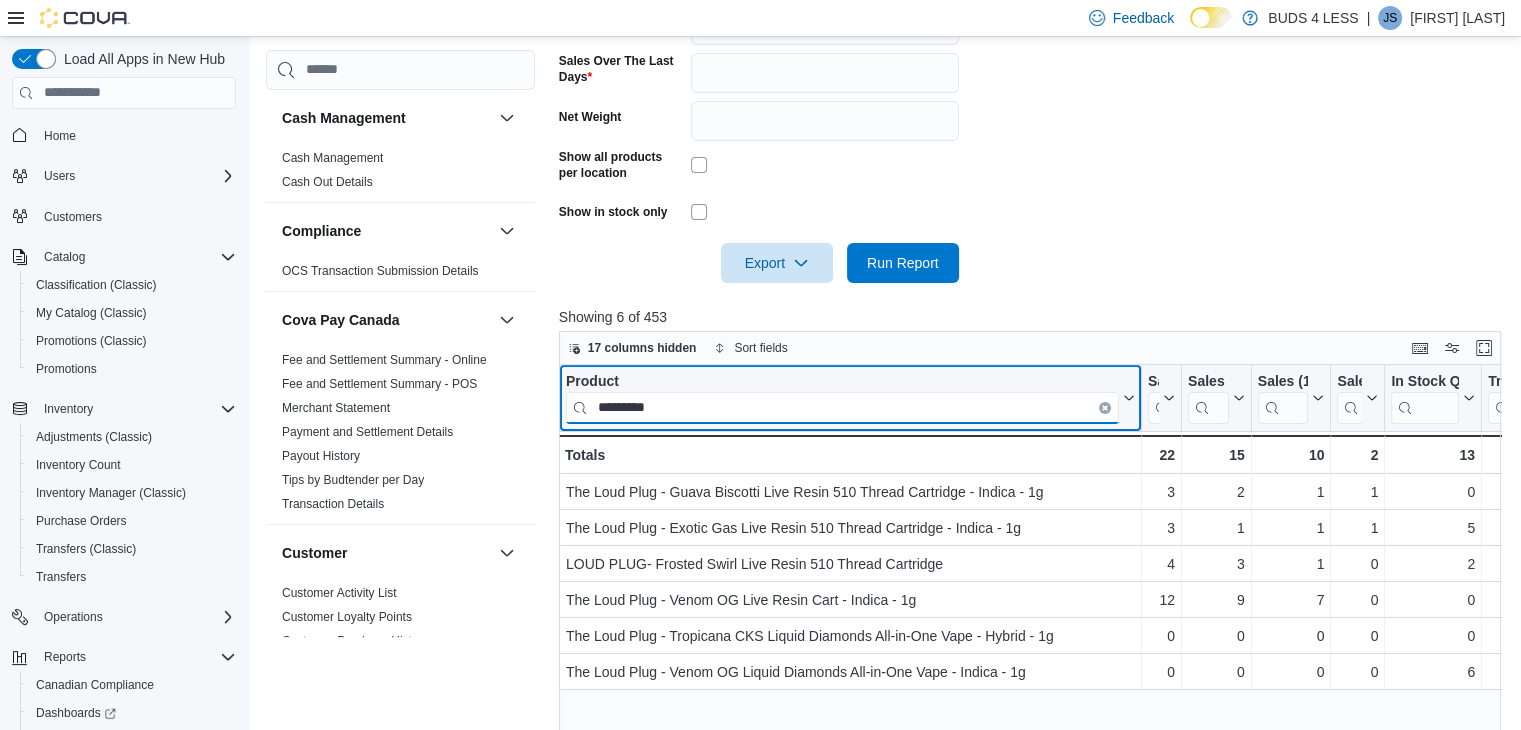 type on "*********" 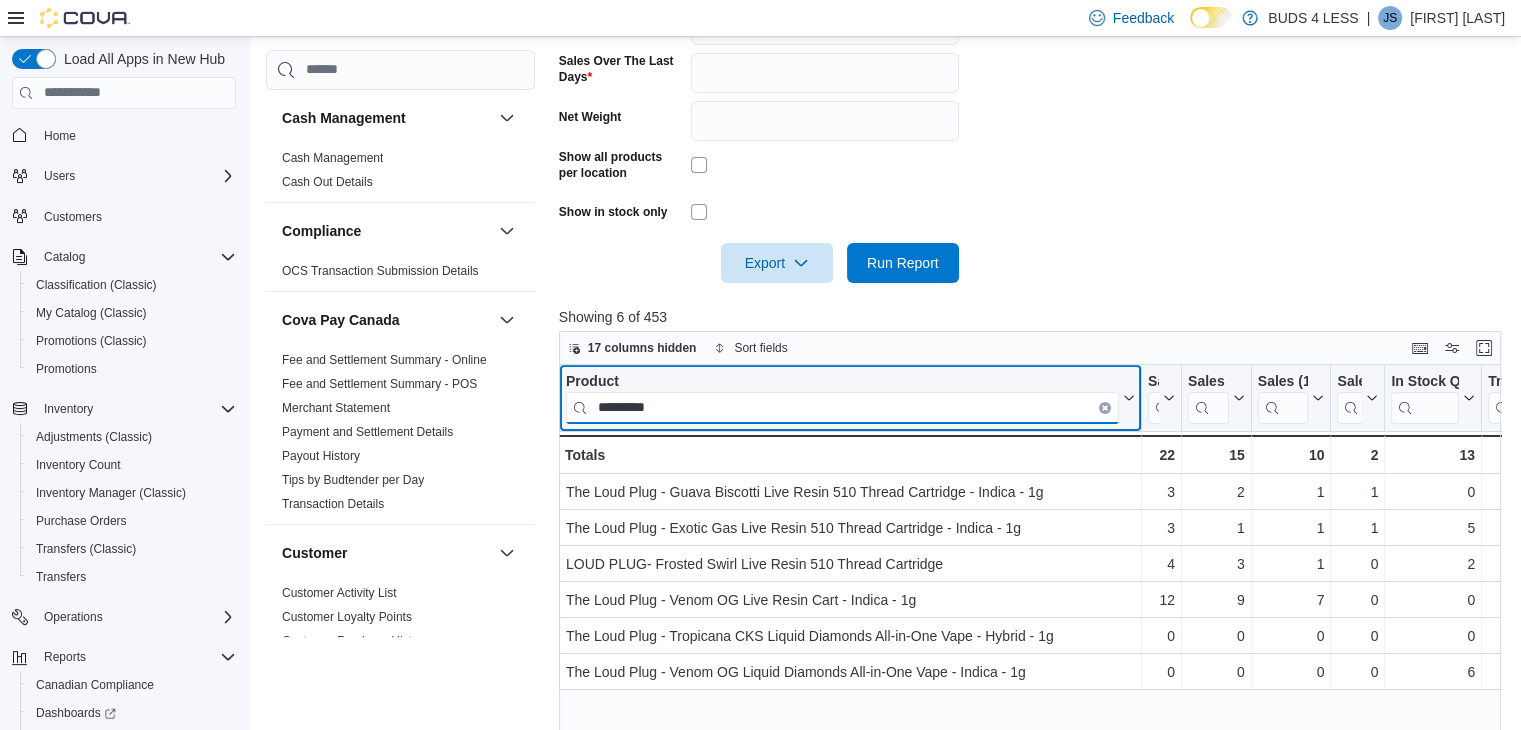 drag, startPoint x: 664, startPoint y: 403, endPoint x: 512, endPoint y: 393, distance: 152.3286 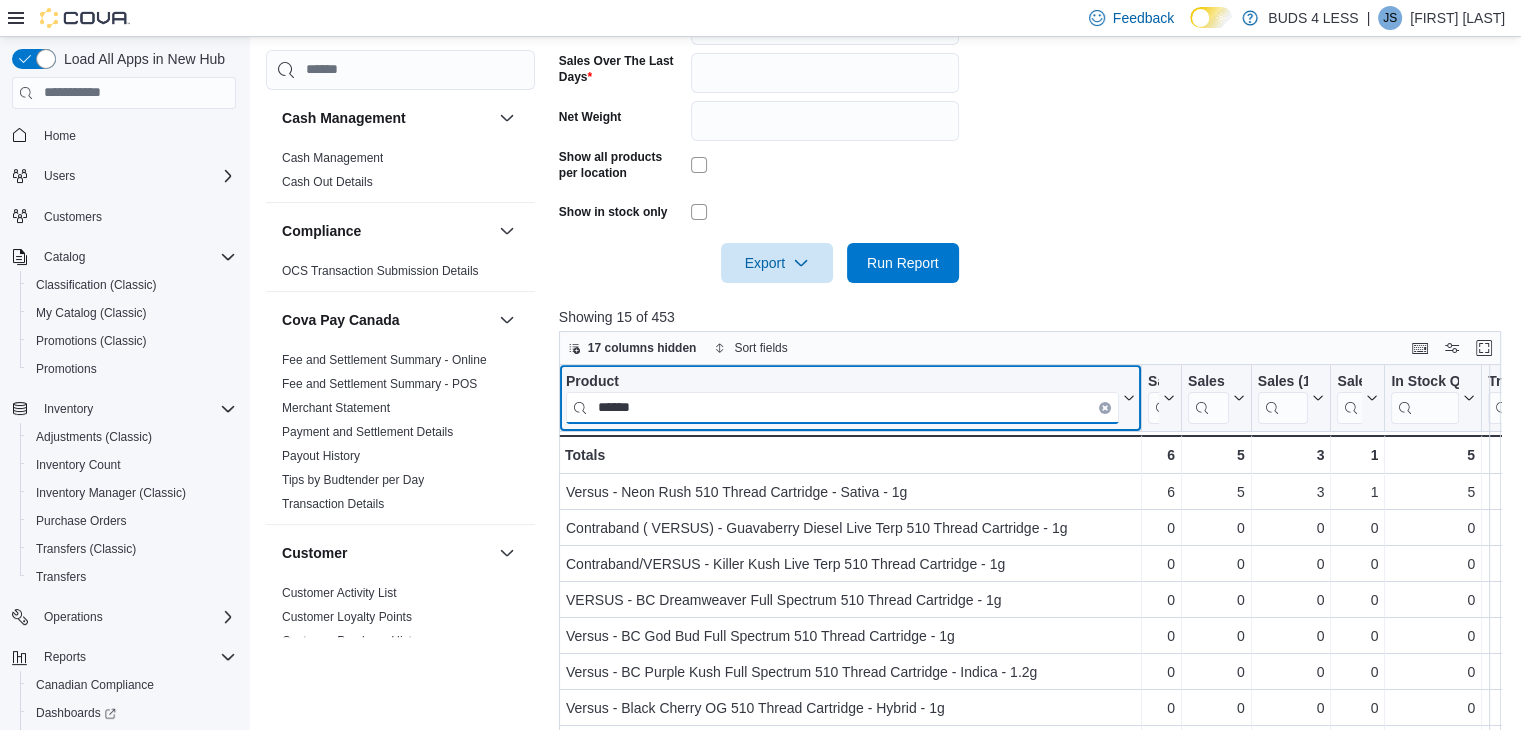 type on "******" 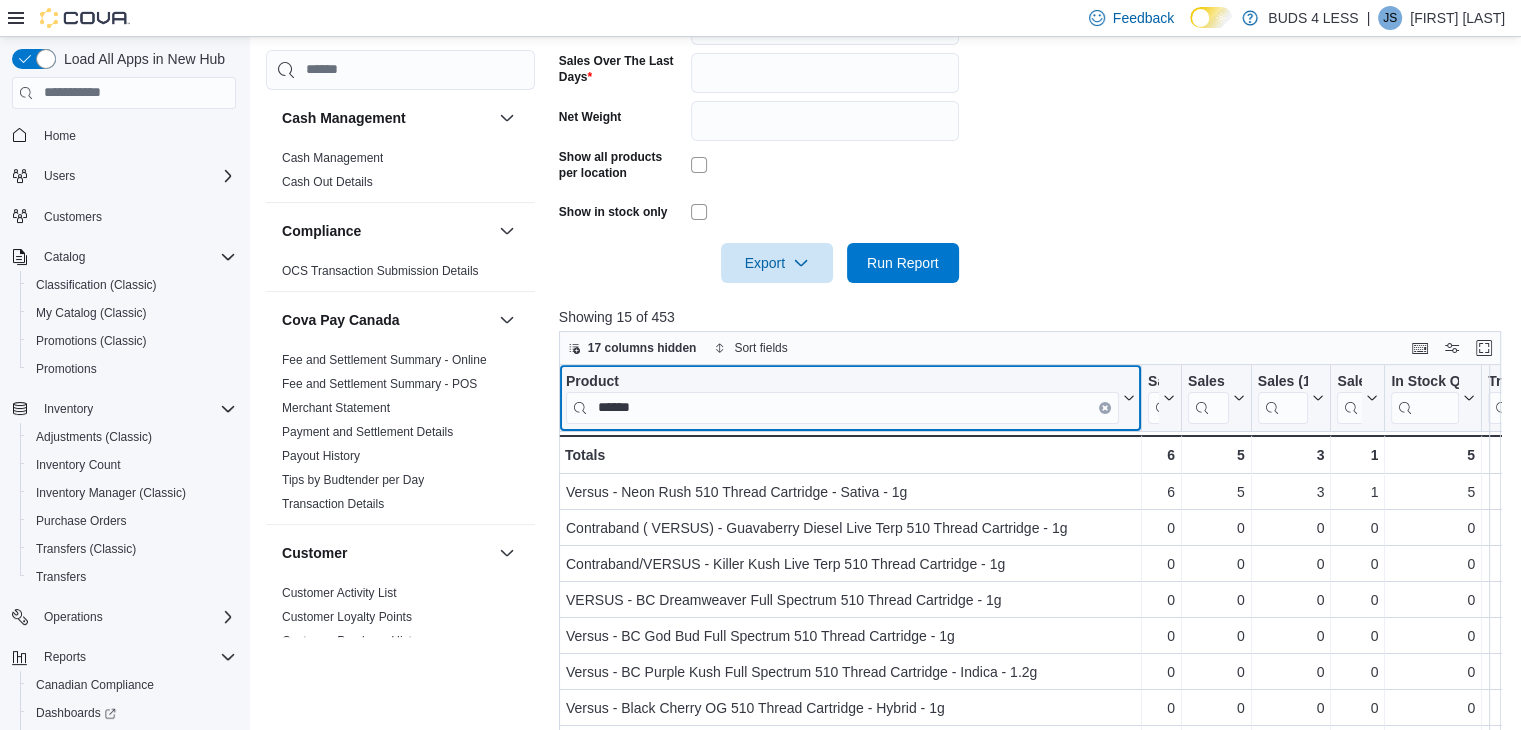 click 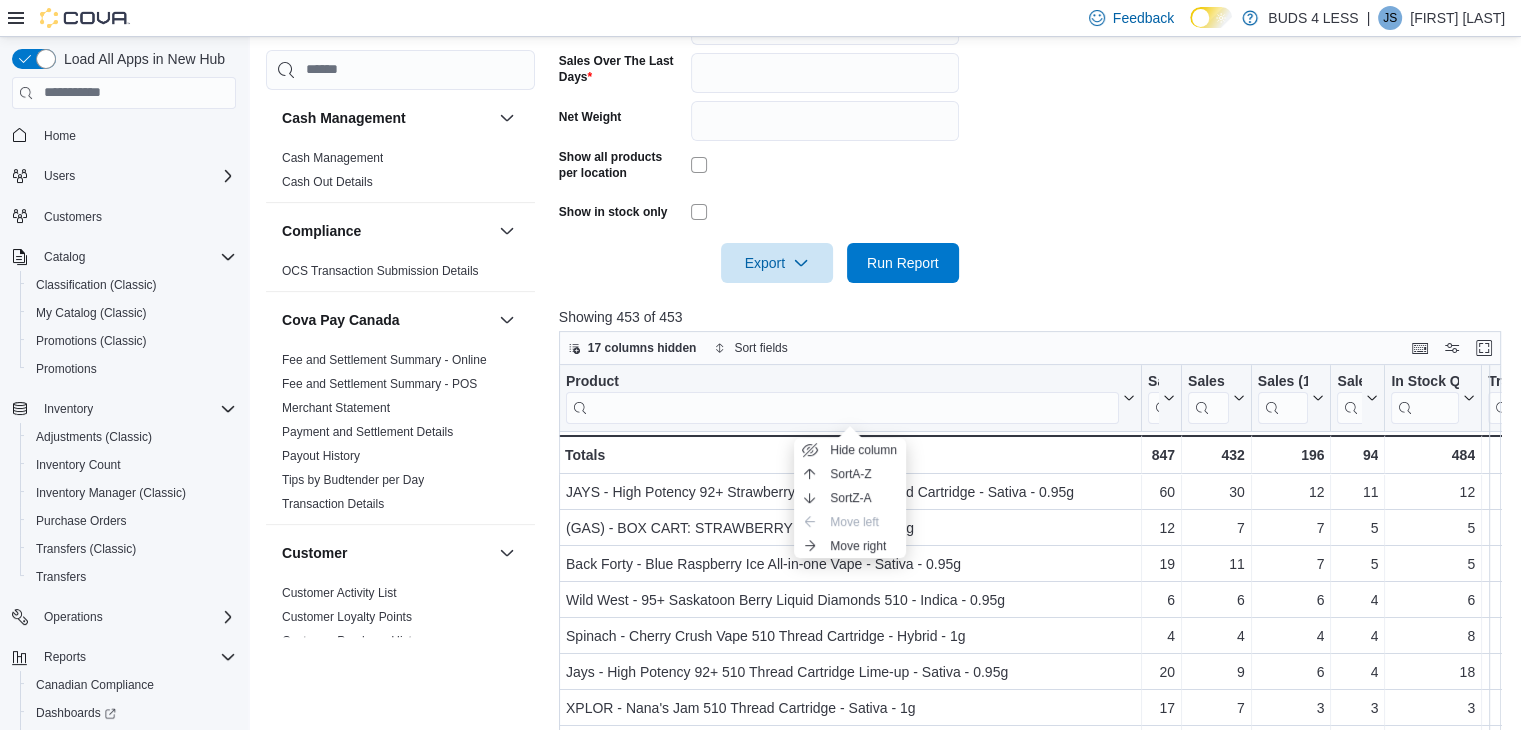 scroll, scrollTop: 776, scrollLeft: 0, axis: vertical 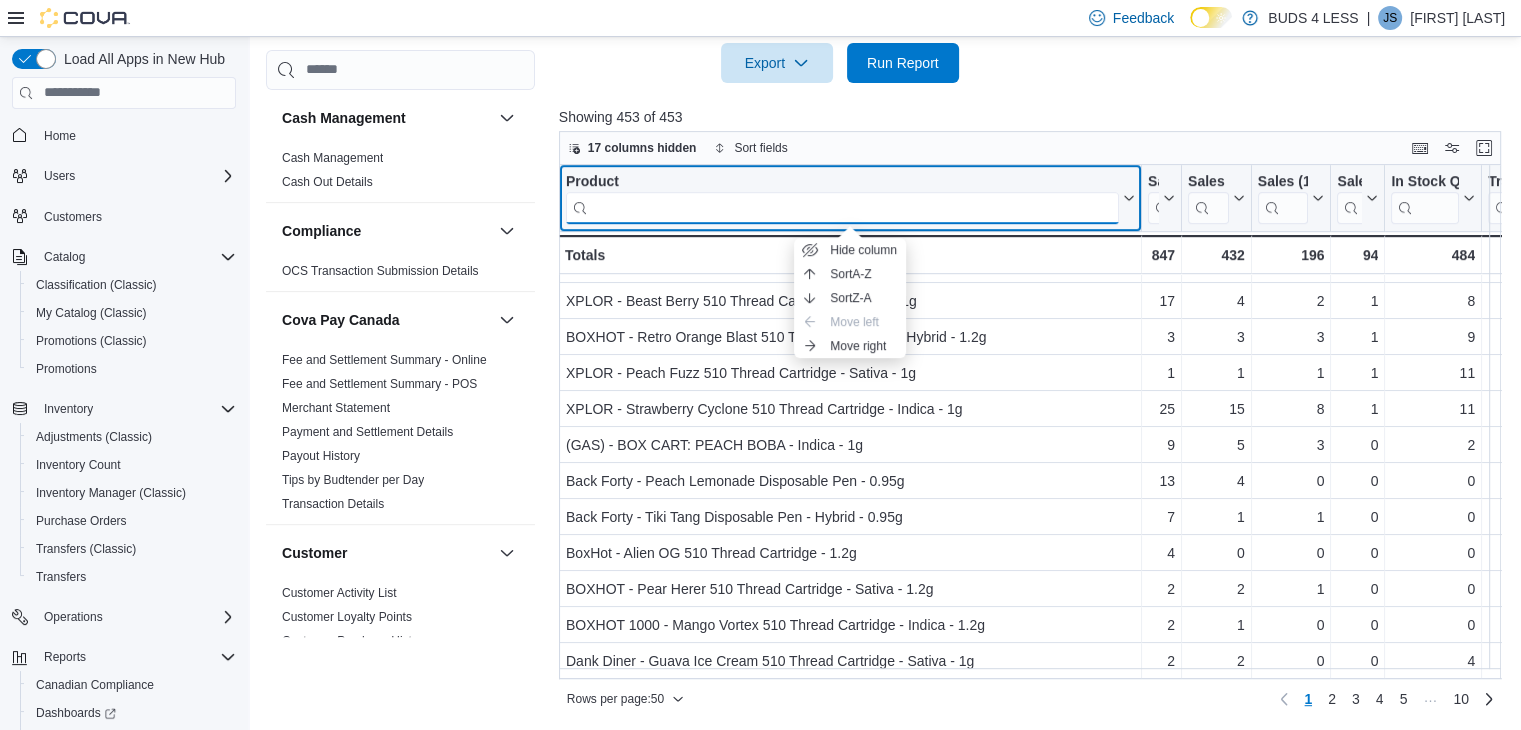 click at bounding box center [842, 207] 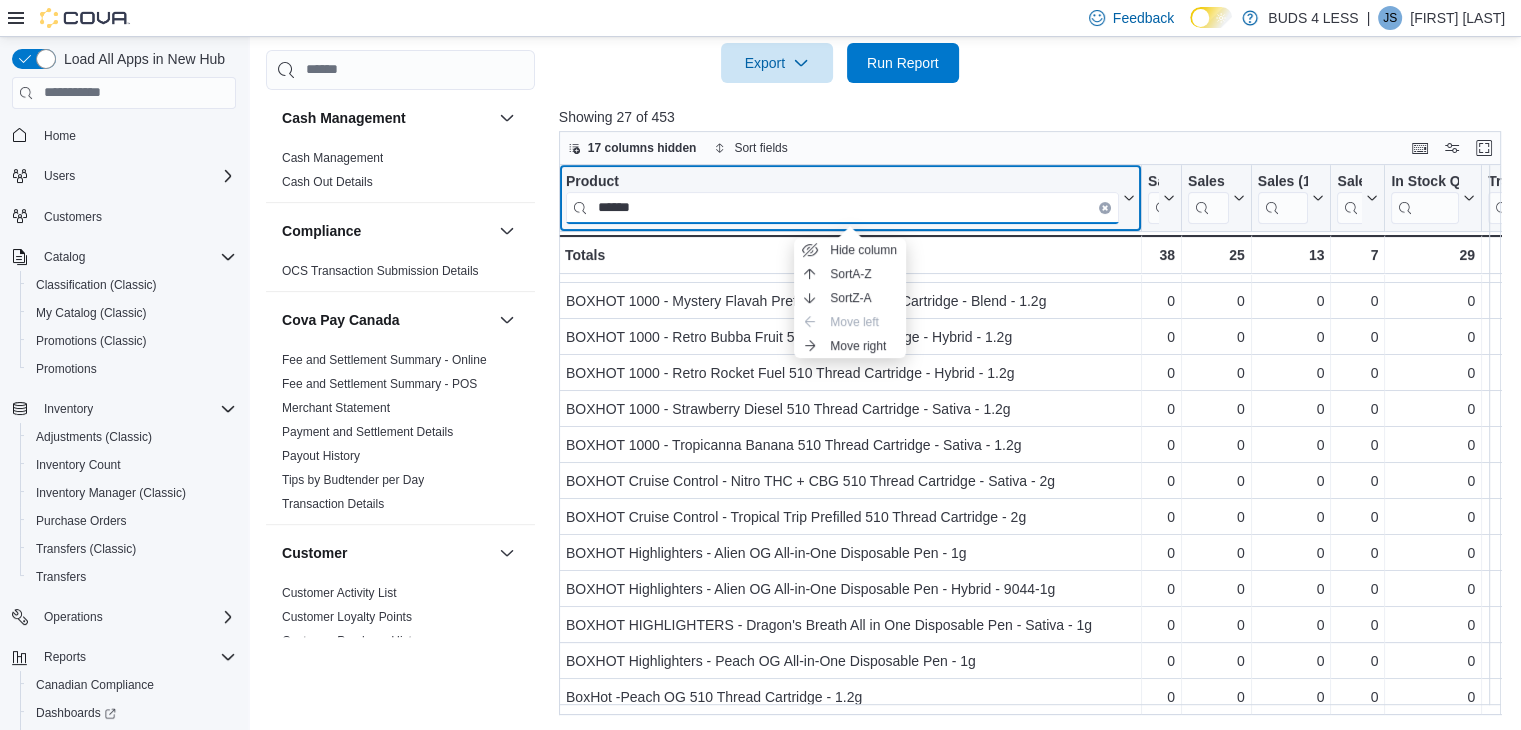 scroll, scrollTop: 0, scrollLeft: 0, axis: both 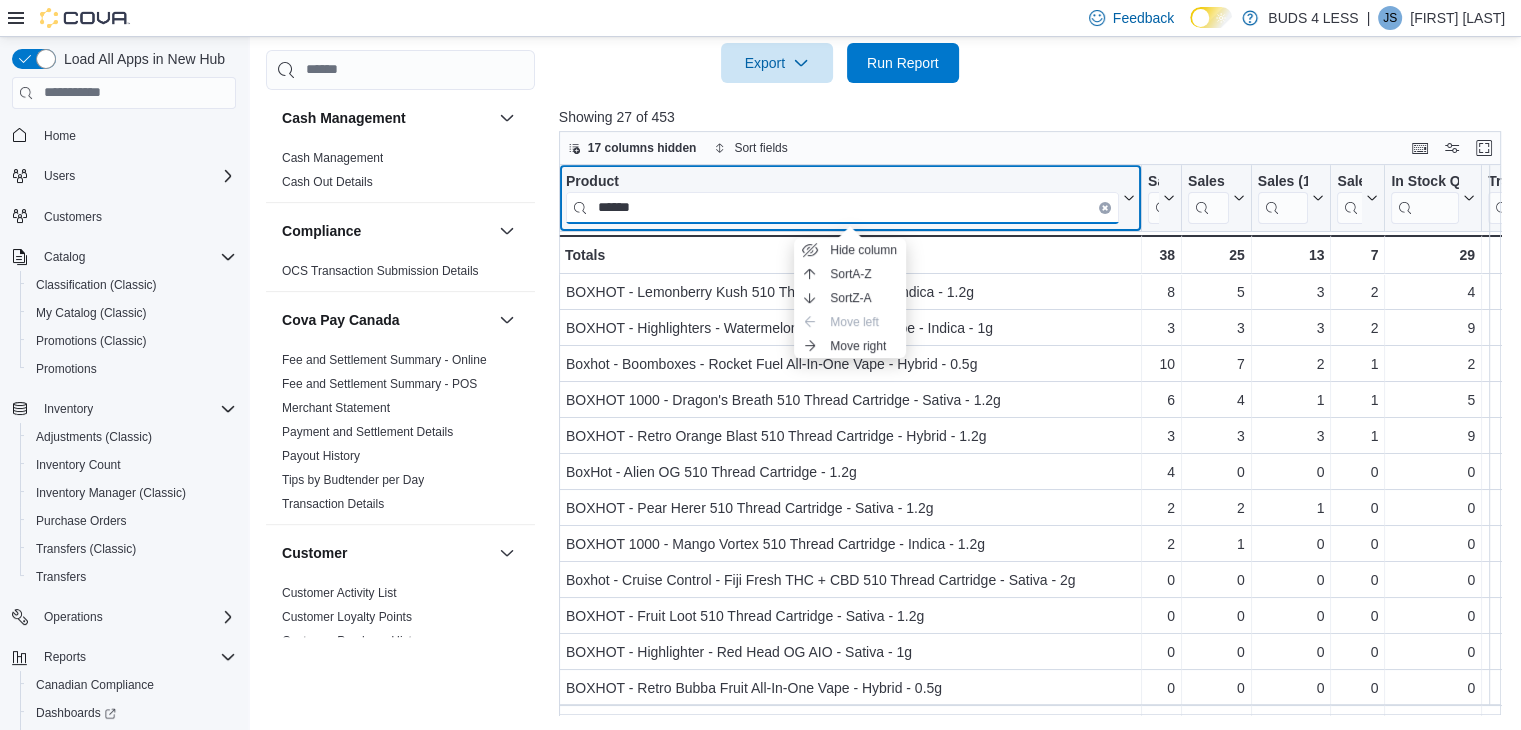 type on "******" 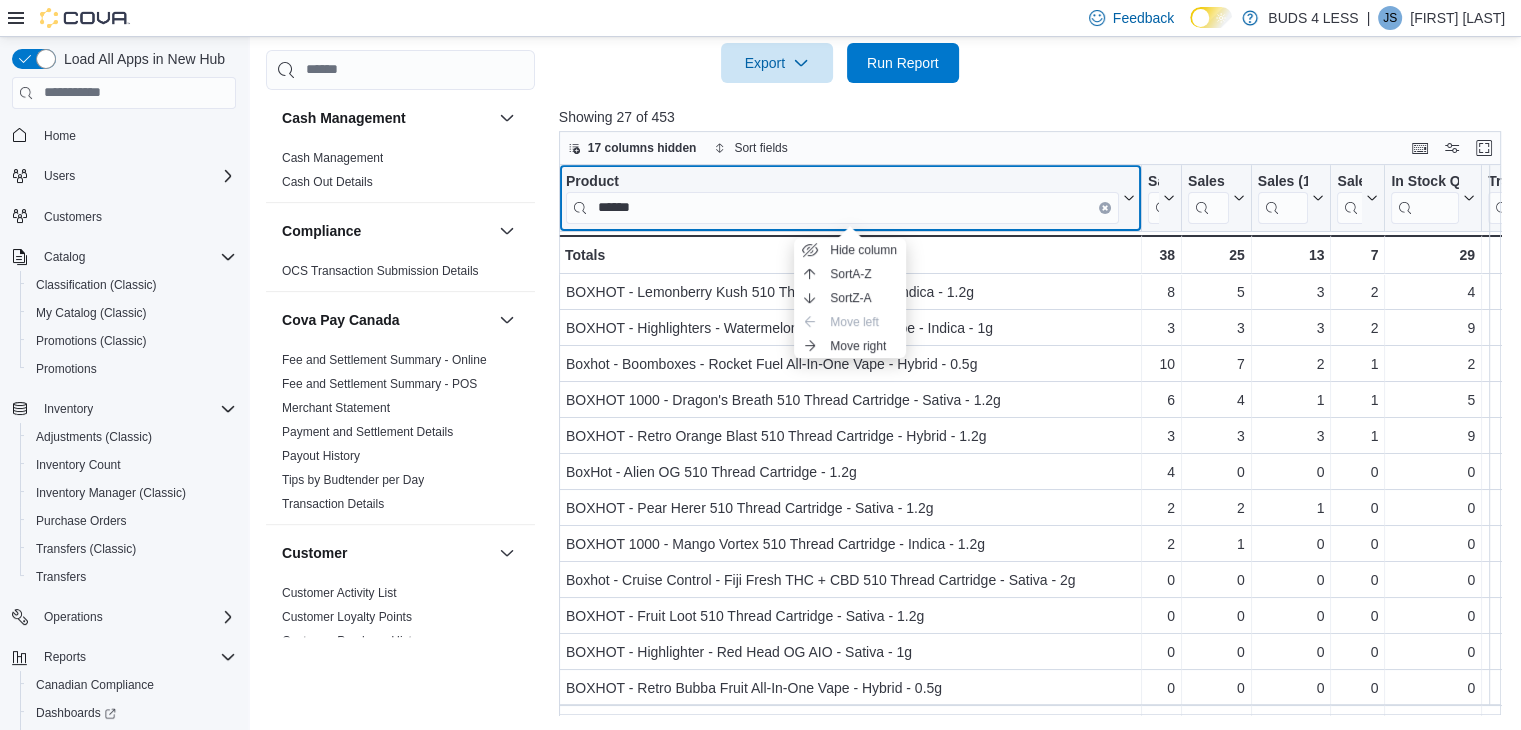 click on "Product ******" at bounding box center (850, 197) 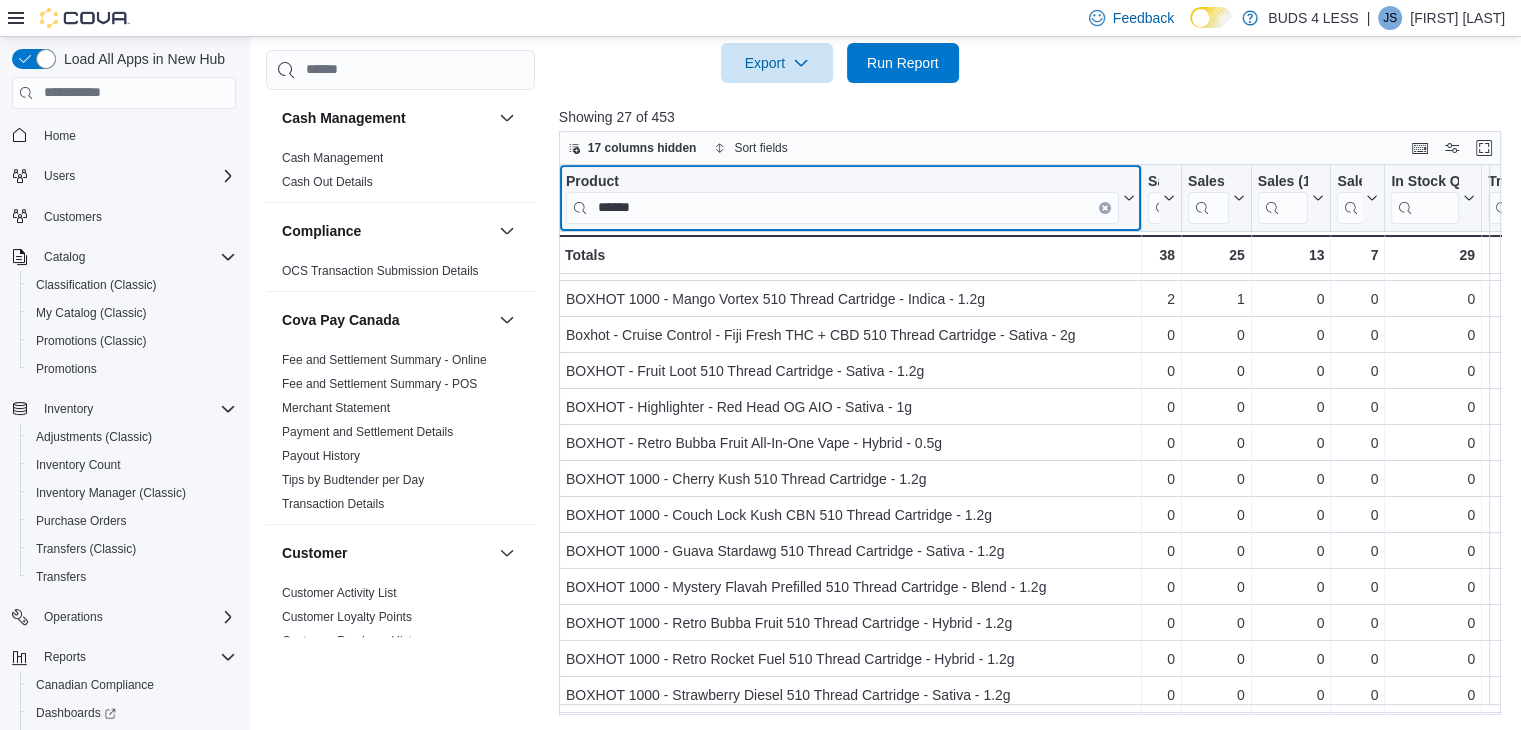 scroll, scrollTop: 0, scrollLeft: 0, axis: both 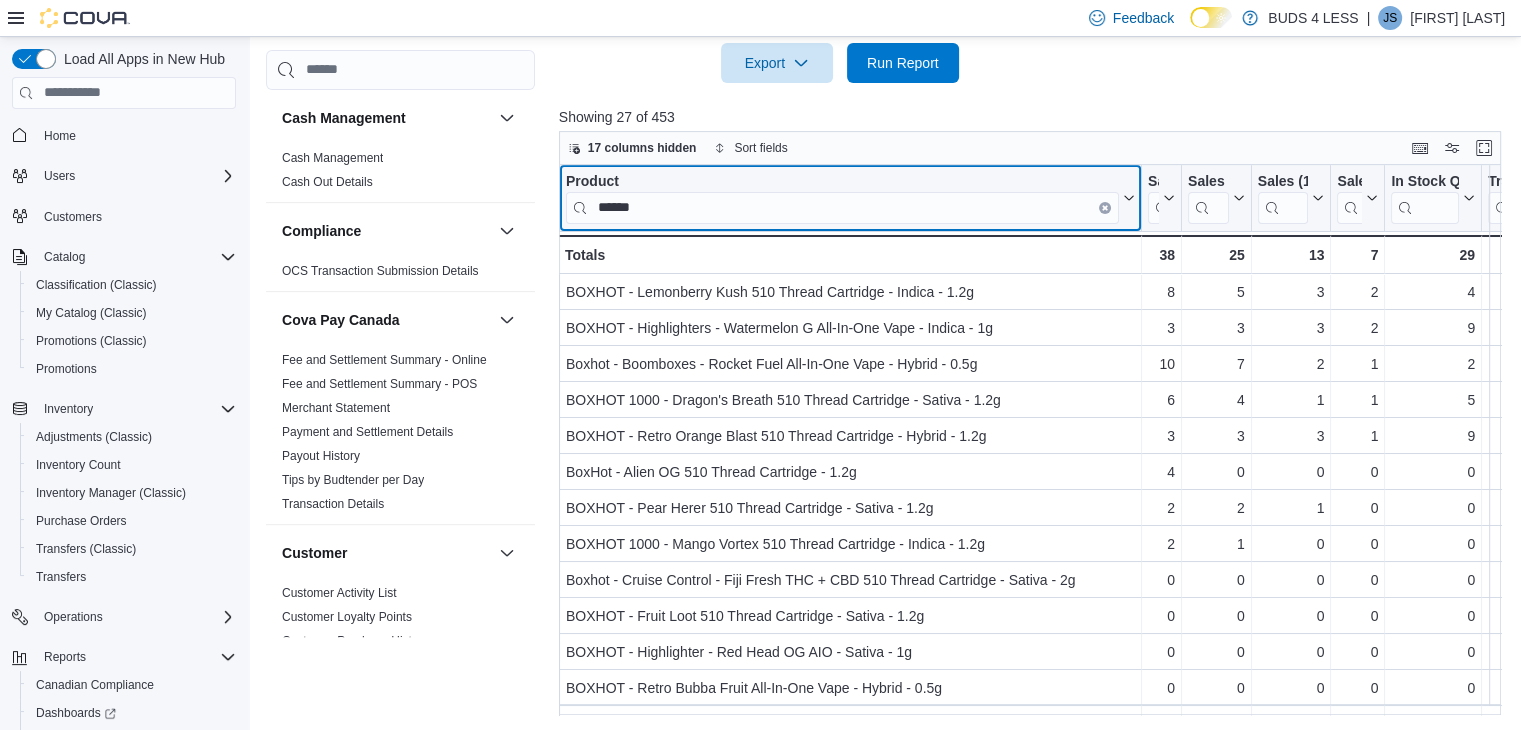 click at bounding box center [1105, 207] 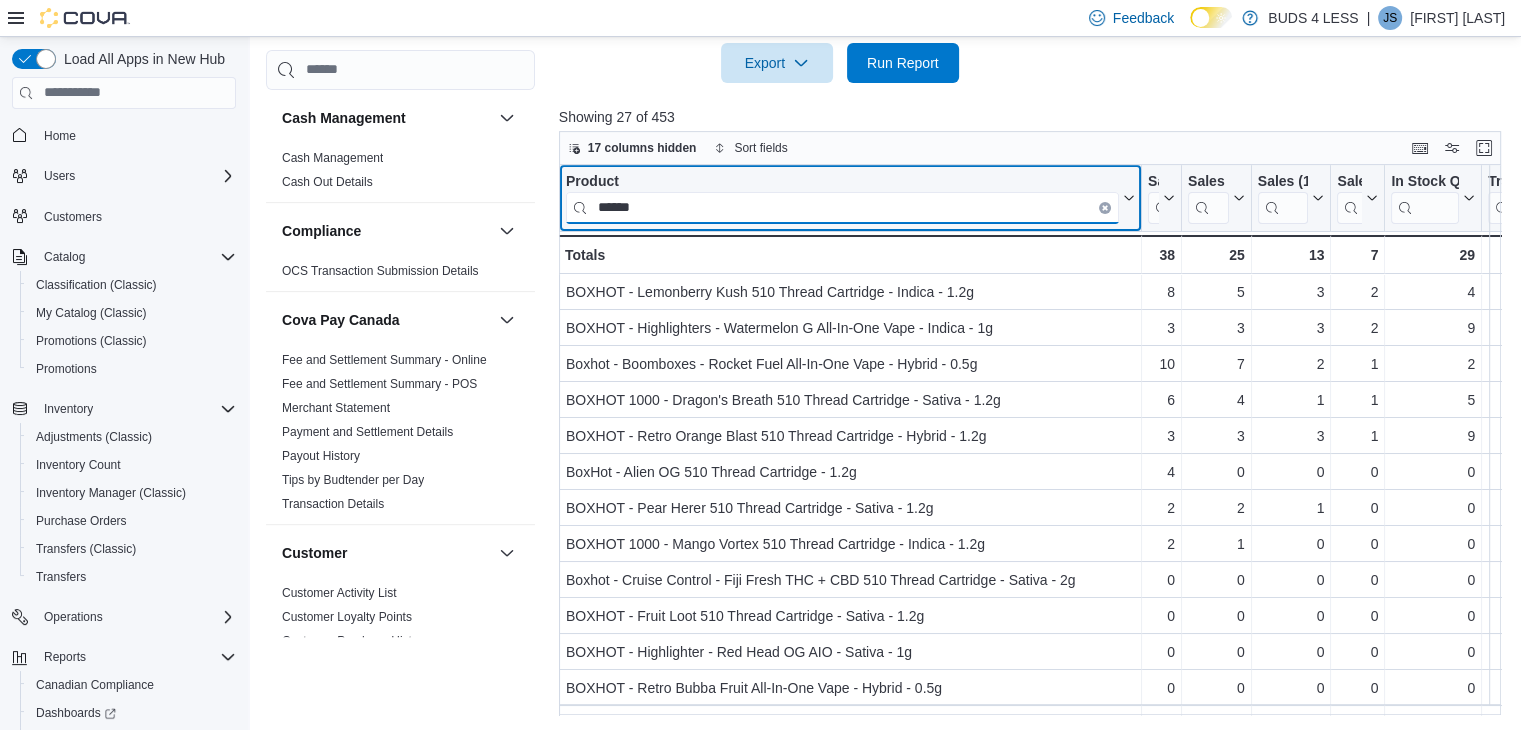type 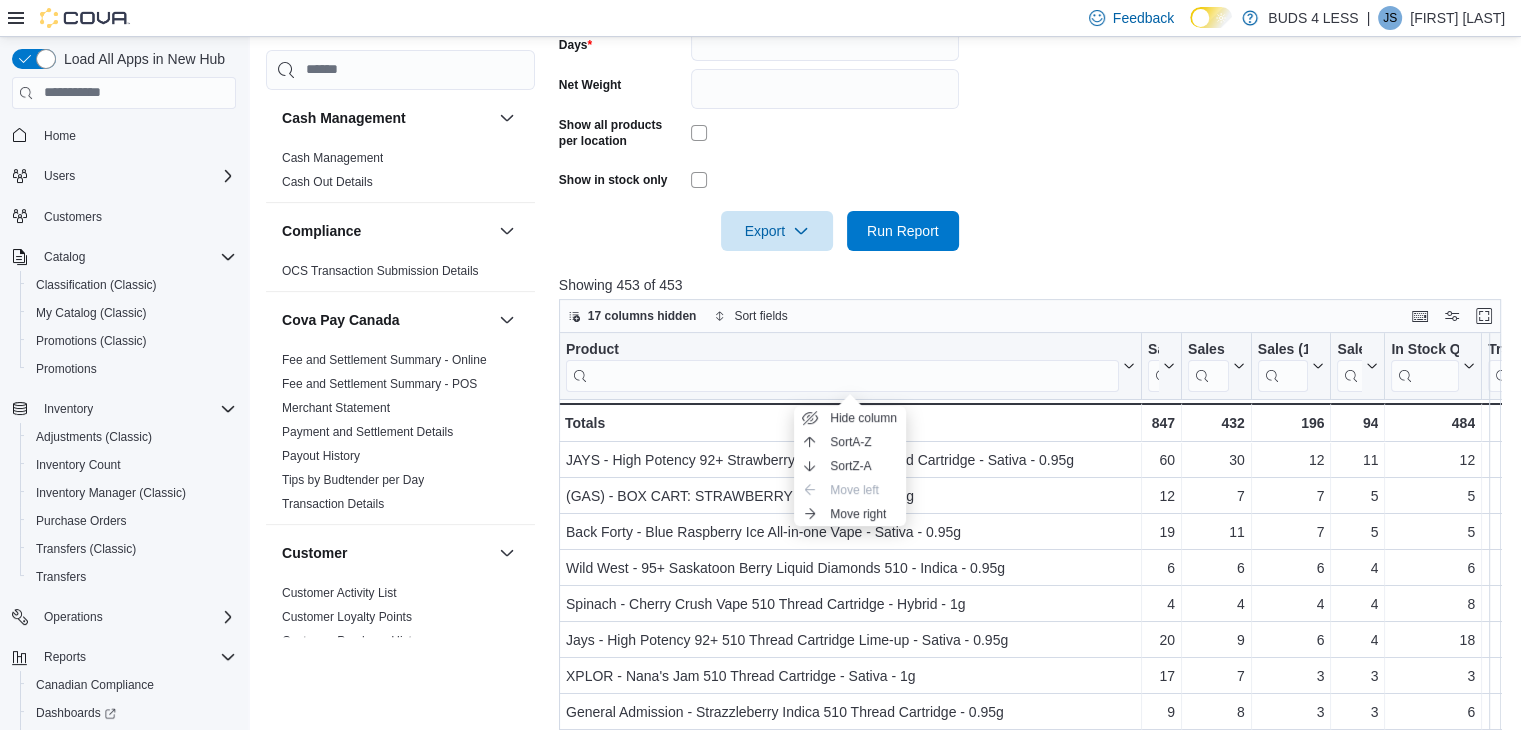 click on "Report Hide Parameters   Locations 7500 LUNDY'S LANE UNIT C14-E Classifications Vapes Products All Products Suppliers All Suppliers Rooms All Rooms Sales Over The Last Days * Net Weight Show all products per location Show in stock only Export  Run Report Showing 453 of 453 17 columns hidden Sort fields Product Click to view column header actions Sales (60 Days) Click to view column header actions Sales (30 Days) Click to view column header actions Sales (14 Days) Click to view column header actions Sales (7 Days) Click to view column header actions In Stock Qty Click to view column header actions Transfer In Click to view column header actions Transfer Out Click to view column header actions In Stock Cost Click to view column header actions Avg Unit Cost Click to view column header actions Price Click to view column header actions Margin Click to view column header actions Last Received Date Click to view column header actions Days Since Last Sold Click to view column header actions -  16 -  10 -  5 -  2 -  0" at bounding box center (1035, 288) 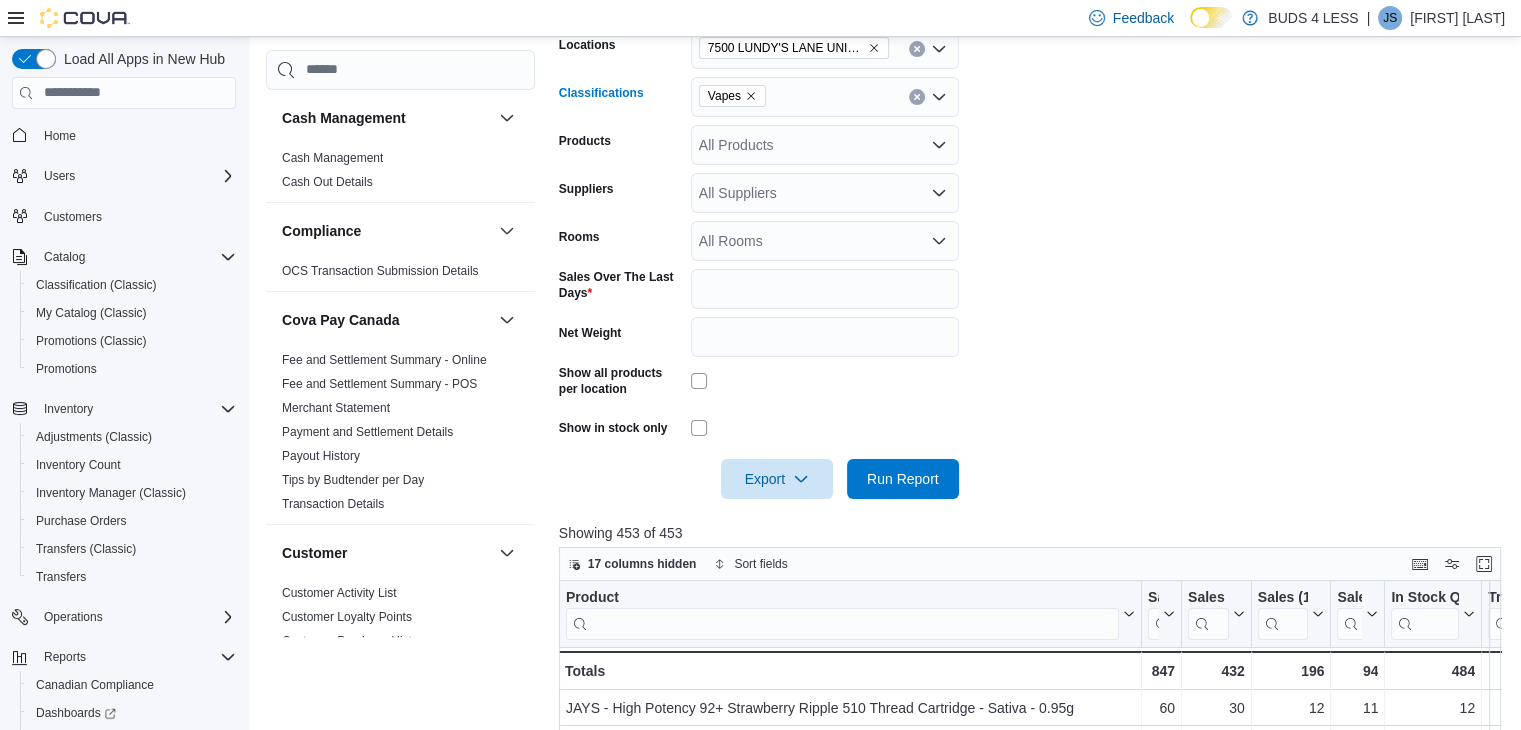 scroll, scrollTop: 308, scrollLeft: 0, axis: vertical 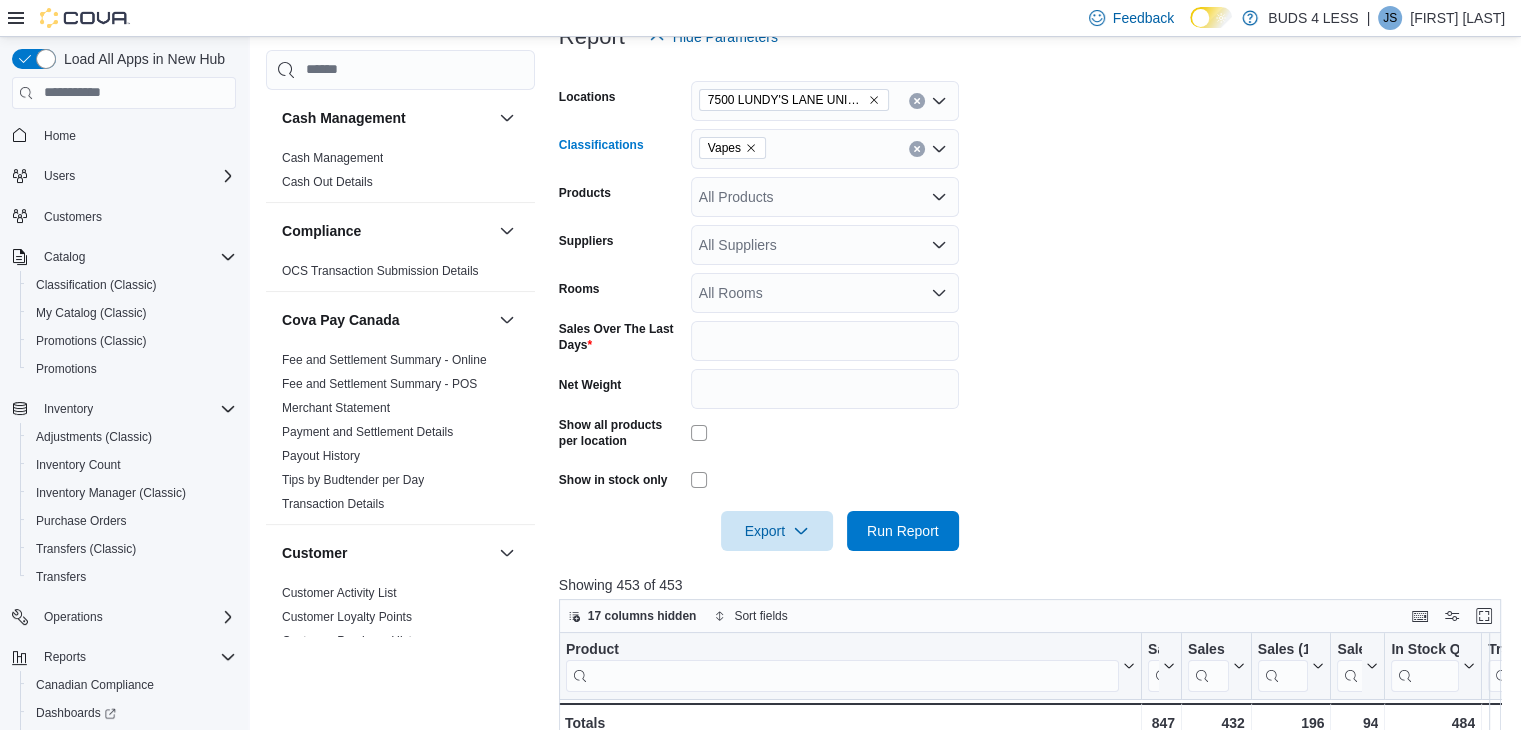 click 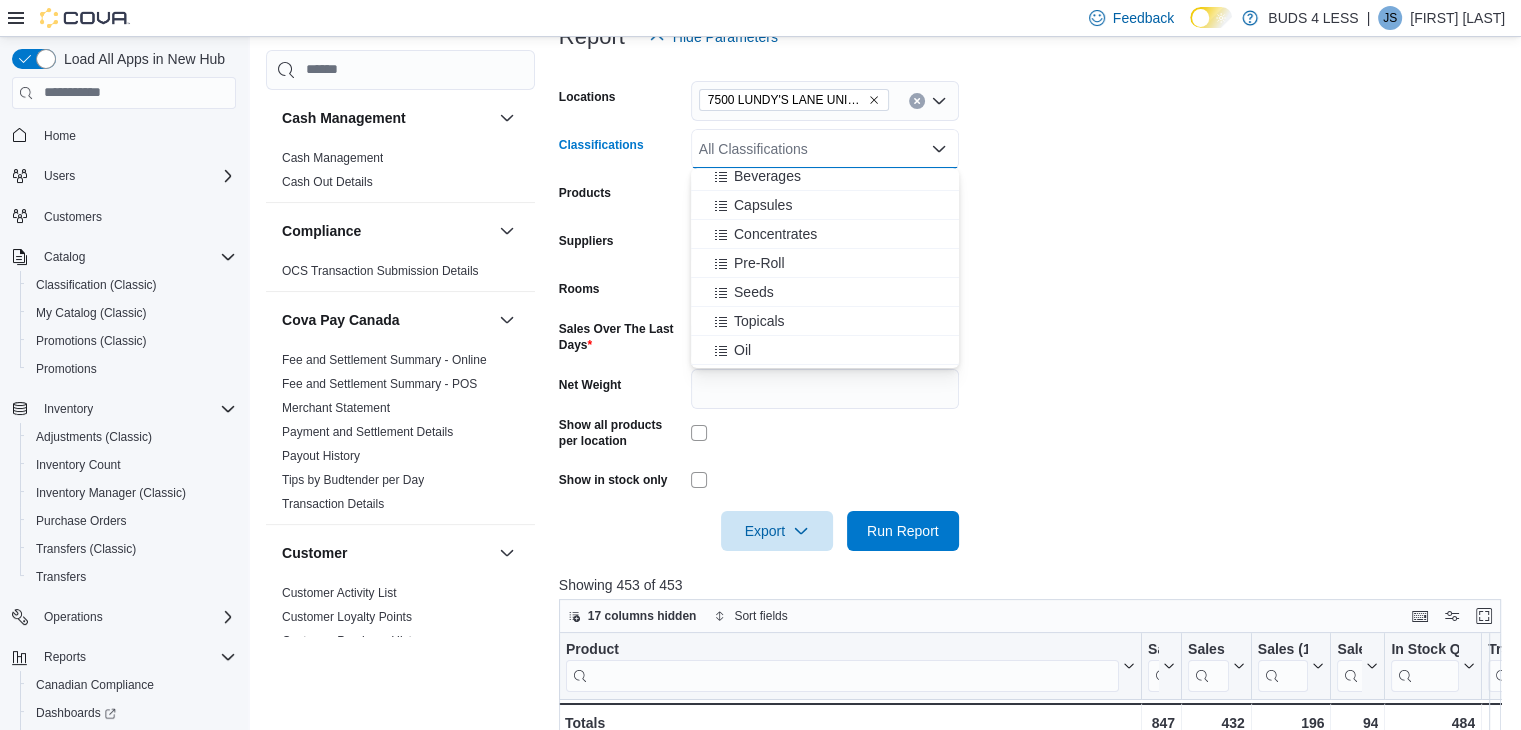 scroll, scrollTop: 100, scrollLeft: 0, axis: vertical 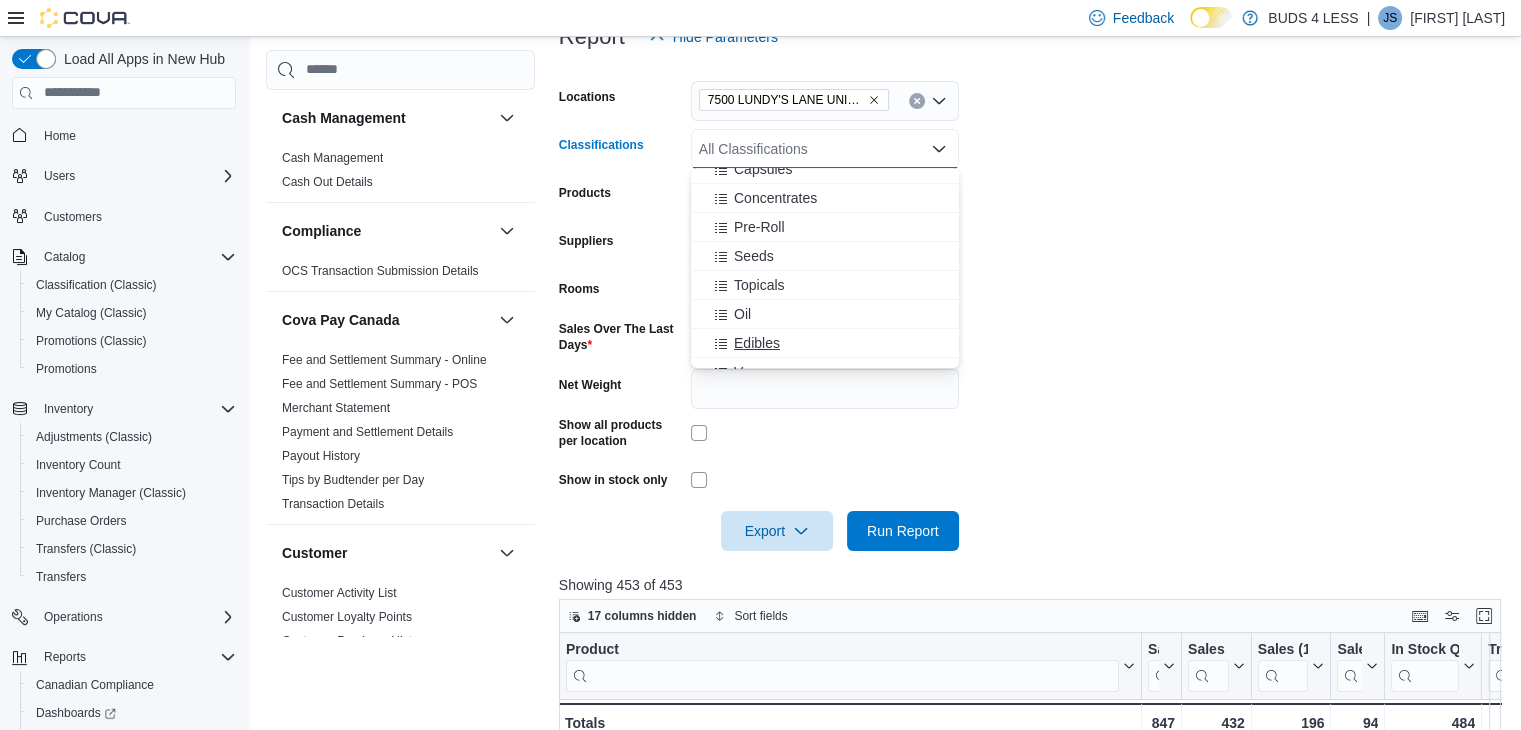 click on "Edibles" at bounding box center [757, 343] 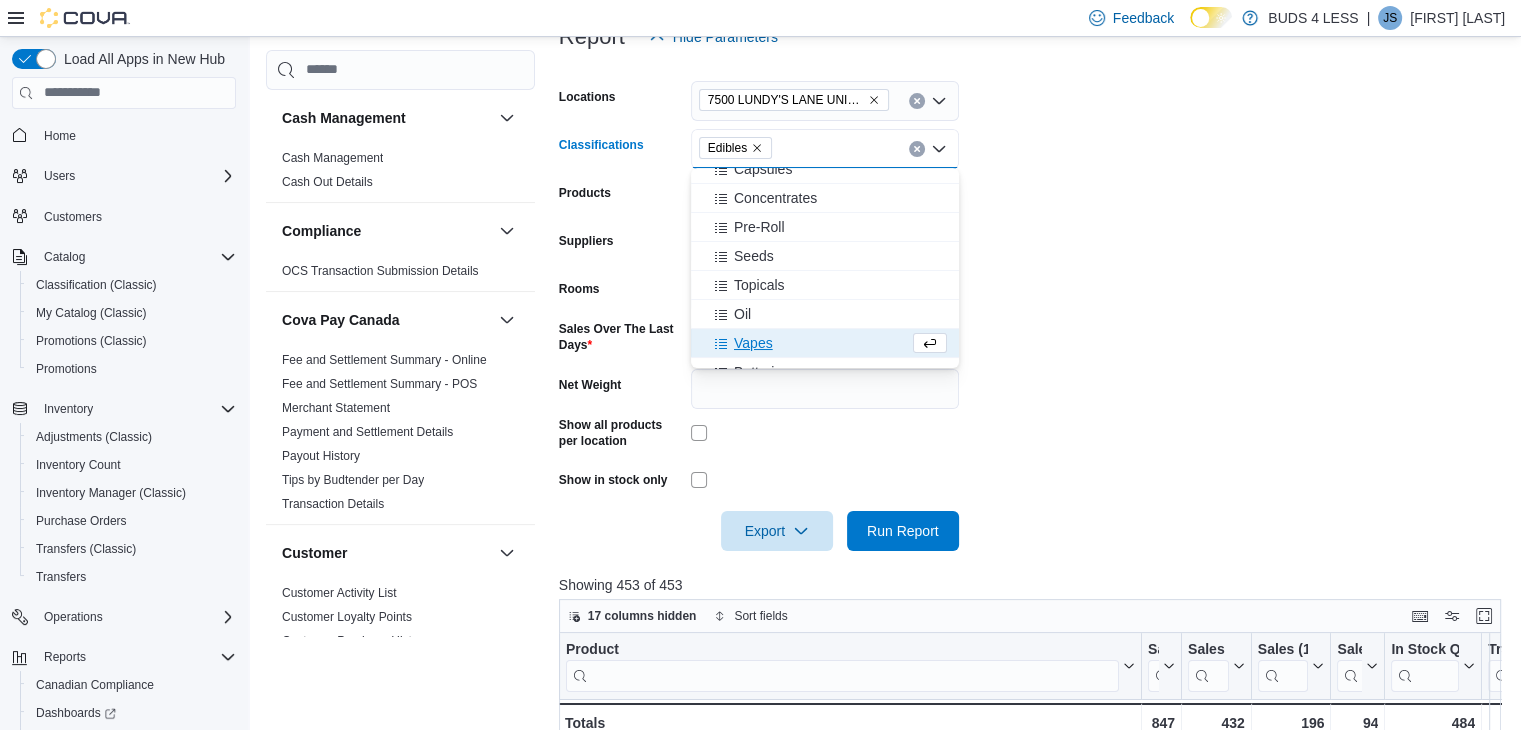 click on "Locations 7500 LUNDY'S LANE UNIT C14-E Classifications Edibles Combo box. Selected. Edibles. Press Backspace to delete Edibles. Combo box input. All Classifications. Type some text or, to display a list of choices, press Down Arrow. To exit the list of choices, press Escape. Products All Products Suppliers All Suppliers Rooms All Rooms Sales Over The Last Days * Net Weight Show all products per location Show in stock only Export  Run Report" at bounding box center [1035, 304] 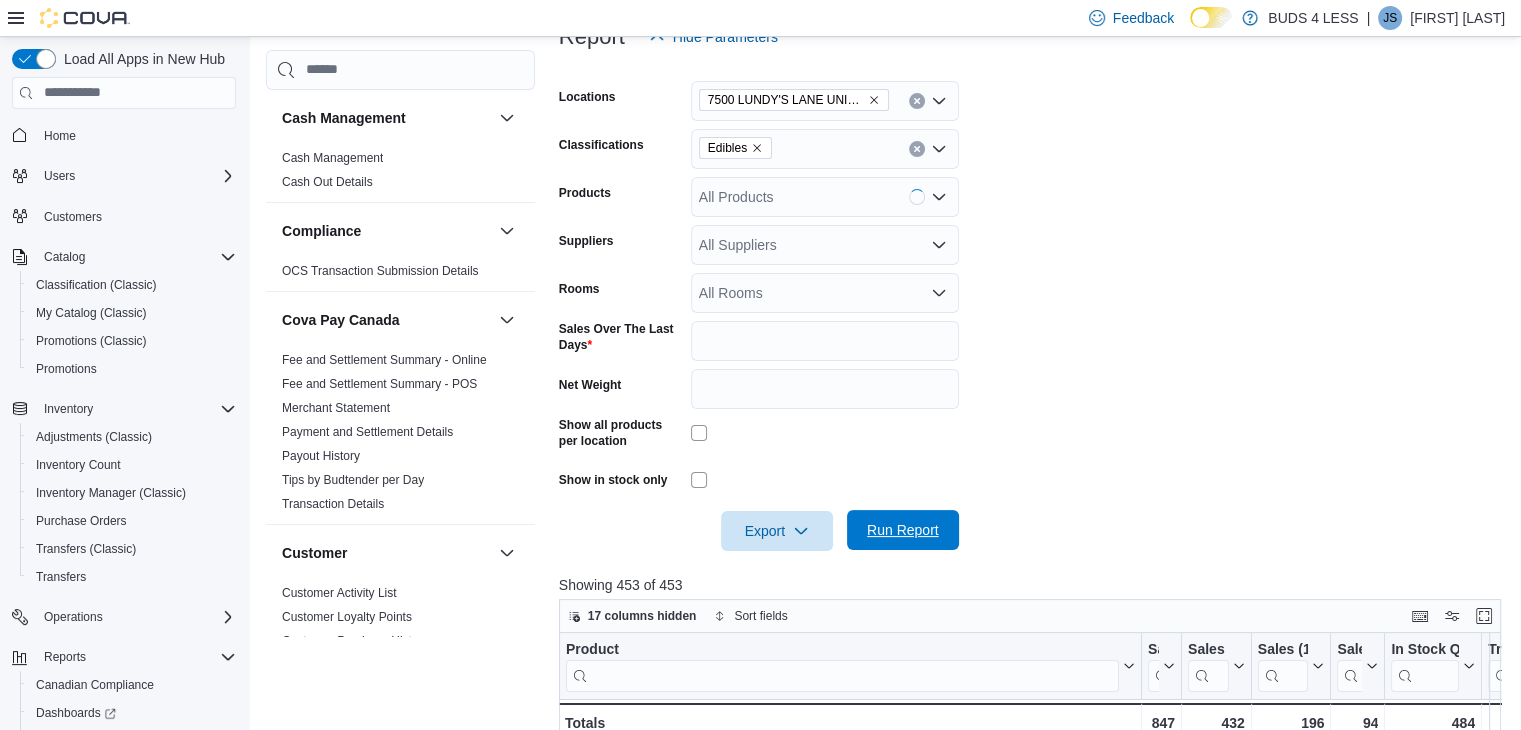 click on "Run Report" at bounding box center [903, 530] 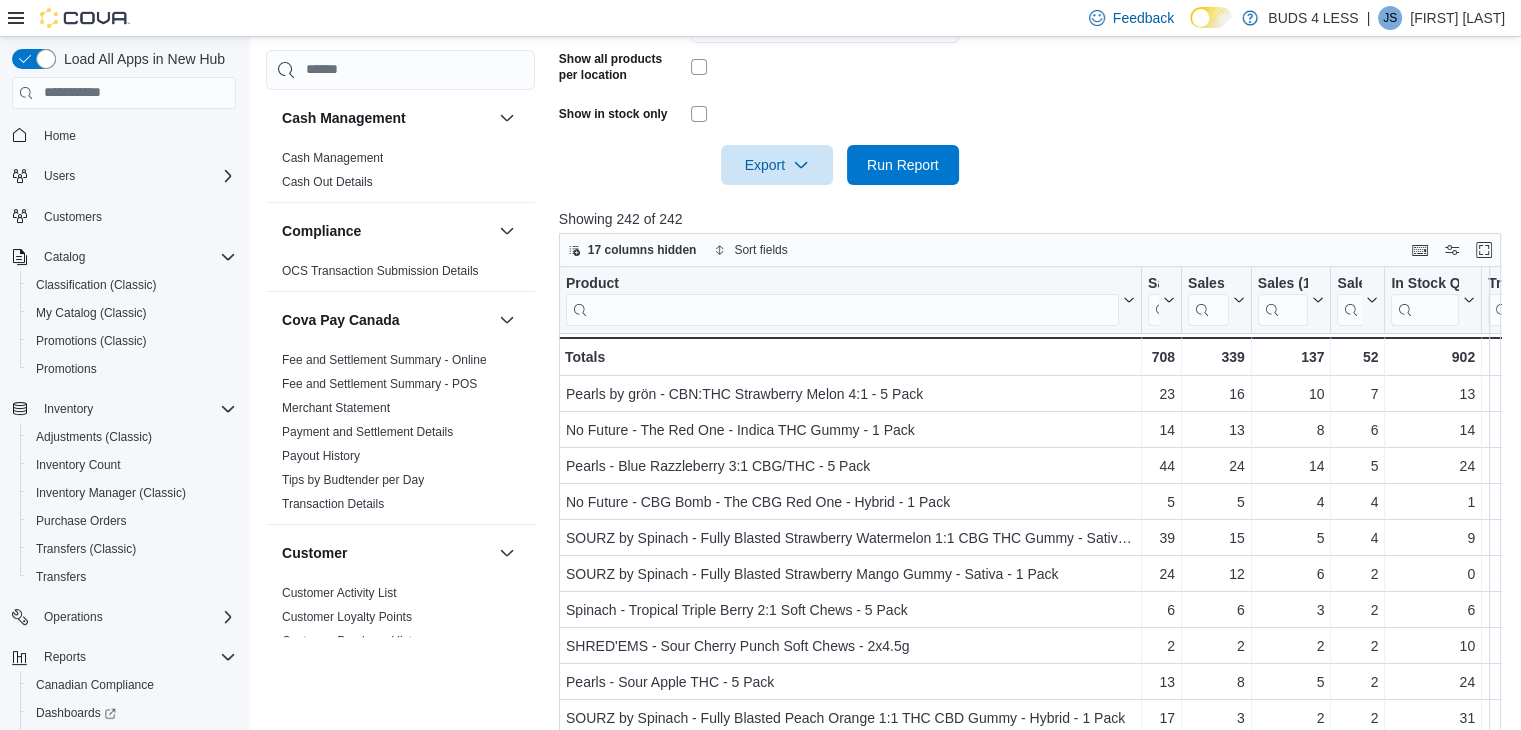 scroll, scrollTop: 776, scrollLeft: 0, axis: vertical 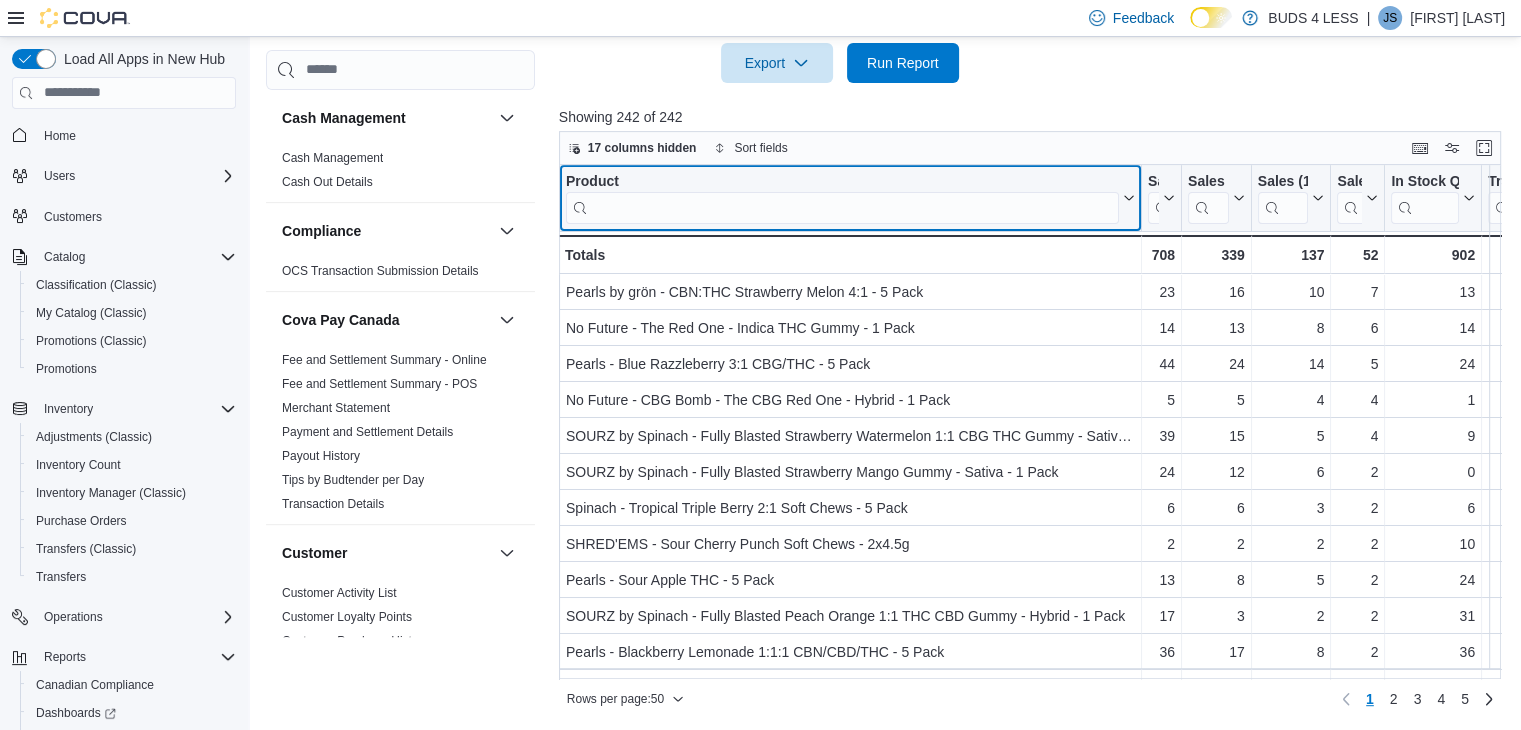 click at bounding box center [842, 207] 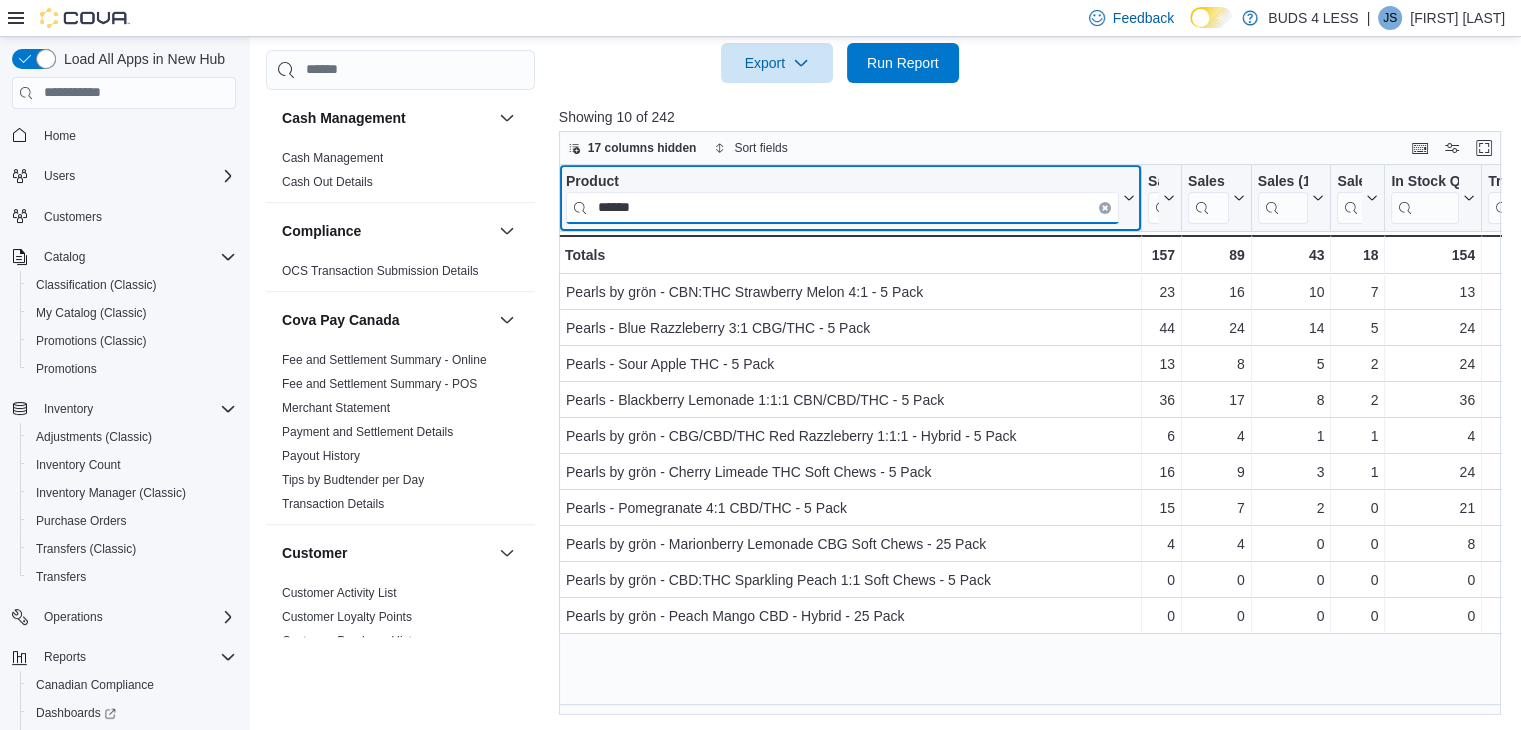 type on "******" 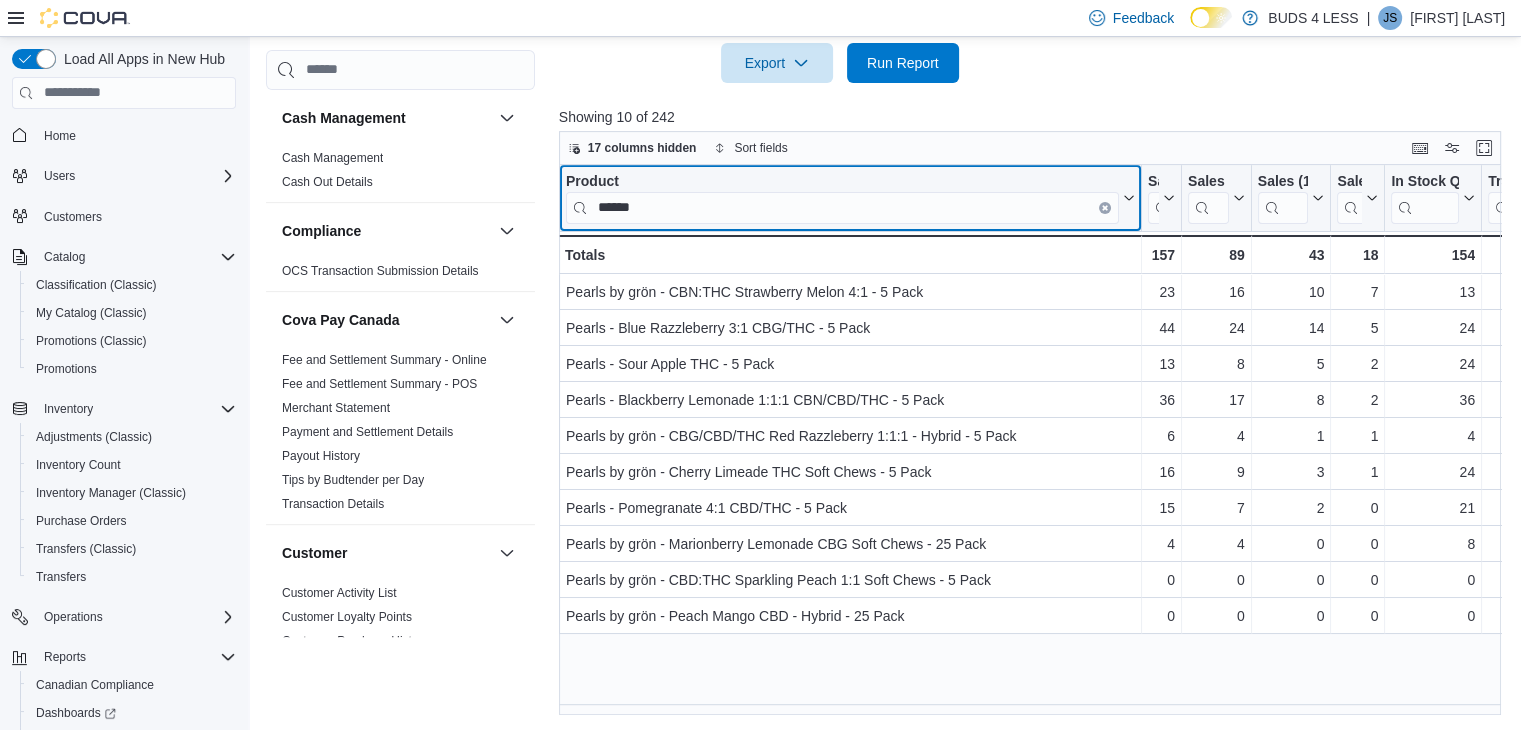 click 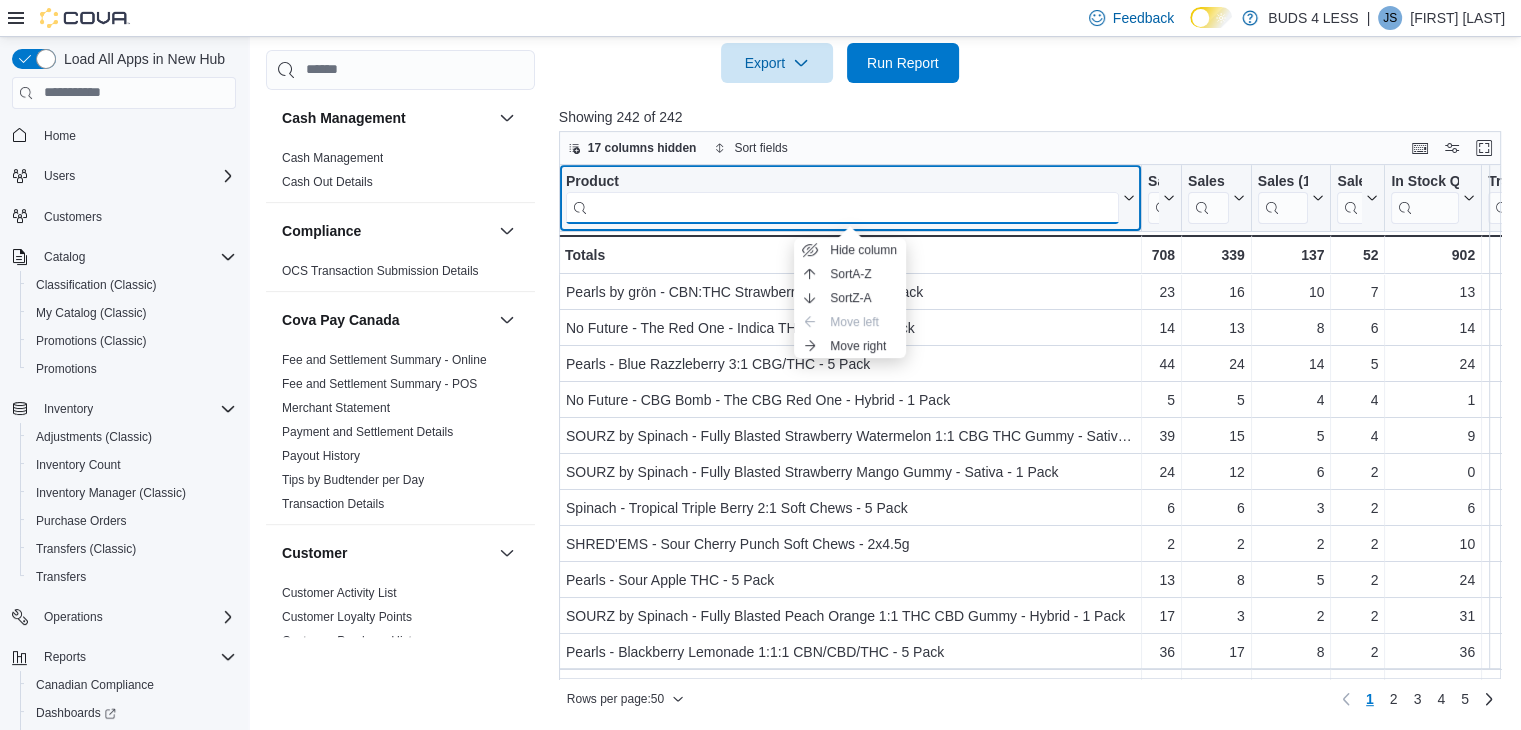 click at bounding box center (842, 207) 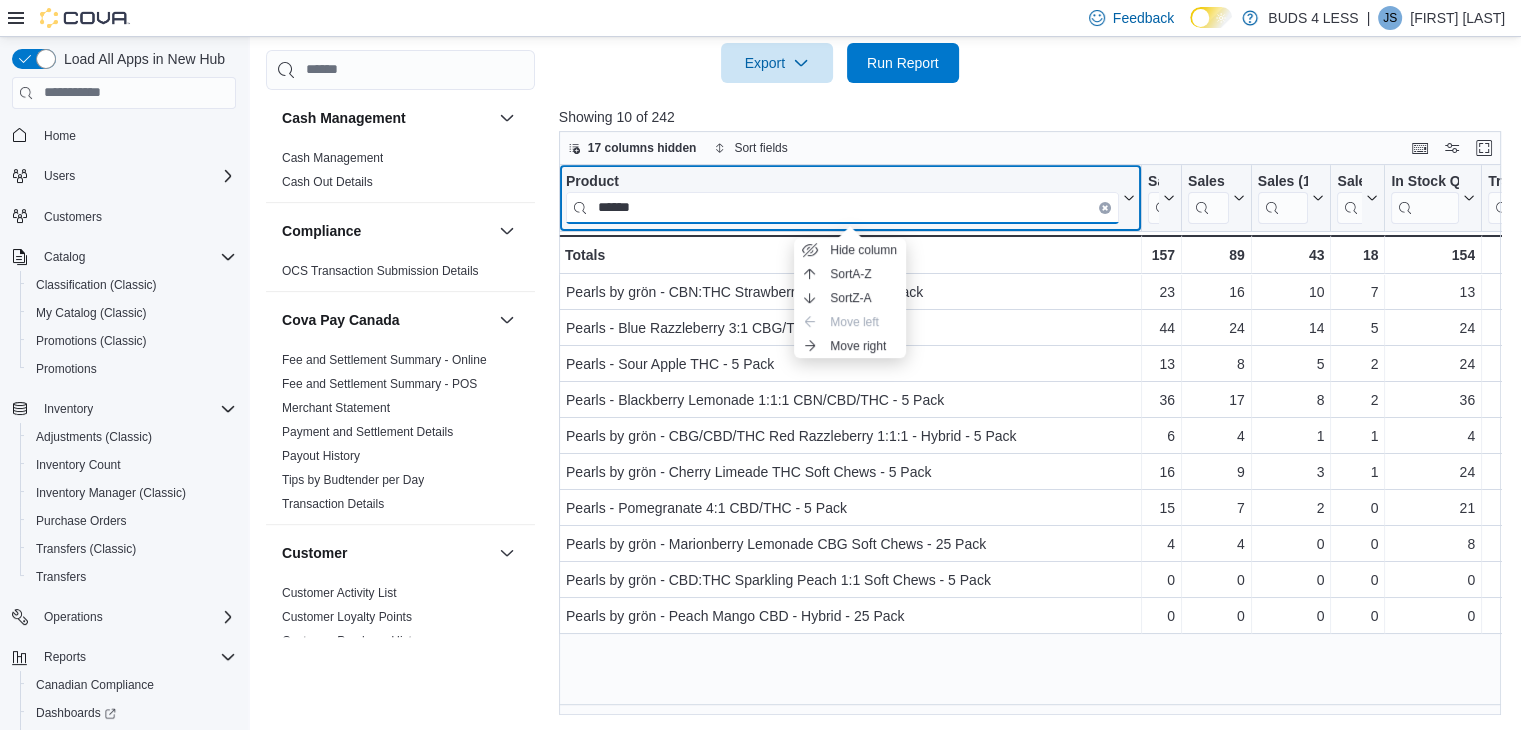 type on "******" 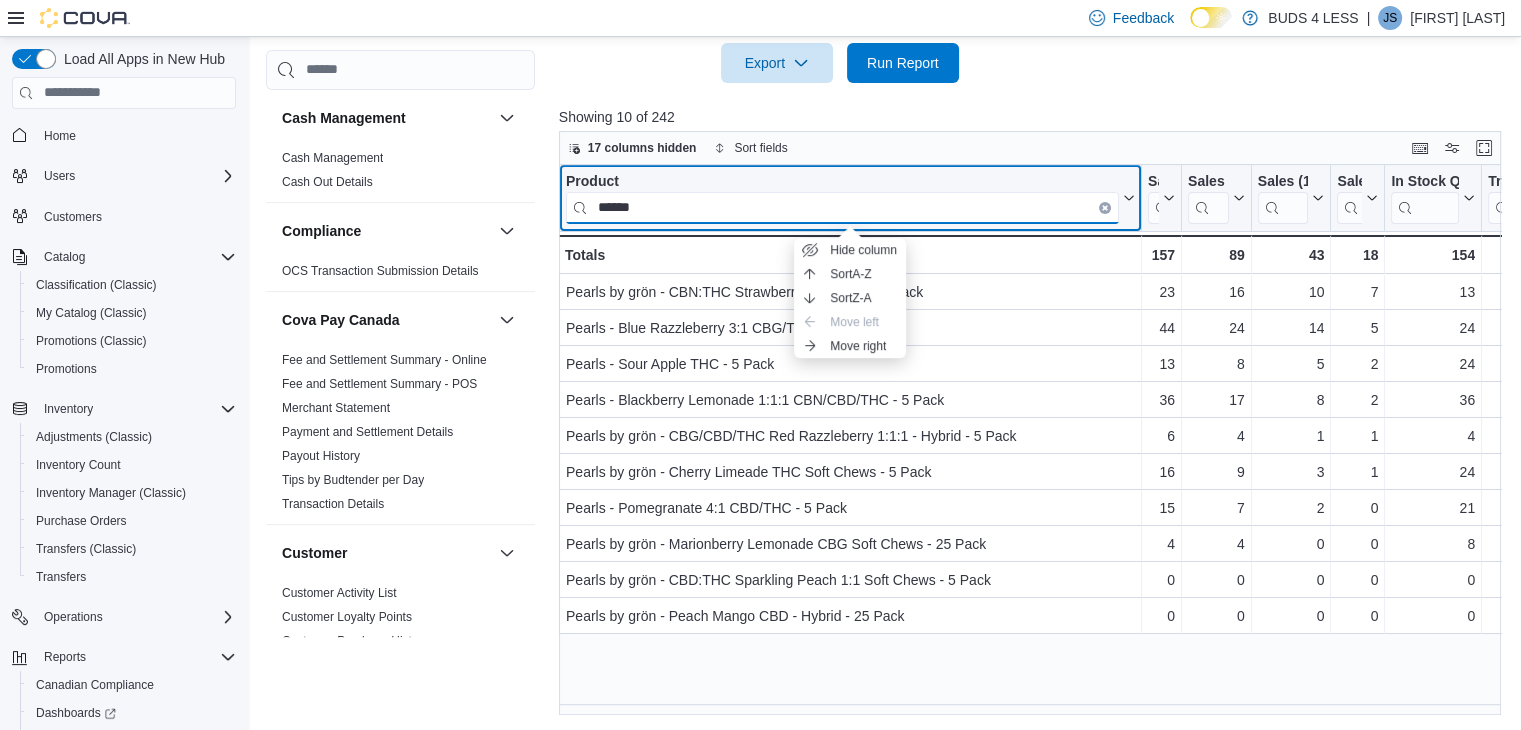 drag, startPoint x: 716, startPoint y: 213, endPoint x: 567, endPoint y: 204, distance: 149.27156 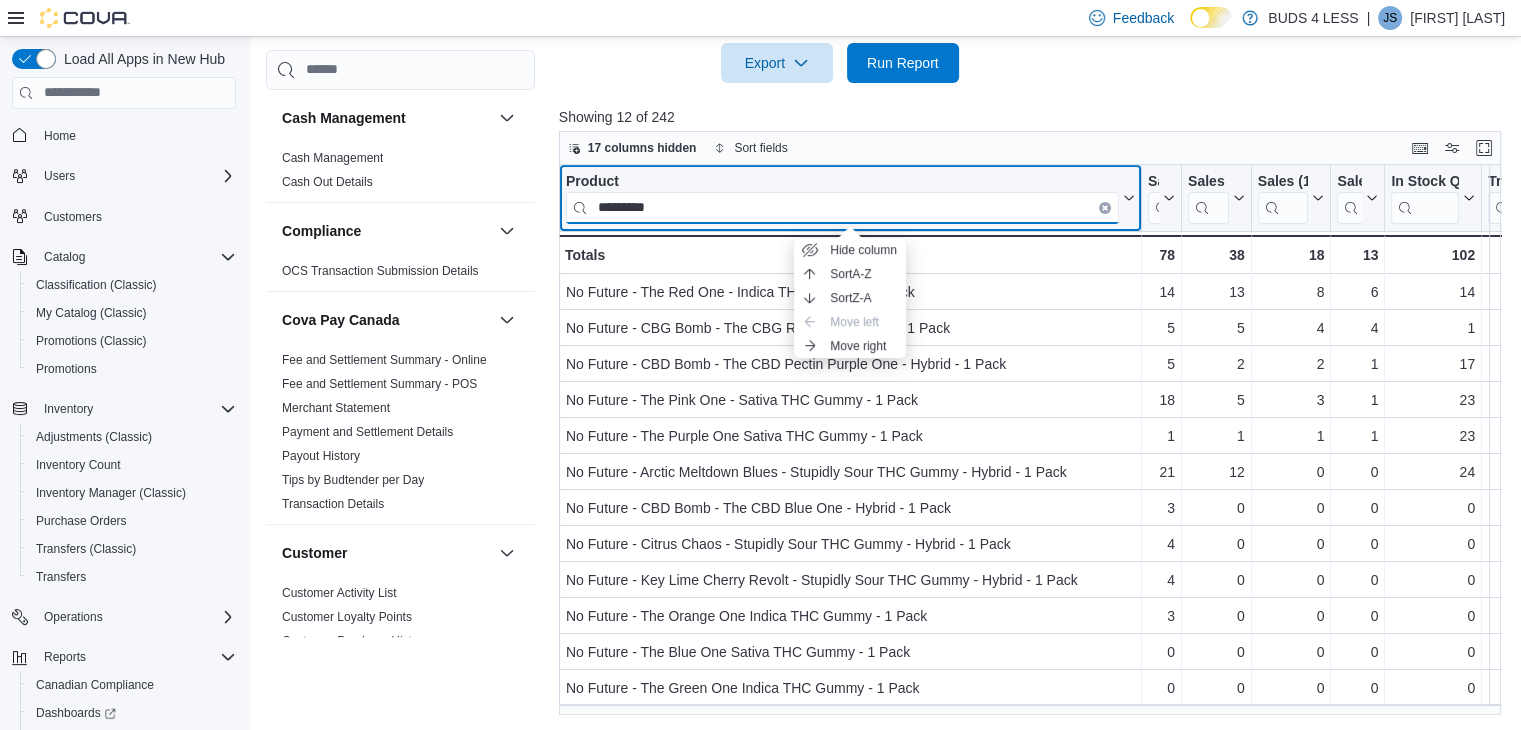 type on "*********" 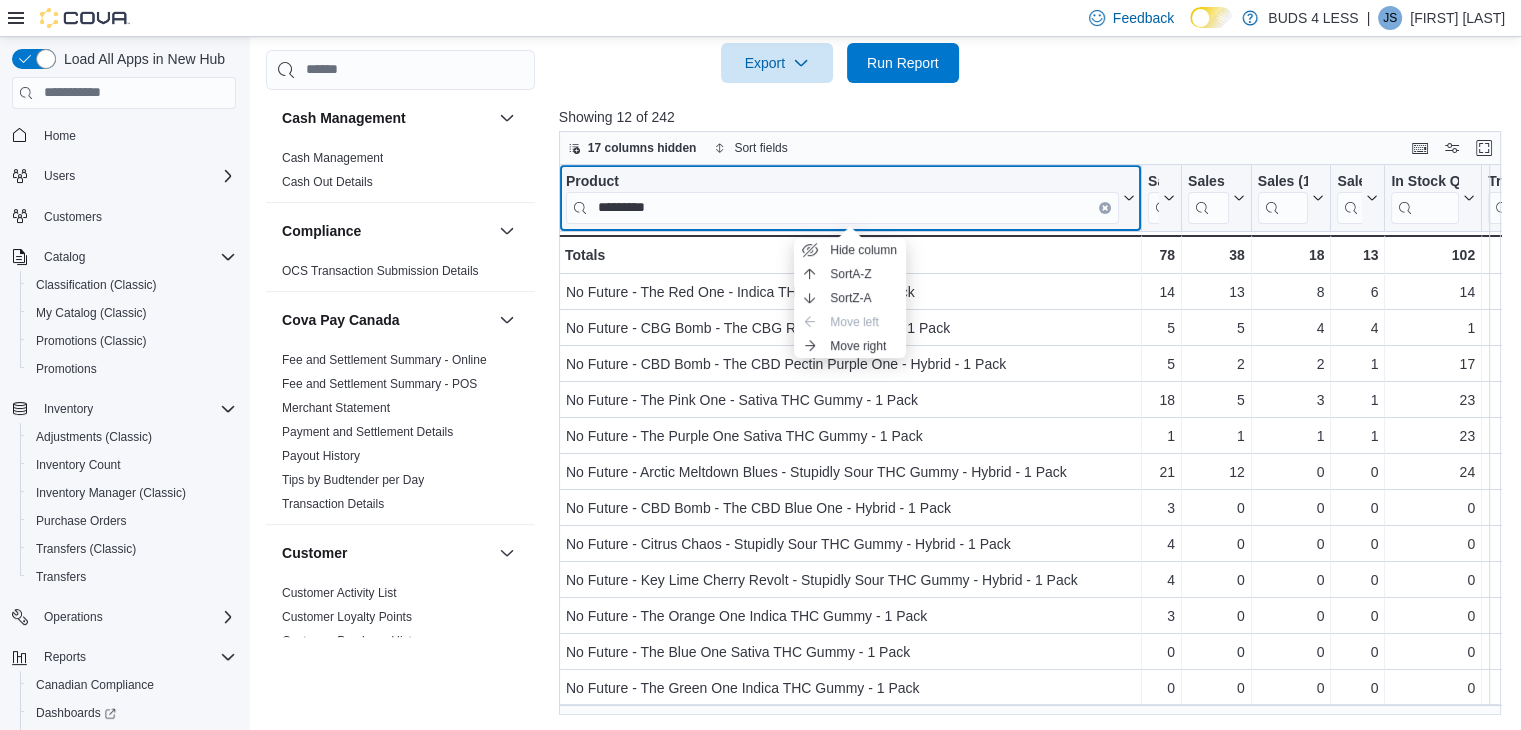 click at bounding box center [1105, 207] 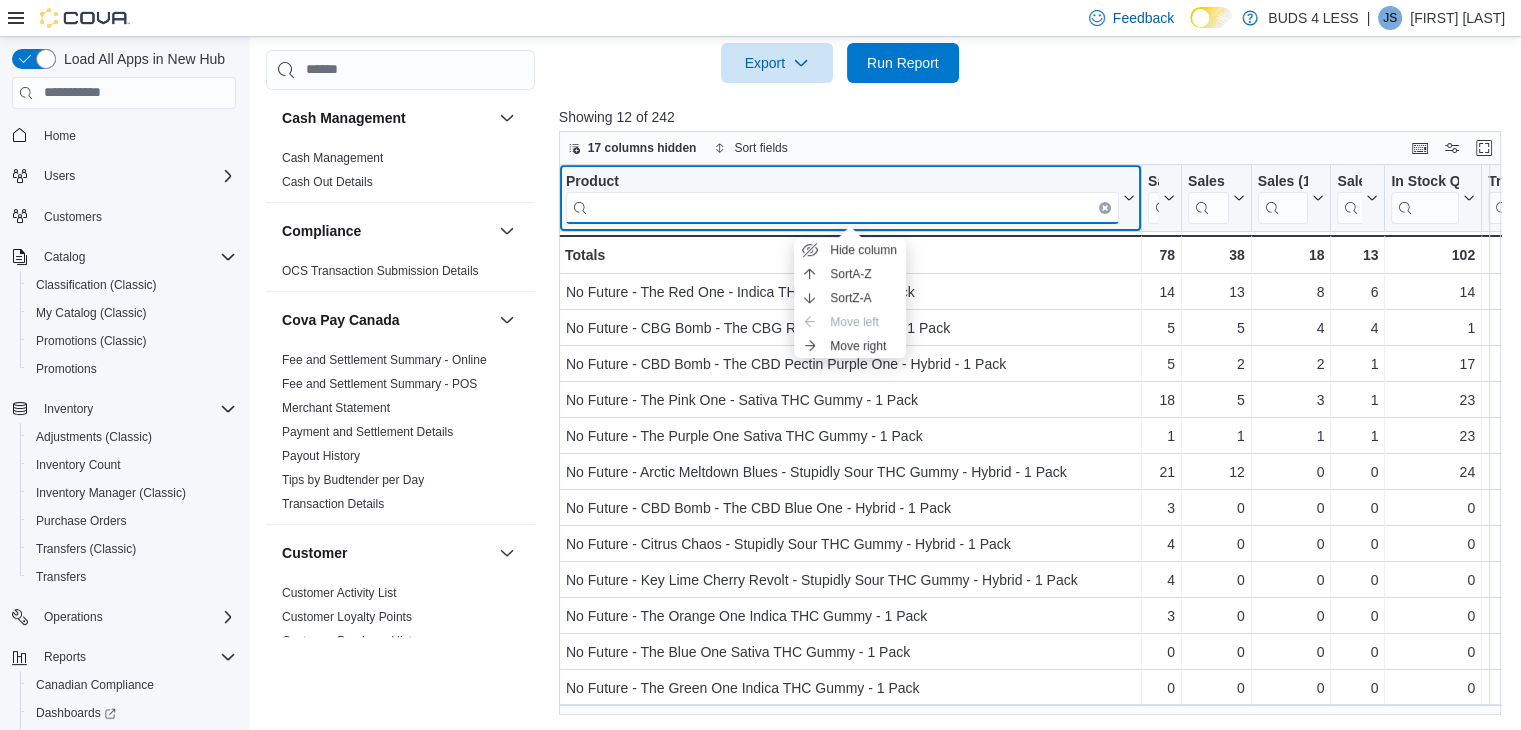 click at bounding box center [842, 207] 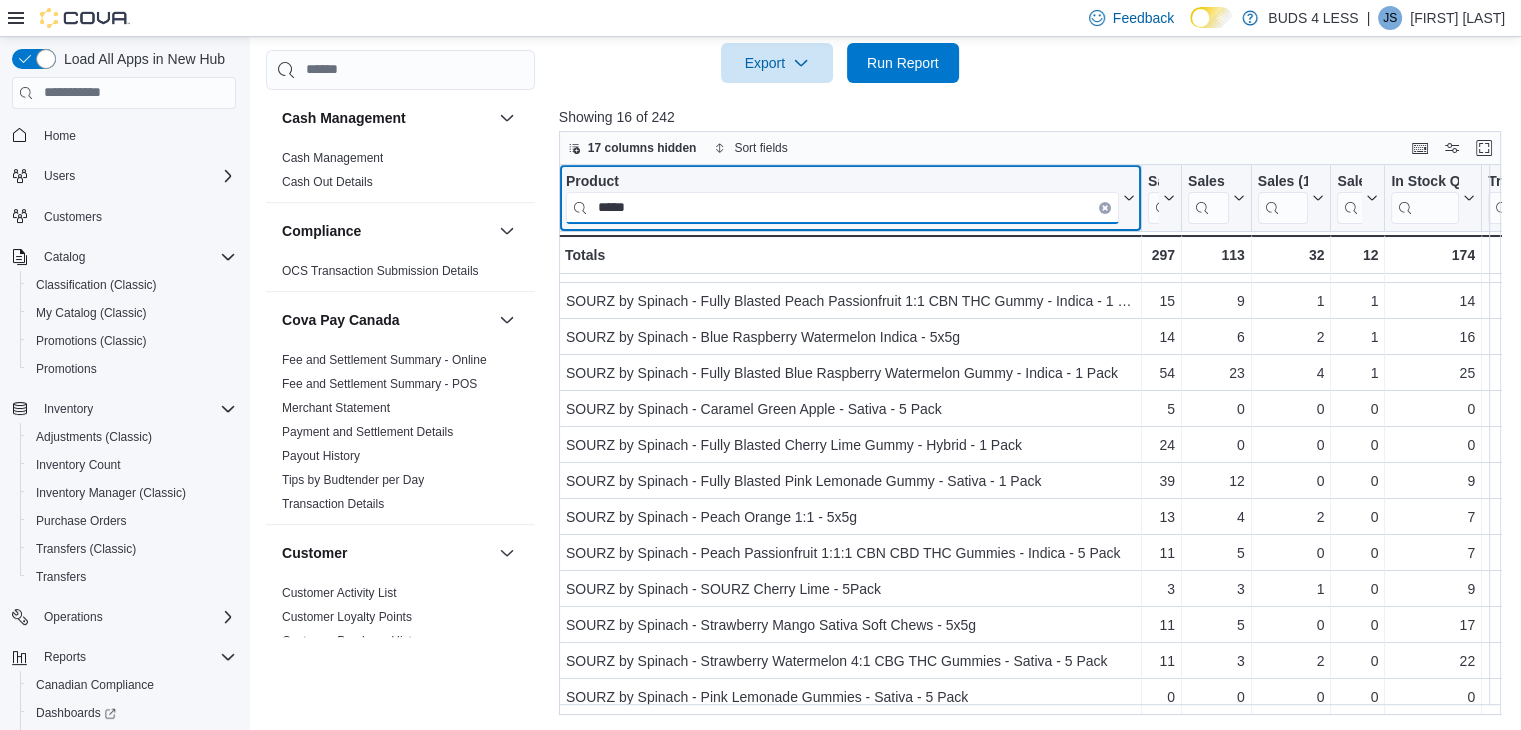 scroll, scrollTop: 145, scrollLeft: 0, axis: vertical 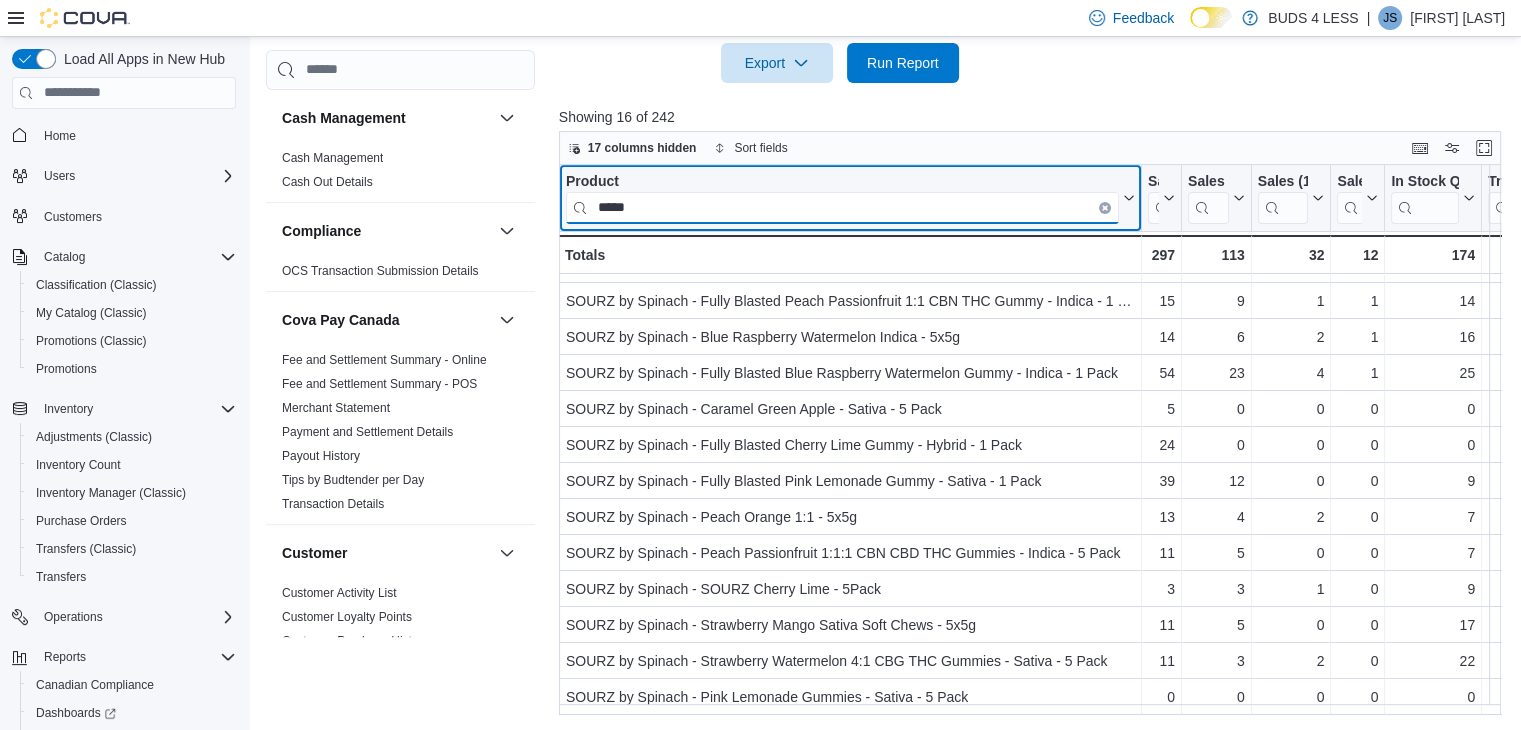 type on "*****" 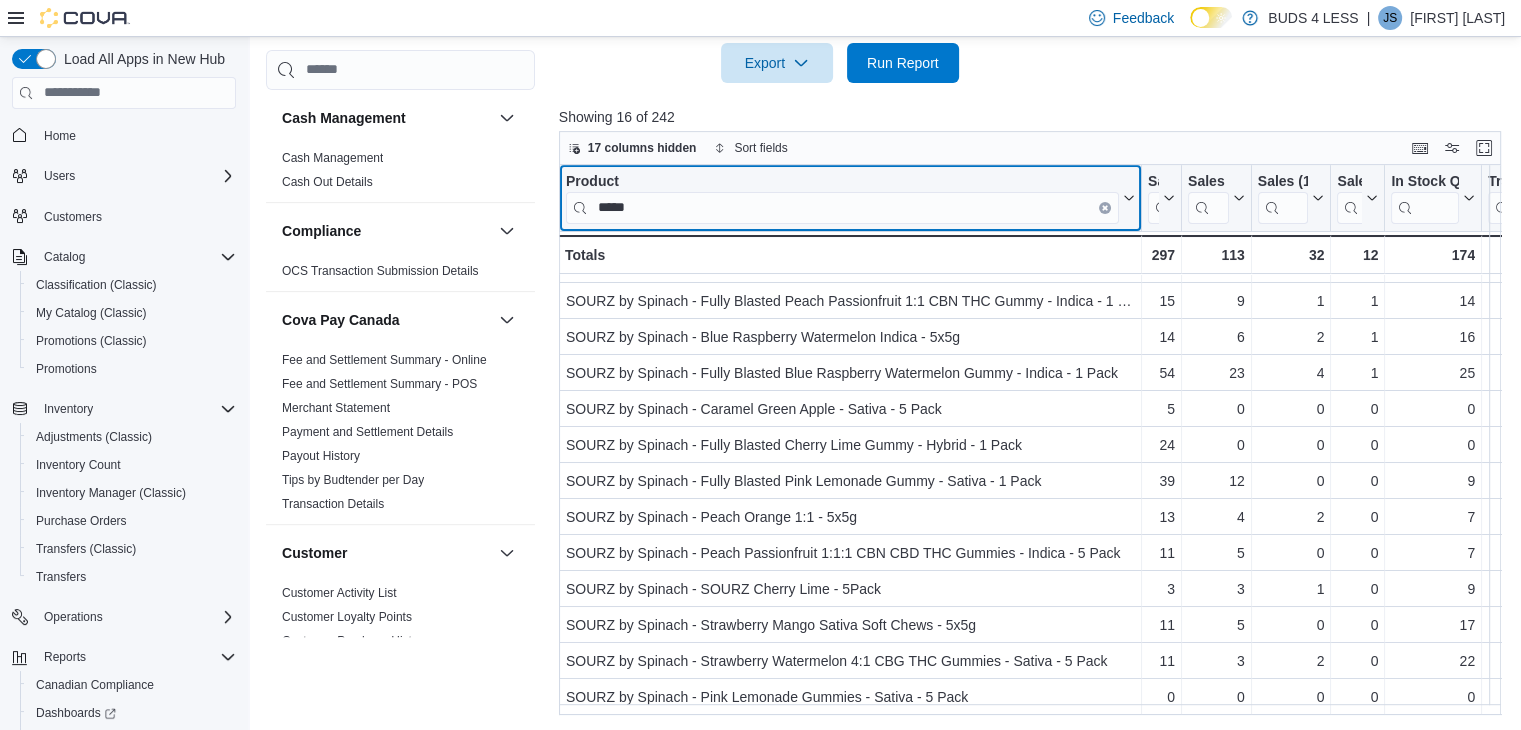 click at bounding box center (1105, 207) 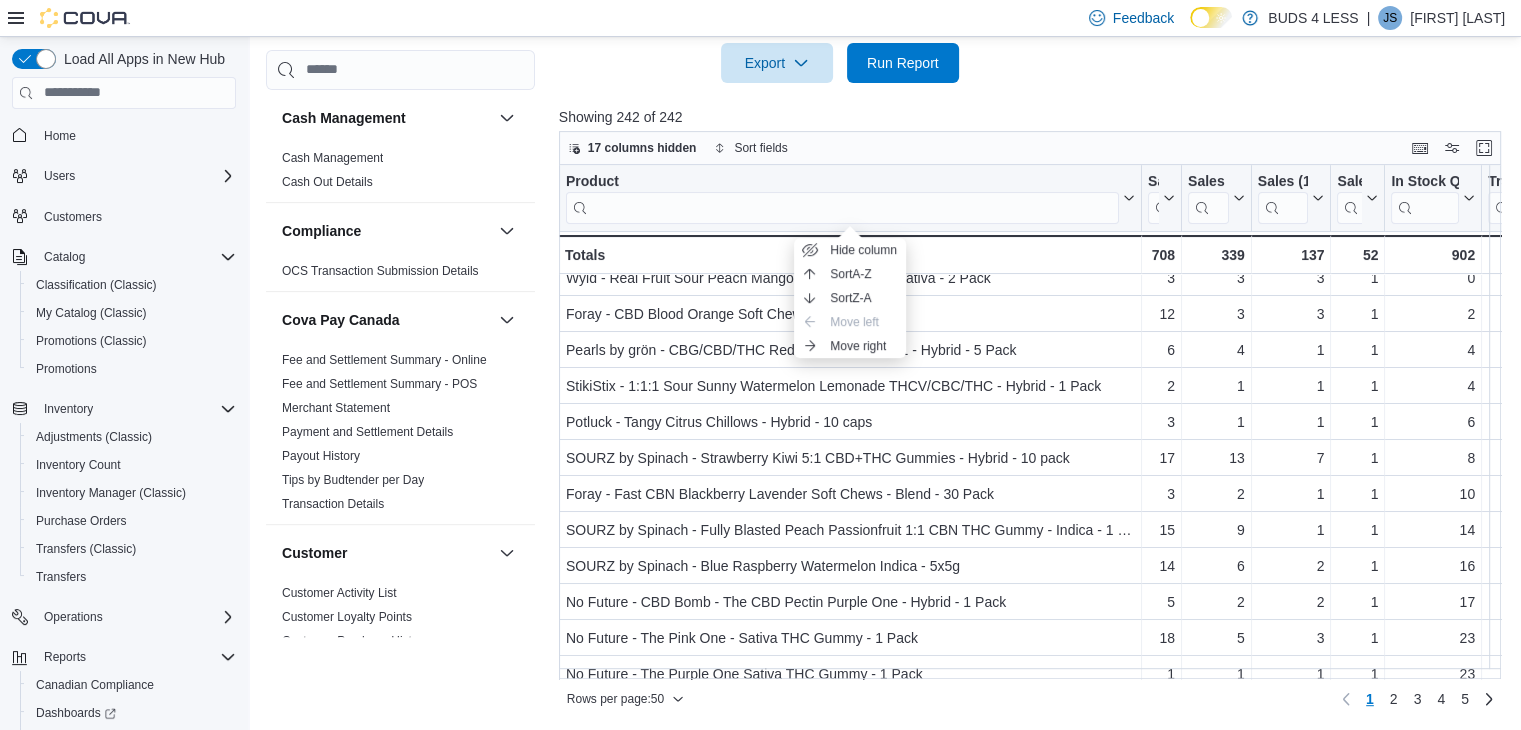 scroll, scrollTop: 445, scrollLeft: 0, axis: vertical 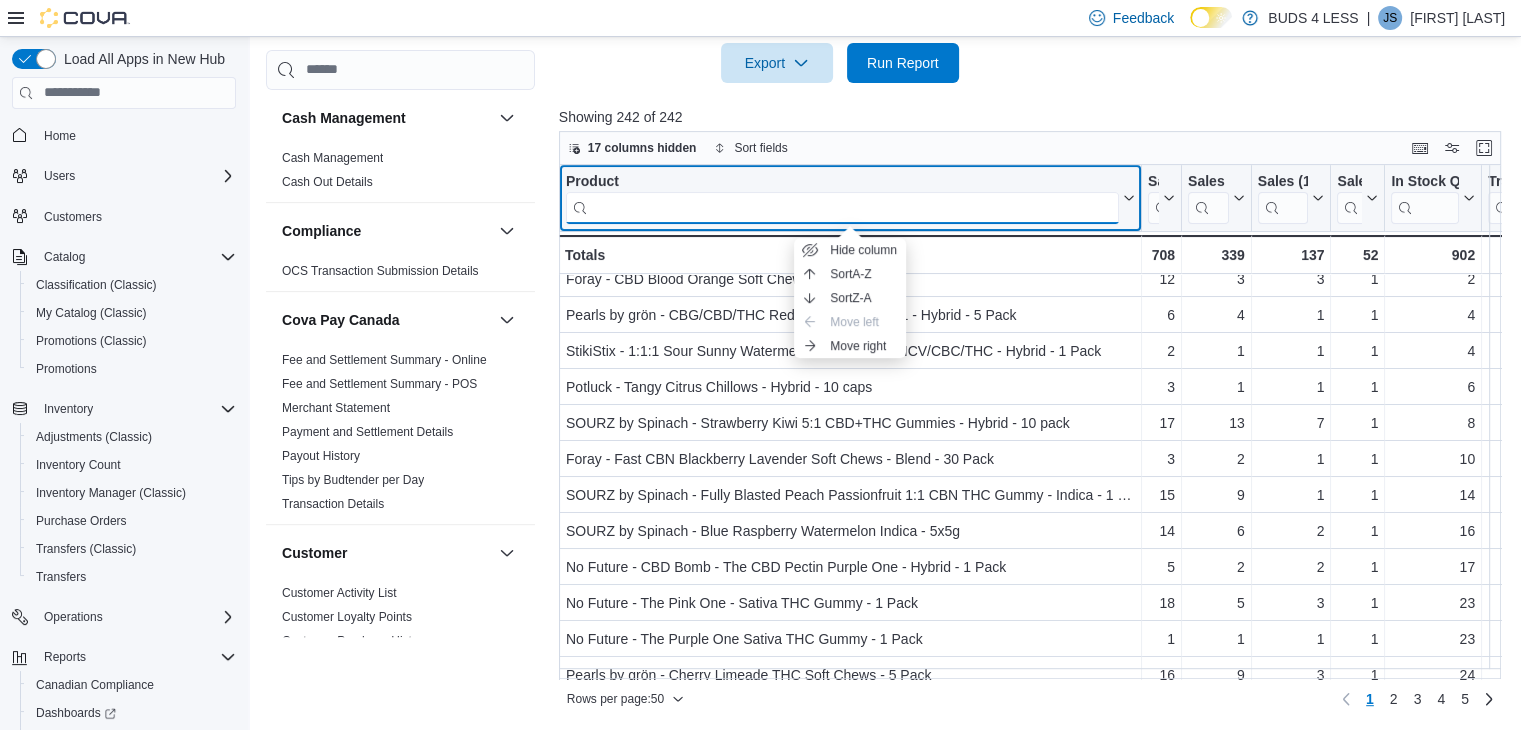 click at bounding box center [842, 207] 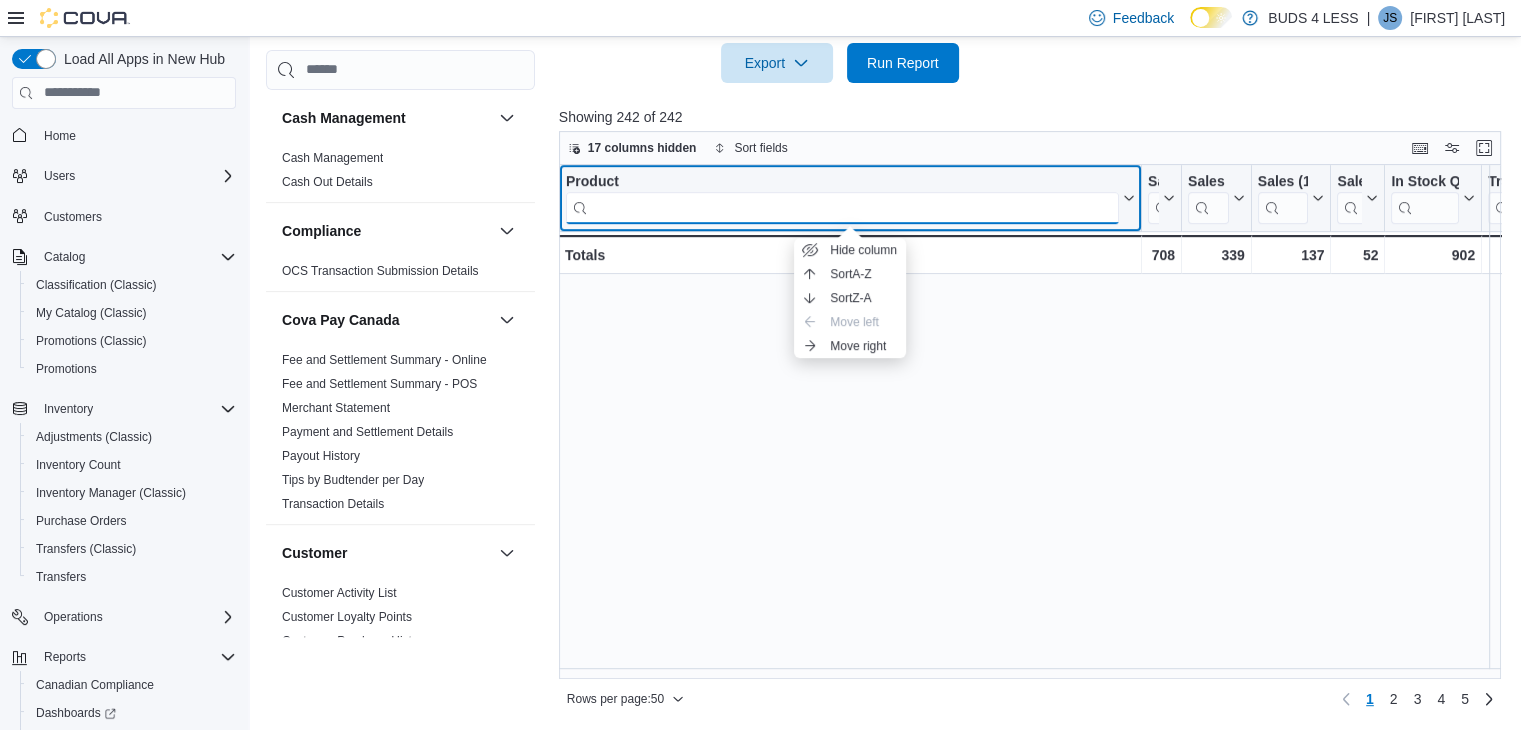 scroll, scrollTop: 0, scrollLeft: 0, axis: both 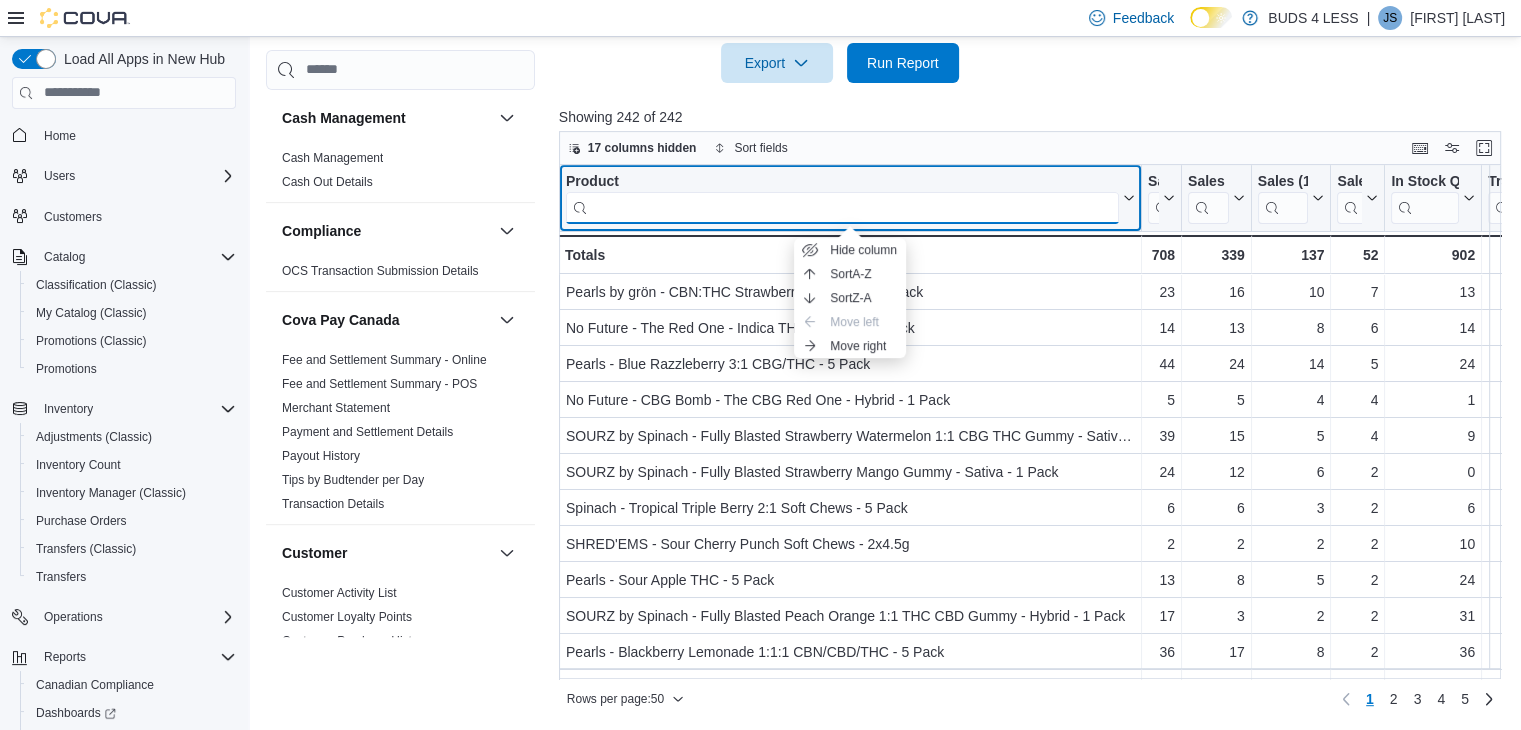 click at bounding box center (842, 207) 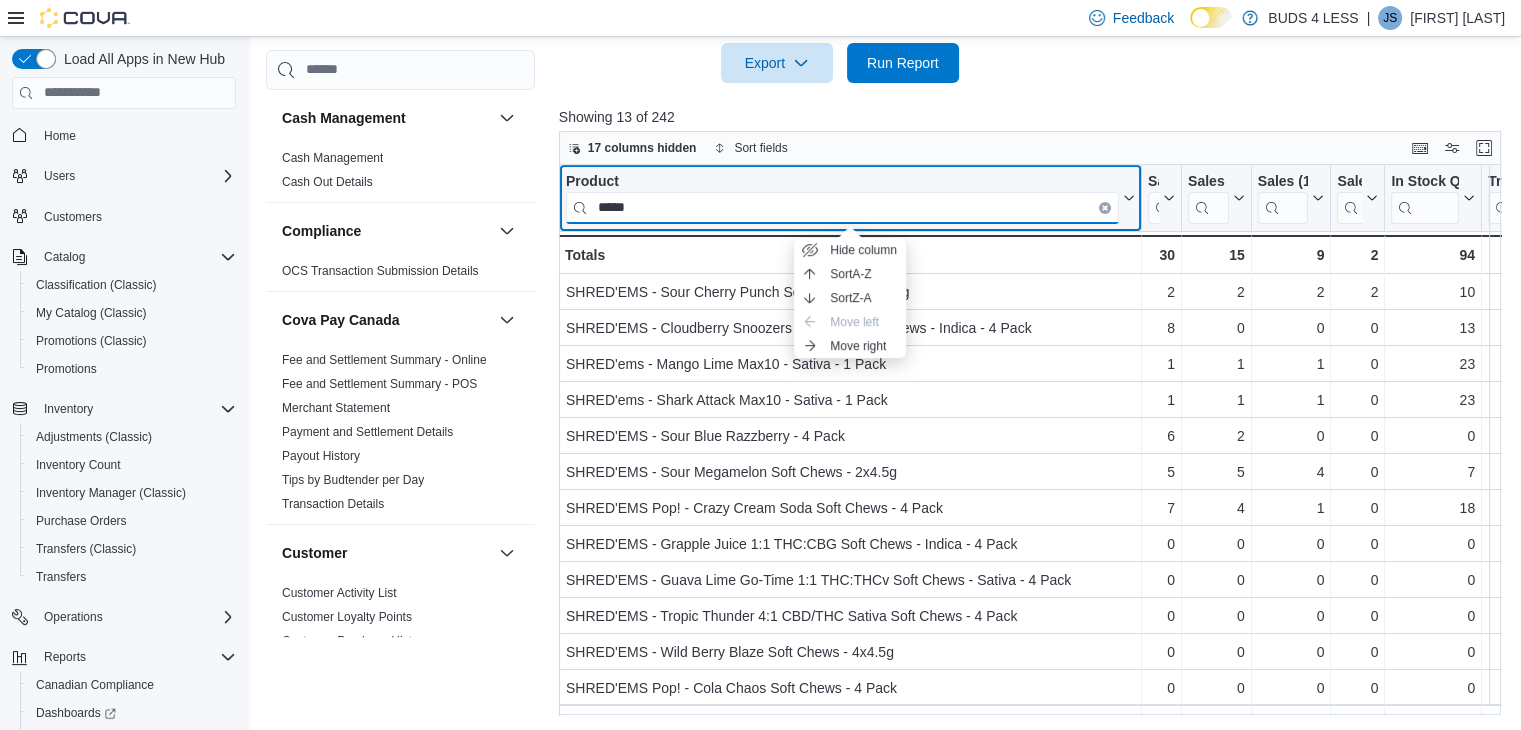 type on "*****" 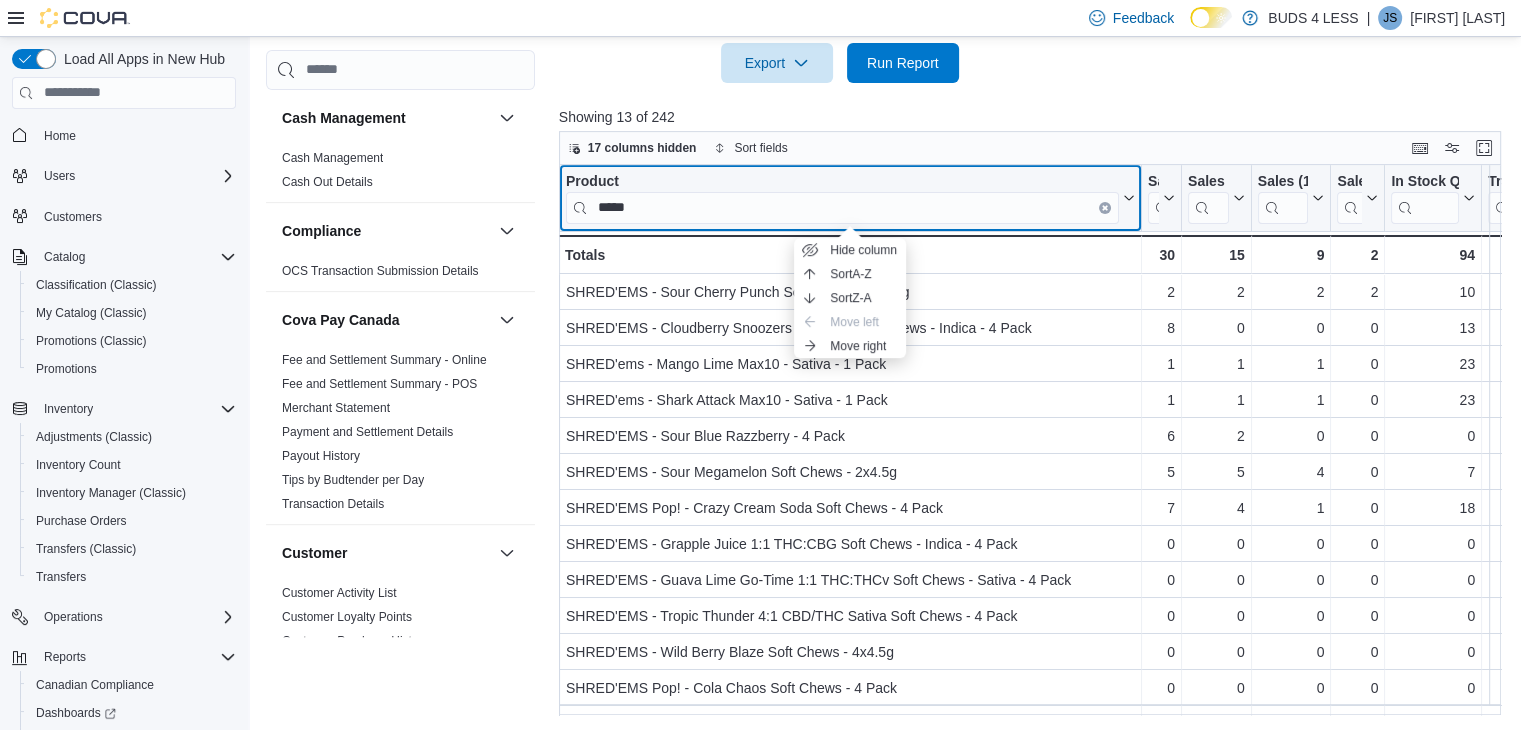 click at bounding box center (1105, 207) 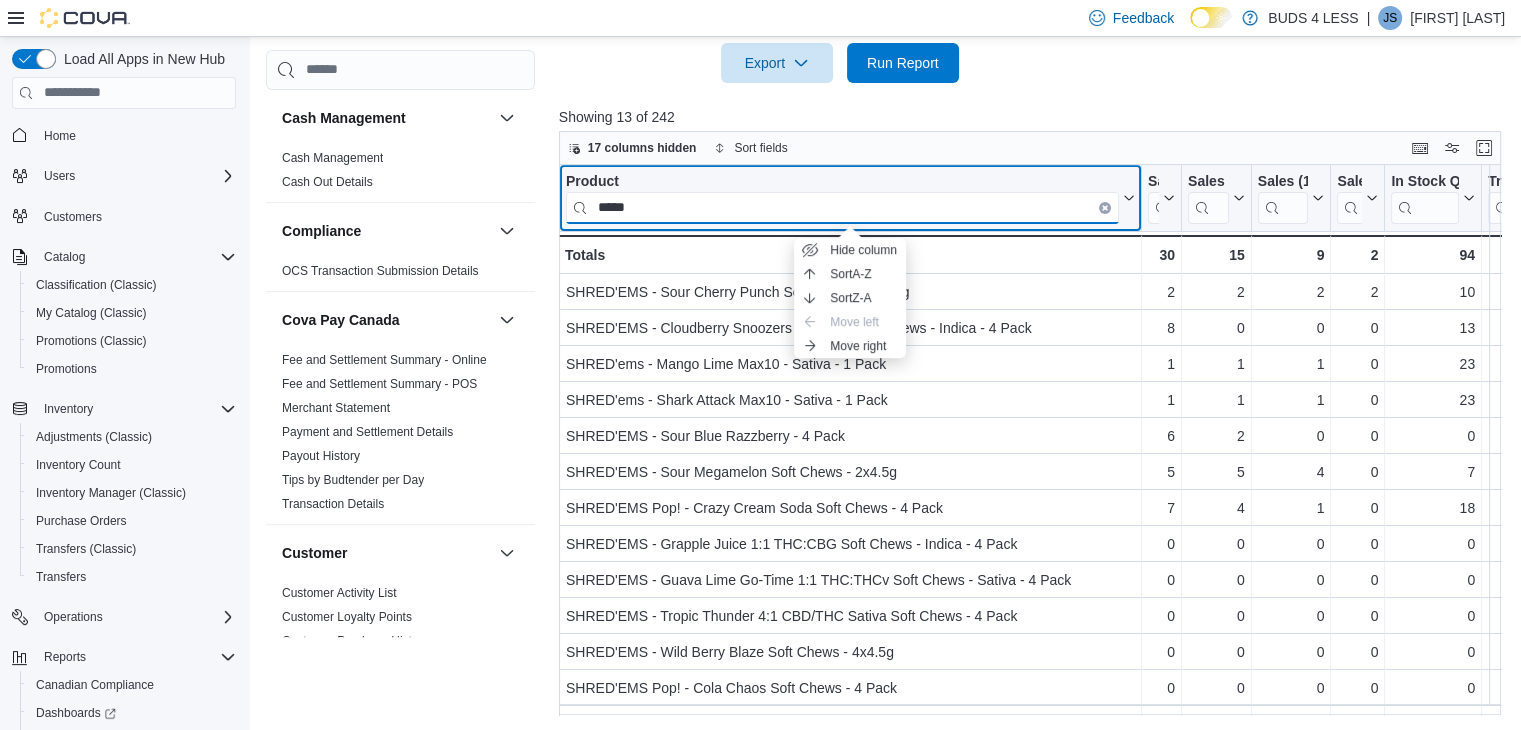 type 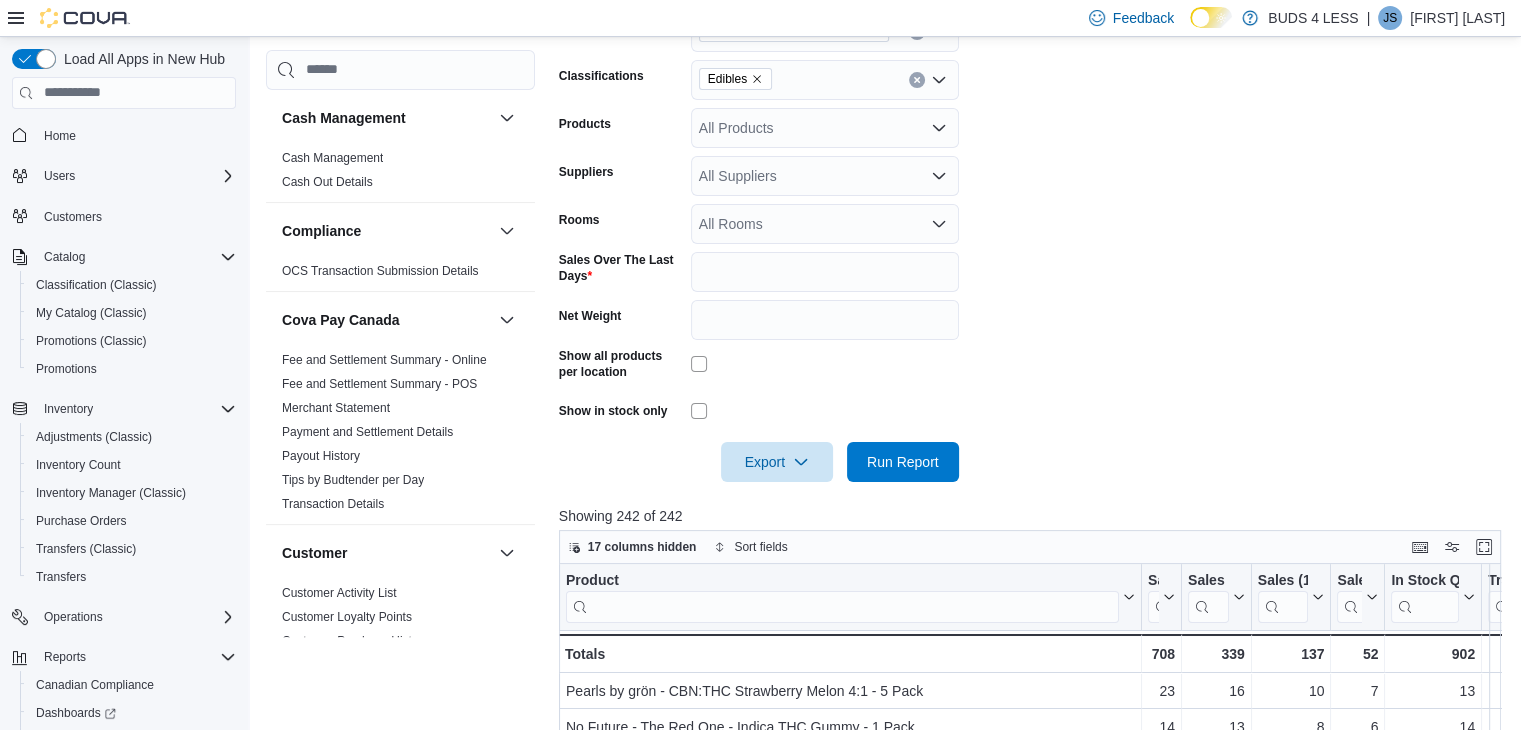 scroll, scrollTop: 376, scrollLeft: 0, axis: vertical 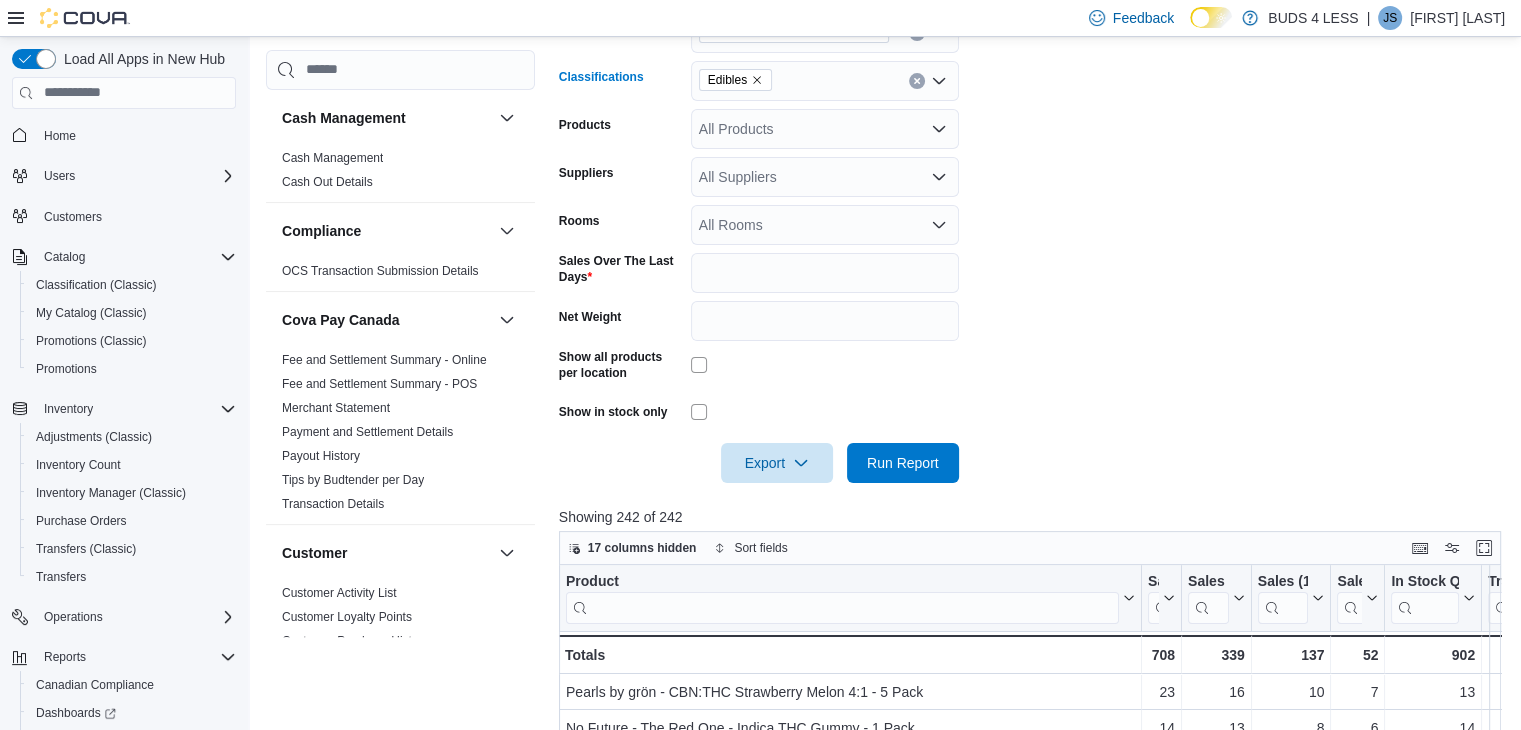 click 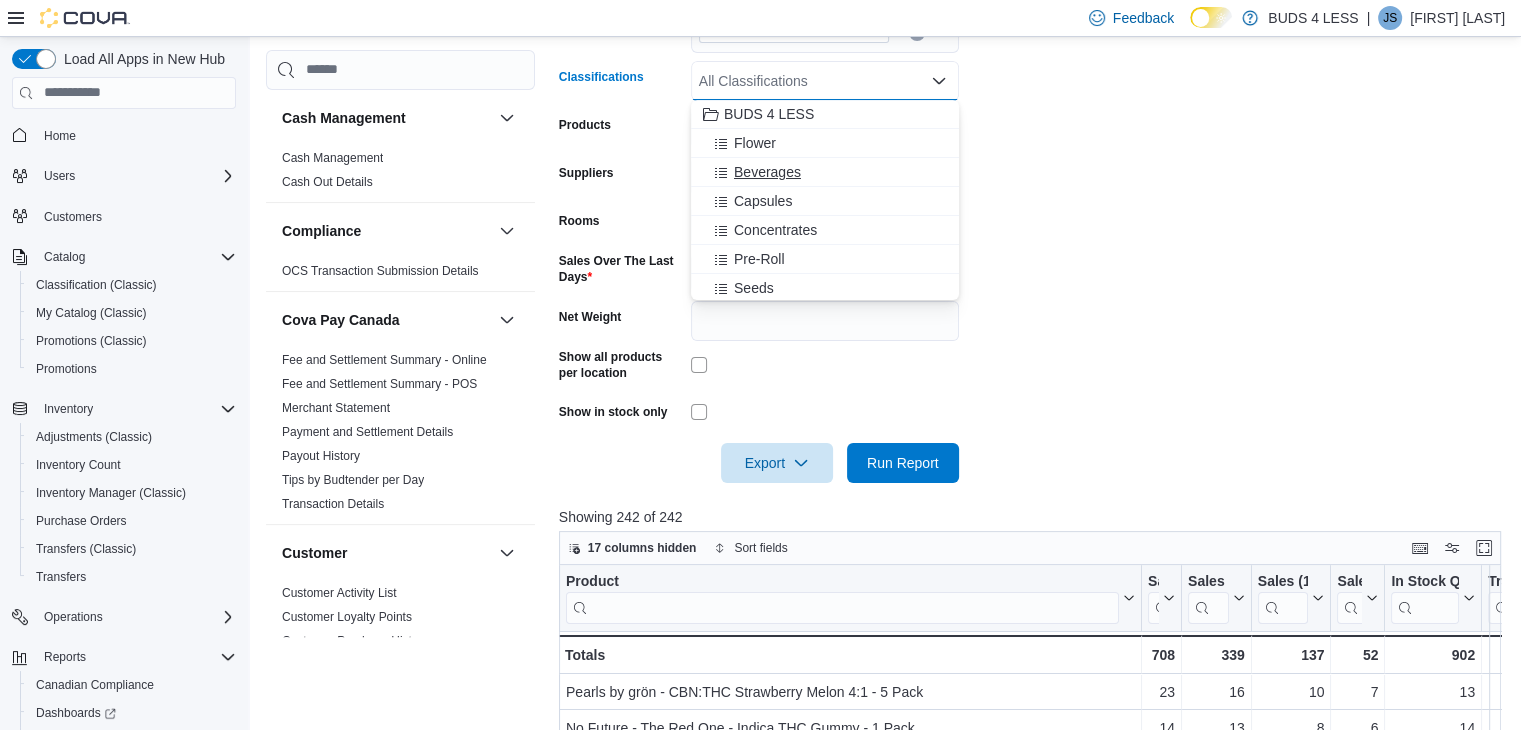 click on "Beverages" at bounding box center (767, 172) 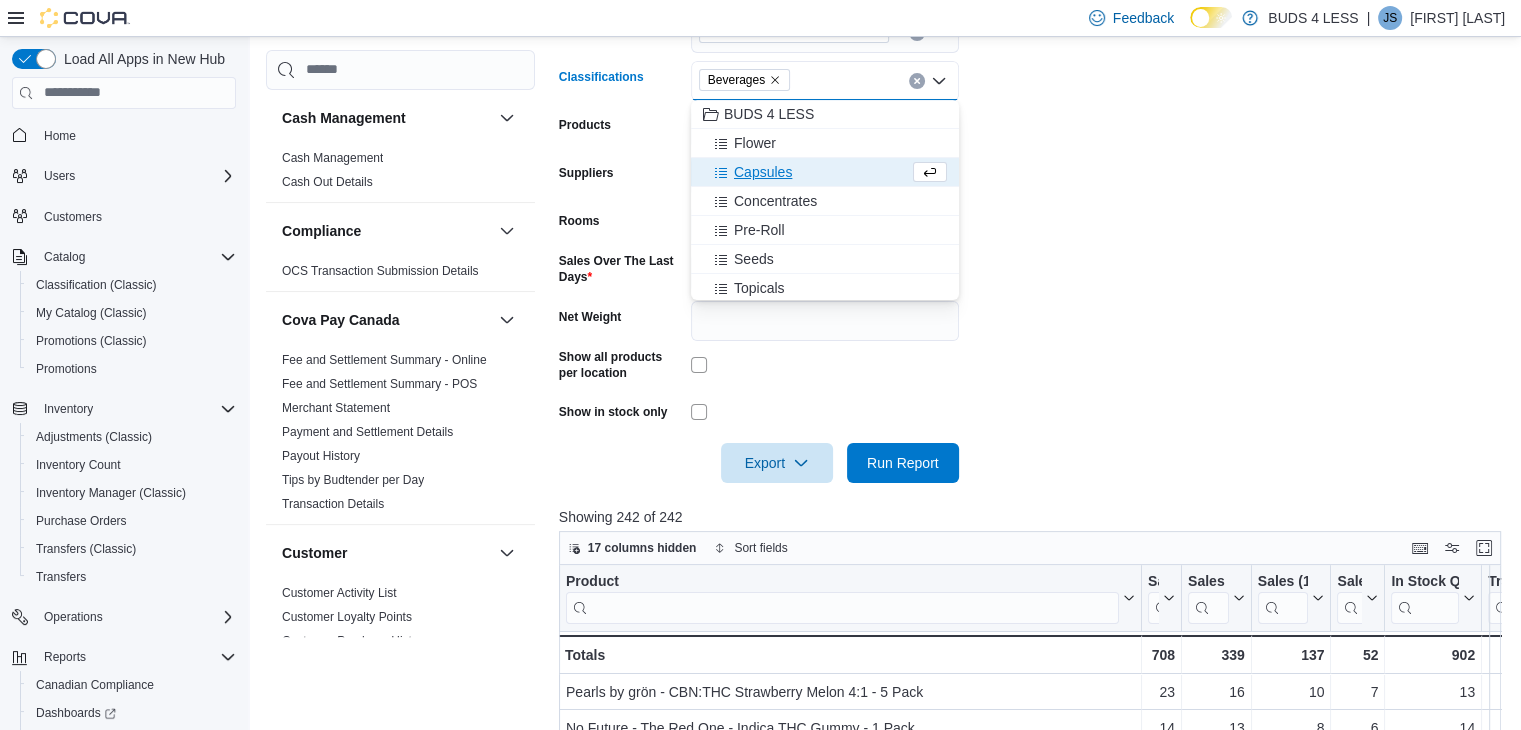 click on "Locations 7500 LUNDY'S LANE UNIT C14-E Classifications Beverages Combo box. Selected. Beverages. Press Backspace to delete Beverages. Combo box input. All Classifications. Type some text or, to display a list of choices, press Down Arrow. To exit the list of choices, press Escape. Products All Products Suppliers All Suppliers Rooms All Rooms Sales Over The Last Days * Net Weight Show all products per location Show in stock only Export  Run Report" at bounding box center (1035, 236) 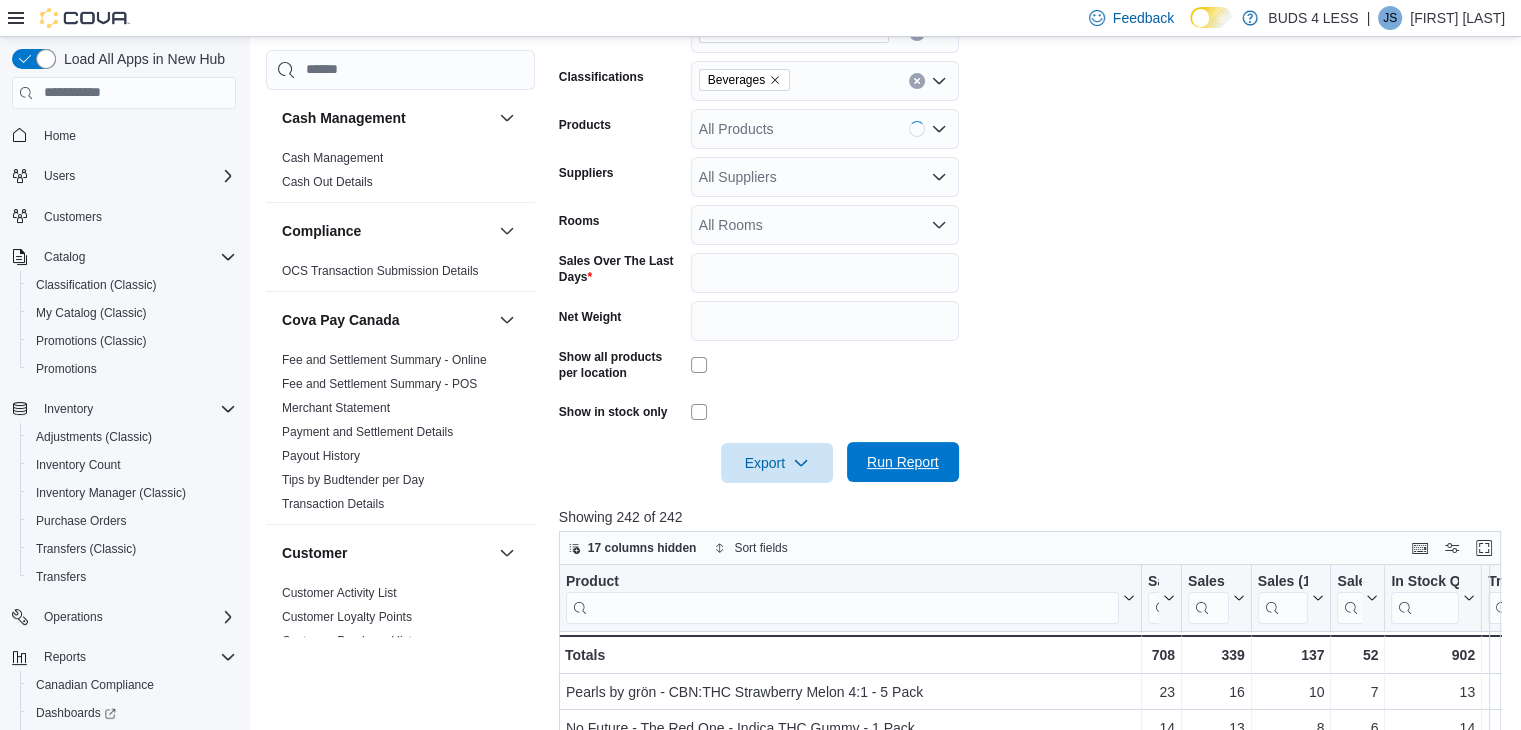 click on "Run Report" at bounding box center [903, 462] 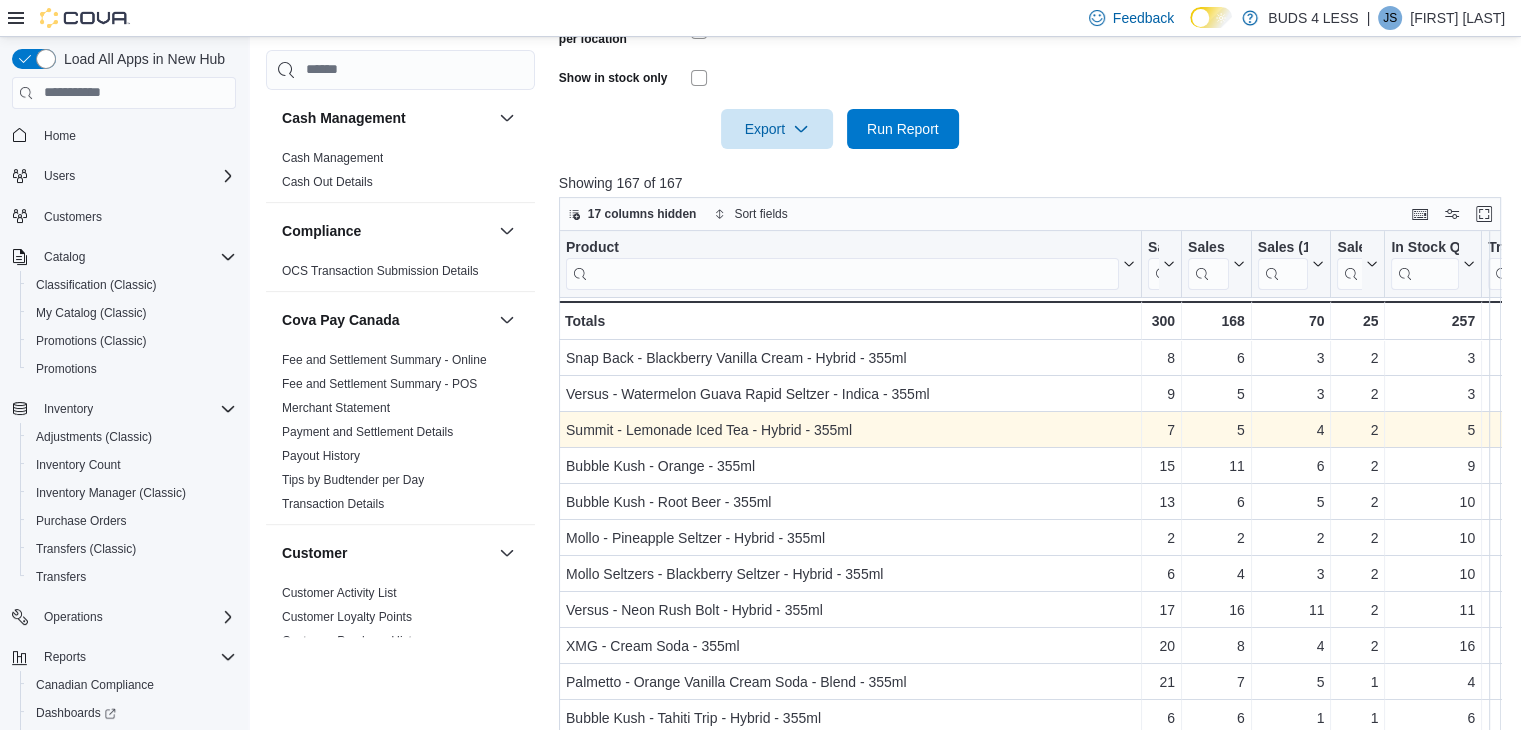 scroll, scrollTop: 676, scrollLeft: 0, axis: vertical 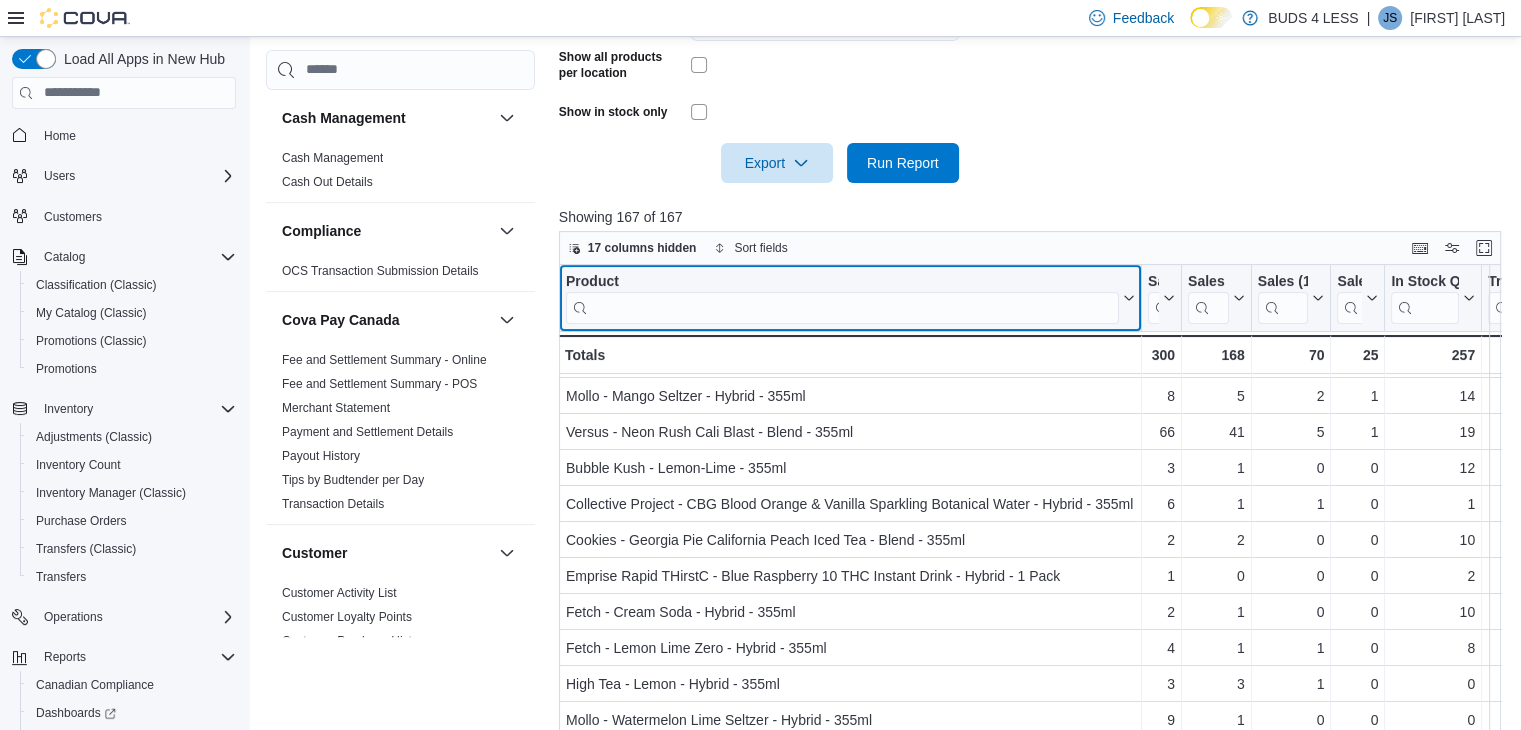 click at bounding box center [842, 307] 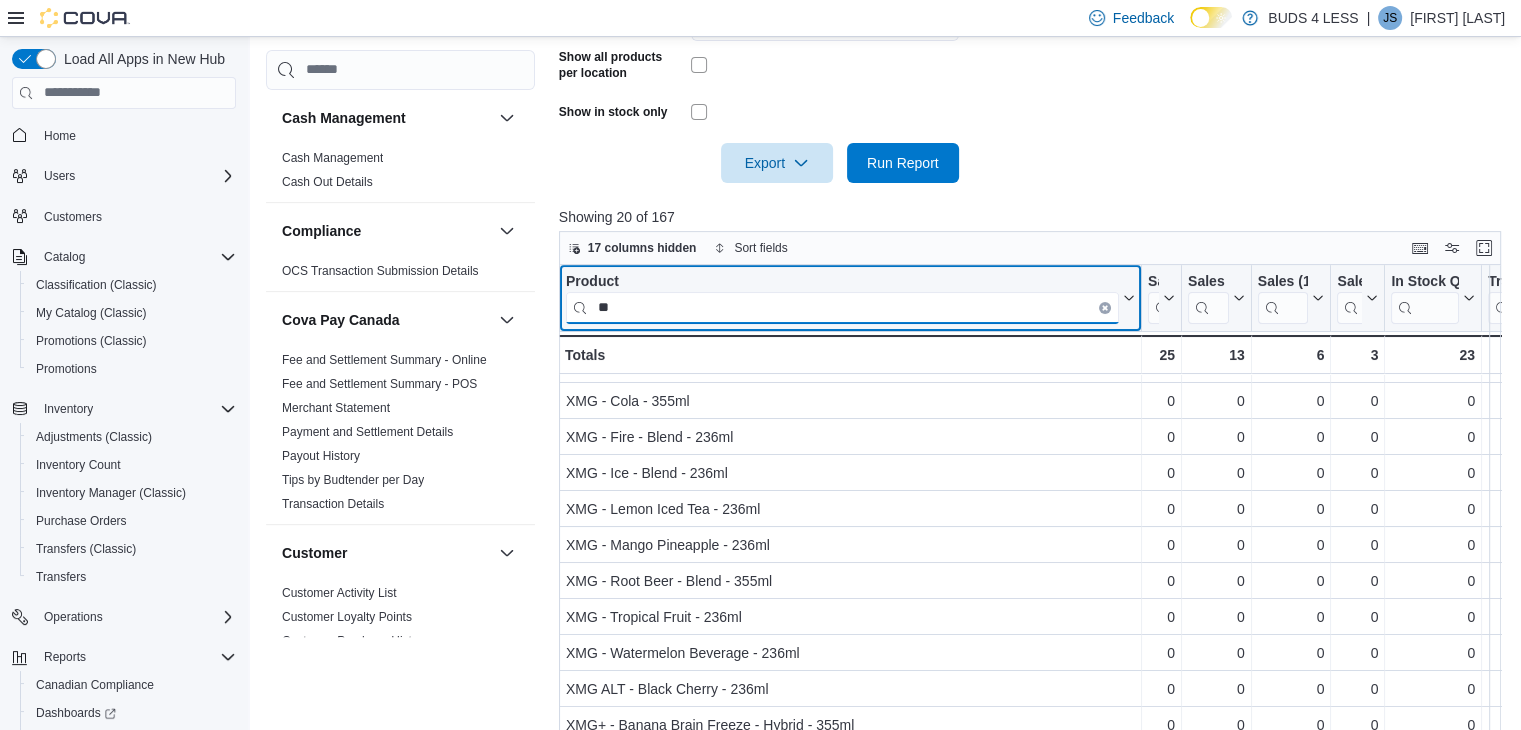 scroll, scrollTop: 289, scrollLeft: 0, axis: vertical 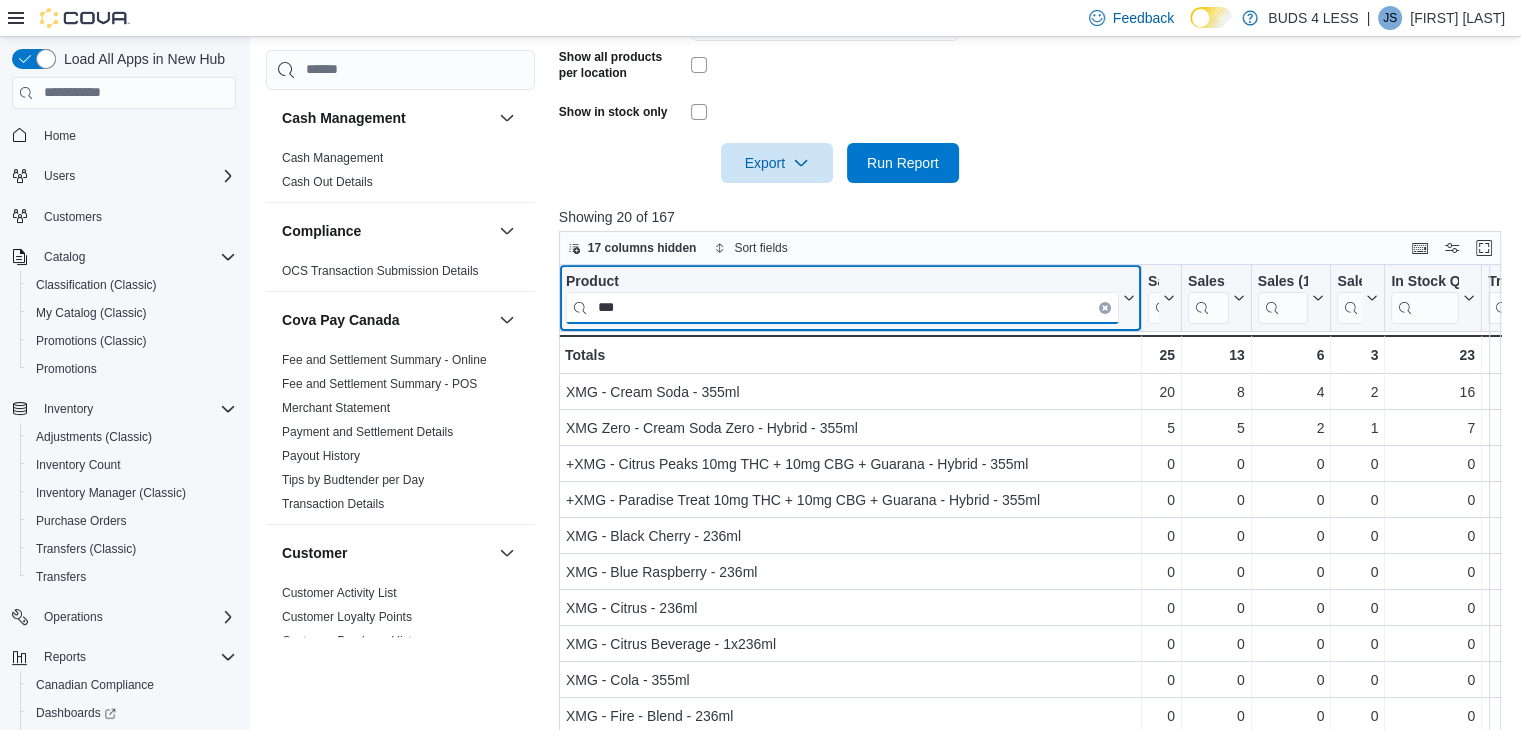 drag, startPoint x: 706, startPoint y: 298, endPoint x: 548, endPoint y: 292, distance: 158.11388 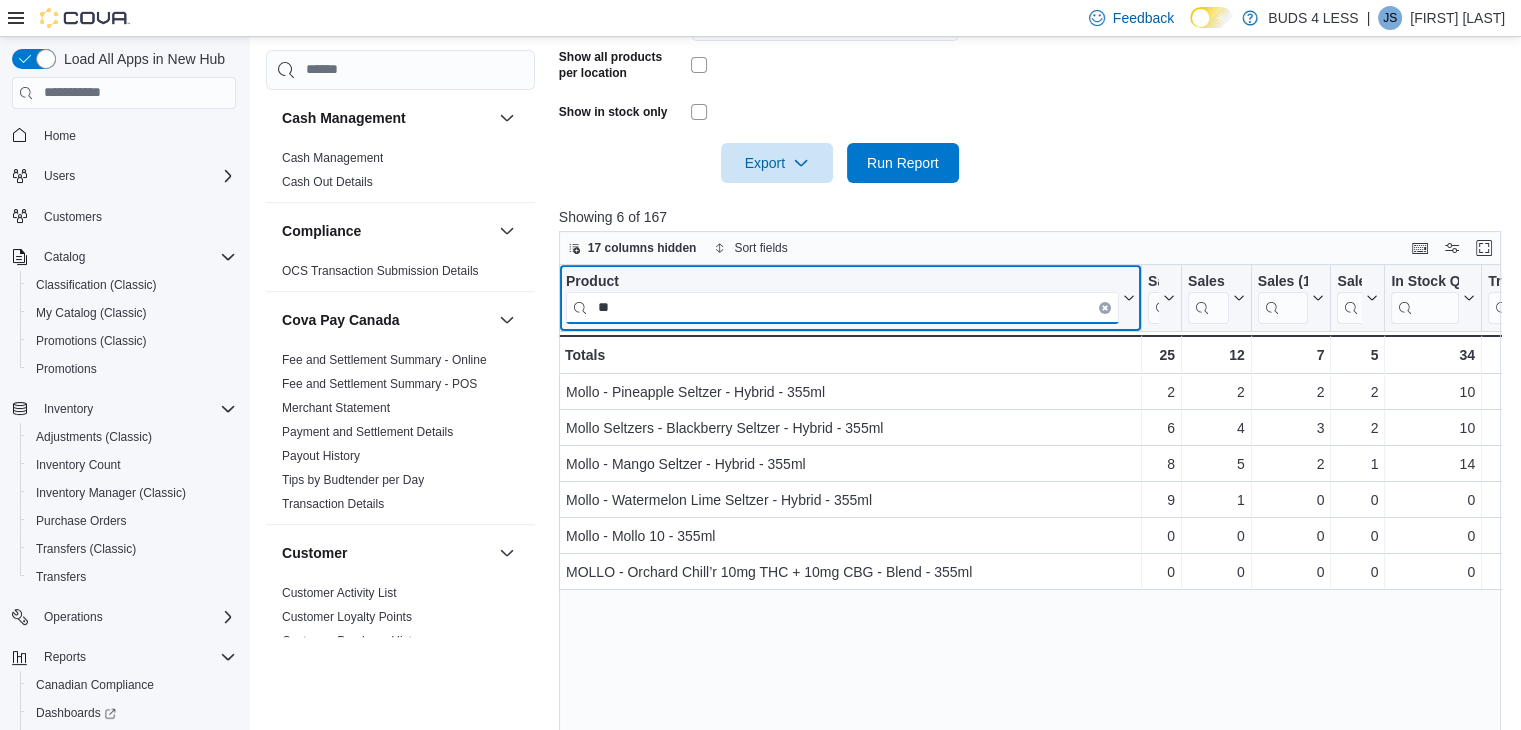 type on "*" 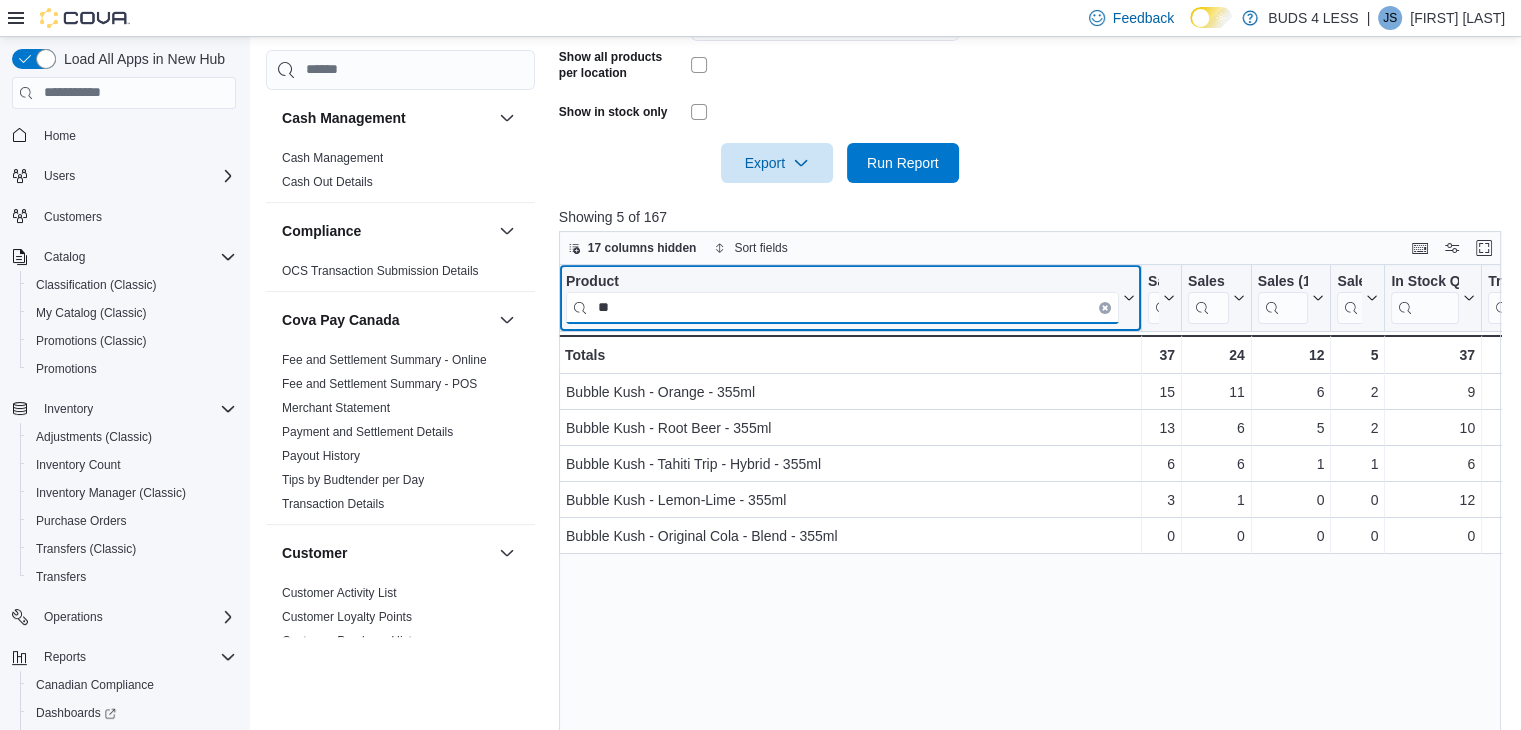 type on "*" 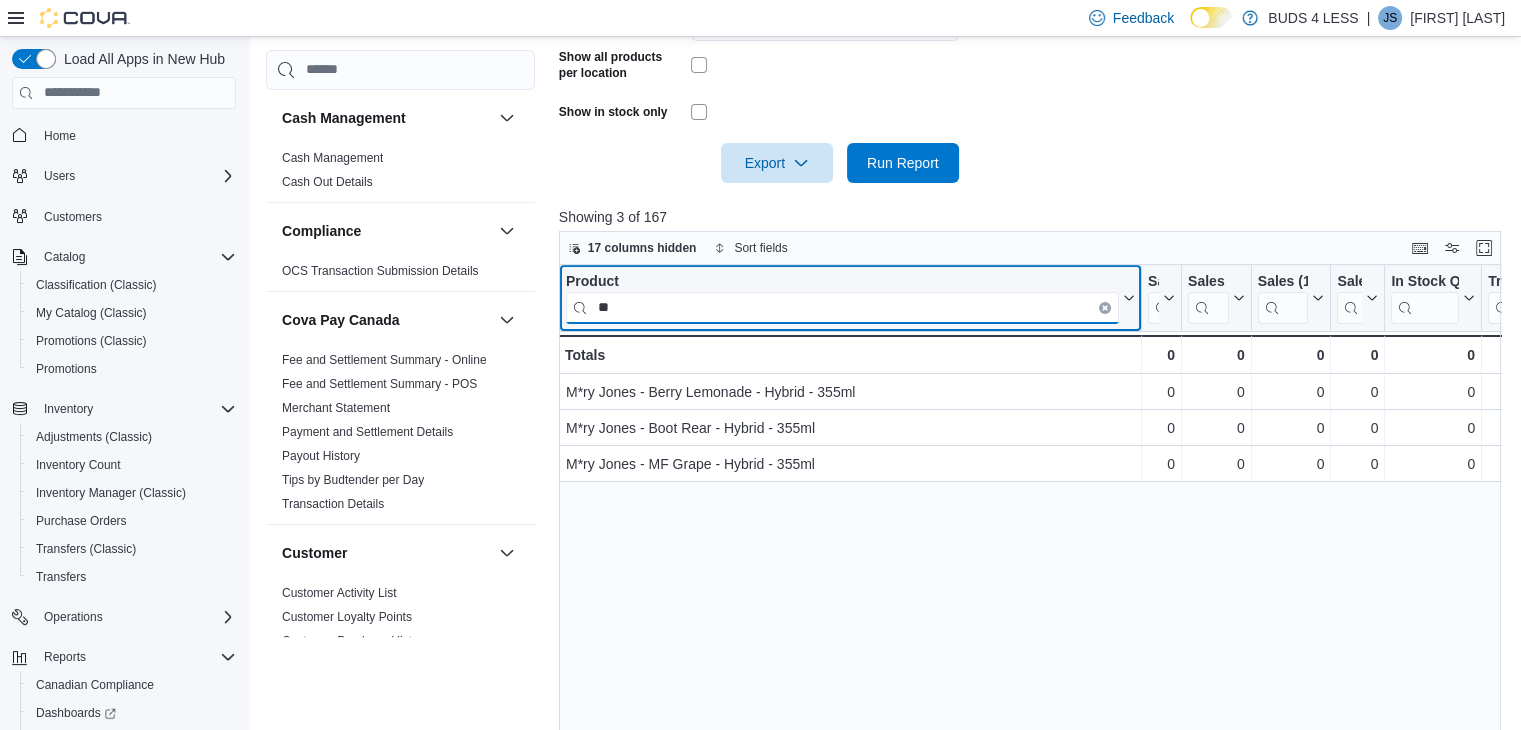 type on "*" 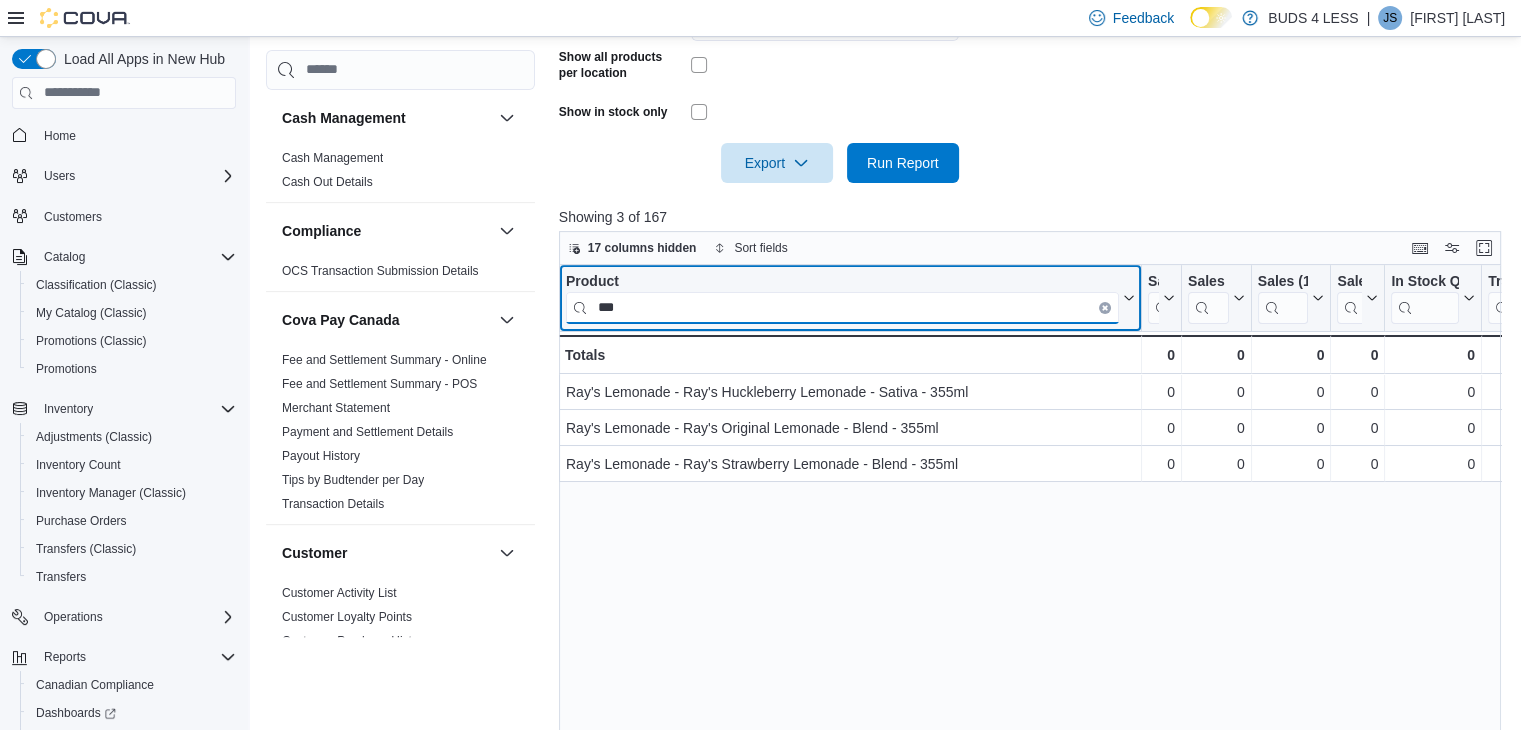 type on "***" 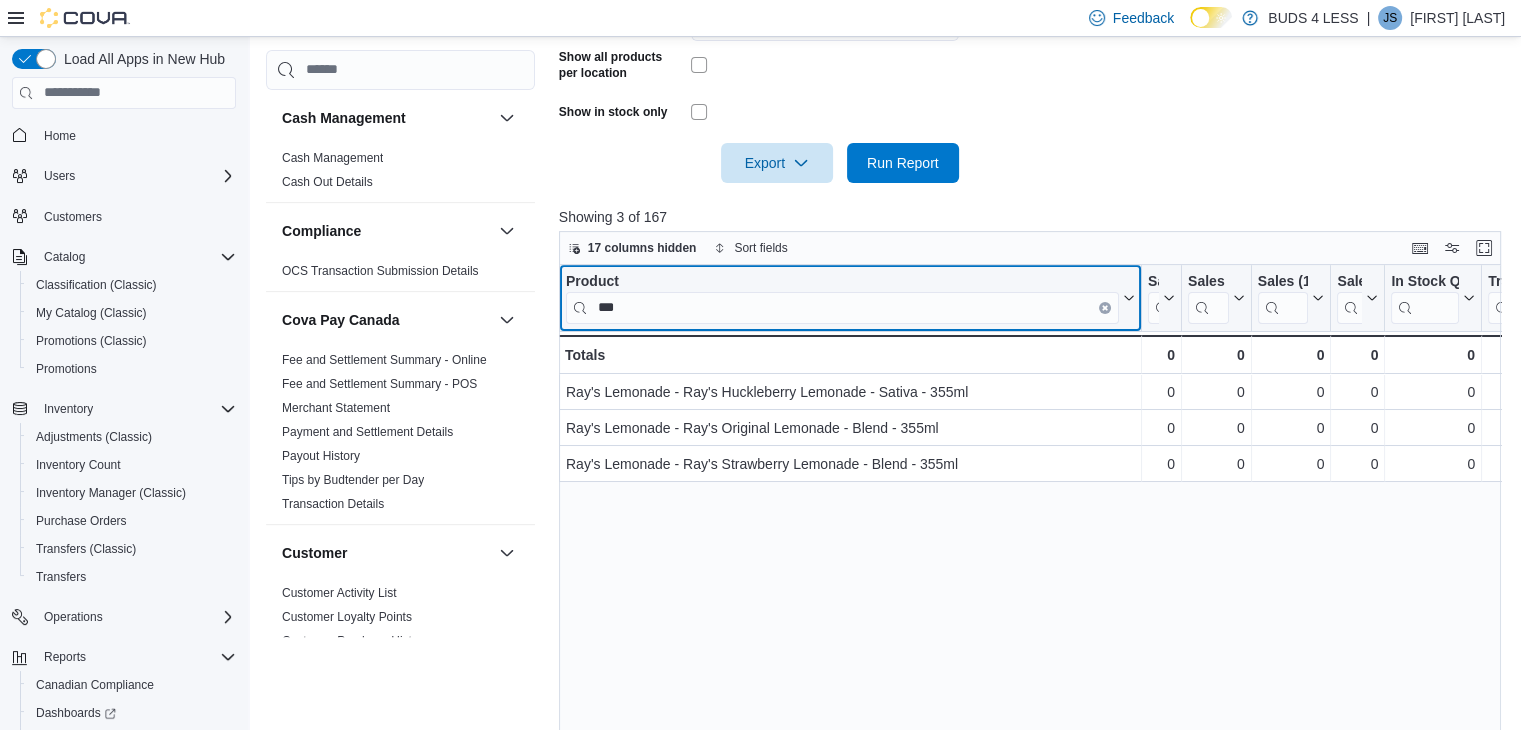 click 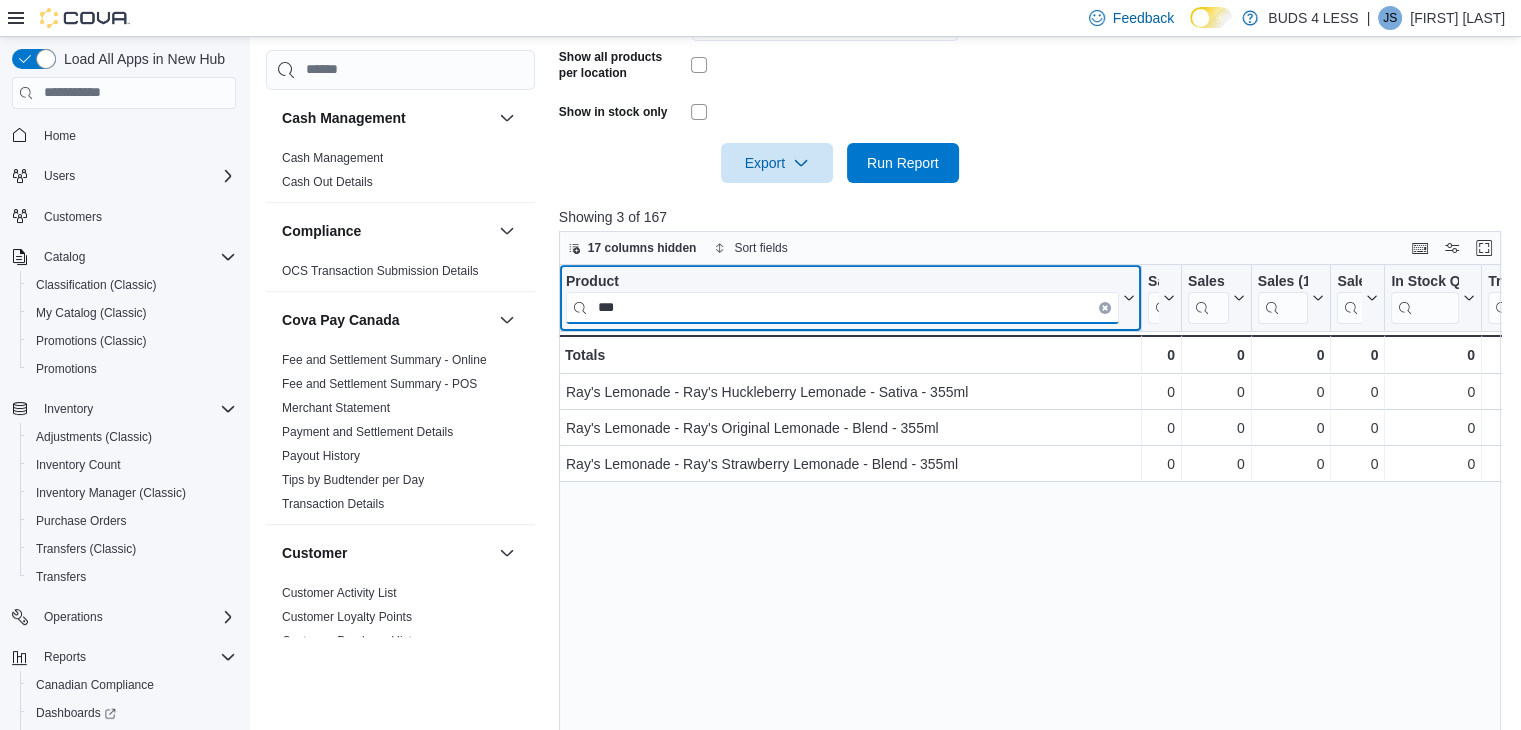 type 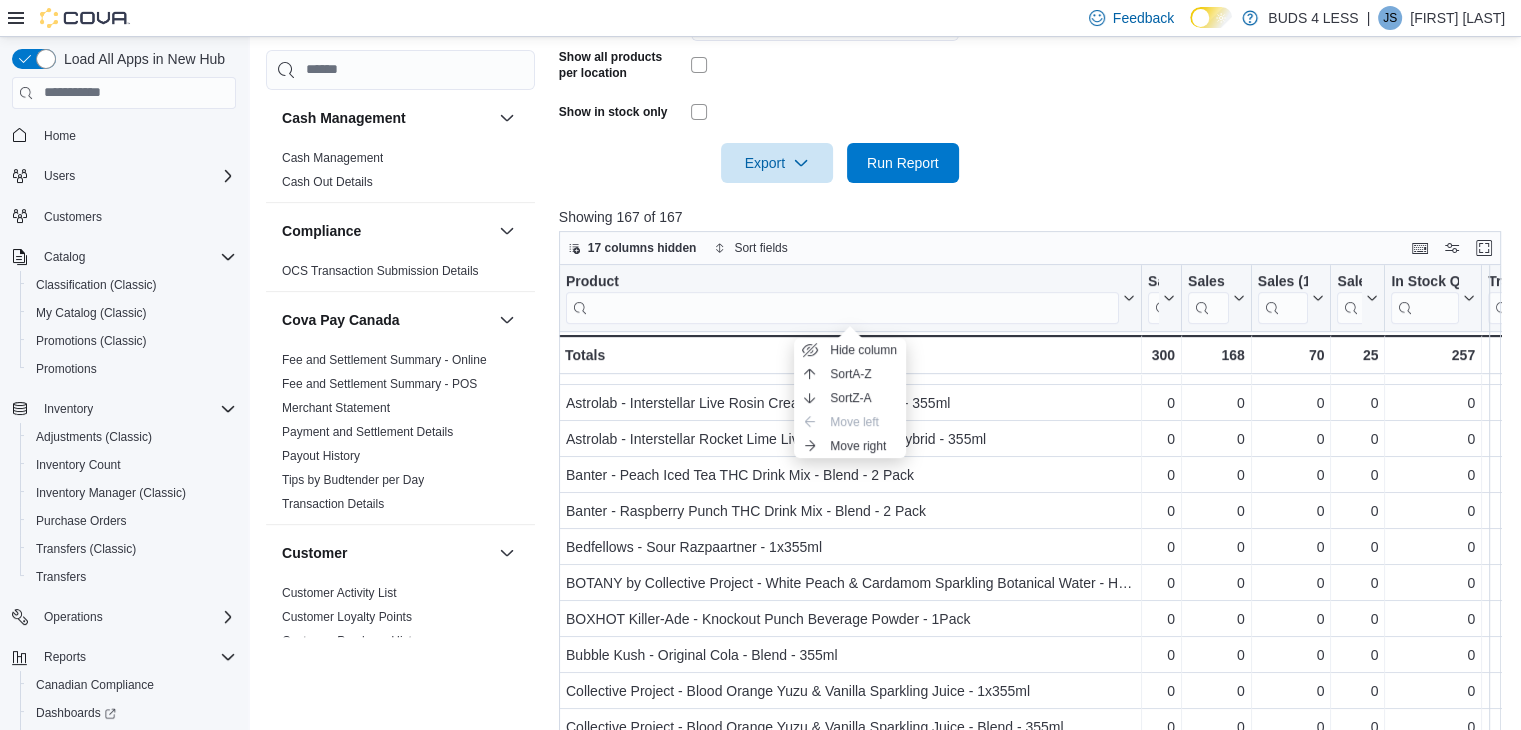 scroll, scrollTop: 1200, scrollLeft: 0, axis: vertical 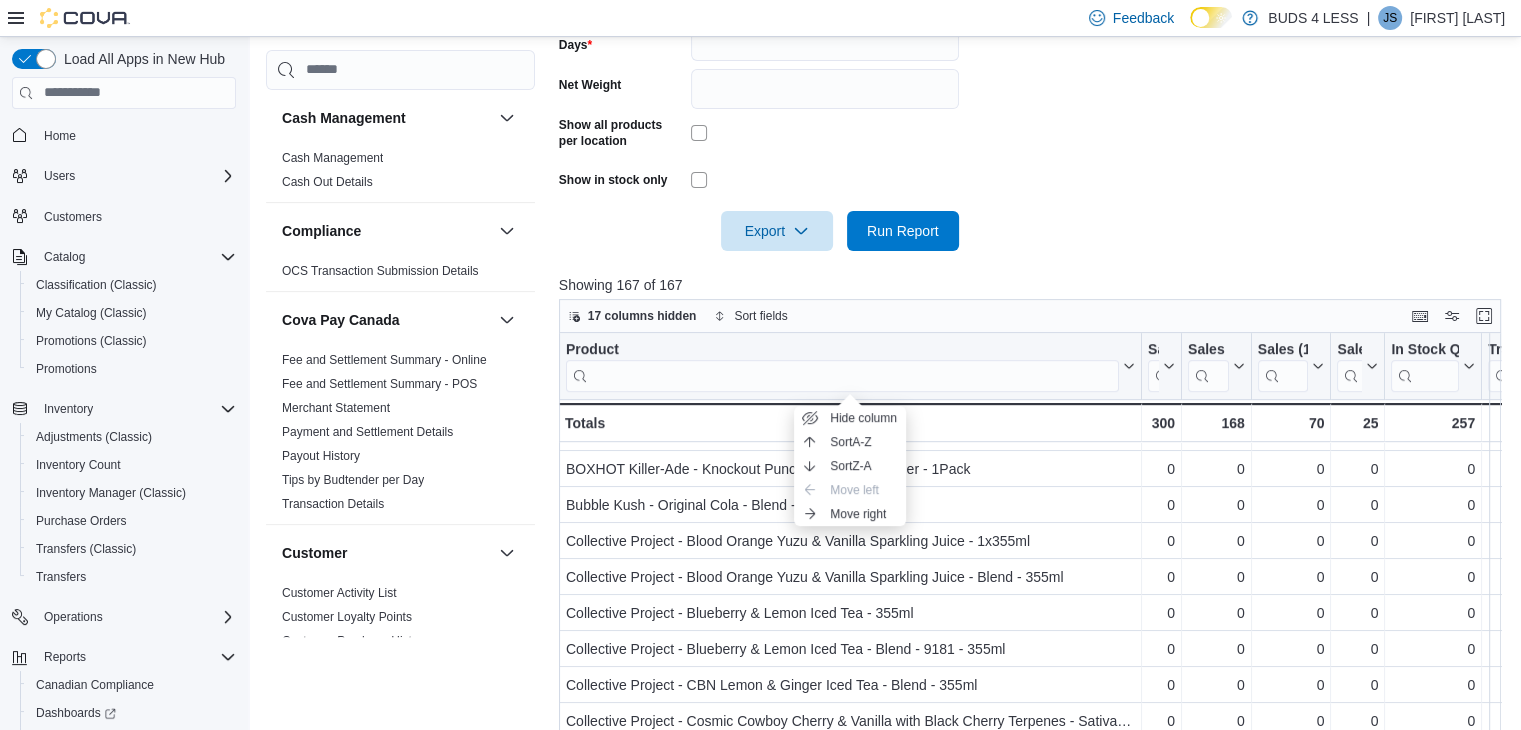 click on "Report Hide Parameters   Locations 7500 LUNDY'S LANE UNIT C14-E Classifications Beverages Products All Products Suppliers All Suppliers Rooms All Rooms Sales Over The Last Days * Net Weight Show all products per location Show in stock only Export  Run Report Showing 167 of 167 17 columns hidden Sort fields Product Click to view column header actions Sales (60 Days) Click to view column header actions Sales (30 Days) Click to view column header actions Sales (14 Days) Click to view column header actions Sales (7 Days) Click to view column header actions In Stock Qty Click to view column header actions Transfer In Click to view column header actions Transfer Out Click to view column header actions In Stock Cost Click to view column header actions Avg Unit Cost Click to view column header actions Price Click to view column header actions Margin Click to view column header actions Last Received Date Click to view column header actions Days Since Last Sold Click to view column header actions -  0 -  0 -  0 -  0 -" at bounding box center (1035, 288) 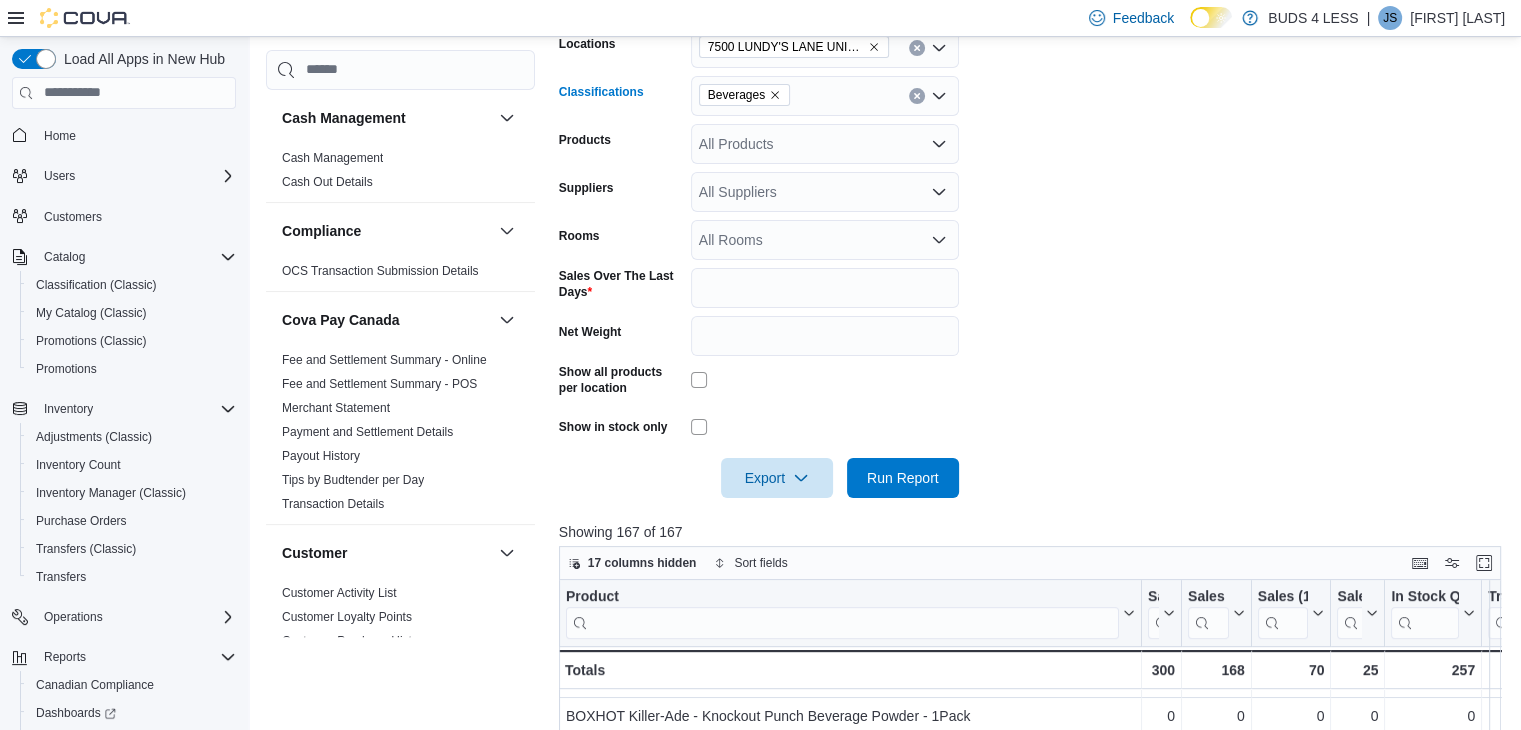 scroll, scrollTop: 108, scrollLeft: 0, axis: vertical 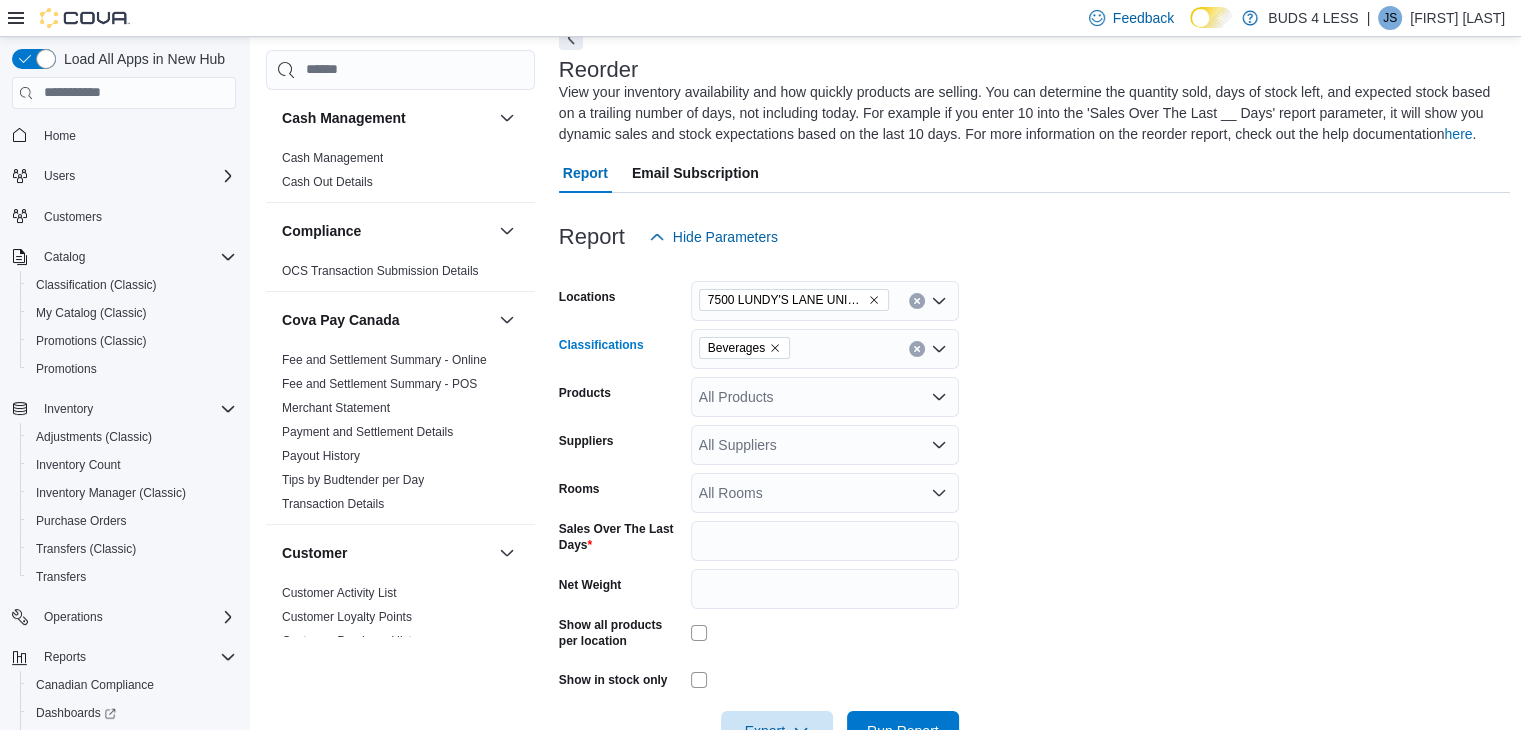 click 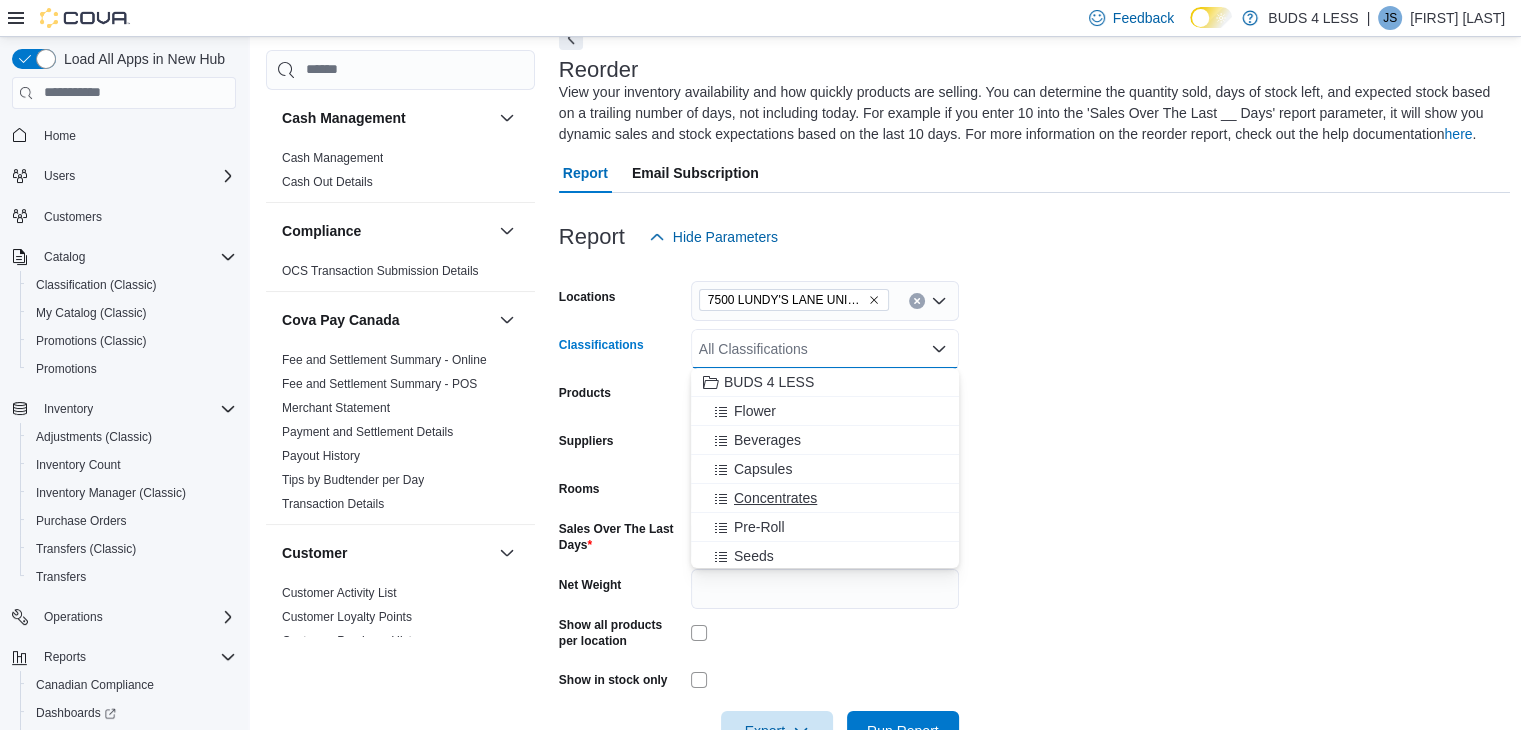 click on "Concentrates" at bounding box center (775, 498) 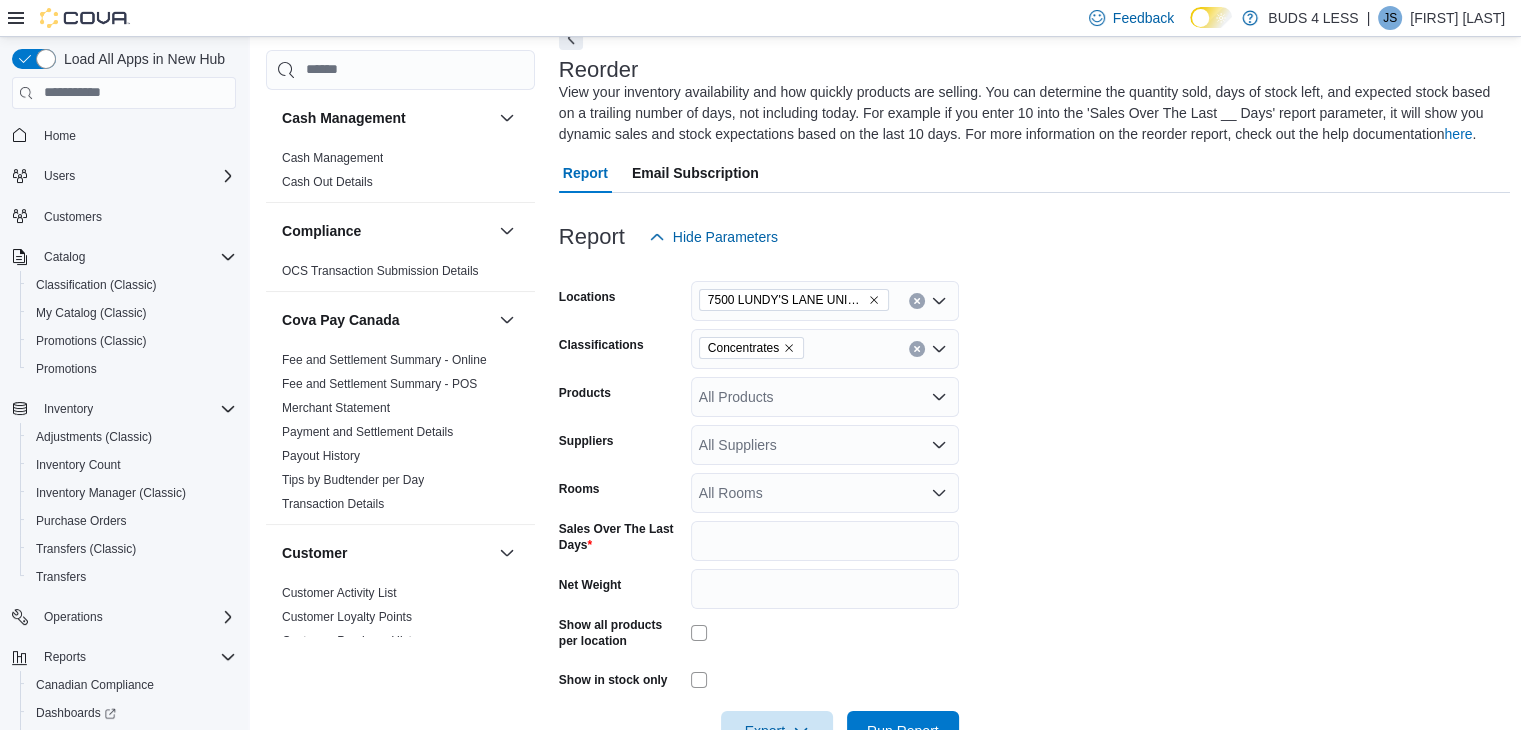 click on "Locations 7500 LUNDY'S LANE UNIT C14-E Classifications Concentrates Products All Products Suppliers All Suppliers Rooms All Rooms Sales Over The Last Days * Net Weight Show all products per location Show in stock only Export  Run Report" at bounding box center (1035, 504) 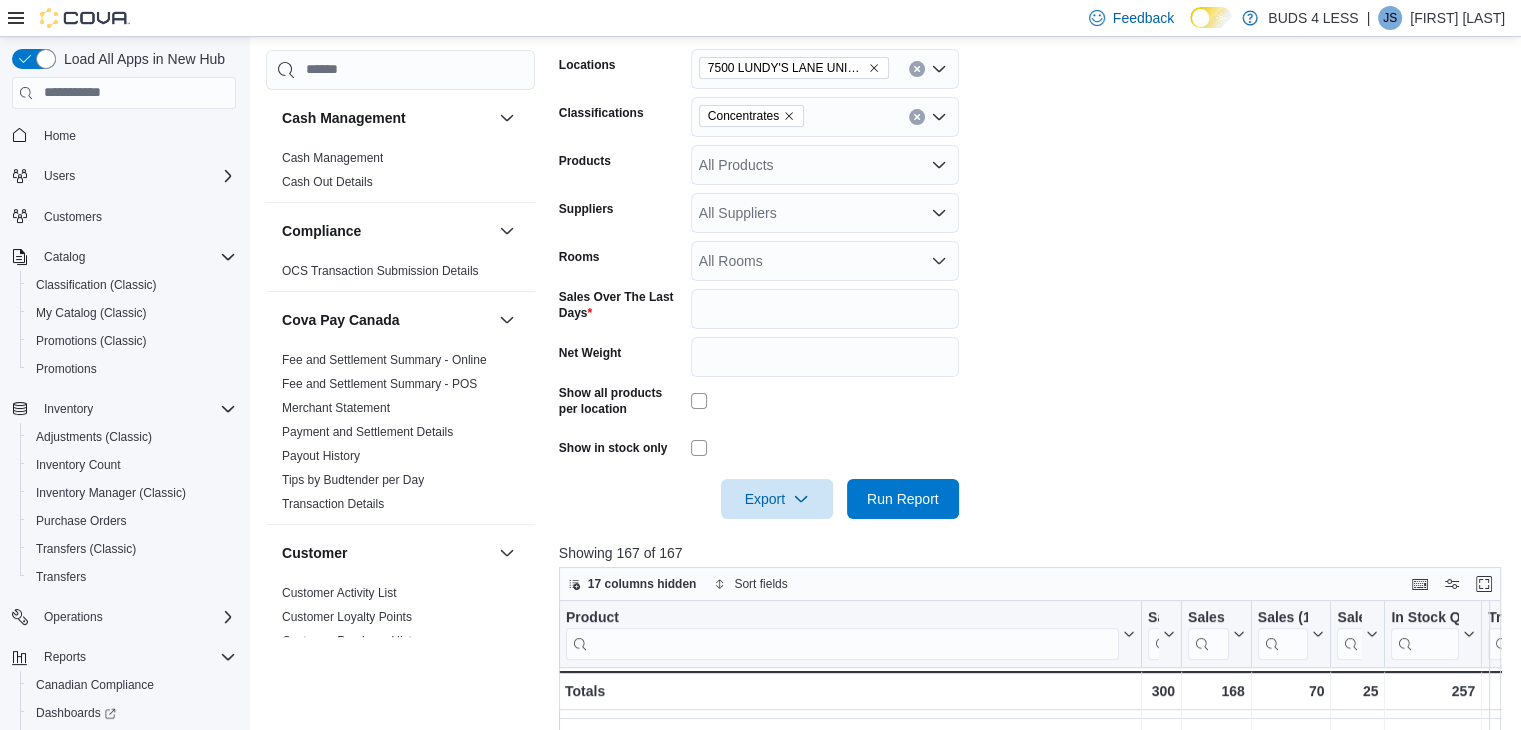 scroll, scrollTop: 408, scrollLeft: 0, axis: vertical 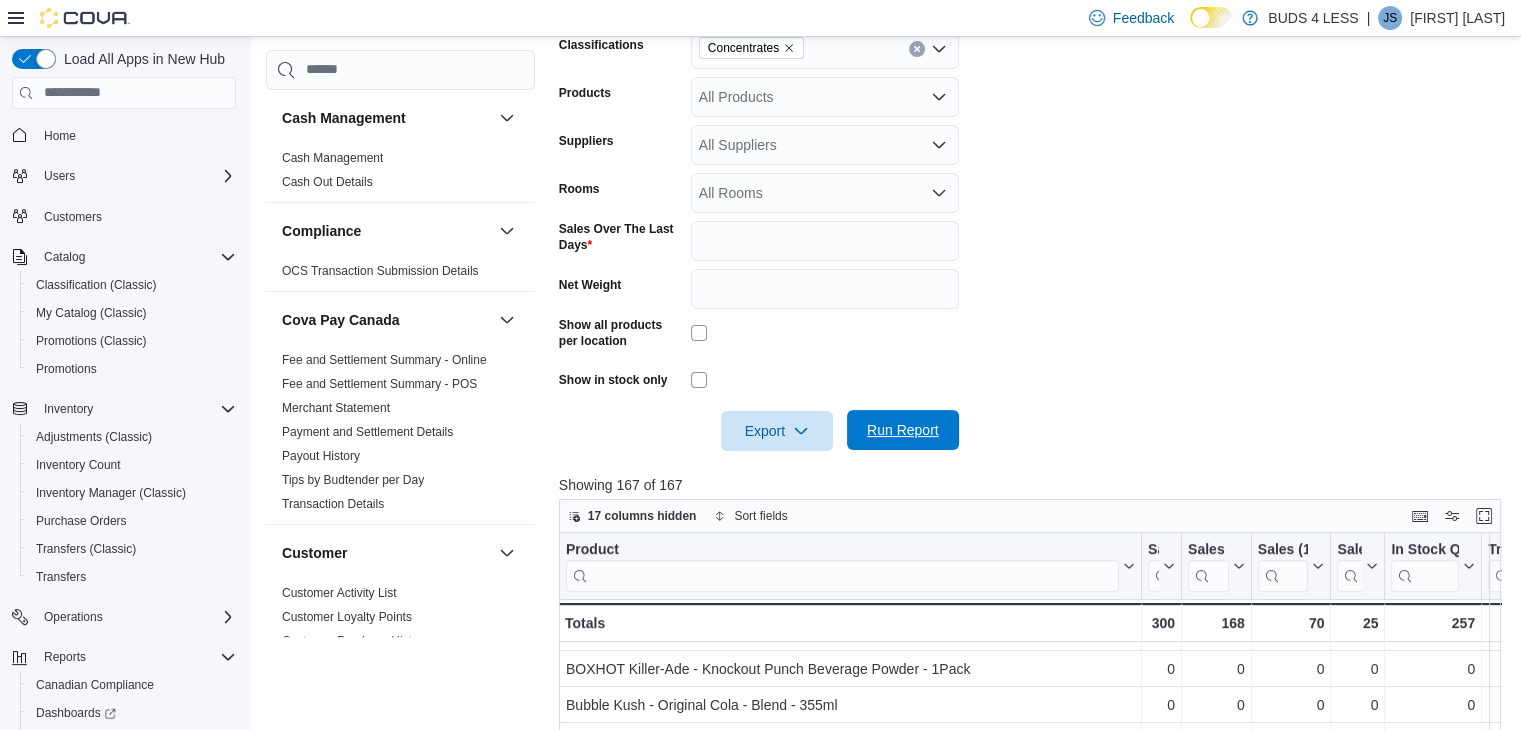 click on "Run Report" at bounding box center (903, 430) 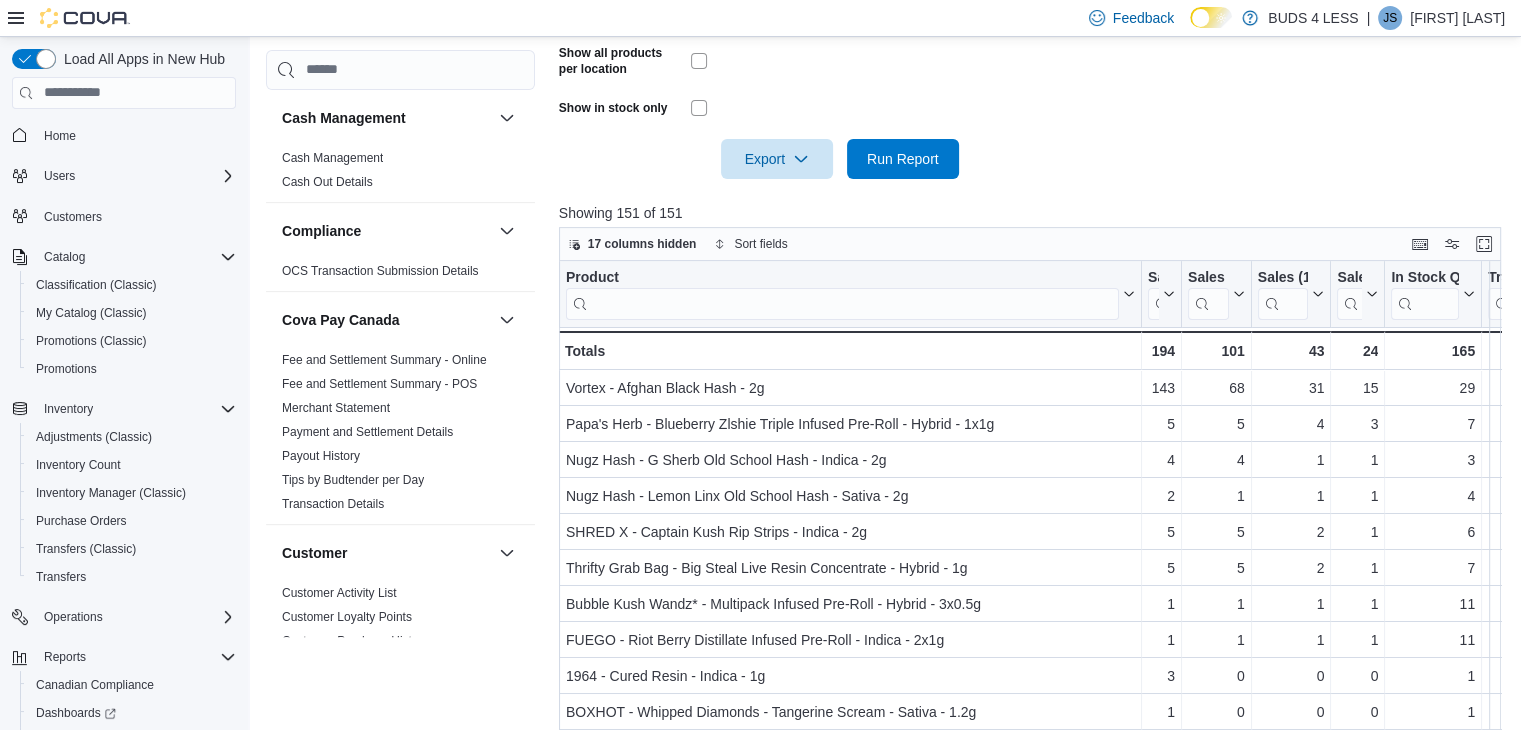 scroll, scrollTop: 708, scrollLeft: 0, axis: vertical 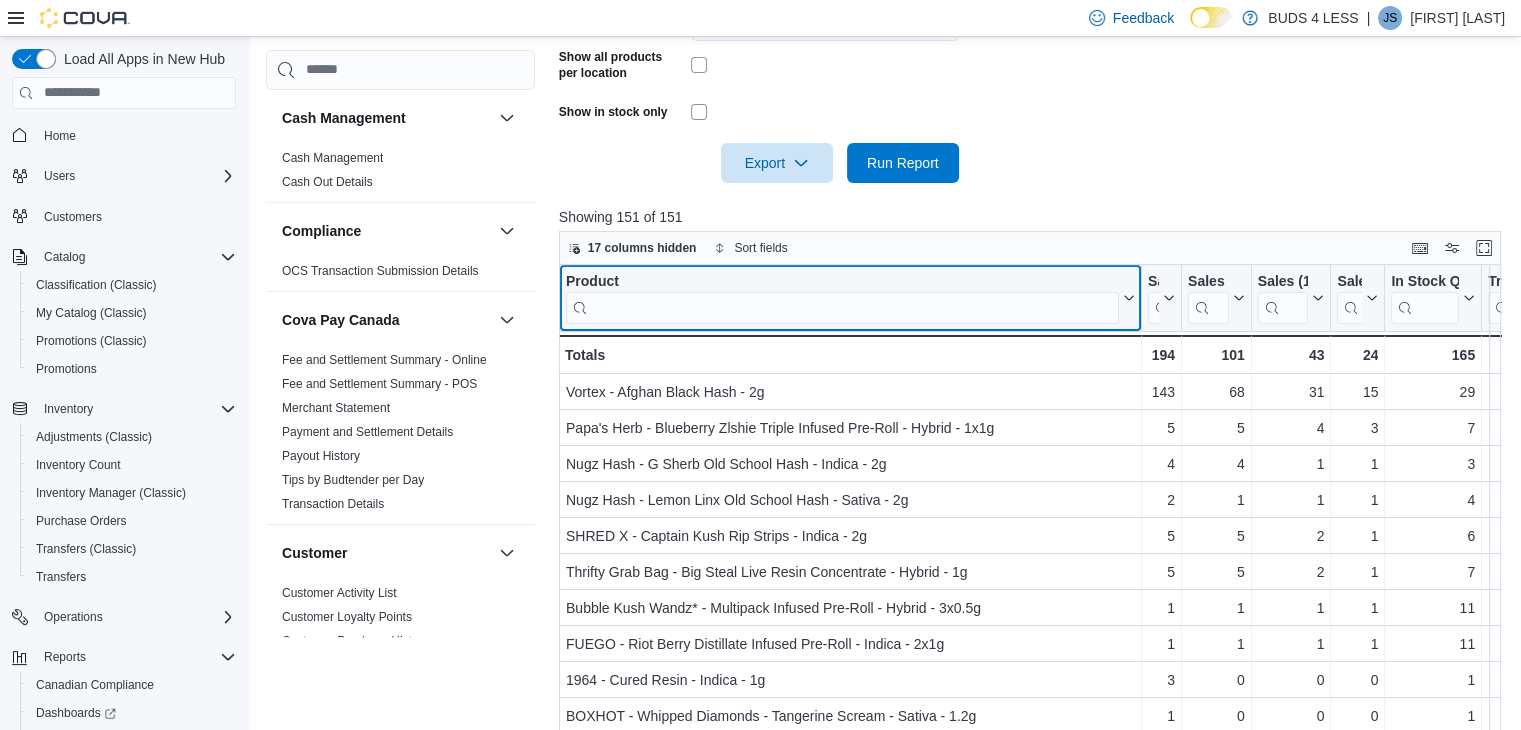 click at bounding box center [842, 307] 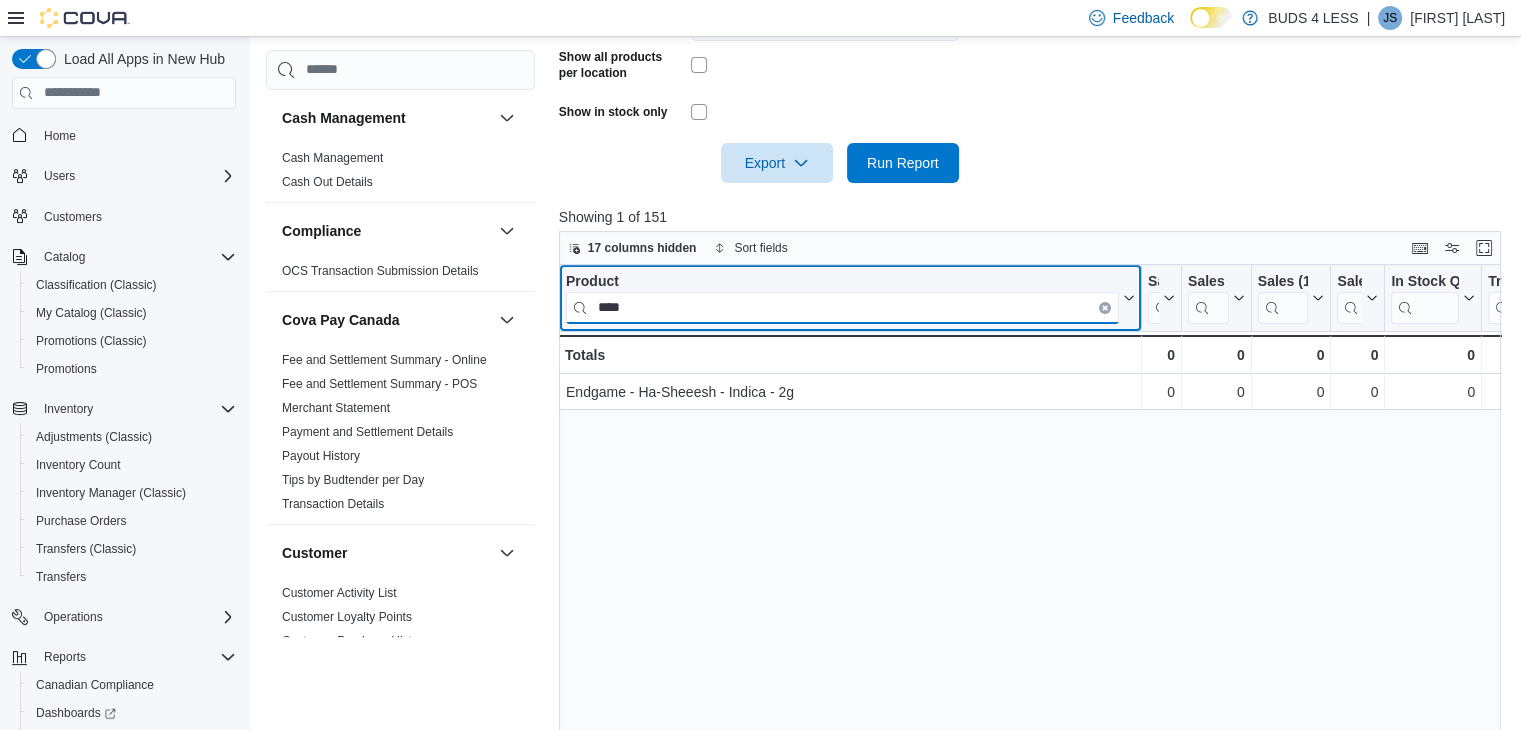 type on "****" 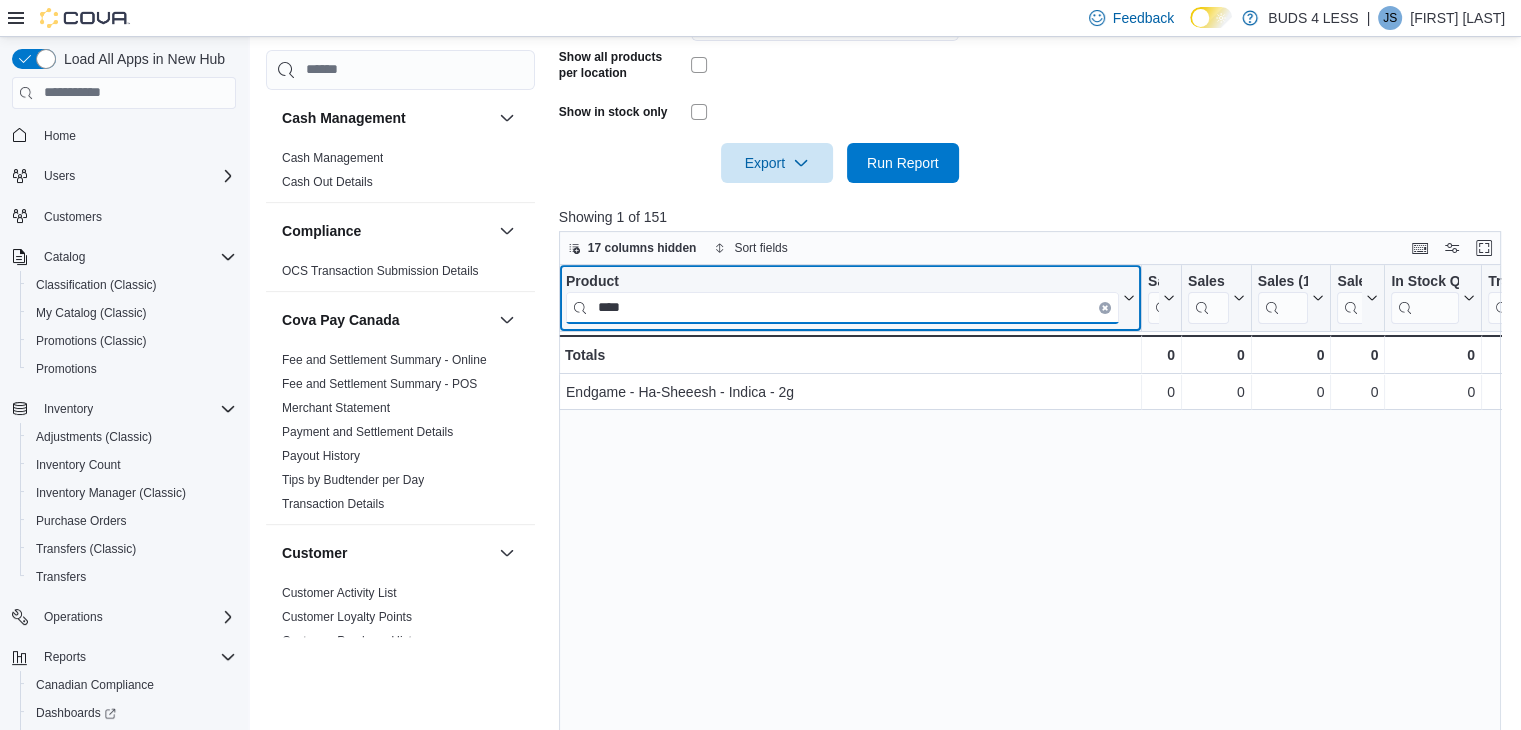 drag, startPoint x: 744, startPoint y: 320, endPoint x: 504, endPoint y: 297, distance: 241.09956 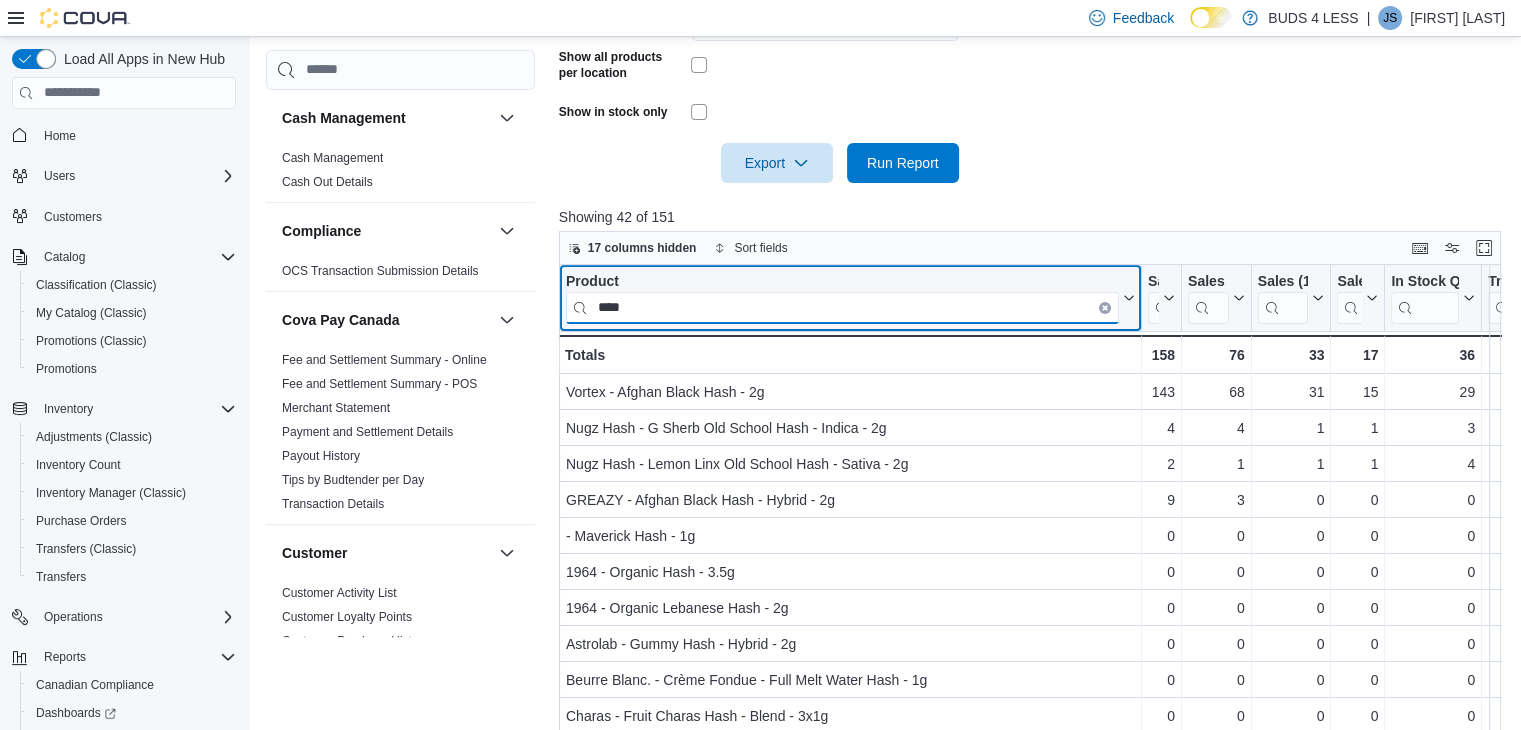 type on "****" 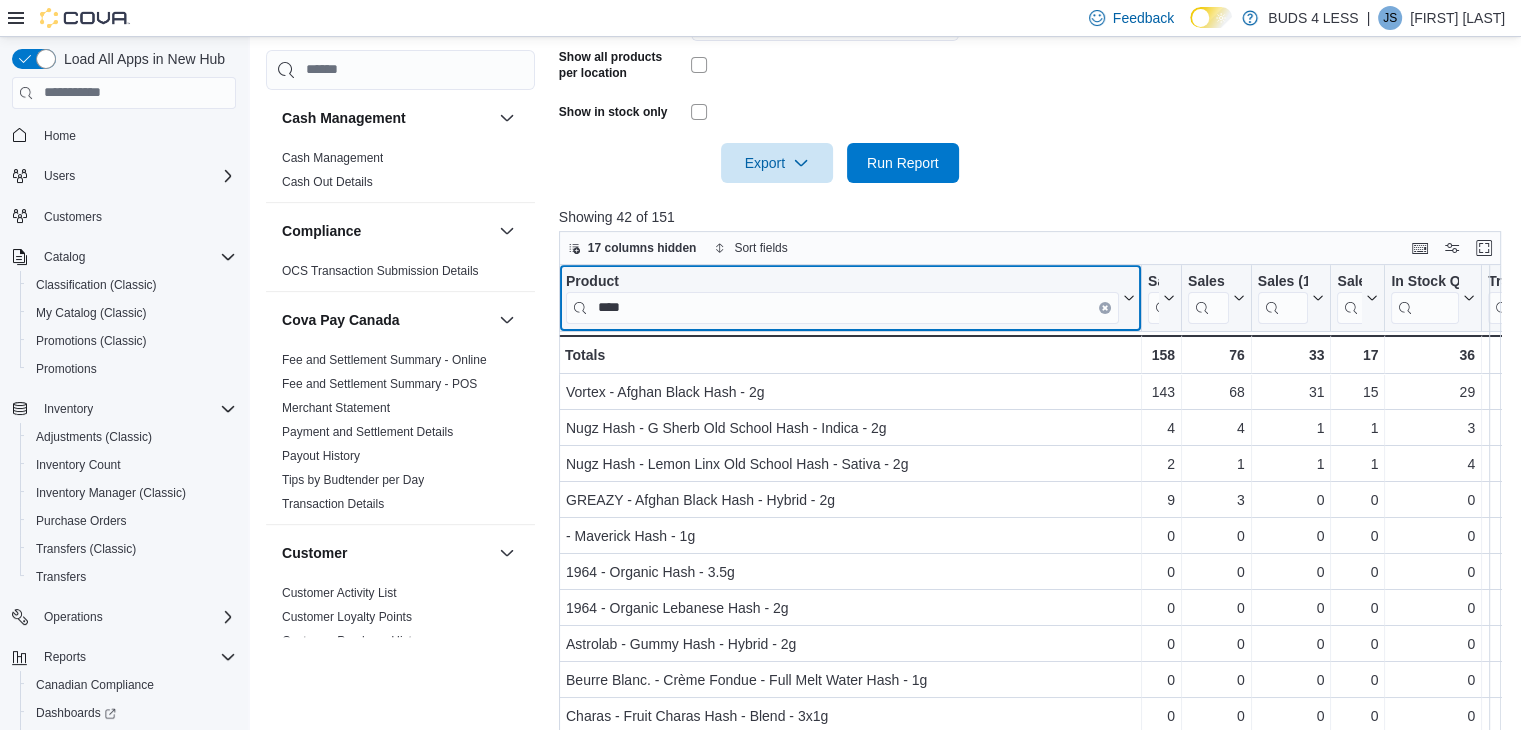 click at bounding box center (1105, 307) 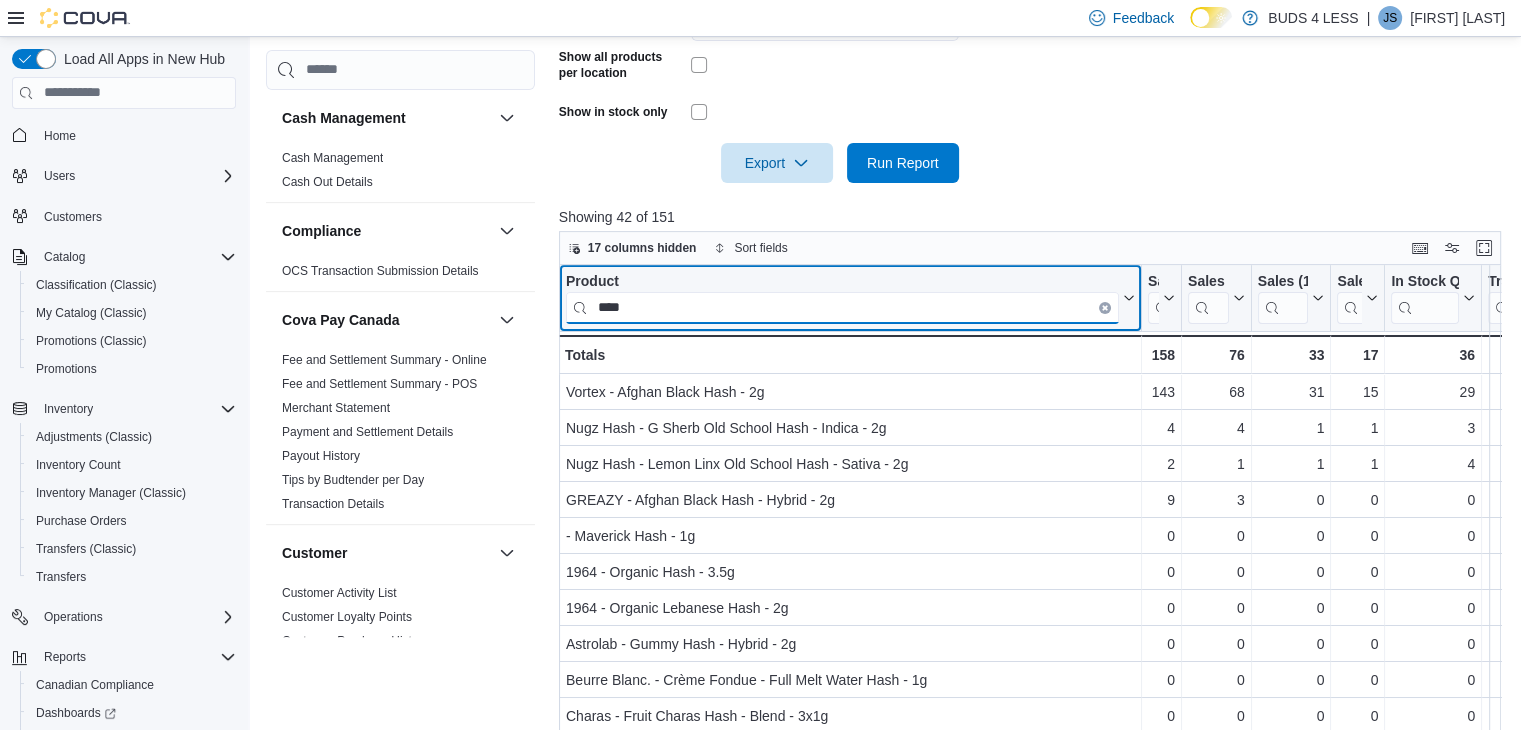 type 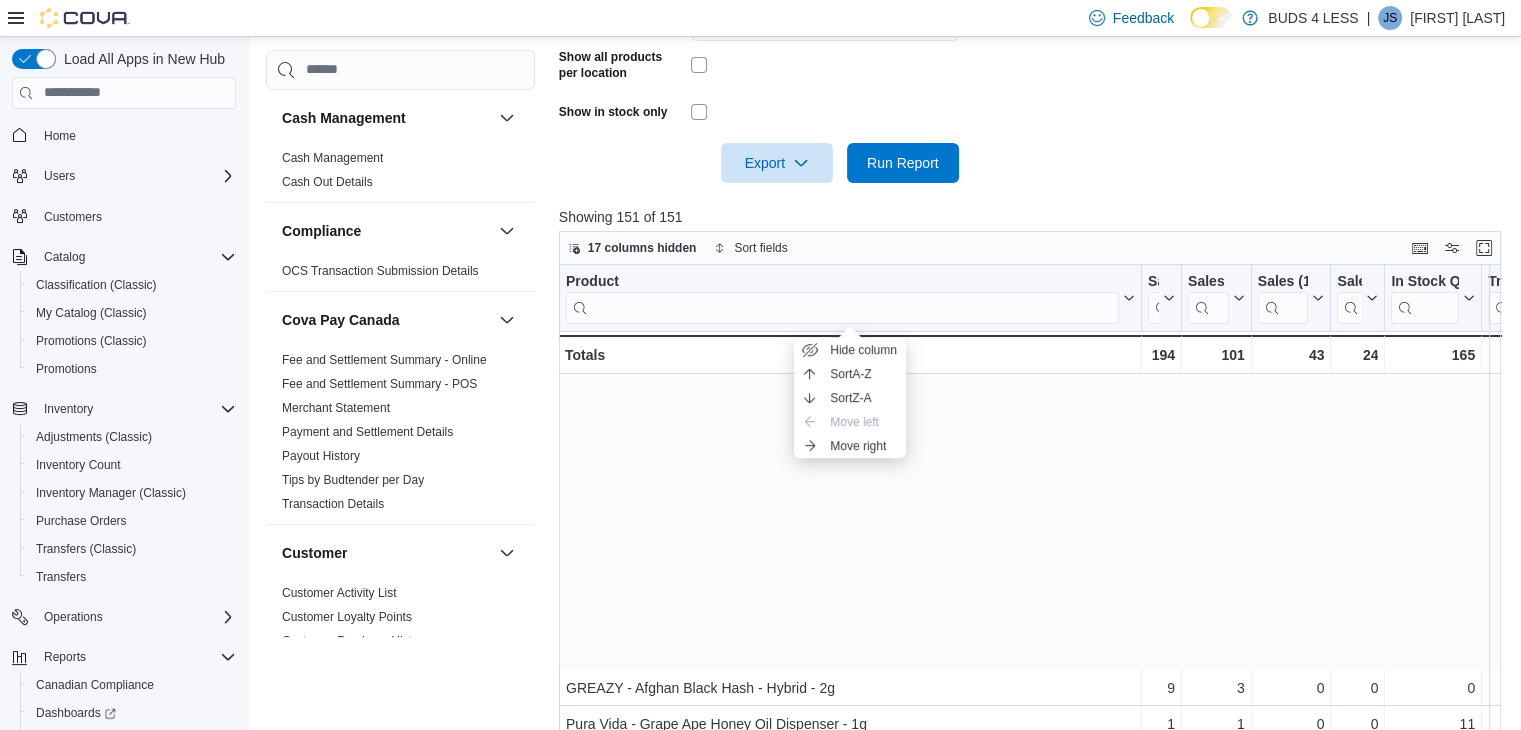 scroll, scrollTop: 500, scrollLeft: 0, axis: vertical 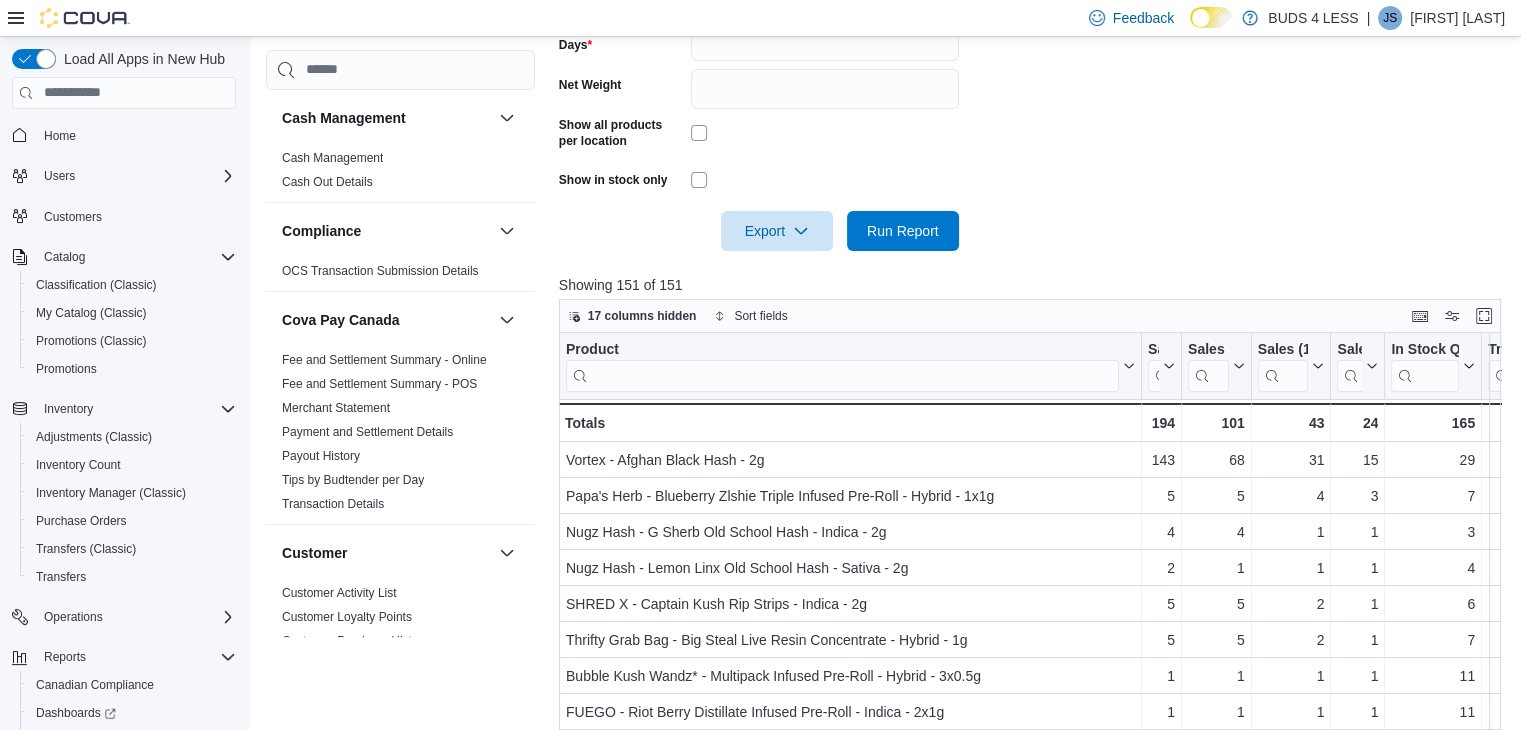 click on "Report Hide Parameters   Locations 7500 LUNDY'S LANE UNIT C14-E Classifications Concentrates Products All Products Suppliers All Suppliers Rooms All Rooms Sales Over The Last Days * Net Weight Show all products per location Show in stock only Export  Run Report Showing 151 of 151 17 columns hidden Sort fields Product Click to view column header actions Sales (60 Days) Click to view column header actions Sales (30 Days) Click to view column header actions Sales (14 Days) Click to view column header actions Sales (7 Days) Click to view column header actions In Stock Qty Click to view column header actions Transfer In Click to view column header actions Transfer Out Click to view column header actions In Stock Cost Click to view column header actions Avg Unit Cost Click to view column header actions Price Click to view column header actions Margin Click to view column header actions Last Received Date Click to view column header actions Days Since Last Sold Click to view column header actions -  1 -  1 -  0 -  0" at bounding box center (1035, 288) 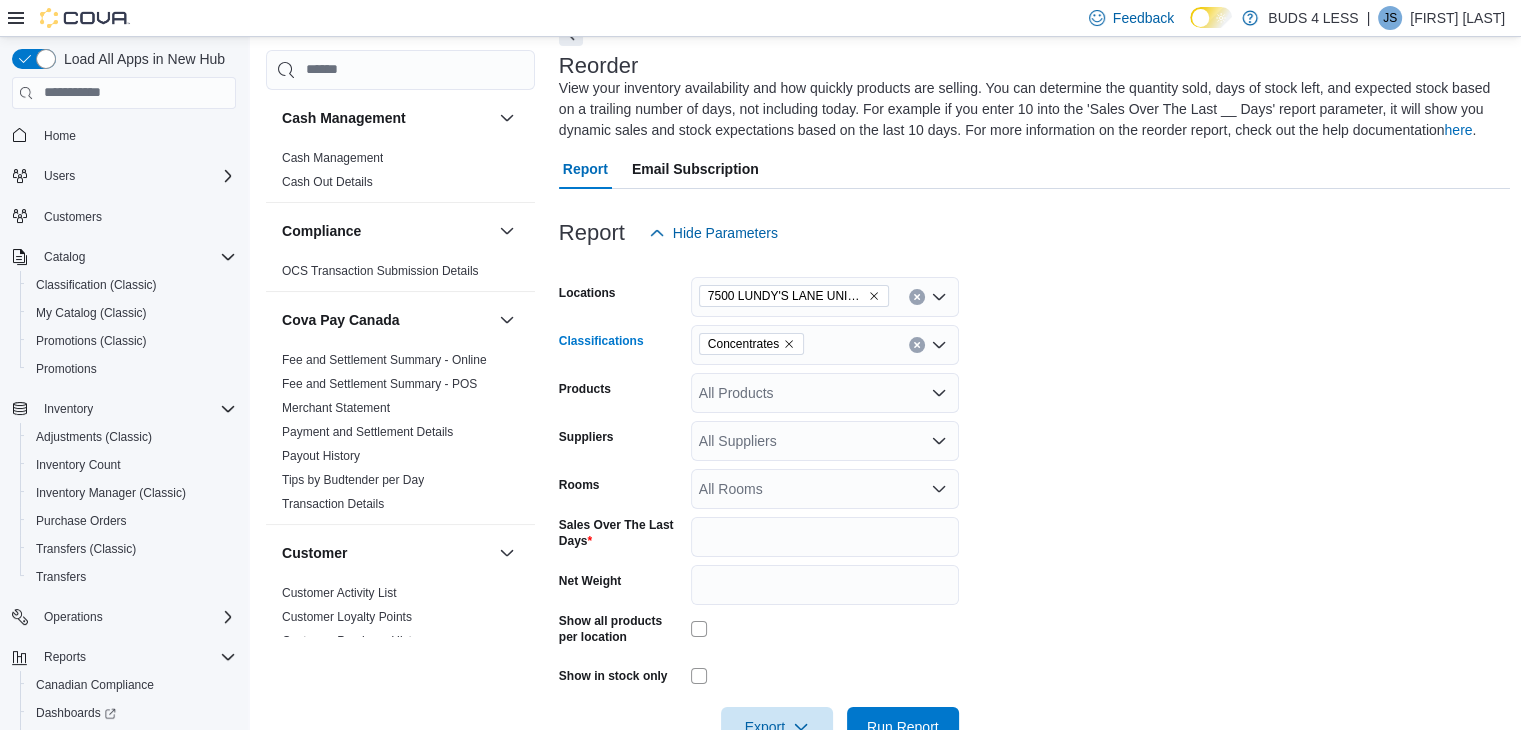 scroll, scrollTop: 108, scrollLeft: 0, axis: vertical 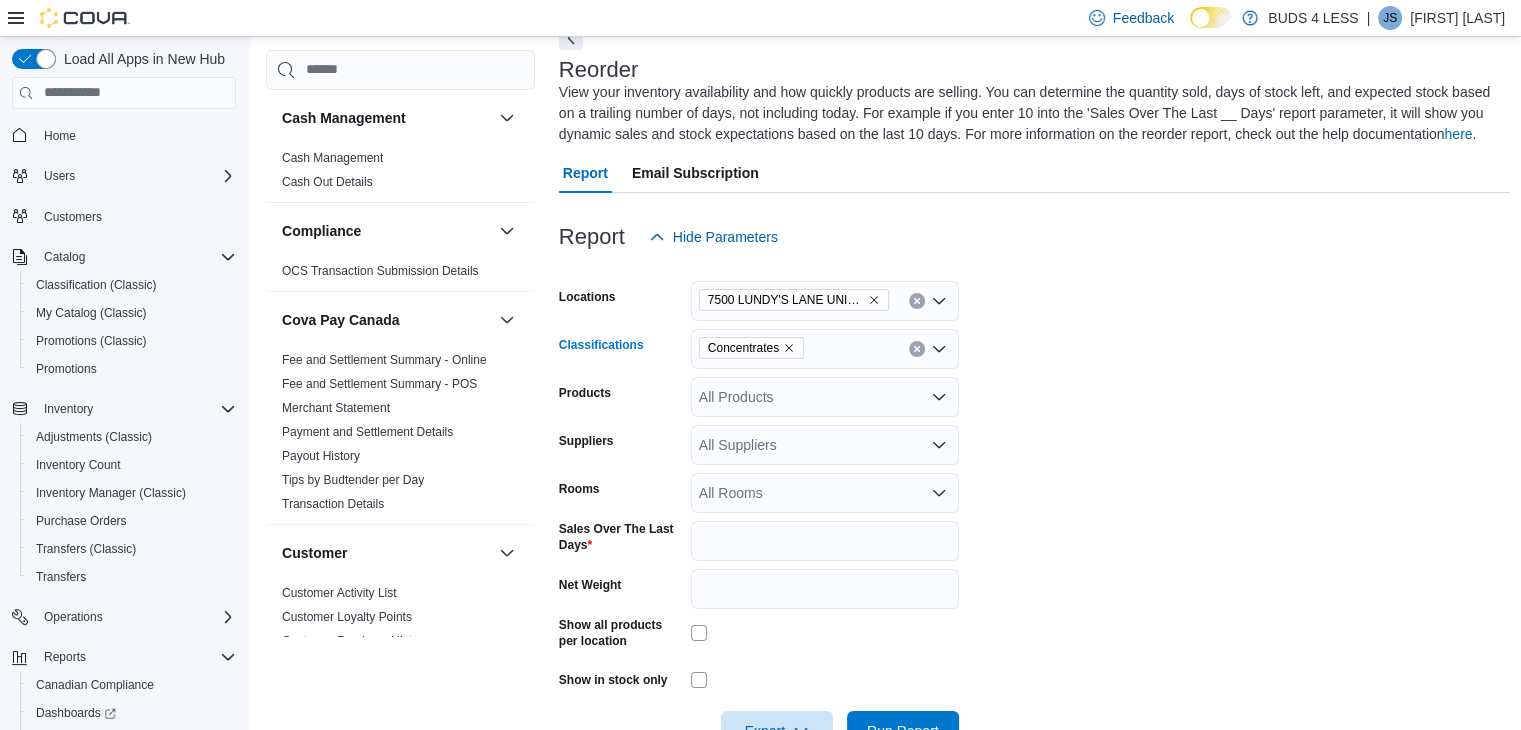 click 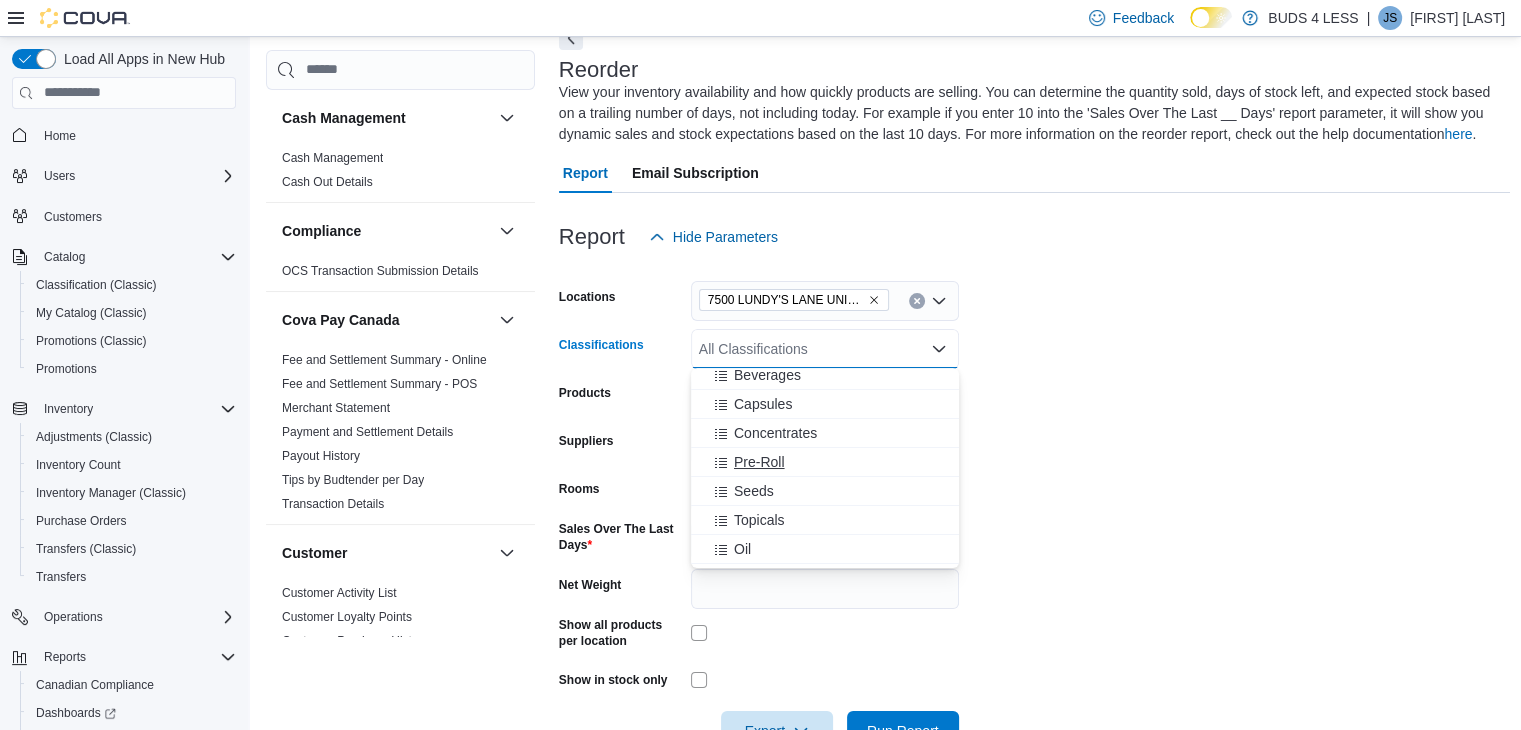 scroll, scrollTop: 100, scrollLeft: 0, axis: vertical 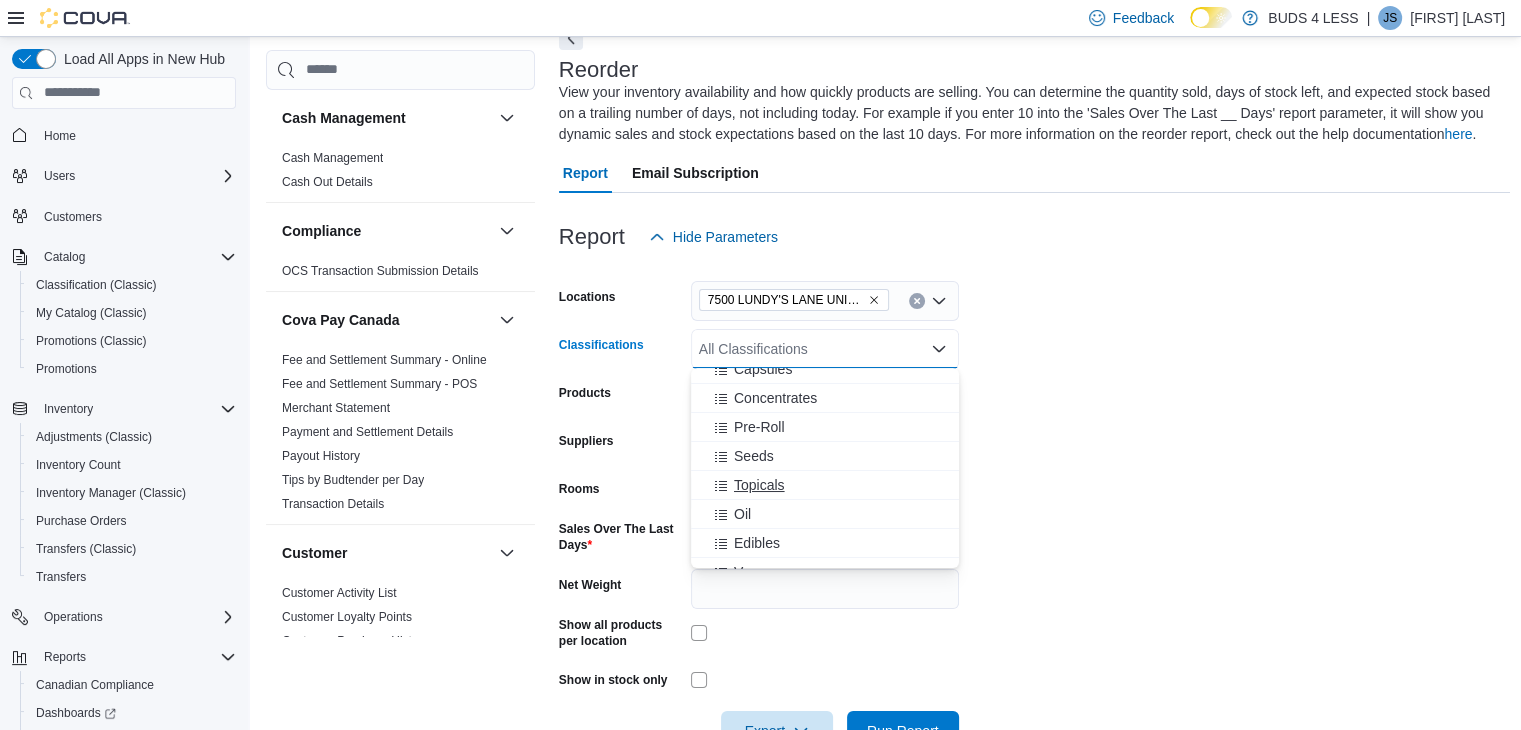 click on "Topicals" at bounding box center (759, 485) 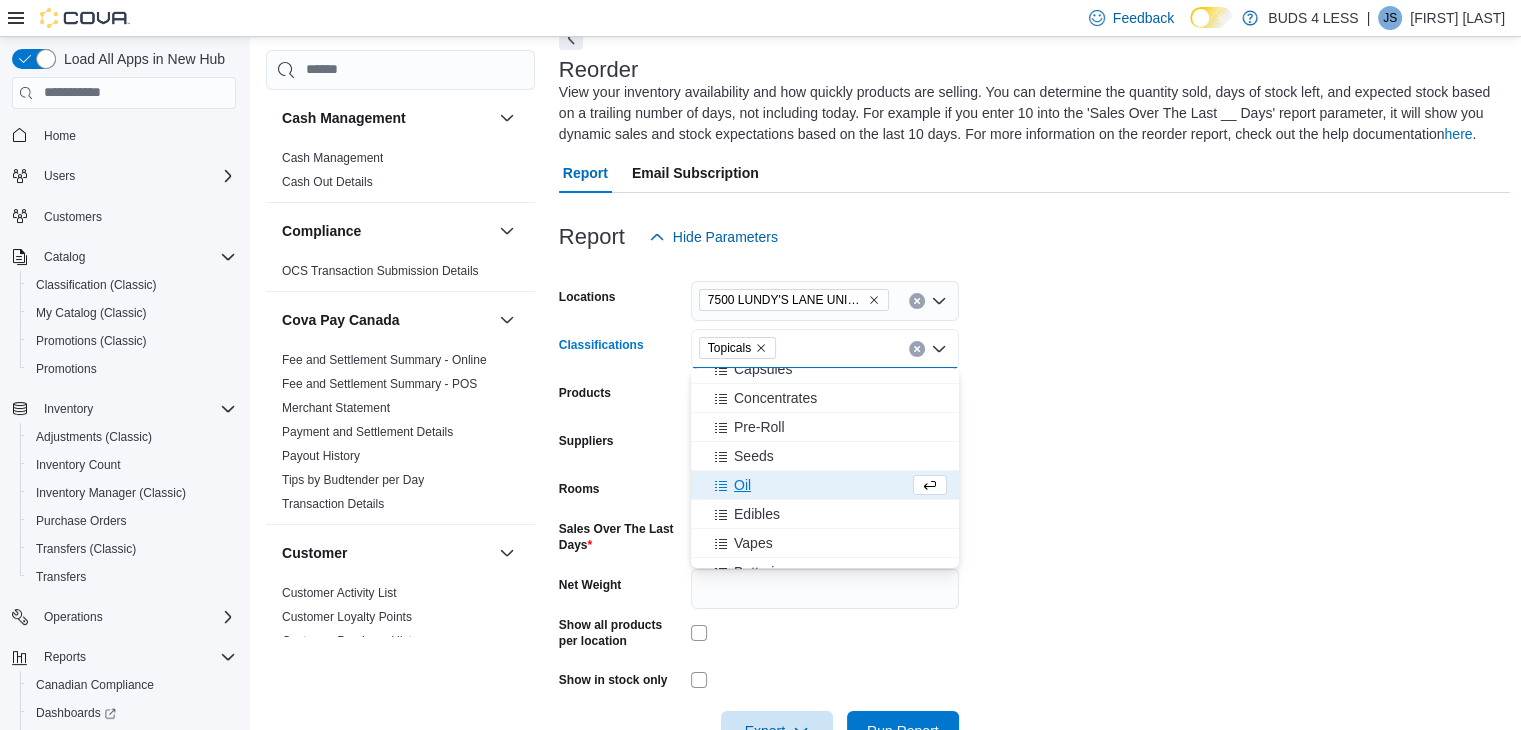 click on "Oil" at bounding box center [806, 485] 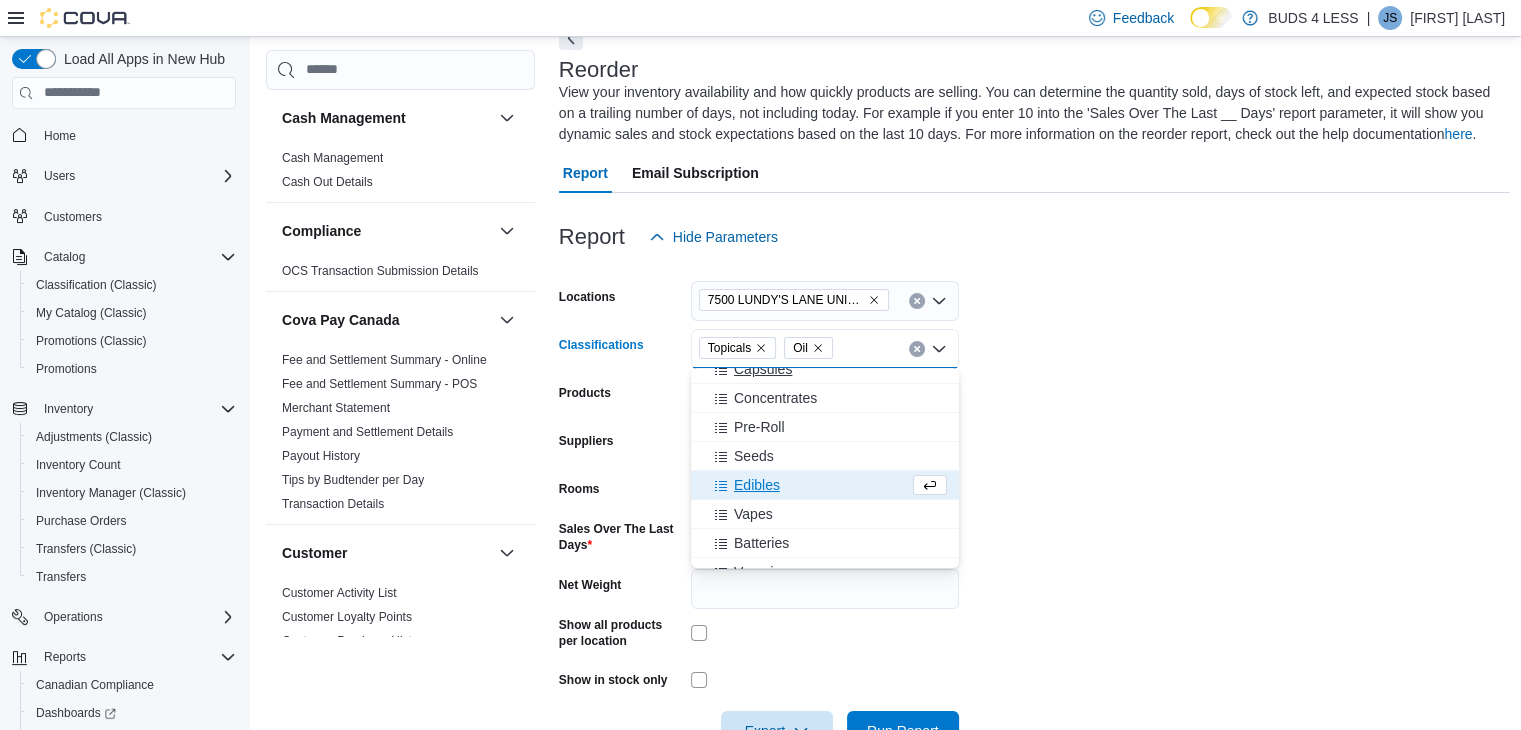 click on "Capsules" at bounding box center [763, 369] 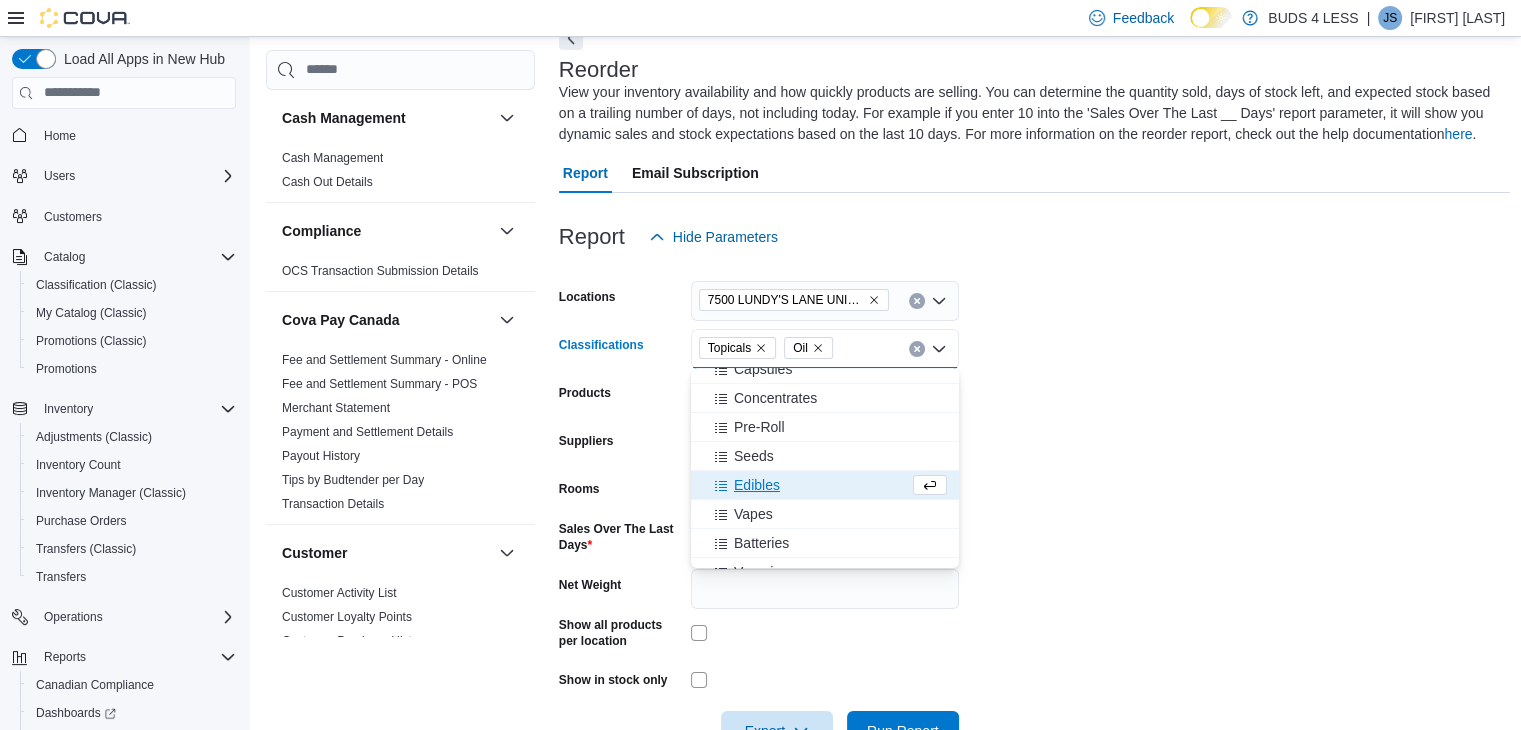 scroll, scrollTop: 87, scrollLeft: 0, axis: vertical 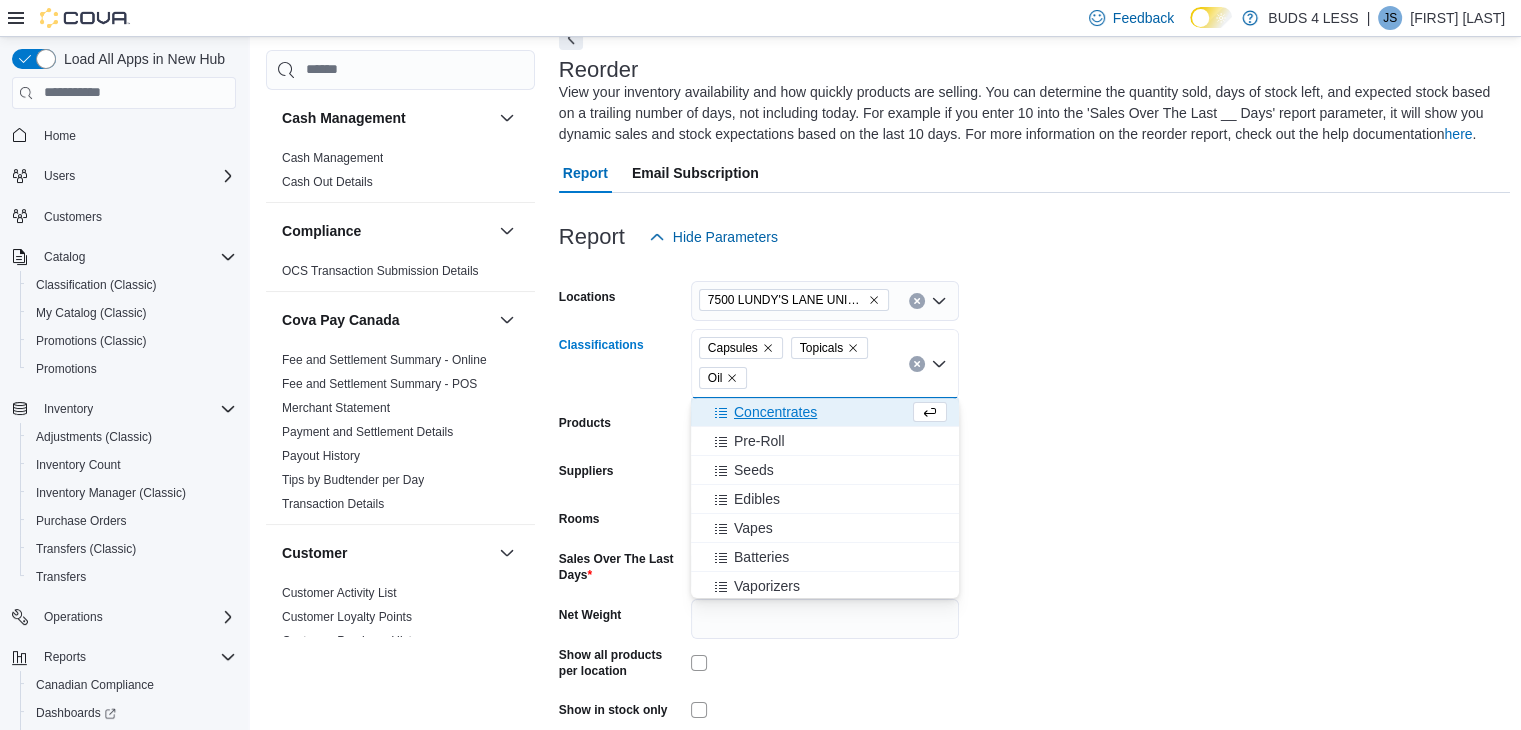 click on "Locations 7500 LUNDY'S LANE UNIT C14-E Classifications Capsules Topicals Oil Combo box. Selected. Capsules, Topicals, Oil. Press Backspace to delete Oil. Combo box input. All Classifications. Type some text or, to display a list of choices, press Down Arrow. To exit the list of choices, press Escape. Products All Products Suppliers All Suppliers Rooms All Rooms Sales Over The Last Days * Net Weight Show all products per location Show in stock only Export  Run Report" at bounding box center (1035, 519) 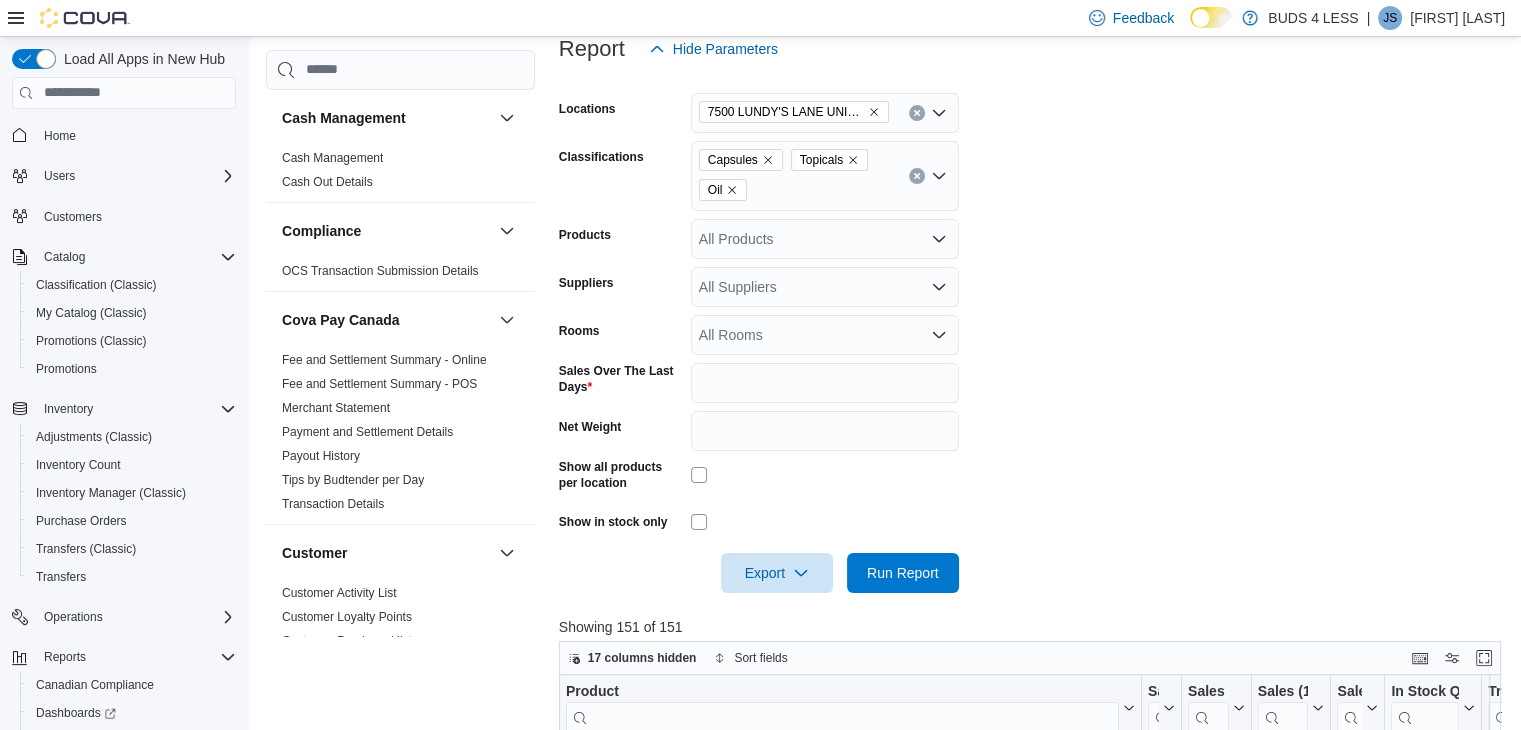 scroll, scrollTop: 308, scrollLeft: 0, axis: vertical 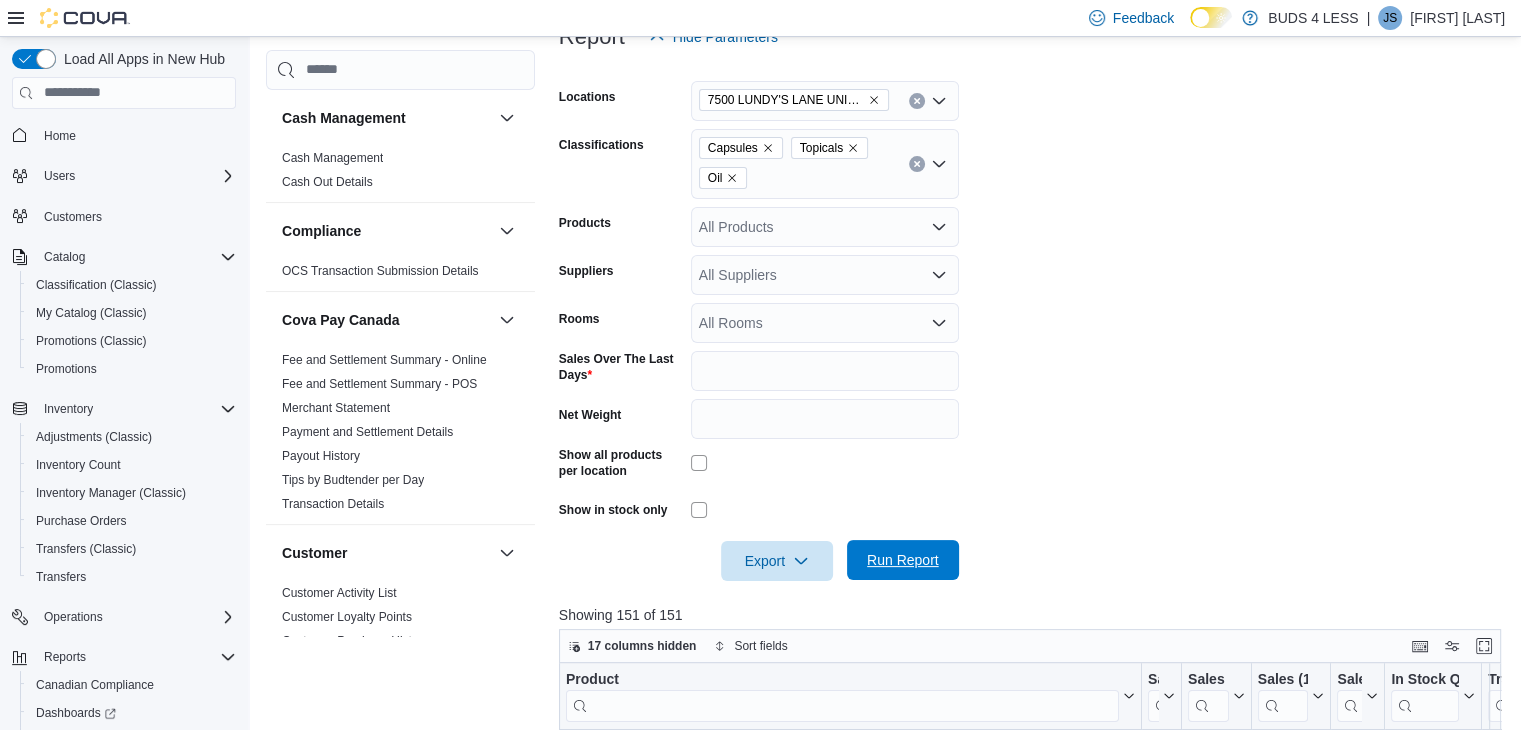 click on "Run Report" at bounding box center [903, 560] 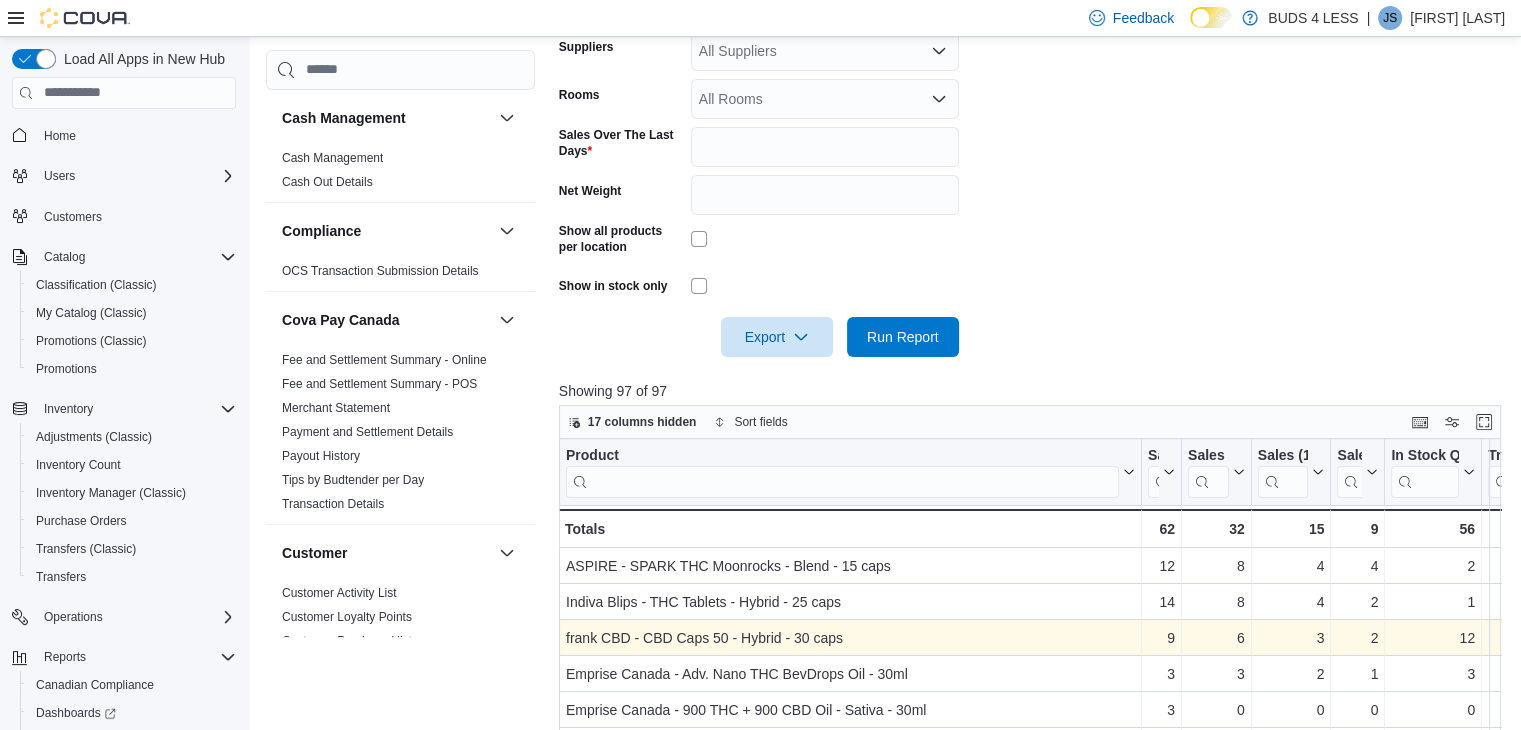 scroll, scrollTop: 806, scrollLeft: 0, axis: vertical 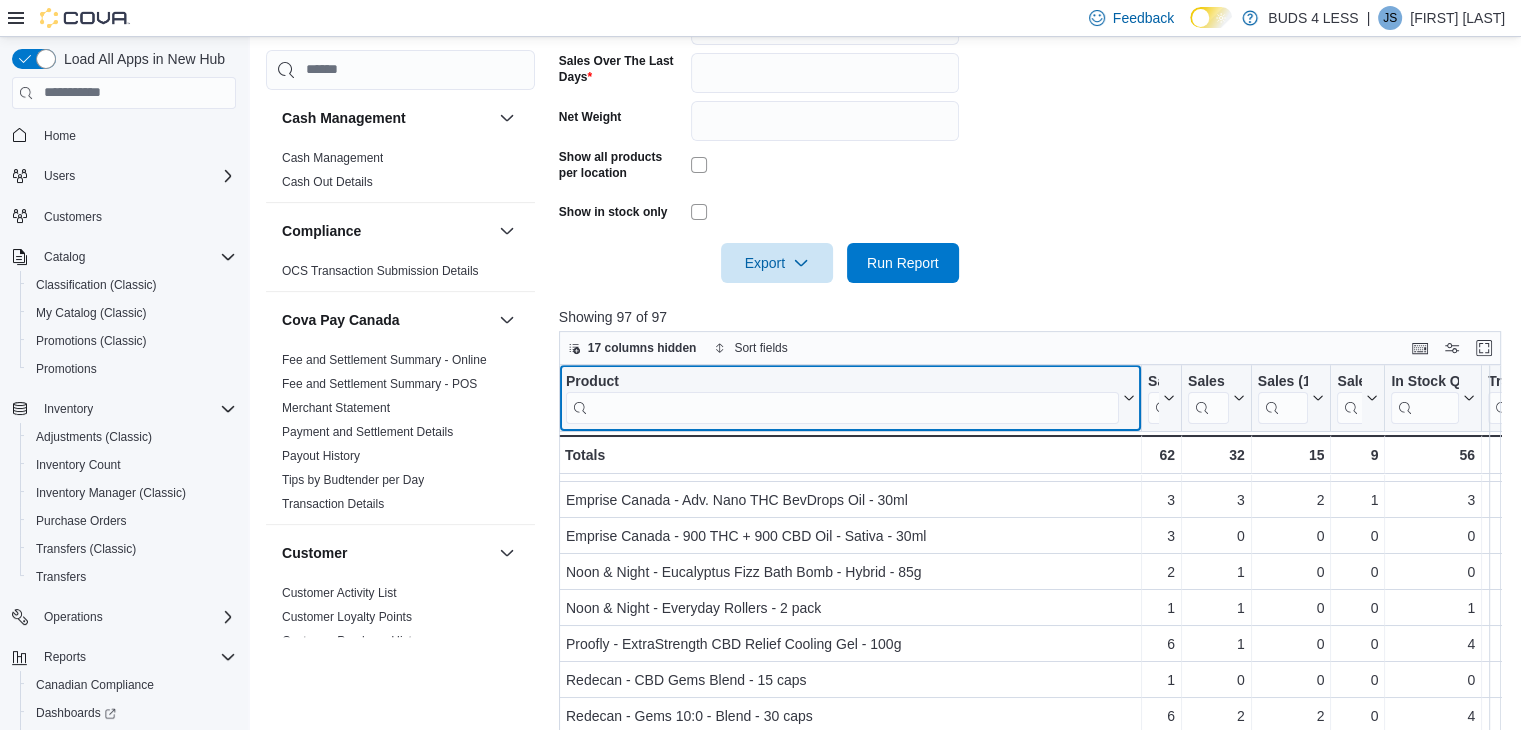 click on "Product Click to view column header actions" at bounding box center (850, 398) 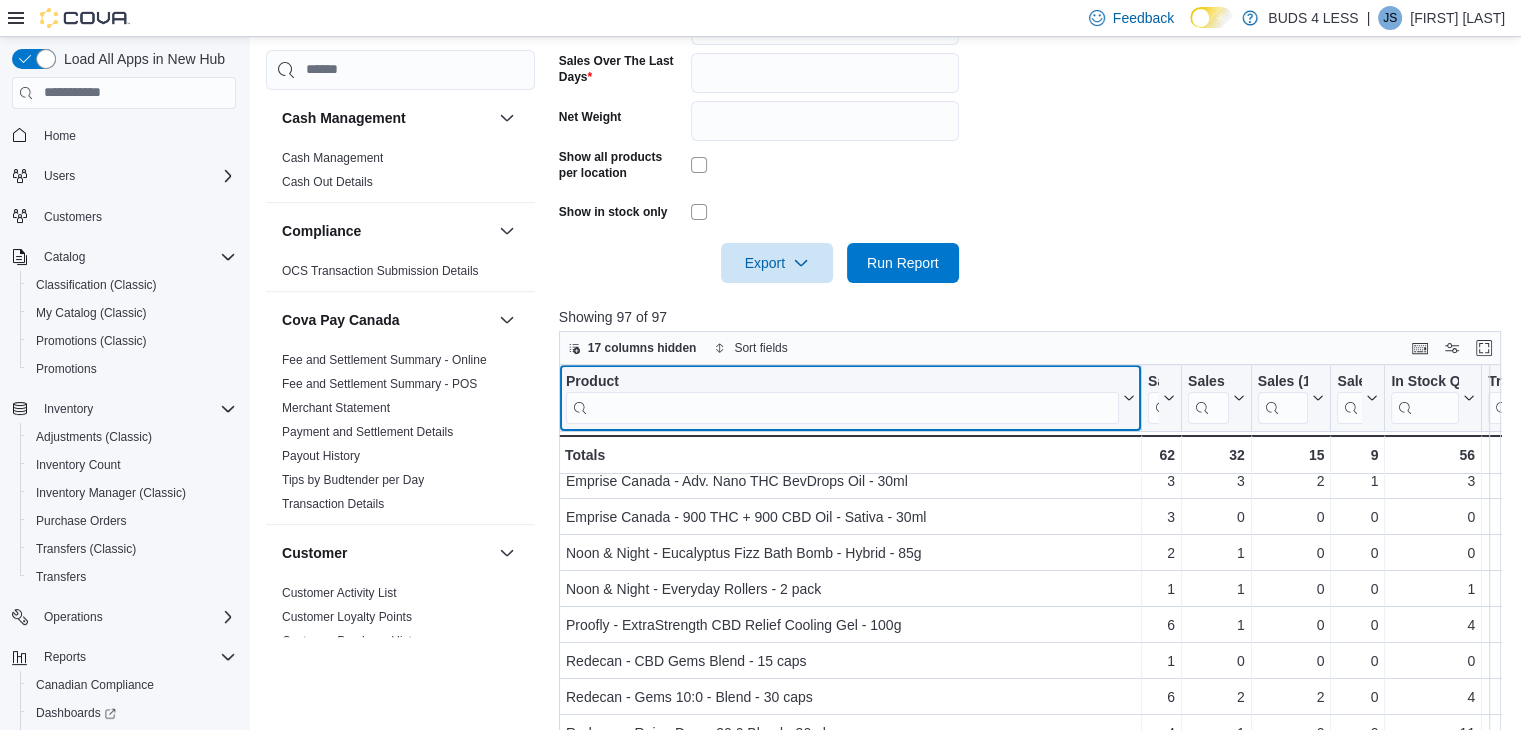 scroll, scrollTop: 200, scrollLeft: 0, axis: vertical 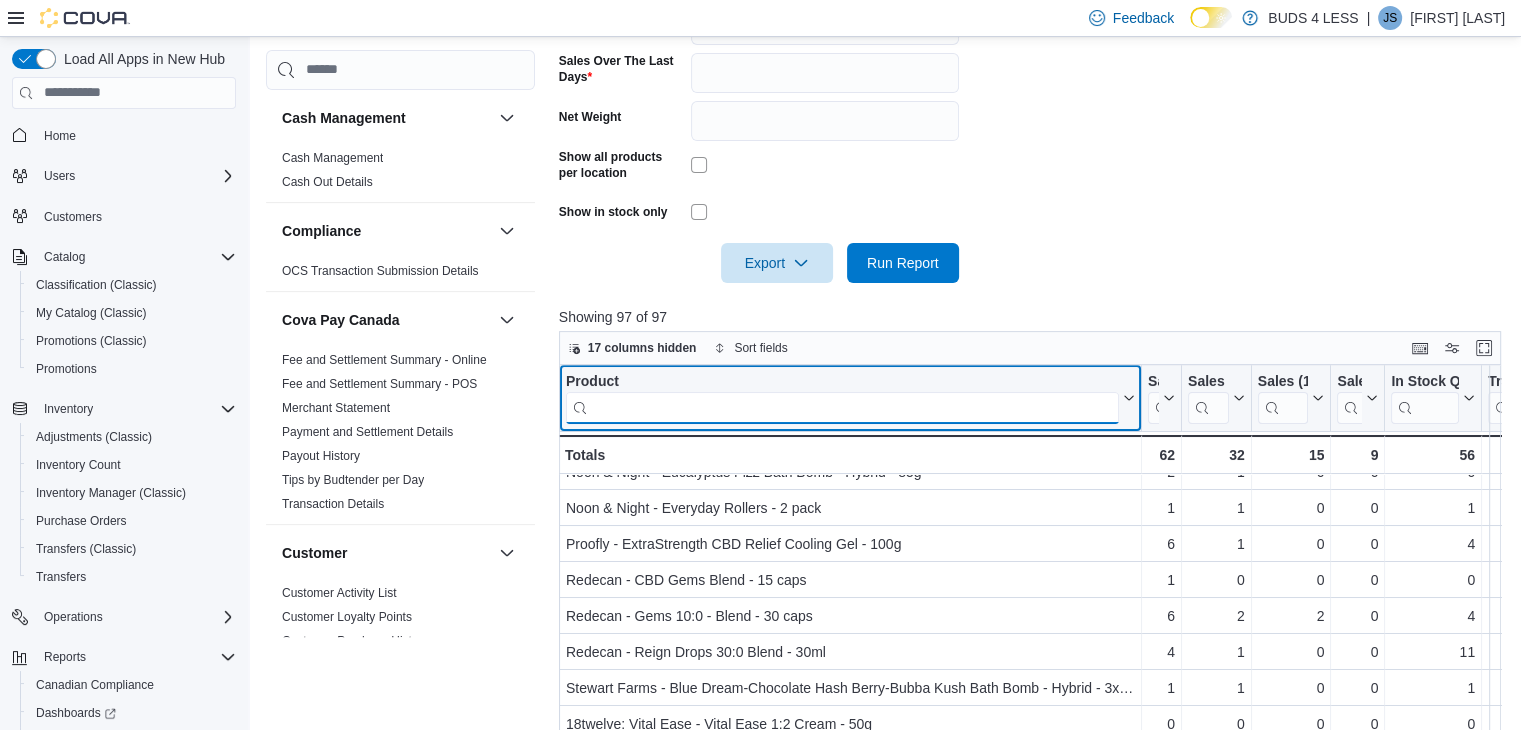 click at bounding box center [842, 407] 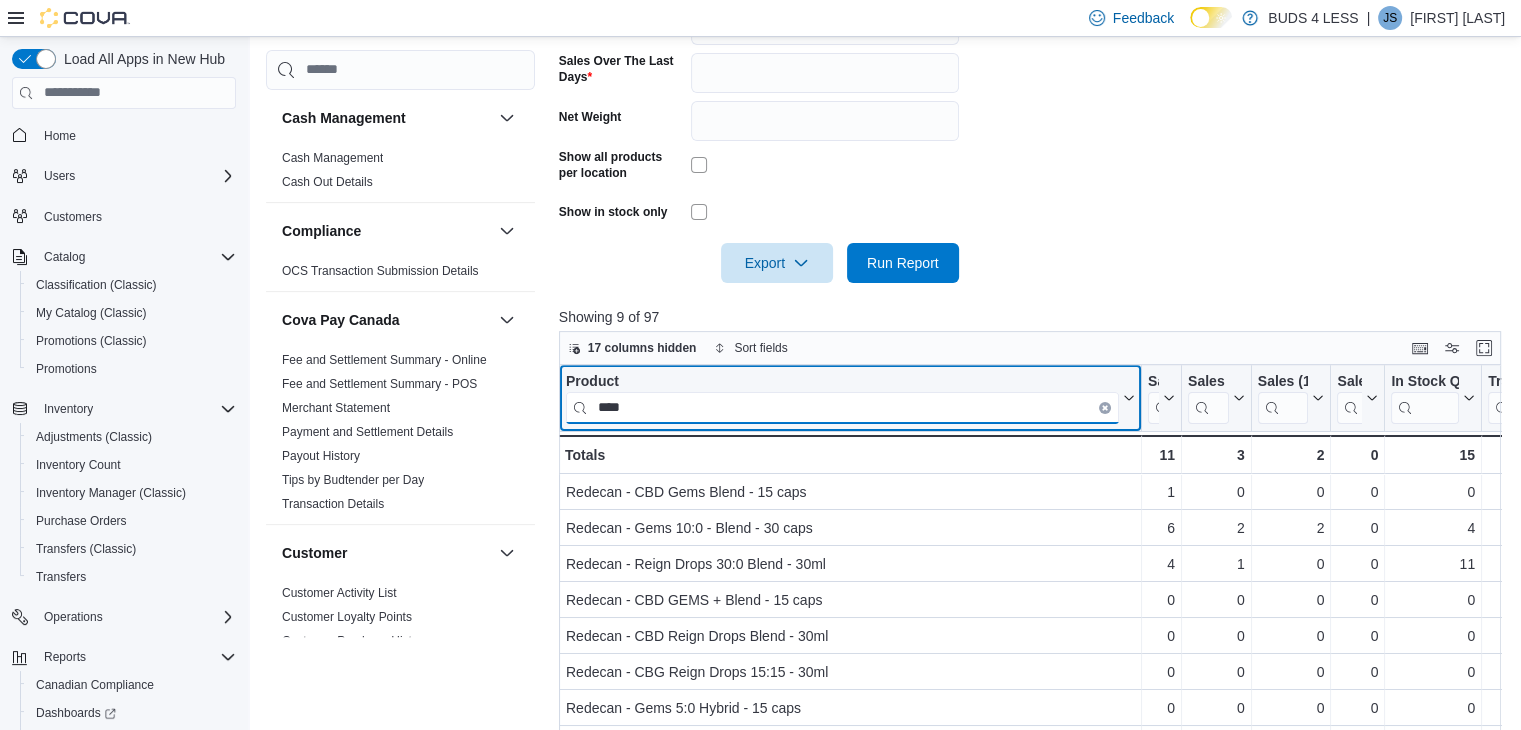 scroll, scrollTop: 0, scrollLeft: 0, axis: both 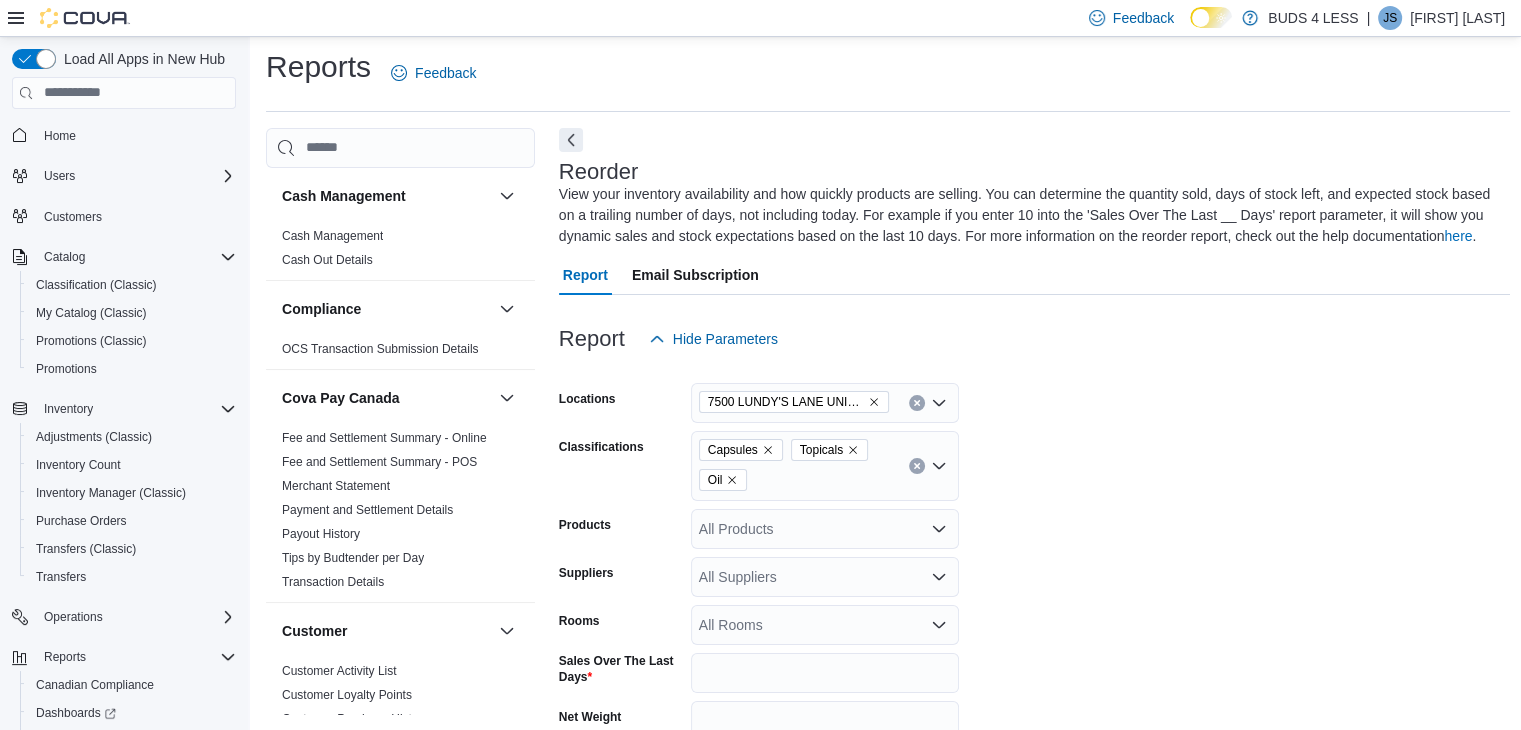 type on "****" 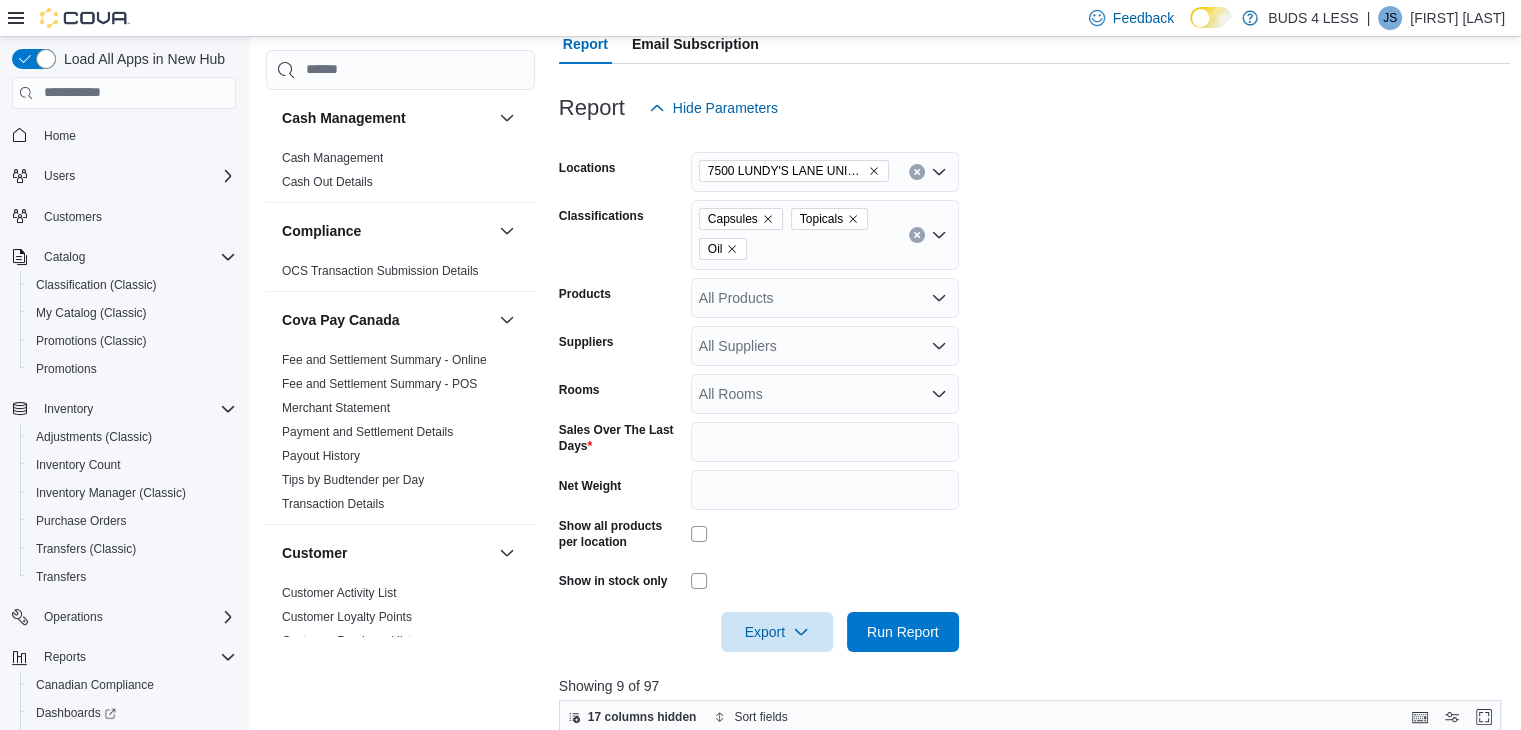 scroll, scrollTop: 306, scrollLeft: 0, axis: vertical 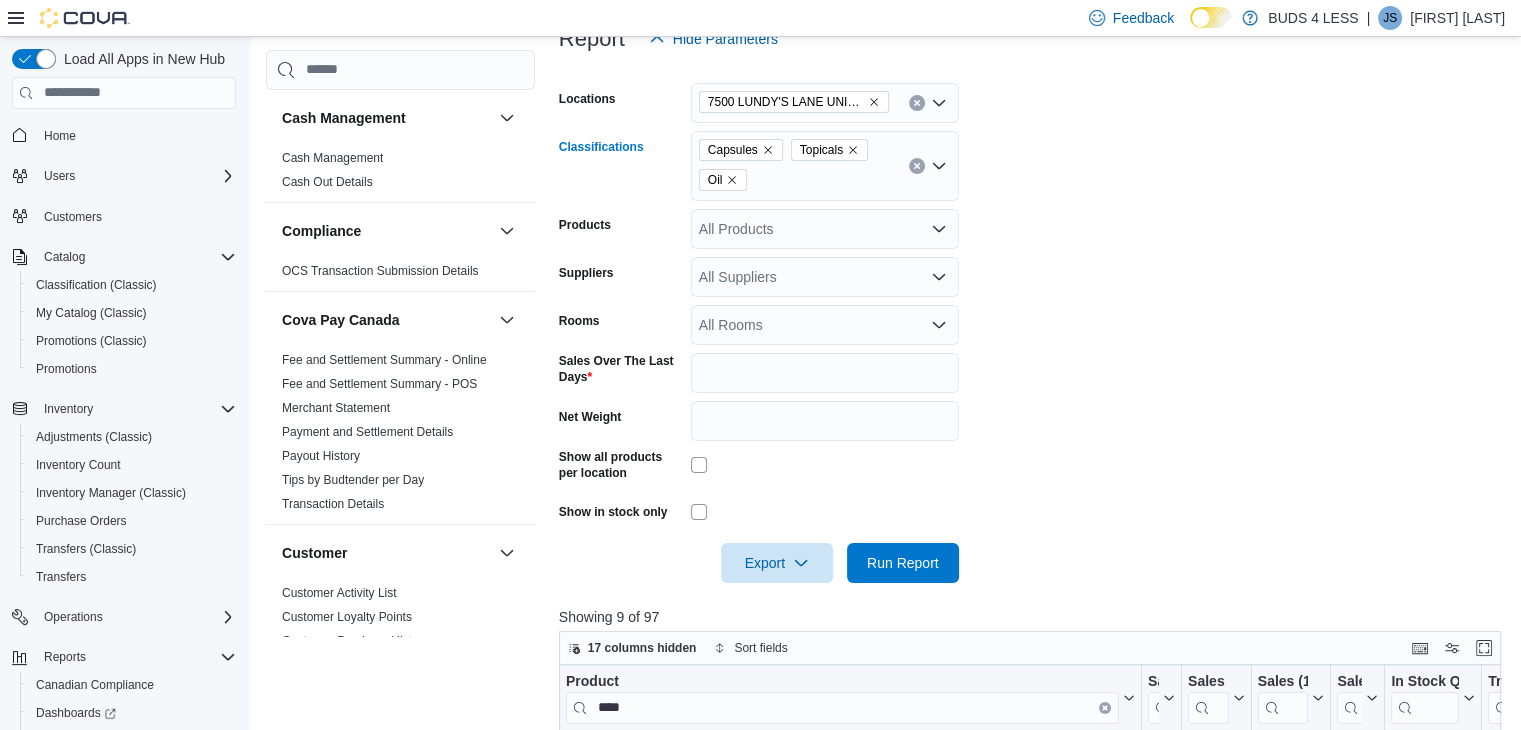 click on "Topicals" at bounding box center [829, 150] 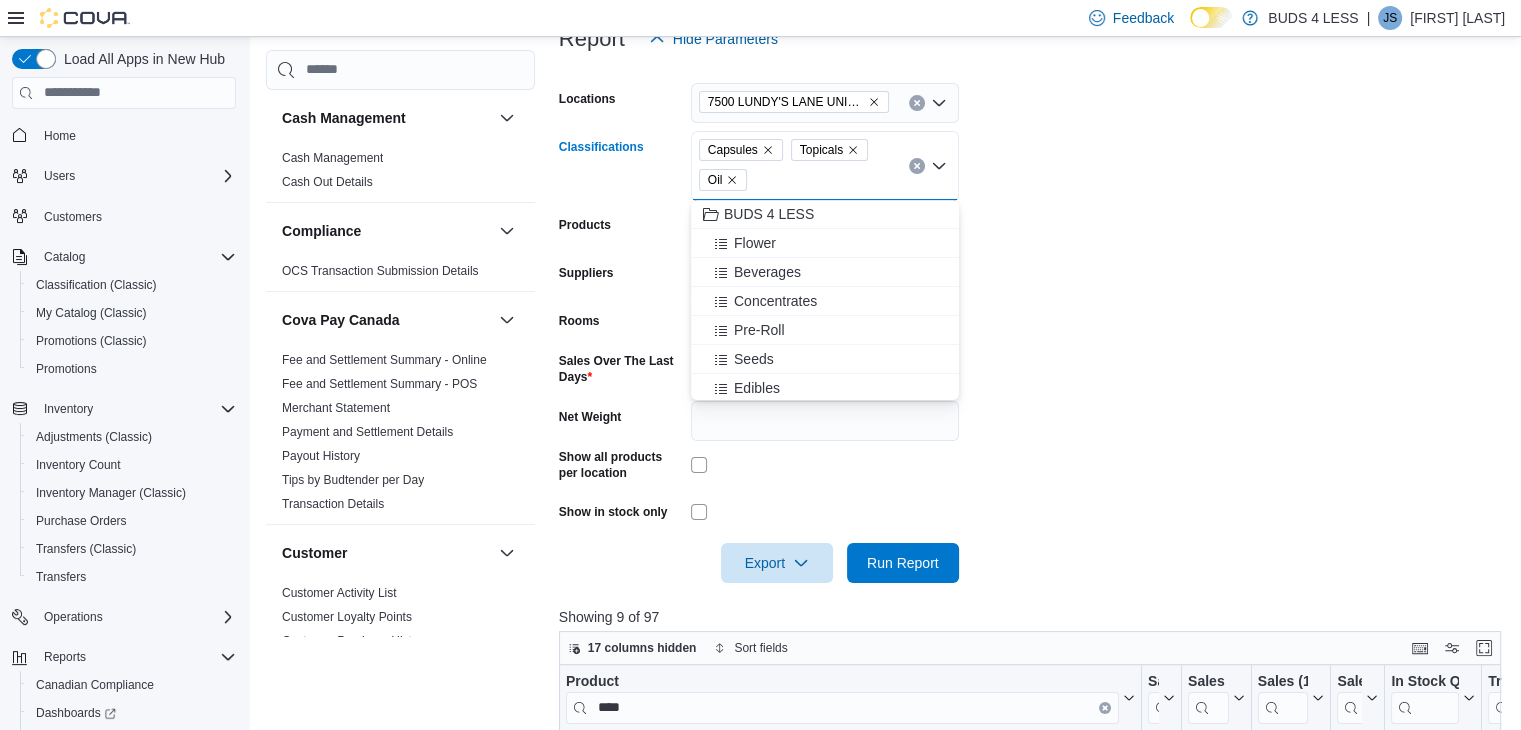 click 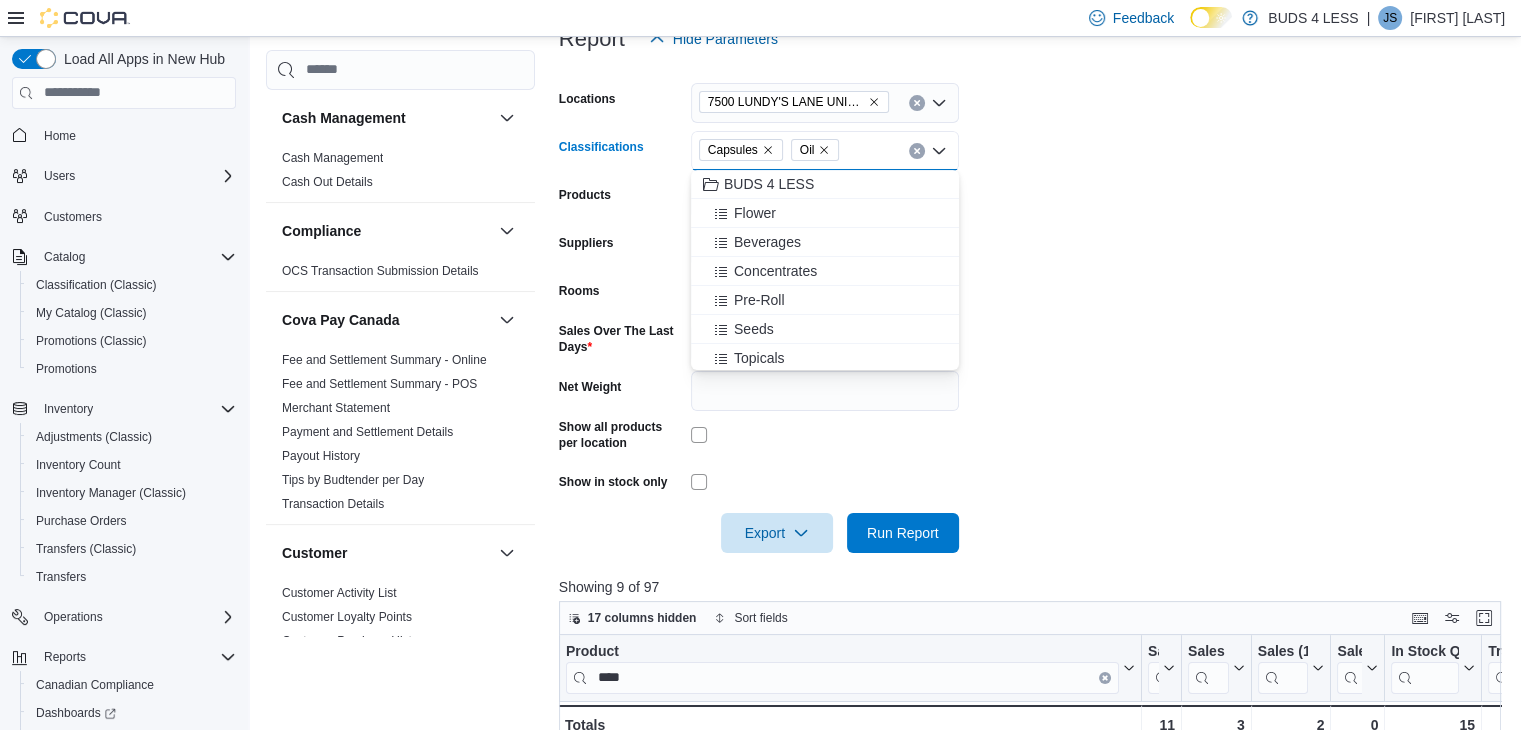 click 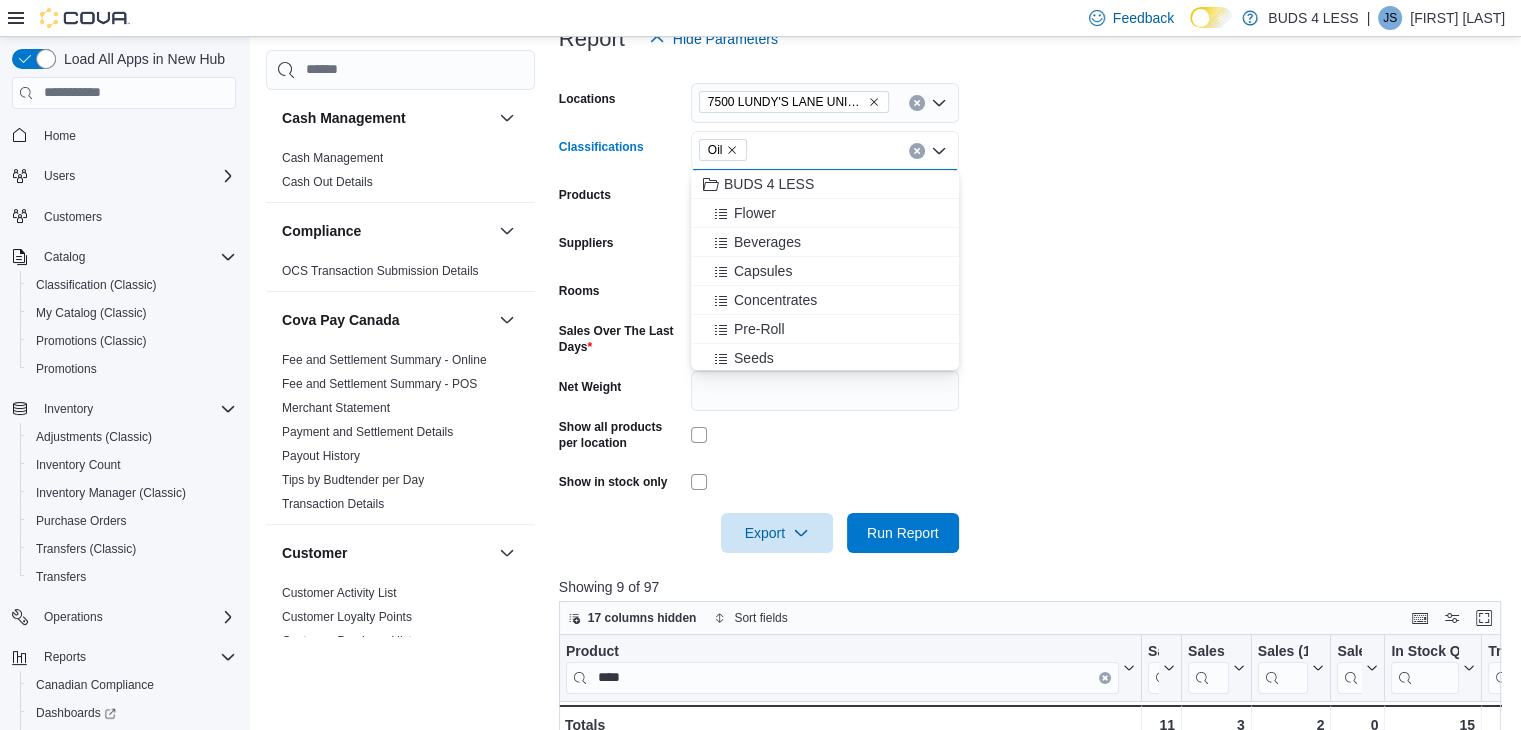 click 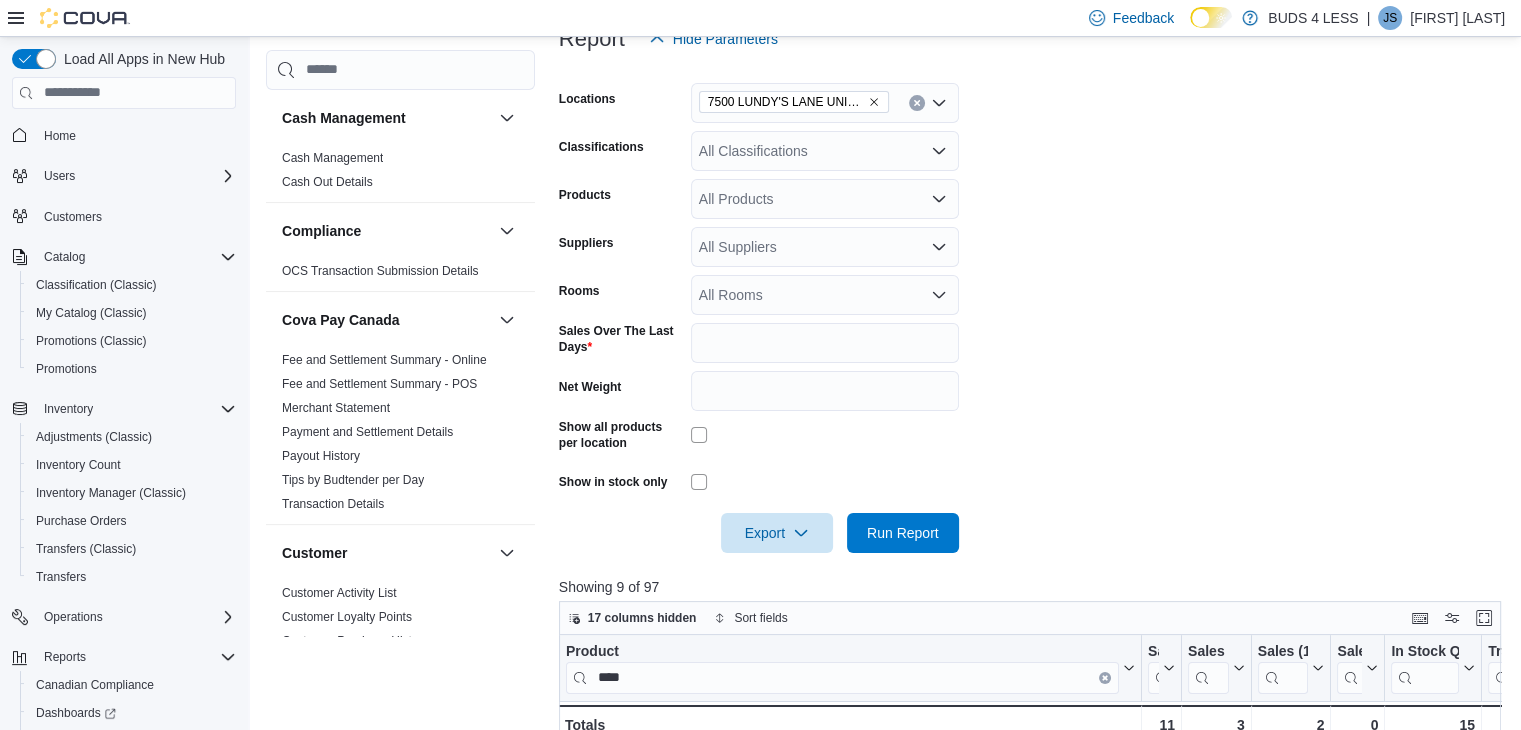 drag, startPoint x: 1043, startPoint y: 170, endPoint x: 504, endPoint y: 63, distance: 549.51794 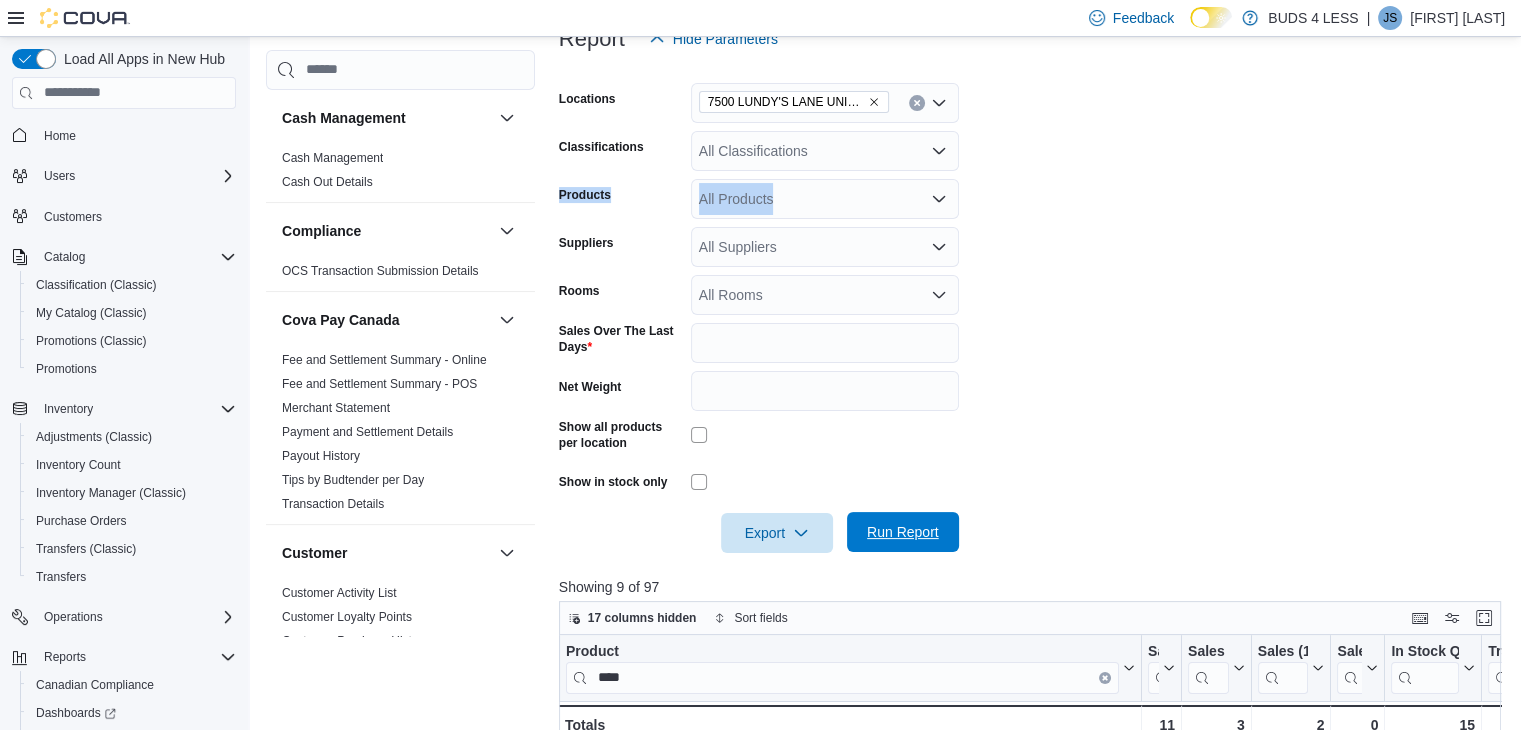 click on "Run Report" at bounding box center (903, 532) 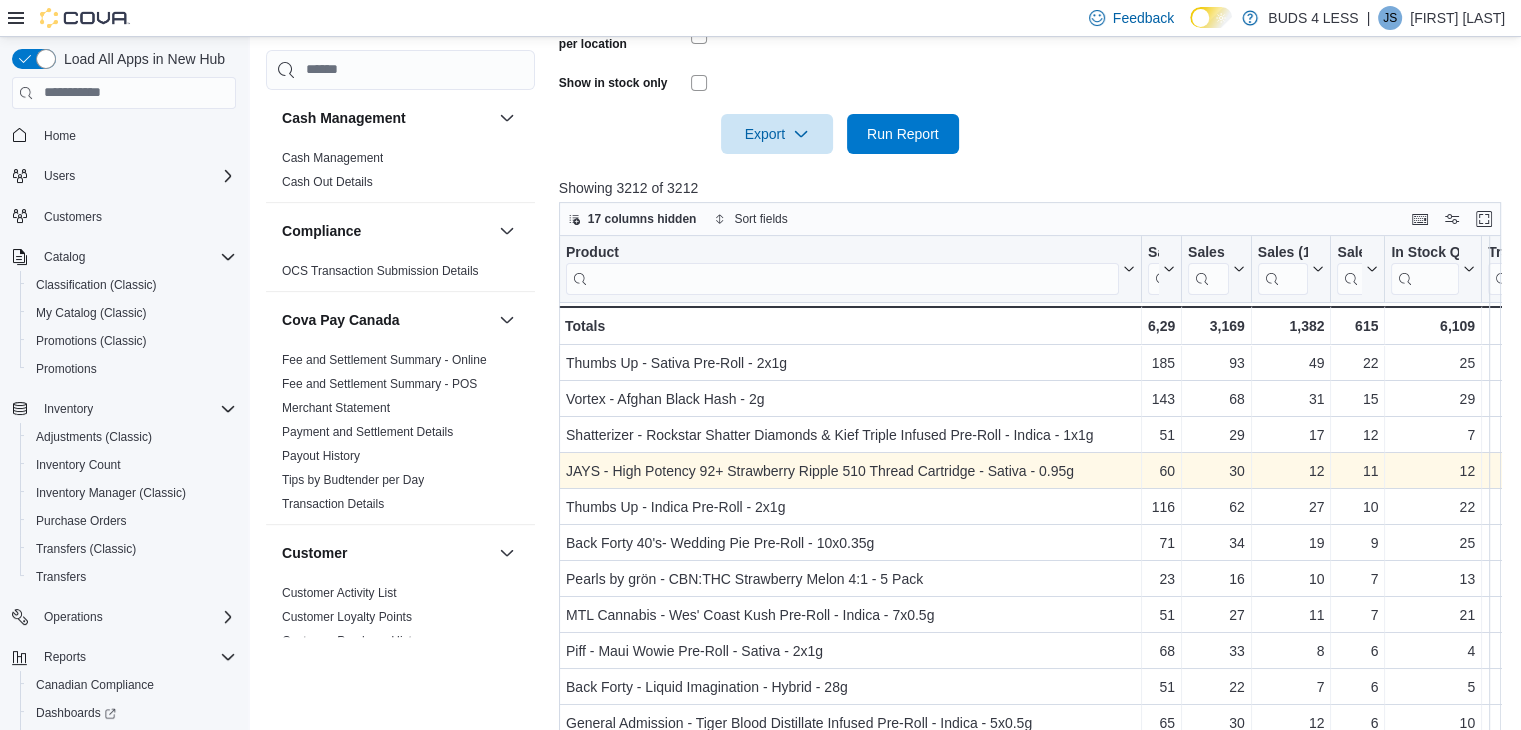 scroll, scrollTop: 776, scrollLeft: 0, axis: vertical 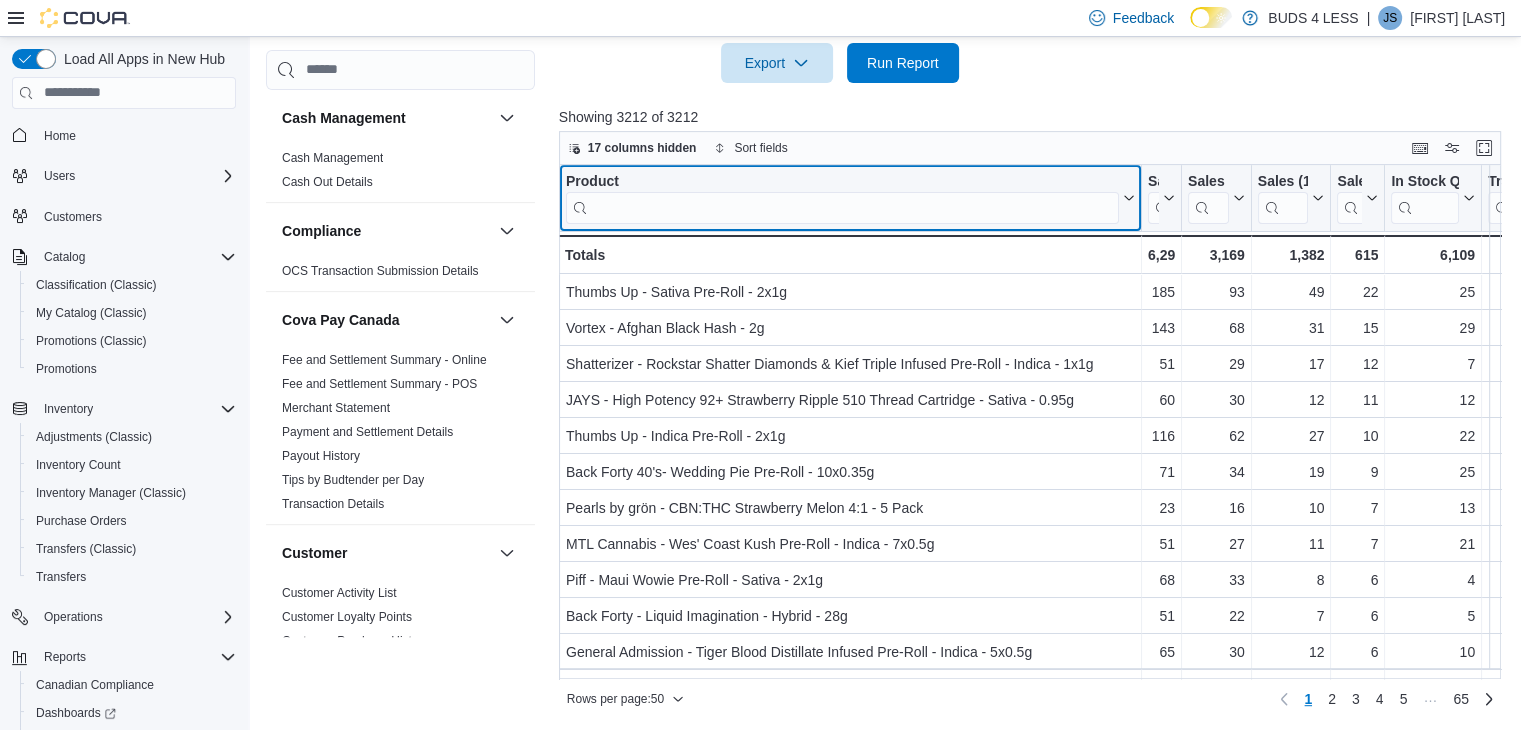 click at bounding box center [842, 207] 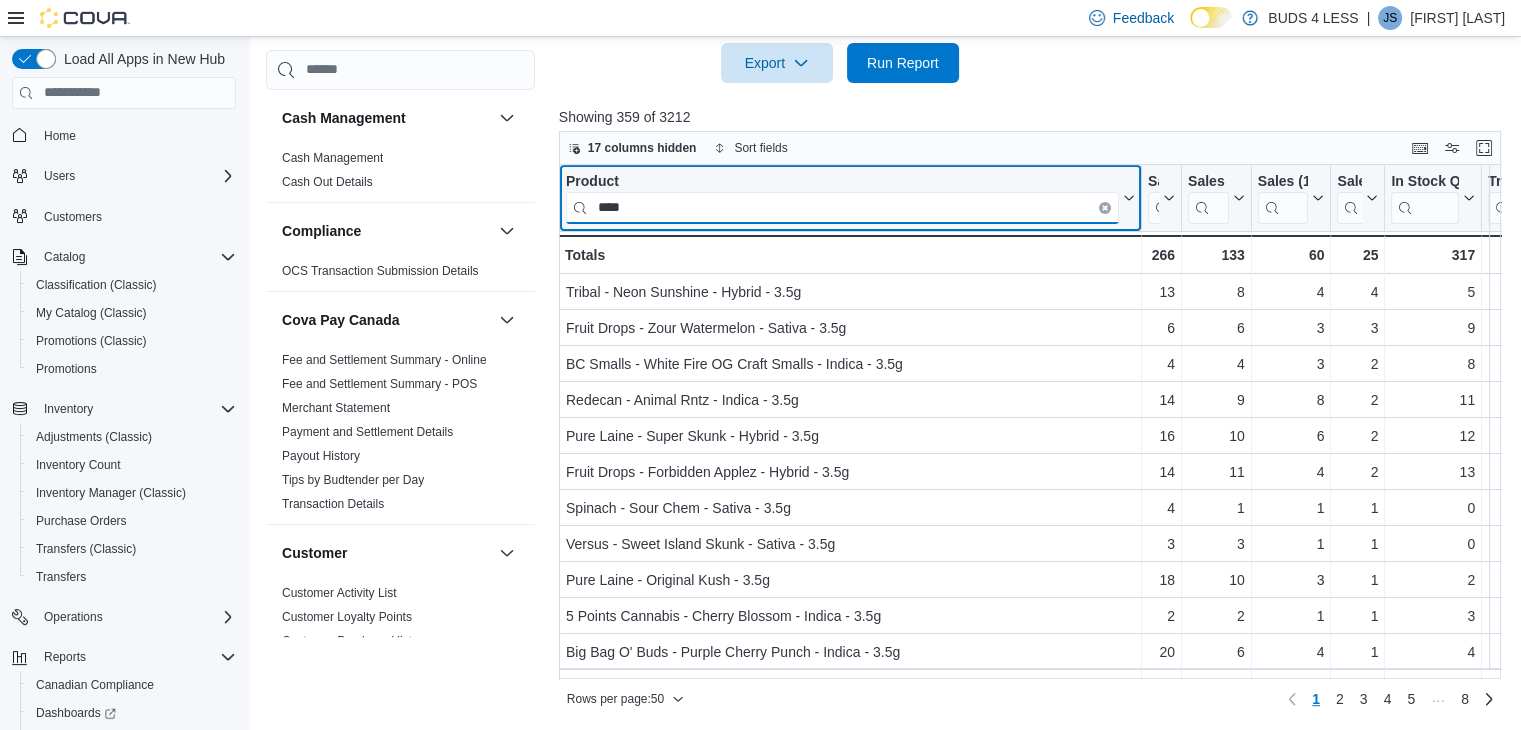 type on "****" 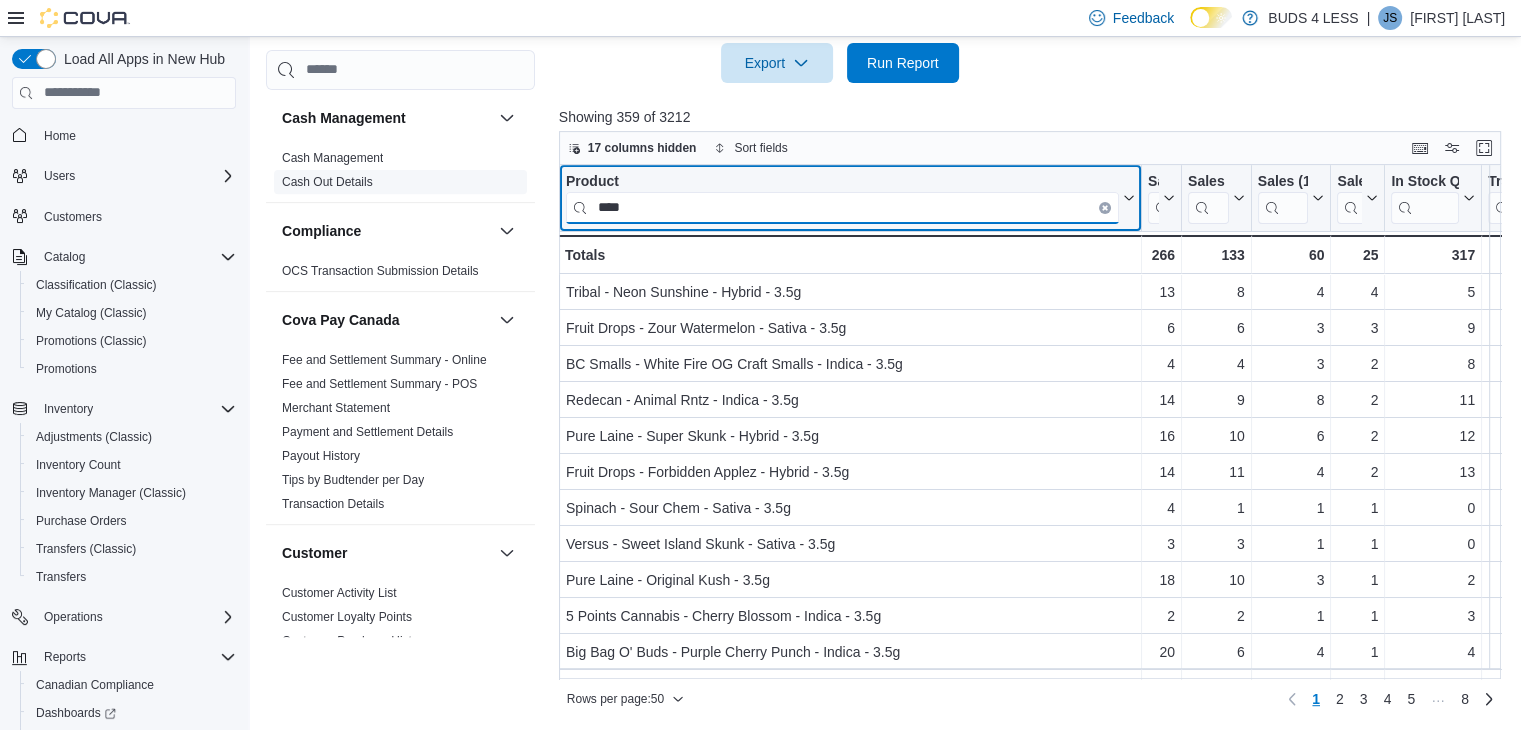 drag, startPoint x: 649, startPoint y: 206, endPoint x: 452, endPoint y: 191, distance: 197.57024 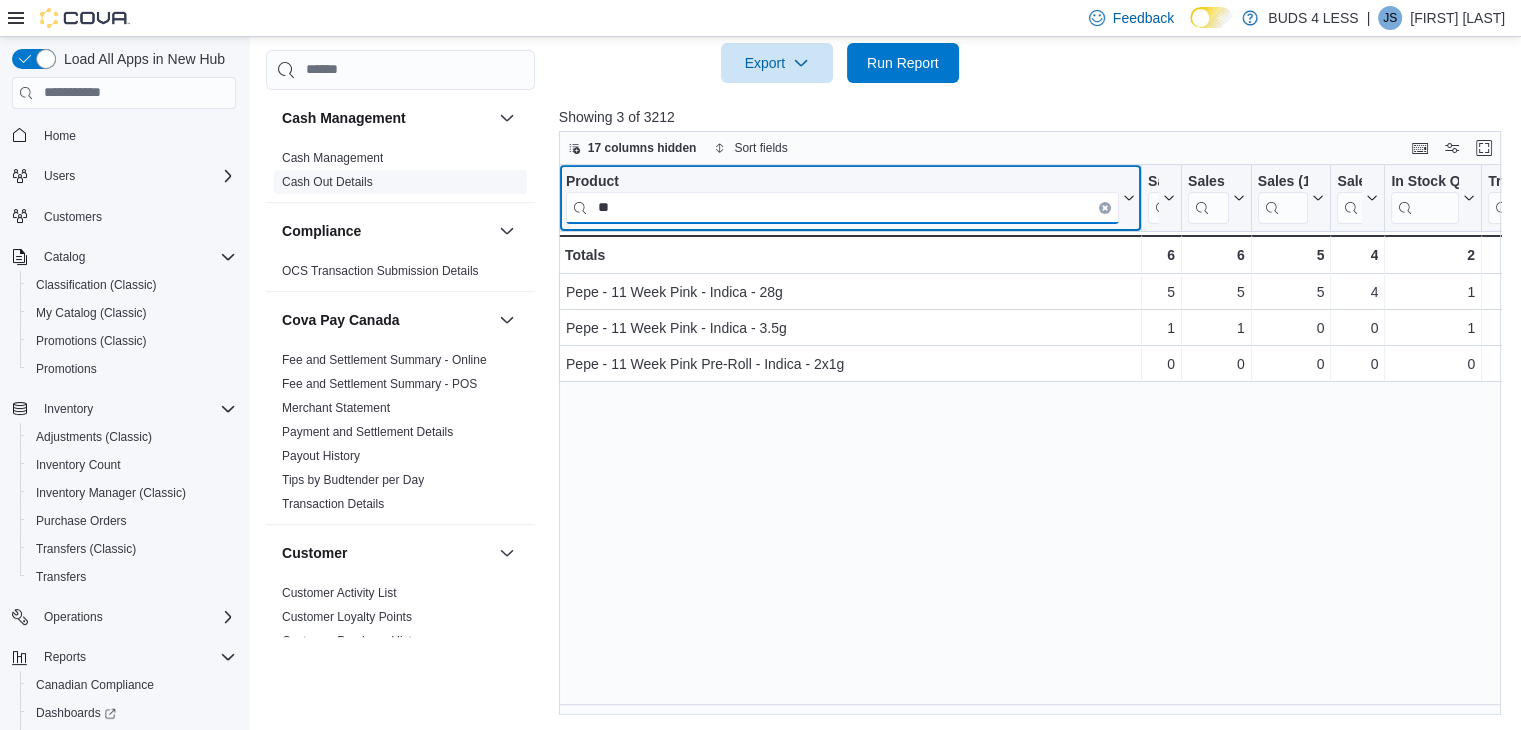type on "*" 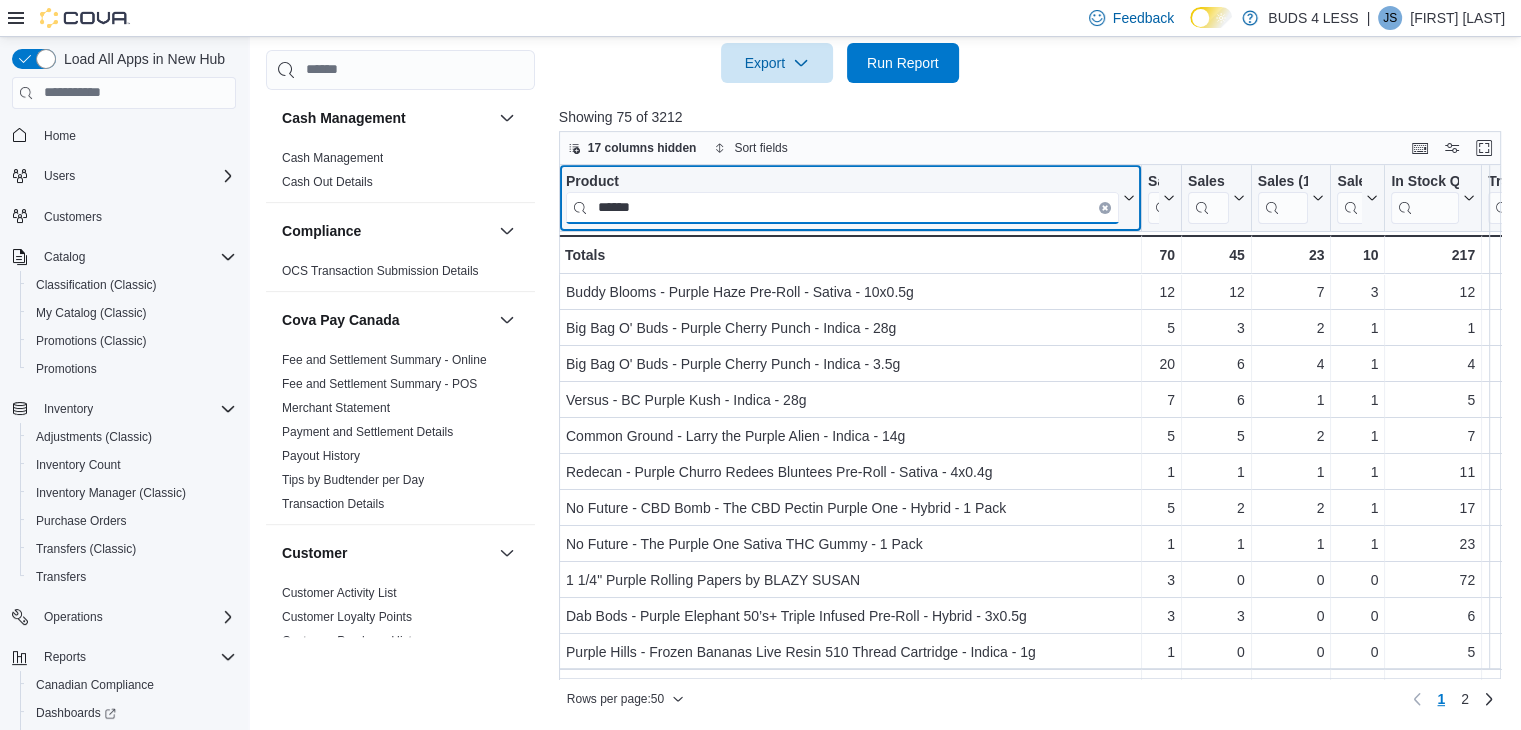 type on "******" 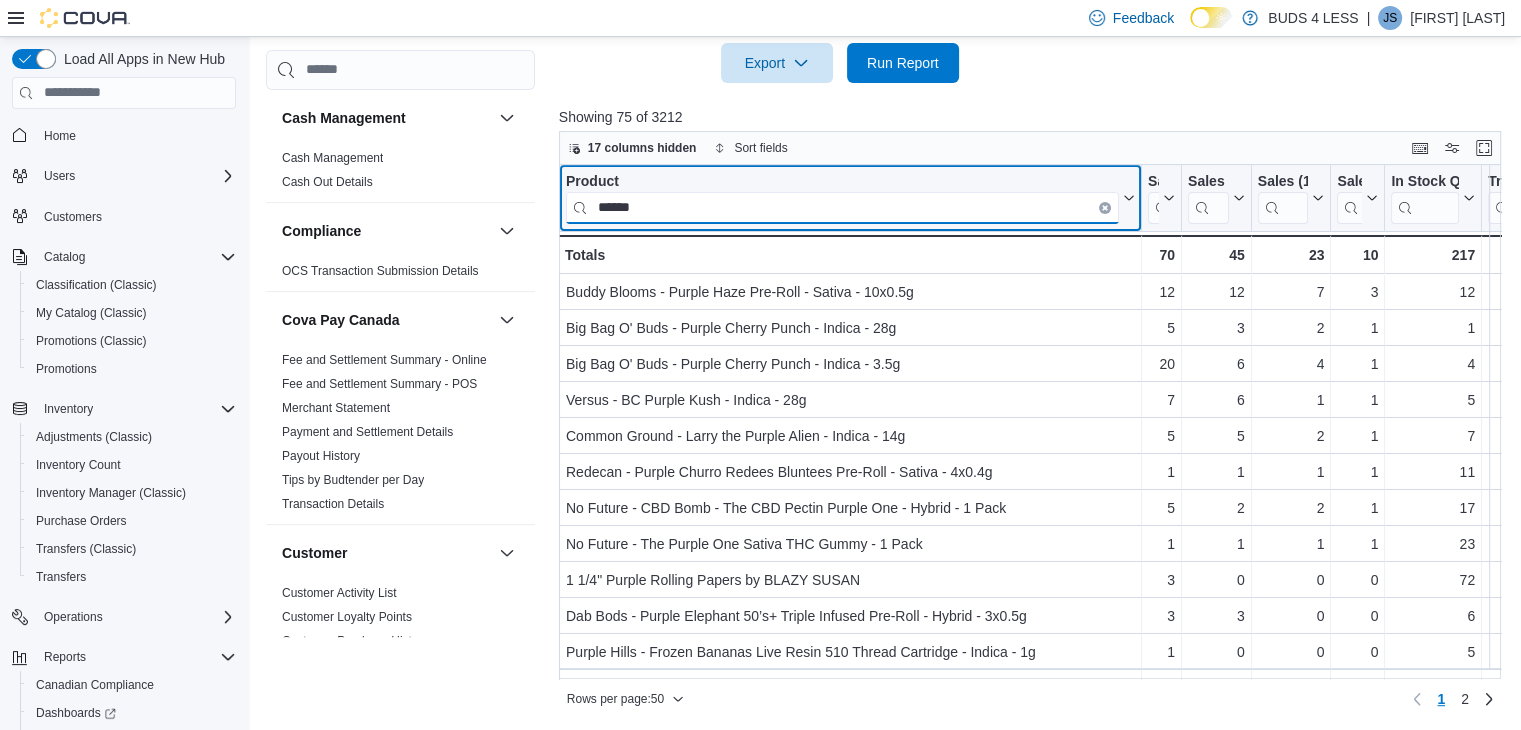 drag, startPoint x: 668, startPoint y: 200, endPoint x: 467, endPoint y: 197, distance: 201.02238 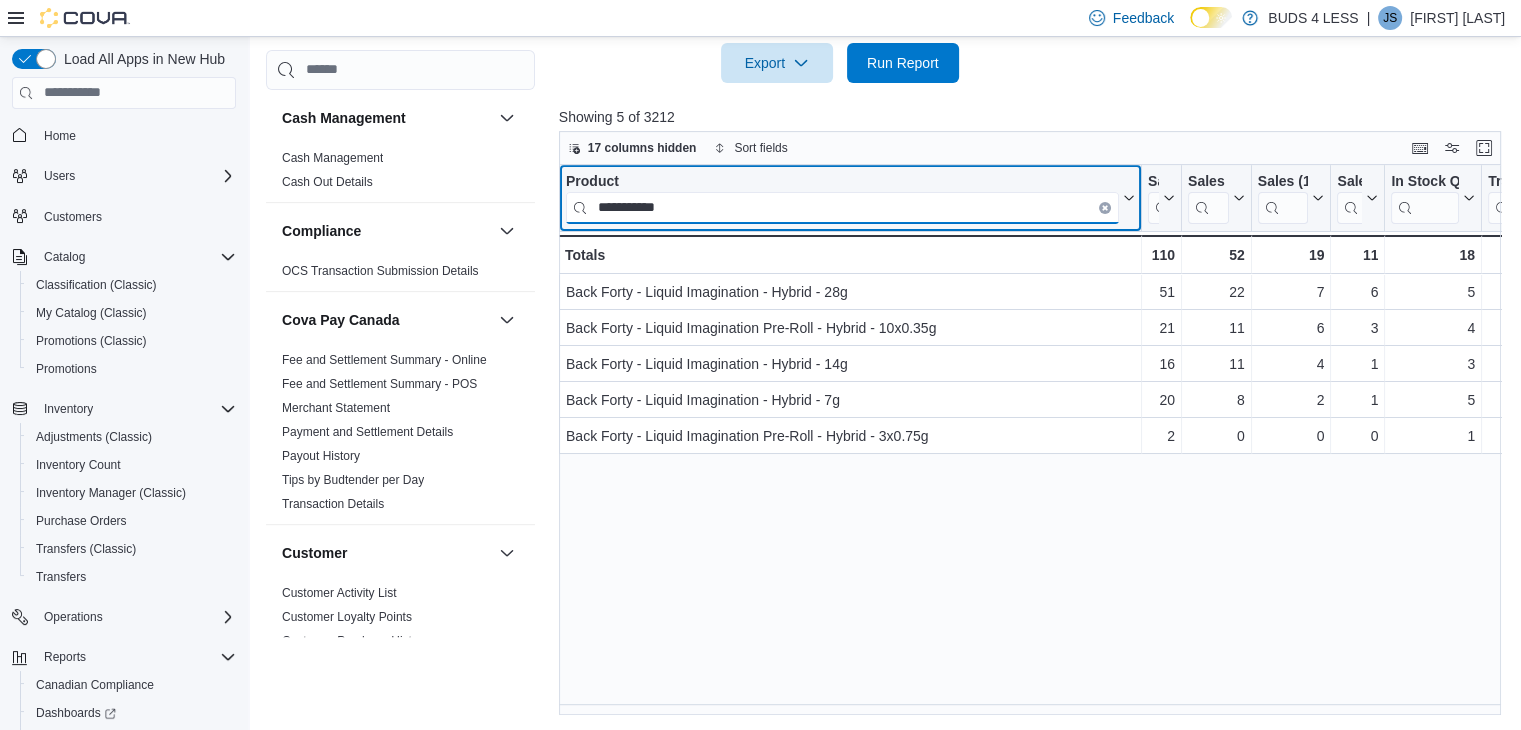 type on "**********" 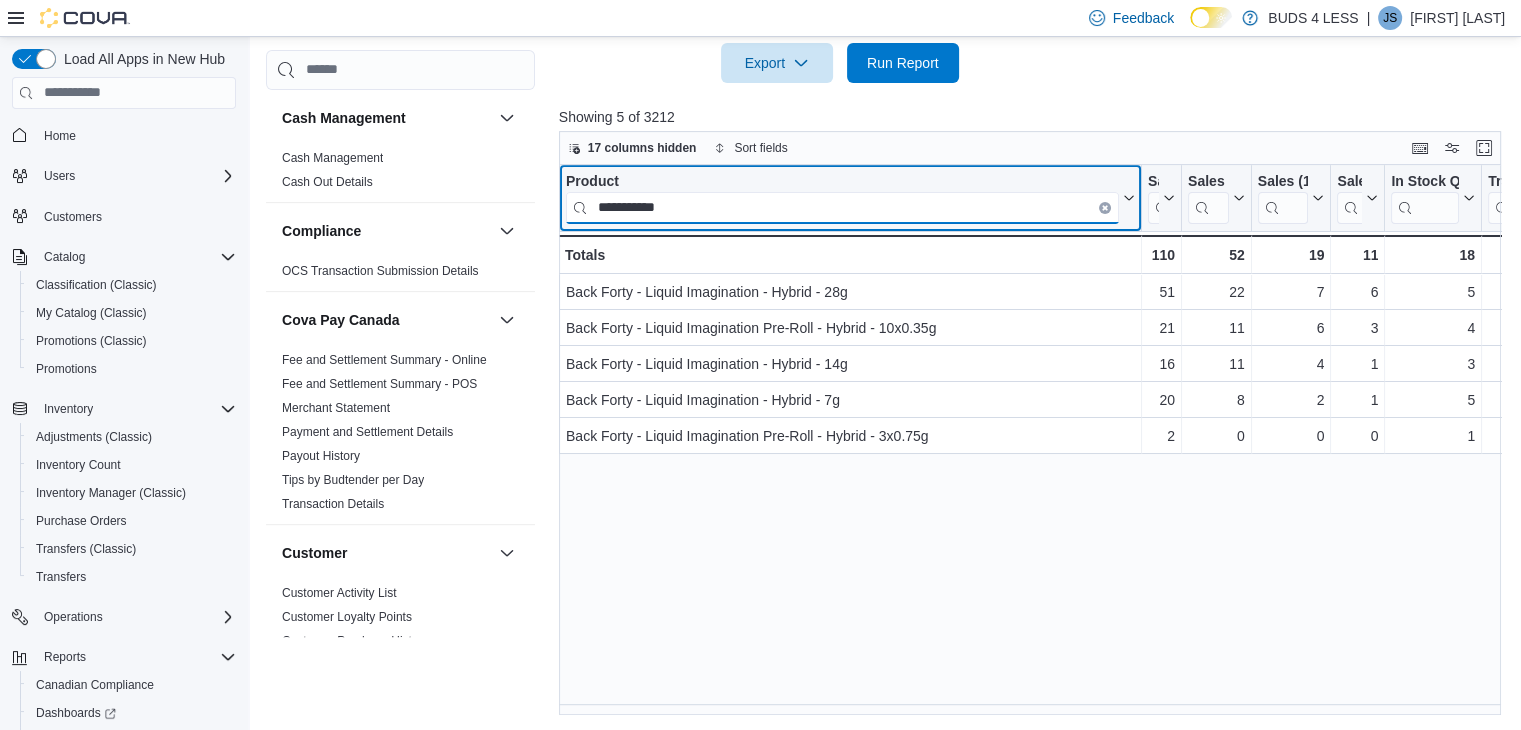 drag, startPoint x: 700, startPoint y: 199, endPoint x: 506, endPoint y: 196, distance: 194.0232 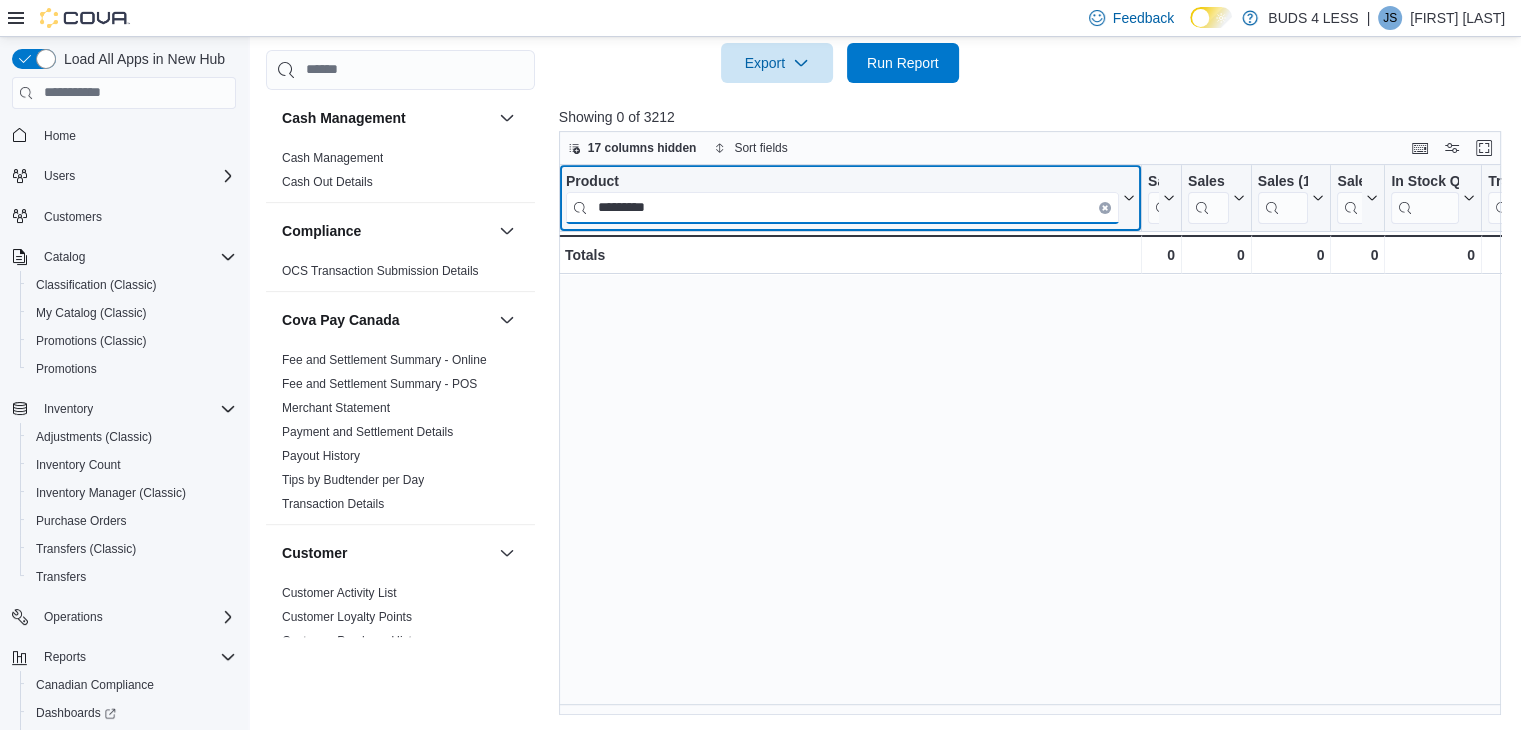 type on "********" 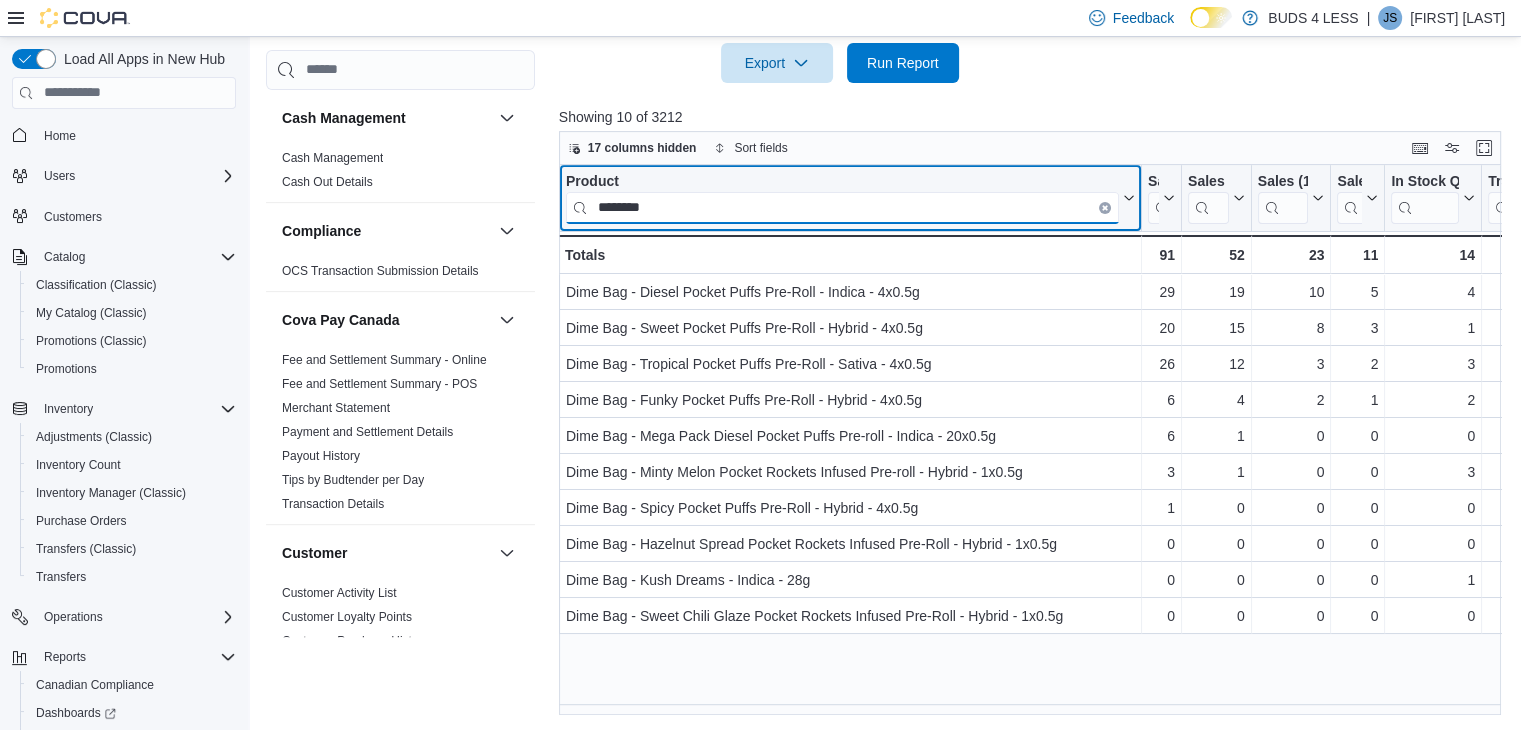 drag, startPoint x: 699, startPoint y: 202, endPoint x: 556, endPoint y: 191, distance: 143.42245 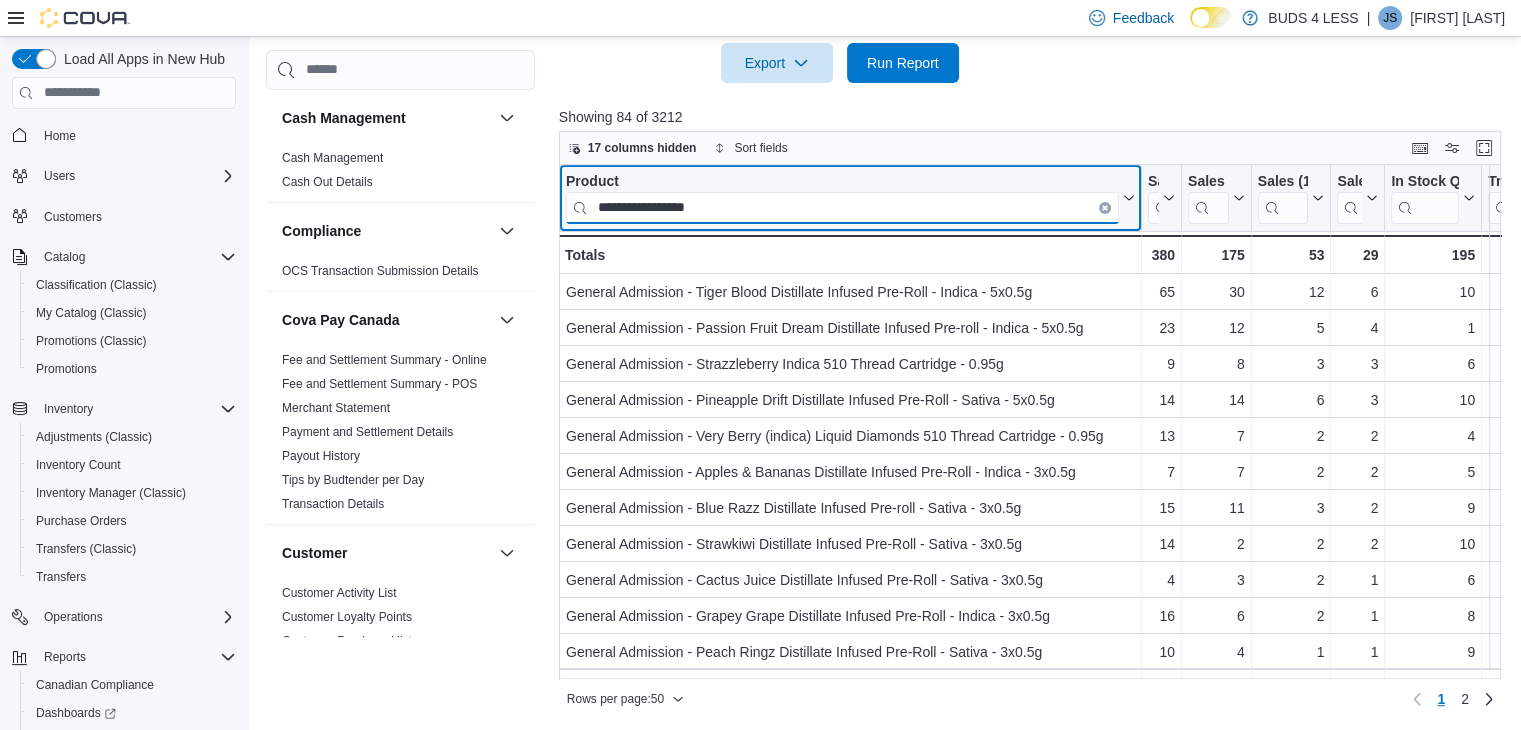type on "**********" 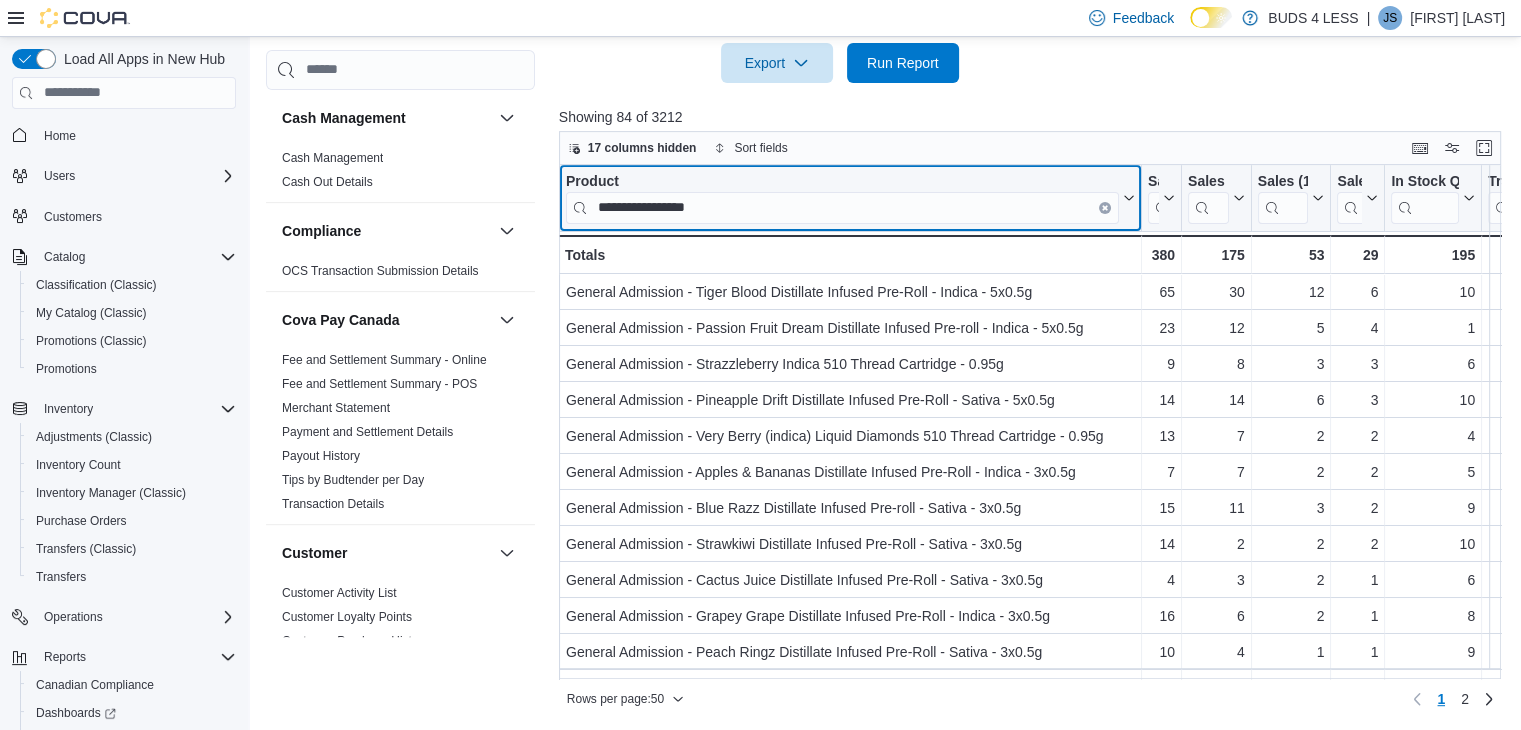 click 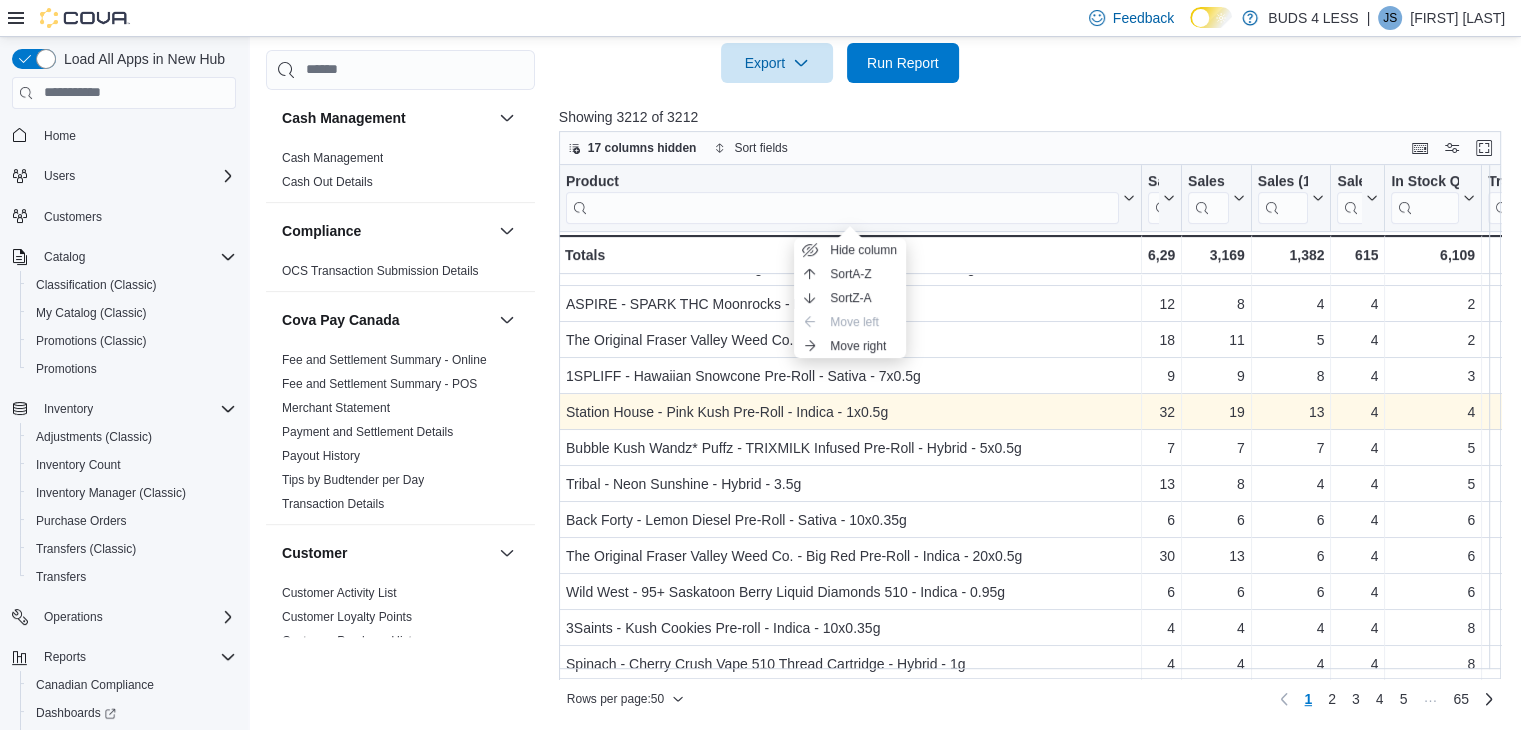 scroll, scrollTop: 900, scrollLeft: 0, axis: vertical 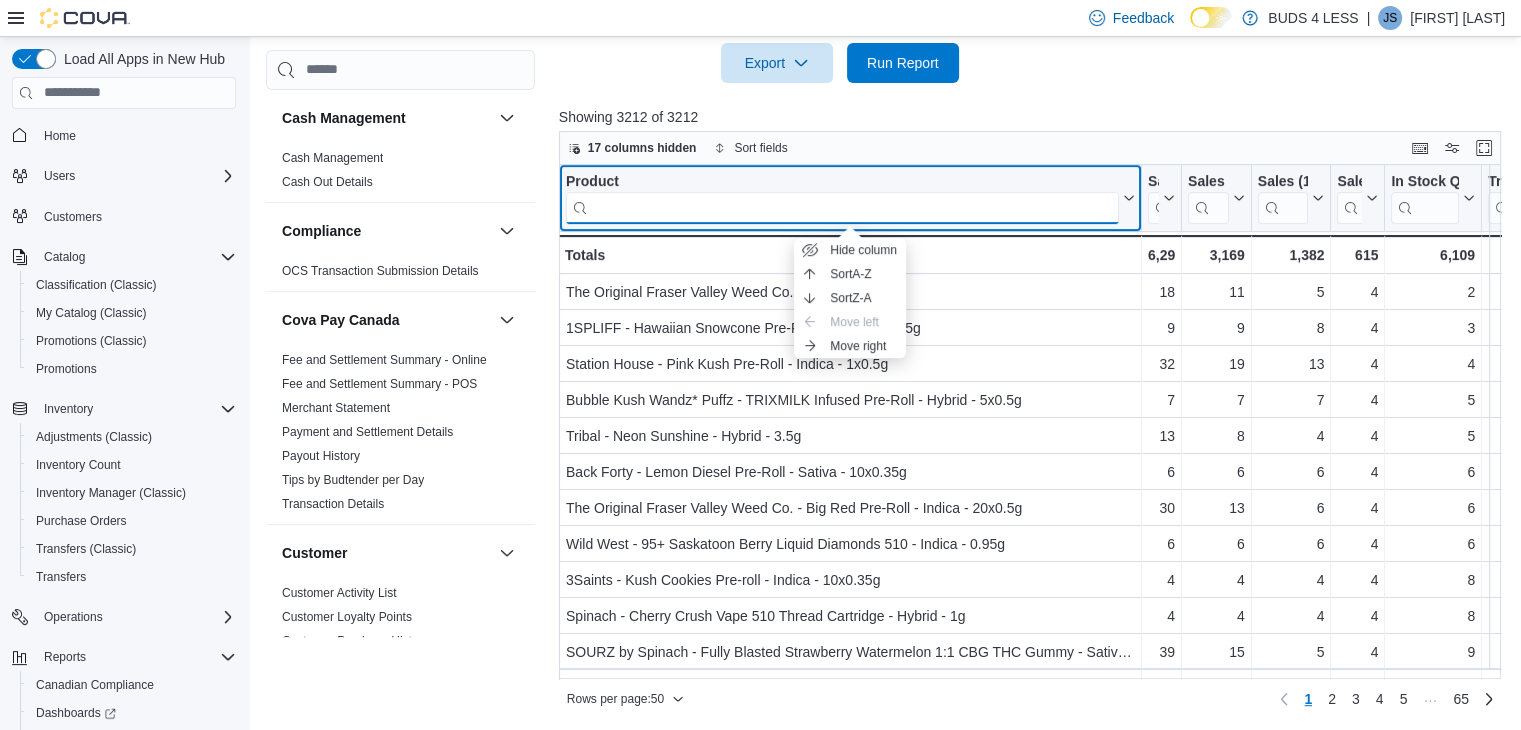 click at bounding box center (842, 207) 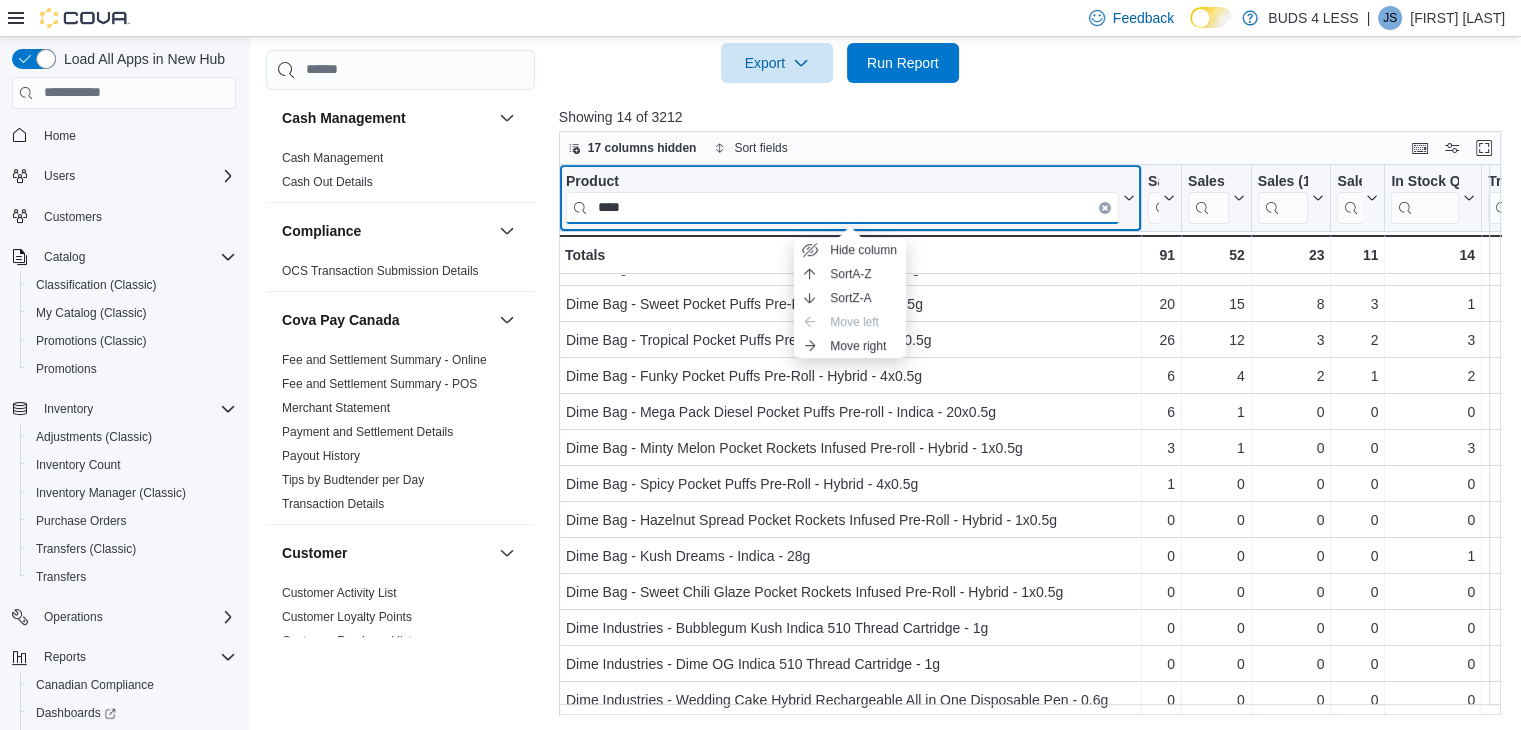 scroll, scrollTop: 0, scrollLeft: 0, axis: both 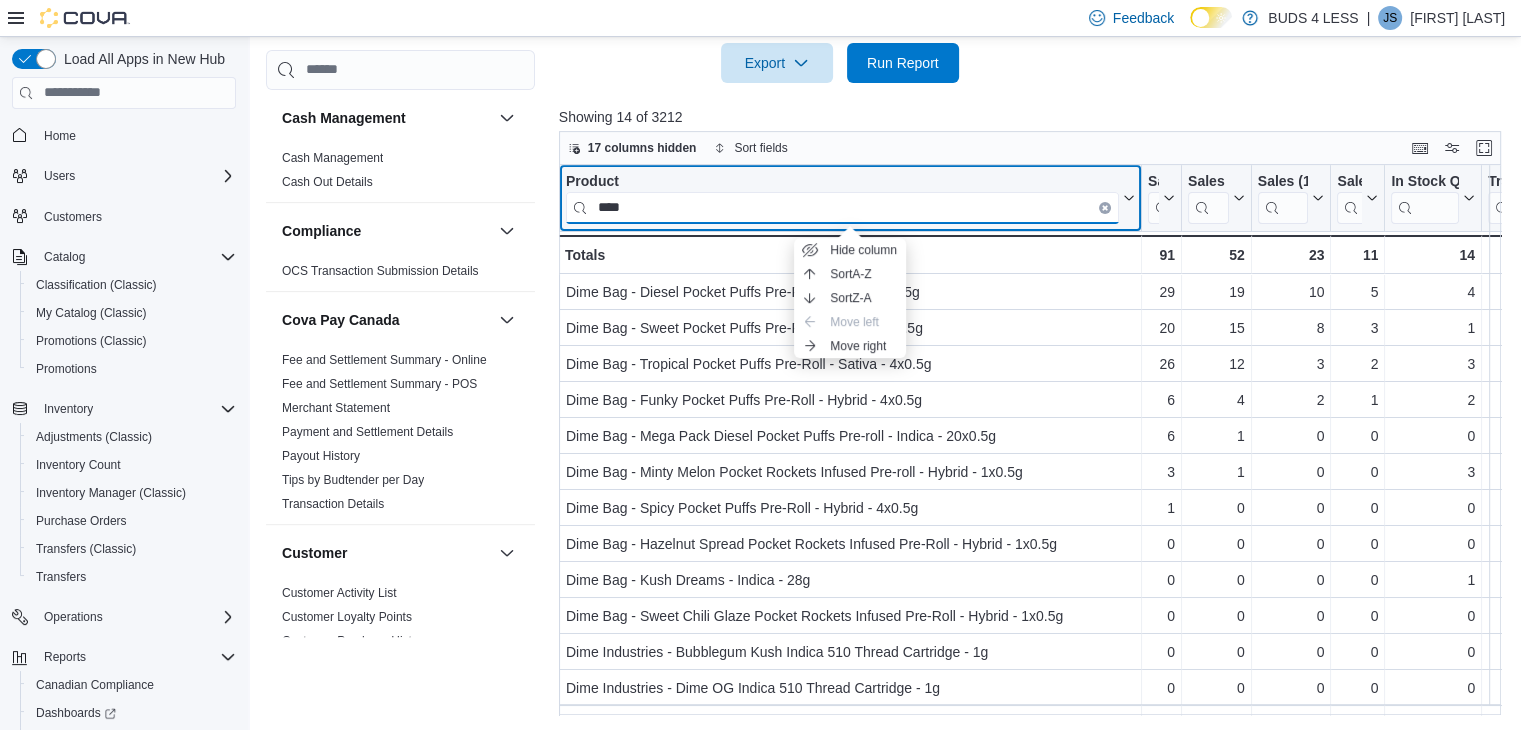 type on "****" 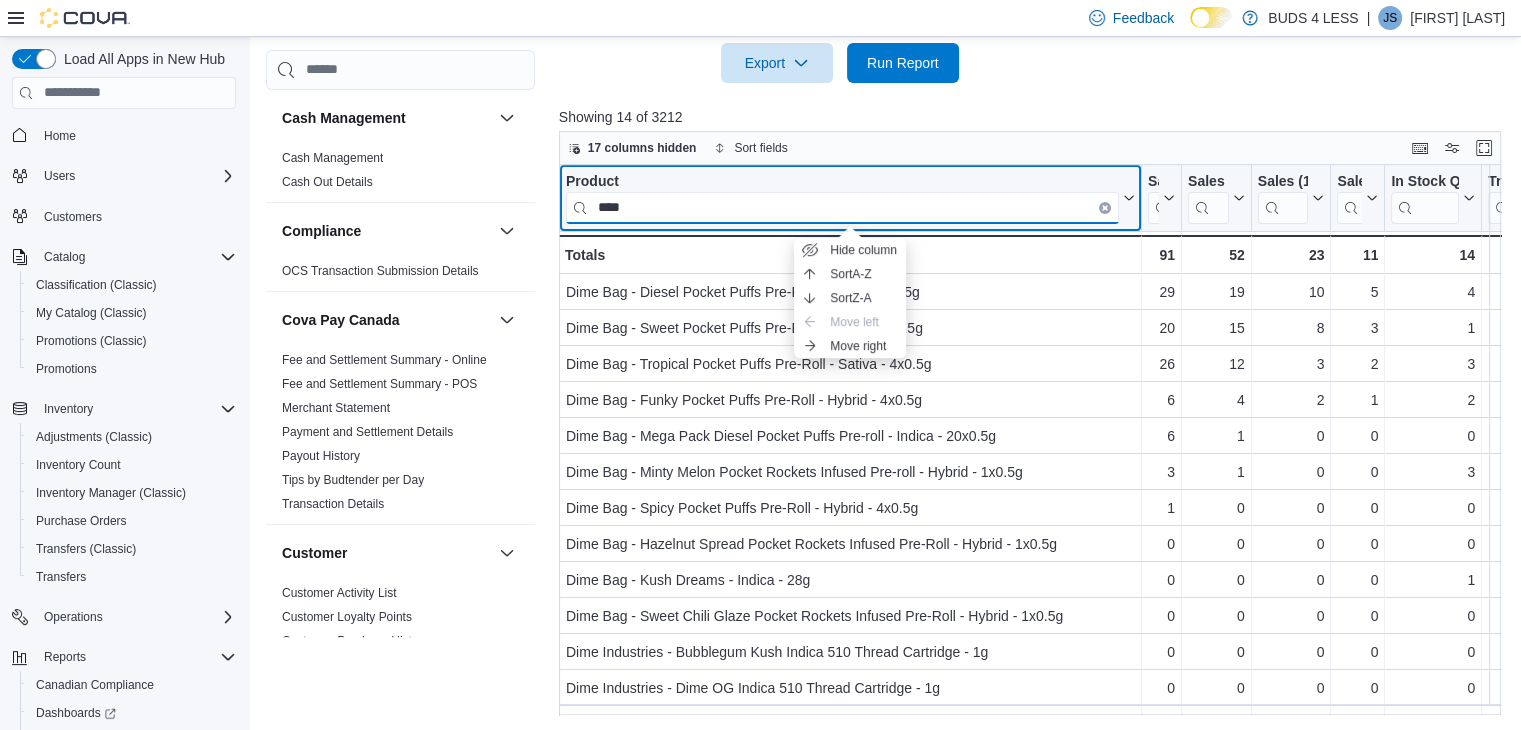 drag, startPoint x: 681, startPoint y: 201, endPoint x: 516, endPoint y: 198, distance: 165.02727 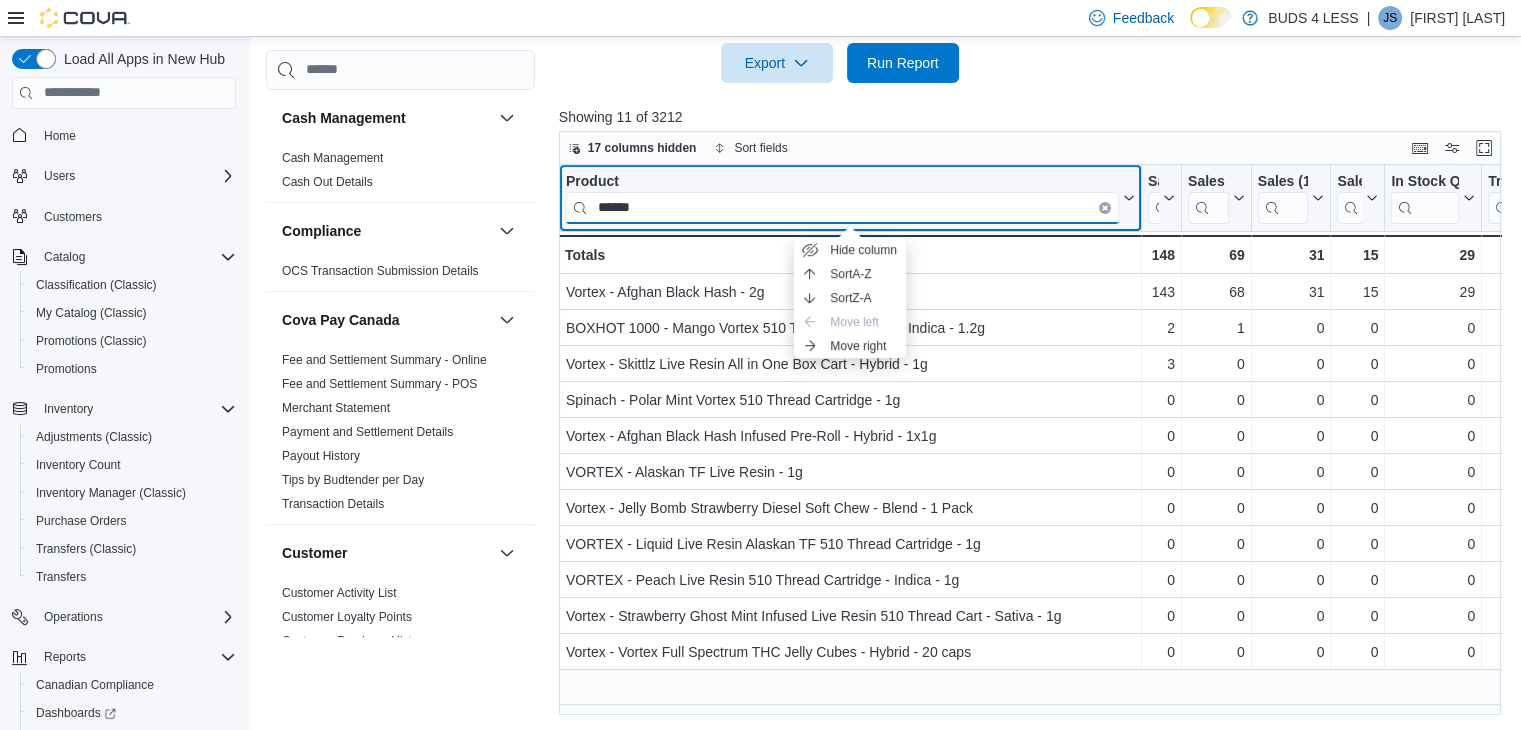 type on "******" 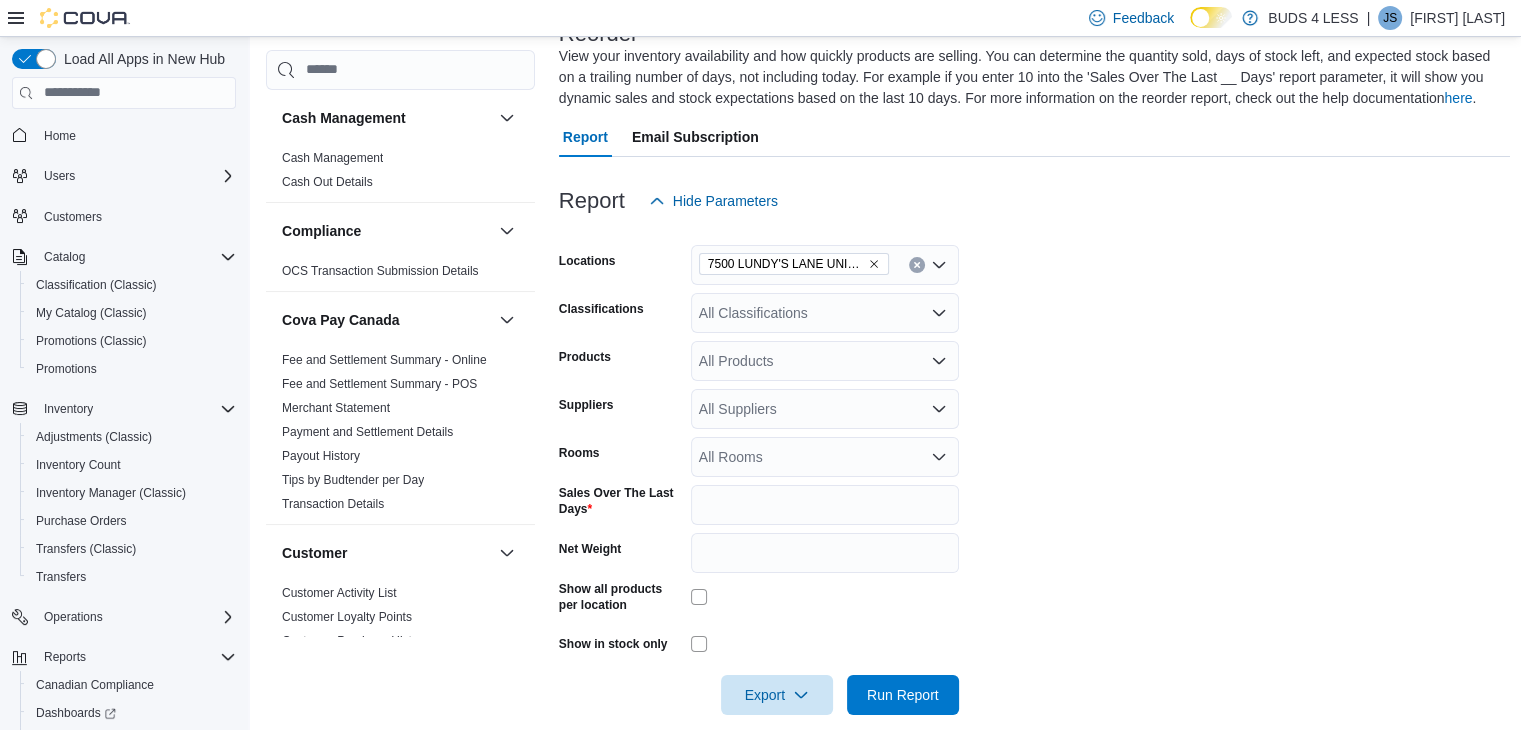 scroll, scrollTop: 0, scrollLeft: 0, axis: both 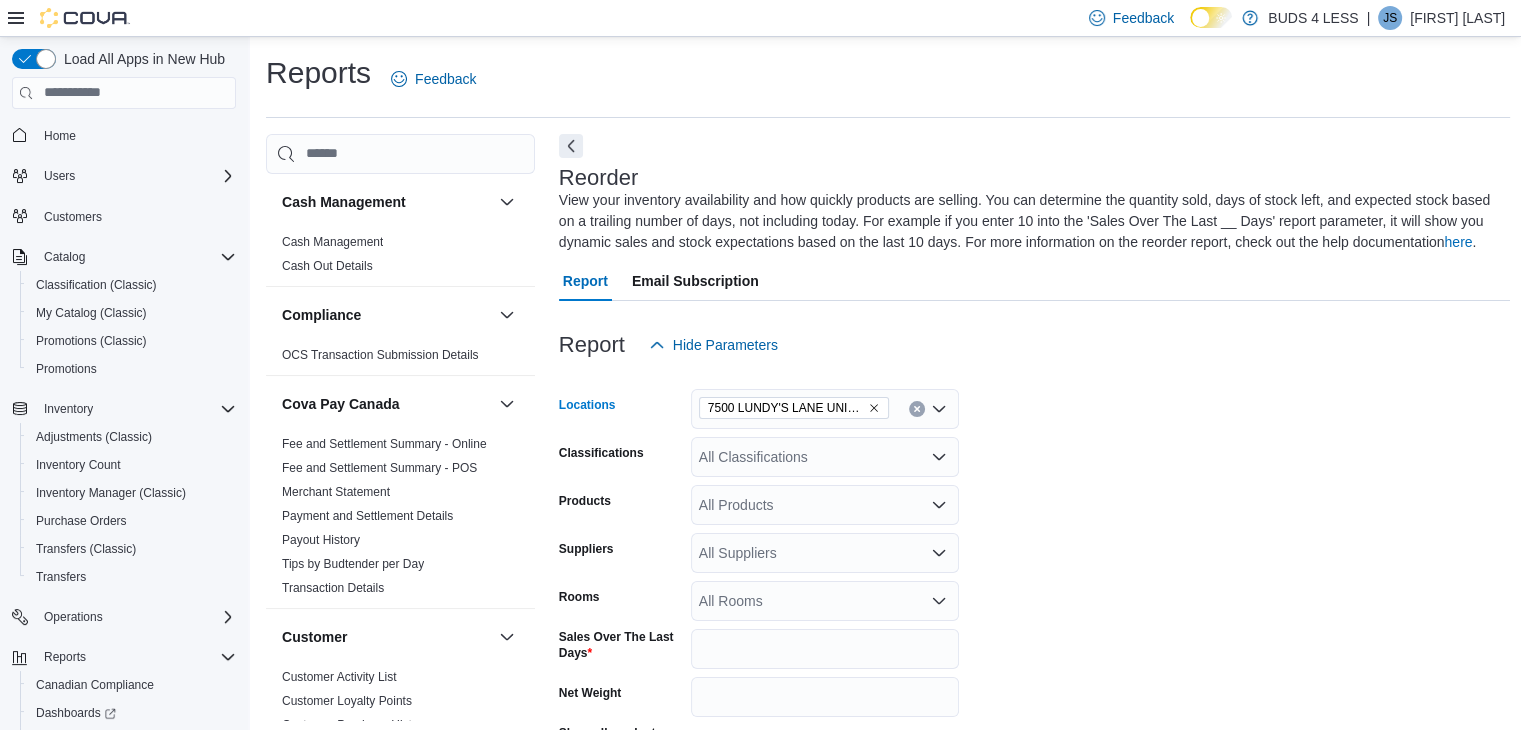 click 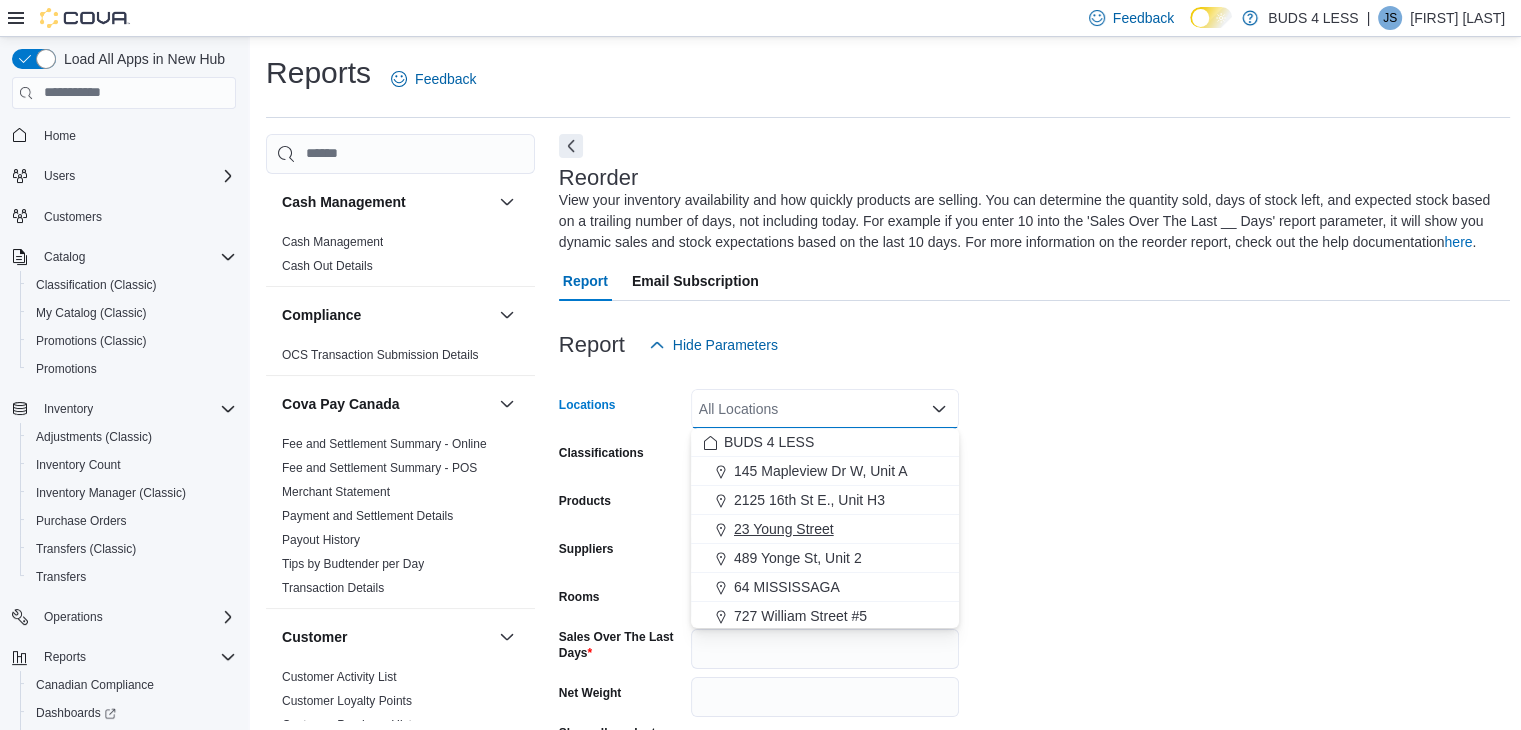 click on "23 Young Street" at bounding box center [784, 529] 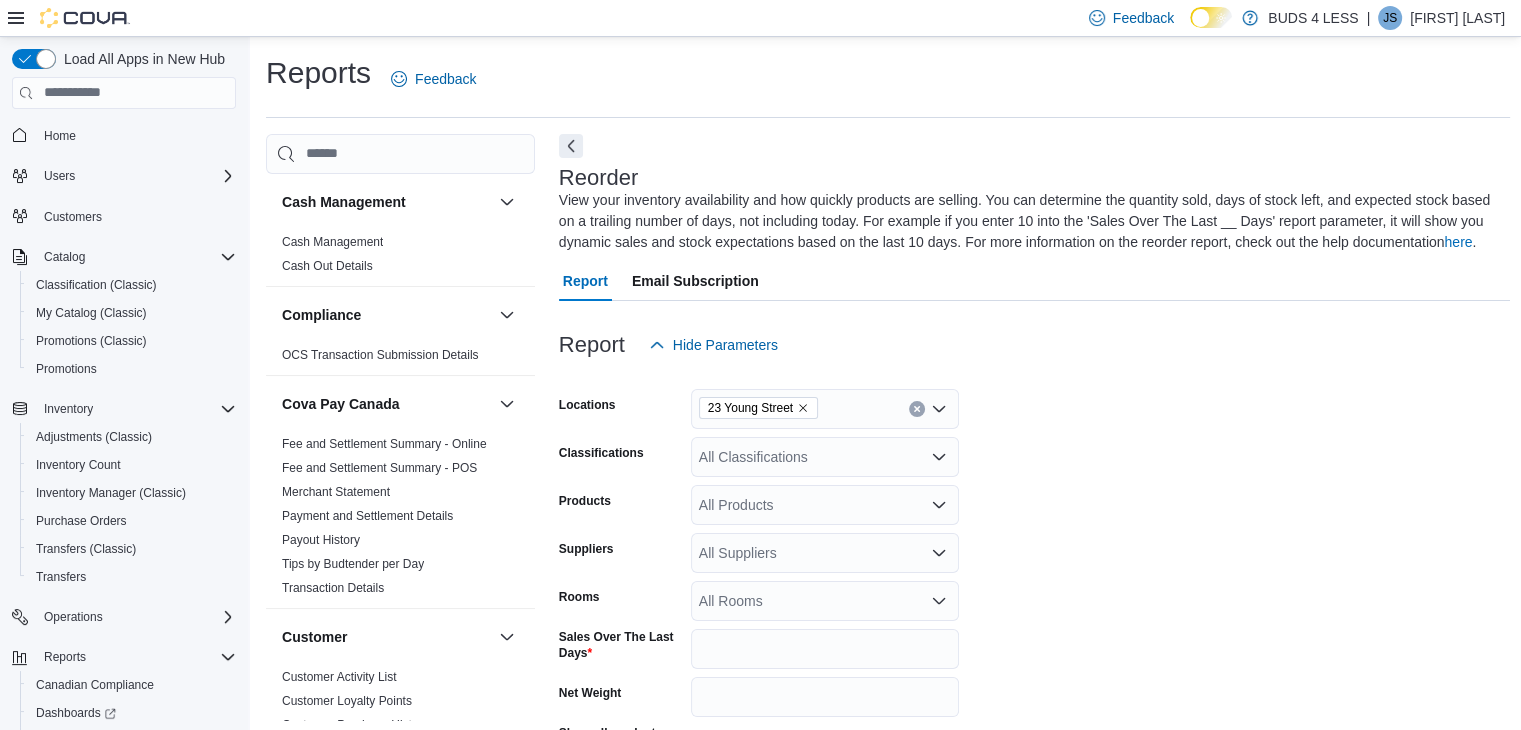 click on "Locations [NUMBER] [STREET] Classifications All Classifications Products All Products Suppliers All Suppliers Rooms All Rooms Sales Over The Last Days * Net Weight Show all products per location Show in stock only Export  Run Report" at bounding box center [1035, 612] 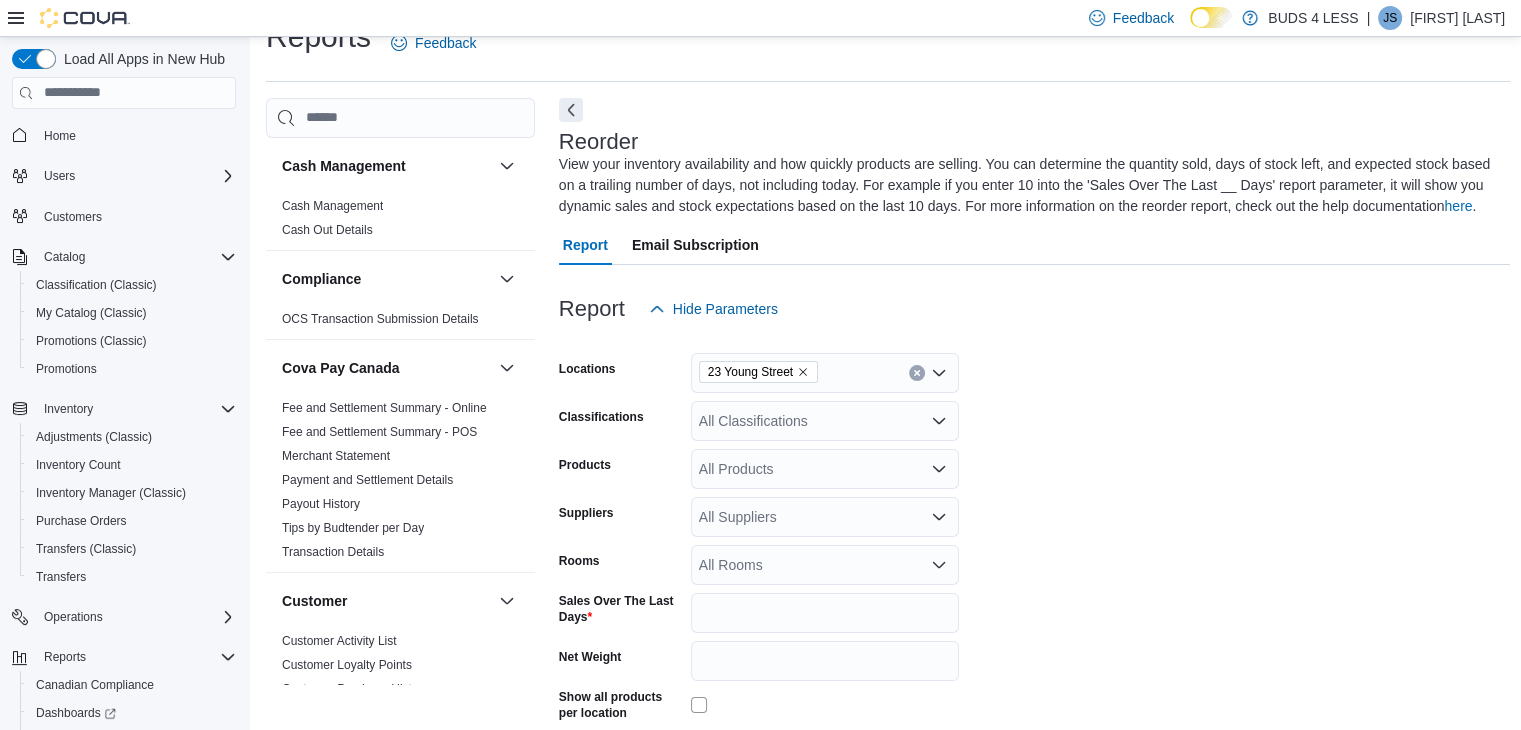 scroll, scrollTop: 100, scrollLeft: 0, axis: vertical 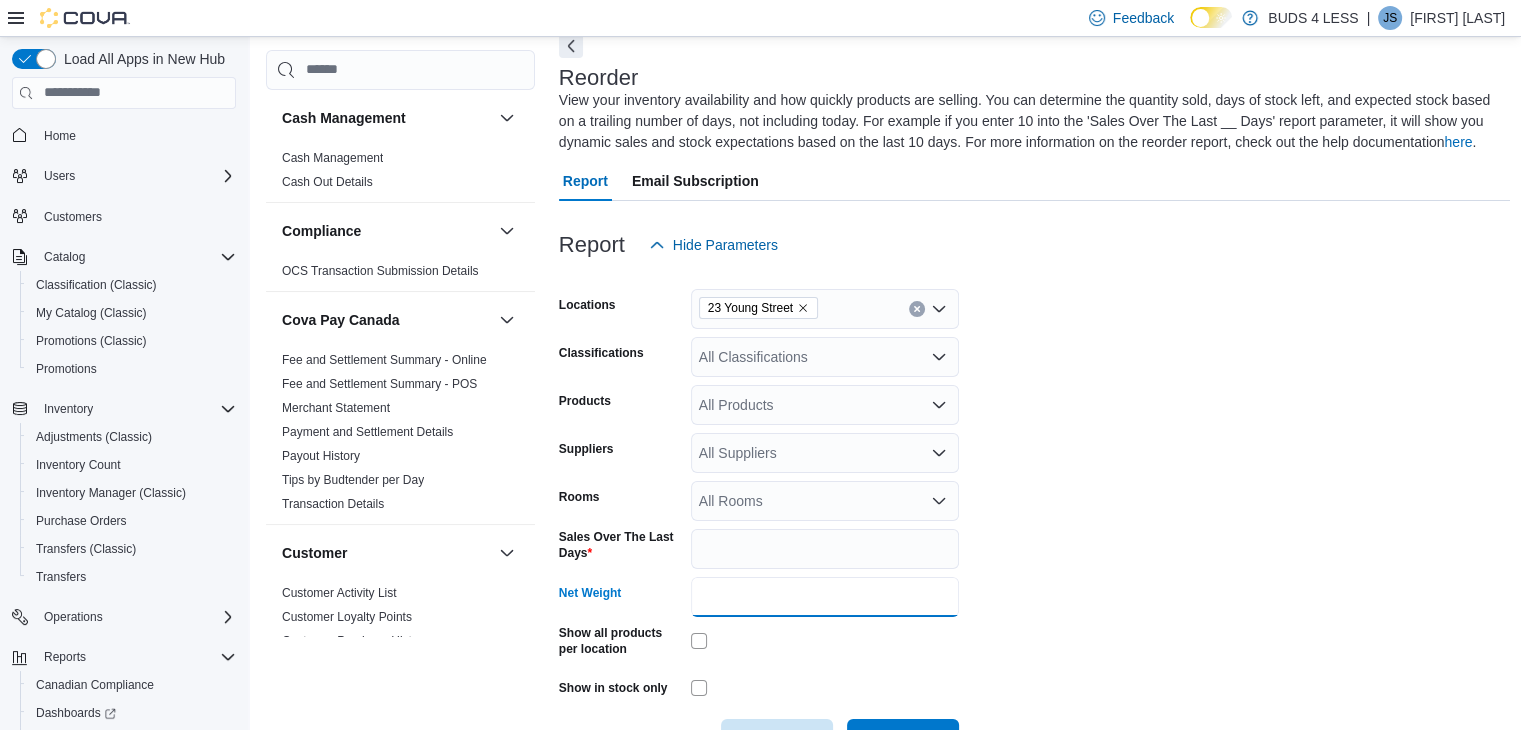 click on "Net Weight" at bounding box center [825, 597] 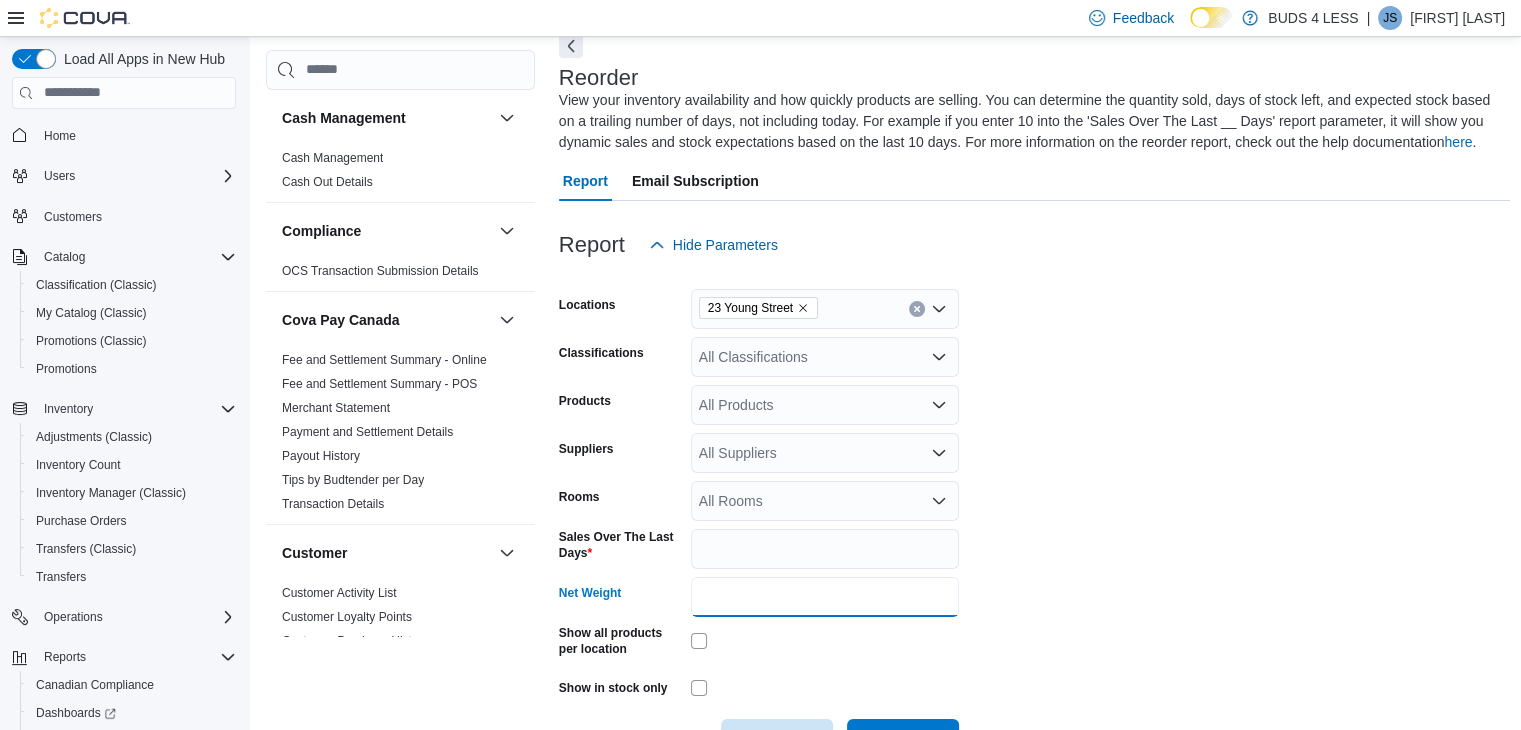 type on "**" 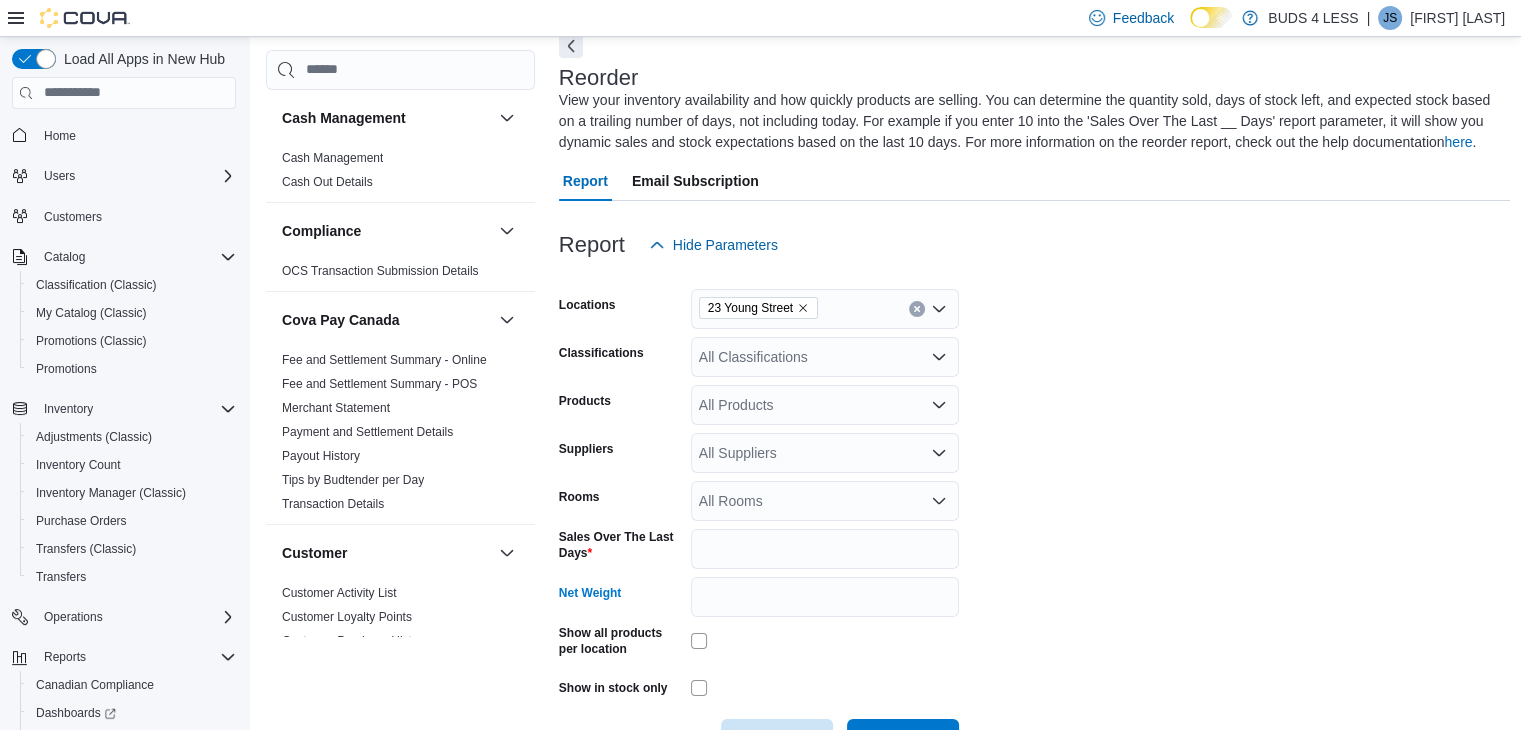 click on "All Classifications" at bounding box center [825, 357] 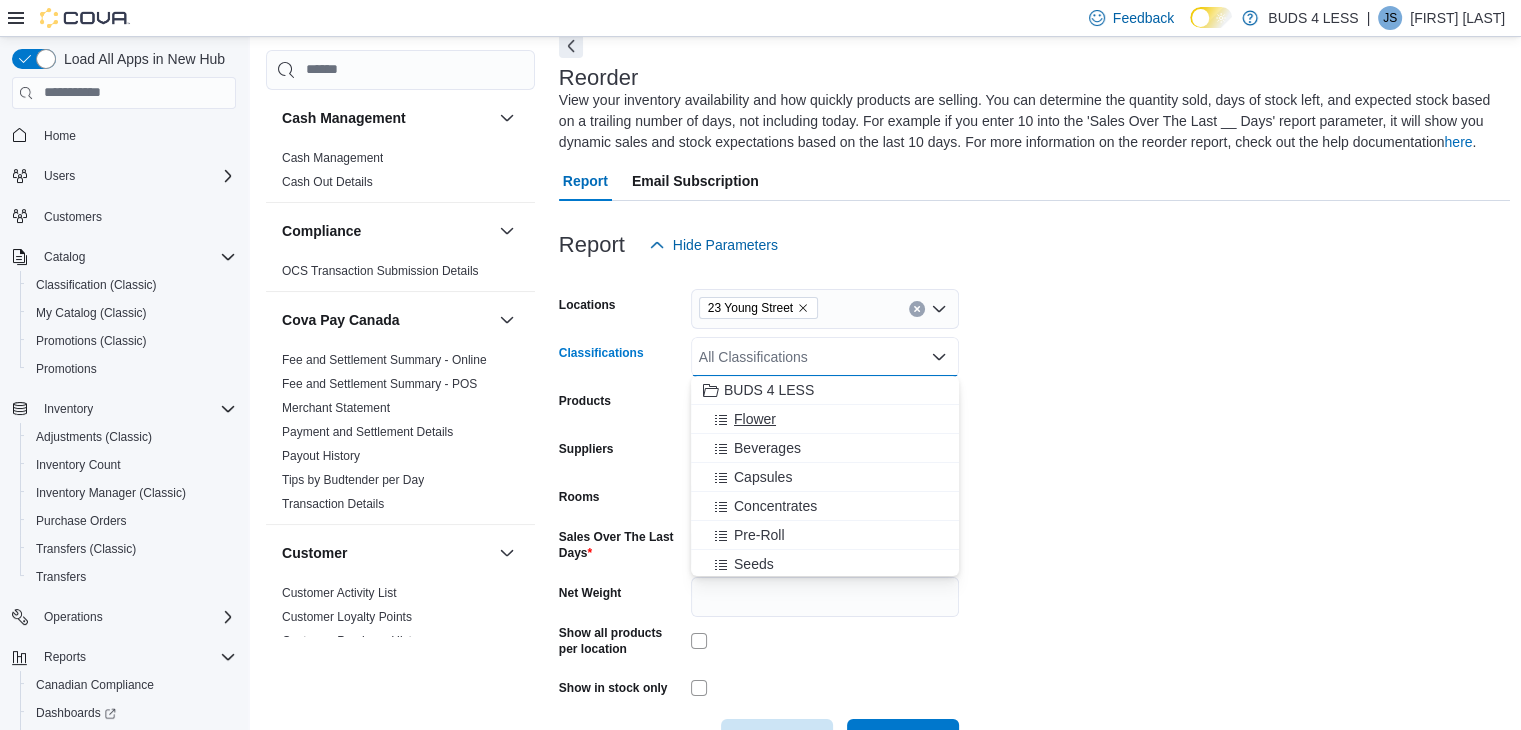 click on "Flower" at bounding box center (755, 419) 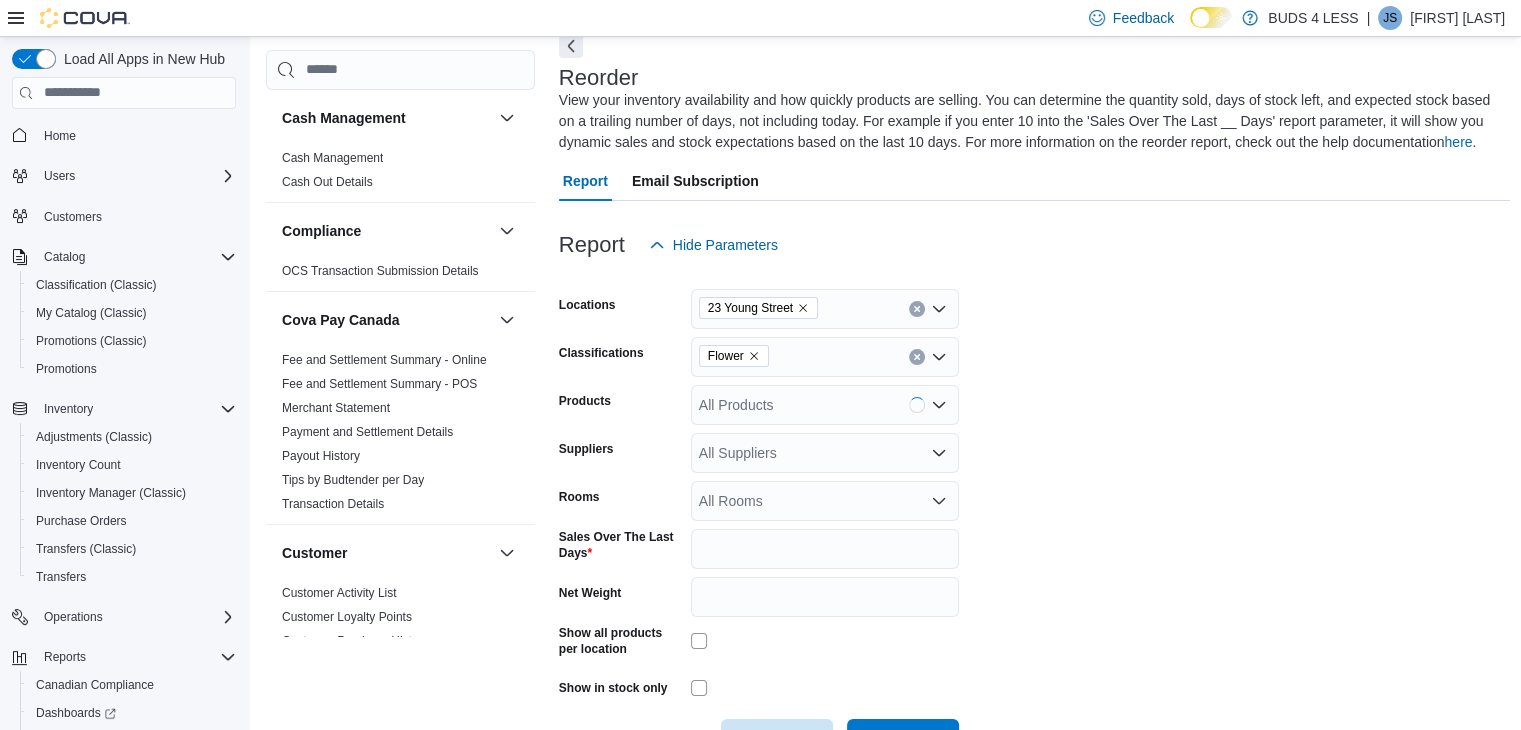 click on "Locations 23 Young Street Classifications Flower Products All Products Suppliers All Suppliers Rooms All Rooms Sales Over The Last Days * Net Weight ** Show all products per location Show in stock only Export  Run Report" at bounding box center [1035, 512] 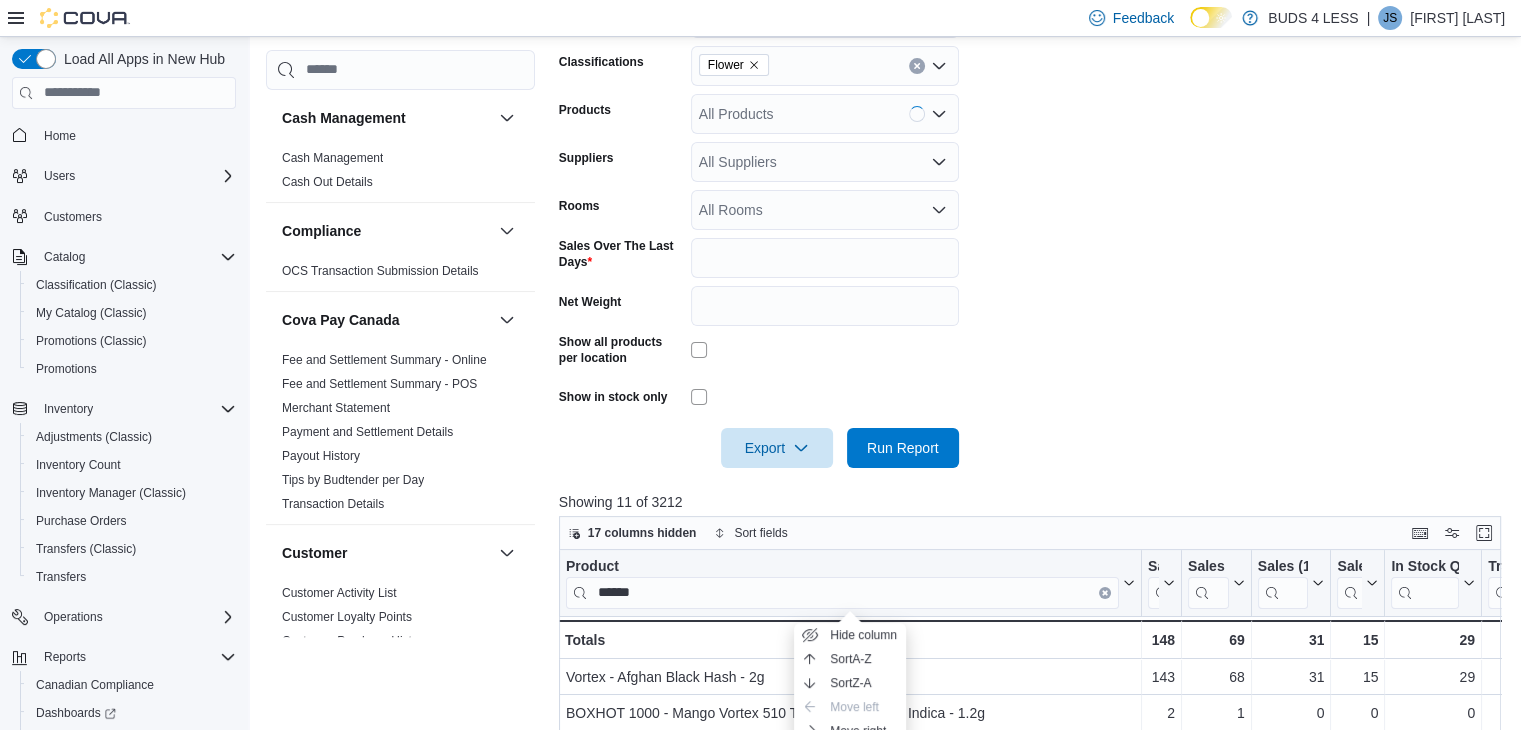 scroll, scrollTop: 400, scrollLeft: 0, axis: vertical 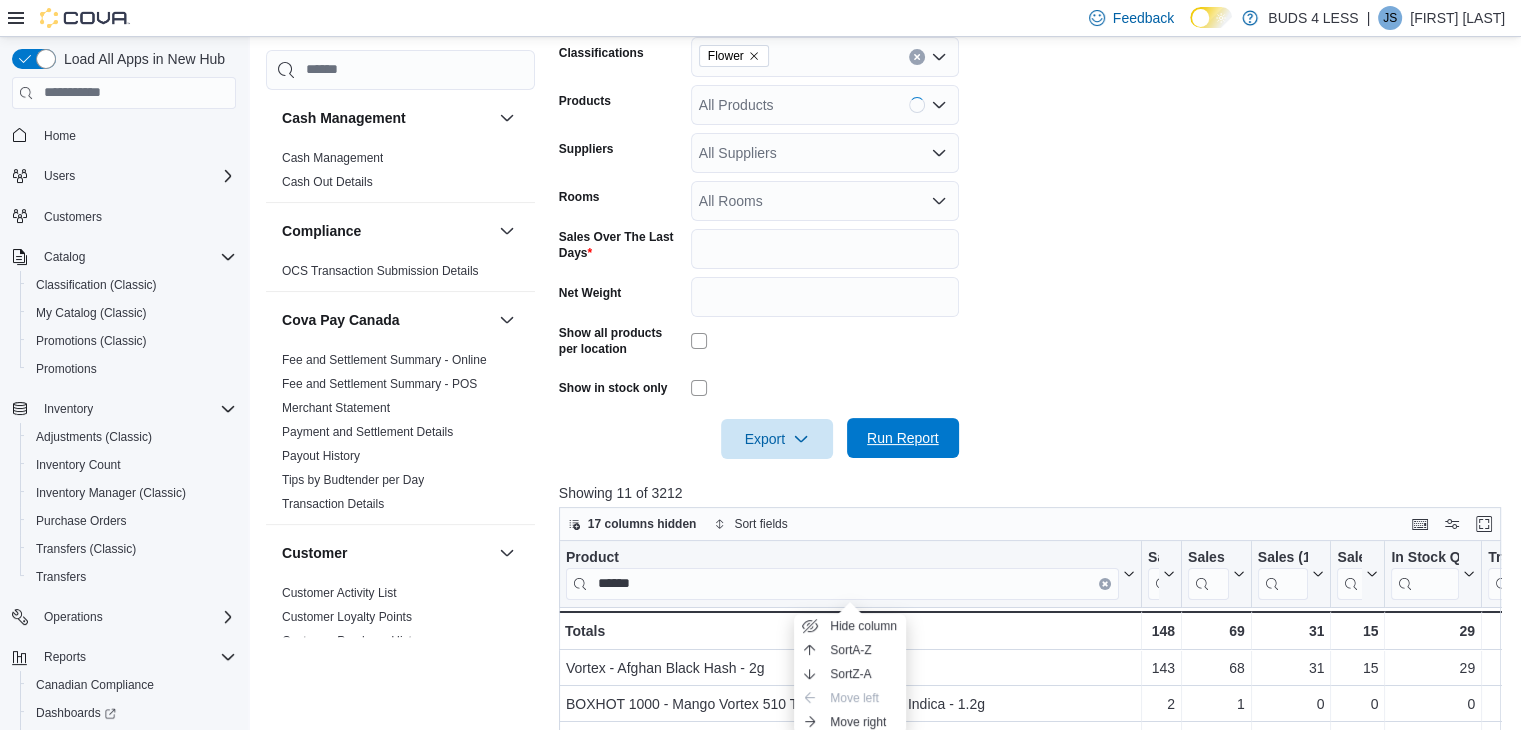 click on "Run Report" at bounding box center (903, 438) 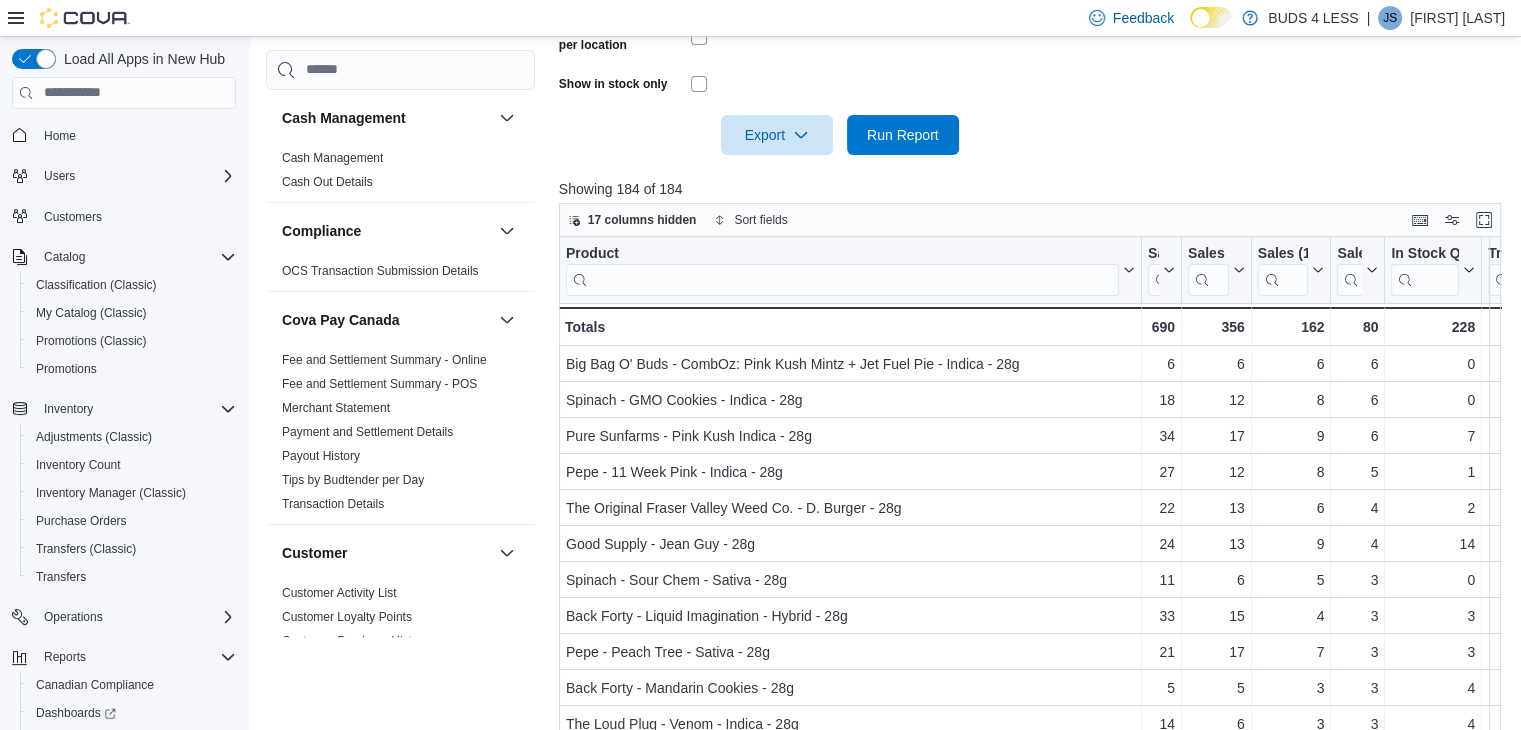 scroll, scrollTop: 776, scrollLeft: 0, axis: vertical 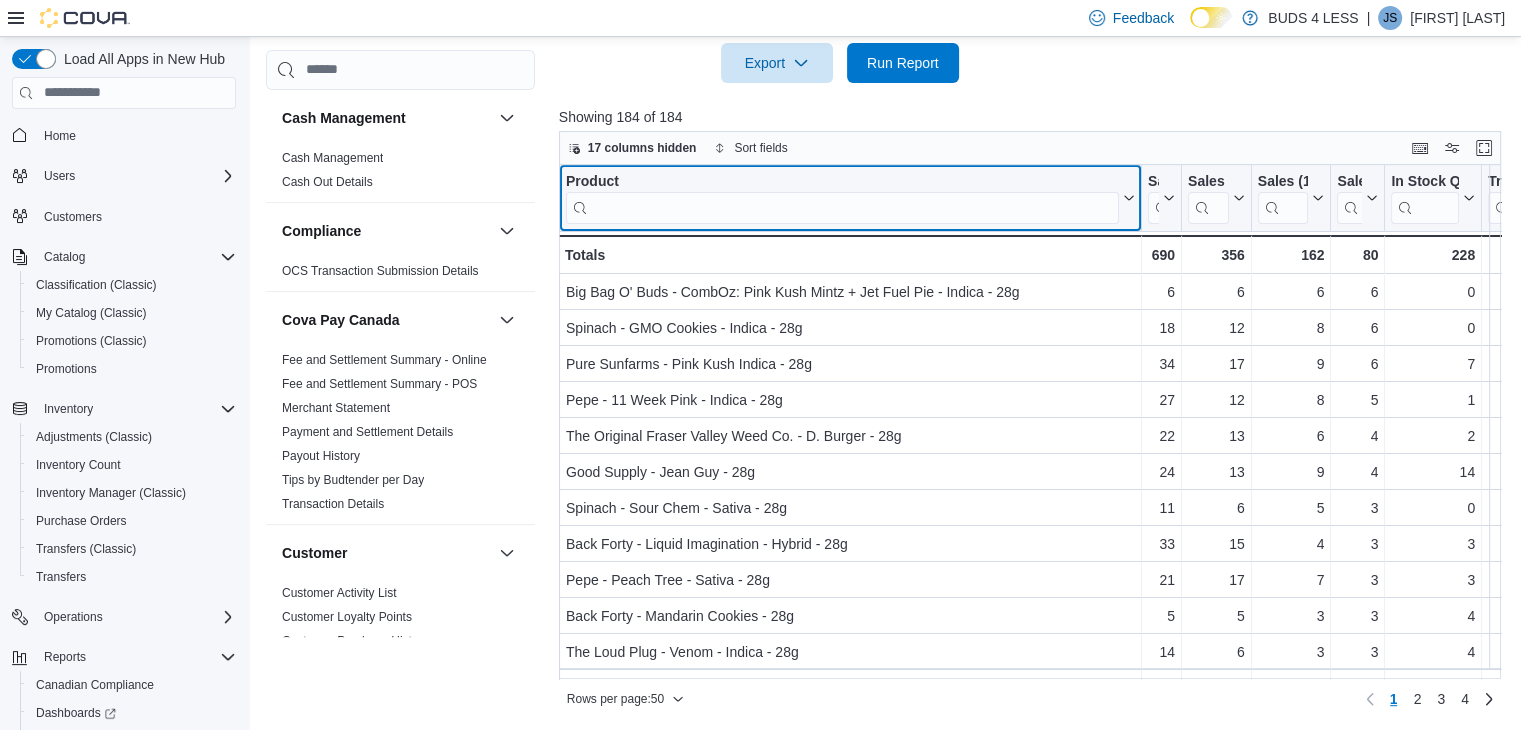 click at bounding box center [842, 207] 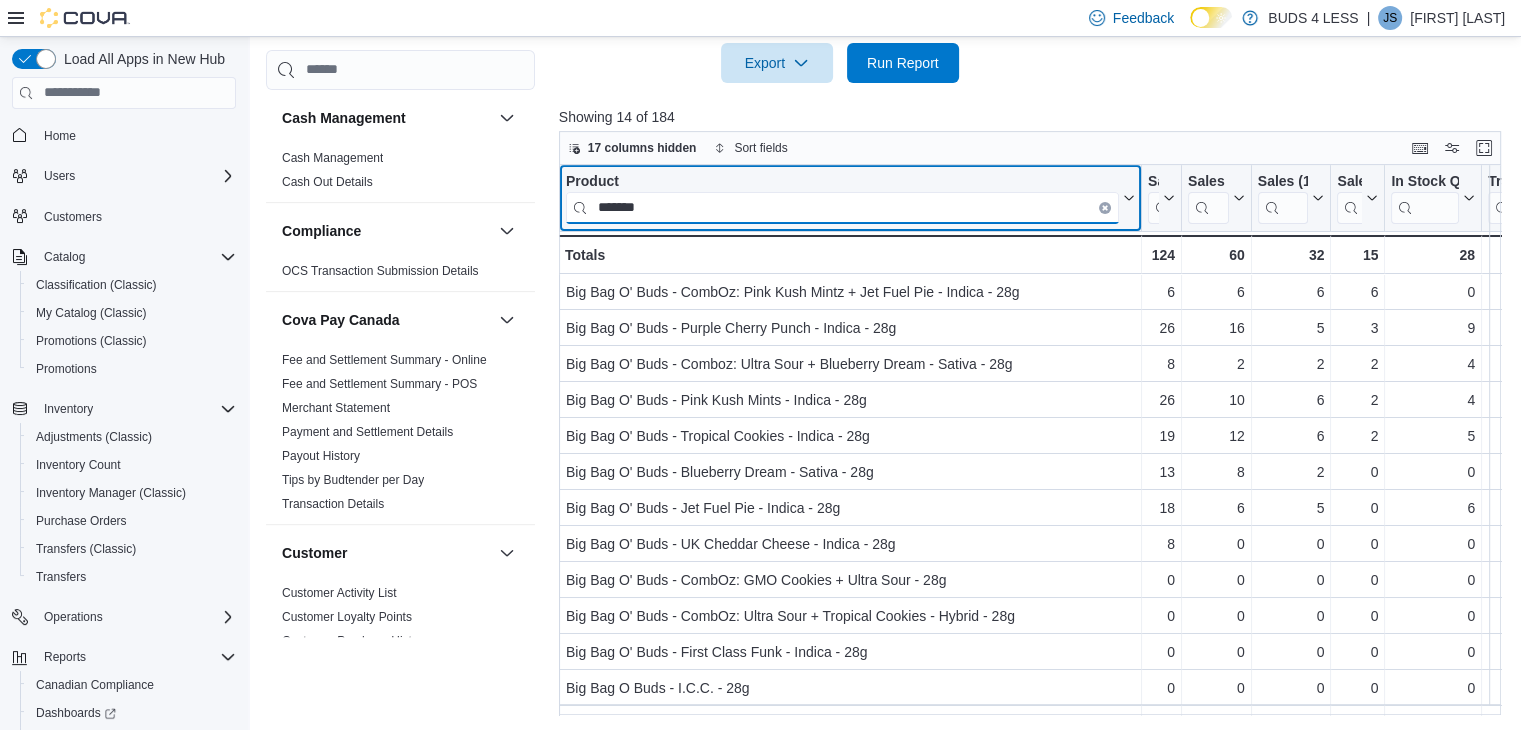 type on "*******" 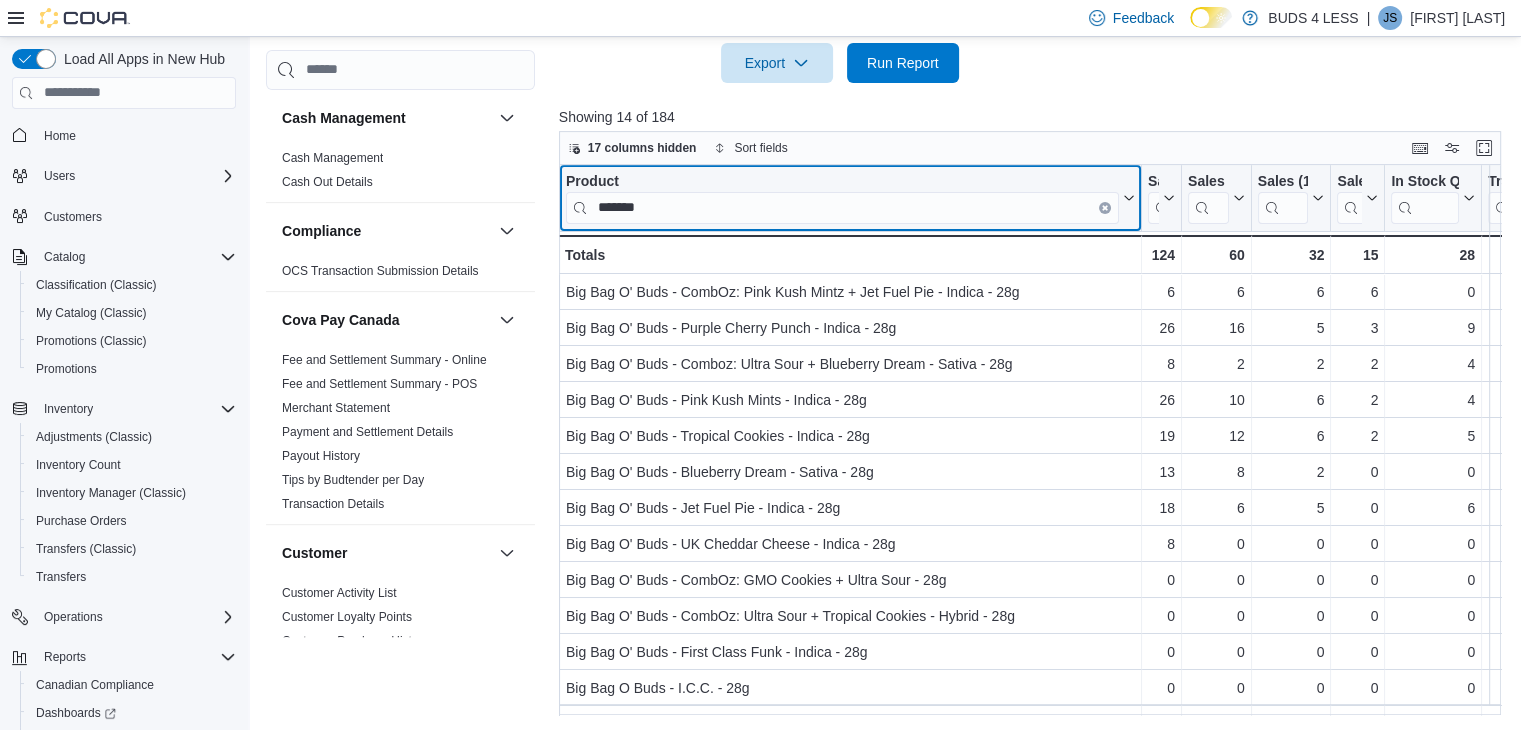 click at bounding box center (1105, 207) 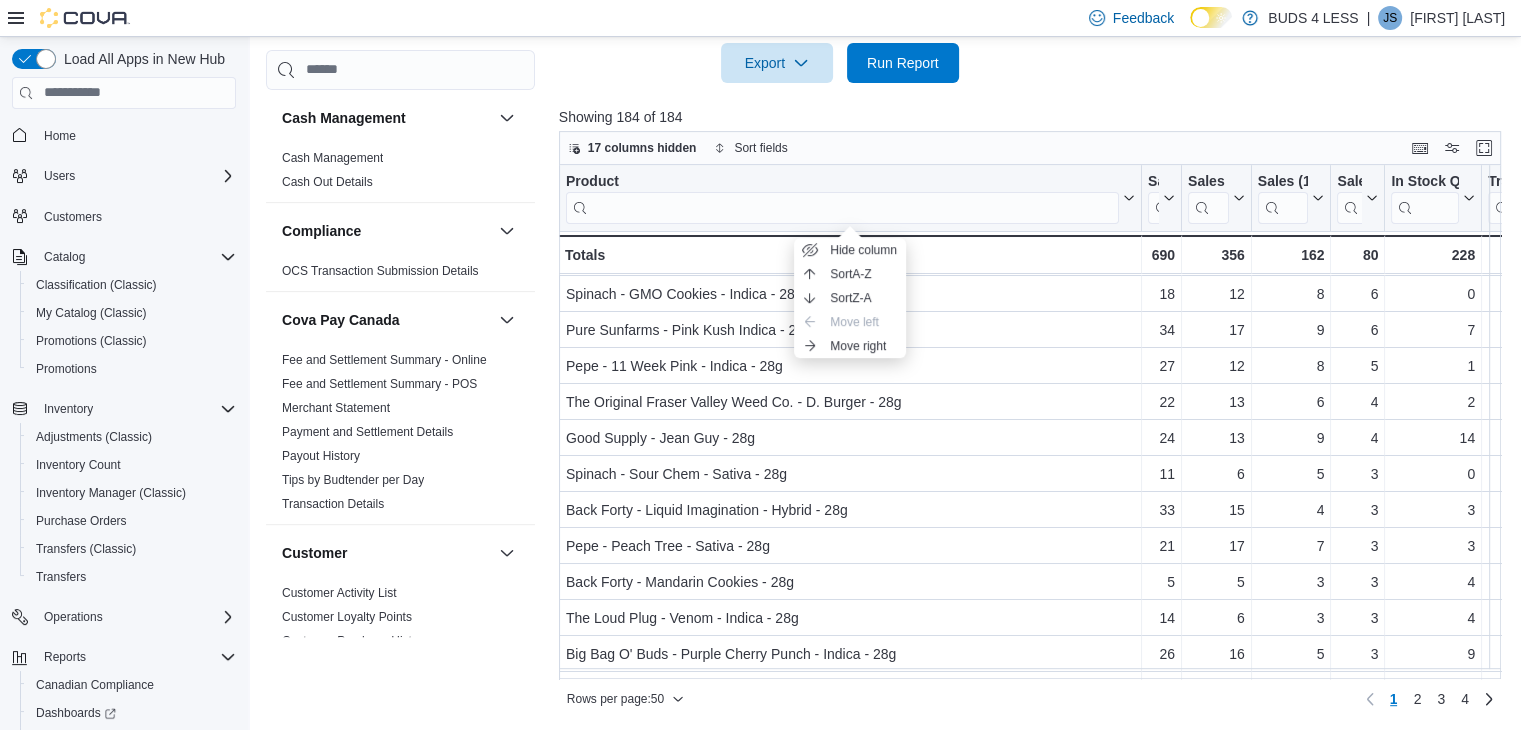 scroll, scrollTop: 0, scrollLeft: 0, axis: both 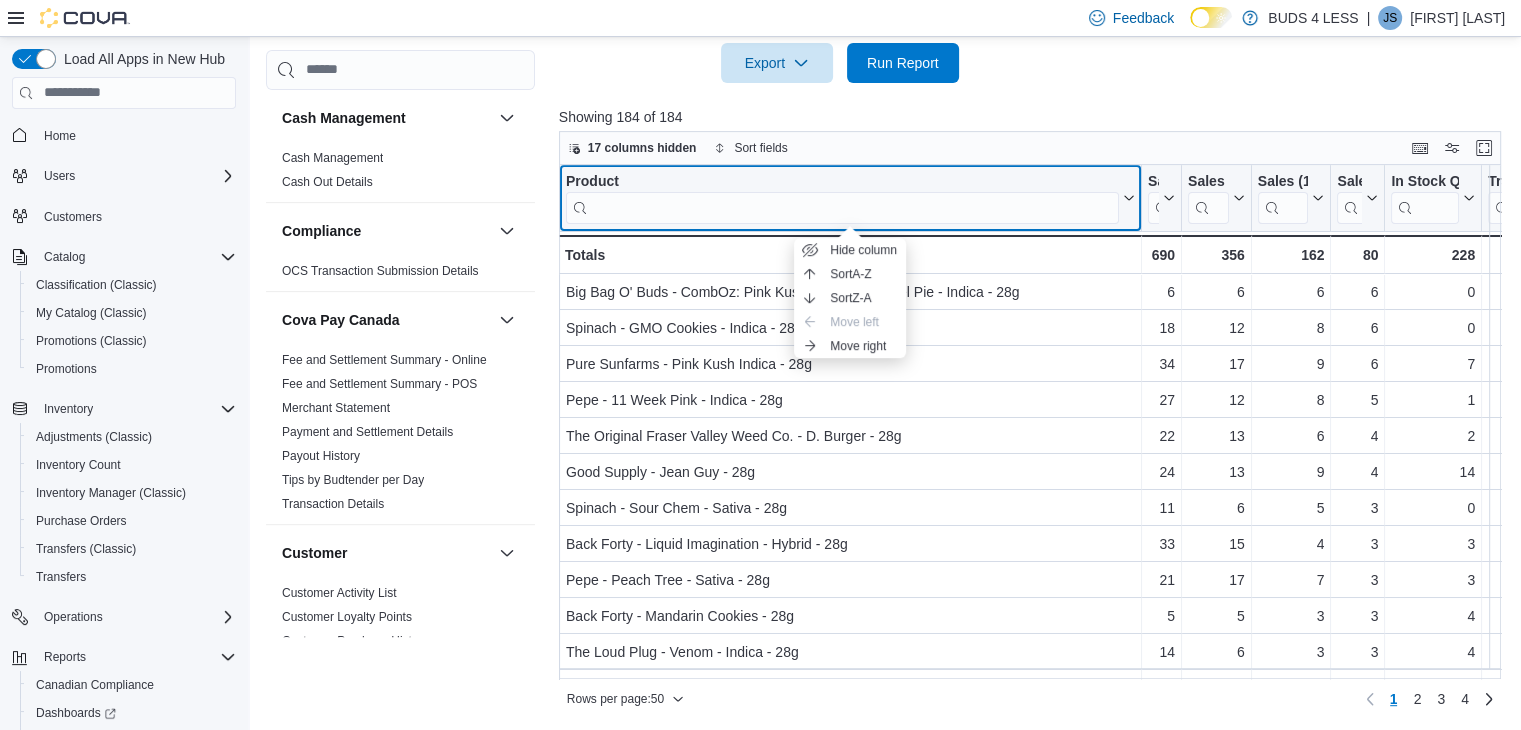 click on "Product" at bounding box center (850, 197) 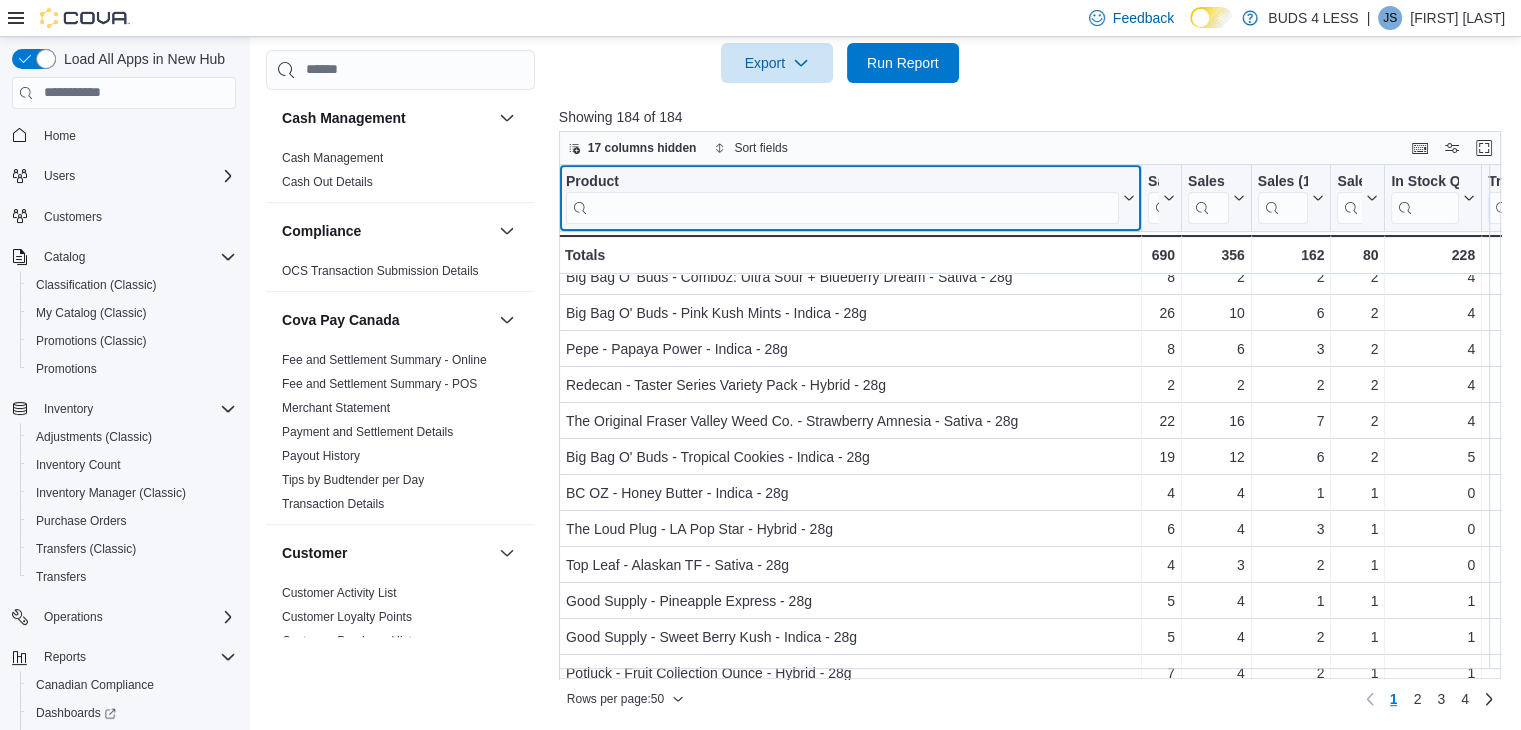 scroll, scrollTop: 500, scrollLeft: 0, axis: vertical 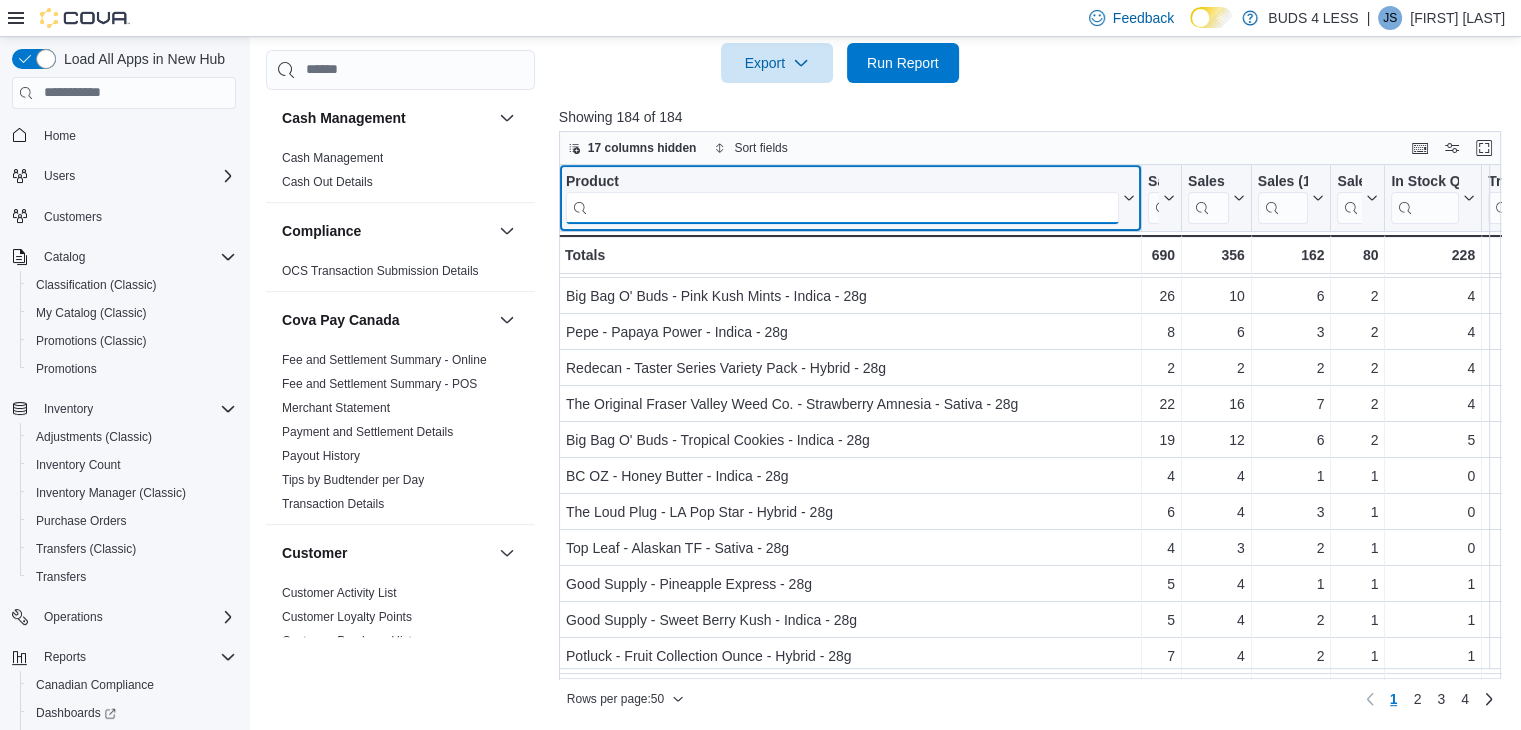 click at bounding box center [842, 207] 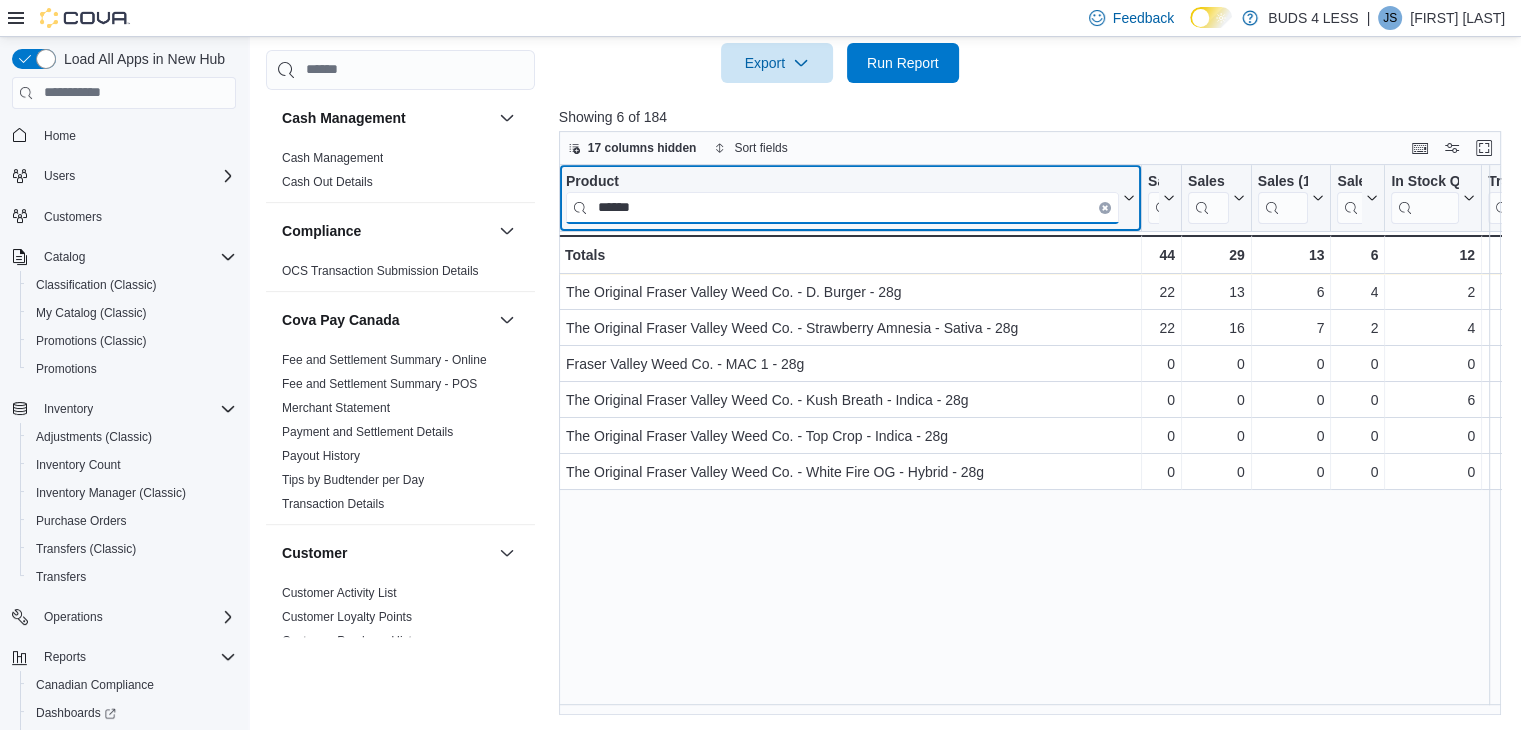 scroll, scrollTop: 0, scrollLeft: 0, axis: both 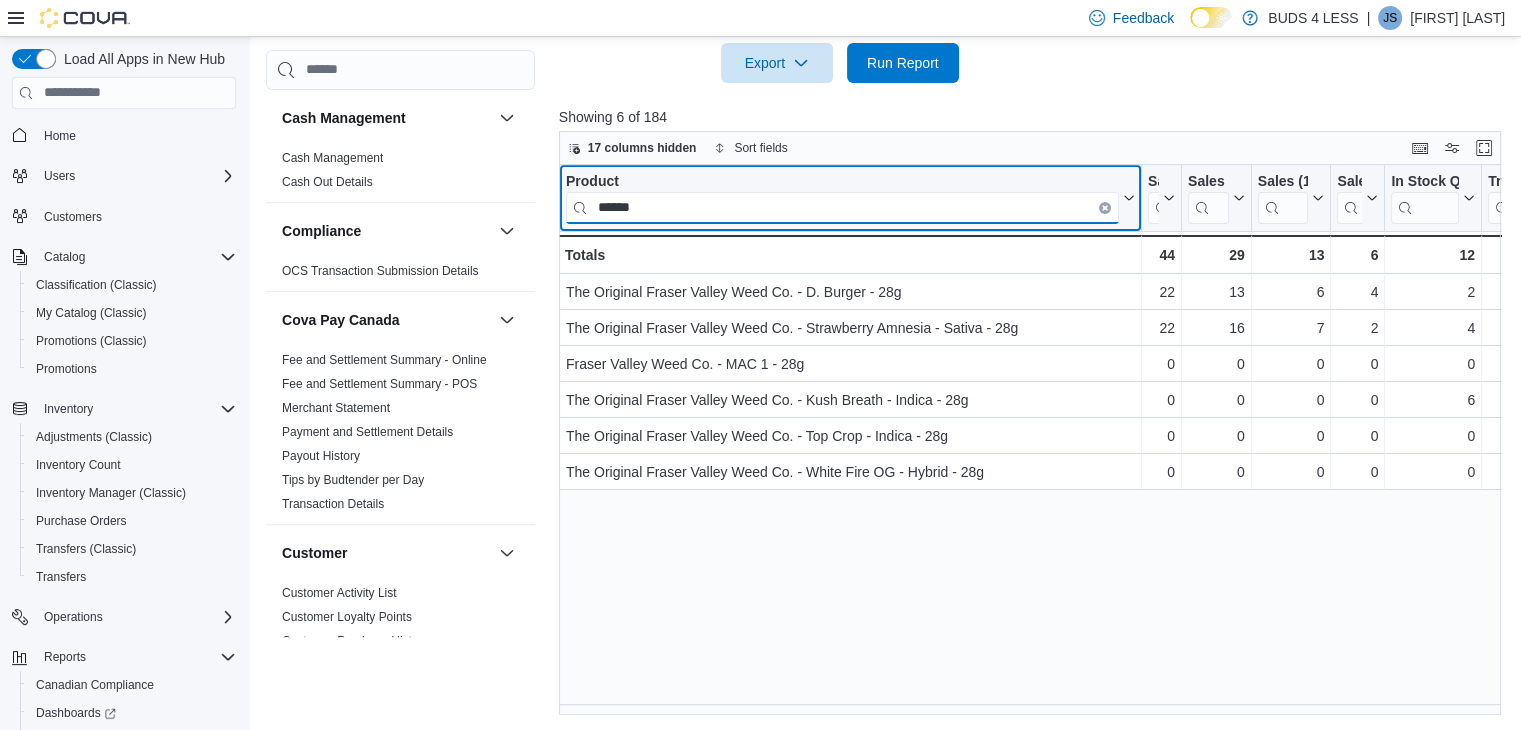 type on "******" 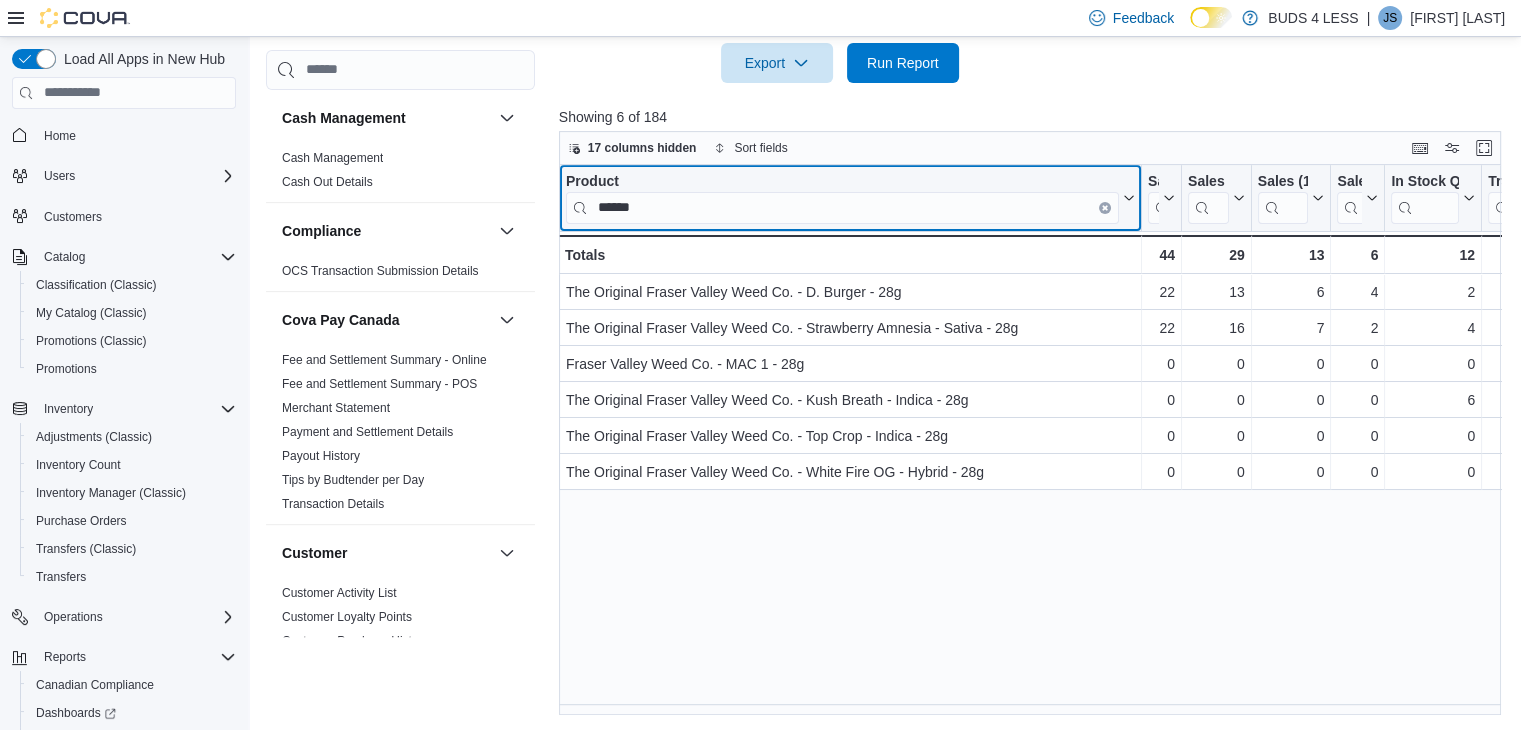click 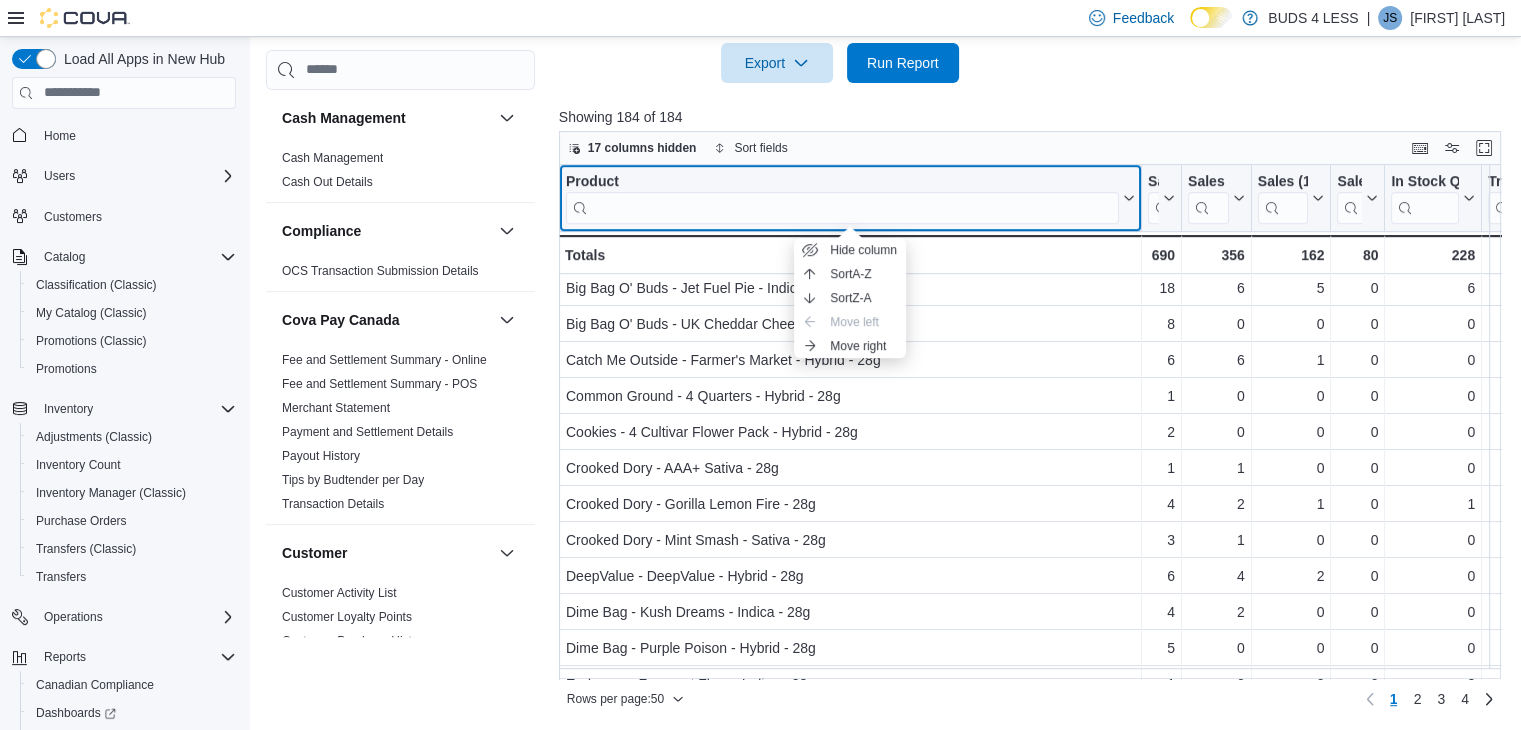 scroll, scrollTop: 1405, scrollLeft: 0, axis: vertical 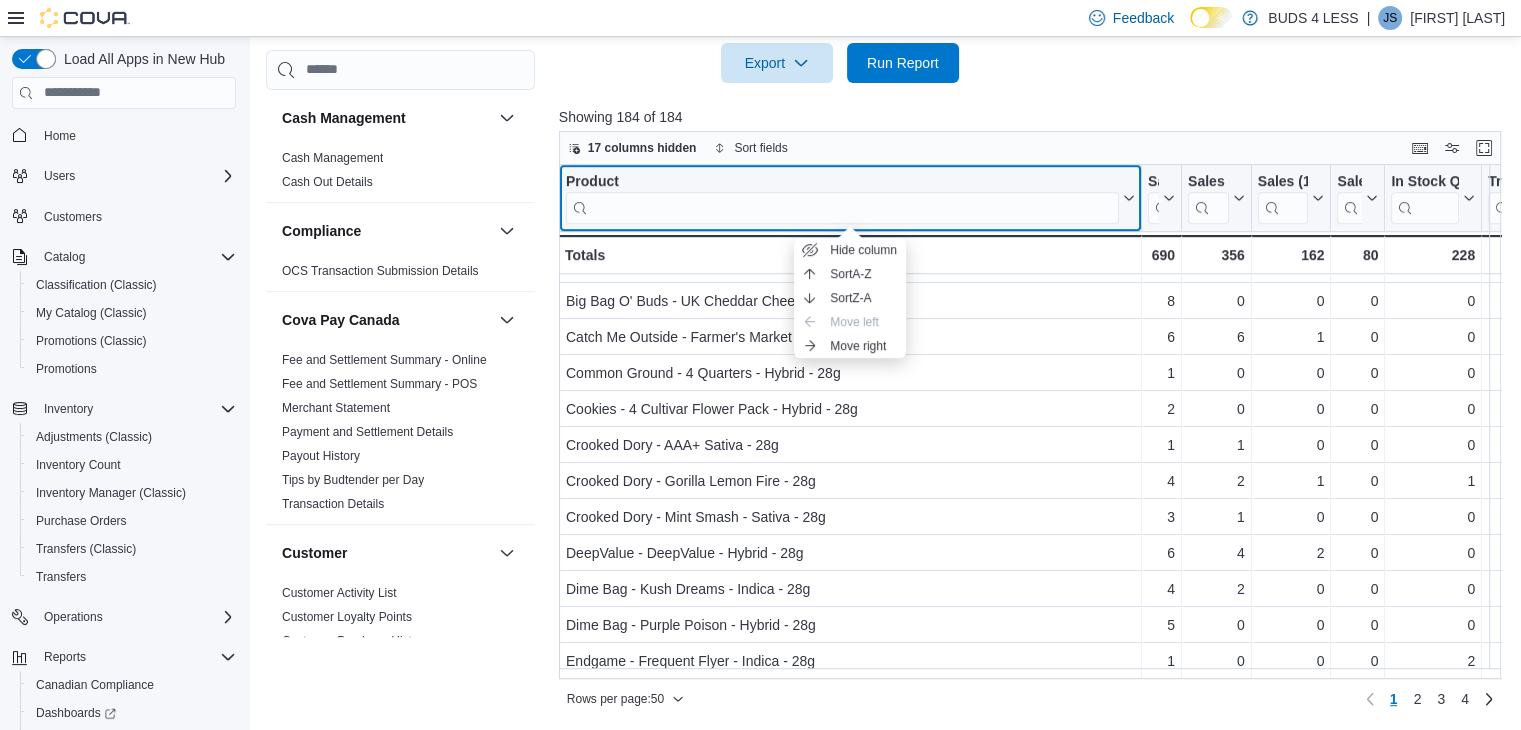 click on "Product" at bounding box center [850, 197] 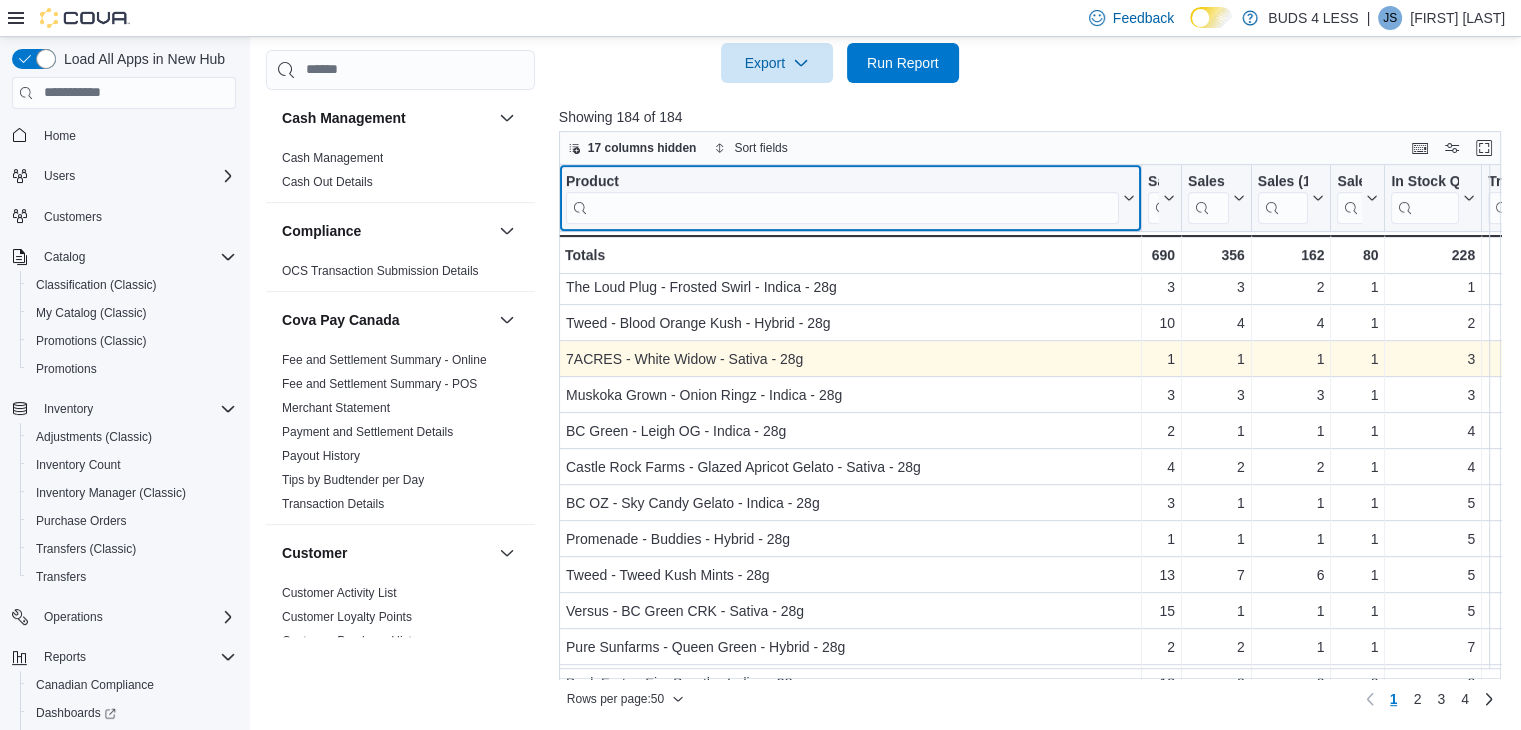 scroll, scrollTop: 805, scrollLeft: 0, axis: vertical 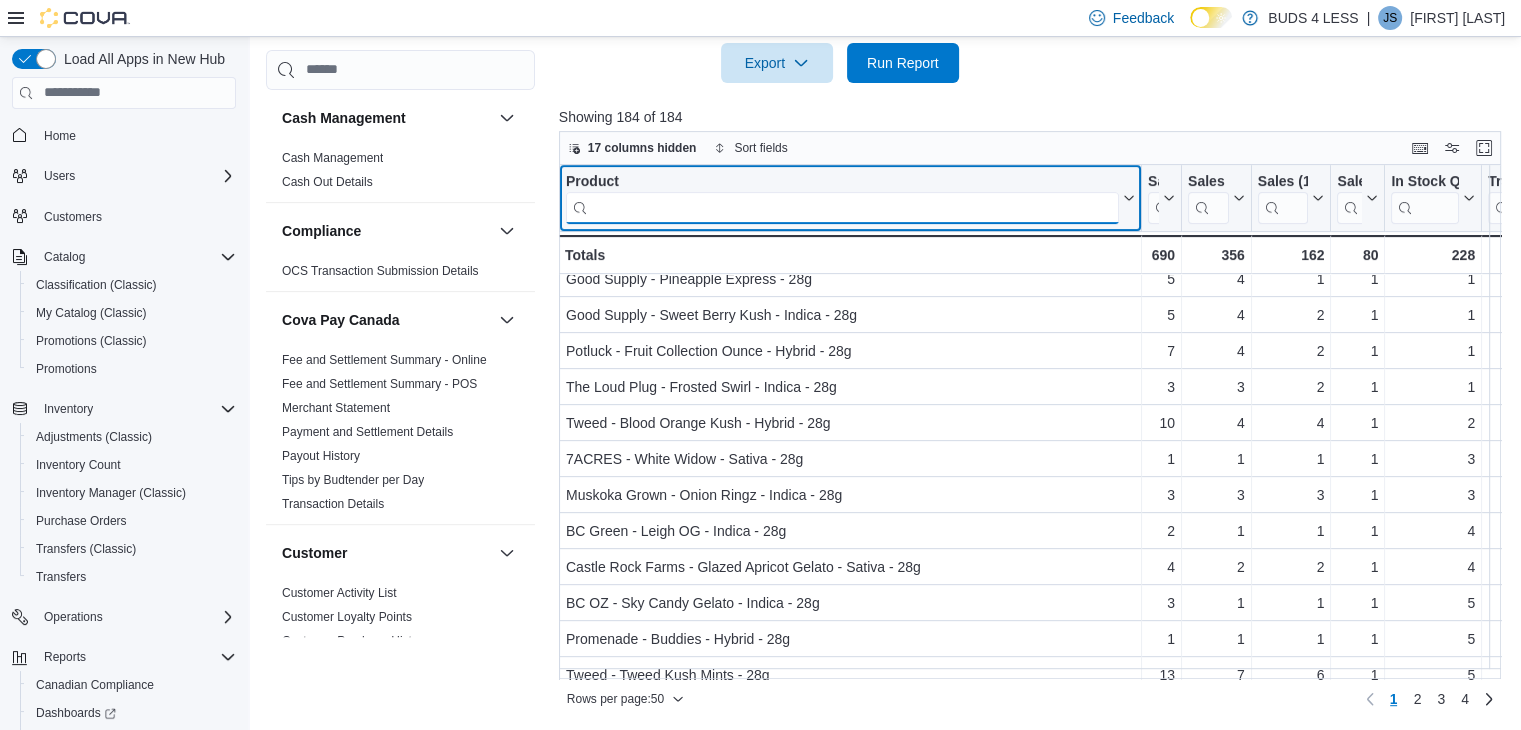 click at bounding box center (842, 207) 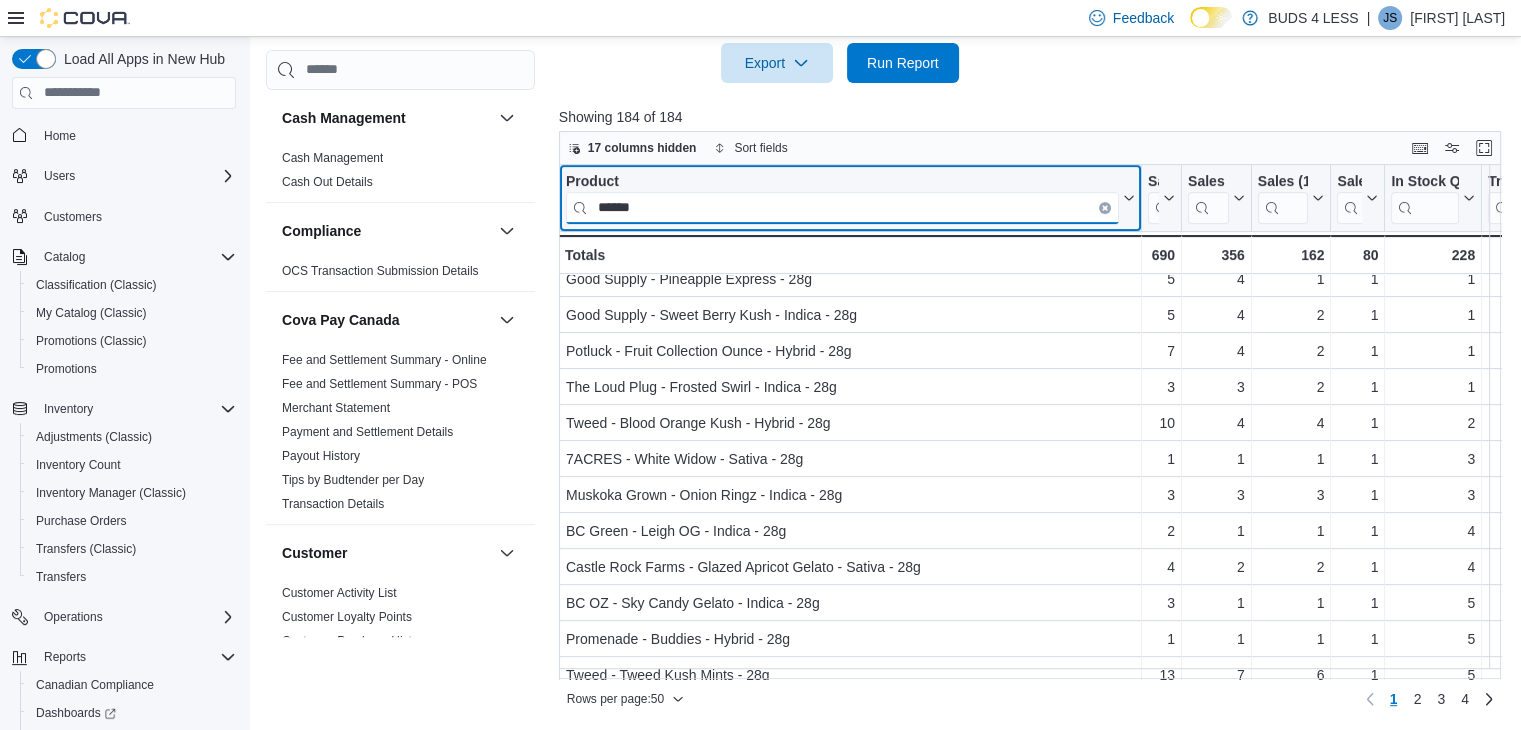 scroll, scrollTop: 0, scrollLeft: 0, axis: both 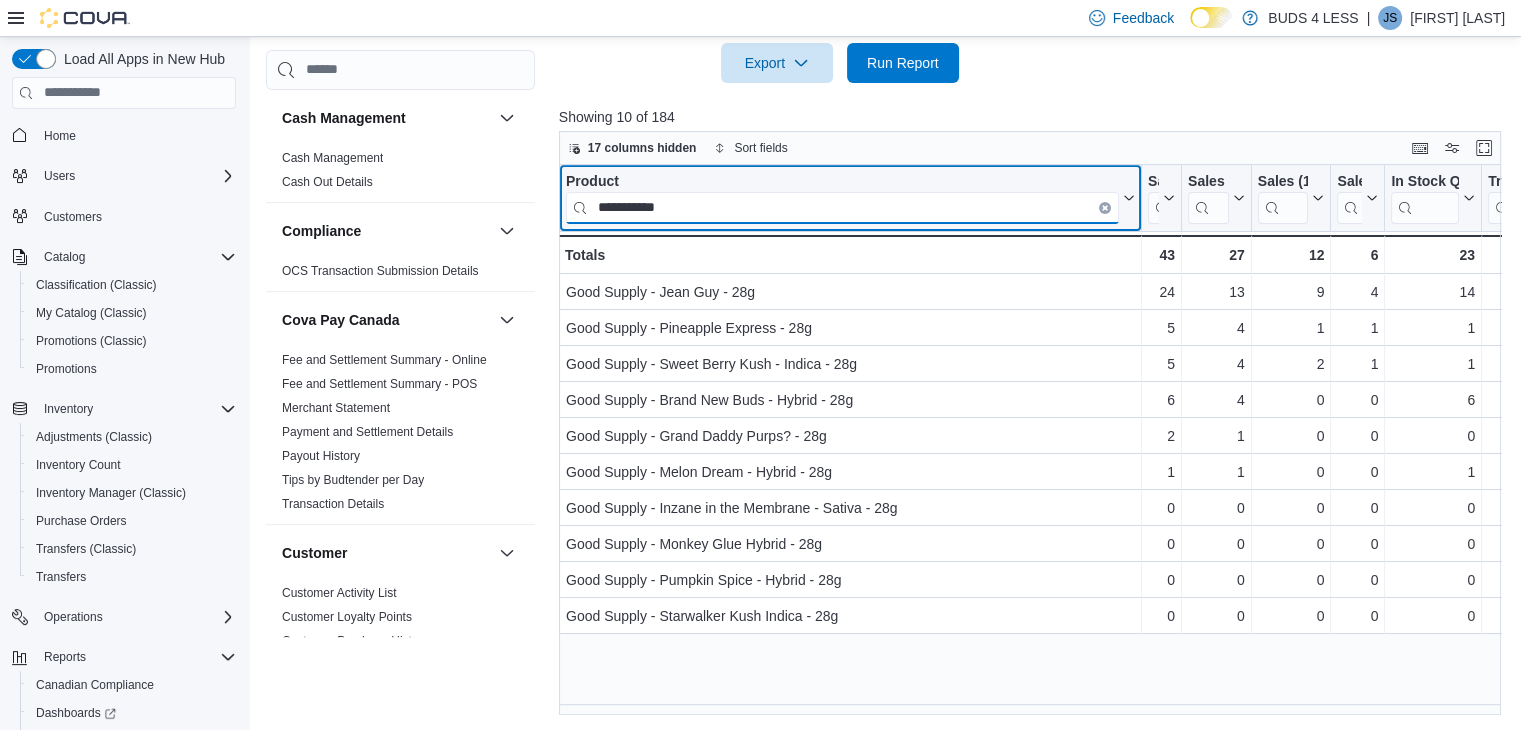 type on "**********" 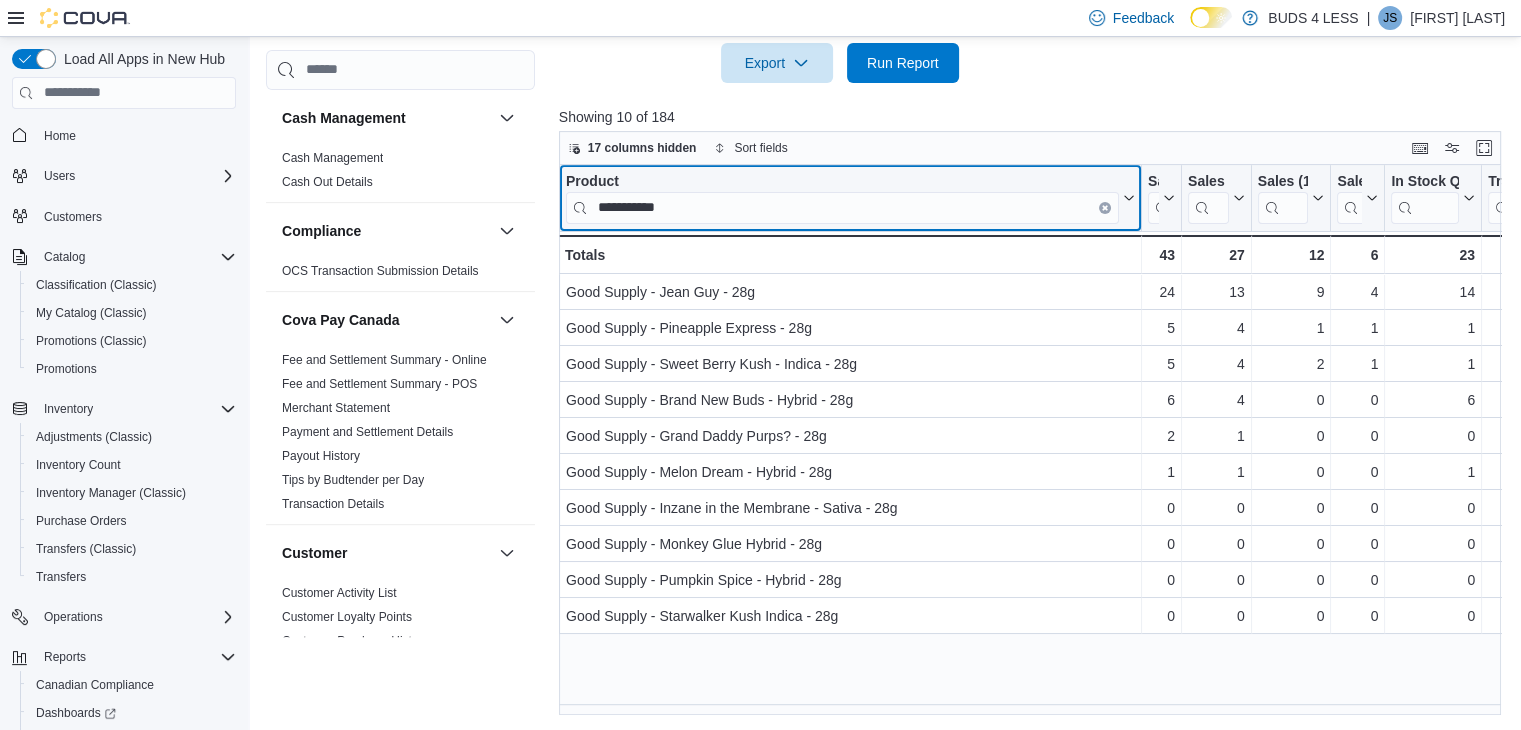 click 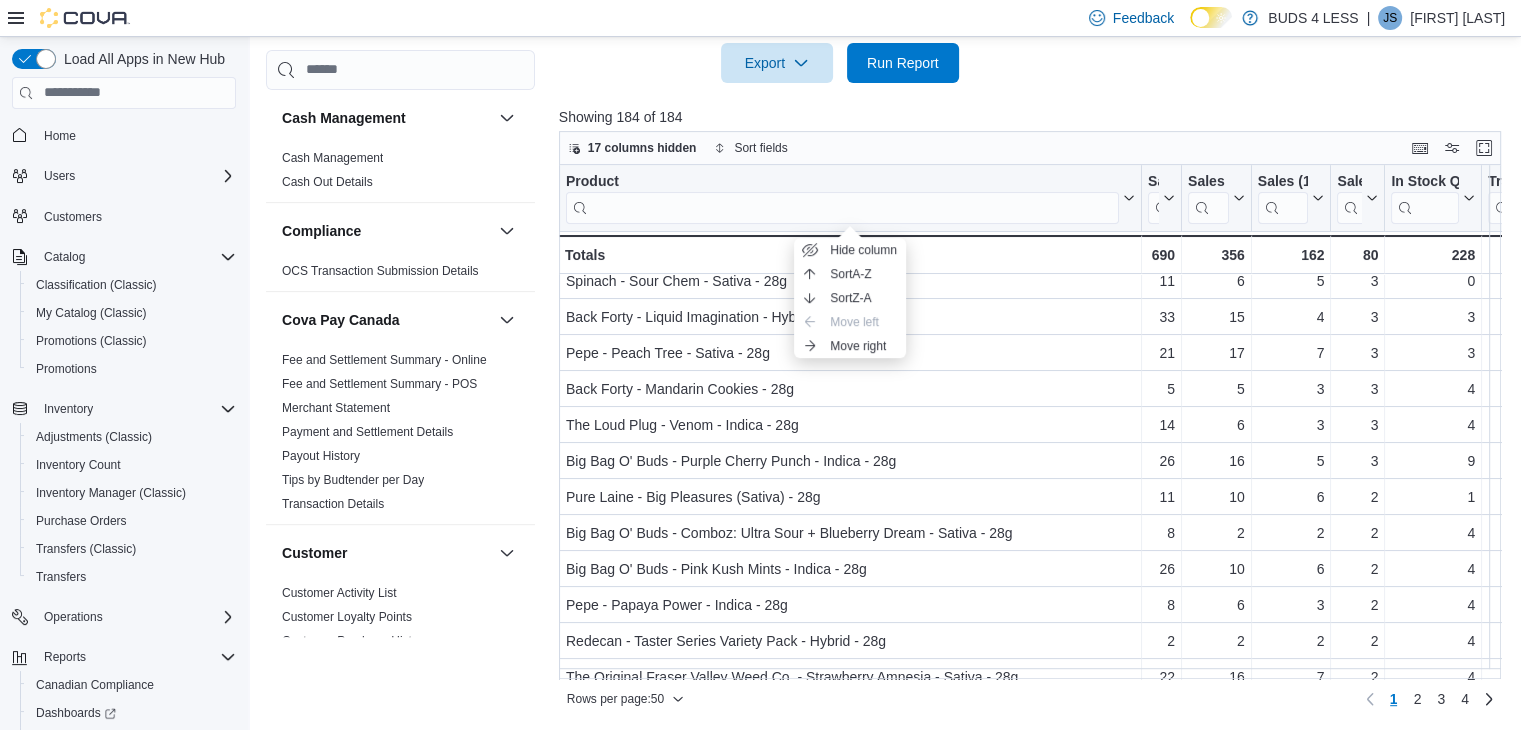 scroll, scrollTop: 205, scrollLeft: 0, axis: vertical 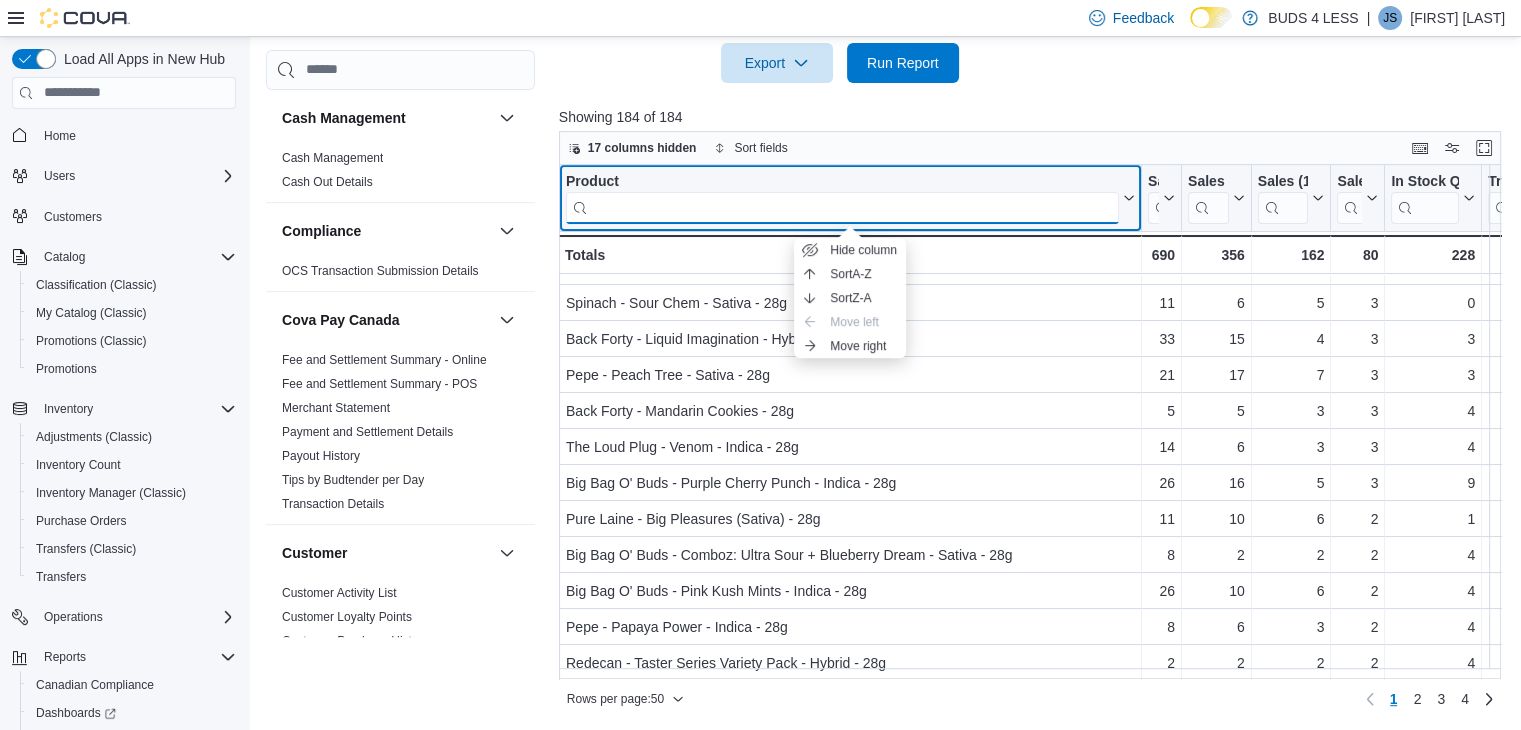 click at bounding box center [842, 207] 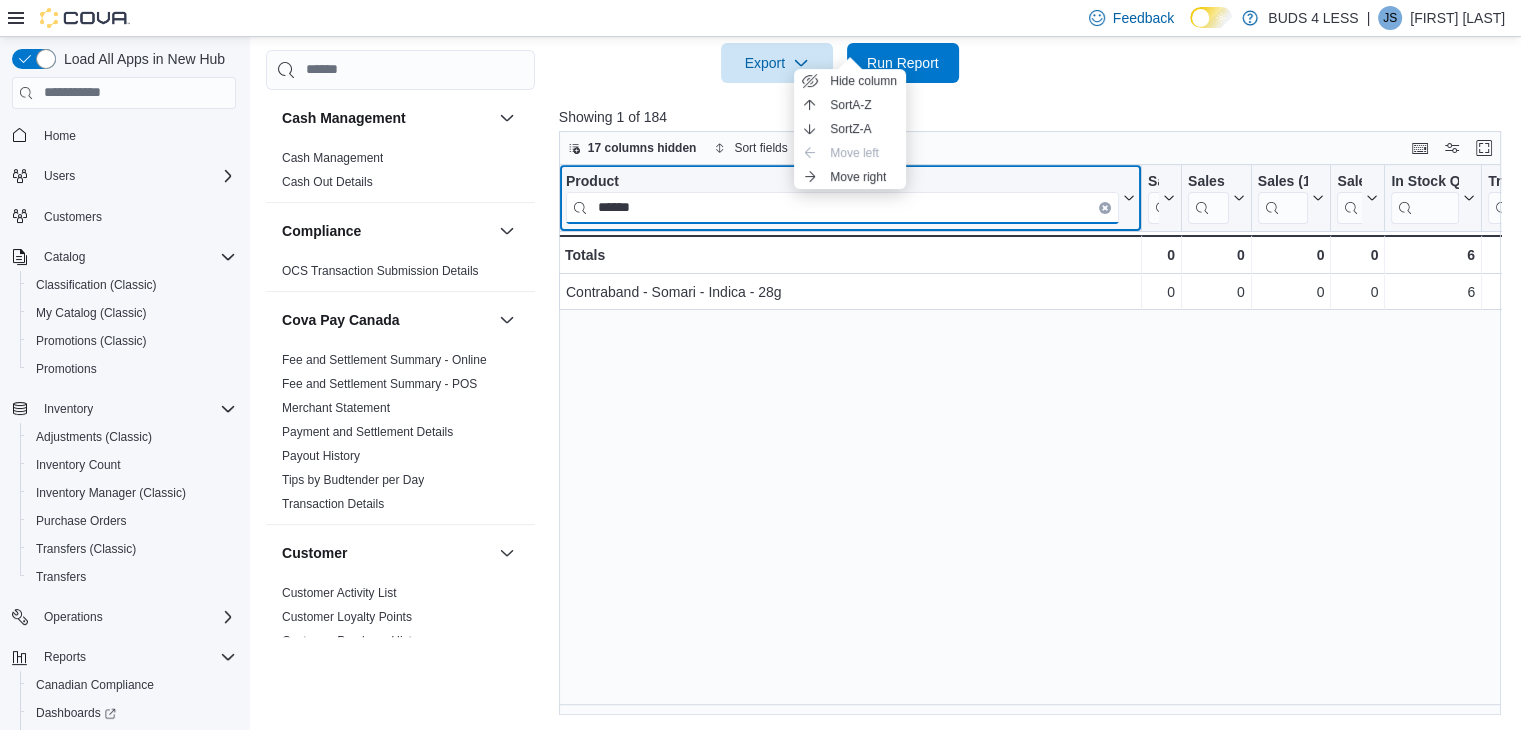 scroll, scrollTop: 0, scrollLeft: 0, axis: both 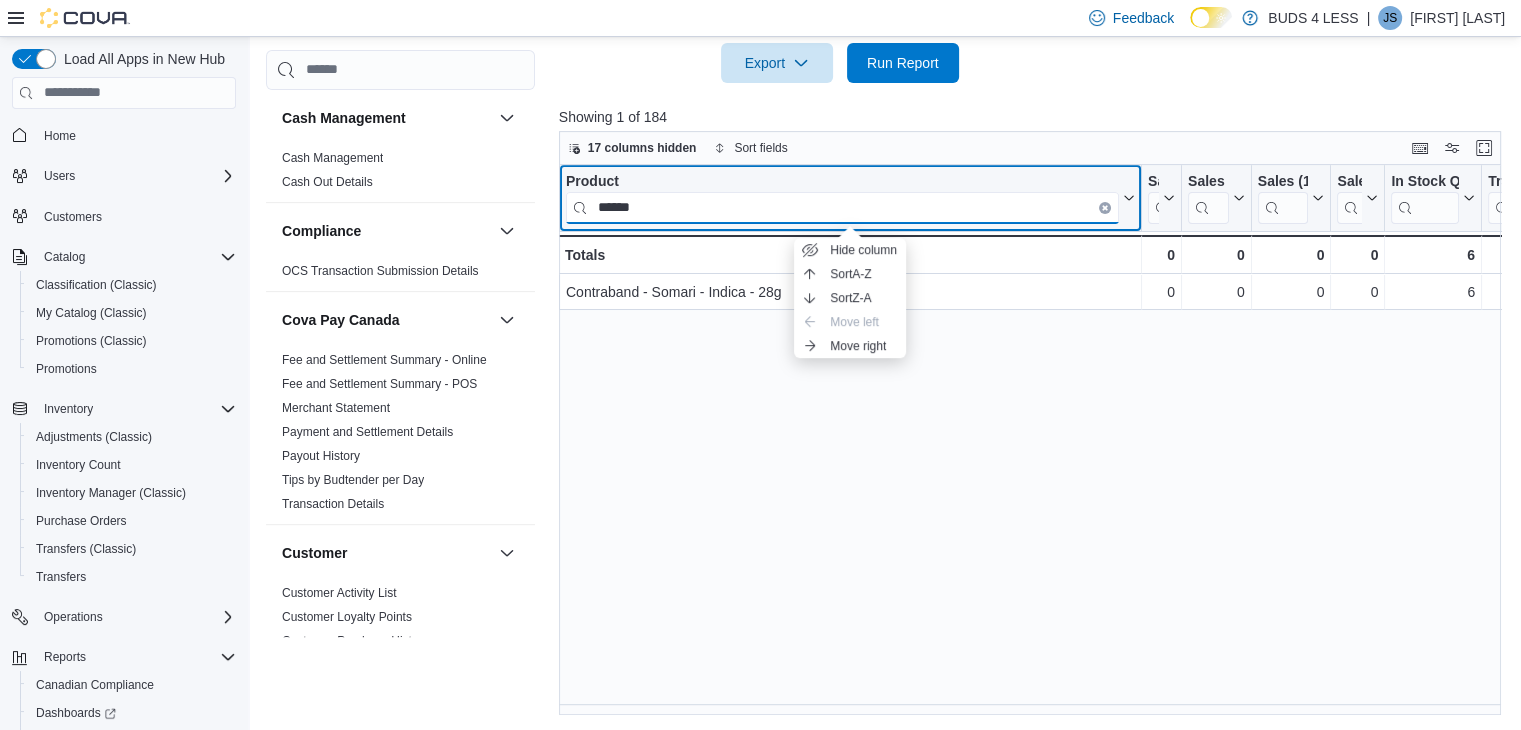 type on "******" 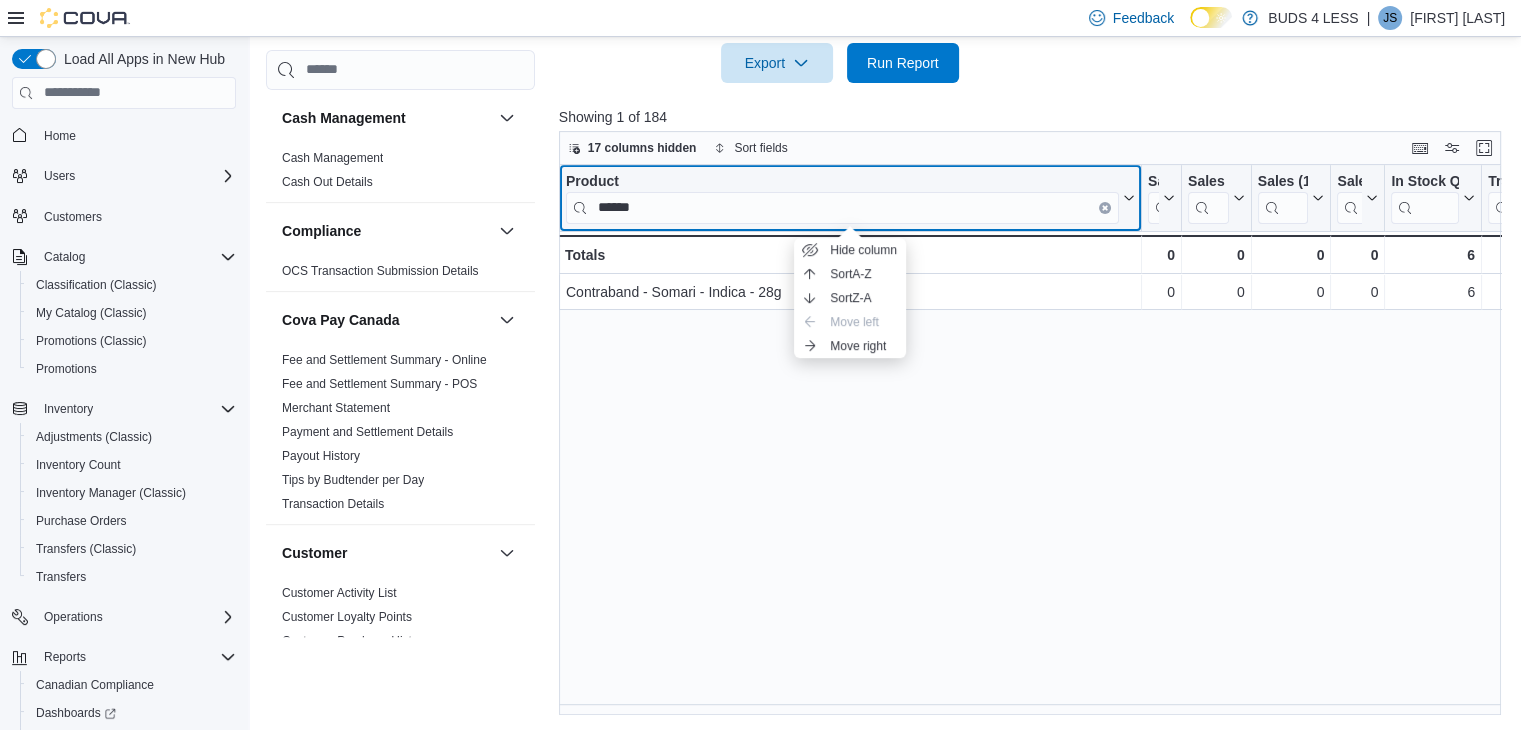 click 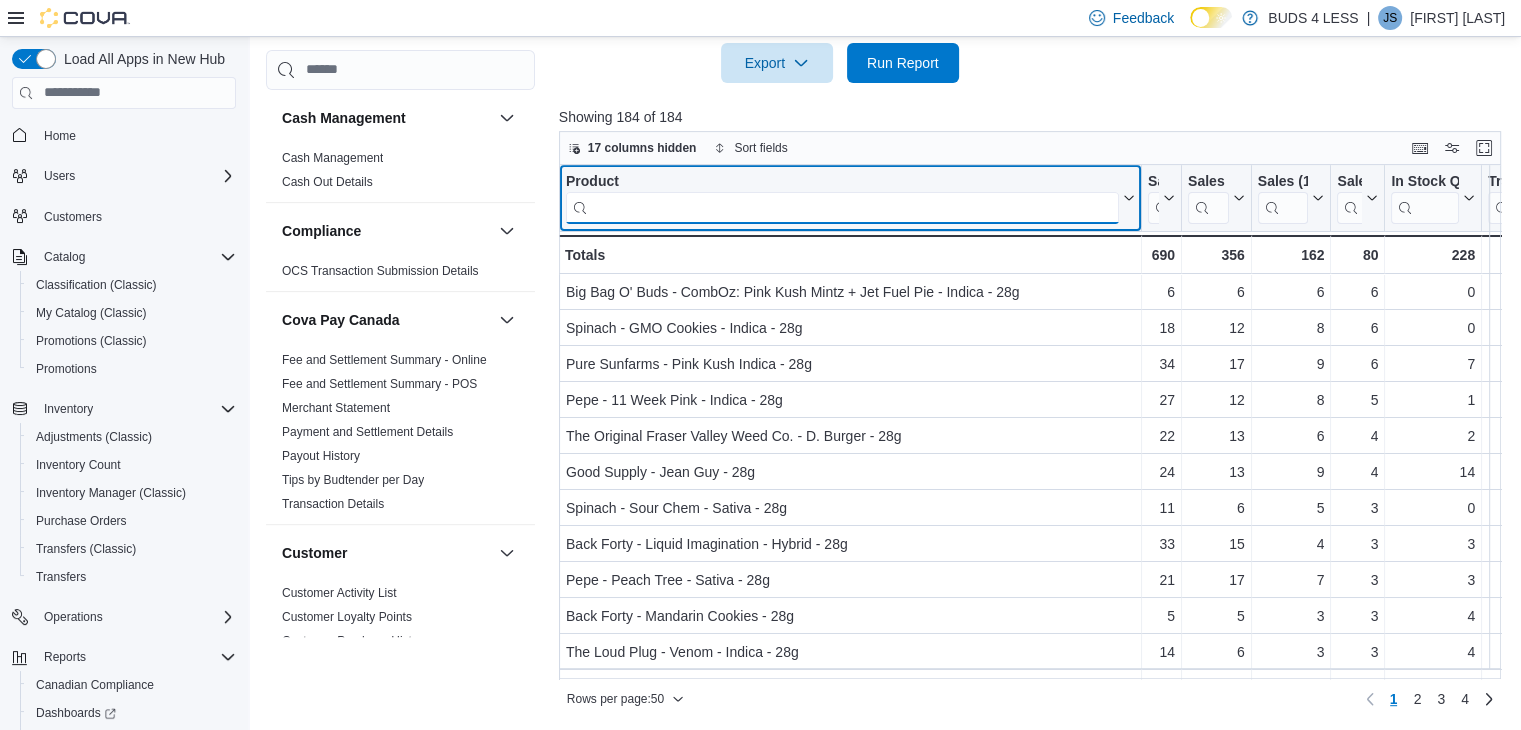click at bounding box center [842, 207] 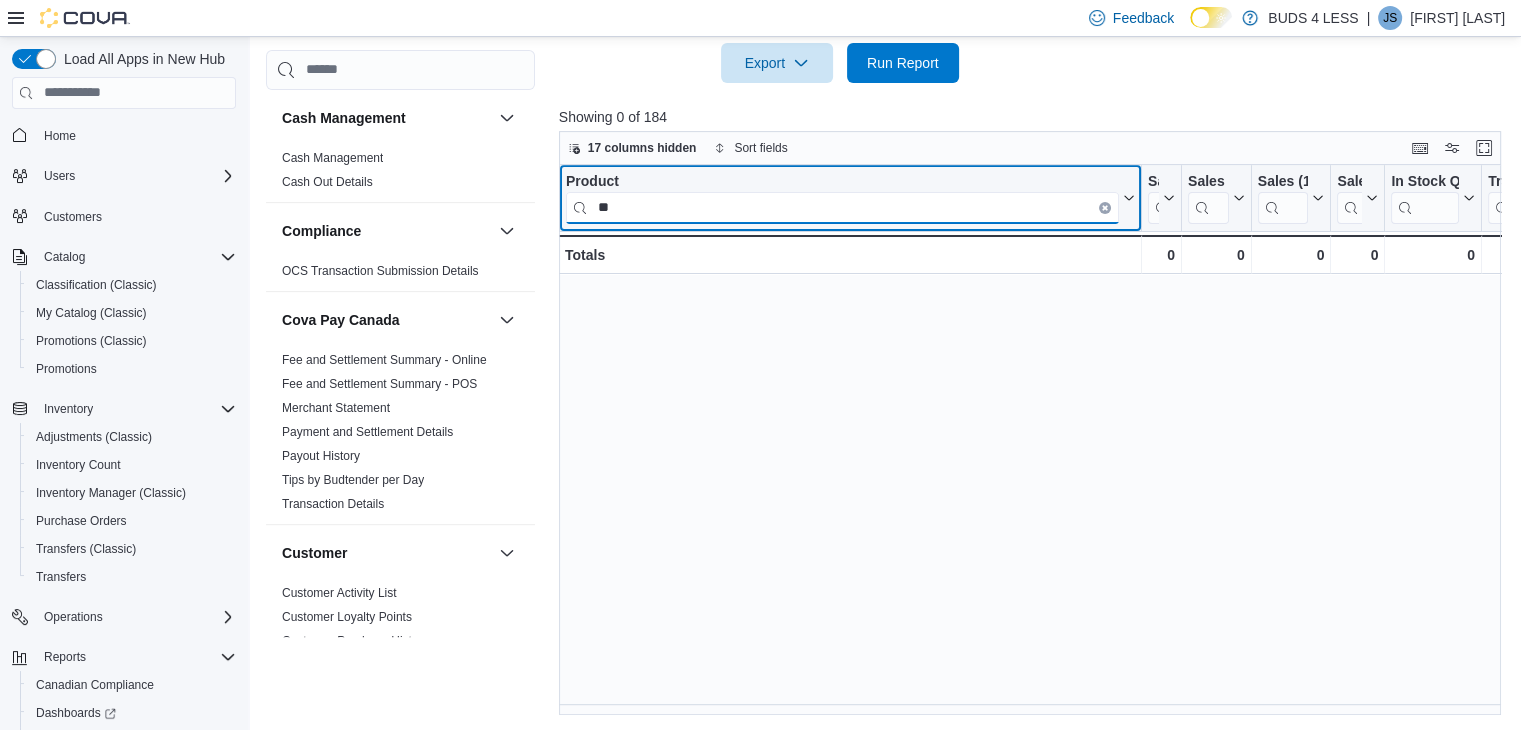 type on "*" 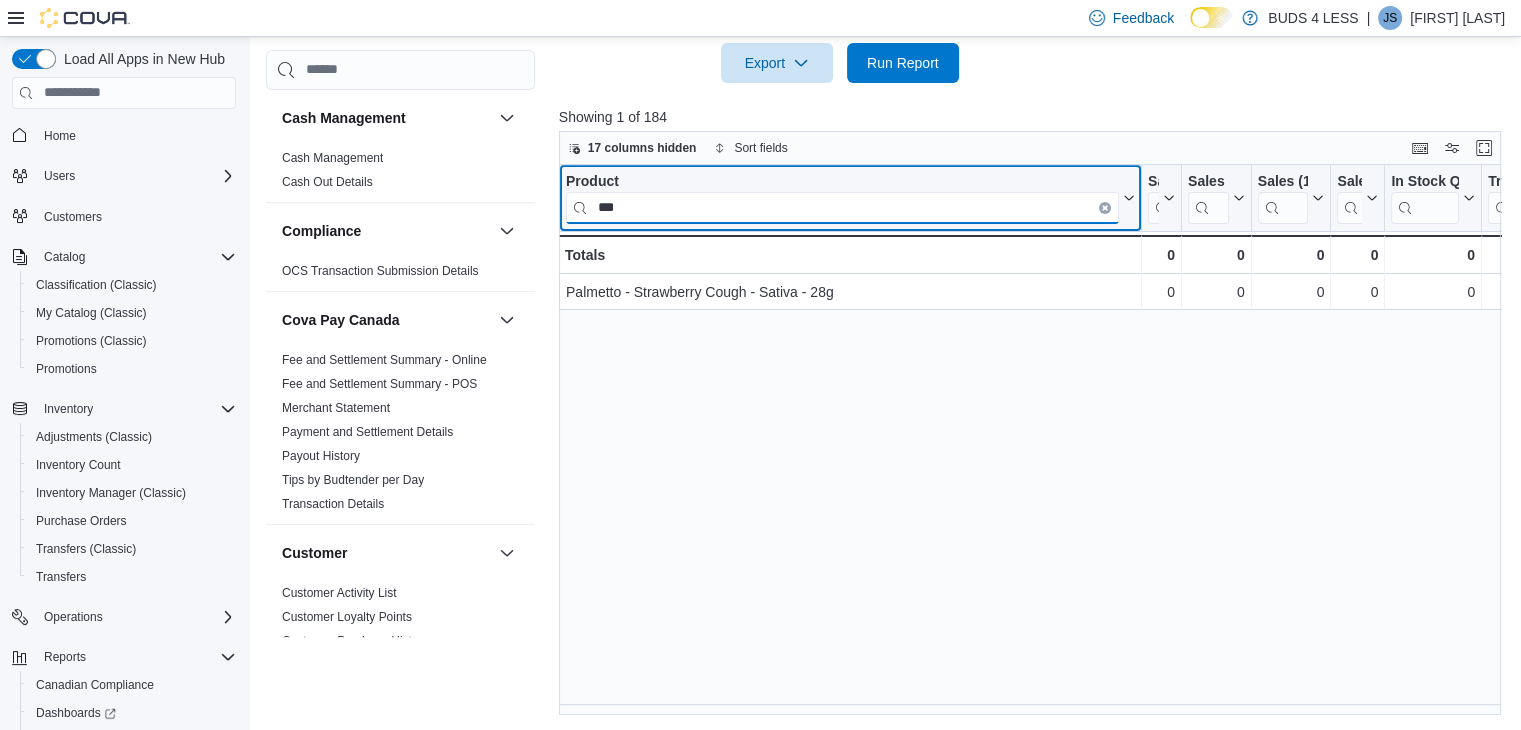 type on "***" 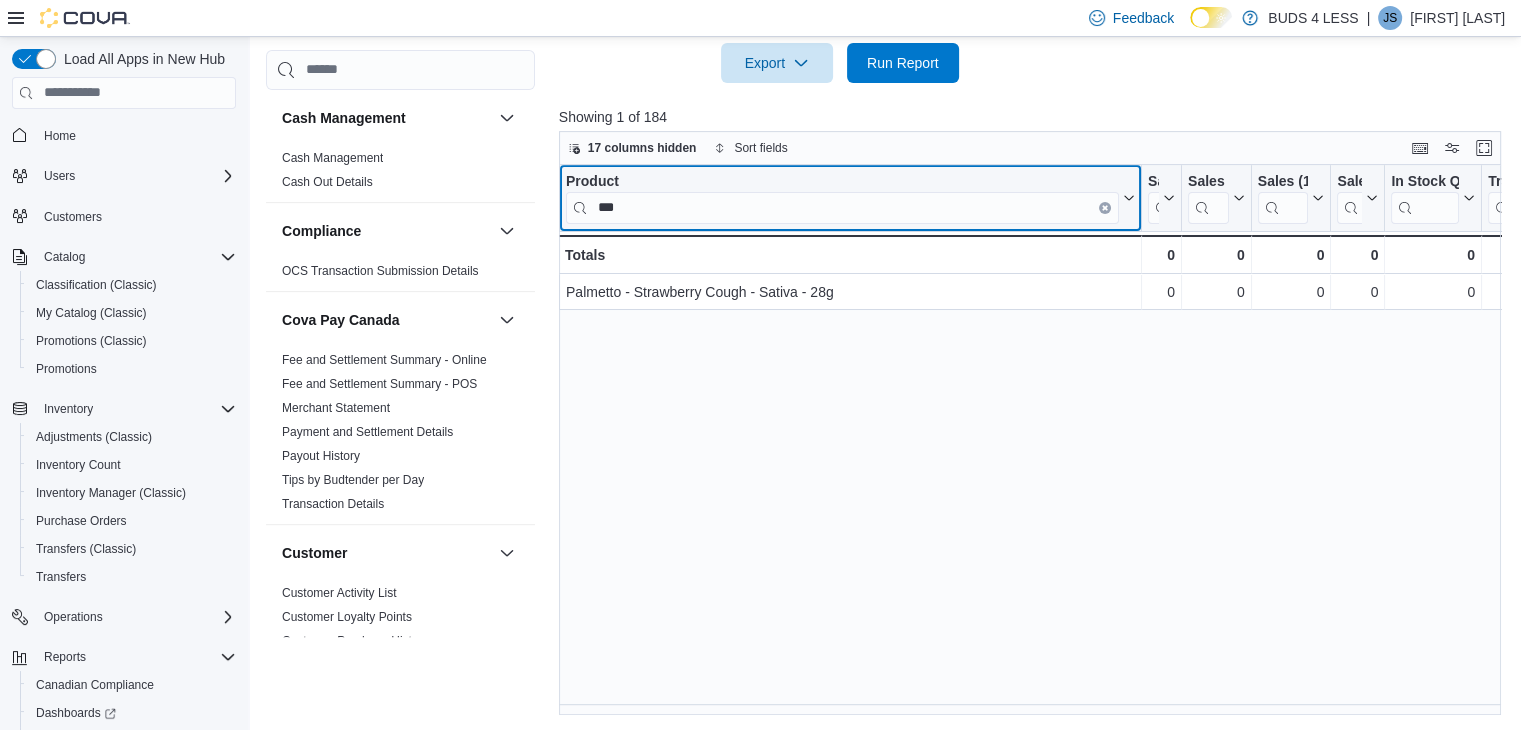 click at bounding box center [1105, 207] 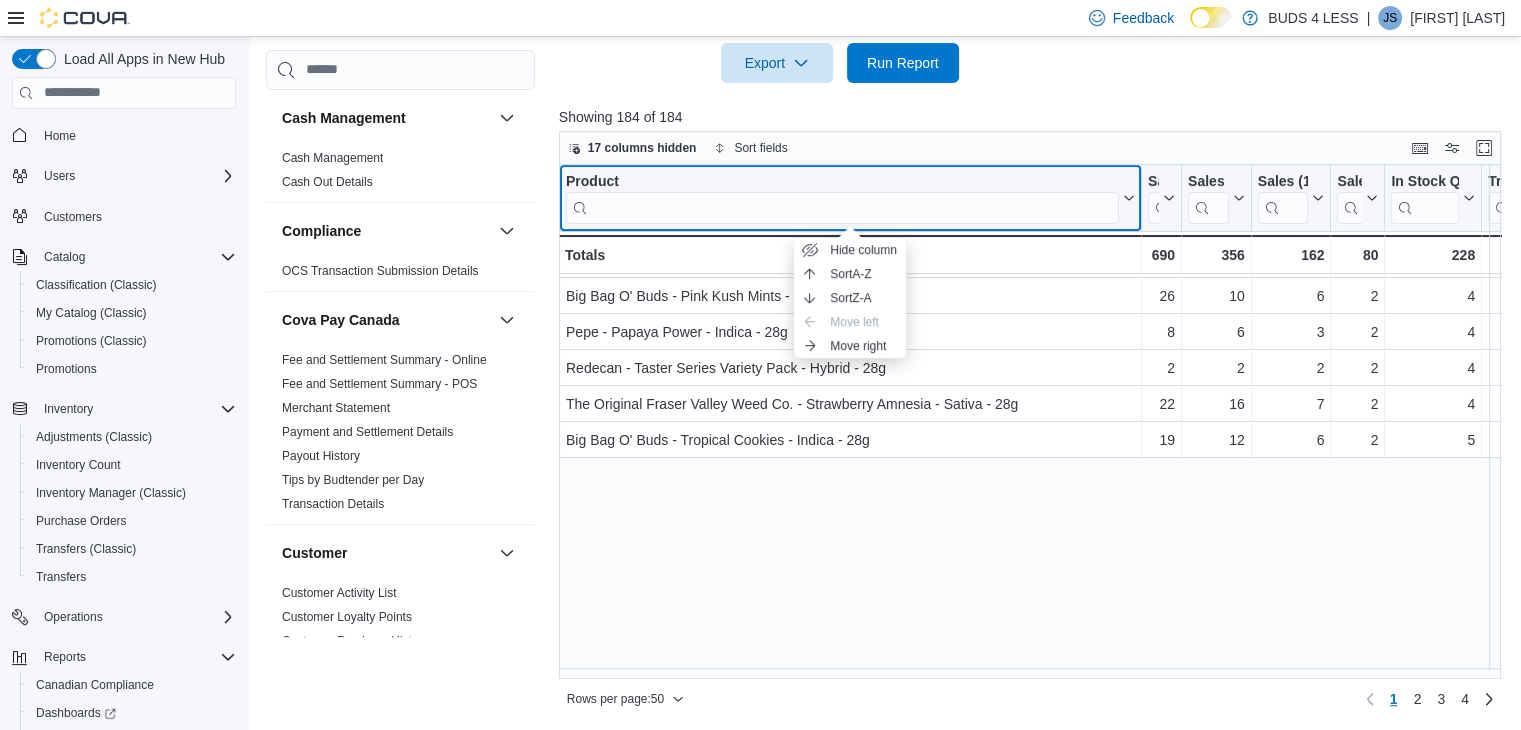 scroll, scrollTop: 100, scrollLeft: 0, axis: vertical 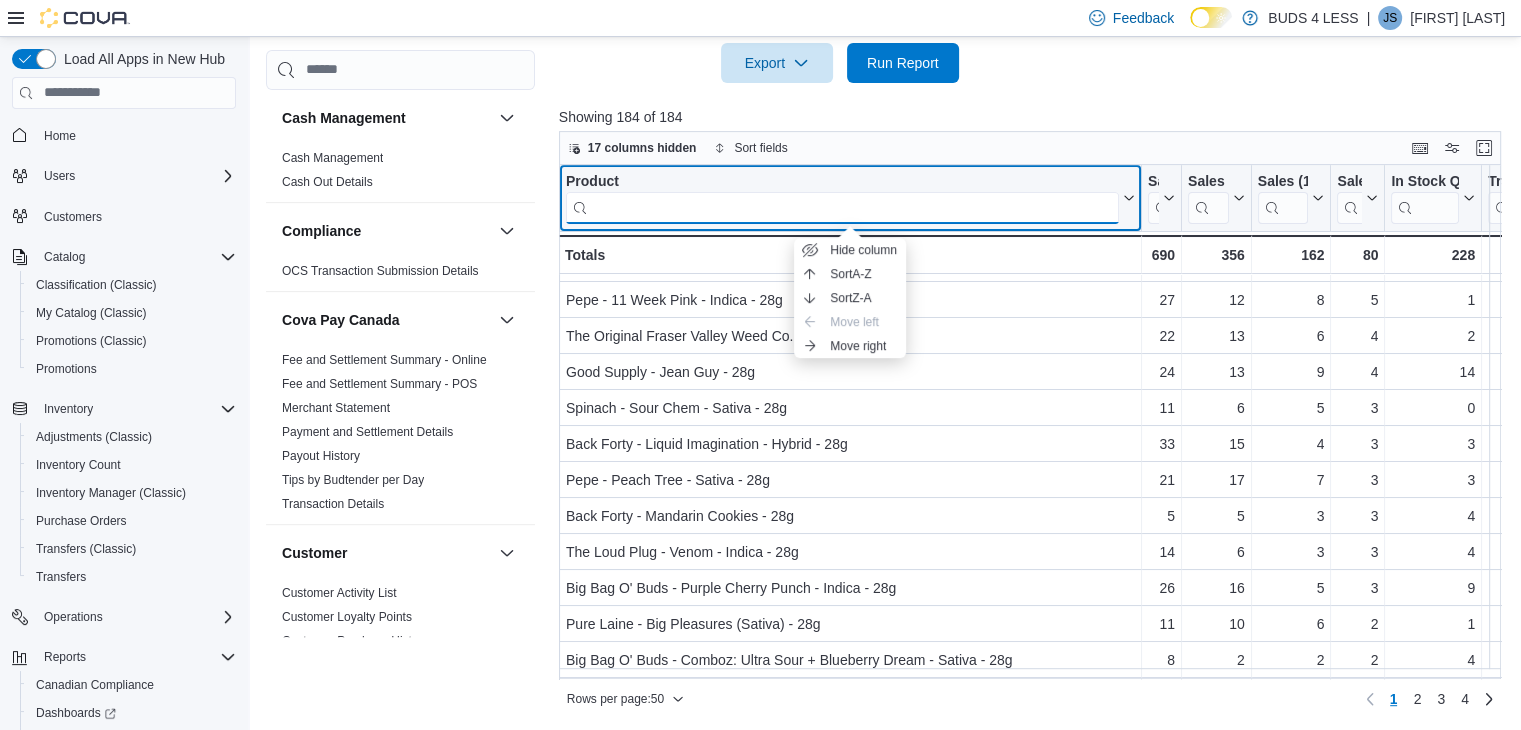 click at bounding box center [842, 207] 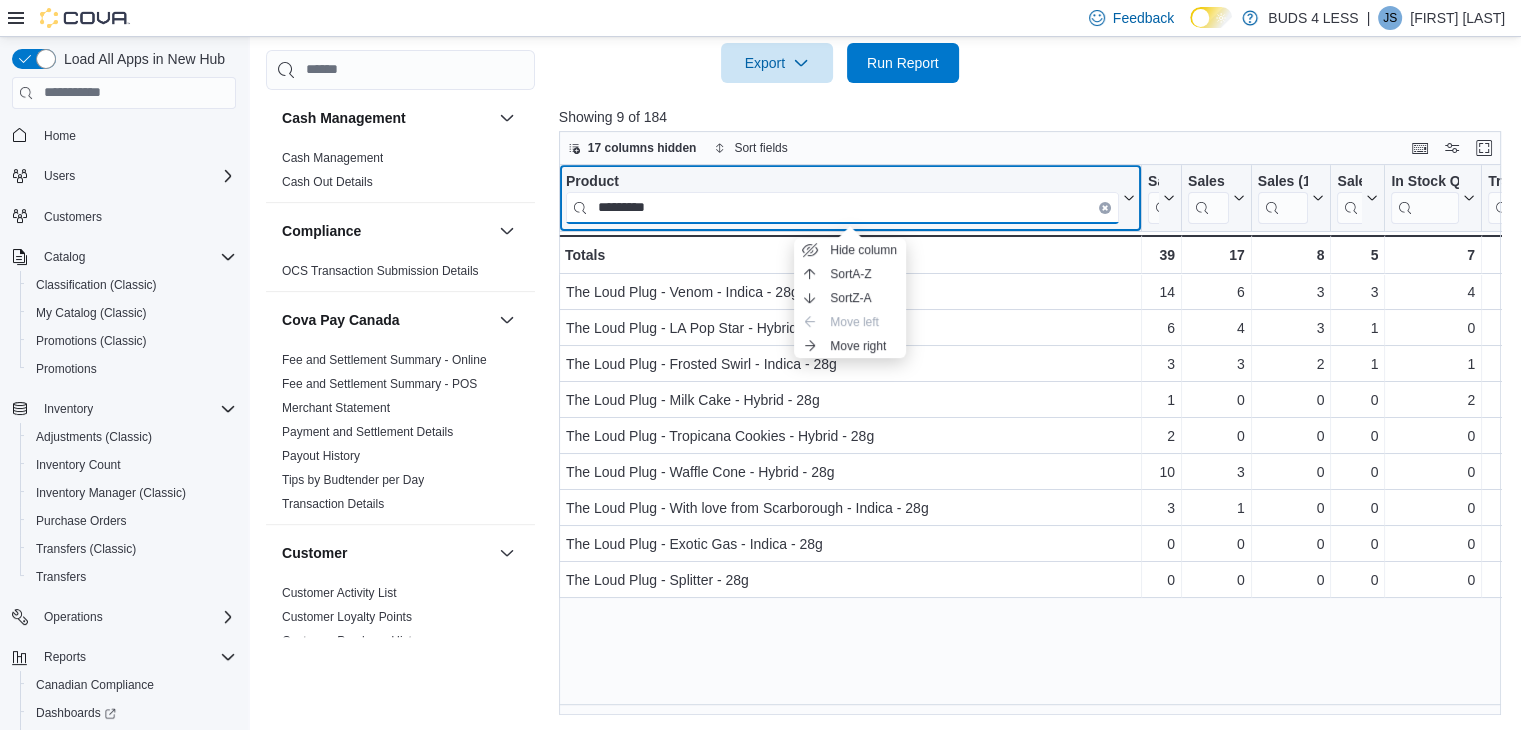 scroll, scrollTop: 0, scrollLeft: 0, axis: both 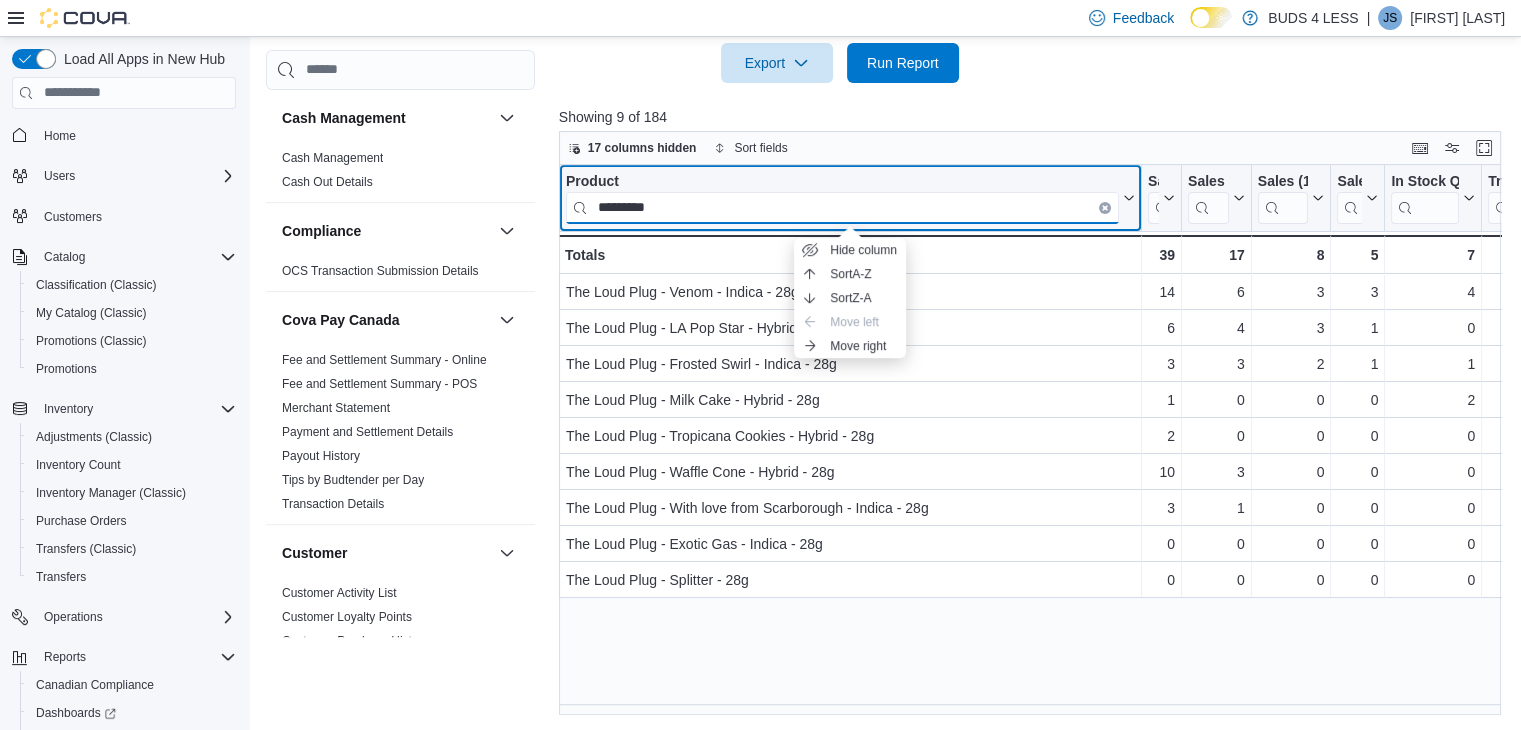 type on "*********" 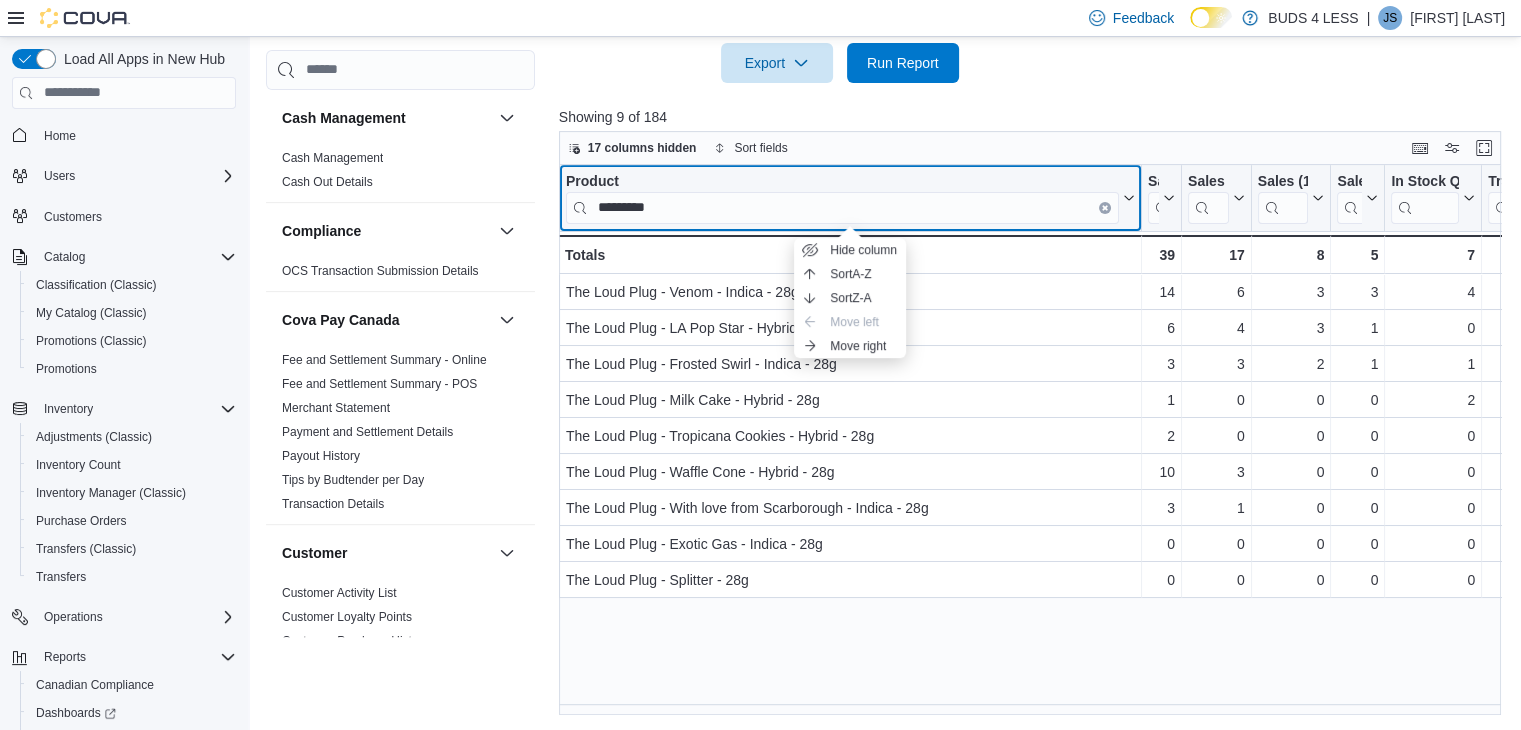 click on "Product *********" at bounding box center (850, 197) 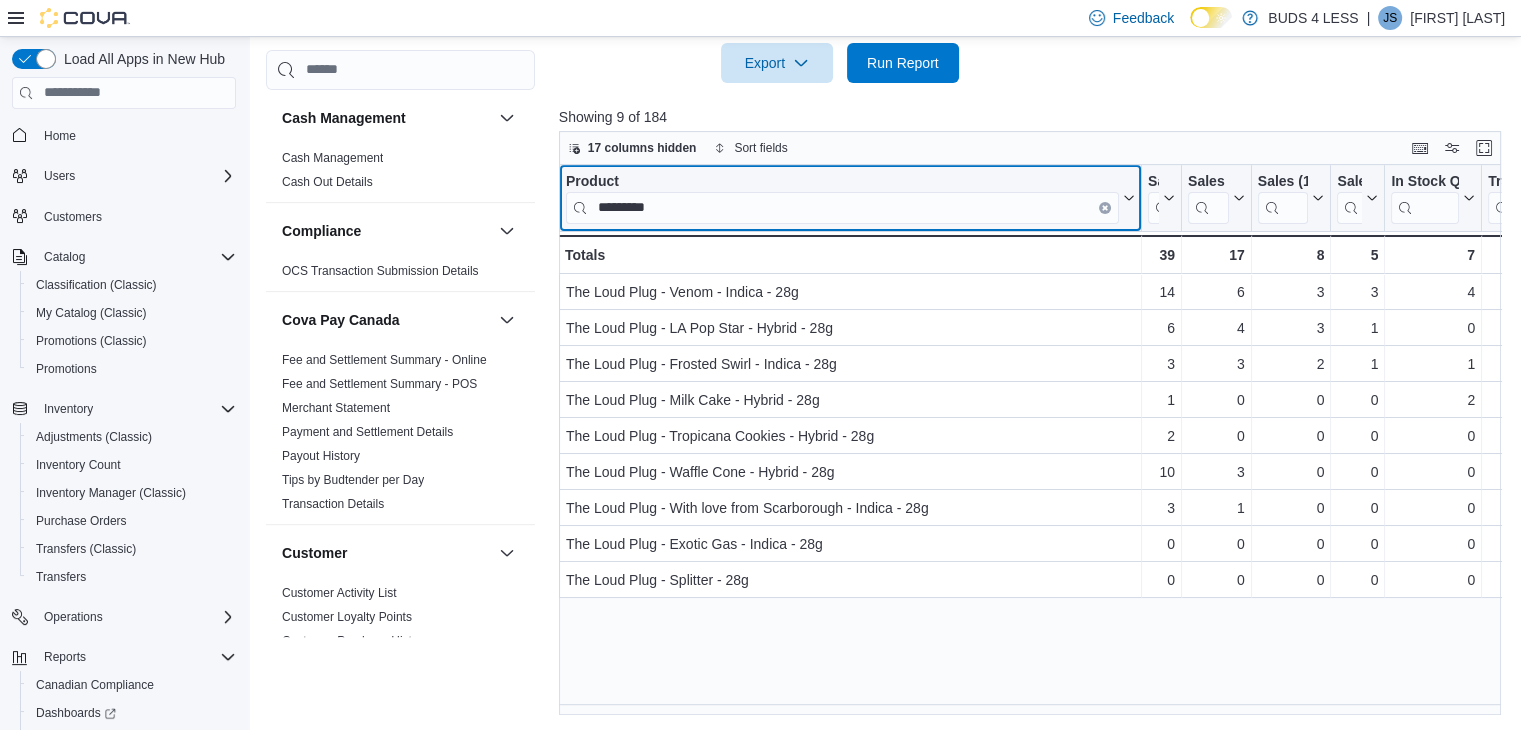 click 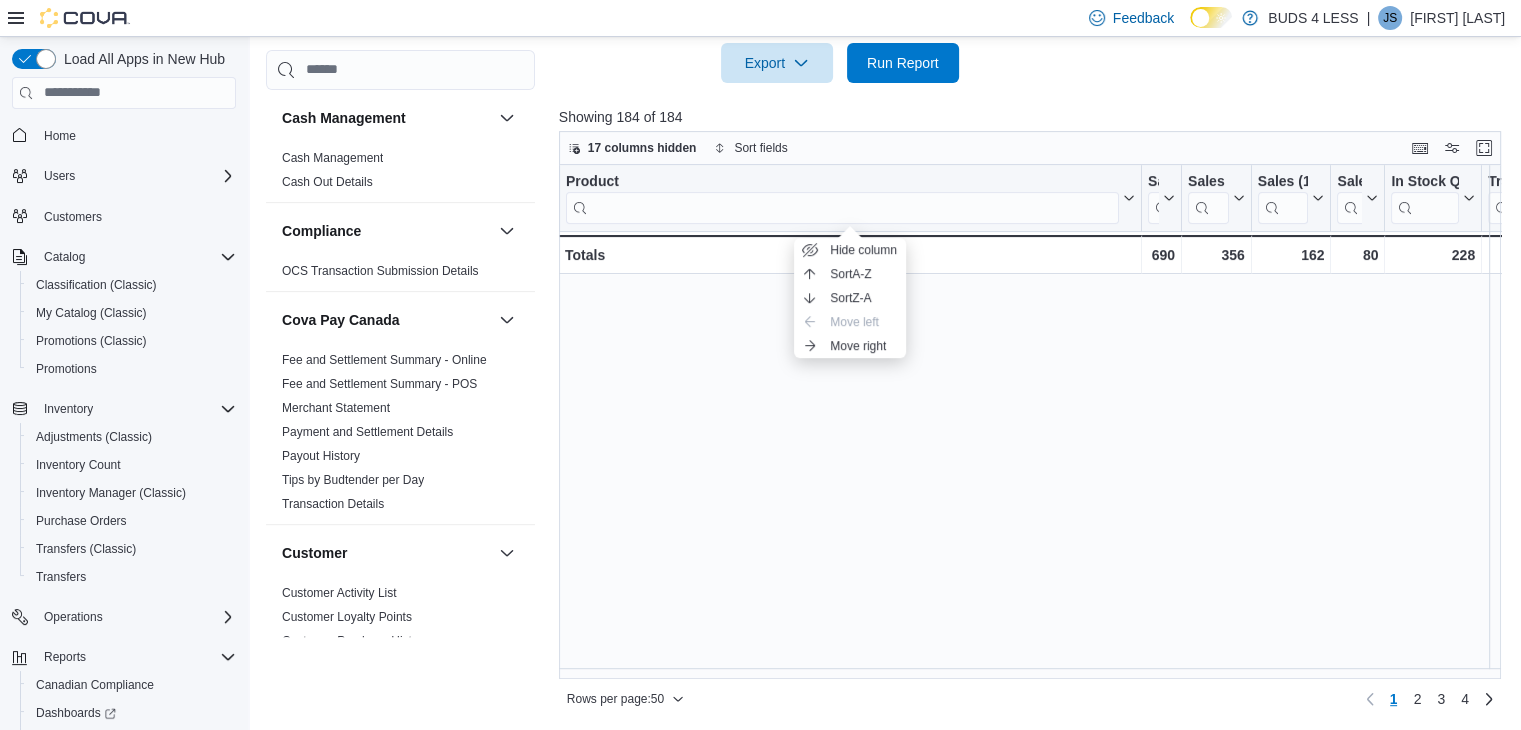 scroll, scrollTop: 1405, scrollLeft: 0, axis: vertical 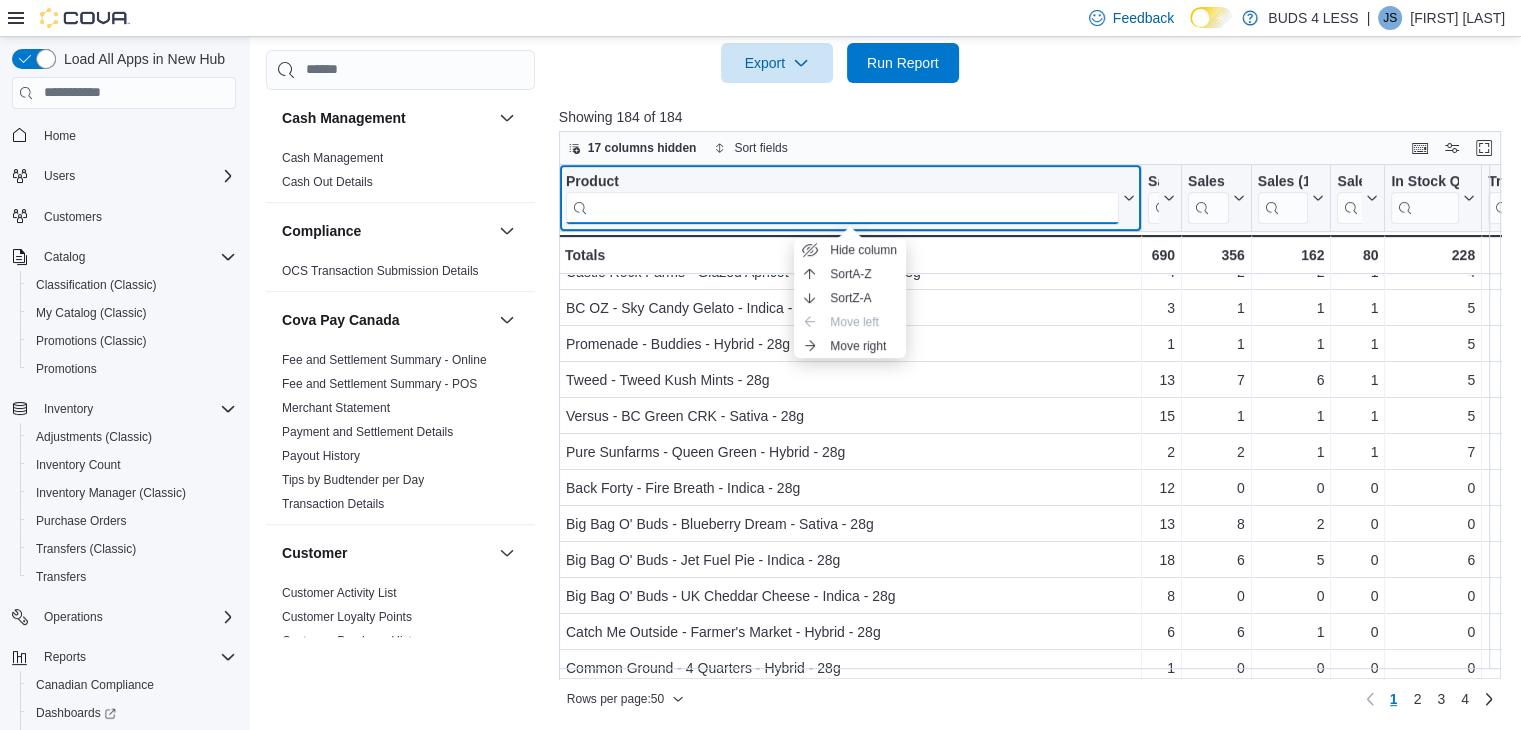 click at bounding box center (842, 207) 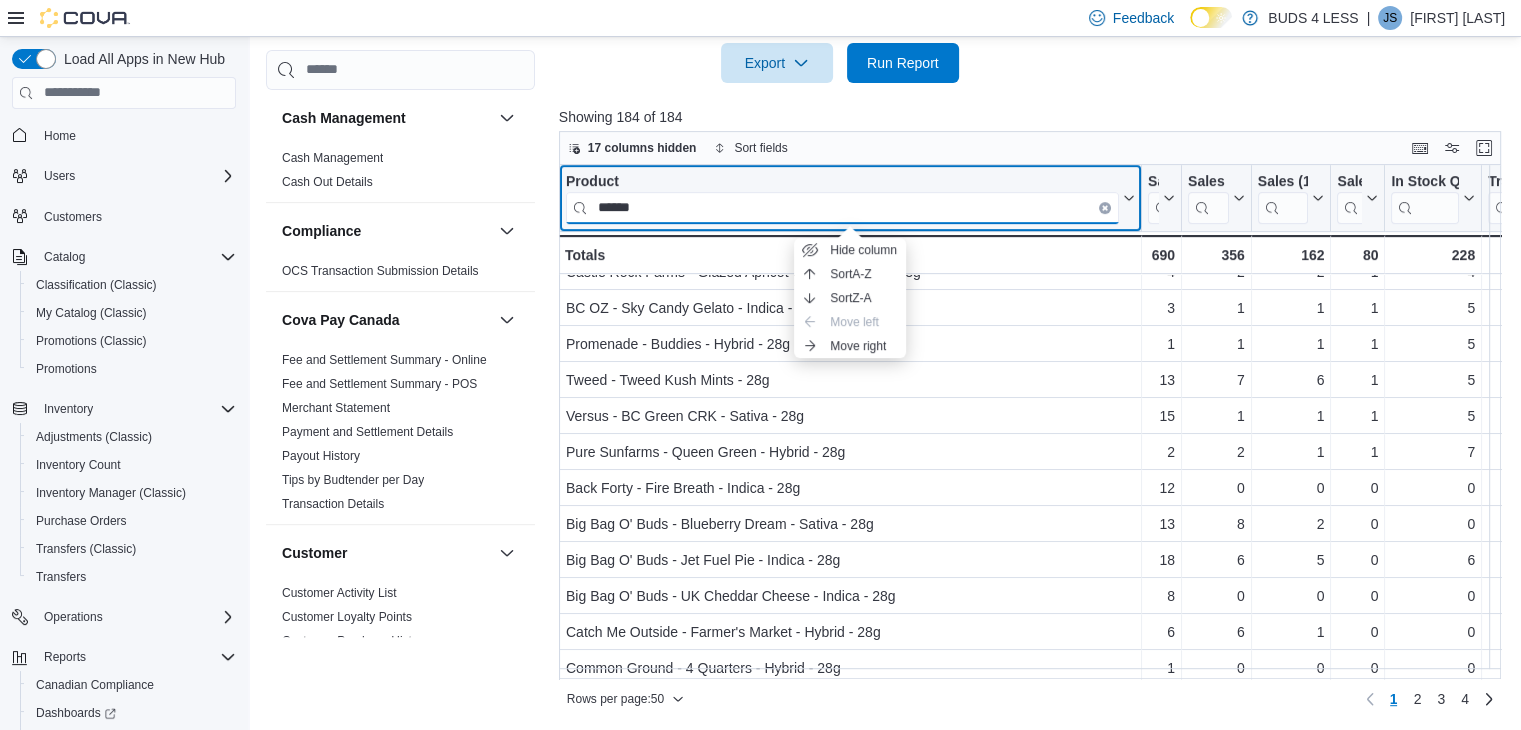 scroll, scrollTop: 0, scrollLeft: 0, axis: both 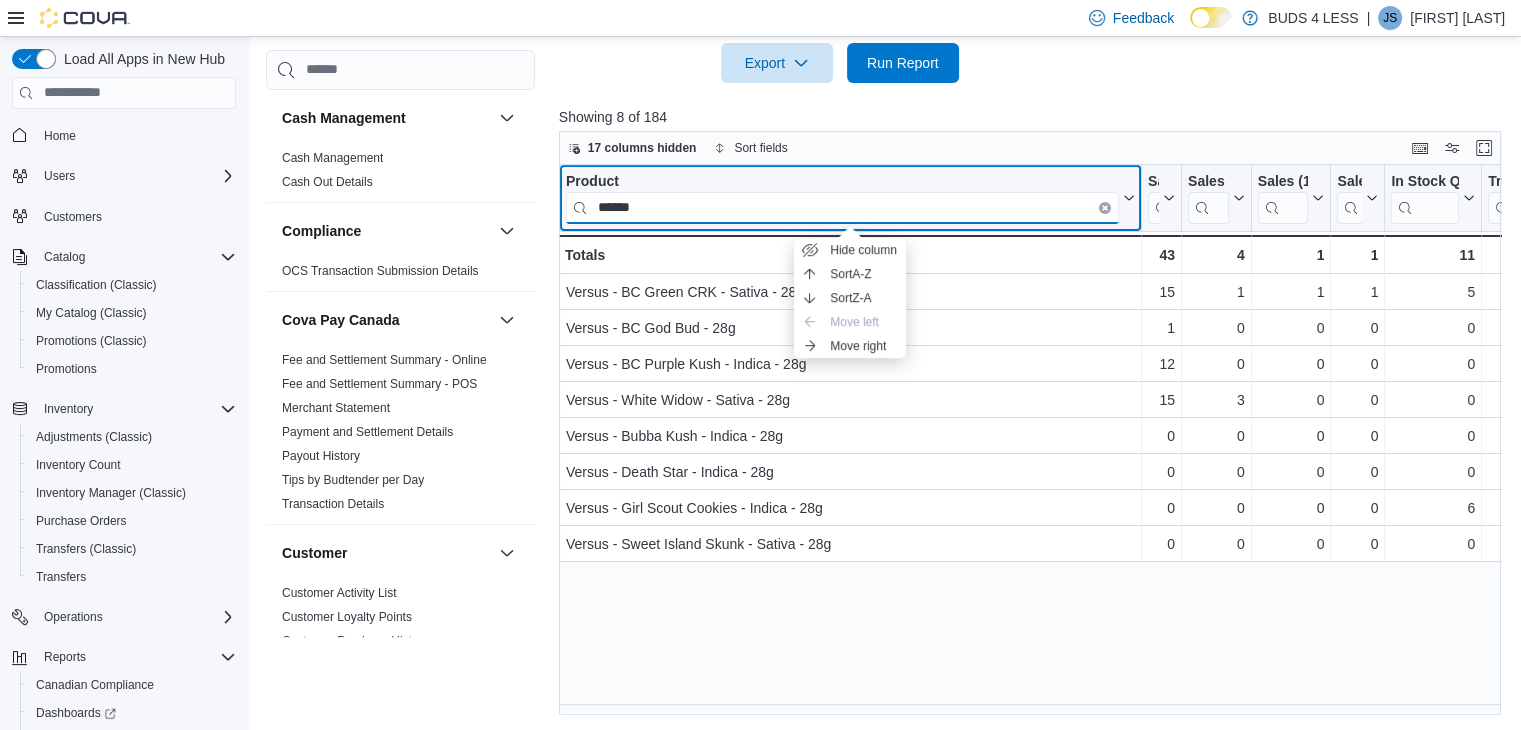 type on "******" 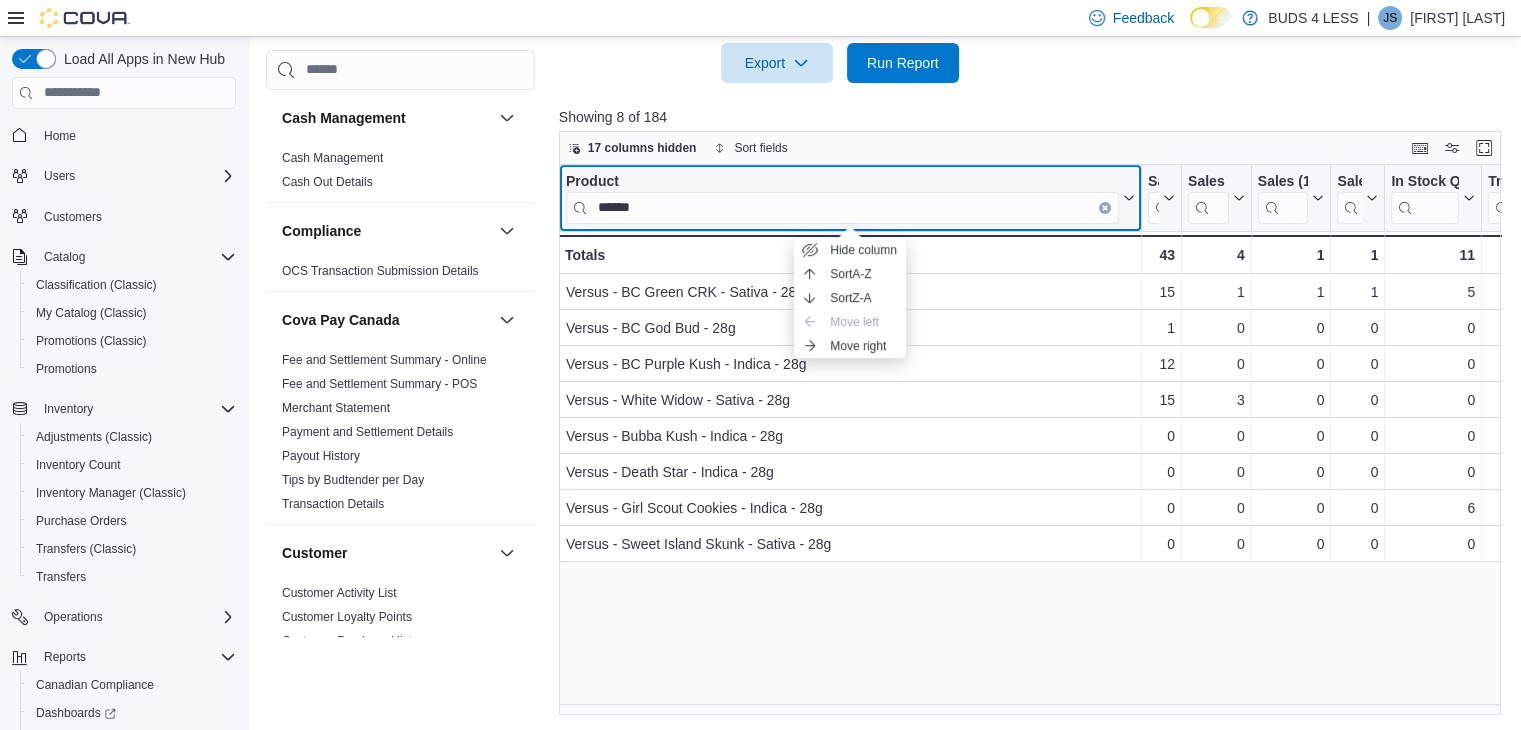 click 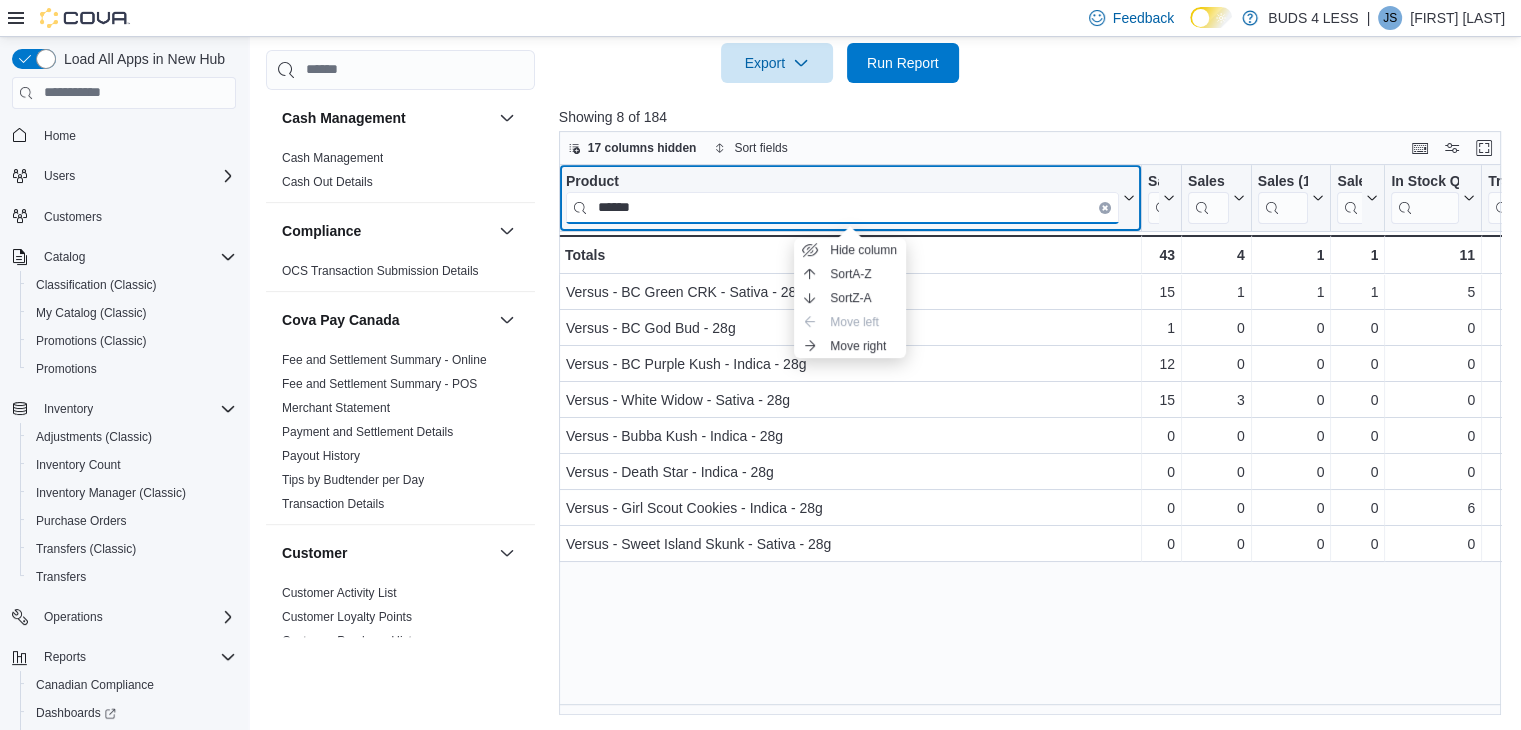 type 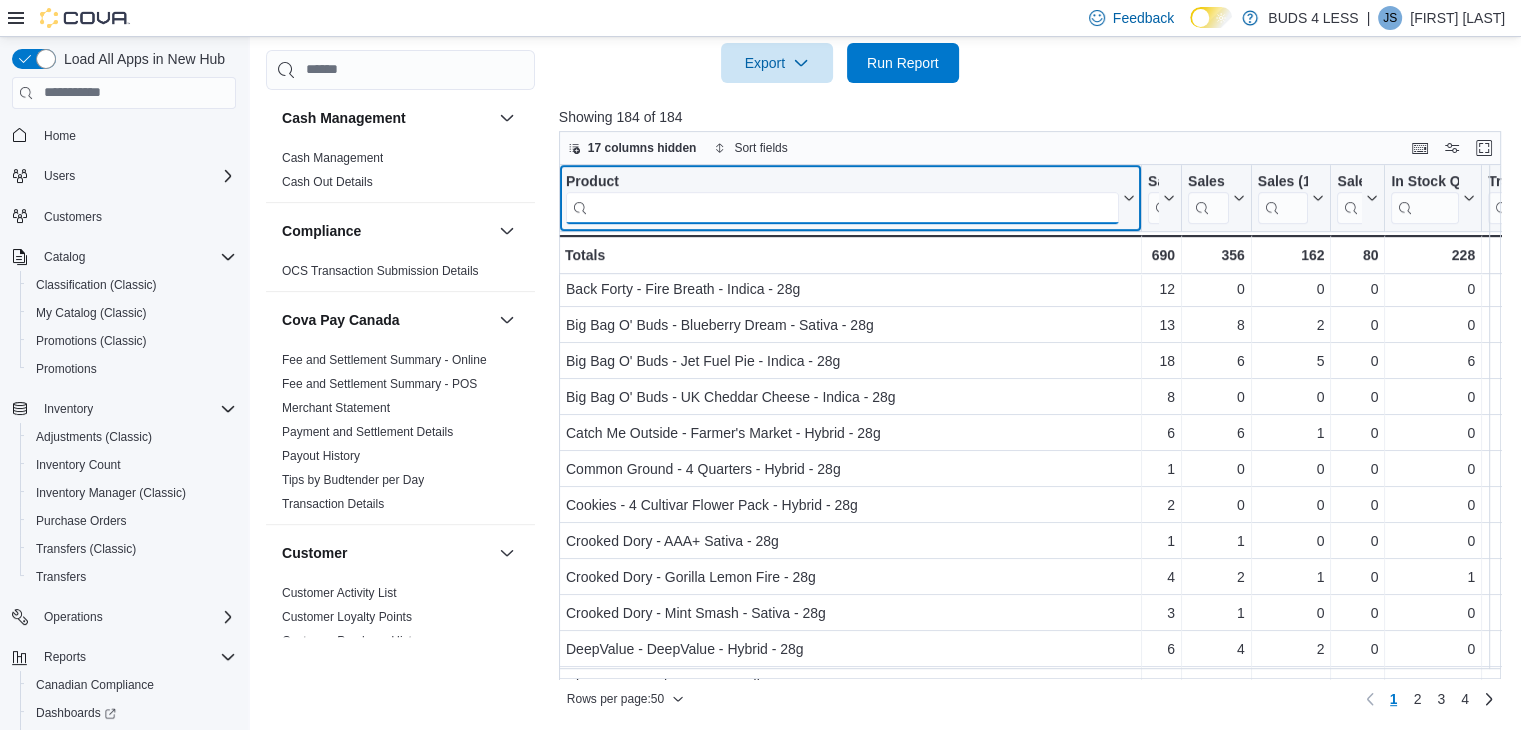 scroll, scrollTop: 1300, scrollLeft: 0, axis: vertical 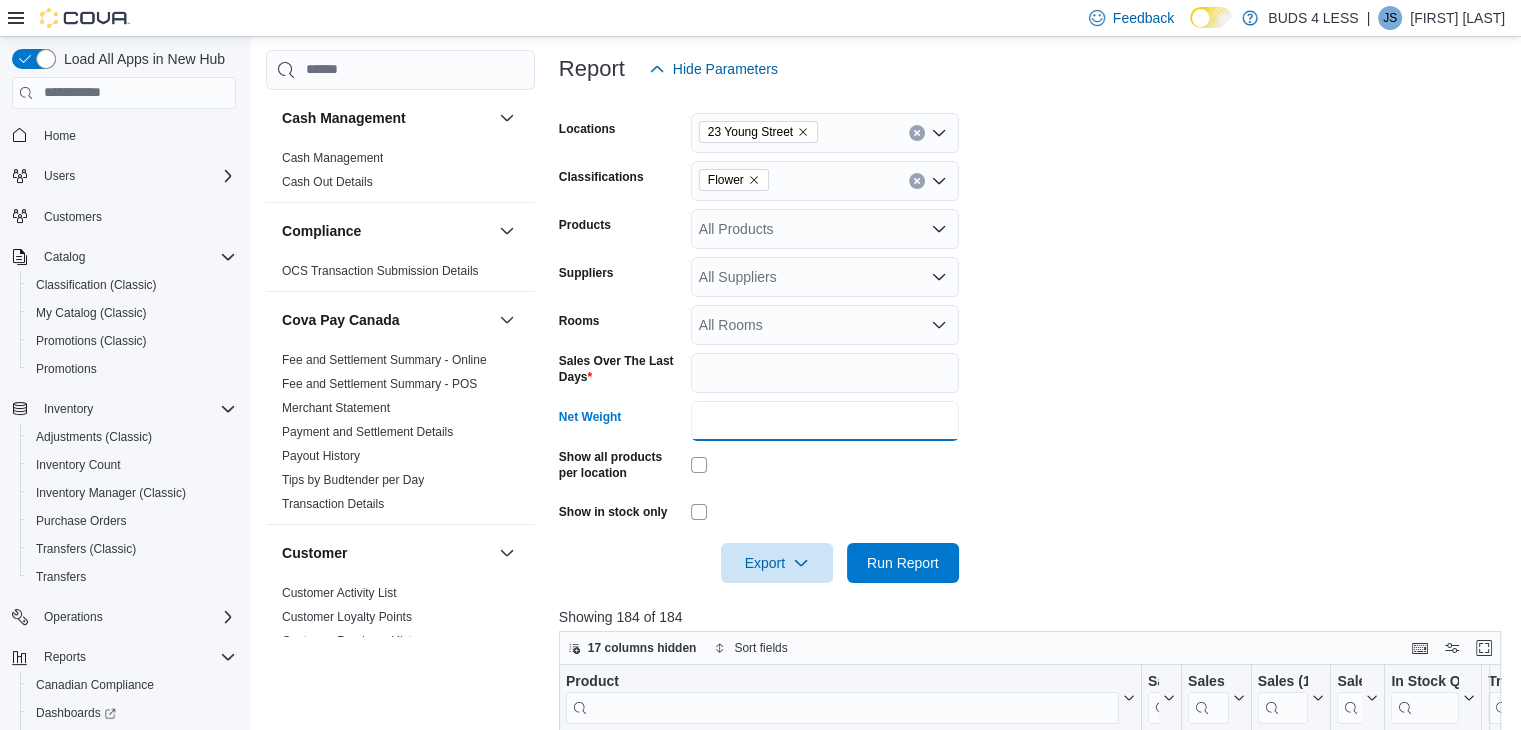 click on "**" at bounding box center (825, 421) 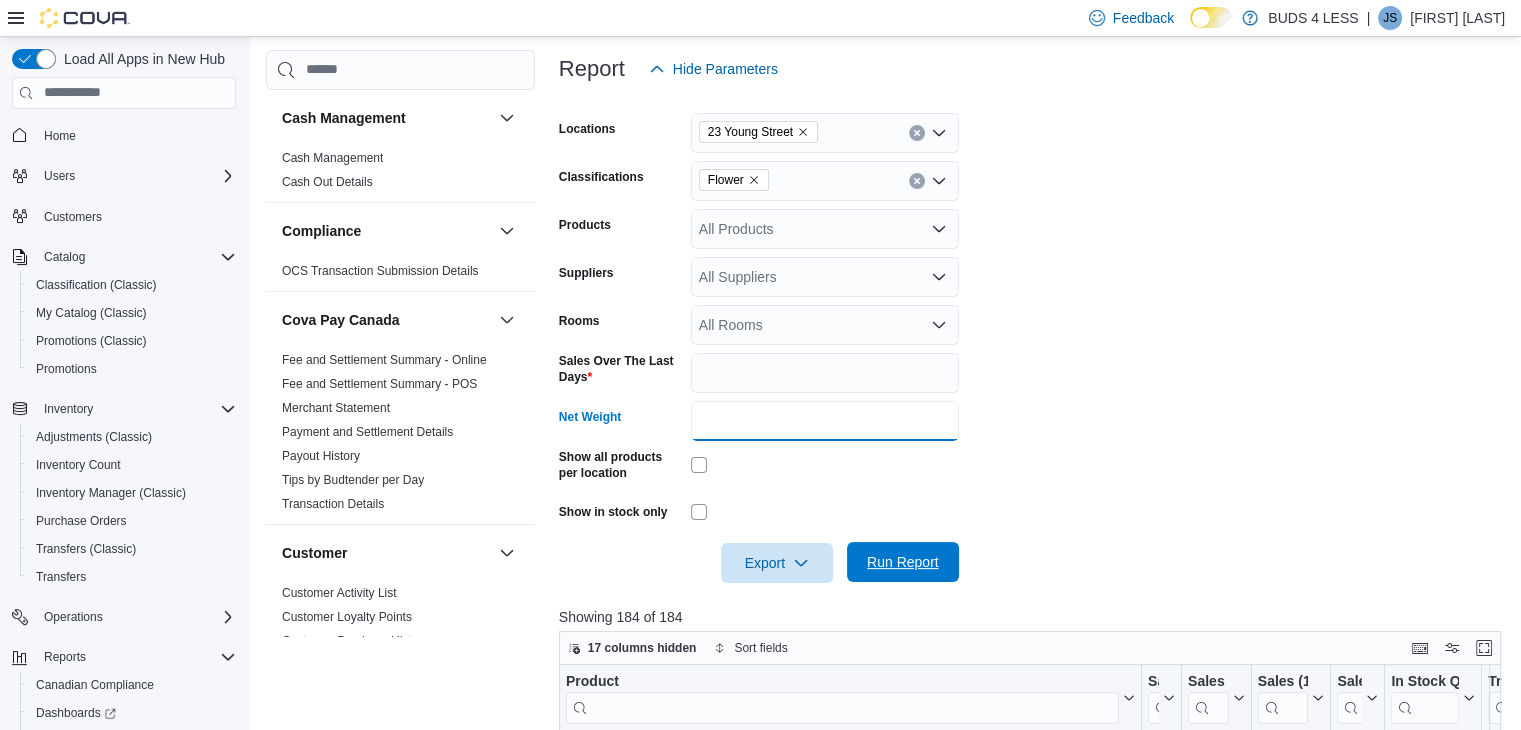 type on "**" 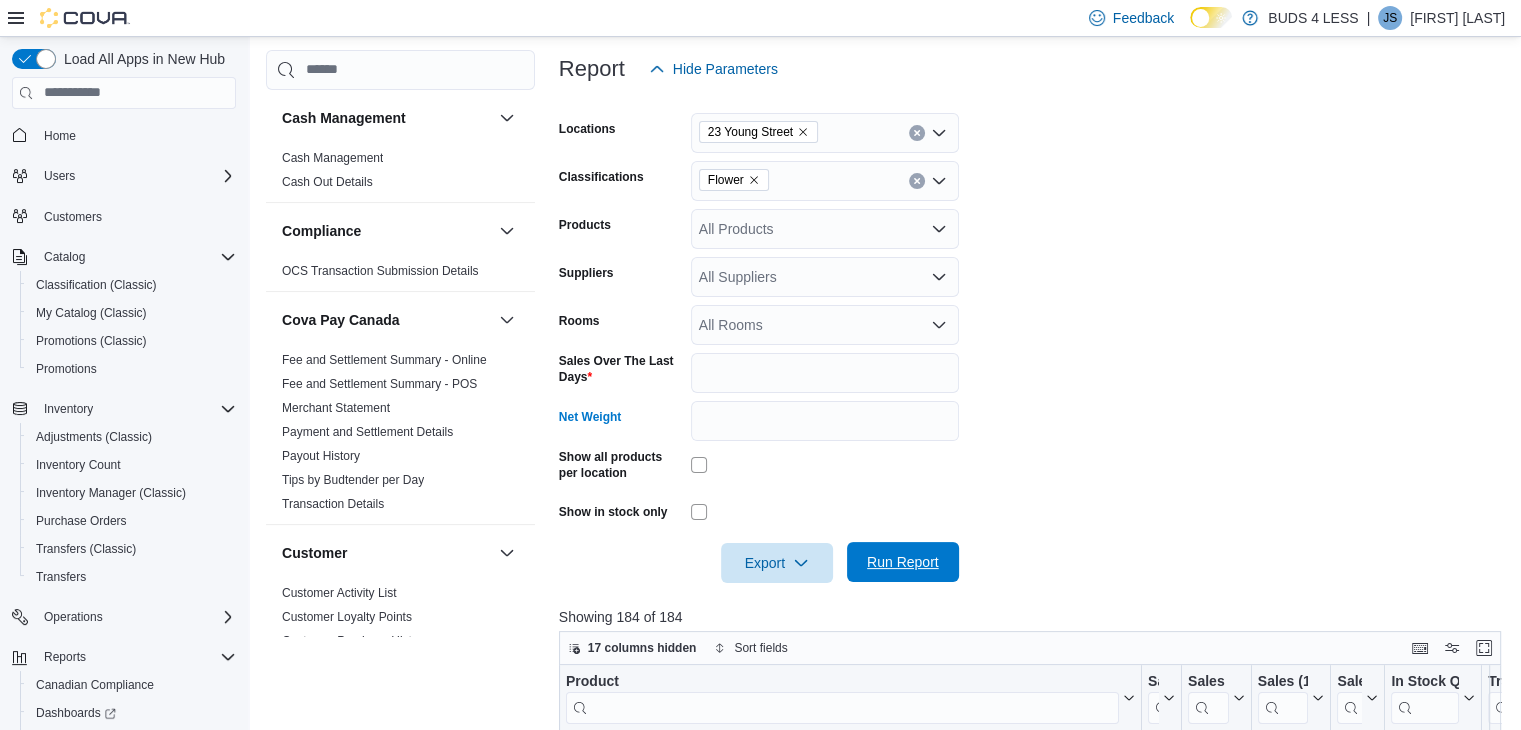 click on "Run Report" at bounding box center (903, 562) 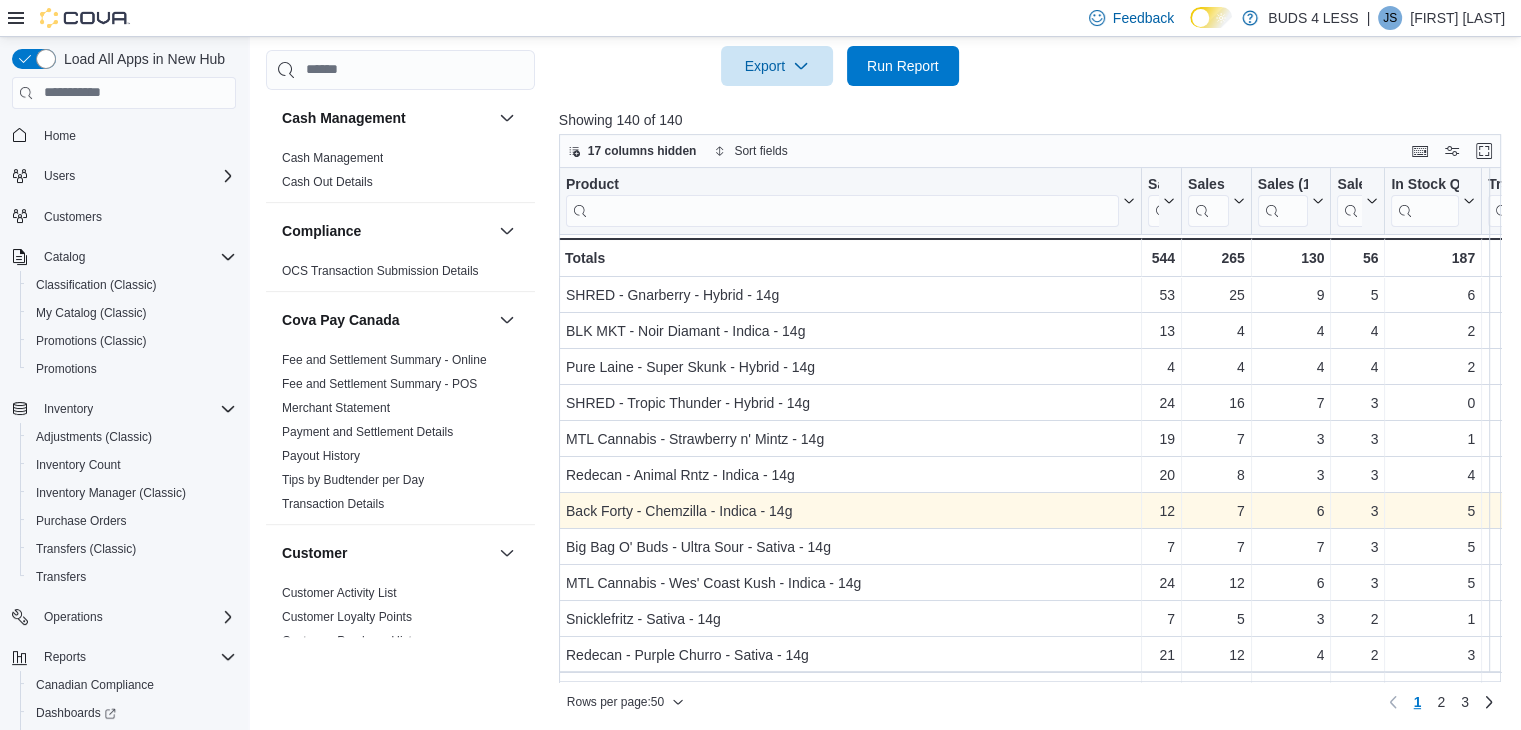scroll, scrollTop: 776, scrollLeft: 0, axis: vertical 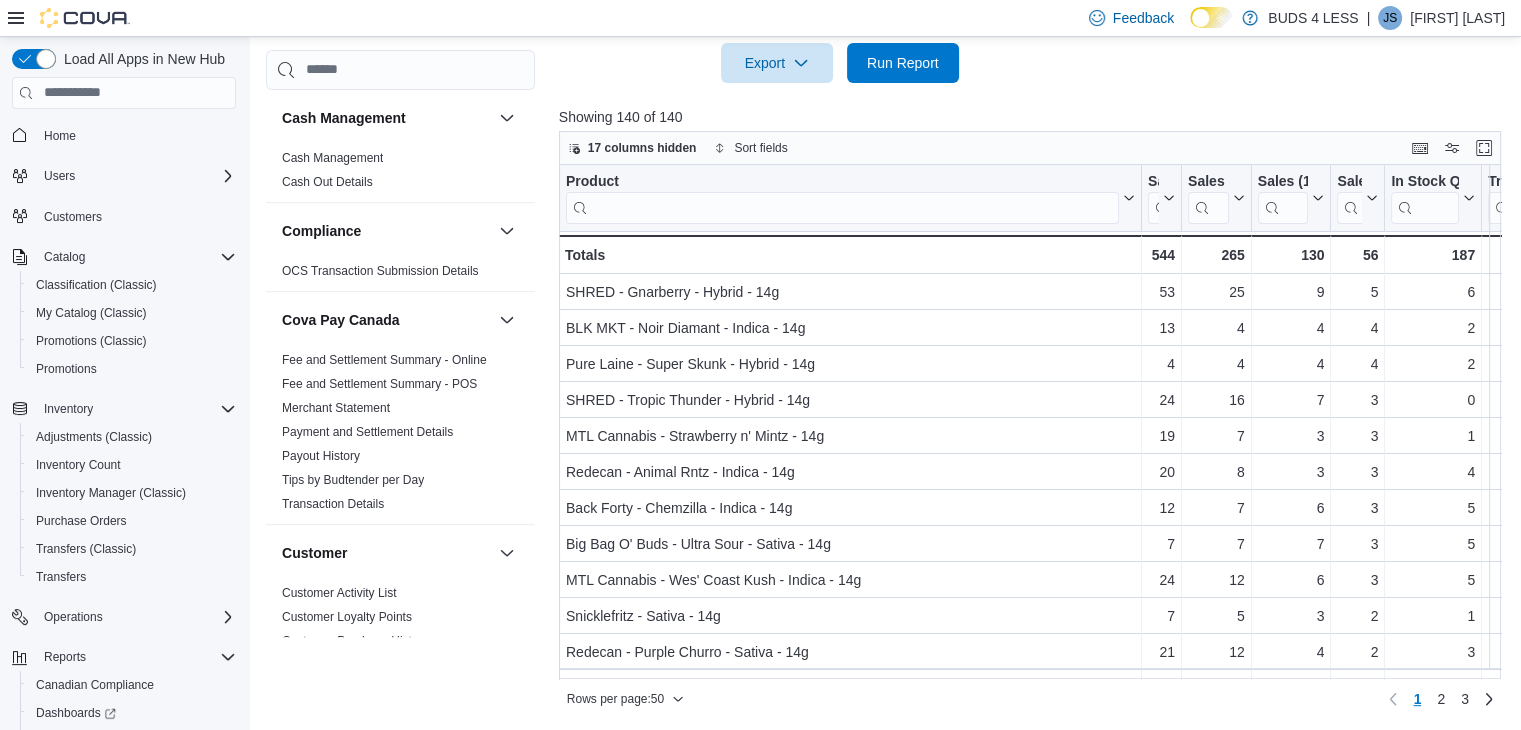 click at bounding box center (842, 207) 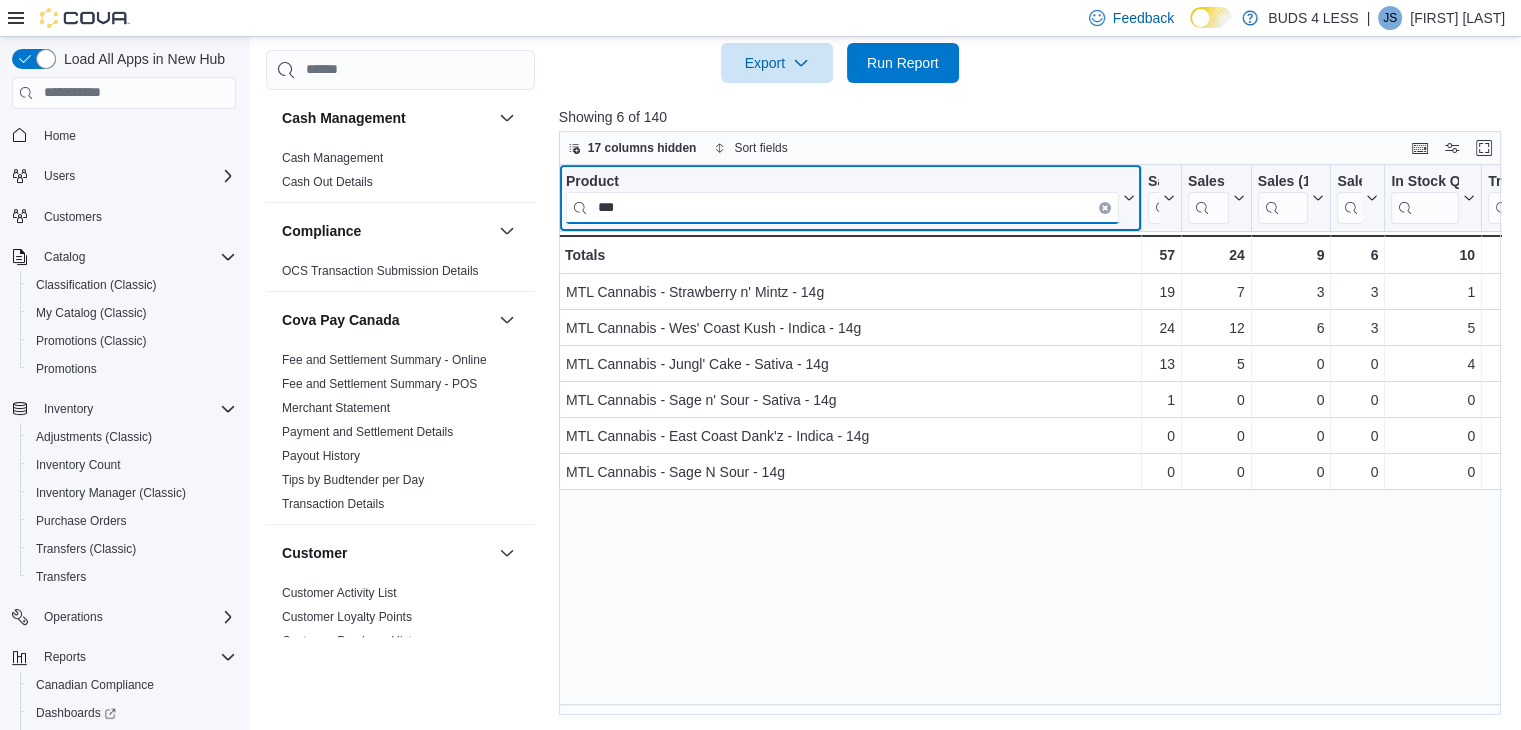type on "***" 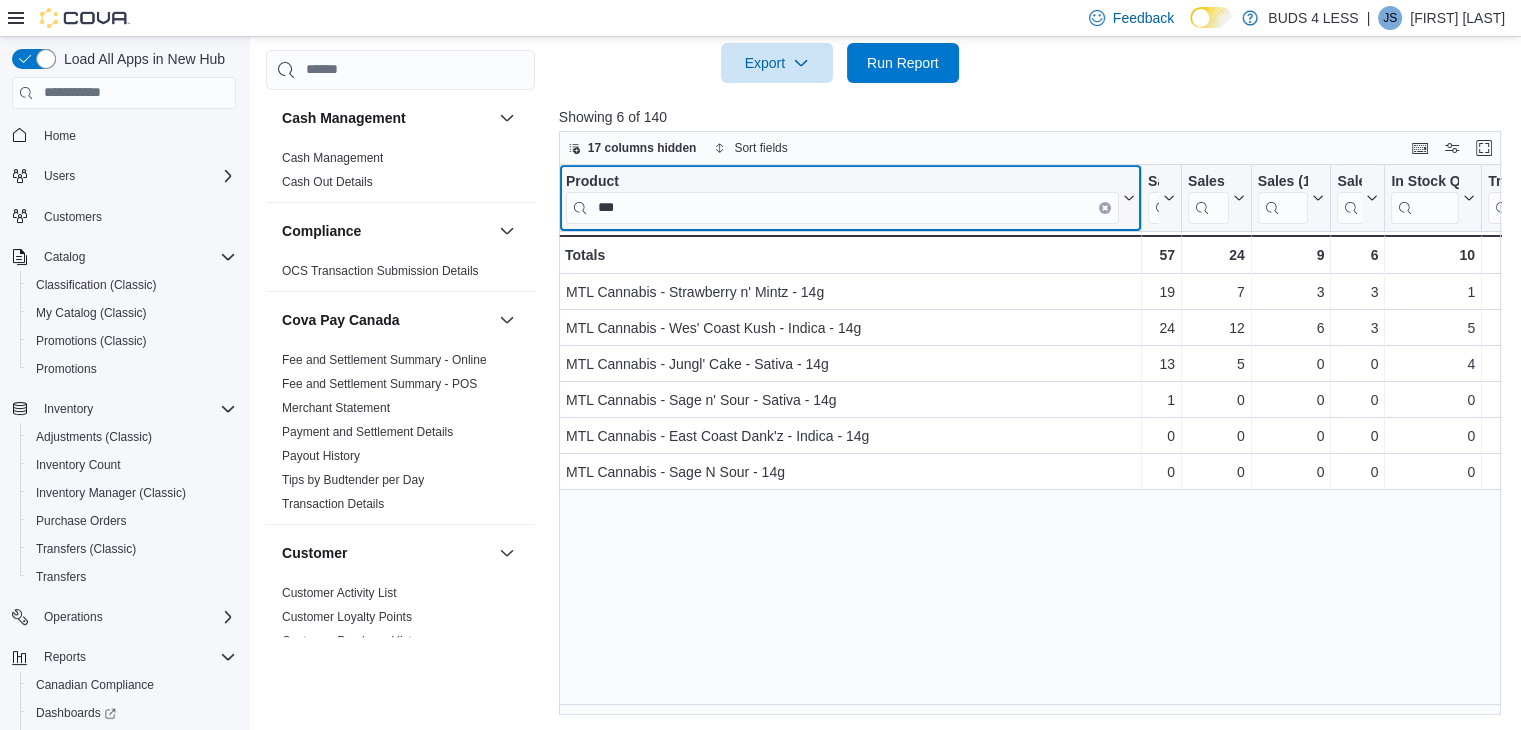 click at bounding box center [1105, 207] 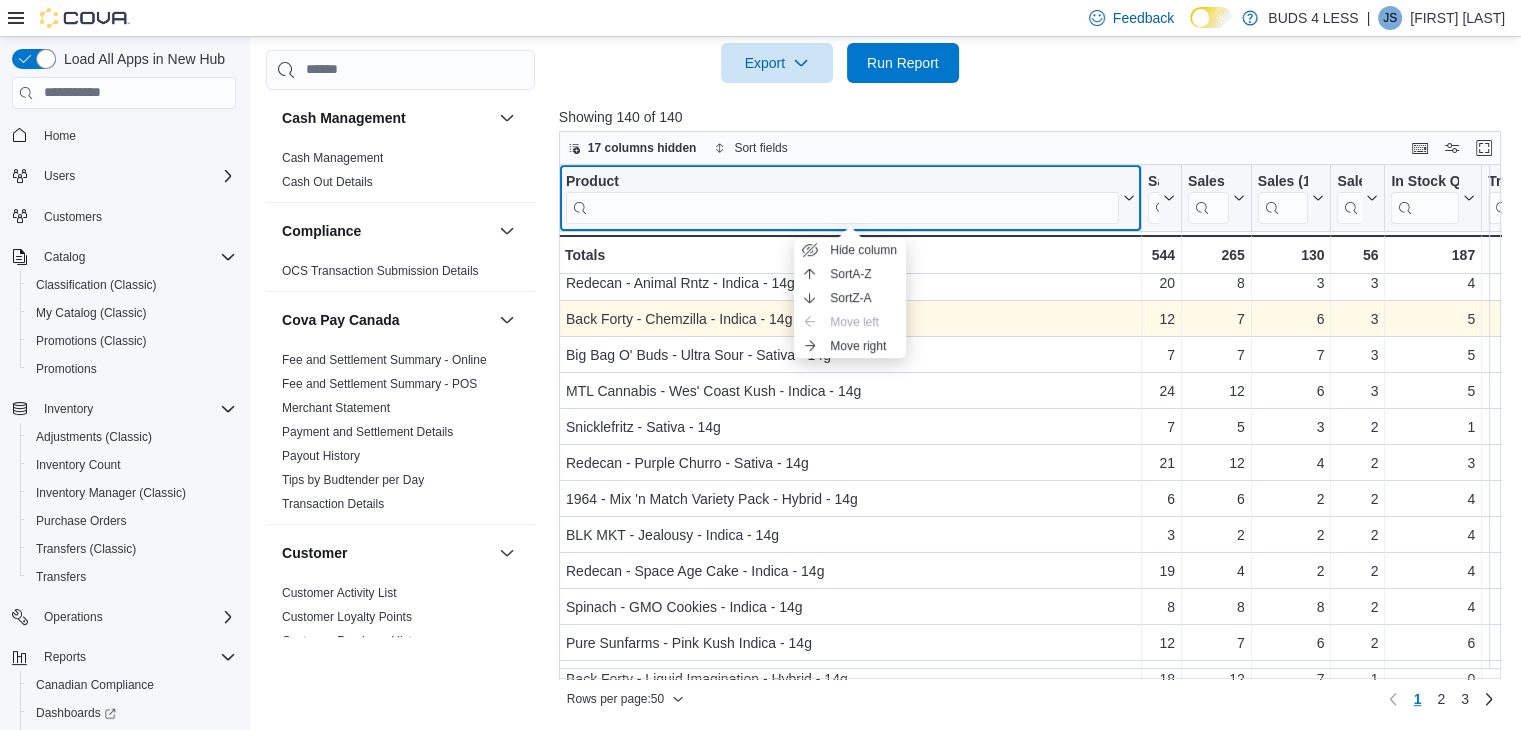 scroll, scrollTop: 200, scrollLeft: 0, axis: vertical 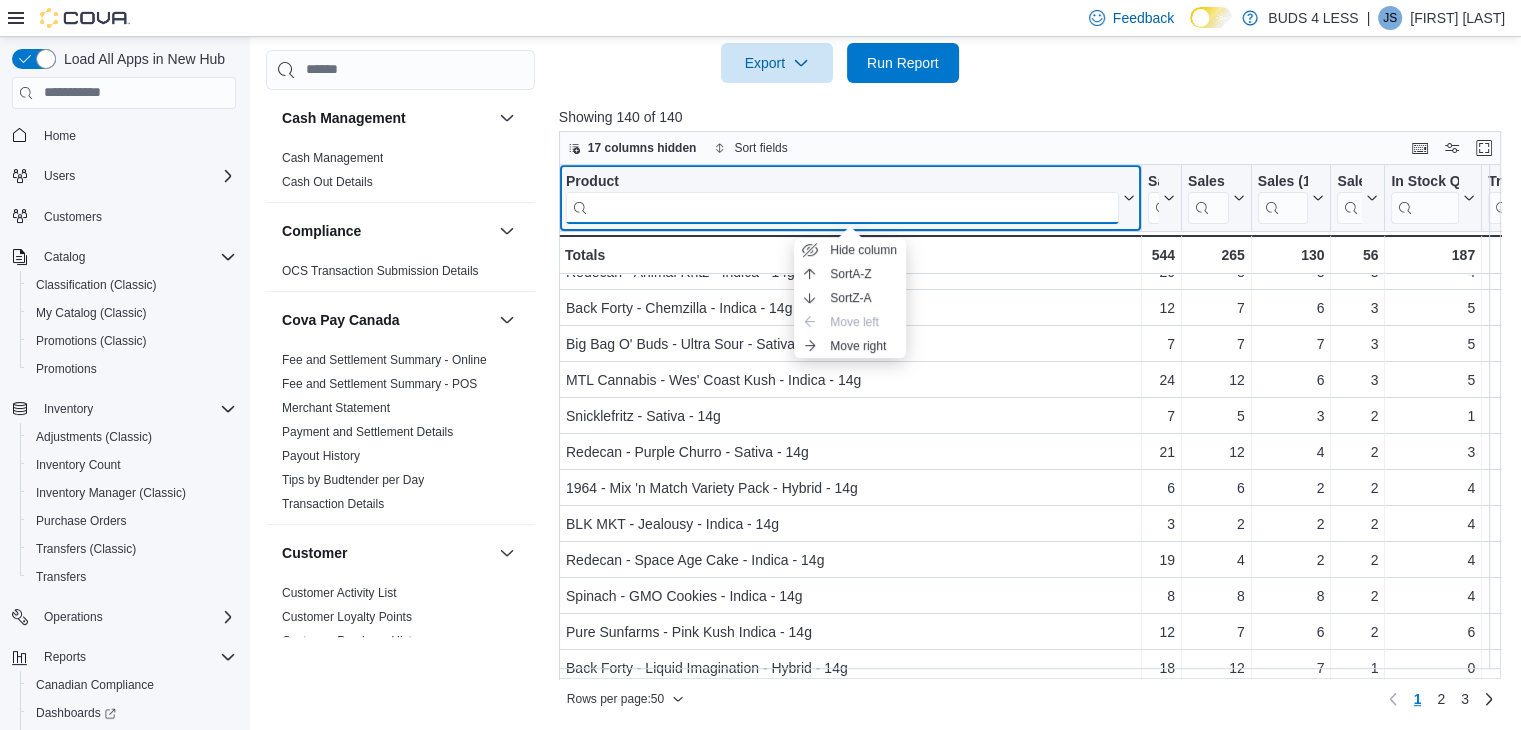 click at bounding box center [842, 207] 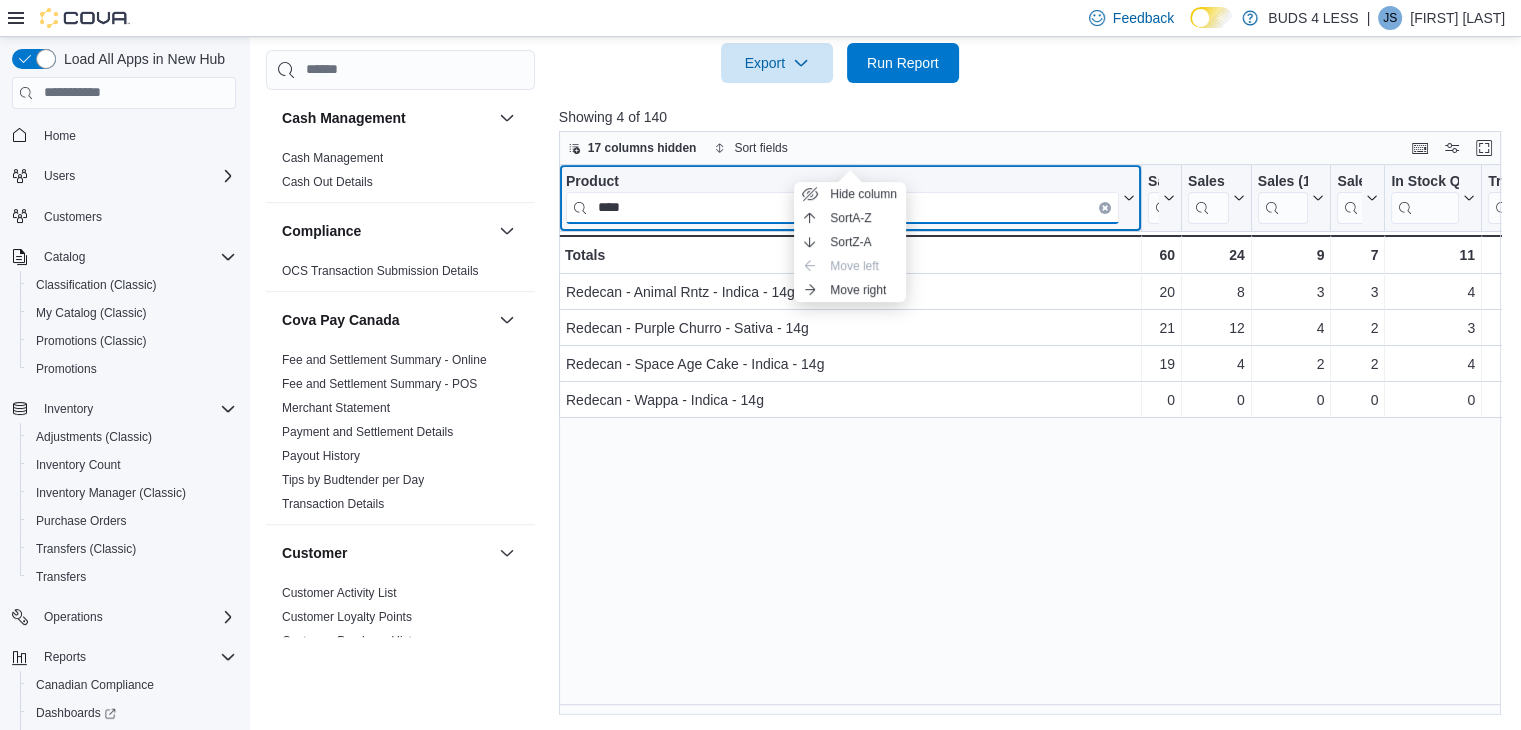scroll, scrollTop: 0, scrollLeft: 0, axis: both 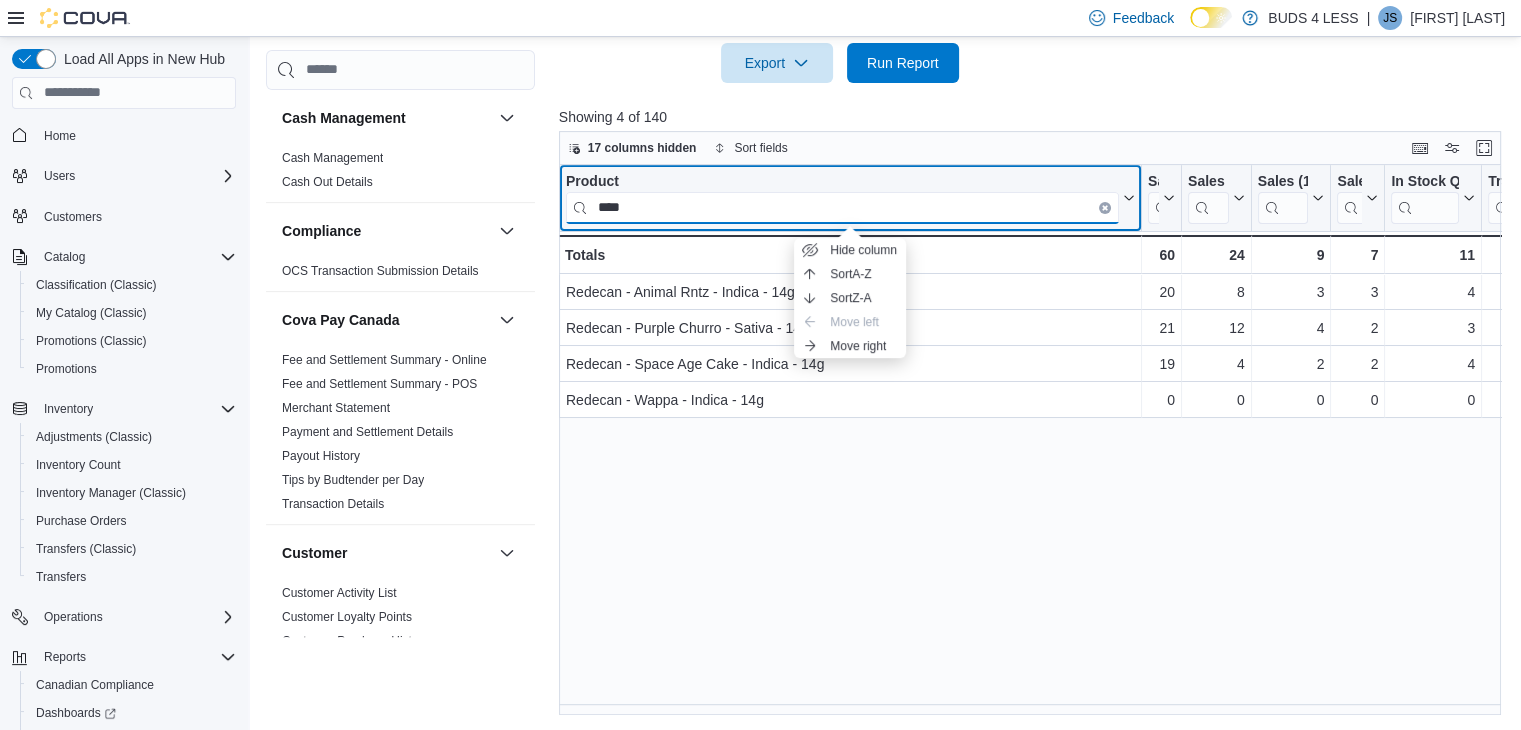 type on "****" 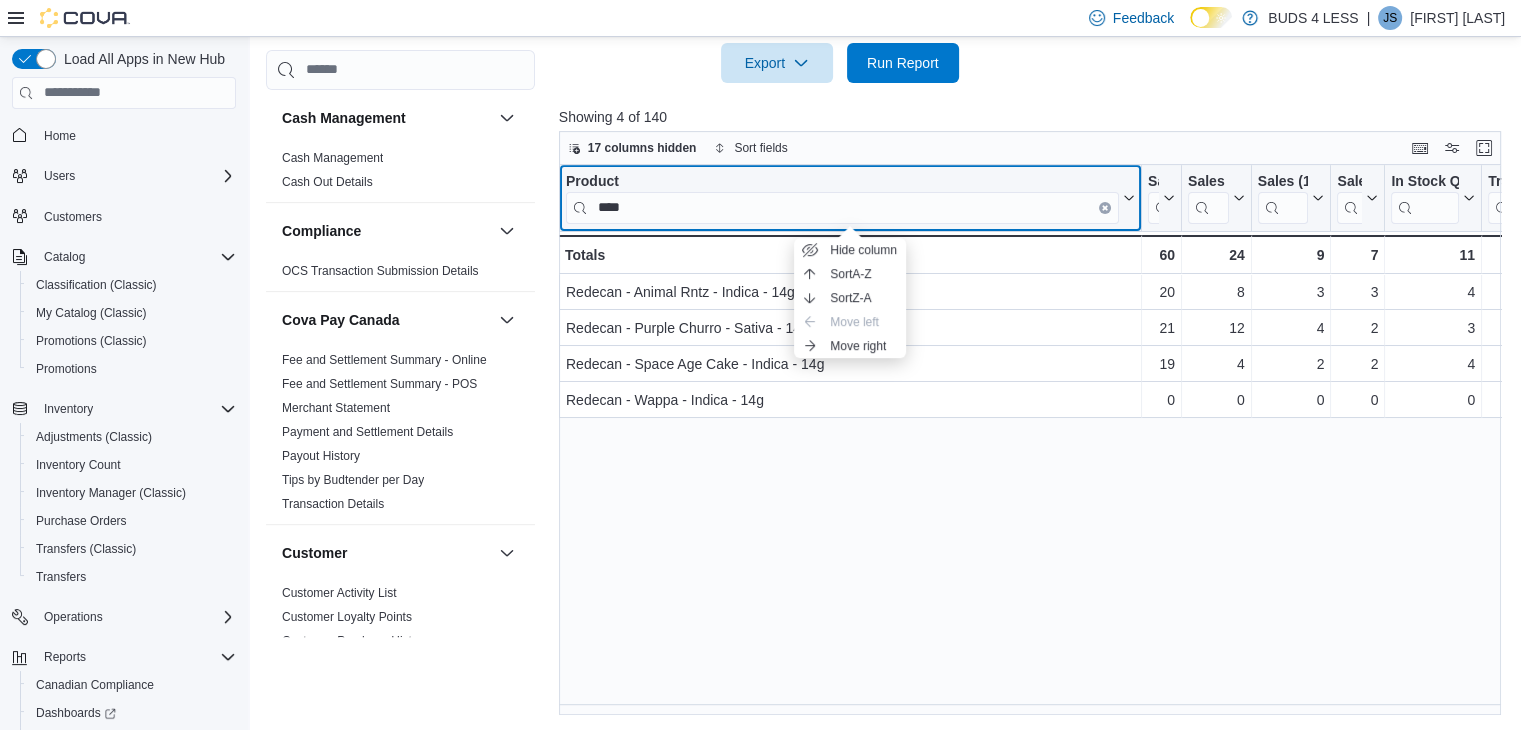 click at bounding box center [1105, 207] 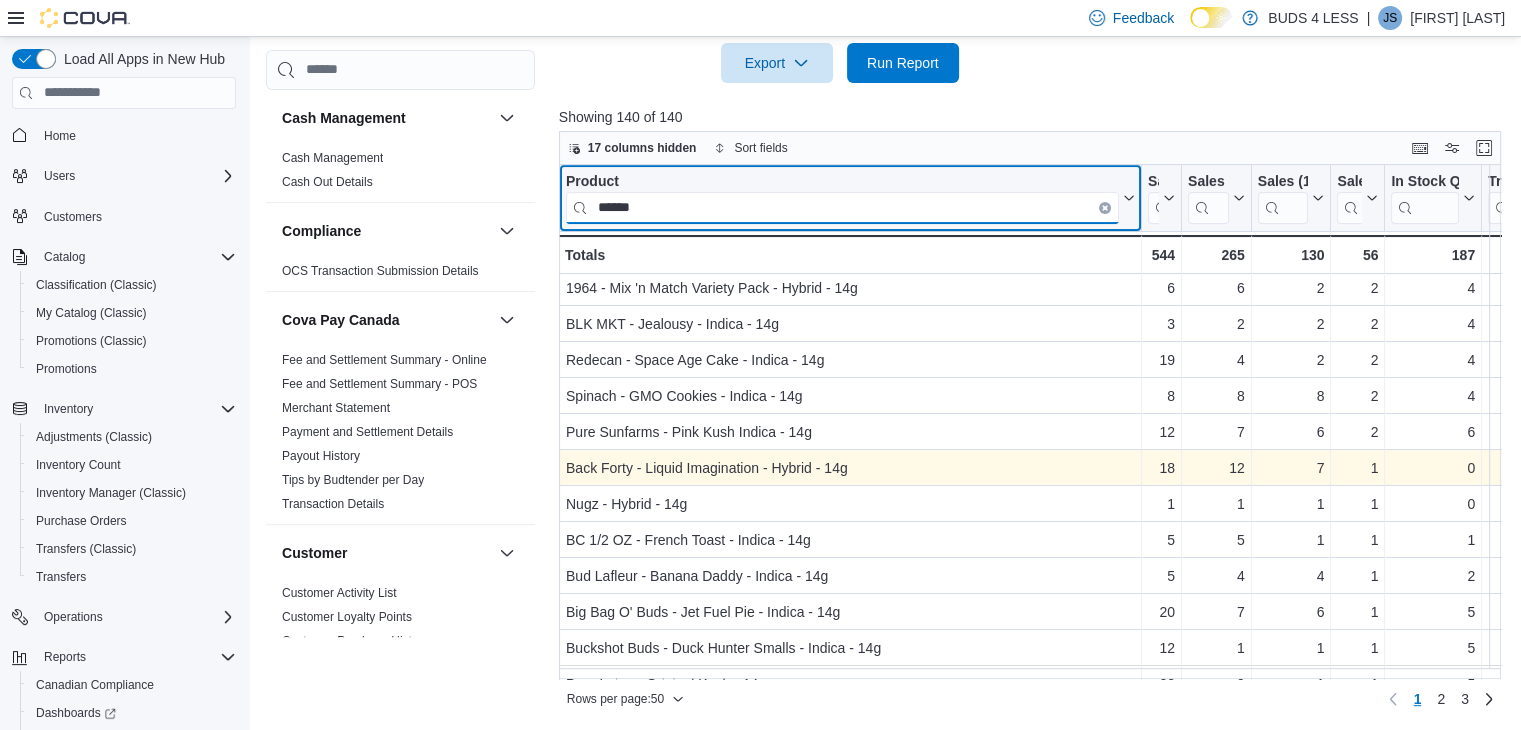 scroll, scrollTop: 0, scrollLeft: 0, axis: both 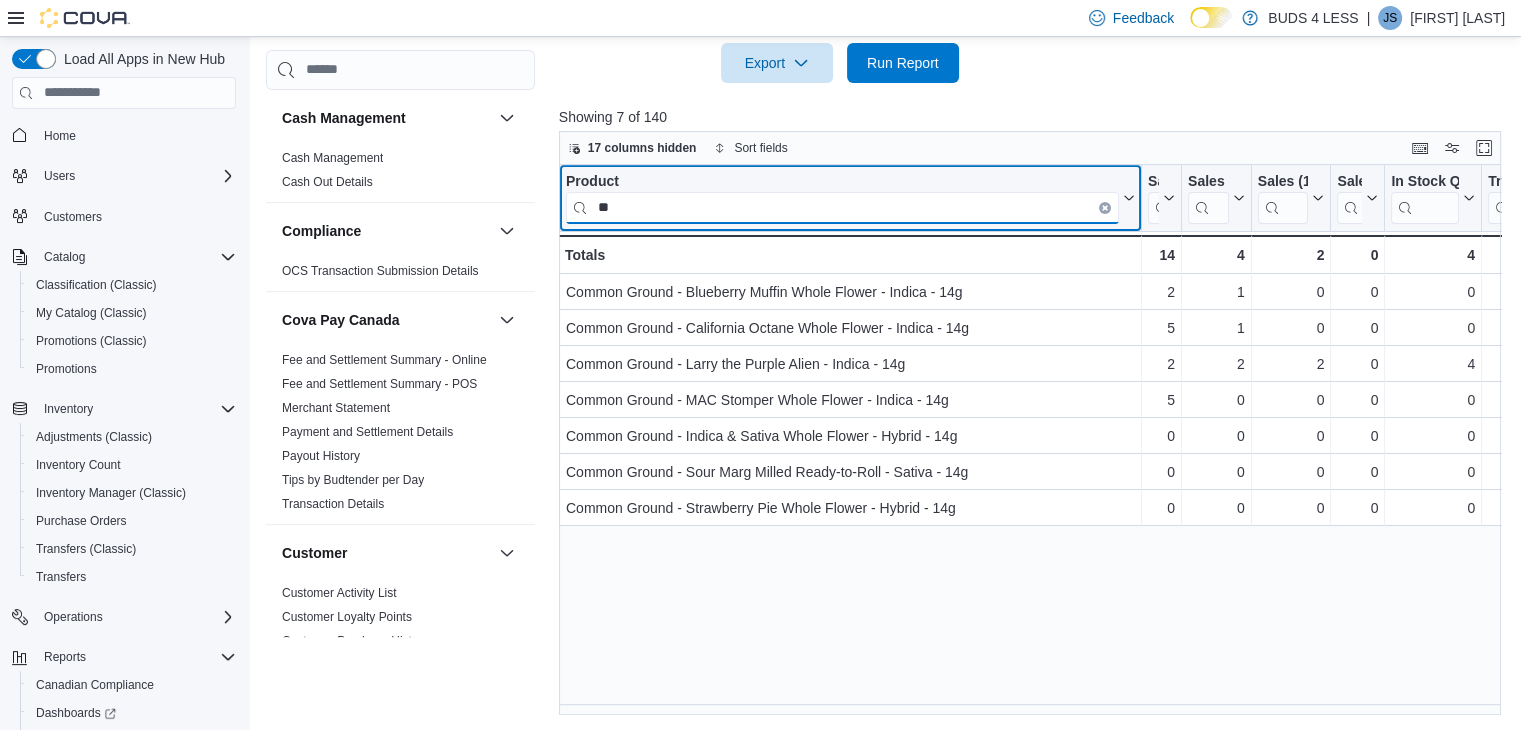 type on "*" 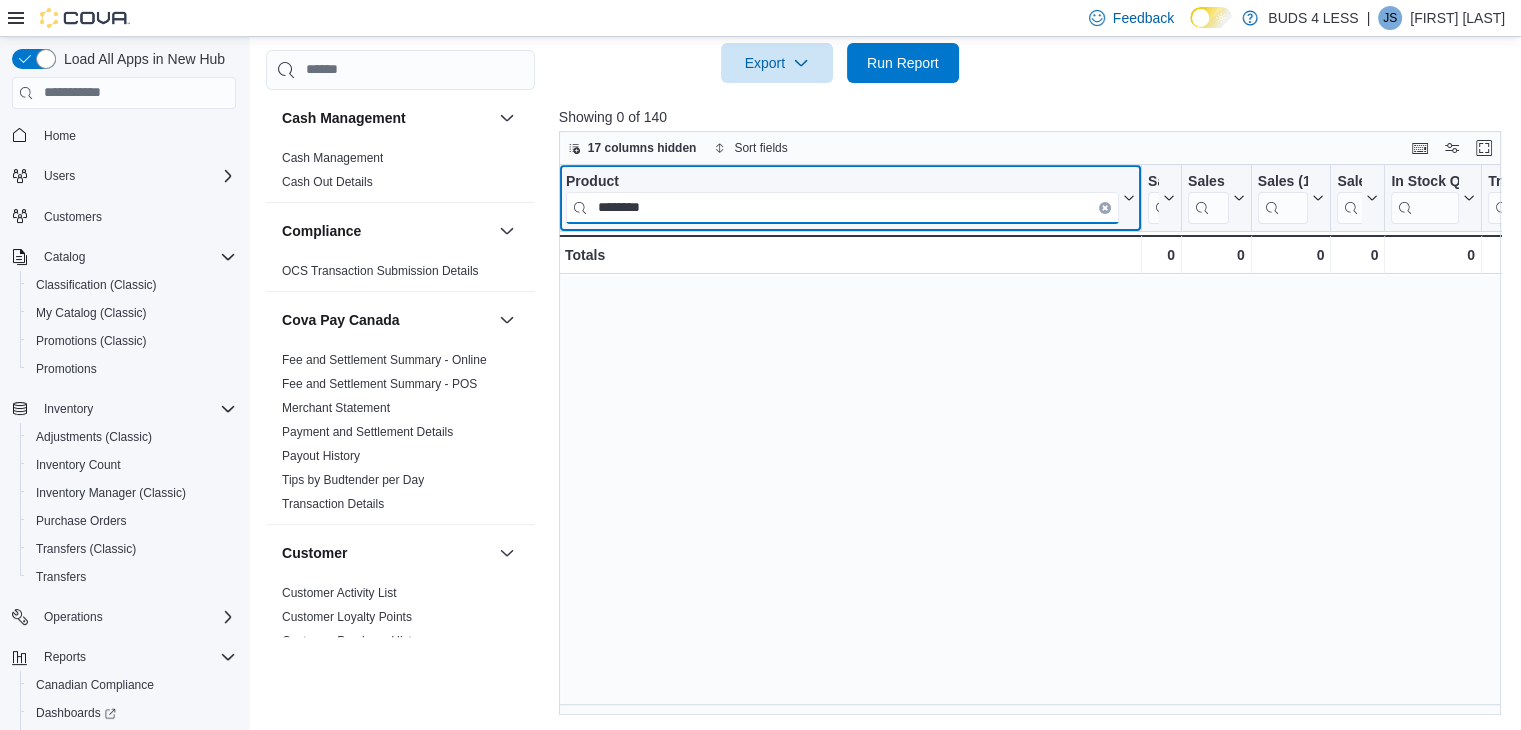 type on "********" 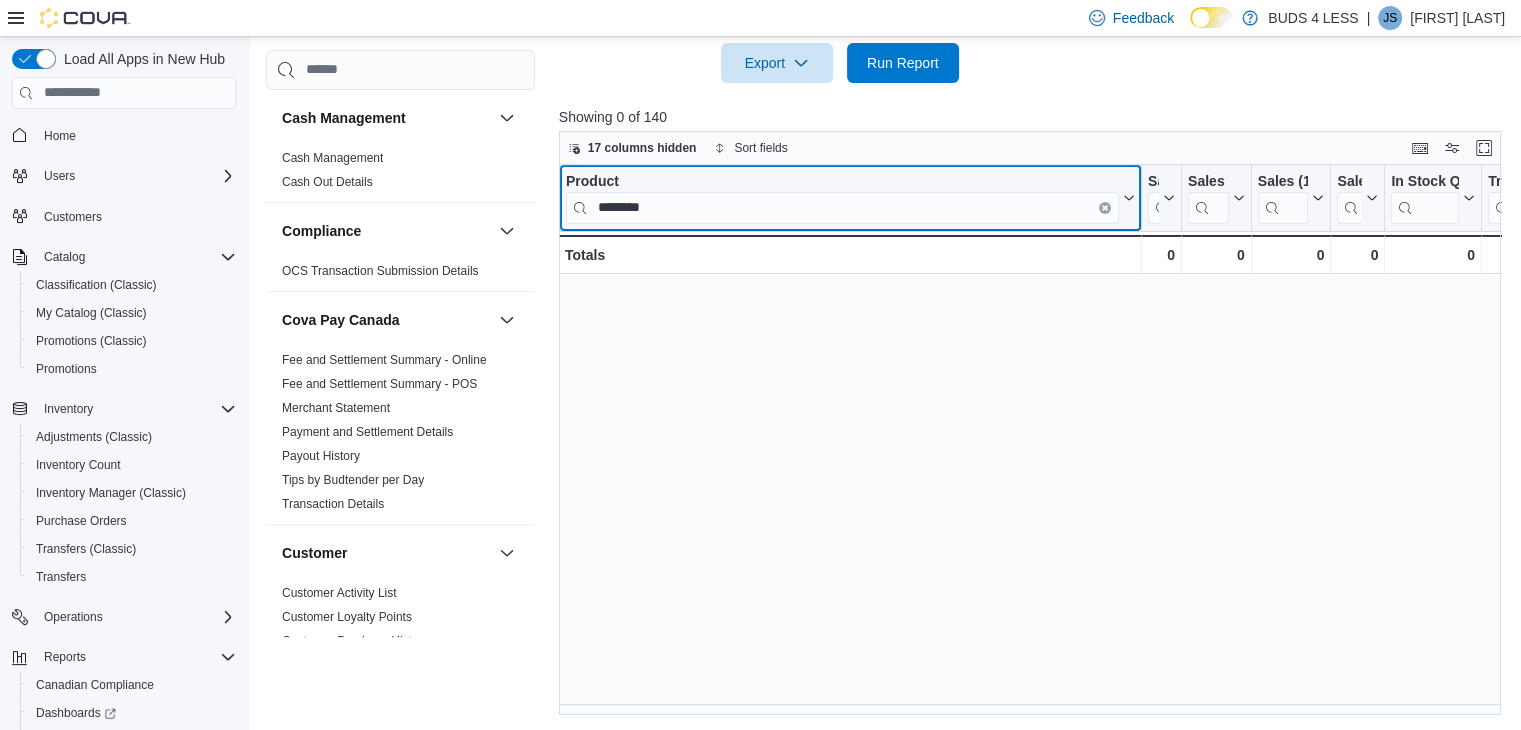click 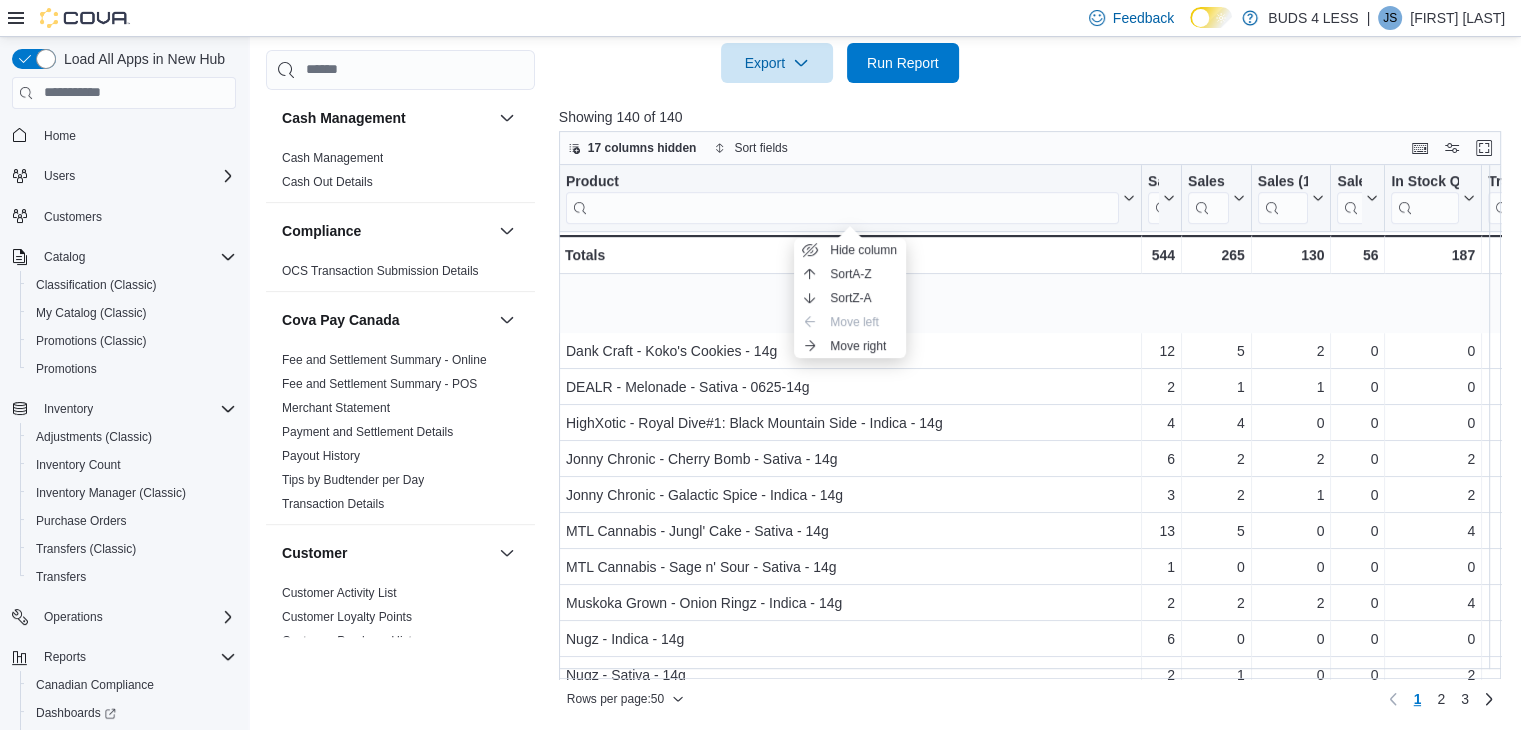 scroll, scrollTop: 1405, scrollLeft: 0, axis: vertical 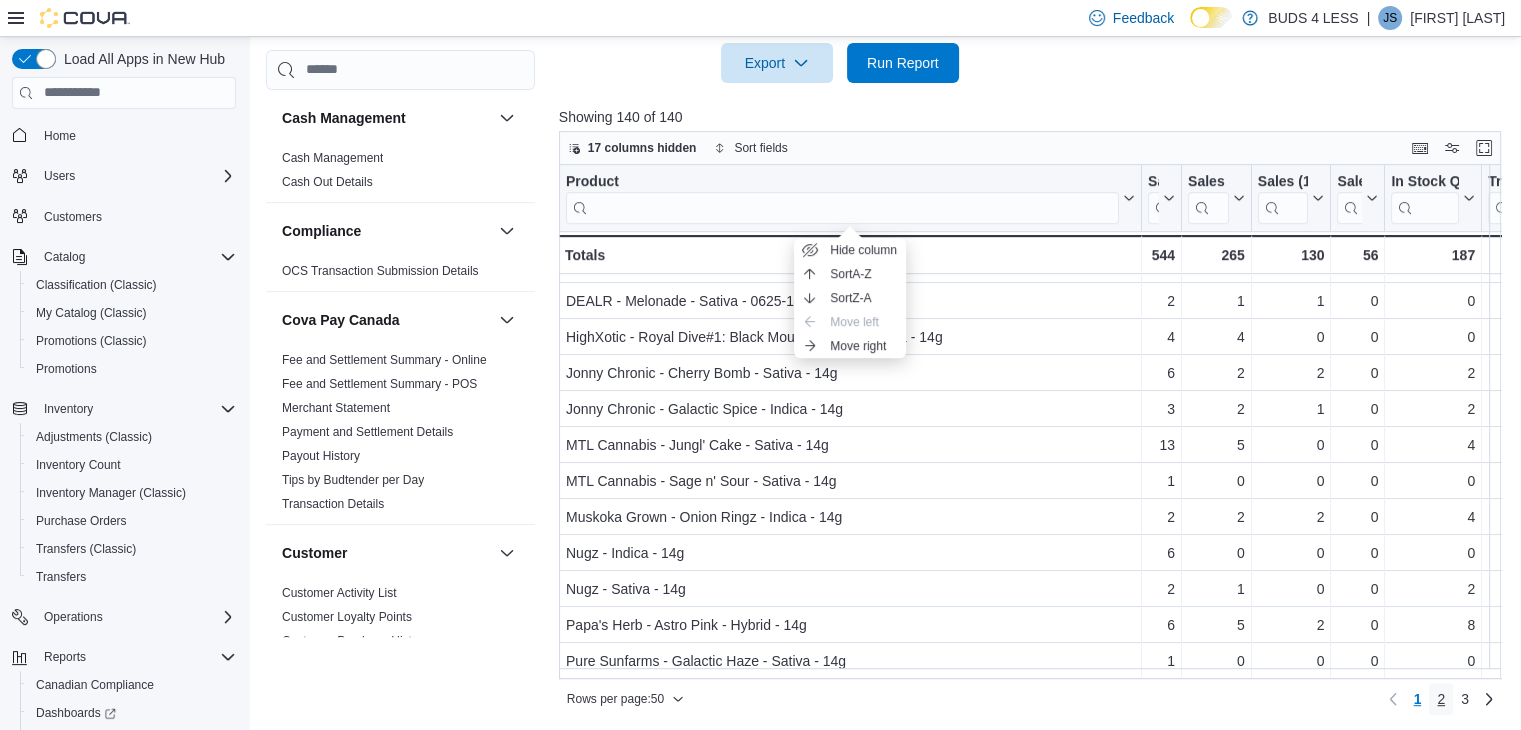 click on "2" at bounding box center [1441, 699] 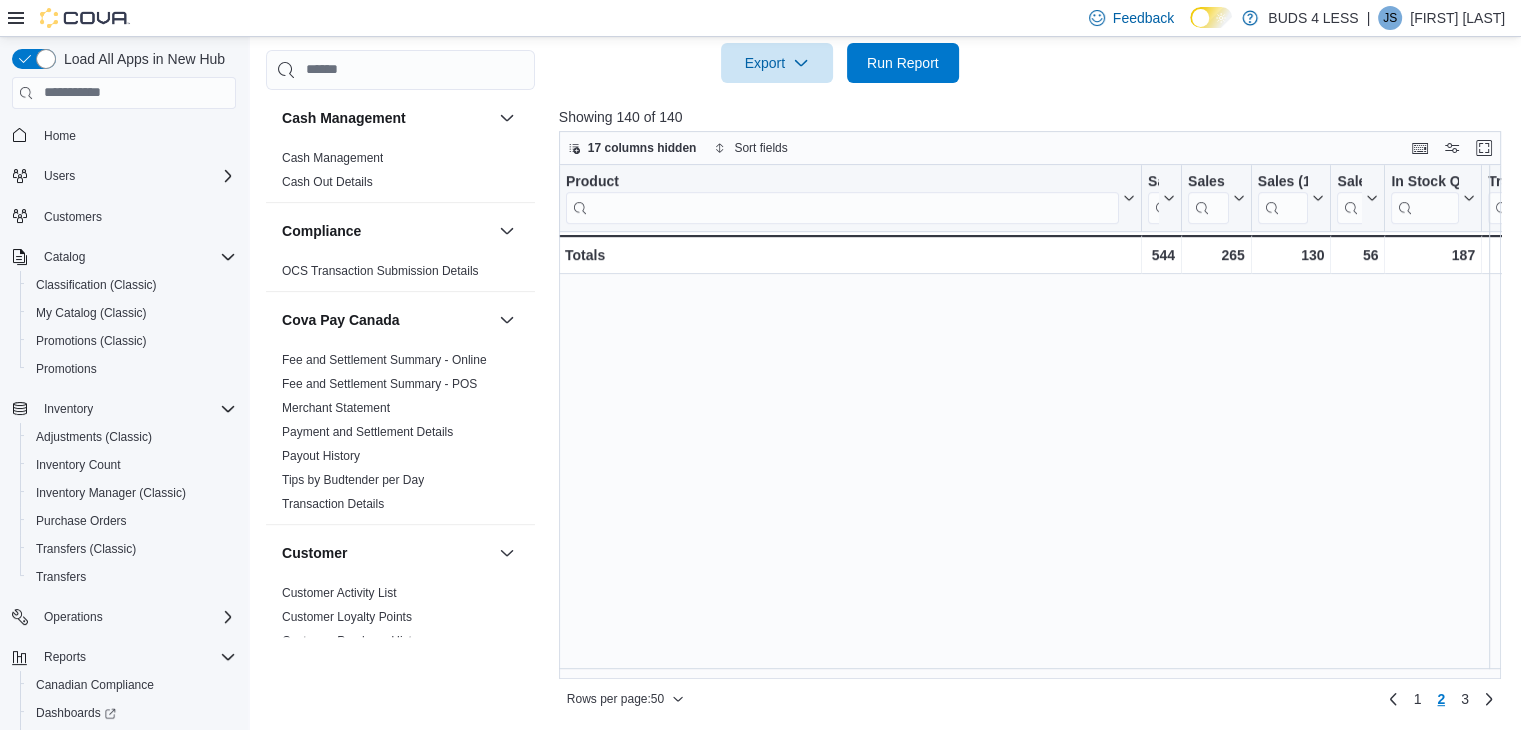 scroll, scrollTop: 0, scrollLeft: 0, axis: both 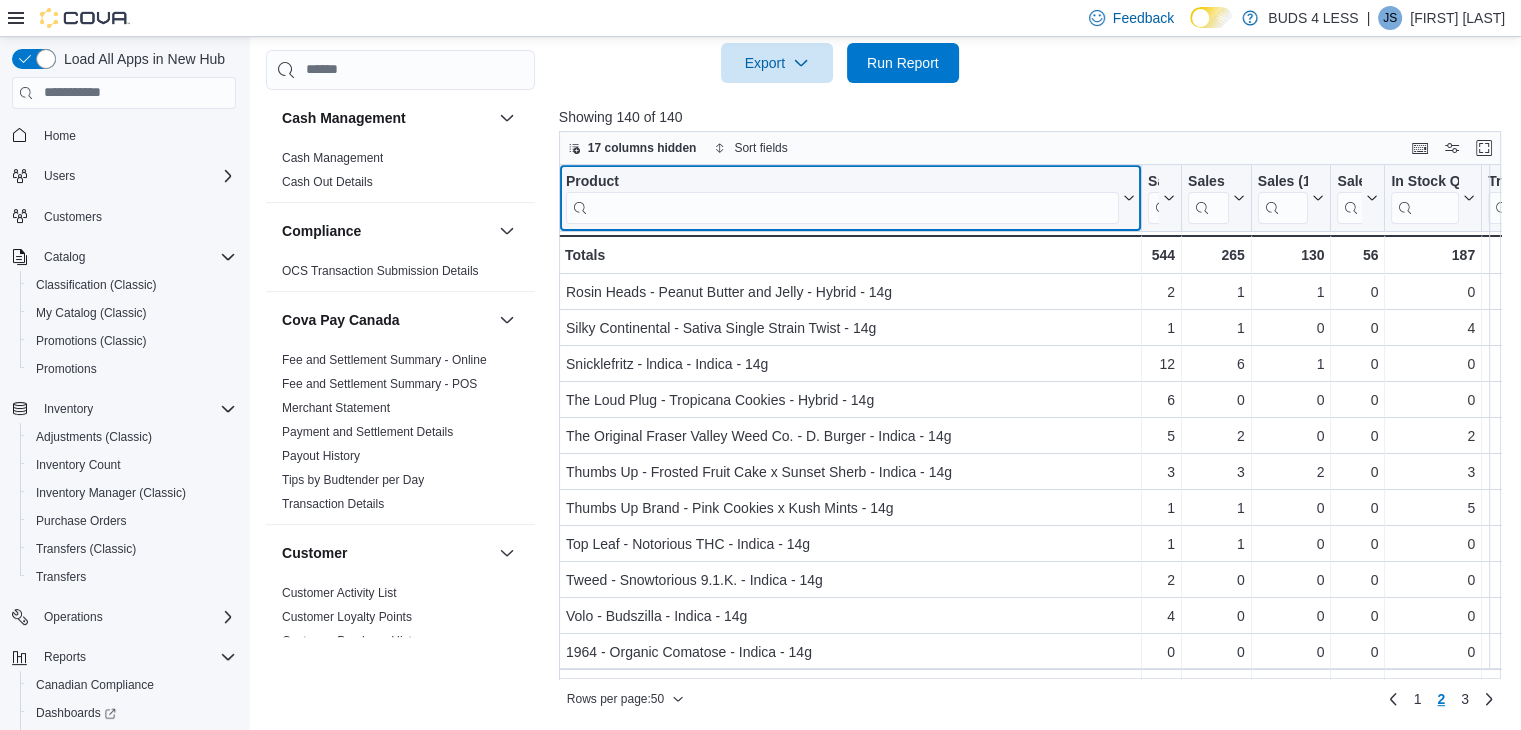 click at bounding box center (842, 207) 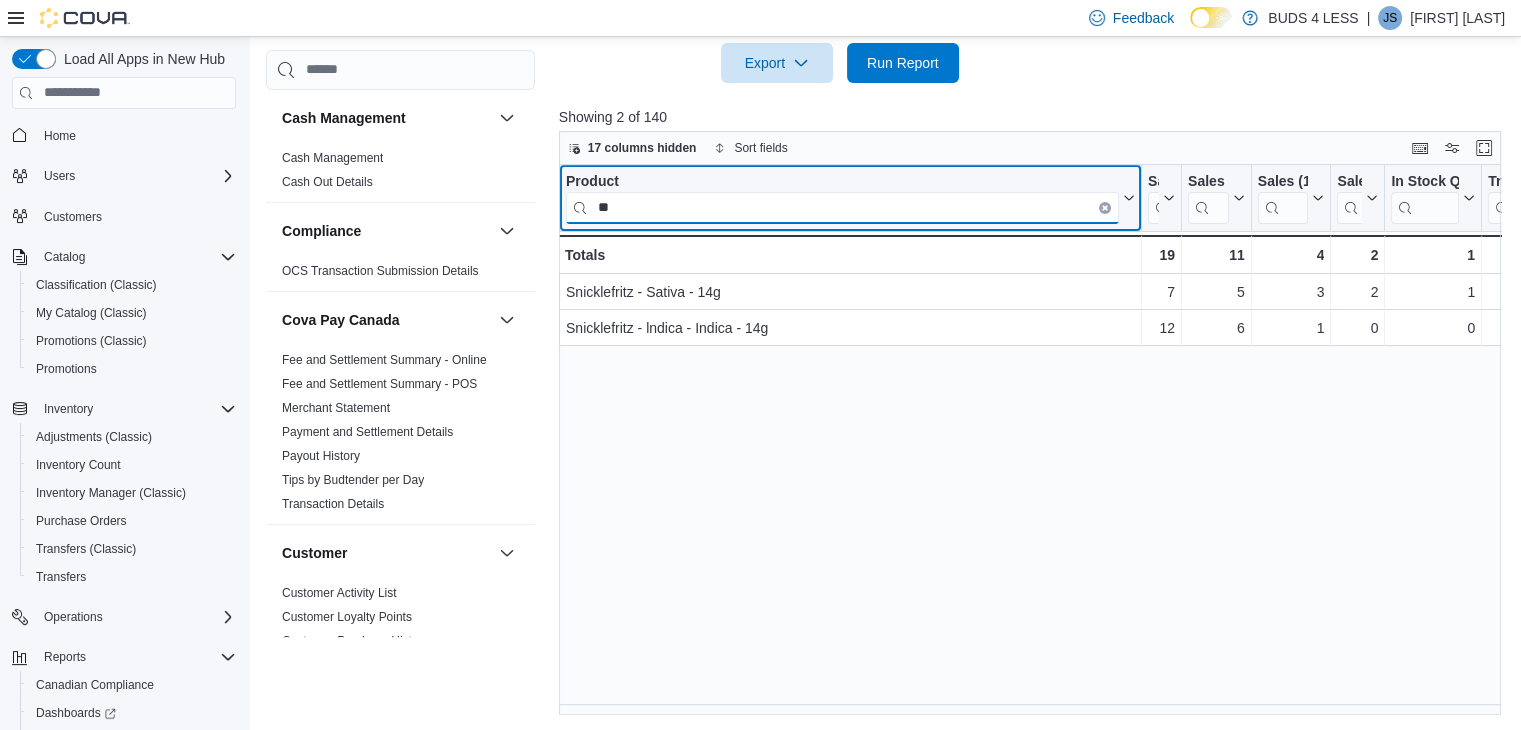 type on "*" 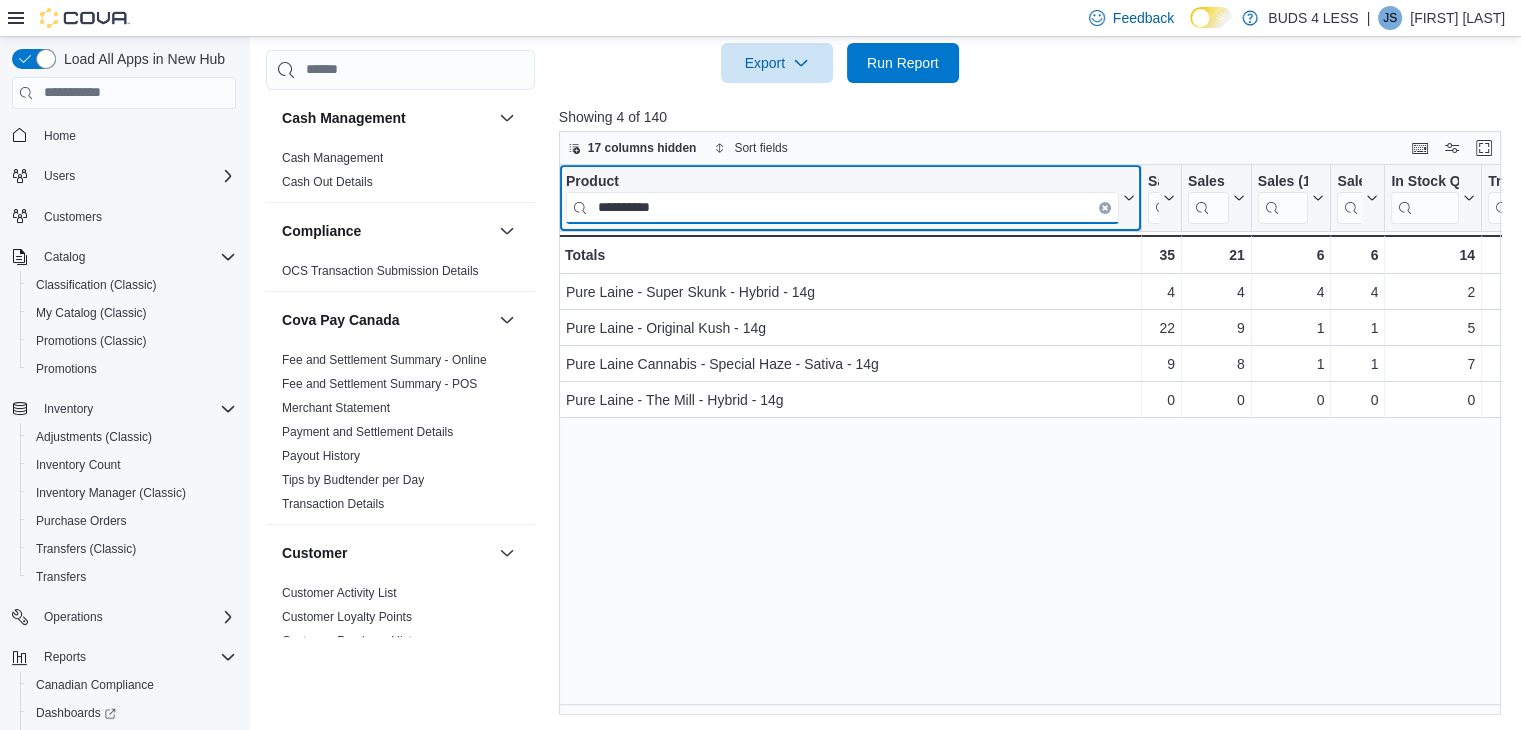 type on "**********" 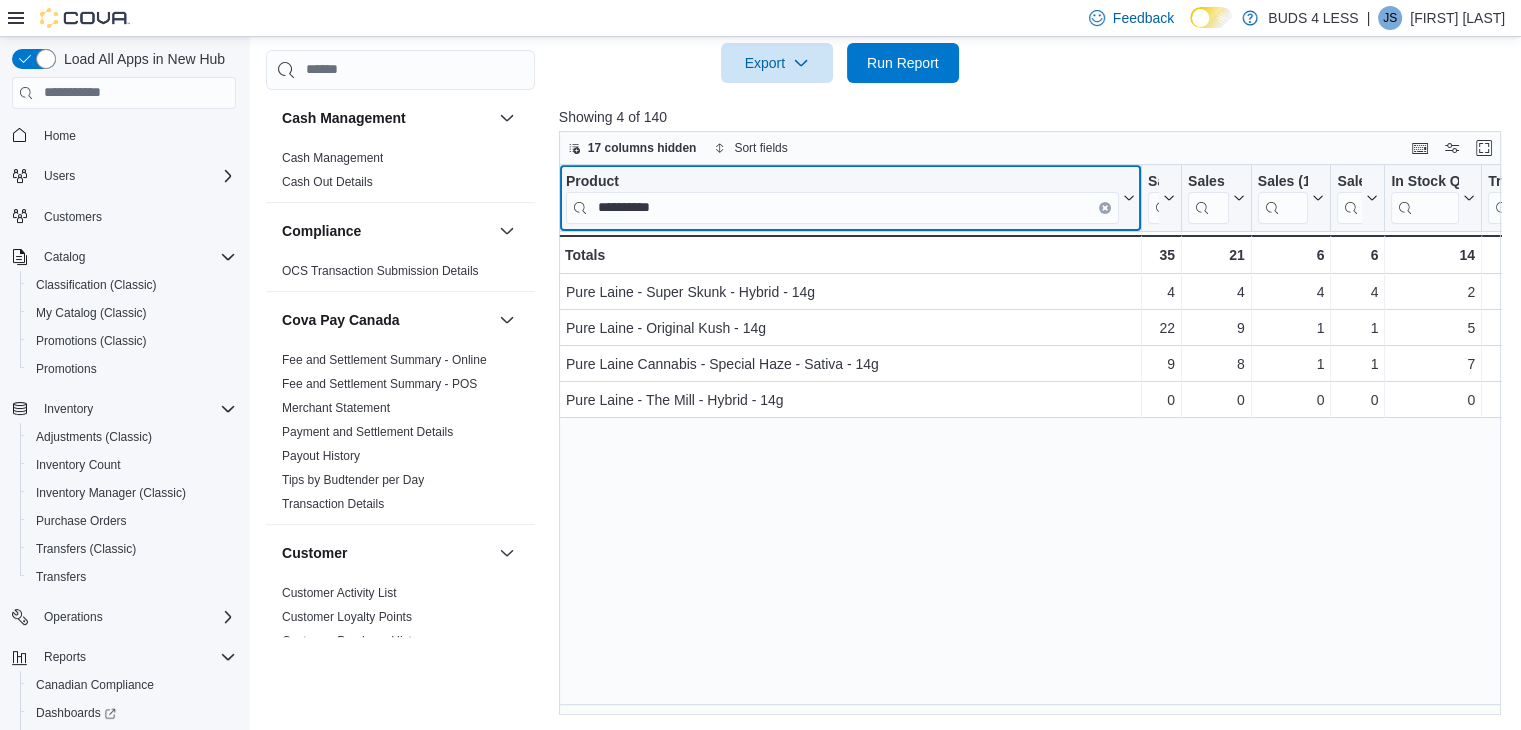 click 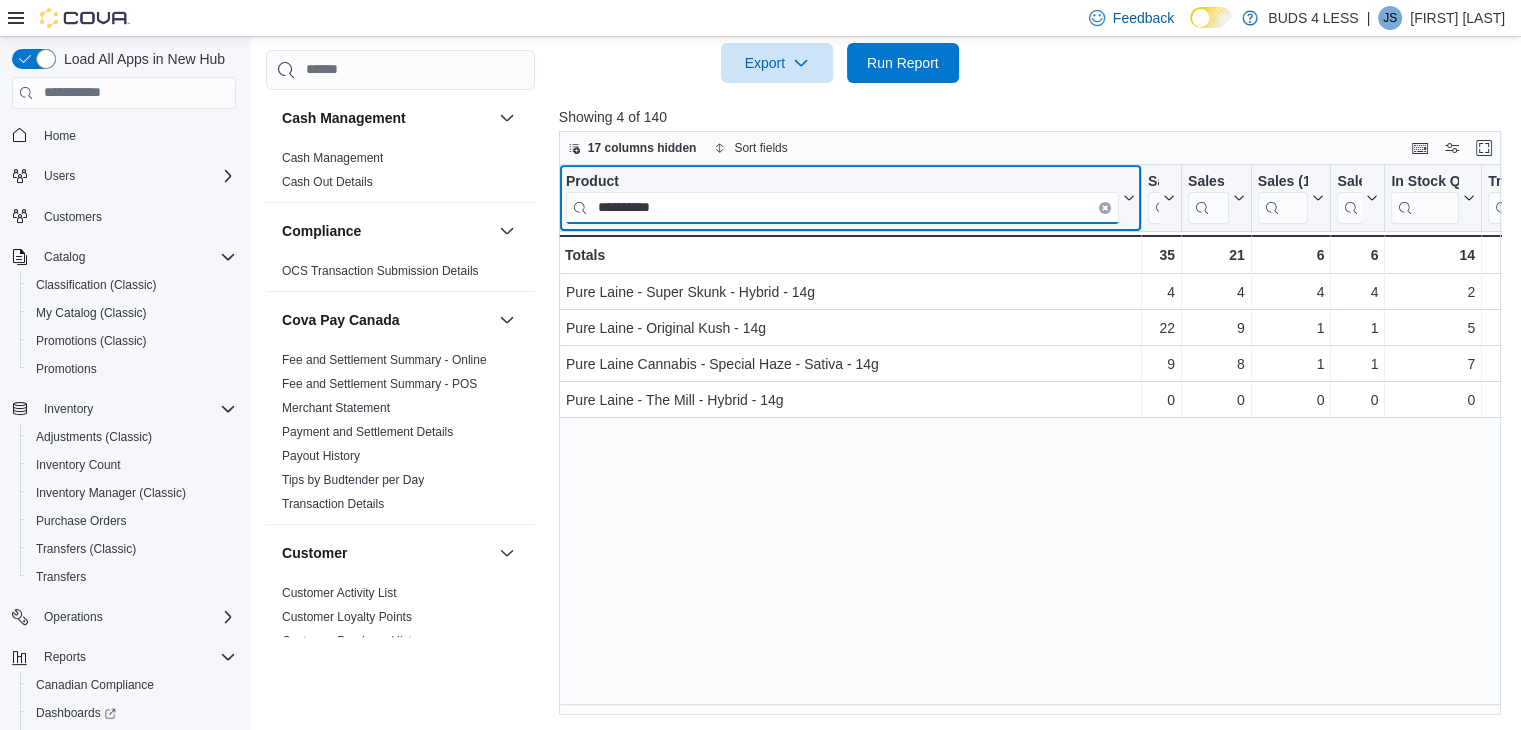 type 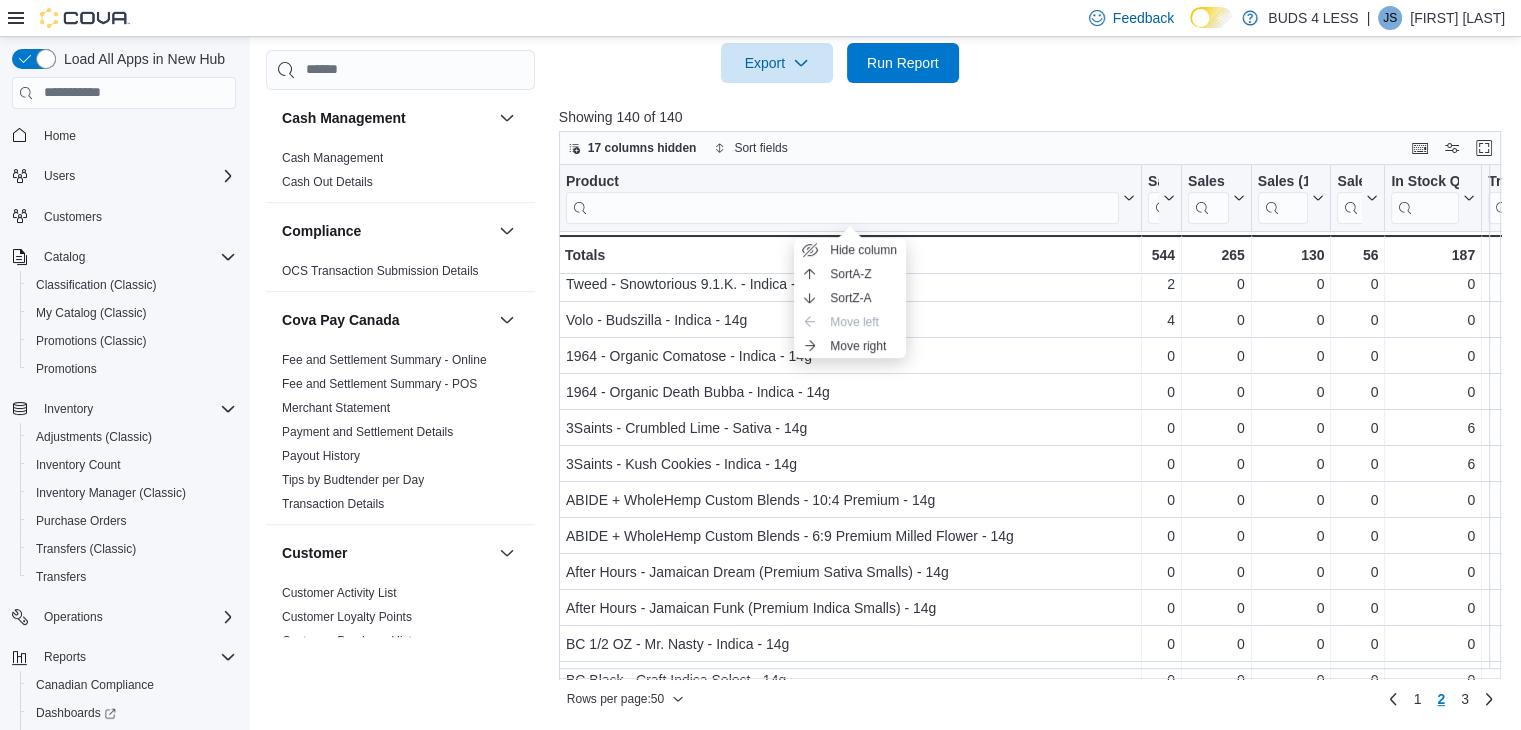 scroll, scrollTop: 300, scrollLeft: 0, axis: vertical 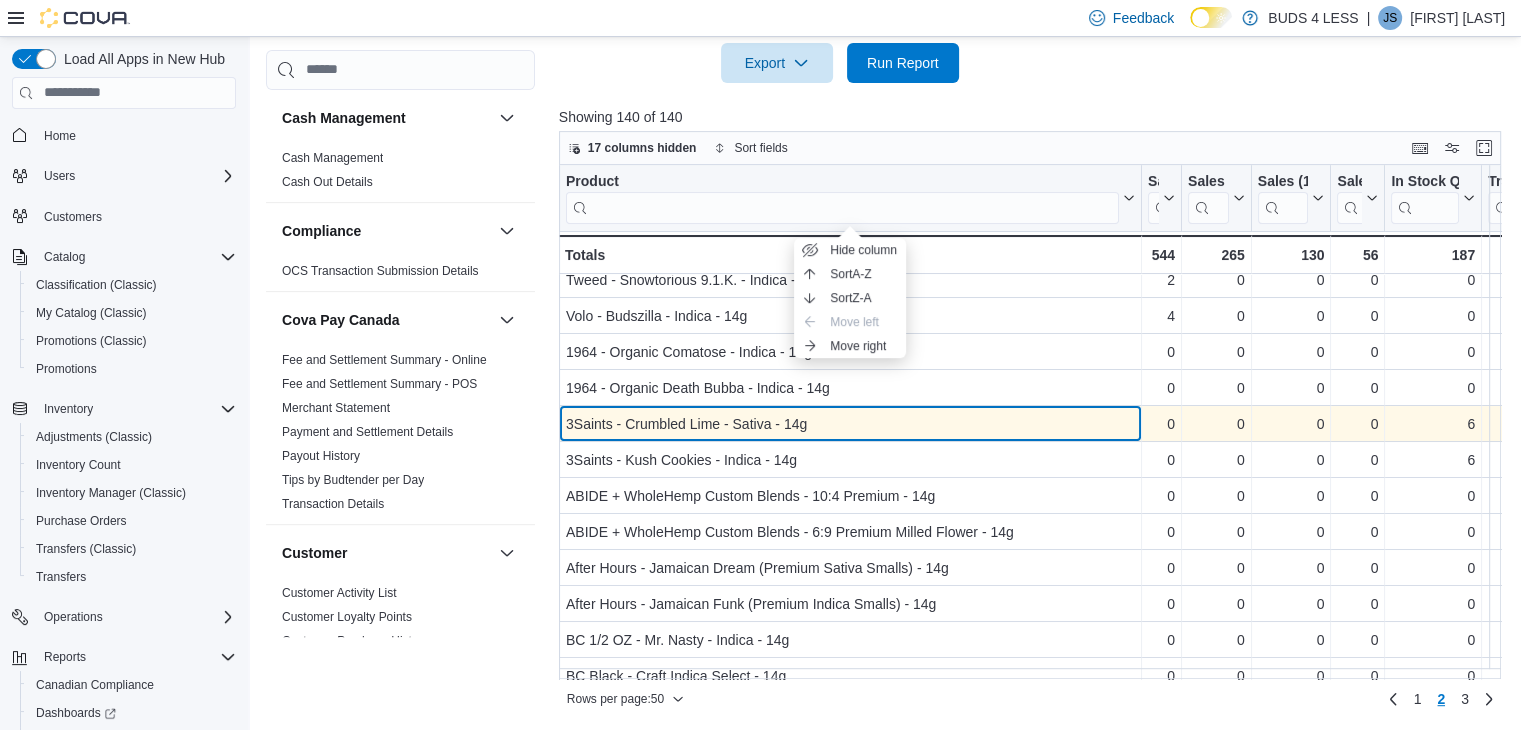 click on "3Saints - Crumbled Lime - Sativa - 14g" at bounding box center [850, 424] 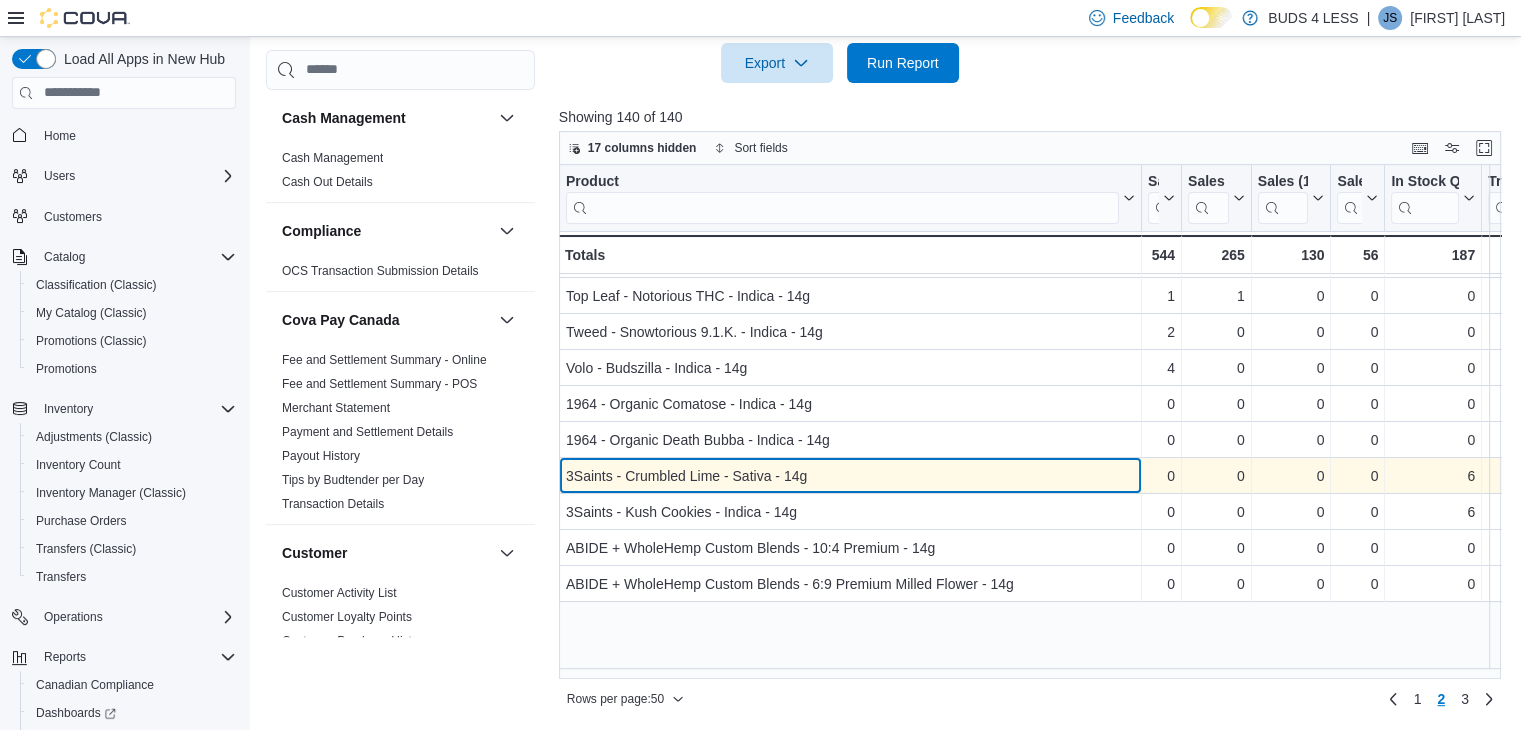 scroll, scrollTop: 0, scrollLeft: 0, axis: both 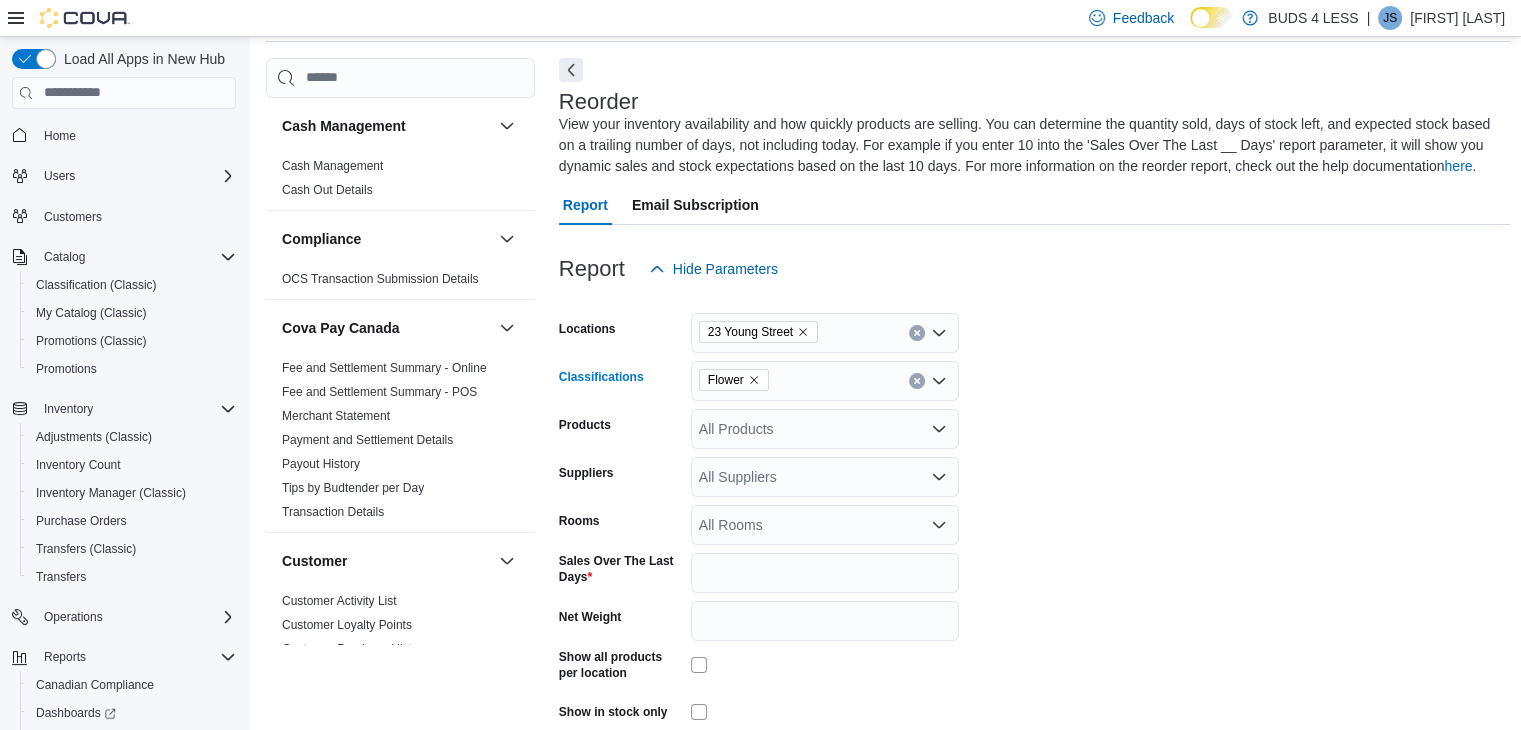 click 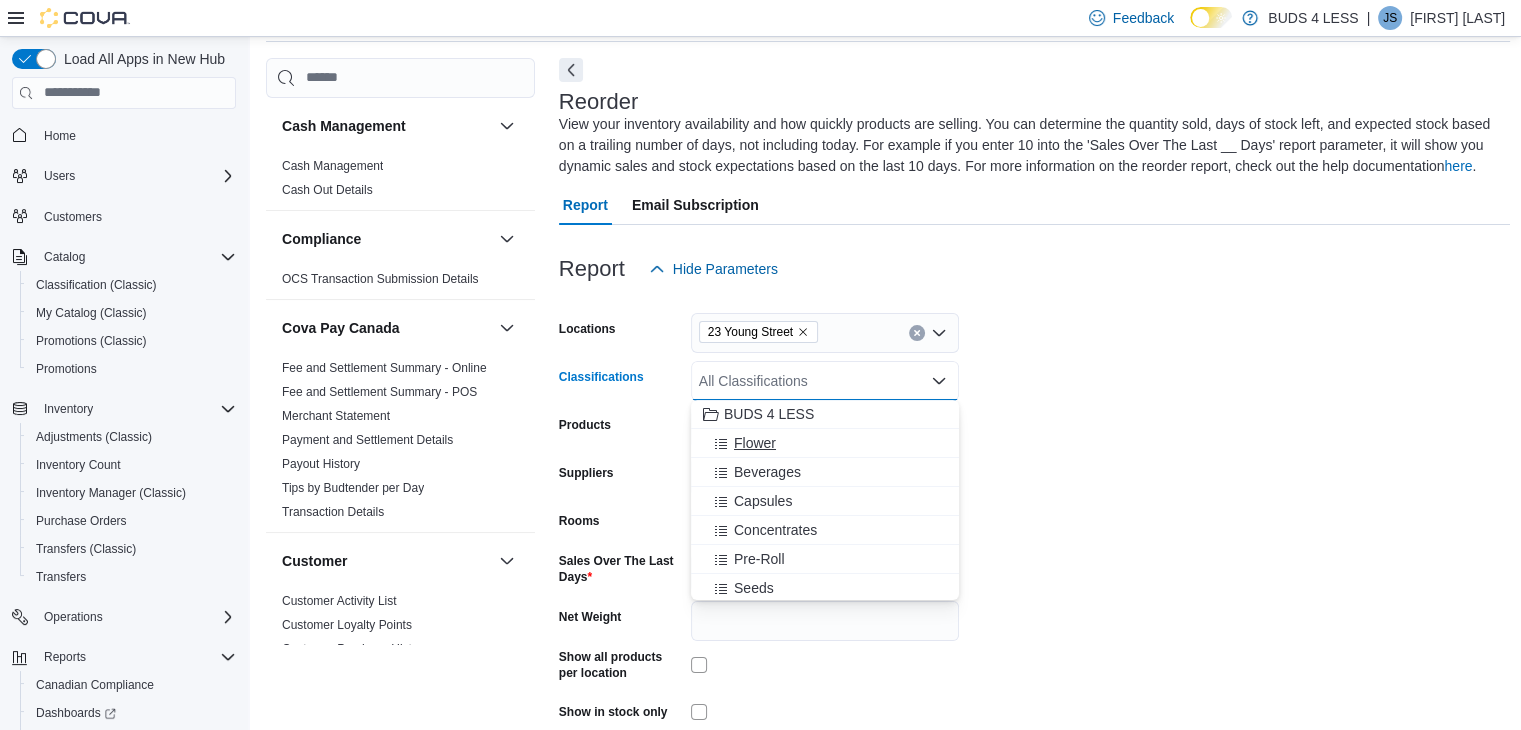 click on "Flower" at bounding box center [755, 443] 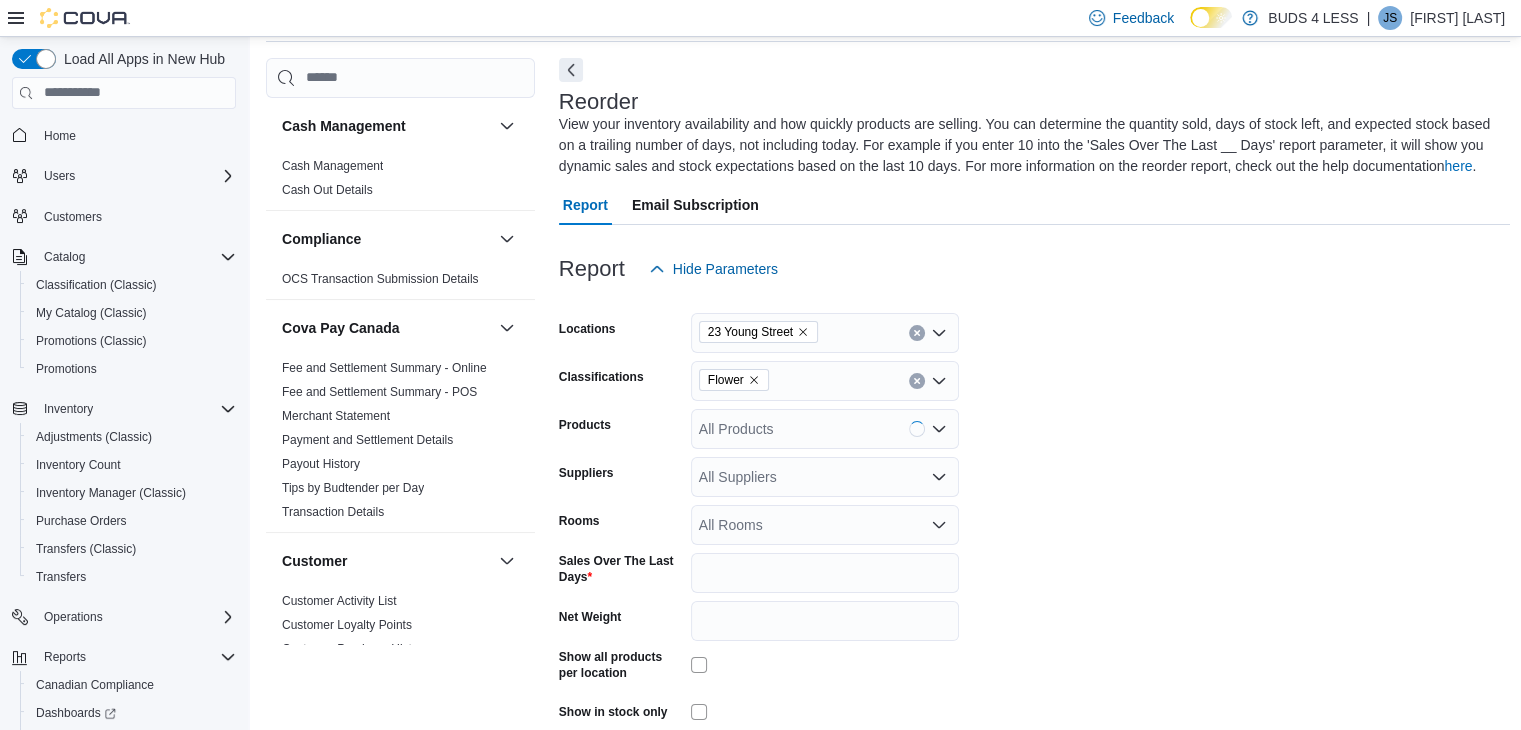 click on "Locations 23 Young Street Classifications Flower Products All Products Suppliers All Suppliers Rooms All Rooms Sales Over The Last Days * Net Weight ** Show all products per location Show in stock only Export  Run Report" at bounding box center (1035, 536) 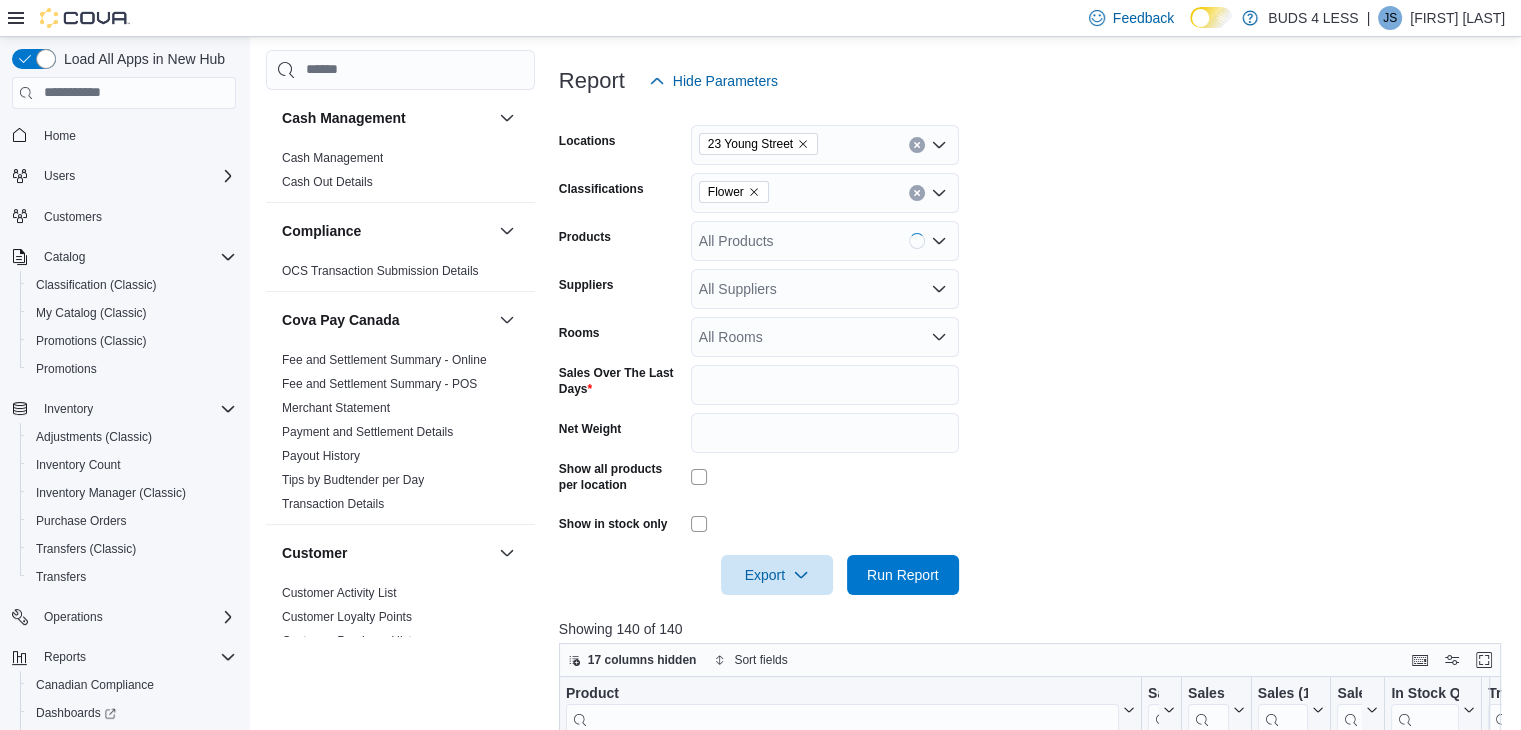 scroll, scrollTop: 276, scrollLeft: 0, axis: vertical 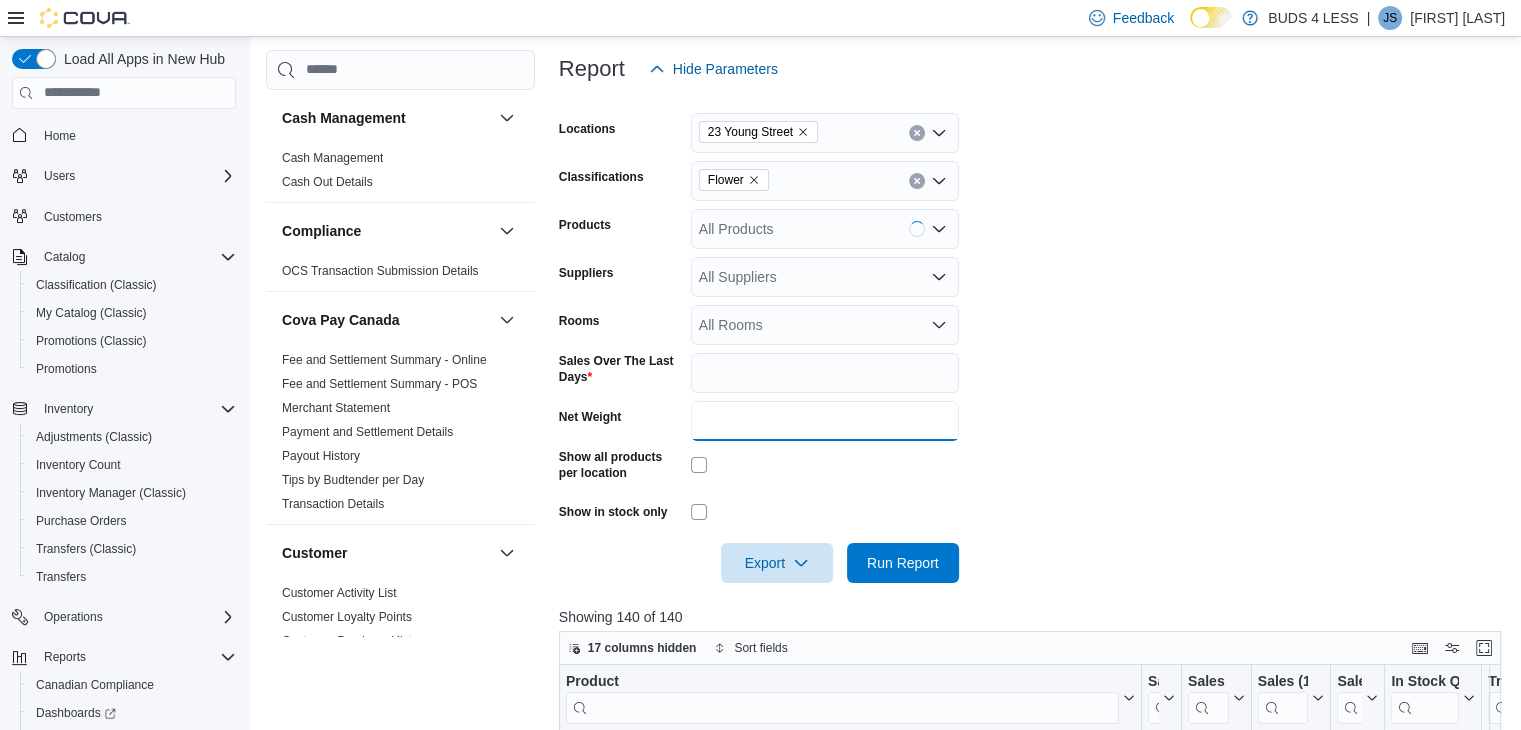 click on "**" at bounding box center (825, 421) 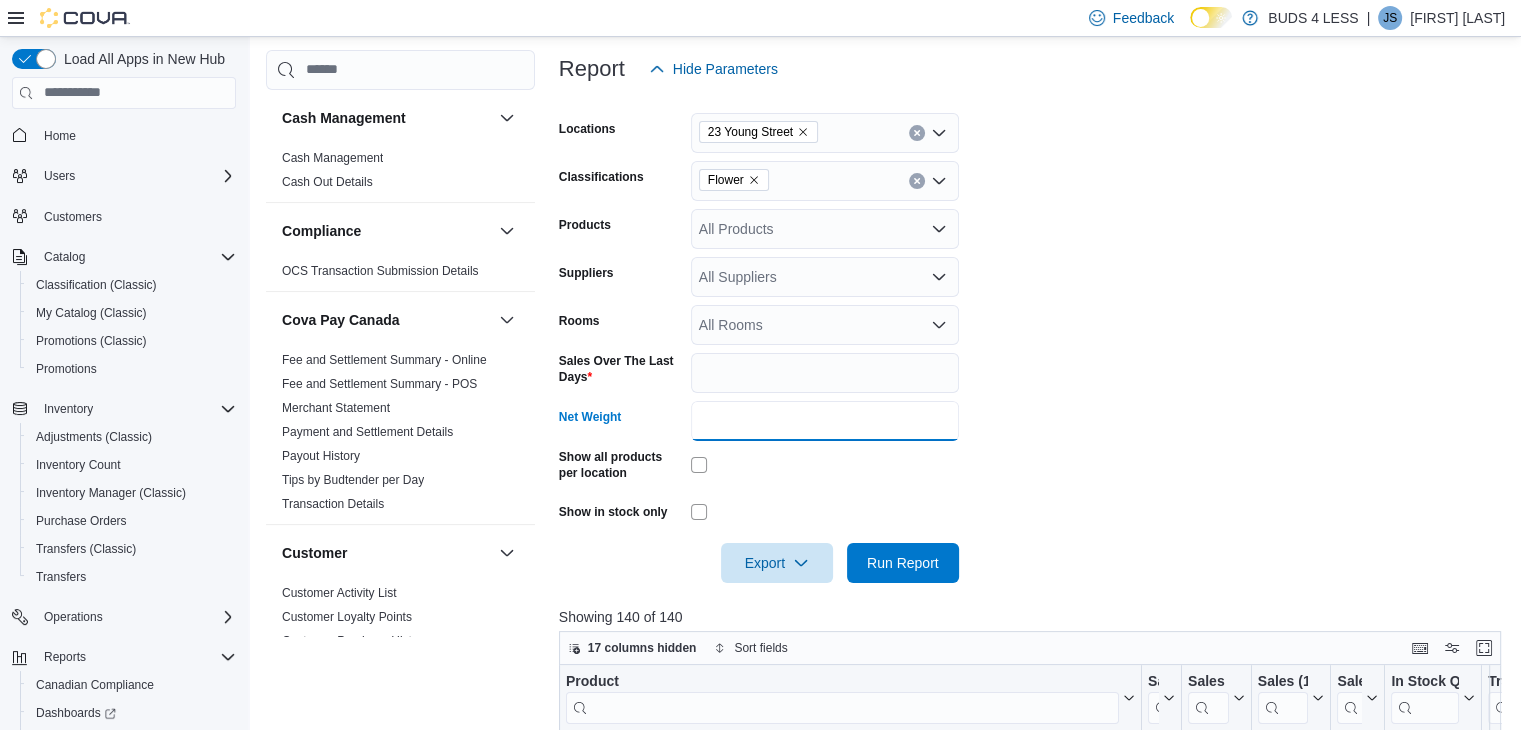 type on "*" 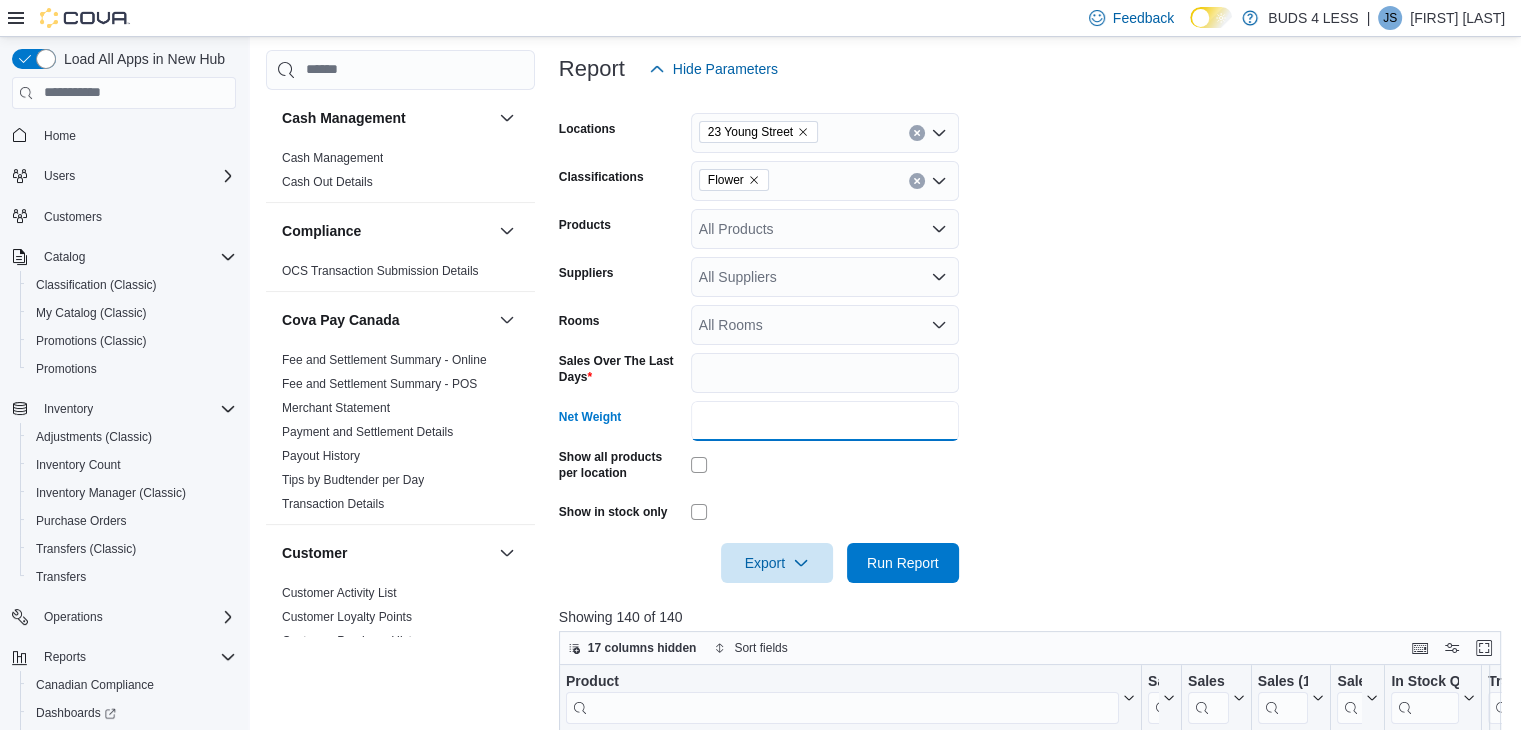 type on "*" 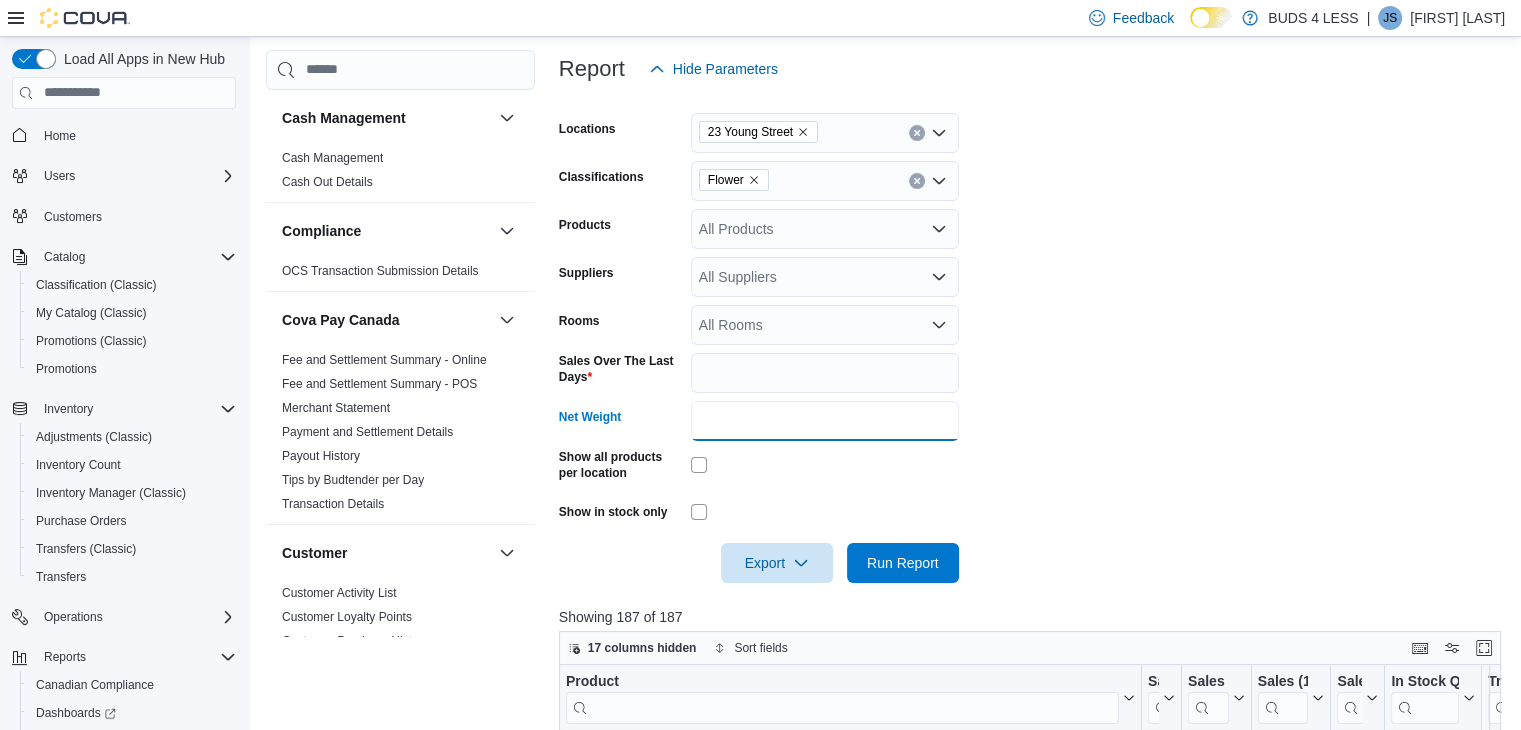 scroll, scrollTop: 576, scrollLeft: 0, axis: vertical 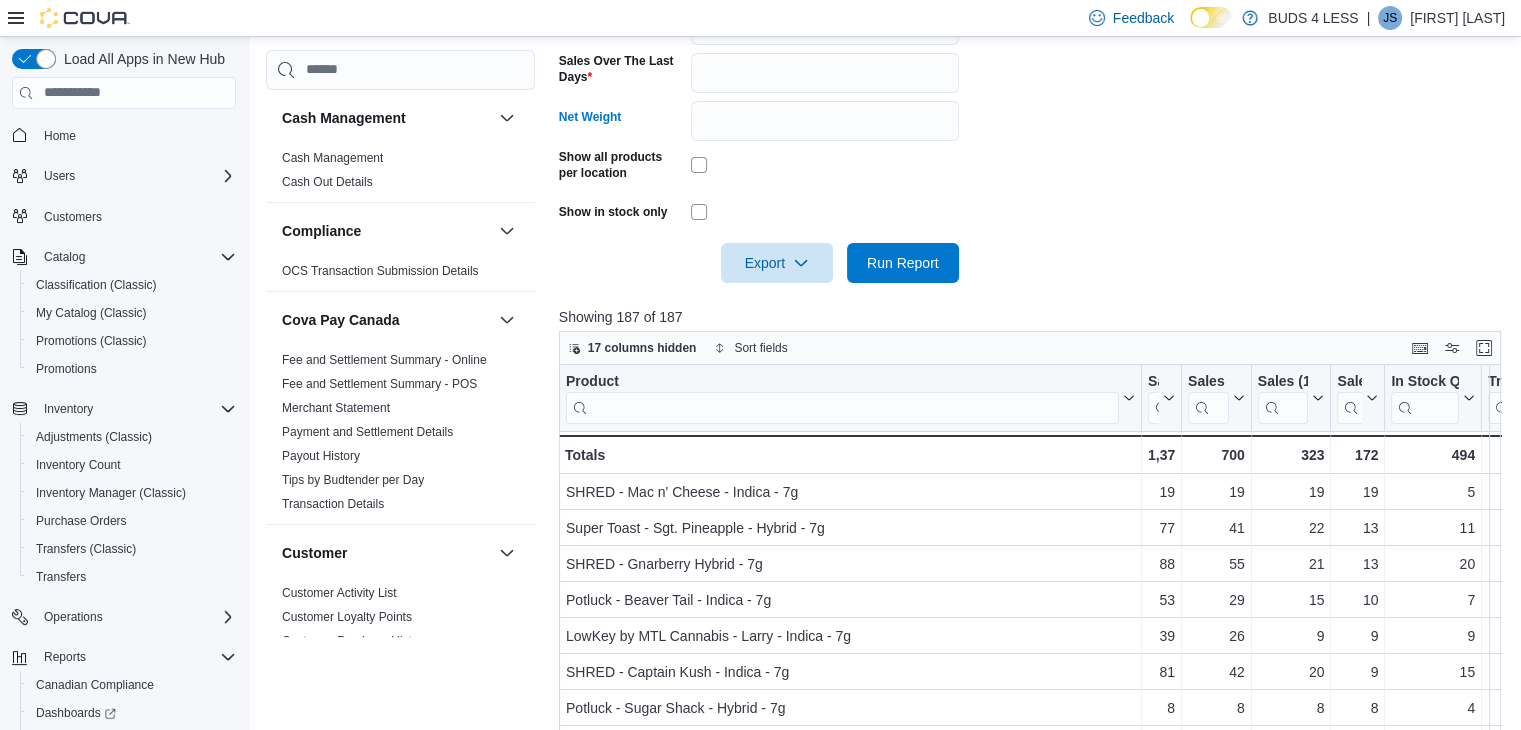 click at bounding box center [1035, 295] 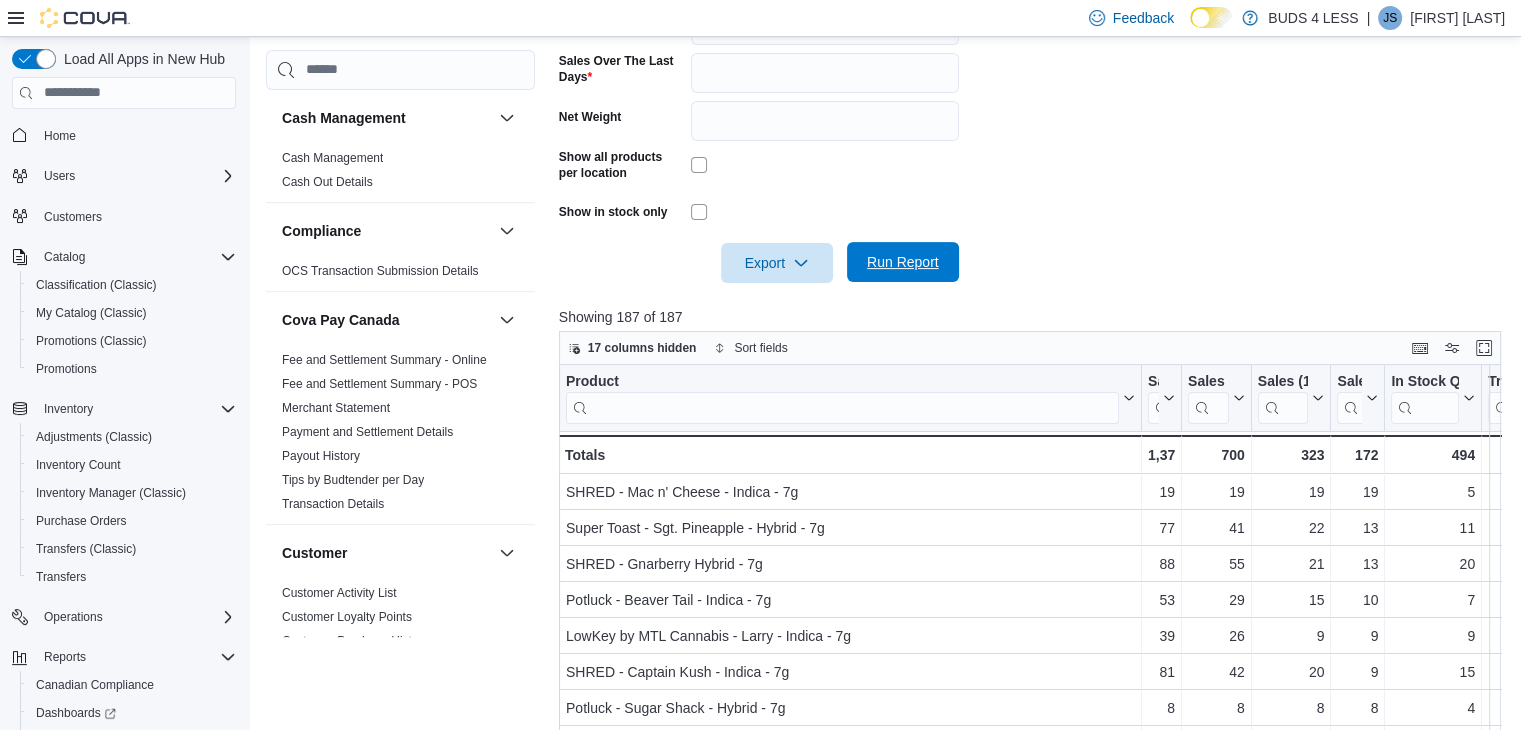 click on "Run Report" at bounding box center (903, 262) 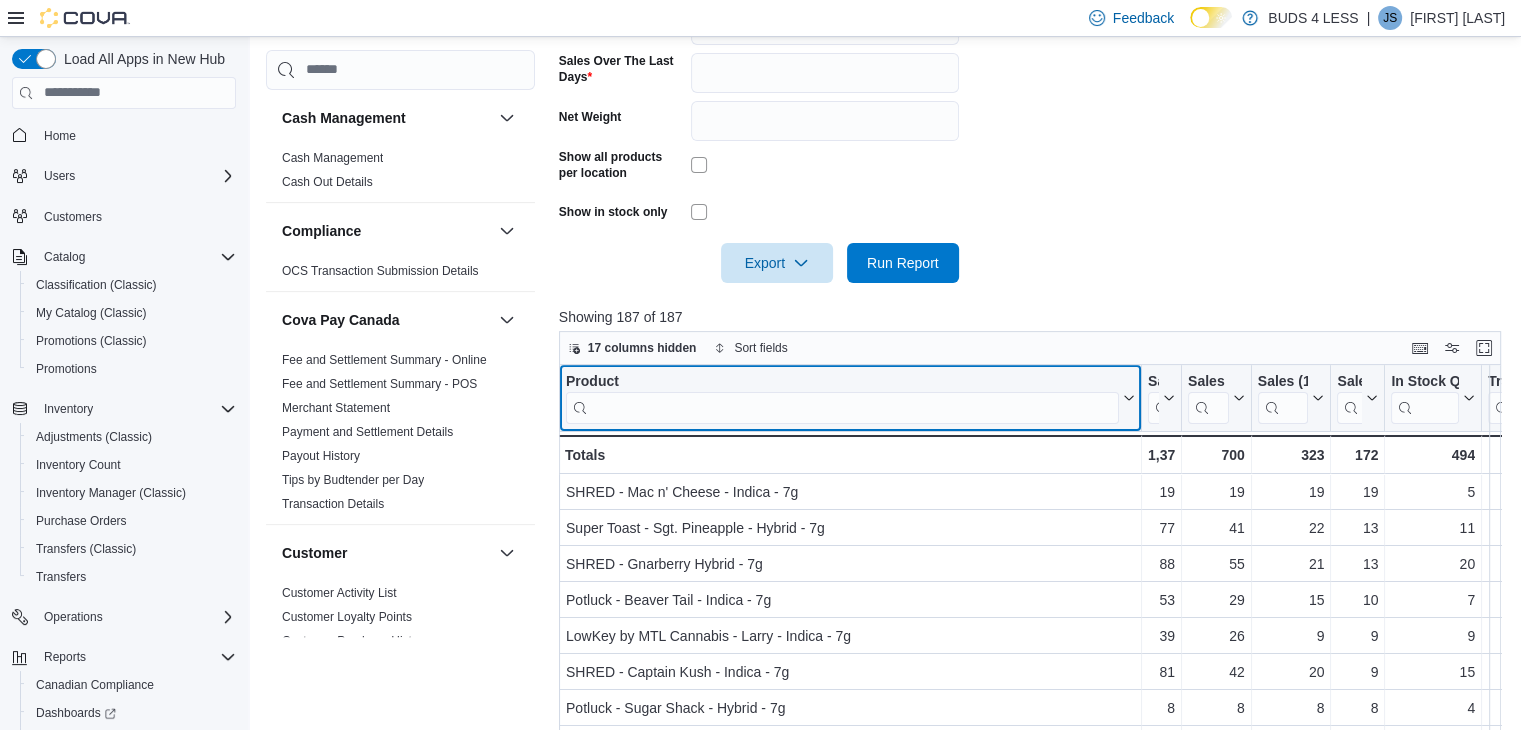 click at bounding box center [842, 407] 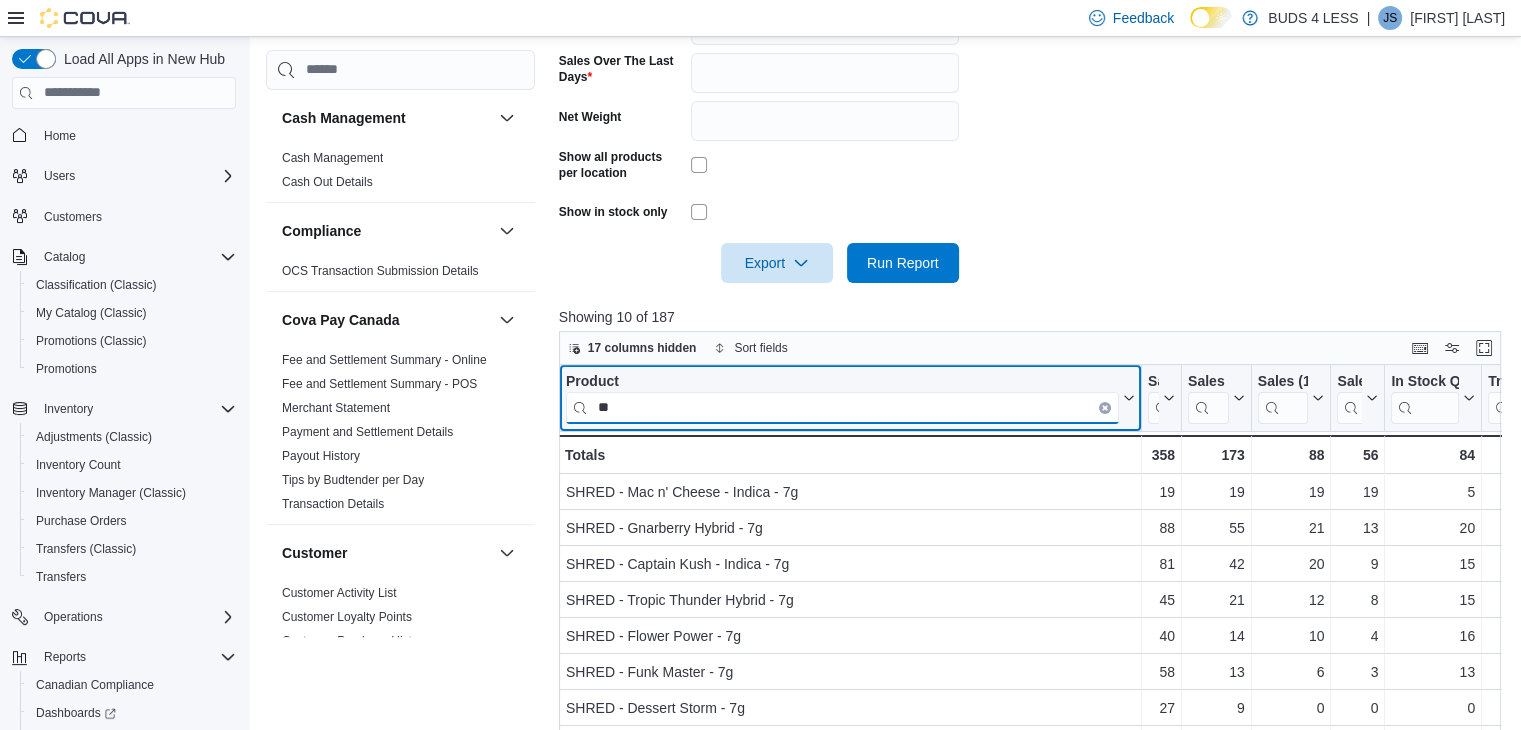 type on "*" 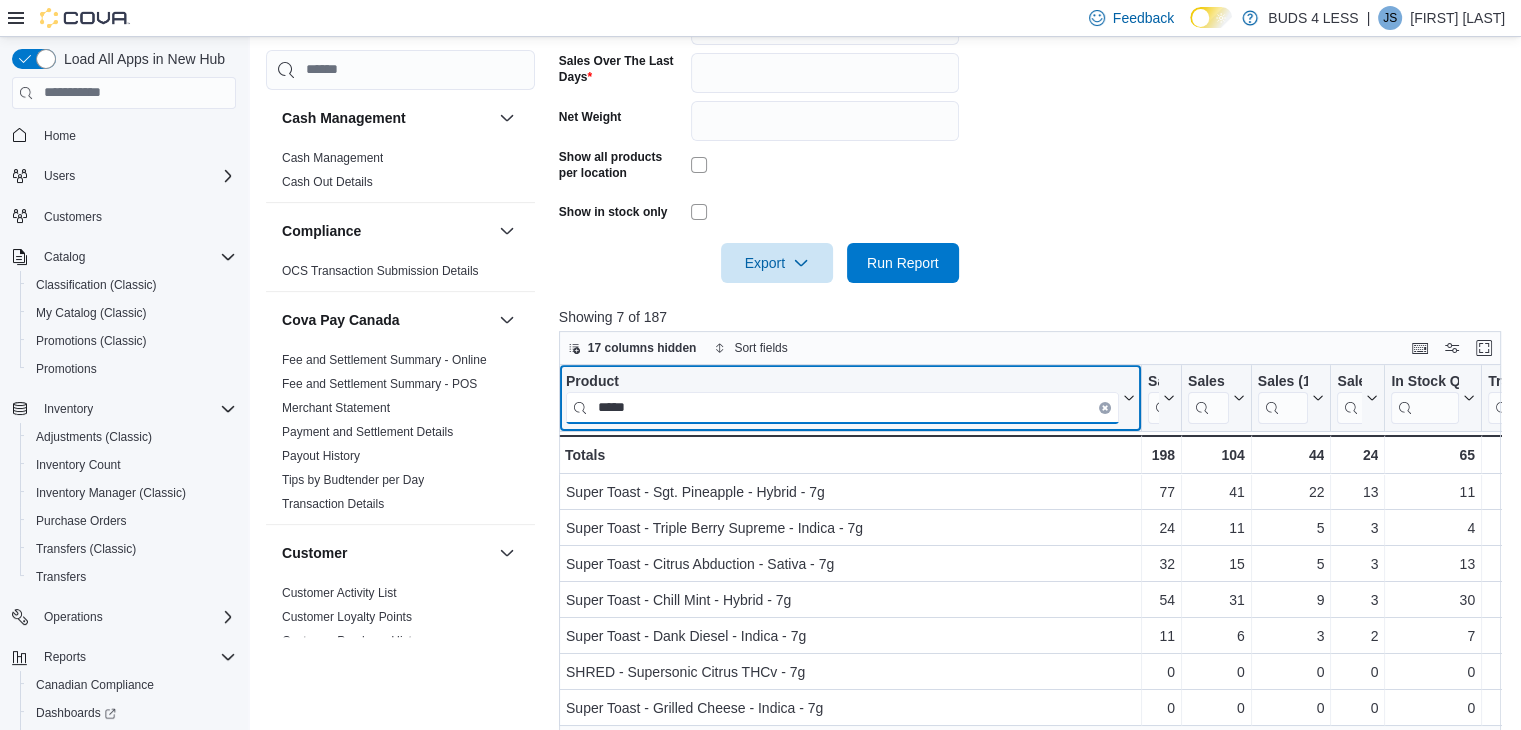 type on "*****" 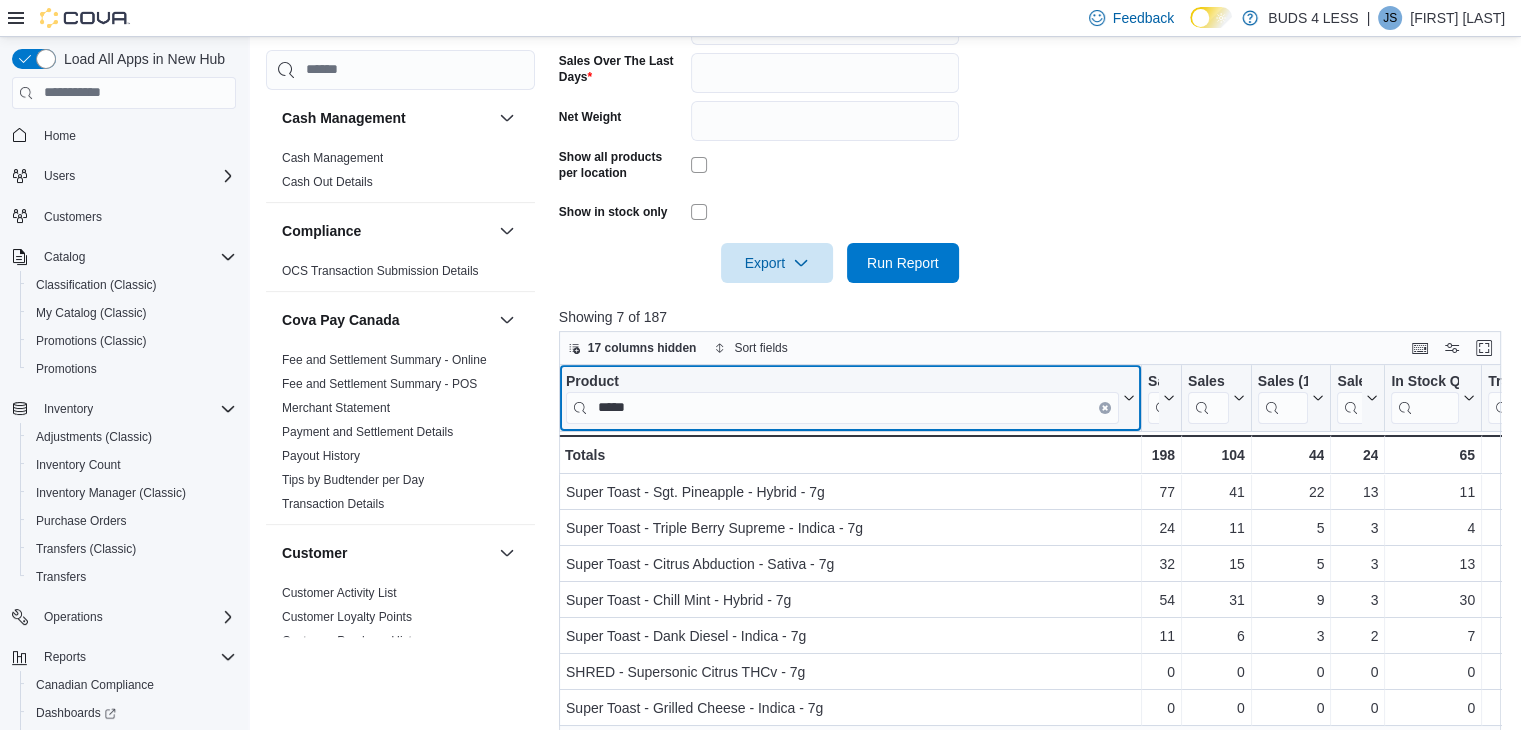 click 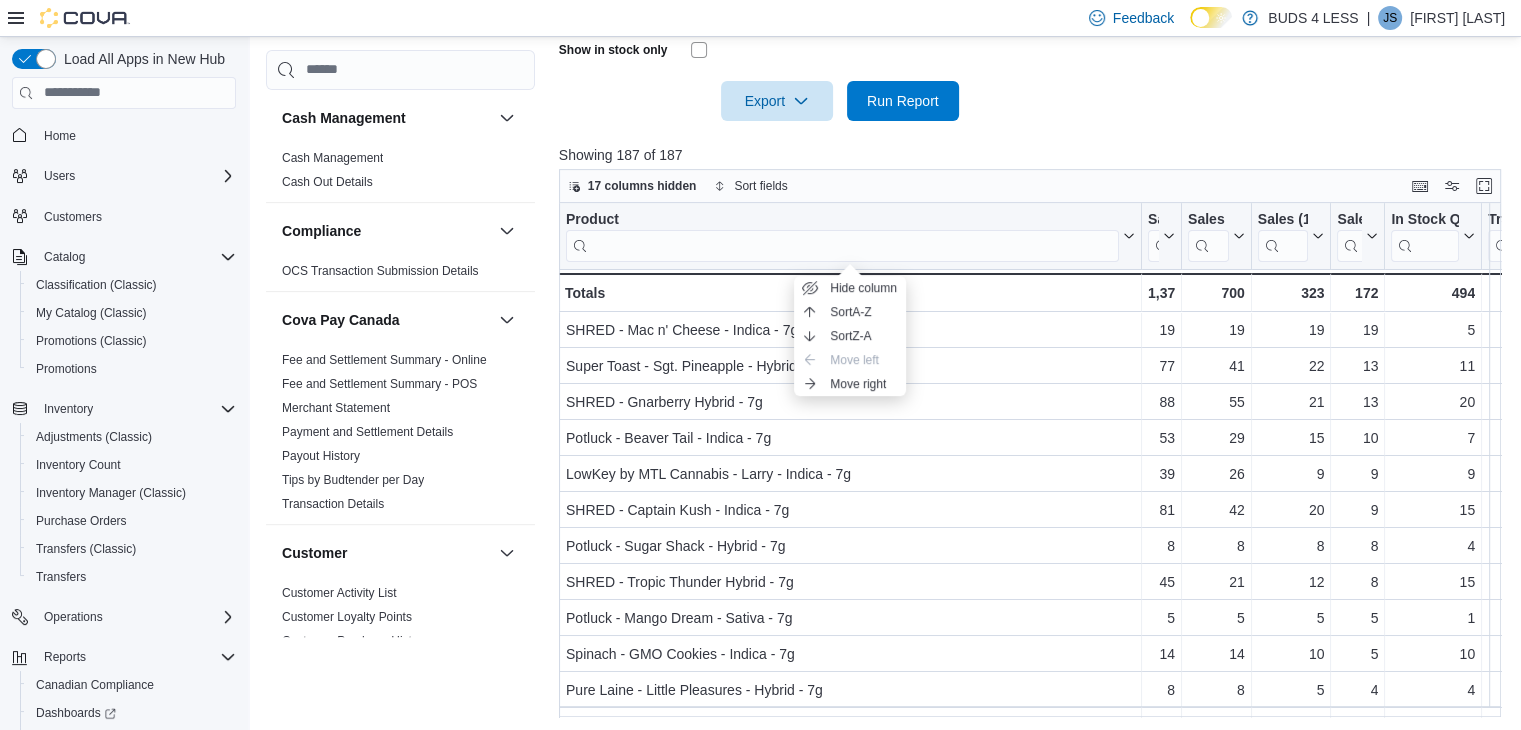 scroll, scrollTop: 776, scrollLeft: 0, axis: vertical 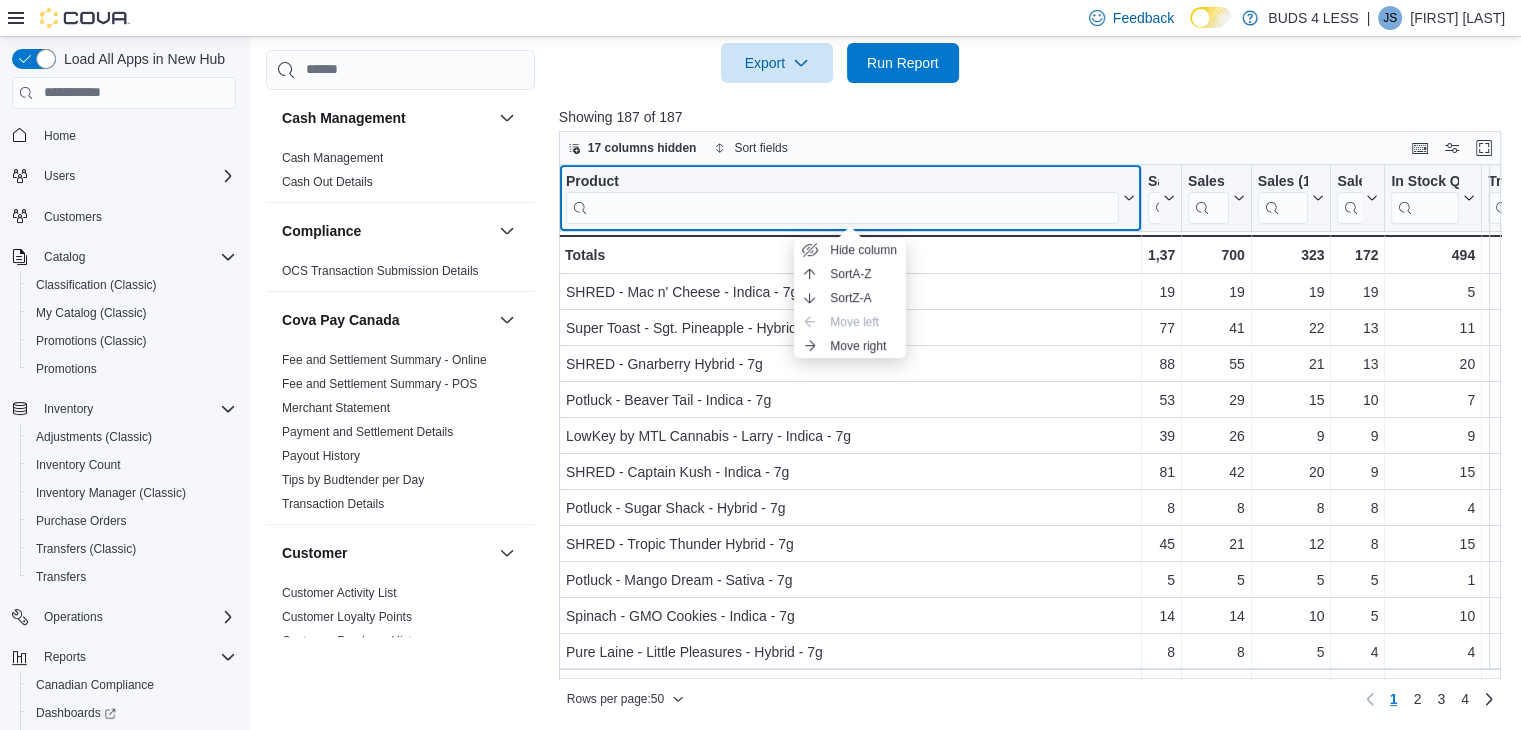 click on "Product" at bounding box center [850, 197] 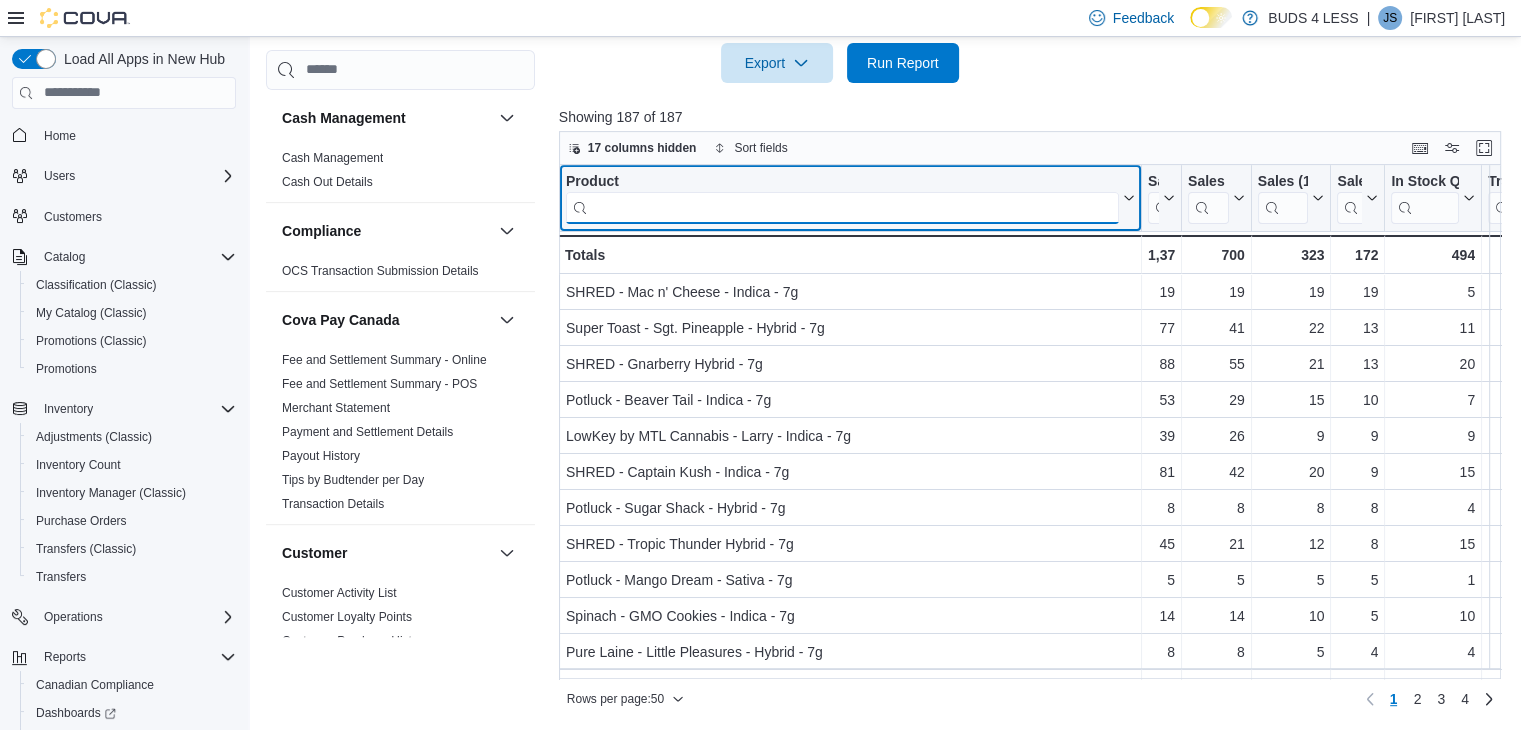 click at bounding box center (842, 207) 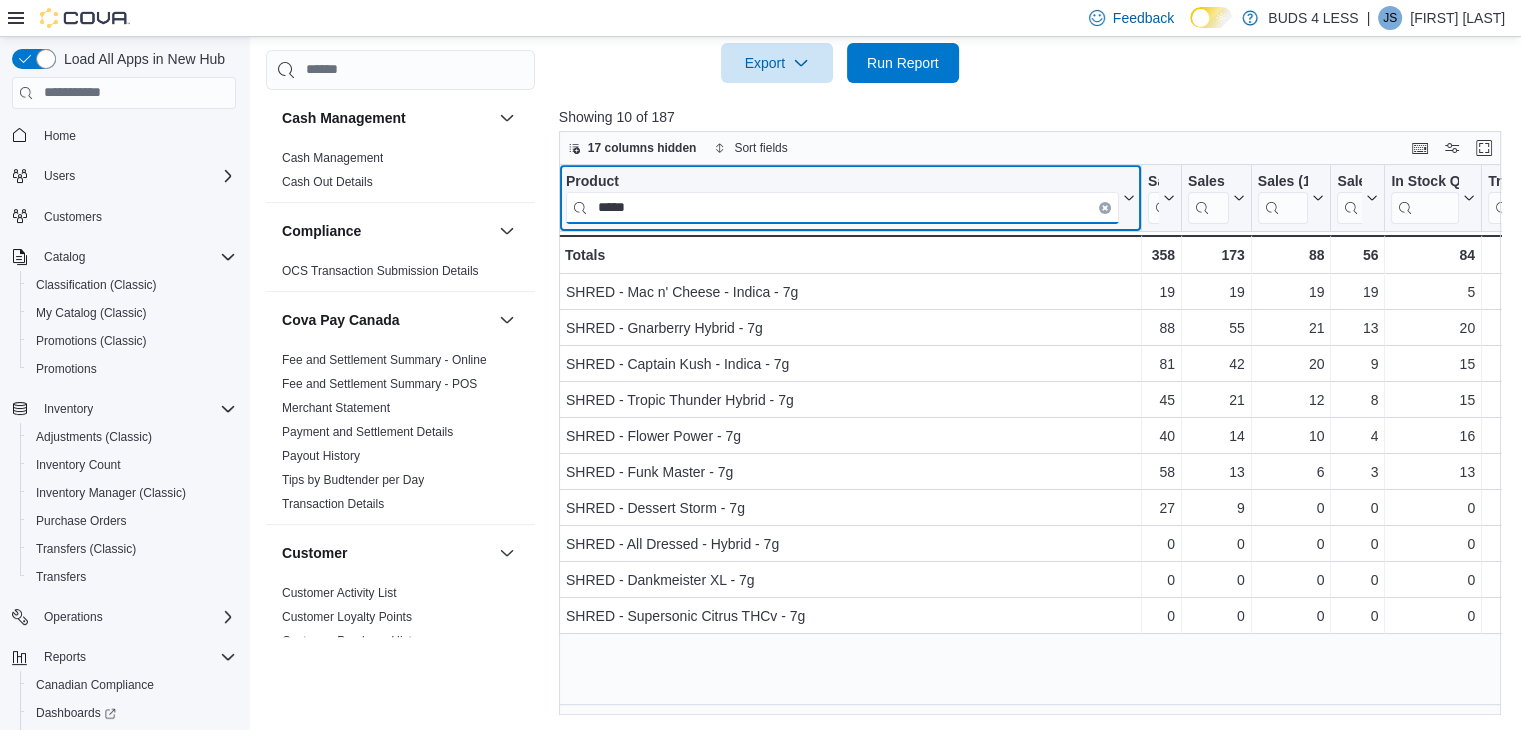 type on "*****" 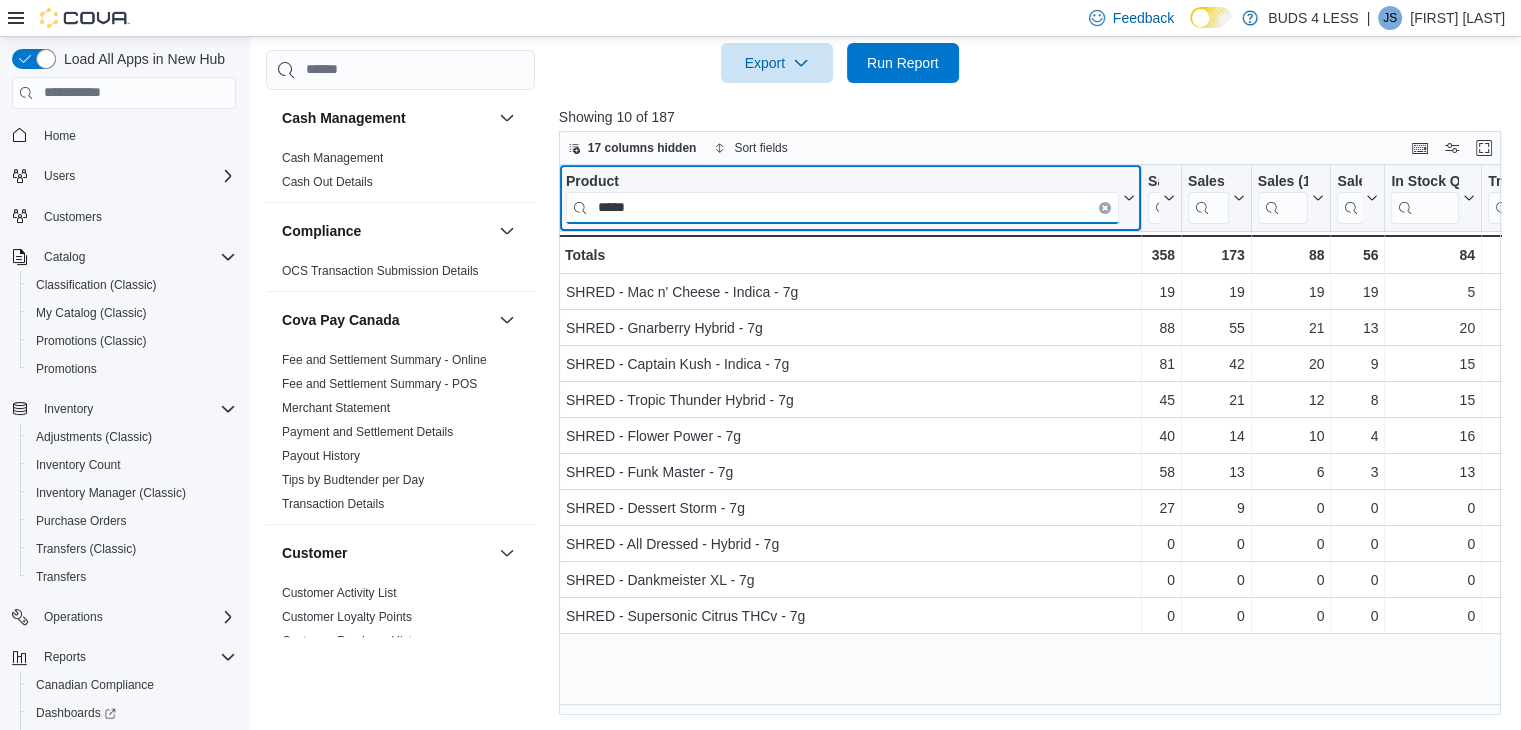 drag, startPoint x: 668, startPoint y: 205, endPoint x: 534, endPoint y: 204, distance: 134.00374 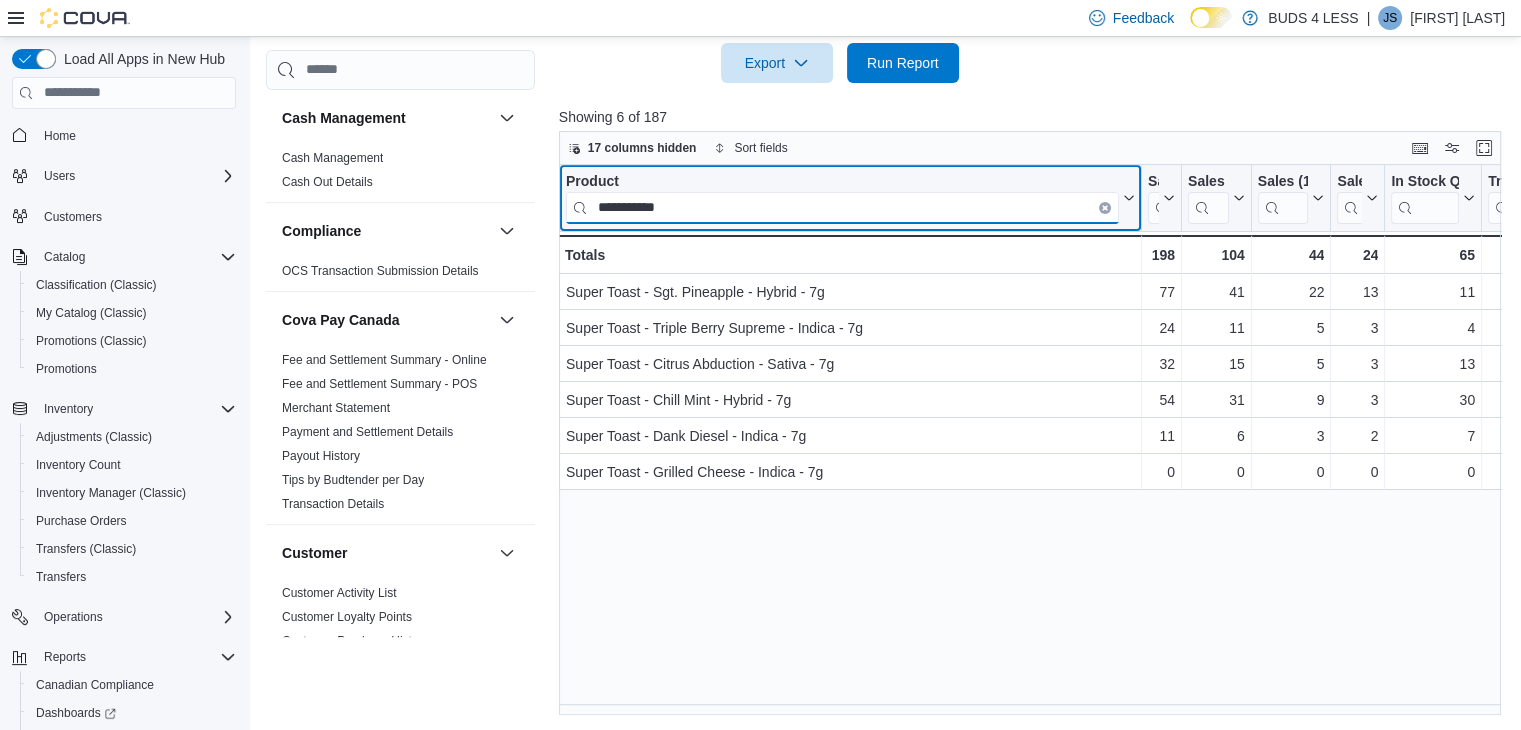type on "**********" 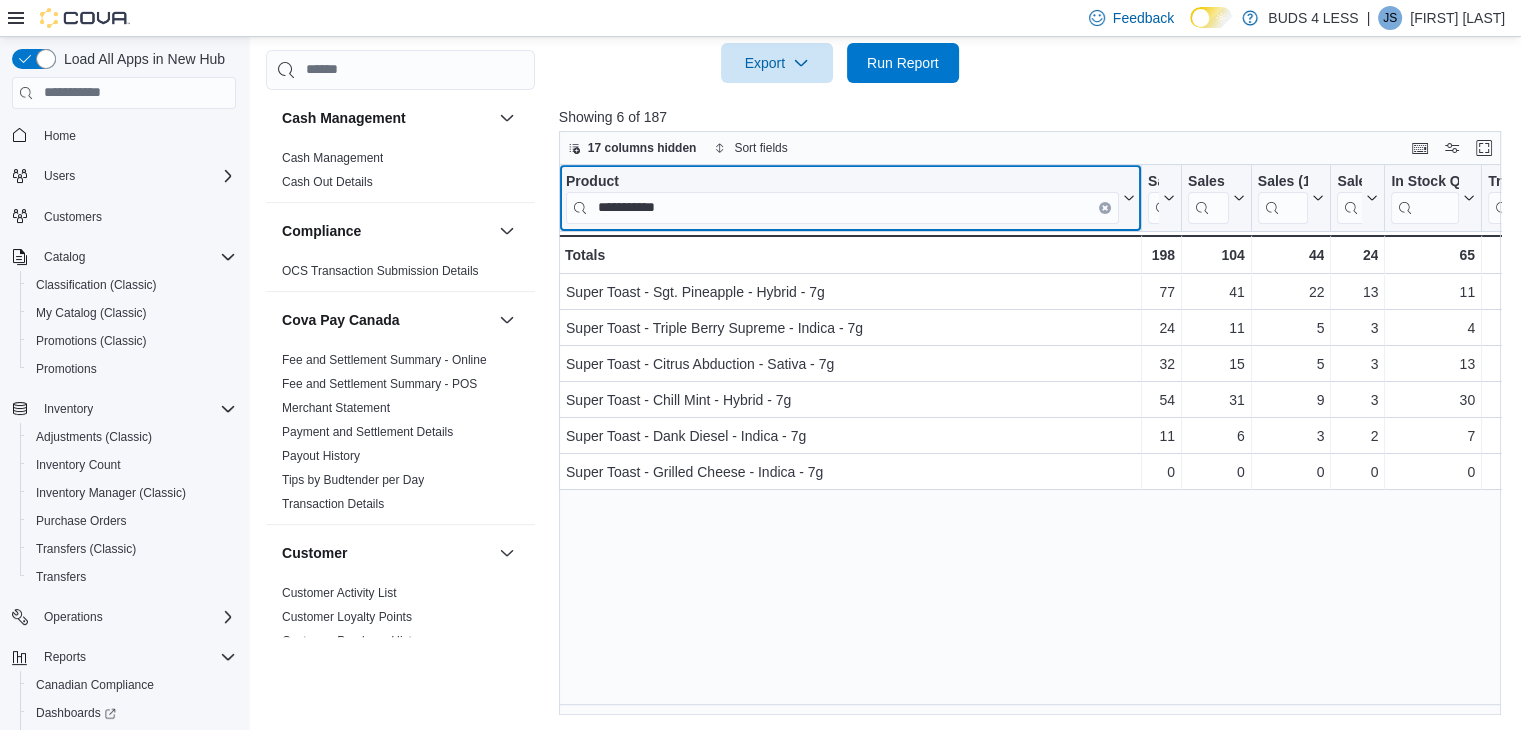 click at bounding box center (1105, 207) 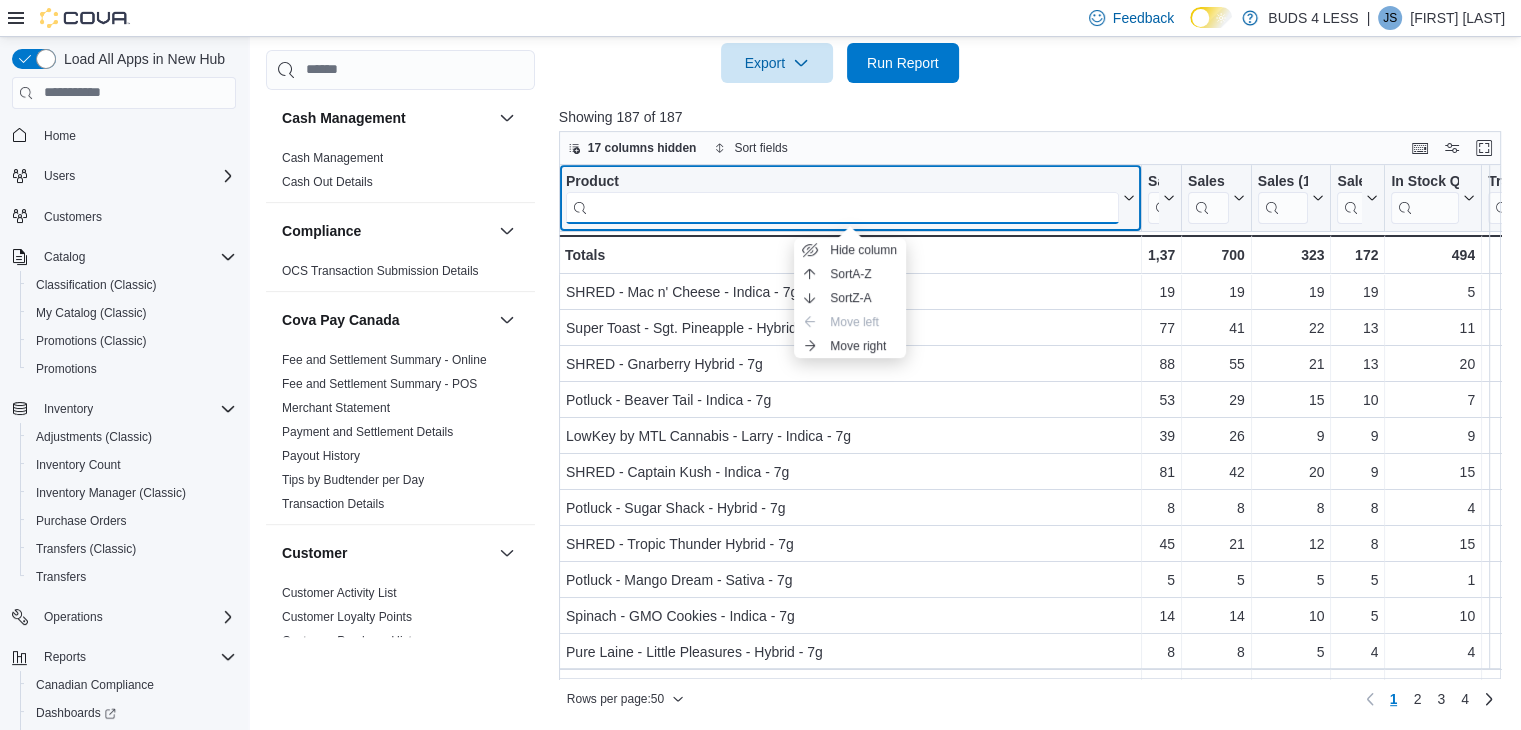click at bounding box center (842, 207) 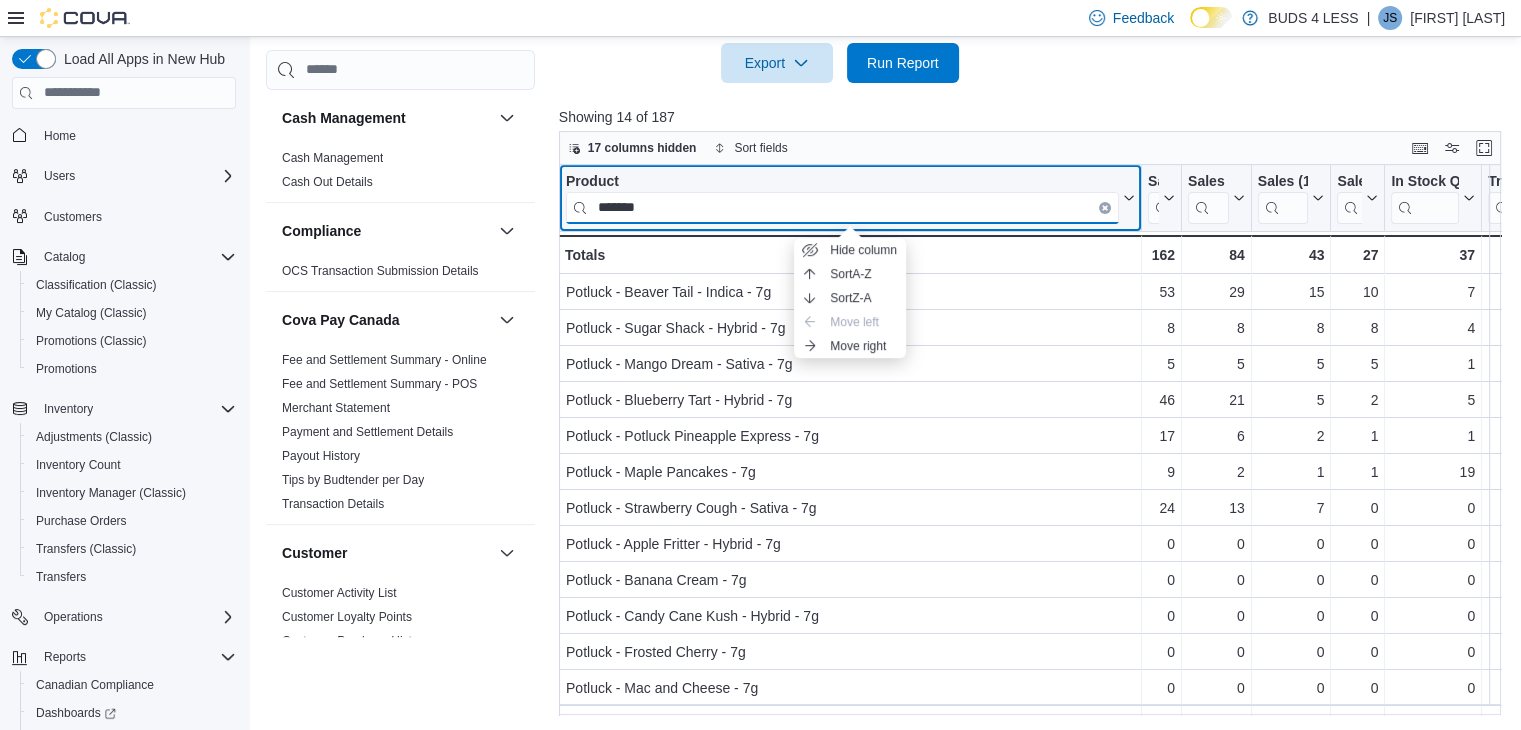 type on "*******" 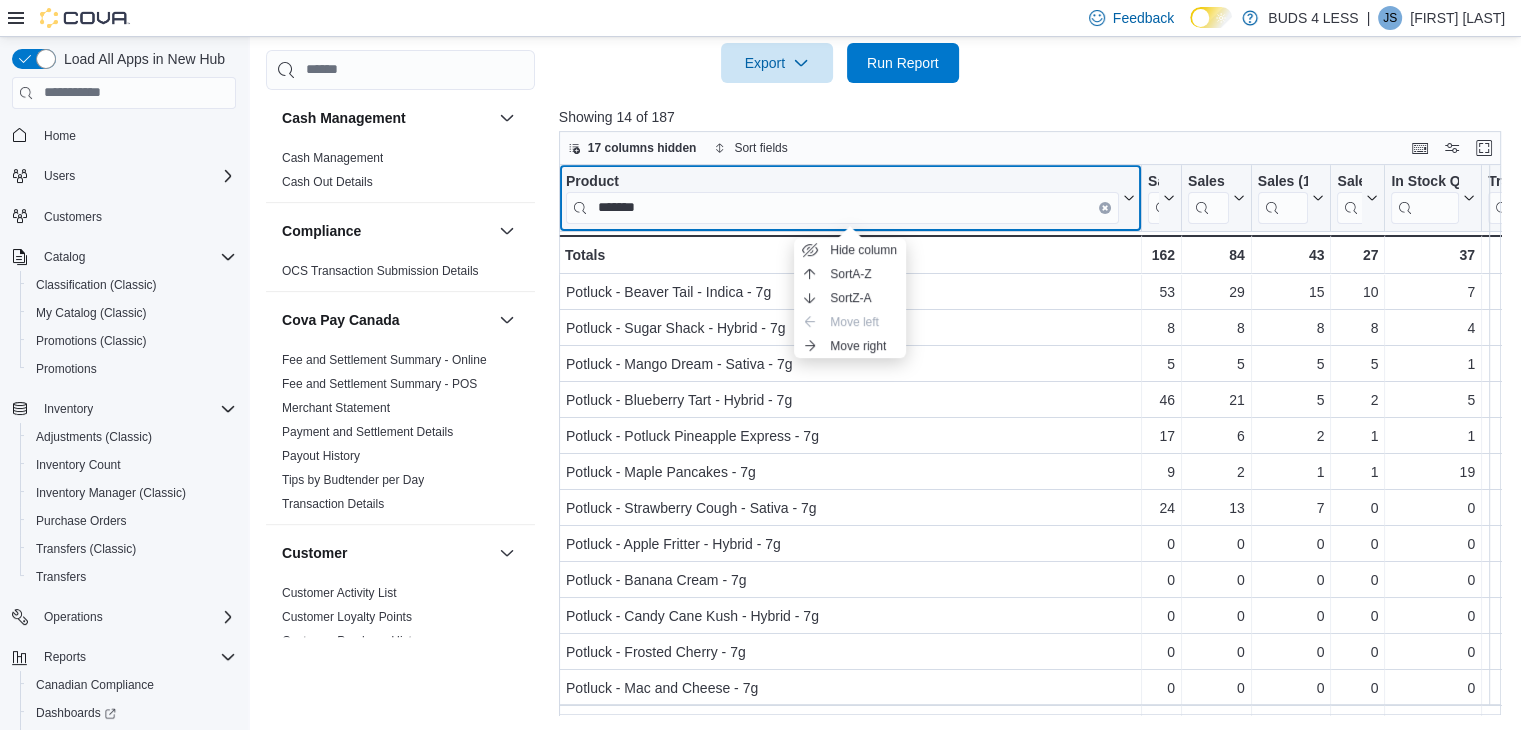 click on "Product *******" at bounding box center (850, 197) 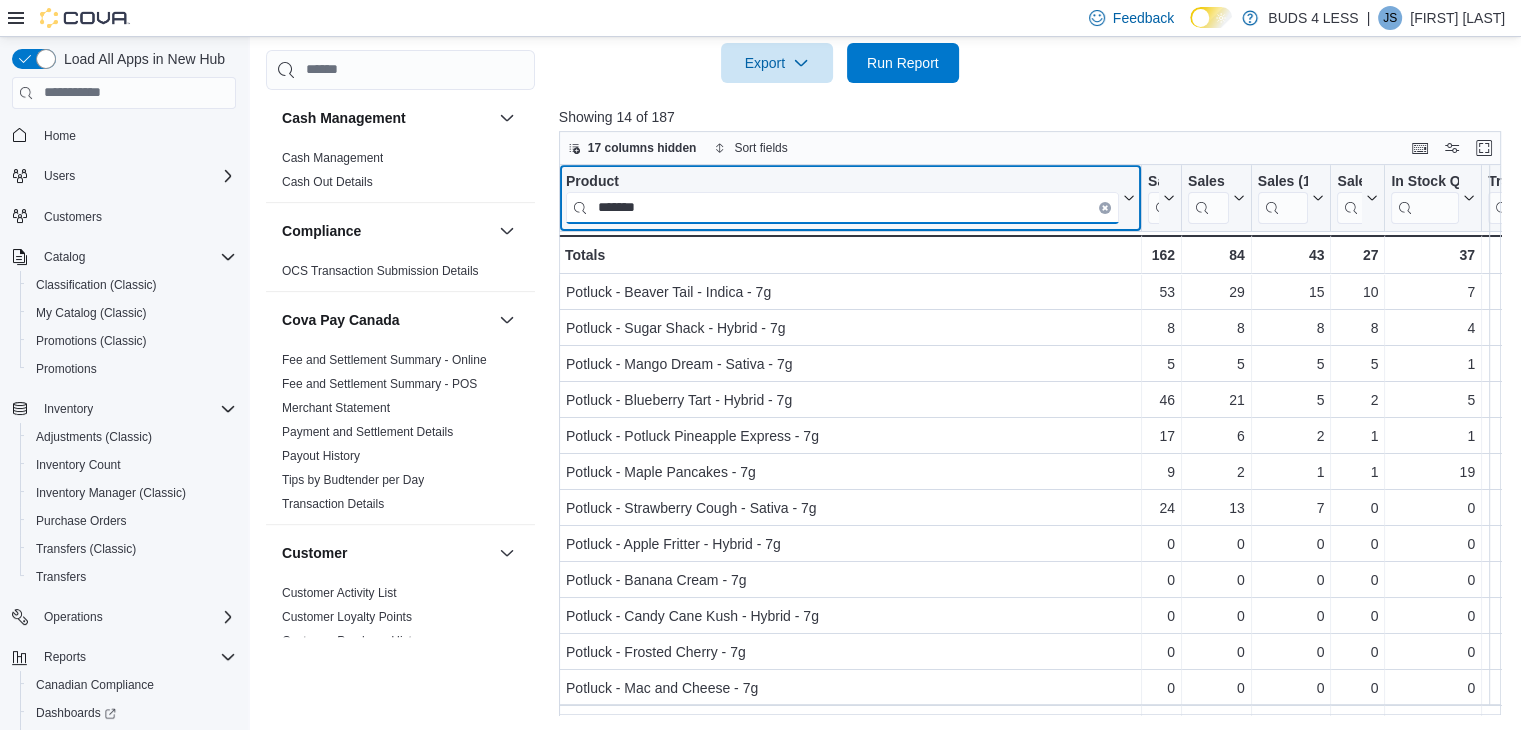 click on "*******" at bounding box center (842, 207) 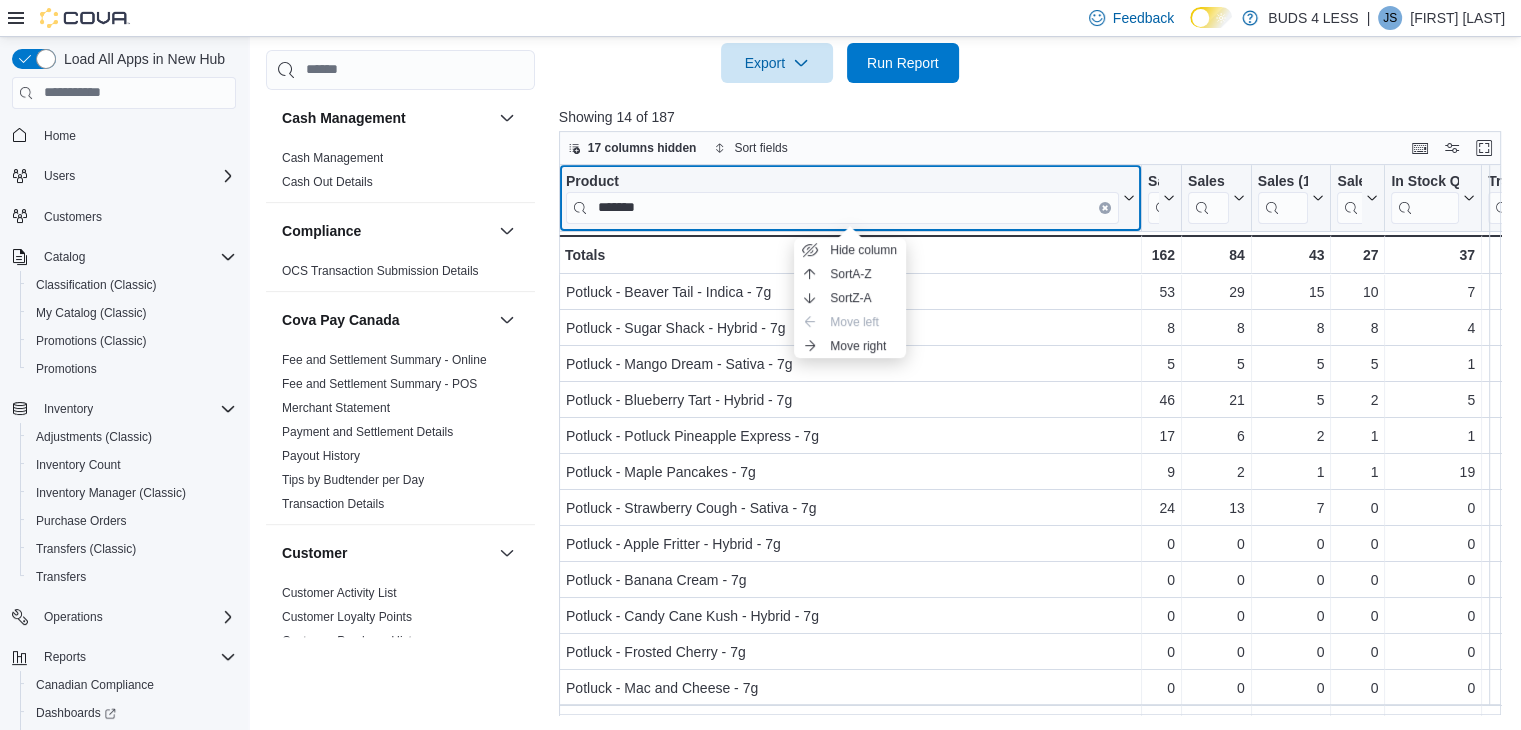 click at bounding box center (1105, 207) 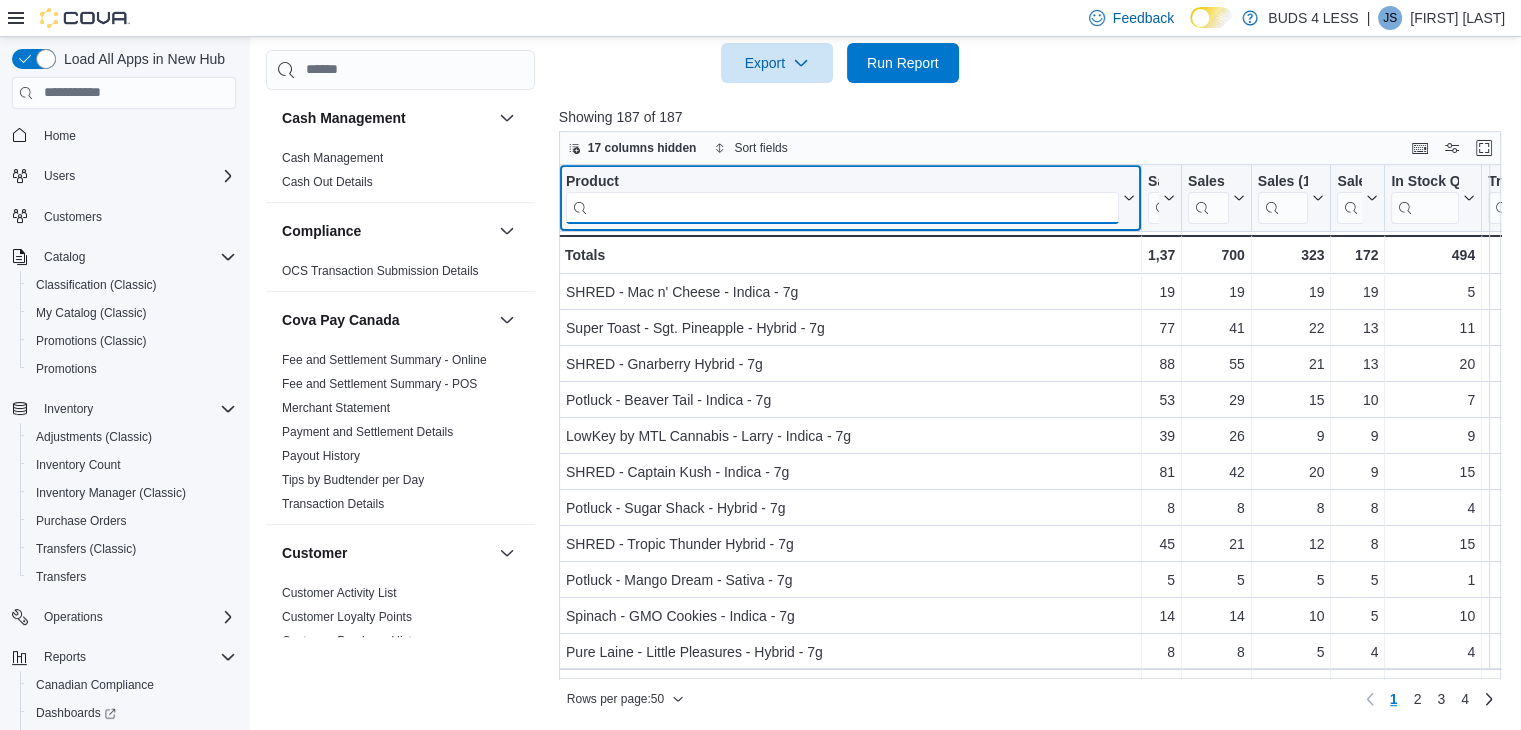 click at bounding box center (842, 207) 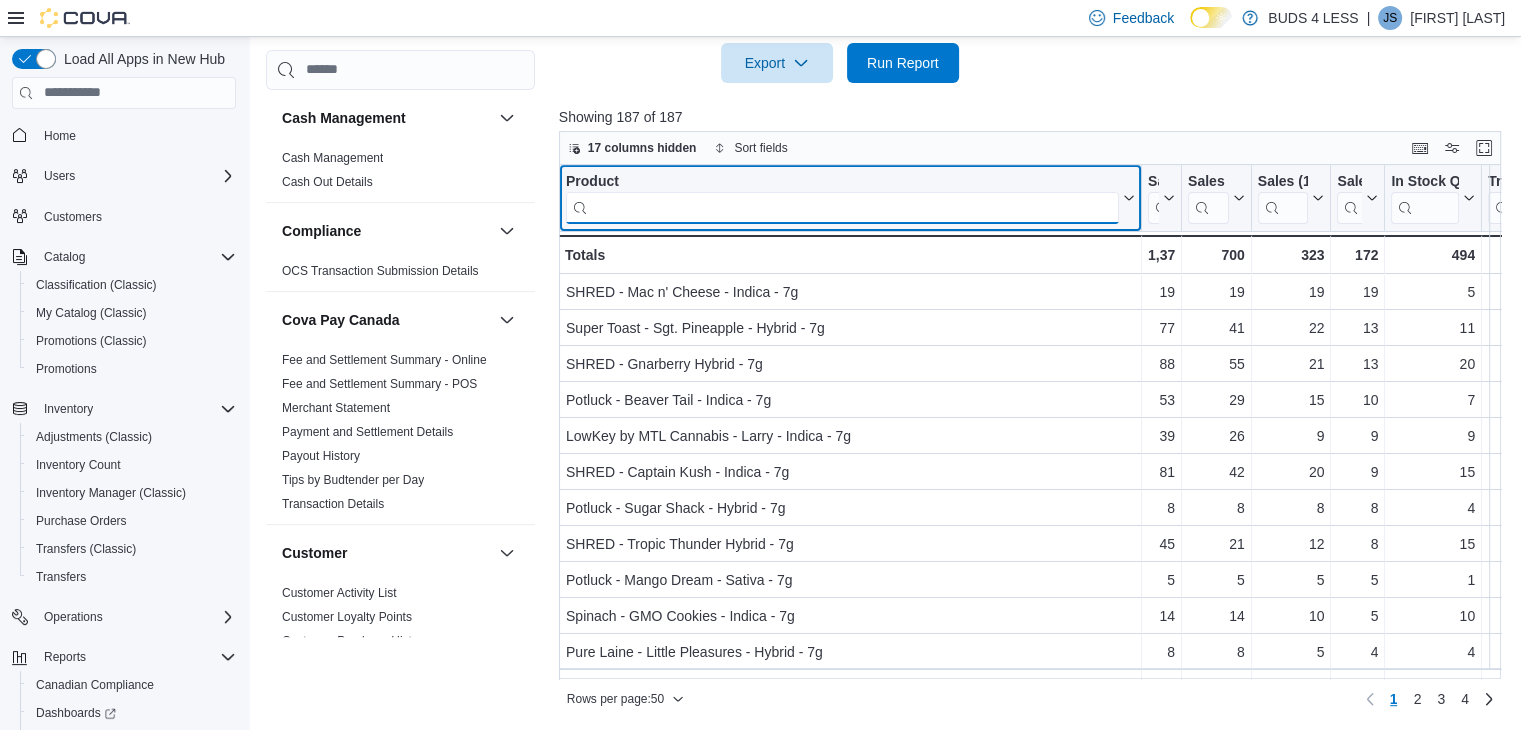 click at bounding box center (842, 207) 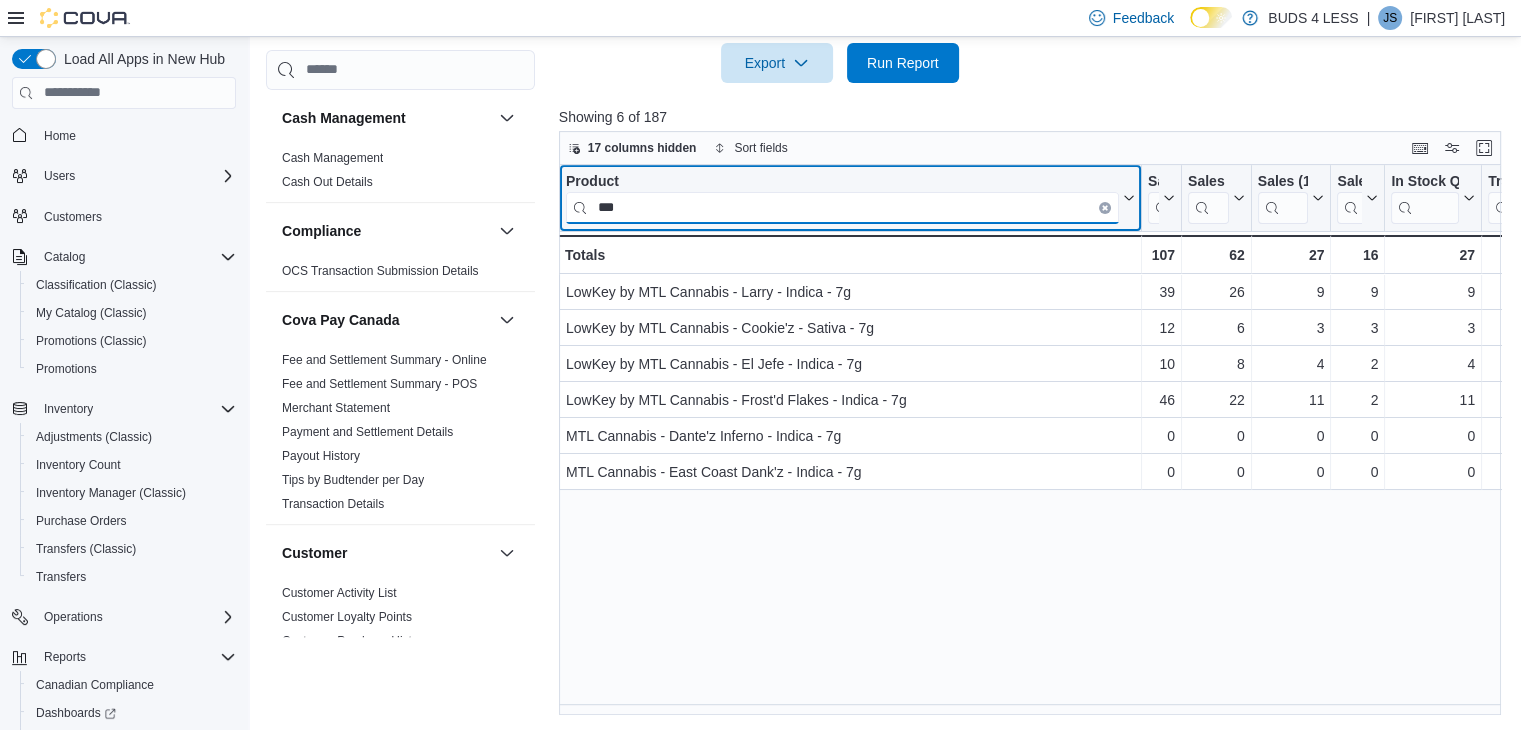type on "***" 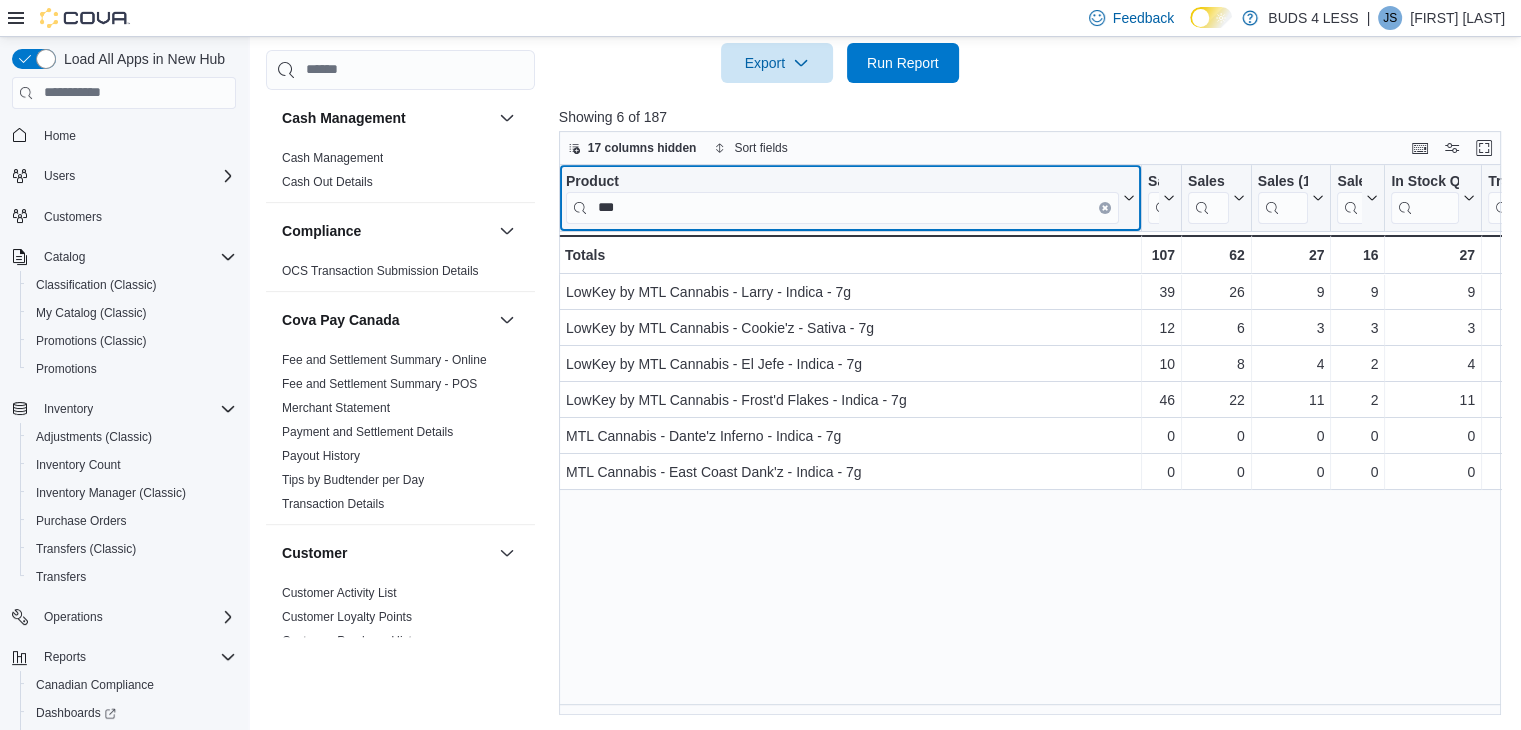 click 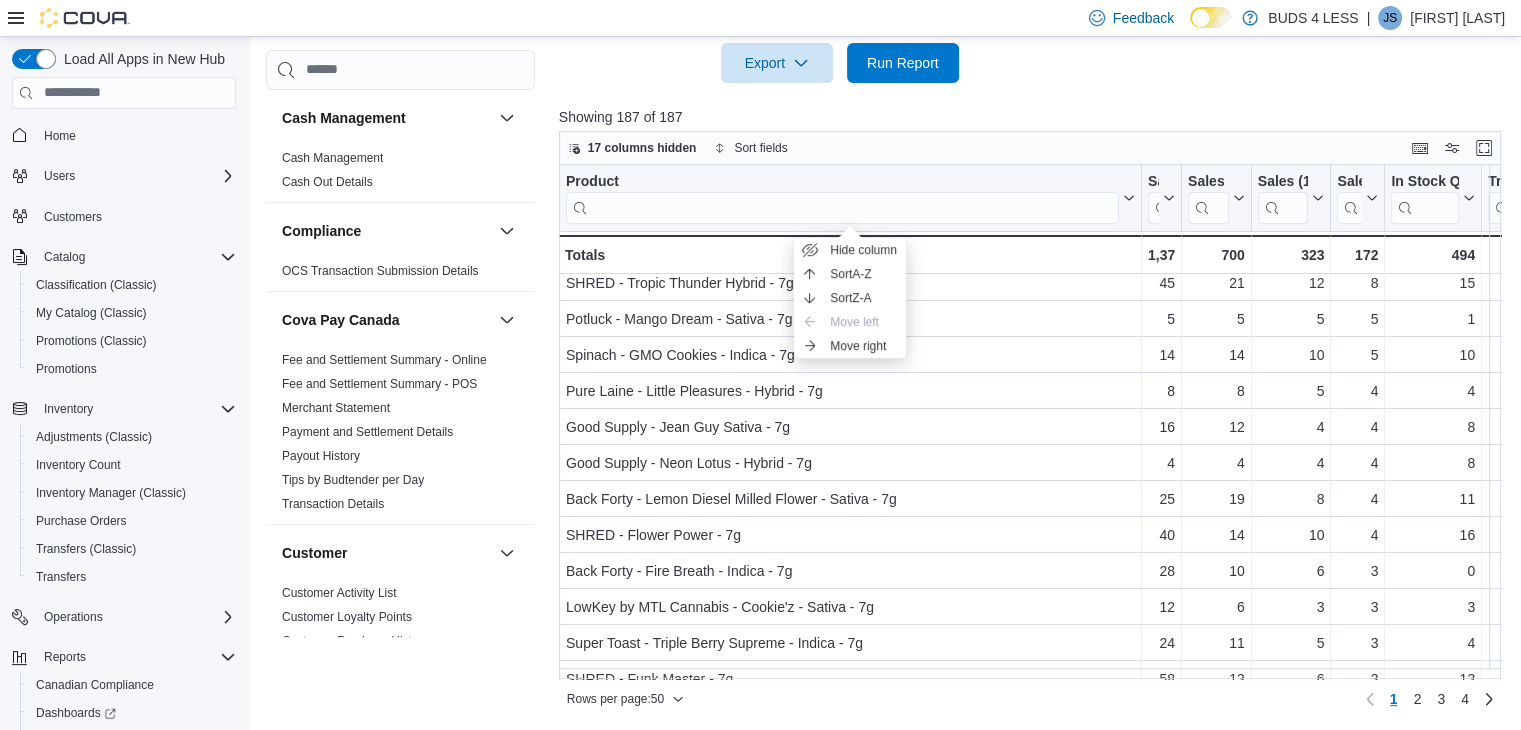 scroll, scrollTop: 300, scrollLeft: 0, axis: vertical 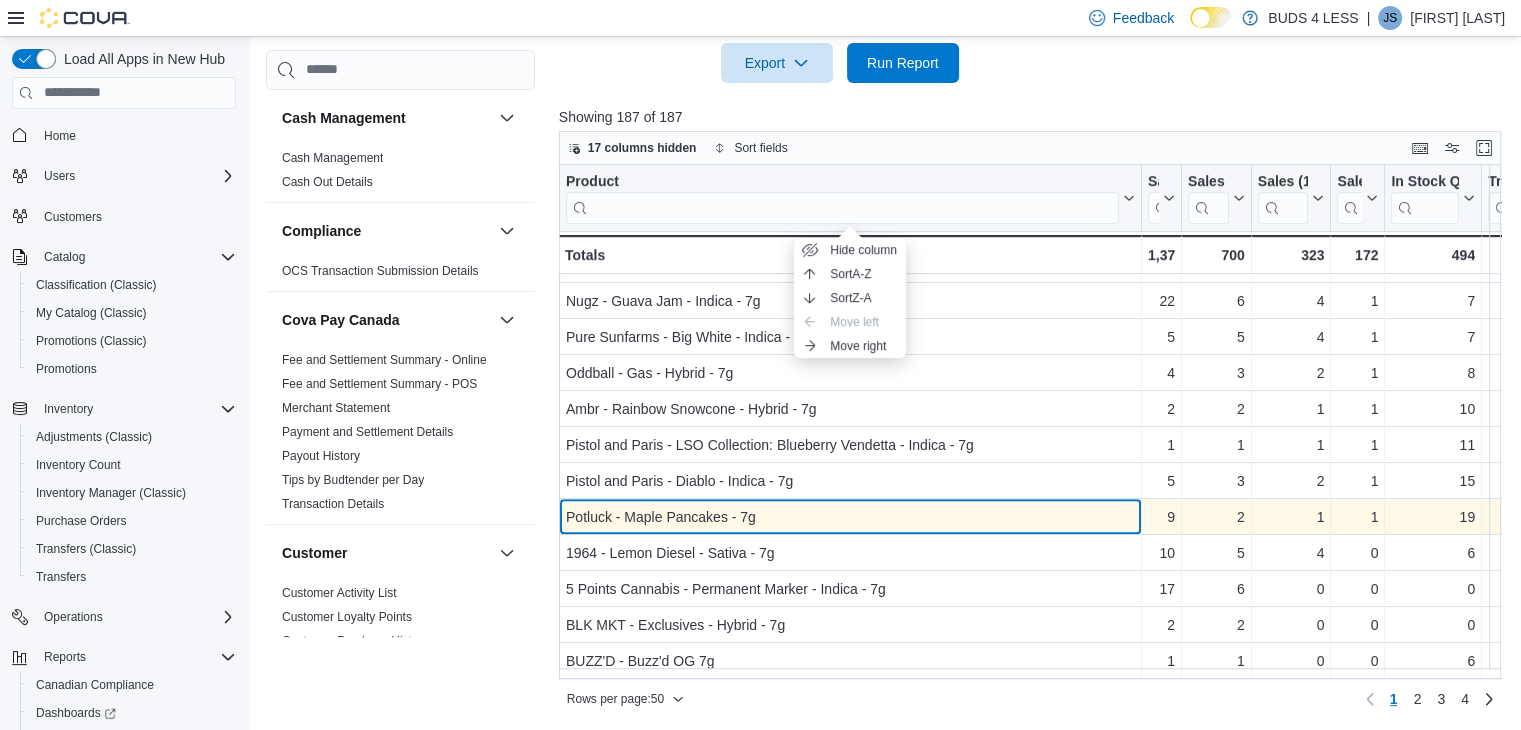click on "Potluck - Maple Pancakes - 7g" at bounding box center [850, 517] 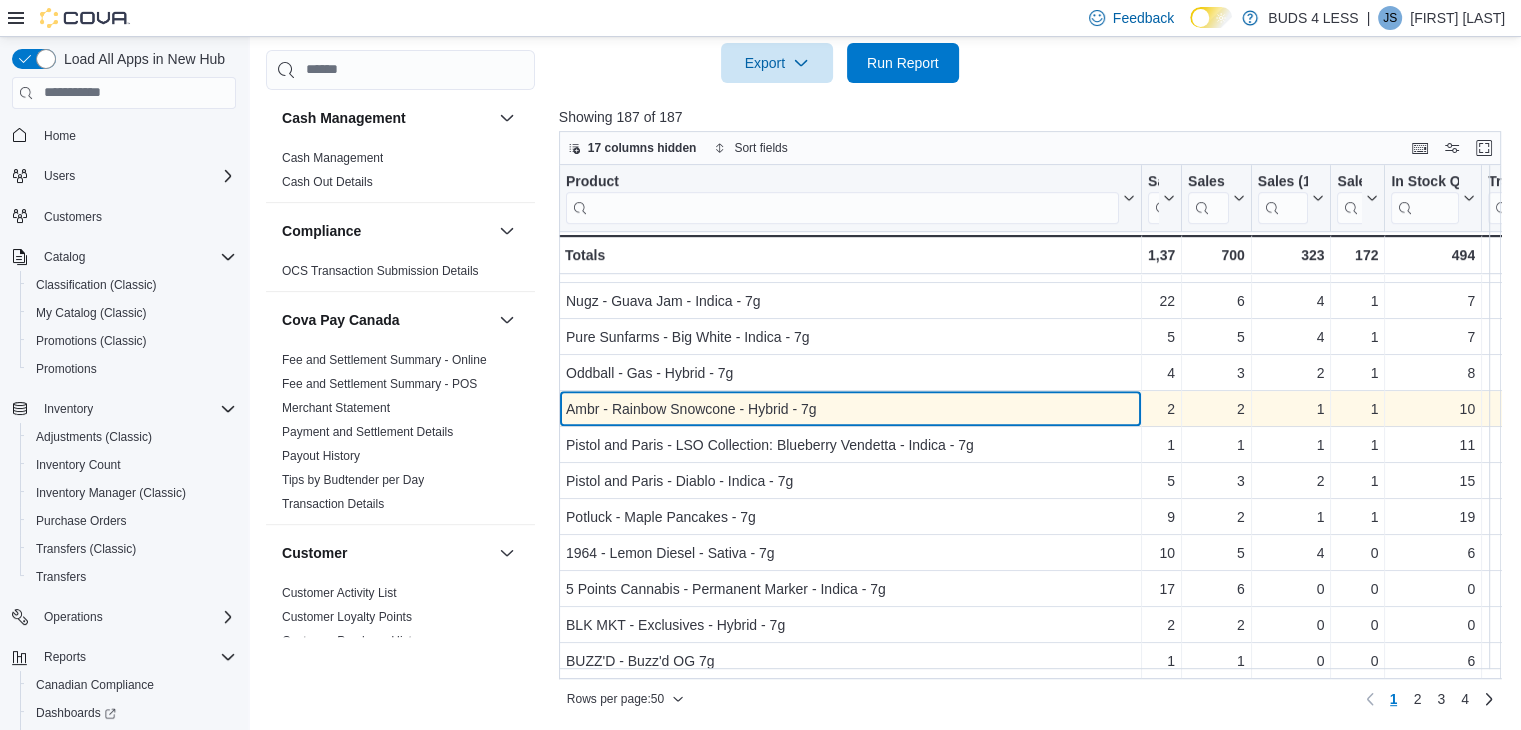 click on "Ambr - Rainbow Snowcone - Hybrid - 7g" at bounding box center [850, 409] 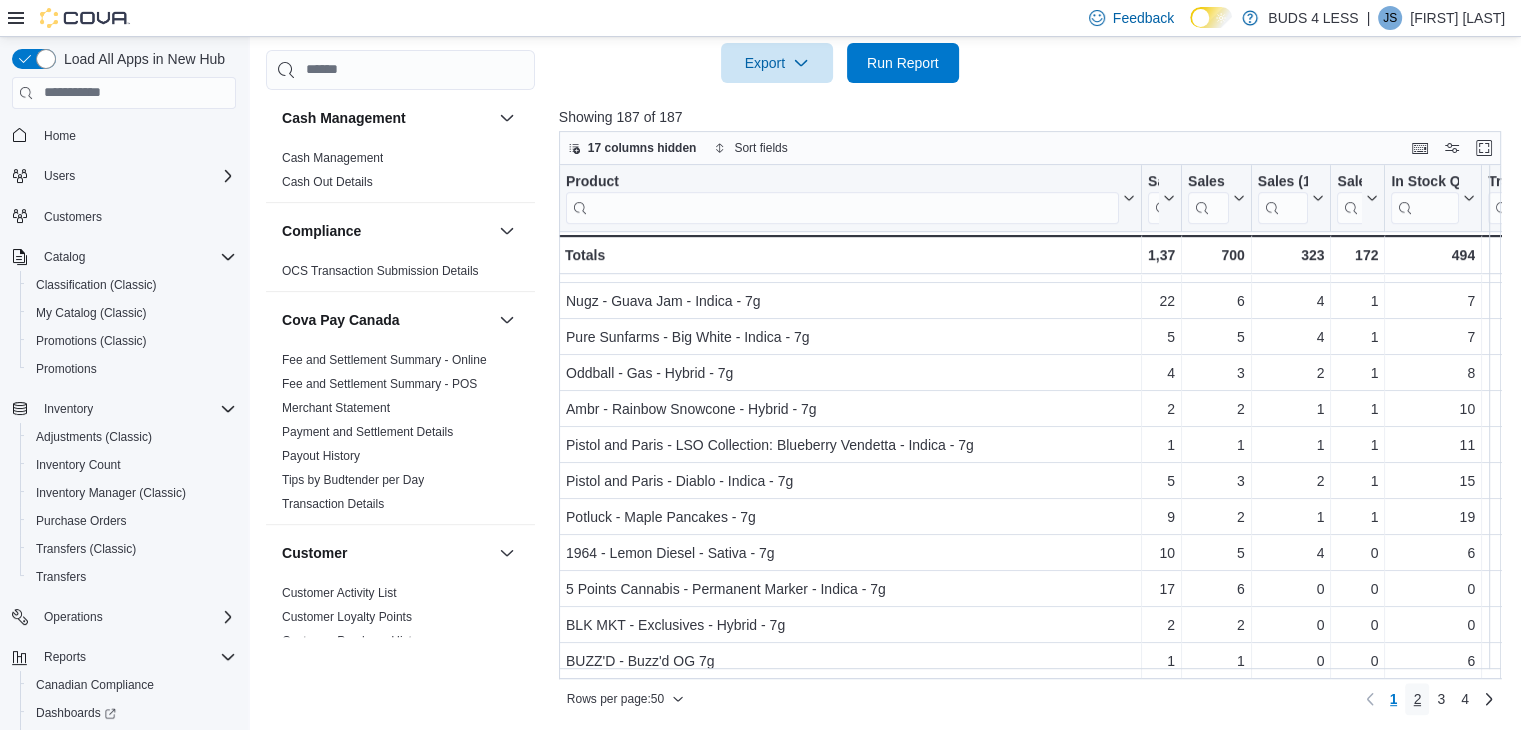 click on "2" at bounding box center (1417, 699) 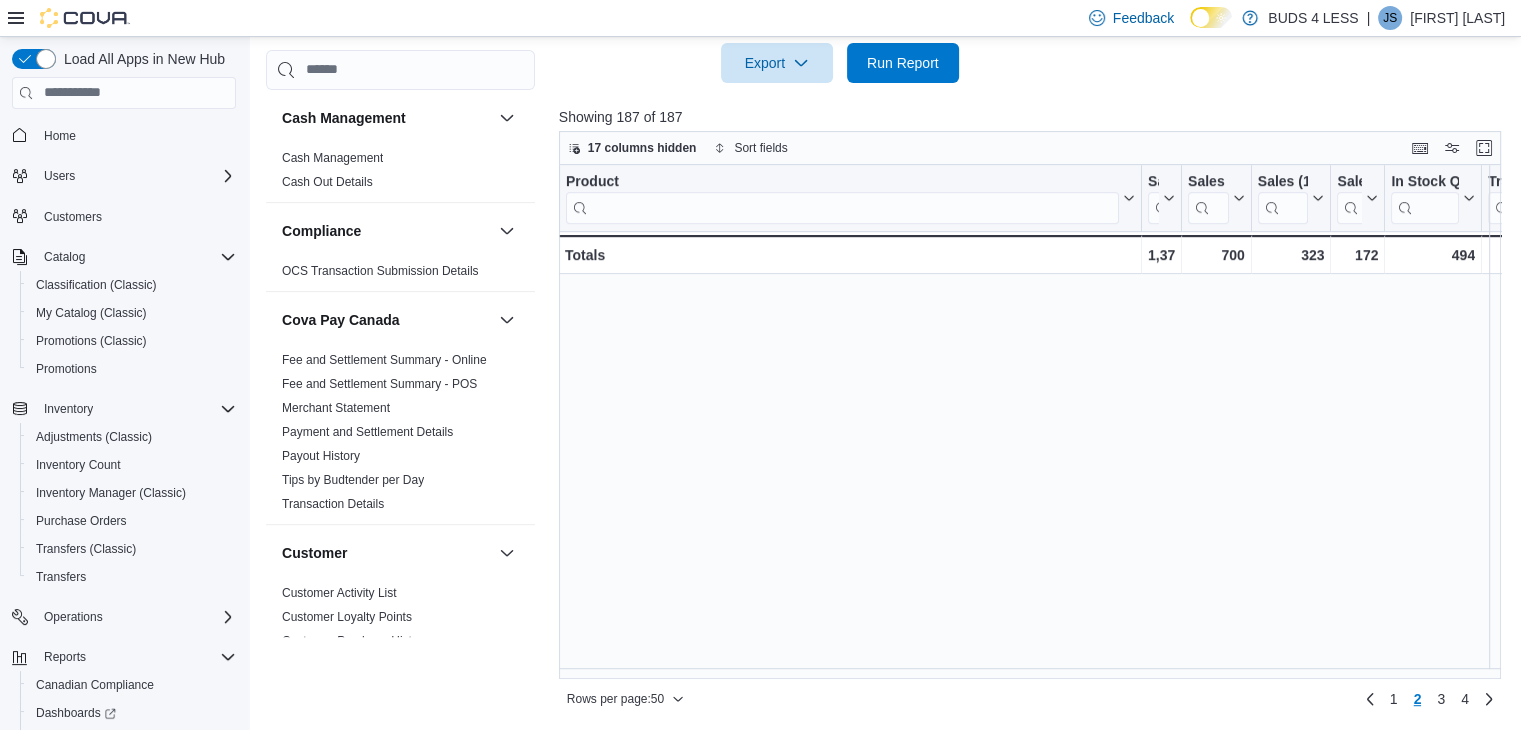 scroll, scrollTop: 0, scrollLeft: 0, axis: both 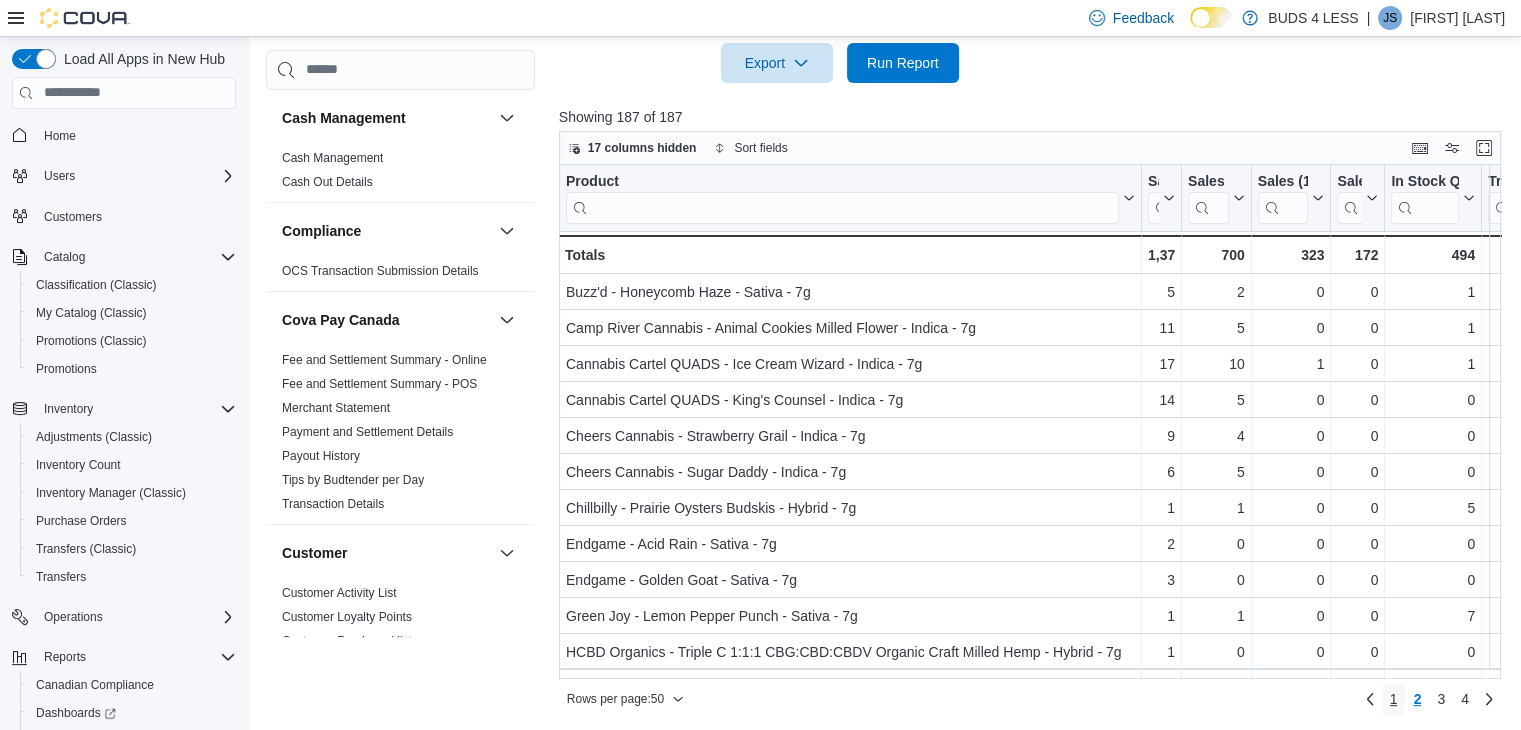 click on "1" at bounding box center (1394, 699) 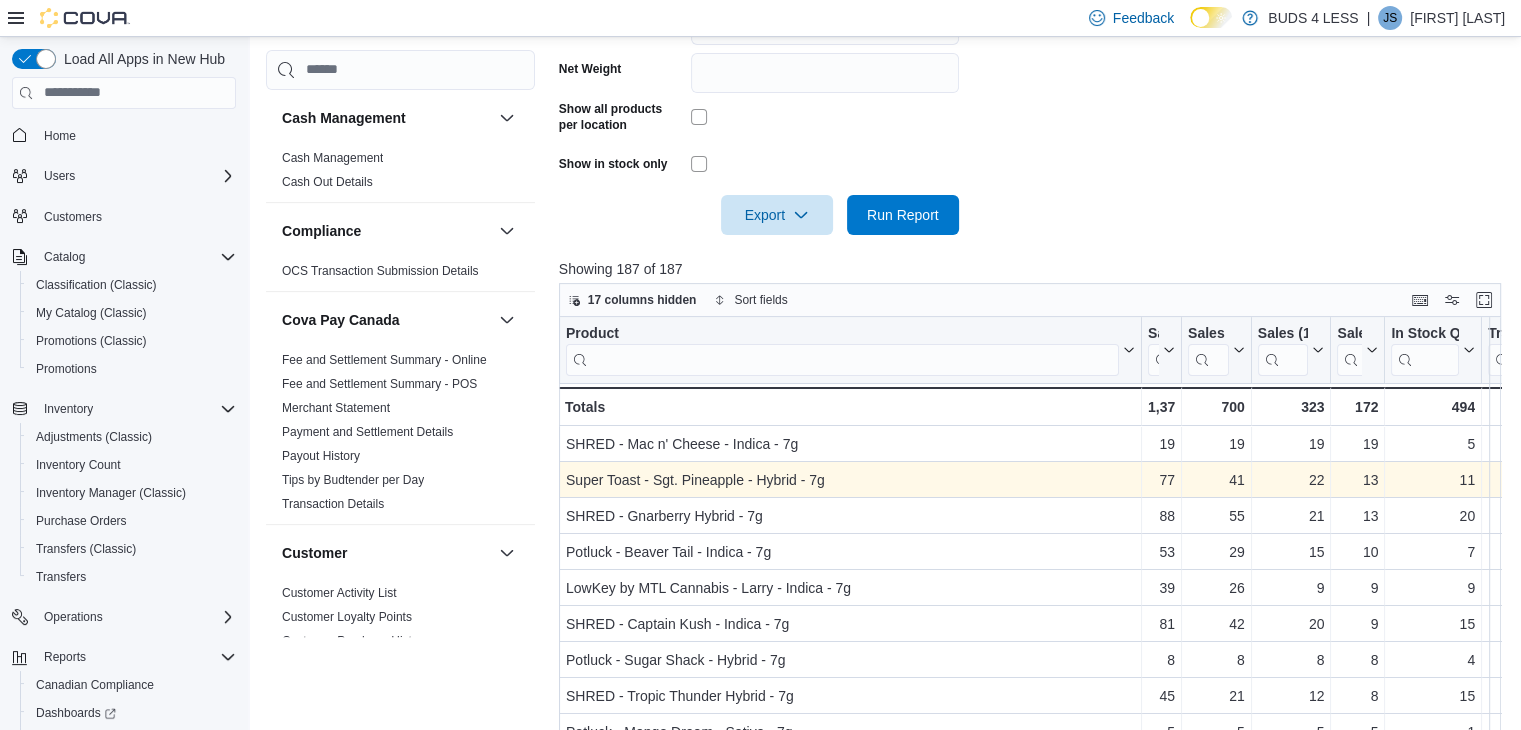 scroll, scrollTop: 676, scrollLeft: 0, axis: vertical 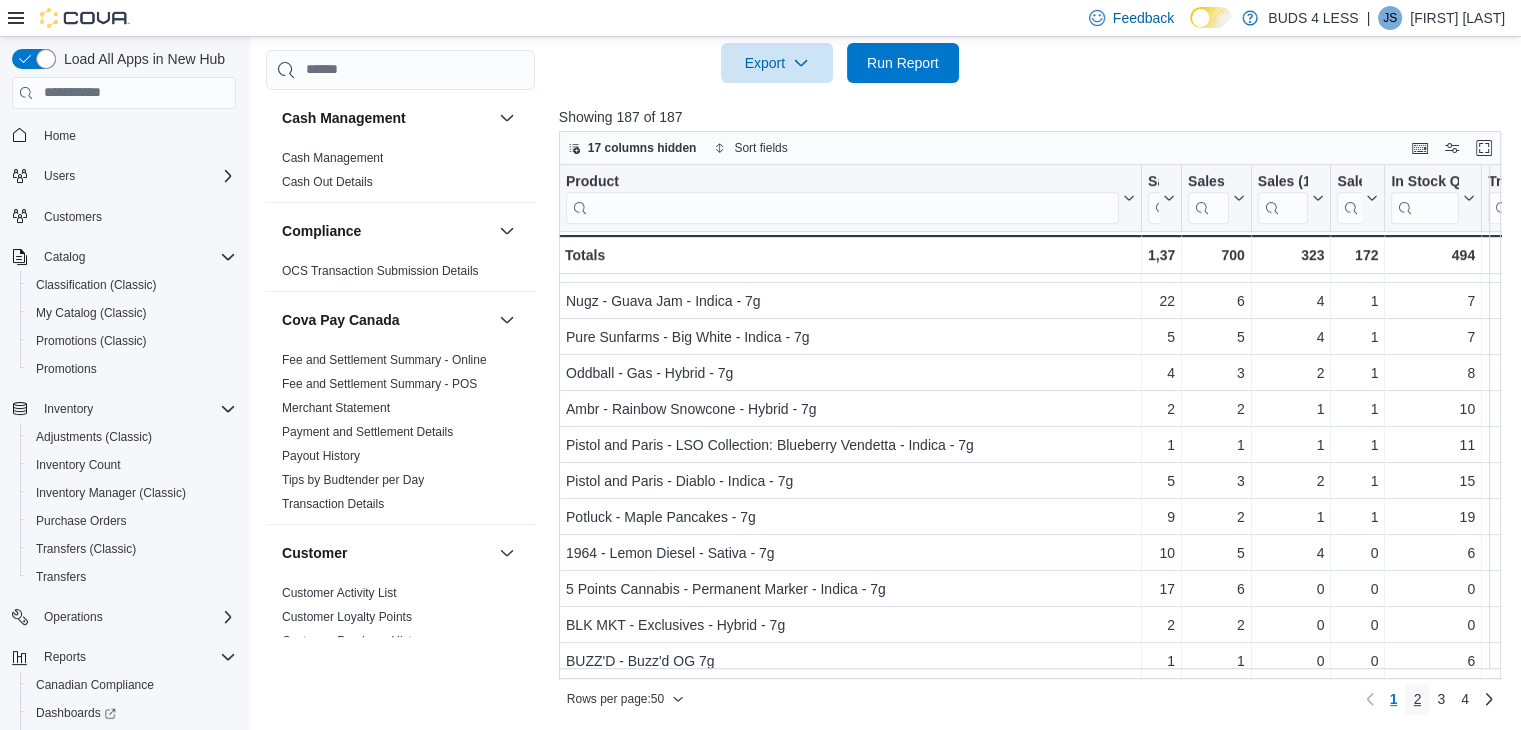 click on "2" at bounding box center [1417, 699] 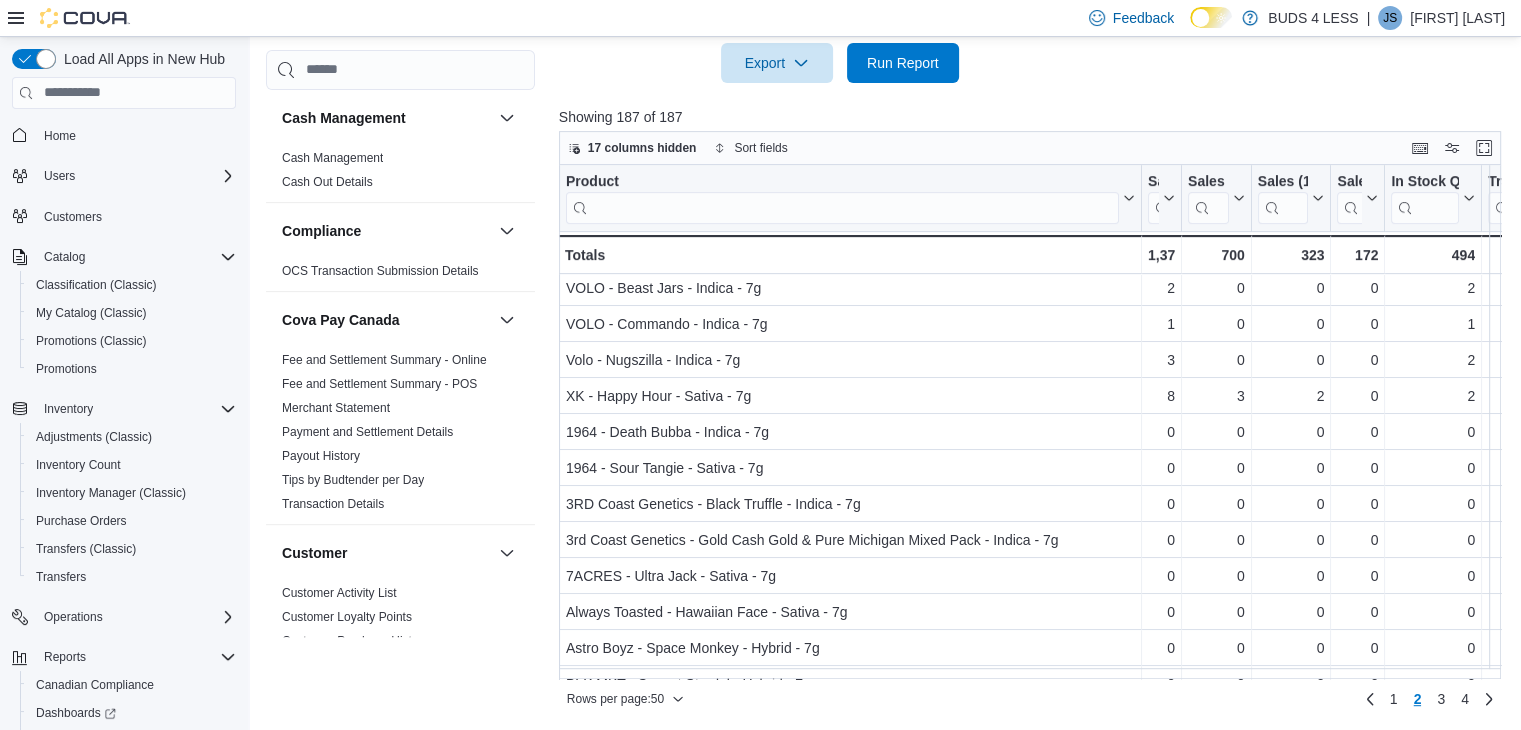 scroll, scrollTop: 1105, scrollLeft: 0, axis: vertical 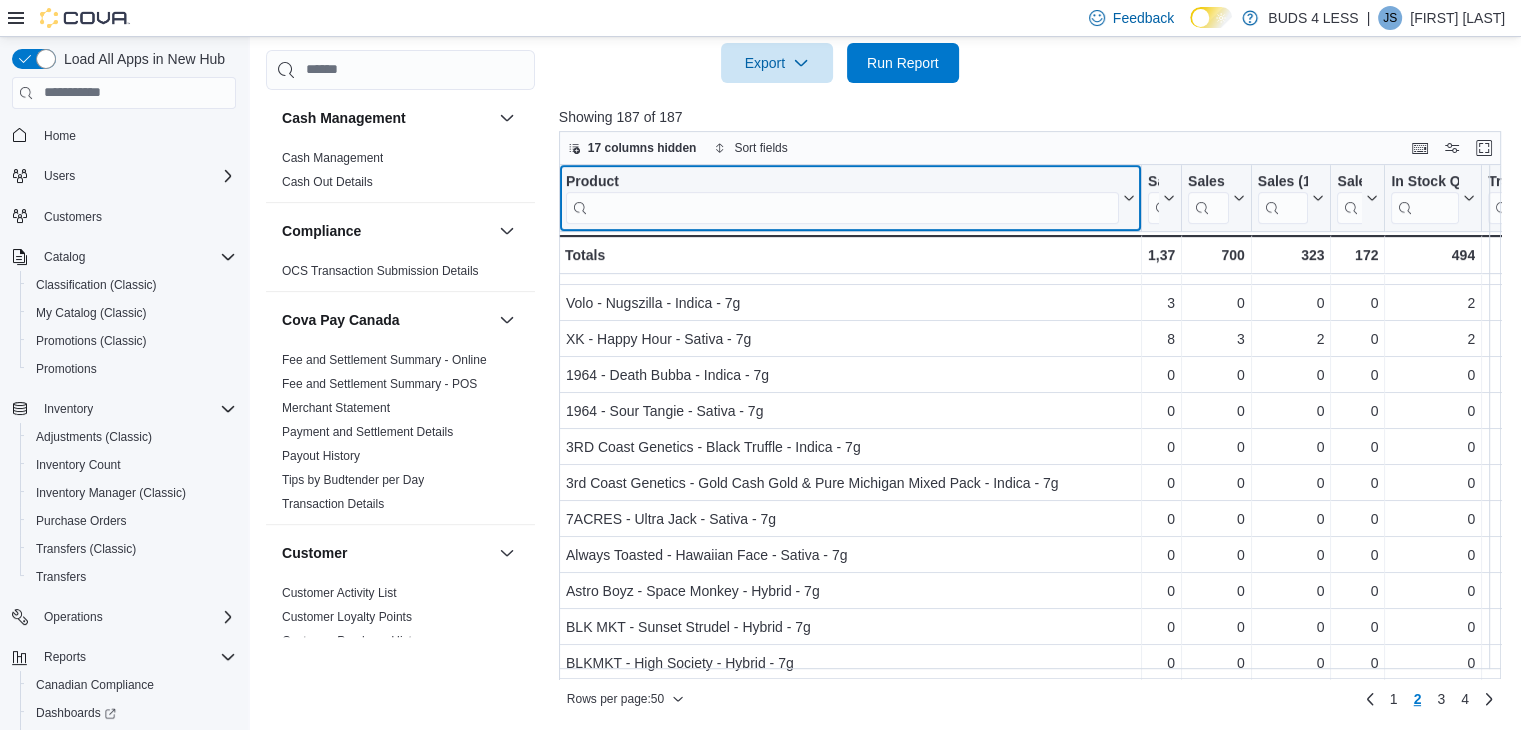 click at bounding box center (842, 207) 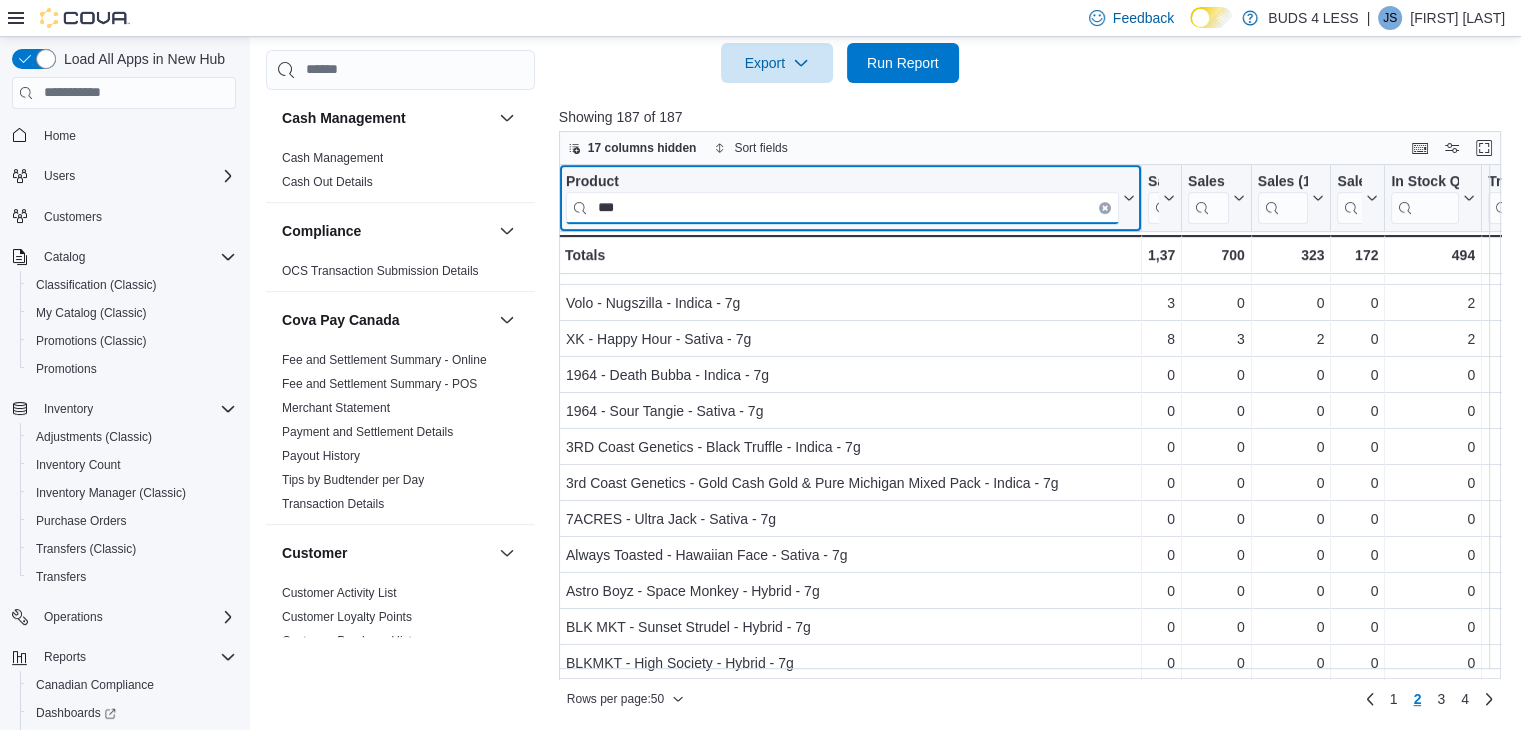 scroll, scrollTop: 0, scrollLeft: 0, axis: both 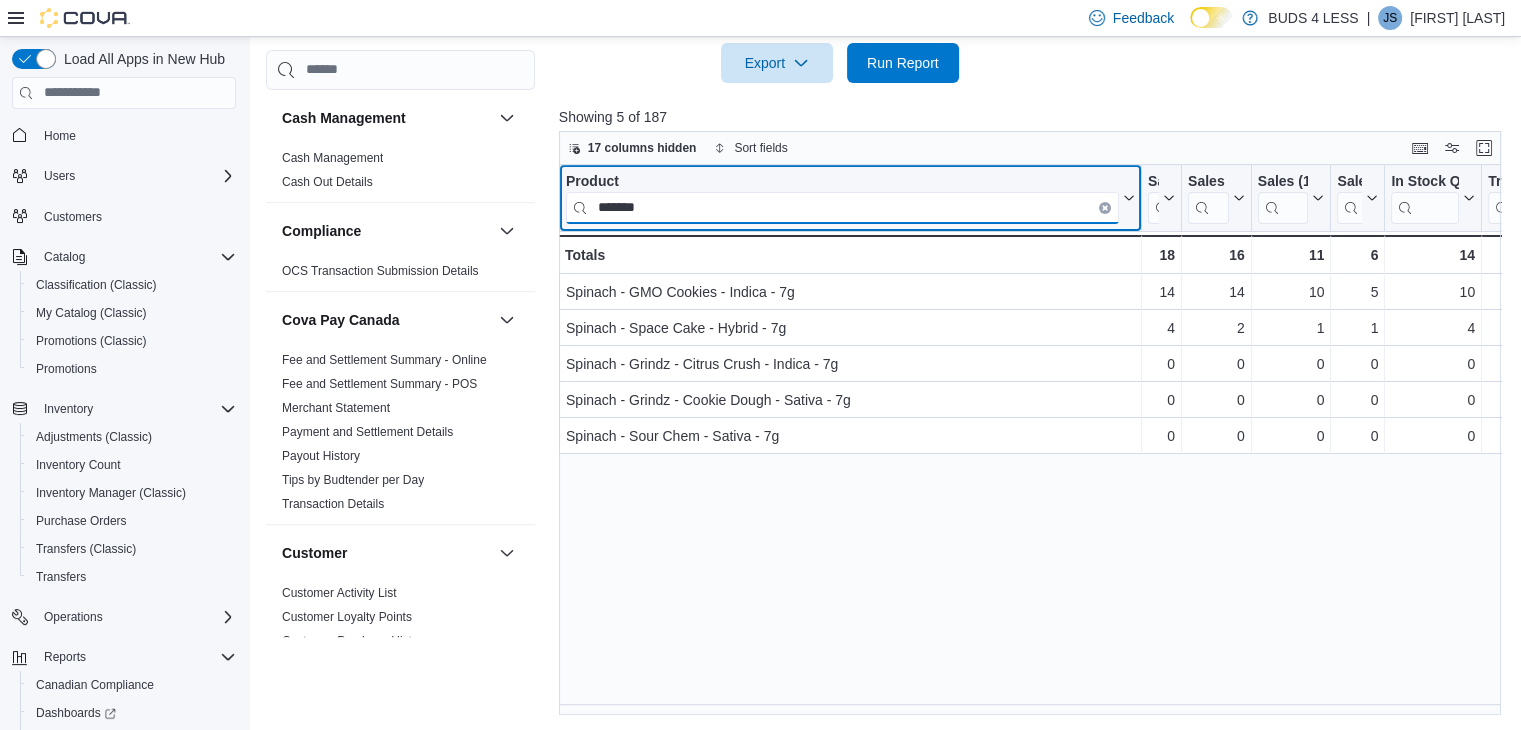 type on "*******" 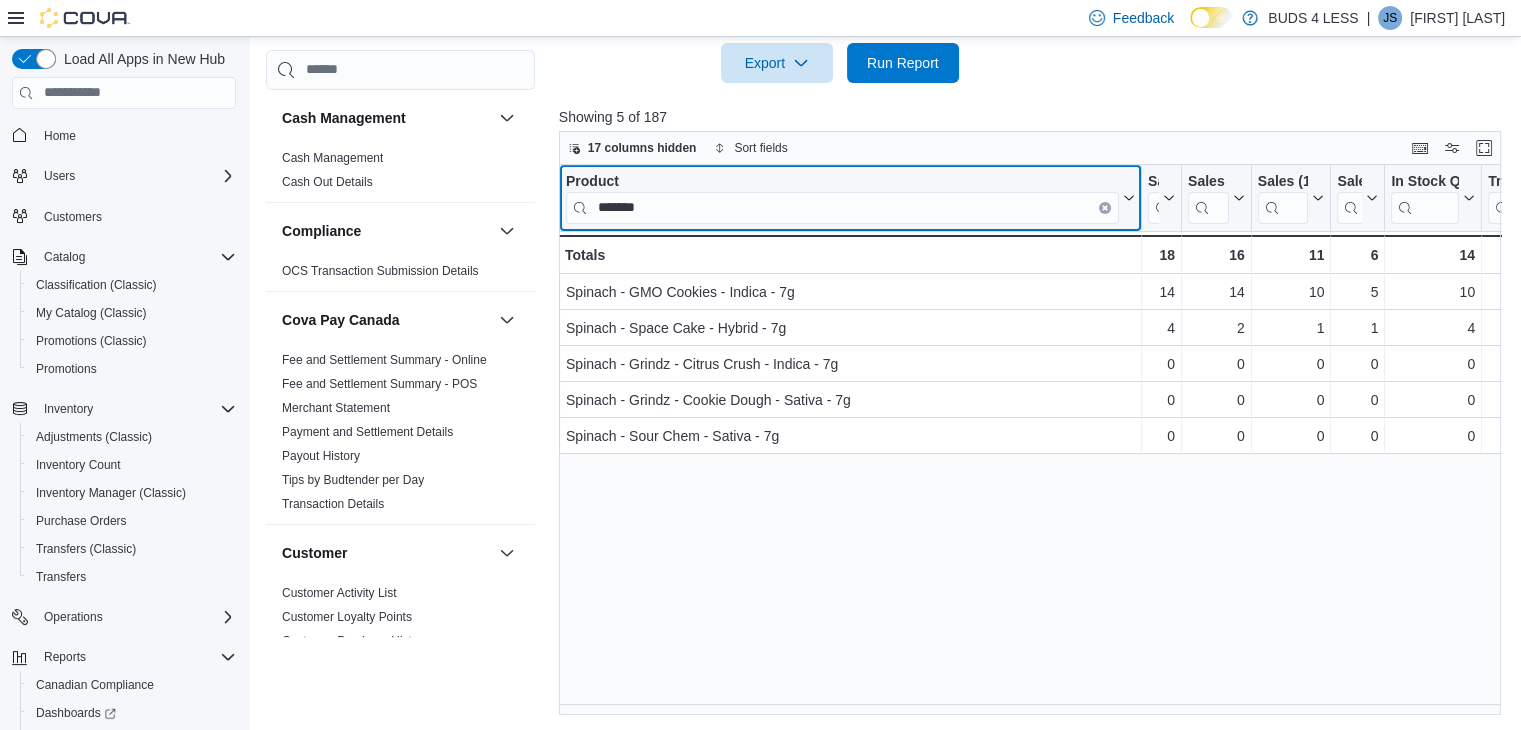 click at bounding box center (1105, 207) 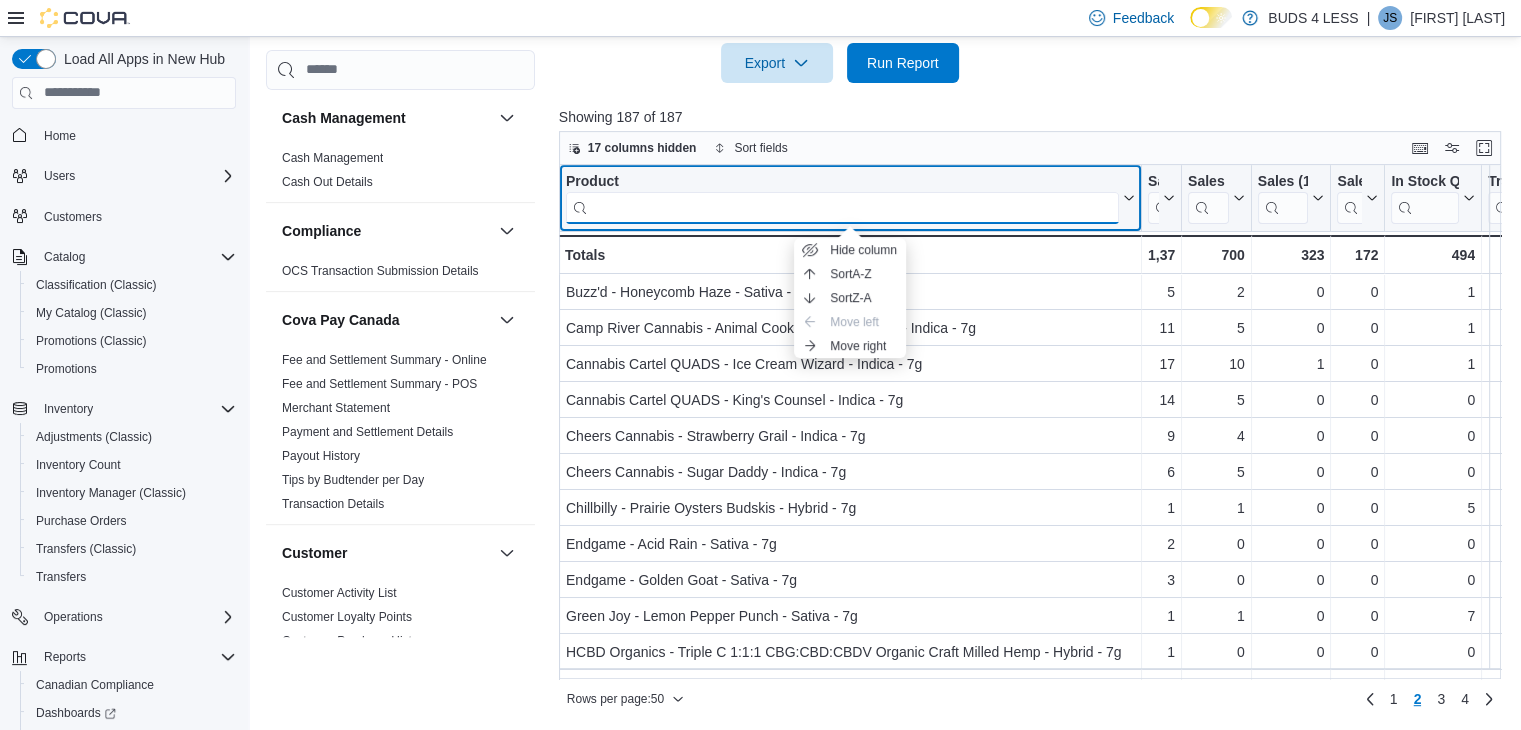 click at bounding box center (842, 207) 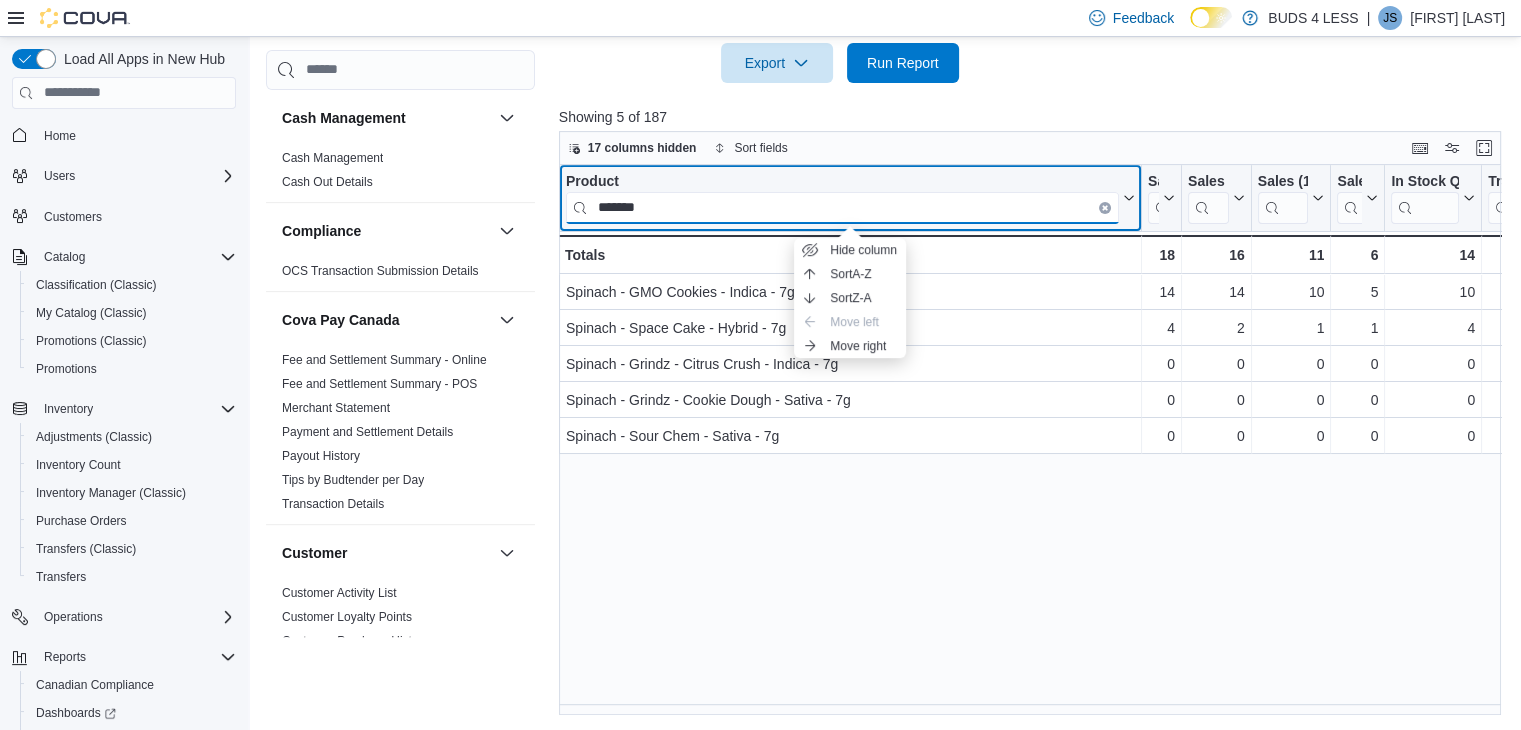 type on "*******" 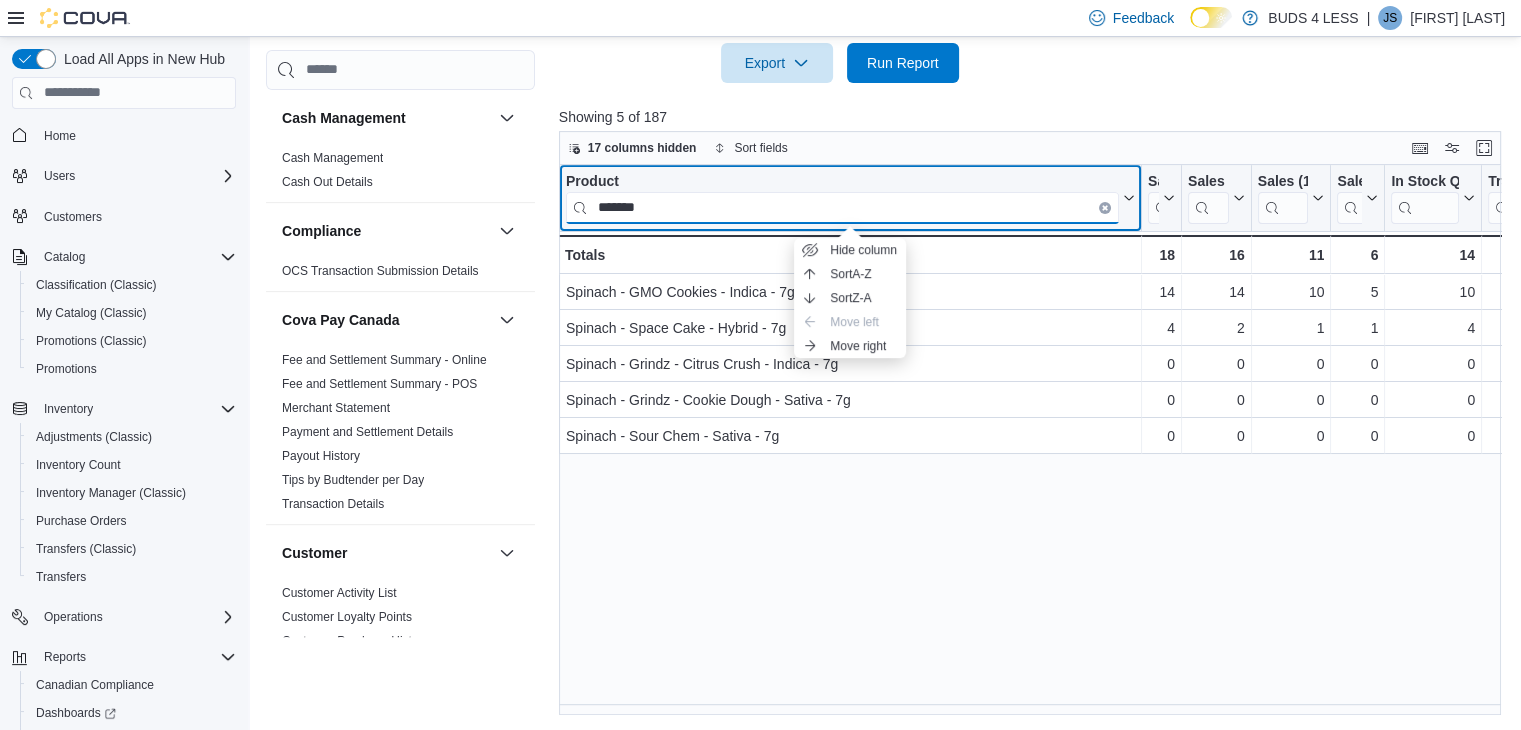 drag, startPoint x: 811, startPoint y: 217, endPoint x: 524, endPoint y: 197, distance: 287.696 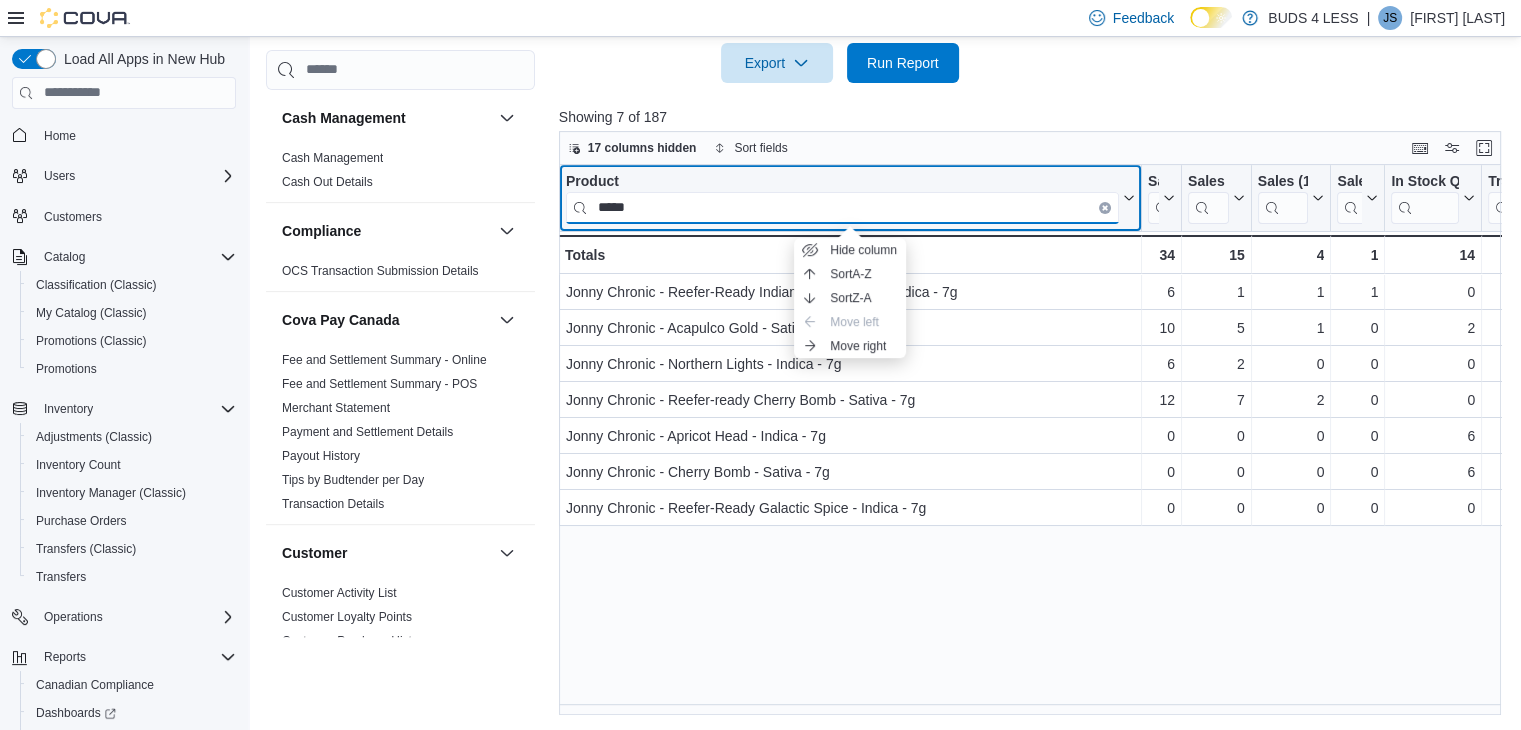 type on "*****" 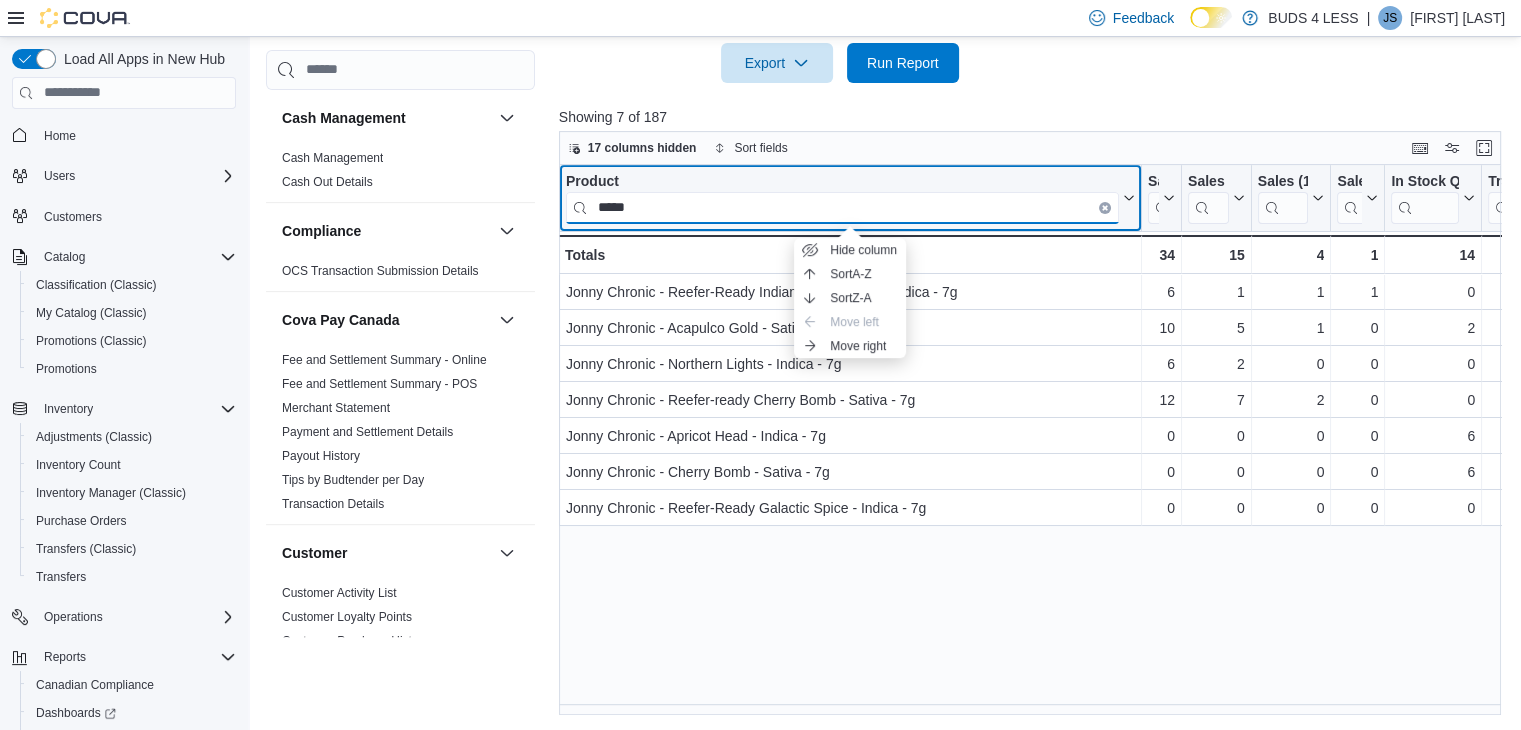 click on "Cash Management Cash Management Cash Out Details Compliance OCS Transaction Submission Details Cova Pay Canada Fee and Settlement Summary - Online Fee and Settlement Summary - POS Merchant Statement Payment and Settlement Details Payout History Tips by Budtender per Day Transaction Details Customer Customer Activity List Customer Loyalty Points Customer Purchase History Customer Queue New Customers Discounts & Promotions Discounts Promotion Details Promotions Finance GL Account Totals GL Transactions Inventory Inventory Adjustments Inventory by Product Historical Inventory Count Details Inventory On Hand by Package Inventory On Hand by Product Inventory Transactions Package Details Package History Product Expirations Purchase Orders Reorder Transfers Loyalty Loyalty Adjustments Loyalty Redemption Values OCM OCM Weekly Inventory Pricing Price Sheet Products Catalog Export Products to Archive Sales End Of Day Itemized Sales Sales by Classification Sales by Day Sales by Employee (Created) Sales by Invoice Taxes" at bounding box center (888, 36) 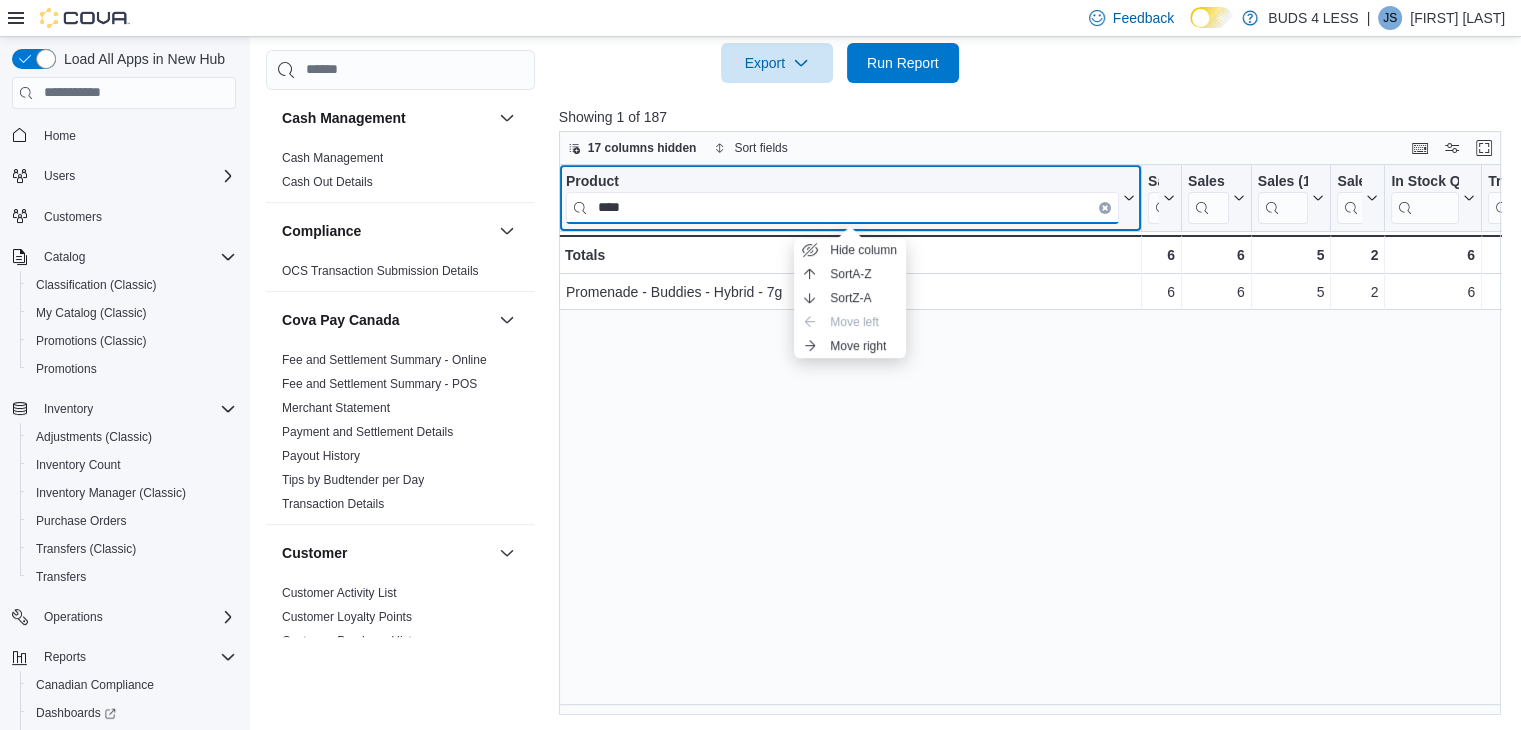 type on "****" 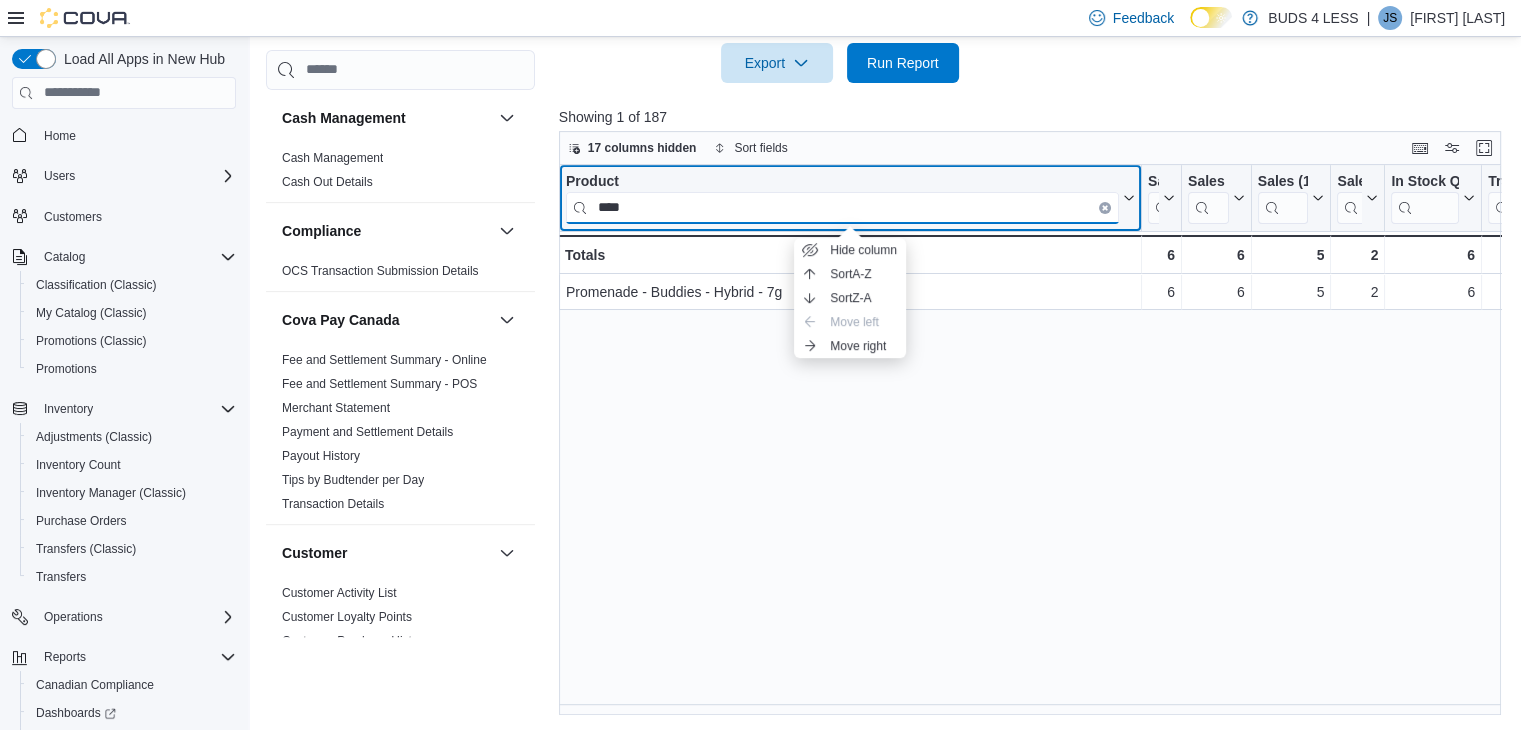 drag, startPoint x: 638, startPoint y: 203, endPoint x: 564, endPoint y: 197, distance: 74.24284 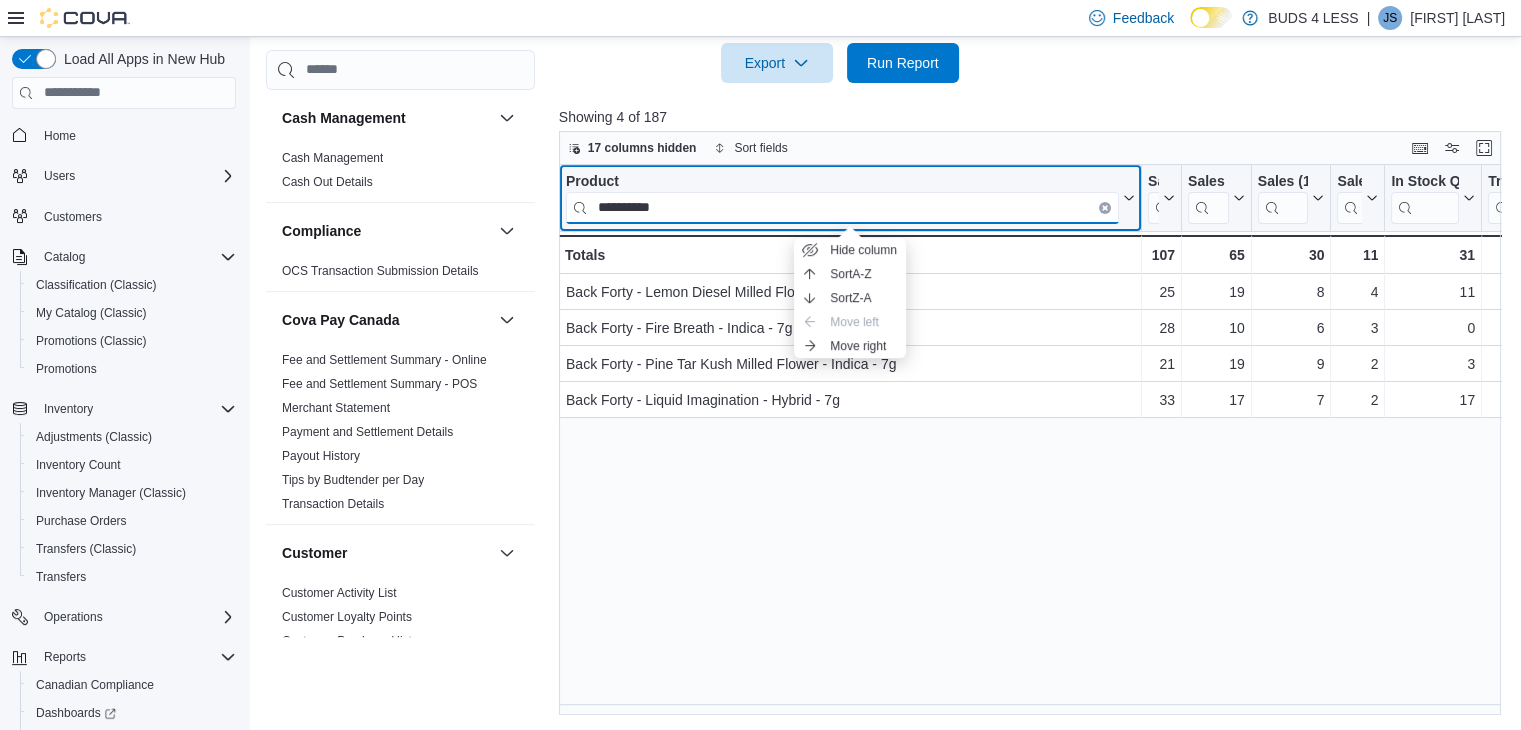 type on "**********" 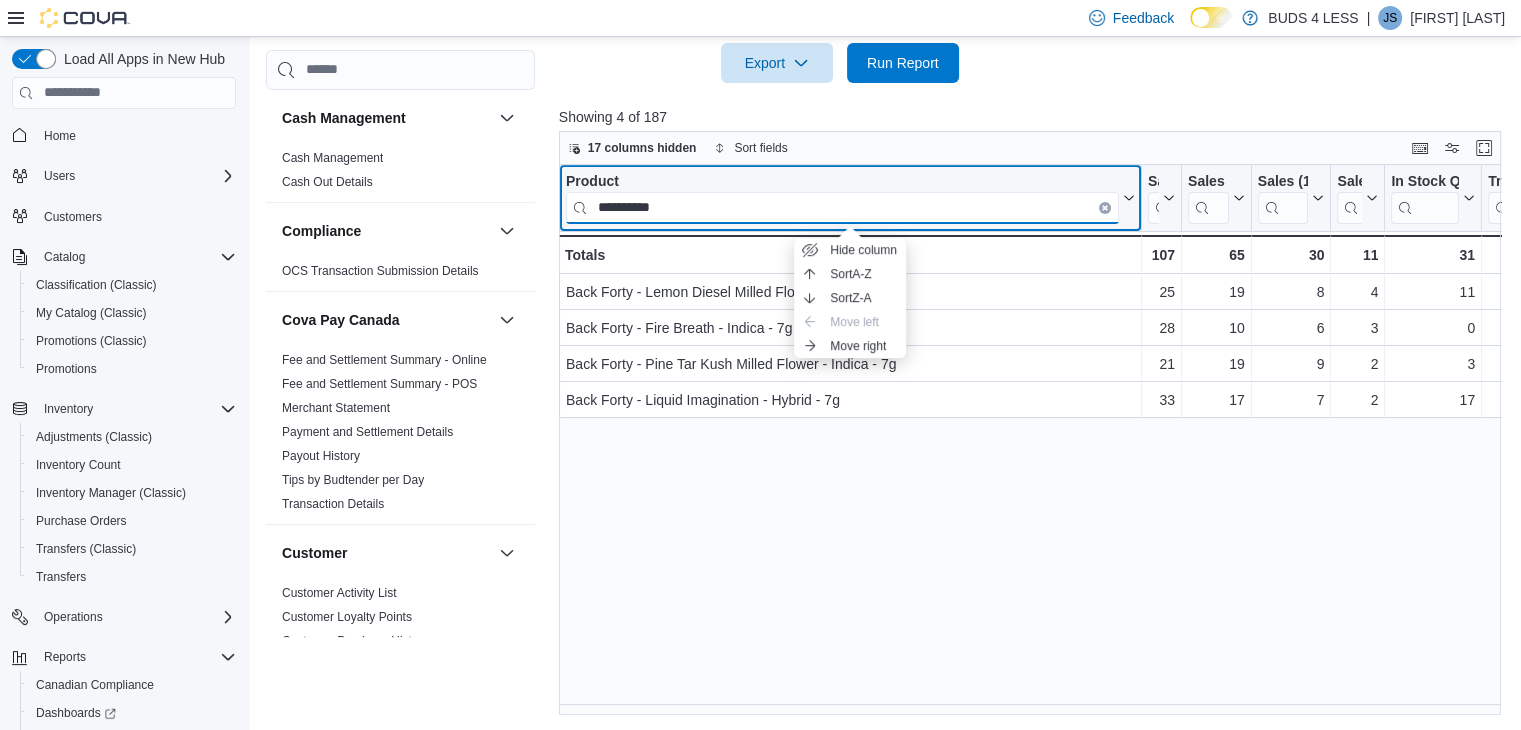 drag, startPoint x: 654, startPoint y: 211, endPoint x: 580, endPoint y: 209, distance: 74.02702 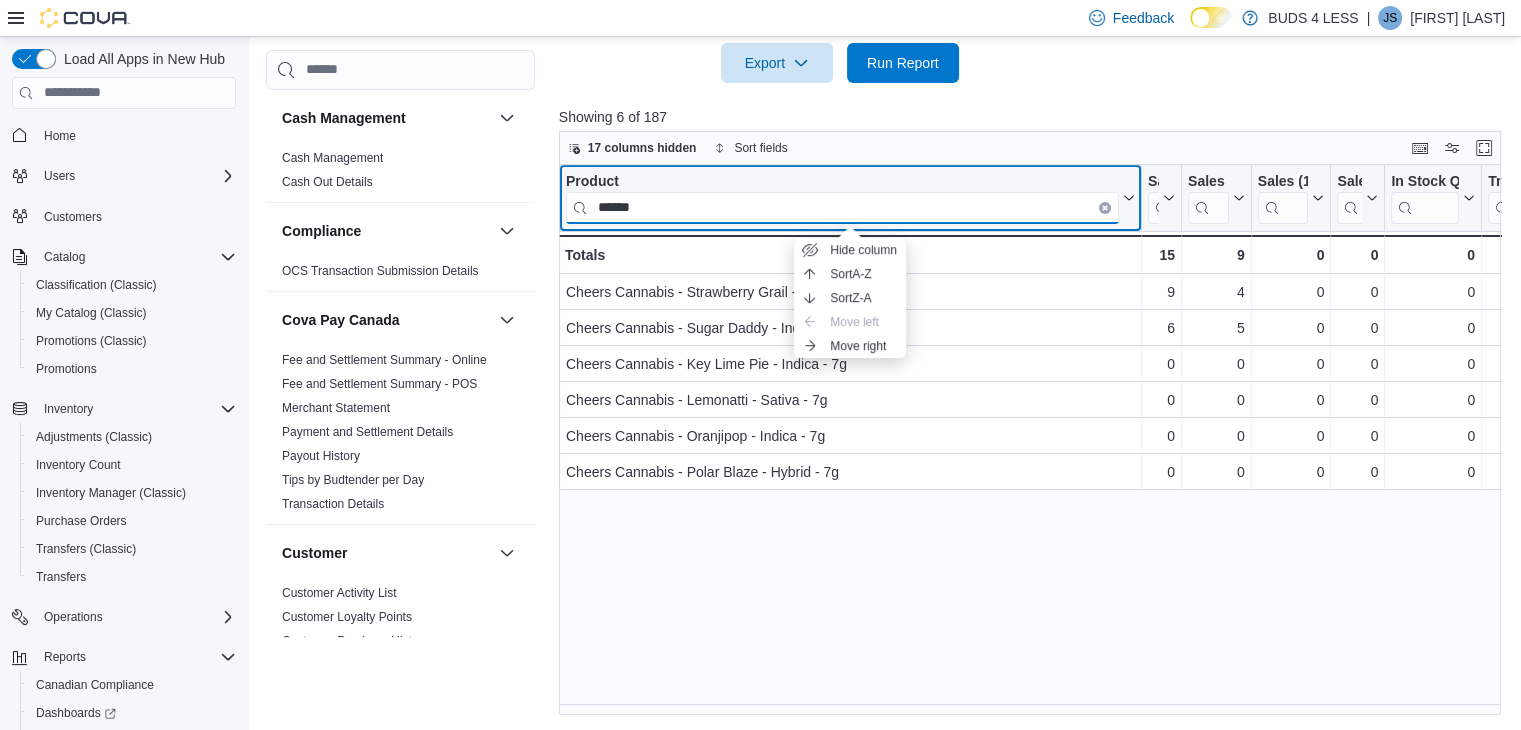type on "******" 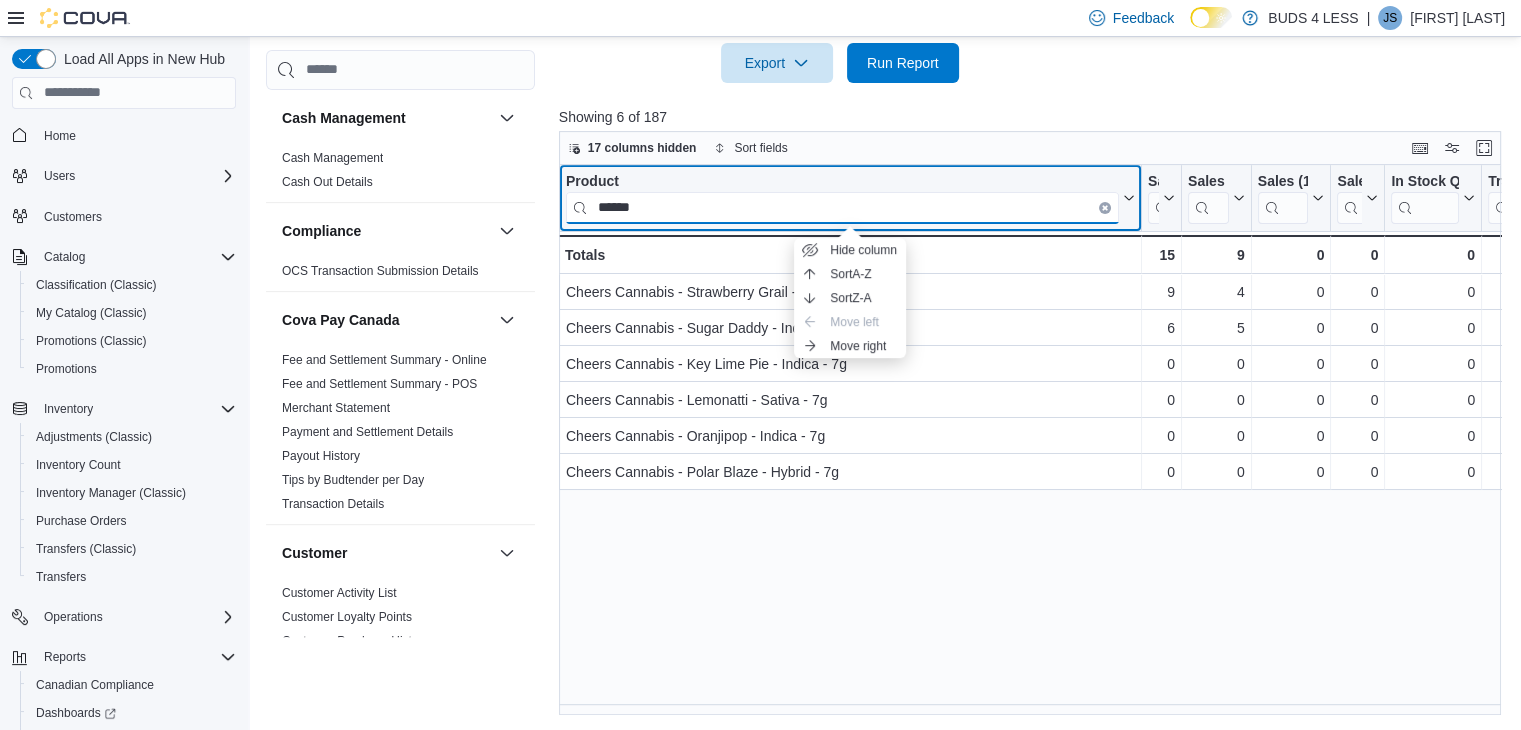 drag, startPoint x: 692, startPoint y: 196, endPoint x: 533, endPoint y: 181, distance: 159.70598 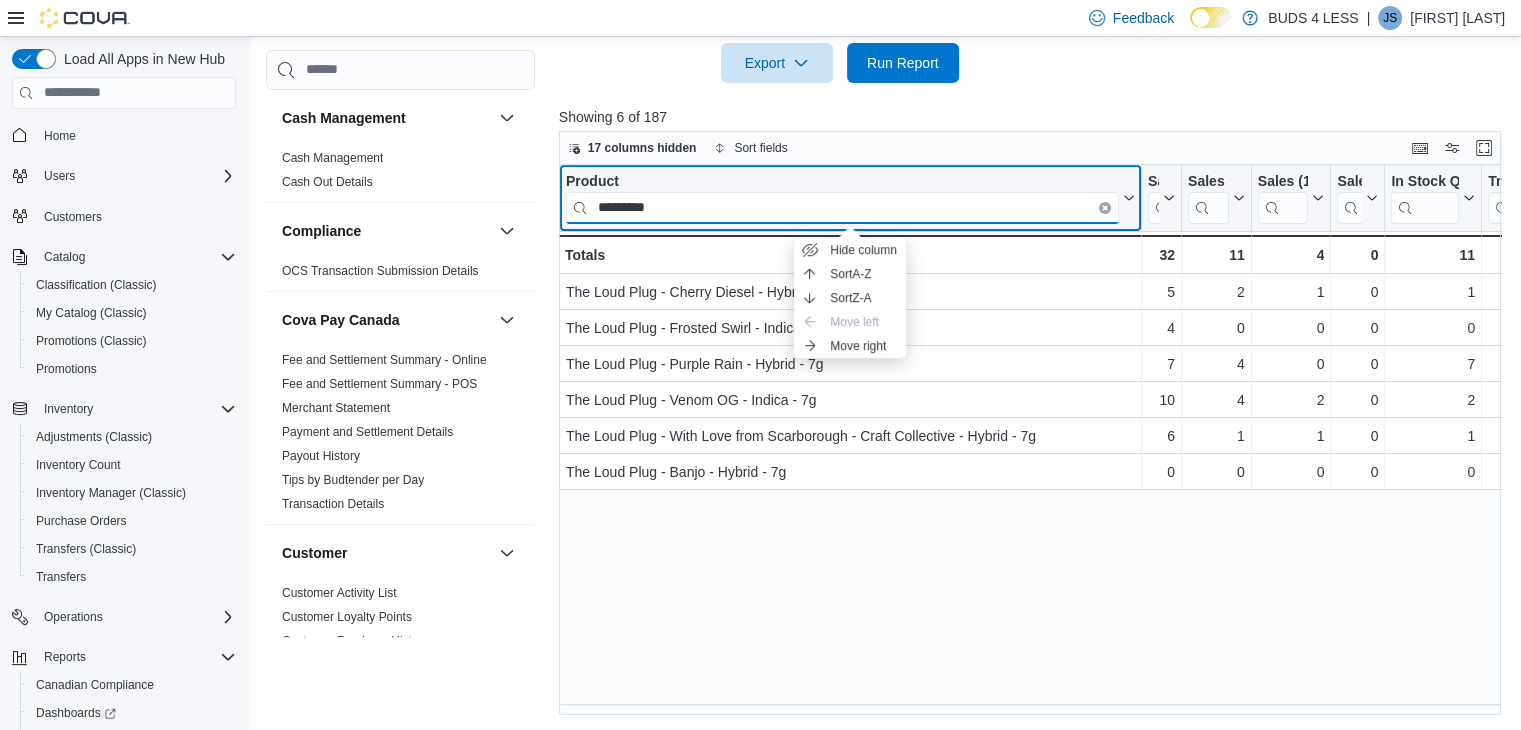 type on "*********" 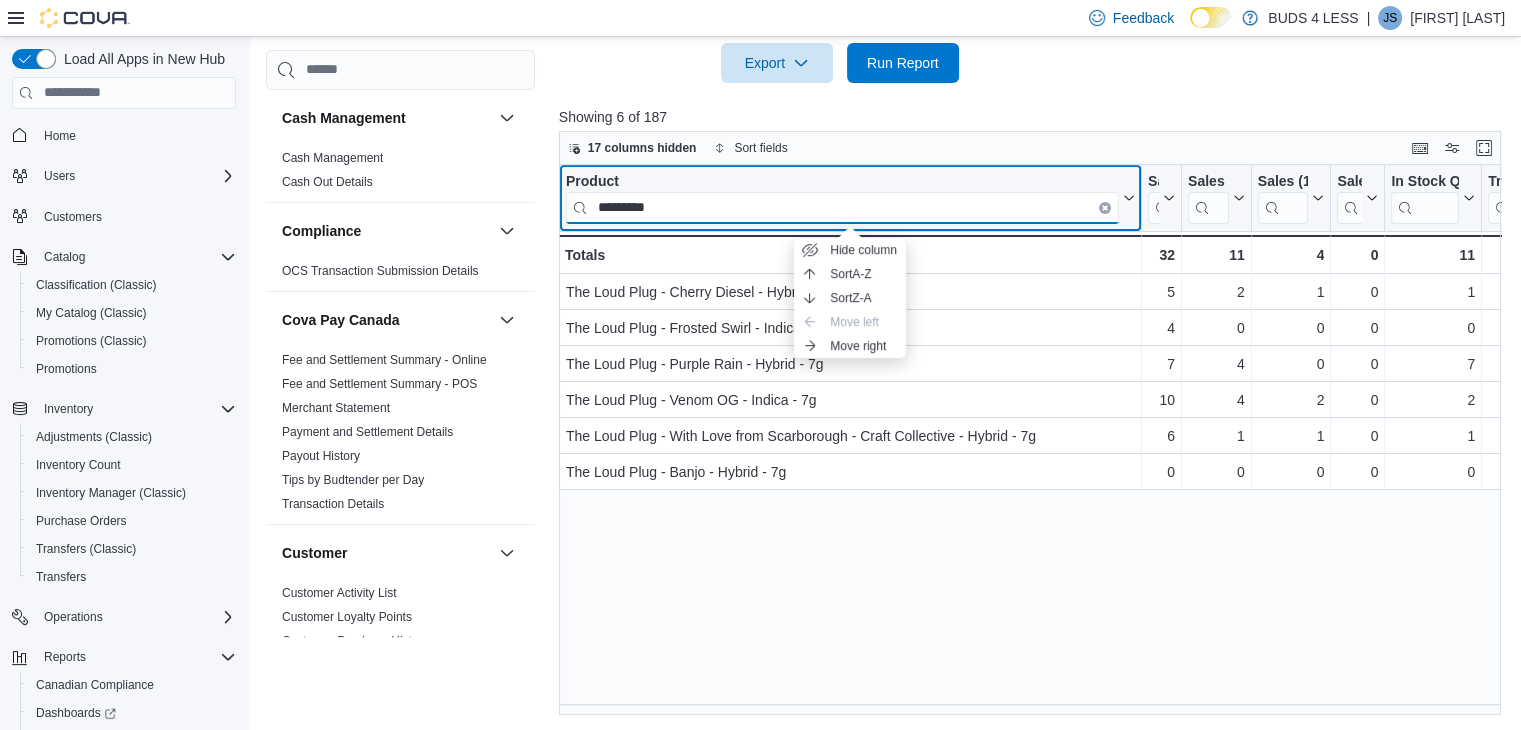 drag, startPoint x: 600, startPoint y: 202, endPoint x: 564, endPoint y: 199, distance: 36.124783 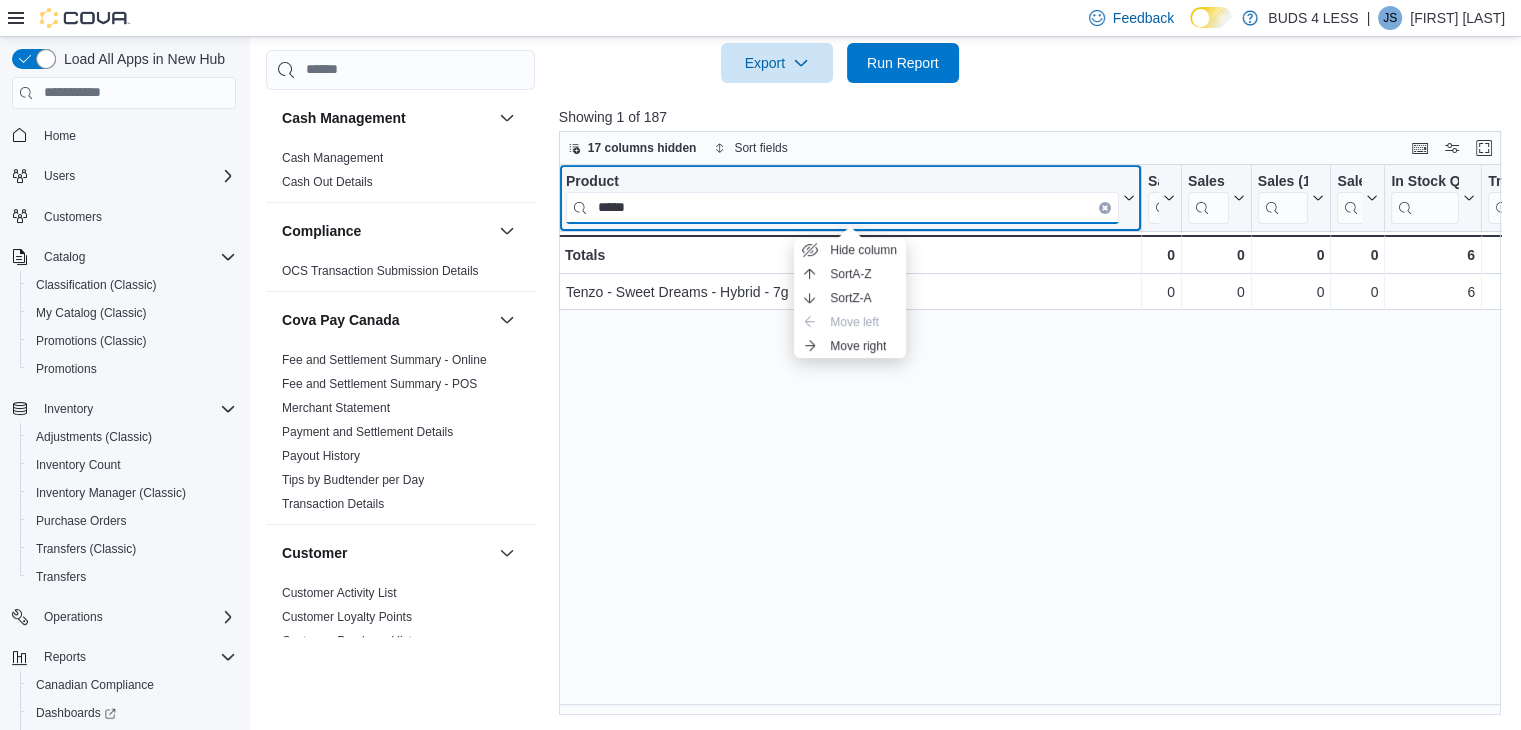 type on "*****" 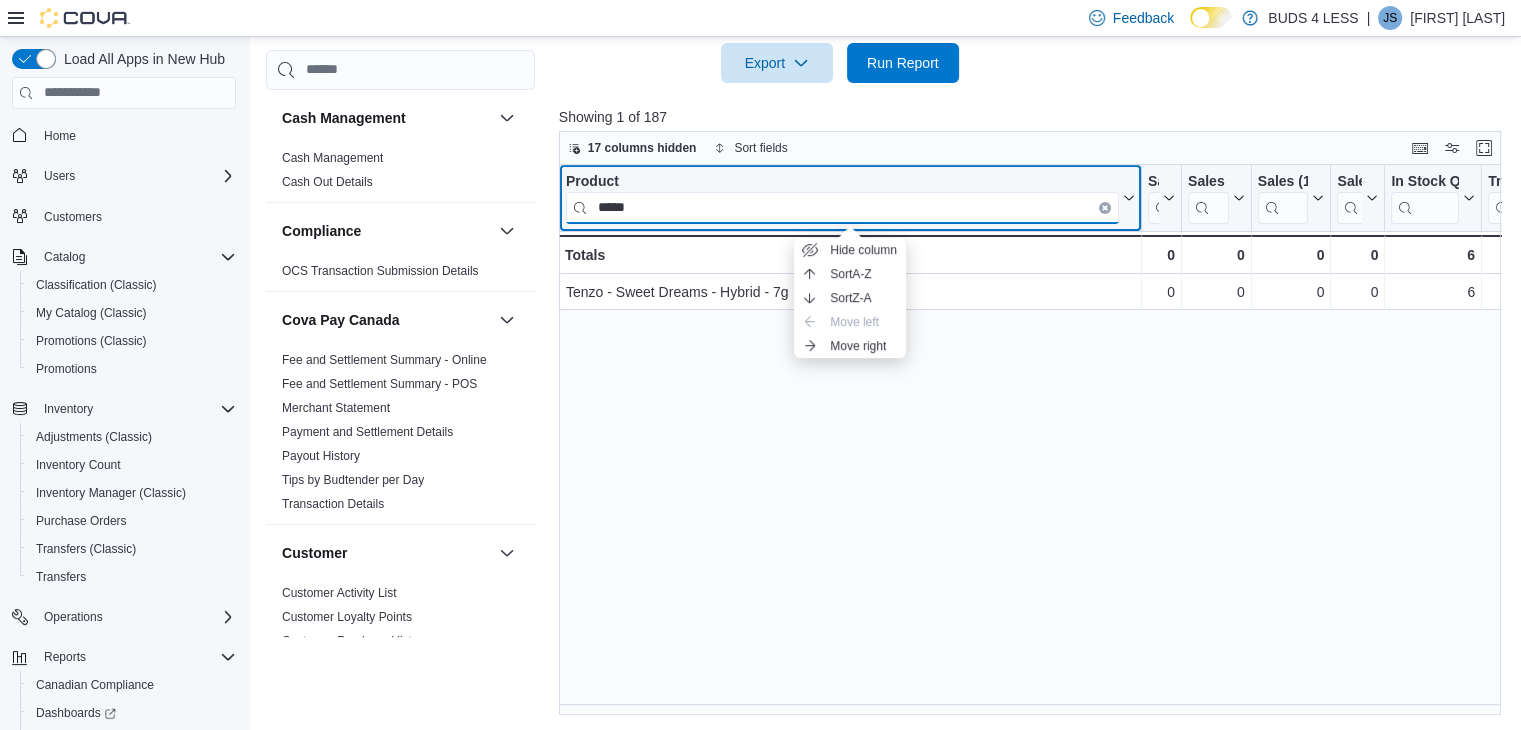 drag, startPoint x: 628, startPoint y: 210, endPoint x: 579, endPoint y: 203, distance: 49.497475 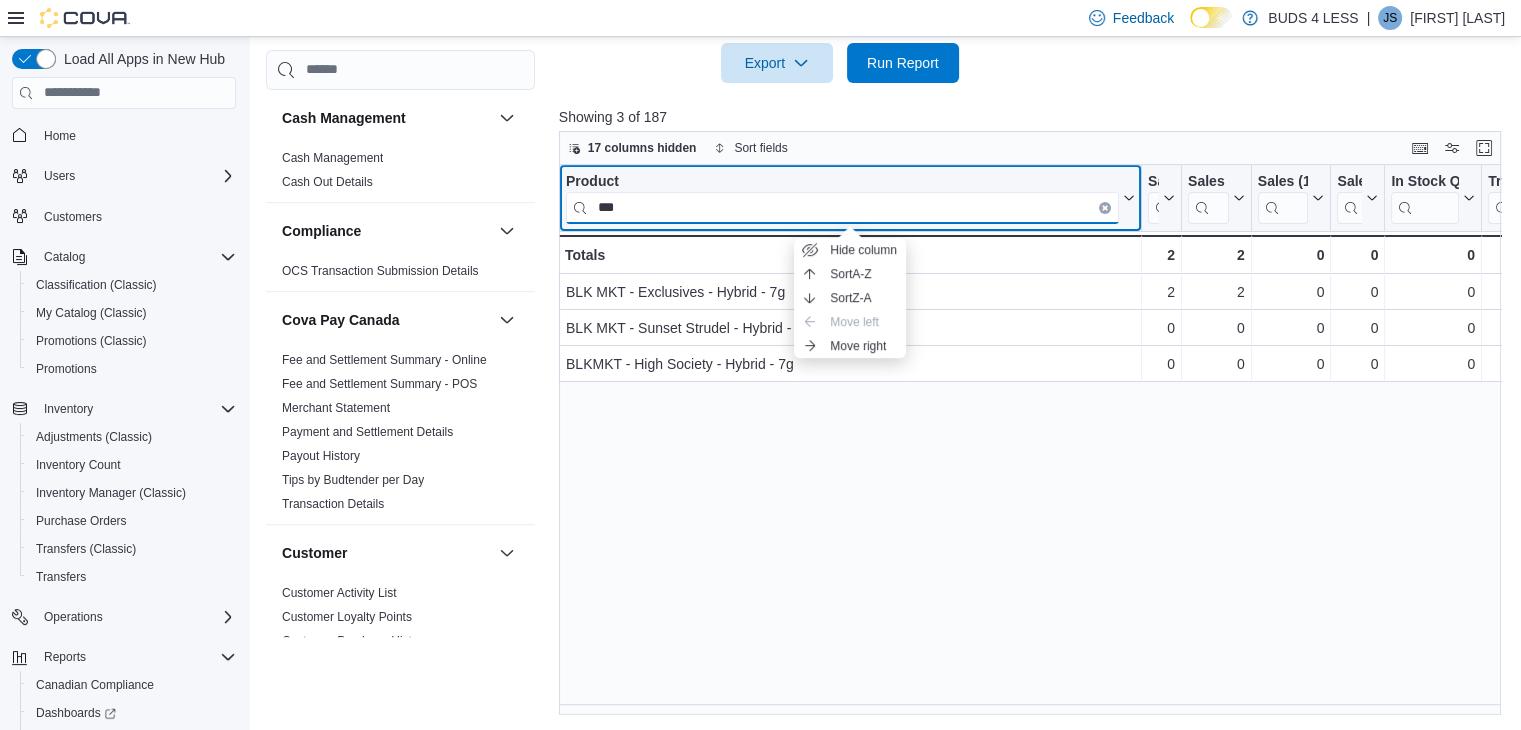 type on "***" 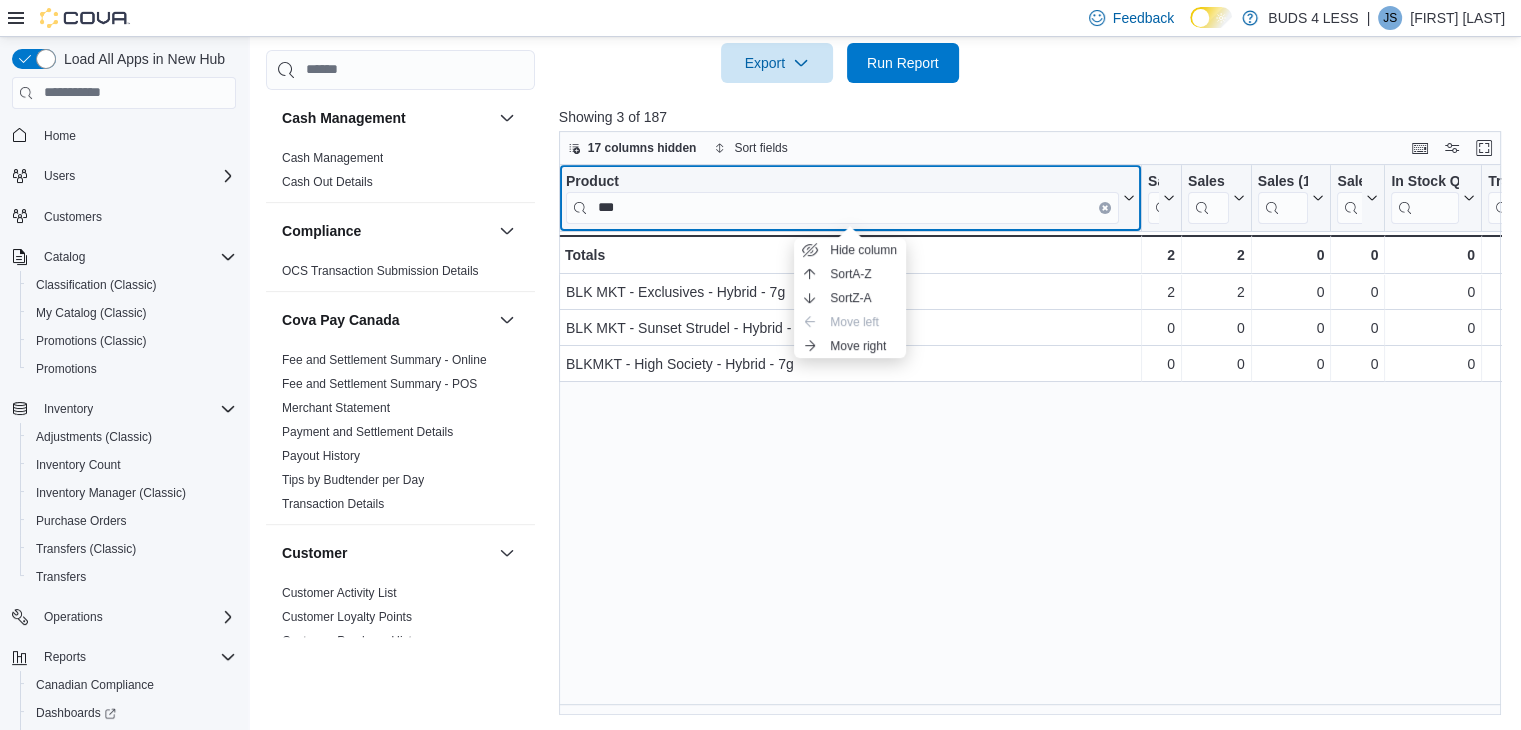 click at bounding box center [1105, 207] 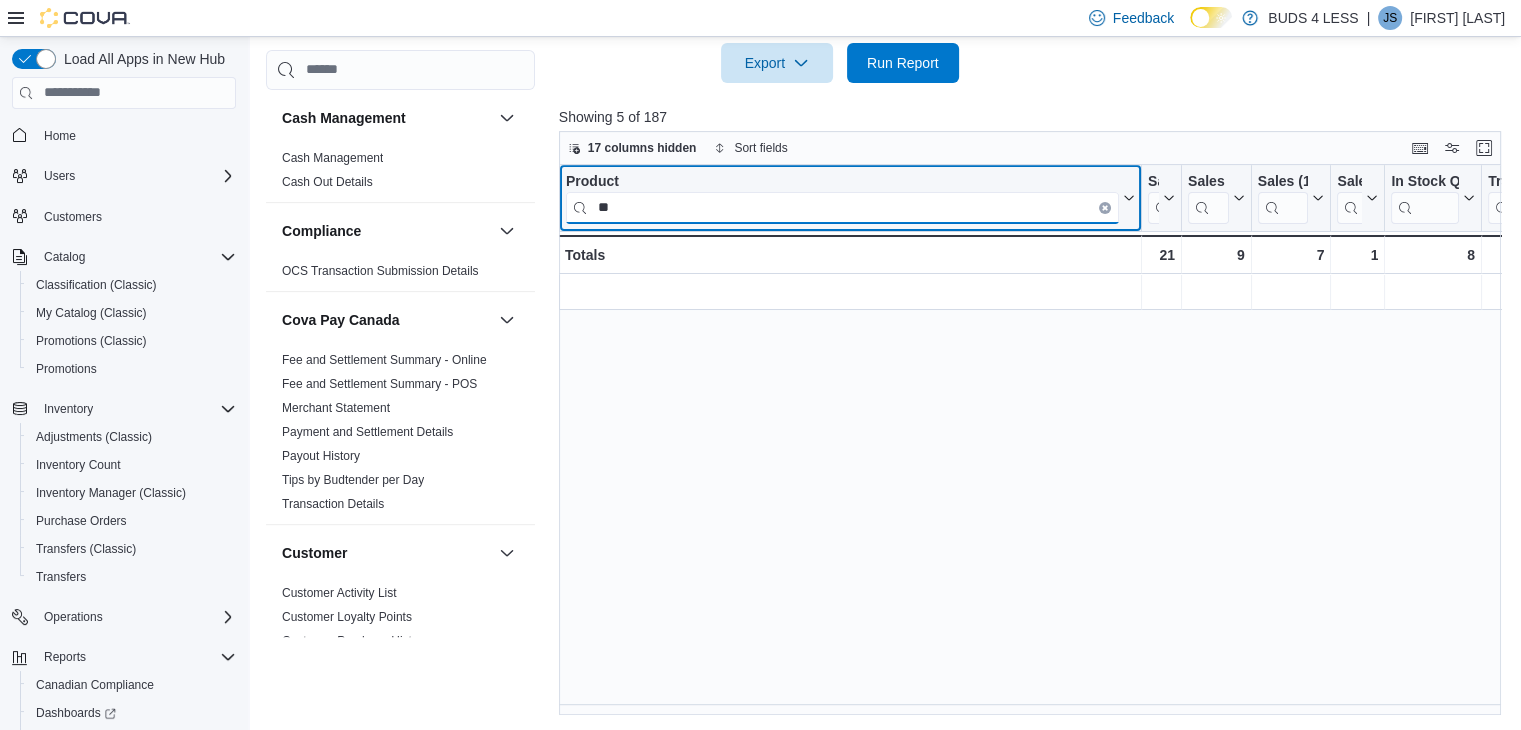 scroll, scrollTop: 0, scrollLeft: 0, axis: both 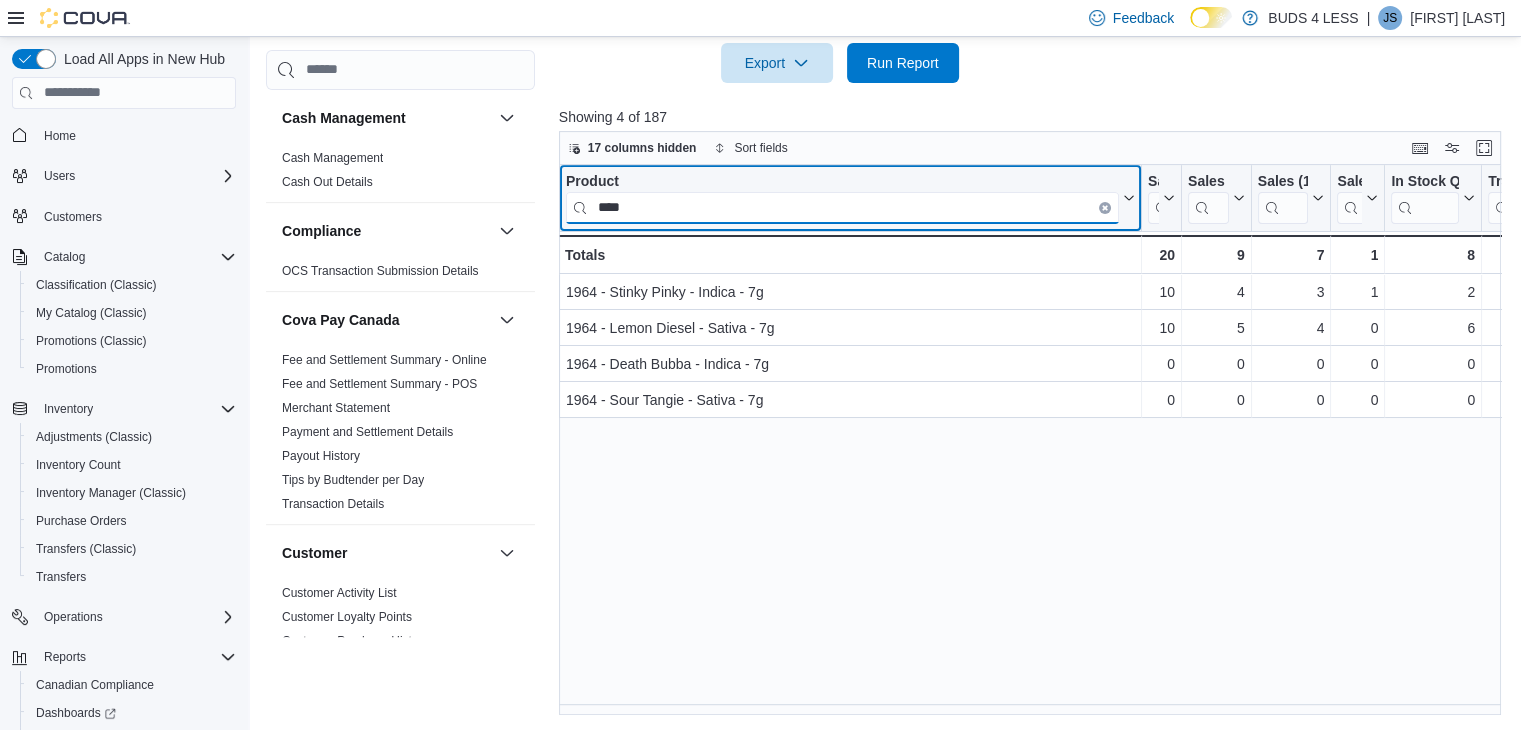 type on "****" 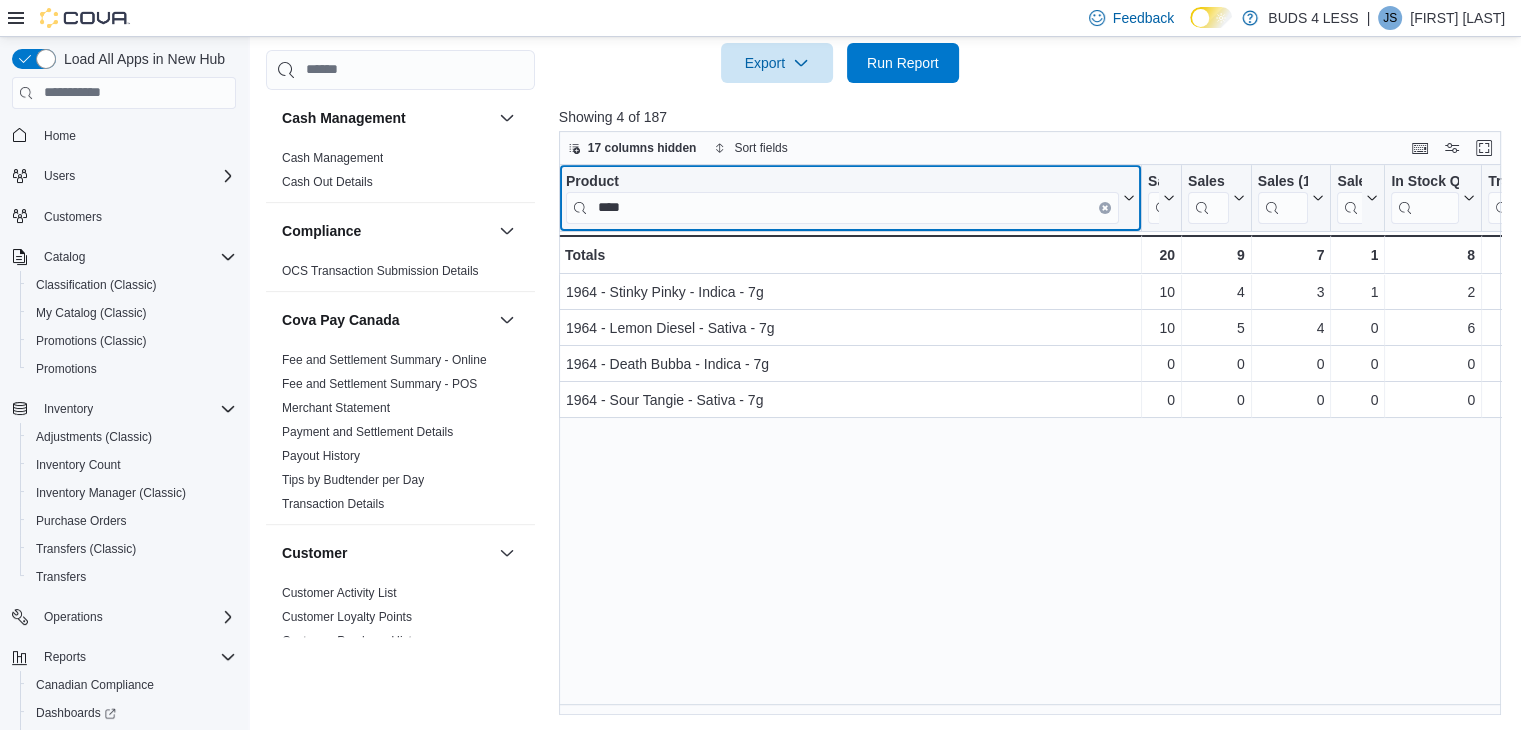 click 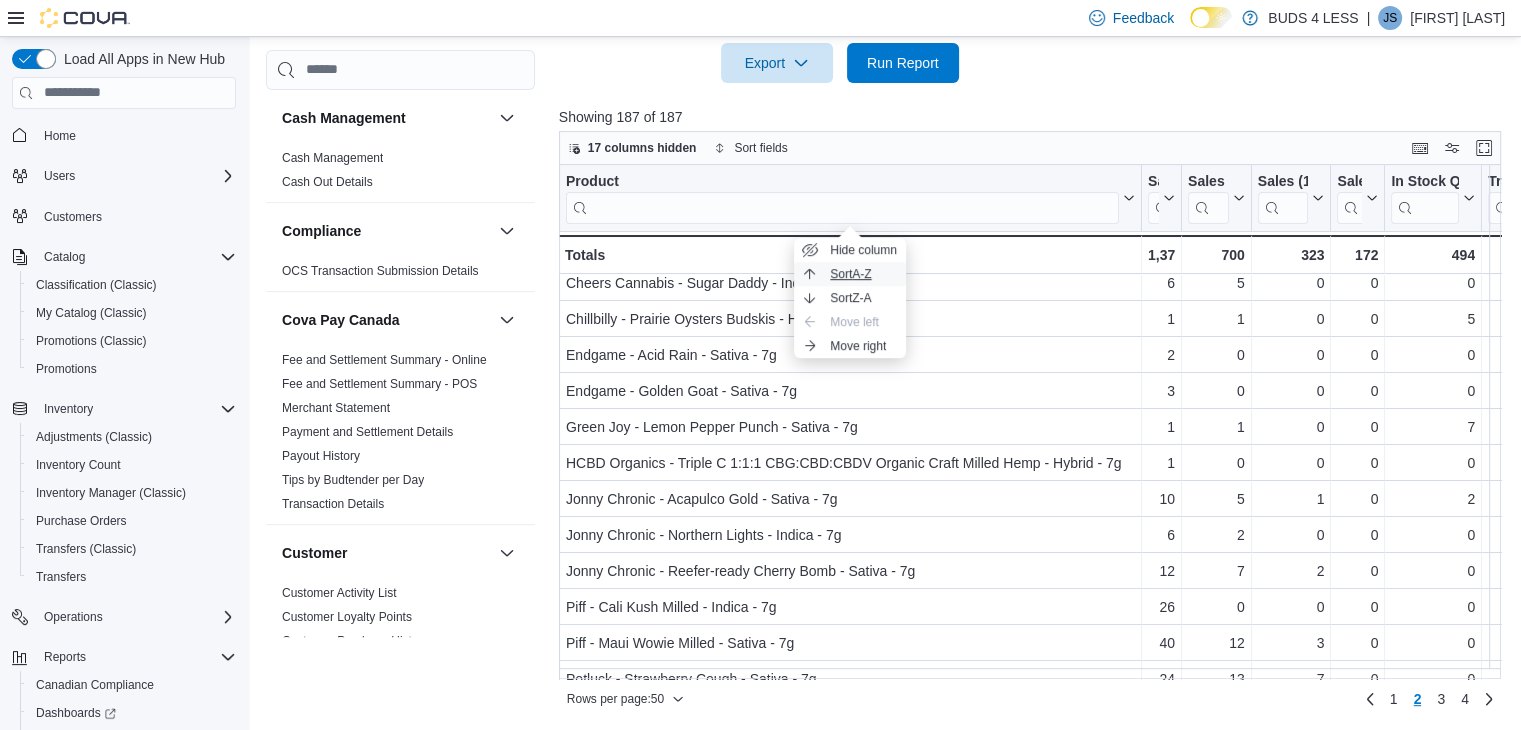 scroll, scrollTop: 200, scrollLeft: 0, axis: vertical 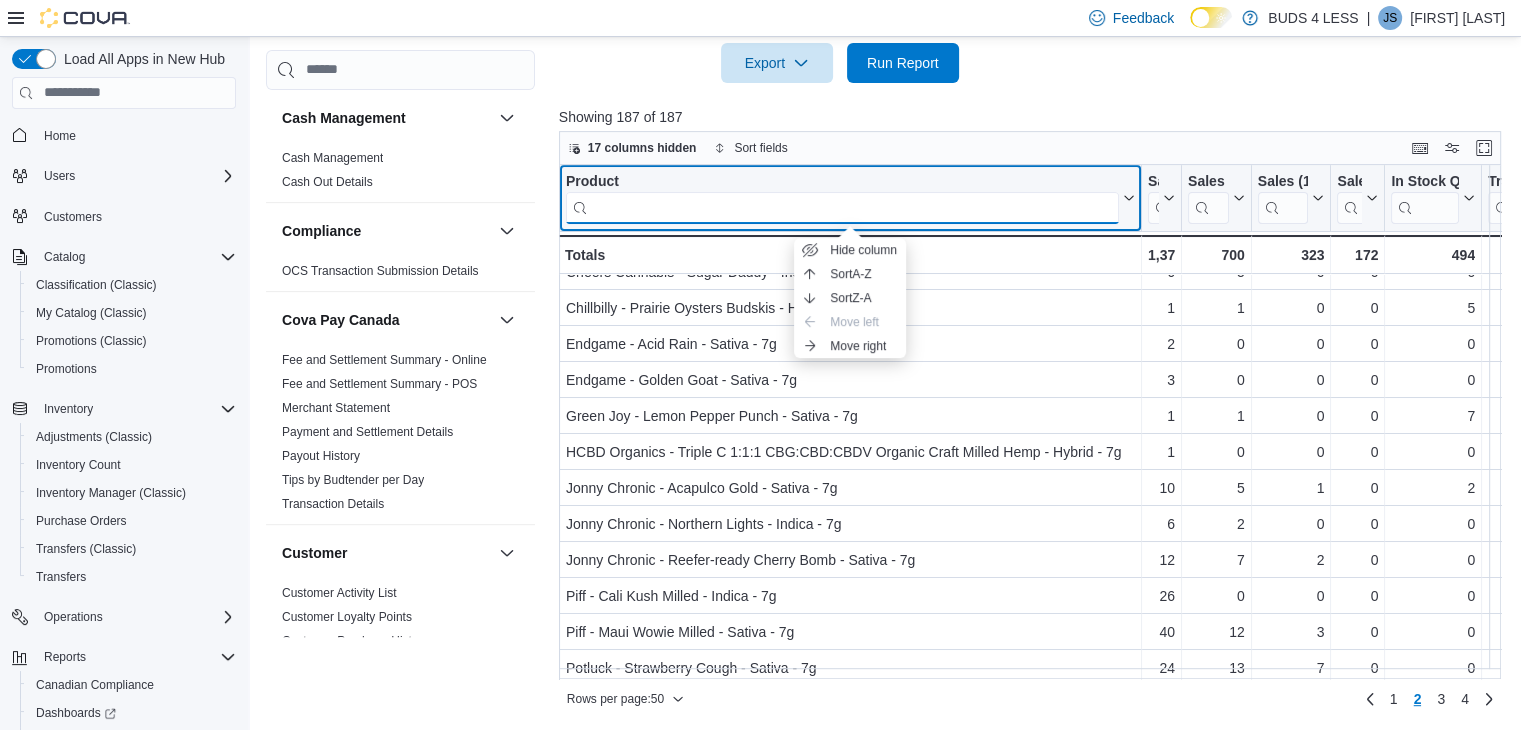 click at bounding box center [842, 207] 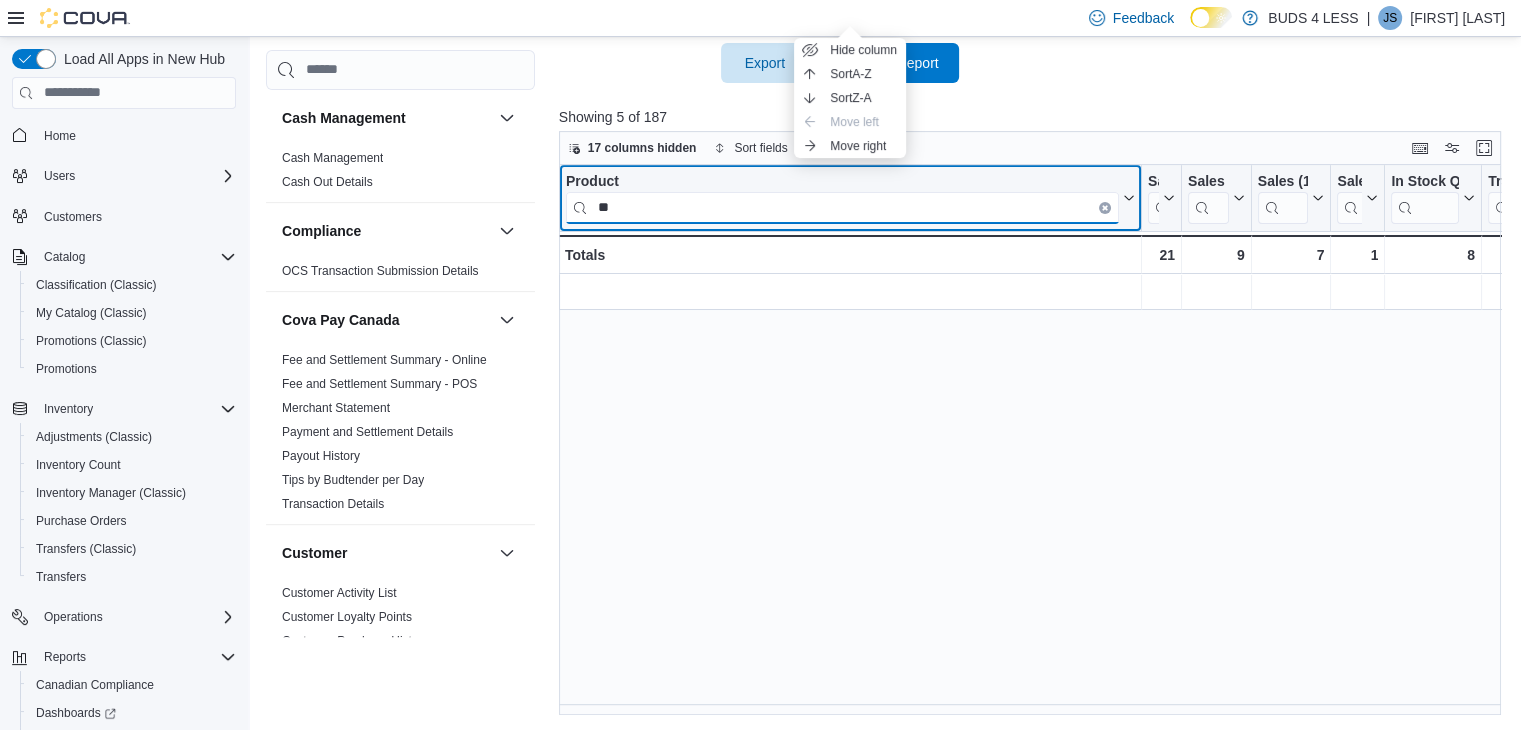 scroll, scrollTop: 0, scrollLeft: 0, axis: both 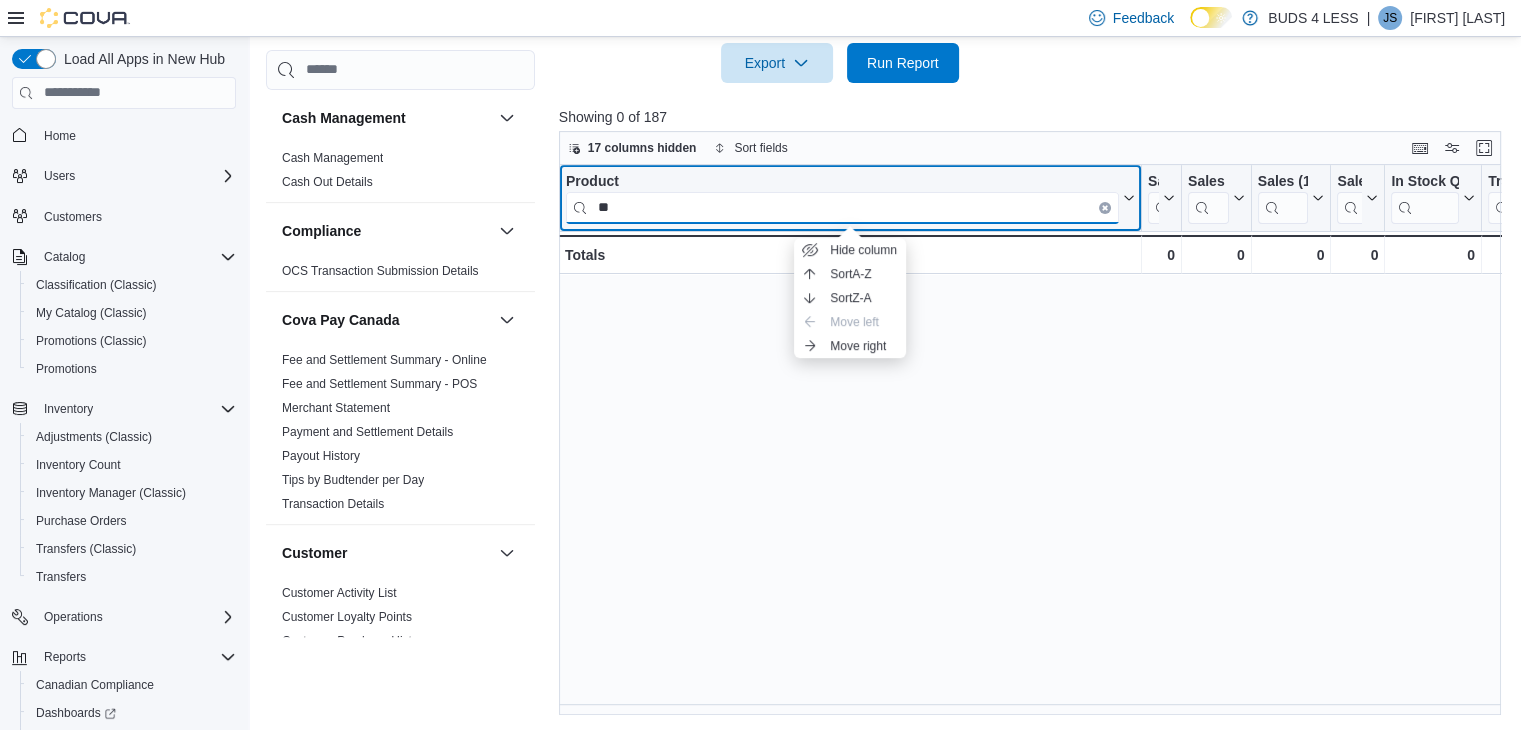 type on "*" 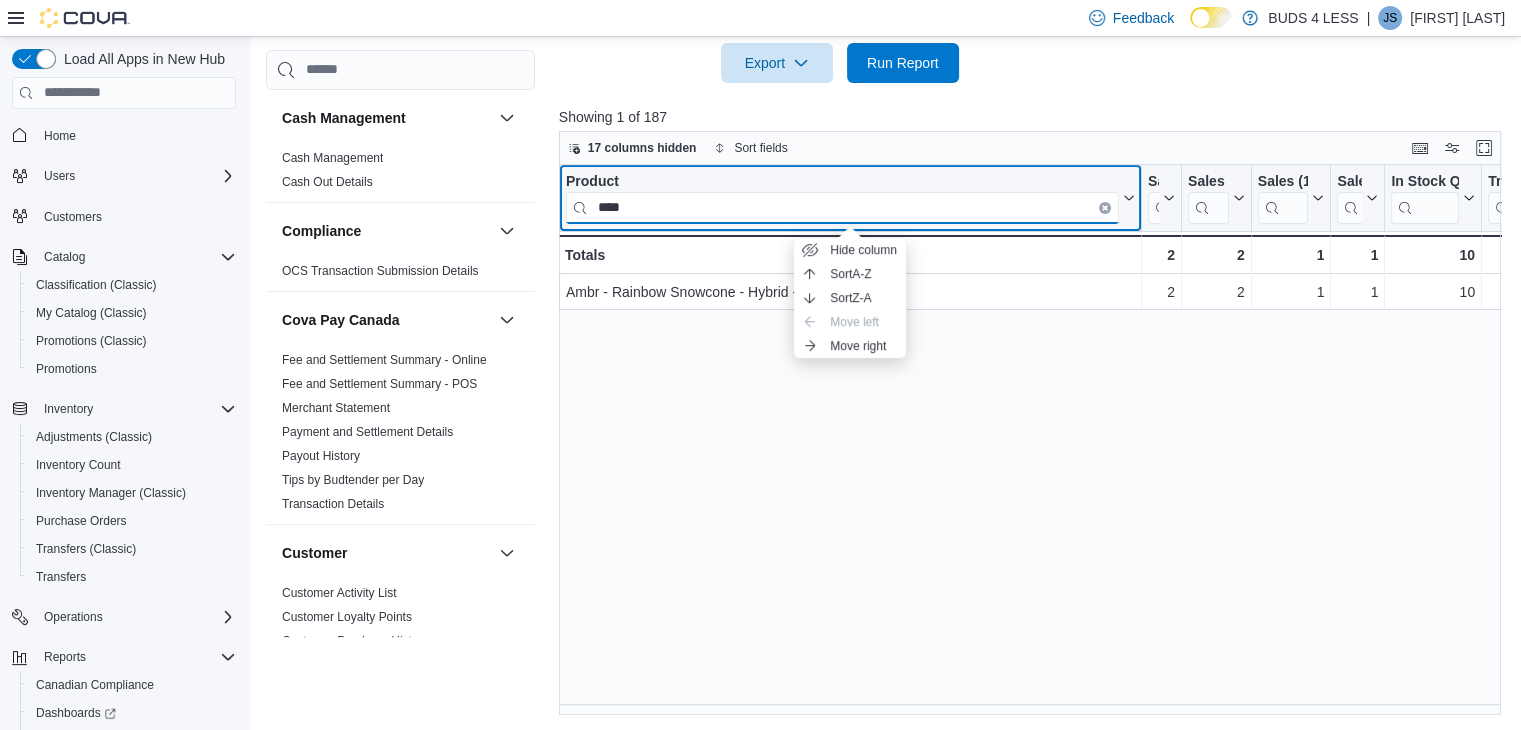 type on "****" 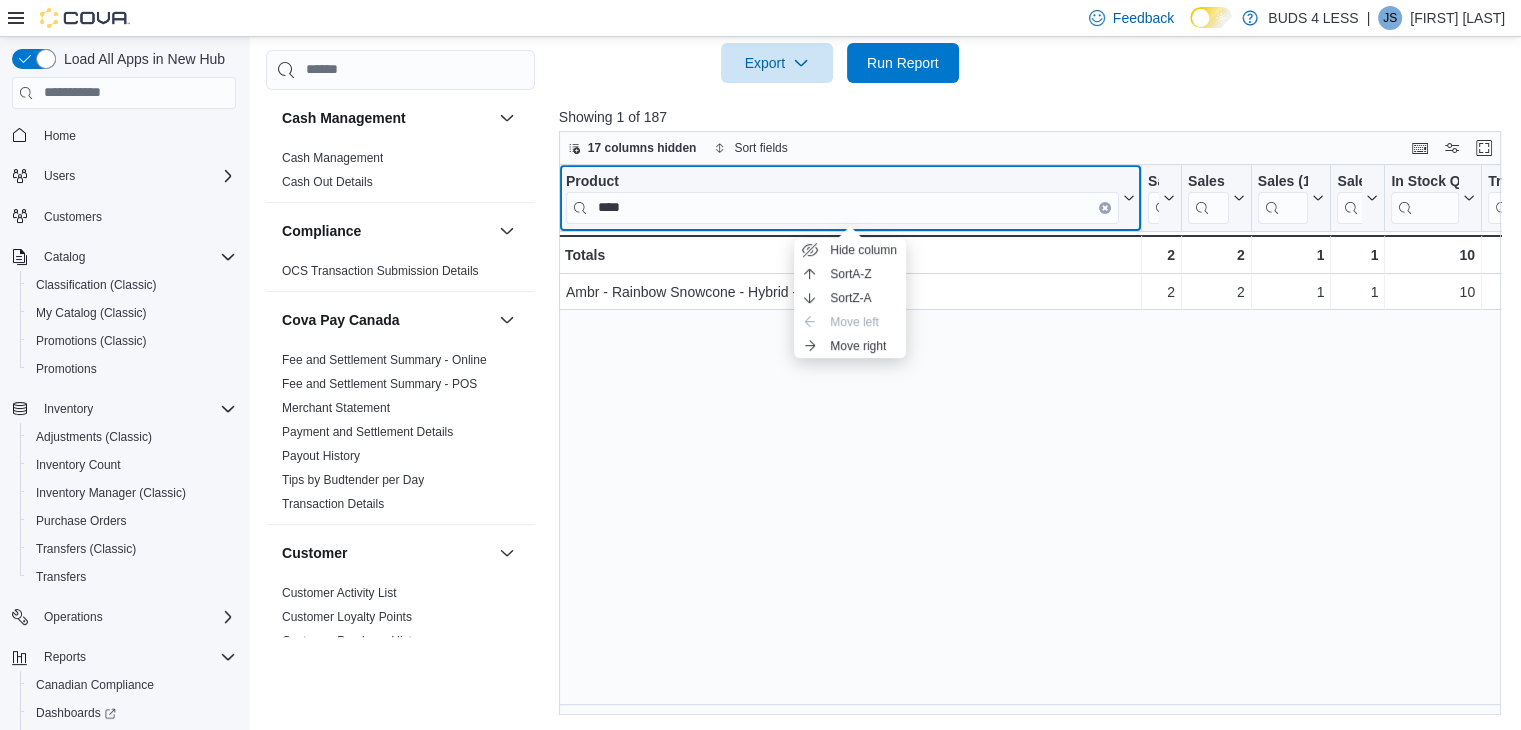 click 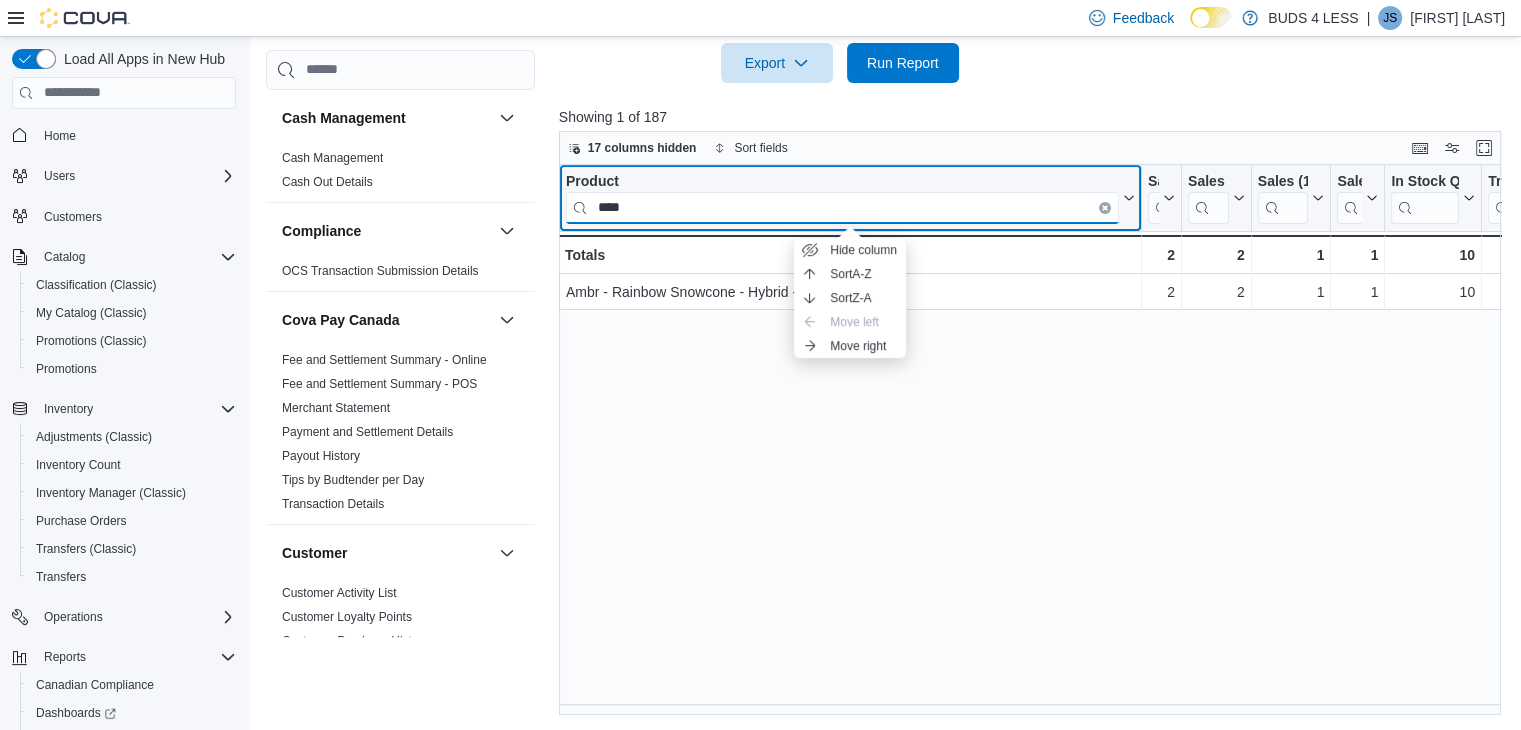 type 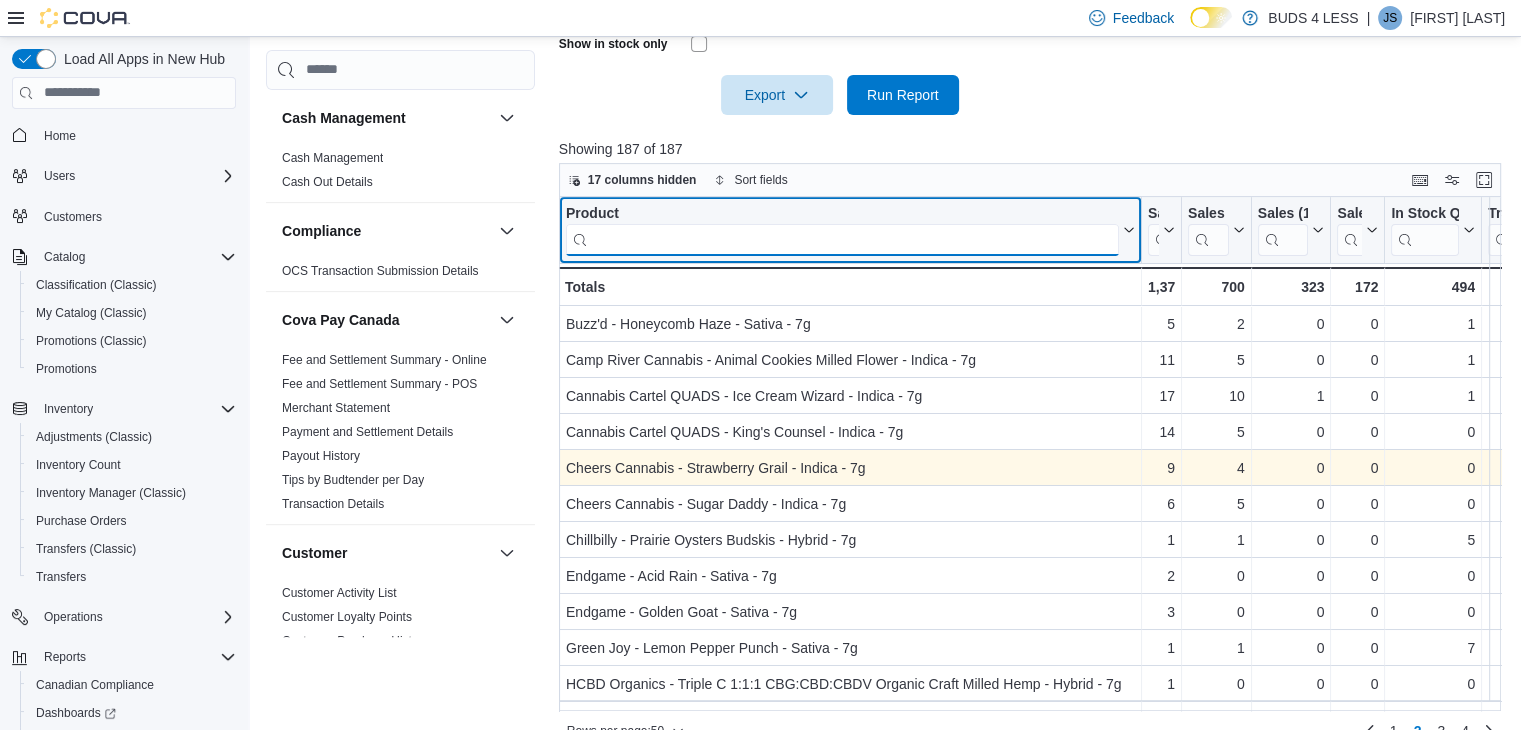 scroll, scrollTop: 776, scrollLeft: 0, axis: vertical 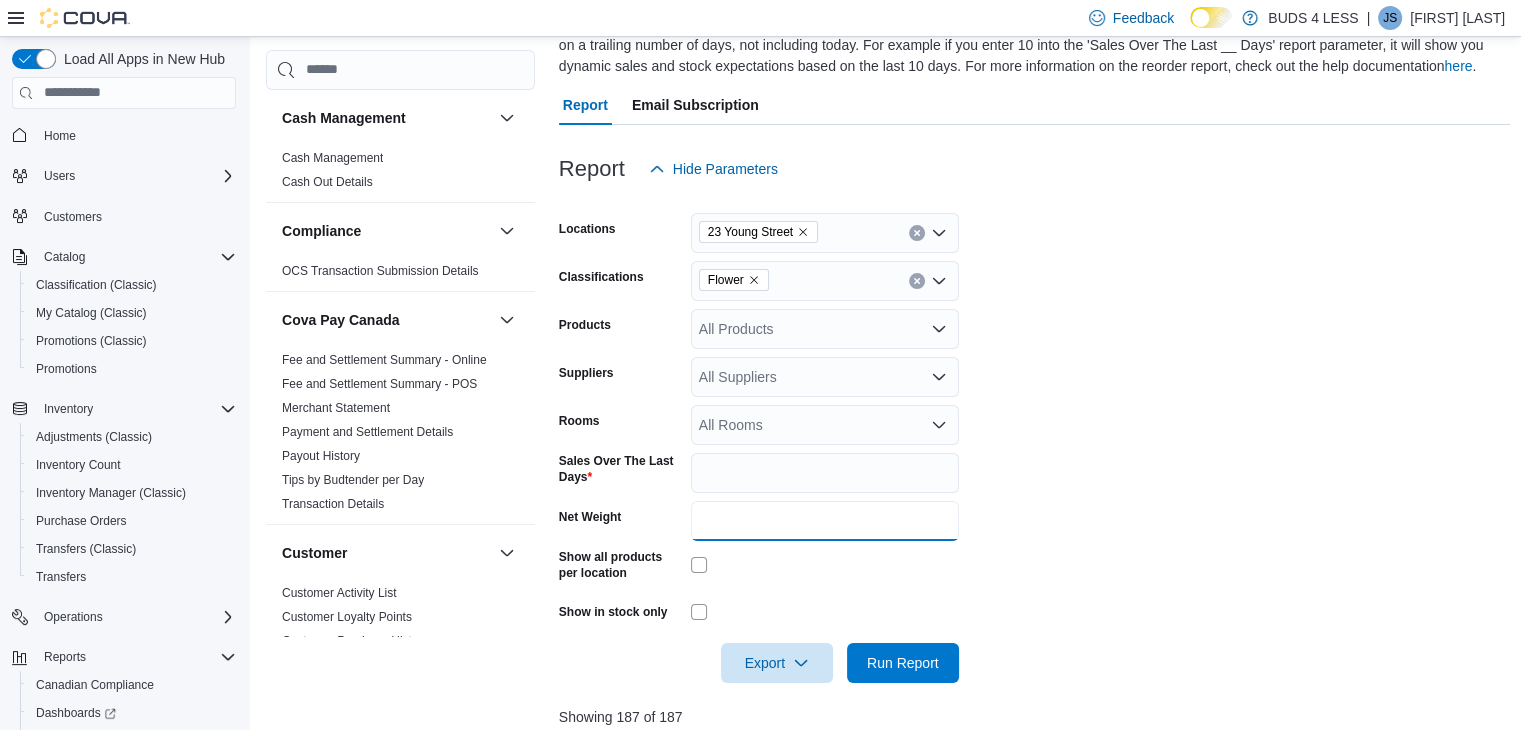 click on "*" at bounding box center (825, 521) 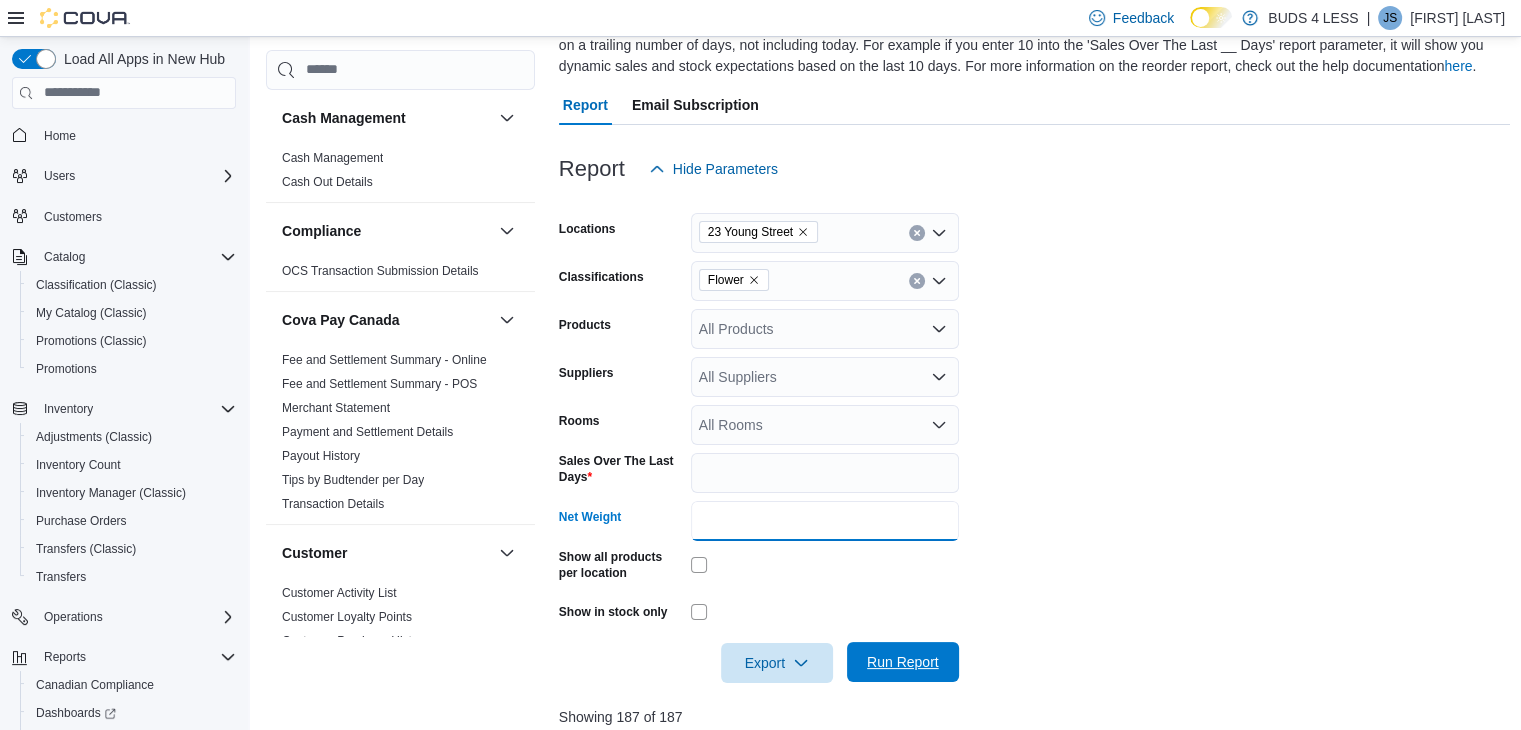 type 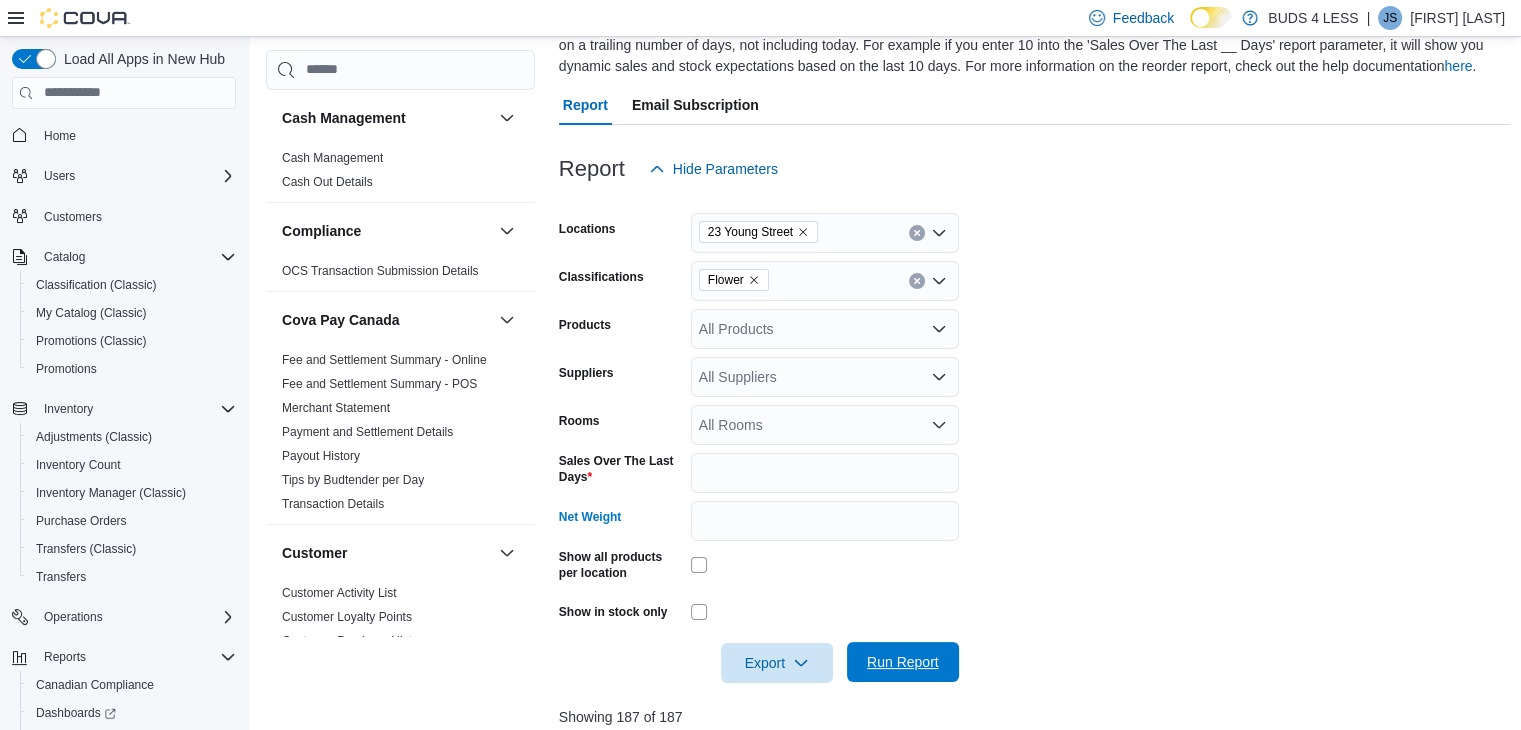 click on "Run Report" at bounding box center (903, 662) 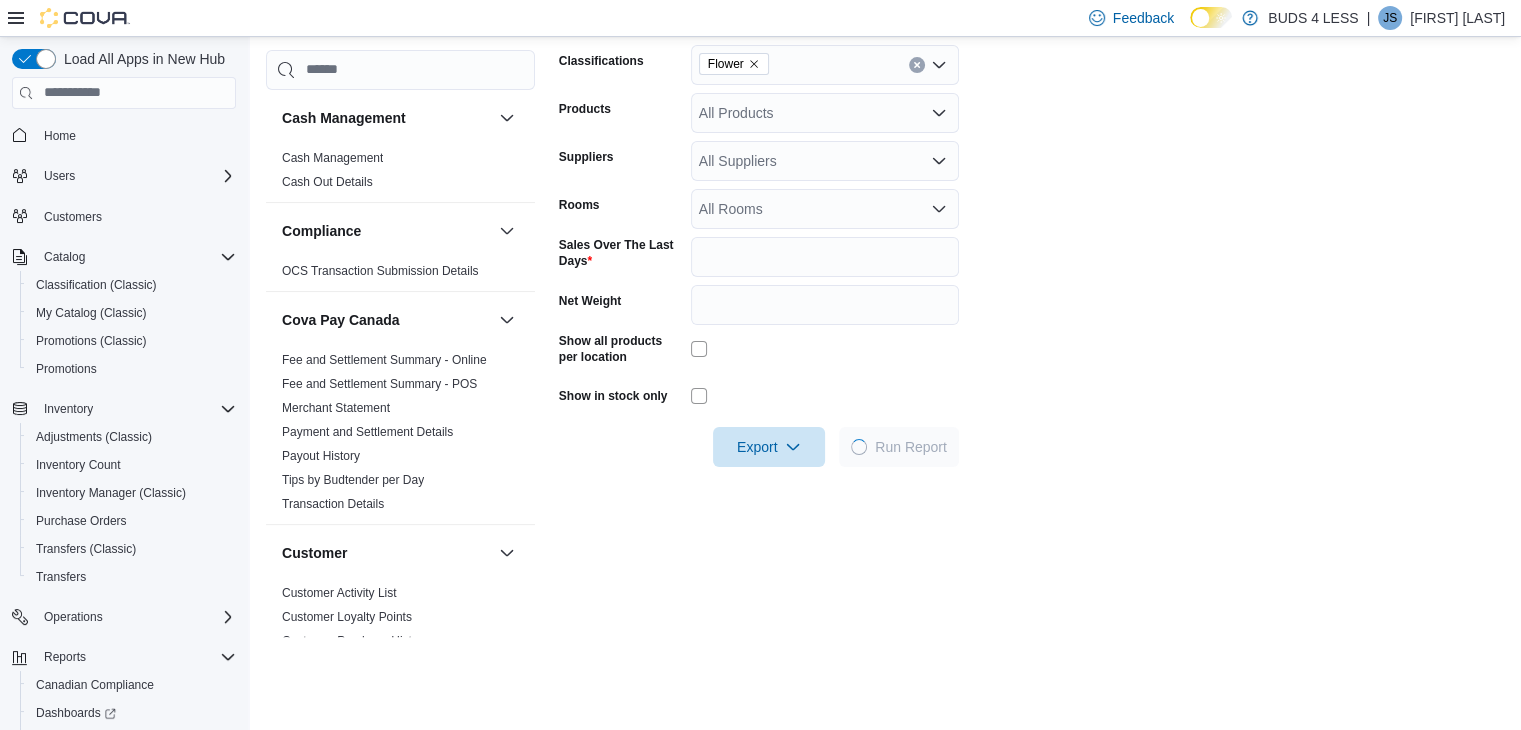 scroll, scrollTop: 476, scrollLeft: 0, axis: vertical 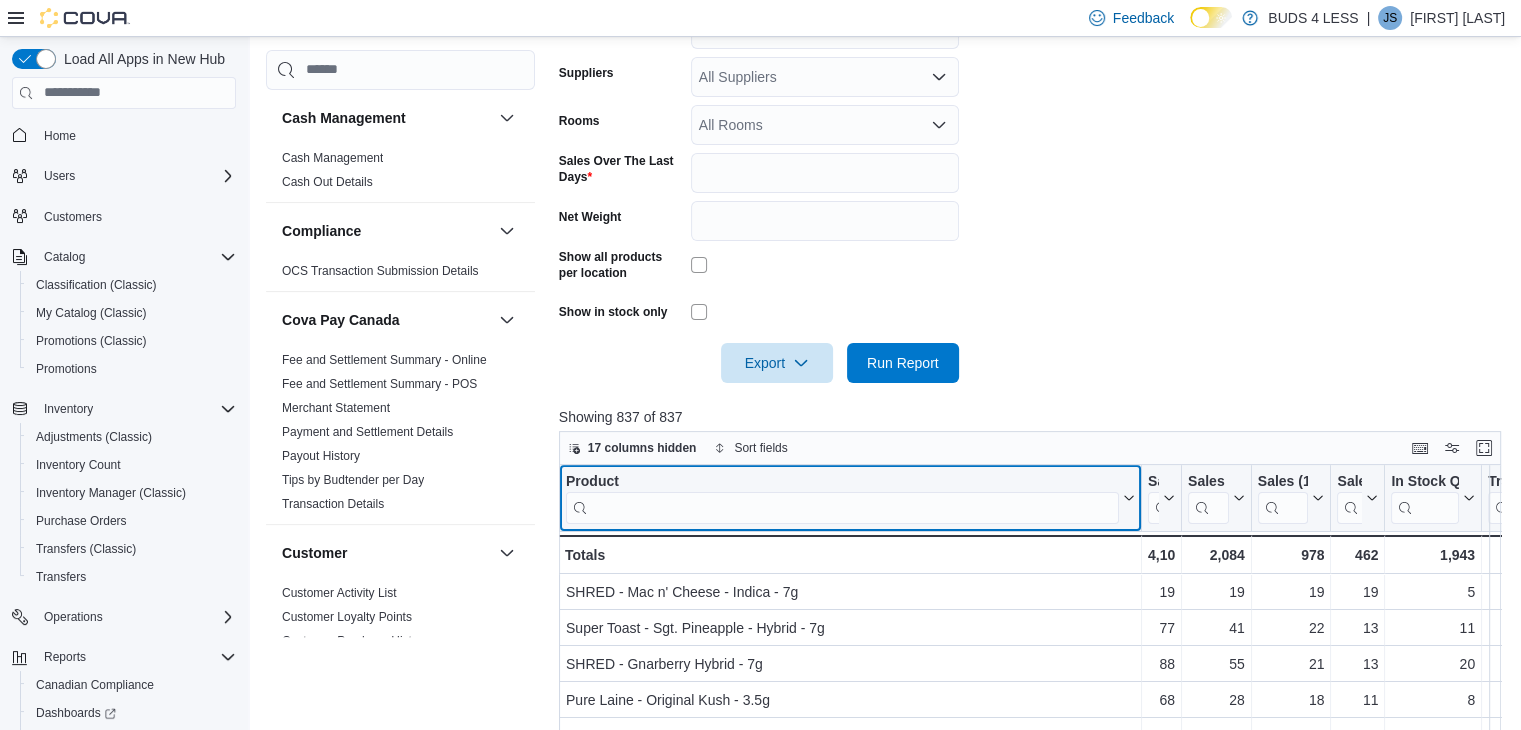 click at bounding box center (842, 507) 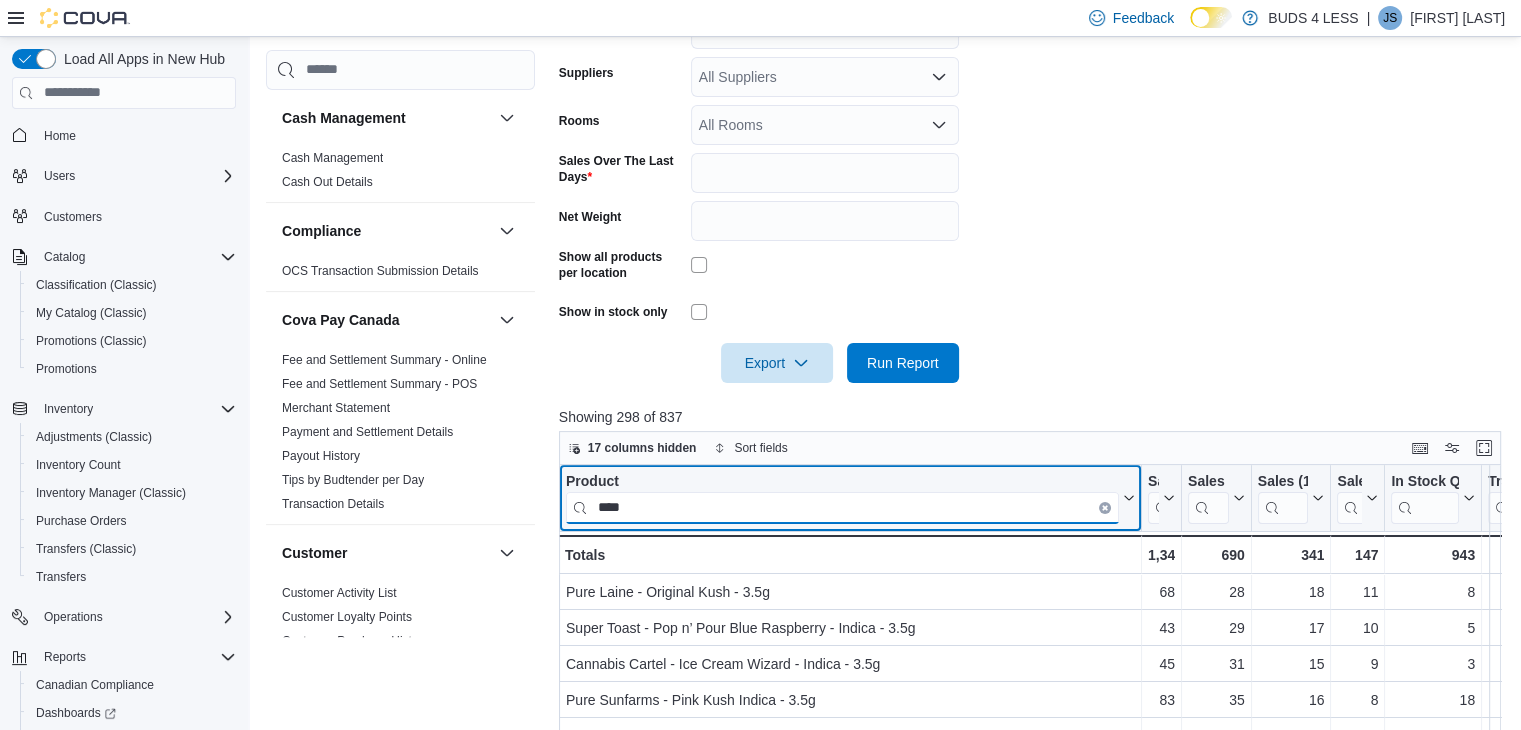 type on "****" 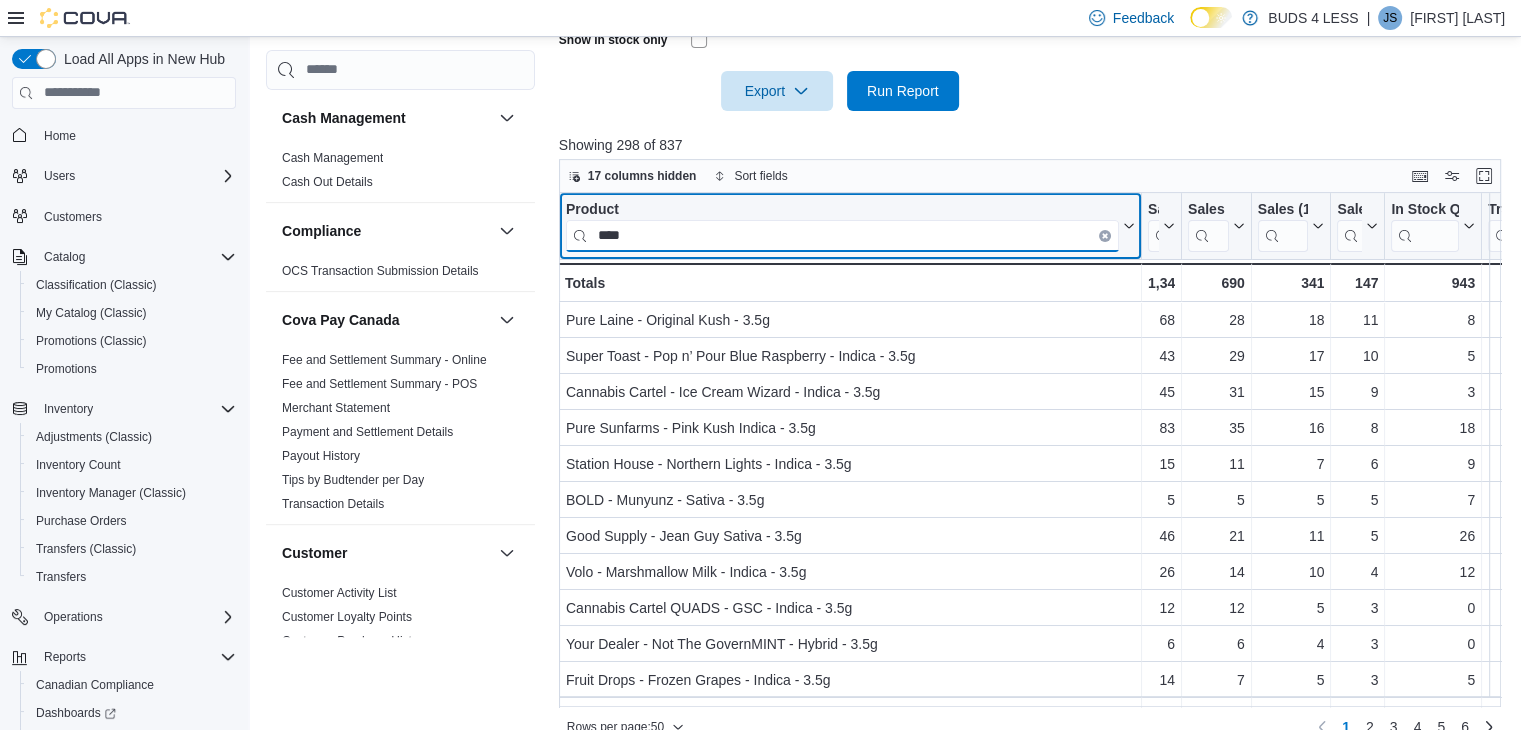scroll, scrollTop: 776, scrollLeft: 0, axis: vertical 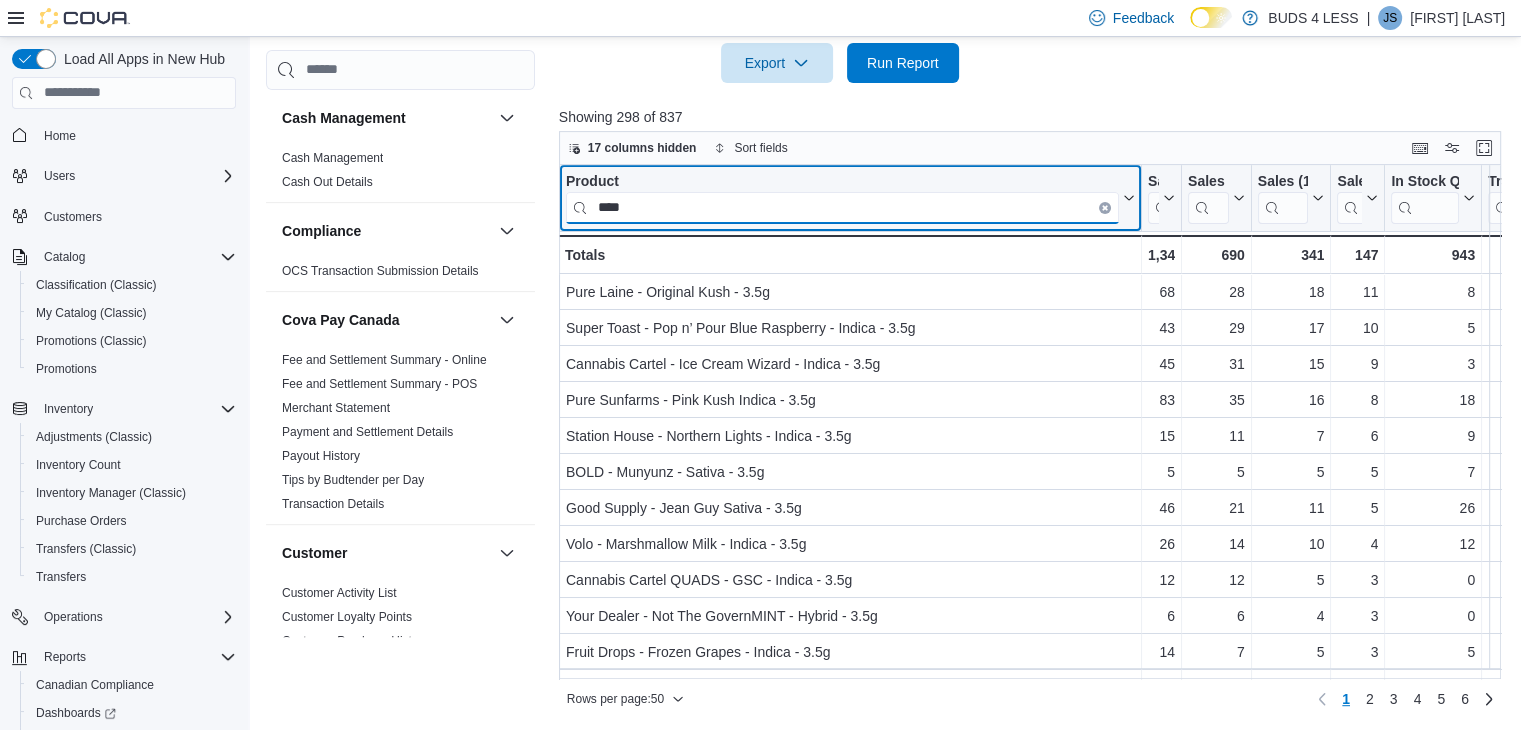 click on "****" at bounding box center [842, 207] 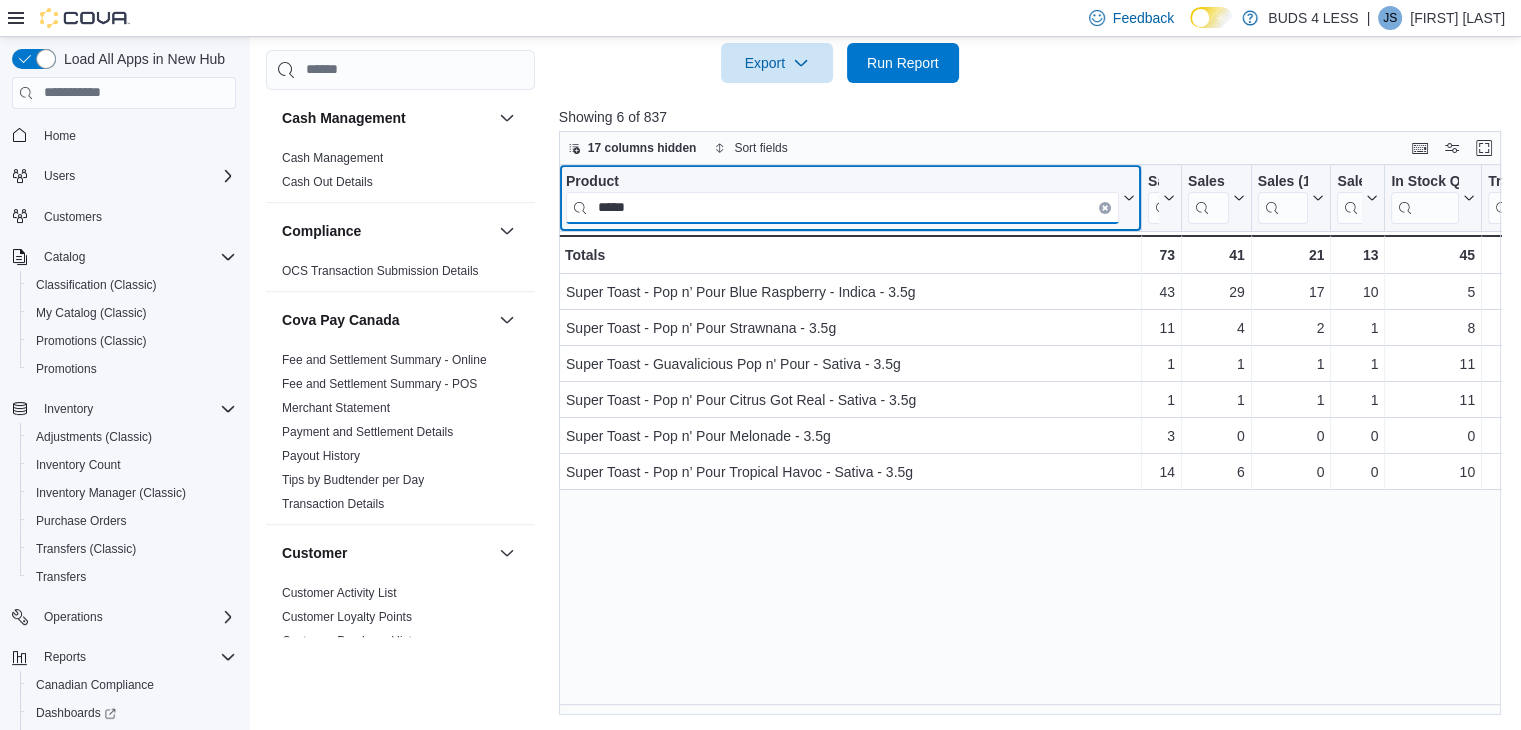 type on "*****" 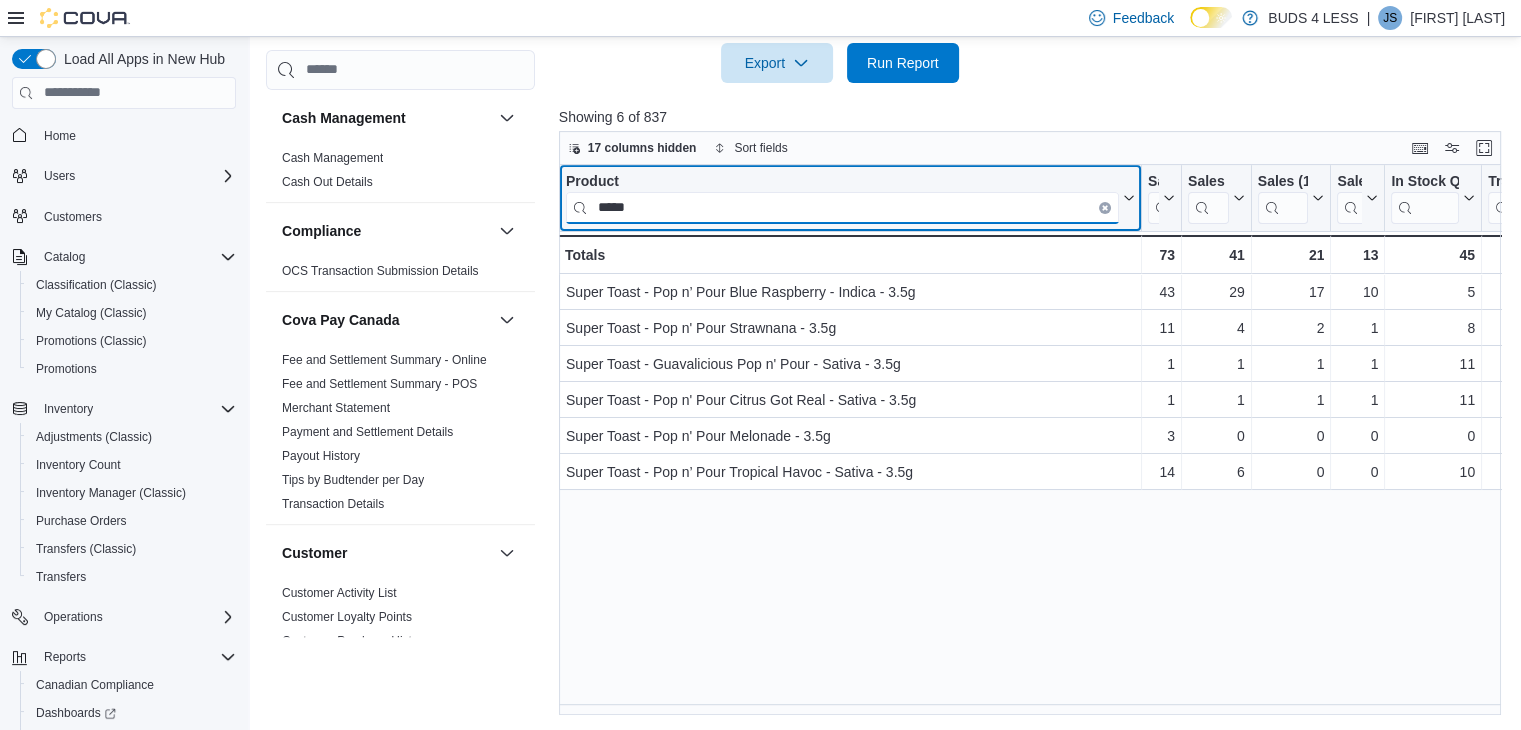 click on "*****" at bounding box center (842, 207) 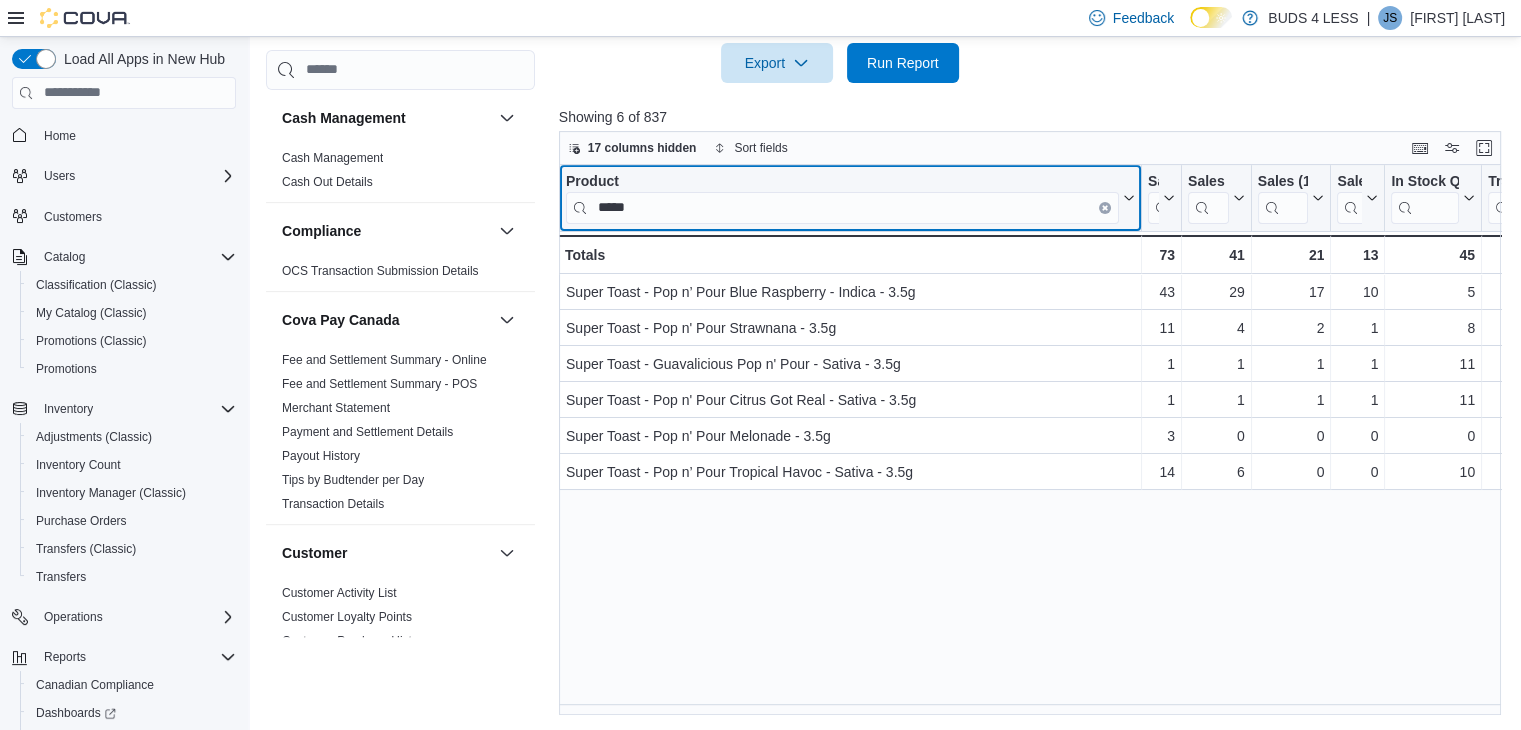 click 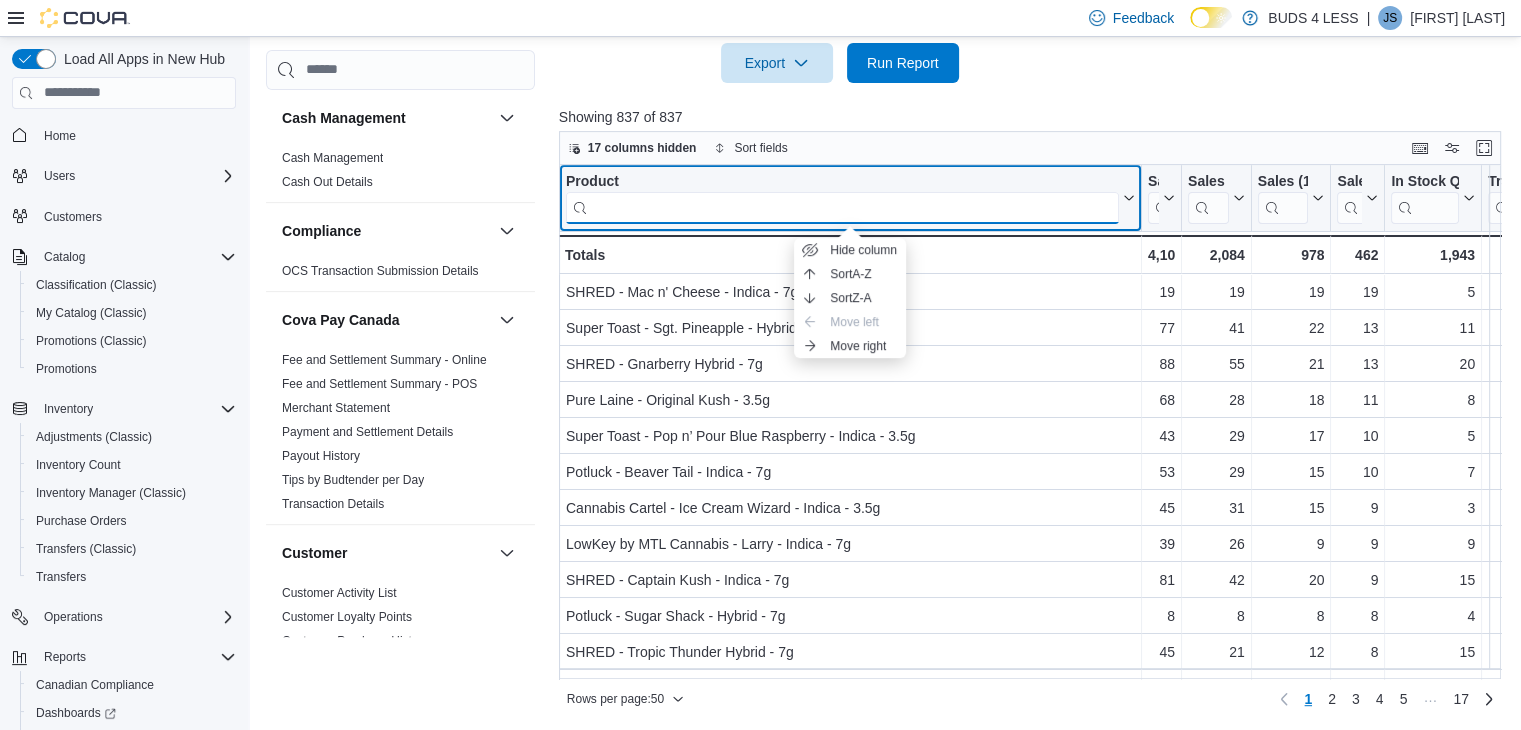 click at bounding box center (842, 207) 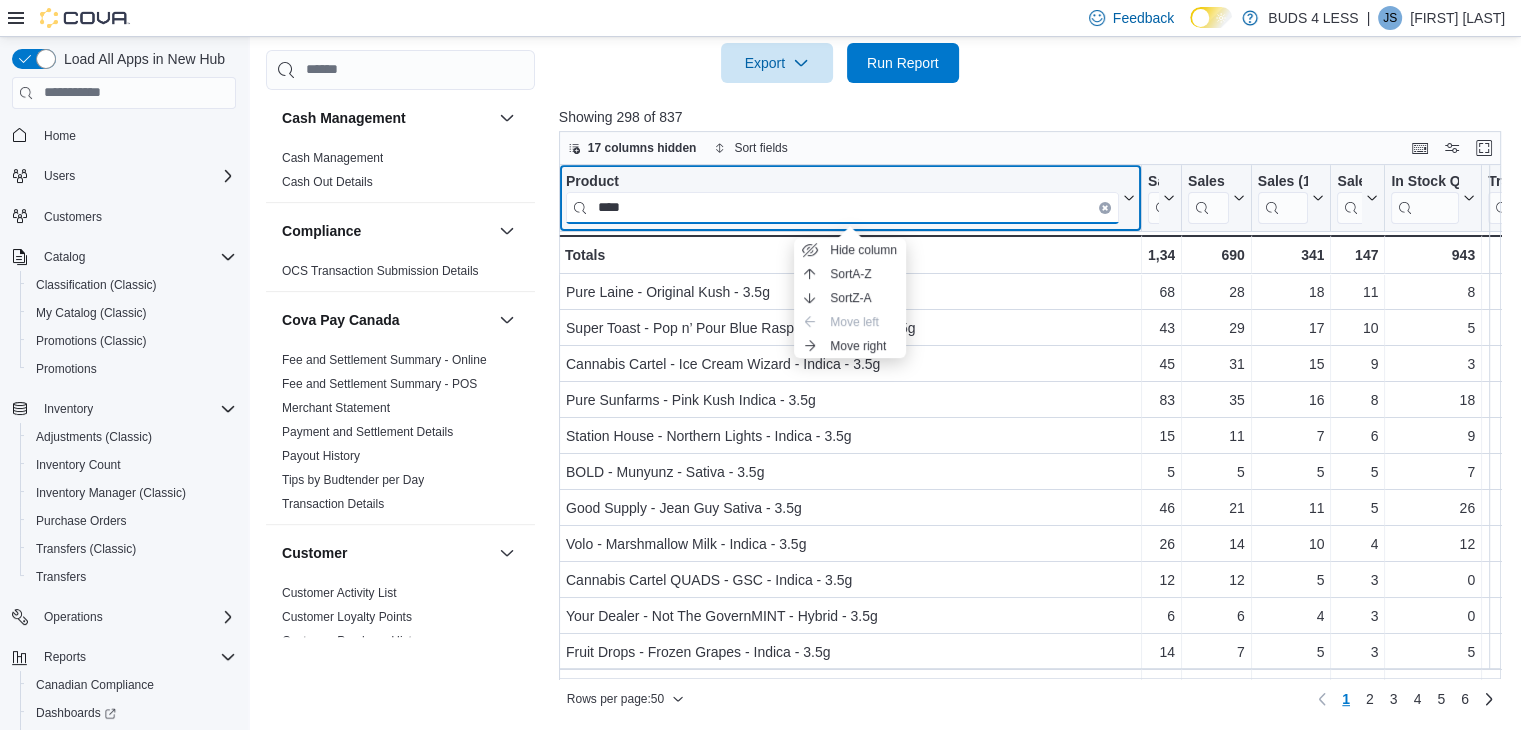 type on "****" 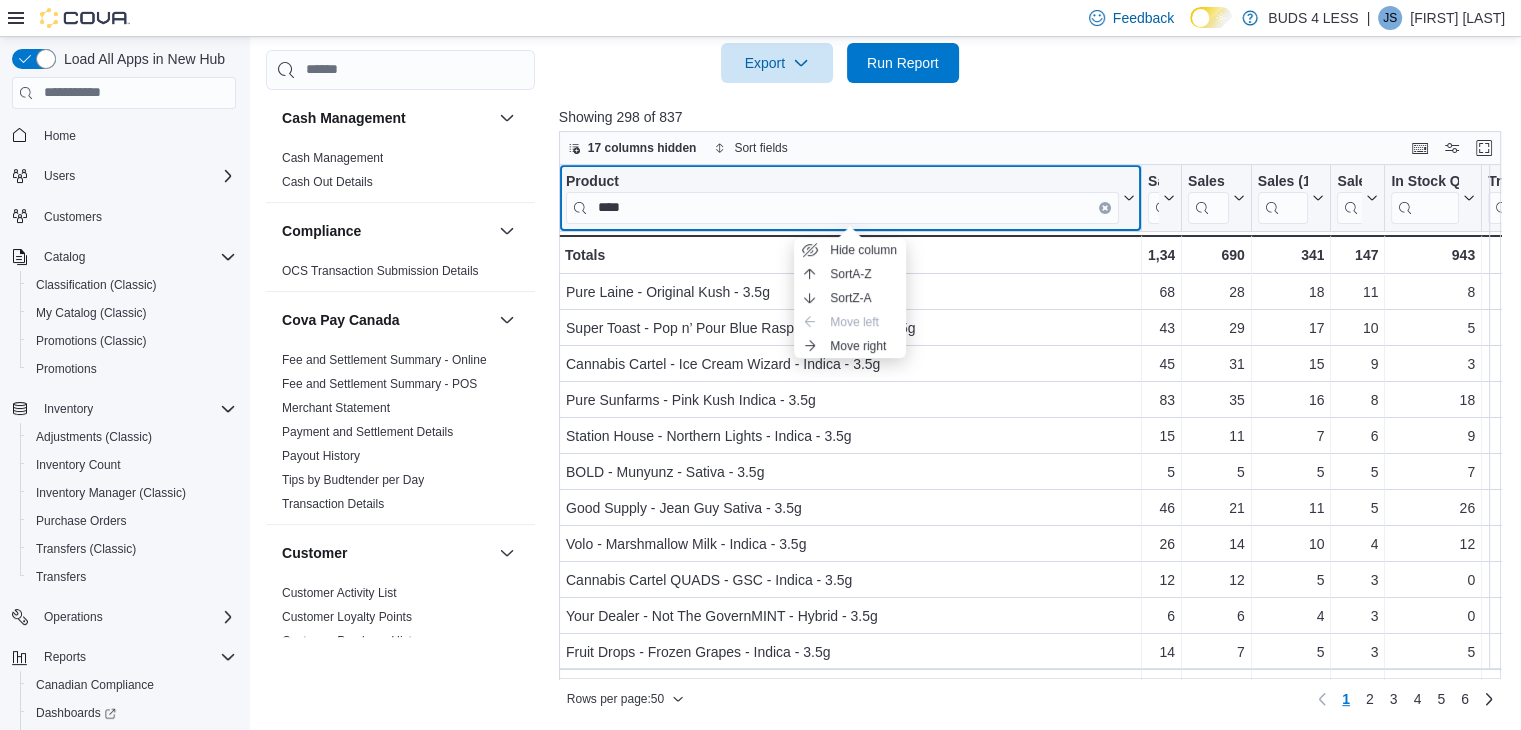 click on "Product ****" at bounding box center [850, 197] 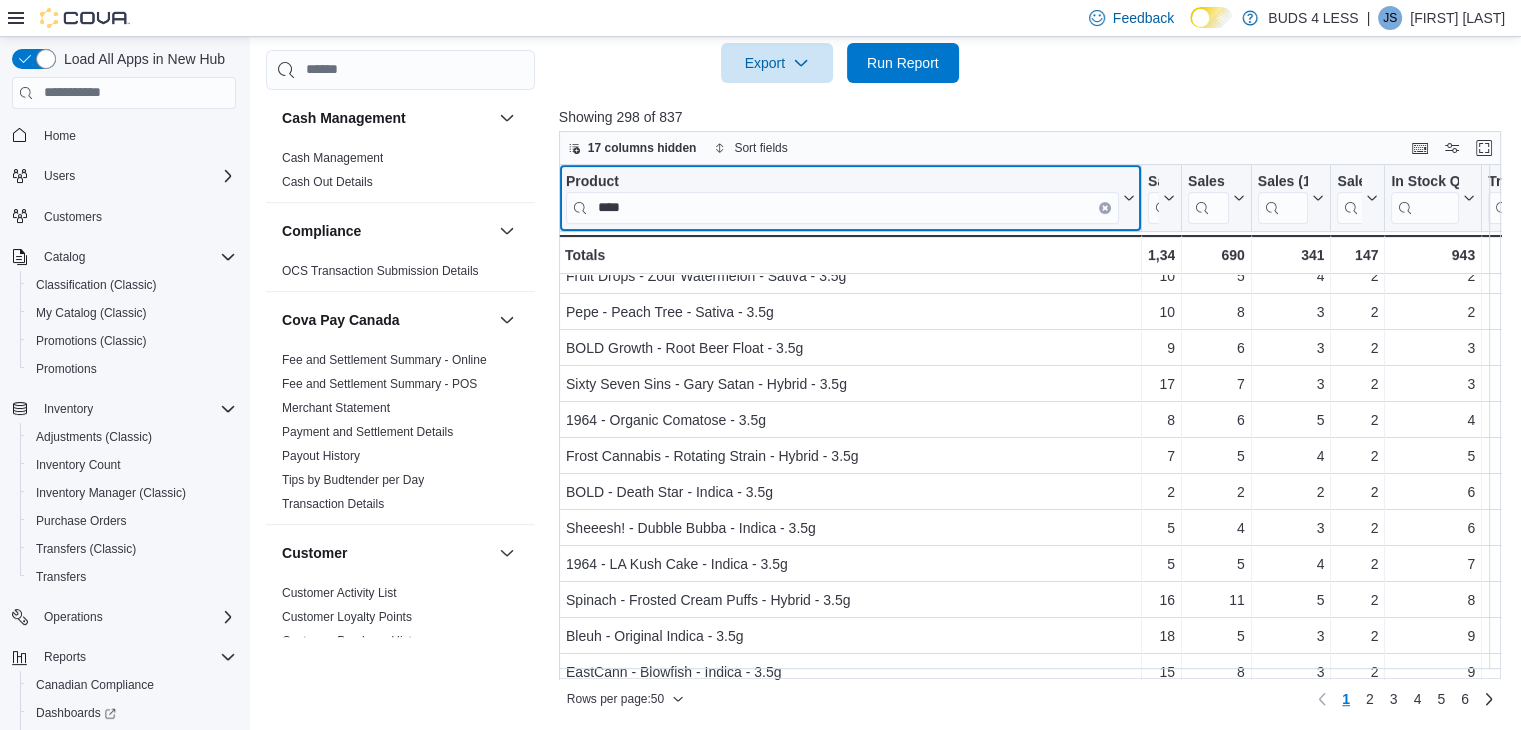 scroll, scrollTop: 600, scrollLeft: 0, axis: vertical 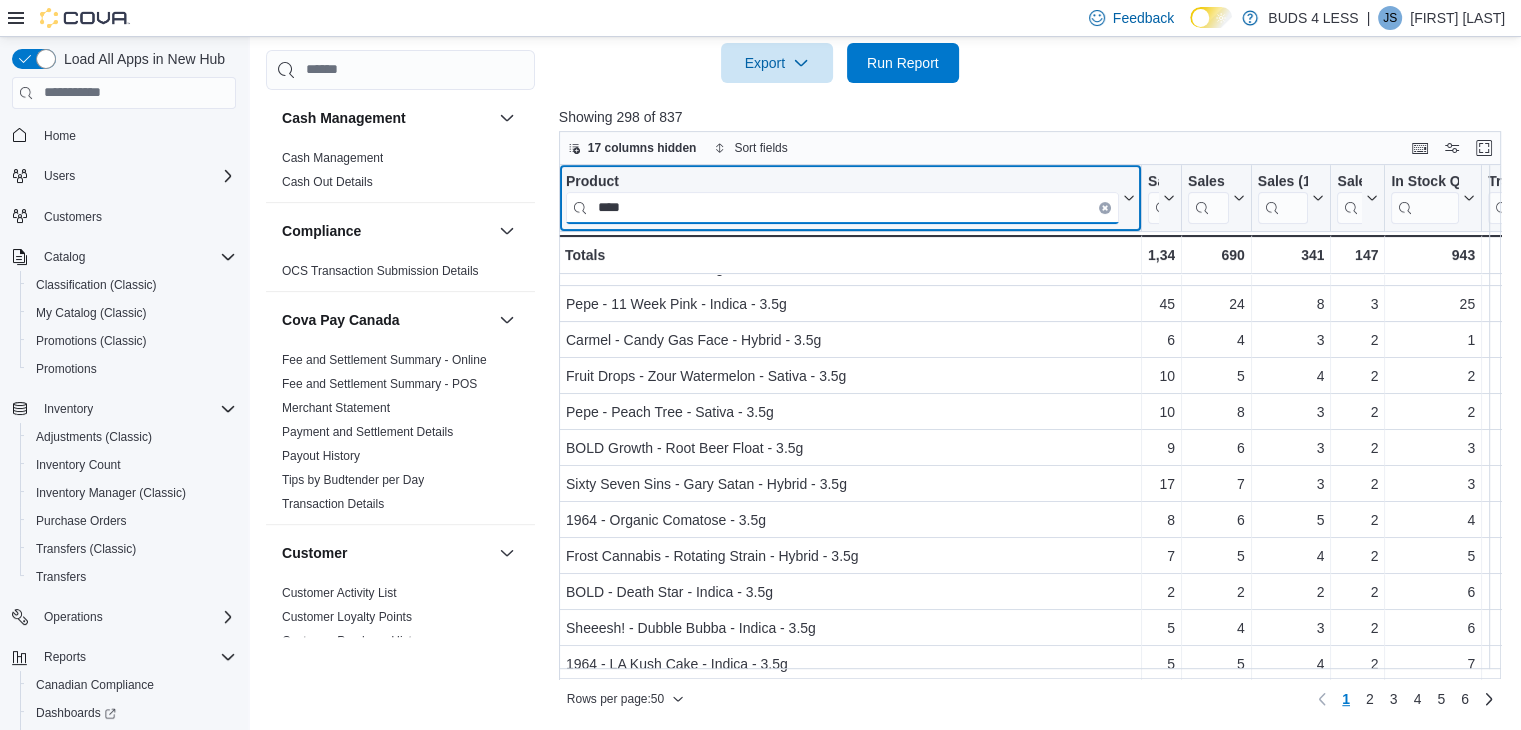 drag, startPoint x: 667, startPoint y: 209, endPoint x: 572, endPoint y: 201, distance: 95.33625 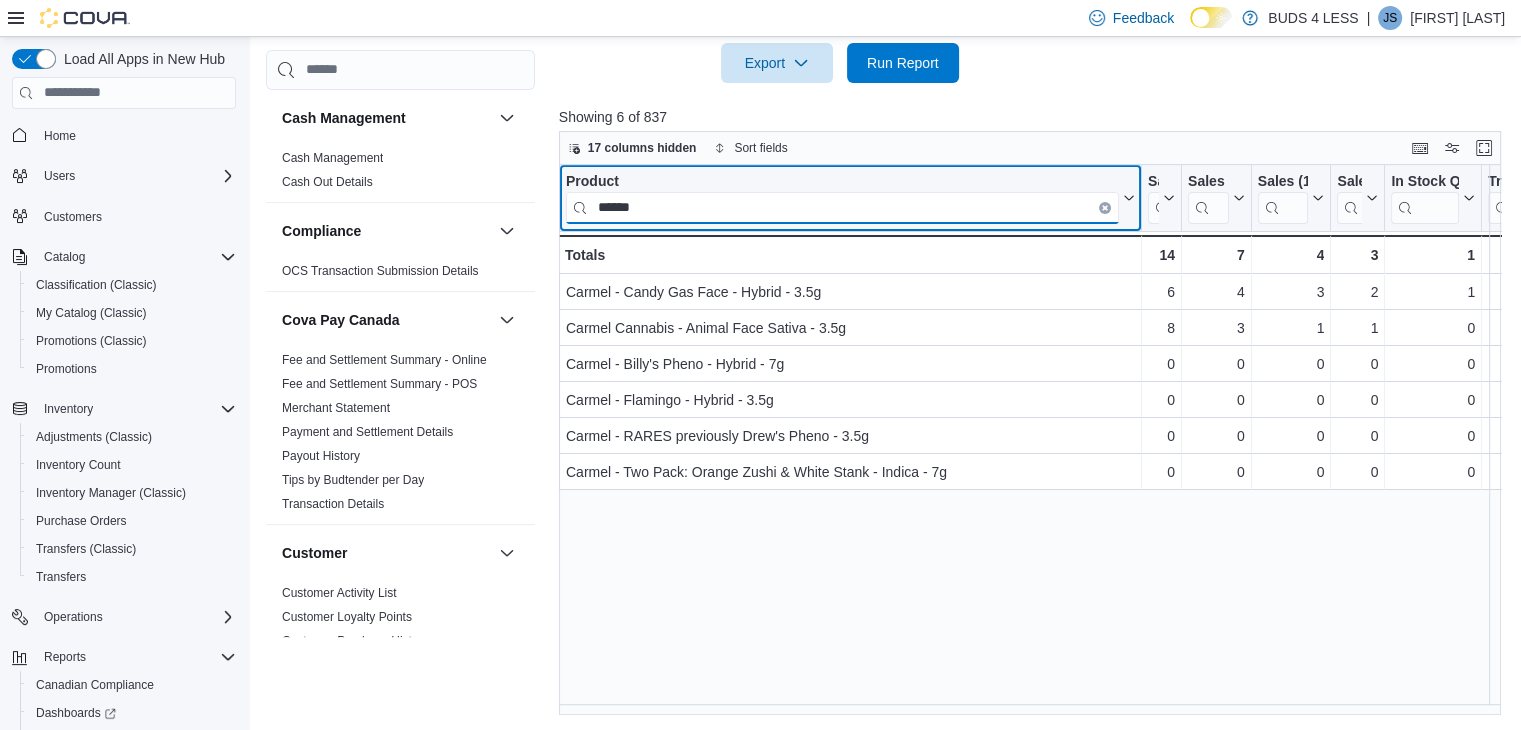 scroll, scrollTop: 0, scrollLeft: 0, axis: both 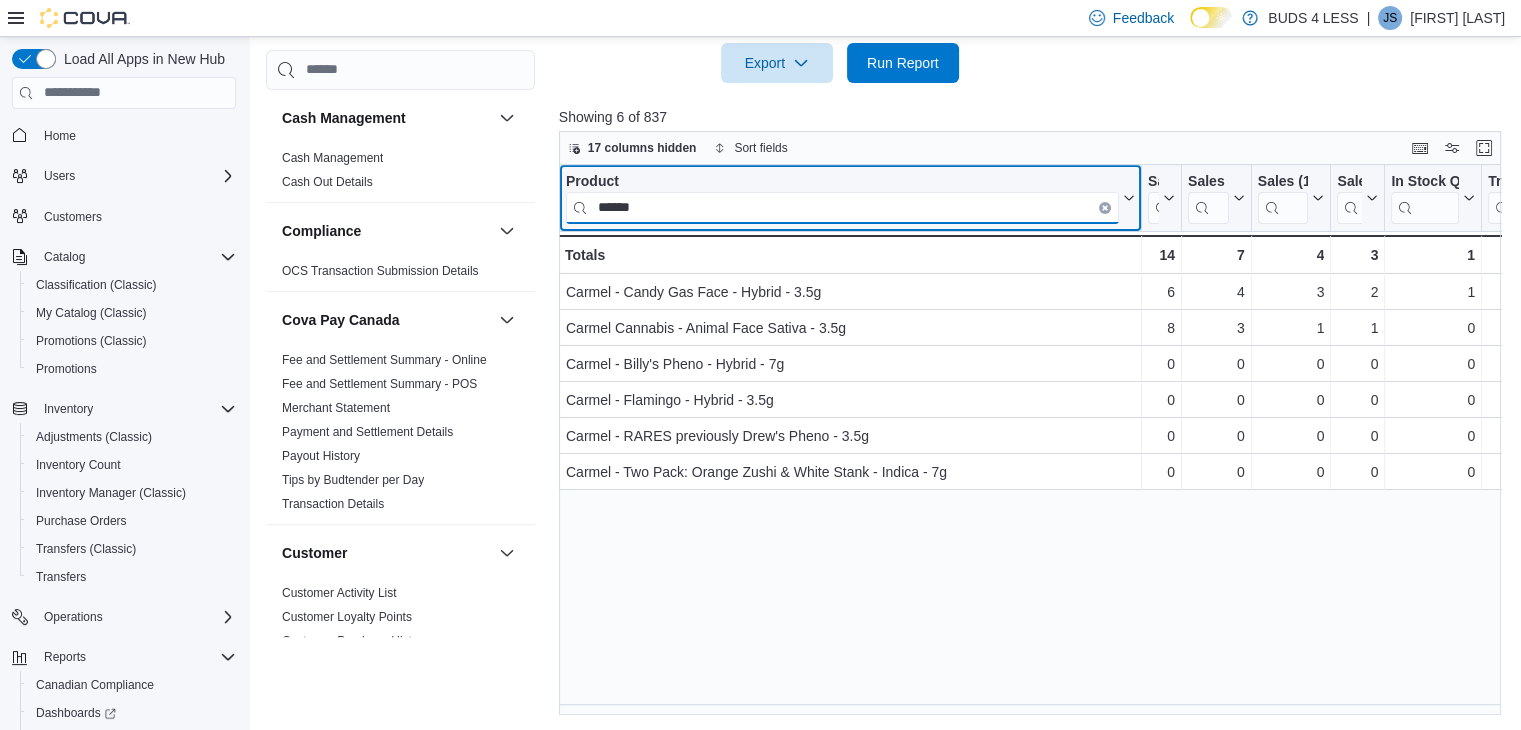 type on "******" 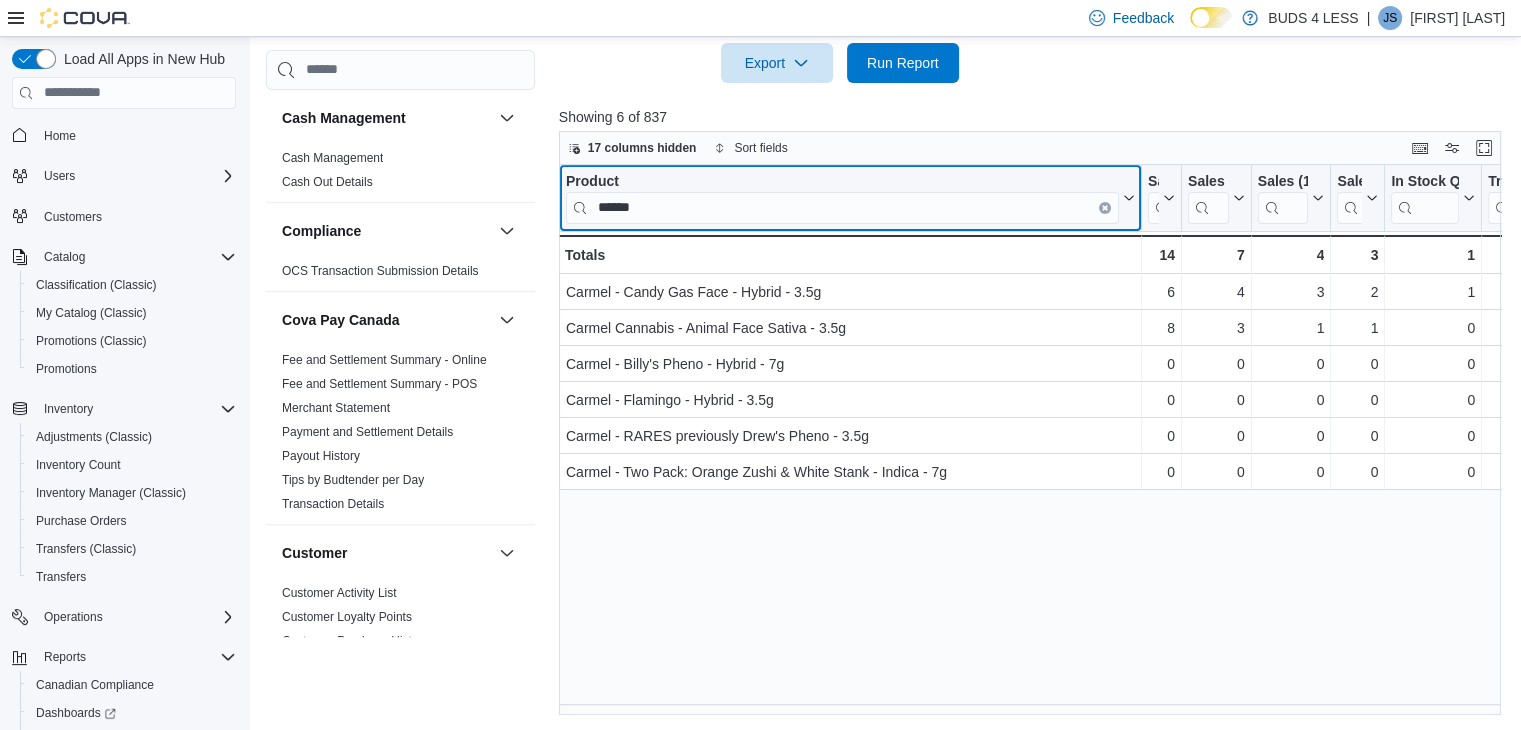 click 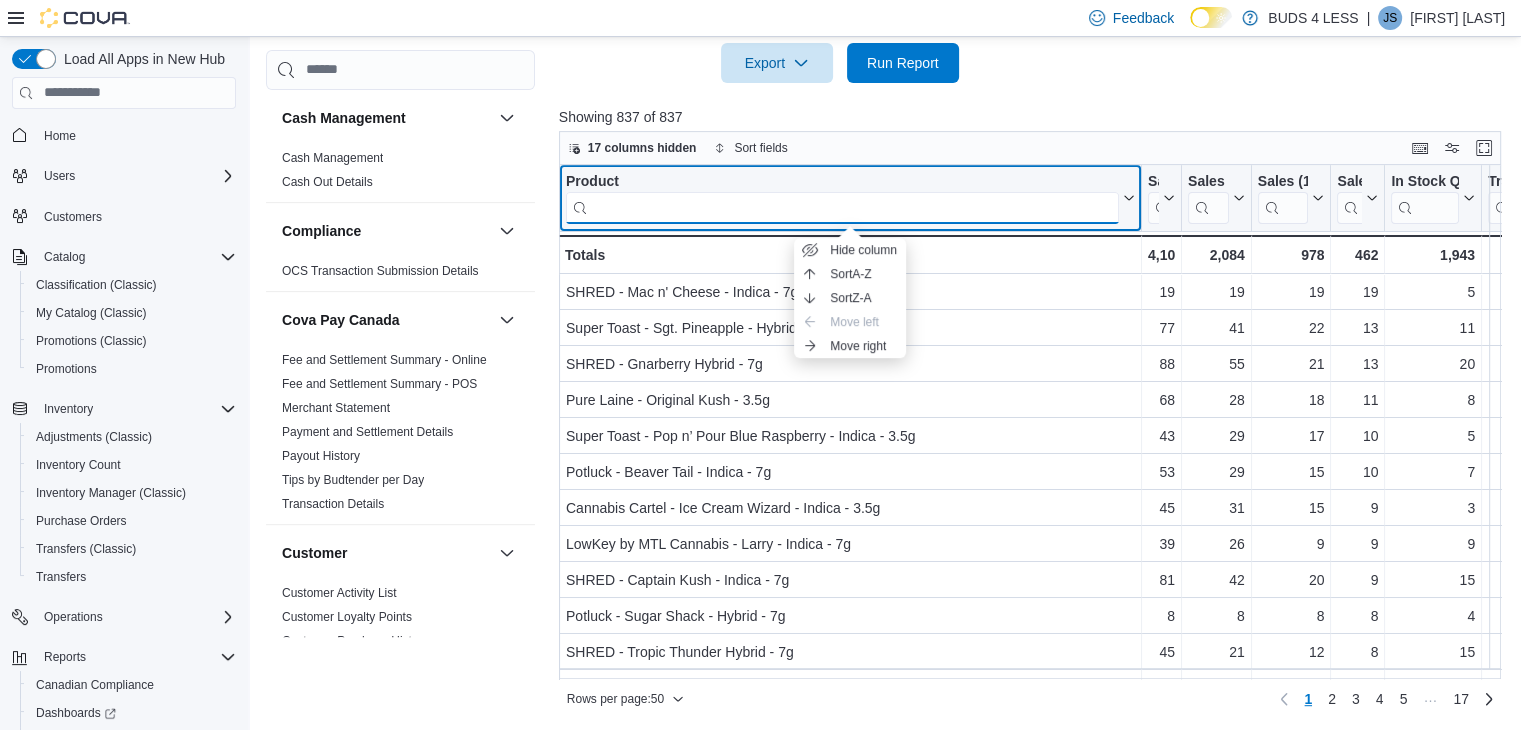 click at bounding box center [842, 207] 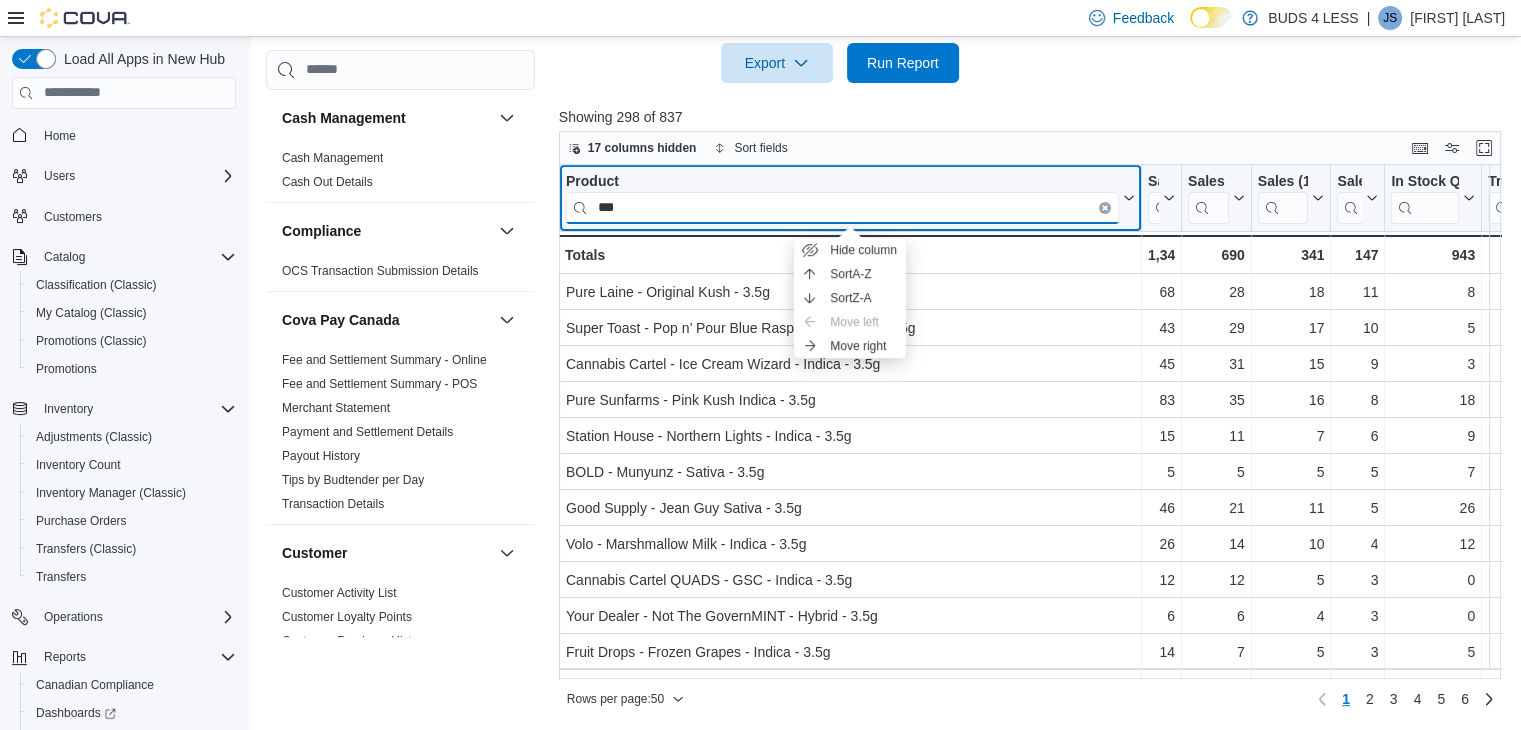 type on "****" 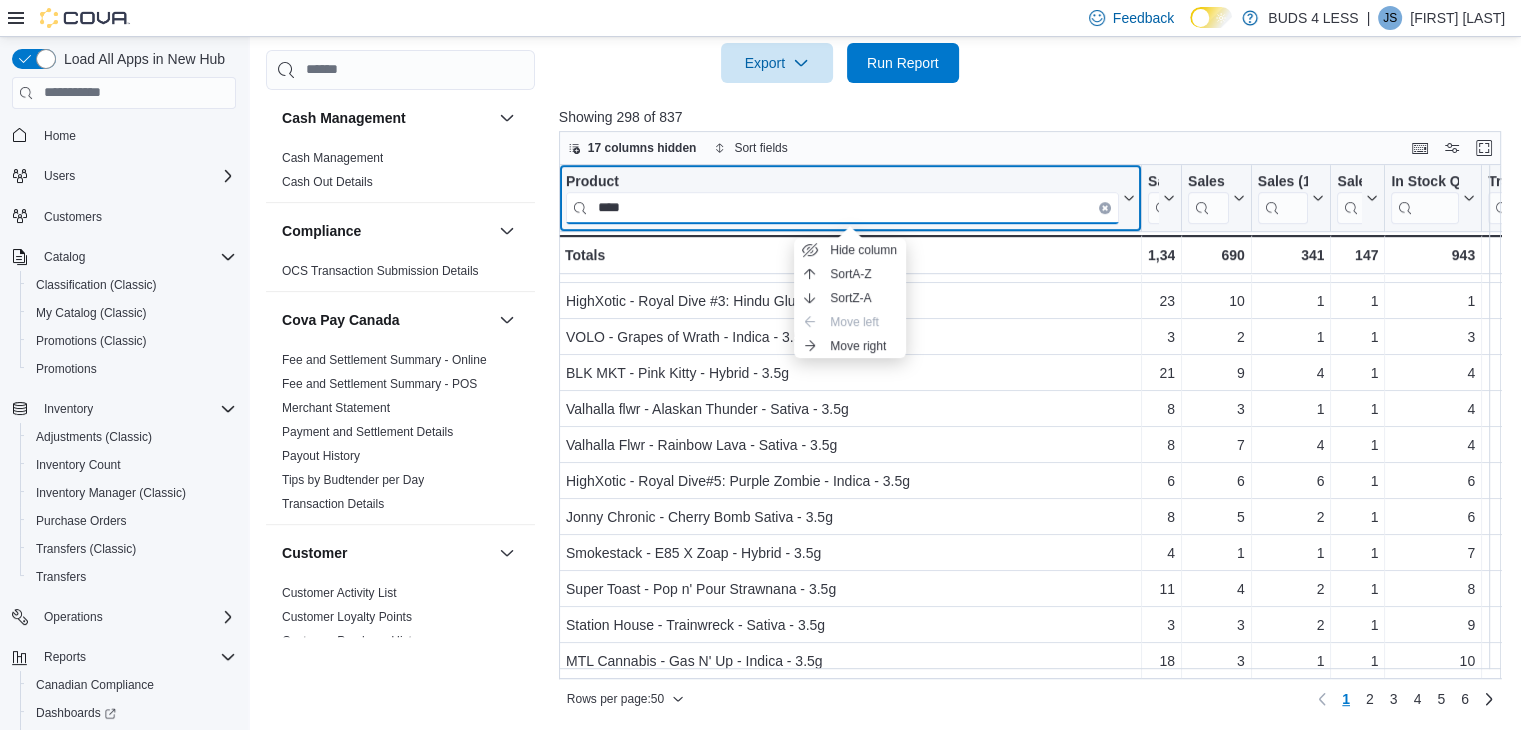 scroll, scrollTop: 1405, scrollLeft: 0, axis: vertical 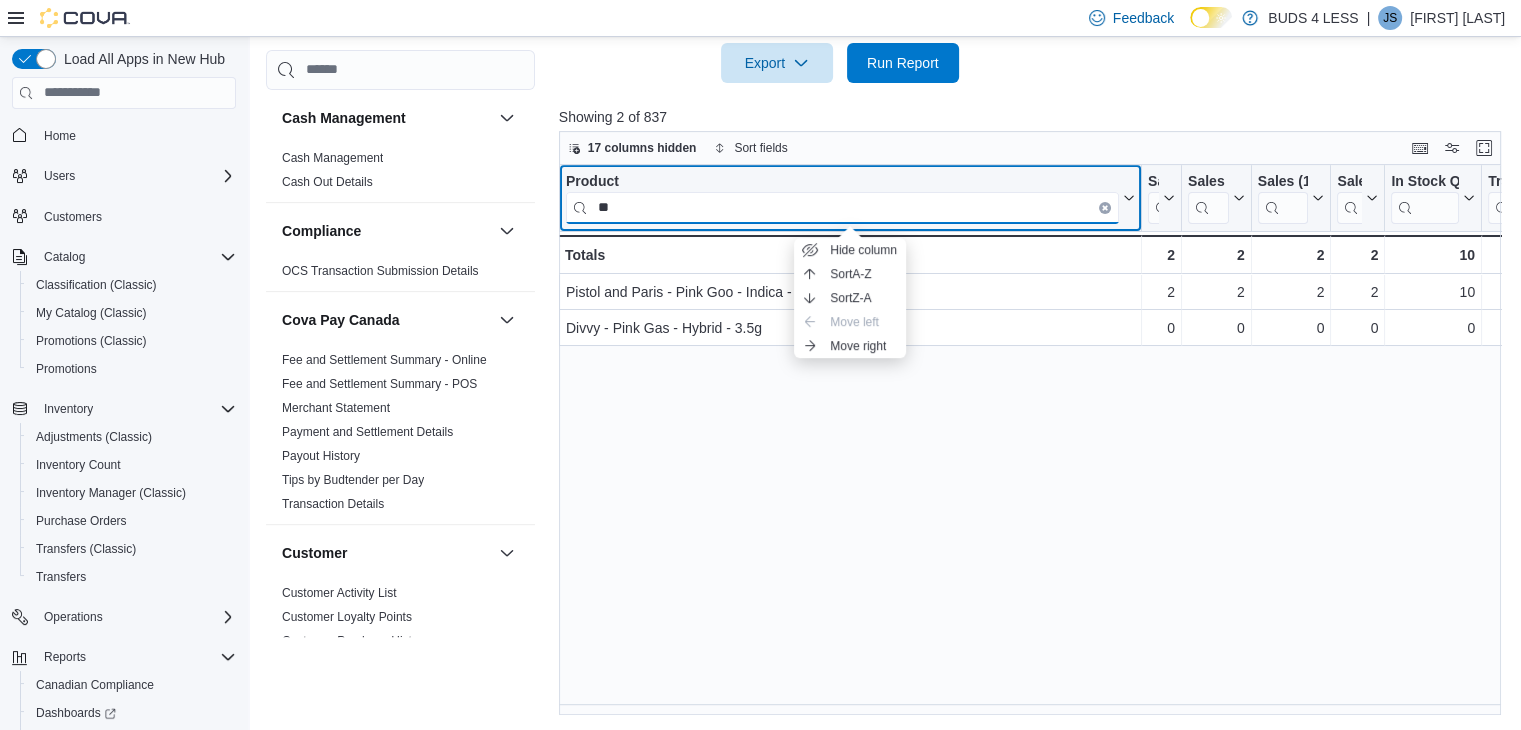 type on "*" 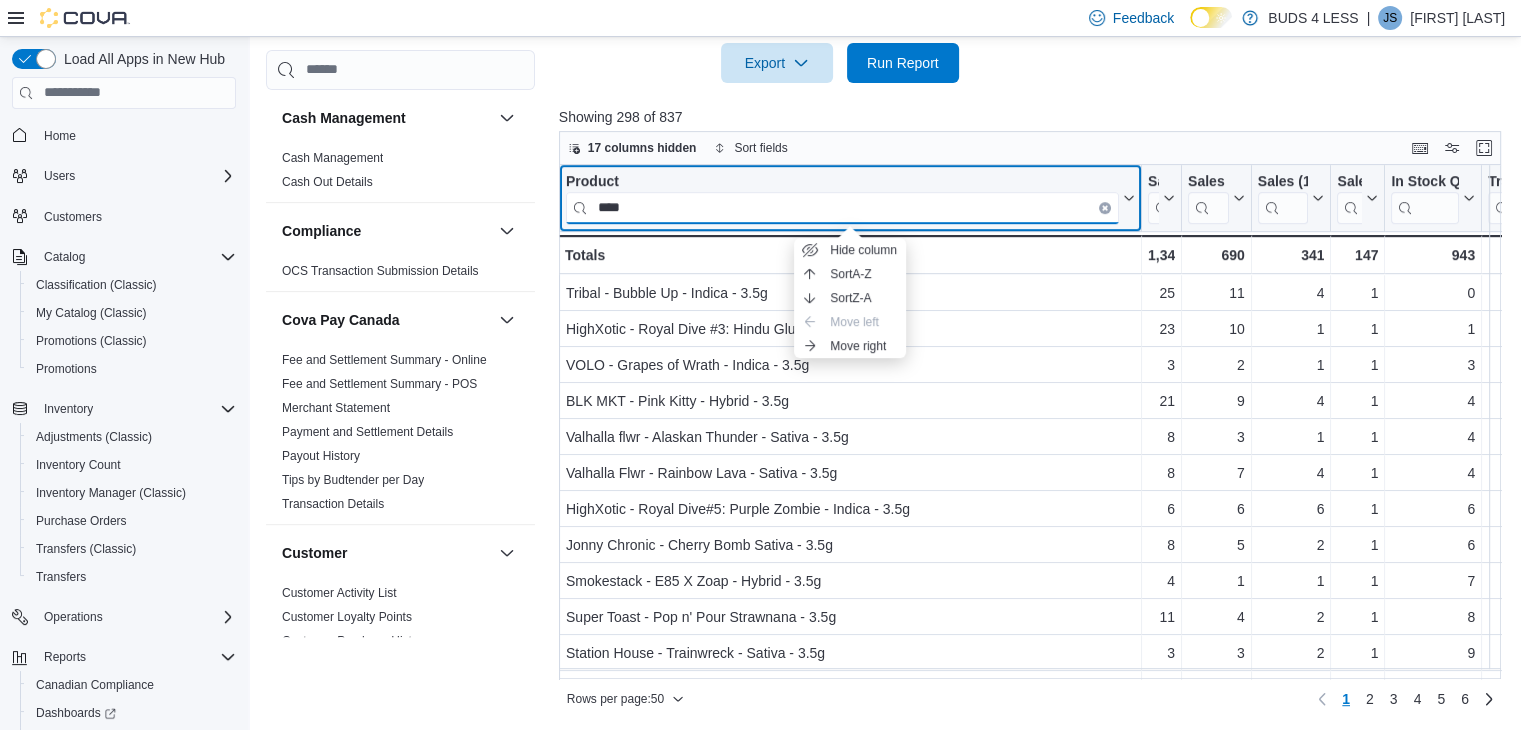 scroll, scrollTop: 1405, scrollLeft: 0, axis: vertical 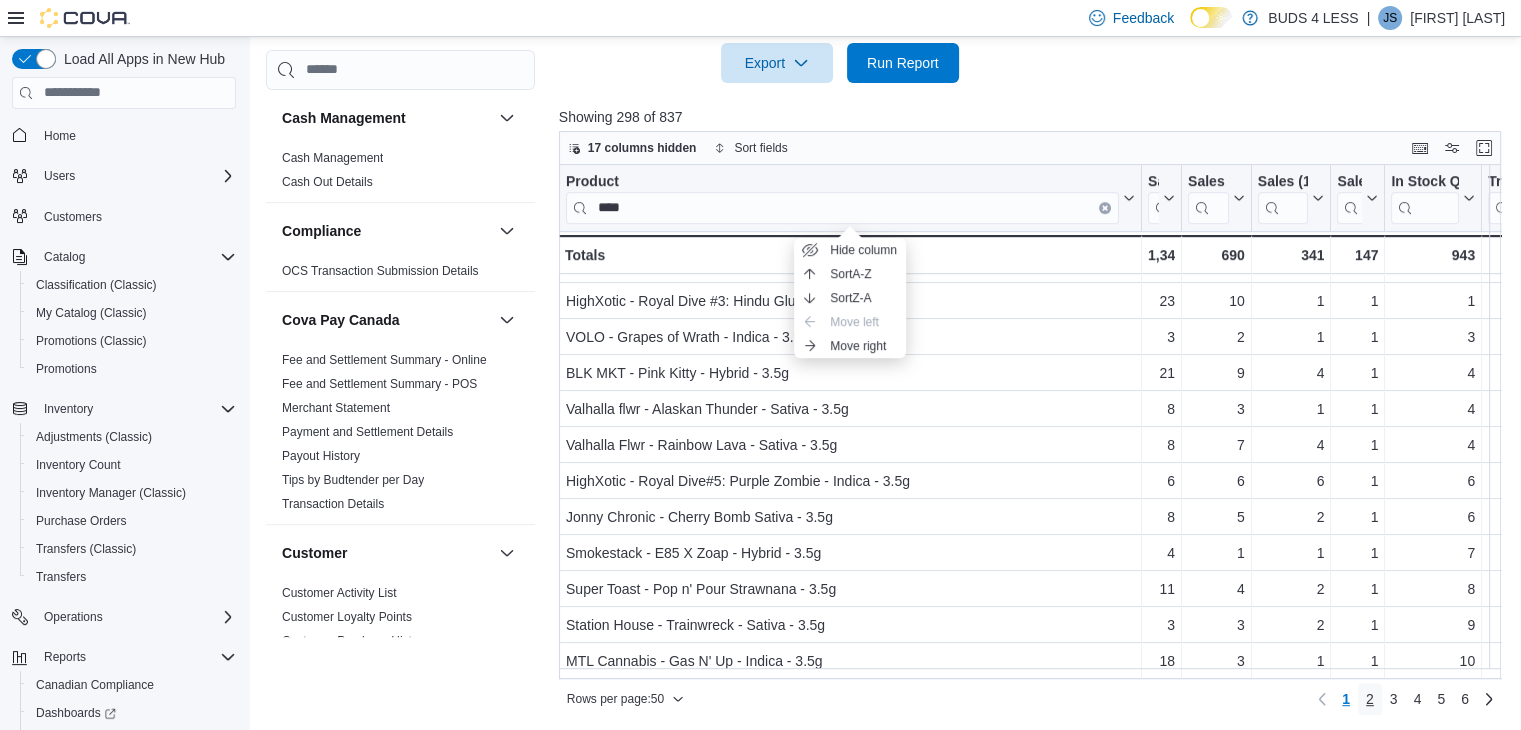 click on "2" at bounding box center (1370, 699) 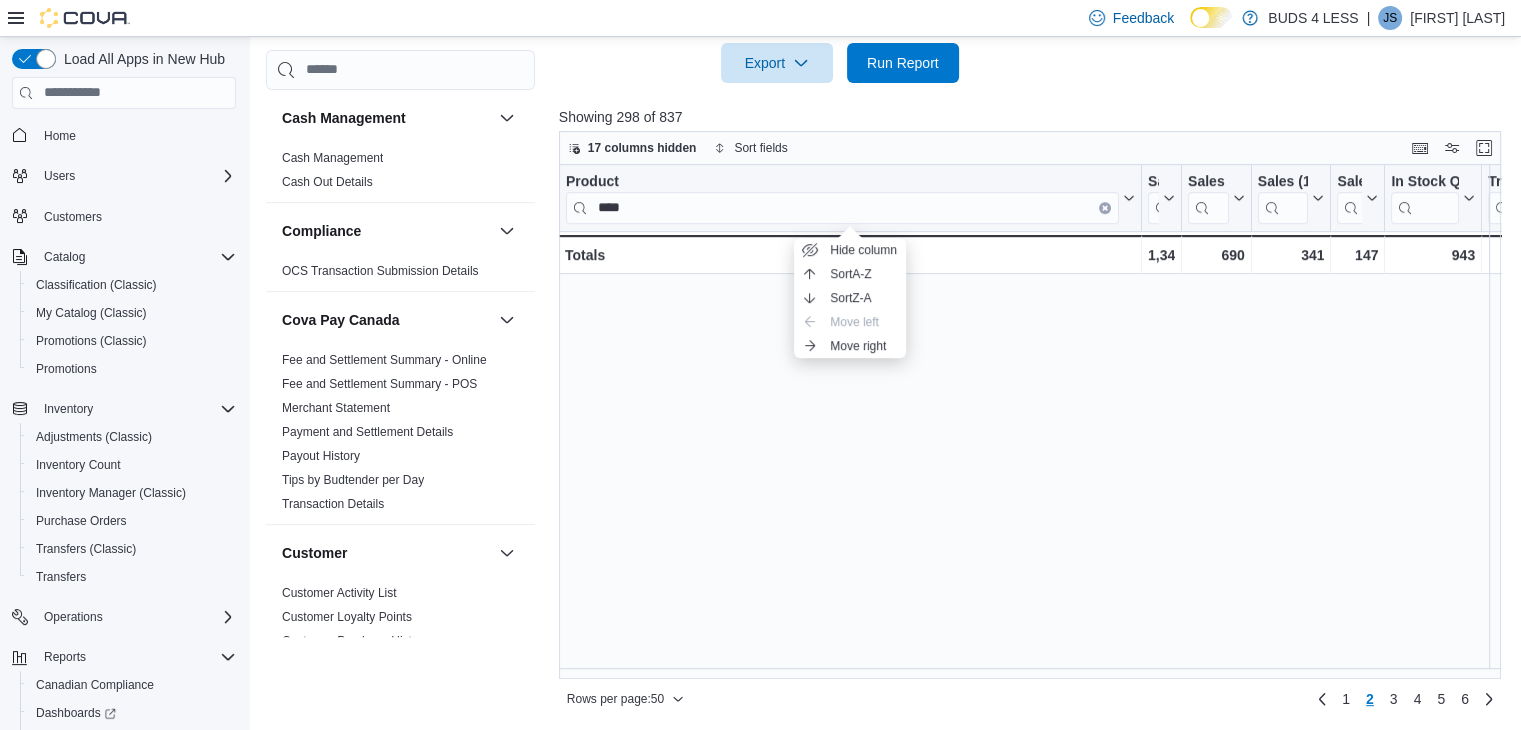 scroll, scrollTop: 0, scrollLeft: 0, axis: both 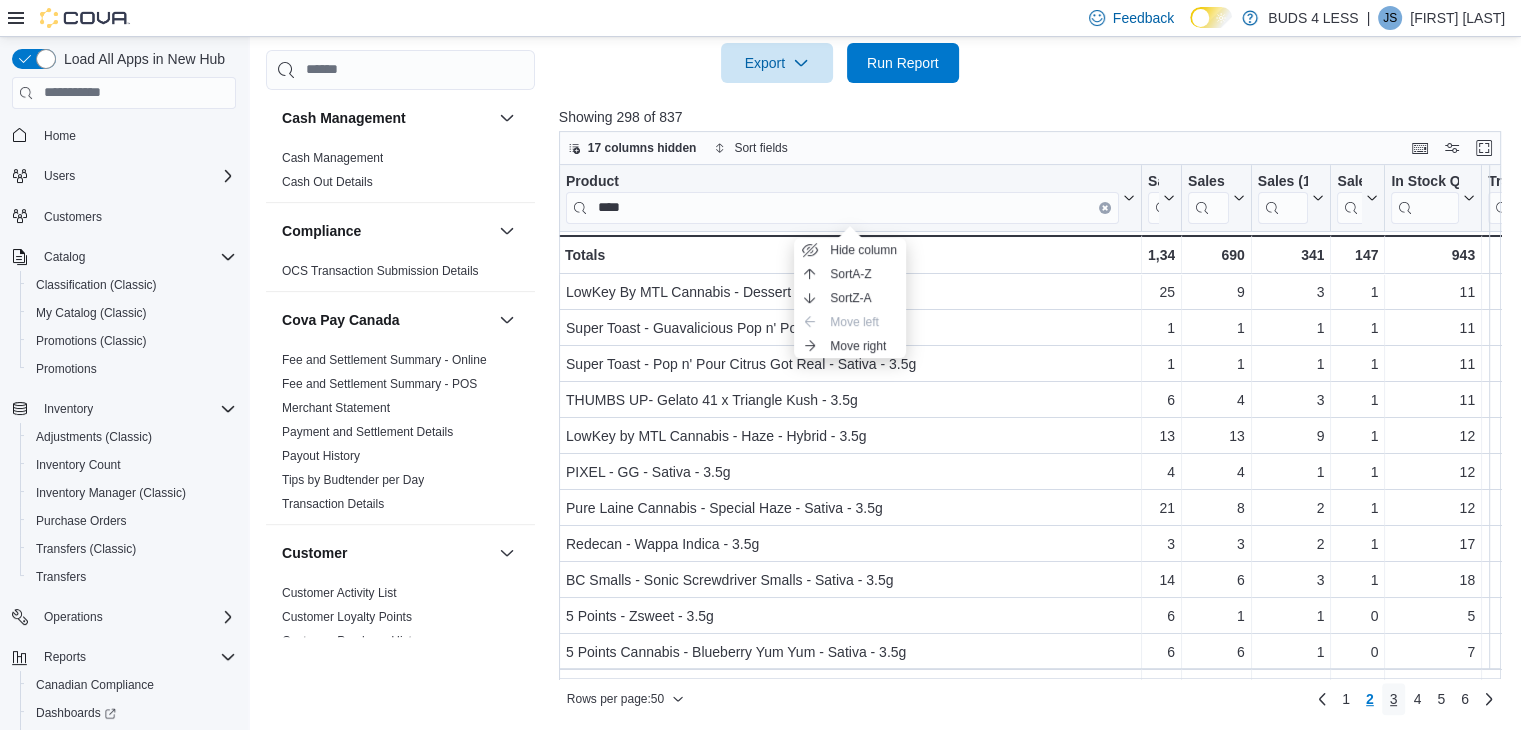 click on "3" at bounding box center (1394, 699) 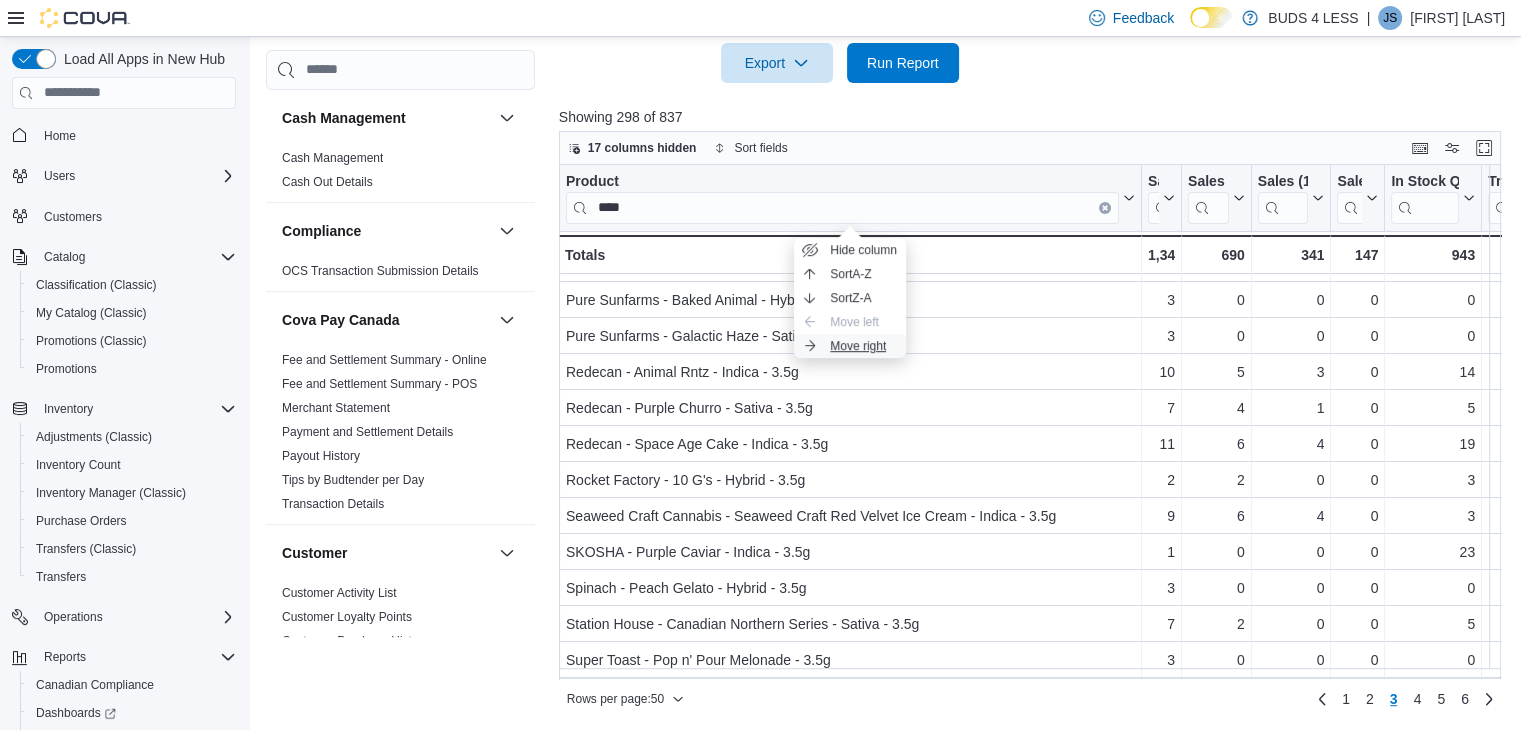 scroll, scrollTop: 100, scrollLeft: 0, axis: vertical 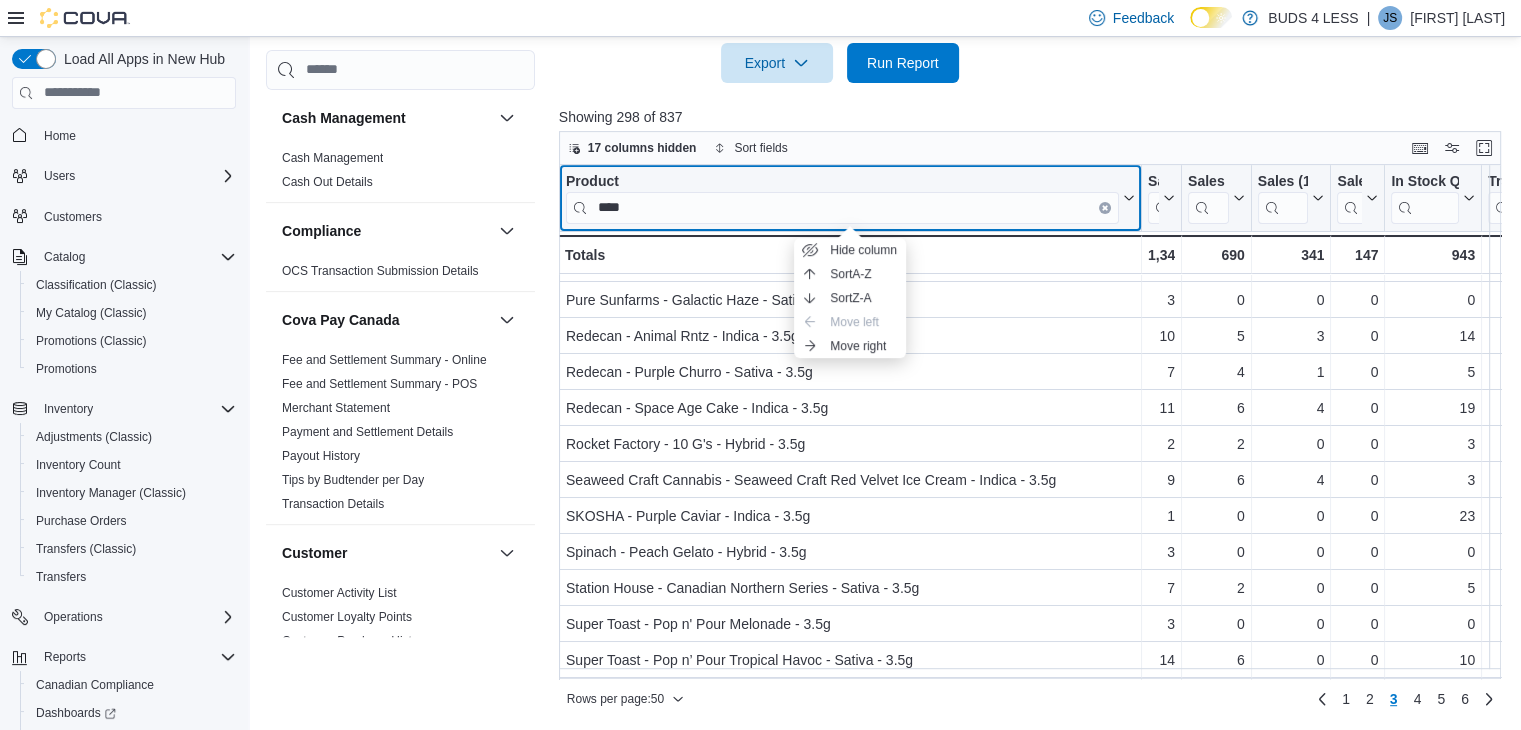 drag, startPoint x: 648, startPoint y: 200, endPoint x: 557, endPoint y: 198, distance: 91.02197 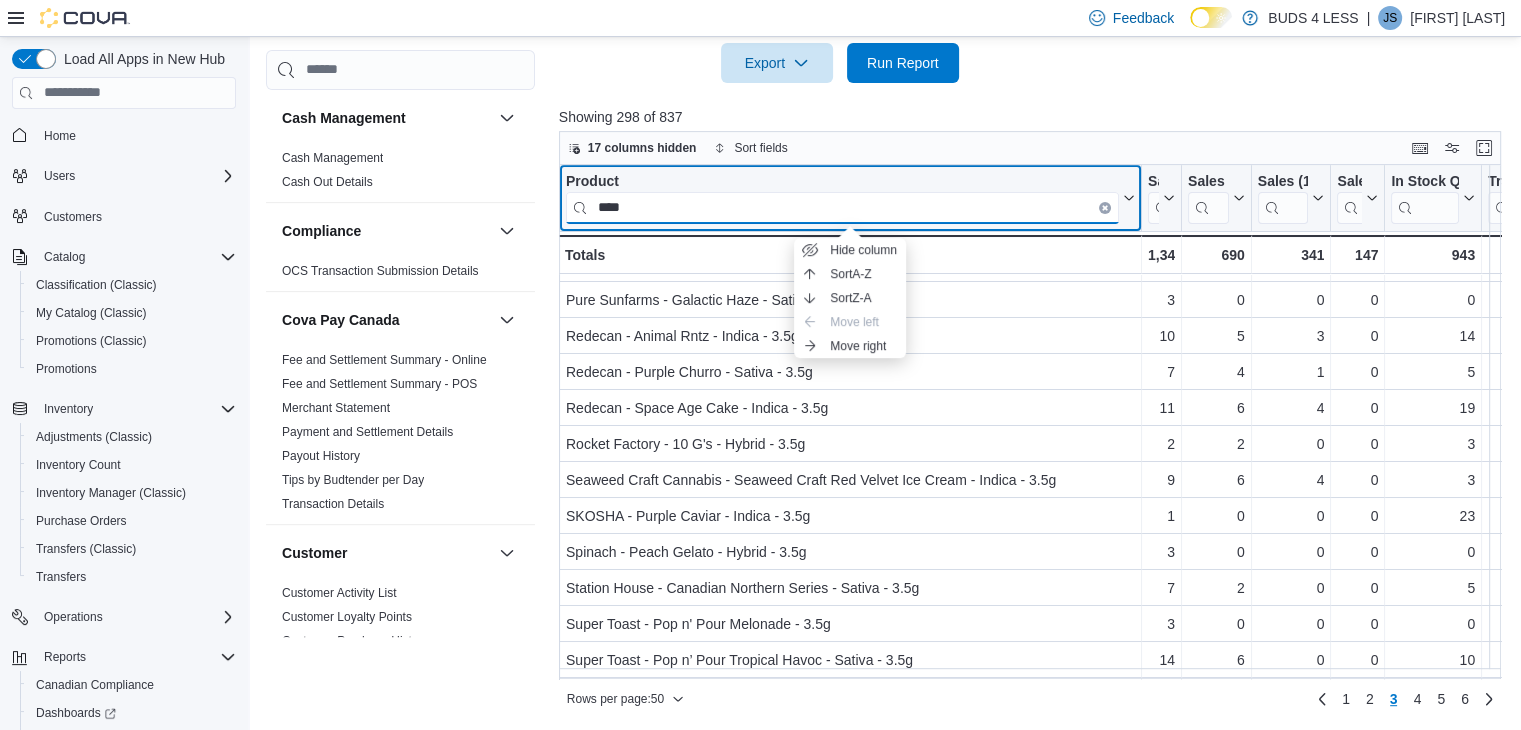 click on "****" at bounding box center [842, 207] 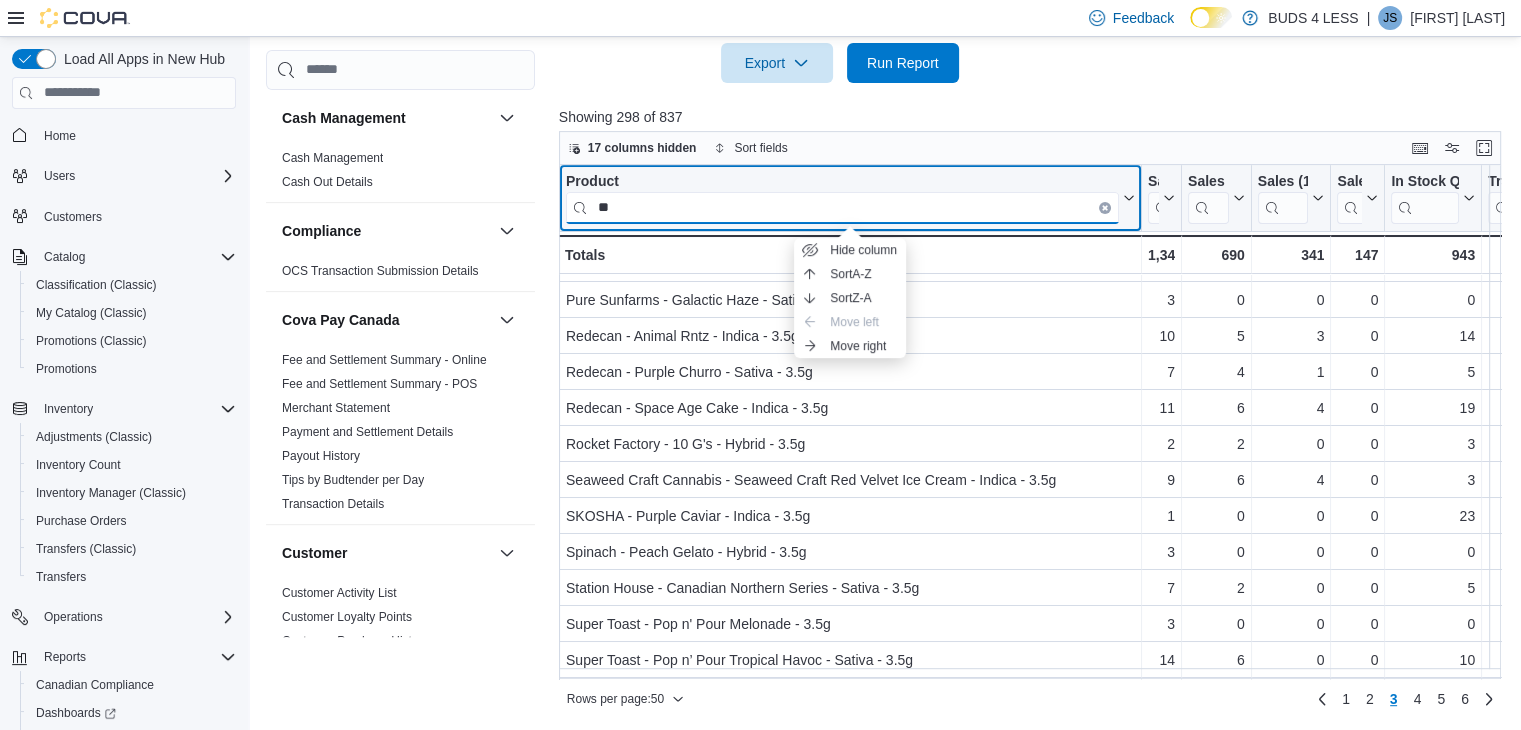 type on "*" 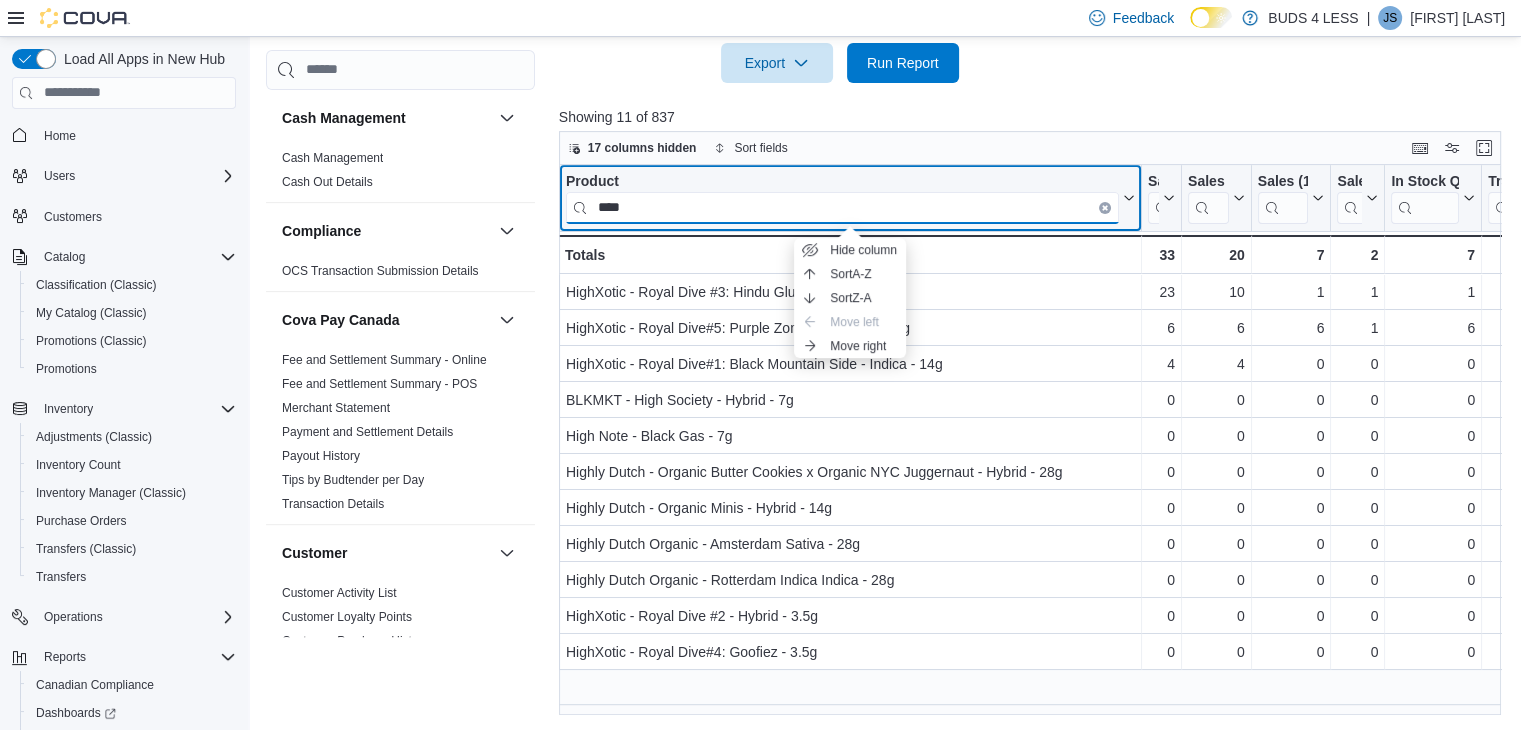 scroll, scrollTop: 0, scrollLeft: 0, axis: both 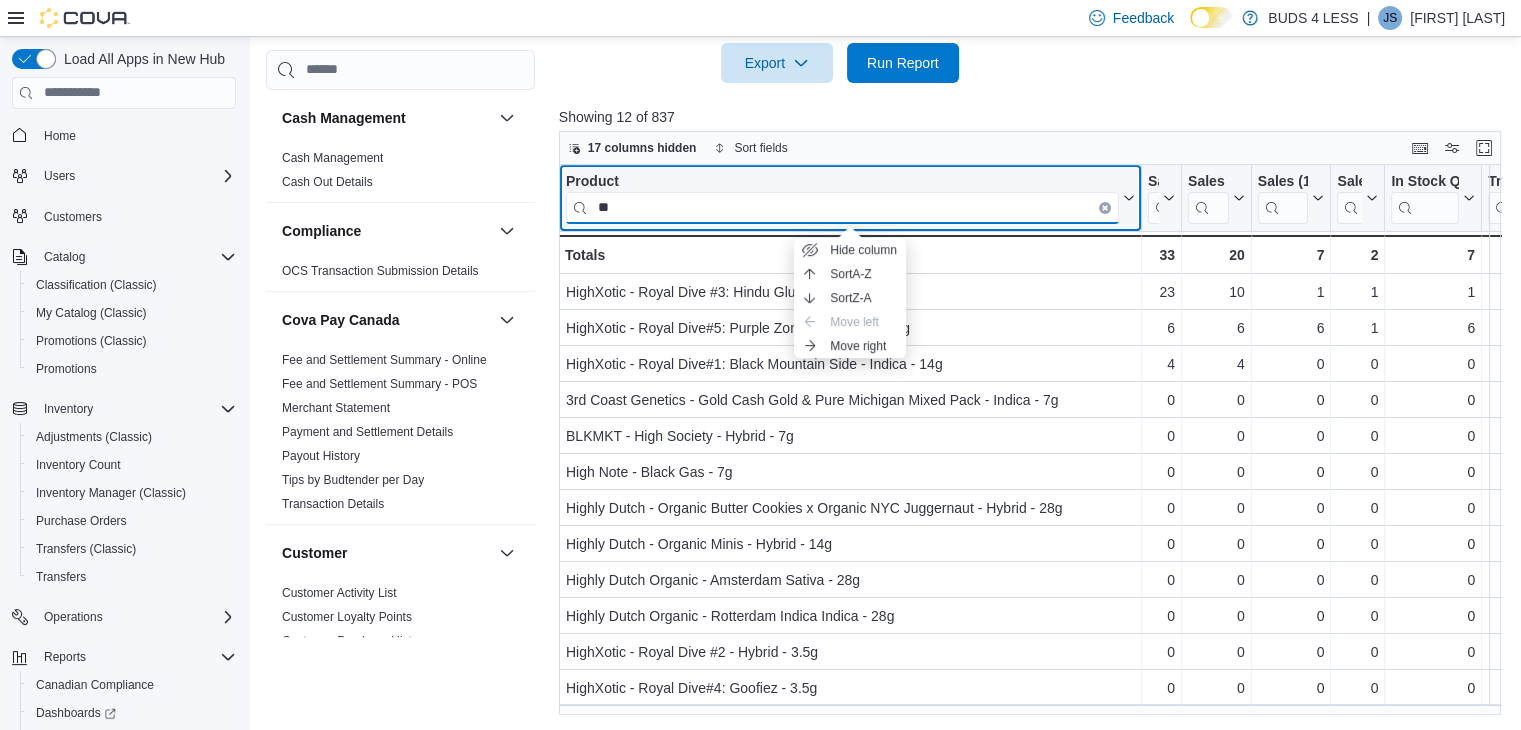 type on "*" 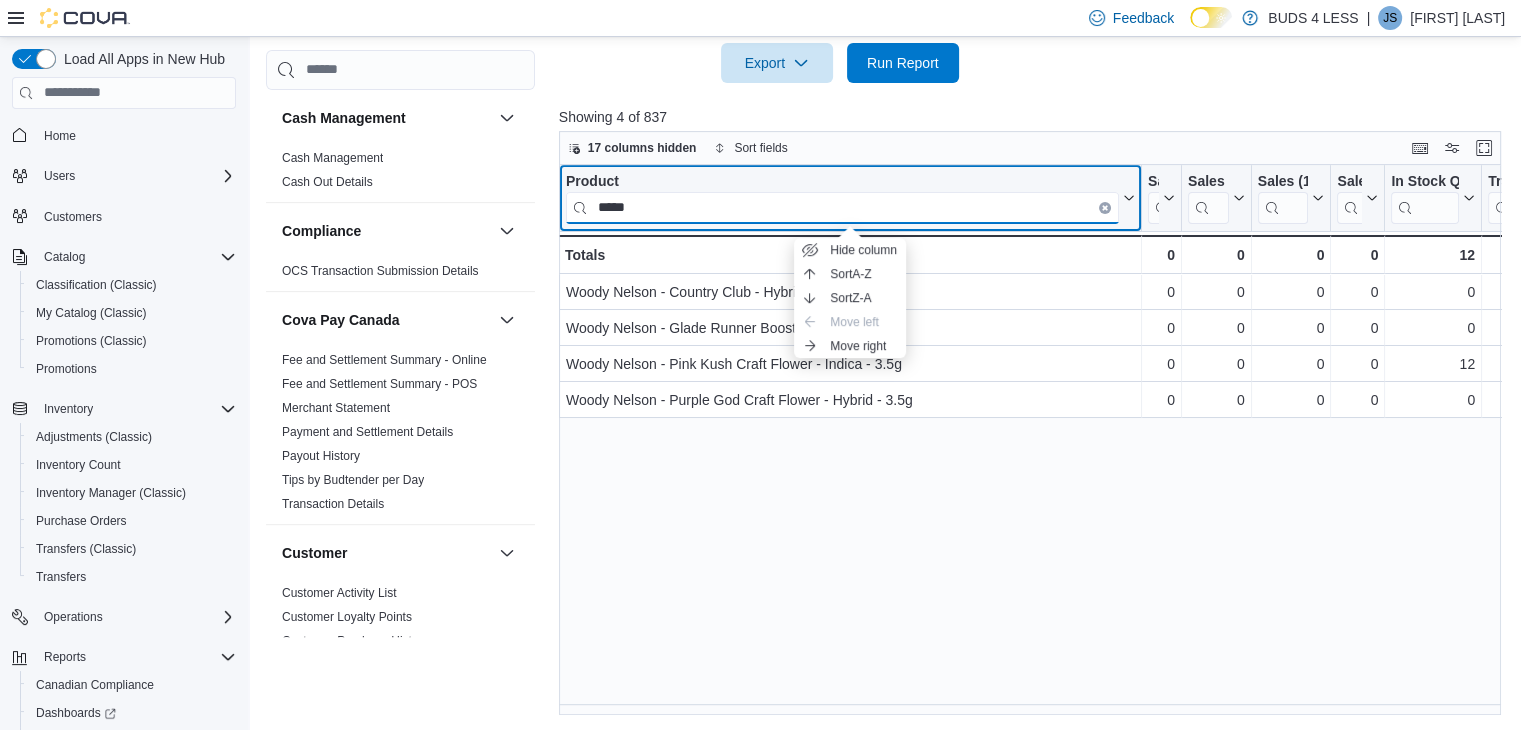 type on "*****" 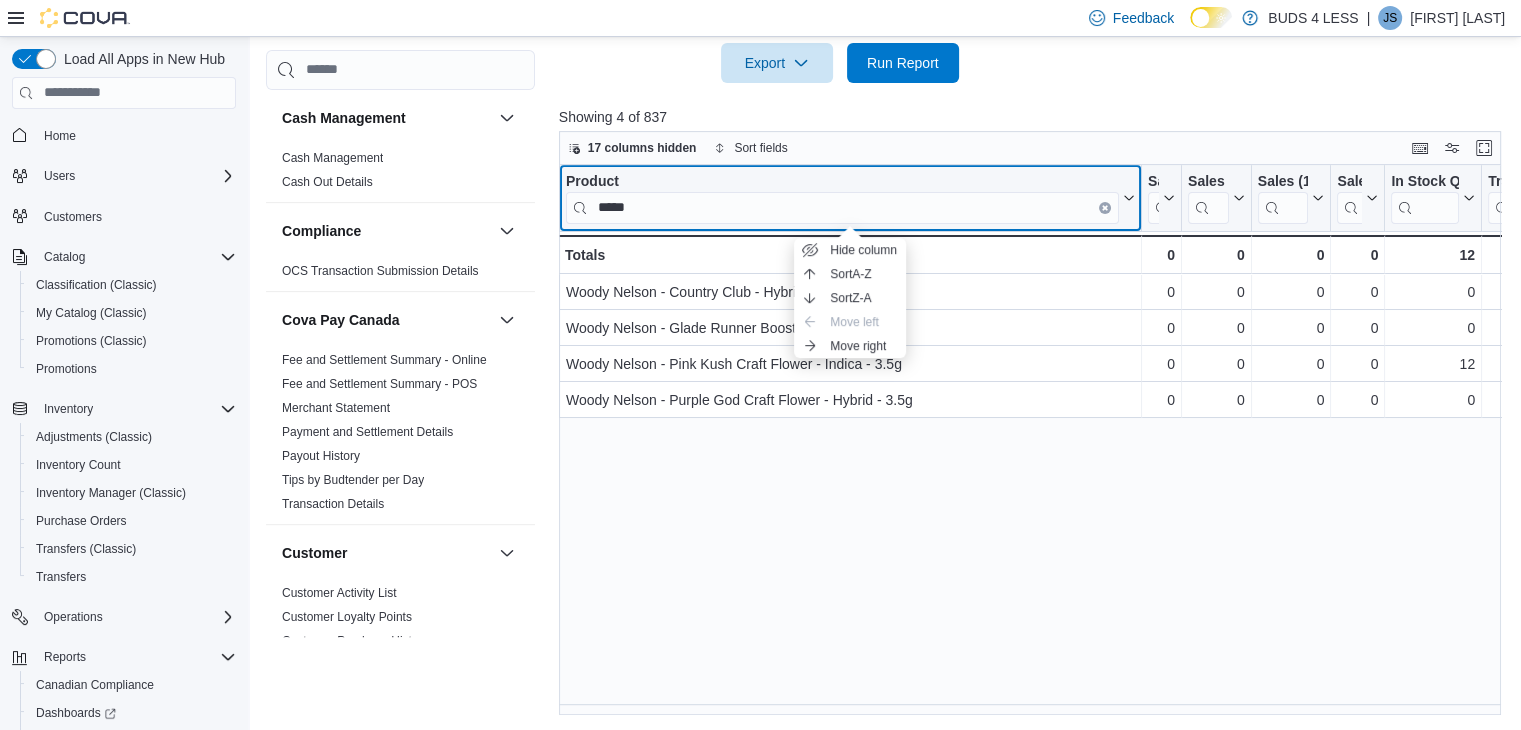 click at bounding box center [1105, 207] 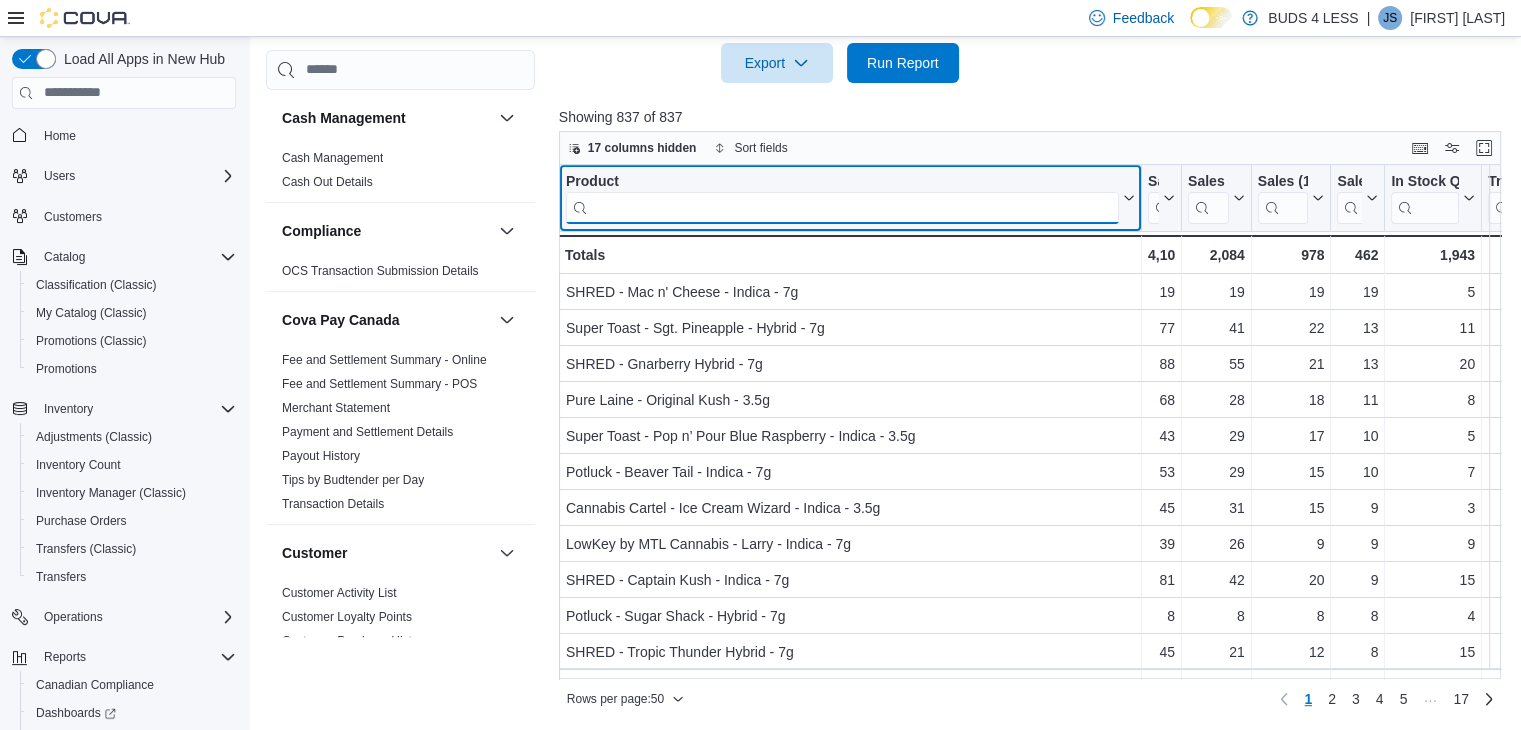 click at bounding box center (842, 207) 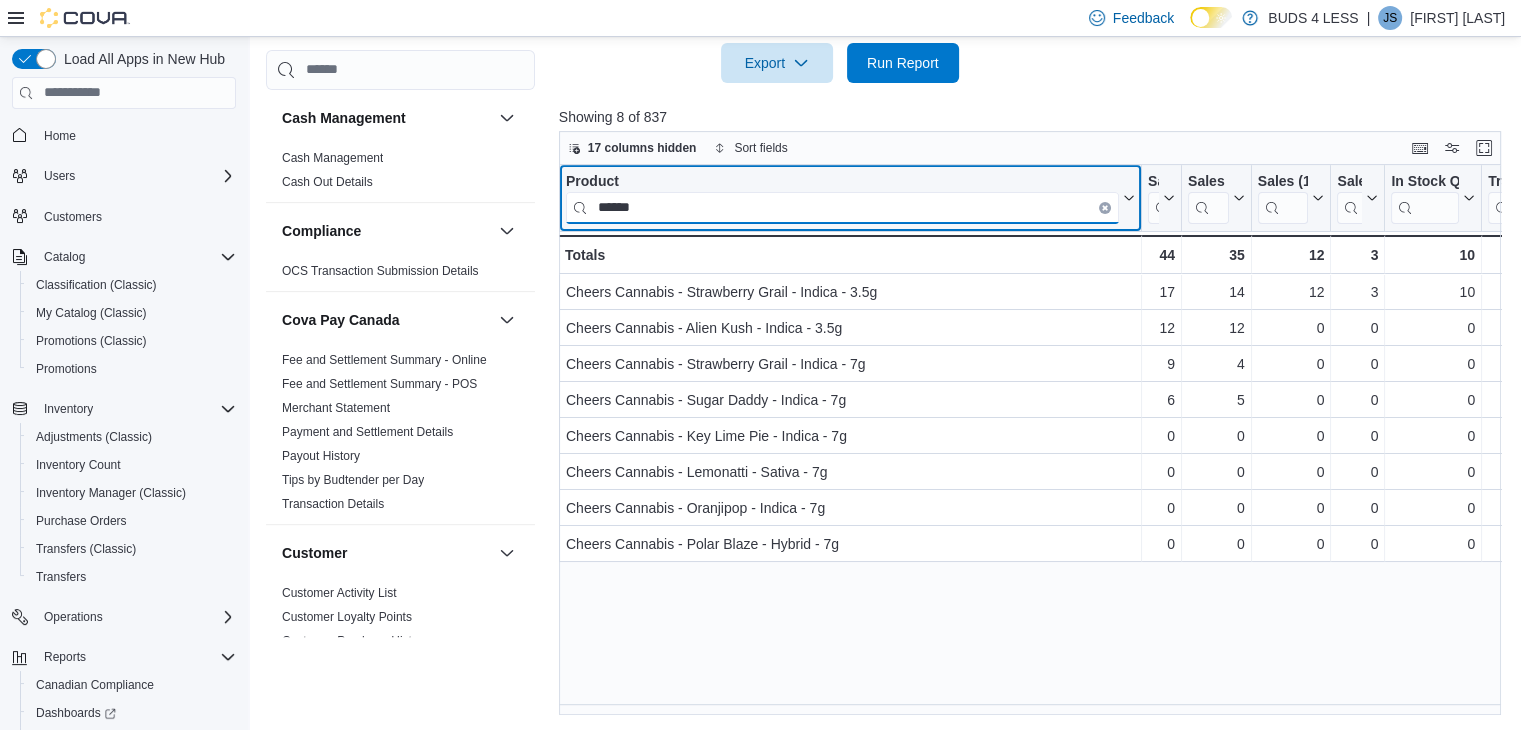 type on "******" 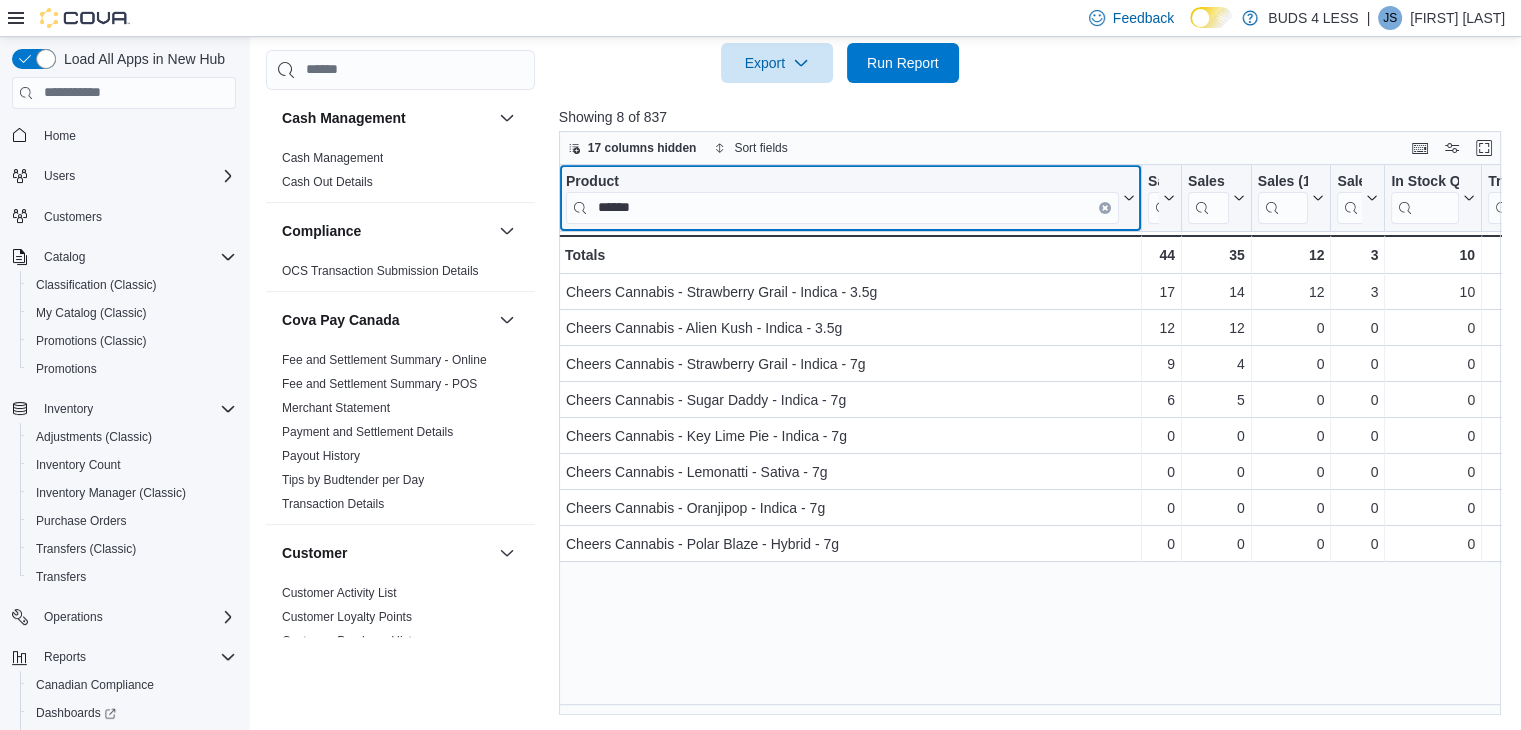 click 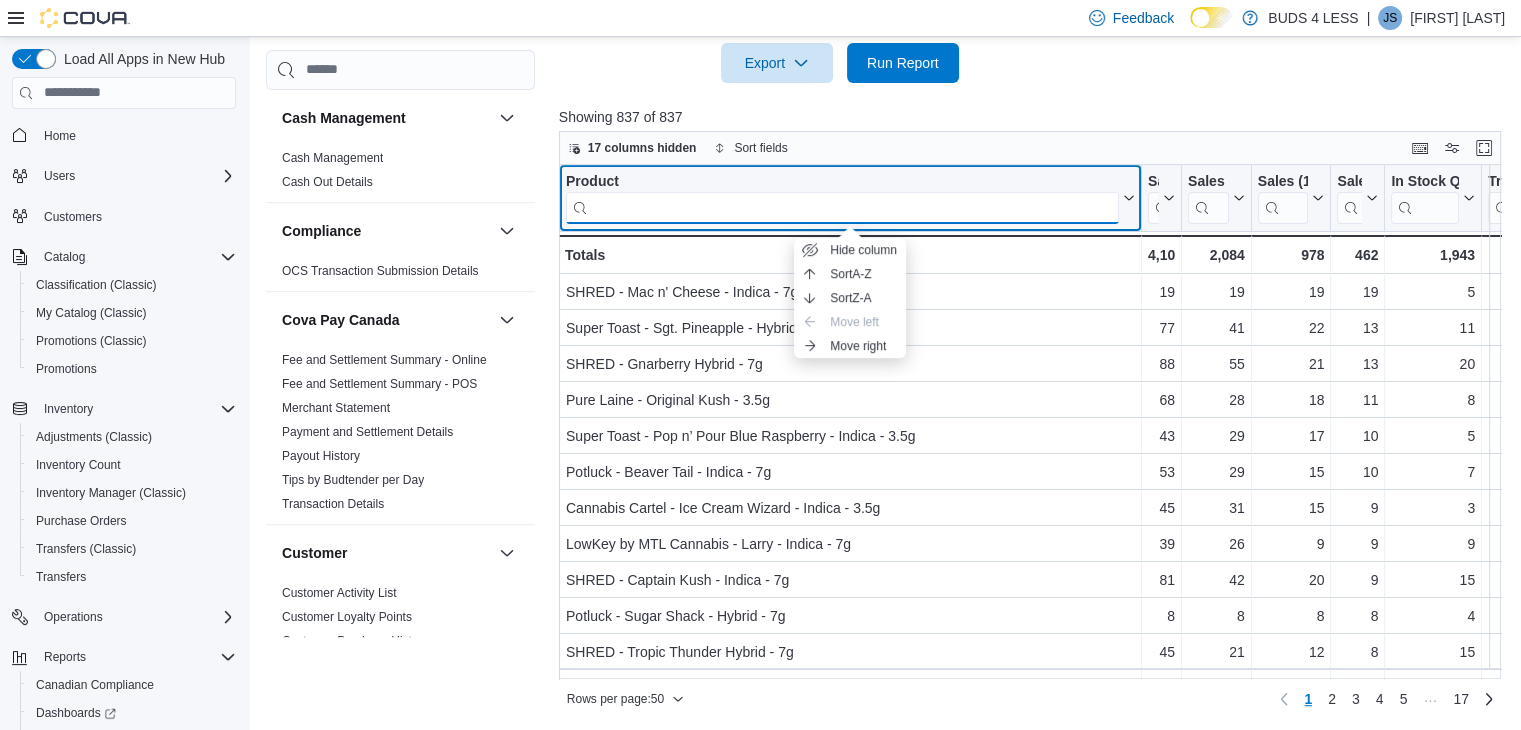 click at bounding box center [842, 207] 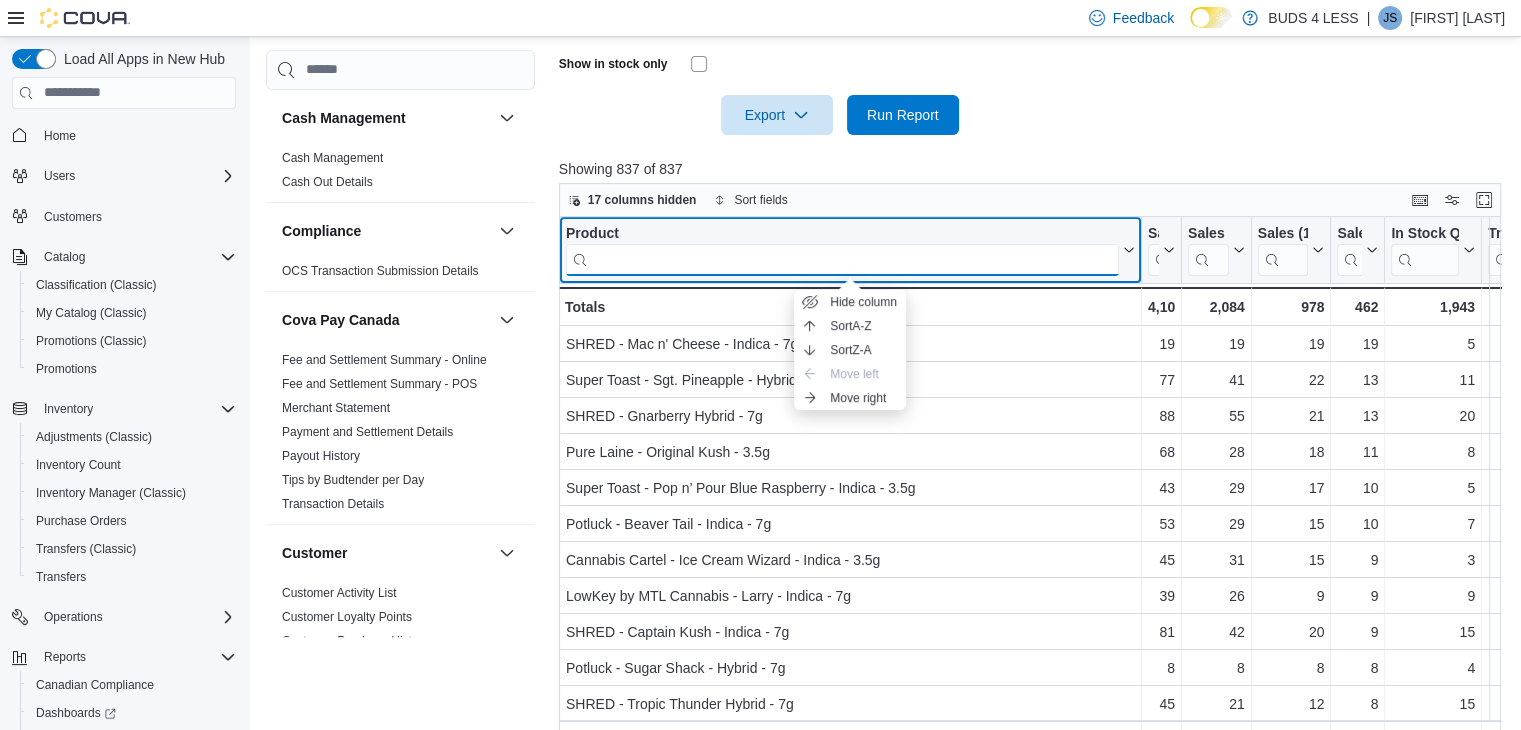 scroll, scrollTop: 676, scrollLeft: 0, axis: vertical 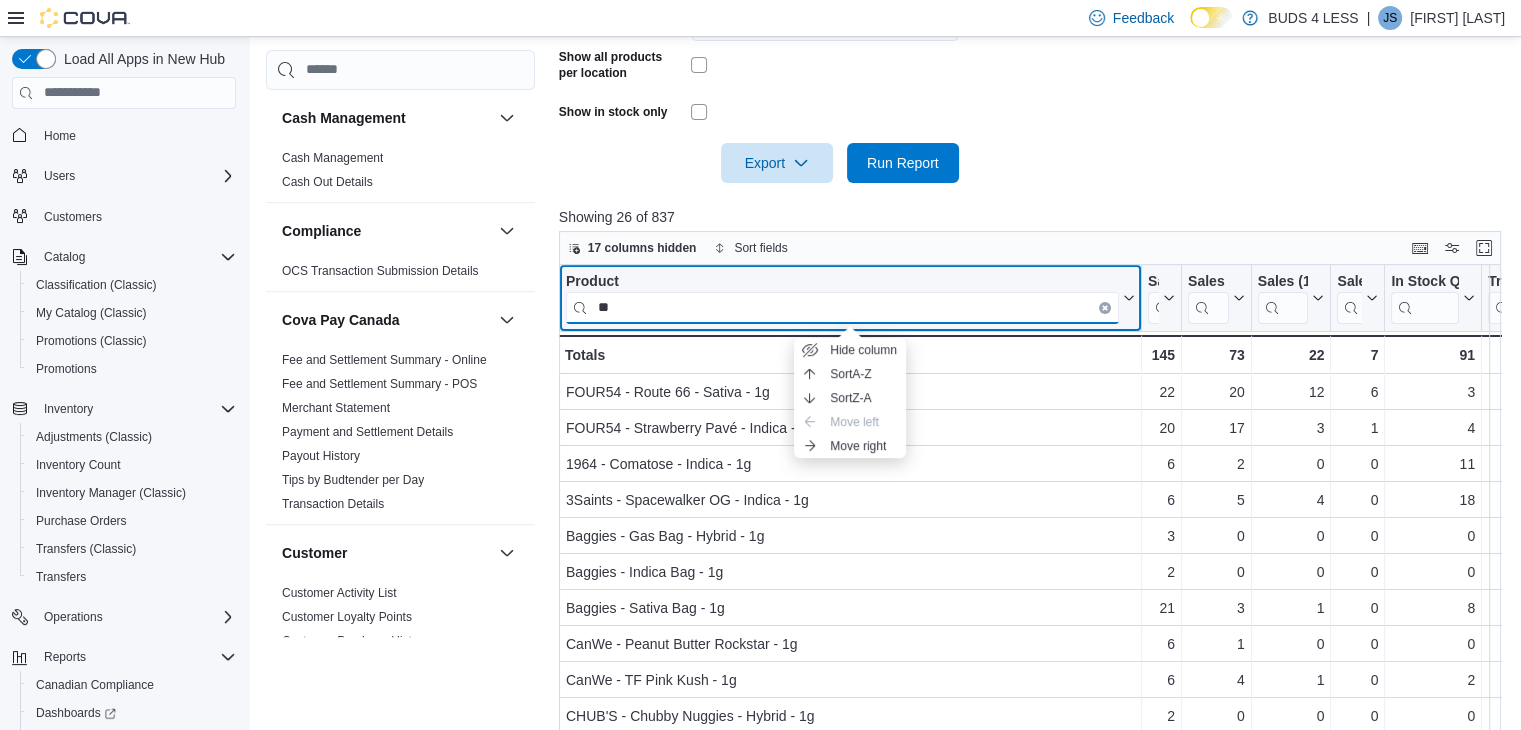 type on "**" 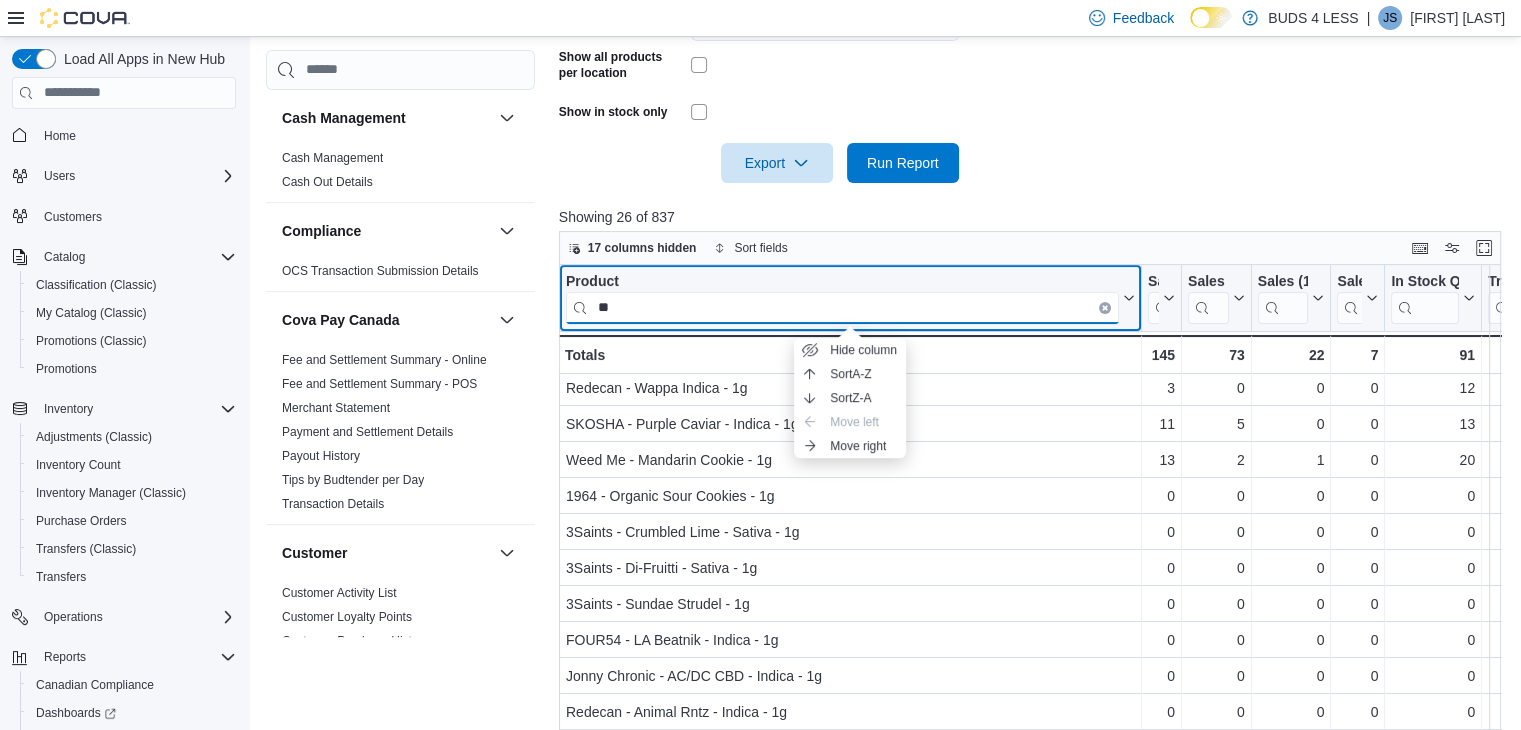 scroll, scrollTop: 0, scrollLeft: 0, axis: both 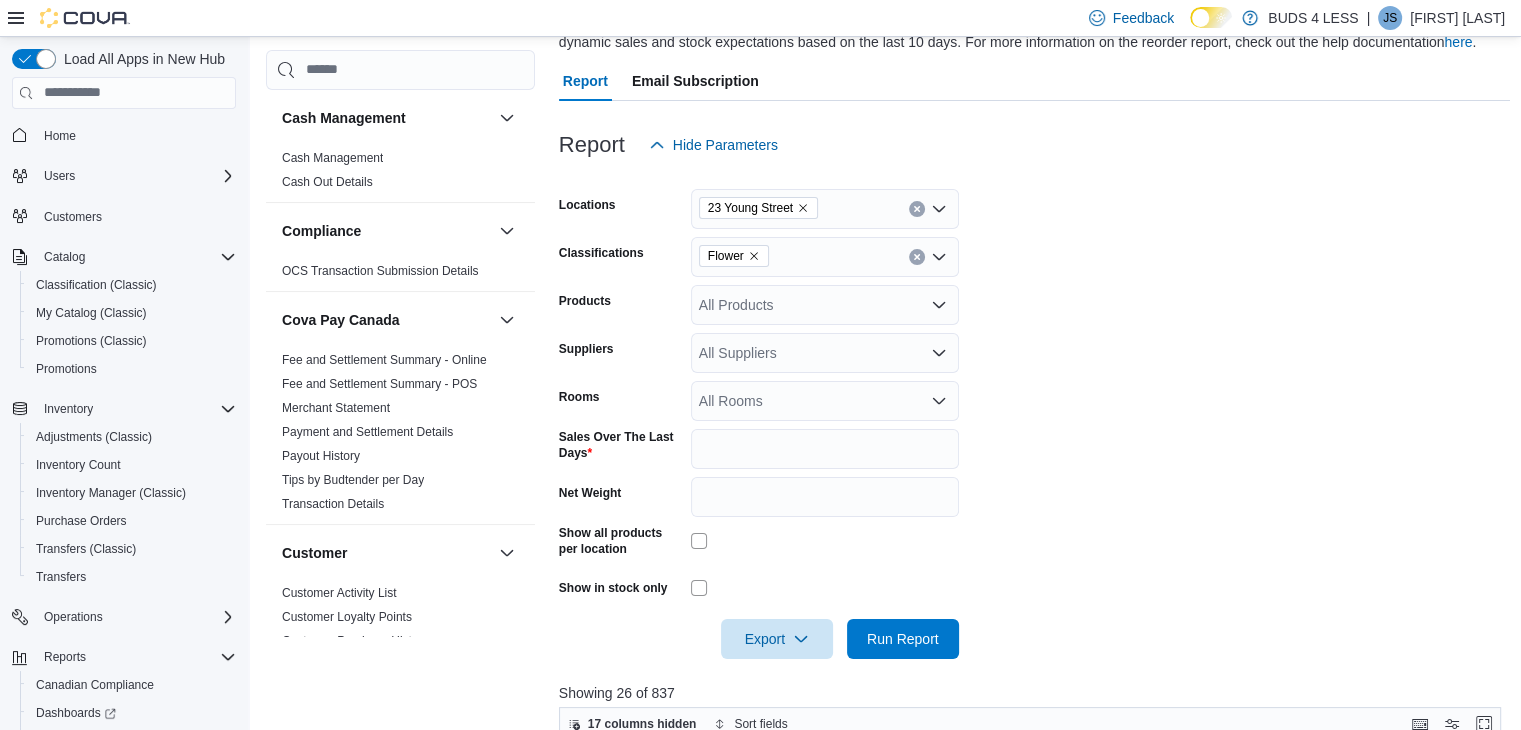 click 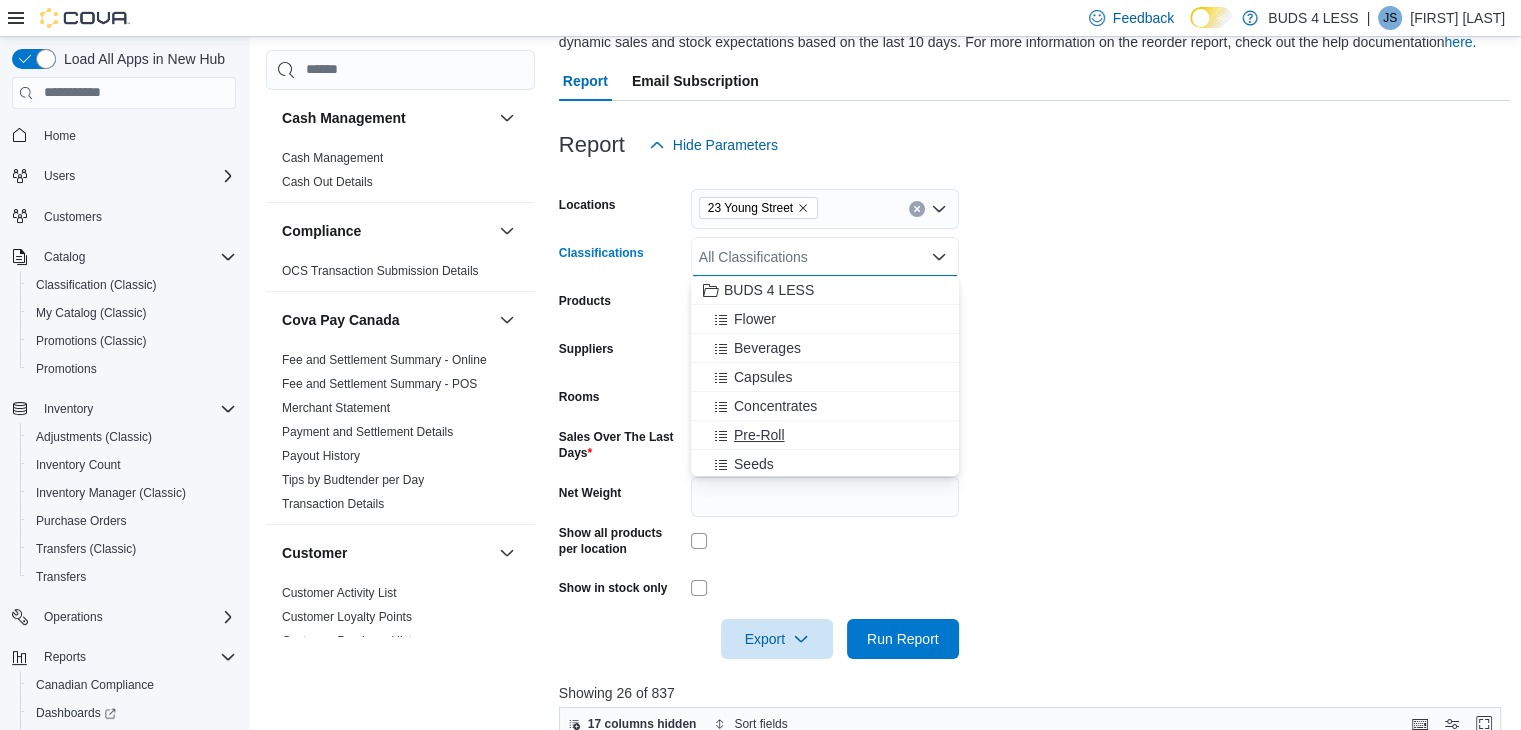 click on "Pre-Roll" at bounding box center (759, 435) 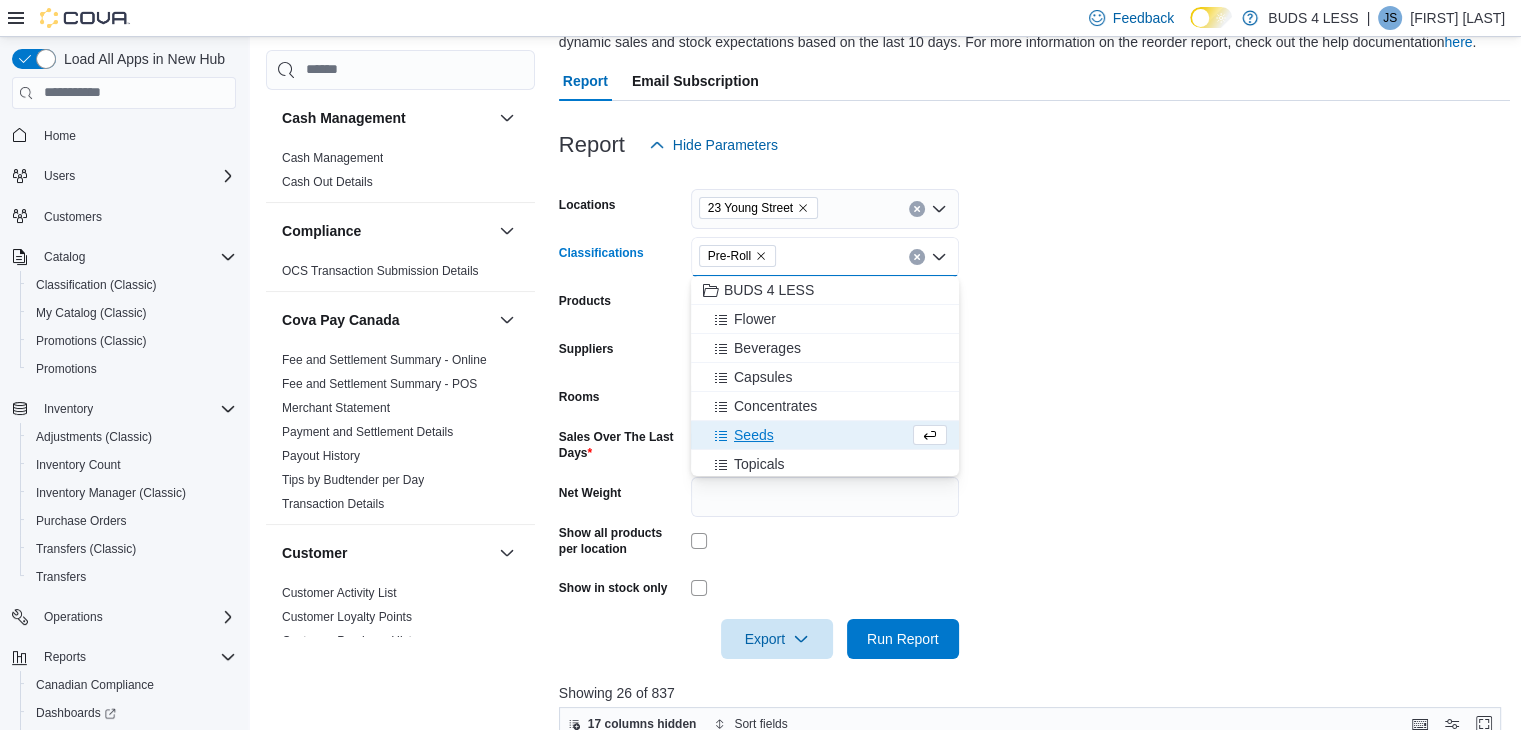 drag, startPoint x: 1216, startPoint y: 402, endPoint x: 1180, endPoint y: 418, distance: 39.39543 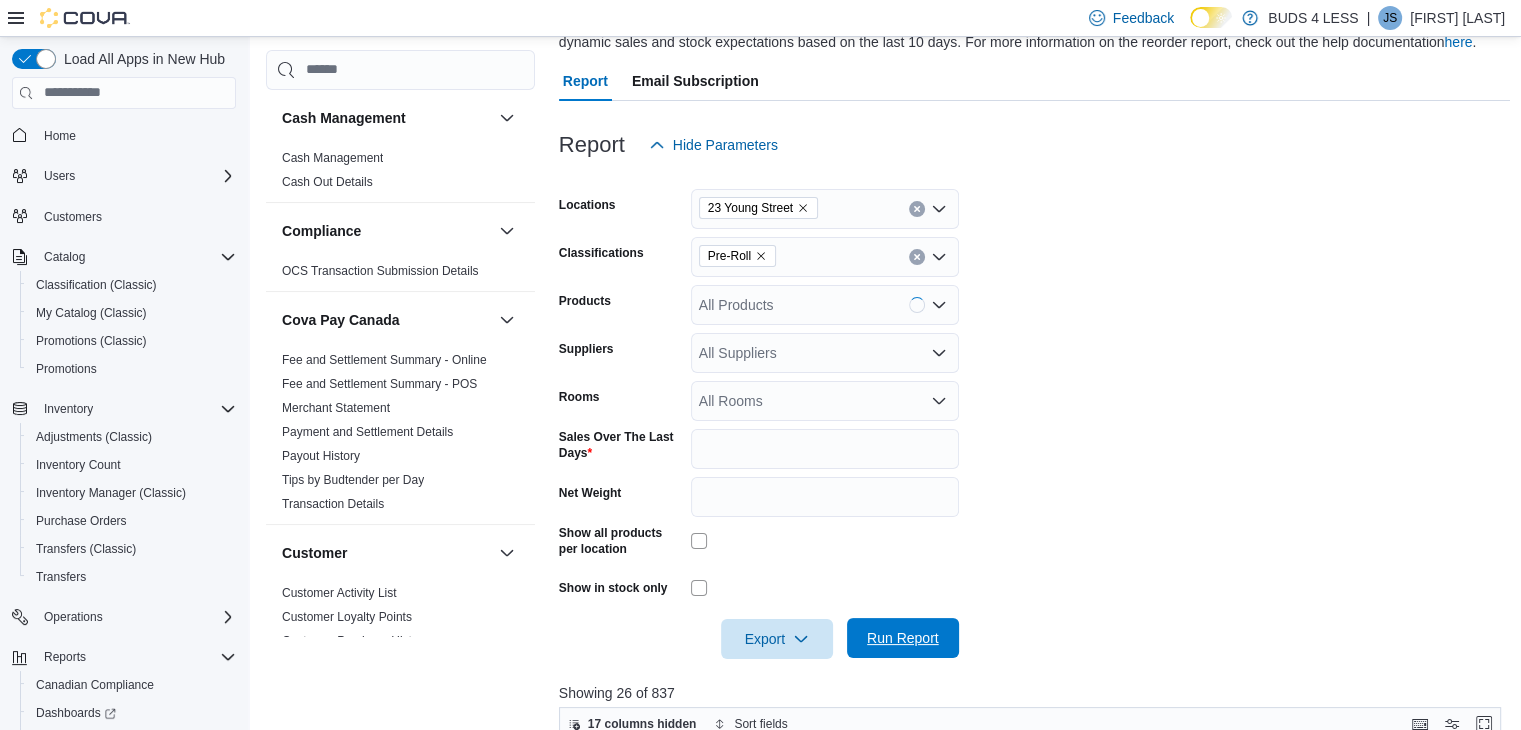 click on "Run Report" at bounding box center (903, 638) 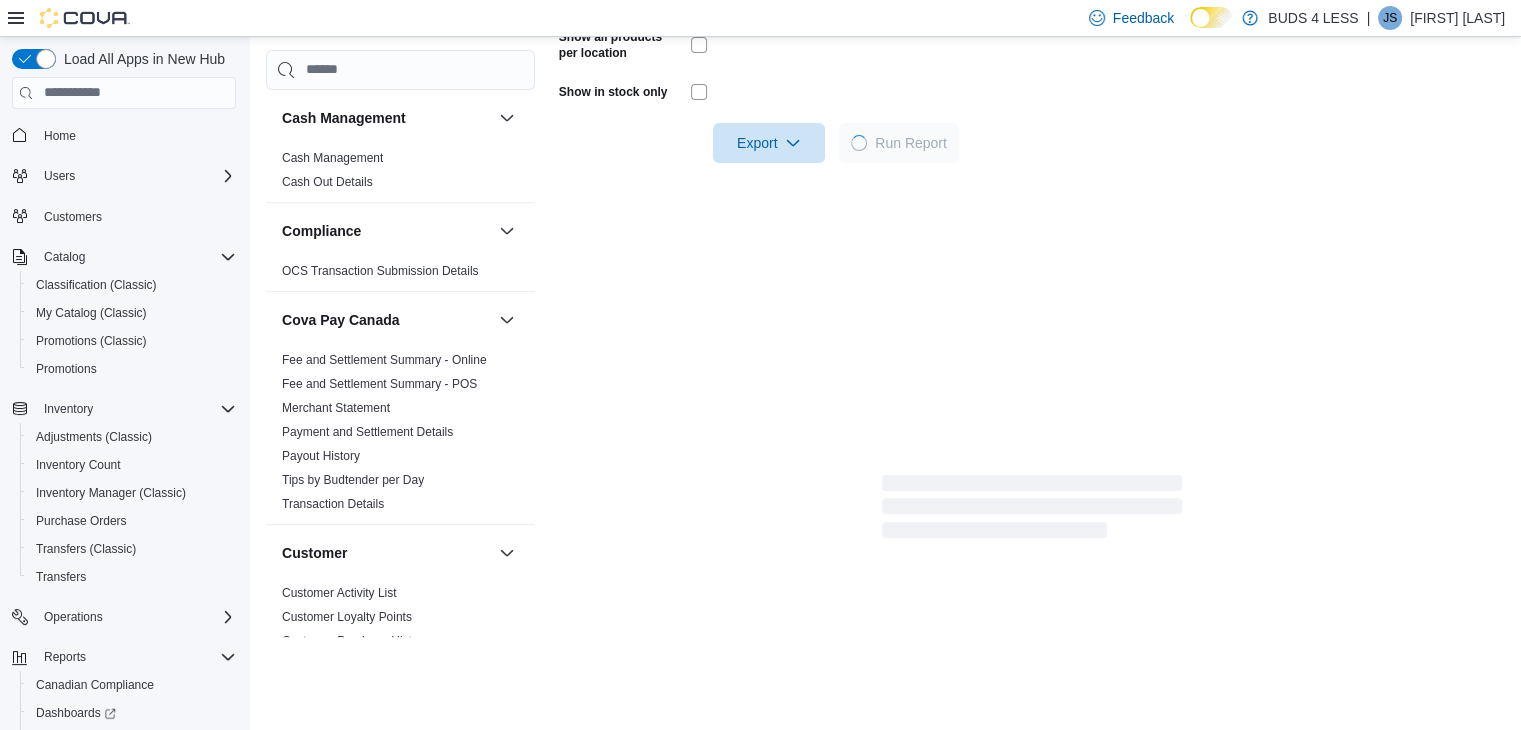 scroll, scrollTop: 700, scrollLeft: 0, axis: vertical 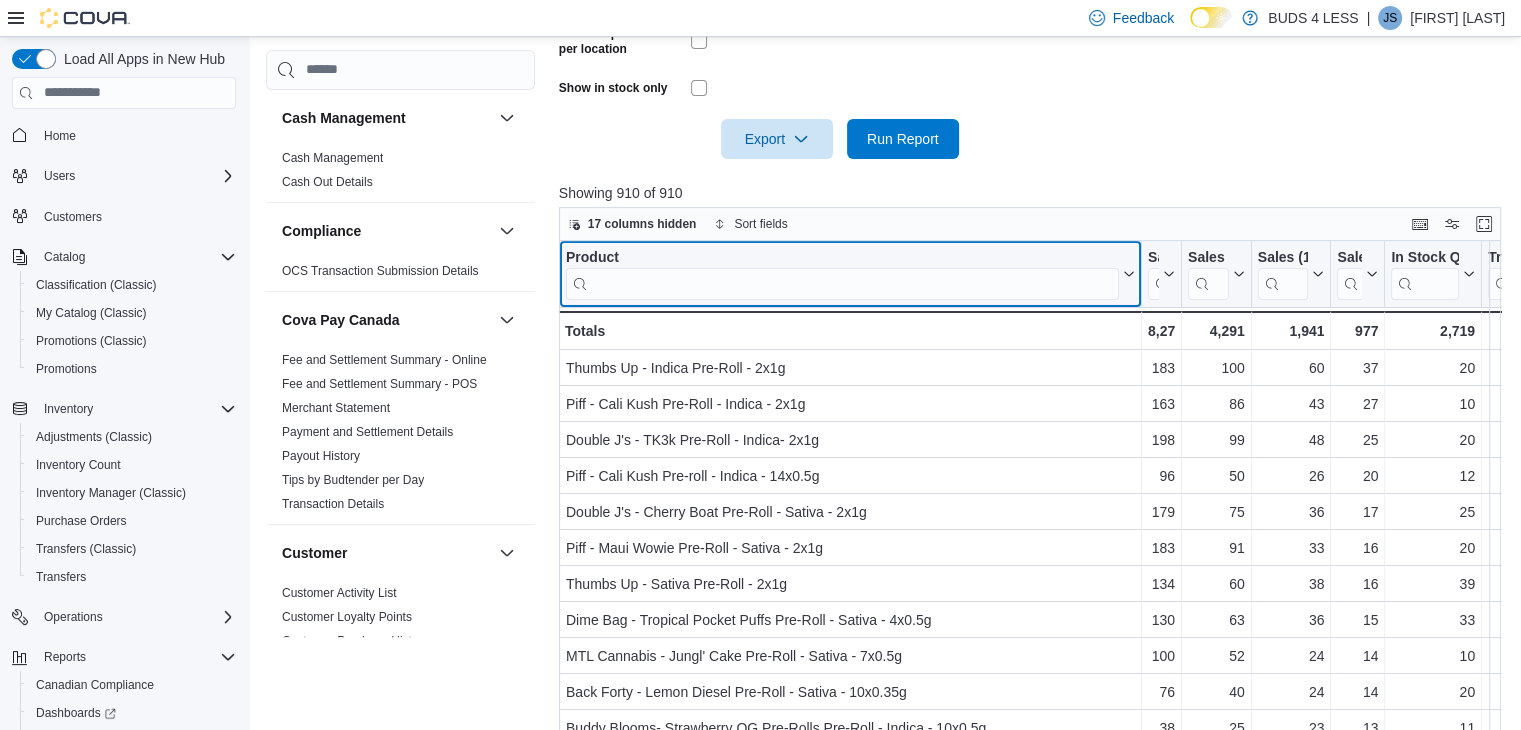 click at bounding box center (842, 283) 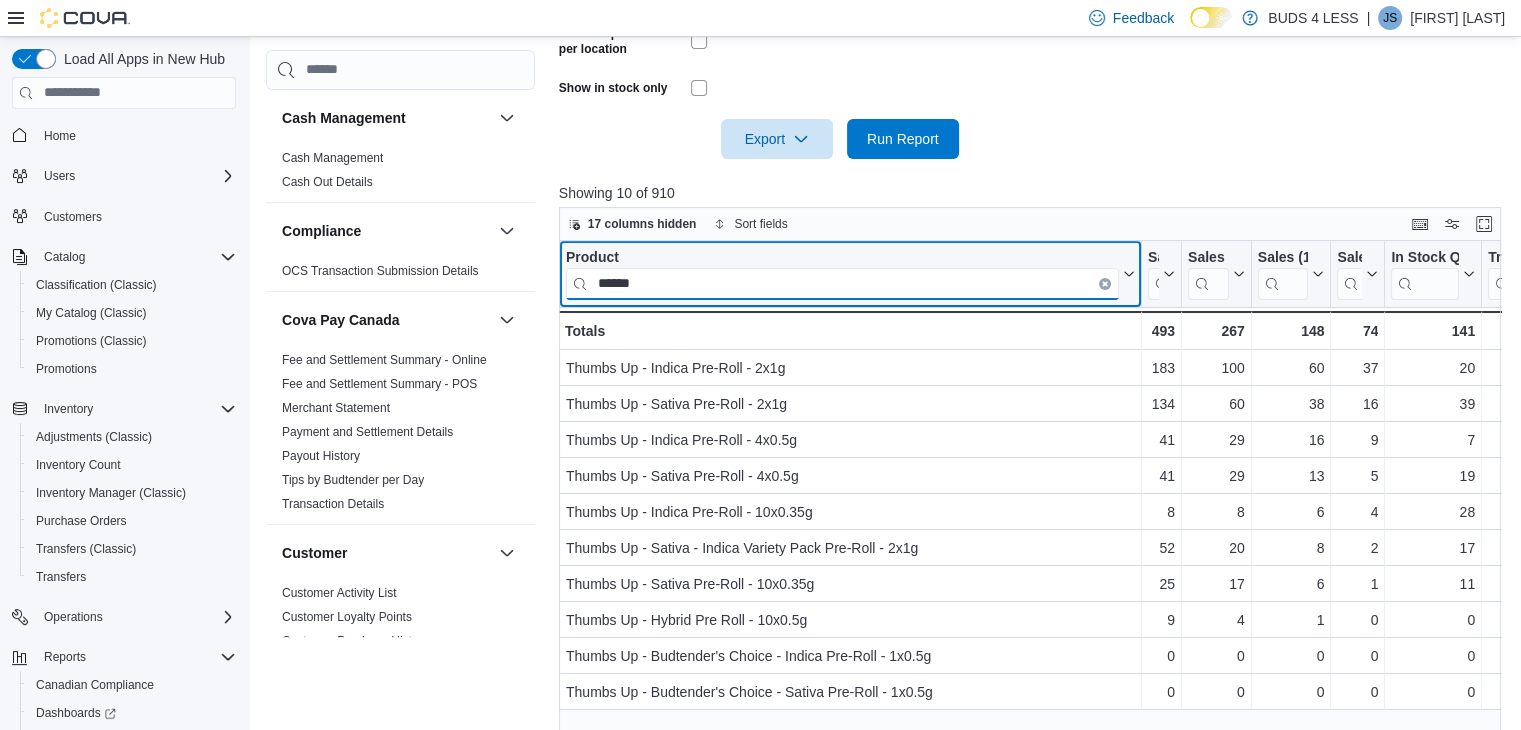 type on "******" 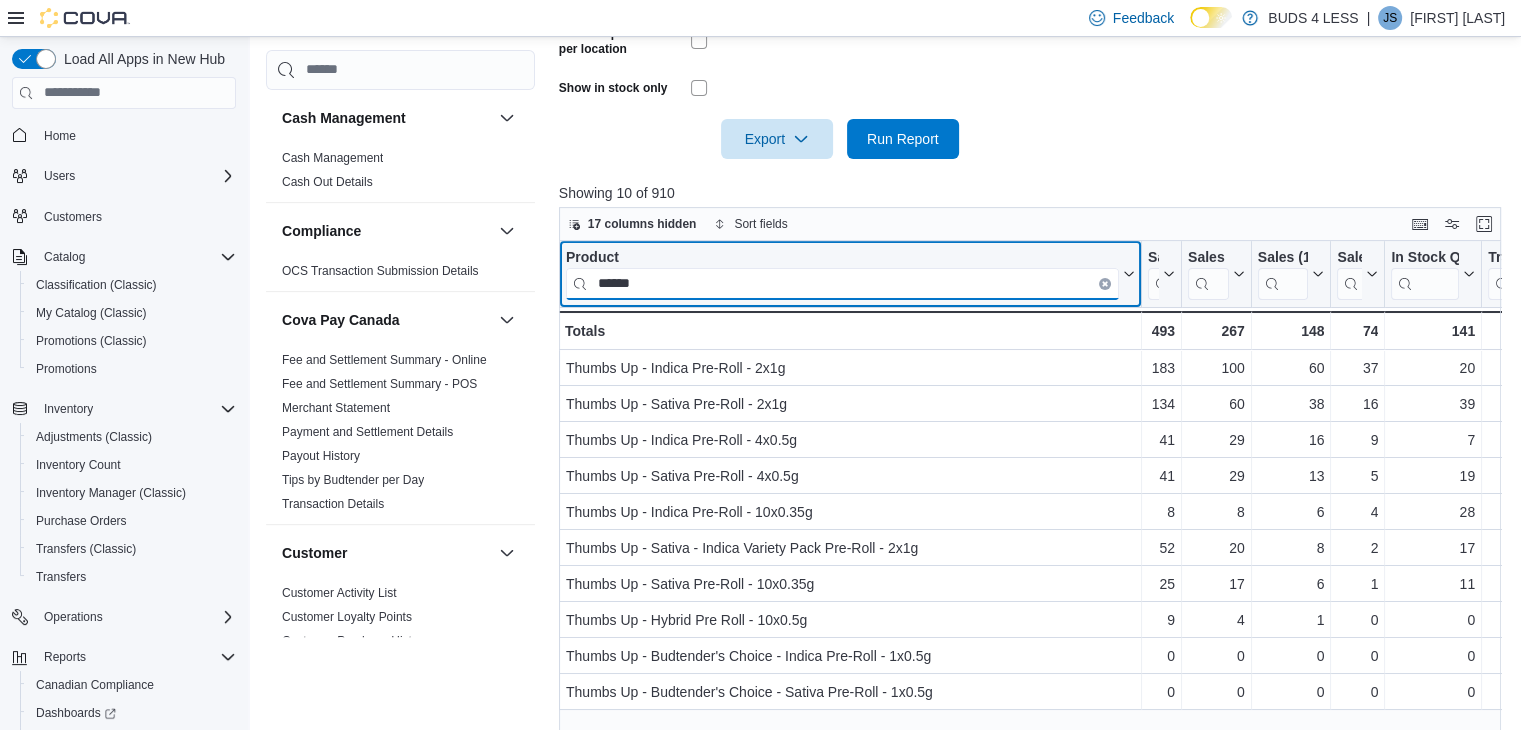 drag, startPoint x: 669, startPoint y: 285, endPoint x: 552, endPoint y: 272, distance: 117.72001 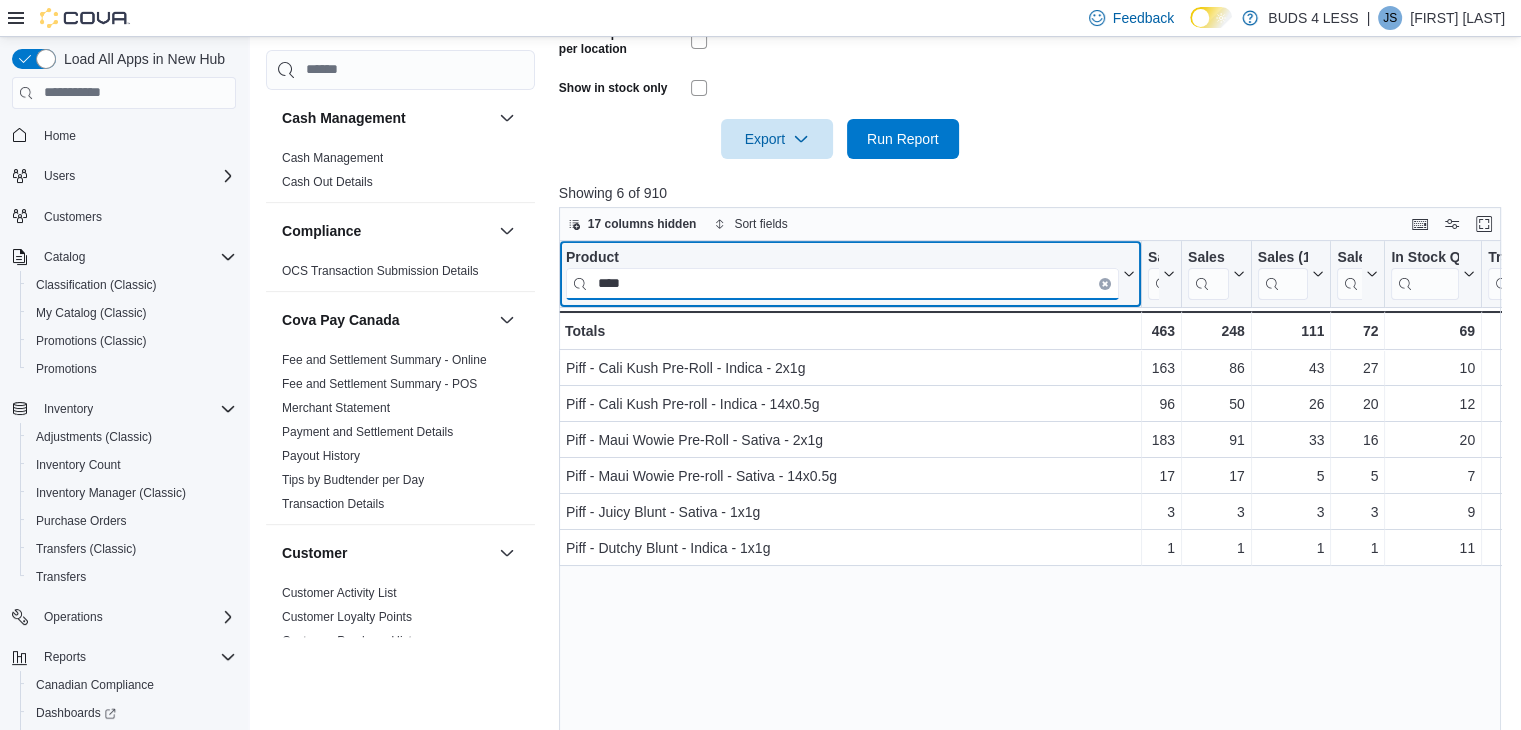 type on "****" 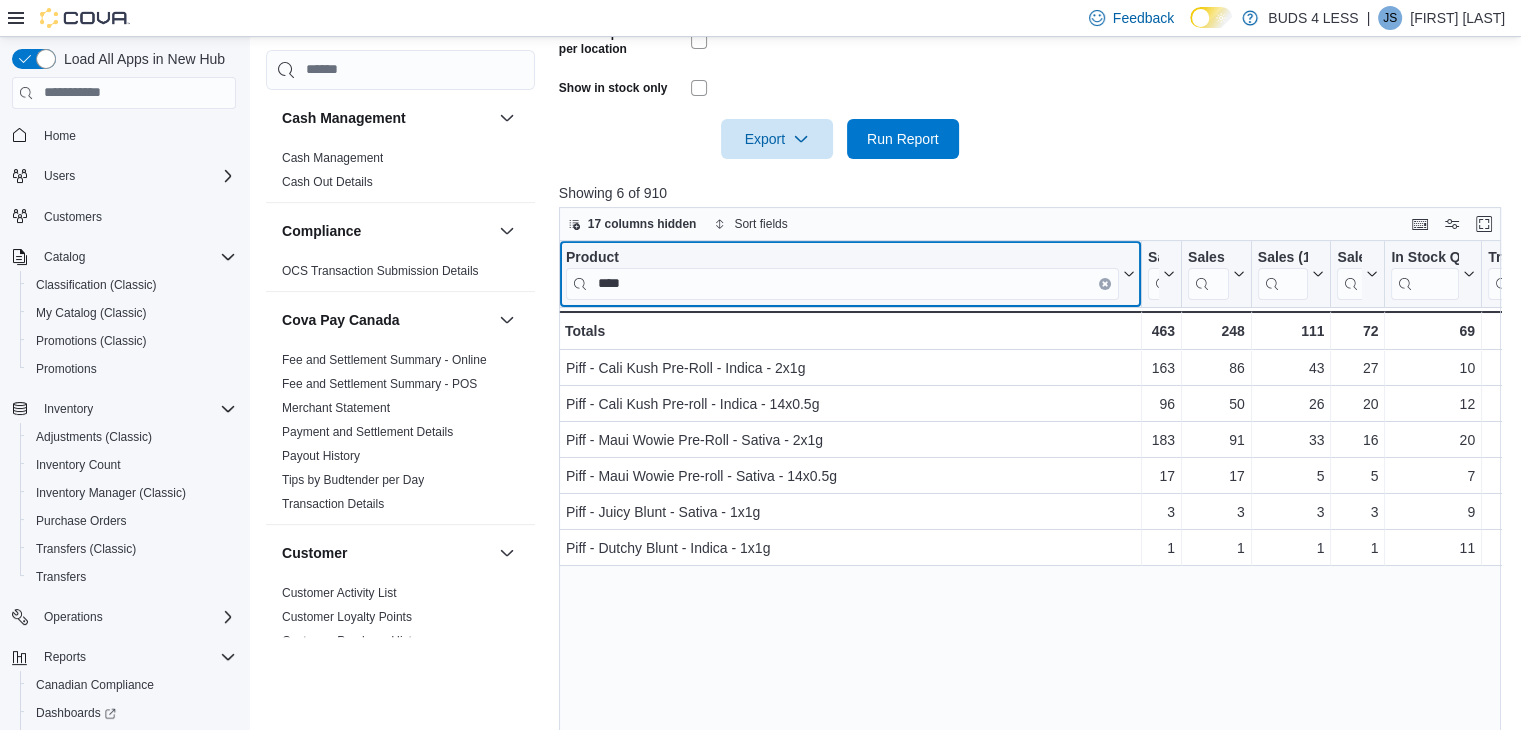 click at bounding box center (1105, 283) 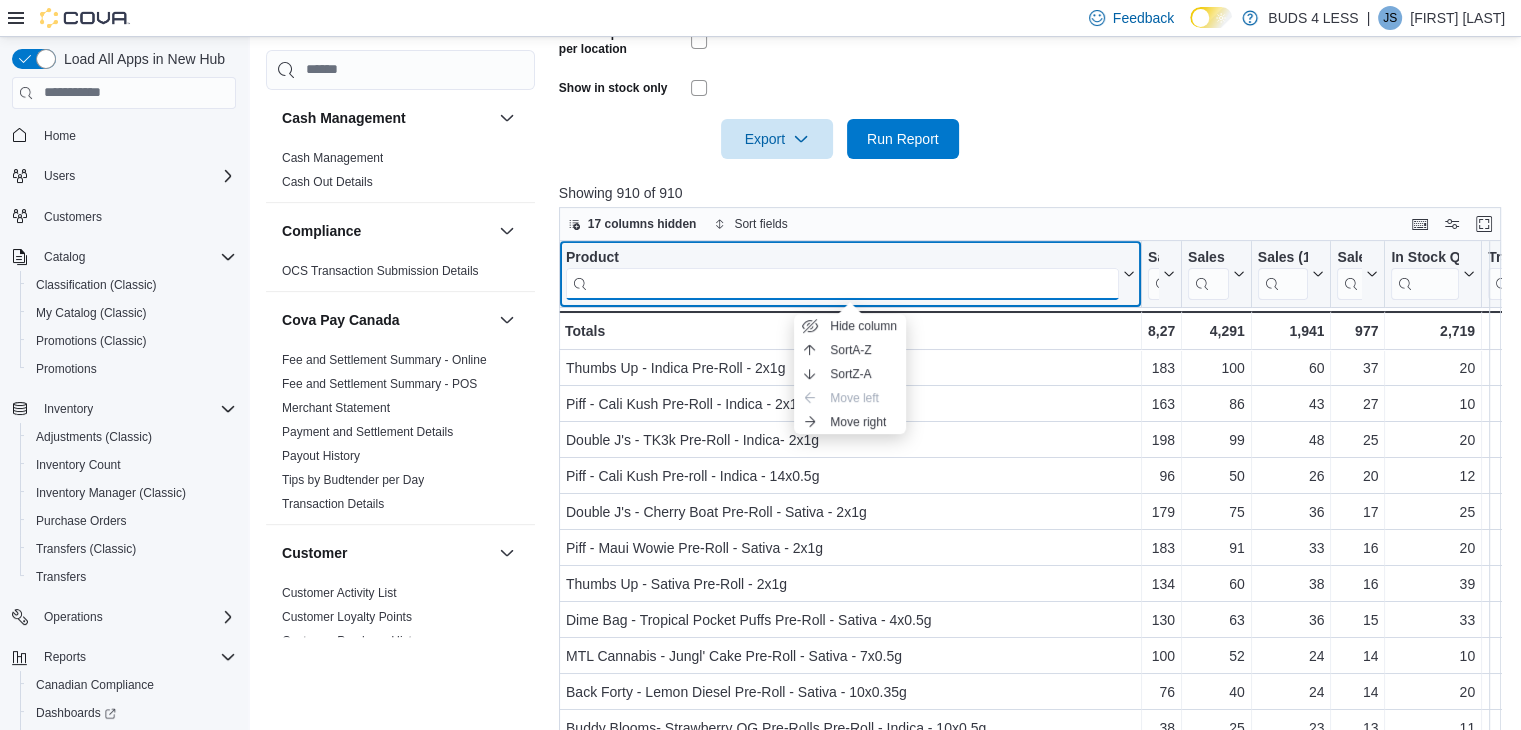 click at bounding box center (842, 283) 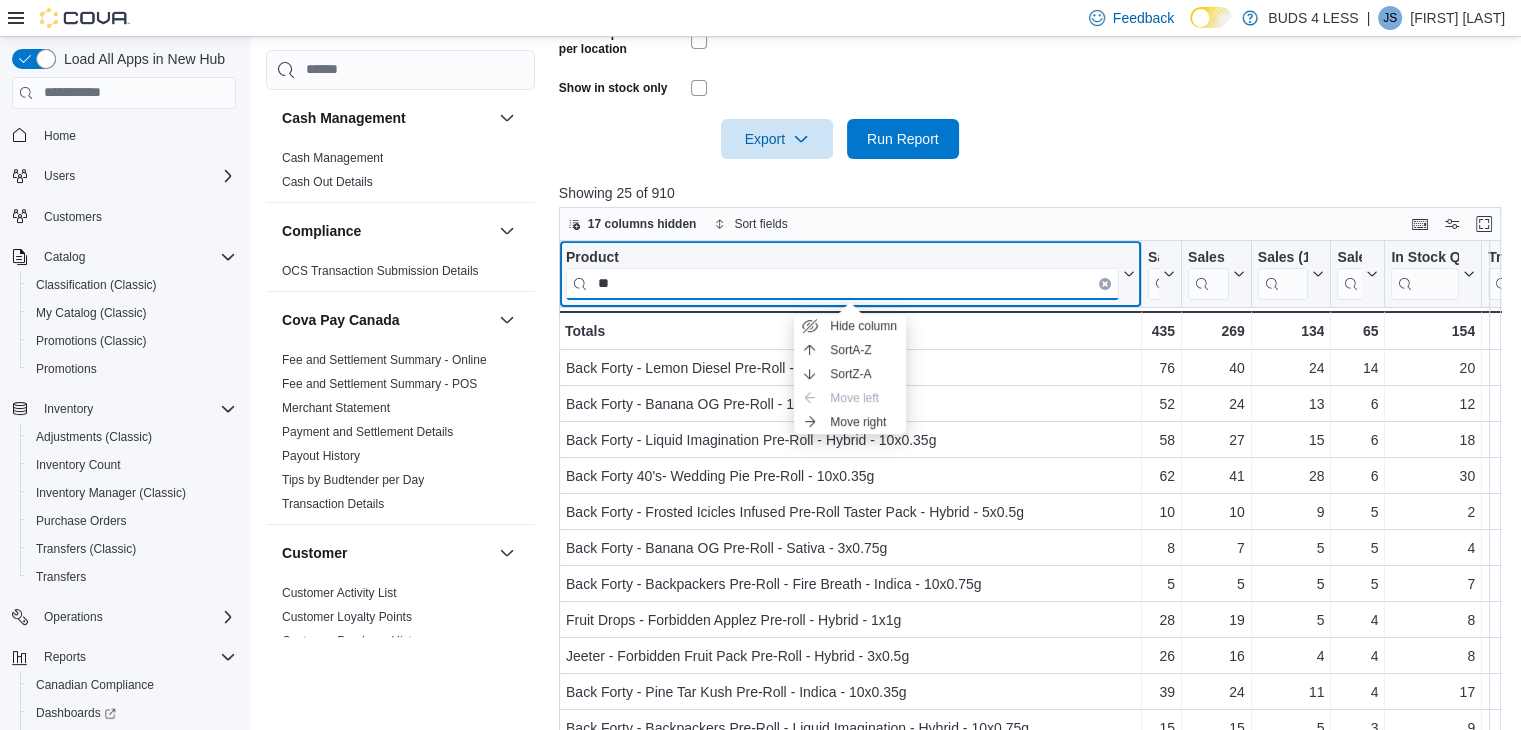 type on "*" 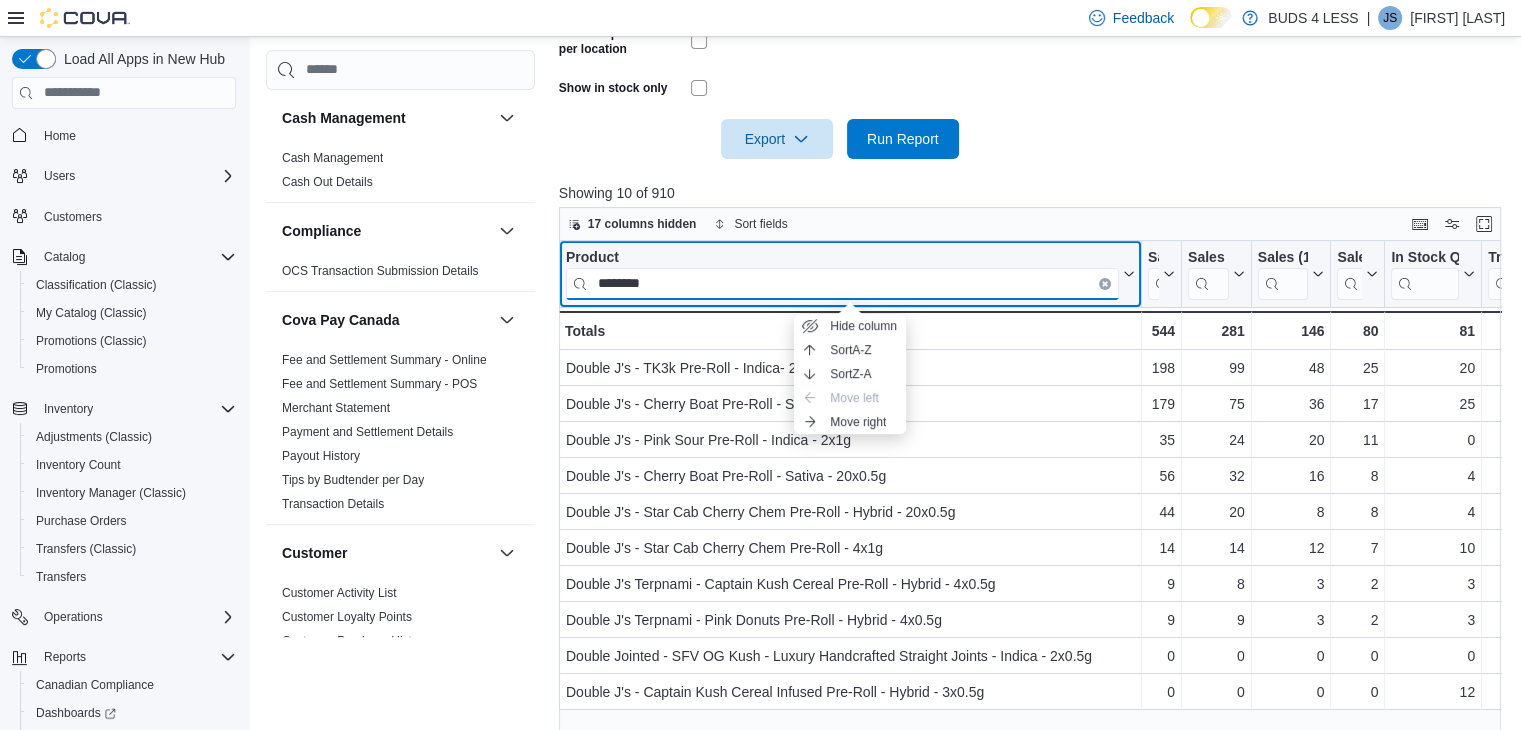 type on "********" 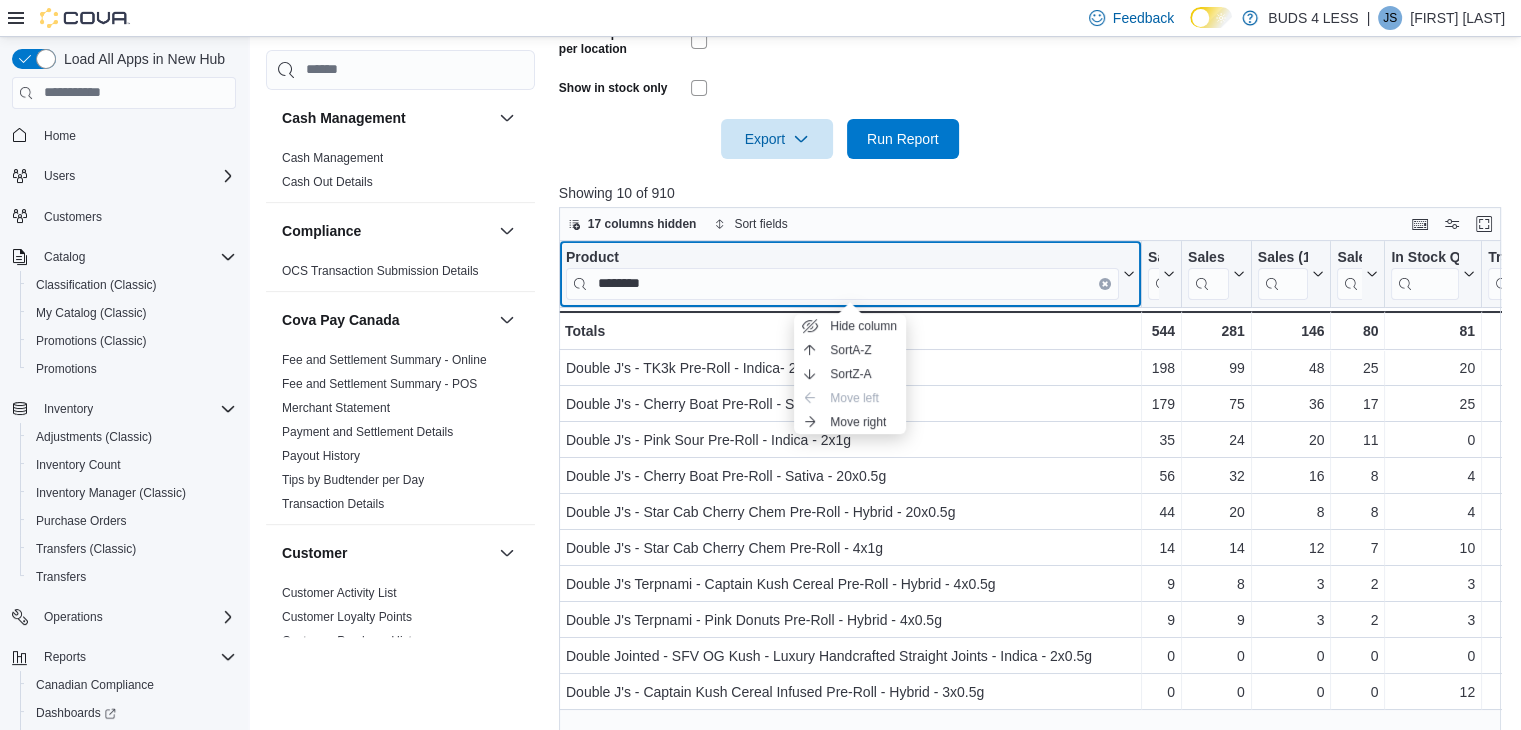 click on "Product ********" at bounding box center (850, 273) 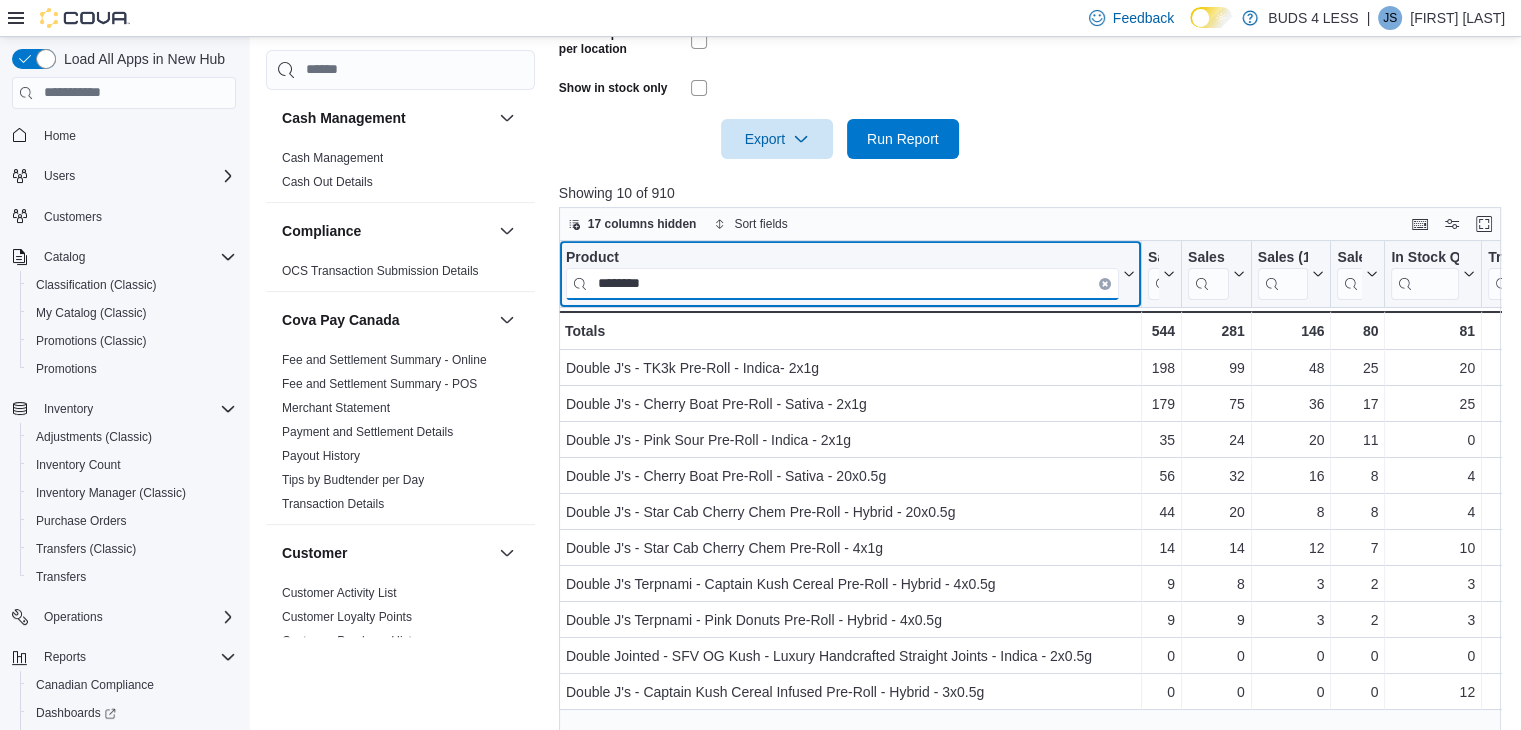click on "********" at bounding box center (842, 283) 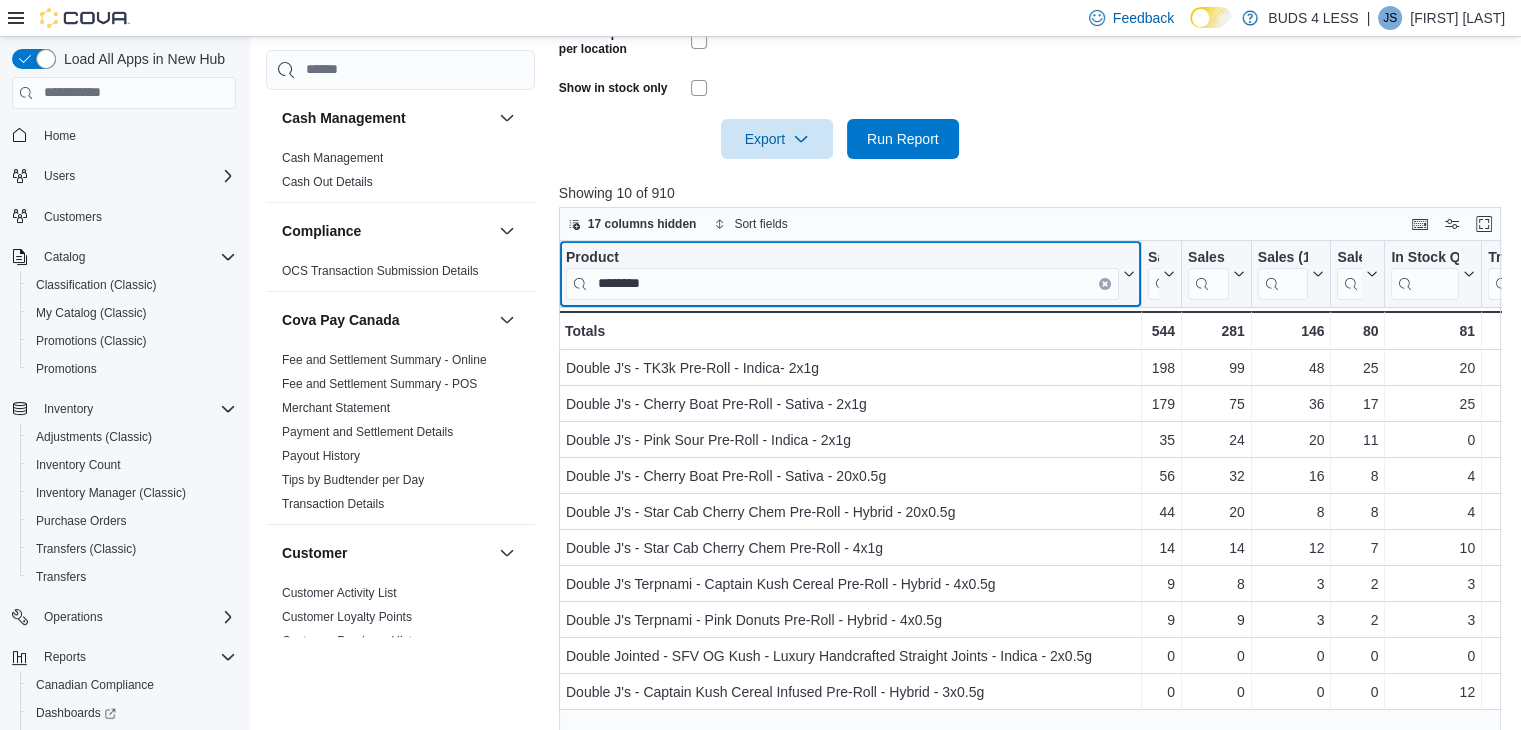 click 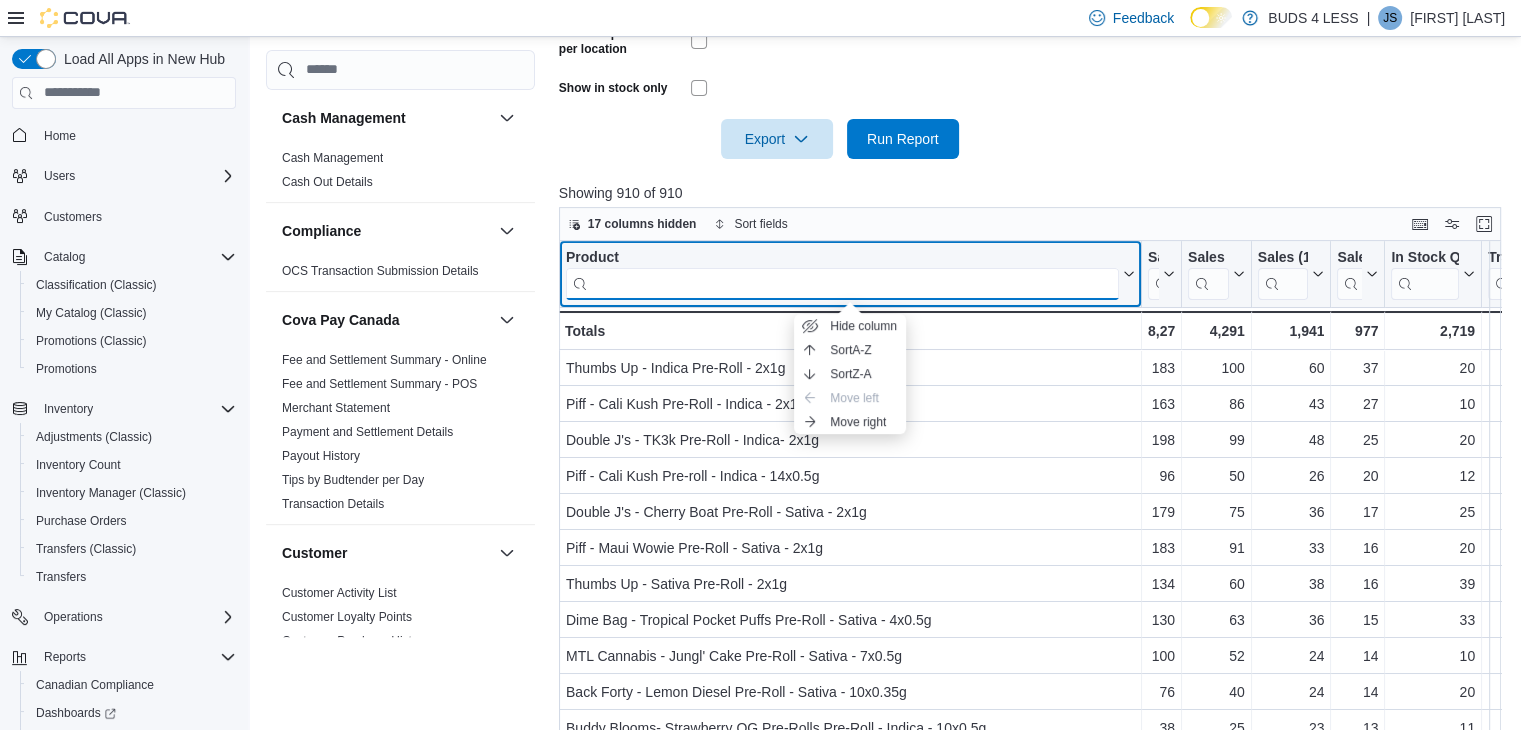 click at bounding box center (842, 283) 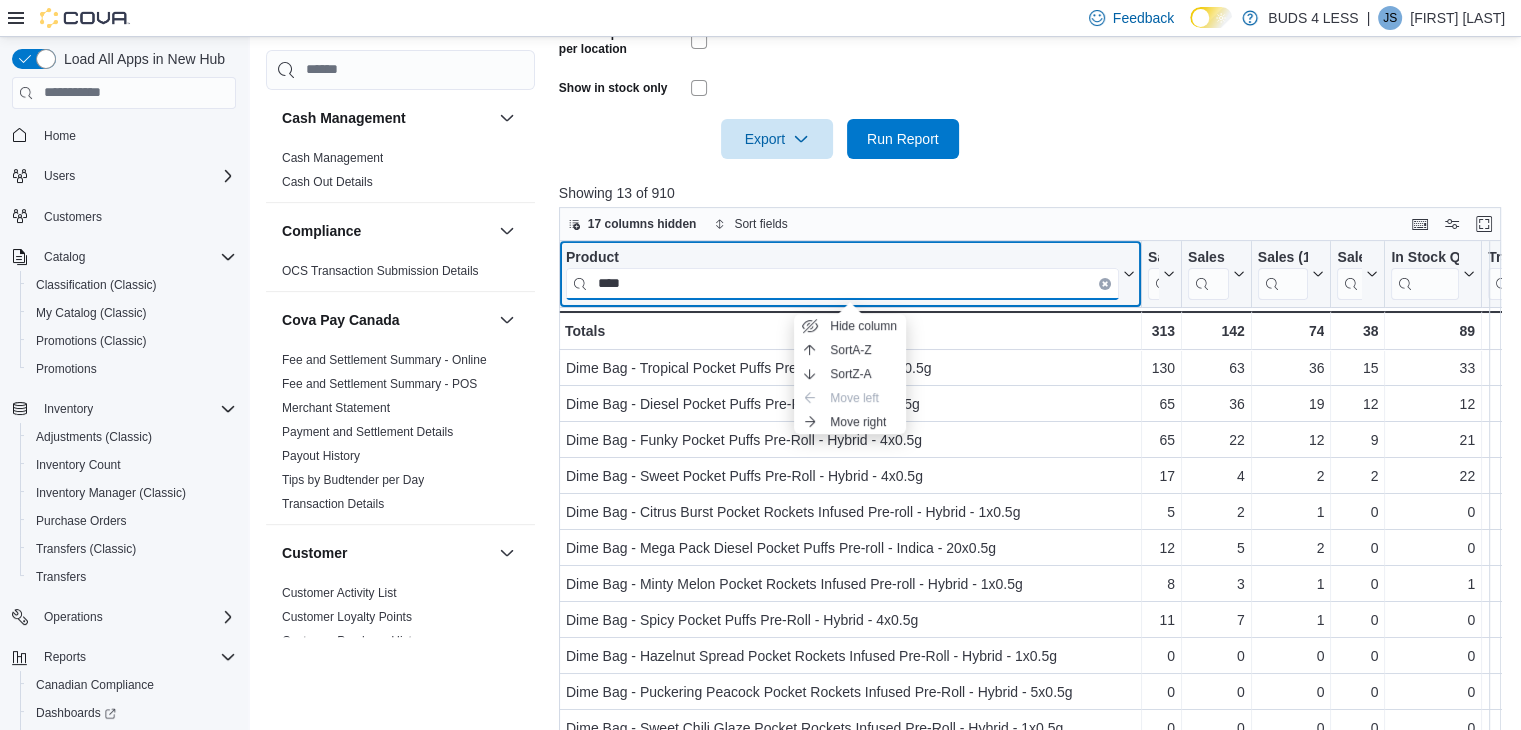 type on "****" 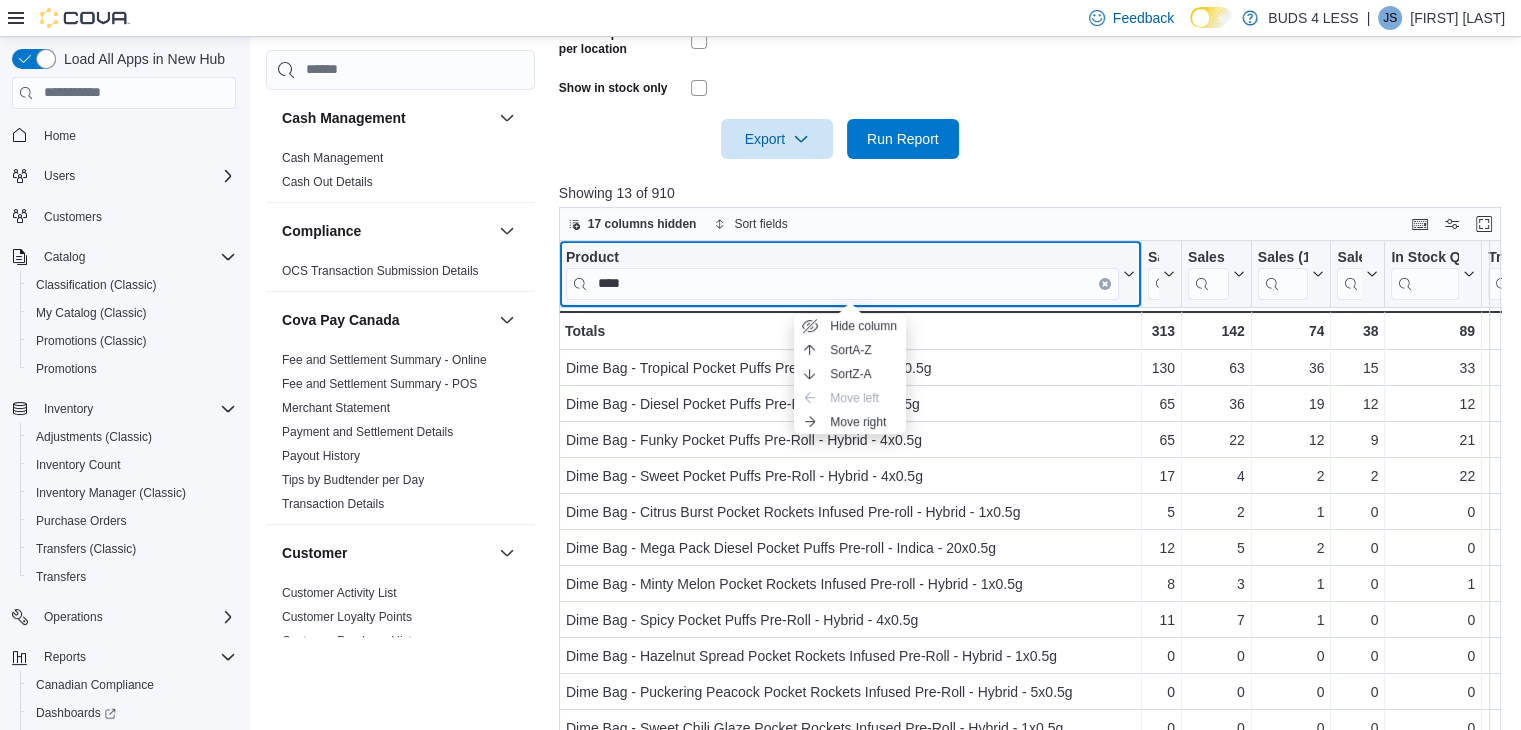 click on "Product ****" at bounding box center [850, 273] 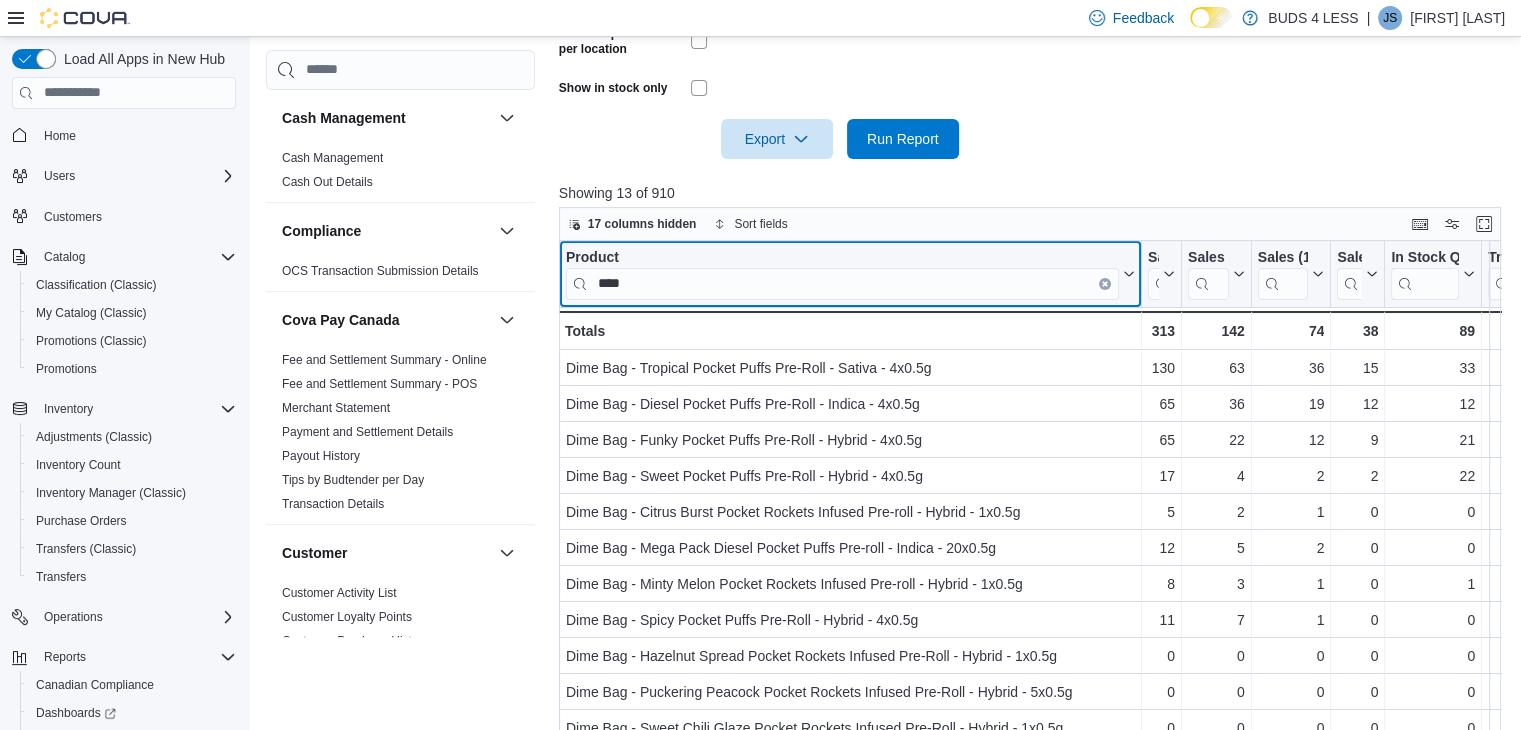 click 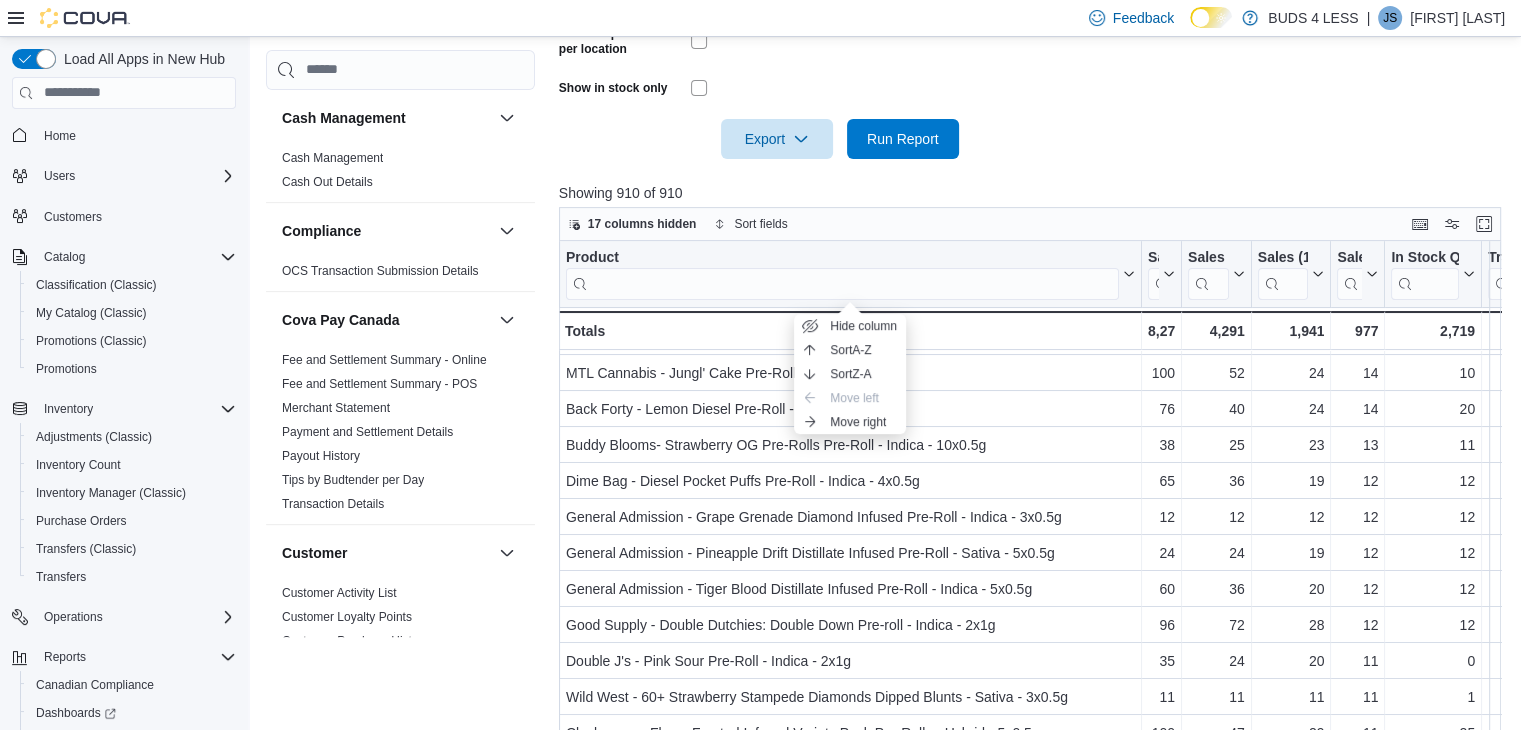 scroll, scrollTop: 200, scrollLeft: 0, axis: vertical 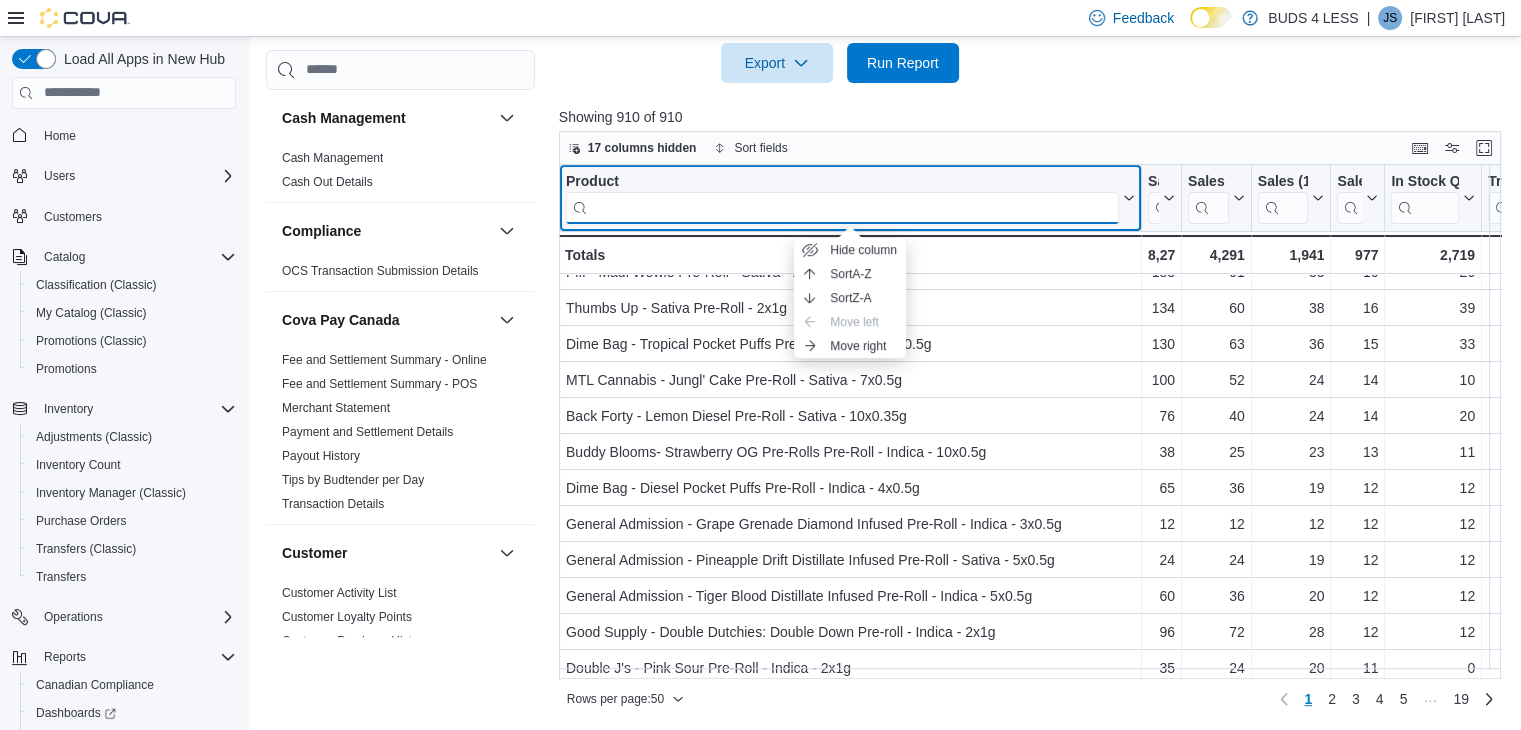click at bounding box center (842, 207) 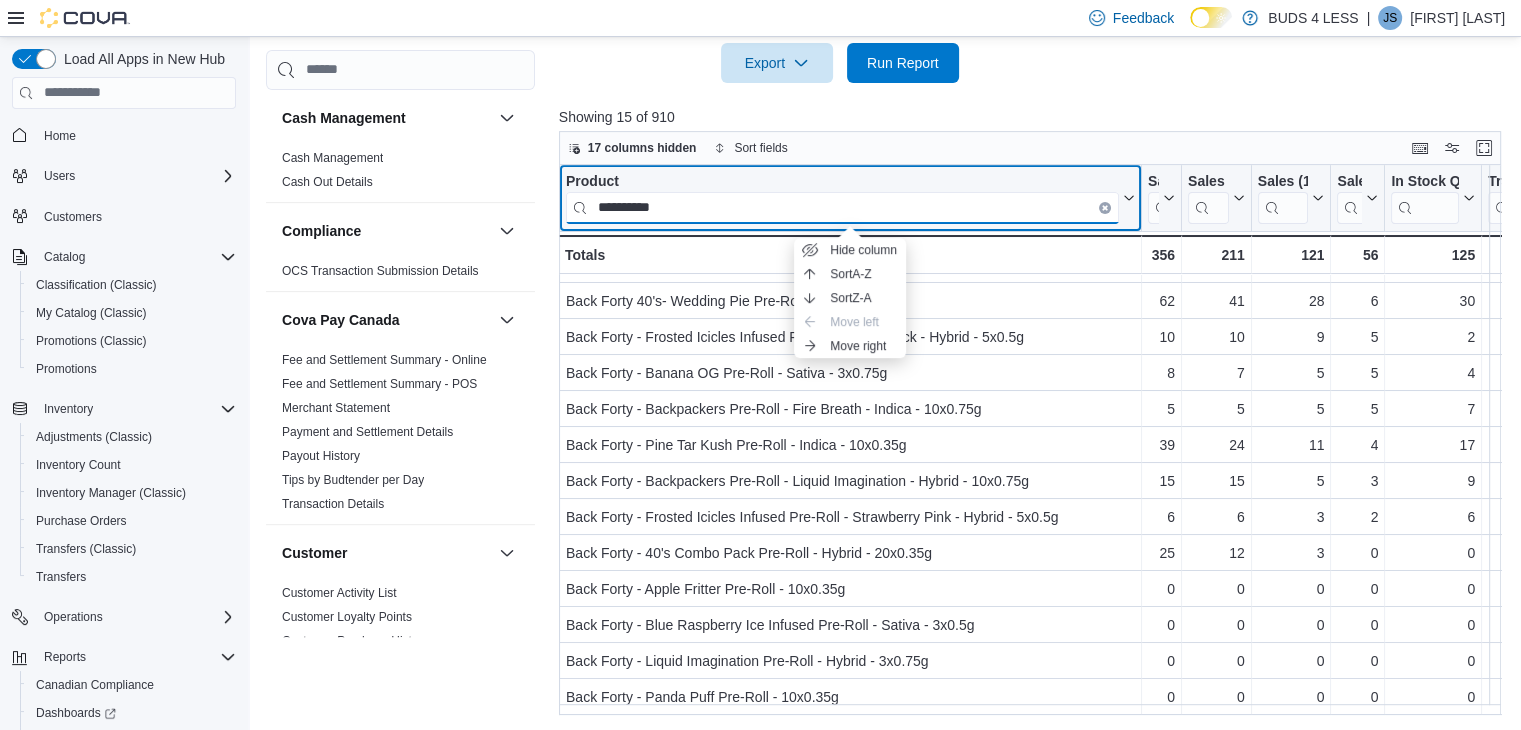 scroll, scrollTop: 109, scrollLeft: 0, axis: vertical 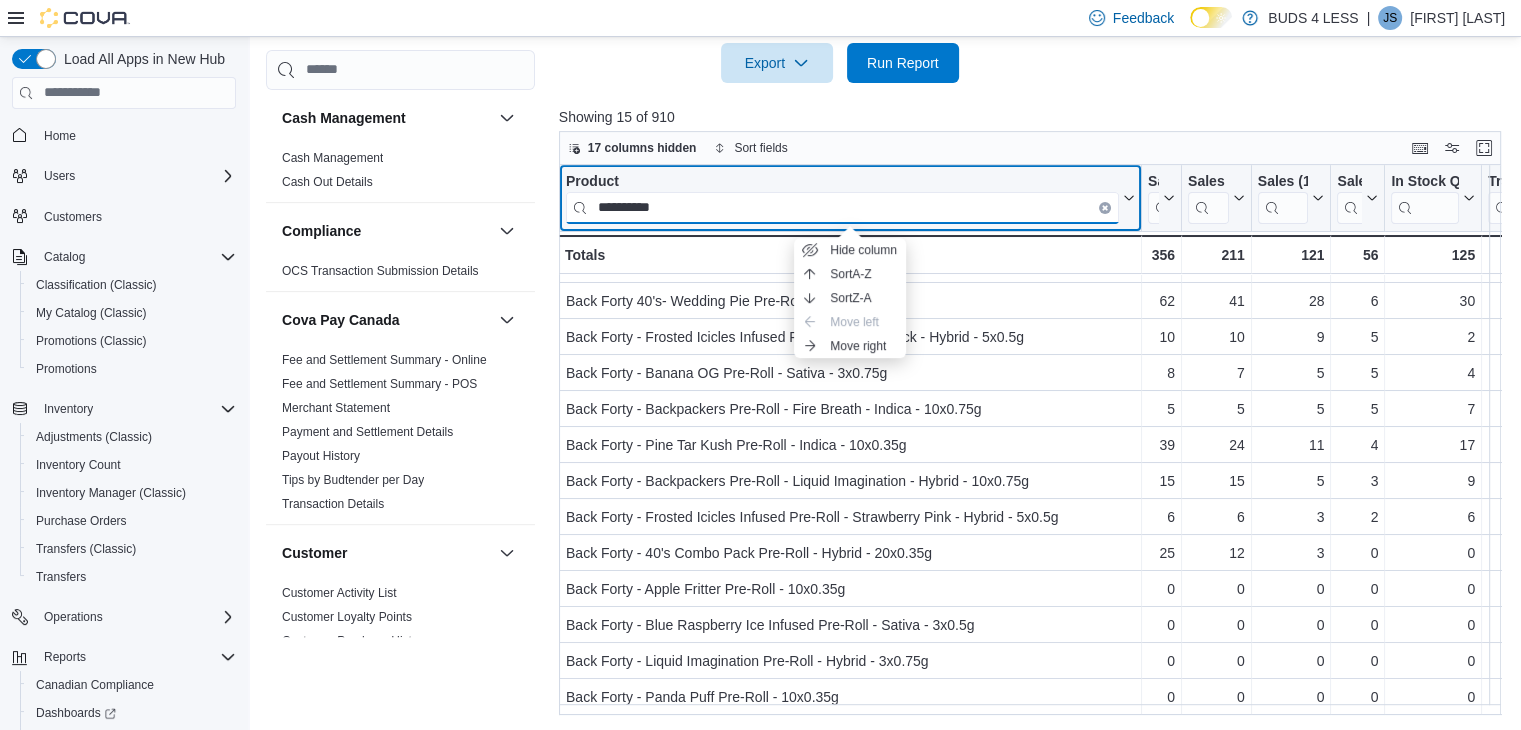 click on "**********" at bounding box center [842, 207] 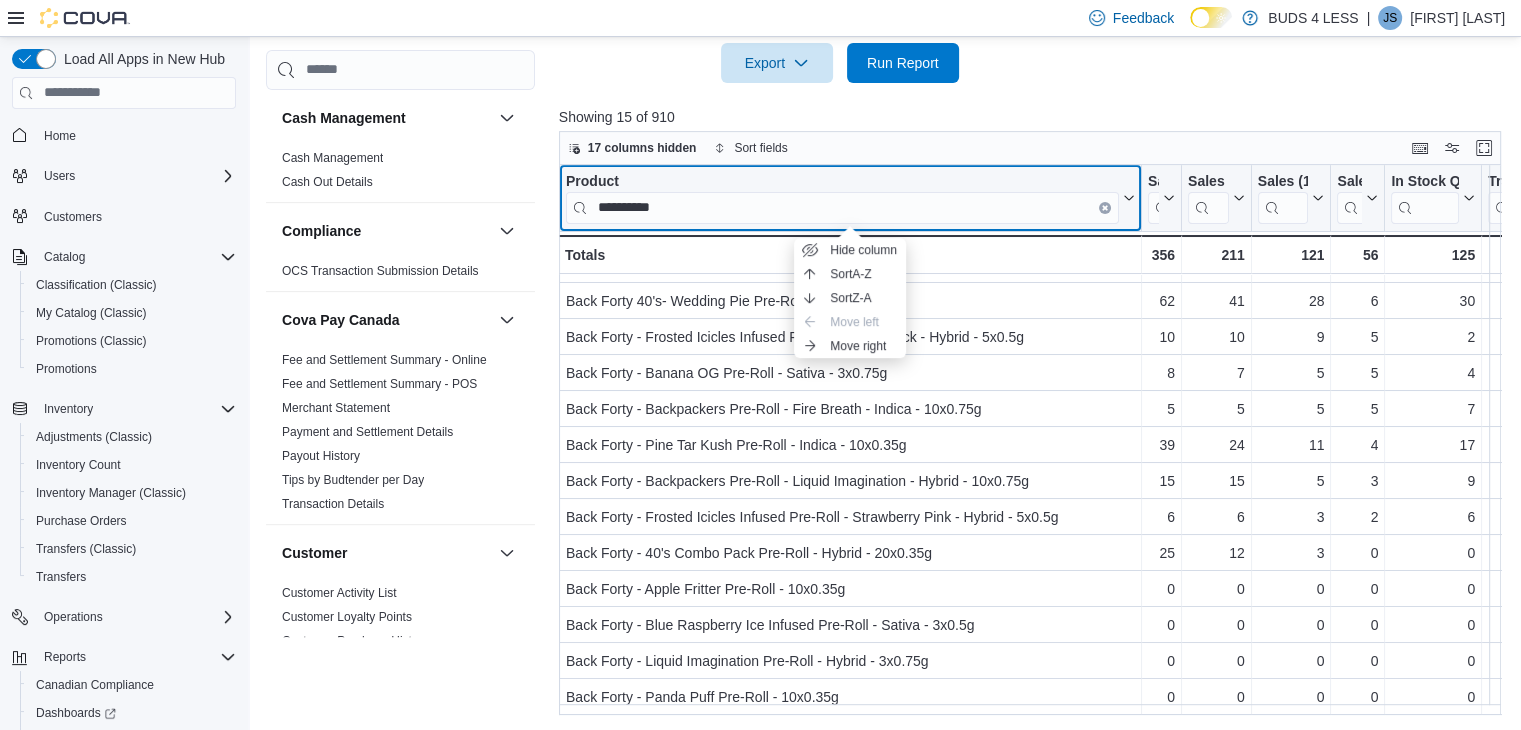 click on "**********" at bounding box center [850, 197] 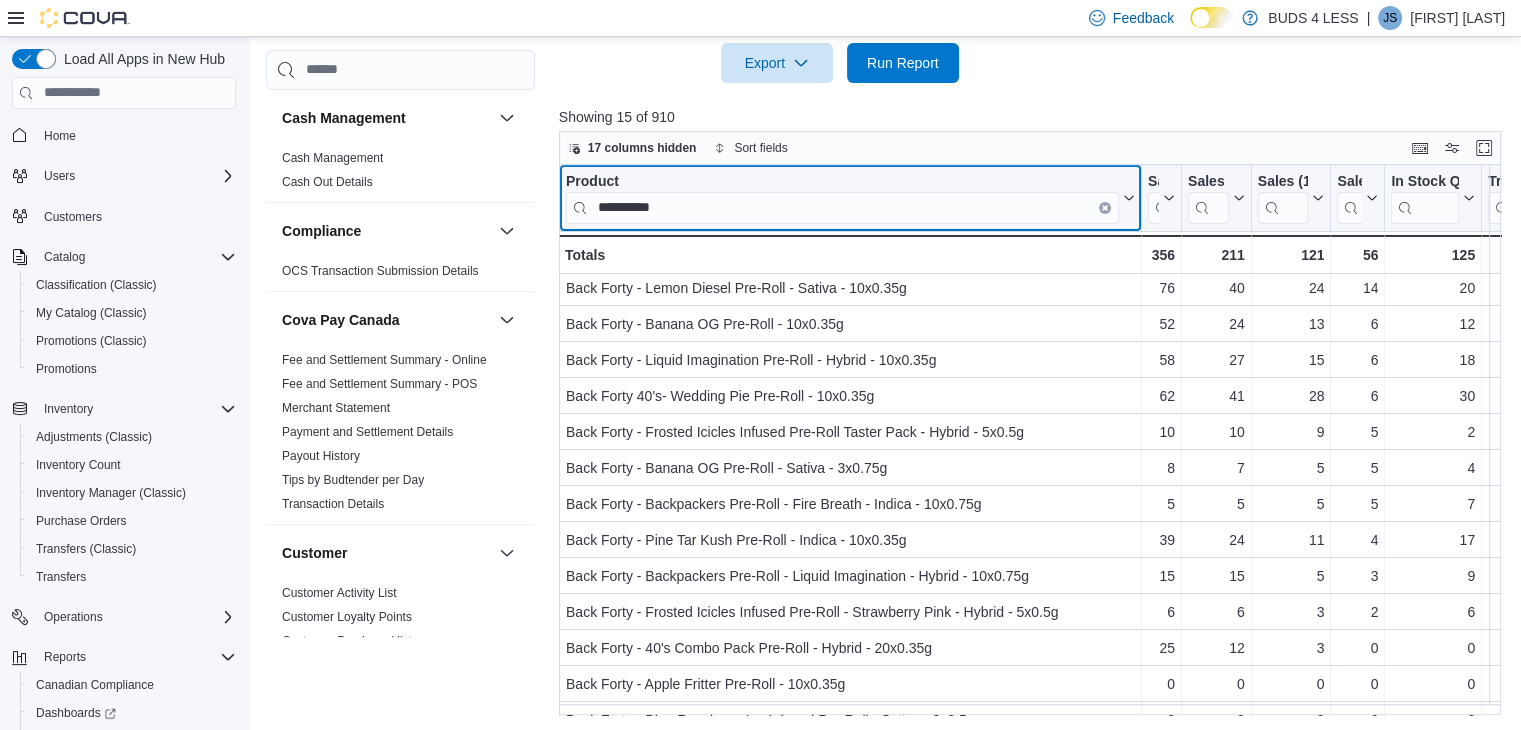 scroll, scrollTop: 0, scrollLeft: 0, axis: both 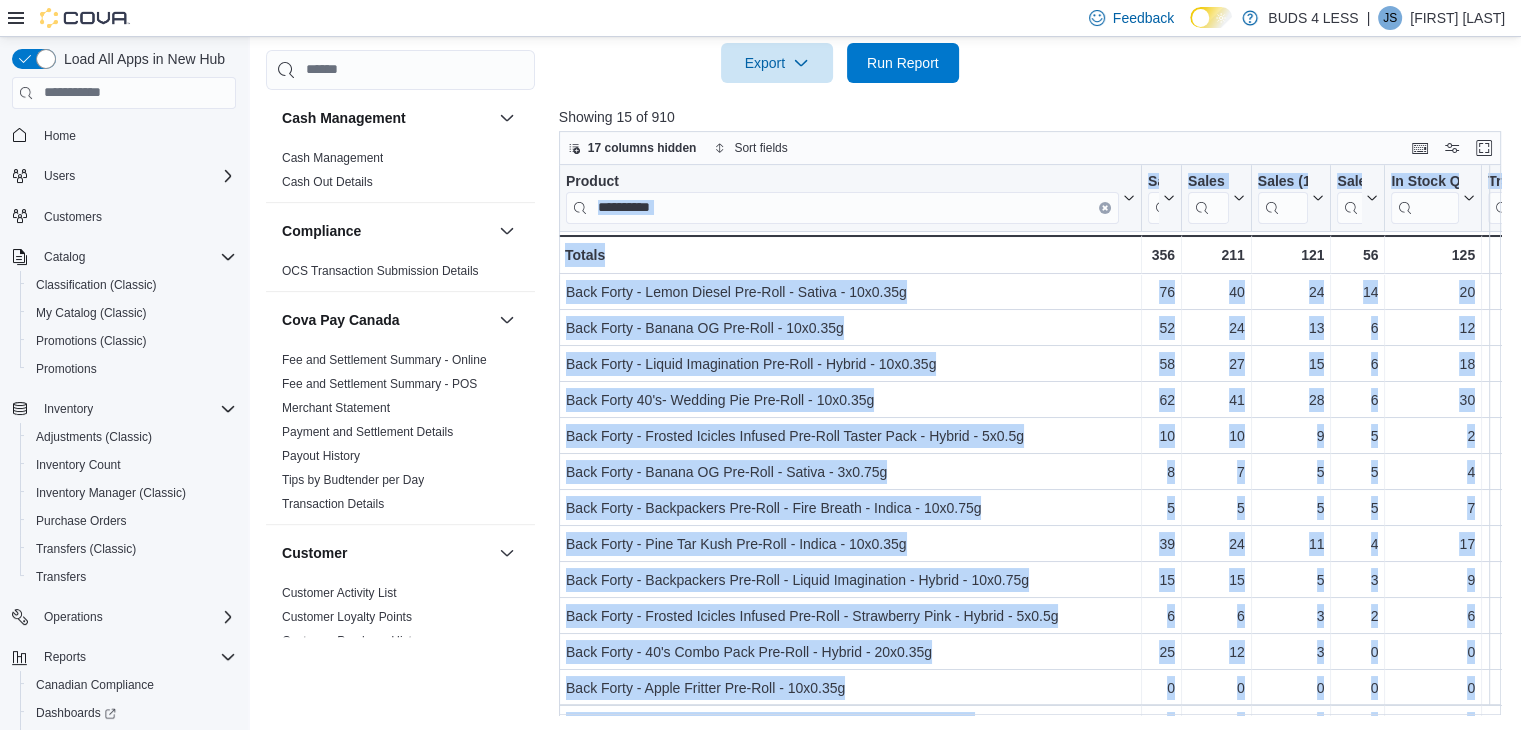 drag, startPoint x: 697, startPoint y: 213, endPoint x: 572, endPoint y: 197, distance: 126.01984 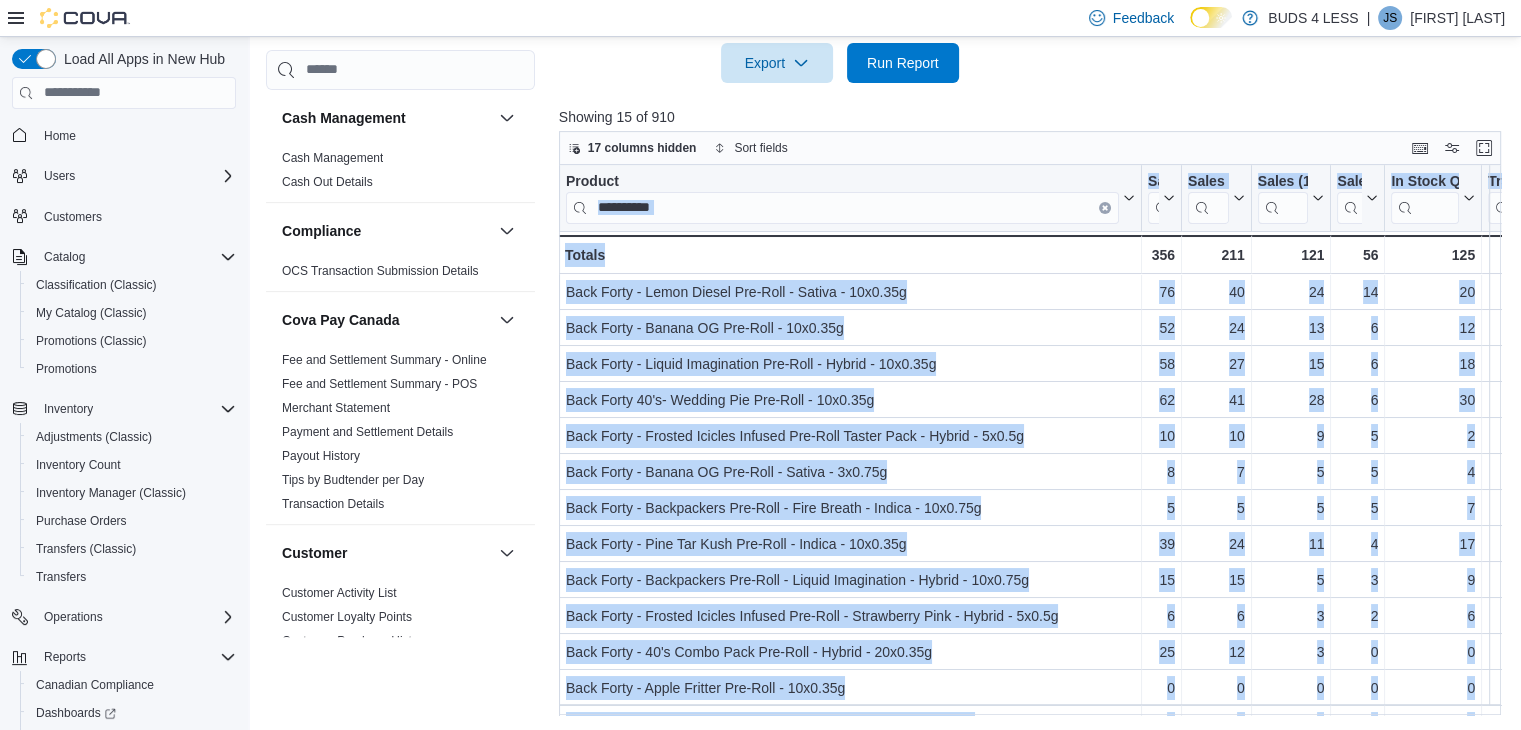 click on "**********" at bounding box center (842, 207) 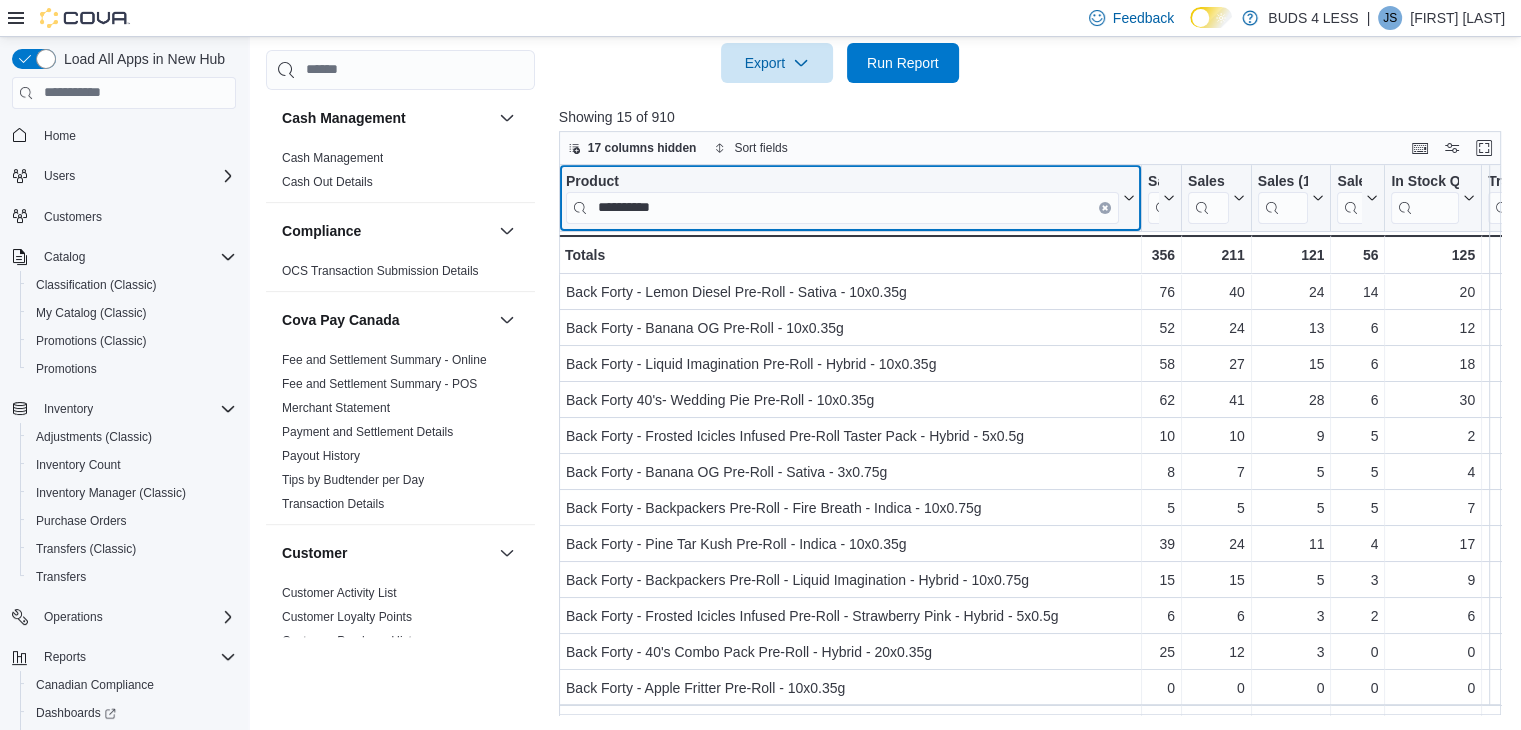 type 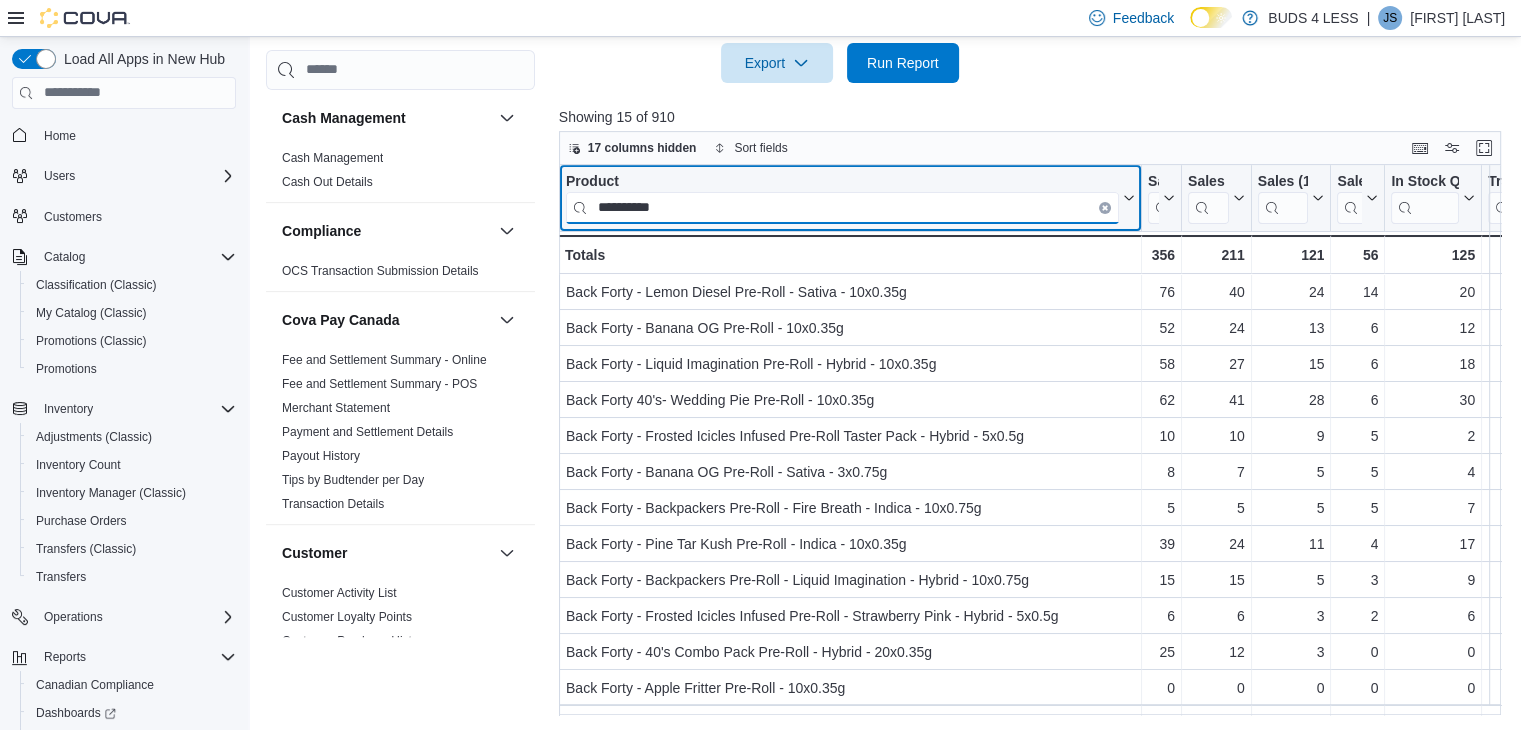 click on "**********" at bounding box center (842, 207) 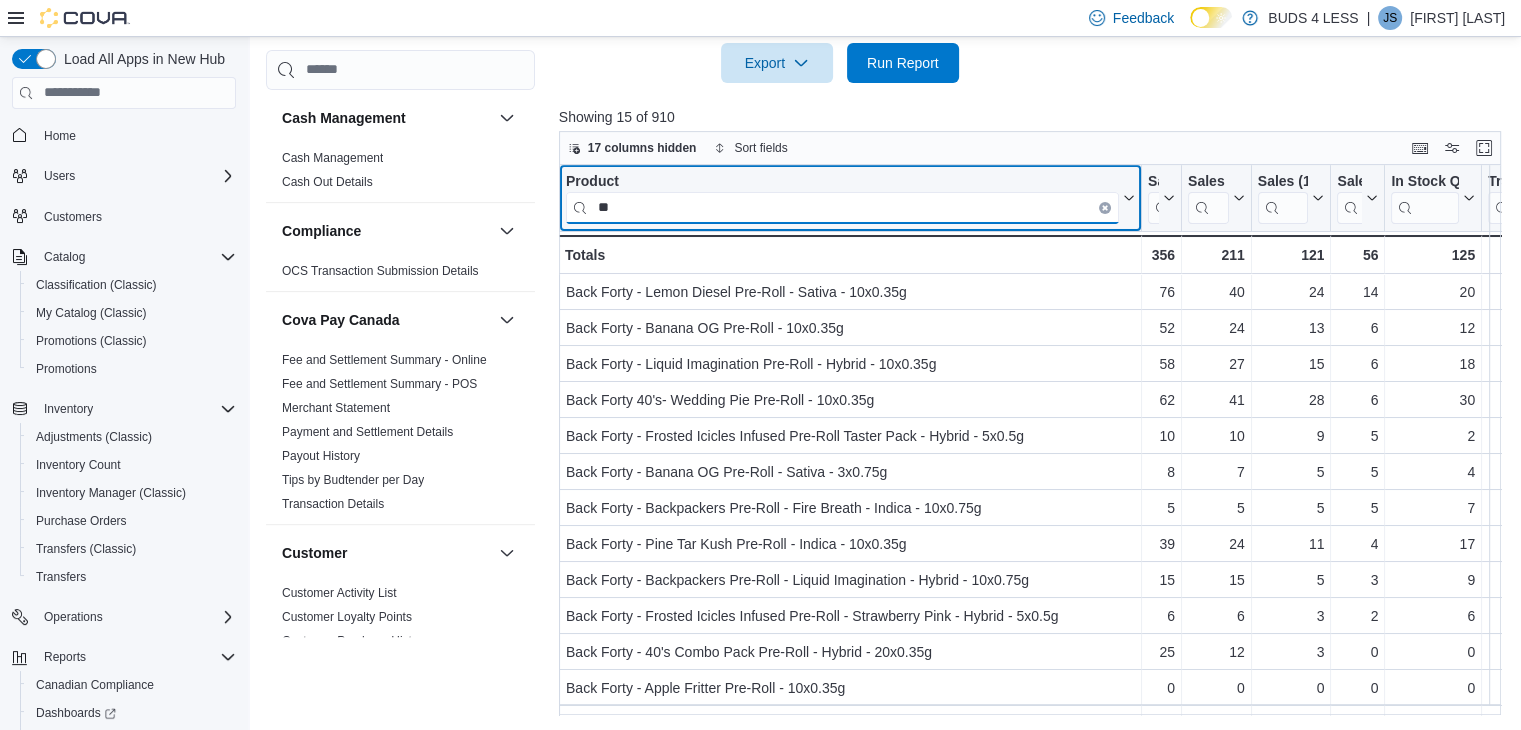 type on "*" 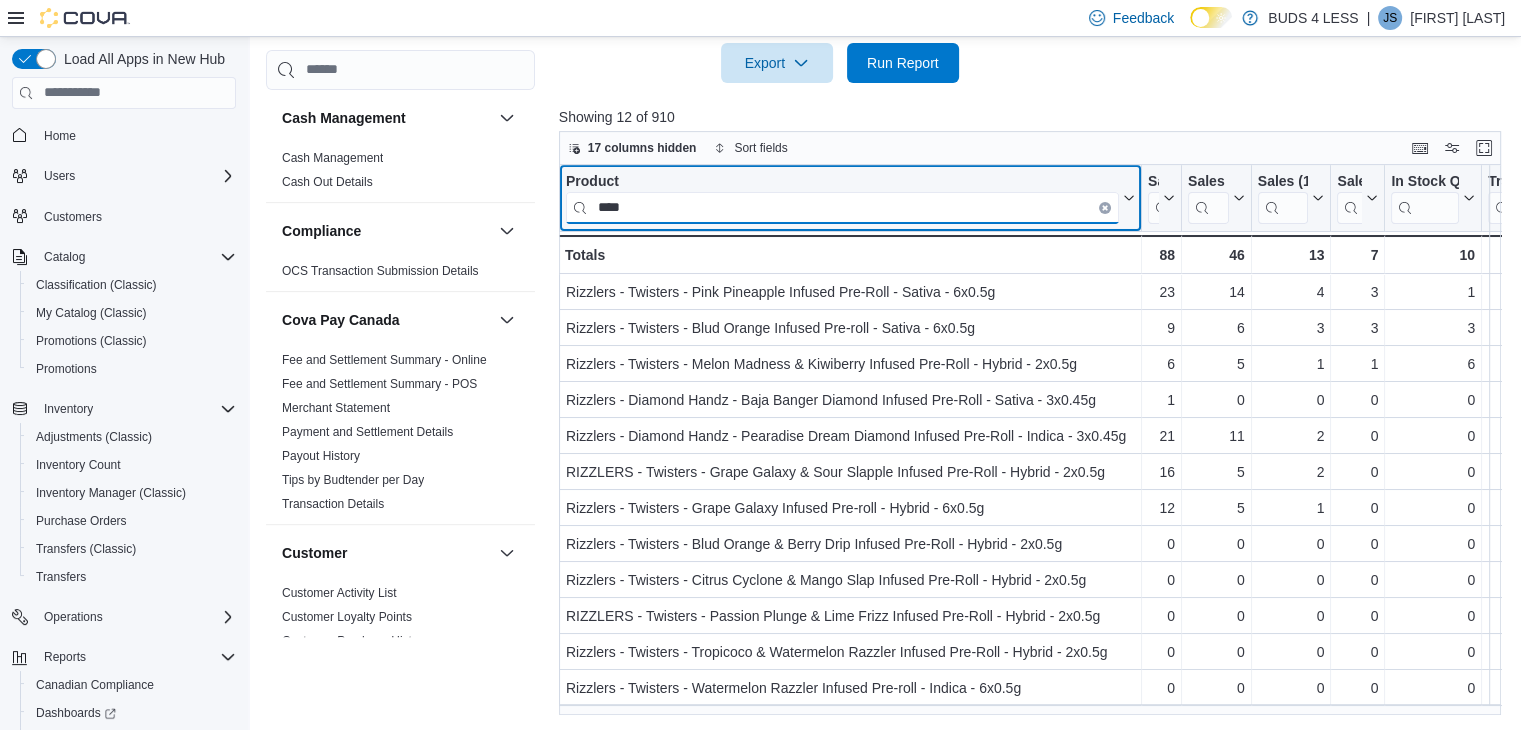 type on "****" 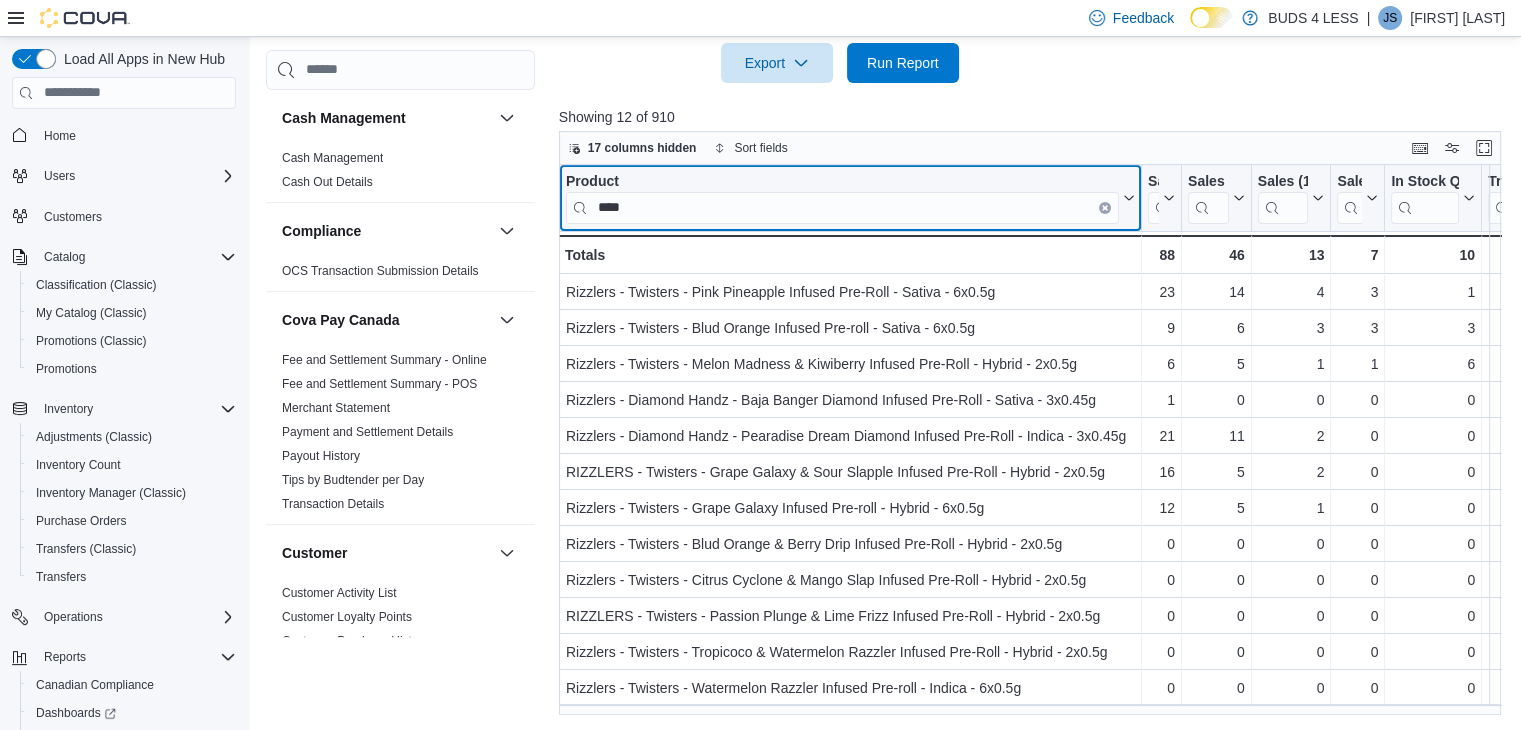 click 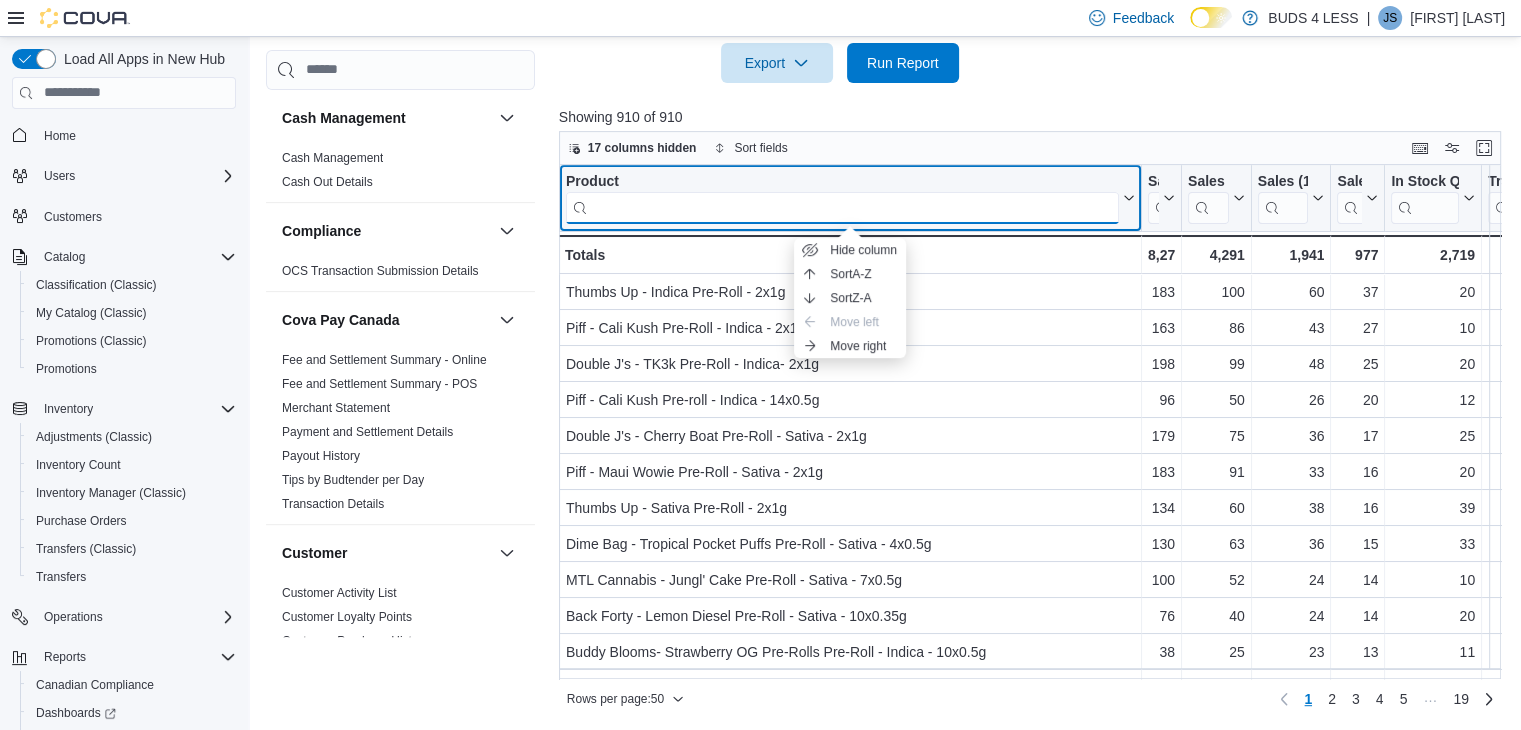 click at bounding box center (842, 207) 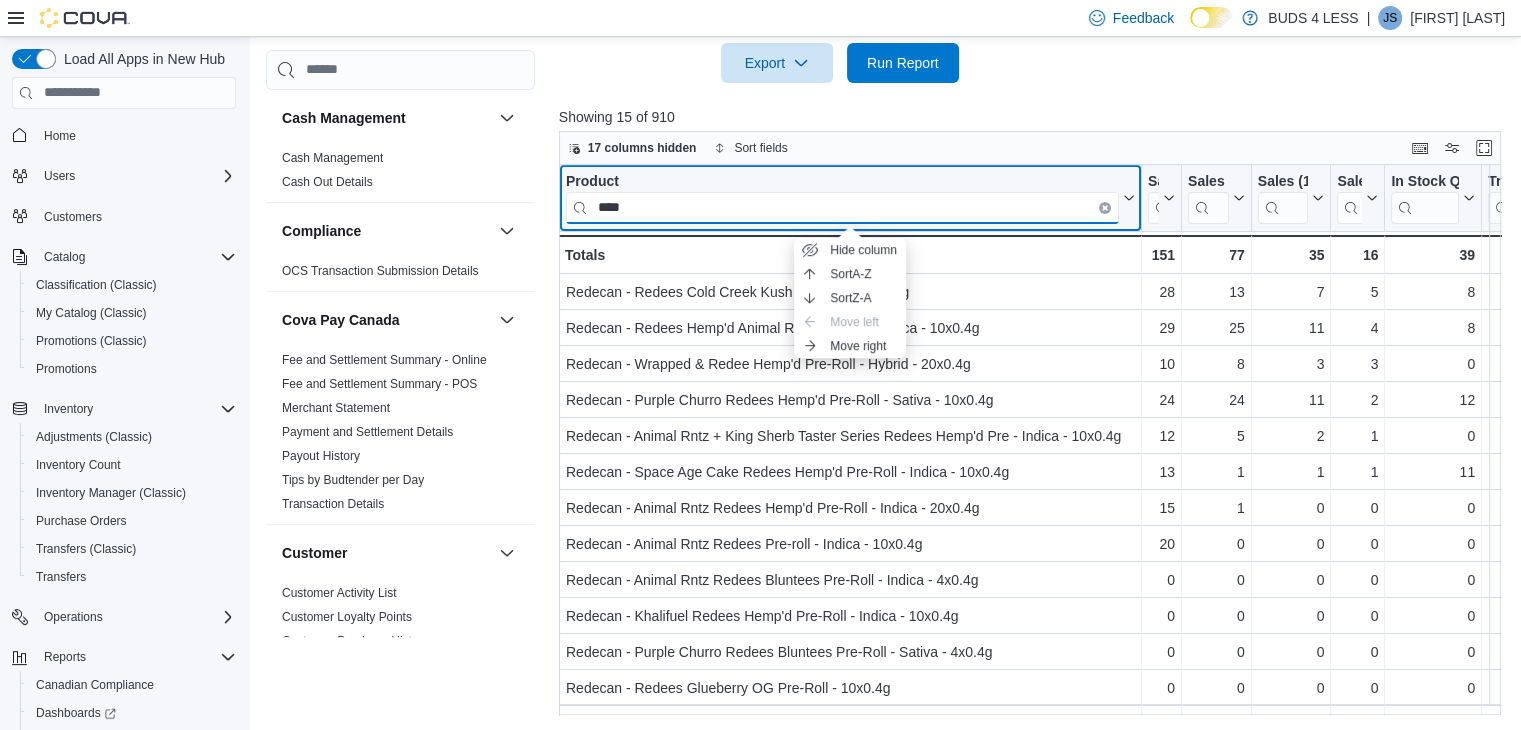 type on "****" 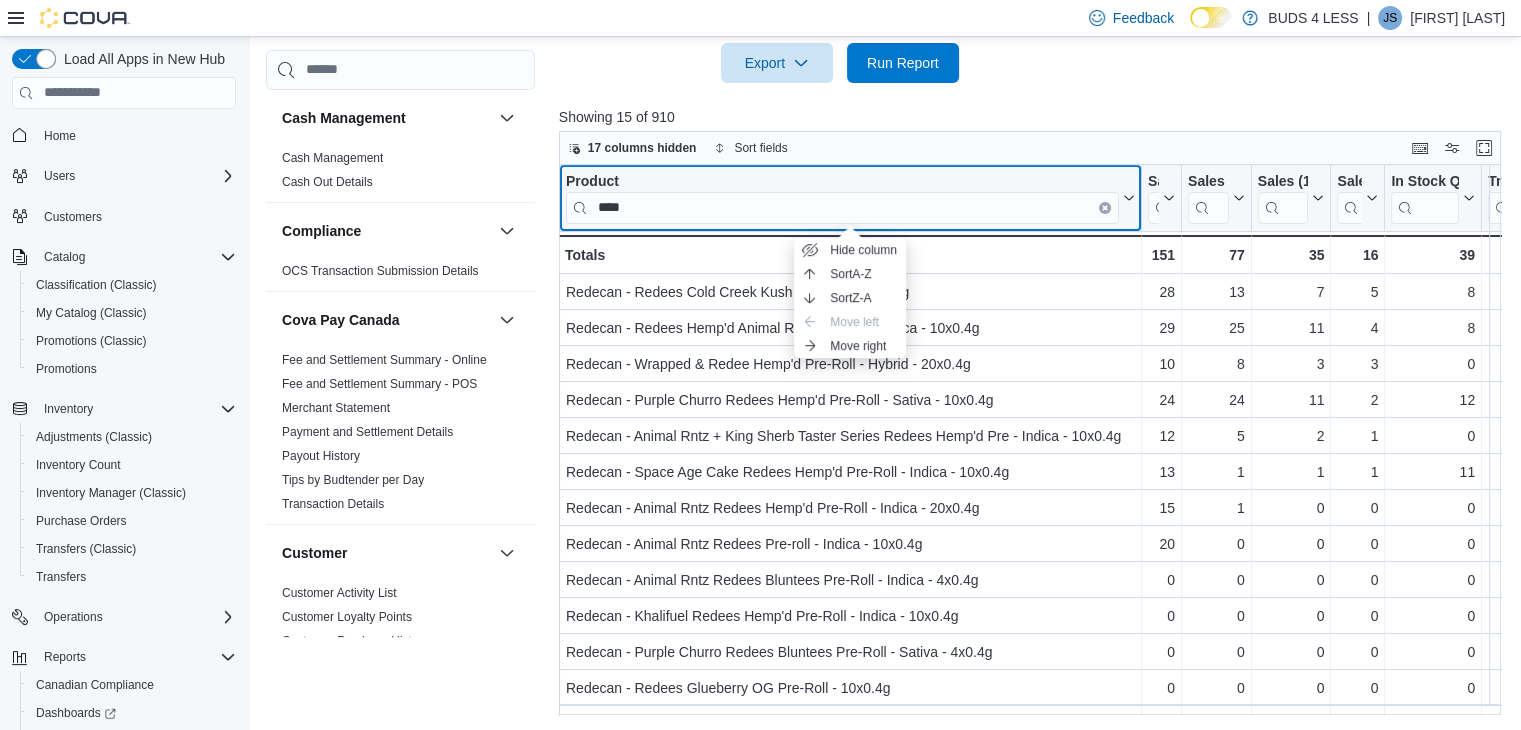 click on "Product ****" at bounding box center (850, 197) 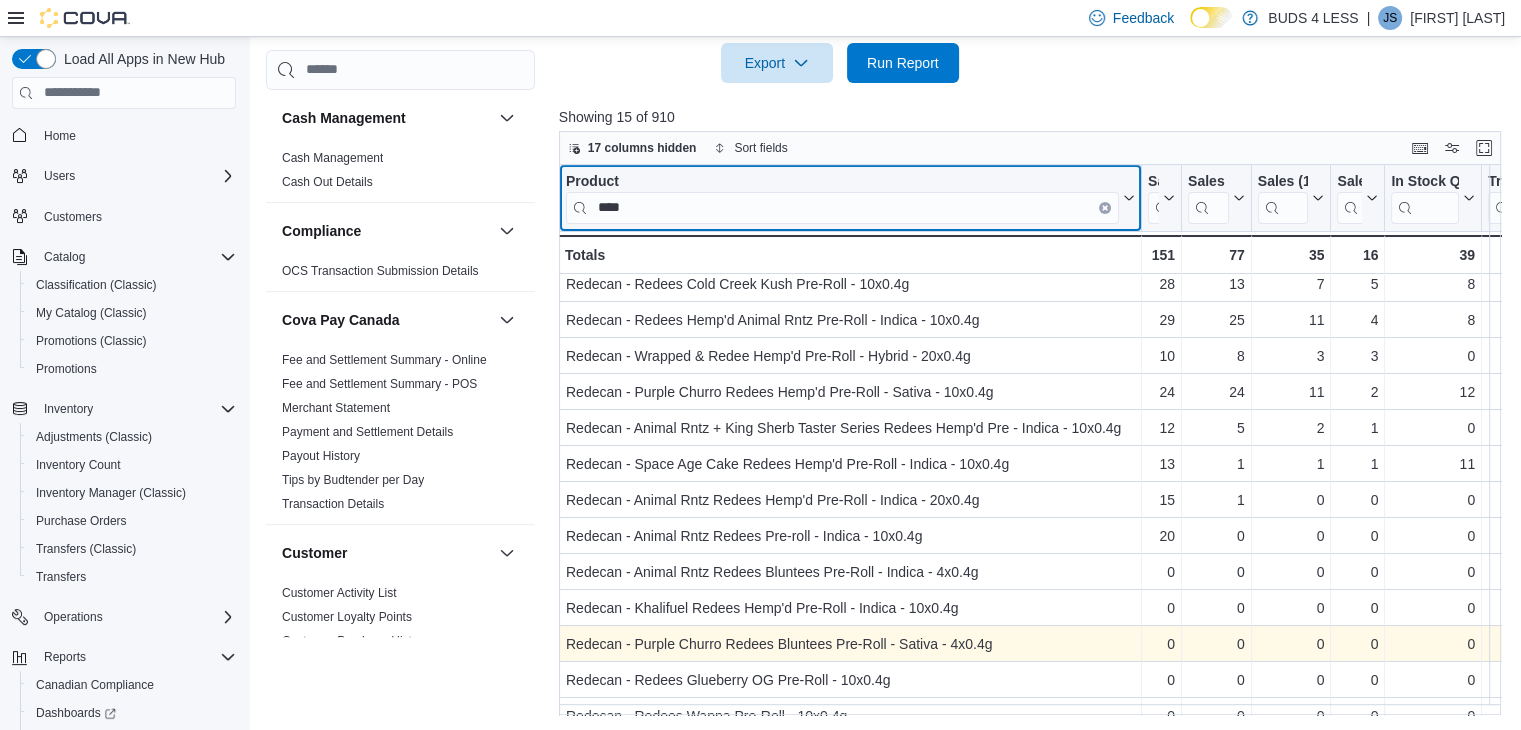scroll, scrollTop: 0, scrollLeft: 0, axis: both 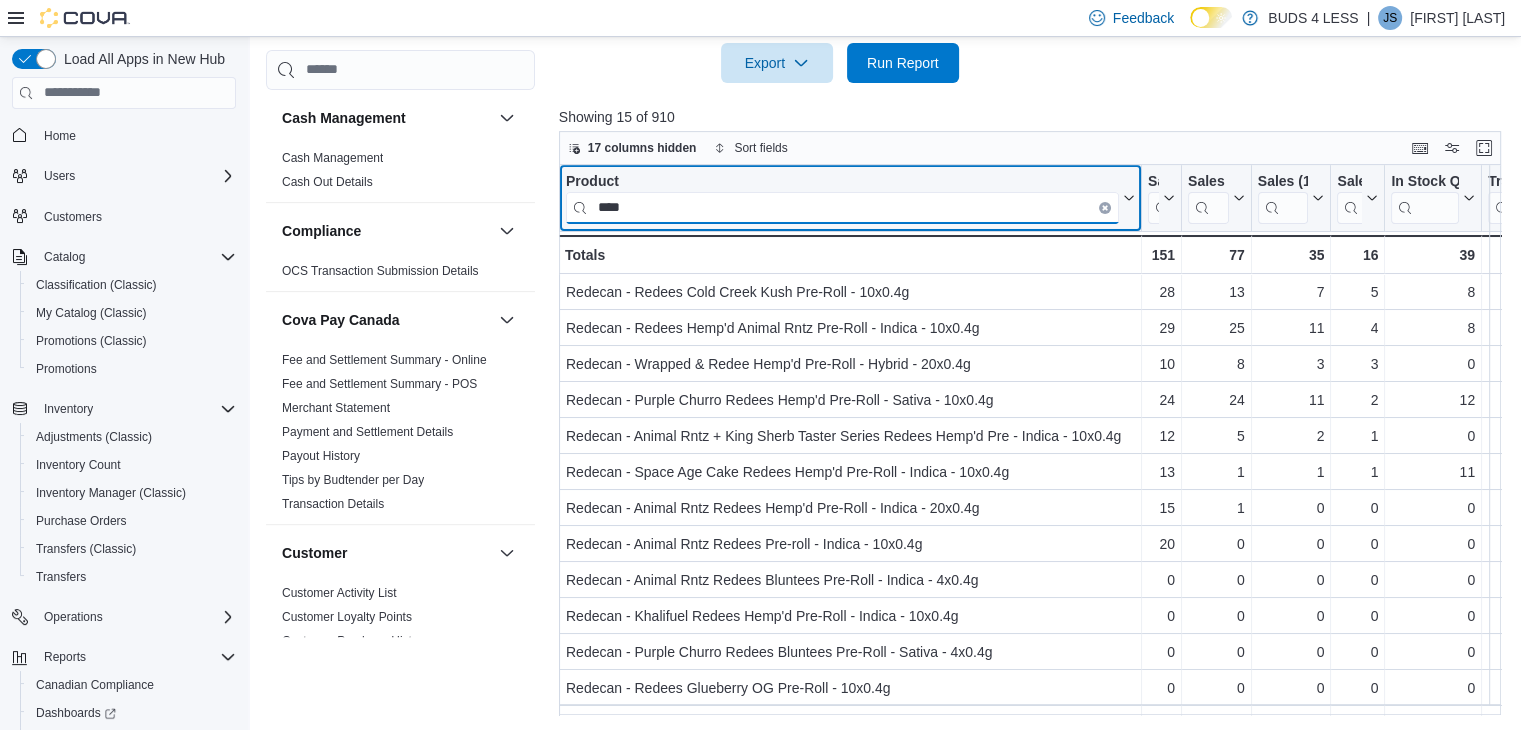 drag, startPoint x: 698, startPoint y: 205, endPoint x: 513, endPoint y: 208, distance: 185.02432 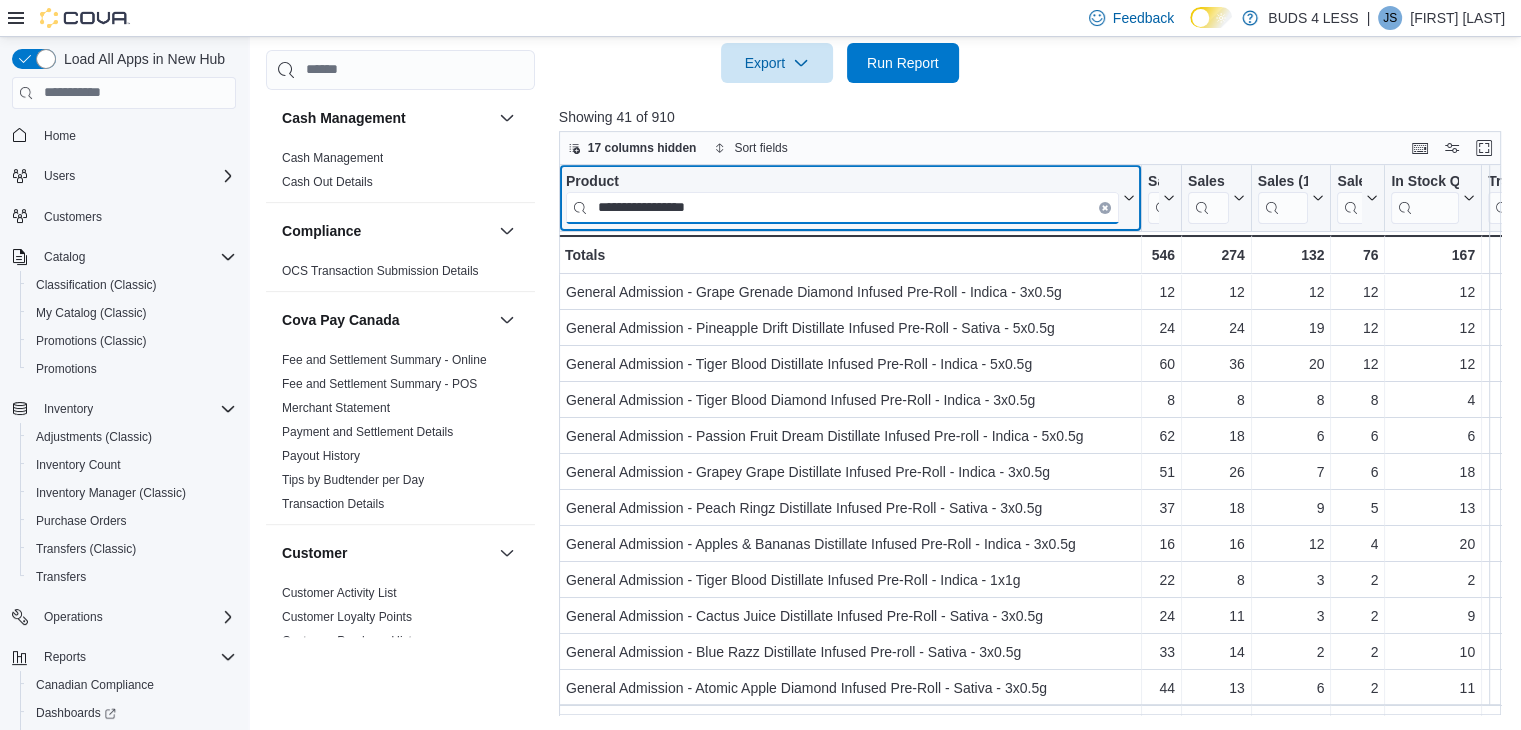 type on "**********" 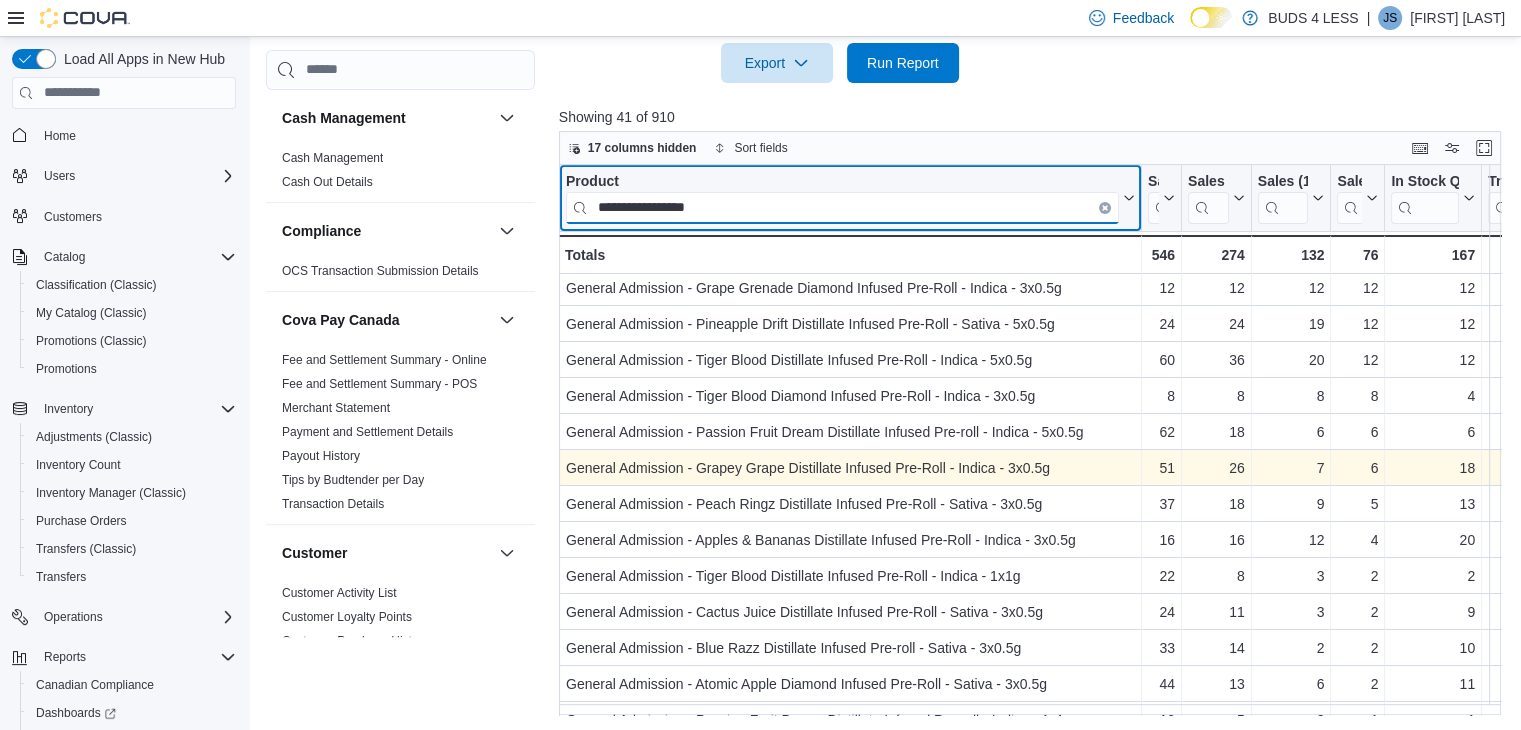 scroll, scrollTop: 0, scrollLeft: 0, axis: both 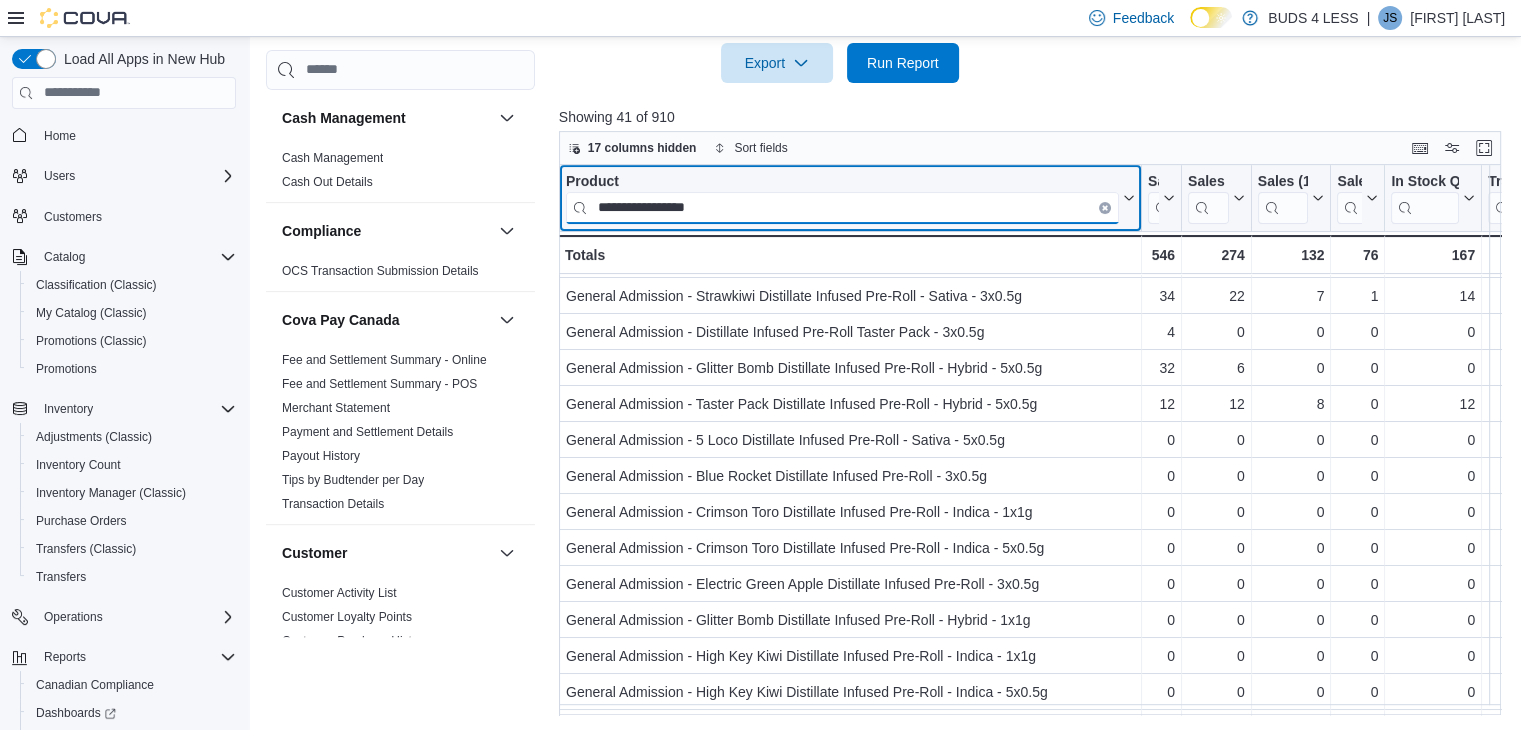 drag, startPoint x: 752, startPoint y: 203, endPoint x: 593, endPoint y: 195, distance: 159.20113 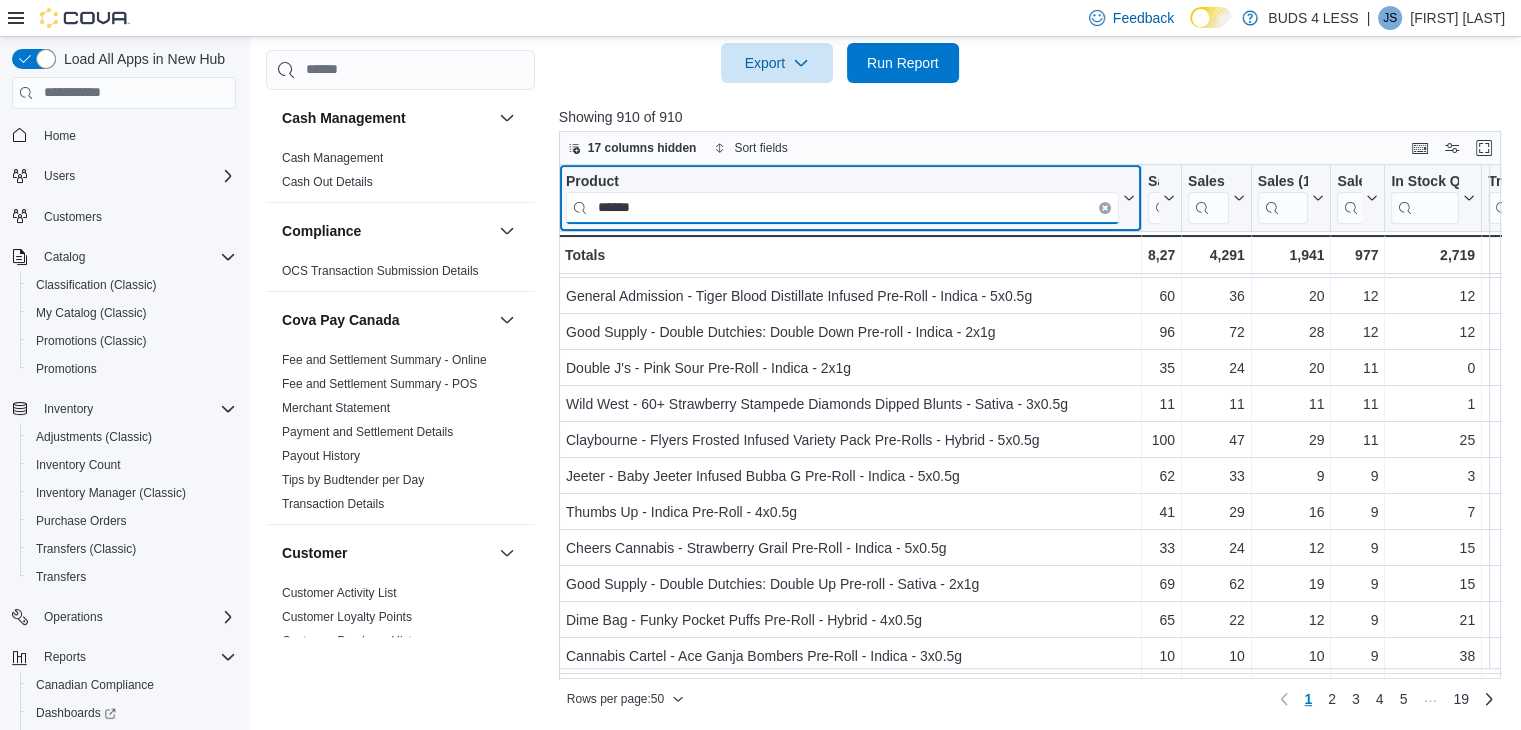 type on "******" 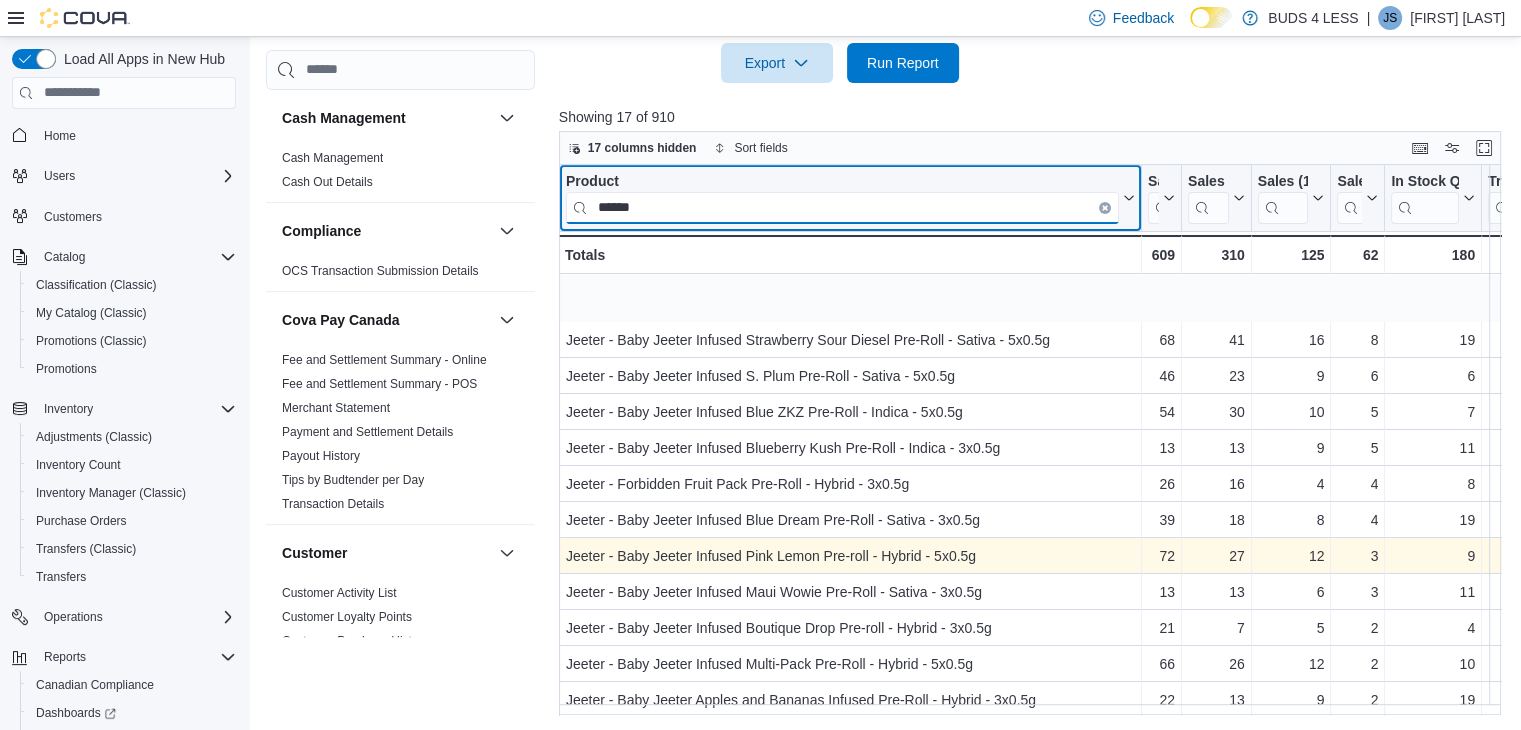 scroll, scrollTop: 0, scrollLeft: 0, axis: both 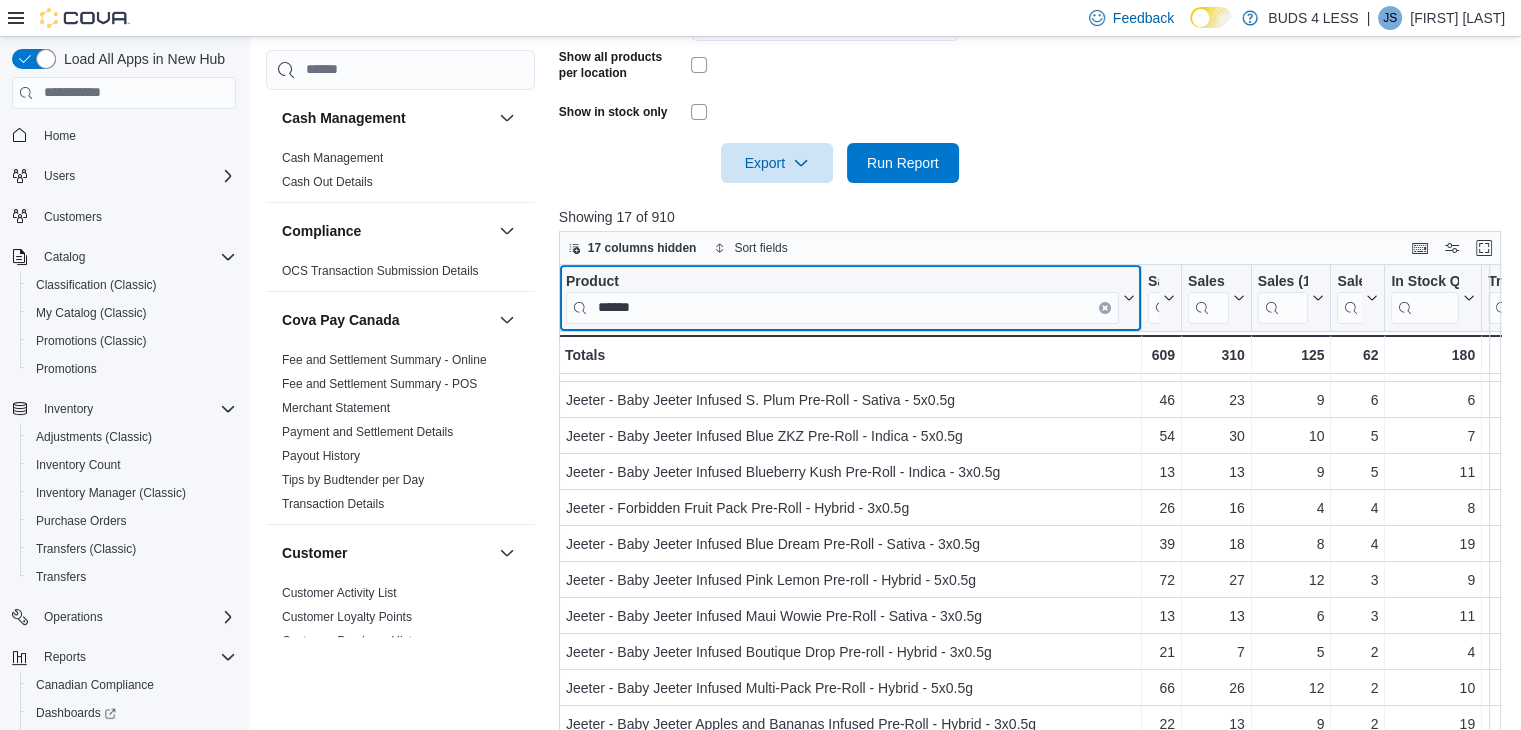 click at bounding box center (1105, 307) 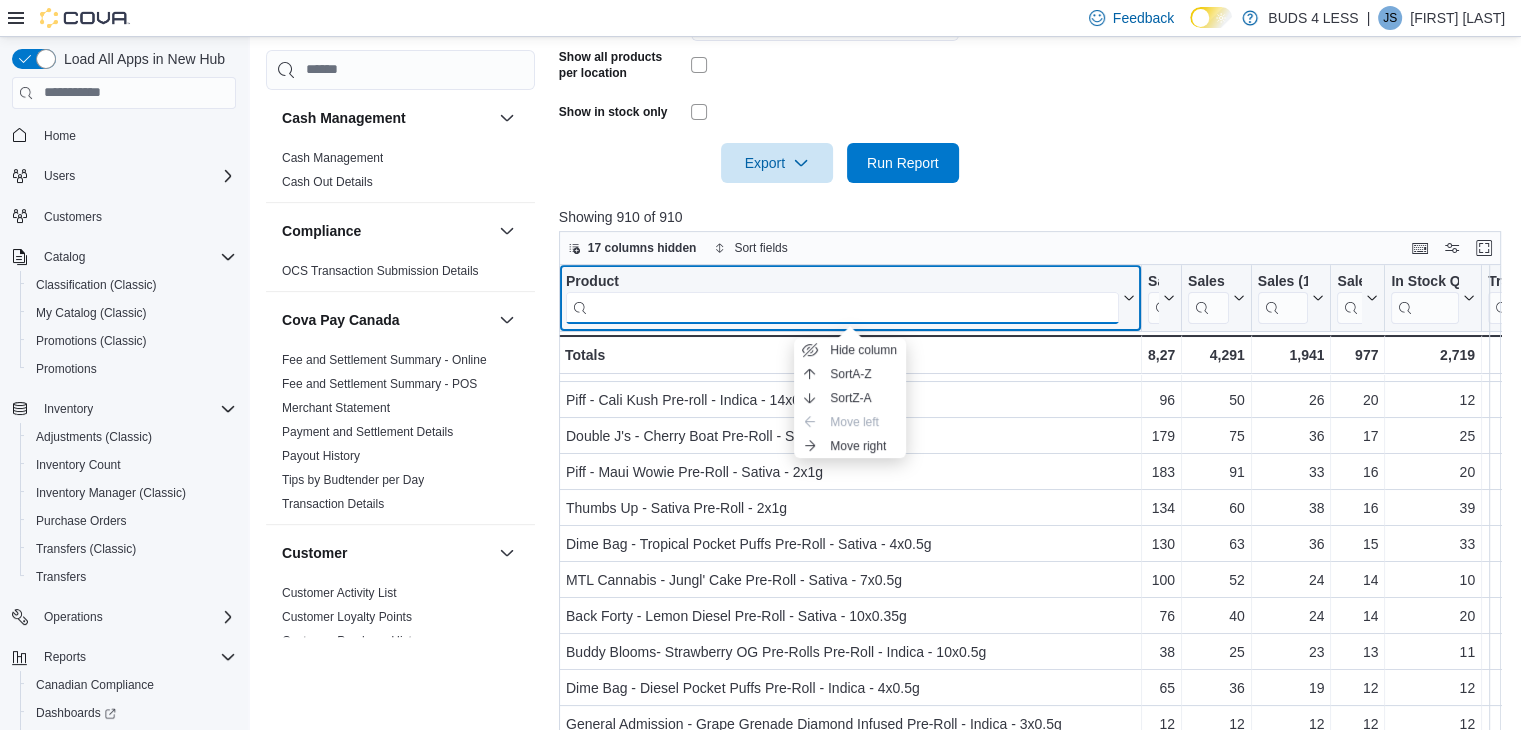 click at bounding box center [842, 307] 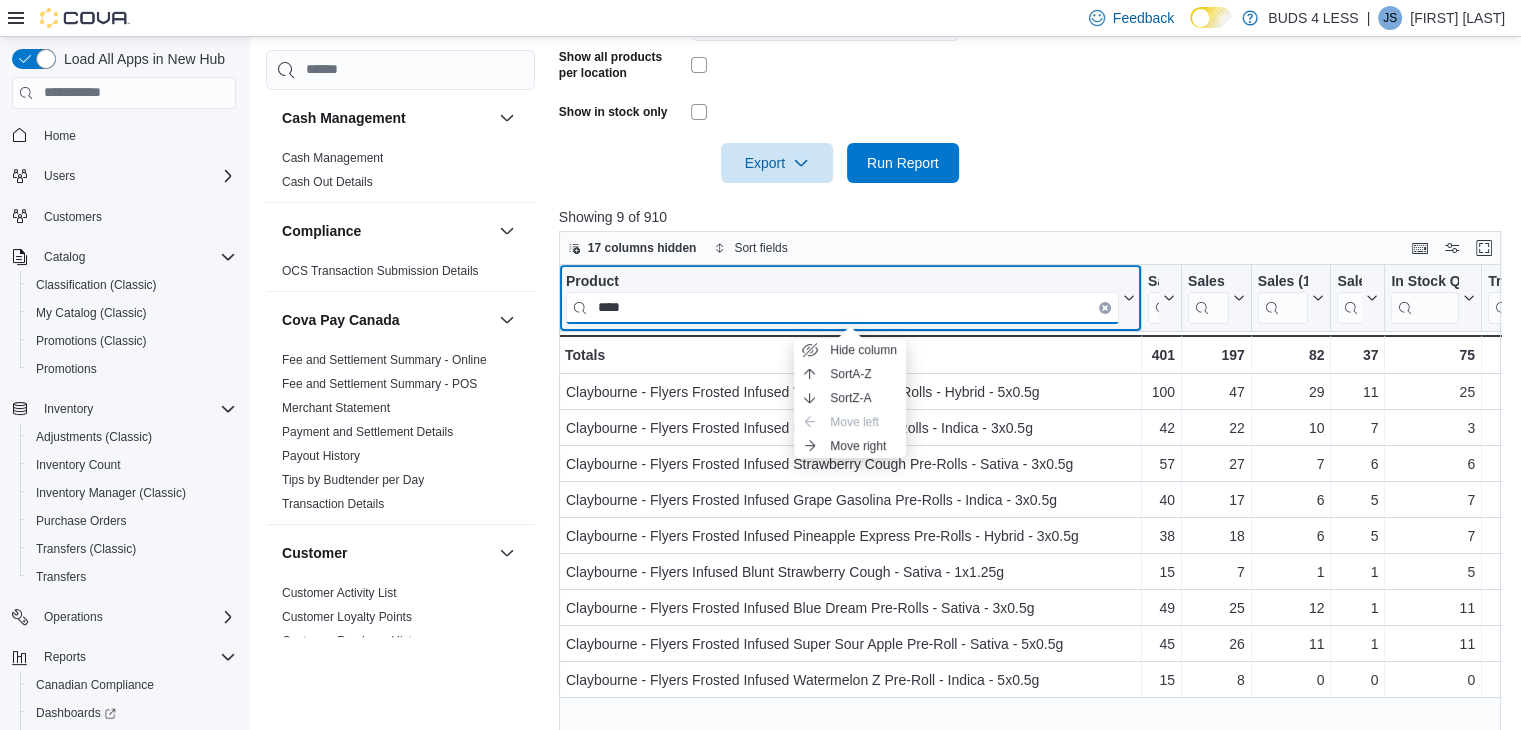 scroll, scrollTop: 0, scrollLeft: 0, axis: both 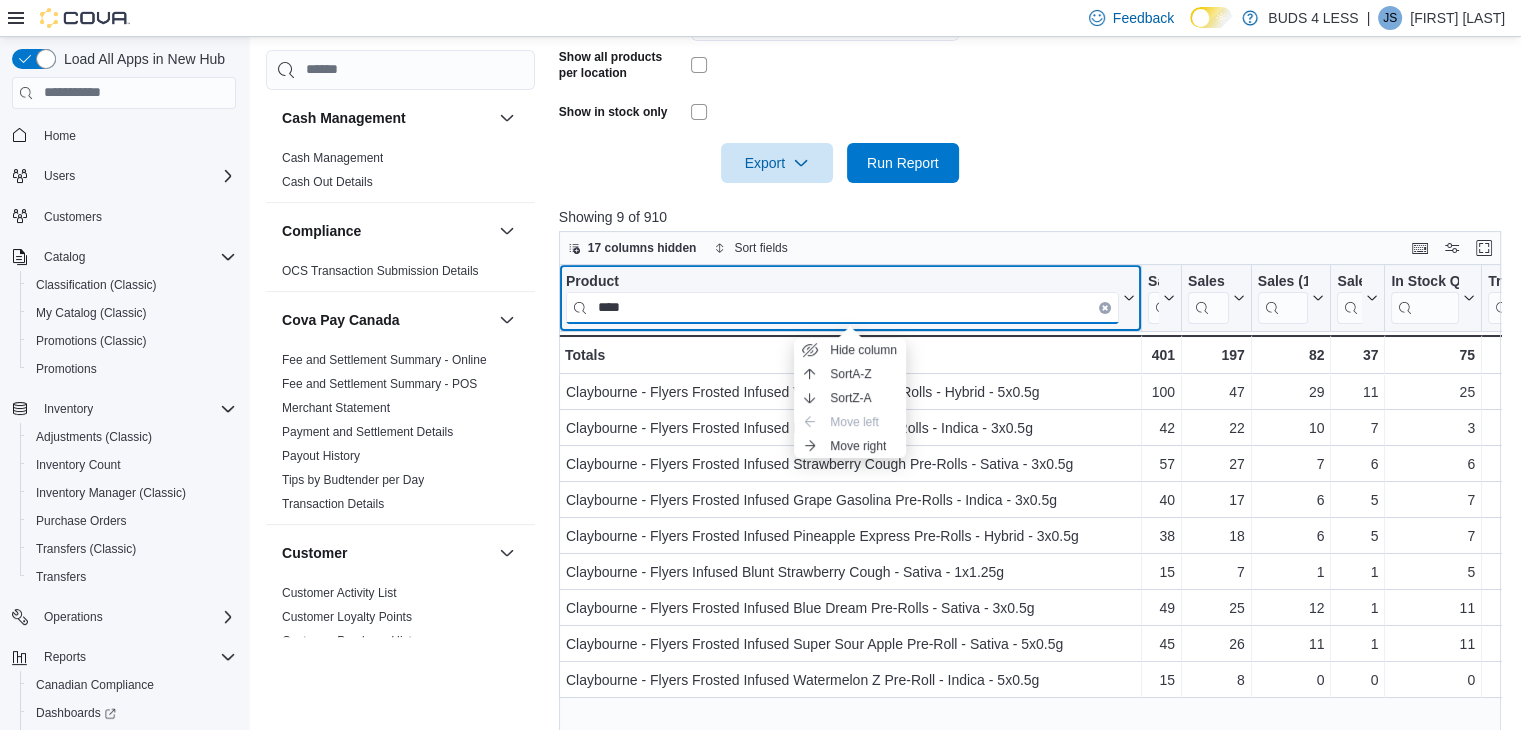 type on "****" 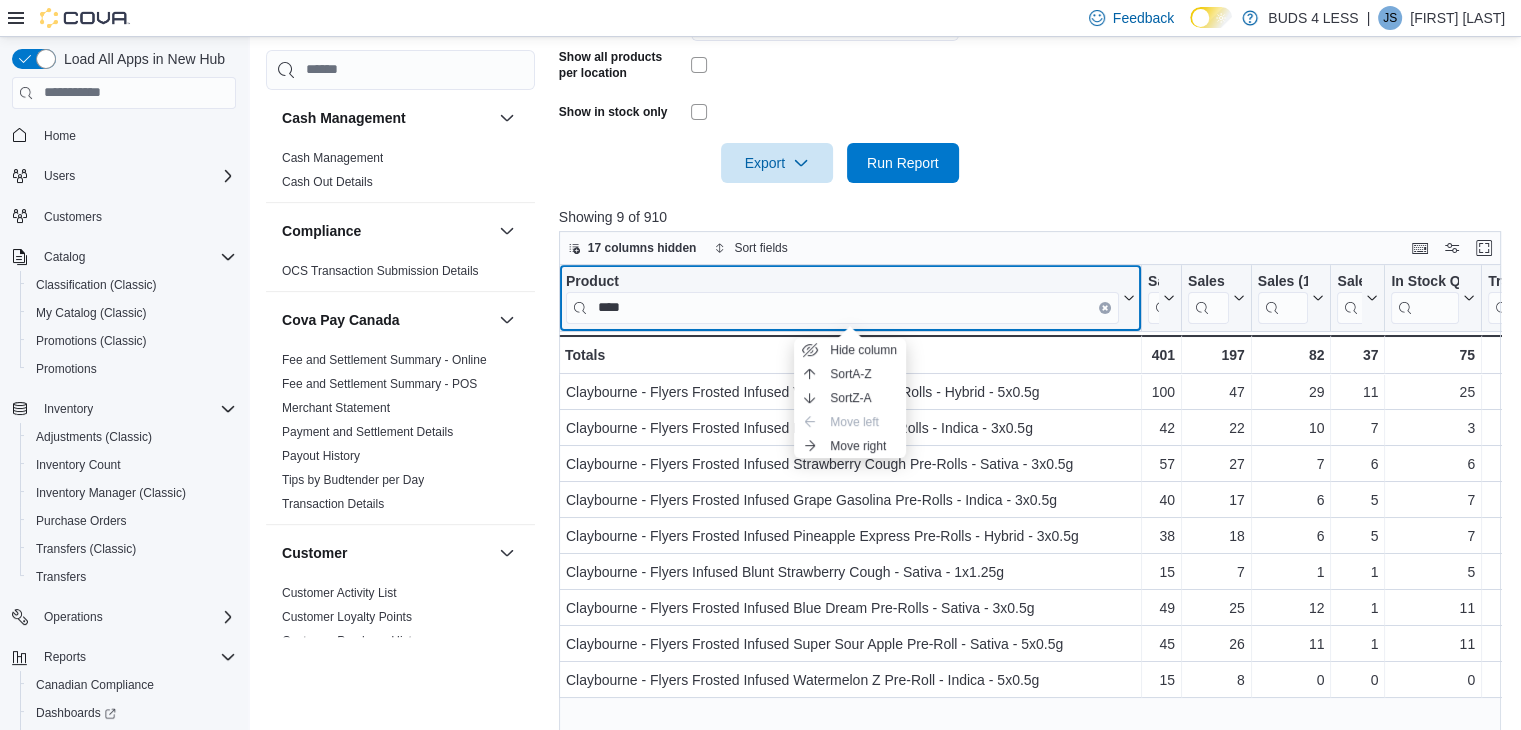 click on "Product ****" at bounding box center (850, 297) 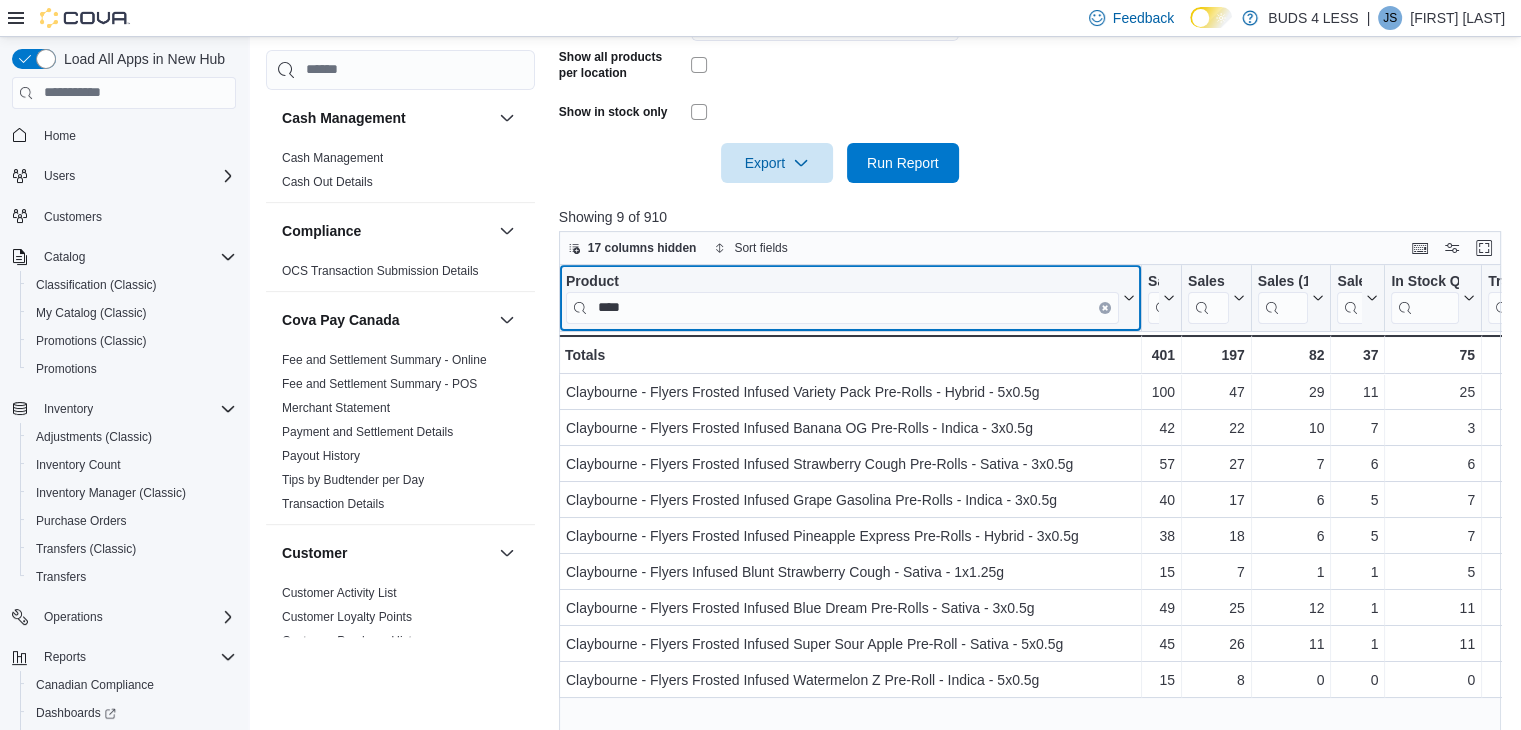 click 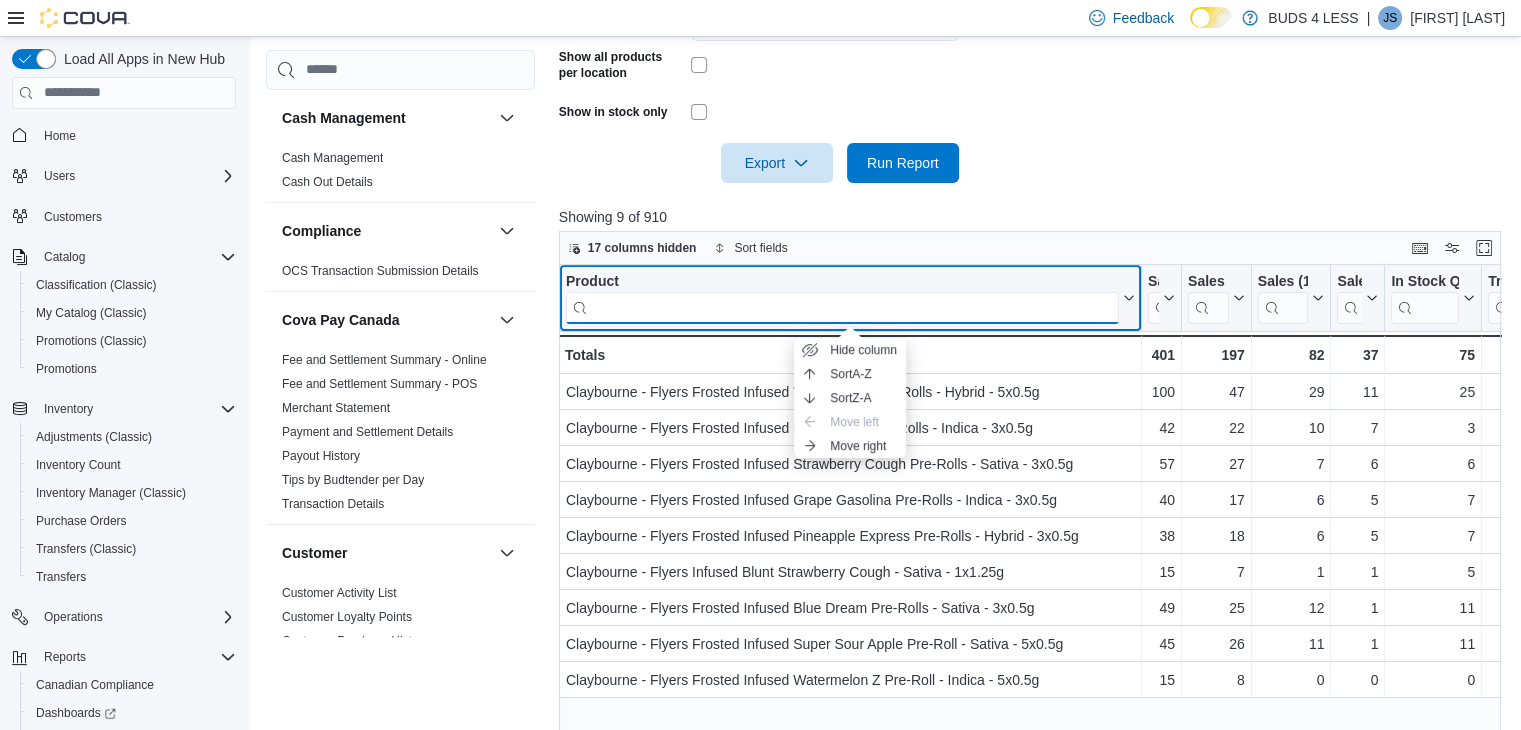 click at bounding box center (842, 307) 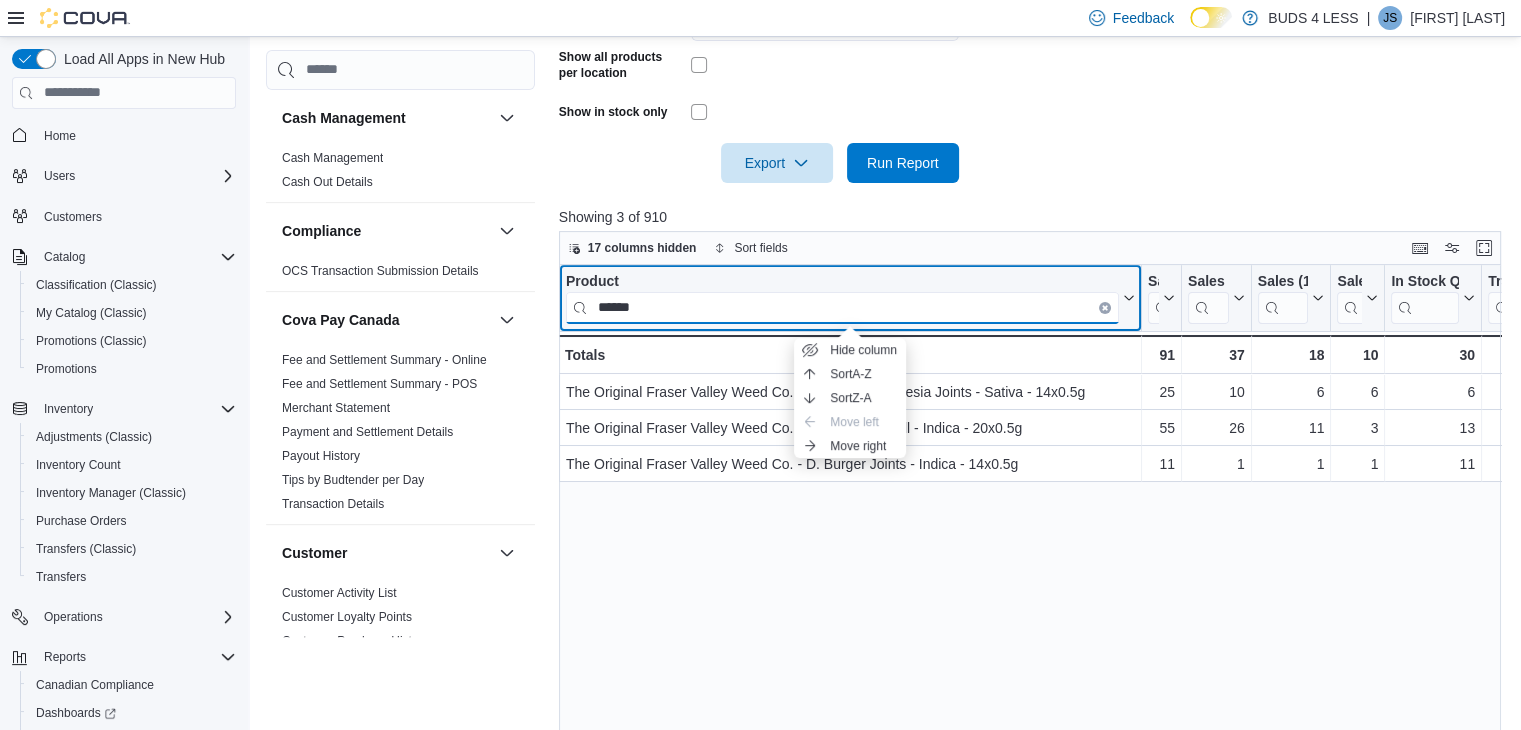 type on "******" 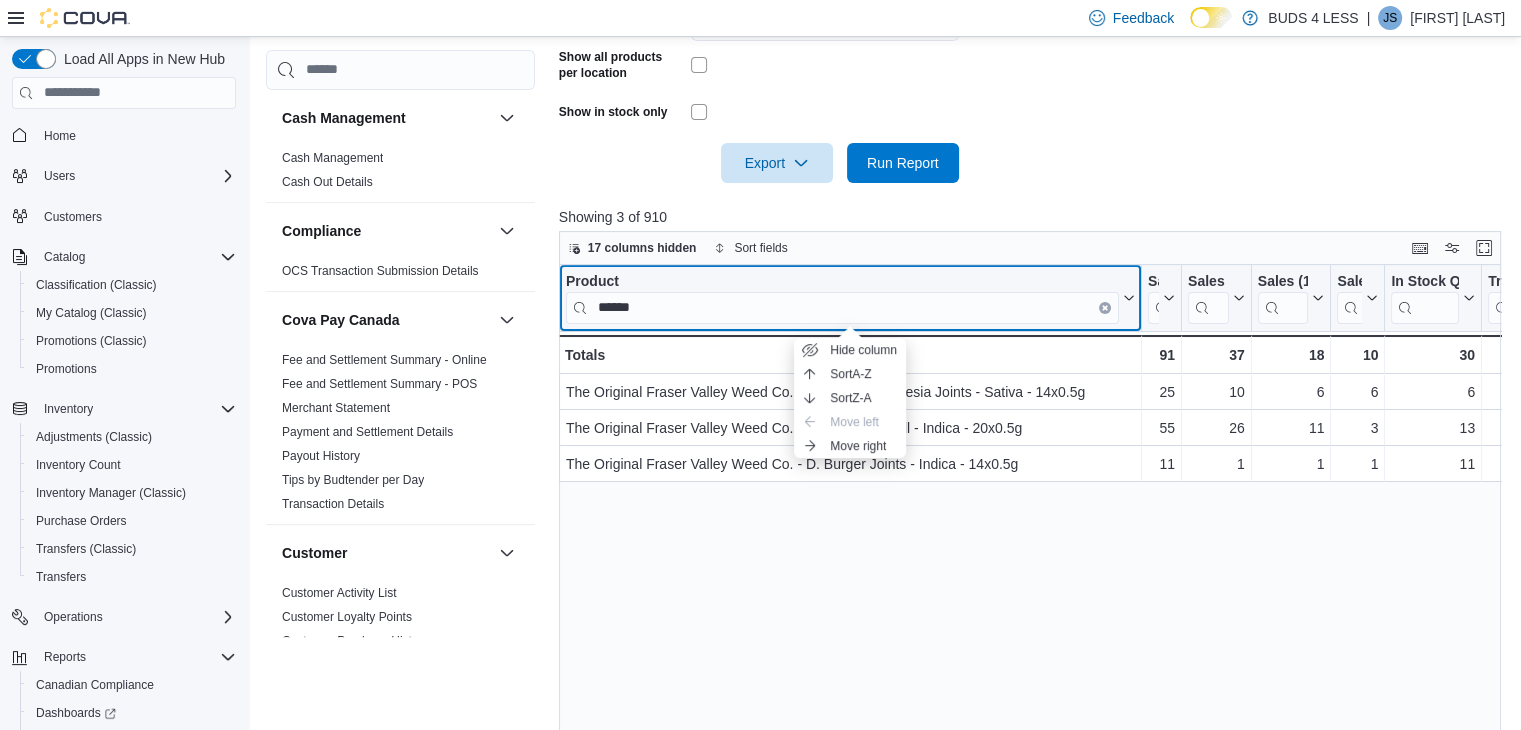 click on "Product ******" at bounding box center [850, 297] 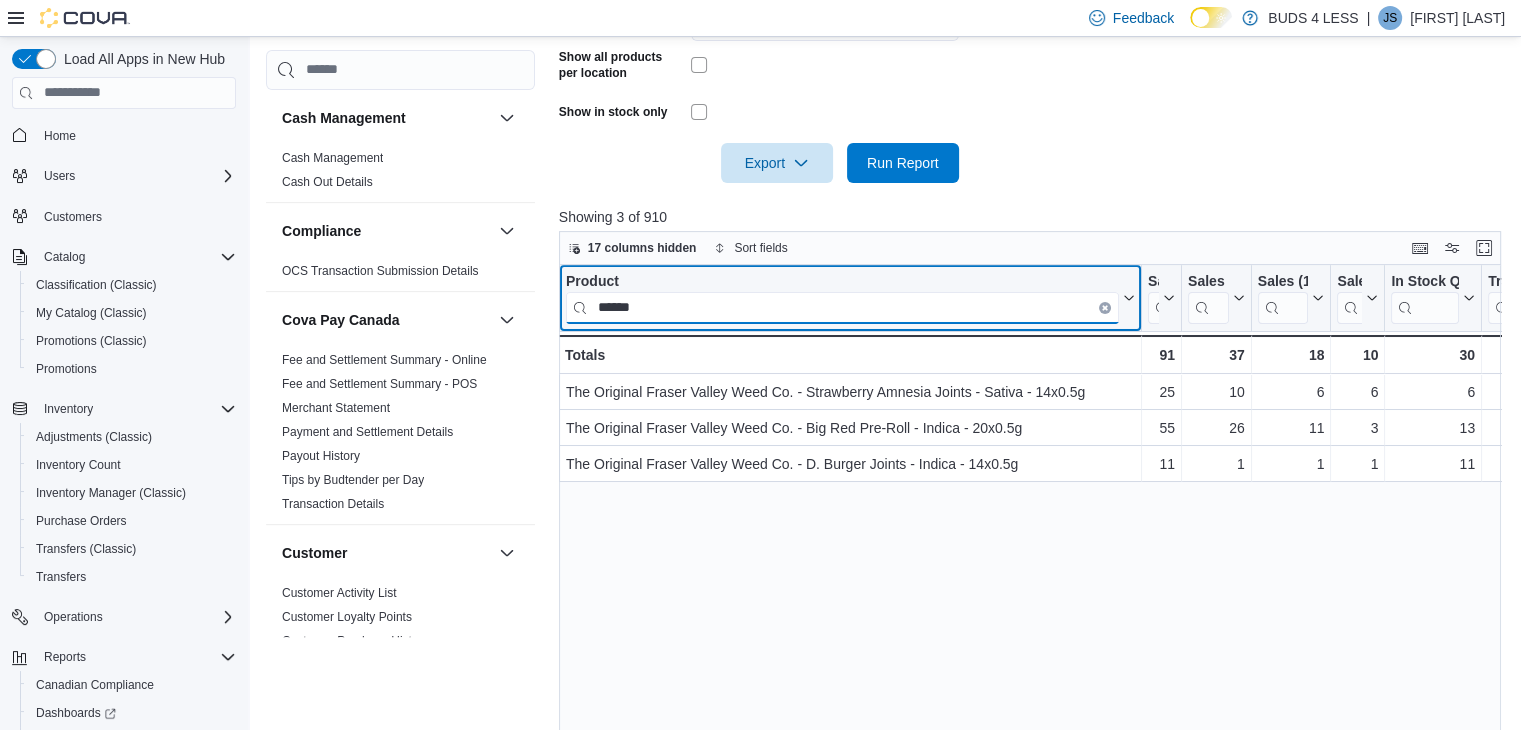 drag, startPoint x: 689, startPoint y: 321, endPoint x: 579, endPoint y: 303, distance: 111.463 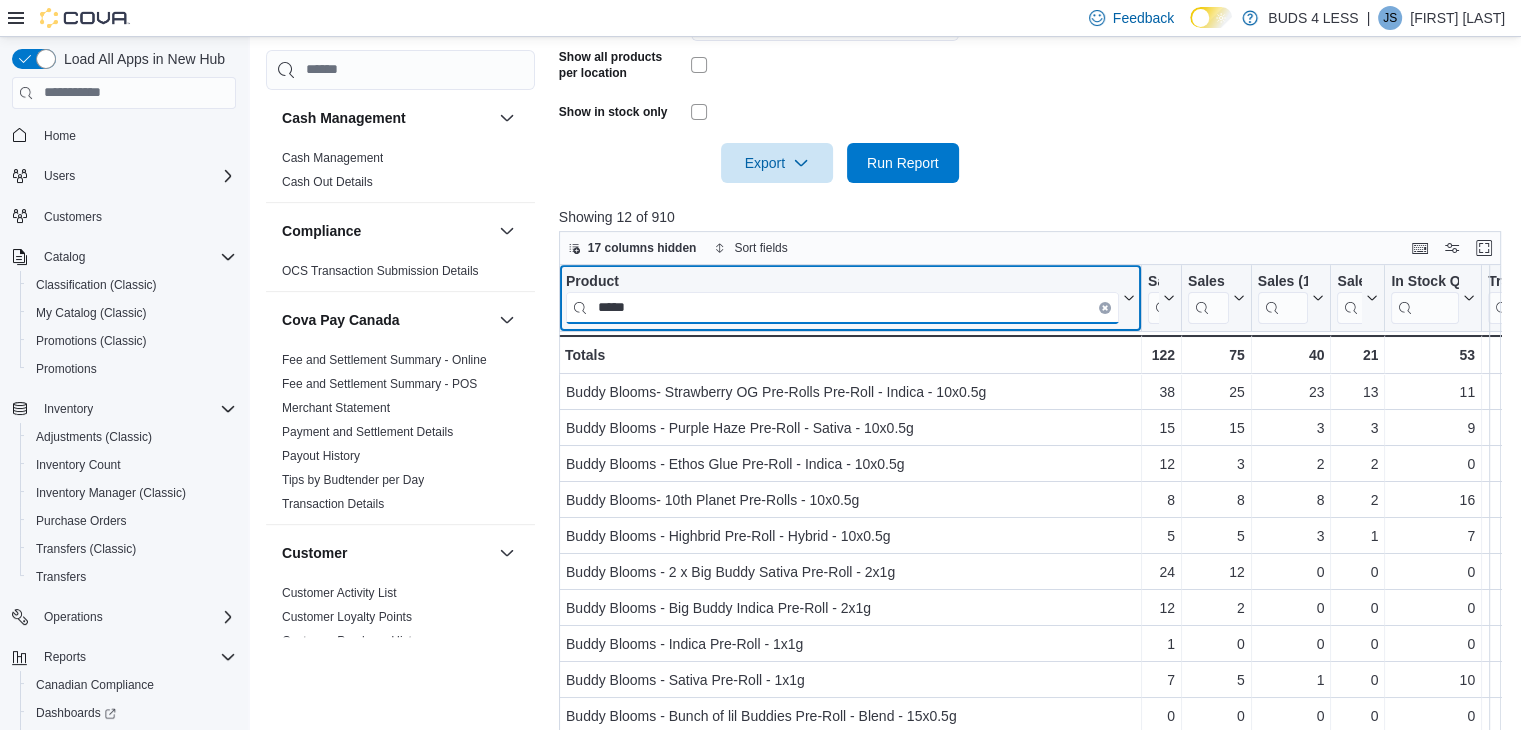 type on "*****" 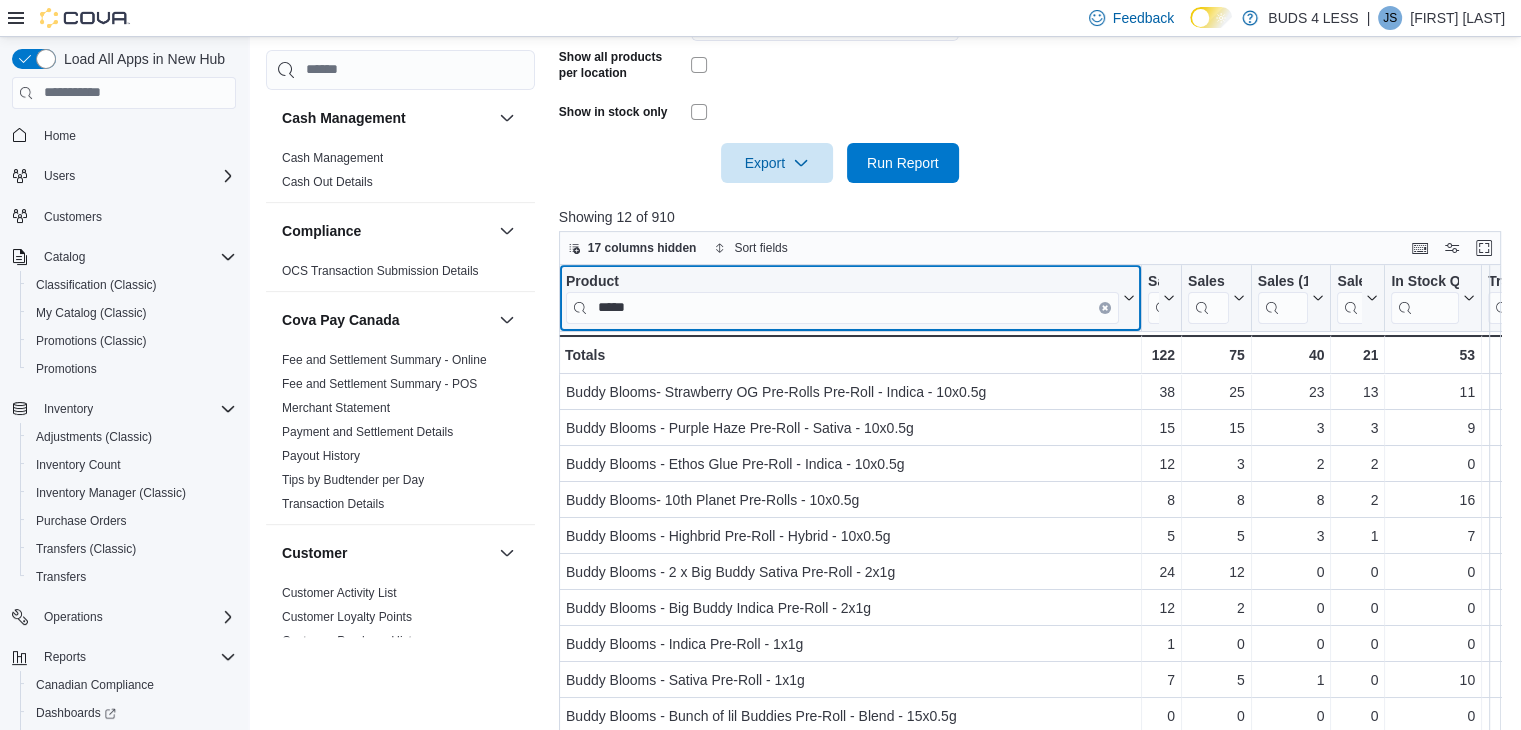 click 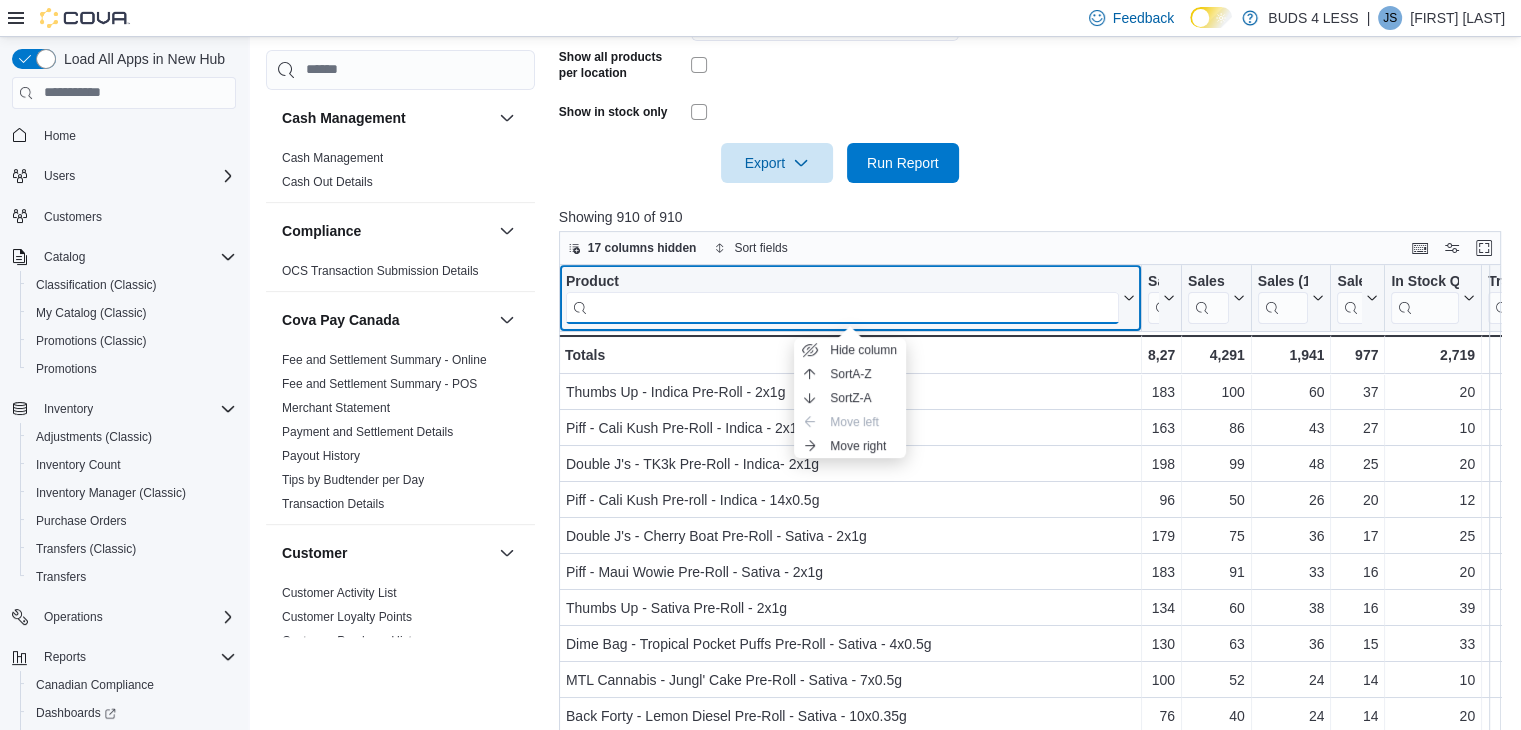 click at bounding box center (842, 307) 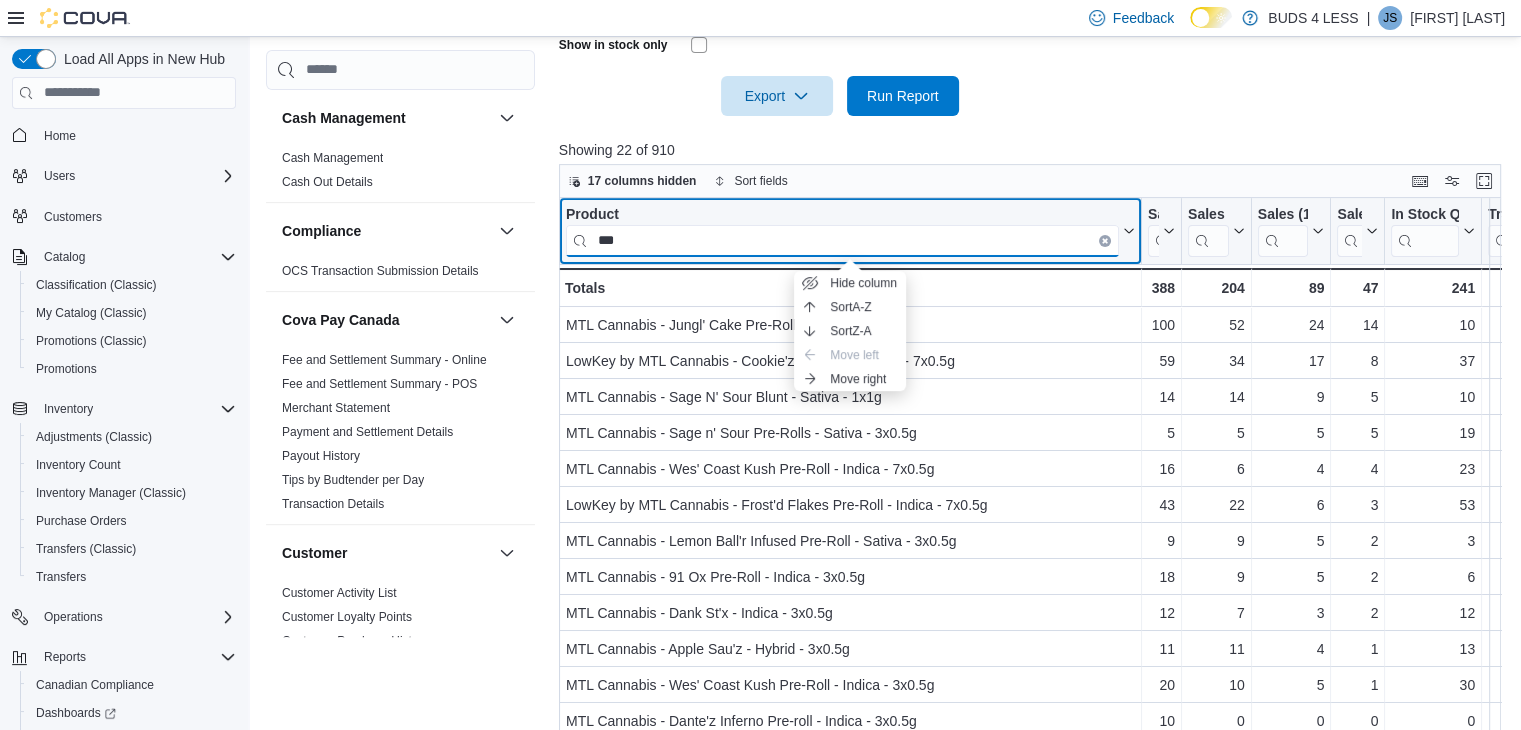 scroll, scrollTop: 776, scrollLeft: 0, axis: vertical 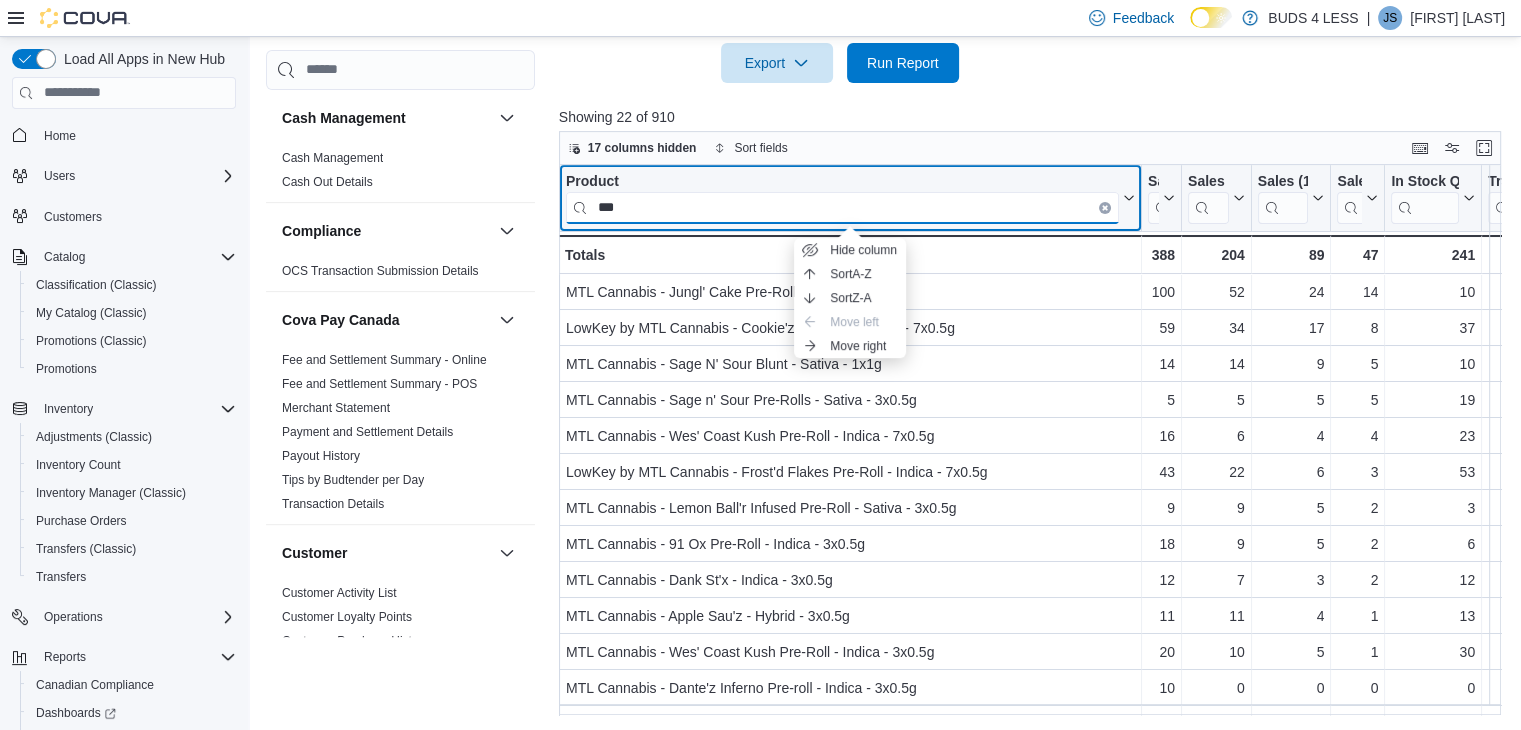 type on "***" 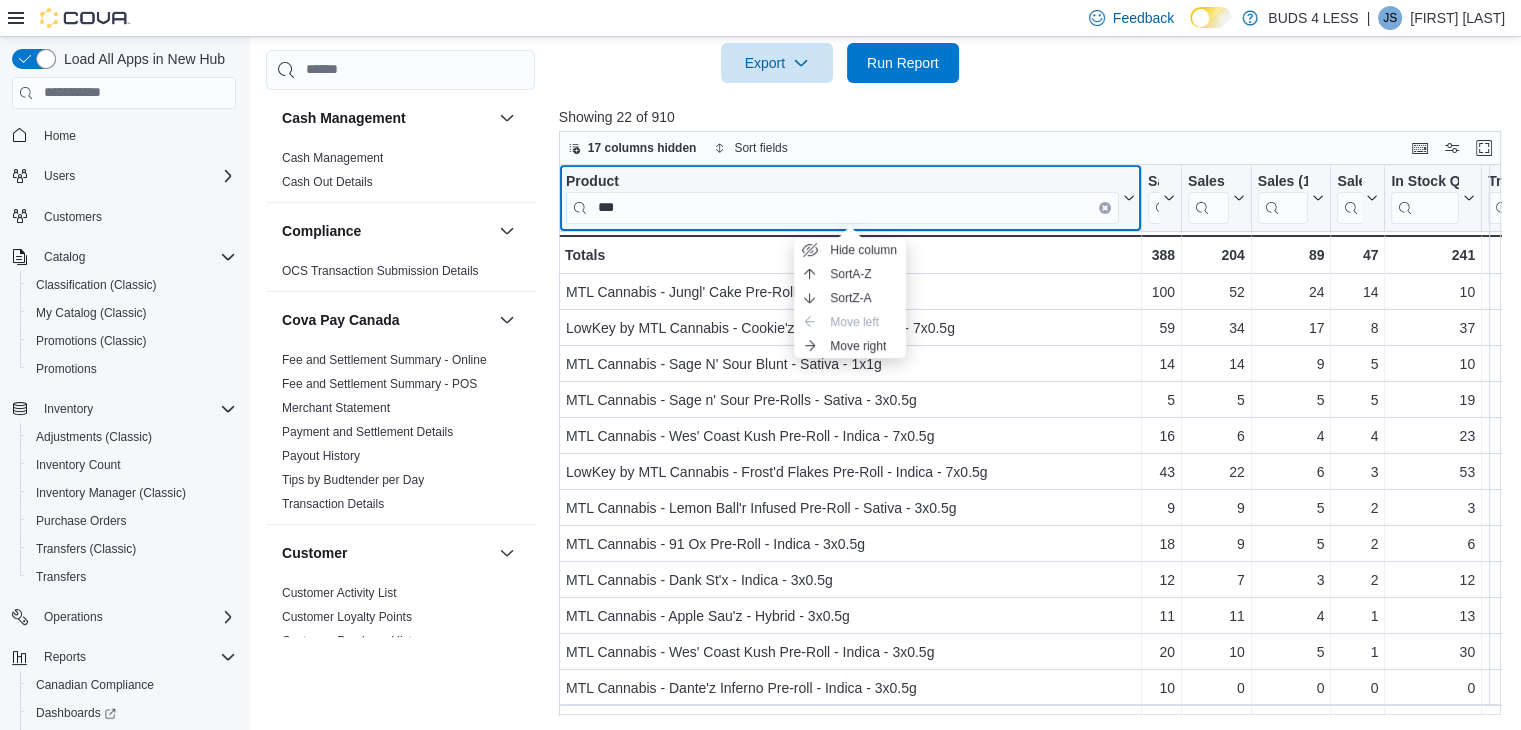 click on "Product ***" at bounding box center (850, 197) 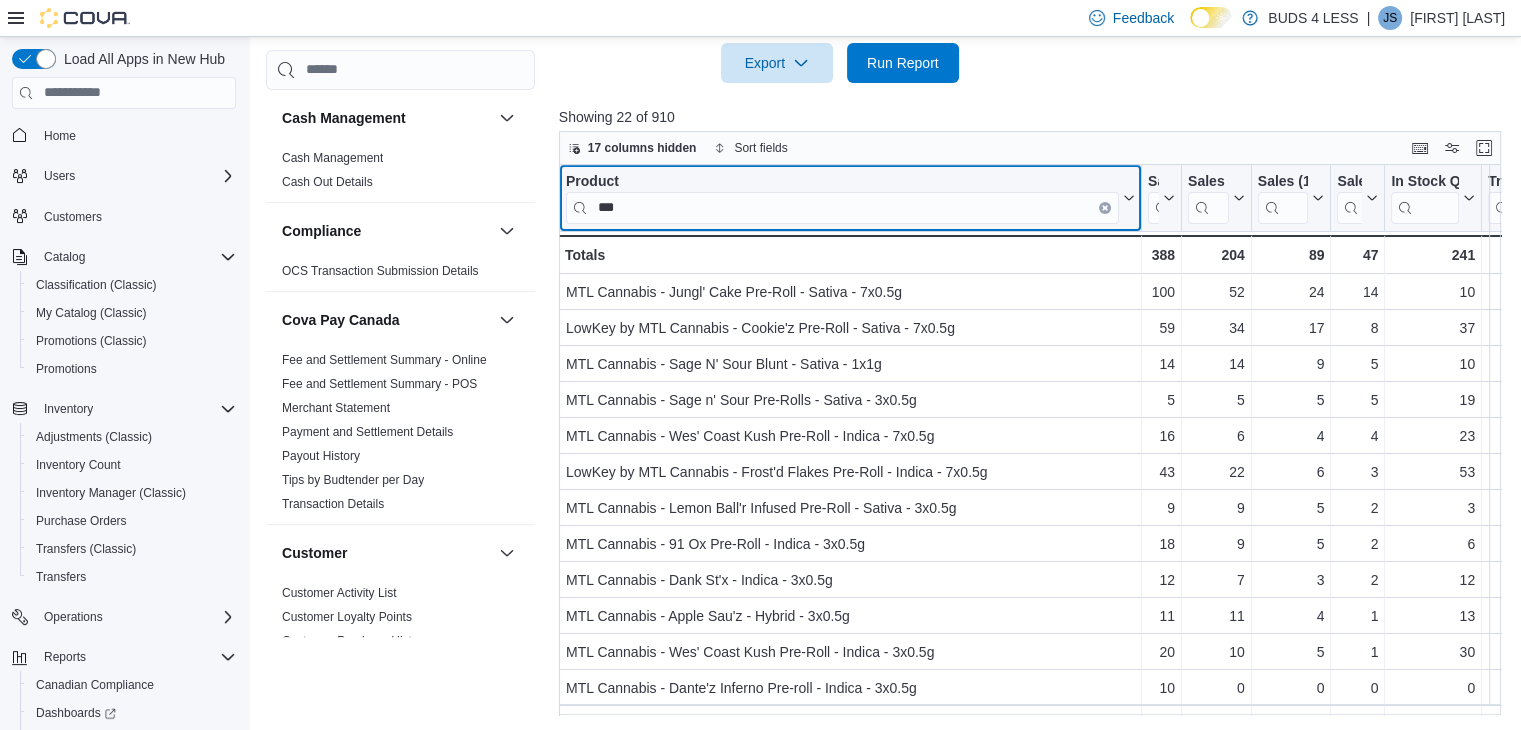 click 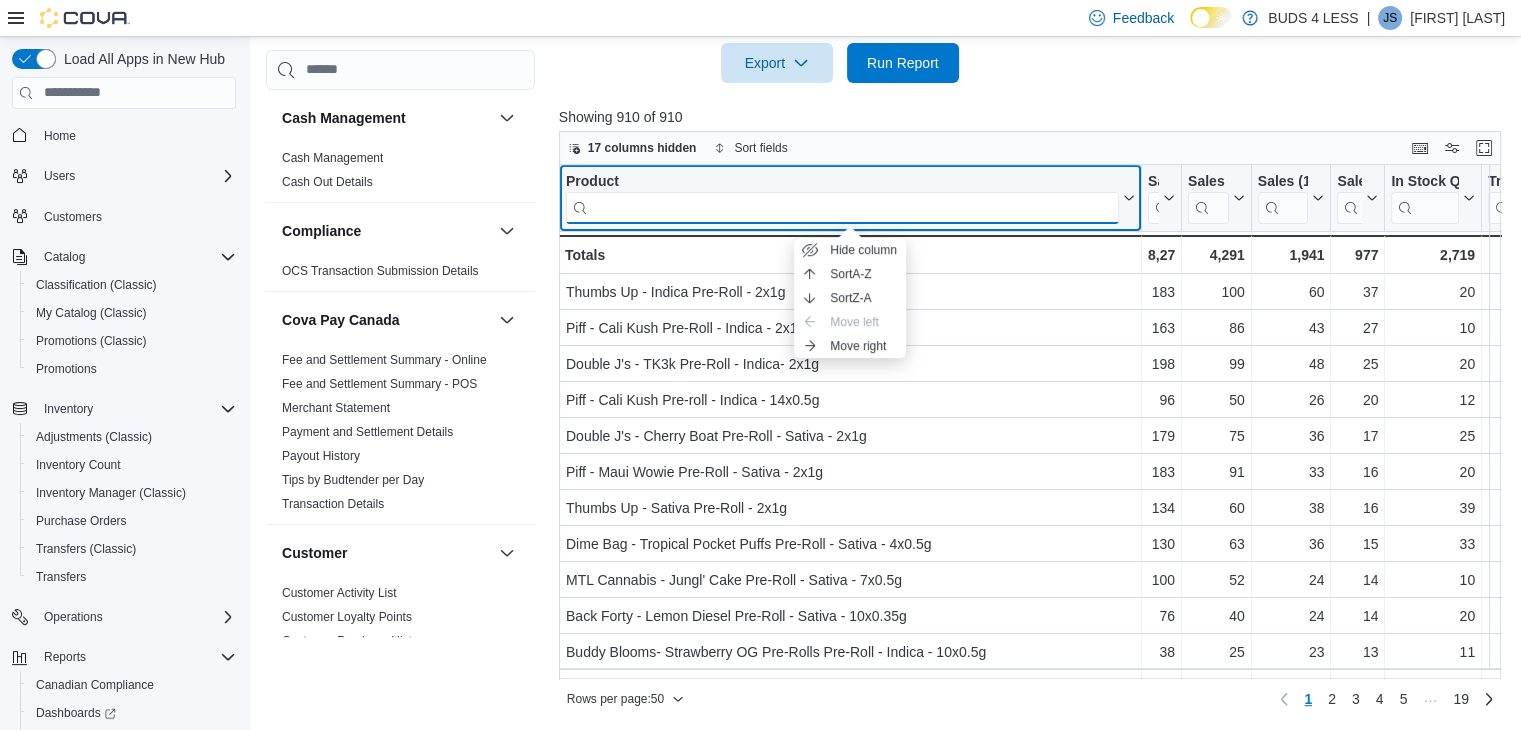 click at bounding box center (842, 207) 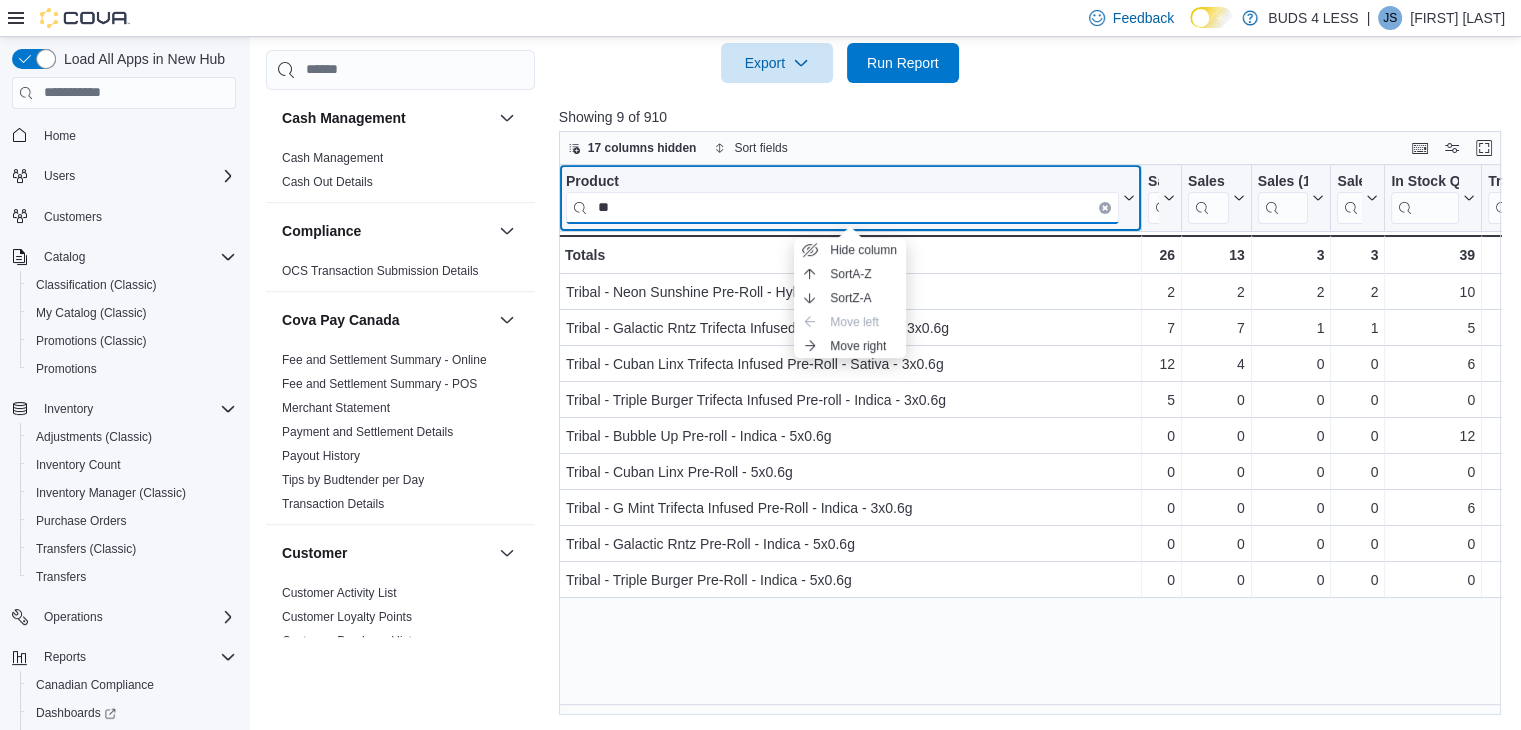 type on "*" 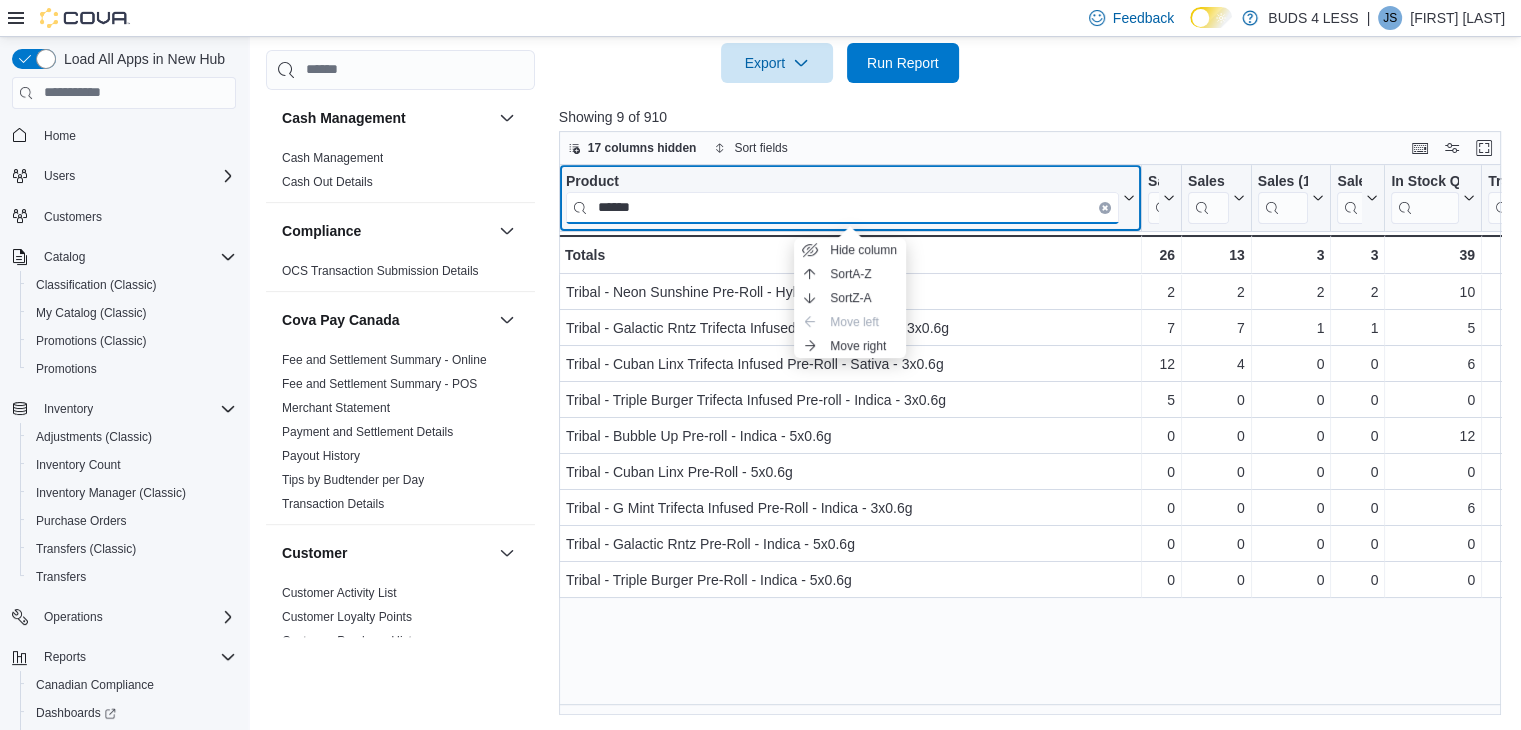 type on "******" 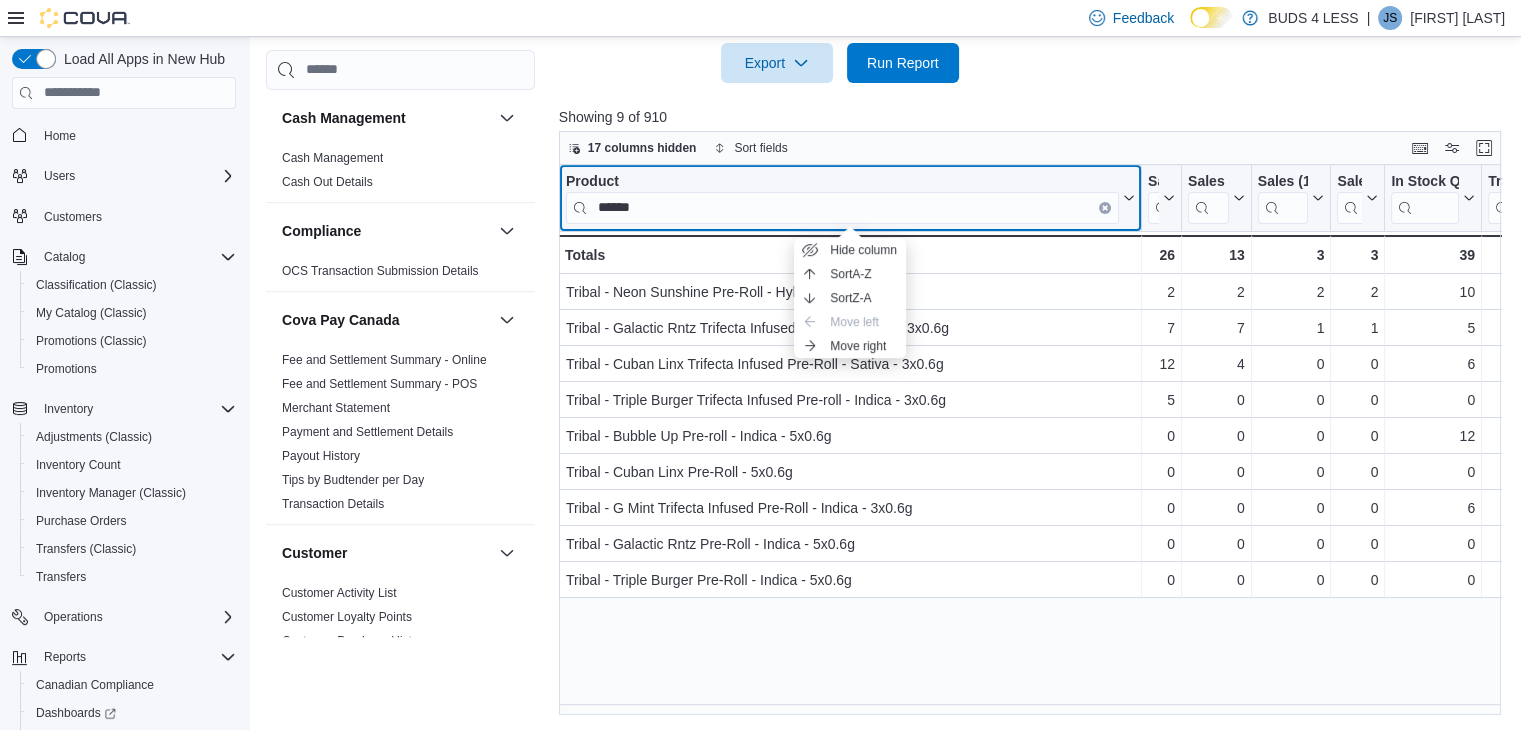 click on "Product ******" at bounding box center [850, 197] 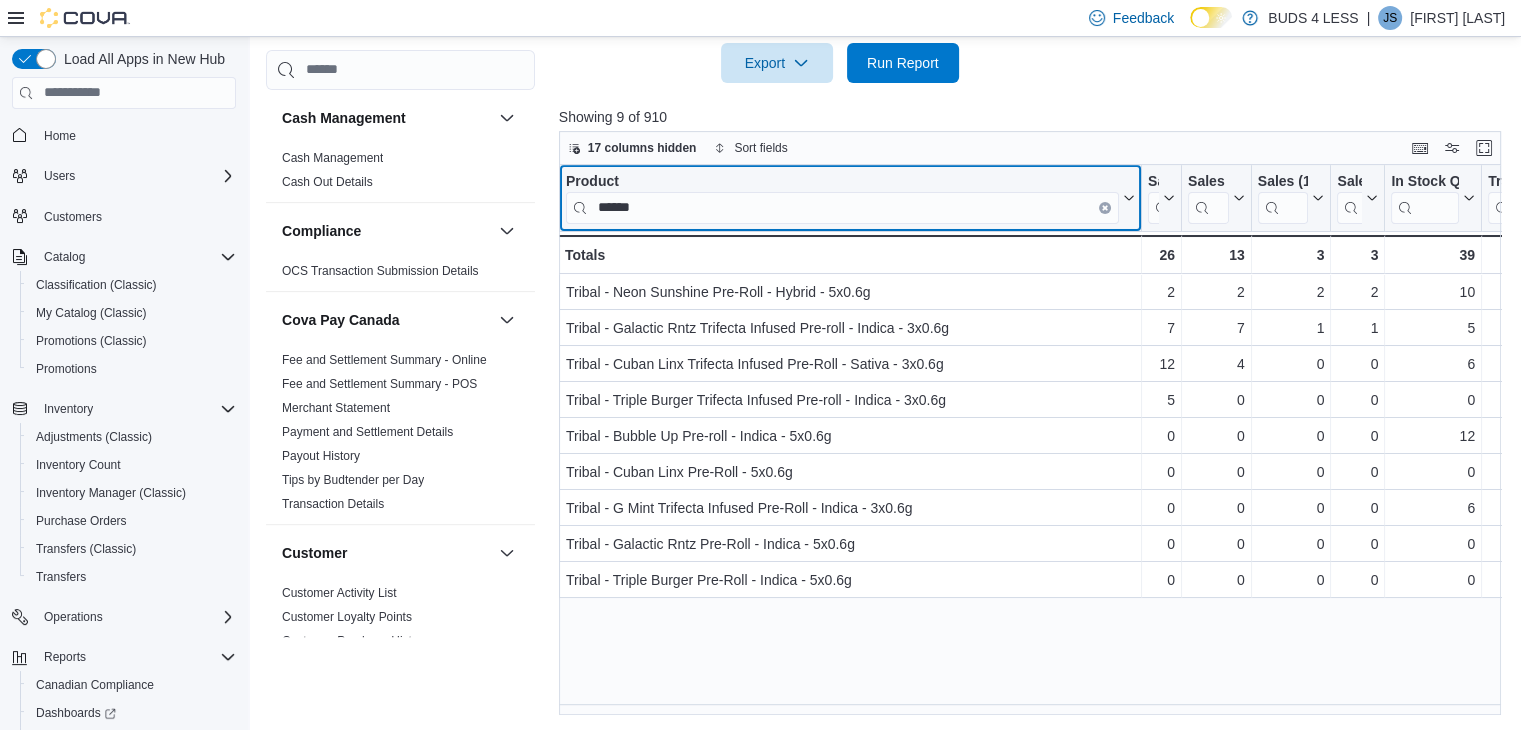 click at bounding box center (1105, 207) 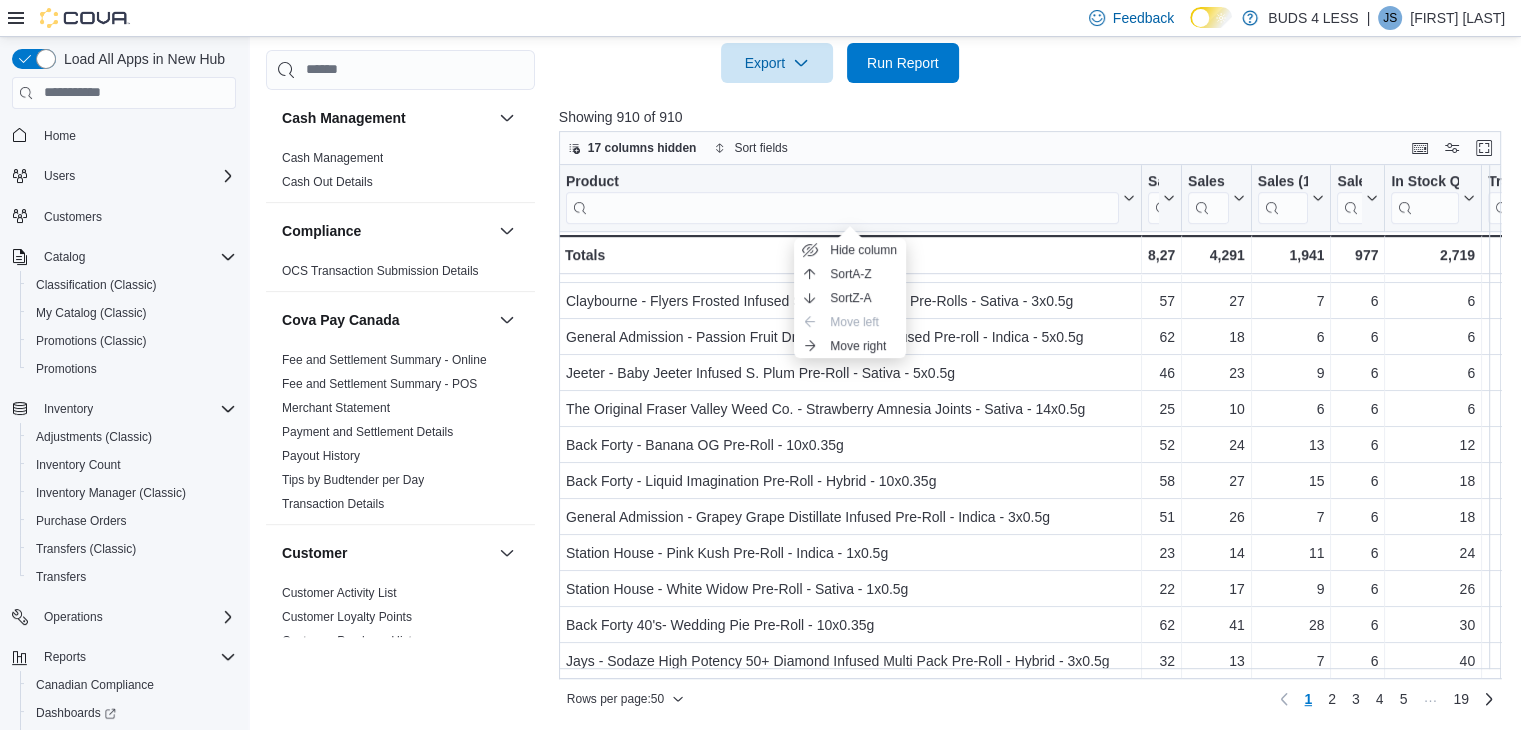 scroll, scrollTop: 1405, scrollLeft: 0, axis: vertical 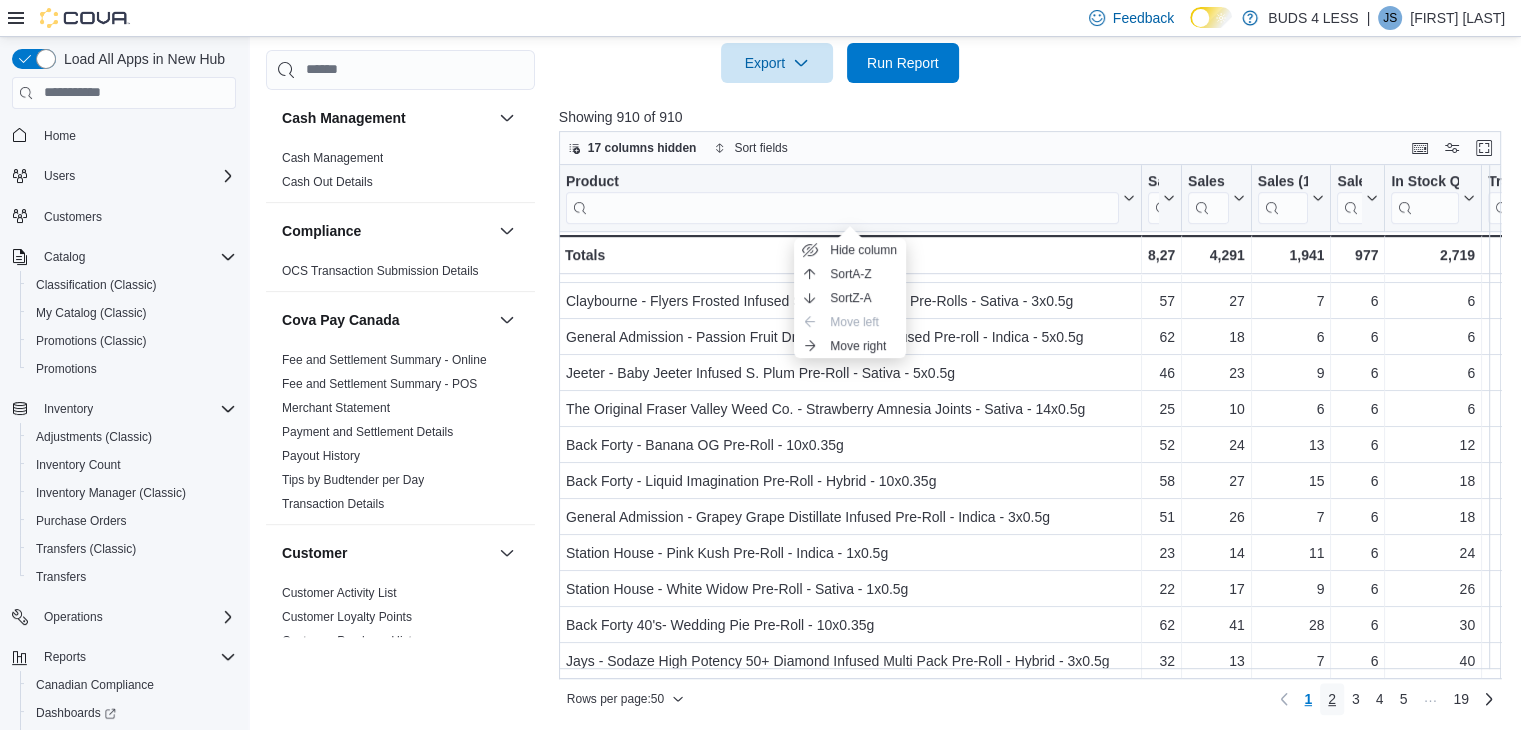 click on "2" at bounding box center (1332, 699) 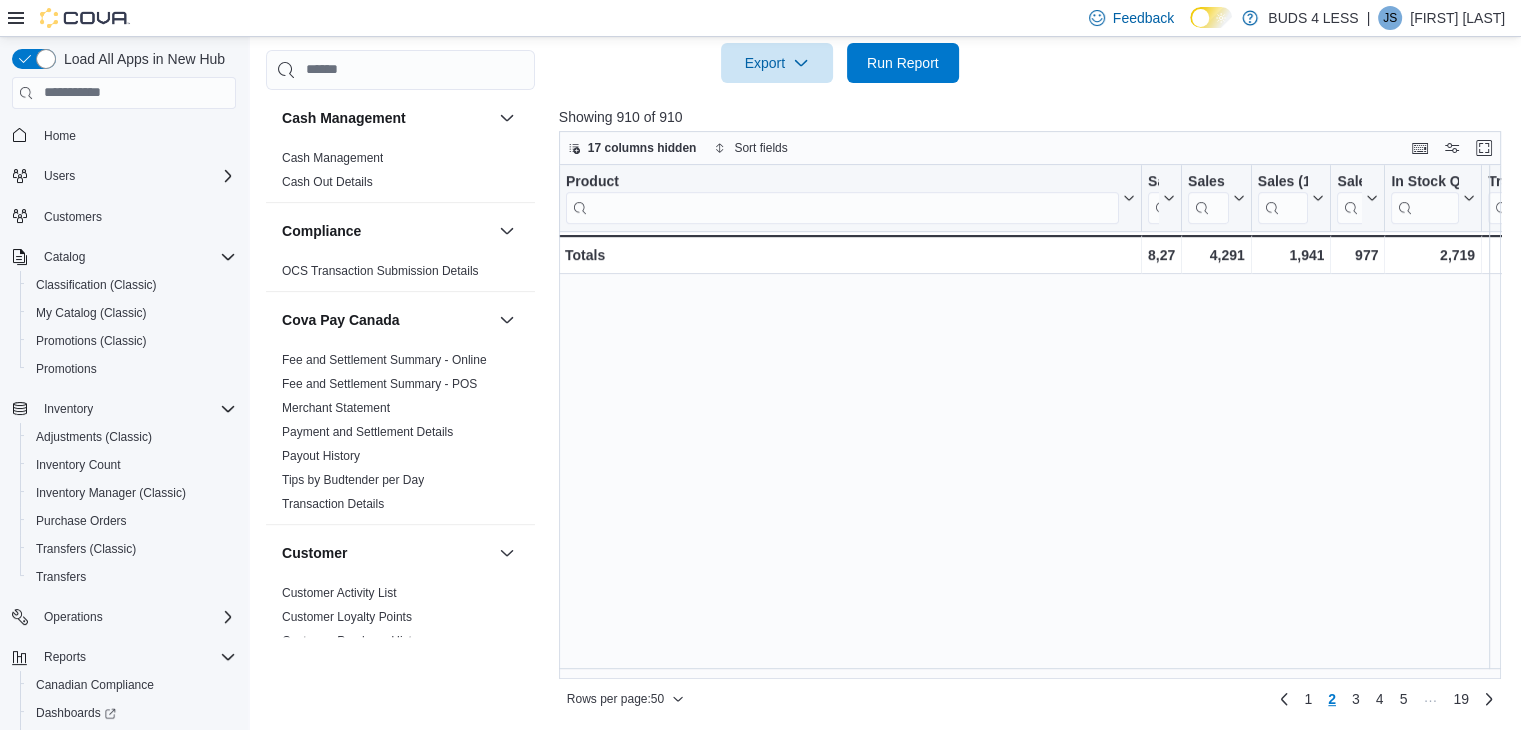 scroll, scrollTop: 0, scrollLeft: 0, axis: both 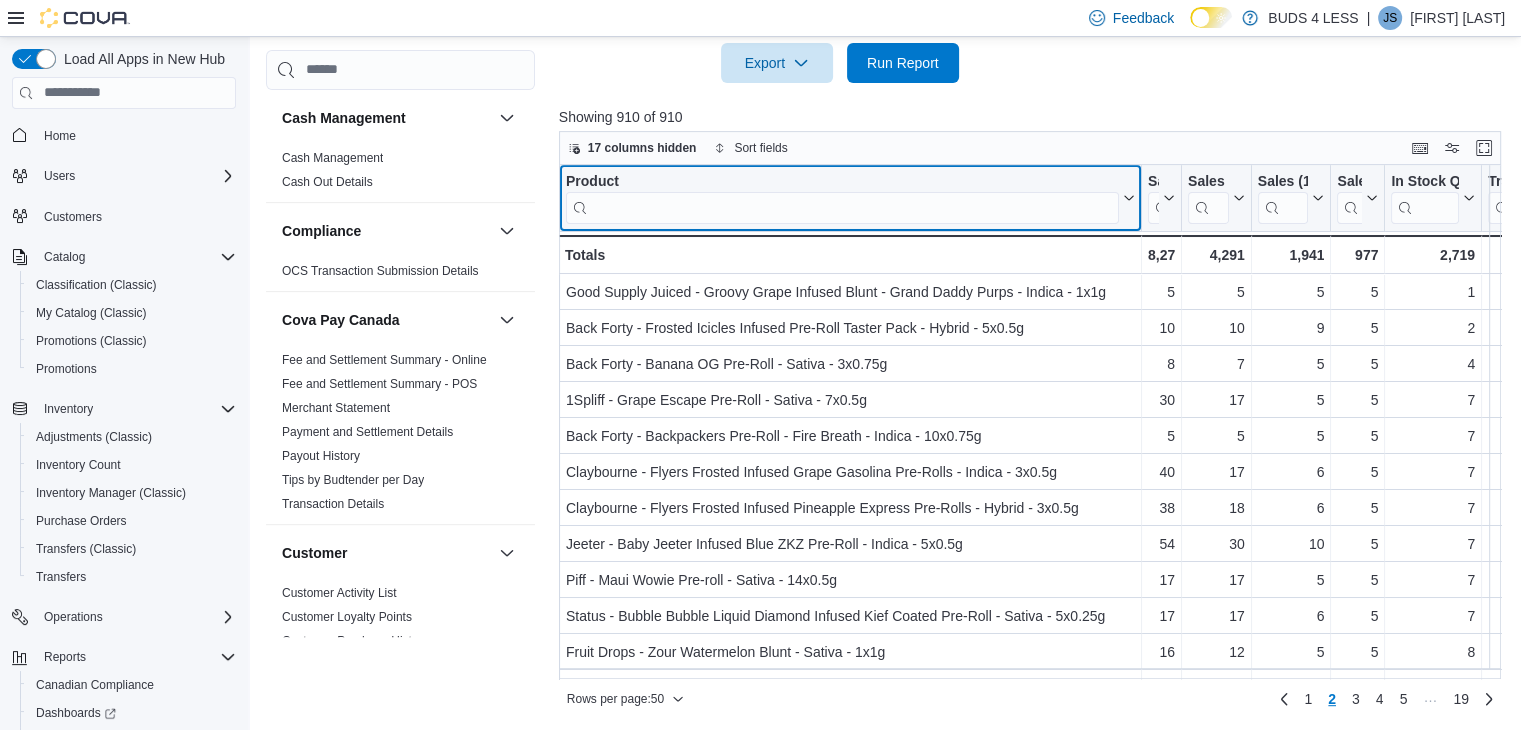 click at bounding box center (842, 207) 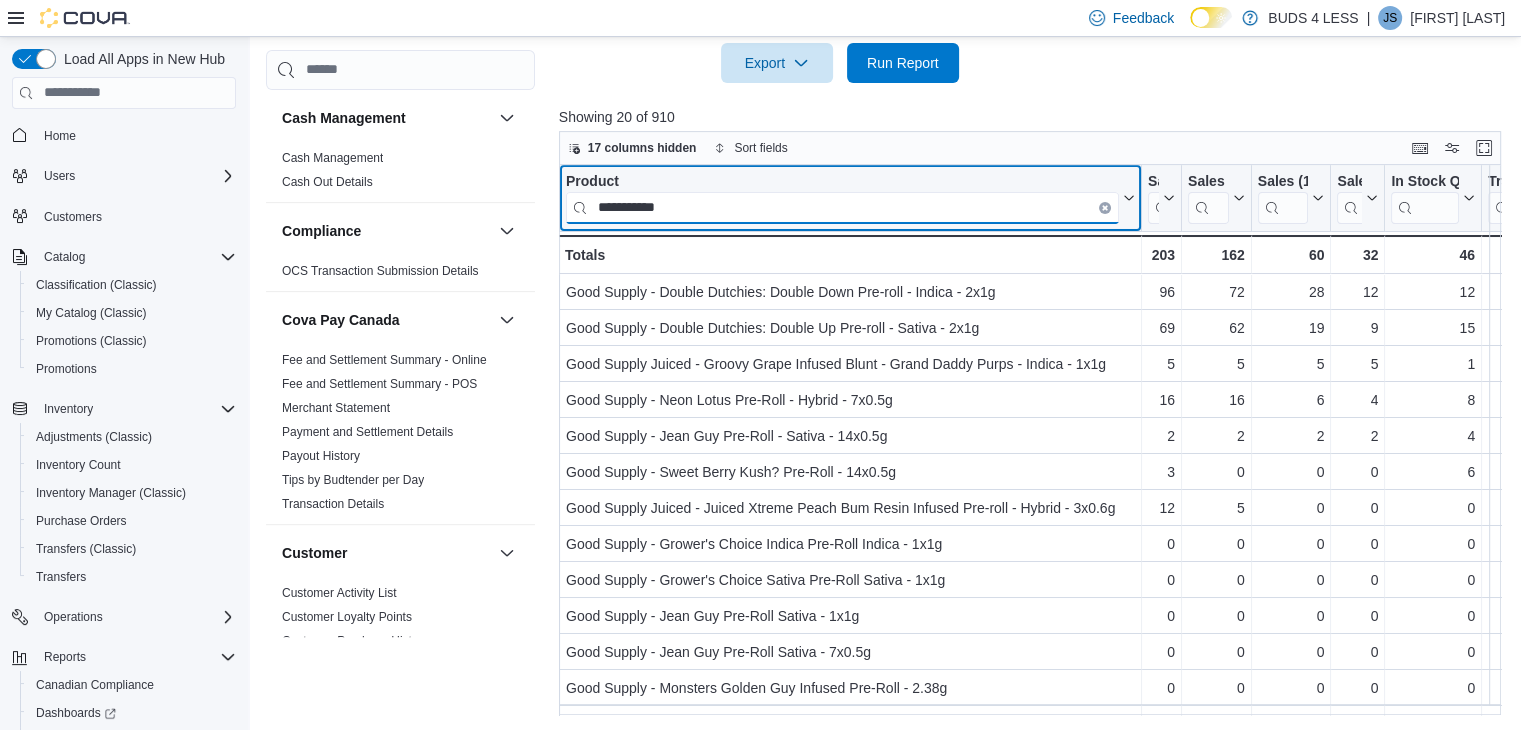 type on "**********" 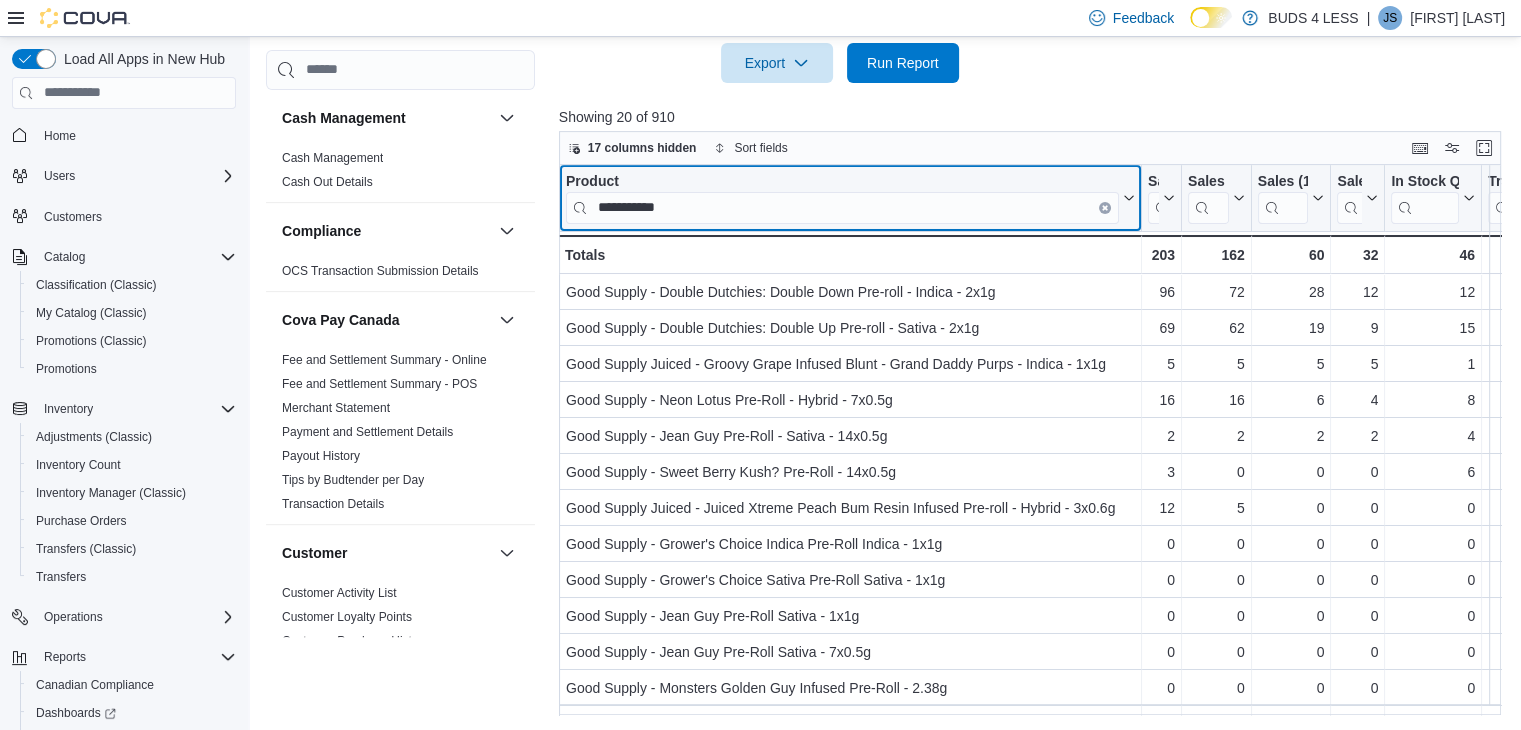 click 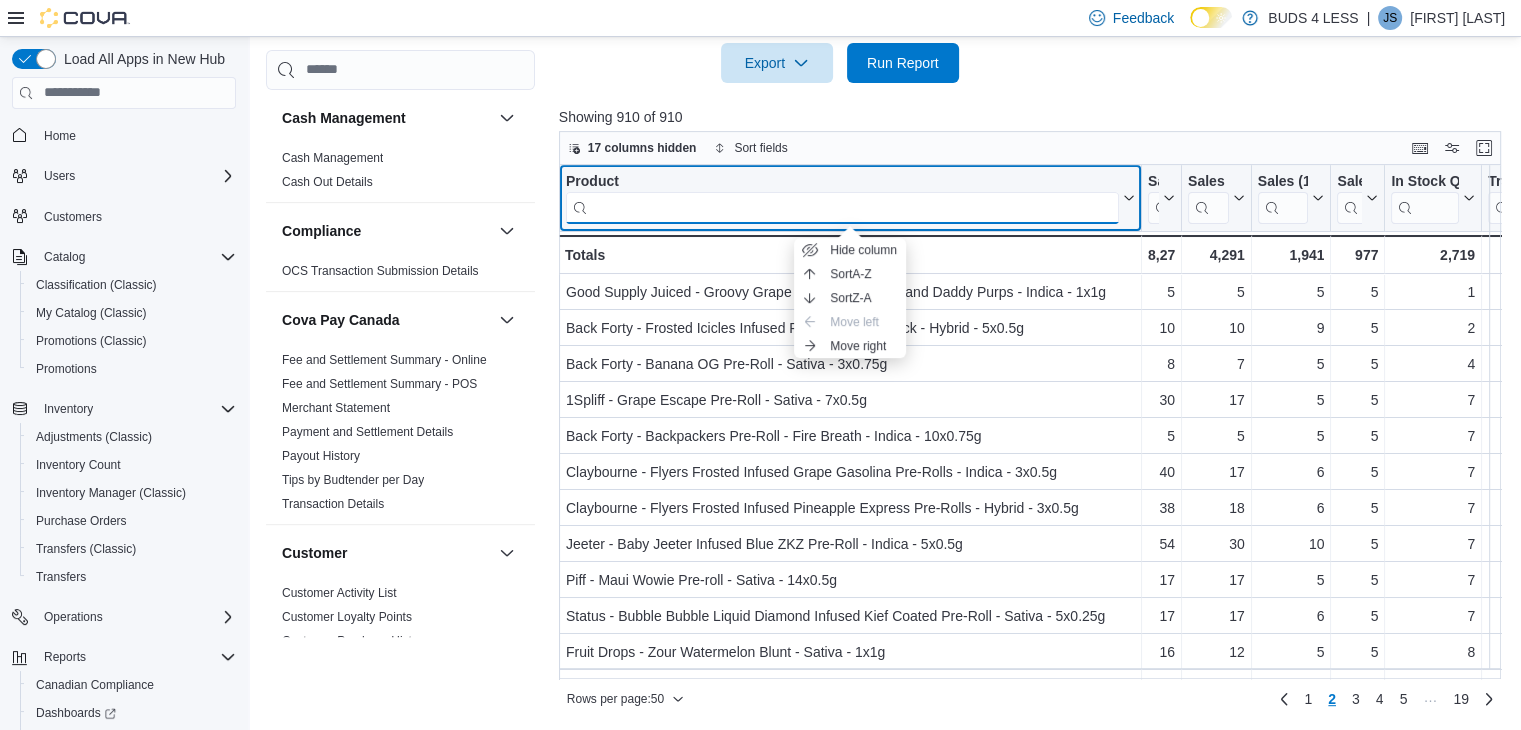 click at bounding box center [842, 207] 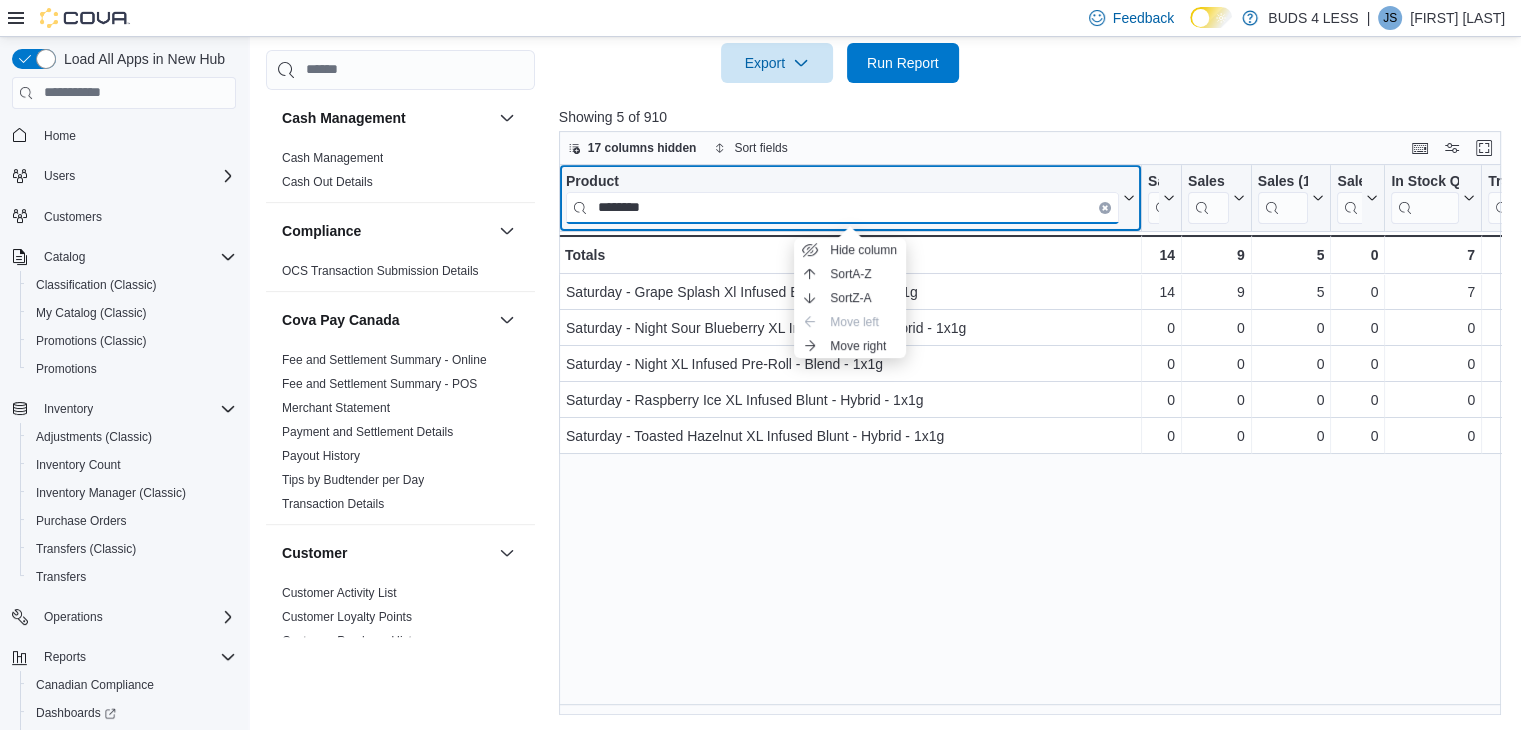 type on "********" 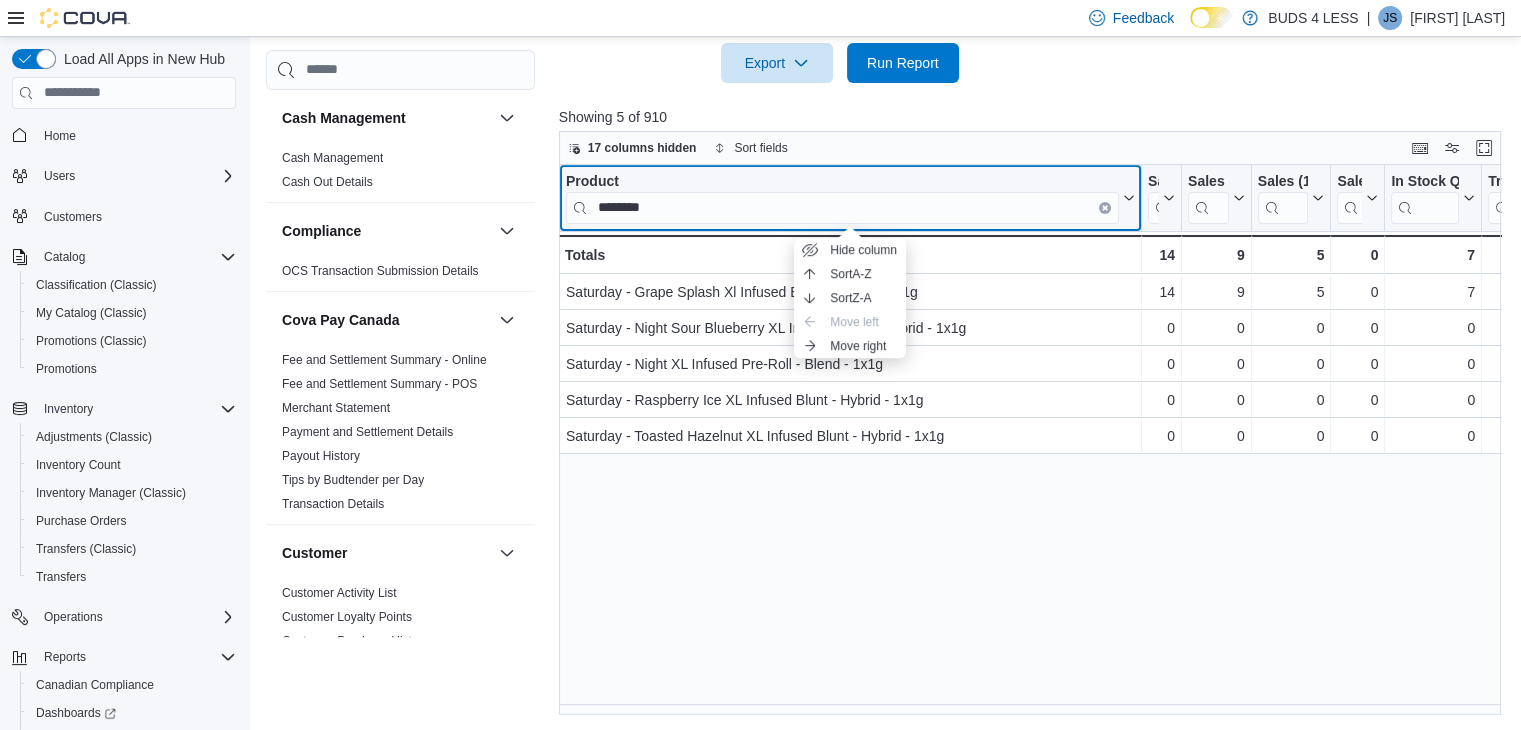 click on "Product ********" at bounding box center [850, 197] 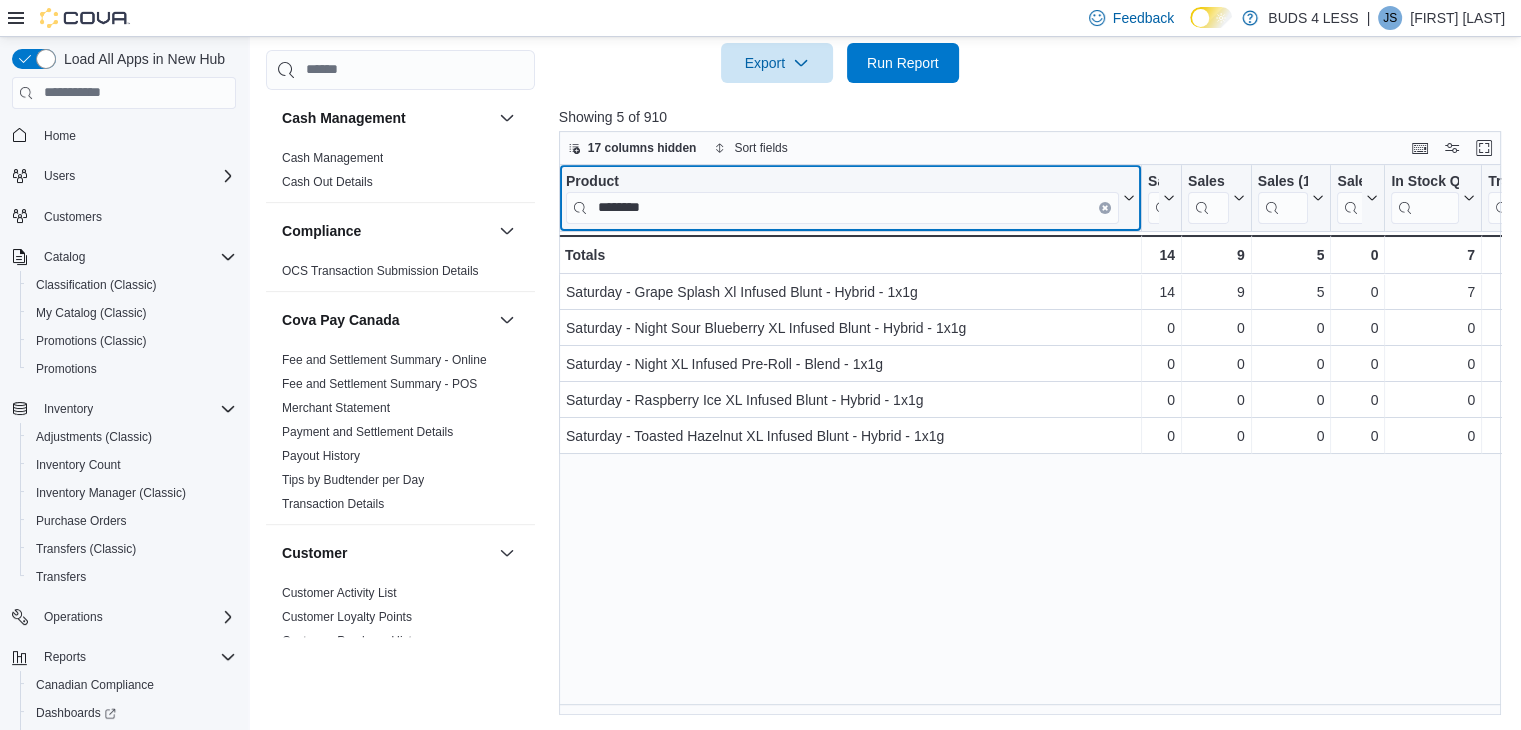 click 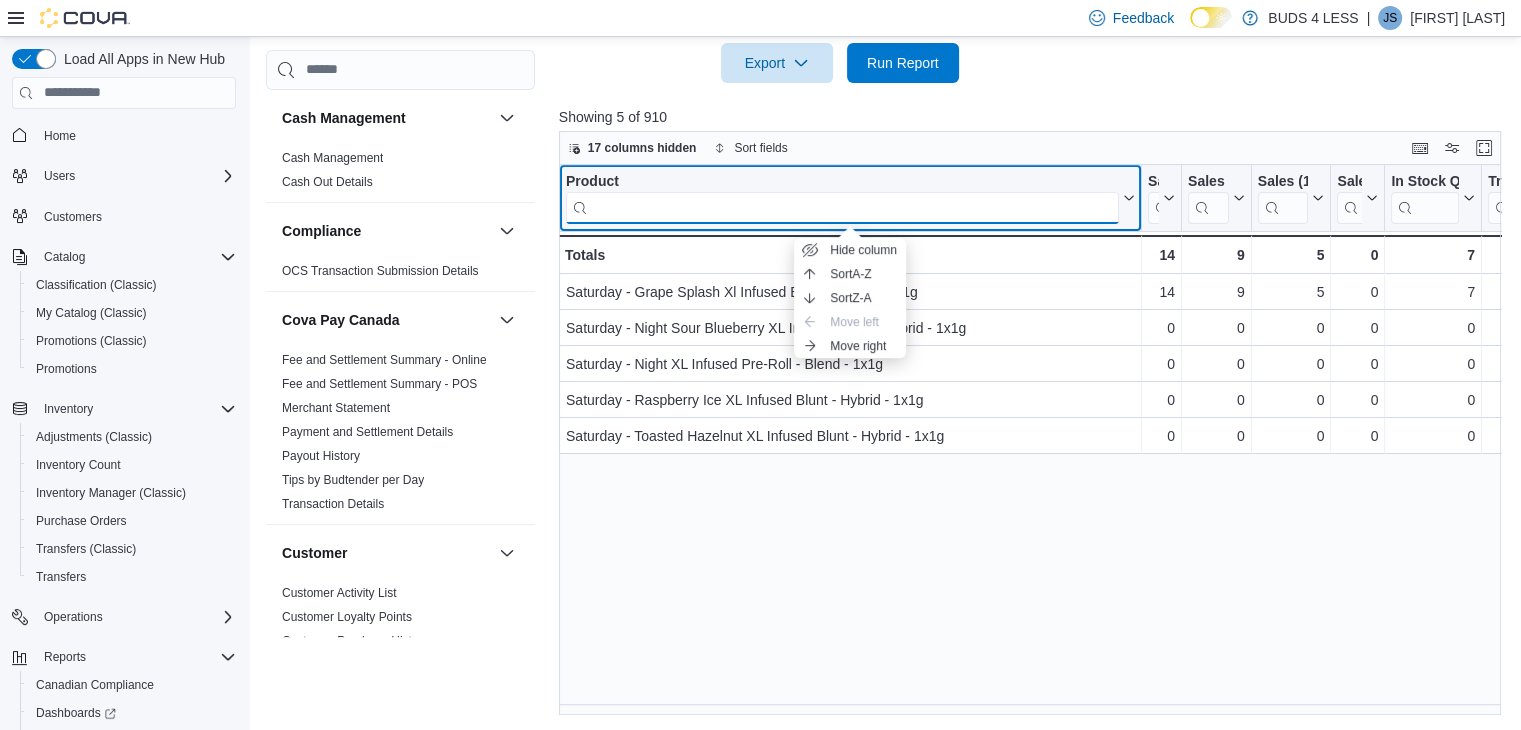 click at bounding box center (842, 207) 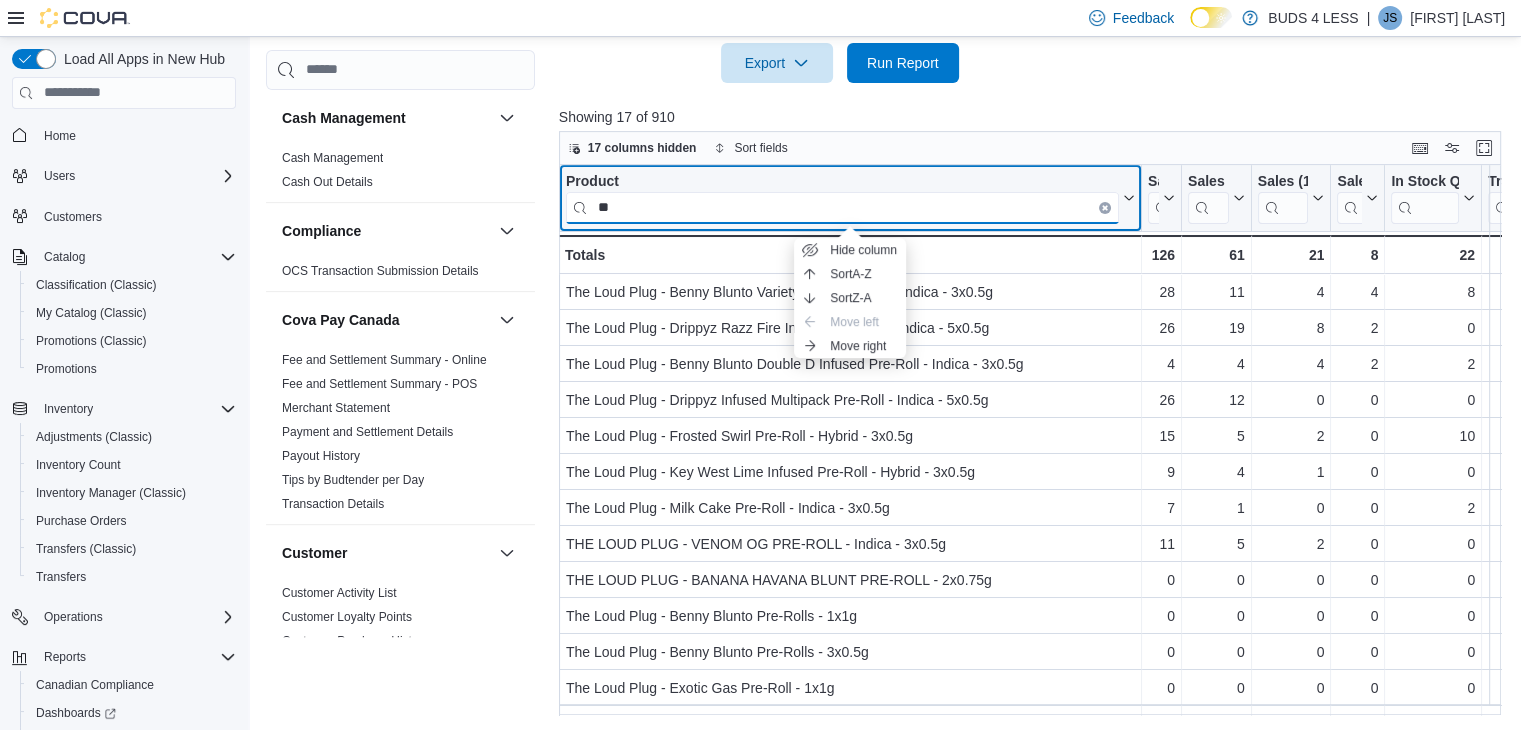 type on "*" 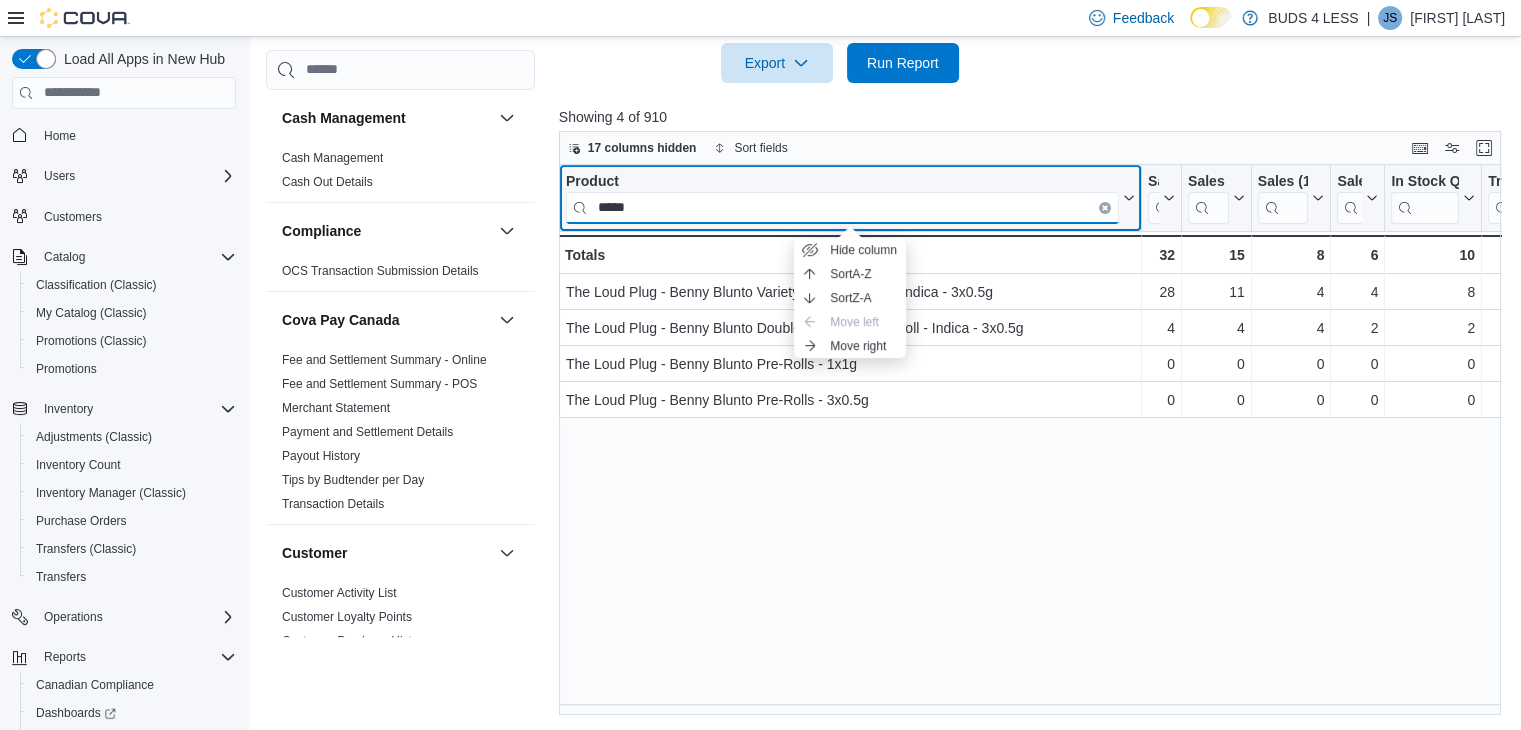 type on "*****" 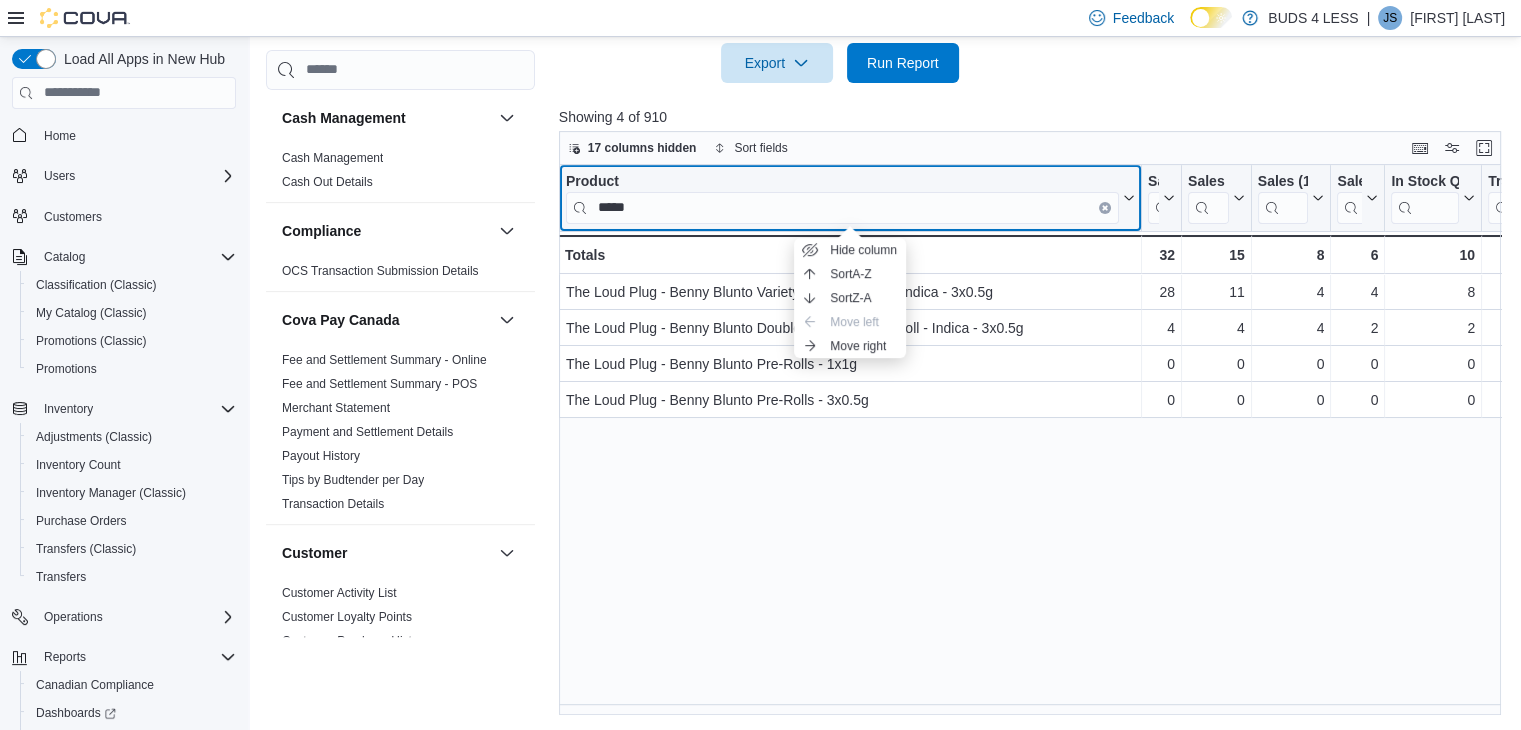 click on "Product *****" at bounding box center [850, 197] 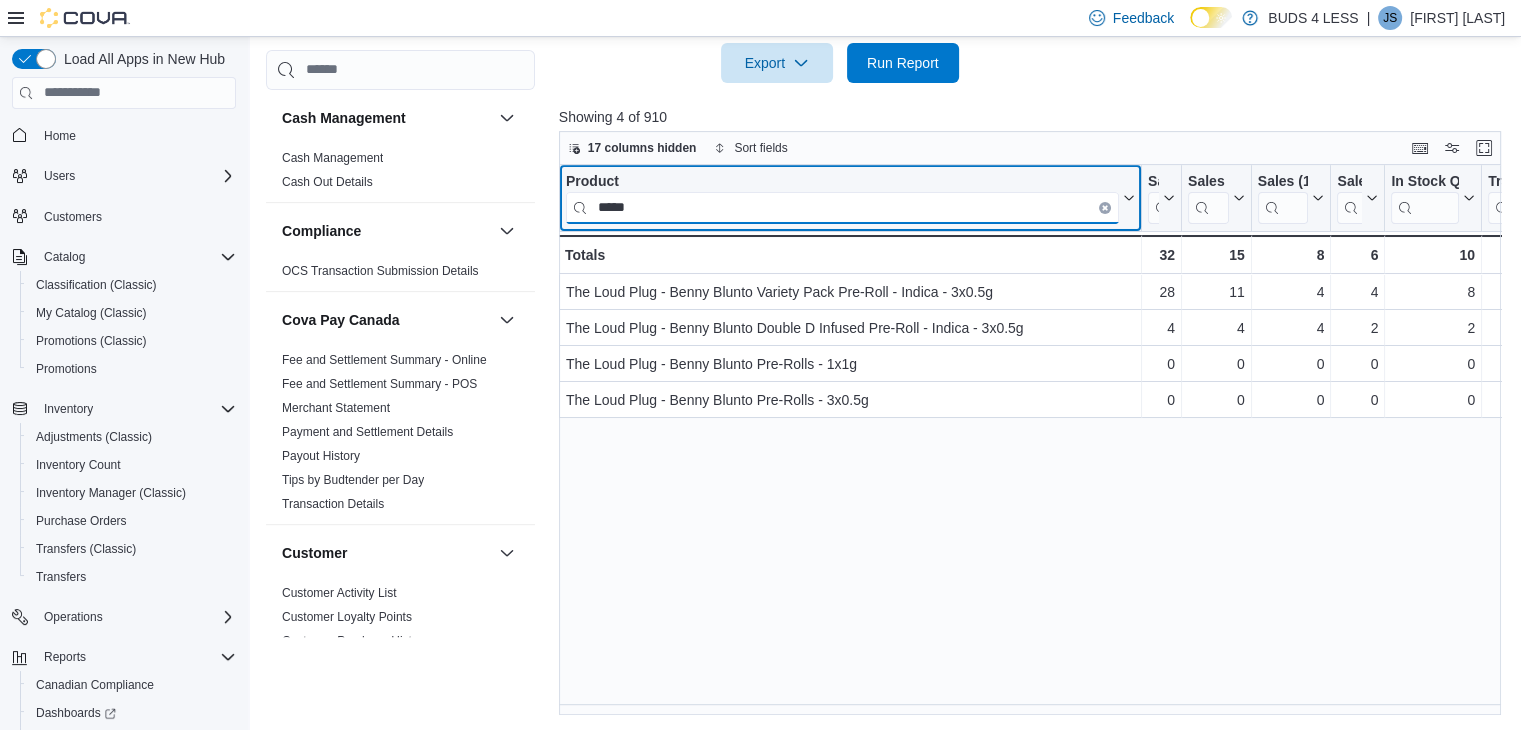 drag, startPoint x: 705, startPoint y: 205, endPoint x: 503, endPoint y: 200, distance: 202.06187 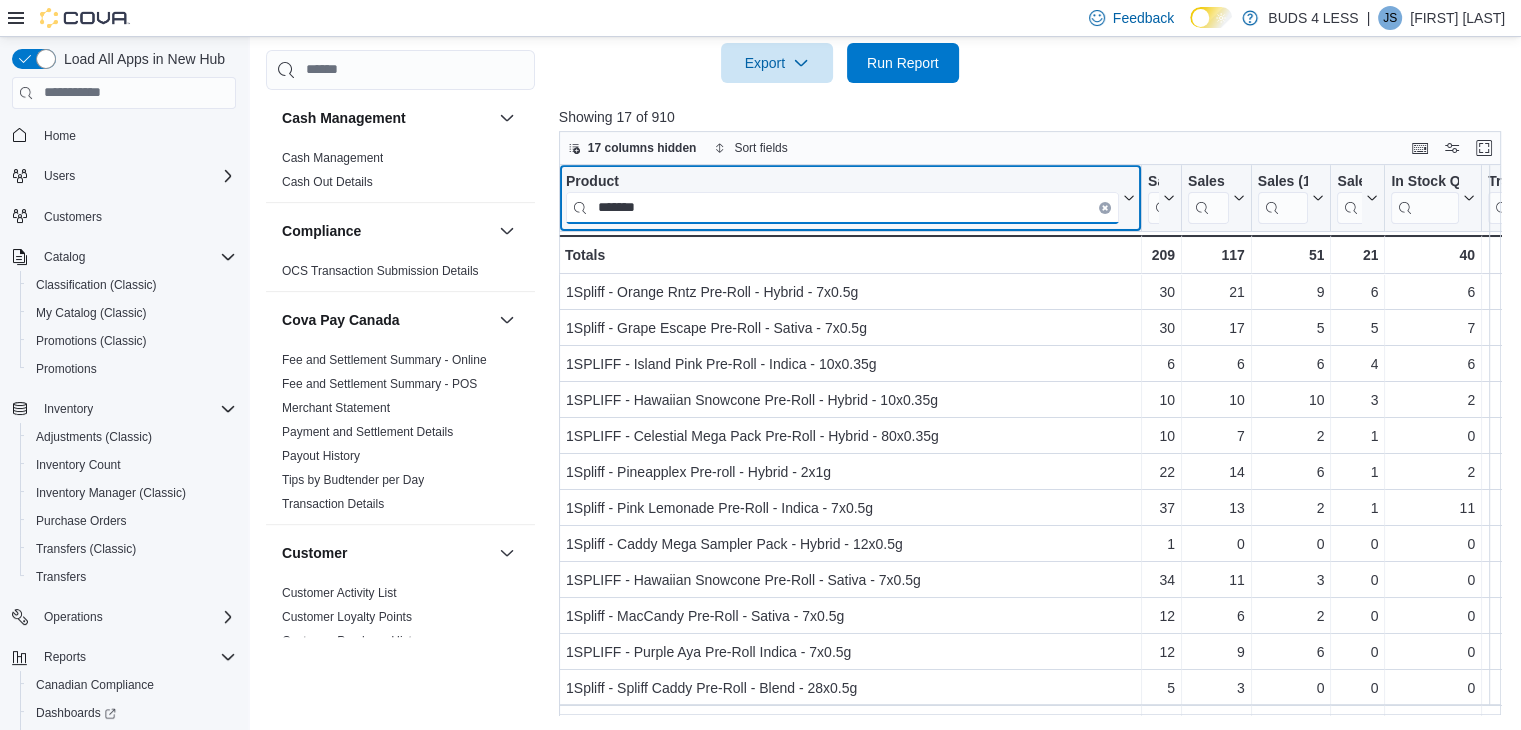 type on "*******" 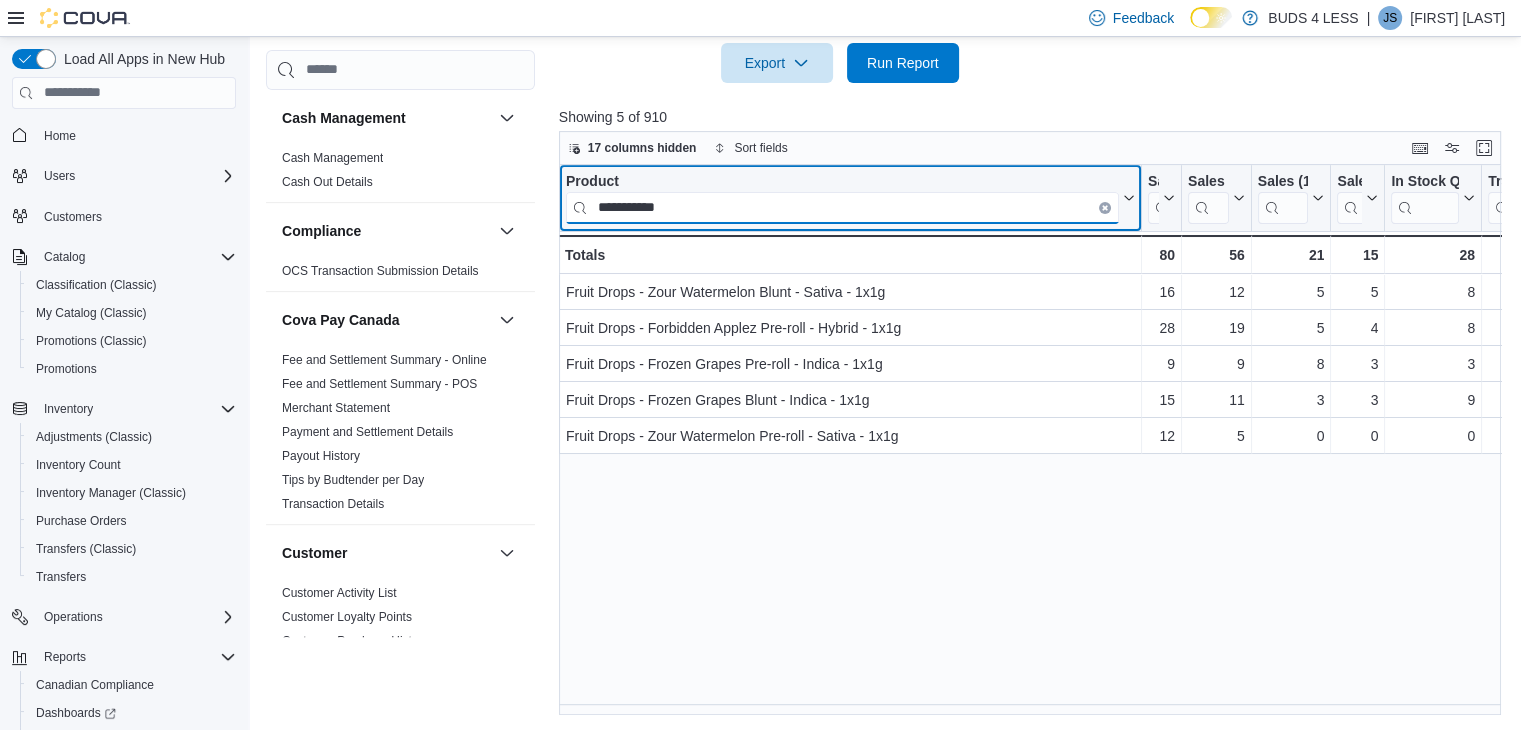 type on "**********" 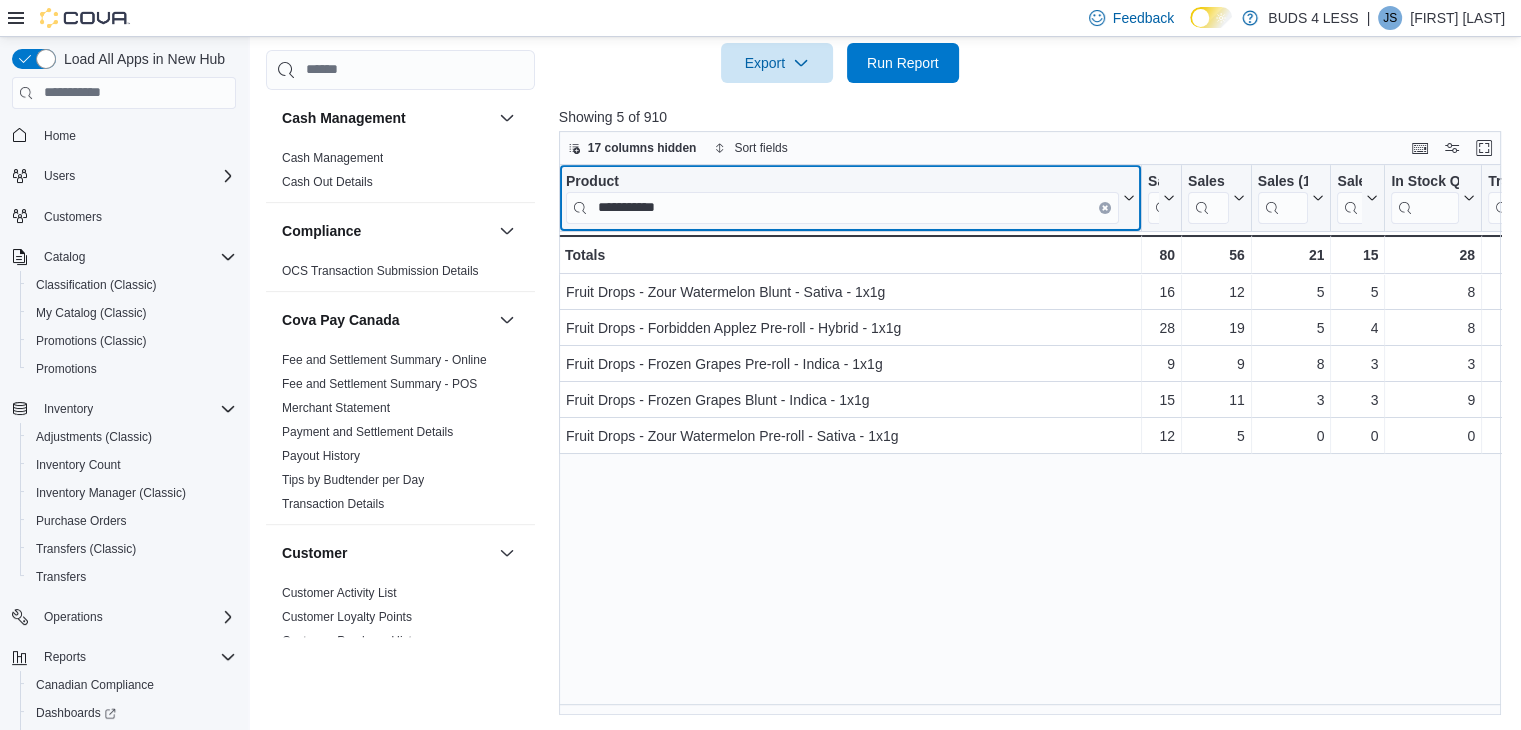 click 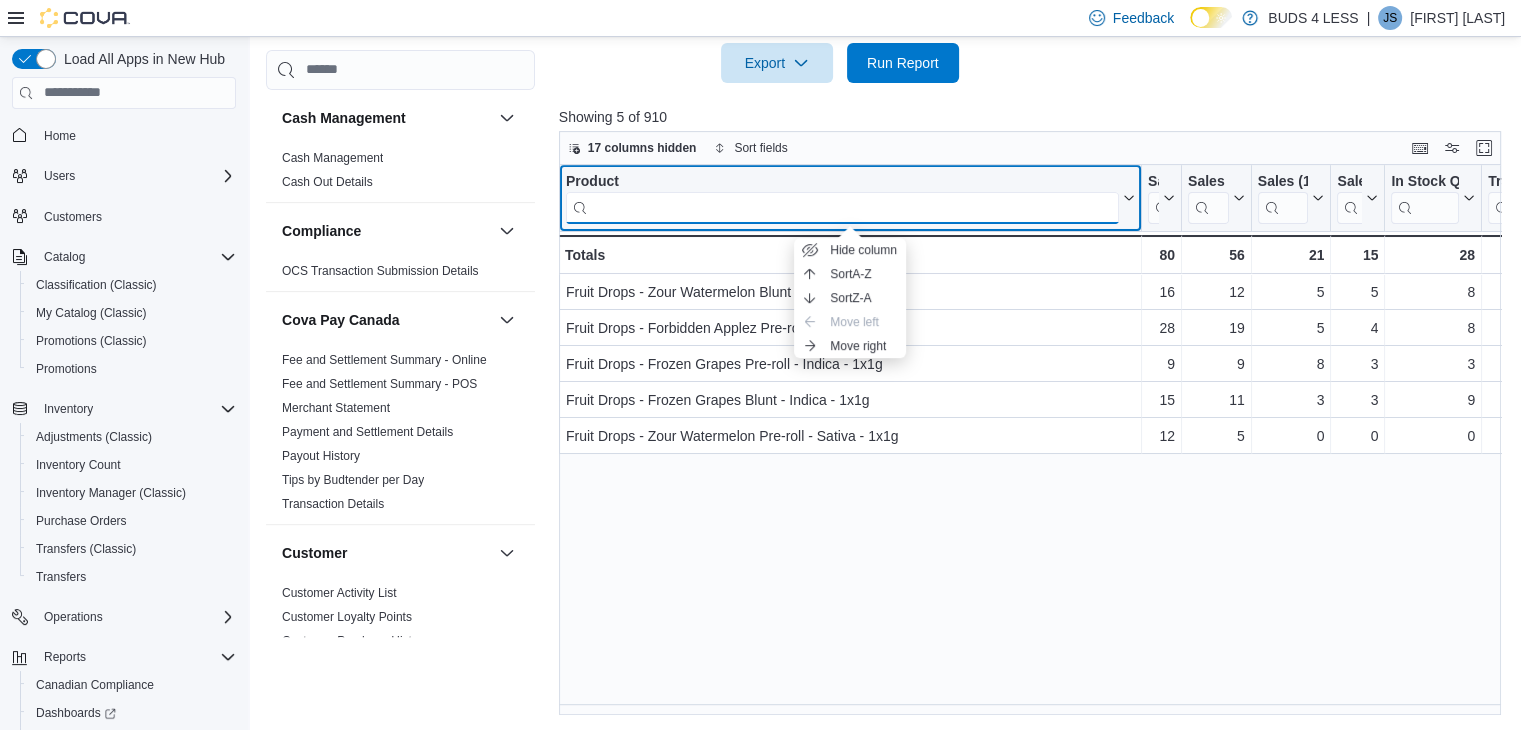 click at bounding box center (842, 207) 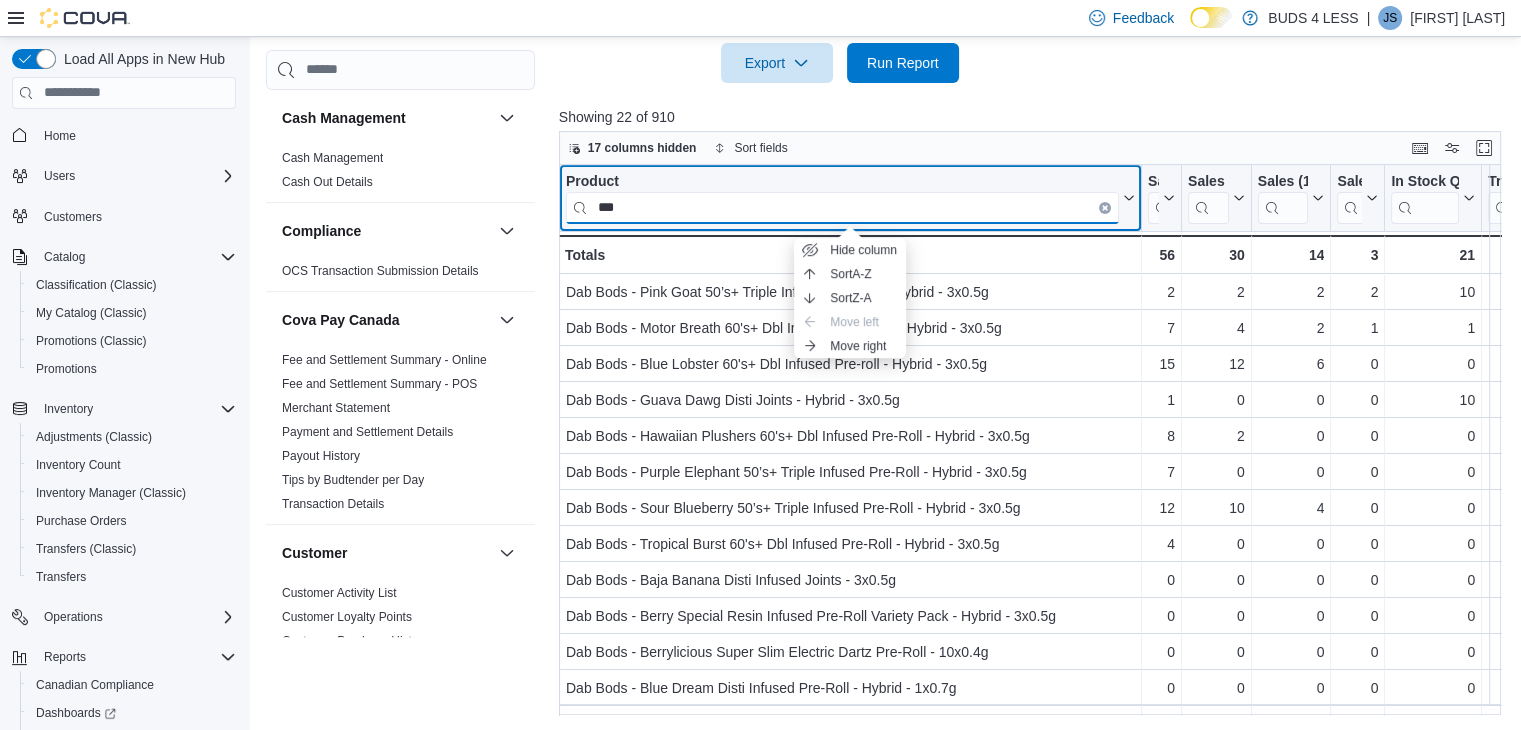 type on "***" 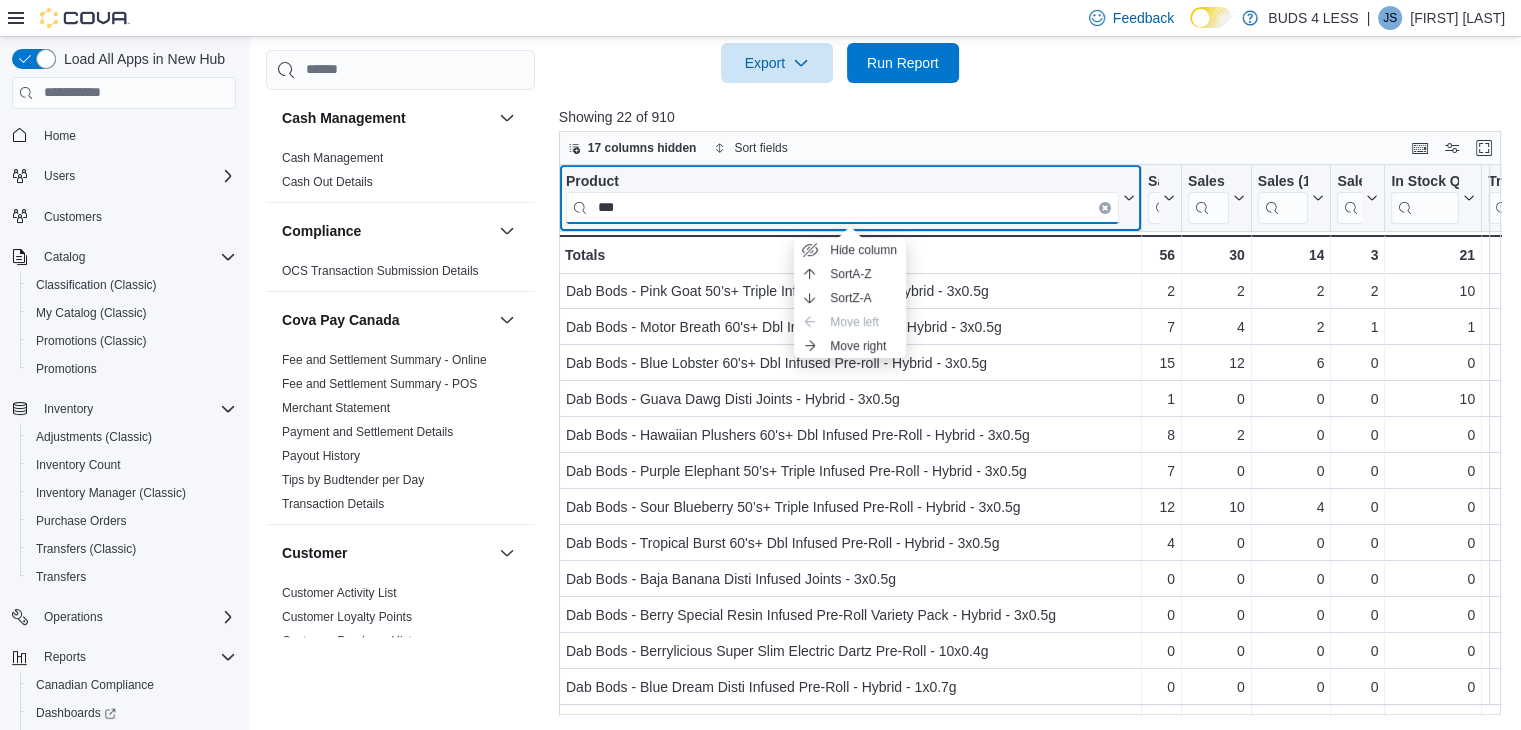 scroll, scrollTop: 0, scrollLeft: 0, axis: both 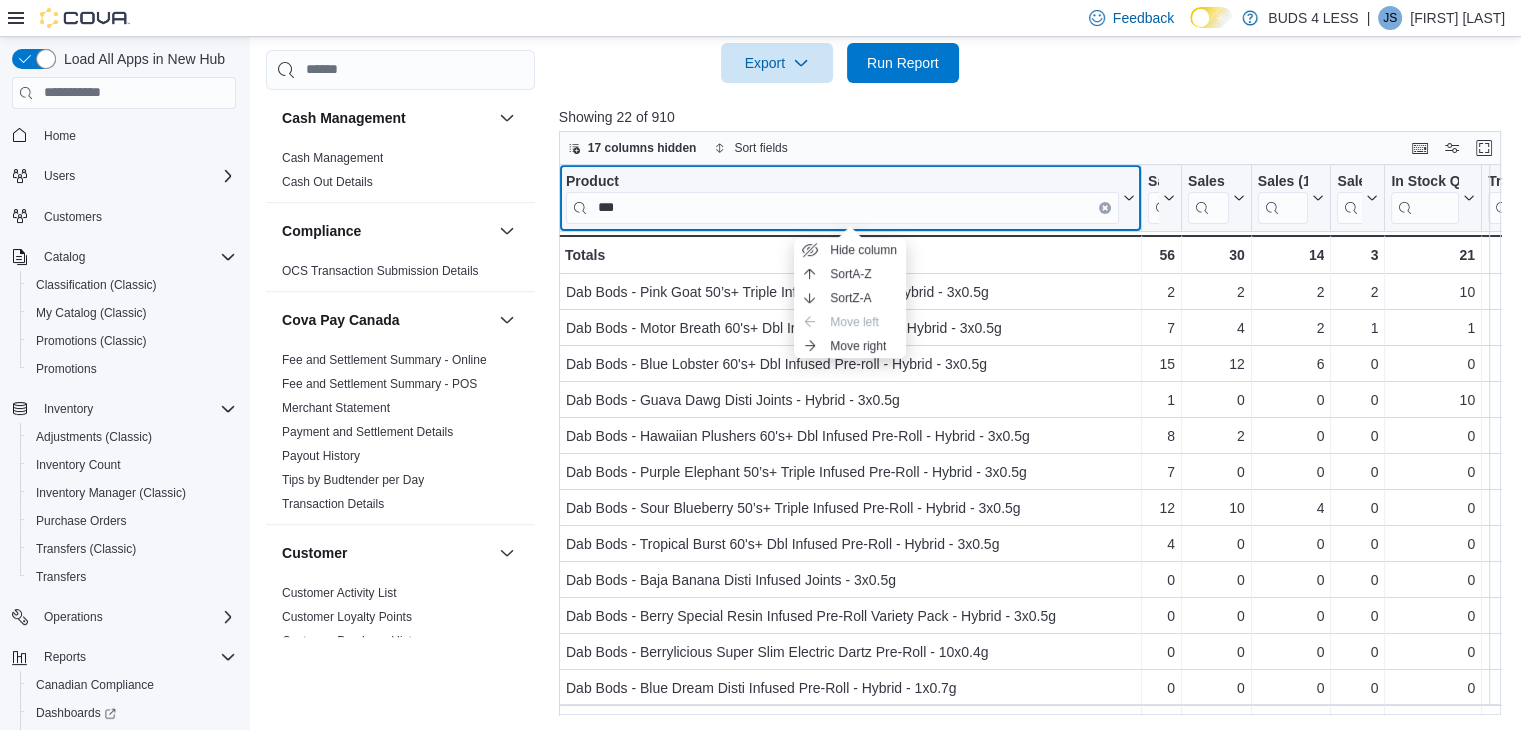 click at bounding box center (1105, 207) 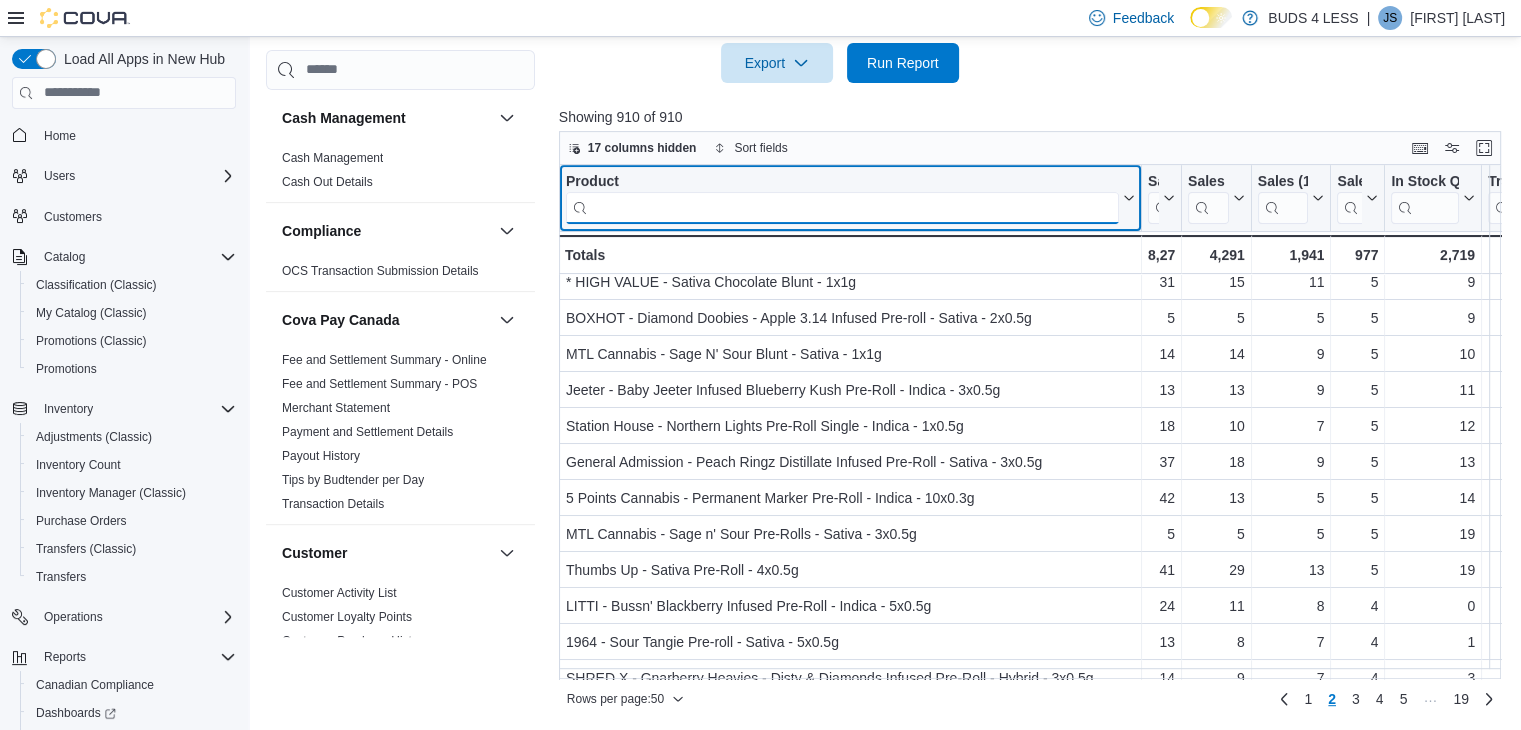scroll, scrollTop: 500, scrollLeft: 0, axis: vertical 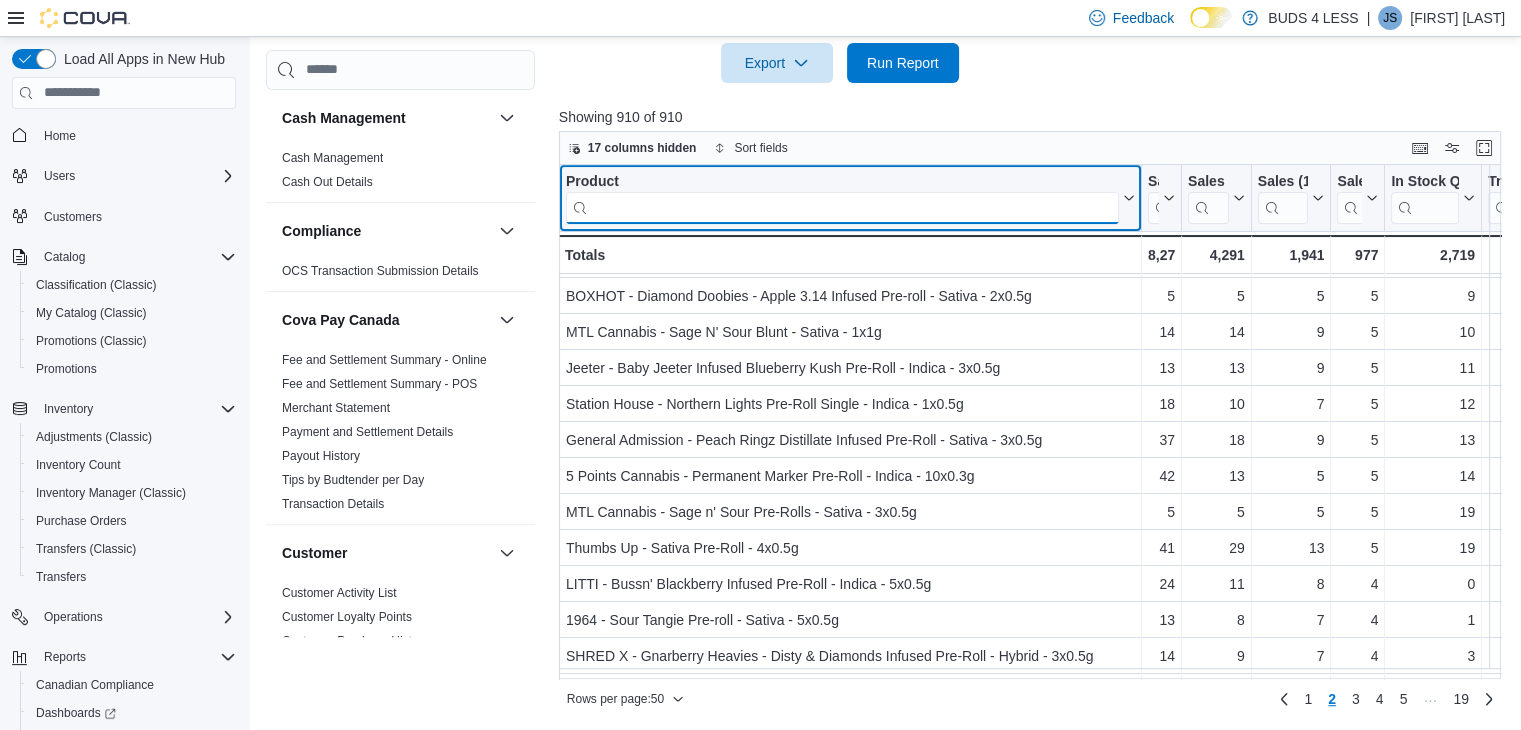click at bounding box center (842, 207) 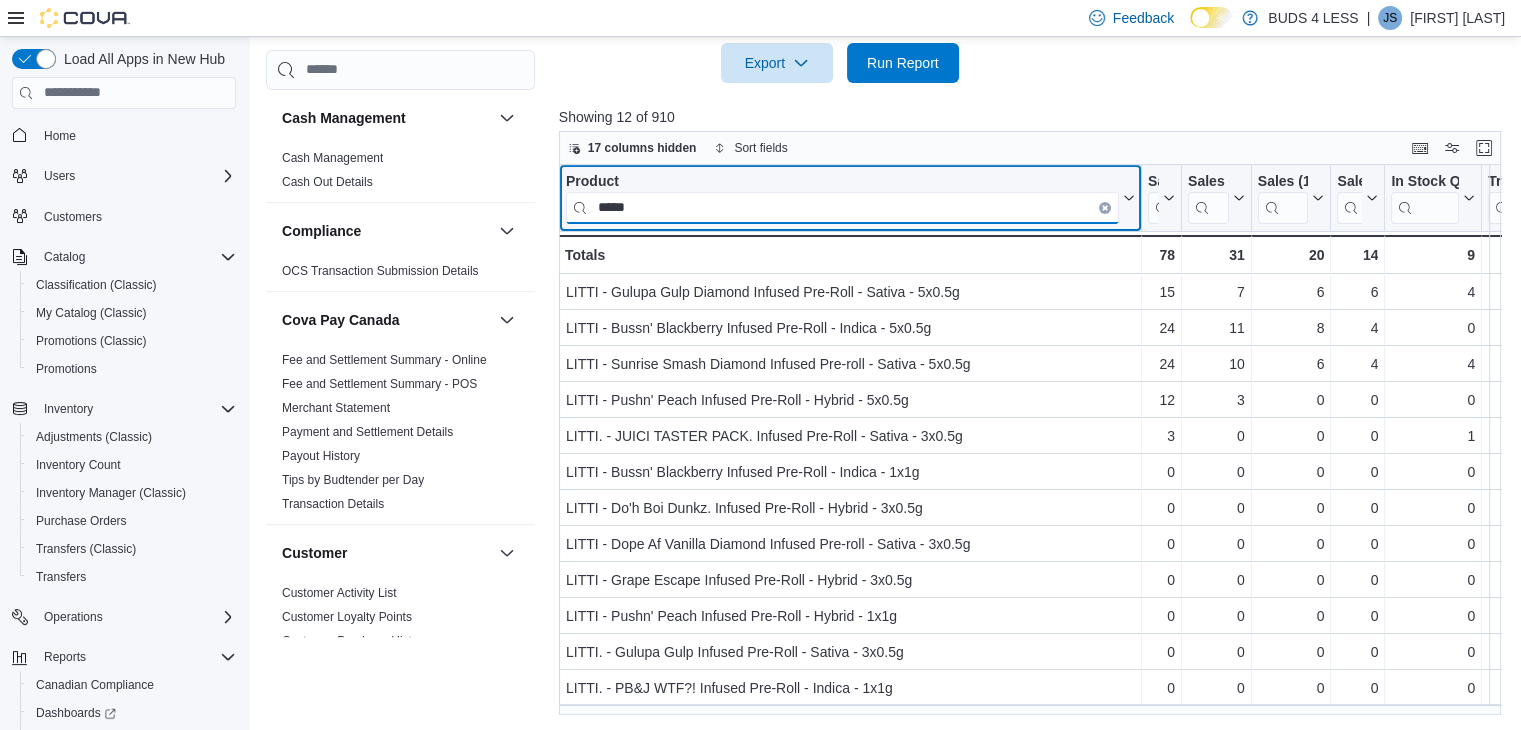 scroll, scrollTop: 1, scrollLeft: 0, axis: vertical 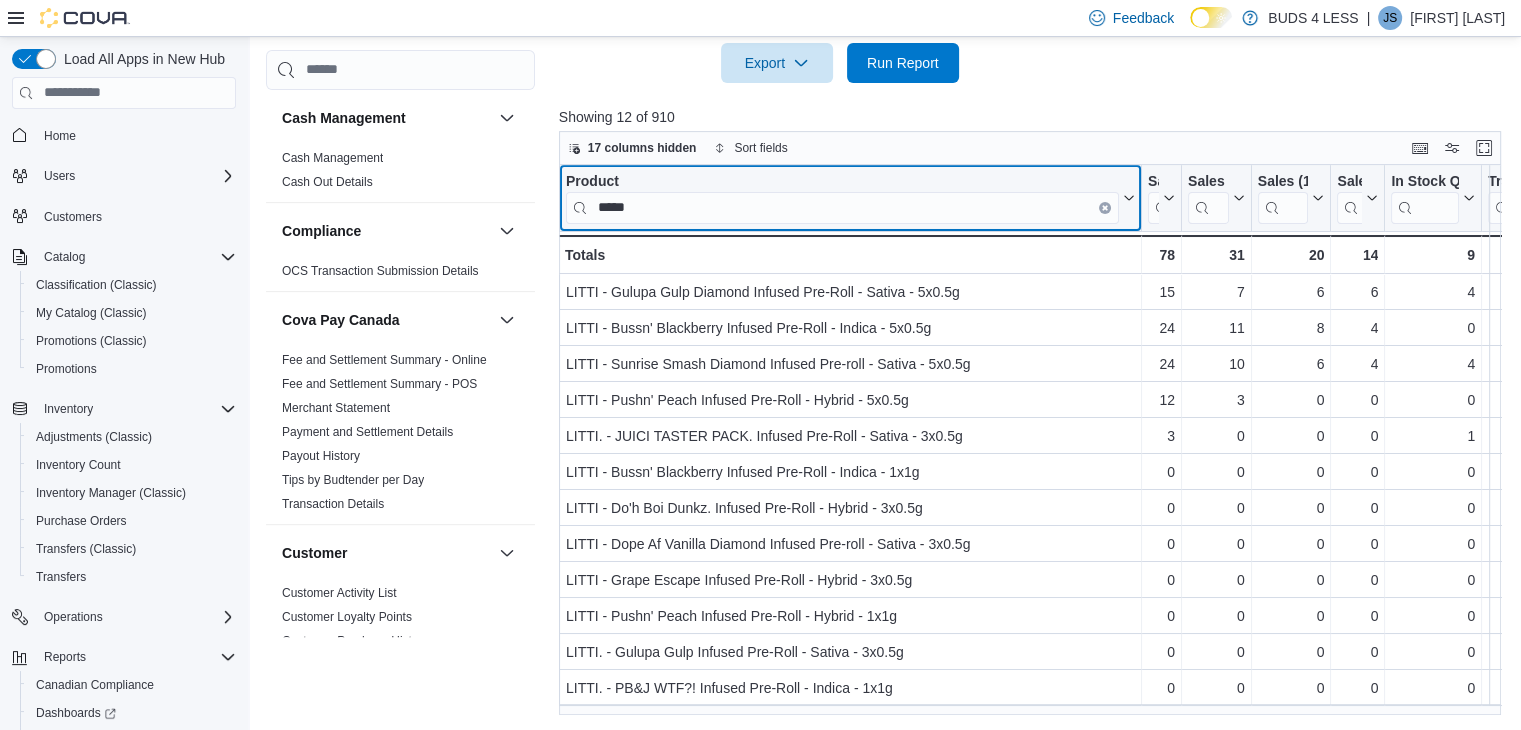 click at bounding box center [1105, 207] 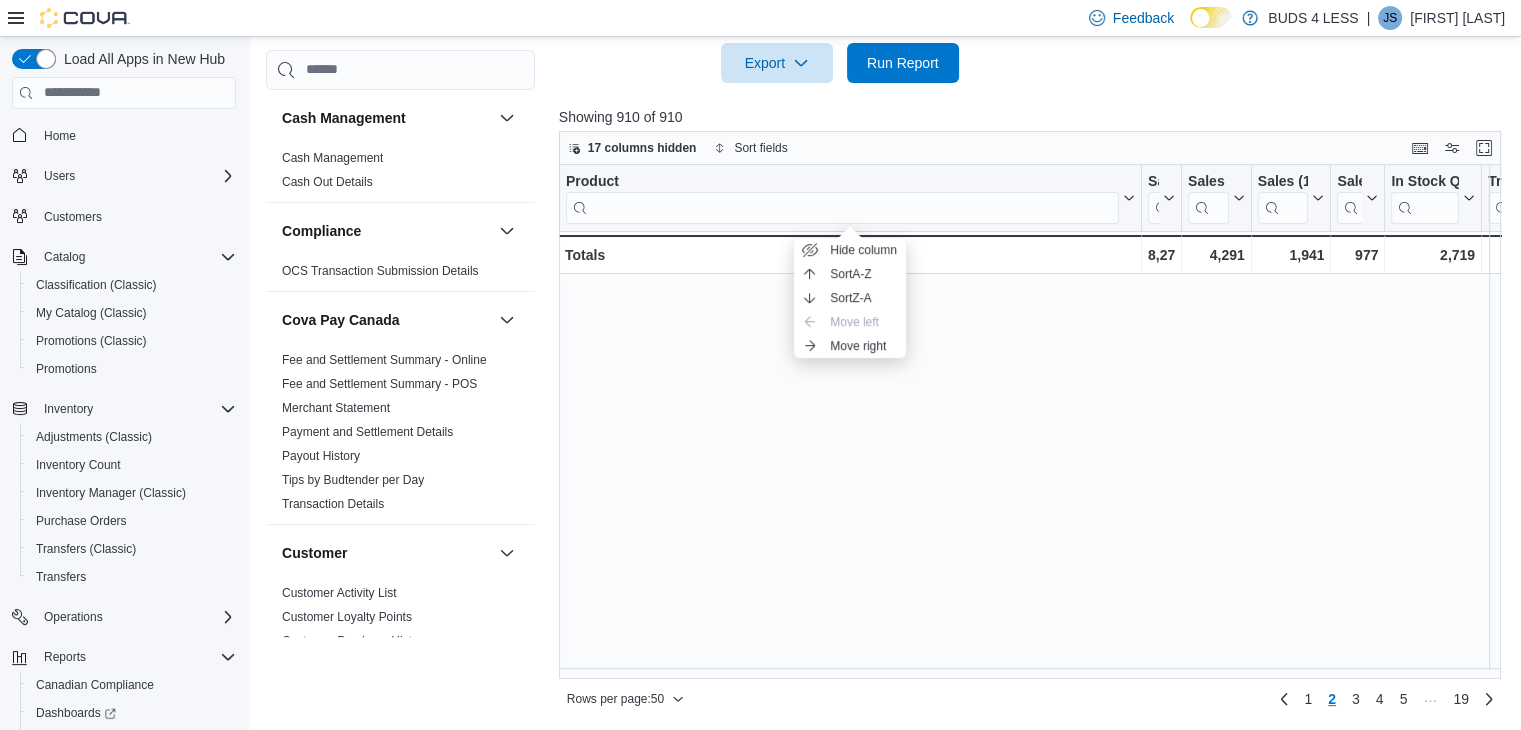 scroll, scrollTop: 1405, scrollLeft: 0, axis: vertical 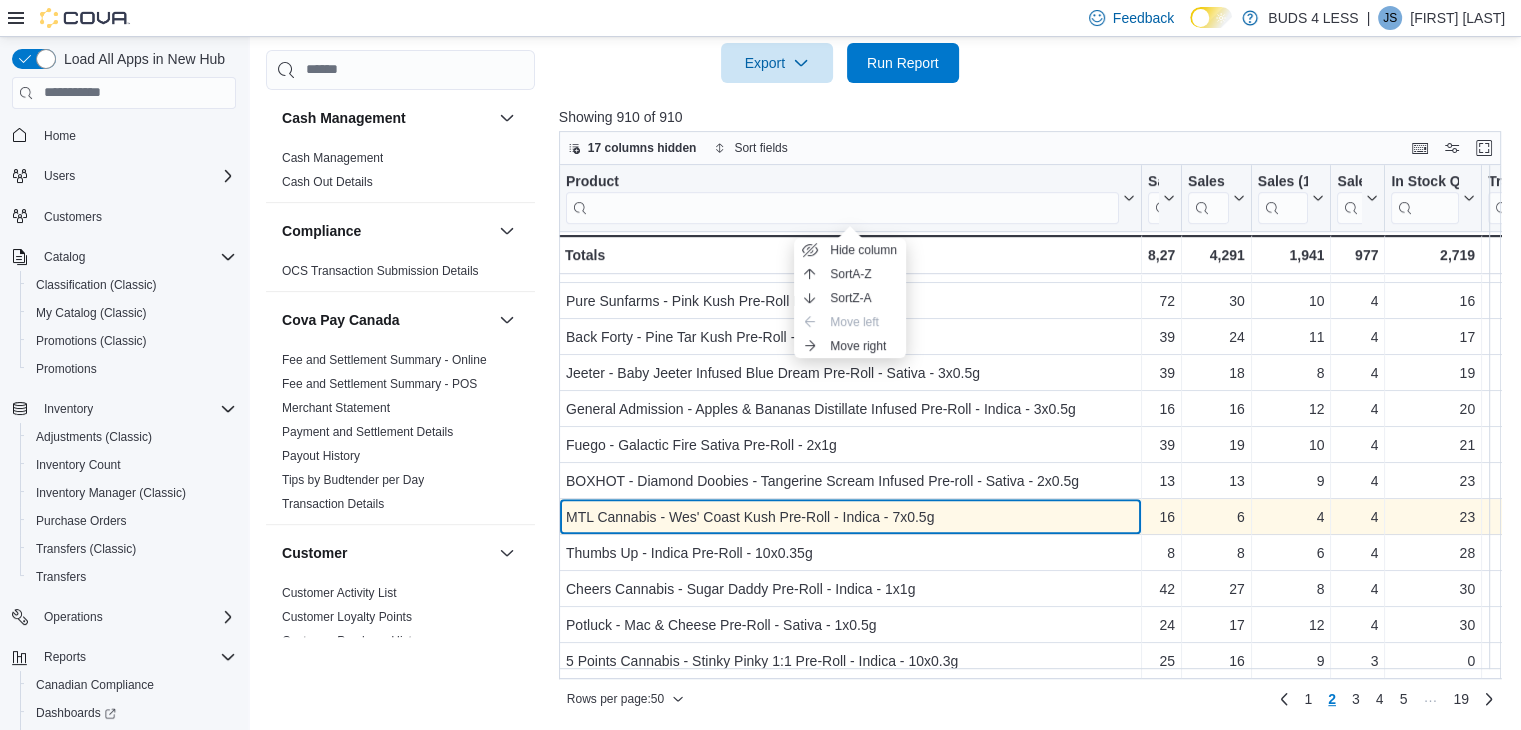 click on "MTL Cannabis - Wes' Coast Kush Pre-Roll - Indica - 7x0.5g" at bounding box center [850, 517] 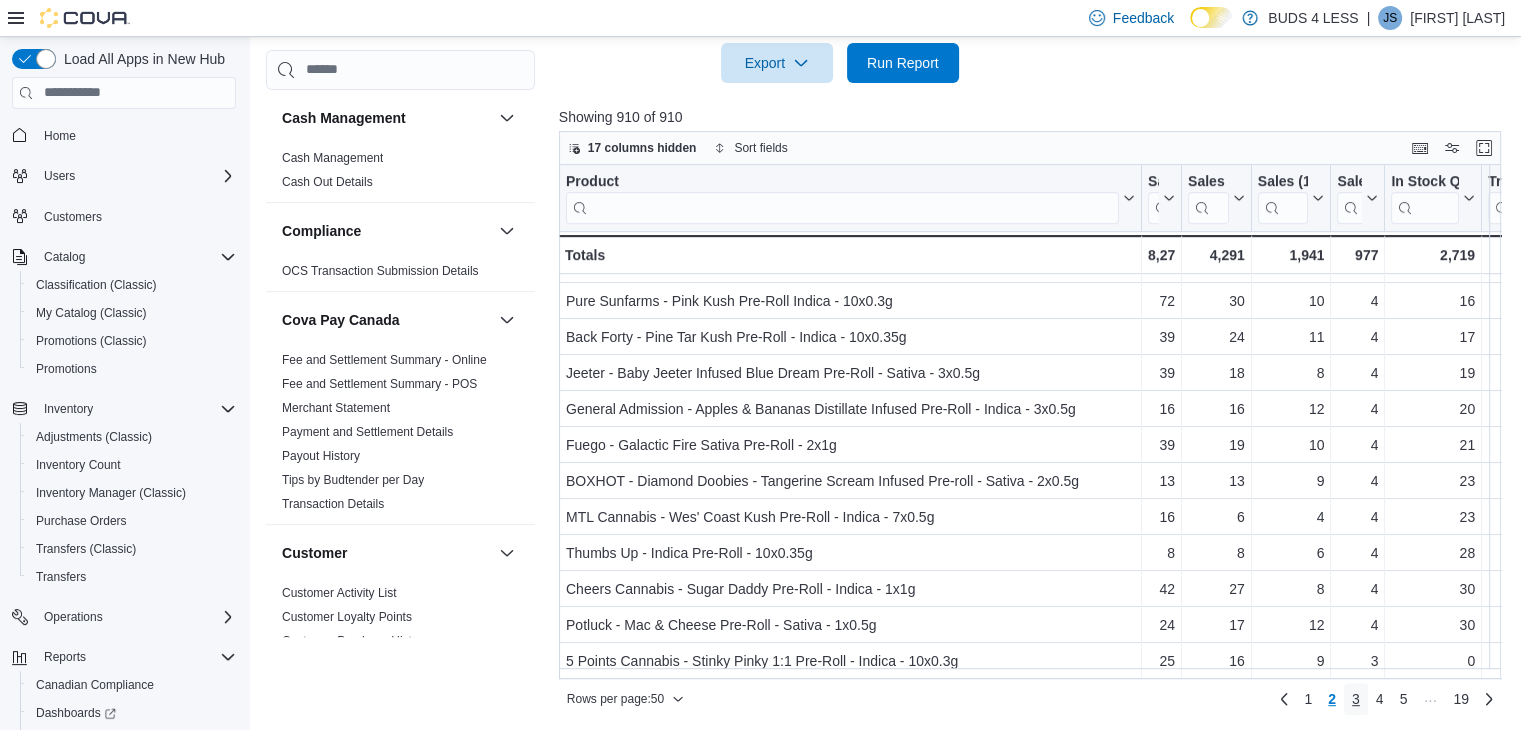 click on "3" at bounding box center (1356, 699) 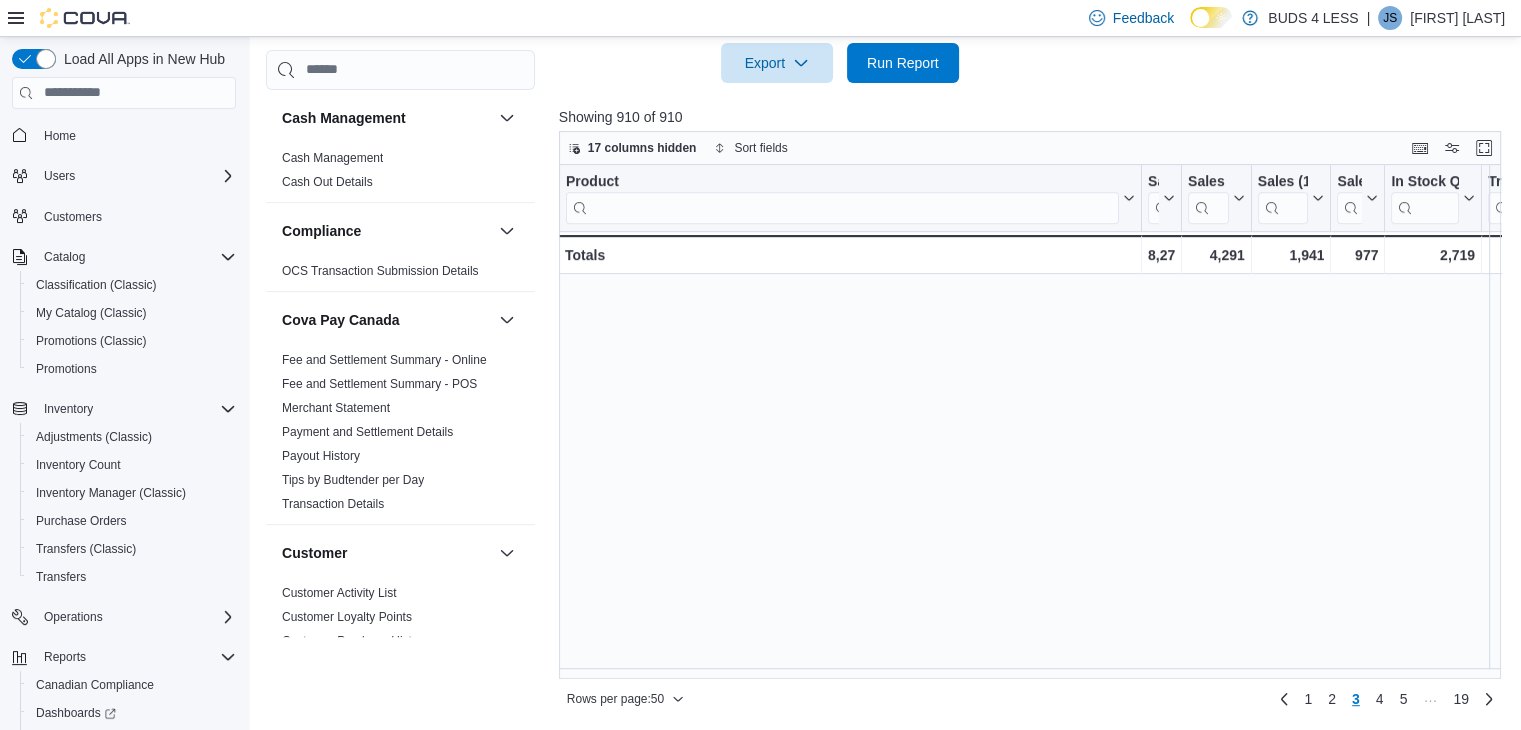 scroll, scrollTop: 676, scrollLeft: 0, axis: vertical 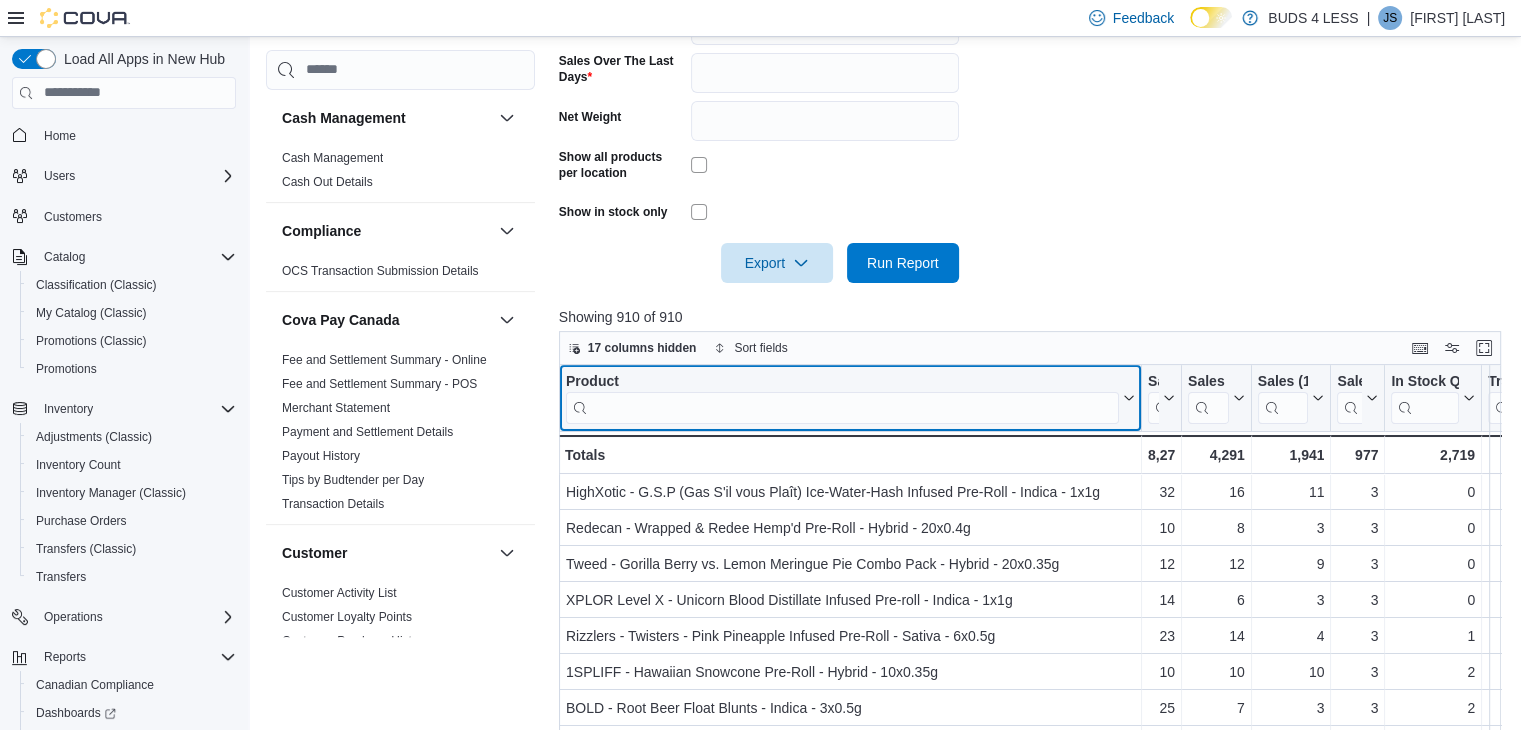 click at bounding box center [842, 407] 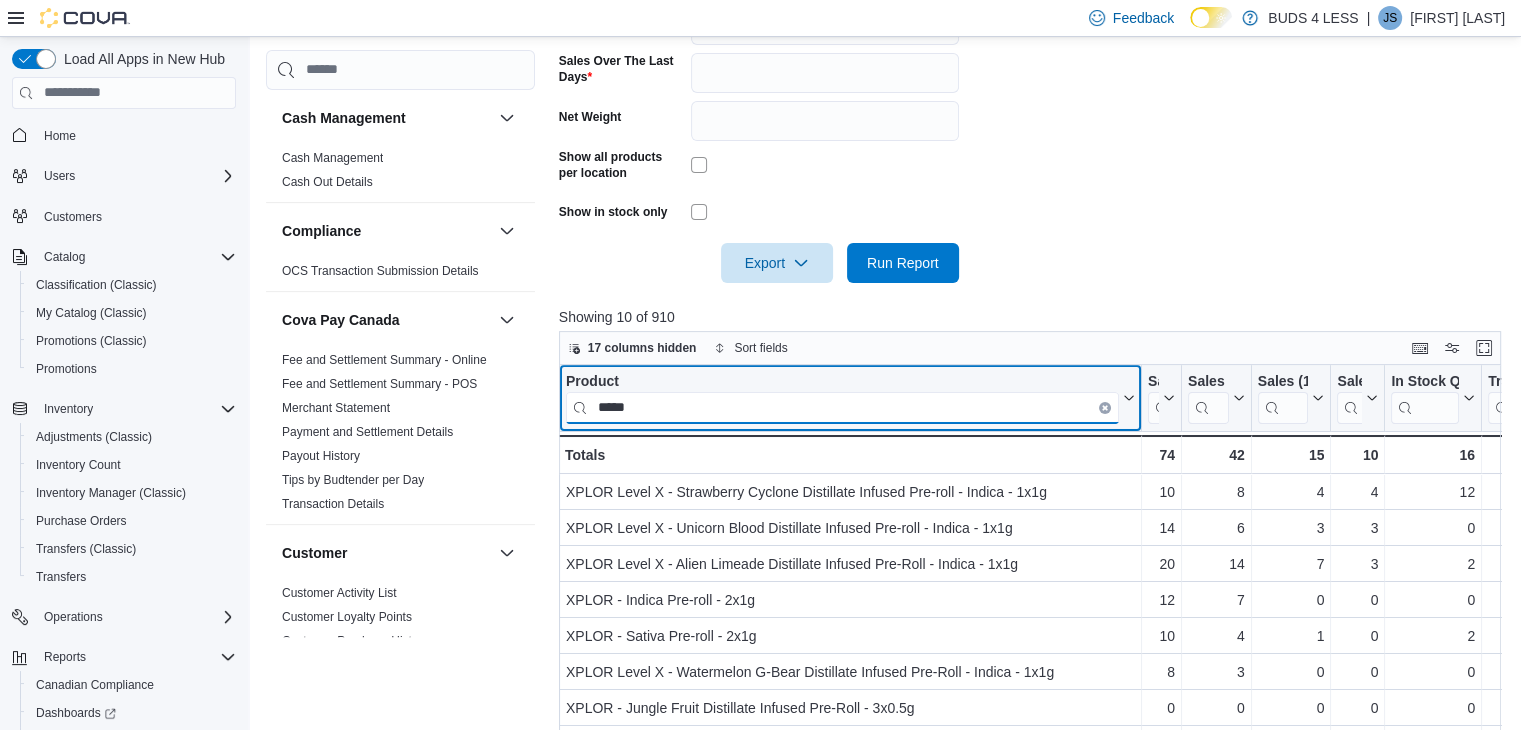 type on "*****" 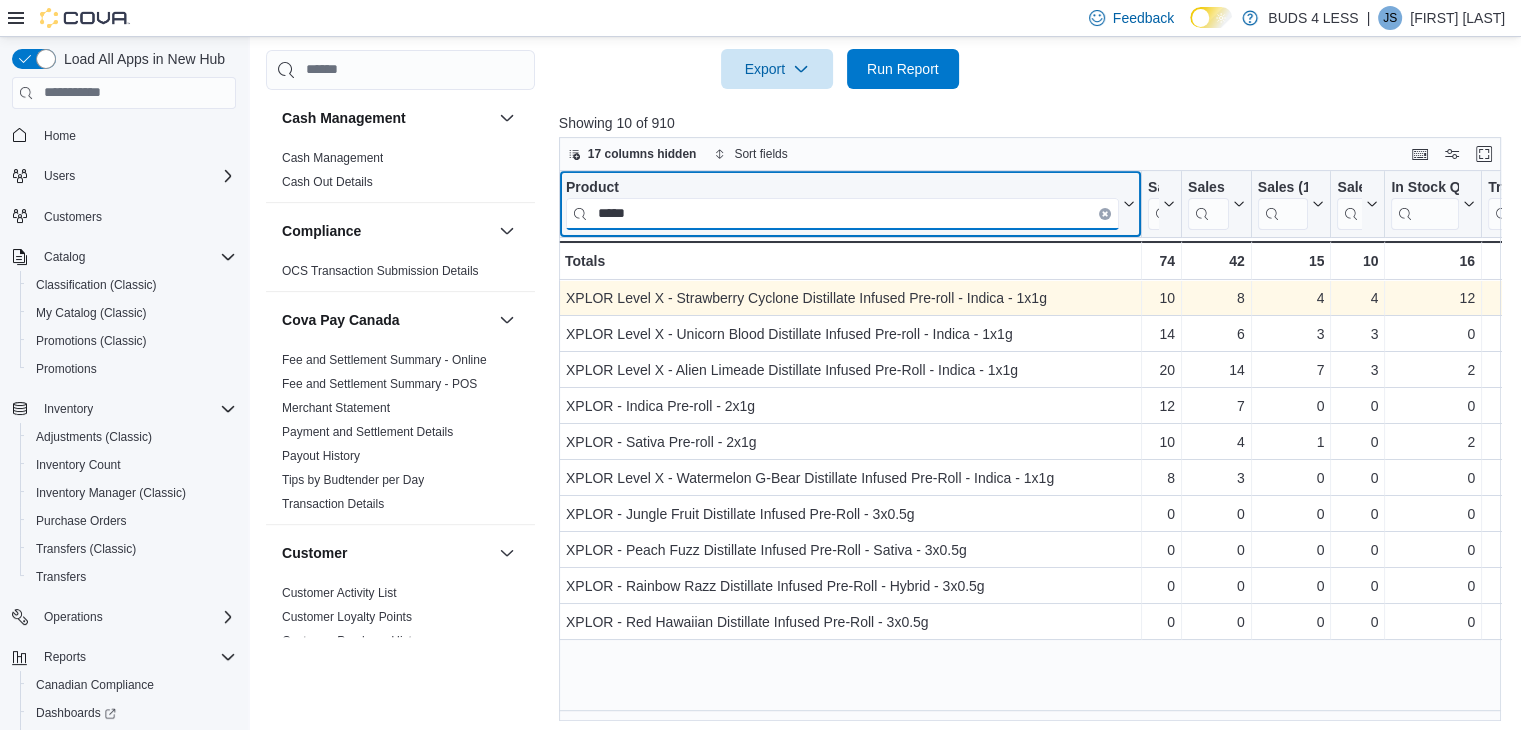 scroll, scrollTop: 776, scrollLeft: 0, axis: vertical 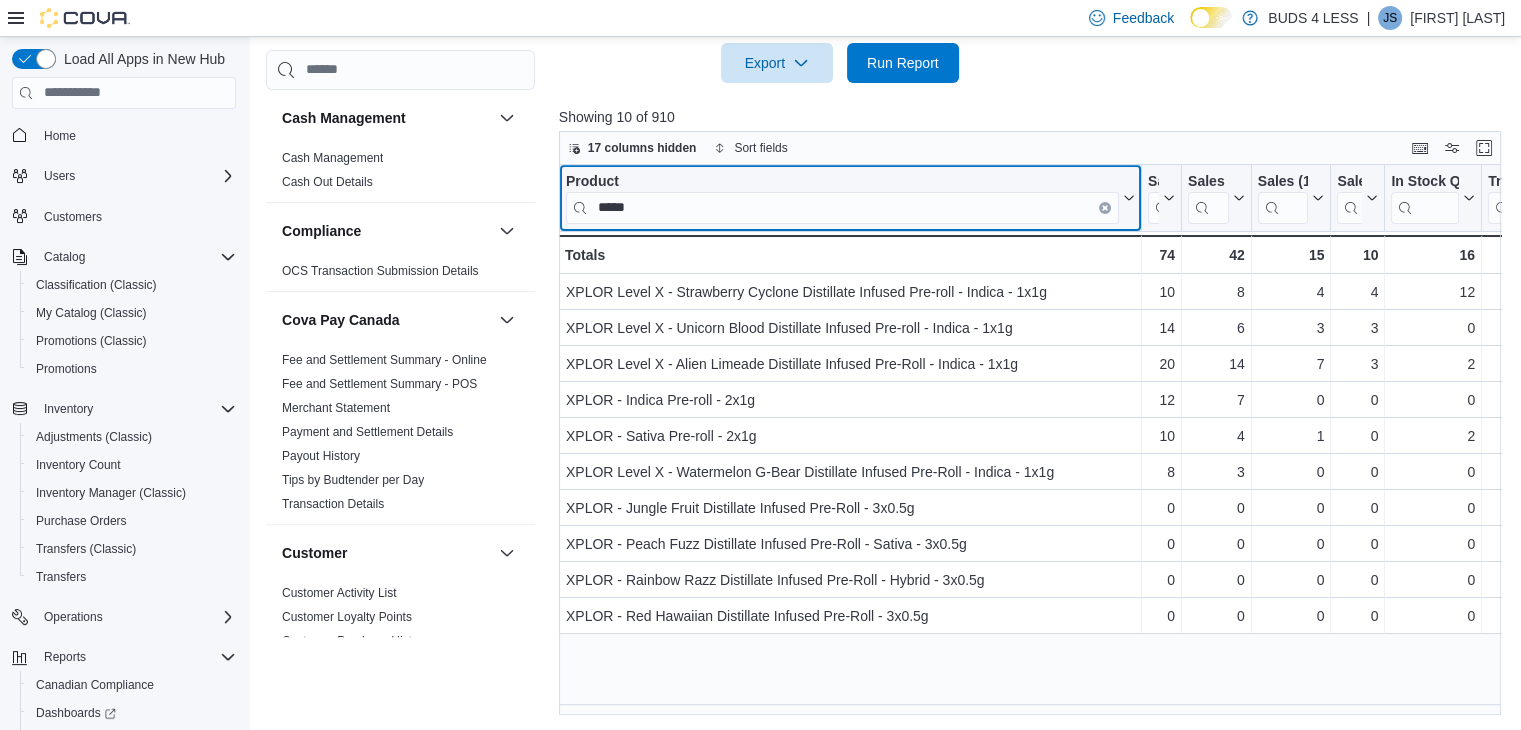 click 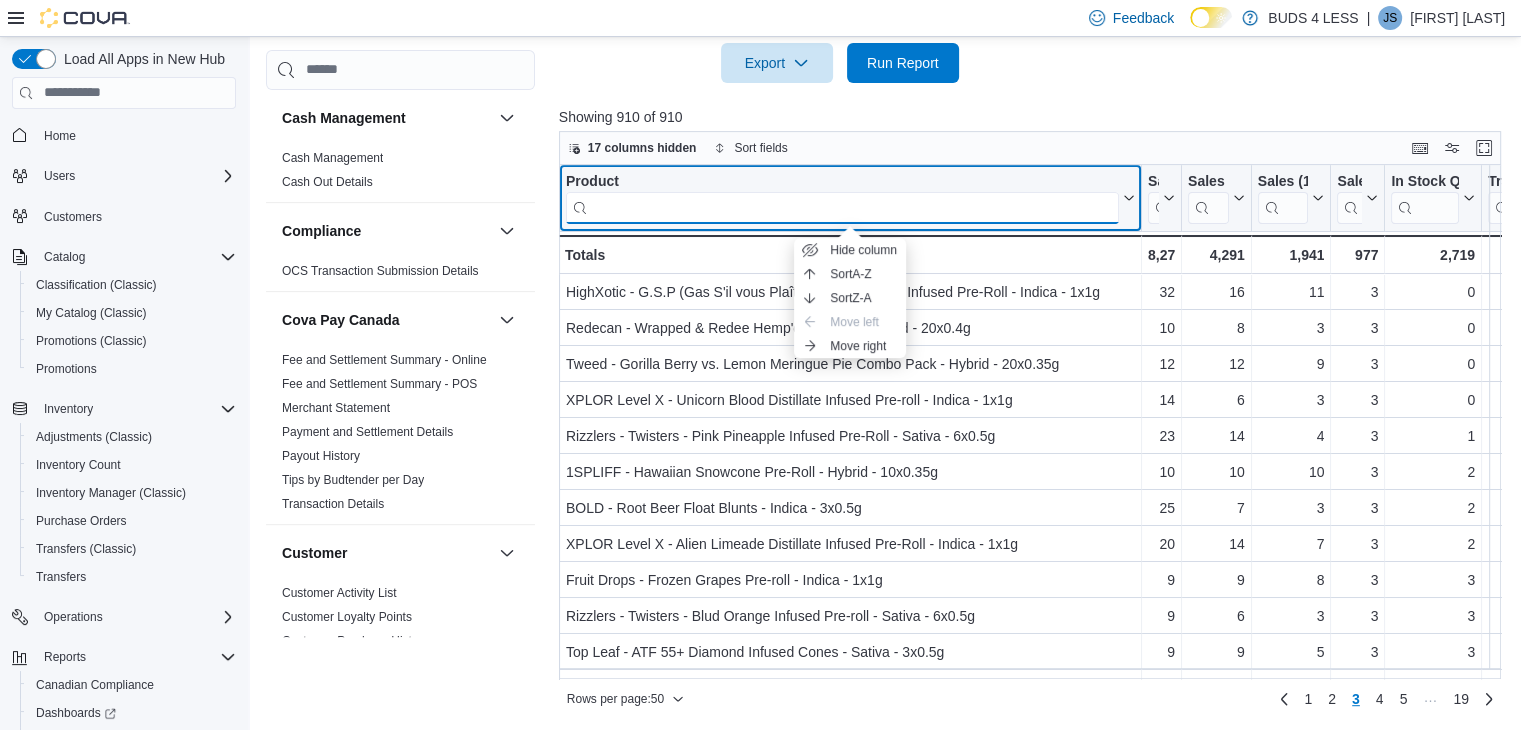 click at bounding box center (842, 207) 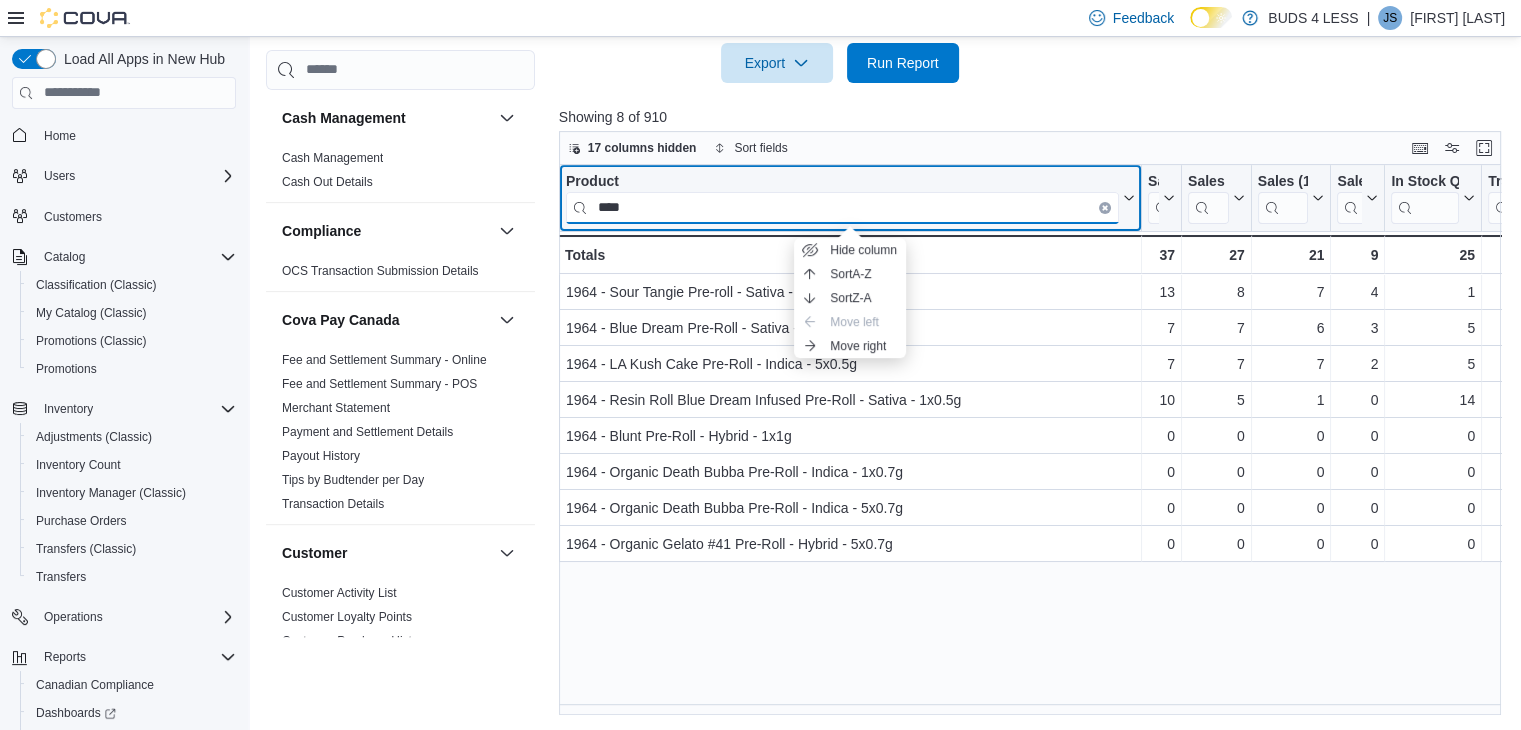 type on "****" 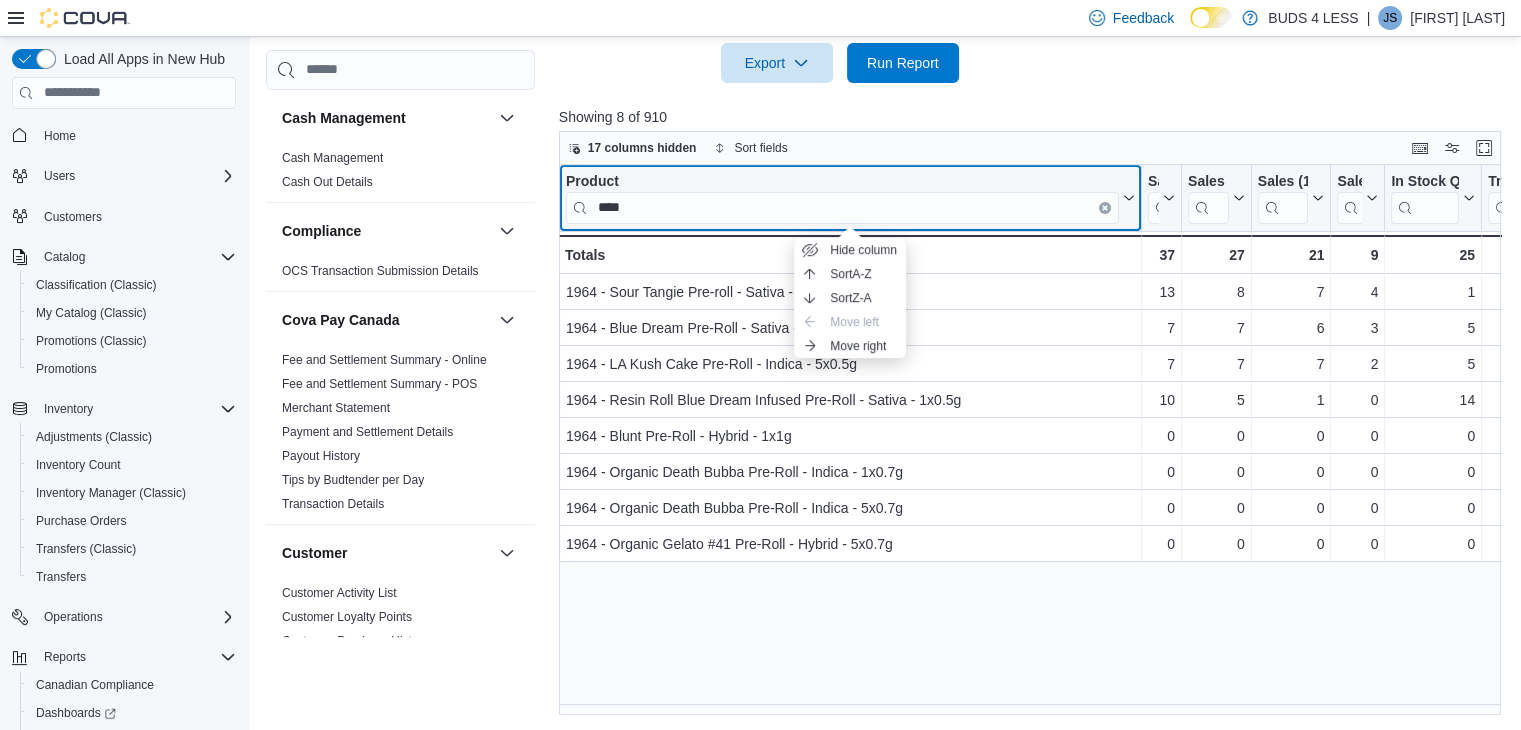 click on "Product ****" at bounding box center [850, 197] 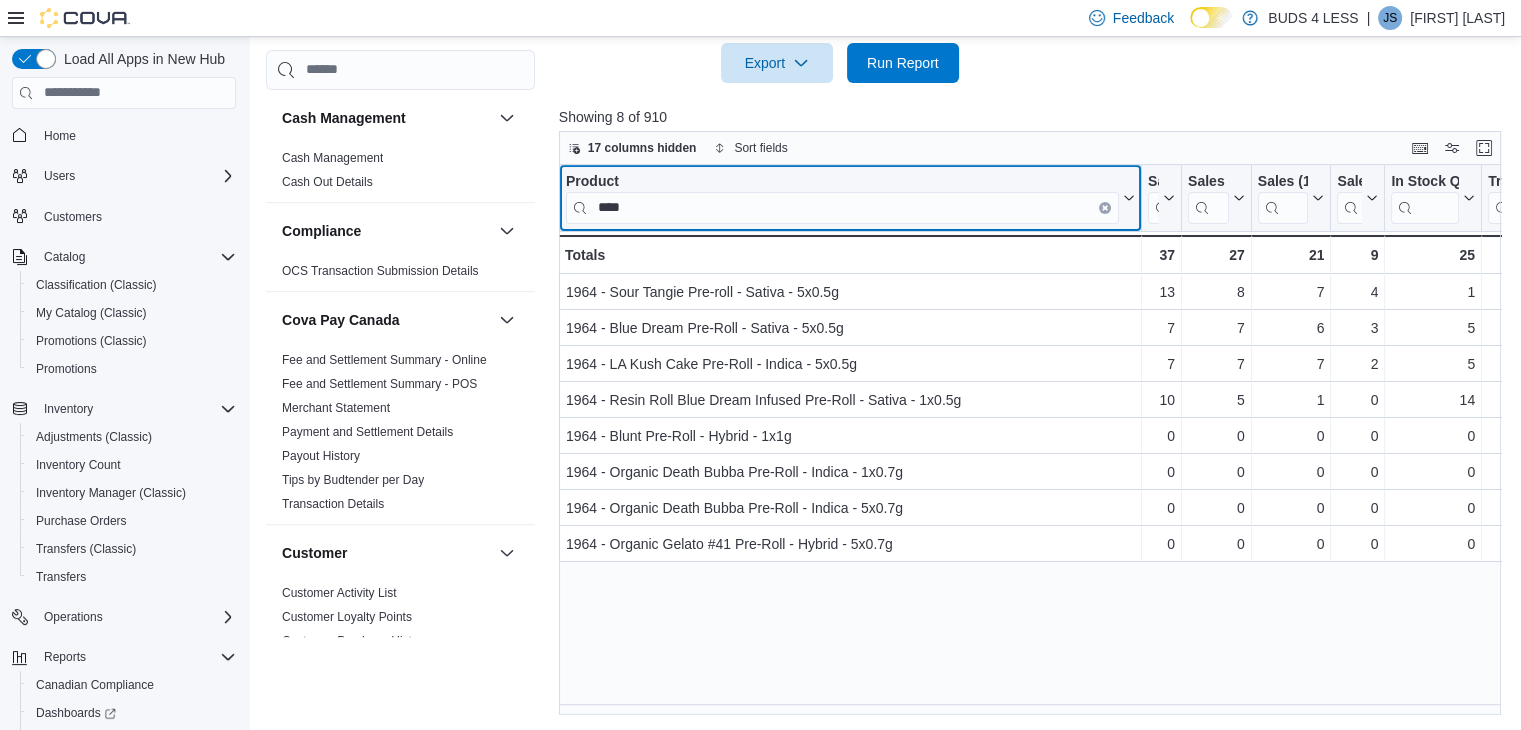 click at bounding box center [1105, 207] 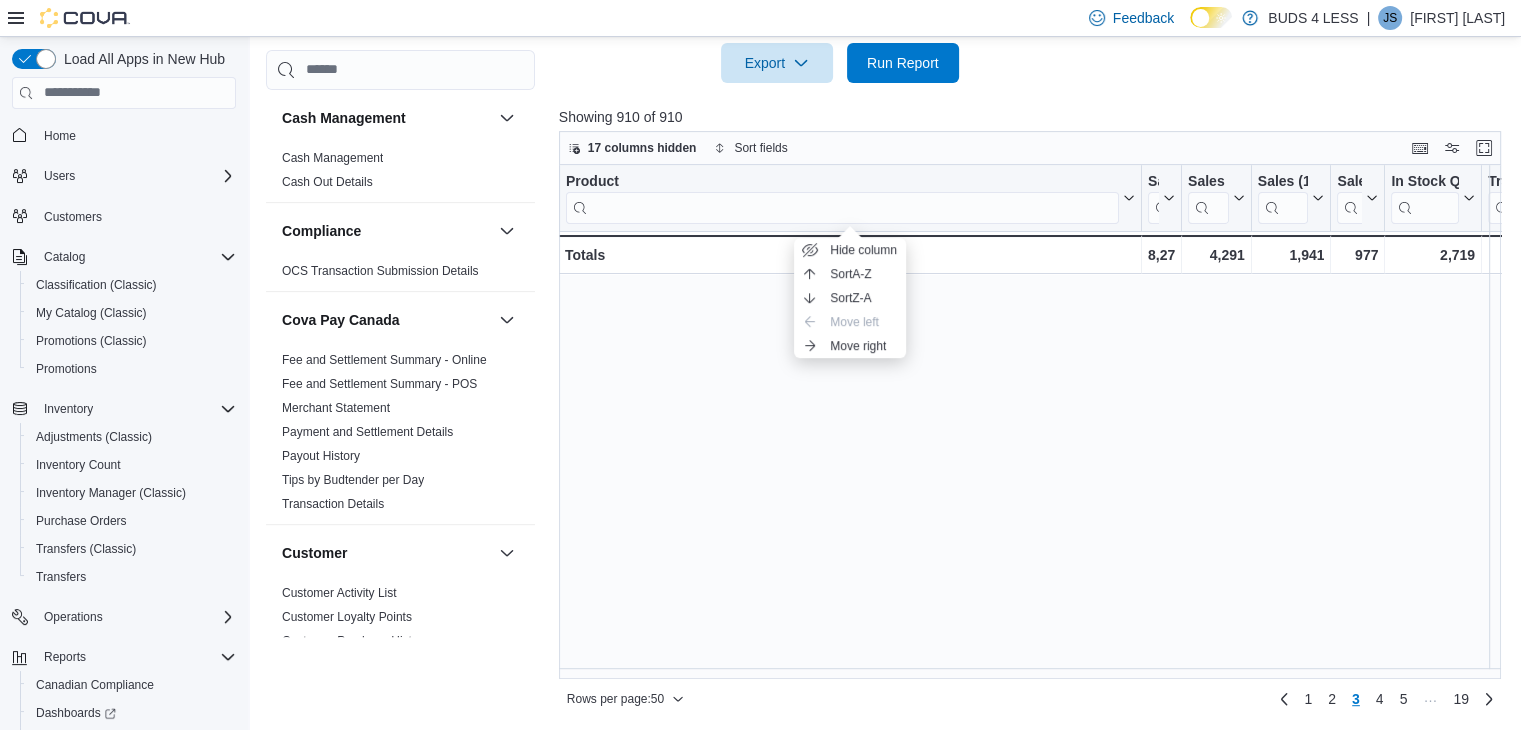 scroll, scrollTop: 800, scrollLeft: 0, axis: vertical 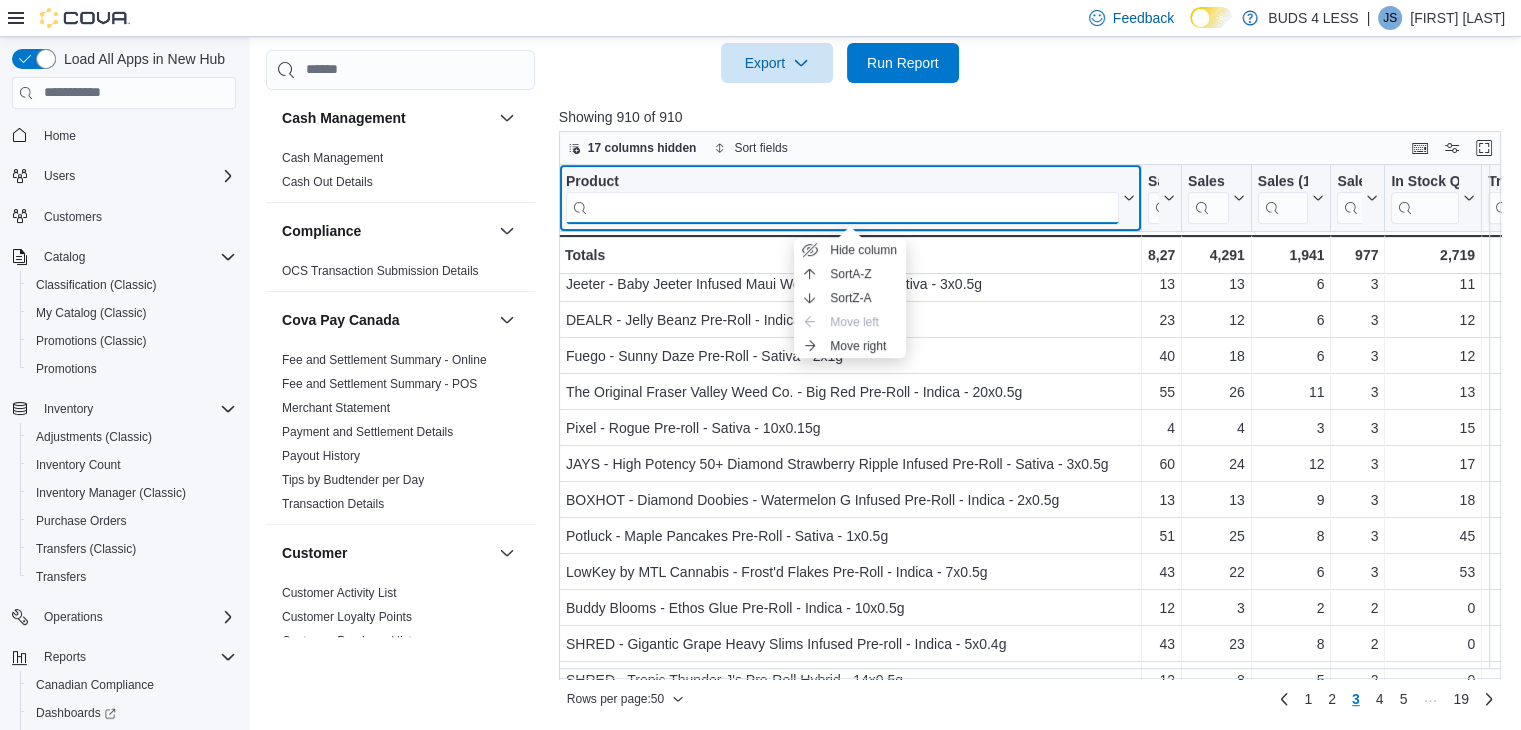 click at bounding box center (842, 207) 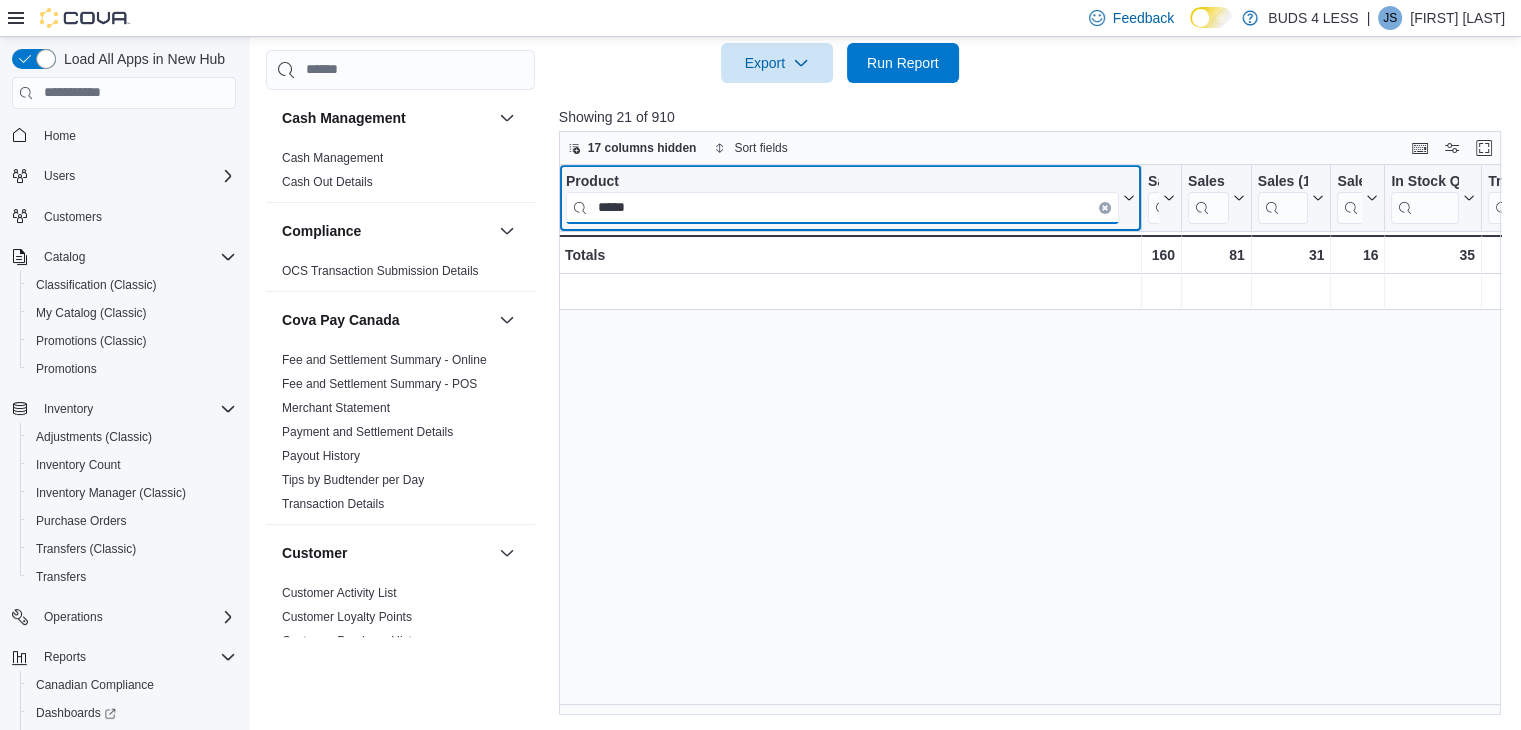 scroll, scrollTop: 0, scrollLeft: 0, axis: both 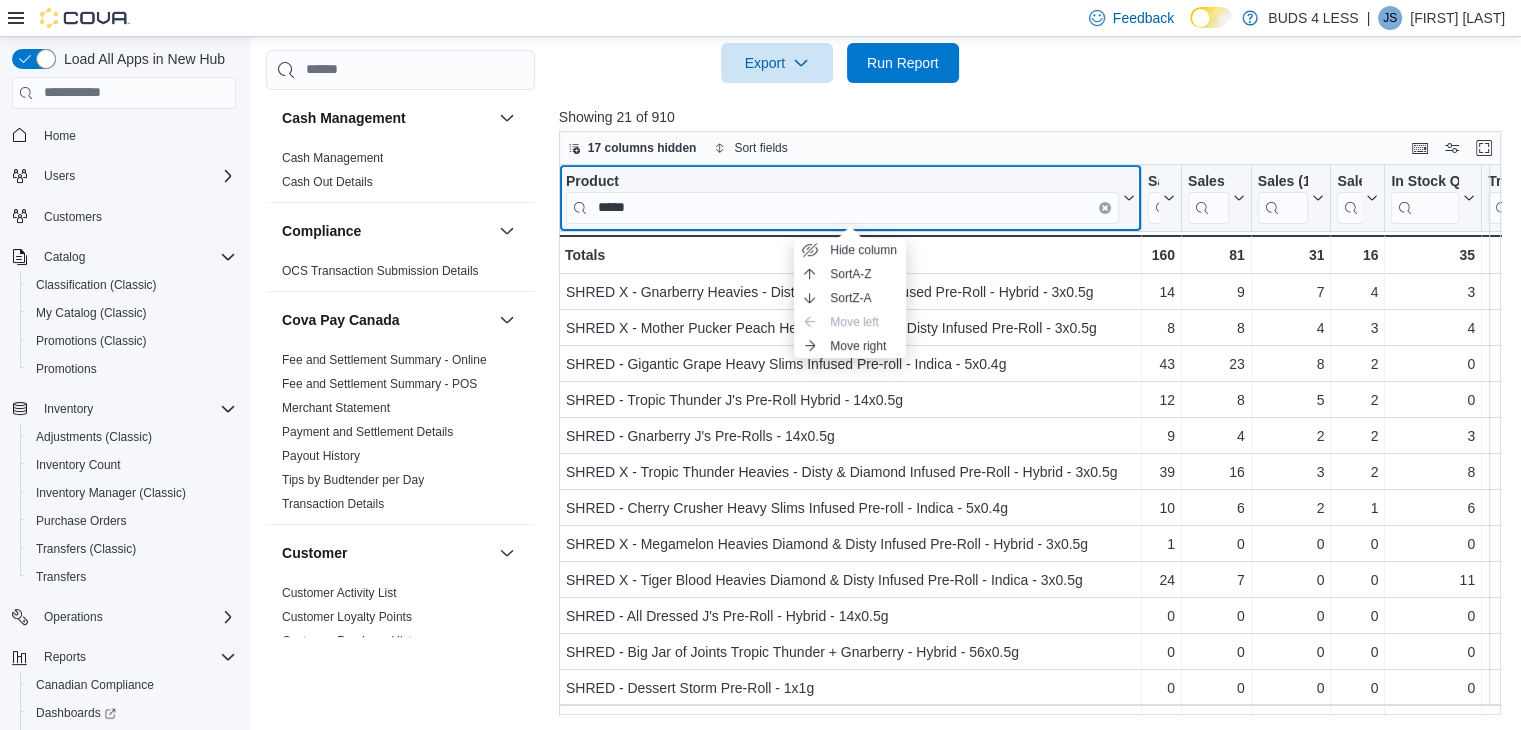 click on "Product *****" at bounding box center [850, 197] 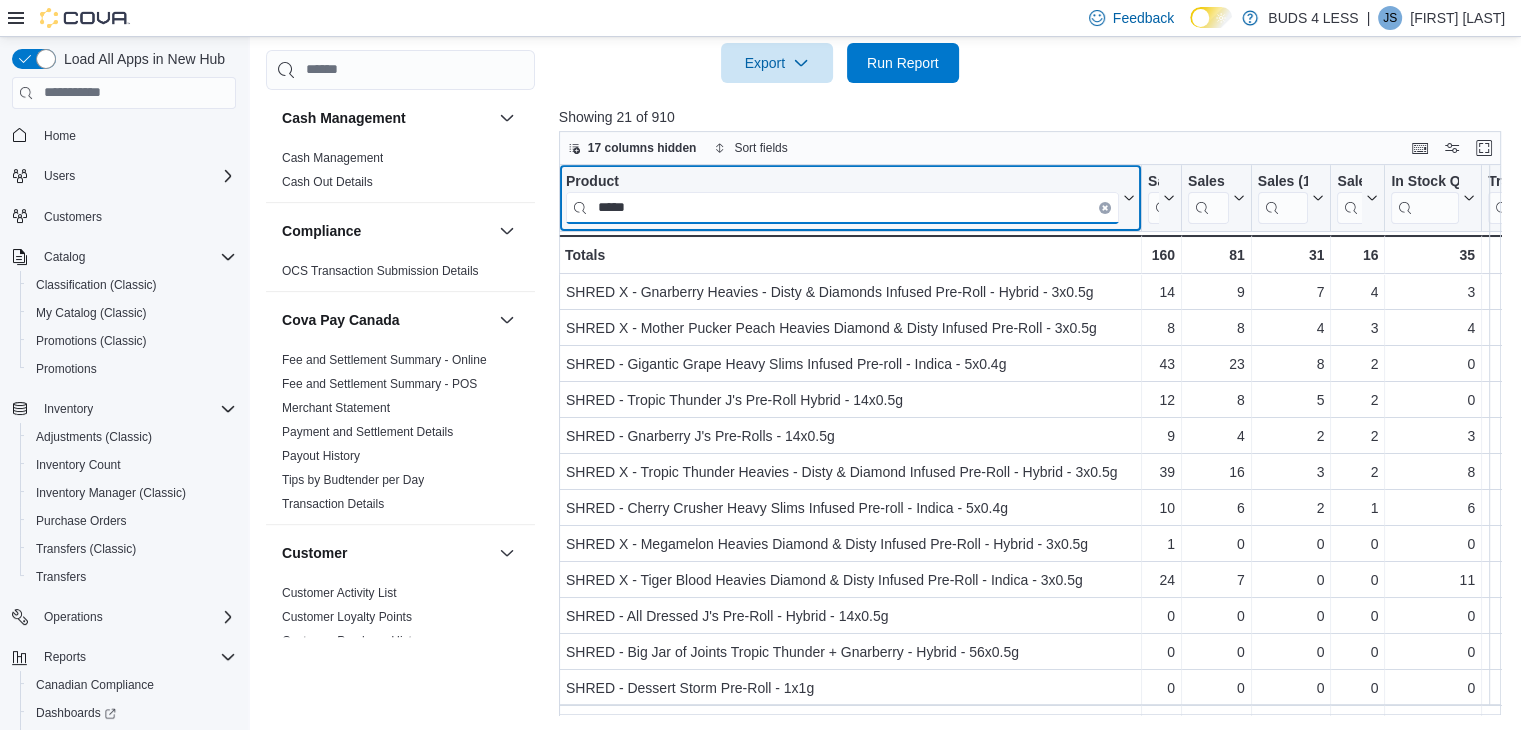 click on "*****" at bounding box center [842, 207] 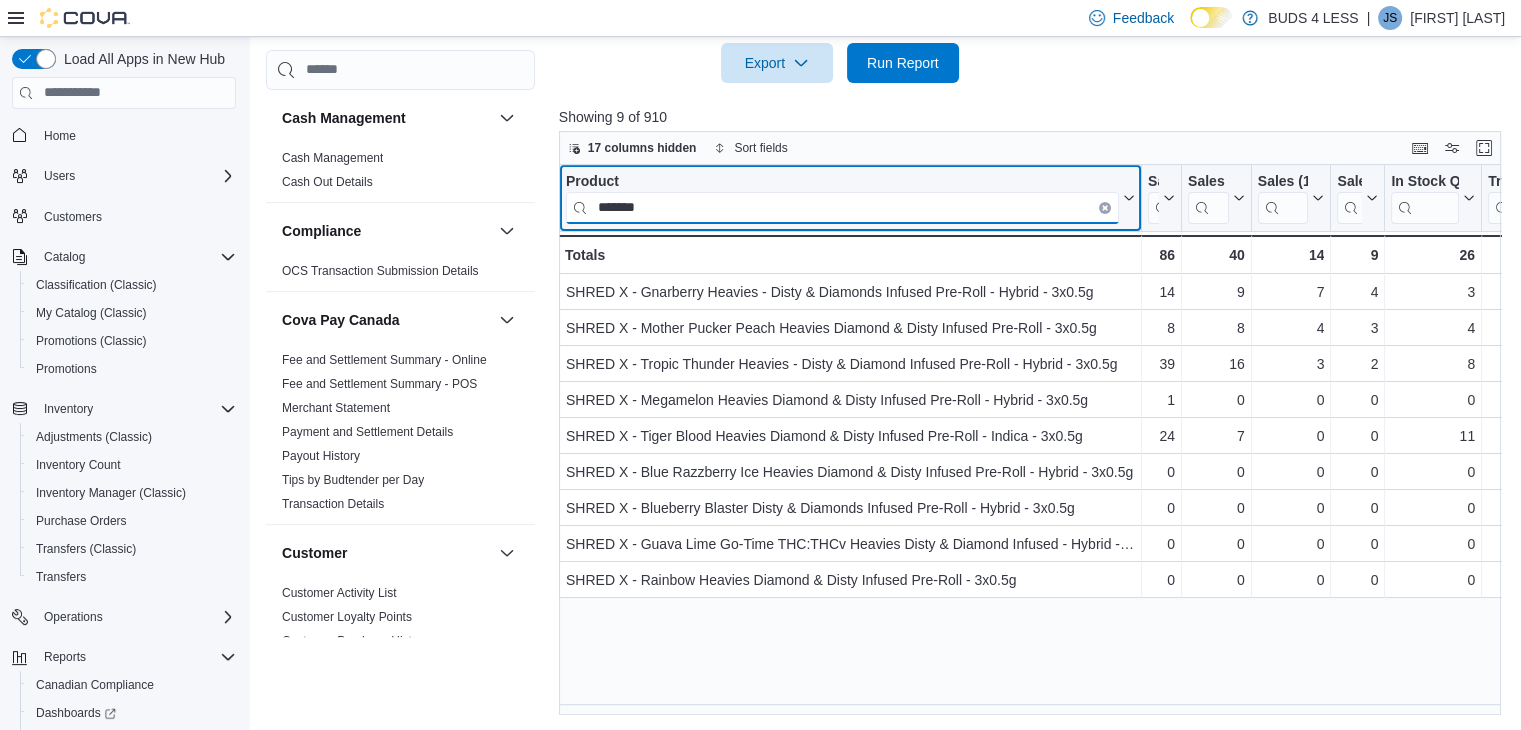 click on "*******" at bounding box center (842, 207) 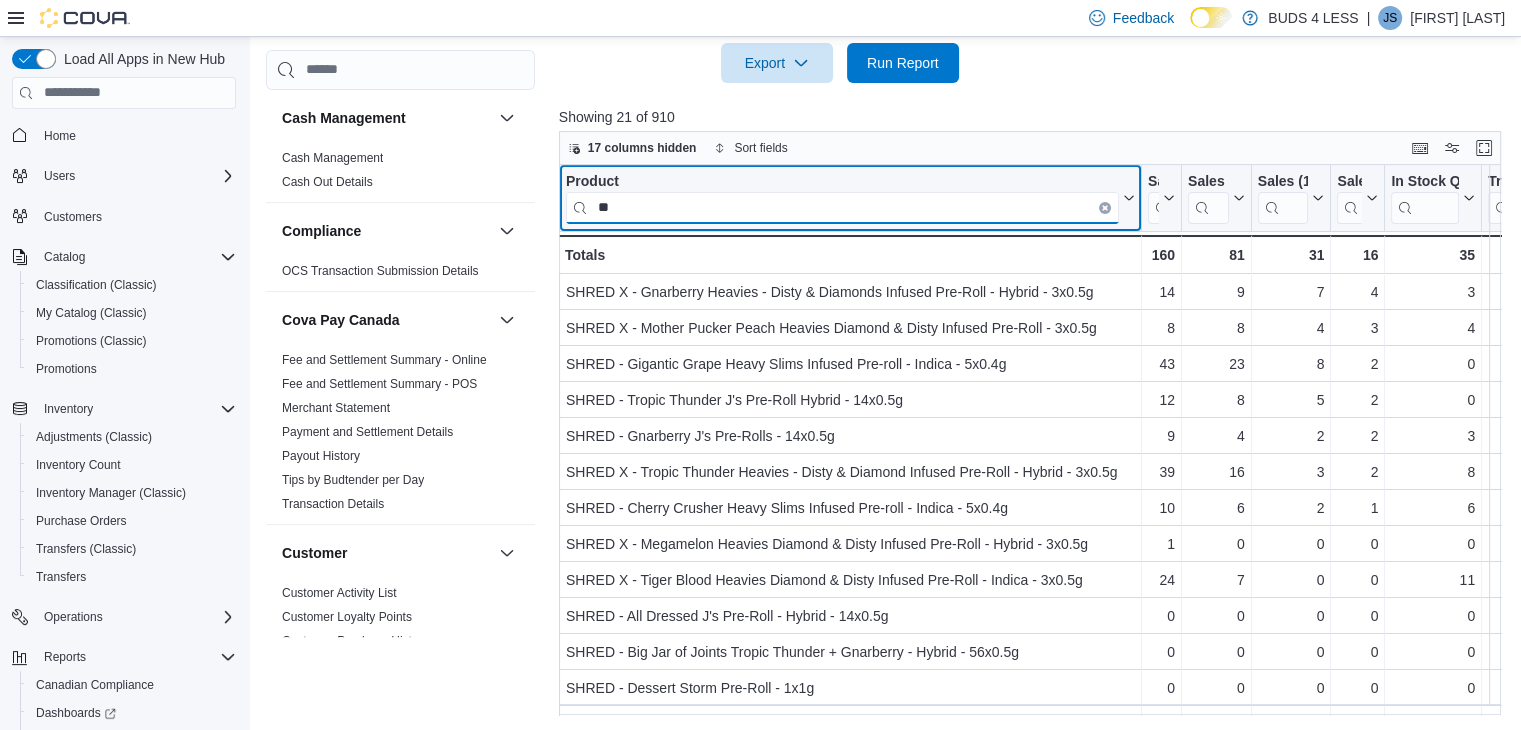 type on "*" 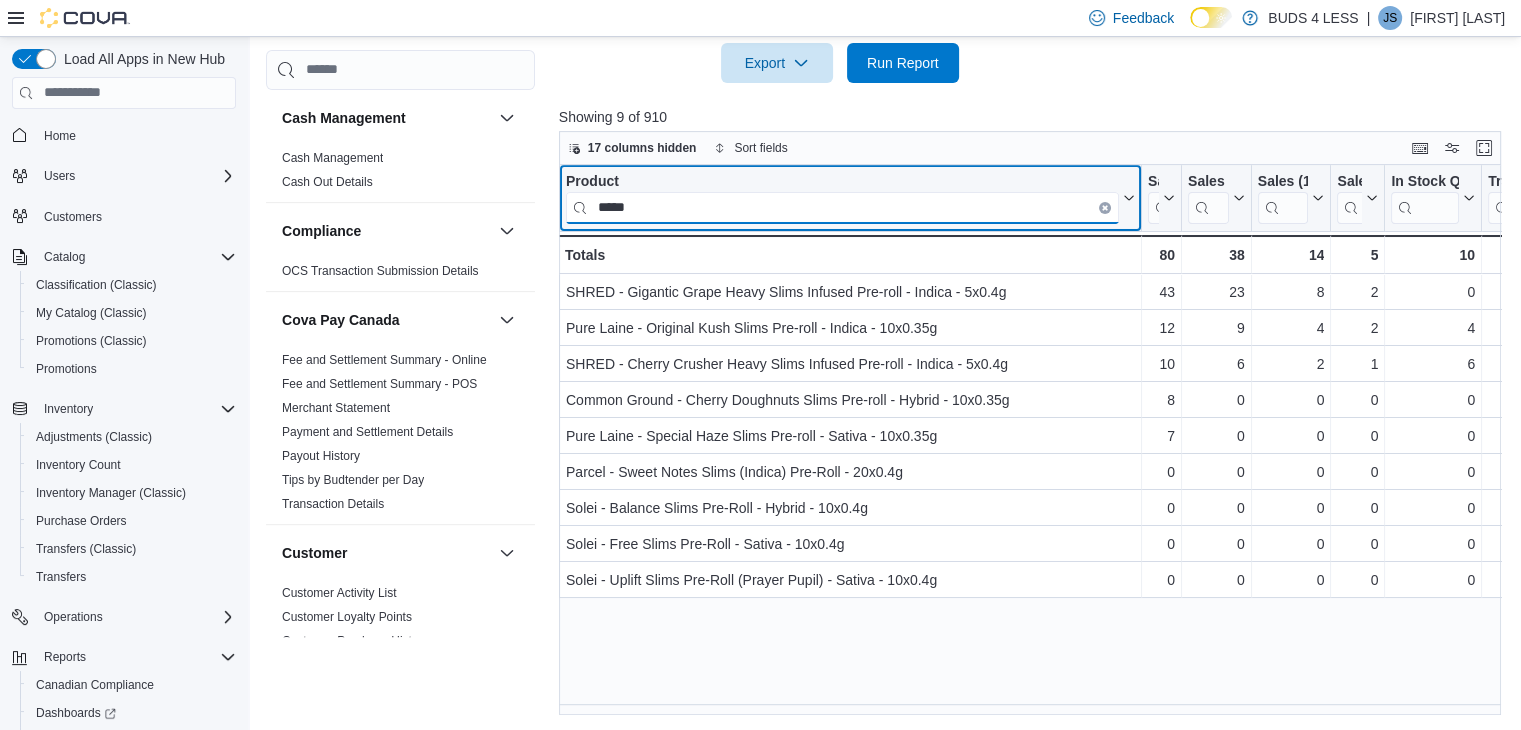 type on "*****" 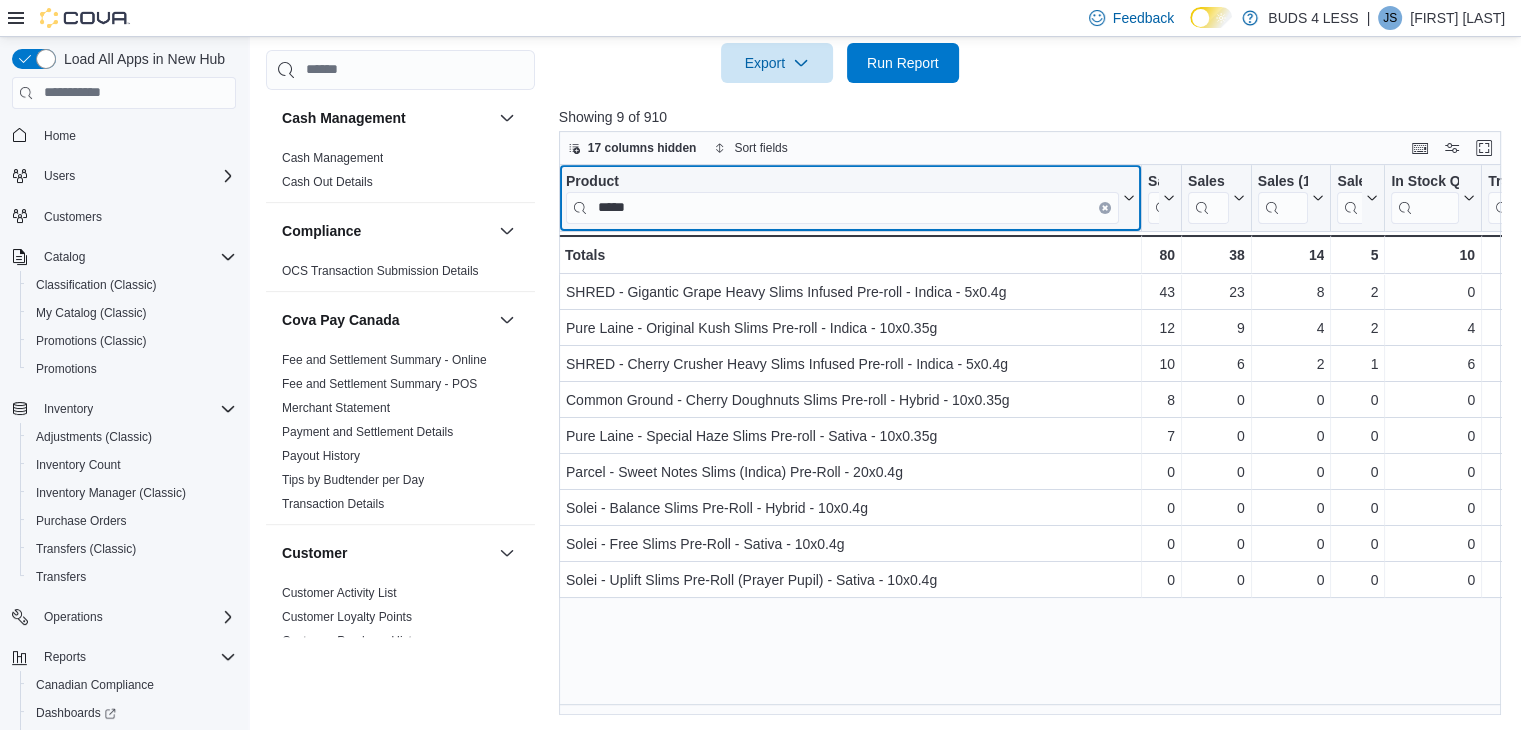 click 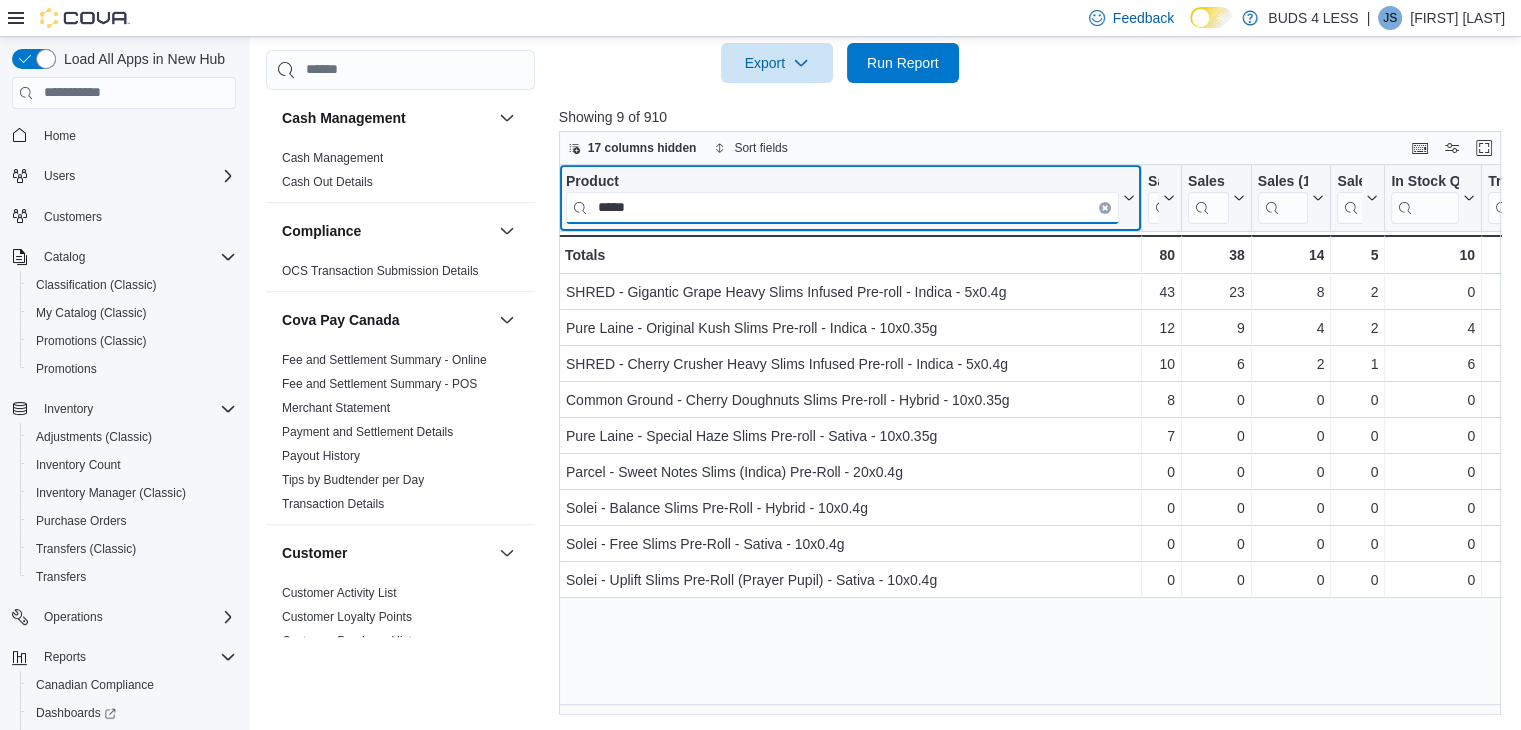 type 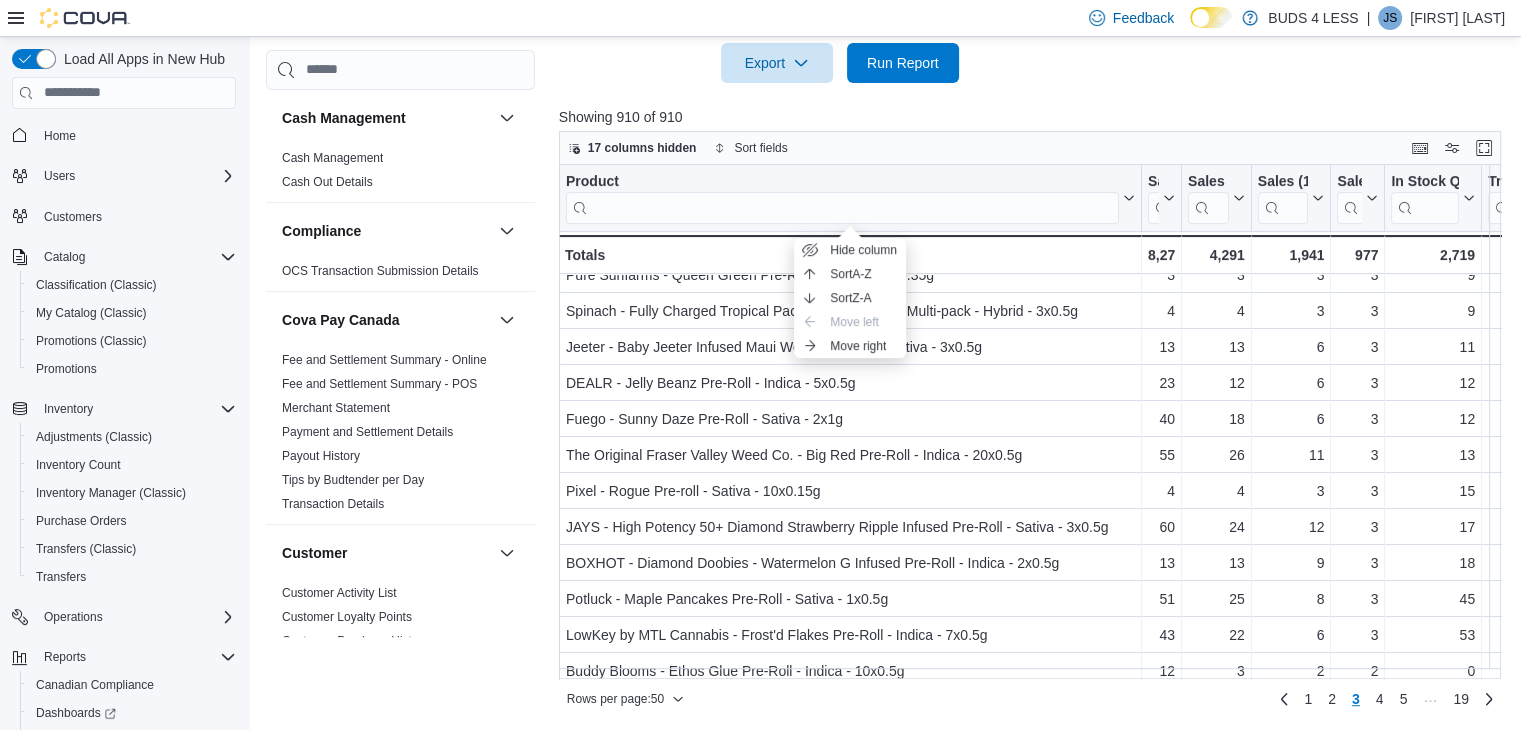 scroll, scrollTop: 800, scrollLeft: 0, axis: vertical 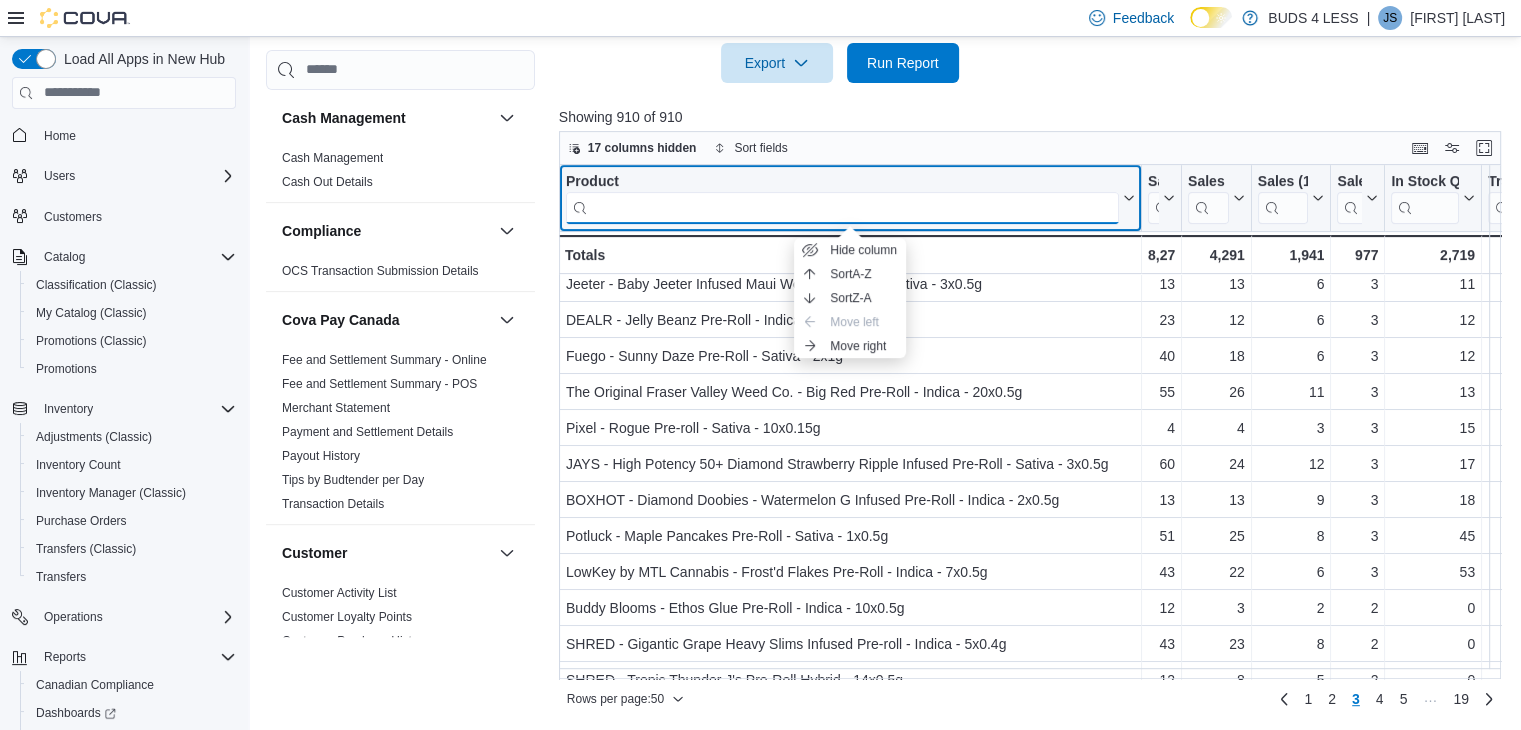 click at bounding box center (842, 207) 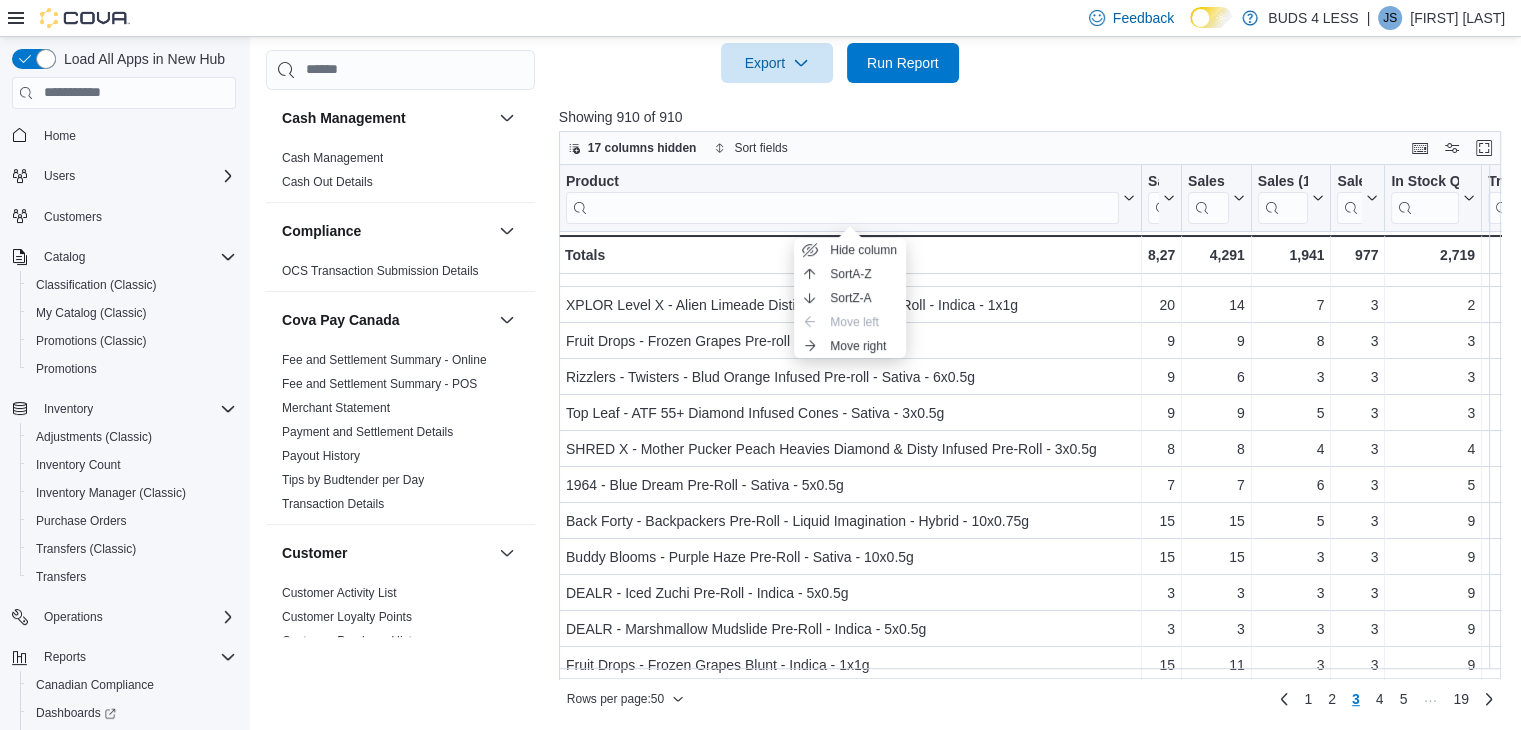 scroll, scrollTop: 200, scrollLeft: 0, axis: vertical 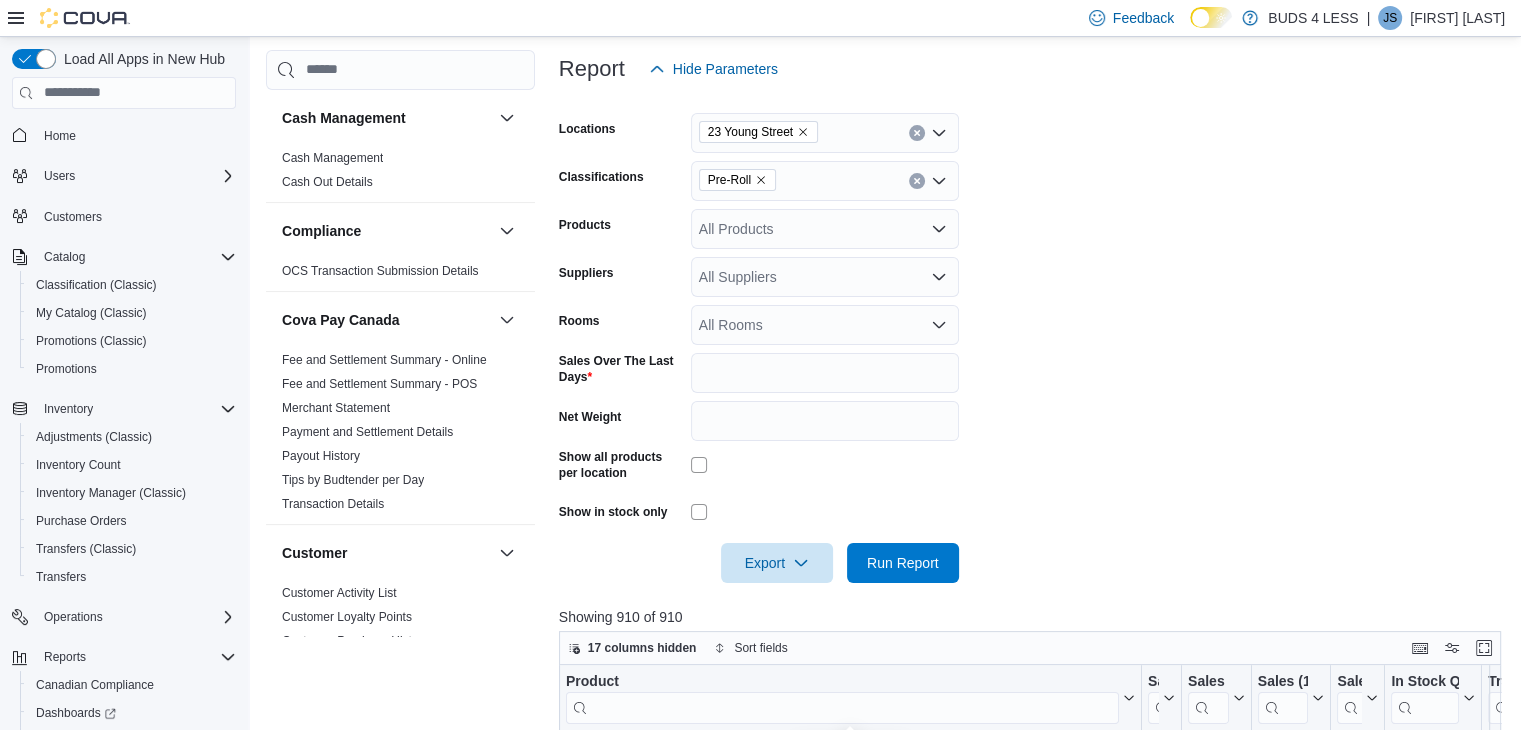 click 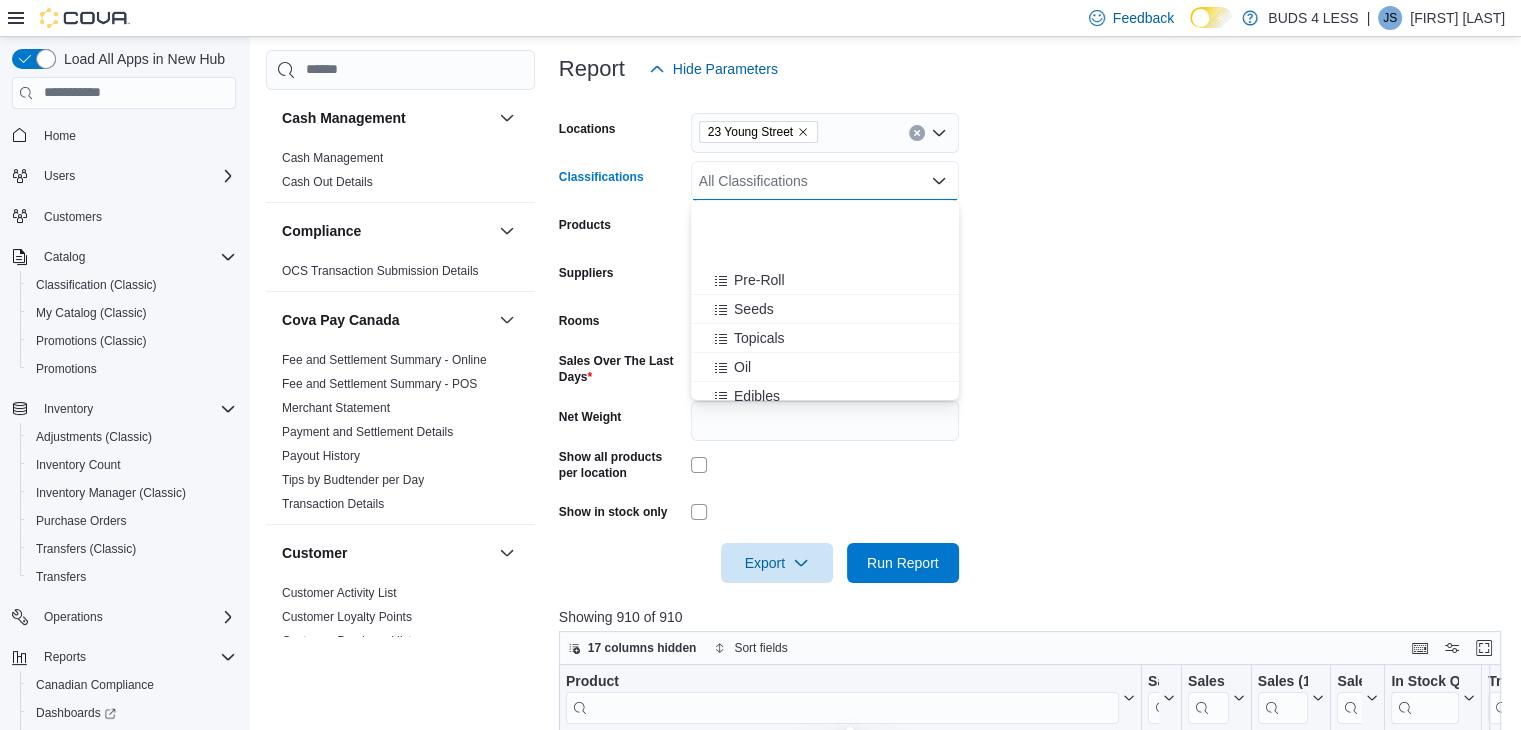 scroll, scrollTop: 200, scrollLeft: 0, axis: vertical 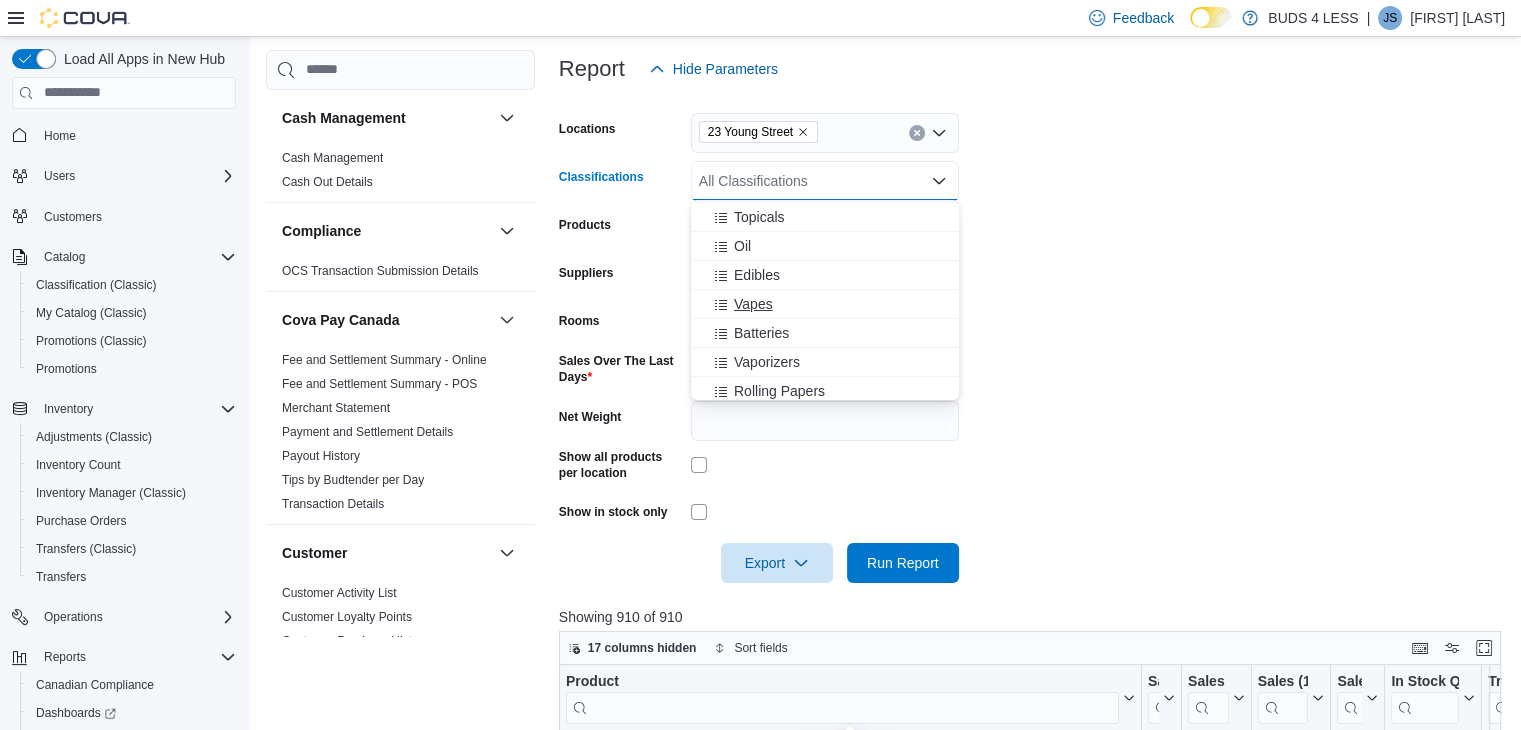 click on "Vapes" at bounding box center [753, 304] 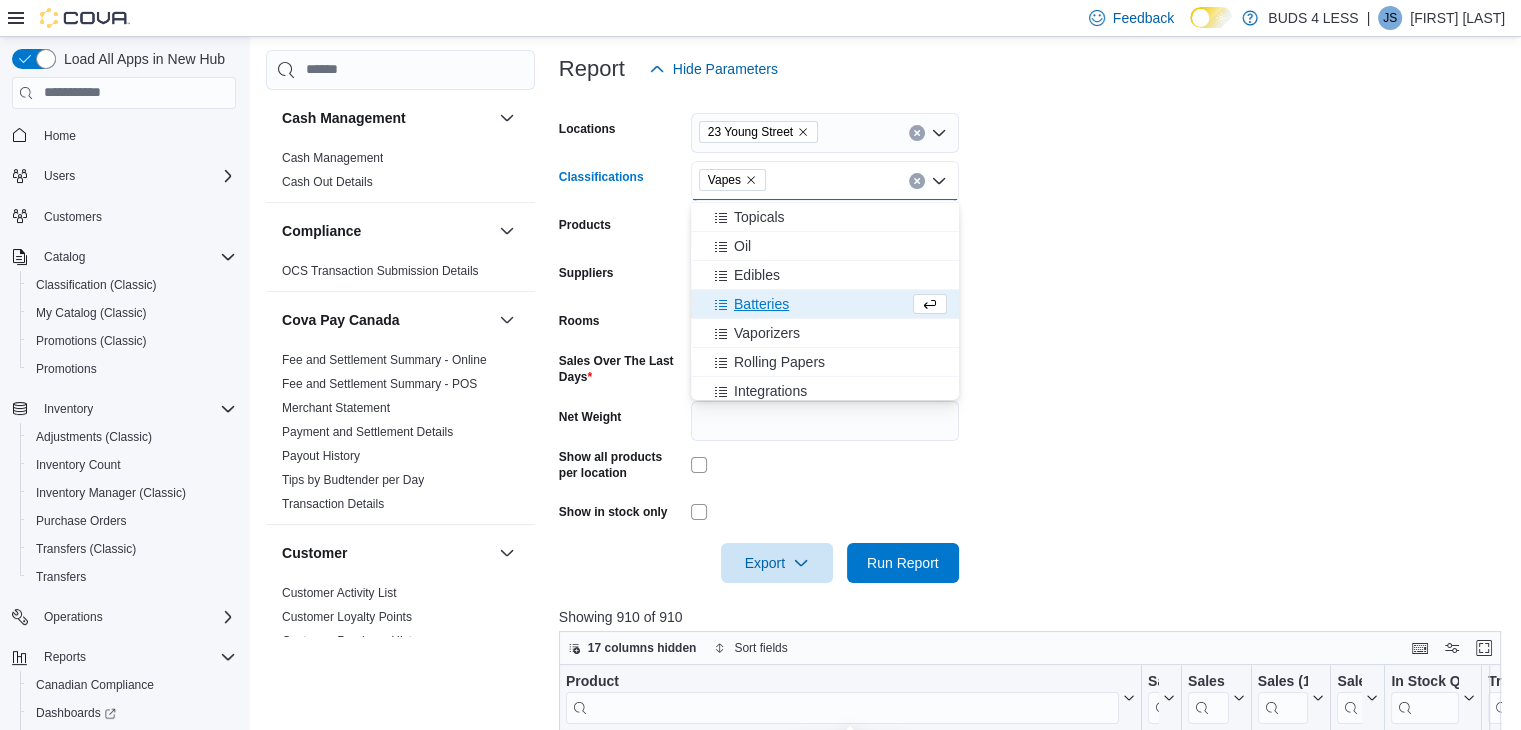 click on "Locations 23 Young Street Classifications Vapes Combo box. Selected. Vapes. Press Backspace to delete Vapes. Combo box input. All Classifications. Type some text or, to display a list of choices, press Down Arrow. To exit the list of choices, press Escape. Products All Products Suppliers All Suppliers Rooms All Rooms Sales Over The Last Days * Net Weight Show all products per location Show in stock only Export  Run Report" at bounding box center (1035, 336) 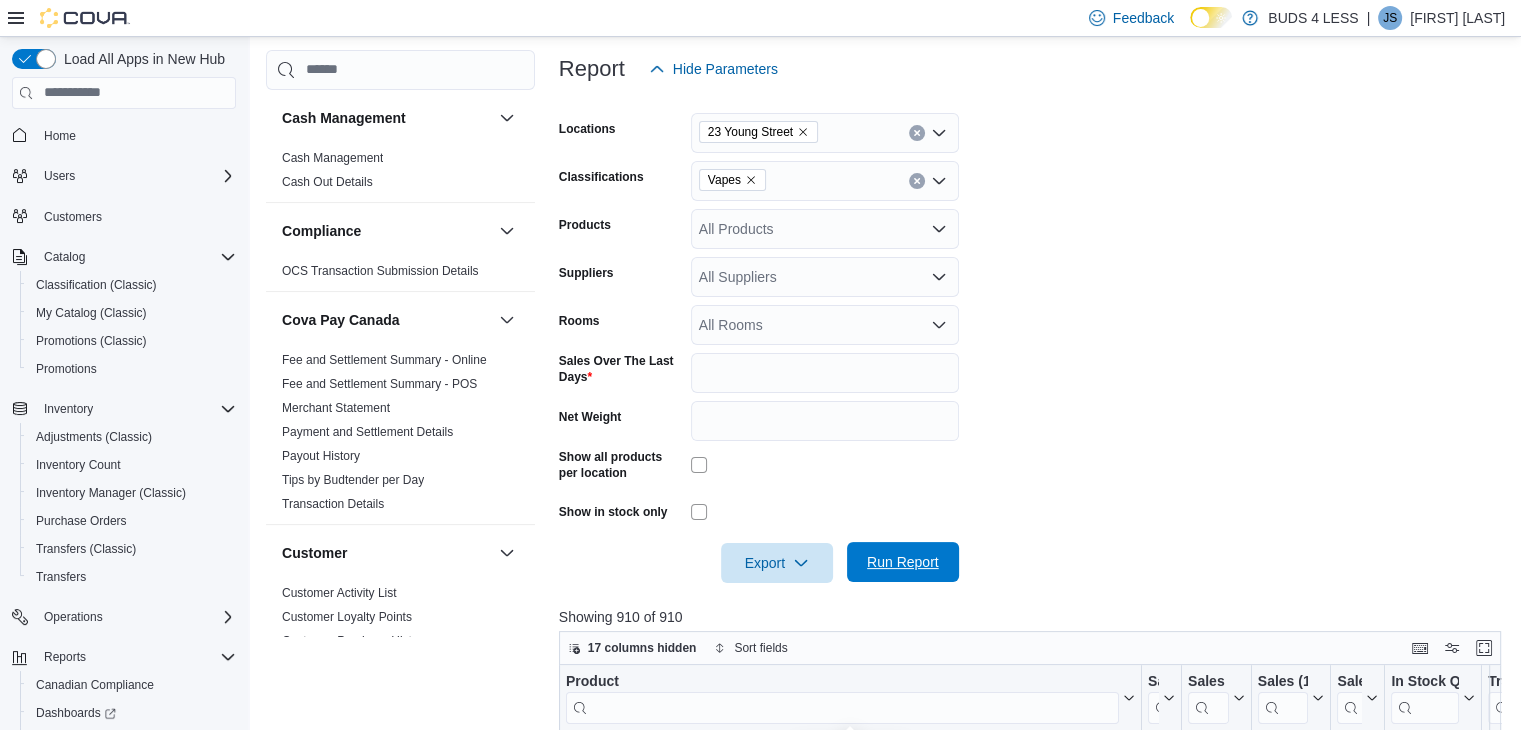 click on "Run Report" at bounding box center (903, 562) 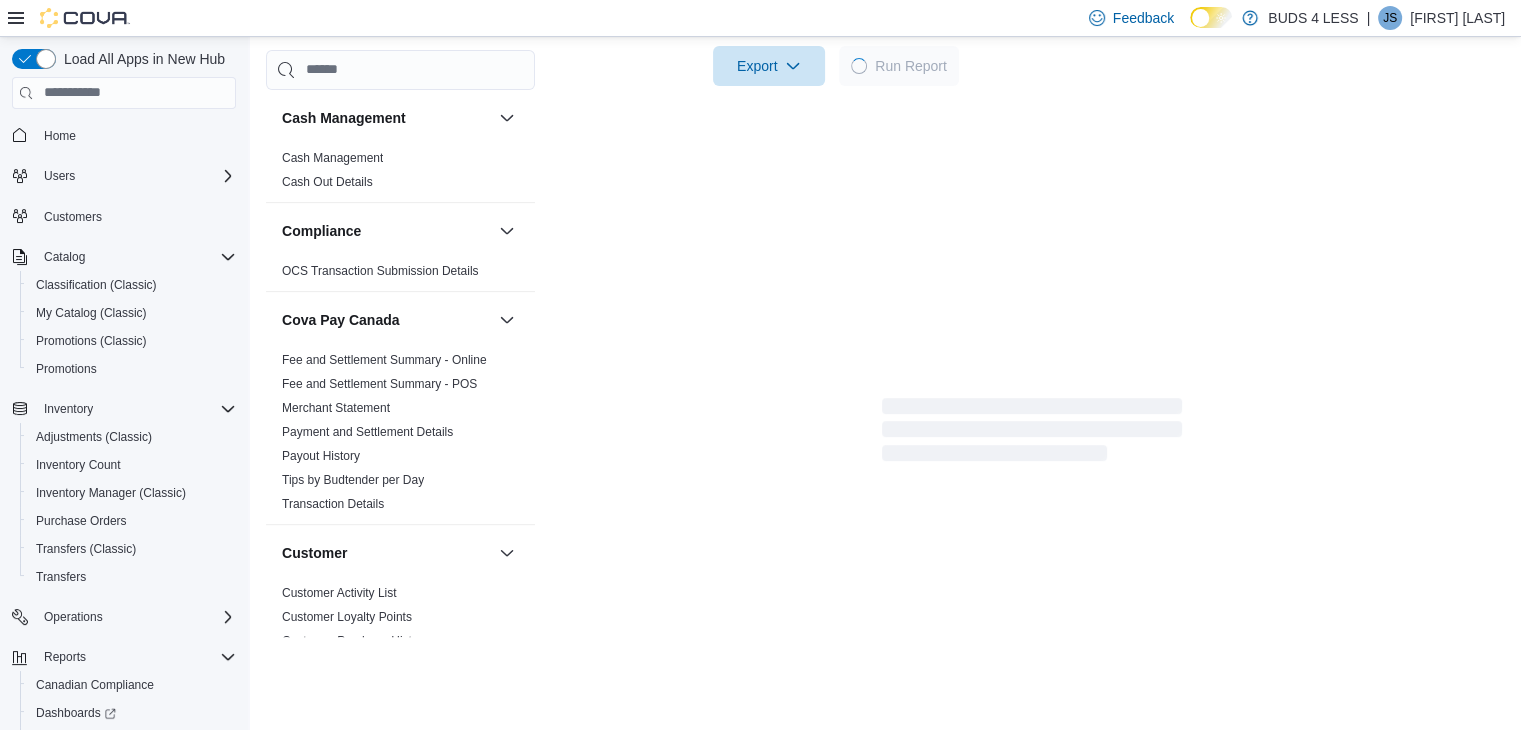 scroll, scrollTop: 776, scrollLeft: 0, axis: vertical 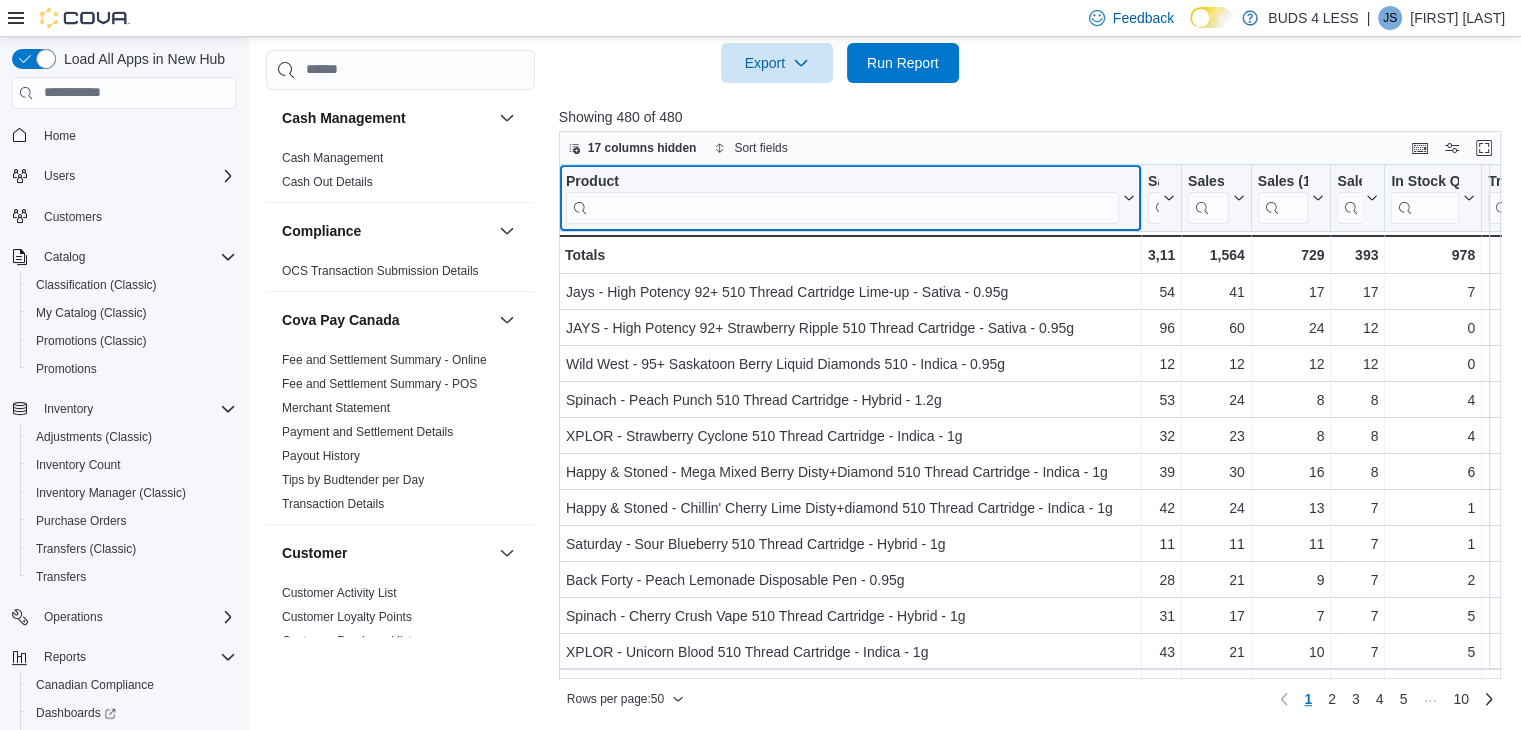 click at bounding box center [842, 207] 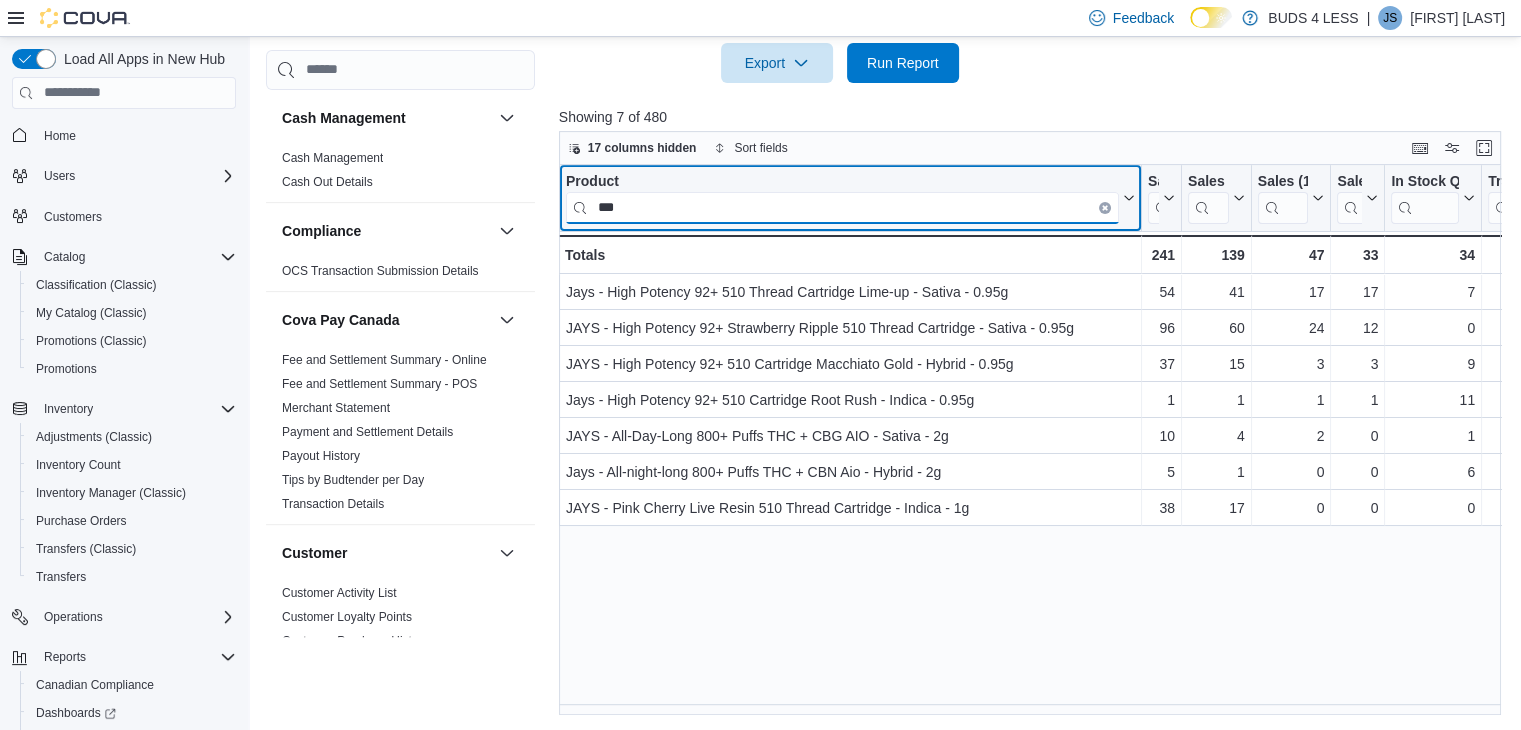 type on "***" 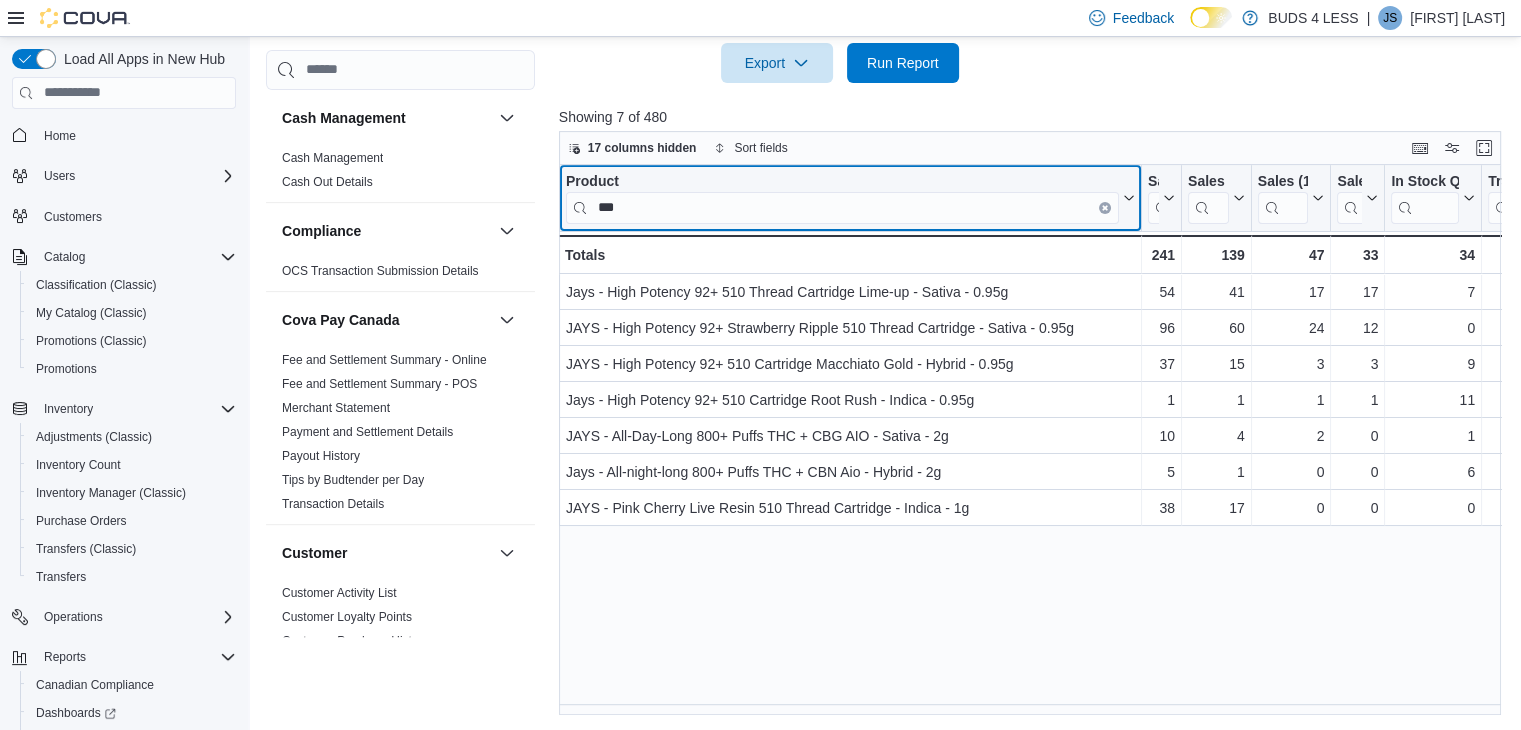 click at bounding box center [1105, 207] 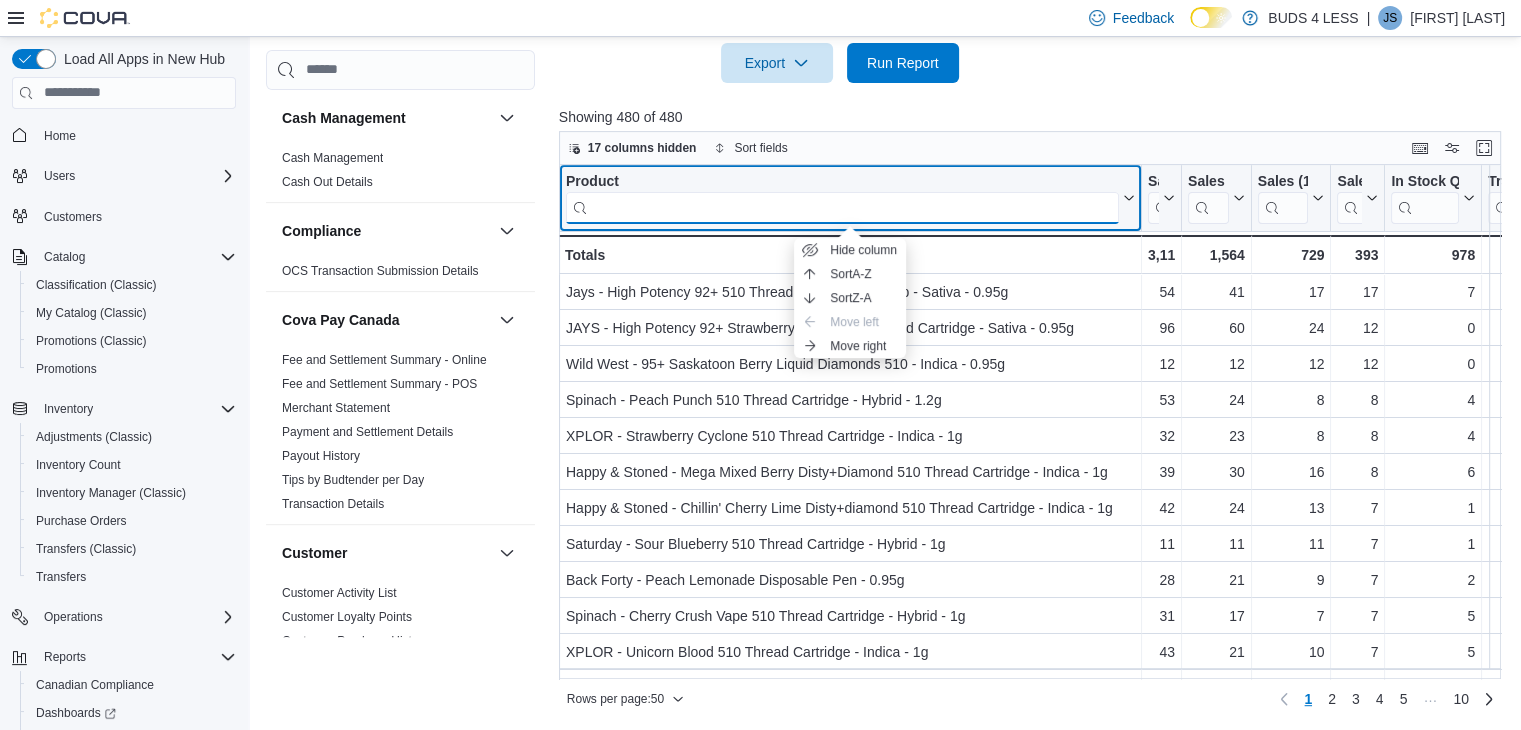 click at bounding box center (842, 207) 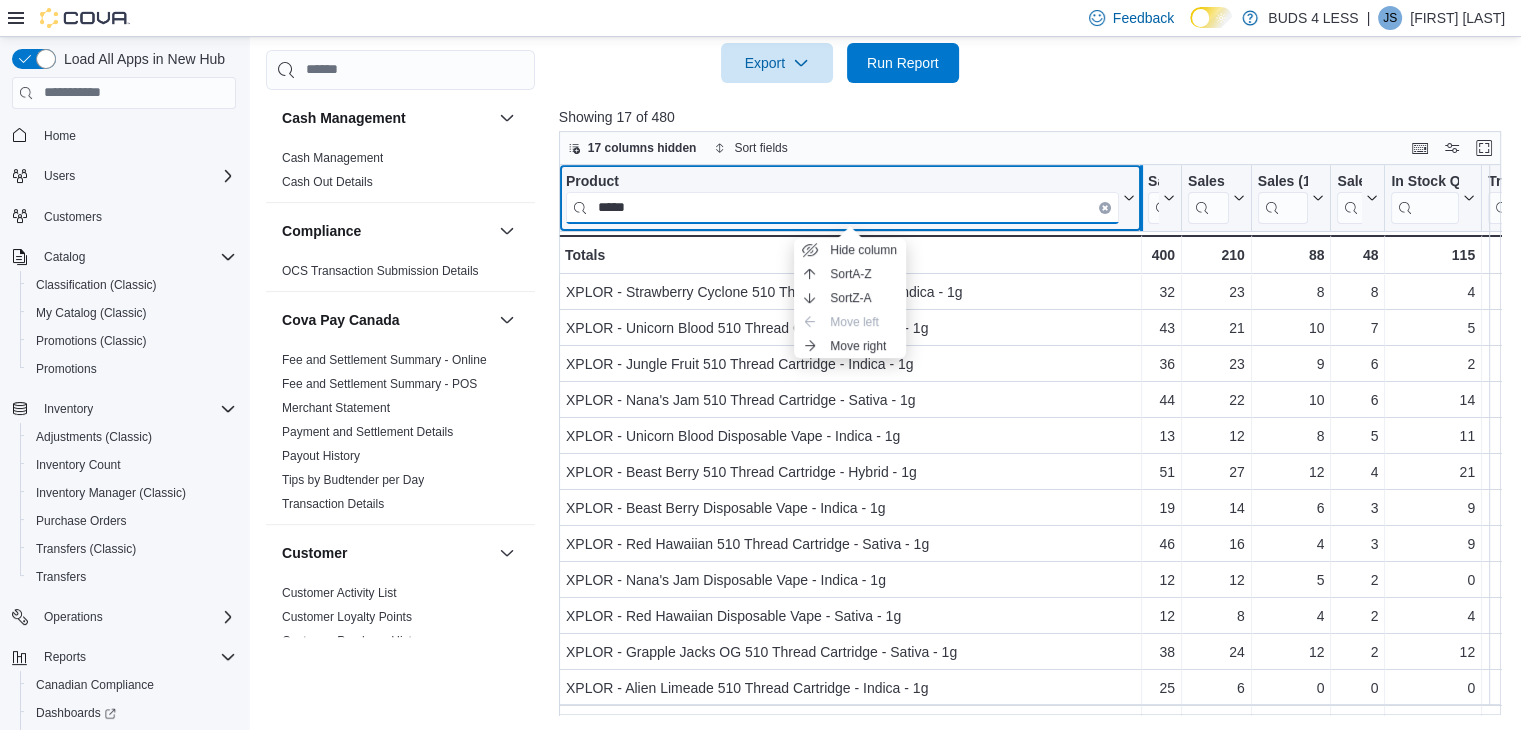click at bounding box center (1141, 198) 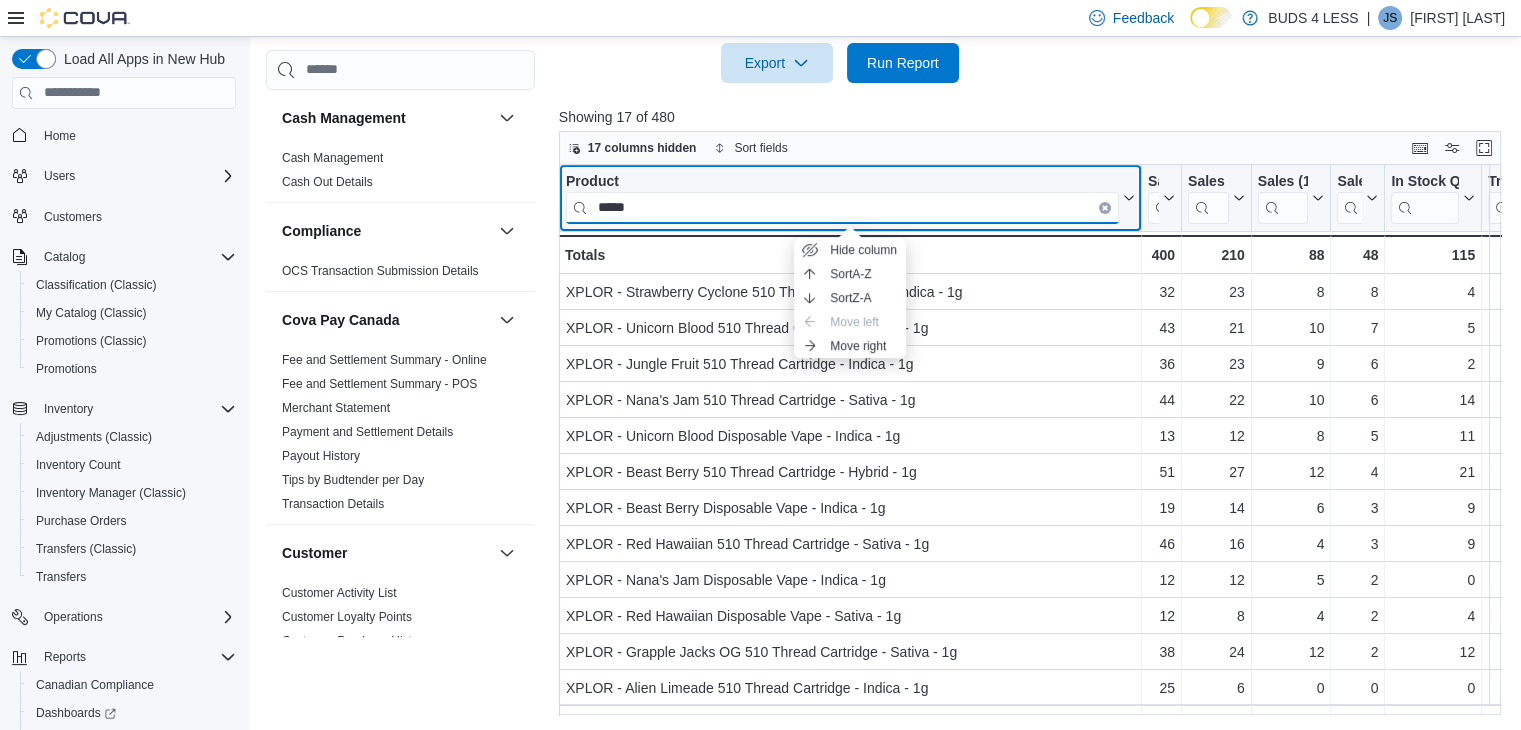 type on "*****" 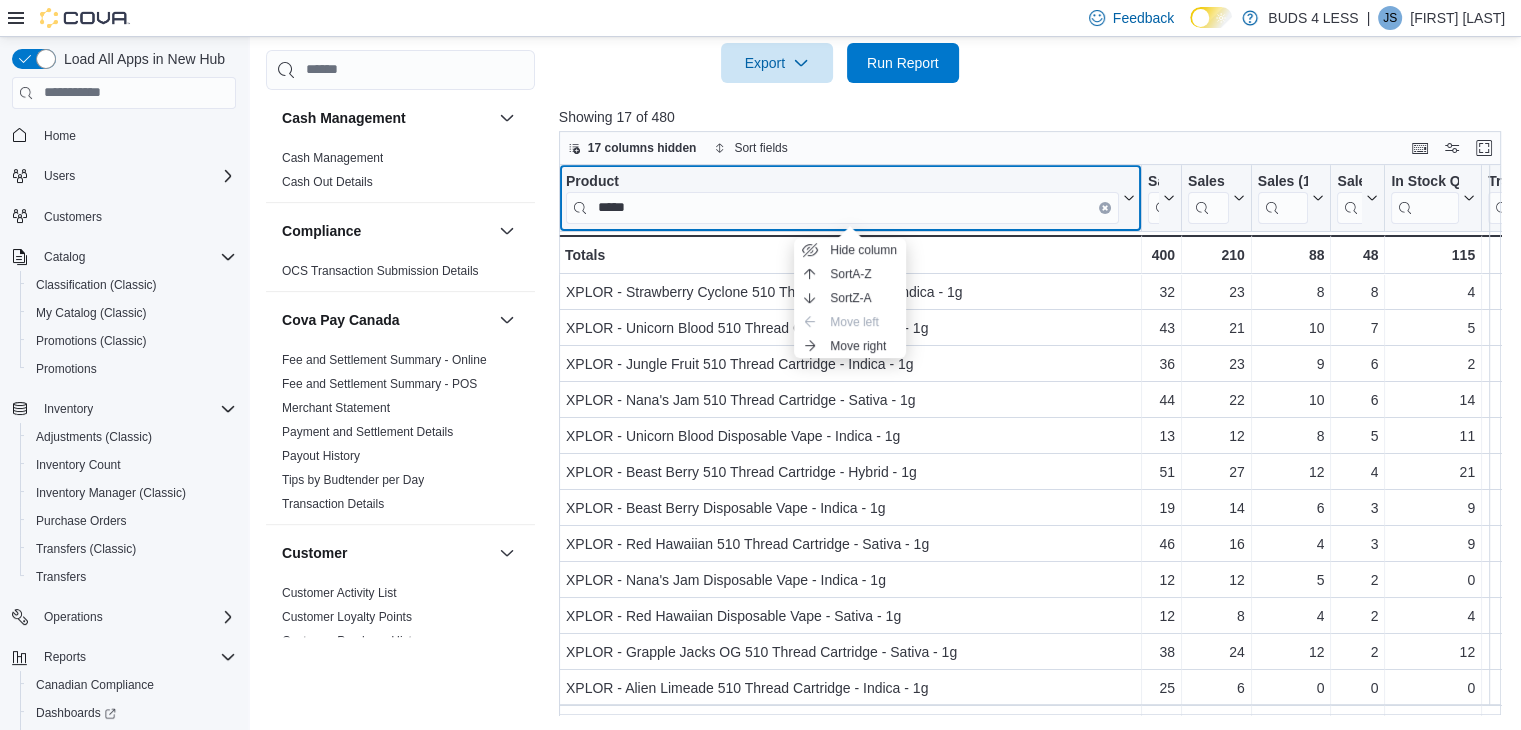 click on "Product *****" at bounding box center (850, 197) 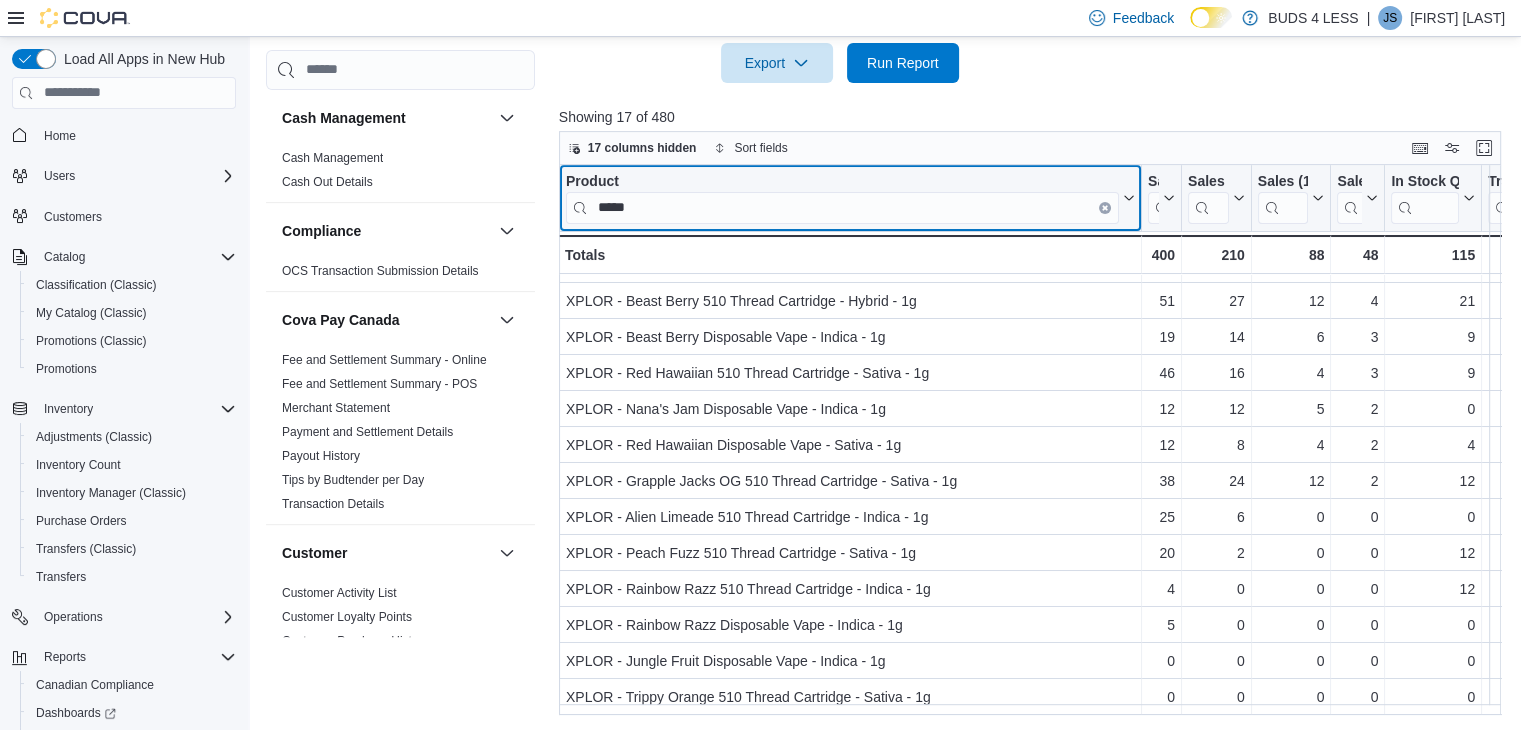 scroll, scrollTop: 181, scrollLeft: 0, axis: vertical 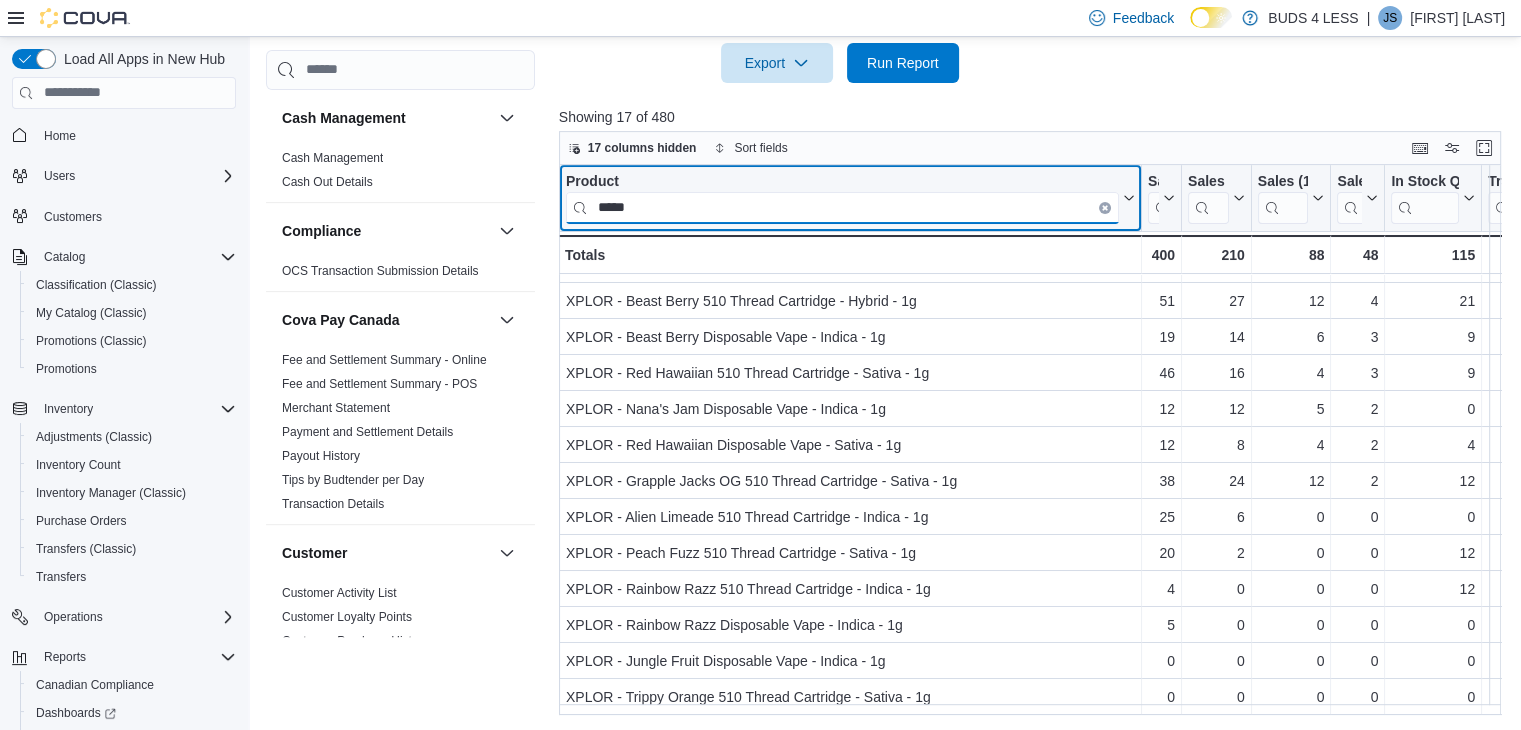 click on "*****" at bounding box center [842, 207] 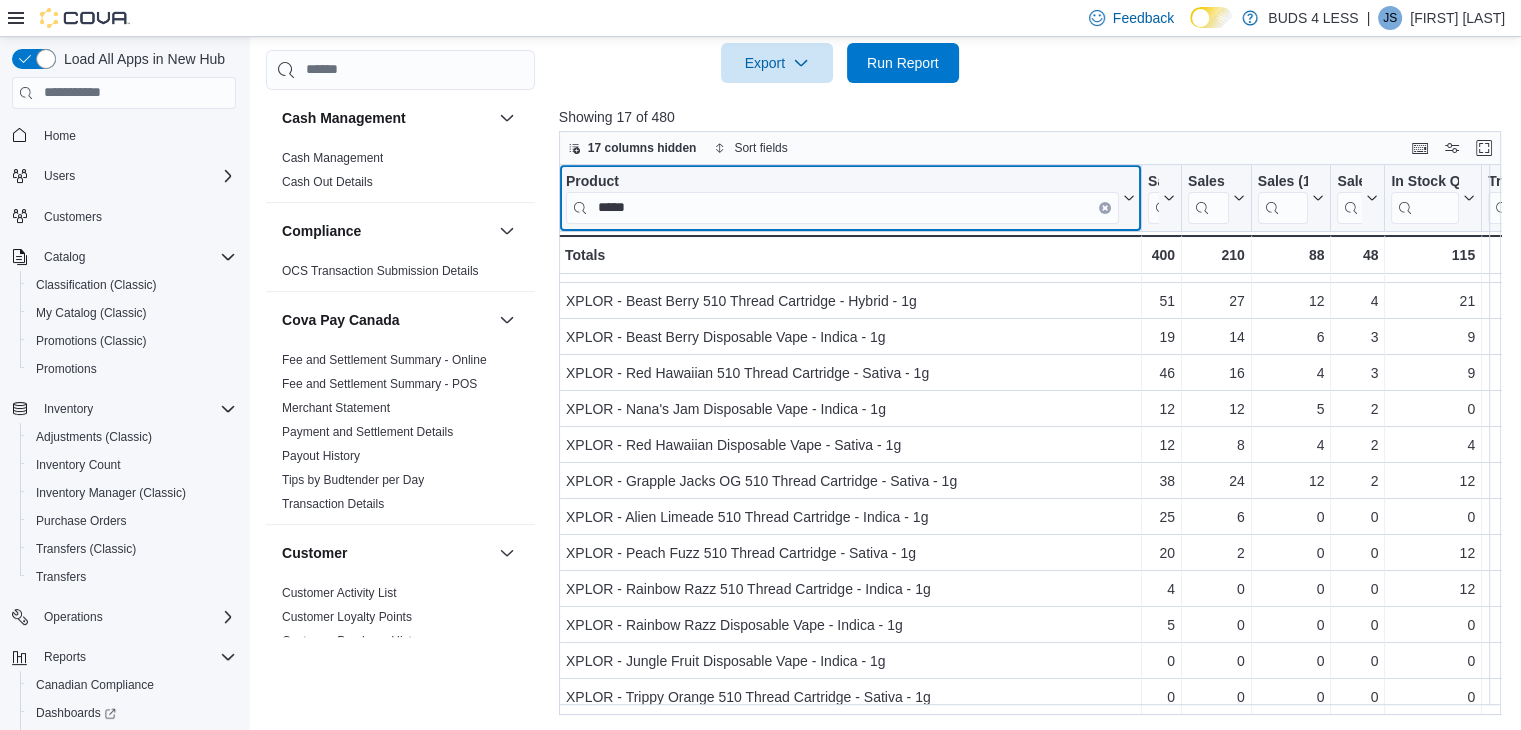 click 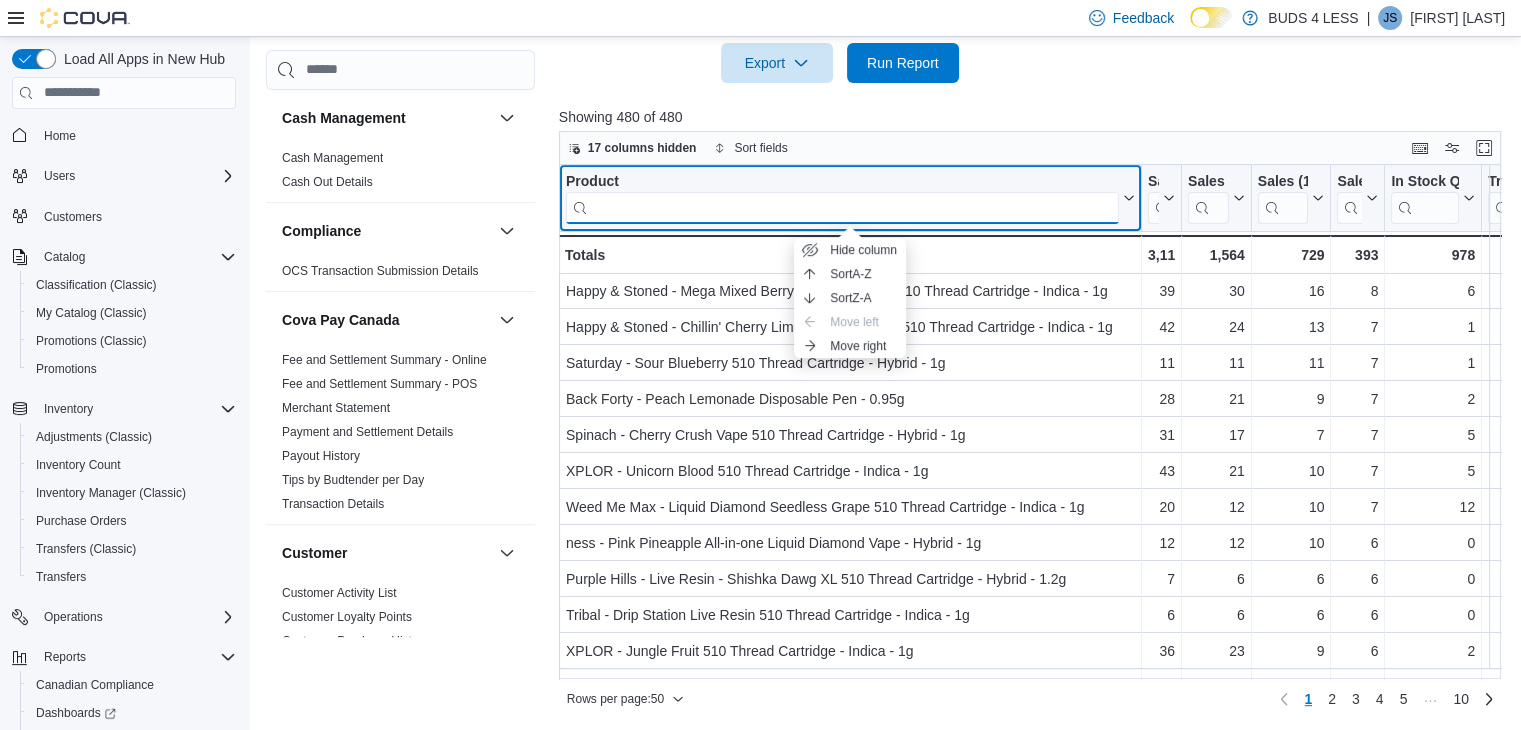 click at bounding box center (842, 207) 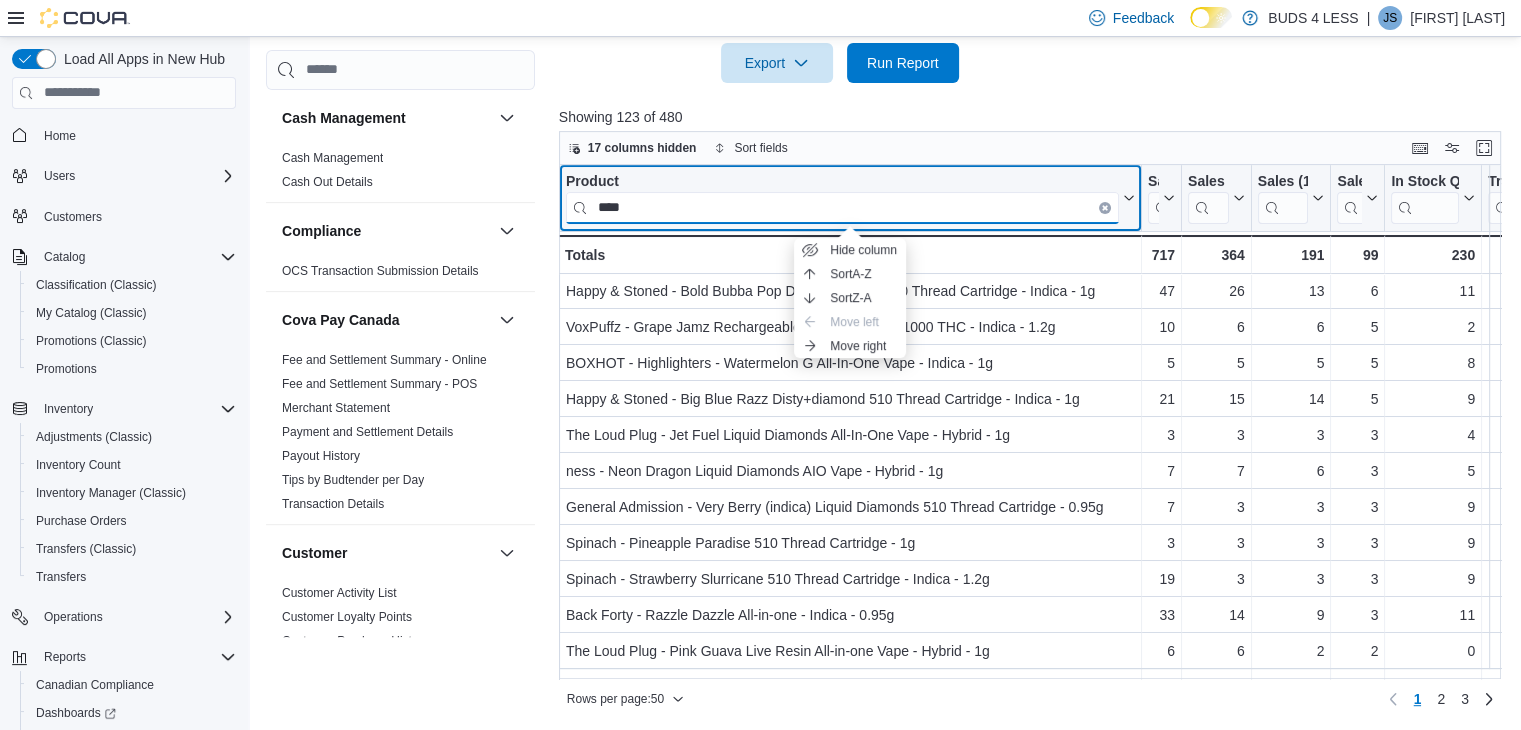 scroll, scrollTop: 0, scrollLeft: 0, axis: both 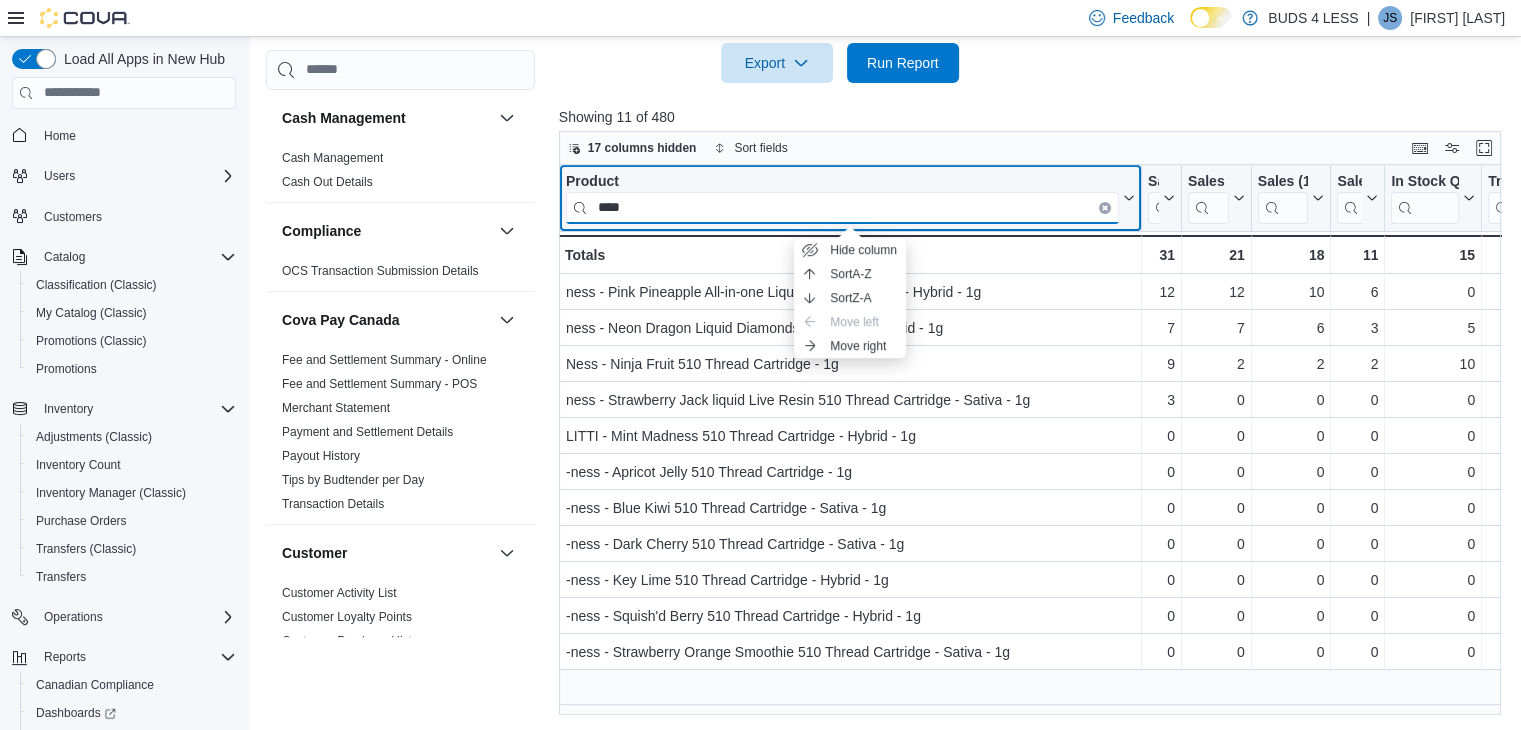 type on "****" 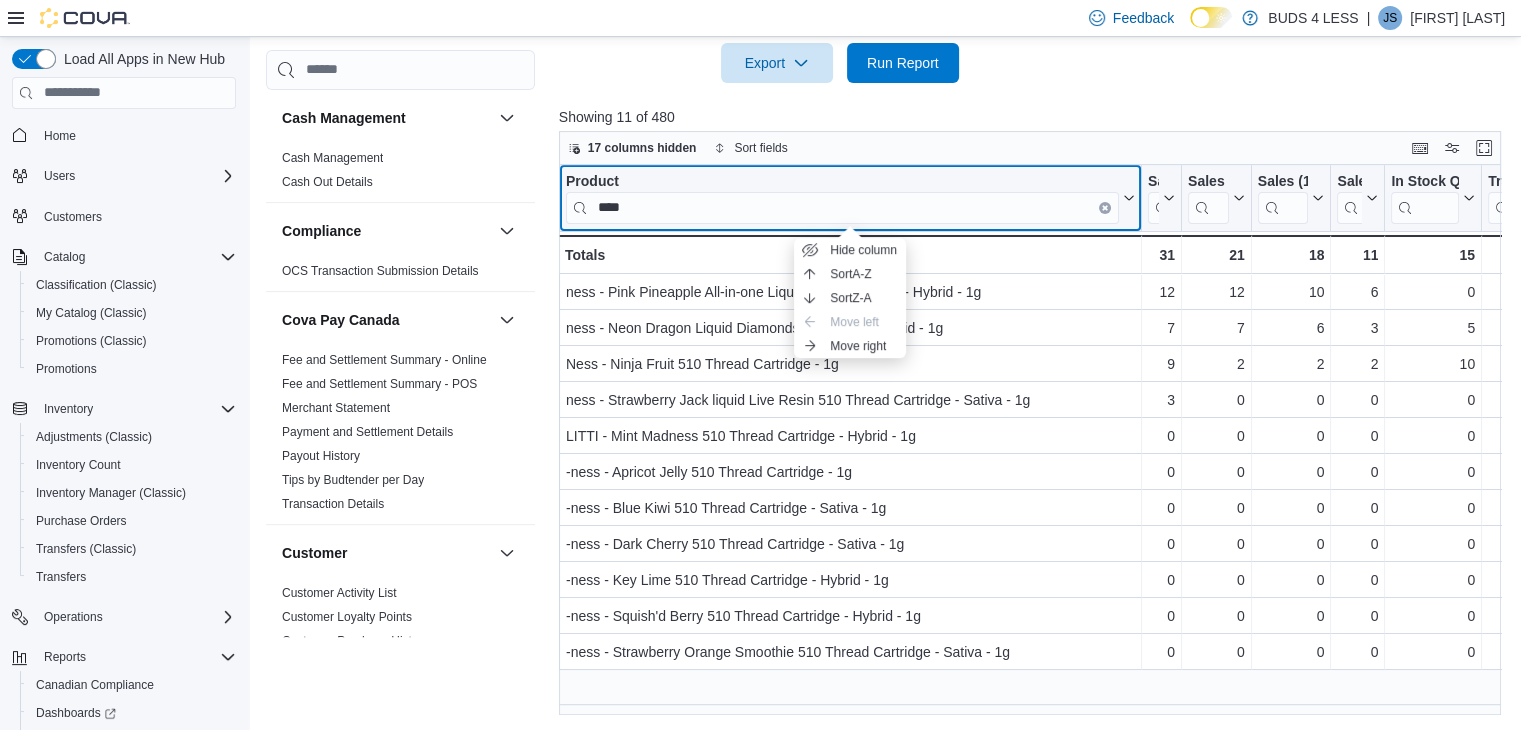 click at bounding box center [1105, 207] 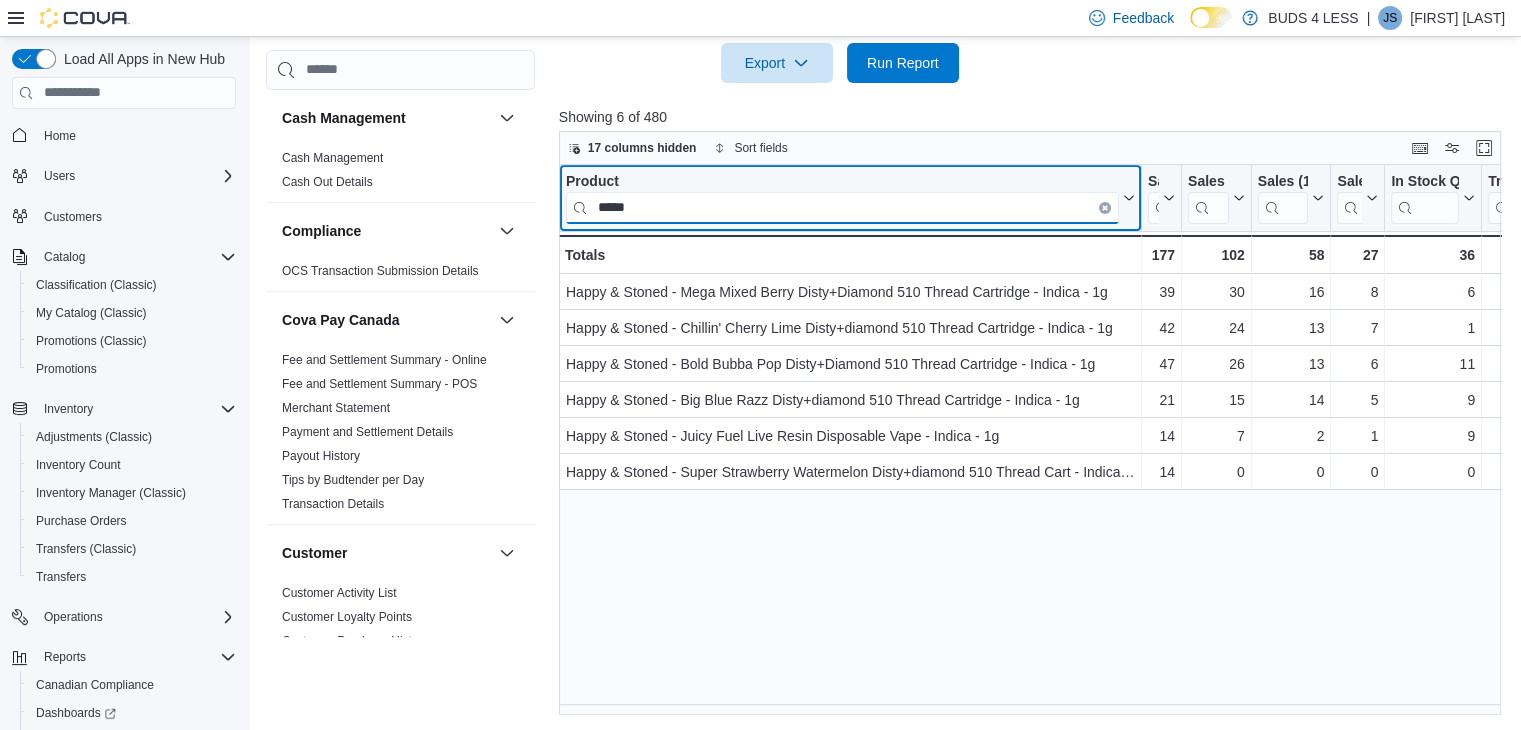 type on "*****" 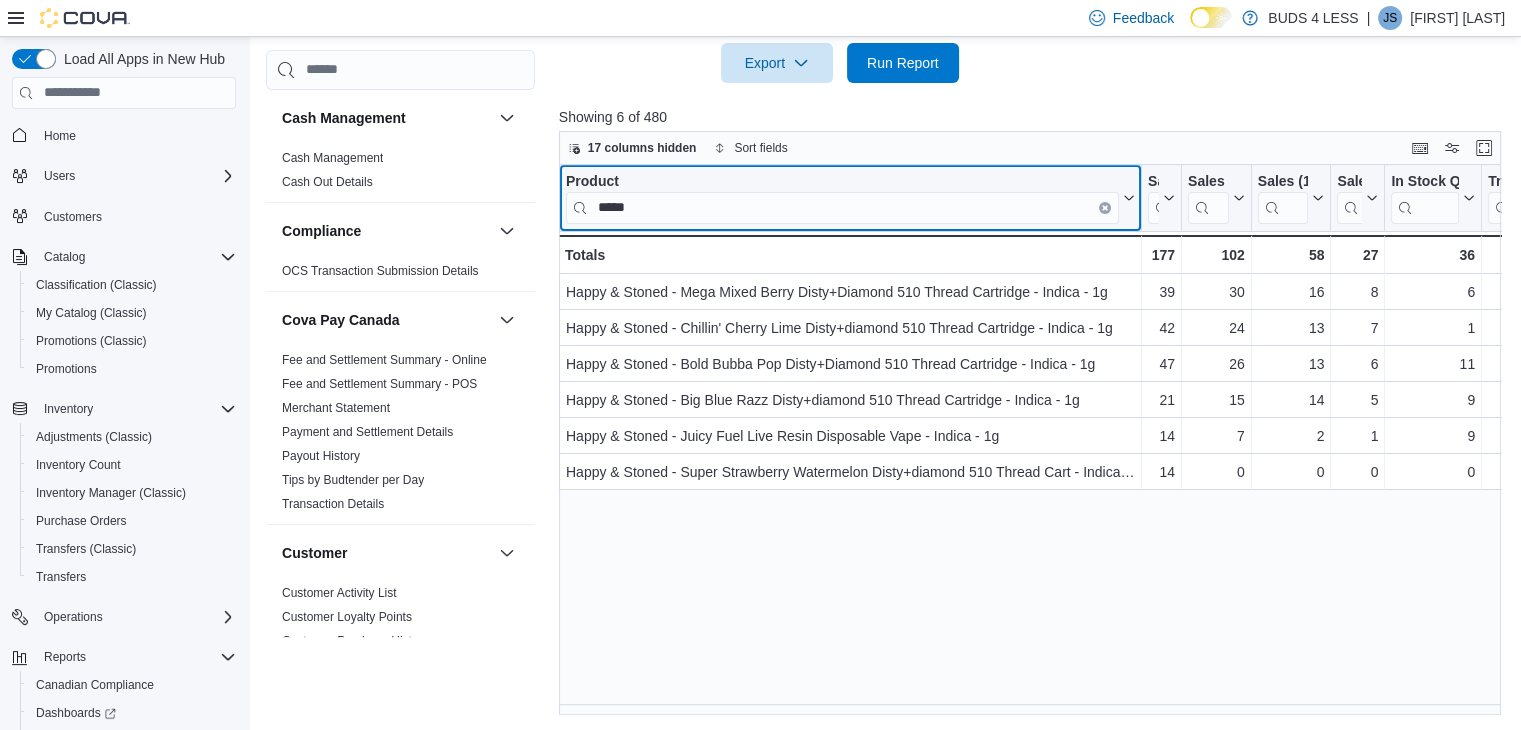 click 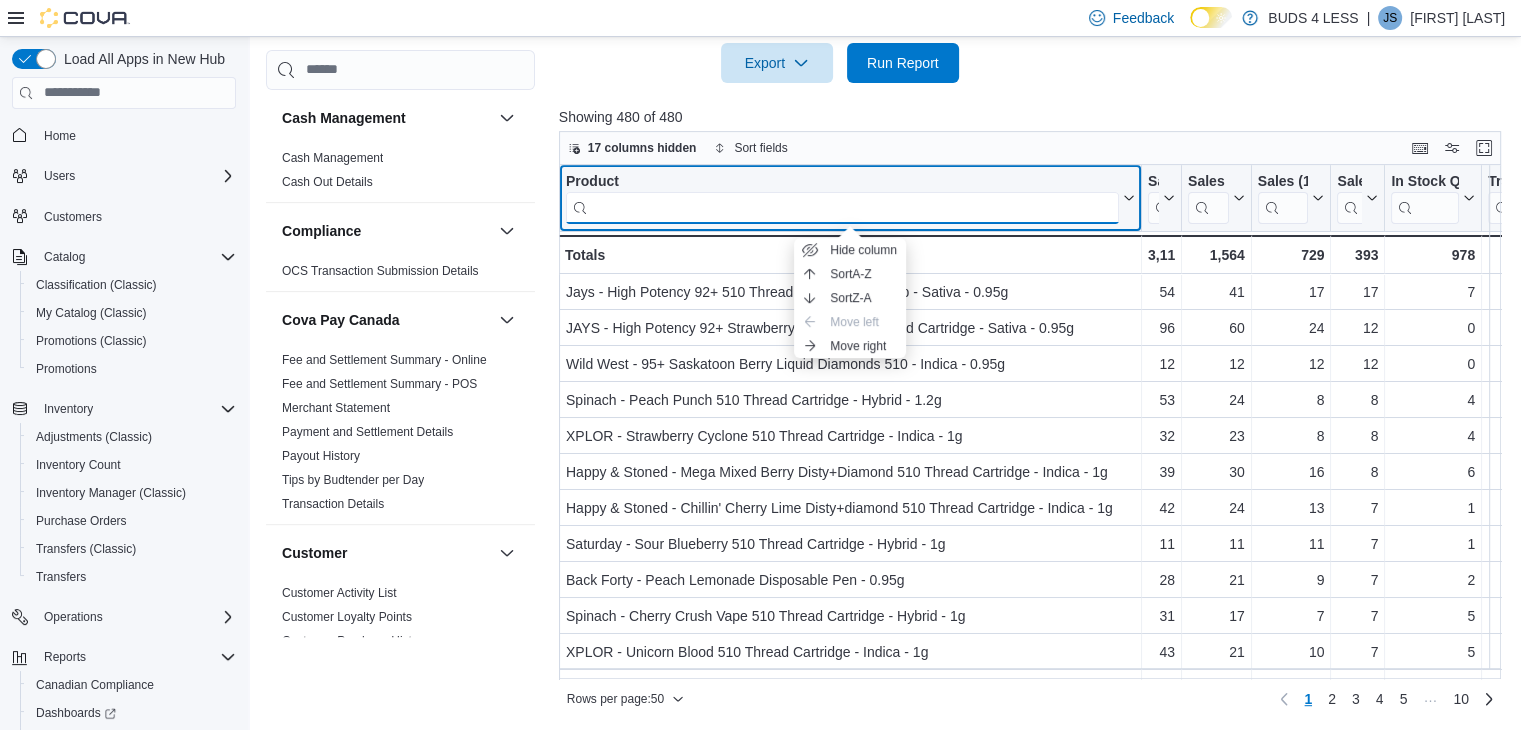 click at bounding box center [842, 207] 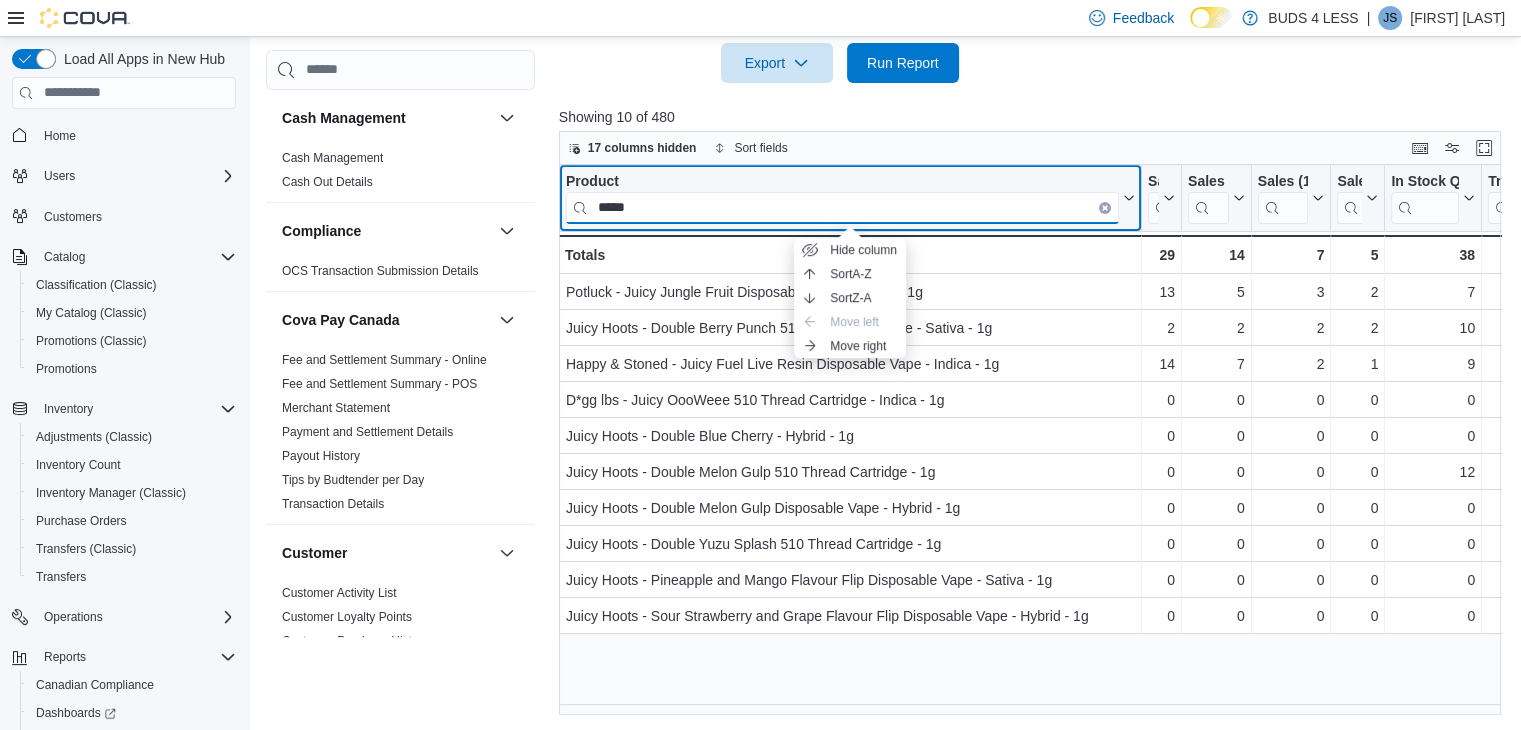 type on "*****" 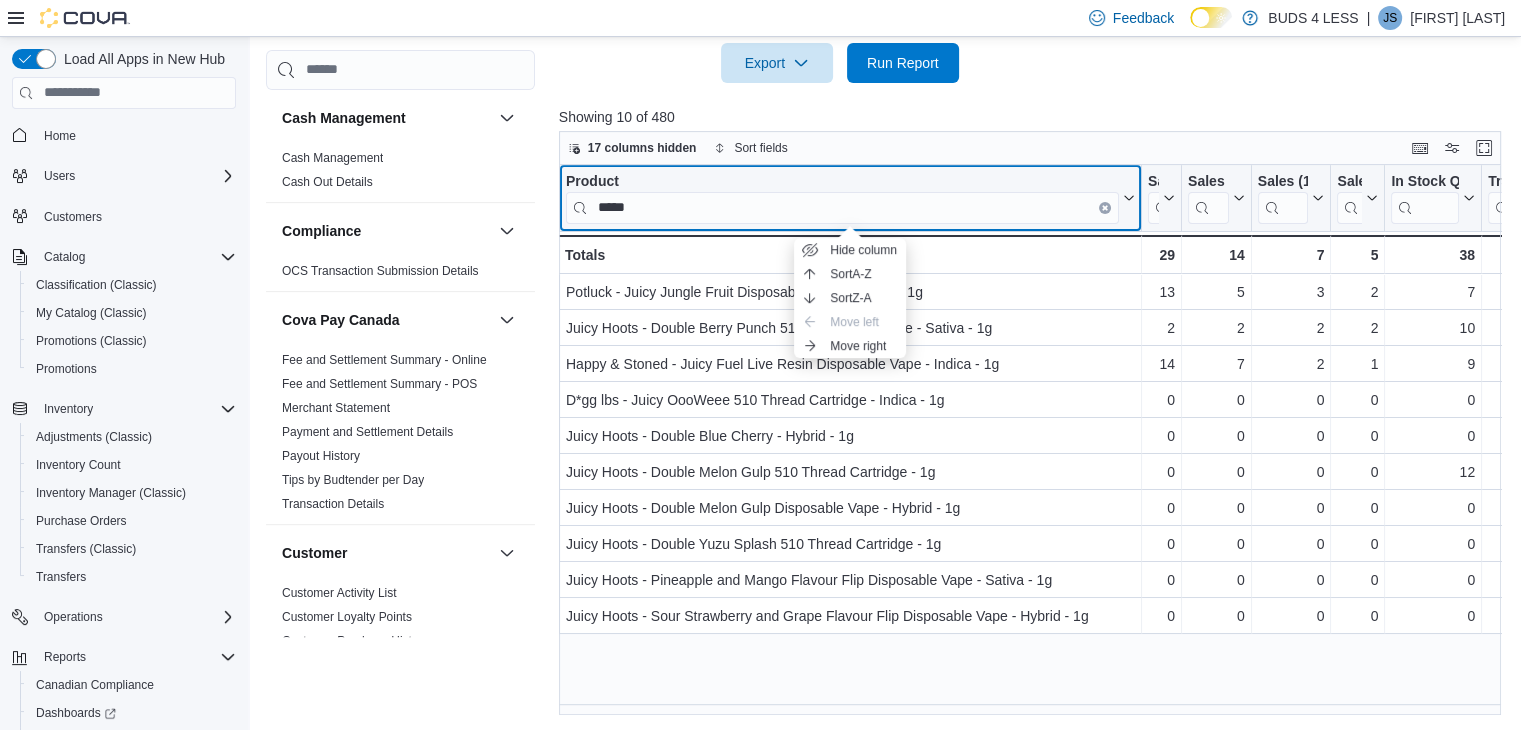 click 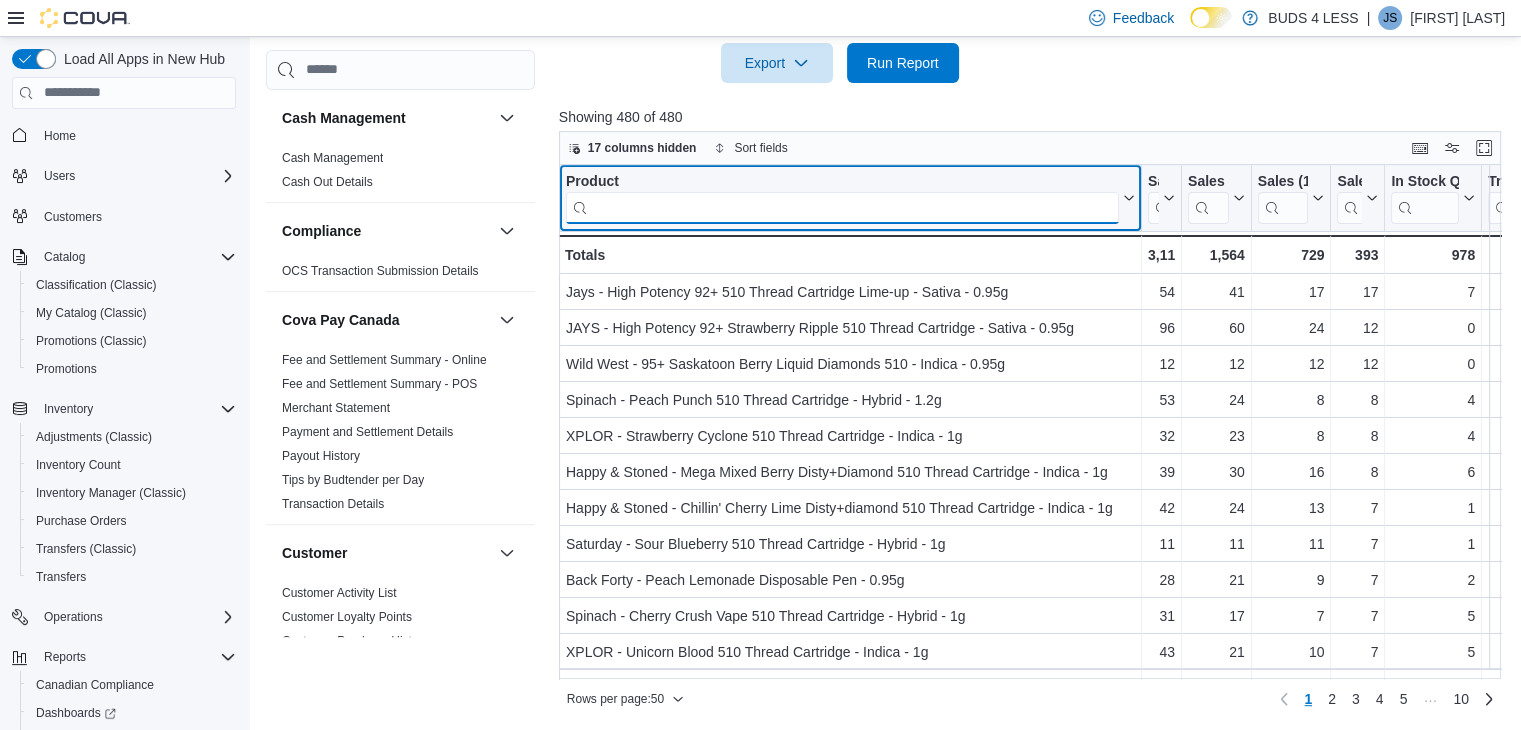 click at bounding box center [842, 207] 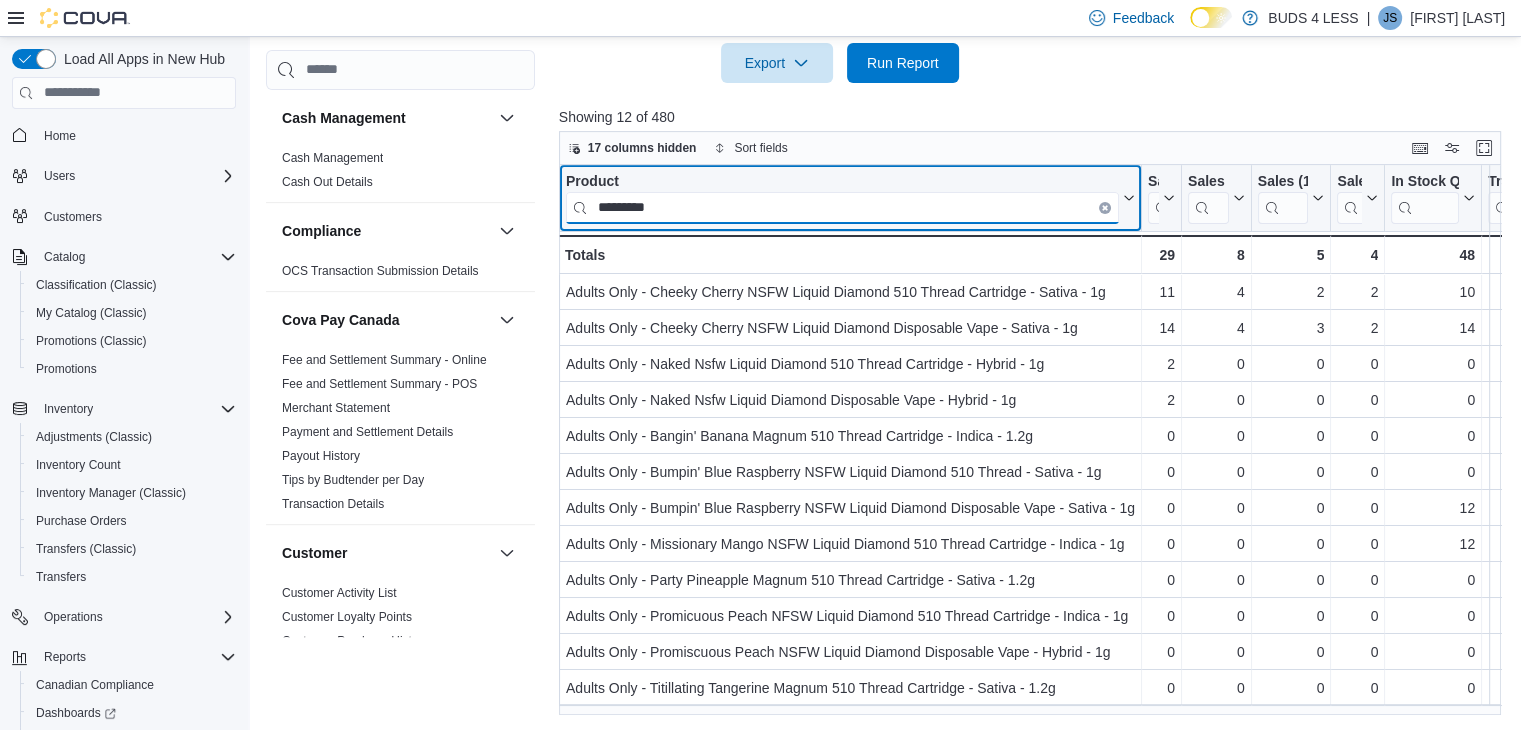 click on "*********" at bounding box center [842, 207] 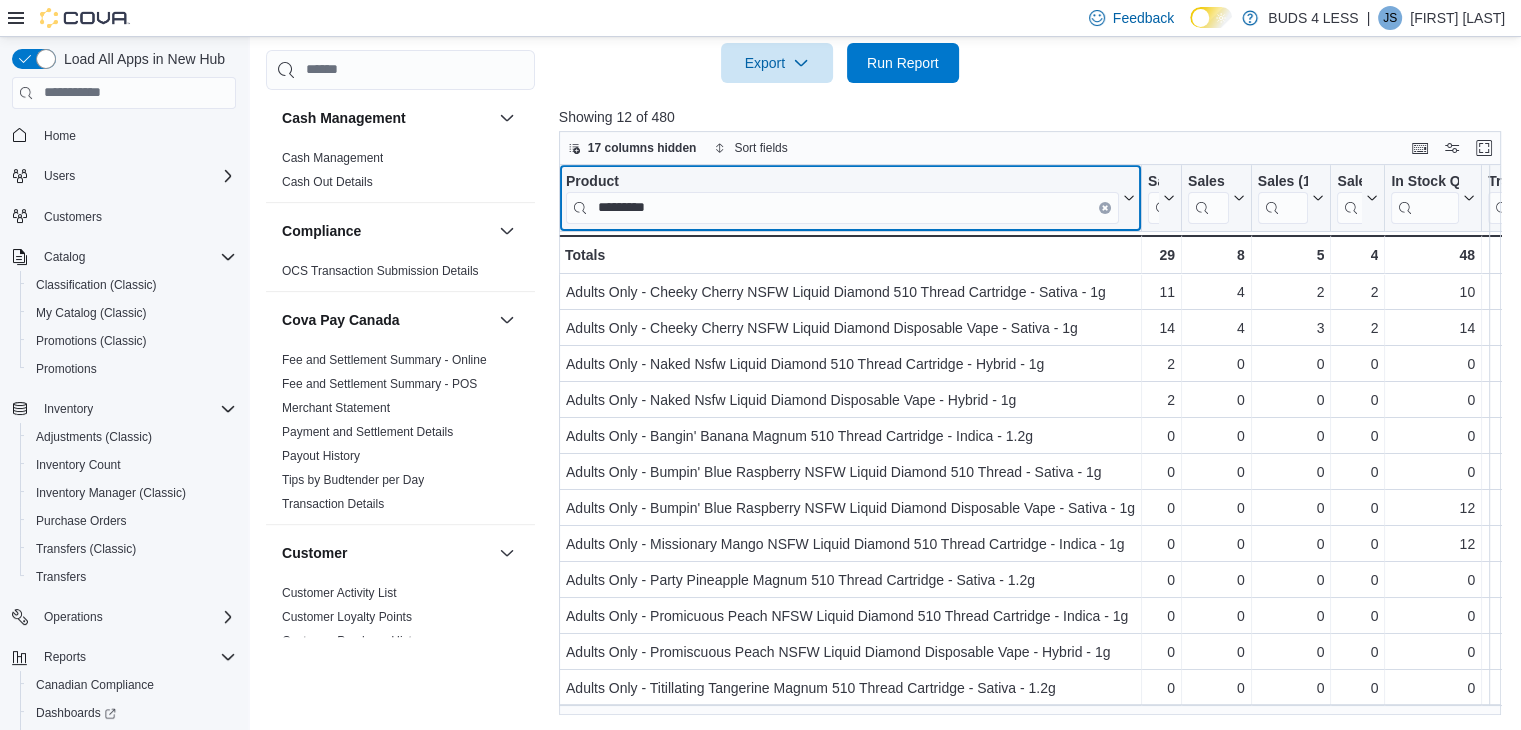 click at bounding box center [1105, 207] 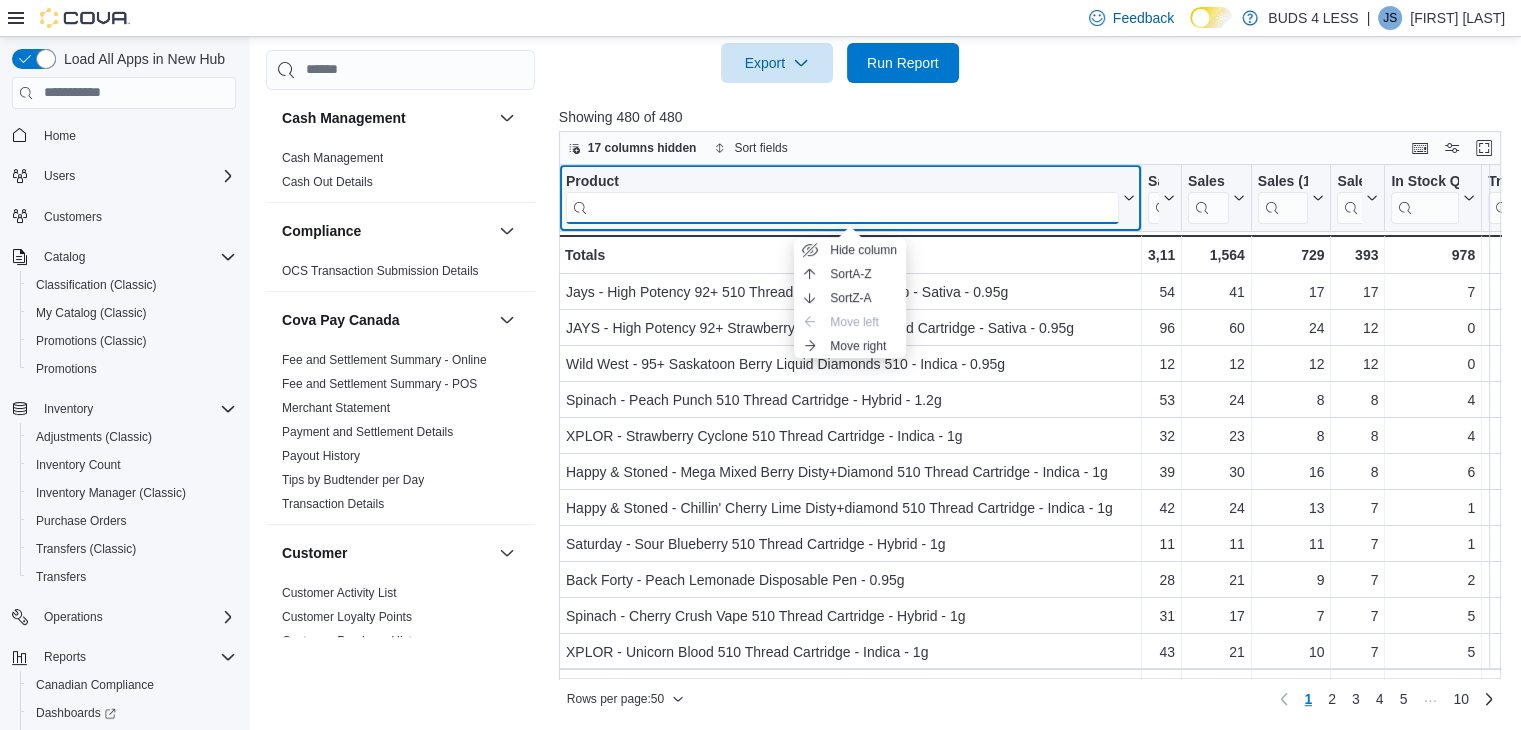 click at bounding box center (842, 207) 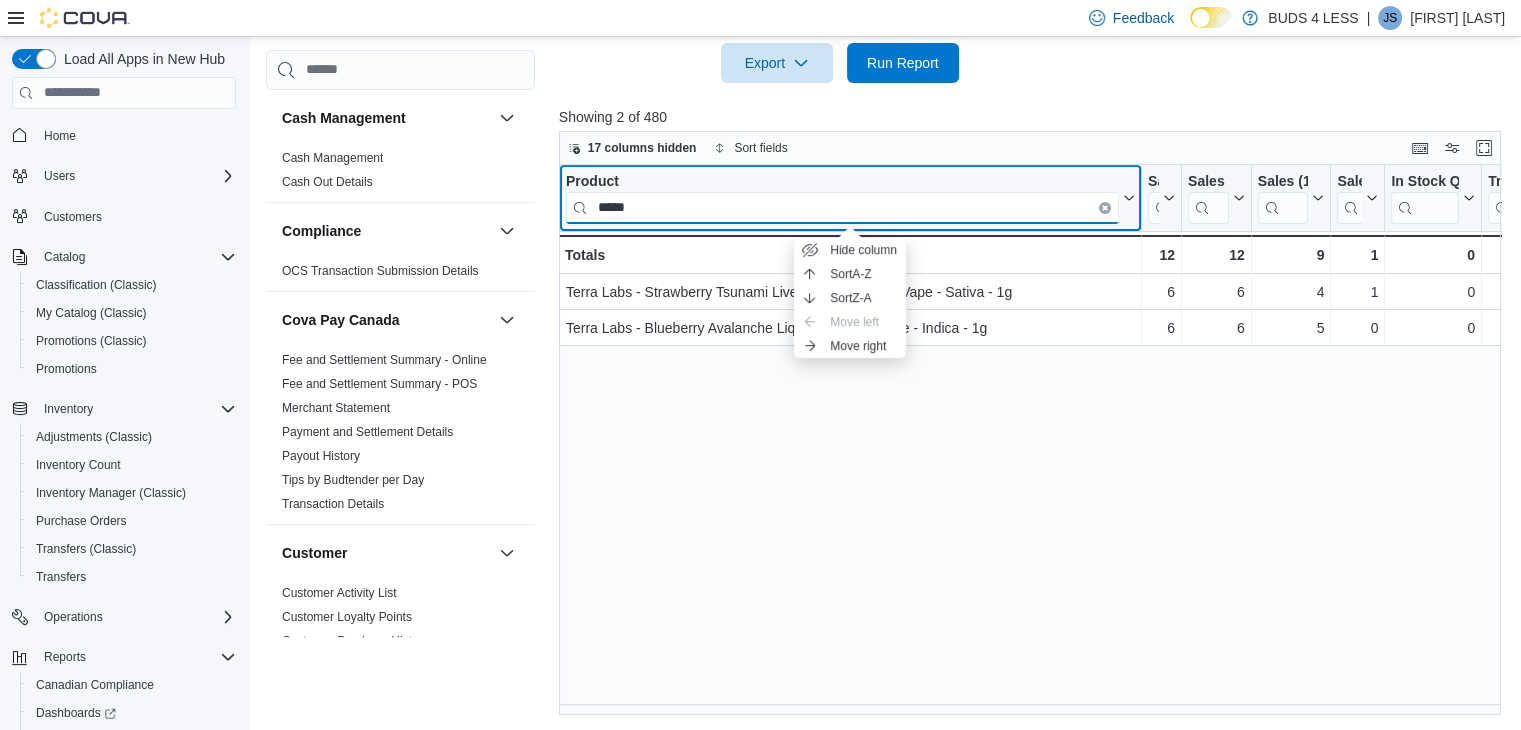 type on "*****" 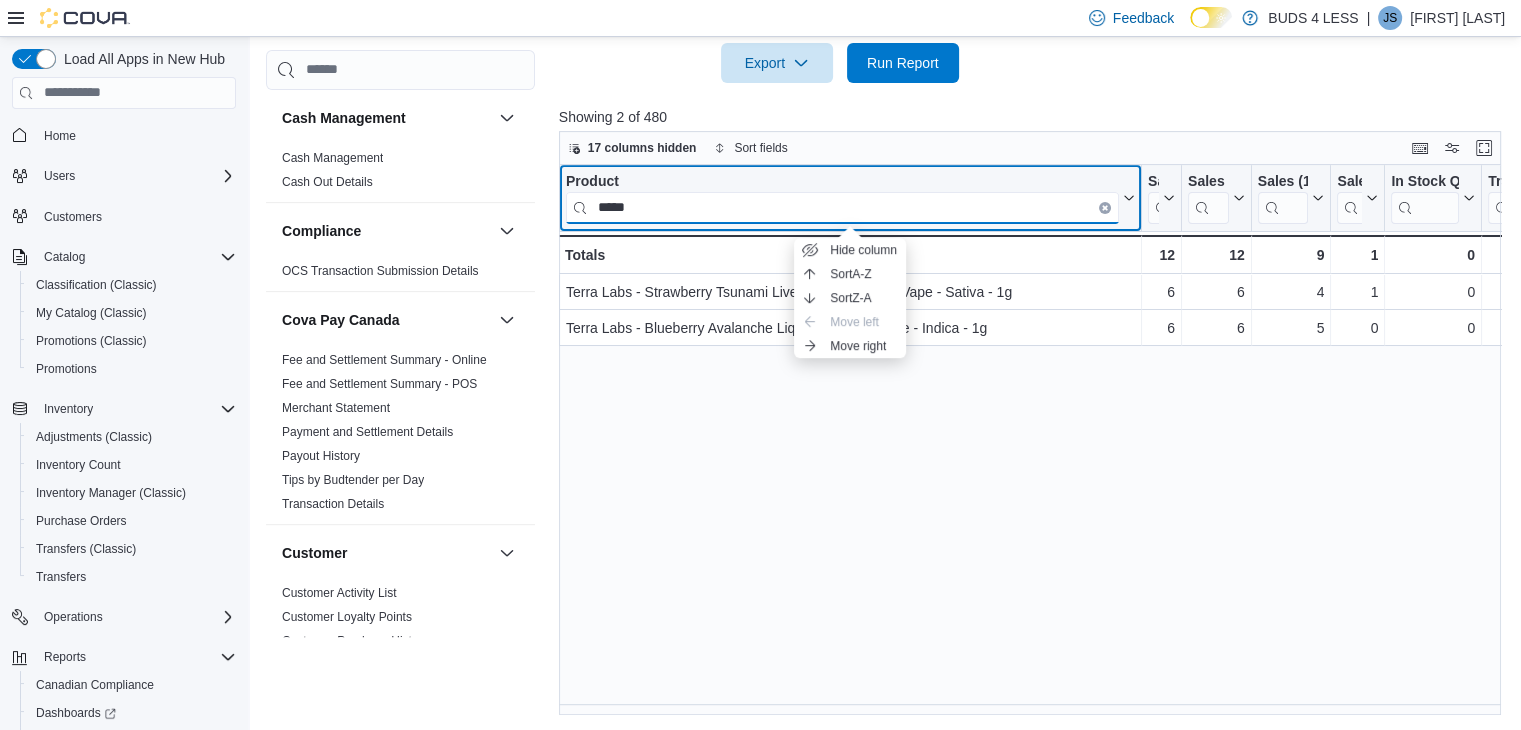 drag, startPoint x: 658, startPoint y: 206, endPoint x: 496, endPoint y: 200, distance: 162.11107 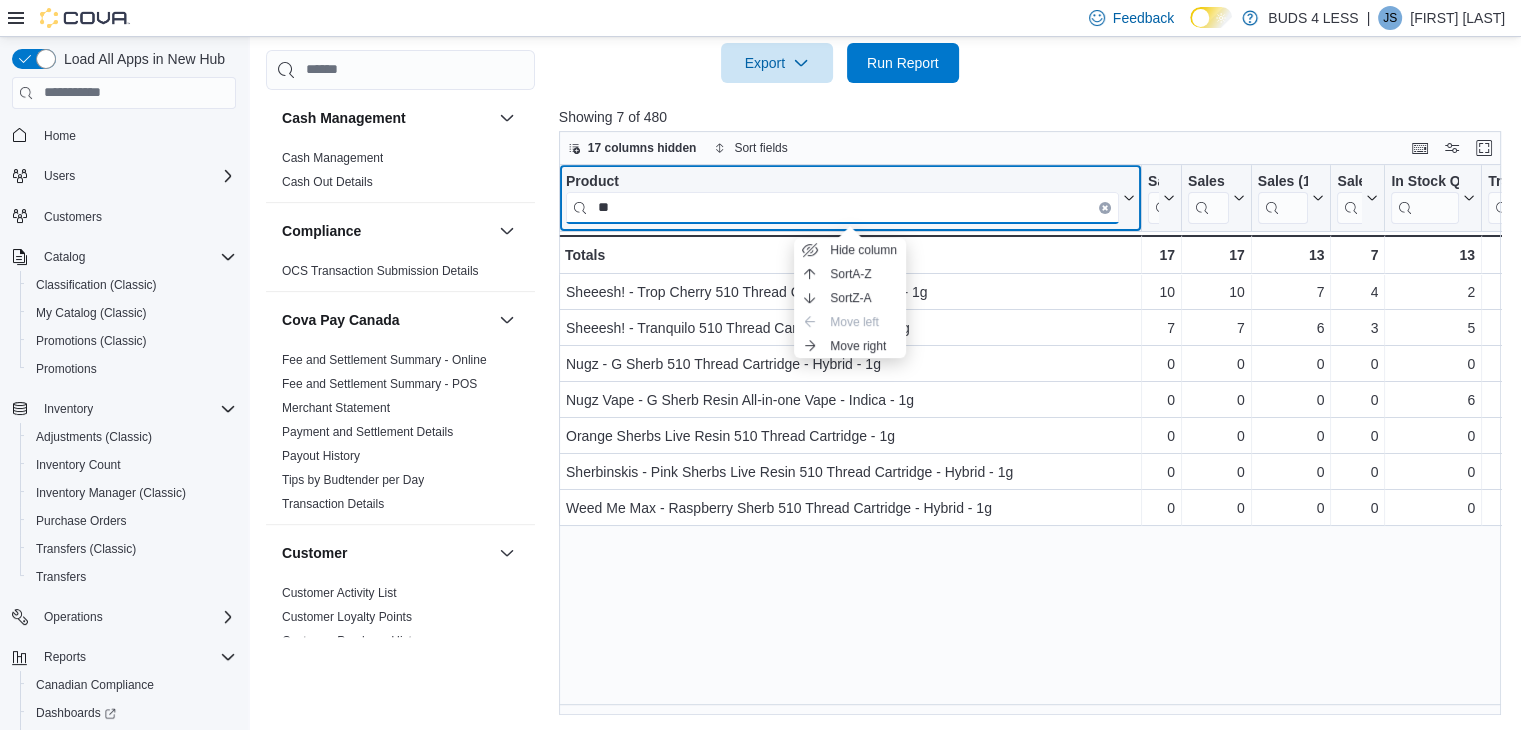 type on "*" 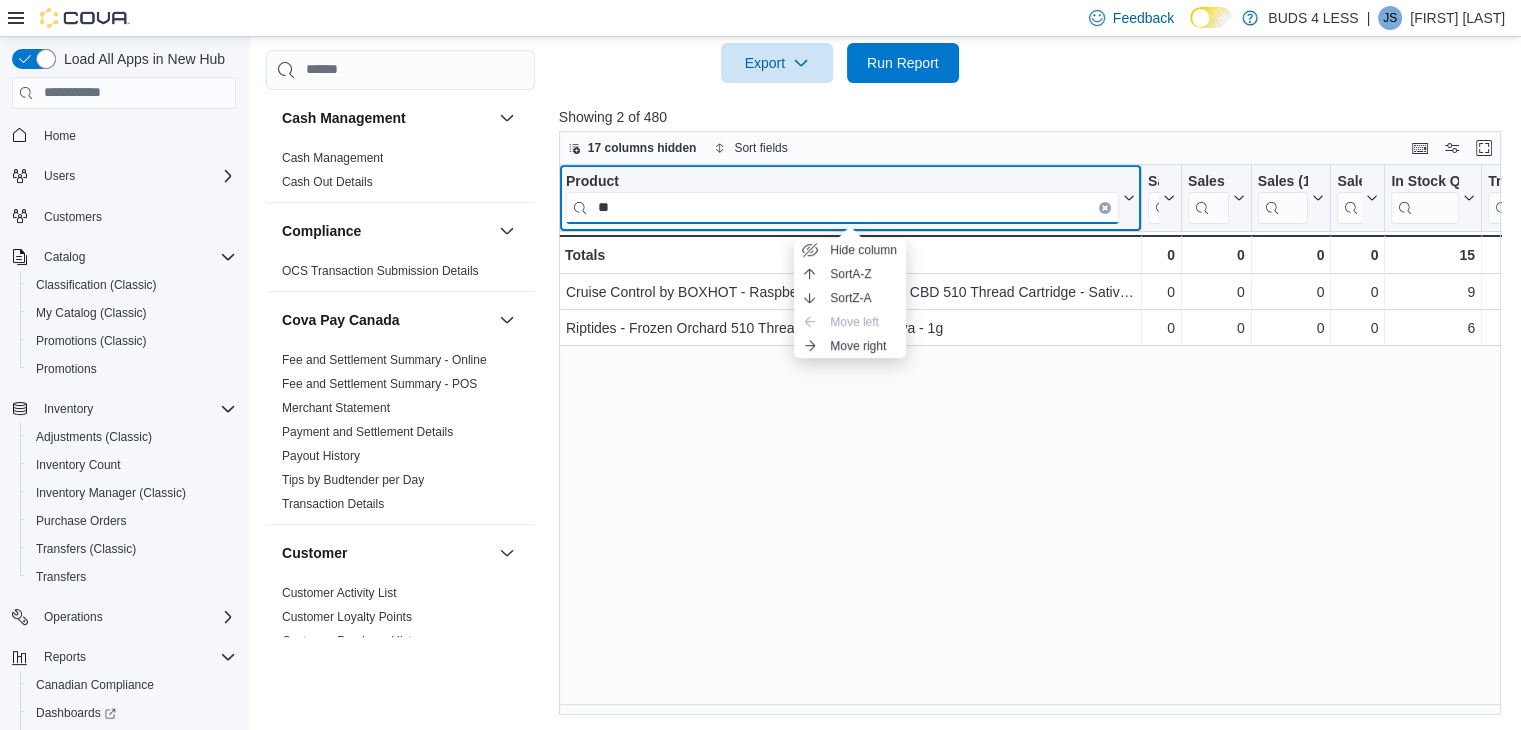 type on "*" 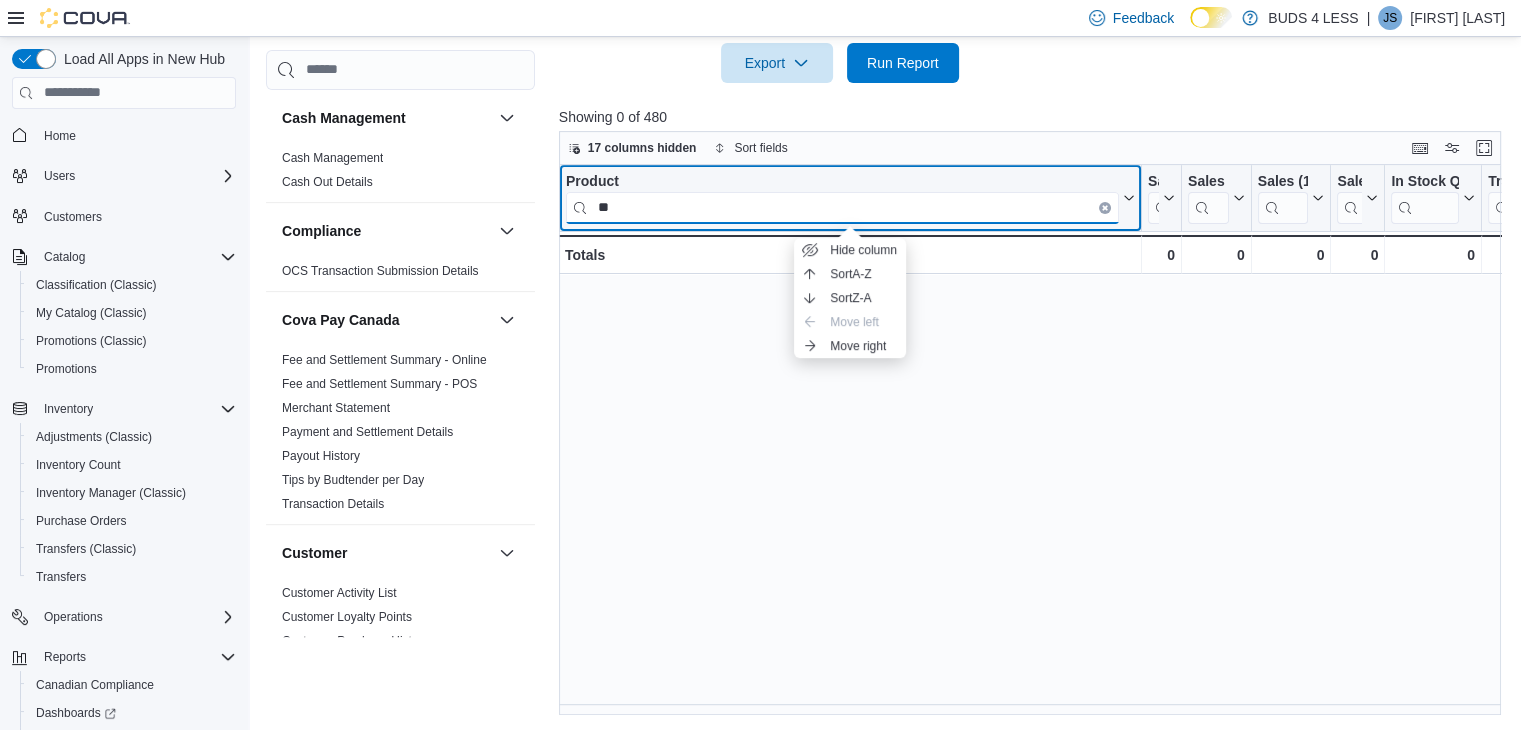 type on "*" 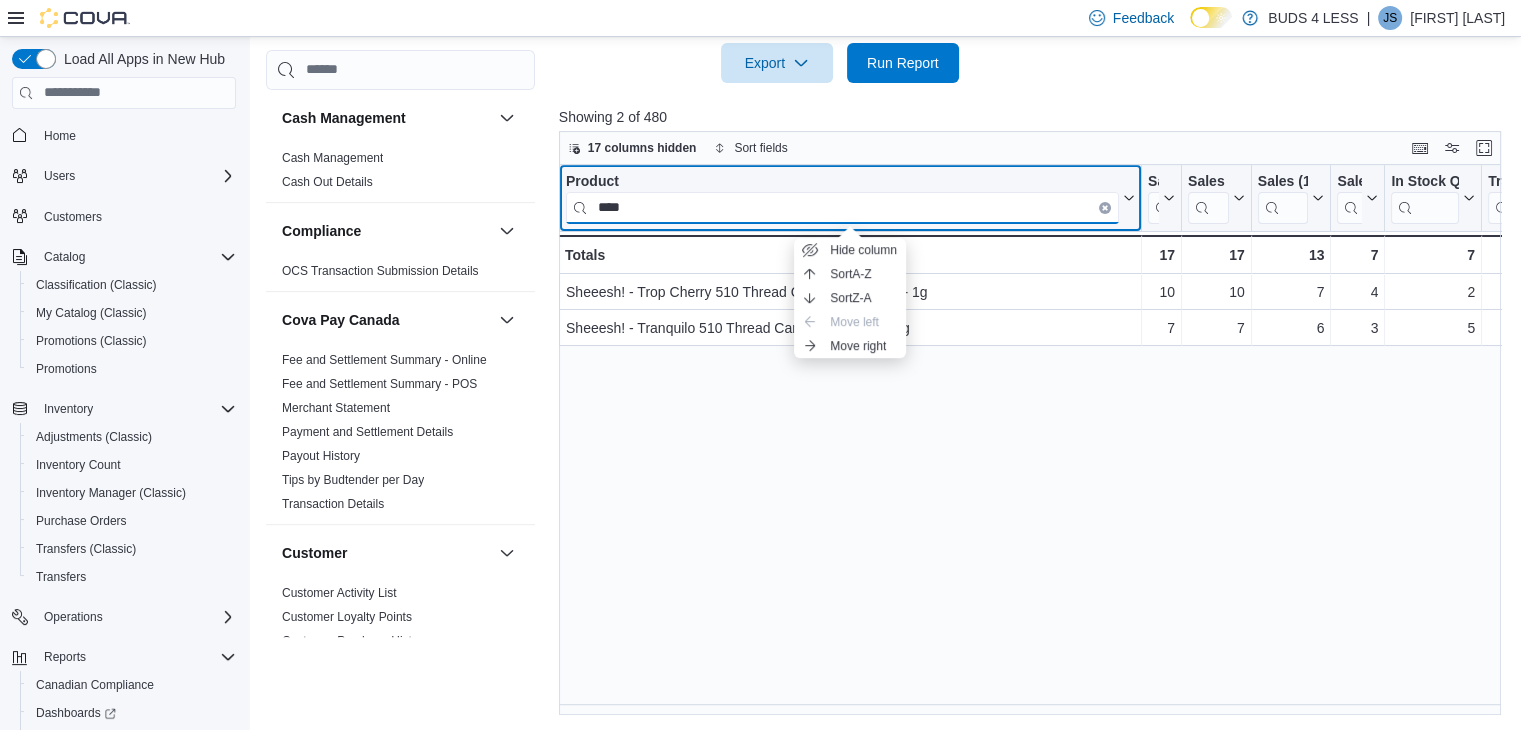 type on "****" 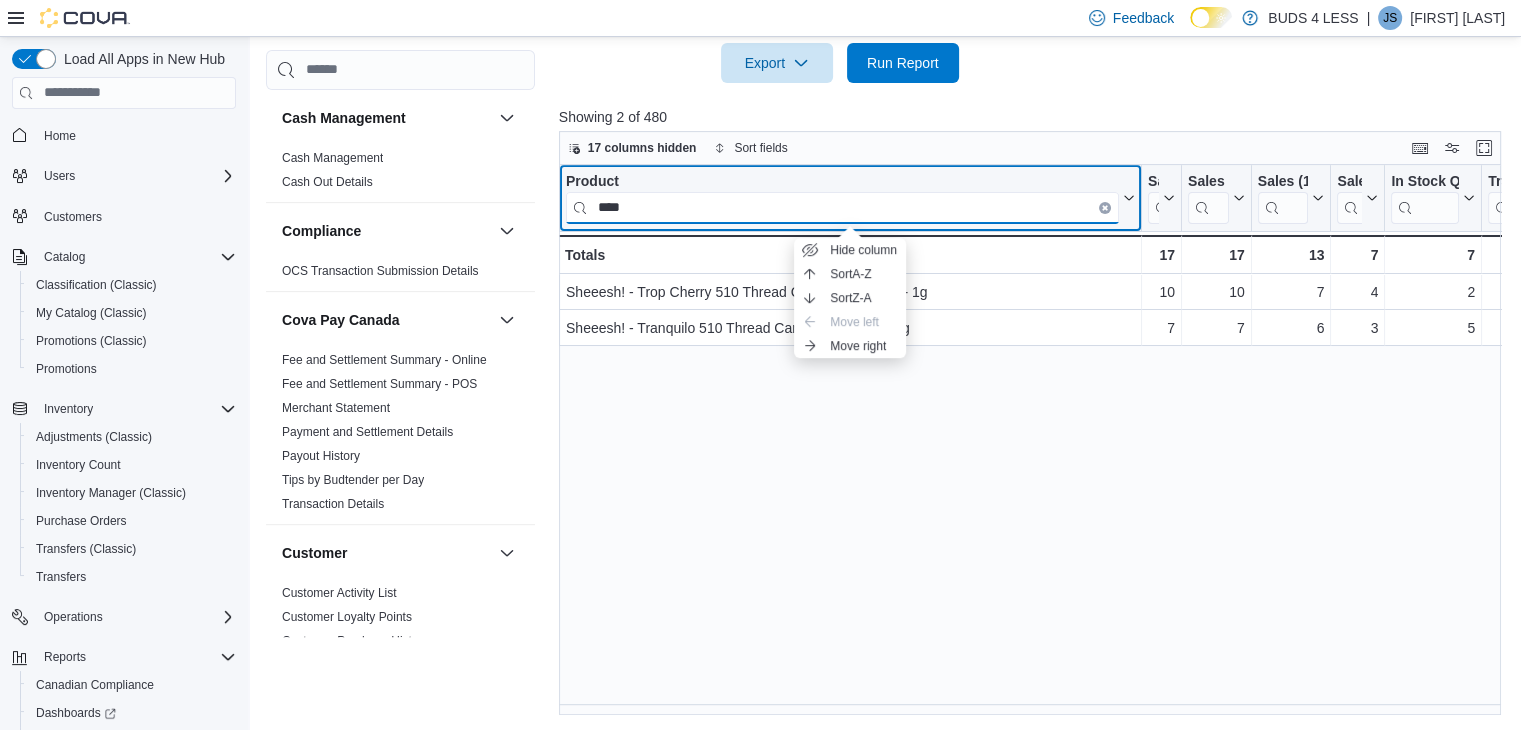 drag, startPoint x: 653, startPoint y: 208, endPoint x: 582, endPoint y: 191, distance: 73.00685 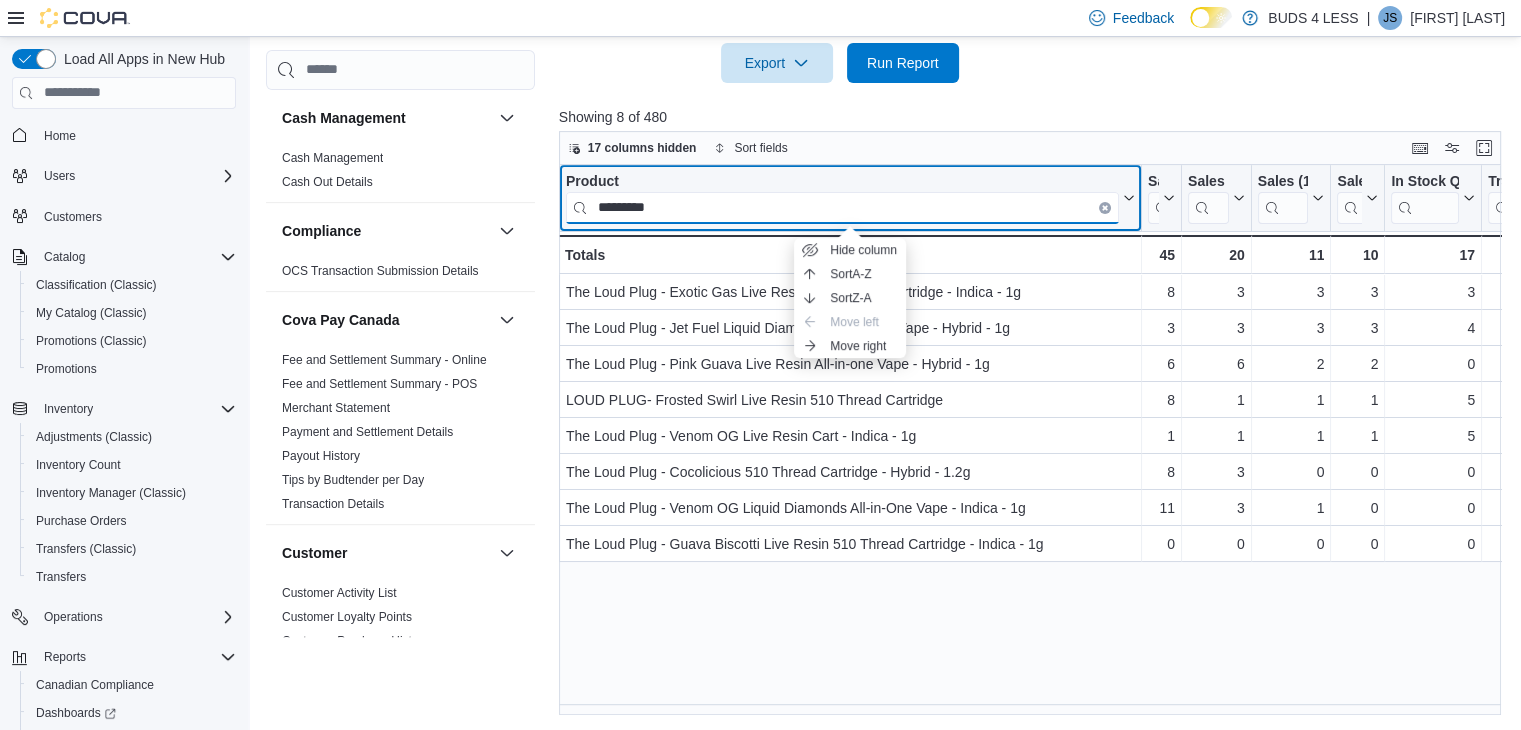type on "*********" 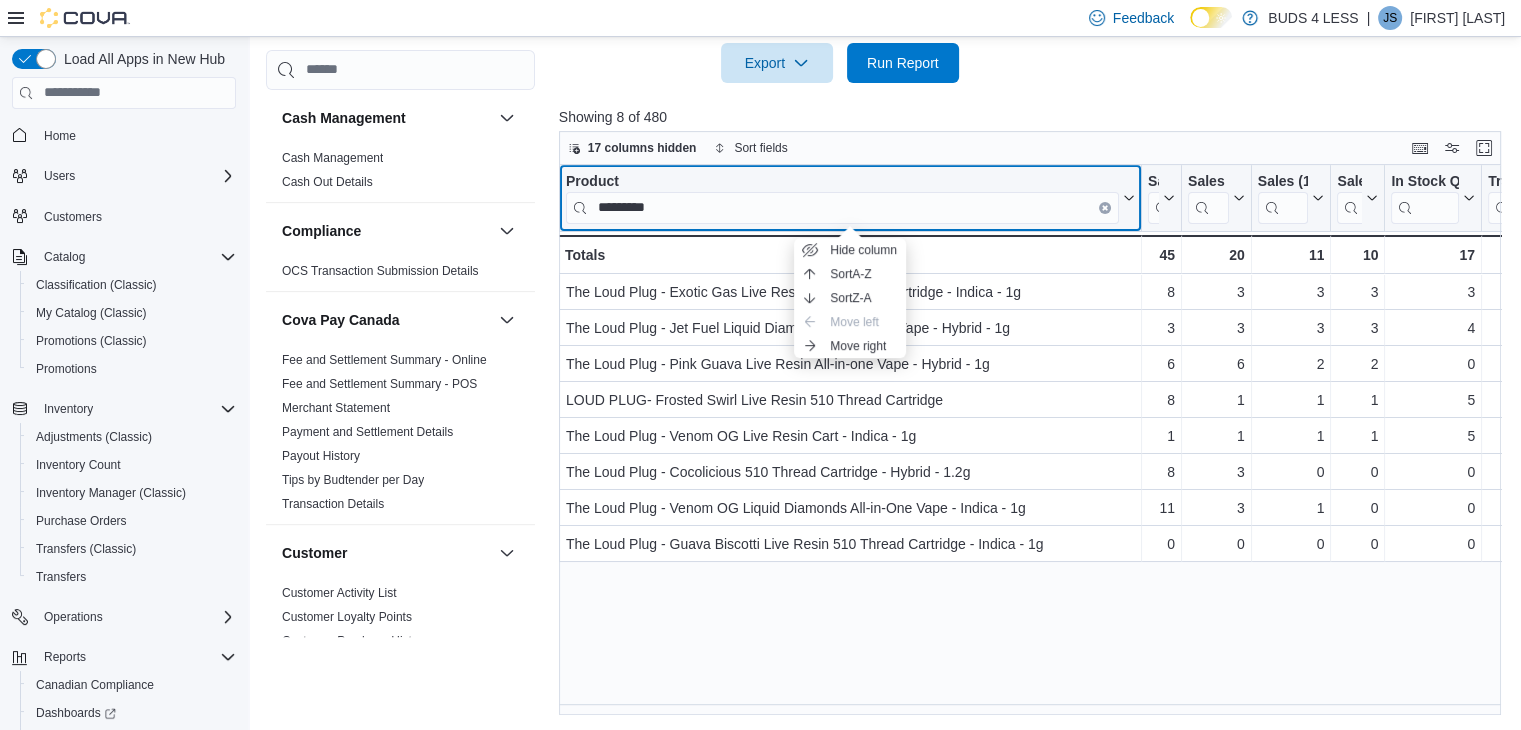 click on "Product *********" at bounding box center (850, 197) 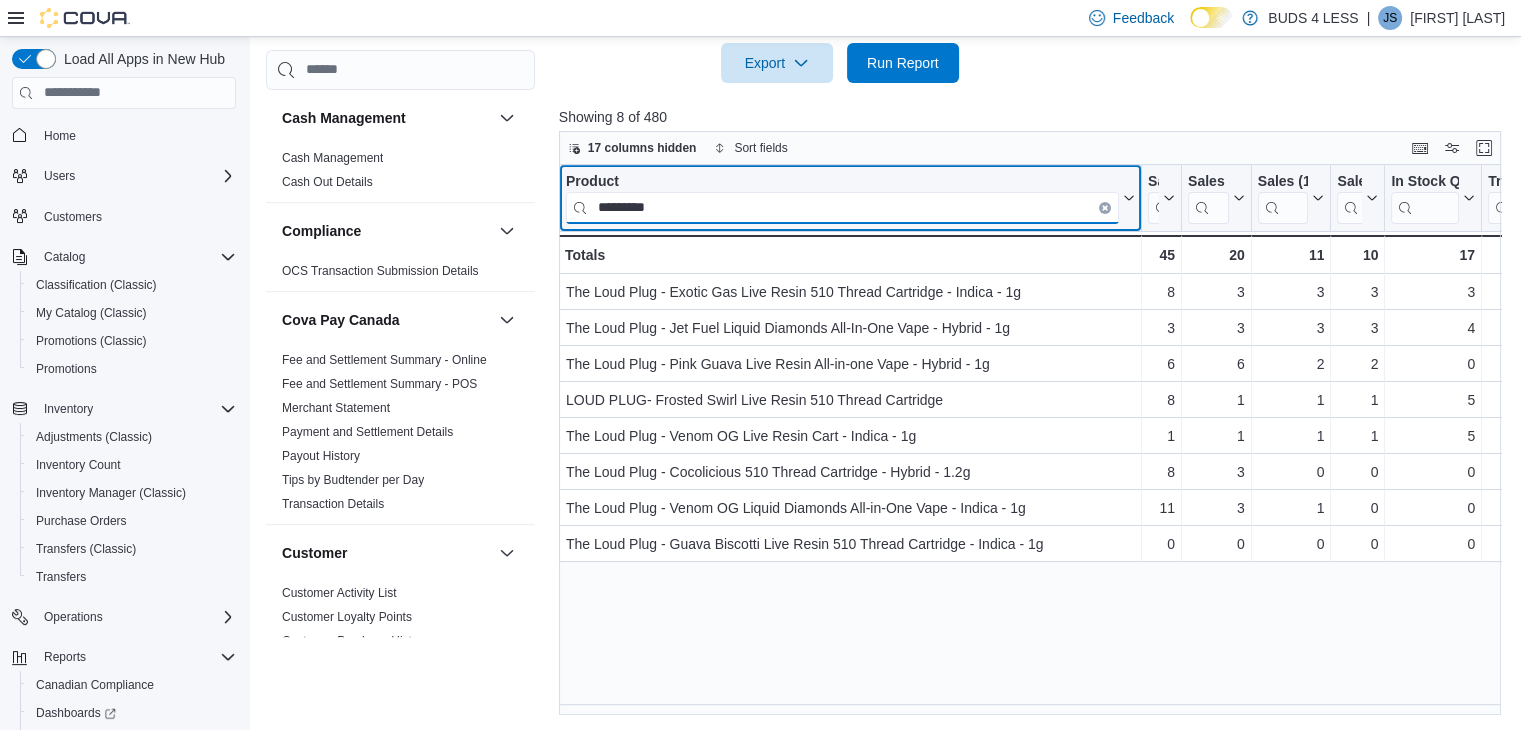 click on "*********" at bounding box center [842, 207] 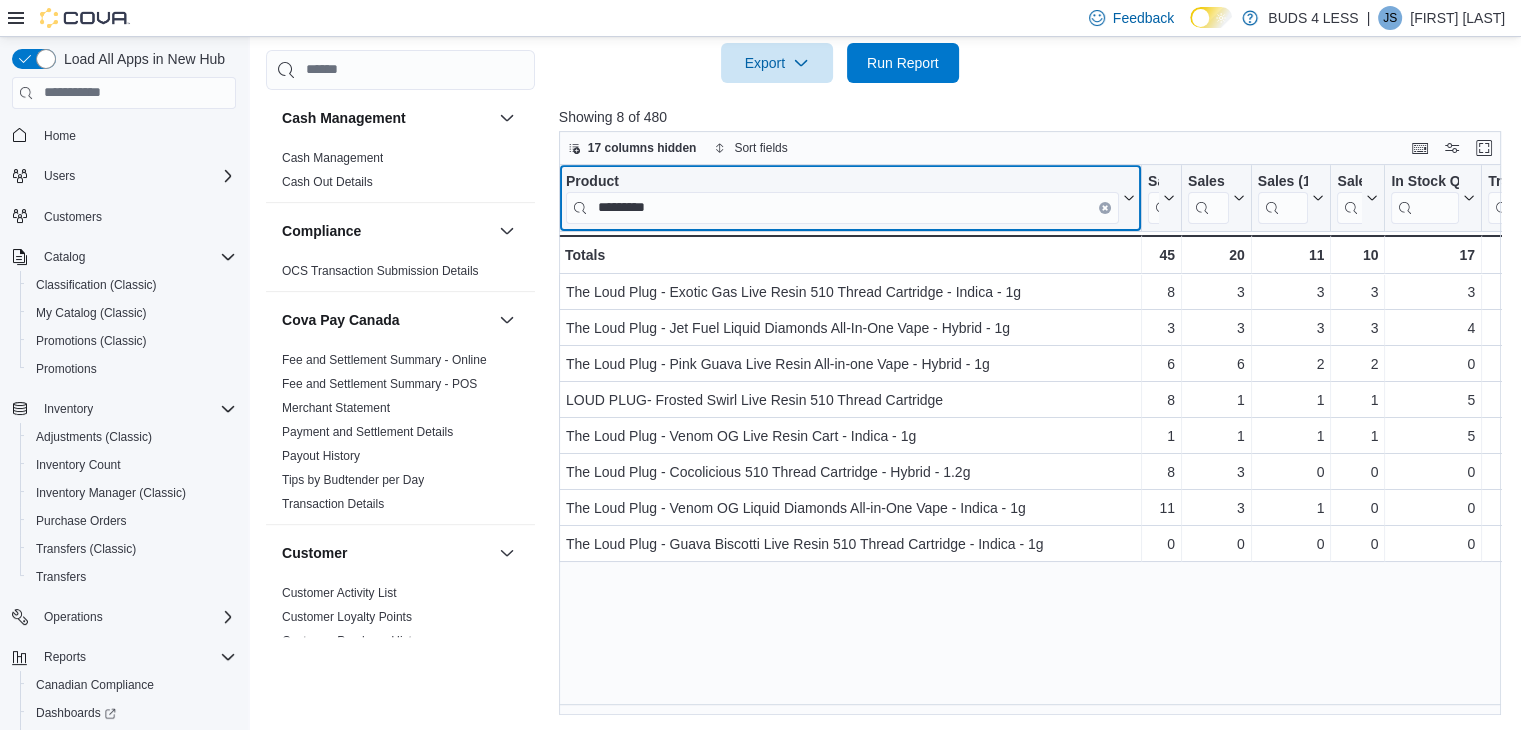 click 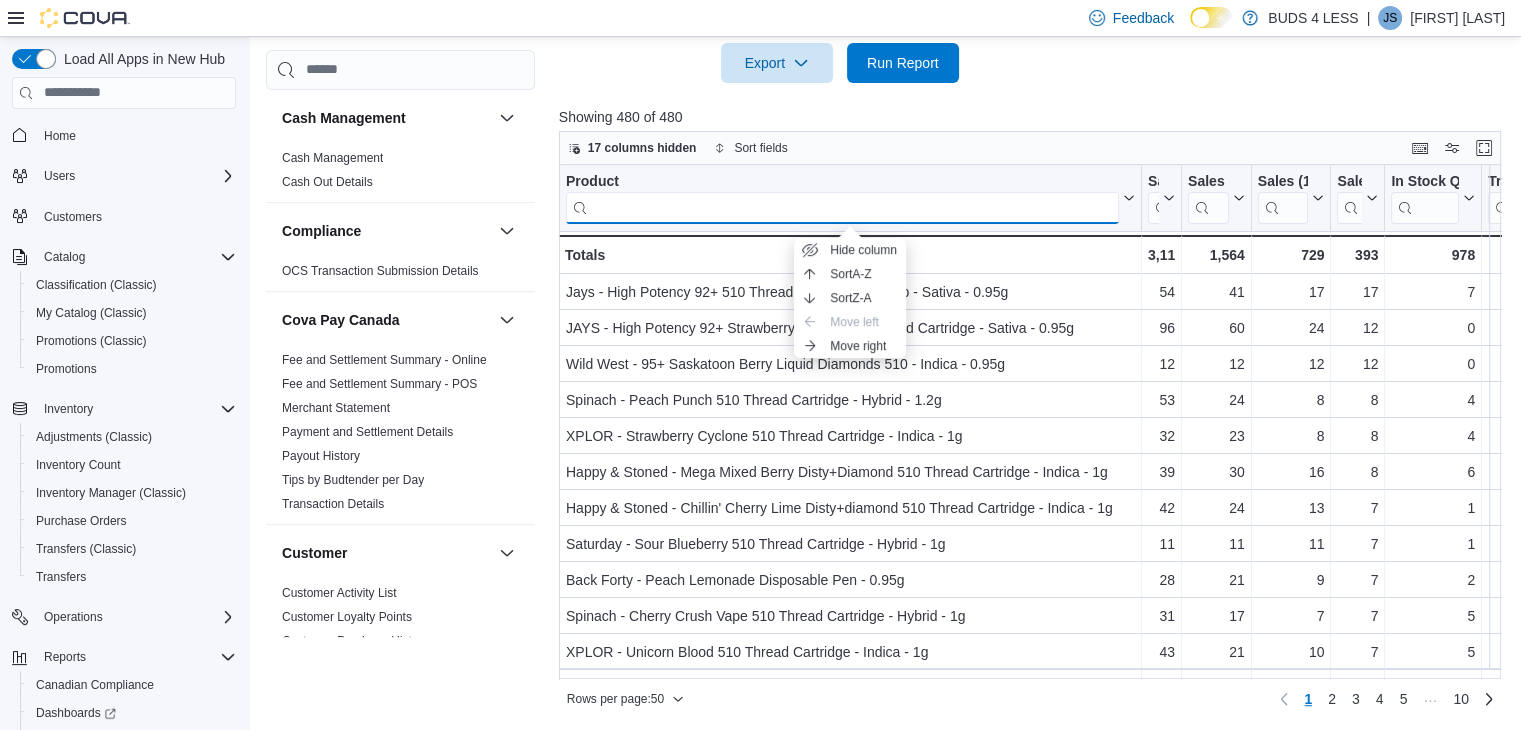 click at bounding box center (842, 207) 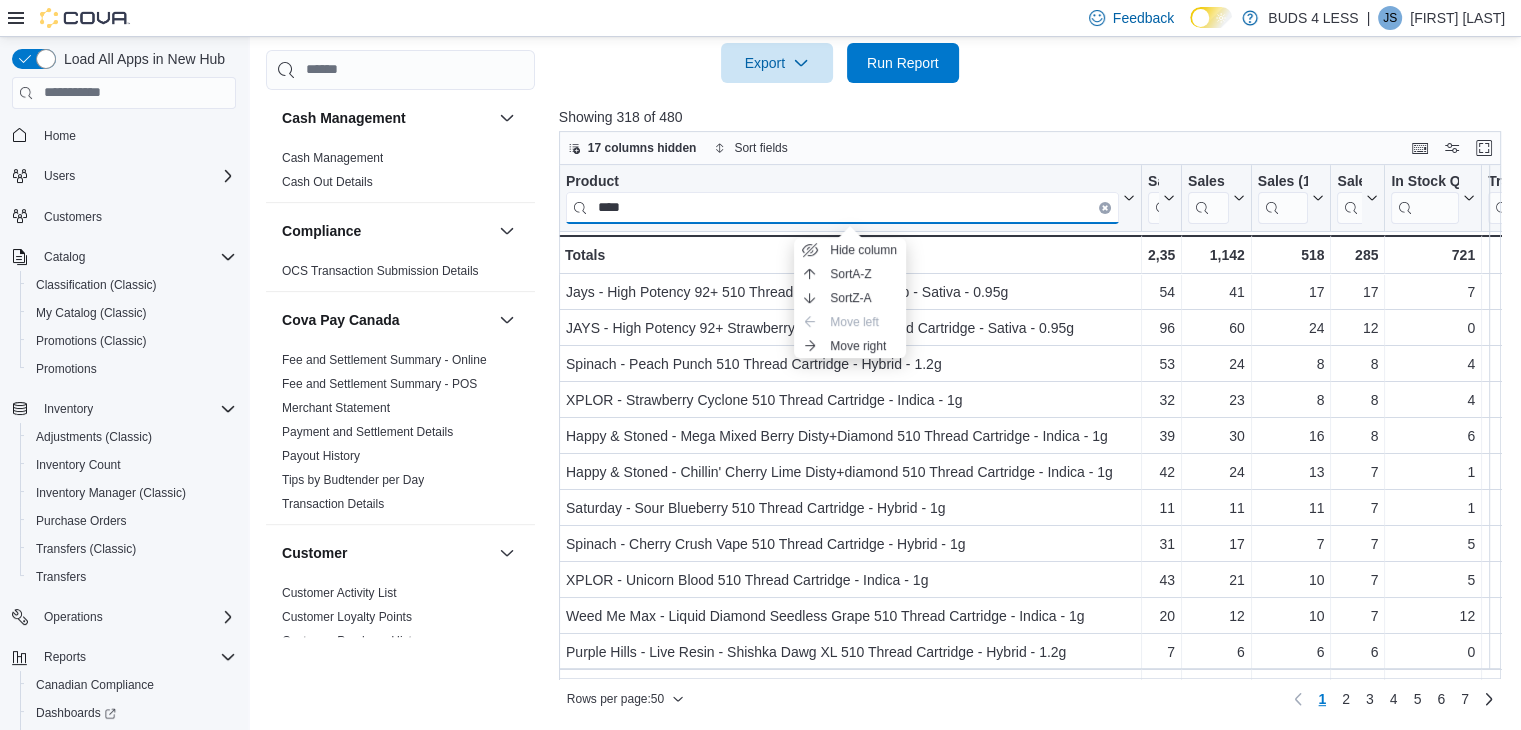 type on "*****" 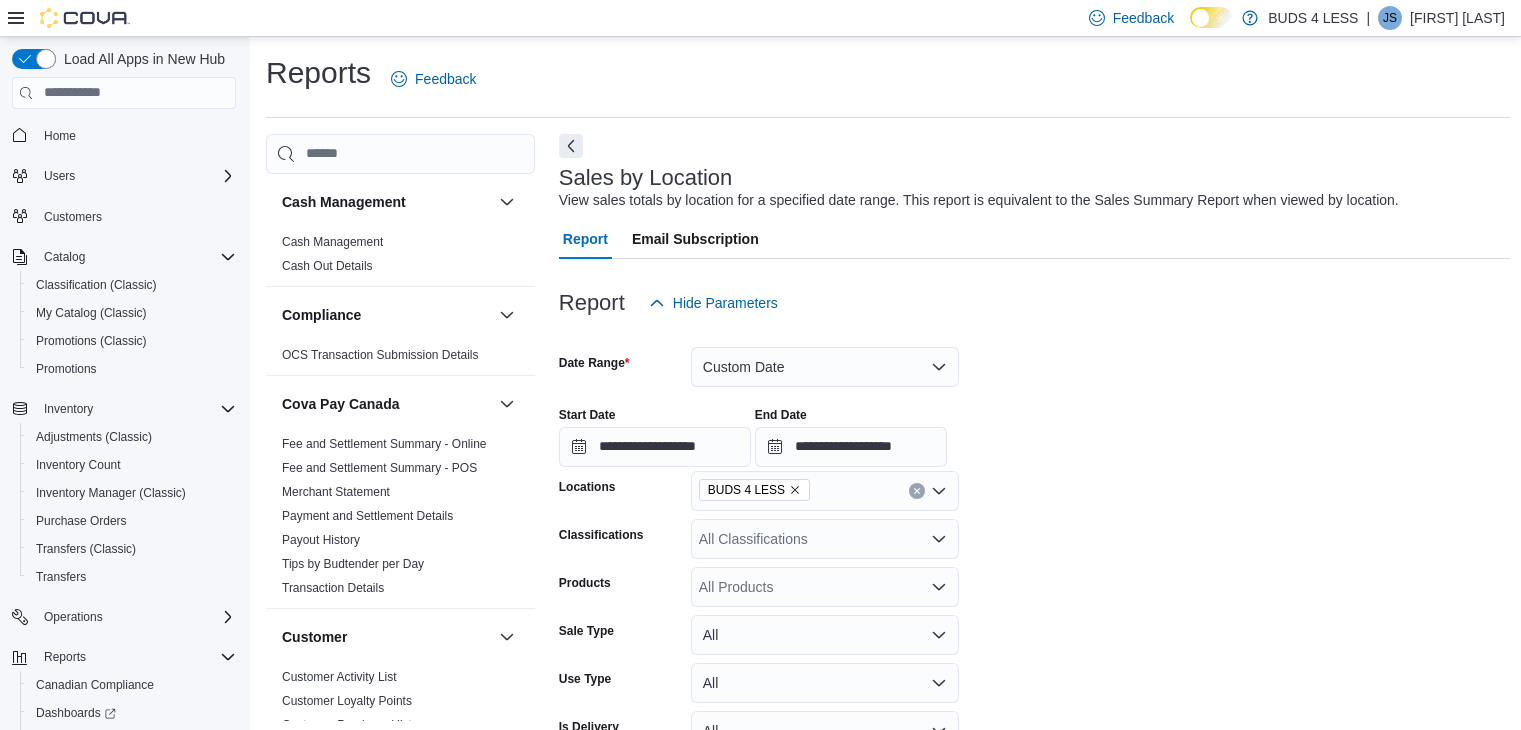 scroll, scrollTop: 724, scrollLeft: 0, axis: vertical 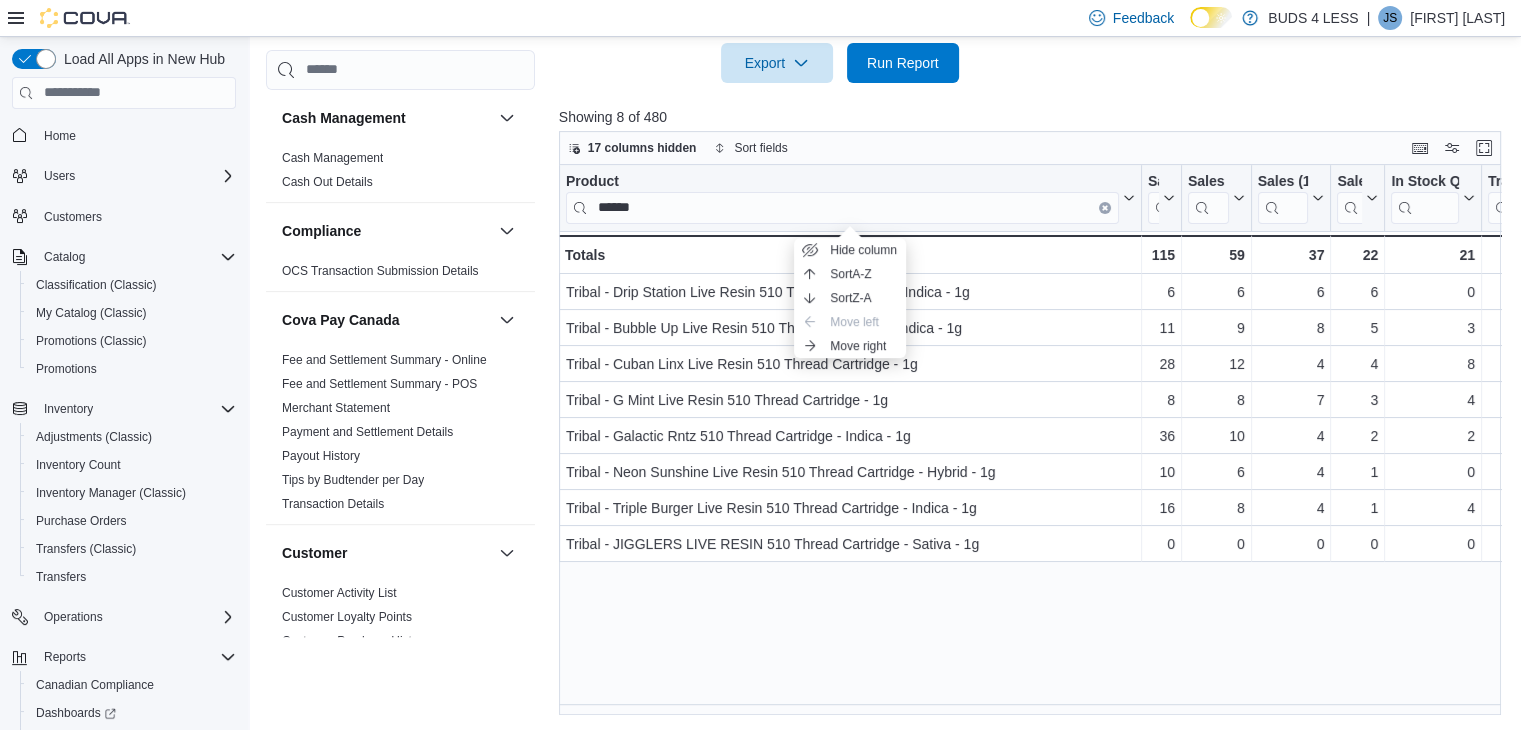 click on "******" at bounding box center (842, 207) 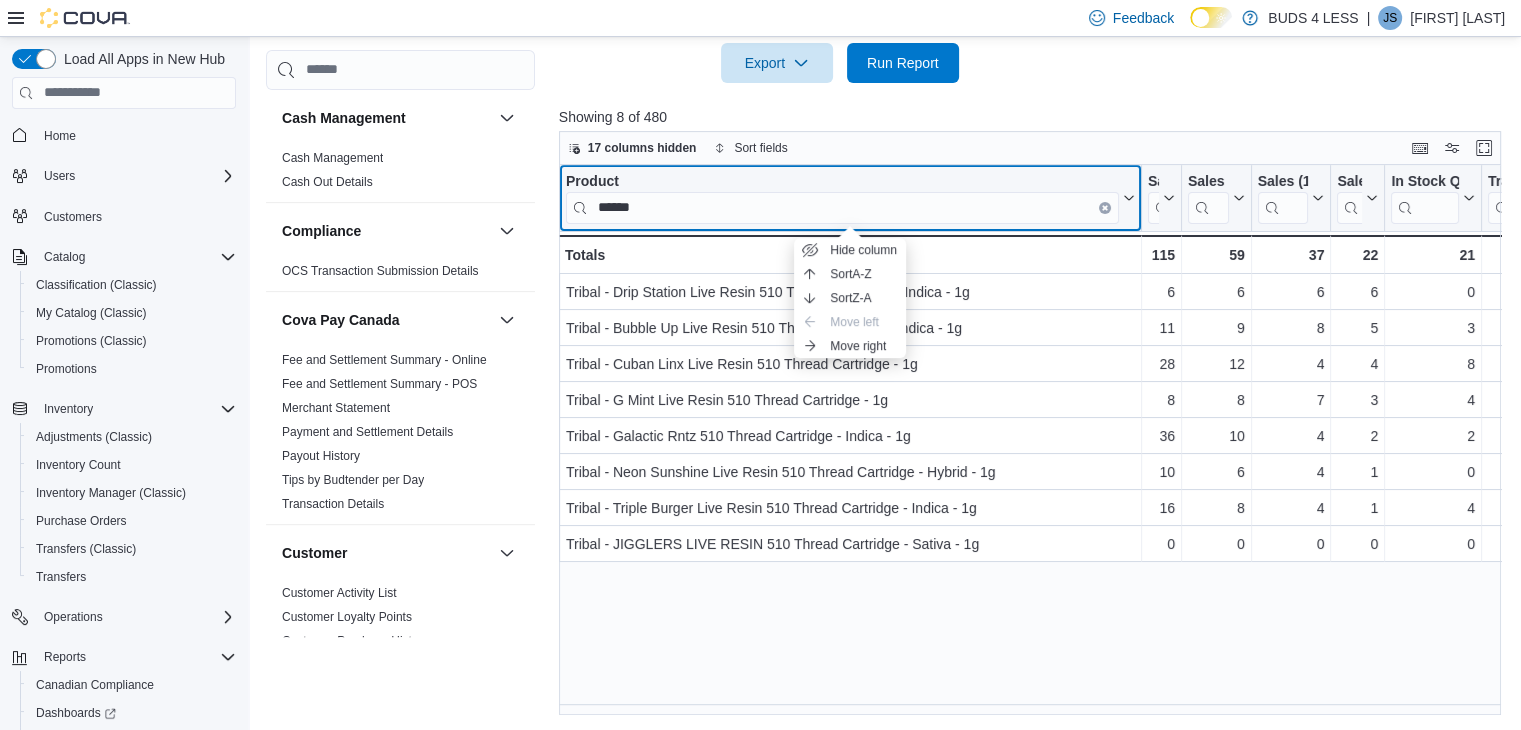 click on "Product ******" at bounding box center [850, 197] 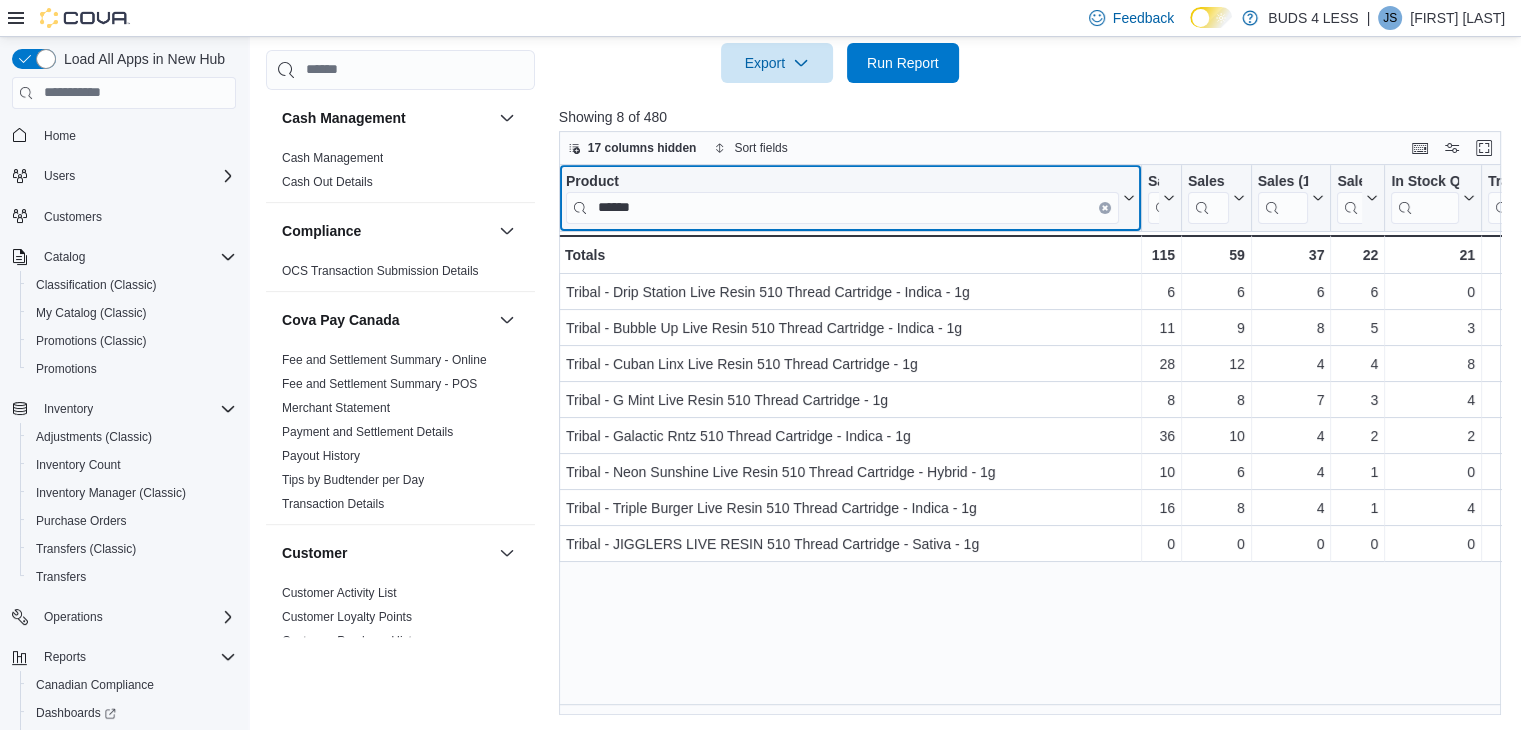 click at bounding box center (1105, 207) 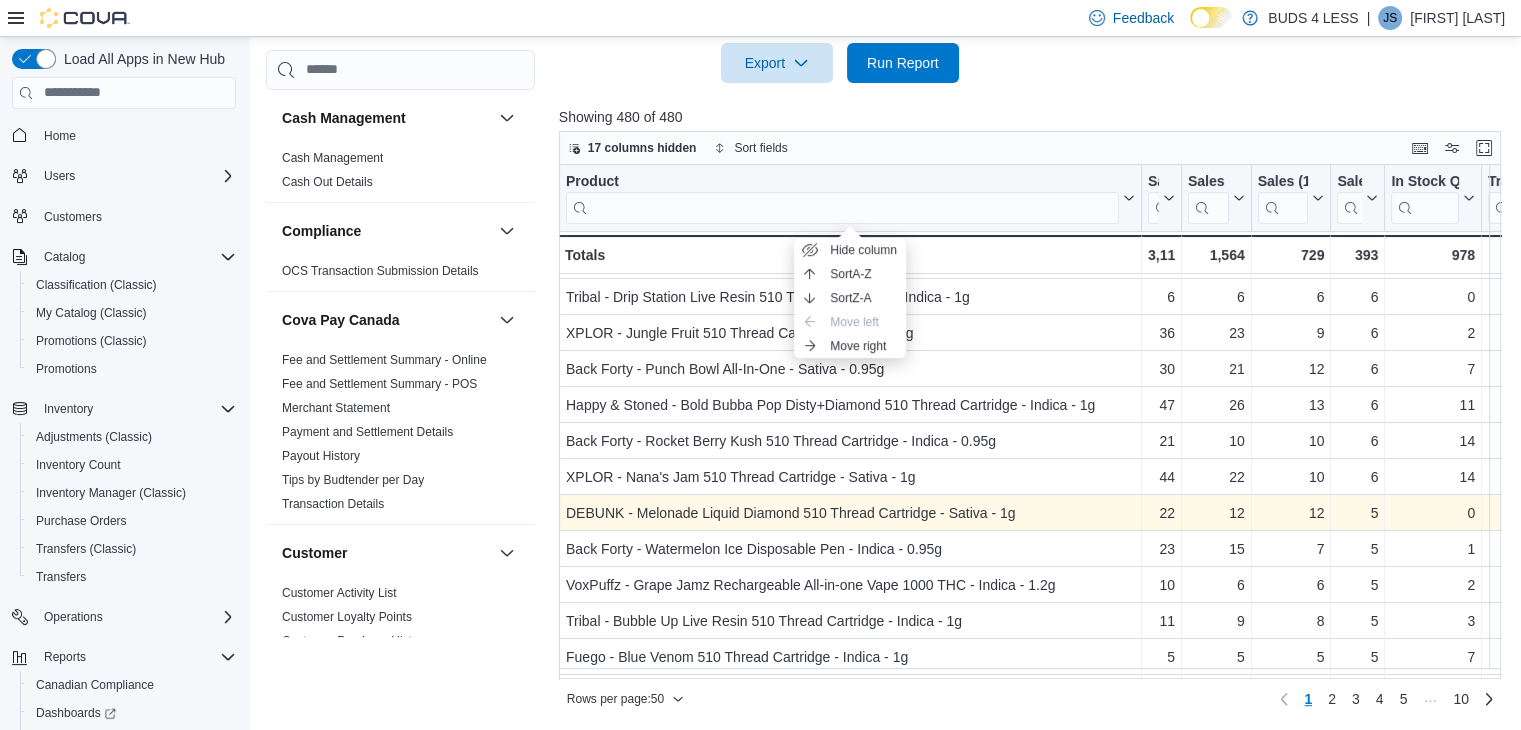 scroll, scrollTop: 500, scrollLeft: 0, axis: vertical 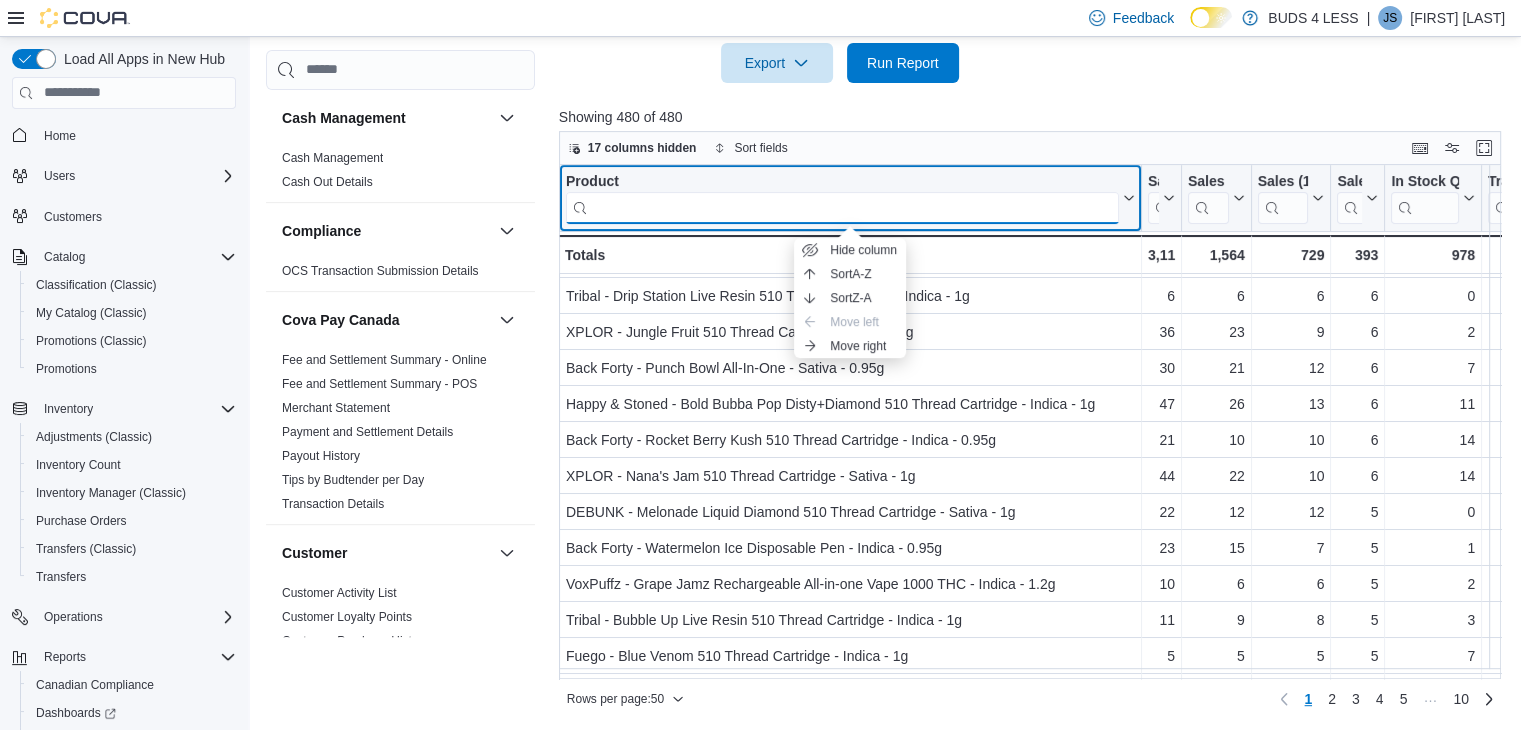 click at bounding box center (842, 207) 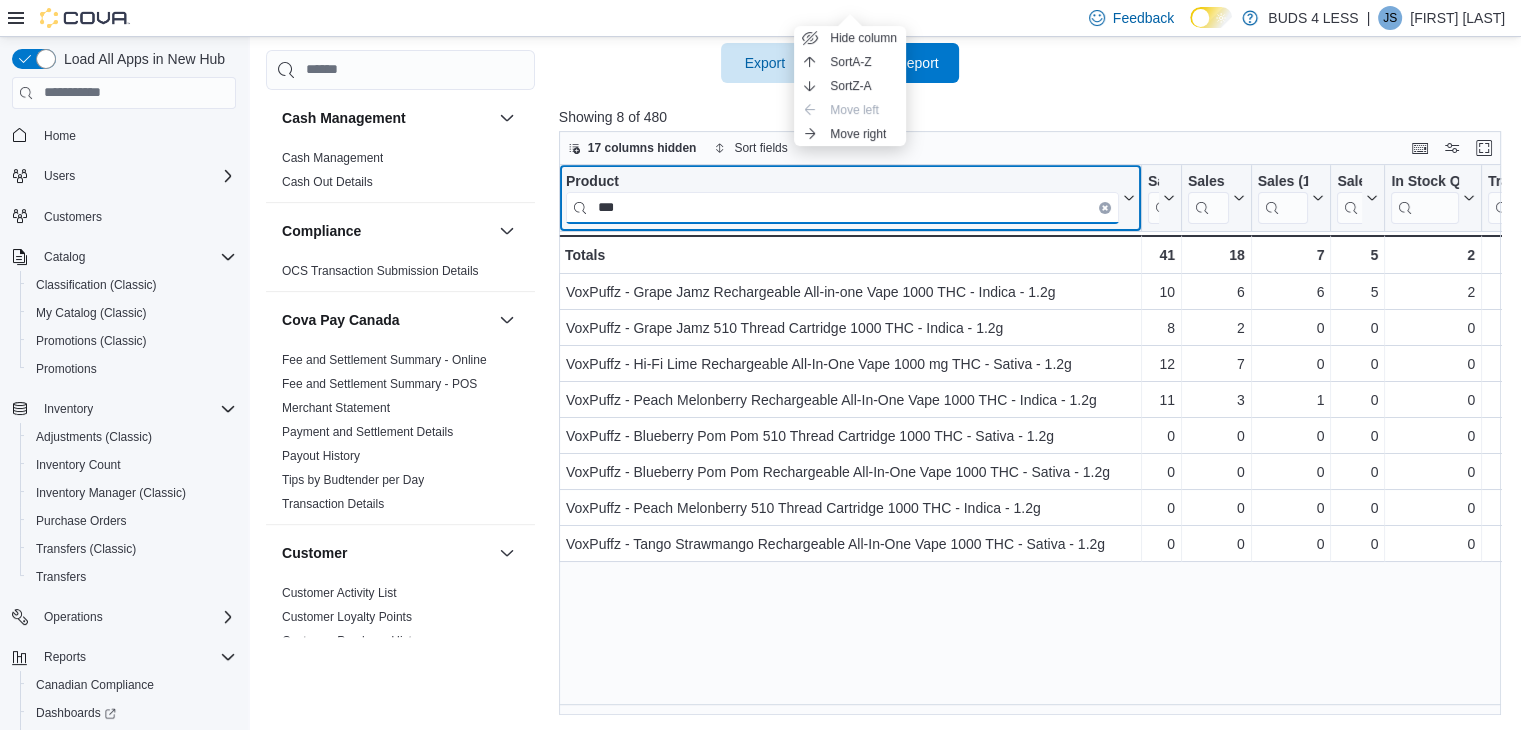 scroll, scrollTop: 0, scrollLeft: 0, axis: both 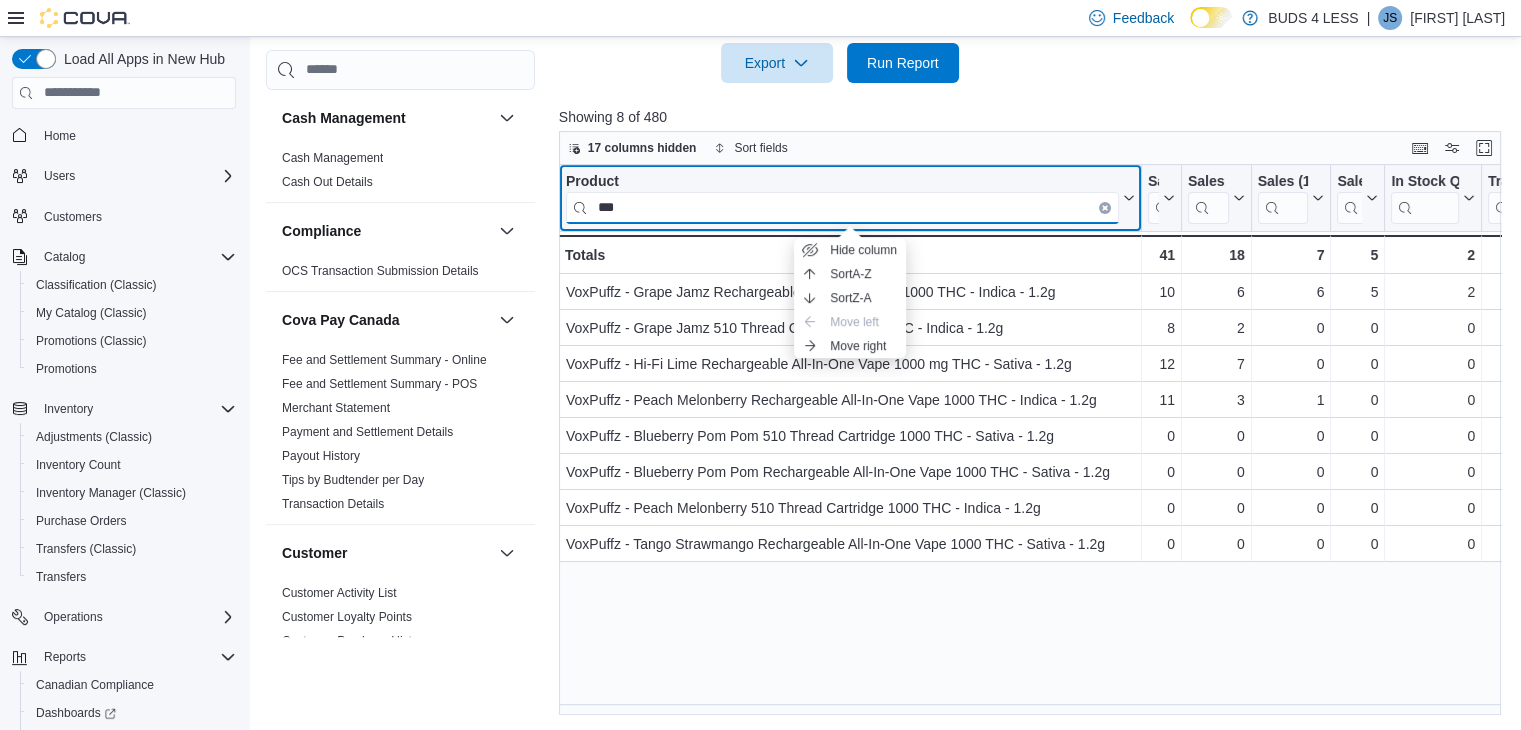 type on "***" 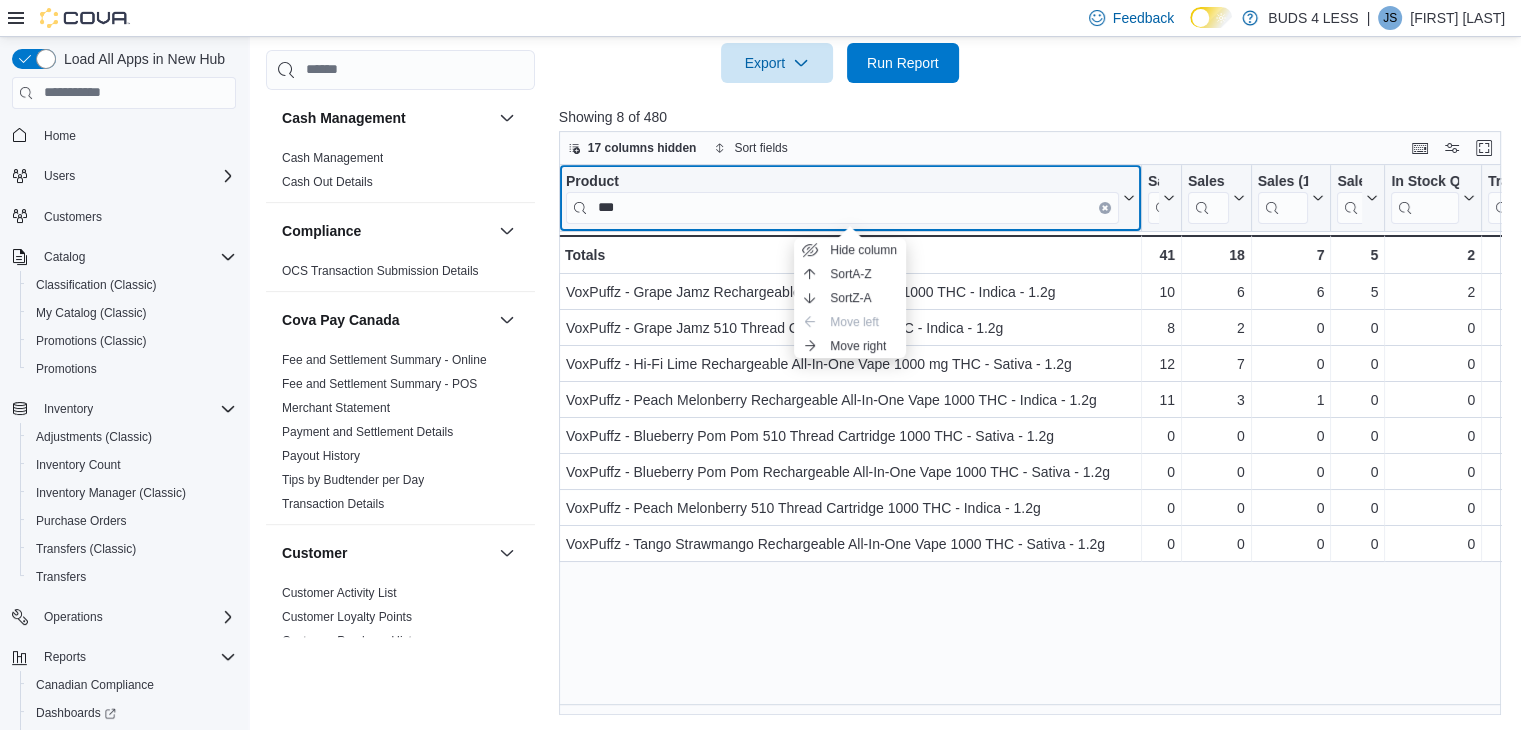 click on "Product ***" at bounding box center (850, 197) 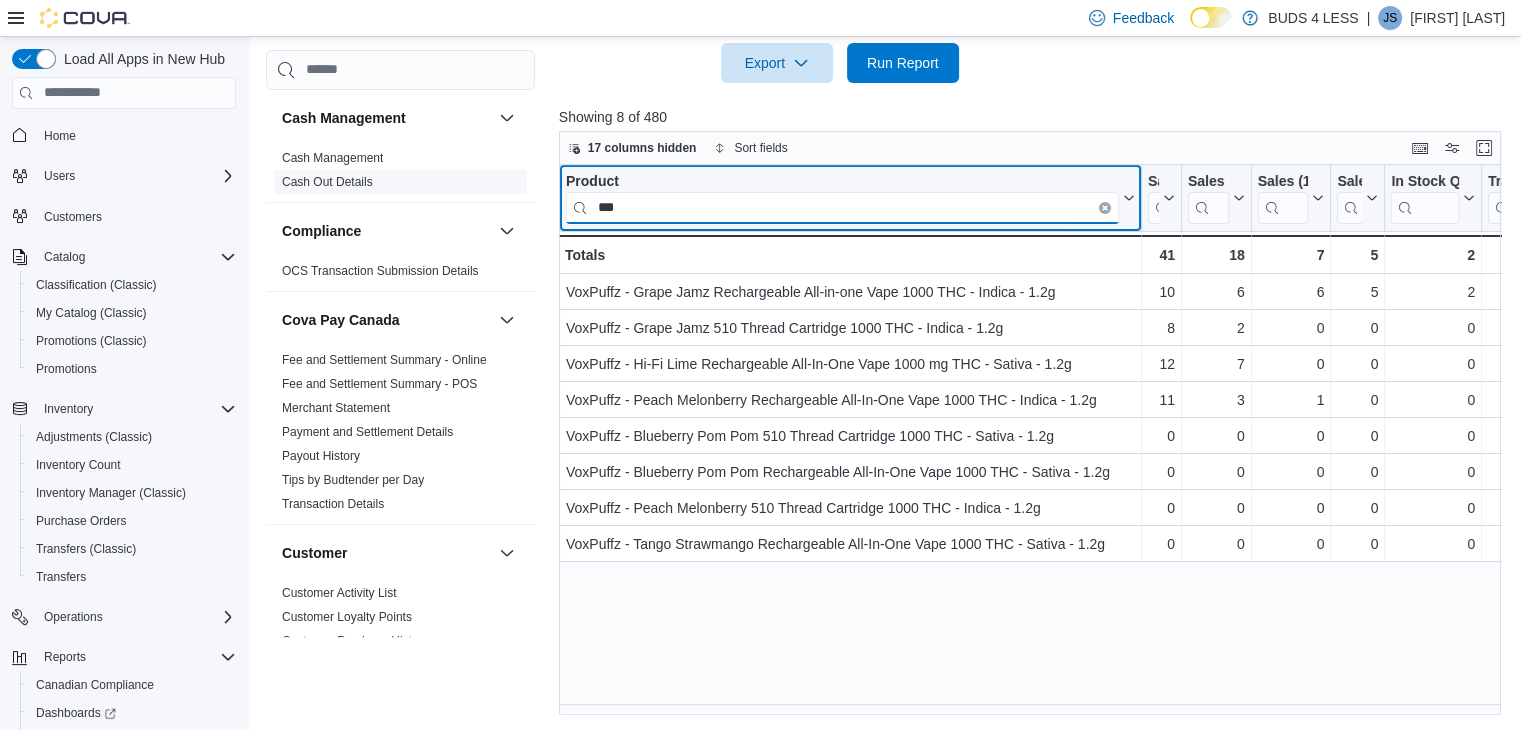 drag, startPoint x: 664, startPoint y: 209, endPoint x: 503, endPoint y: 181, distance: 163.41664 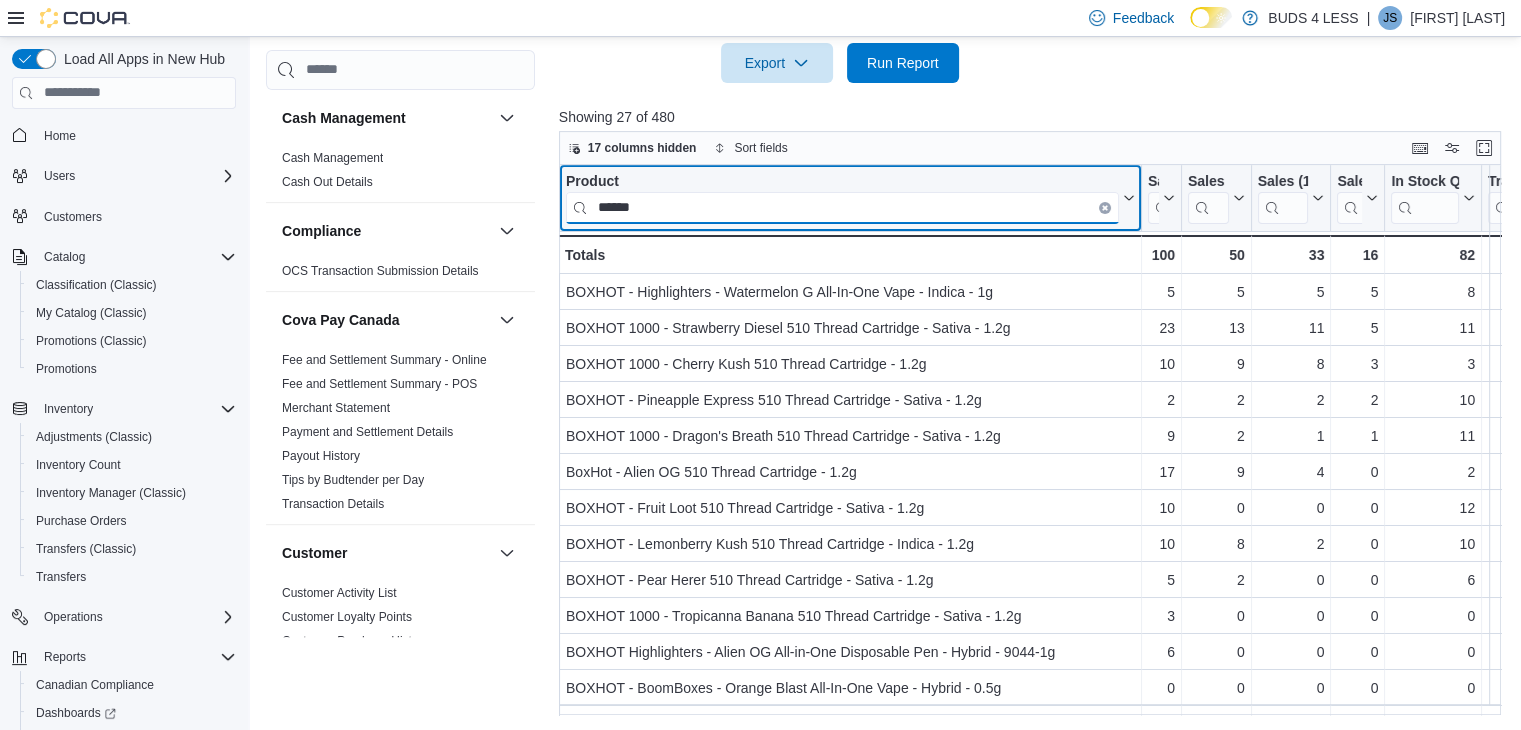 type on "******" 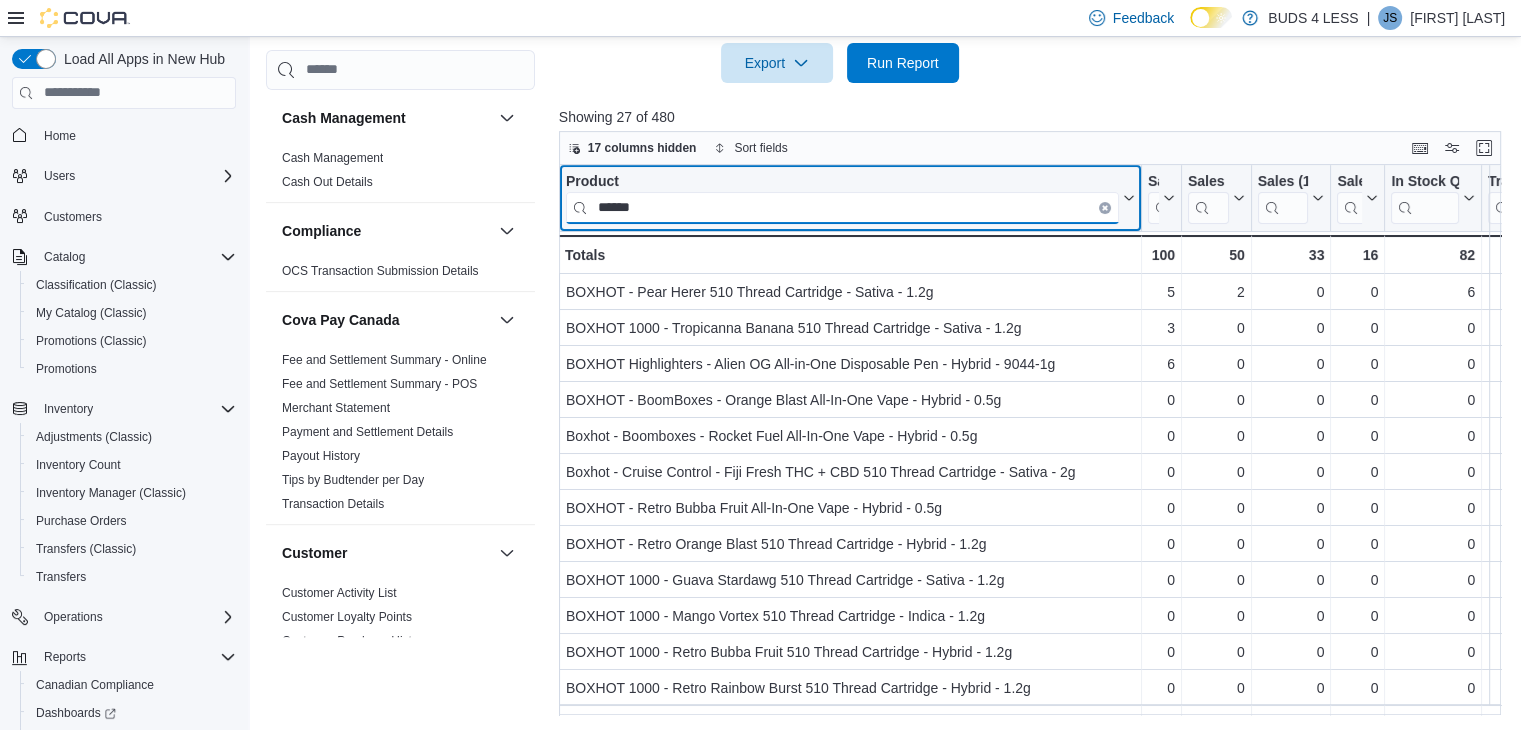 scroll, scrollTop: 300, scrollLeft: 0, axis: vertical 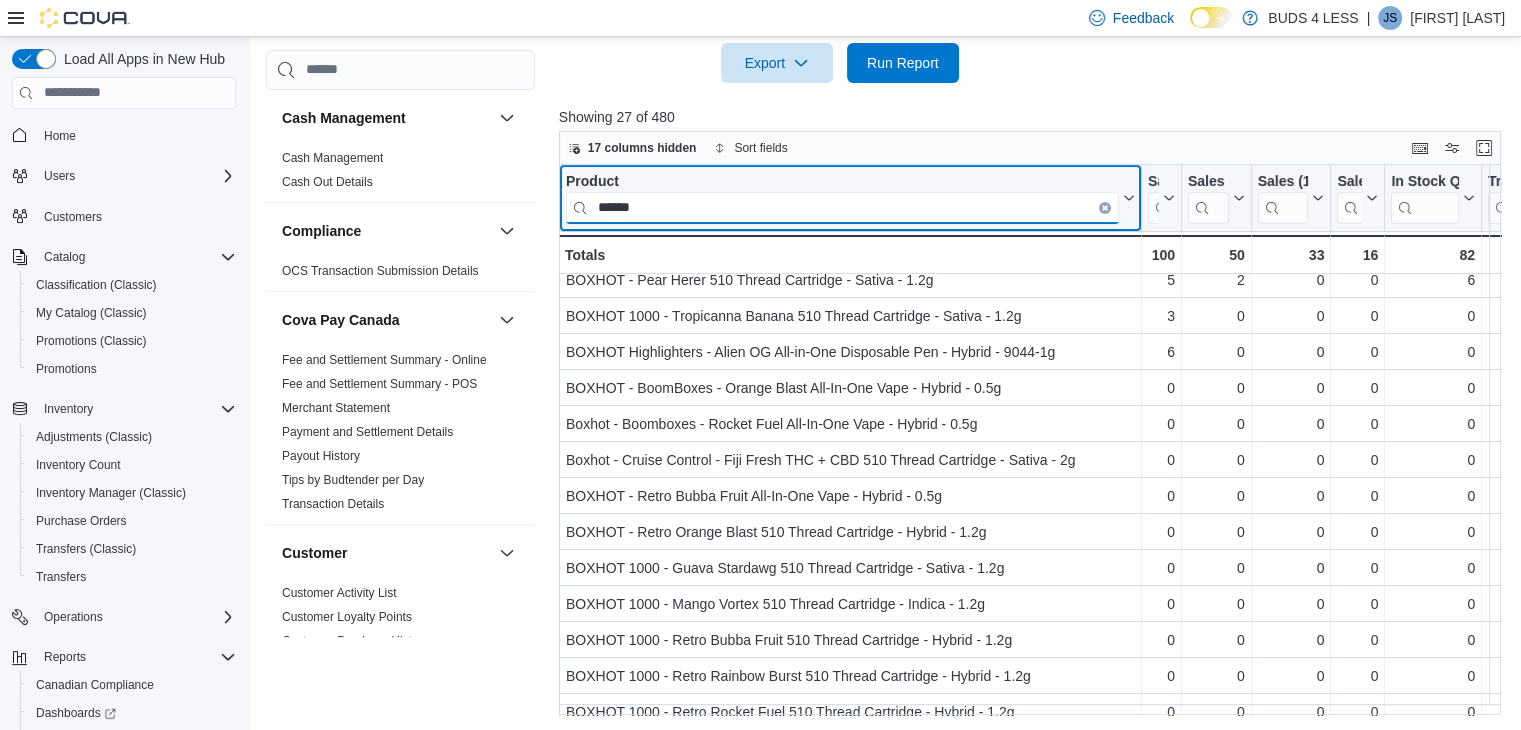 drag, startPoint x: 652, startPoint y: 201, endPoint x: 593, endPoint y: 202, distance: 59.008472 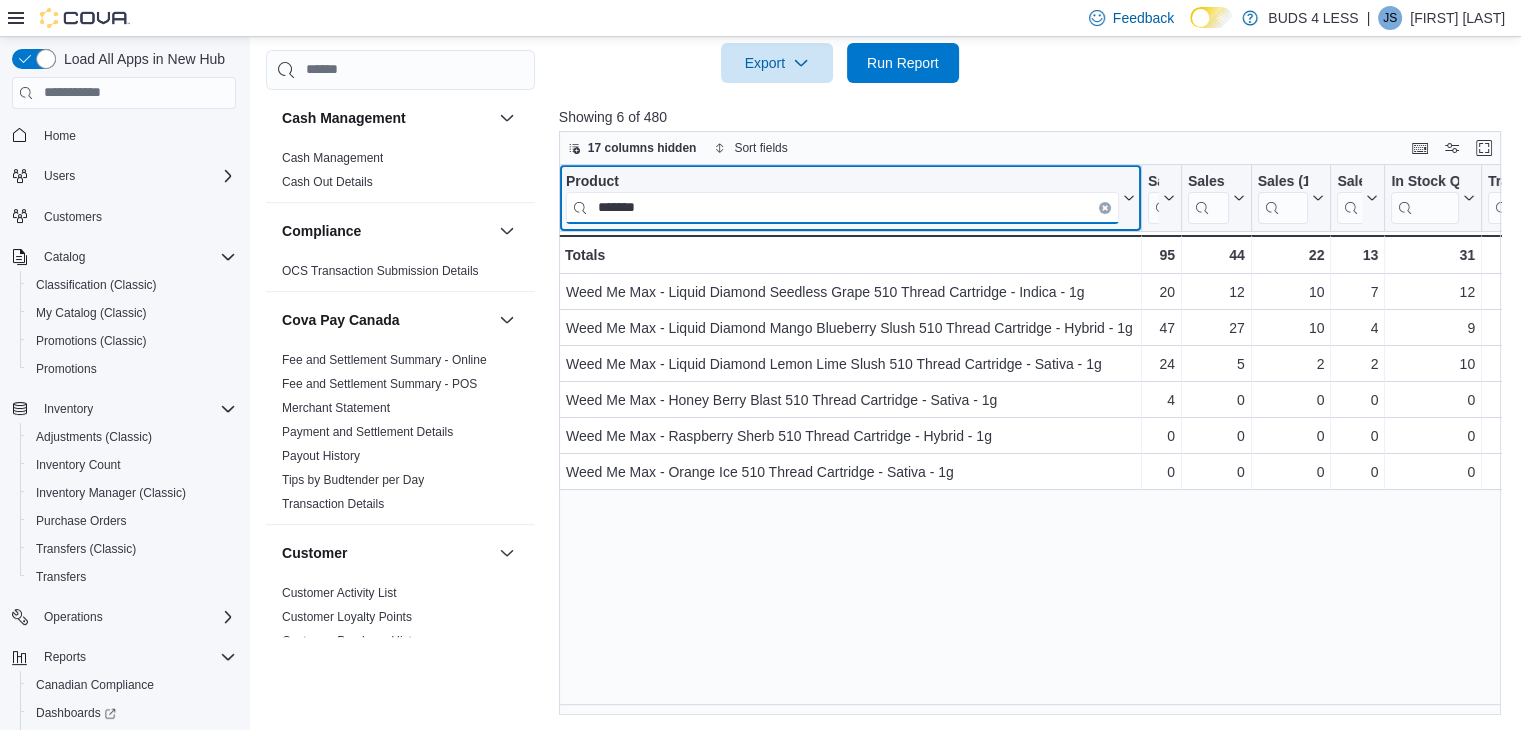 scroll, scrollTop: 0, scrollLeft: 0, axis: both 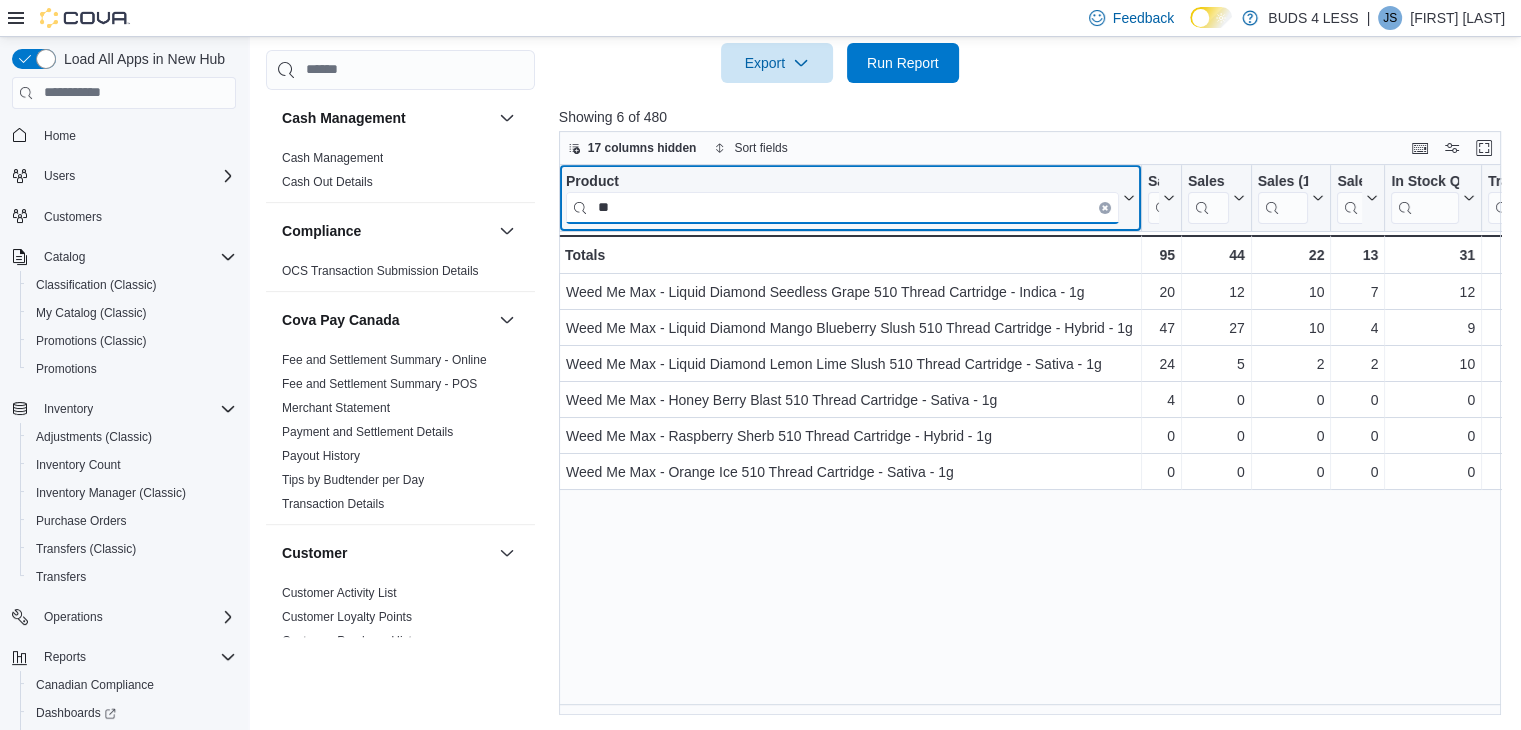 type on "*" 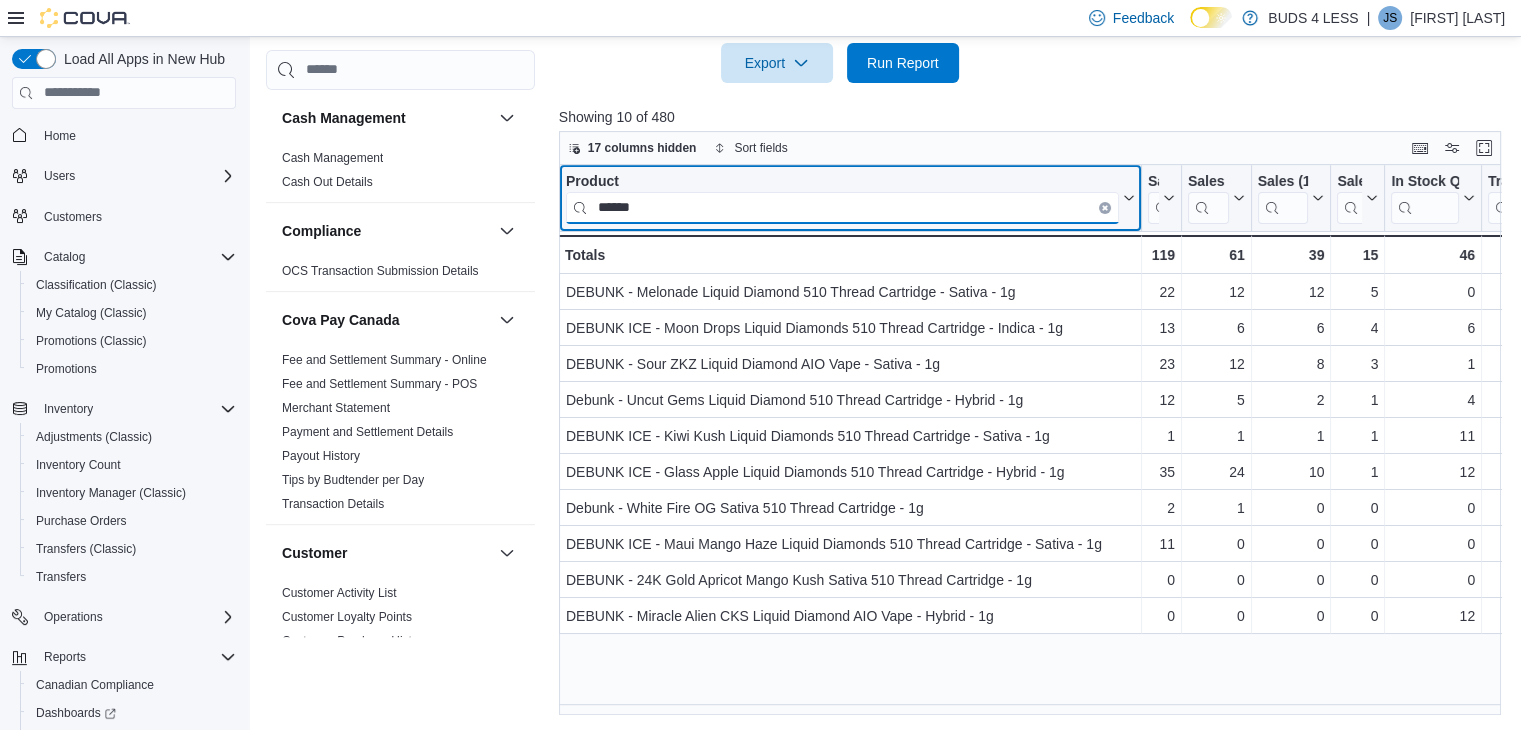 type on "******" 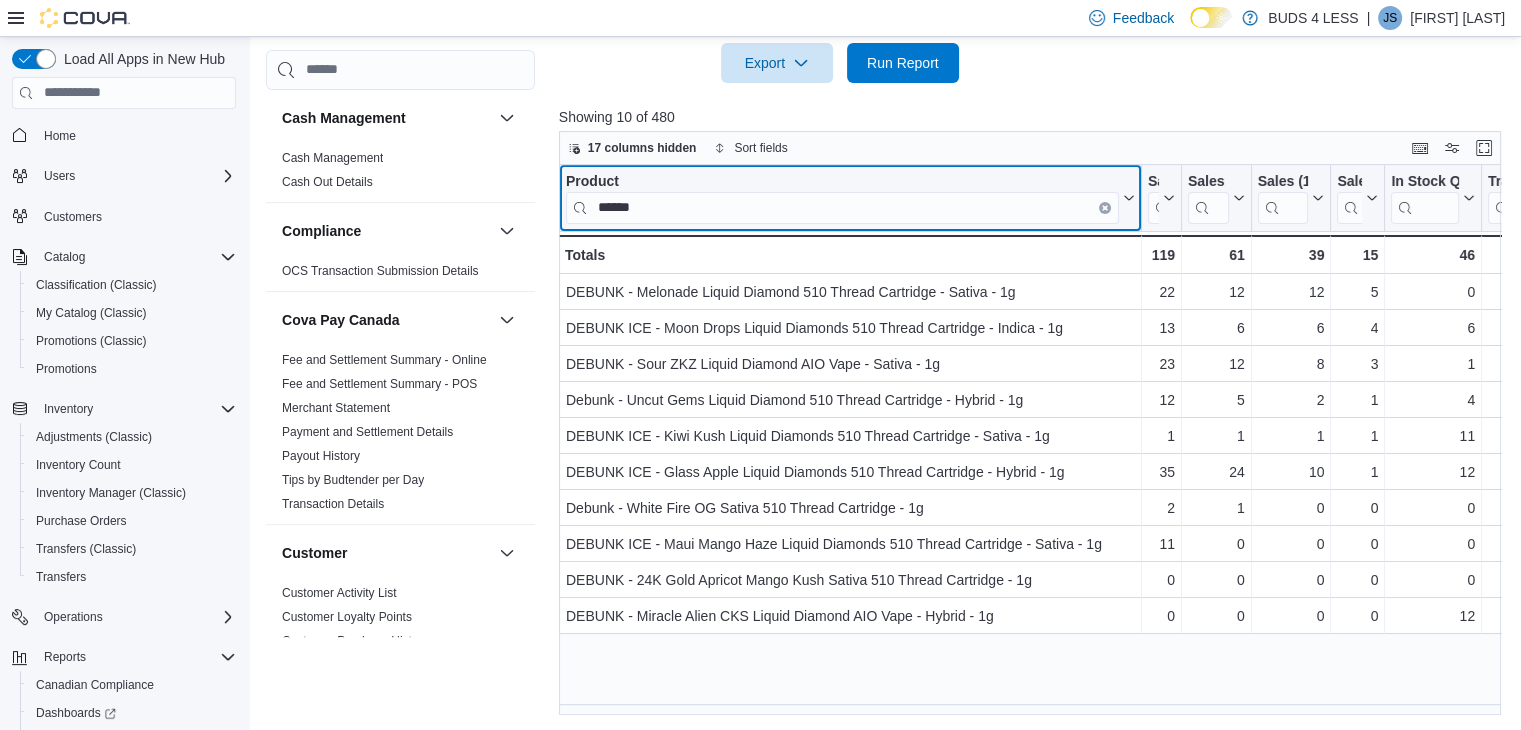 click 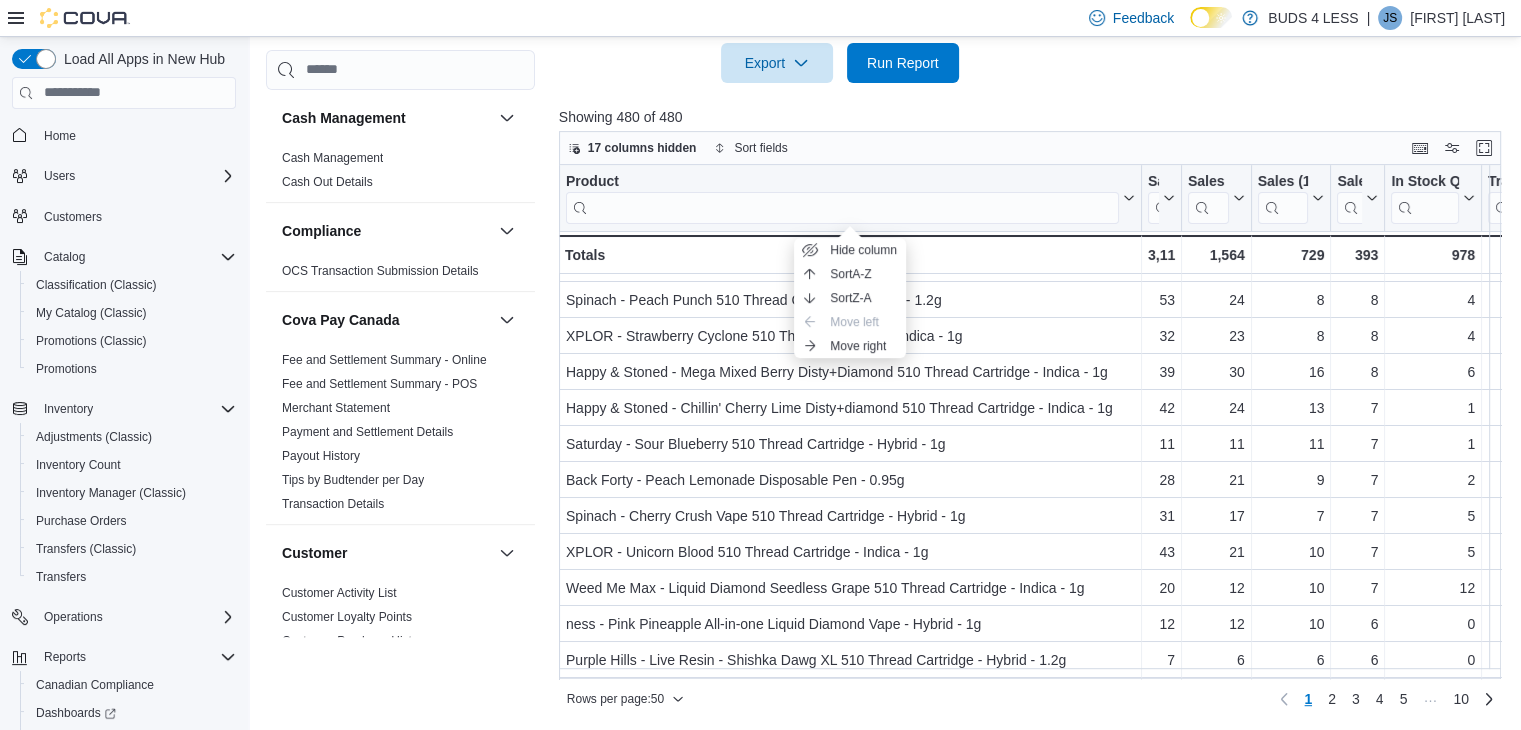 click on "Product Click to view column header actions Sales (60 Days) Click to view column header actions Sales (30 Days) Click to view column header actions Sales (14 Days) Click to view column header actions Sales (7 Days) Click to view column header actions In Stock Qty Click to view column header actions Transfer In Click to view column header actions Transfer Out Click to view column header actions In Stock Cost Click to view column header actions Avg Unit Cost Click to view column header actions Price Click to view column header actions Margin Click to view column header actions Last Received Date Click to view column header actions Days Since Last Sold Click to view column header actions JAYS - High Potency 92+ Strawberry Ripple 510 Thread Cartridge - Sativa - 0.95g -  Product, column 1, row 2 96 -  Sales (60 Days), column 2, row 2 60 -  Sales (30 Days), column 3, row 2 24 -  Sales (14 Days), column 4, row 2 12 -  Sales (7 Days), column 5, row 2 0 -  In Stock Qty, column 6, row 2 0 -  0 -  -  12 -  12 -  12 -  0" at bounding box center (1035, 422) 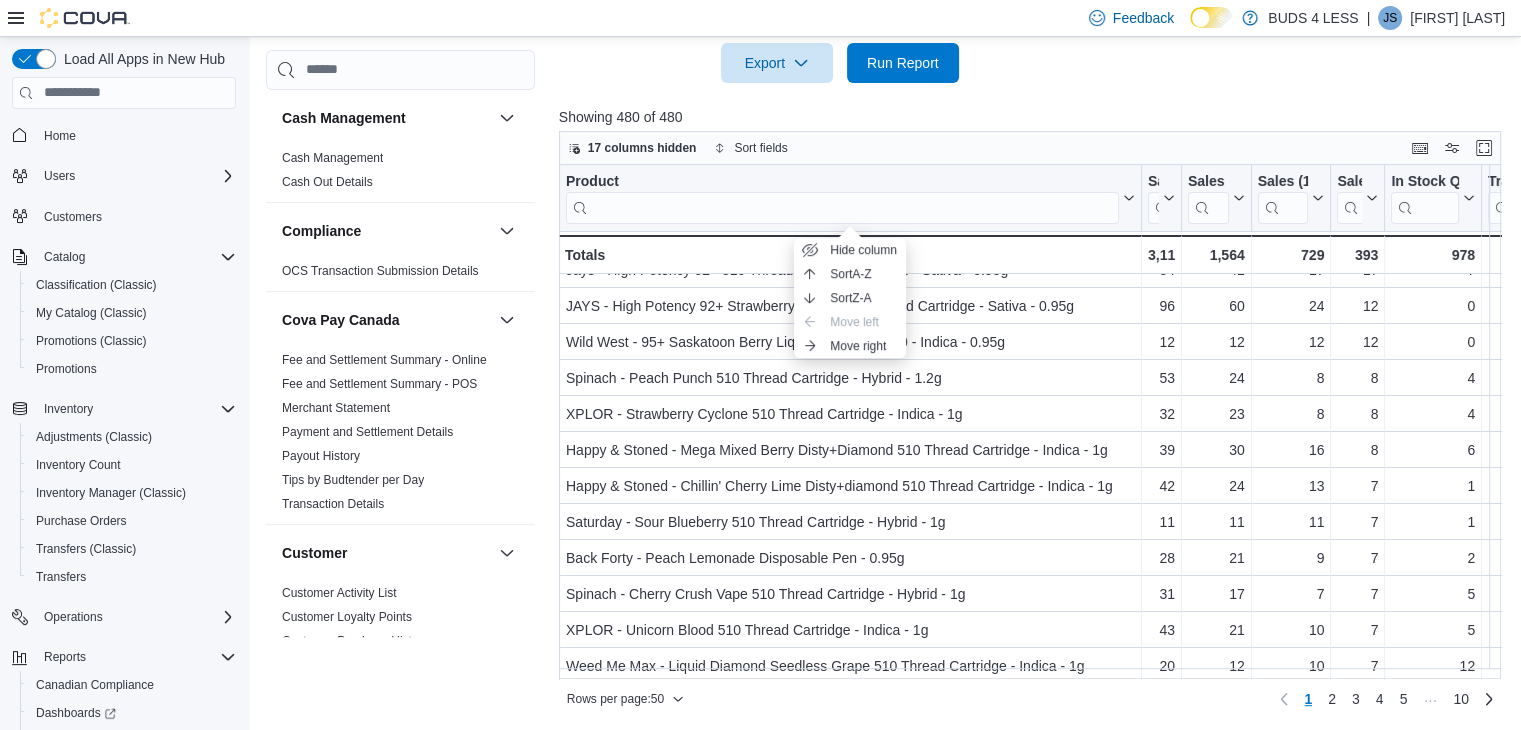 scroll, scrollTop: 0, scrollLeft: 0, axis: both 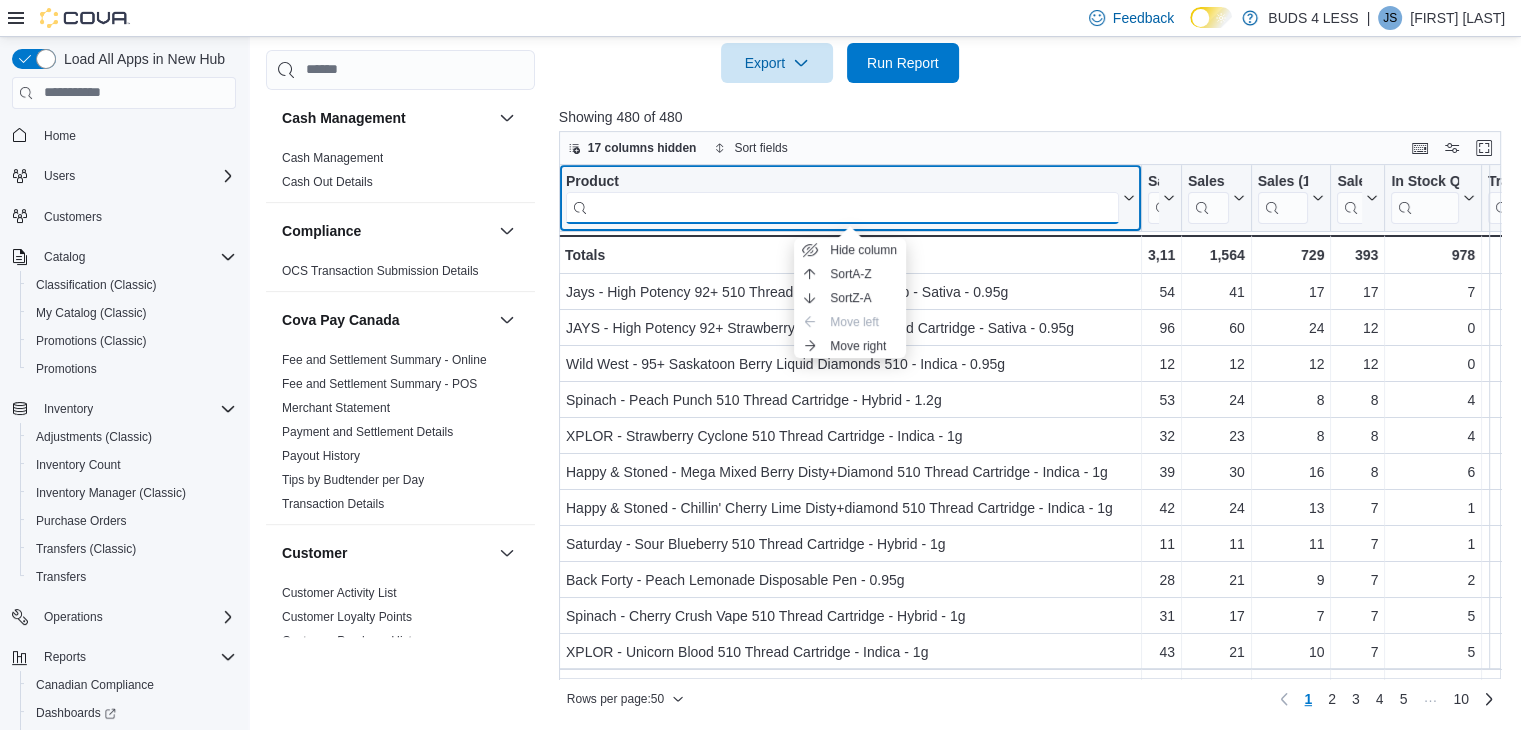 click at bounding box center (842, 207) 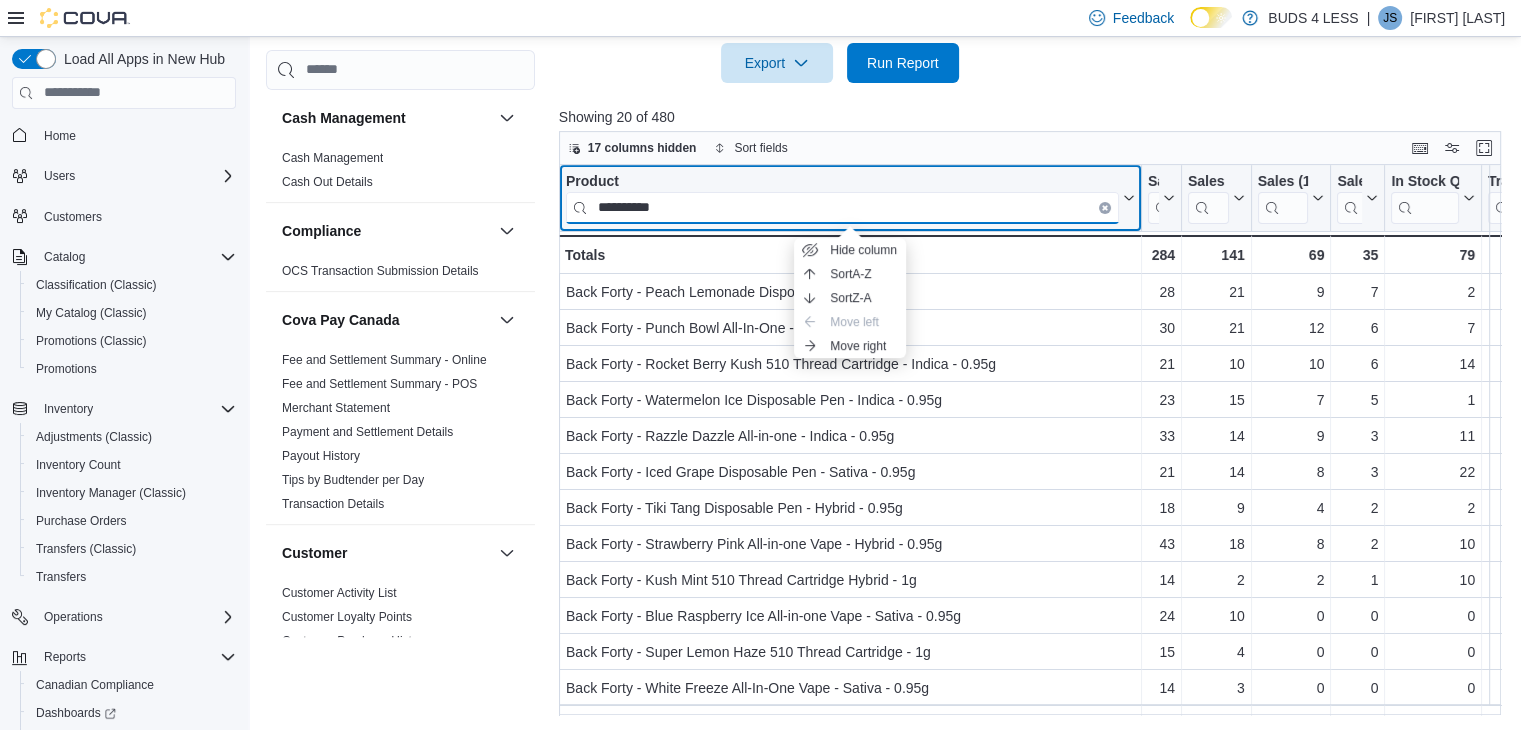 type on "**********" 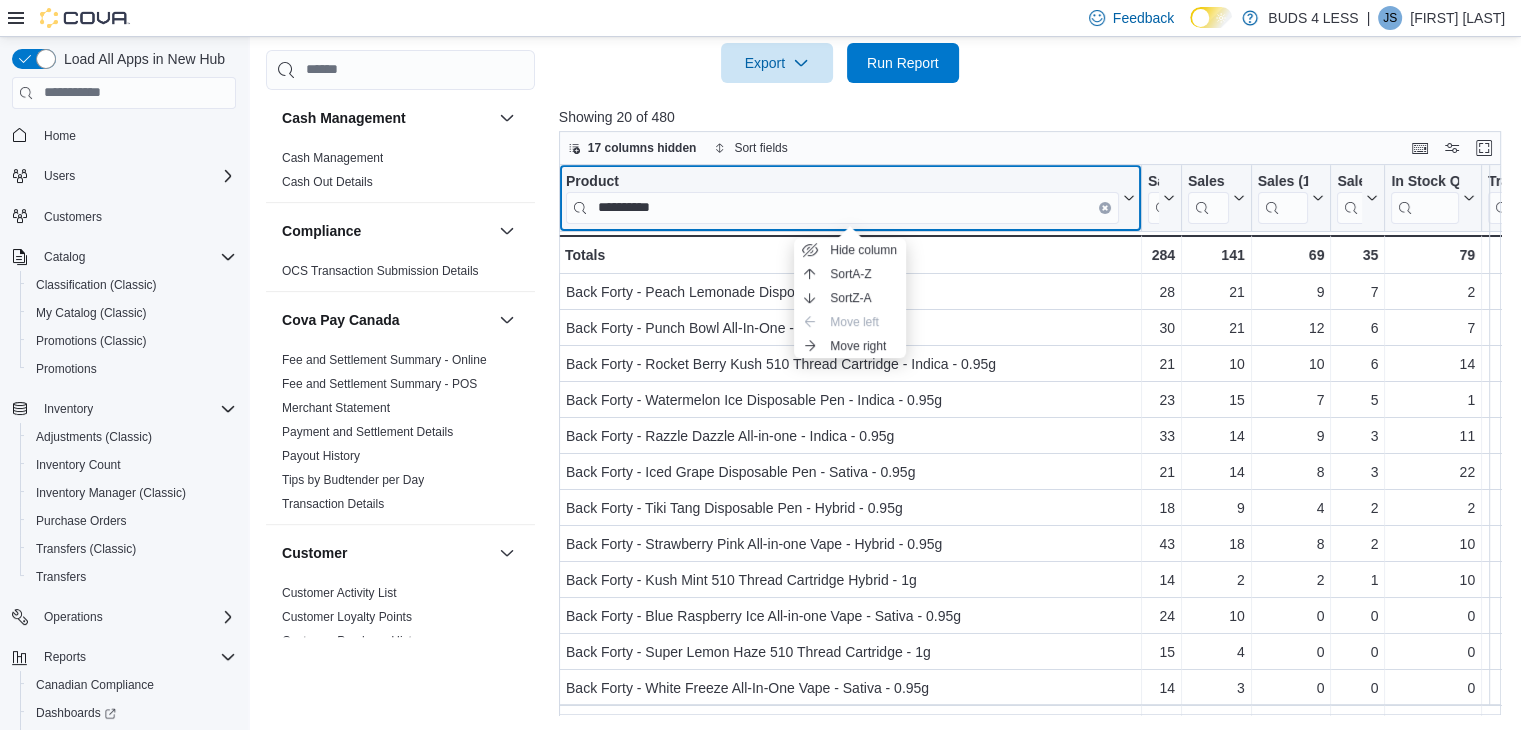 click on "**********" at bounding box center [850, 197] 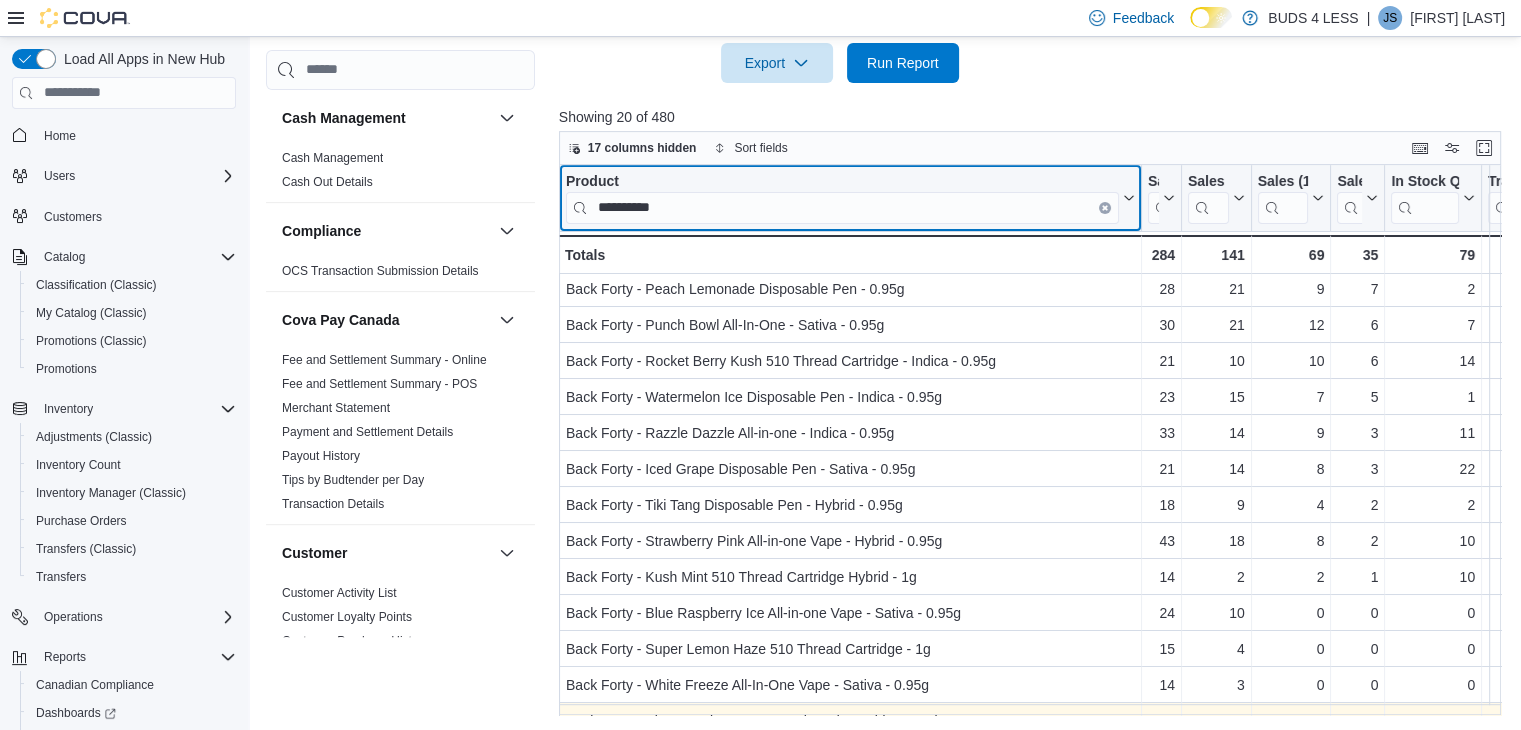 scroll, scrollTop: 0, scrollLeft: 0, axis: both 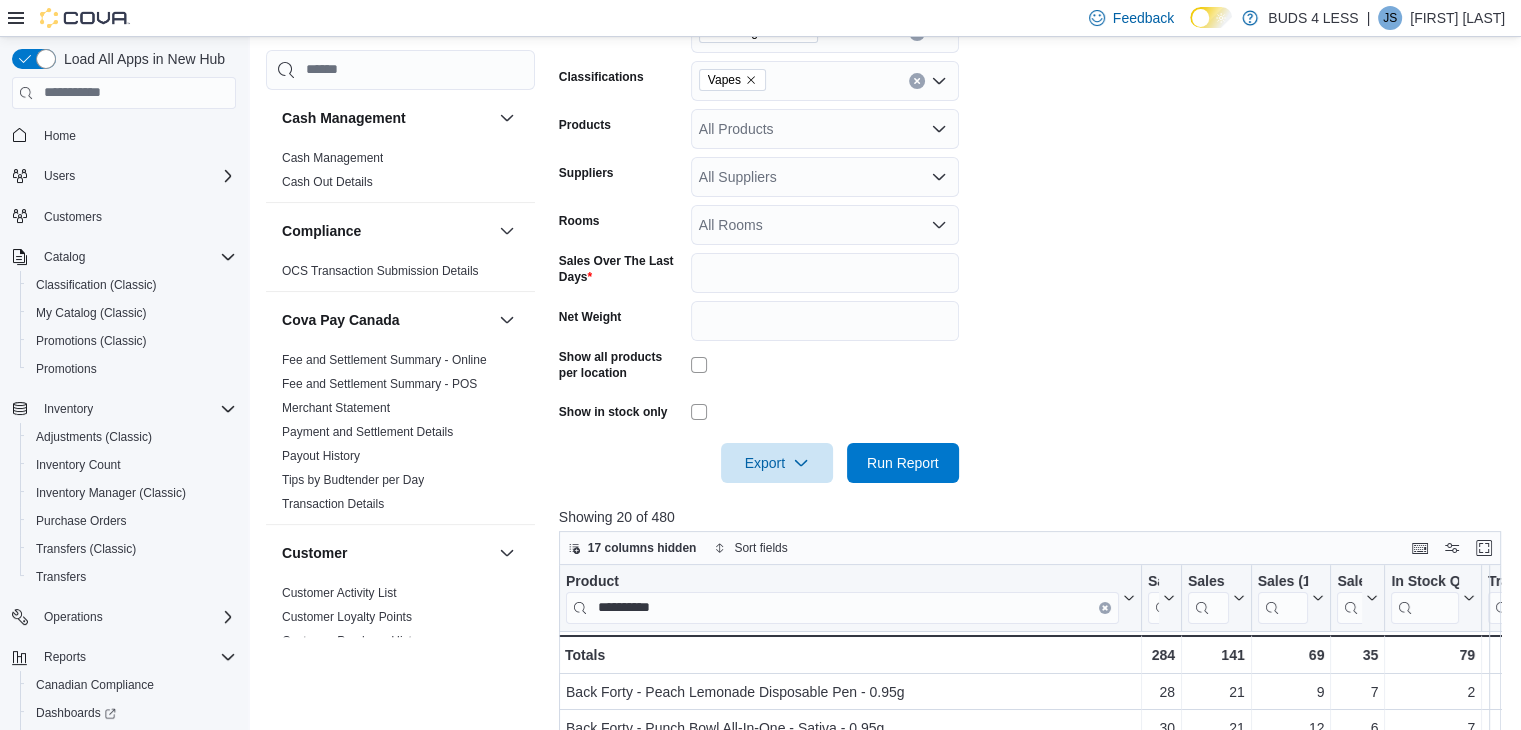click 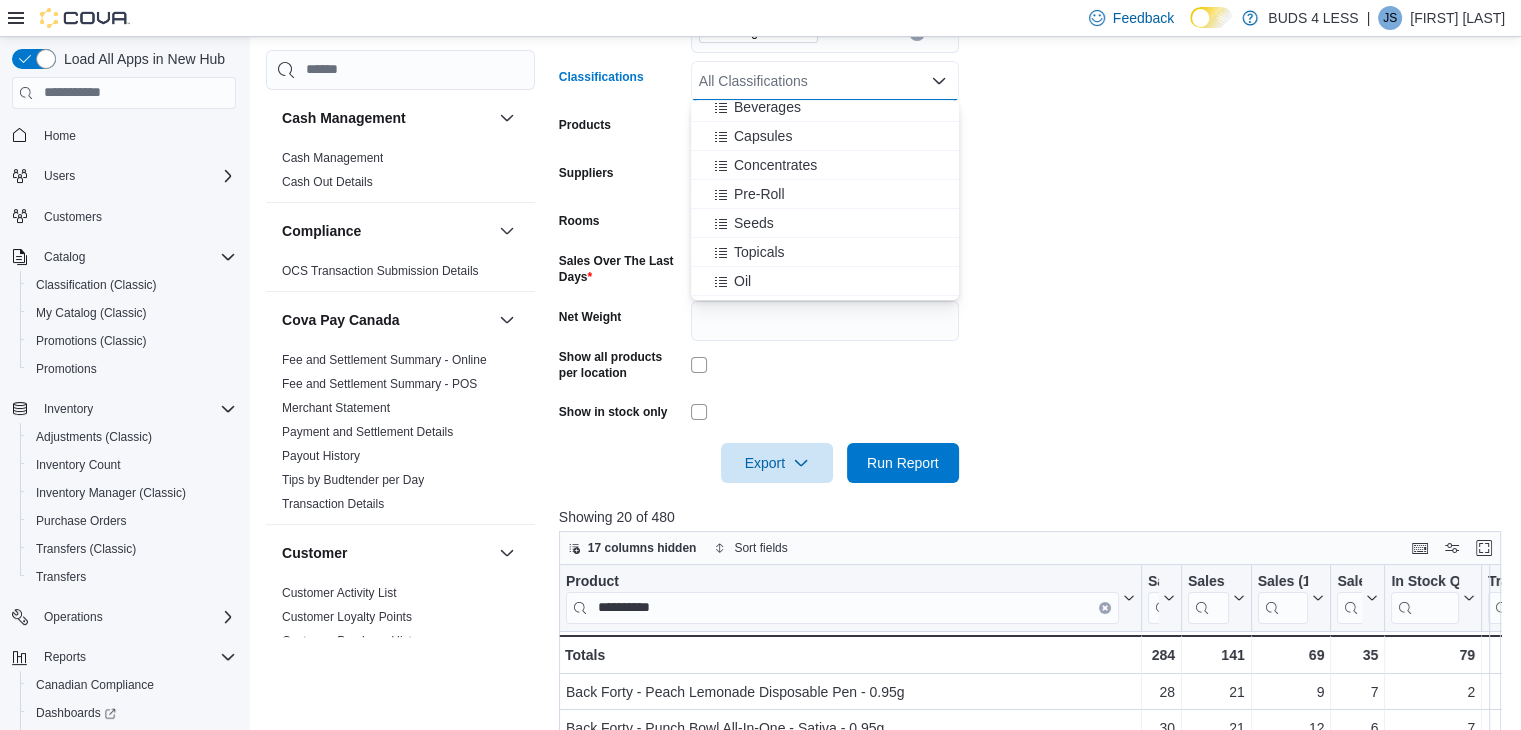 scroll, scrollTop: 100, scrollLeft: 0, axis: vertical 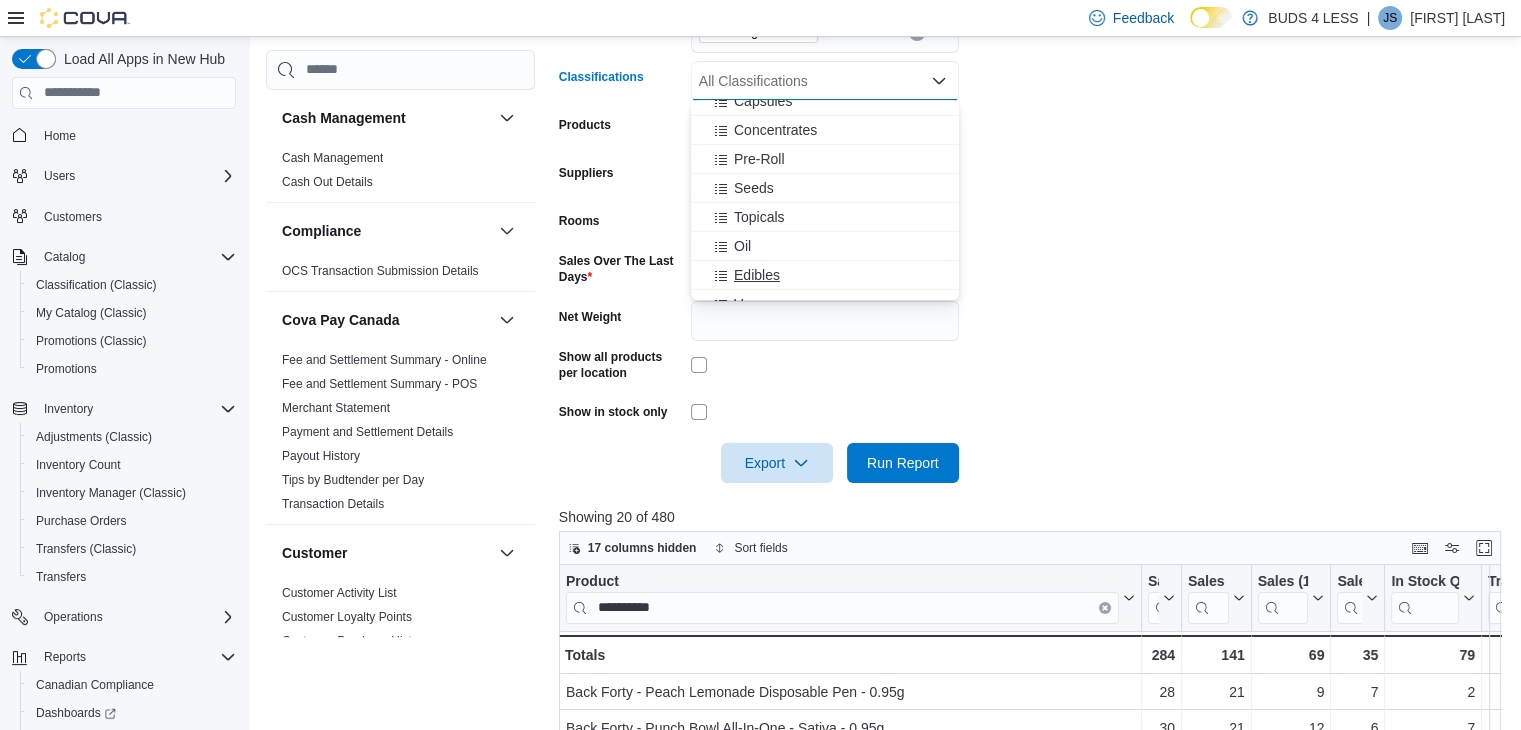 click on "Edibles" at bounding box center (757, 275) 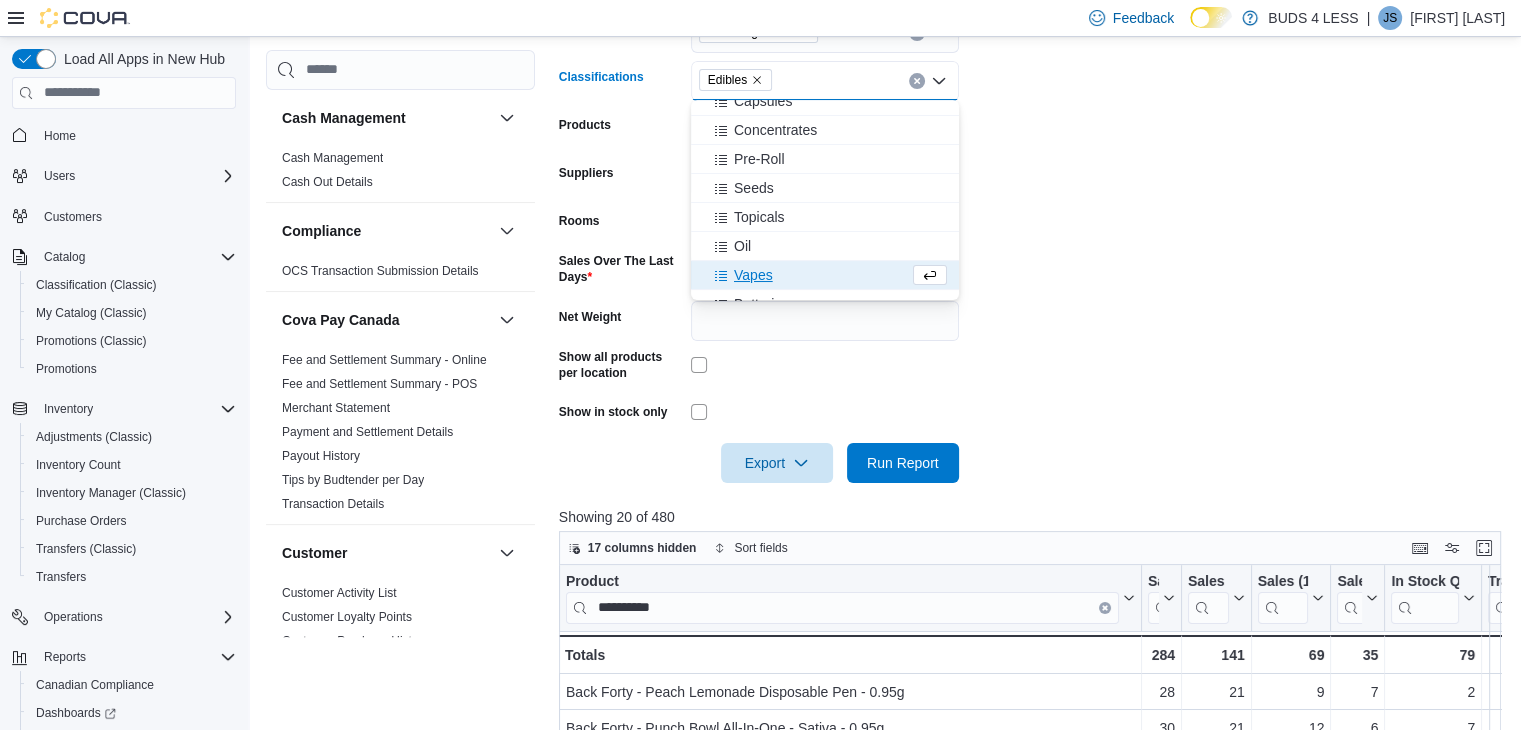 click on "Locations [NUMBER] [STREET] Classifications Edibles Combo box. Selected. Edibles. Press Backspace to delete Edibles. Combo box input. All Classifications. Type some text or, to display a list of choices, press Down Arrow. To exit the list of choices, press Escape. Products All Products Suppliers All Suppliers Rooms All Rooms Sales Over The Last Days * Net Weight Show all products per location Show in stock only Export  Run Report" at bounding box center [1035, 236] 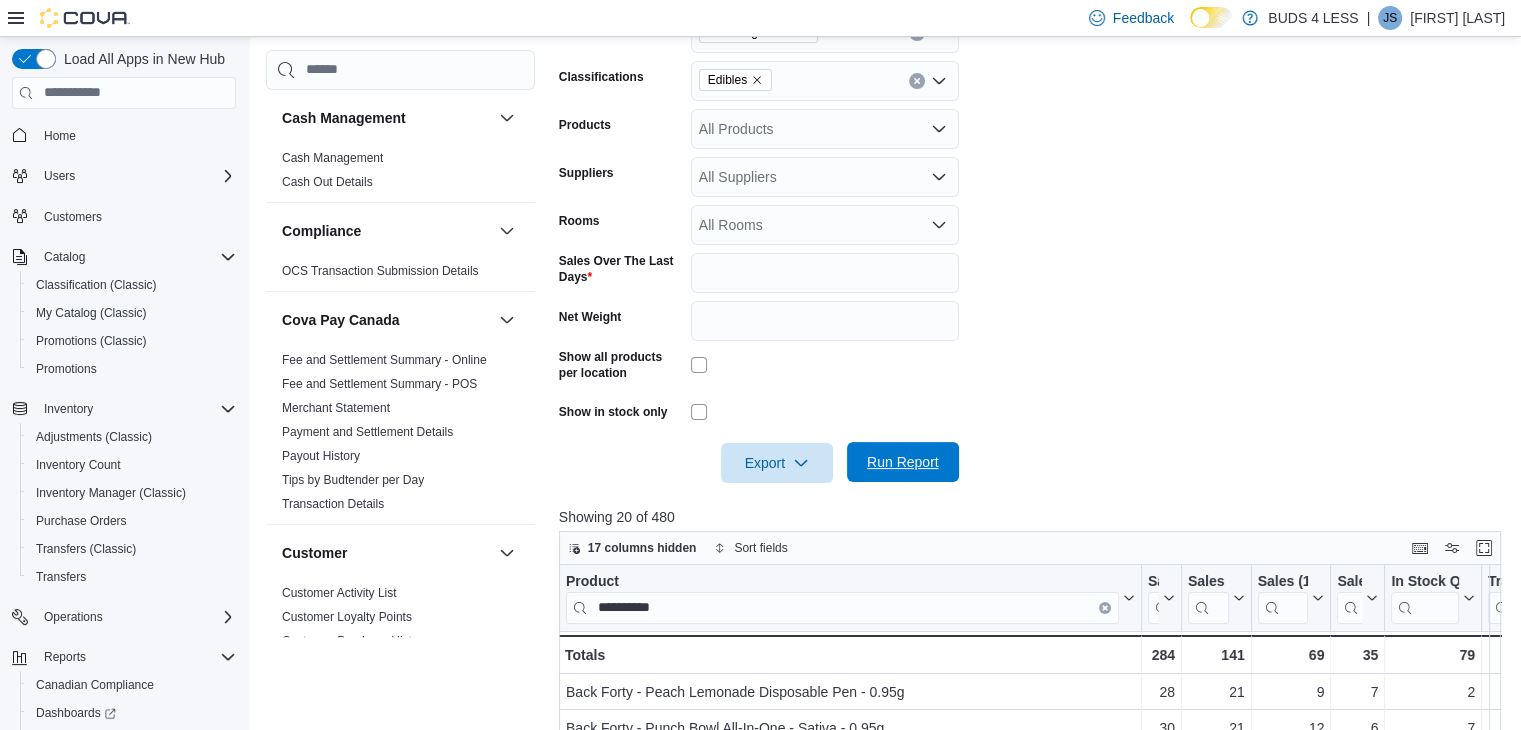 click on "Run Report" at bounding box center (903, 462) 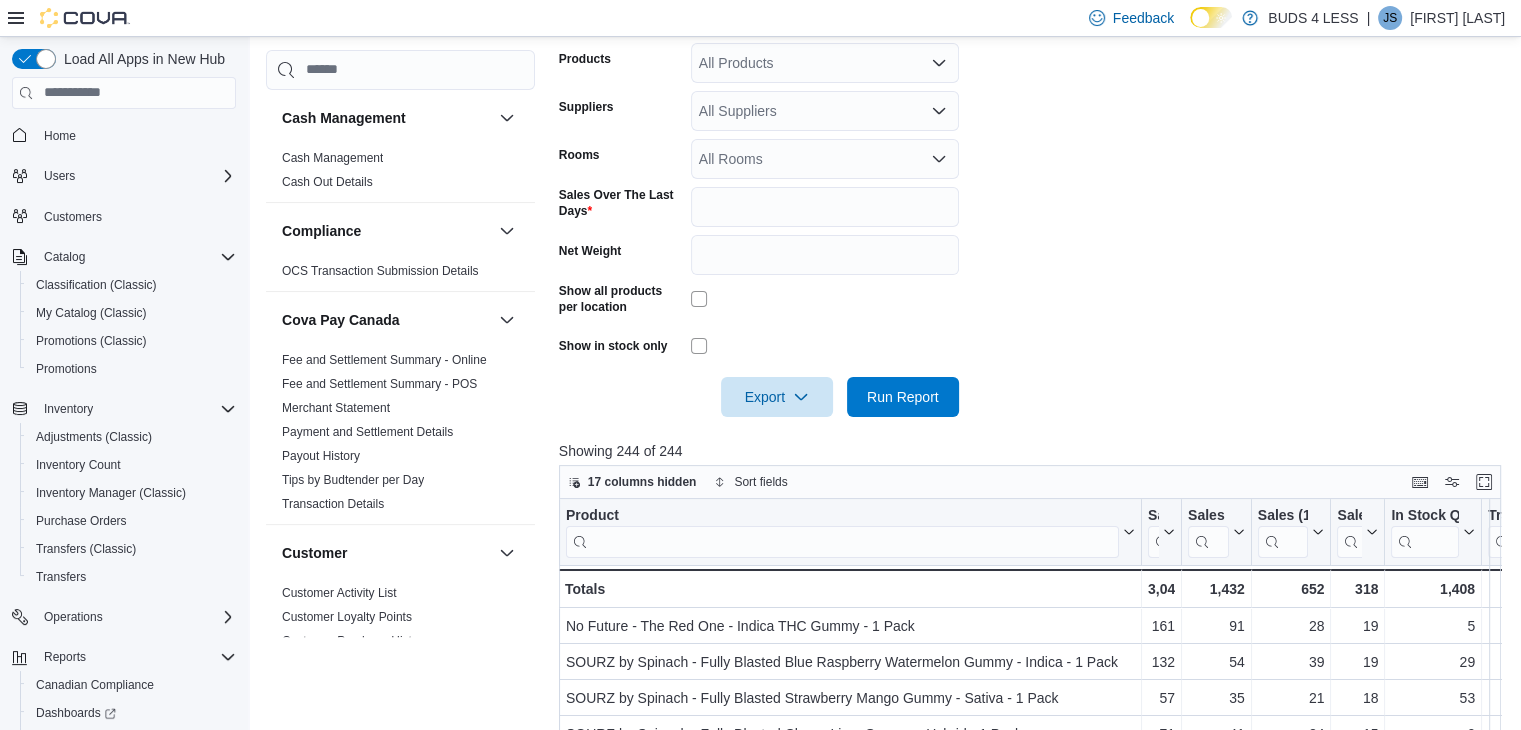scroll, scrollTop: 476, scrollLeft: 0, axis: vertical 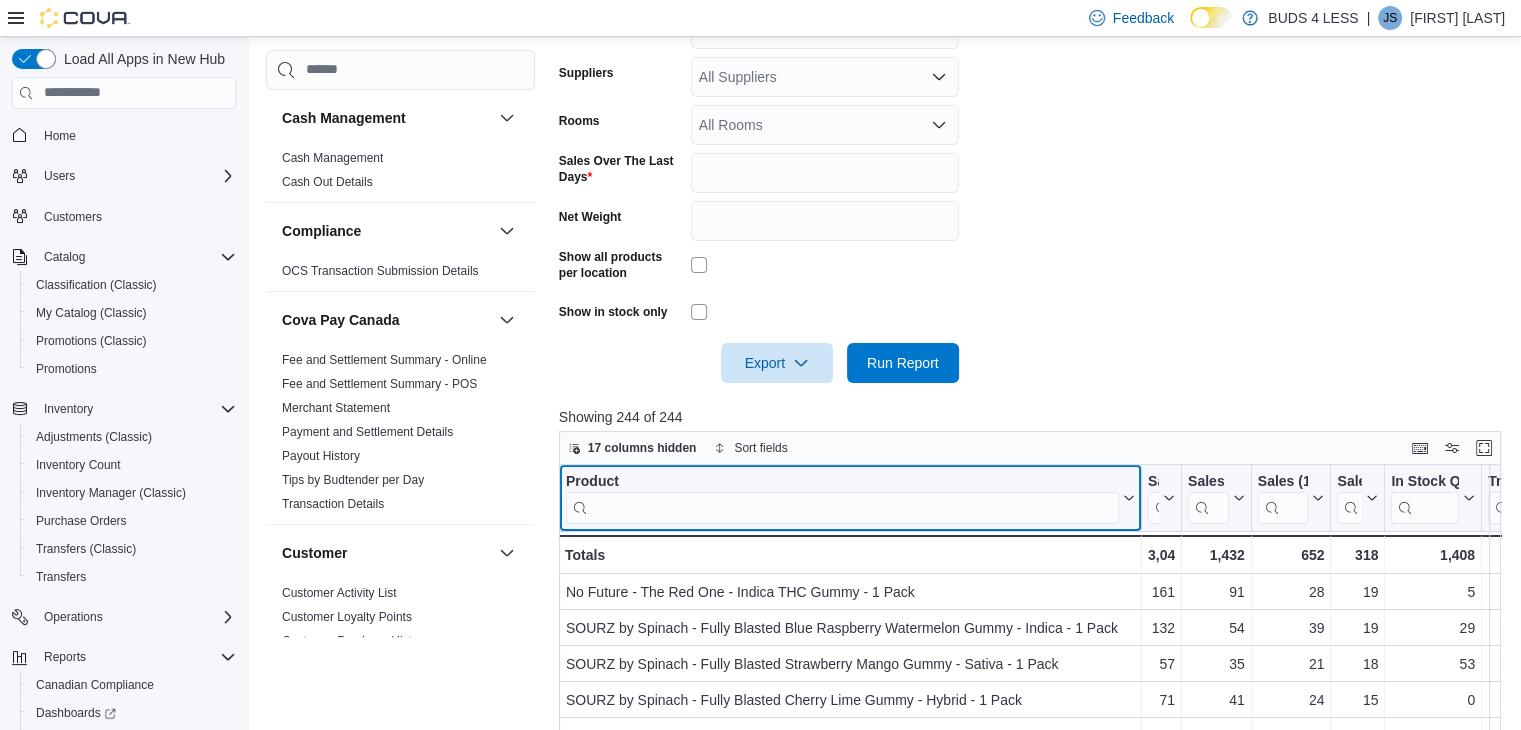 click at bounding box center [842, 507] 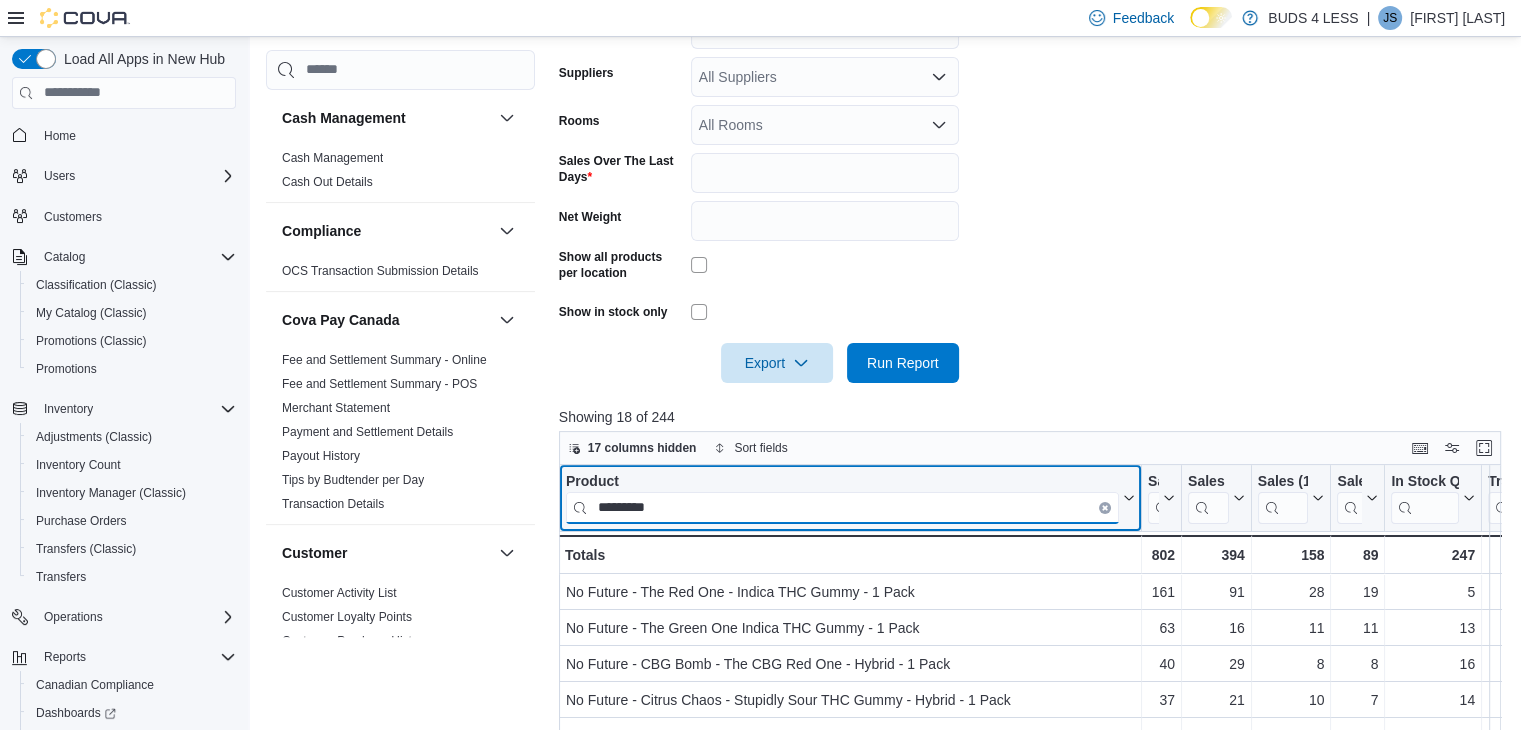 type on "*********" 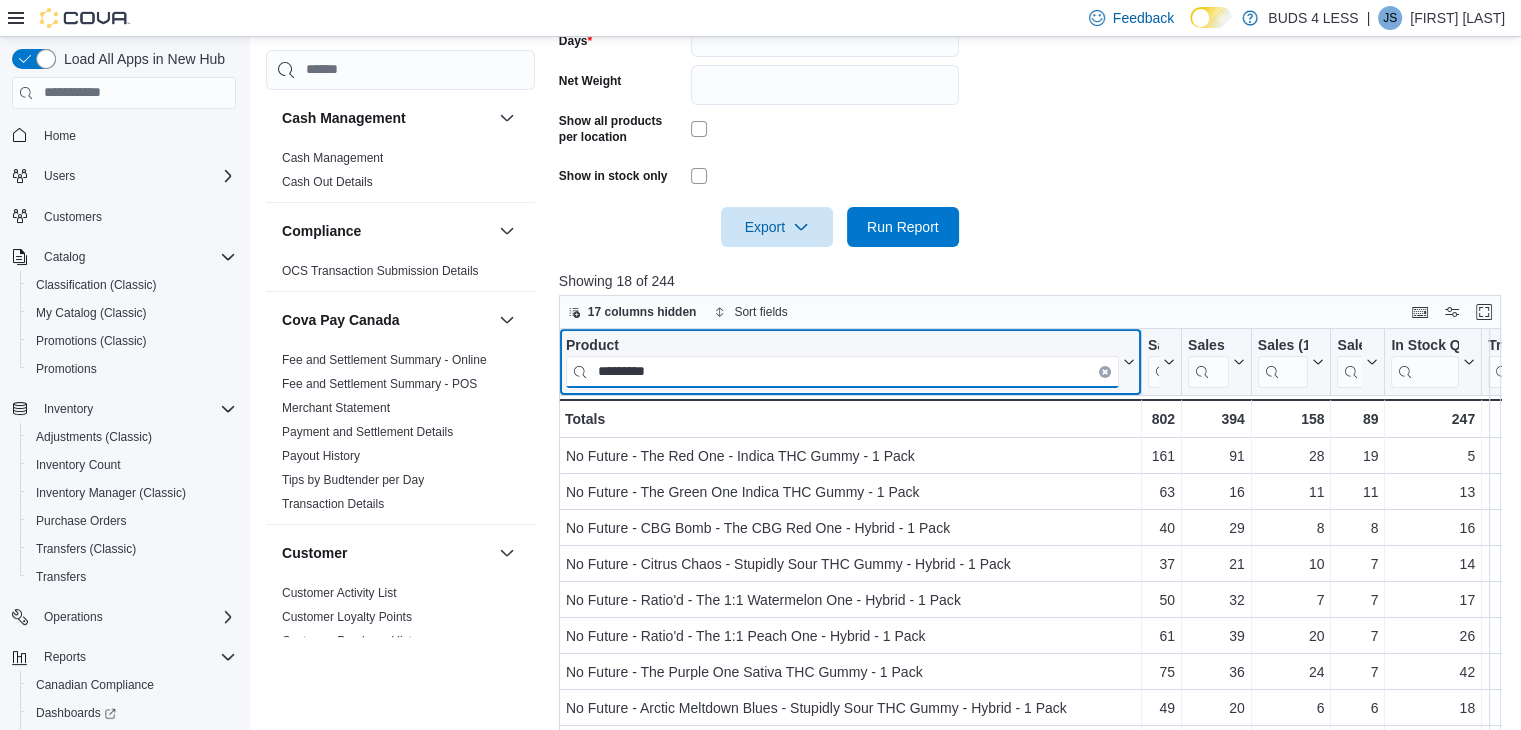 scroll, scrollTop: 676, scrollLeft: 0, axis: vertical 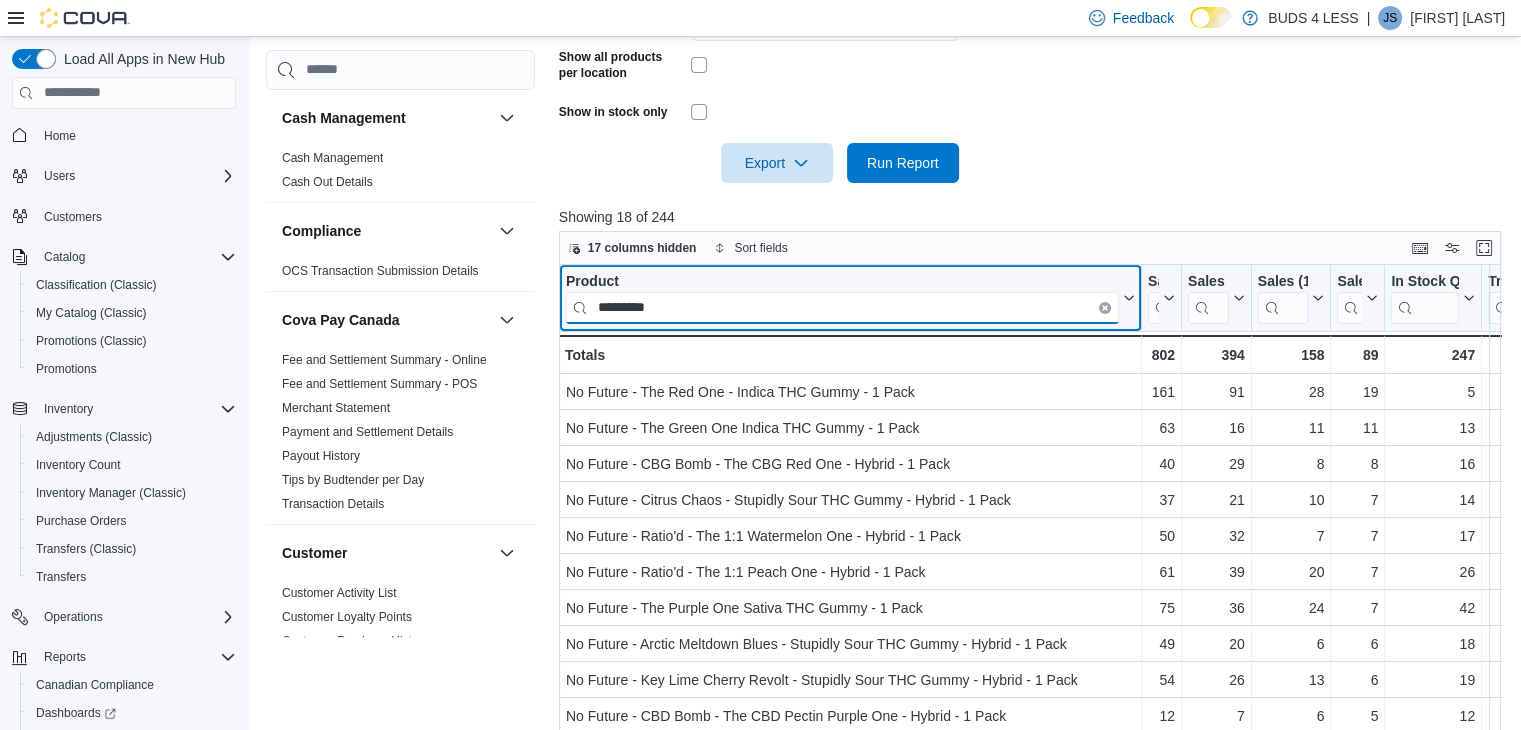 drag, startPoint x: 704, startPoint y: 305, endPoint x: 553, endPoint y: 300, distance: 151.08276 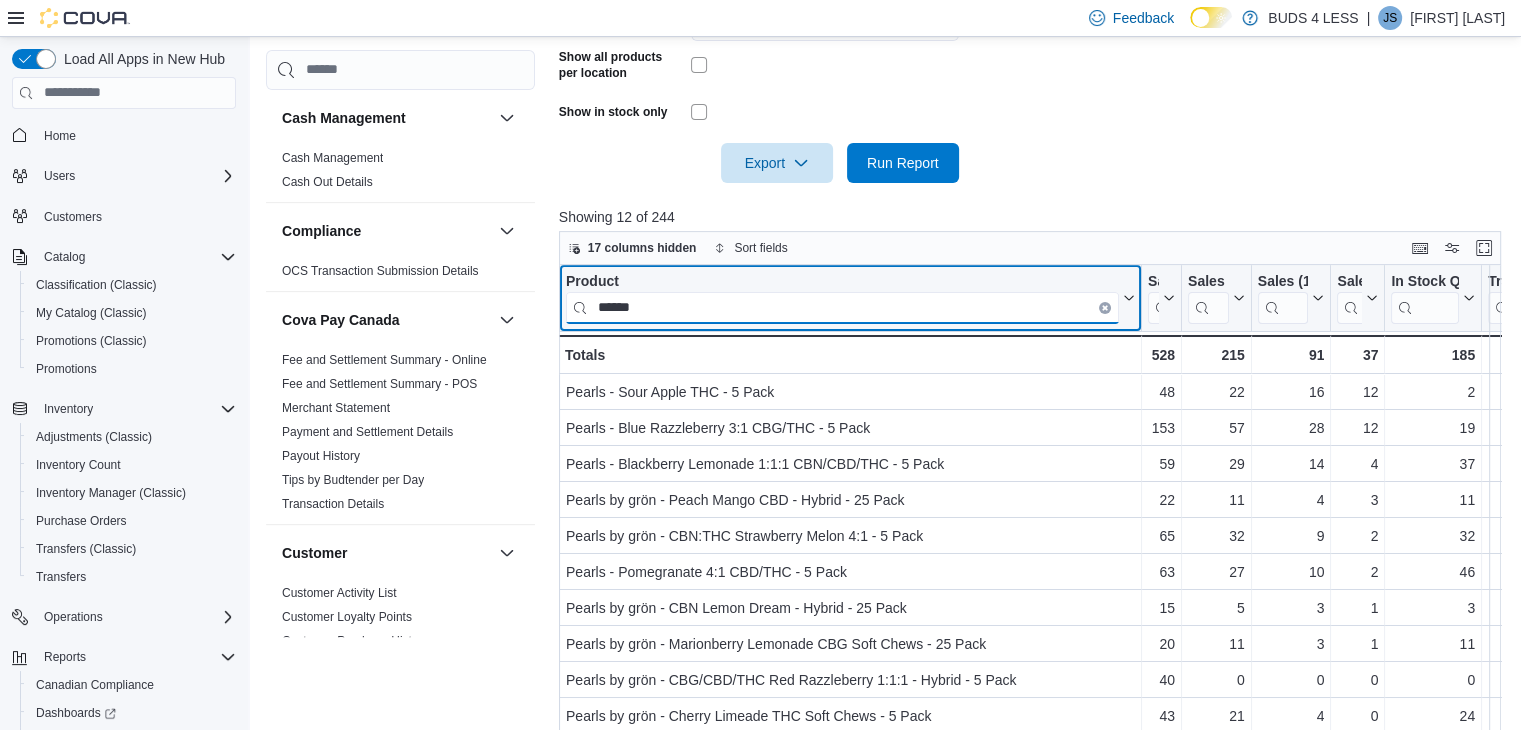 type on "******" 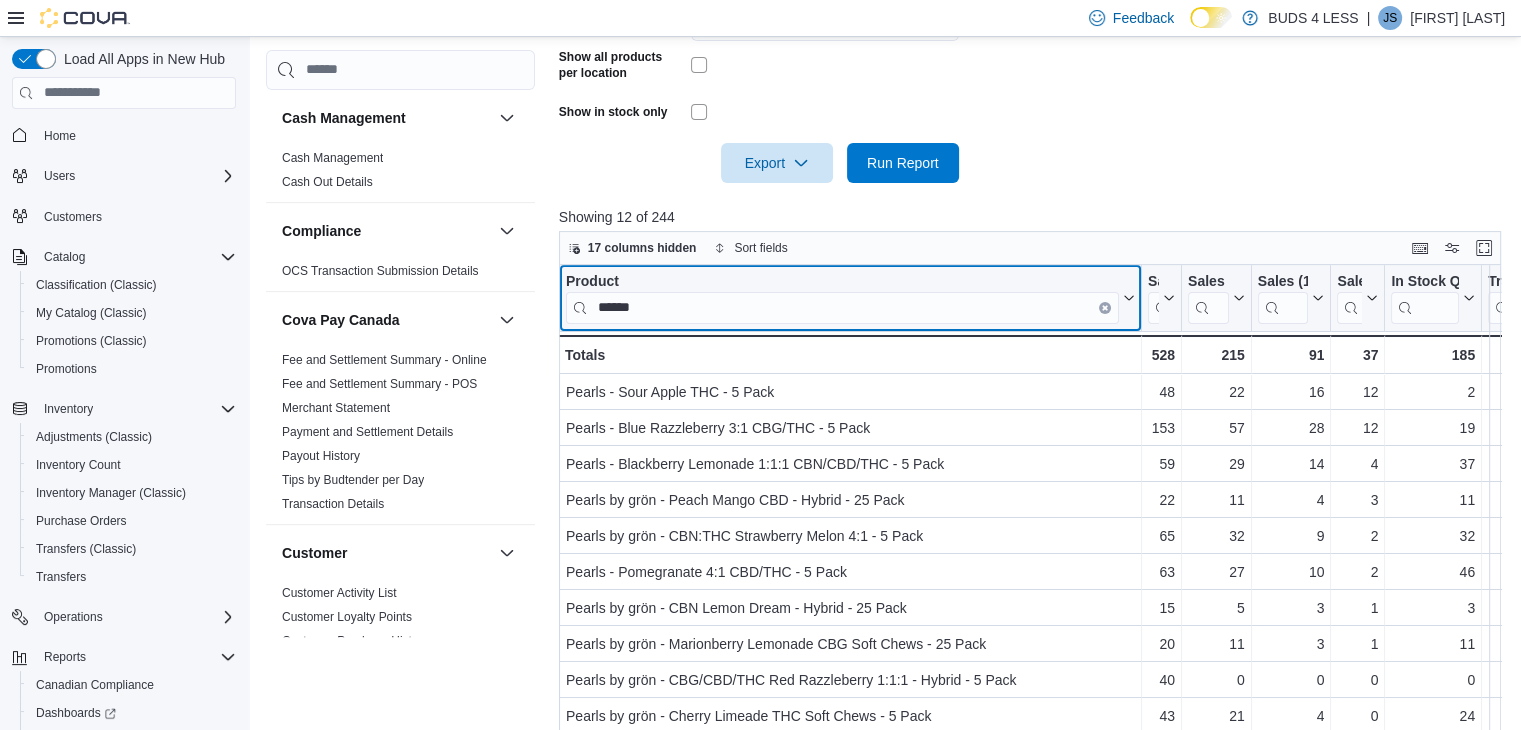 click 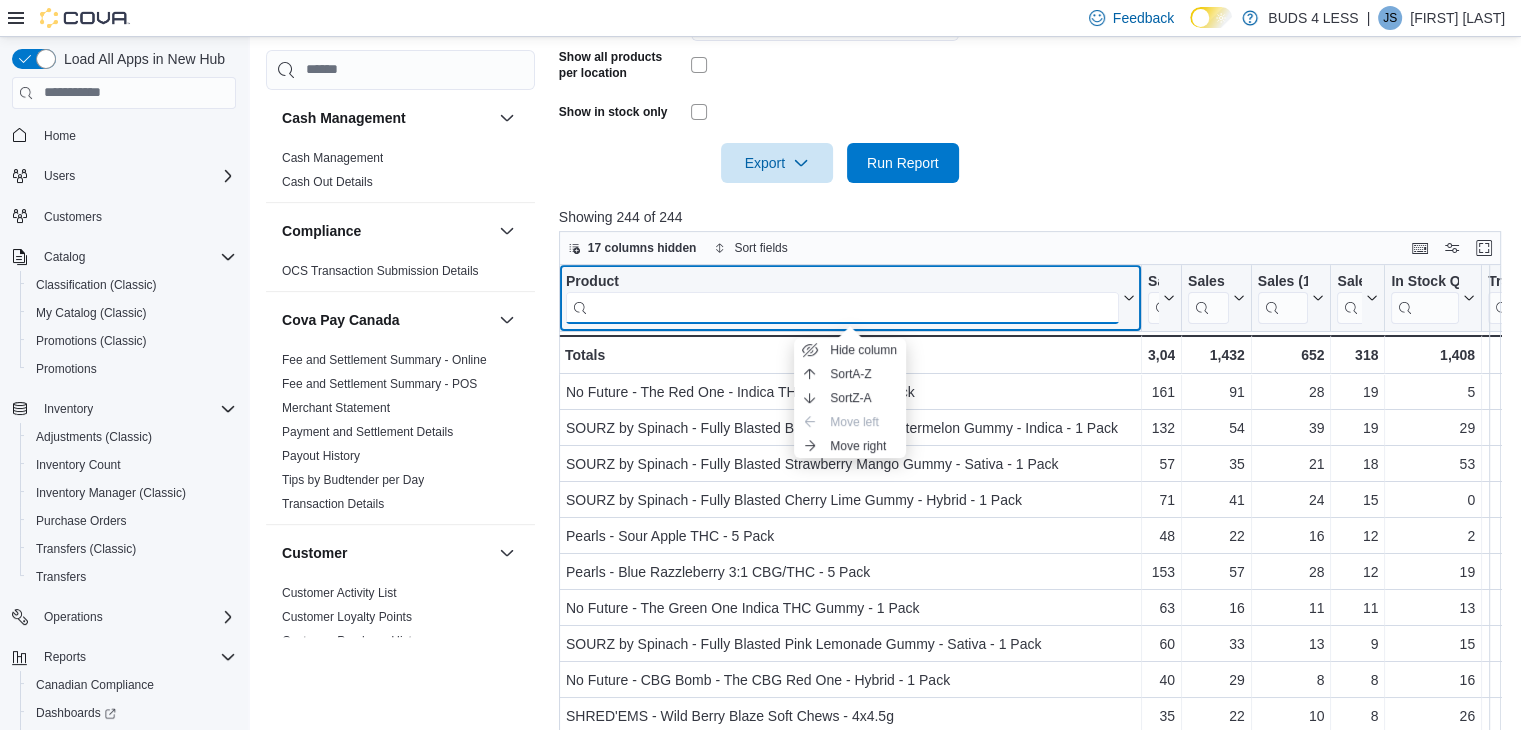 click at bounding box center [842, 307] 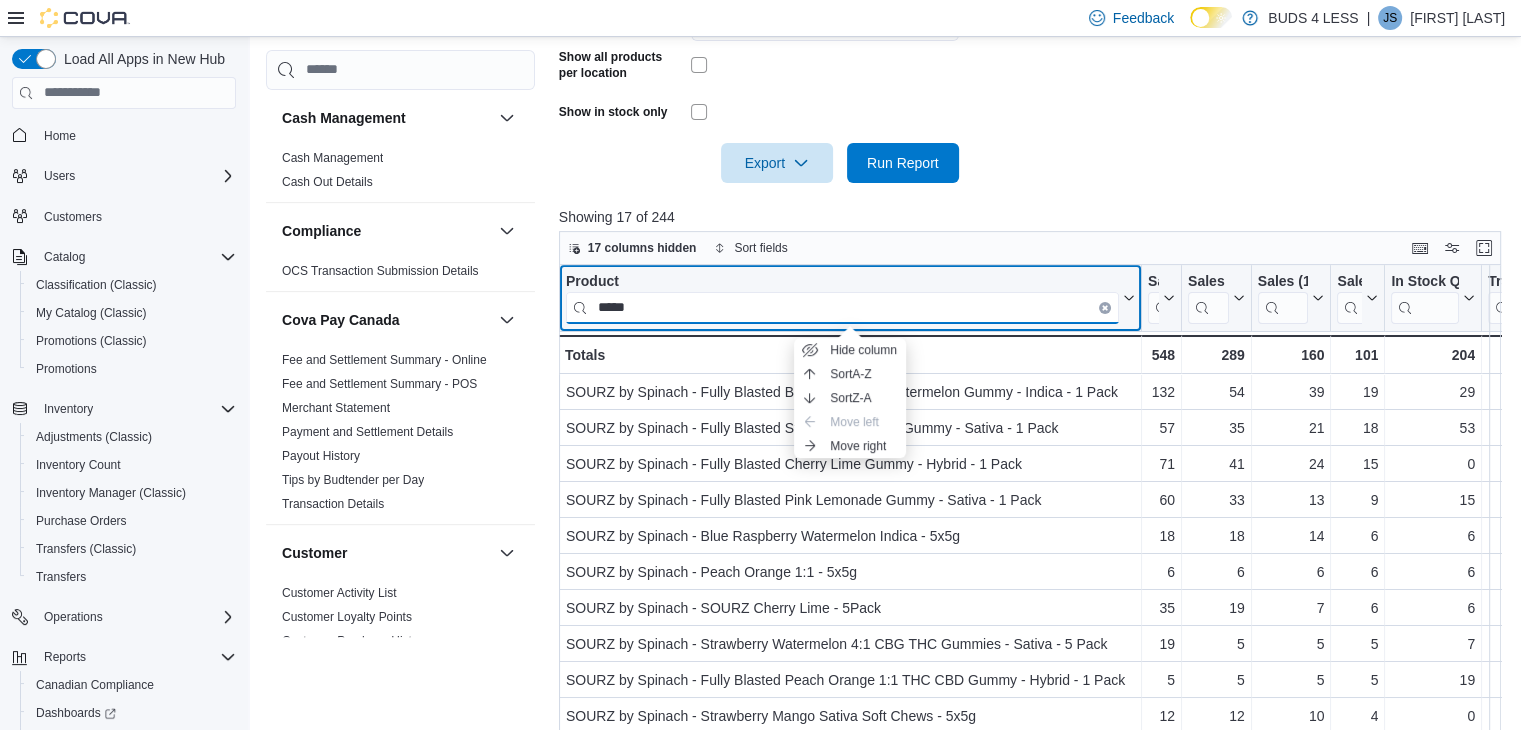 type on "*****" 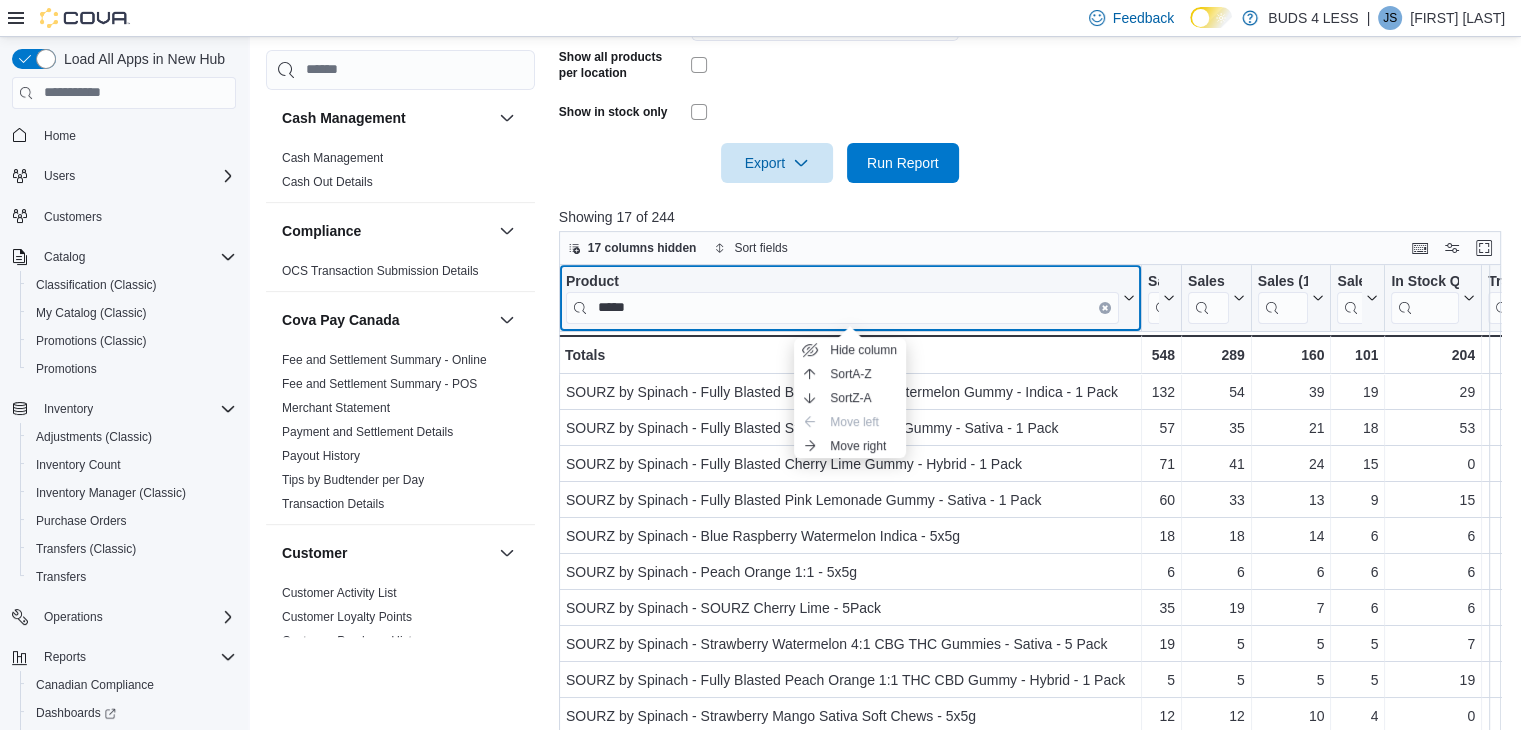 click on "Product *****" at bounding box center [850, 297] 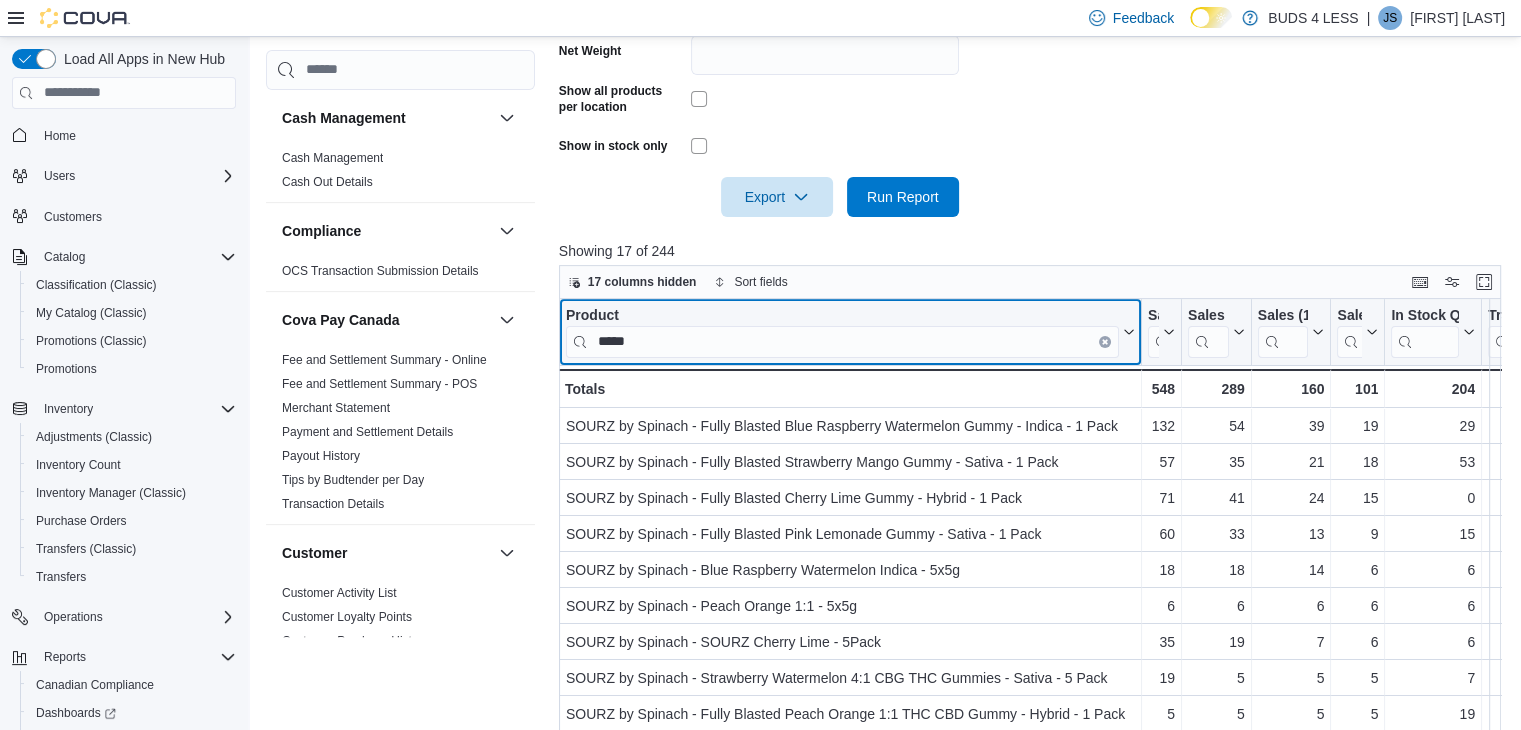 scroll, scrollTop: 676, scrollLeft: 0, axis: vertical 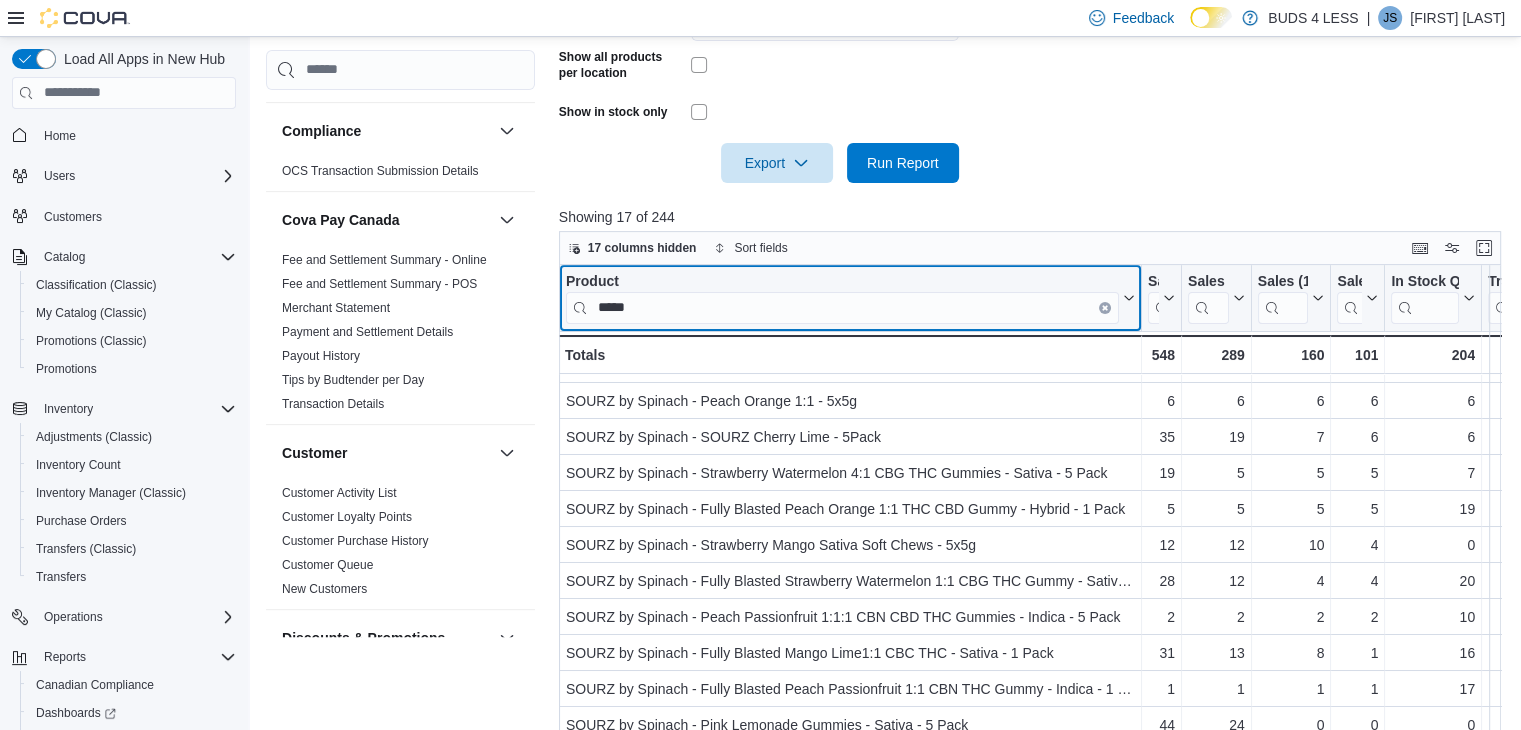 click 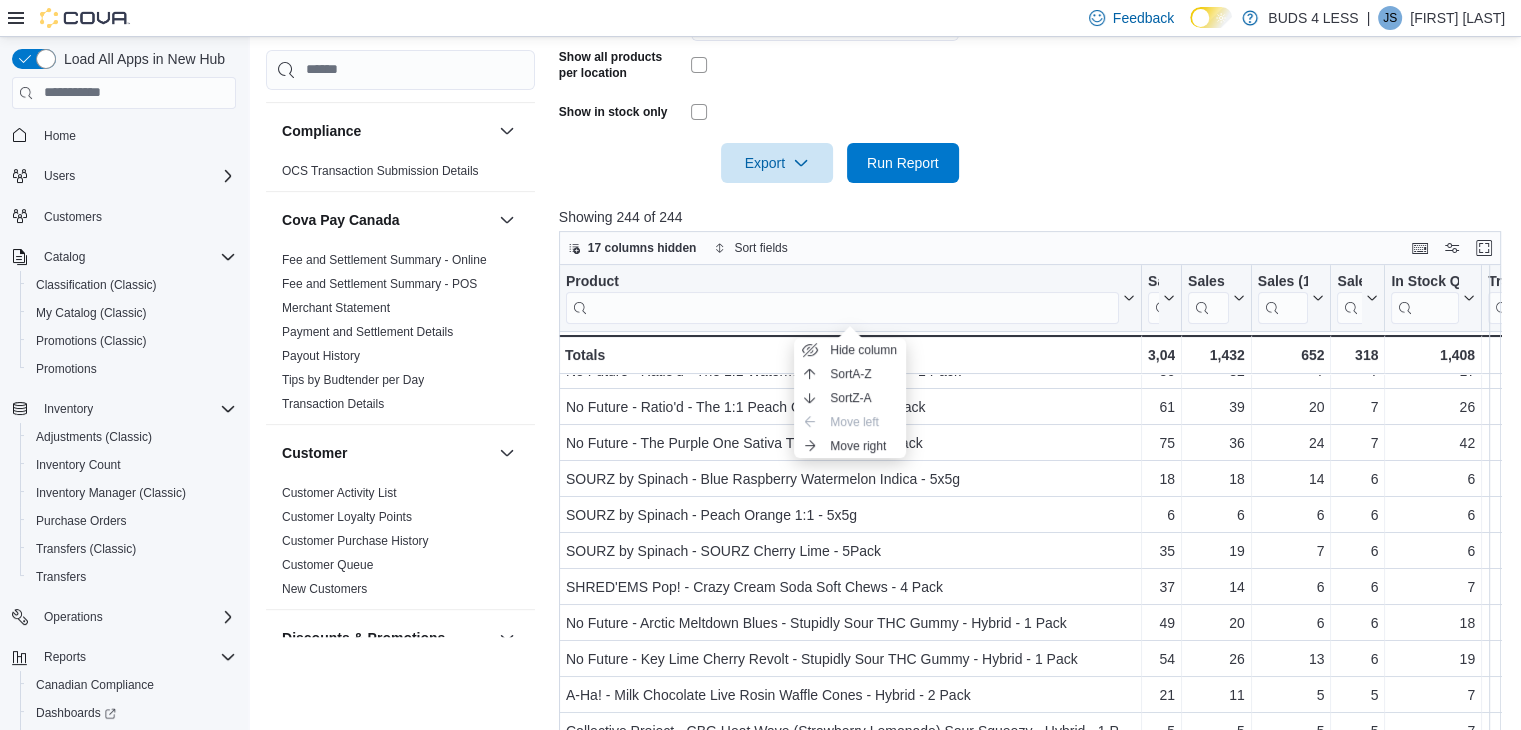 scroll, scrollTop: 481, scrollLeft: 0, axis: vertical 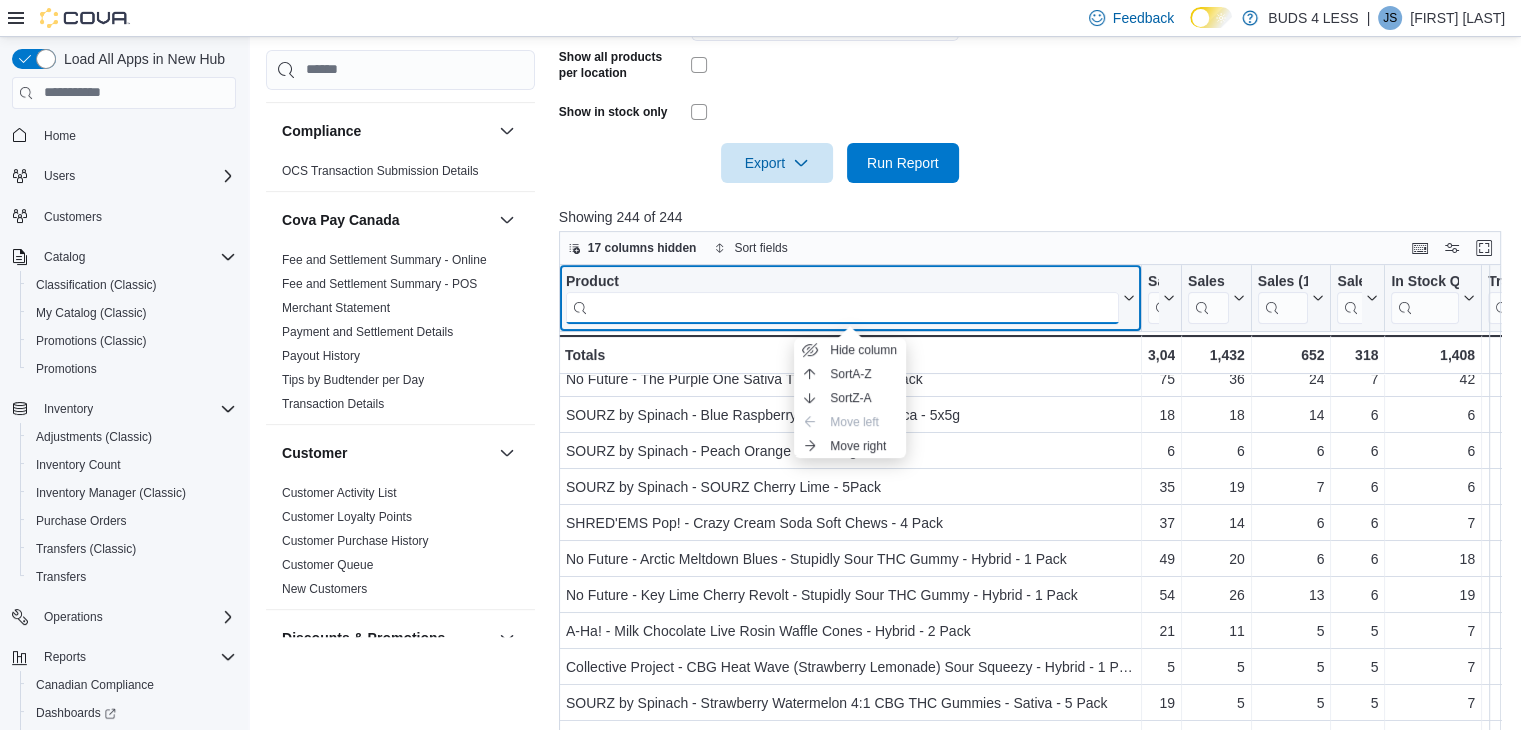 click at bounding box center [842, 307] 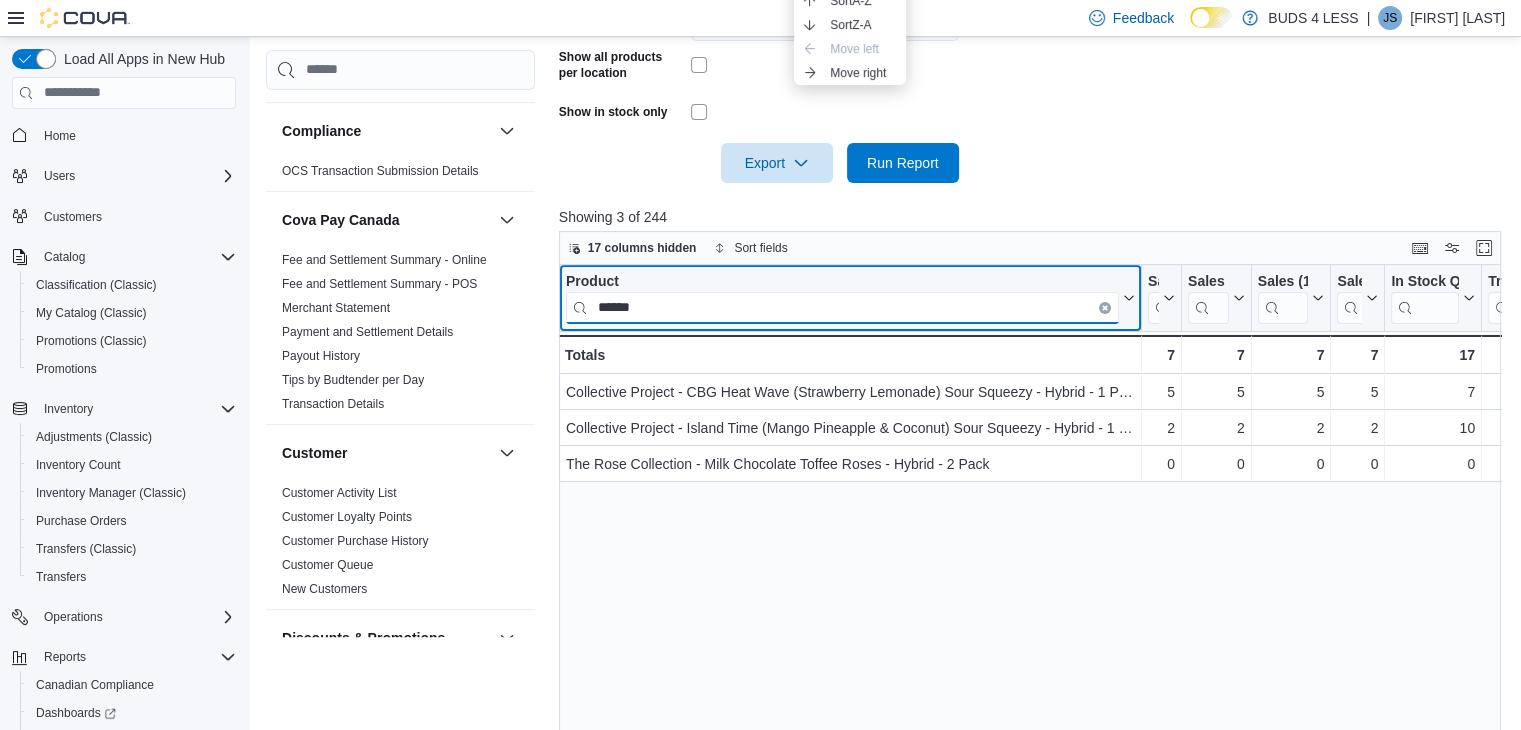 scroll, scrollTop: 0, scrollLeft: 0, axis: both 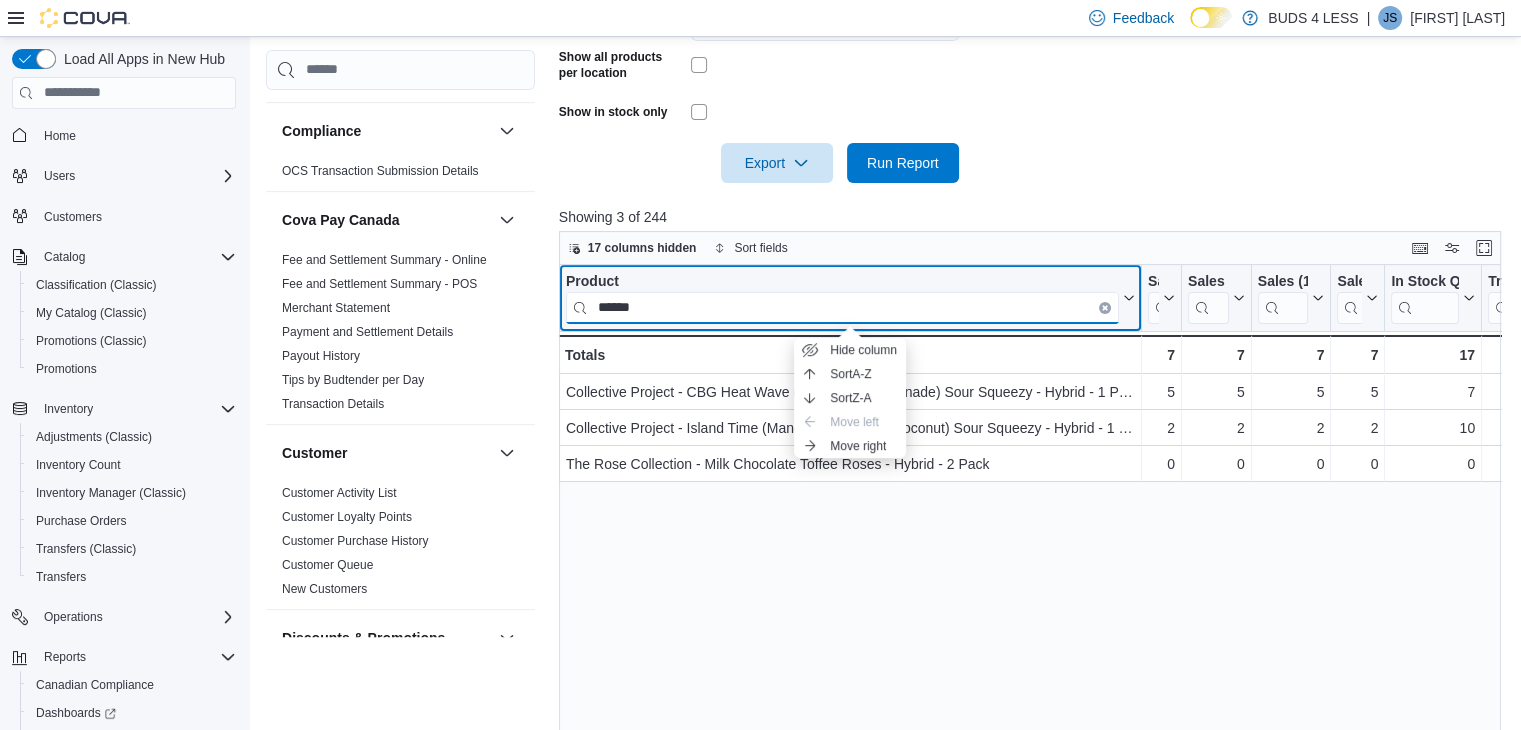 type on "******" 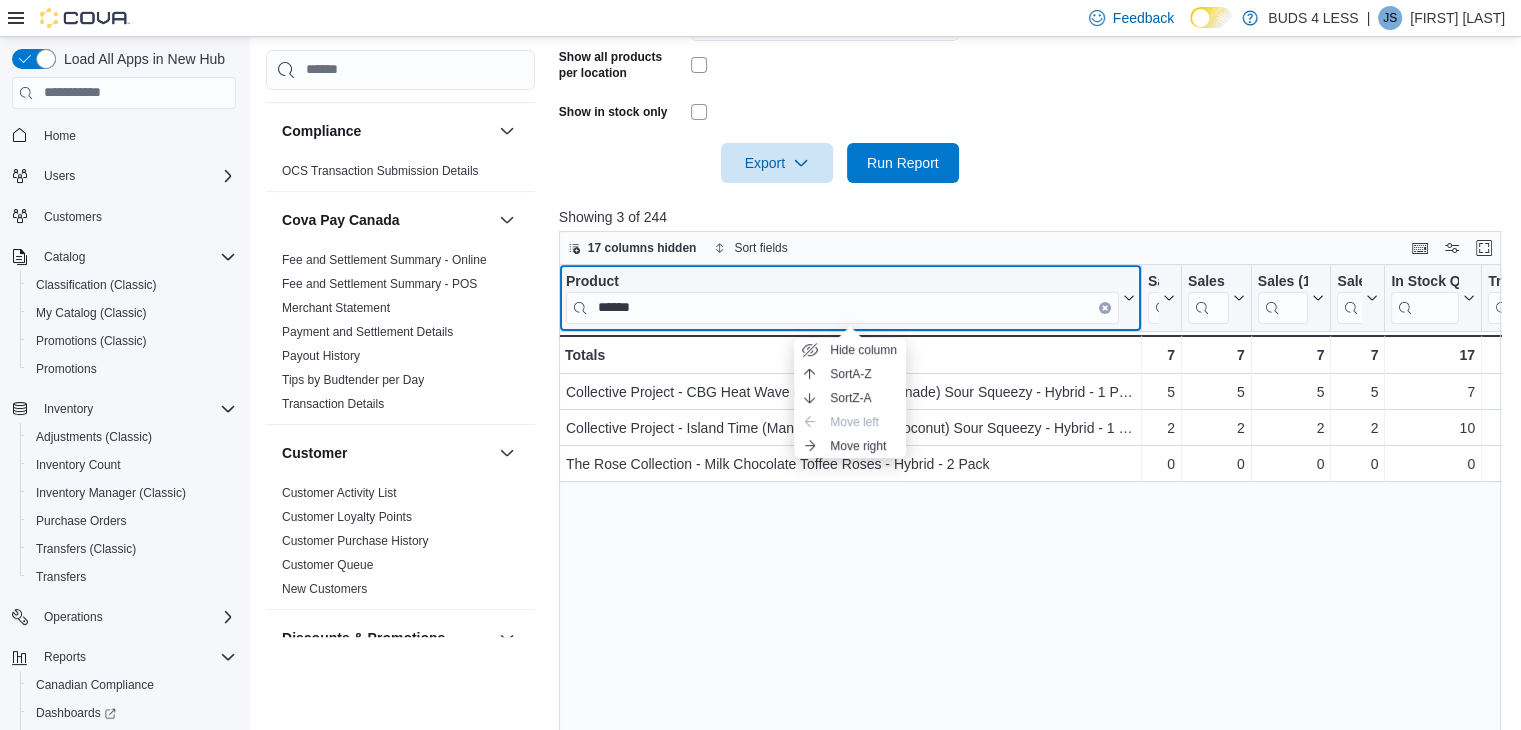 click at bounding box center (1105, 307) 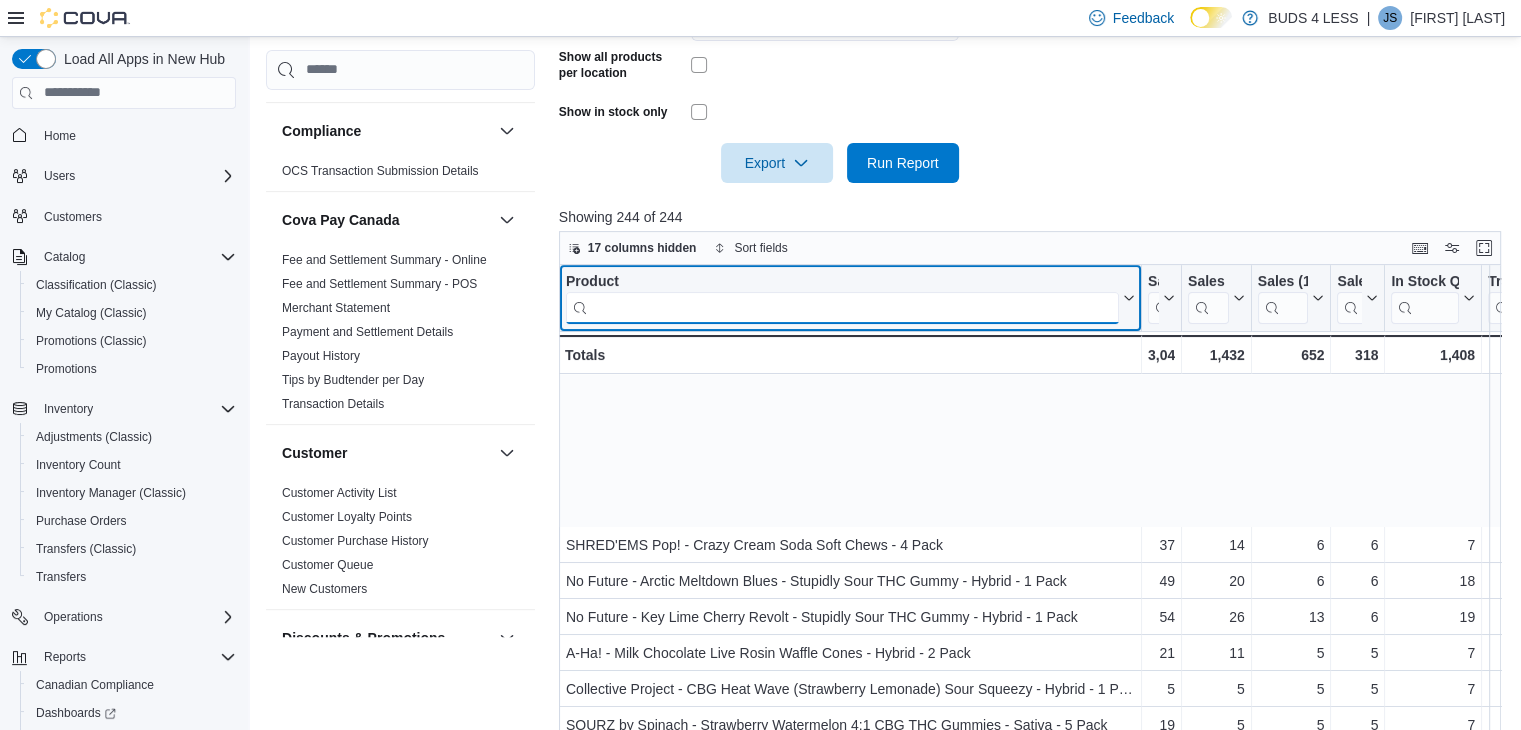 scroll, scrollTop: 700, scrollLeft: 0, axis: vertical 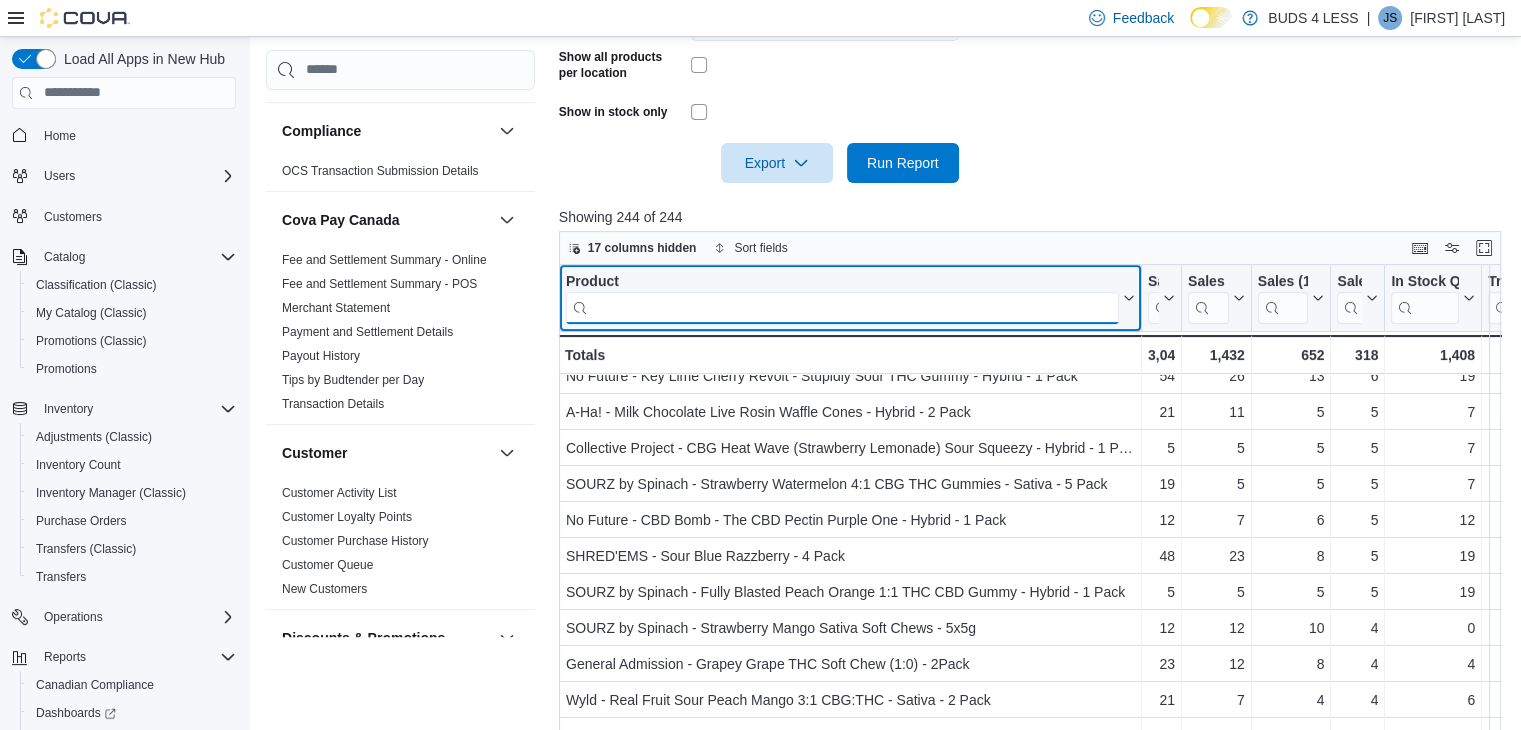 click at bounding box center [842, 307] 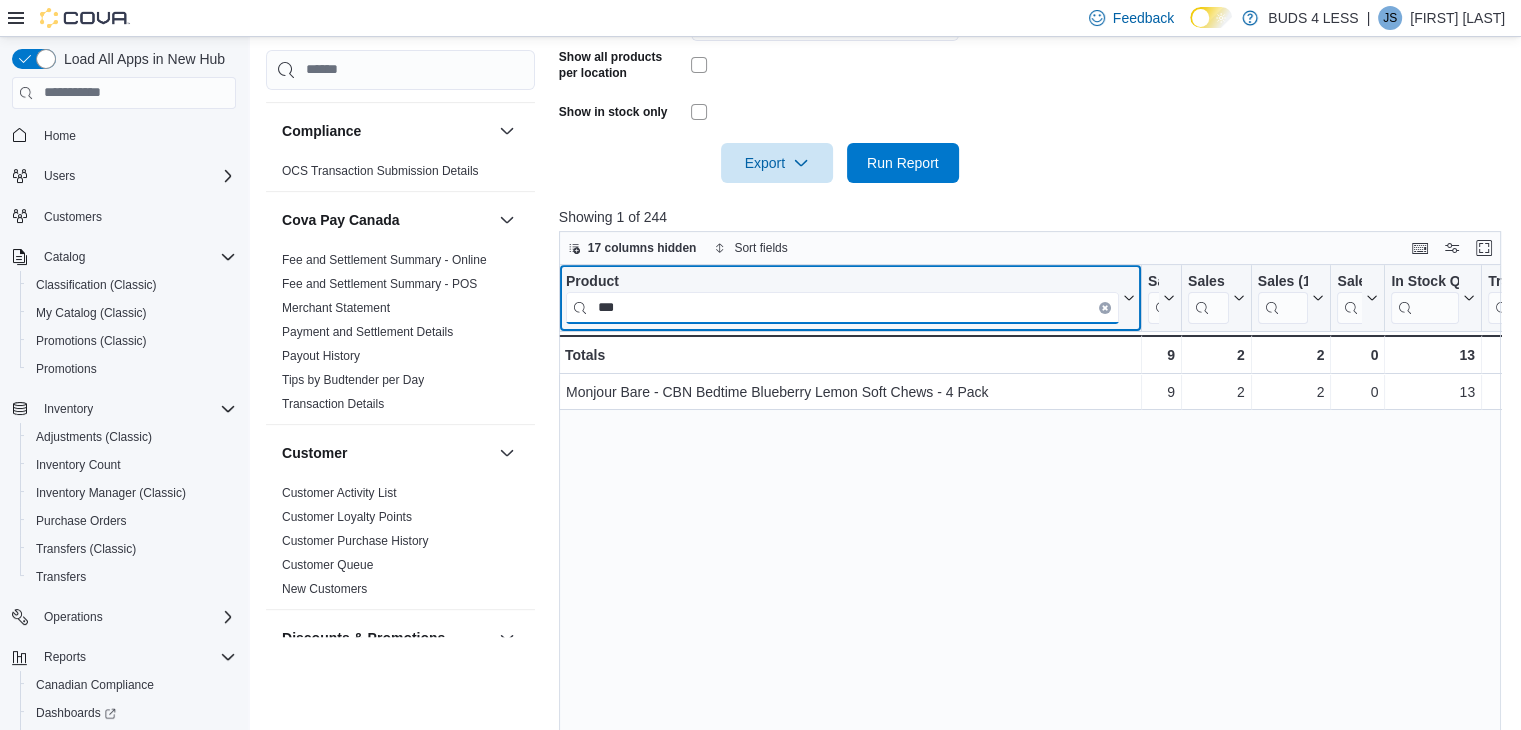 scroll, scrollTop: 0, scrollLeft: 0, axis: both 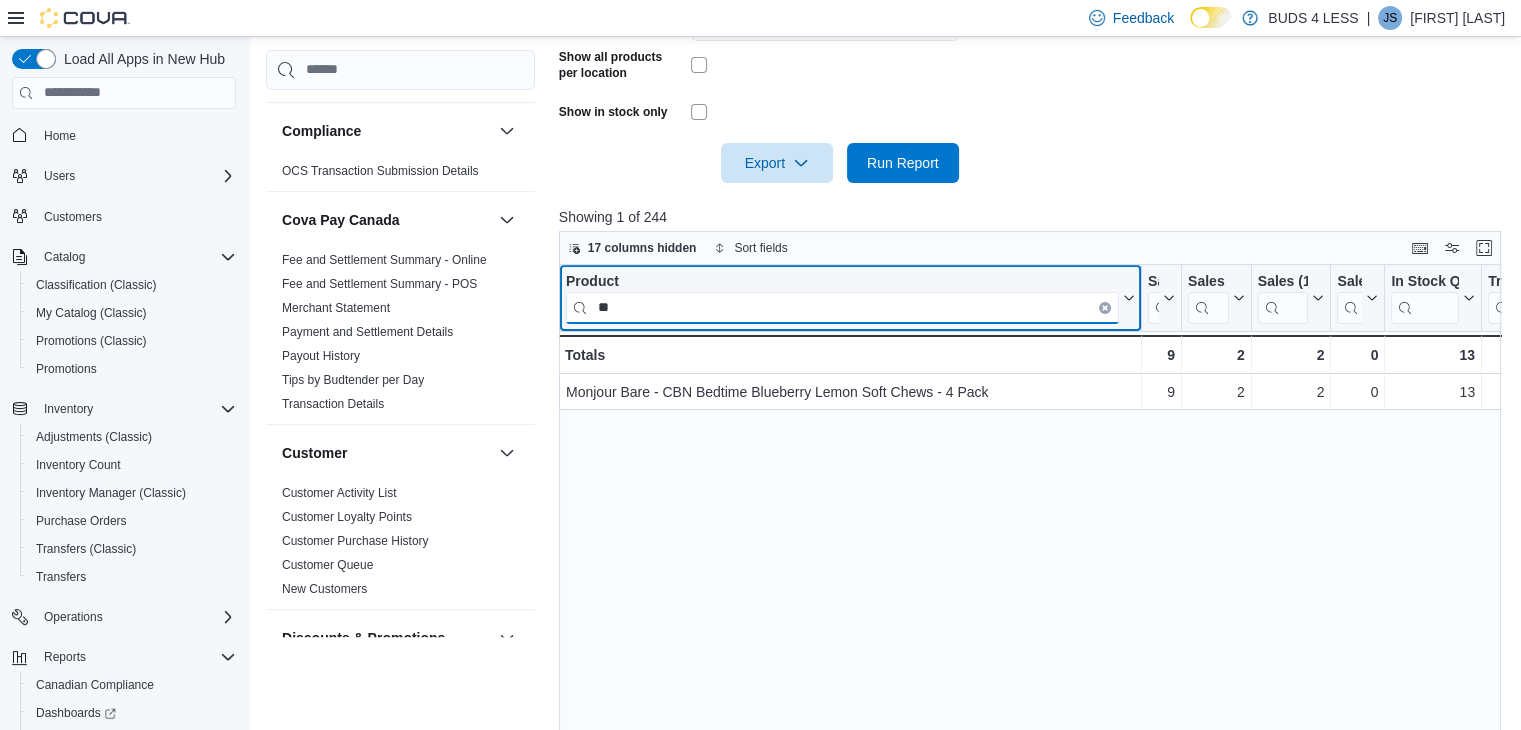 type on "*" 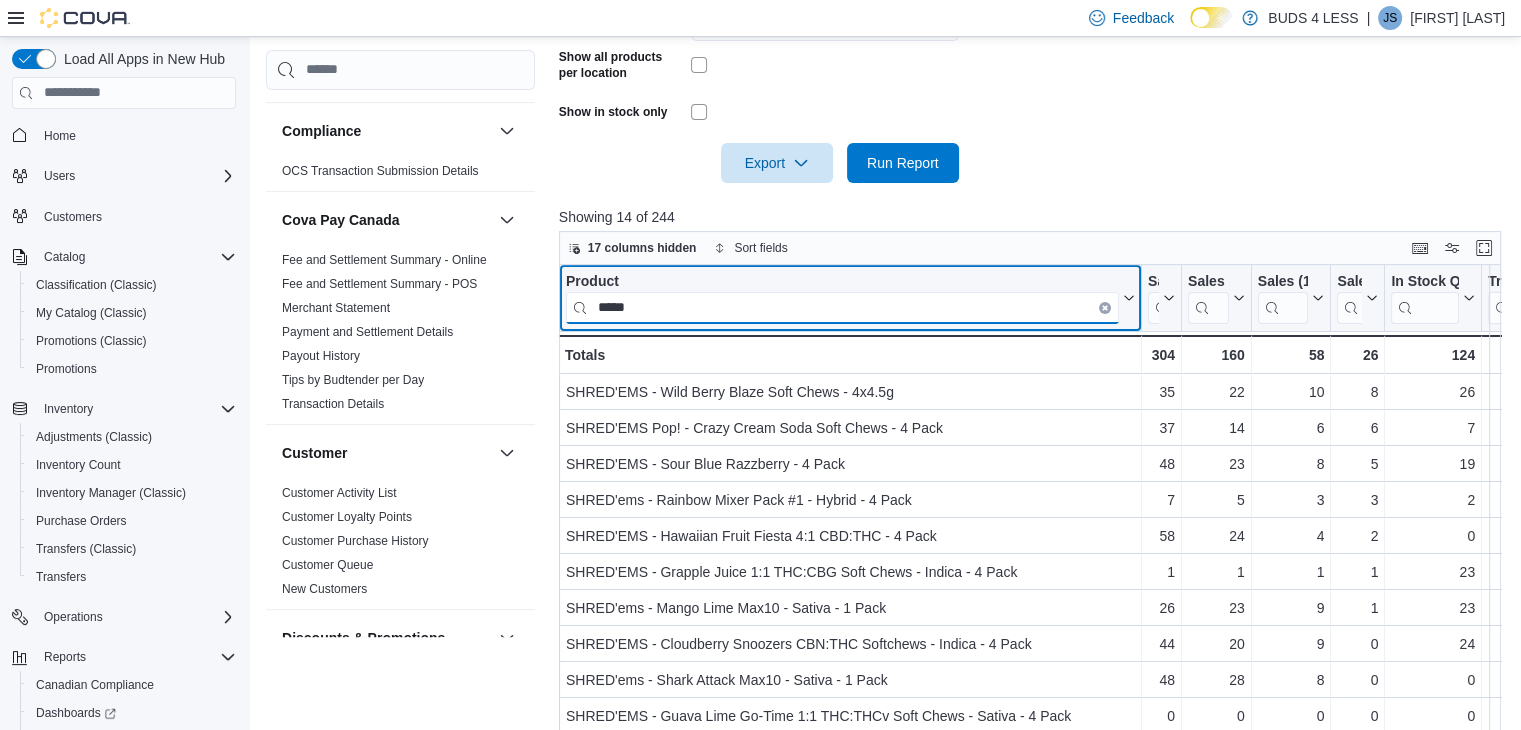 type on "*****" 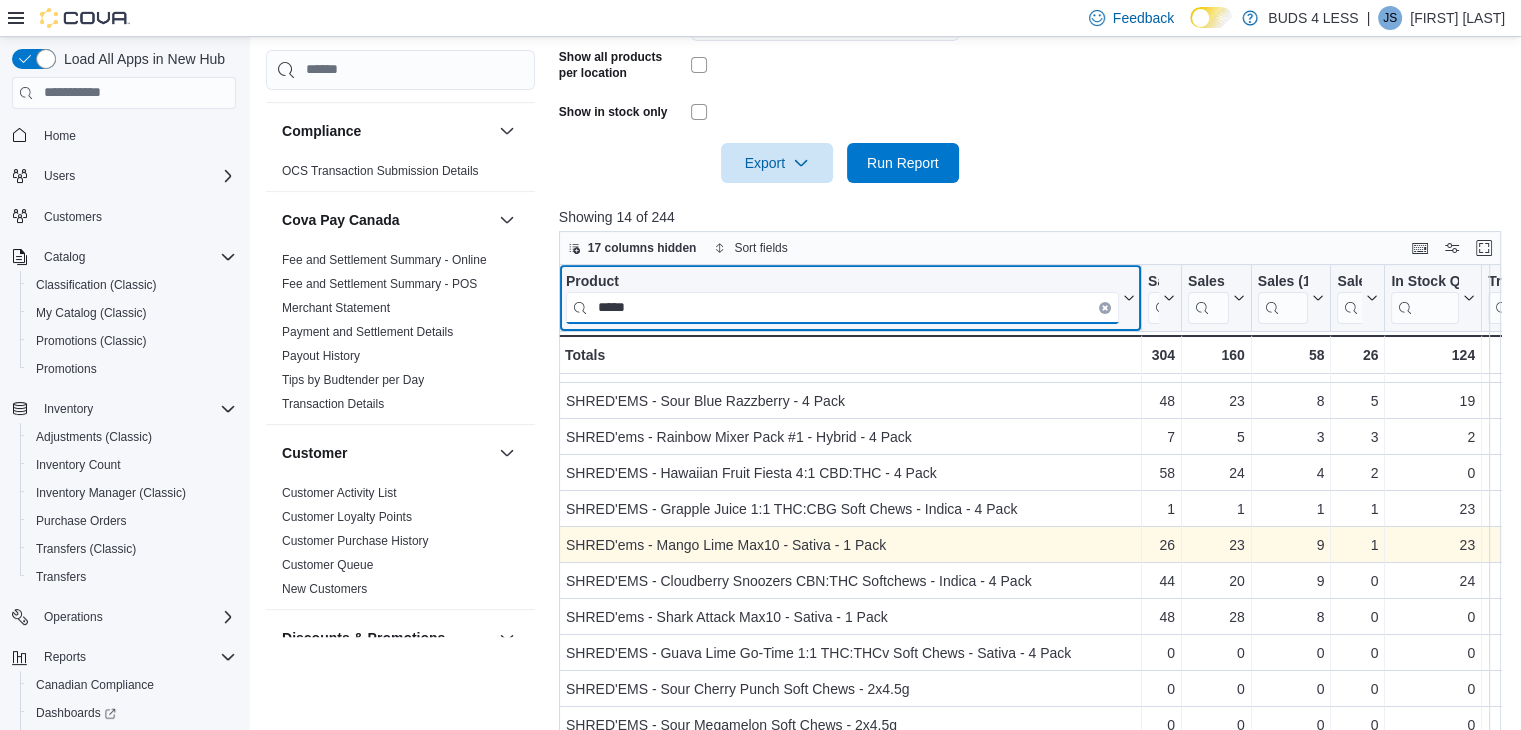 scroll, scrollTop: 0, scrollLeft: 0, axis: both 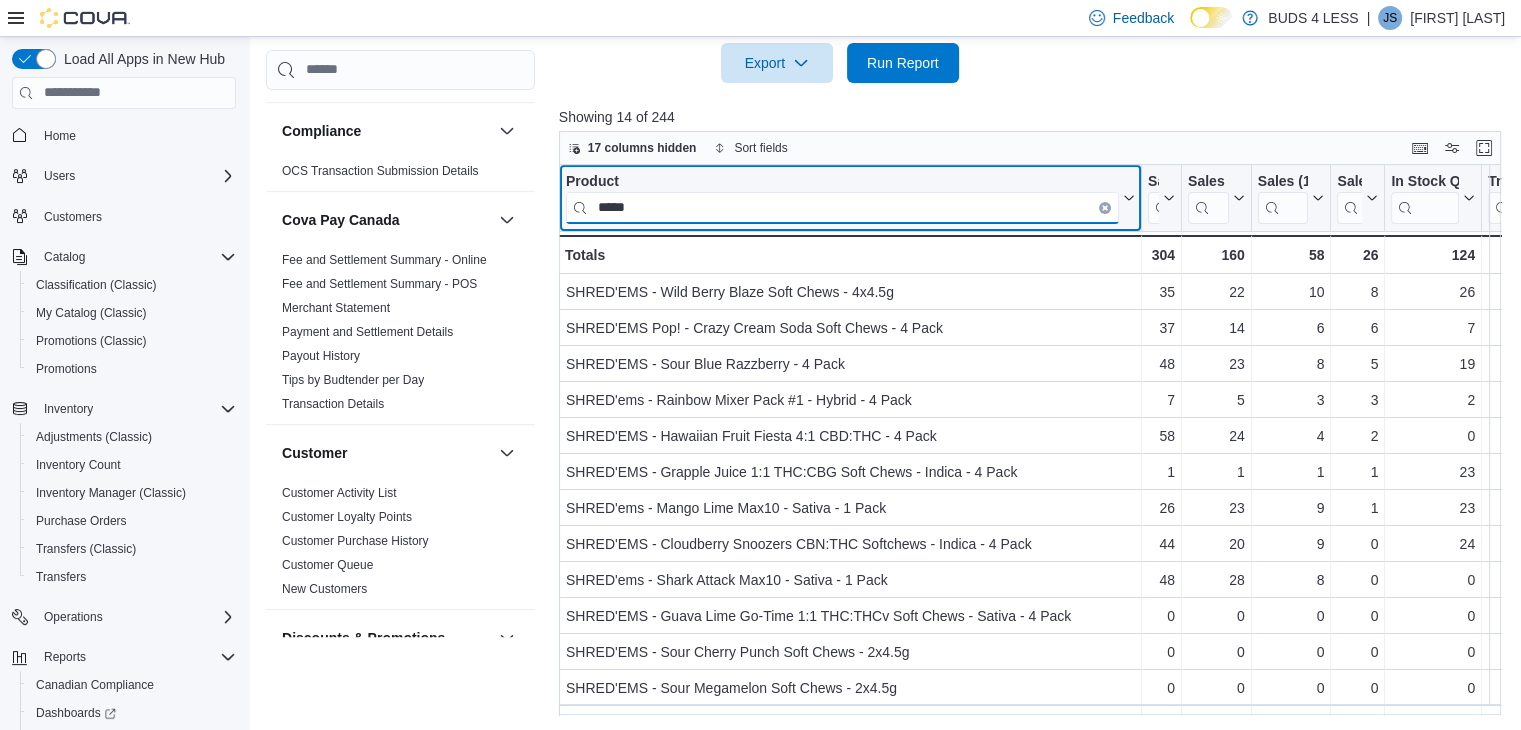 drag, startPoint x: 672, startPoint y: 205, endPoint x: 565, endPoint y: 197, distance: 107.298645 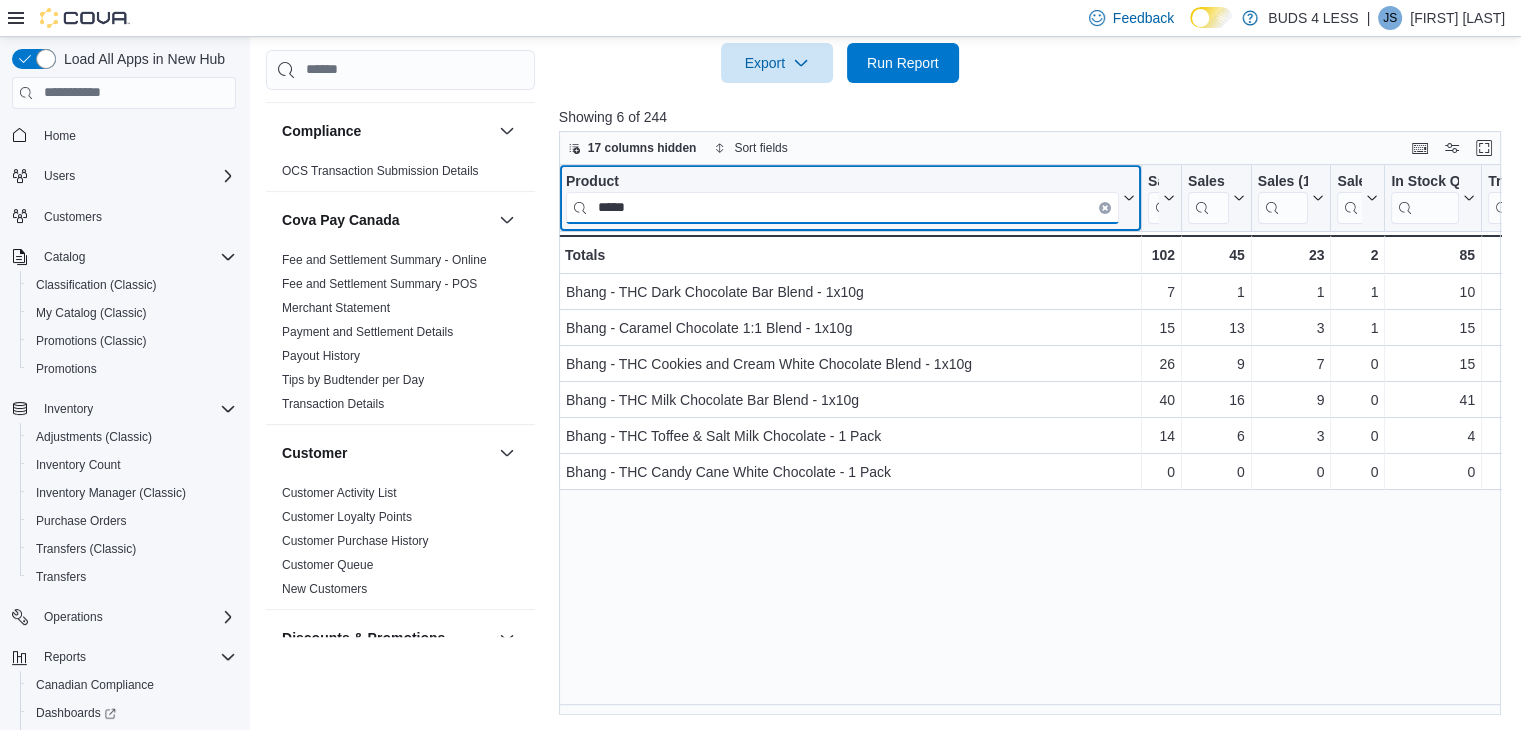 type on "*****" 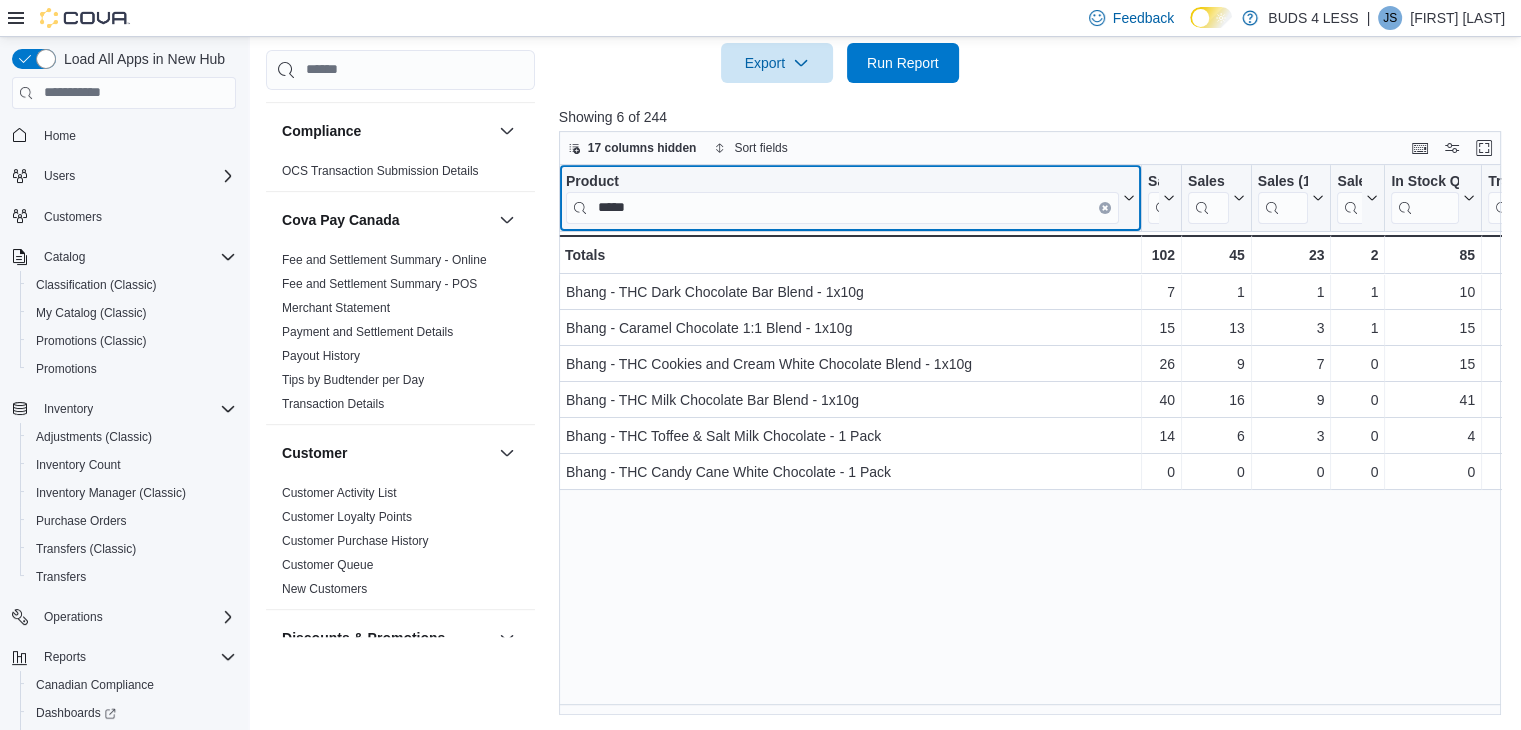 drag, startPoint x: 1104, startPoint y: 205, endPoint x: 1072, endPoint y: 210, distance: 32.38827 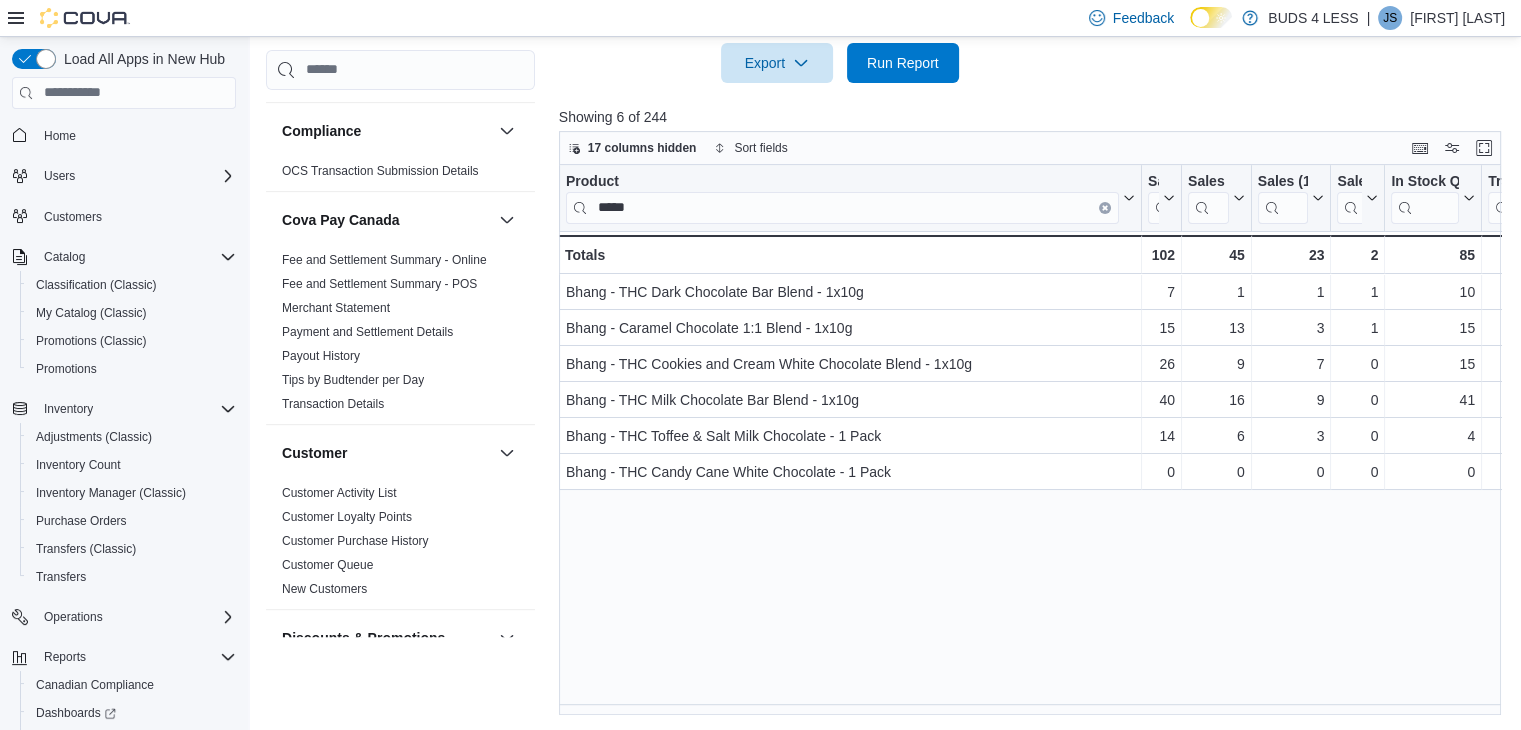 type 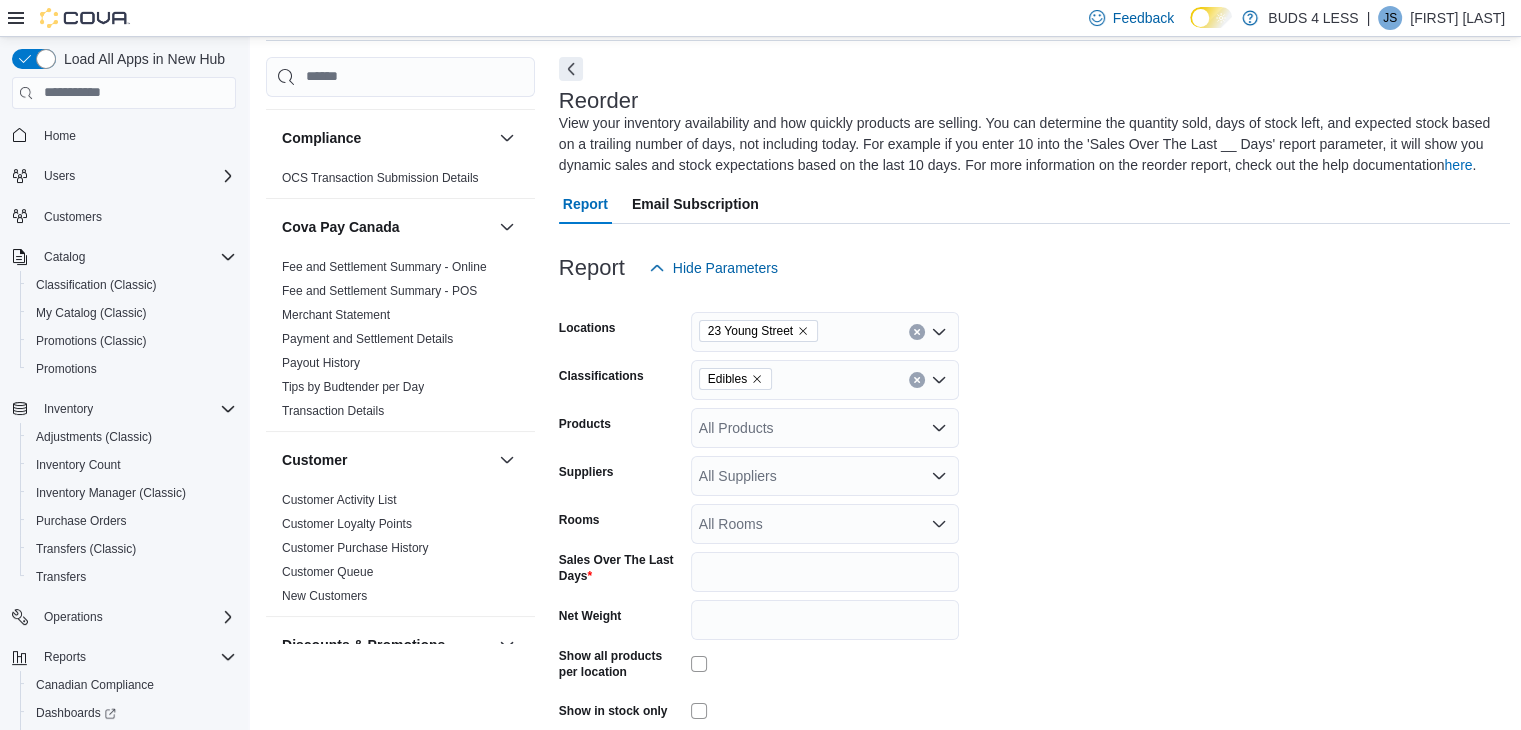 scroll, scrollTop: 76, scrollLeft: 0, axis: vertical 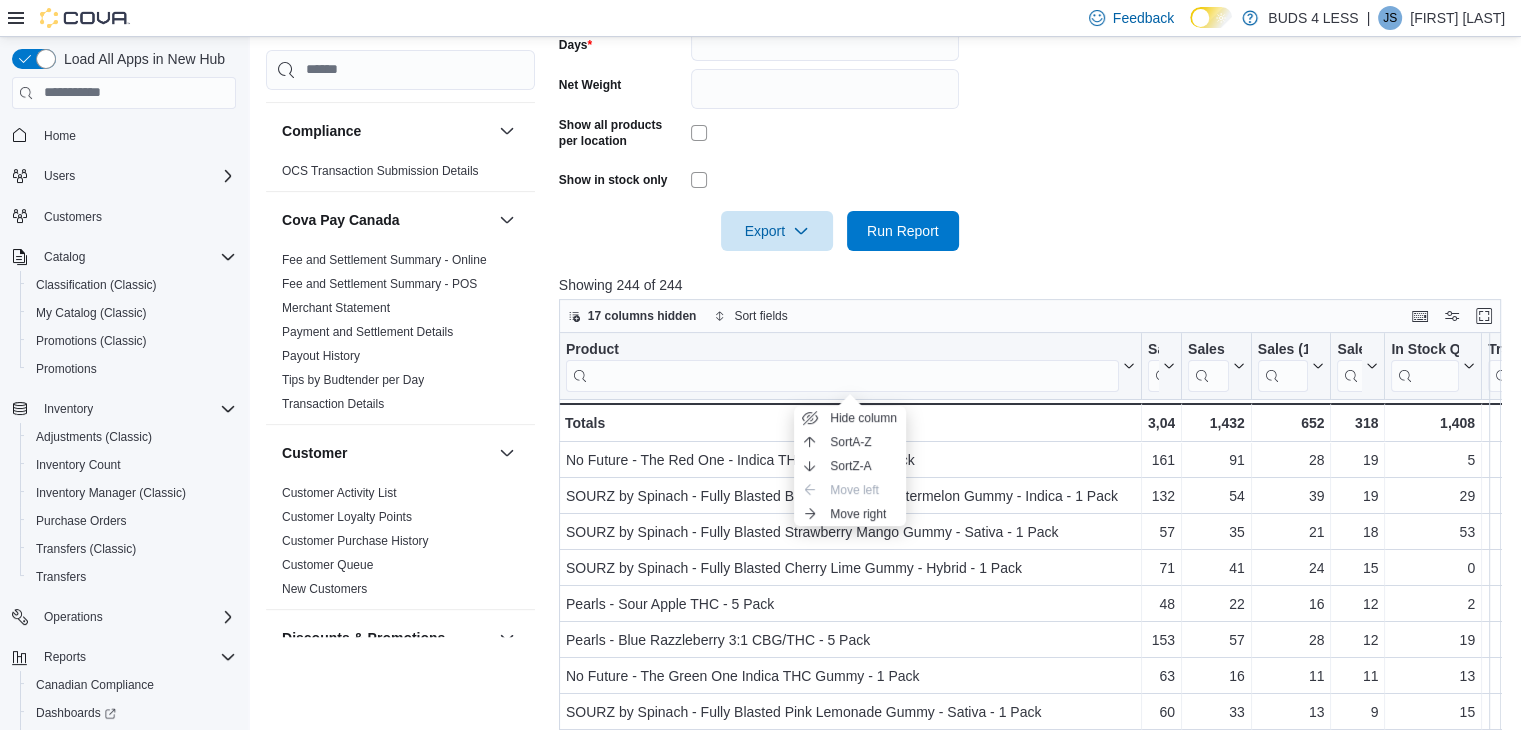 click on "Report Hide Parameters   Locations [NUMBER] [STREET] Classifications Edibles Products All Products Suppliers All Suppliers Rooms All Rooms Sales Over The Last Days * Net Weight Show all products per location Show in stock only Export  Run Report Showing 244 of 244 17 columns hidden Sort fields Product Click to view column header actions Sales (60 Days) Click to view column header actions Sales (30 Days) Click to view column header actions Sales (14 Days) Click to view column header actions Sales (7 Days) Click to view column header actions In Stock Qty Click to view column header actions Transfer In Click to view column header actions Transfer Out Click to view column header actions In Stock Cost Click to view column header actions Avg Unit Cost Click to view column header actions Price Click to view column header actions Margin Click to view column header actions Last Received Date Click to view column header actions Days Since Last Sold Click to view column header actions -  Product, column 1, row 2 132 -  54" at bounding box center (1035, 288) 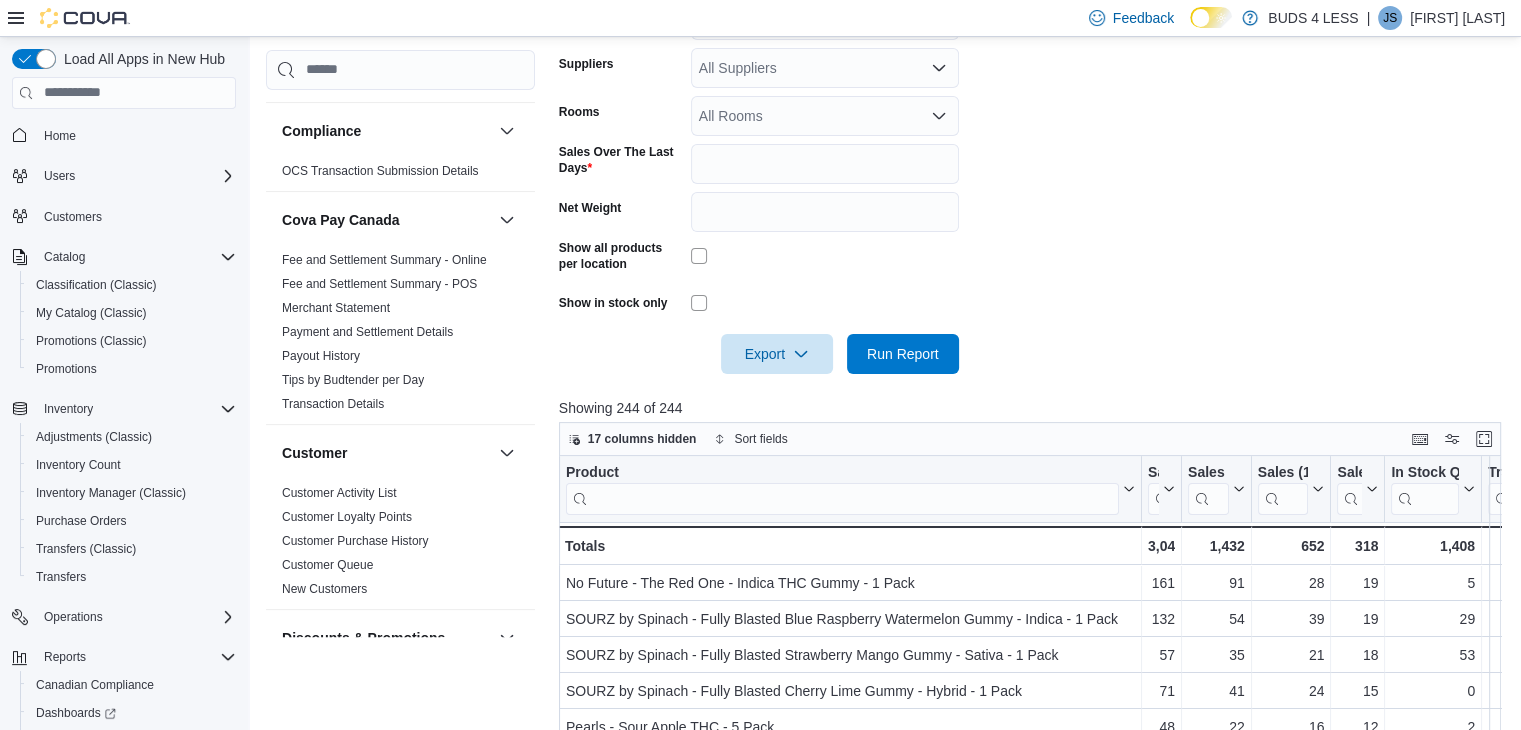 scroll, scrollTop: 308, scrollLeft: 0, axis: vertical 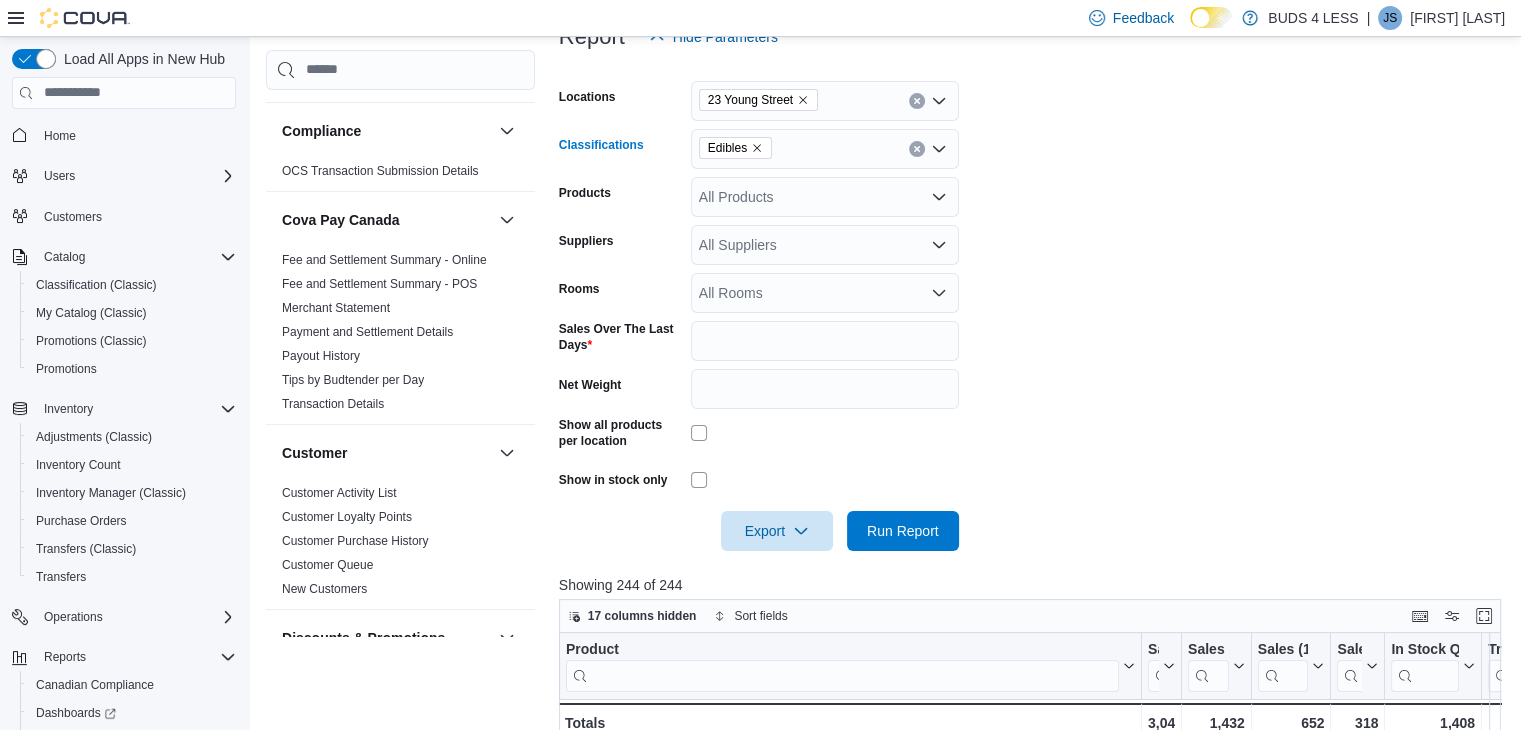 click 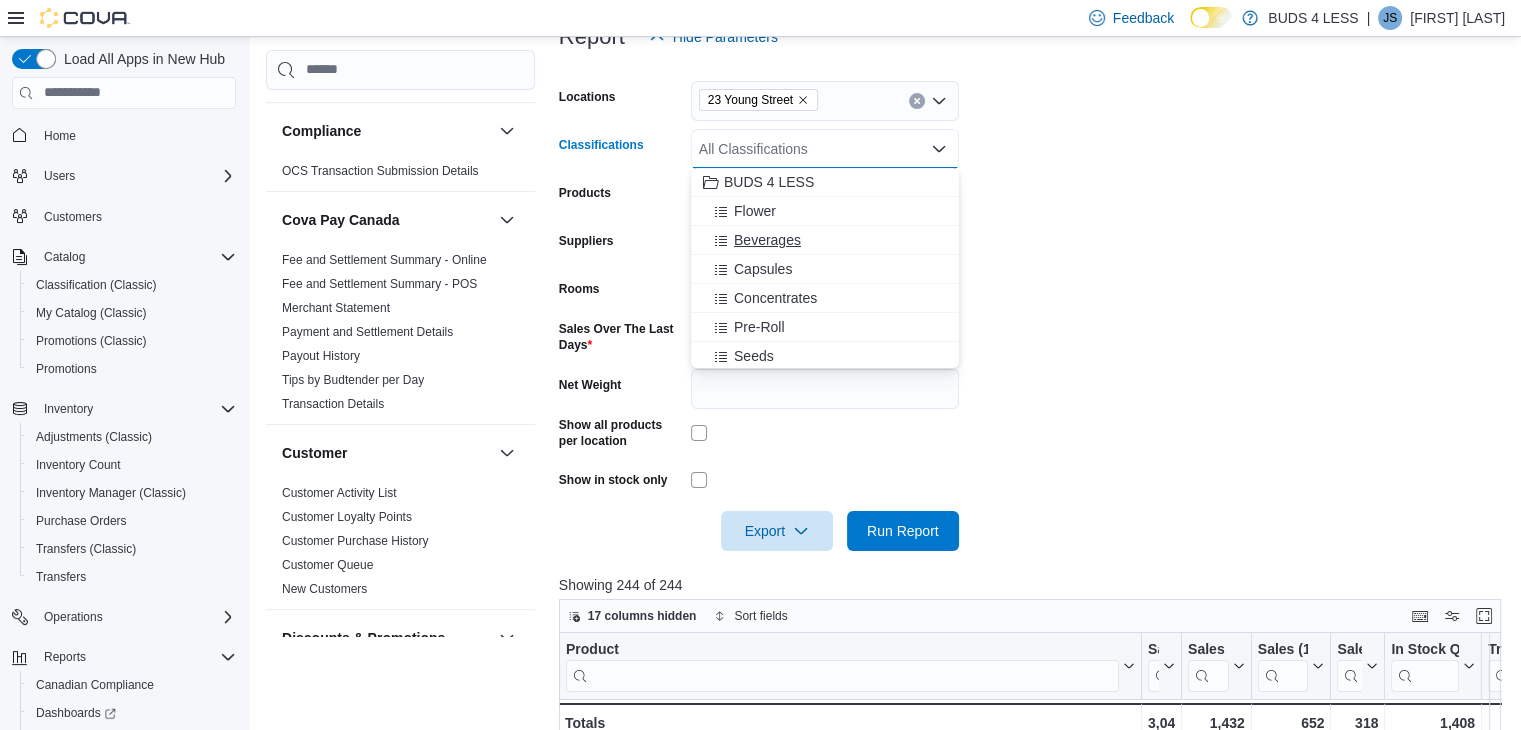 click on "Beverages" at bounding box center (767, 240) 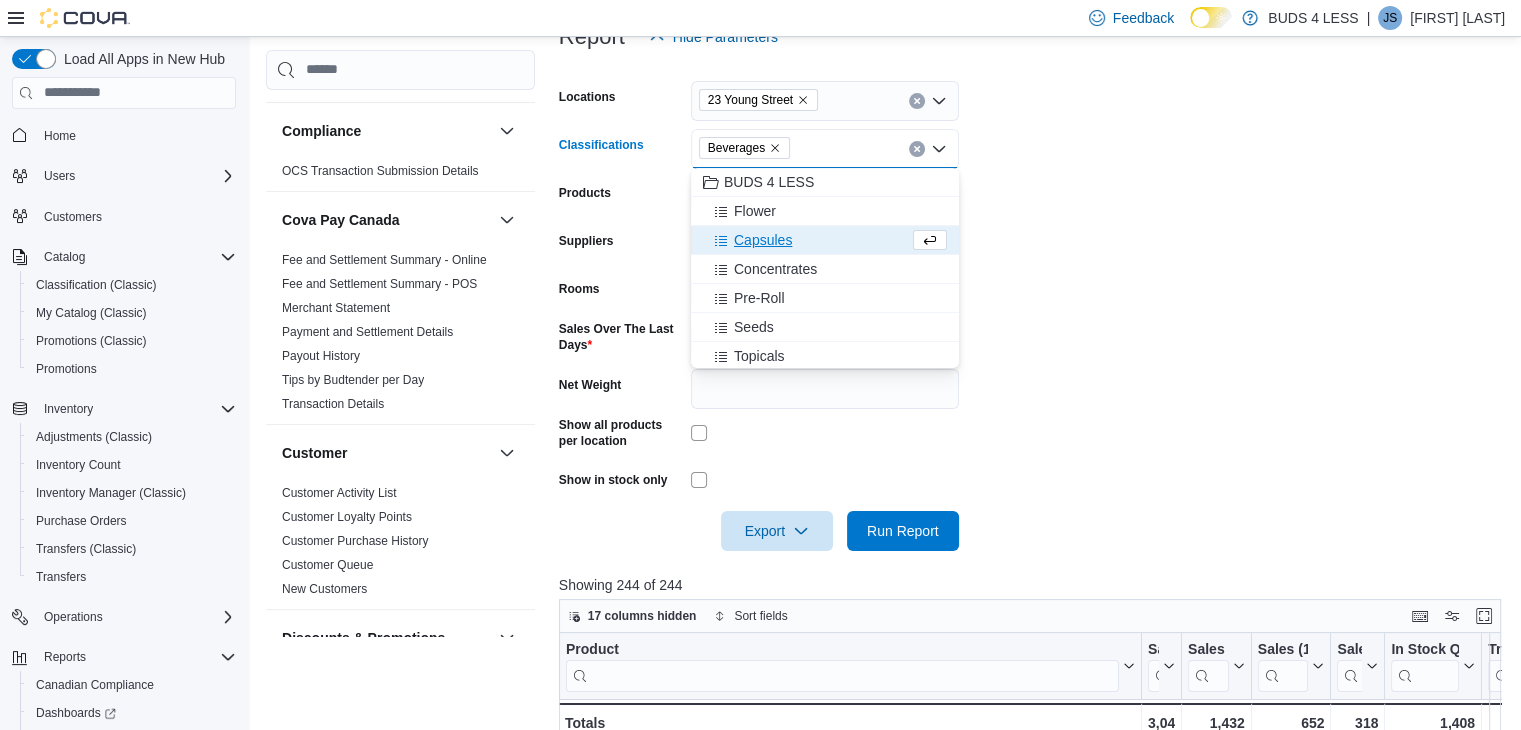 click on "Locations [NUMBER] [STREET] Classifications Beverages Combo box. Selected. Beverages. Press Backspace to delete Beverages. Combo box input. All Classifications. Type some text or, to display a list of choices, press Down Arrow. To exit the list of choices, press Escape. Products All Products Suppliers All Suppliers Rooms All Rooms Sales Over The Last Days * Net Weight Show all products per location Show in stock only Export  Run Report" at bounding box center [1035, 304] 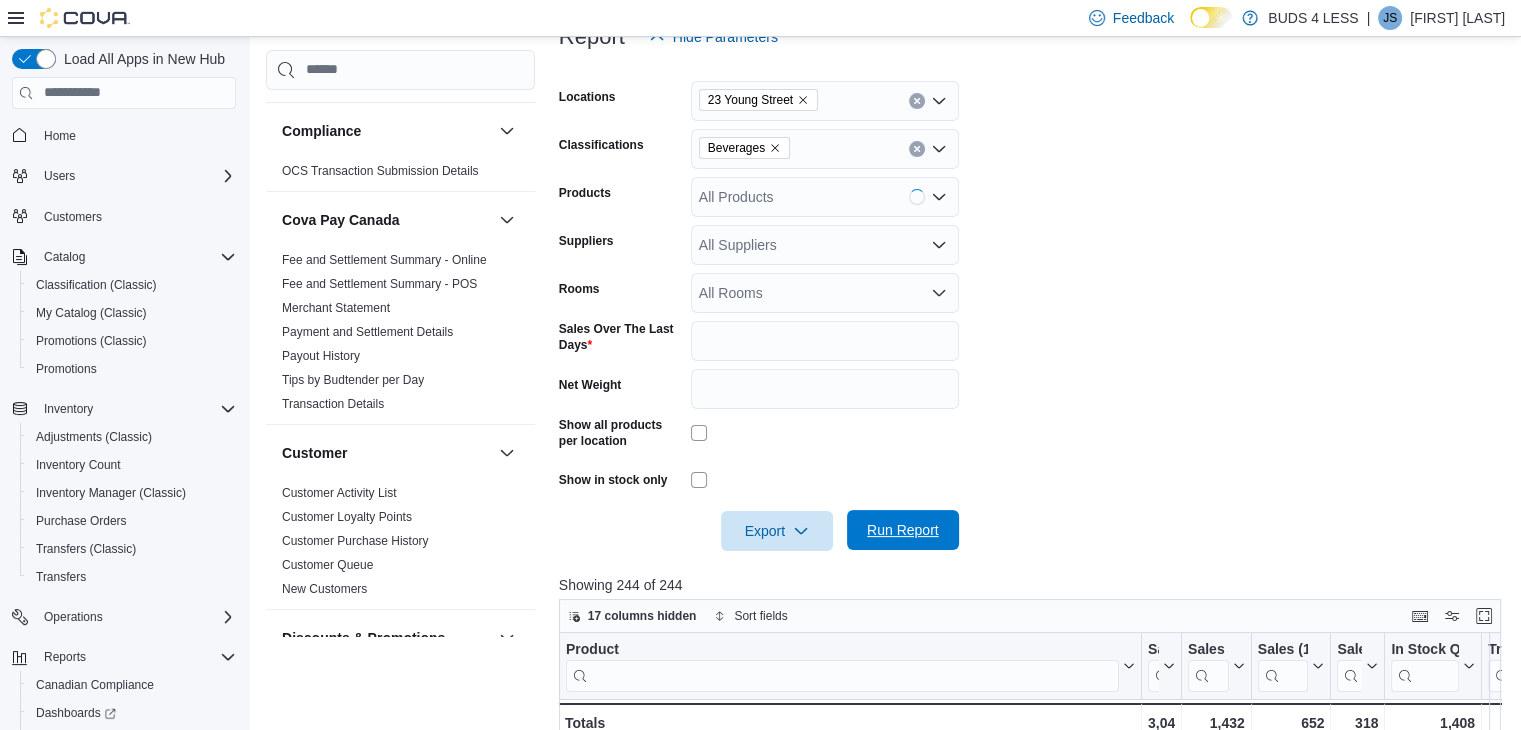 click on "Run Report" at bounding box center [903, 530] 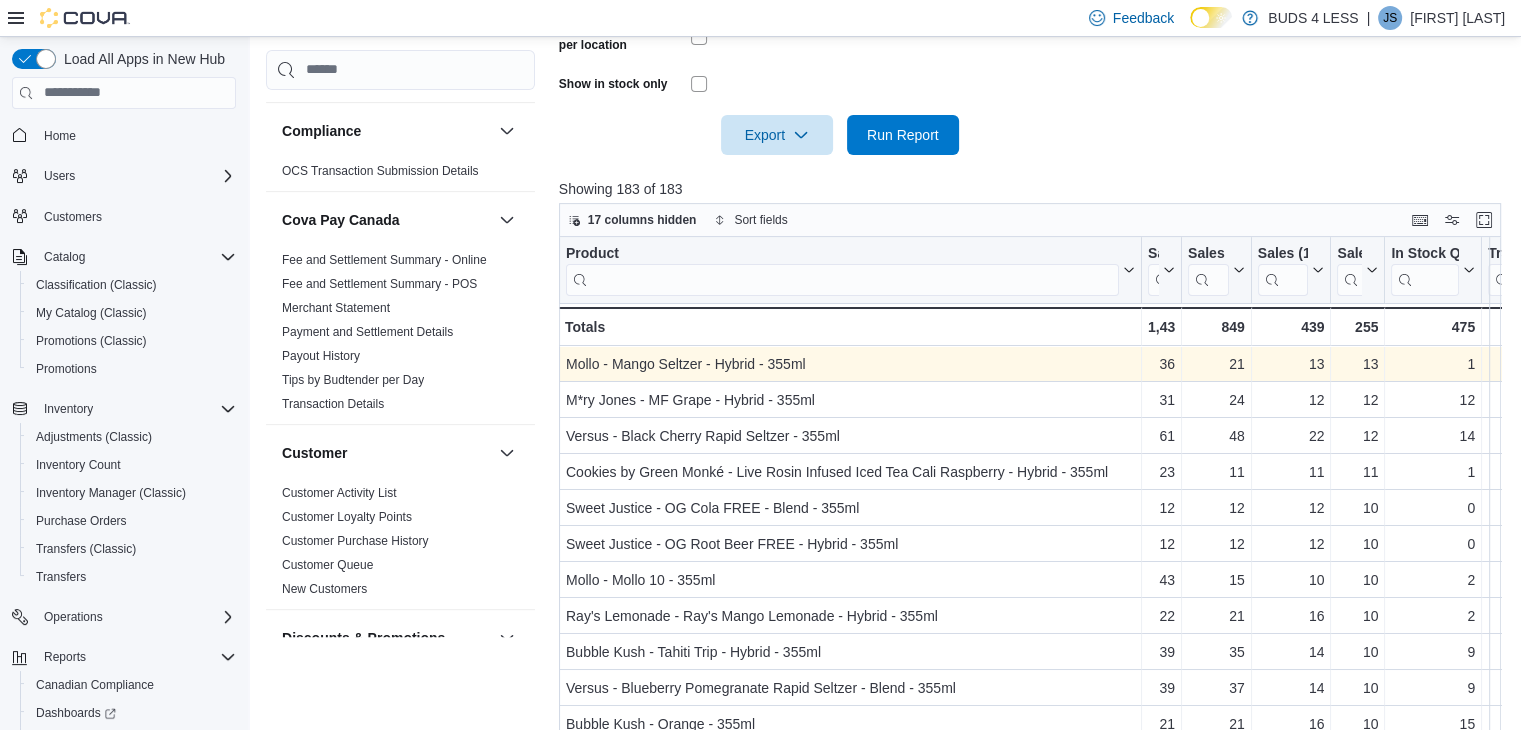 scroll, scrollTop: 708, scrollLeft: 0, axis: vertical 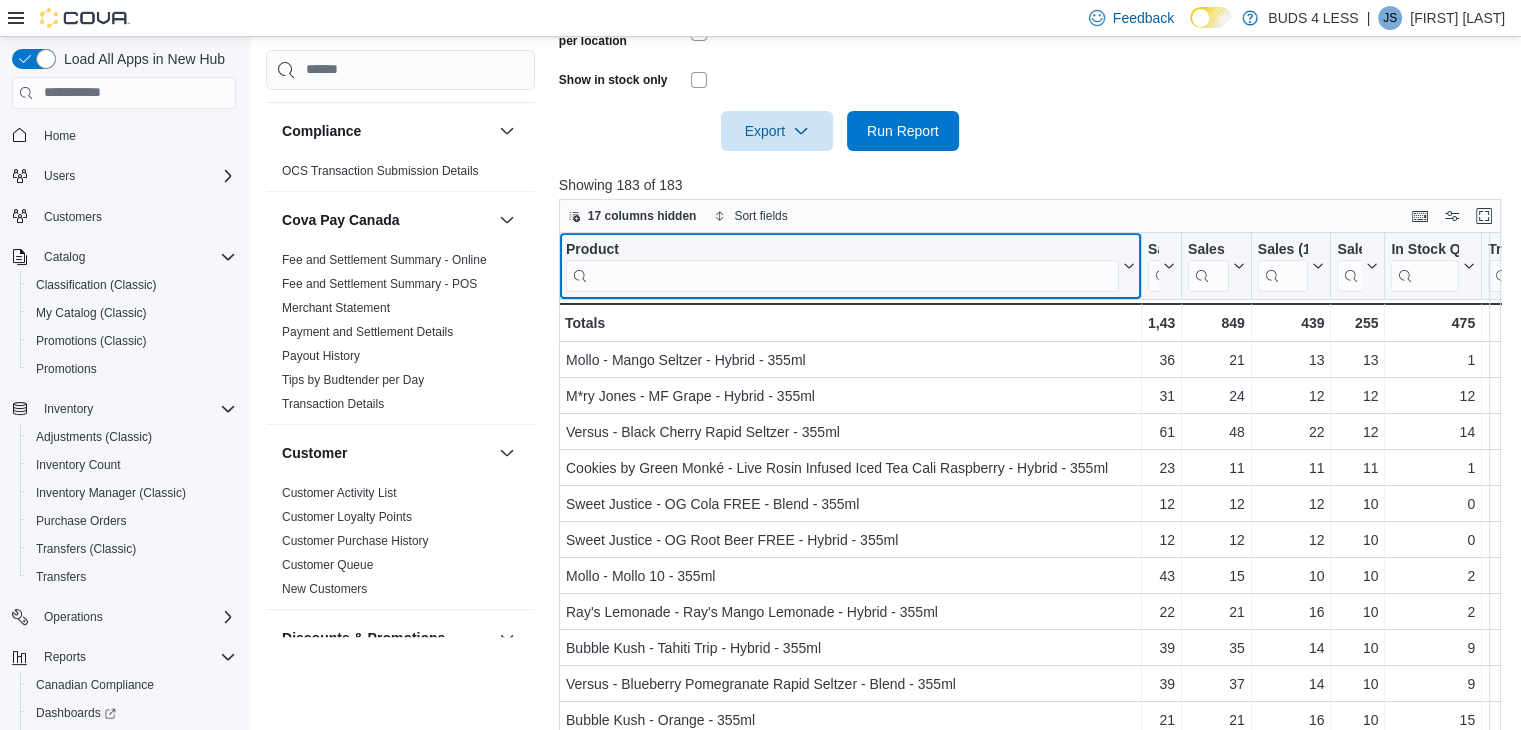 click at bounding box center [842, 275] 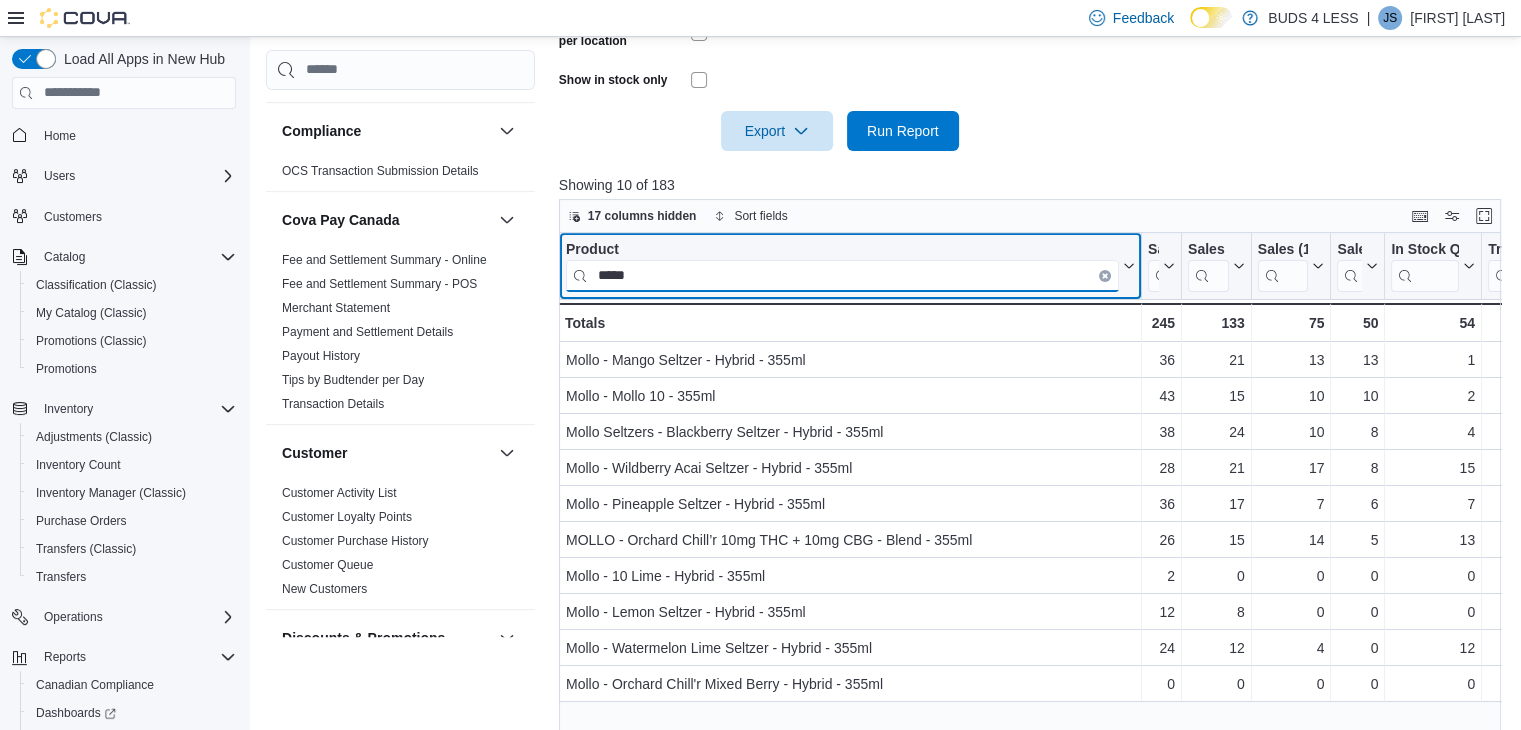 type on "*****" 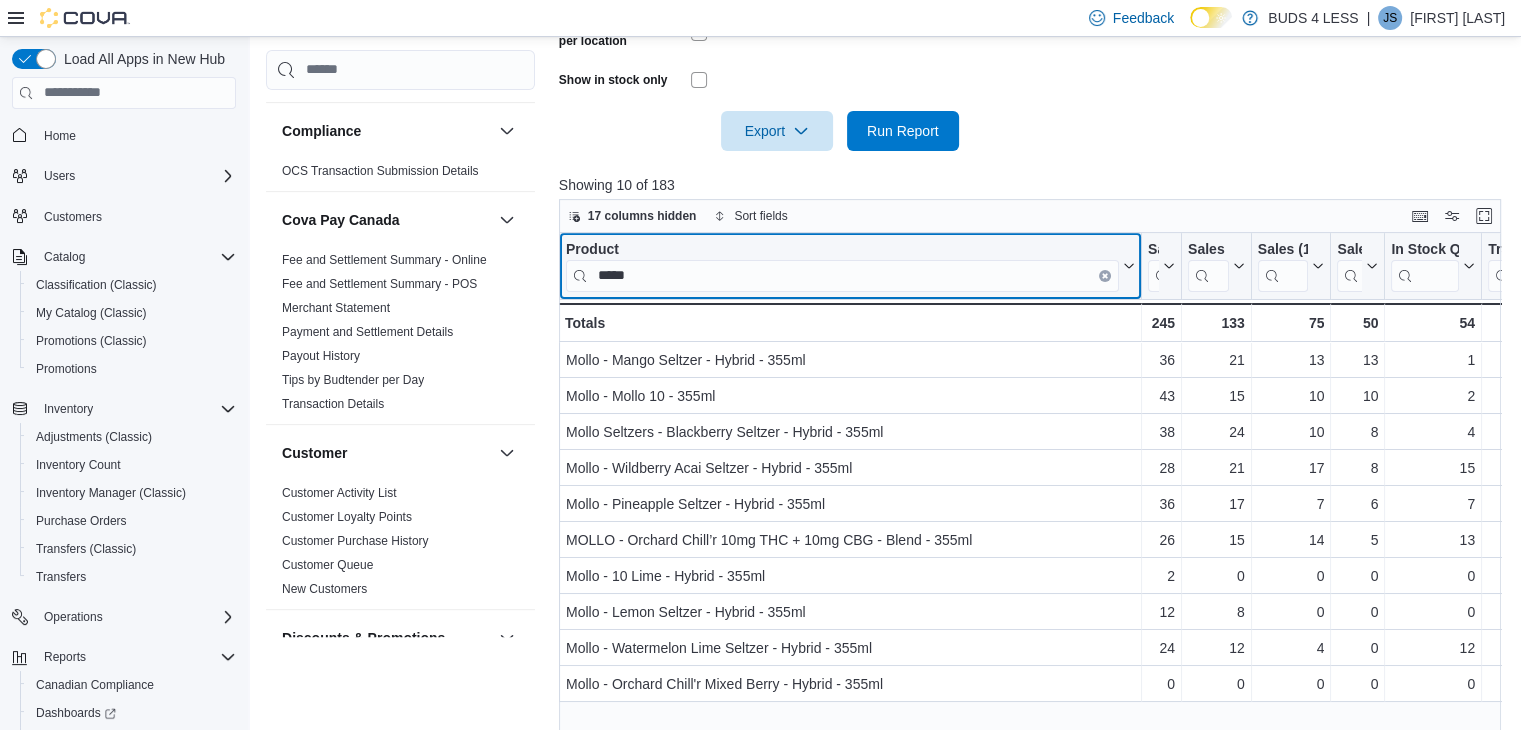 click 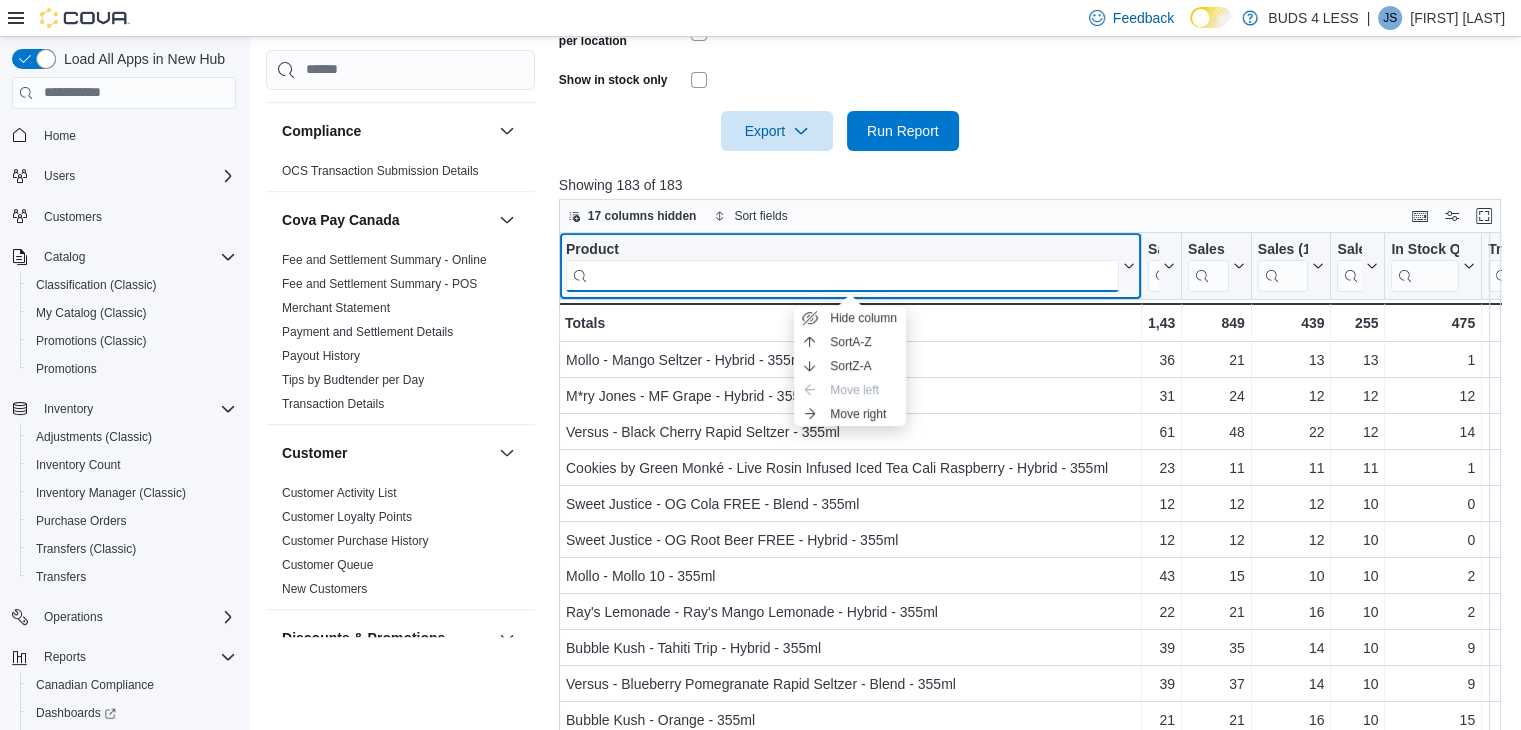 click at bounding box center (842, 275) 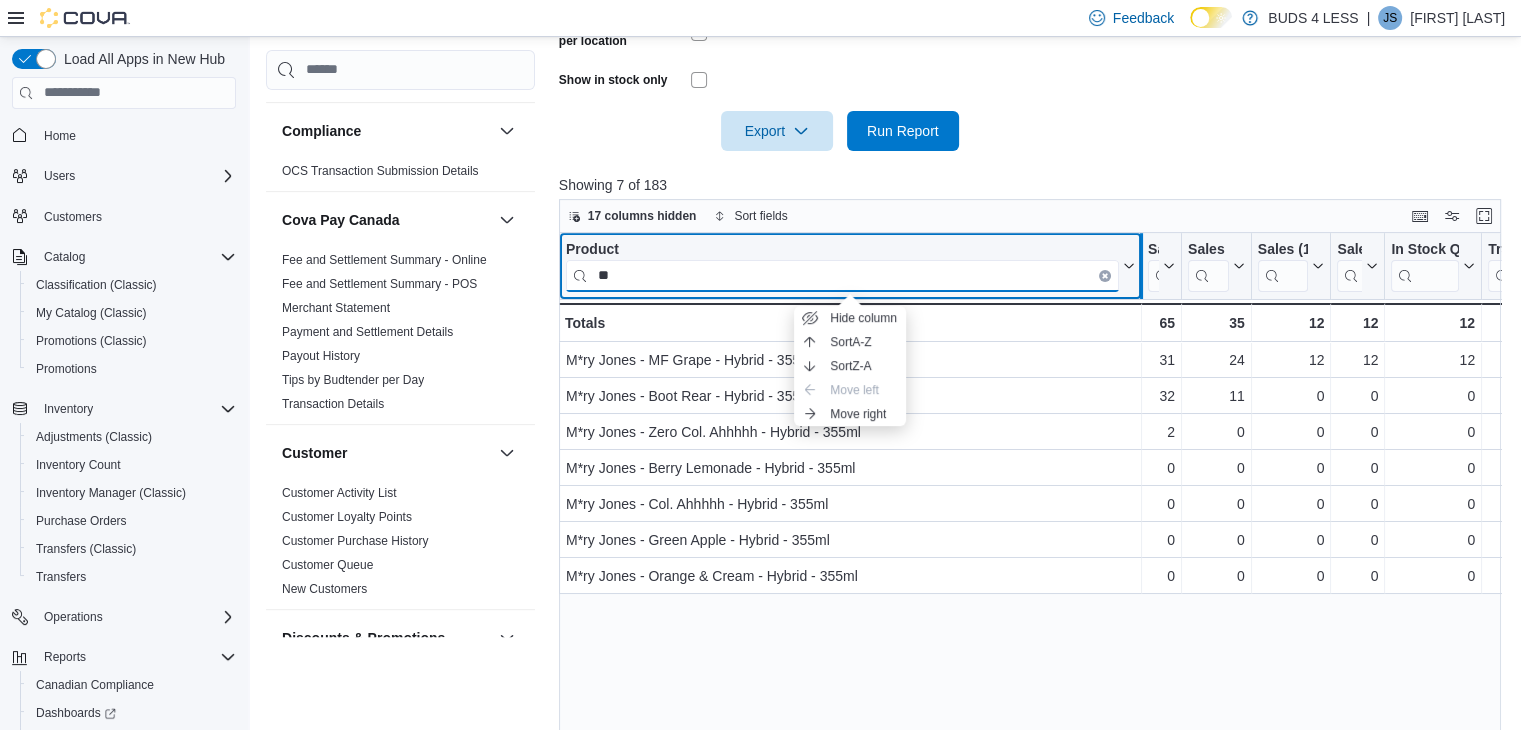 click at bounding box center (1141, 266) 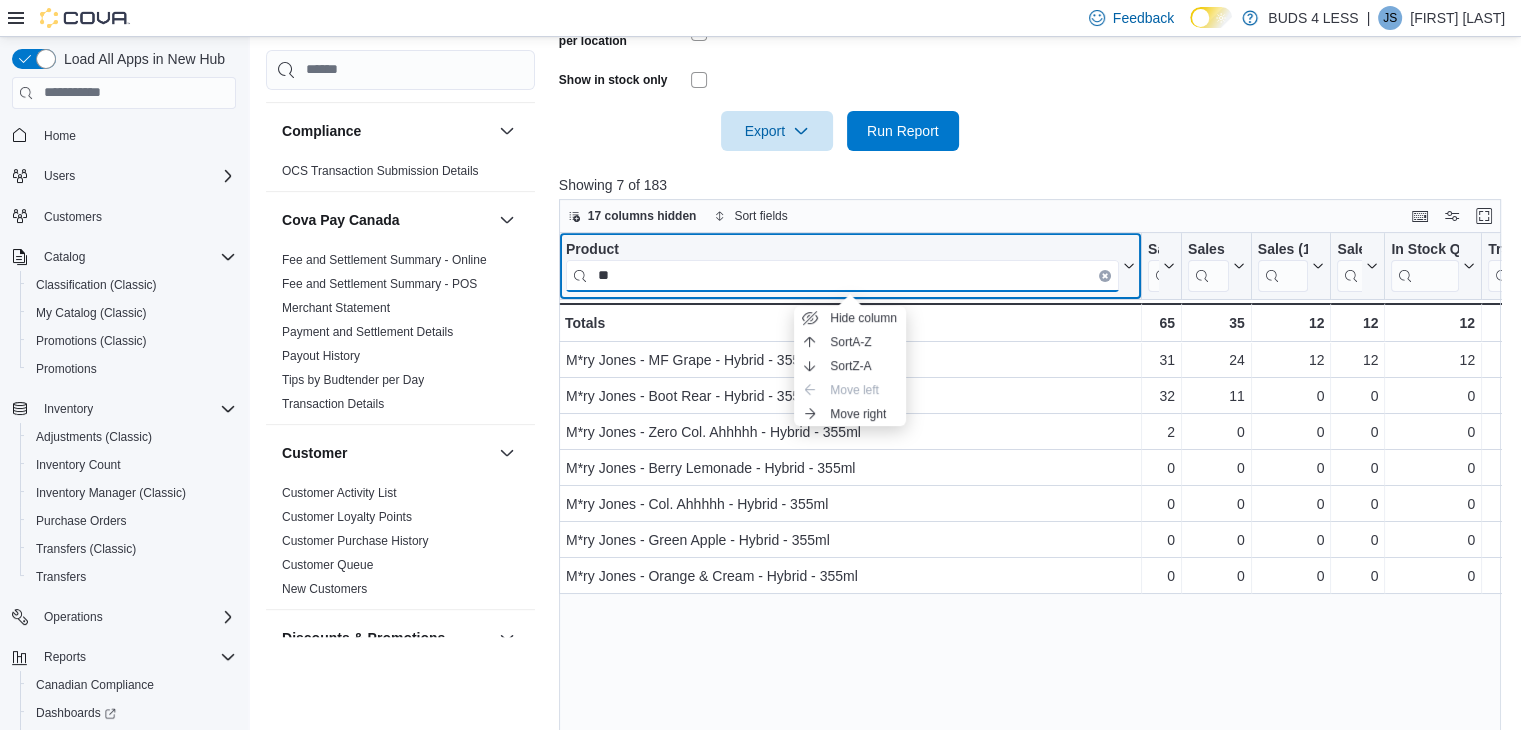 type on "**" 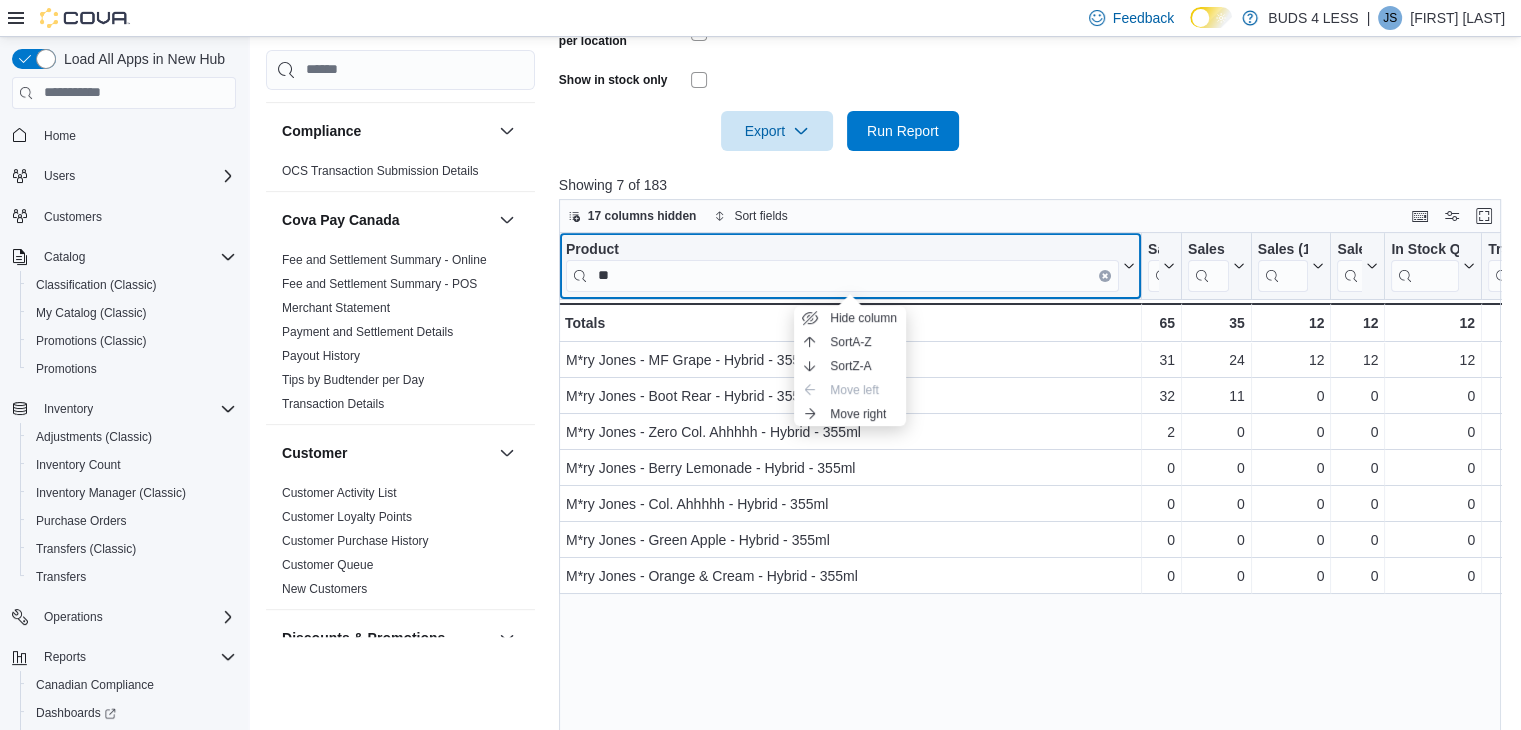 click on "Product **" at bounding box center (850, 265) 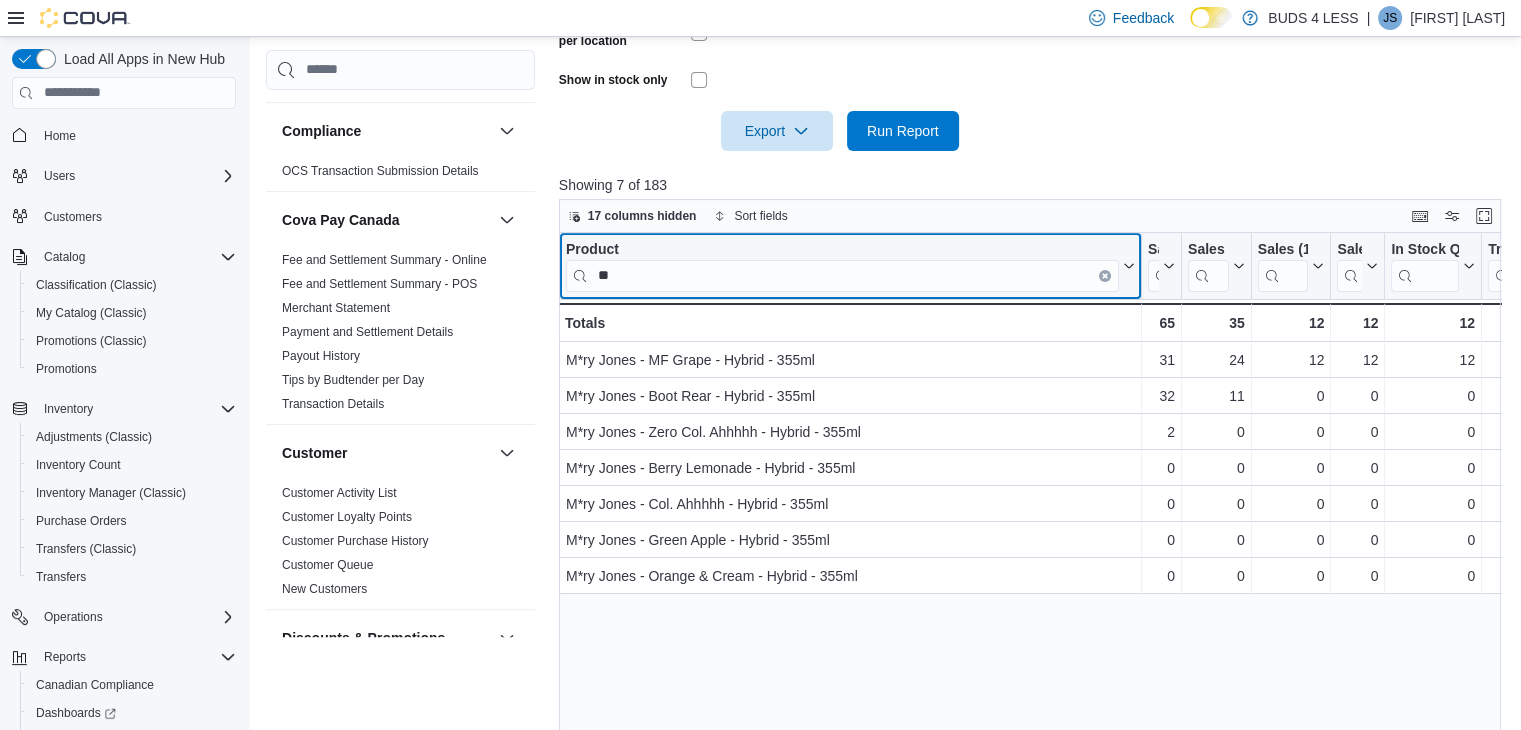 click 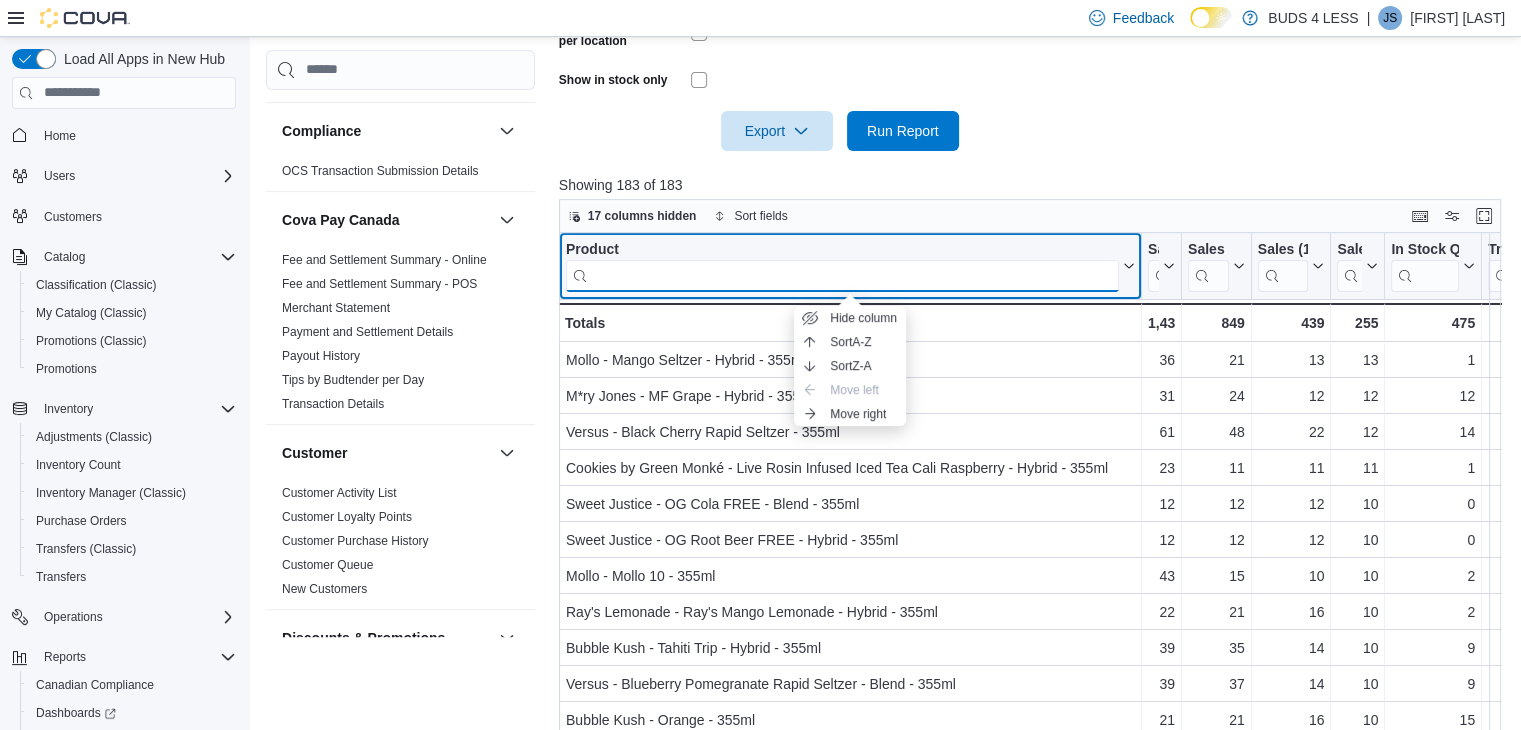 click at bounding box center [842, 275] 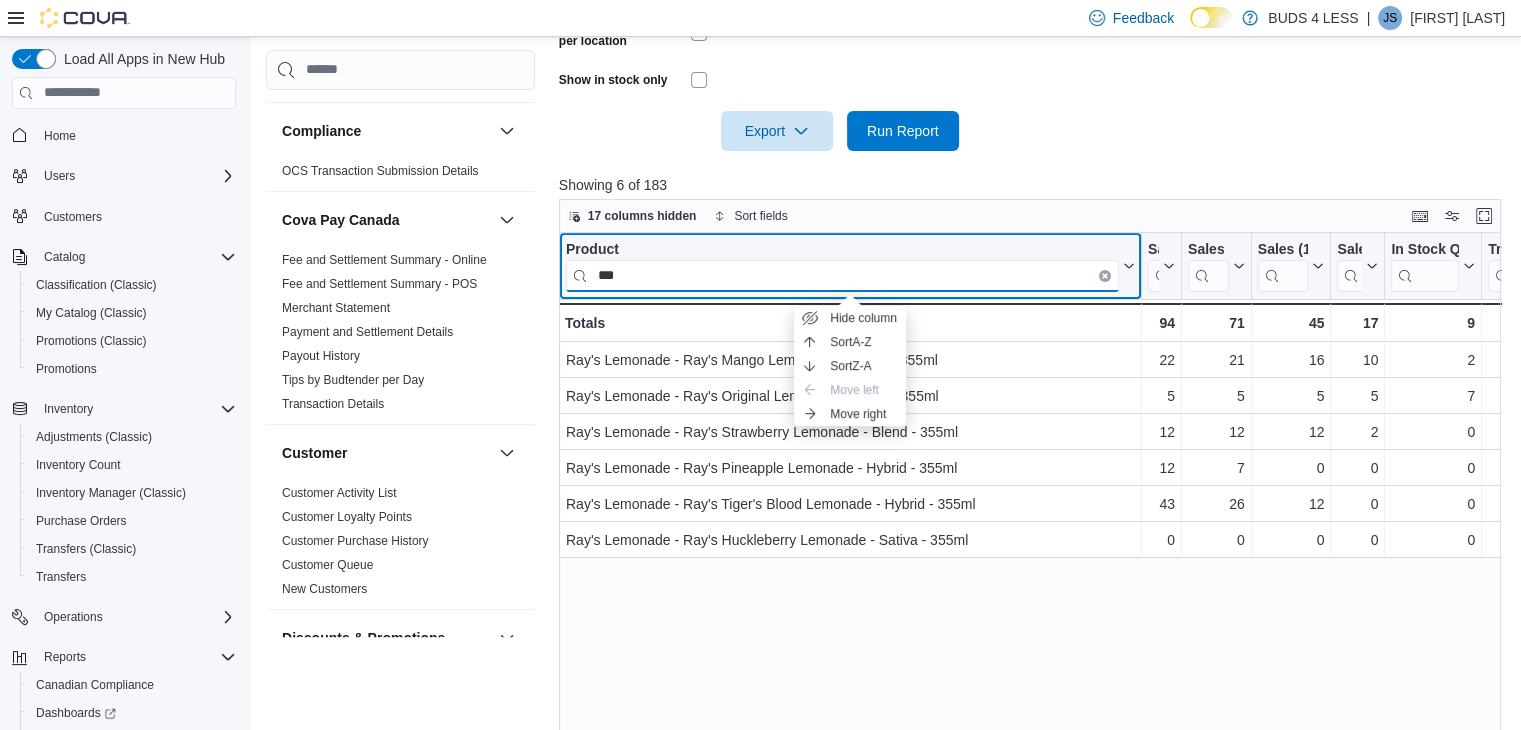 type on "***" 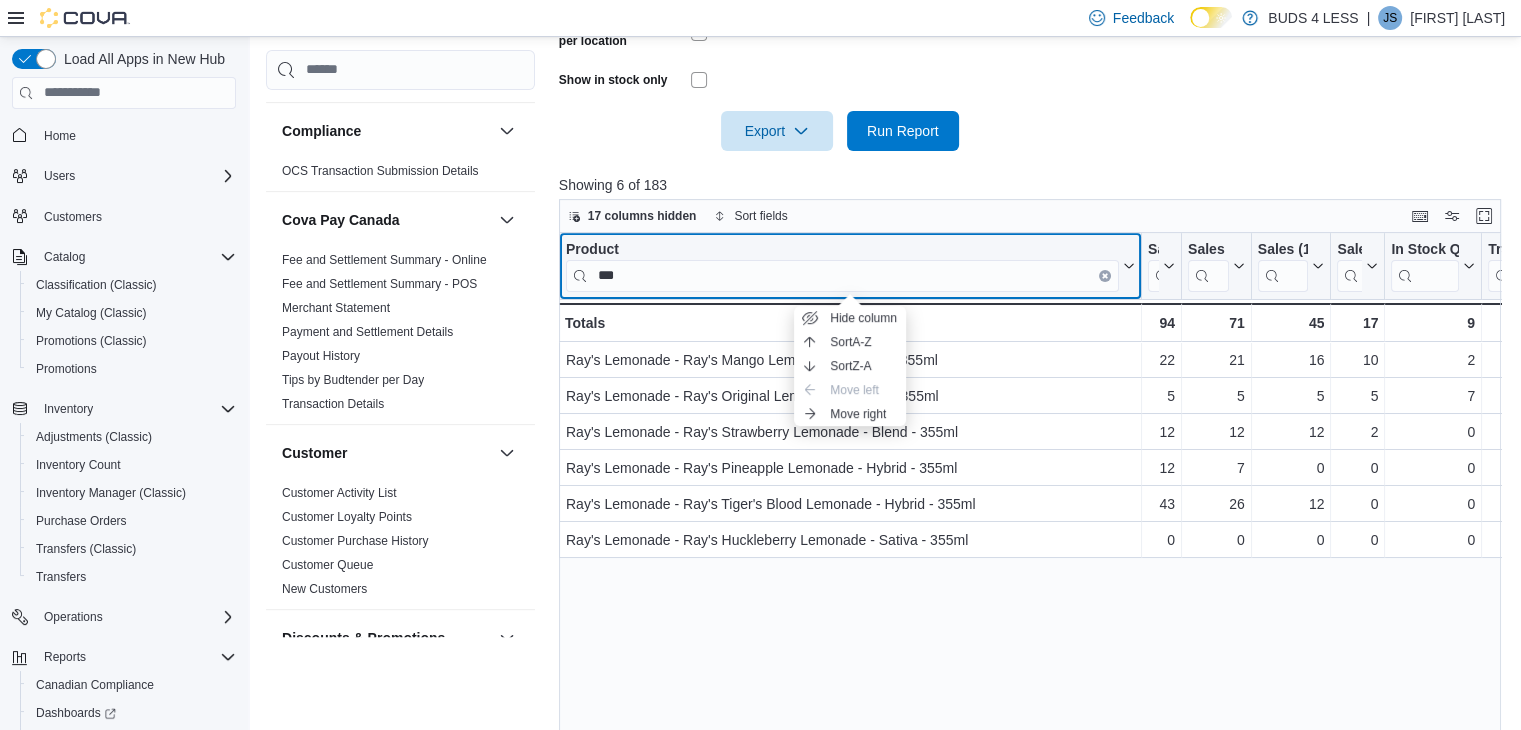 click on "Product ***" at bounding box center [850, 265] 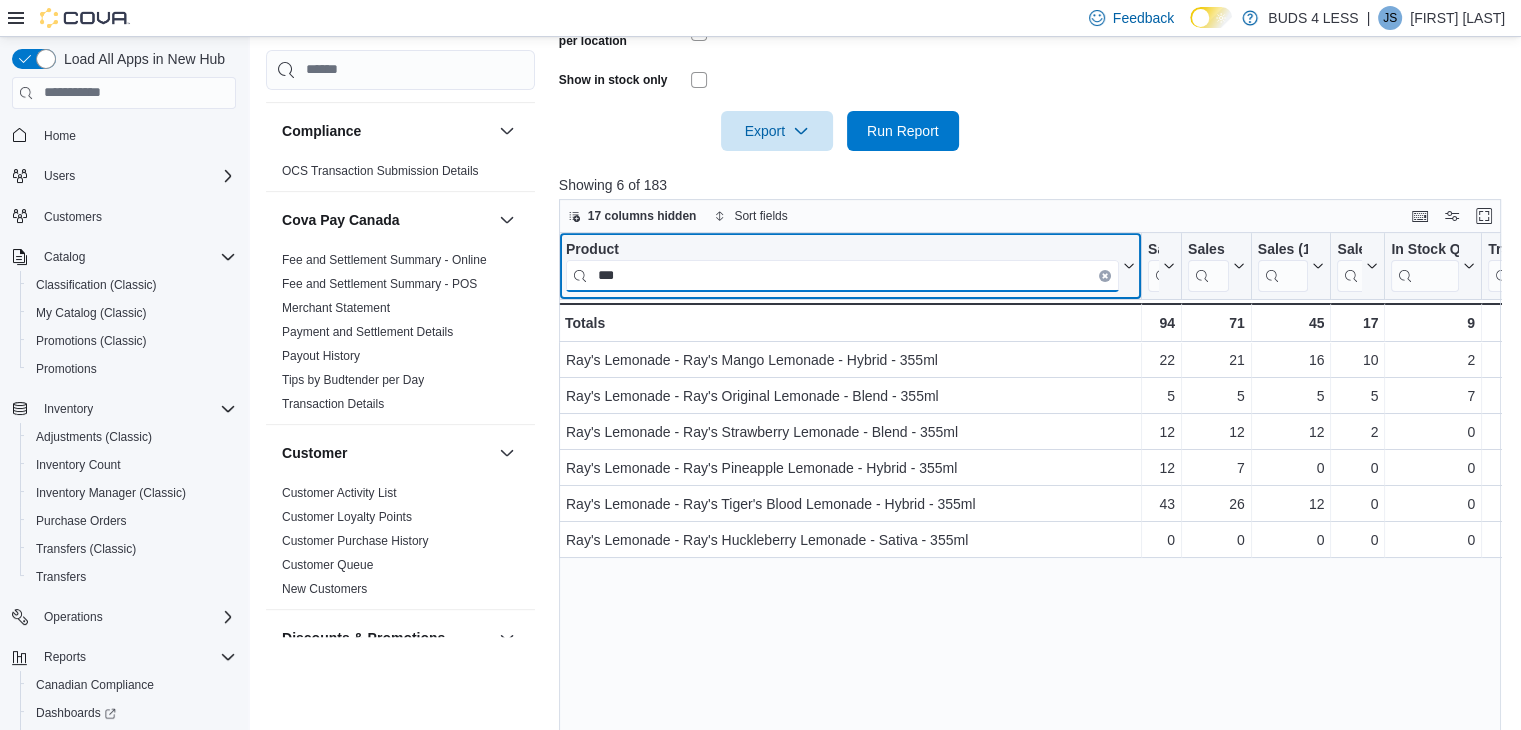 drag, startPoint x: 675, startPoint y: 273, endPoint x: 556, endPoint y: 267, distance: 119.15116 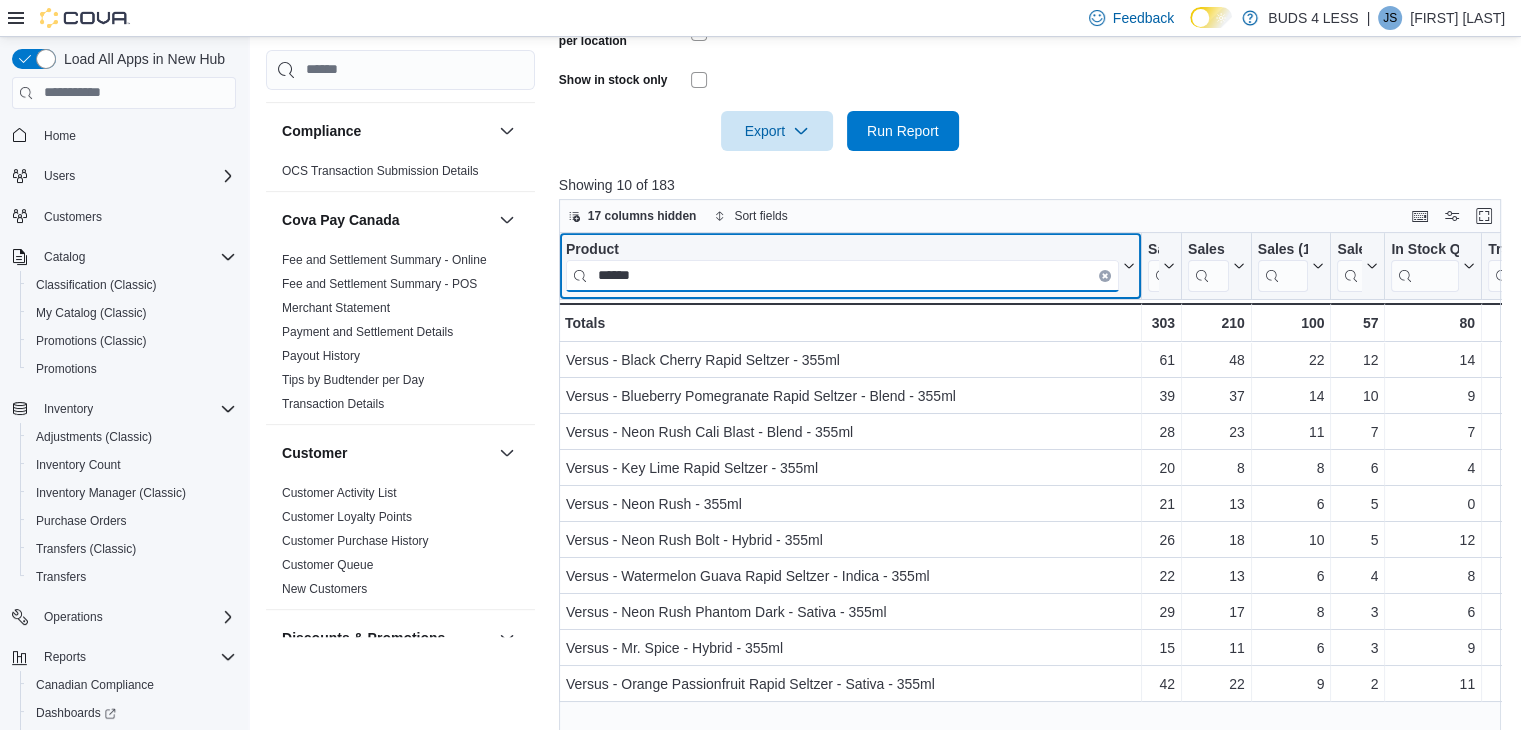 type on "******" 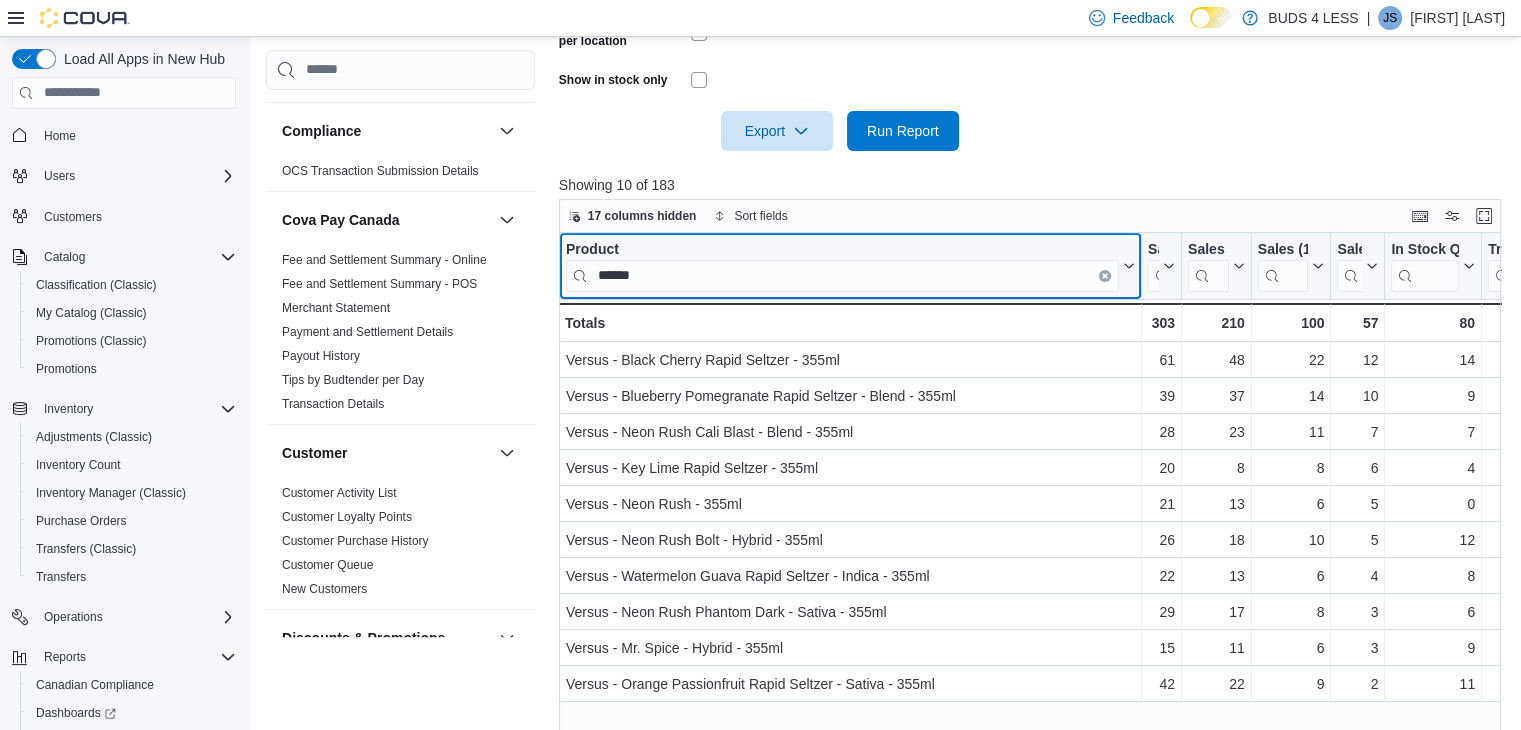 click at bounding box center (1105, 275) 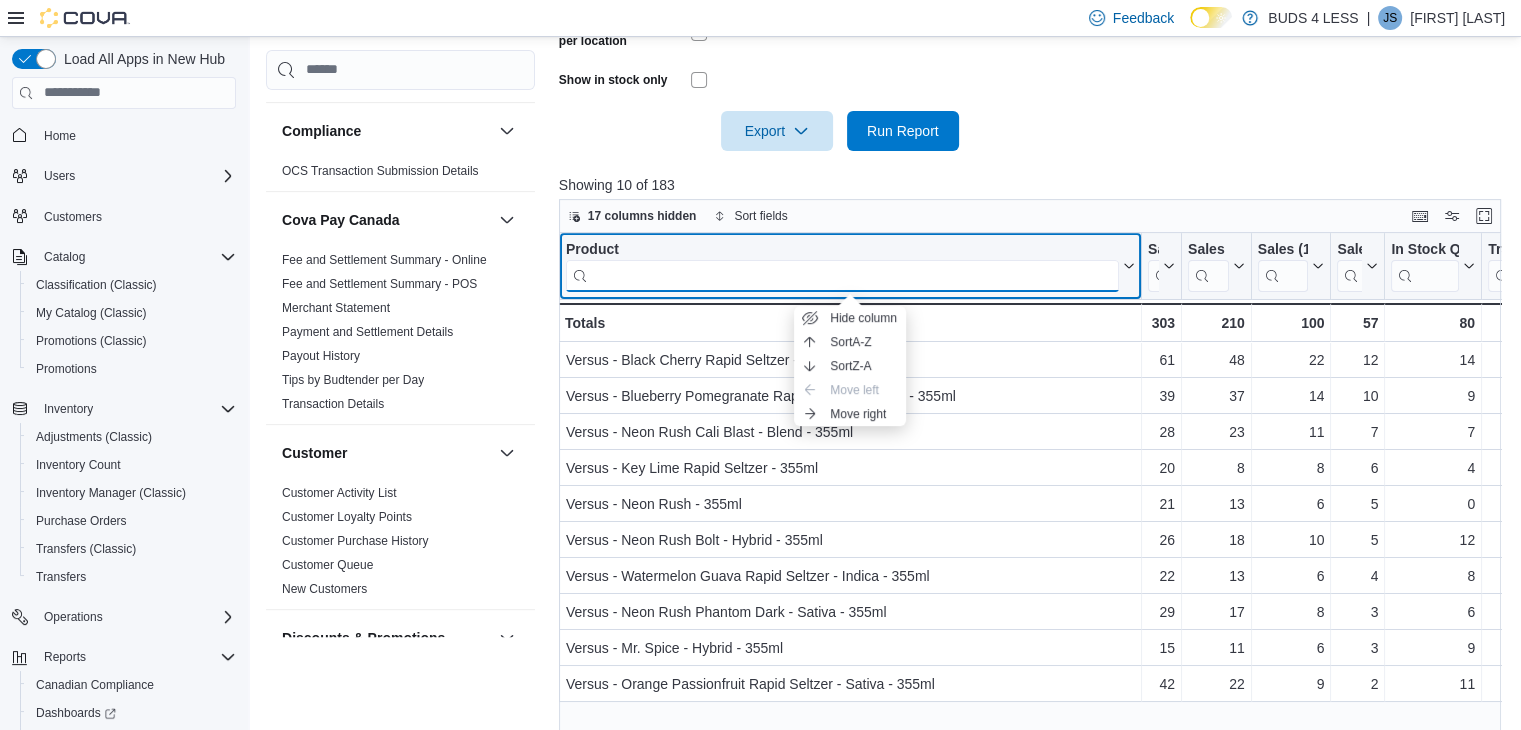 click at bounding box center (842, 275) 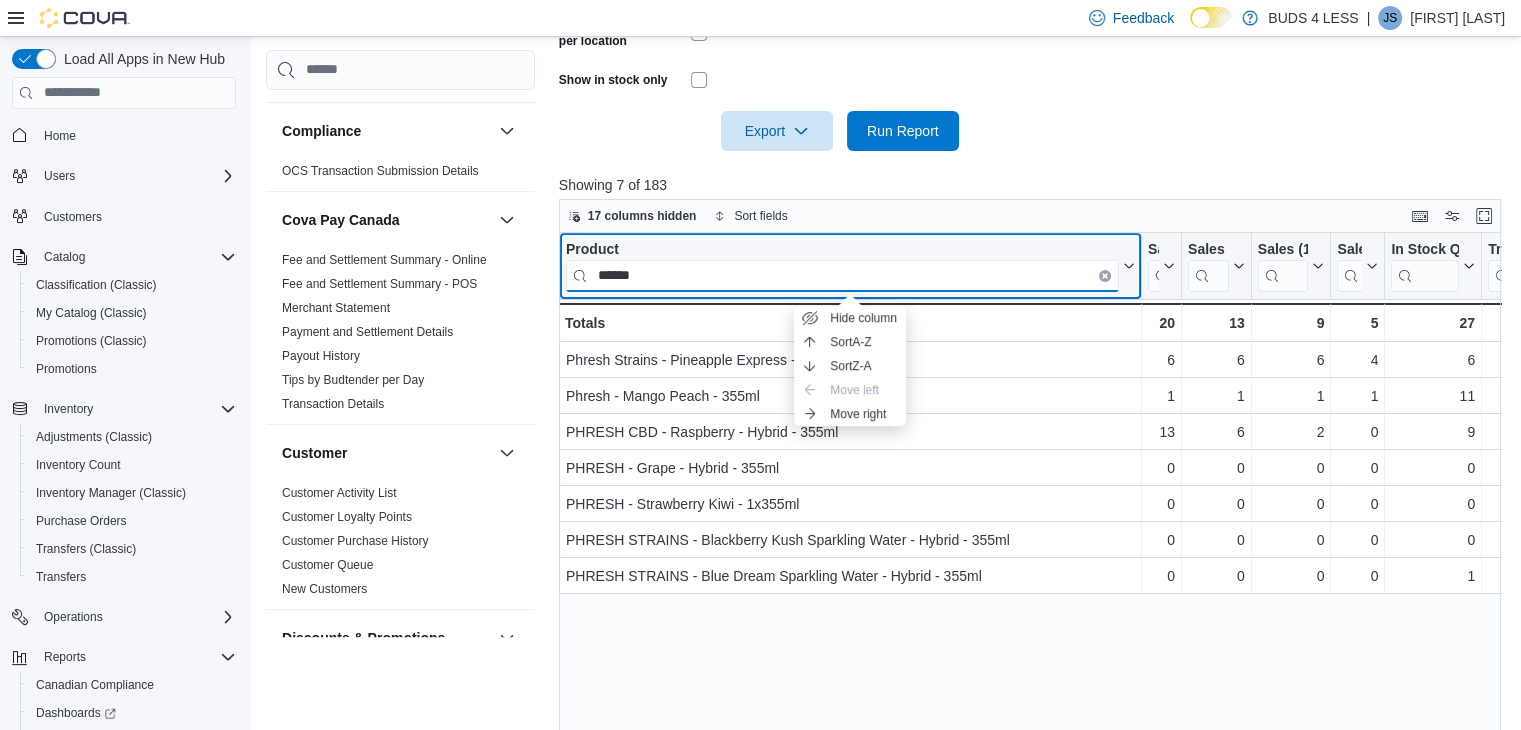 type on "******" 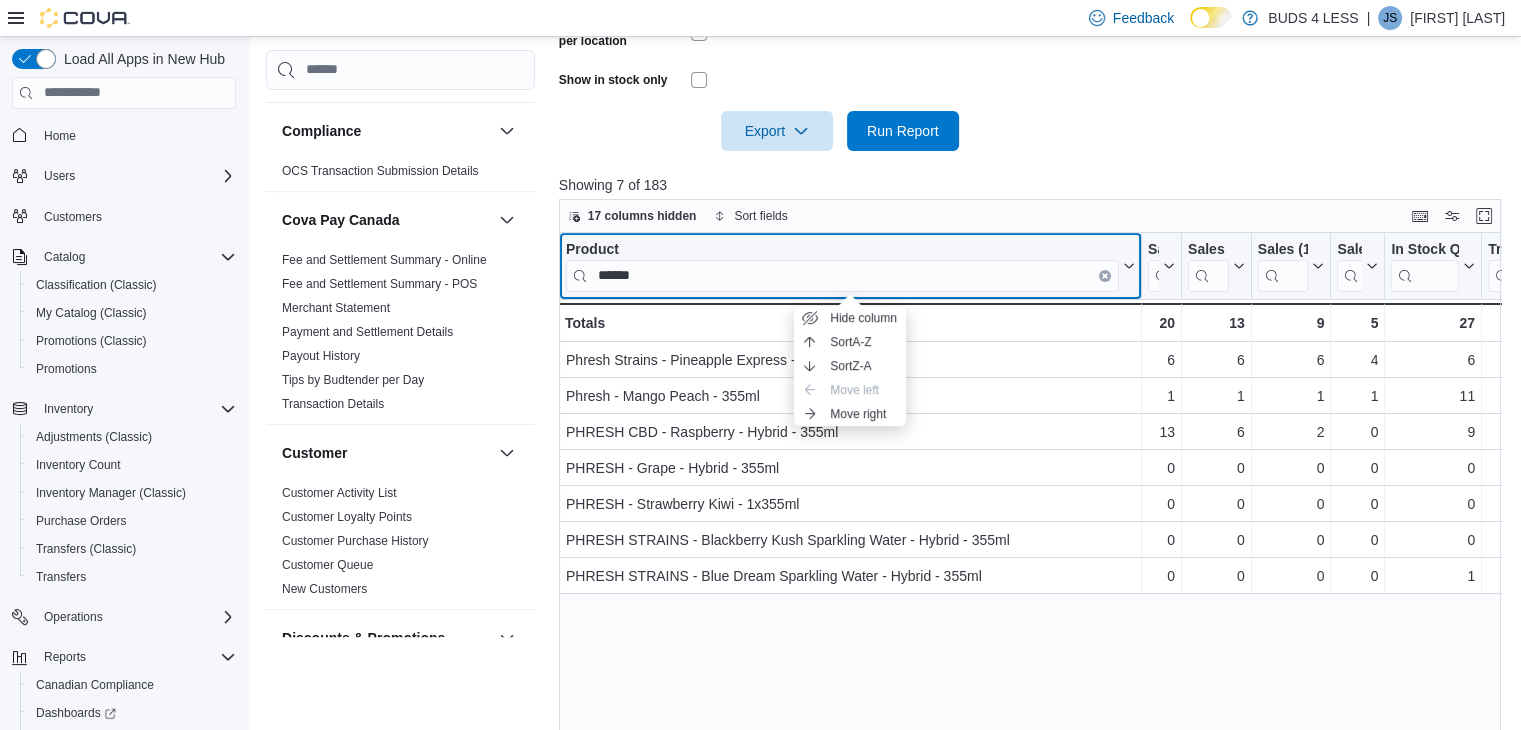 click on "Product ******" at bounding box center [850, 265] 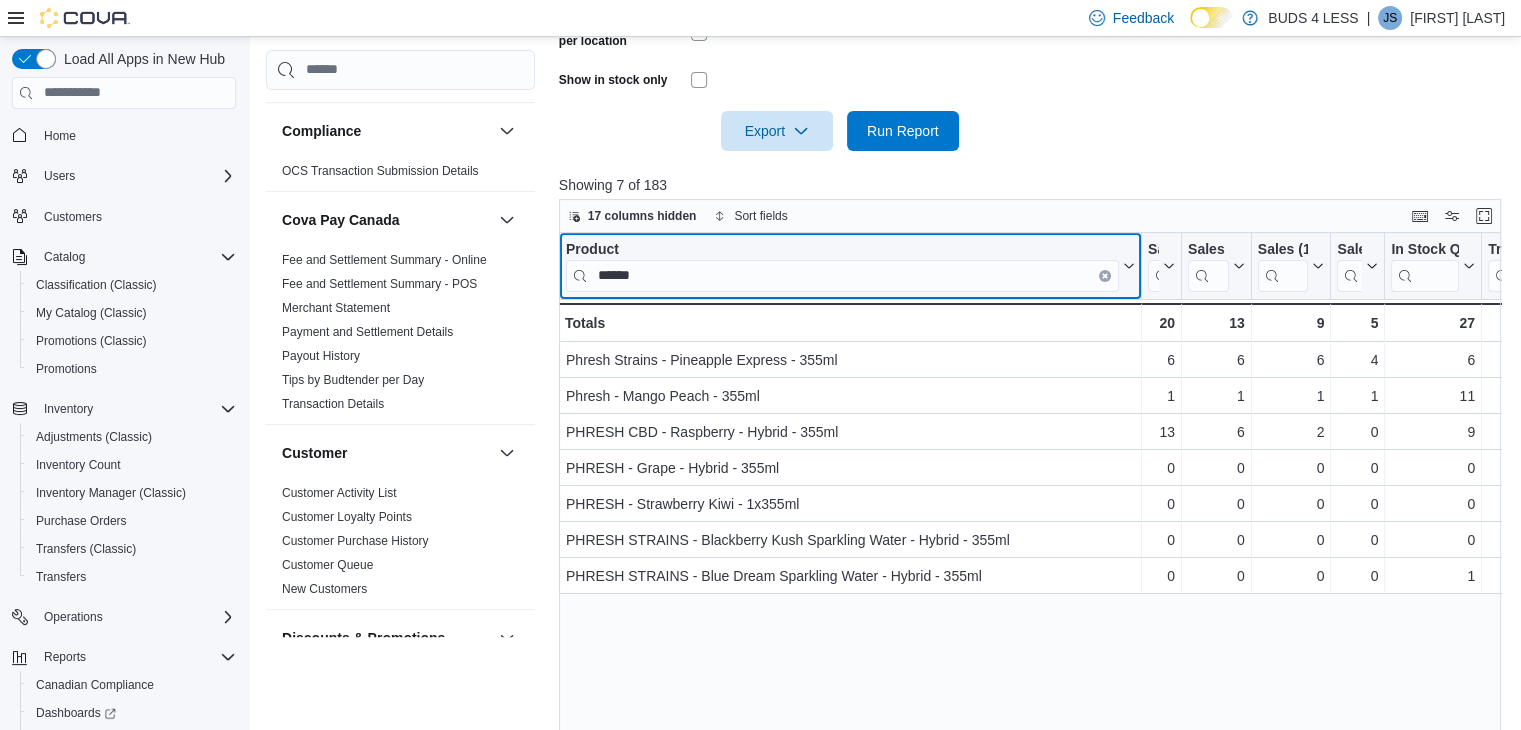 click 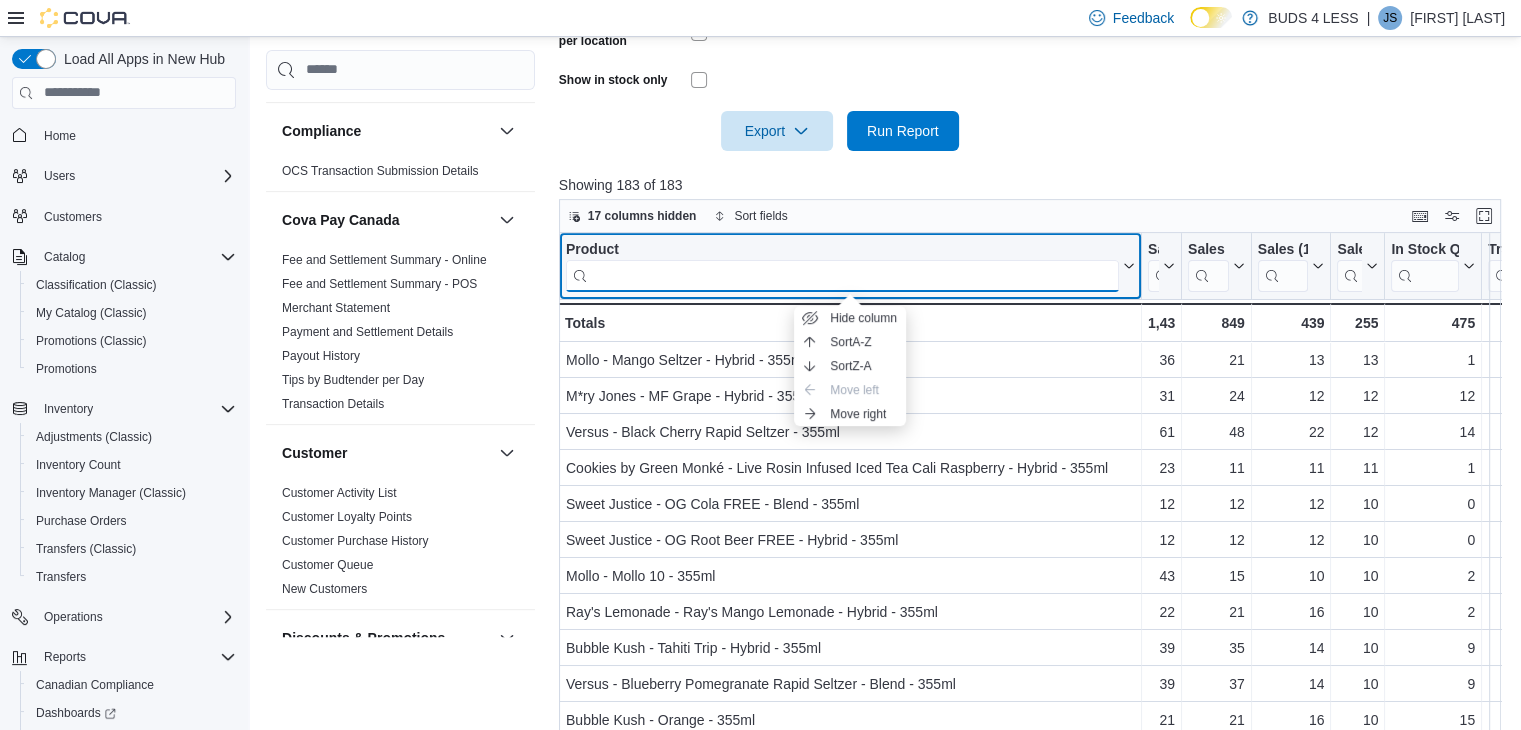 click at bounding box center [842, 275] 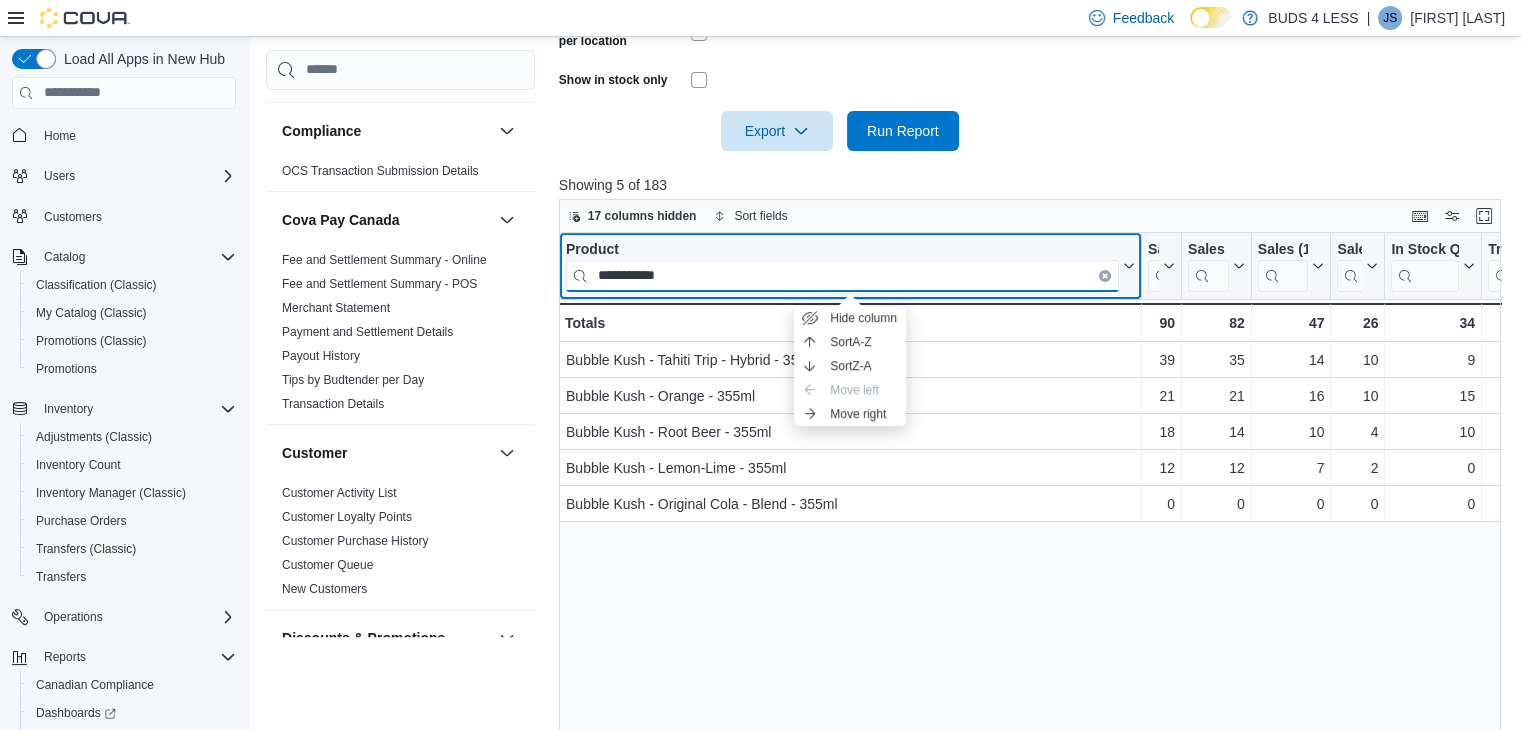 type on "**********" 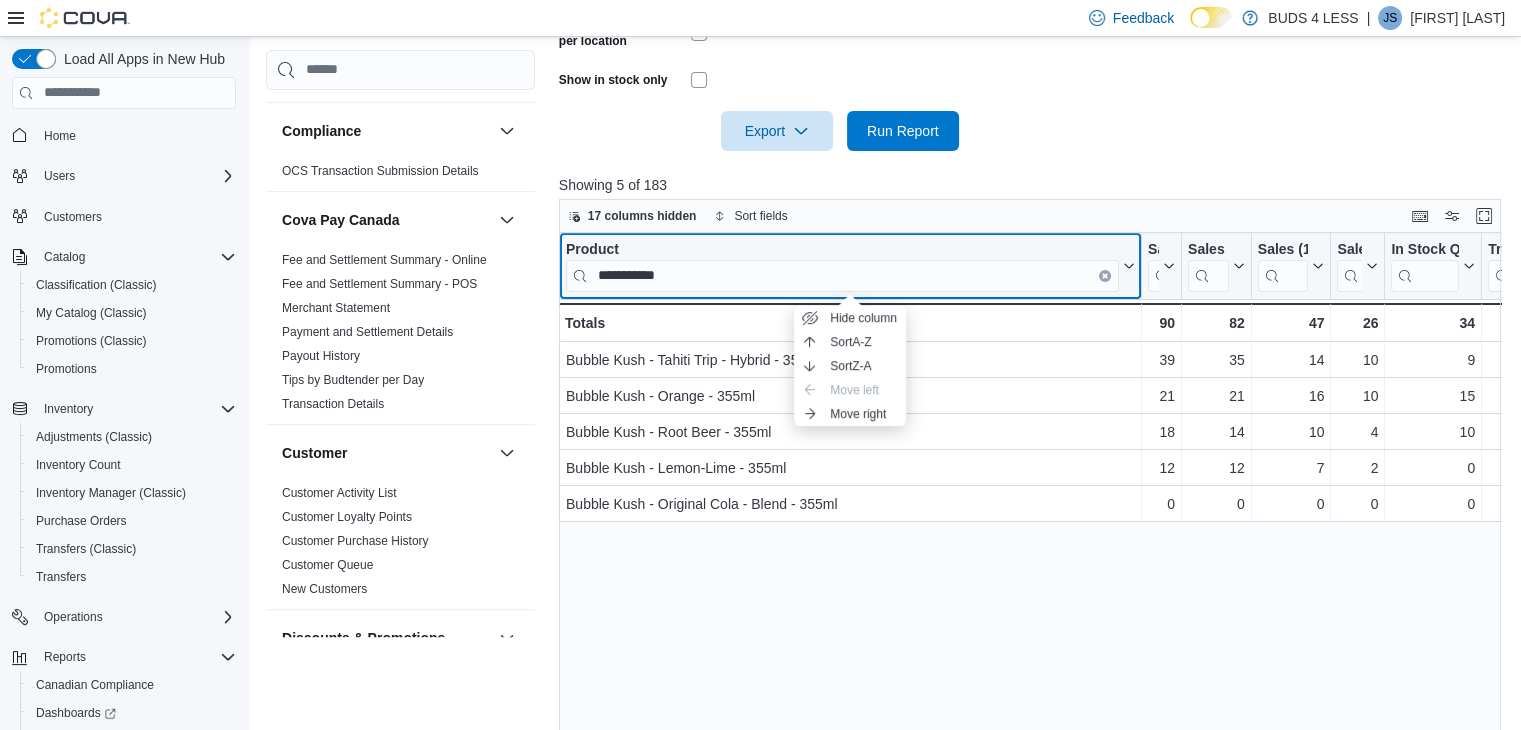 click on "**********" at bounding box center [850, 265] 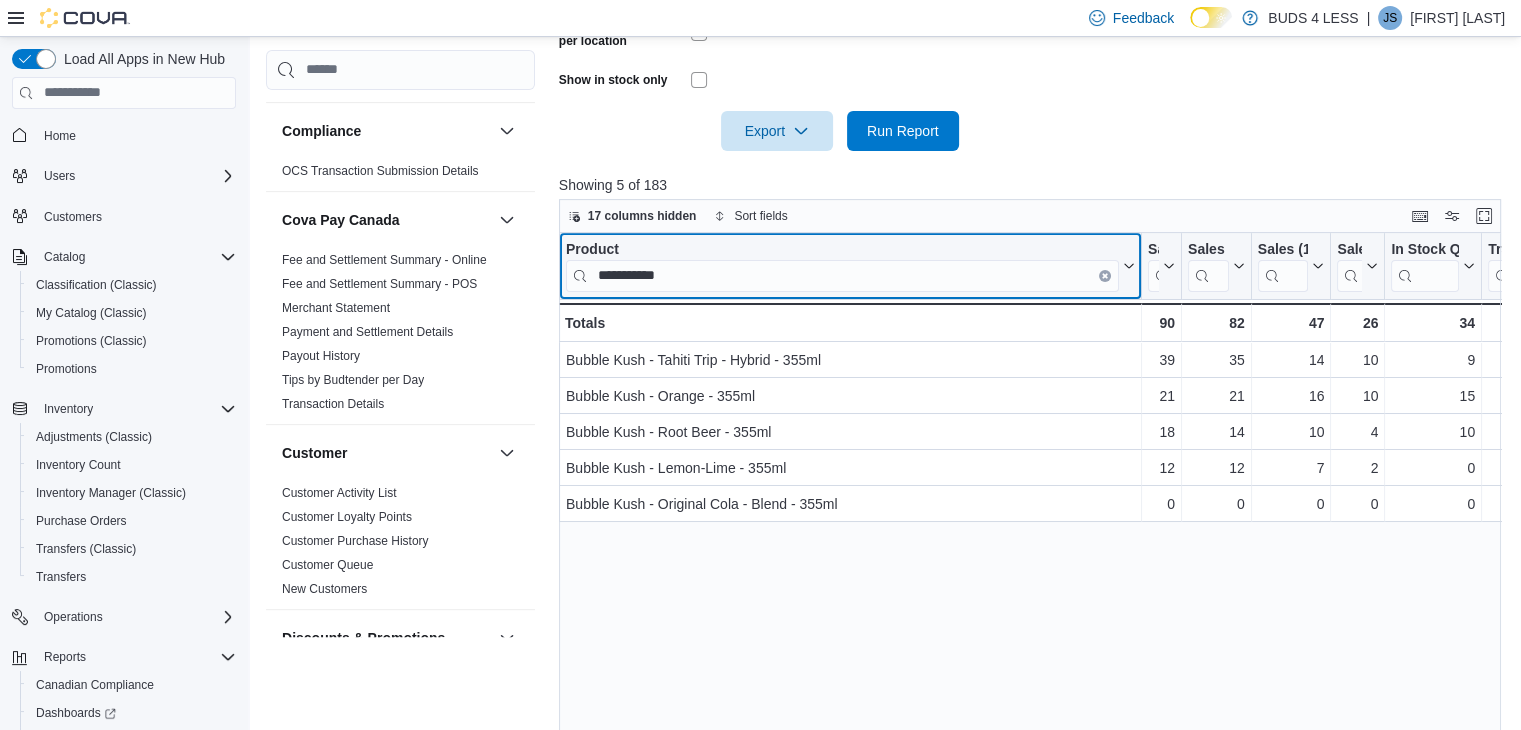 drag, startPoint x: 1104, startPoint y: 268, endPoint x: 1098, endPoint y: 134, distance: 134.13426 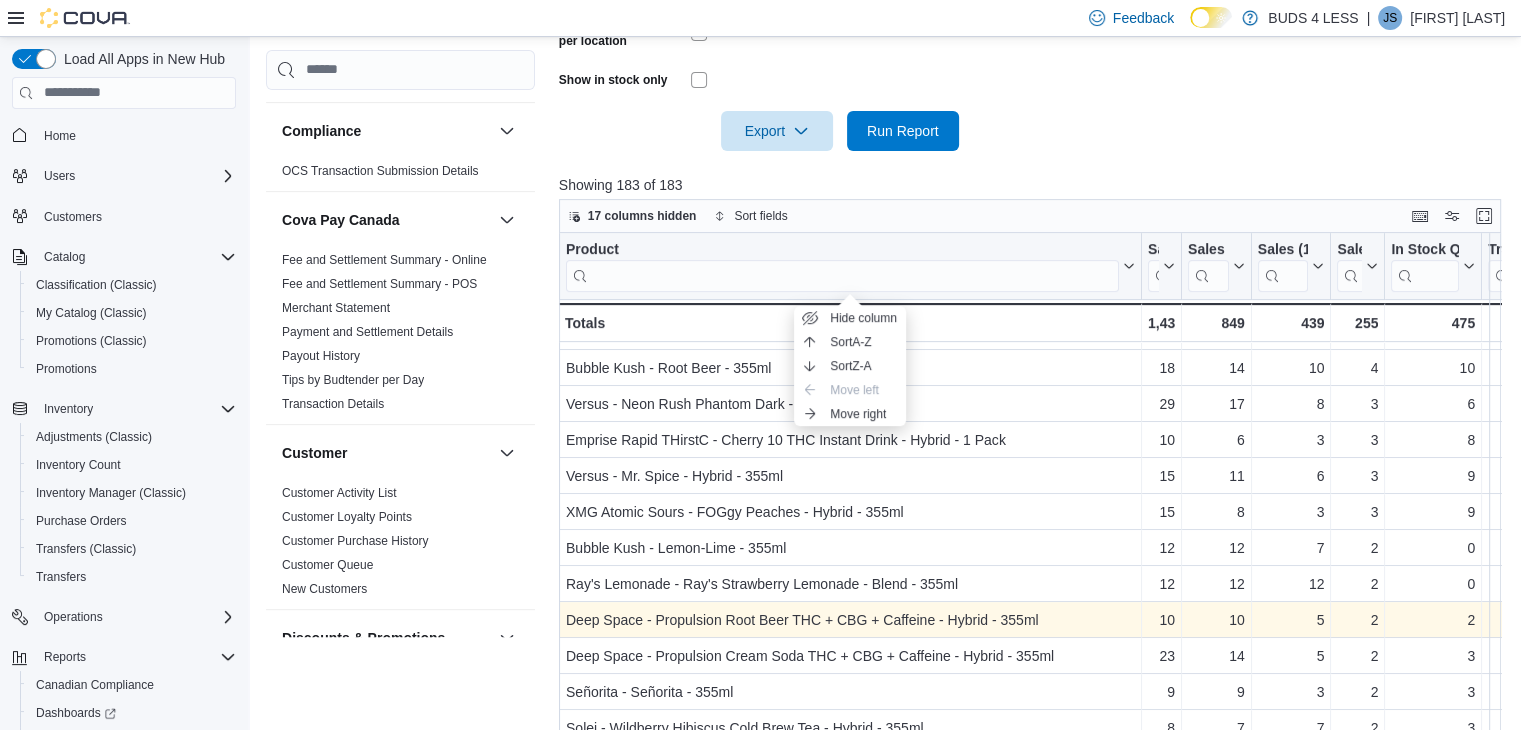 scroll, scrollTop: 1100, scrollLeft: 0, axis: vertical 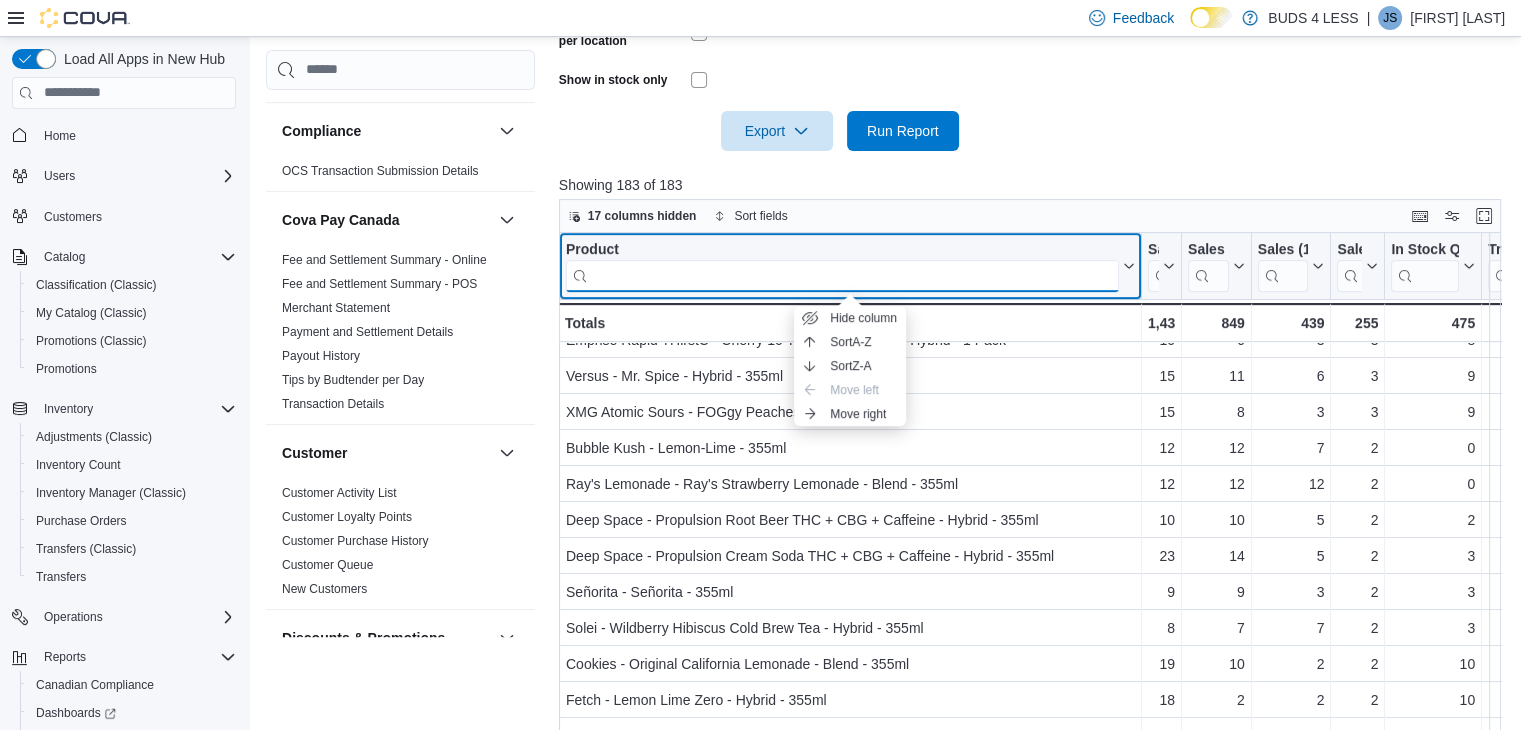 click at bounding box center [842, 275] 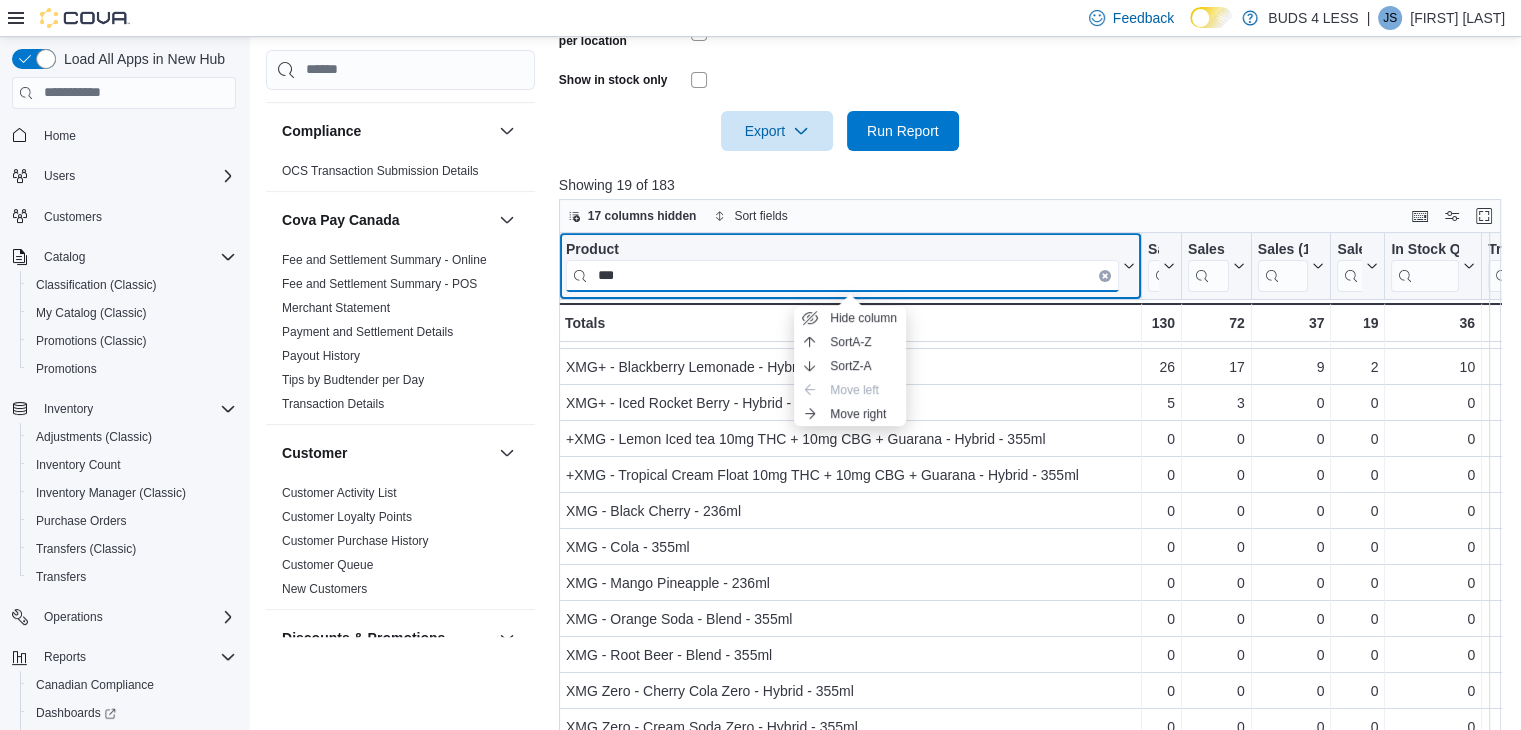scroll, scrollTop: 0, scrollLeft: 0, axis: both 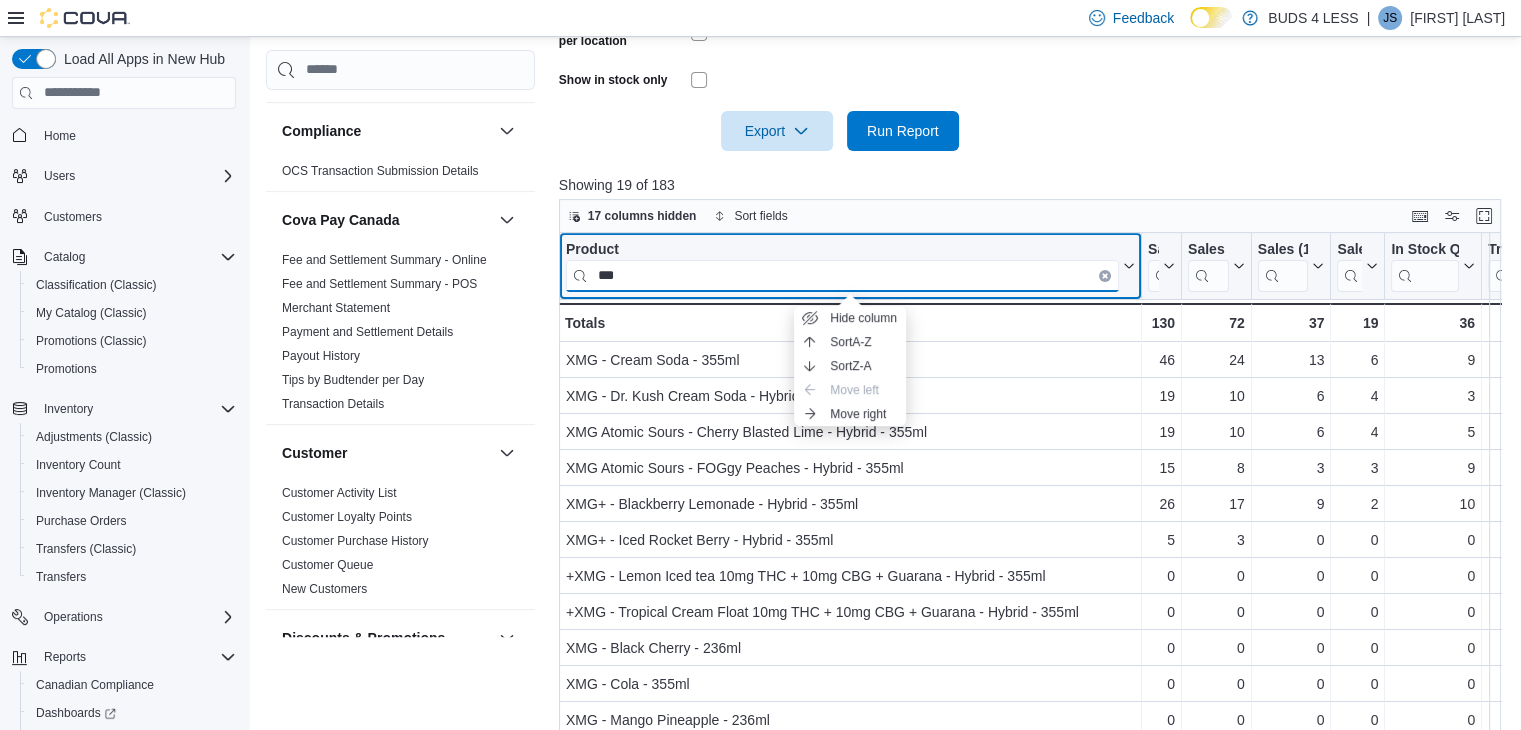 type on "***" 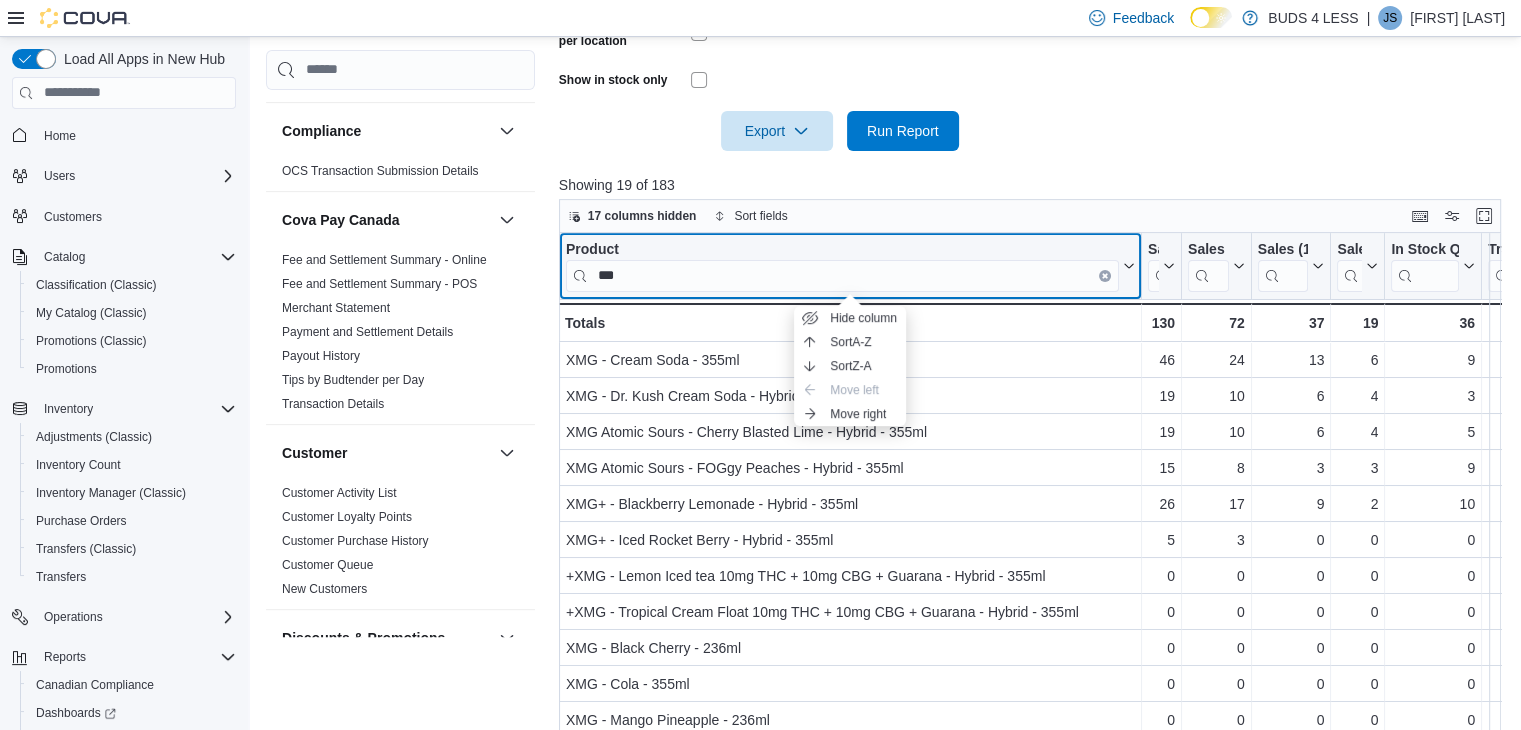 click on "Product ***" at bounding box center (850, 265) 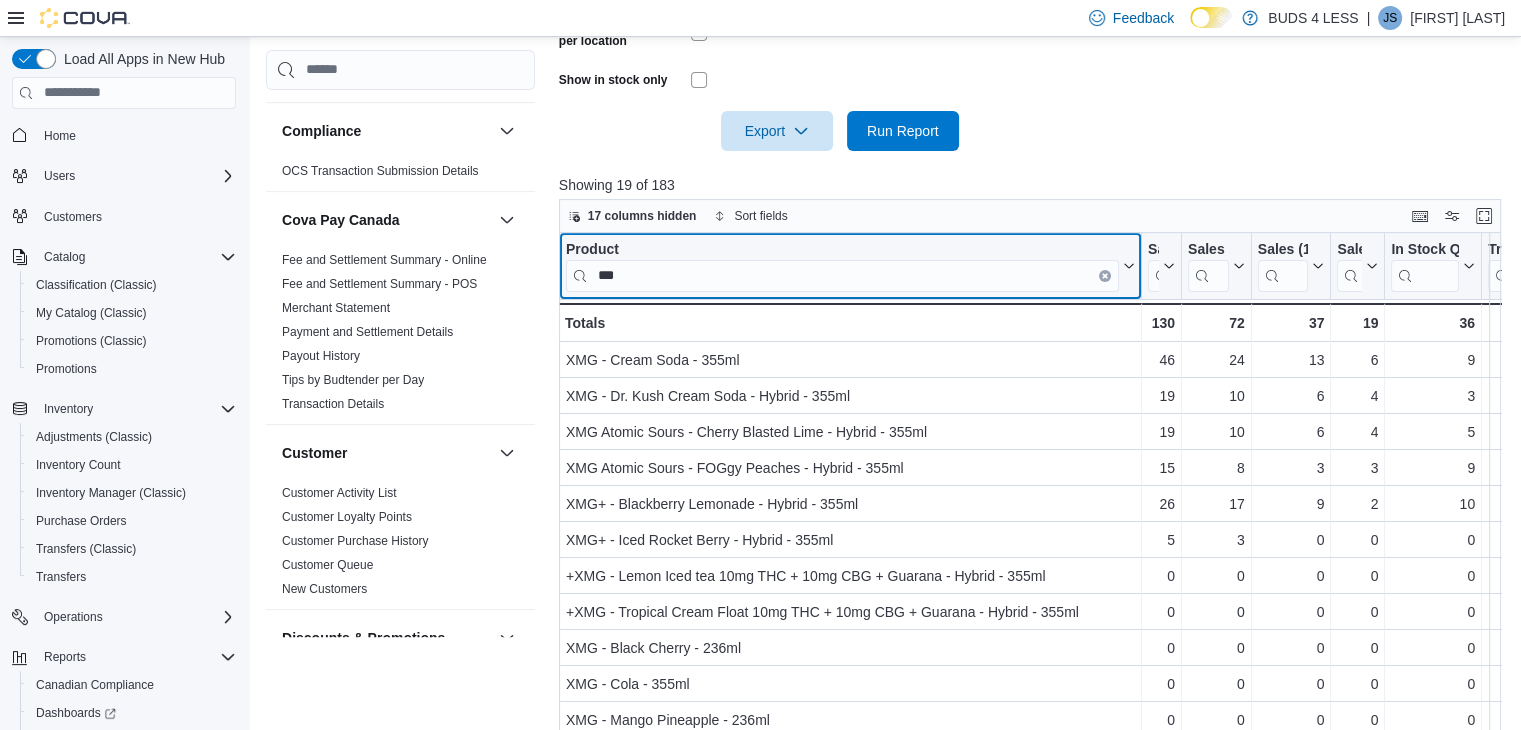 click 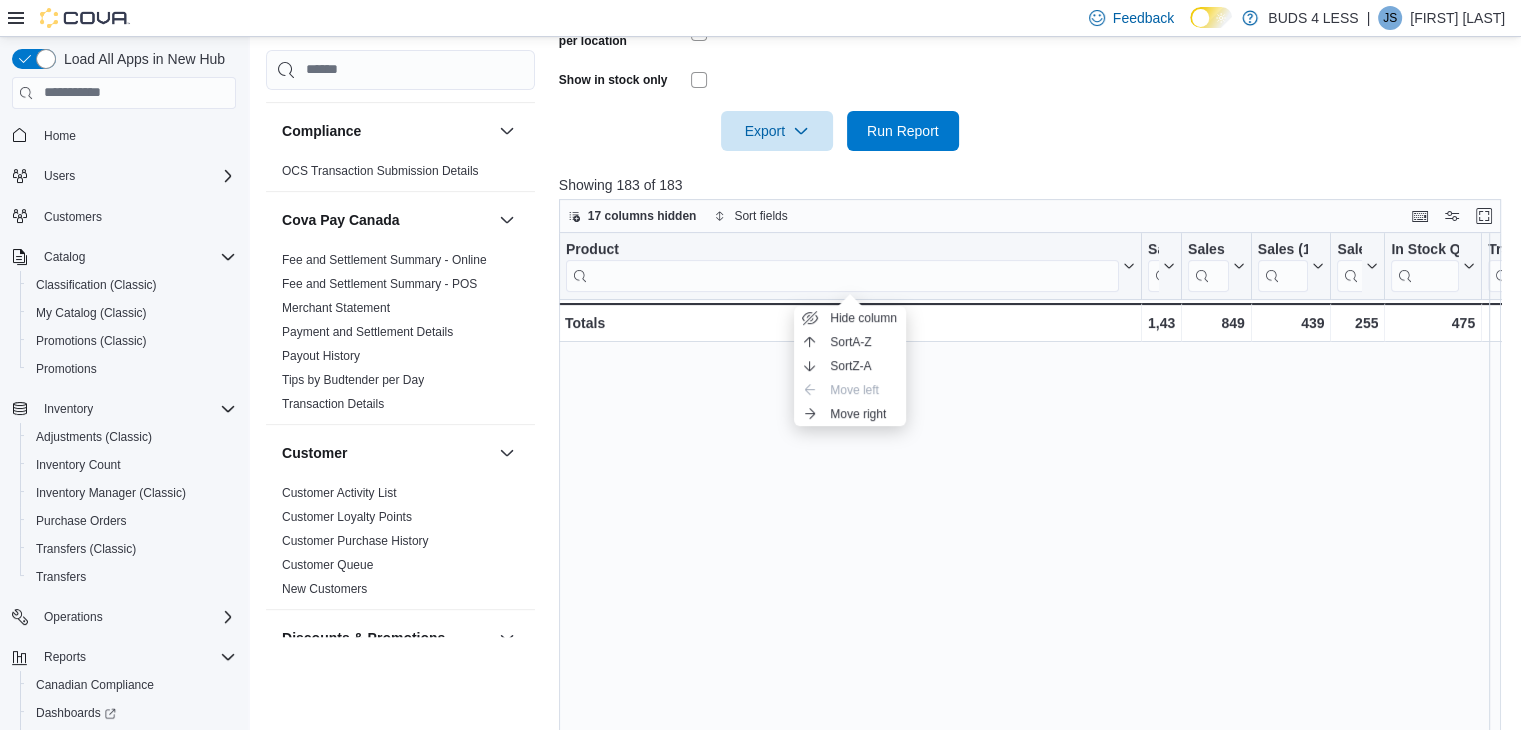 scroll, scrollTop: 1405, scrollLeft: 0, axis: vertical 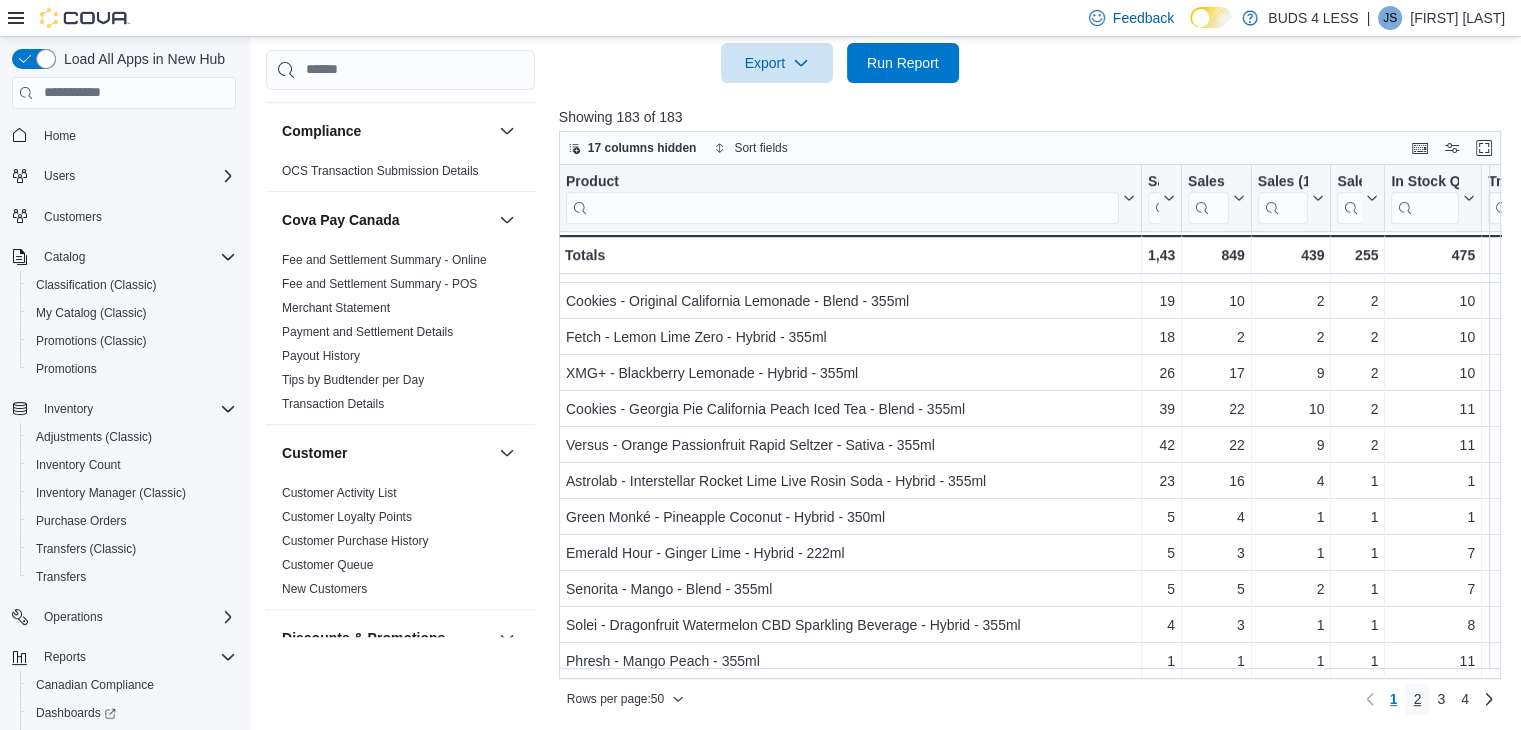 click on "2" at bounding box center [1417, 699] 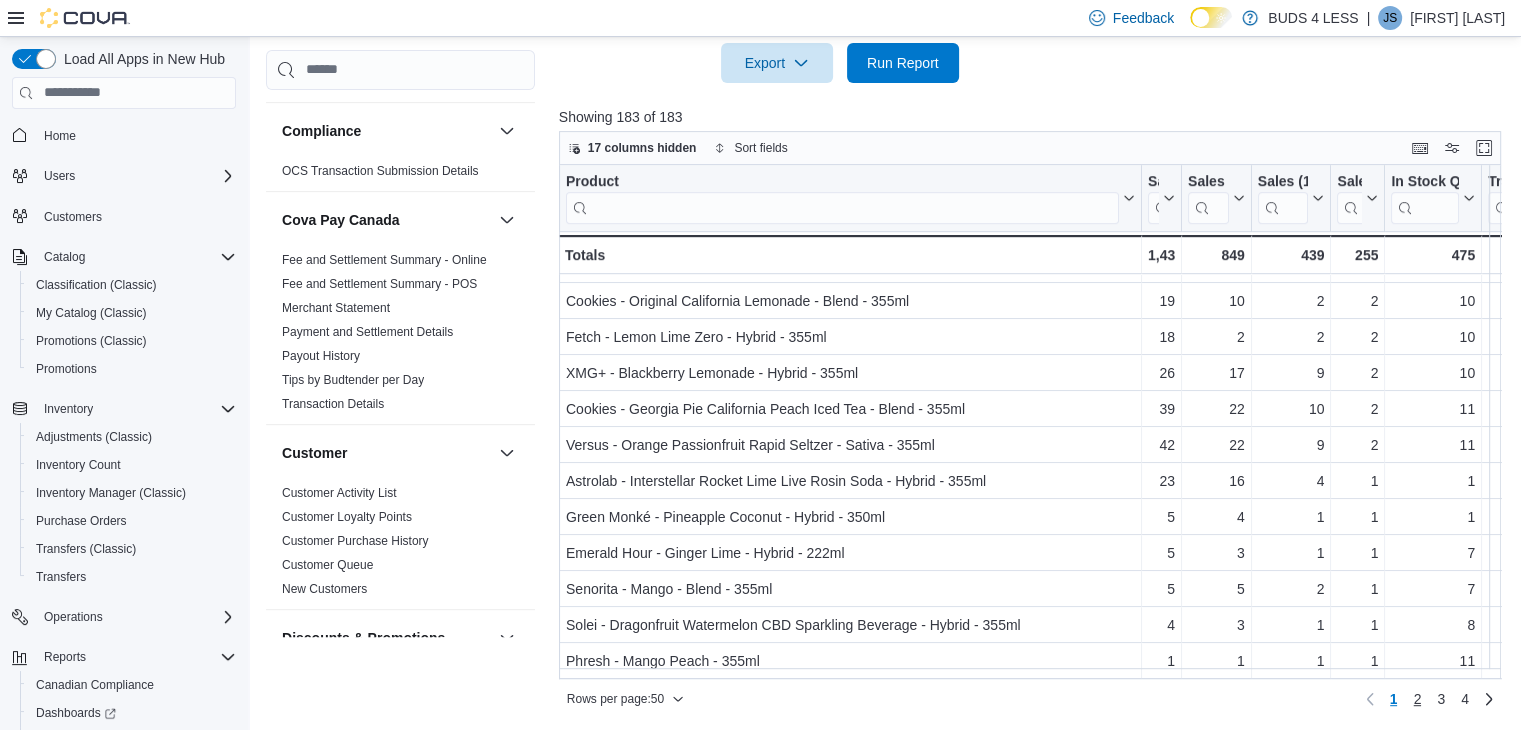 scroll, scrollTop: 0, scrollLeft: 0, axis: both 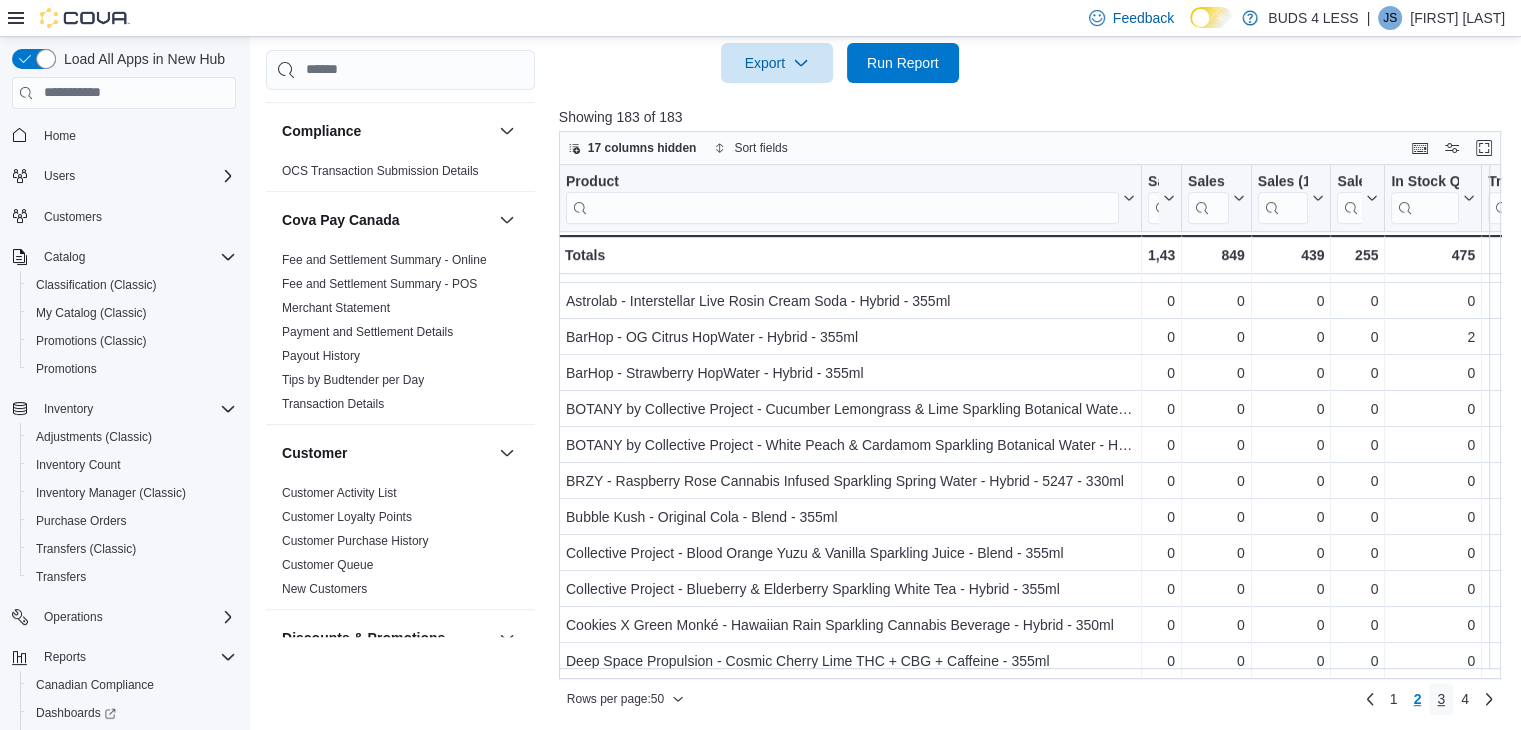 click on "3" at bounding box center [1441, 699] 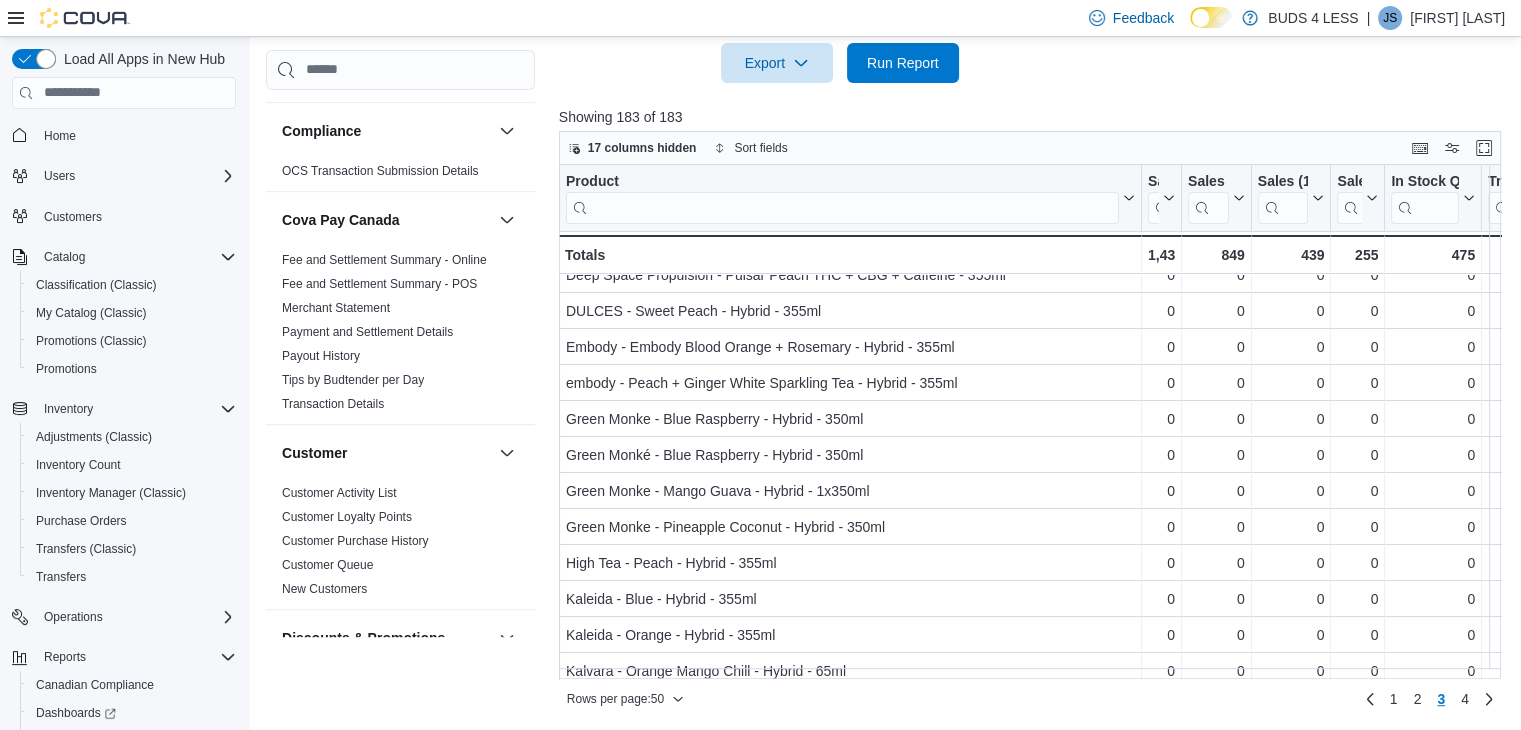 scroll, scrollTop: 0, scrollLeft: 0, axis: both 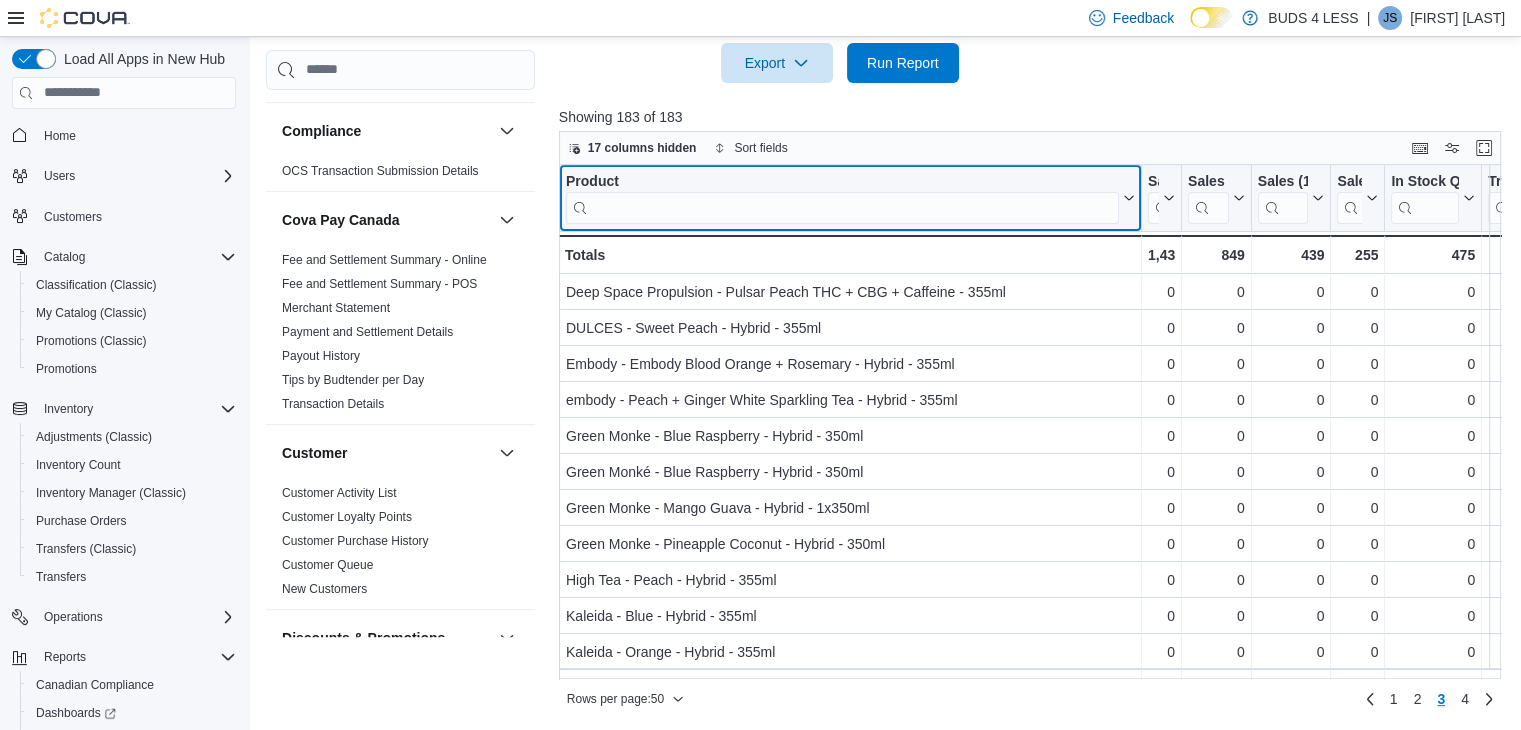 click at bounding box center (842, 207) 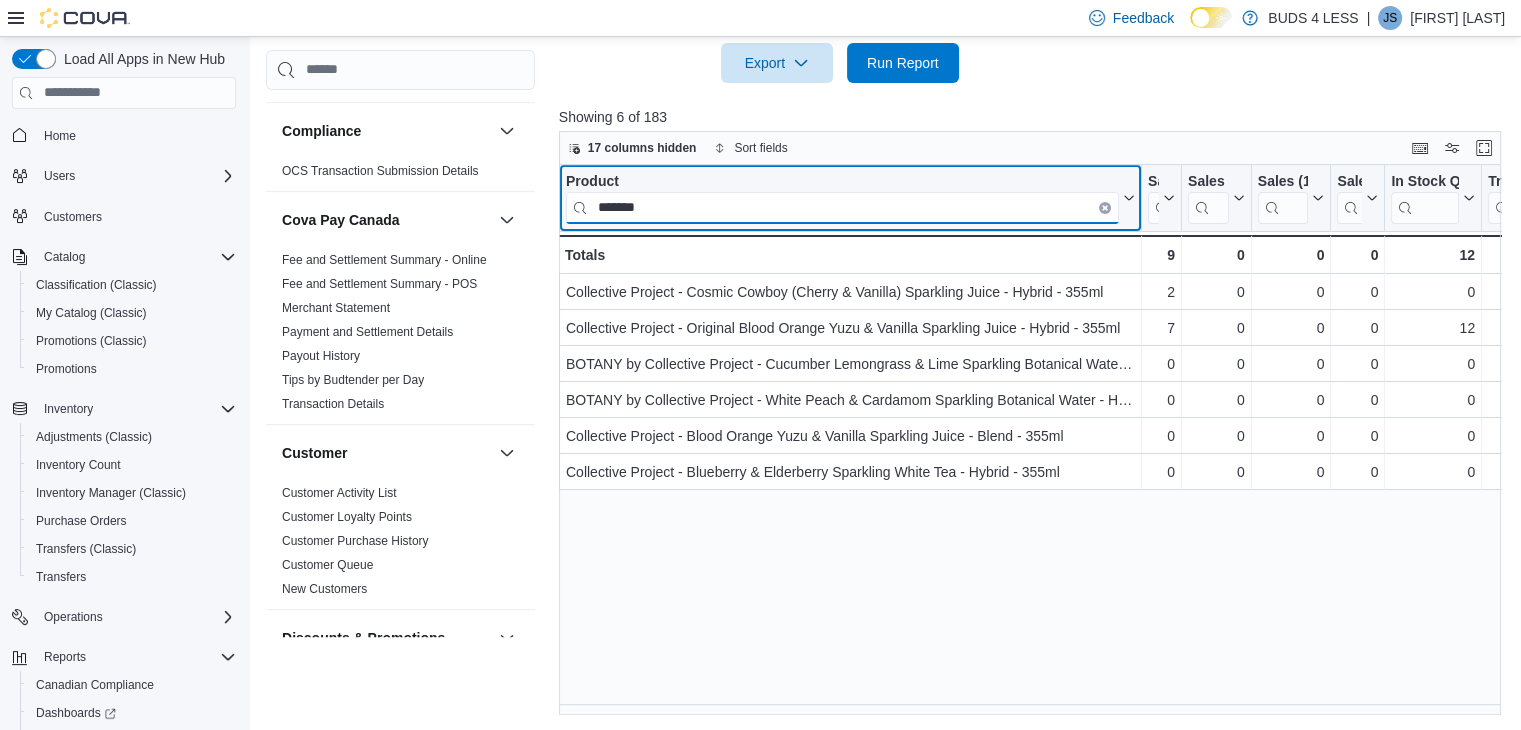 type on "*******" 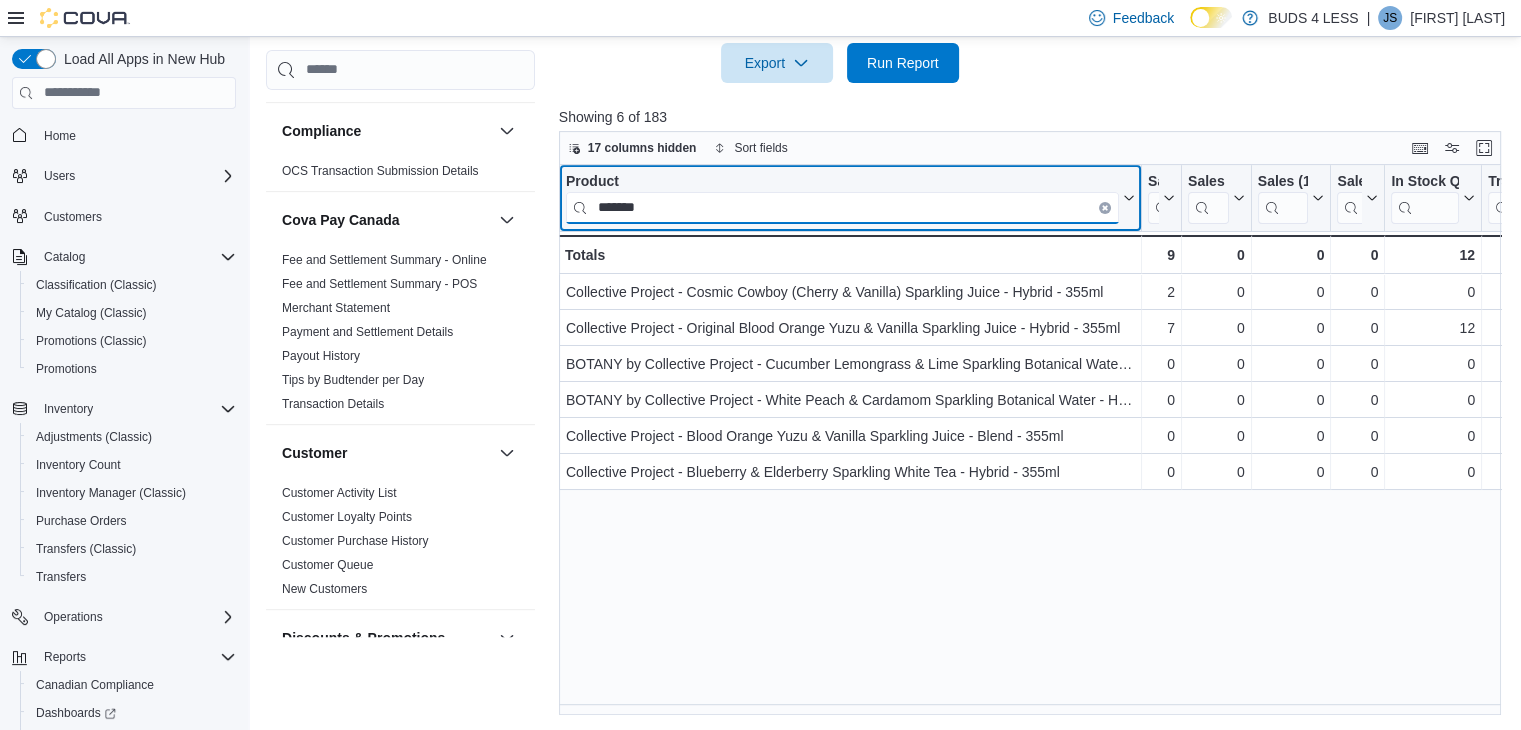 drag, startPoint x: 682, startPoint y: 202, endPoint x: 553, endPoint y: 197, distance: 129.09686 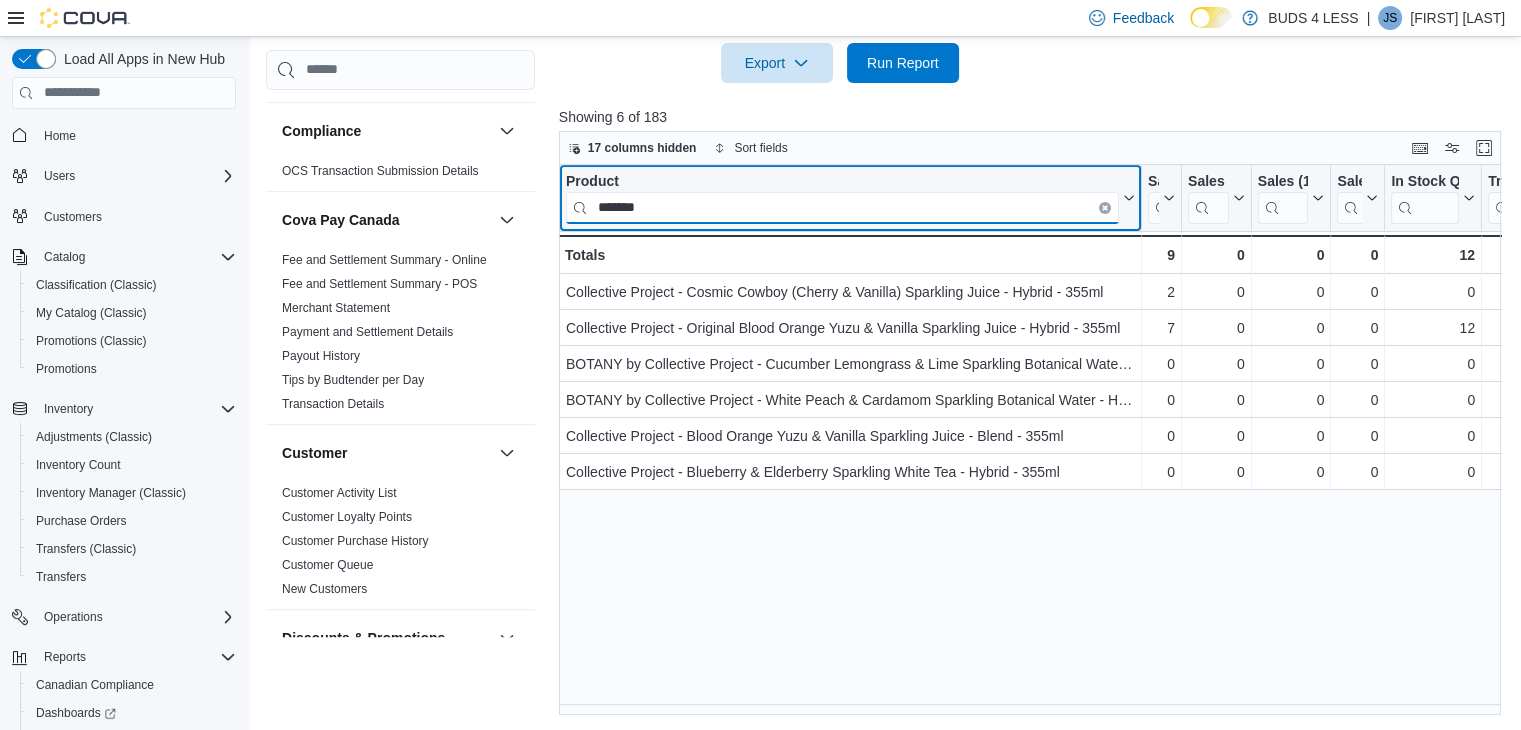 click on "Cash Management Cash Management Cash Out Details Compliance OCS Transaction Submission Details Cova Pay Canada Fee and Settlement Summary - Online Fee and Settlement Summary - POS Merchant Statement Payment and Settlement Details Payout History Tips by Budtender per Day Transaction Details Customer Customer Activity List Customer Loyalty Points Customer Purchase History Customer Queue New Customers Discounts & Promotions Discounts Promotion Details Promotions Finance GL Account Totals GL Transactions Inventory Inventory Adjustments Inventory by Product Historical Inventory Count Details Inventory On Hand by Package Inventory On Hand by Product Inventory Transactions Package Details Package History Product Expirations Purchase Orders Reorder Transfers Loyalty Loyalty Adjustments Loyalty Redemption Values OCM OCM Weekly Inventory Pricing Price Sheet Products Catalog Export Products to Archive Sales End Of Day Itemized Sales Sales by Classification Sales by Day Sales by Employee (Created) Sales by Invoice Taxes" at bounding box center [888, 36] 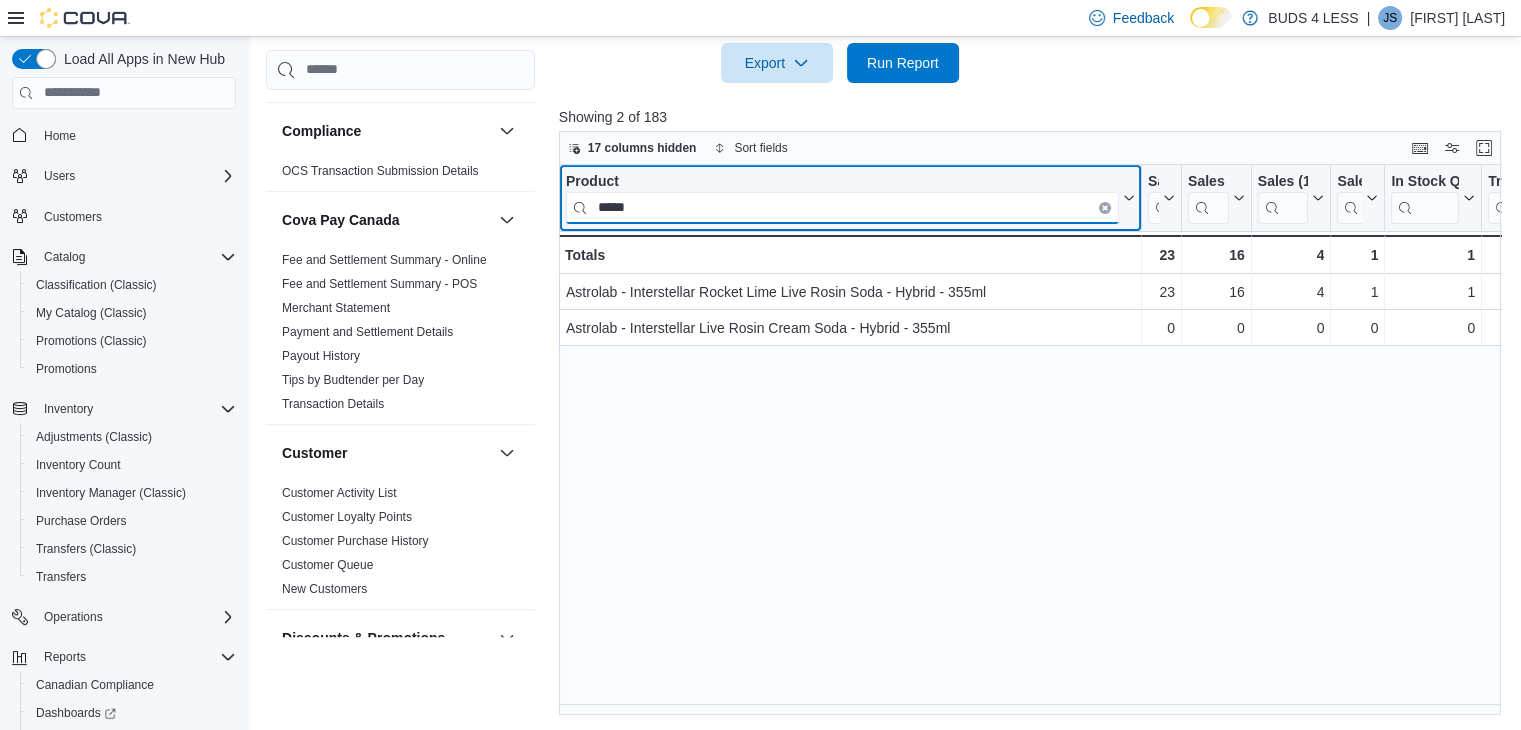 type on "*****" 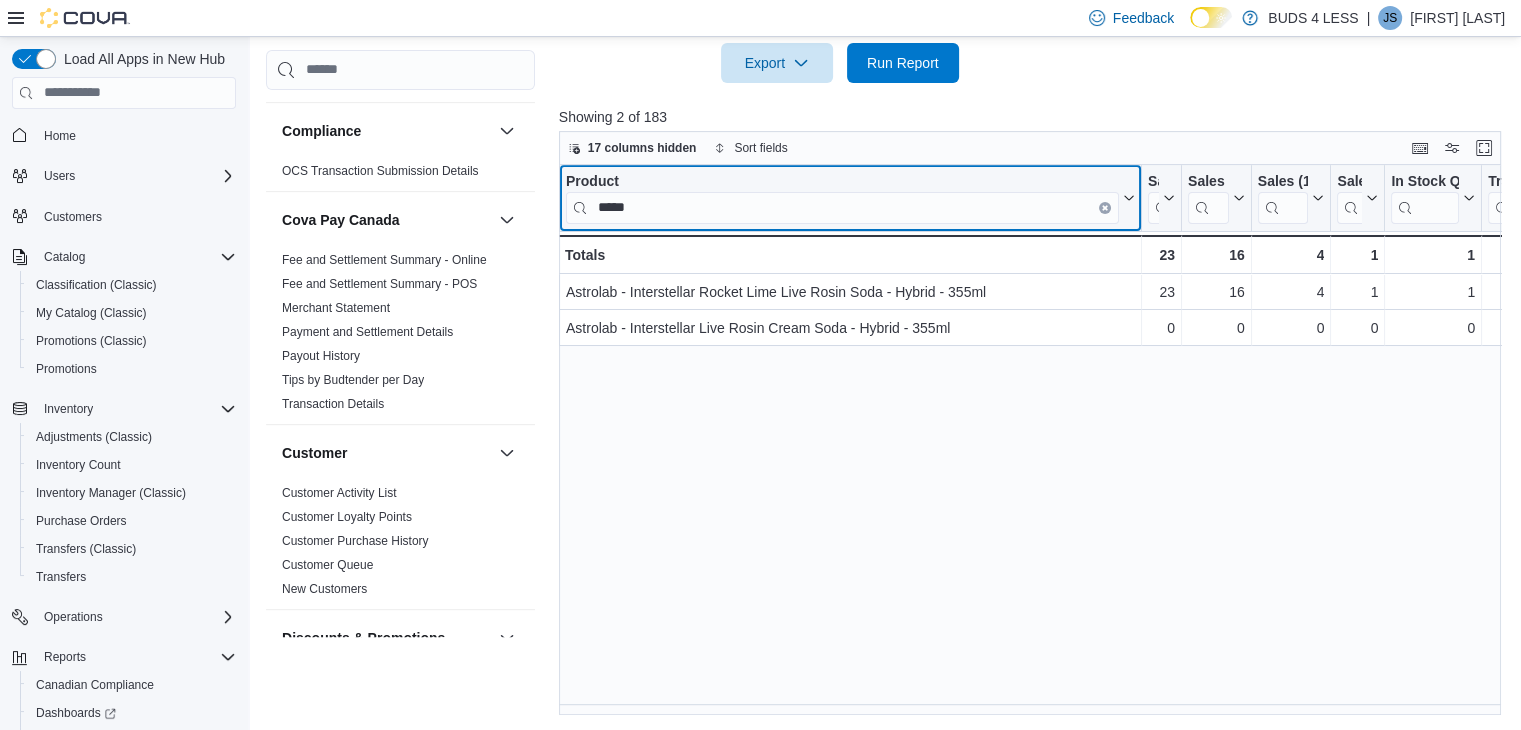 click 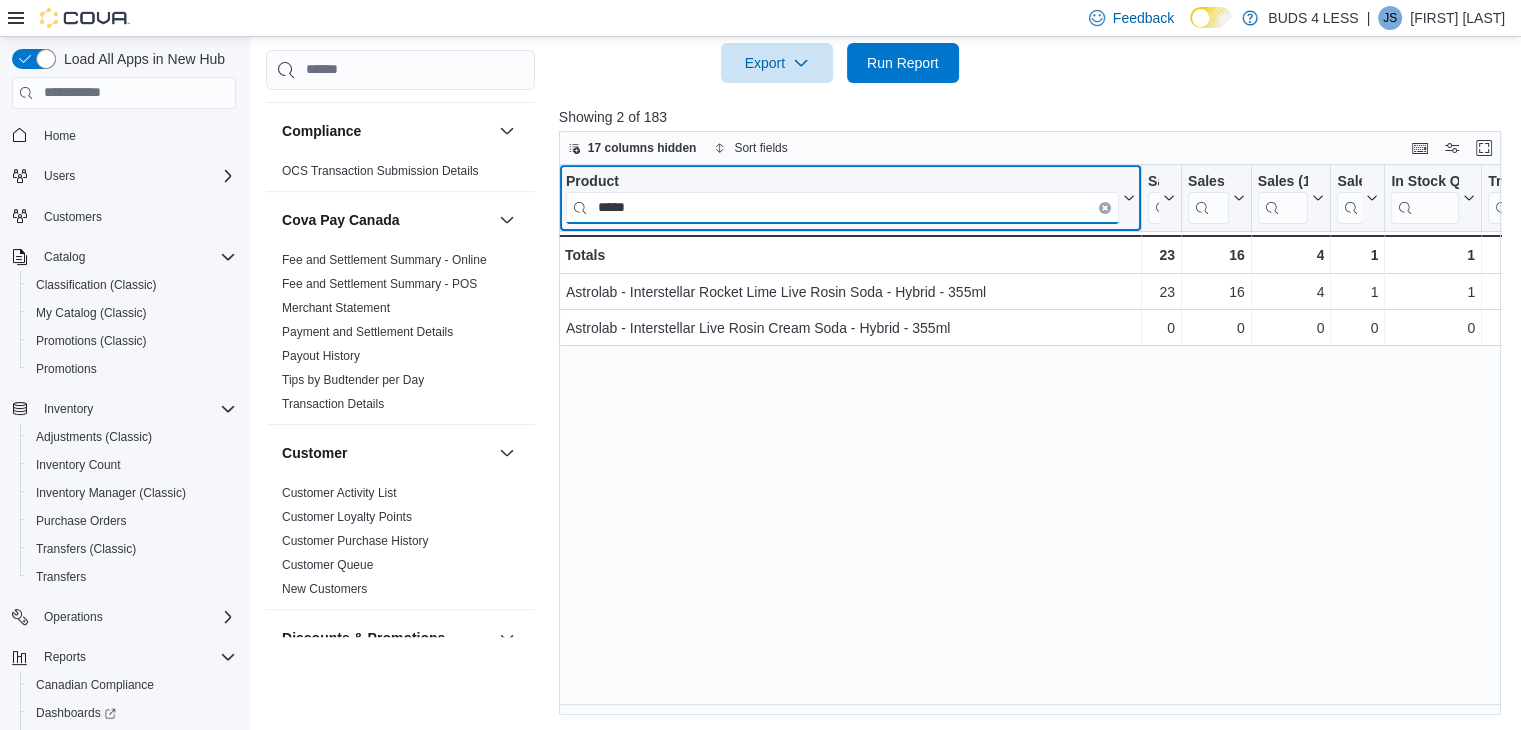 type 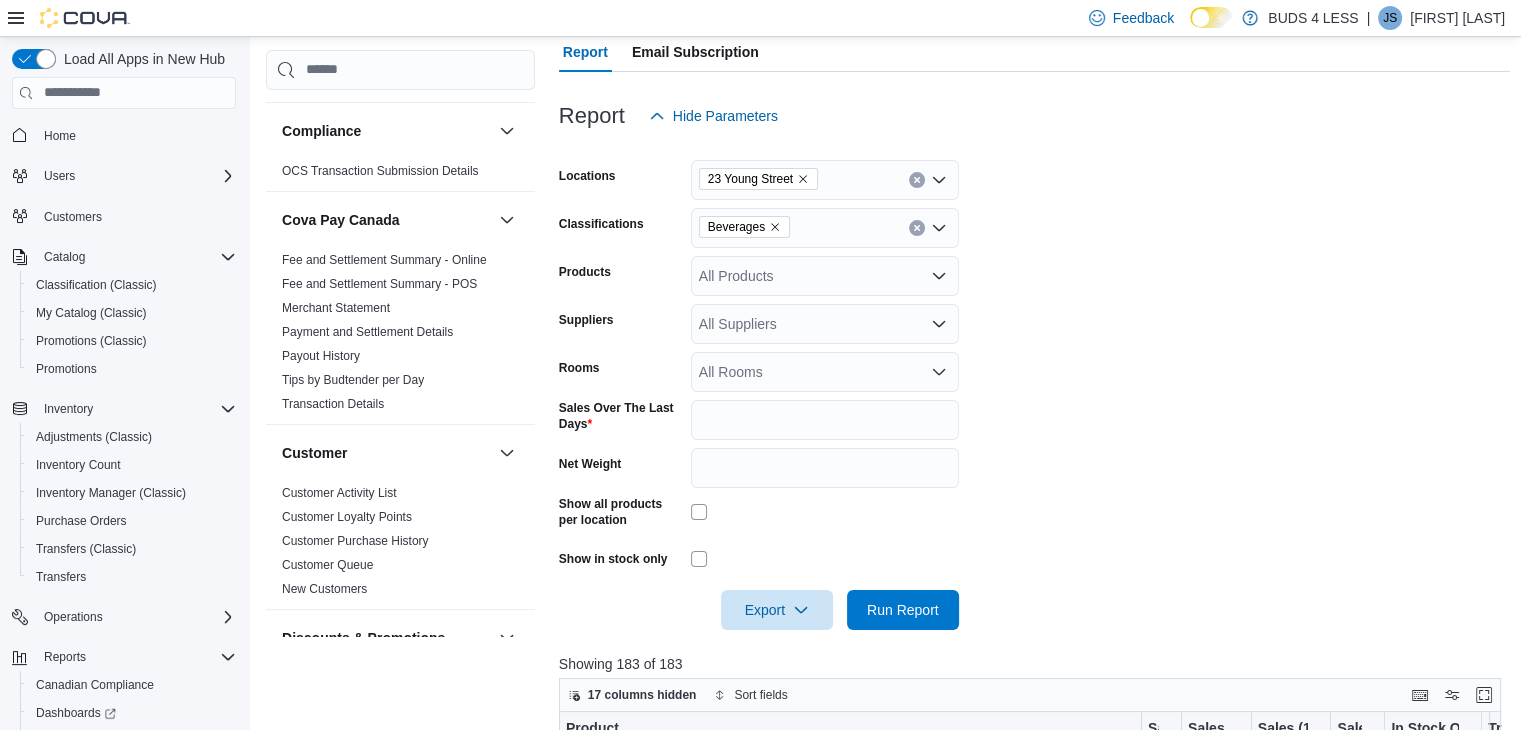 scroll, scrollTop: 200, scrollLeft: 0, axis: vertical 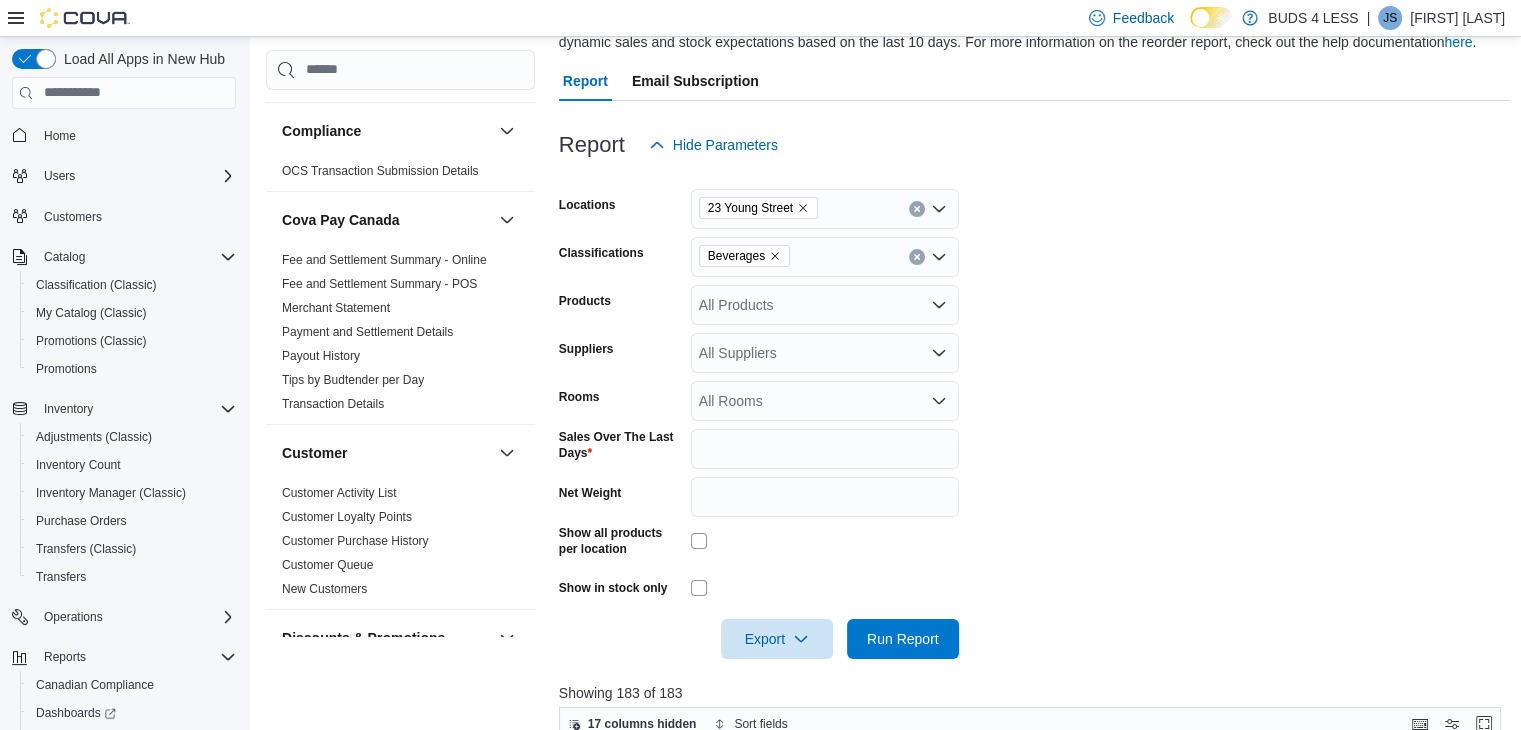 click on "Report Hide Parameters   Locations [NUMBER] [STREET] Classifications Beverages Products All Products Suppliers All Suppliers Rooms All Rooms Sales Over The Last Days * Net Weight Show all products per location Show in stock only Export  Run Report Showing 183 of 183 17 columns hidden Sort fields Product Click to view column header actions Sales (60 Days) Click to view column header actions Sales (30 Days) Click to view column header actions Sales (14 Days) Click to view column header actions Sales (7 Days) Click to view column header actions In Stock Qty Click to view column header actions Transfer In Click to view column header actions Transfer Out Click to view column header actions In Stock Cost Click to view column header actions Avg Unit Cost Click to view column header actions Price Click to view column header actions Margin Click to view column header actions Last Received Date Click to view column header actions Days Since Last Sold Click to view column header actions -  Product, column 1, row 101 0 -" at bounding box center (1035, 696) 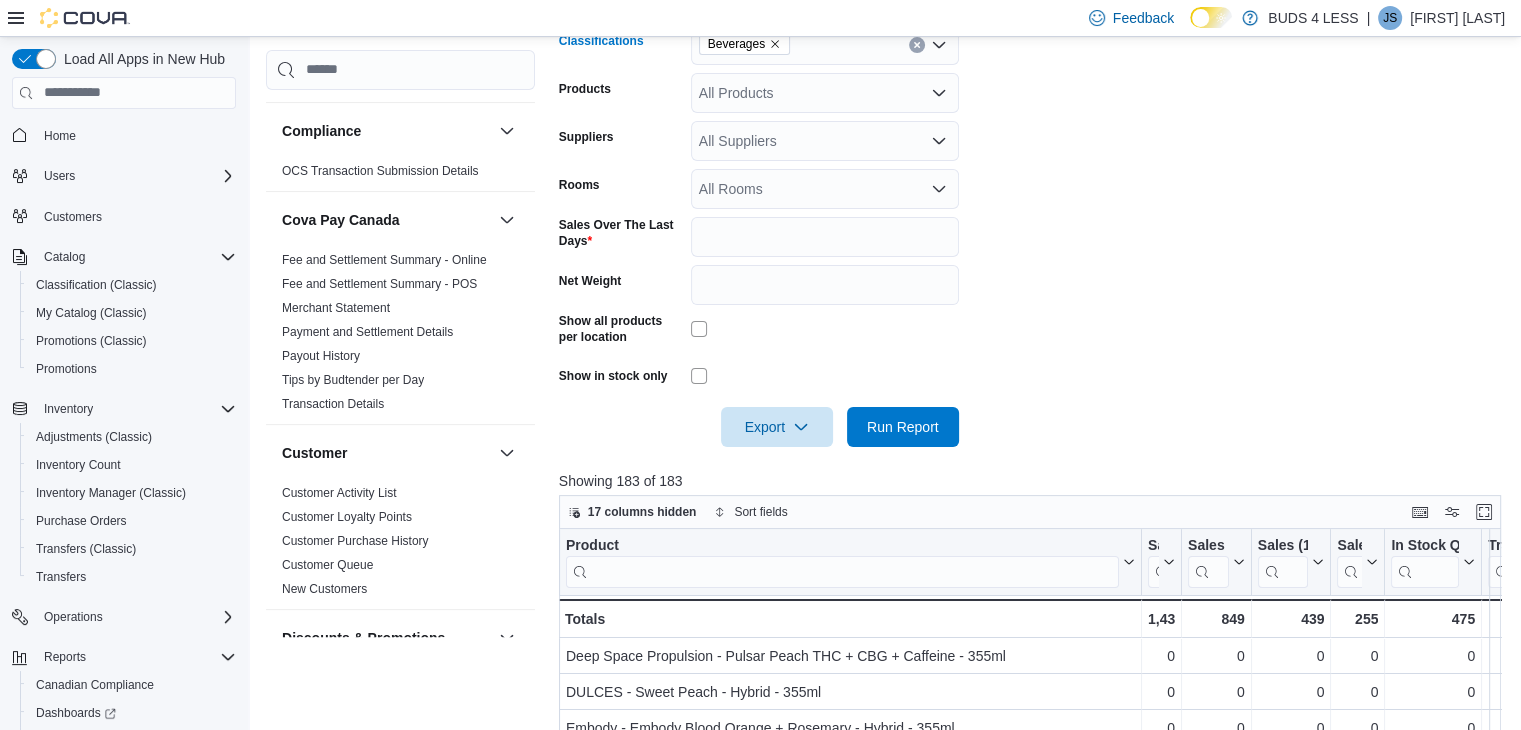 scroll, scrollTop: 408, scrollLeft: 0, axis: vertical 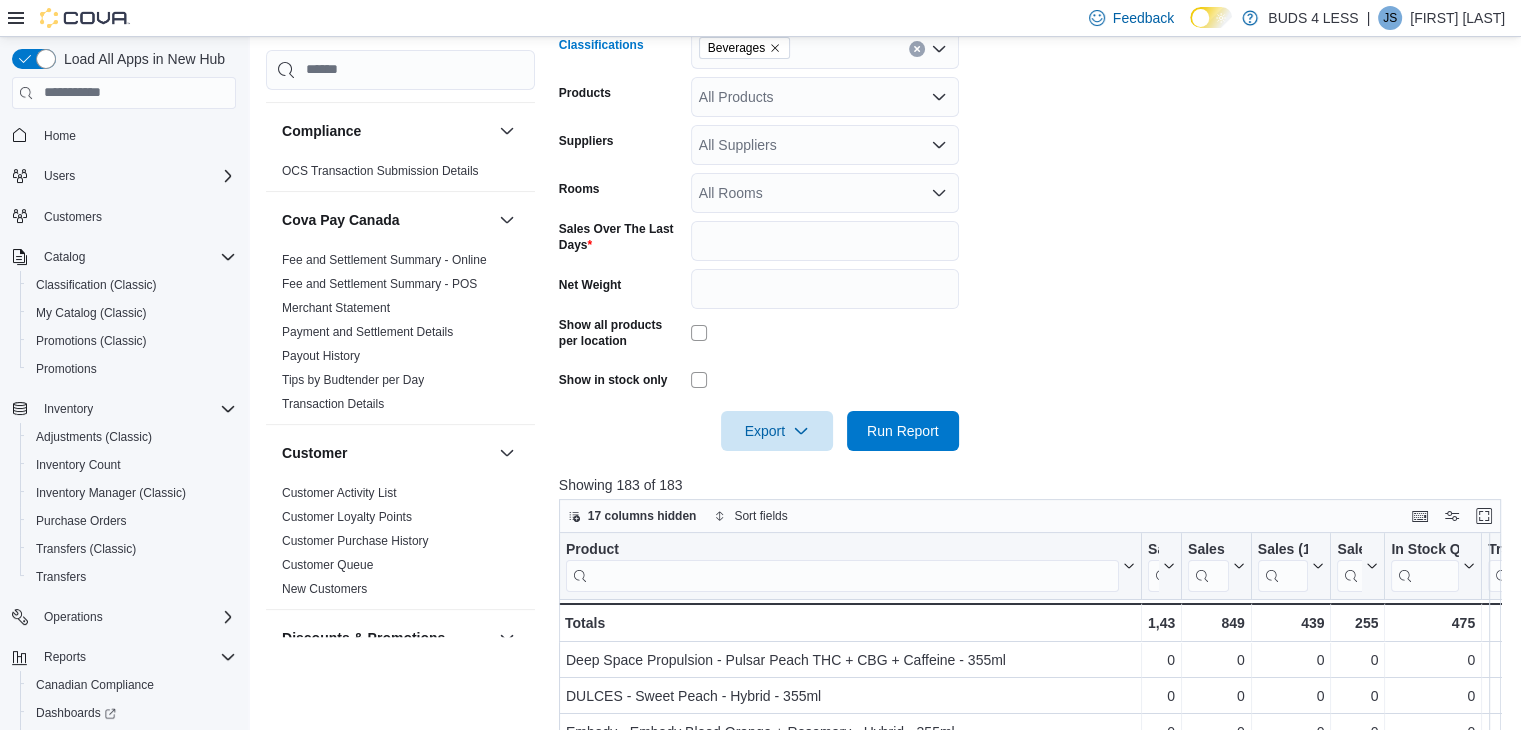 click 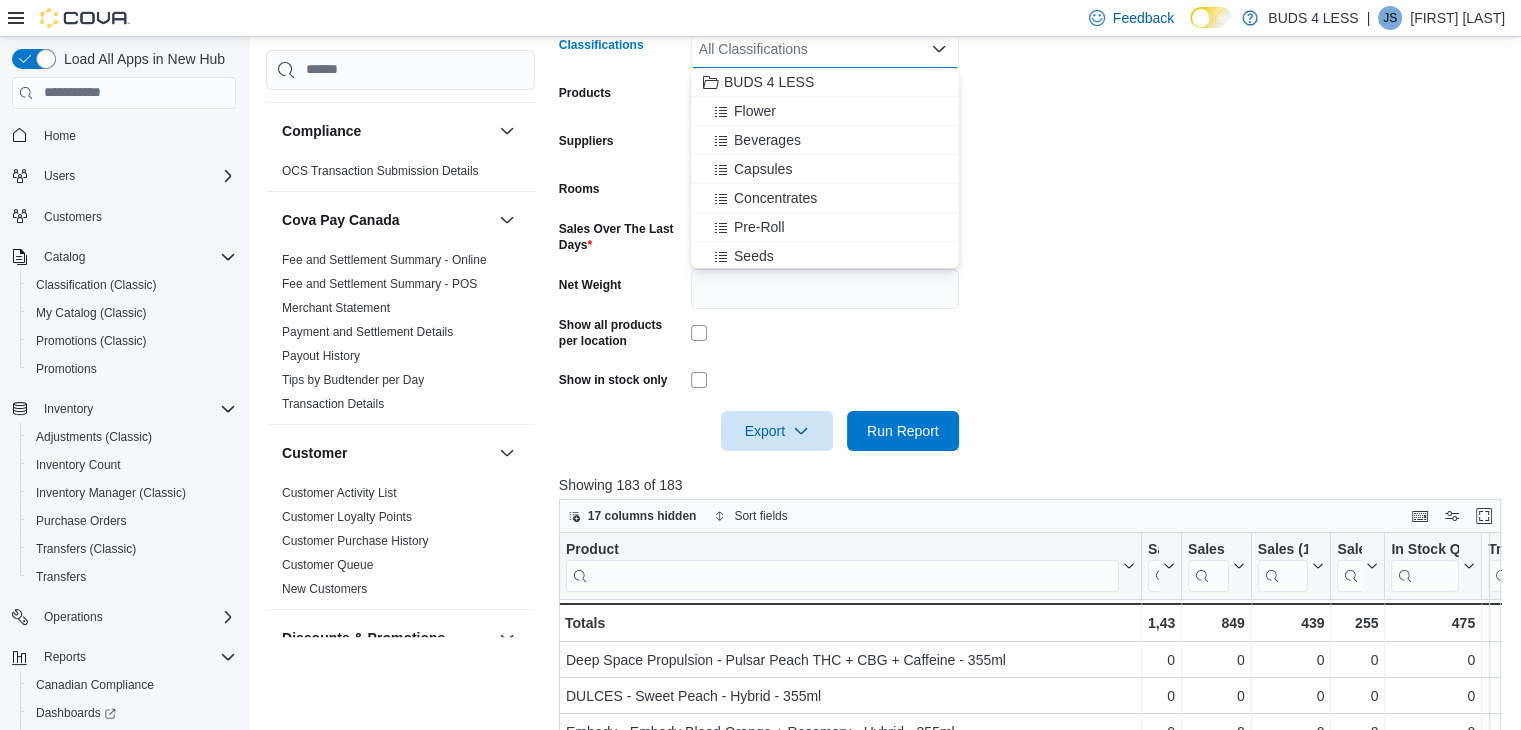 click on "Locations [NUMBER] [STREET] Classifications All Classifications Combo box. Selected. Combo box input. All Classifications. Type some text or, to display a list of choices, press Down Arrow. To exit the list of choices, press Escape. Products All Products Suppliers All Suppliers Rooms All Rooms Sales Over The Last Days * Net Weight Show all products per location Show in stock only Export  Run Report" at bounding box center [1035, 204] 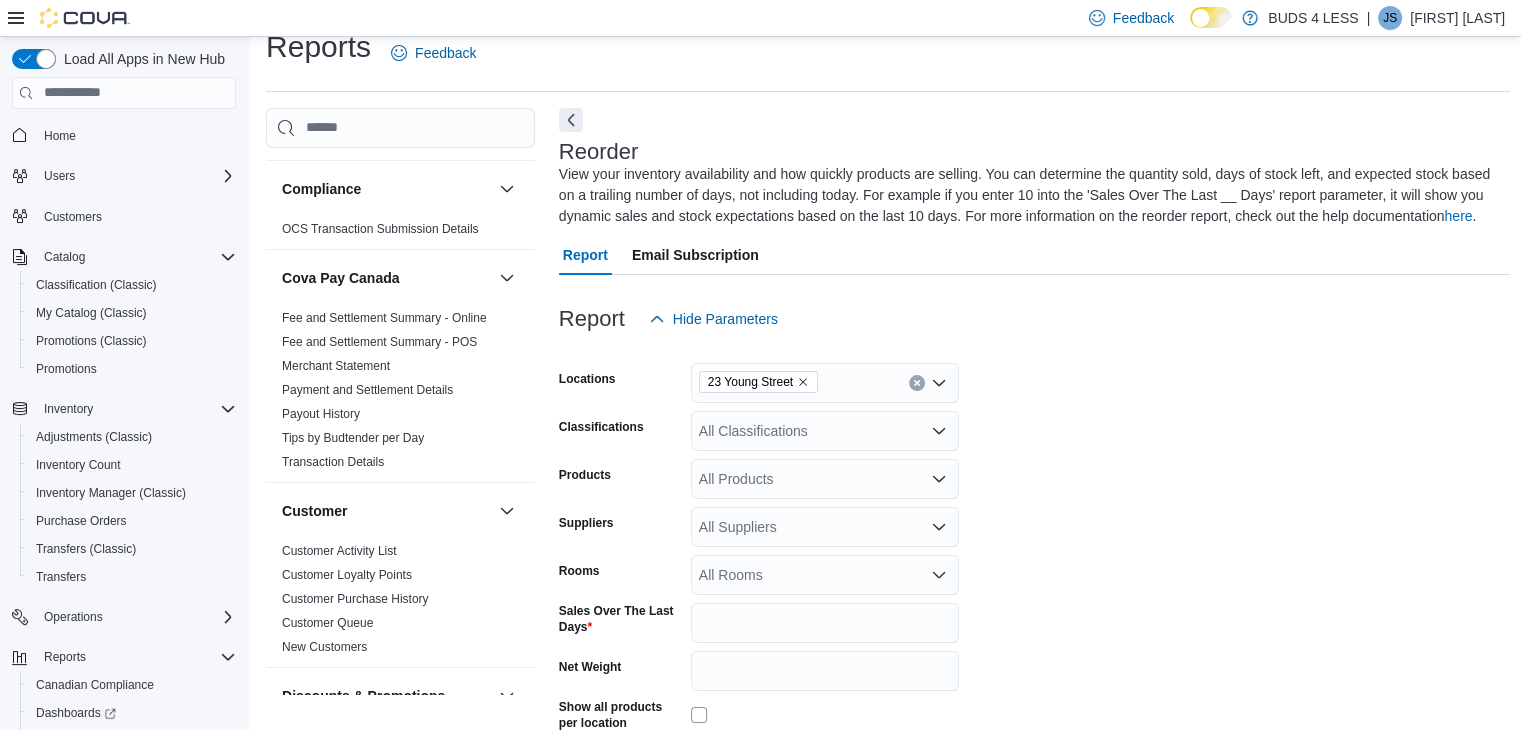 scroll, scrollTop: 0, scrollLeft: 0, axis: both 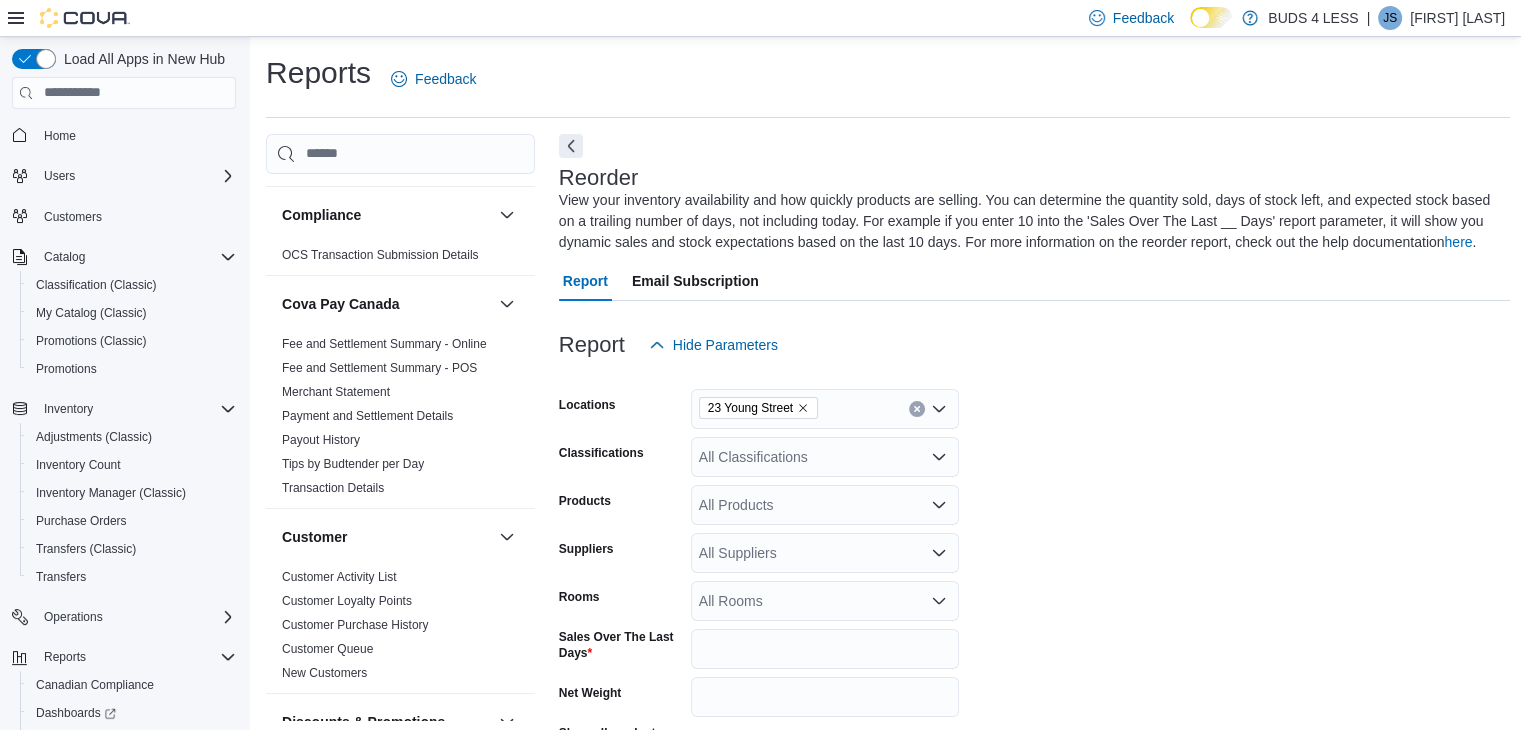 click on "Report Hide Parameters" at bounding box center [1035, 345] 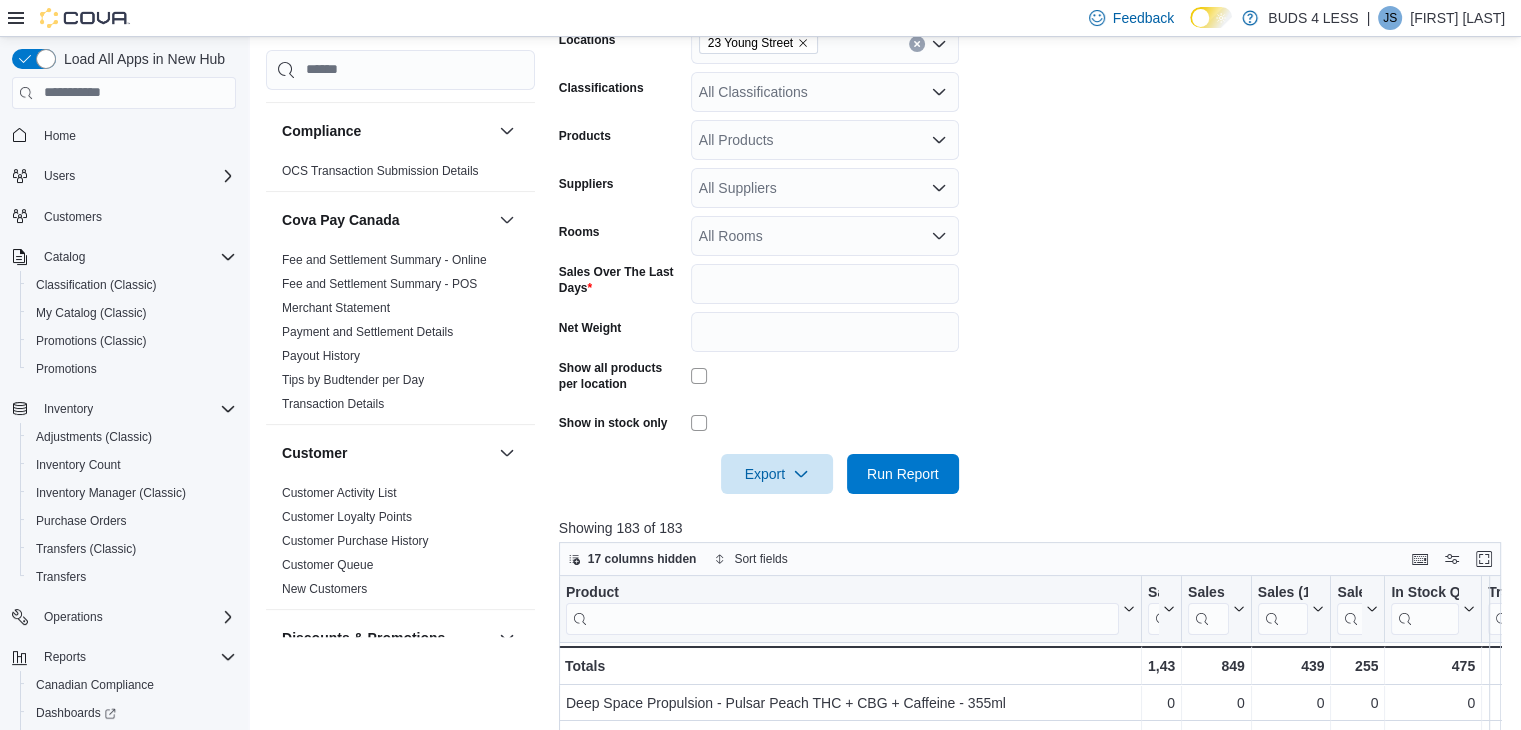 scroll, scrollTop: 400, scrollLeft: 0, axis: vertical 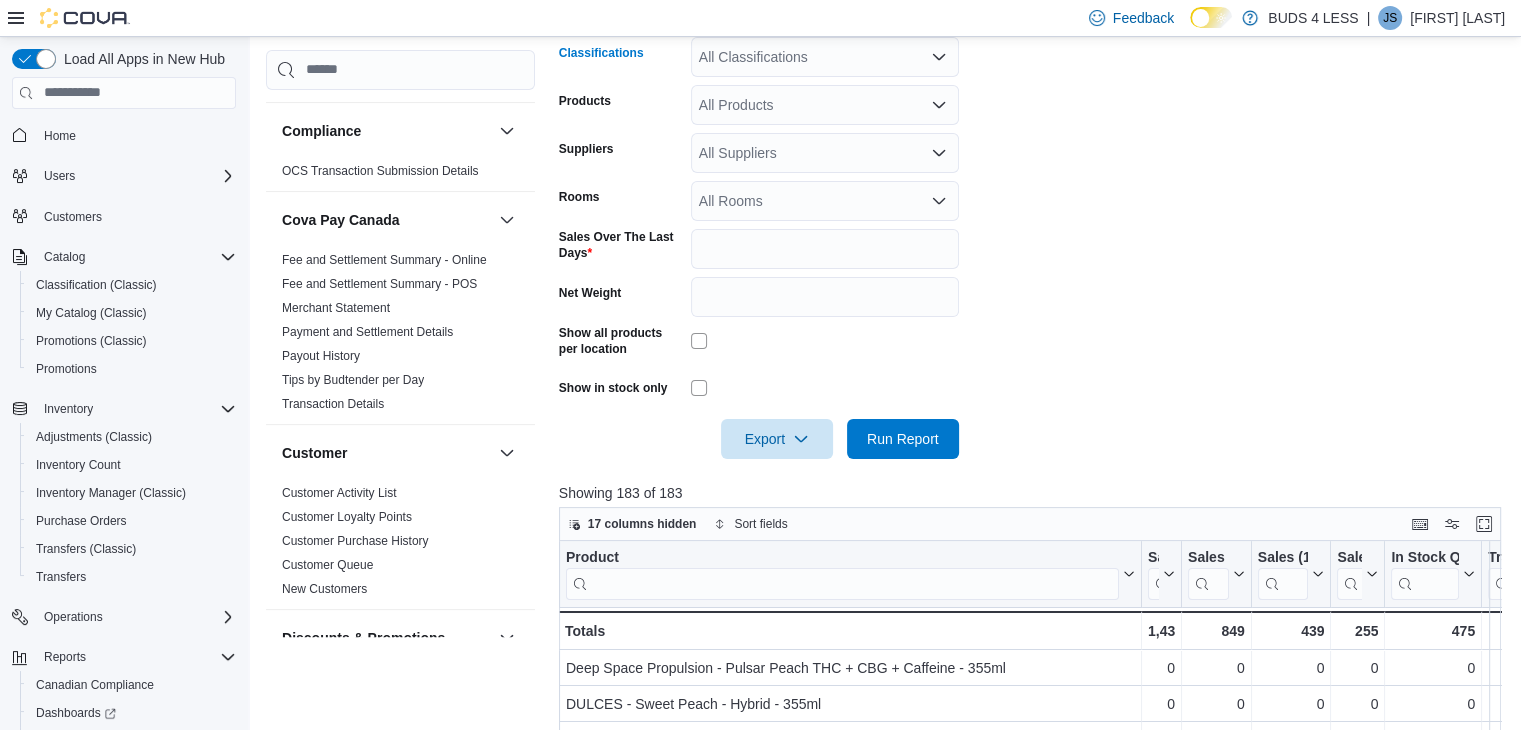 click on "All Classifications" at bounding box center (825, 57) 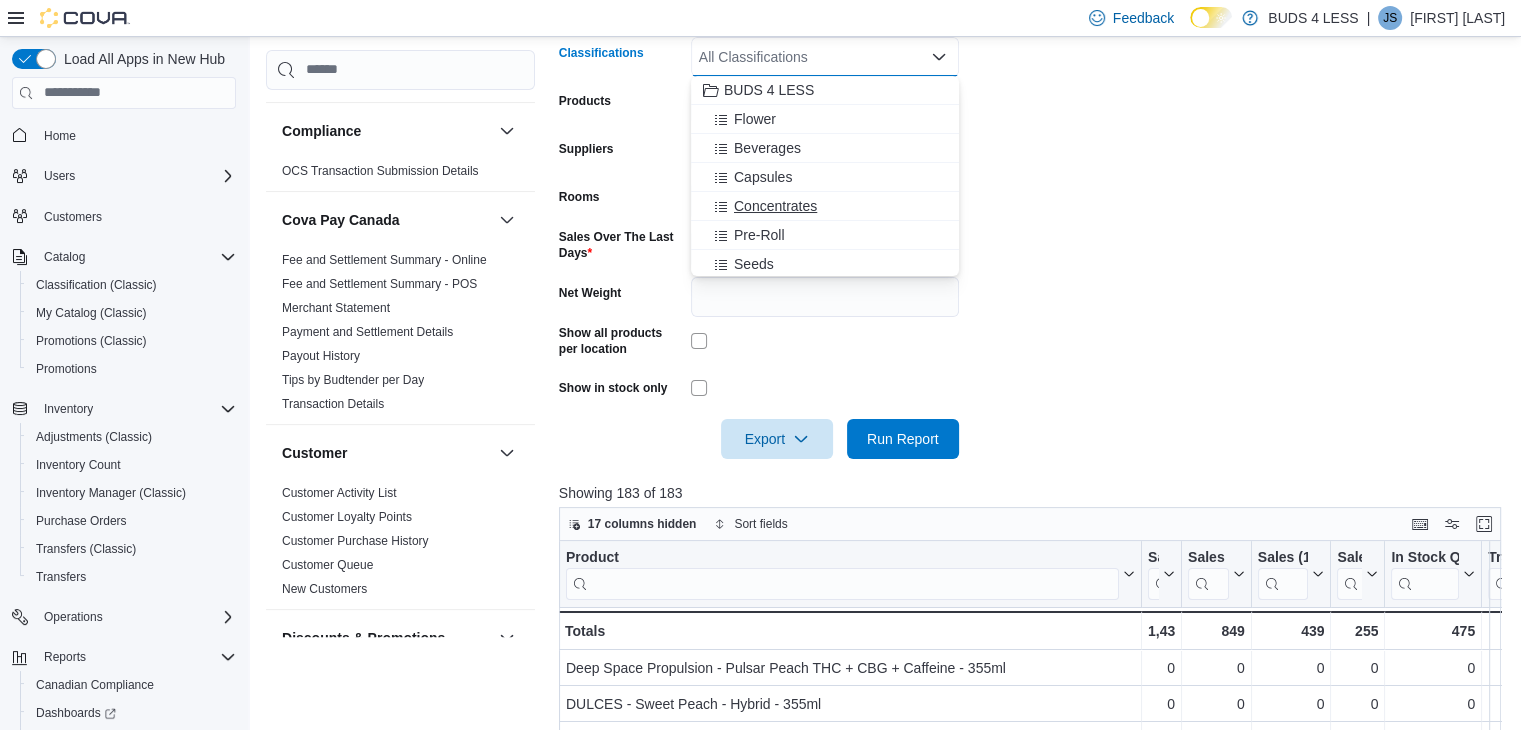 click on "Concentrates" at bounding box center (775, 206) 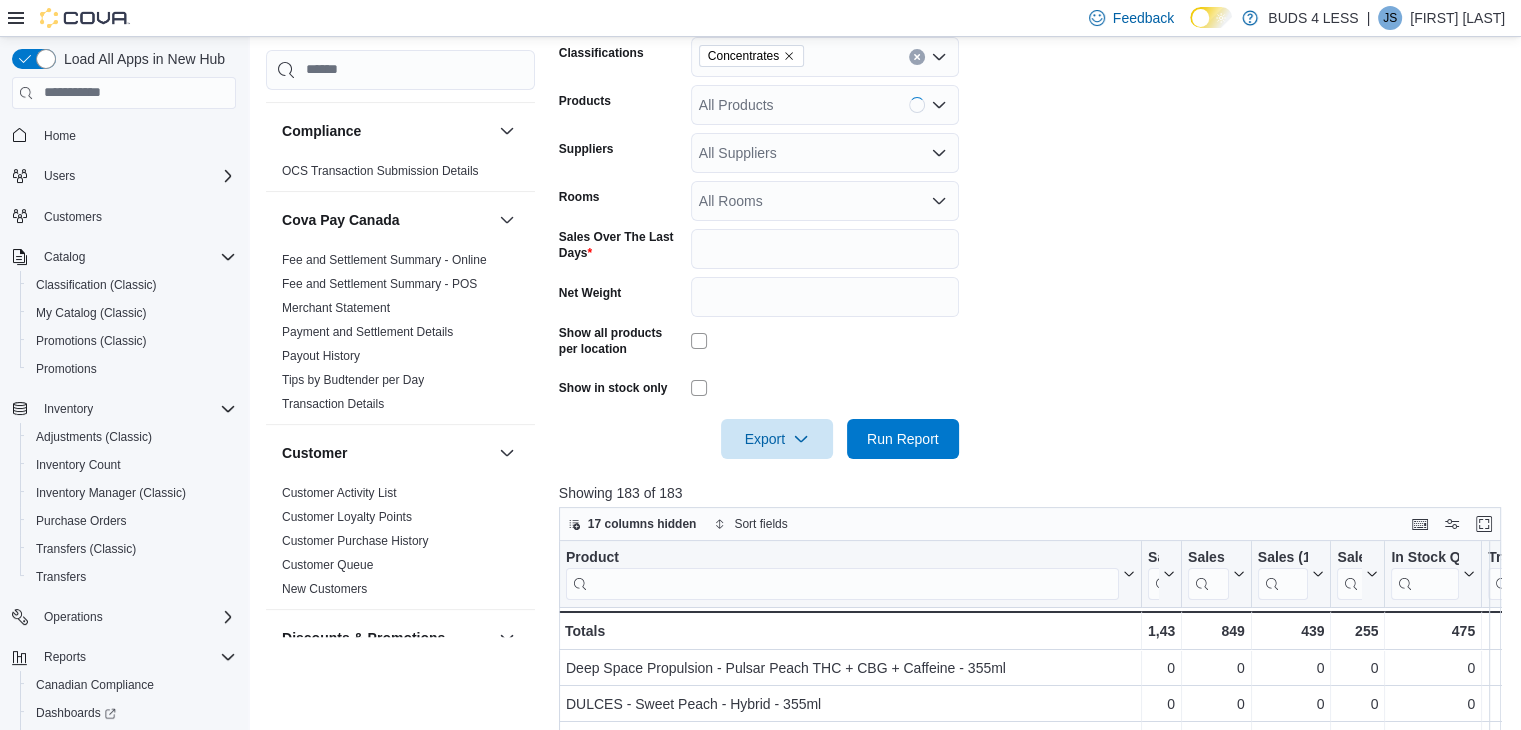 click on "Locations [NUMBER] [STREET] Classifications Concentrates Products All Products Suppliers All Suppliers Rooms All Rooms Sales Over The Last Days * Net Weight Show all products per location Show in stock only Export  Run Report" at bounding box center [1035, 212] 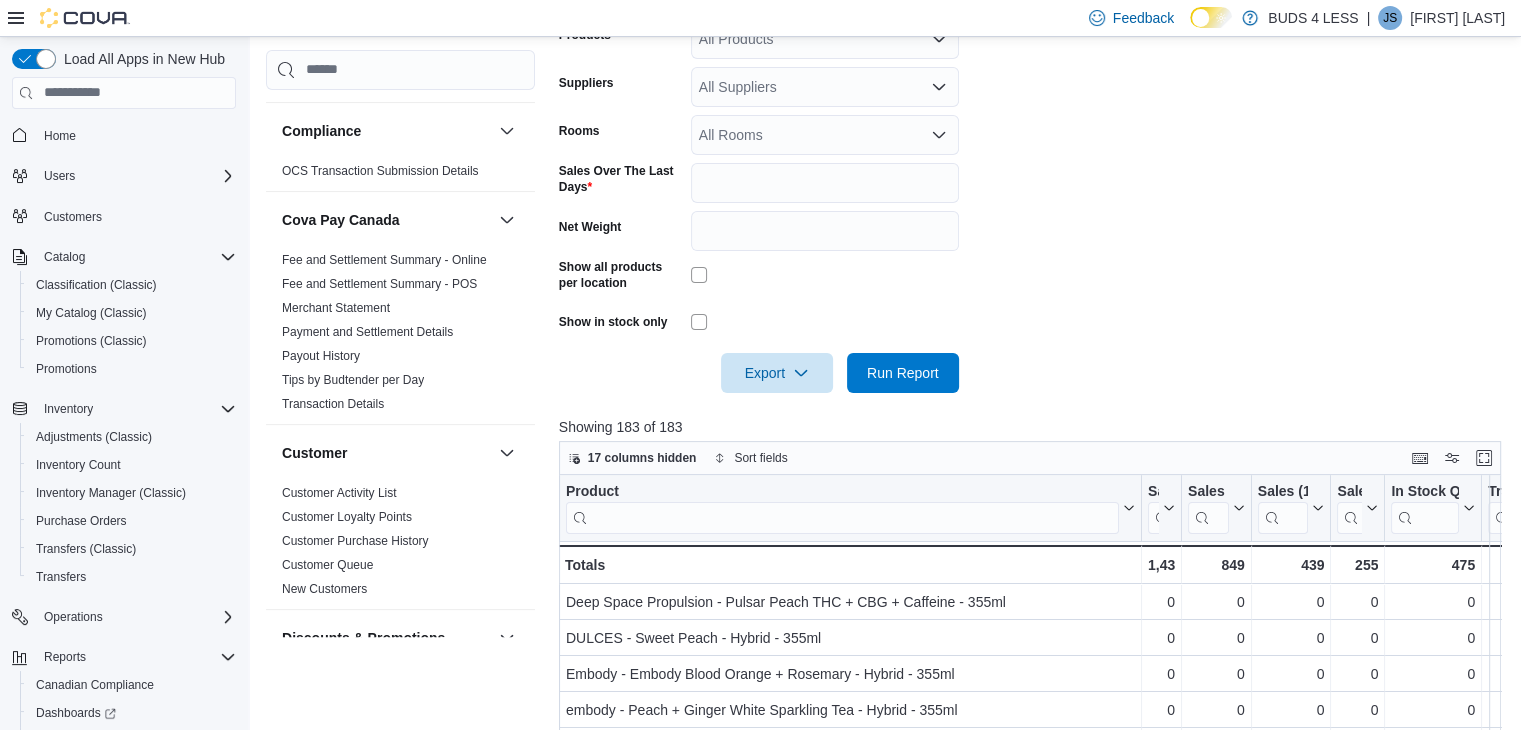 scroll, scrollTop: 500, scrollLeft: 0, axis: vertical 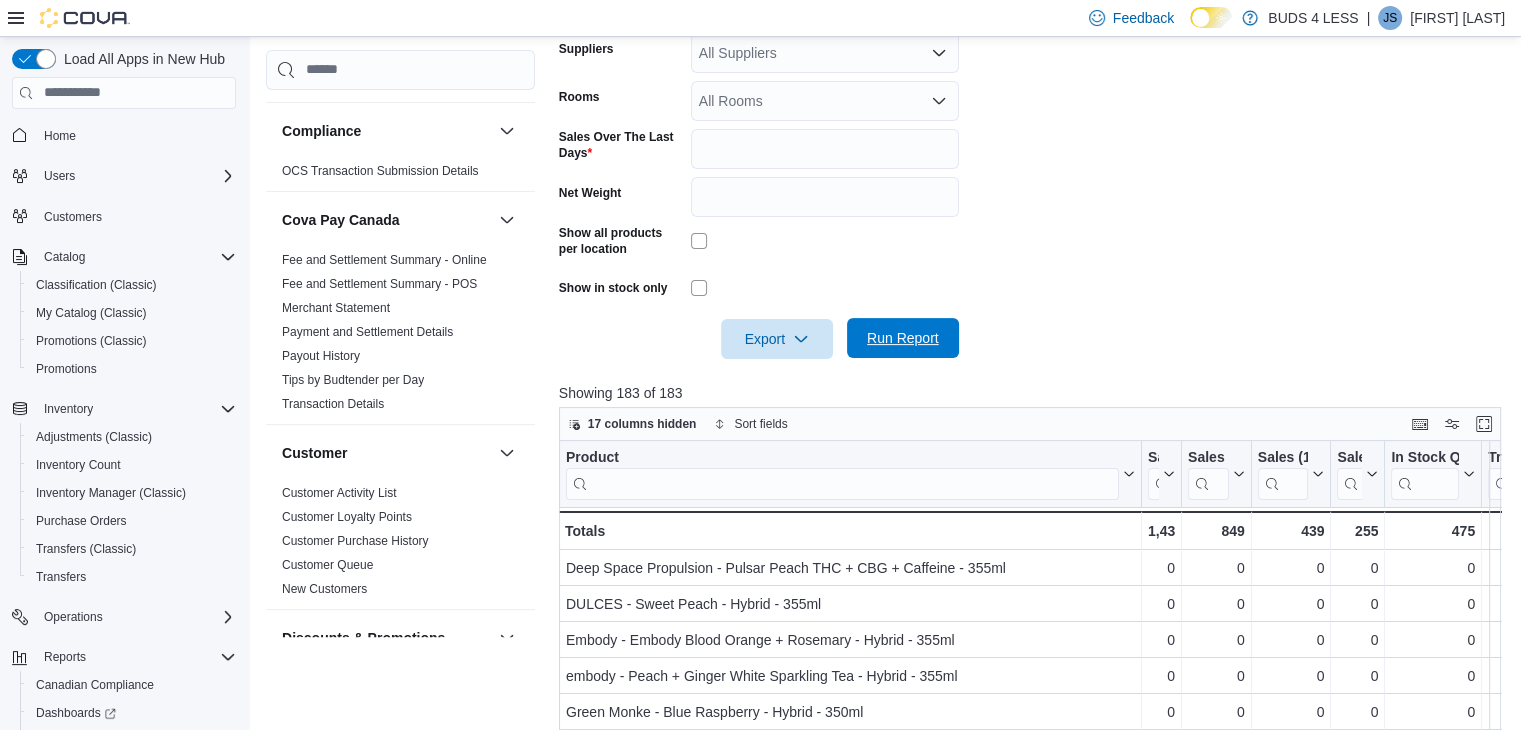 click on "Run Report" at bounding box center (903, 338) 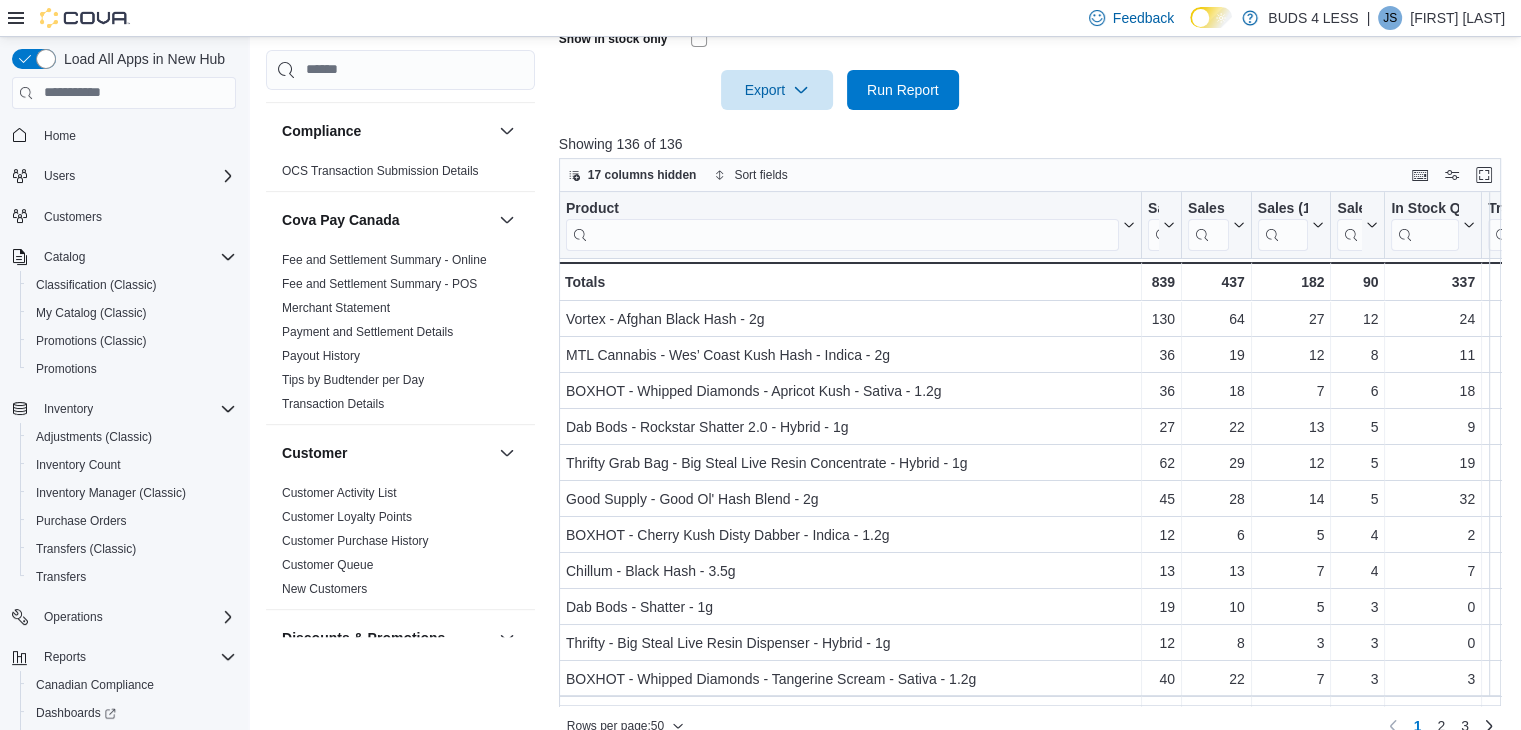 scroll, scrollTop: 776, scrollLeft: 0, axis: vertical 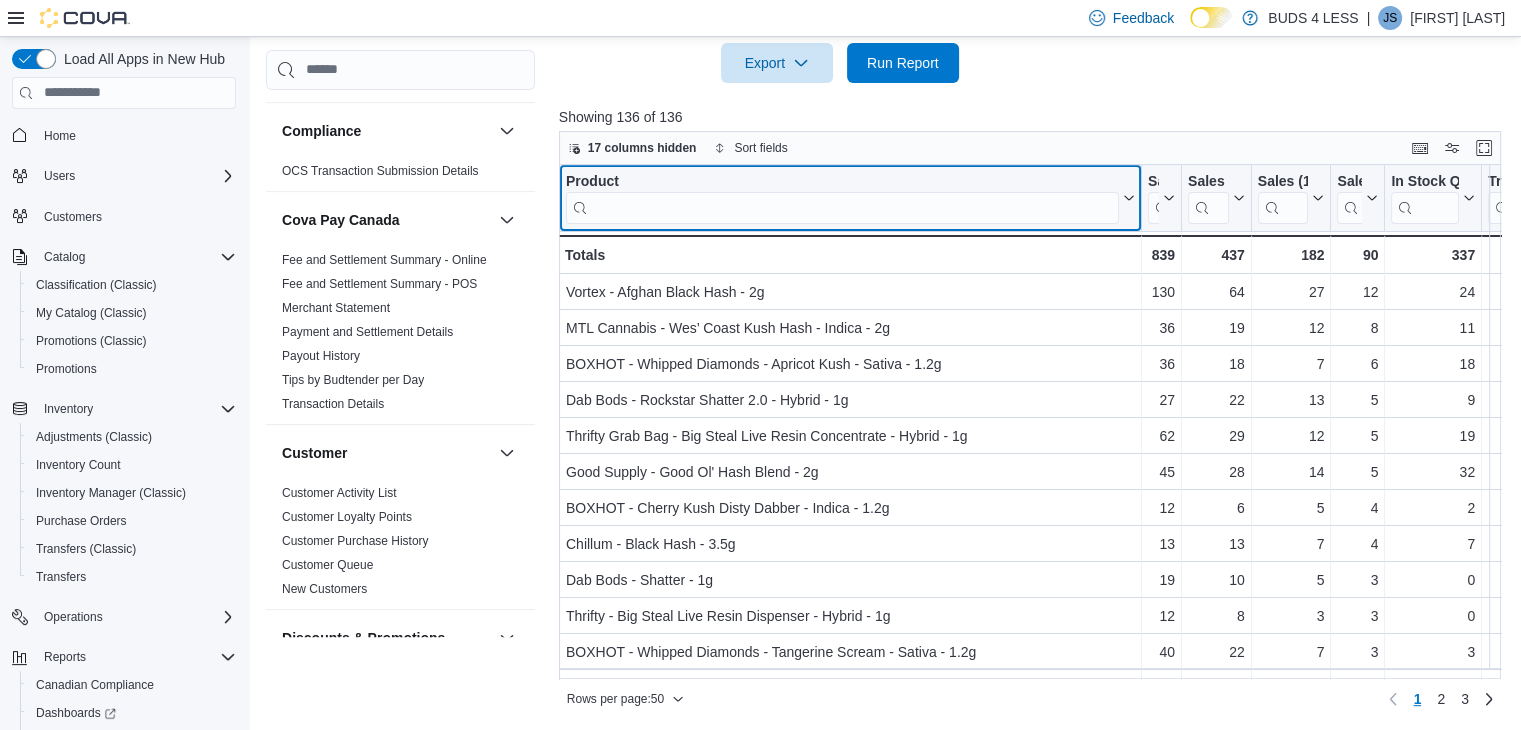 click at bounding box center [842, 207] 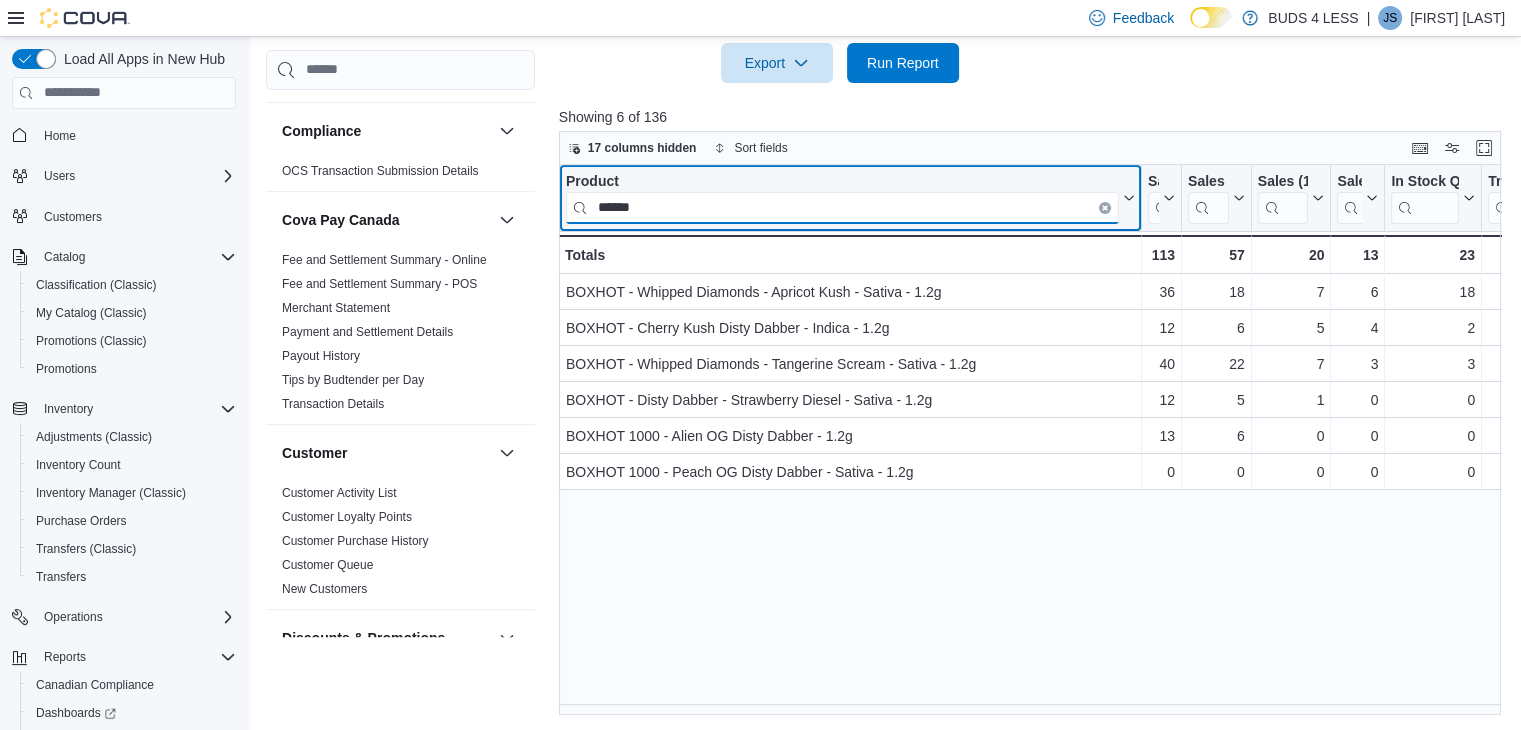 type on "******" 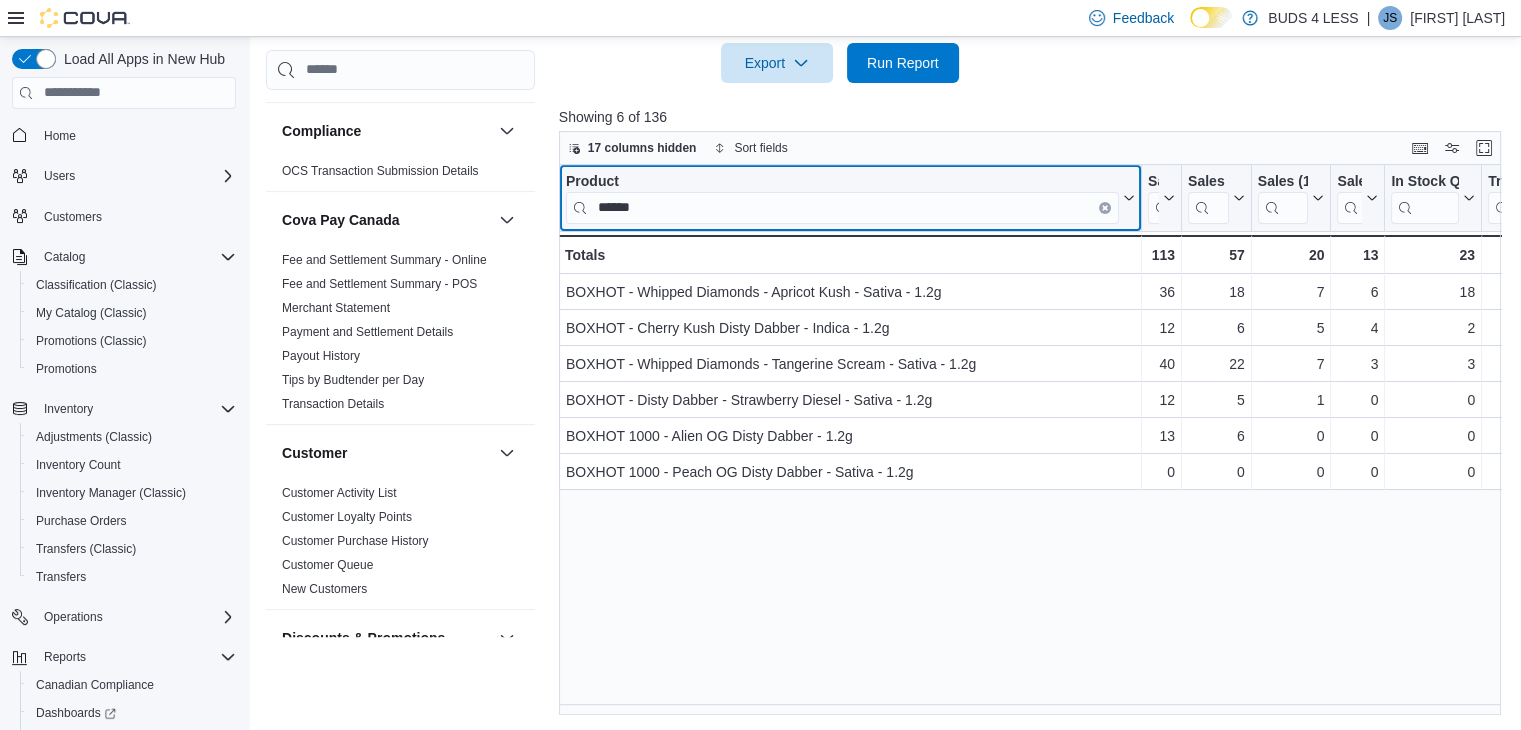 click at bounding box center [1105, 207] 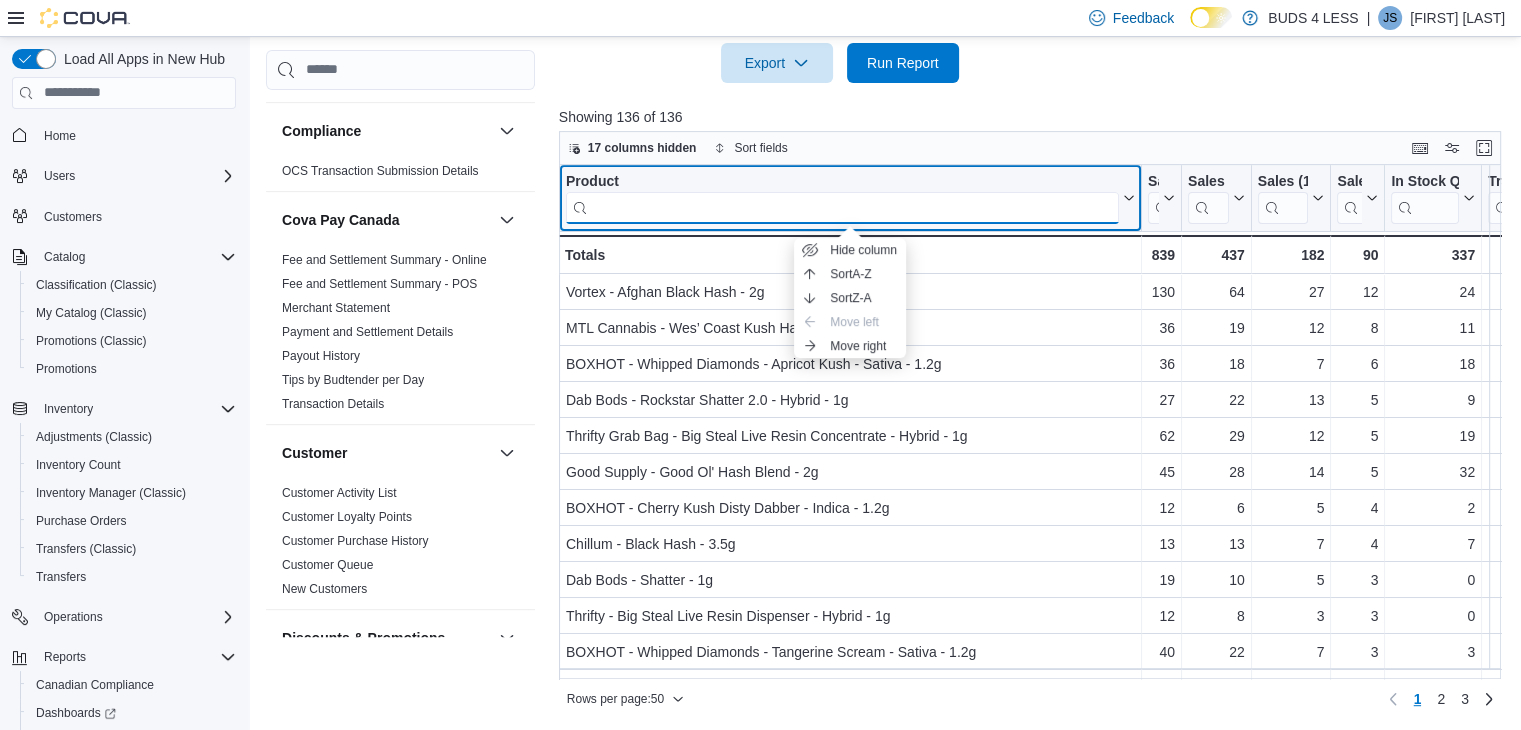 click at bounding box center (842, 207) 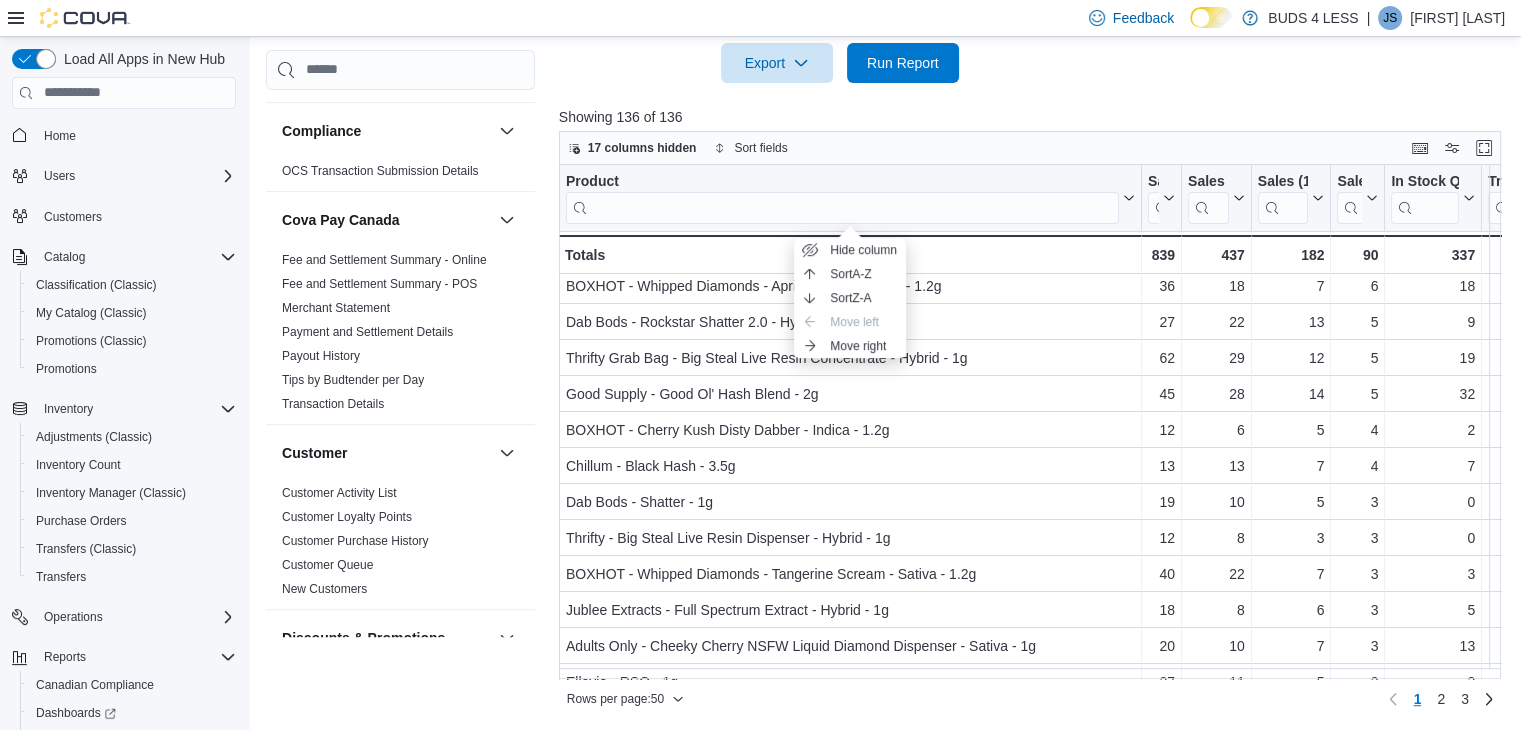 scroll, scrollTop: 100, scrollLeft: 0, axis: vertical 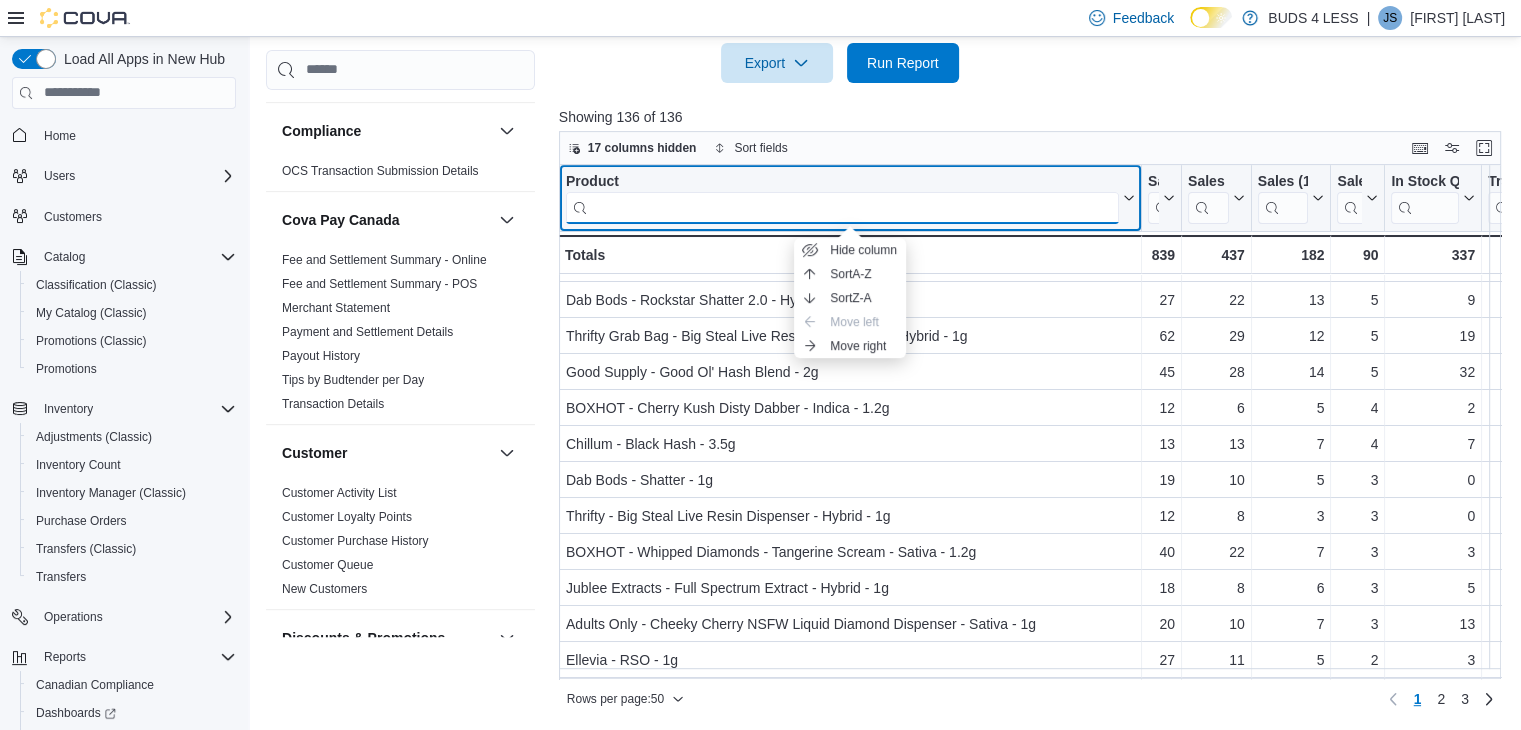 click at bounding box center [842, 207] 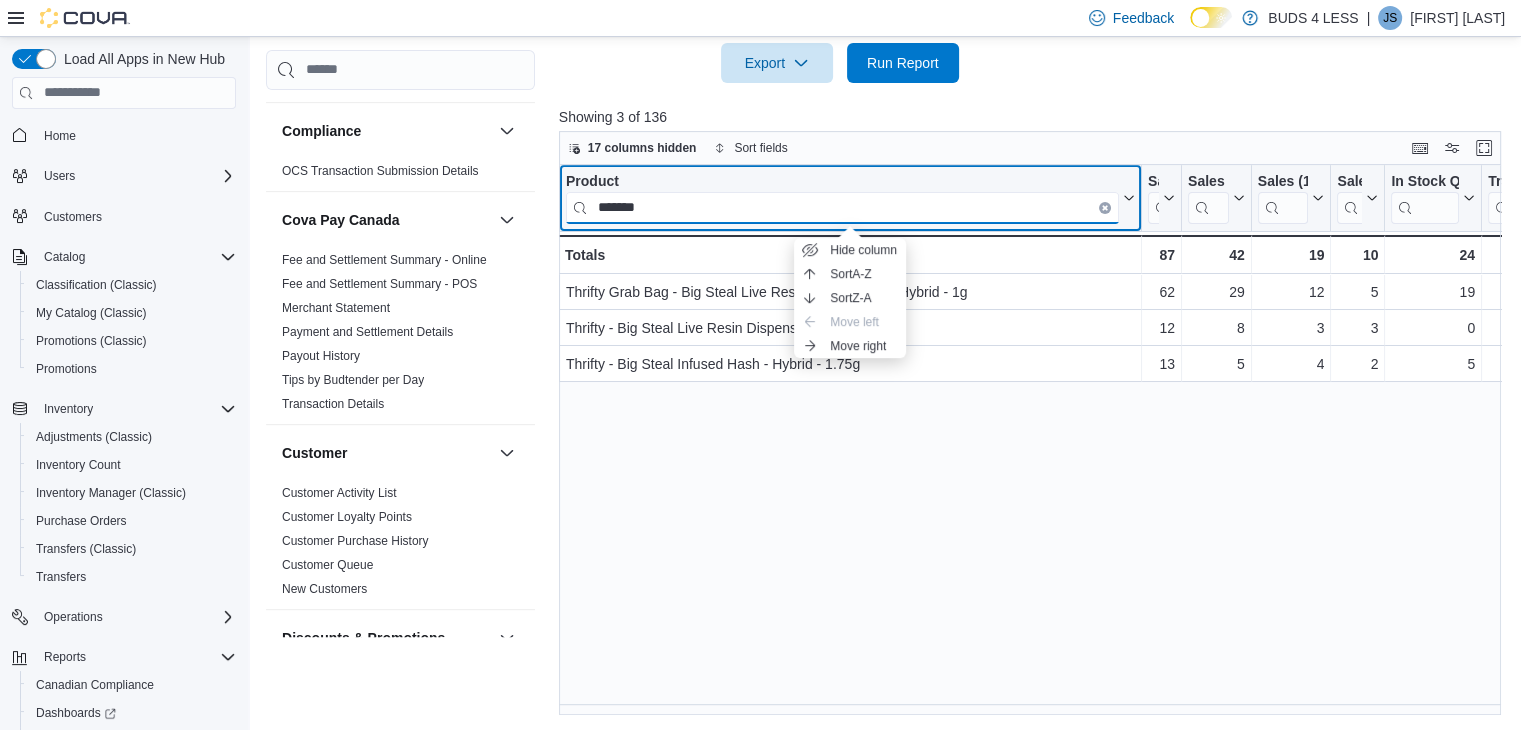 scroll, scrollTop: 0, scrollLeft: 0, axis: both 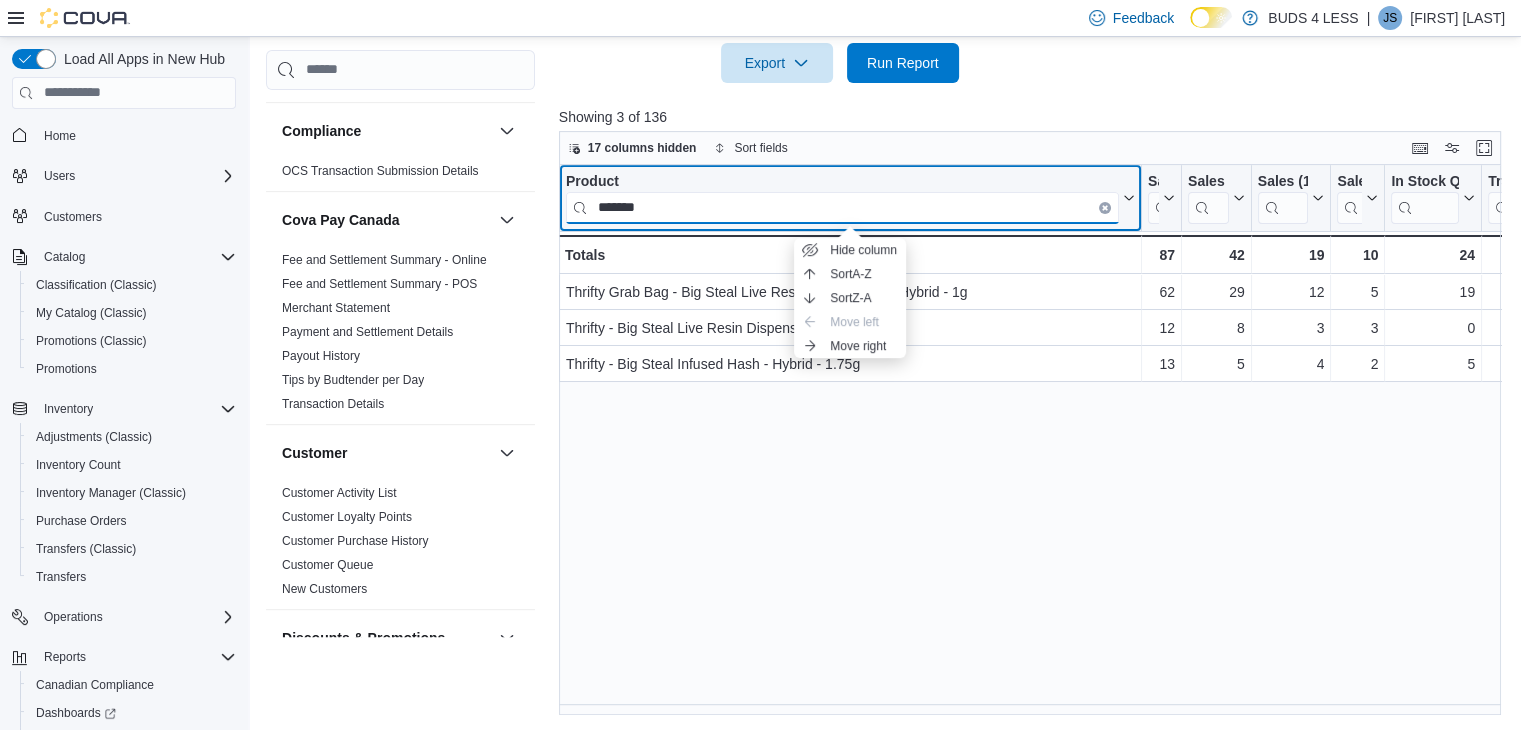 type on "*******" 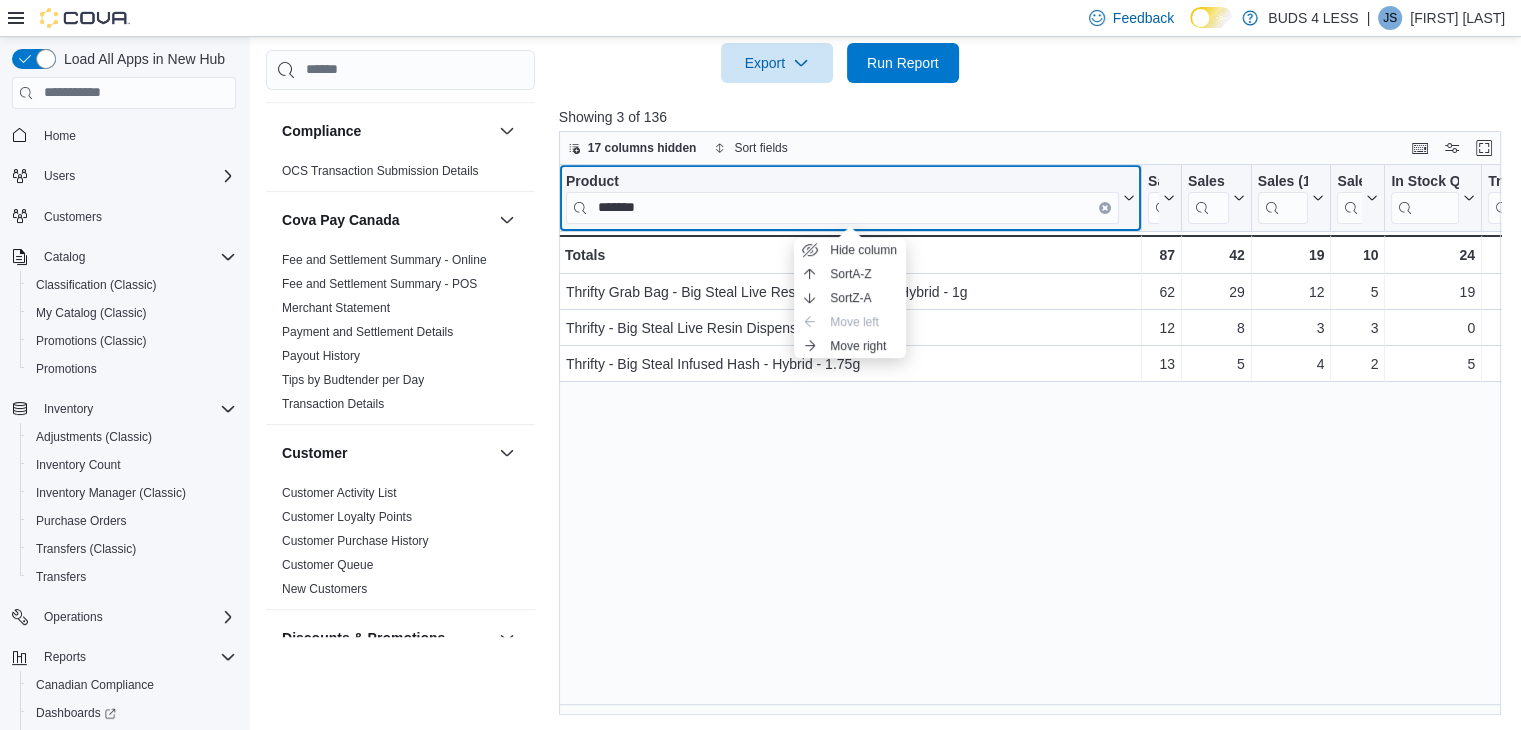click 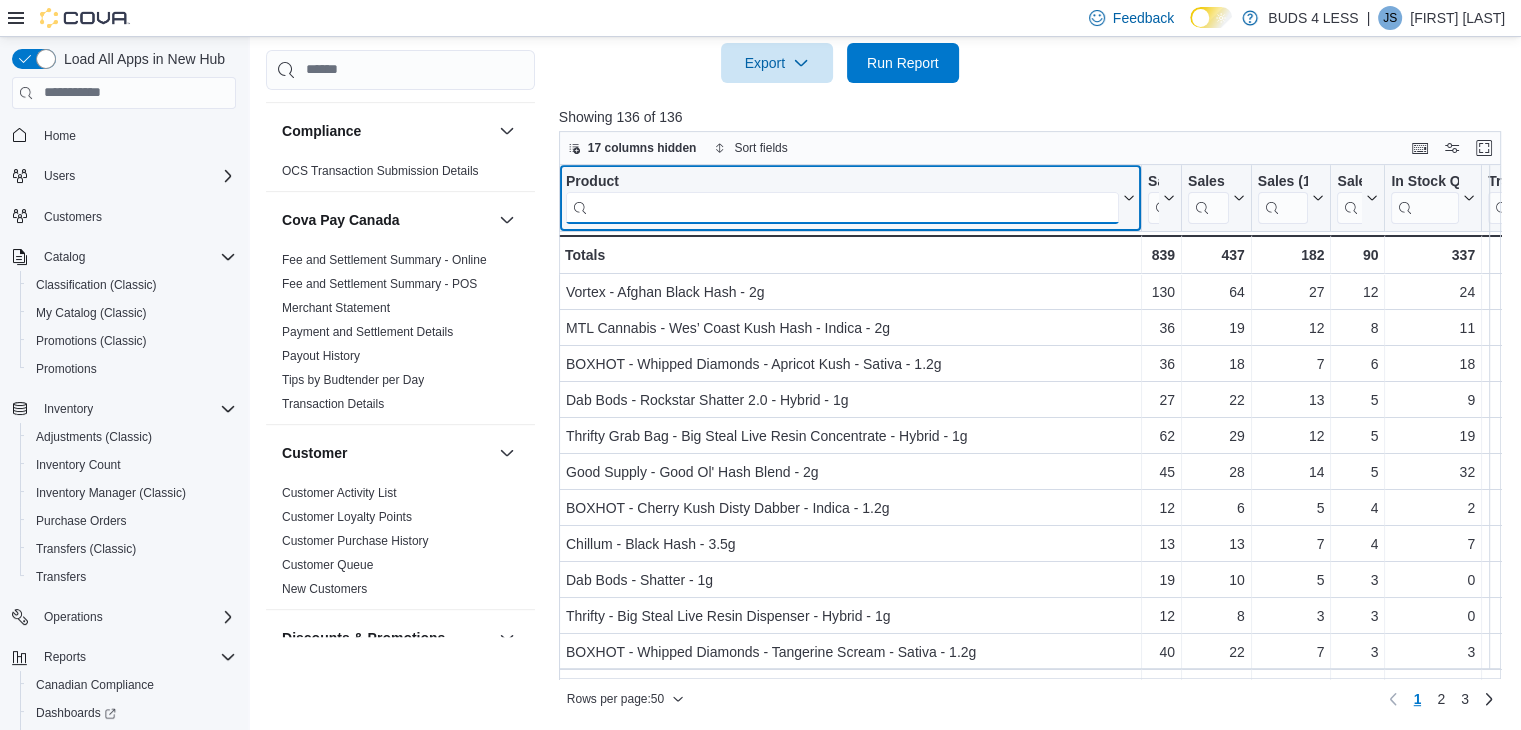click at bounding box center (842, 207) 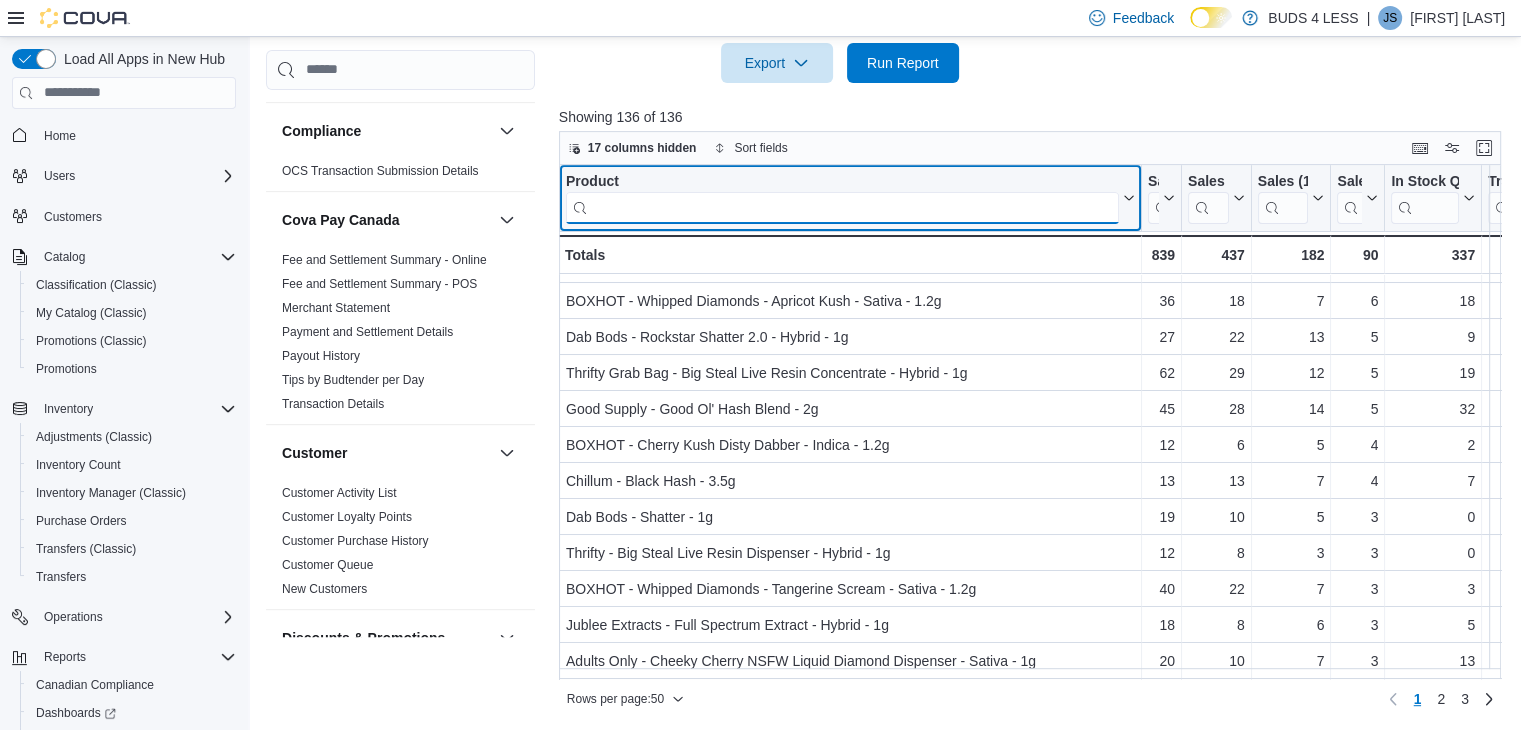 scroll, scrollTop: 0, scrollLeft: 0, axis: both 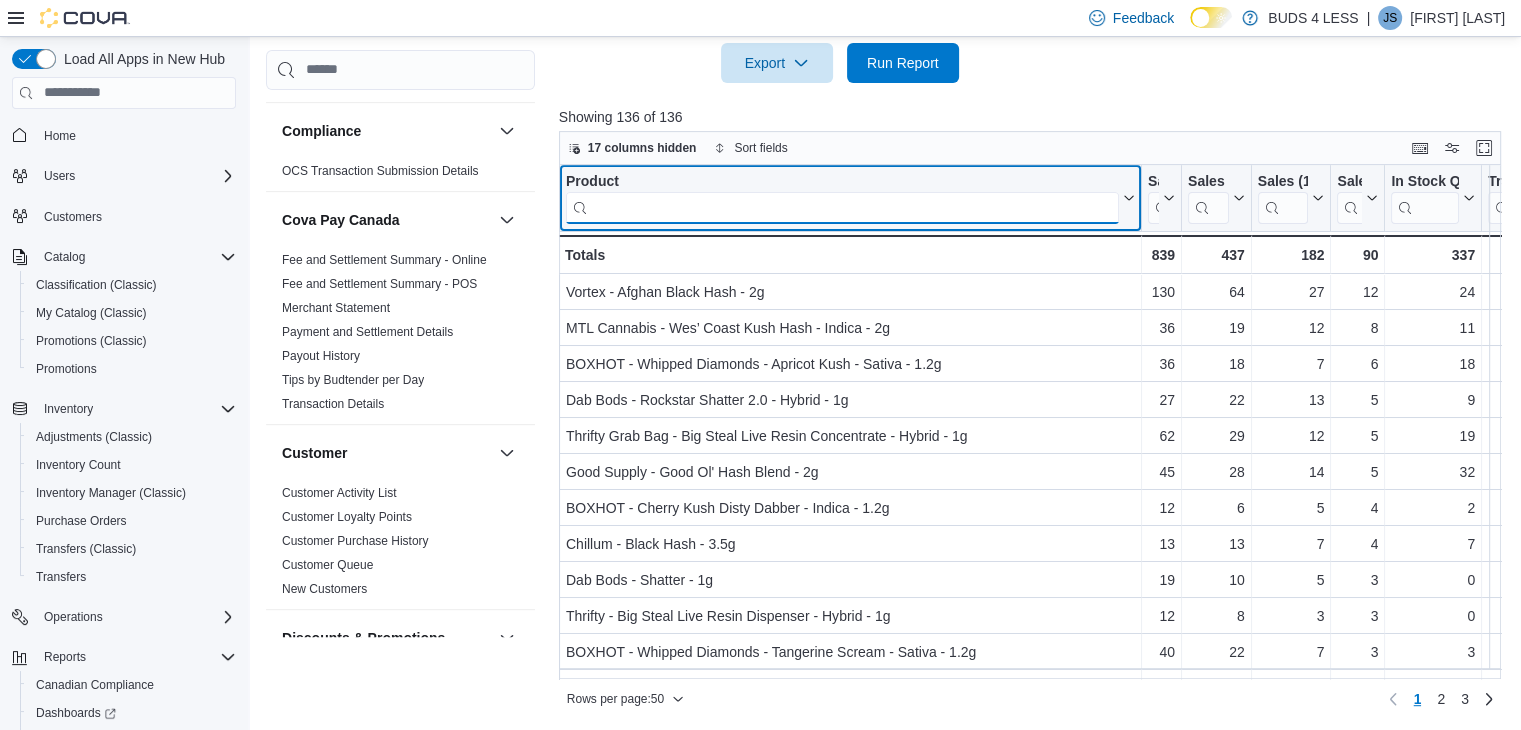 click at bounding box center (842, 207) 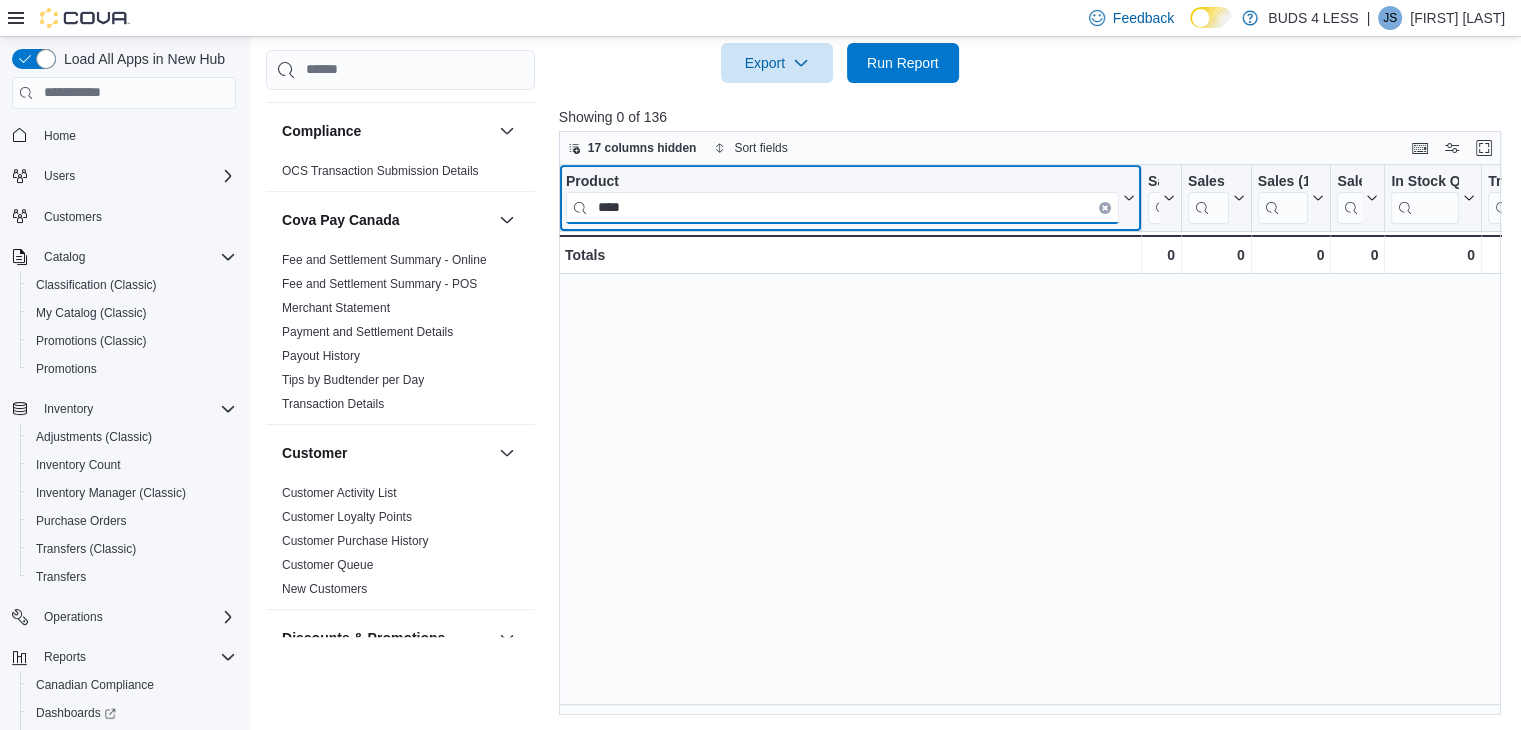 type on "***" 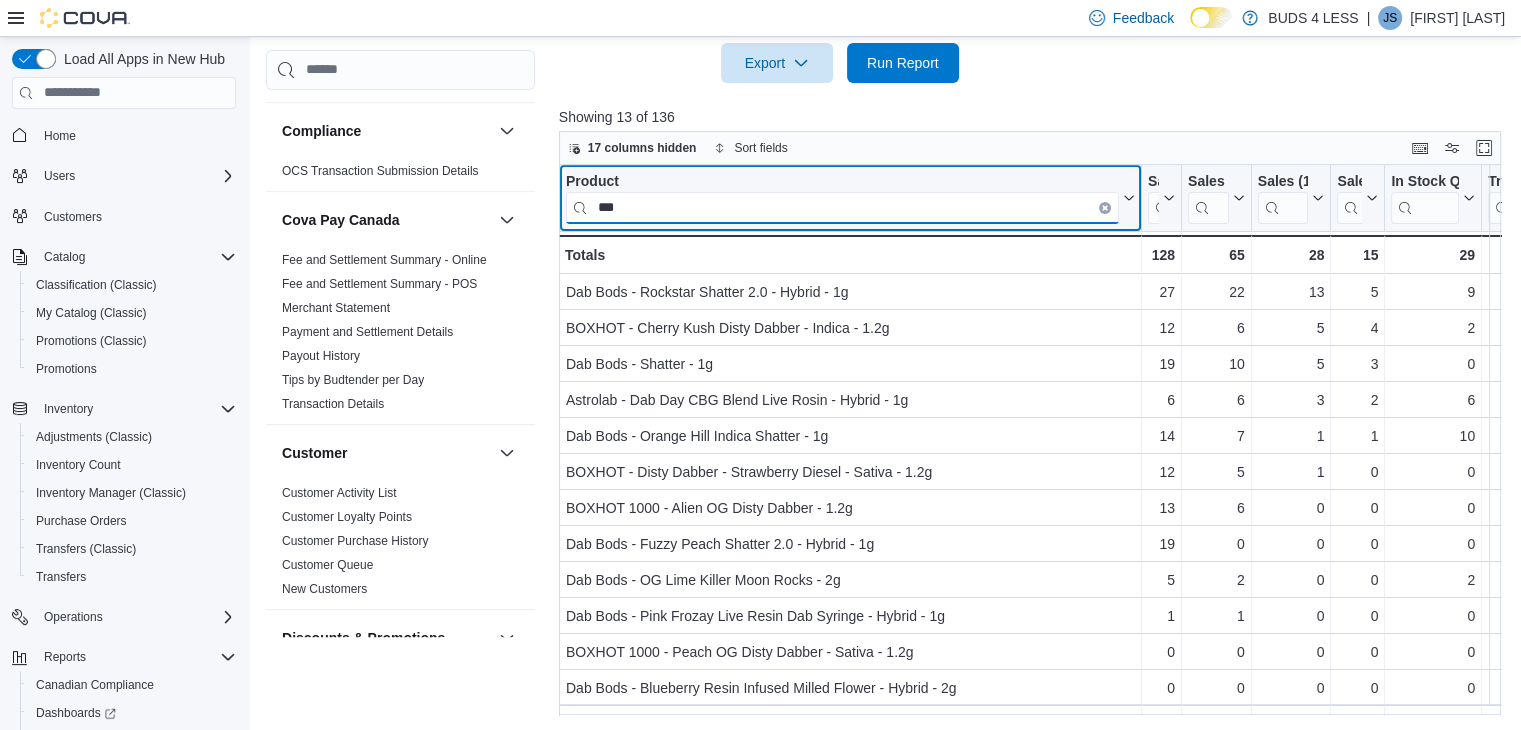 drag, startPoint x: 643, startPoint y: 204, endPoint x: 575, endPoint y: 202, distance: 68.0294 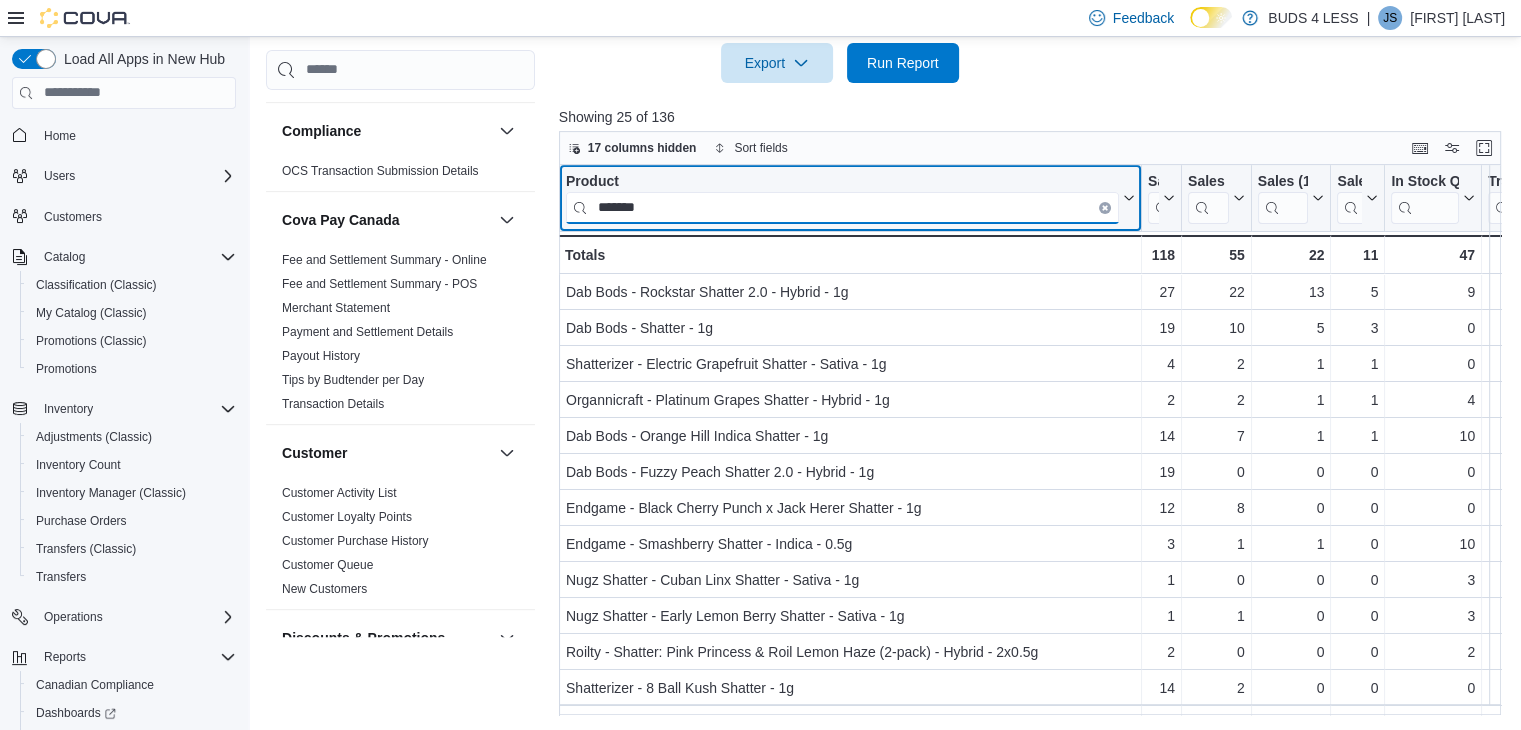 type on "*******" 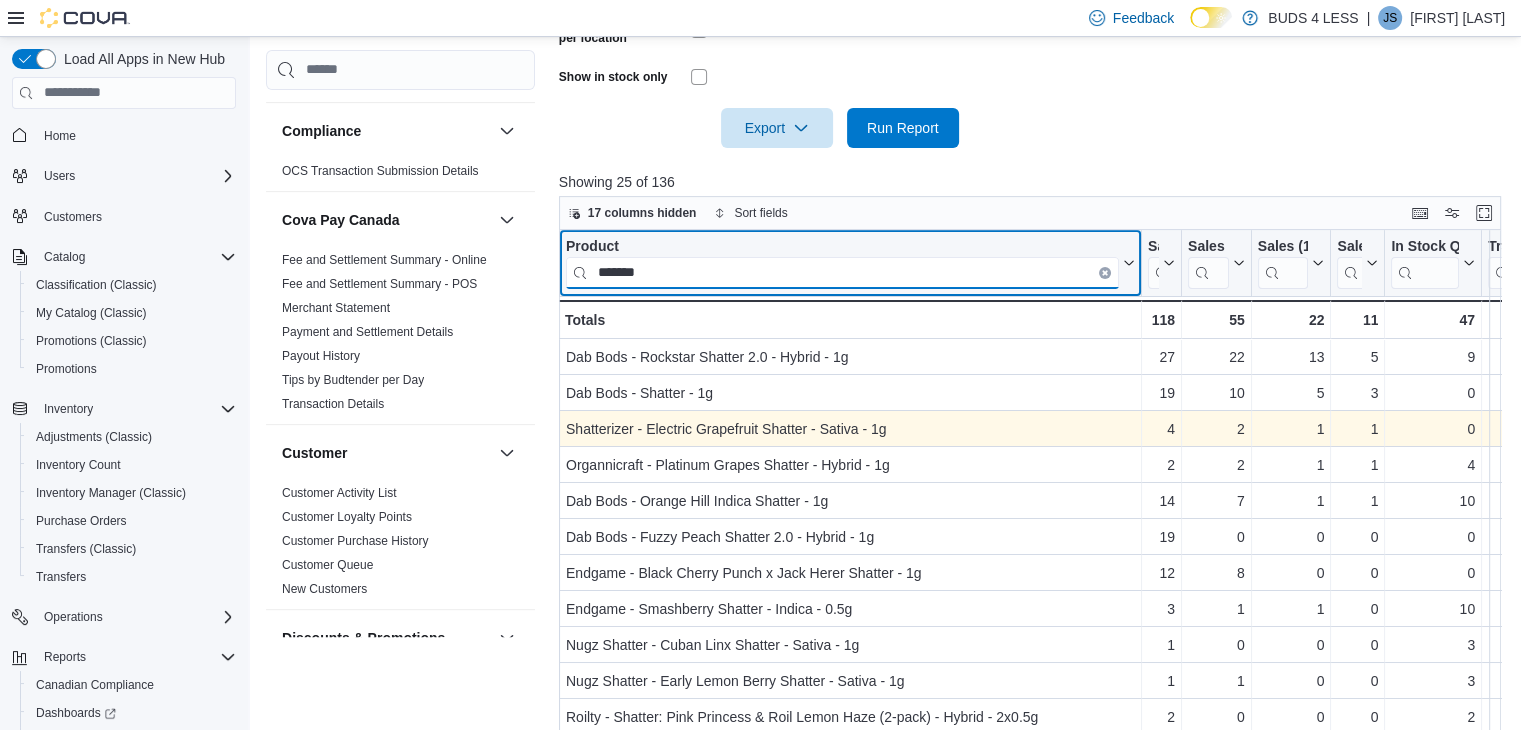 scroll, scrollTop: 676, scrollLeft: 0, axis: vertical 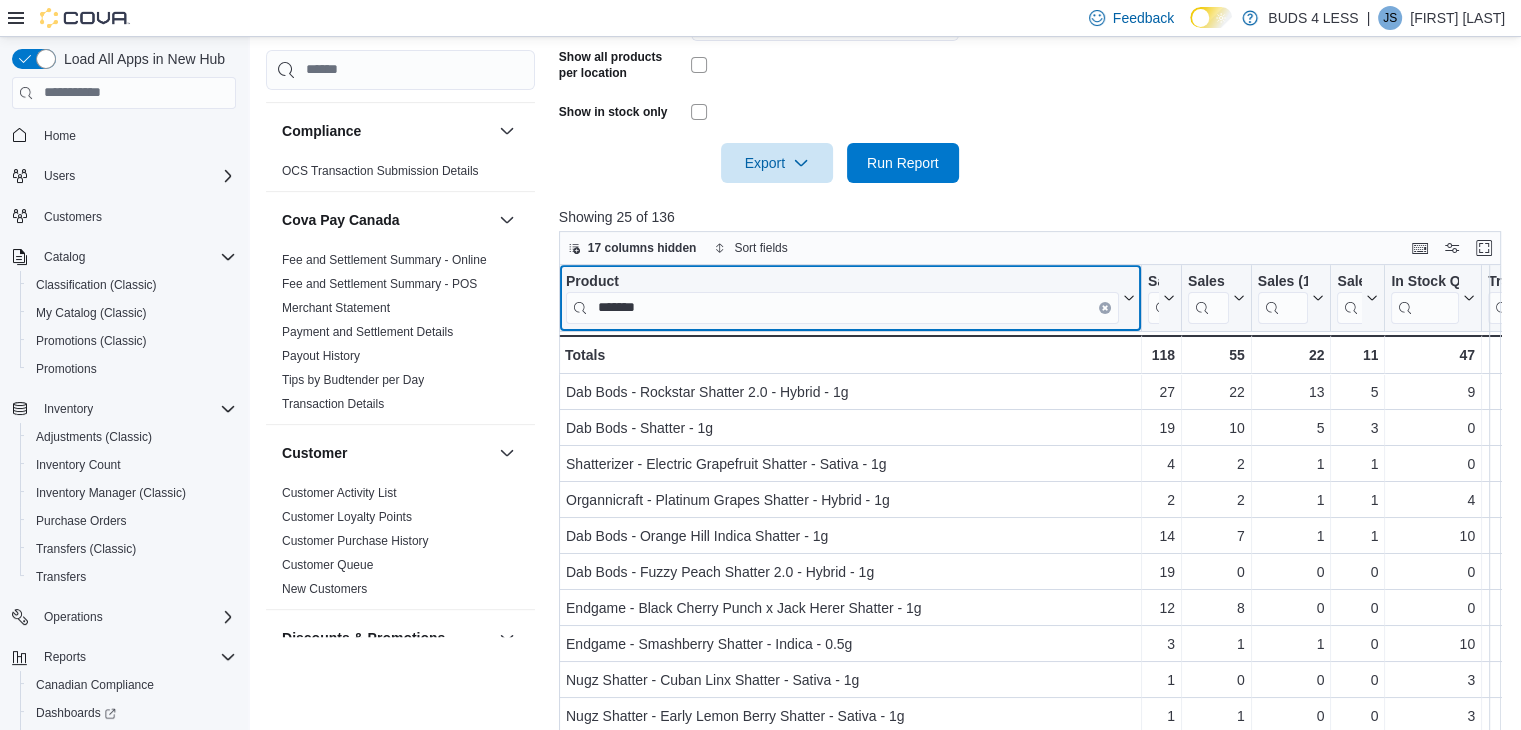click 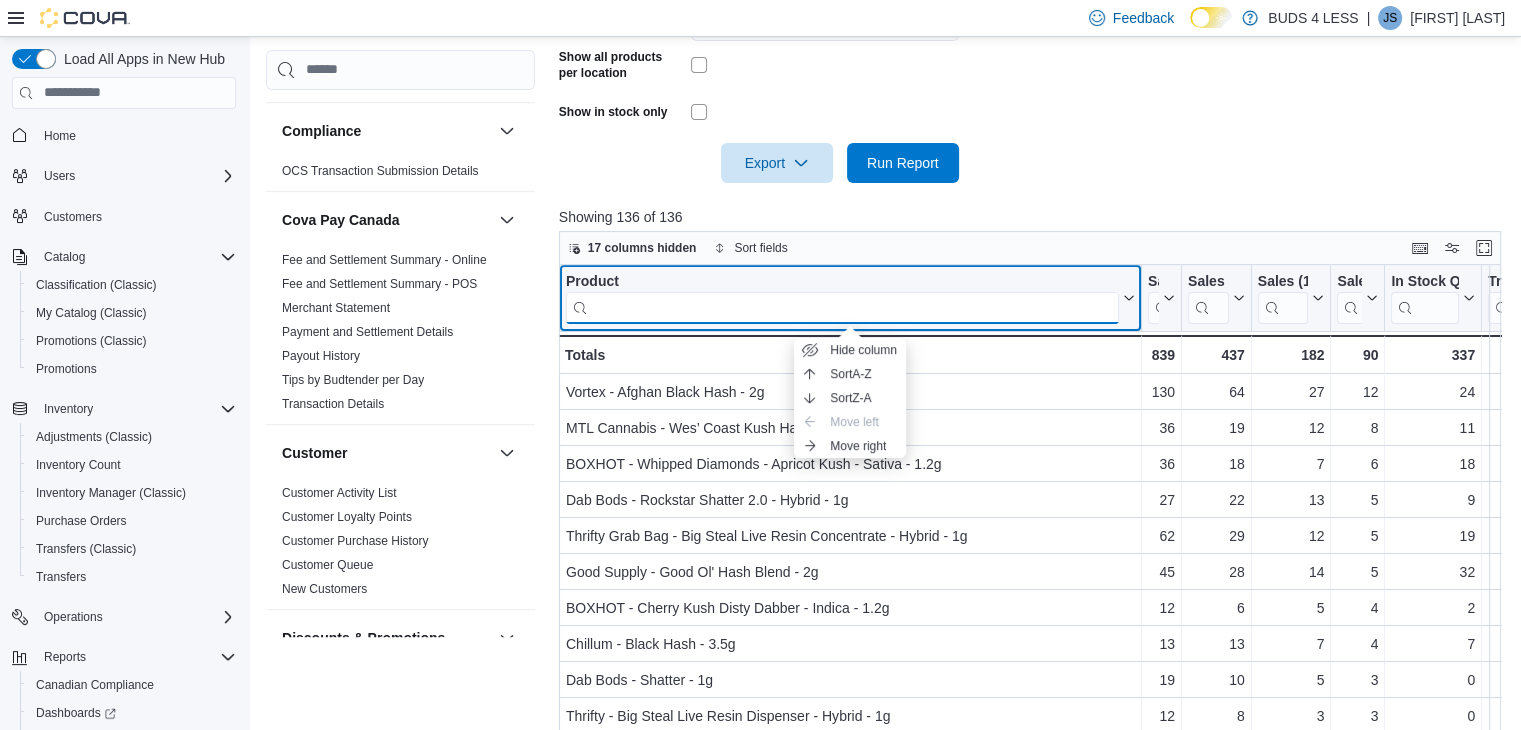 click at bounding box center [842, 307] 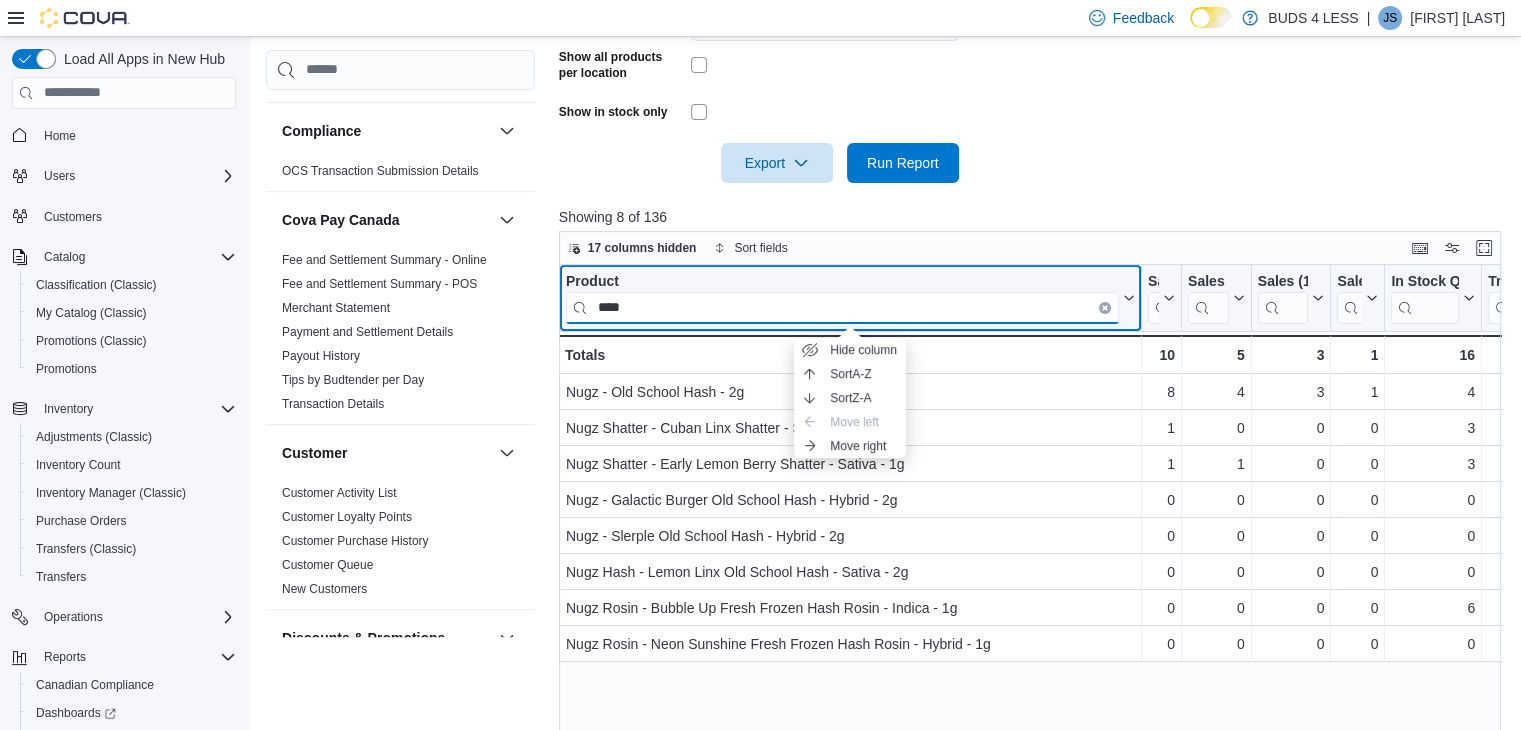 type on "****" 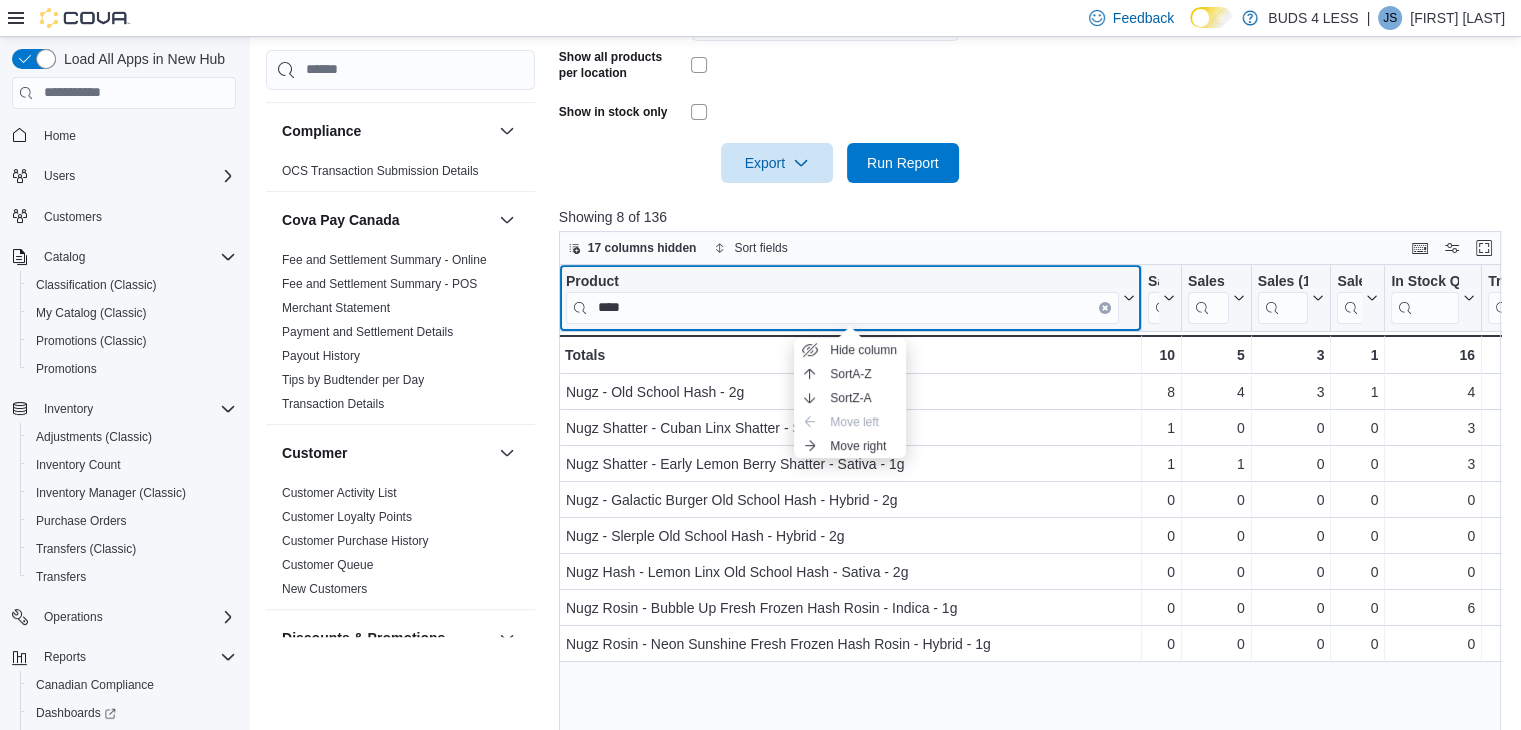 click 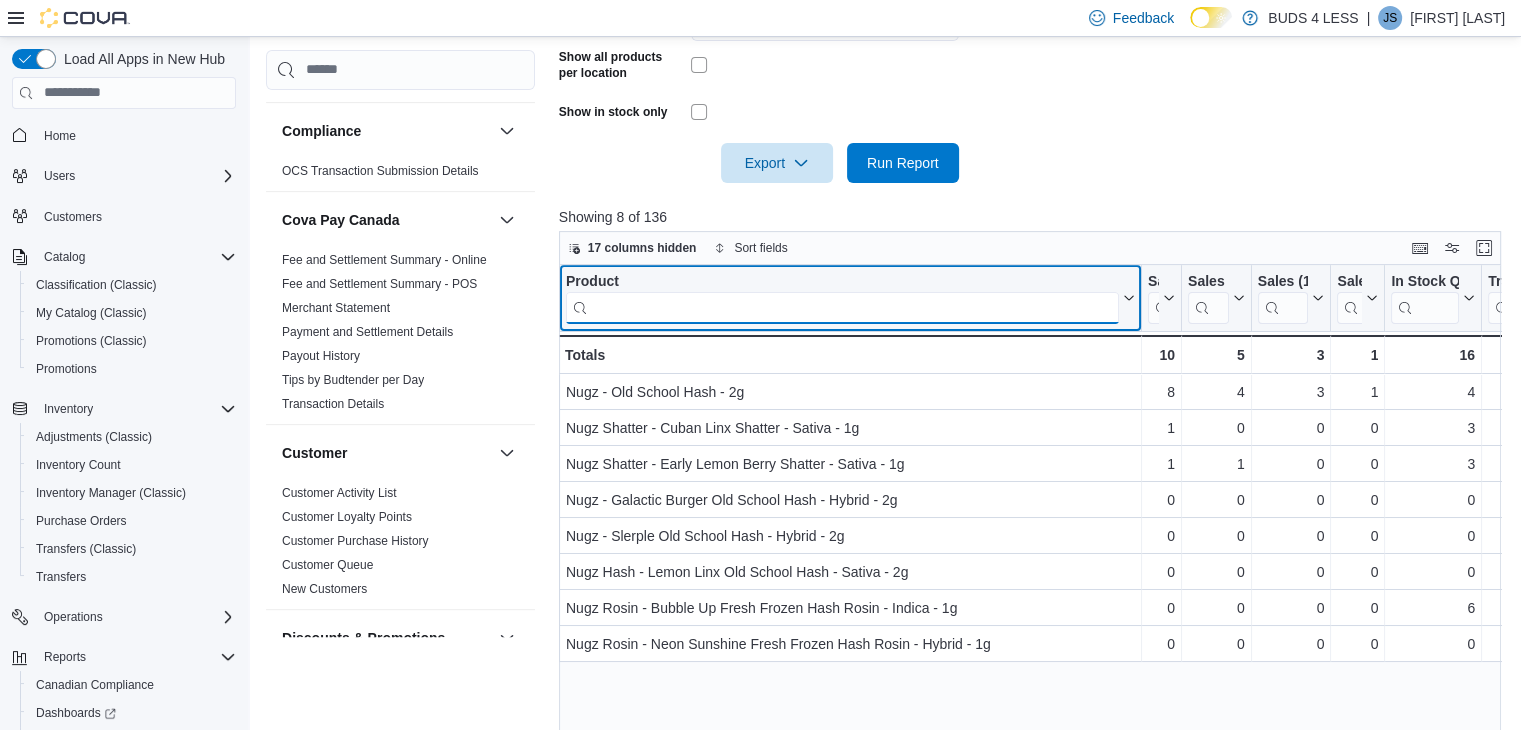 click at bounding box center [842, 307] 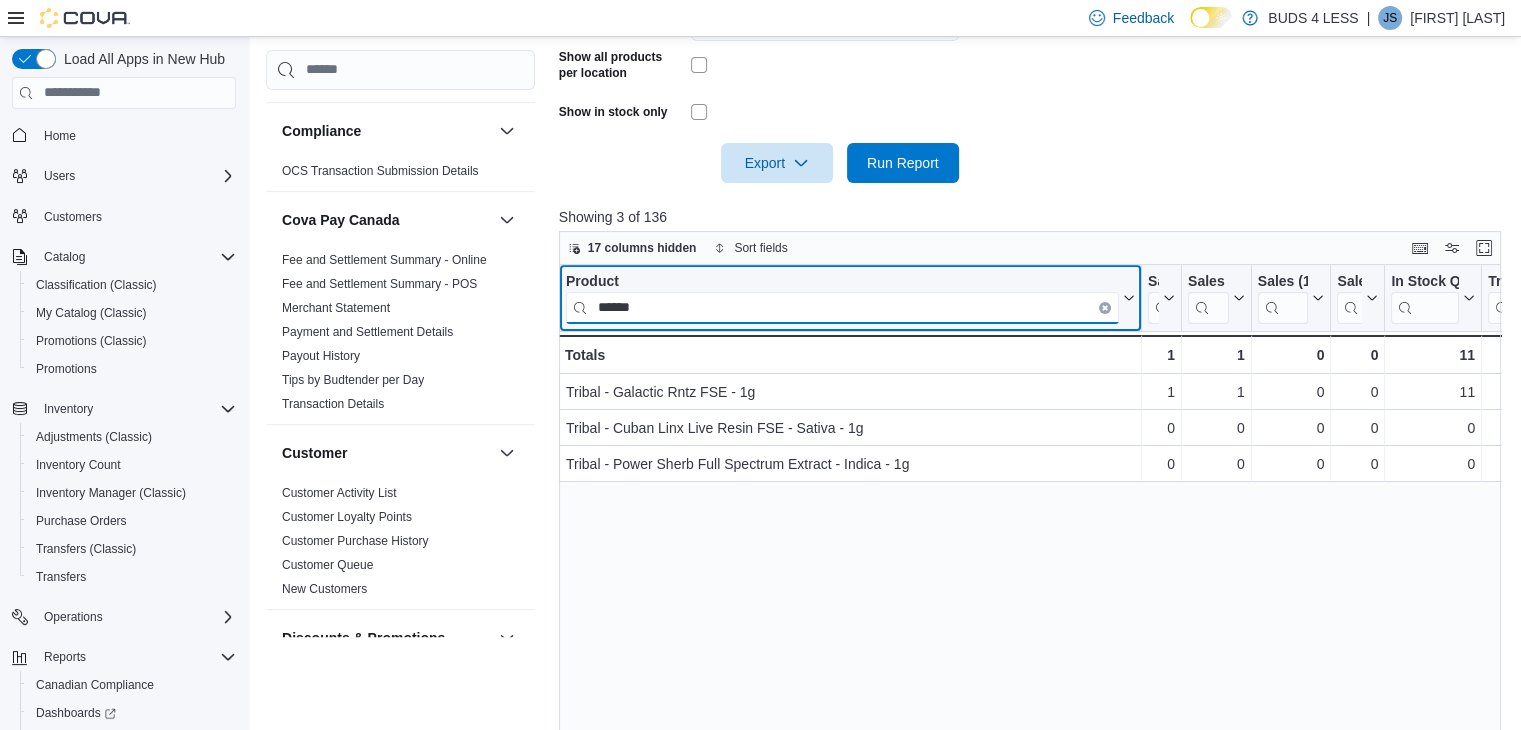 type on "******" 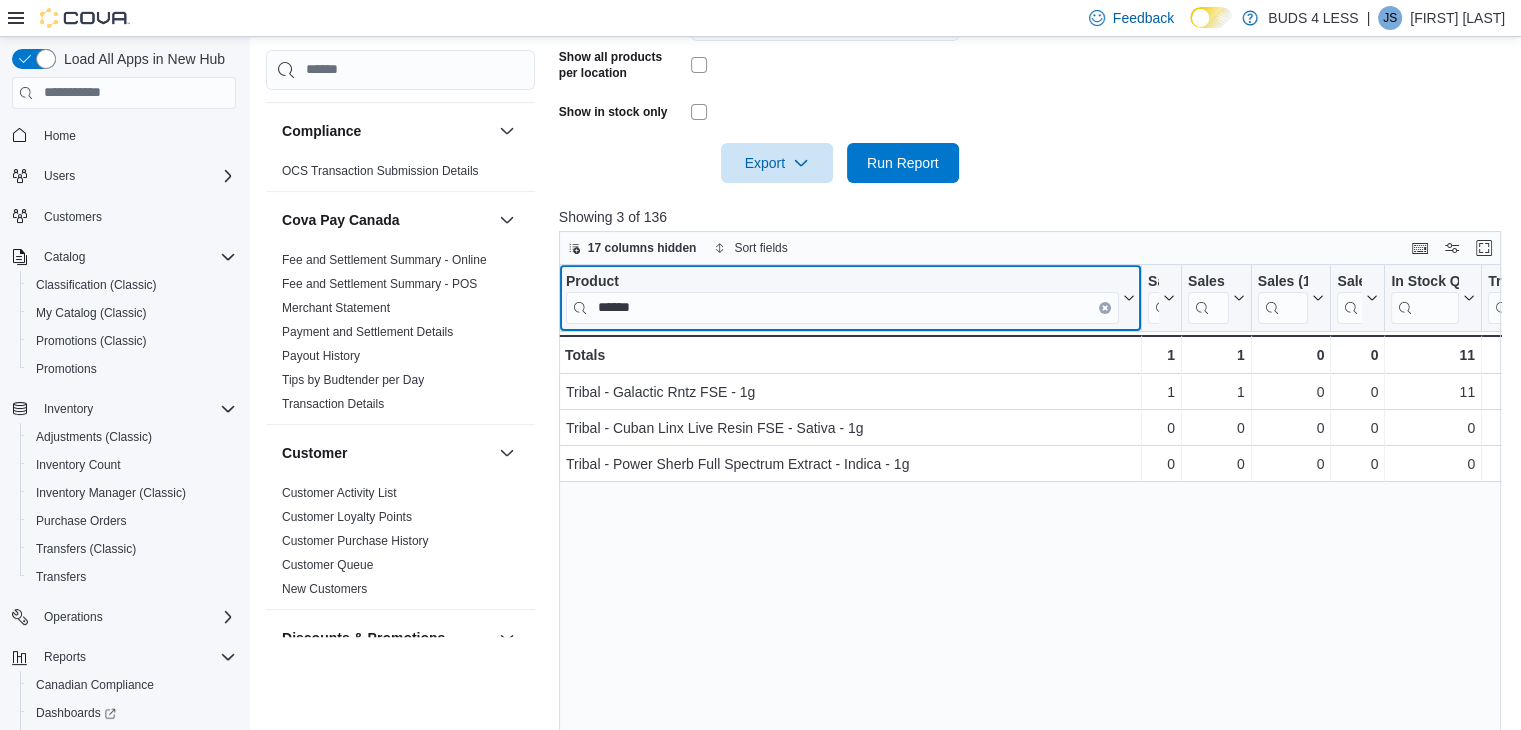 click 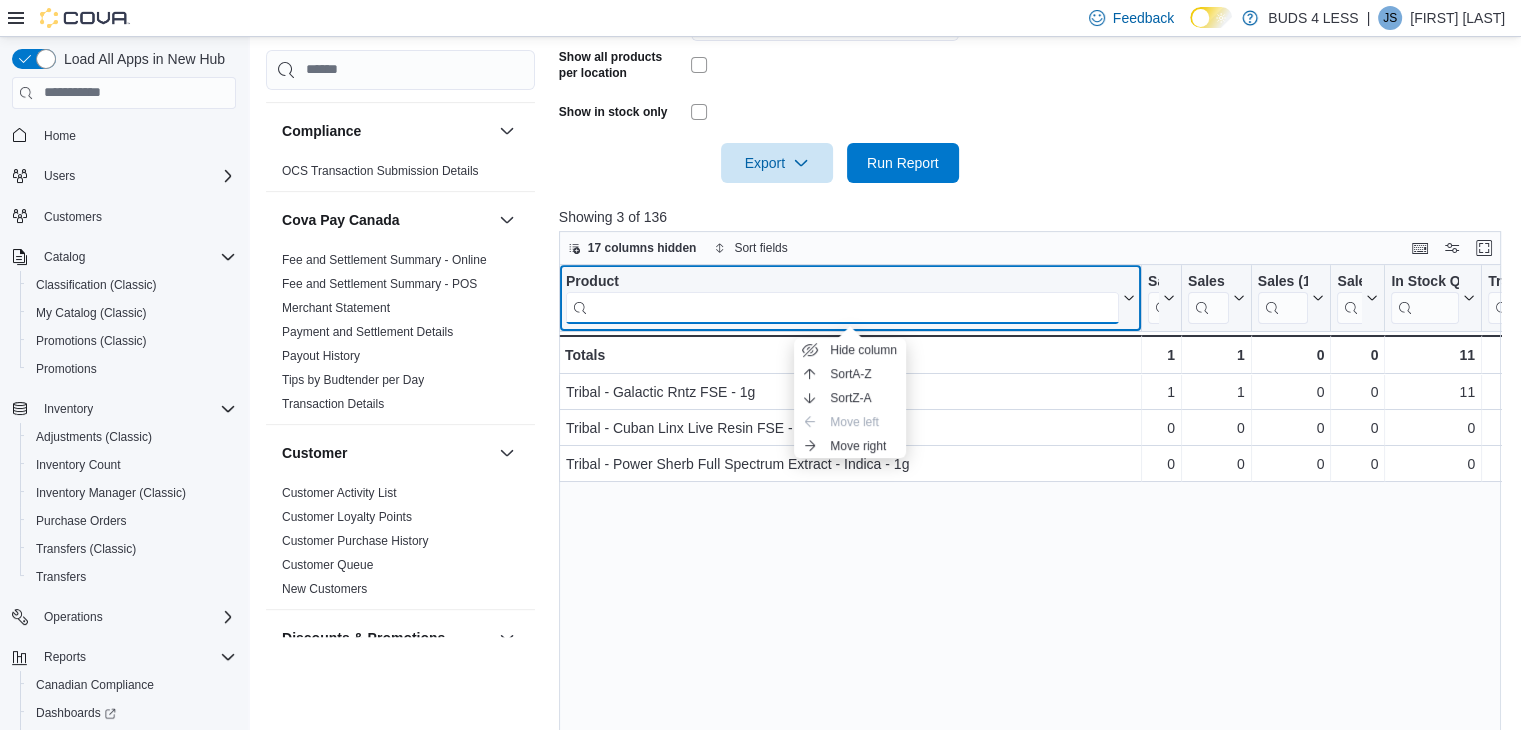 click at bounding box center [842, 307] 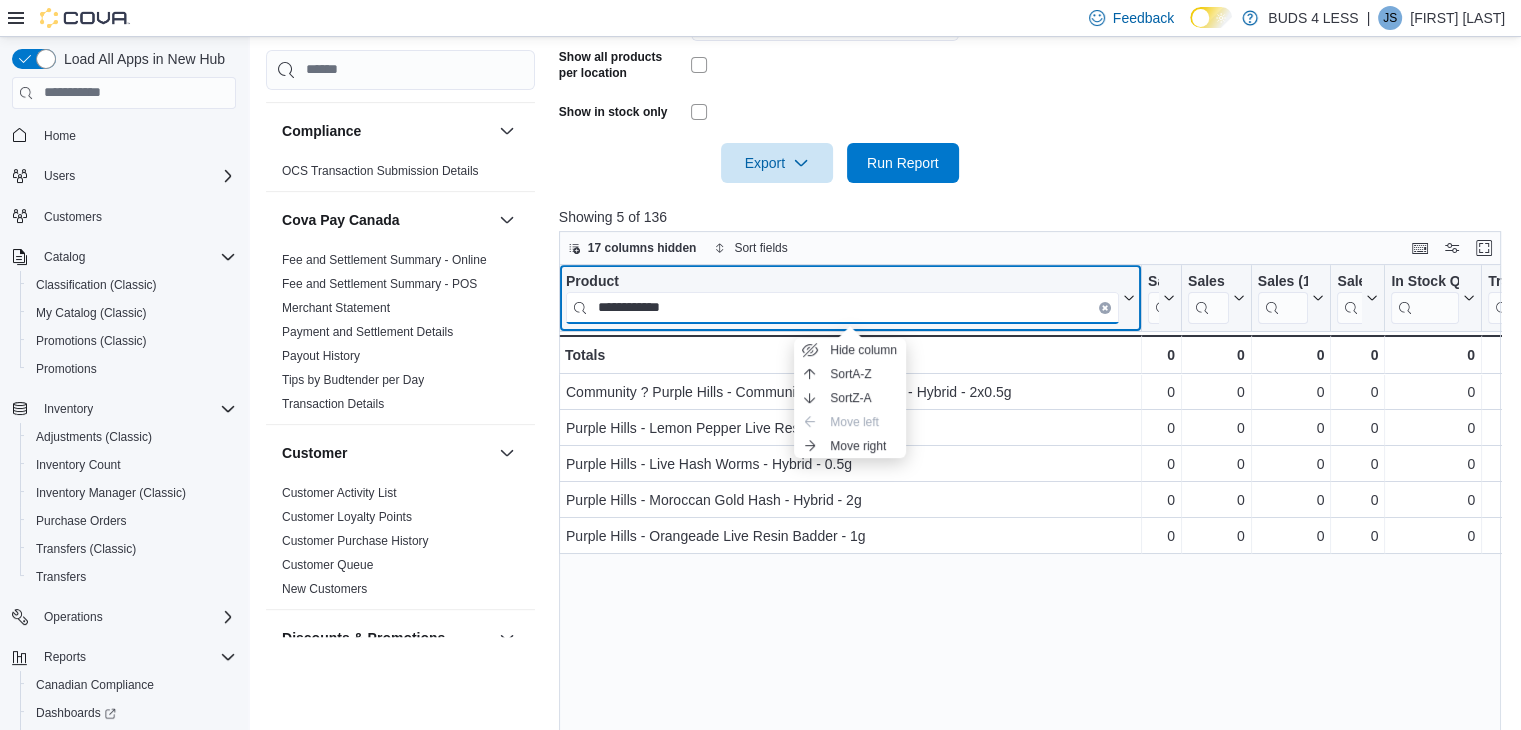 type on "**********" 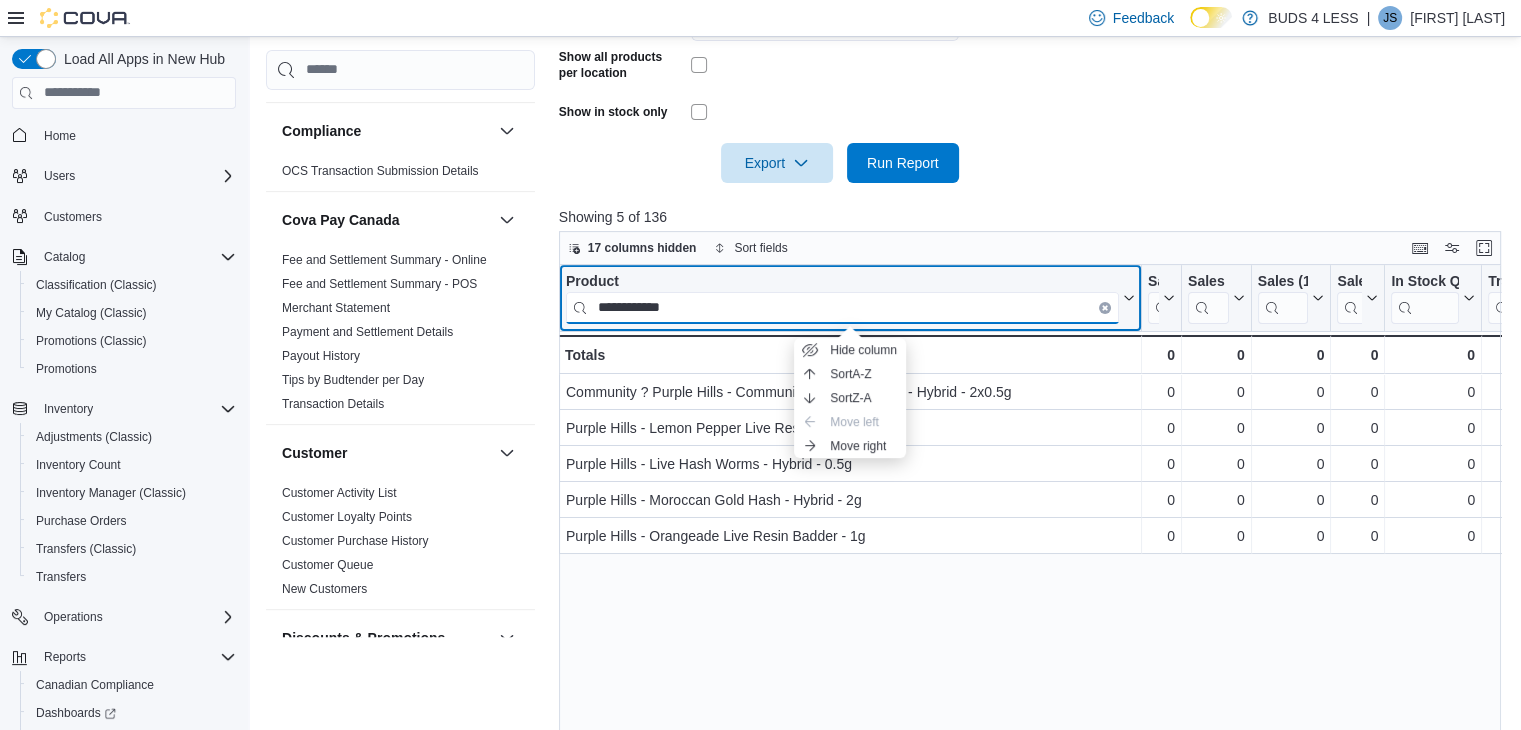 drag, startPoint x: 696, startPoint y: 305, endPoint x: 596, endPoint y: 292, distance: 100.84146 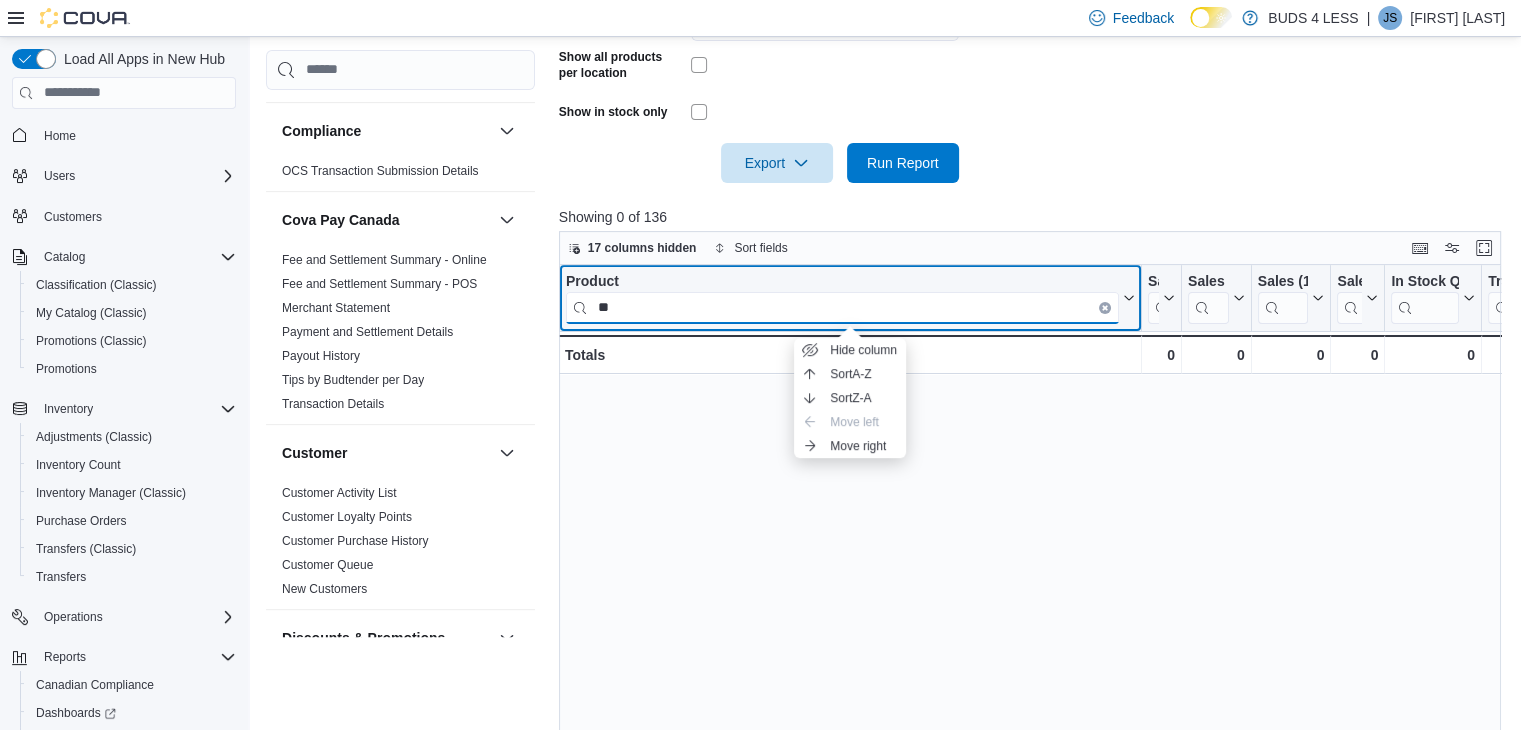 type on "*" 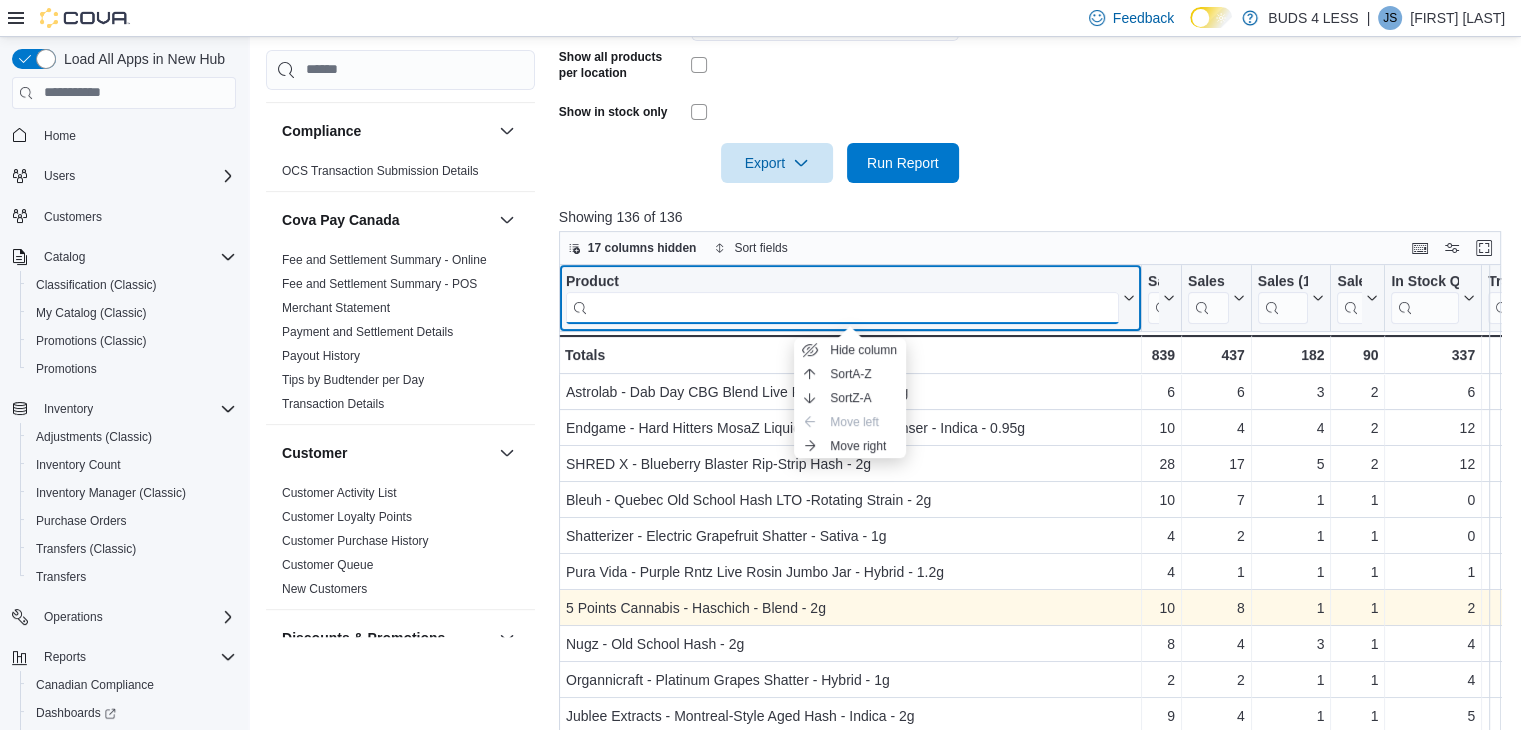 scroll, scrollTop: 400, scrollLeft: 0, axis: vertical 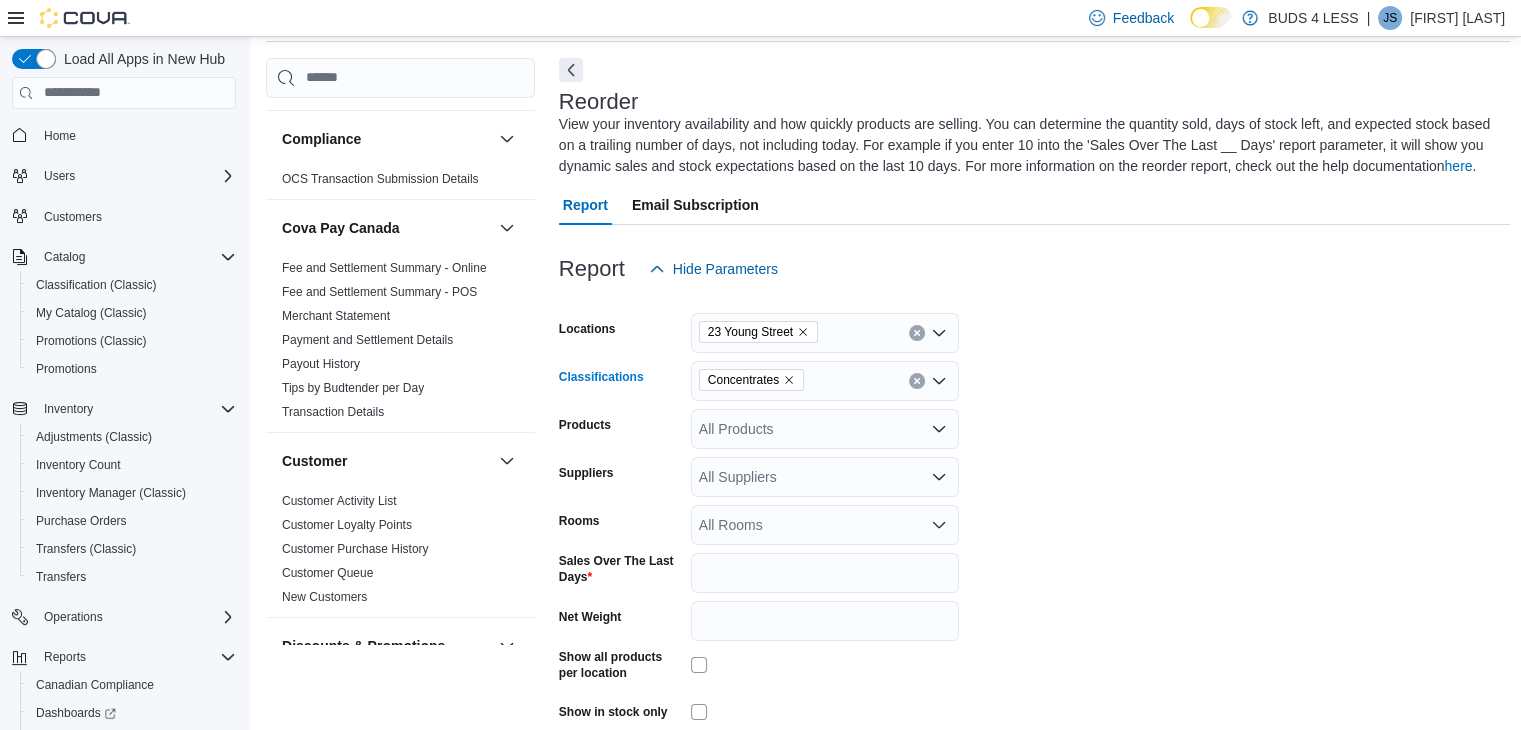 click 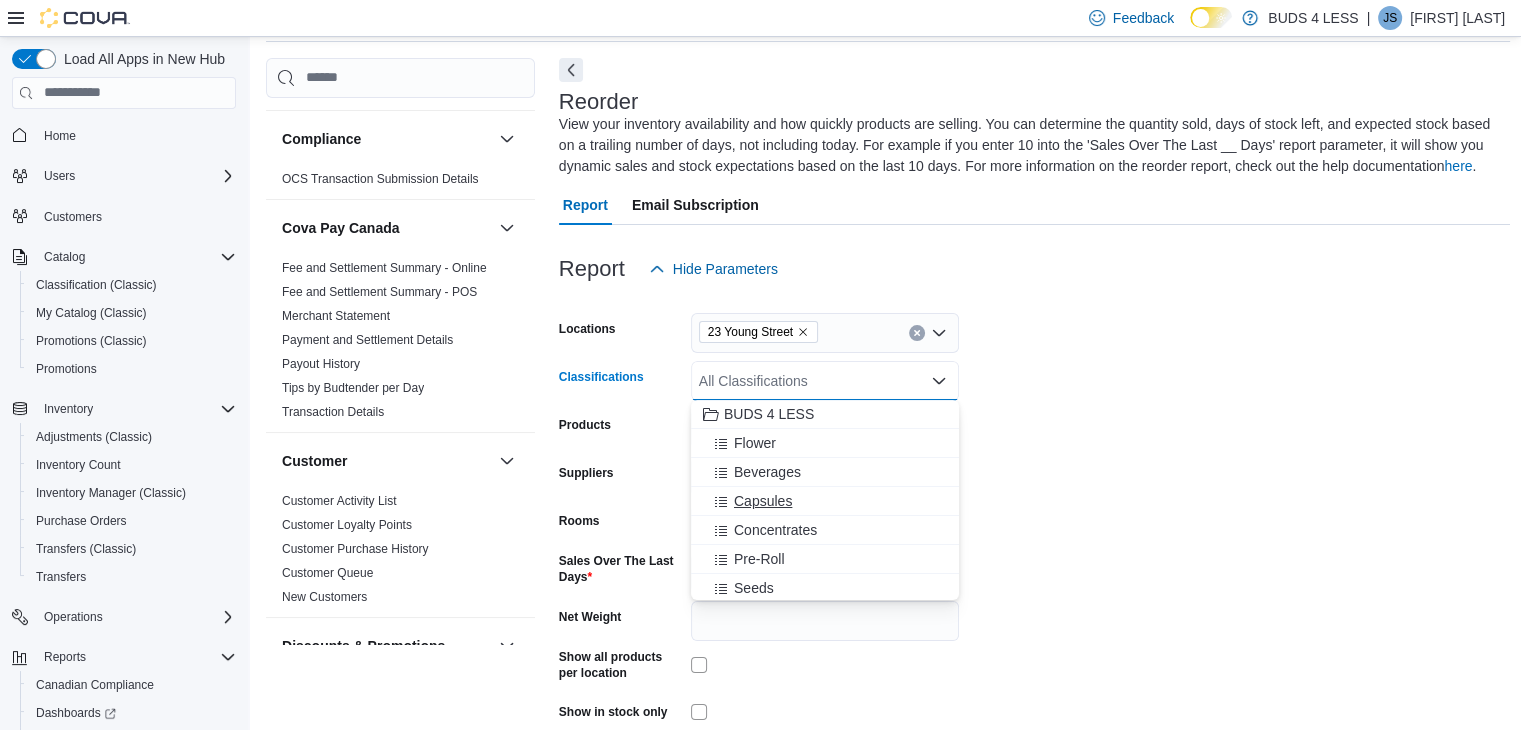 click on "Capsules" at bounding box center [763, 501] 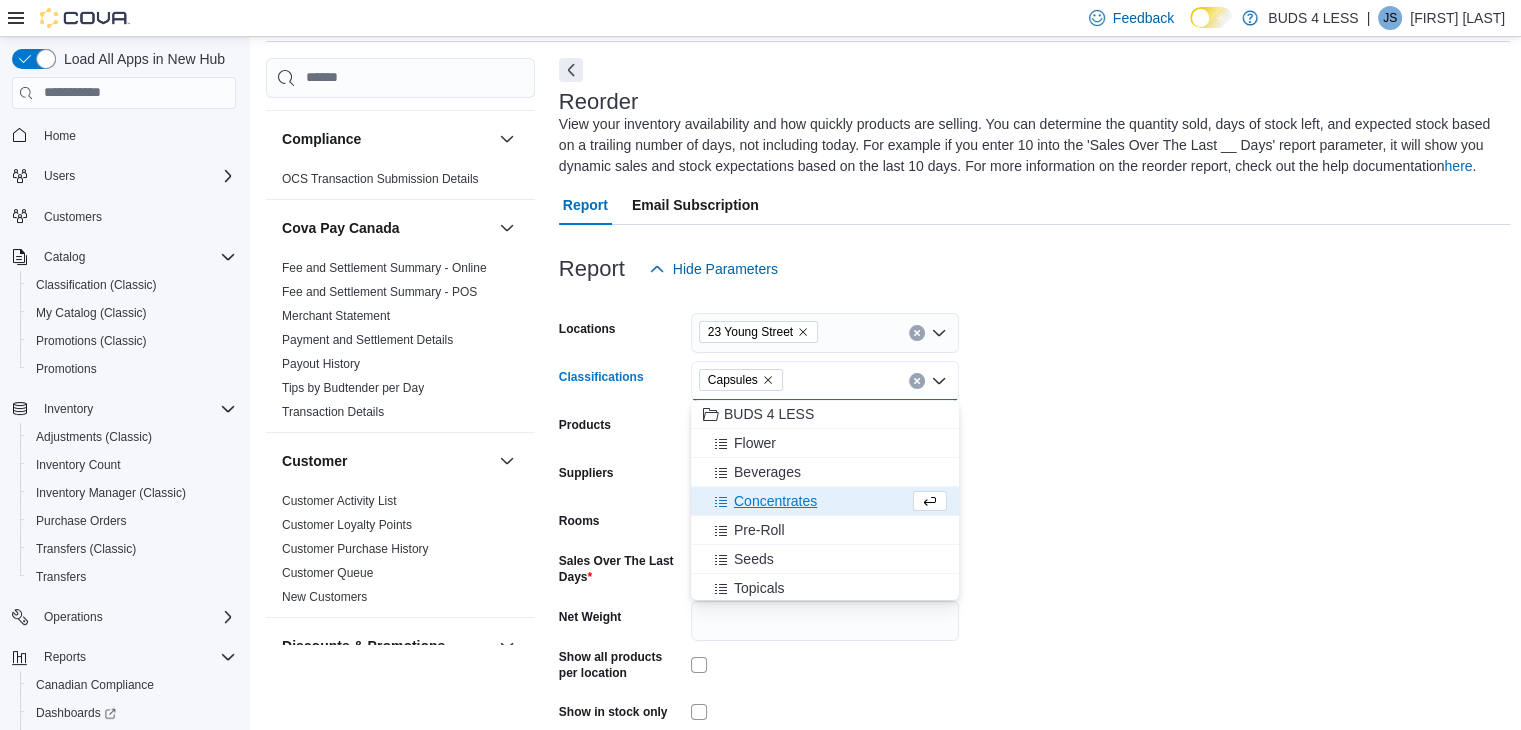 click on "Concentrates" at bounding box center [775, 501] 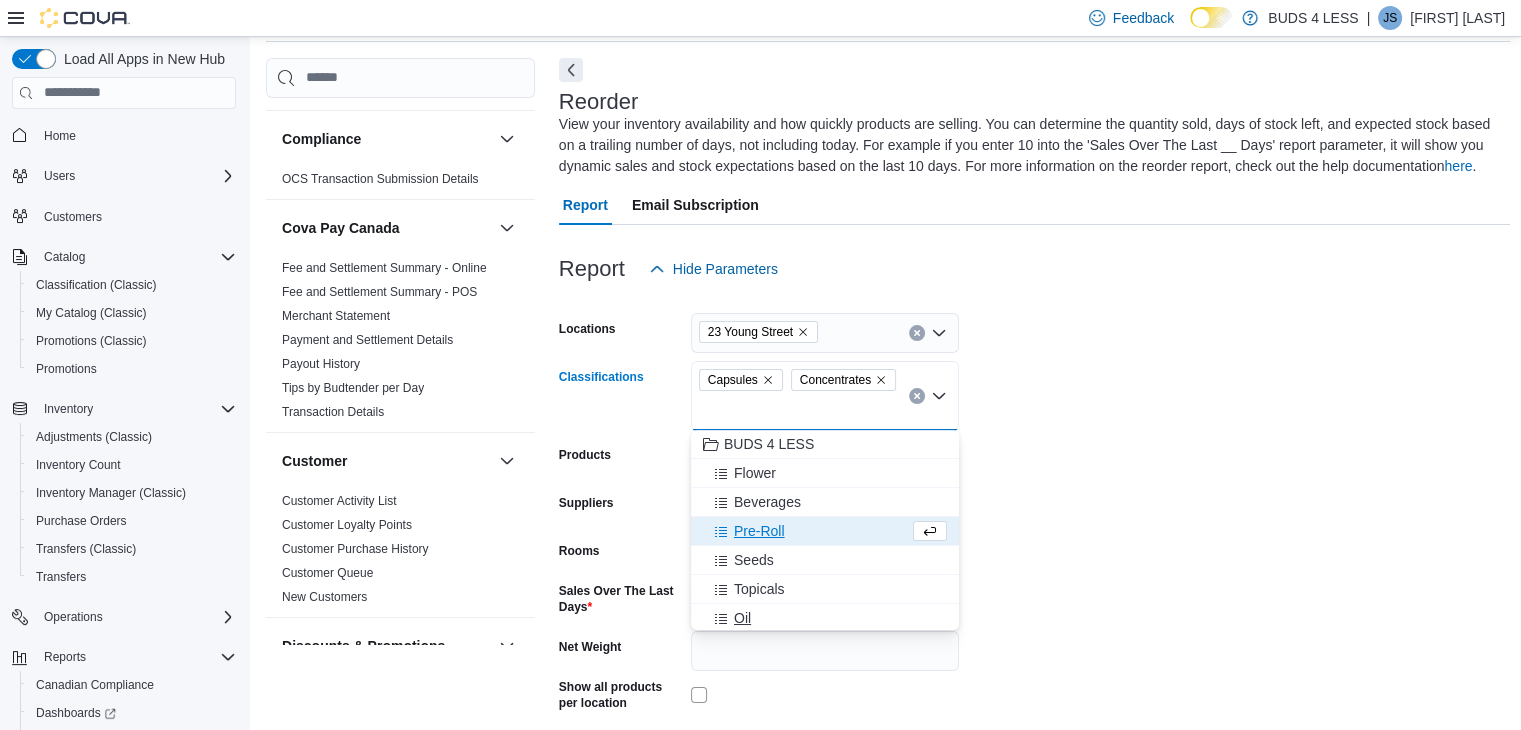 click on "Oil" at bounding box center (742, 618) 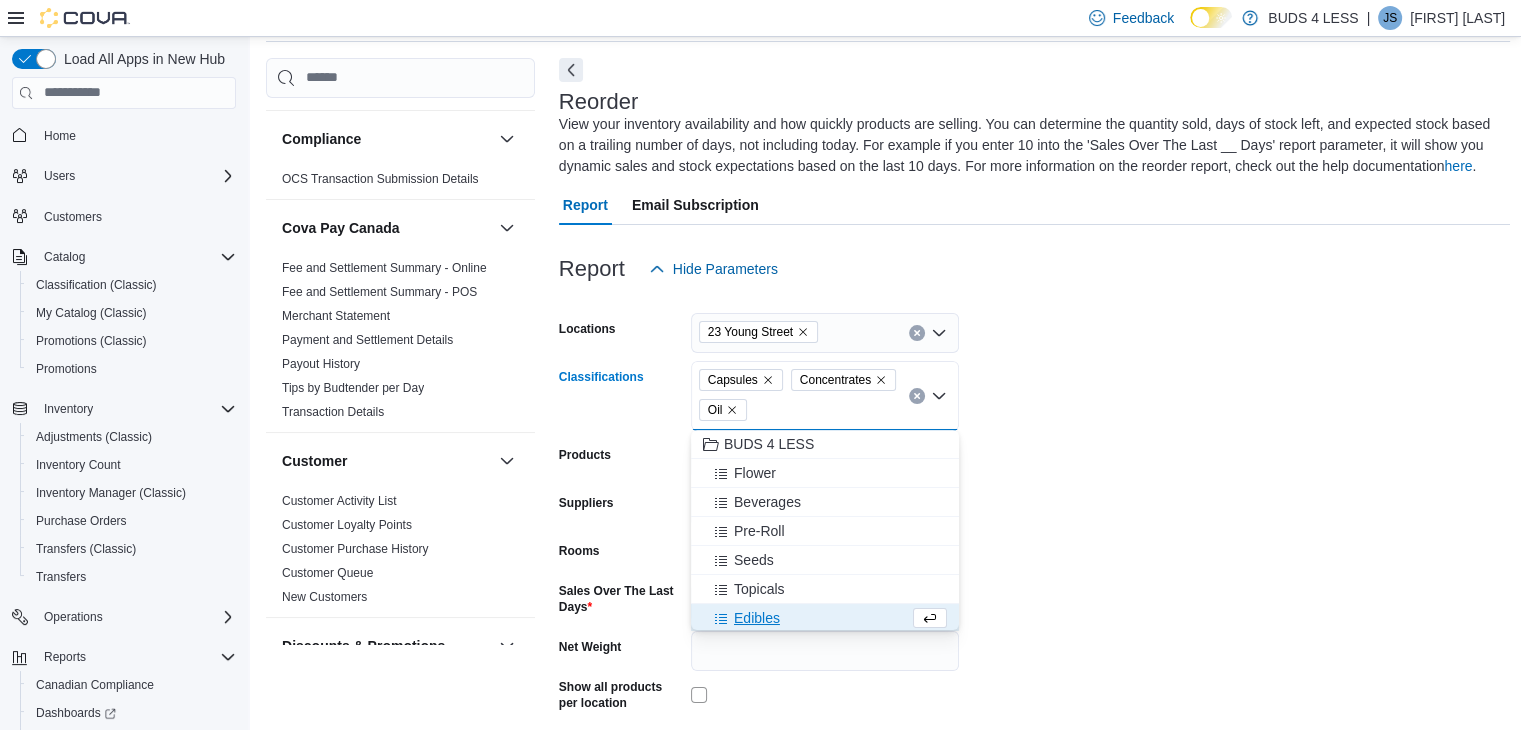 scroll, scrollTop: 3, scrollLeft: 0, axis: vertical 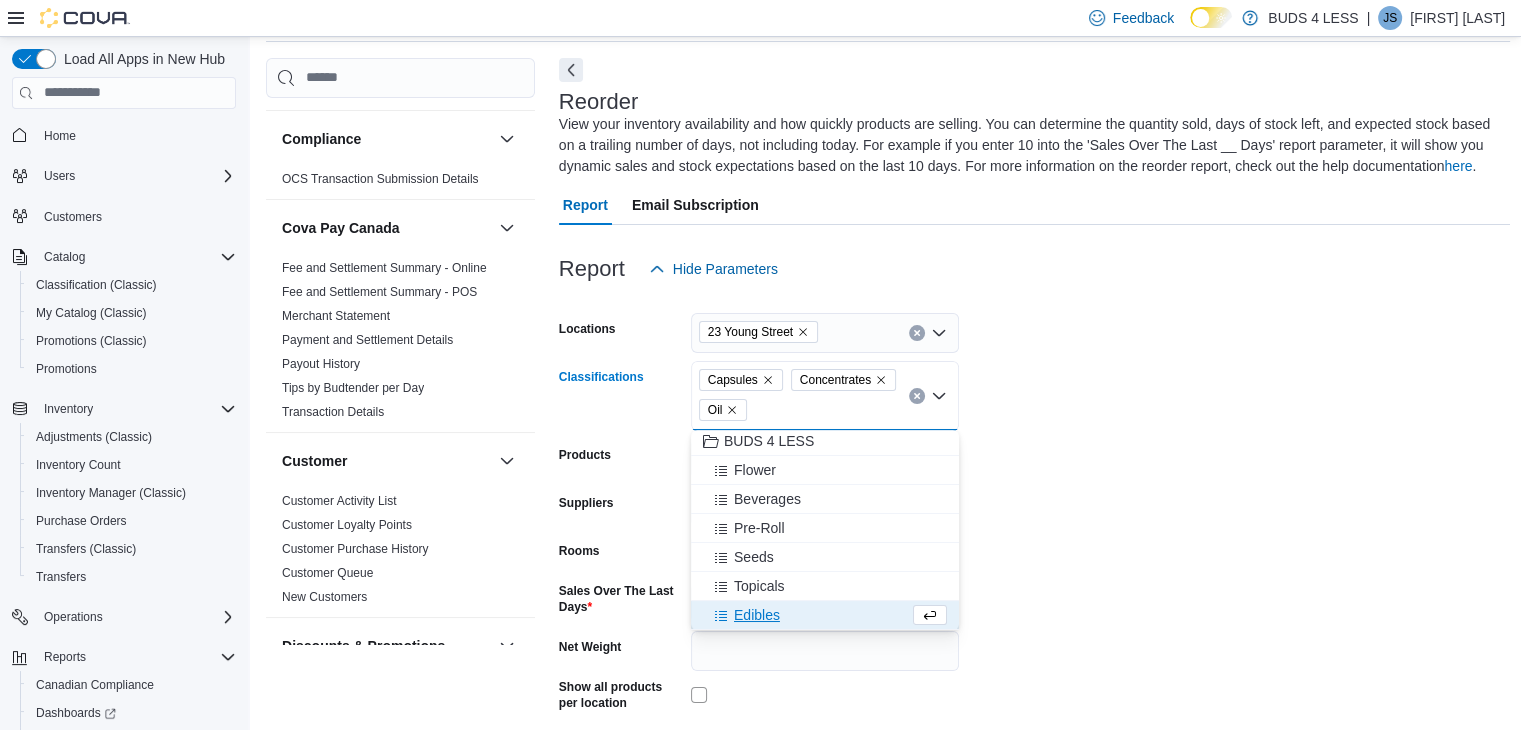 click 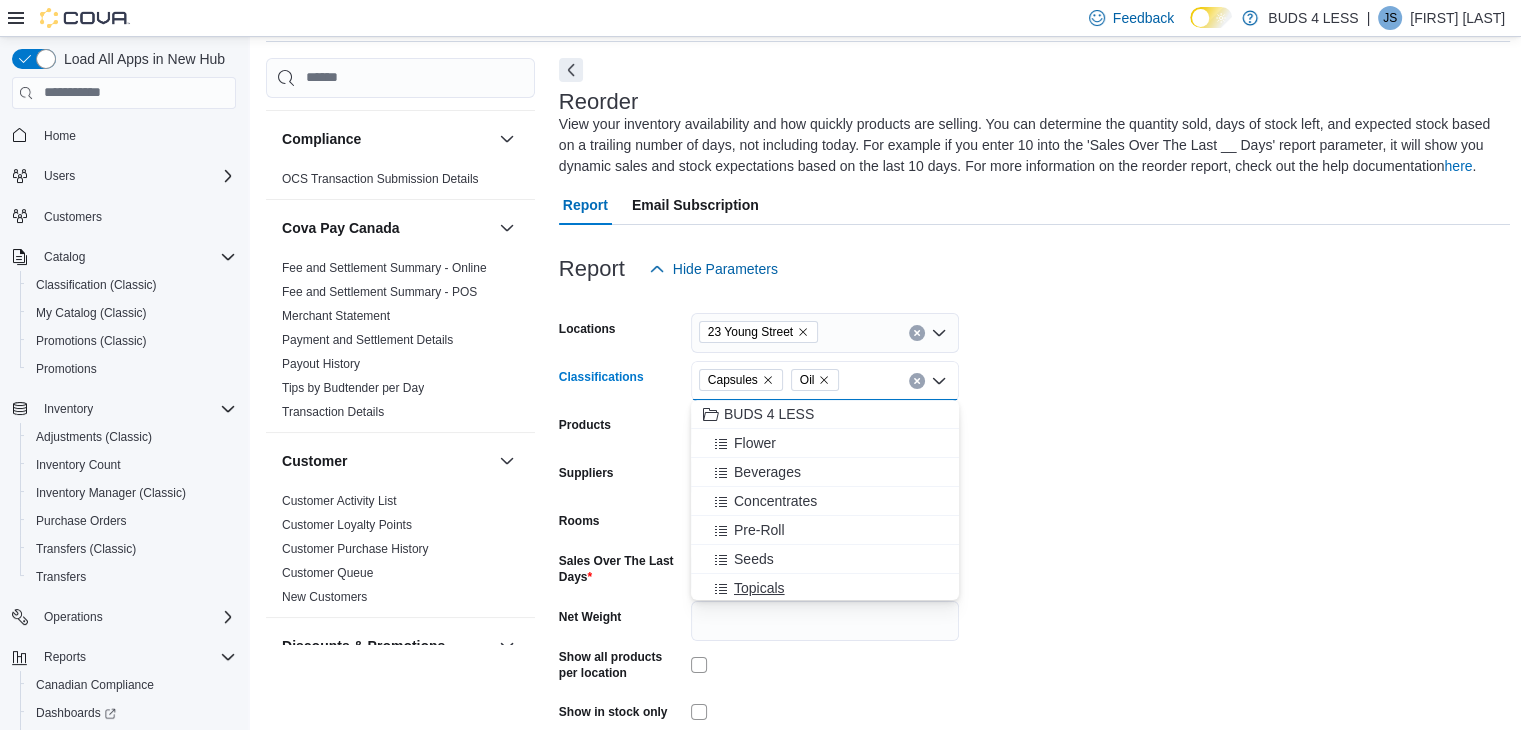click on "Topicals" at bounding box center [759, 588] 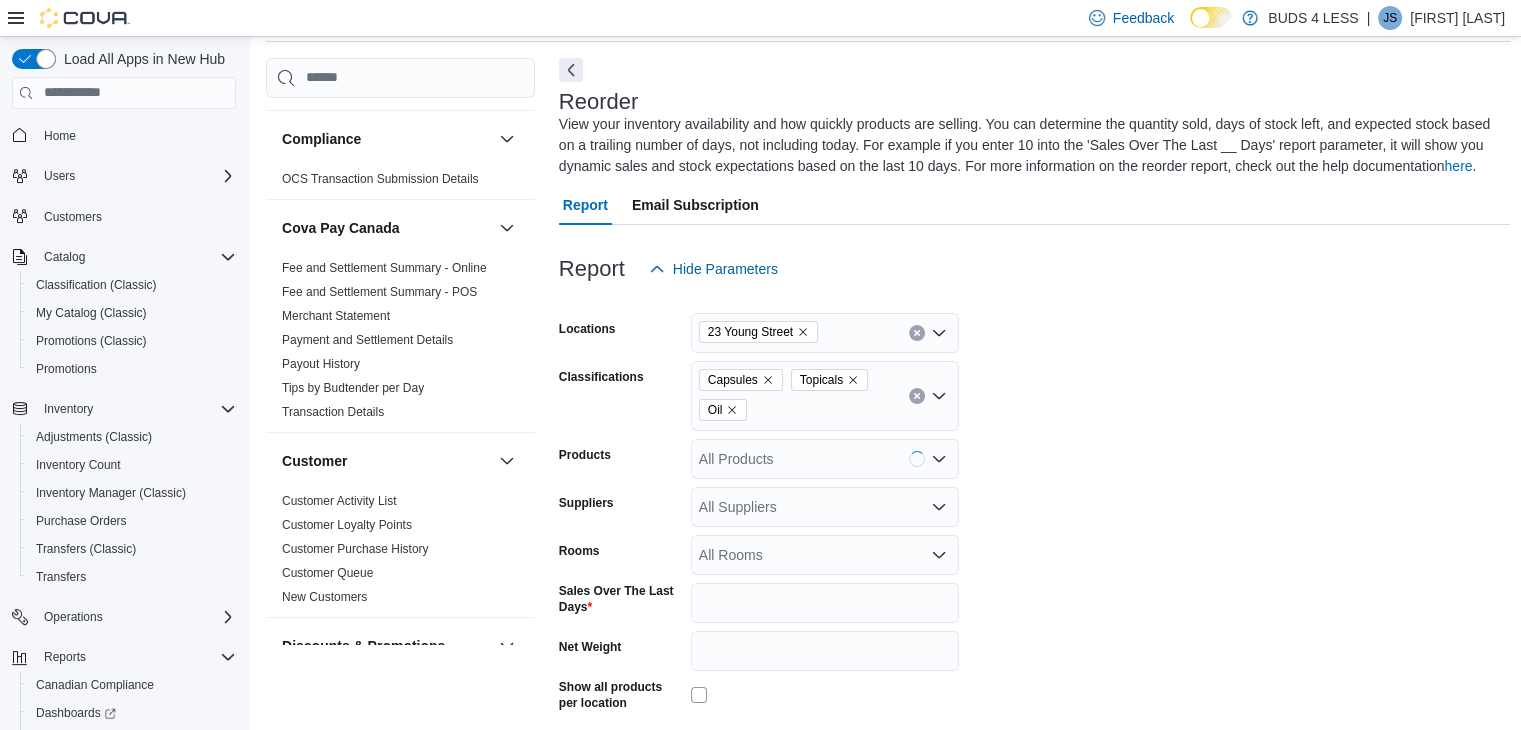 click on "Locations [NUMBER] [STREET] Classifications Capsules Topicals Oil Products All Products Suppliers All Suppliers Rooms All Rooms Sales Over The Last Days * Net Weight Show all products per location Show in stock only Export  Run Report" at bounding box center [1035, 551] 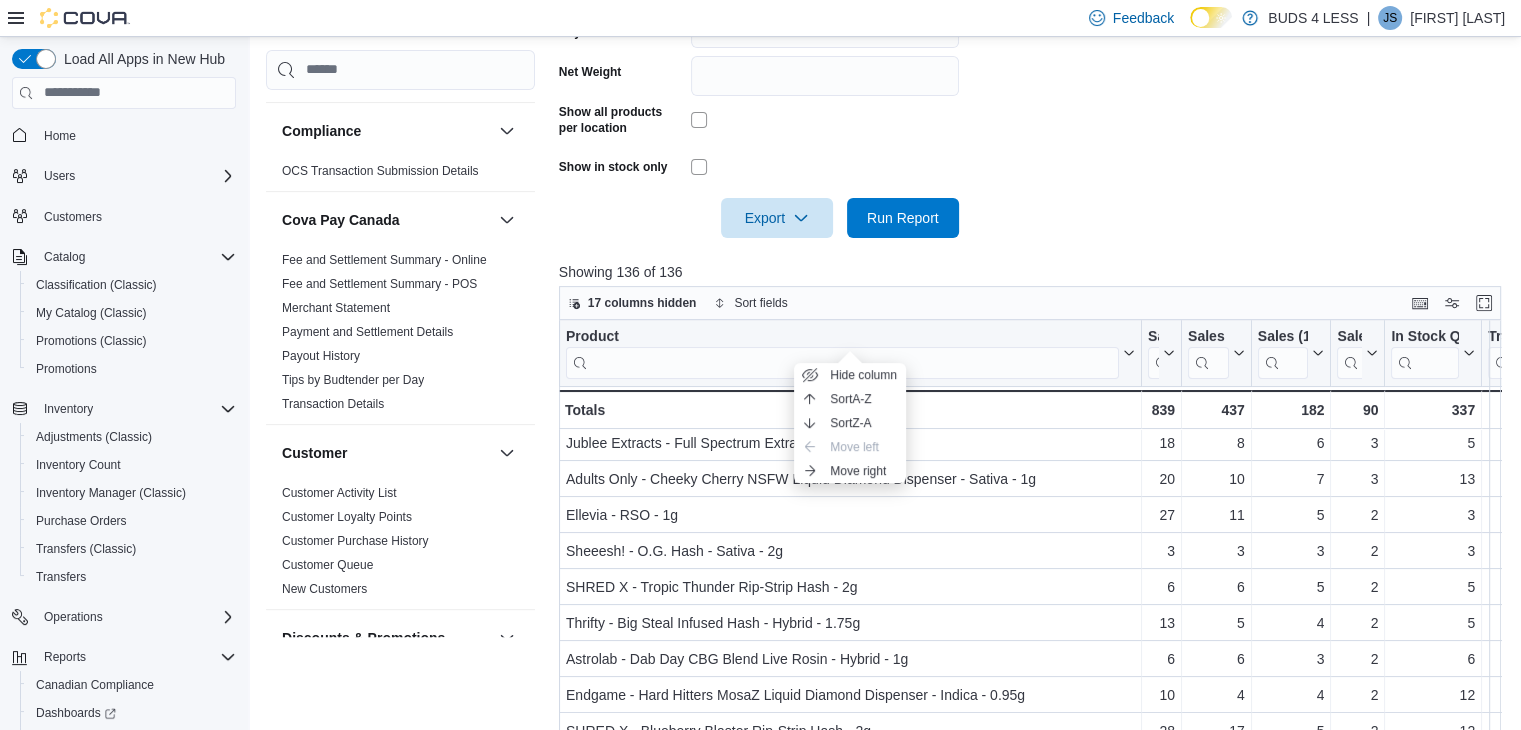 scroll, scrollTop: 676, scrollLeft: 0, axis: vertical 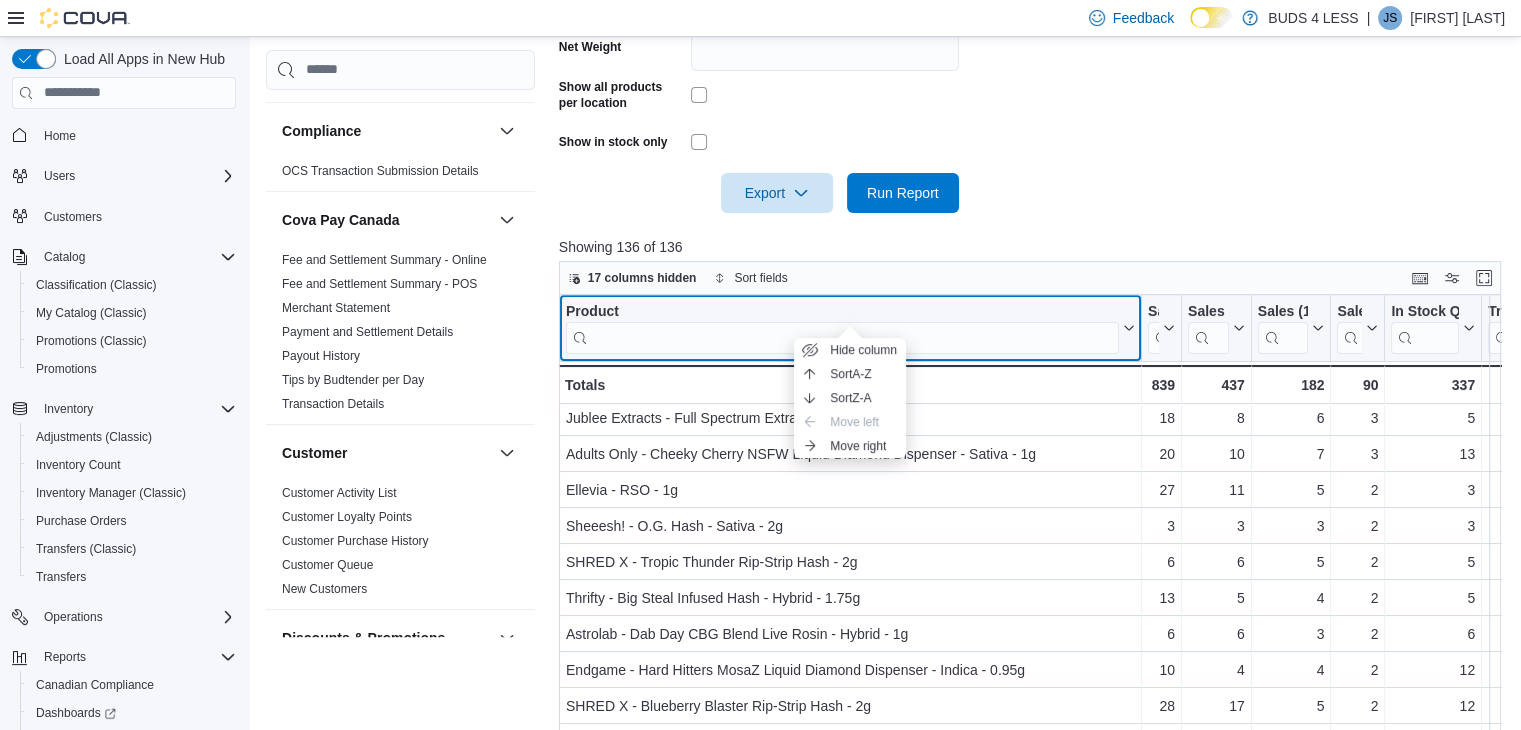 click on "Product" at bounding box center [850, 327] 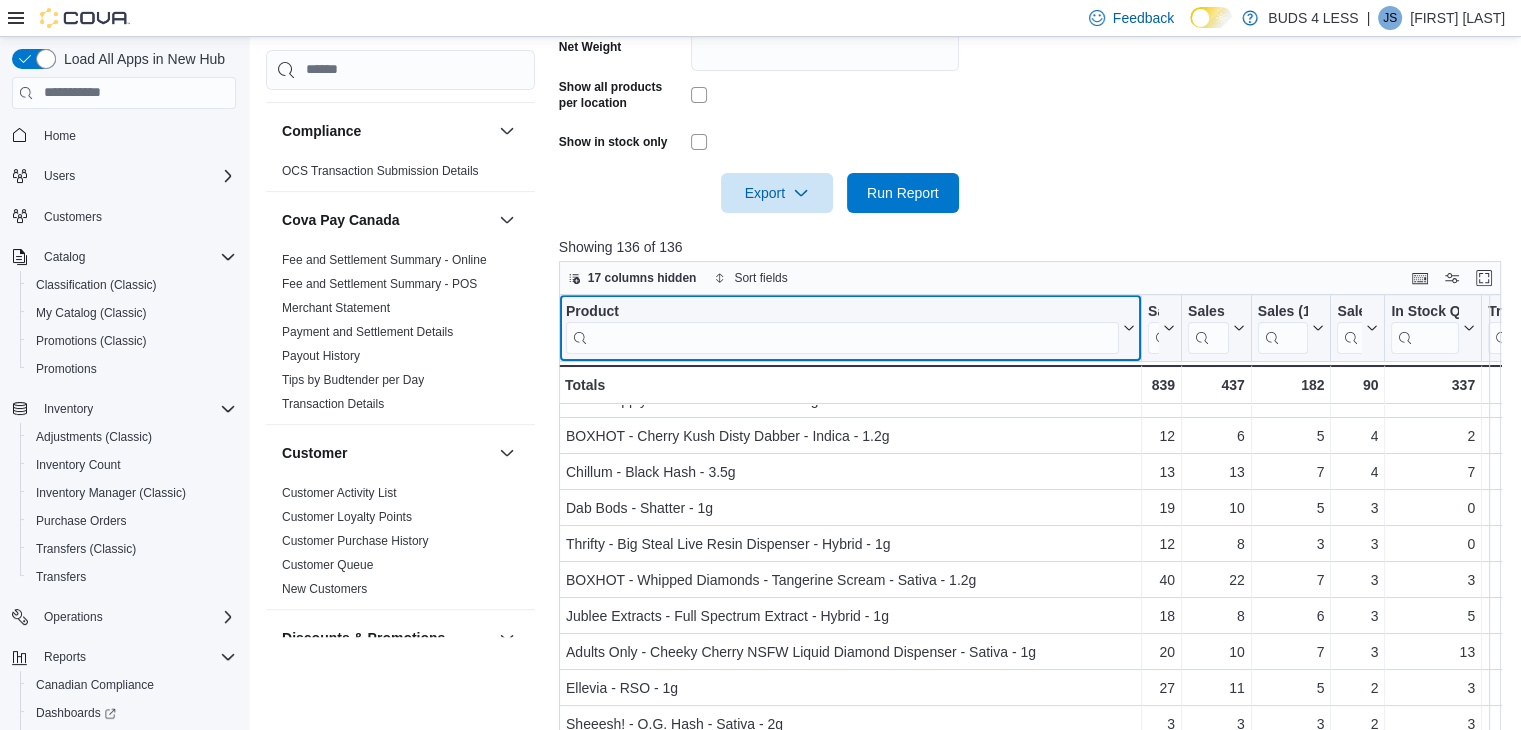 scroll, scrollTop: 200, scrollLeft: 0, axis: vertical 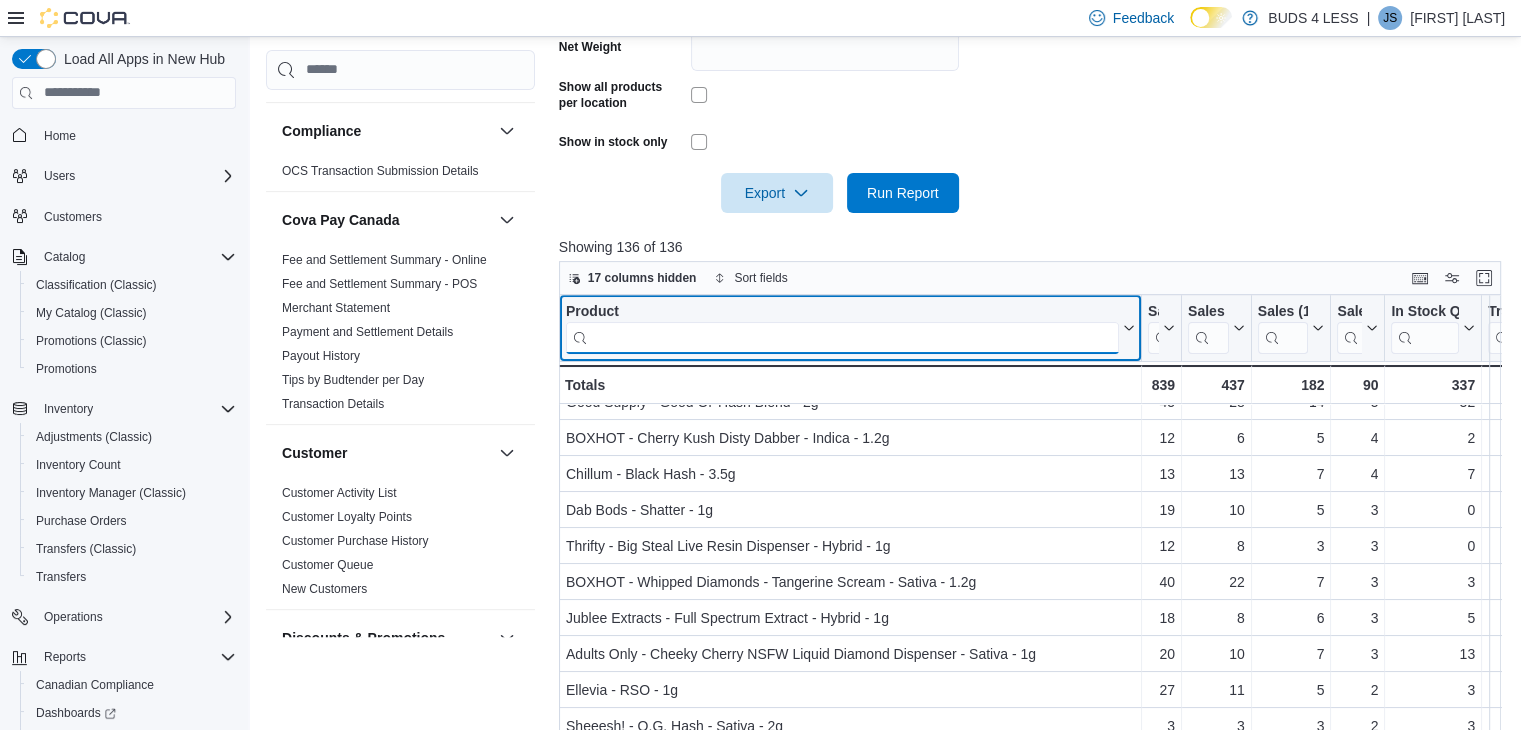 click at bounding box center (842, 337) 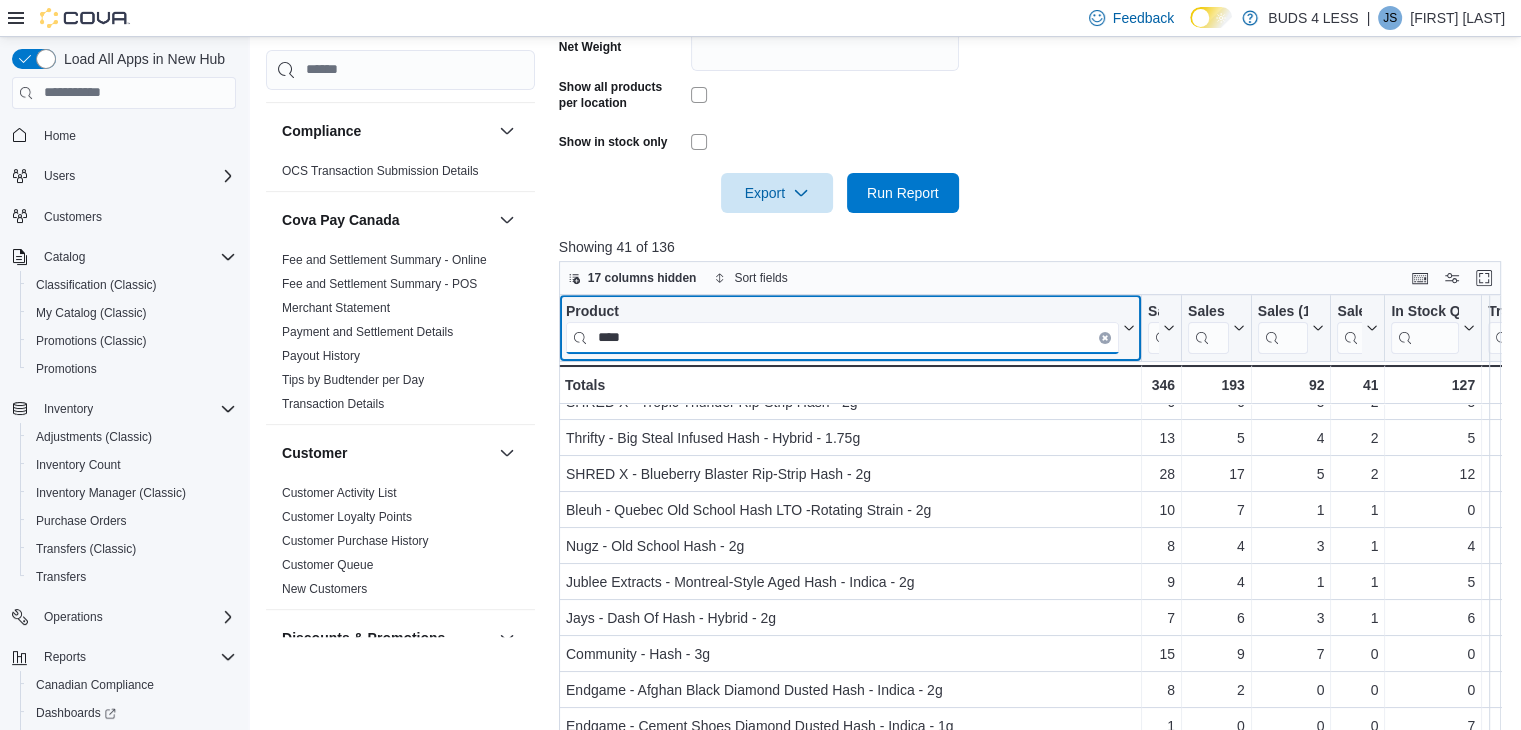 scroll, scrollTop: 29, scrollLeft: 0, axis: vertical 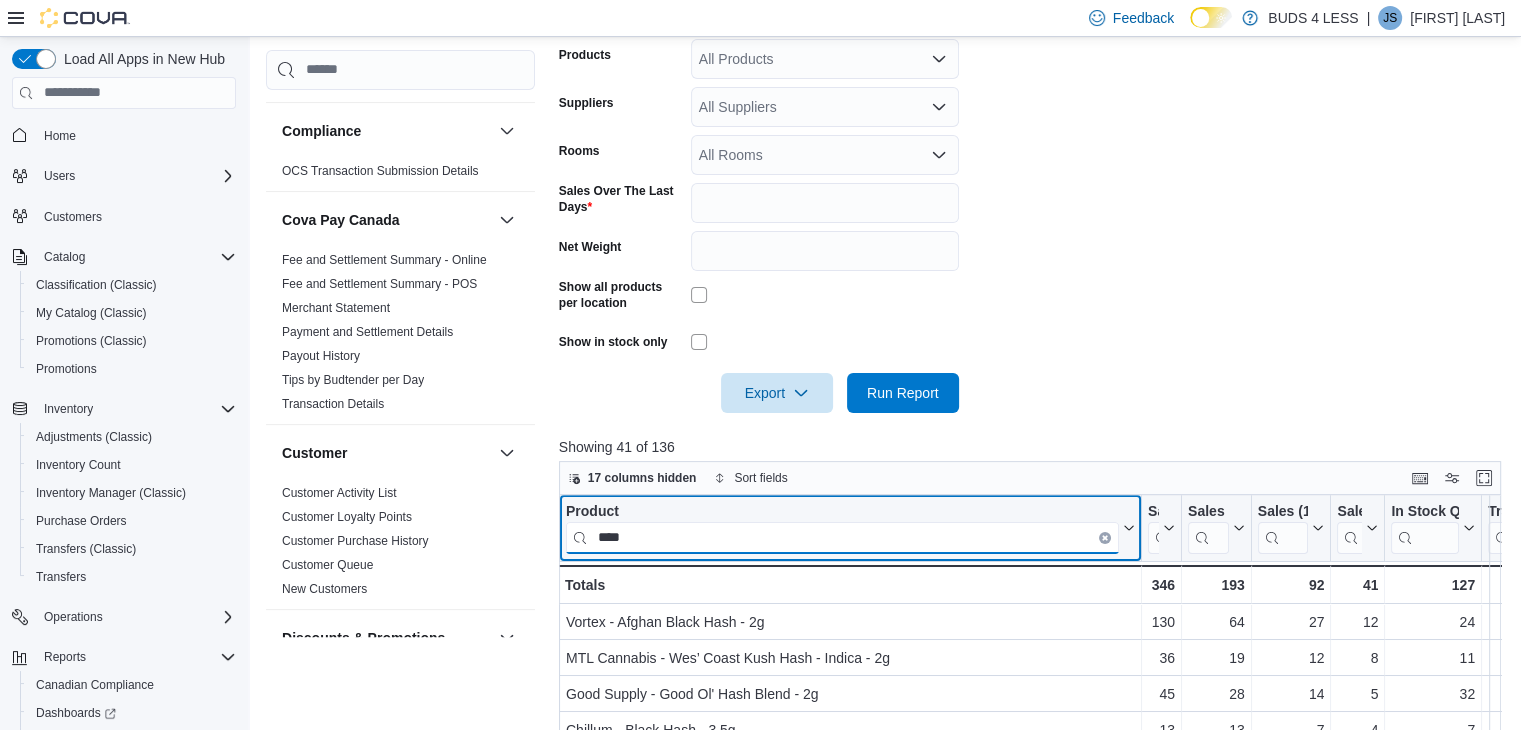 click on "****" at bounding box center (842, 537) 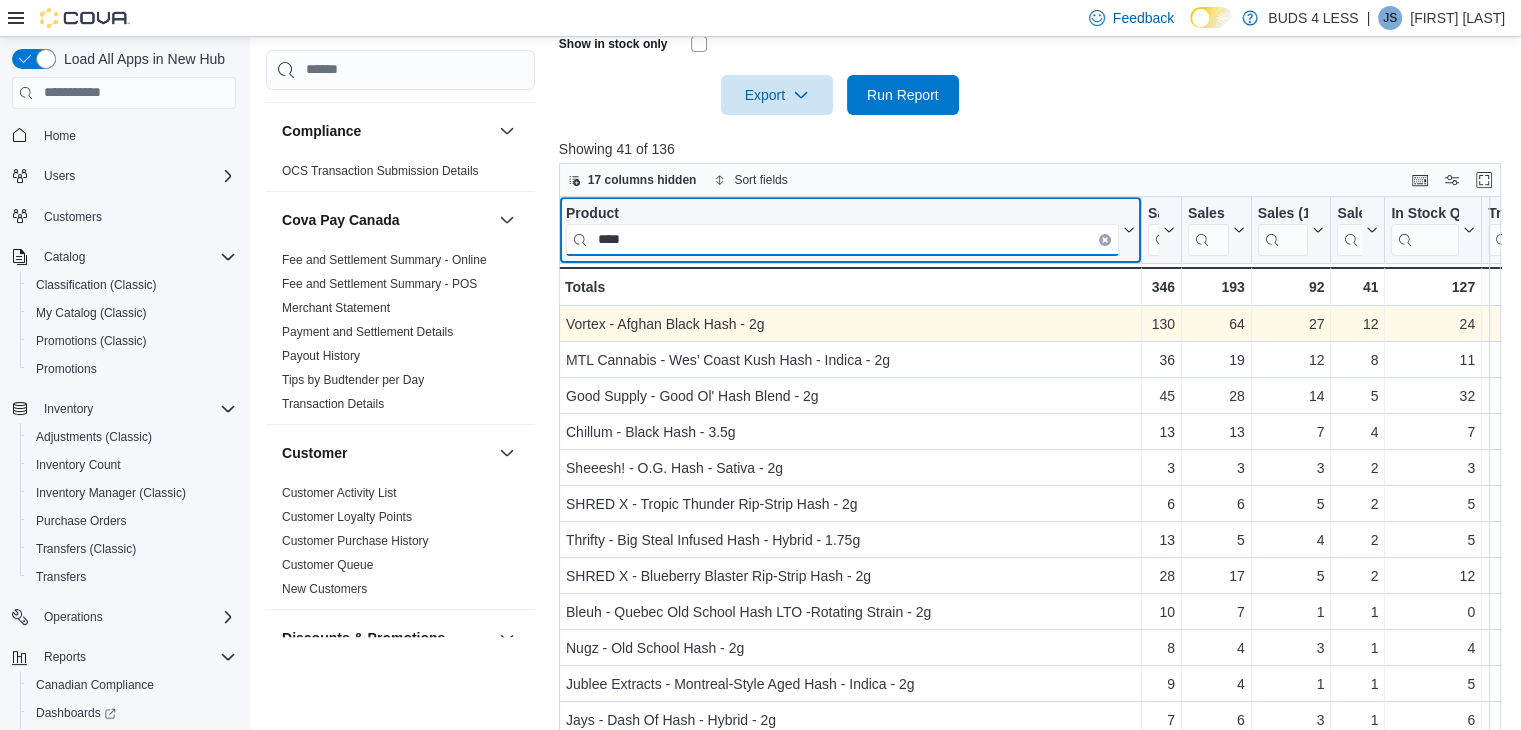 scroll, scrollTop: 776, scrollLeft: 0, axis: vertical 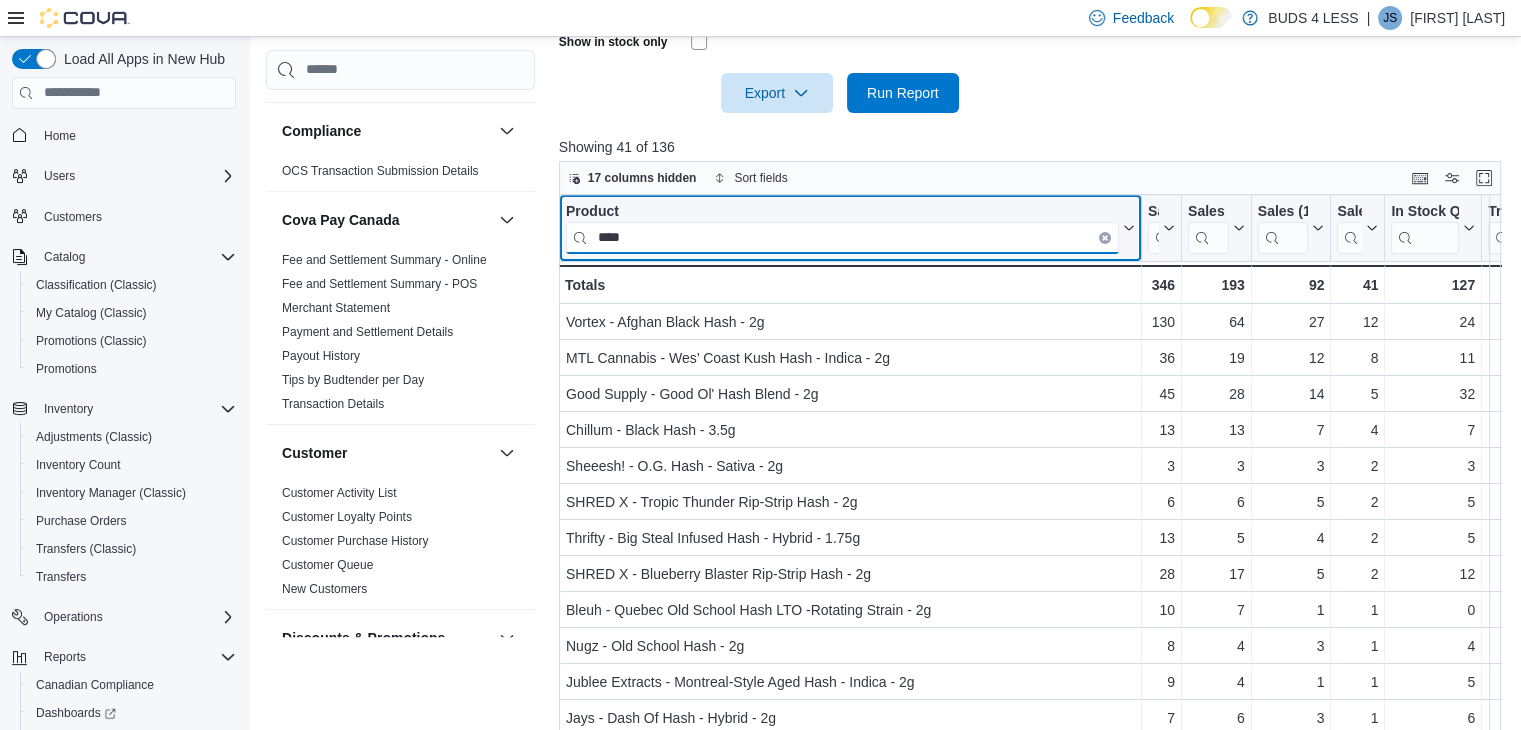 type on "****" 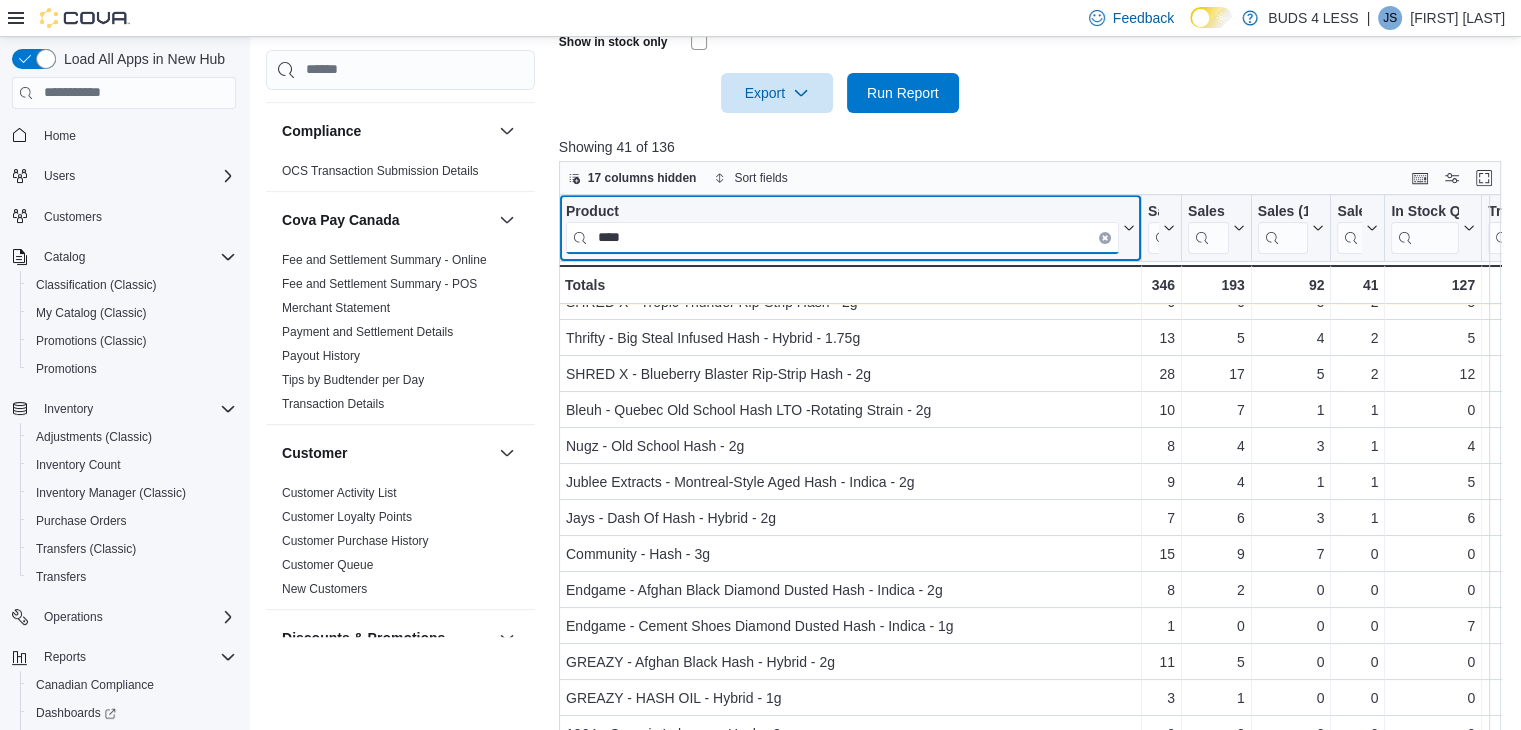 scroll, scrollTop: 0, scrollLeft: 0, axis: both 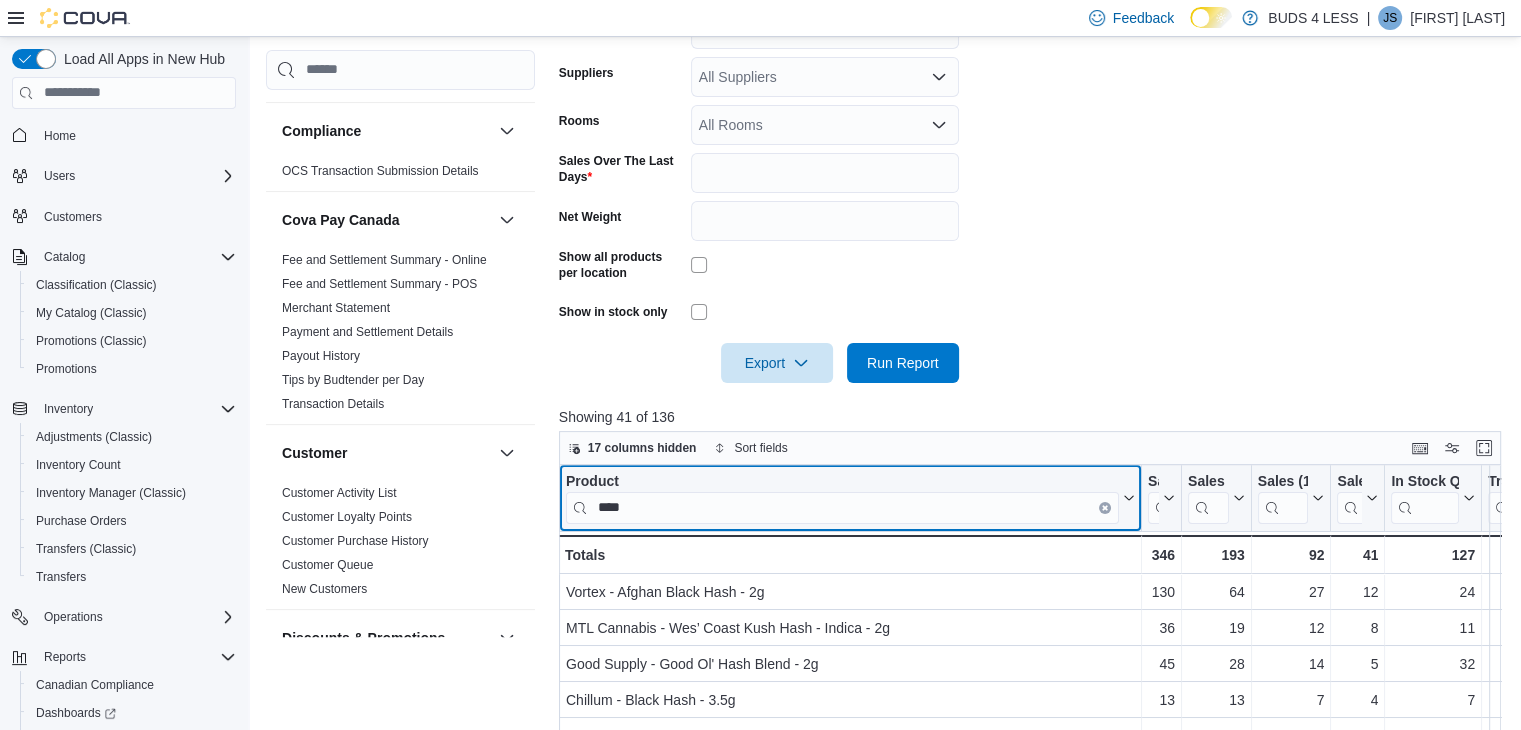 click 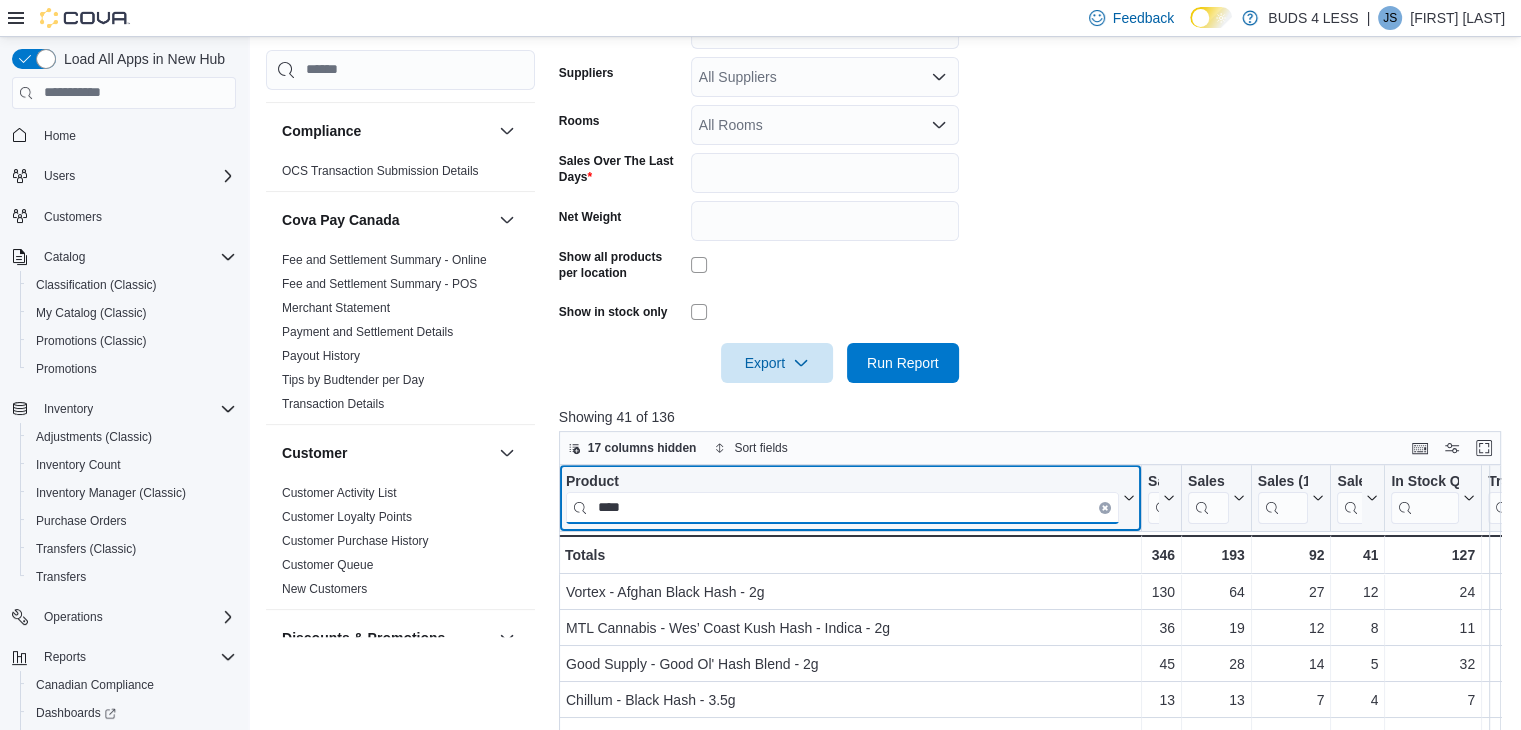 type 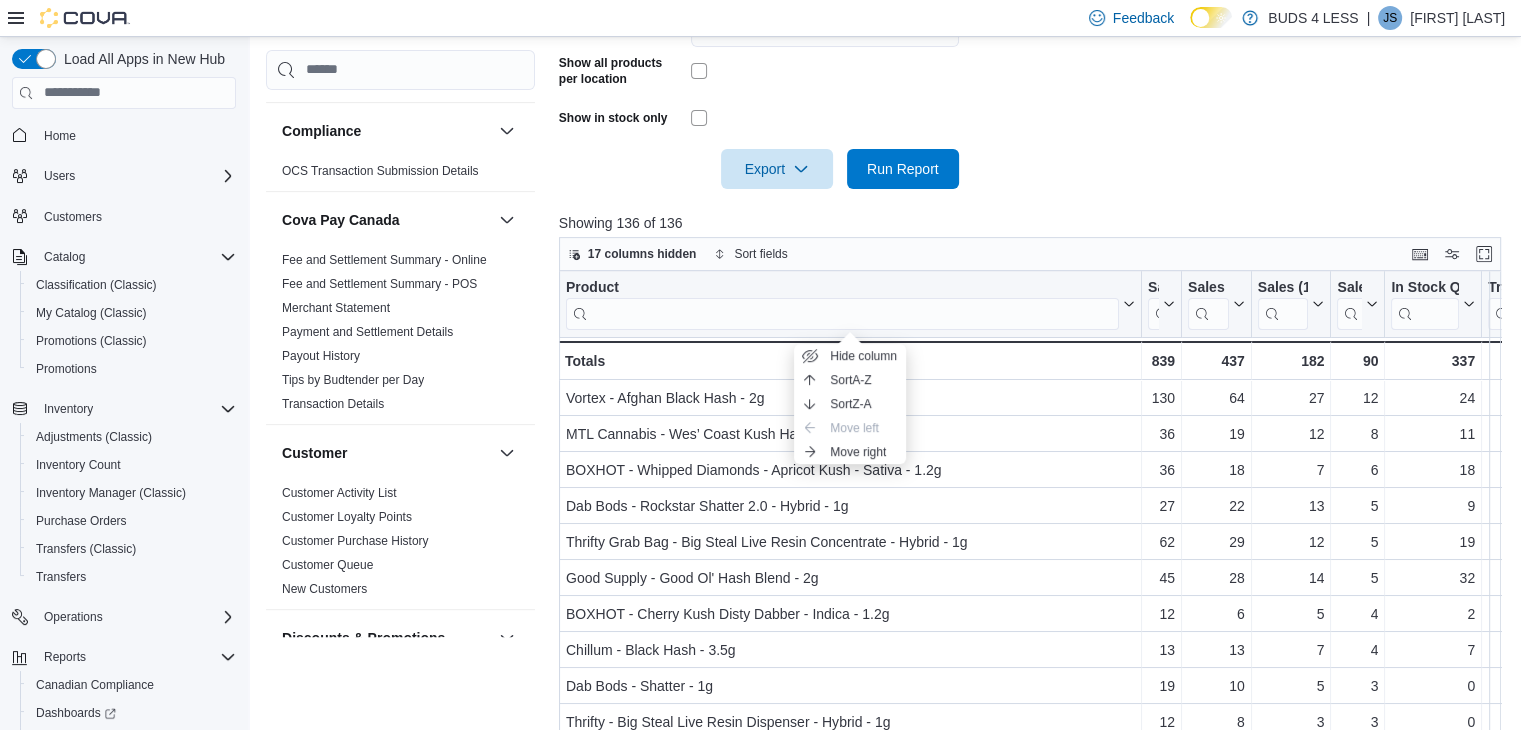 scroll, scrollTop: 706, scrollLeft: 0, axis: vertical 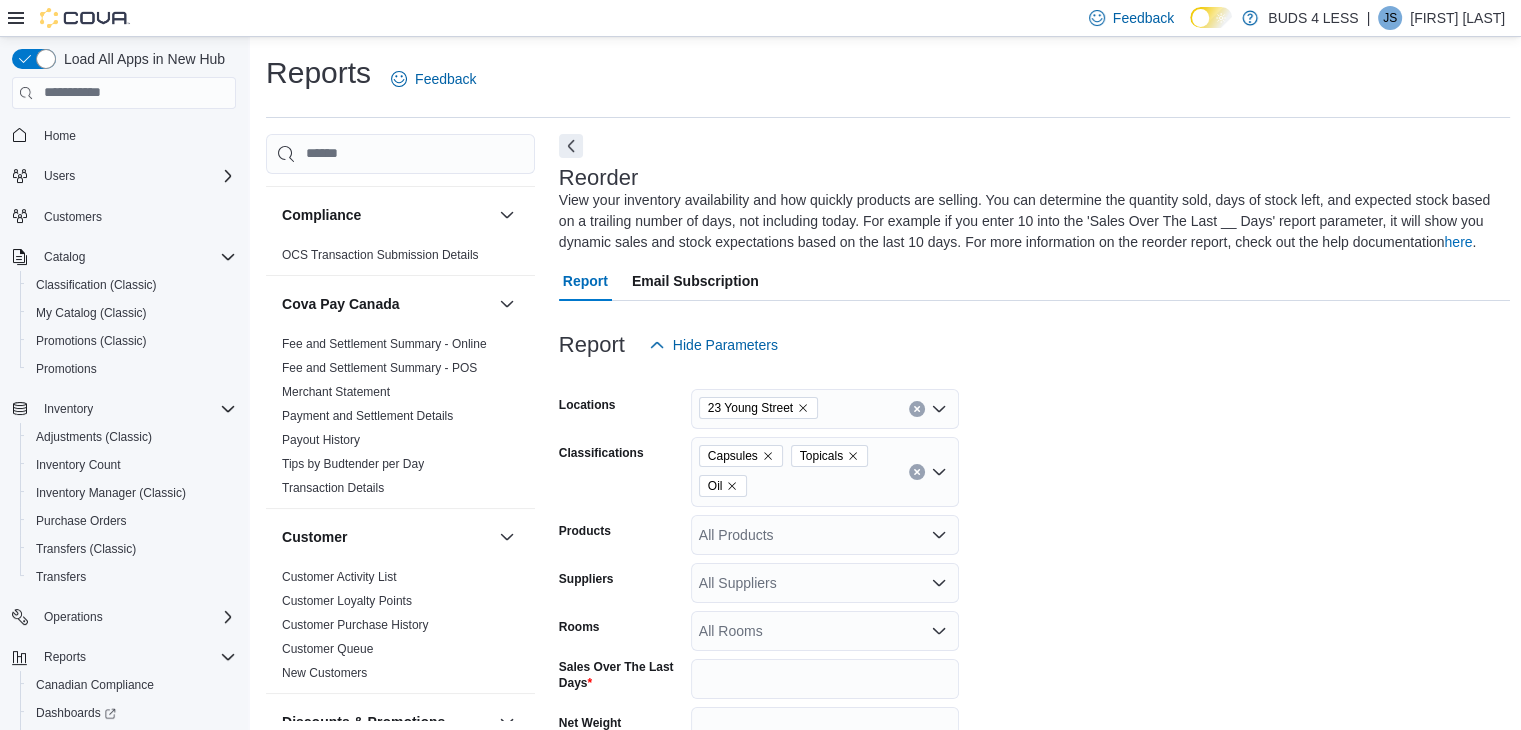 click on "Report Hide Parameters   Locations [NUMBER] [STREET] Classifications Capsules Topicals Oil Products All Products Suppliers All Suppliers Rooms All Rooms Sales Over The Last Days * Net Weight Show all products per location Show in stock only Export  Run Report Showing 136 of 136 17 columns hidden Sort fields Product Click to view column header actions Sales (60 Days) Click to view column header actions Sales (30 Days) Click to view column header actions Sales (14 Days) Click to view column header actions Sales (7 Days) Click to view column header actions In Stock Qty Click to view column header actions Transfer In Click to view column header actions Transfer Out Click to view column header actions In Stock Cost Click to view column header actions Avg Unit Cost Click to view column header actions Price Click to view column header actions Margin Click to view column header actions Last Received Date Click to view column header actions Days Since Last Sold Click to view column header actions -  6 -  6 -  5 -  2 -" at bounding box center [1035, 911] 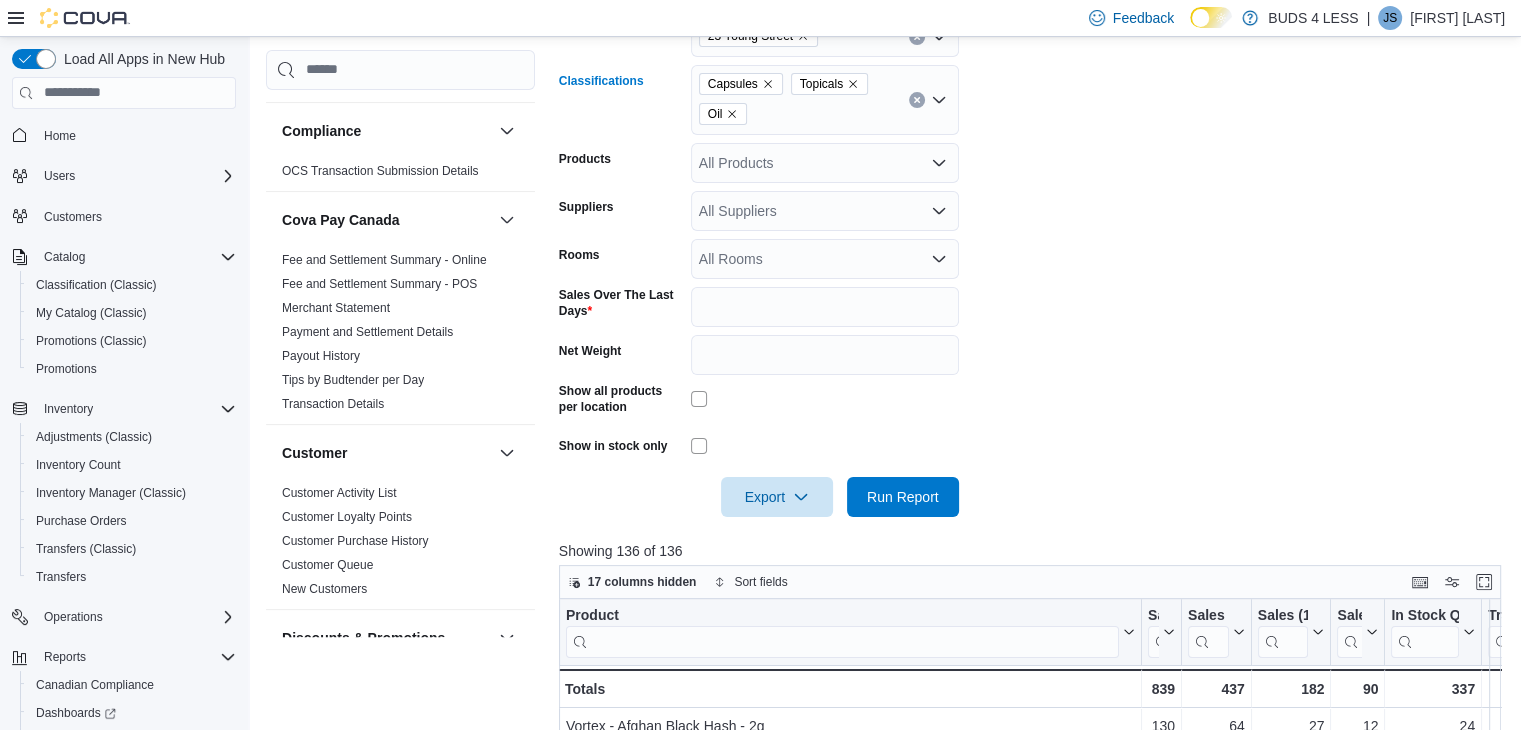 scroll, scrollTop: 338, scrollLeft: 0, axis: vertical 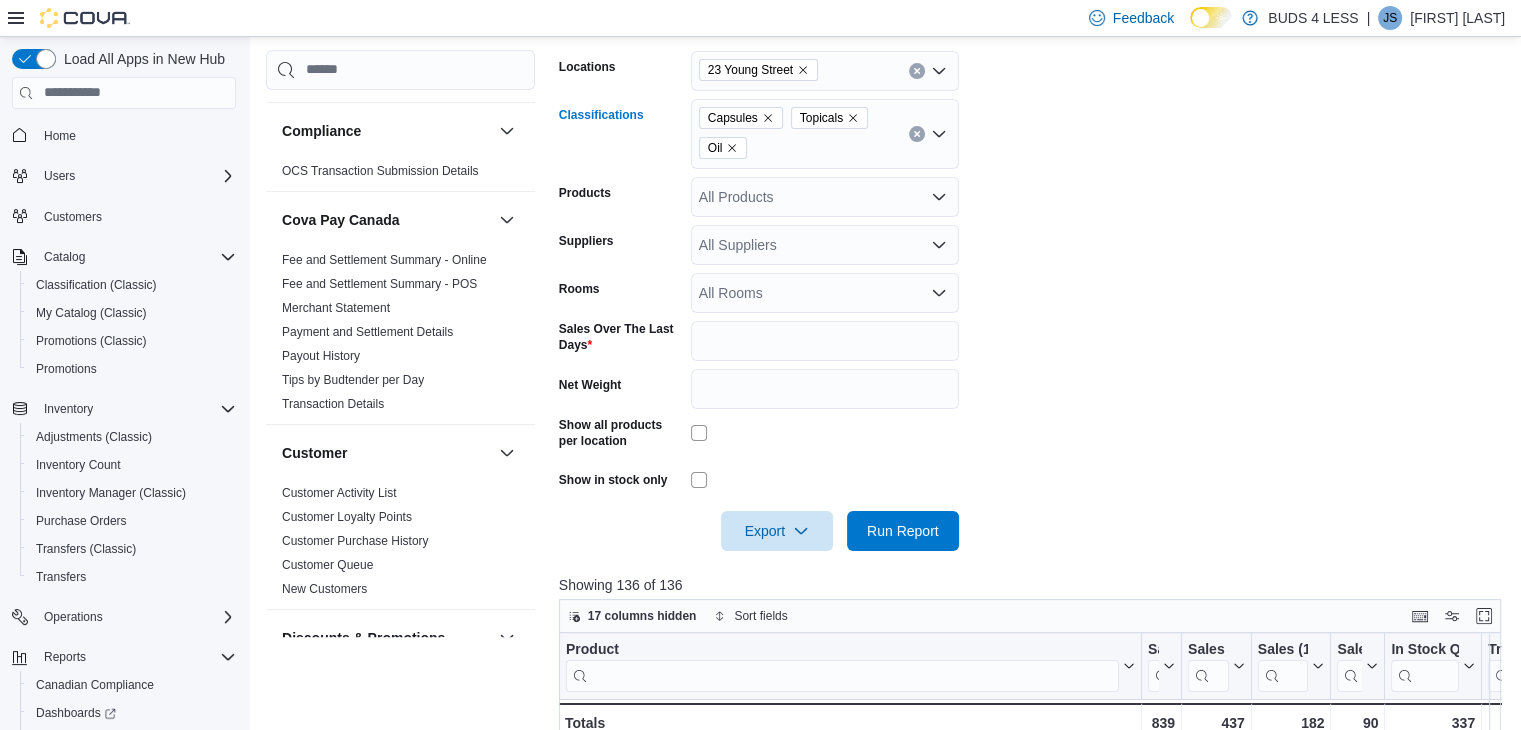 click 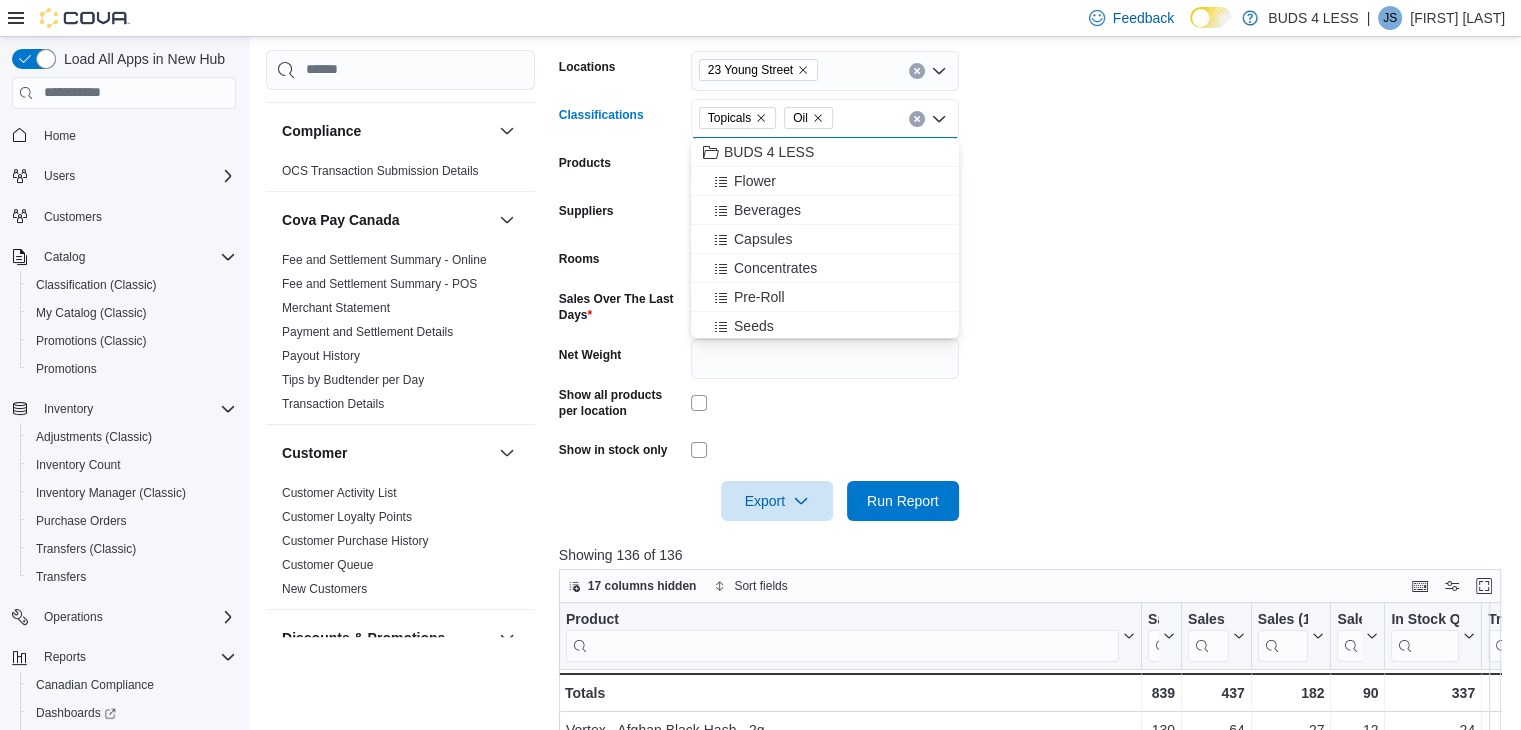 click 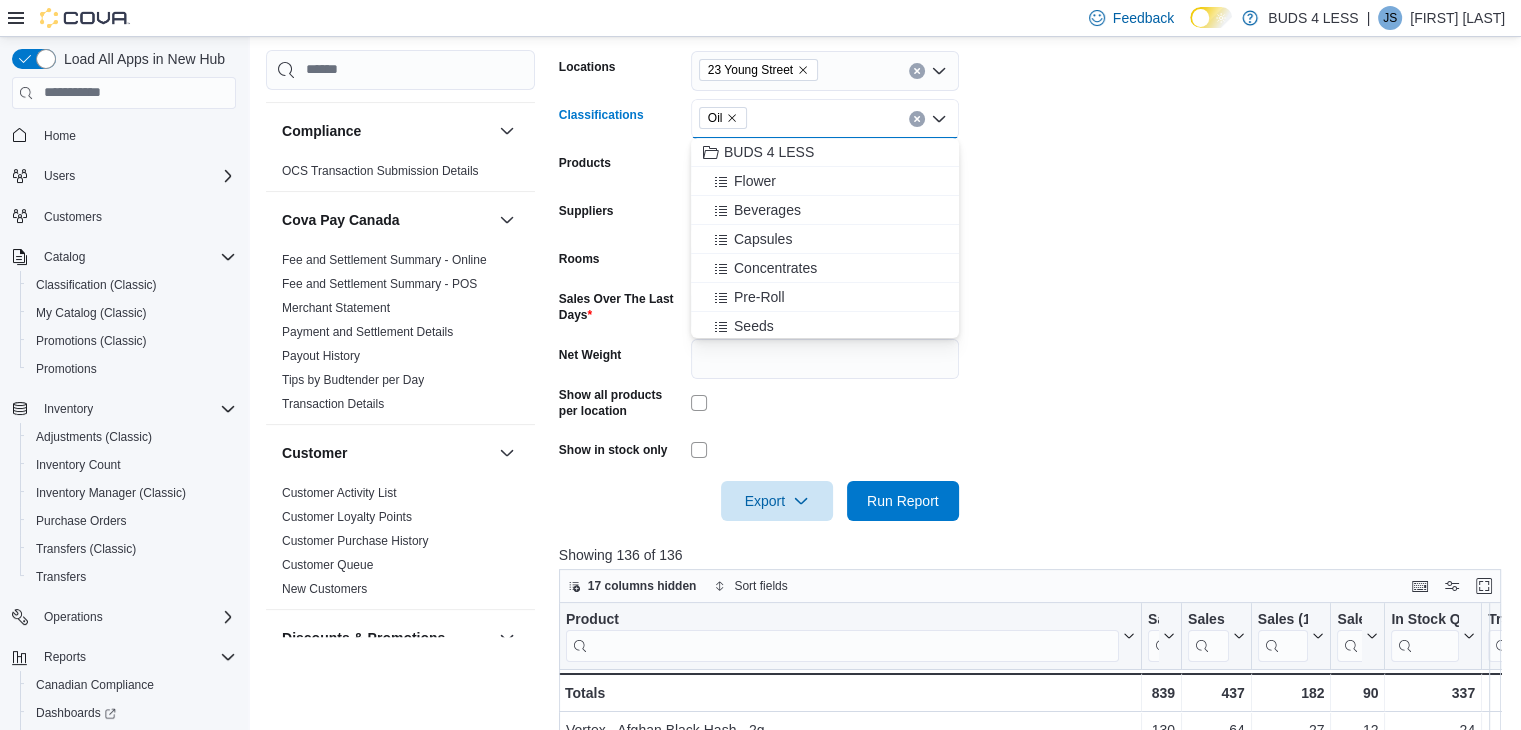 click 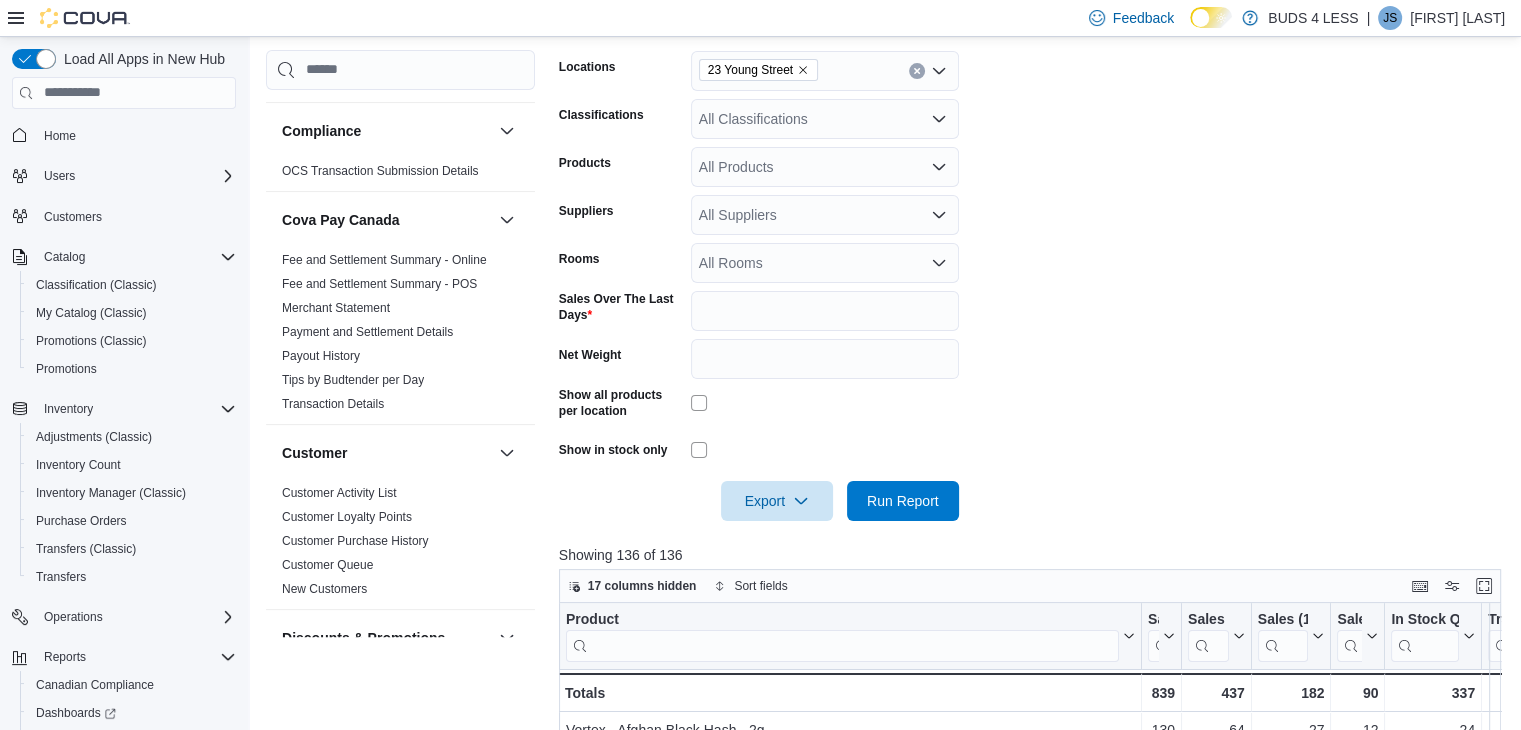 click on "Locations [NUMBER] [STREET] Classifications All Classifications Products All Products Suppliers All Suppliers Rooms All Rooms Sales Over The Last Days * Net Weight Show all products per location Show in stock only Export  Run Report" at bounding box center (1035, 274) 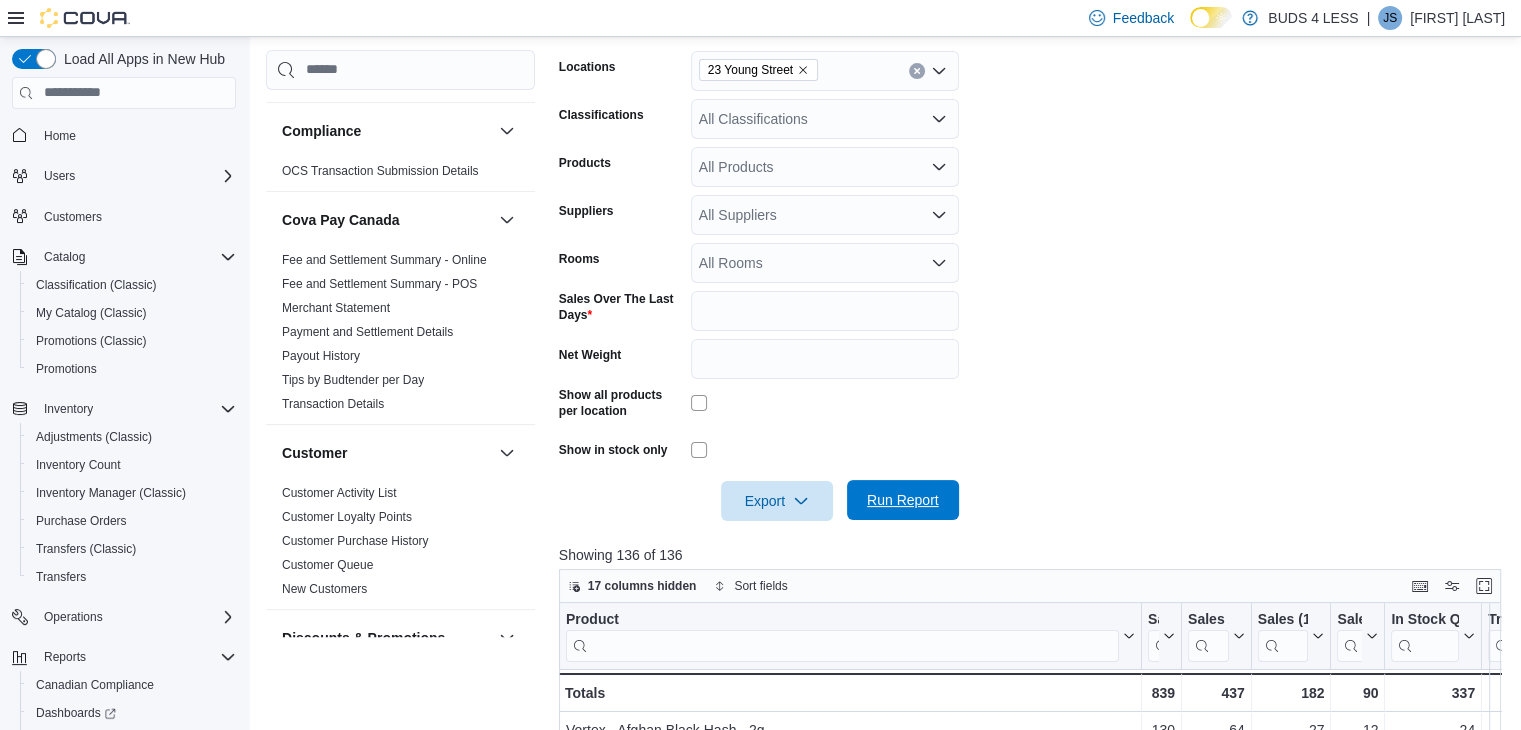 click on "Run Report" at bounding box center [903, 500] 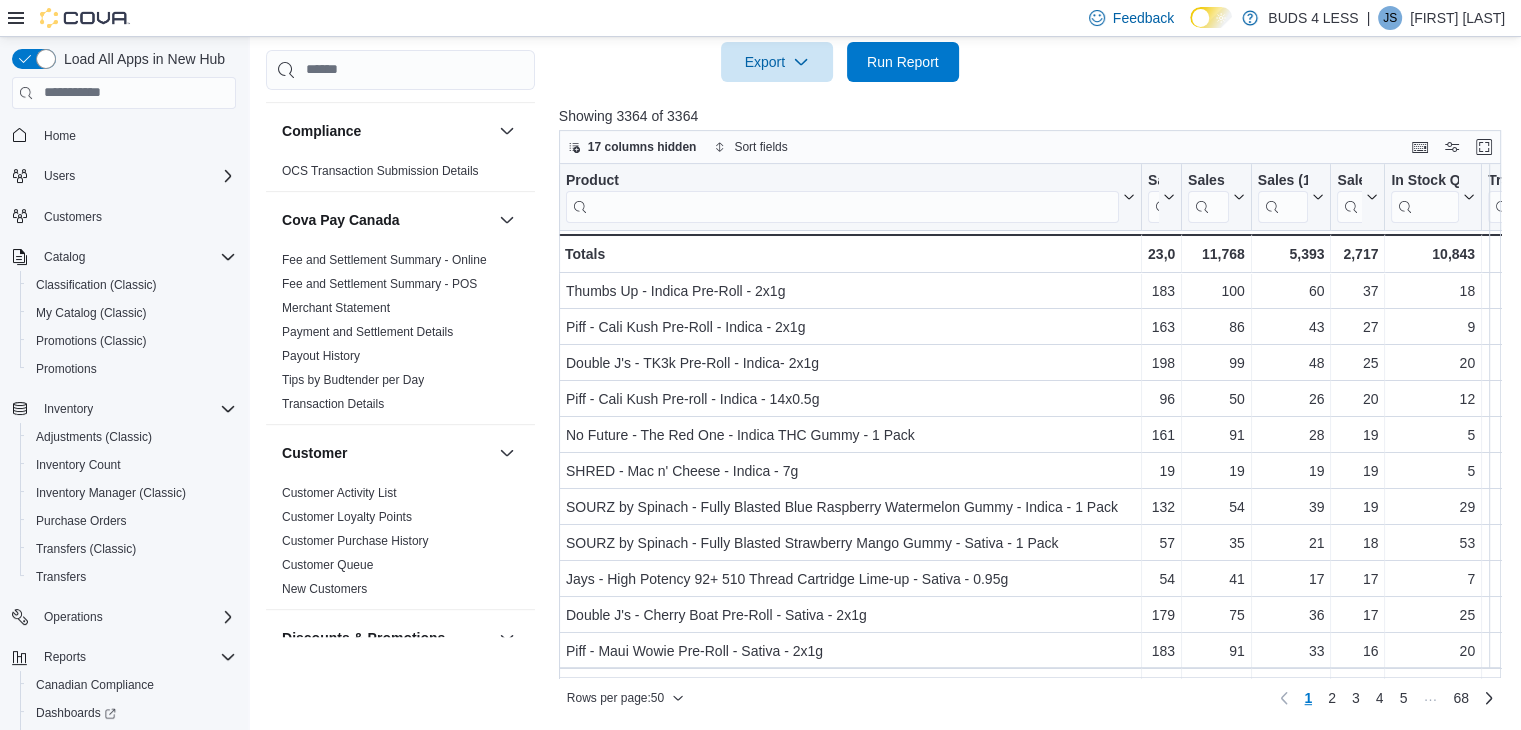 scroll, scrollTop: 776, scrollLeft: 0, axis: vertical 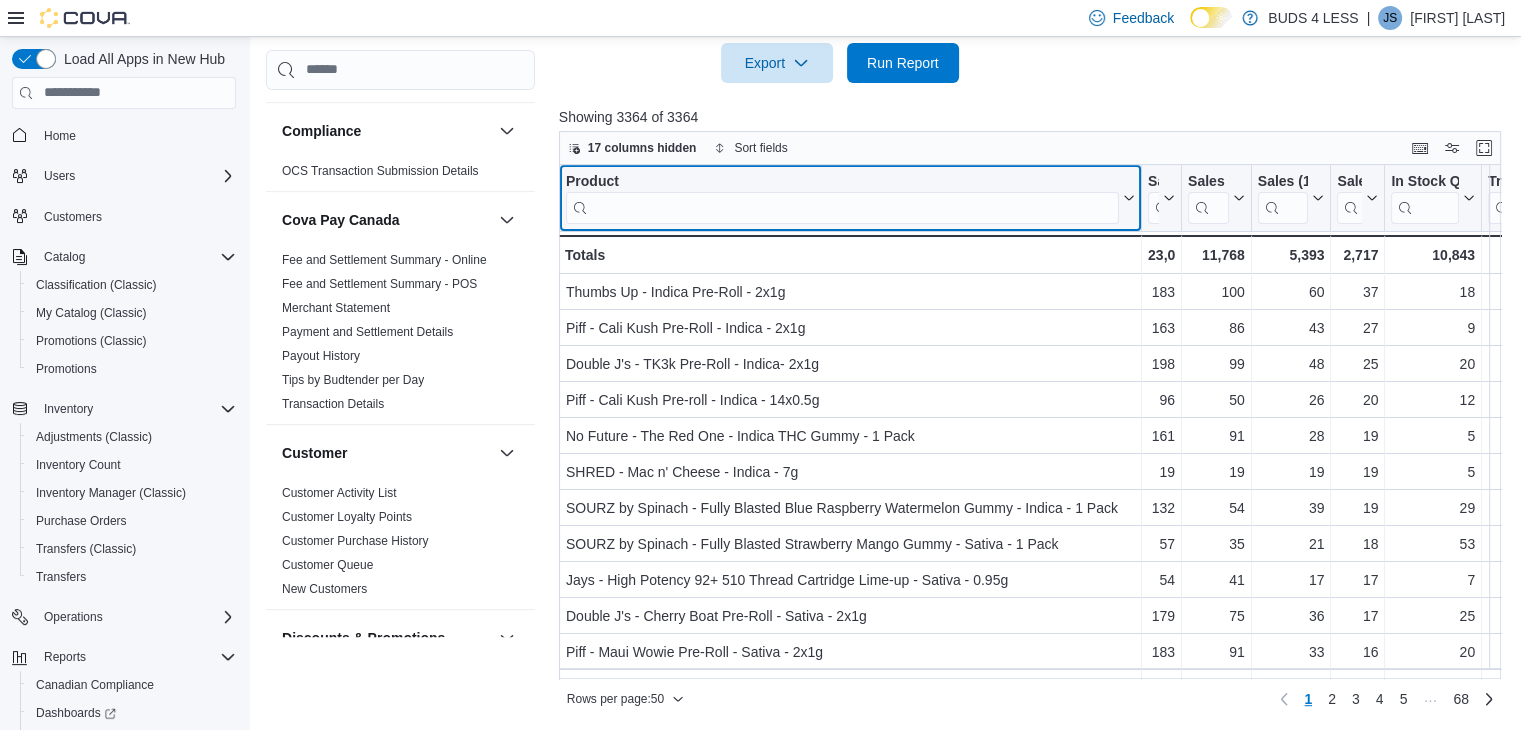 click at bounding box center (842, 207) 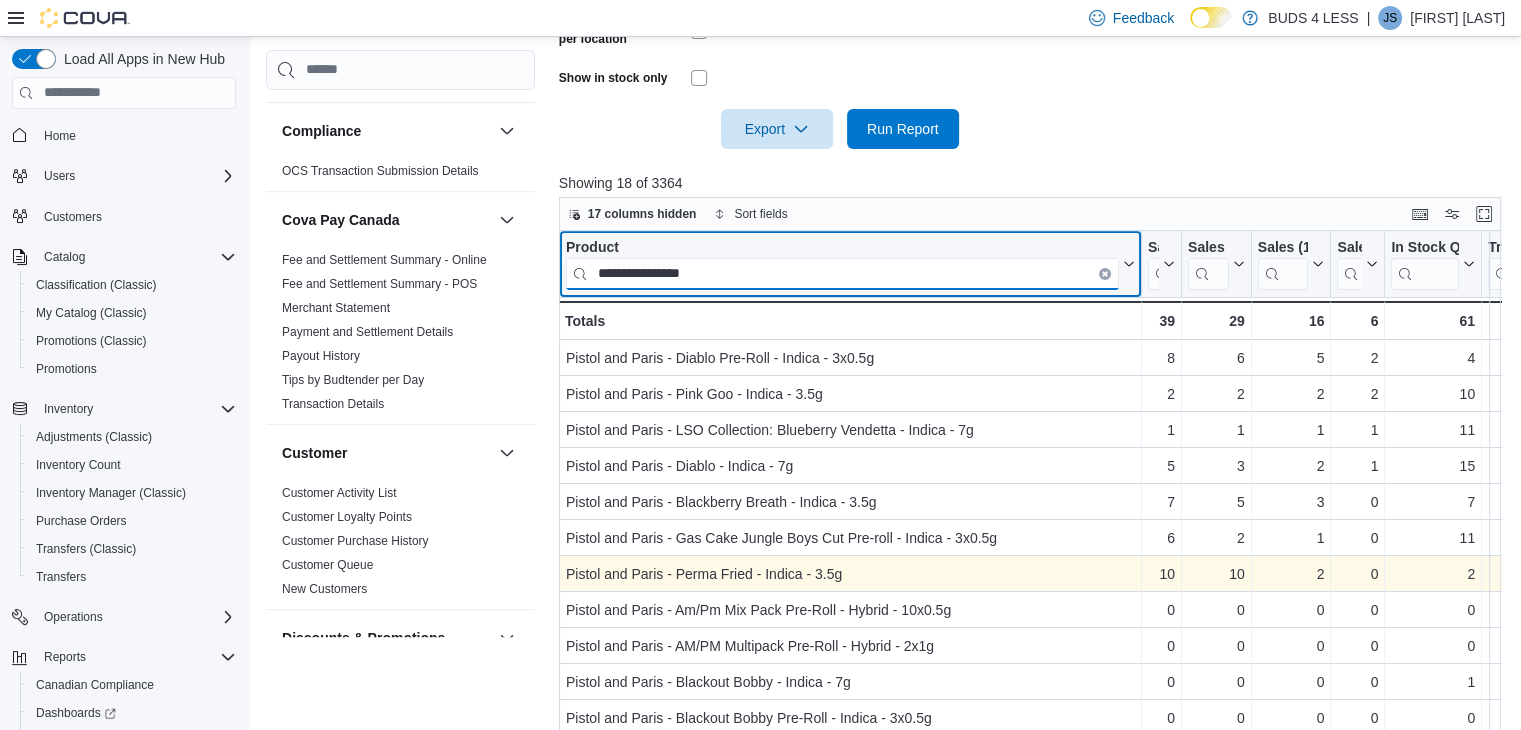 scroll, scrollTop: 676, scrollLeft: 0, axis: vertical 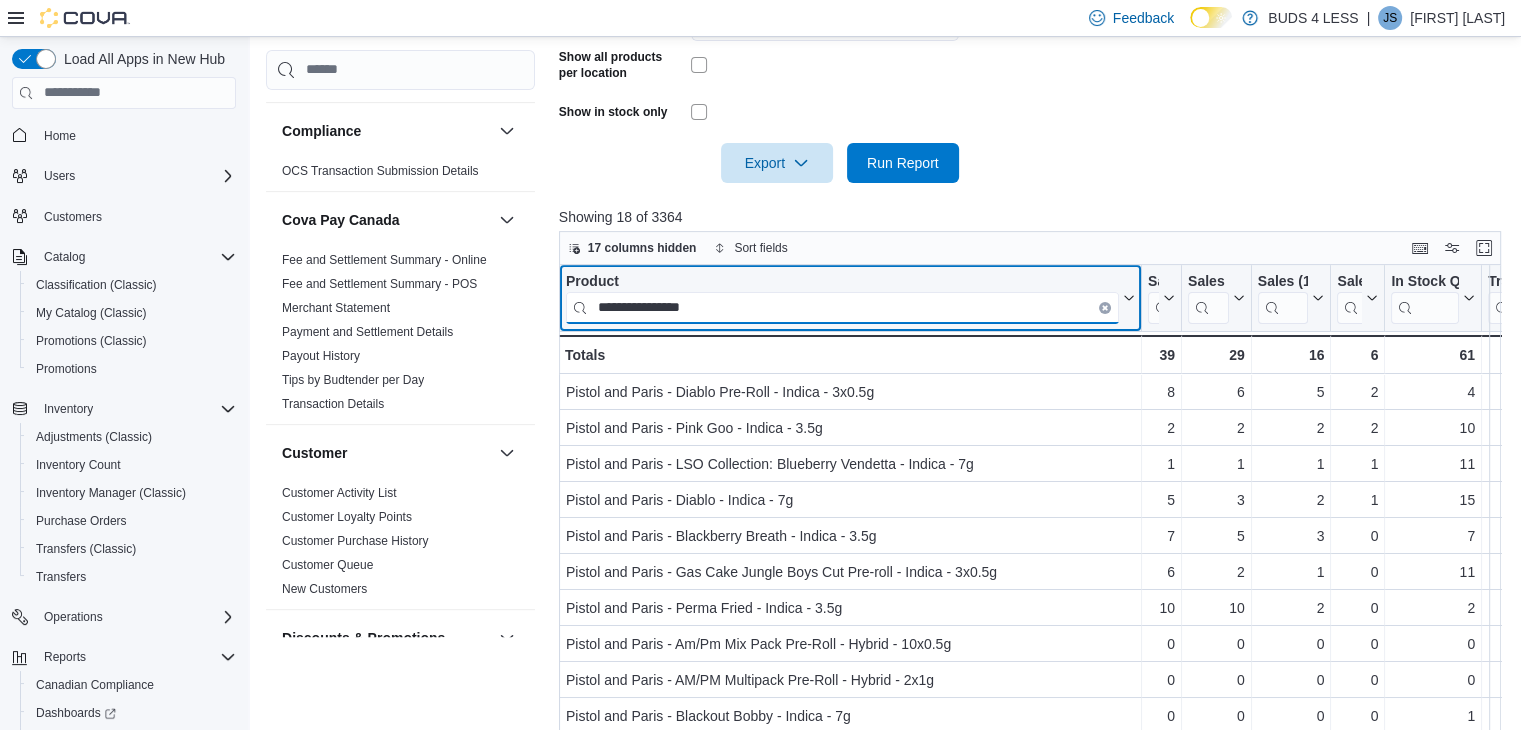 type on "**********" 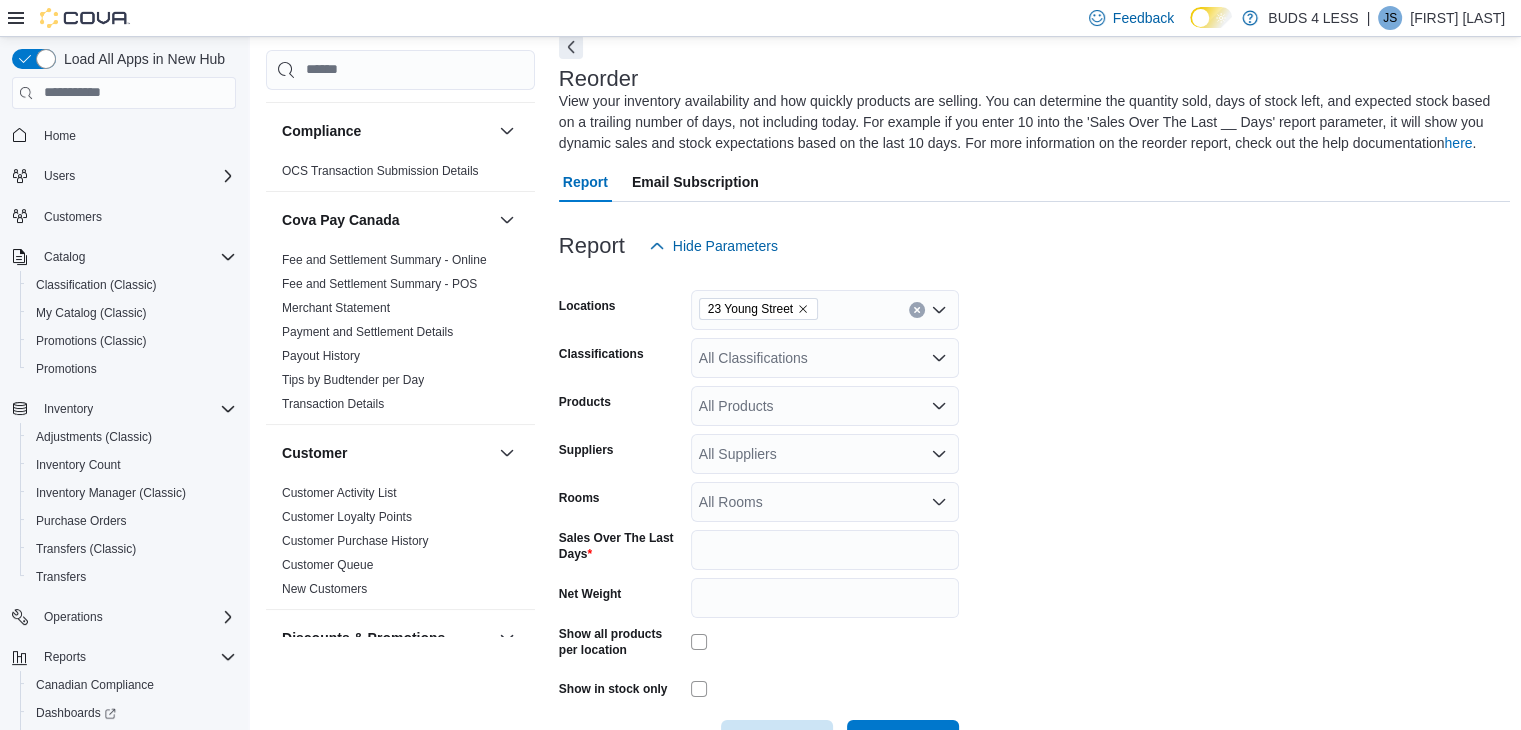 scroll, scrollTop: 76, scrollLeft: 0, axis: vertical 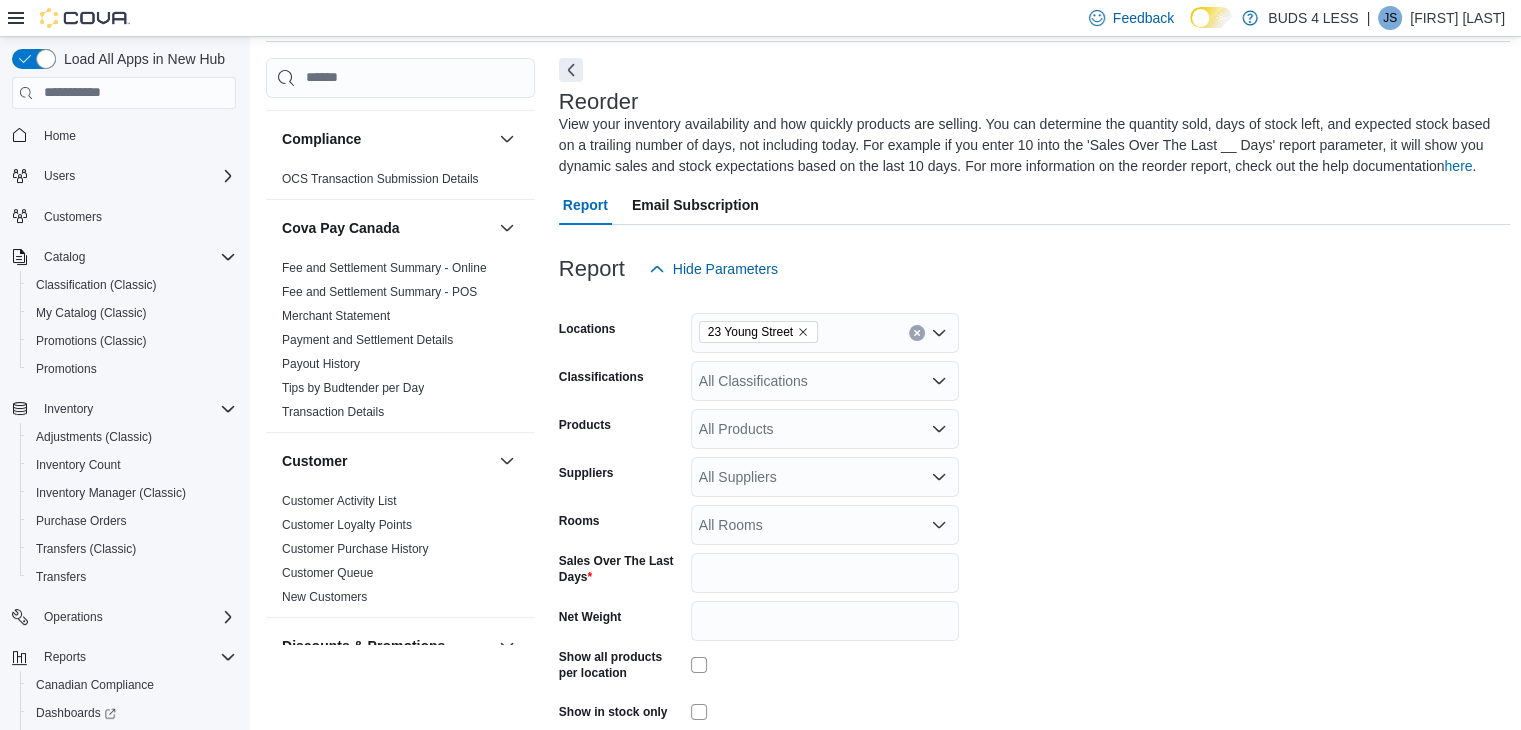 click 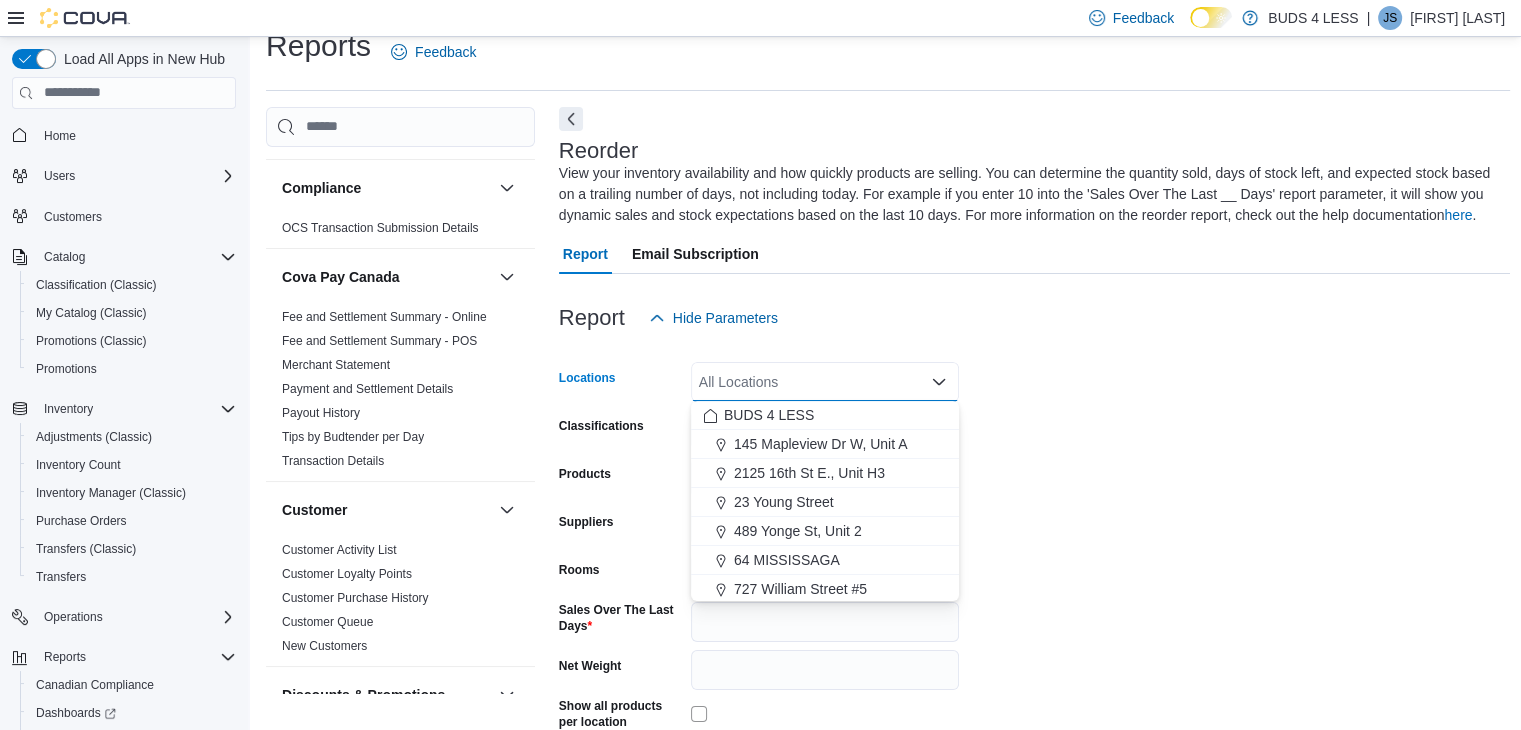 scroll, scrollTop: 0, scrollLeft: 0, axis: both 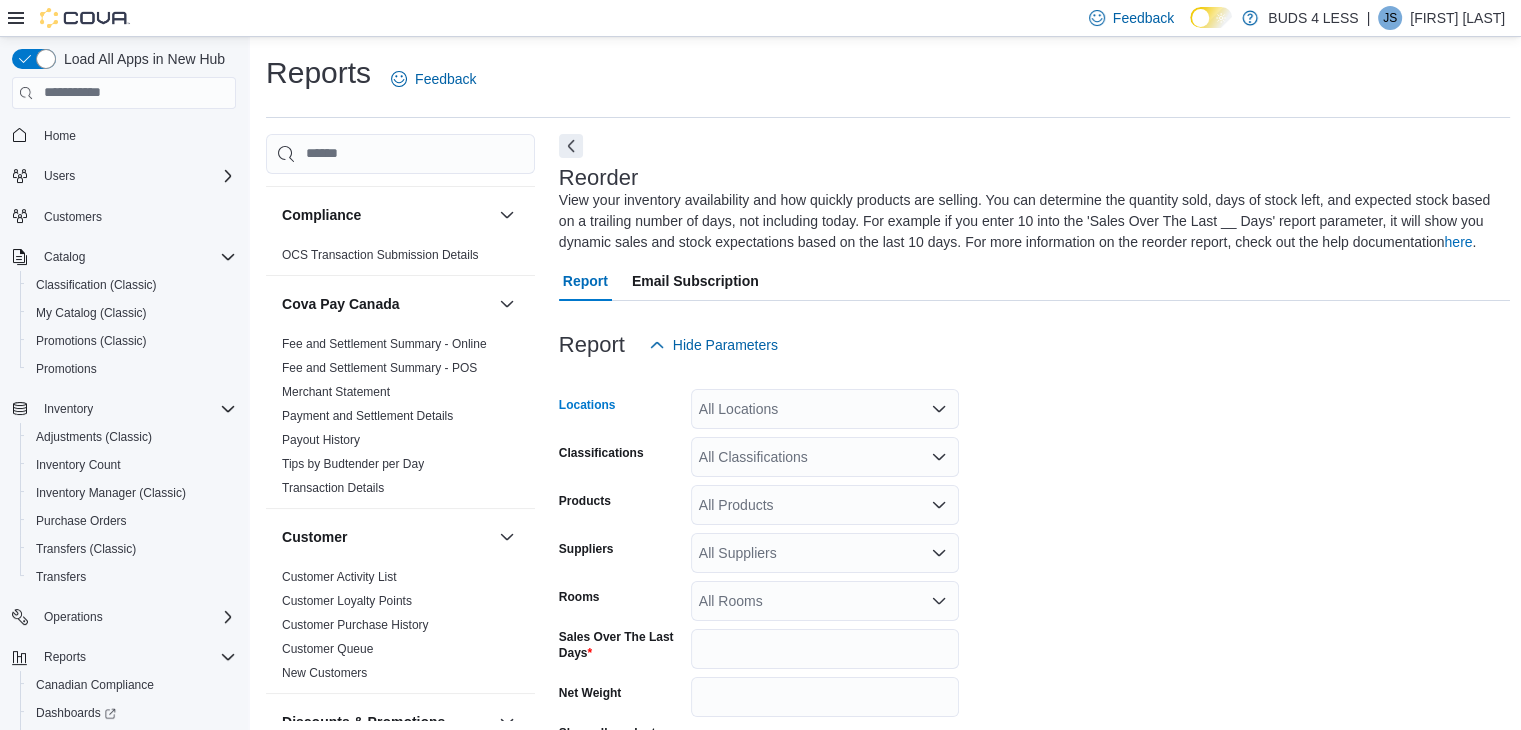 click on "All Locations" at bounding box center (825, 409) 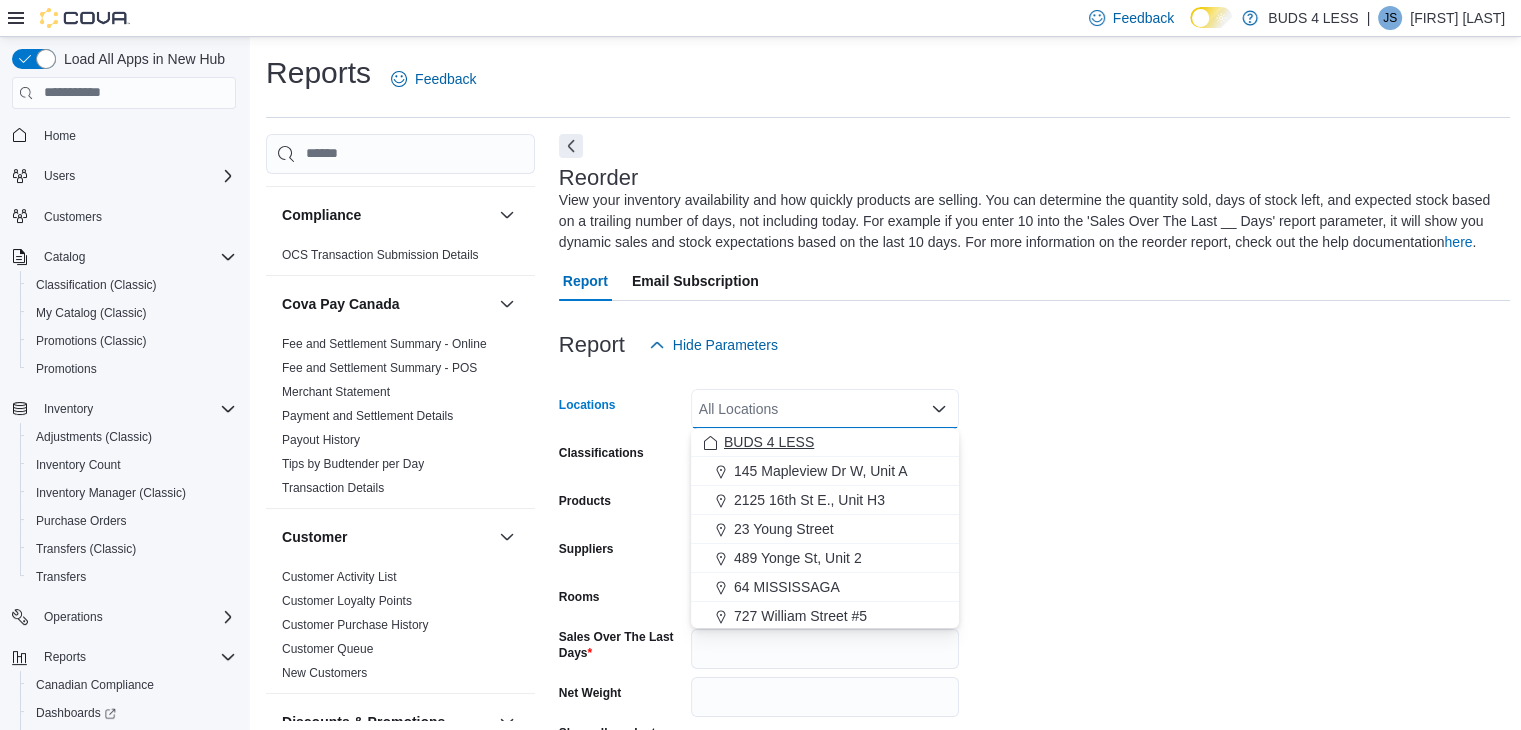 click on "BUDS 4 LESS" at bounding box center (769, 442) 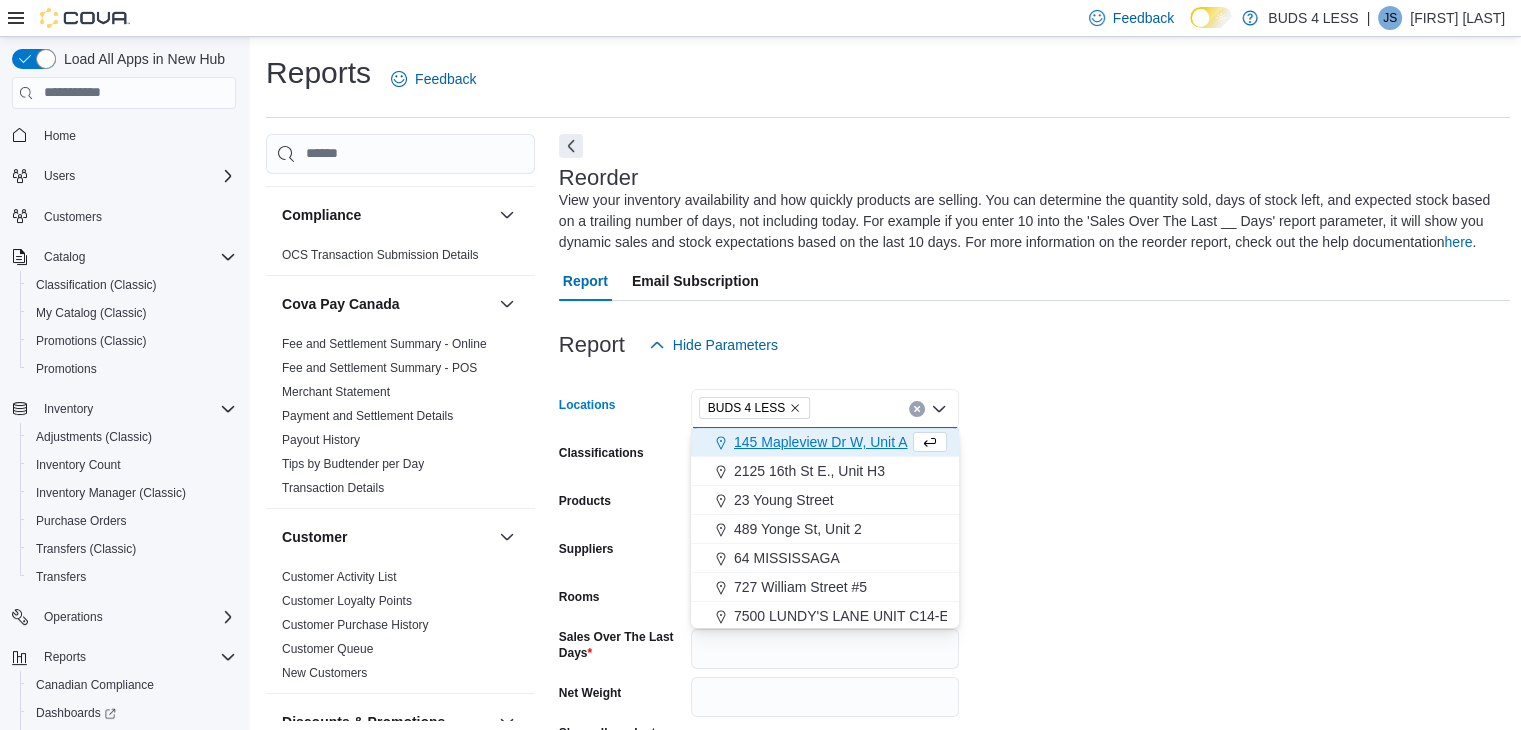 click on "Locations BUDS 4 LESS Combo box. Selected. BUDS 4 LESS. Press Backspace to delete BUDS 4 LESS. Combo box input. All Locations. Type some text or, to display a list of choices, press Down Arrow. To exit the list of choices, press Escape. Classifications All Classifications Products All Products Suppliers All Suppliers Rooms All Rooms Sales Over The Last Days * Net Weight Show all products per location Show in stock only Export  Run Report" at bounding box center [1035, 612] 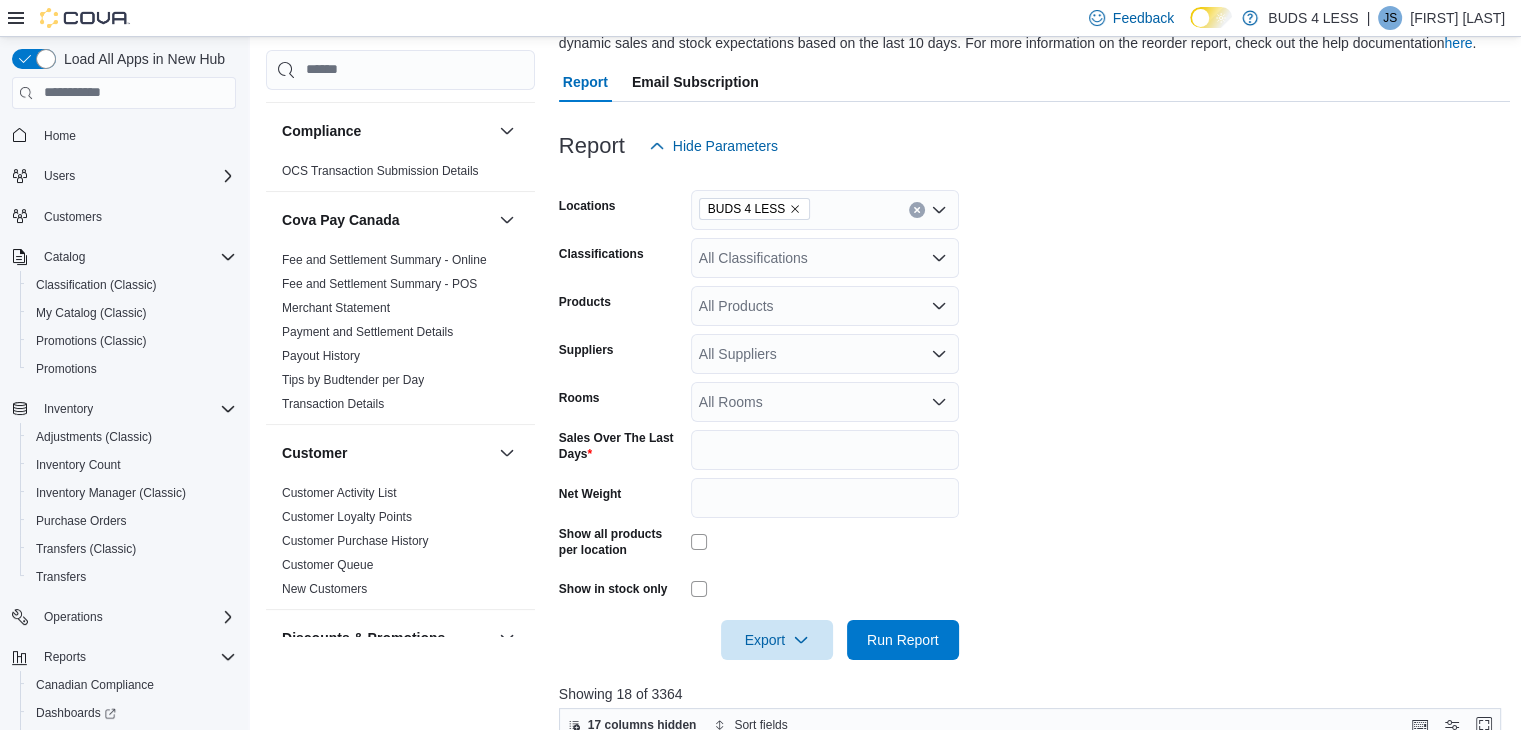 scroll, scrollTop: 200, scrollLeft: 0, axis: vertical 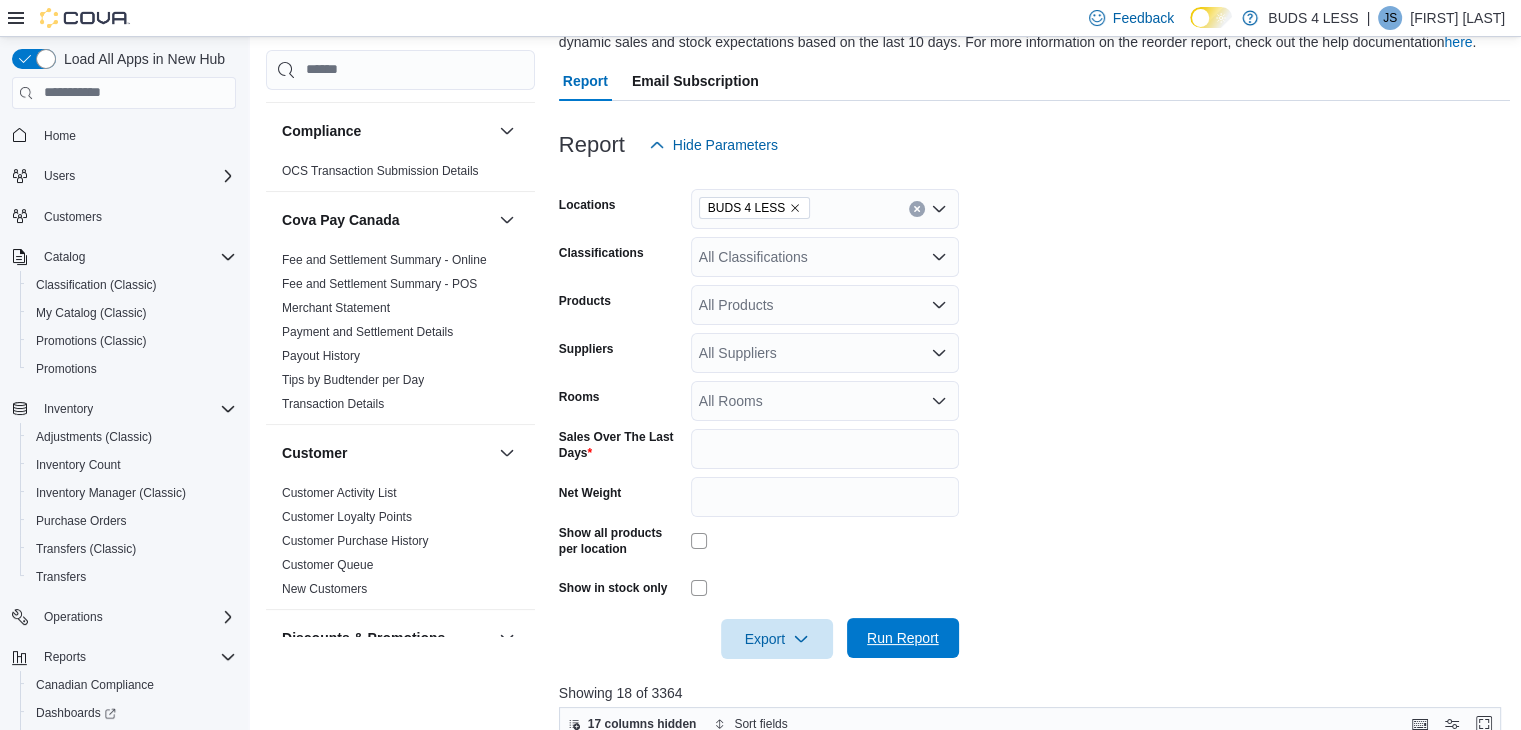 click on "Run Report" at bounding box center (903, 638) 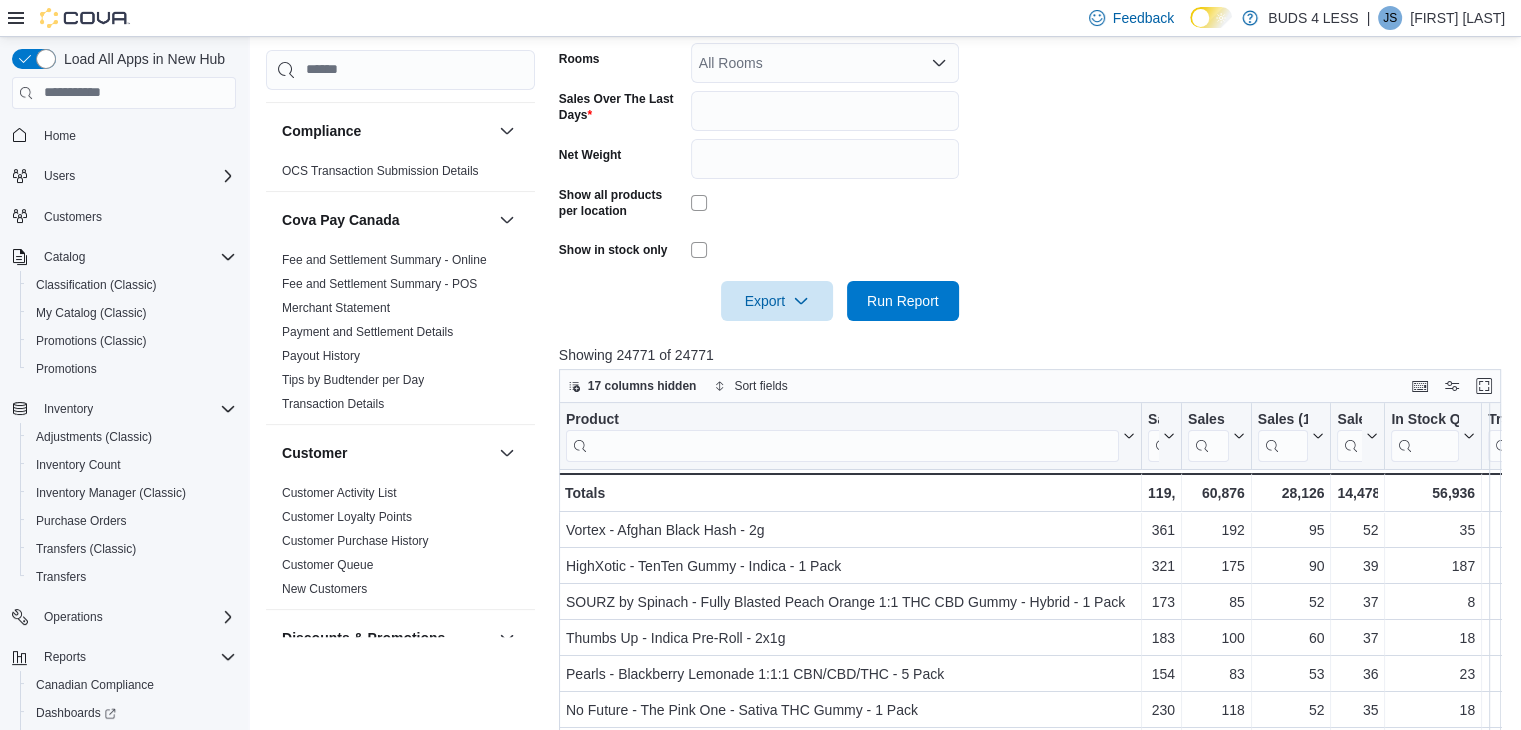 scroll, scrollTop: 600, scrollLeft: 0, axis: vertical 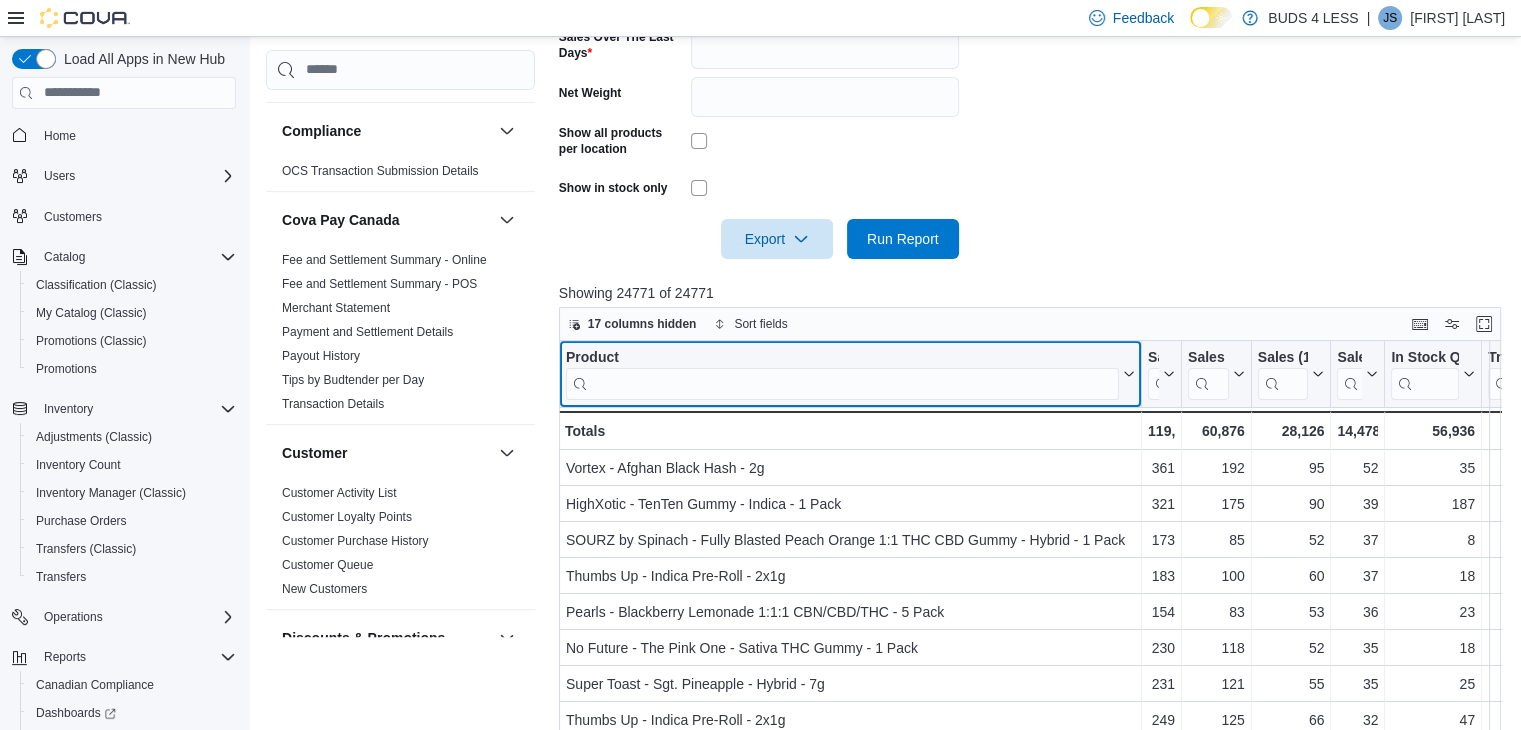 click at bounding box center [842, 383] 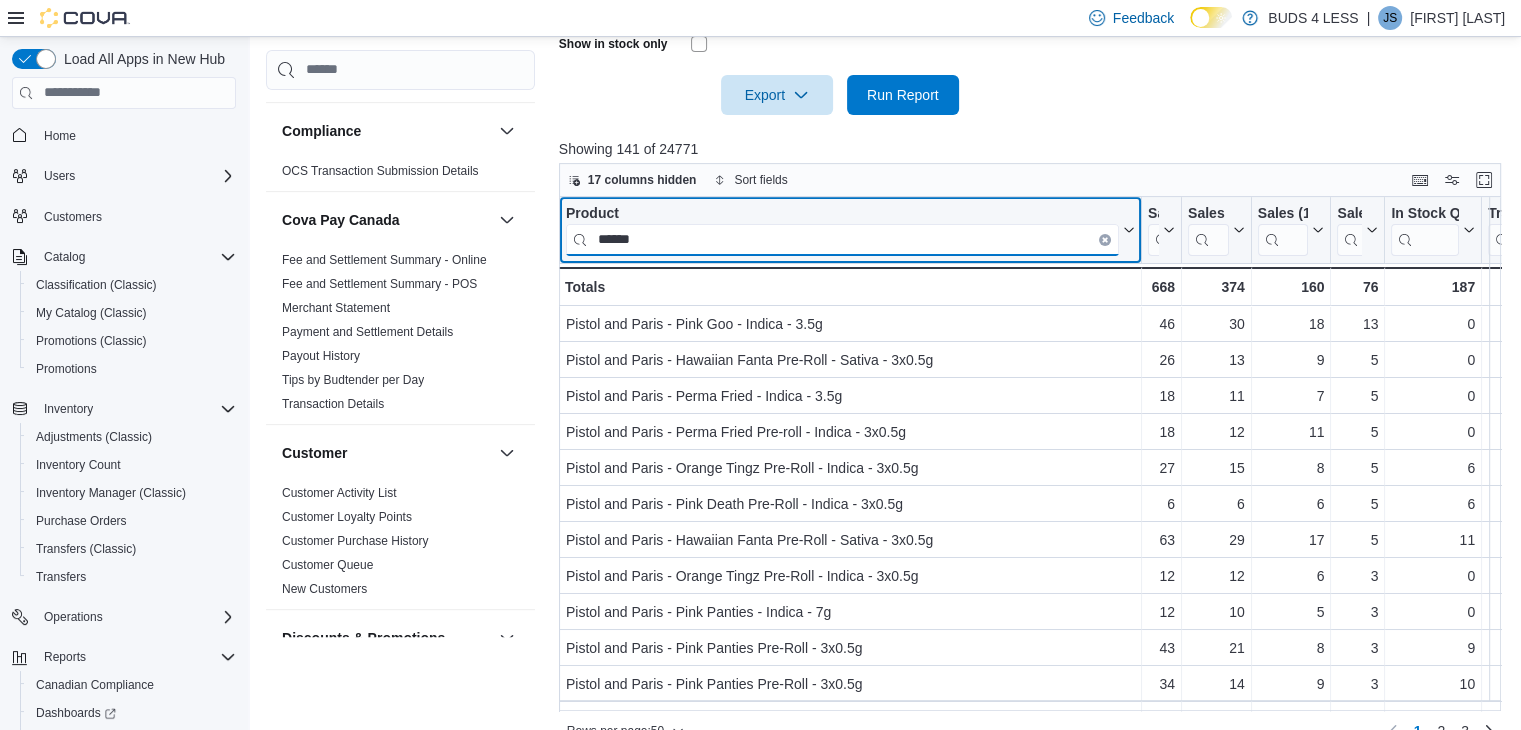 scroll, scrollTop: 776, scrollLeft: 0, axis: vertical 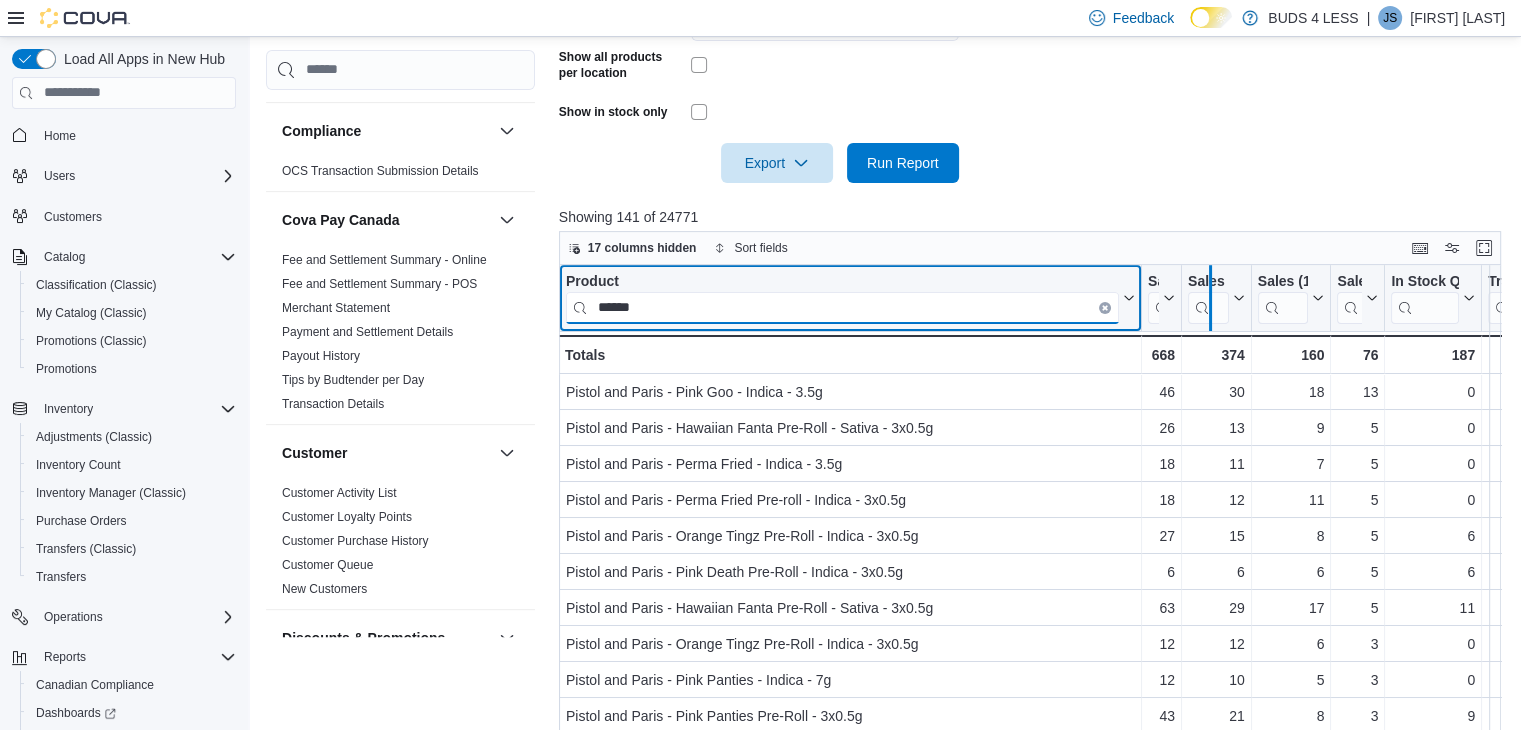 drag, startPoint x: 1179, startPoint y: 313, endPoint x: 1209, endPoint y: 321, distance: 31.04835 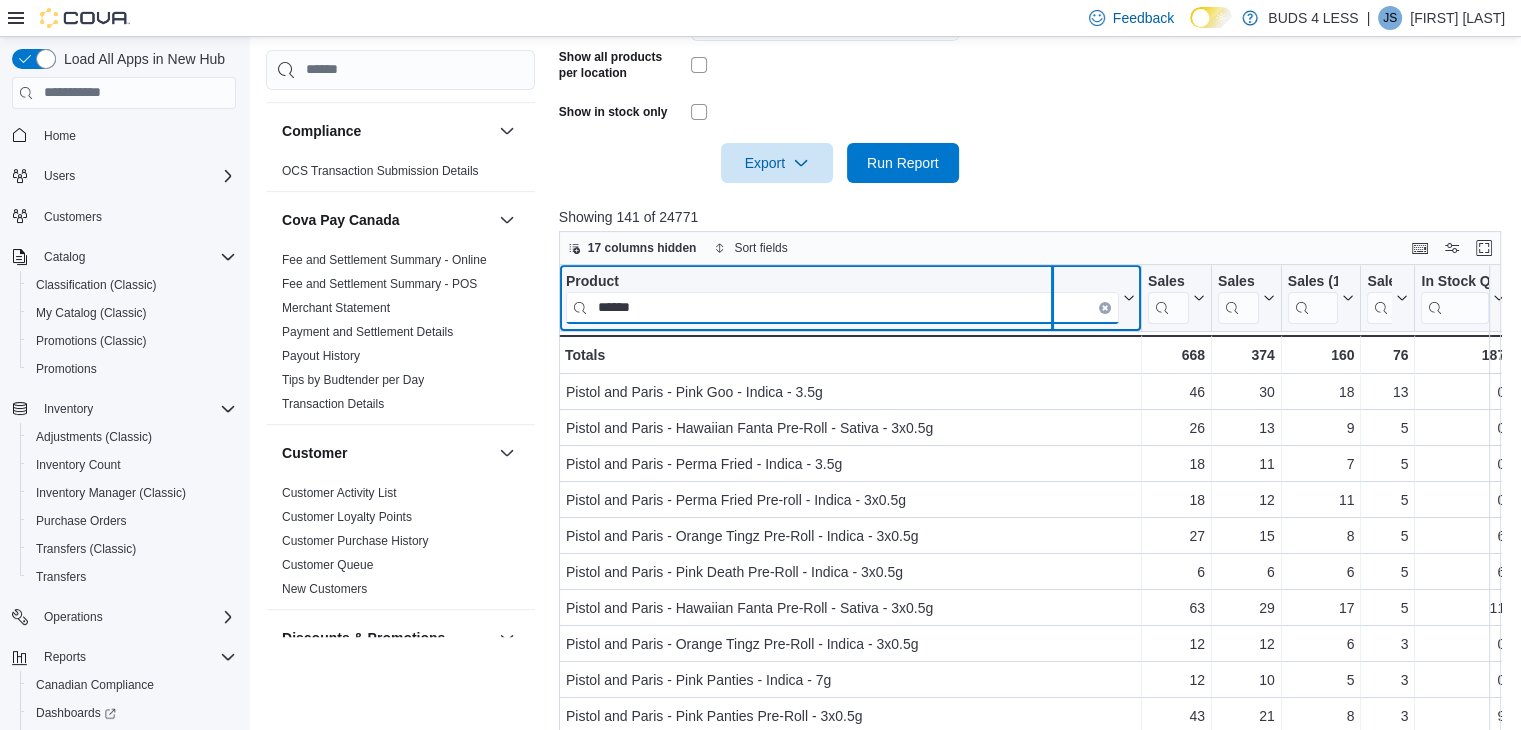 drag, startPoint x: 1136, startPoint y: 289, endPoint x: 1028, endPoint y: 303, distance: 108.903625 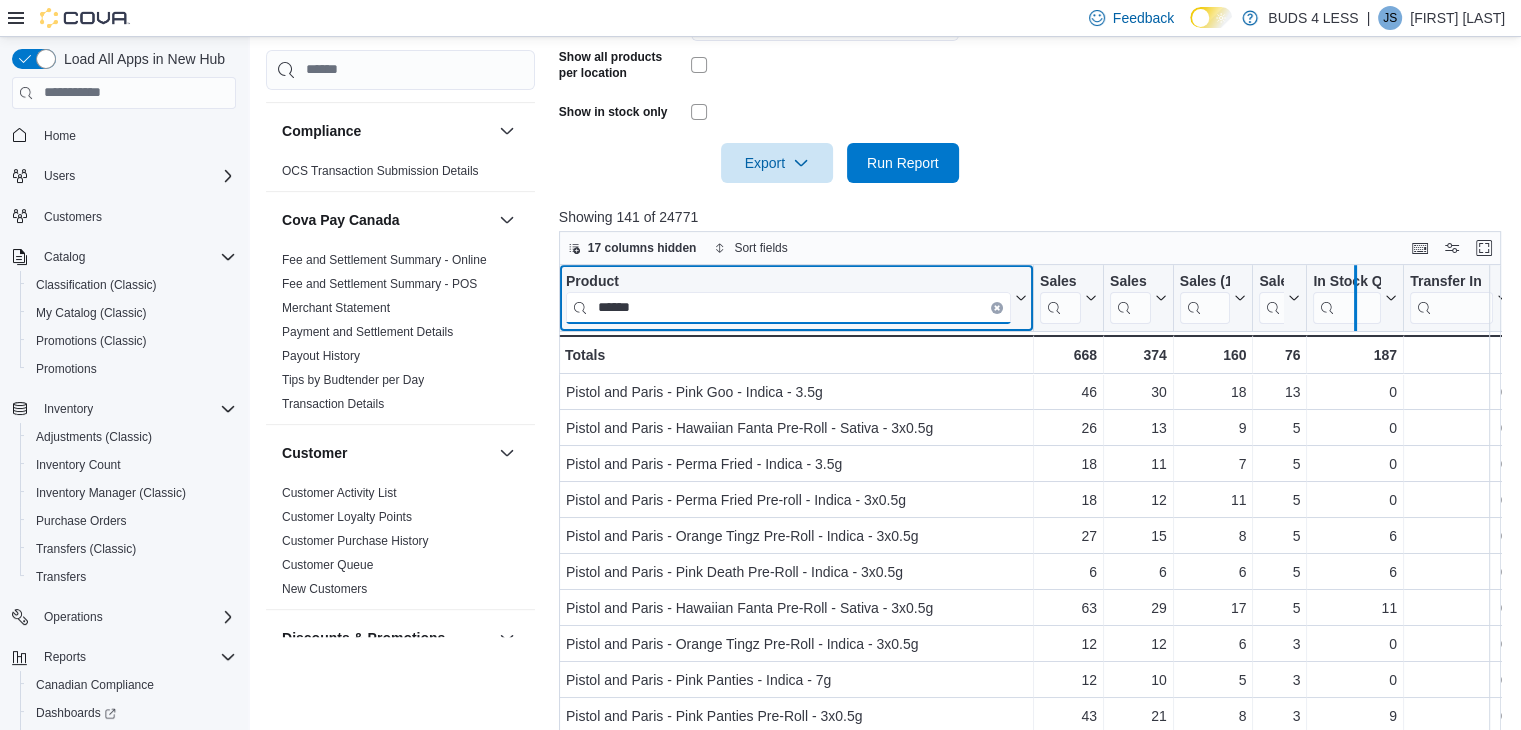 drag, startPoint x: 1299, startPoint y: 296, endPoint x: 1348, endPoint y: 294, distance: 49.0408 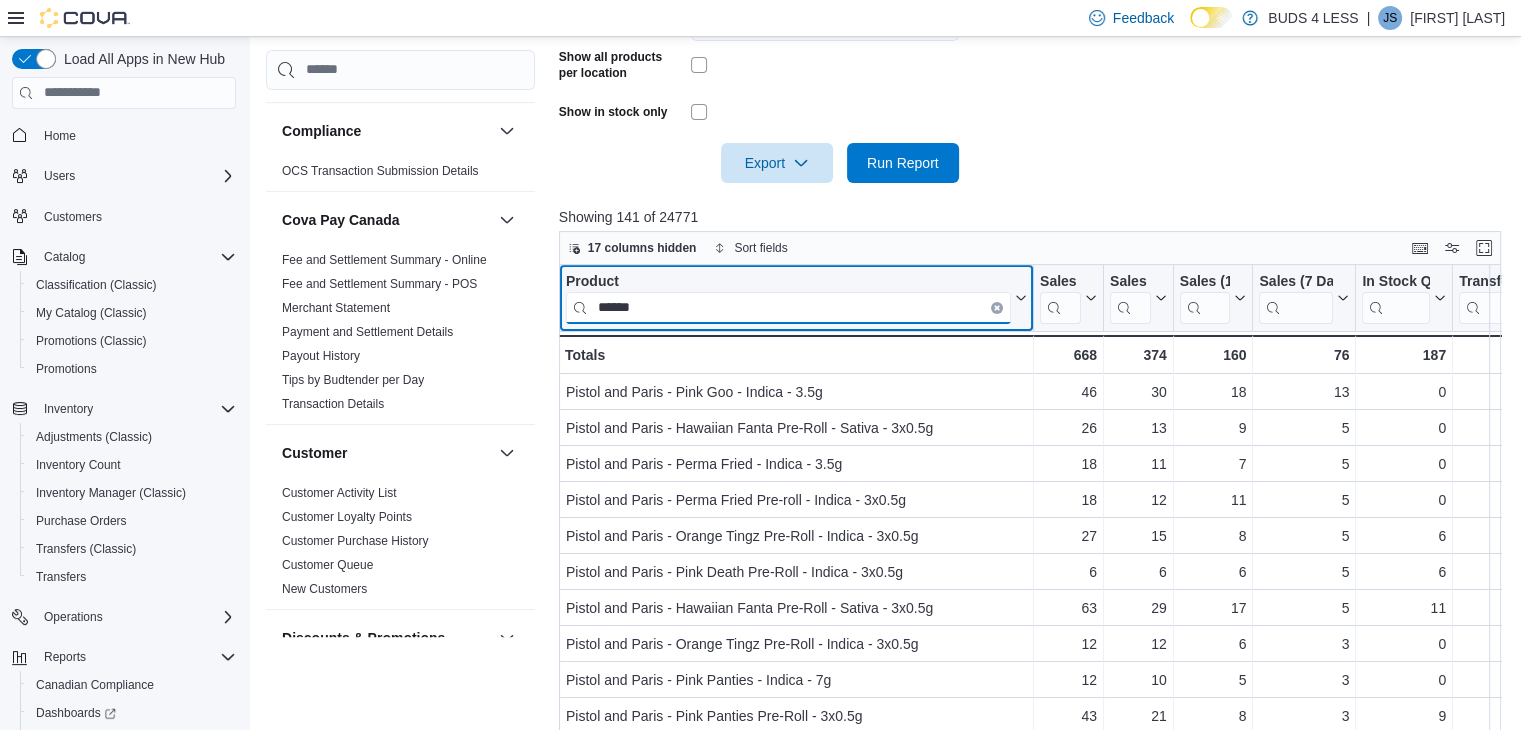 type on "******" 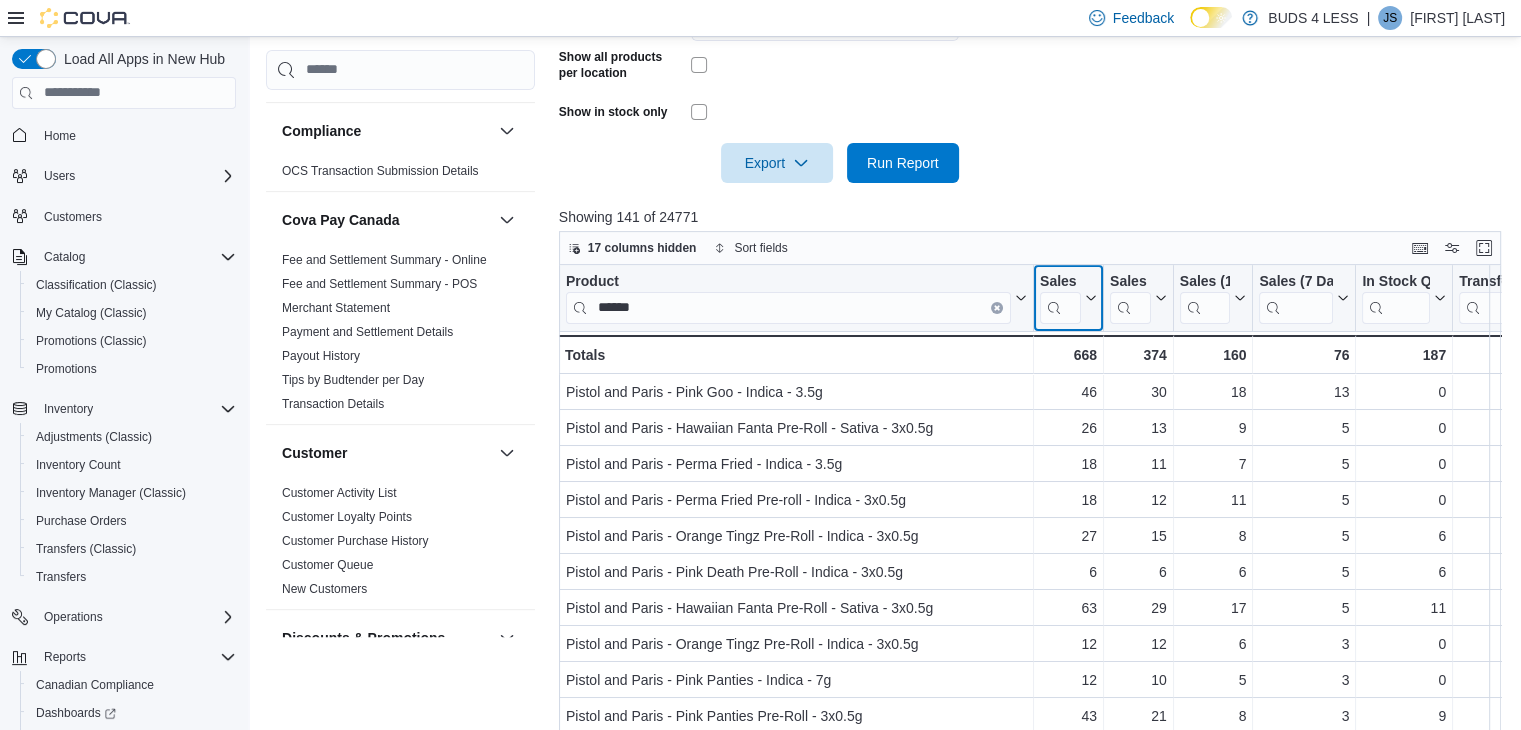 click on "Sales (60 Days)" at bounding box center [1068, 297] 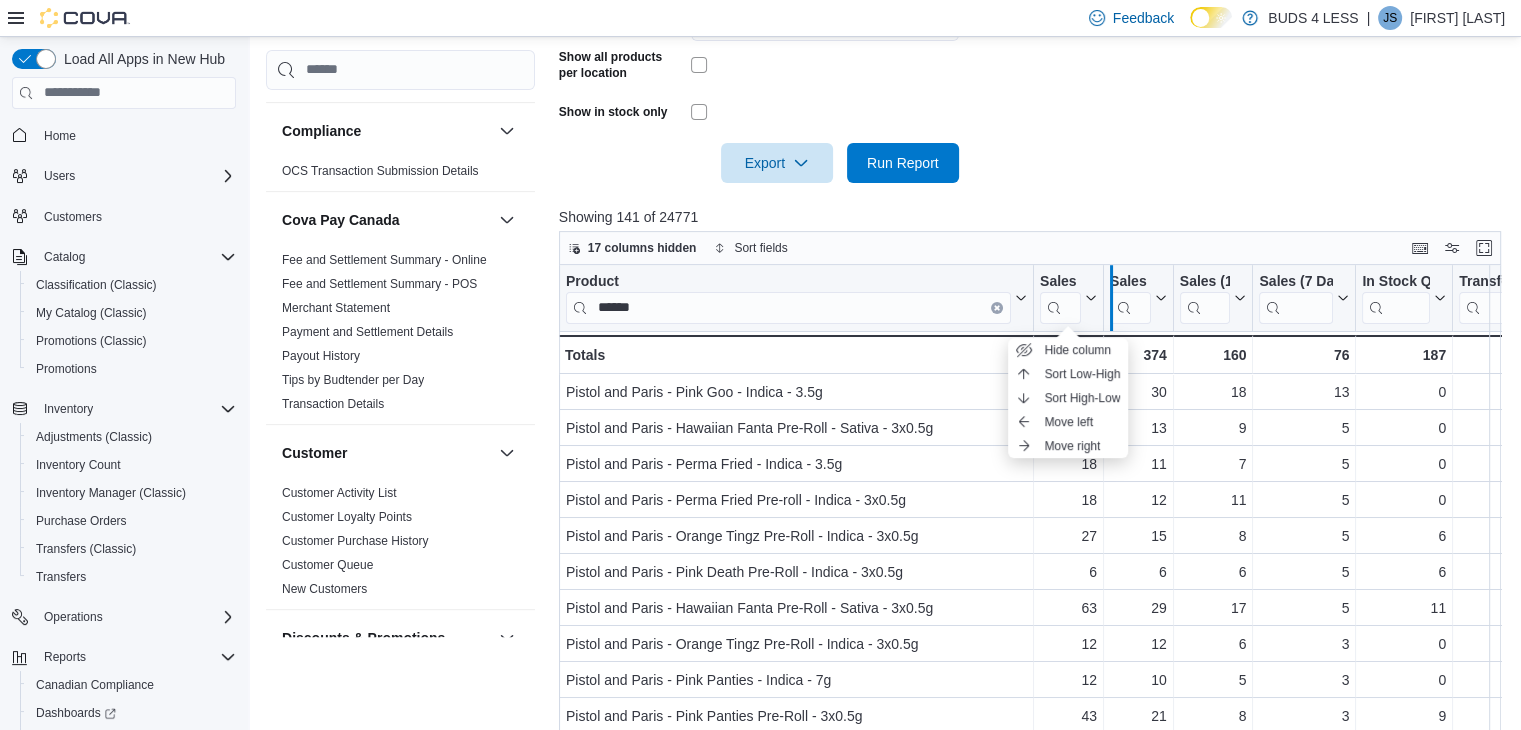 drag, startPoint x: 1099, startPoint y: 302, endPoint x: 1118, endPoint y: 303, distance: 19.026299 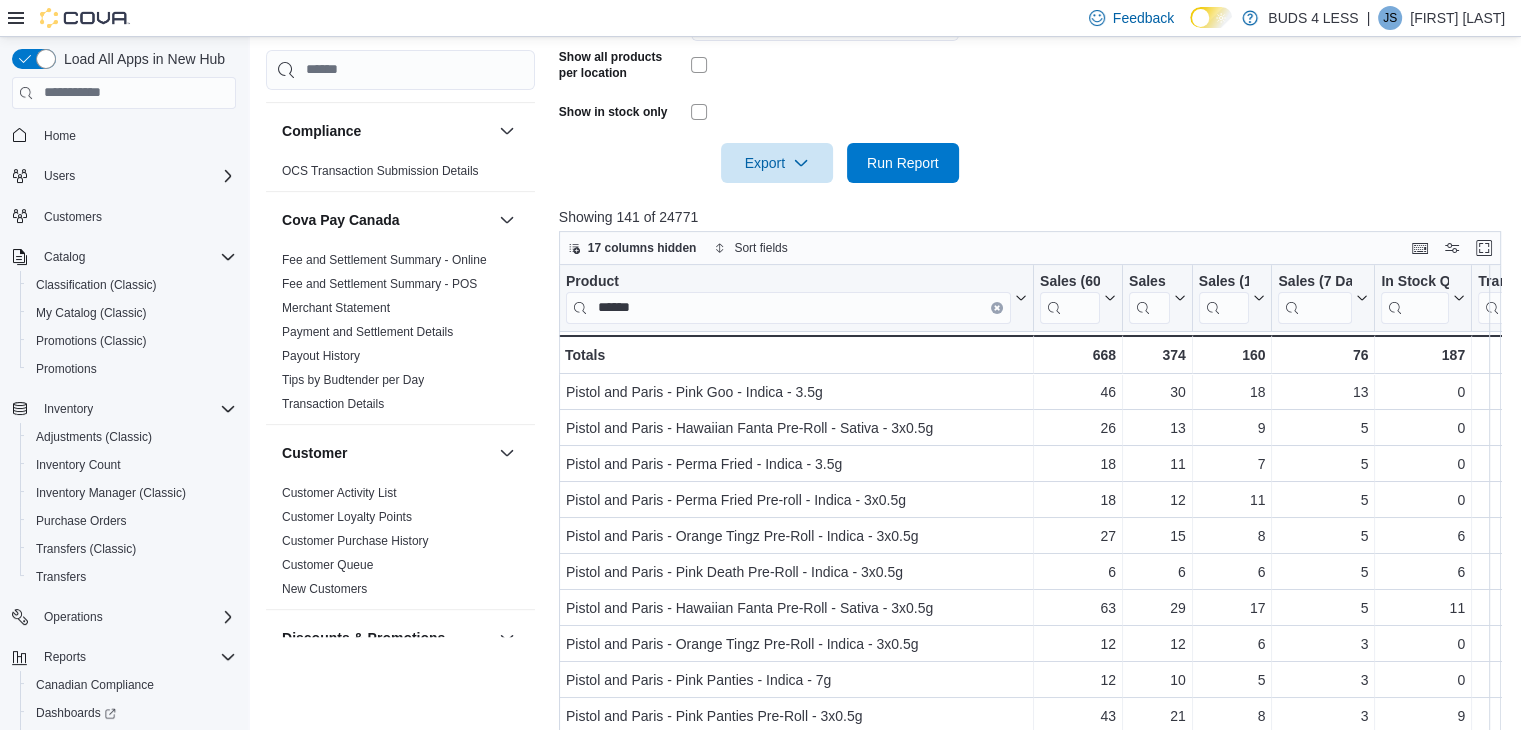 click on "Showing 141 of 24771" at bounding box center (1035, 217) 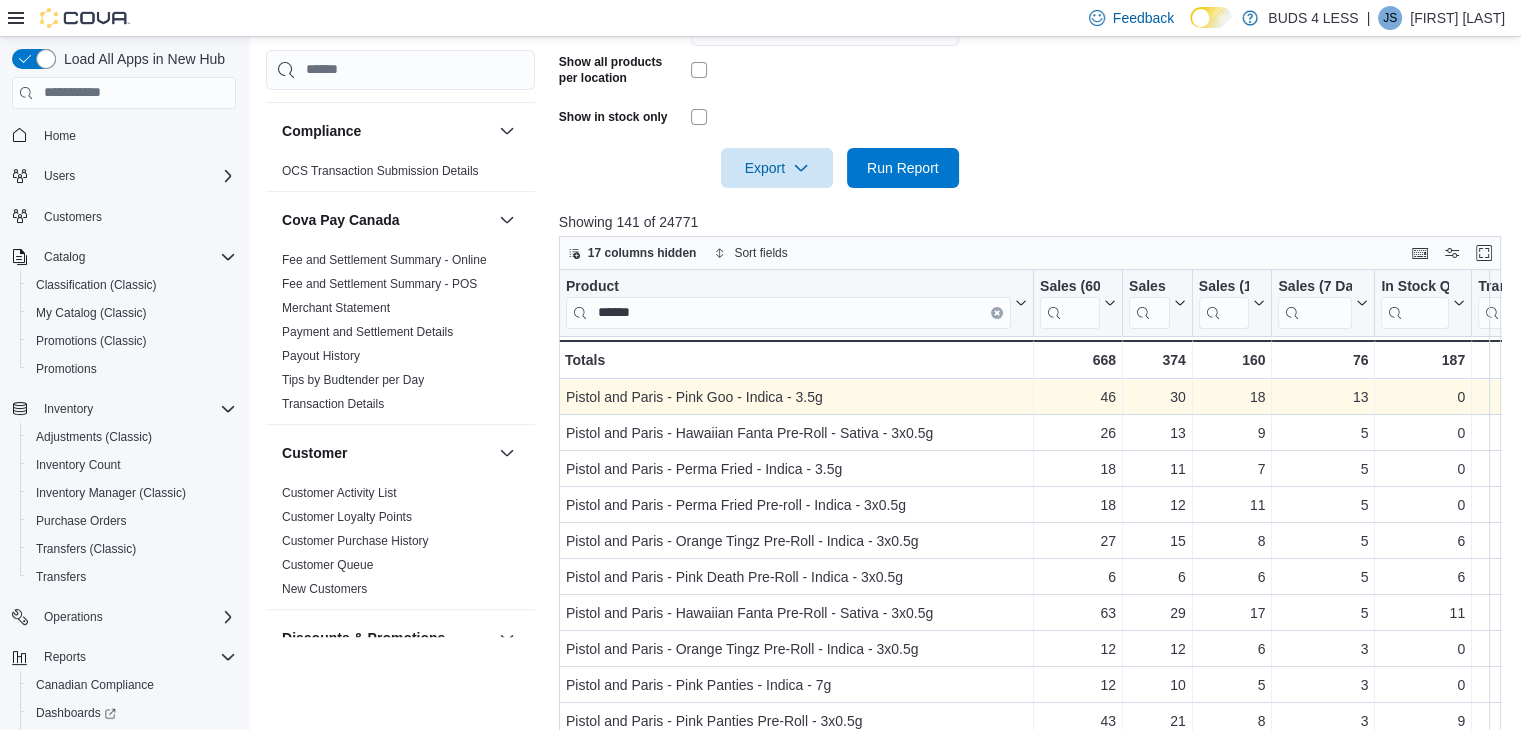 scroll, scrollTop: 576, scrollLeft: 0, axis: vertical 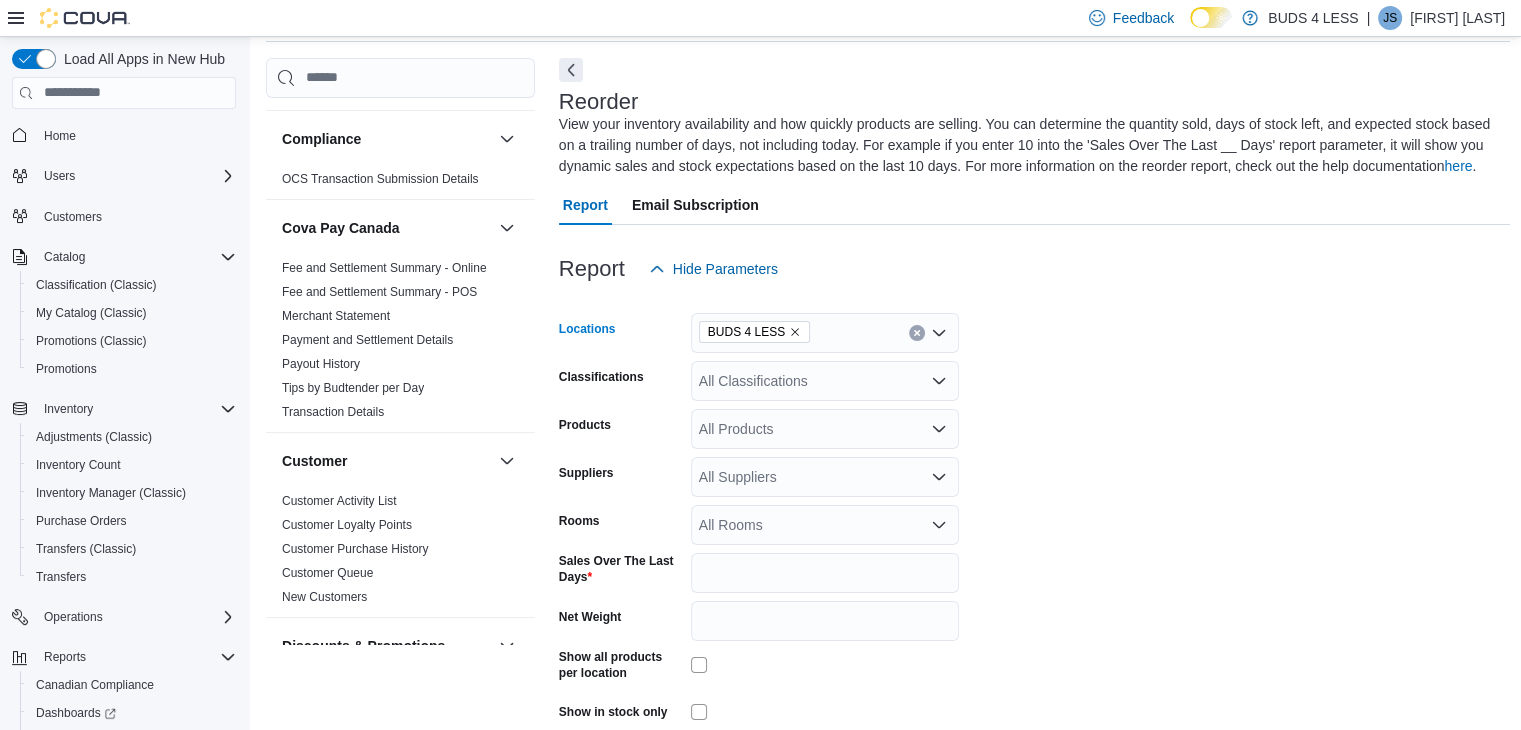 click 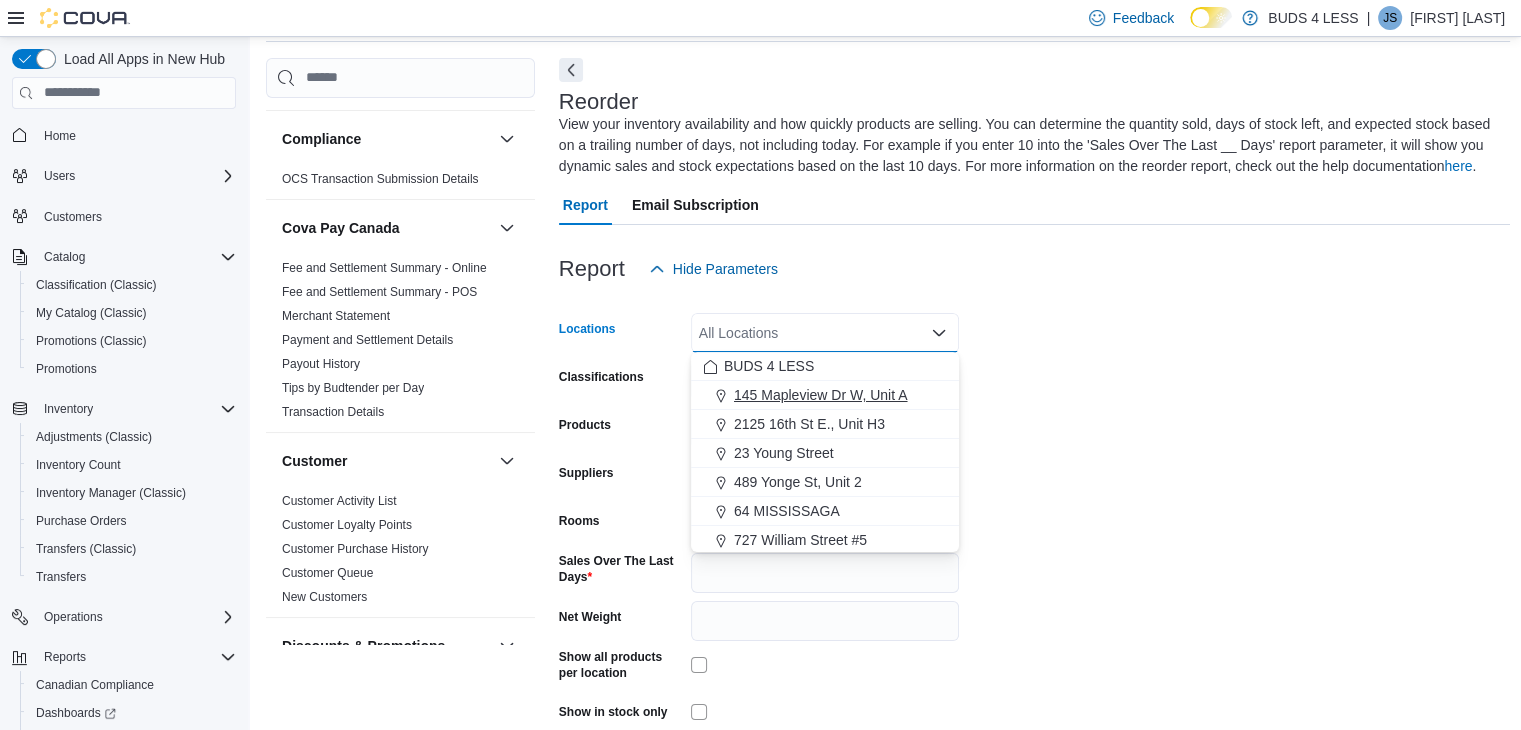click on "145 Mapleview Dr W, Unit A" at bounding box center (821, 395) 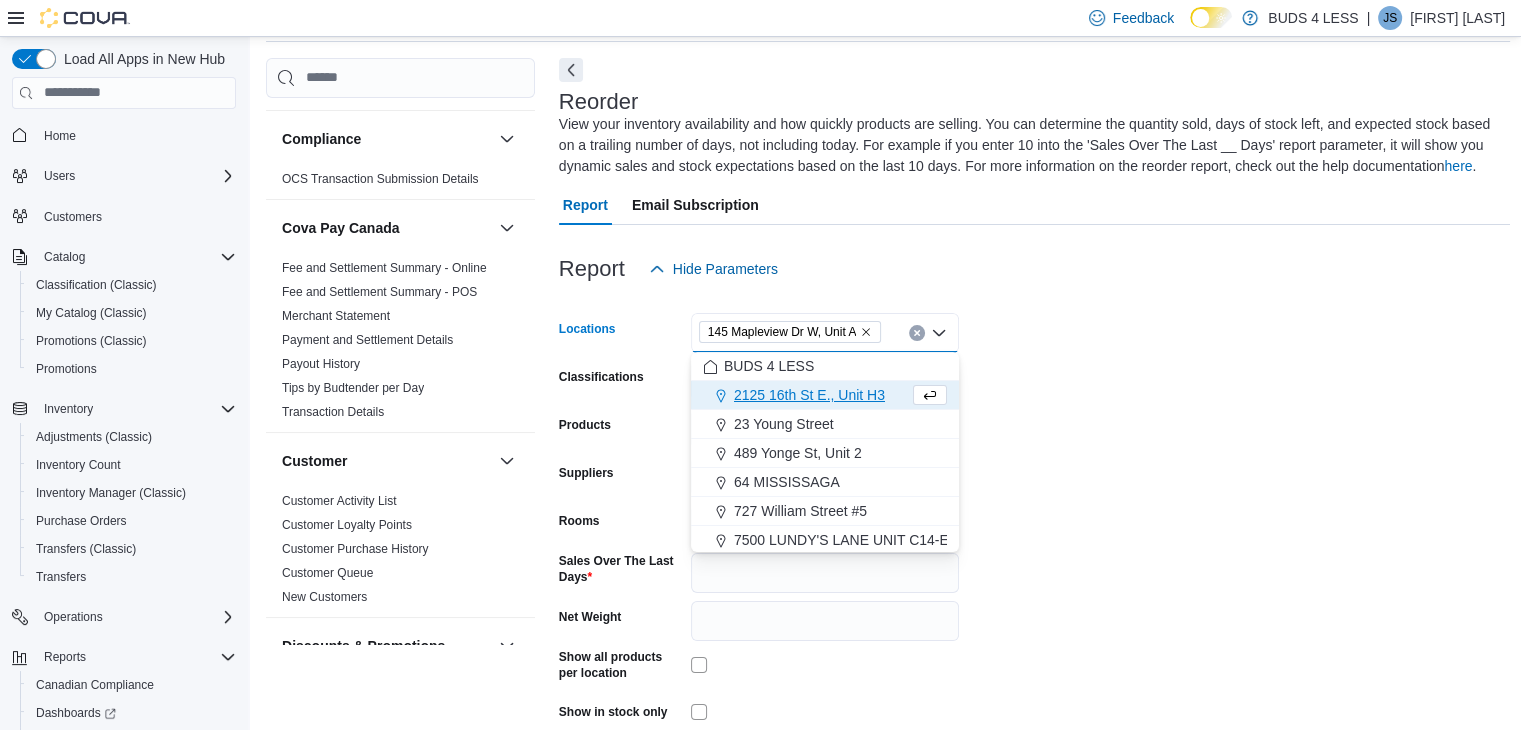 click on "Locations [NUMBER] [STREET] [UNIT], [CITY] [STATE] Combo box. Selected. [NUMBER] [STREET] [UNIT], [CITY] [STATE]. Press Backspace to delete [NUMBER] [STREET] [UNIT], [CITY] [STATE]. Combo box input. All Locations. Type some text or, to display a list of choices, press Down Arrow. To exit the list of choices, press Escape. Classifications All Classifications Products All Products Suppliers All Suppliers Rooms All Rooms Sales Over The Last Days * Net Weight Show all products per location Show in stock only Export  Run Report" at bounding box center (1035, 536) 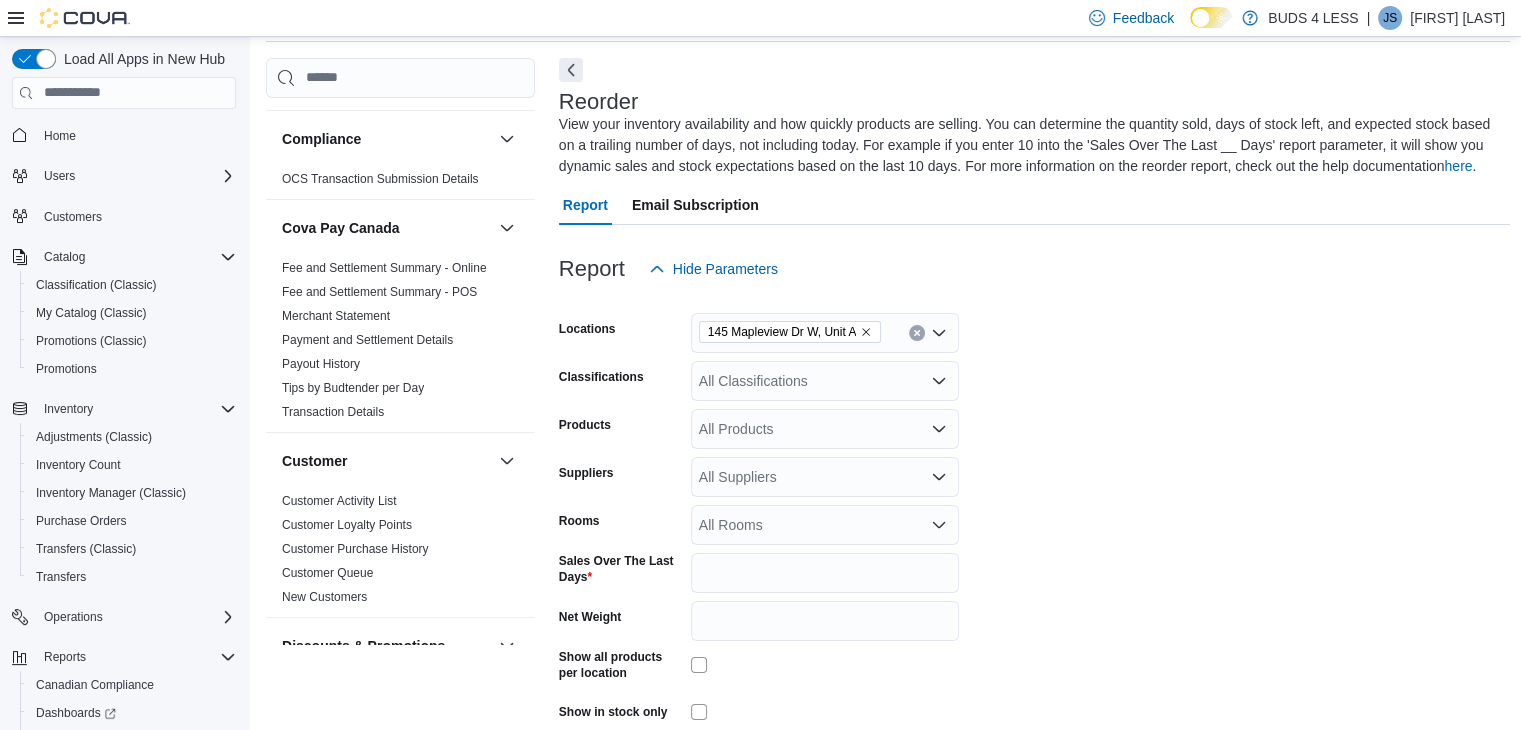 click on "All Classifications" at bounding box center (825, 381) 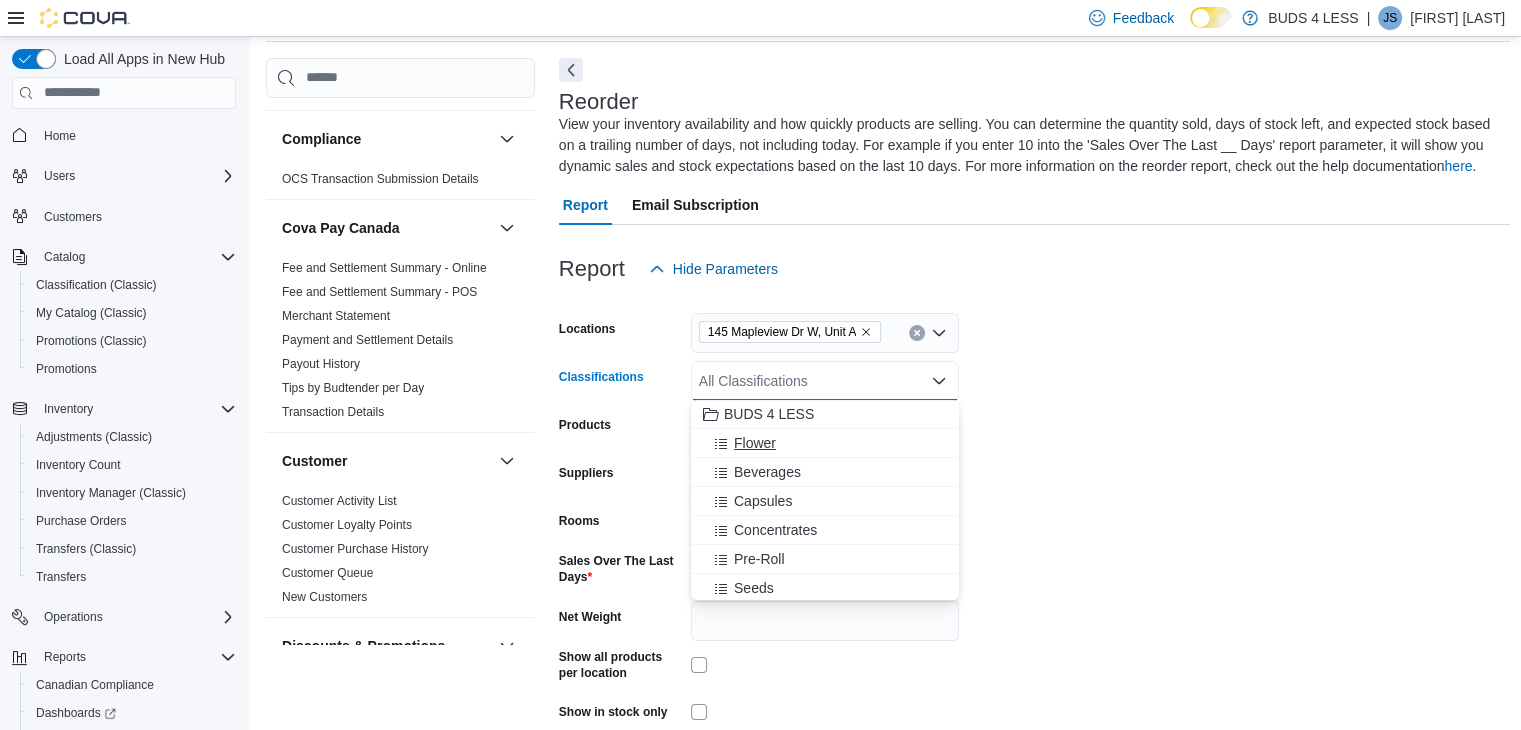 click on "Flower" at bounding box center [755, 443] 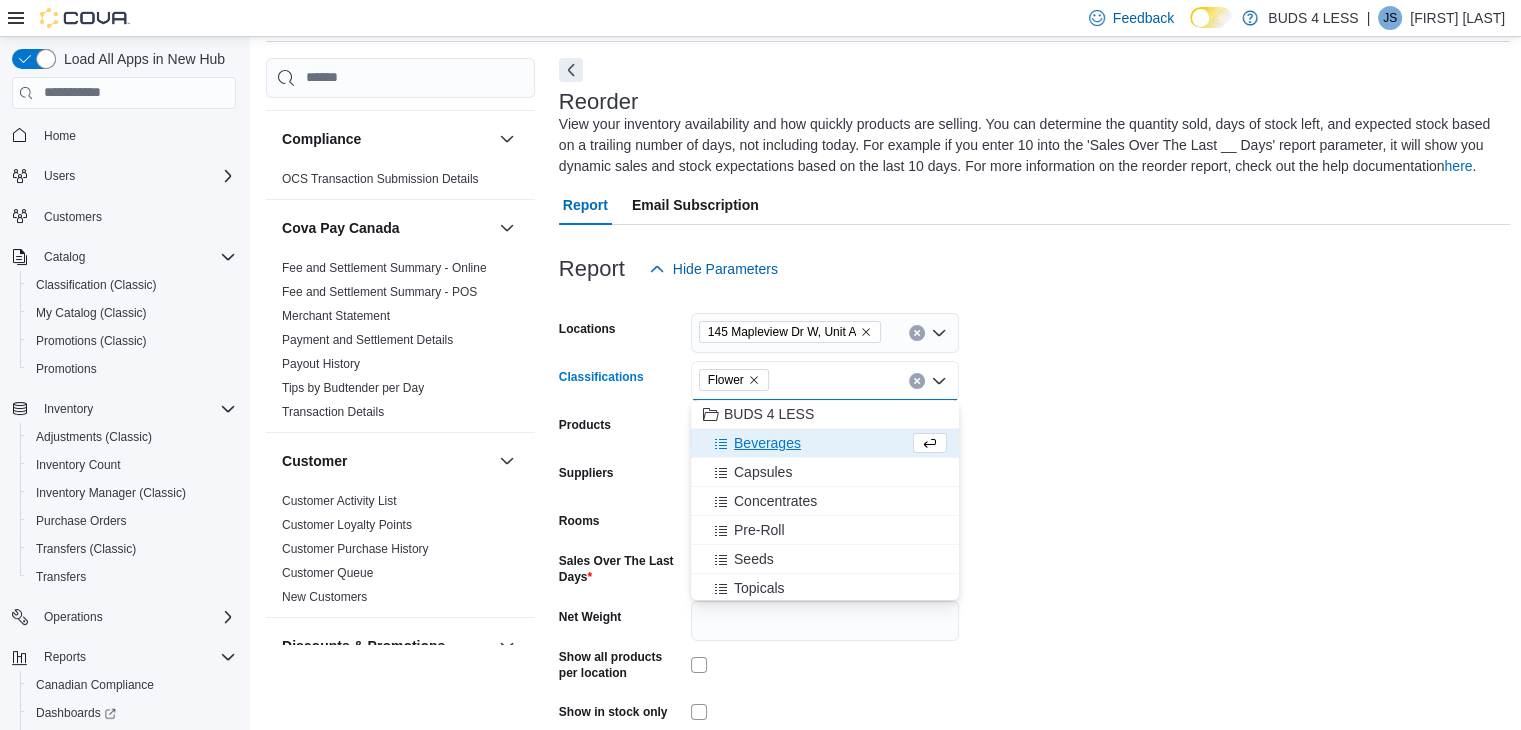 click on "Locations [NUMBER] [STREET] [UNIT], [CITY] [STATE] Classifications Flower Combo box. Selected. Flower. Press Backspace to delete Flower. Combo box input. All Classifications. Type some text or, to display a list of choices, press Down Arrow. To exit the list of choices, press Escape. Products All Products Suppliers All Suppliers Rooms All Rooms Sales Over The Last Days * Net Weight Show all products per location Show in stock only Export  Run Report" at bounding box center [1035, 536] 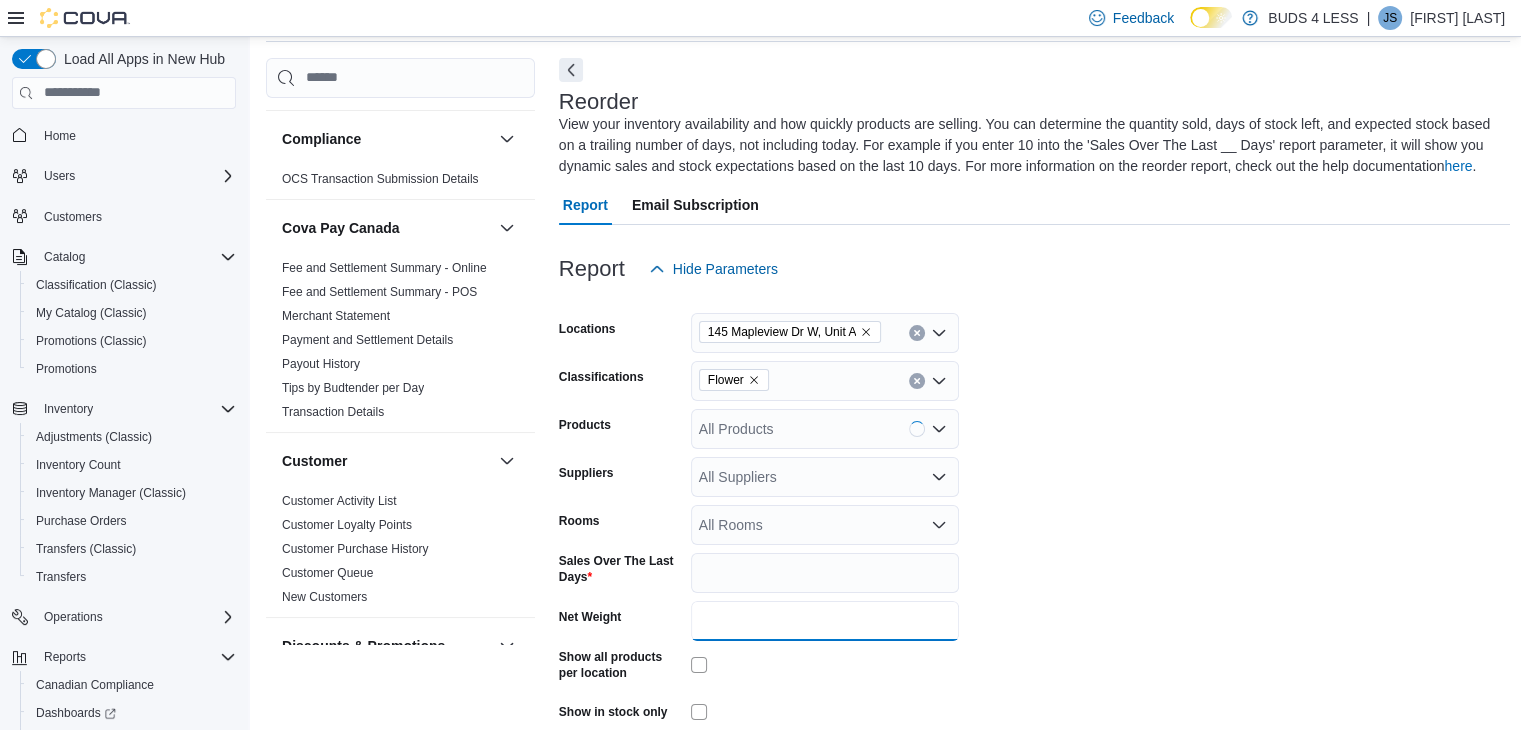 click on "Net Weight" at bounding box center [825, 621] 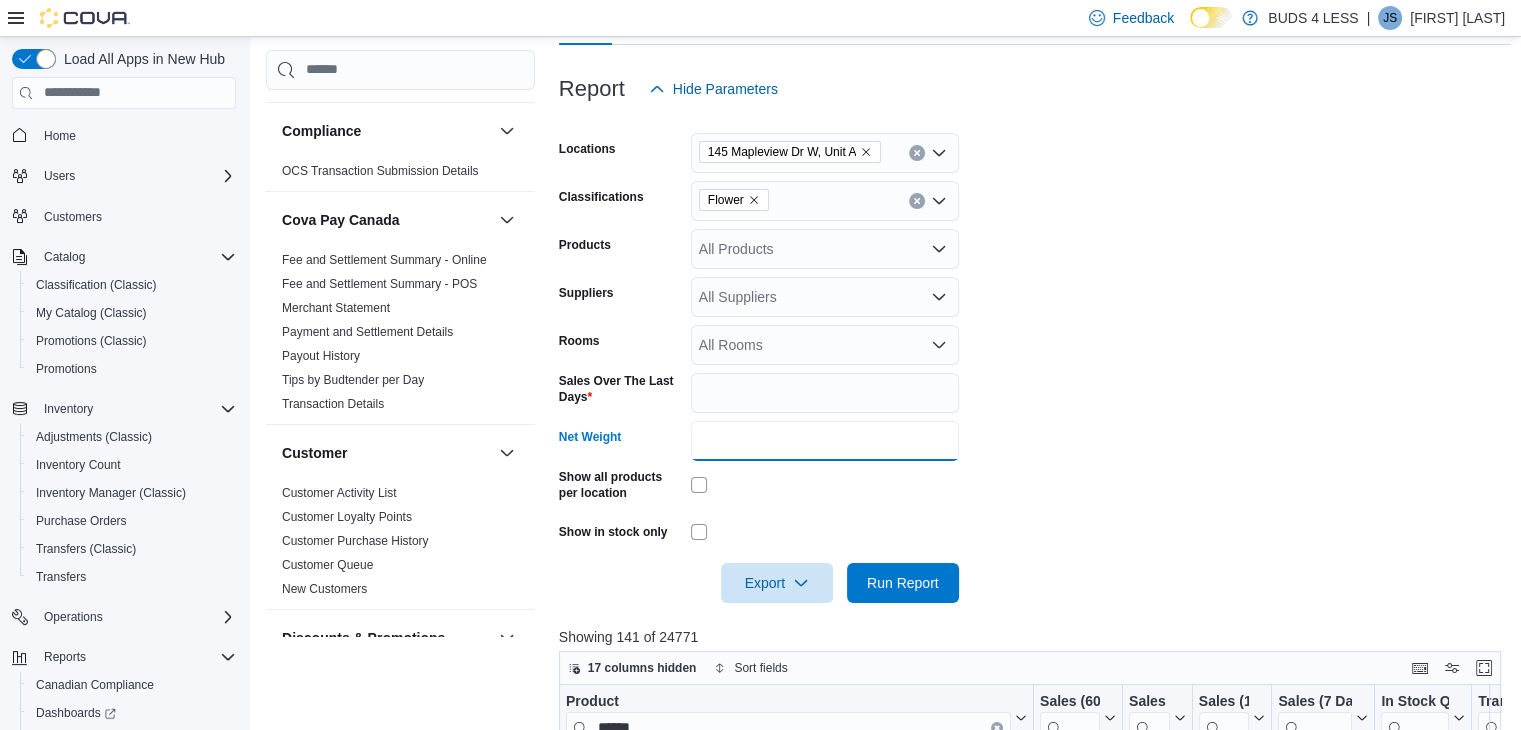 scroll, scrollTop: 276, scrollLeft: 0, axis: vertical 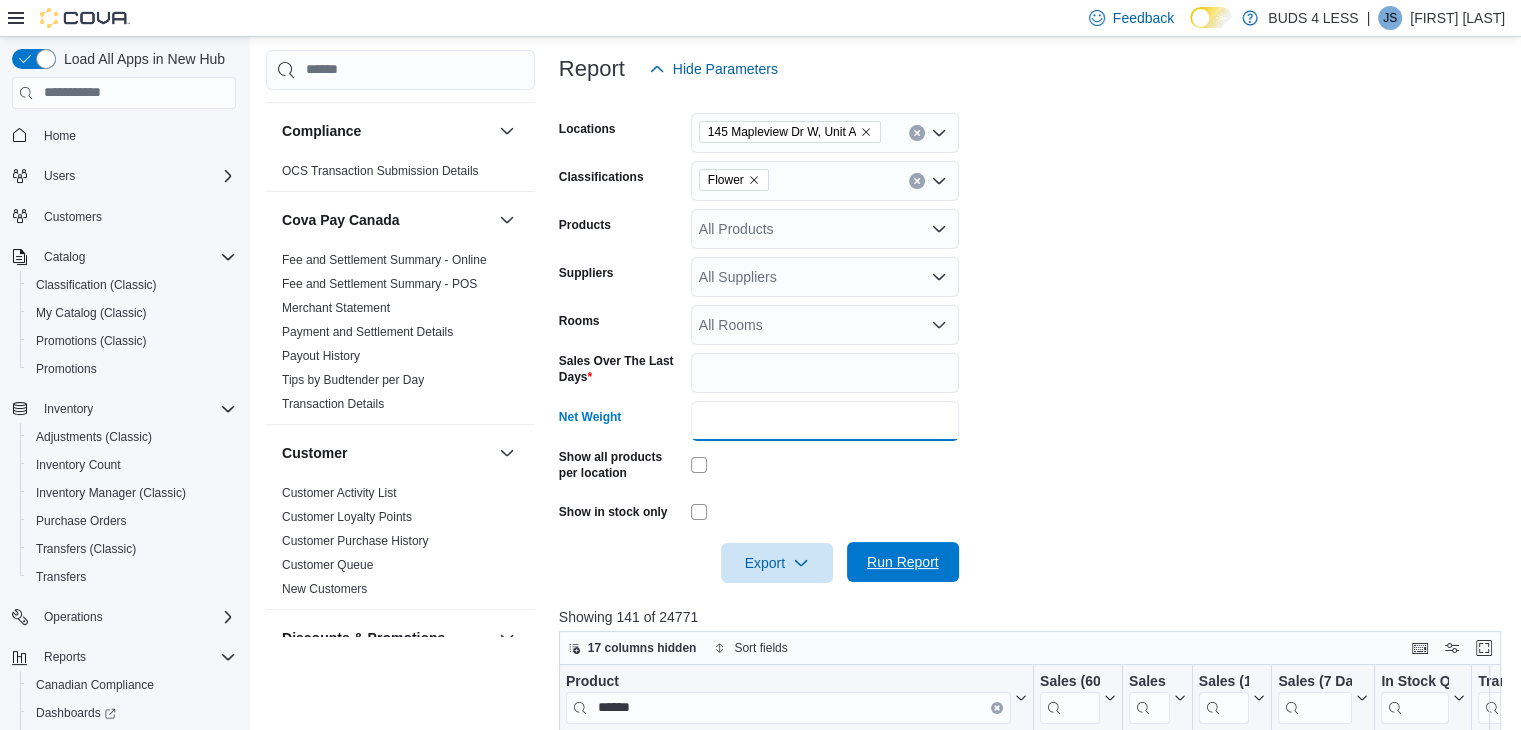 type on "**" 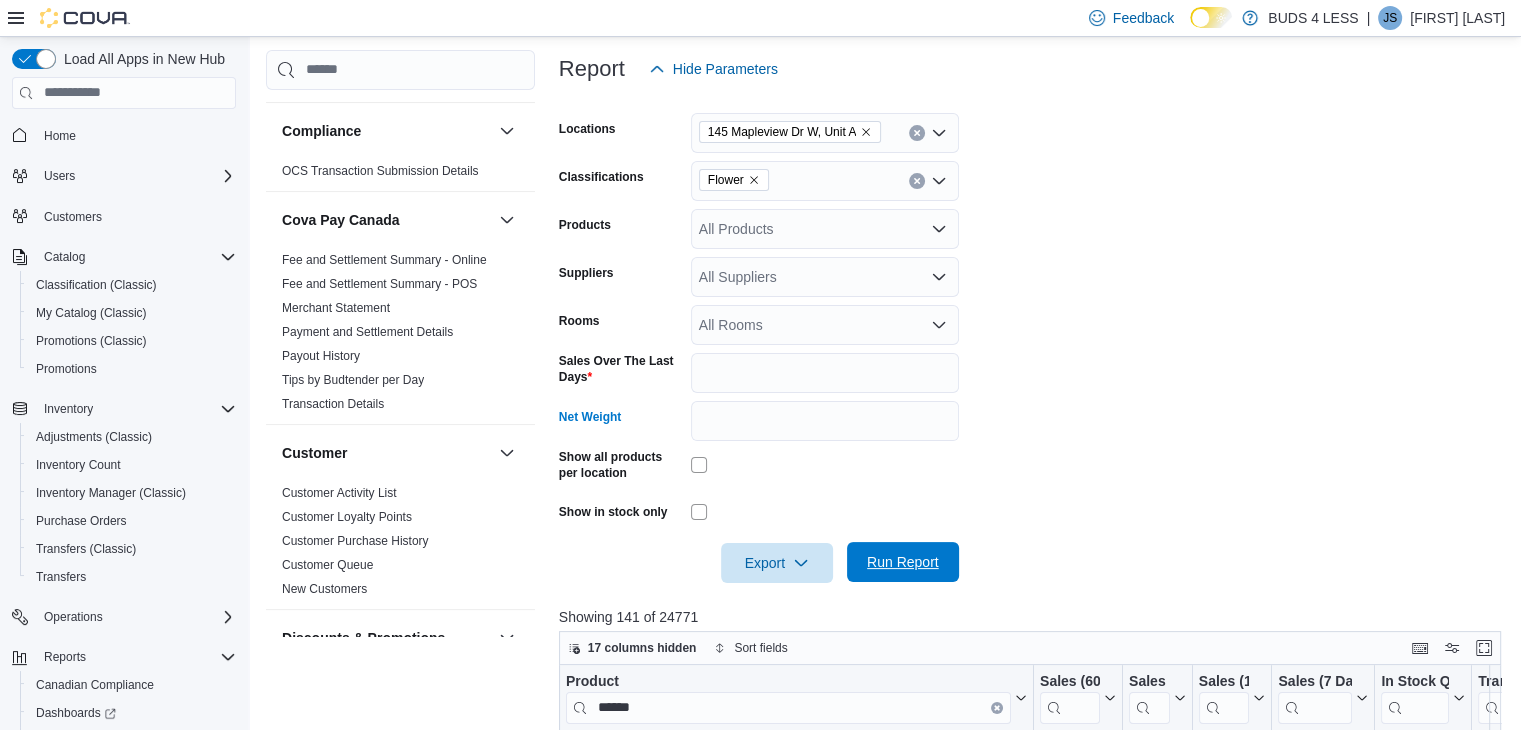 click on "Run Report" at bounding box center (903, 562) 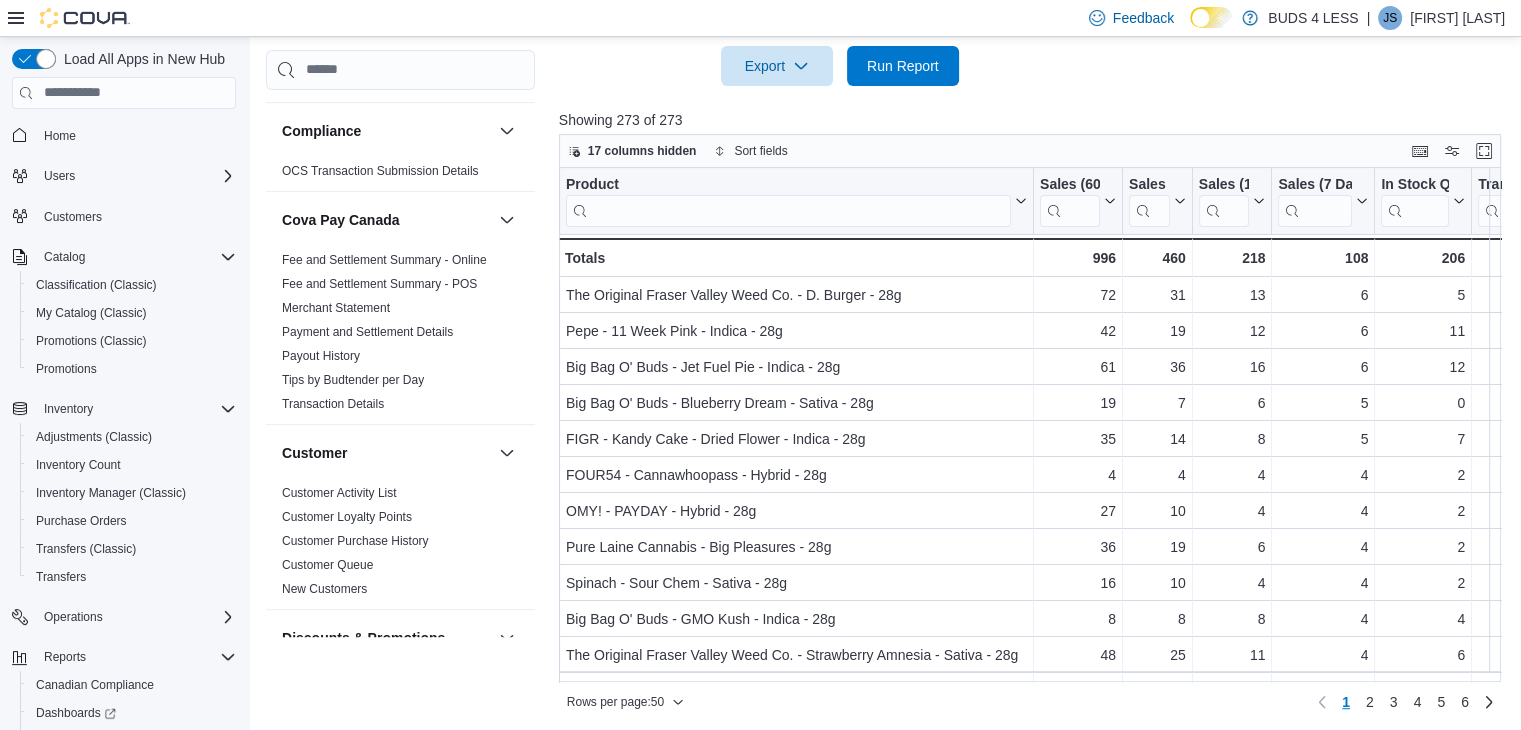 scroll, scrollTop: 776, scrollLeft: 0, axis: vertical 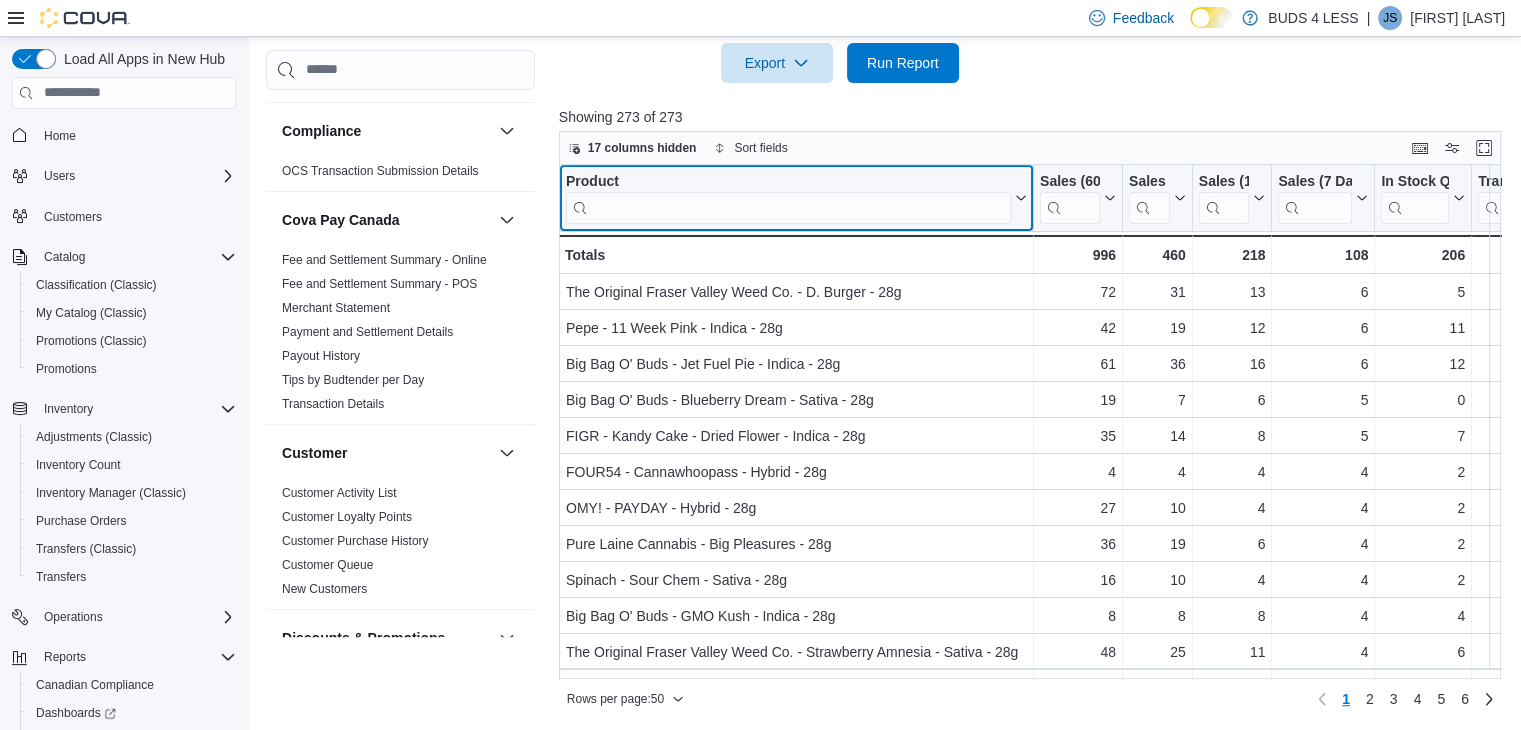 click at bounding box center (788, 207) 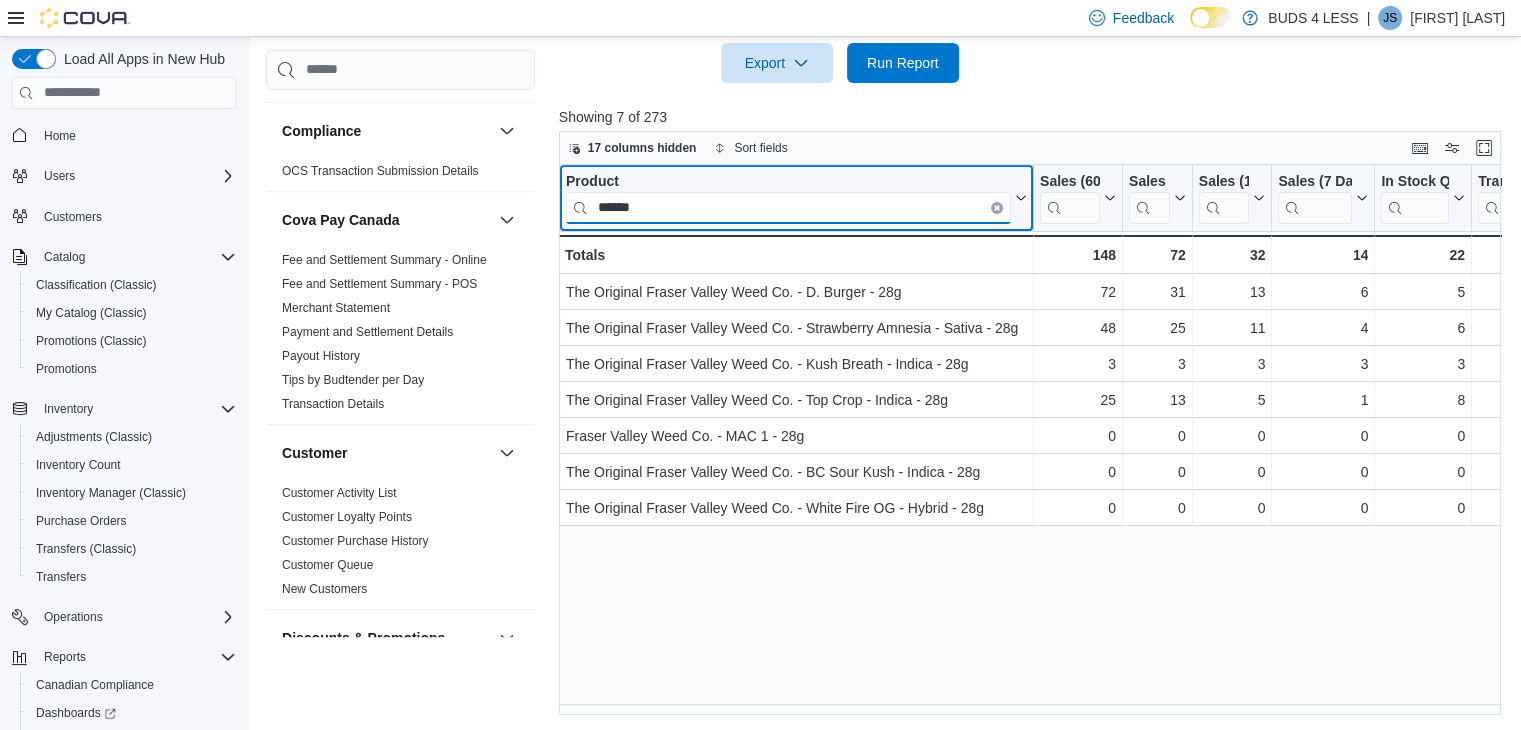 type on "******" 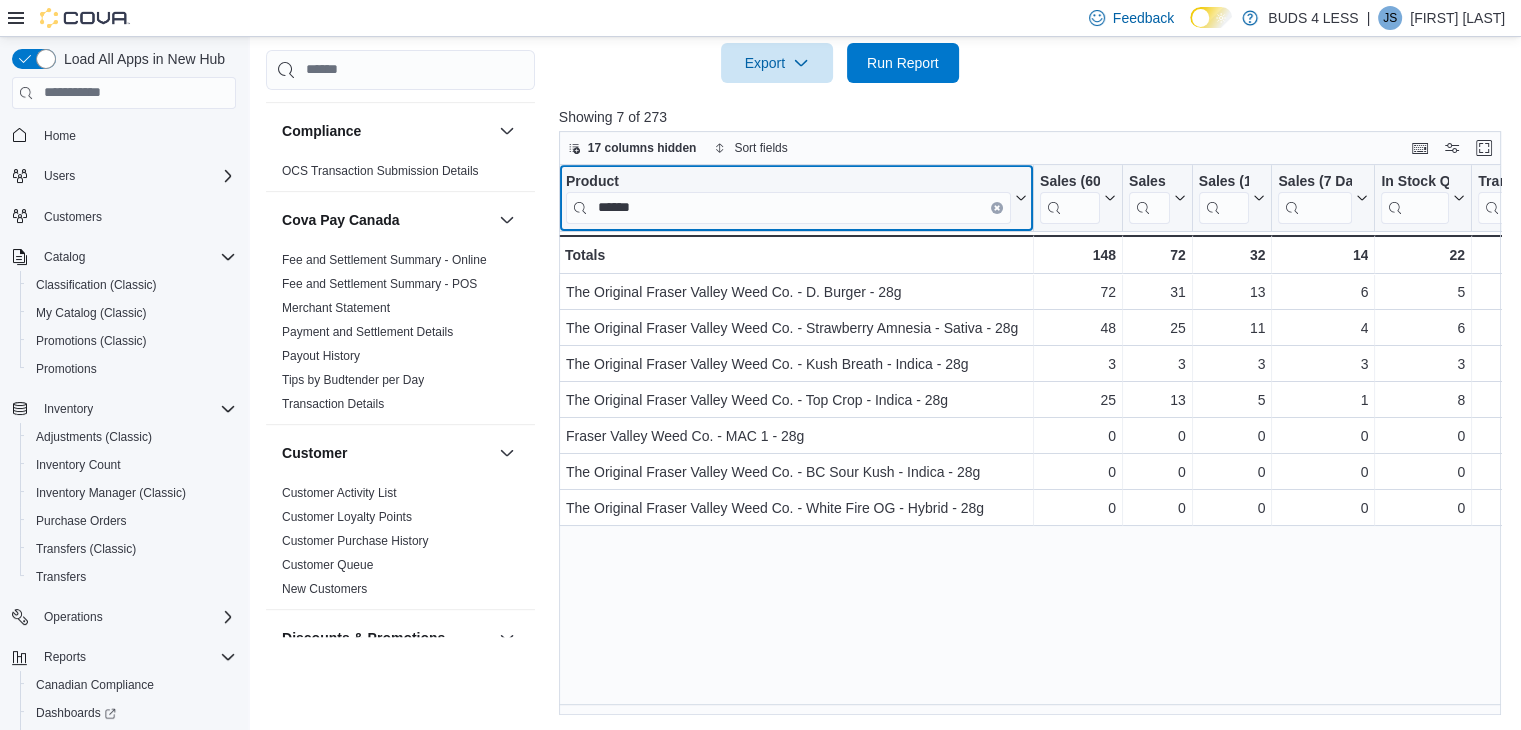 click 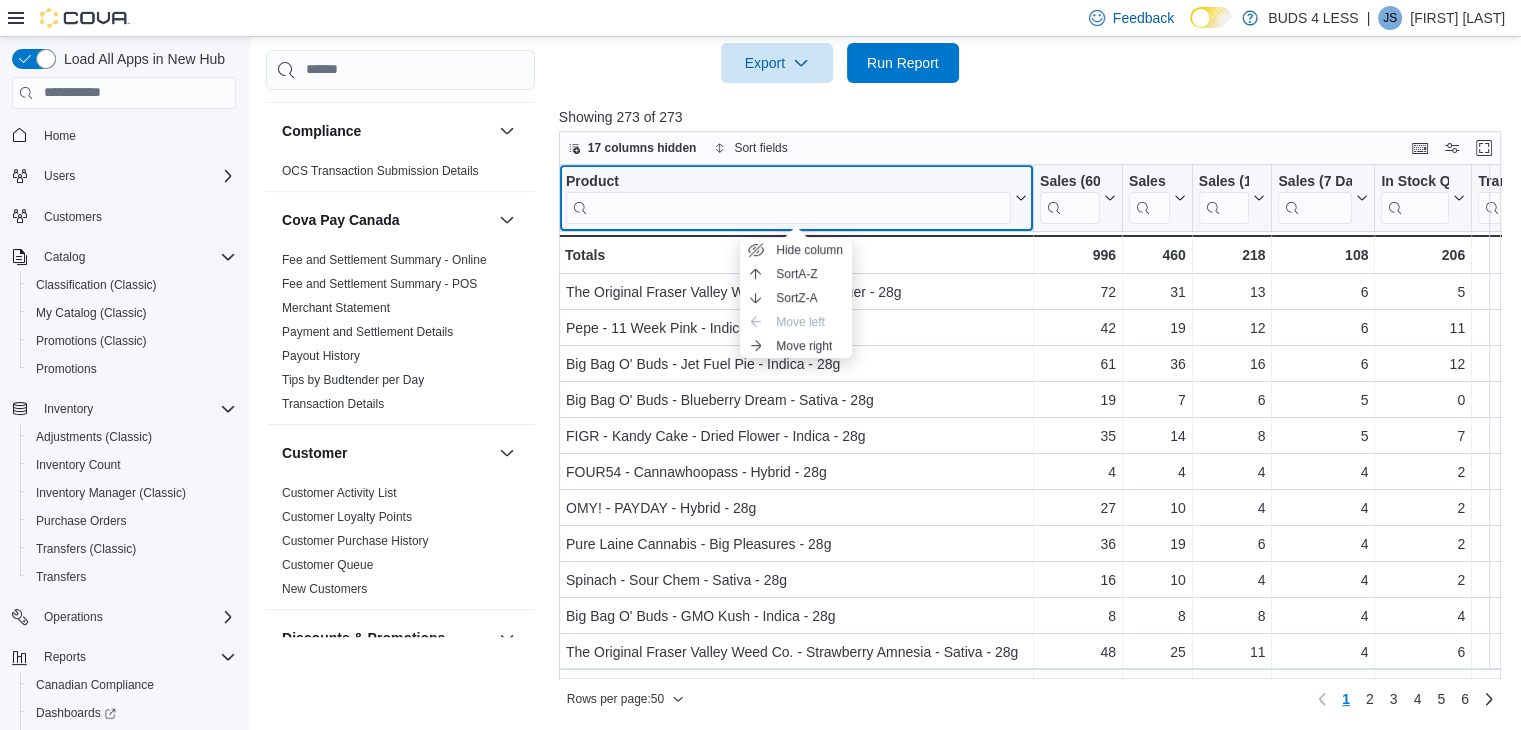 click on "Product" at bounding box center [796, 197] 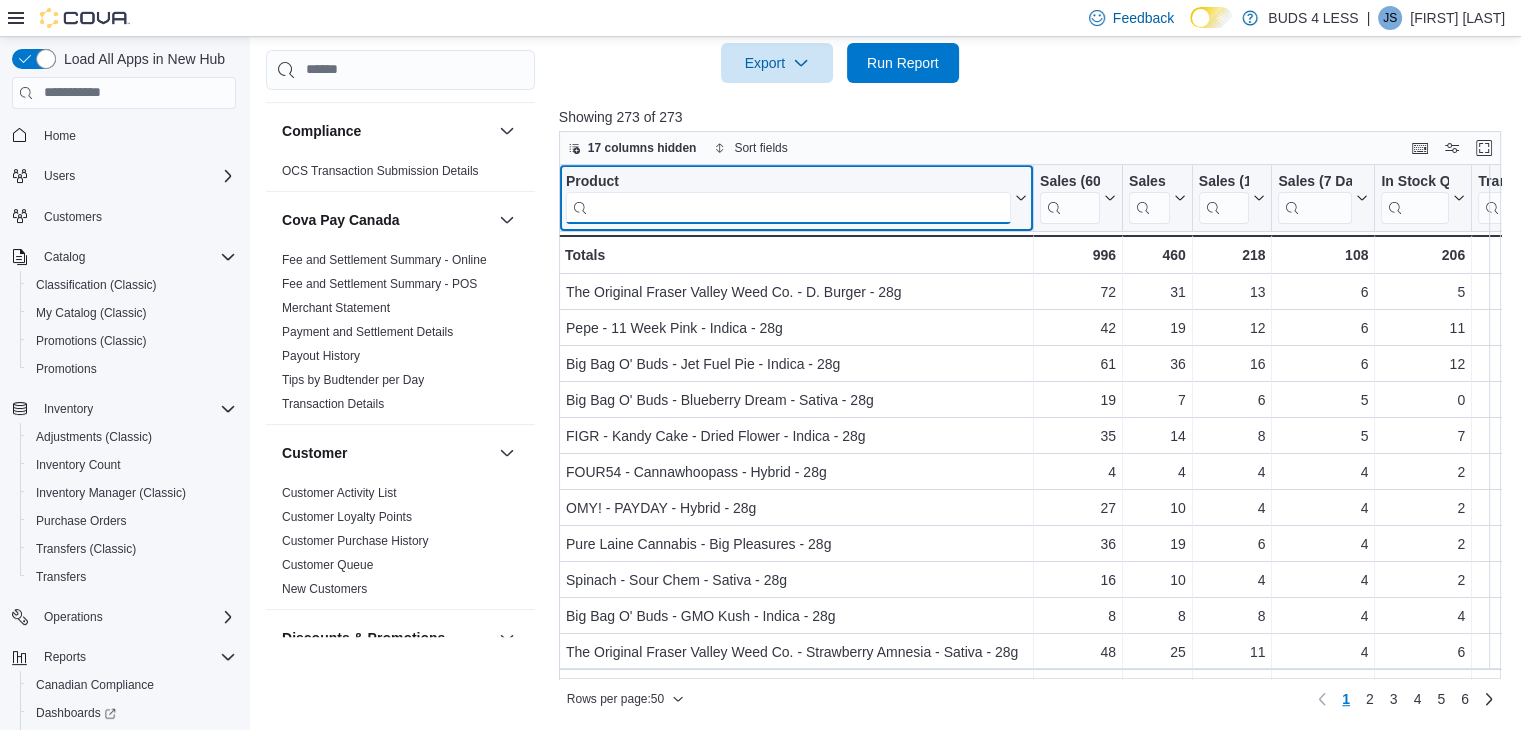 click at bounding box center [788, 207] 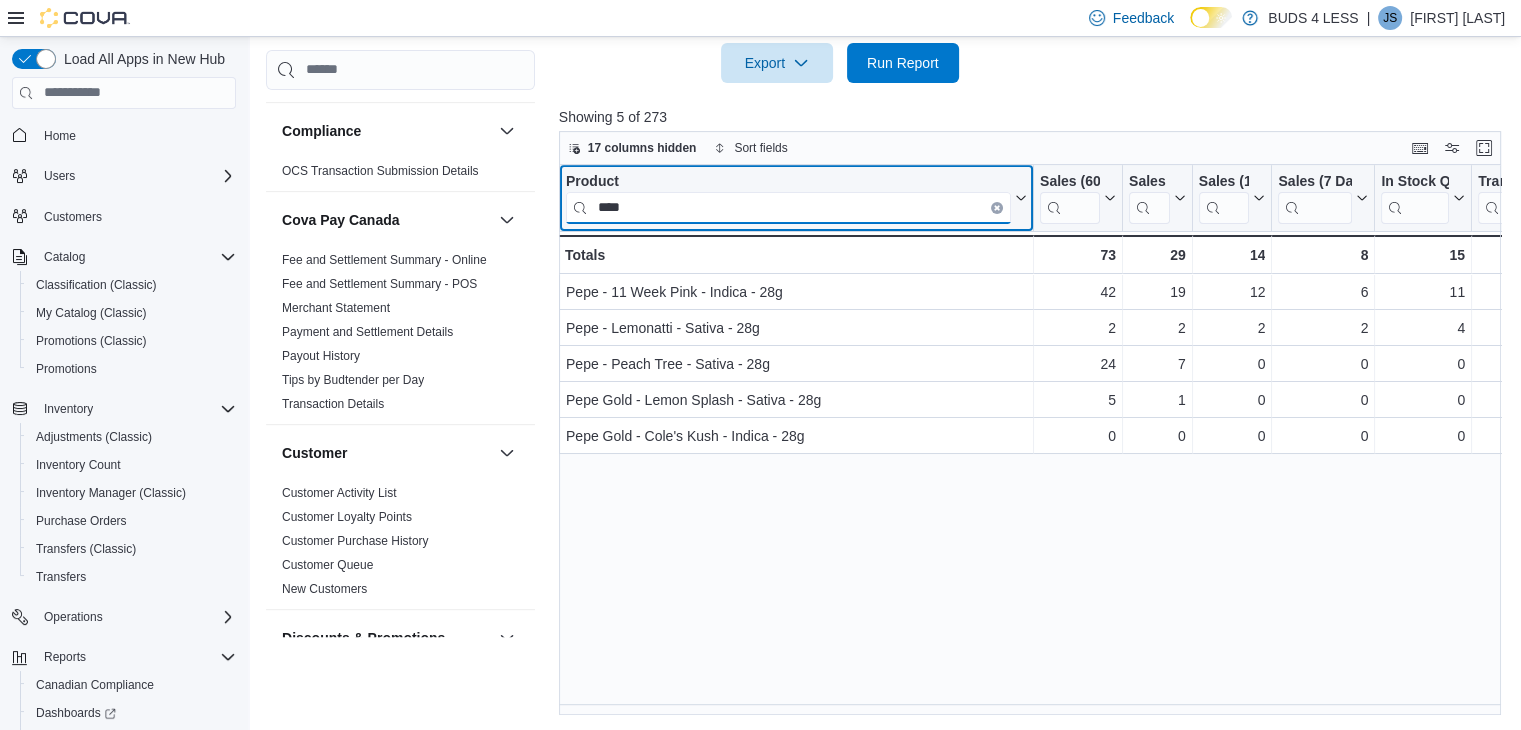 type on "****" 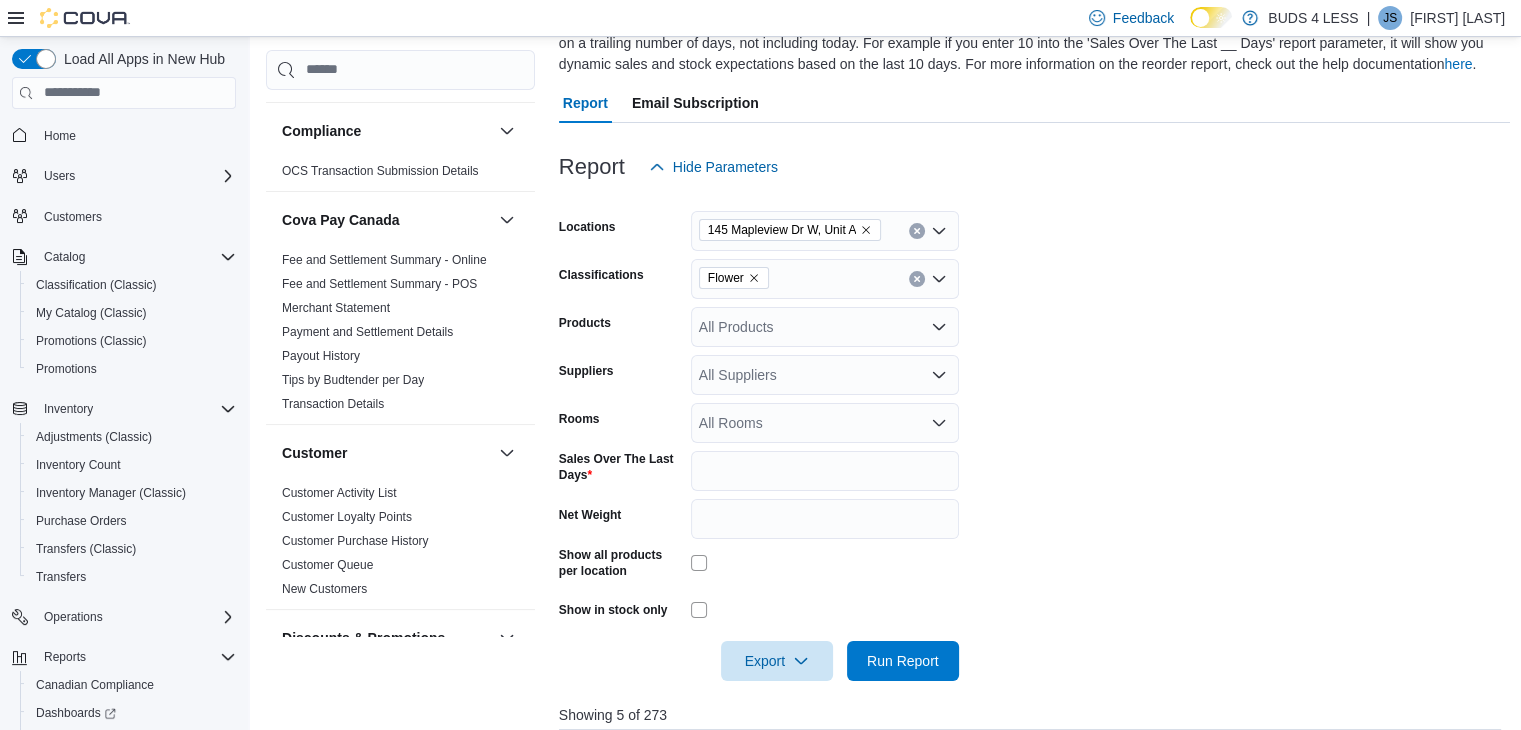 scroll, scrollTop: 176, scrollLeft: 0, axis: vertical 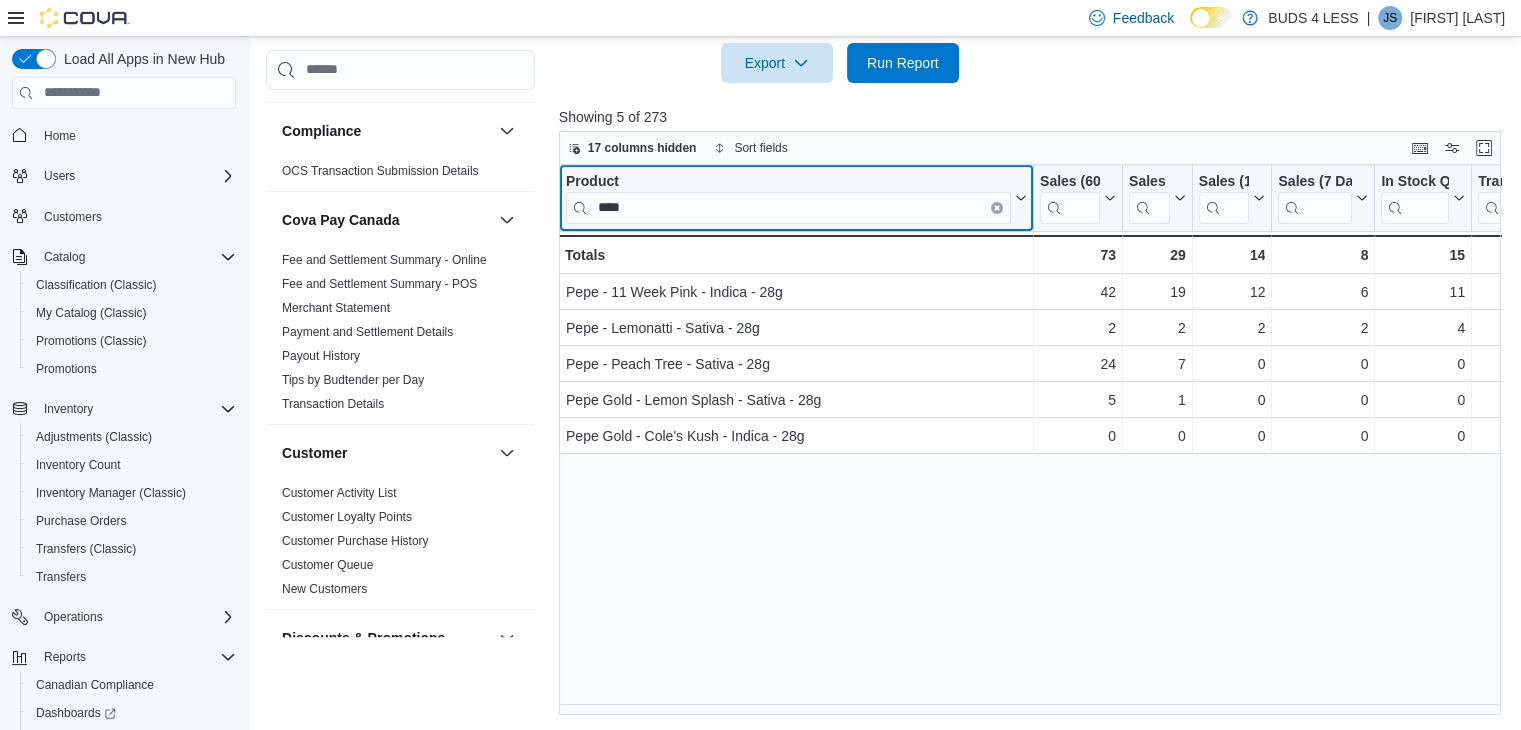 click at bounding box center (997, 207) 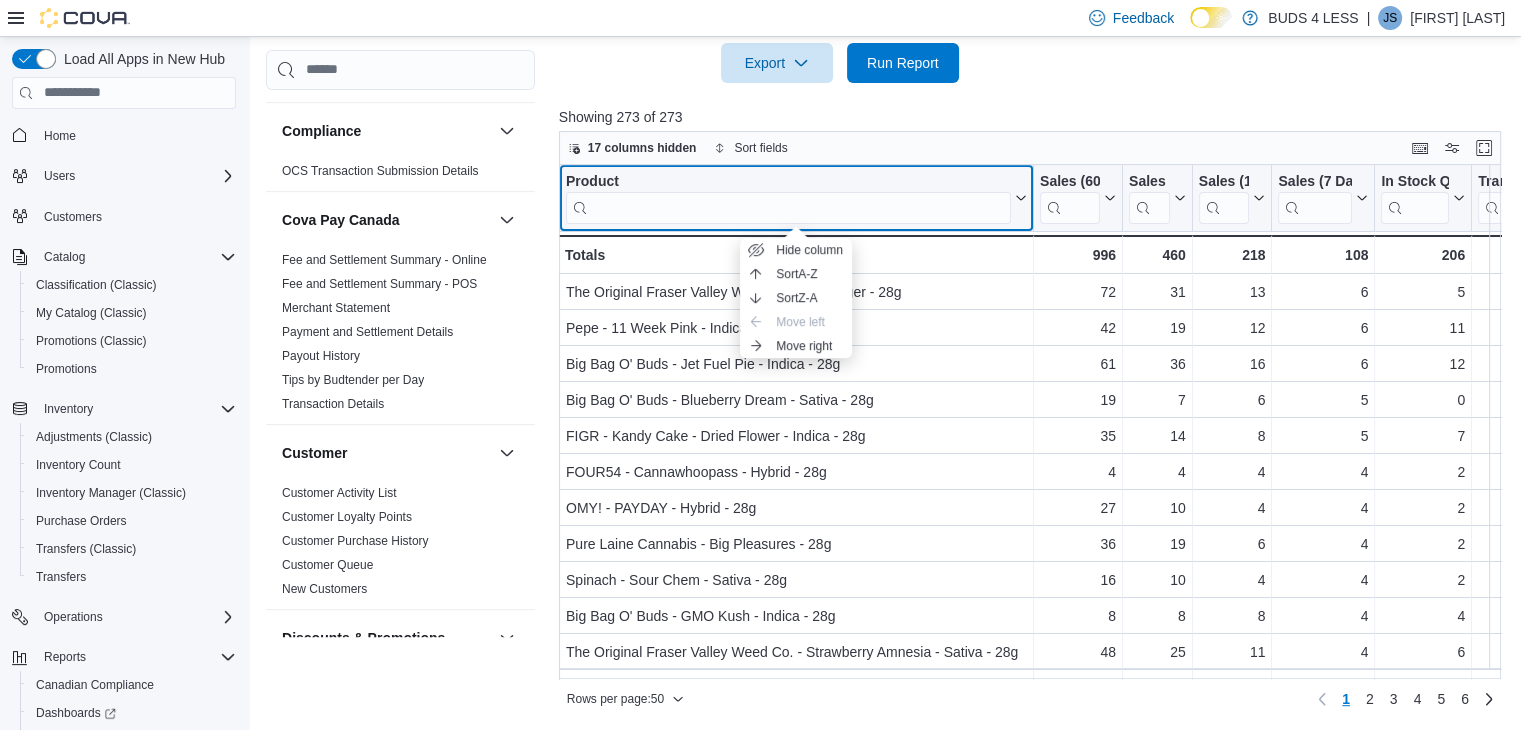 click on "Product" at bounding box center (796, 197) 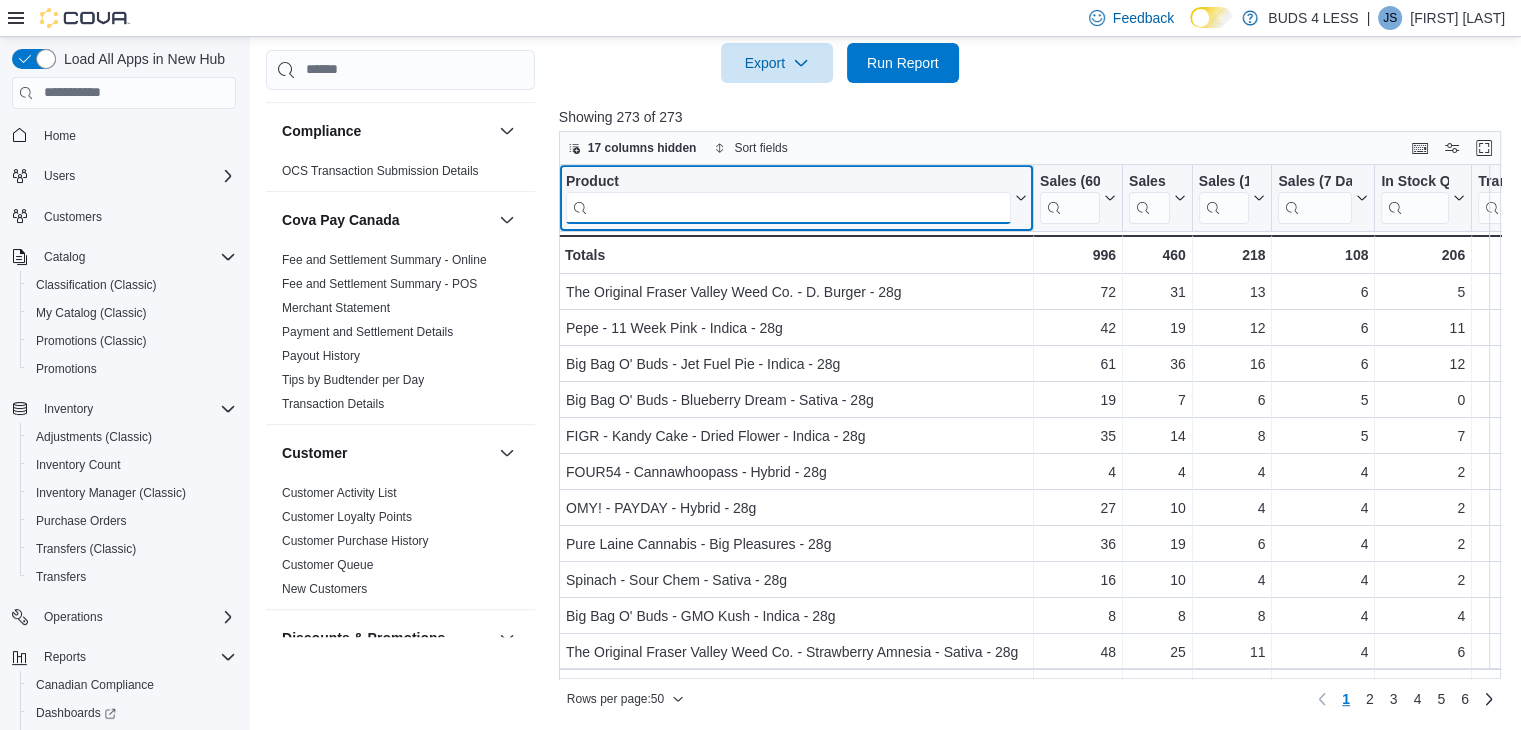 click at bounding box center (788, 207) 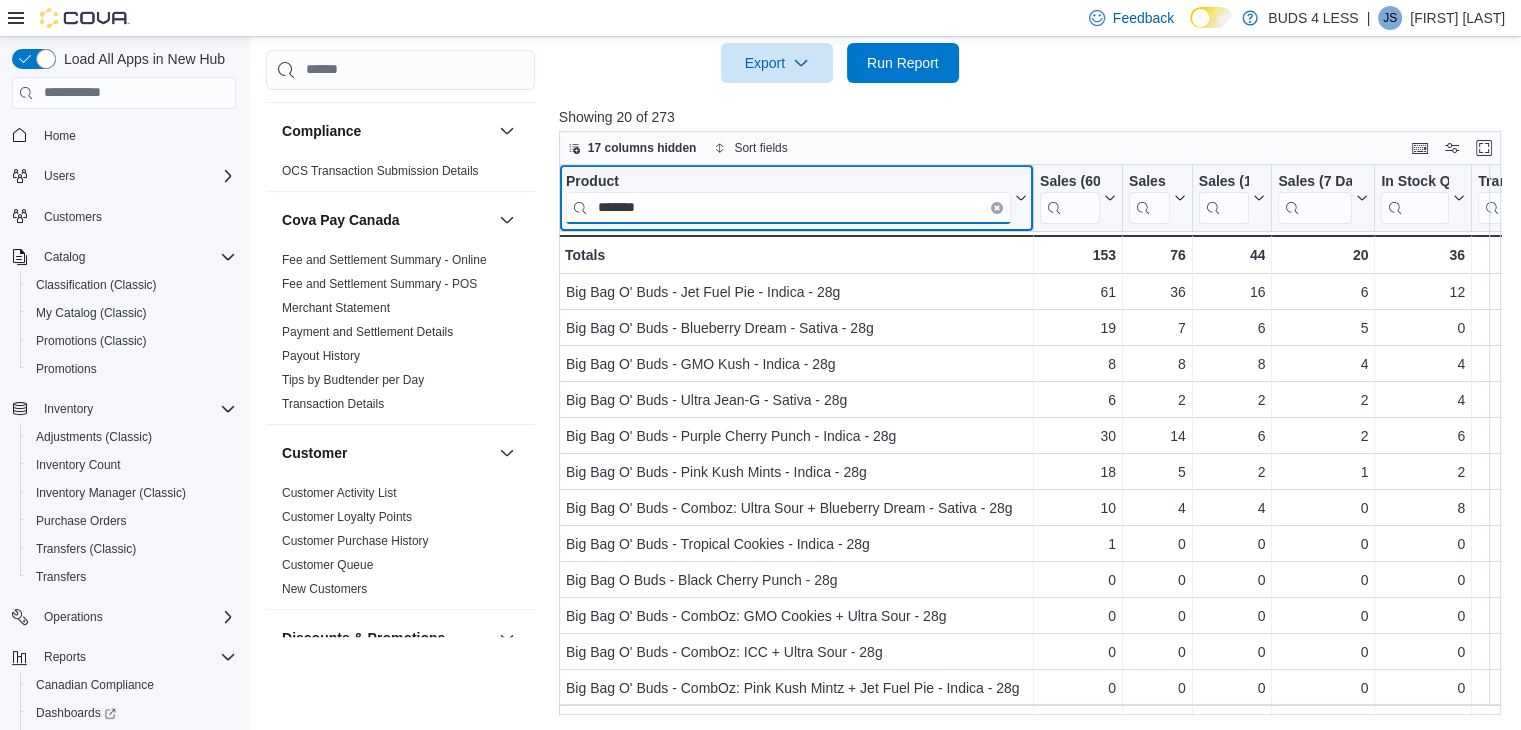 type on "*******" 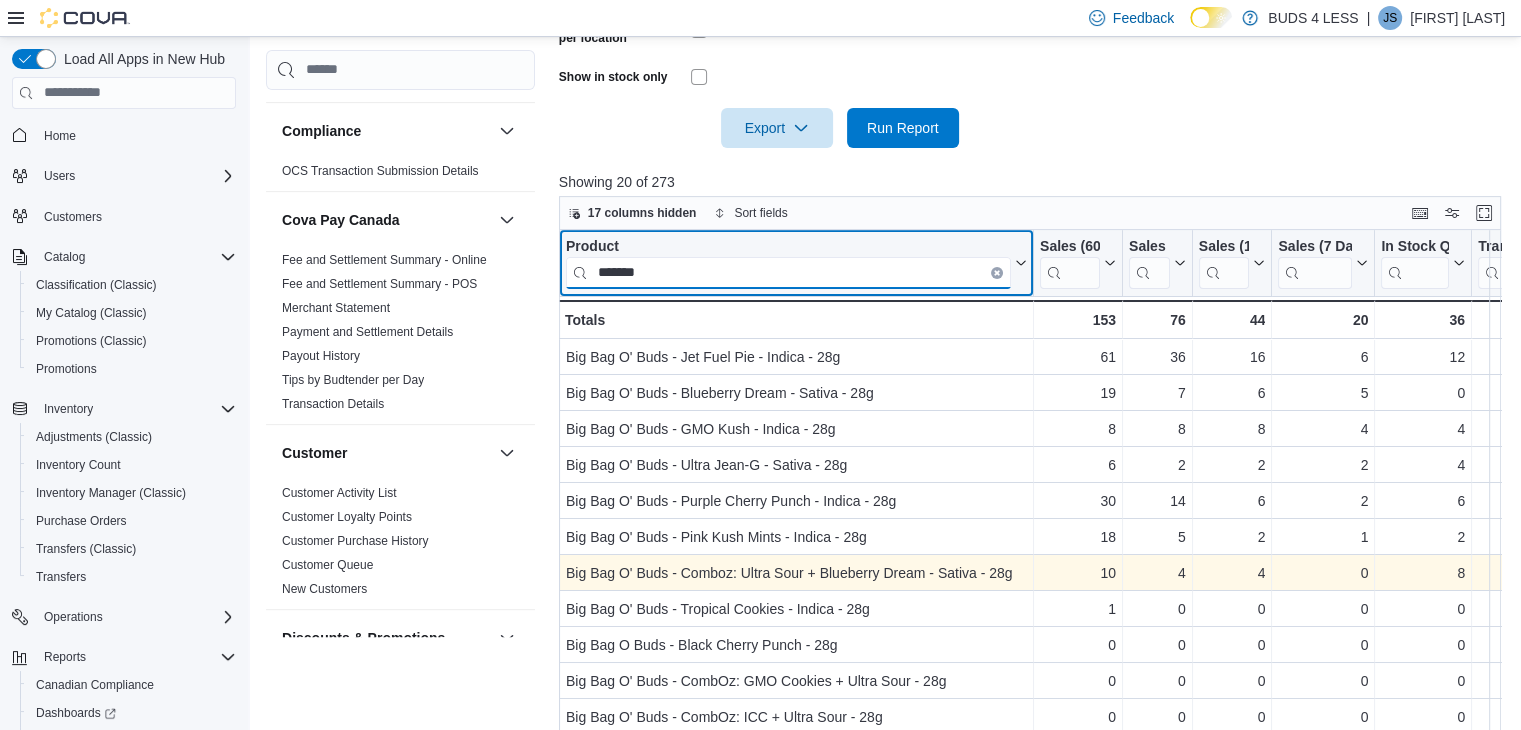 scroll, scrollTop: 676, scrollLeft: 0, axis: vertical 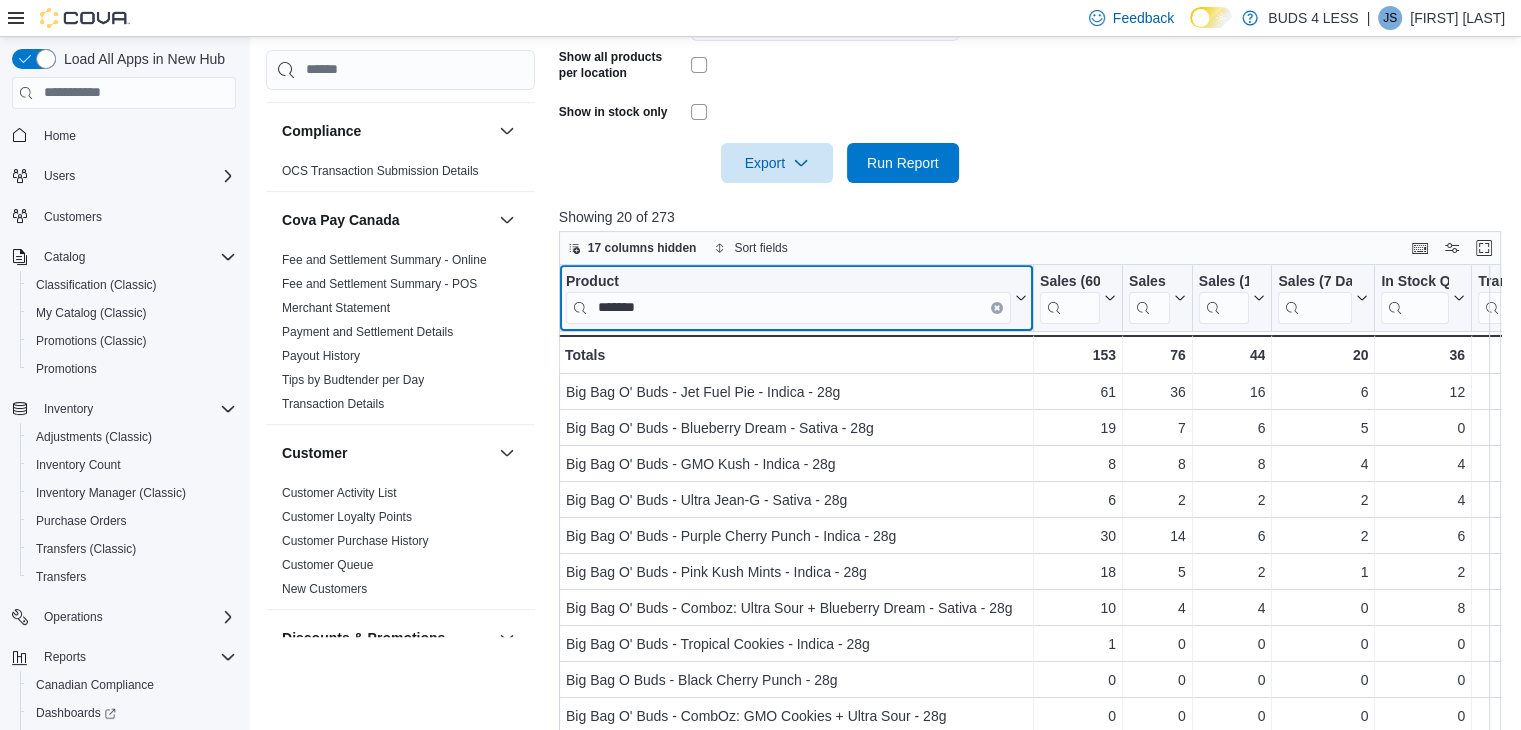 click 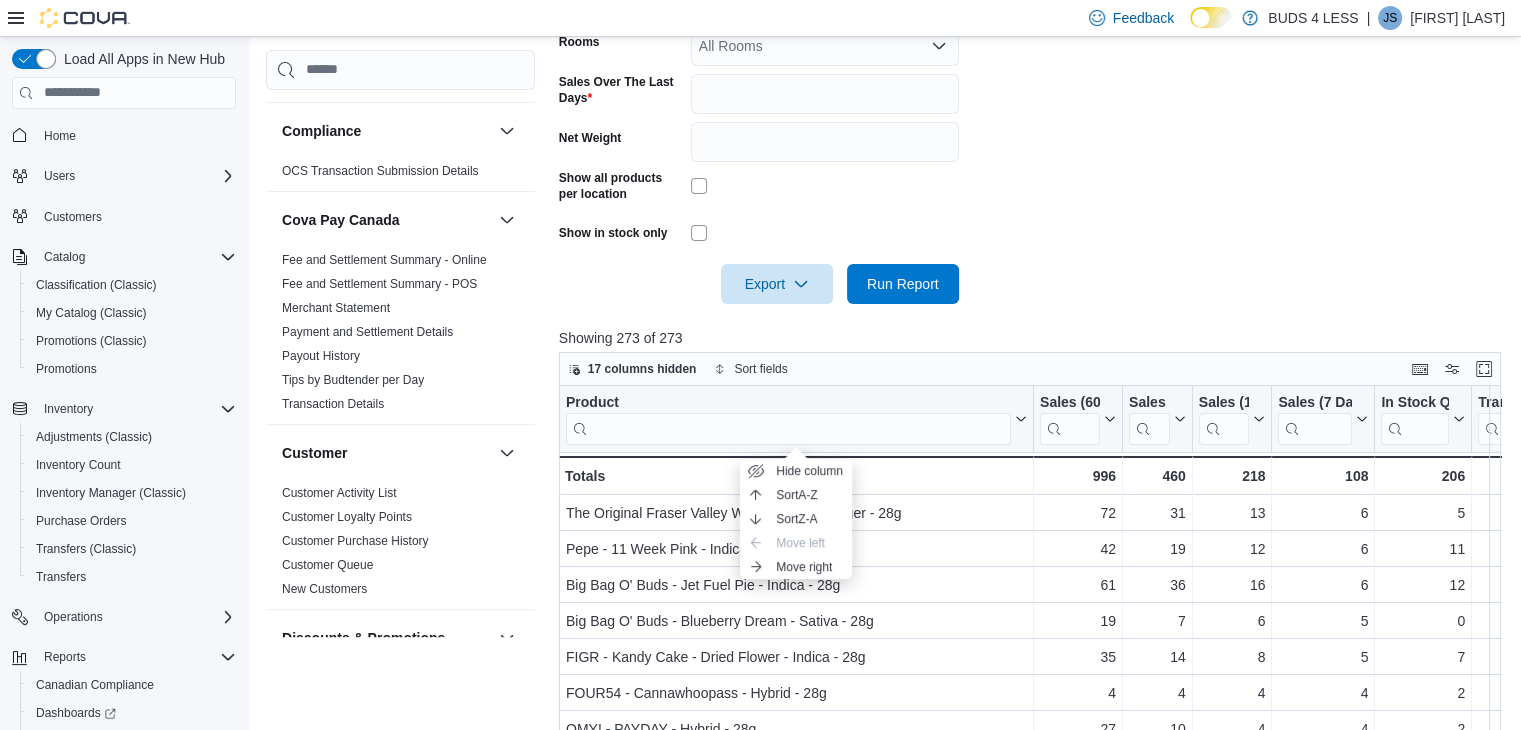 scroll, scrollTop: 776, scrollLeft: 0, axis: vertical 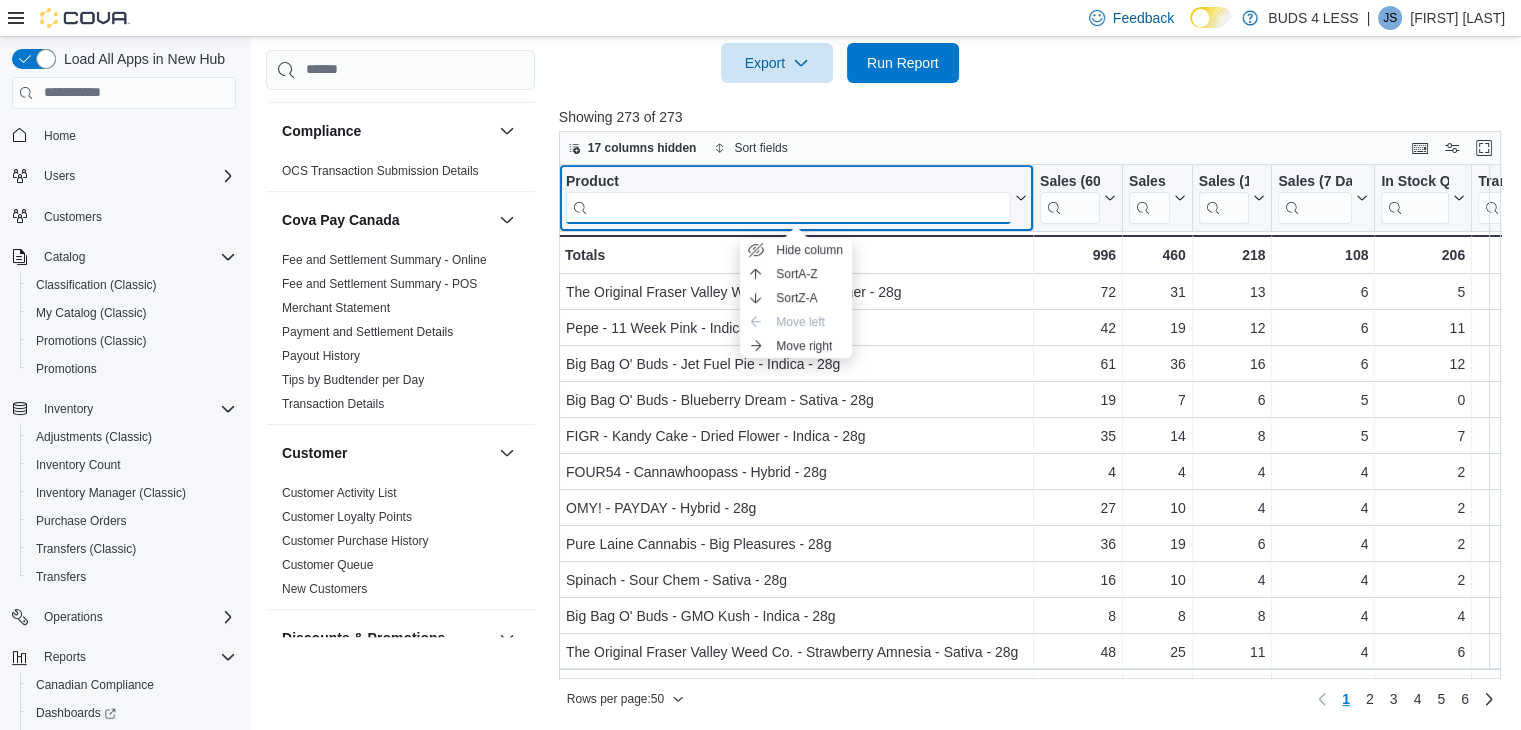 click at bounding box center (788, 207) 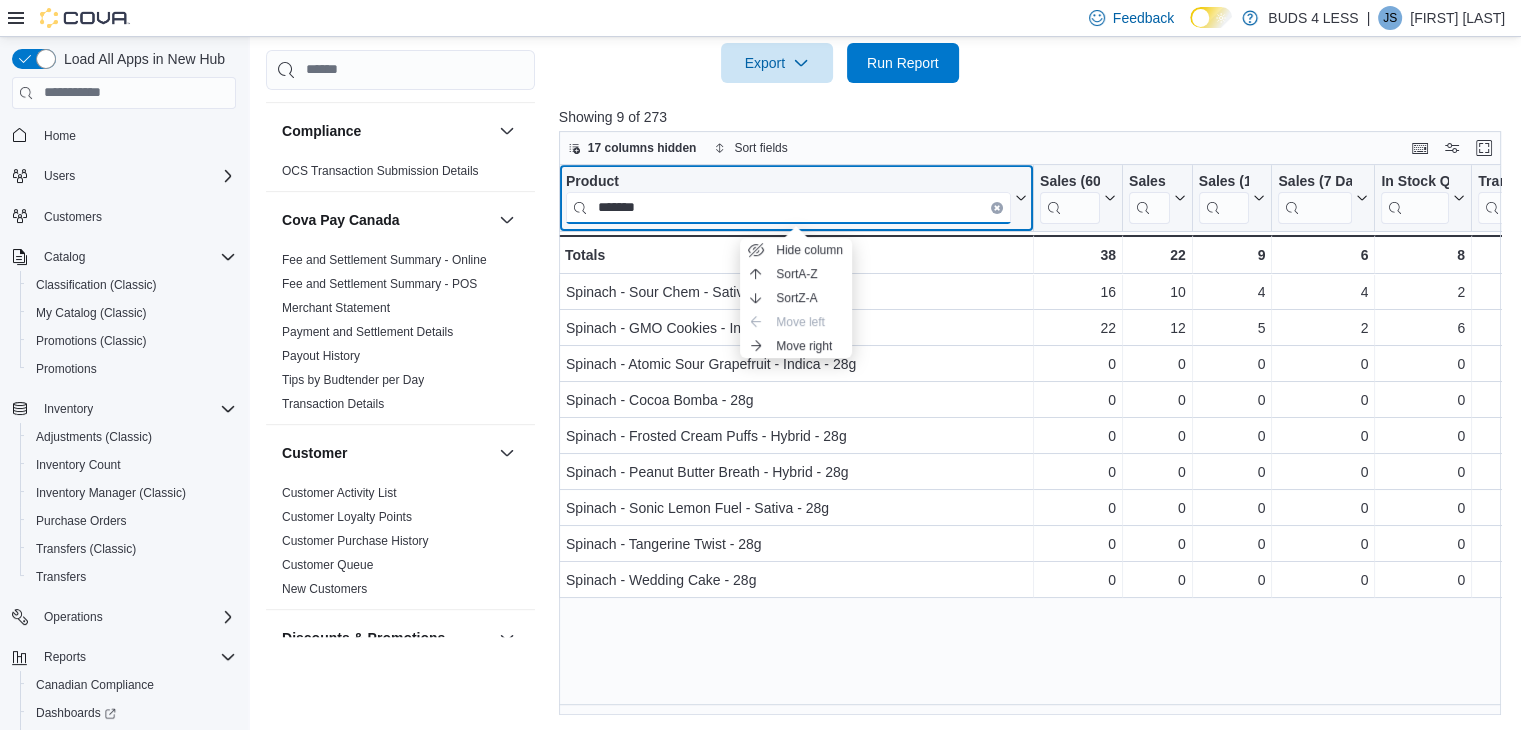 type on "*******" 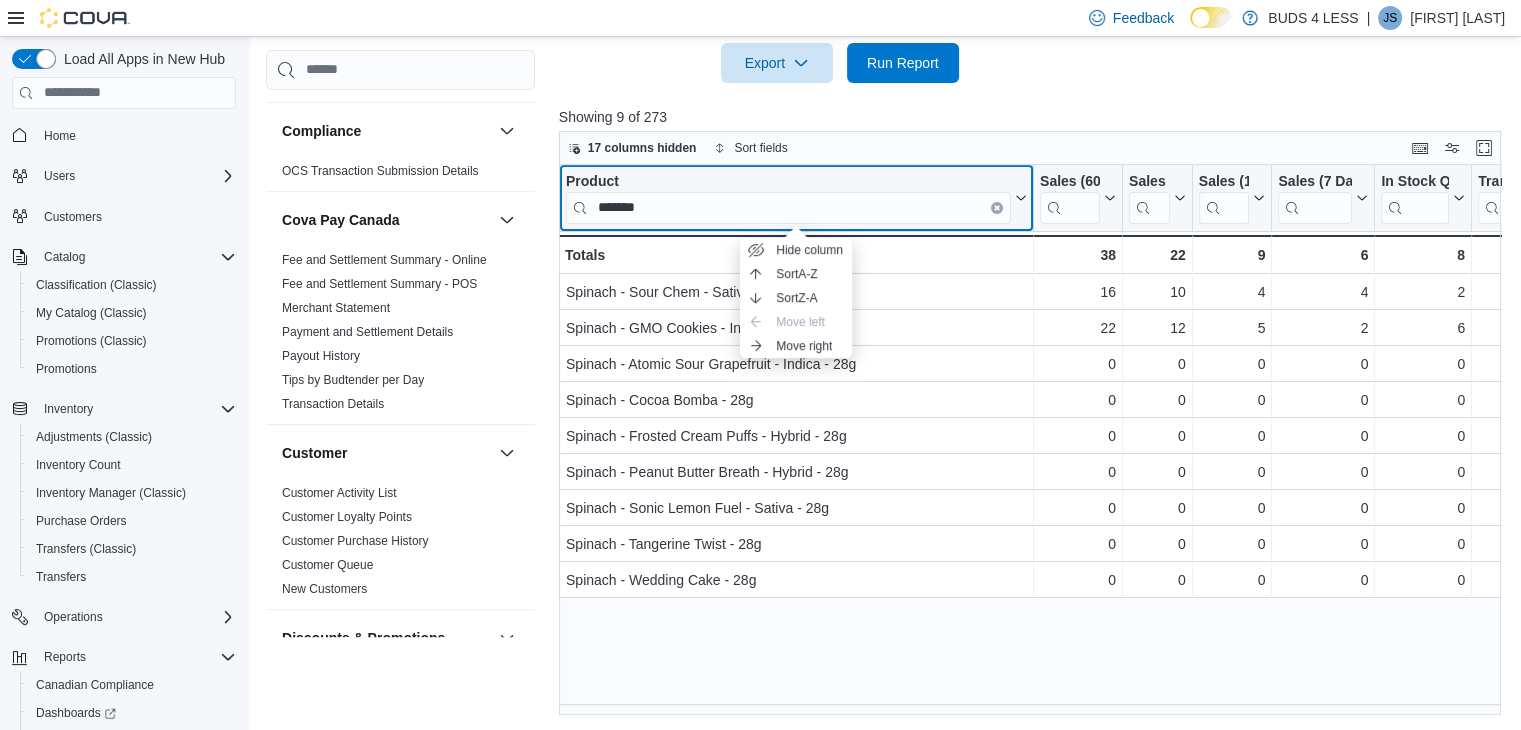 click on "Product *******" at bounding box center [796, 197] 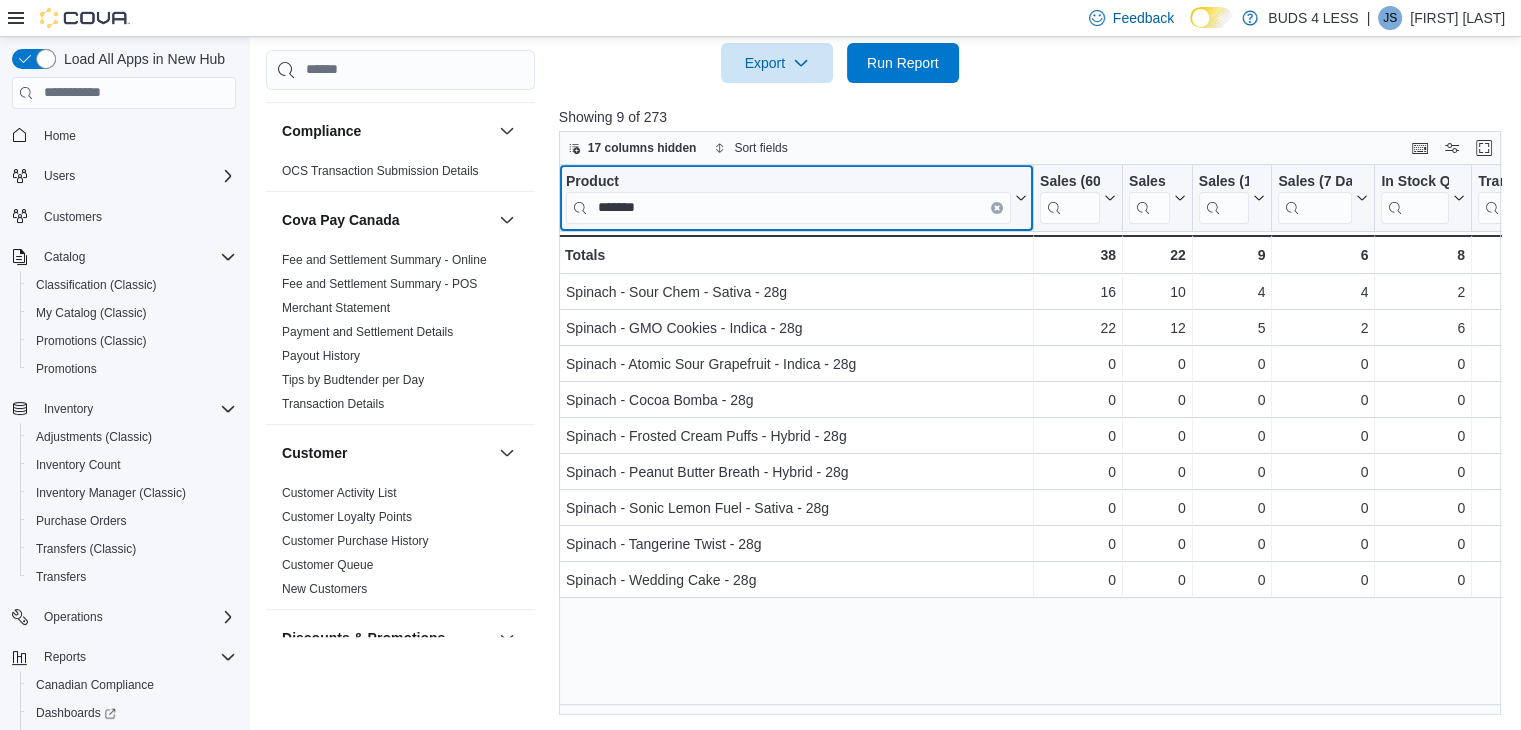 click 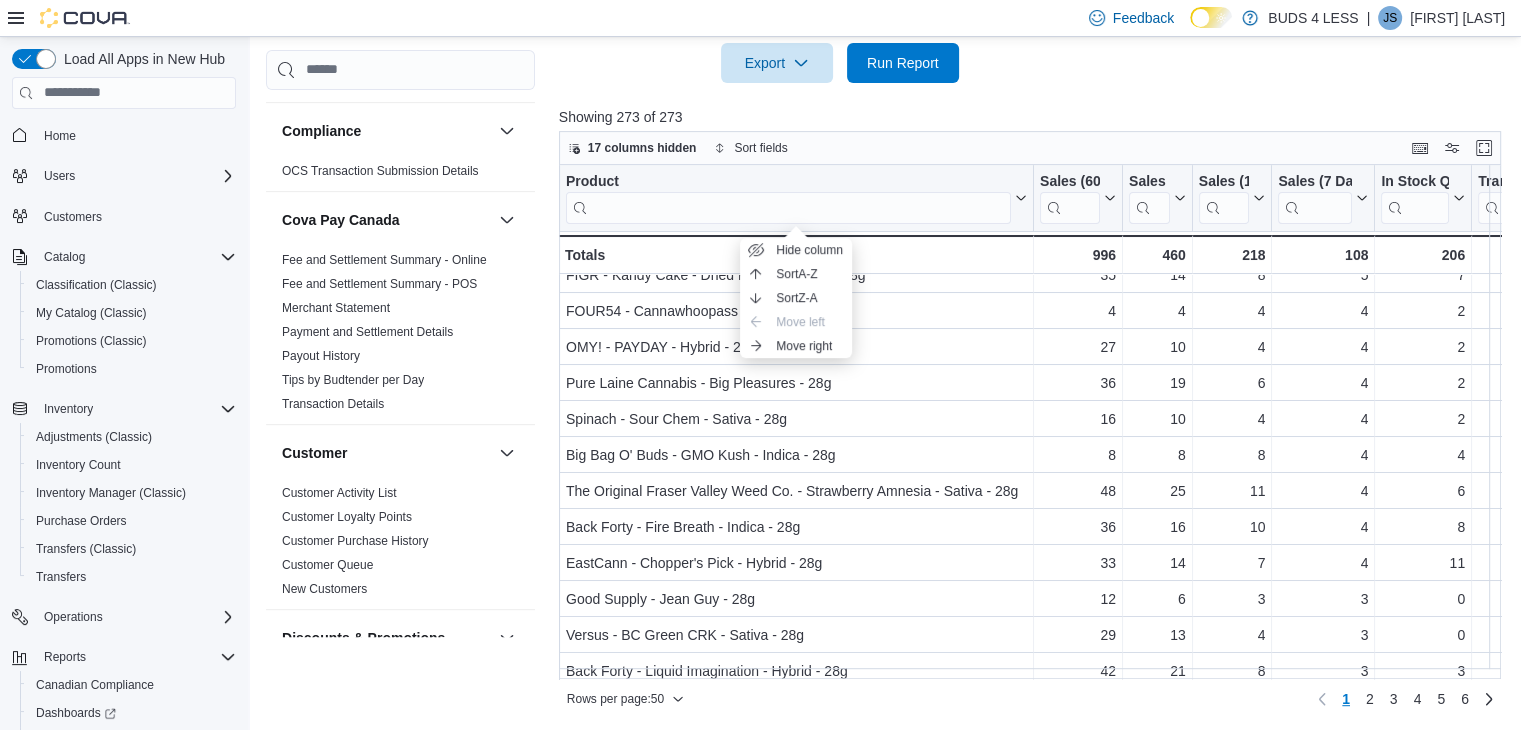 scroll, scrollTop: 200, scrollLeft: 0, axis: vertical 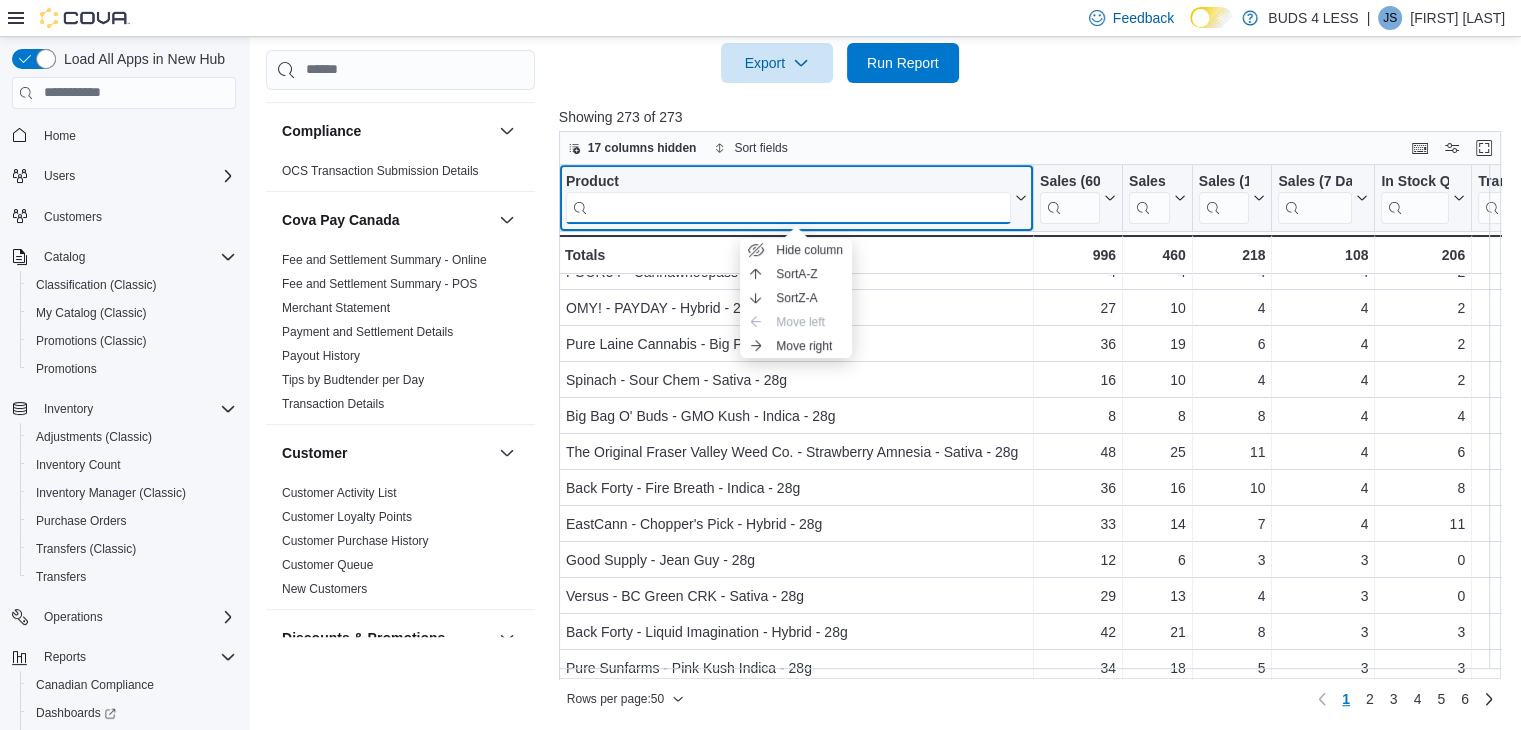 click at bounding box center [788, 207] 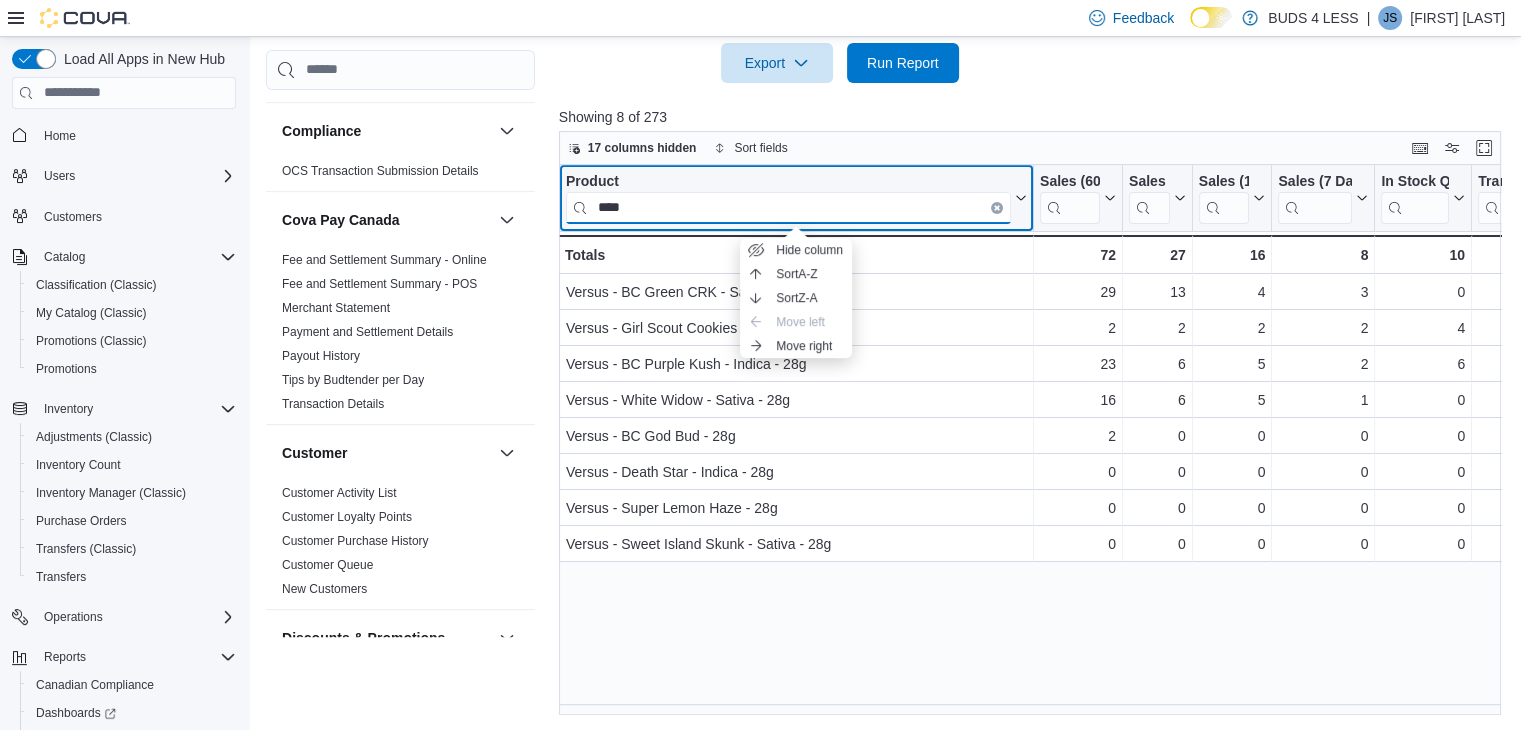 scroll, scrollTop: 0, scrollLeft: 0, axis: both 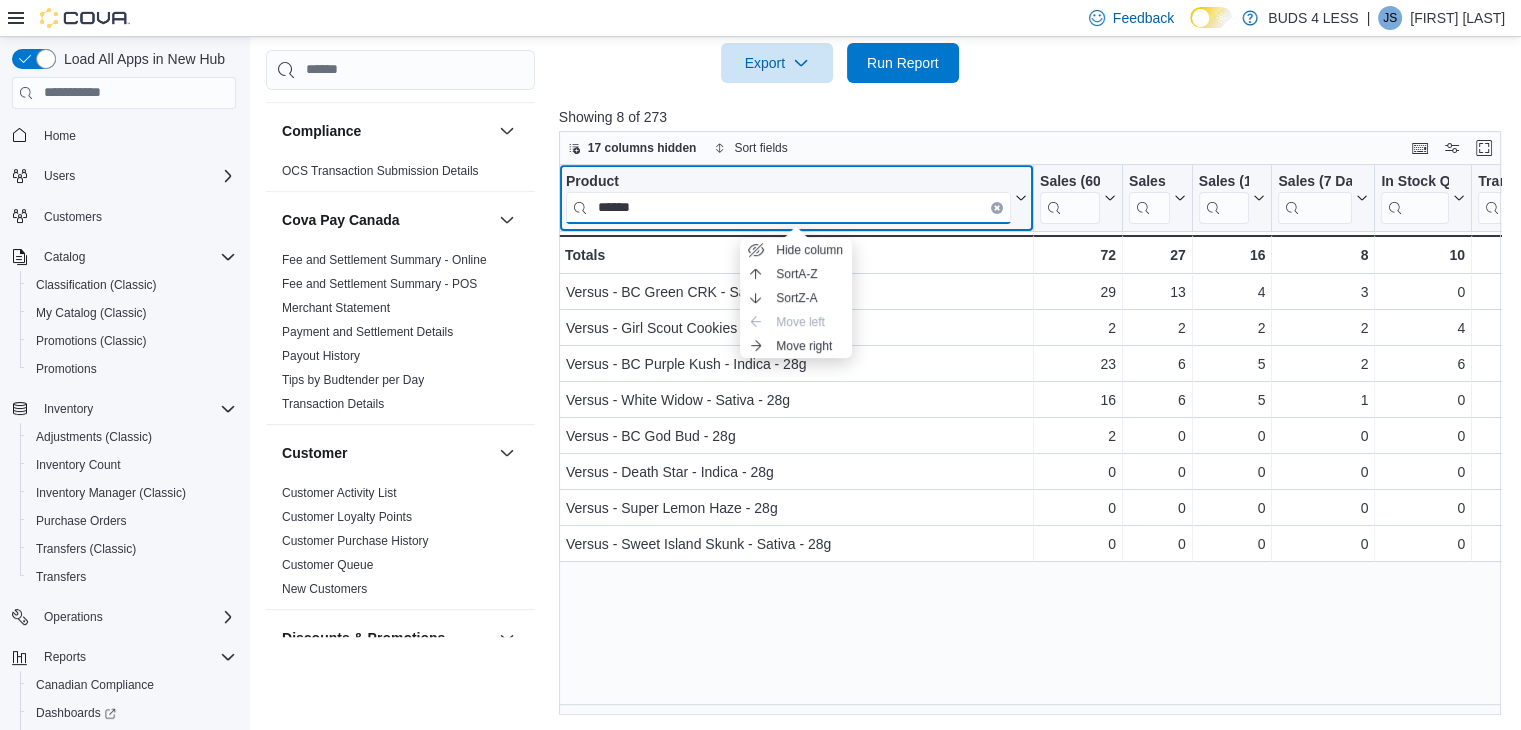 type on "******" 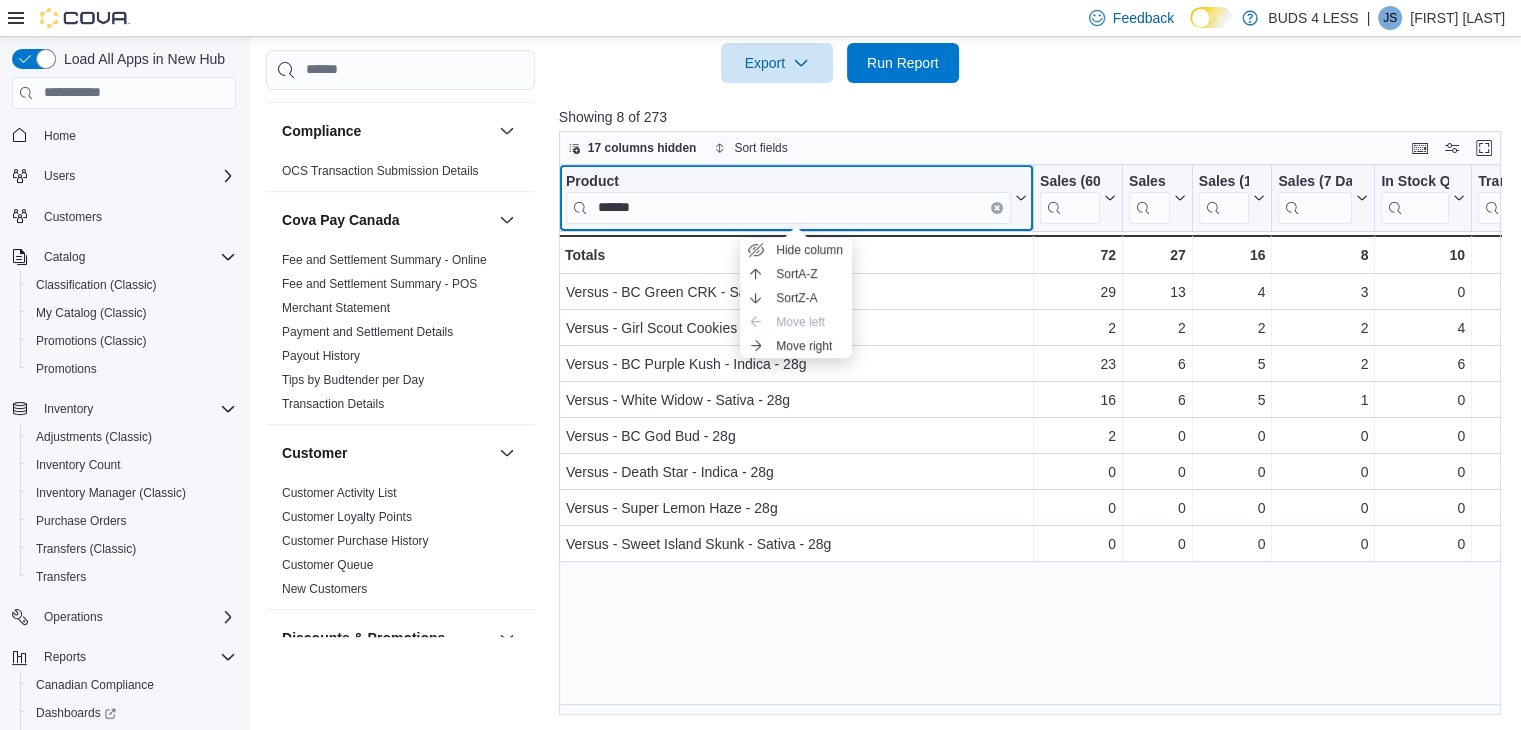 click on "Product ******" at bounding box center [796, 197] 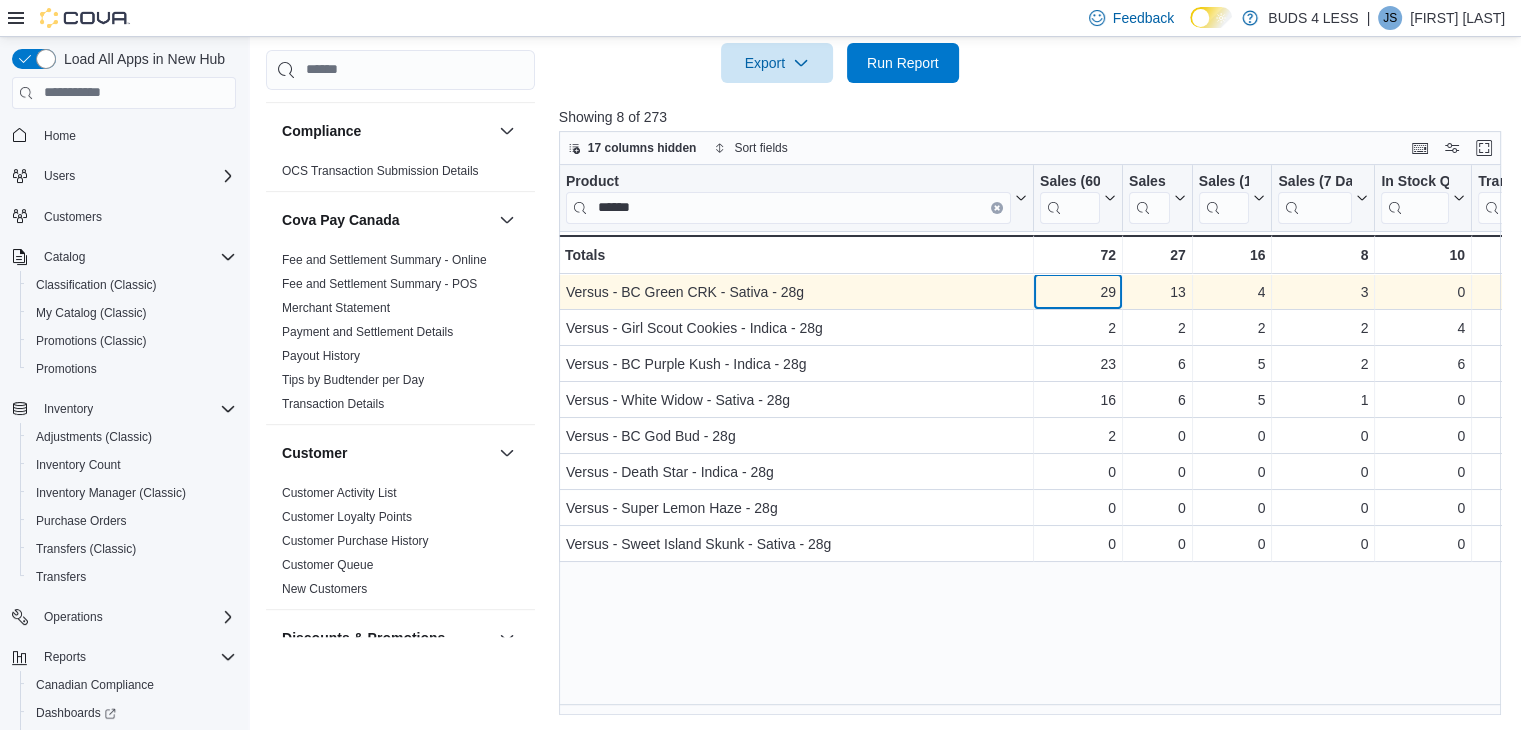 click on "29" at bounding box center (1078, 292) 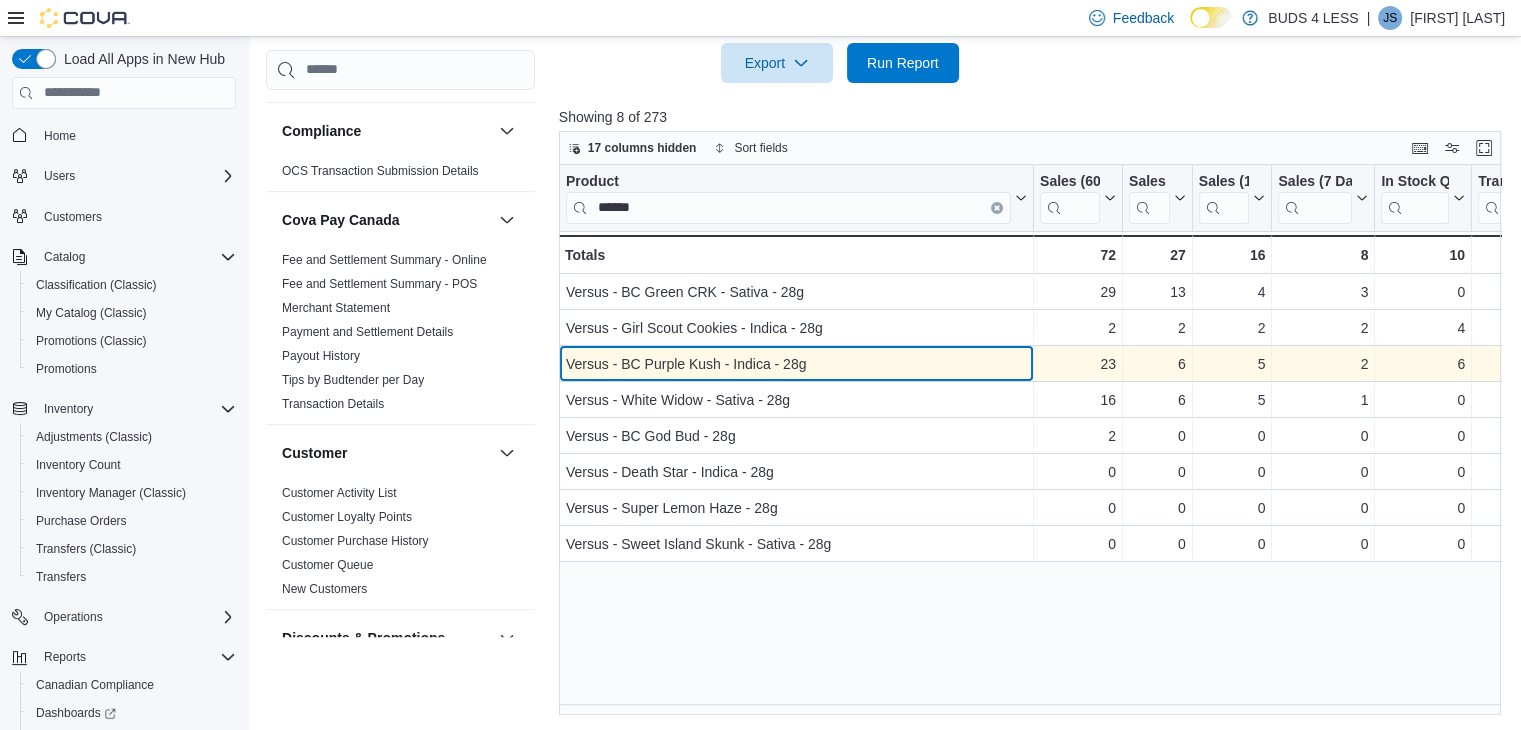 click on "Versus - BC Purple Kush - Indica - 28g" at bounding box center [796, 364] 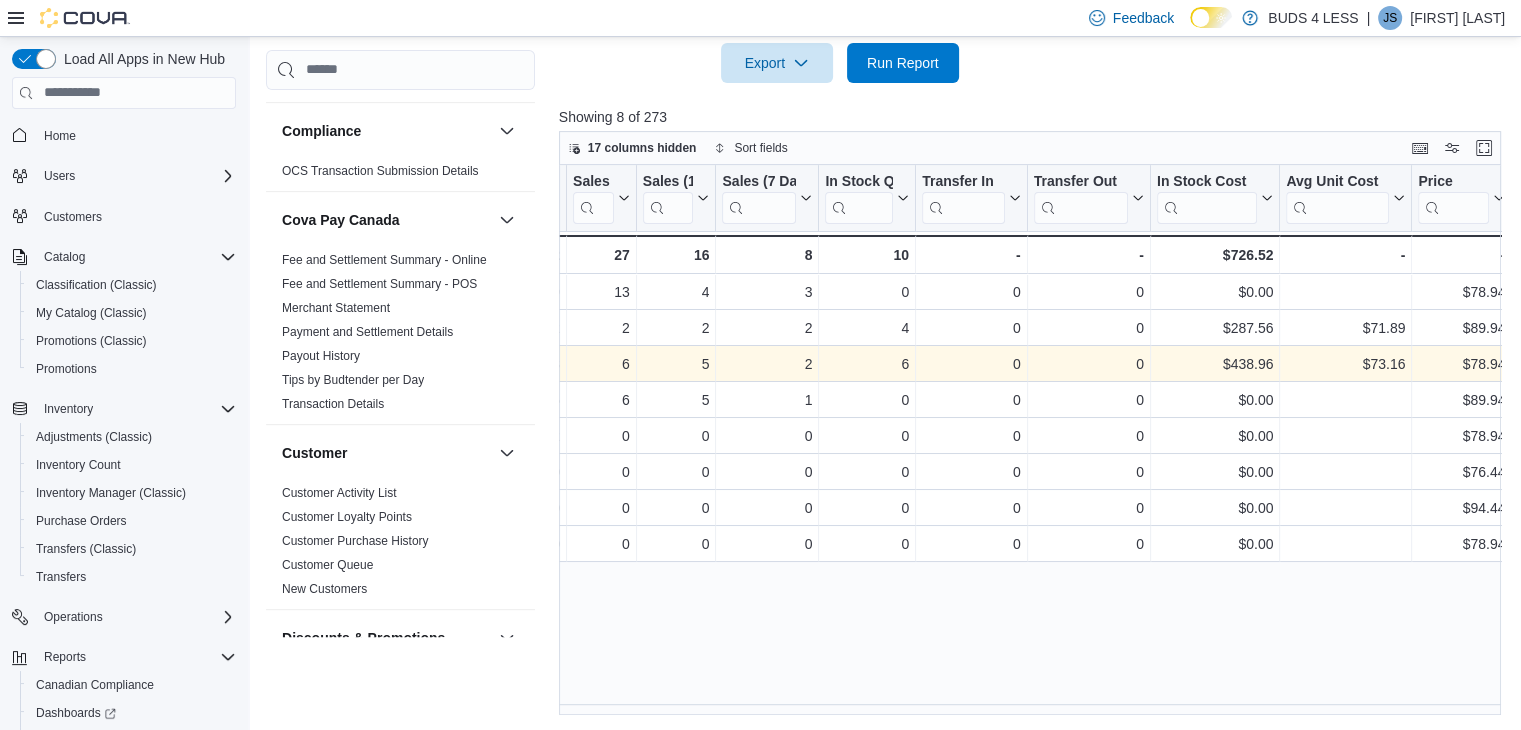scroll, scrollTop: 0, scrollLeft: 656, axis: horizontal 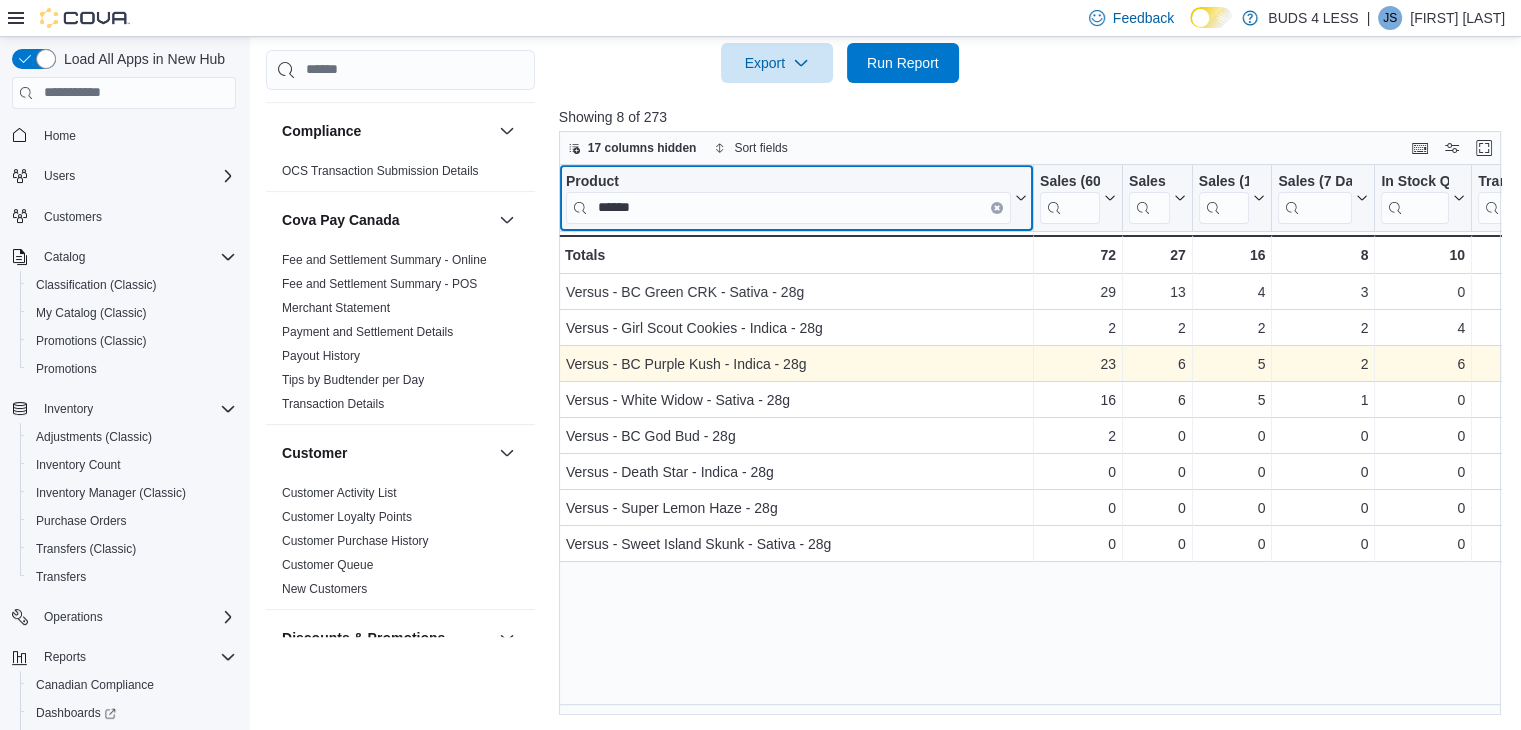 click at bounding box center [997, 207] 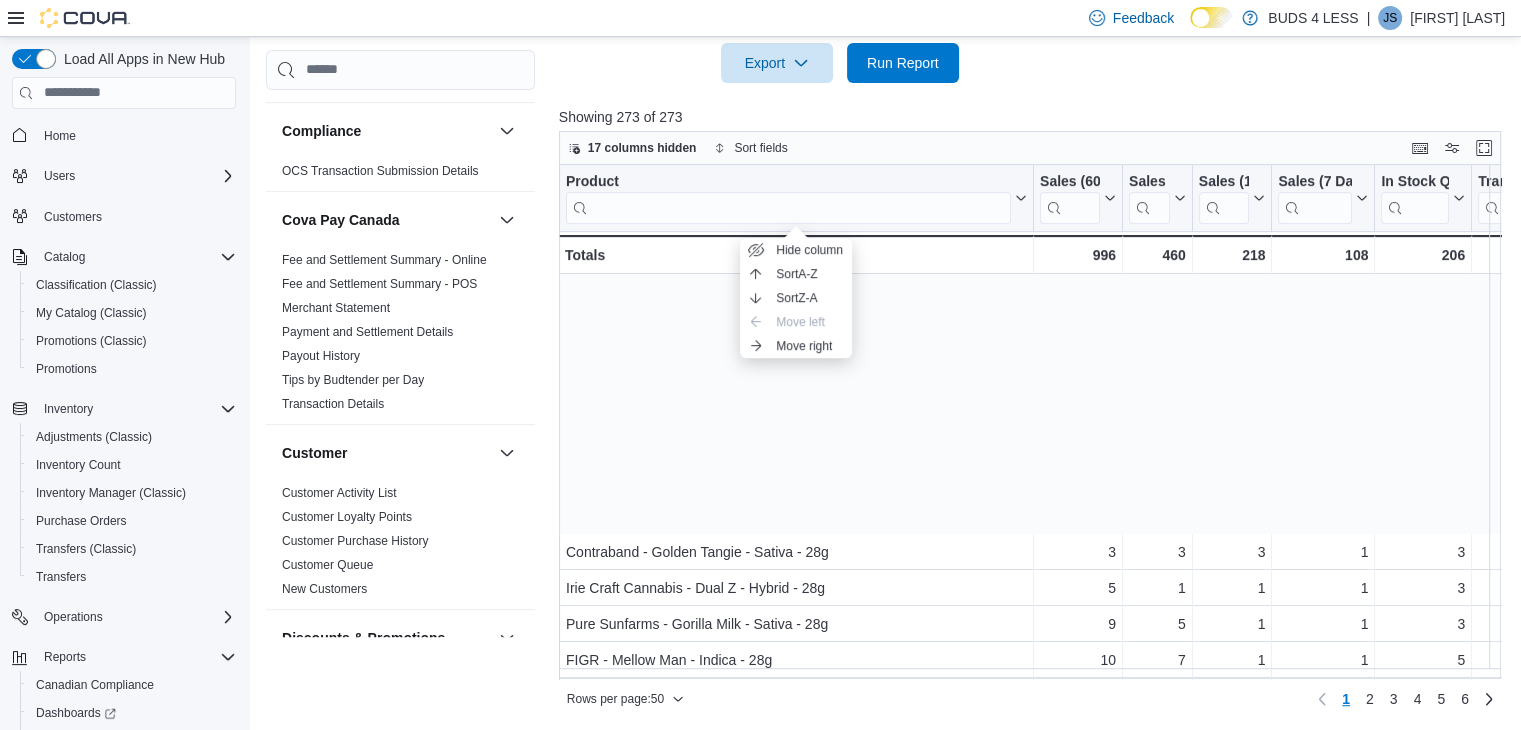 scroll, scrollTop: 1405, scrollLeft: 0, axis: vertical 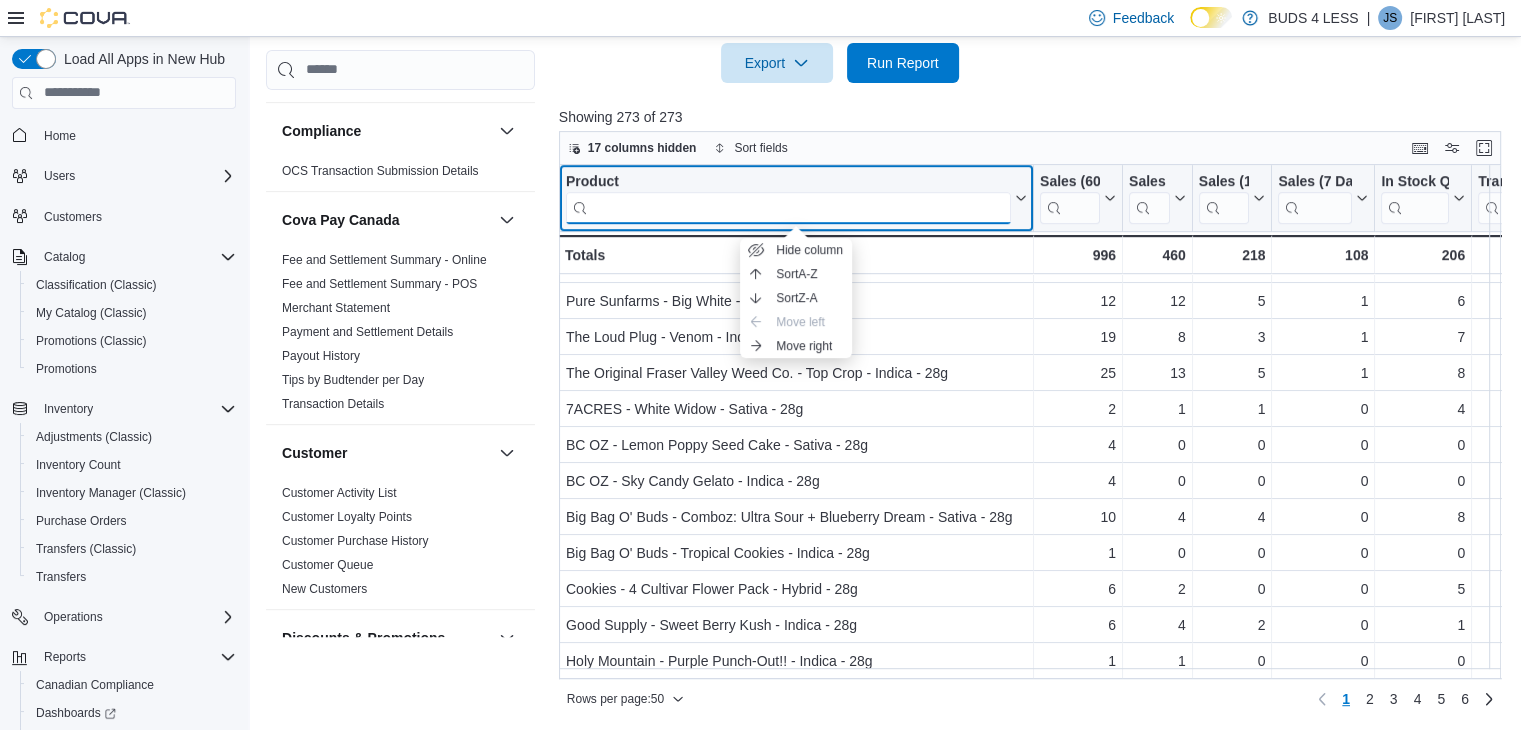 click at bounding box center (788, 207) 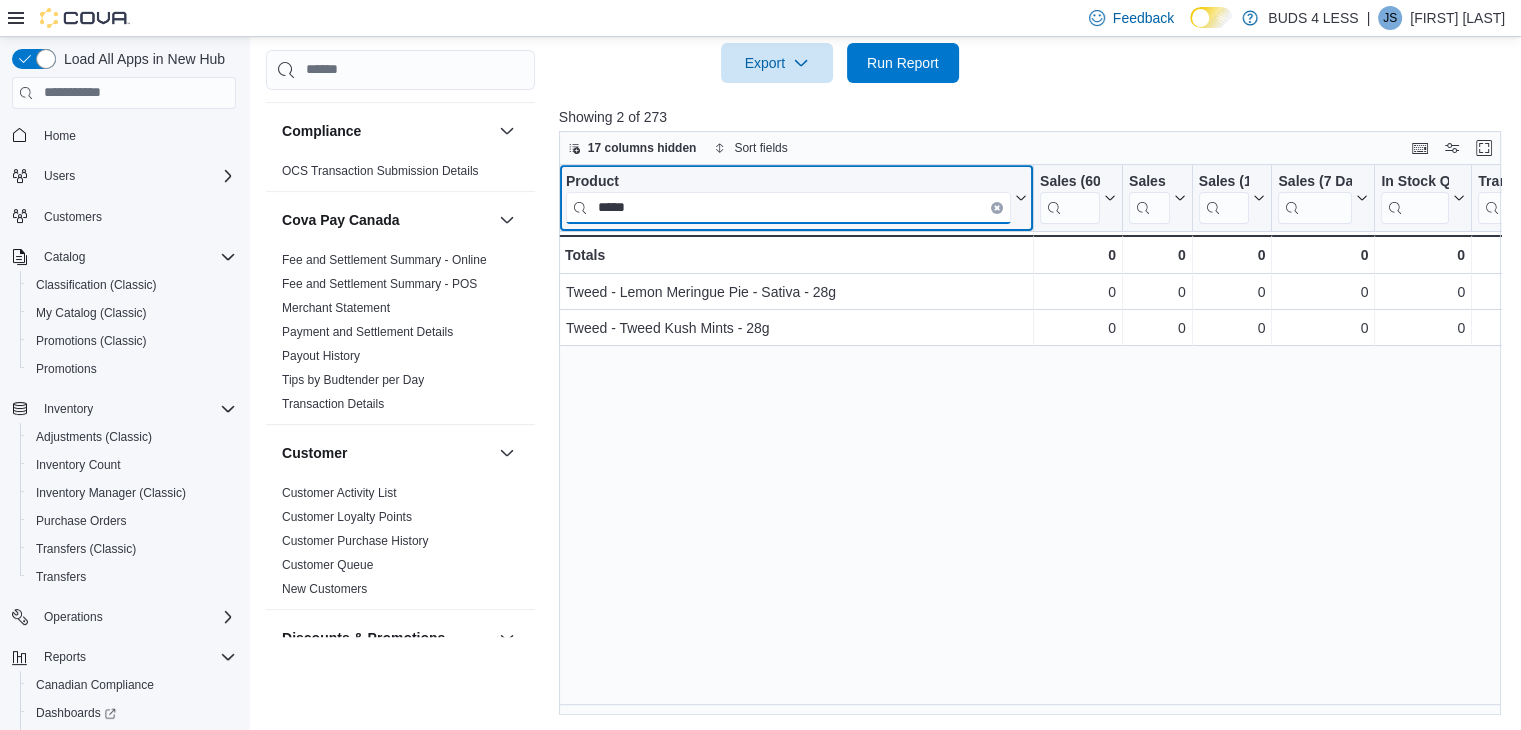 scroll, scrollTop: 0, scrollLeft: 0, axis: both 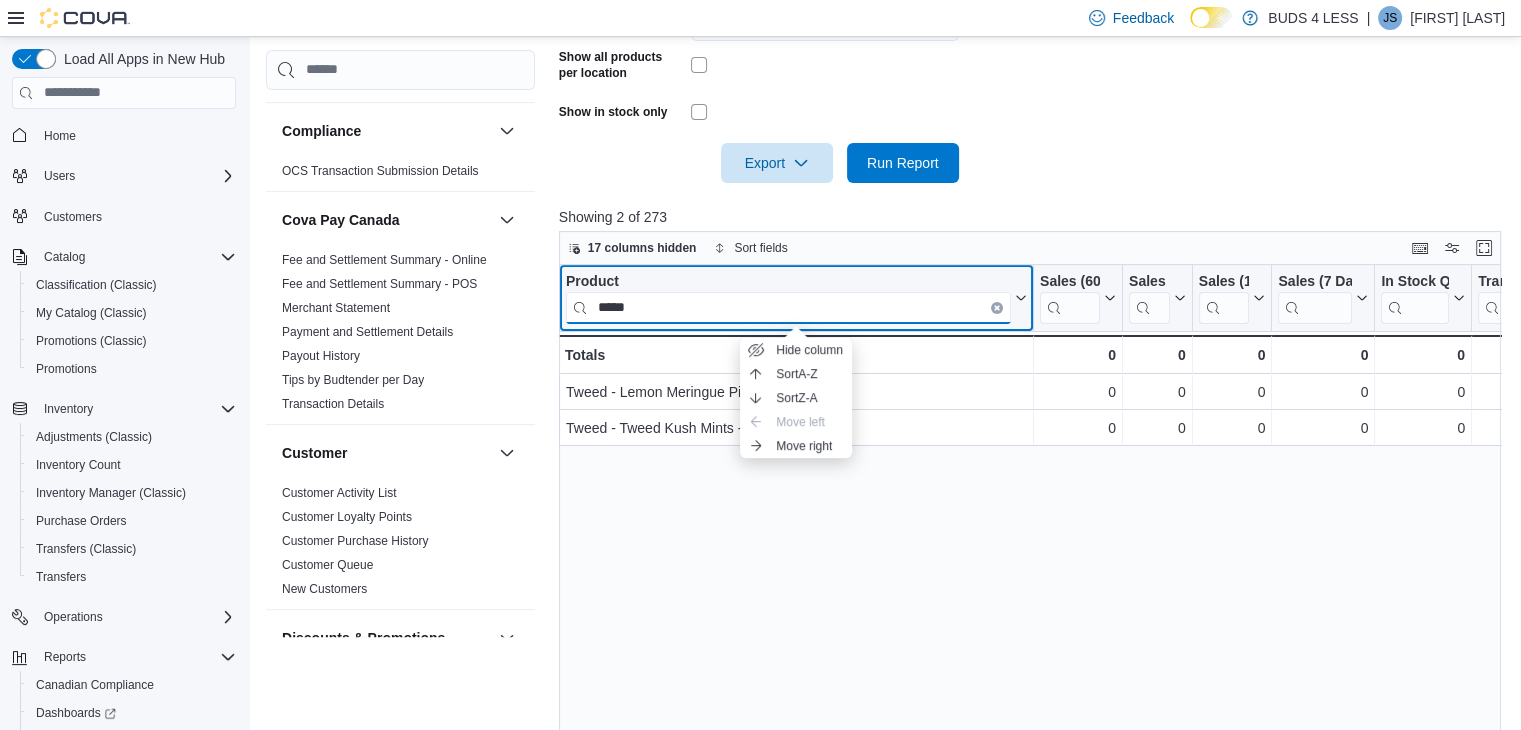 type on "*****" 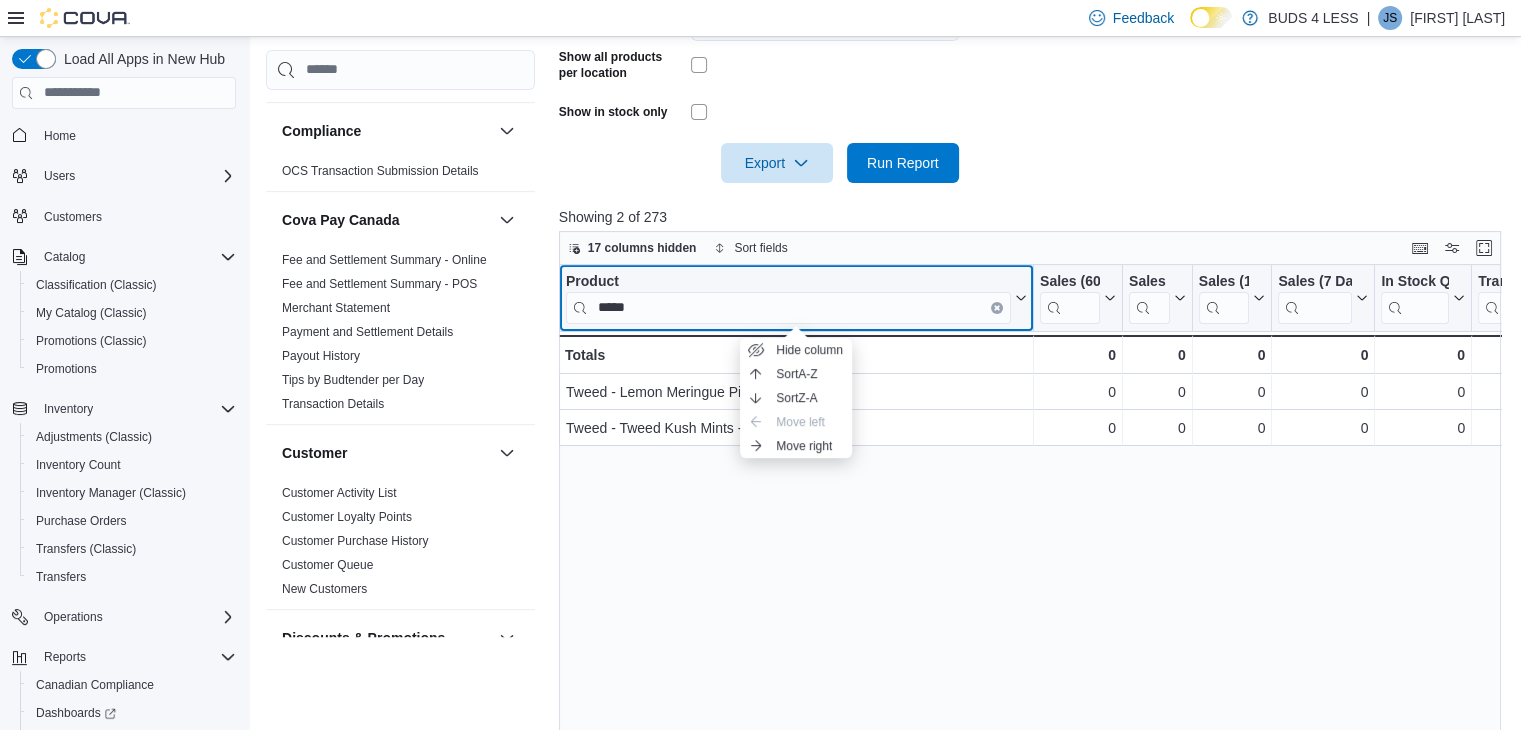 click on "Product *****" at bounding box center [796, 297] 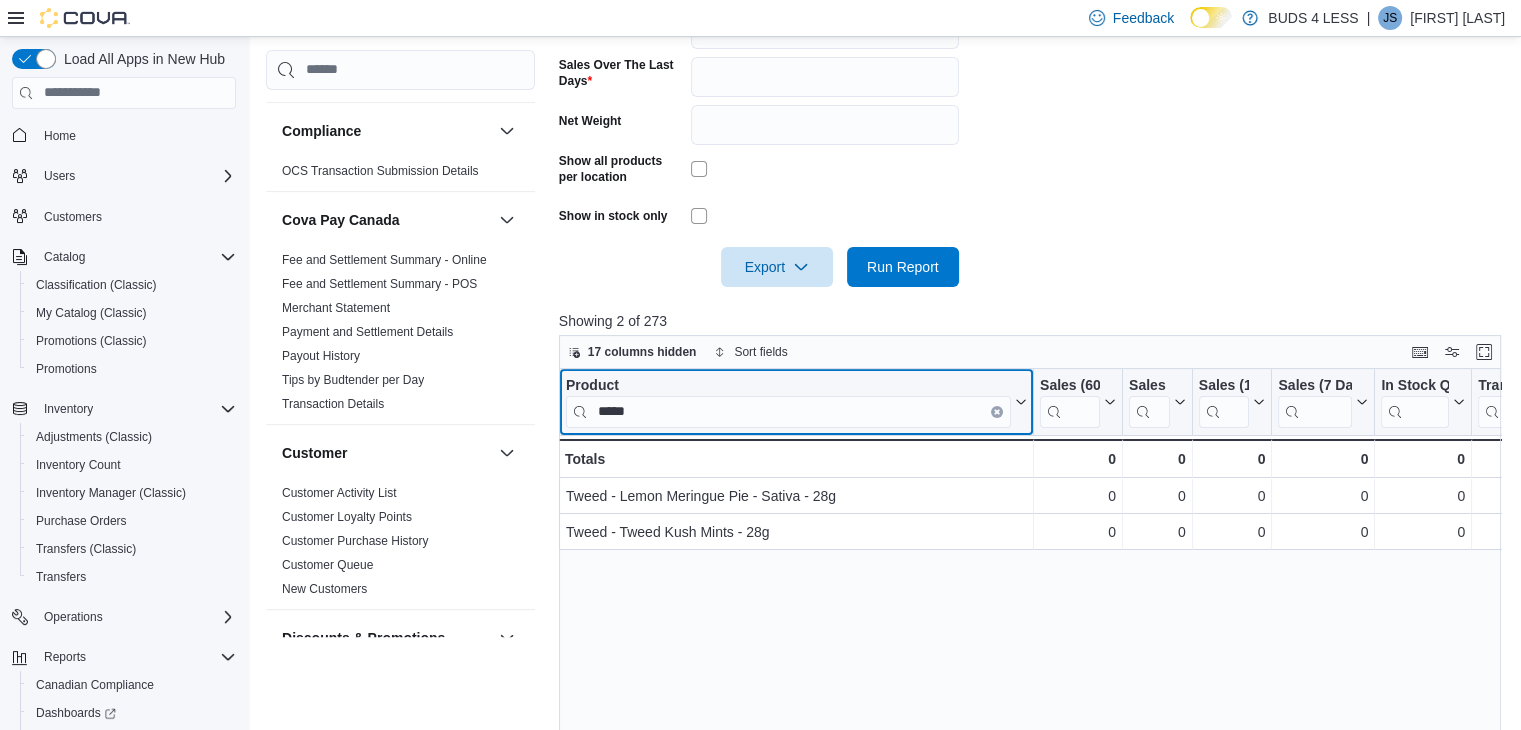 scroll, scrollTop: 276, scrollLeft: 0, axis: vertical 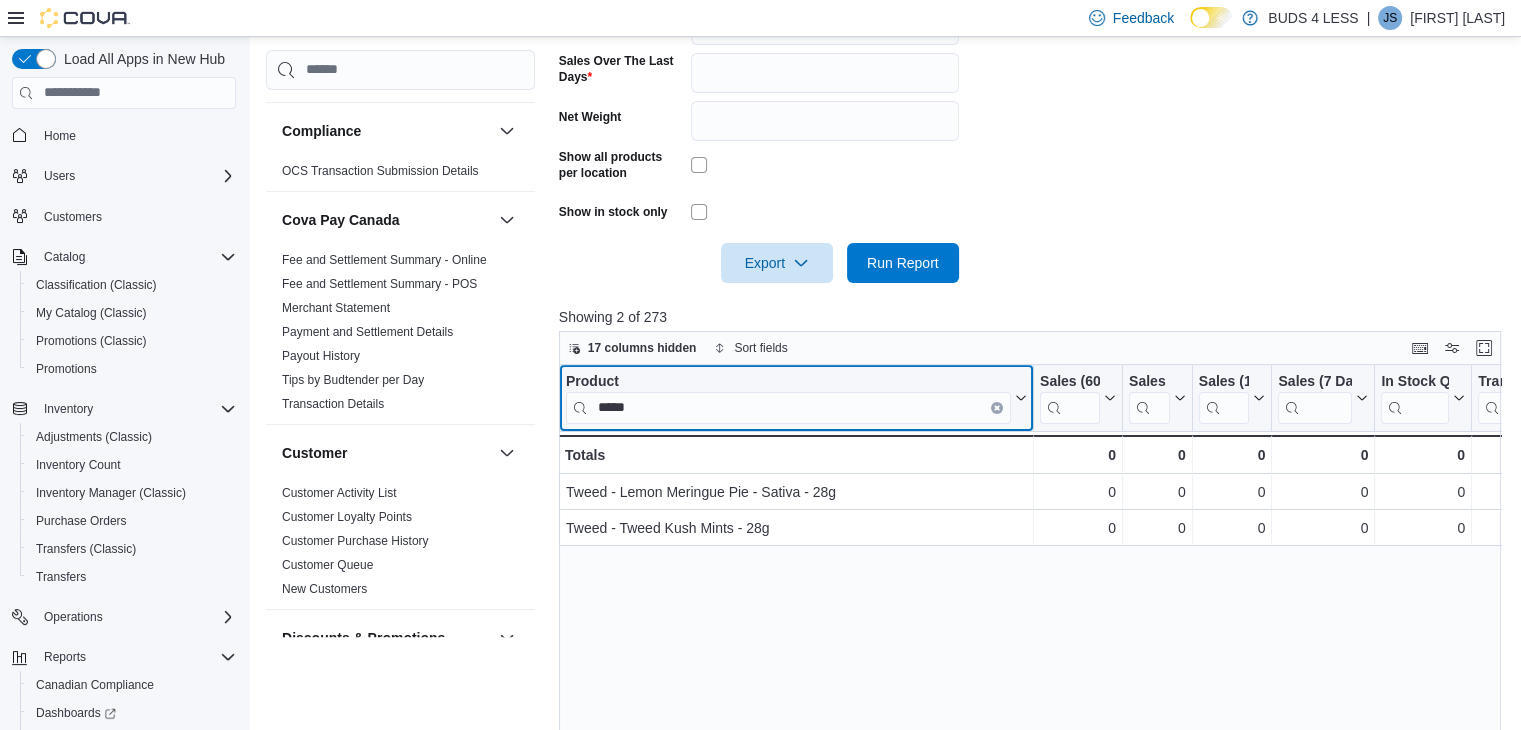 click 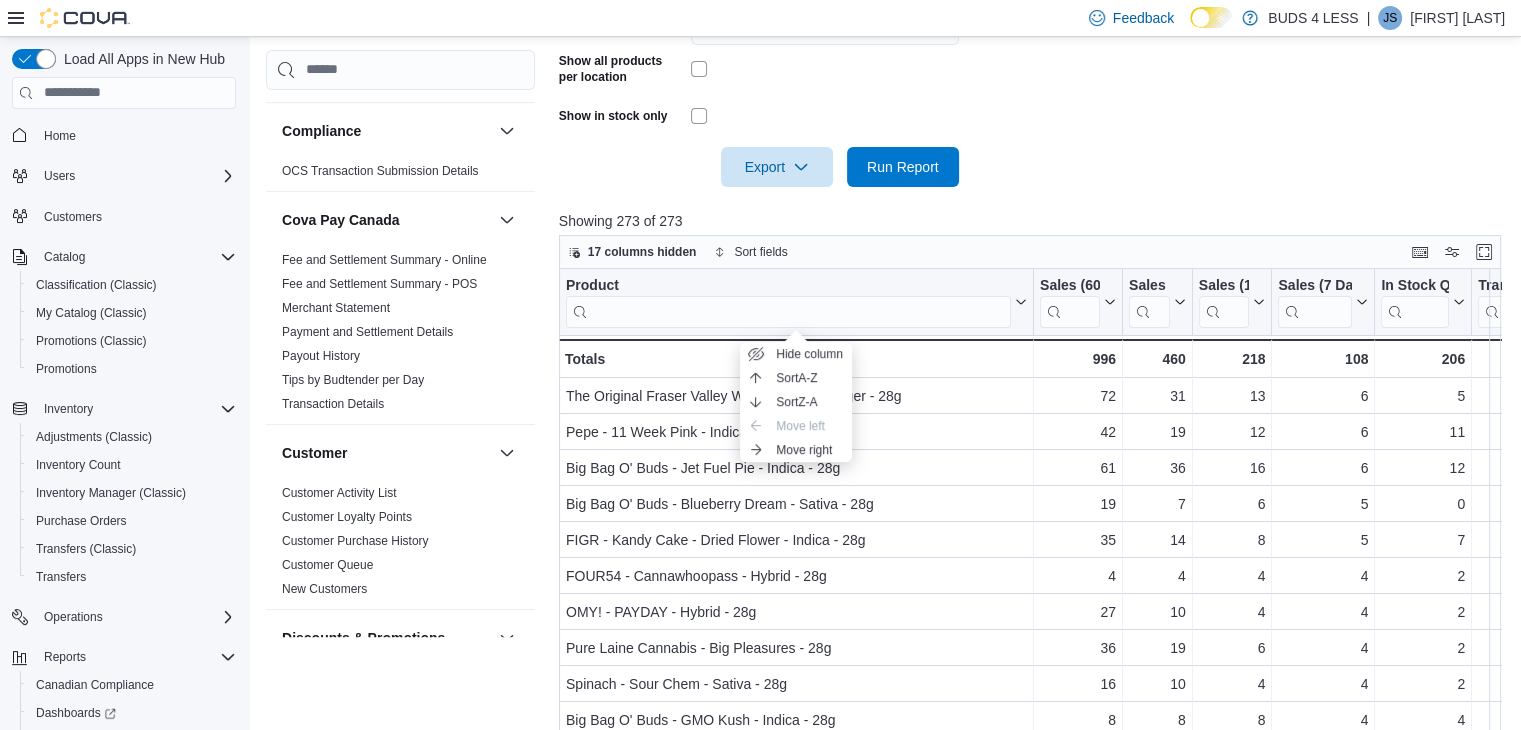 scroll, scrollTop: 776, scrollLeft: 0, axis: vertical 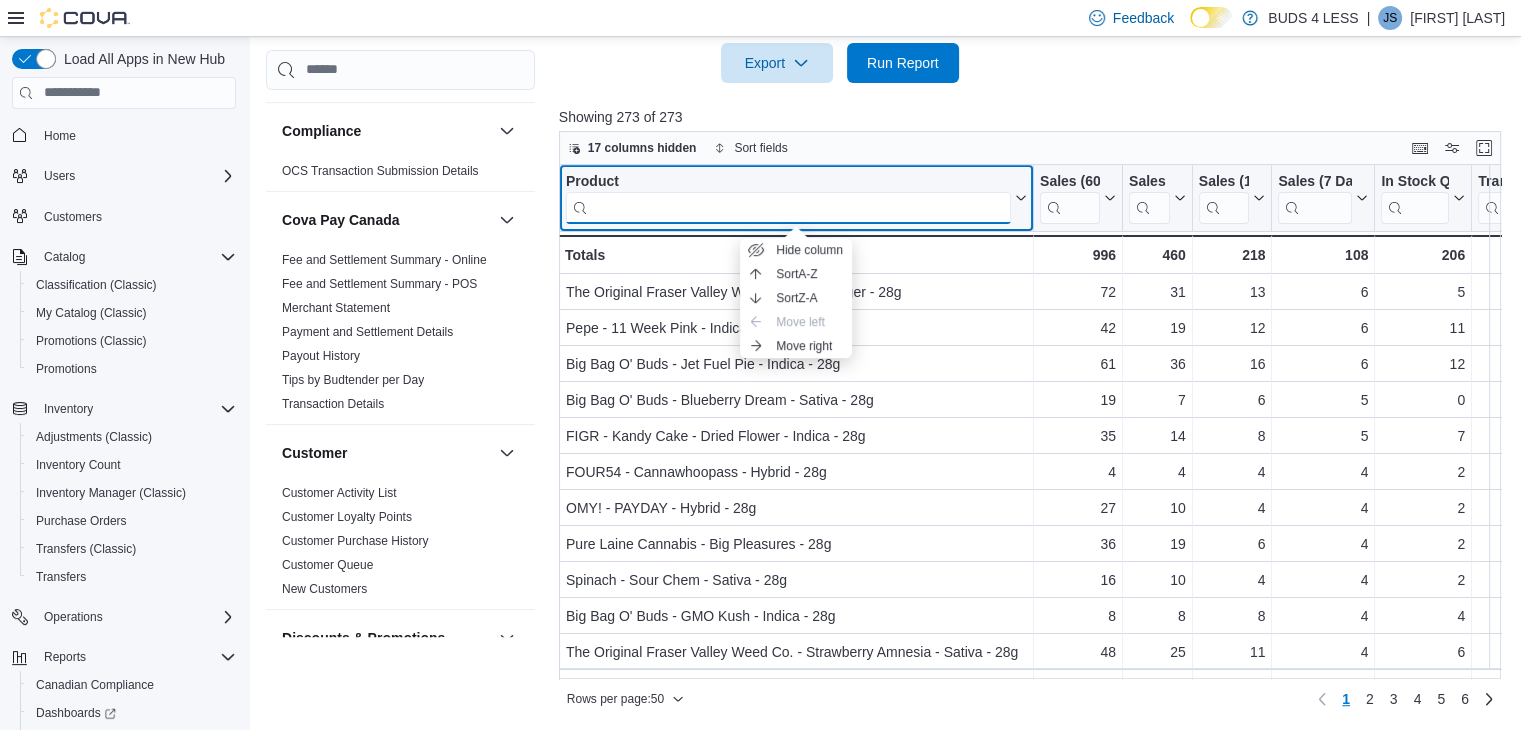 click at bounding box center [788, 207] 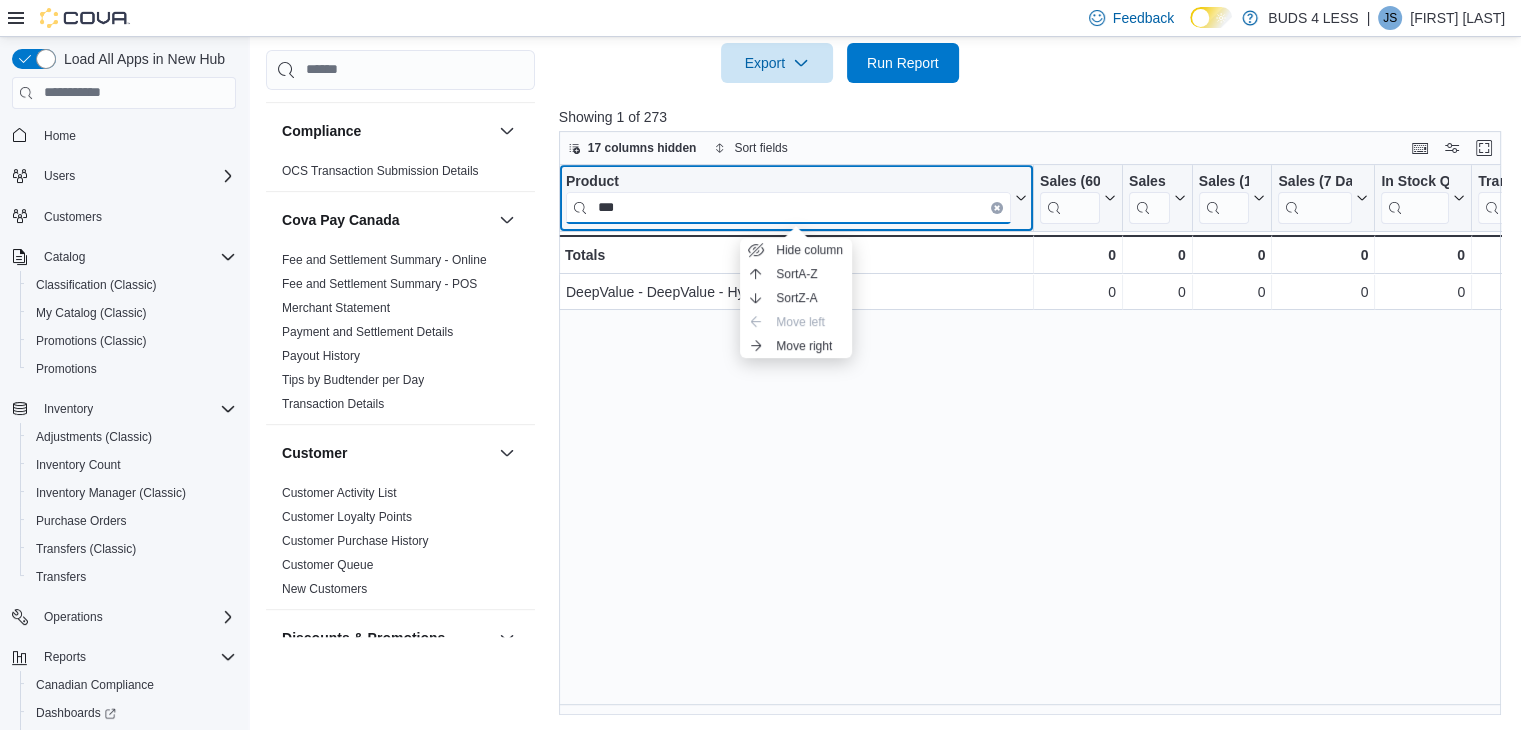type on "***" 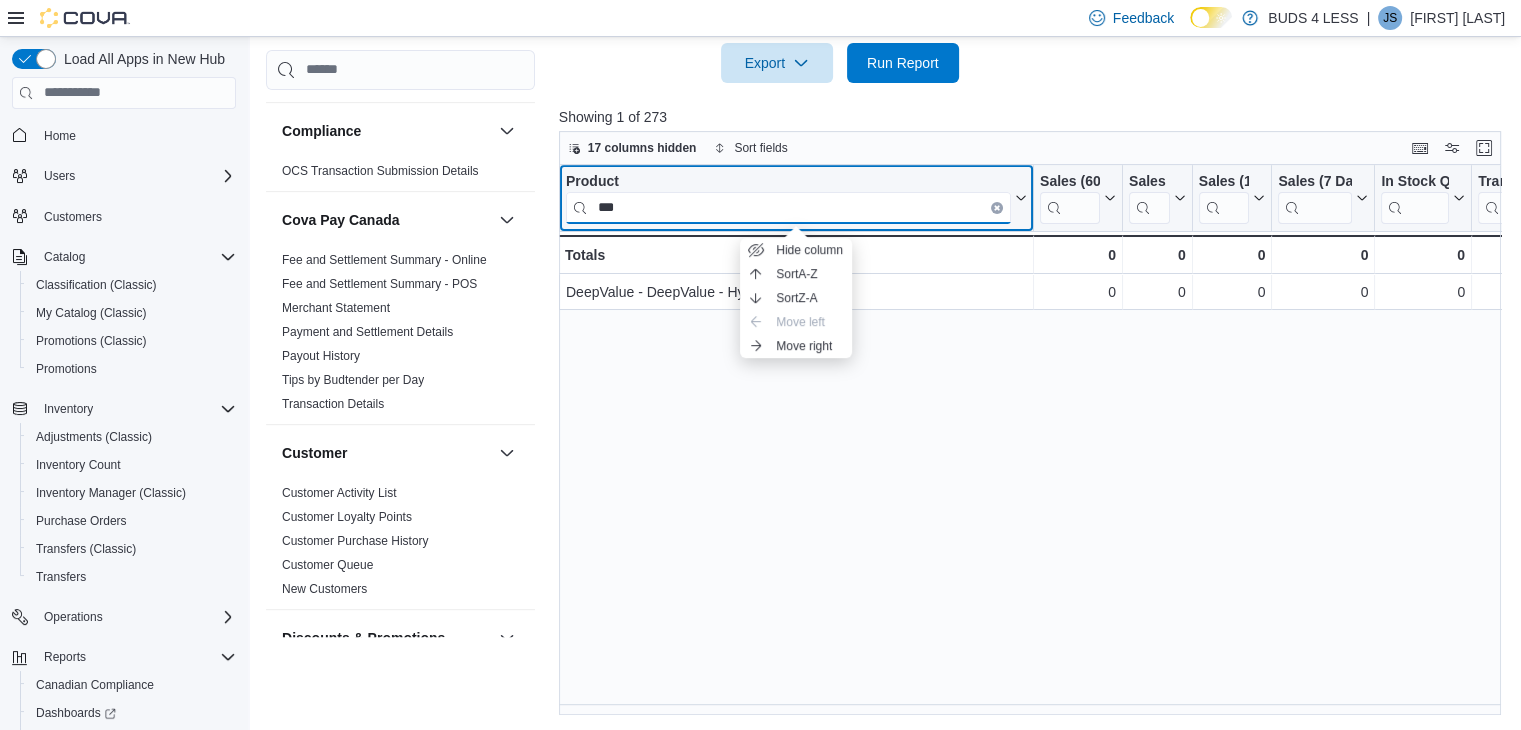 drag, startPoint x: 626, startPoint y: 210, endPoint x: 587, endPoint y: 209, distance: 39.012817 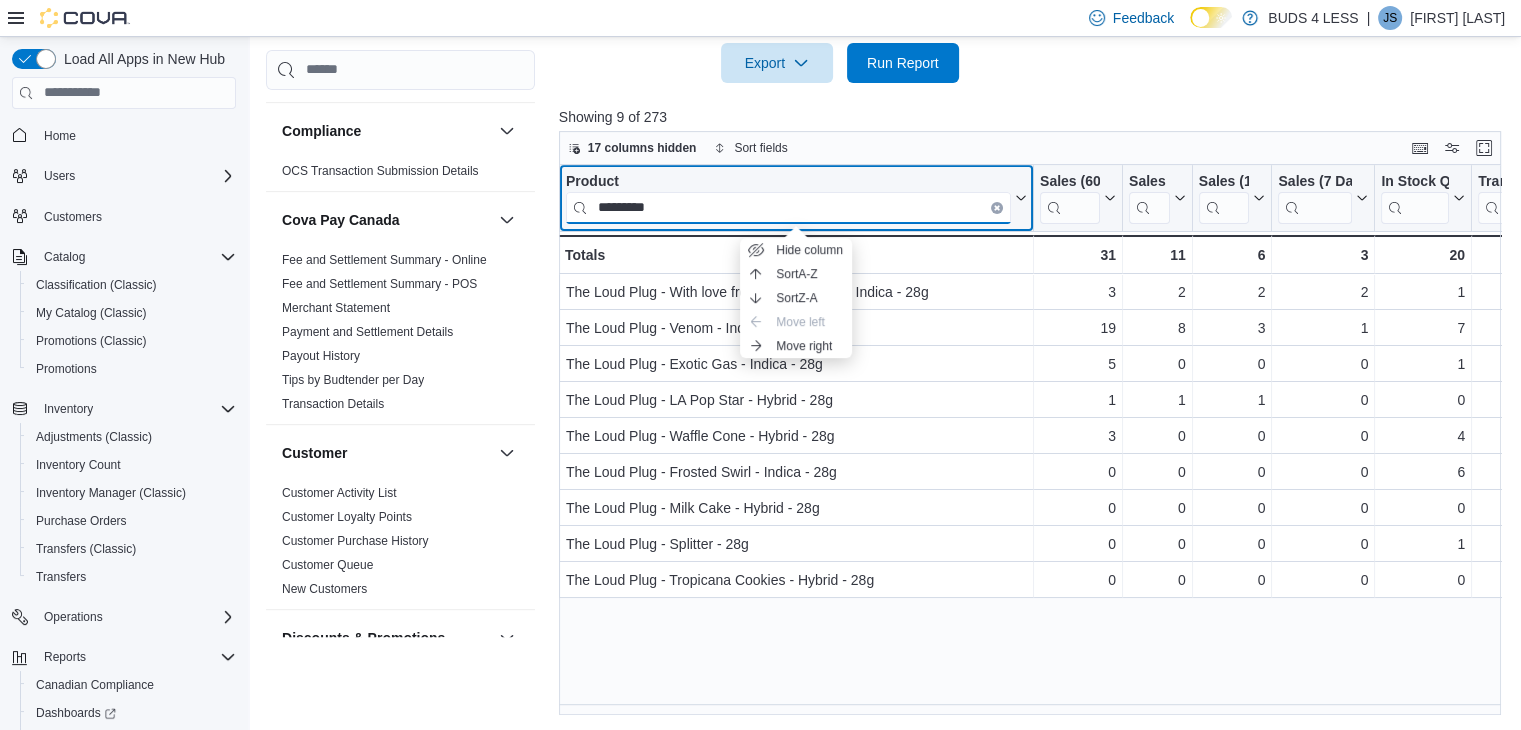 type on "*********" 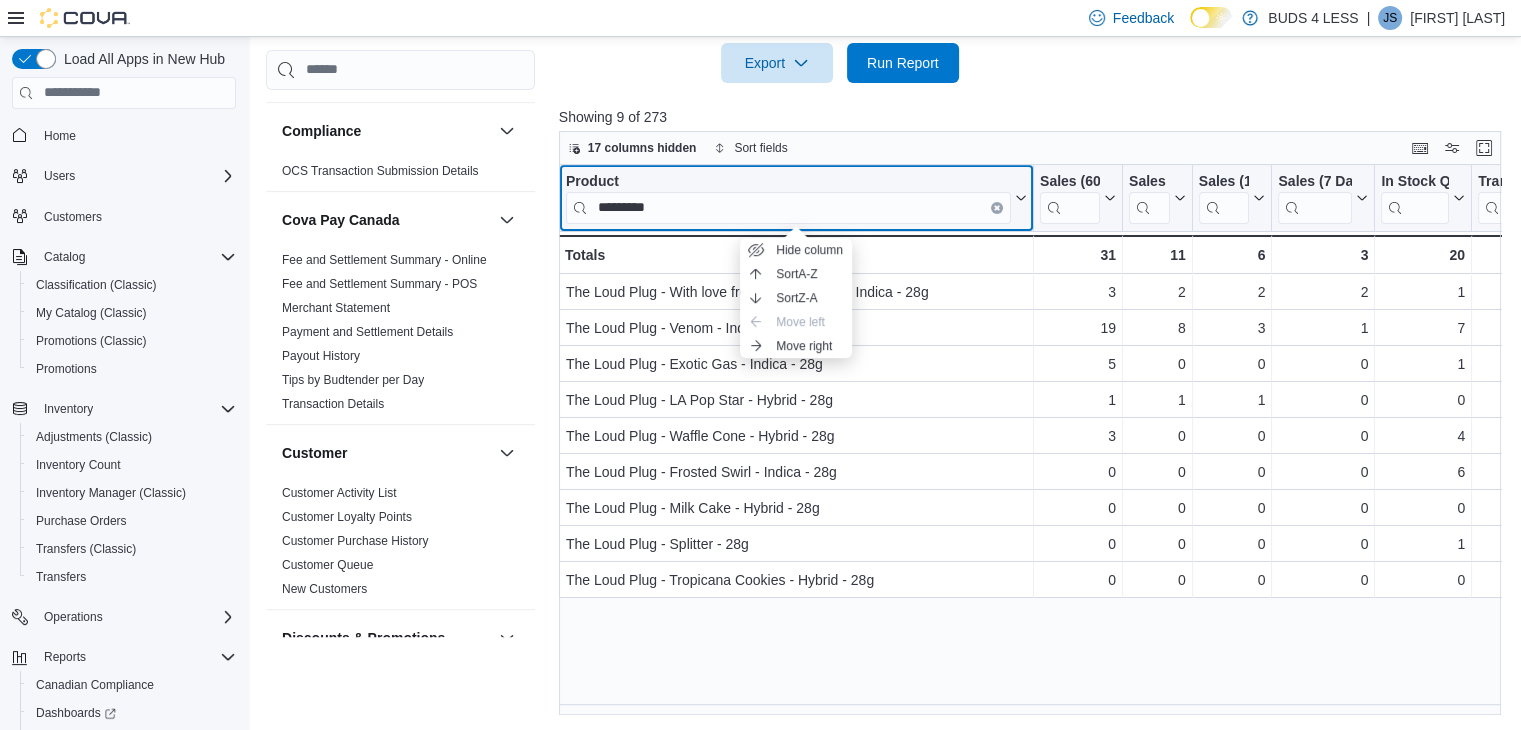 click on "Product *********" at bounding box center (796, 197) 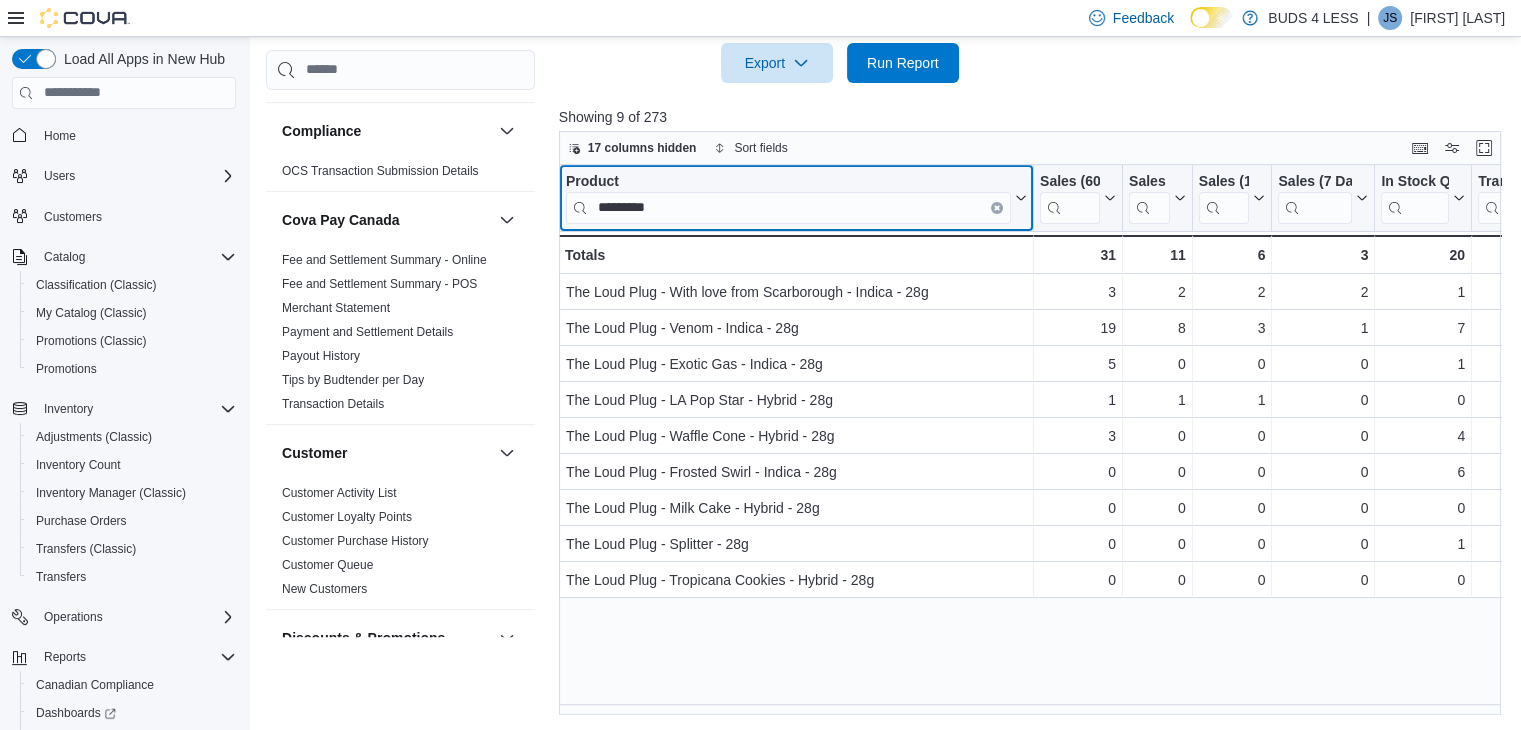 click 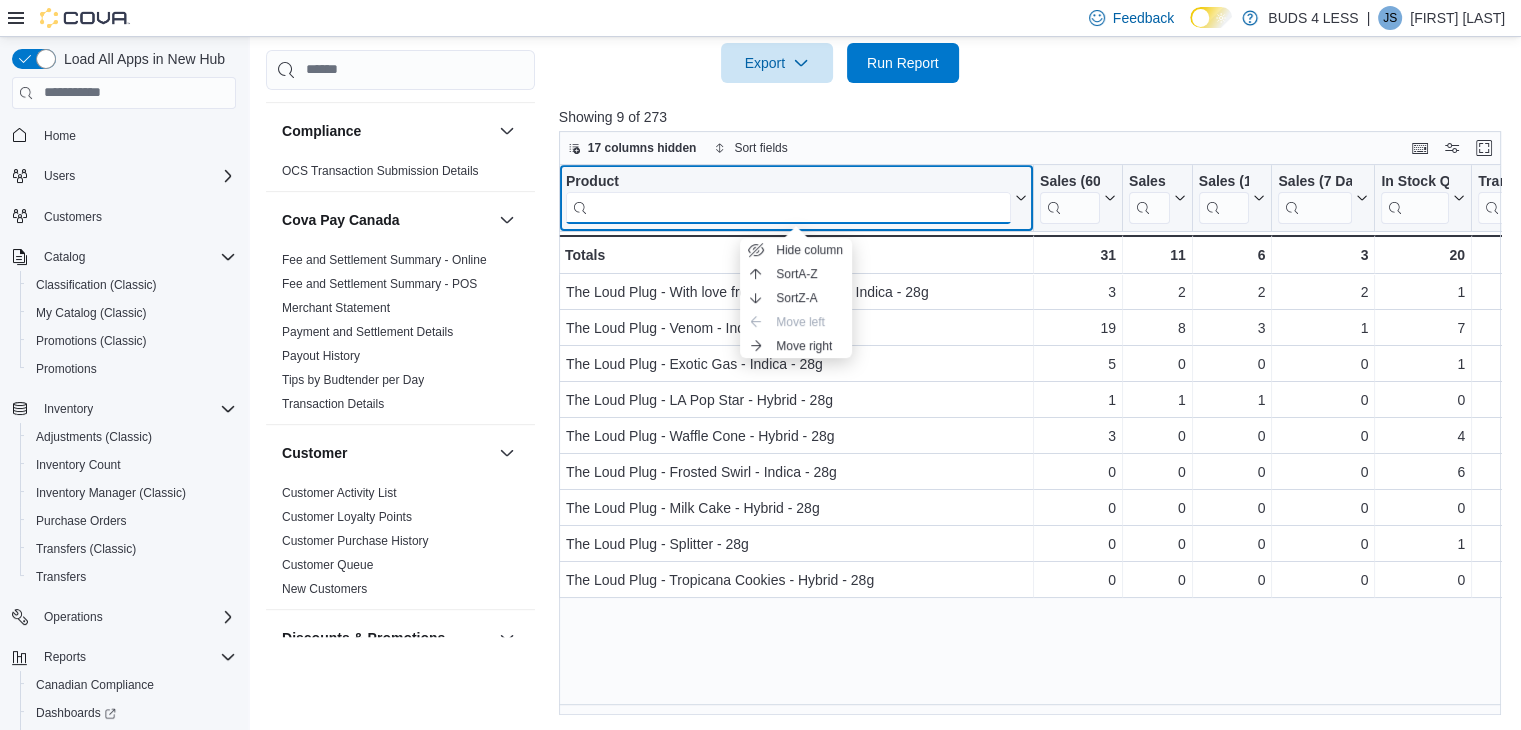 click at bounding box center (788, 207) 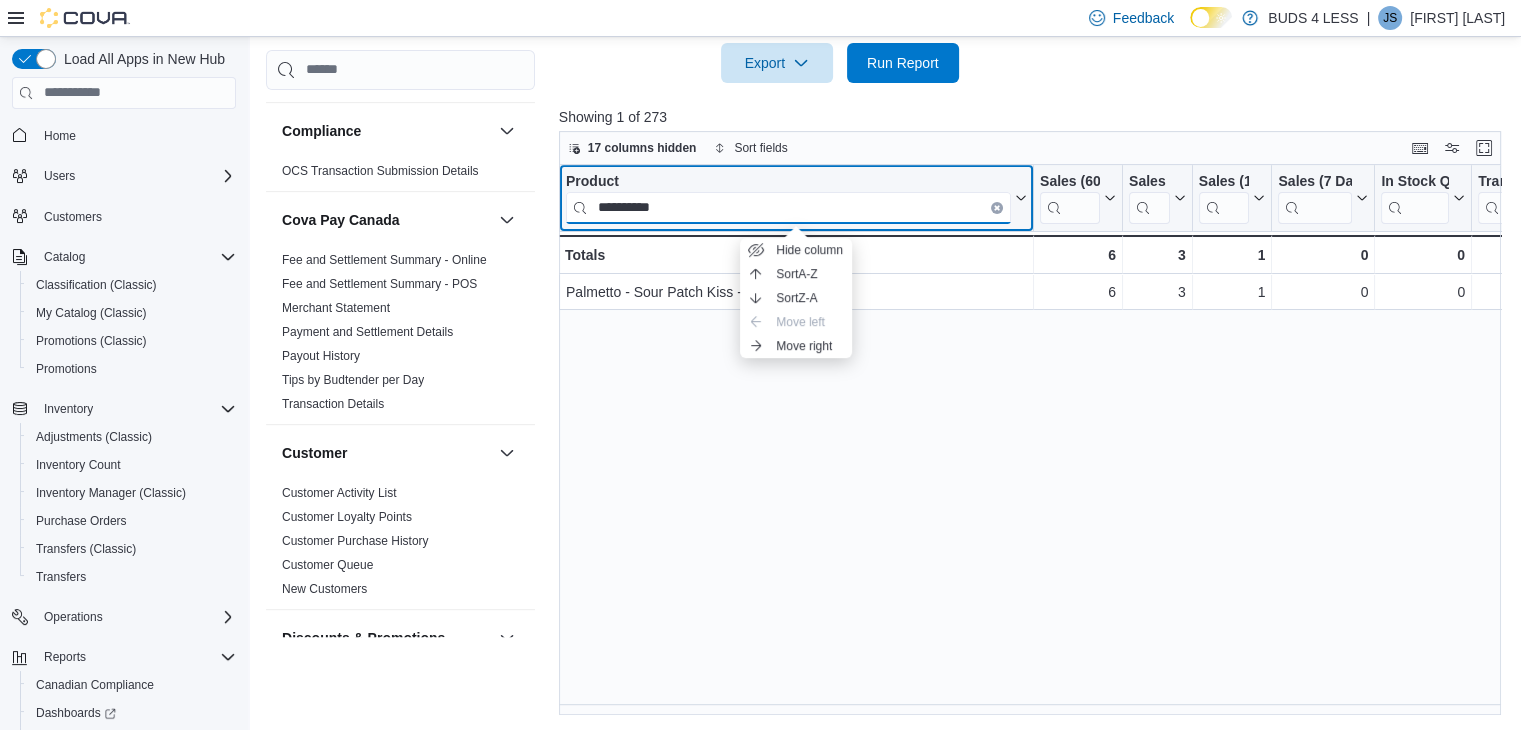 type on "**********" 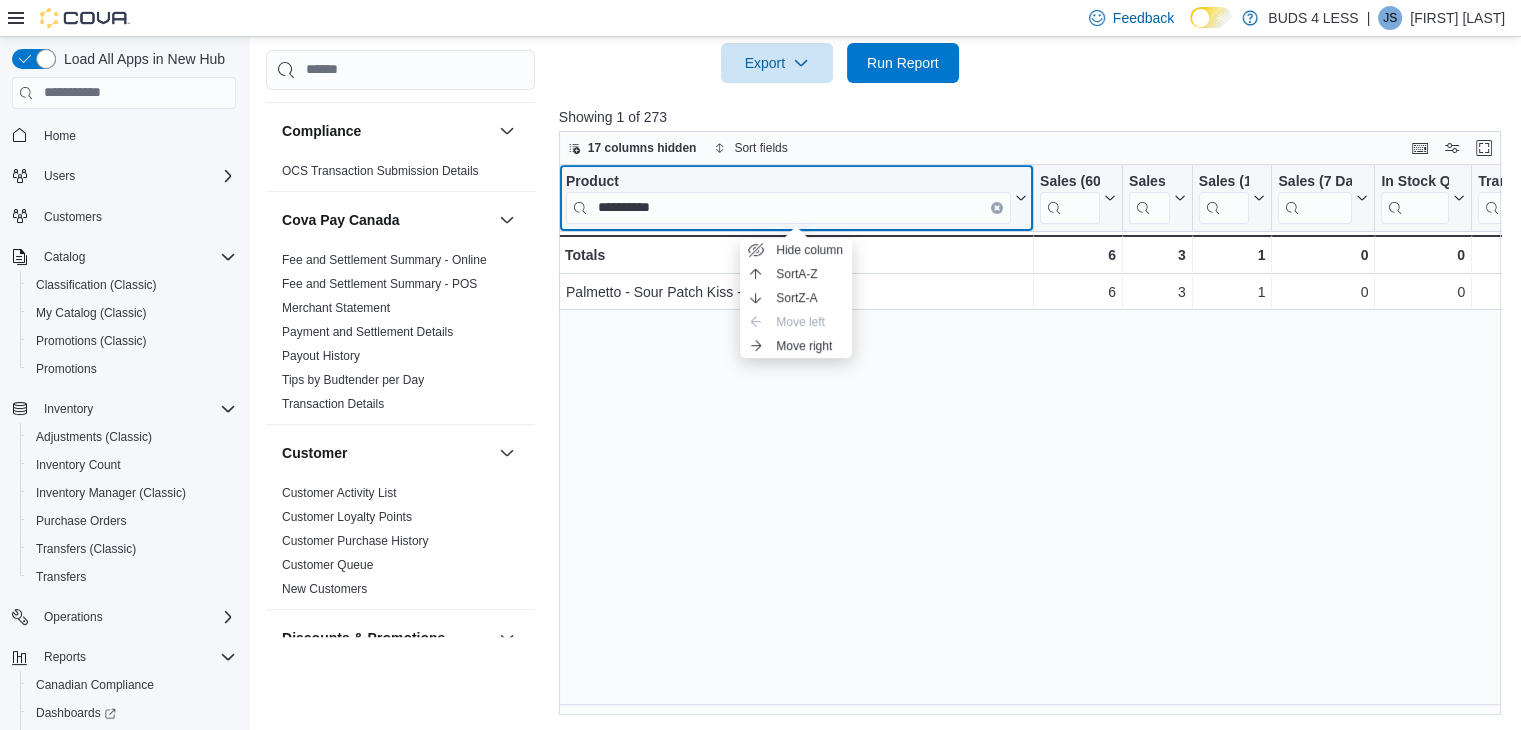 click 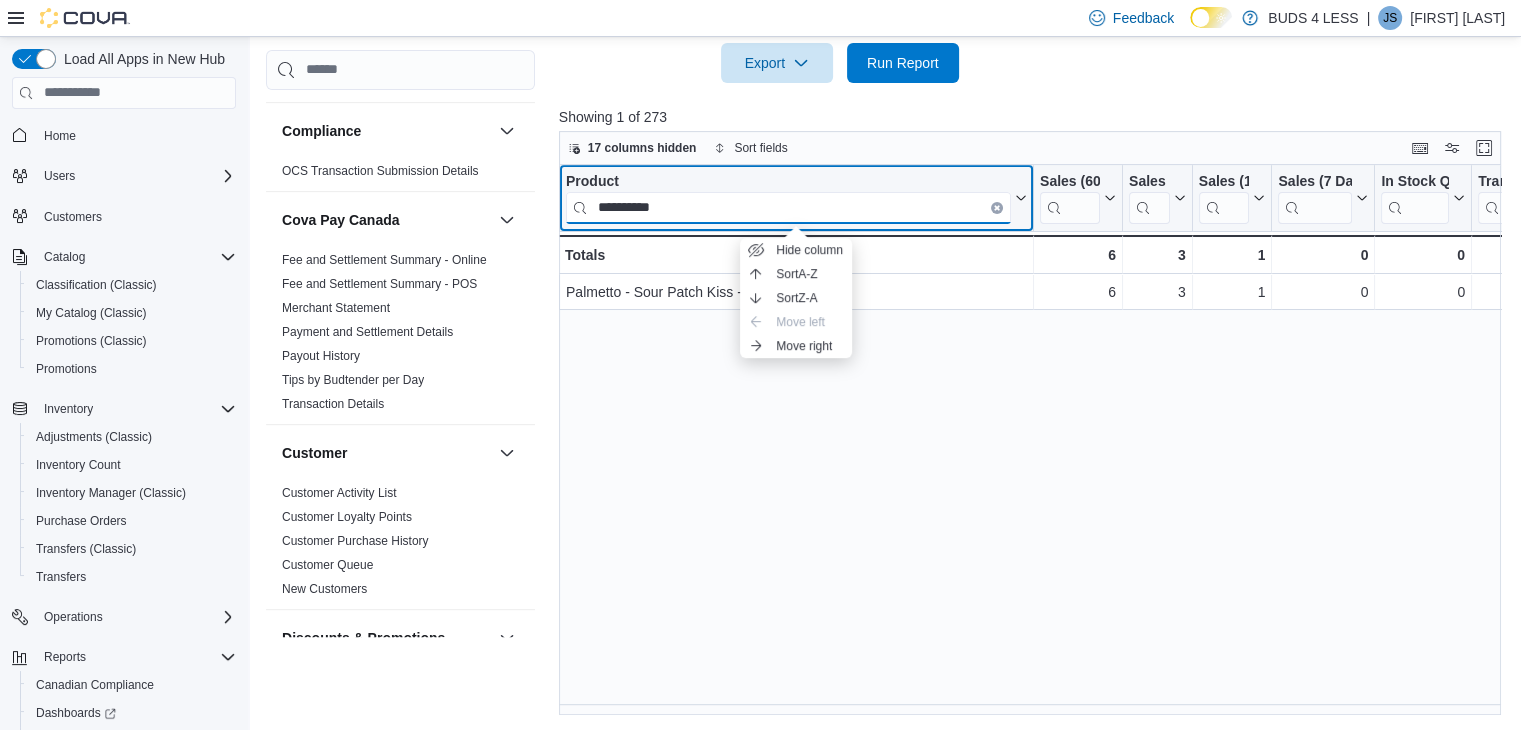 type 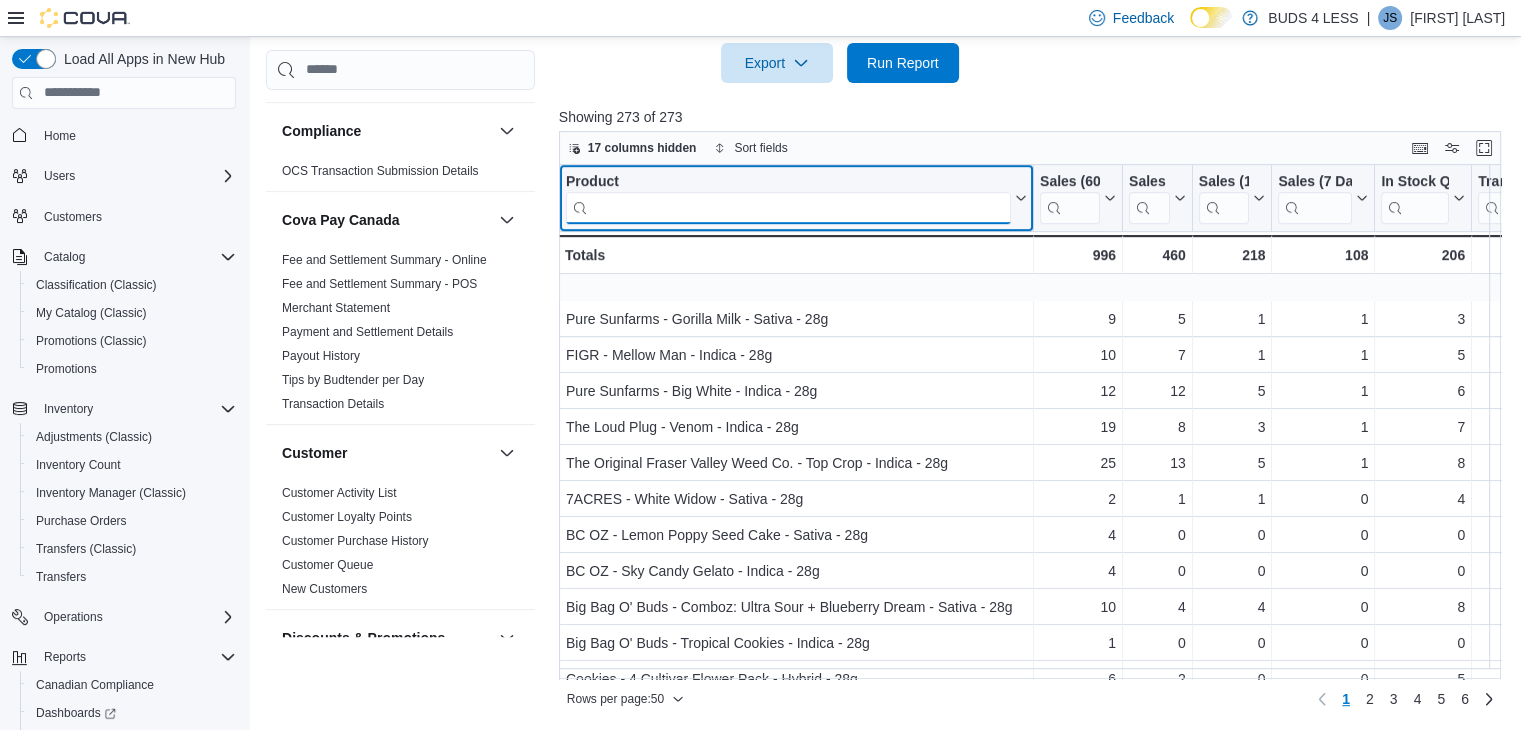 scroll, scrollTop: 1405, scrollLeft: 0, axis: vertical 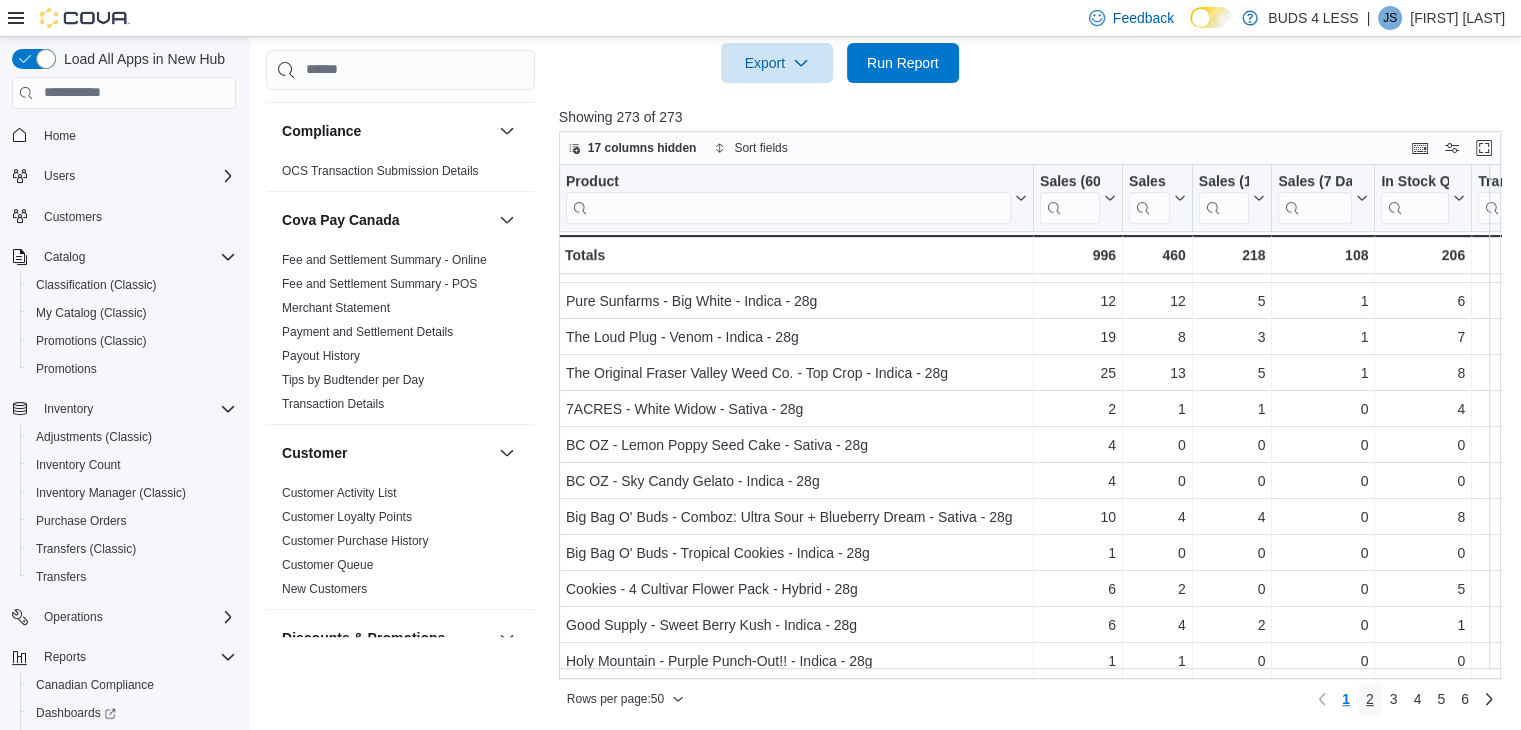 click on "2" at bounding box center [1370, 699] 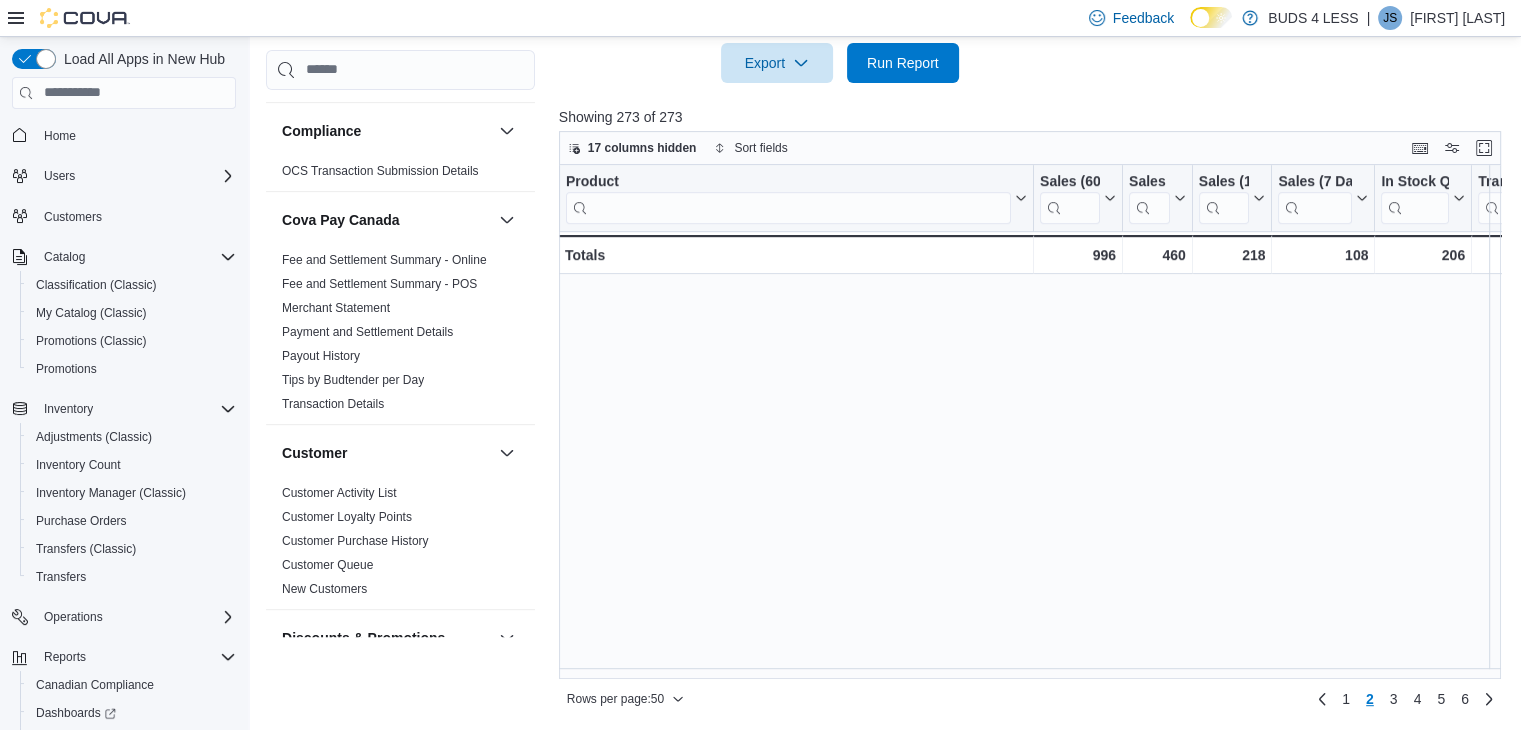 scroll, scrollTop: 0, scrollLeft: 0, axis: both 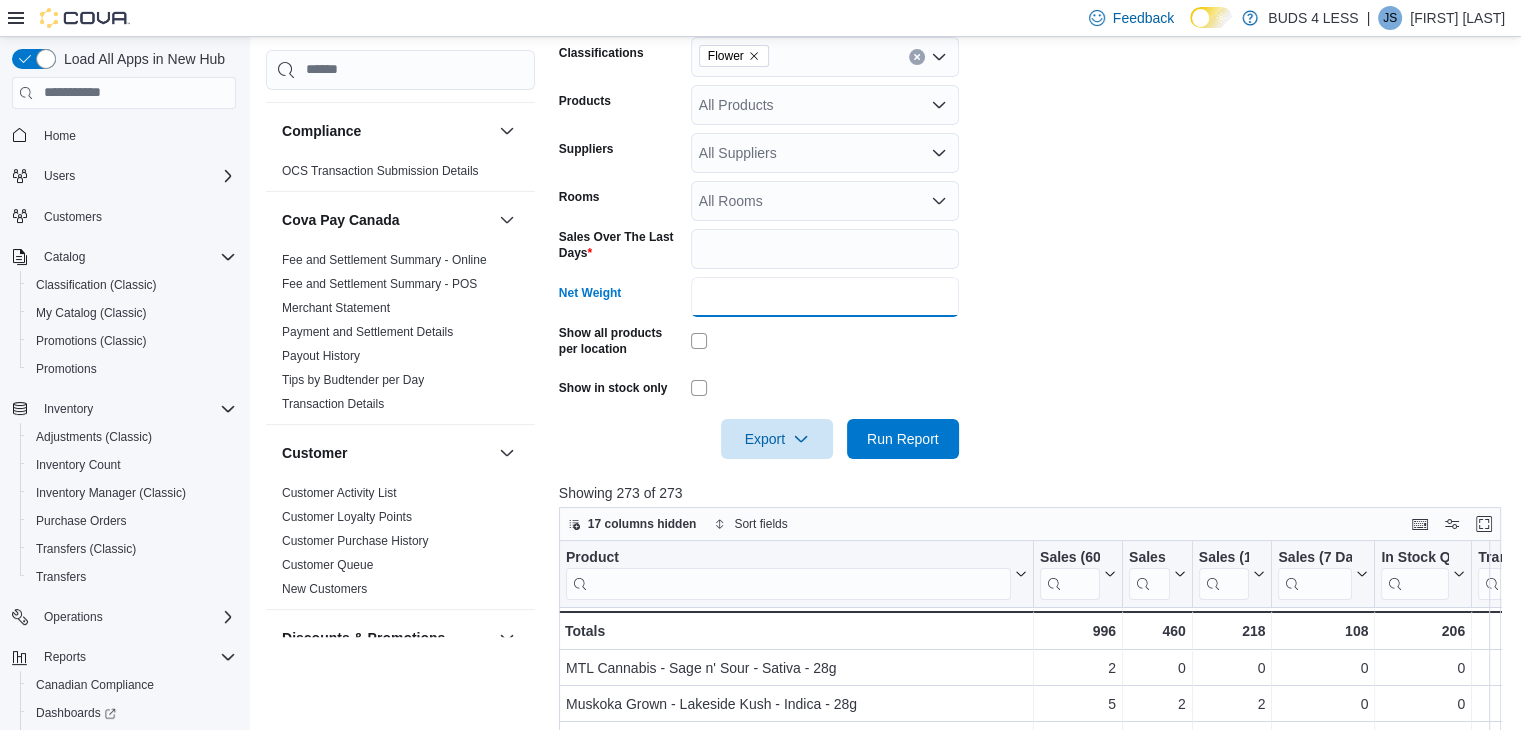 click on "**" at bounding box center [825, 297] 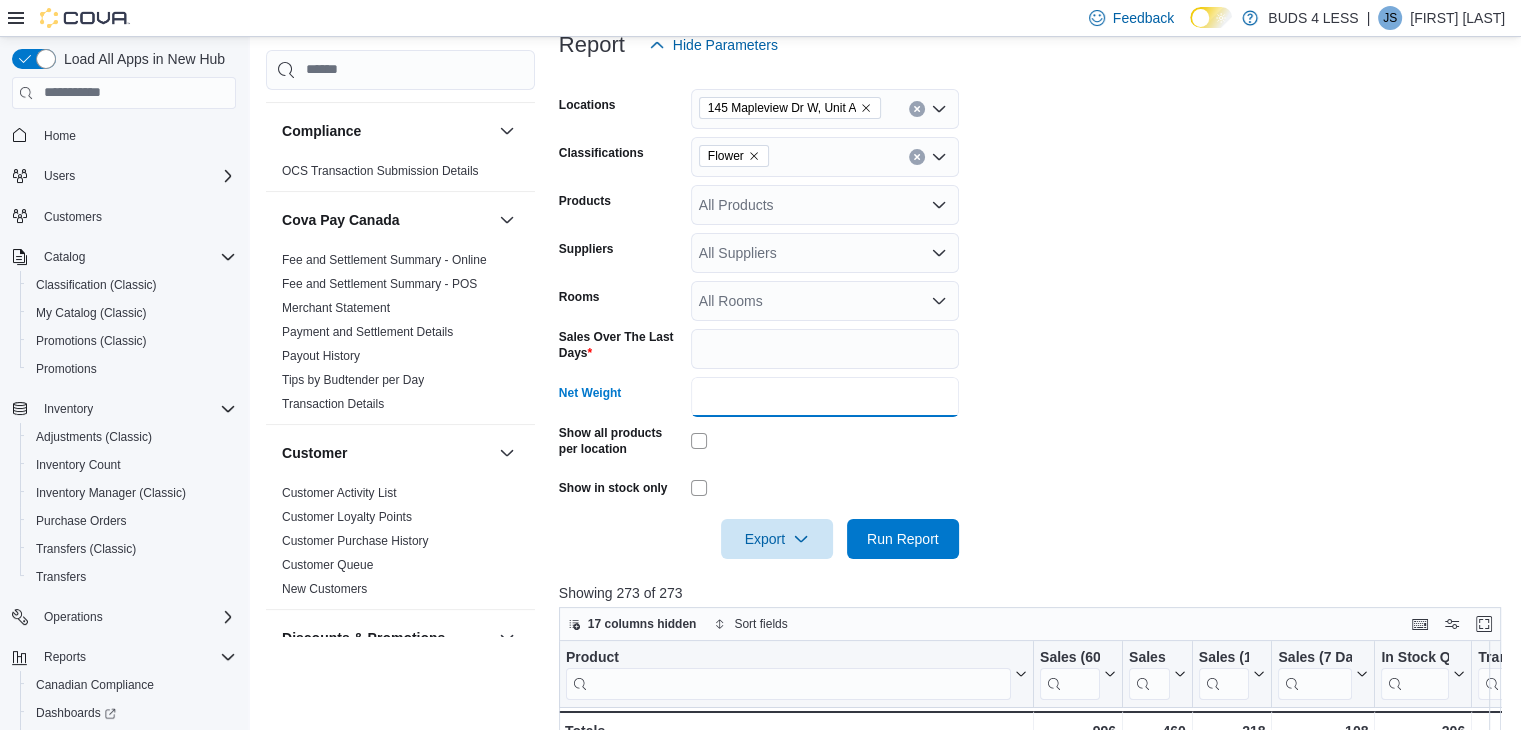 scroll, scrollTop: 300, scrollLeft: 0, axis: vertical 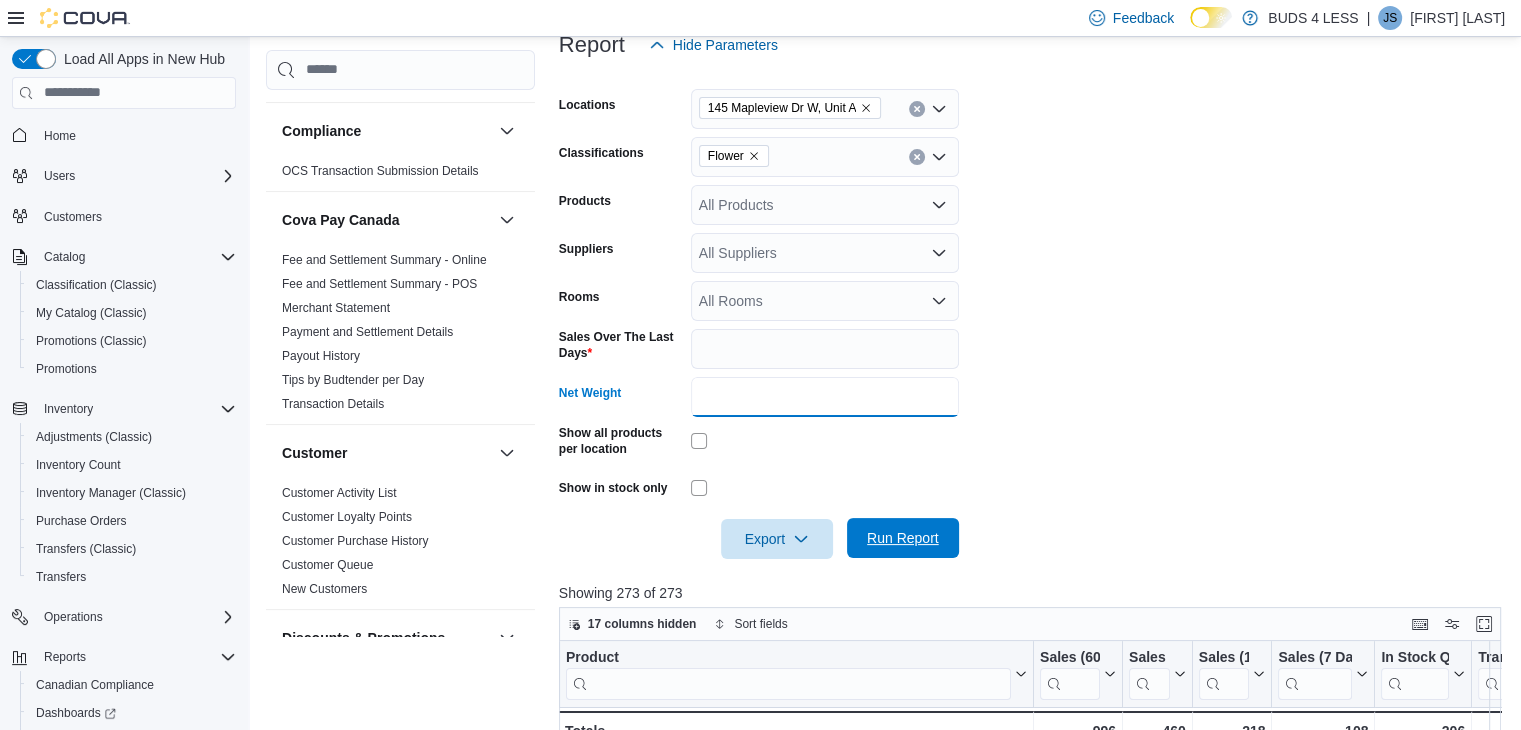type on "**" 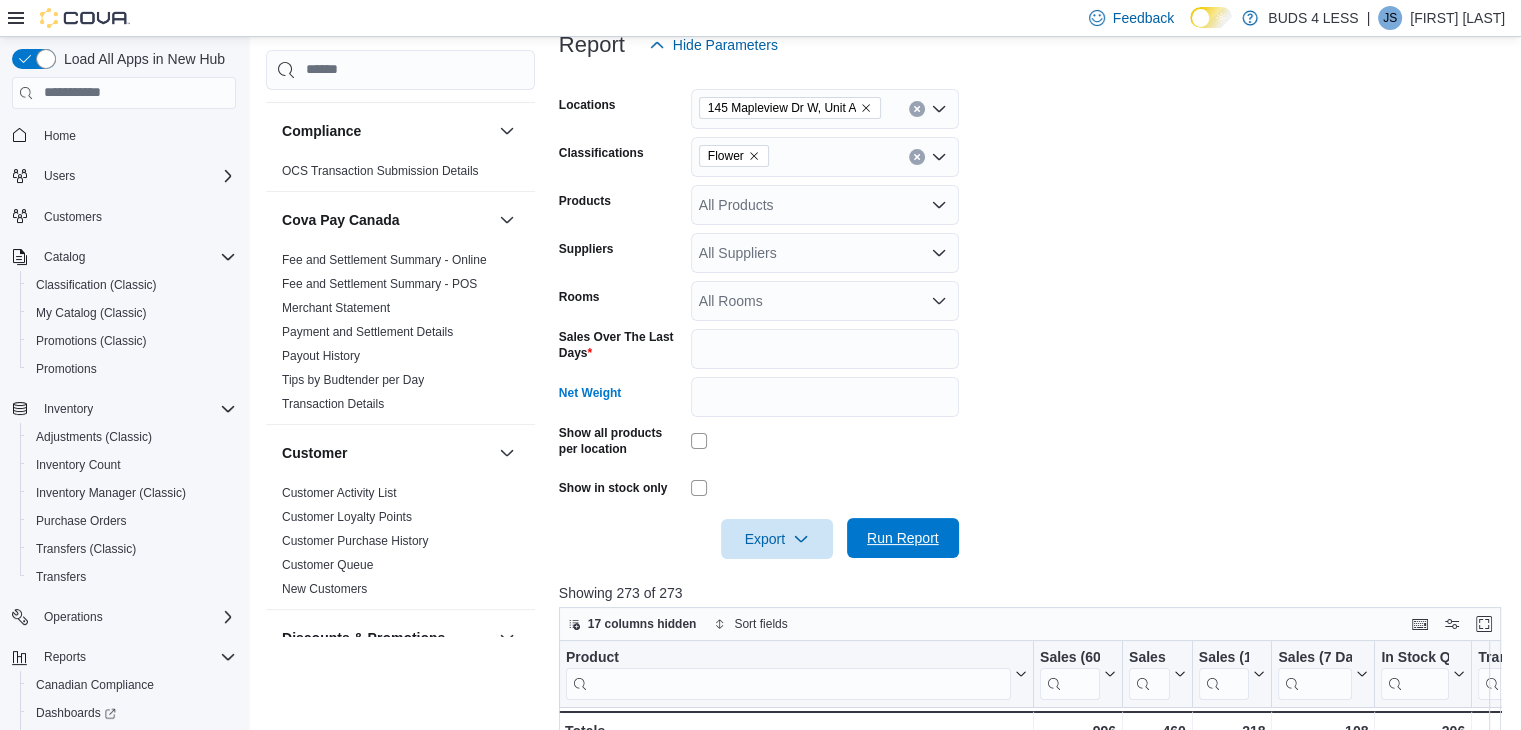 click on "Run Report" at bounding box center (903, 538) 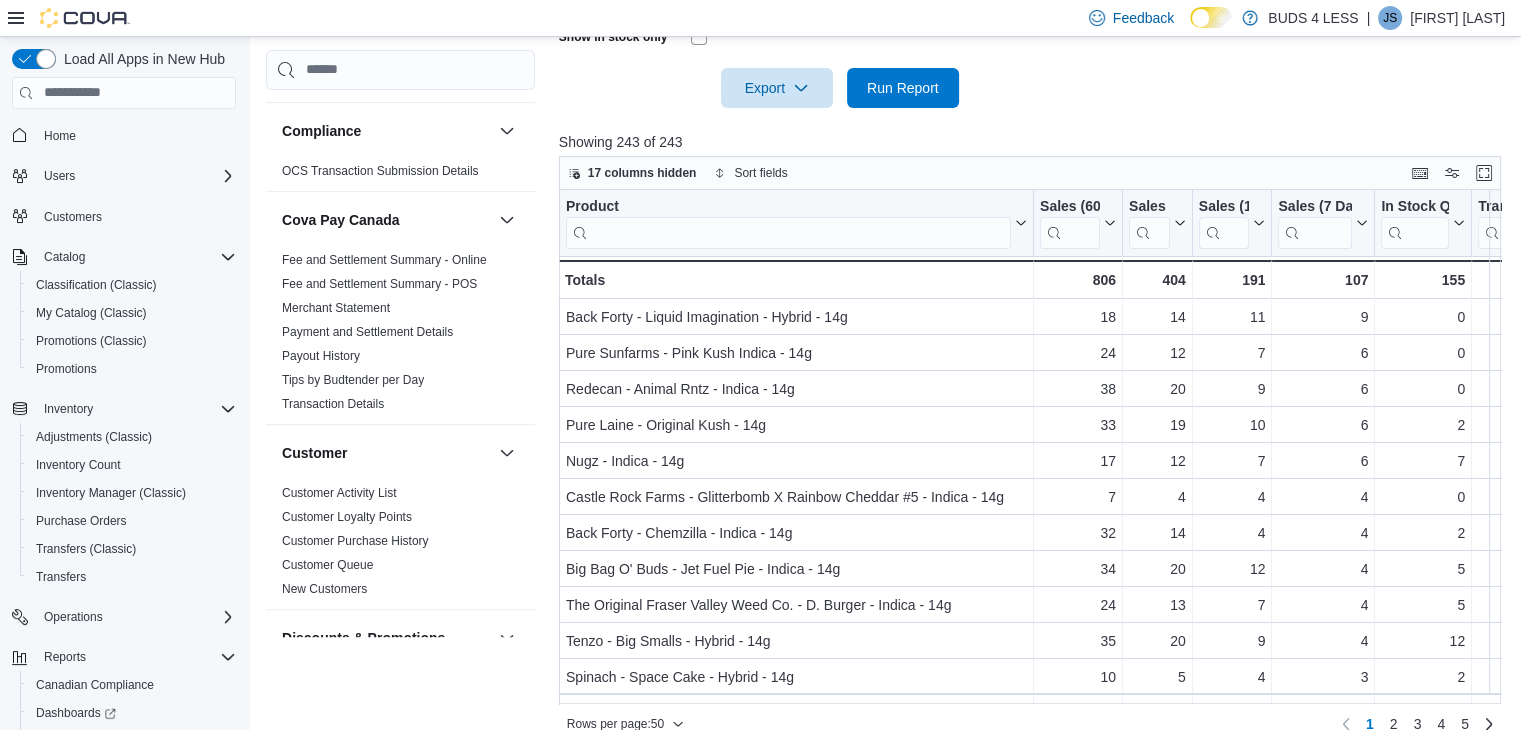 scroll, scrollTop: 776, scrollLeft: 0, axis: vertical 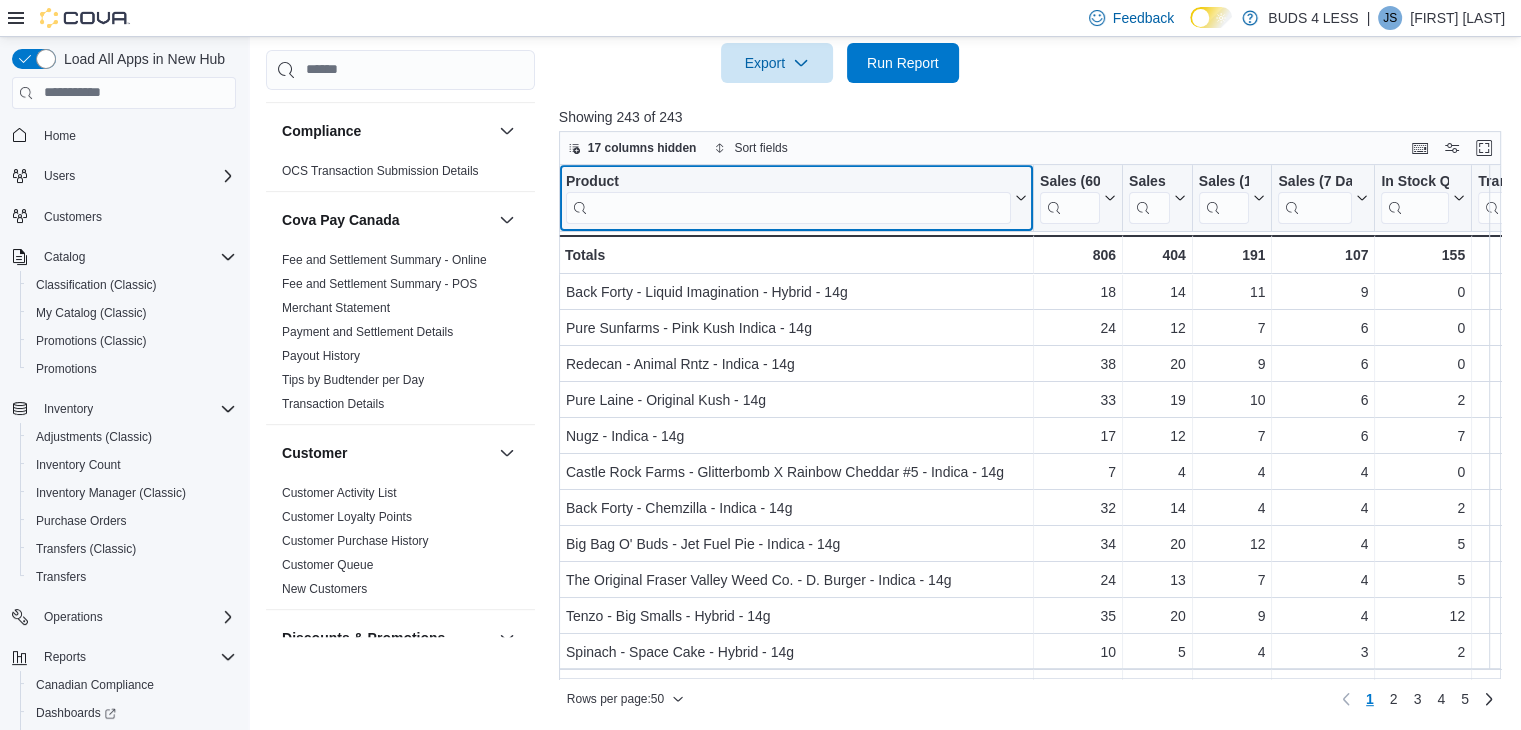 click at bounding box center [788, 207] 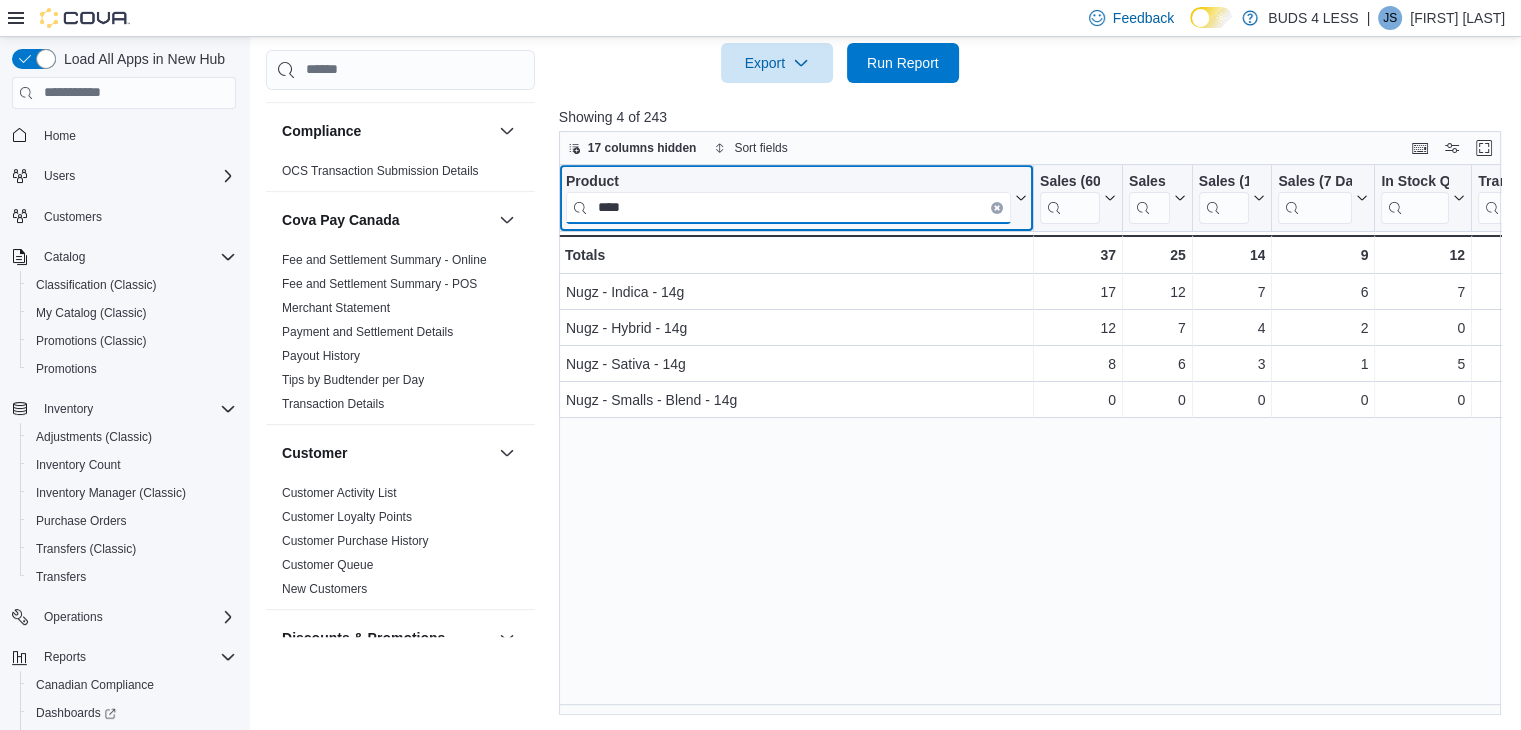 type on "****" 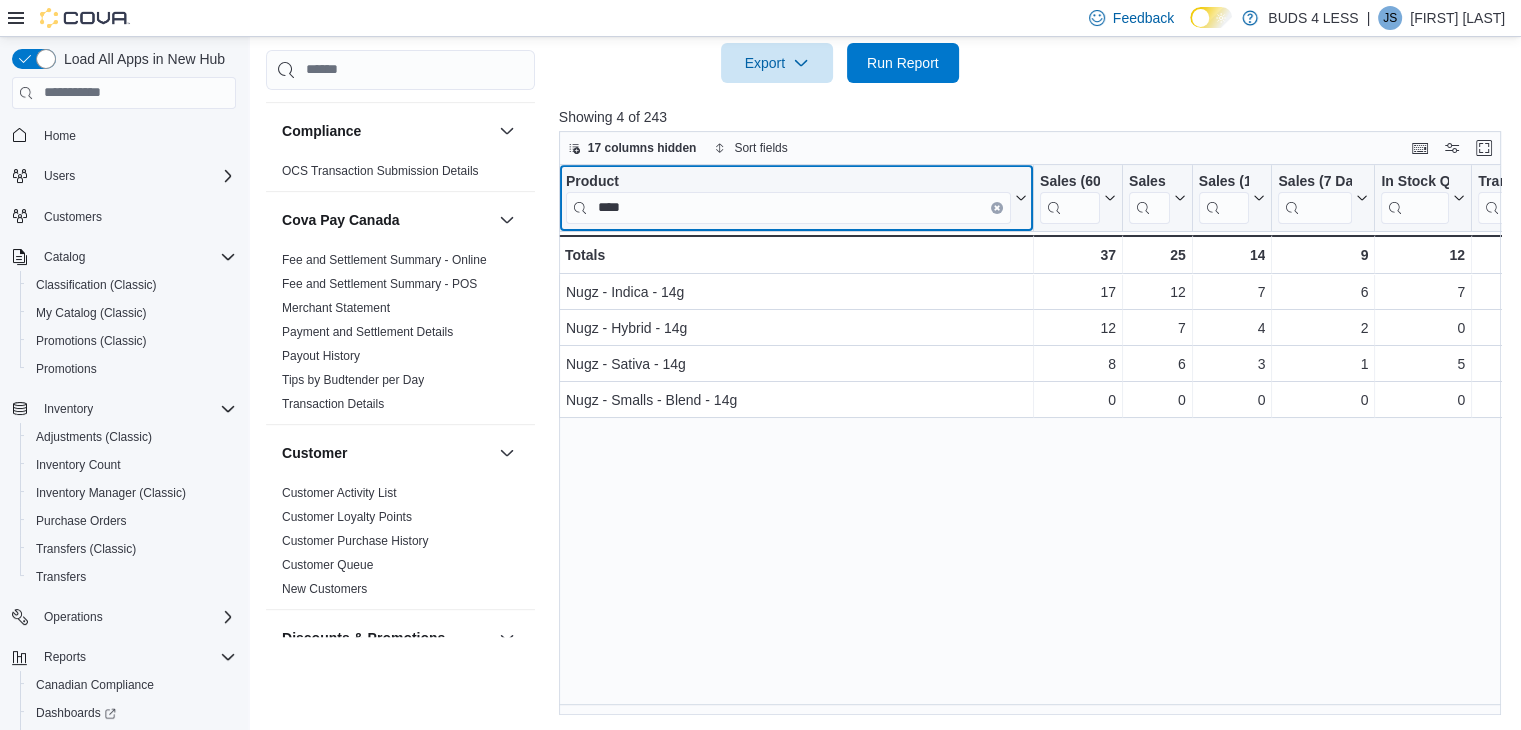 click 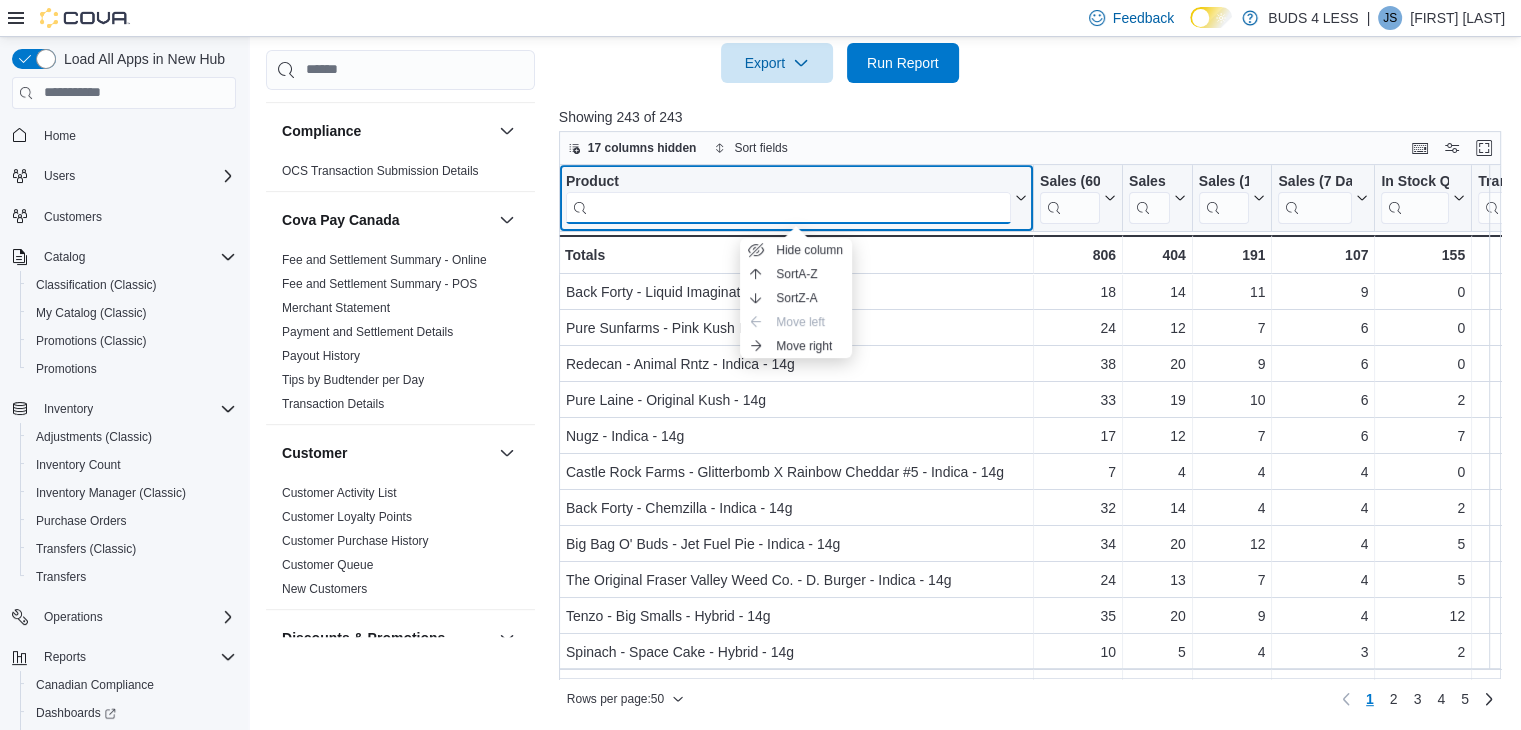 click at bounding box center [788, 207] 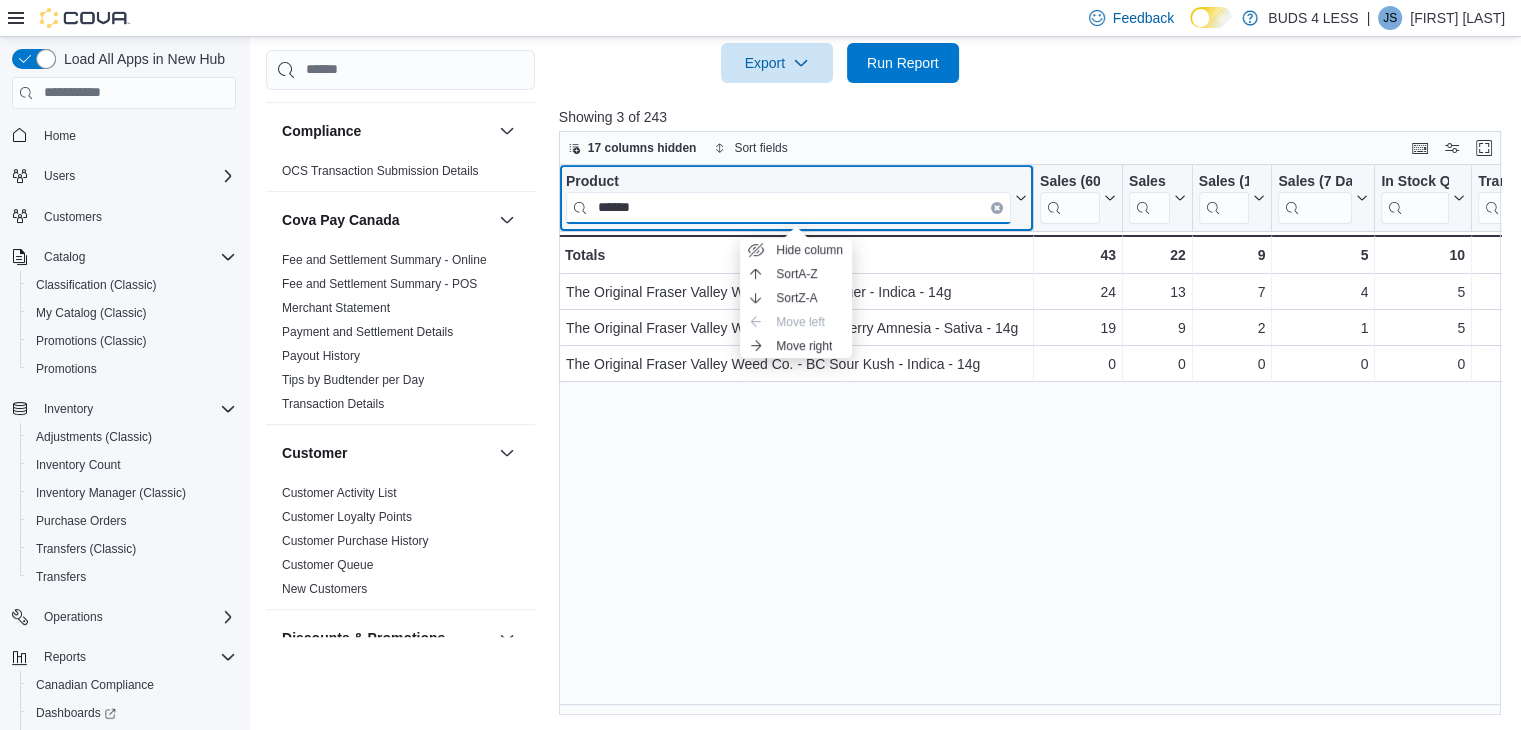 type on "******" 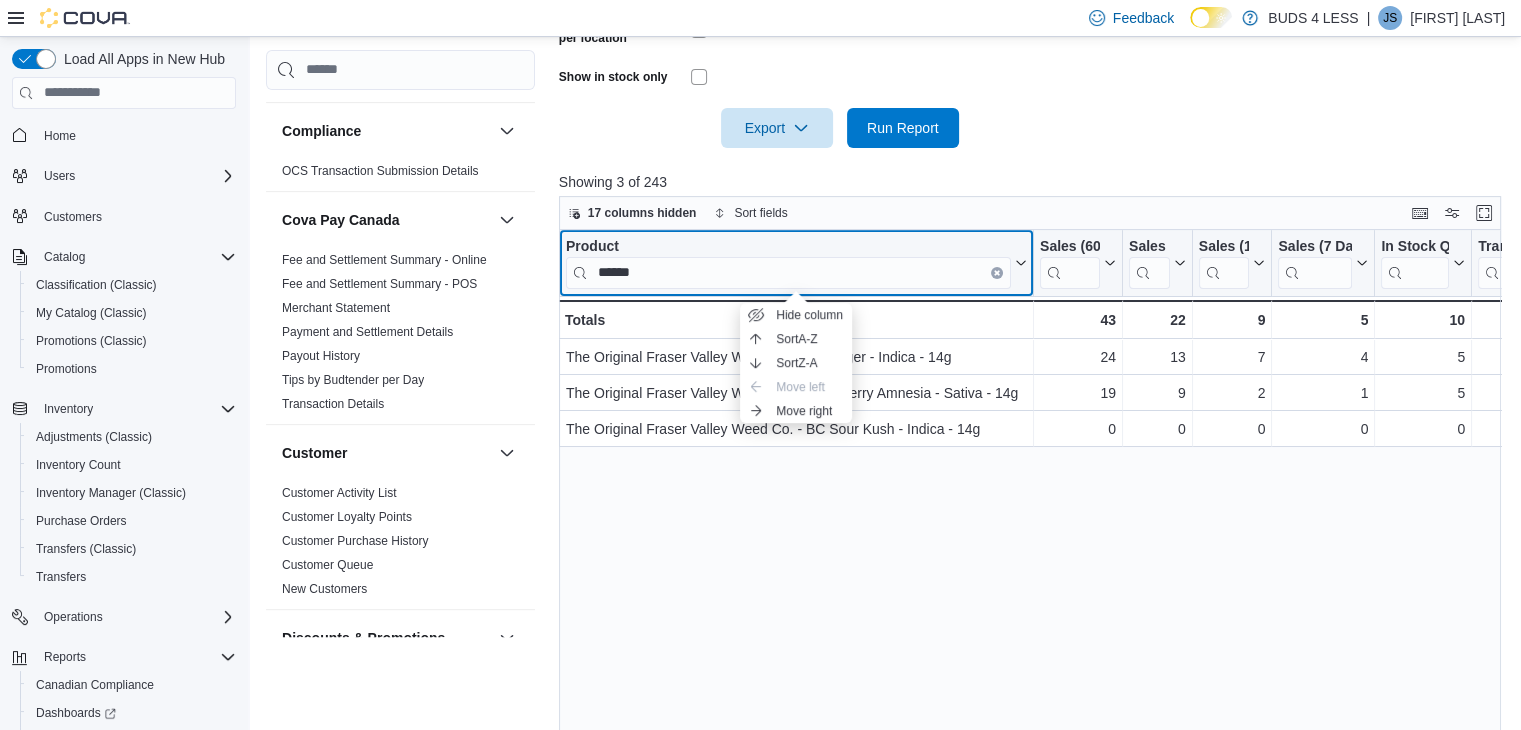 click on "Showing 3 of 243 17 columns hidden Sort fields Product ****** Click to view column header actions Sales (60 Days) Click to view column header actions Sales (30 Days) Click to view column header actions Sales (14 Days) Click to view column header actions Sales (7 Days) Click to view column header actions In Stock Qty Click to view column header actions Transfer In Click to view column header actions Transfer Out Click to view column header actions In Stock Cost Click to view column header actions Avg Unit Cost Click to view column header actions Price Click to view column header actions Margin Click to view column header actions Last Received Date Click to view column header actions Days Since Last Sold Click to view column header actions The Original Fraser Valley Weed Co. - D. Burger - Indica - 14g -  Product, column 1, row 1 24 -  Sales (60 Days), column 2, row 1 13 -  Sales (30 Days), column 3, row 1 7 -  Sales (14 Days), column 4, row 1 4 -  Sales (7 Days), column 5, row 1 5 -  0 -  0 -  -  19 -  9 -  2 1" at bounding box center [1035, 476] 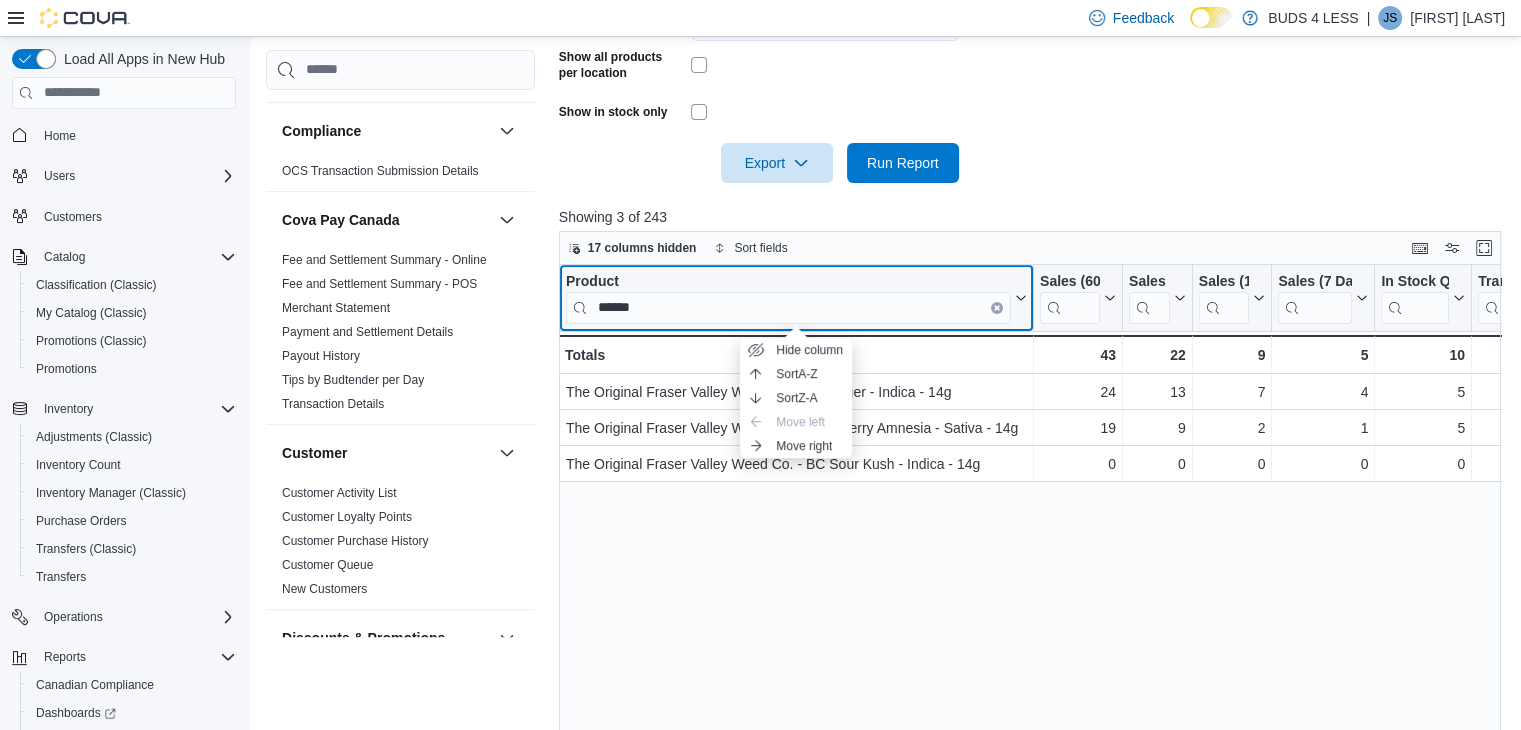 click 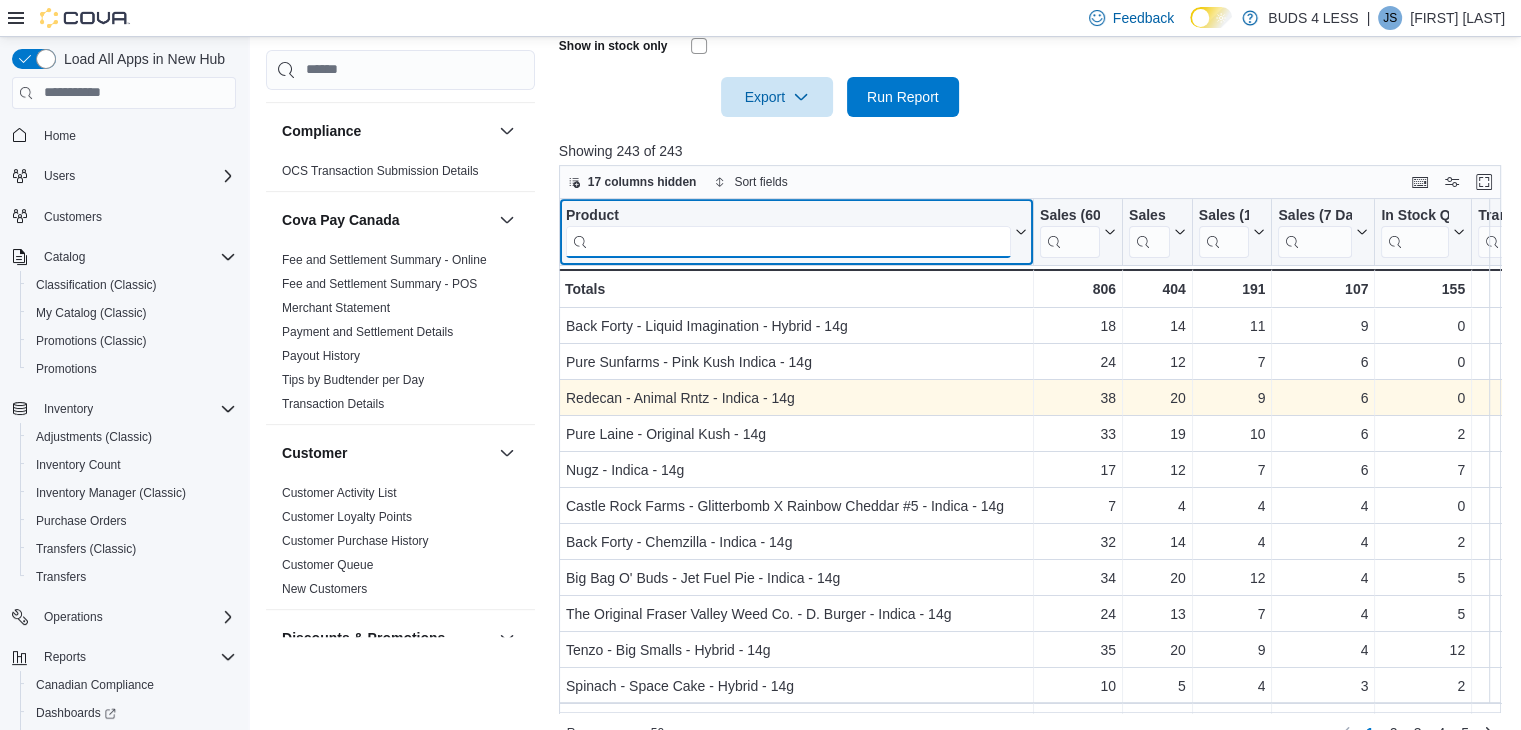 scroll, scrollTop: 776, scrollLeft: 0, axis: vertical 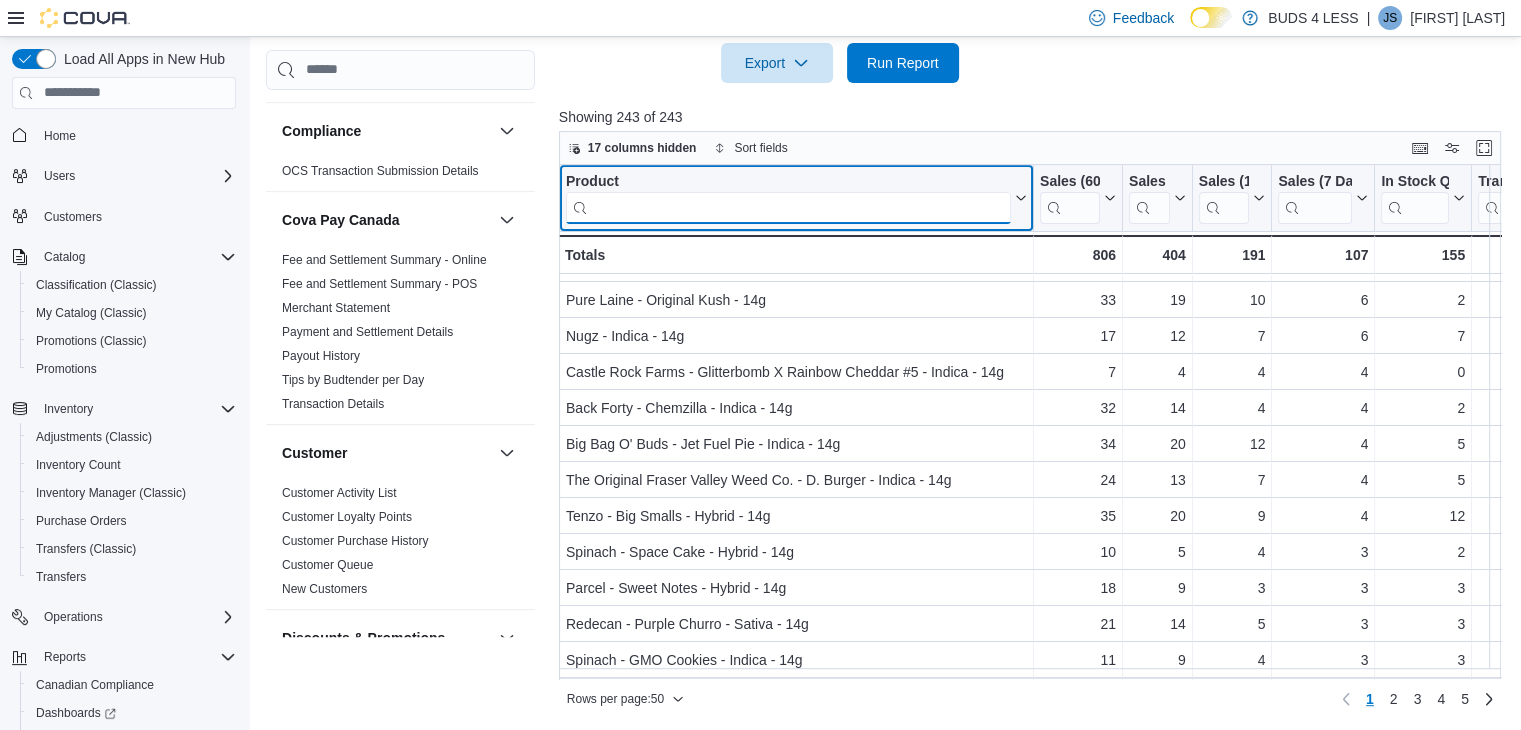 click at bounding box center [788, 207] 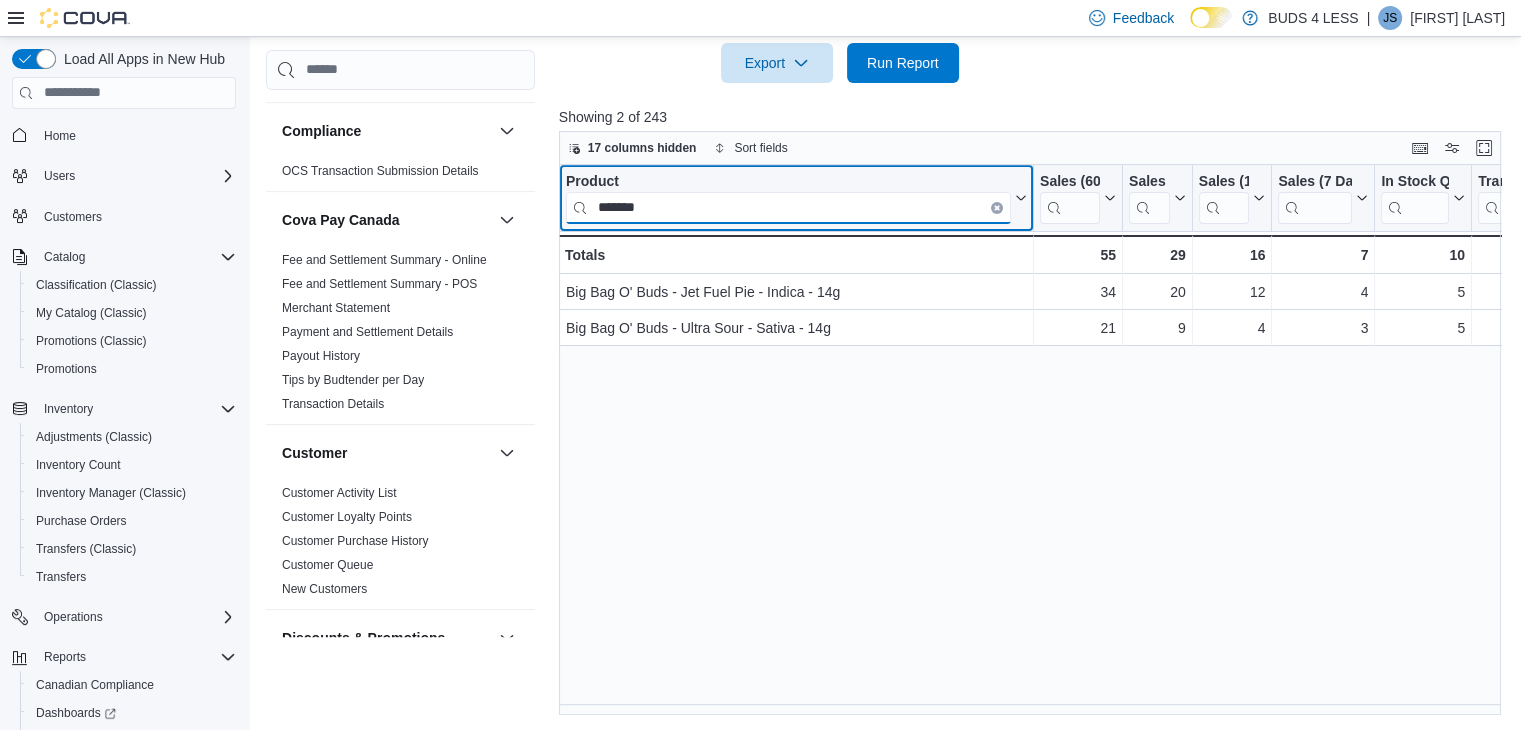 scroll, scrollTop: 0, scrollLeft: 0, axis: both 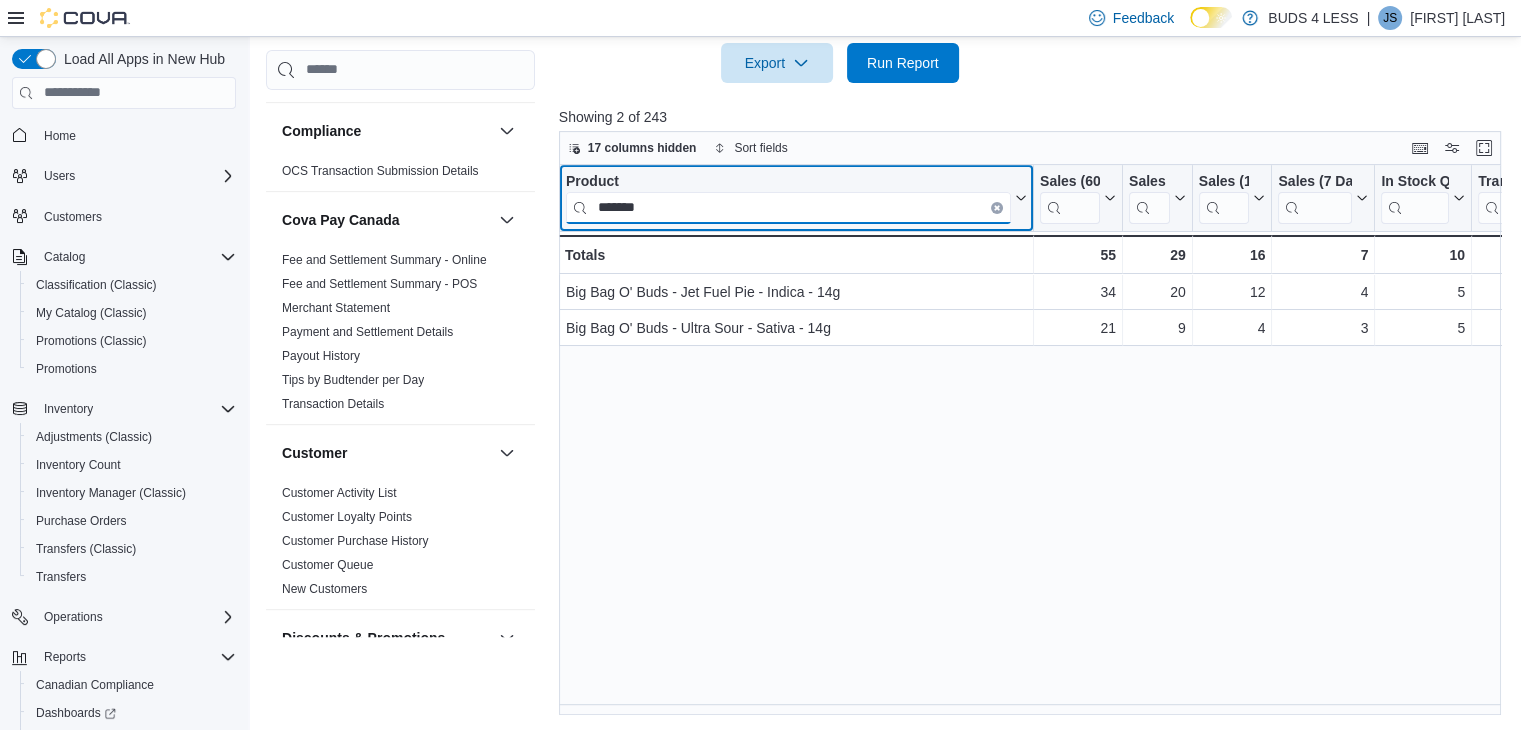 type on "*******" 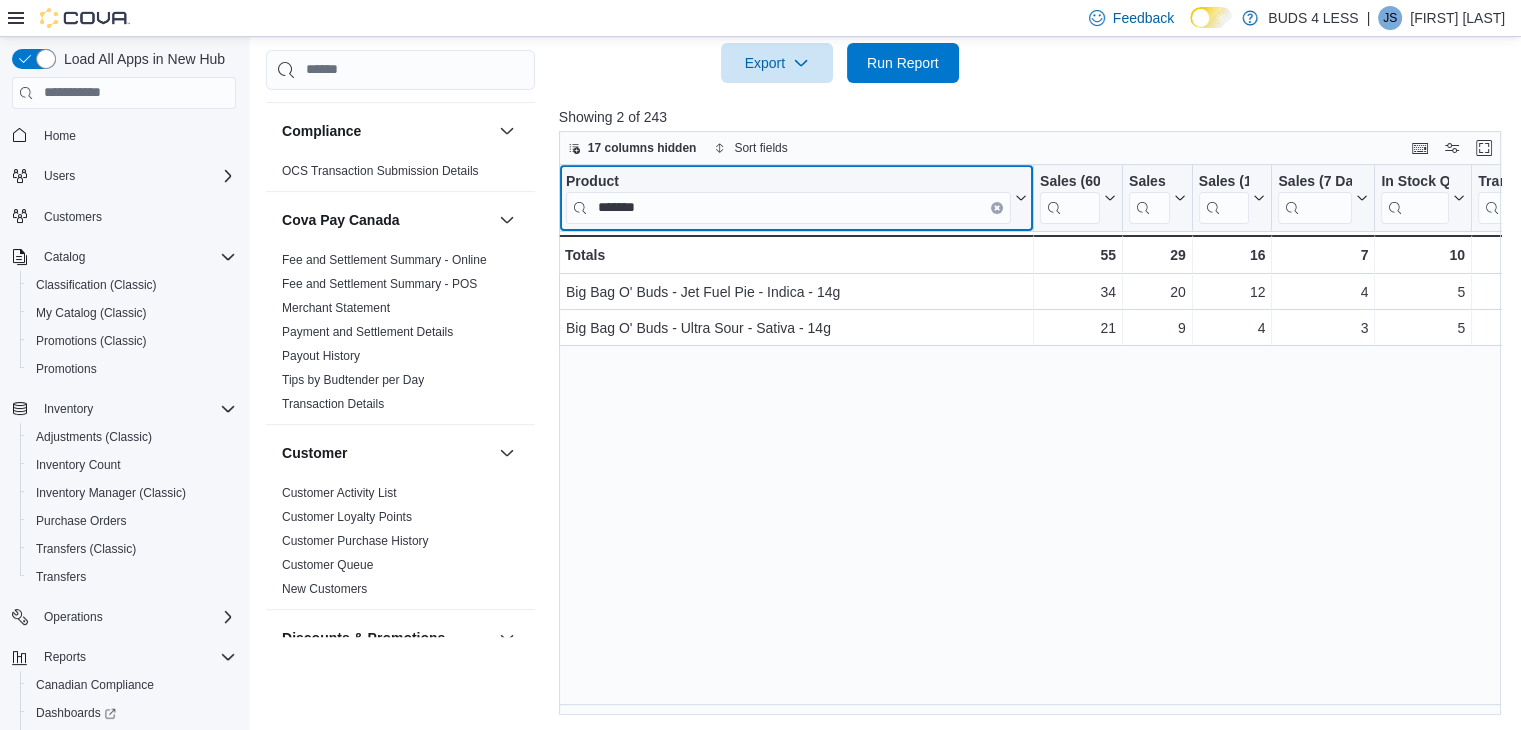 click at bounding box center [997, 207] 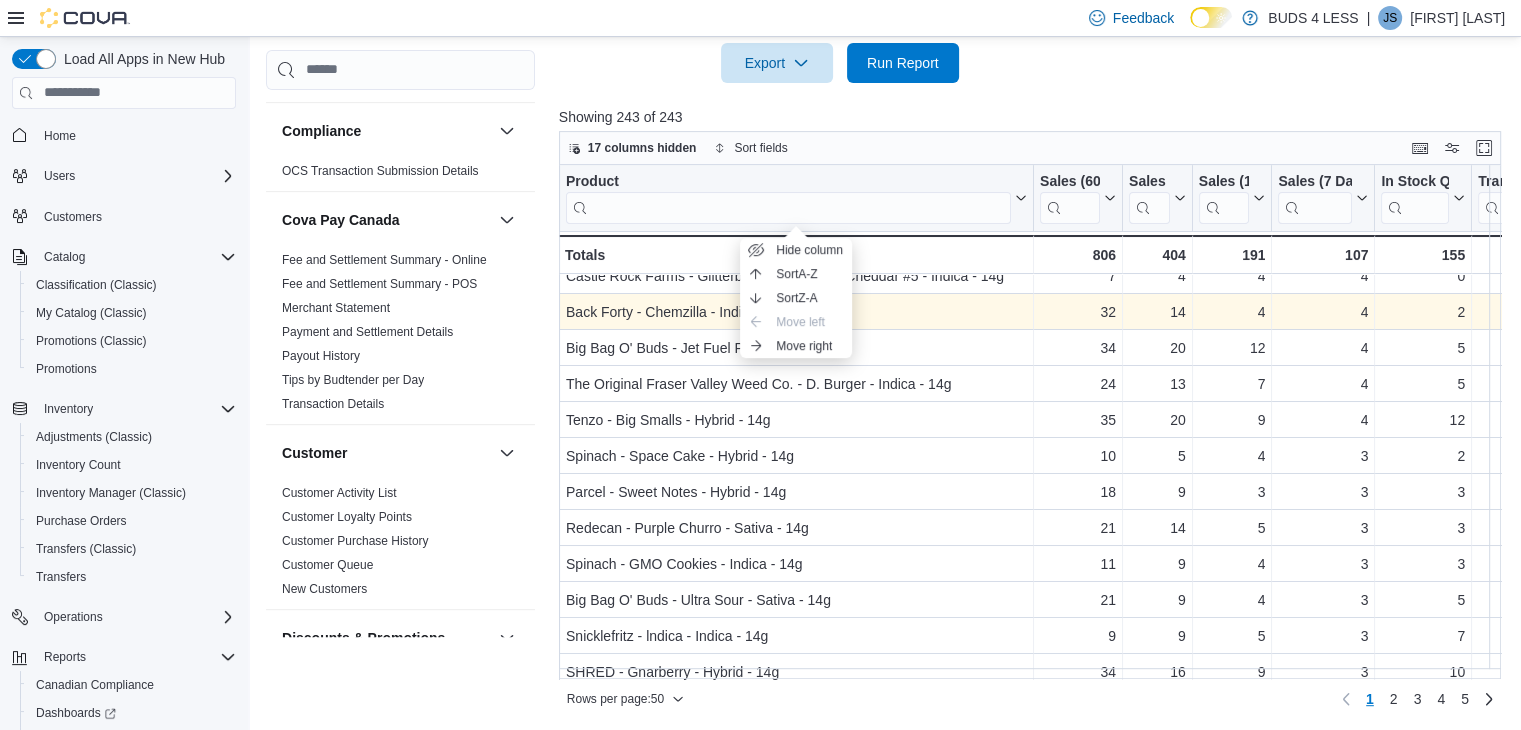 scroll, scrollTop: 200, scrollLeft: 0, axis: vertical 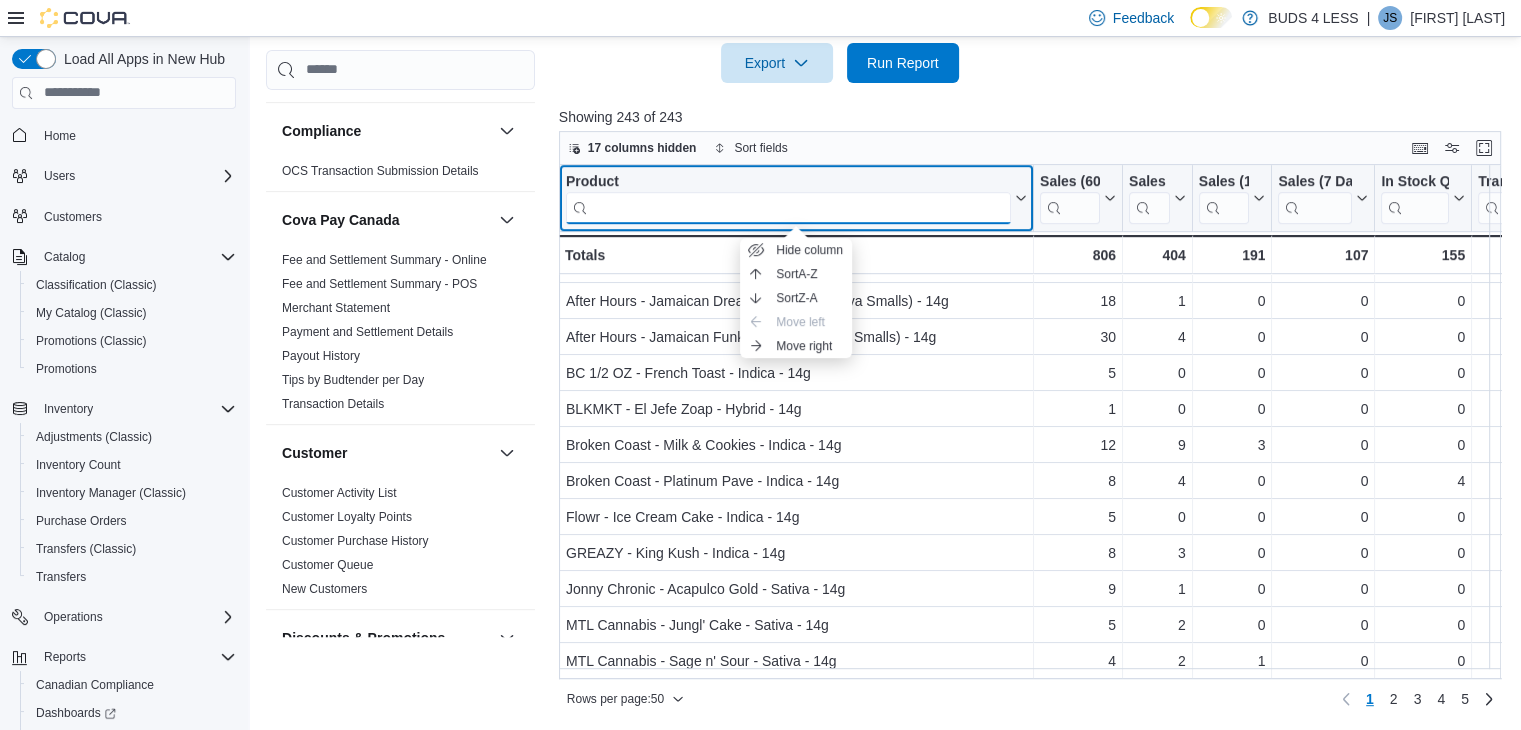 click at bounding box center [788, 207] 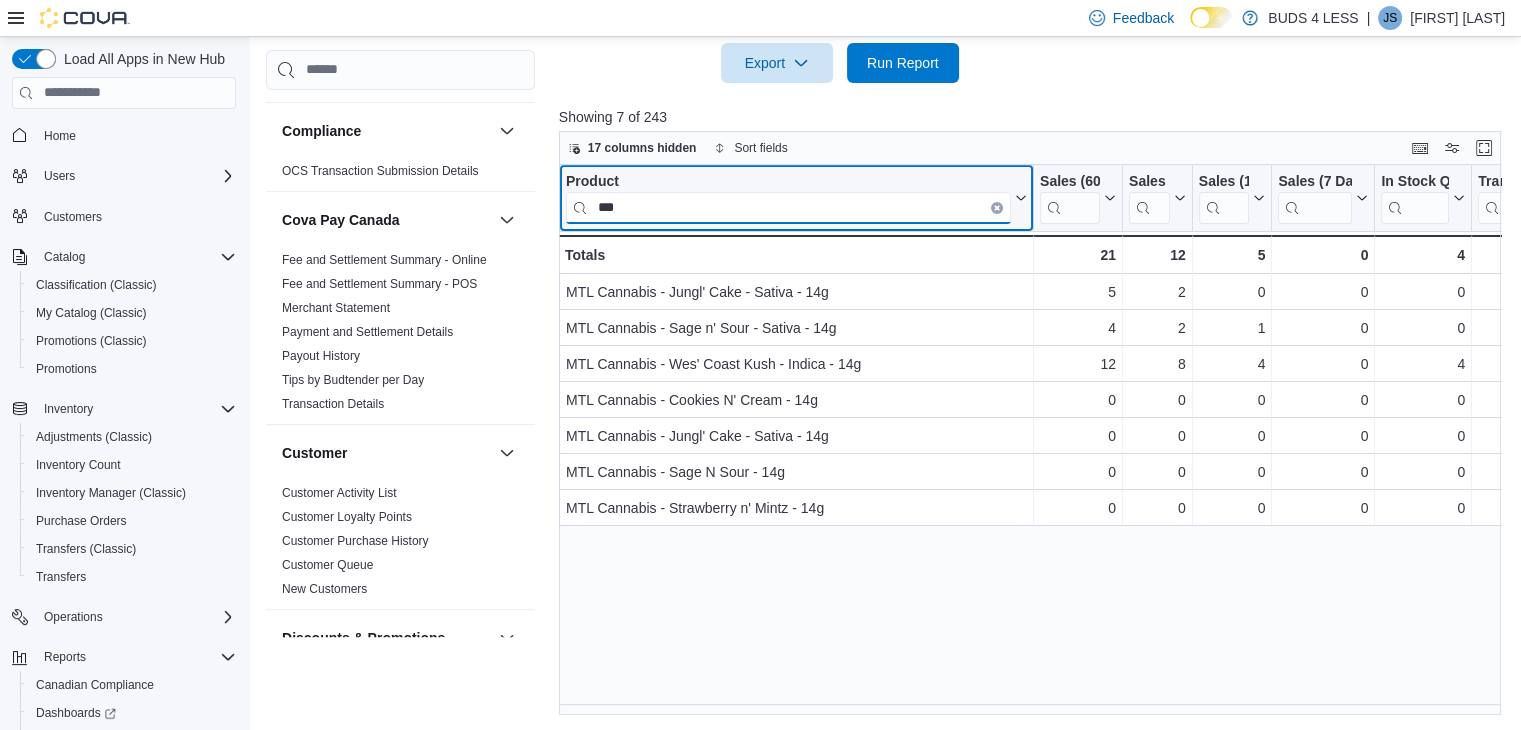 scroll, scrollTop: 0, scrollLeft: 0, axis: both 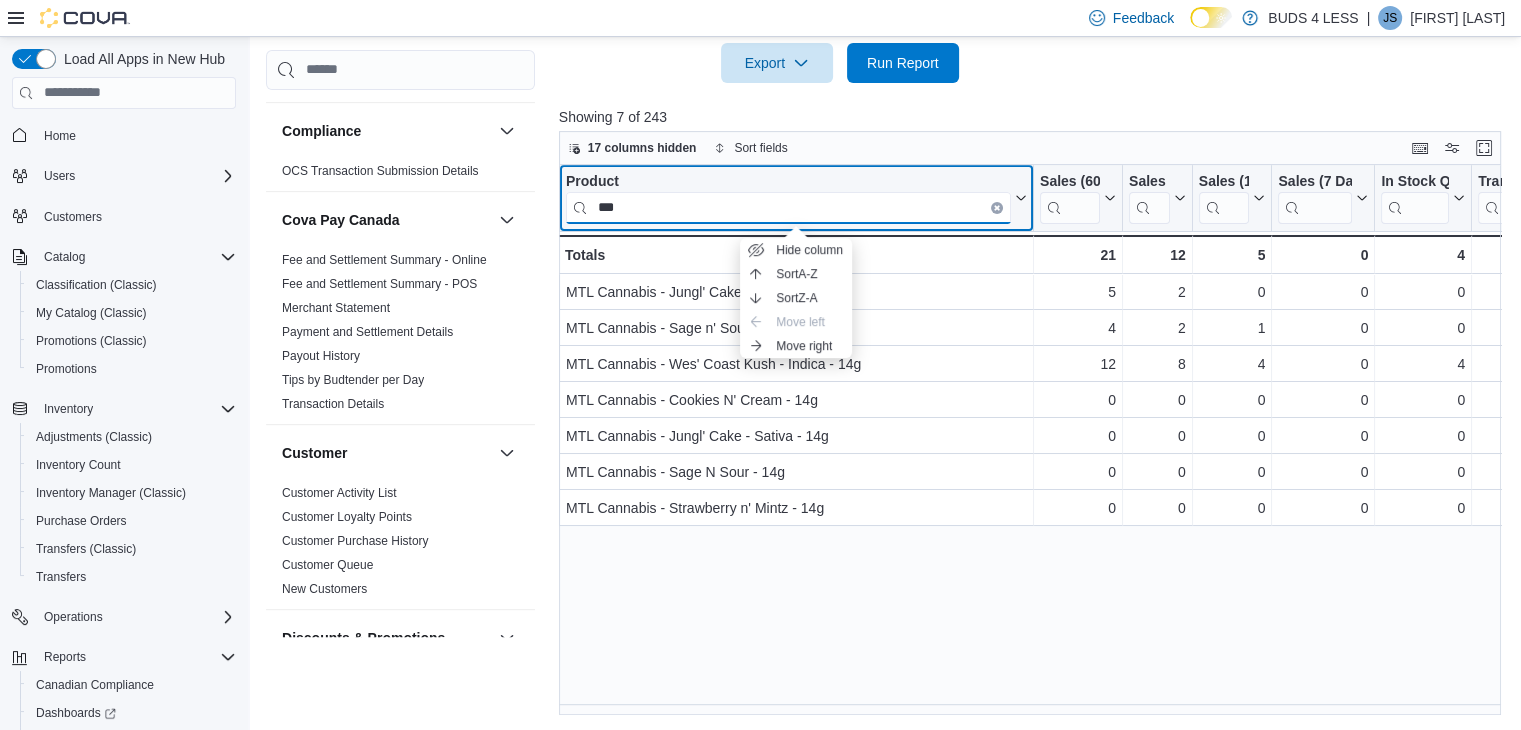 type on "***" 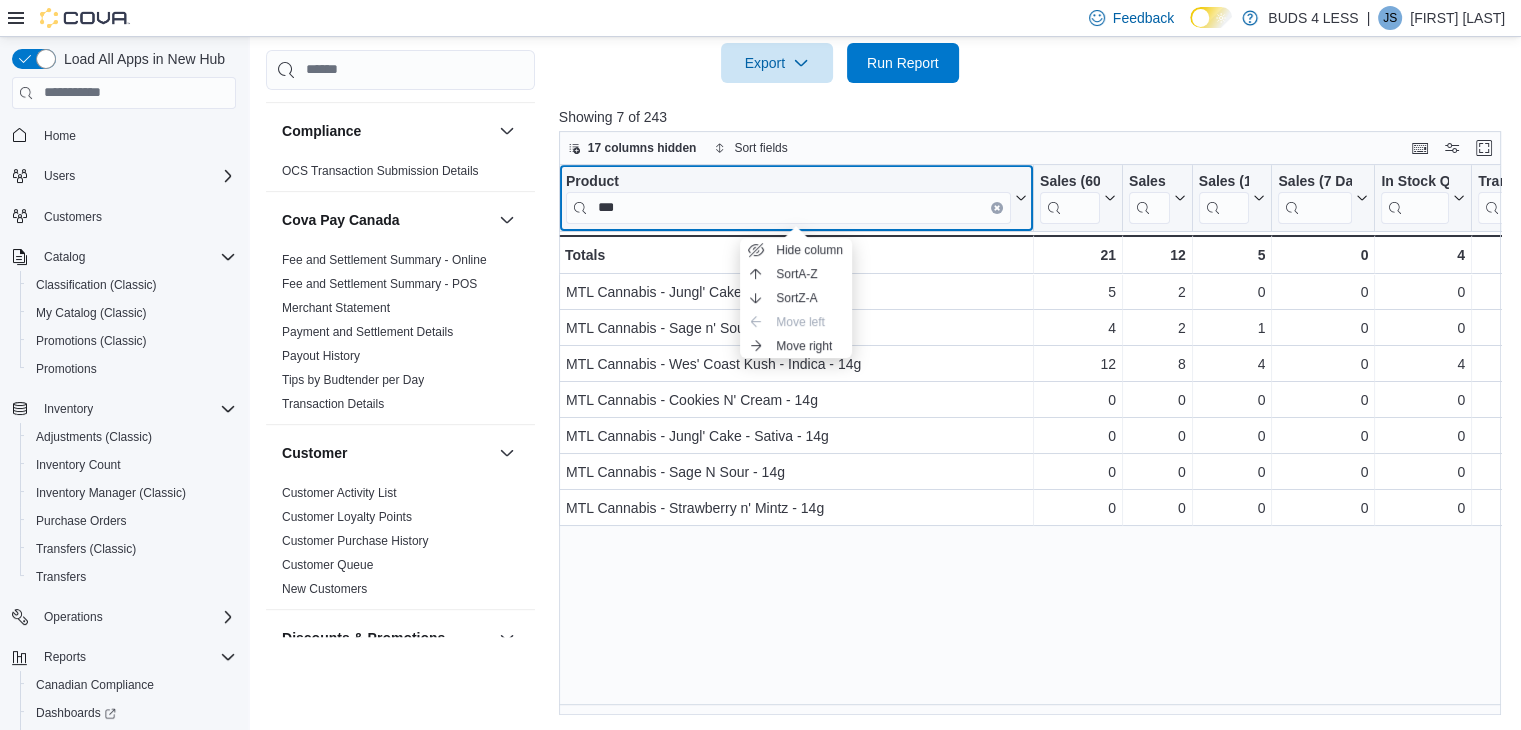 click 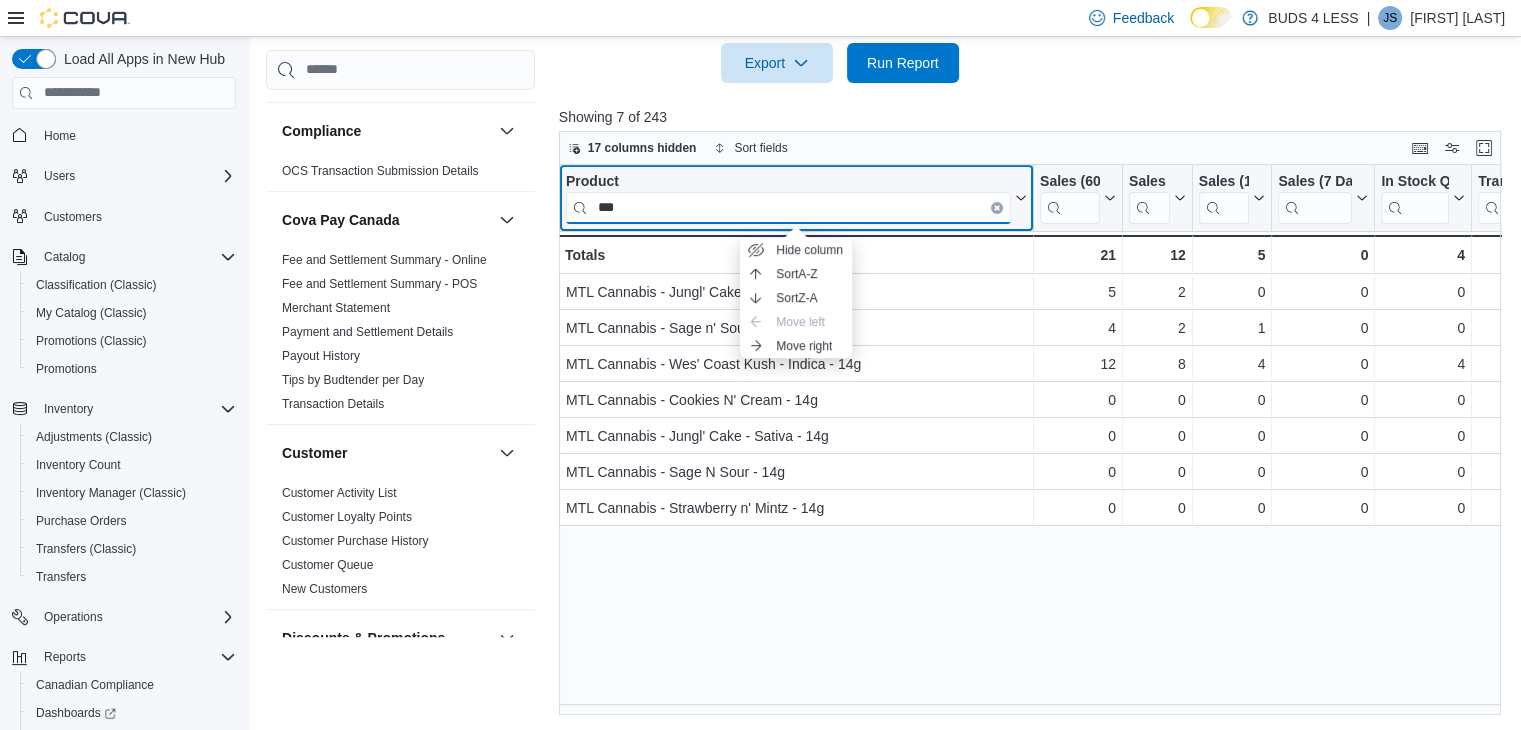 type 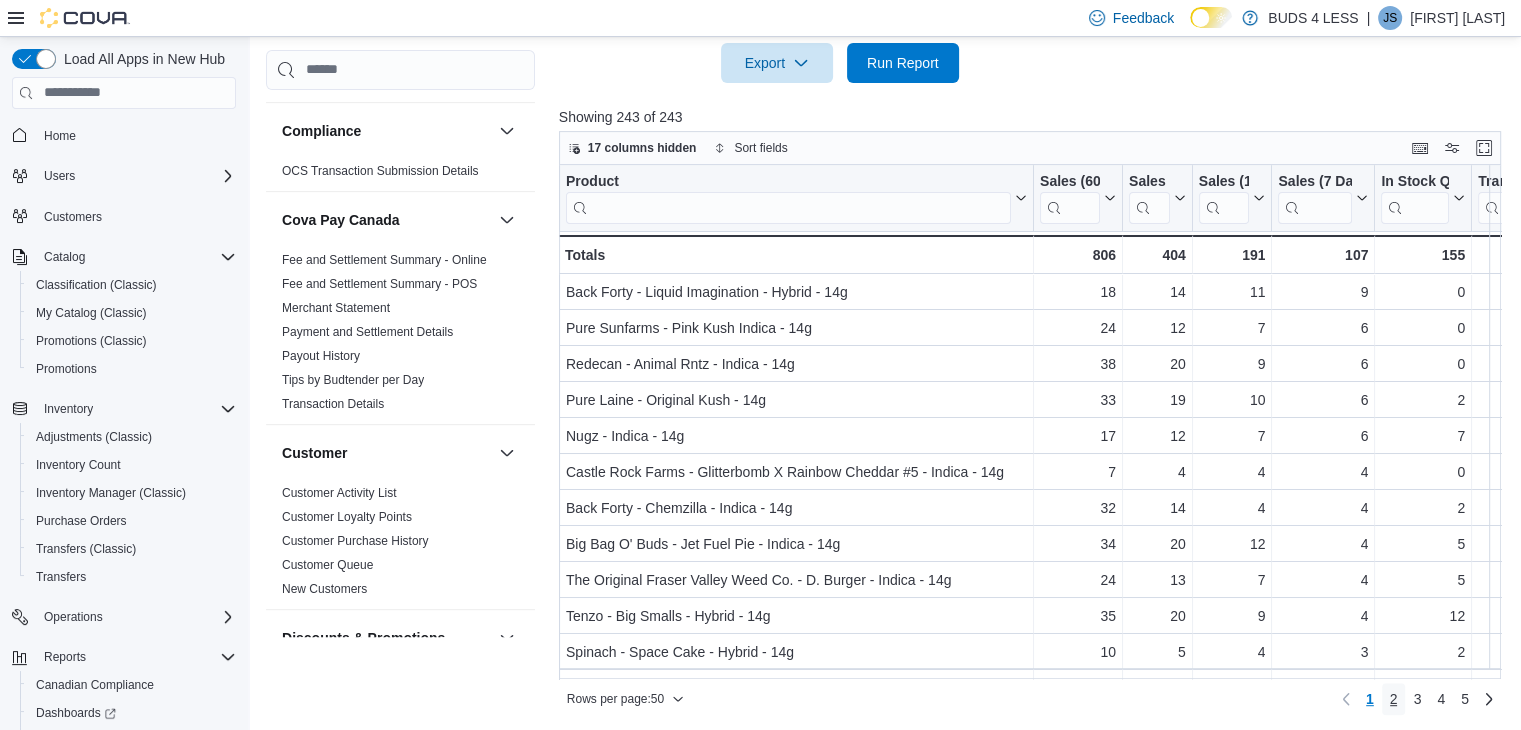 click on "2" at bounding box center [1394, 699] 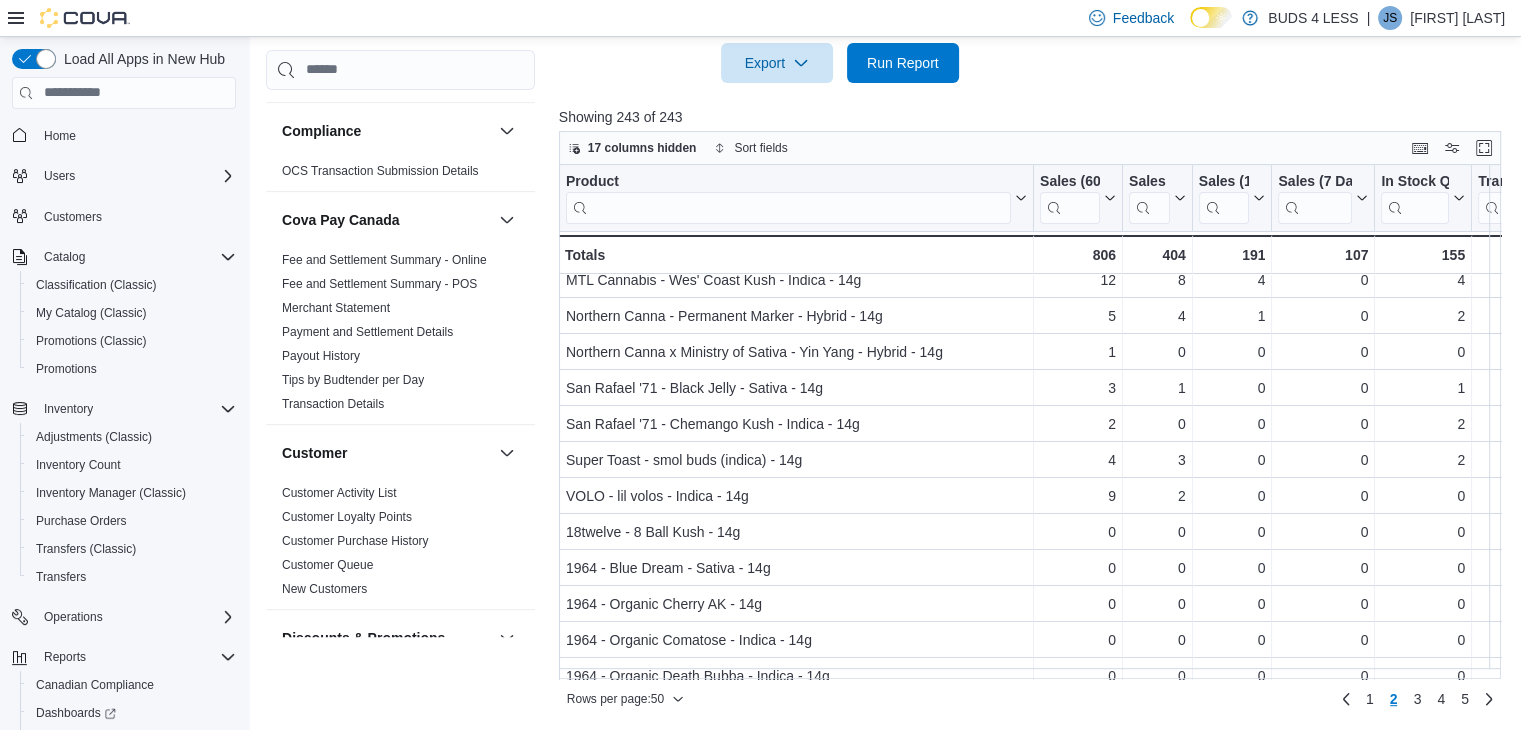 scroll, scrollTop: 0, scrollLeft: 0, axis: both 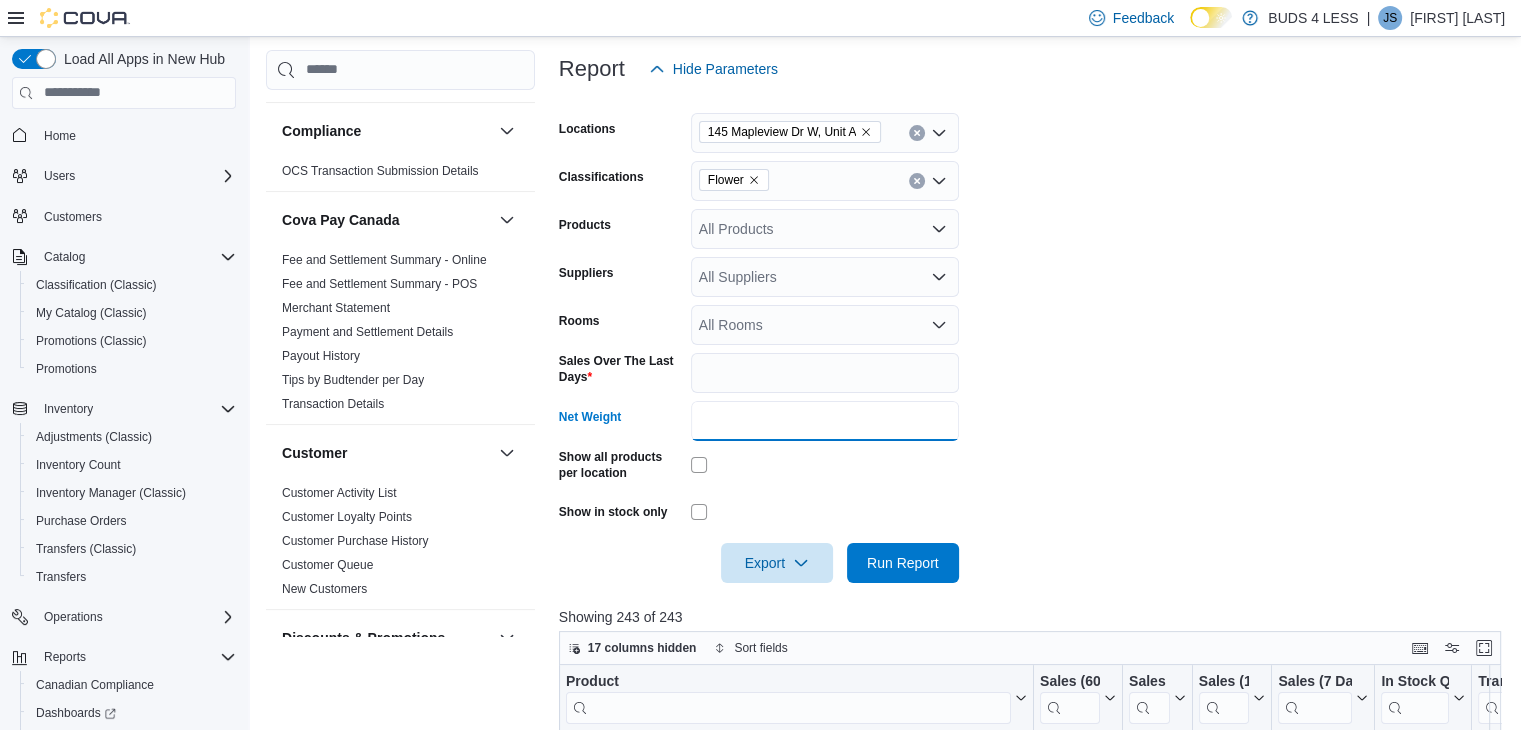 click on "**" at bounding box center (825, 421) 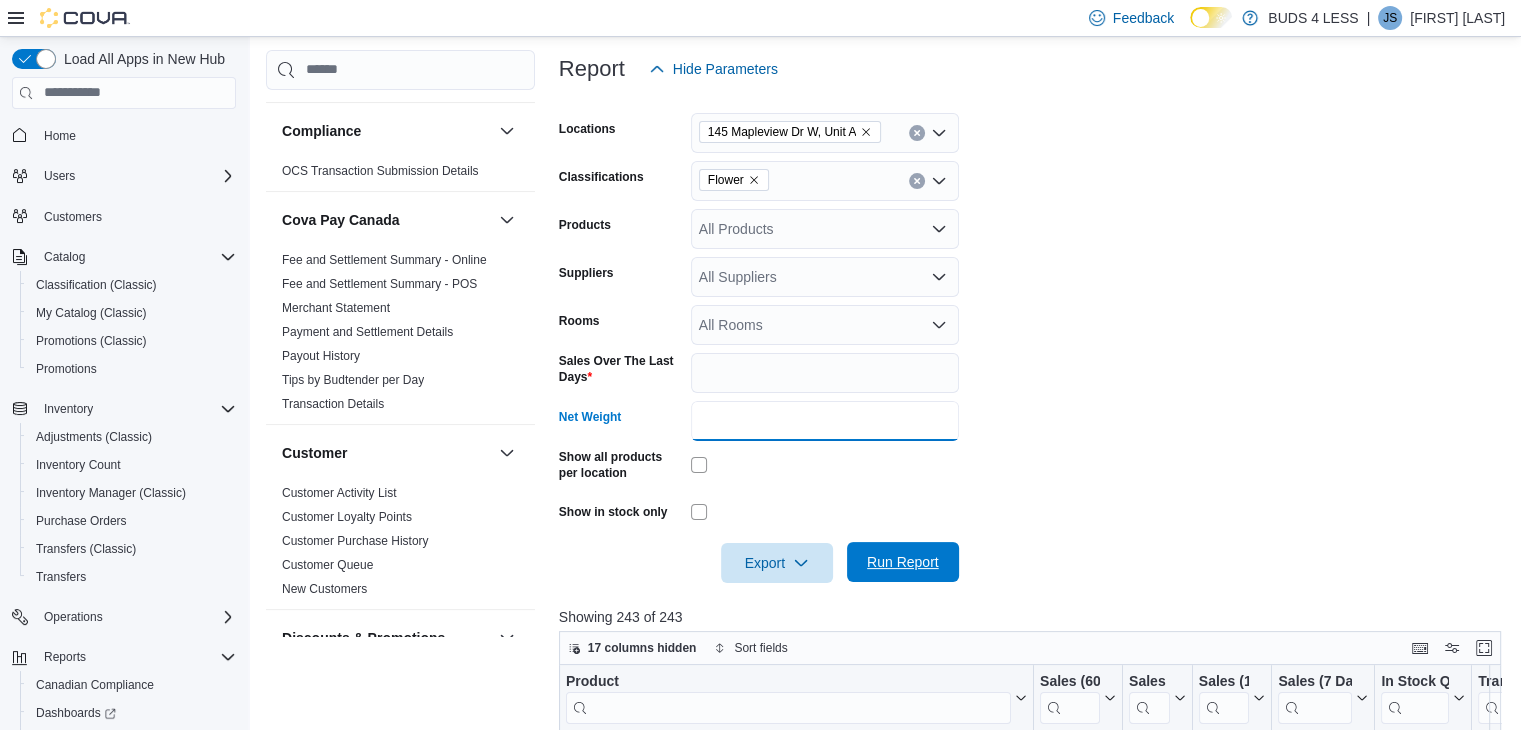 type on "*" 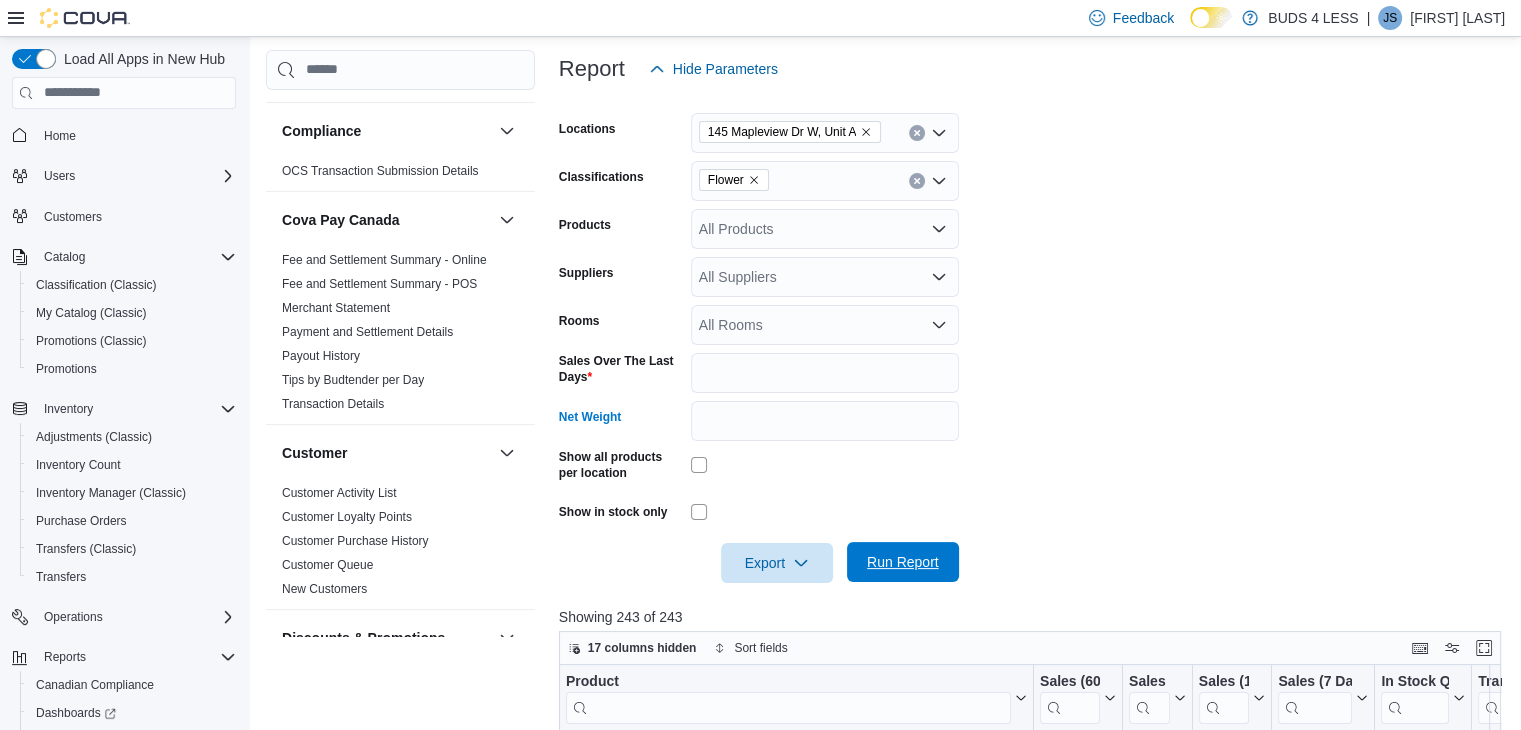 click on "Run Report" at bounding box center (903, 562) 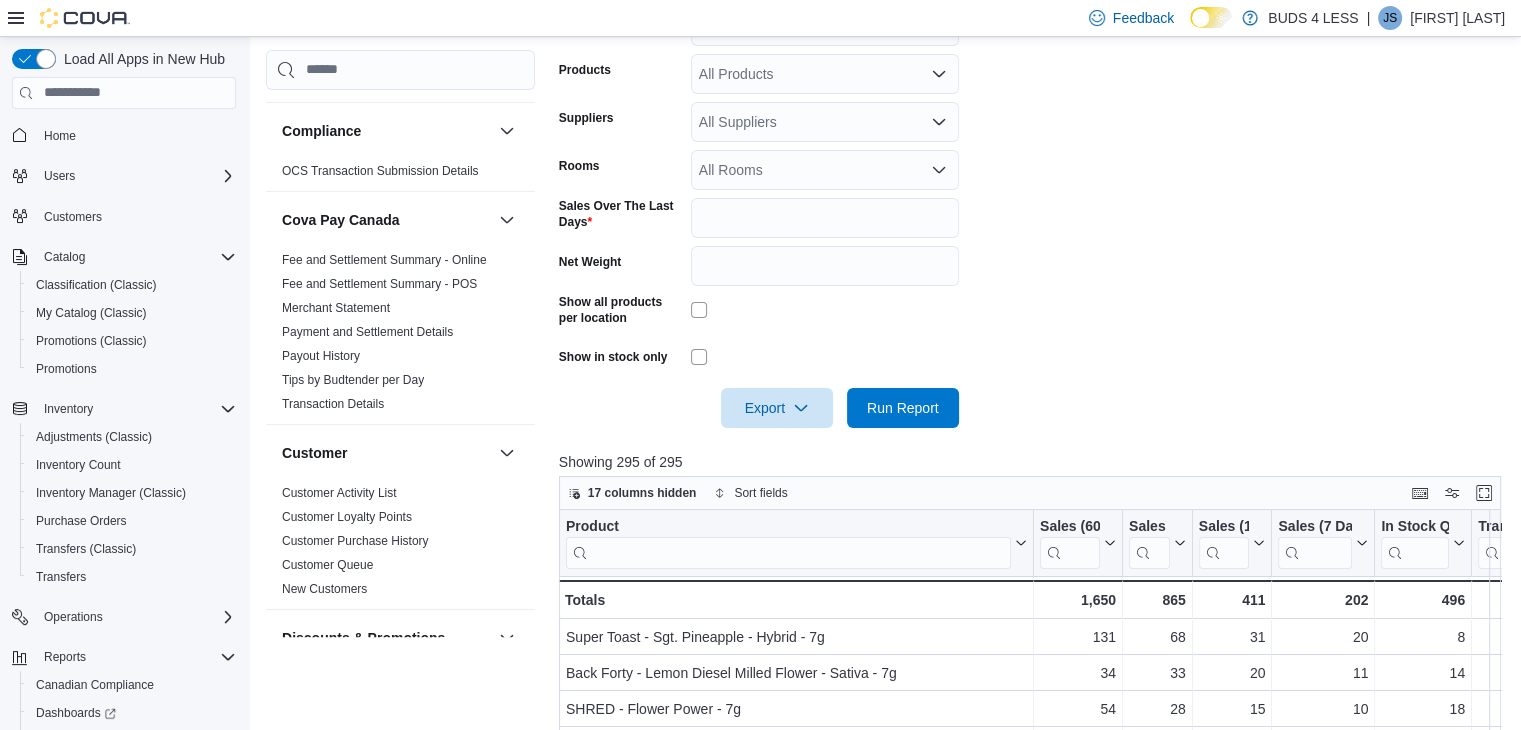 scroll, scrollTop: 576, scrollLeft: 0, axis: vertical 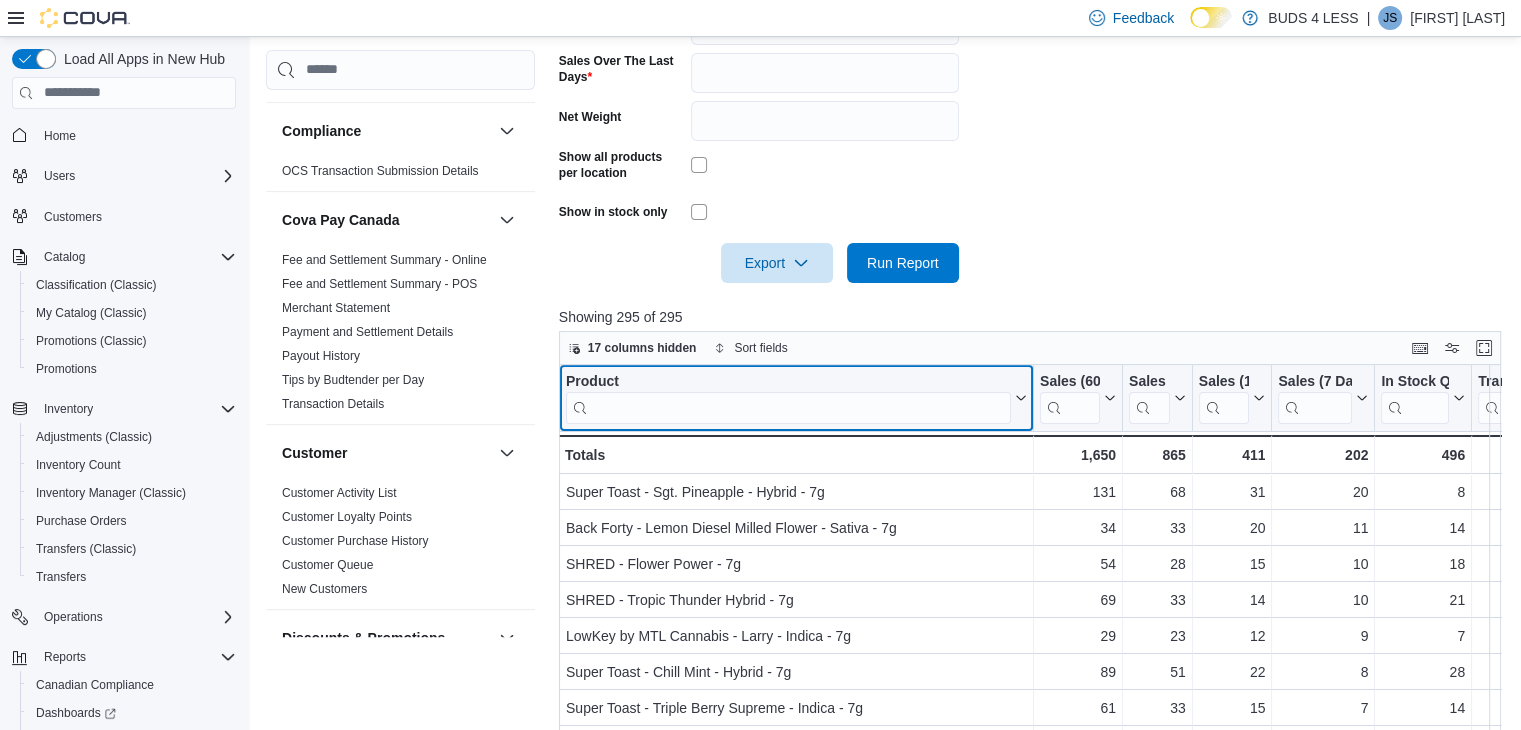 click at bounding box center [788, 407] 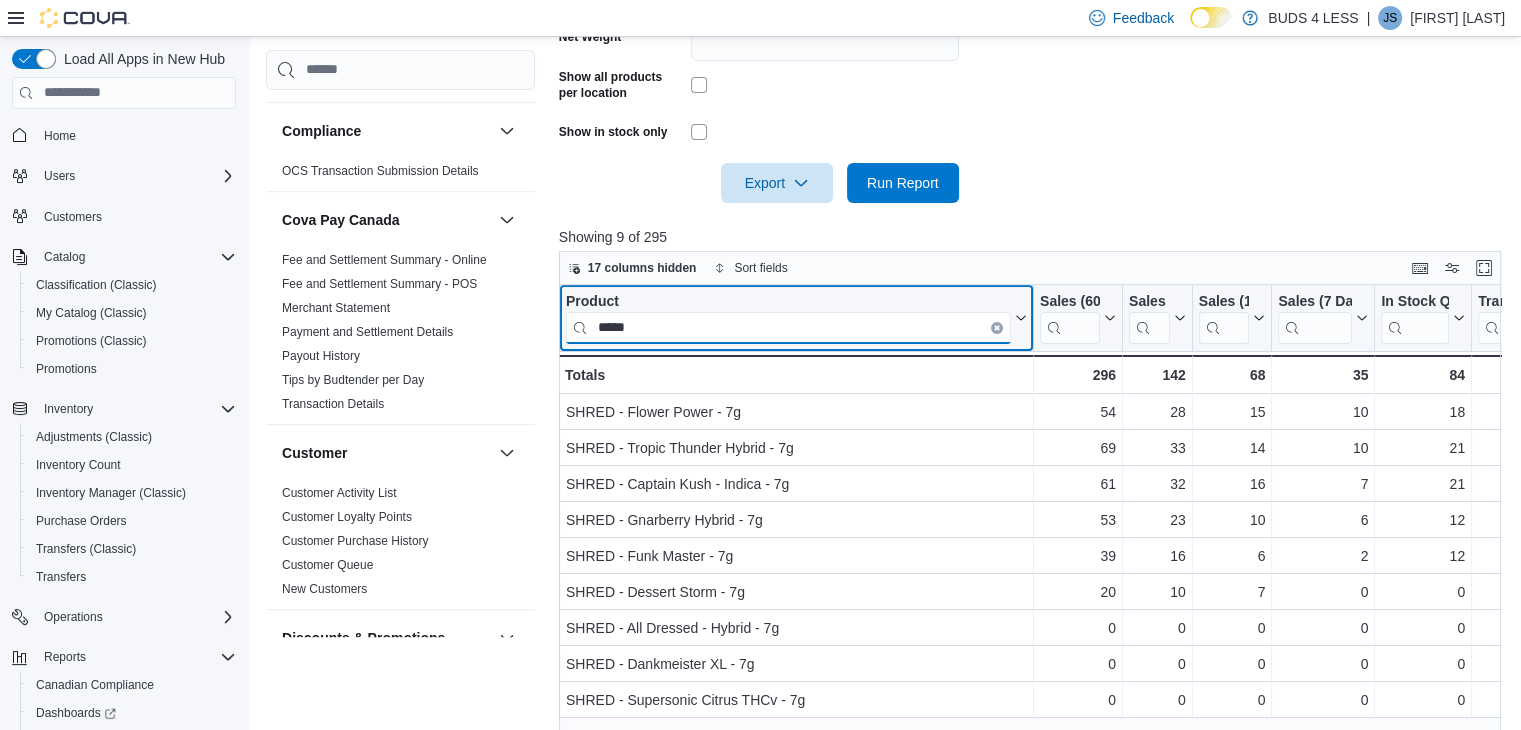 scroll, scrollTop: 776, scrollLeft: 0, axis: vertical 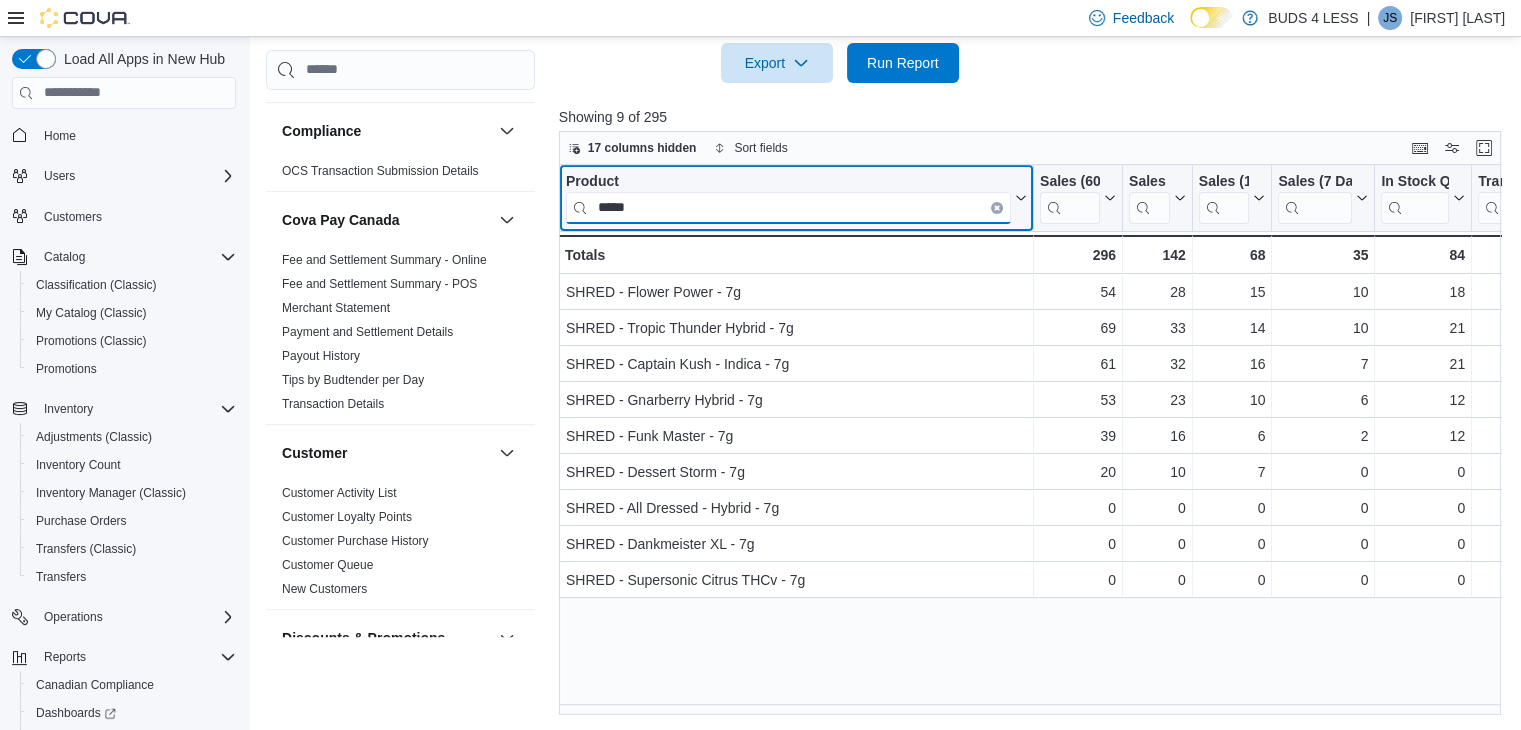 type on "*****" 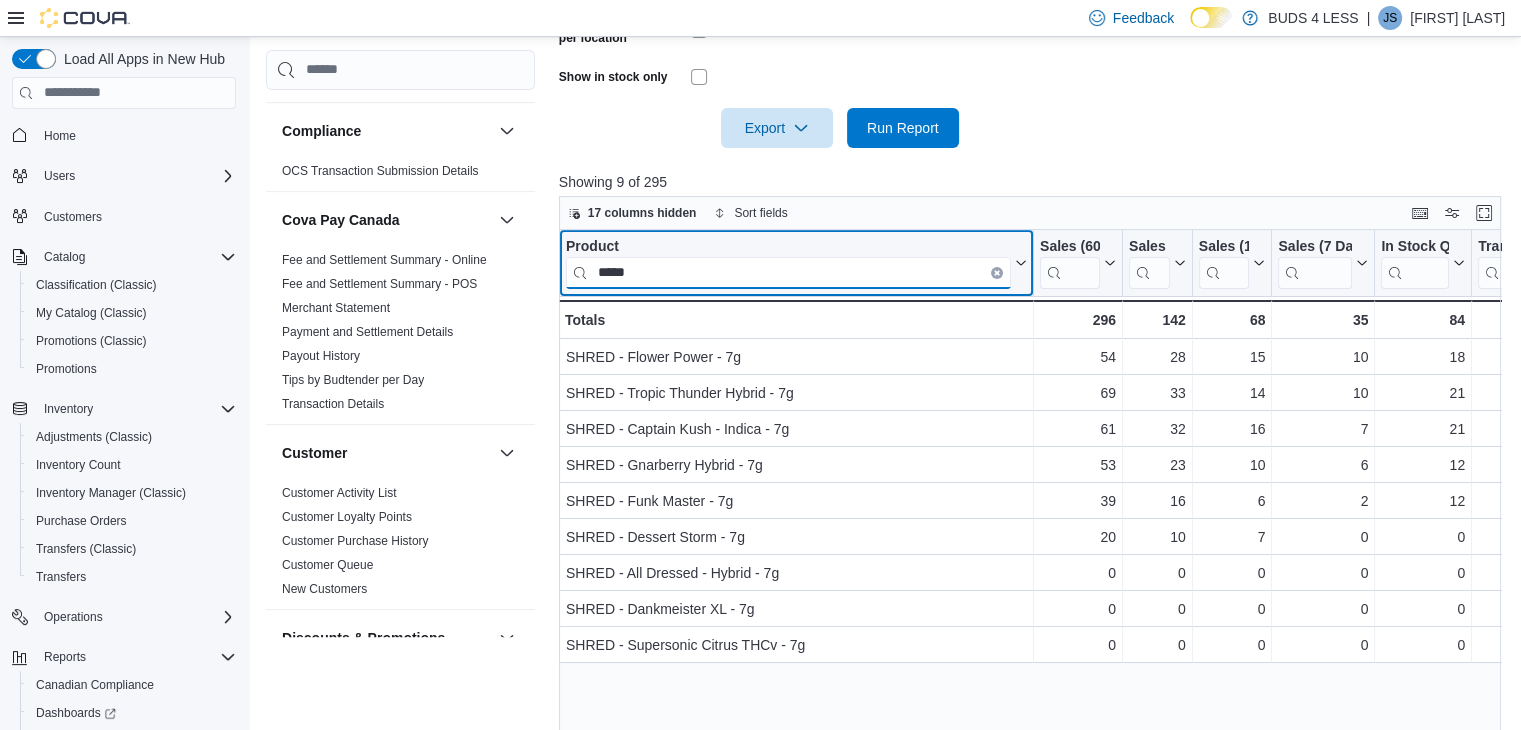 scroll, scrollTop: 676, scrollLeft: 0, axis: vertical 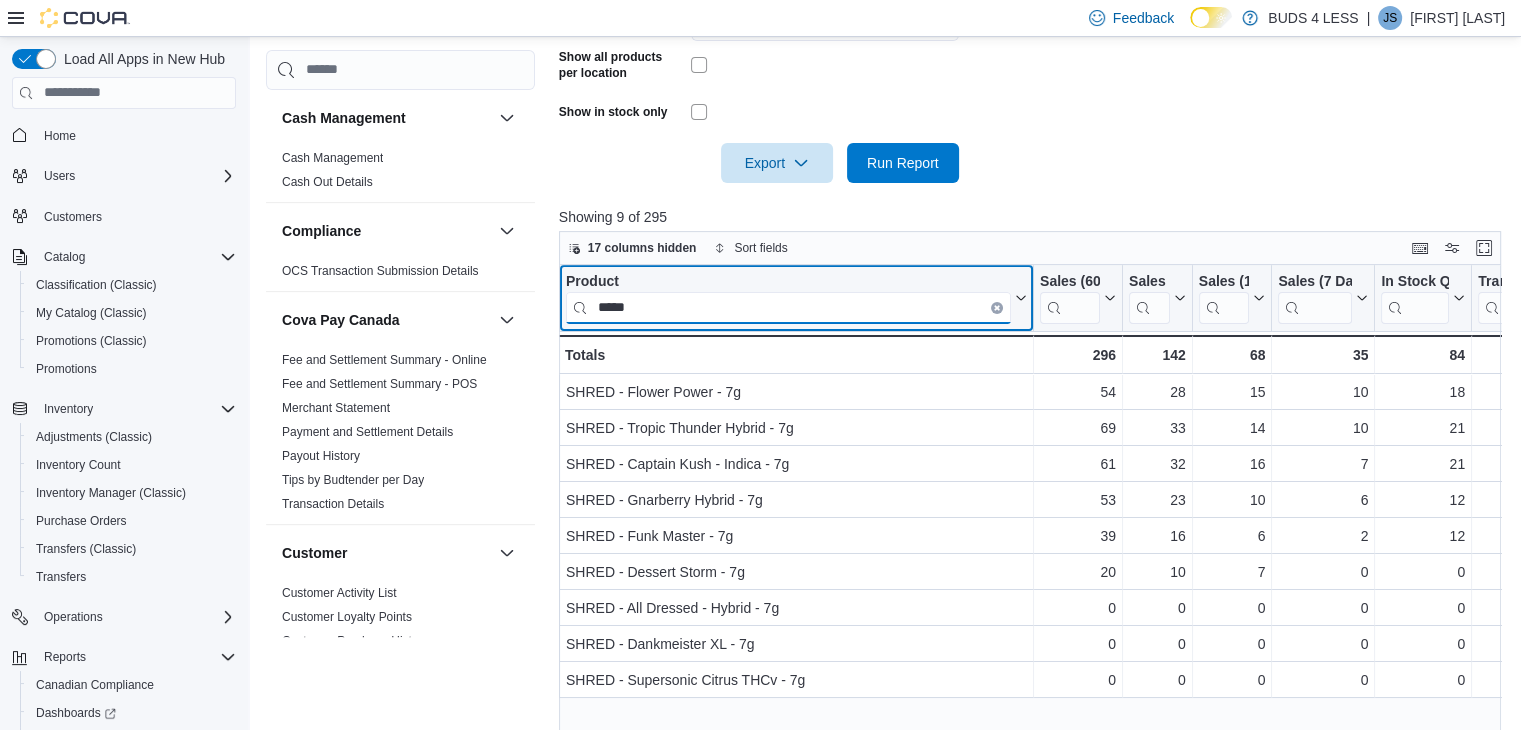 click on "*****" at bounding box center [788, 307] 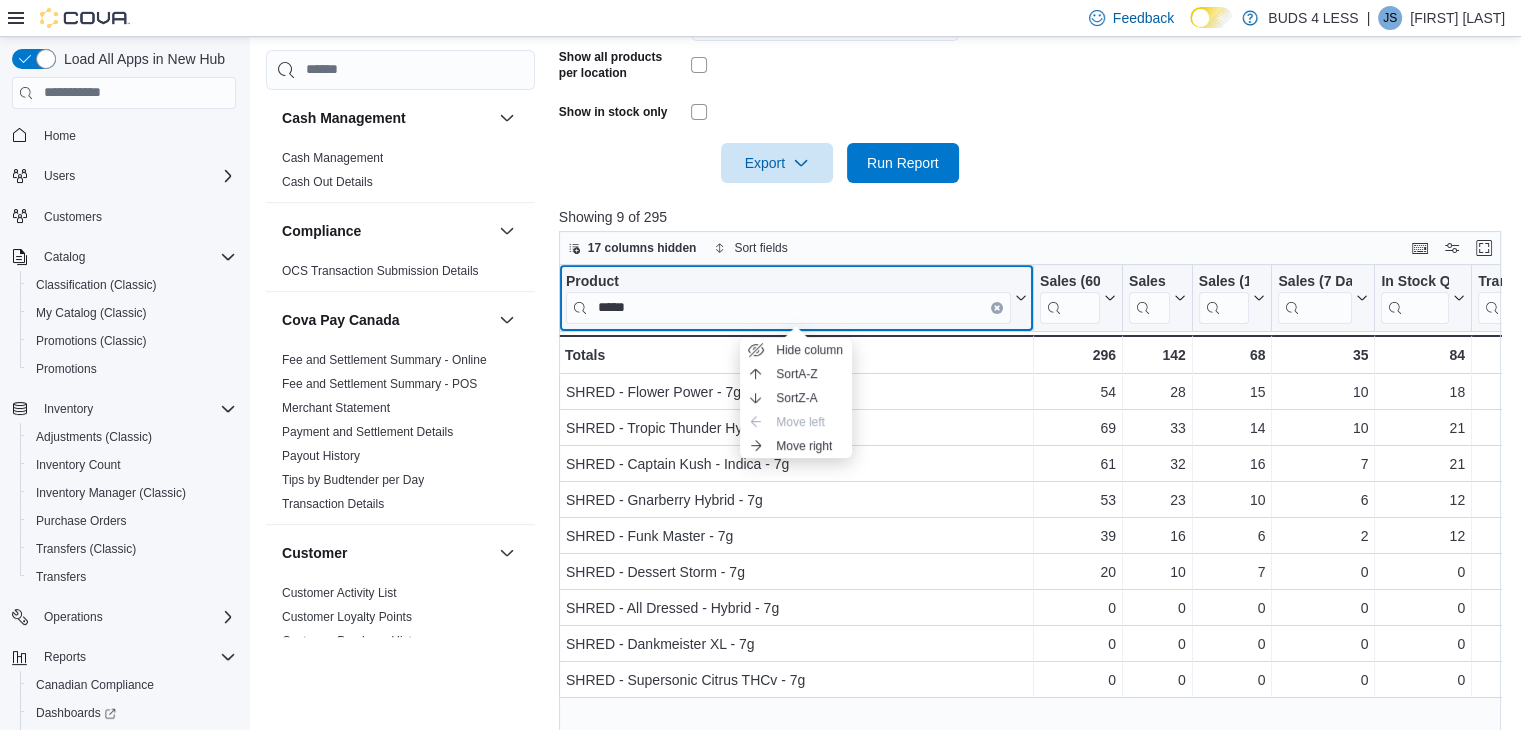 click 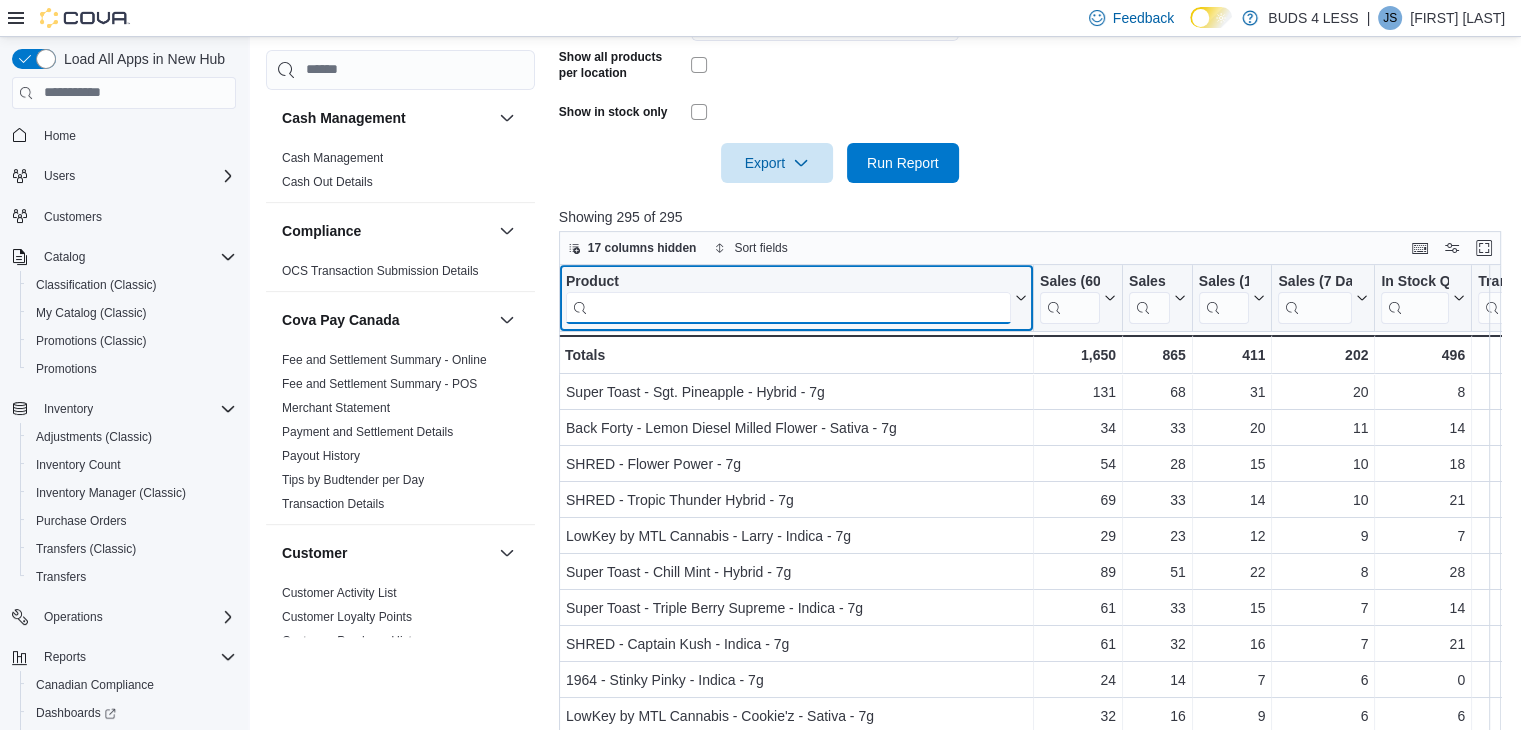 click at bounding box center [788, 307] 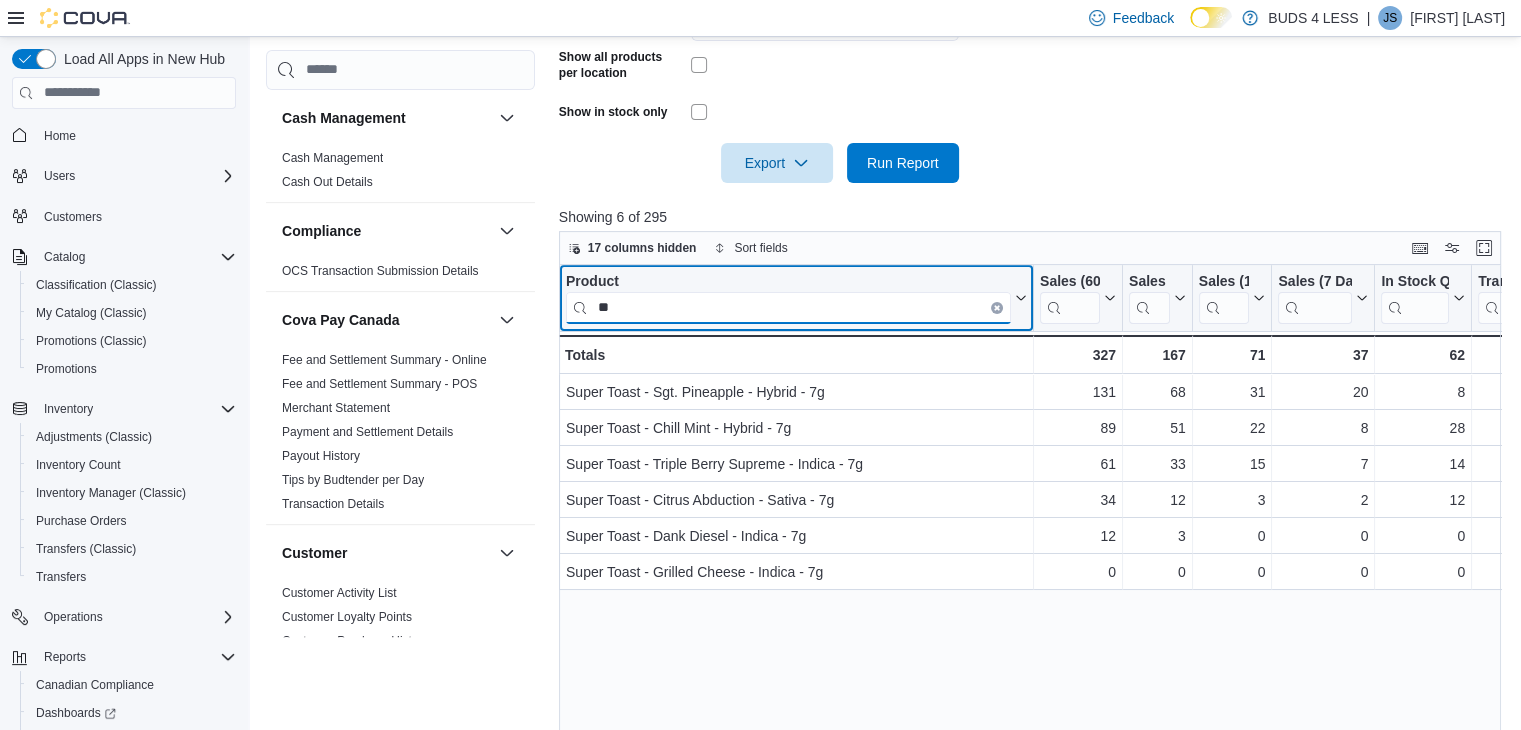 type on "*" 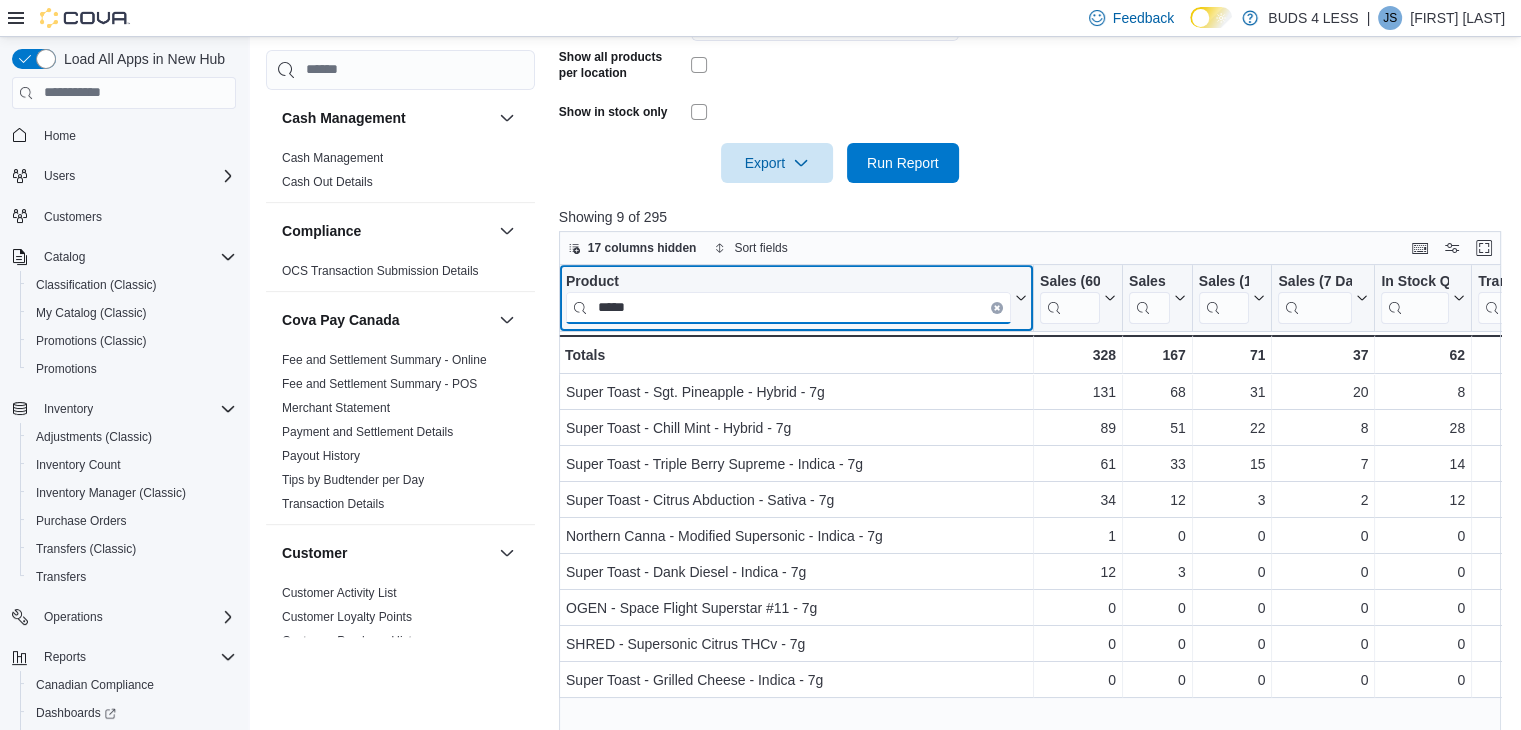 type on "*****" 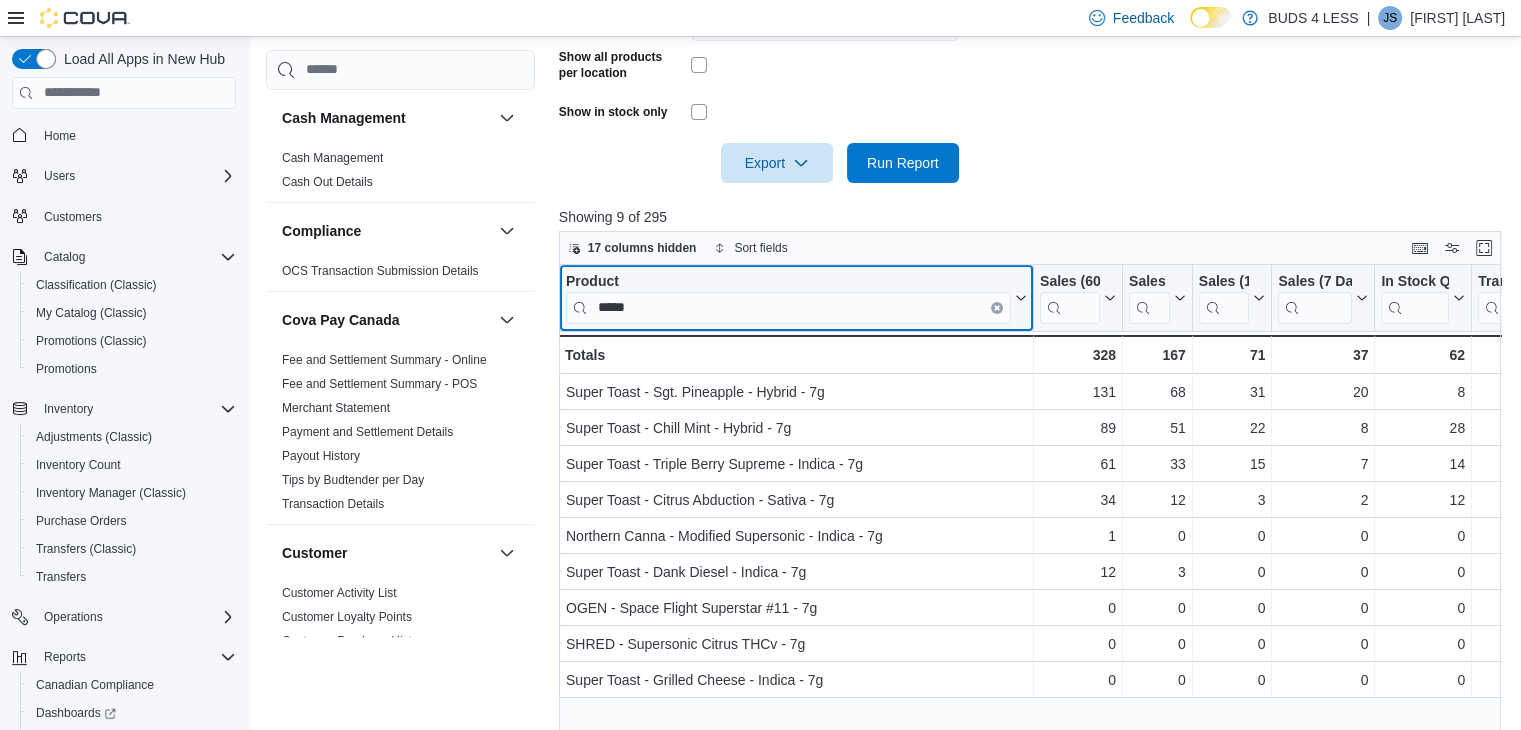 click 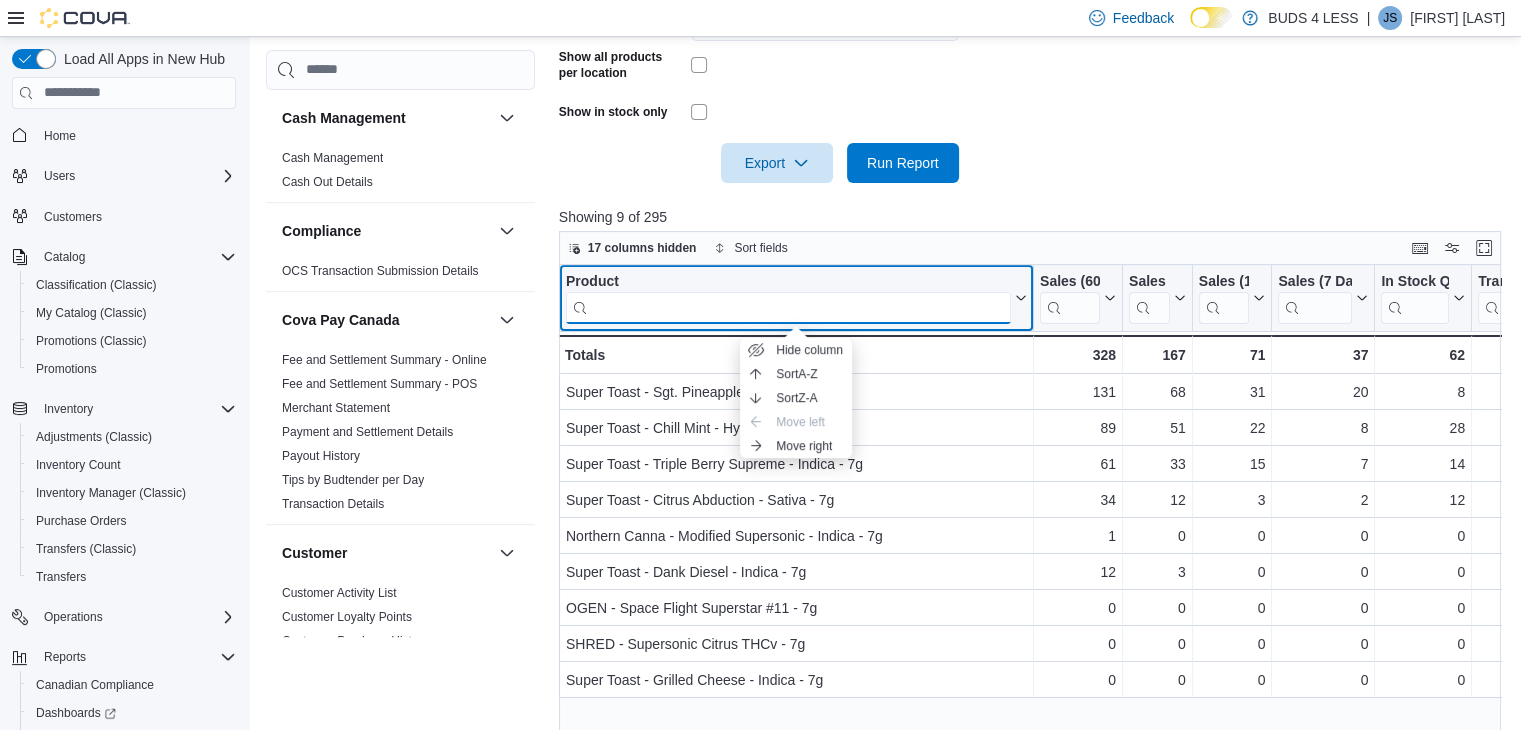 click at bounding box center (788, 307) 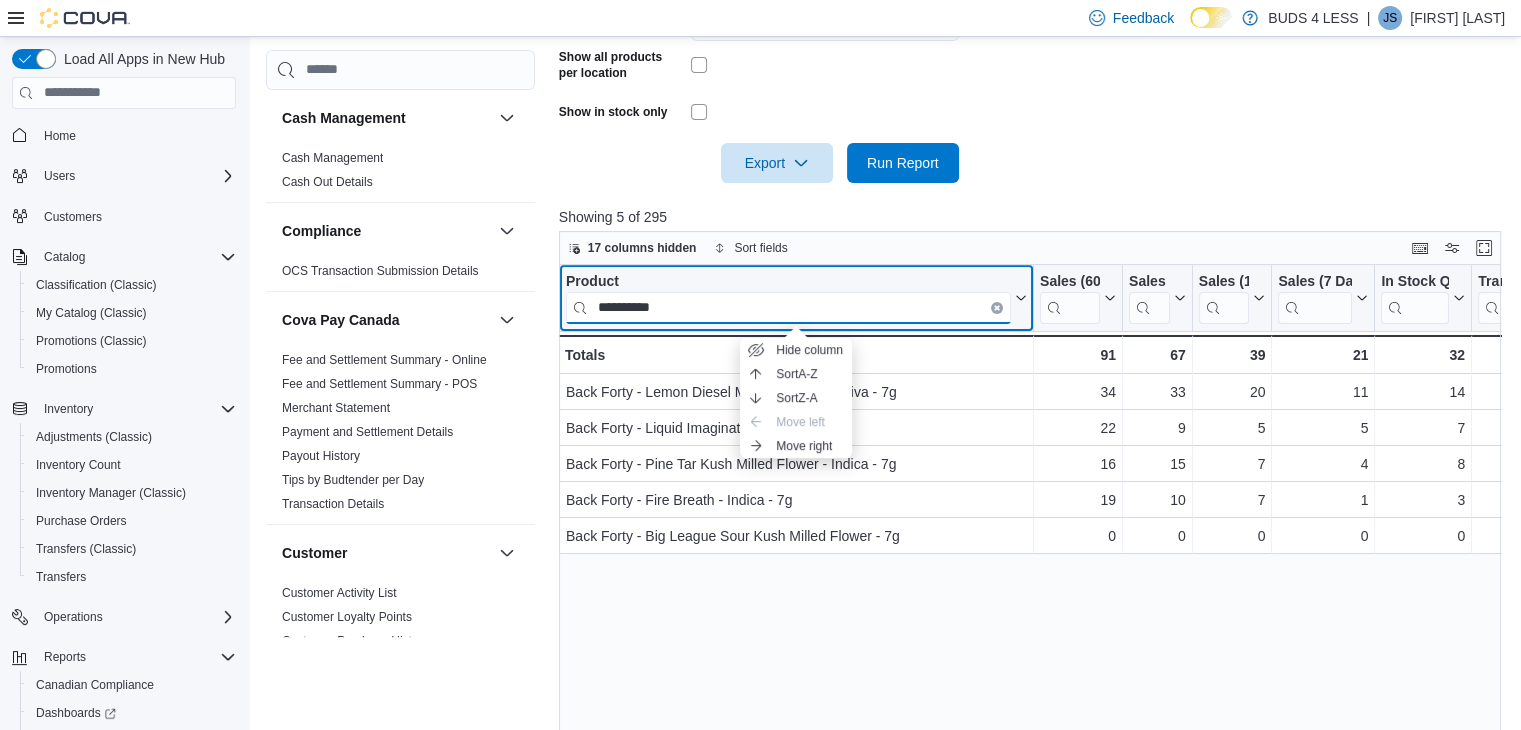 type on "**********" 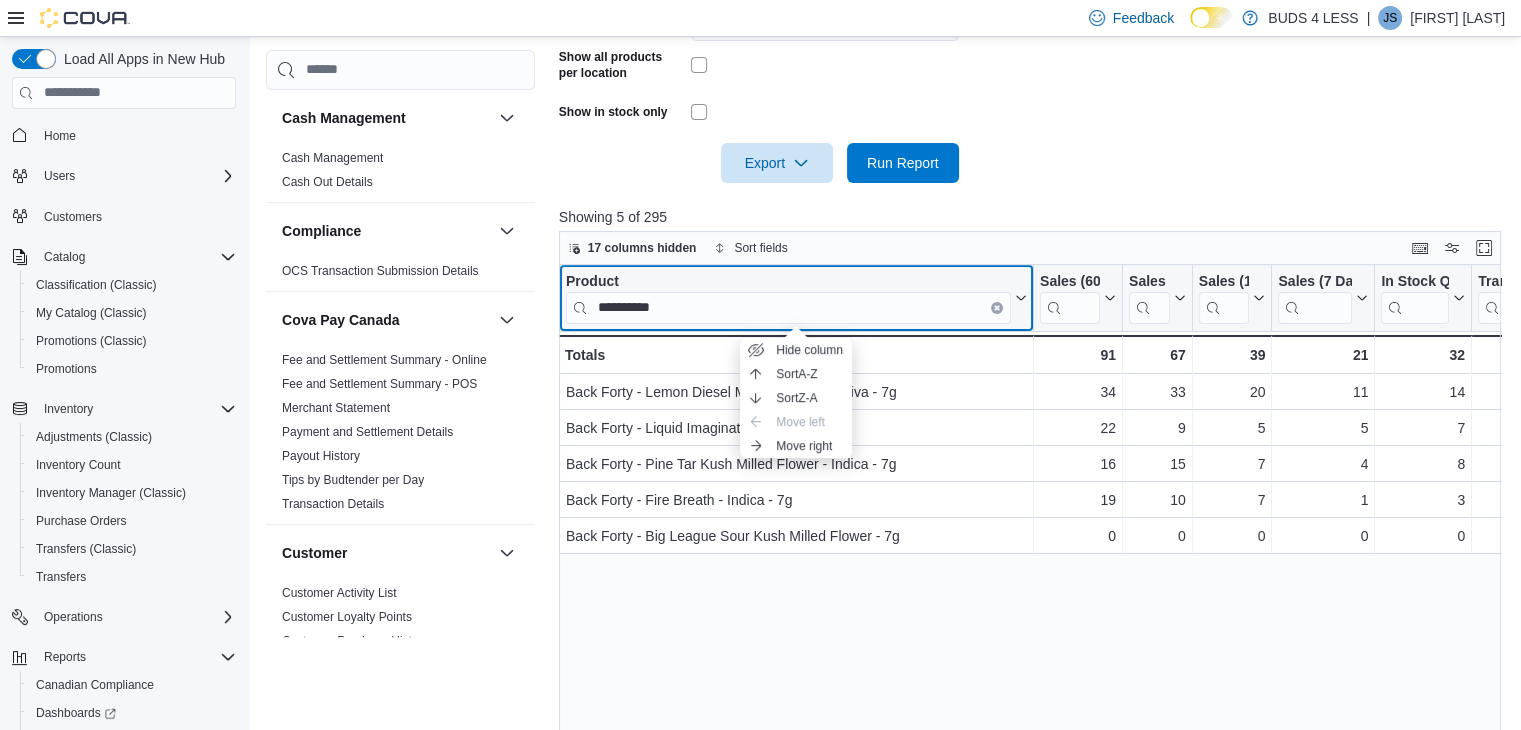 click on "**********" at bounding box center [796, 297] 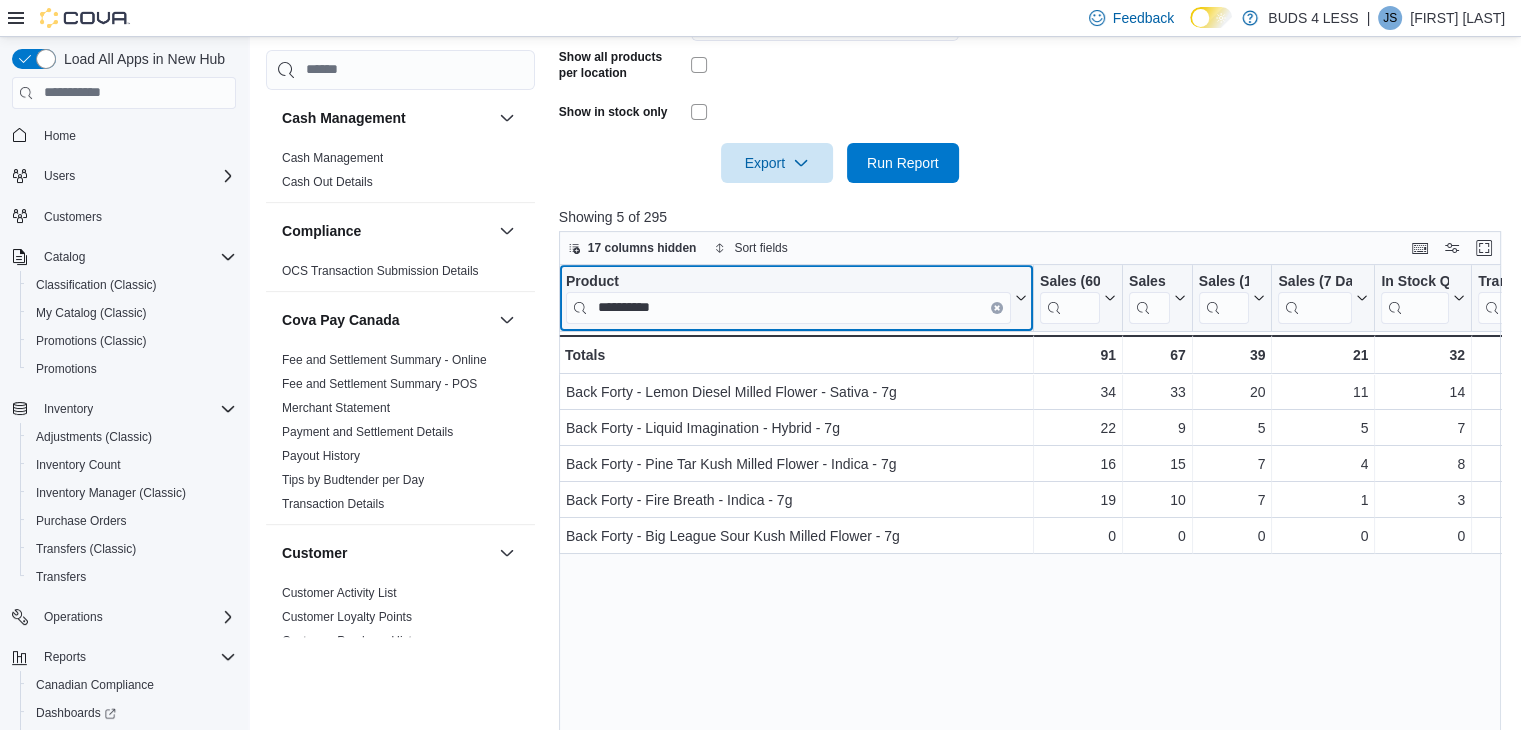 click 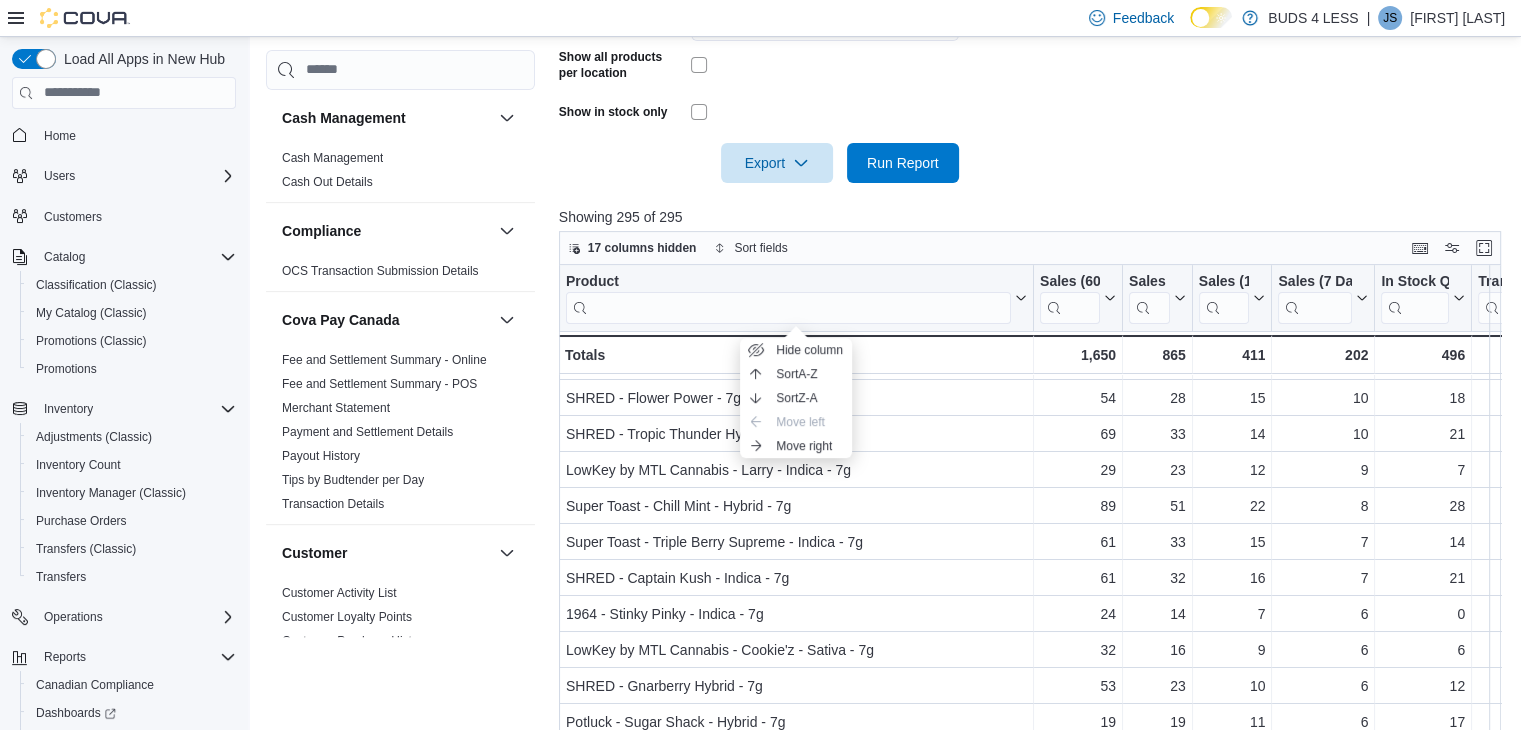 scroll, scrollTop: 100, scrollLeft: 0, axis: vertical 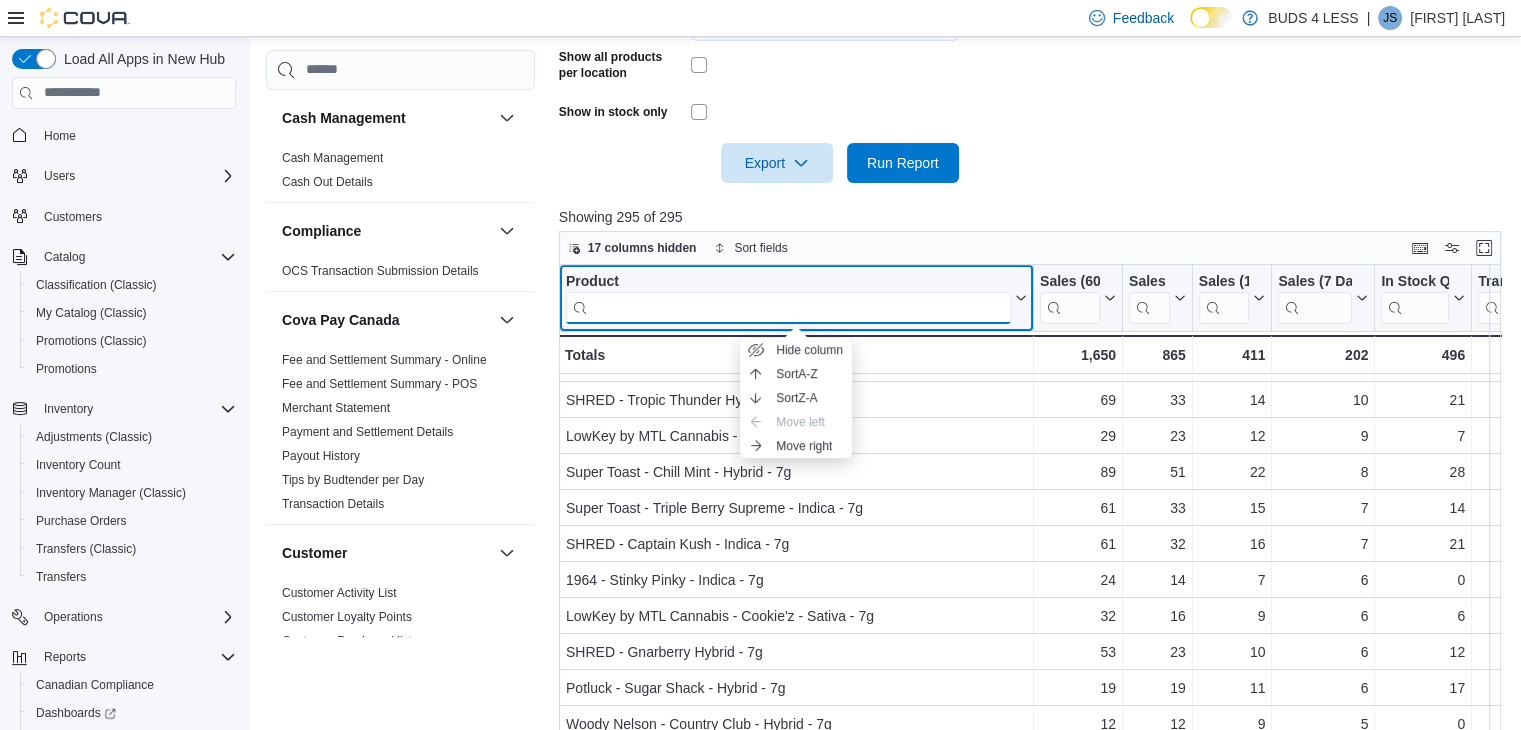 click at bounding box center [788, 307] 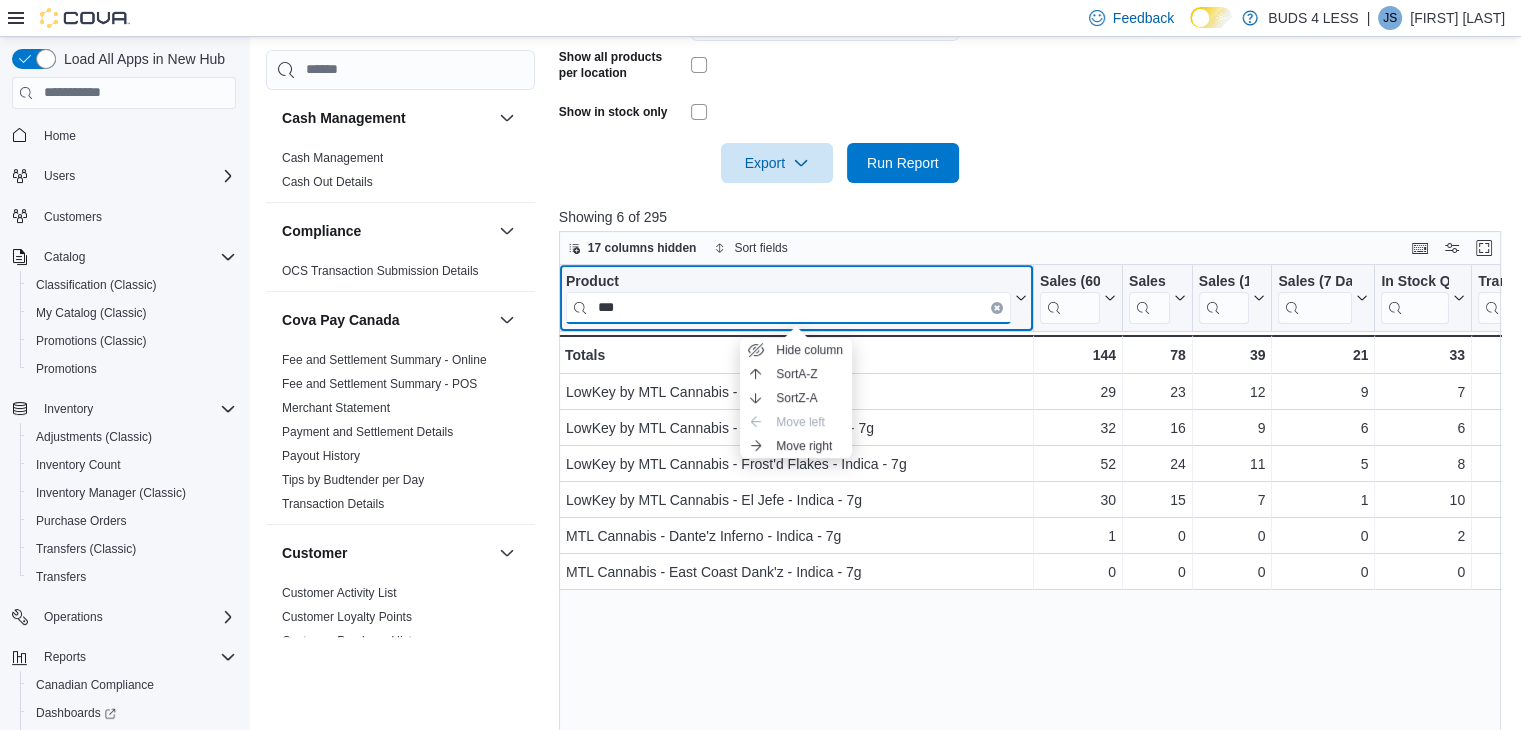 scroll, scrollTop: 0, scrollLeft: 0, axis: both 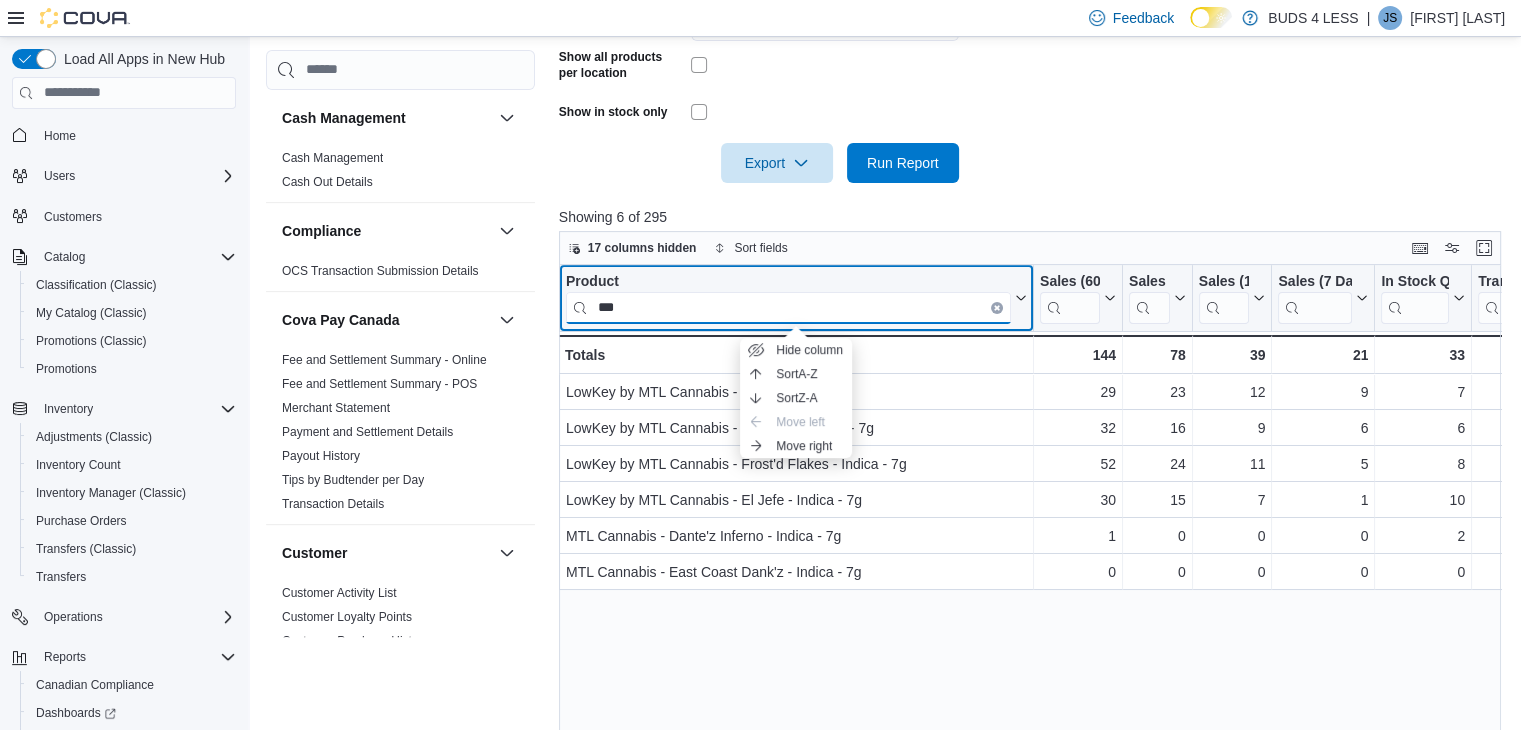 type on "***" 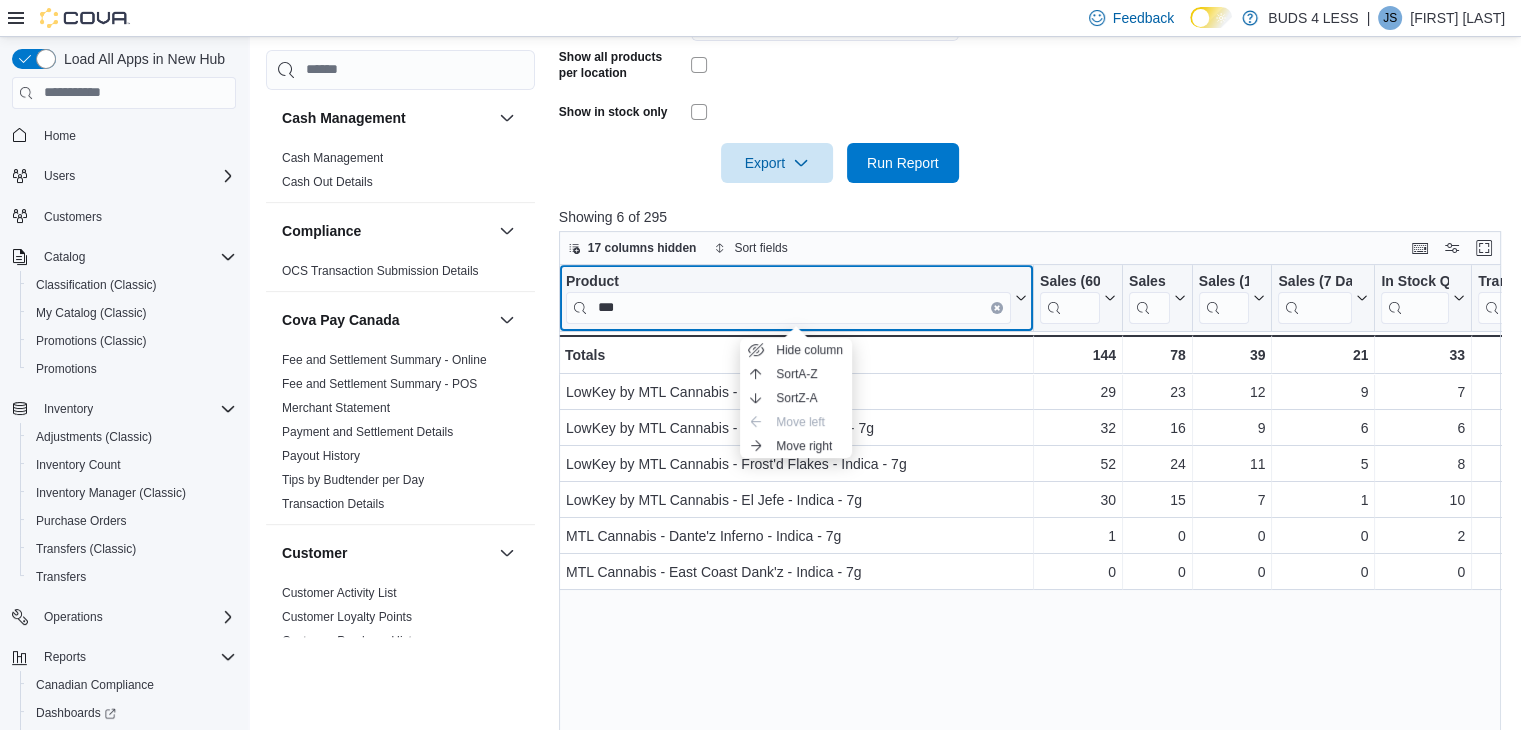 click on "Product ***" at bounding box center [796, 297] 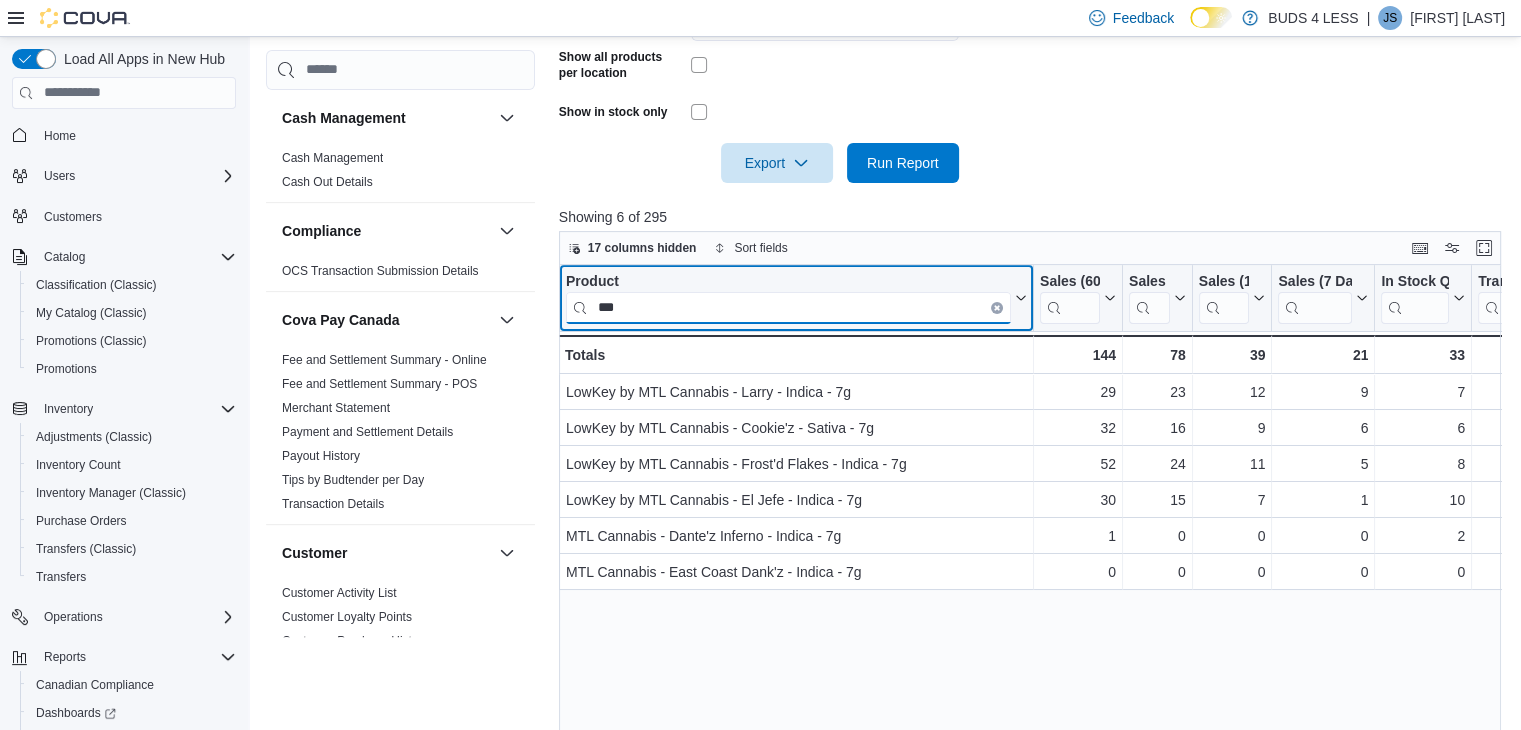 drag, startPoint x: 637, startPoint y: 307, endPoint x: 568, endPoint y: 293, distance: 70.40597 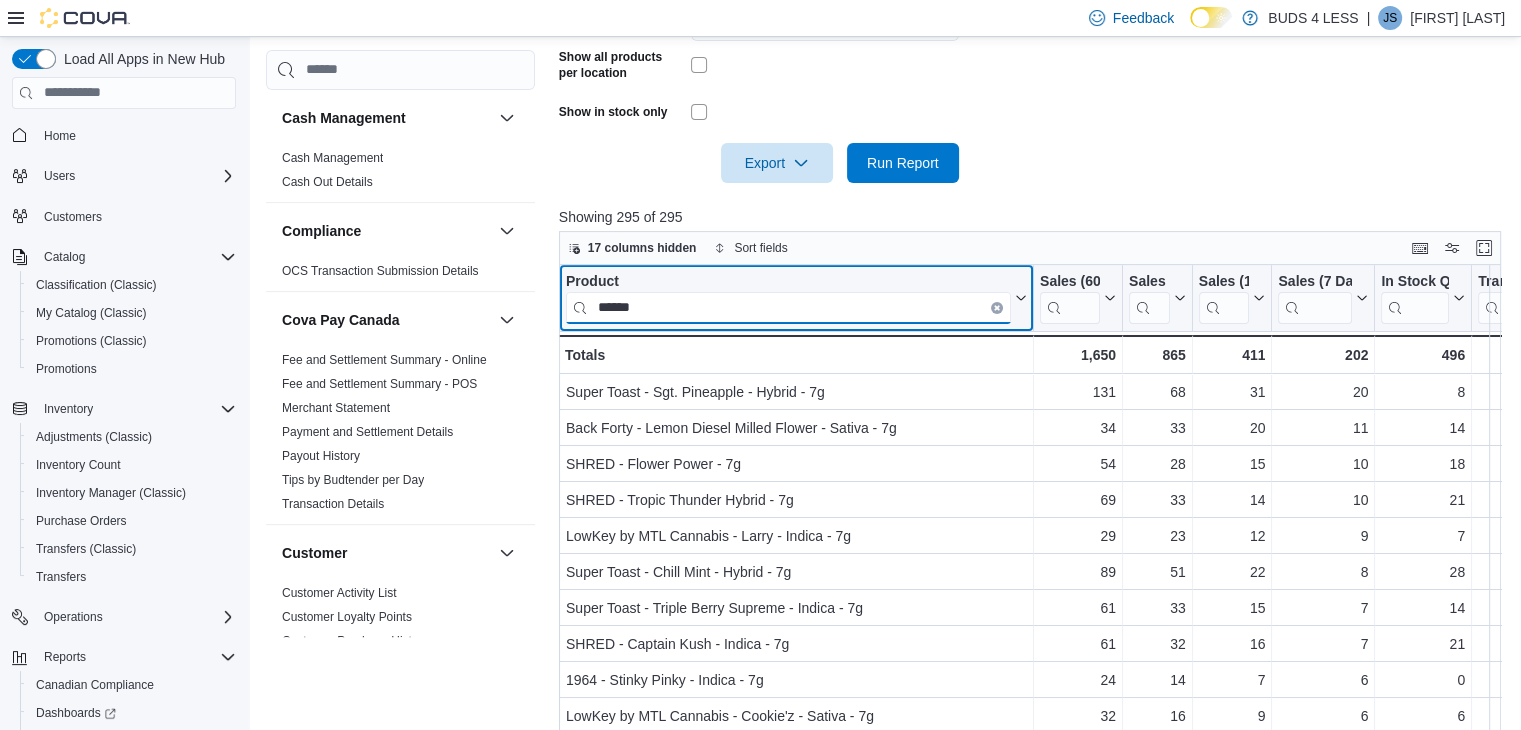 type on "*******" 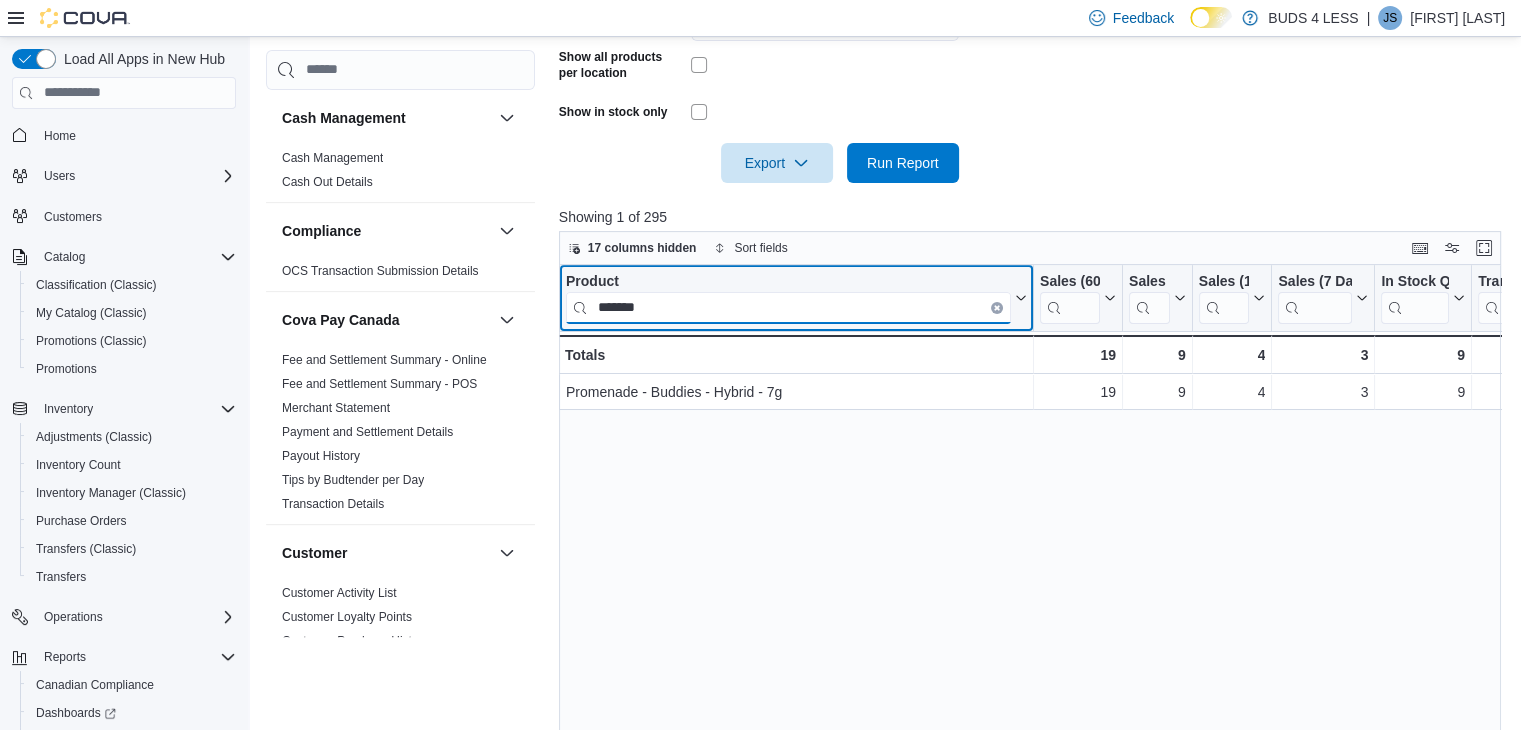 drag, startPoint x: 700, startPoint y: 312, endPoint x: 594, endPoint y: 305, distance: 106.23088 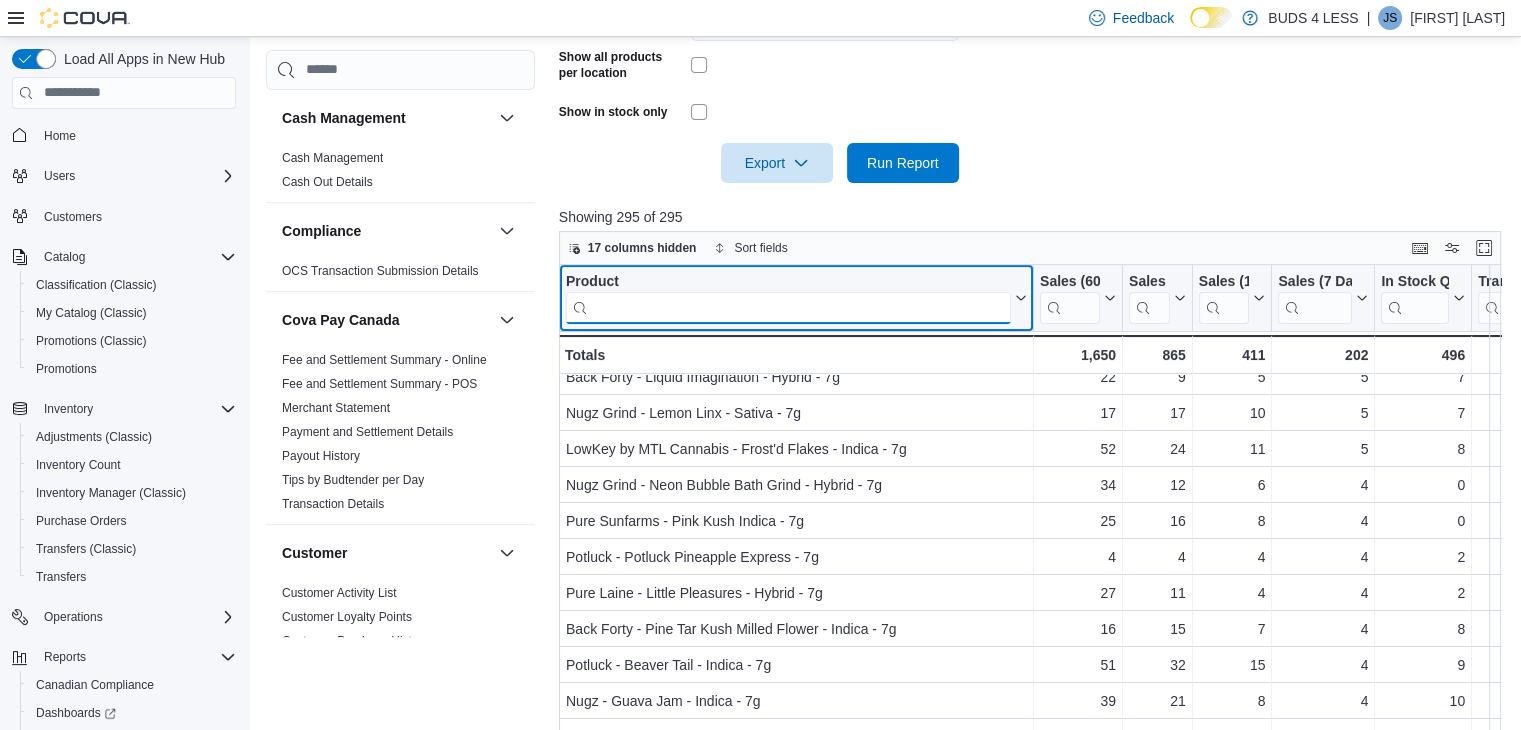scroll, scrollTop: 500, scrollLeft: 0, axis: vertical 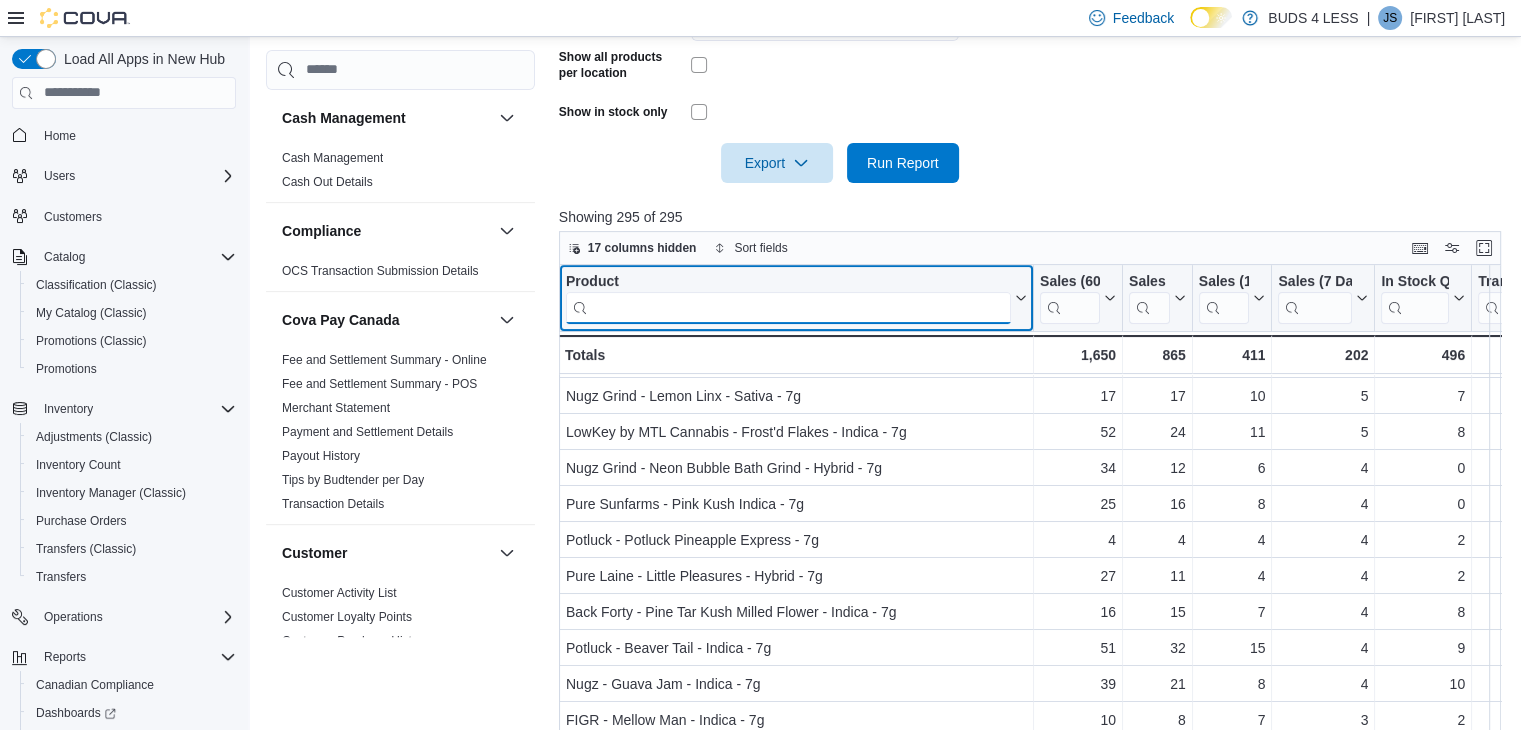 click at bounding box center (788, 307) 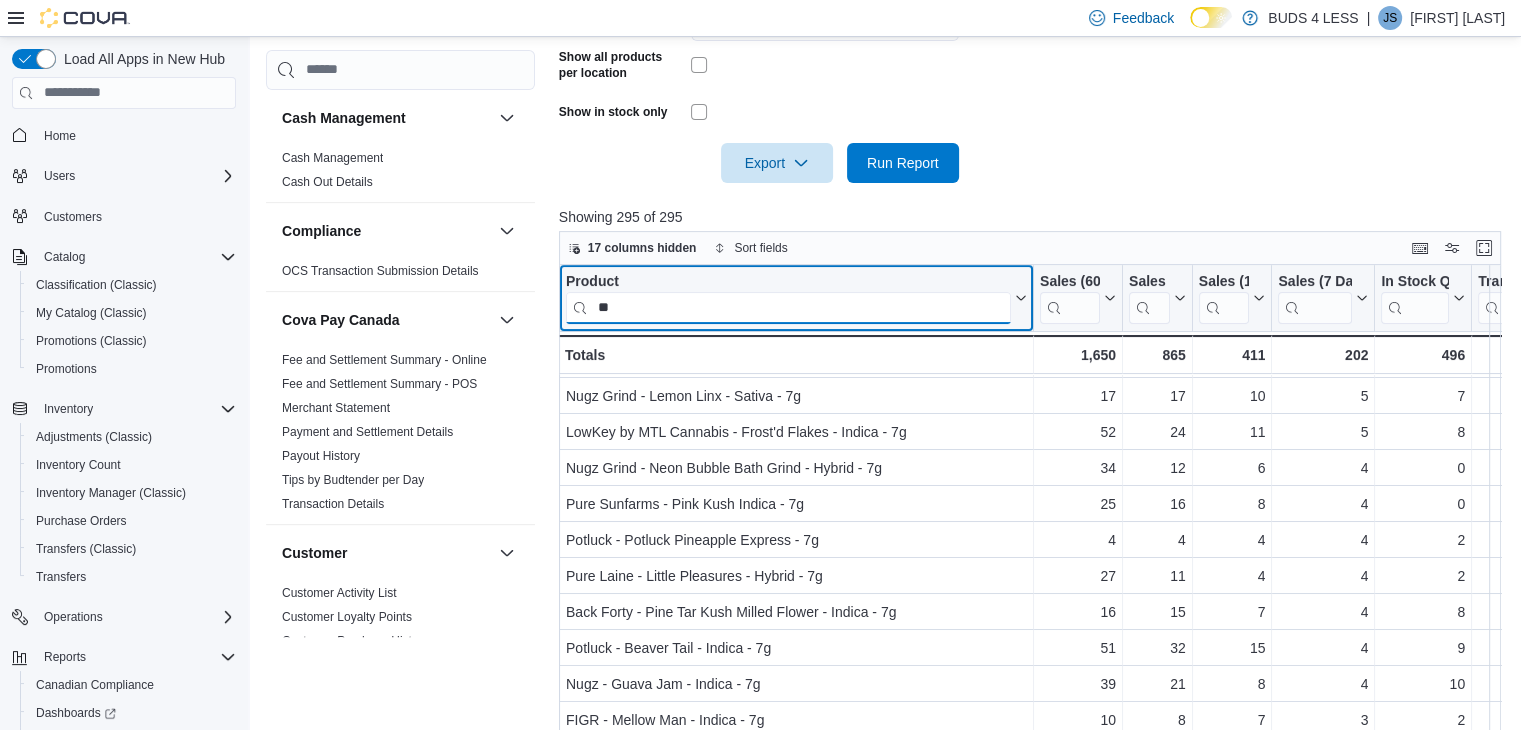 type on "***" 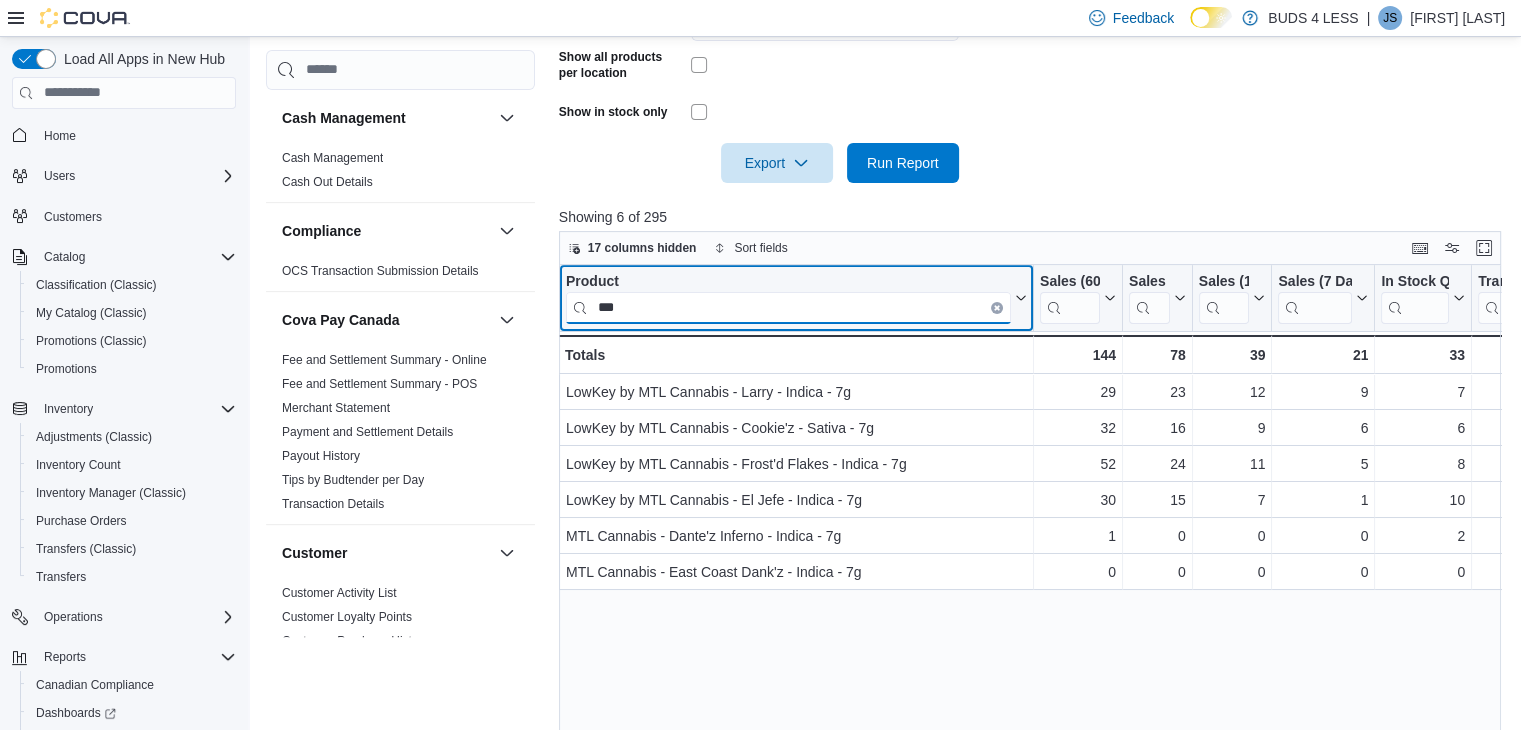 scroll, scrollTop: 0, scrollLeft: 0, axis: both 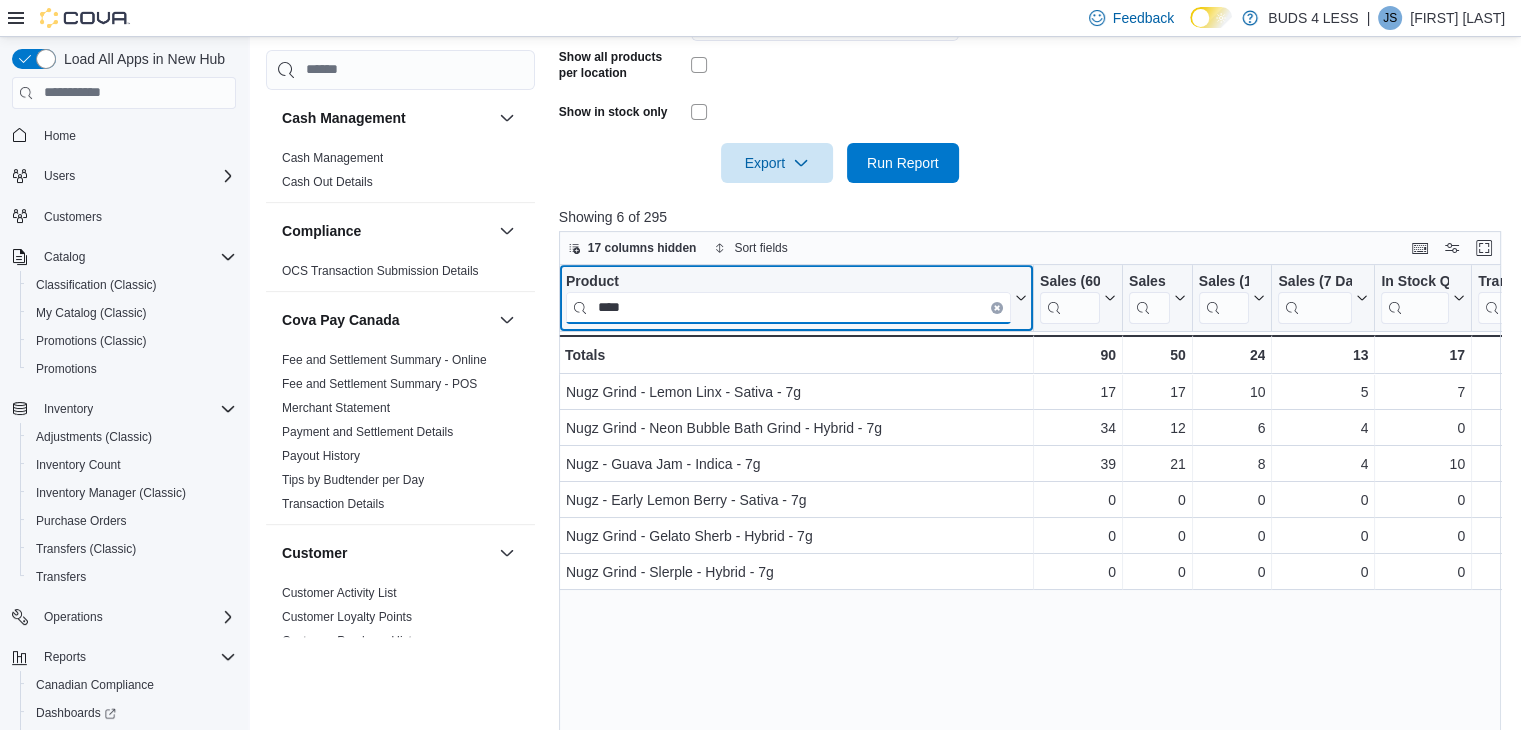 type on "****" 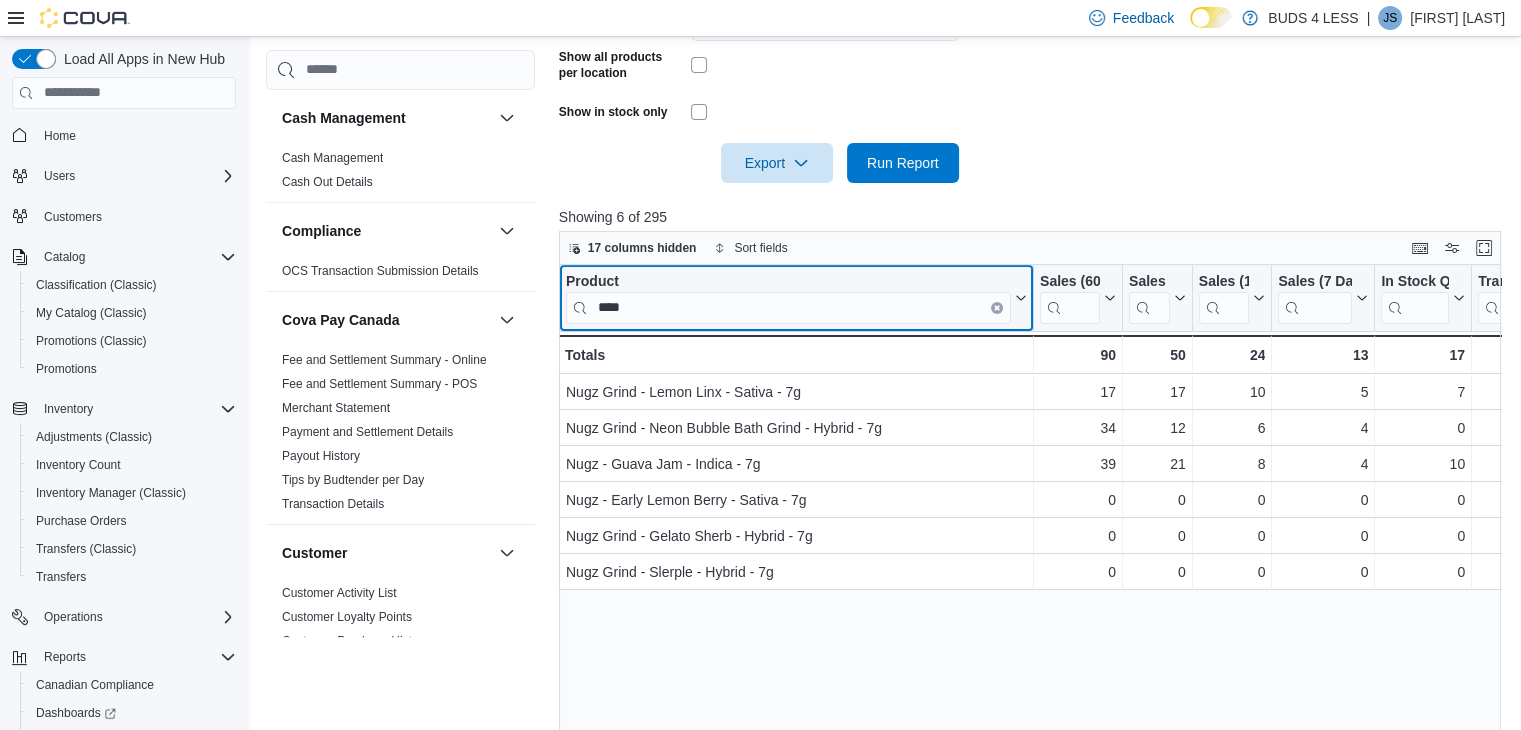 click at bounding box center [997, 307] 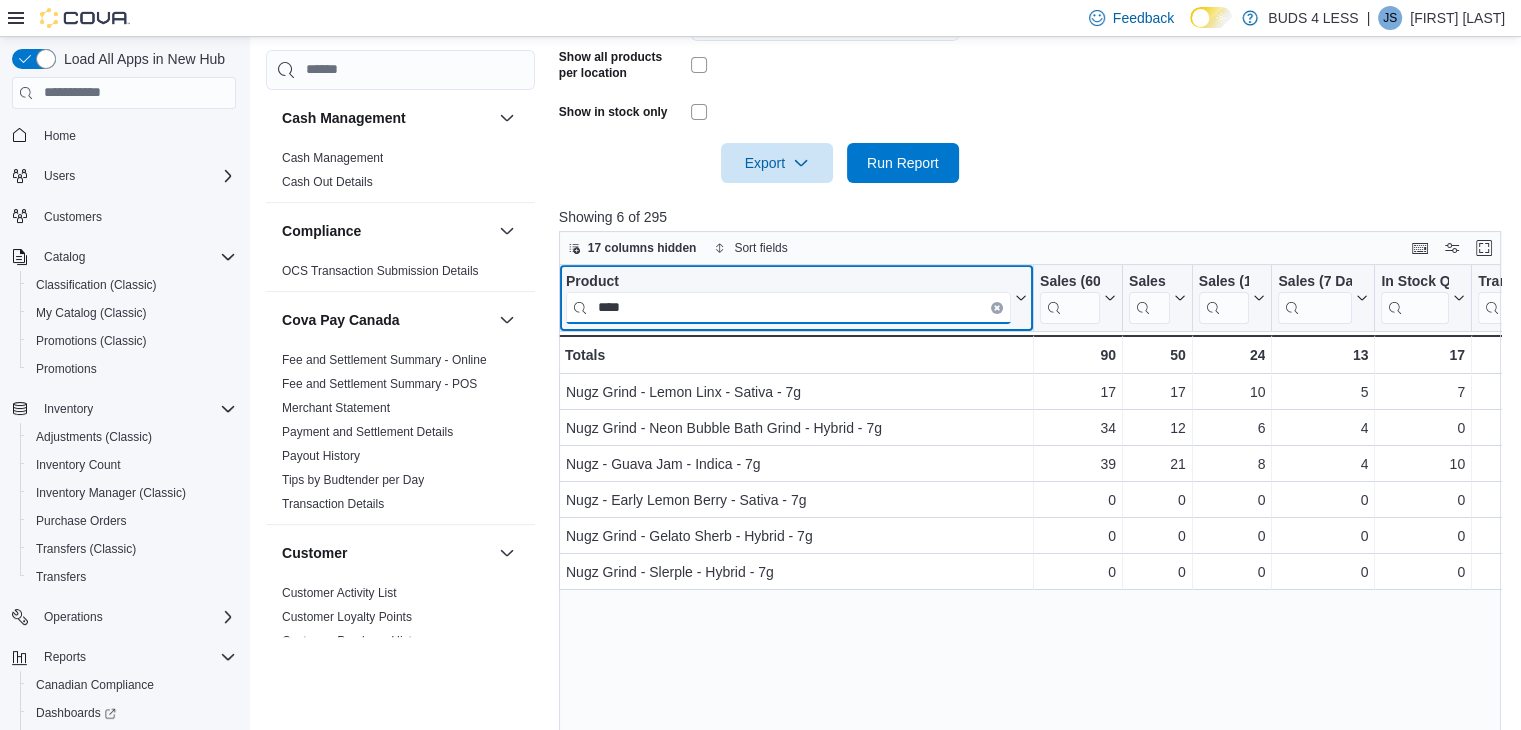 type 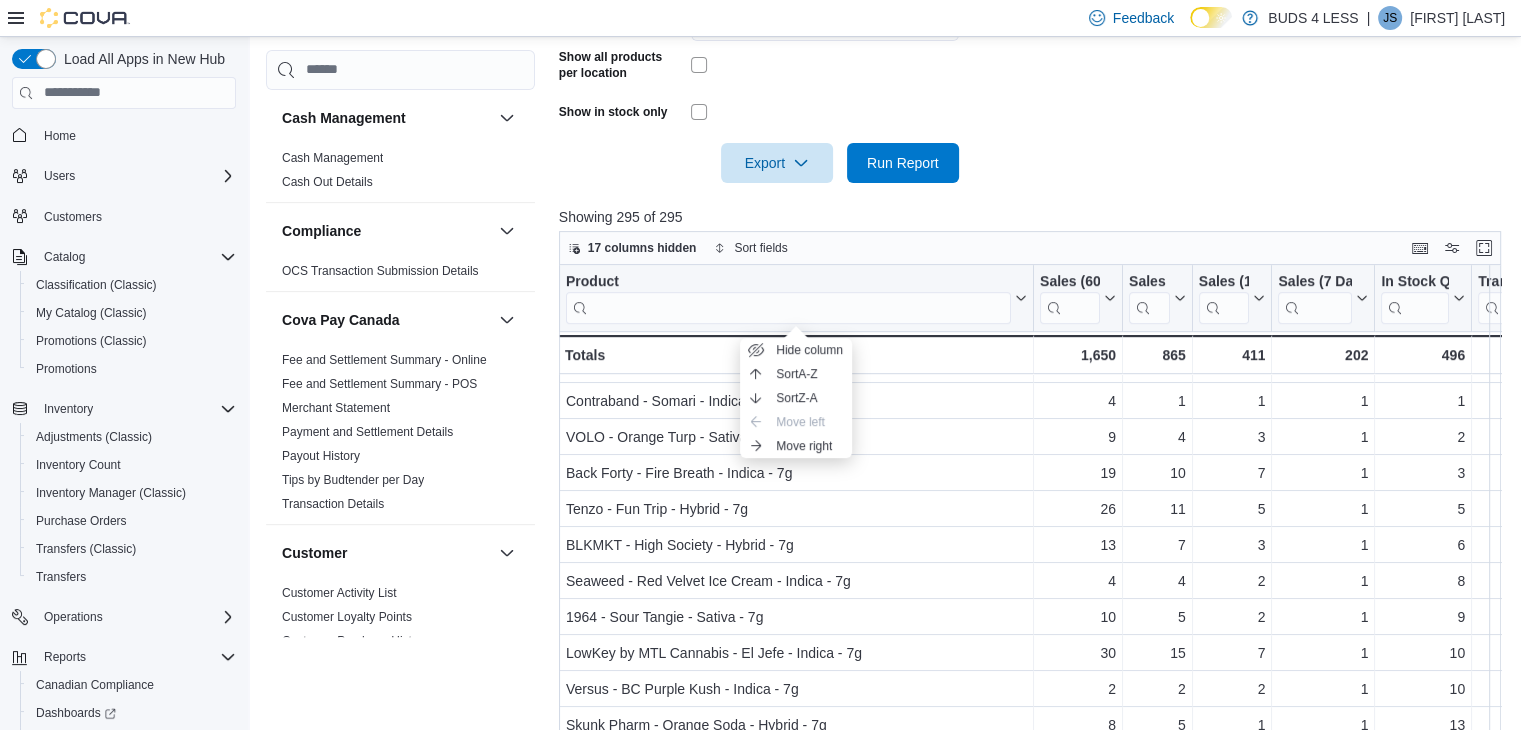 scroll, scrollTop: 0, scrollLeft: 0, axis: both 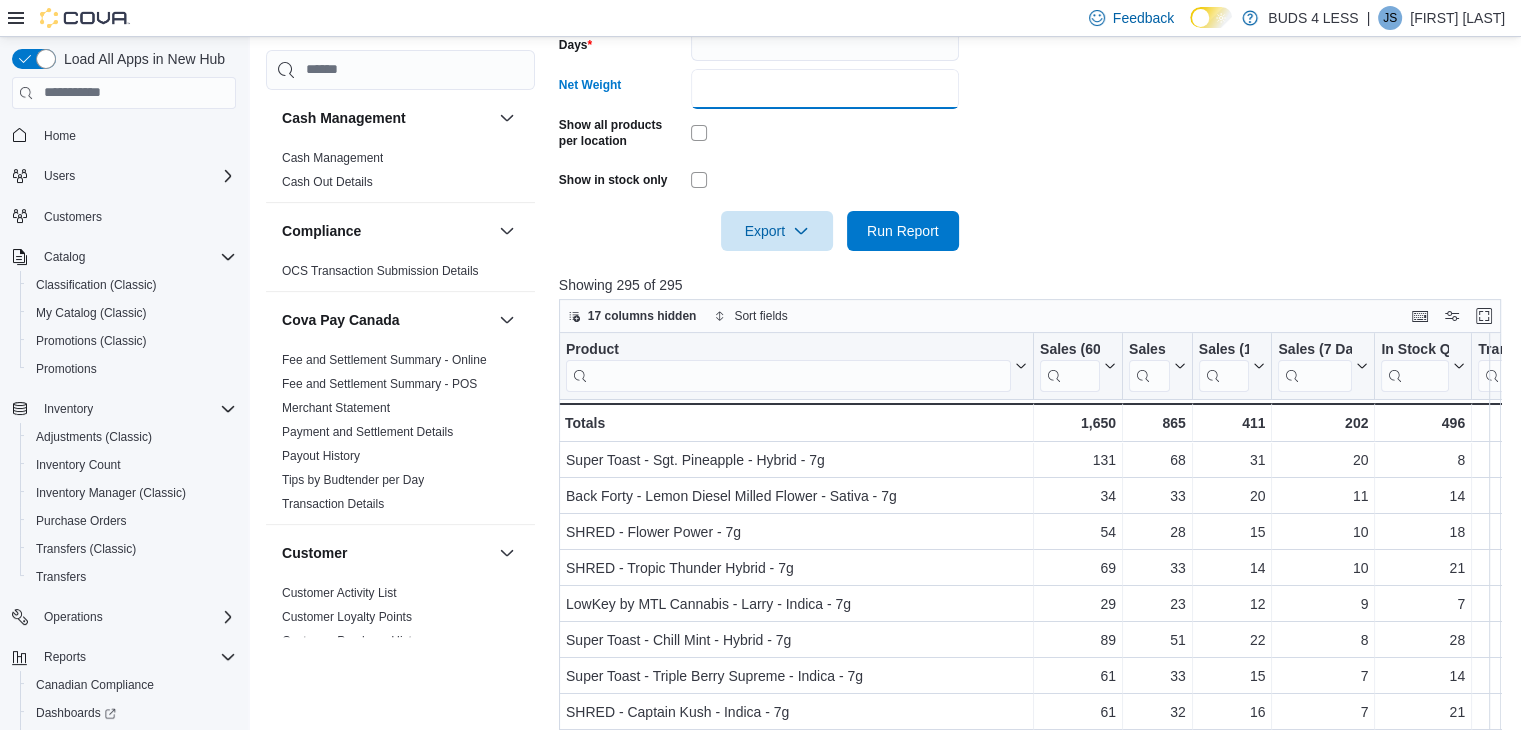 click on "Report Hide Parameters   Locations [NUMBER] [STREET] [UNIT], [CITY] [STATE] Classifications Flower Products All Products Suppliers All Suppliers Rooms All Rooms Sales Over The Last Days * Net Weight * Show all products per location Show in stock only Export  Run Report Showing 295 of 295 17 columns hidden Sort fields Product Click to view column header actions Sales (60 Days) Click to view column header actions Sales (30 Days) Click to view column header actions Sales (14 Days) Click to view column header actions Sales (7 Days) Click to view column header actions In Stock Qty Click to view column header actions Transfer In Click to view column header actions Transfer Out Click to view column header actions In Stock Cost Click to view column header actions Avg Unit Cost Click to view column header actions Price Click to view column header actions Margin Click to view column header actions Last Received Date Click to view column header actions Days Since Last Sold Click to view column header actions -  24 -  14 -  7 -  6 -" at bounding box center (1035, 288) 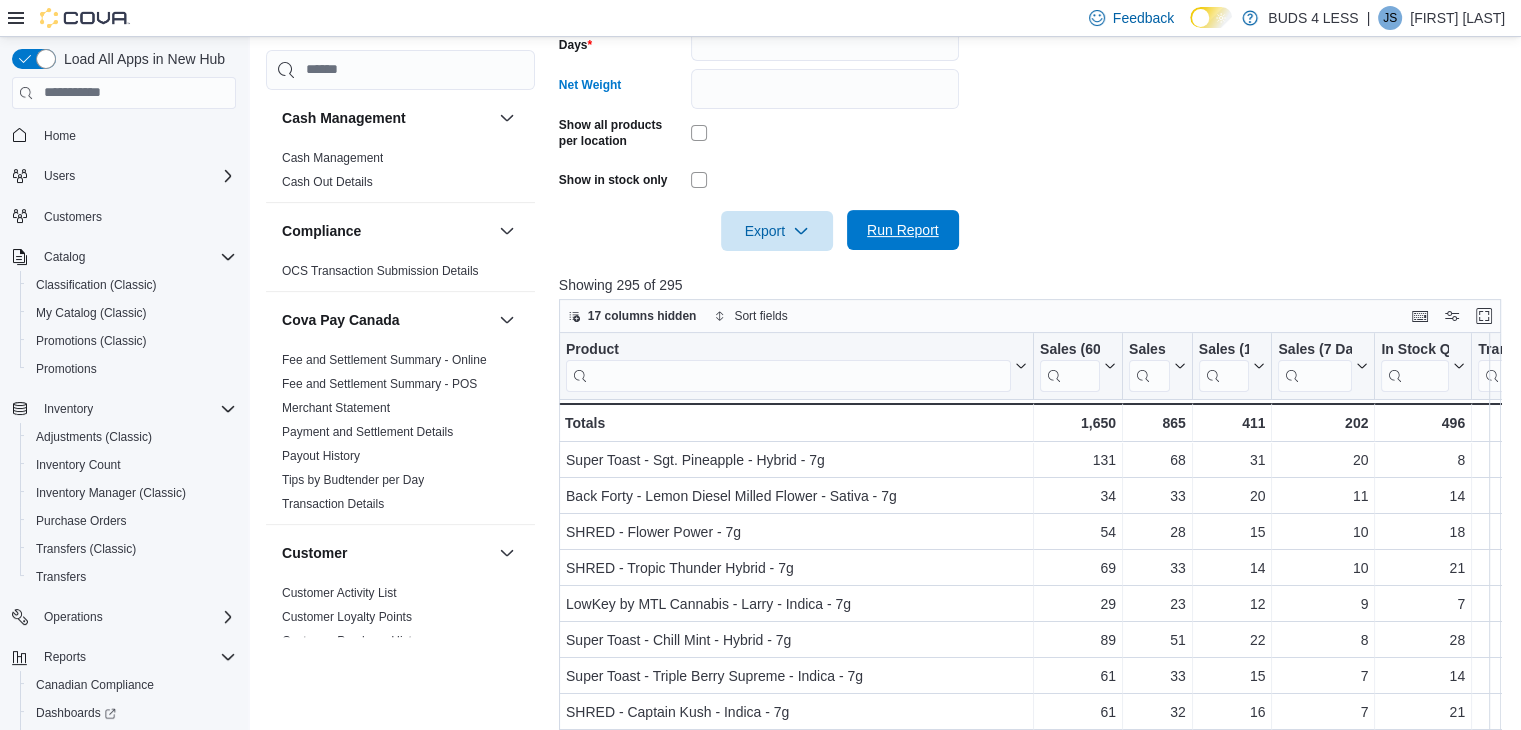 click on "Run Report" at bounding box center [903, 230] 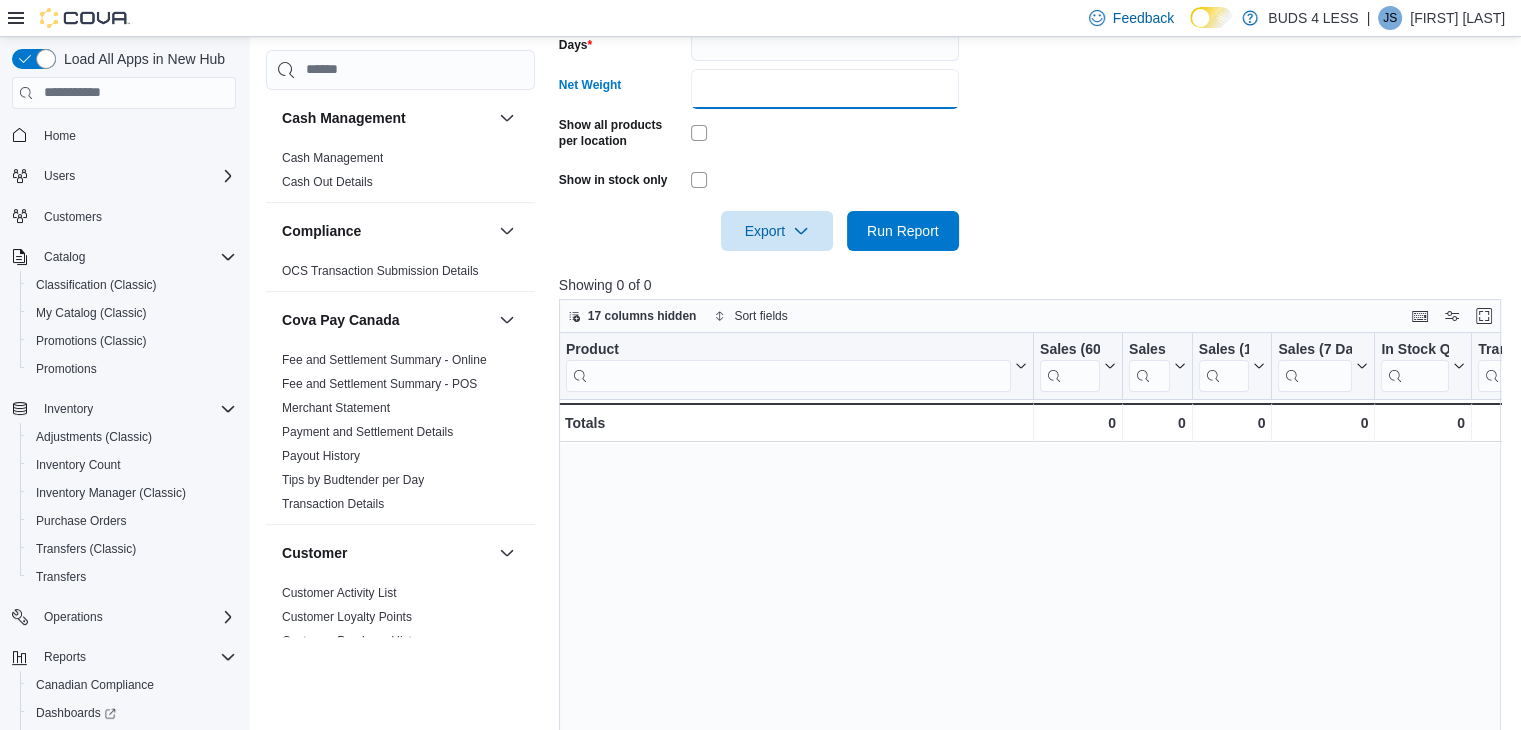 click on "***" at bounding box center (825, 89) 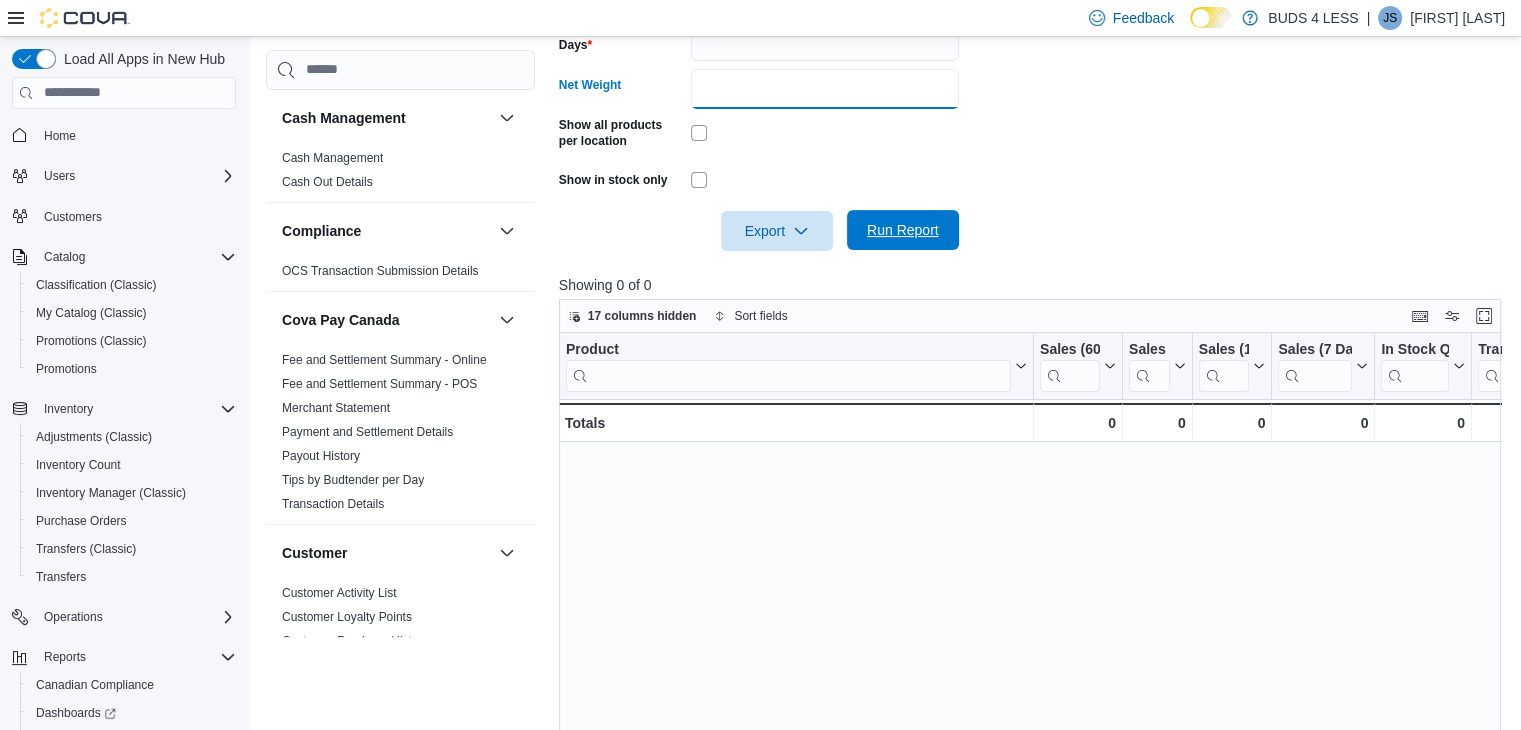 type 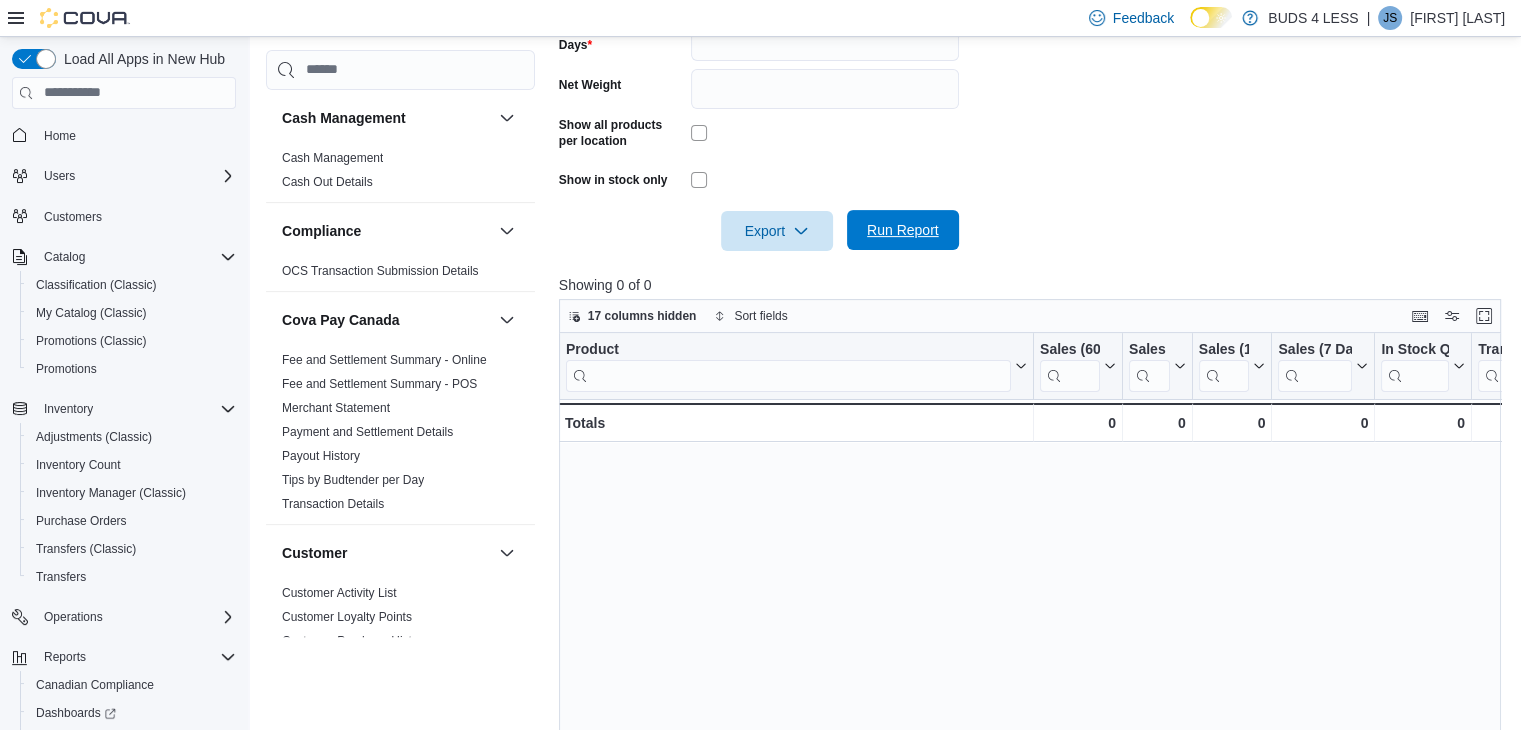 click on "Run Report" at bounding box center (903, 230) 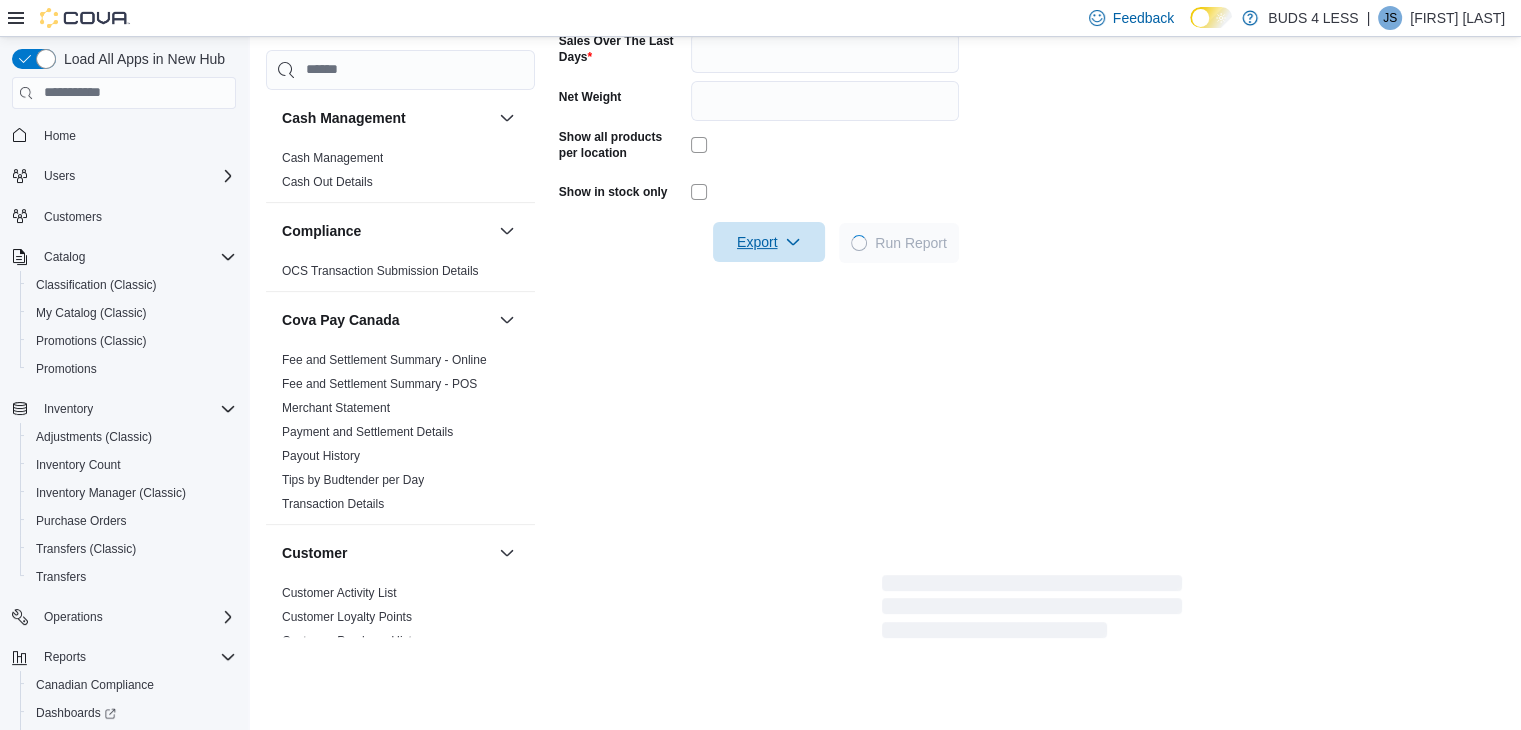 scroll, scrollTop: 608, scrollLeft: 0, axis: vertical 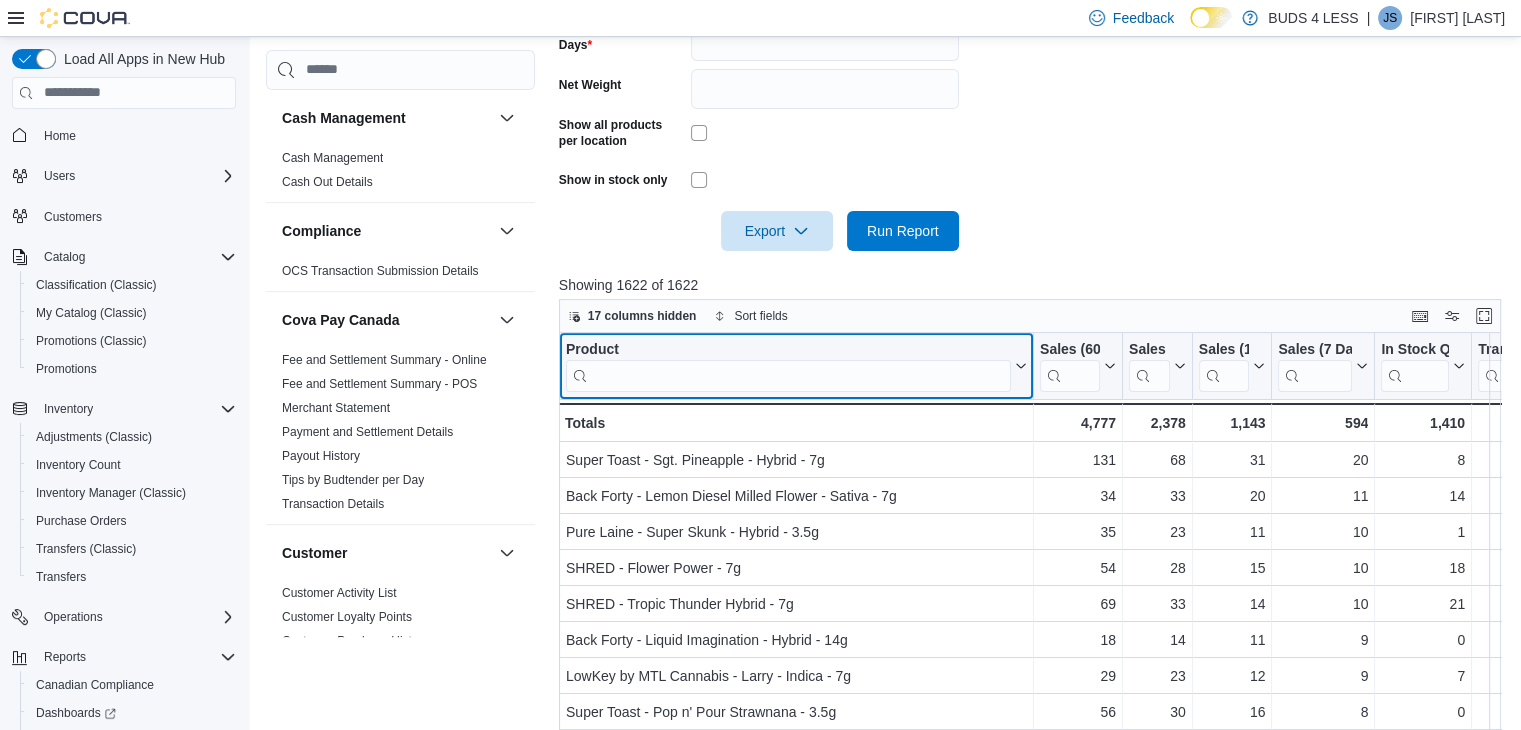 click at bounding box center [788, 375] 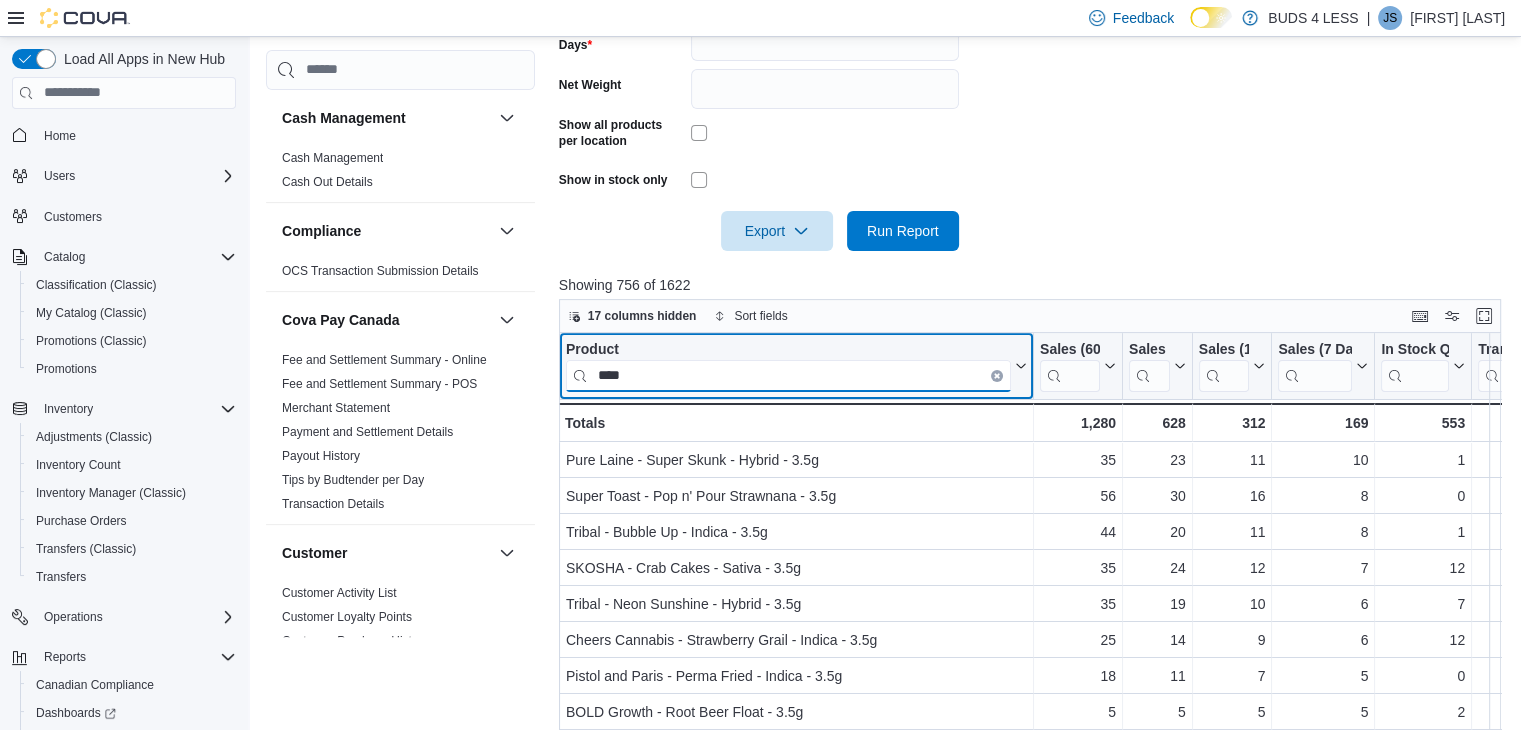 type on "****" 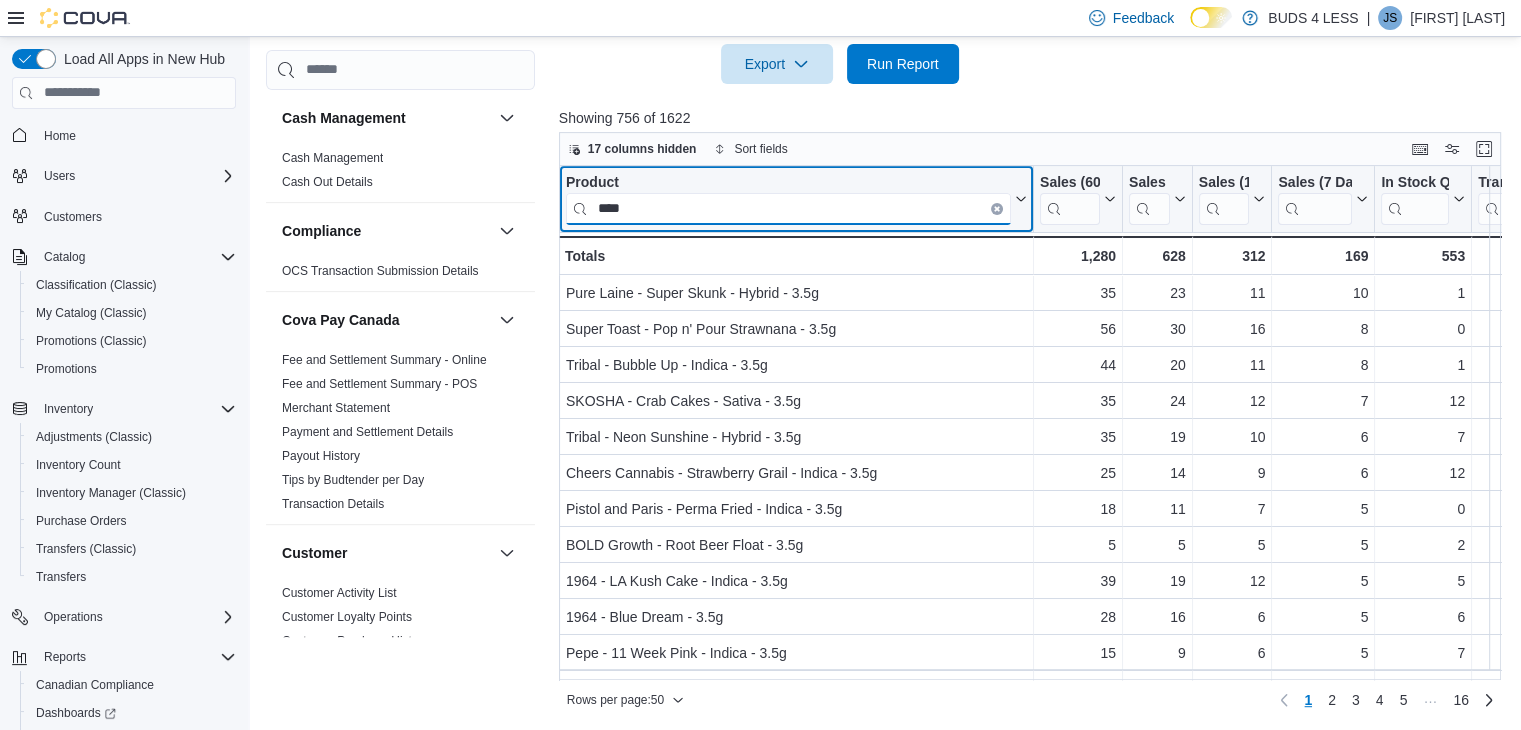 scroll, scrollTop: 776, scrollLeft: 0, axis: vertical 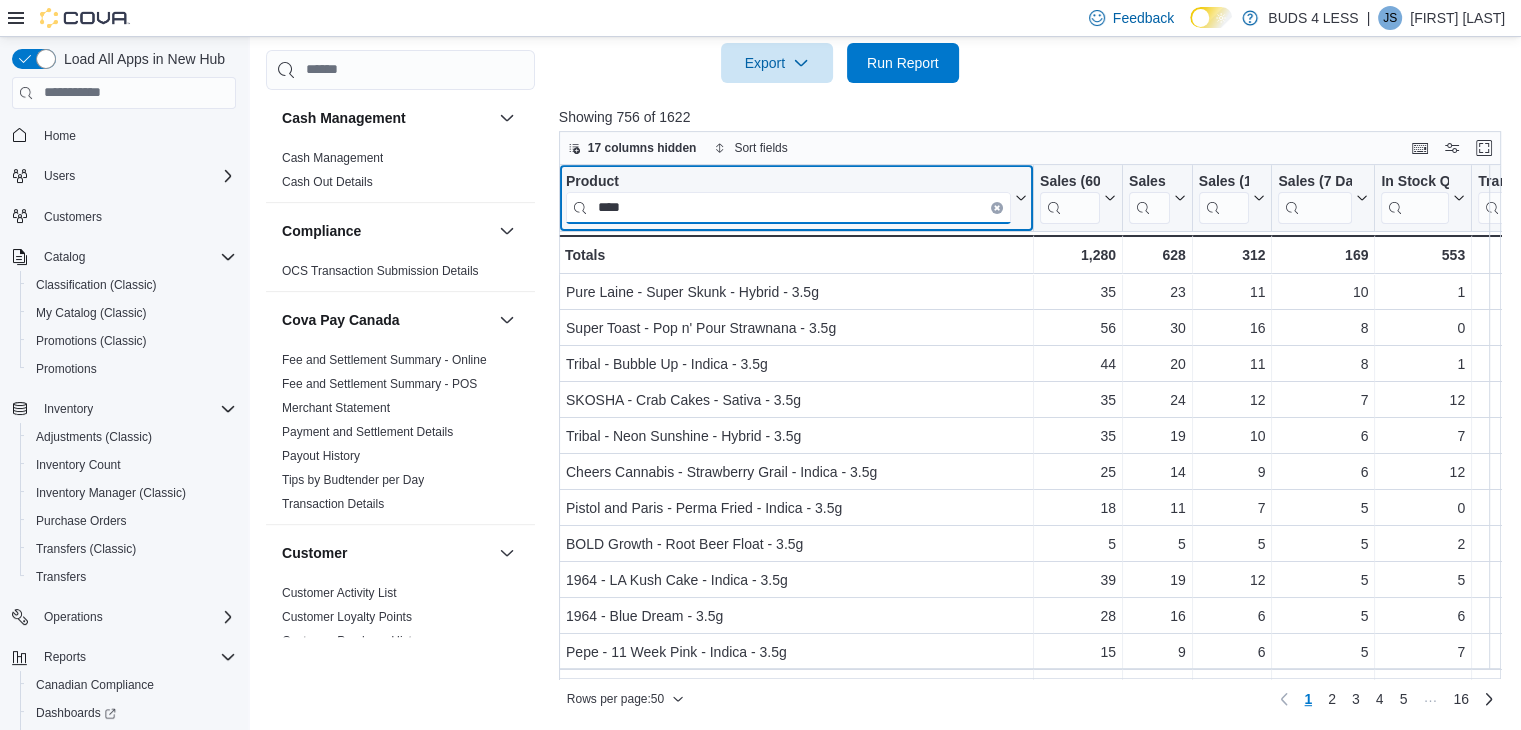 drag, startPoint x: 639, startPoint y: 208, endPoint x: 579, endPoint y: 208, distance: 60 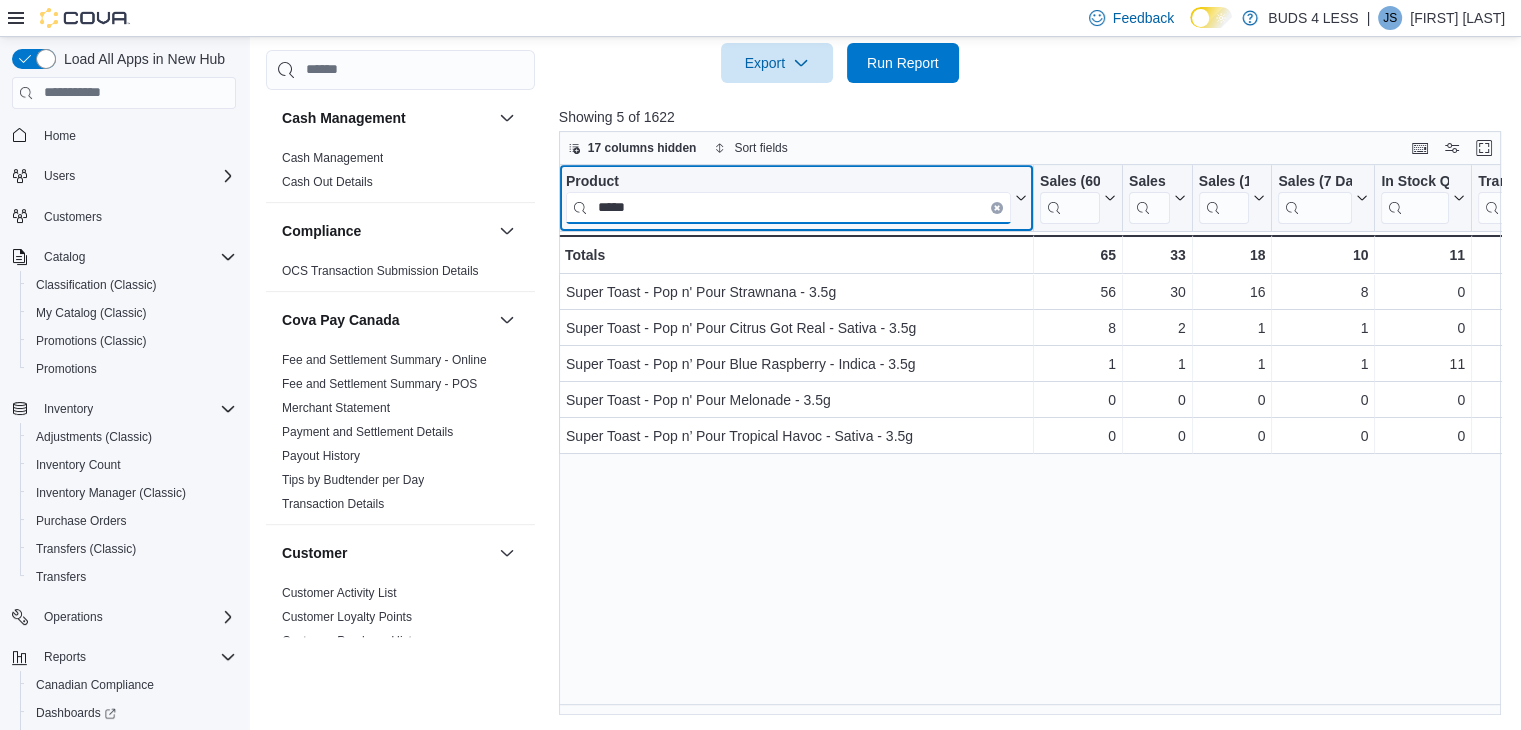 type on "*****" 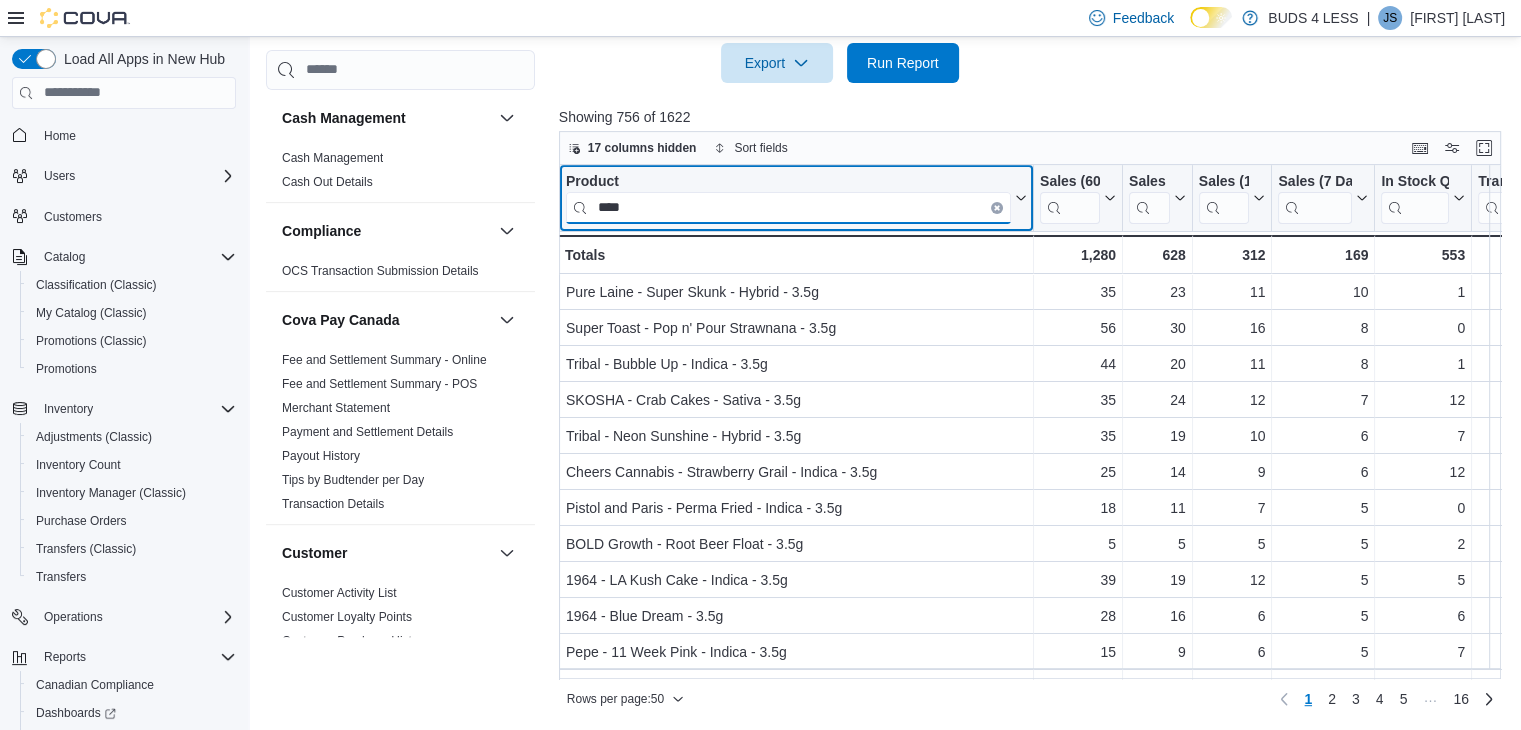 type on "****" 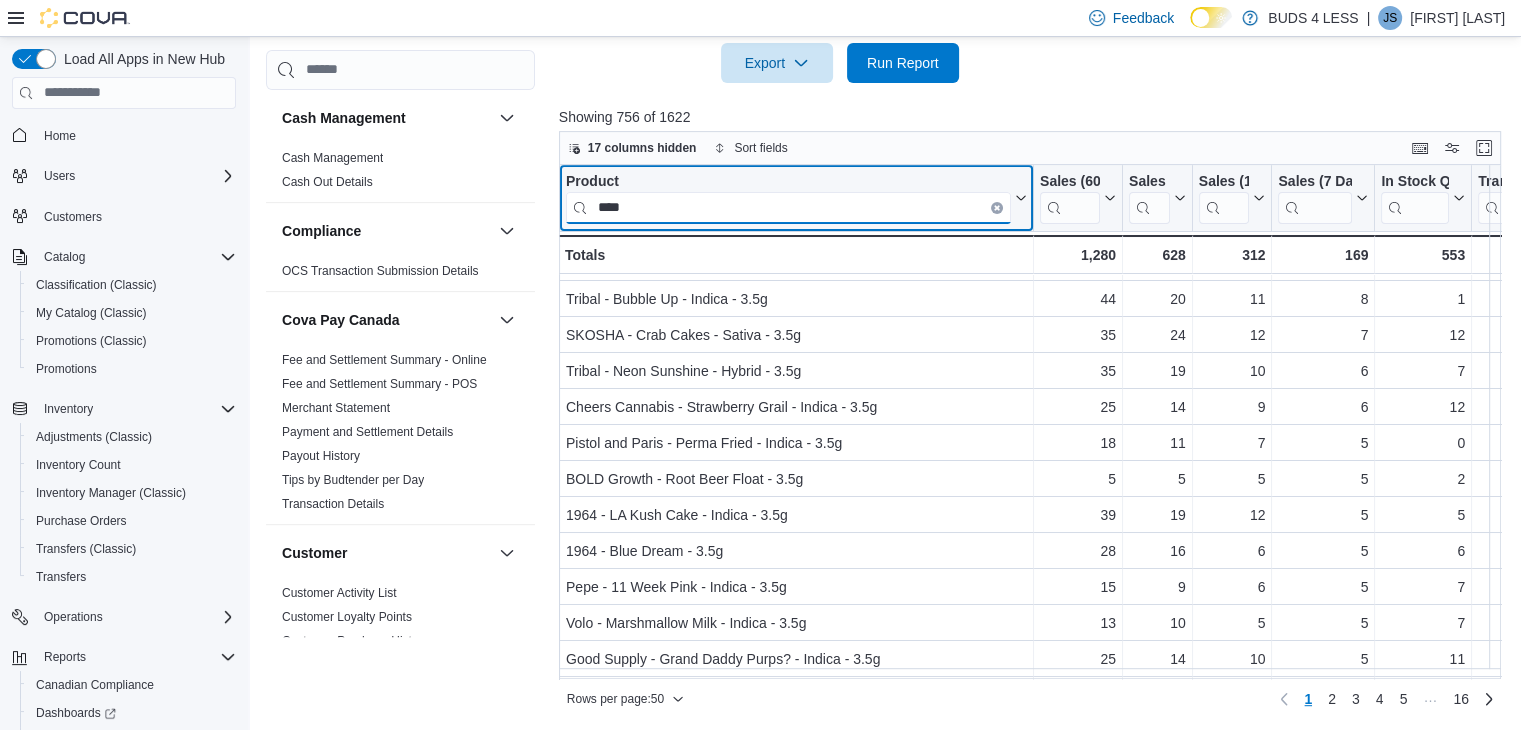 scroll, scrollTop: 100, scrollLeft: 0, axis: vertical 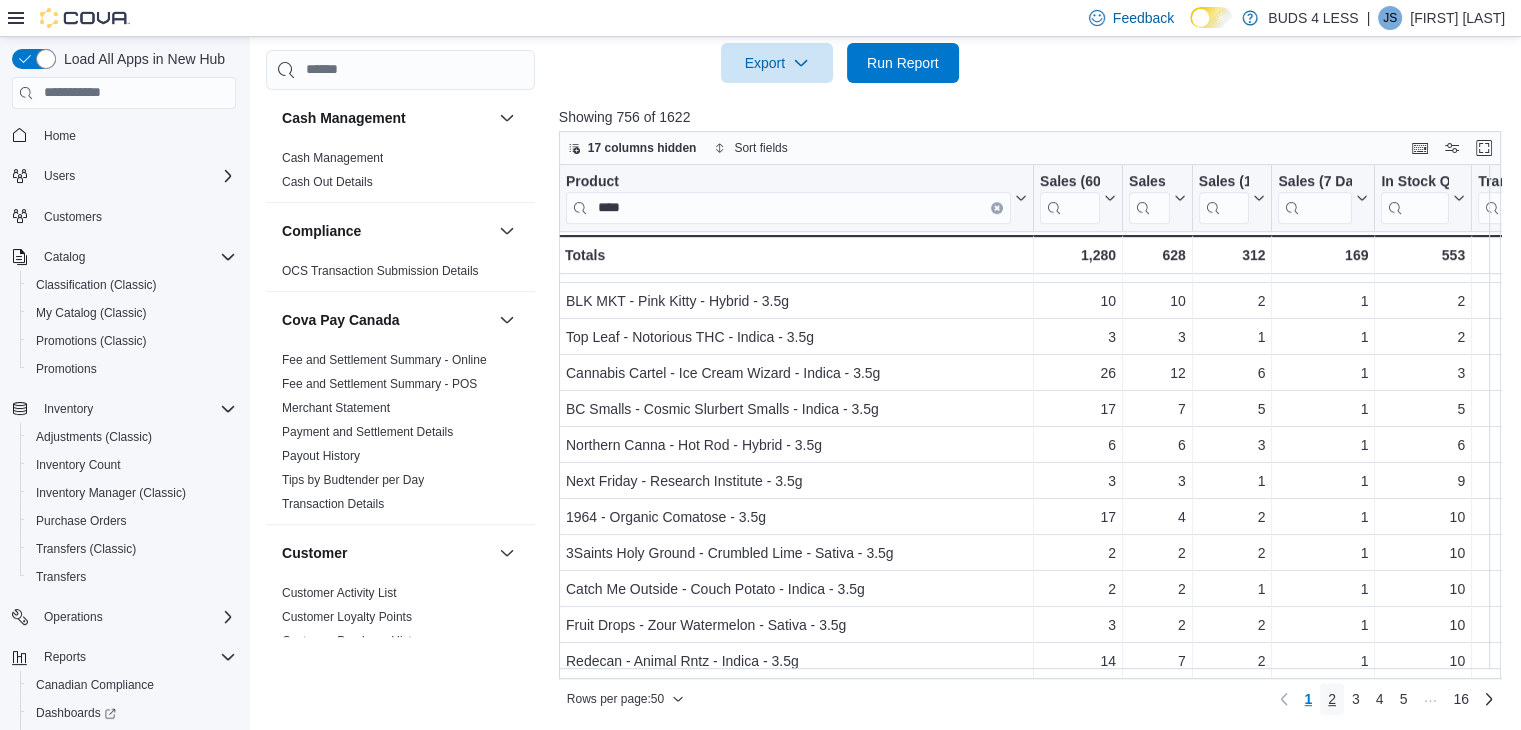 click on "2" at bounding box center (1332, 699) 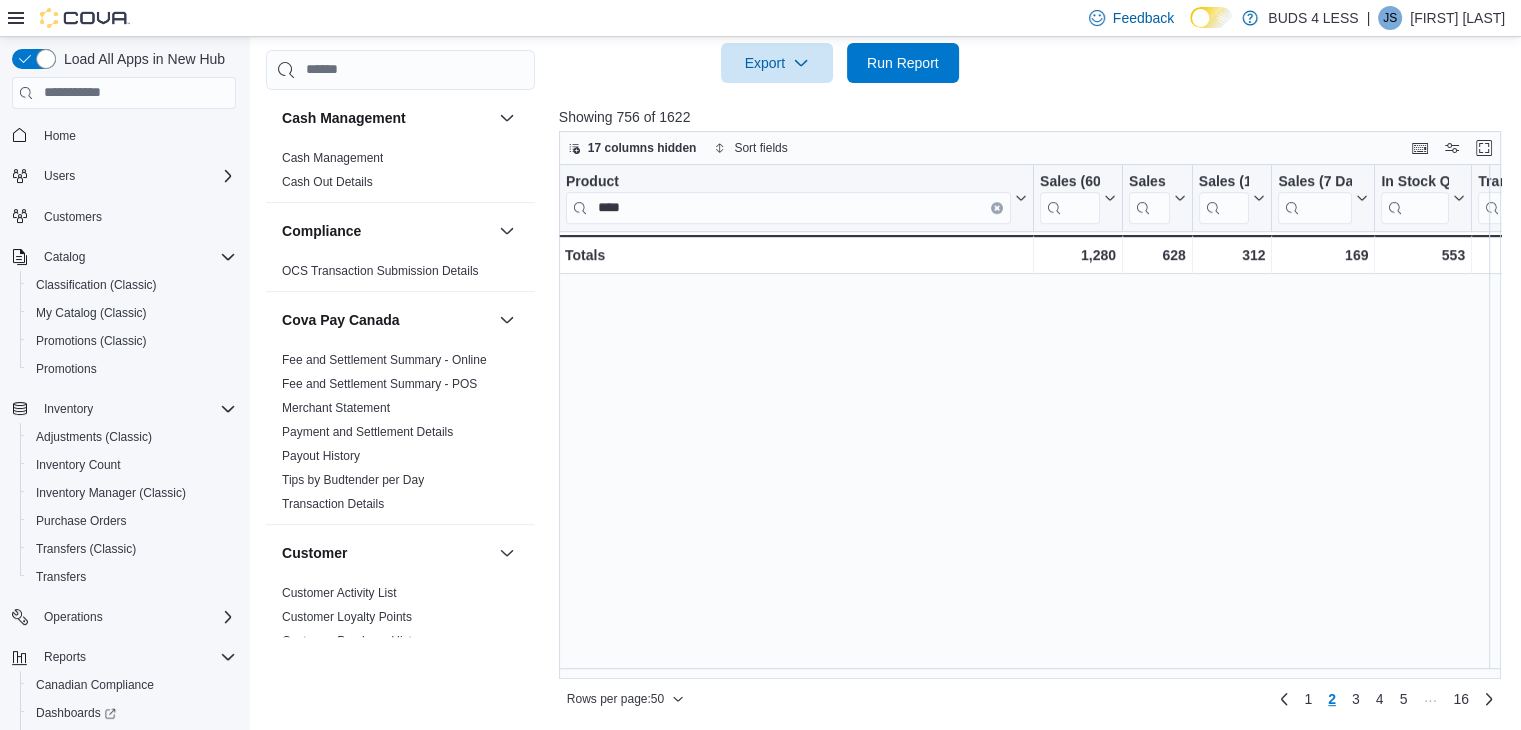 scroll, scrollTop: 0, scrollLeft: 0, axis: both 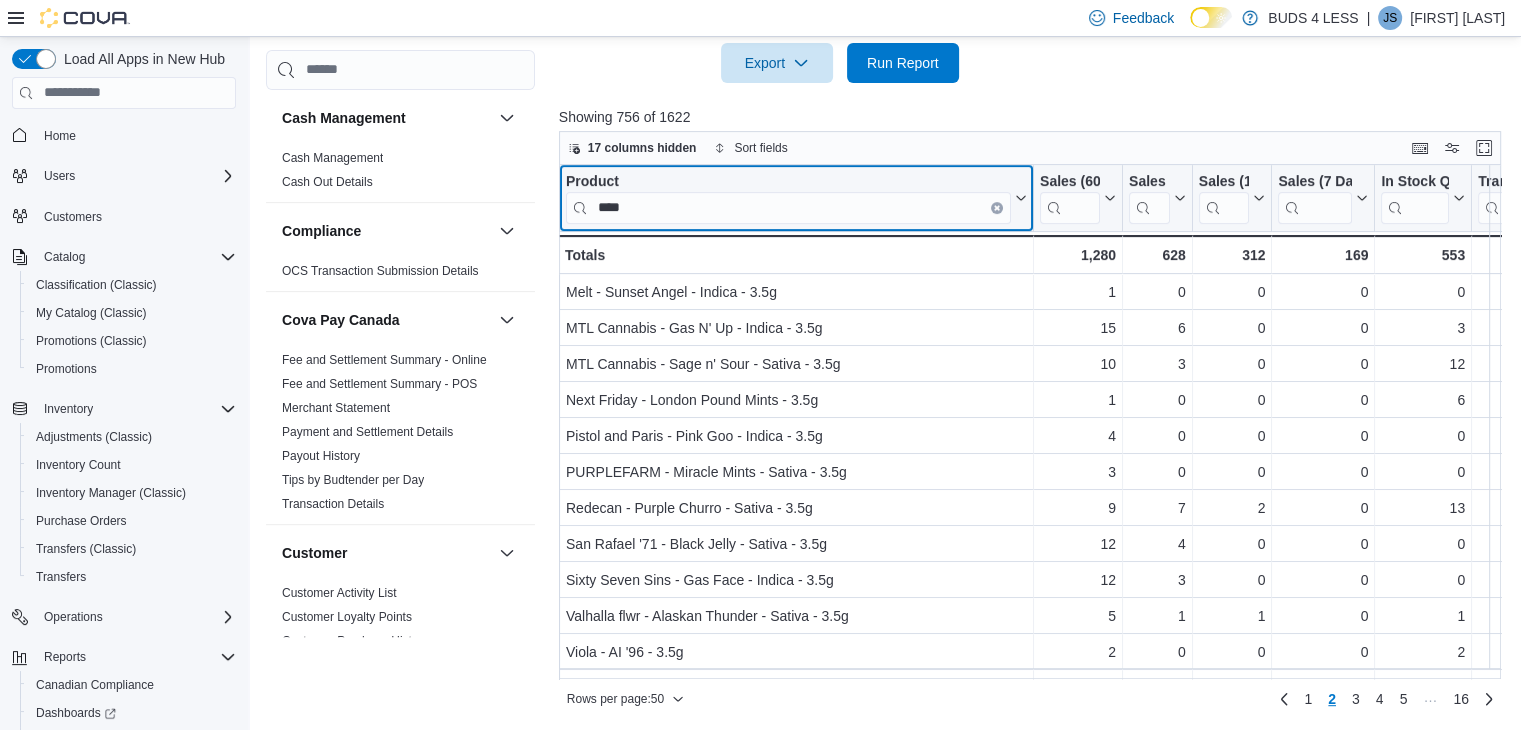 drag, startPoint x: 721, startPoint y: 201, endPoint x: 580, endPoint y: 191, distance: 141.35417 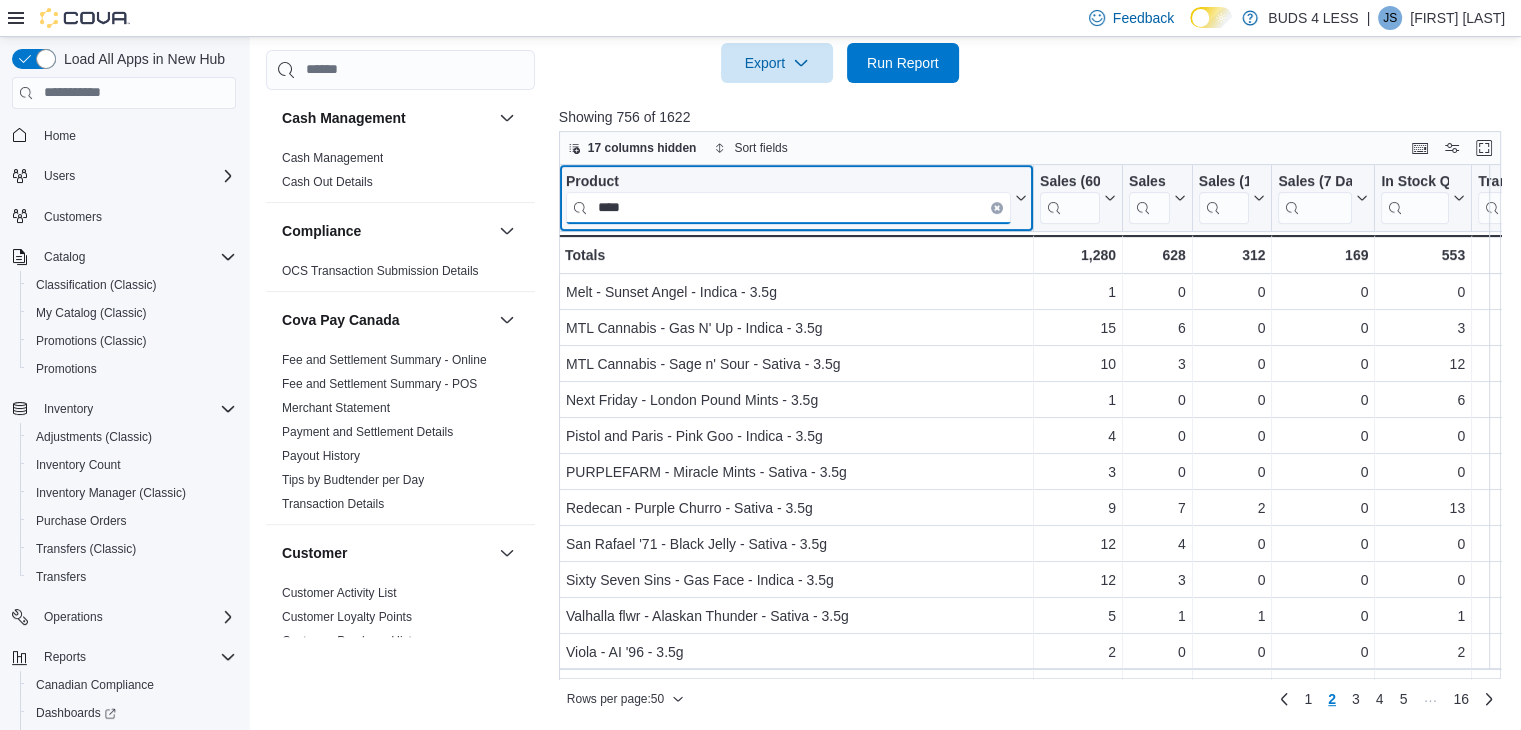 drag, startPoint x: 631, startPoint y: 209, endPoint x: 598, endPoint y: 203, distance: 33.54102 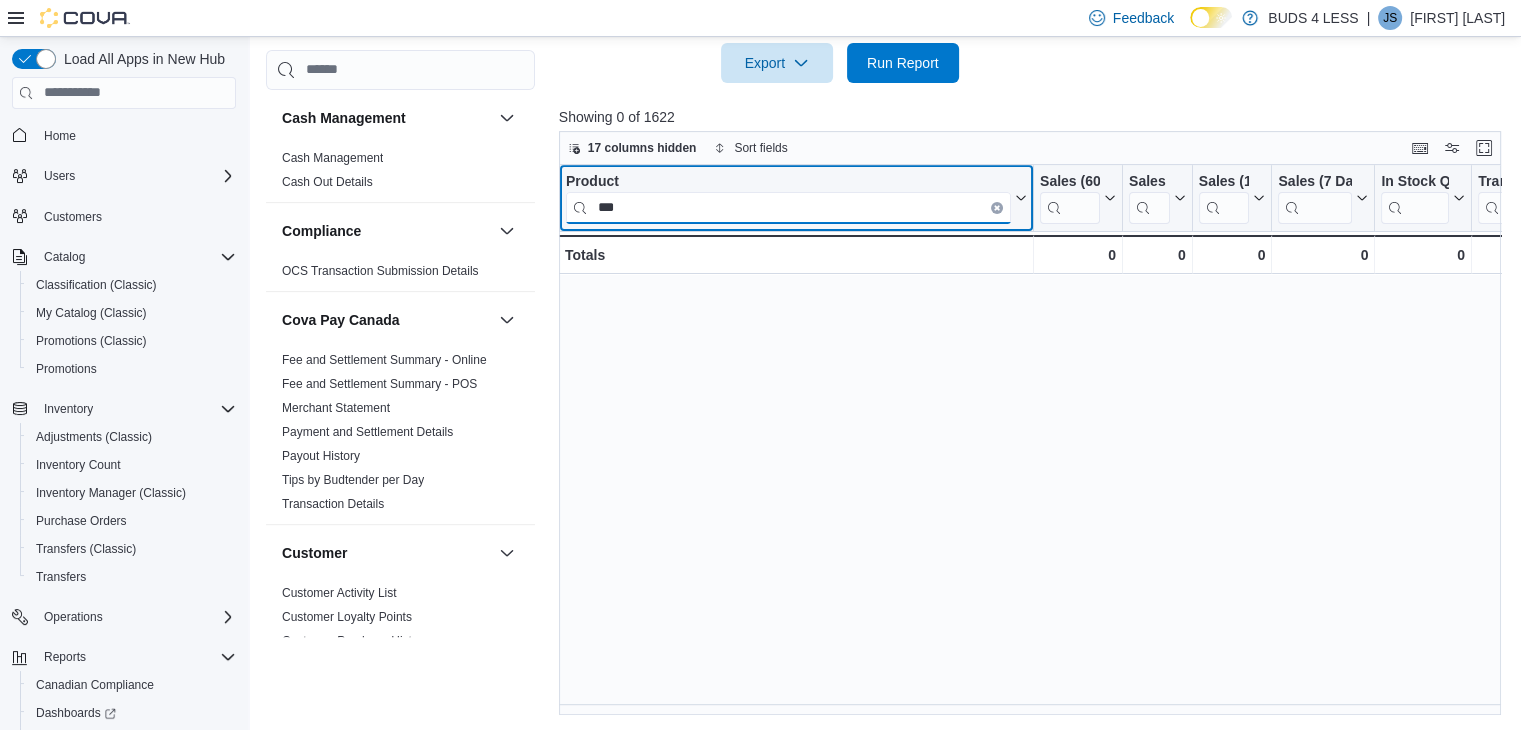 scroll, scrollTop: 0, scrollLeft: 0, axis: both 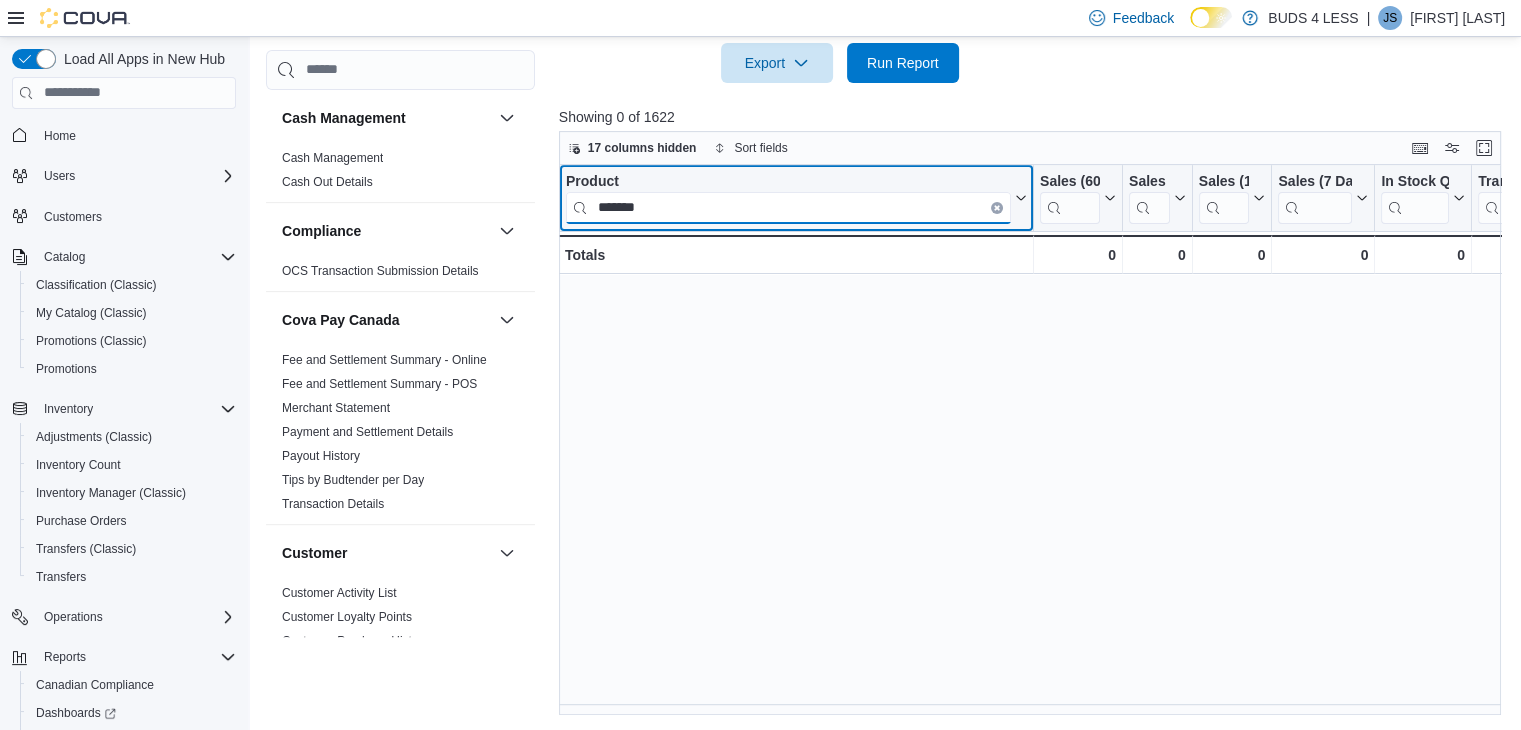 type on "*******" 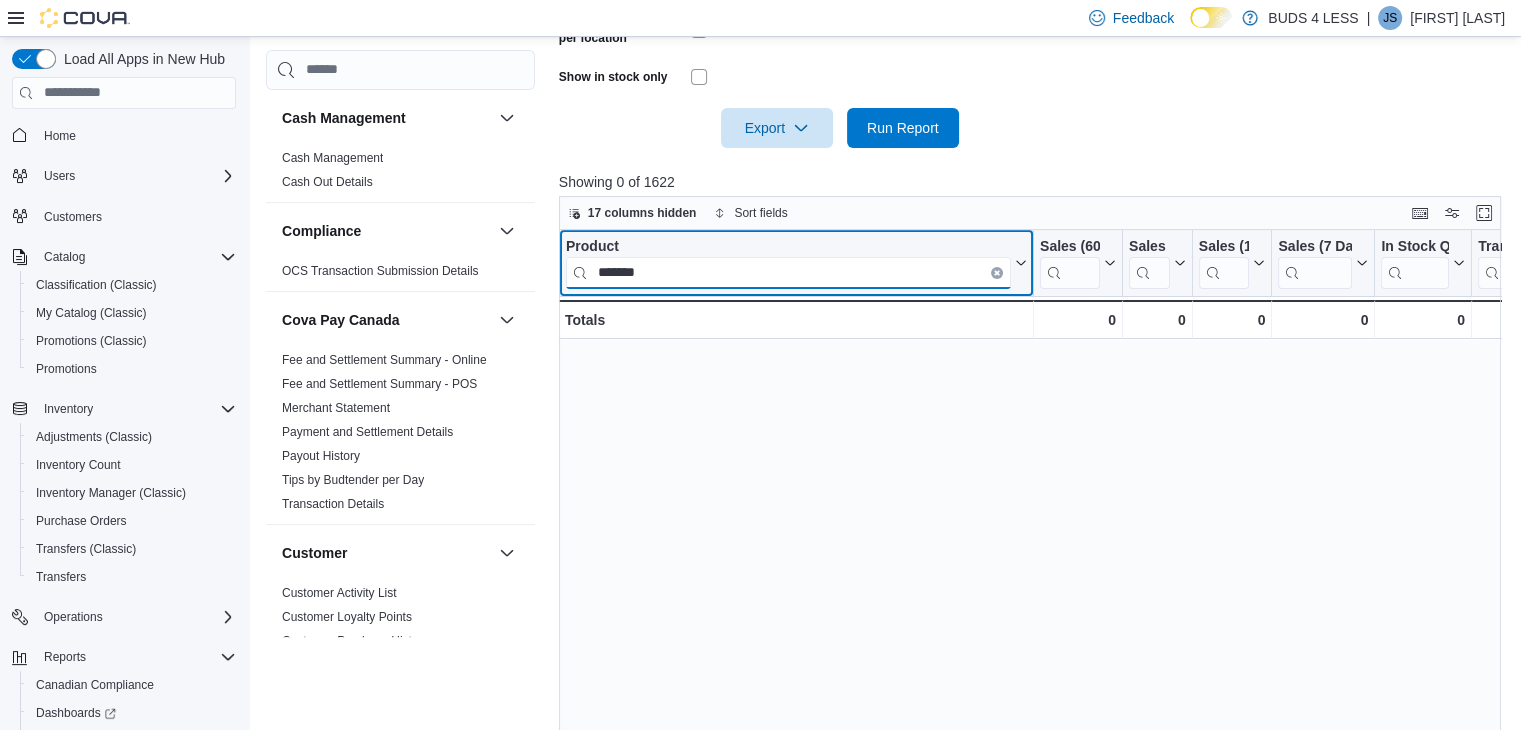 scroll, scrollTop: 676, scrollLeft: 0, axis: vertical 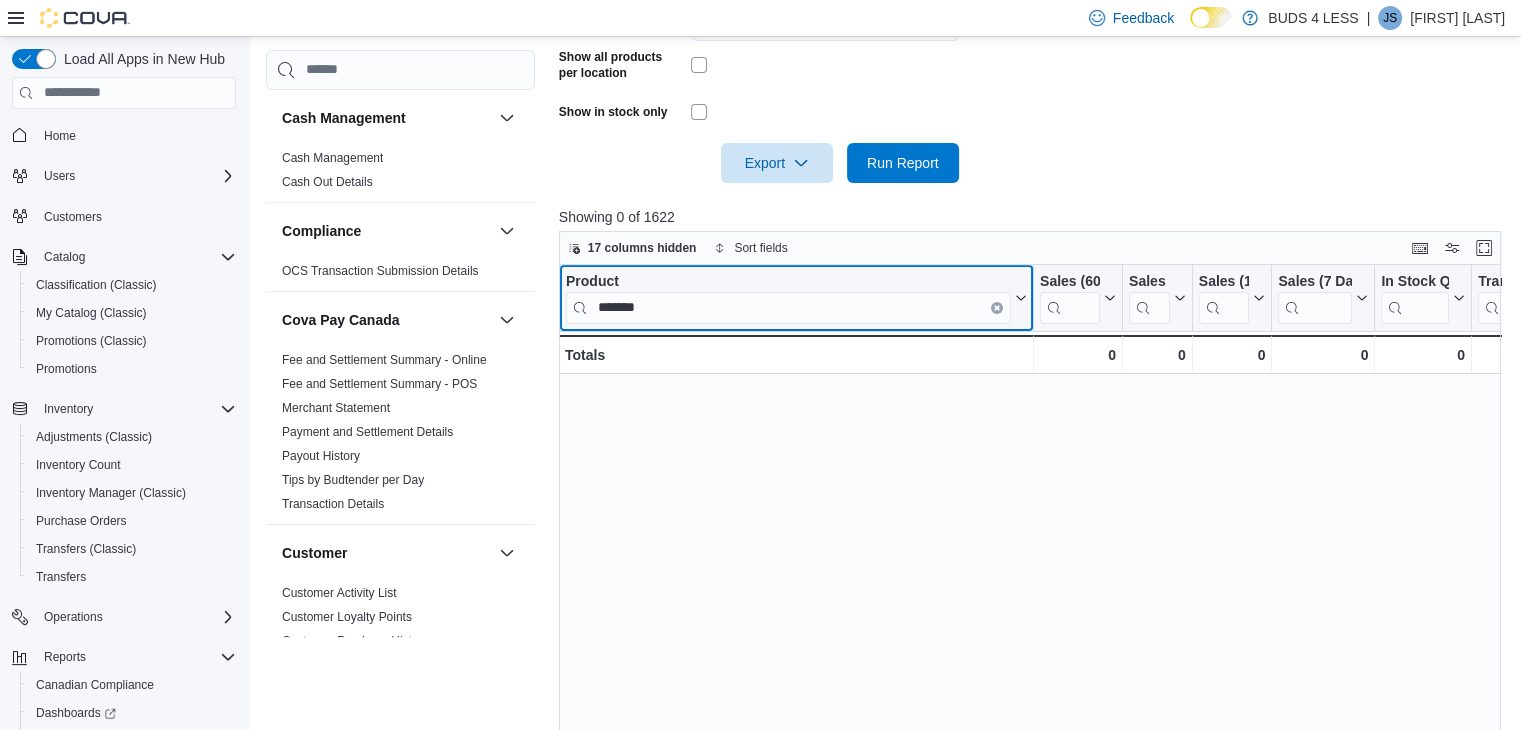 click 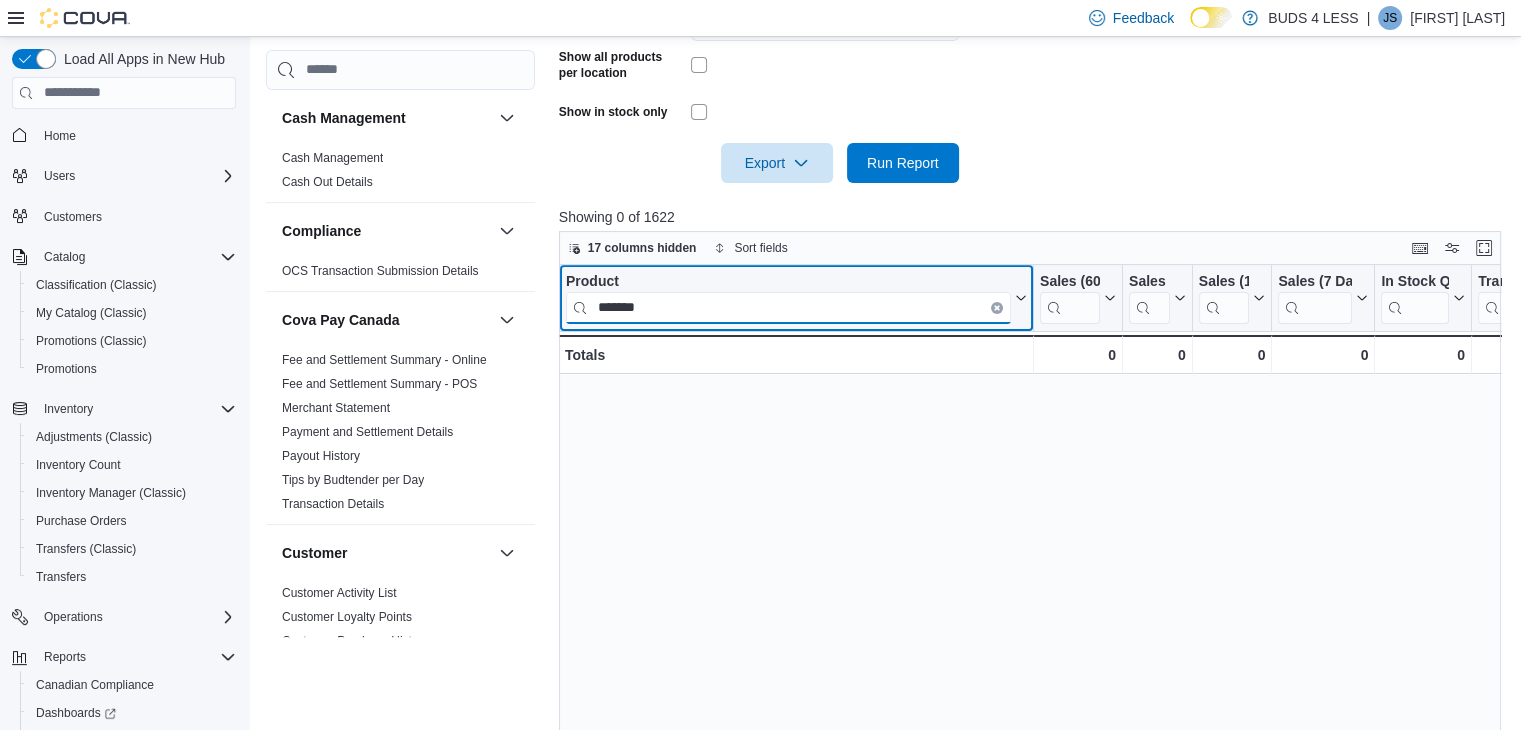 type 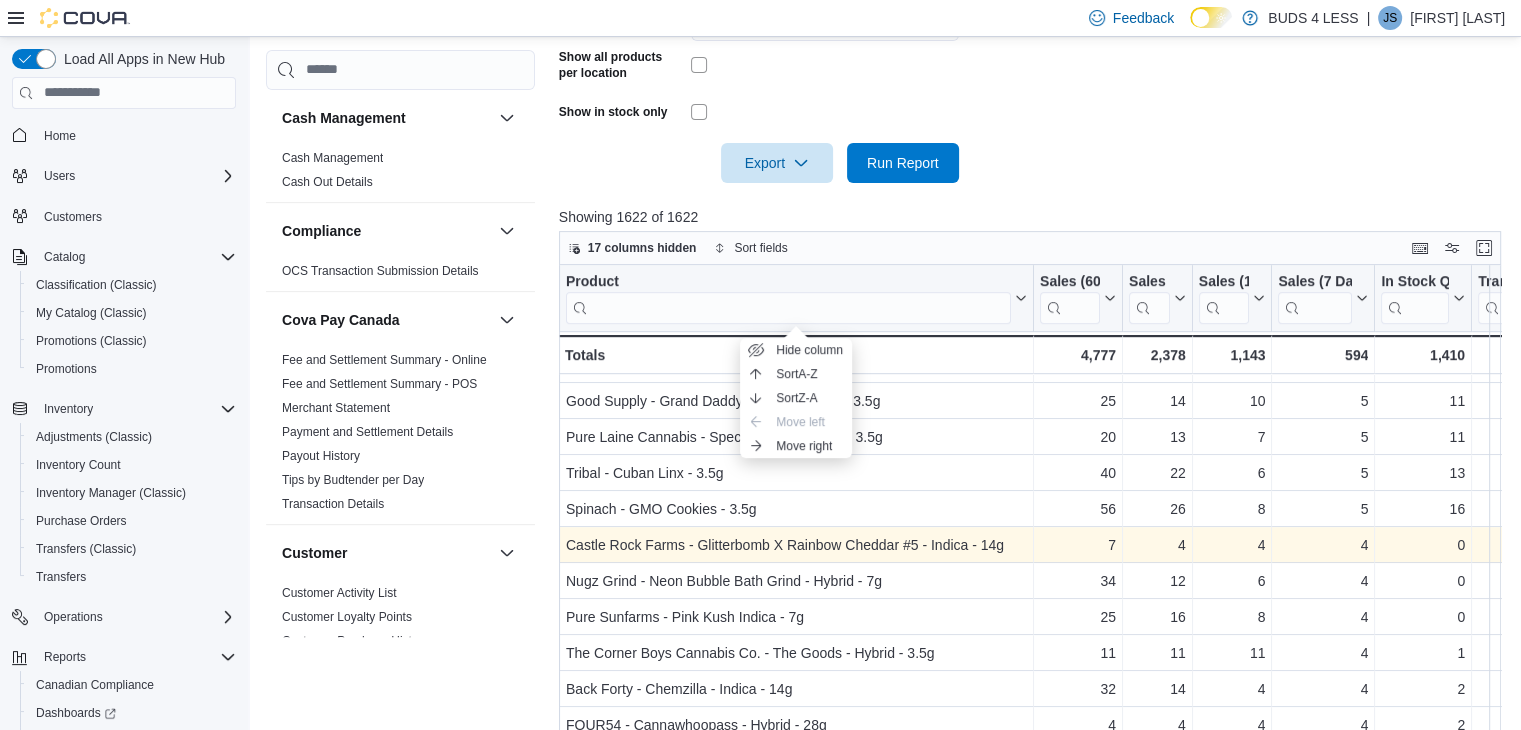 scroll, scrollTop: 1405, scrollLeft: 0, axis: vertical 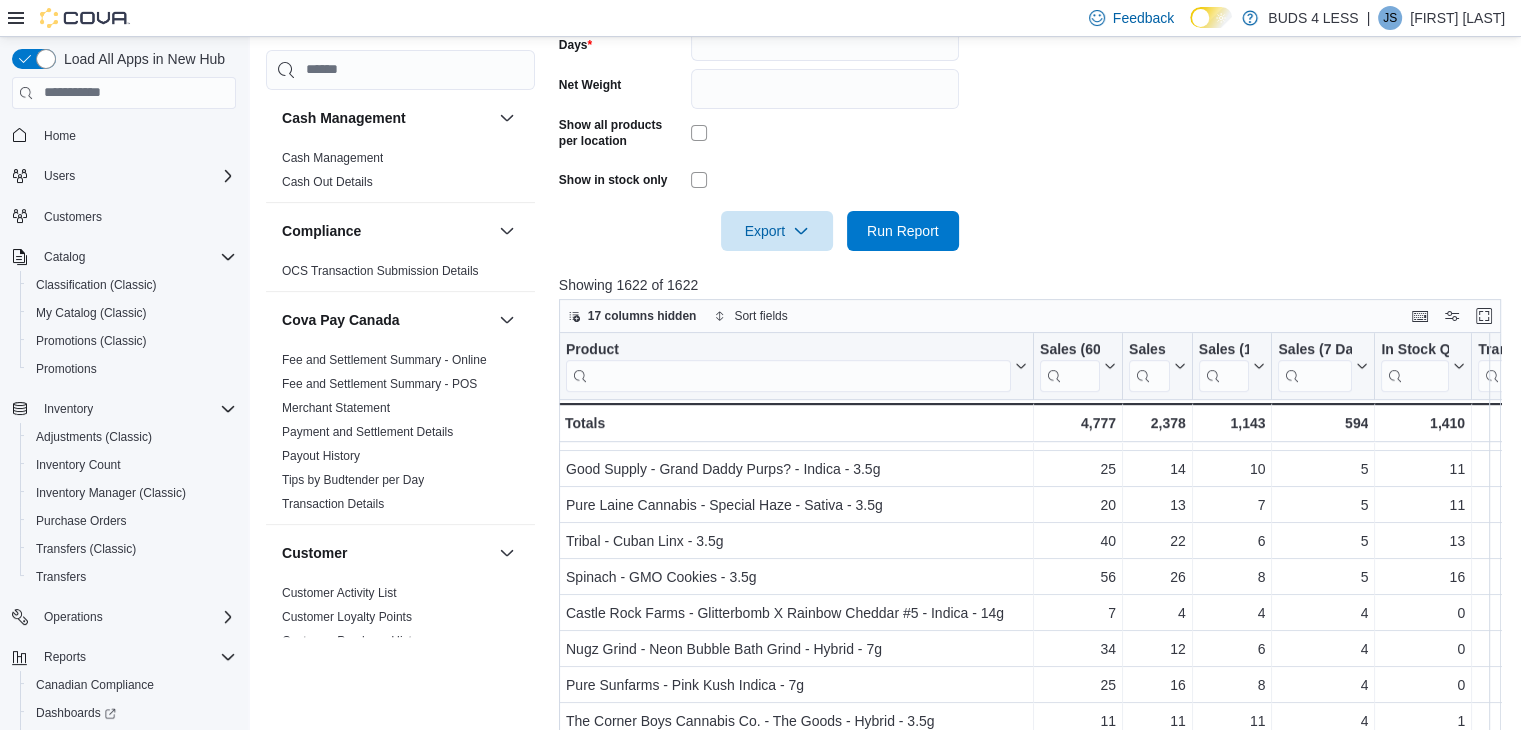 click on "Report Hide Parameters   Locations [NUMBER] [STREET] [UNIT], [CITY] [STATE] Classifications Flower Products All Products Suppliers All Suppliers Rooms All Rooms Sales Over The Last Days * Net Weight Show all products per location Show in stock only Export  Run Report Showing 1622 of 1622 17 columns hidden Sort fields Product Click to view column header actions Sales (60 Days) Click to view column header actions Sales (30 Days) Click to view column header actions Sales (14 Days) Click to view column header actions Sales (7 Days) Click to view column header actions In Stock Qty Click to view column header actions Transfer In Click to view column header actions Transfer Out Click to view column header actions In Stock Cost Click to view column header actions Avg Unit Cost Click to view column header actions Price Click to view column header actions Margin Click to view column header actions Last Received Date Click to view column header actions Days Since Last Sold Click to view column header actions -  52 -  24 -  11 -  5 -" at bounding box center [1035, 288] 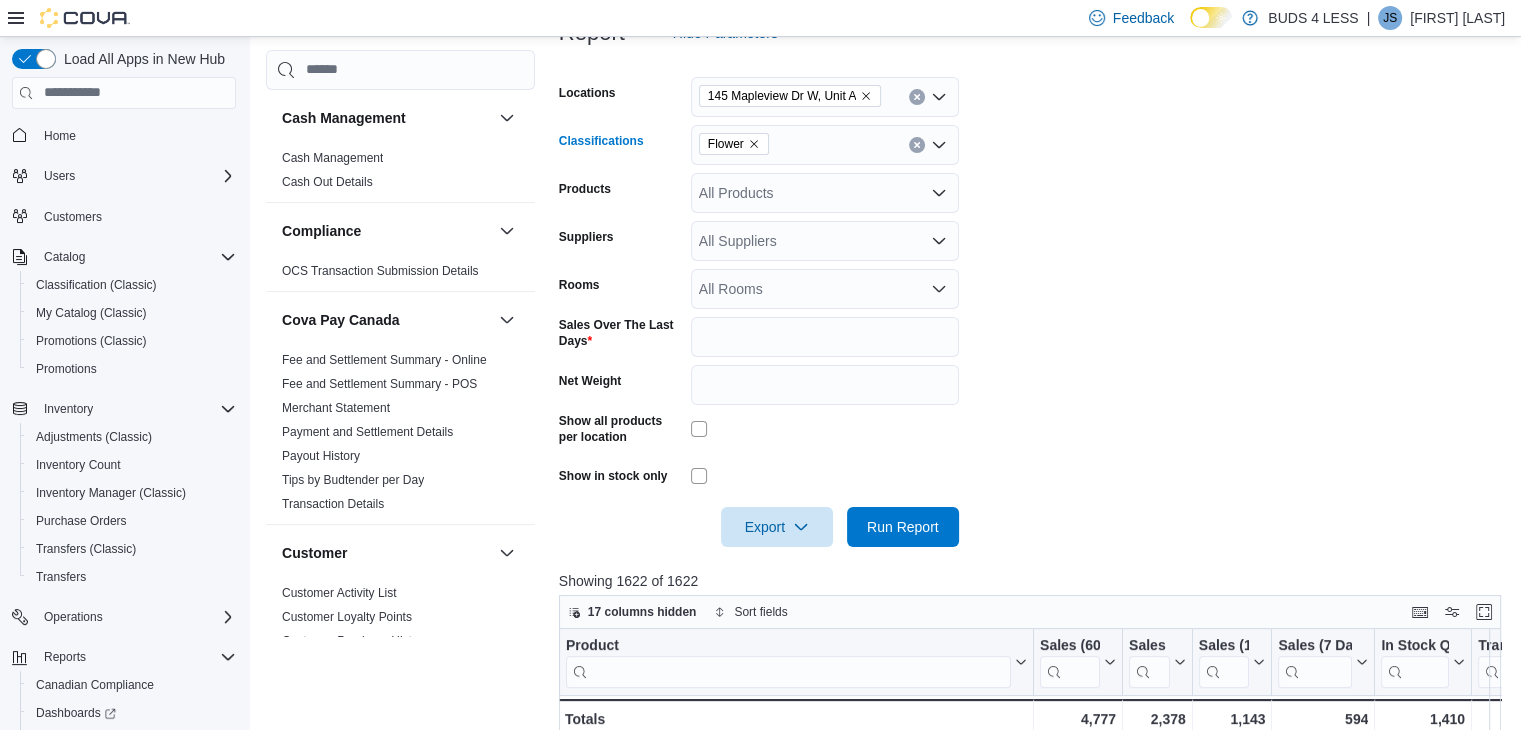 scroll, scrollTop: 308, scrollLeft: 0, axis: vertical 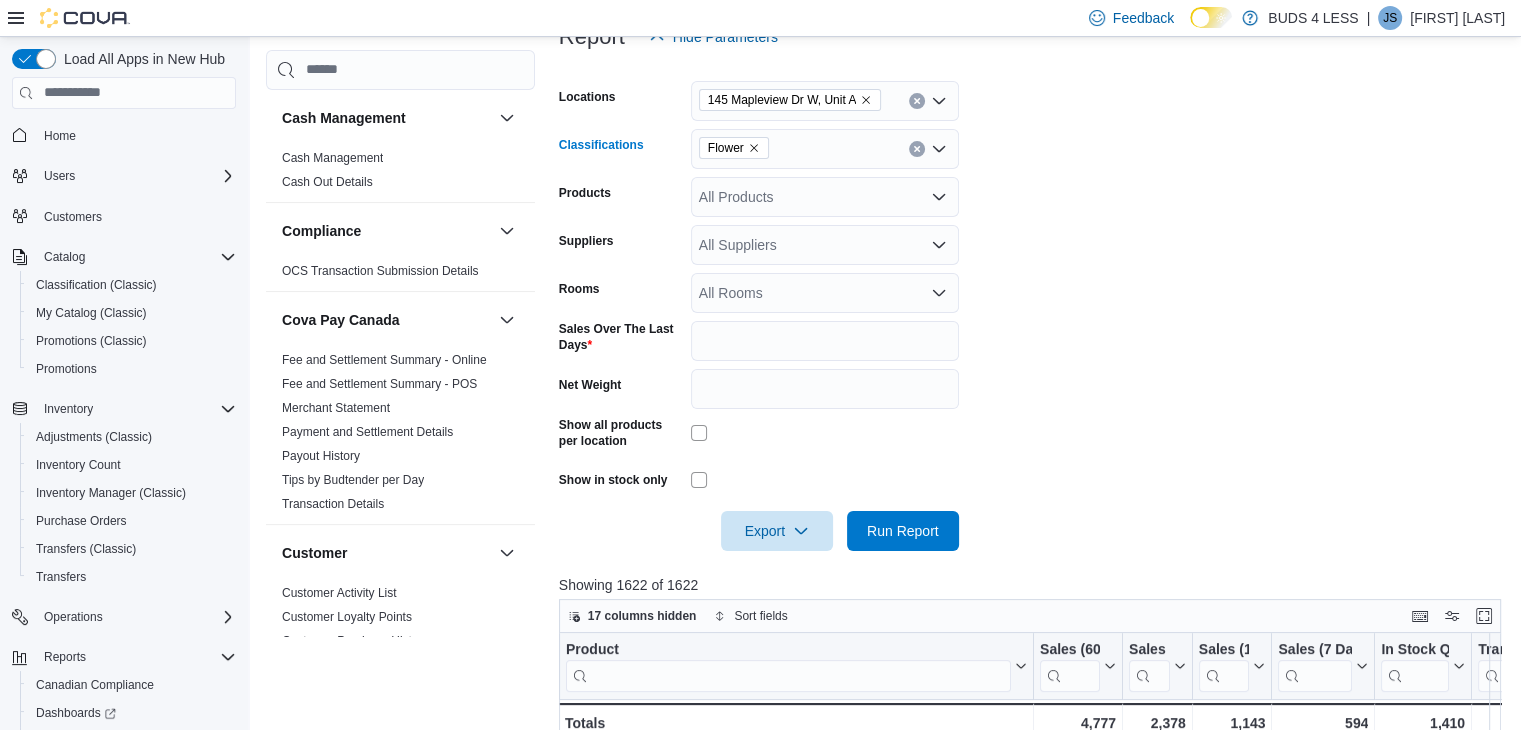 click 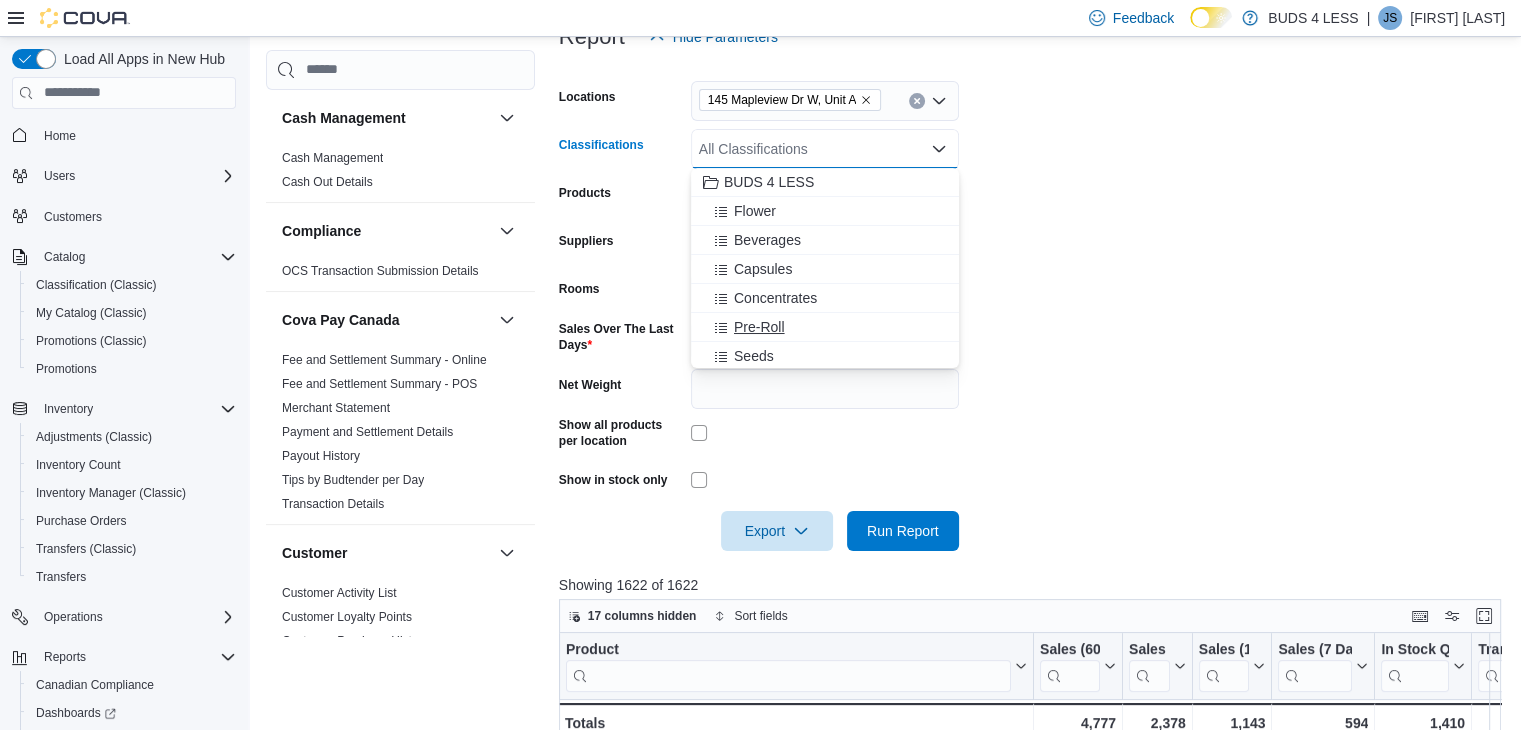 click on "Pre-Roll" at bounding box center [759, 327] 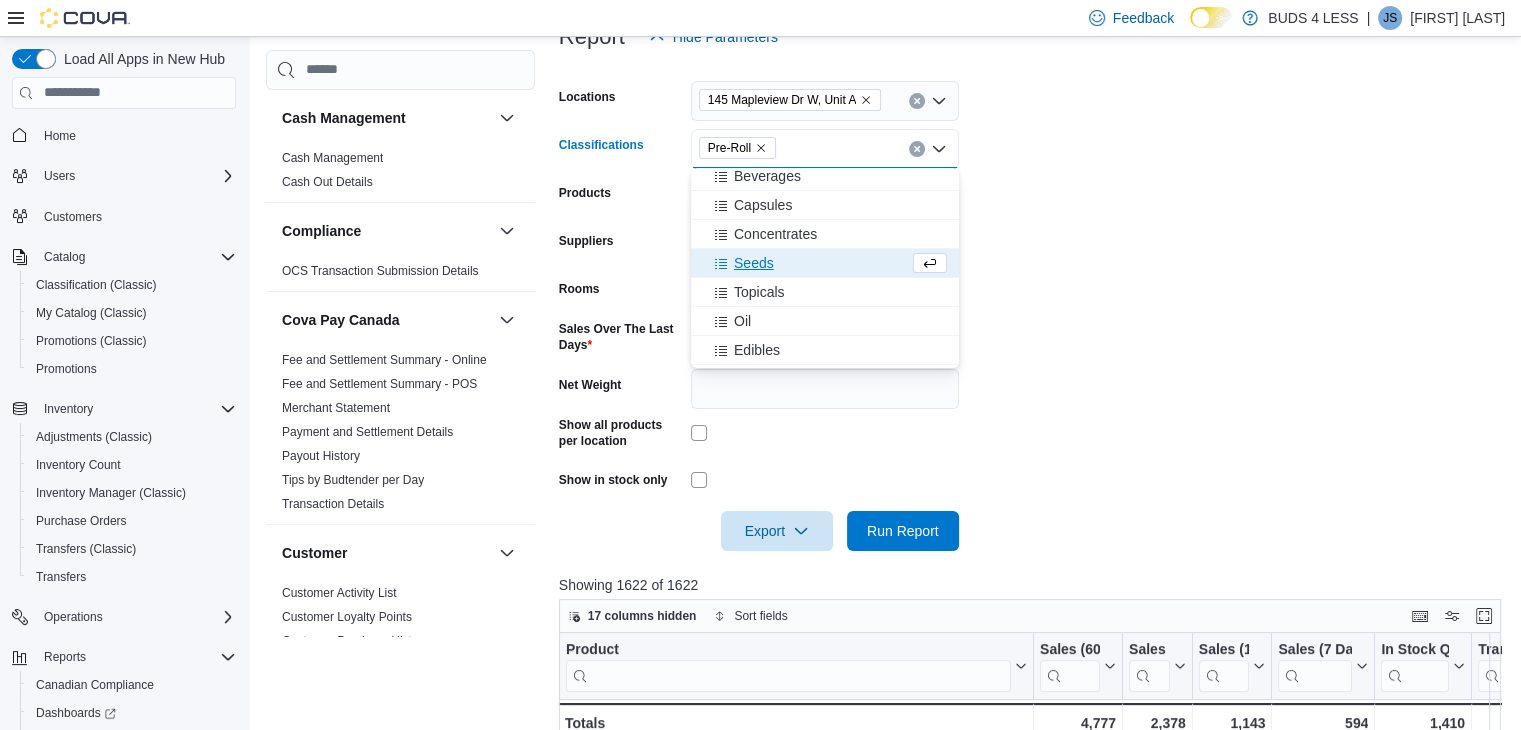 scroll, scrollTop: 100, scrollLeft: 0, axis: vertical 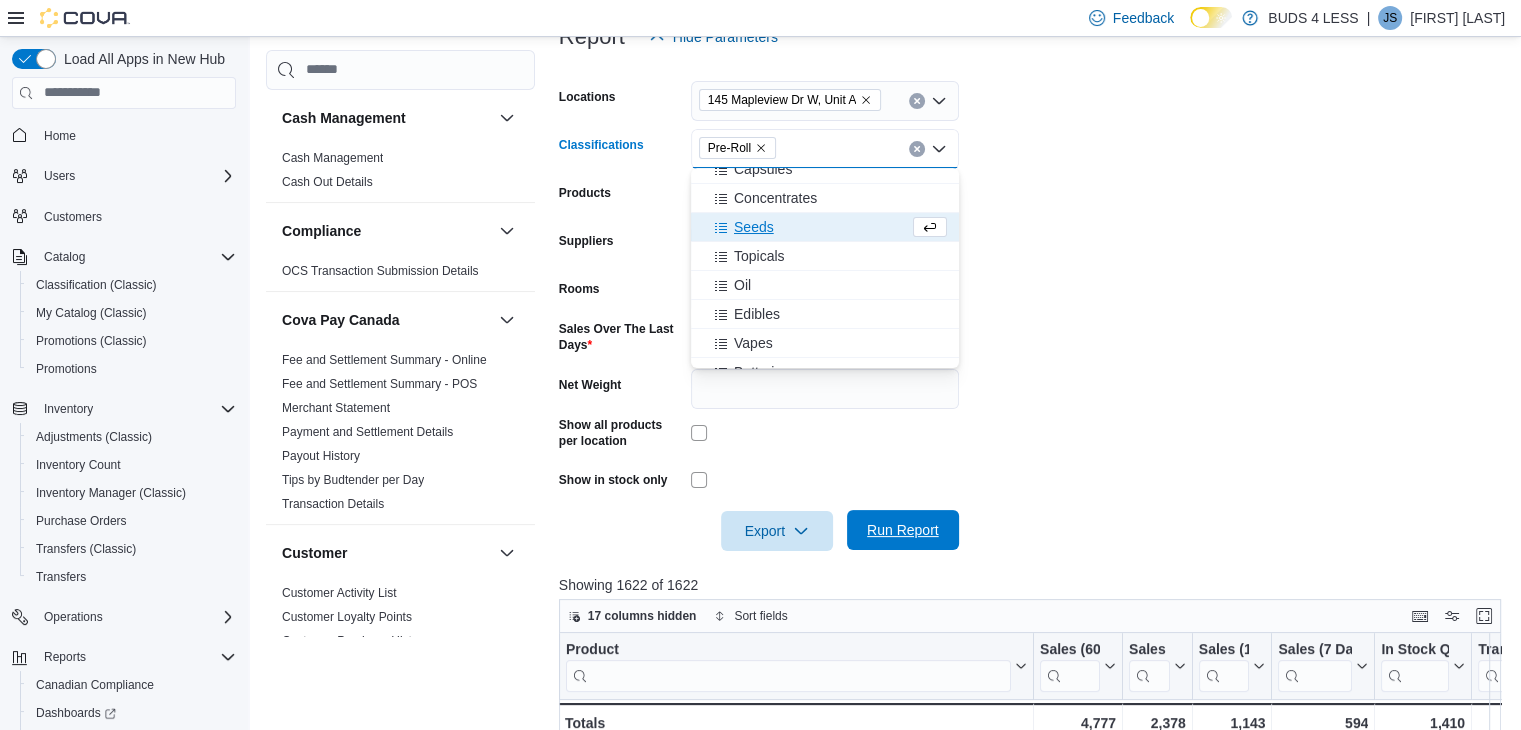 click on "Run Report" at bounding box center (903, 530) 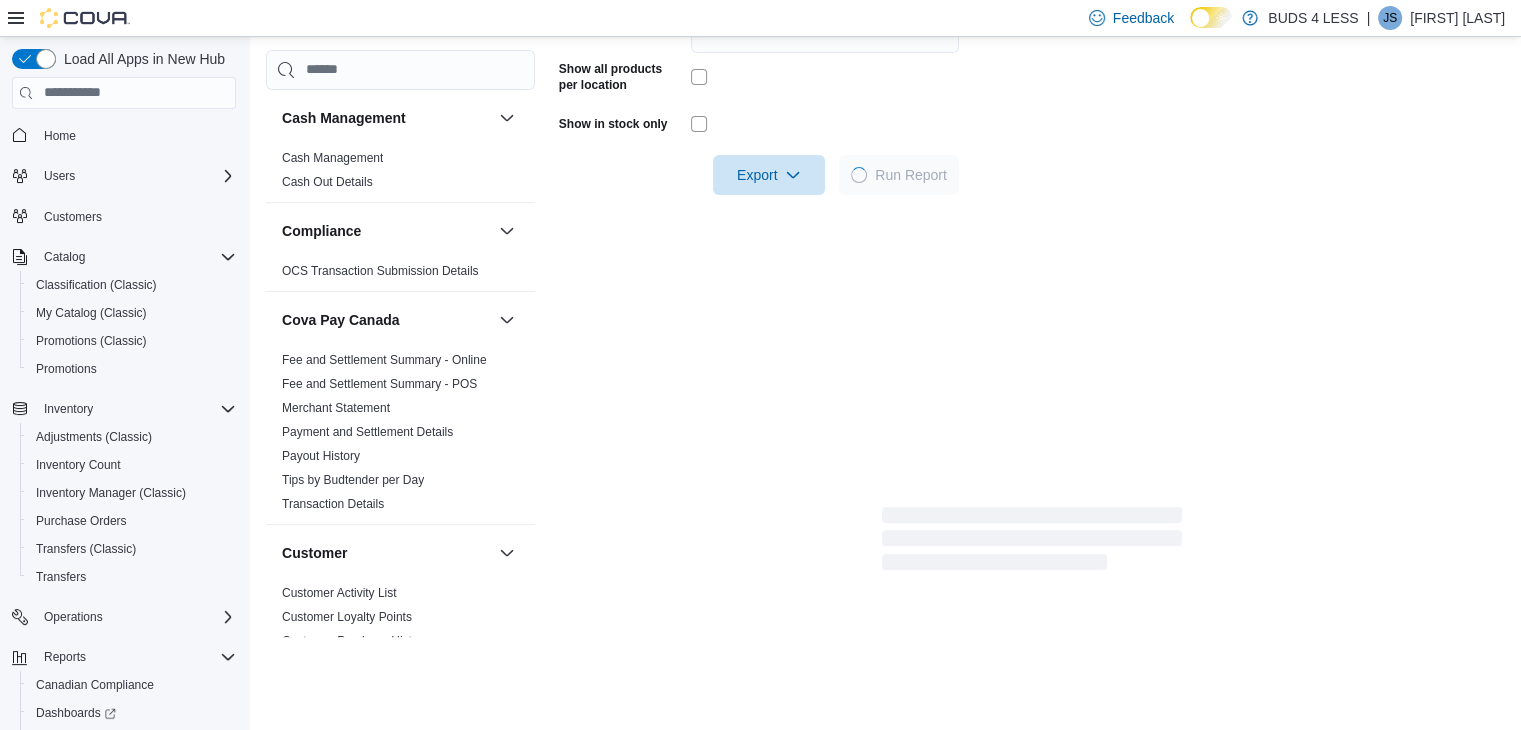 scroll, scrollTop: 708, scrollLeft: 0, axis: vertical 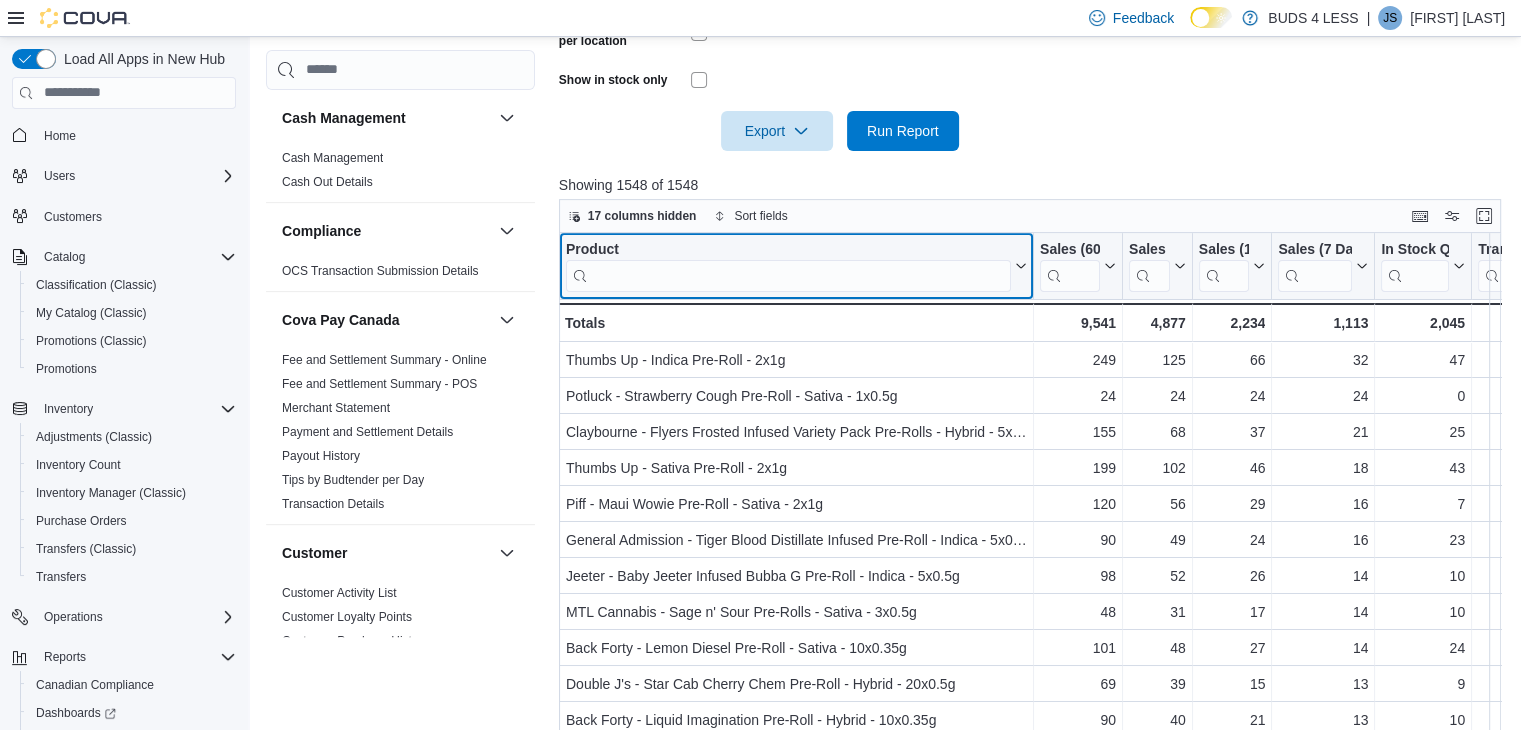 click at bounding box center [788, 275] 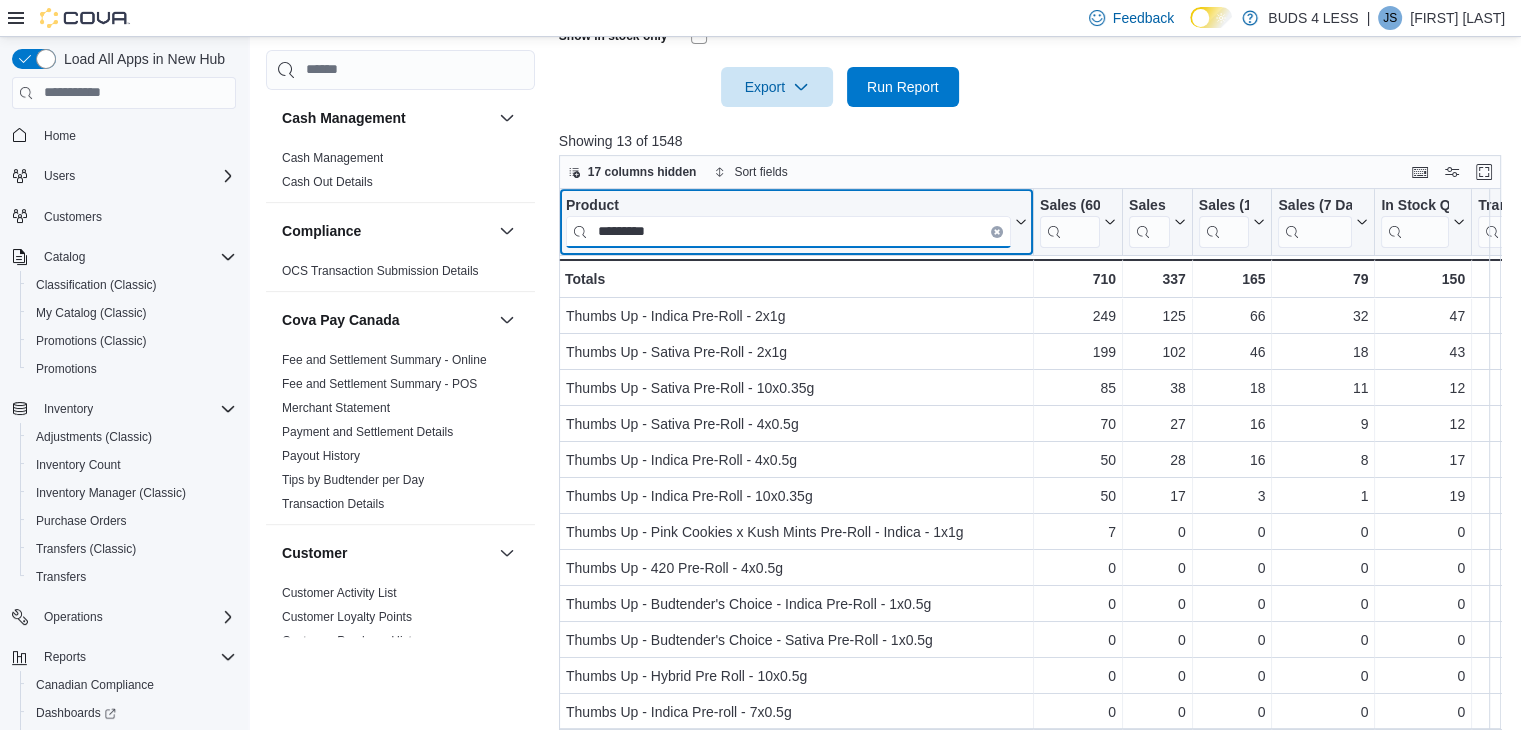 scroll, scrollTop: 776, scrollLeft: 0, axis: vertical 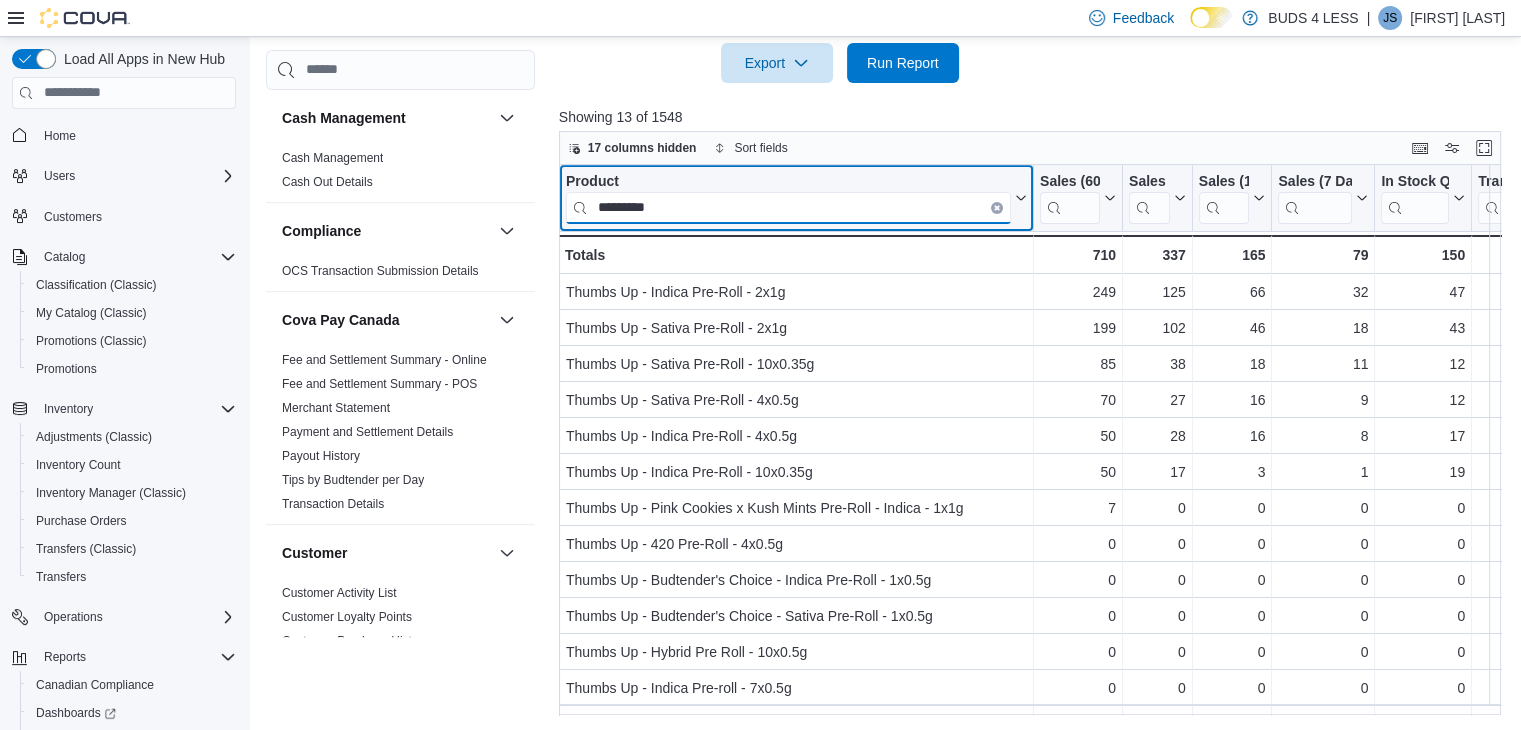 type on "*********" 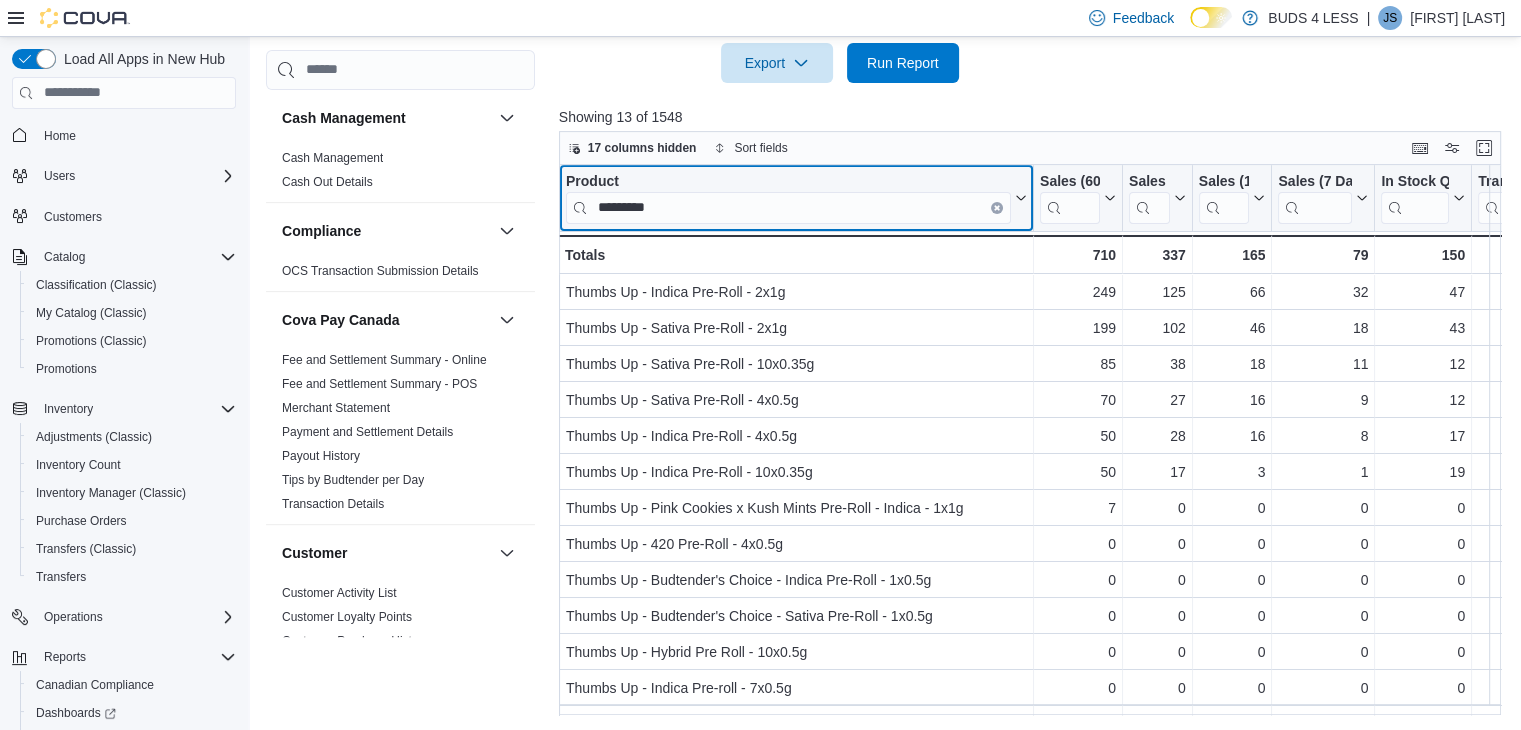 click 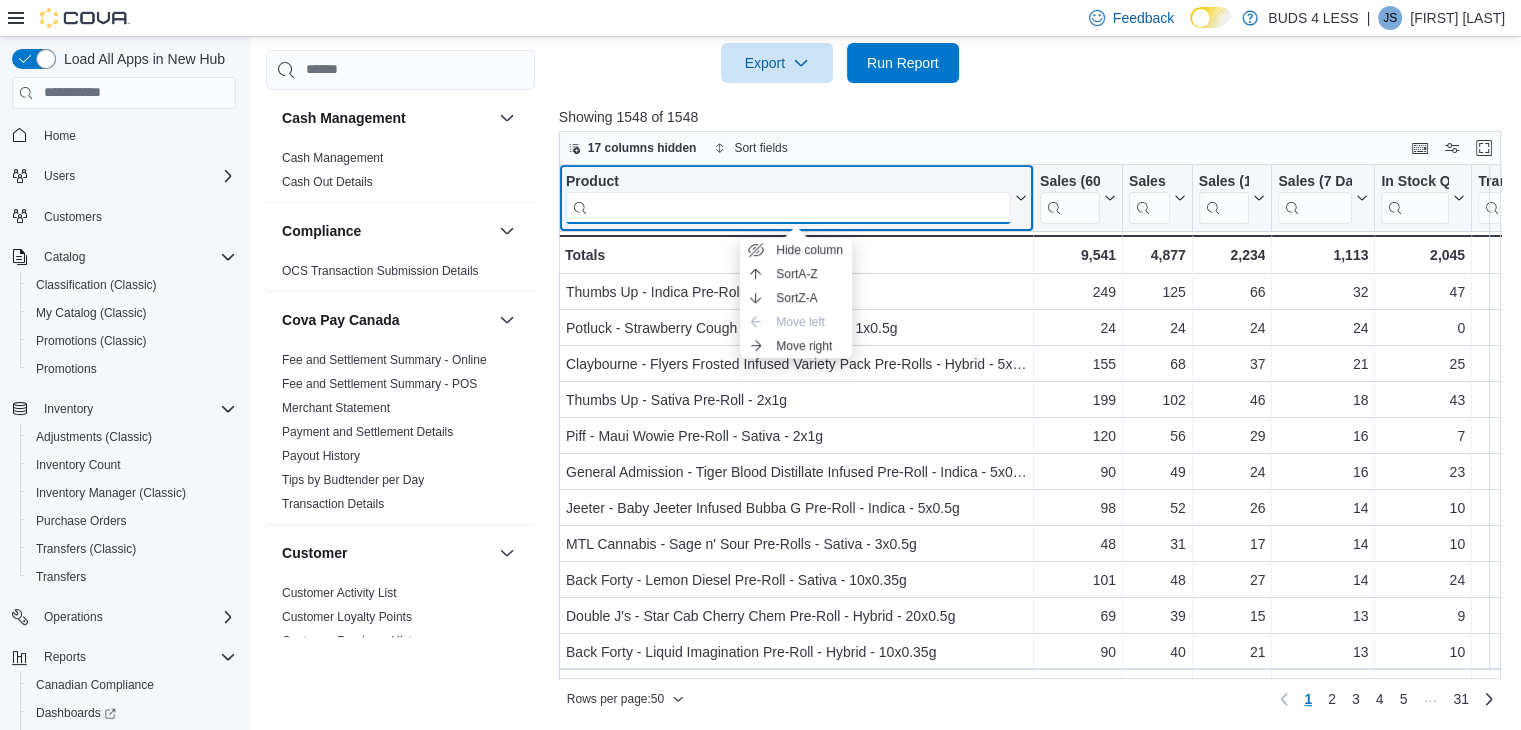 click at bounding box center [788, 207] 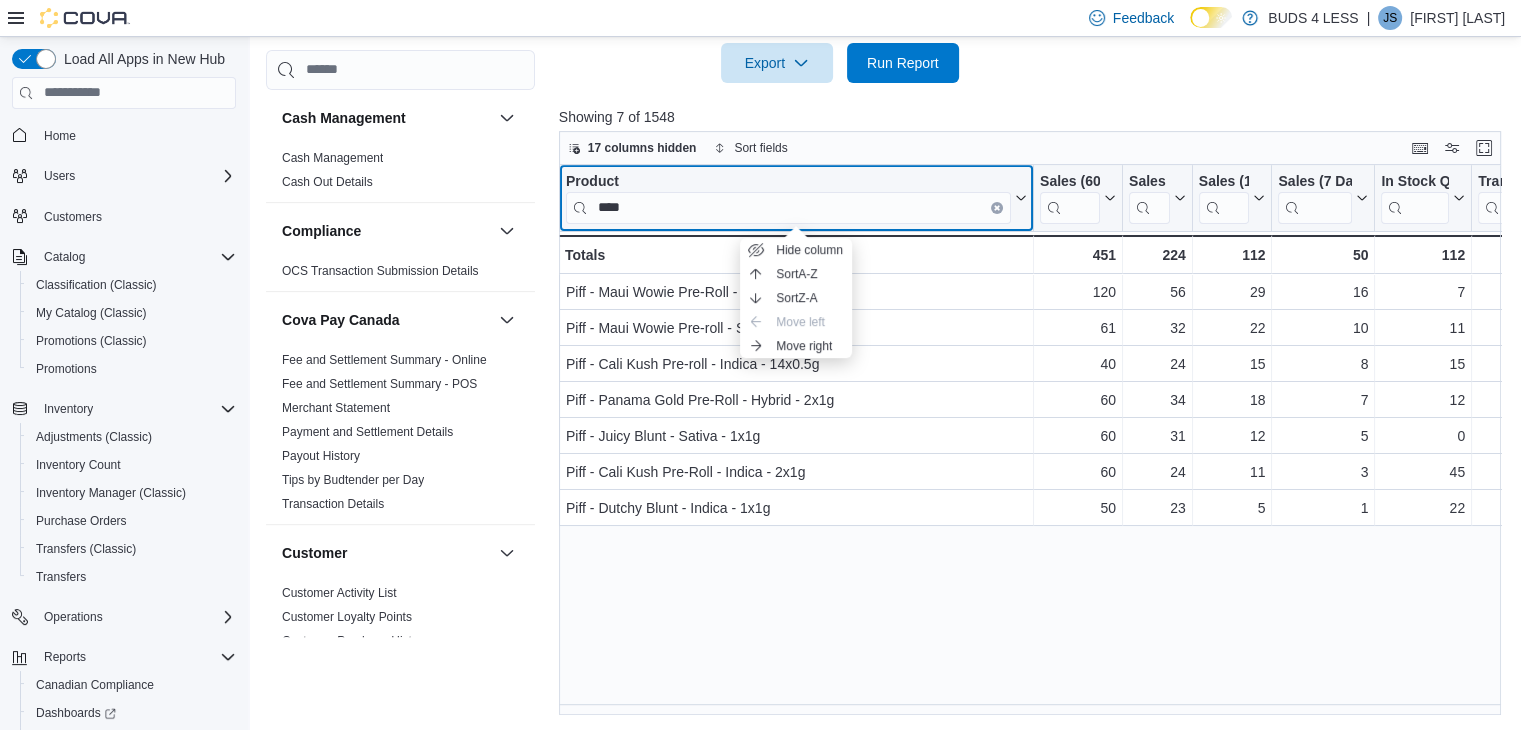 click on "Product" at bounding box center (788, 181) 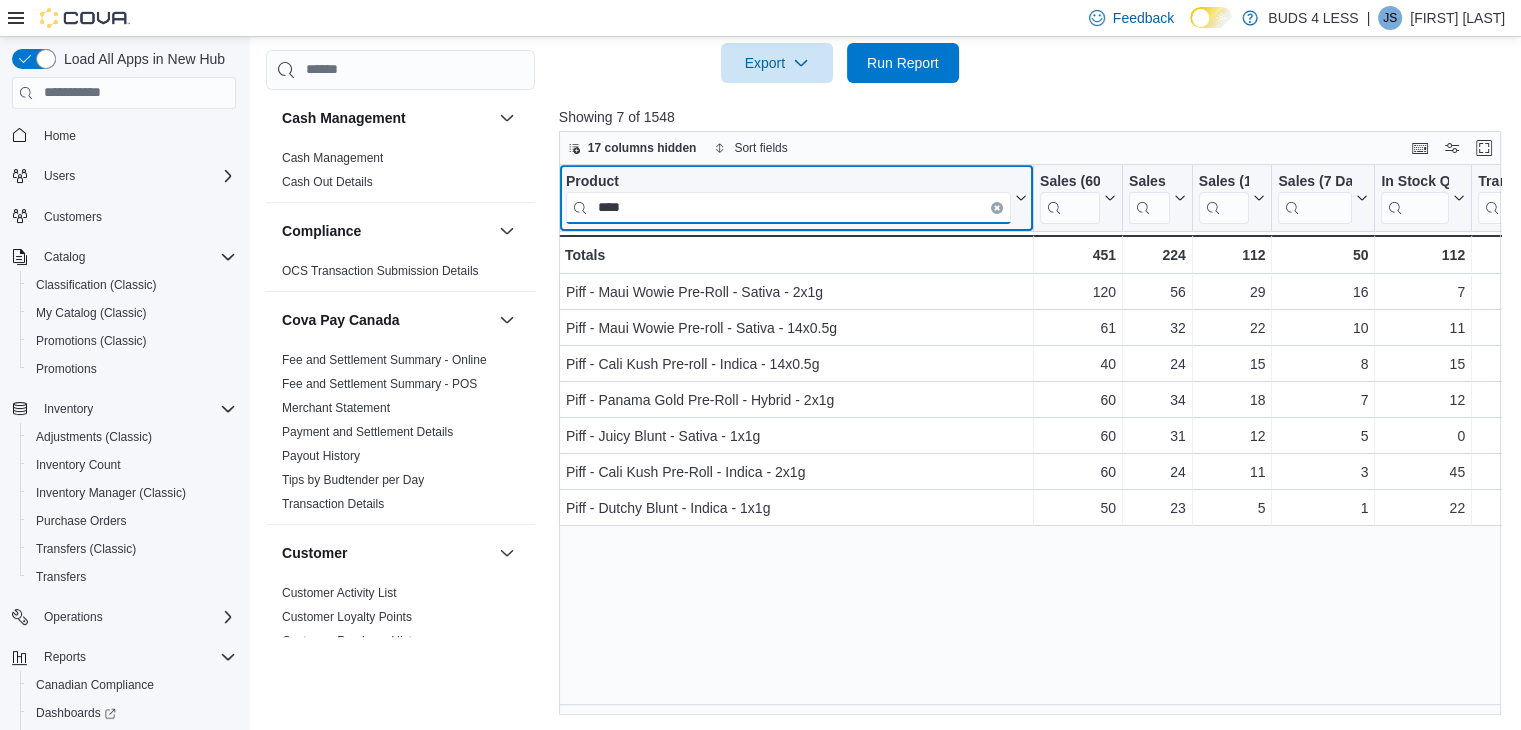 click on "****" at bounding box center [788, 207] 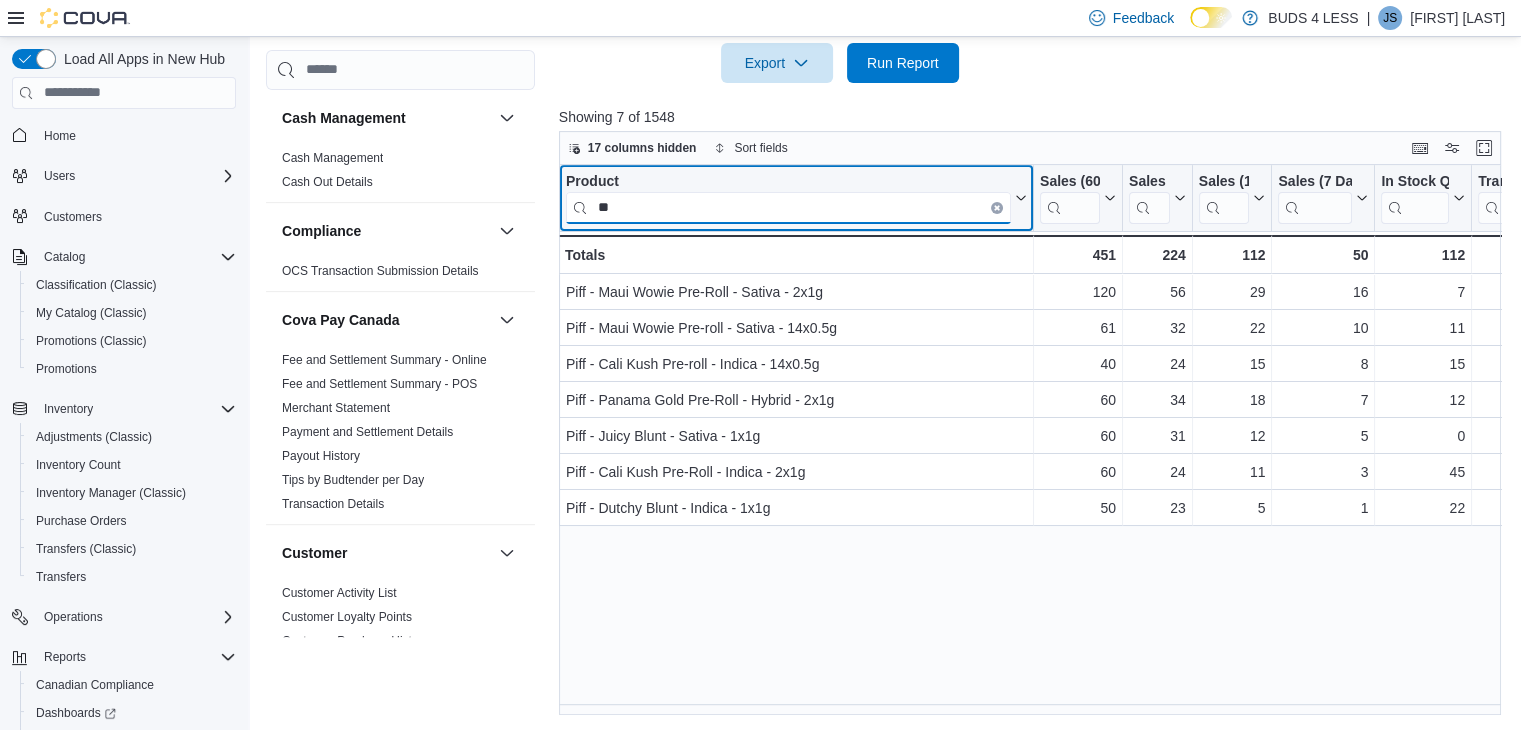 type on "*" 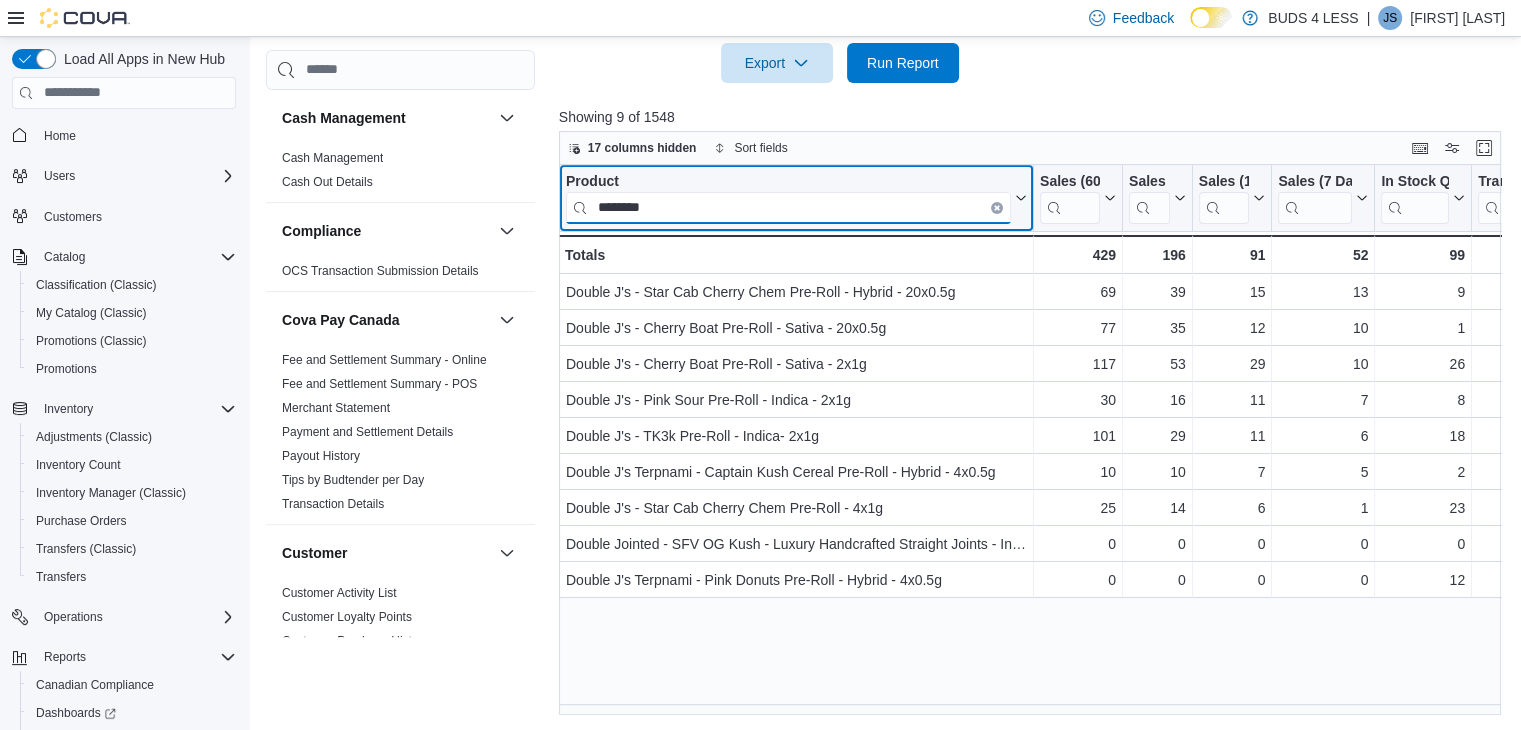 type on "********" 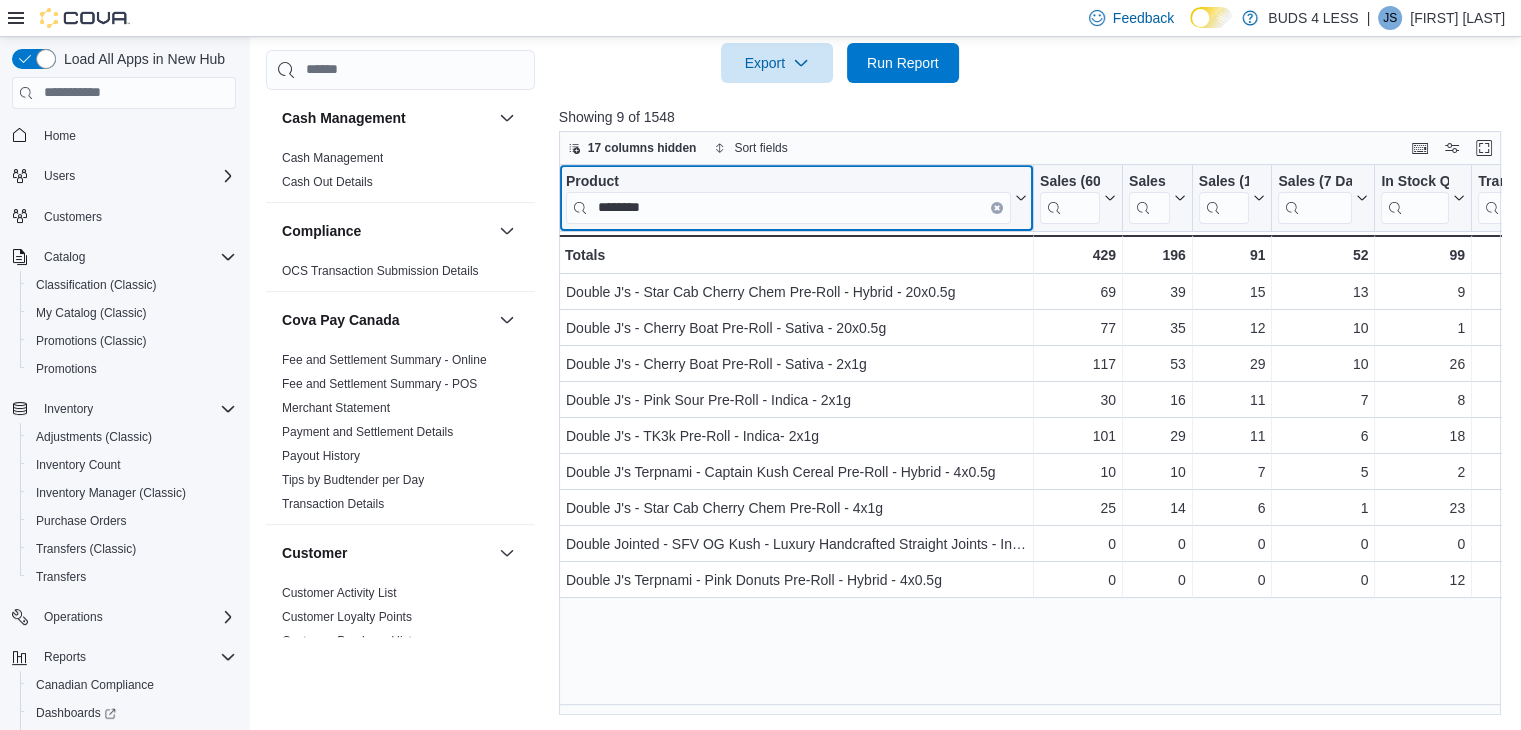 click 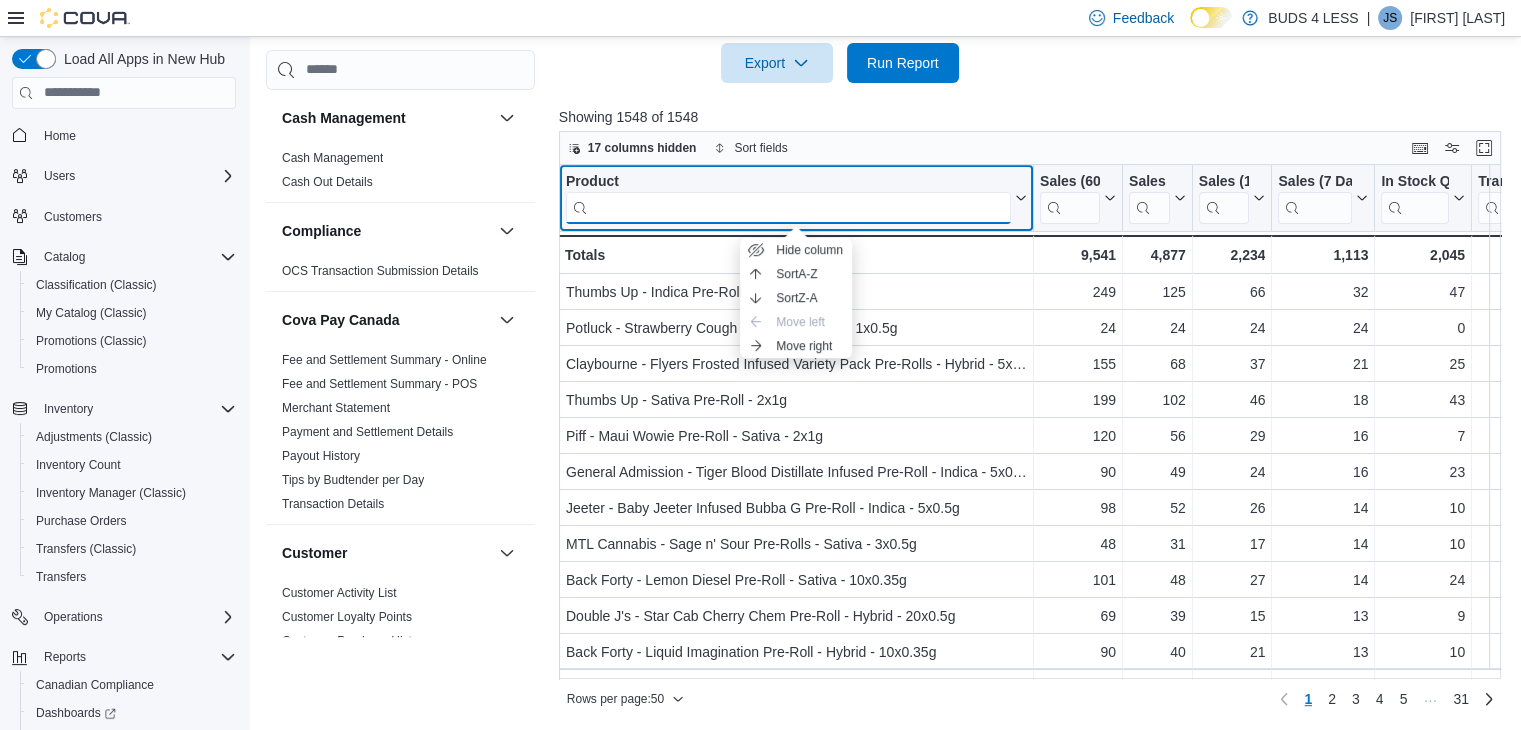 click at bounding box center (788, 207) 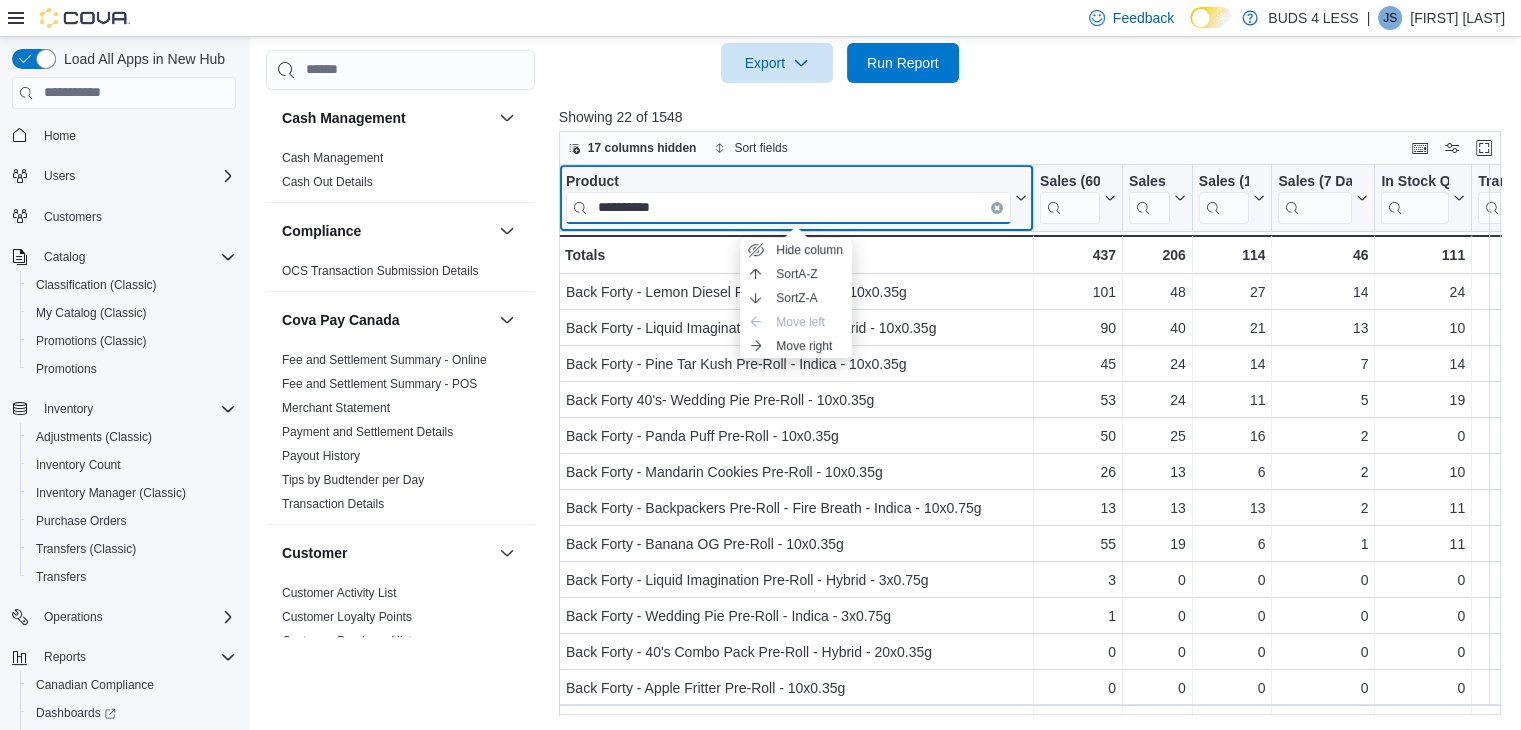 type on "**********" 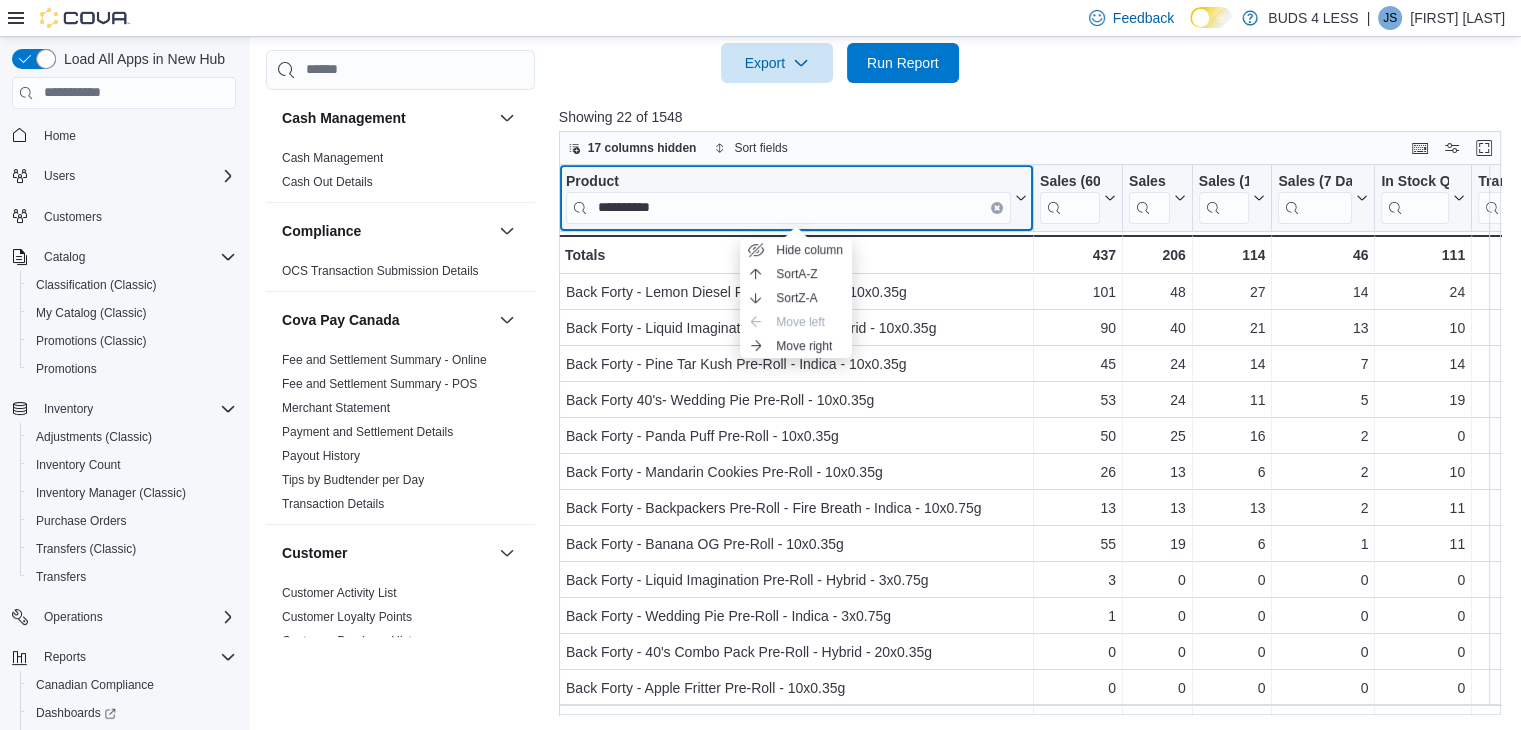 click on "**********" at bounding box center [796, 197] 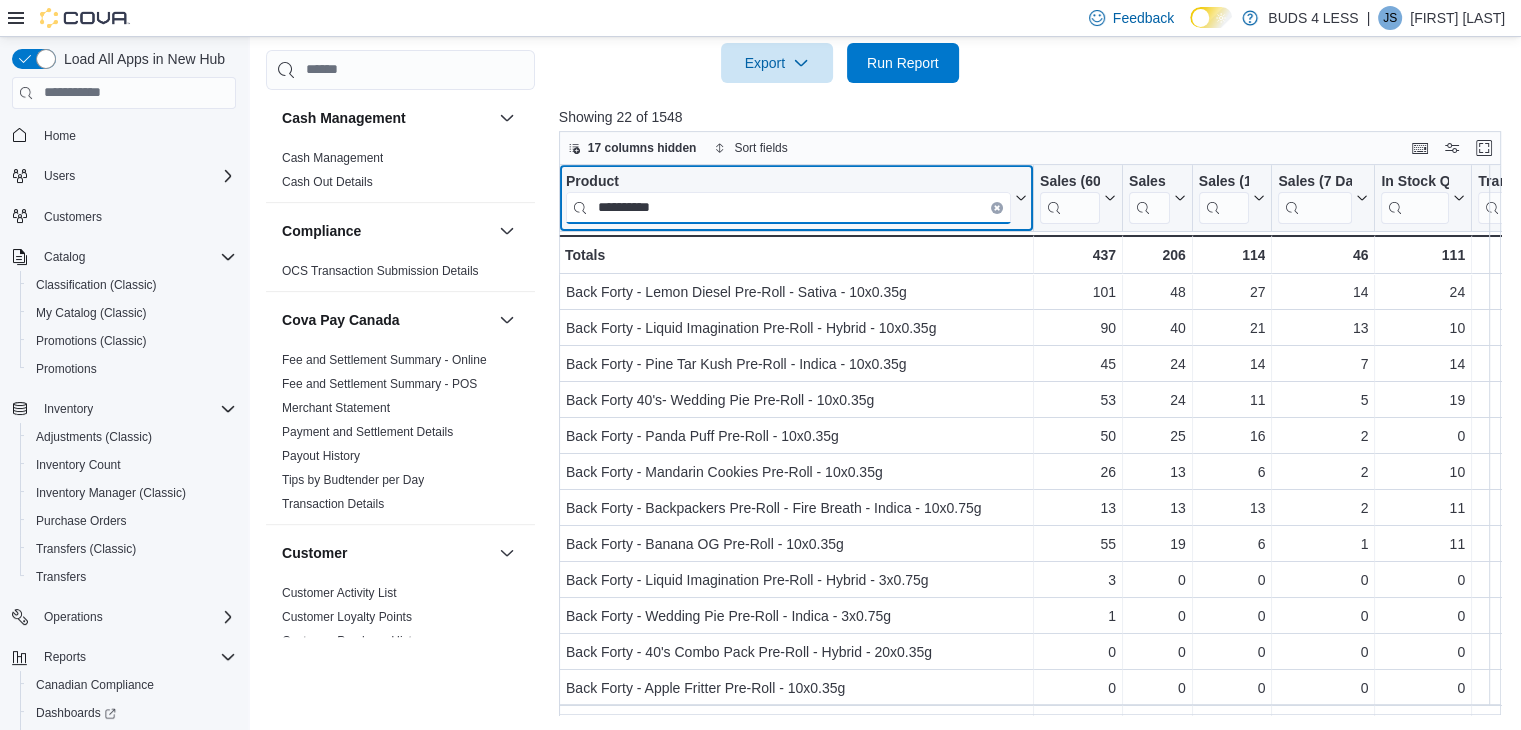 drag, startPoint x: 689, startPoint y: 206, endPoint x: 525, endPoint y: 193, distance: 164.51443 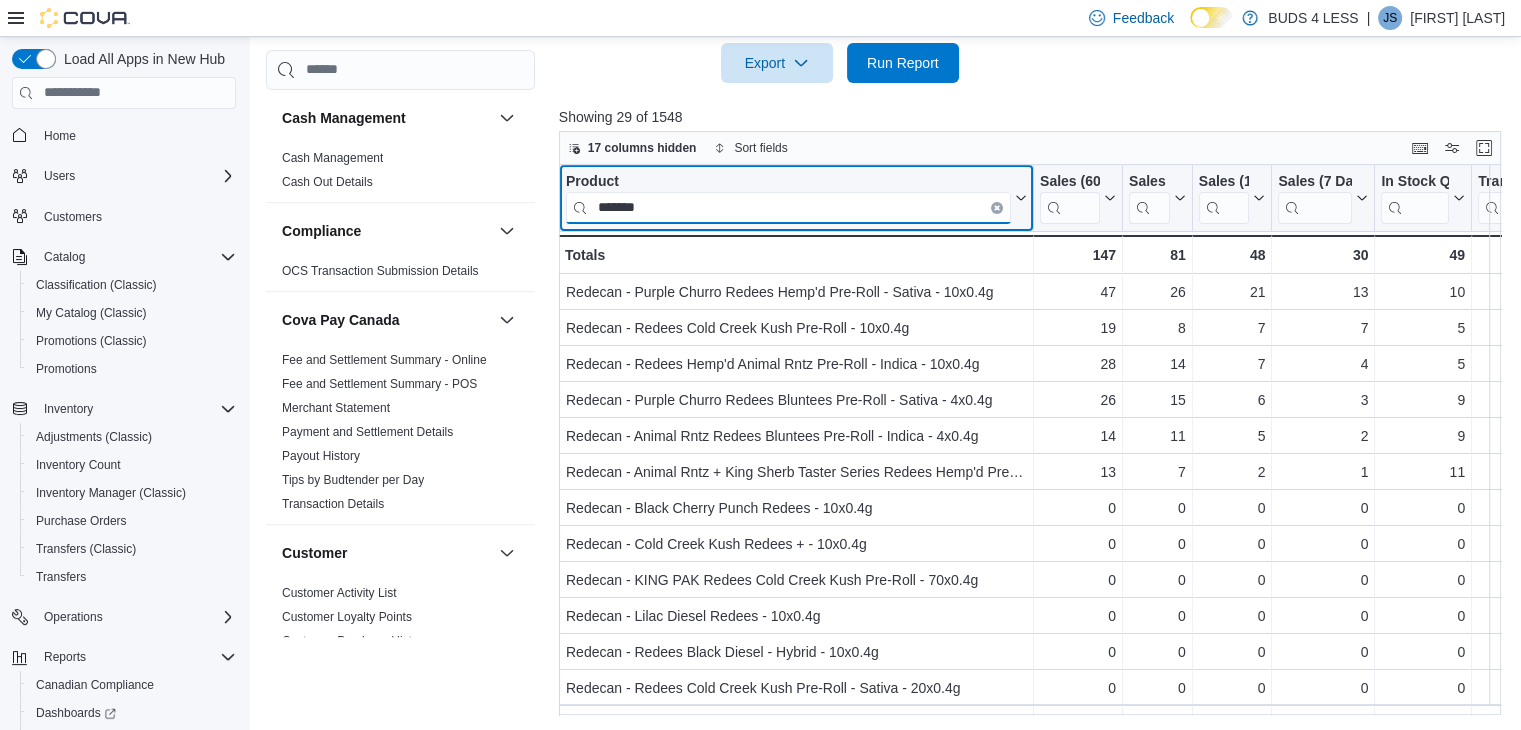 type on "*******" 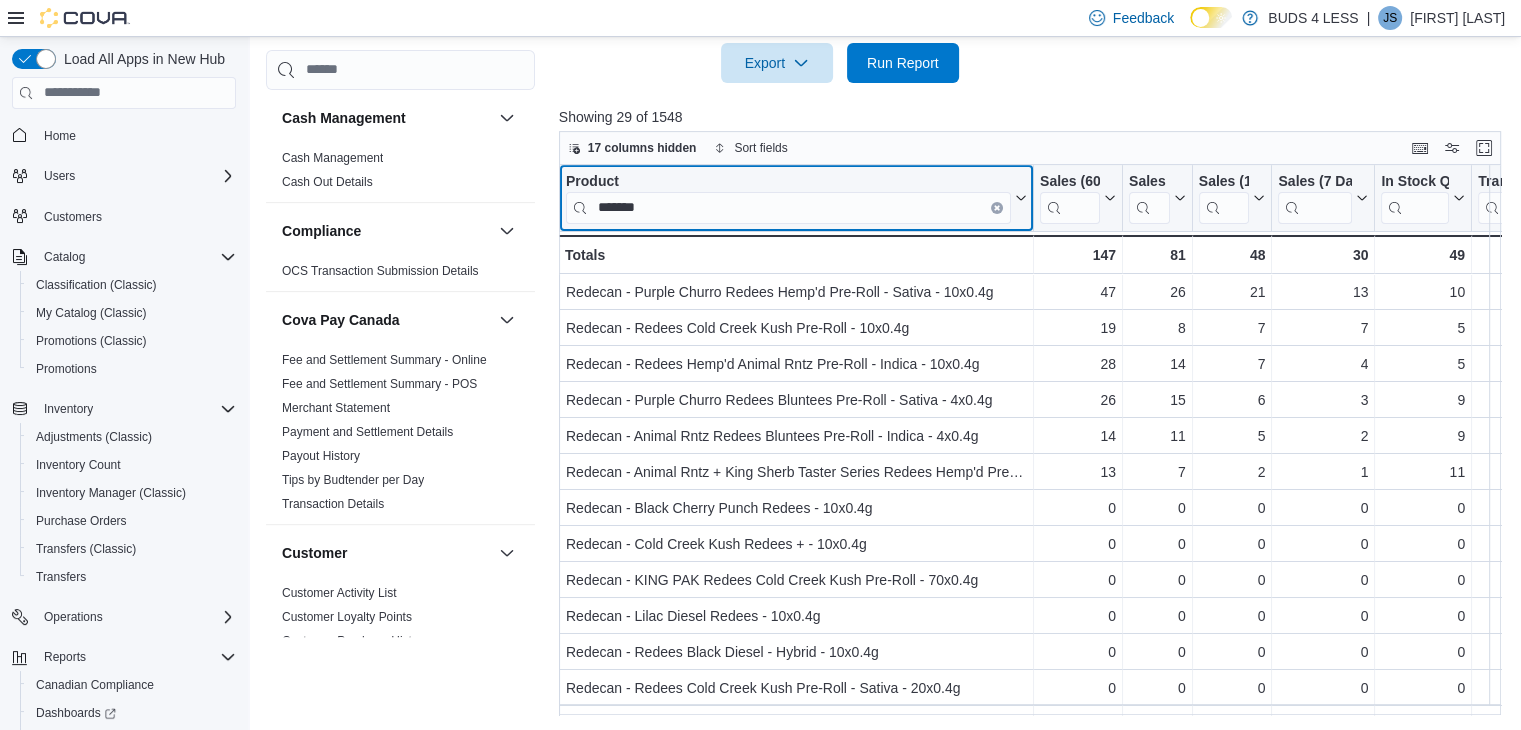 click 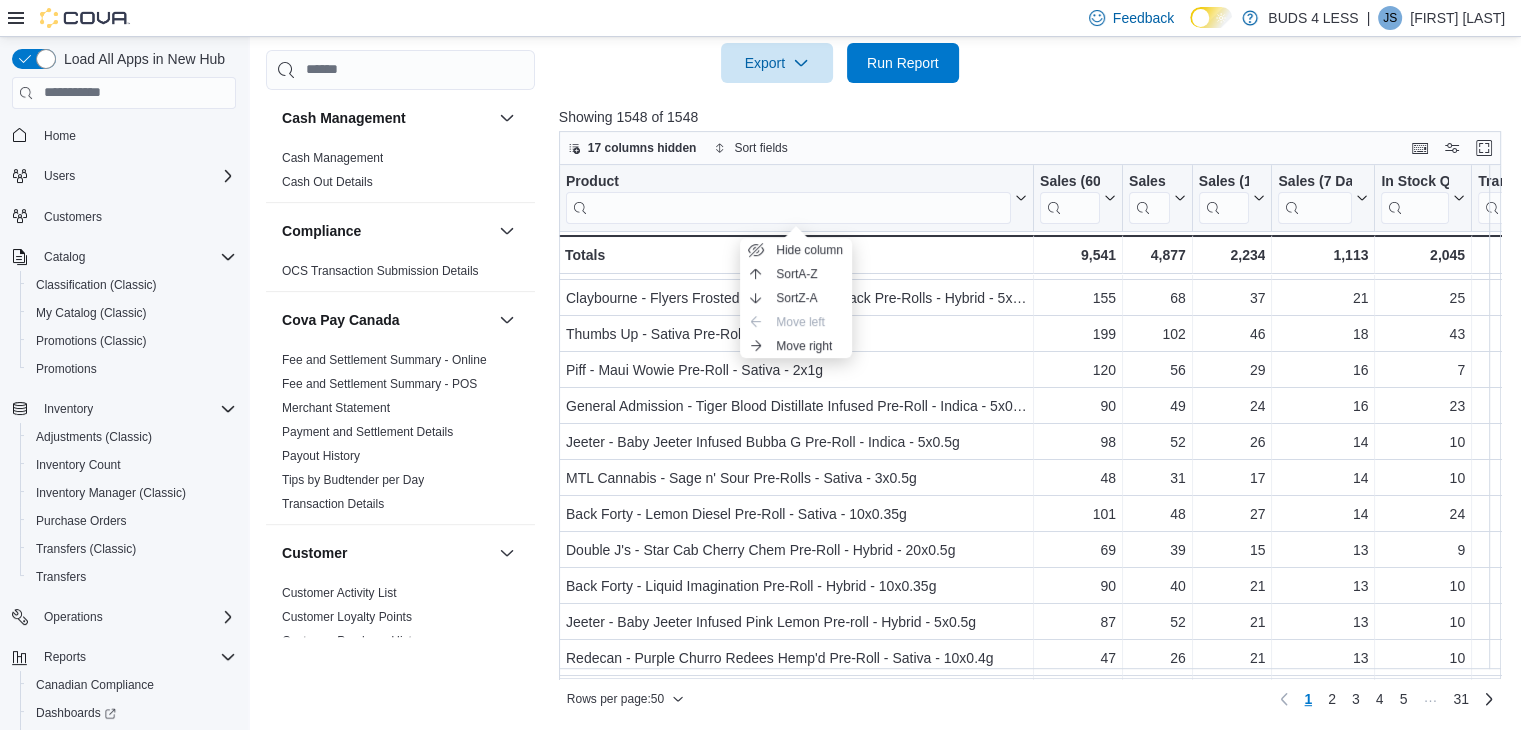 scroll, scrollTop: 100, scrollLeft: 0, axis: vertical 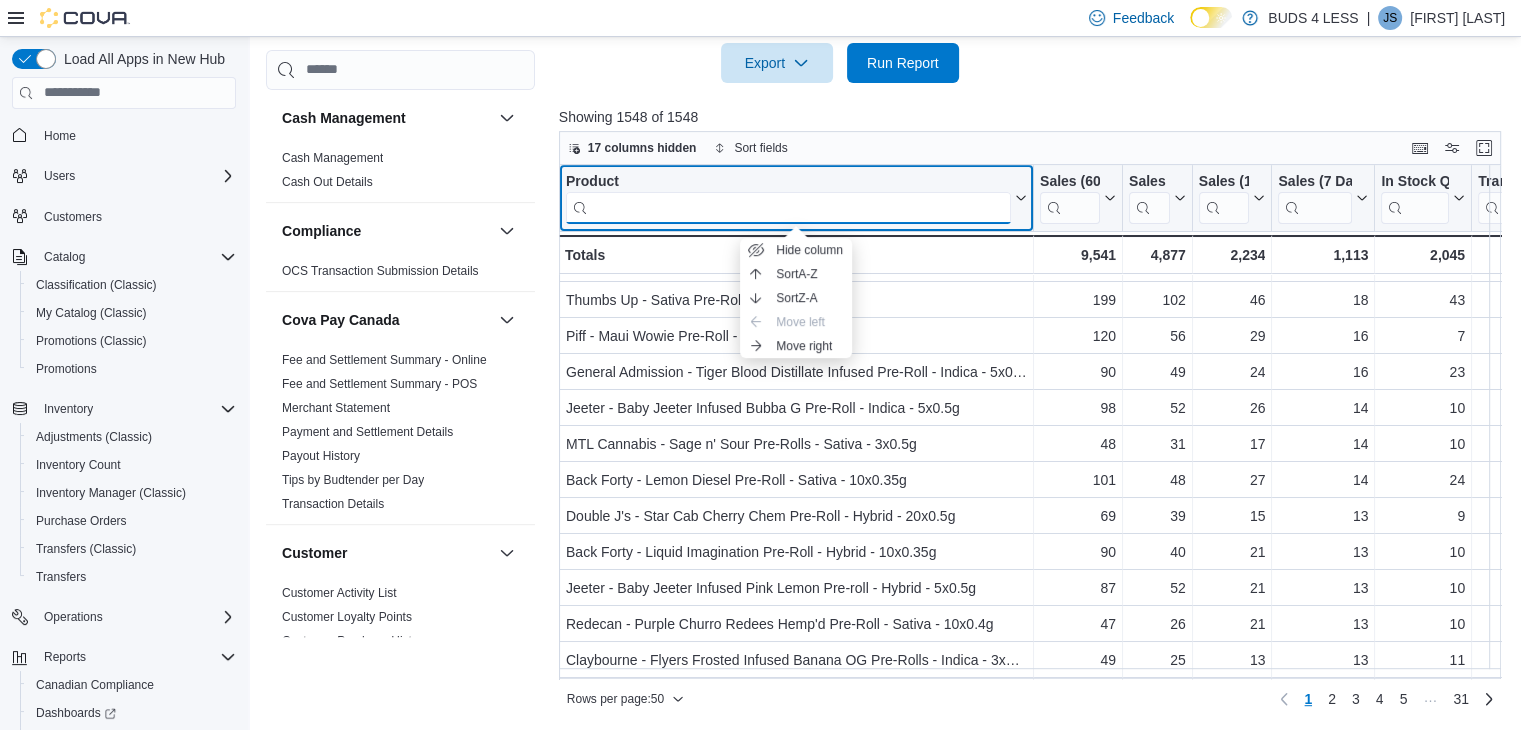 click at bounding box center [788, 207] 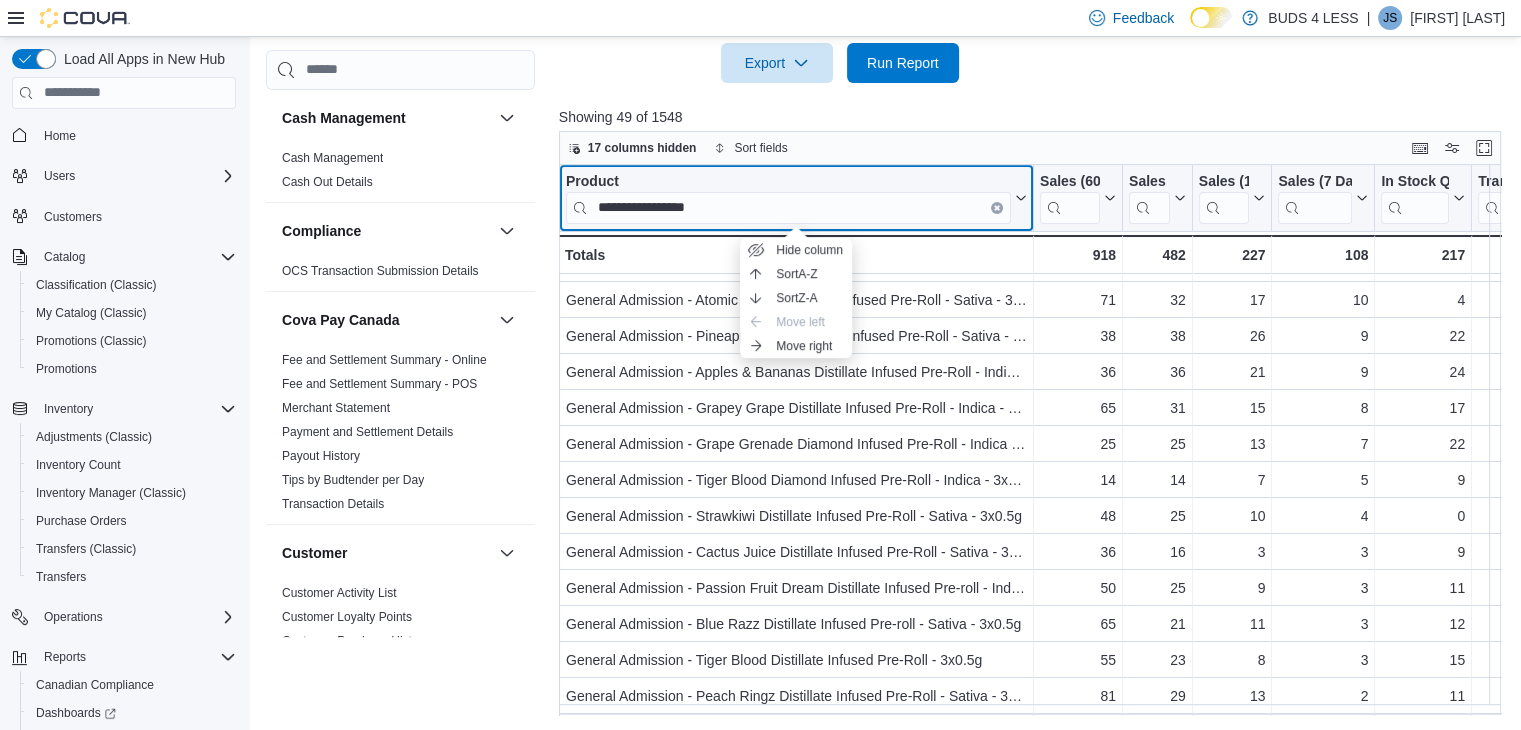click on "**********" at bounding box center (796, 197) 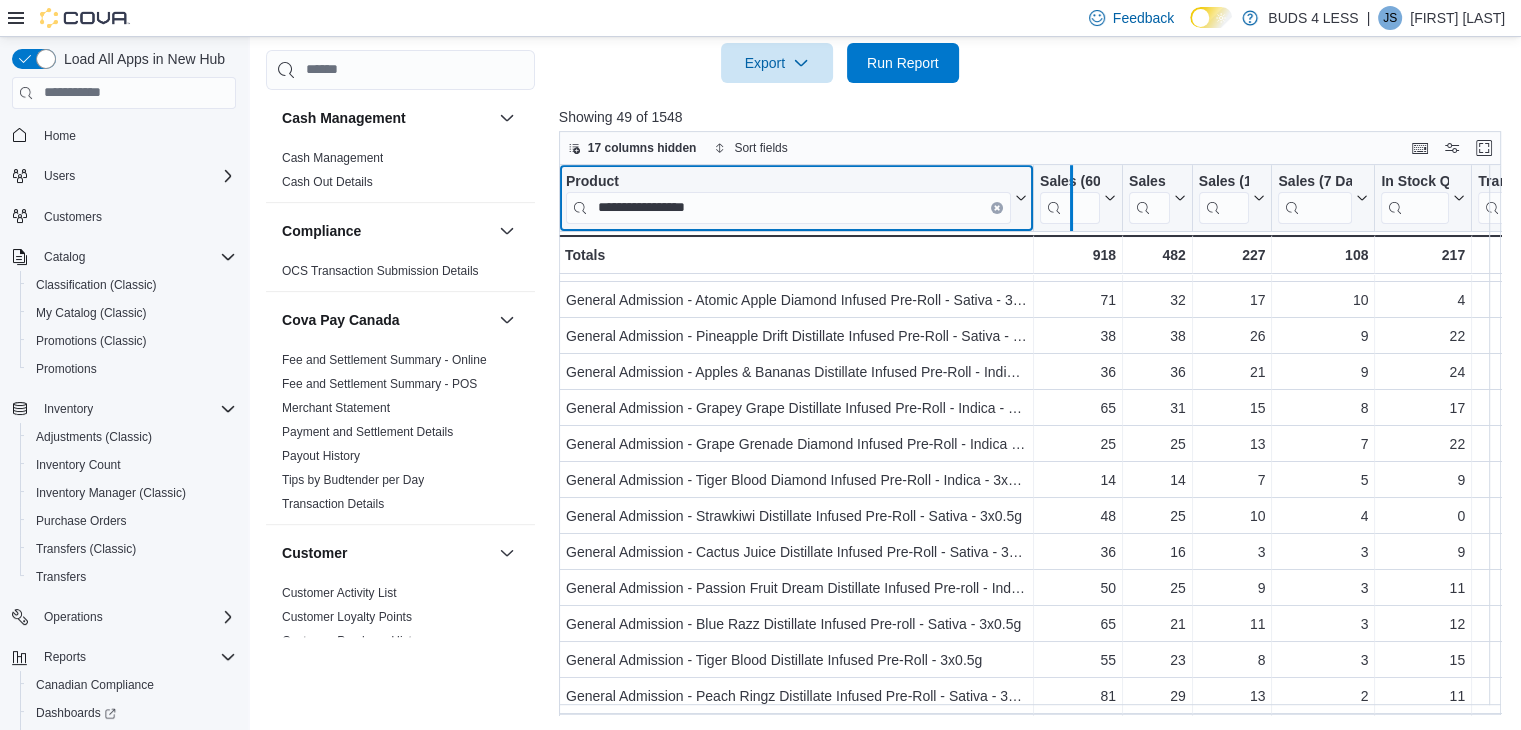 drag, startPoint x: 1025, startPoint y: 226, endPoint x: 1063, endPoint y: 229, distance: 38.118237 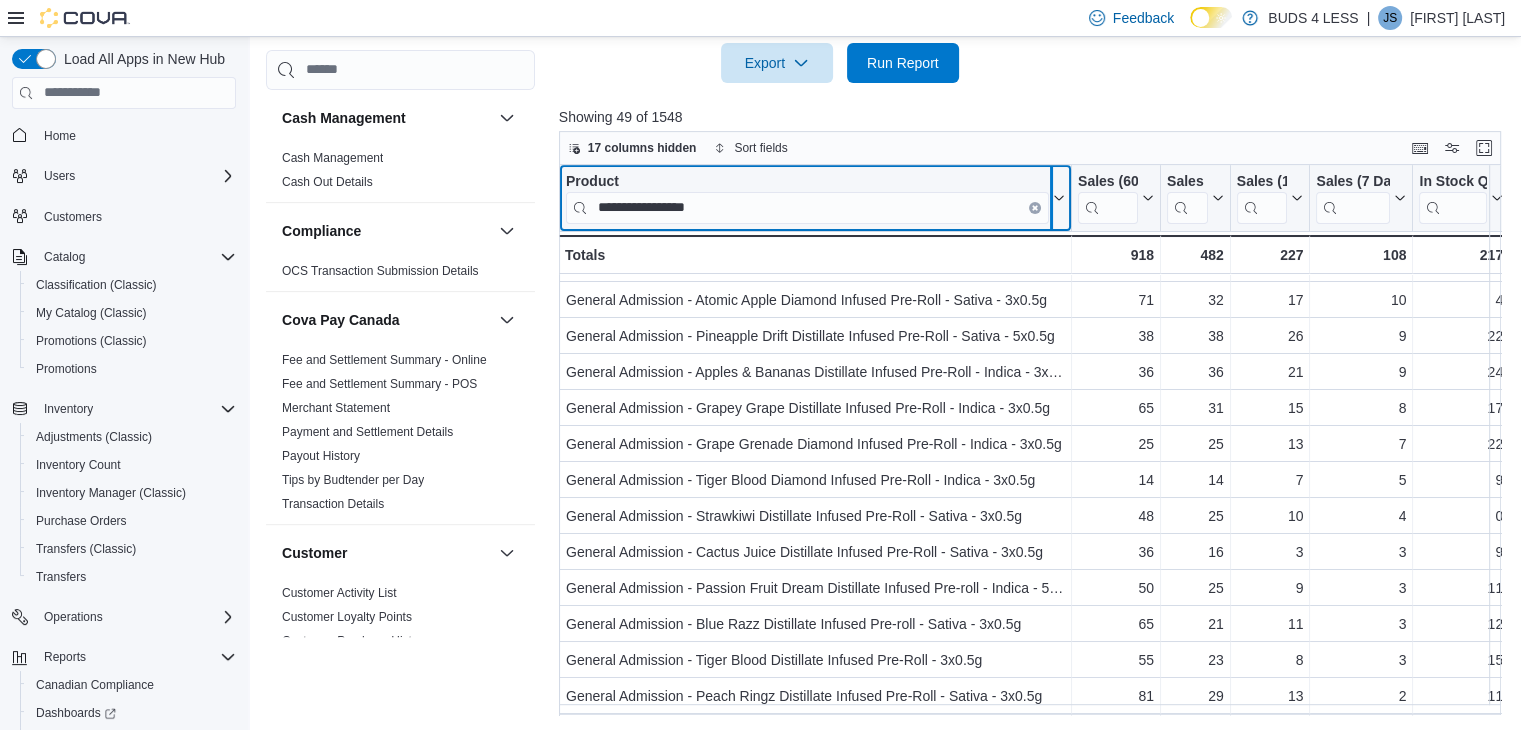 drag, startPoint x: 1070, startPoint y: 203, endPoint x: 1050, endPoint y: 204, distance: 20.024984 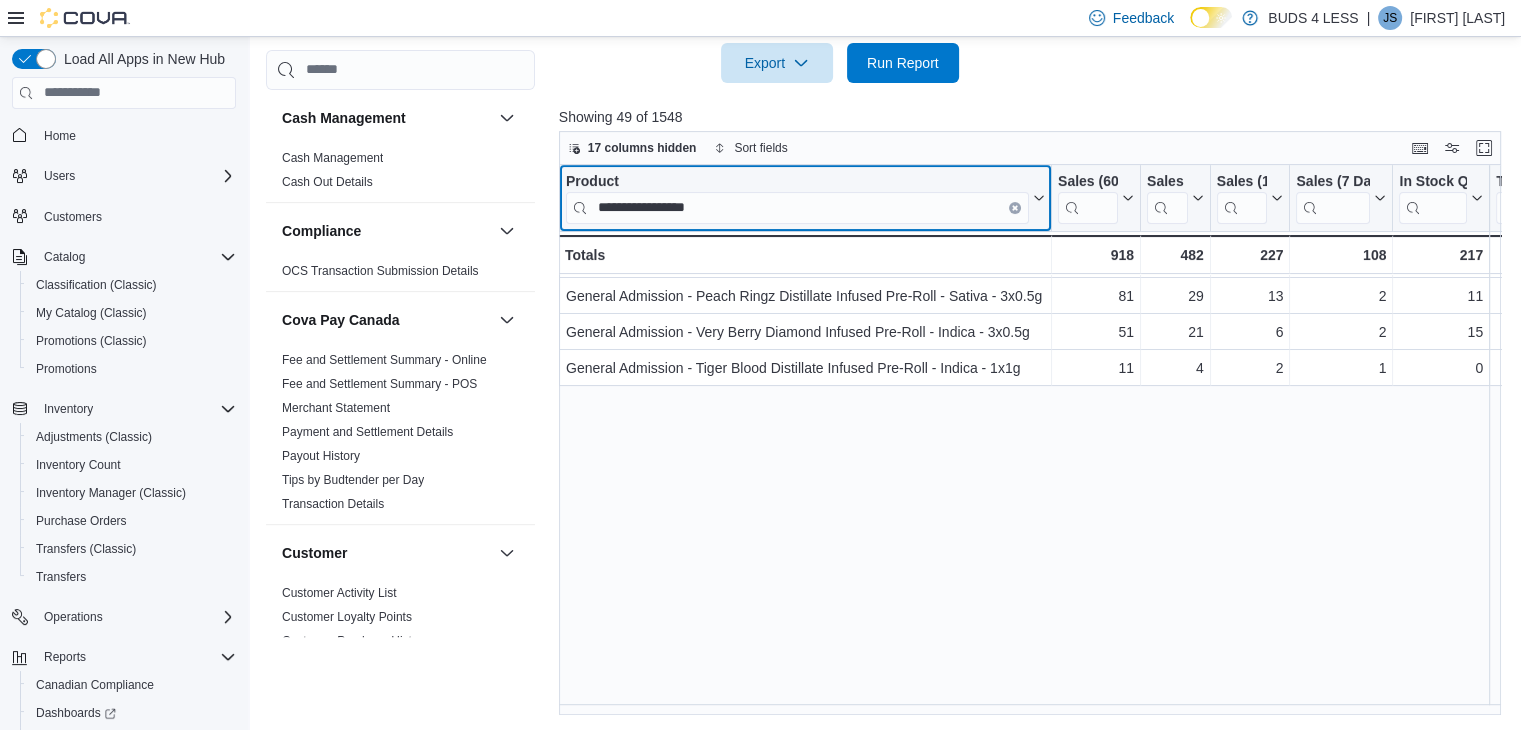 scroll, scrollTop: 0, scrollLeft: 0, axis: both 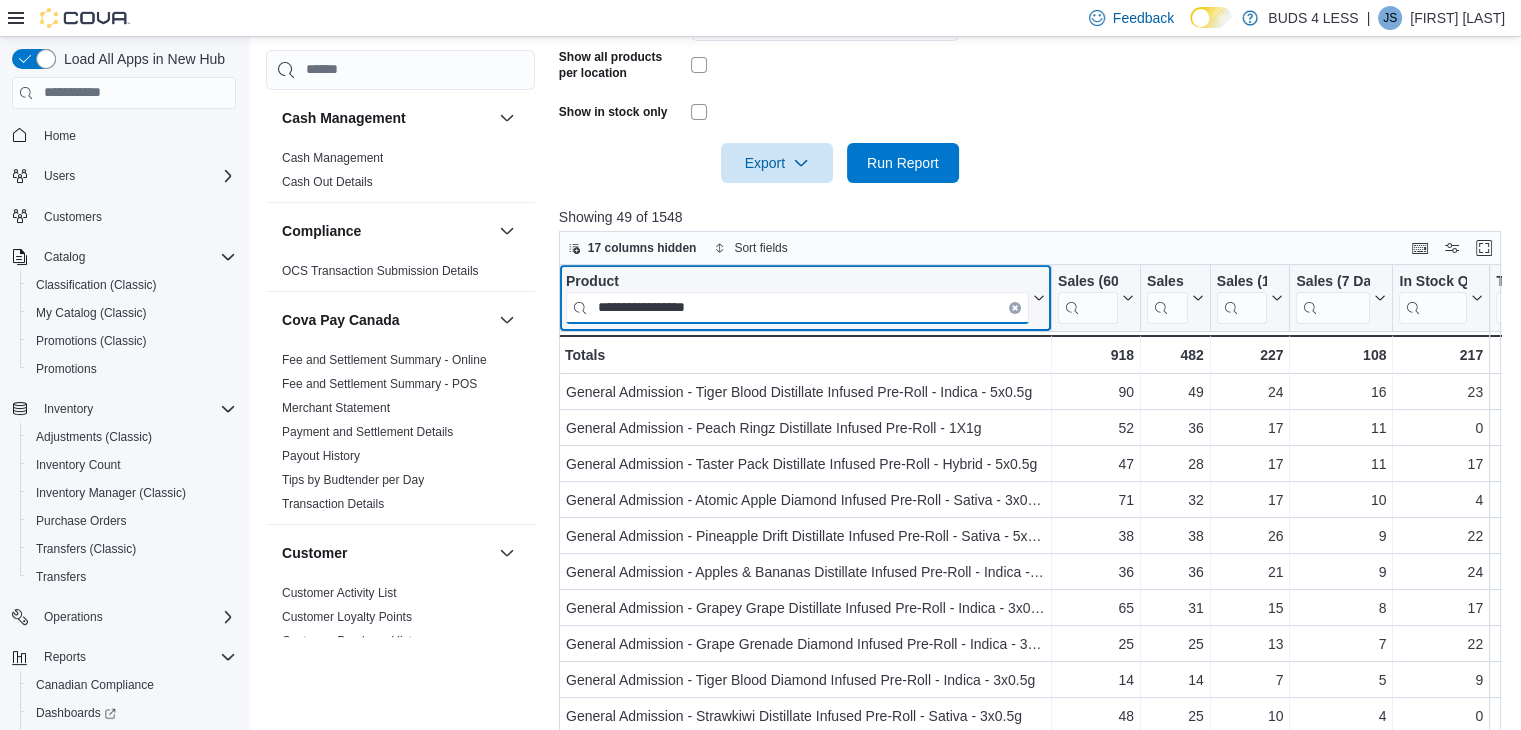 drag, startPoint x: 756, startPoint y: 298, endPoint x: 607, endPoint y: 299, distance: 149.00336 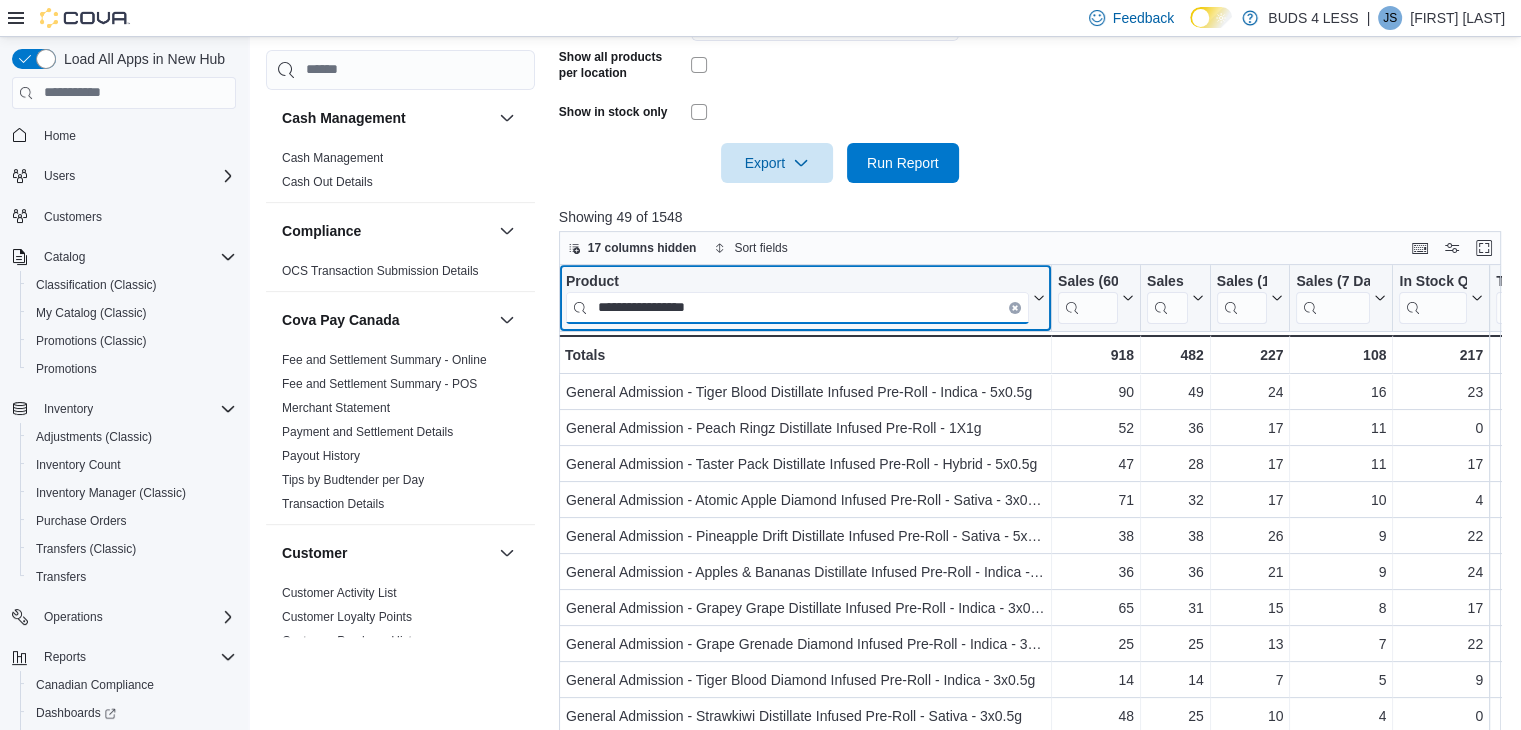type on "*" 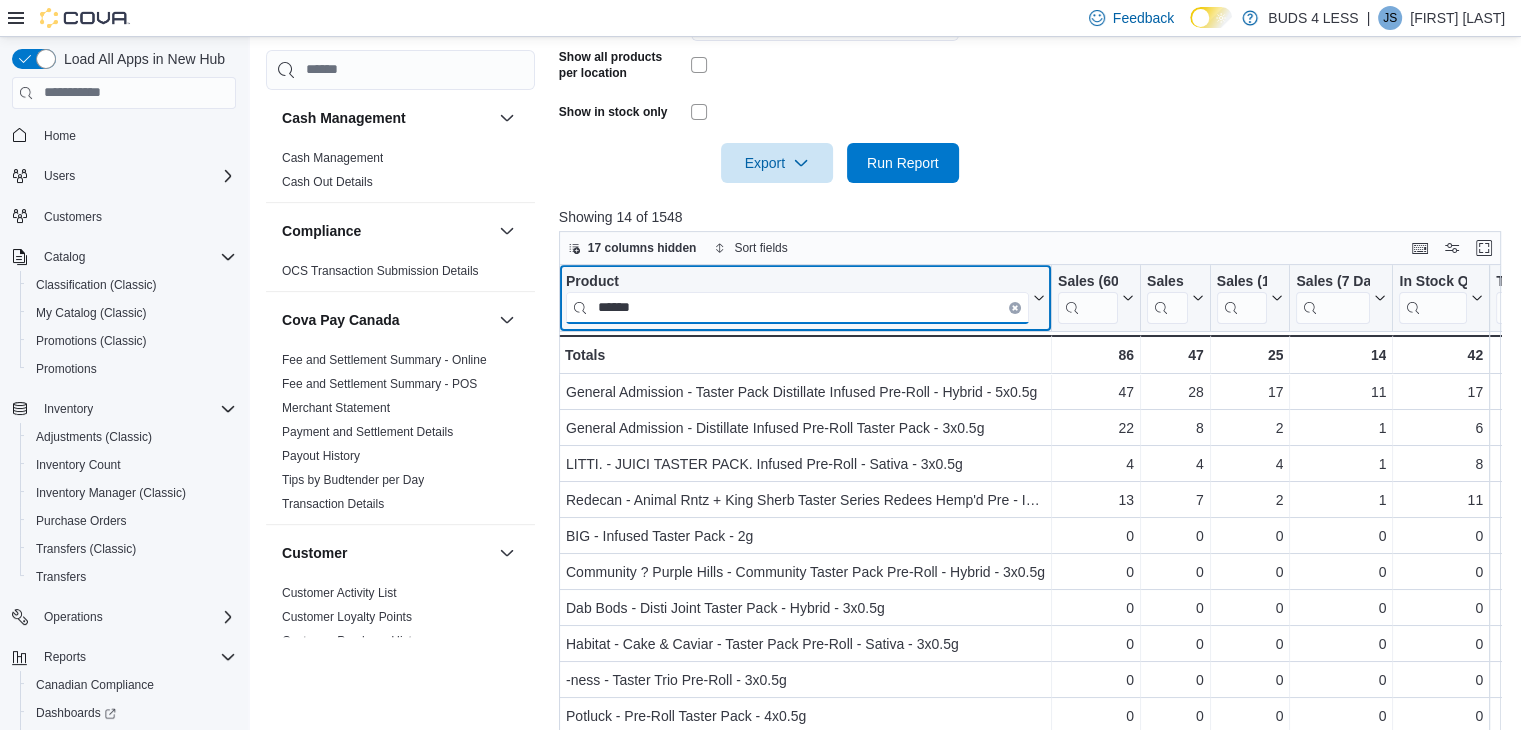 type on "******" 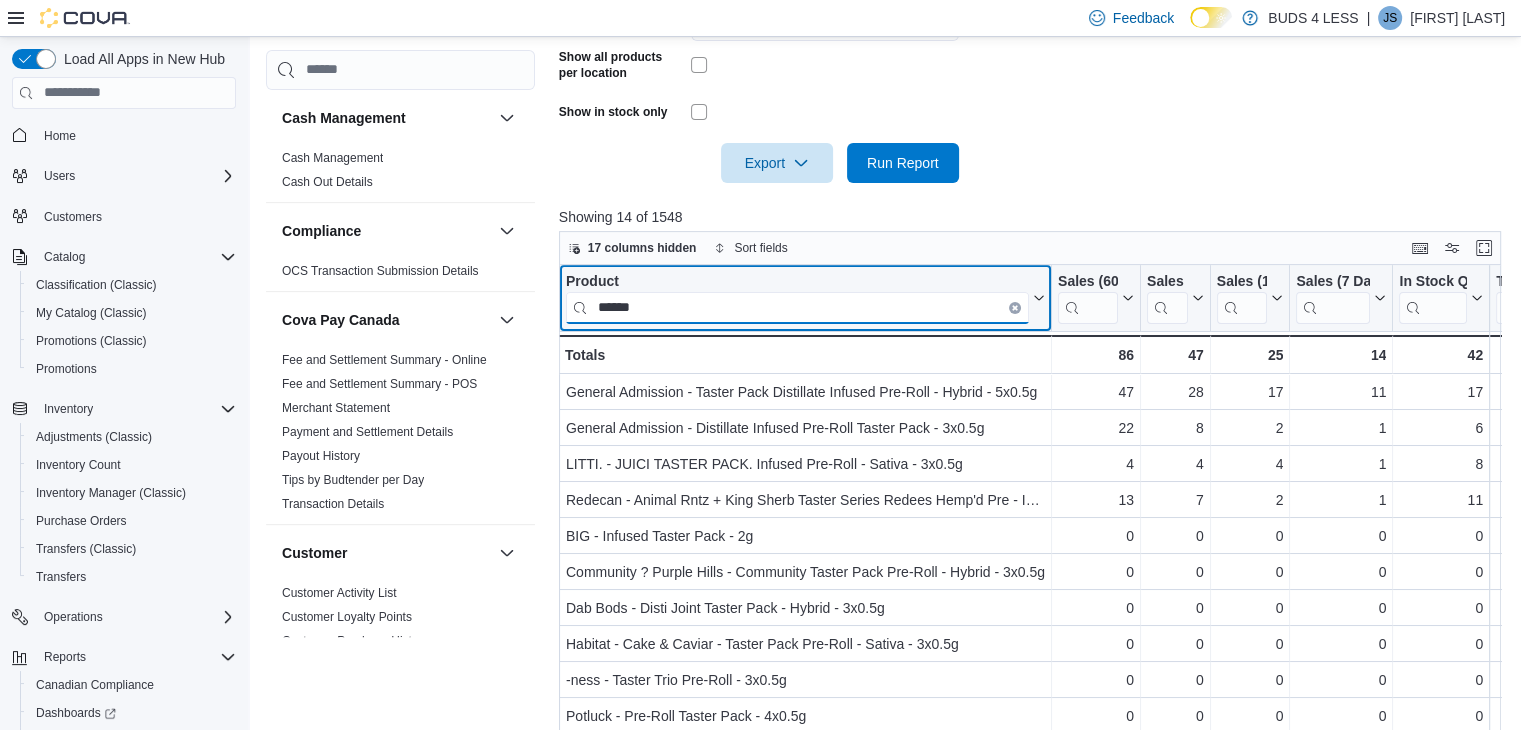 drag, startPoint x: 839, startPoint y: 309, endPoint x: 563, endPoint y: 292, distance: 276.52304 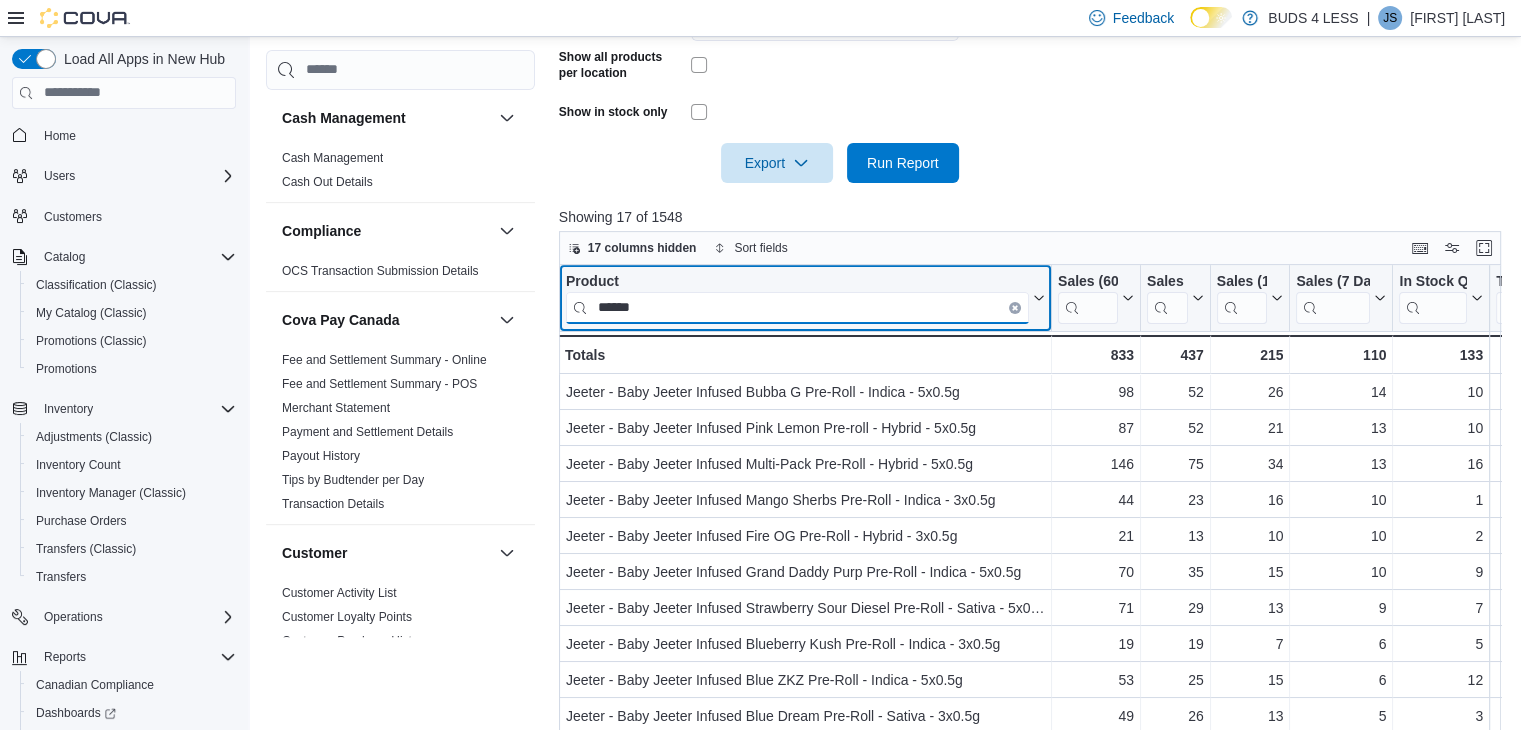 type on "******" 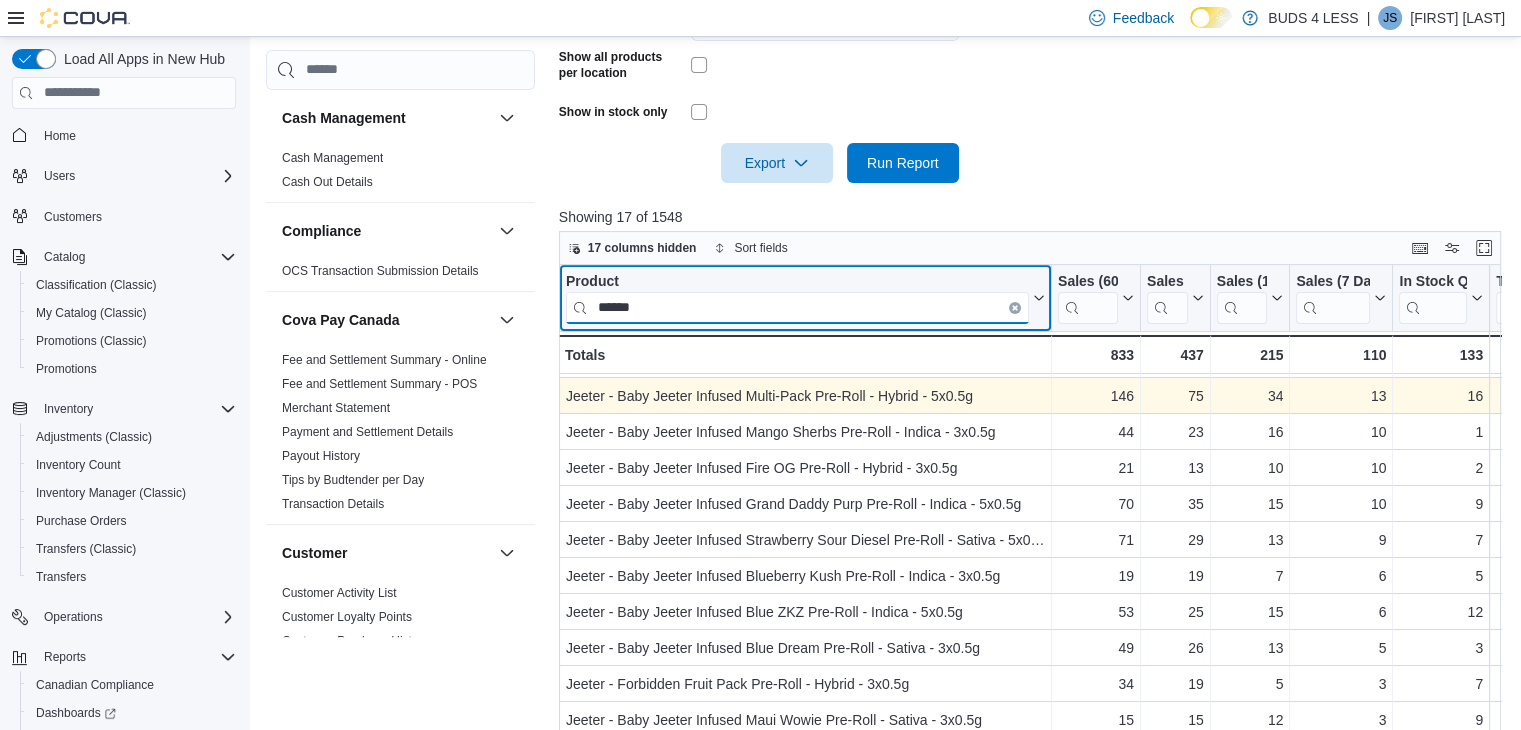 scroll, scrollTop: 181, scrollLeft: 0, axis: vertical 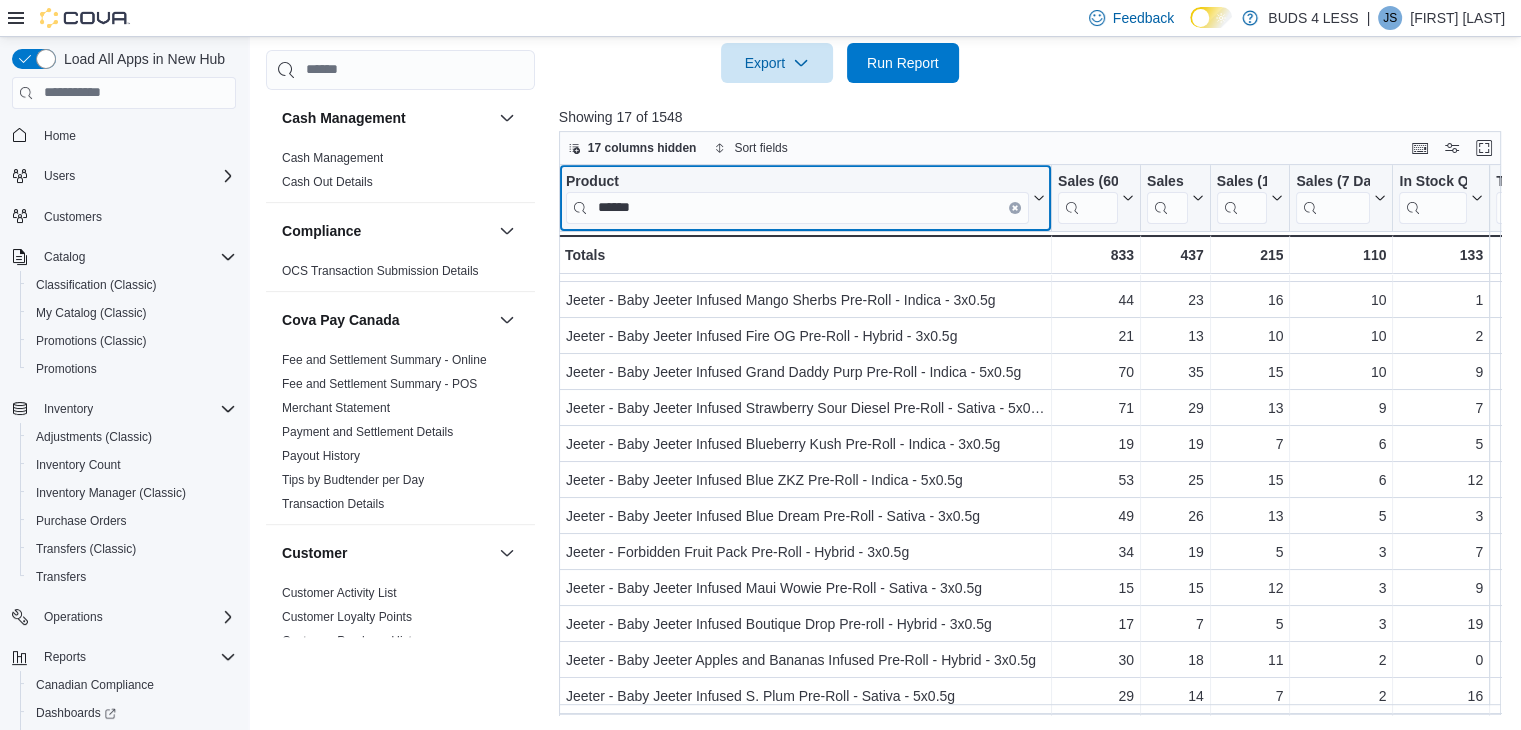 click at bounding box center [1015, 207] 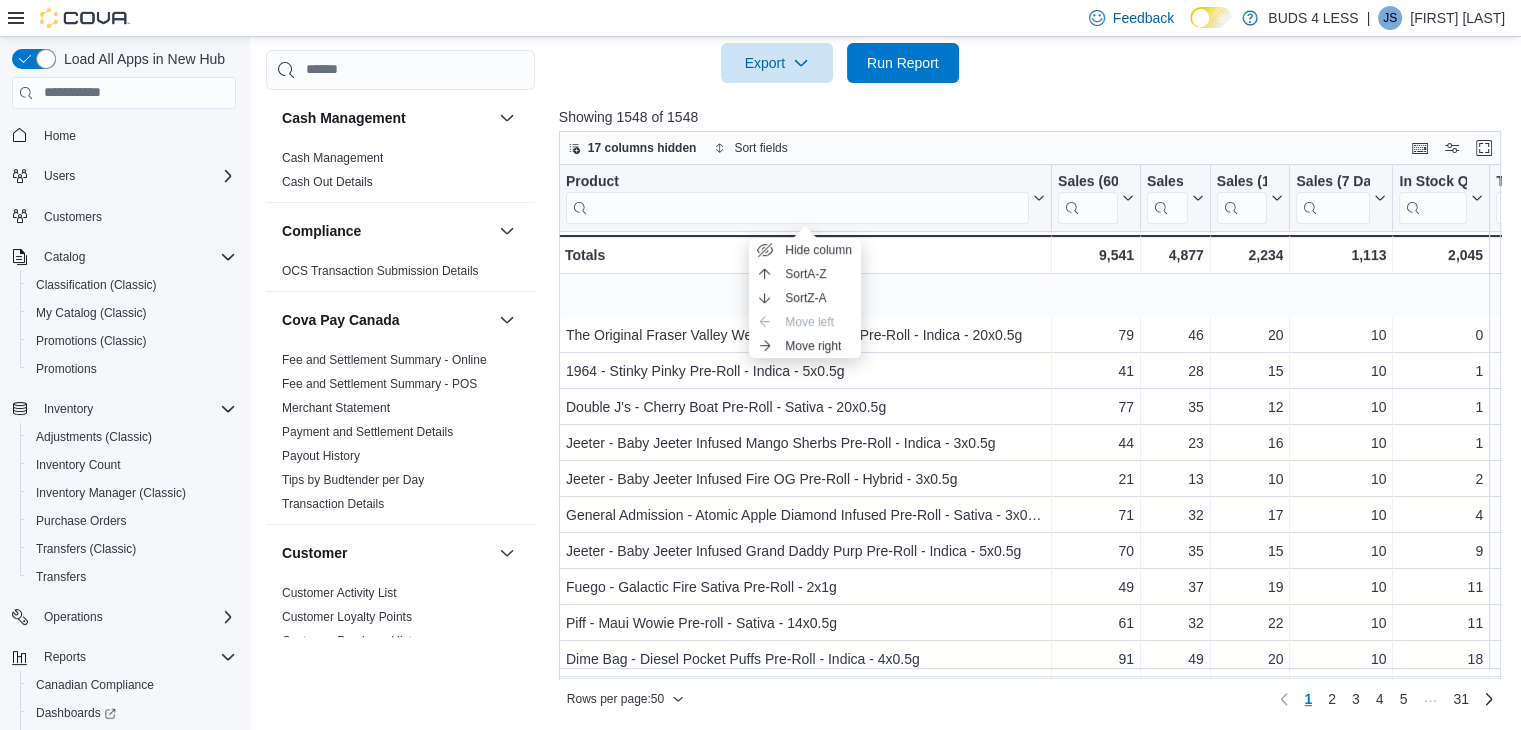 scroll, scrollTop: 900, scrollLeft: 0, axis: vertical 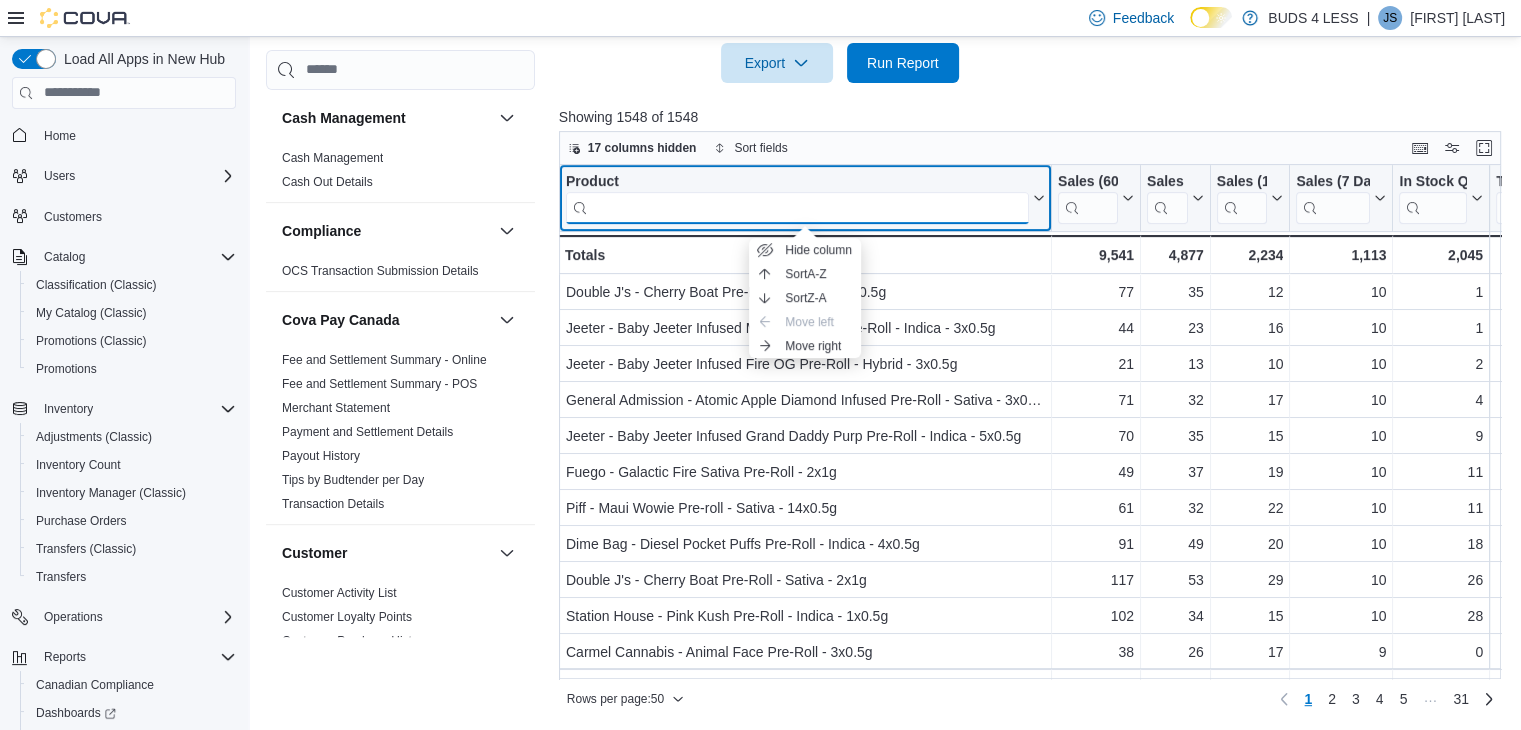 click at bounding box center [797, 207] 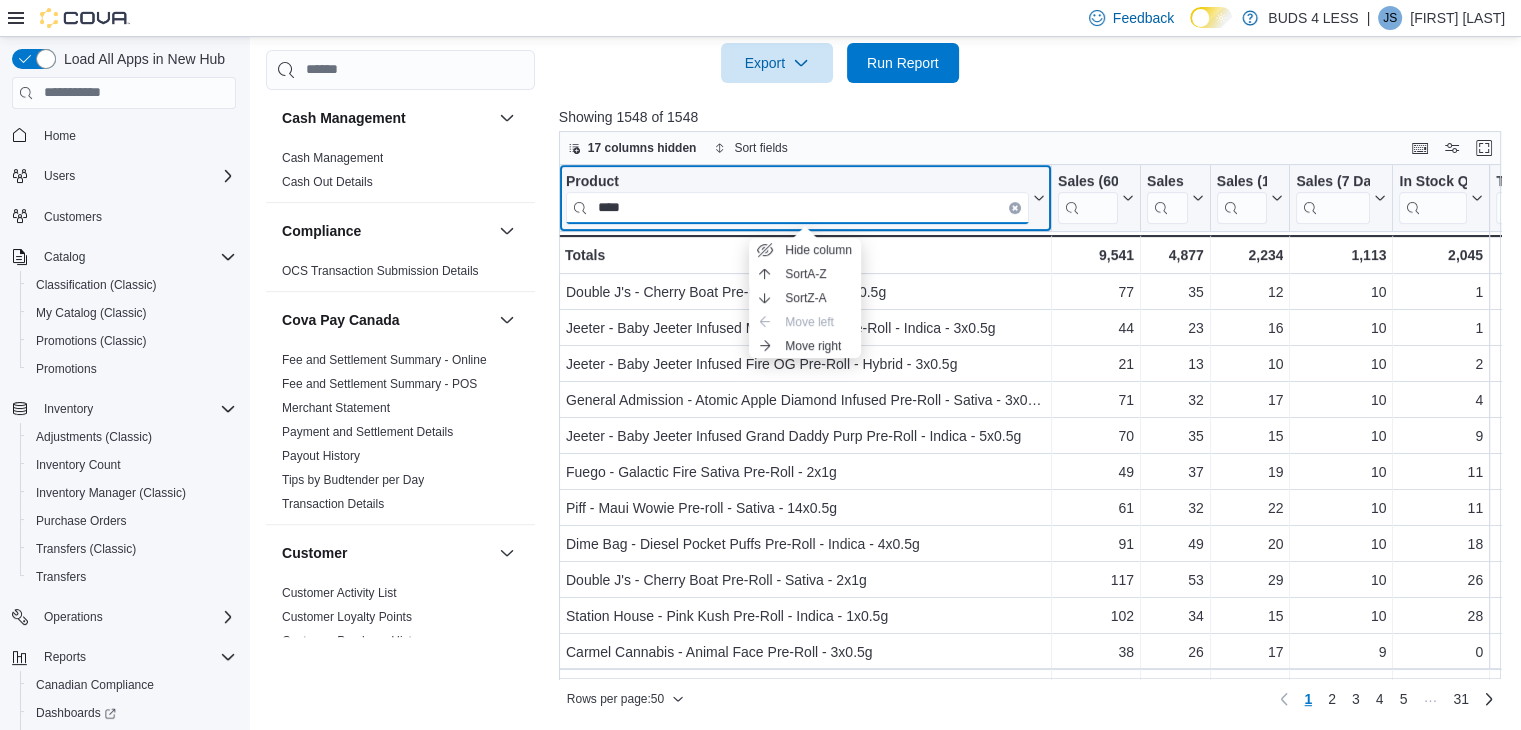 scroll, scrollTop: 0, scrollLeft: 0, axis: both 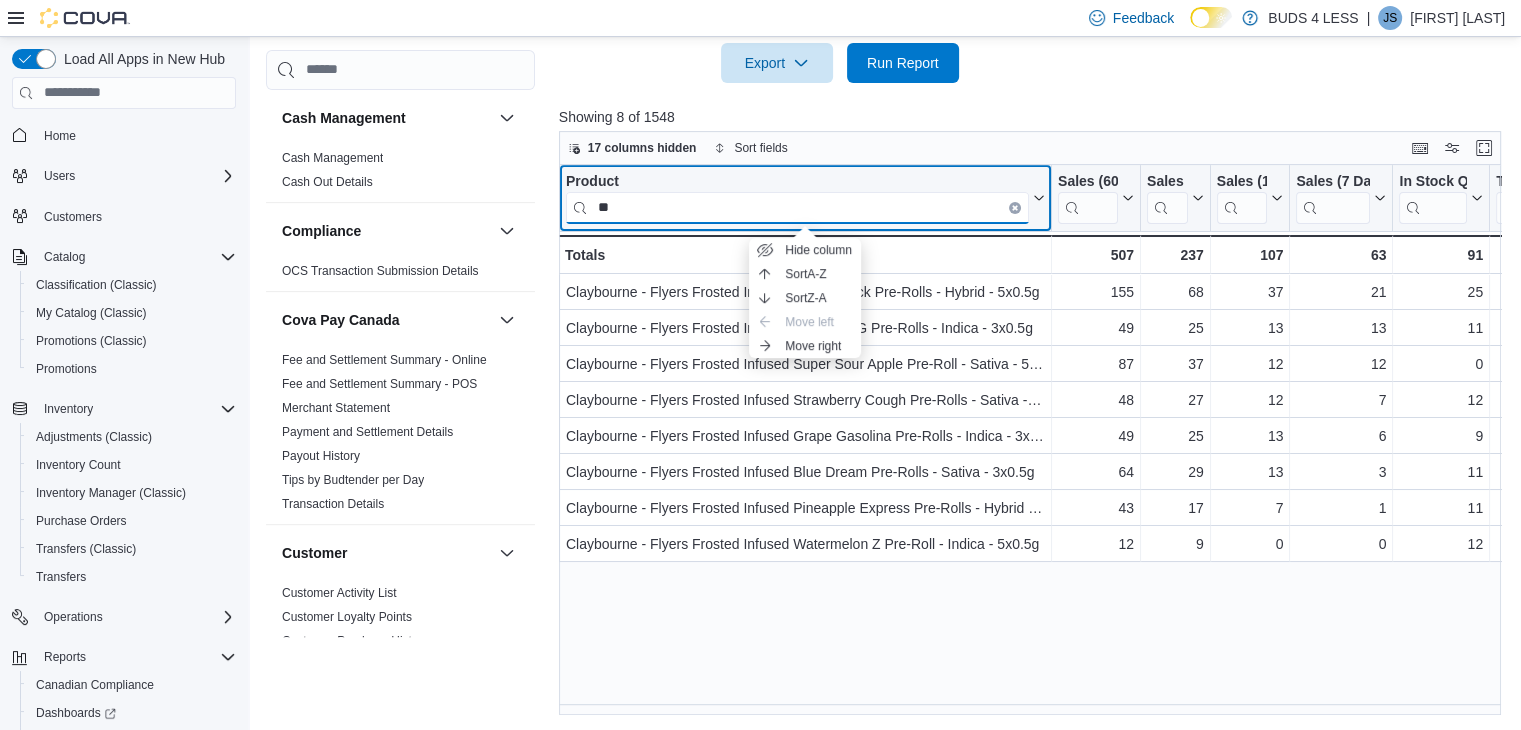 type on "*" 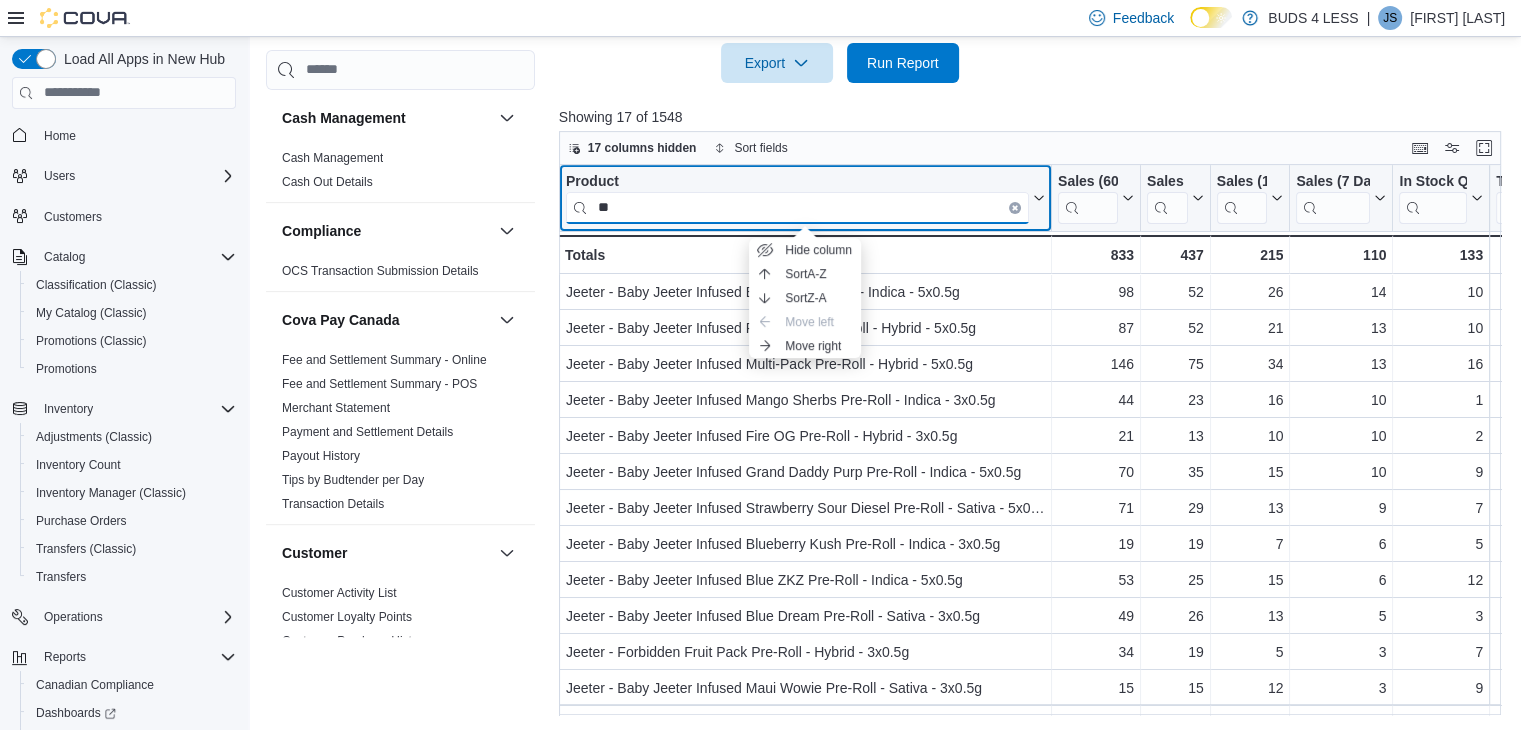 type on "*" 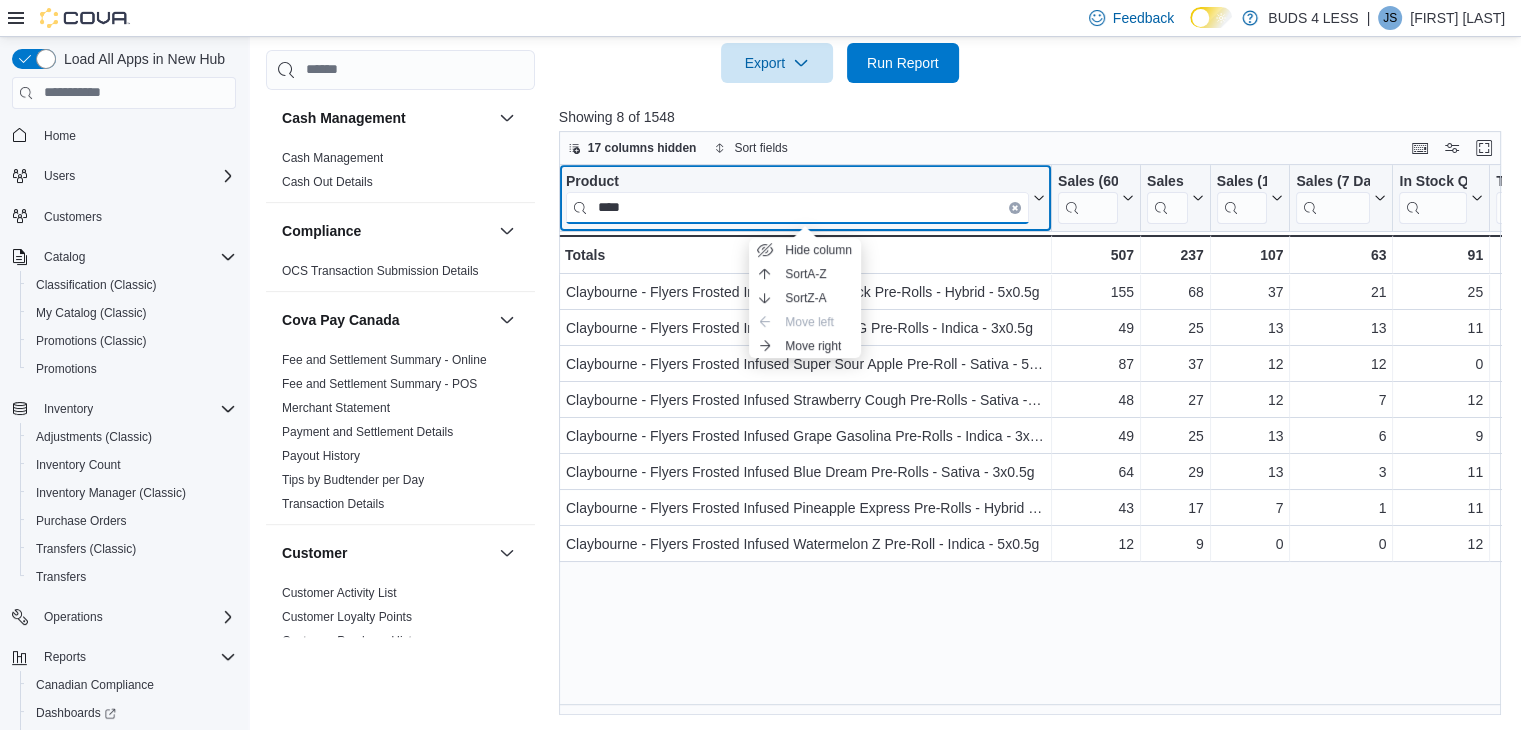 type on "****" 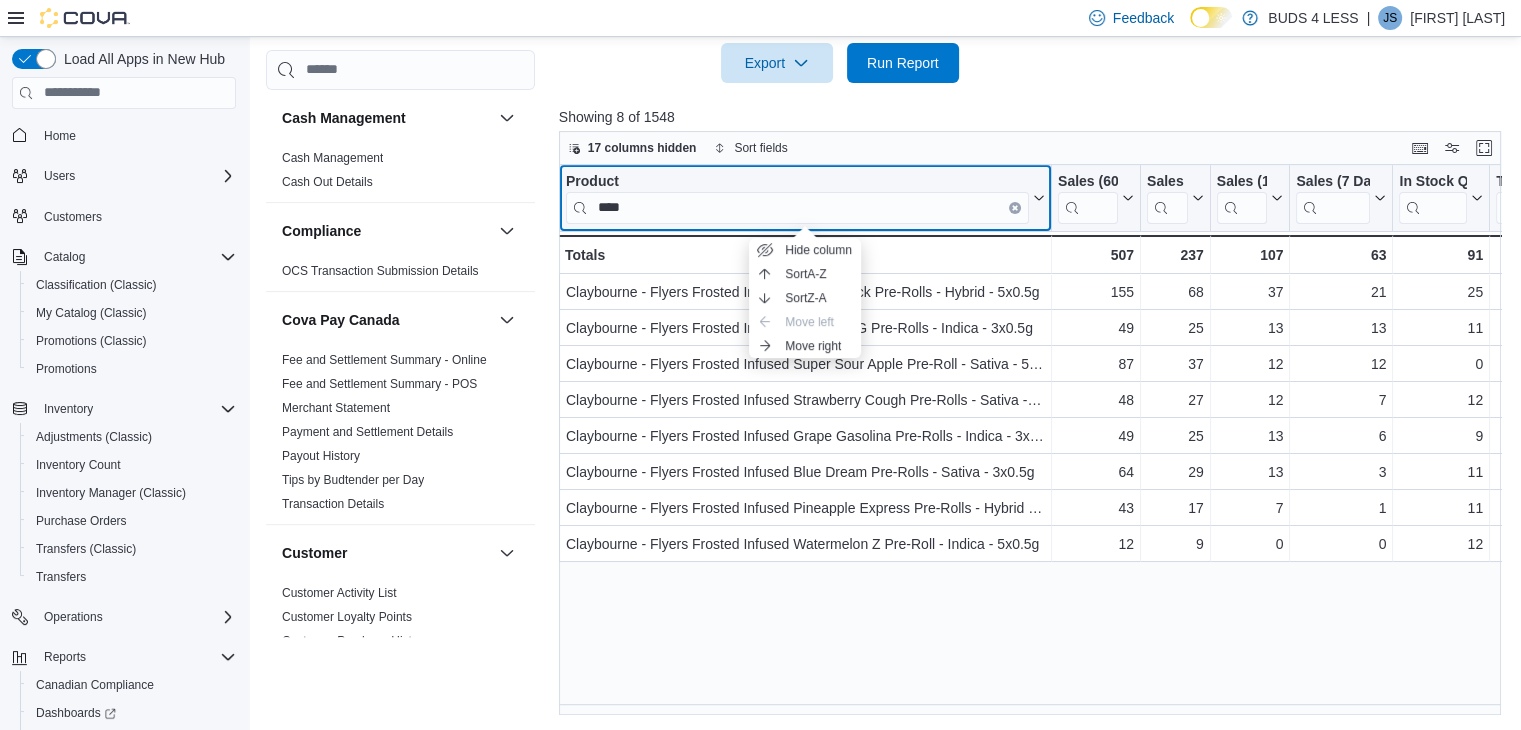 click on "Product ****" at bounding box center [805, 197] 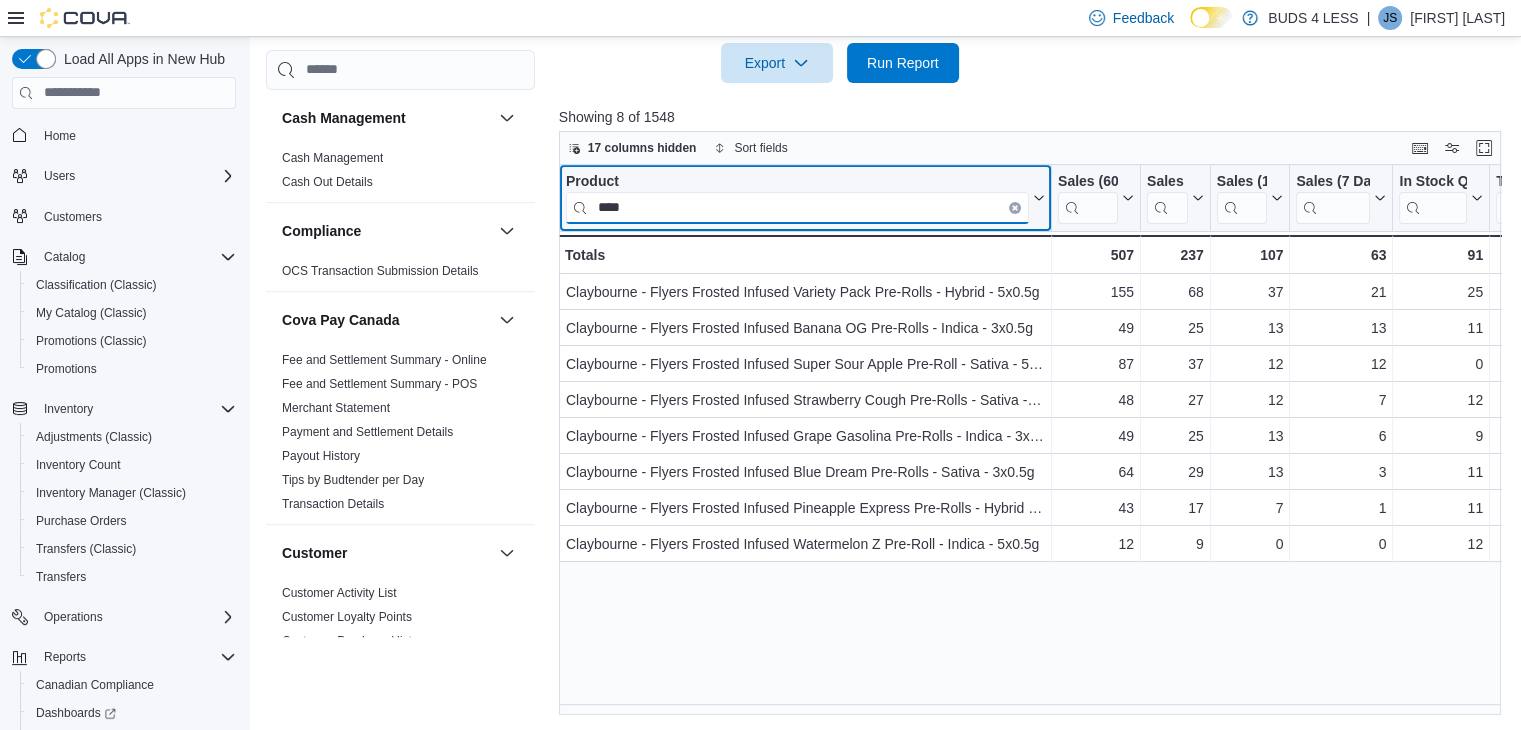 drag, startPoint x: 648, startPoint y: 210, endPoint x: 548, endPoint y: 195, distance: 101.118744 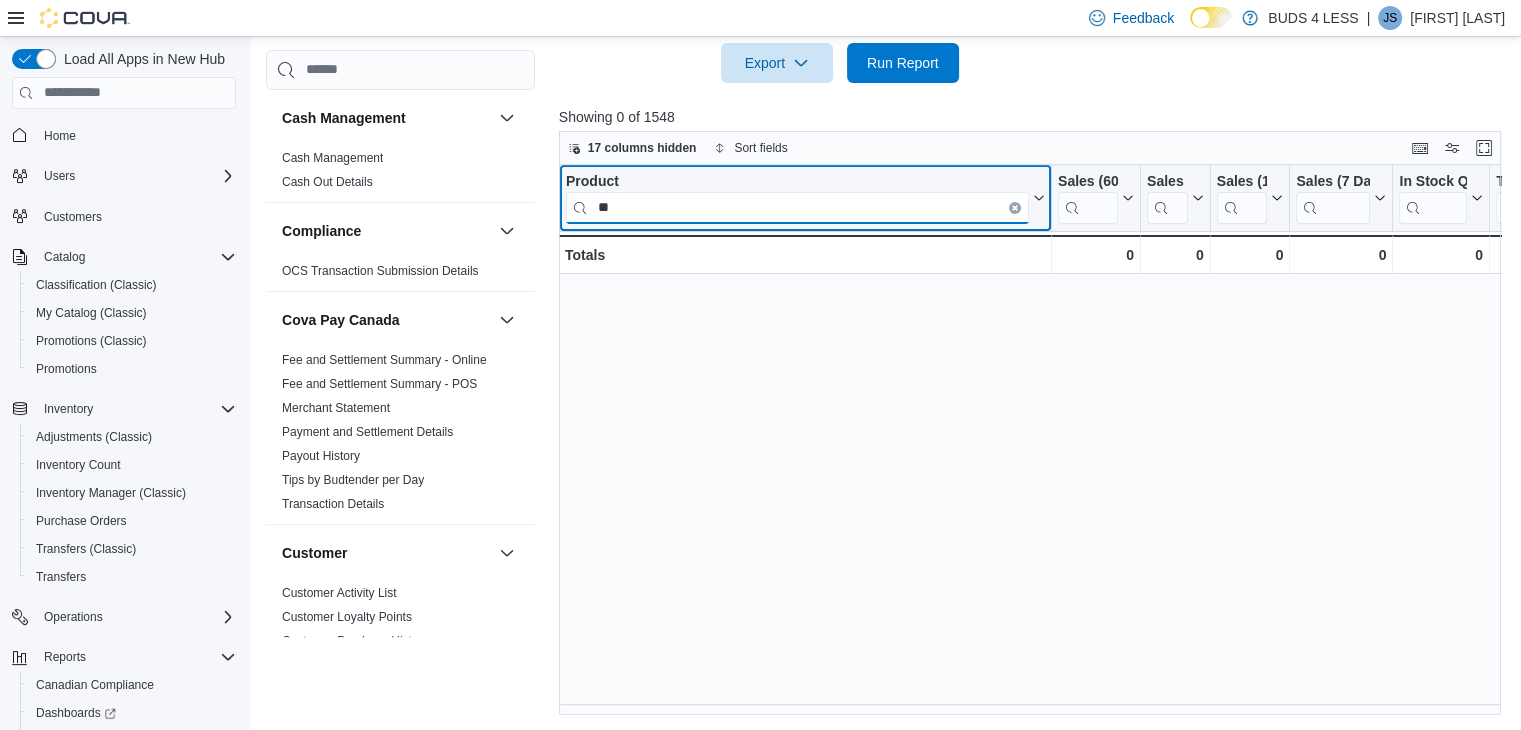 type on "*" 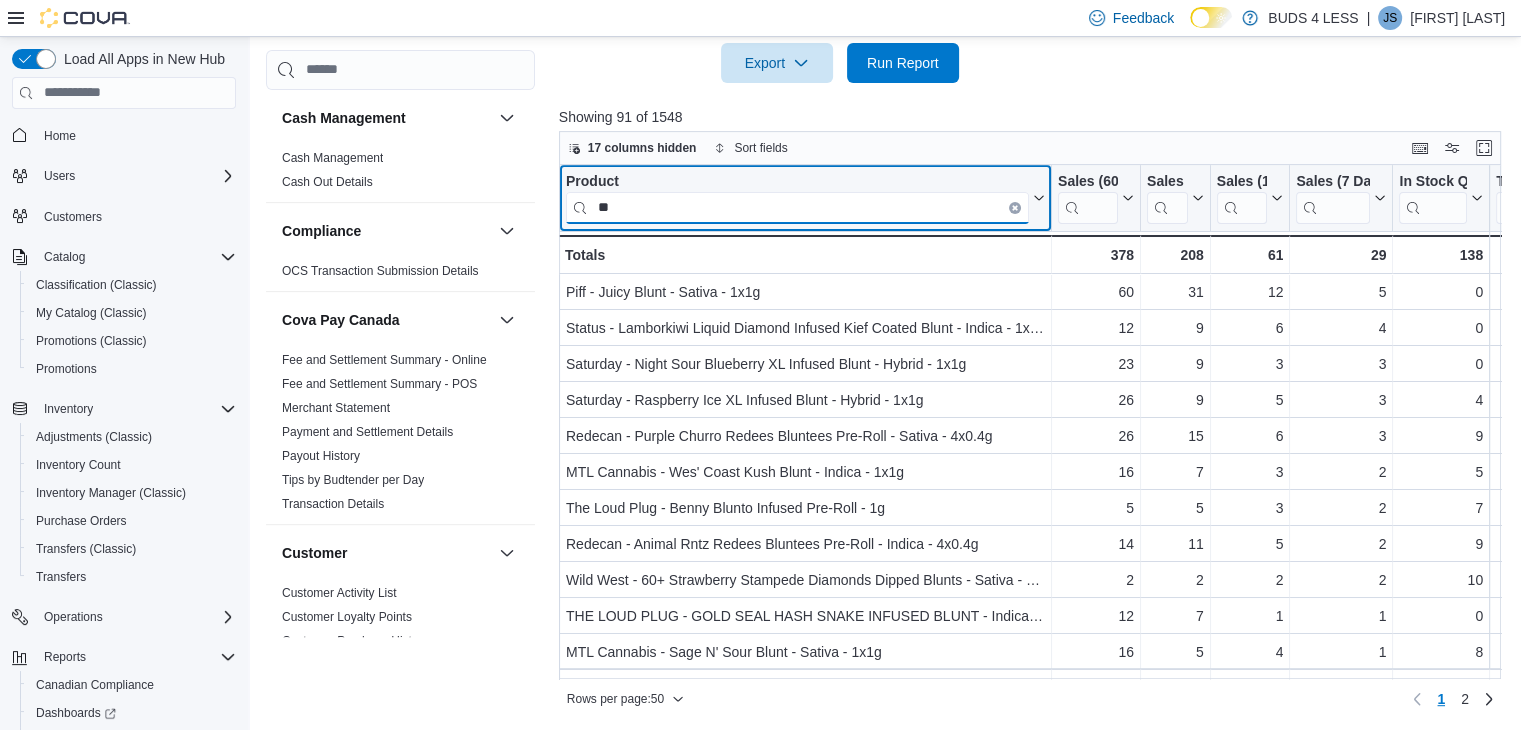 type on "*" 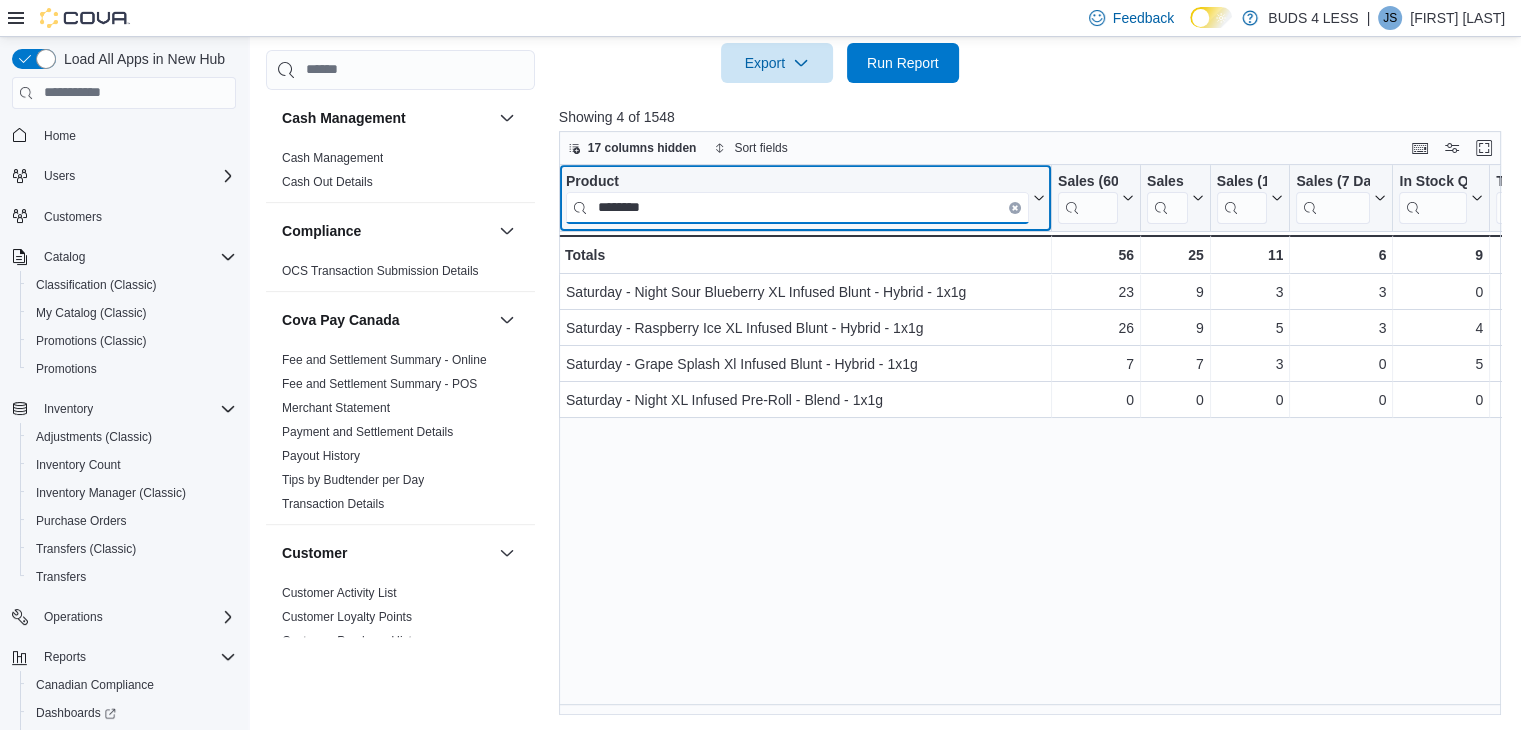 type on "********" 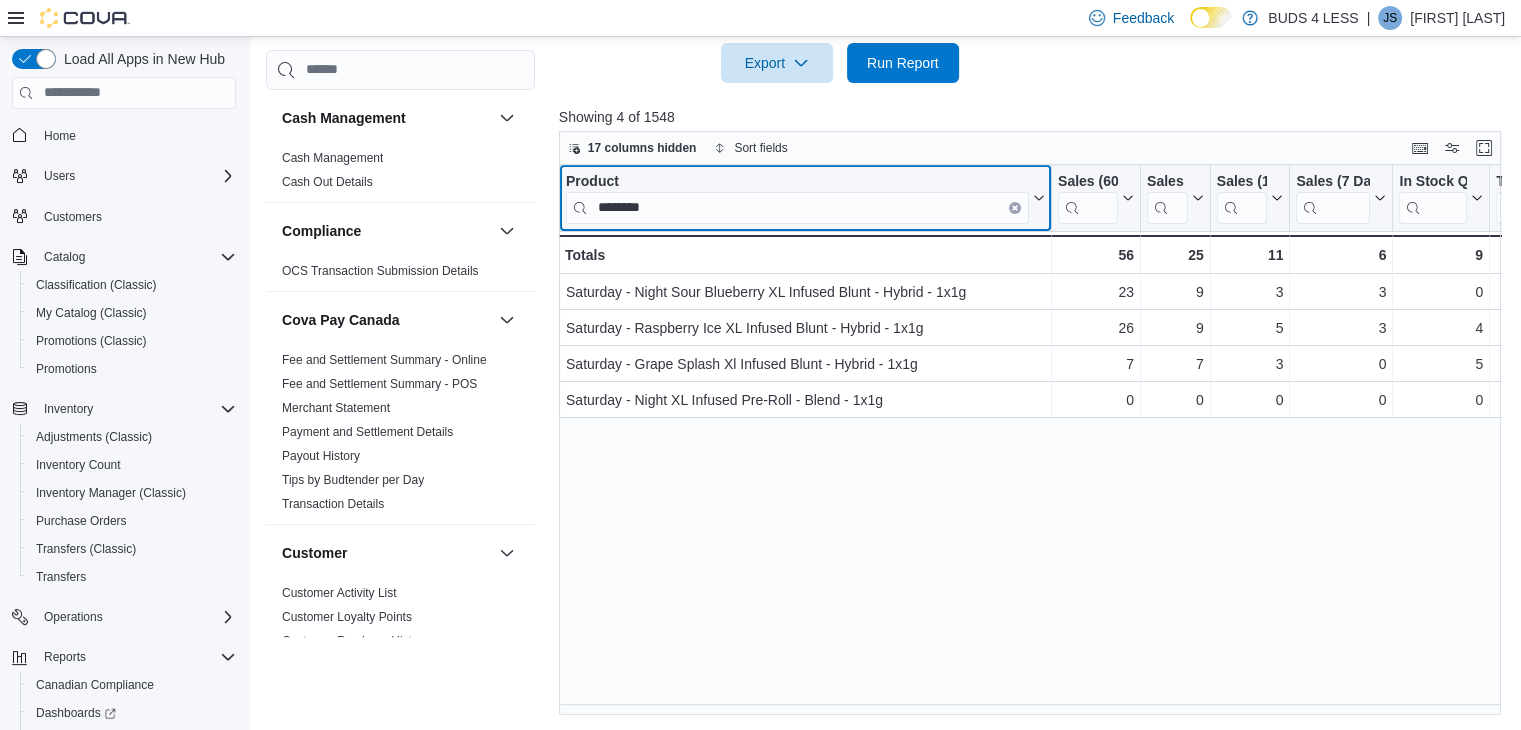 click 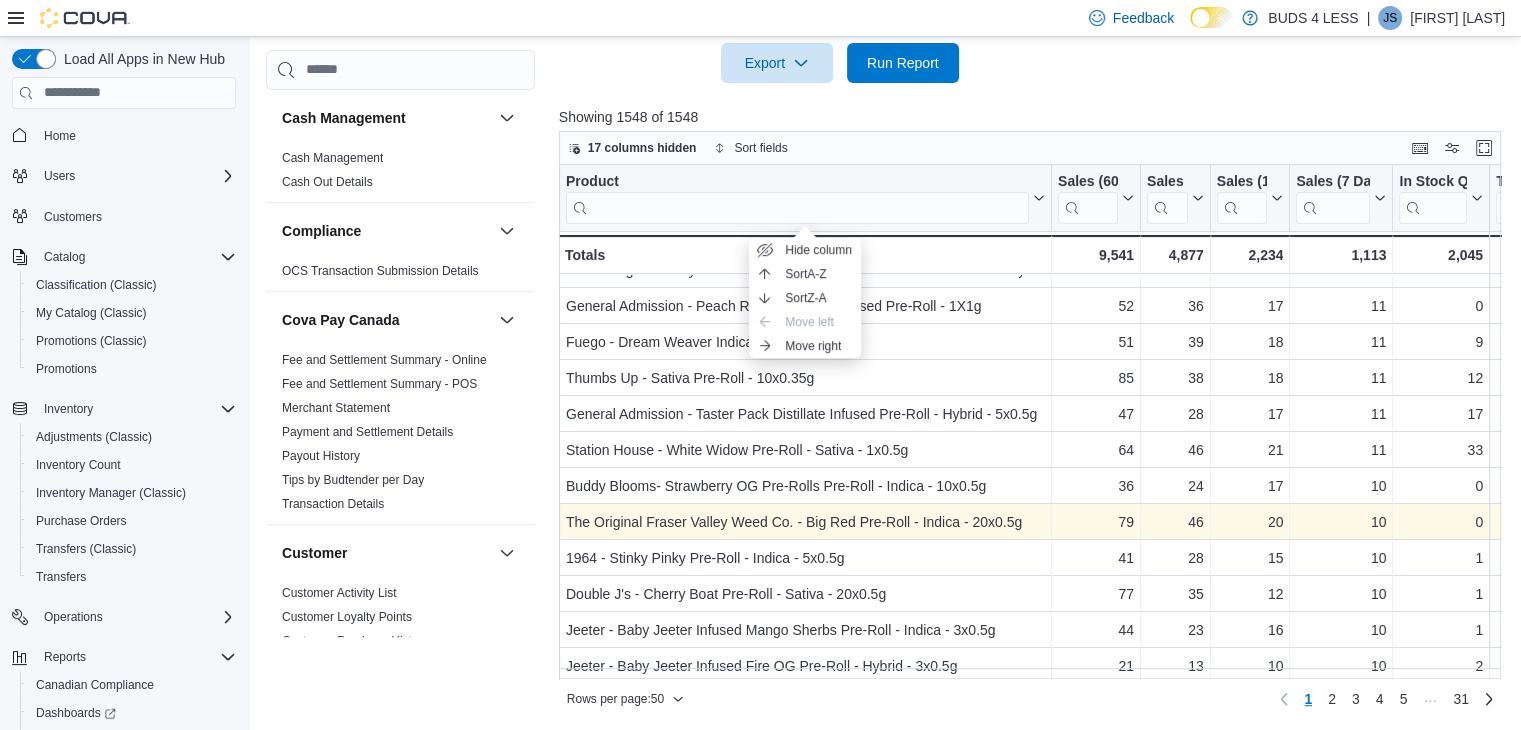 scroll, scrollTop: 600, scrollLeft: 0, axis: vertical 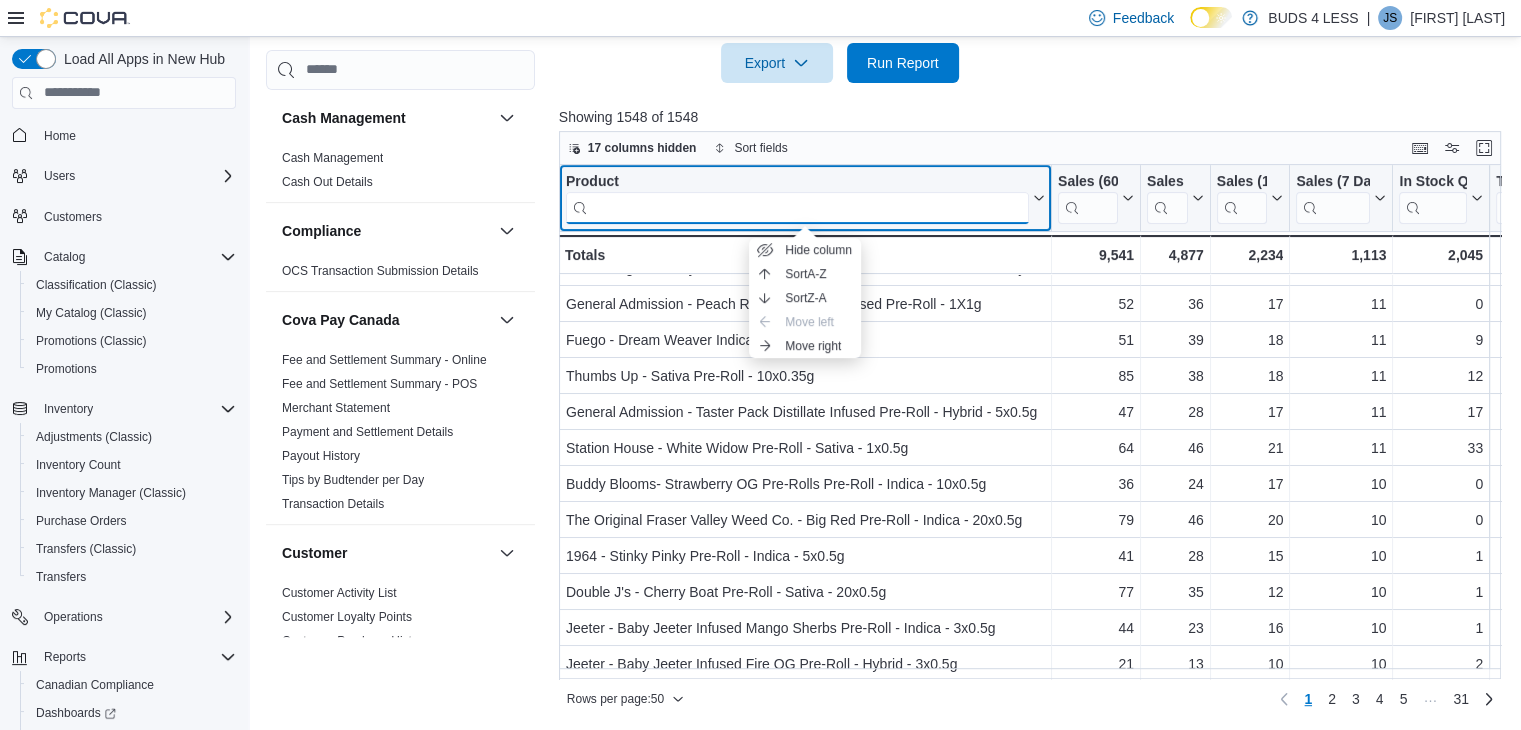 click at bounding box center [797, 207] 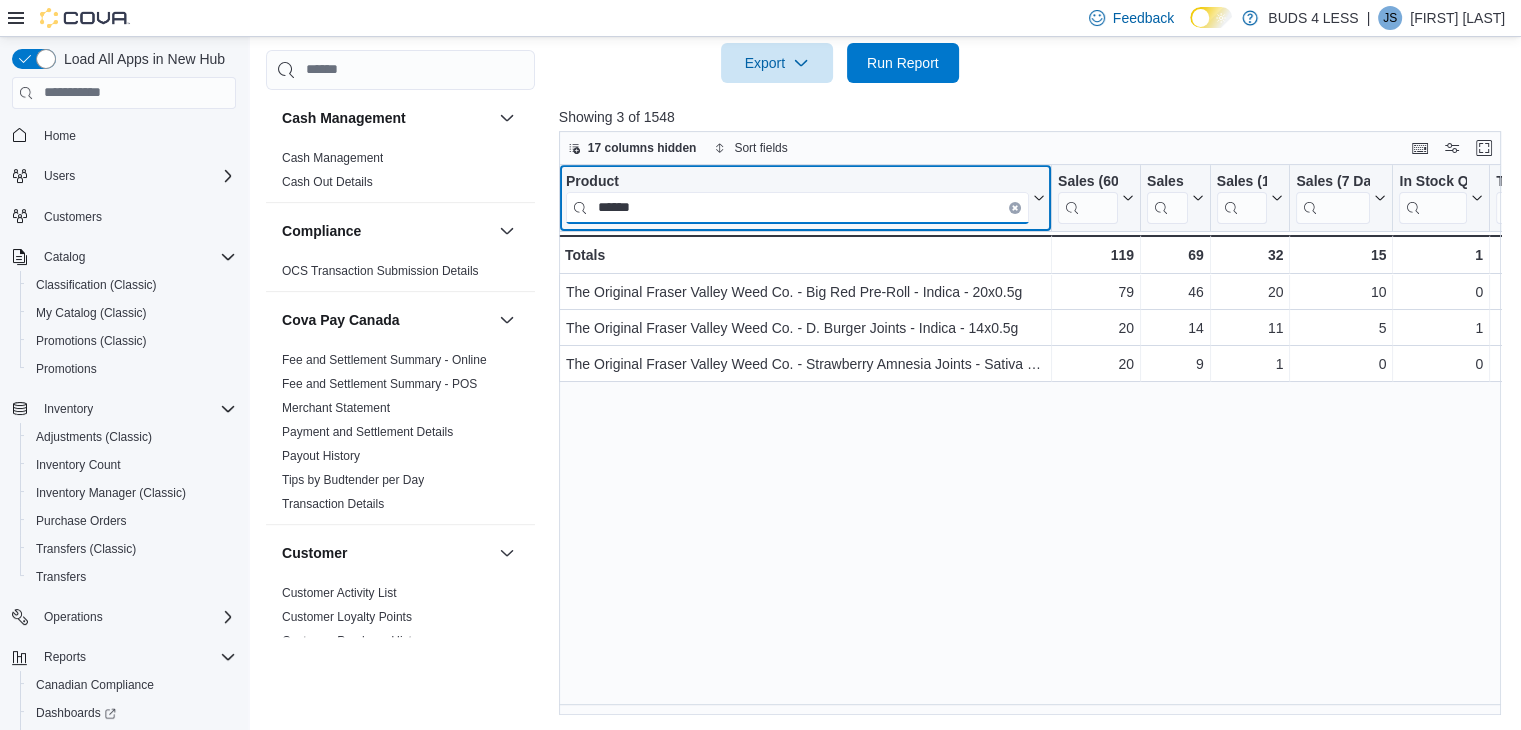 scroll, scrollTop: 0, scrollLeft: 0, axis: both 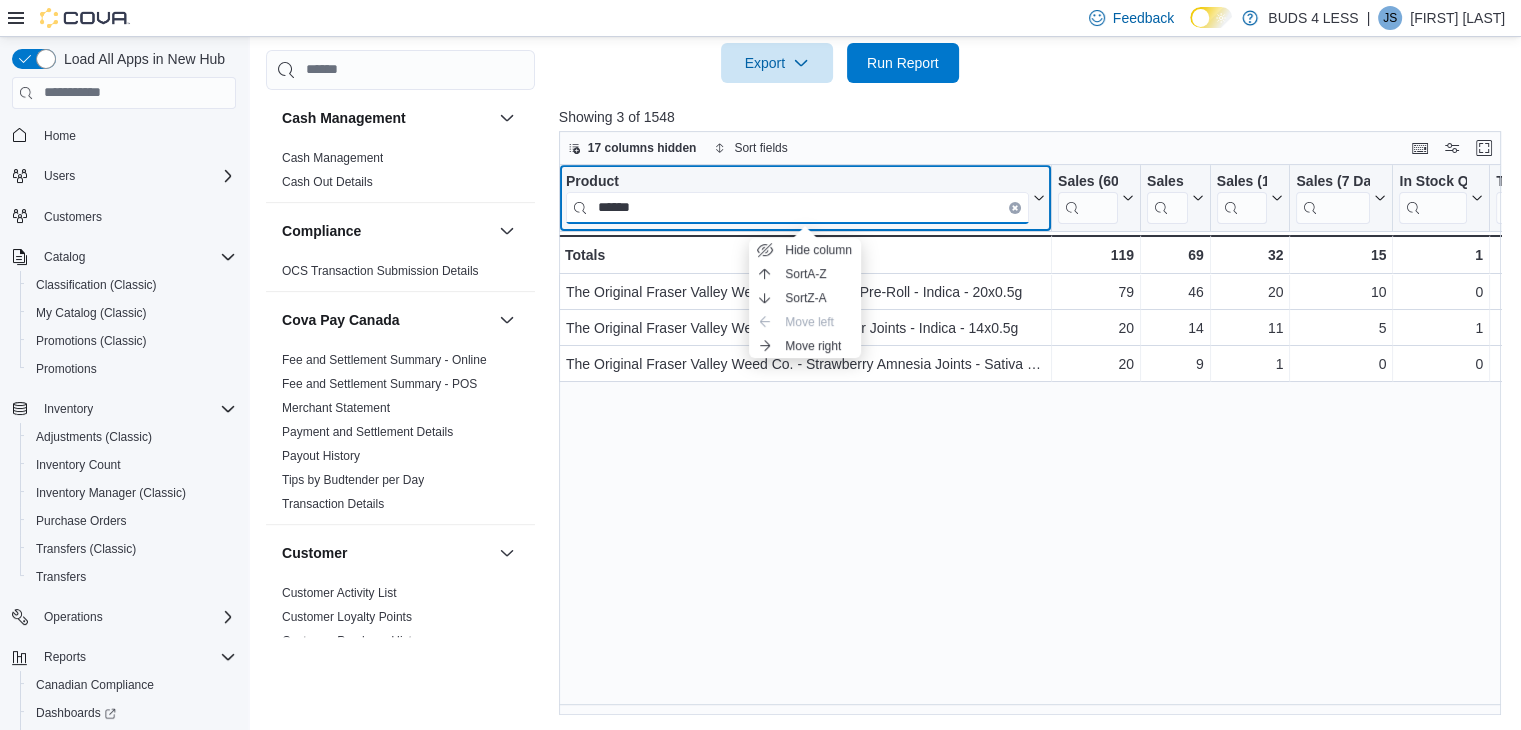 type on "******" 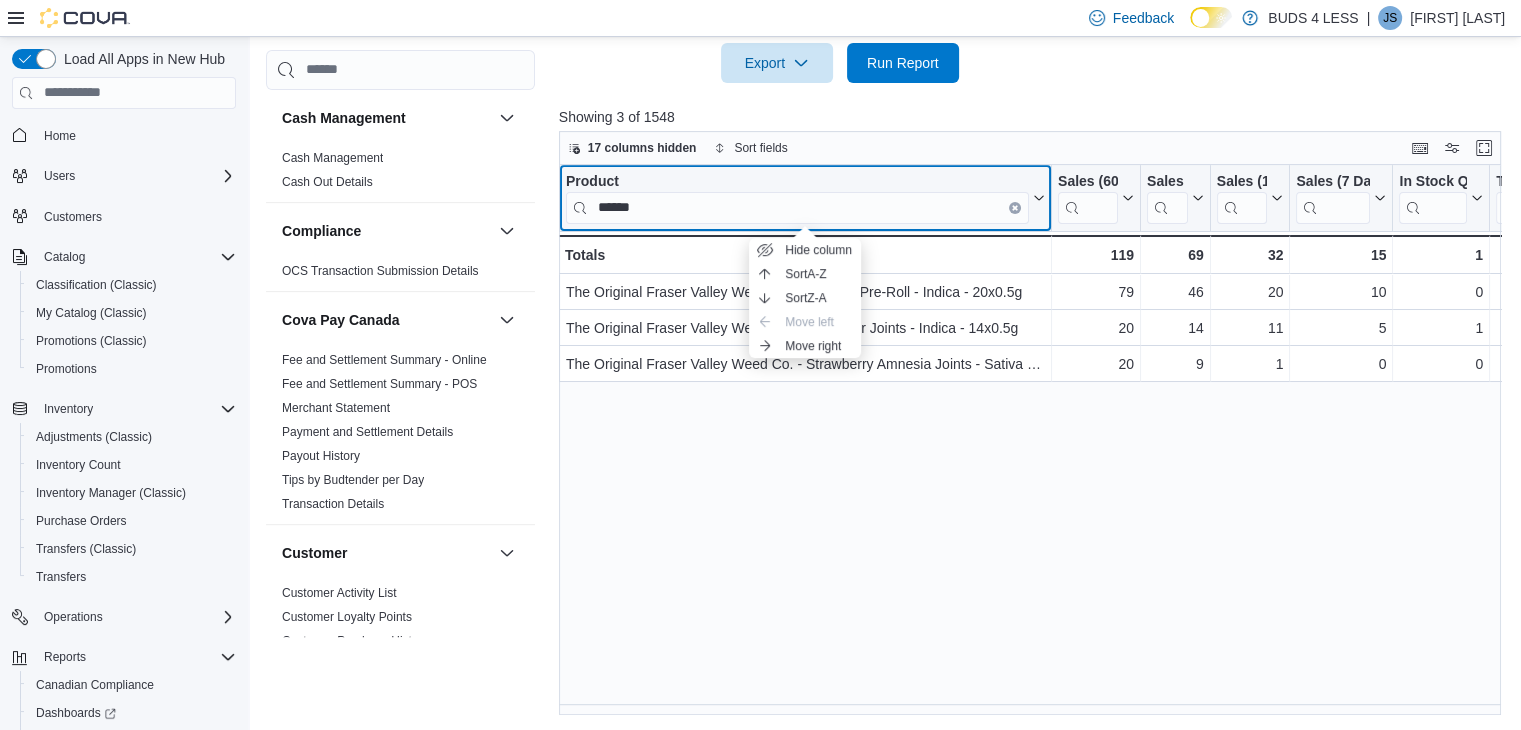 click on "Product ******" at bounding box center [805, 197] 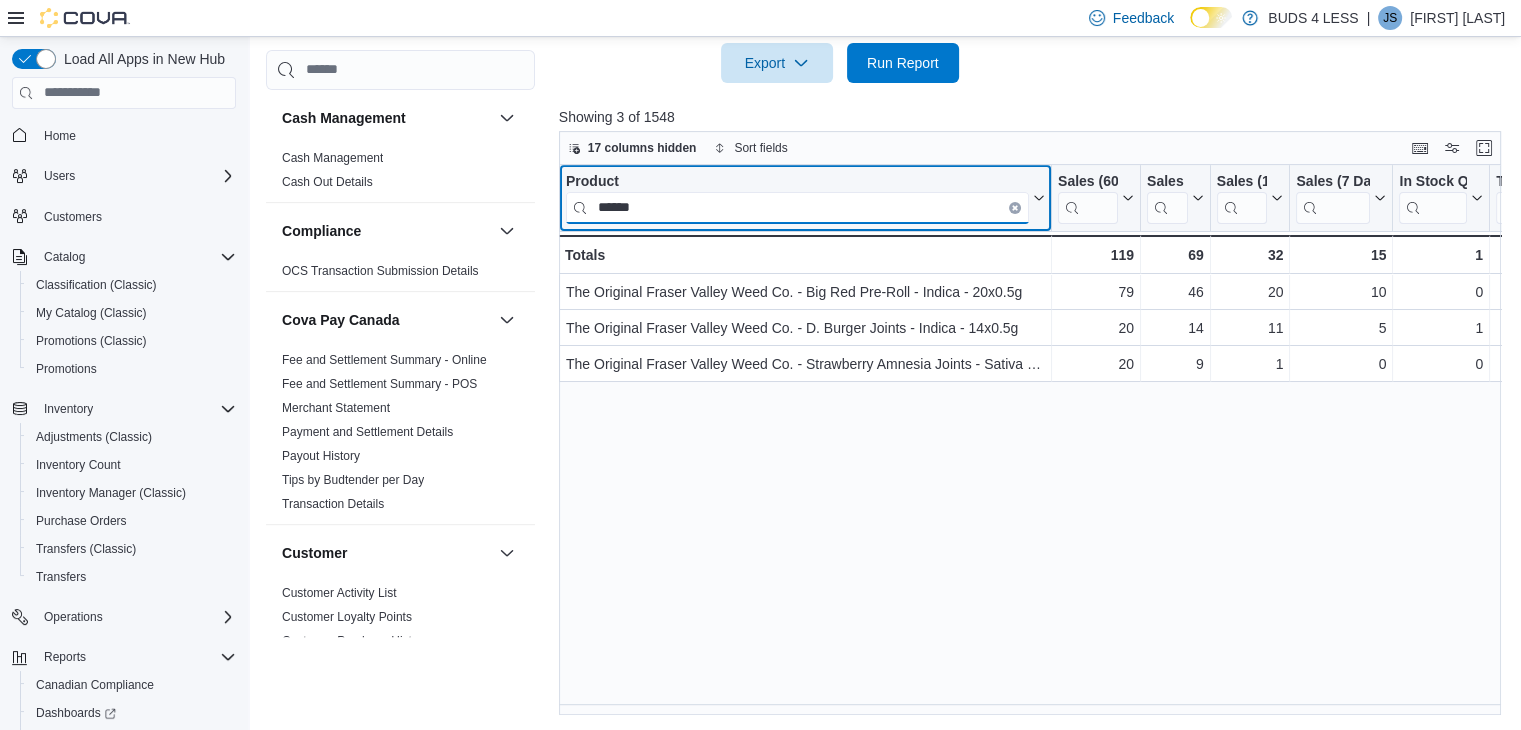 drag, startPoint x: 703, startPoint y: 215, endPoint x: 583, endPoint y: 208, distance: 120.203995 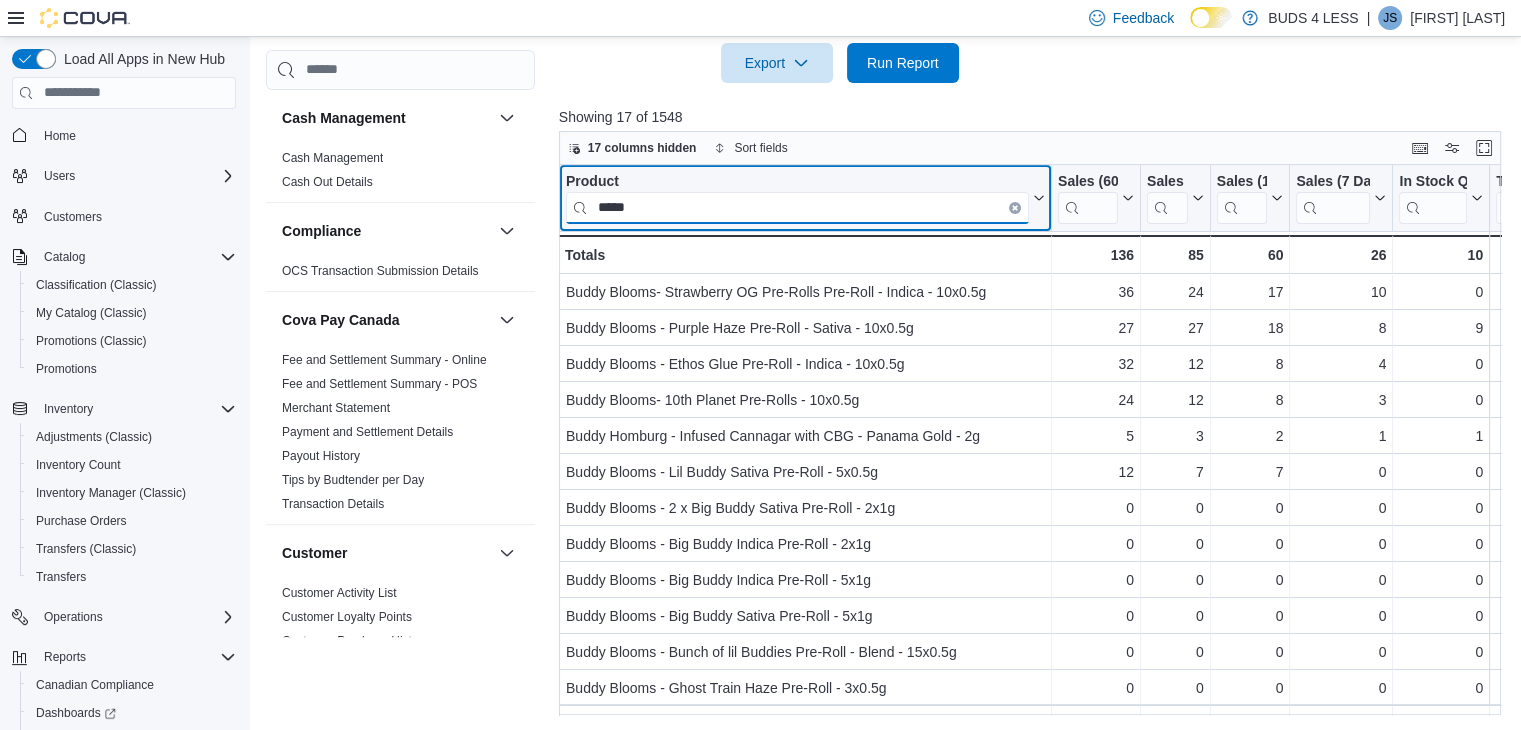 type on "*****" 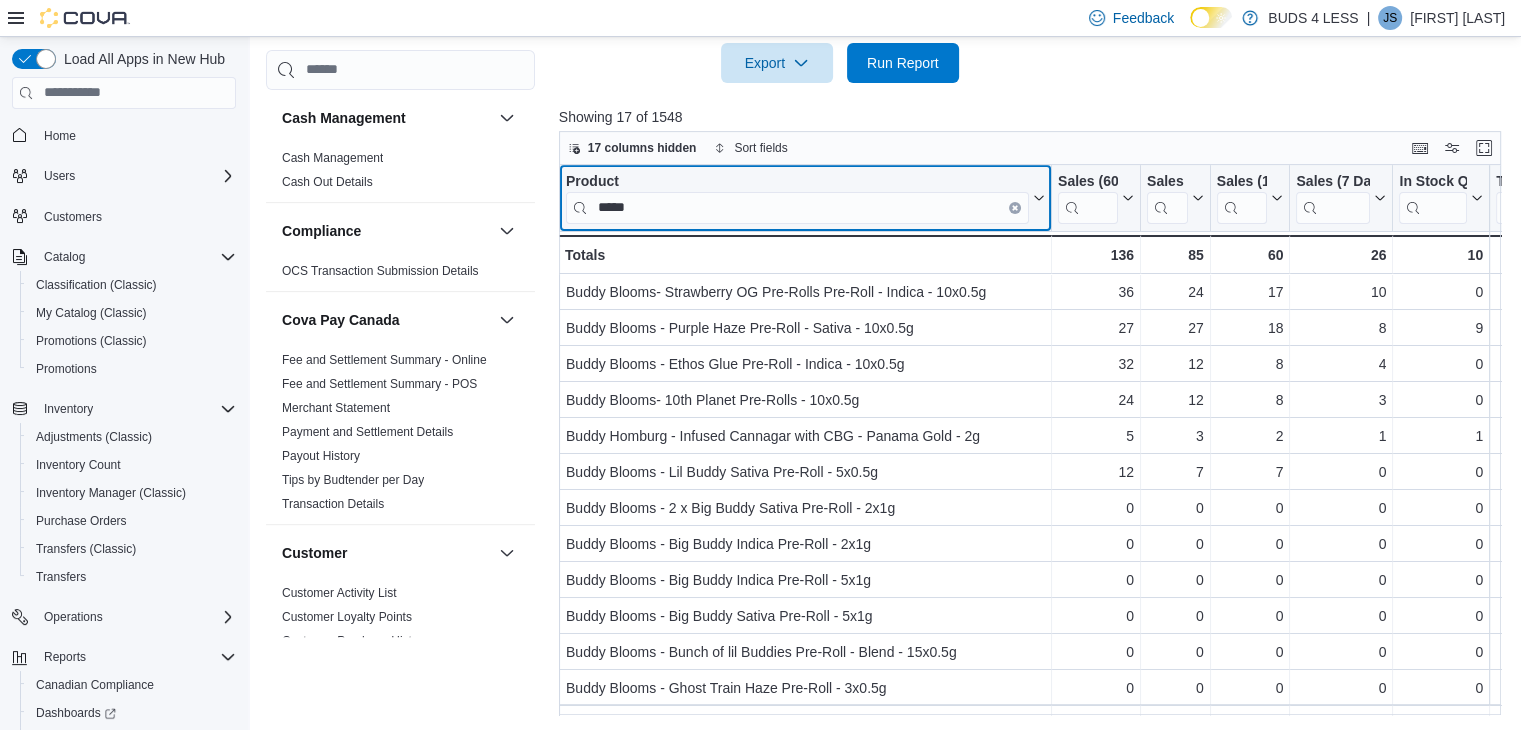 click 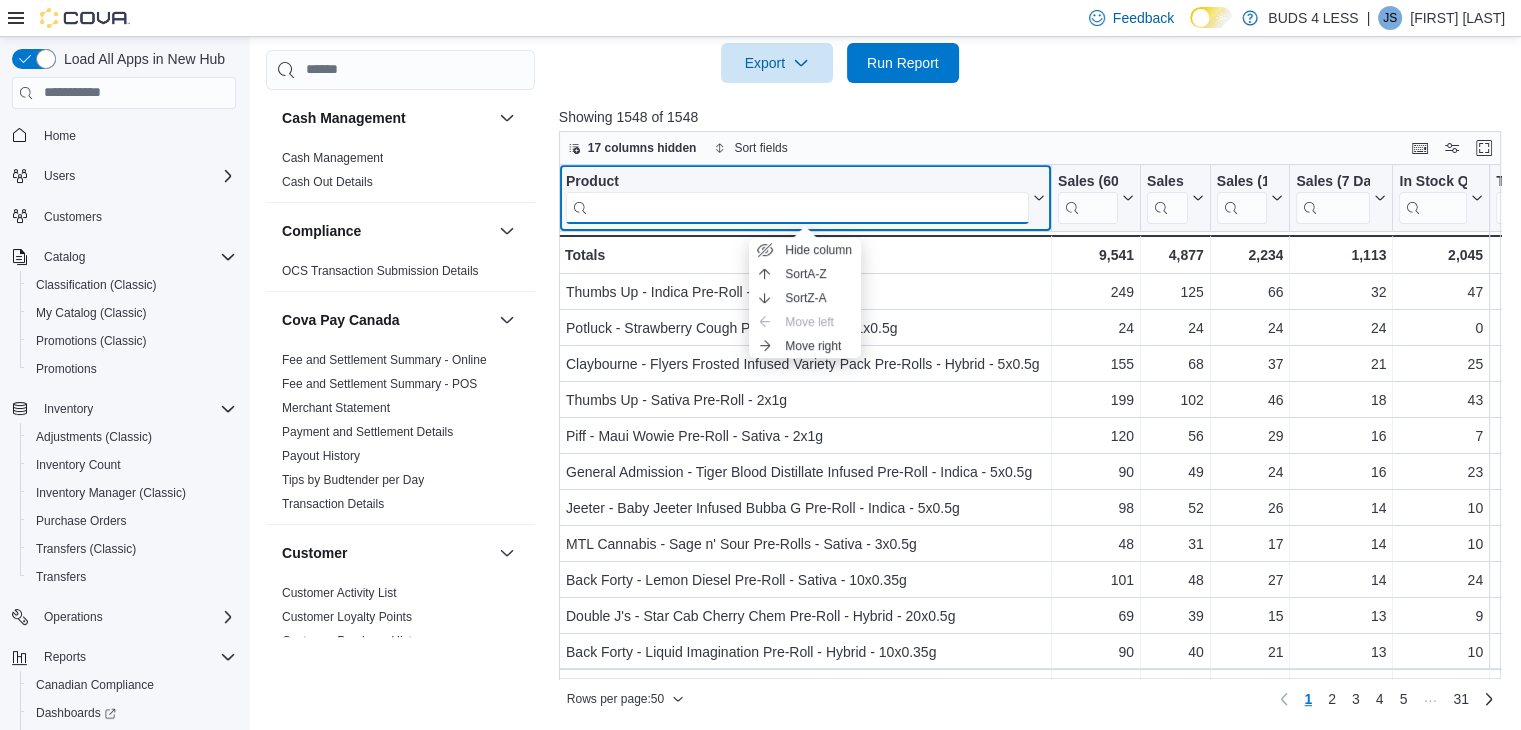 click at bounding box center [797, 207] 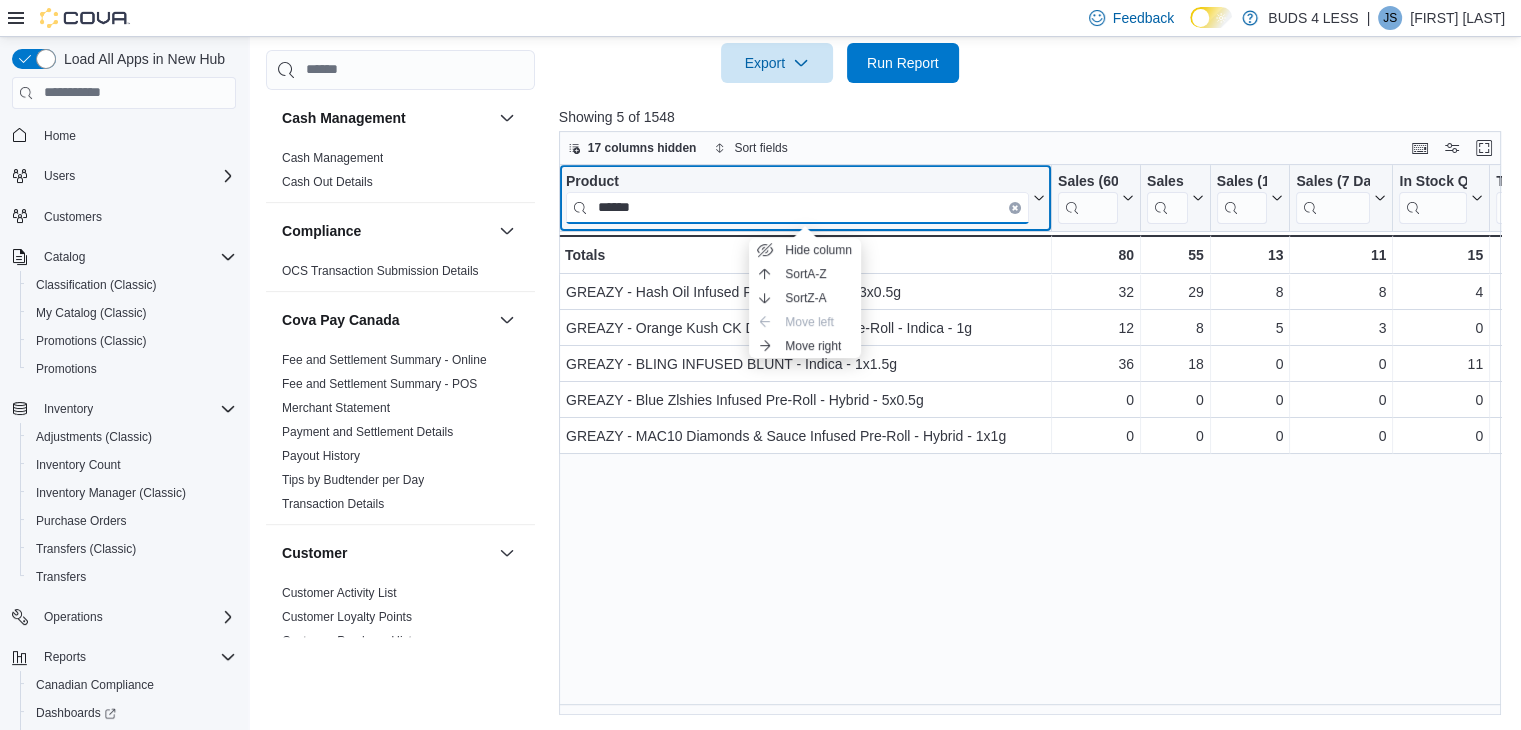 drag, startPoint x: 664, startPoint y: 201, endPoint x: 551, endPoint y: 198, distance: 113.03982 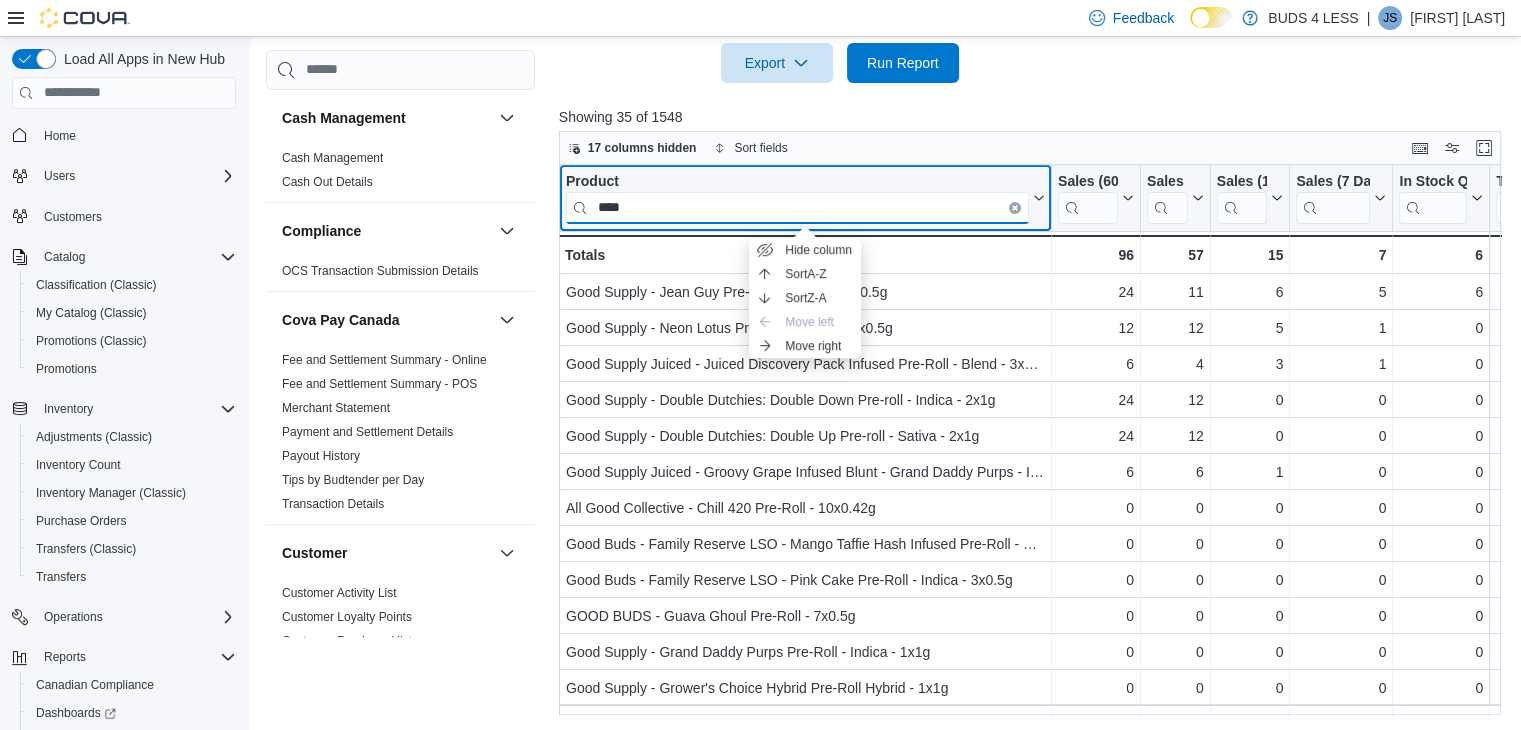 type on "****" 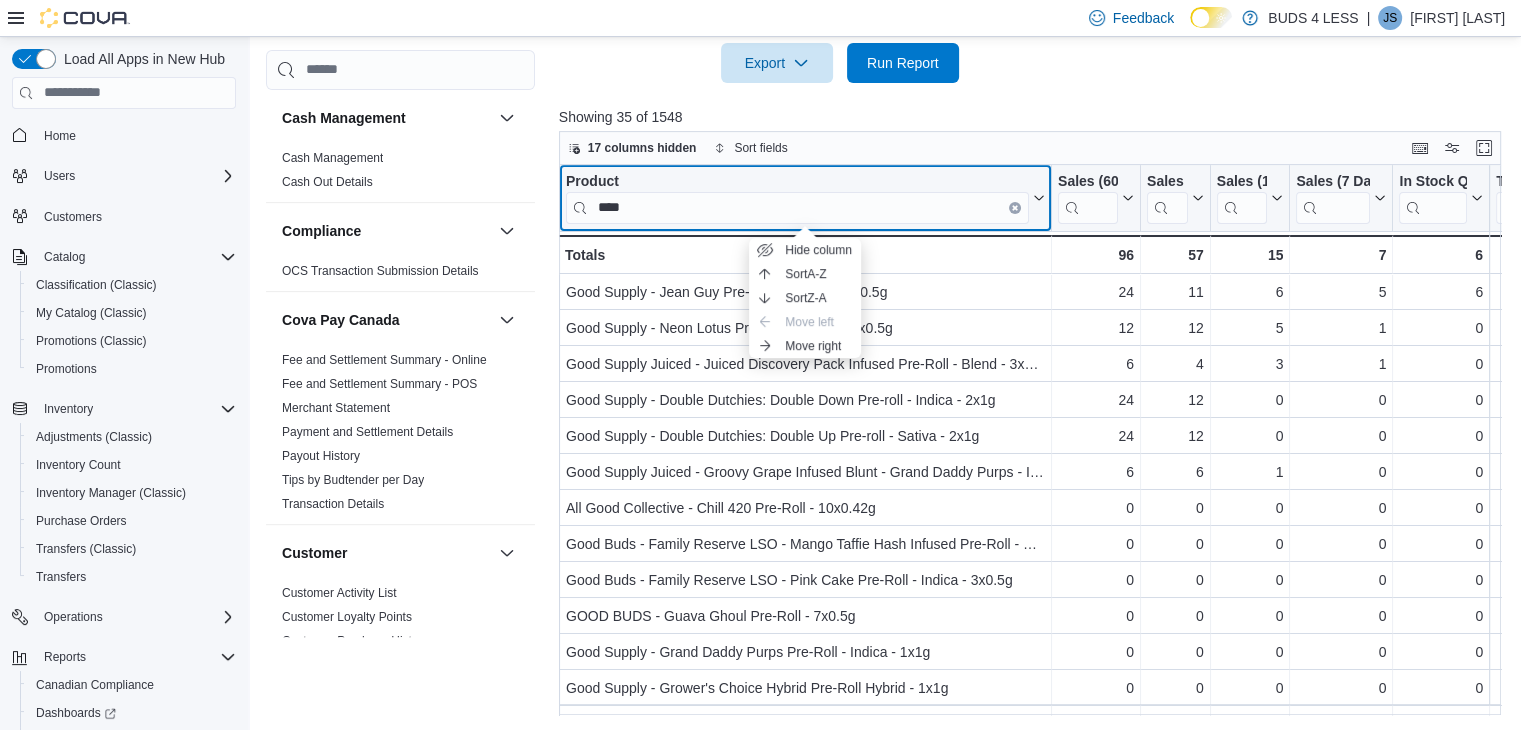 click on "Product ****" at bounding box center [805, 197] 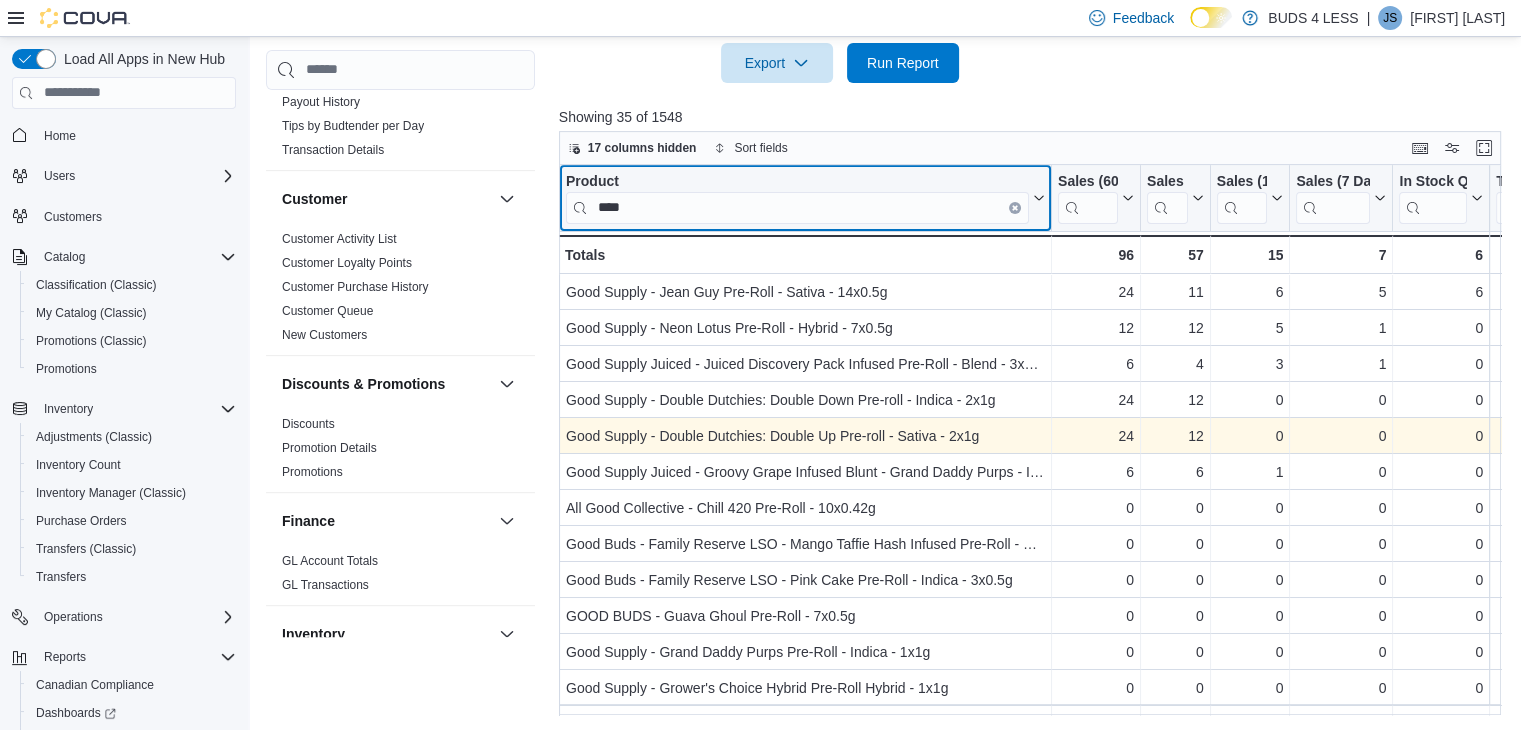 scroll, scrollTop: 400, scrollLeft: 0, axis: vertical 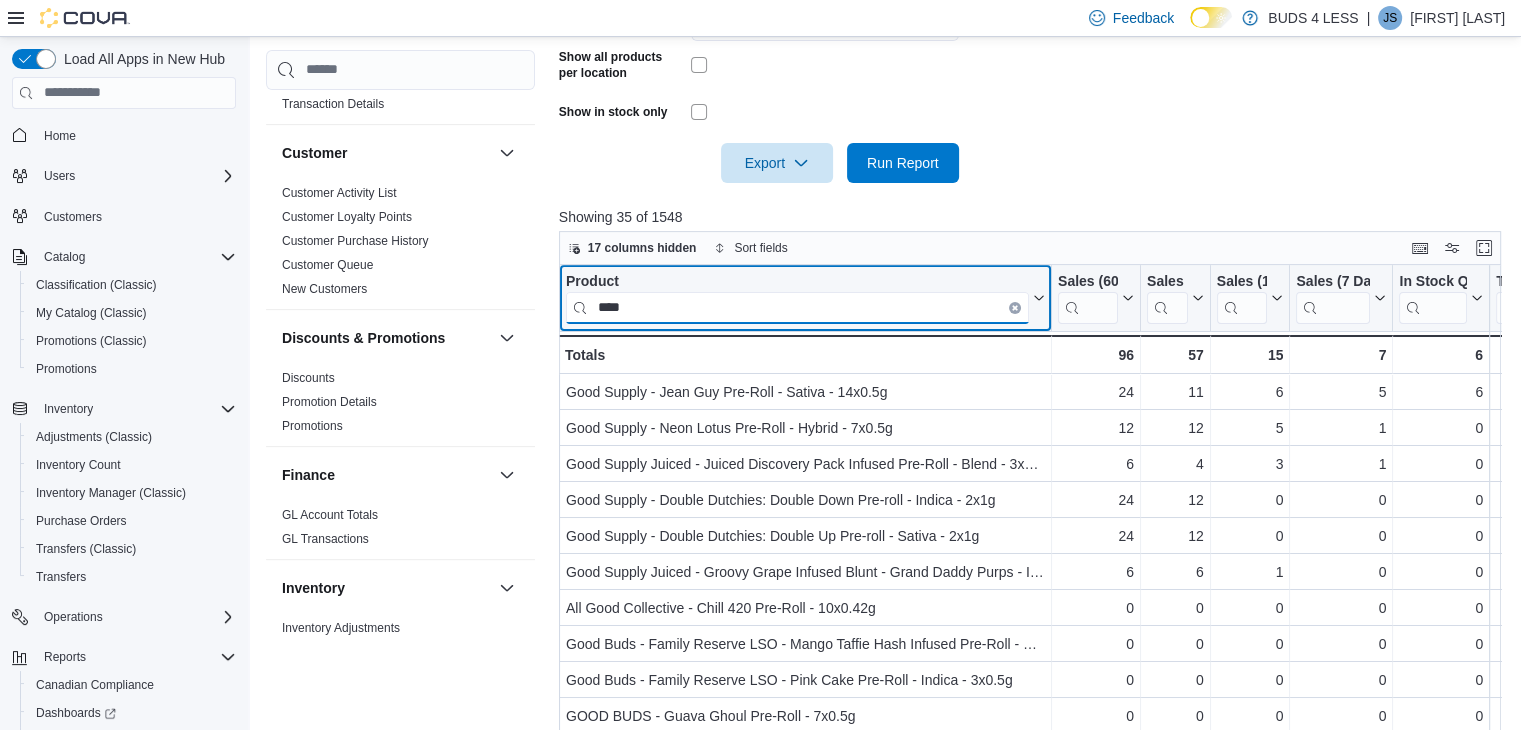 drag, startPoint x: 626, startPoint y: 309, endPoint x: 582, endPoint y: 301, distance: 44.72136 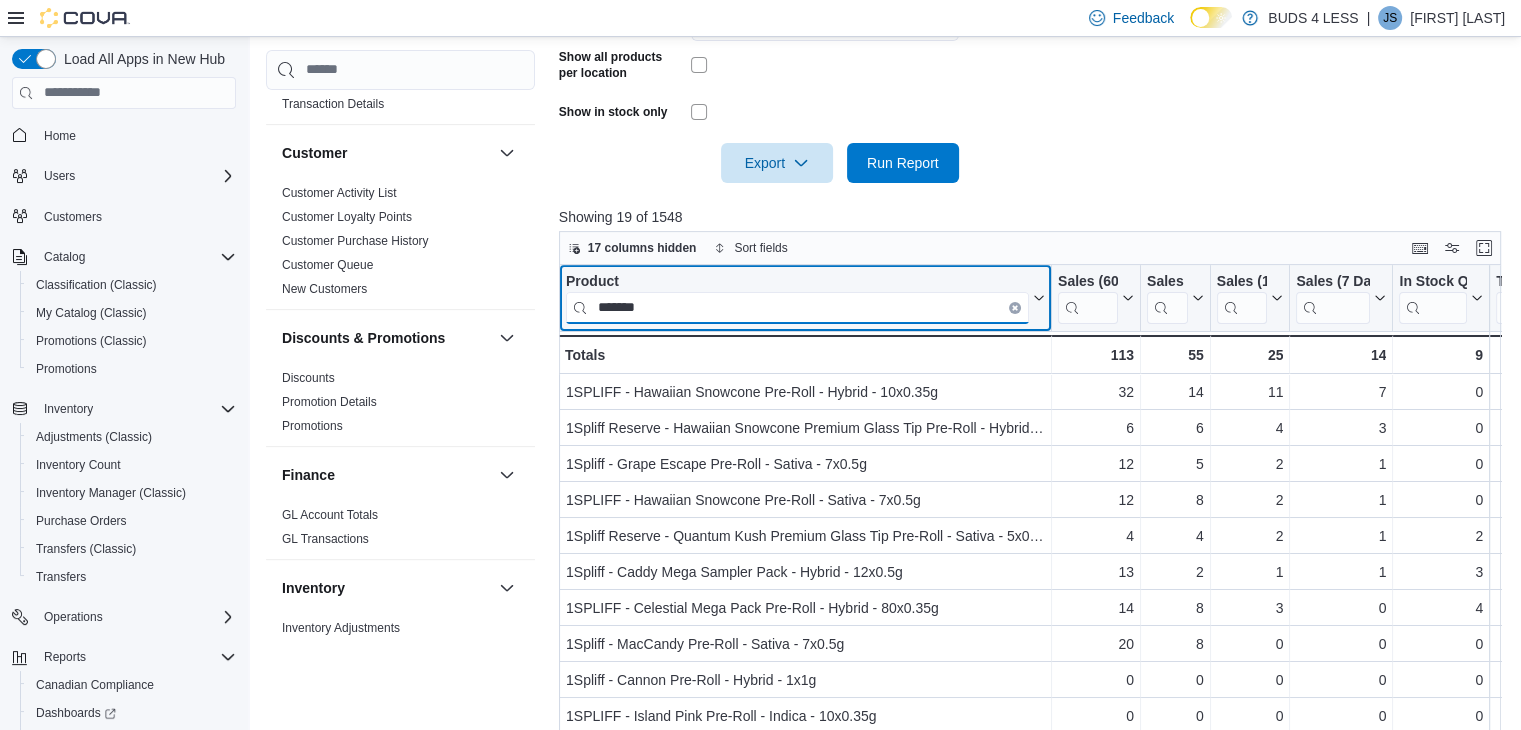 type on "*******" 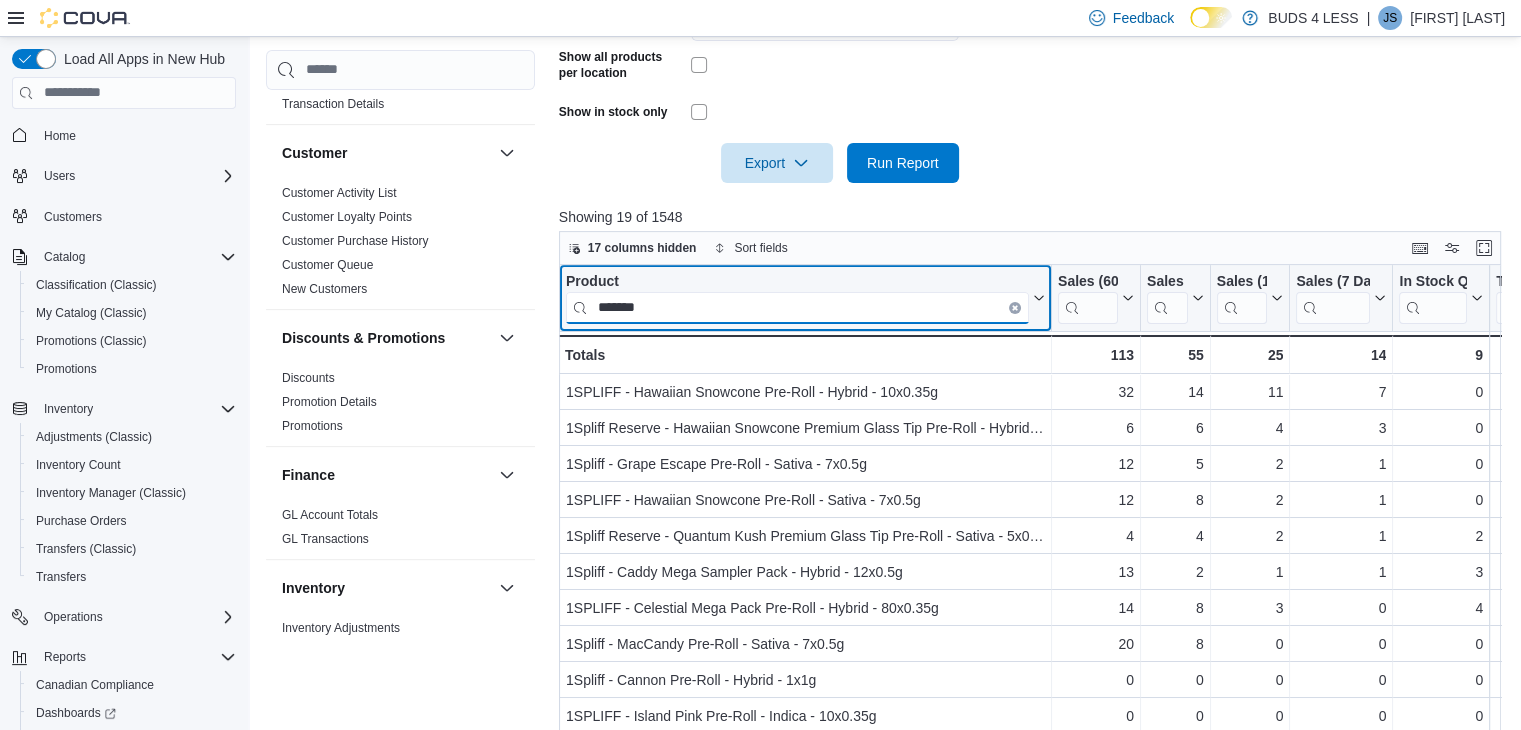 drag, startPoint x: 714, startPoint y: 308, endPoint x: 529, endPoint y: 305, distance: 185.02432 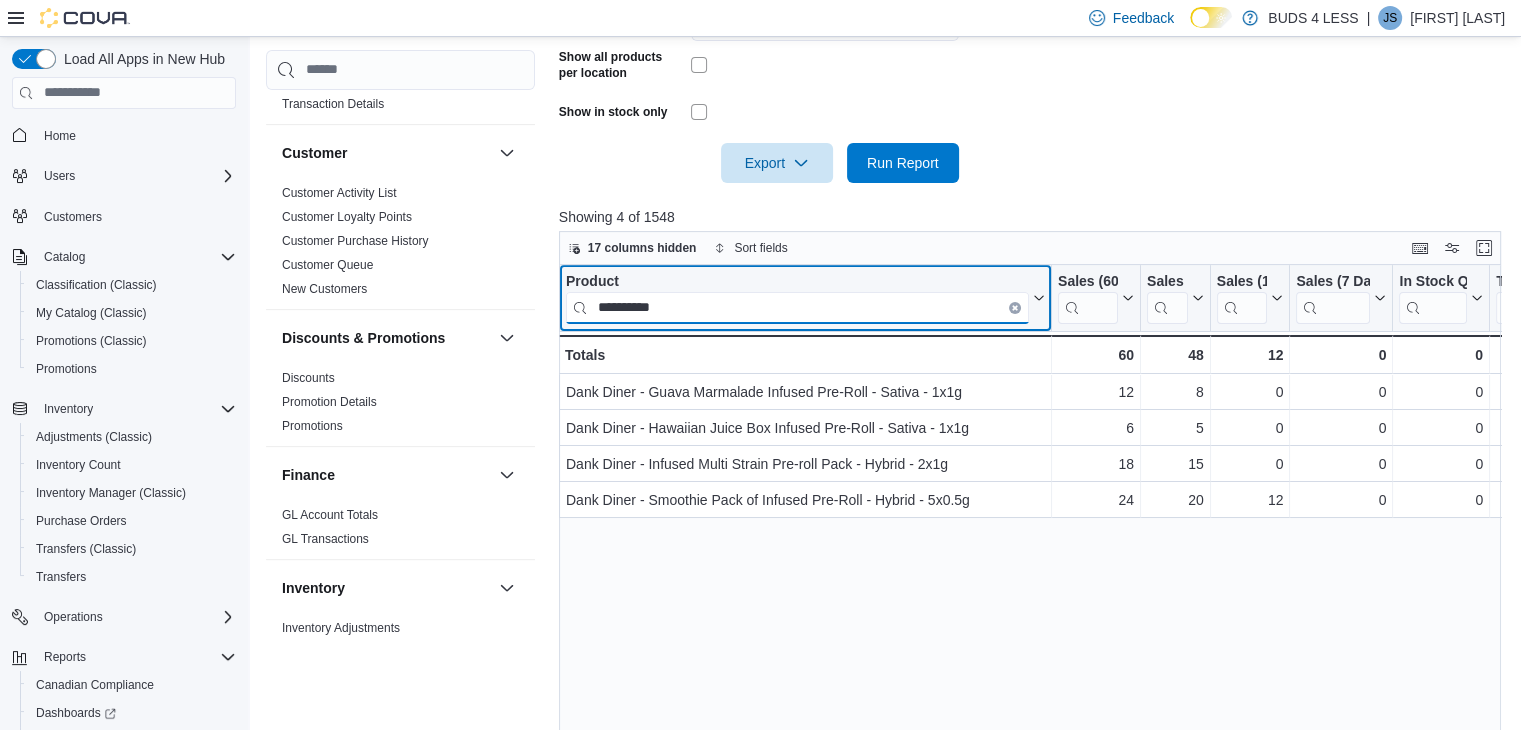 type on "**********" 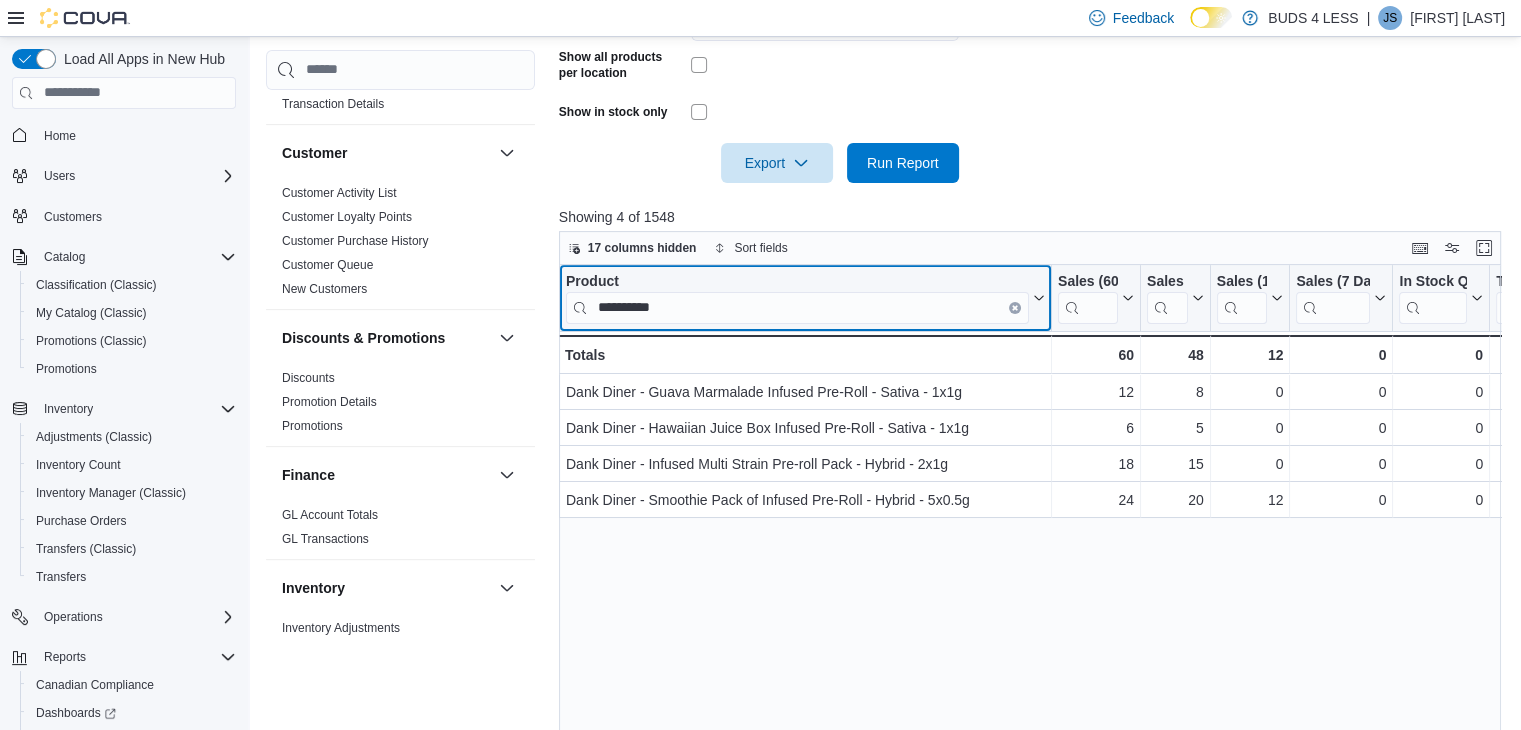 click at bounding box center (1015, 307) 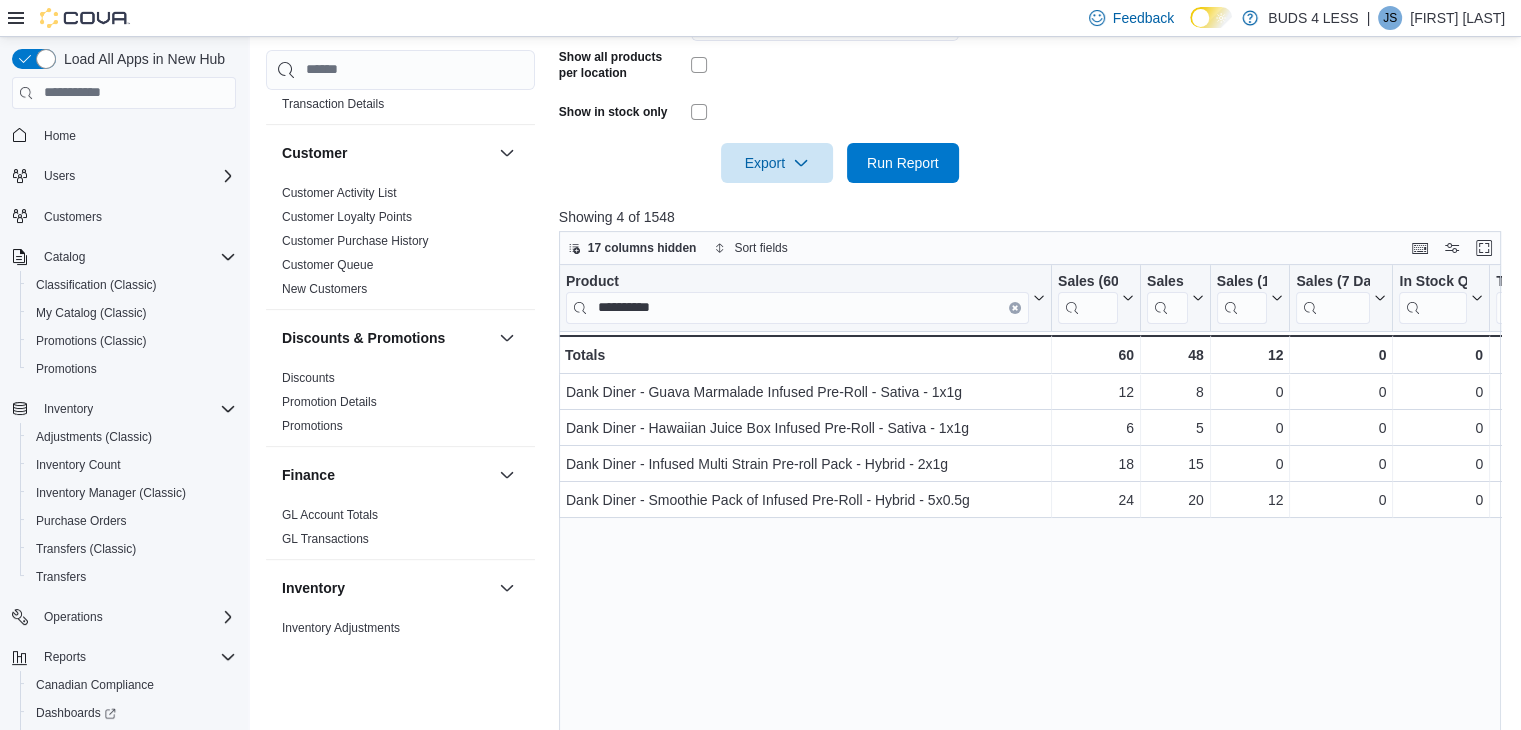 type 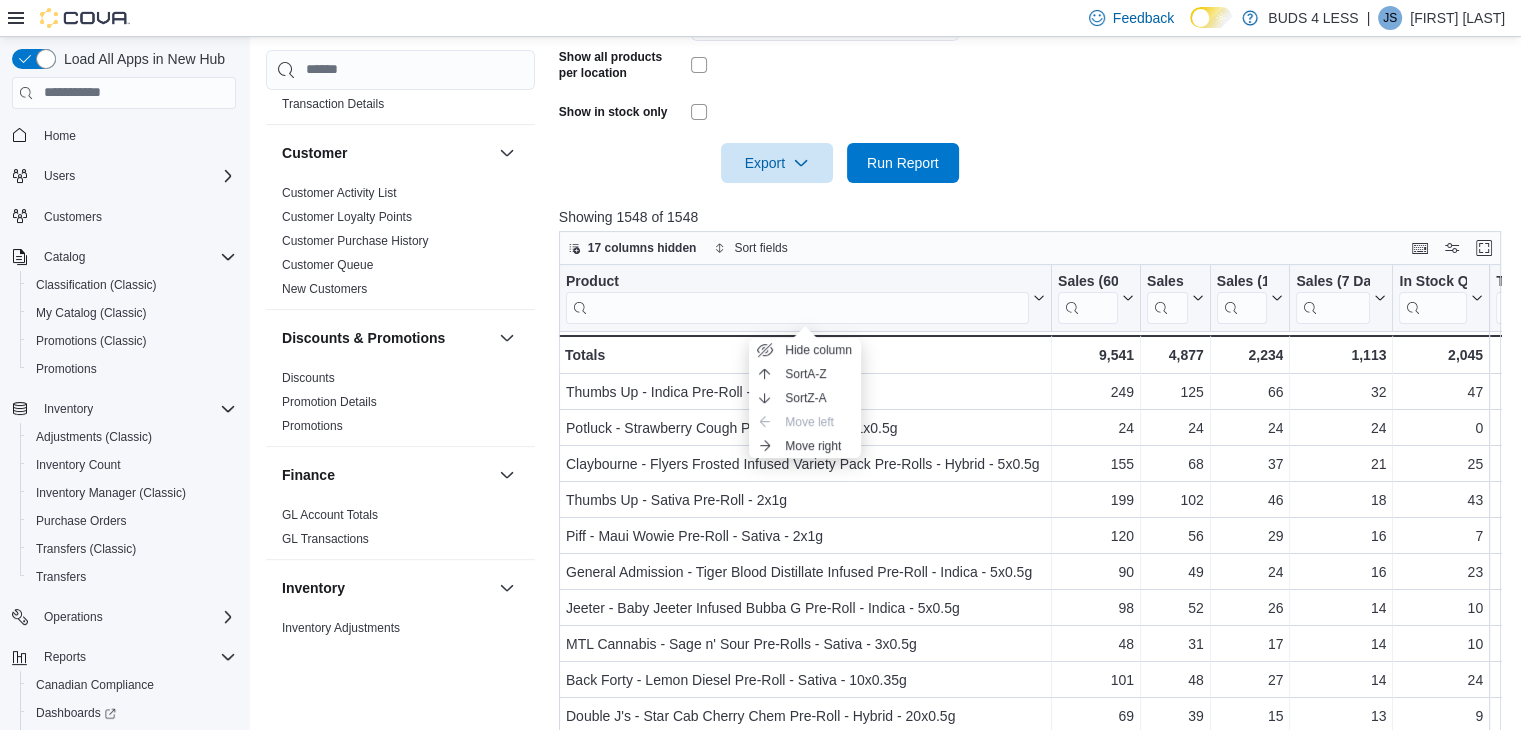 scroll, scrollTop: 100, scrollLeft: 0, axis: vertical 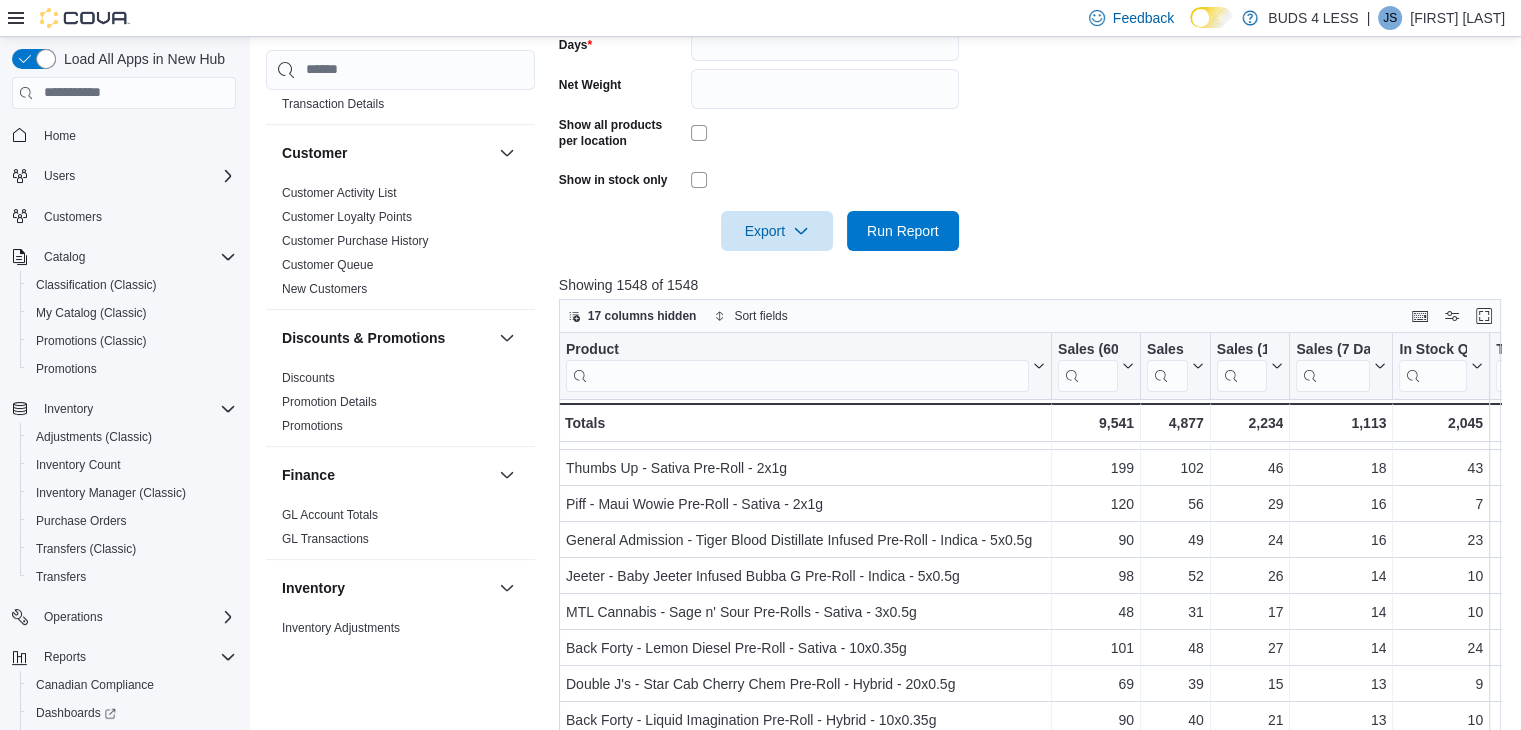 click on "Report Hide Parameters   Locations [NUMBER] [STREET], [UNIT] [CITY] [STATE] Classifications Pre-Roll Products All Products Suppliers All Suppliers Rooms All Rooms Sales Over The Last Days * Net Weight Show all products per location Show in stock only Export  Run Report Showing 1548 of 1548 17 columns hidden Sort fields Product Click to view column header actions Sales (60 Days) Click to view column header actions Sales (30 Days) Click to view column header actions Sales (14 Days) Click to view column header actions Sales (7 Days) Click to view column header actions In Stock Qty Click to view column header actions Transfer In Click to view column header actions Transfer Out Click to view column header actions In Stock Cost Click to view column header actions Avg Unit Cost Click to view column header actions Price Click to view column header actions Margin Click to view column header actions Last Received Date Click to view column header actions Days Since Last Sold Click to view column header actions -  24 -  24 -  24 -  24" at bounding box center [1035, 288] 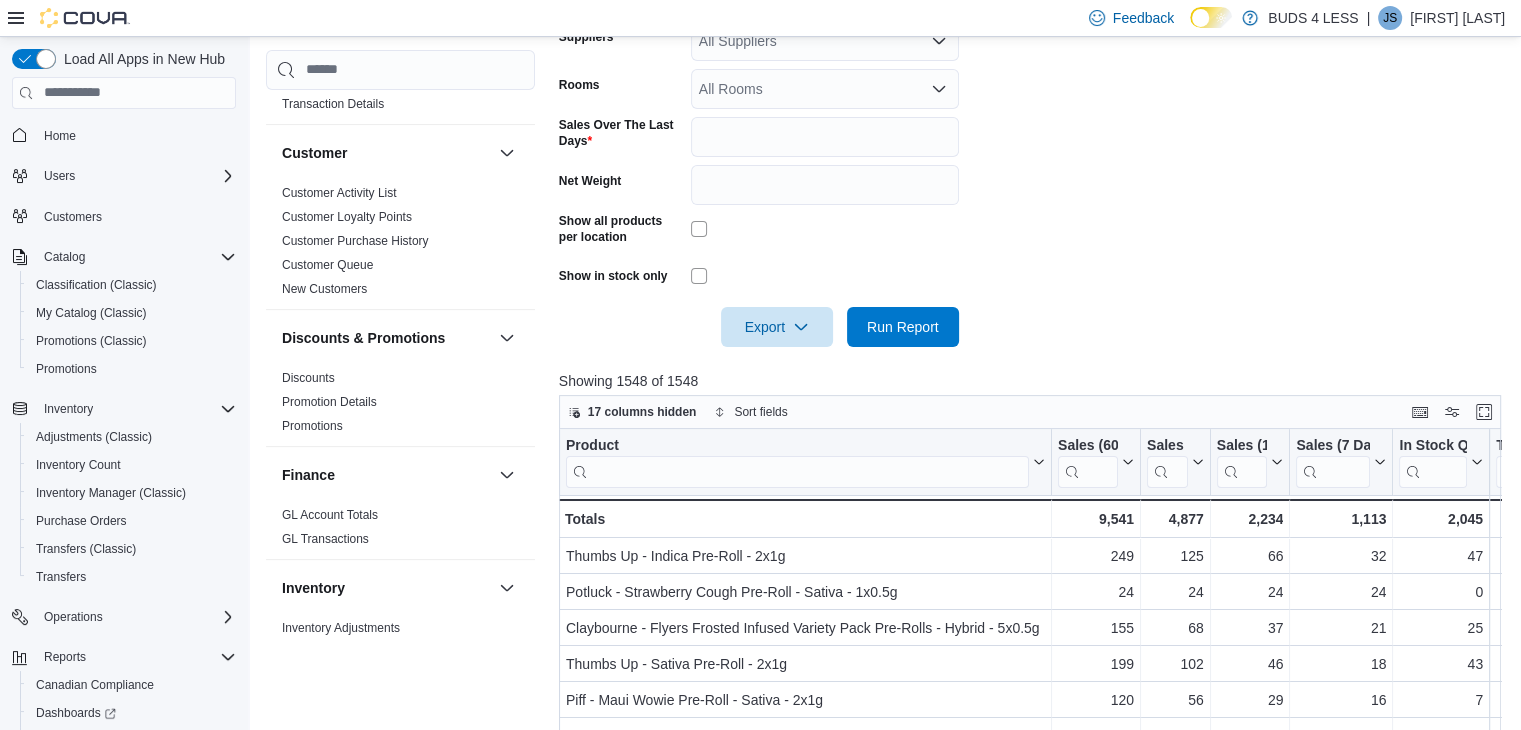 scroll, scrollTop: 308, scrollLeft: 0, axis: vertical 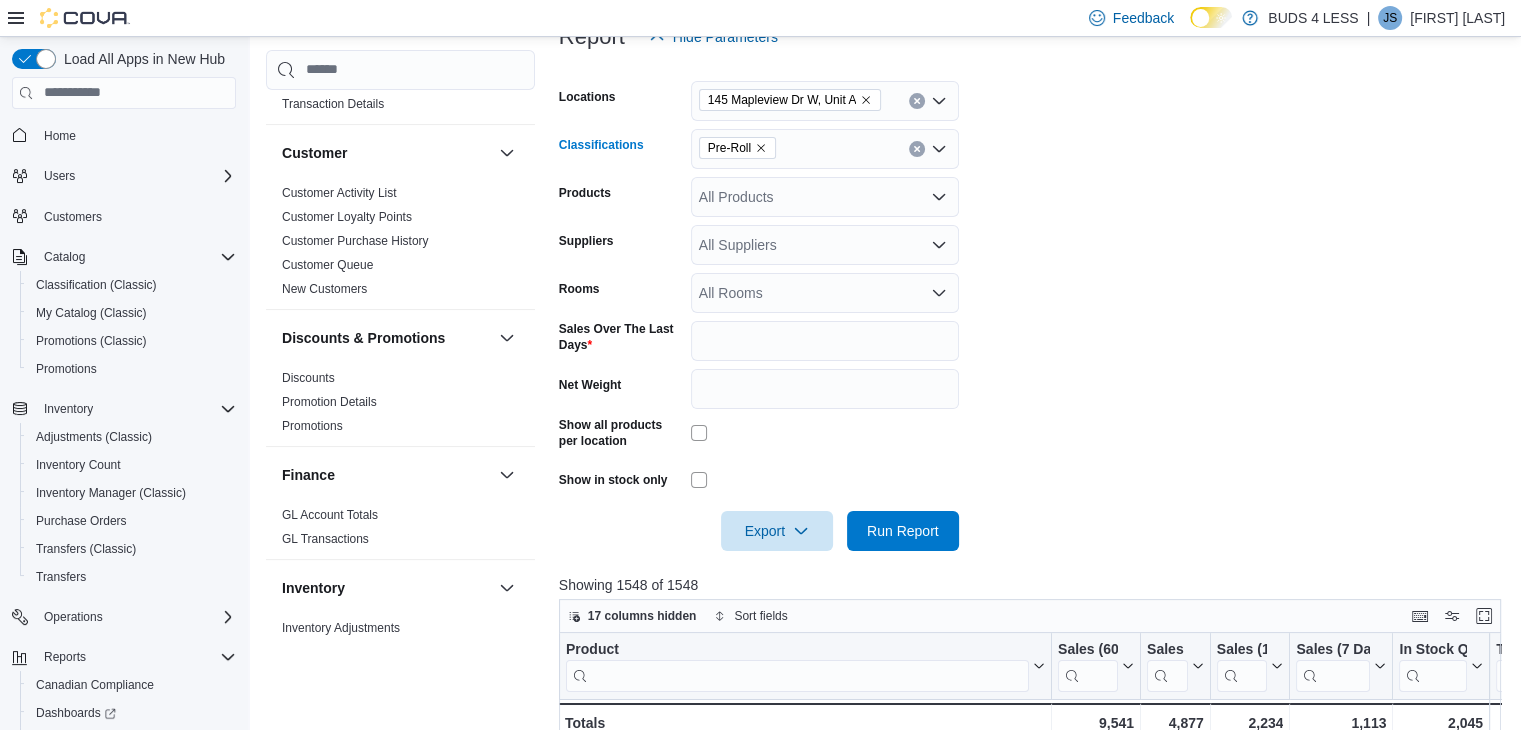click on "Pre-Roll" at bounding box center [737, 148] 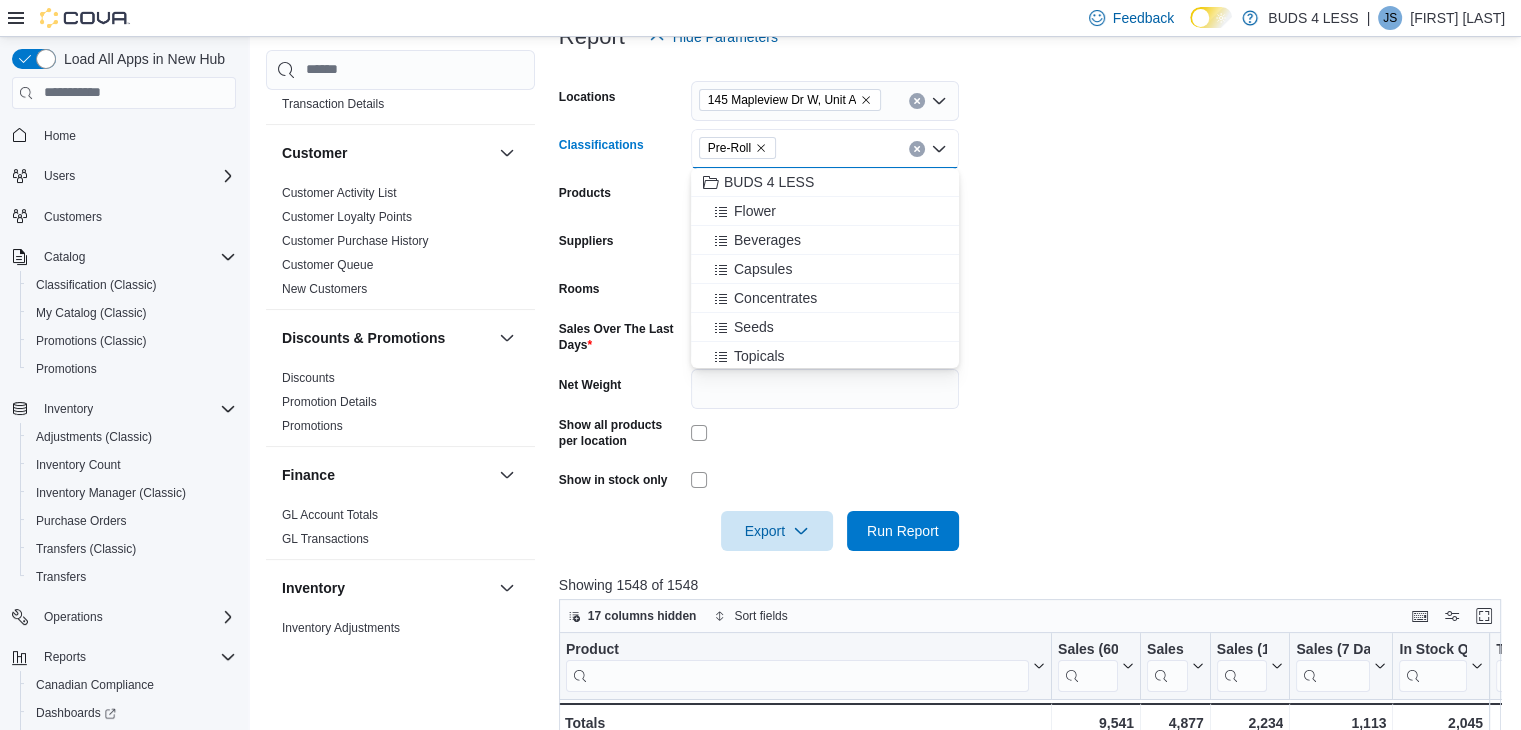 click 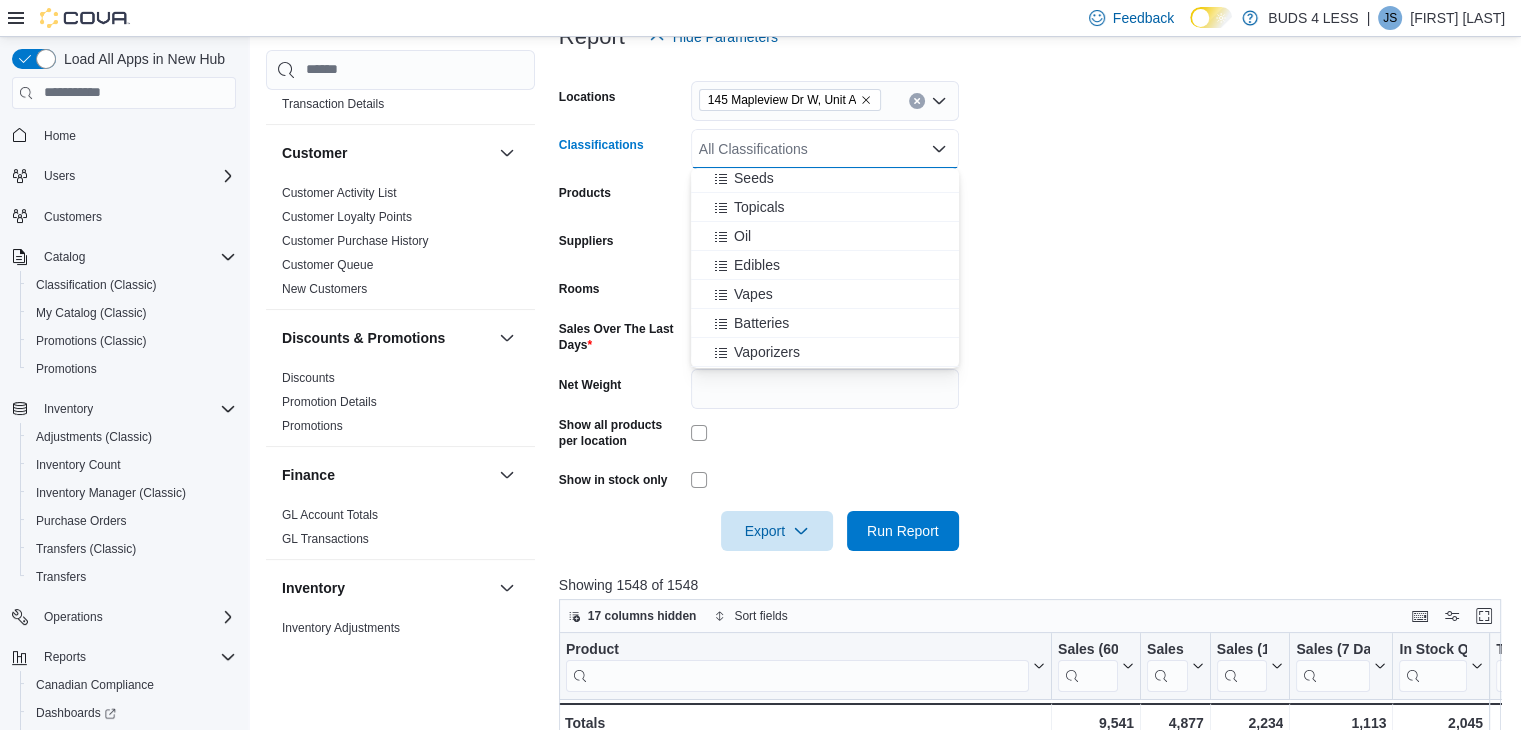 scroll, scrollTop: 200, scrollLeft: 0, axis: vertical 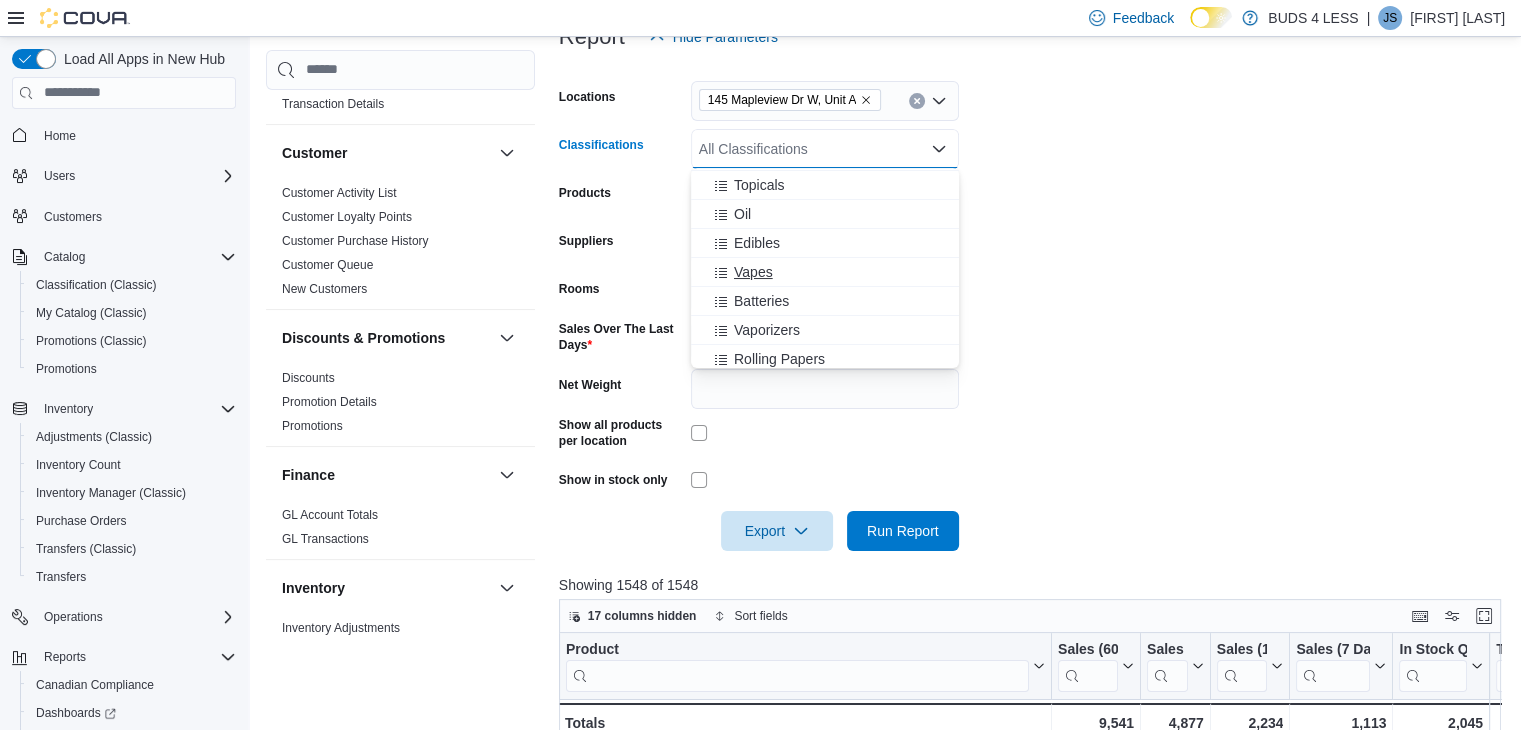 click on "Vapes" at bounding box center [753, 272] 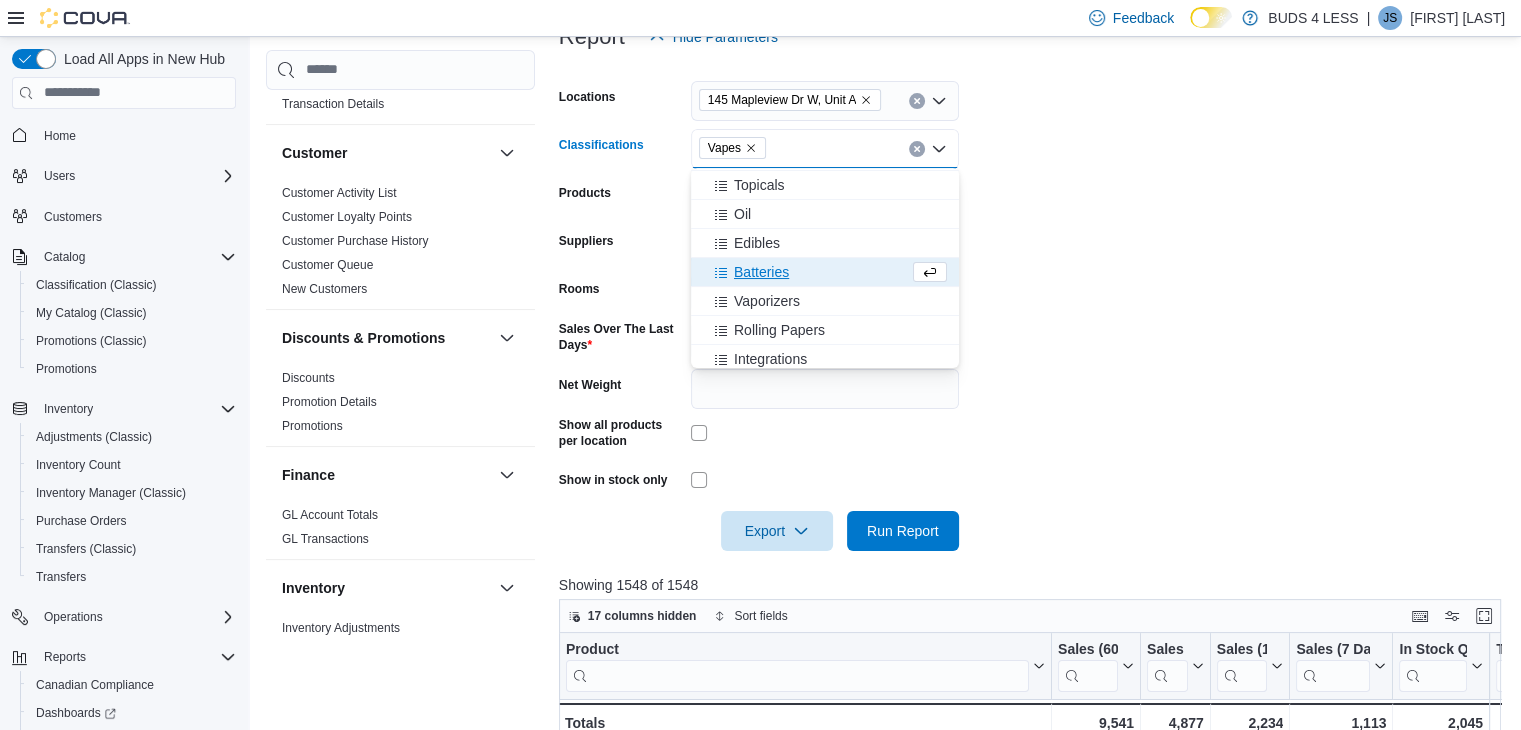 click on "Locations [NUMBER] [STREET], [UNIT] [CITY] [STATE] Classifications Vapes Combo box. Selected. Vapes. Press Backspace to delete Vapes. Combo box input. All Classifications. Type some text or, to display a list of choices, press Down Arrow. To exit the list of choices, press Escape. Products All Products Suppliers All Suppliers Rooms All Rooms Sales Over The Last Days * Net Weight Show all products per location Show in stock only Export  Run Report" at bounding box center [1035, 304] 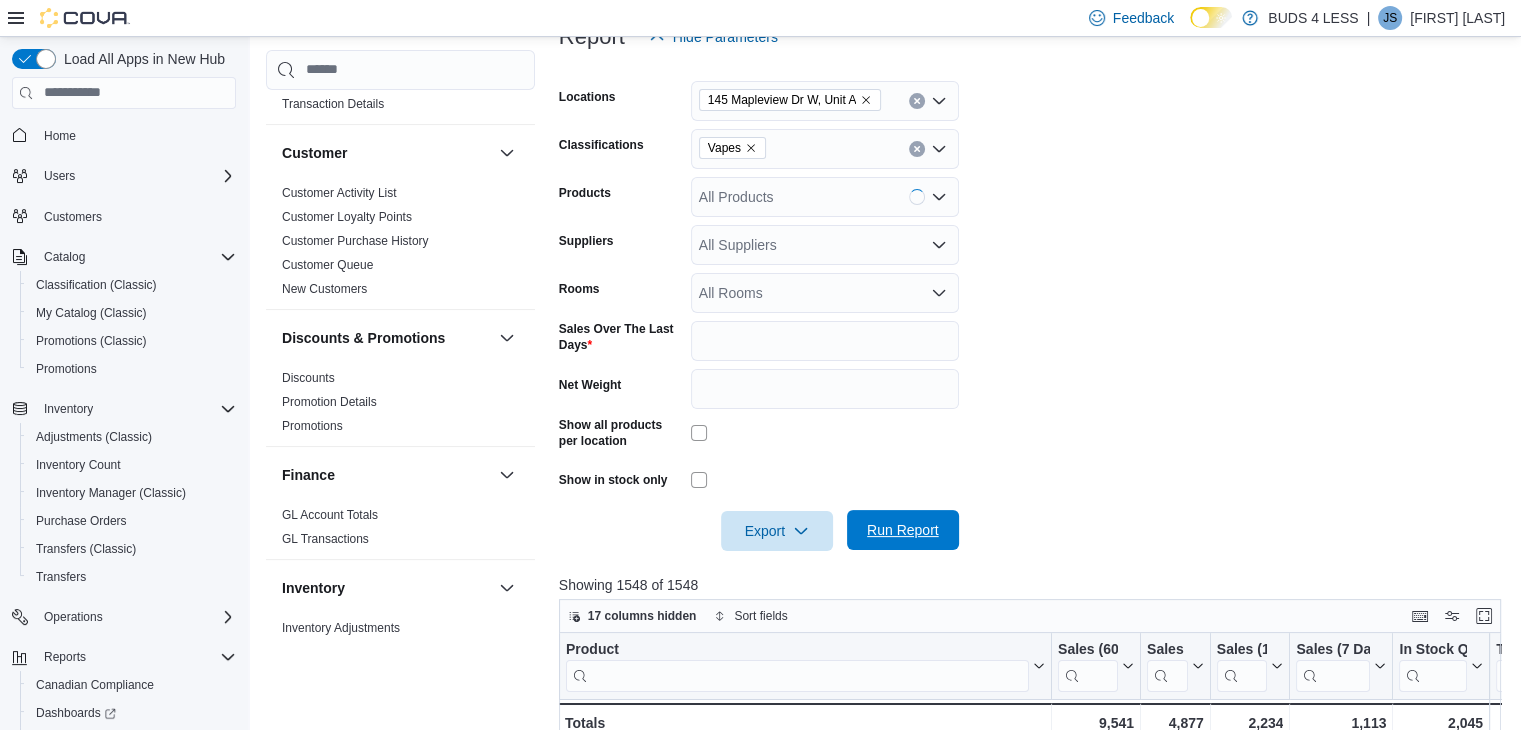 click on "Run Report" at bounding box center [903, 530] 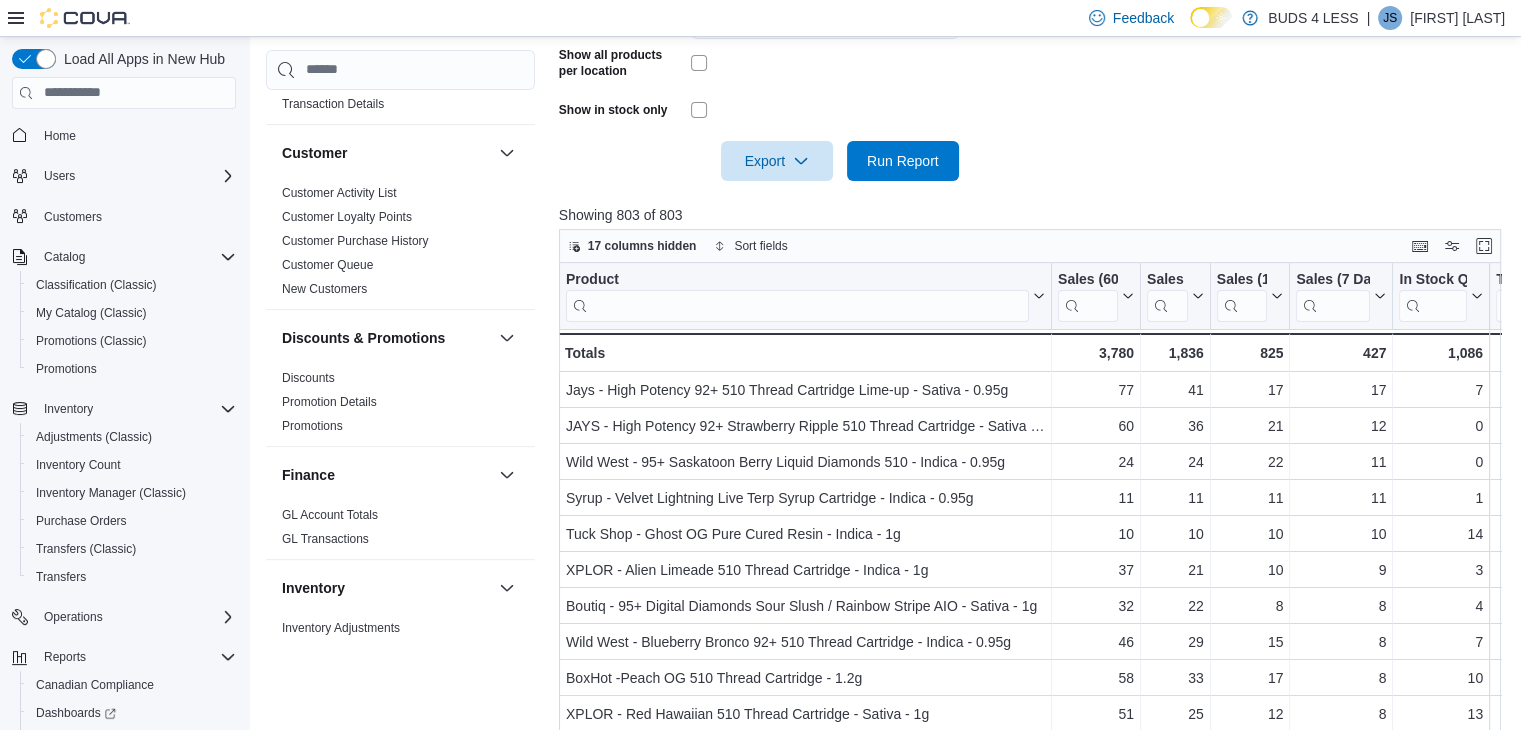 scroll, scrollTop: 776, scrollLeft: 0, axis: vertical 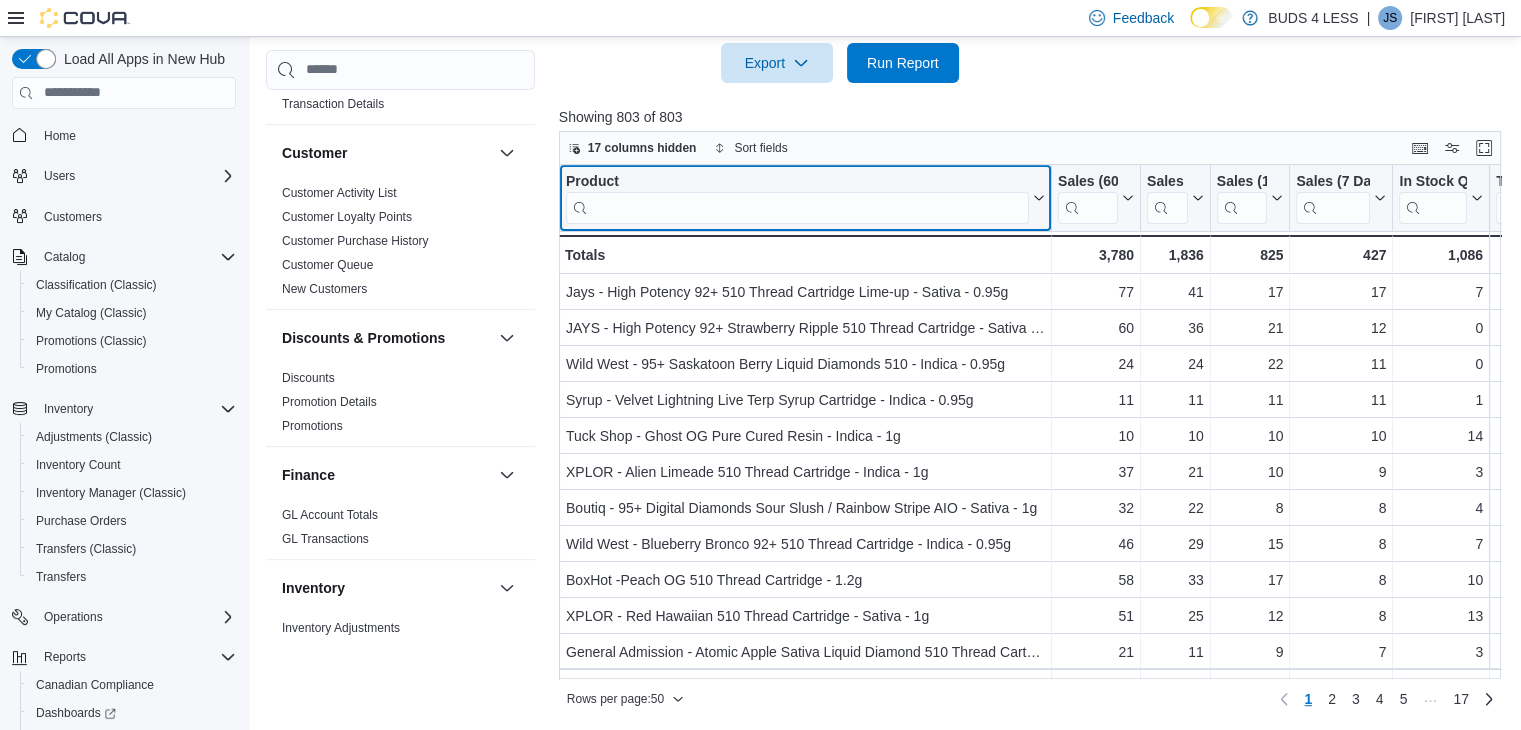 click at bounding box center (797, 207) 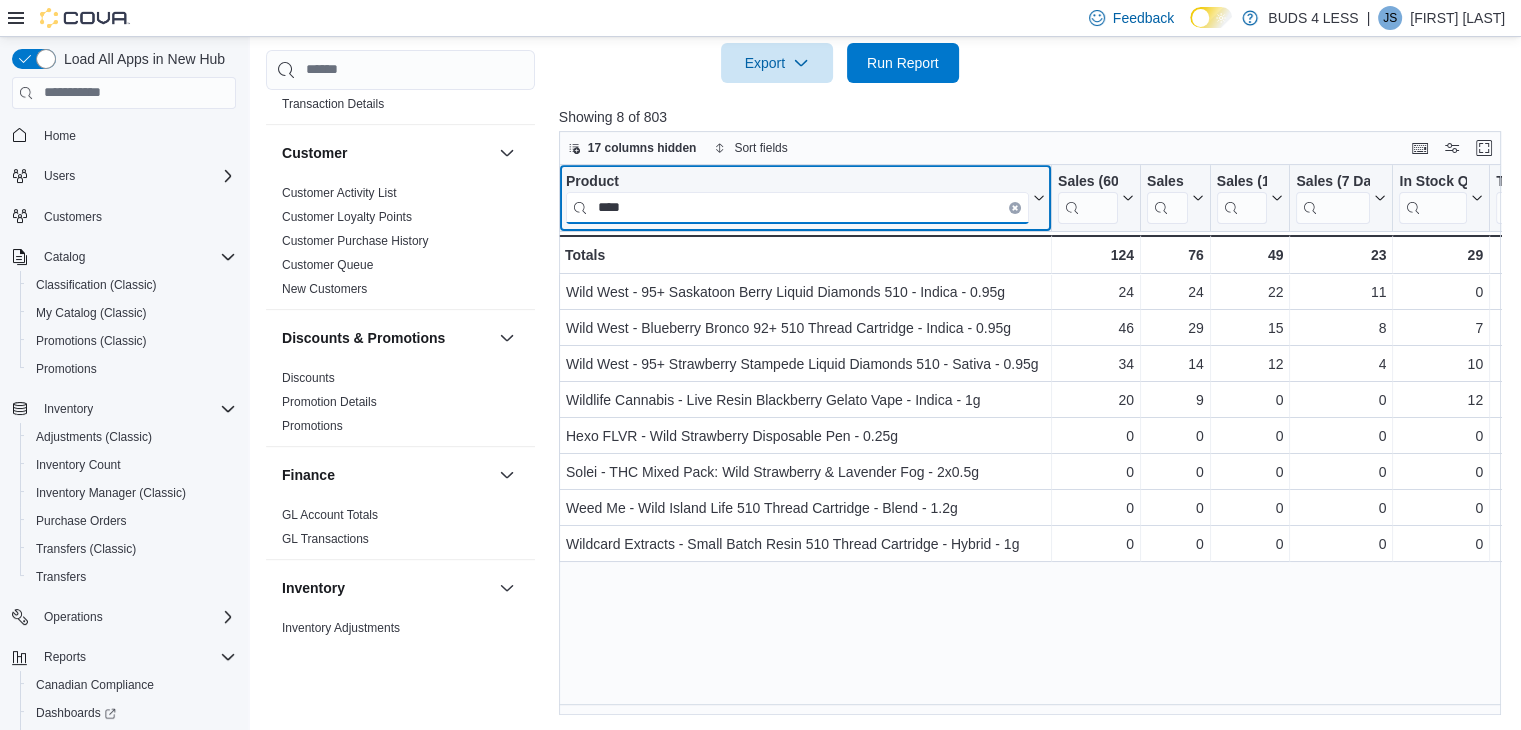 type on "****" 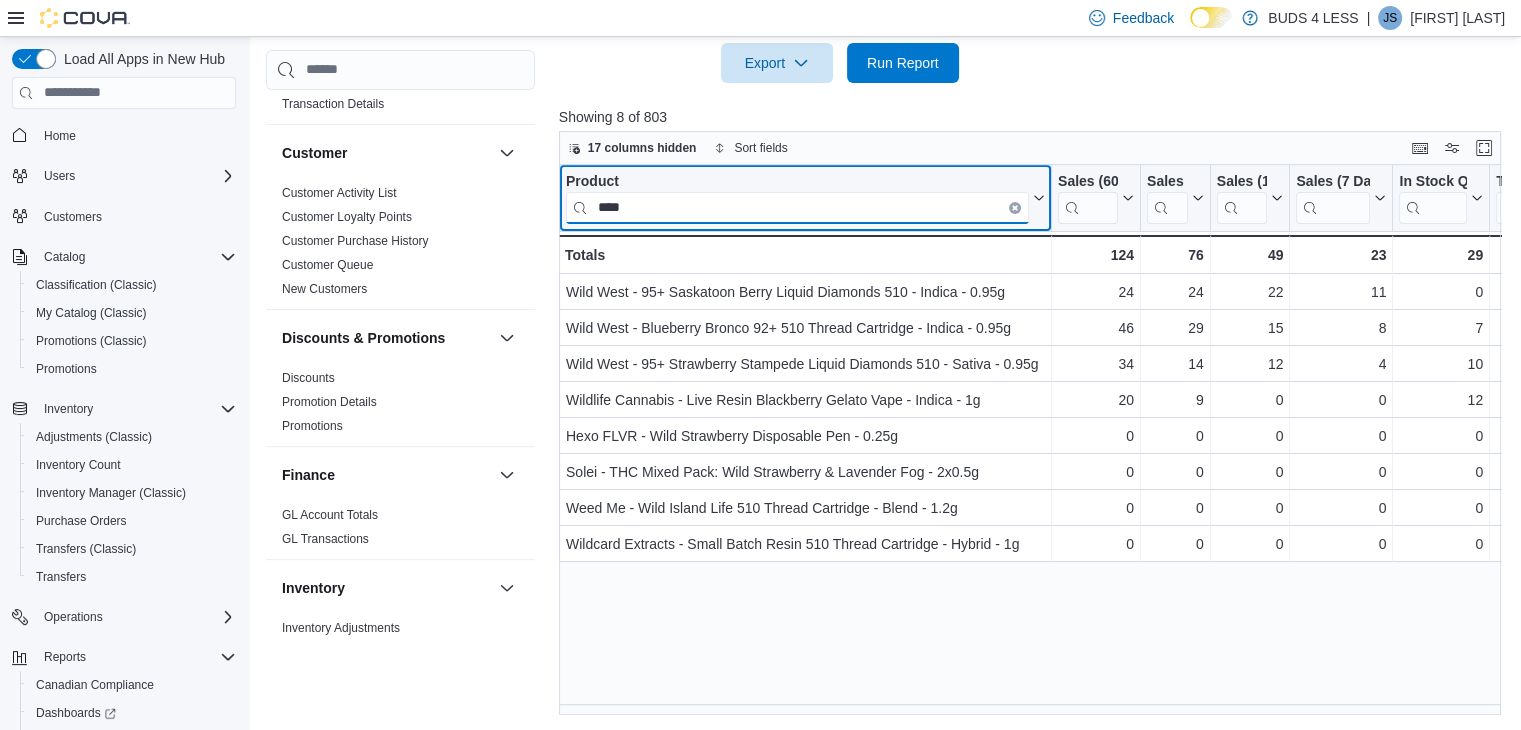 drag, startPoint x: 623, startPoint y: 202, endPoint x: 538, endPoint y: 207, distance: 85.146935 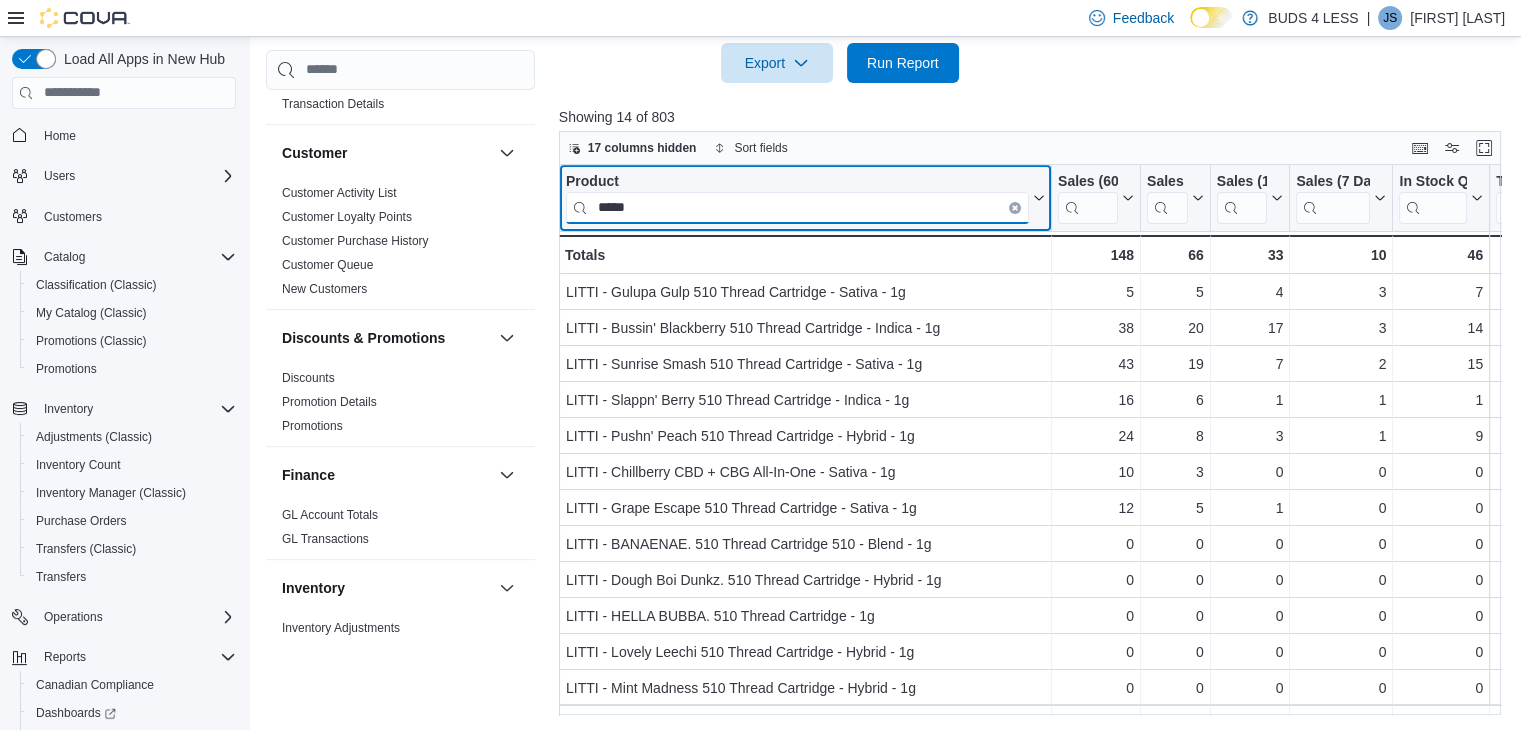 type on "*****" 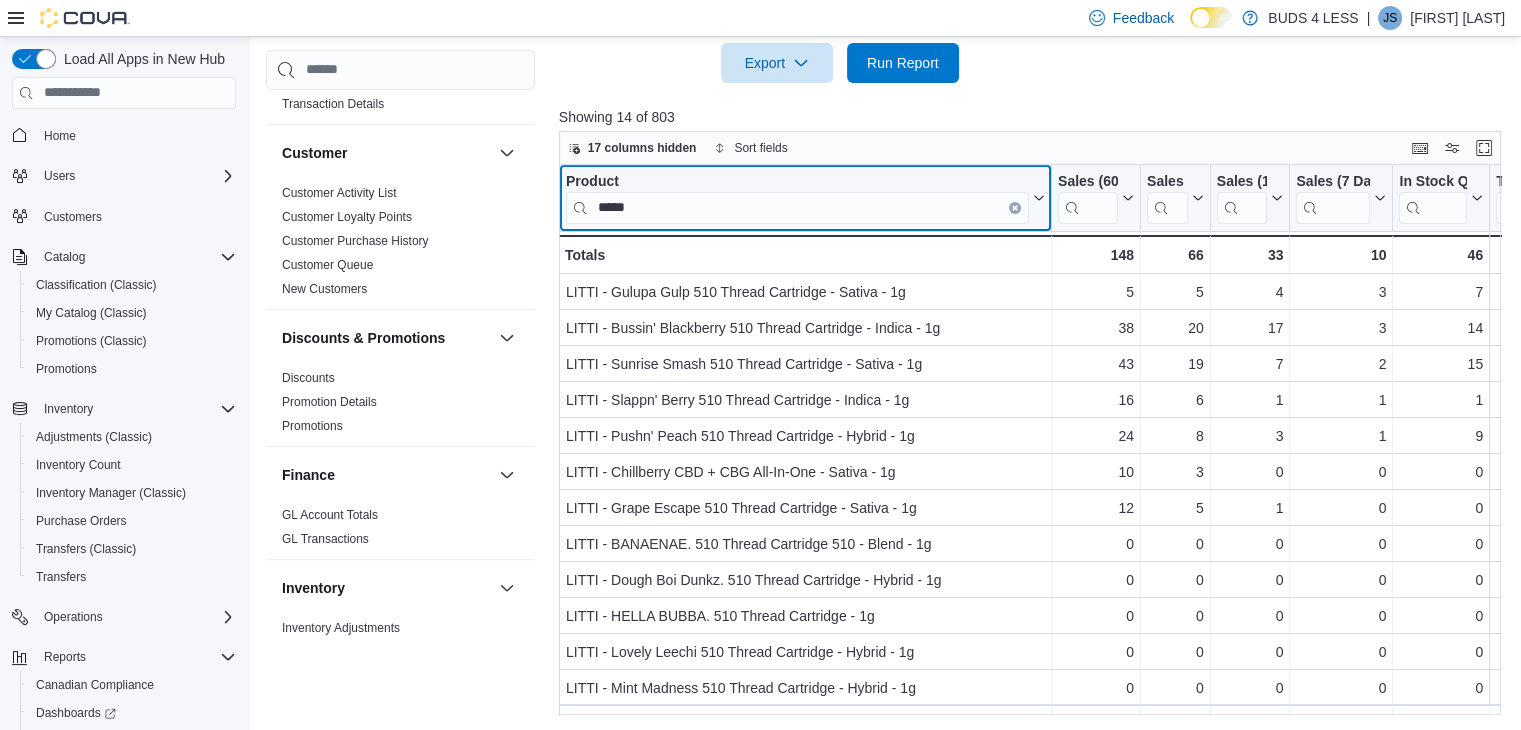 click at bounding box center (1015, 207) 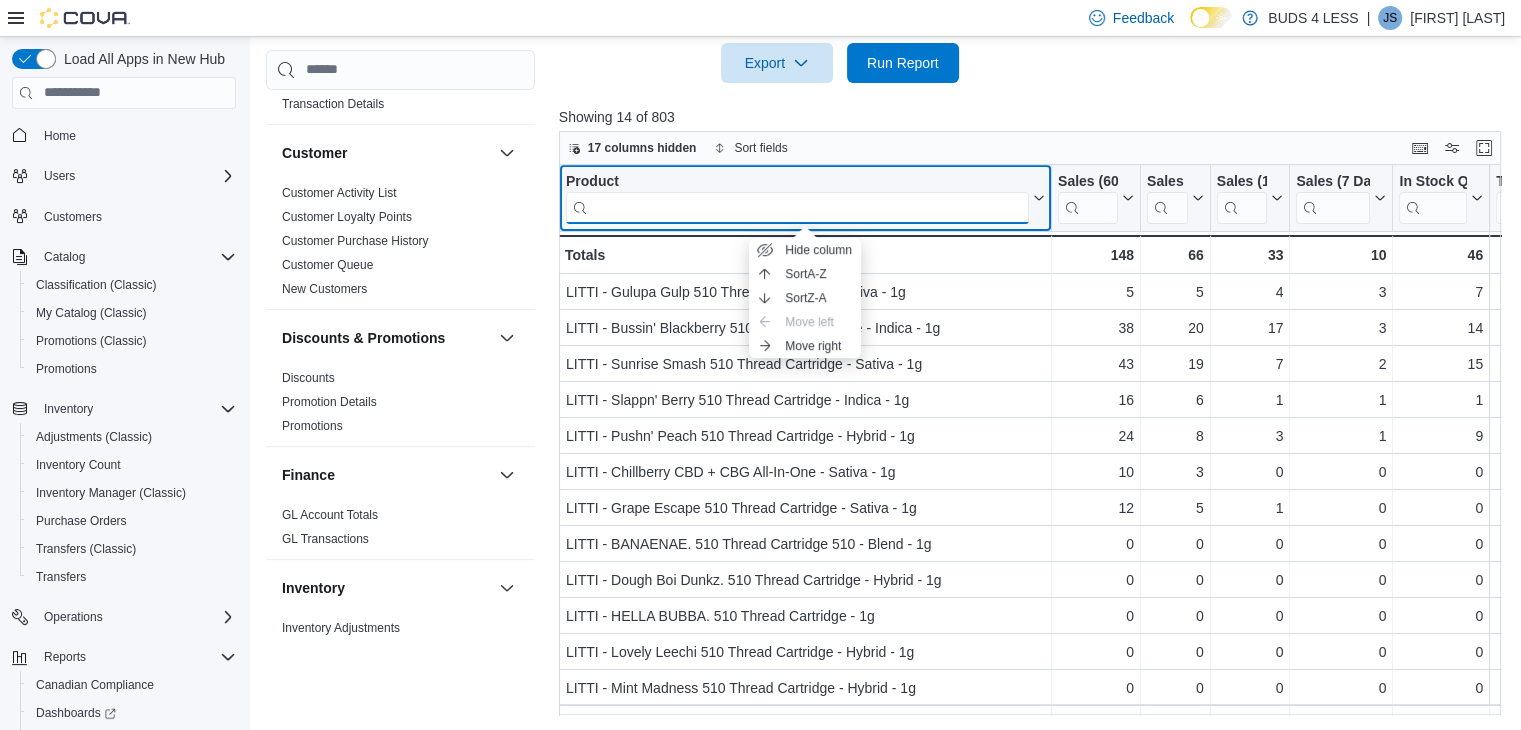 click at bounding box center (797, 207) 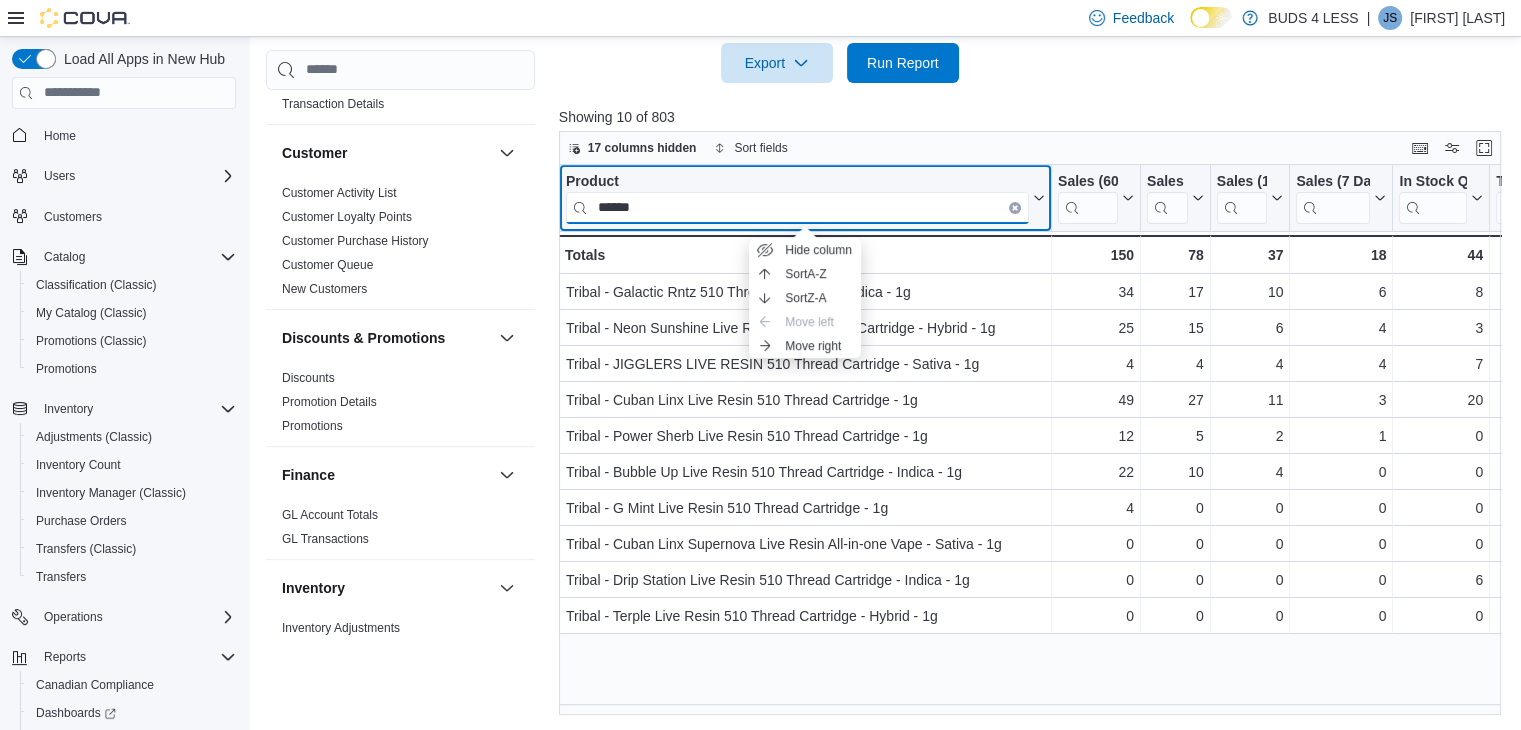 type on "******" 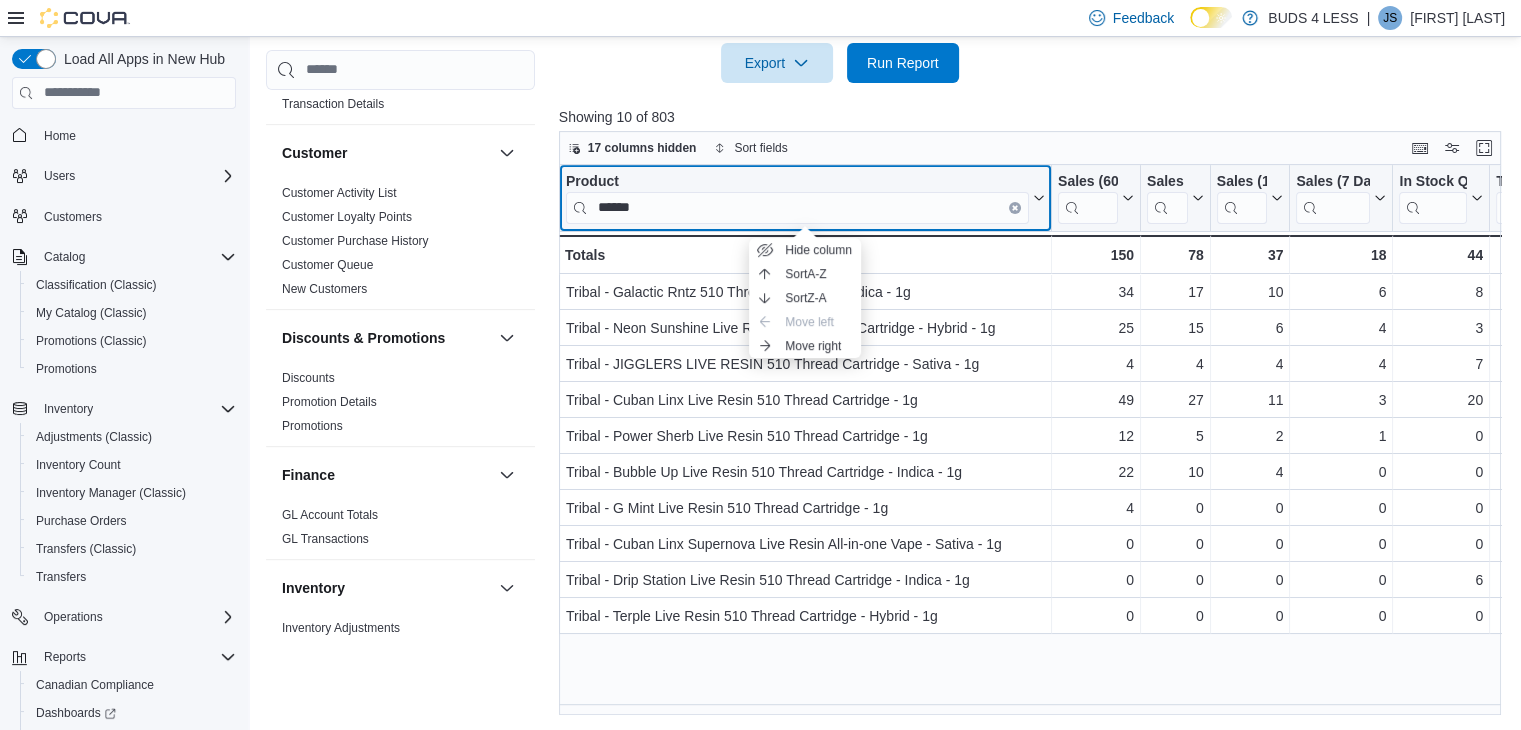 click at bounding box center [1015, 207] 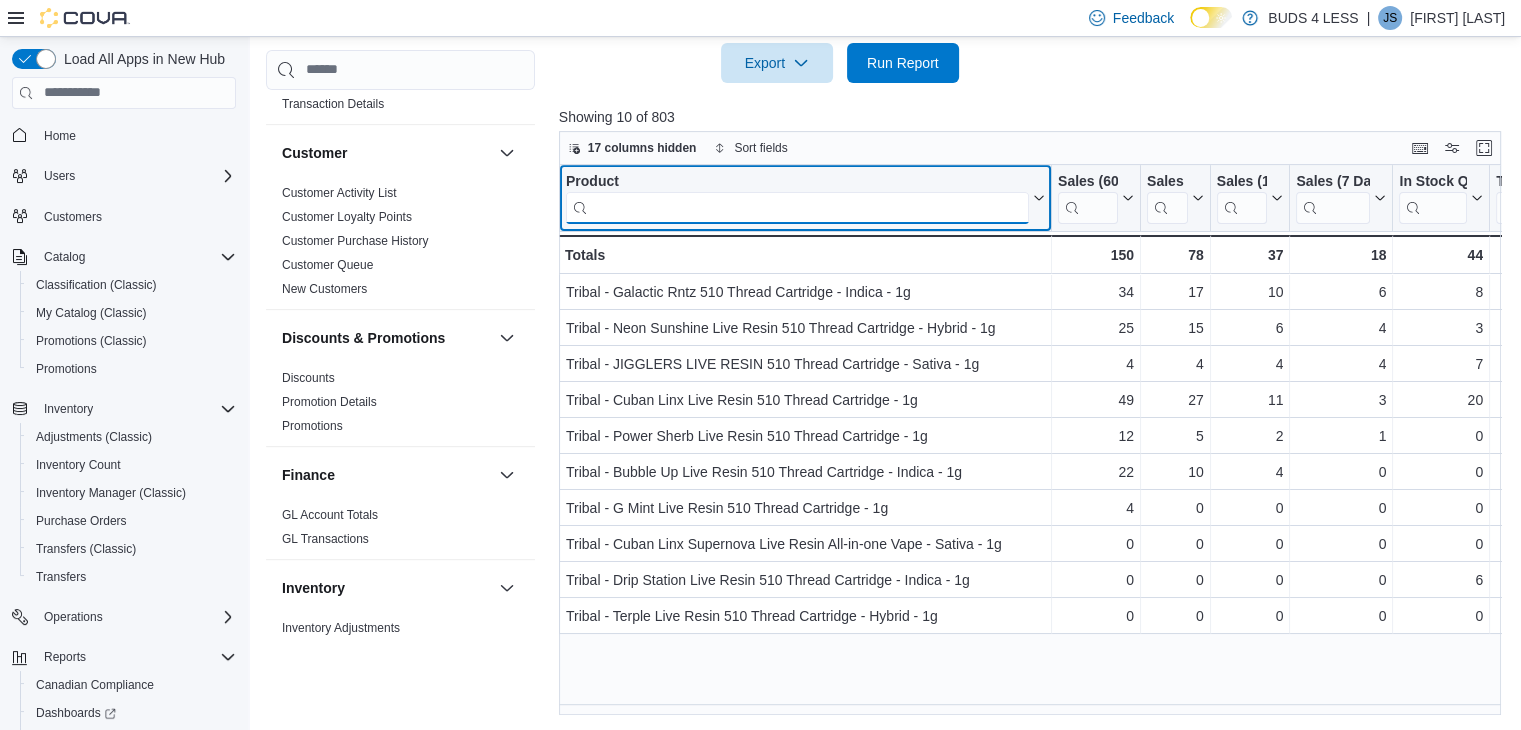 click at bounding box center [797, 207] 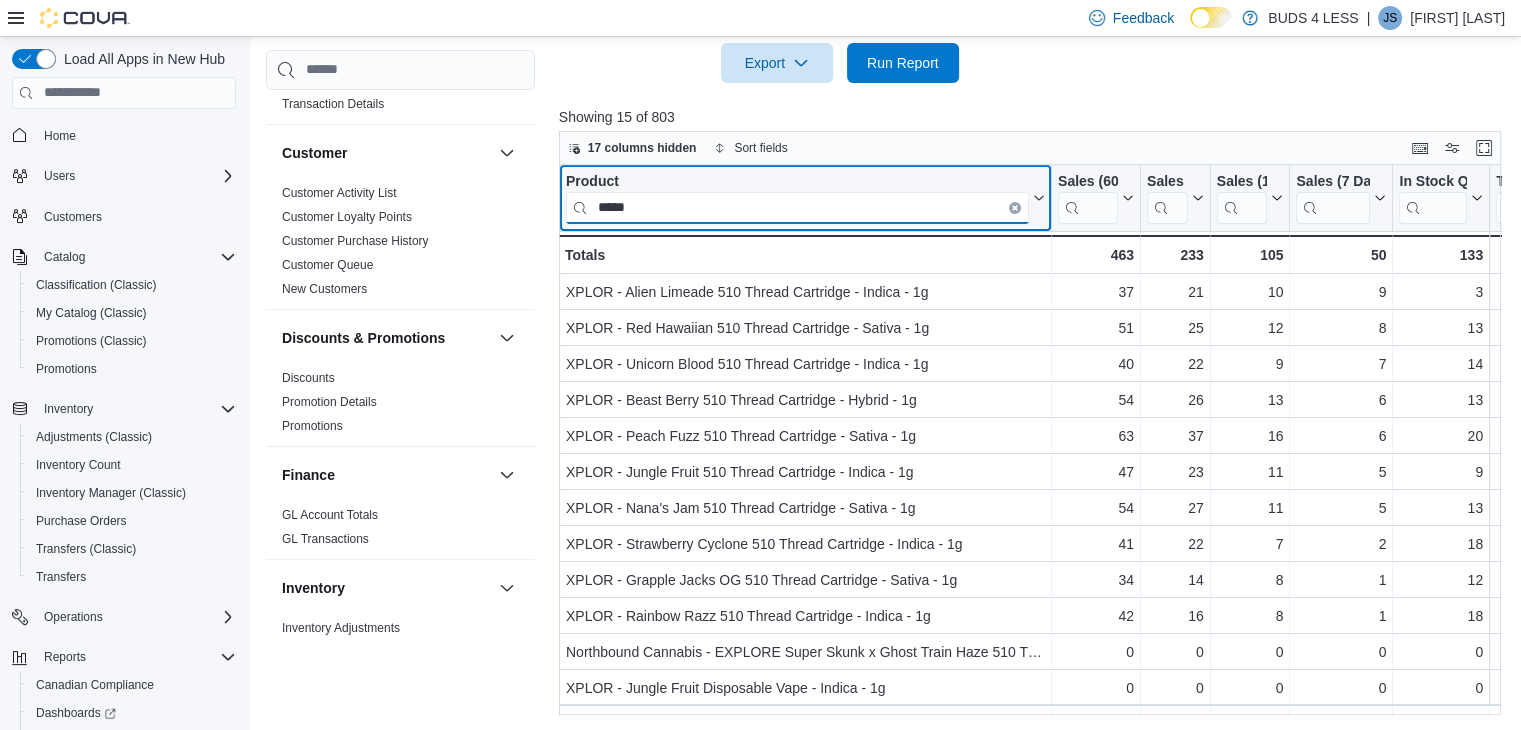 type on "*****" 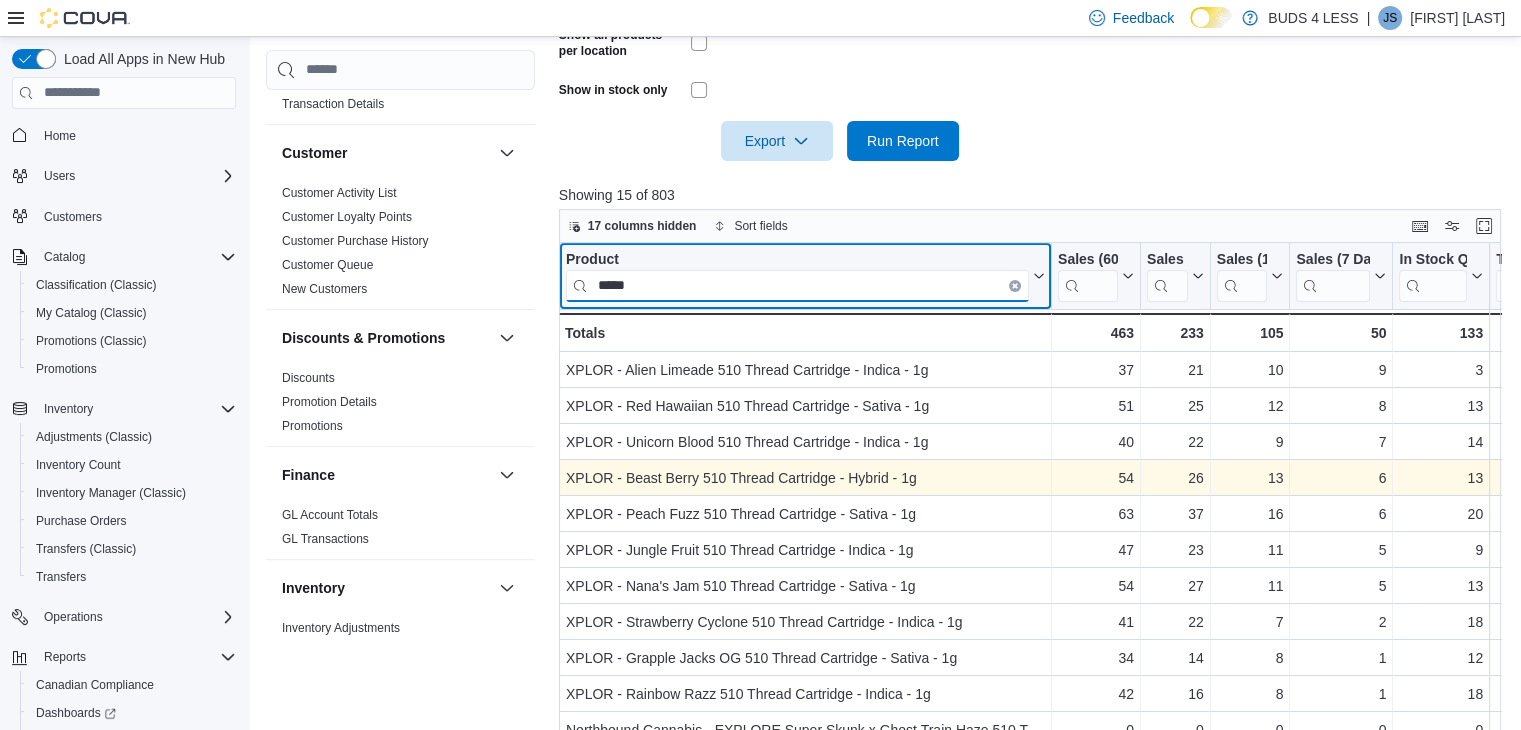 scroll, scrollTop: 676, scrollLeft: 0, axis: vertical 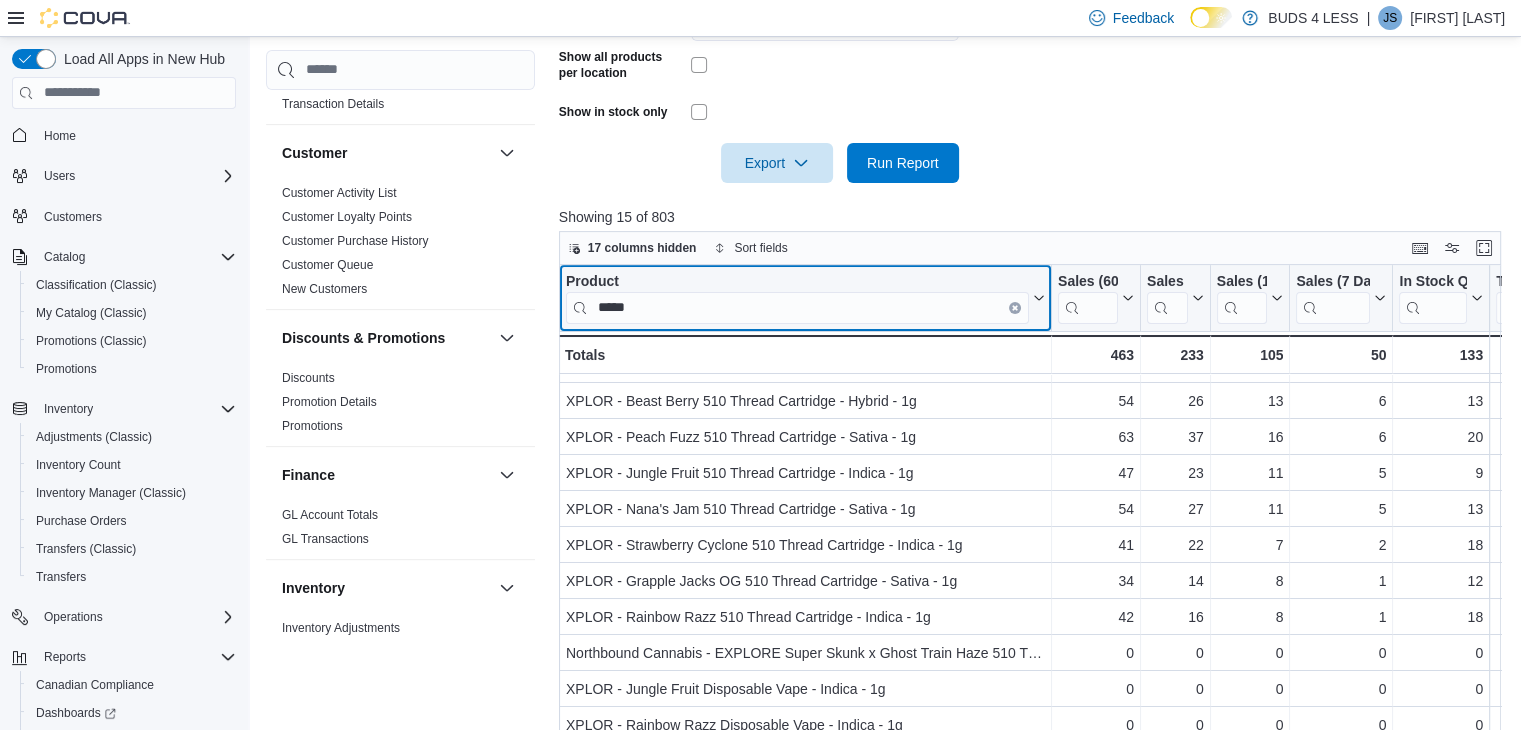 click 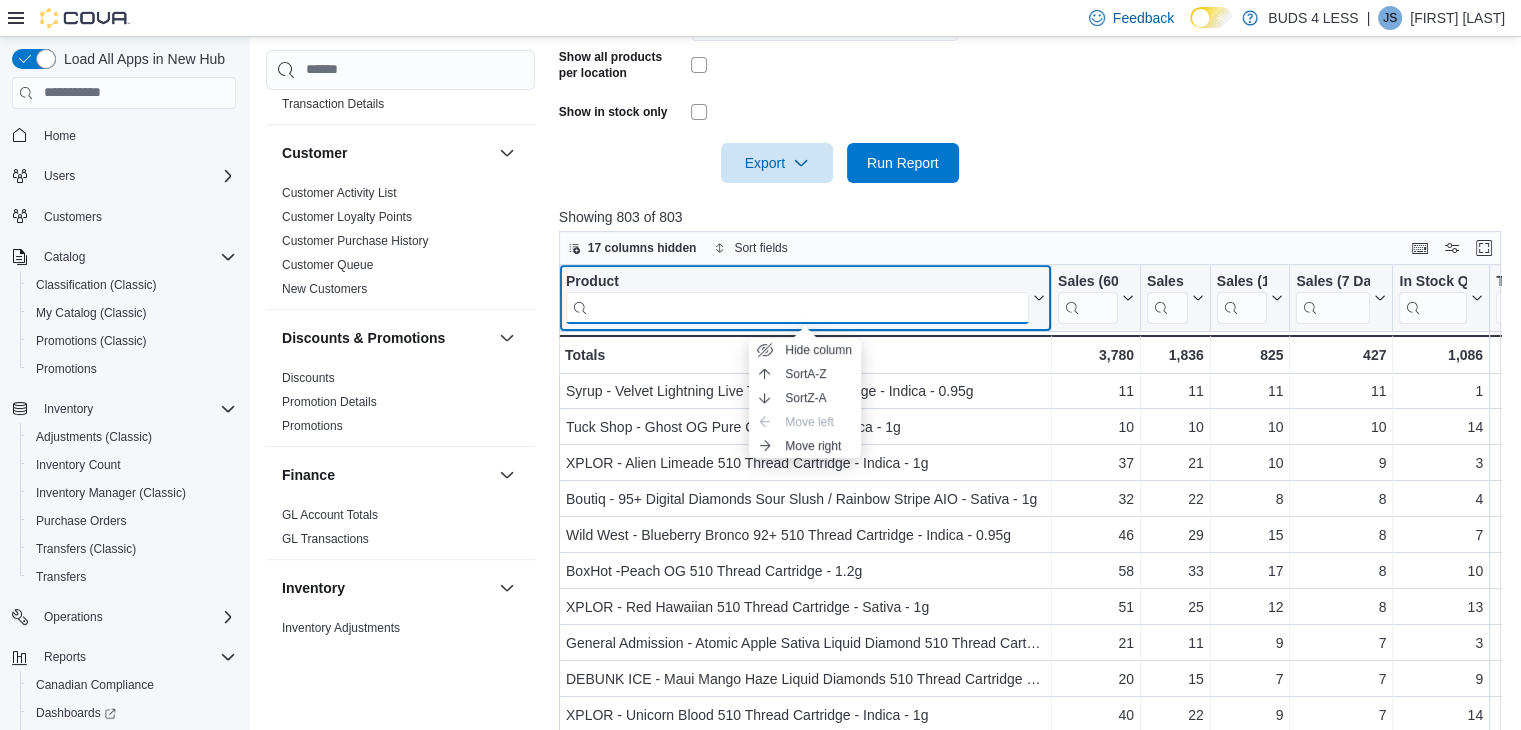 click at bounding box center (797, 307) 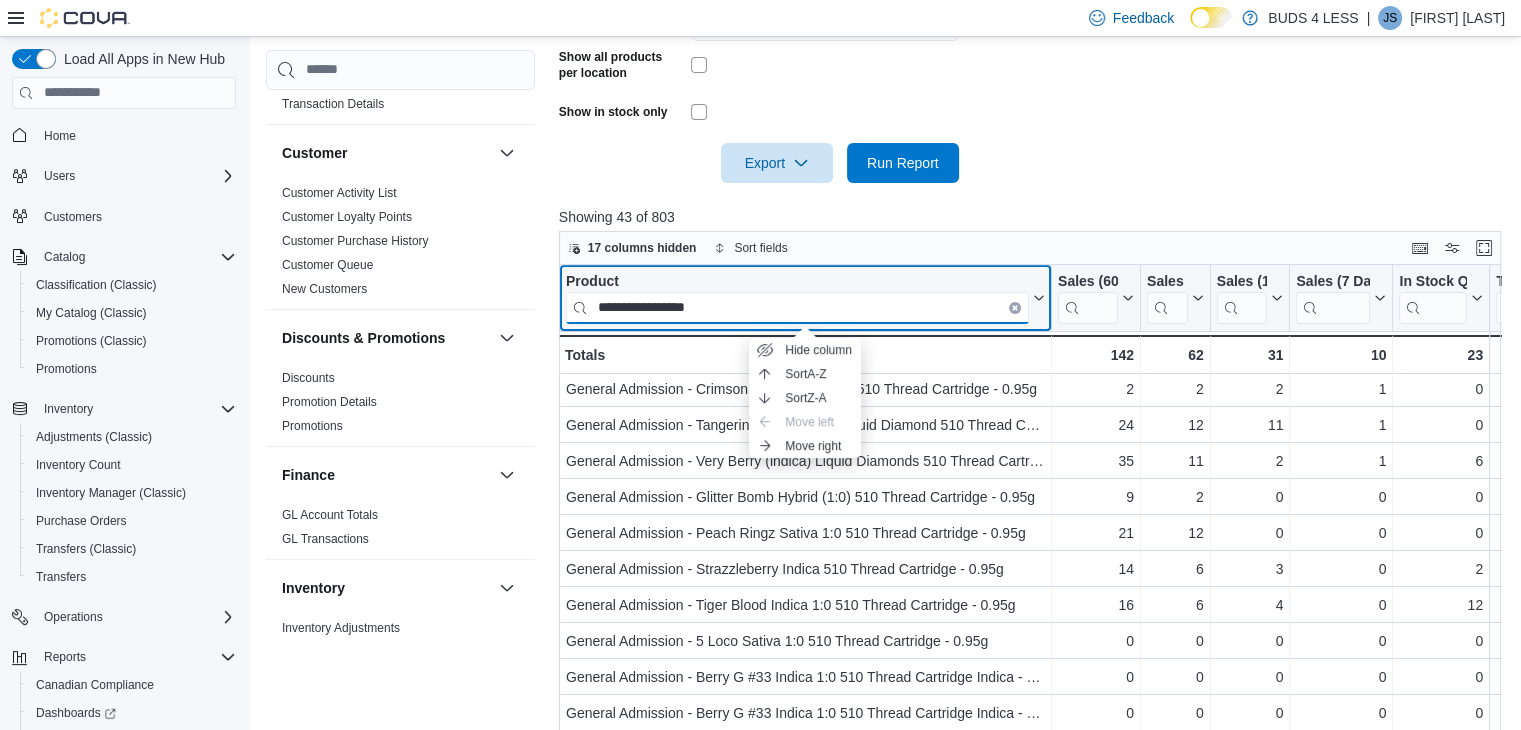 scroll, scrollTop: 0, scrollLeft: 0, axis: both 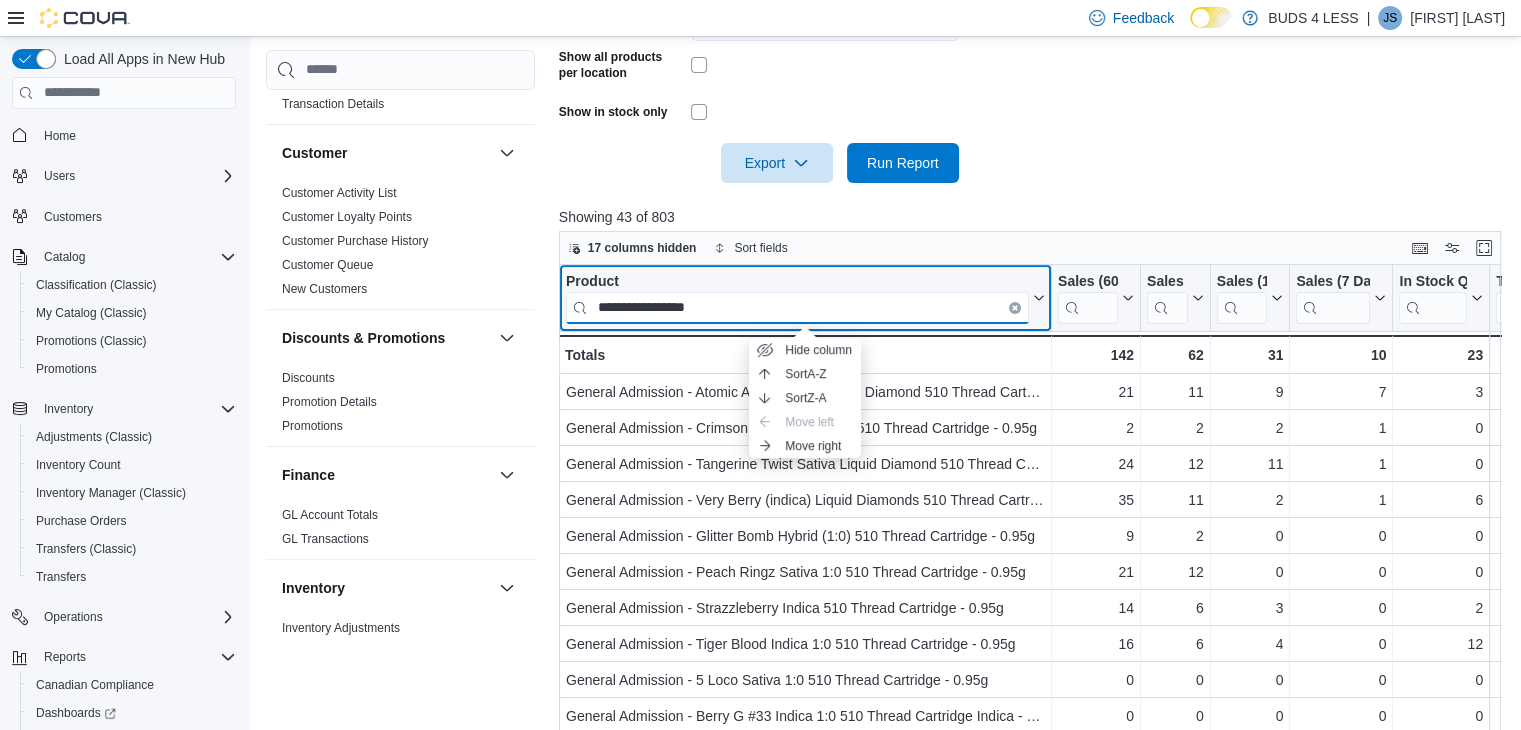 type on "**********" 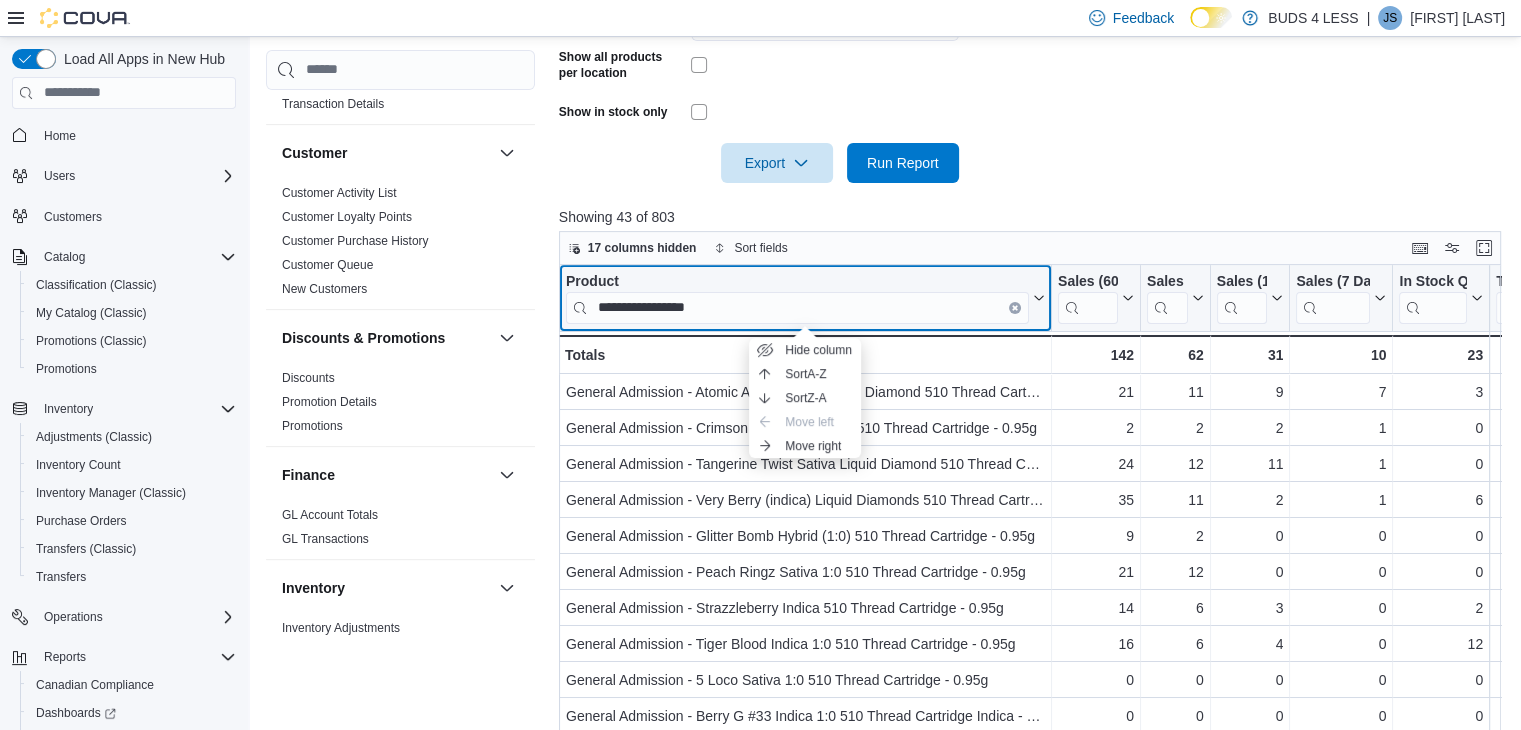 click on "**********" at bounding box center [805, 297] 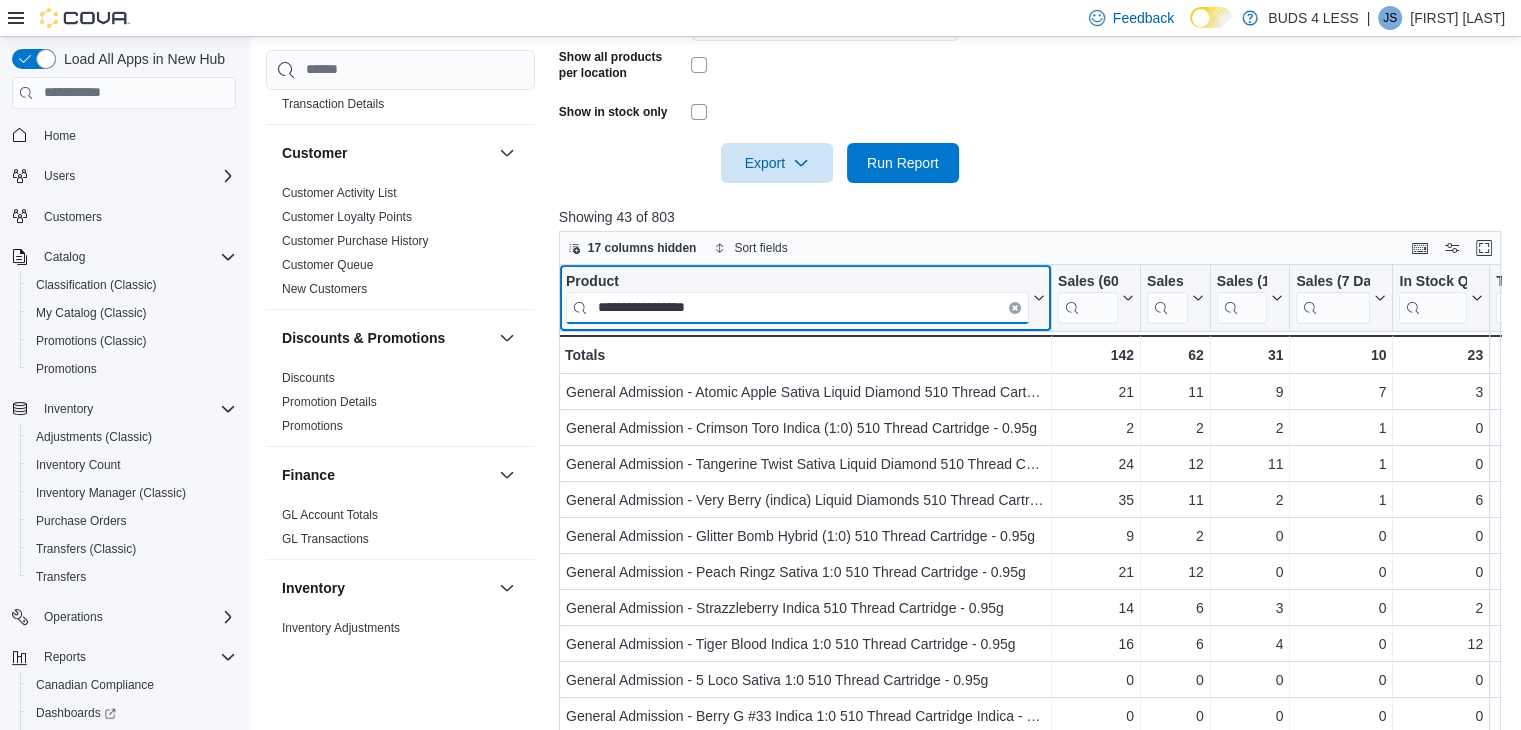 drag, startPoint x: 744, startPoint y: 319, endPoint x: 584, endPoint y: 301, distance: 161.00932 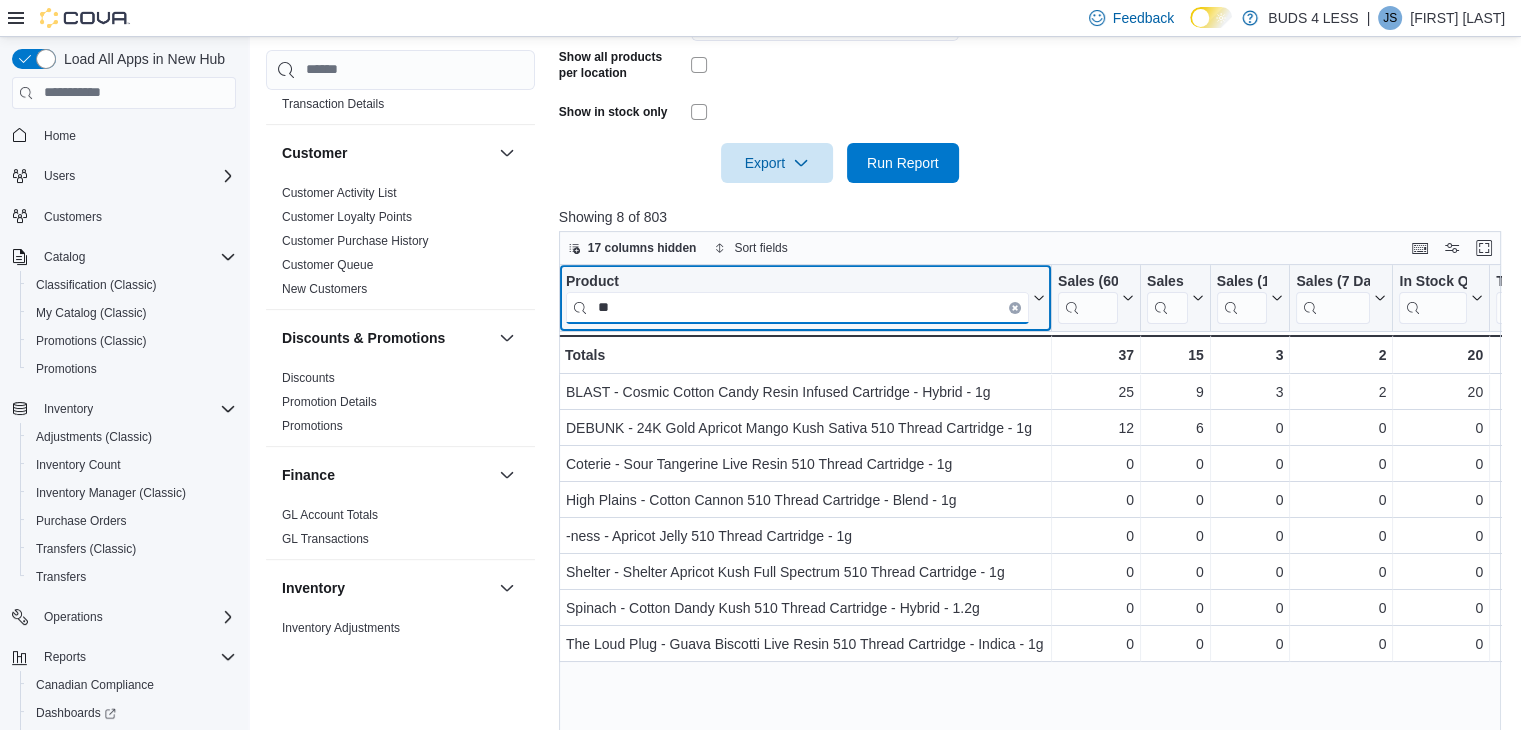 type on "*" 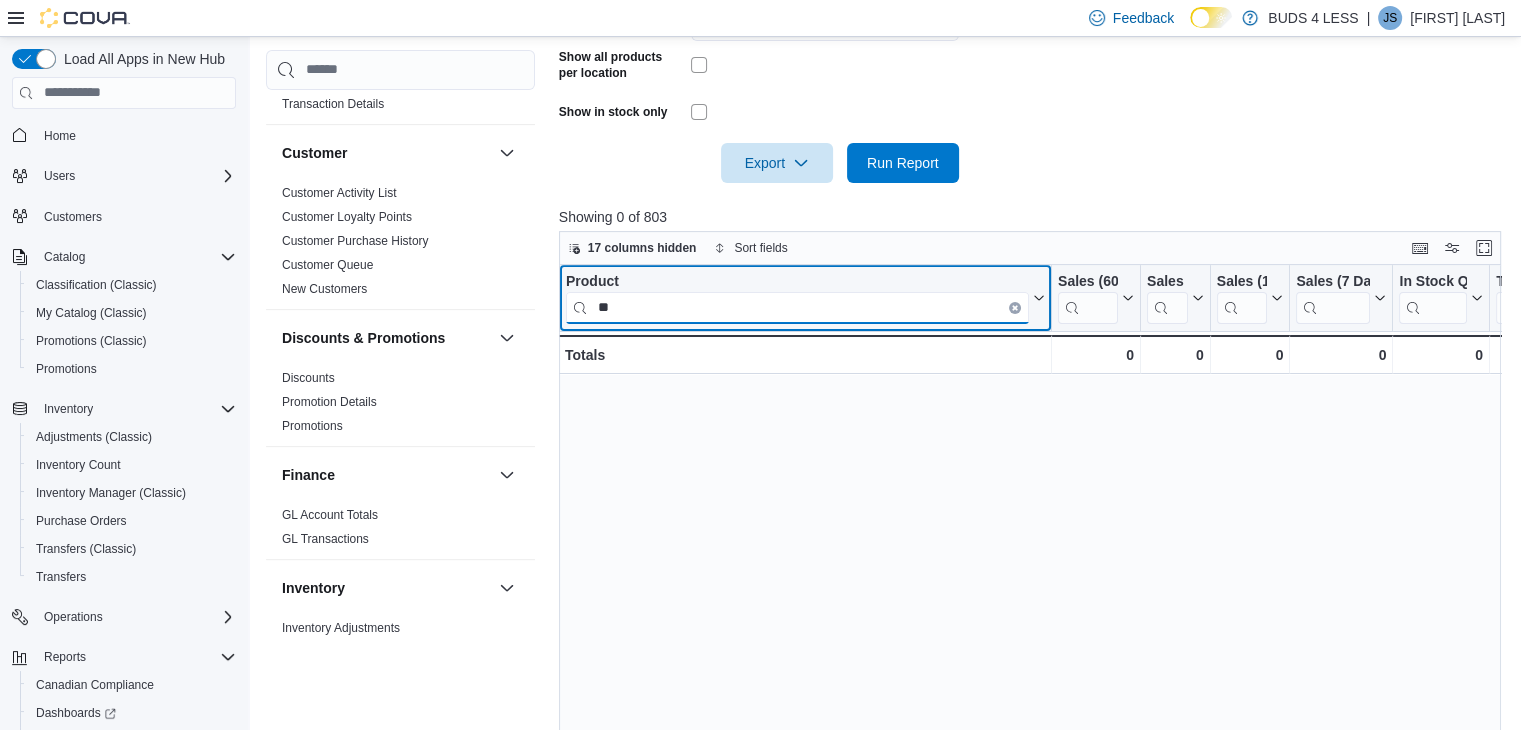 type on "*" 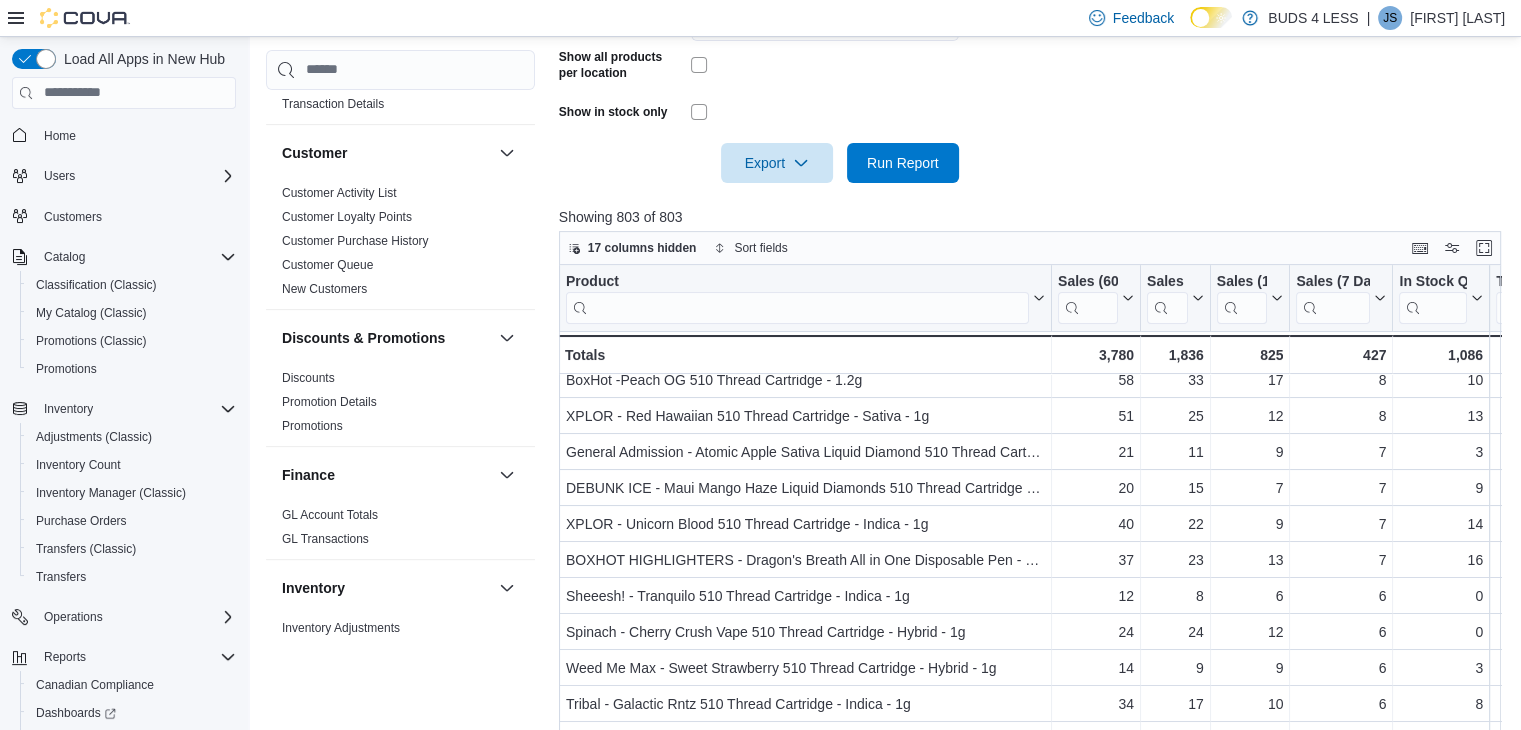 scroll, scrollTop: 400, scrollLeft: 0, axis: vertical 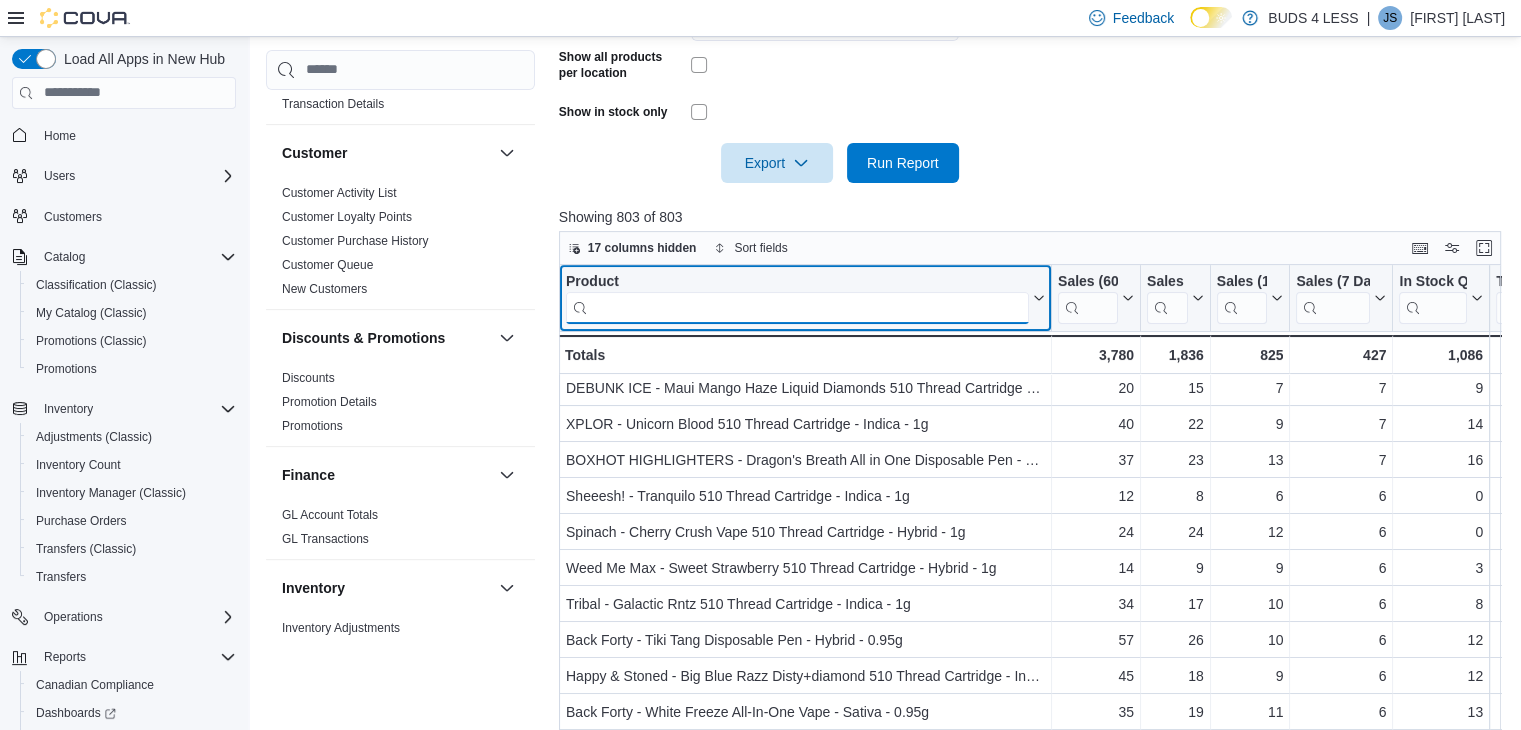 click at bounding box center [797, 307] 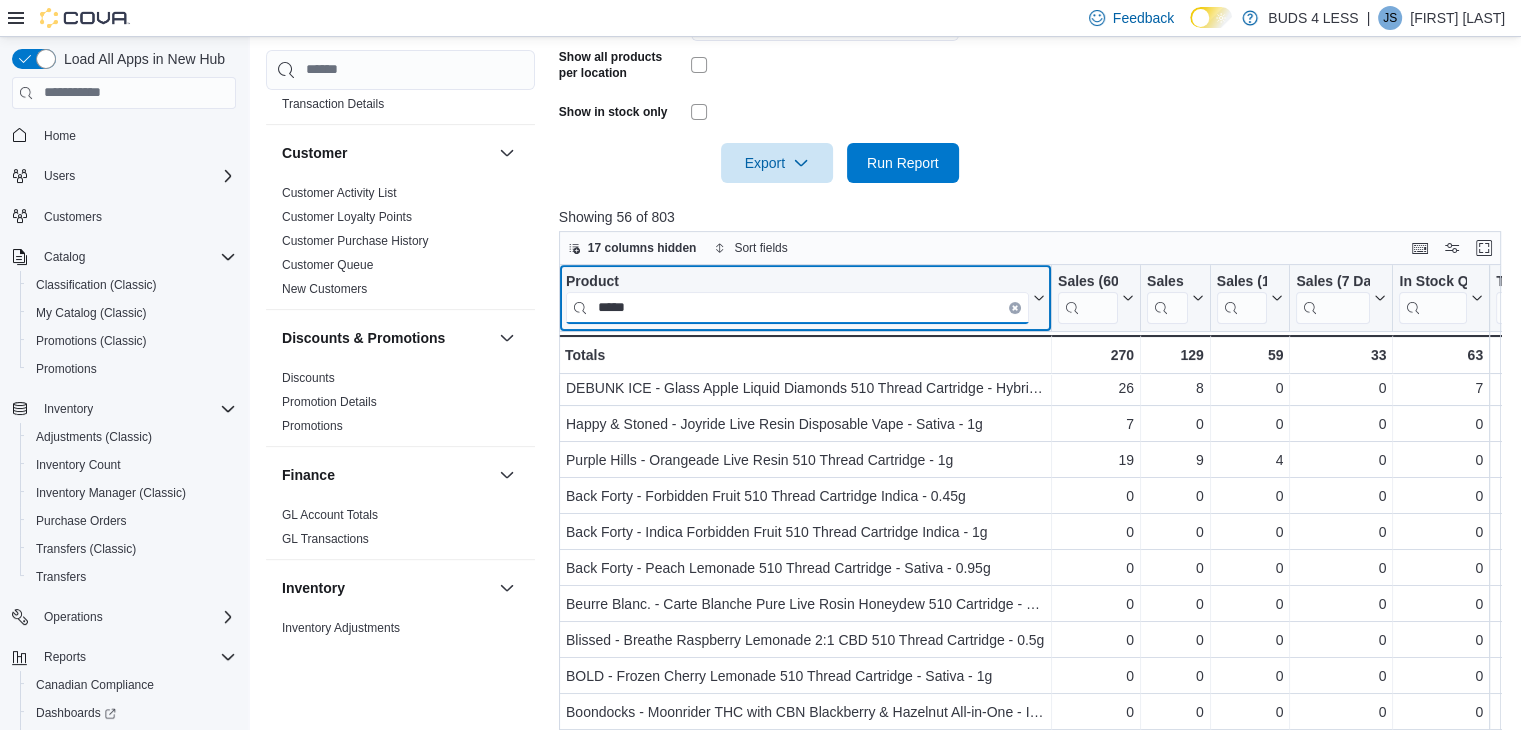 type on "******" 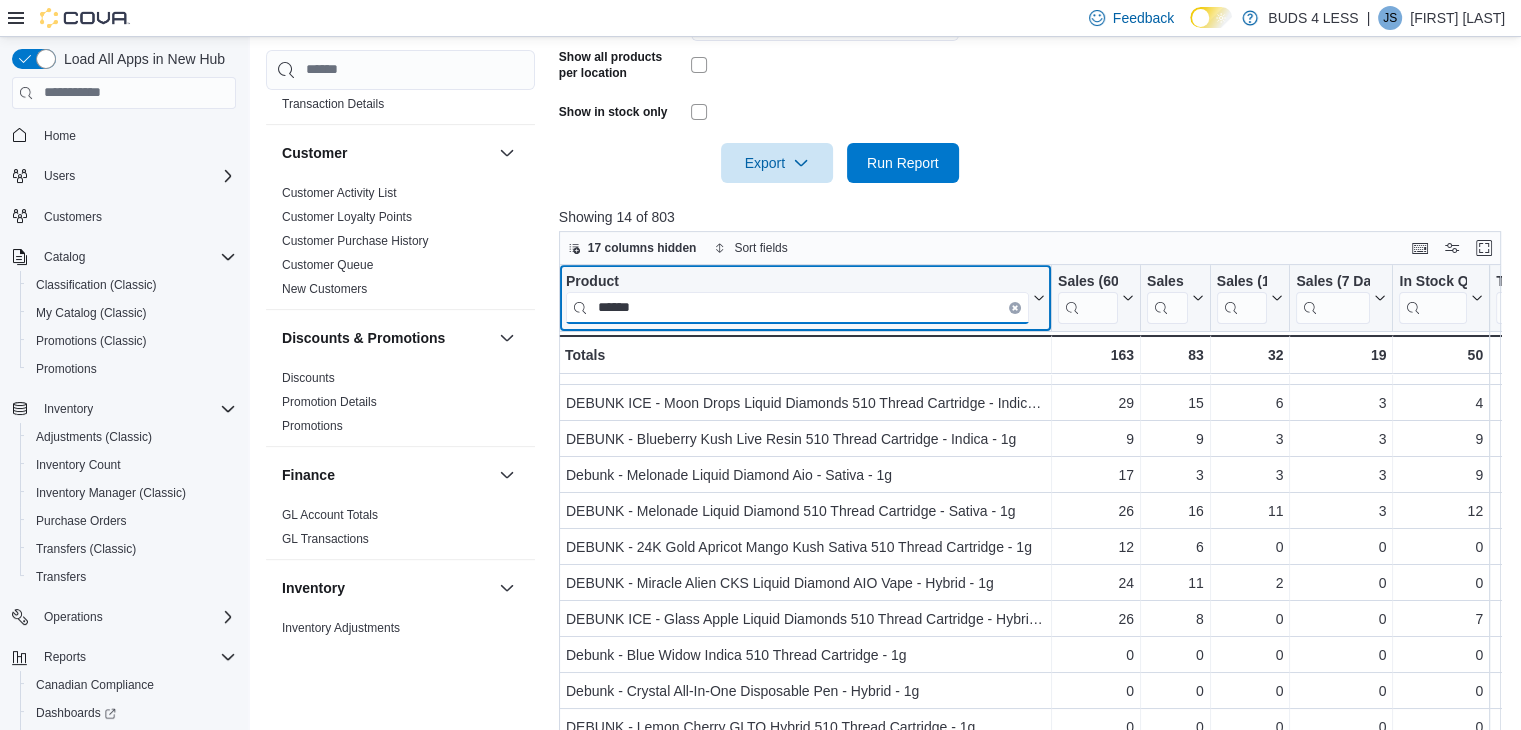 scroll, scrollTop: 0, scrollLeft: 0, axis: both 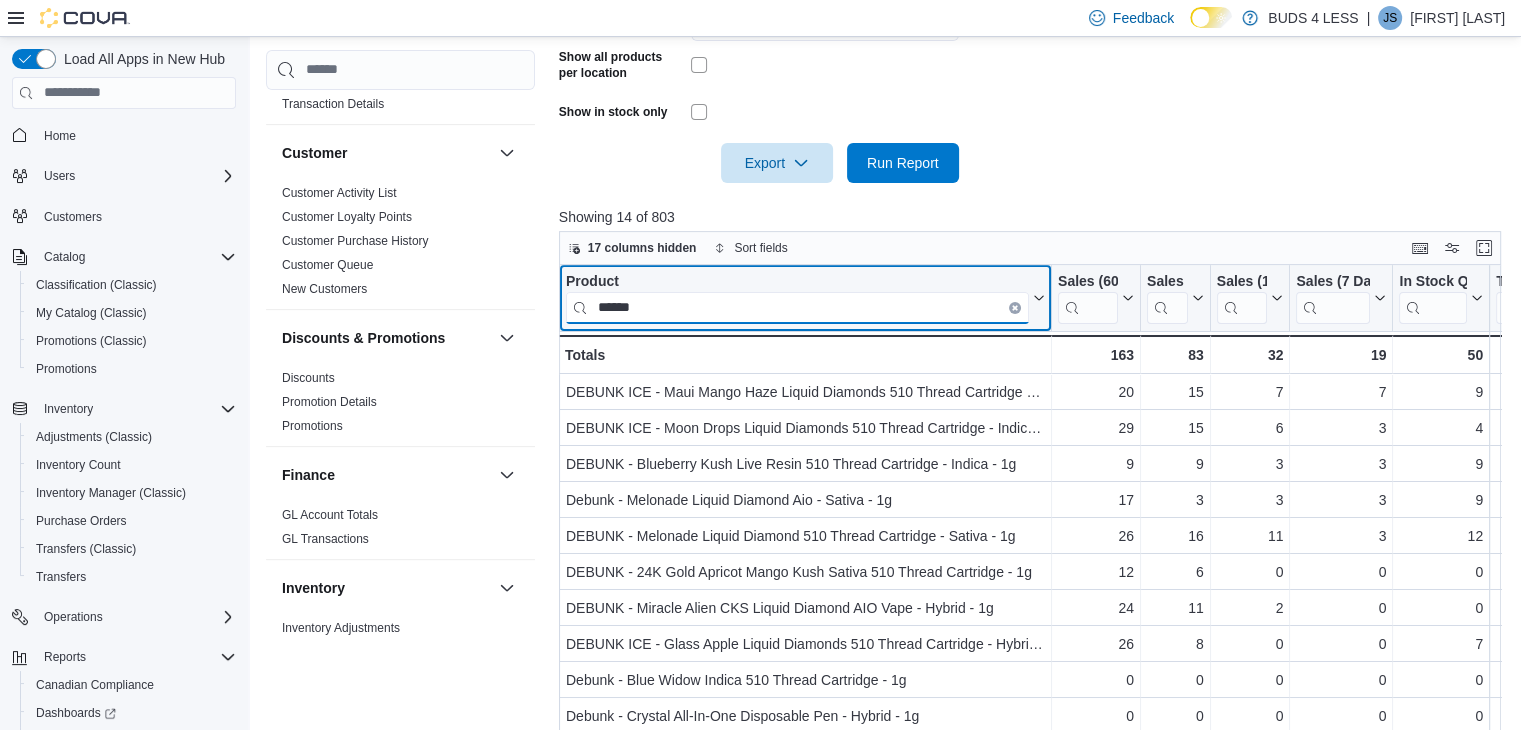 drag, startPoint x: 764, startPoint y: 291, endPoint x: 561, endPoint y: 299, distance: 203.15758 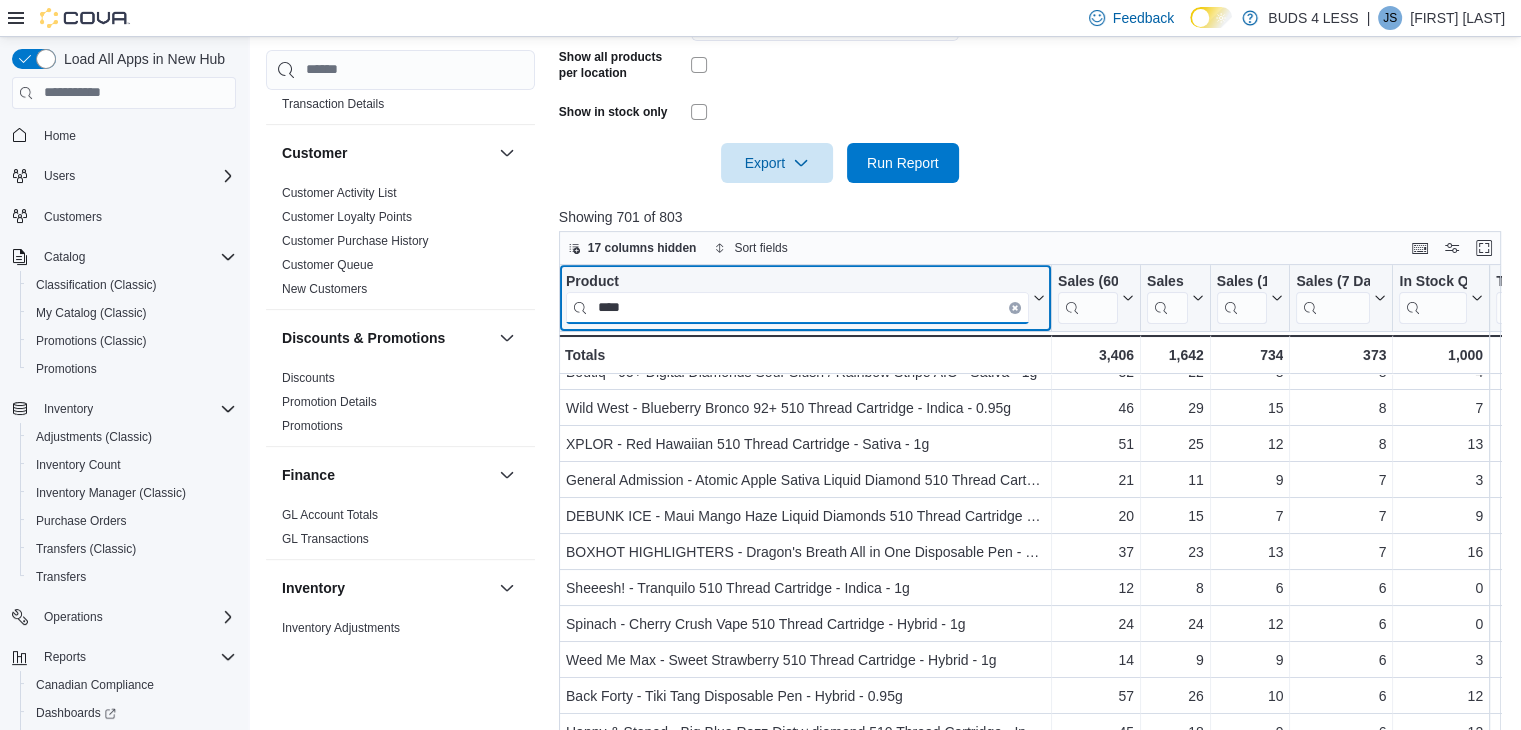 scroll, scrollTop: 0, scrollLeft: 0, axis: both 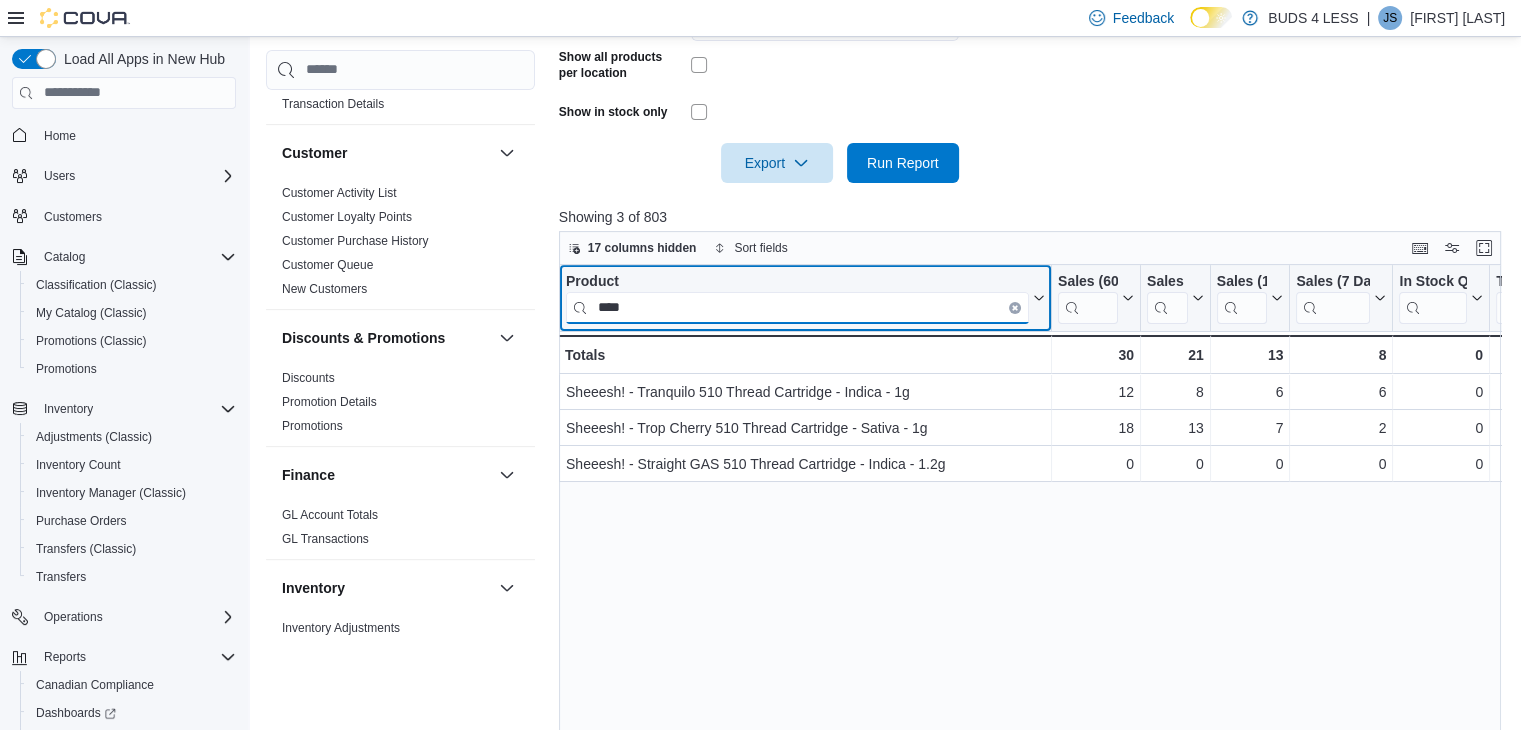 type on "****" 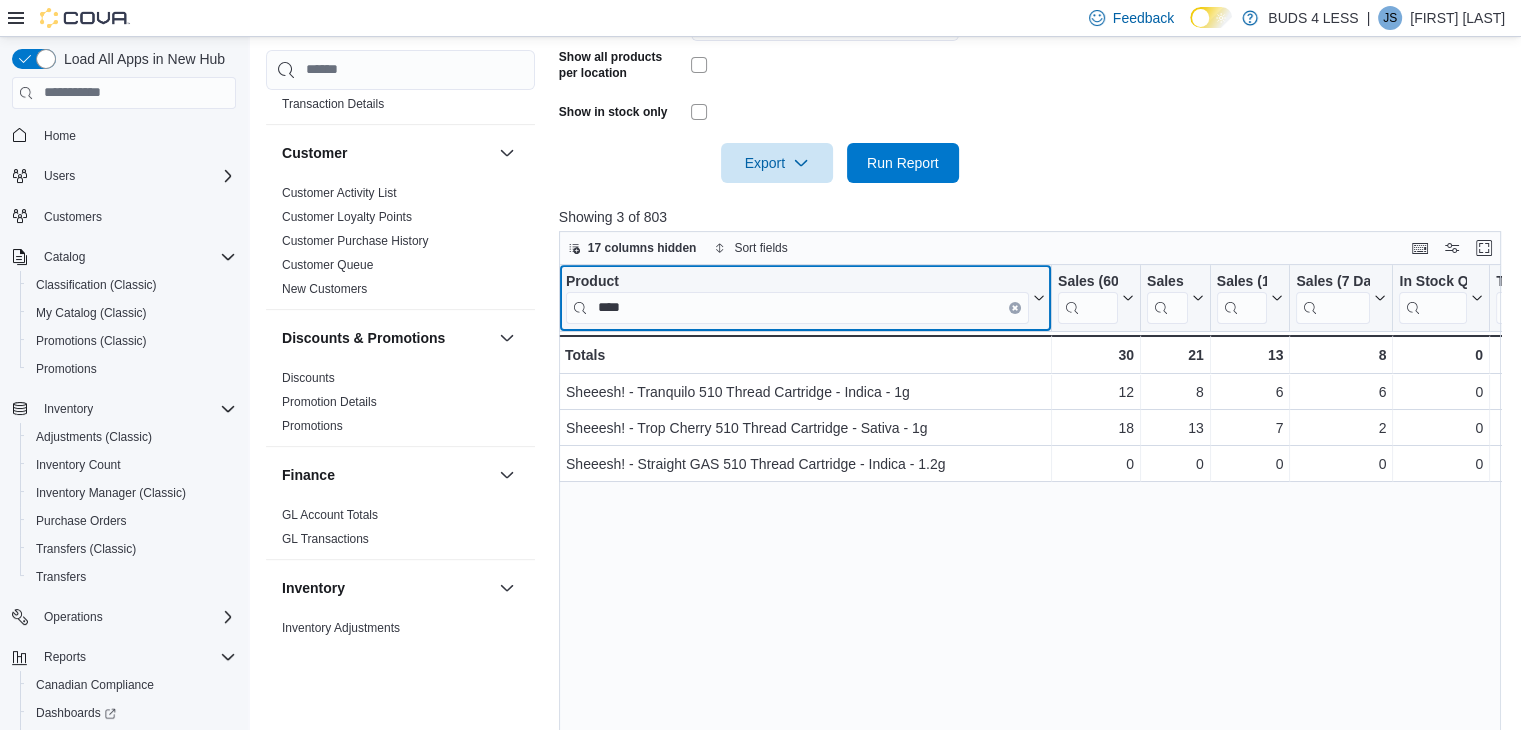 click 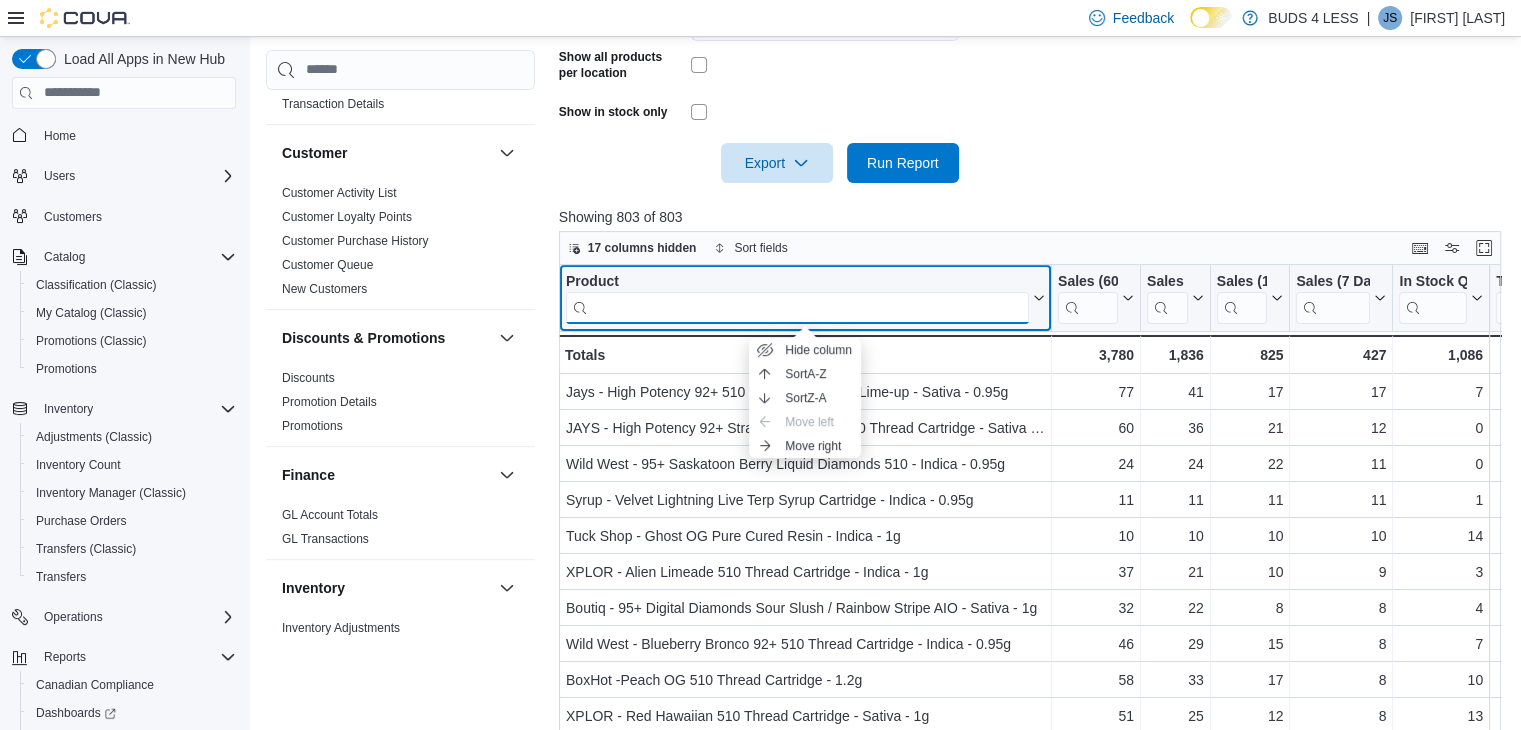 click at bounding box center [797, 307] 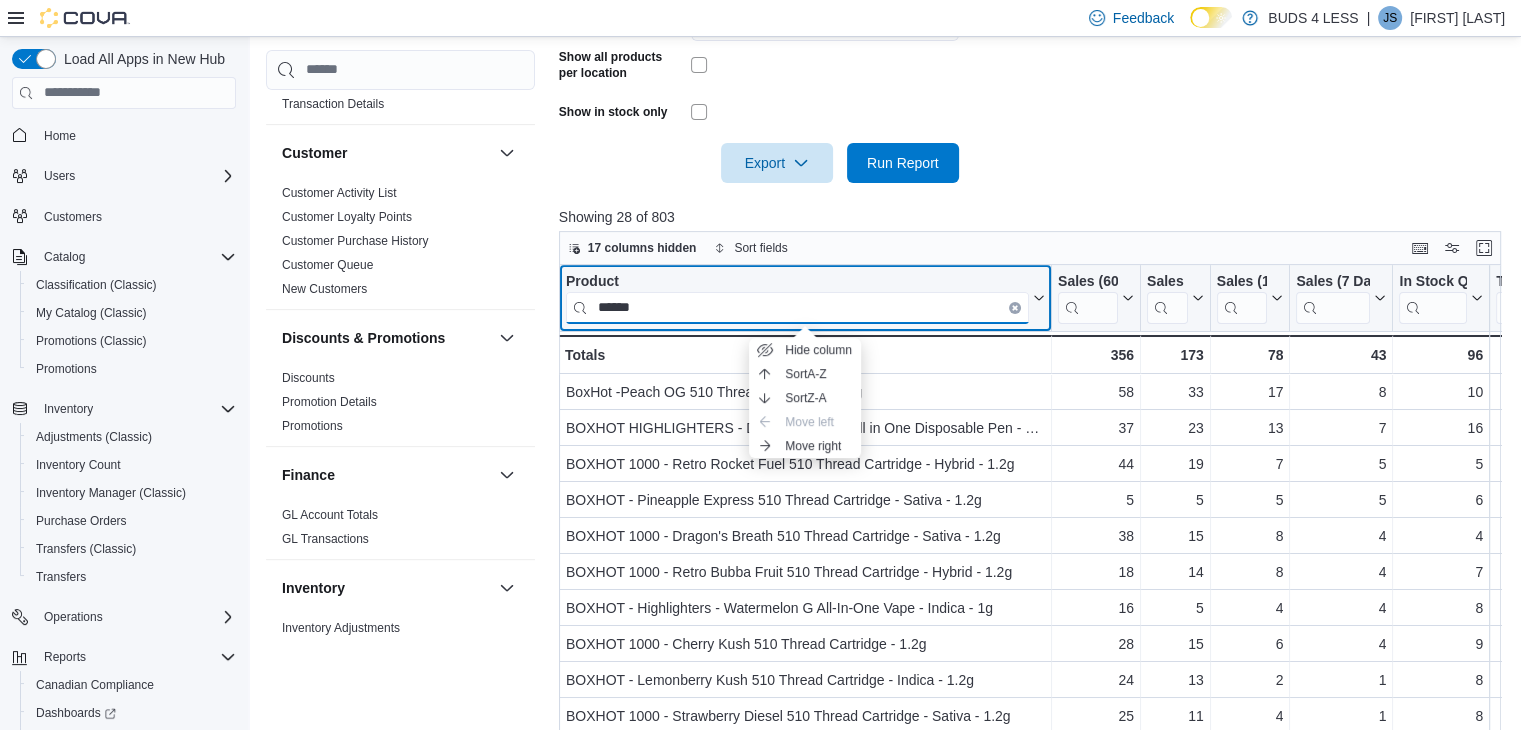 type on "******" 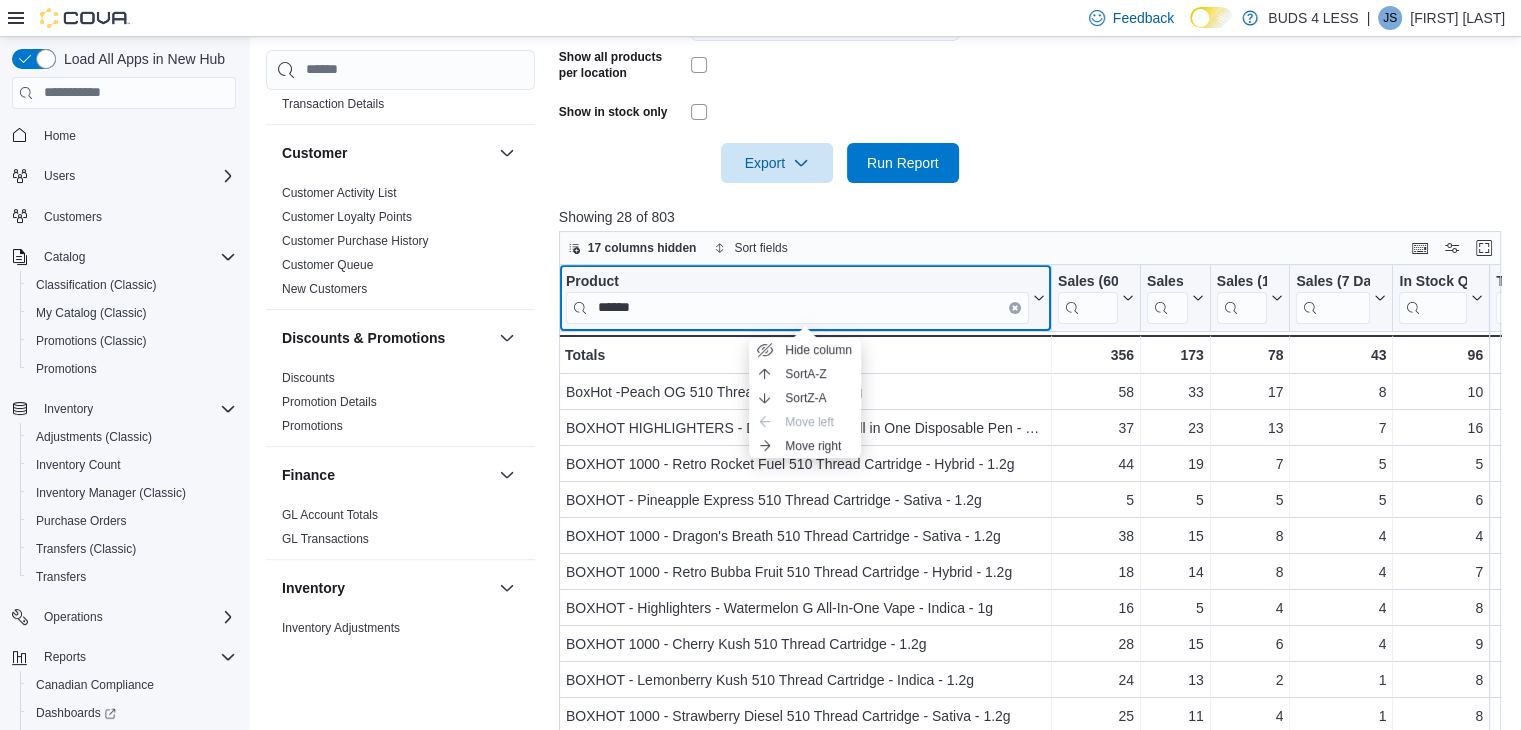 click on "Product ******" at bounding box center (805, 297) 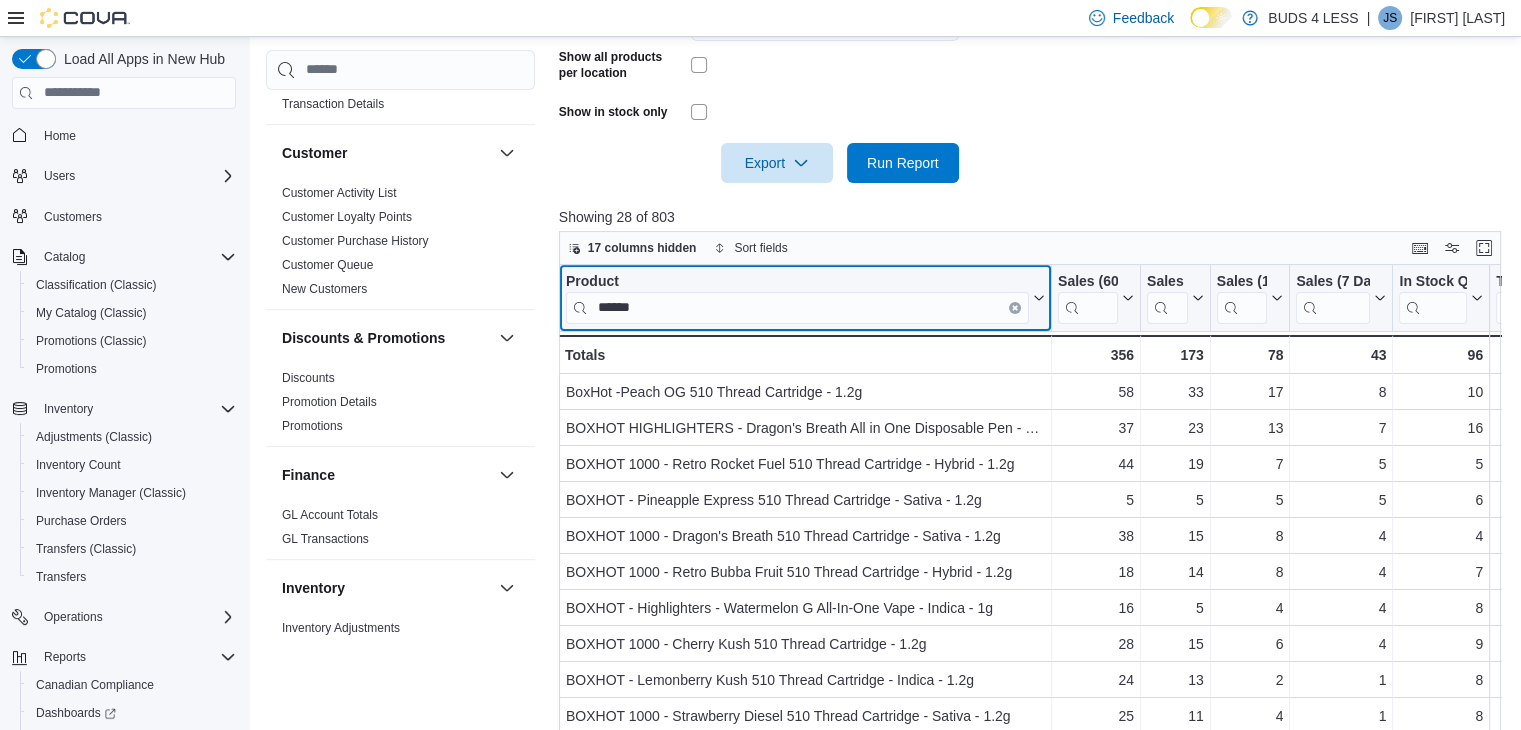 click 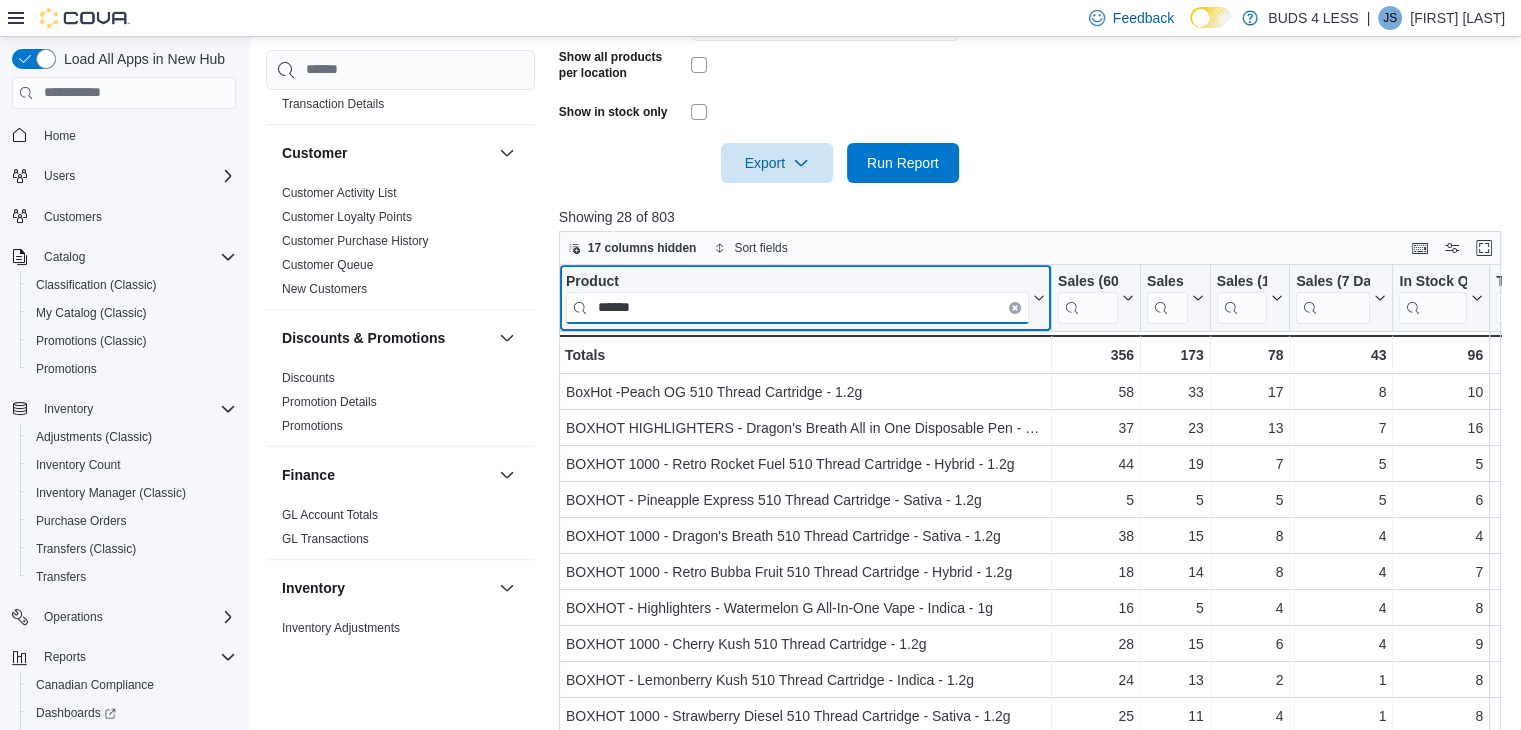 type 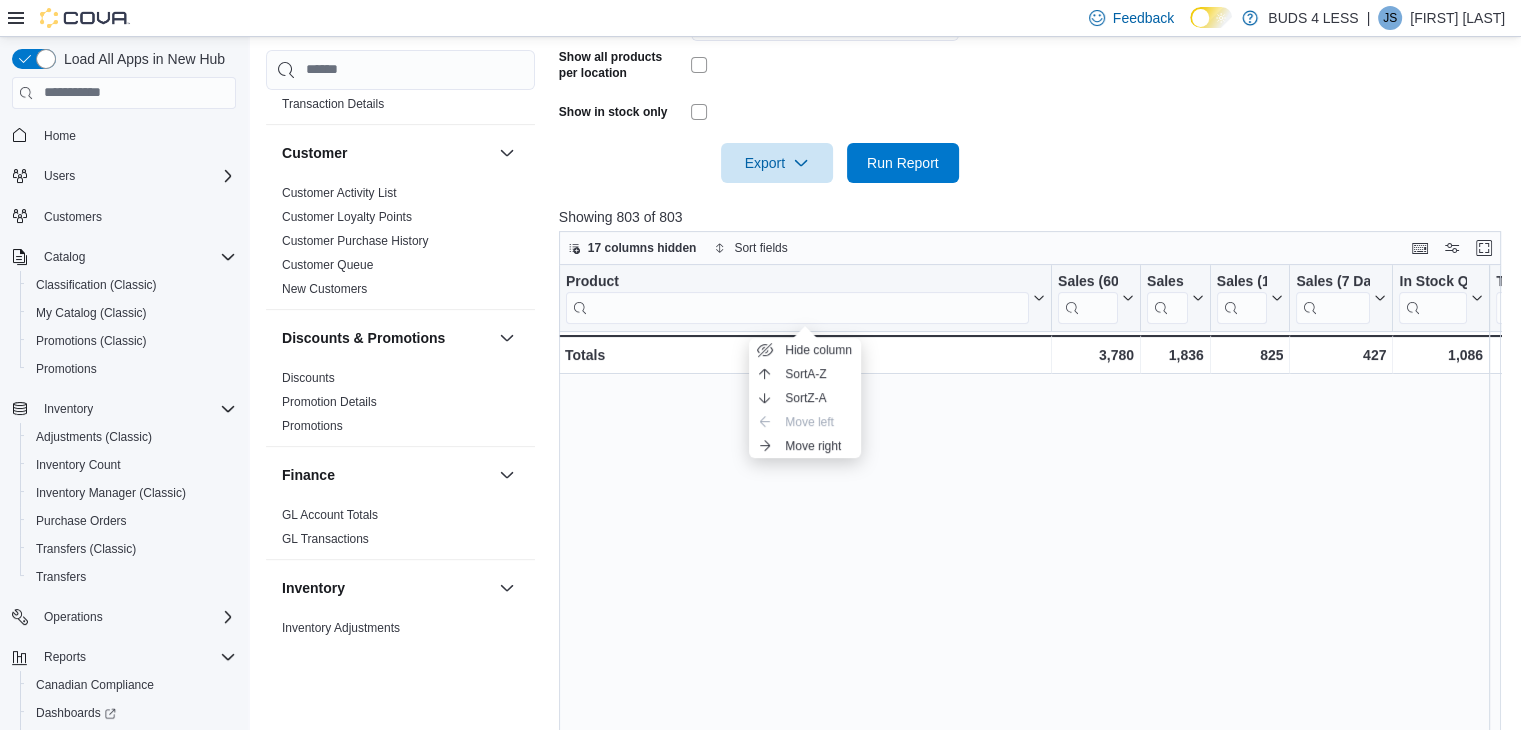 scroll, scrollTop: 1100, scrollLeft: 0, axis: vertical 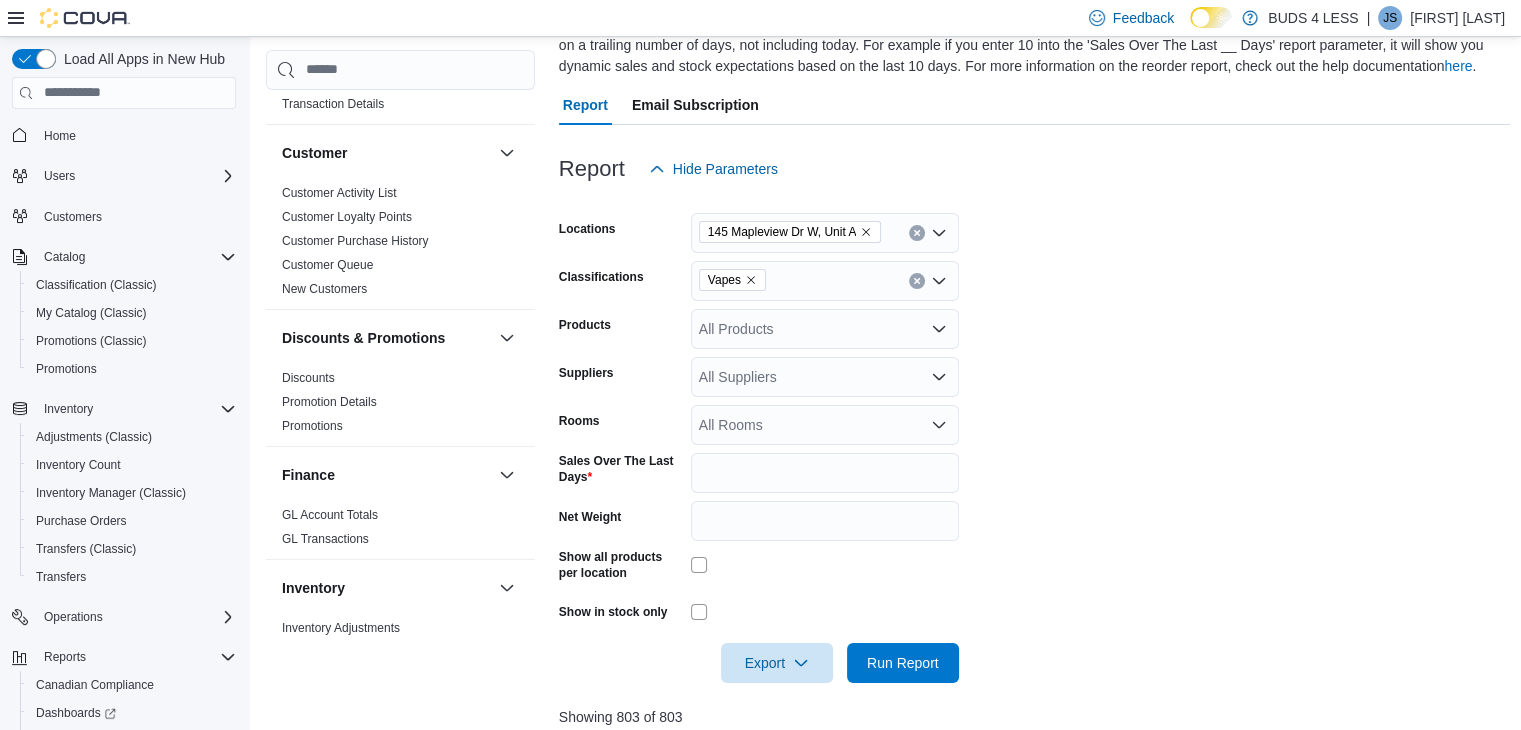click on "Report Hide Parameters   Locations [NUMBER] [STREET] [UNIT], [CITY] [STATE] Classifications Vapes Products All Products Suppliers All Suppliers Rooms All Rooms Sales Over The Last Days * Net Weight Show all products per location Show in stock only Export  Run Report Showing 803 of 803 17 columns hidden Sort fields Product Click to view column header actions Sales (60 Days) Click to view column header actions Sales (30 Days) Click to view column header actions Sales (14 Days) Click to view column header actions Sales (7 Days) Click to view column header actions In Stock Qty Click to view column header actions Transfer In Click to view column header actions Transfer Out Click to view column header actions In Stock Cost Click to view column header actions Avg Unit Cost Click to view column header actions Price Click to view column header actions Margin Click to view column header actions Last Received Date Click to view column header actions Days Since Last Sold Click to view column header actions -  Product, column 1, row 30" at bounding box center (1035, 720) 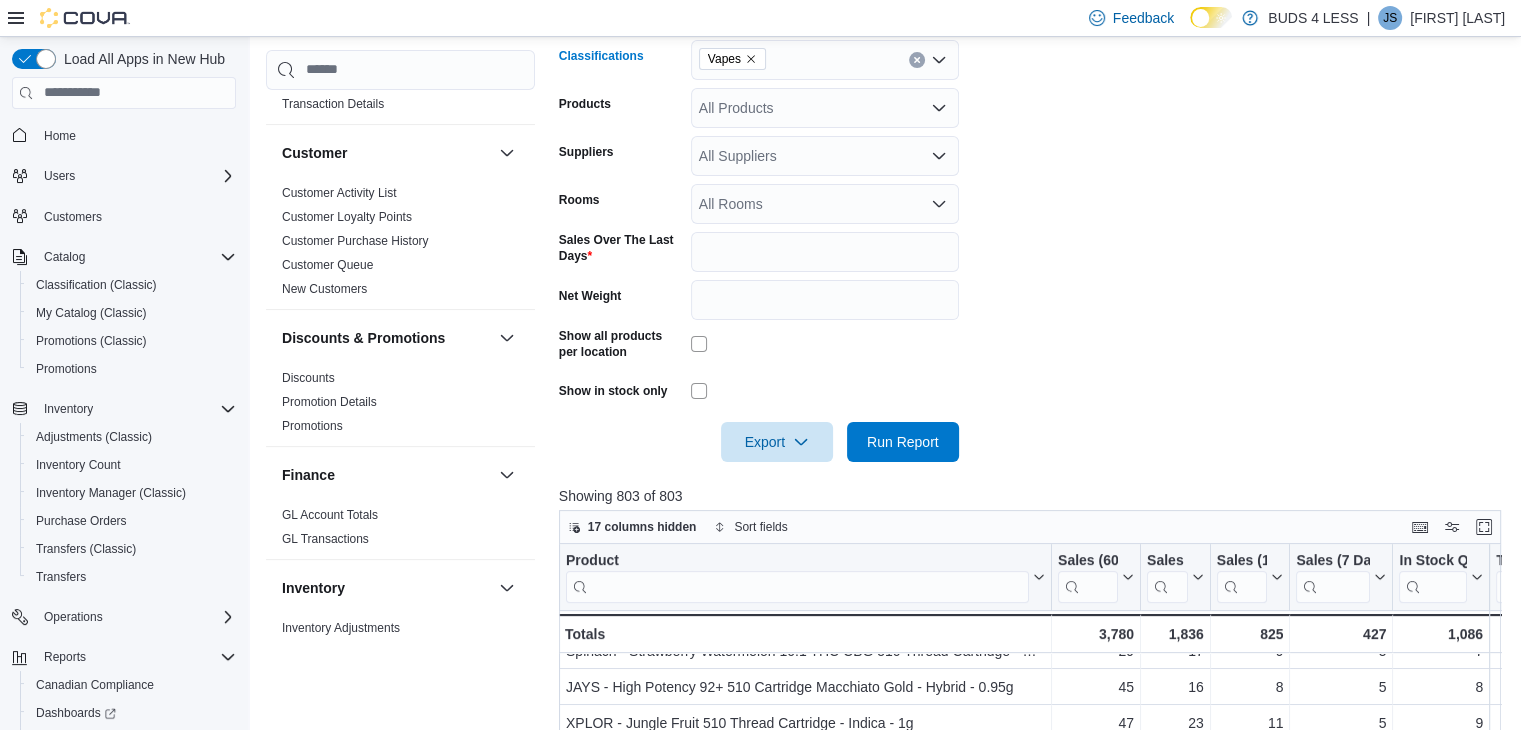 scroll, scrollTop: 108, scrollLeft: 0, axis: vertical 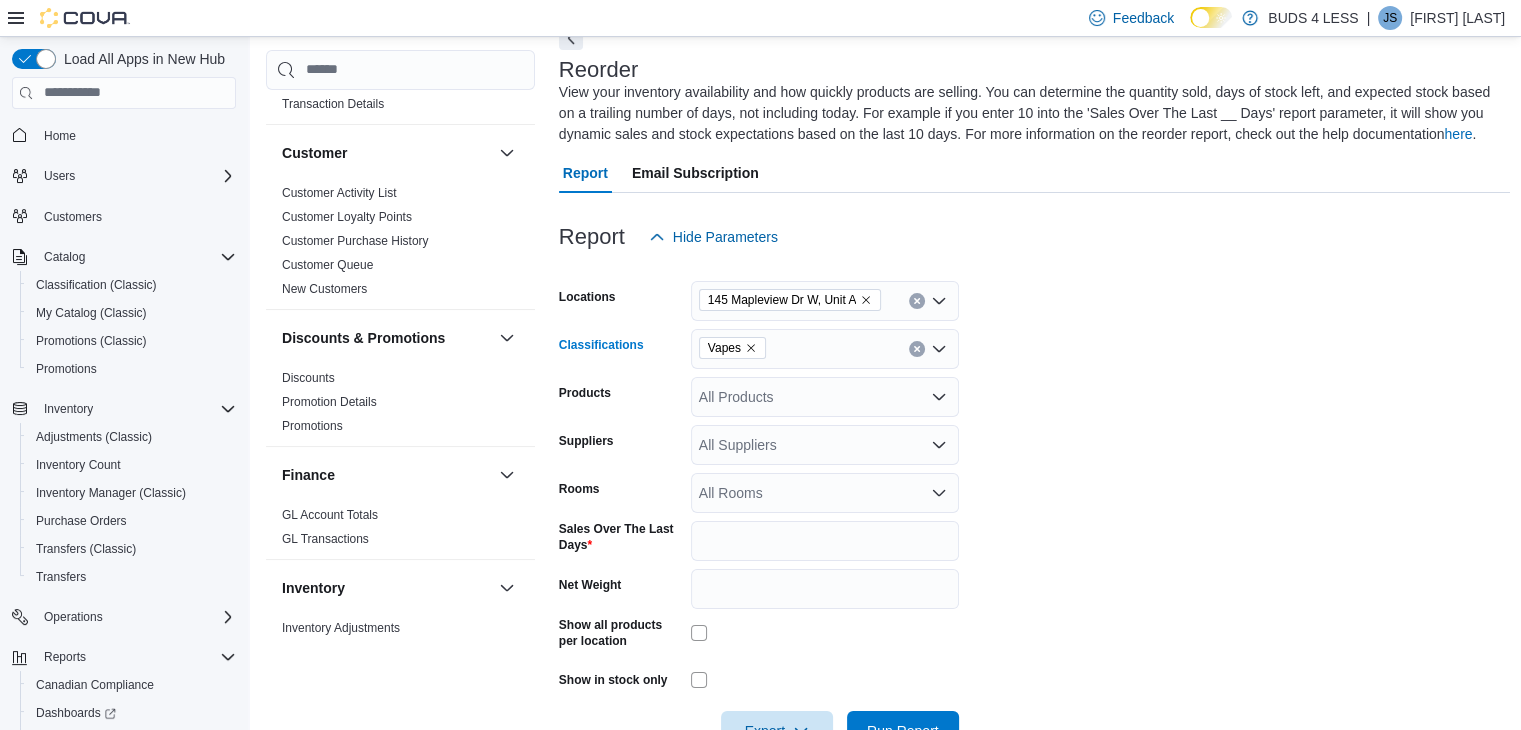 click 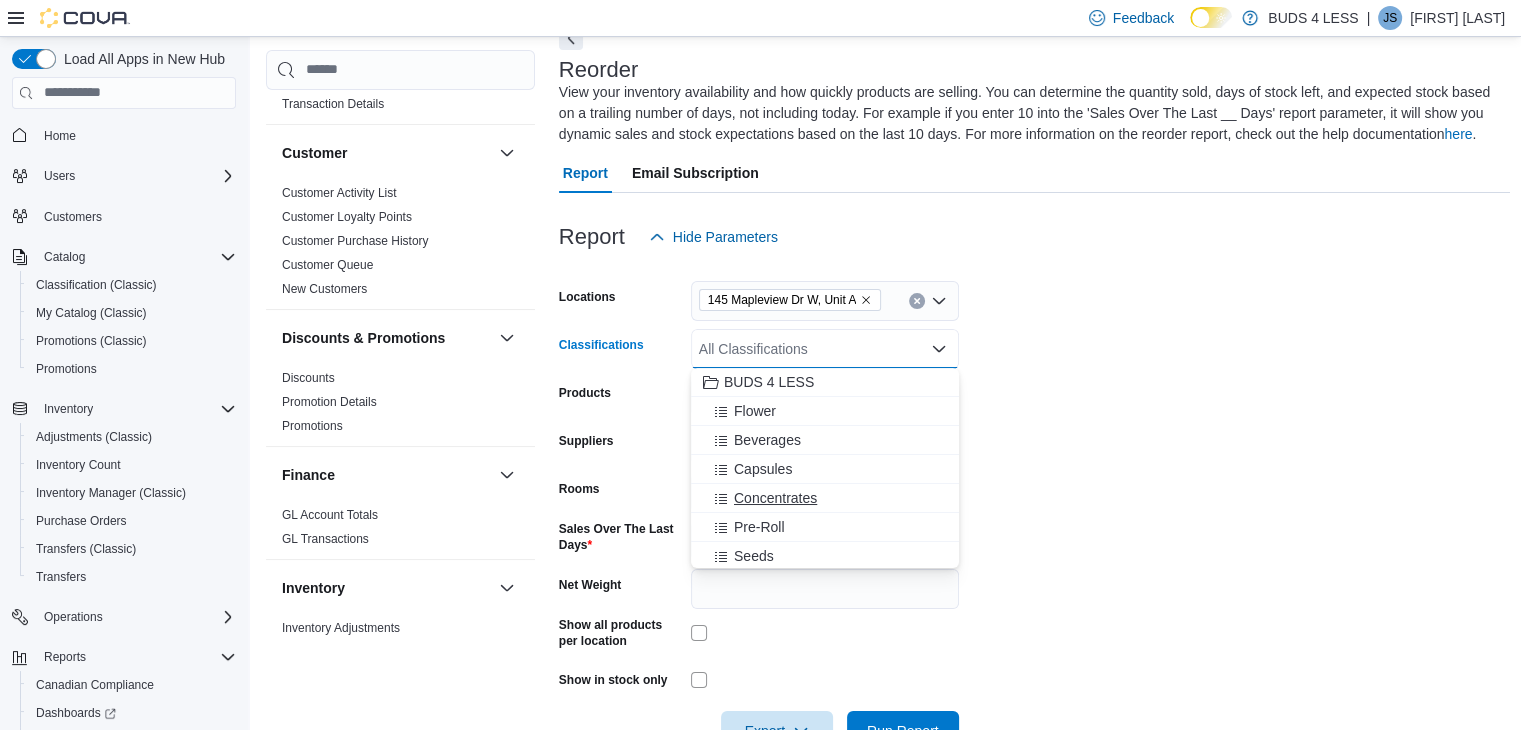 scroll, scrollTop: 100, scrollLeft: 0, axis: vertical 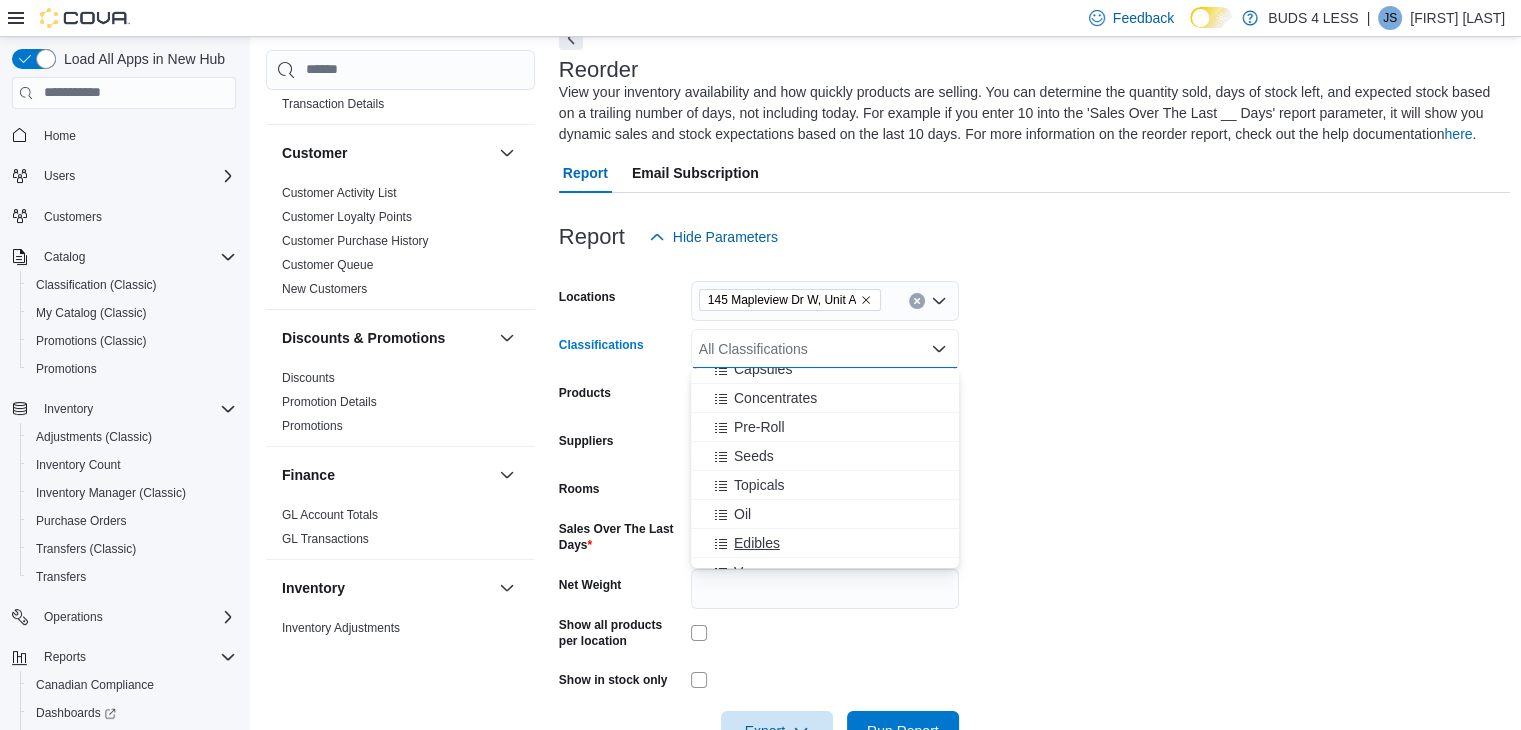 click on "Edibles" at bounding box center (757, 543) 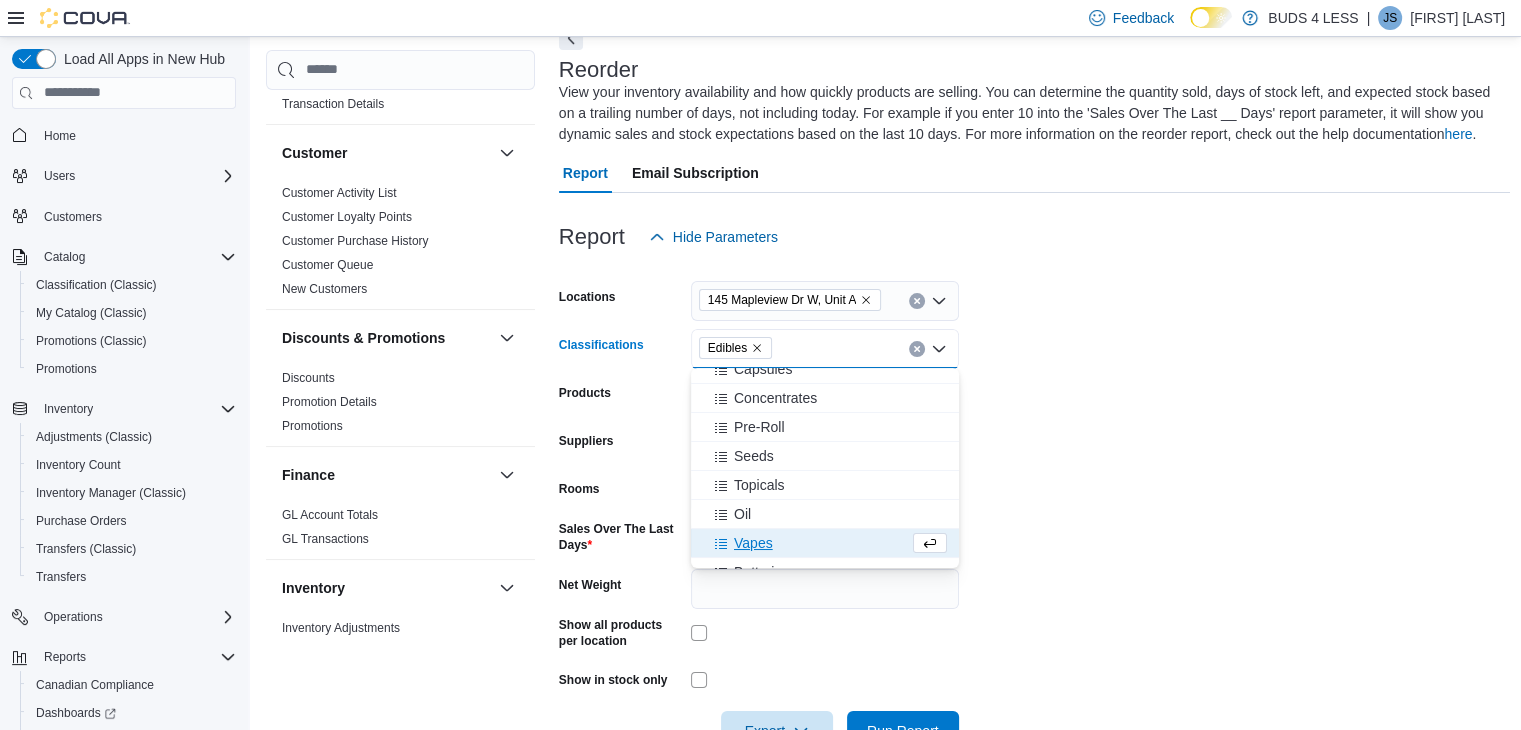 click on "Locations [NUMBER] [STREET] [UNIT], [CITY] [STATE] Classifications Edibles Combo box. Selected. Edibles. Press Backspace to delete Edibles. Combo box input. All Classifications. Type some text or, to display a list of choices, press Down Arrow. To exit the list of choices, press Escape. Products All Products Suppliers All Suppliers Rooms All Rooms Sales Over The Last Days * Net Weight Show all products per location Show in stock only Export  Run Report" at bounding box center (1035, 504) 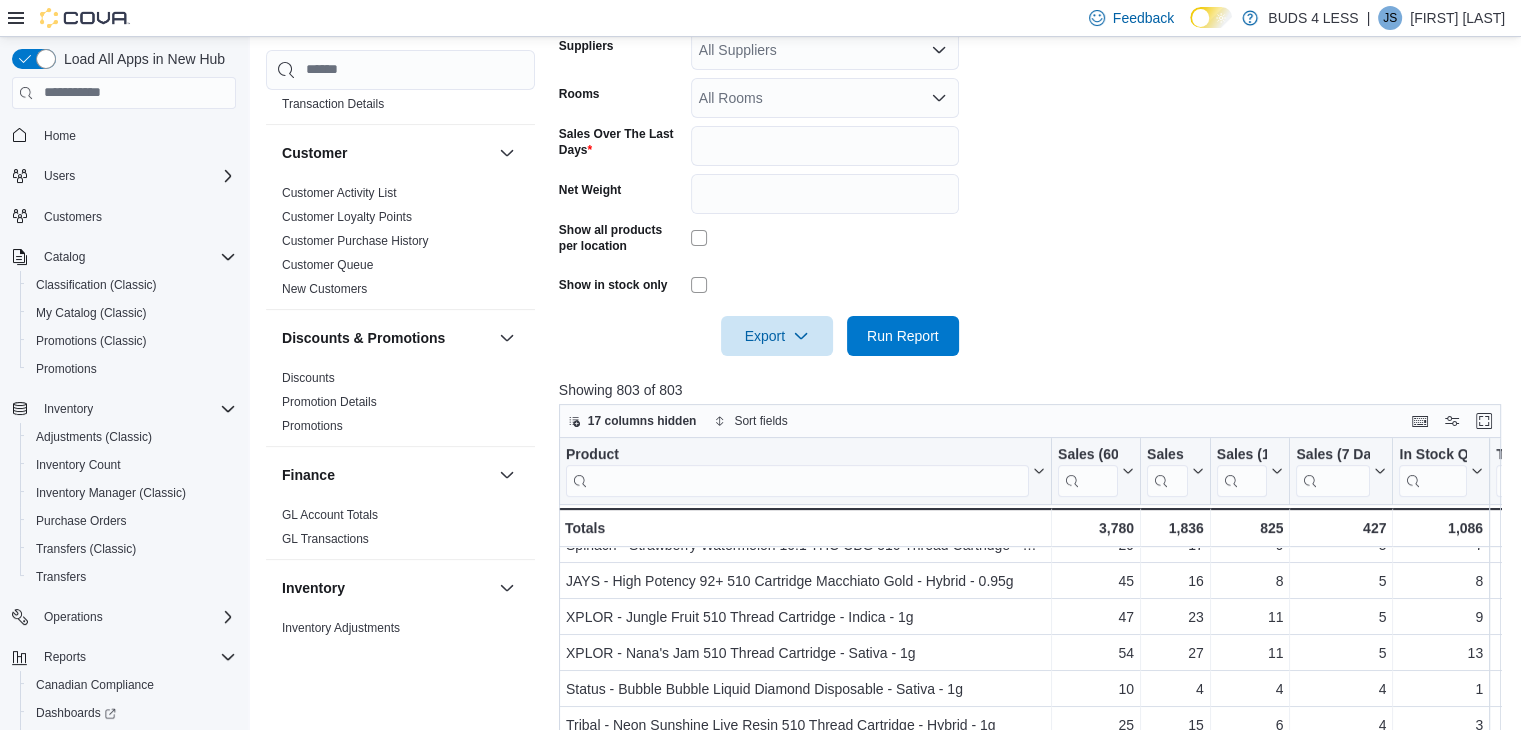 scroll, scrollTop: 508, scrollLeft: 0, axis: vertical 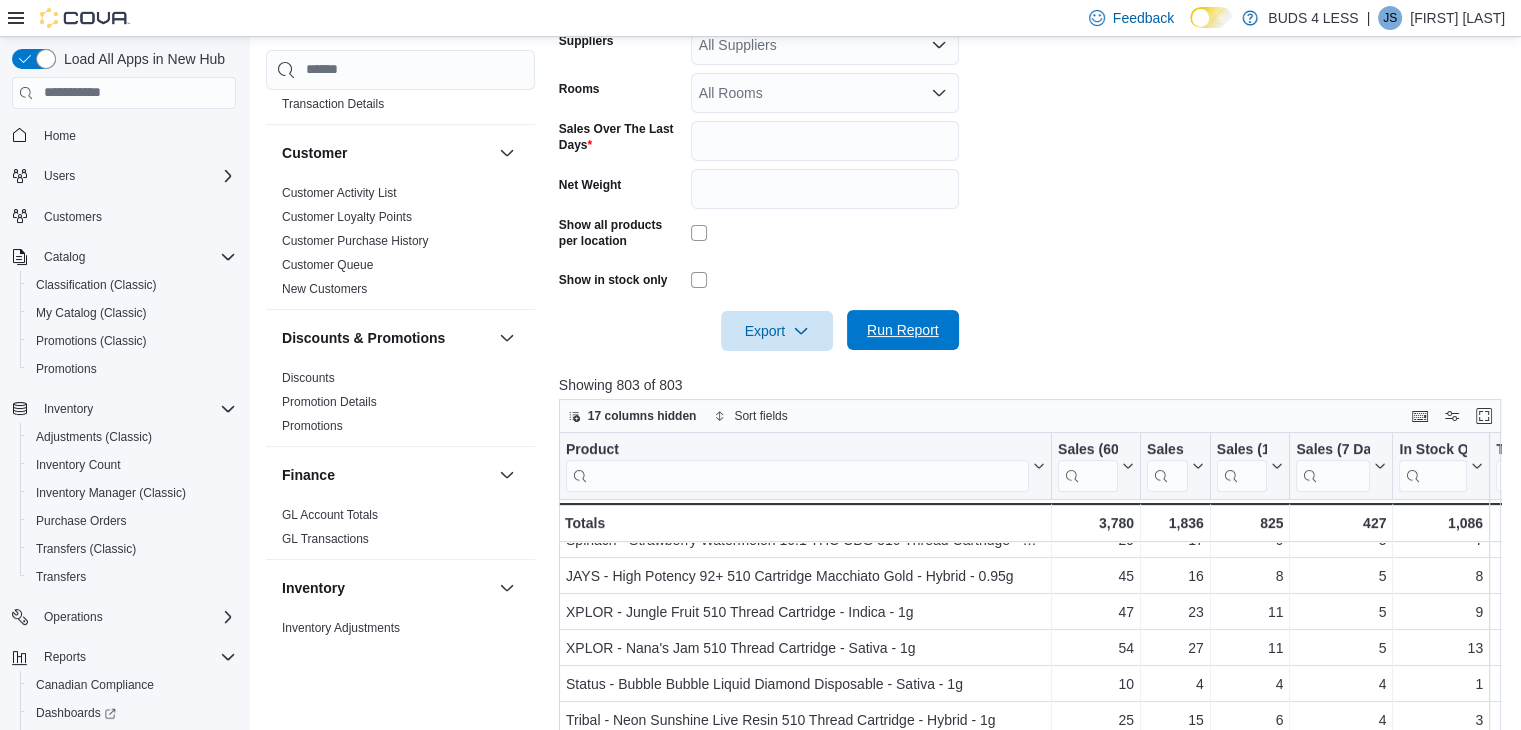 click on "Run Report" at bounding box center (903, 330) 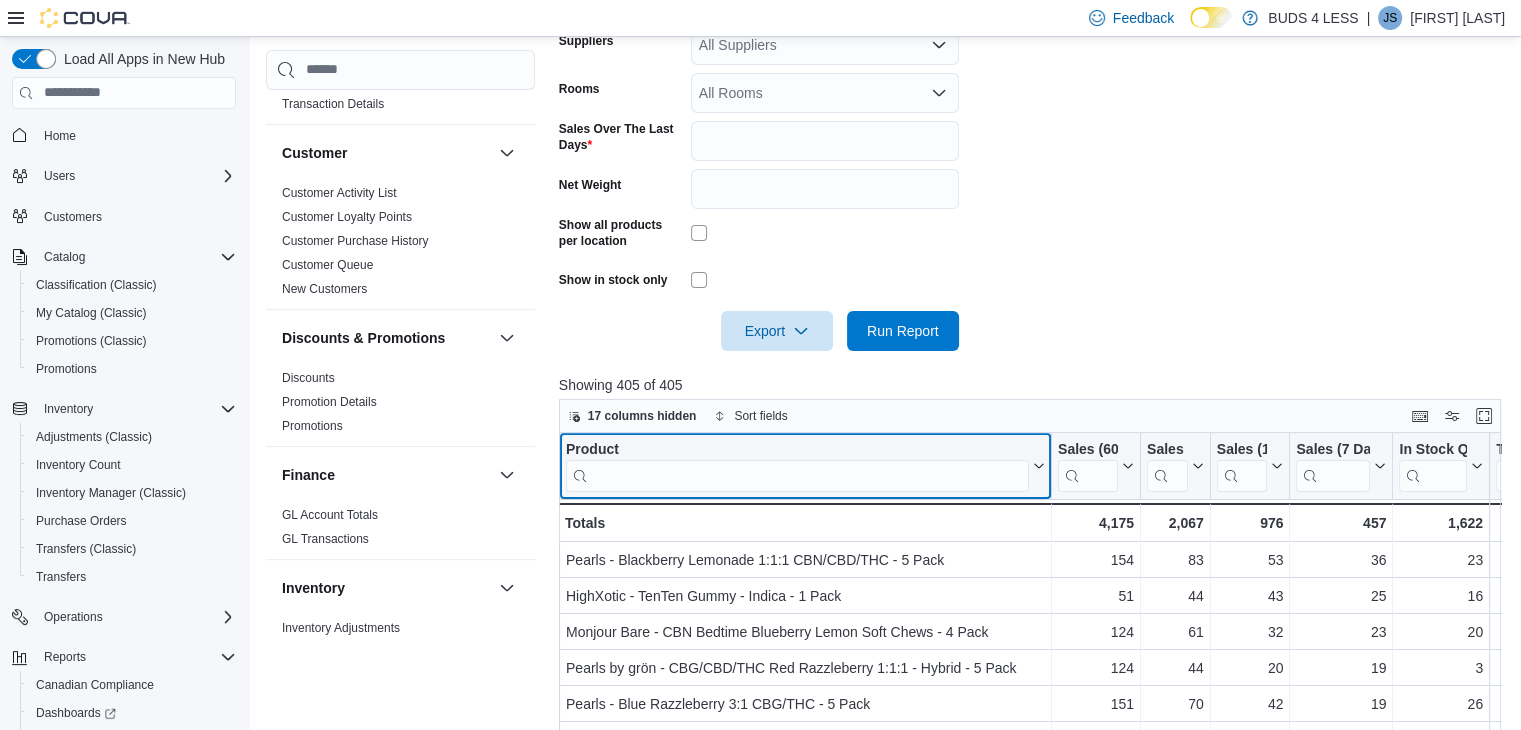 click at bounding box center (797, 475) 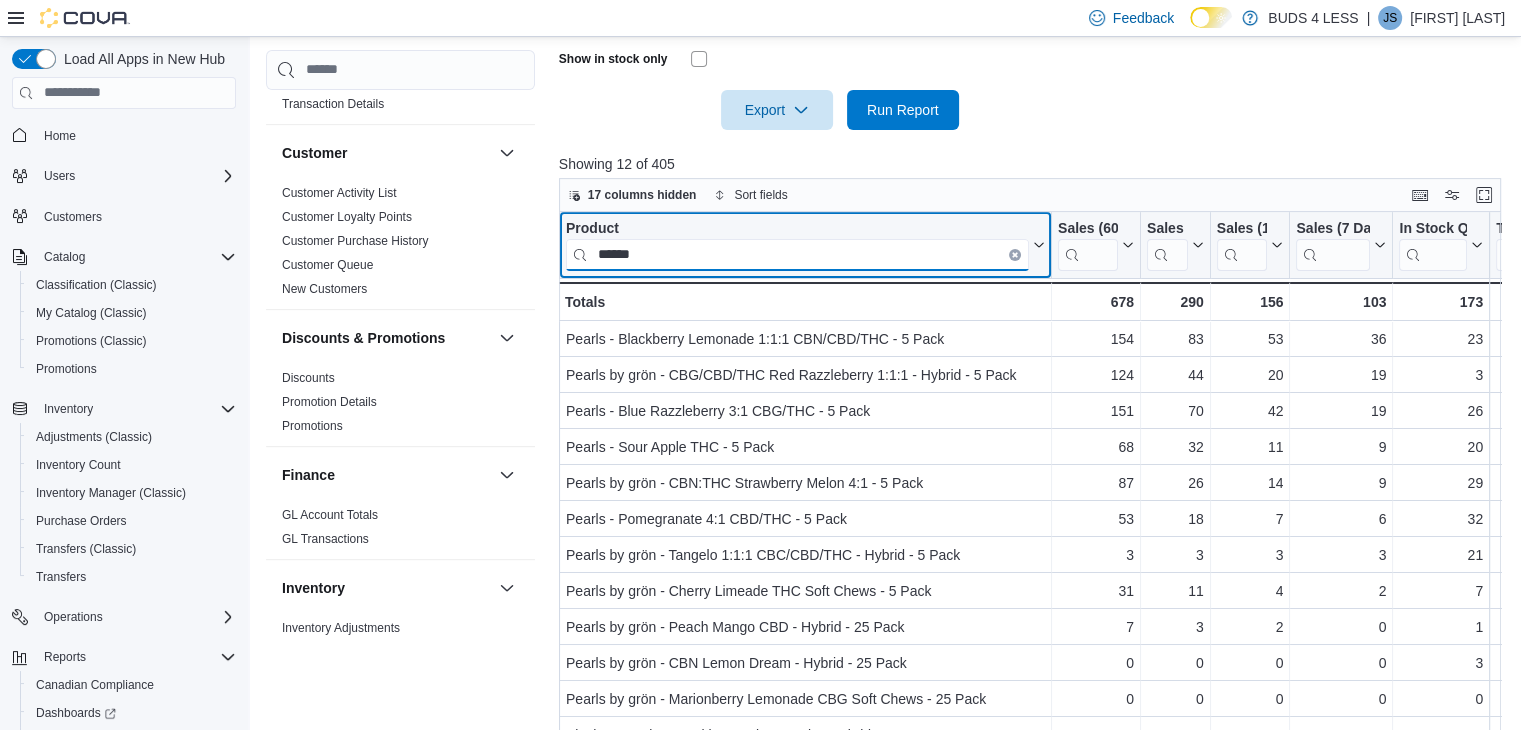 scroll, scrollTop: 776, scrollLeft: 0, axis: vertical 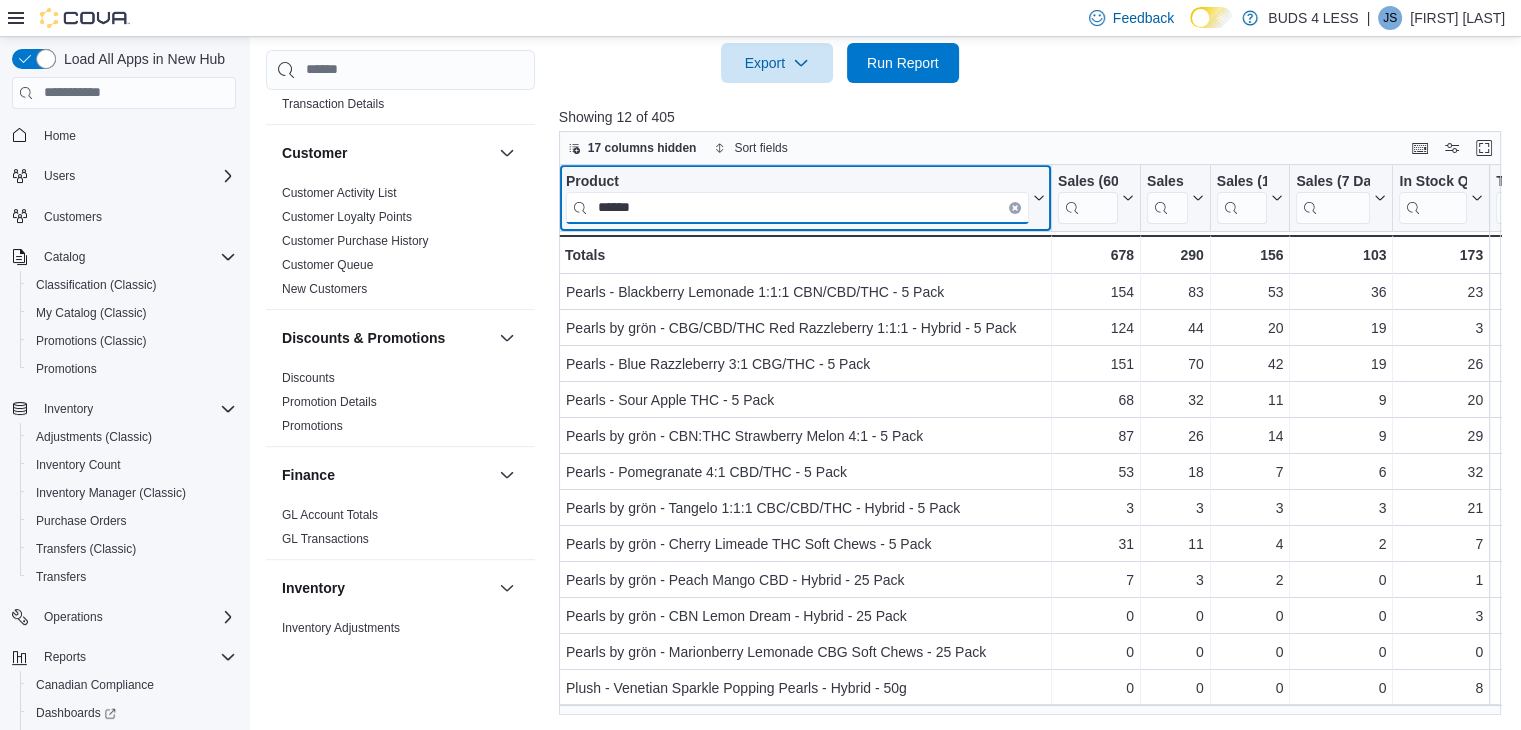 type on "******" 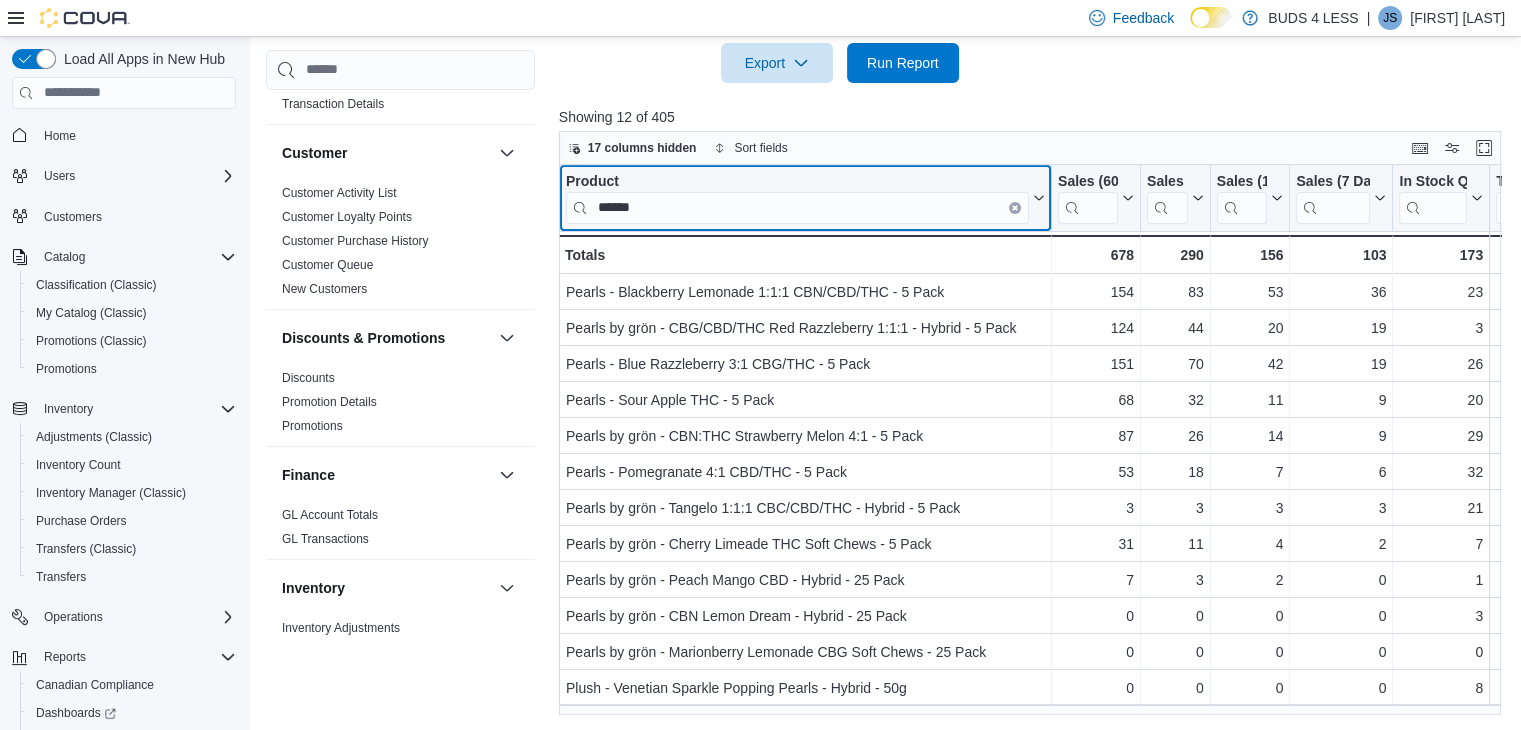 click 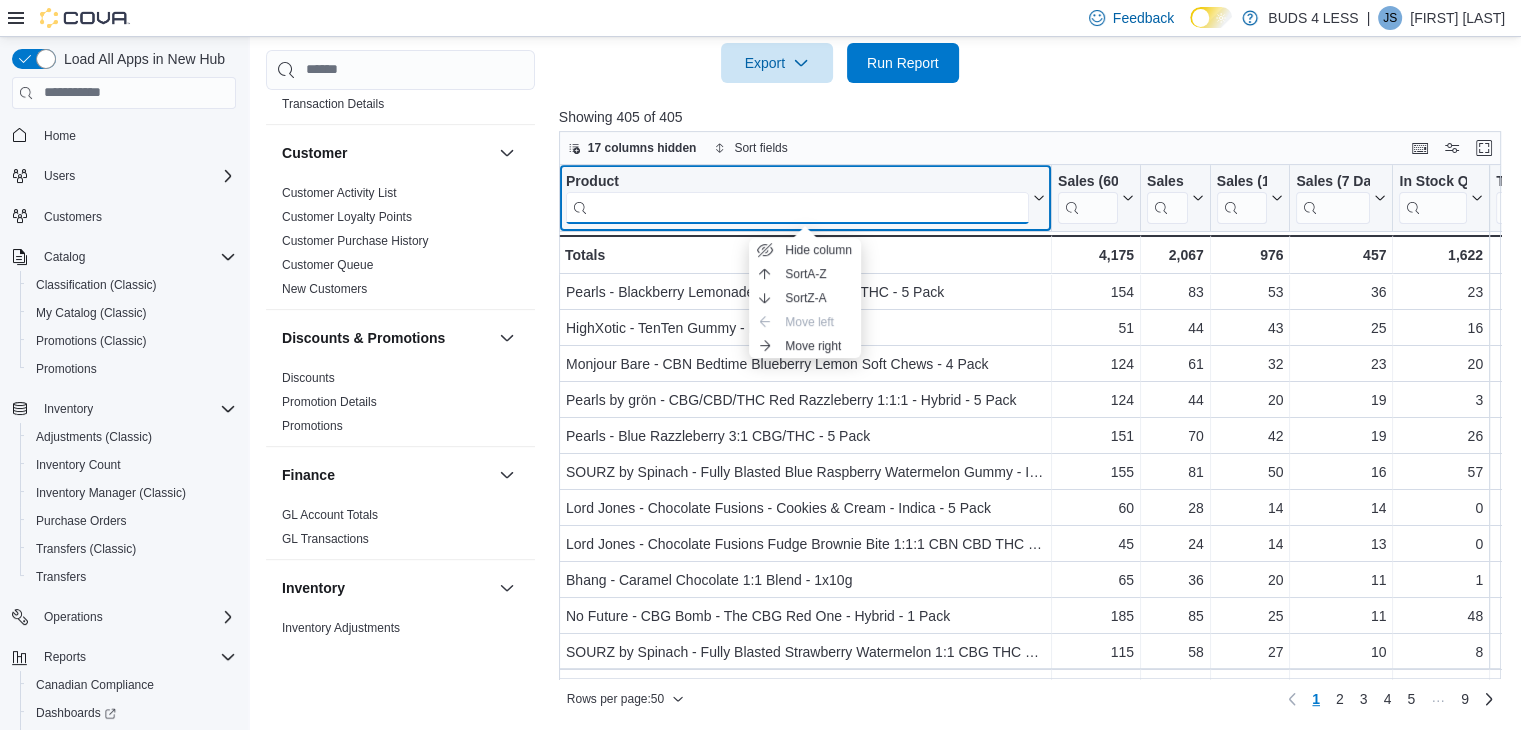 click at bounding box center (797, 207) 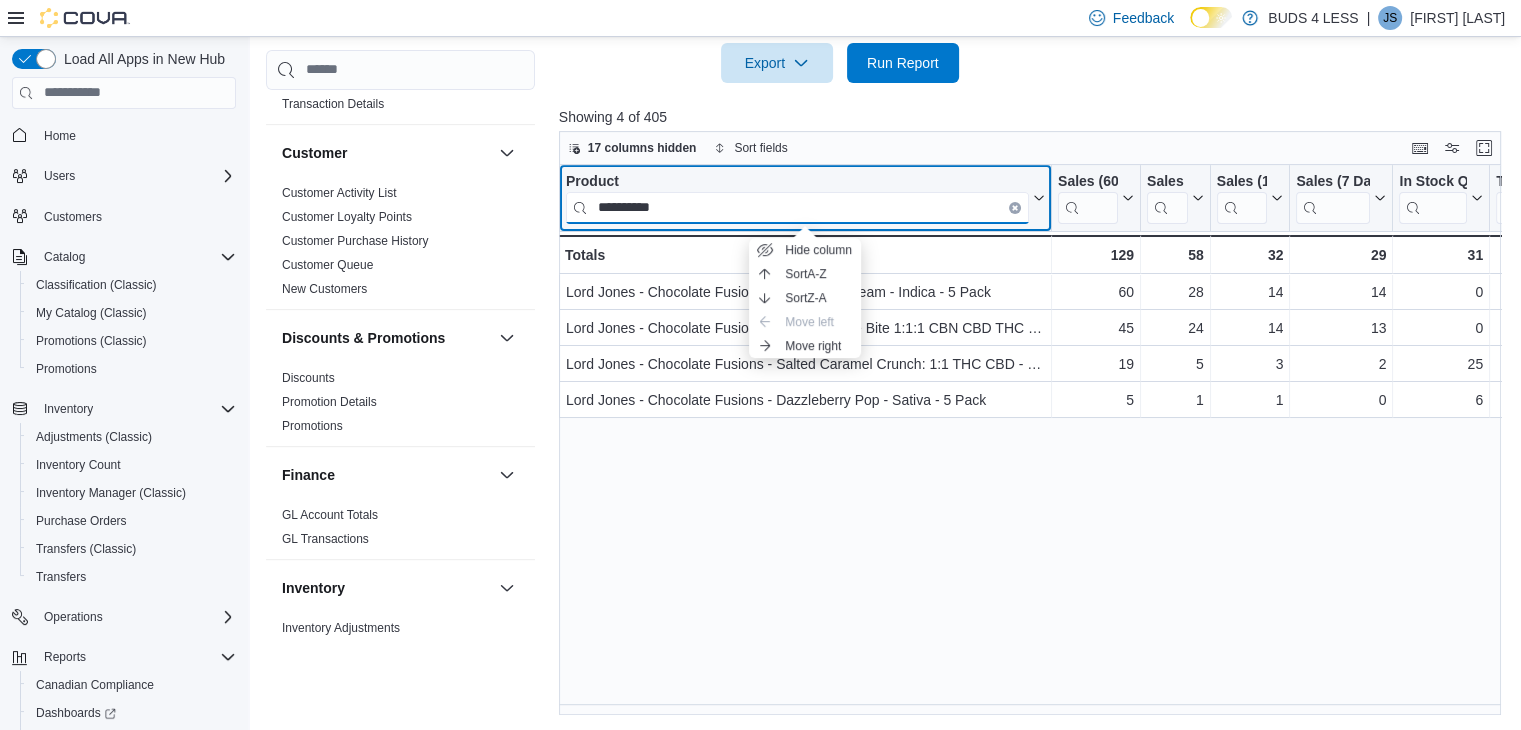 type on "**********" 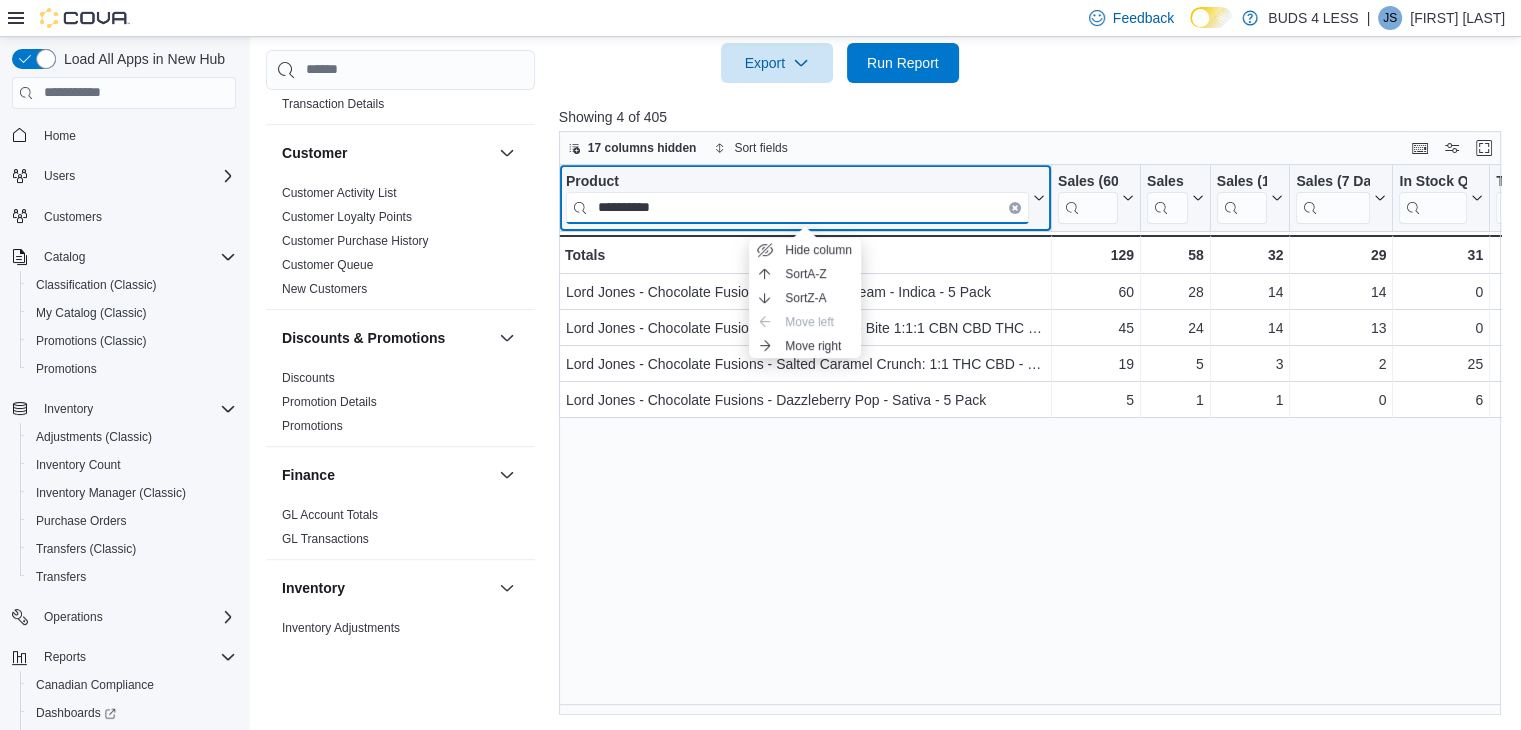 drag, startPoint x: 675, startPoint y: 217, endPoint x: 568, endPoint y: 205, distance: 107.67079 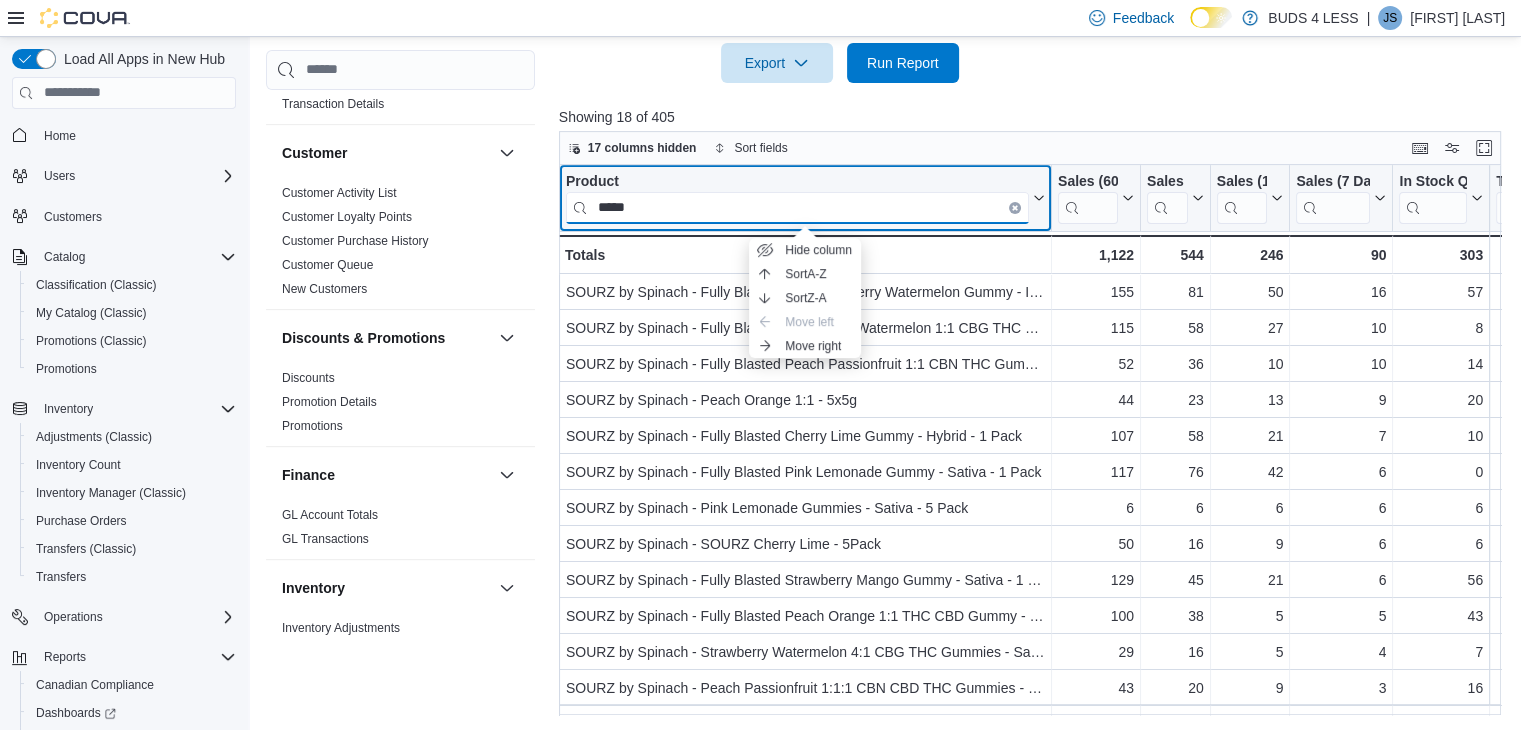 type on "*****" 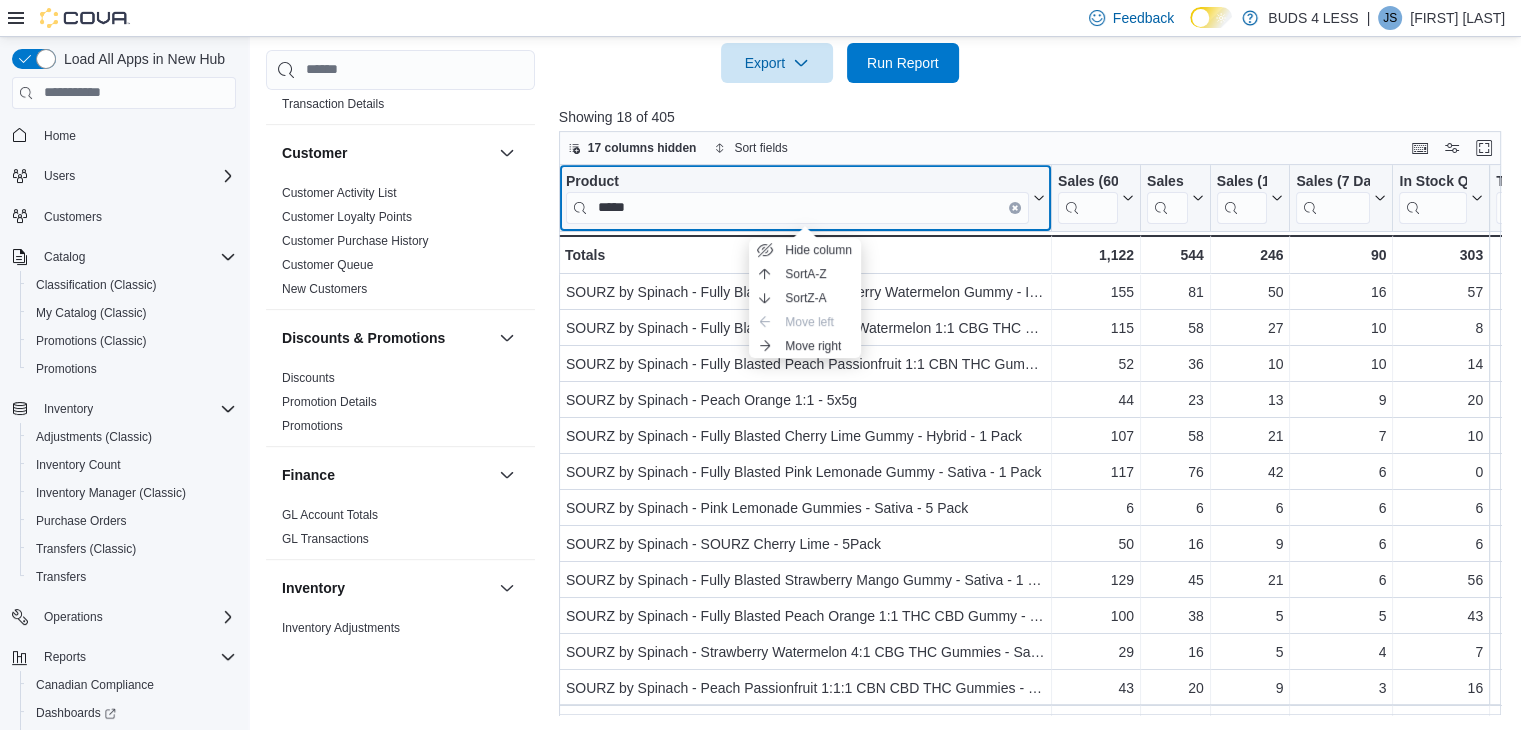 click on "Product *****" at bounding box center (805, 197) 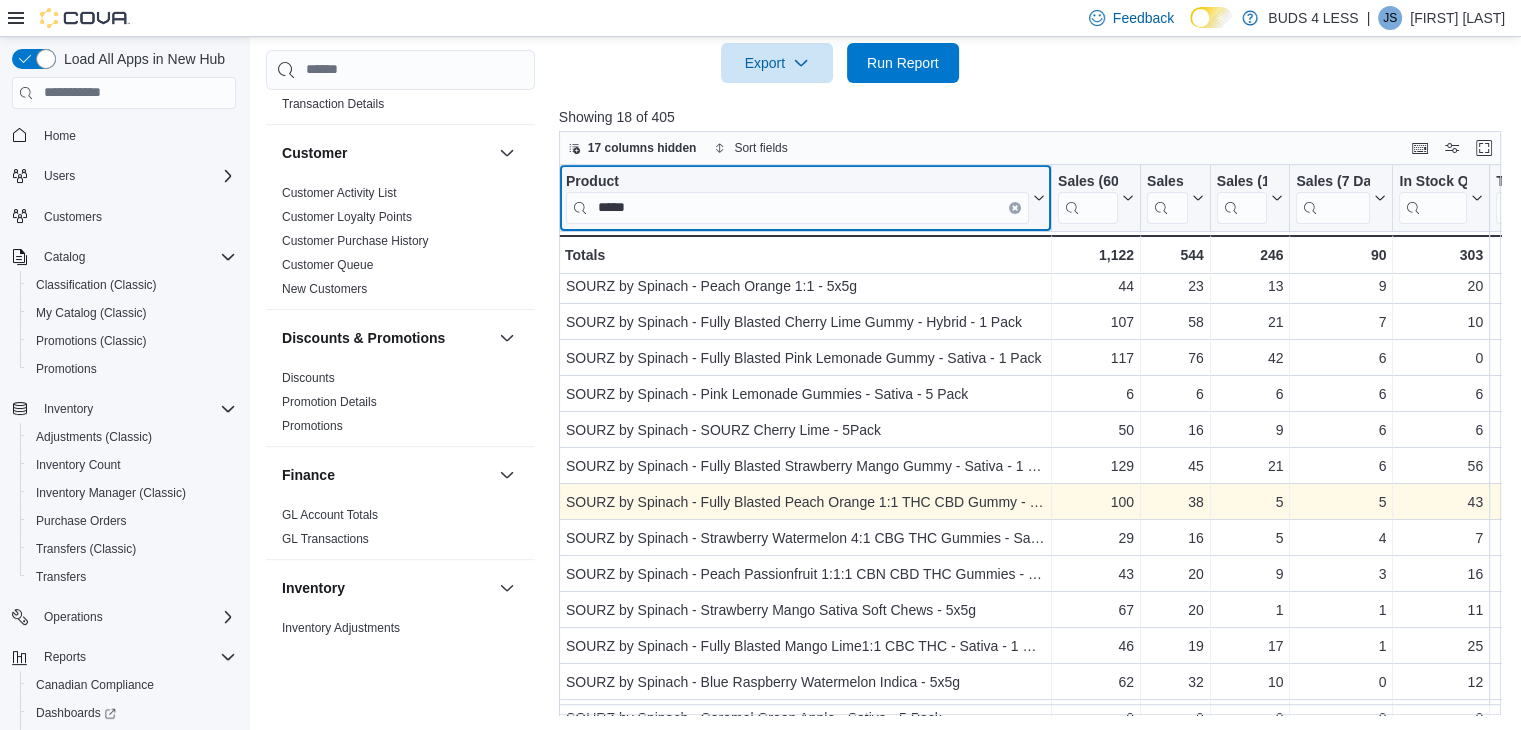 scroll, scrollTop: 0, scrollLeft: 0, axis: both 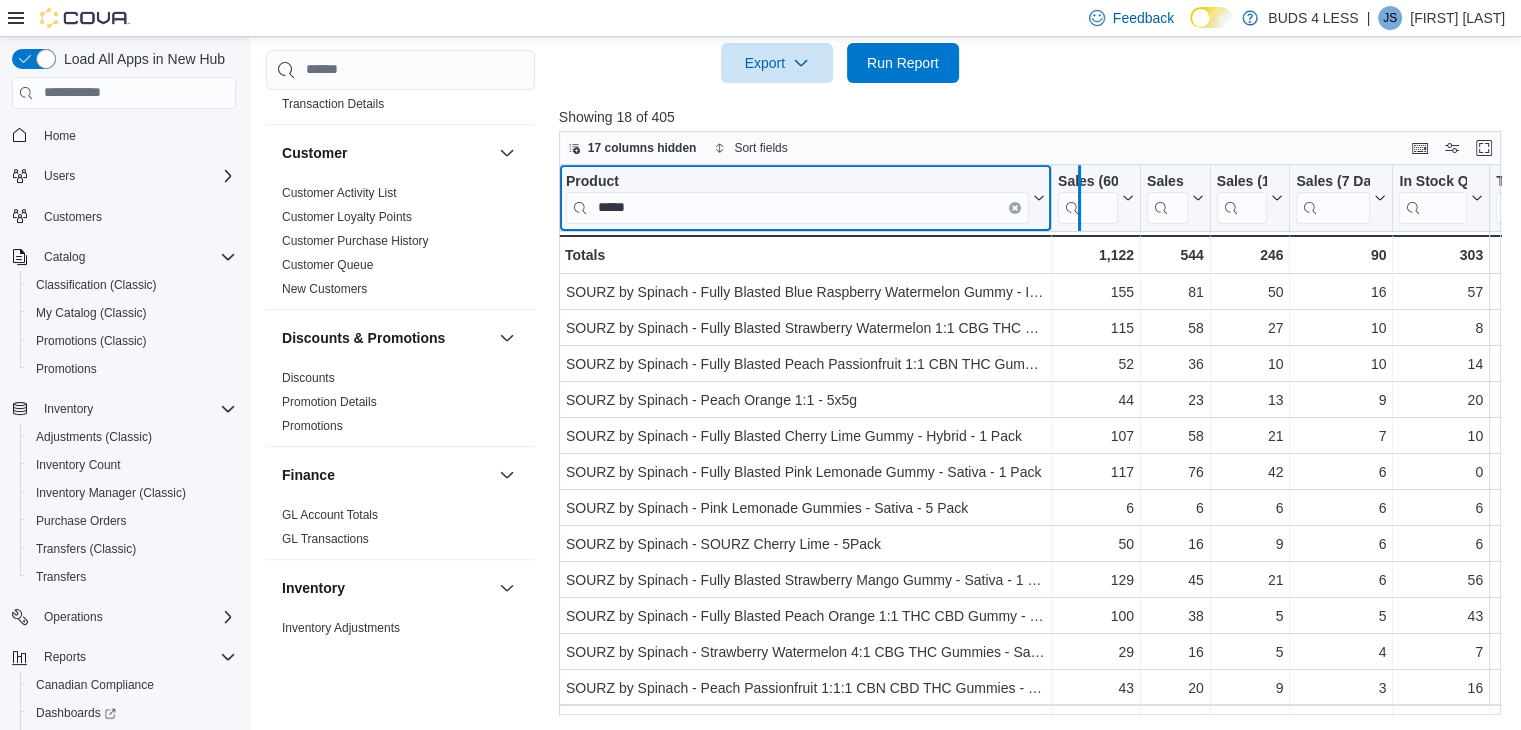 drag, startPoint x: 1043, startPoint y: 213, endPoint x: 1071, endPoint y: 220, distance: 28.86174 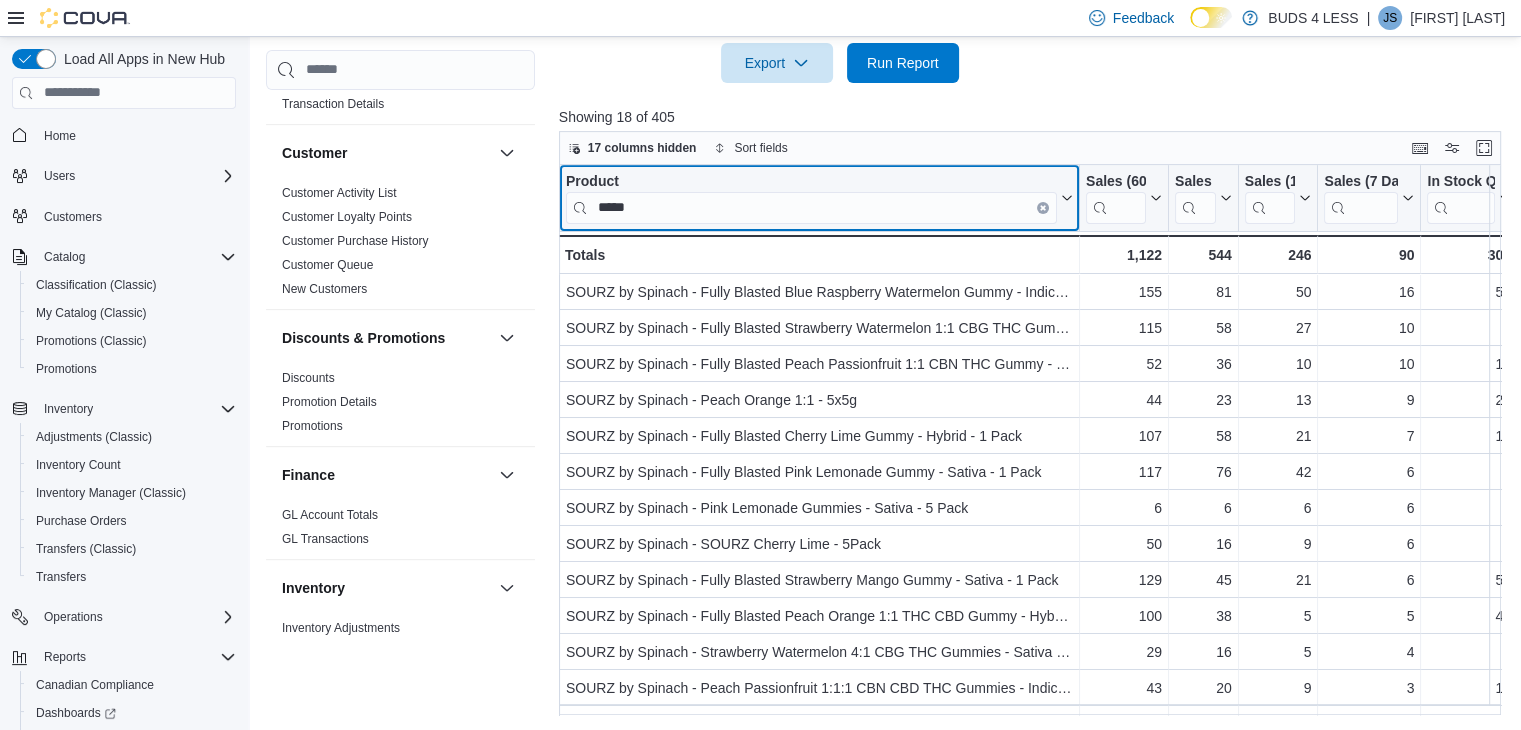 click 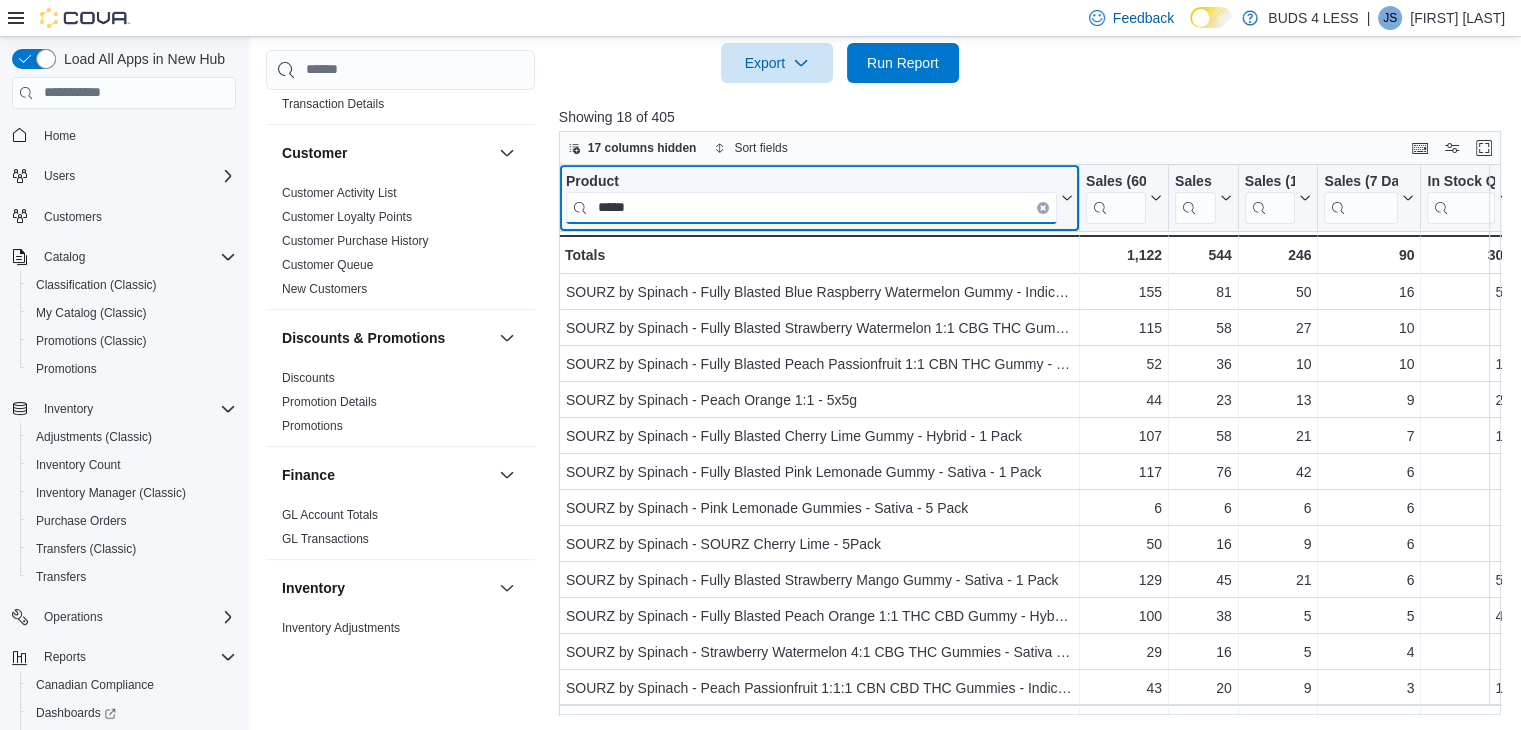 type 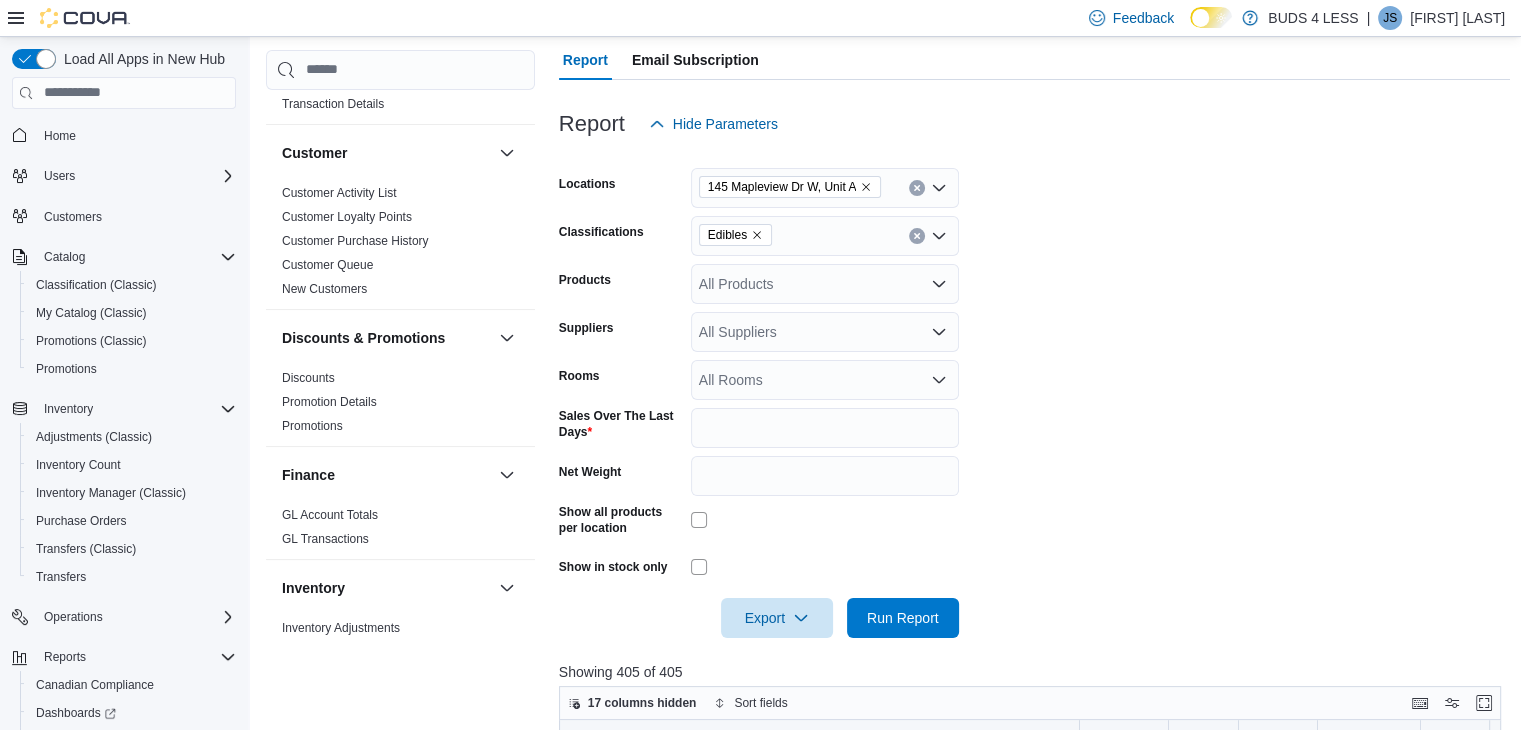 scroll, scrollTop: 76, scrollLeft: 0, axis: vertical 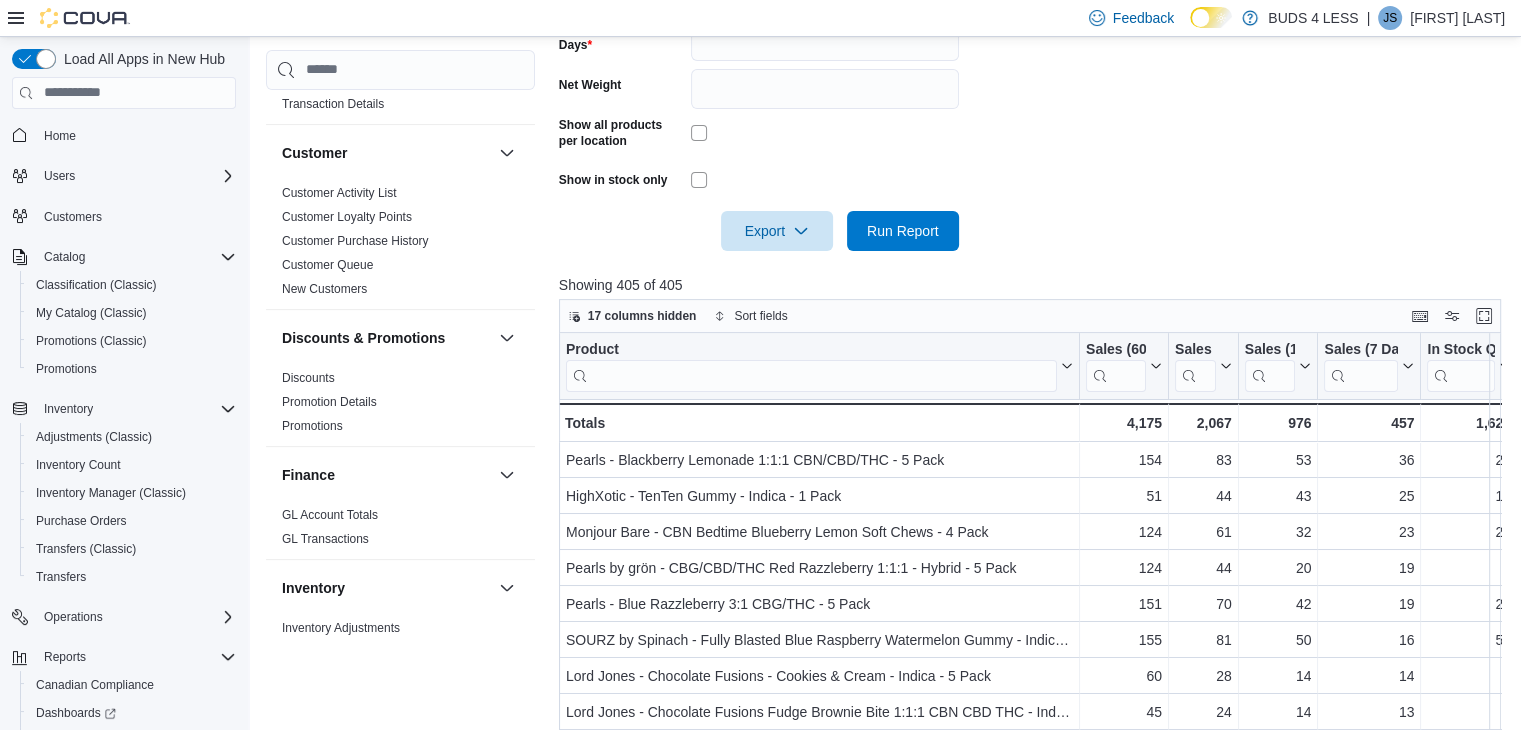 click on "Report Hide Parameters   Locations [NUMBER] [STREET], [UNIT] [CITY] [STATE] Classifications Edibles Products All Products Suppliers All Suppliers Rooms All Rooms Sales Over The Last Days * Net Weight Show all products per location Show in stock only Export  Run Report Showing 405 of 405 17 columns hidden Sort fields Product Click to view column header actions Sales (60 Days) Click to view column header actions Sales (30 Days) Click to view column header actions Sales (14 Days) Click to view column header actions Sales (7 Days) Click to view column header actions In Stock Qty Click to view column header actions Transfer In Click to view column header actions Transfer Out Click to view column header actions In Stock Cost Click to view column header actions Avg Unit Cost Click to view column header actions Price Click to view column header actions Margin Click to view column header actions Last Received Date Click to view column header actions Days Since Last Sold Click to view column header actions -  151 -  70 -  42 -  19 0" at bounding box center (1035, 288) 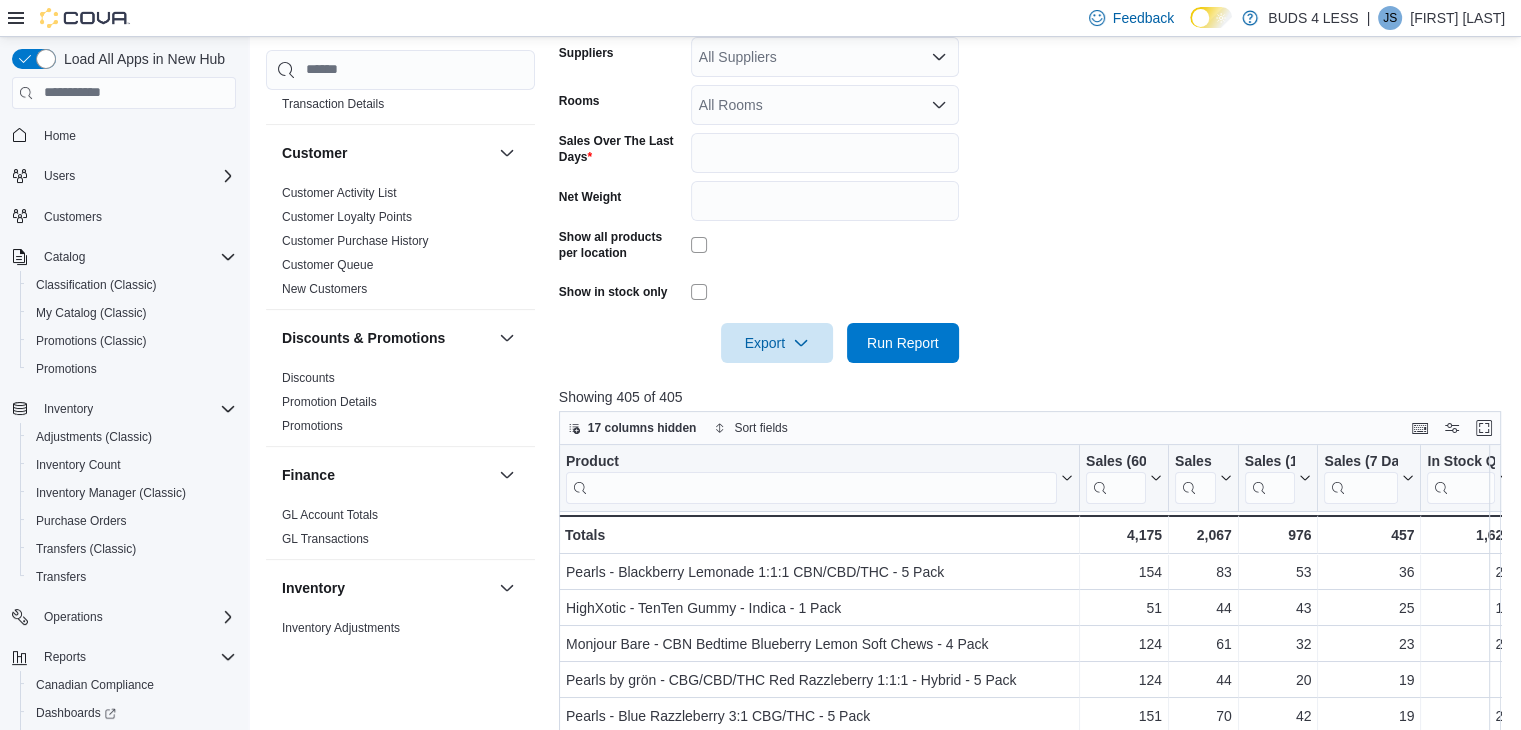 scroll, scrollTop: 308, scrollLeft: 0, axis: vertical 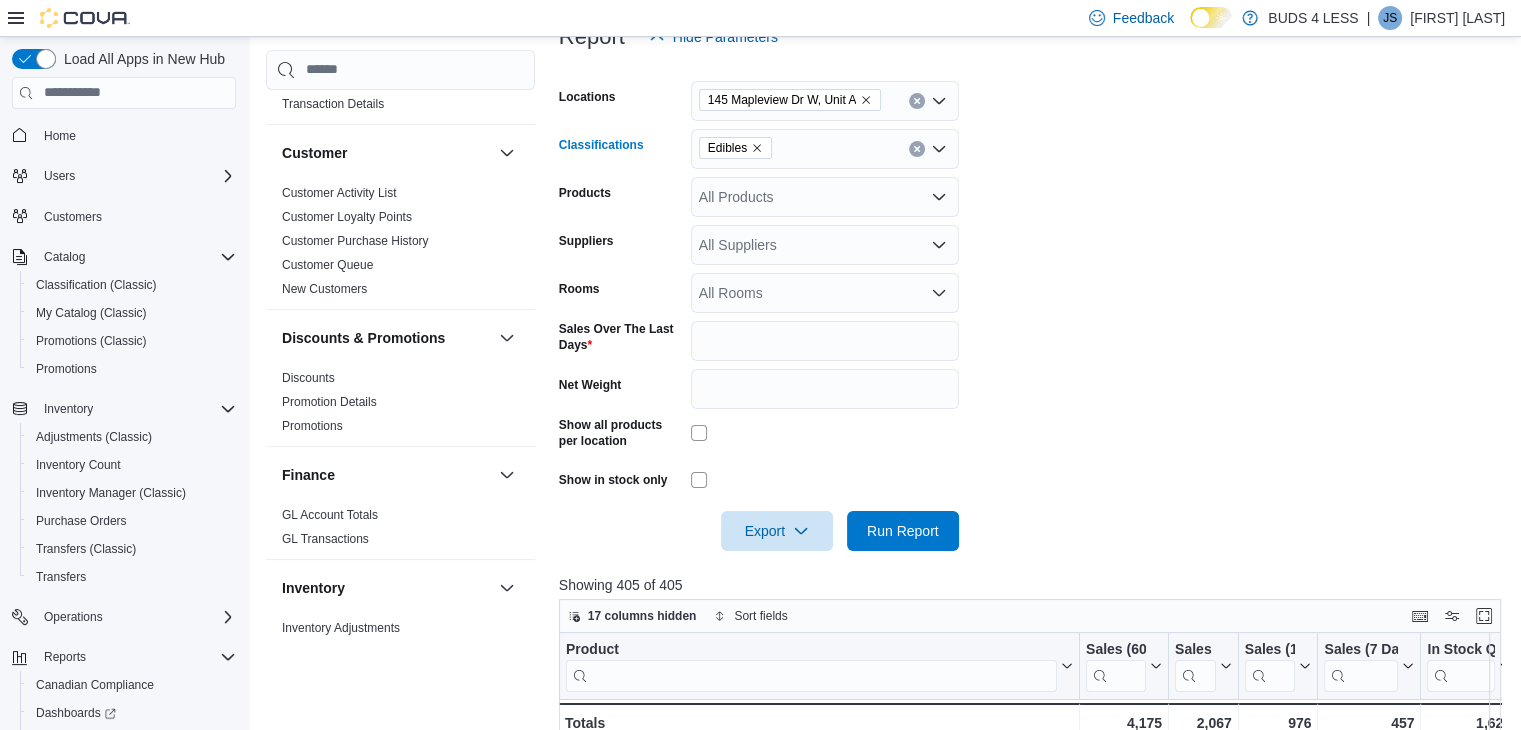 click 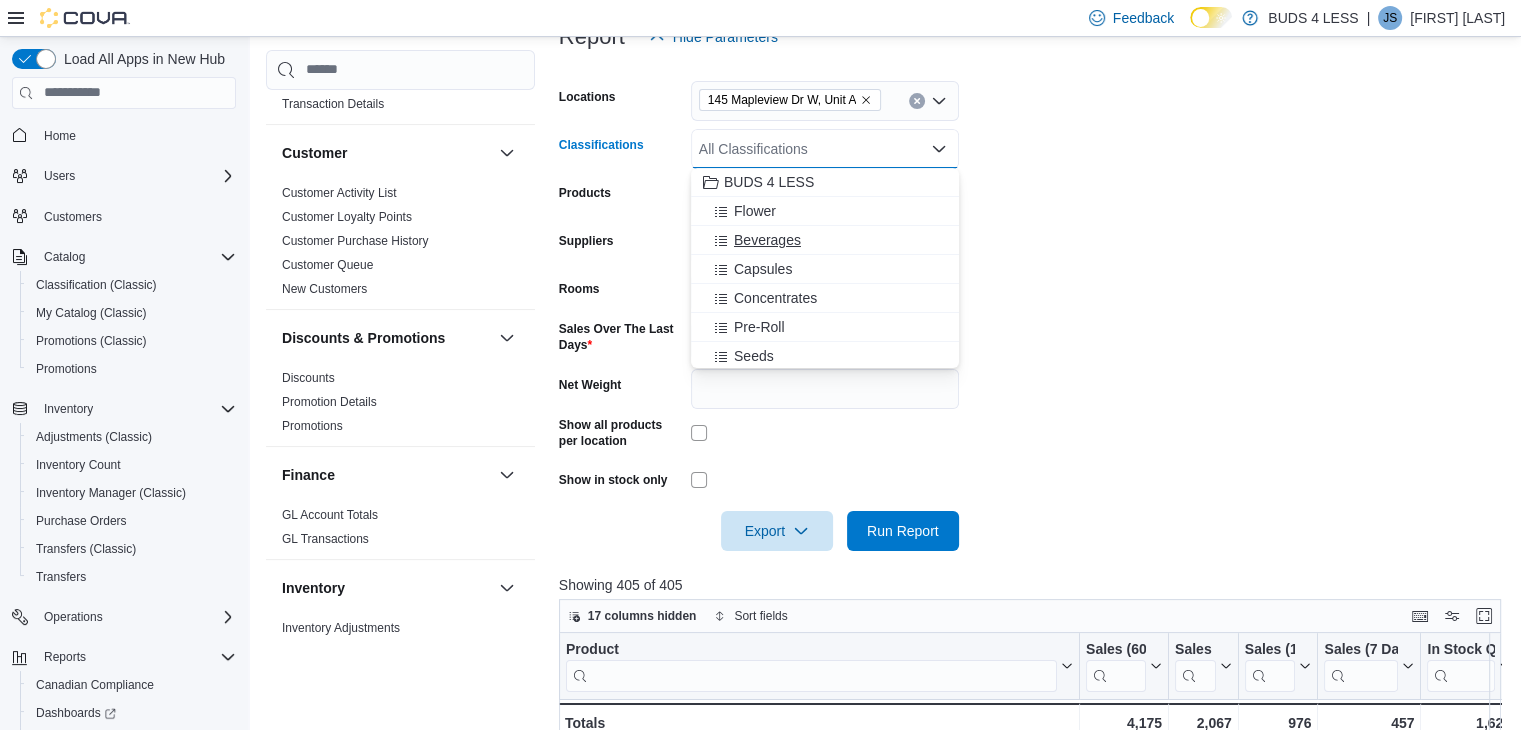 click on "Beverages" at bounding box center [767, 240] 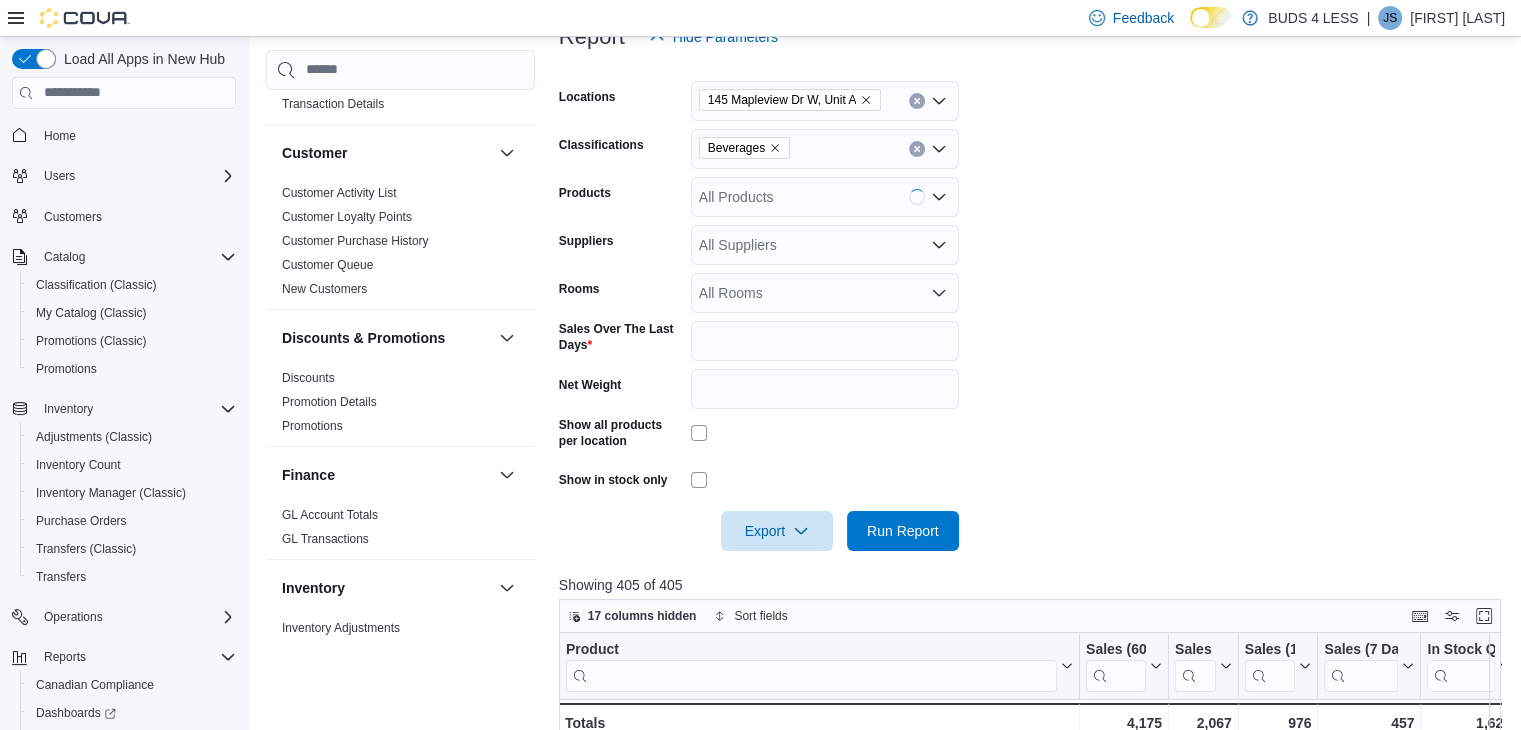 drag, startPoint x: 1096, startPoint y: 289, endPoint x: 1091, endPoint y: 300, distance: 12.083046 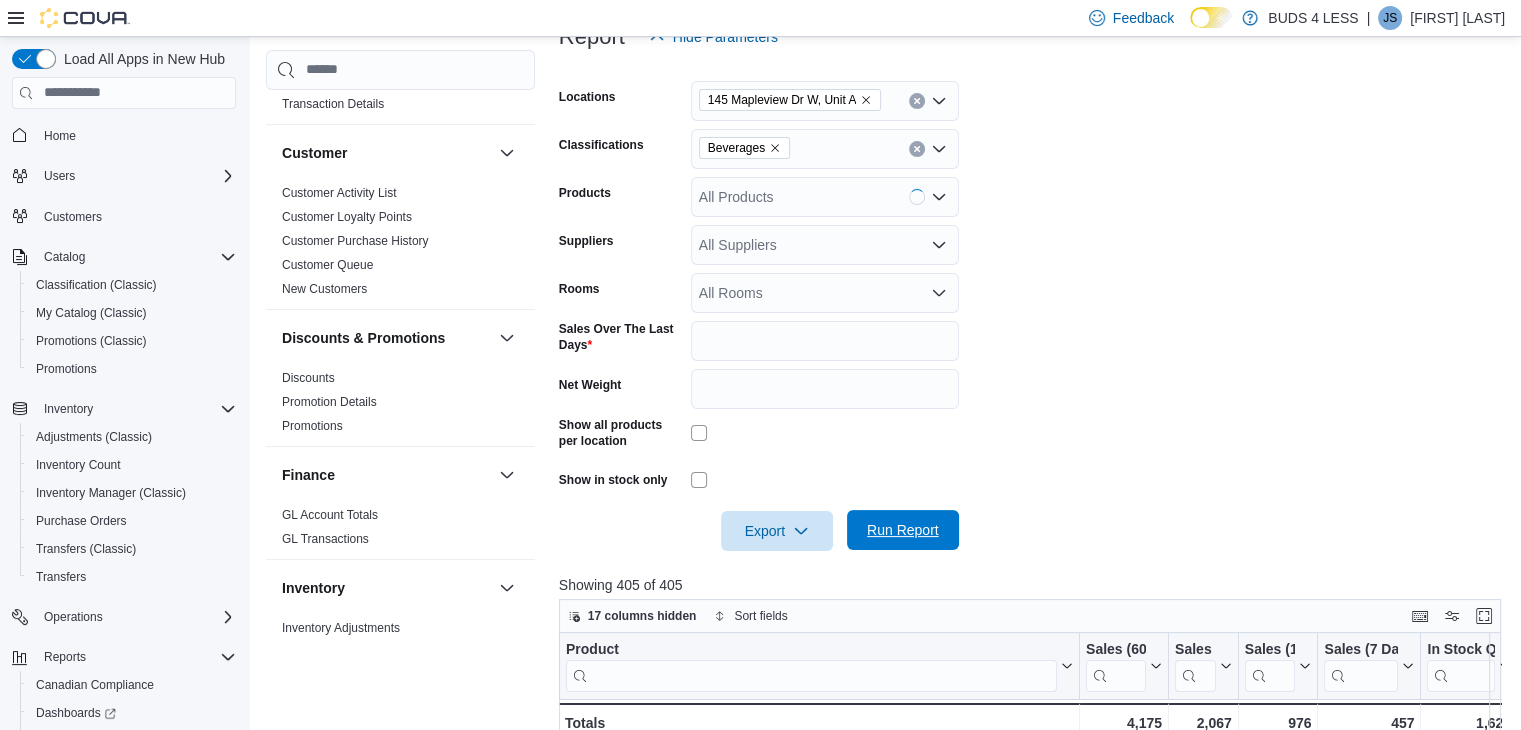 click on "Run Report" at bounding box center [903, 530] 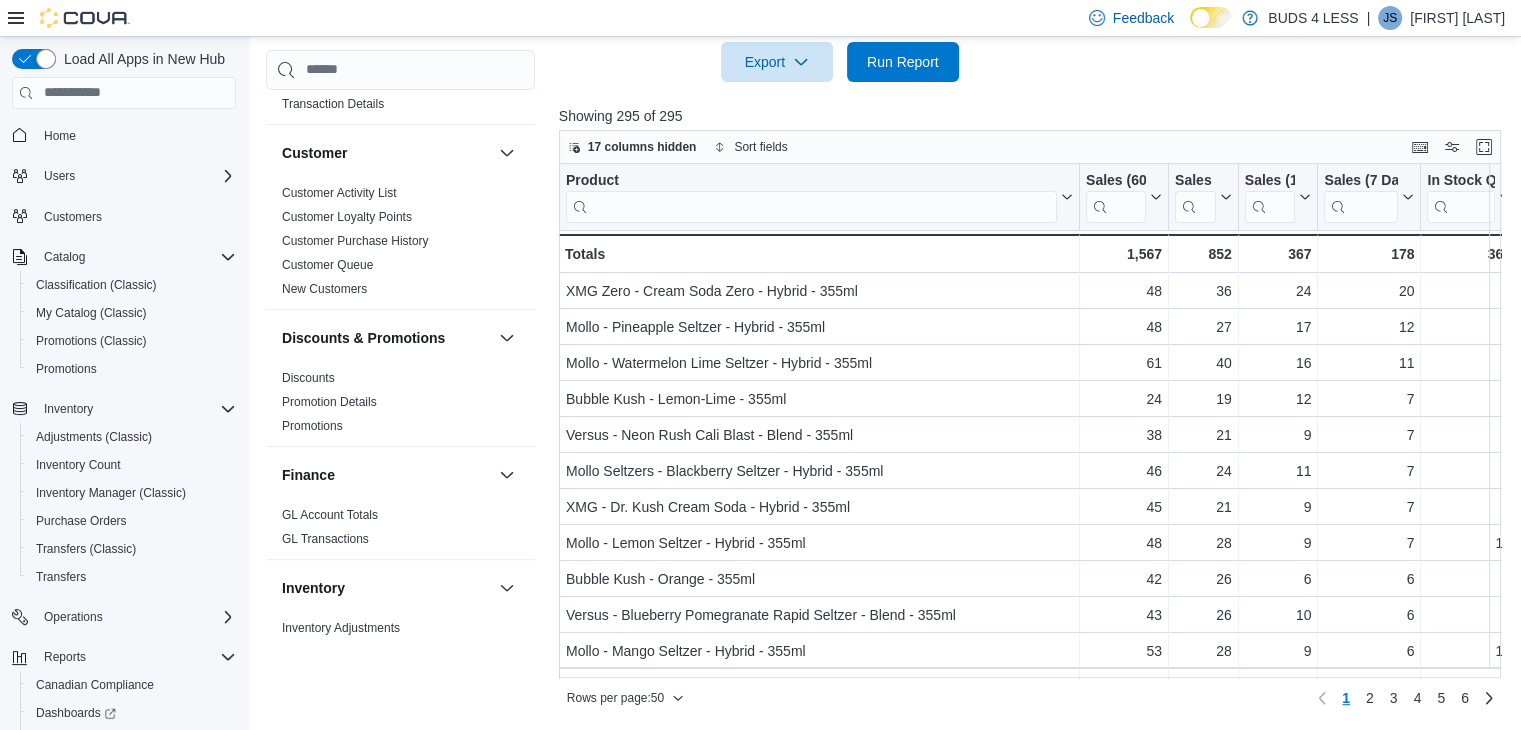 scroll, scrollTop: 776, scrollLeft: 0, axis: vertical 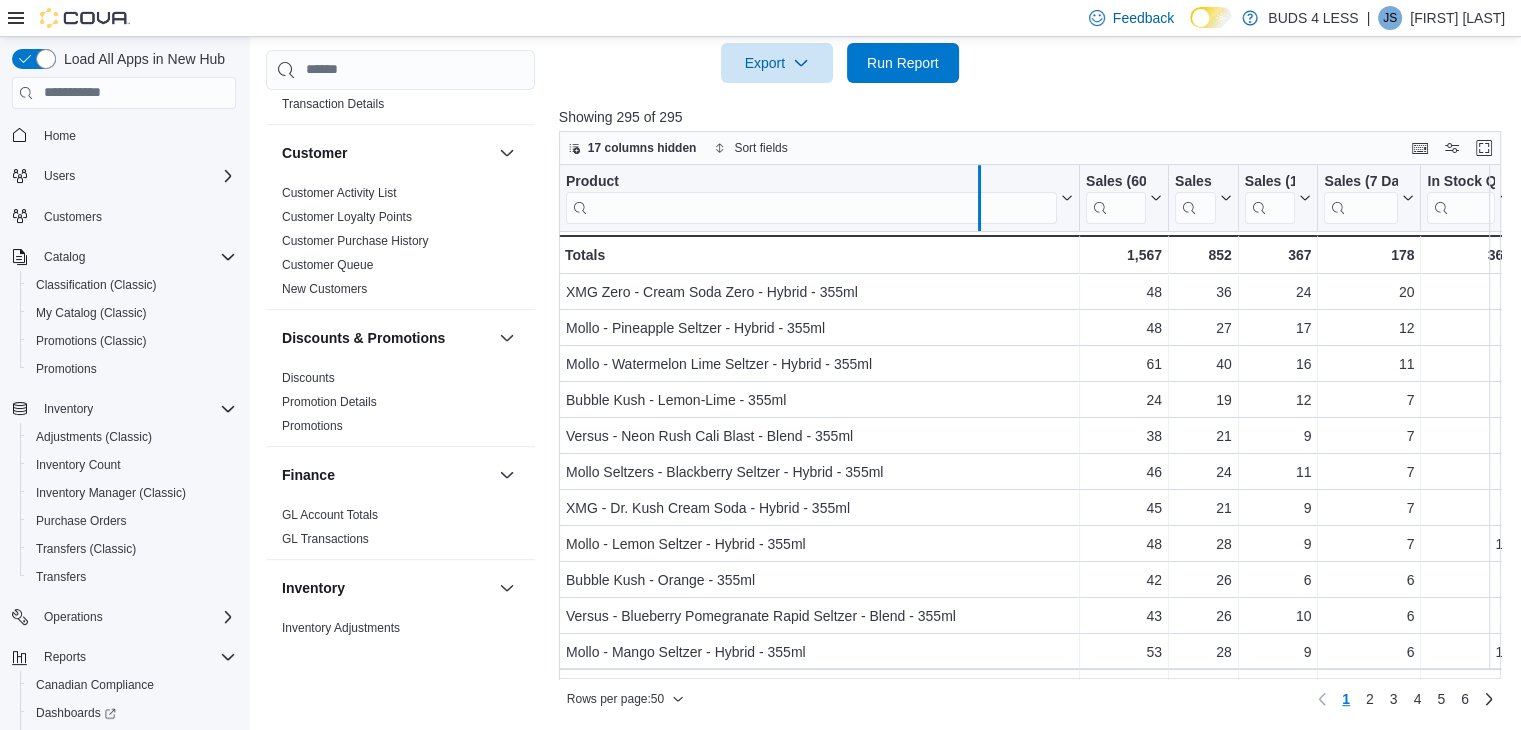 drag, startPoint x: 1076, startPoint y: 187, endPoint x: 971, endPoint y: 189, distance: 105.01904 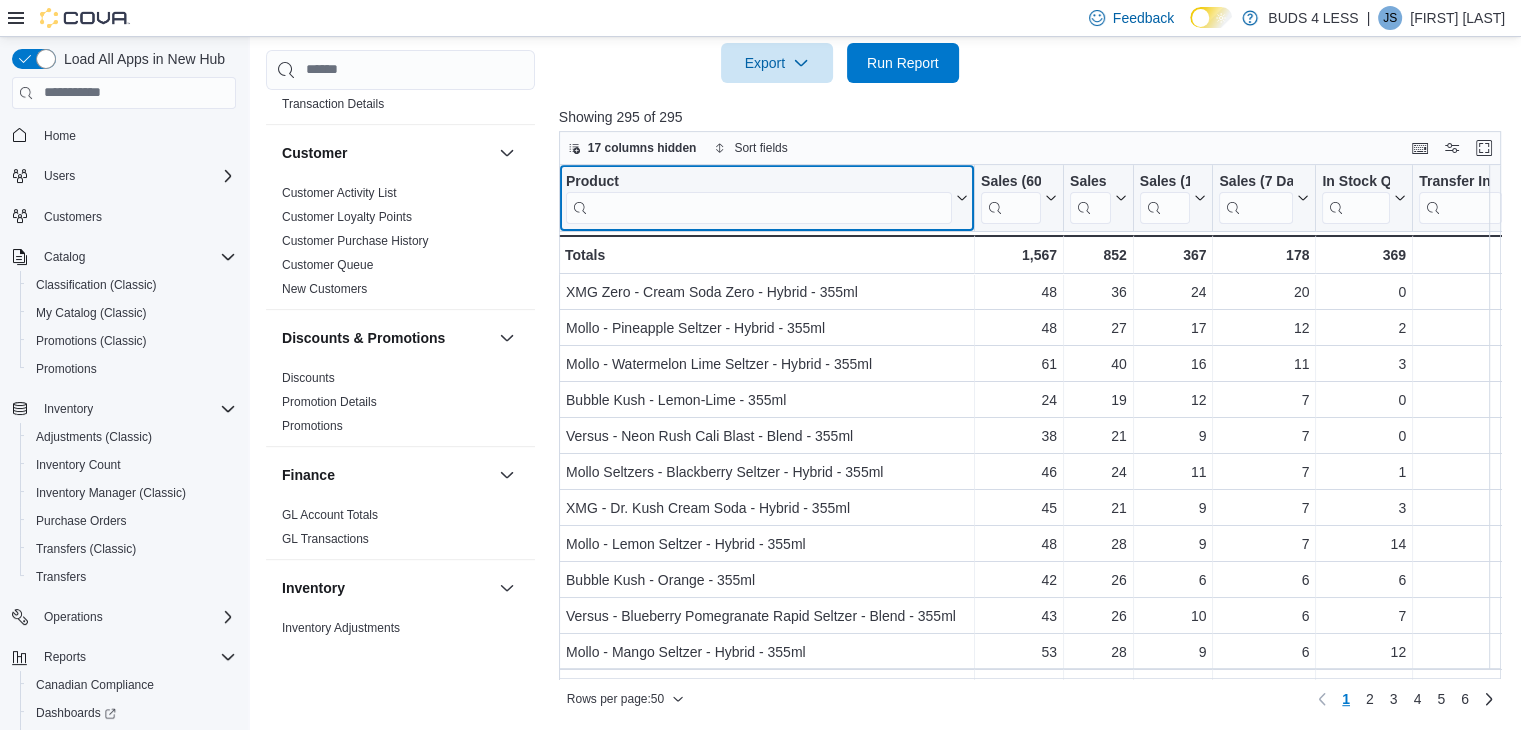 click at bounding box center [759, 207] 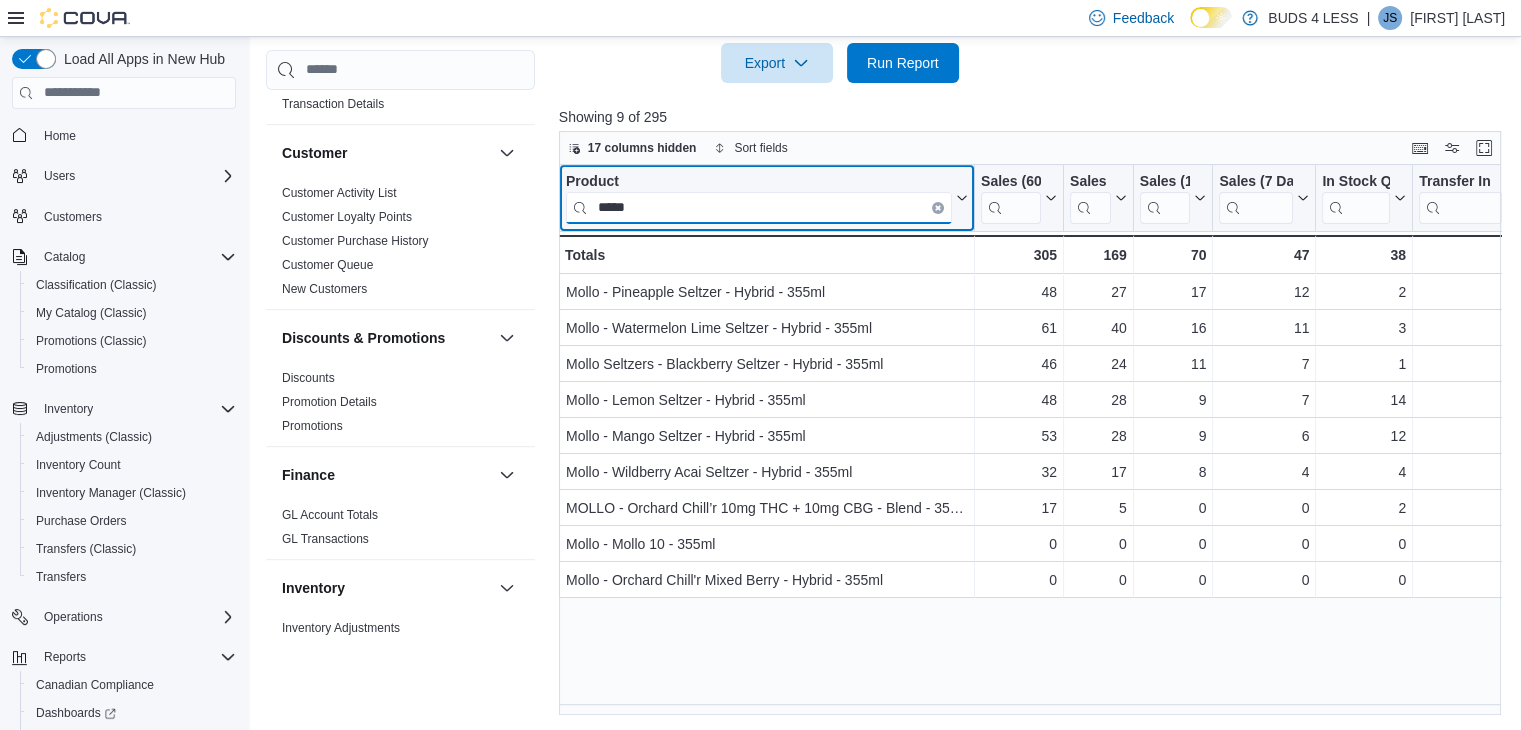 type on "*****" 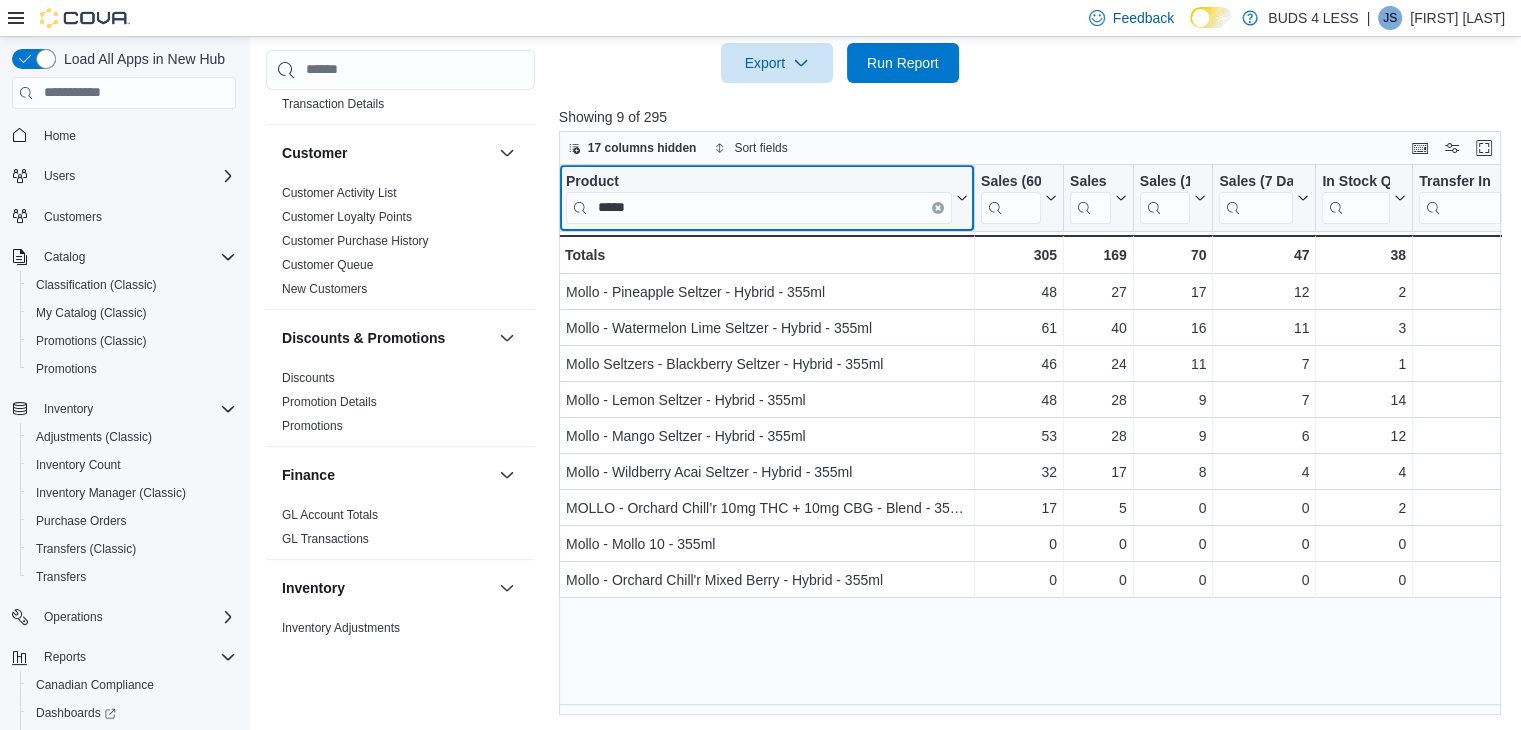 click at bounding box center [938, 207] 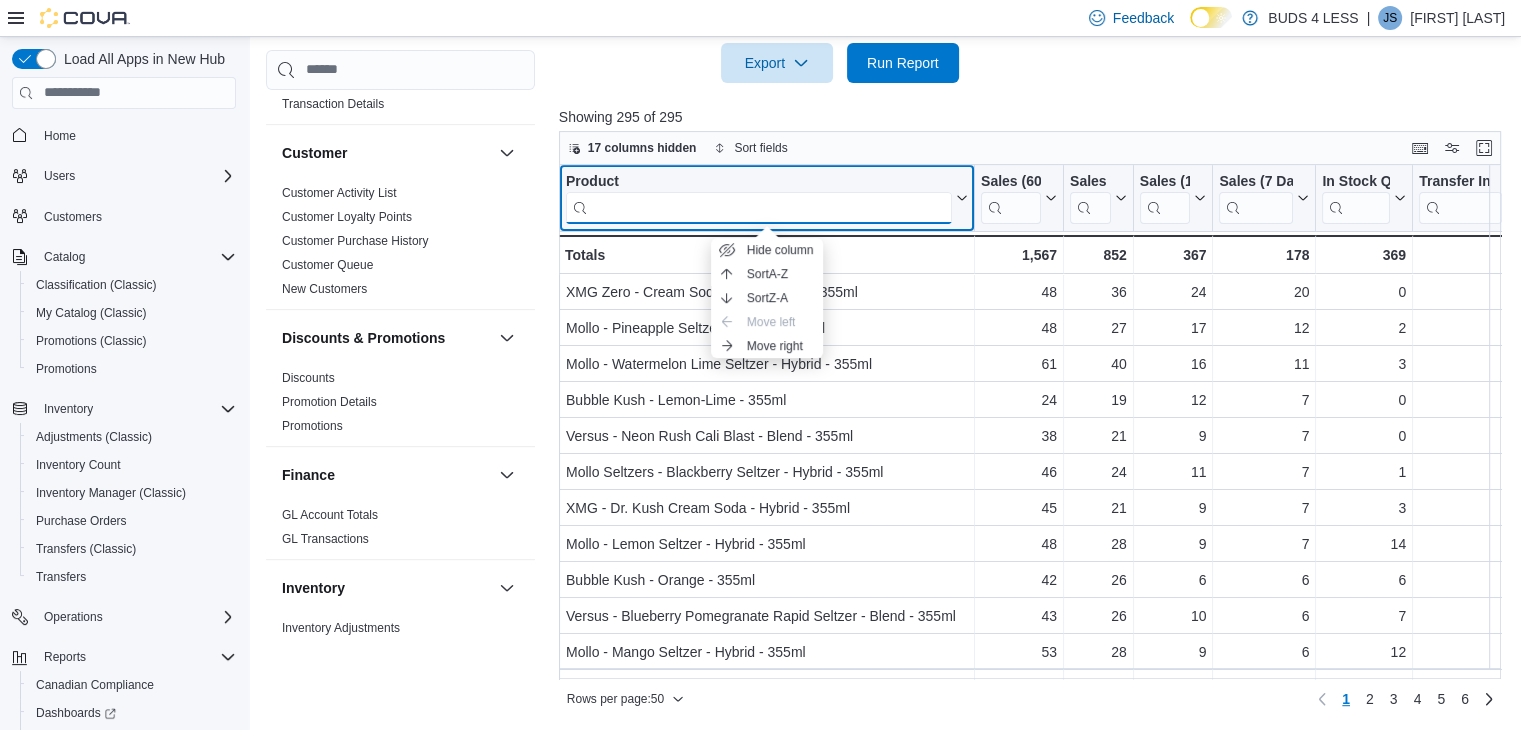 click at bounding box center (759, 207) 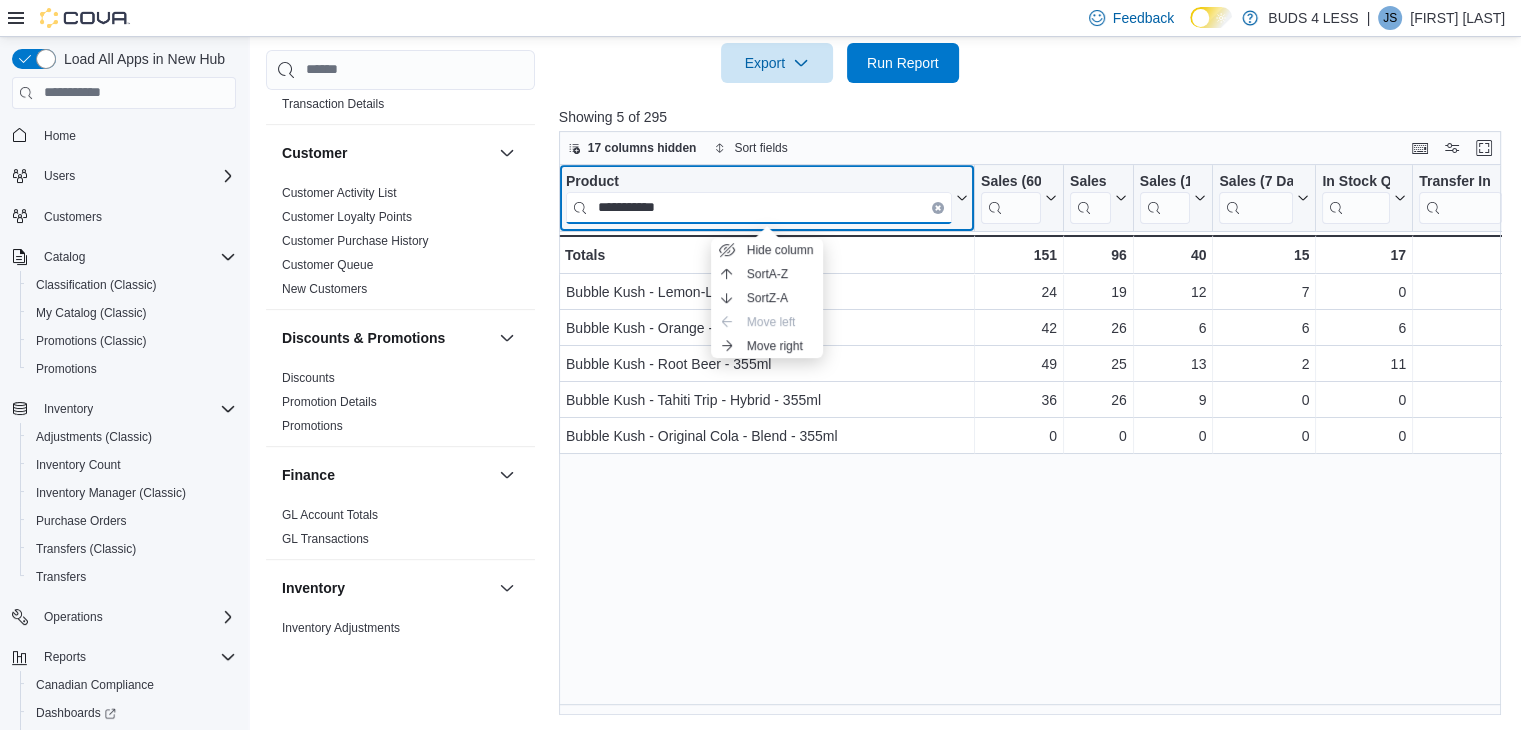 type on "**********" 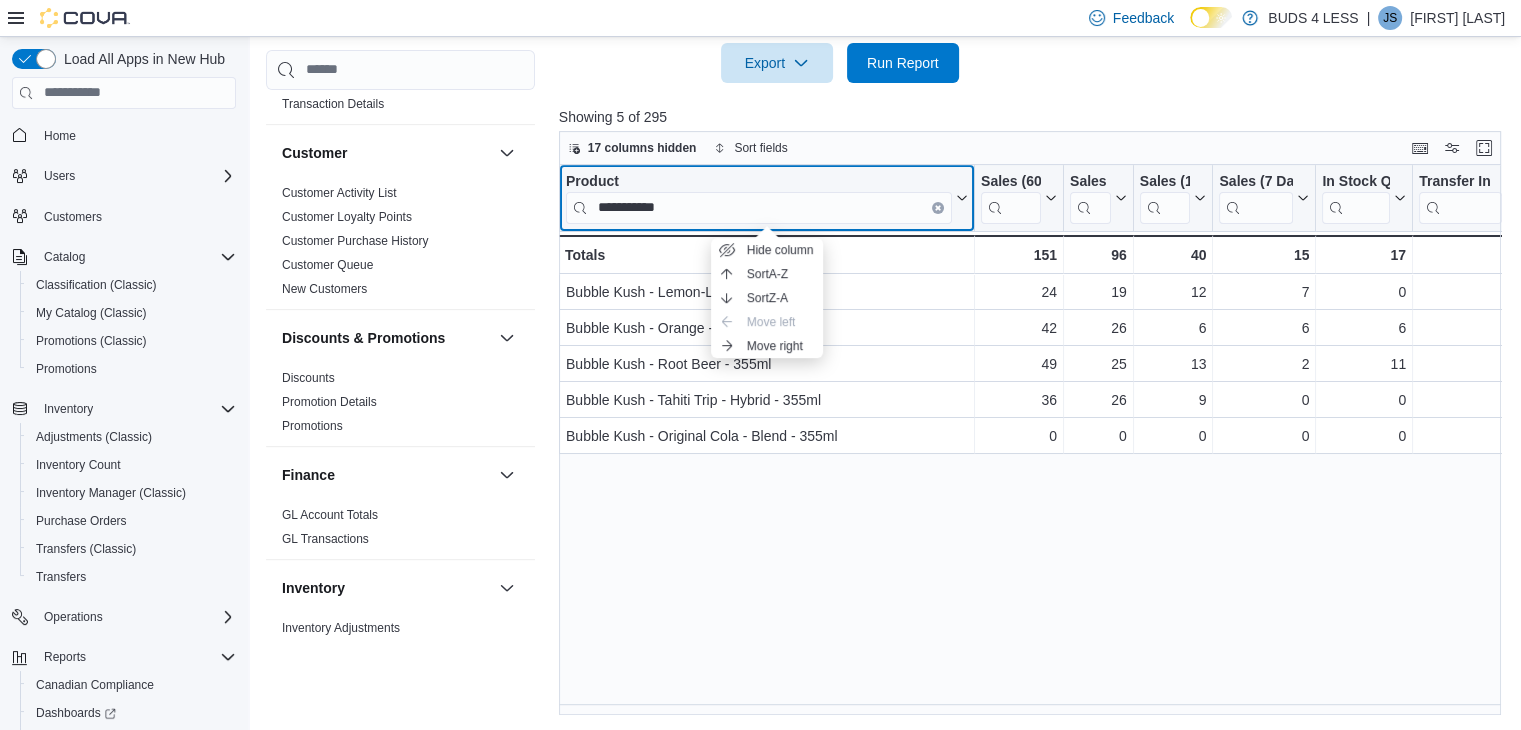 click on "**********" at bounding box center [767, 197] 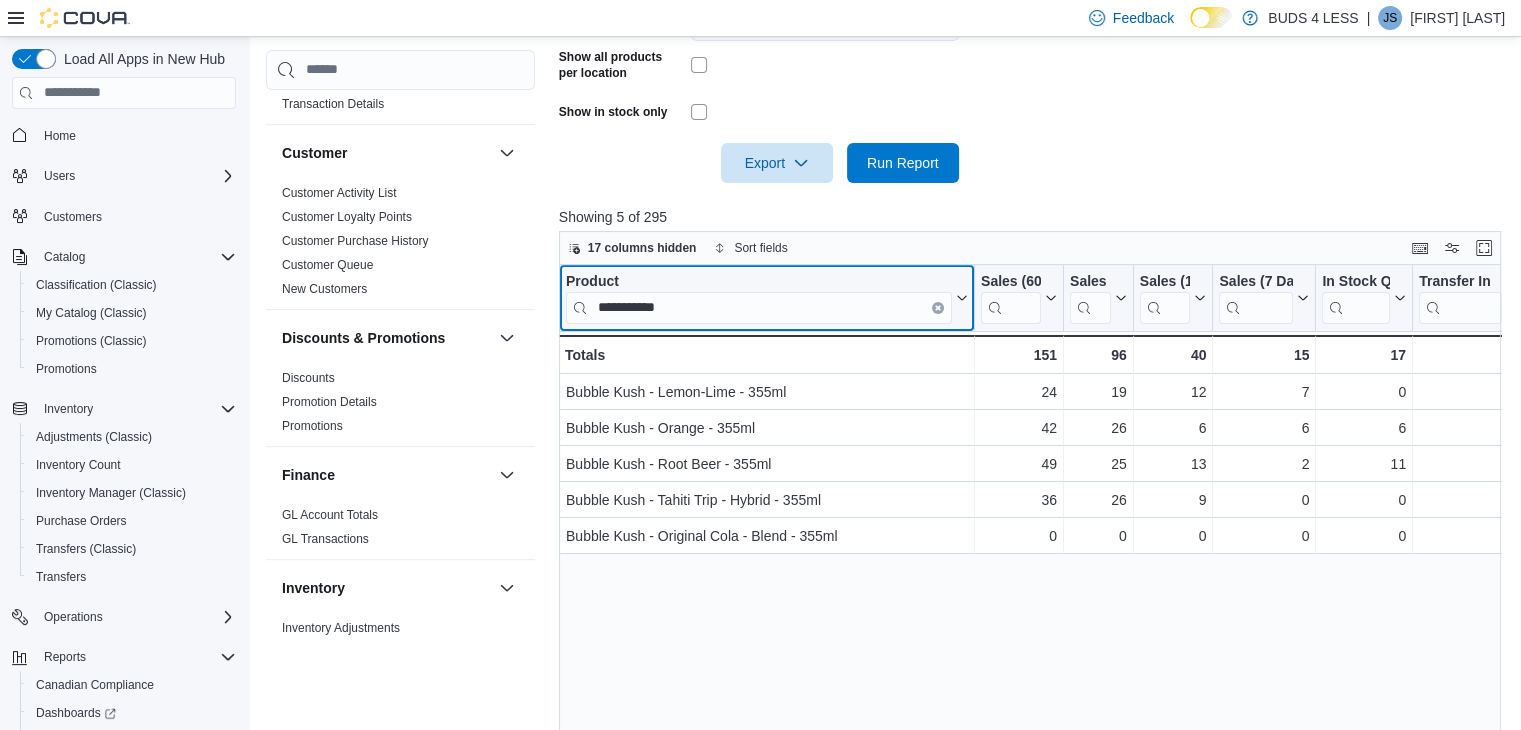 click at bounding box center (938, 307) 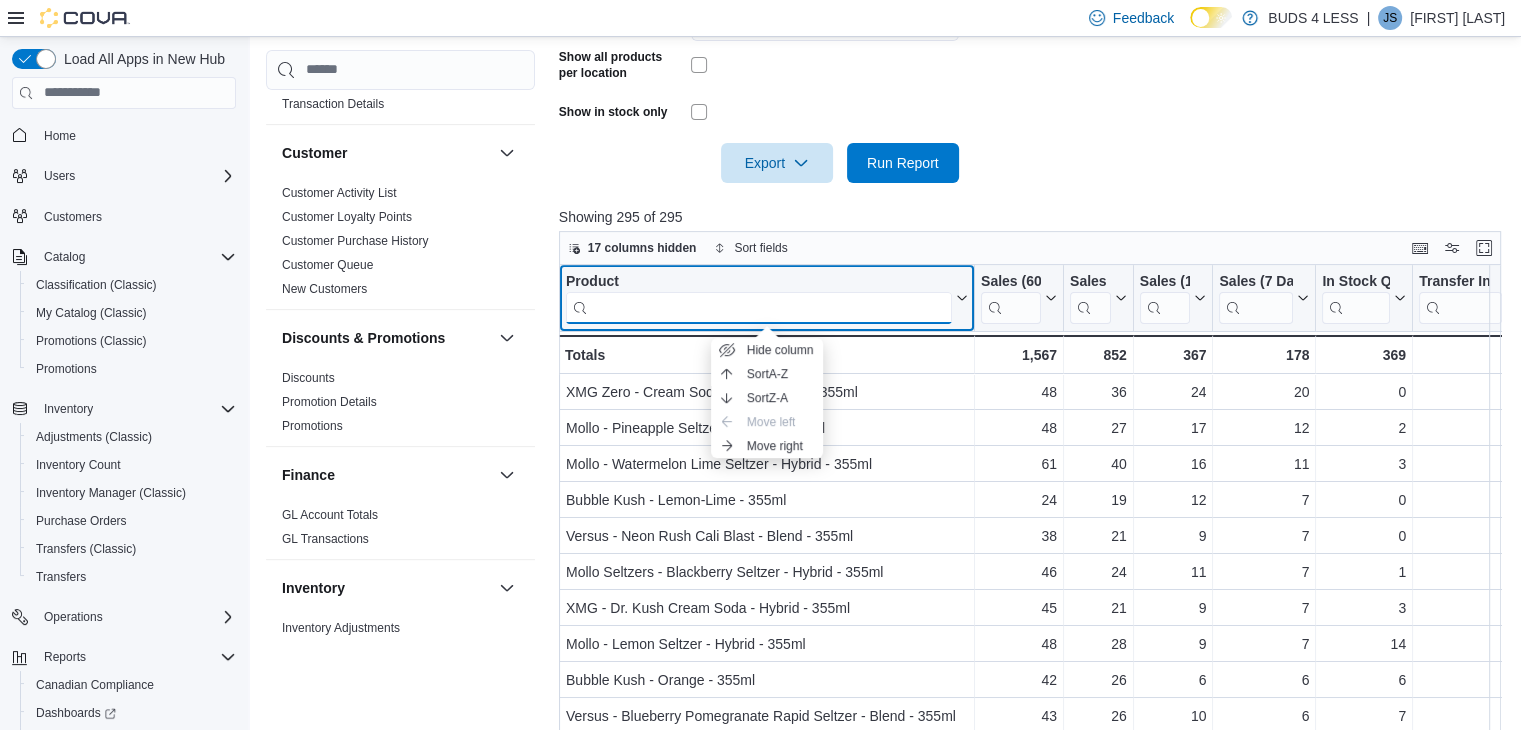 click at bounding box center (759, 307) 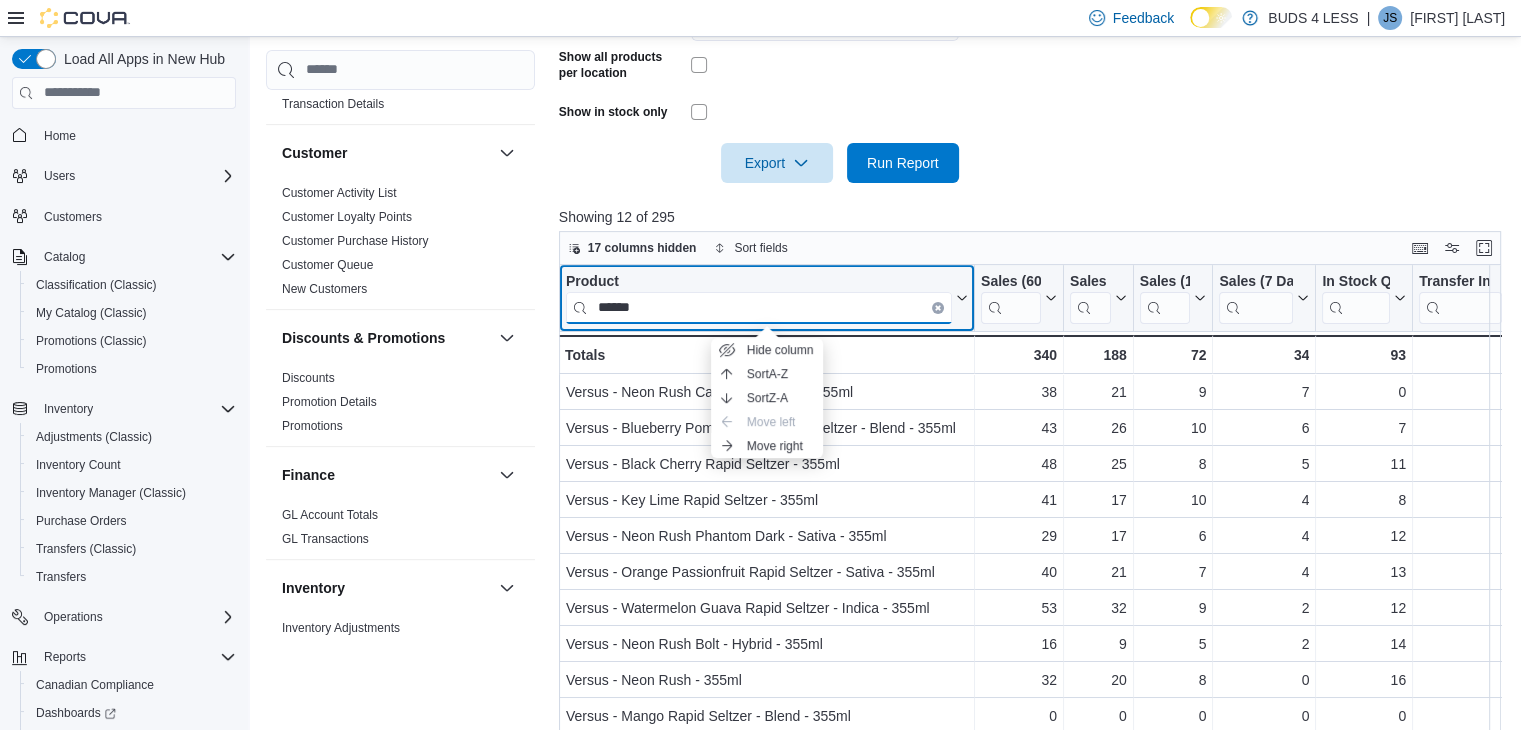 scroll, scrollTop: 776, scrollLeft: 0, axis: vertical 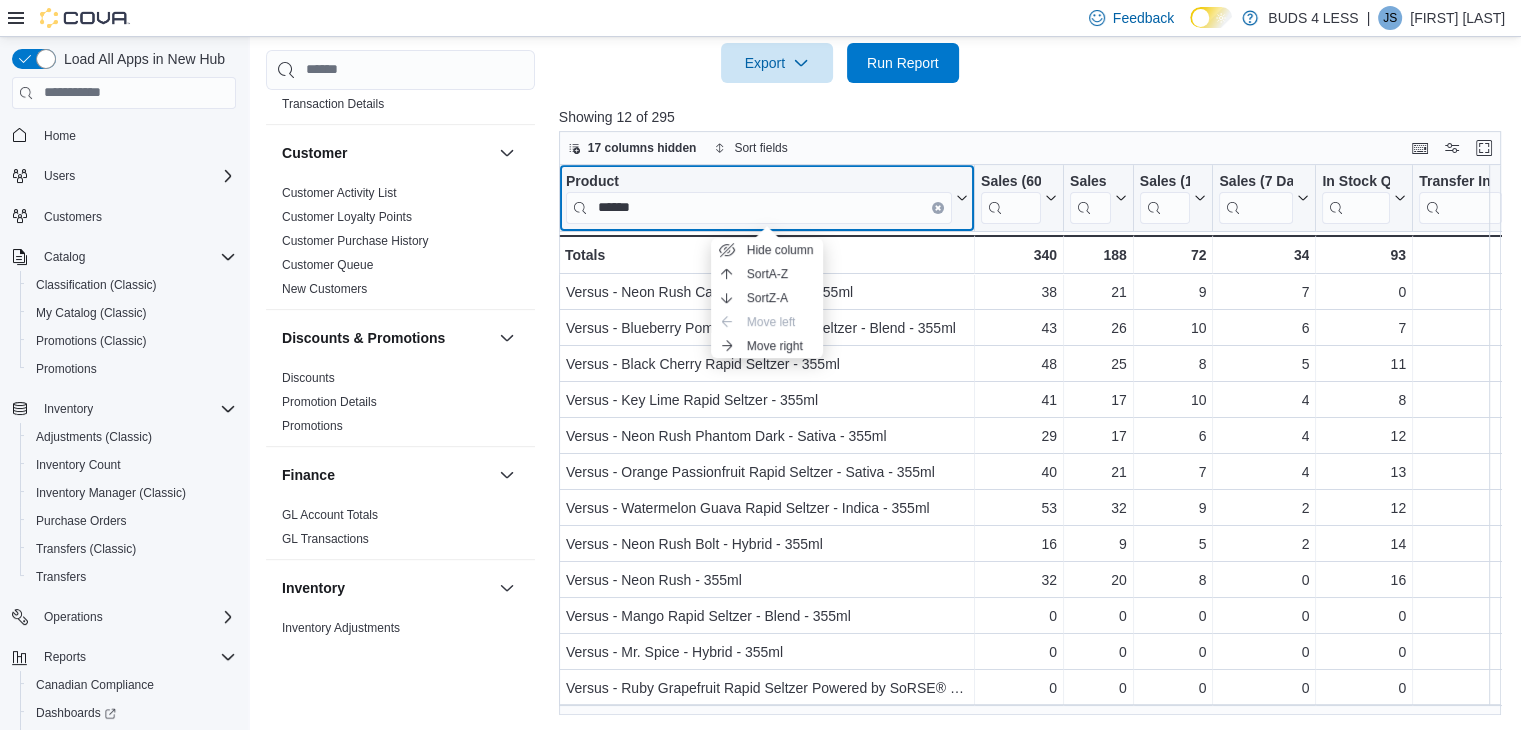click on "Product ******" at bounding box center [767, 197] 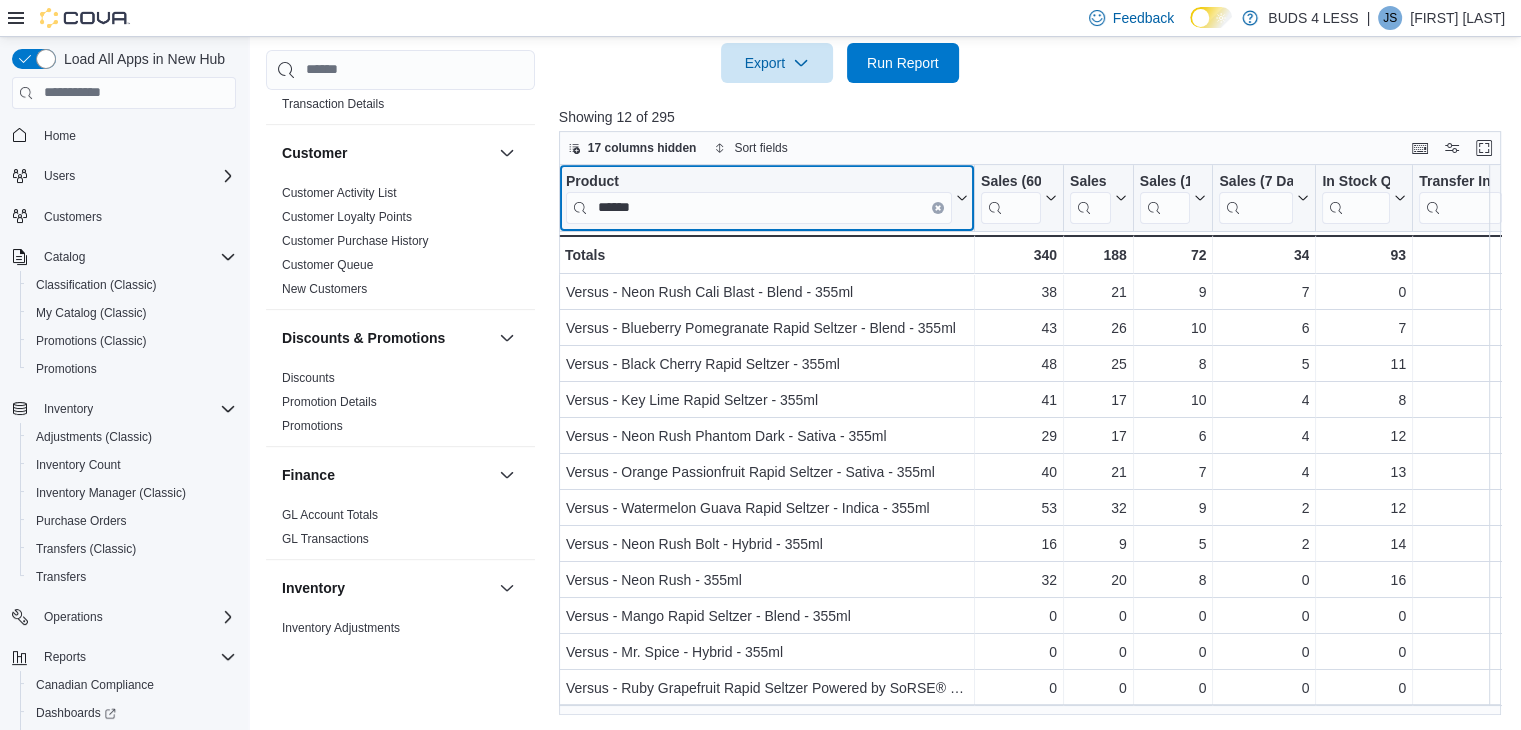 click on "Product" at bounding box center [759, 181] 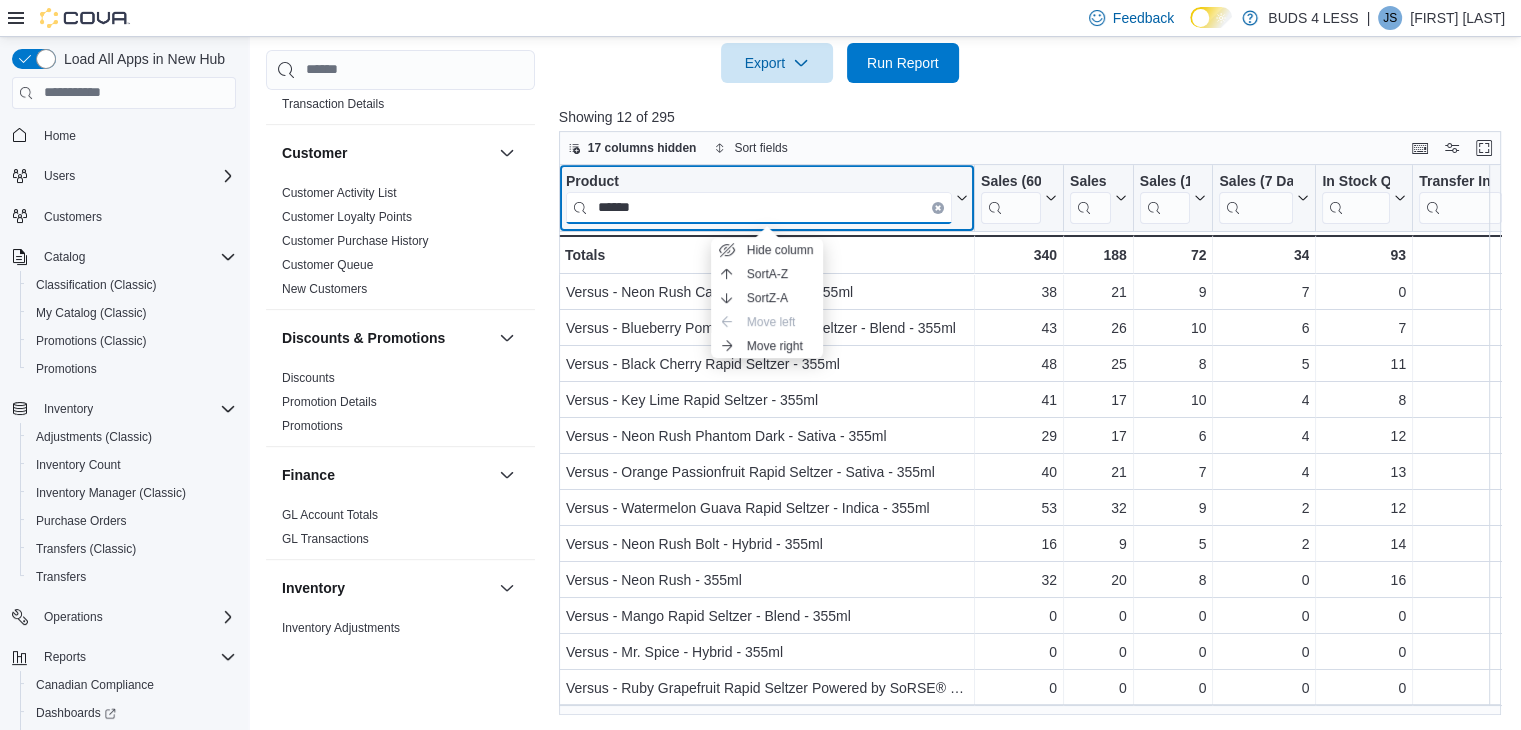 drag, startPoint x: 778, startPoint y: 205, endPoint x: 766, endPoint y: 206, distance: 12.0415945 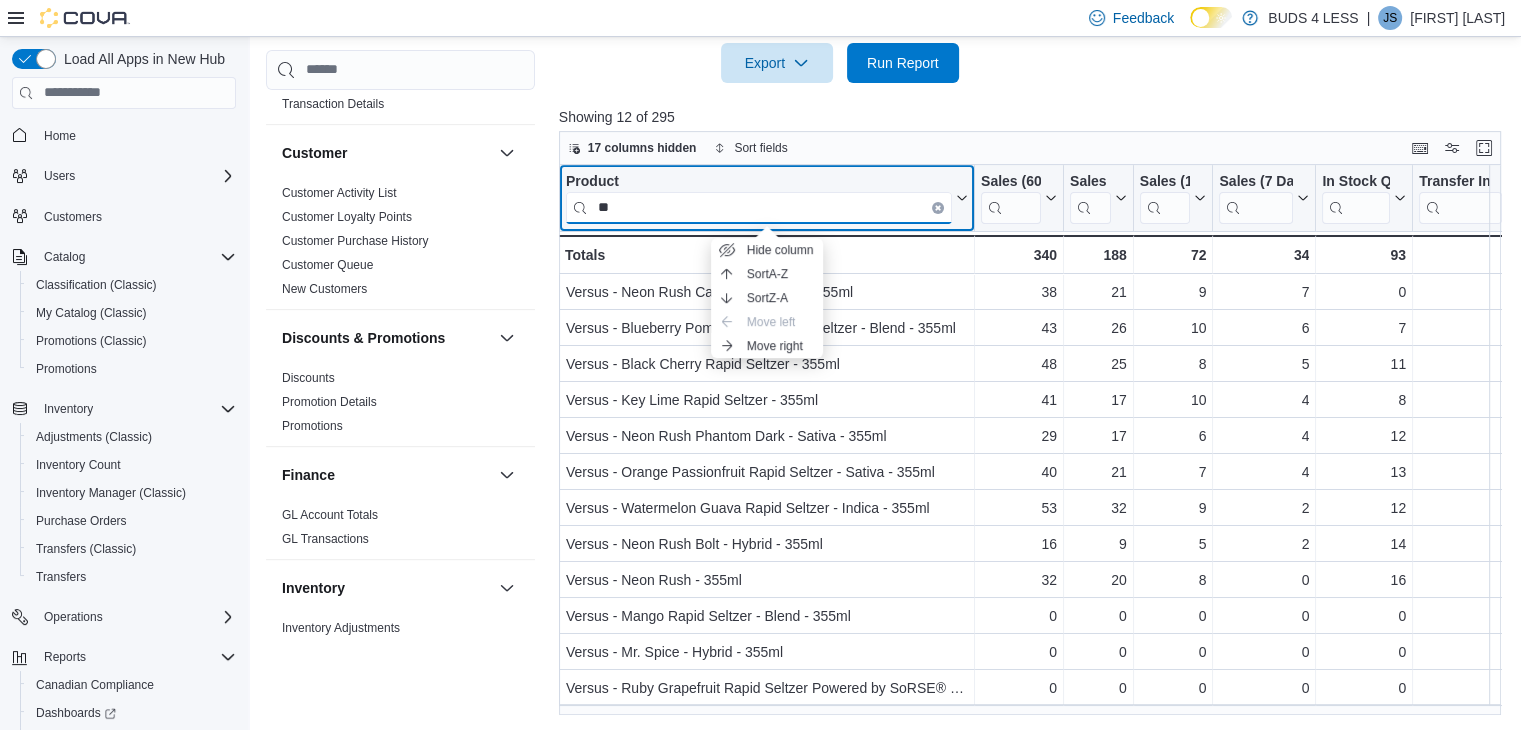 type on "*" 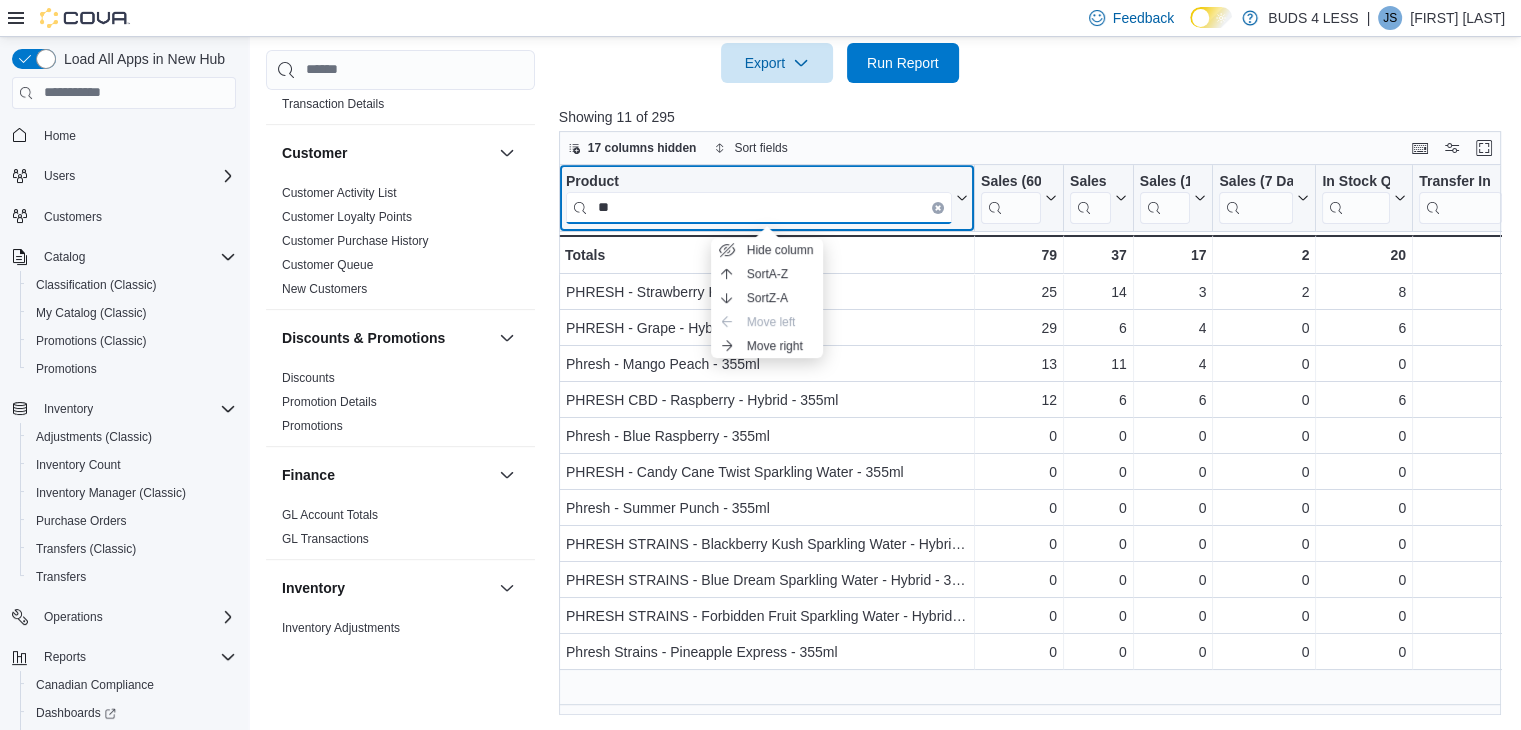 type on "*" 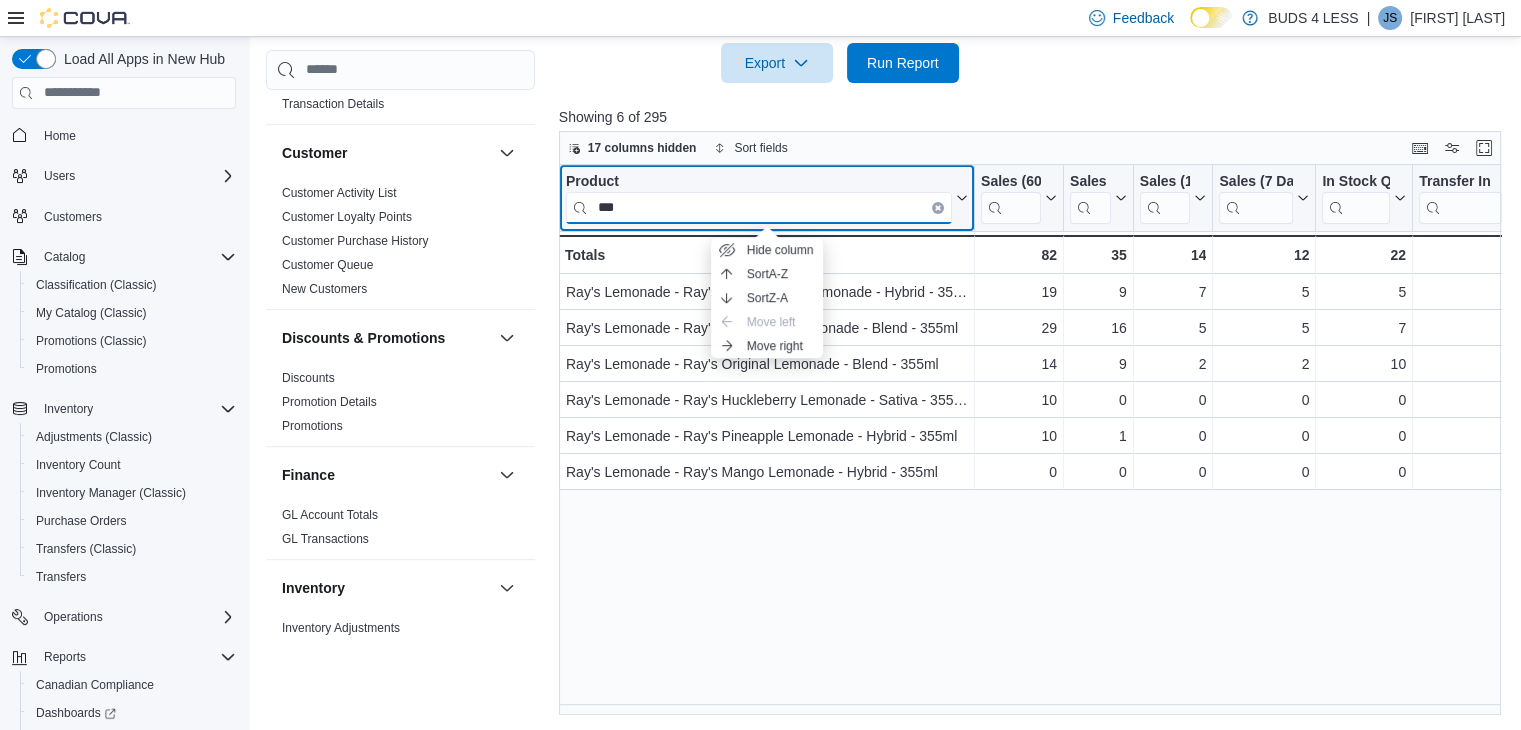 type on "***" 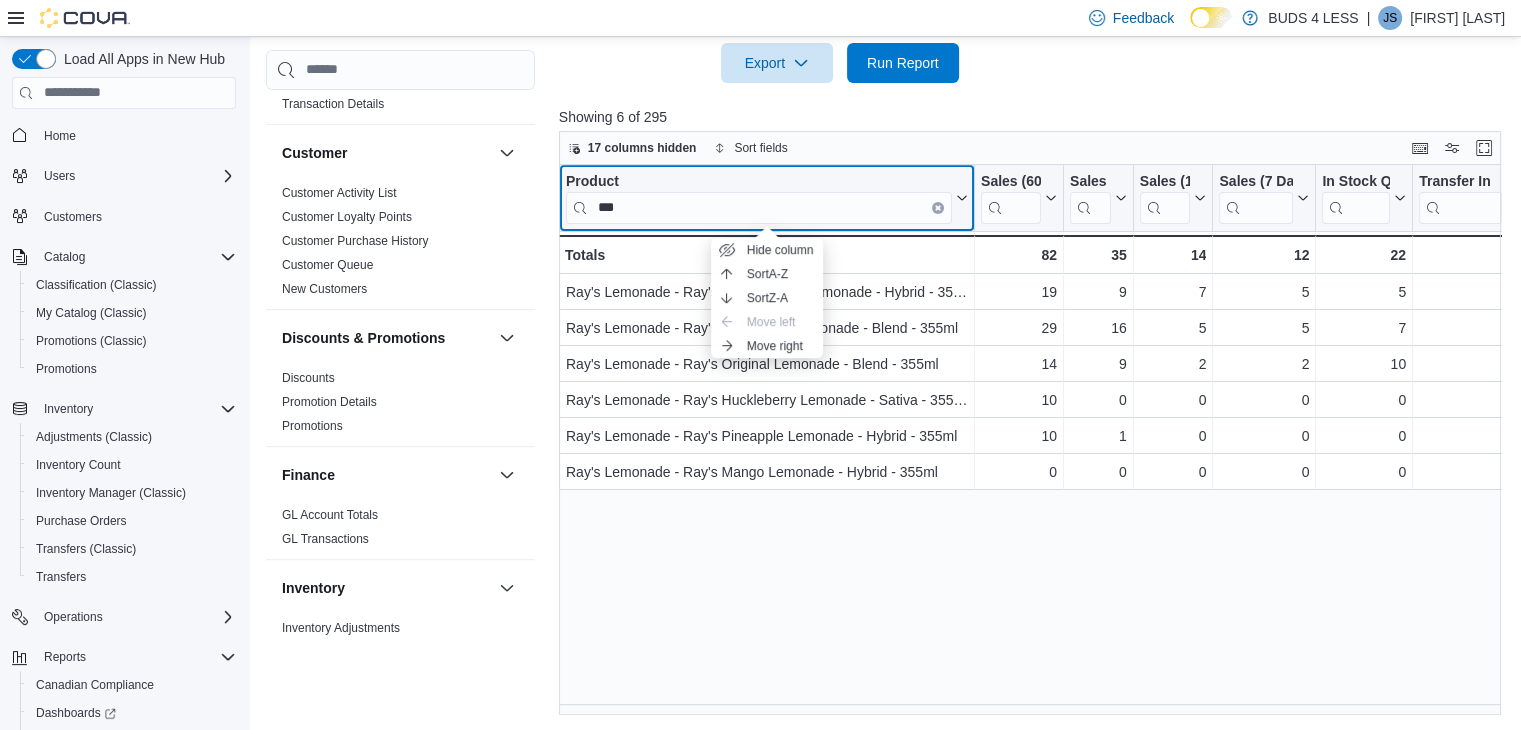 click on "Product ***" at bounding box center [767, 197] 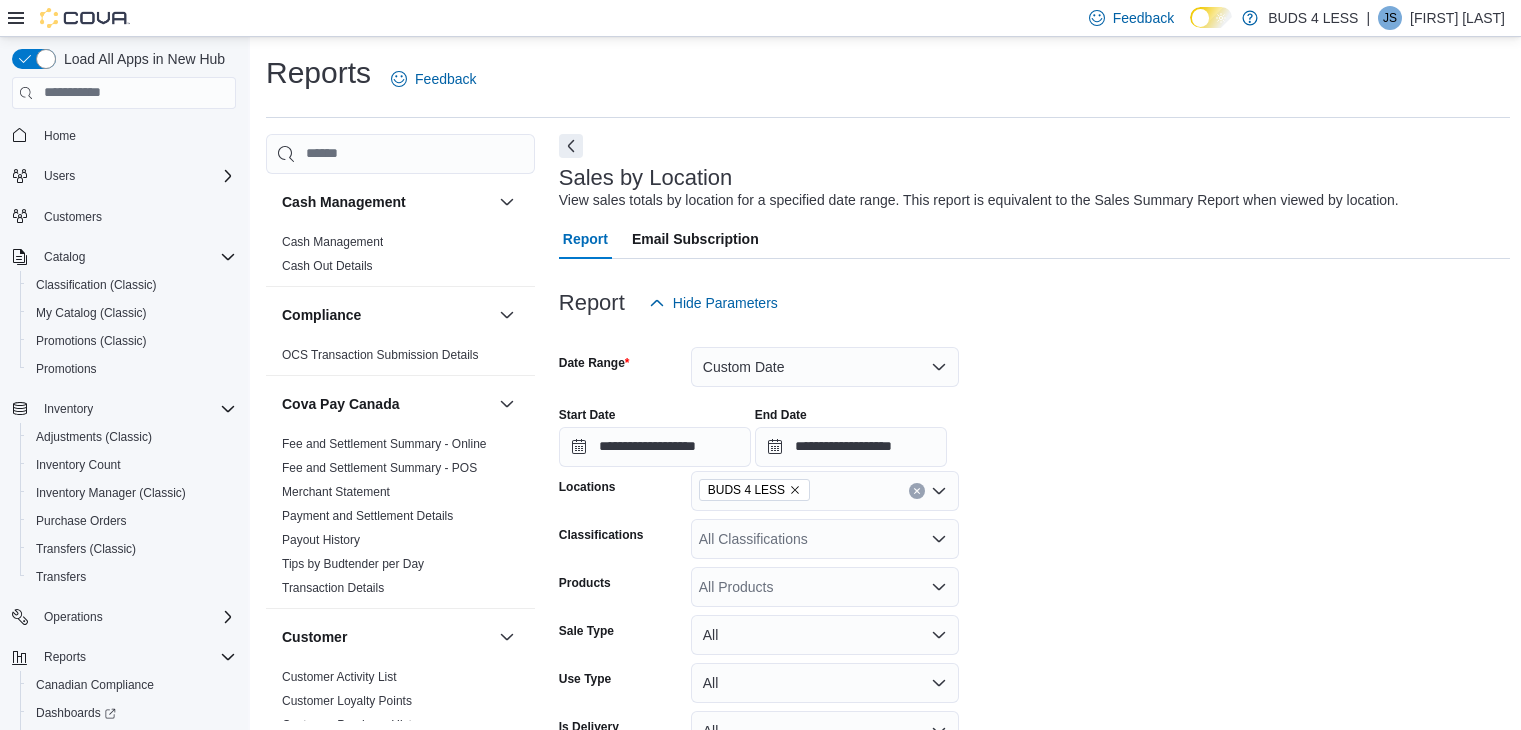 scroll, scrollTop: 724, scrollLeft: 0, axis: vertical 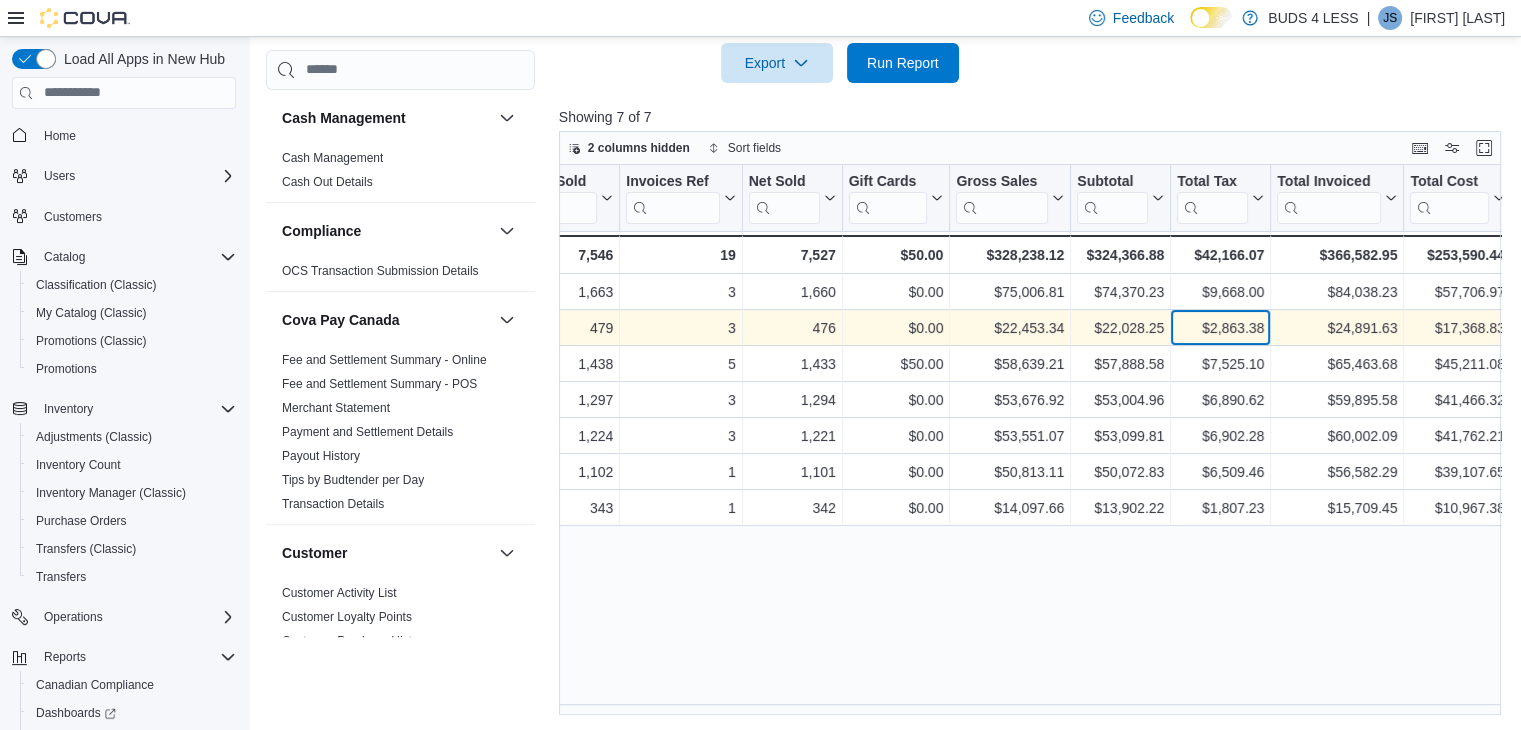 click on "$2,863.38" at bounding box center (1220, 328) 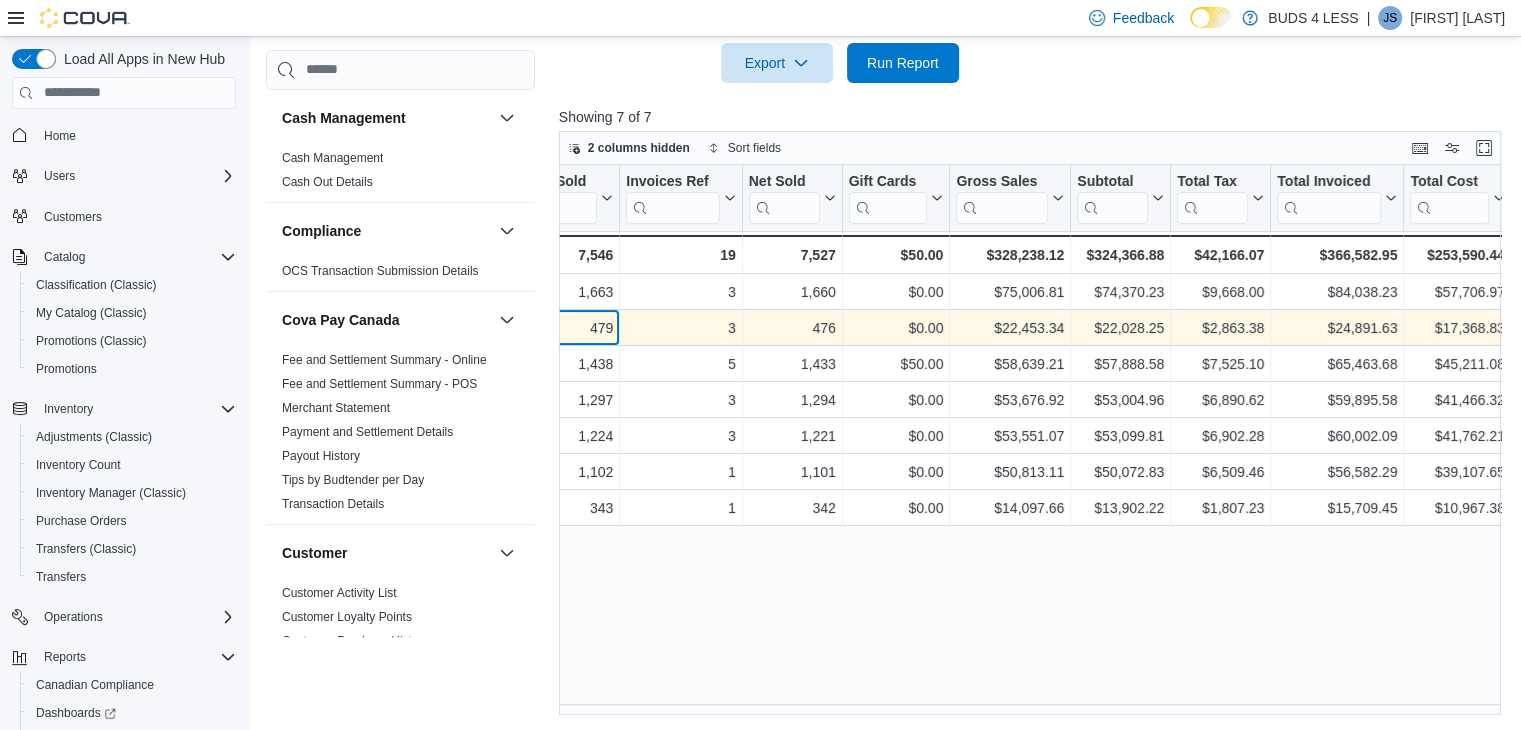 scroll, scrollTop: 0, scrollLeft: 0, axis: both 